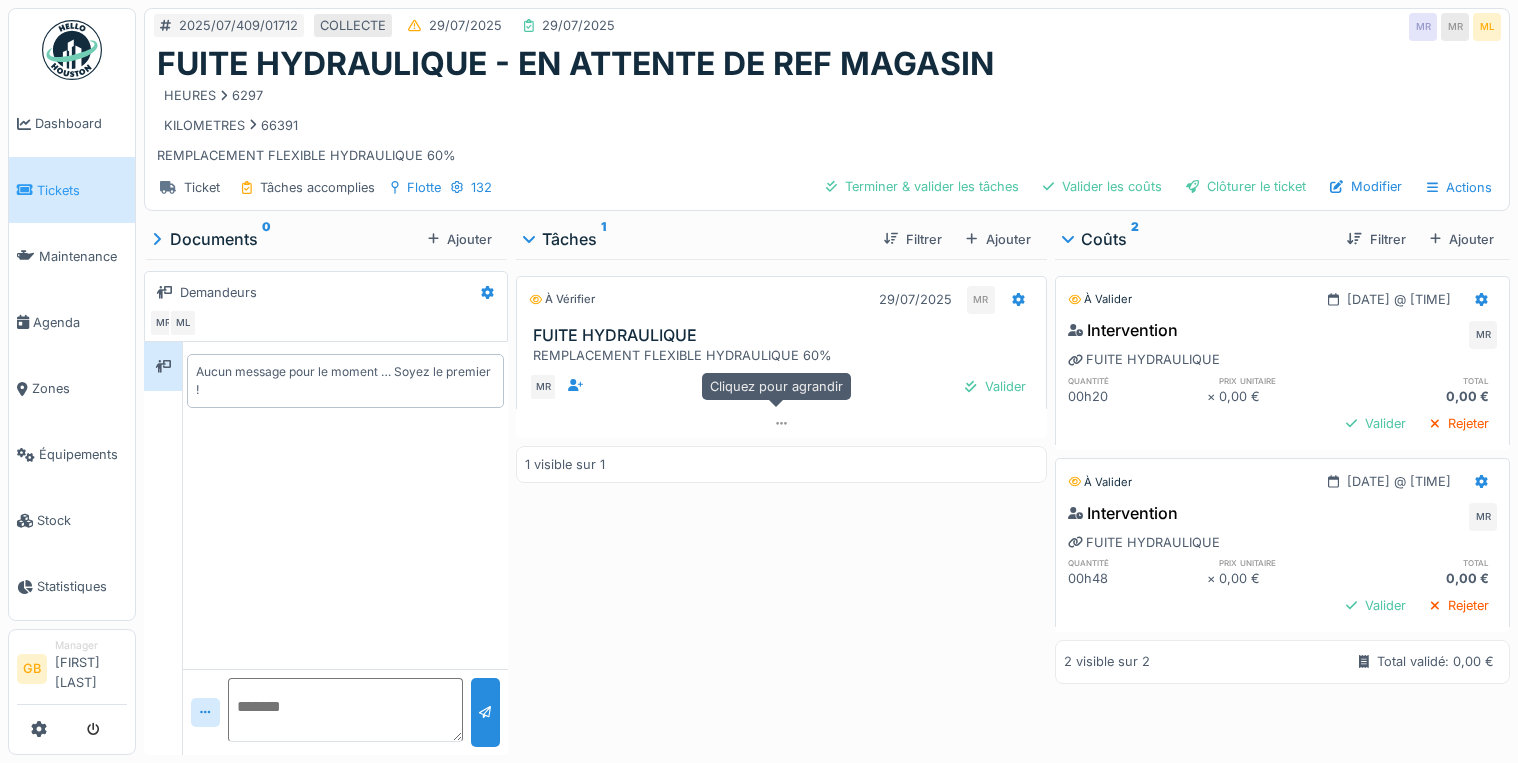 scroll, scrollTop: 0, scrollLeft: 0, axis: both 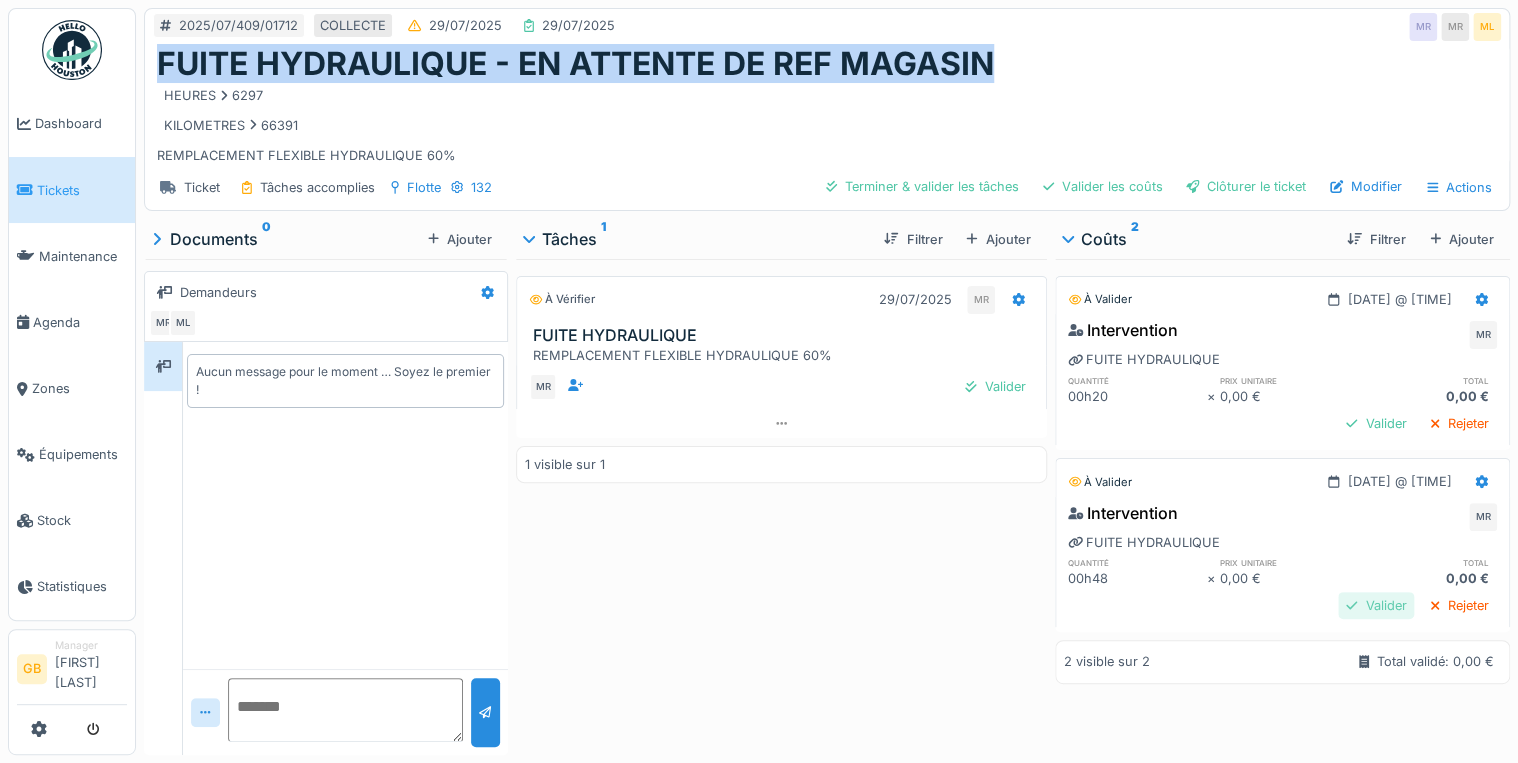 click on "Valider" at bounding box center (1376, 605) 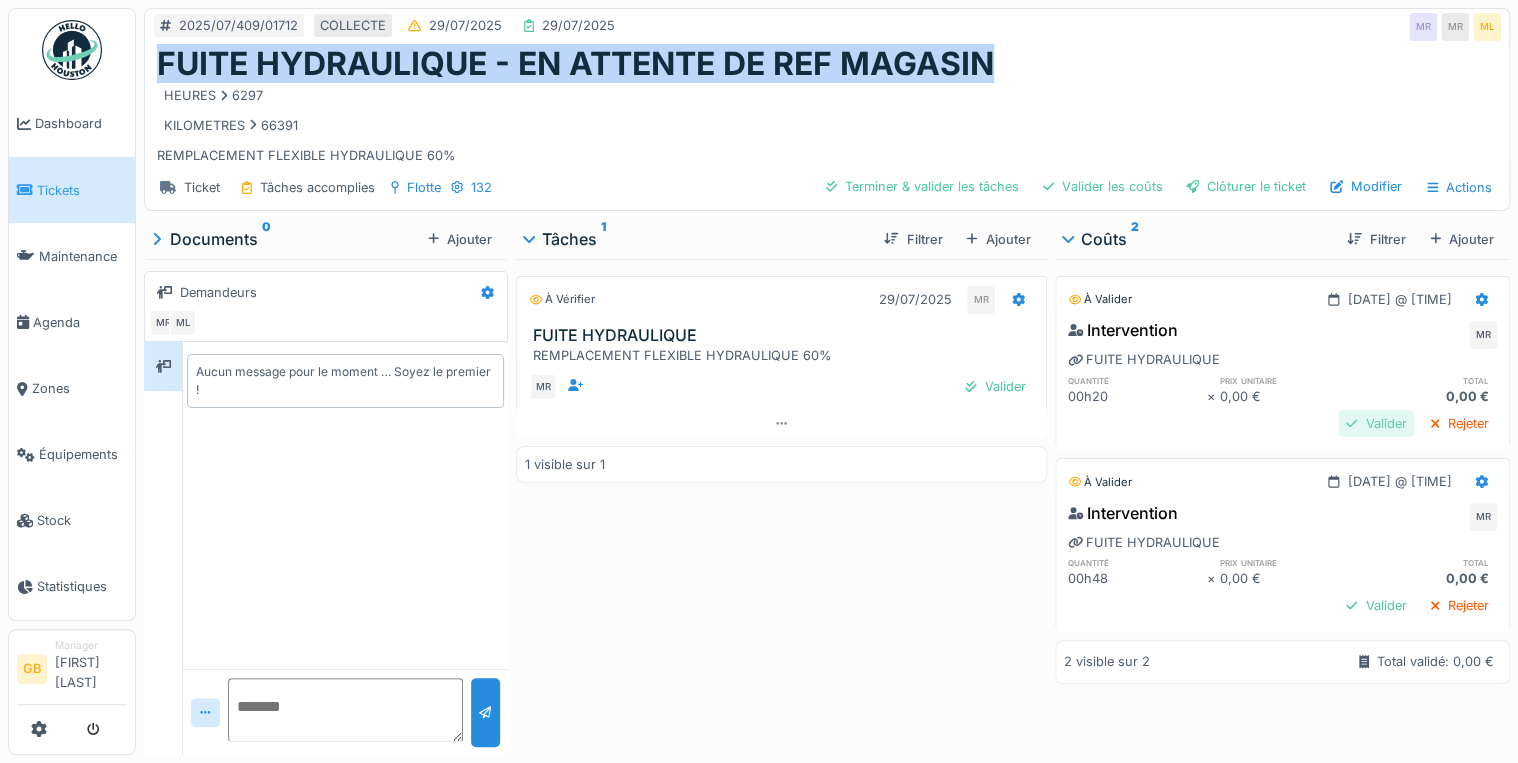 click on "Valider" at bounding box center (1376, 423) 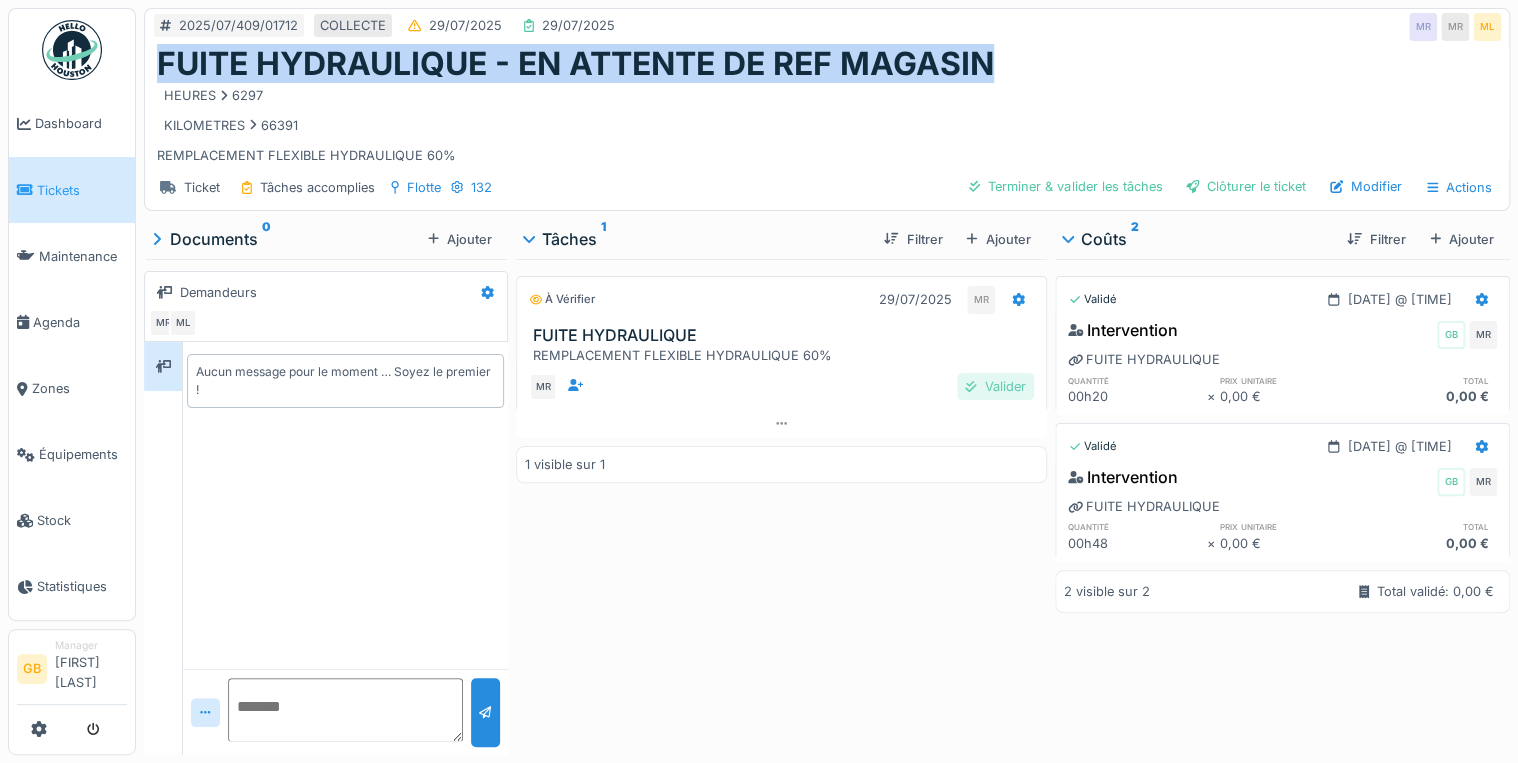 click on "Valider" at bounding box center [995, 386] 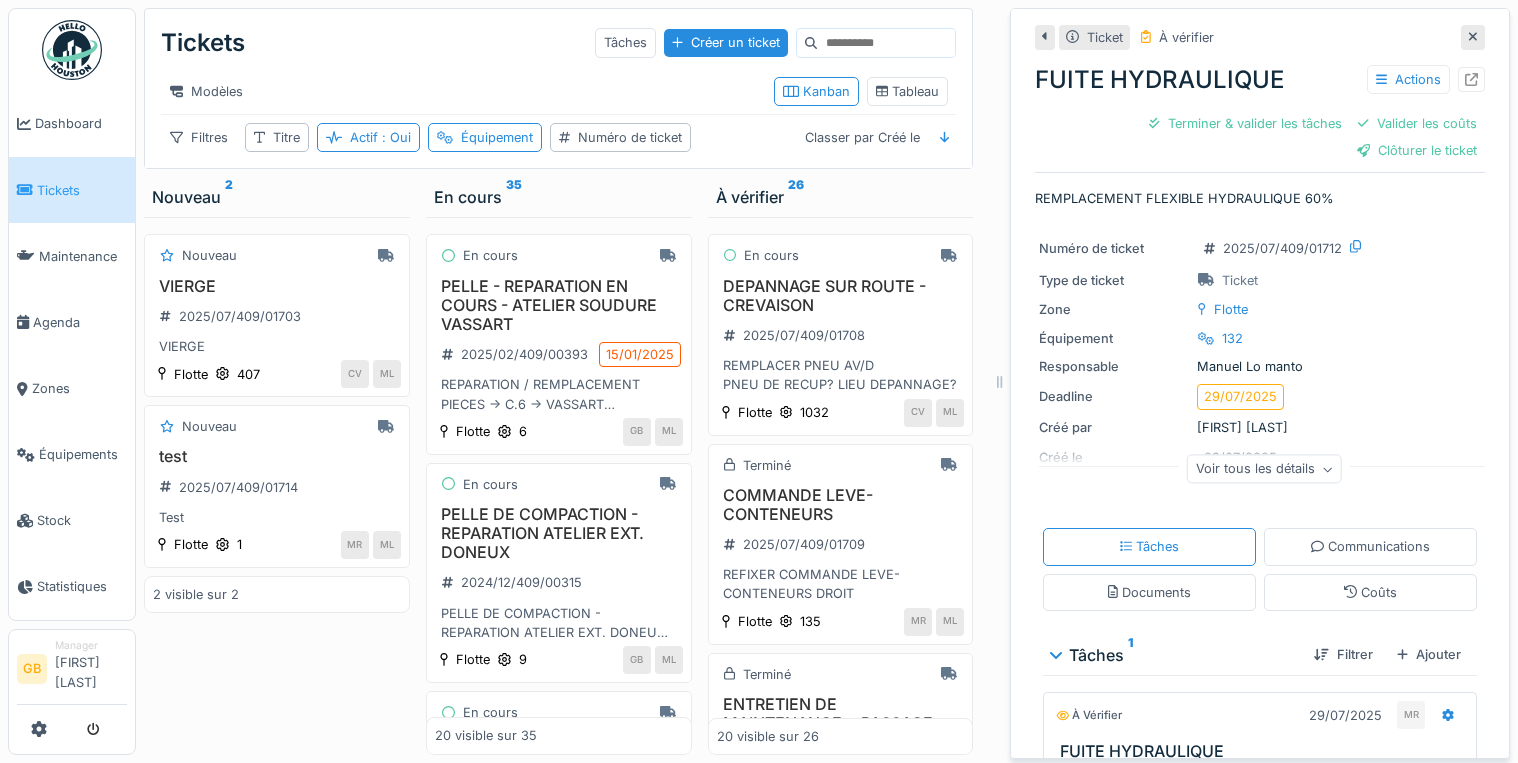 scroll, scrollTop: 0, scrollLeft: 0, axis: both 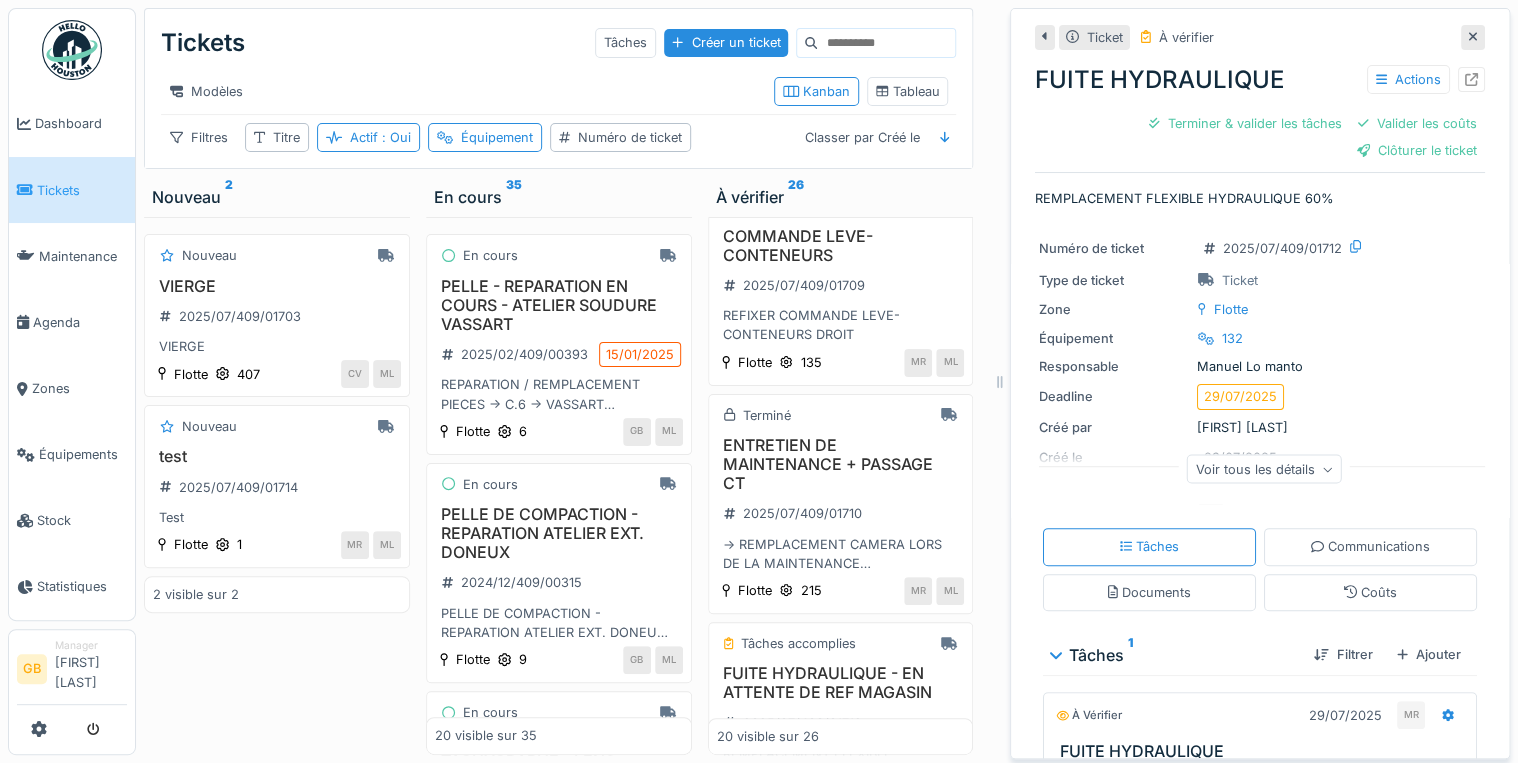 click at bounding box center (1473, 37) 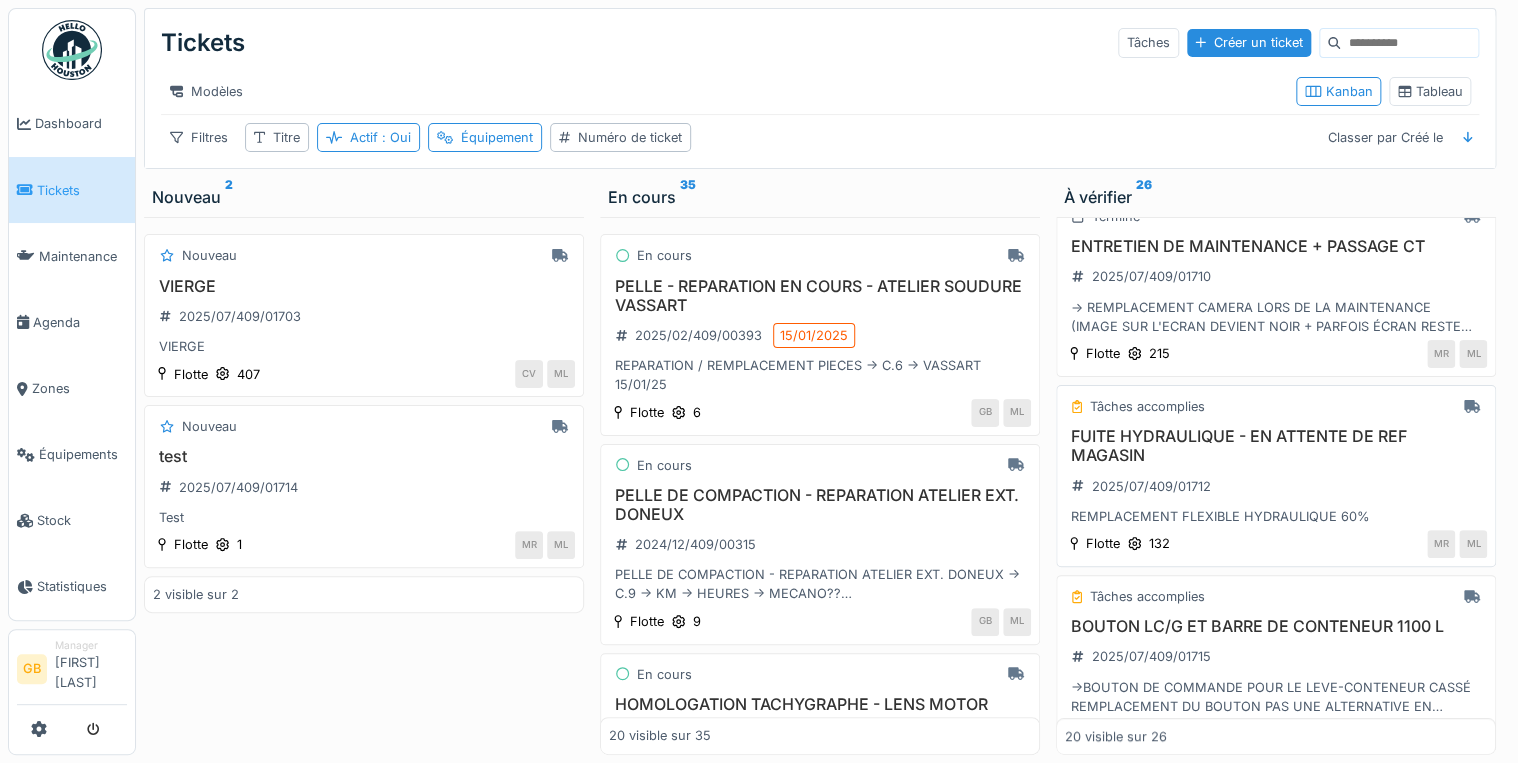 scroll, scrollTop: 480, scrollLeft: 0, axis: vertical 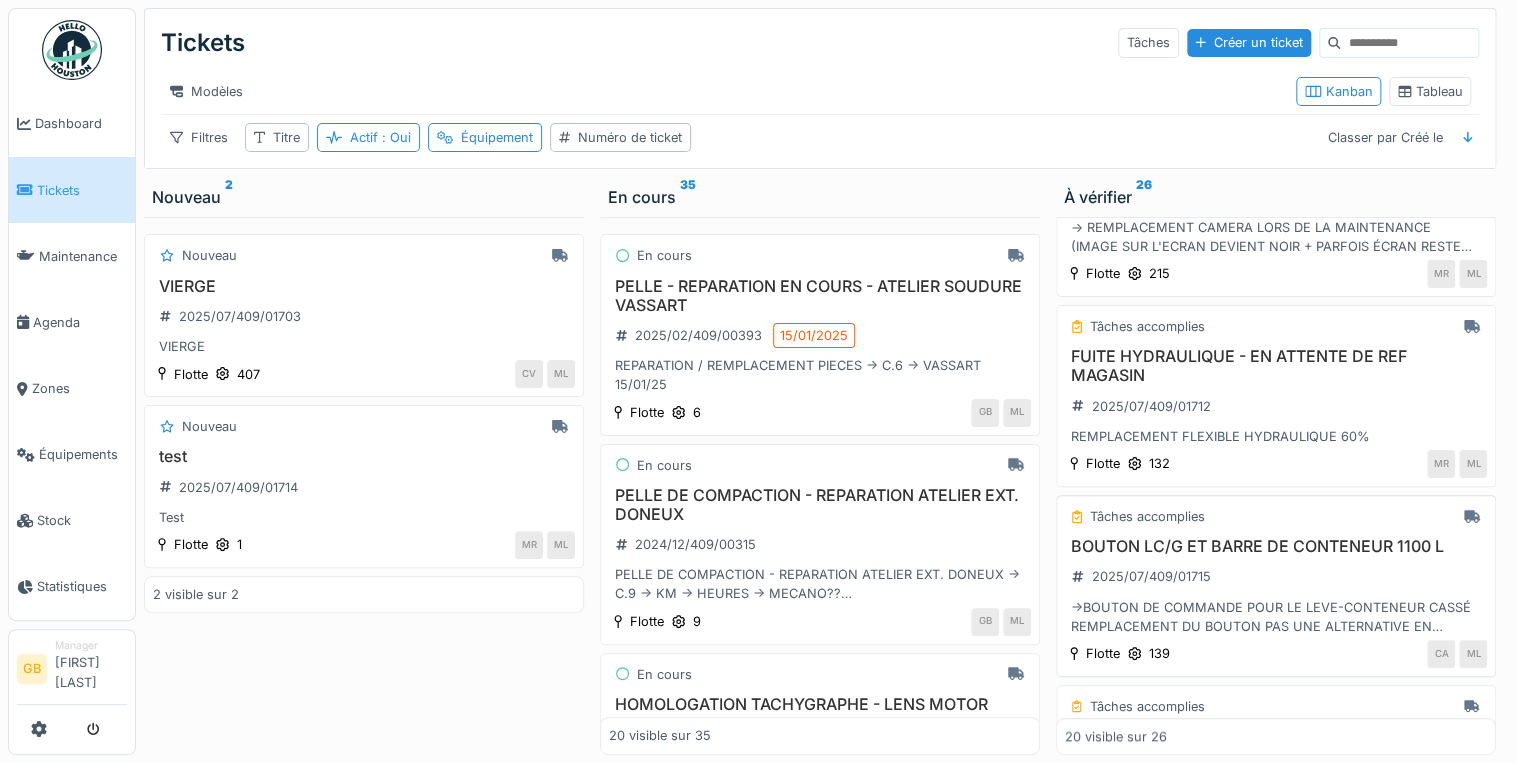 click on "BOUTON LC/G ET BARRE DE CONTENEUR 1100 L" at bounding box center (1276, 546) 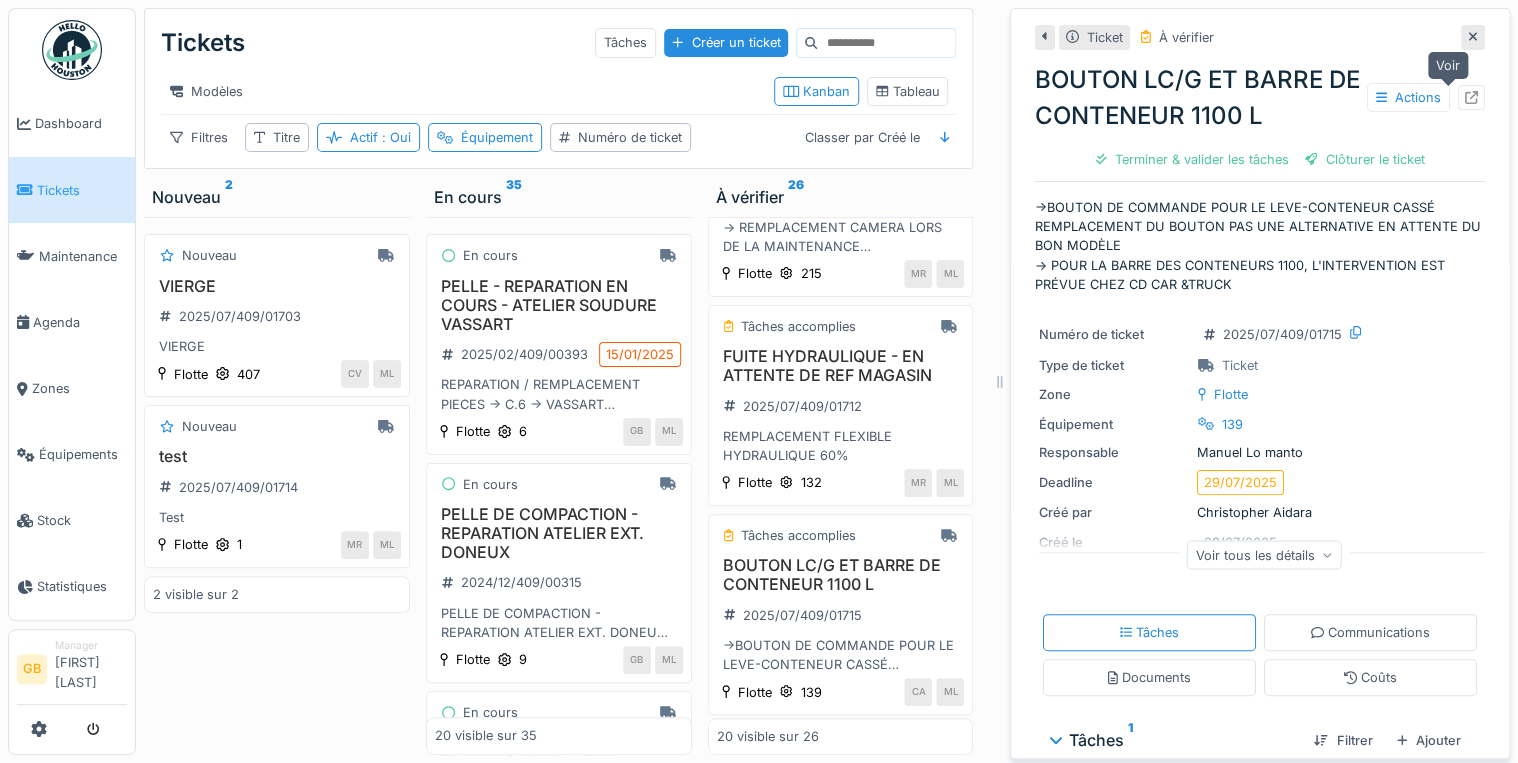 click 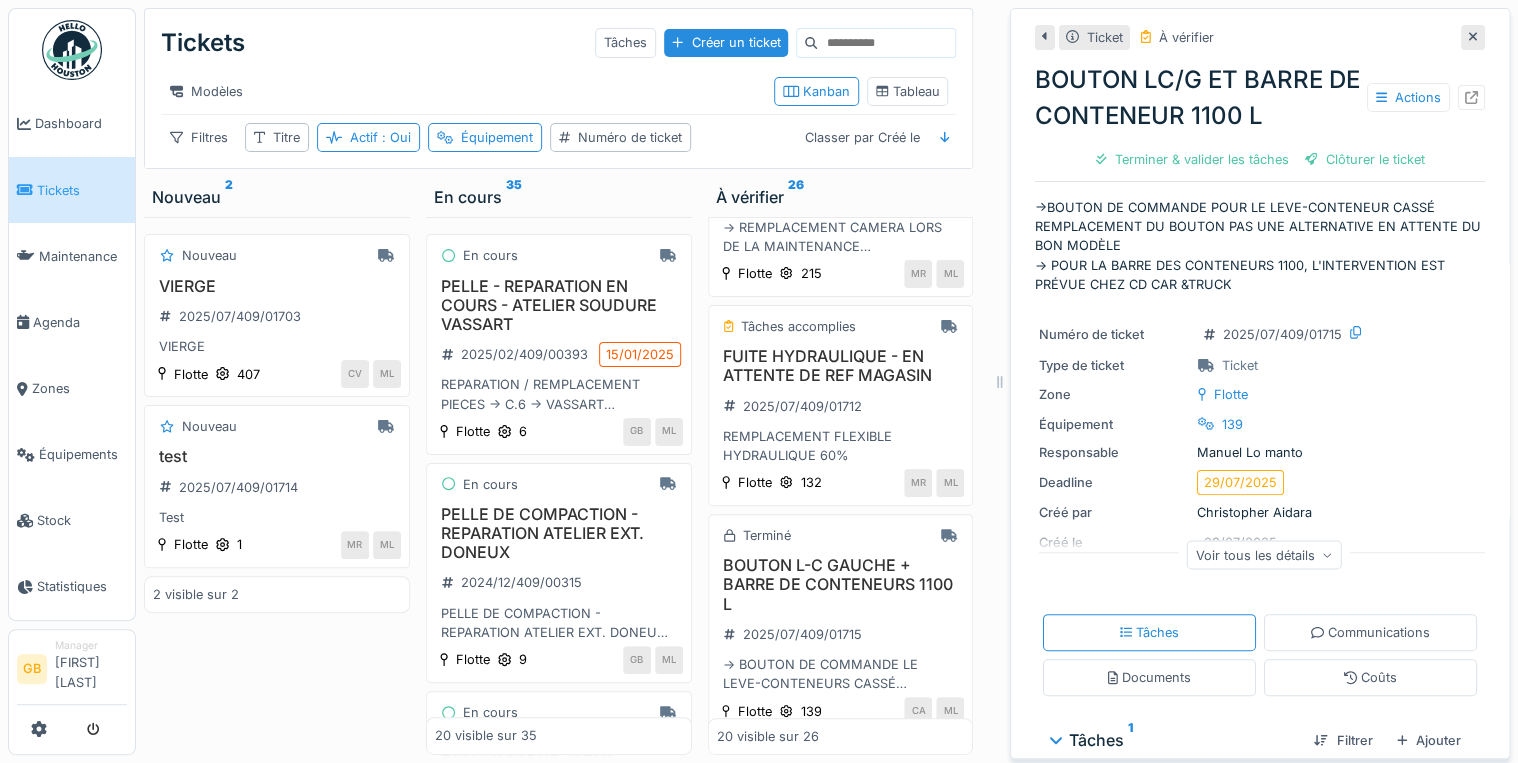 click 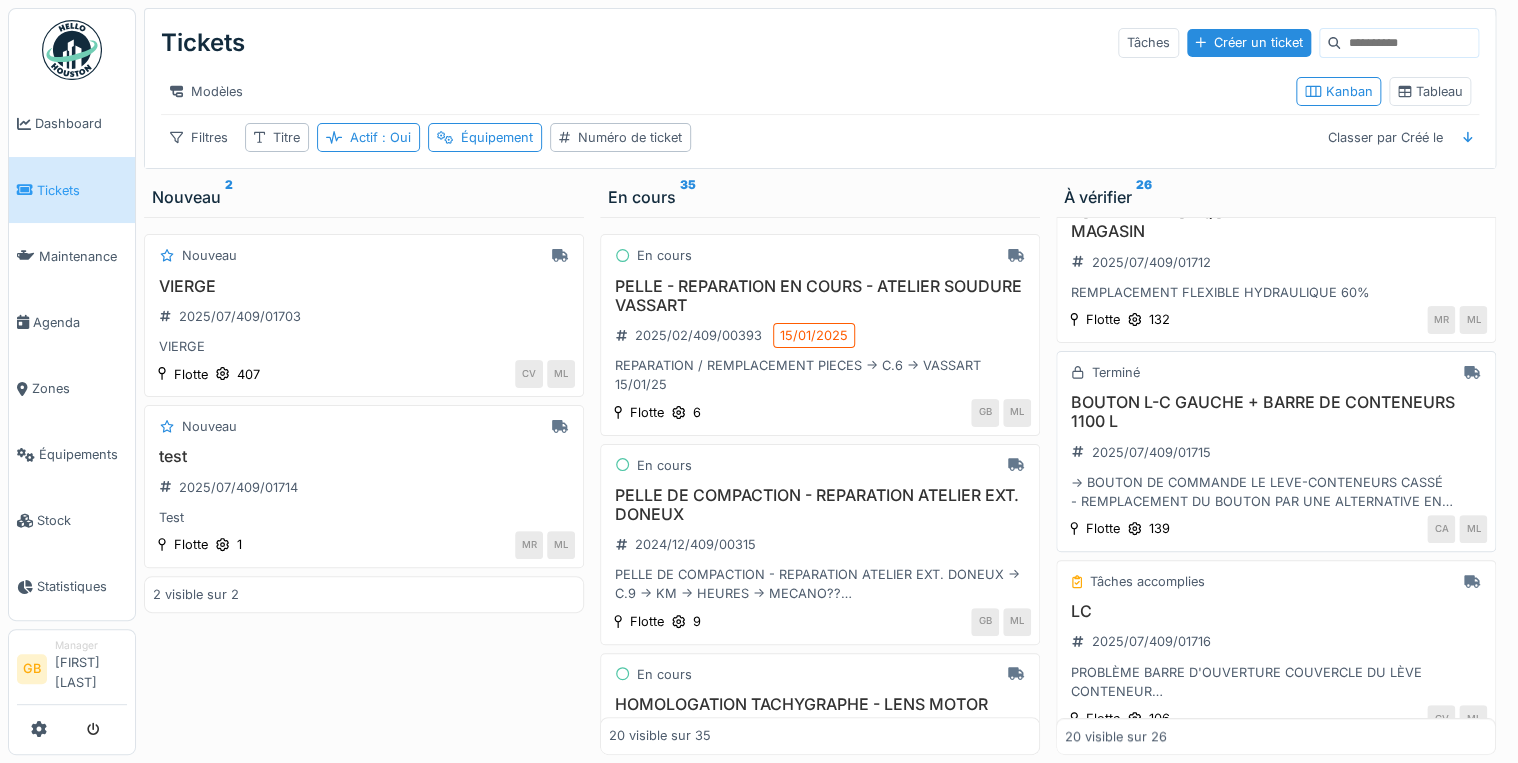 scroll, scrollTop: 720, scrollLeft: 0, axis: vertical 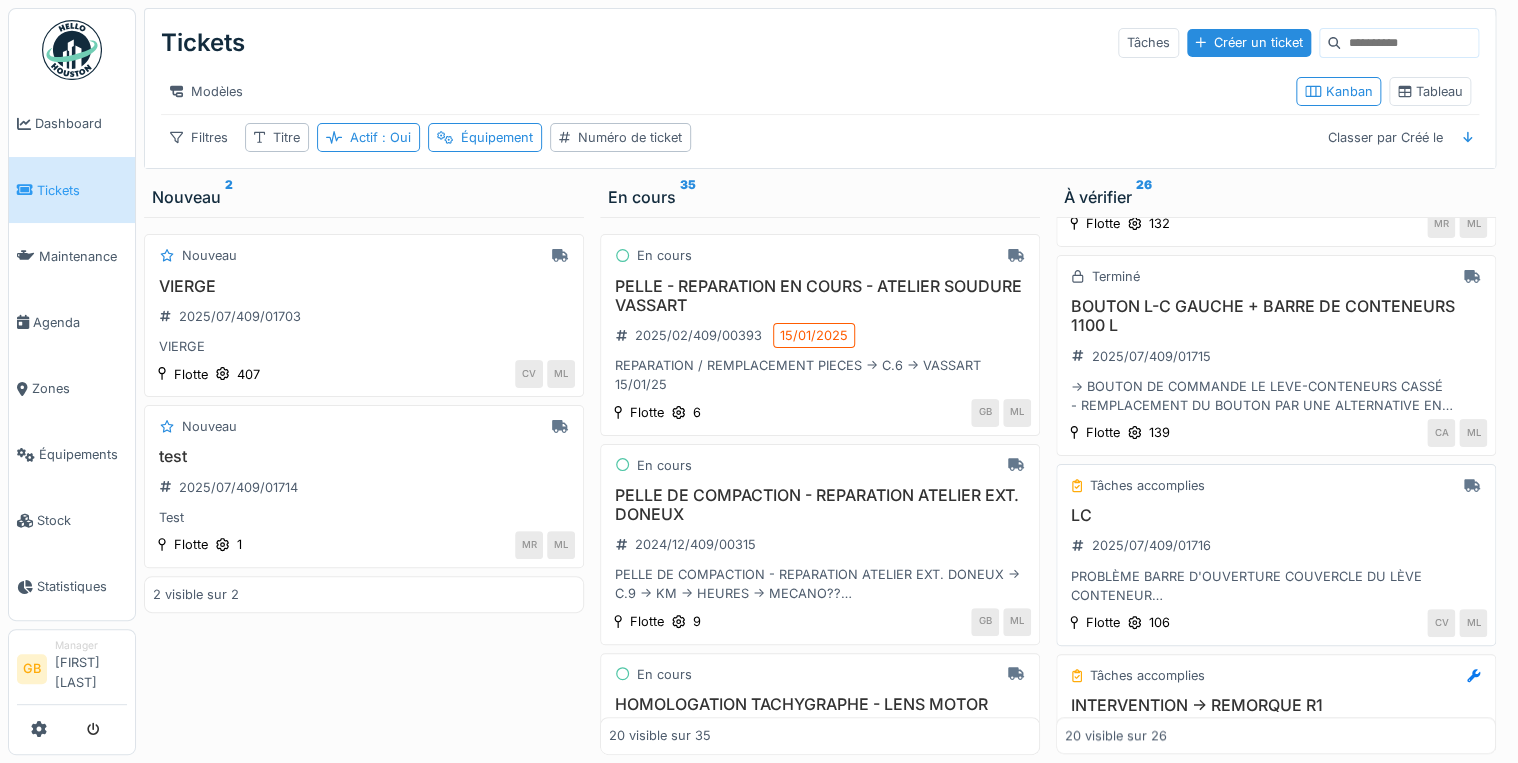 click on "LC" at bounding box center [1276, 515] 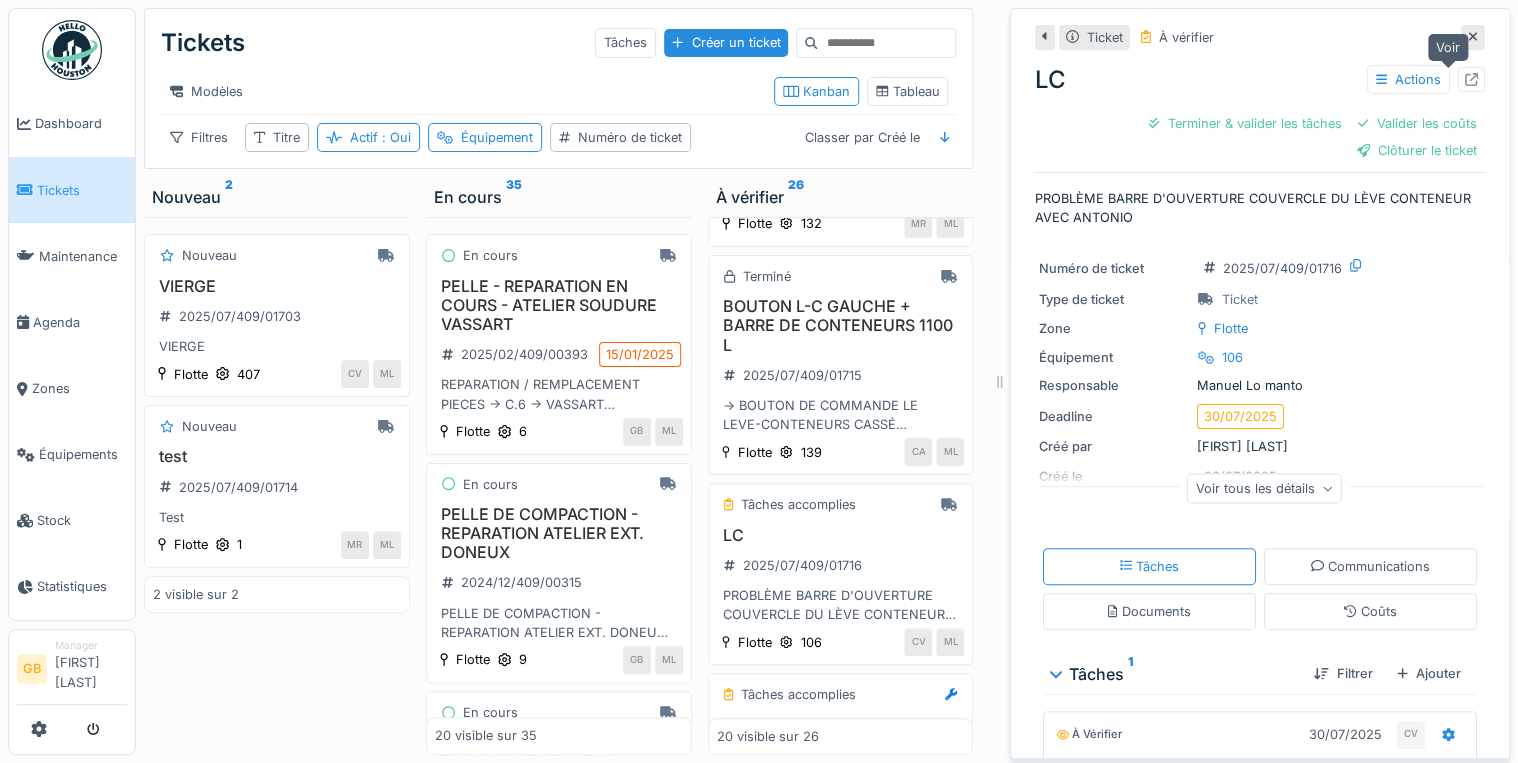 click 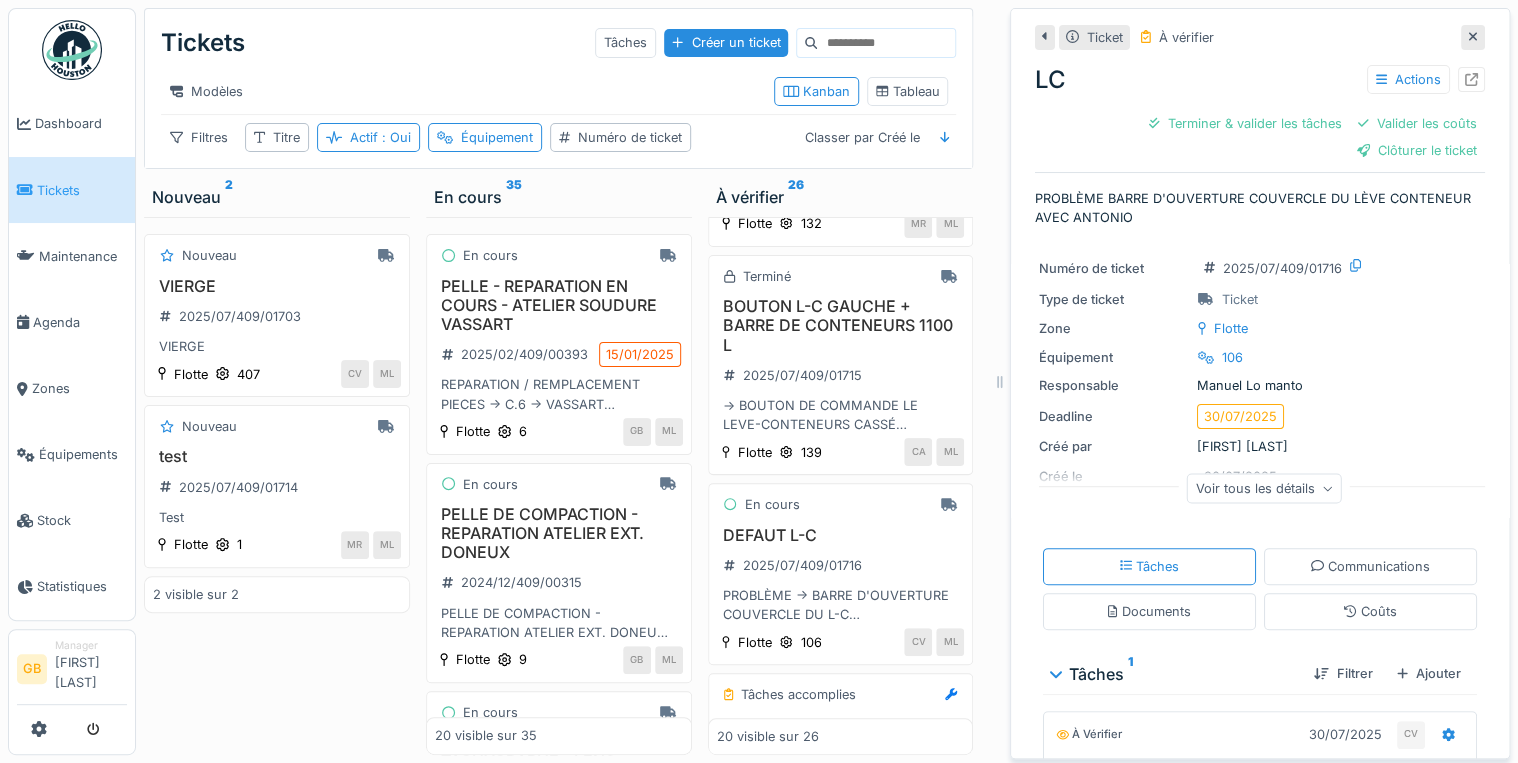 click on "Ticket À vérifier LC Actions Terminer & valider les tâches Valider les coûts Clôturer le ticket PROBLÈME BARRE D'OUVERTURE COUVERCLE DU LÈVE CONTENEUR
AVEC ANTONIO Numéro de ticket 2025/07/409/01716 Type de ticket Ticket Zone Flotte Équipement 106 Responsable Manuel Lo manto Deadline 30/07/2025 Créé par Cédric Vanbellinghen Créé le  30/07/2025 Demandé par CV Assigné à CV Tâches complétées le 30/07/2025 Code d'imputation COLLECTE HEURES 17077 KILOMETRES 199009 Voir tous les détails   Tâches   Communications   Documents   Coûts Tâches 1 Filtrer Ajouter À vérifier 30/07/2025 CV LC PROBLÈME BARRE D'OUVERTURE COUVERCLE DU LÈVE CONTENEUR
AVEC ANTONIO CV Valider 1 visible sur 1" at bounding box center (1260, 383) 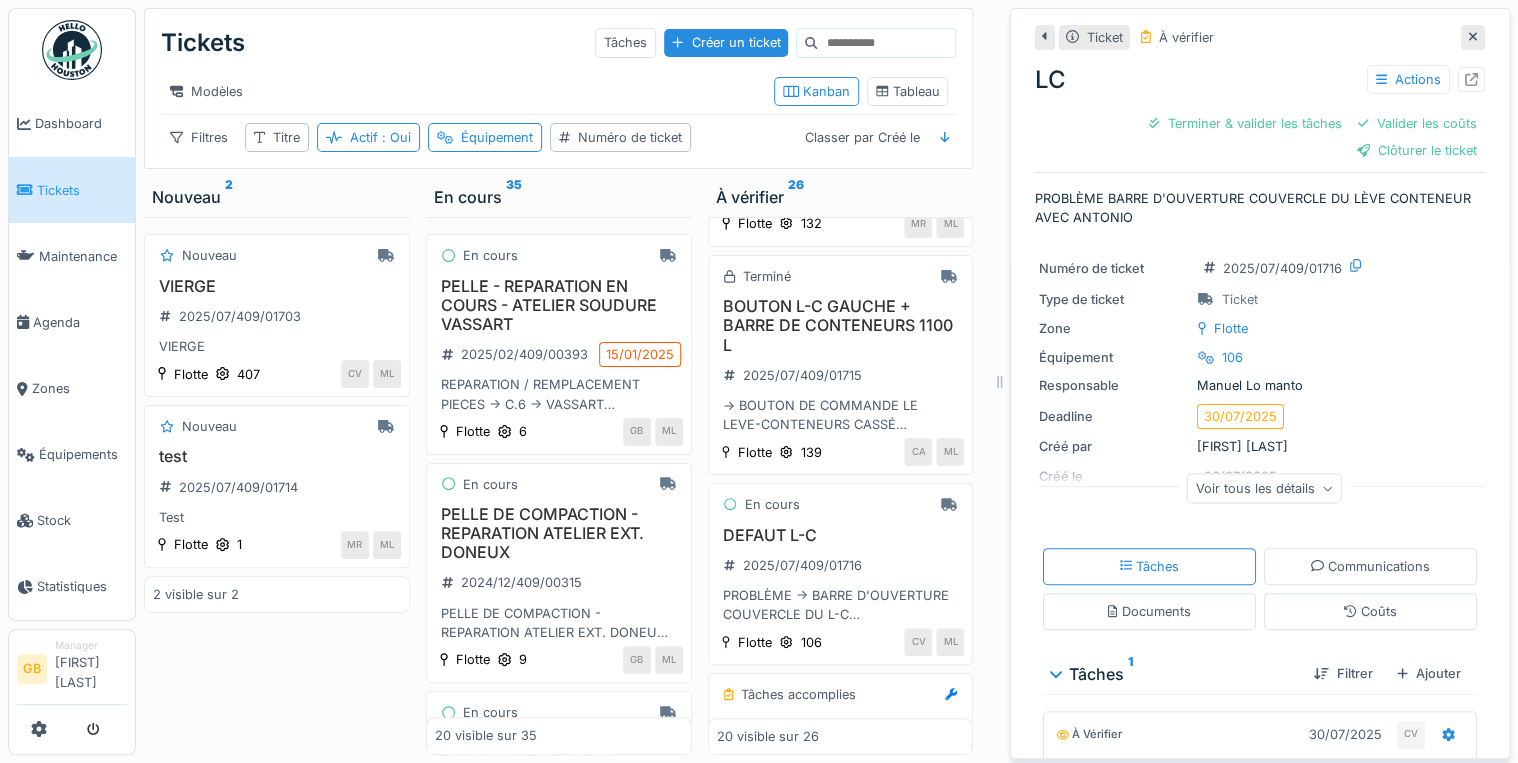 click on "Ticket À vérifier" at bounding box center [1260, 37] 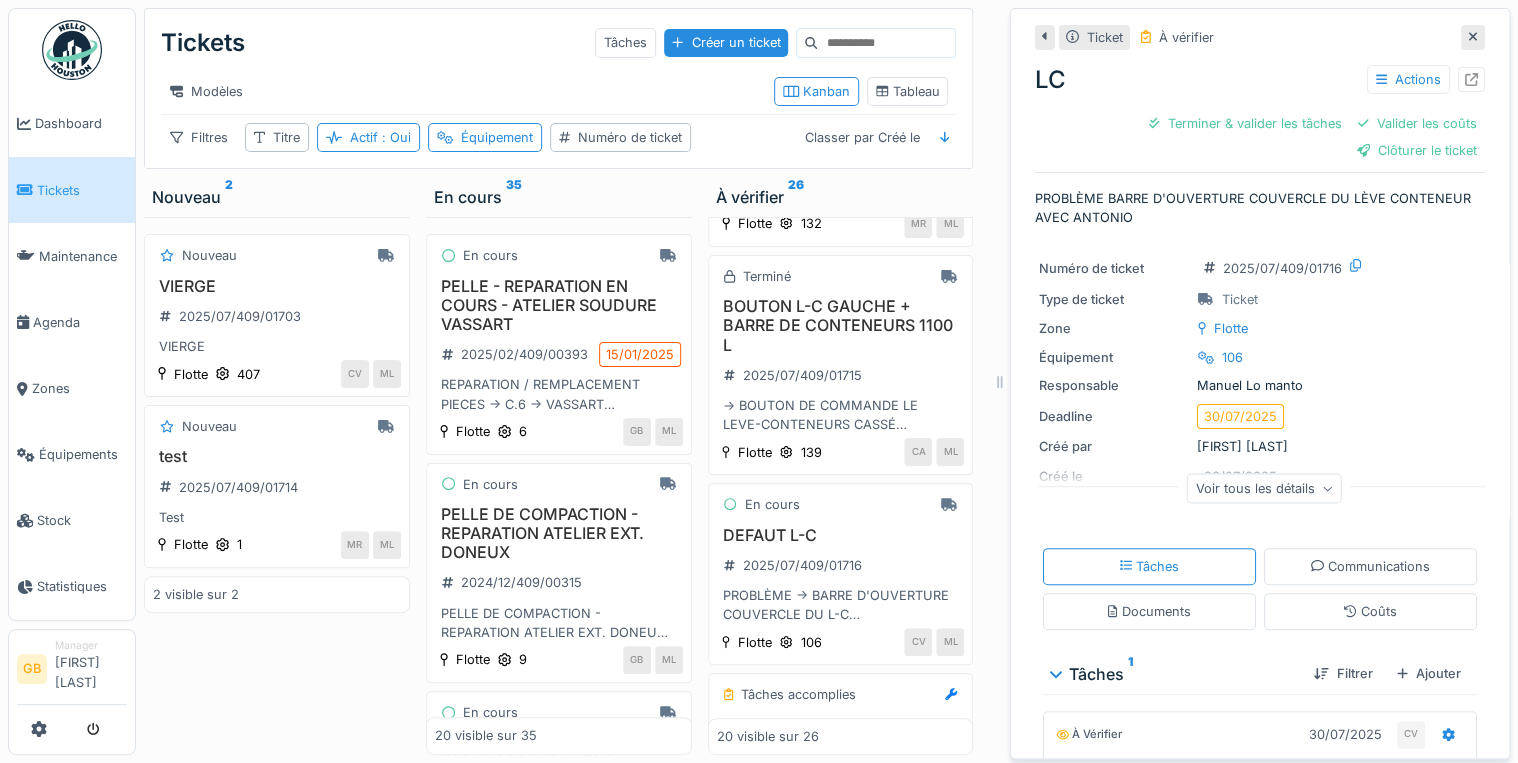 click at bounding box center [1473, 37] 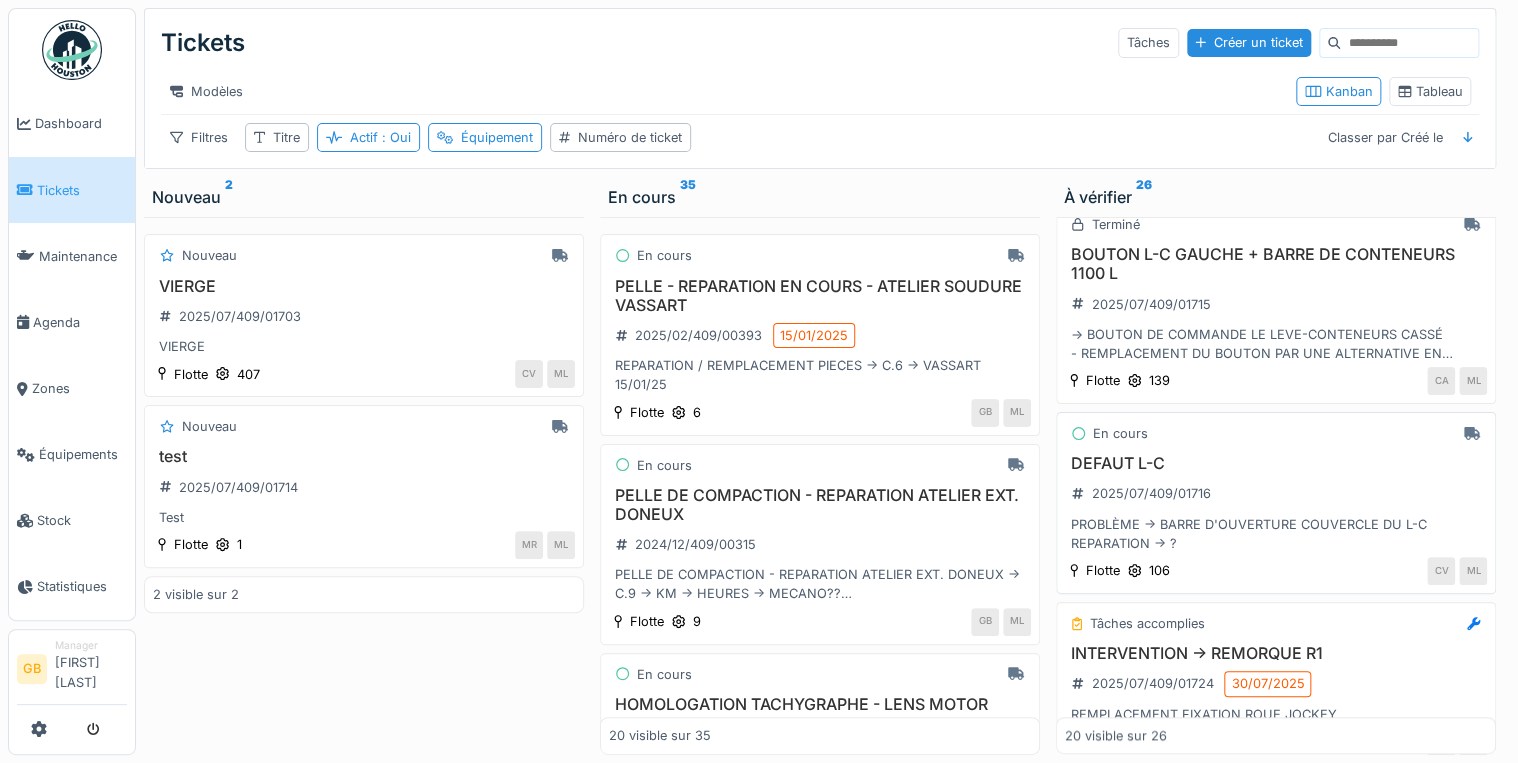 scroll, scrollTop: 800, scrollLeft: 0, axis: vertical 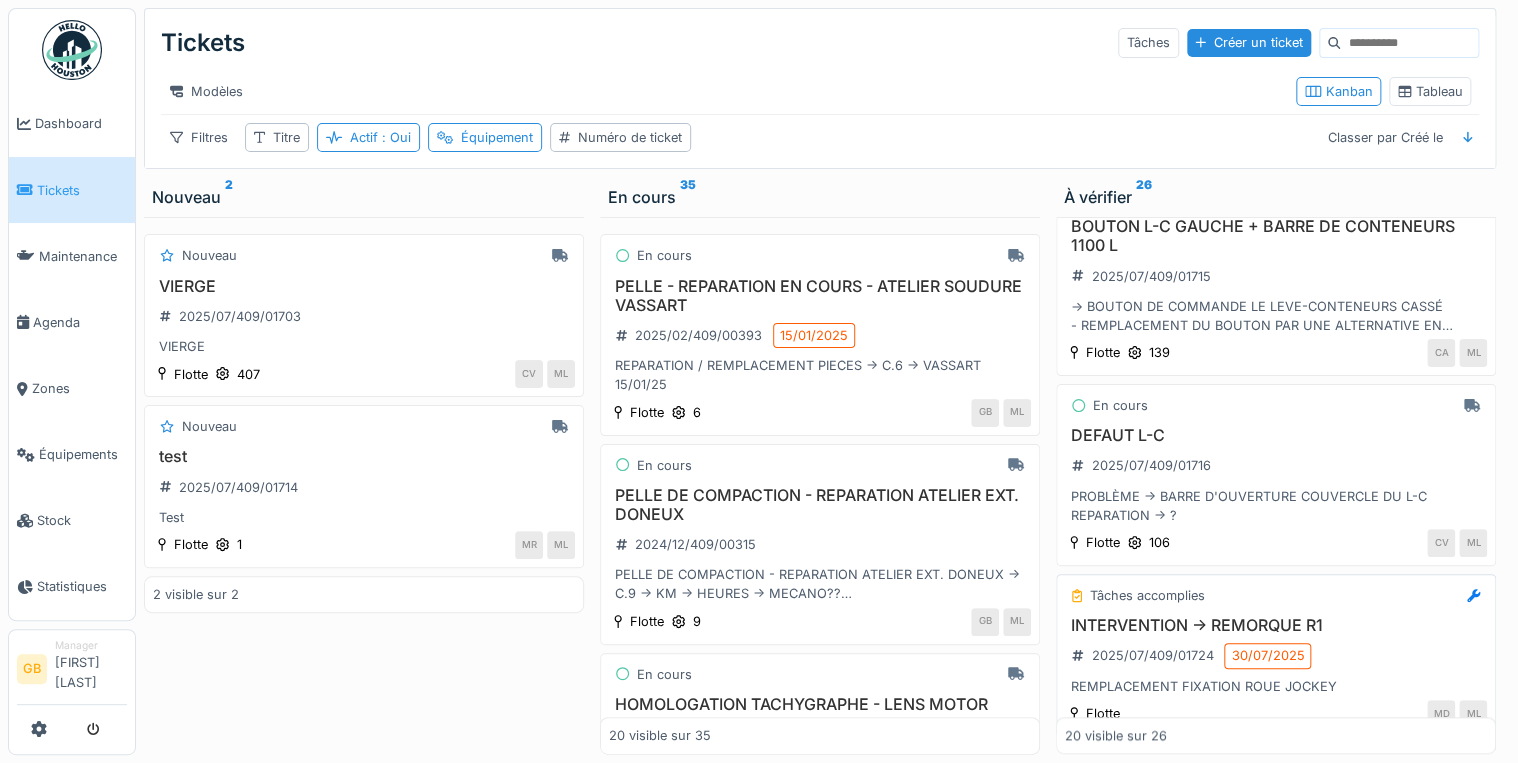 click on "INTERVENTION -> REMORQUE R1" at bounding box center [1276, 625] 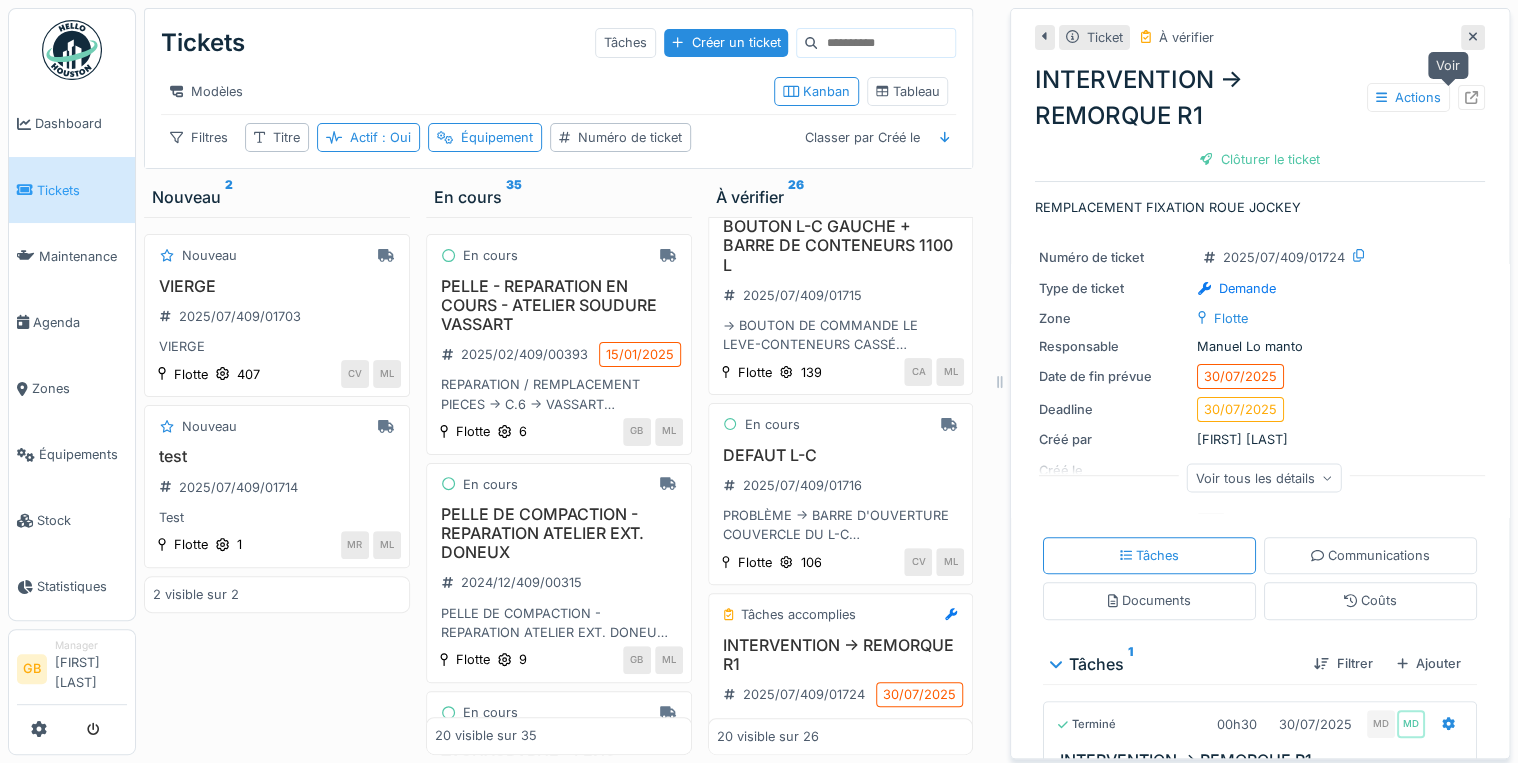 click at bounding box center [1471, 97] 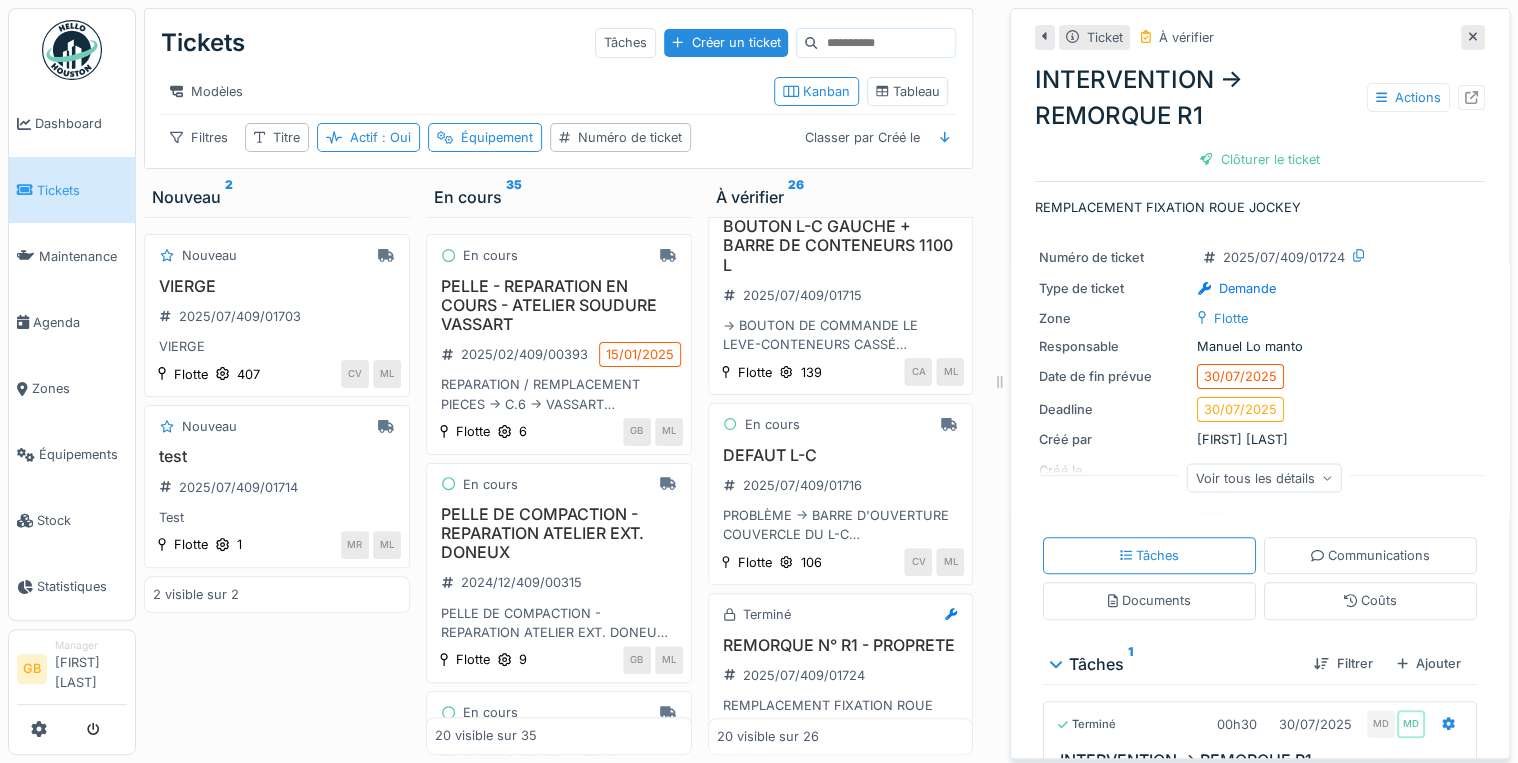 click 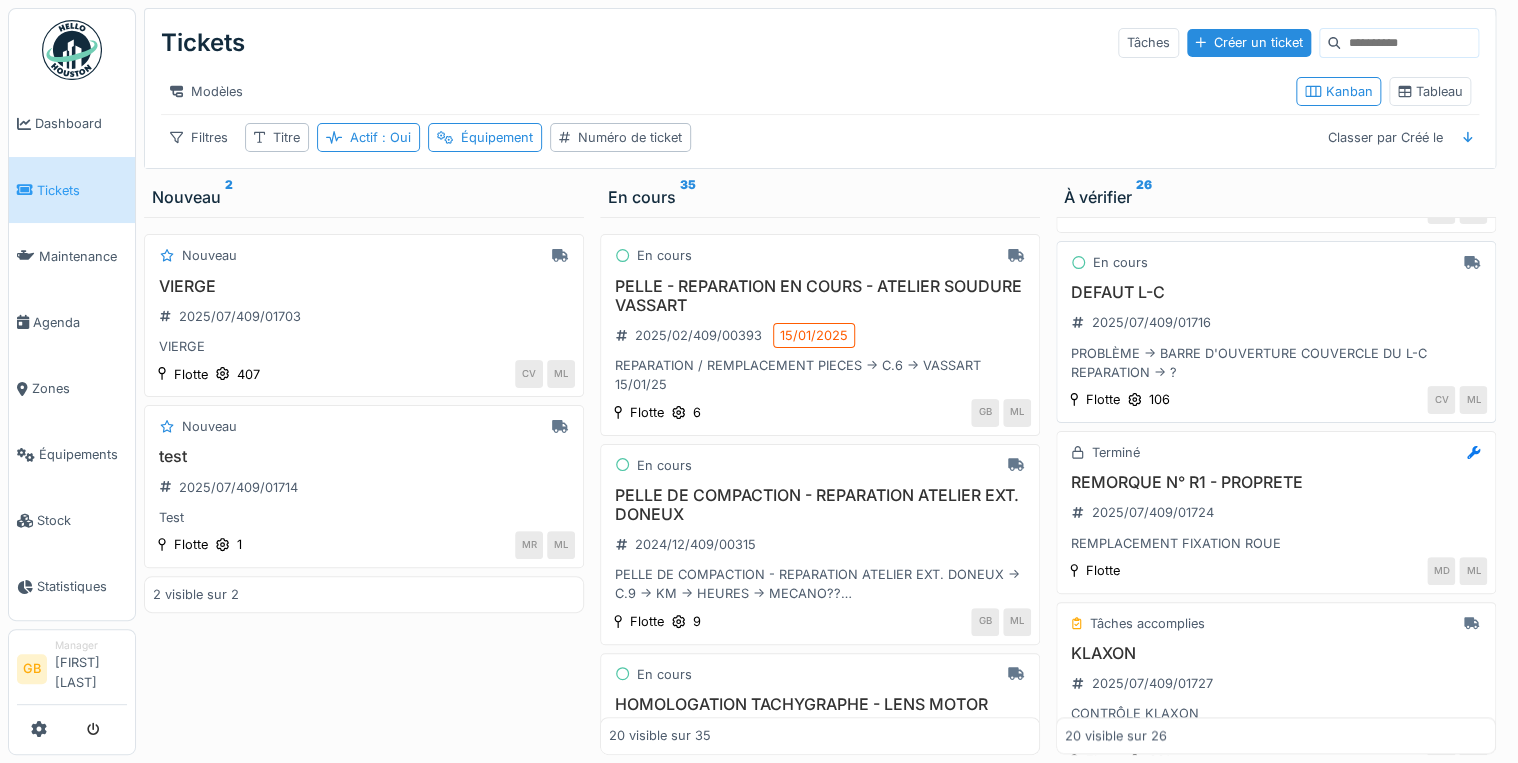 scroll, scrollTop: 1040, scrollLeft: 0, axis: vertical 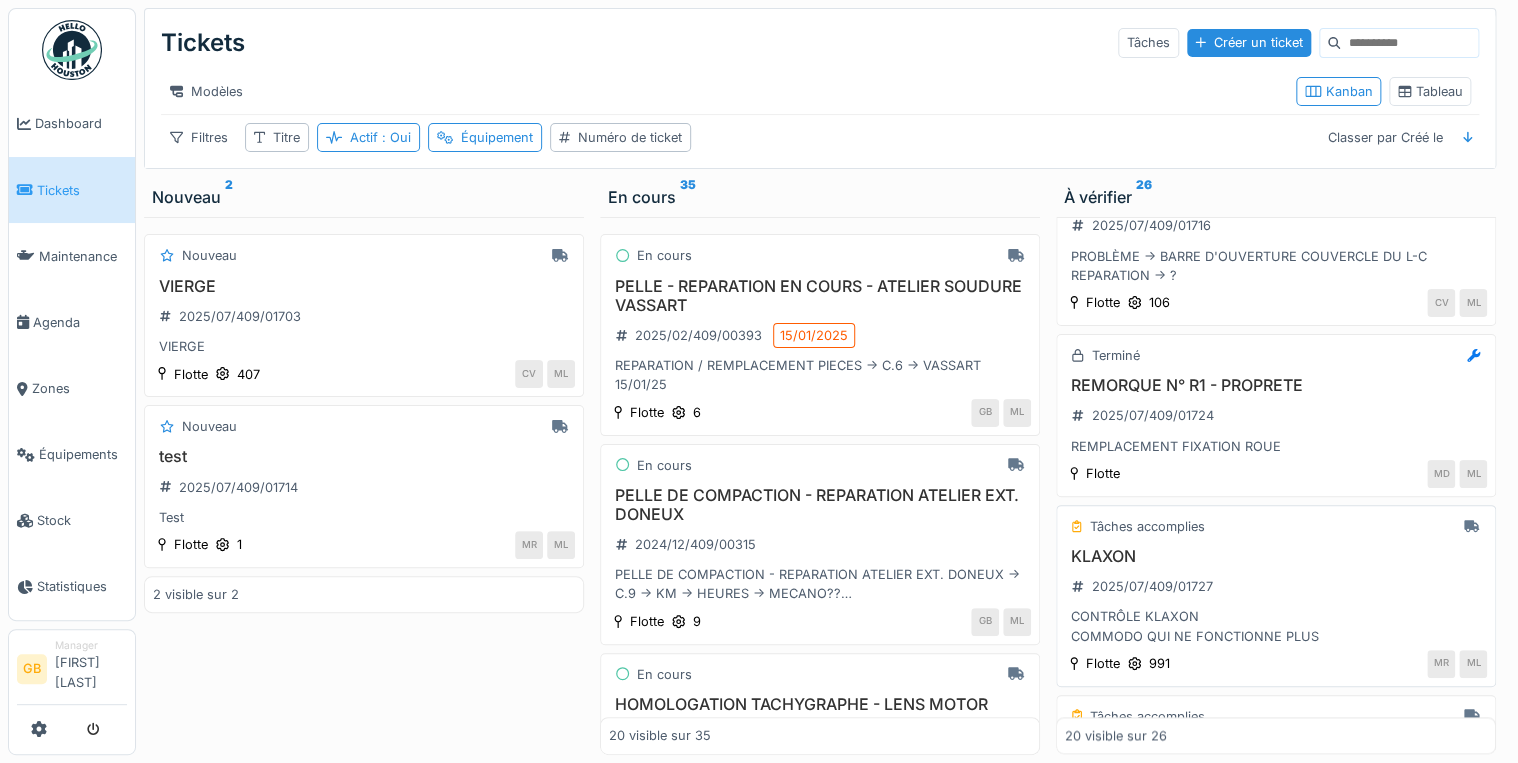 click on "KLAXON" at bounding box center (1276, 556) 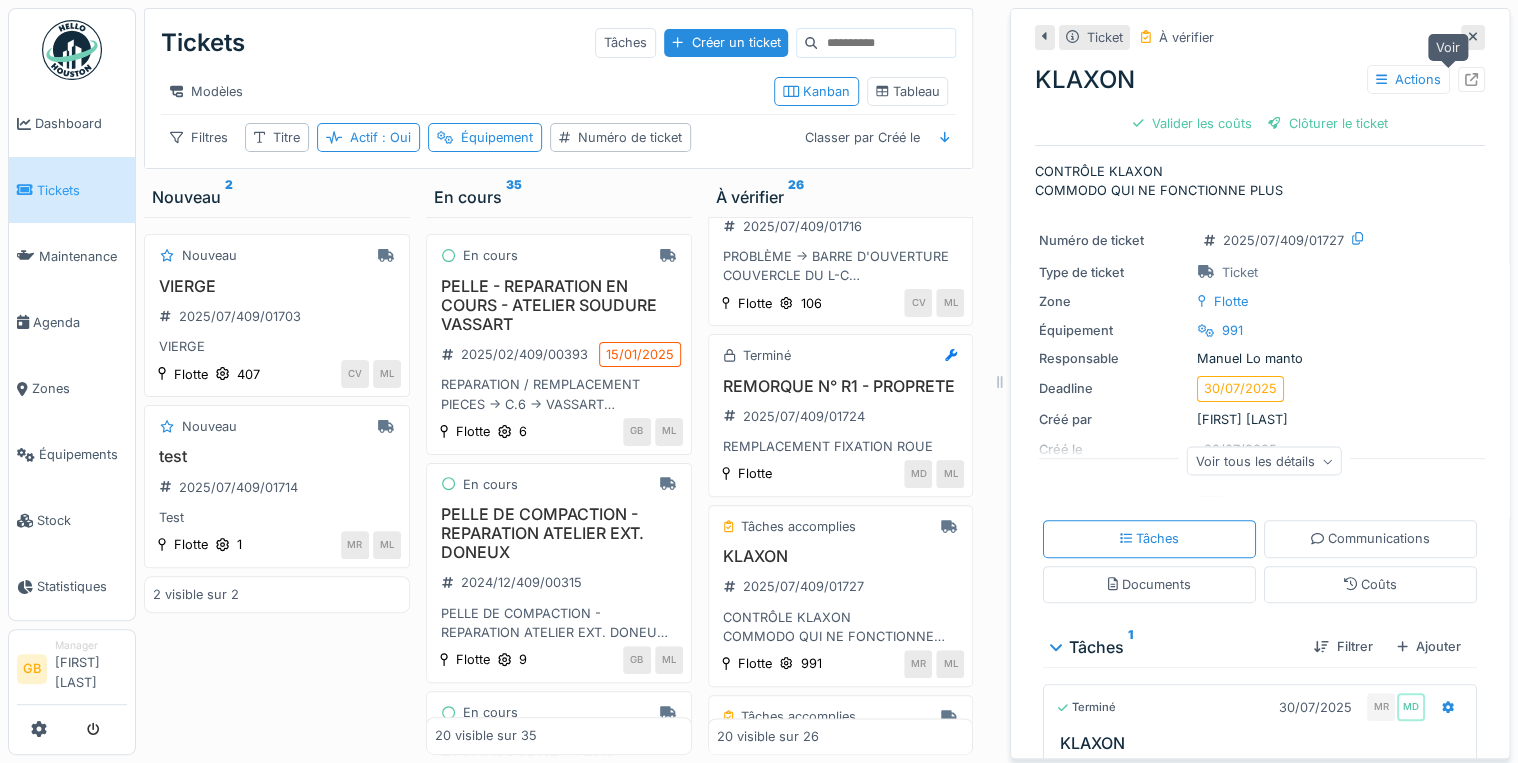 click 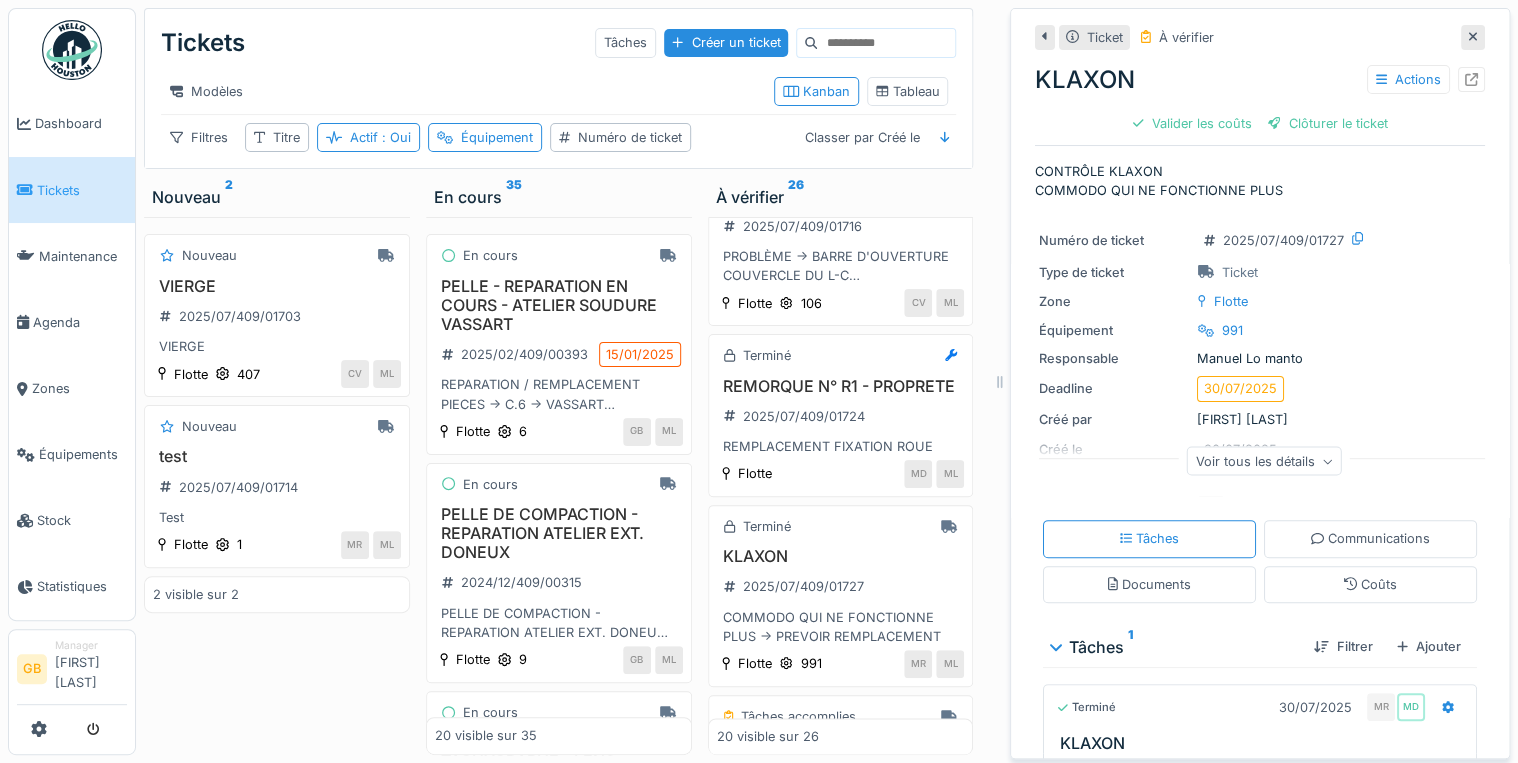 click at bounding box center [1473, 37] 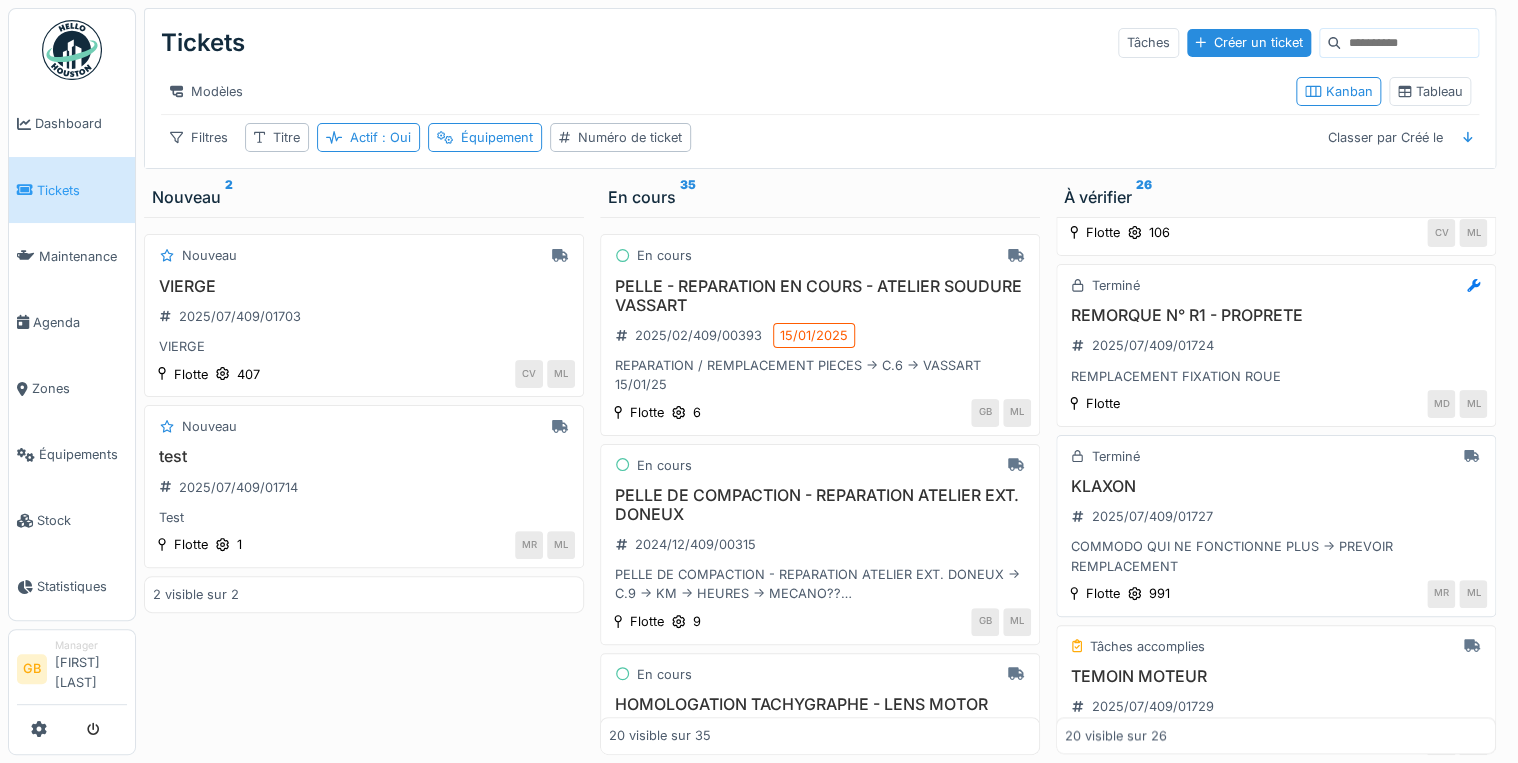 scroll, scrollTop: 1200, scrollLeft: 0, axis: vertical 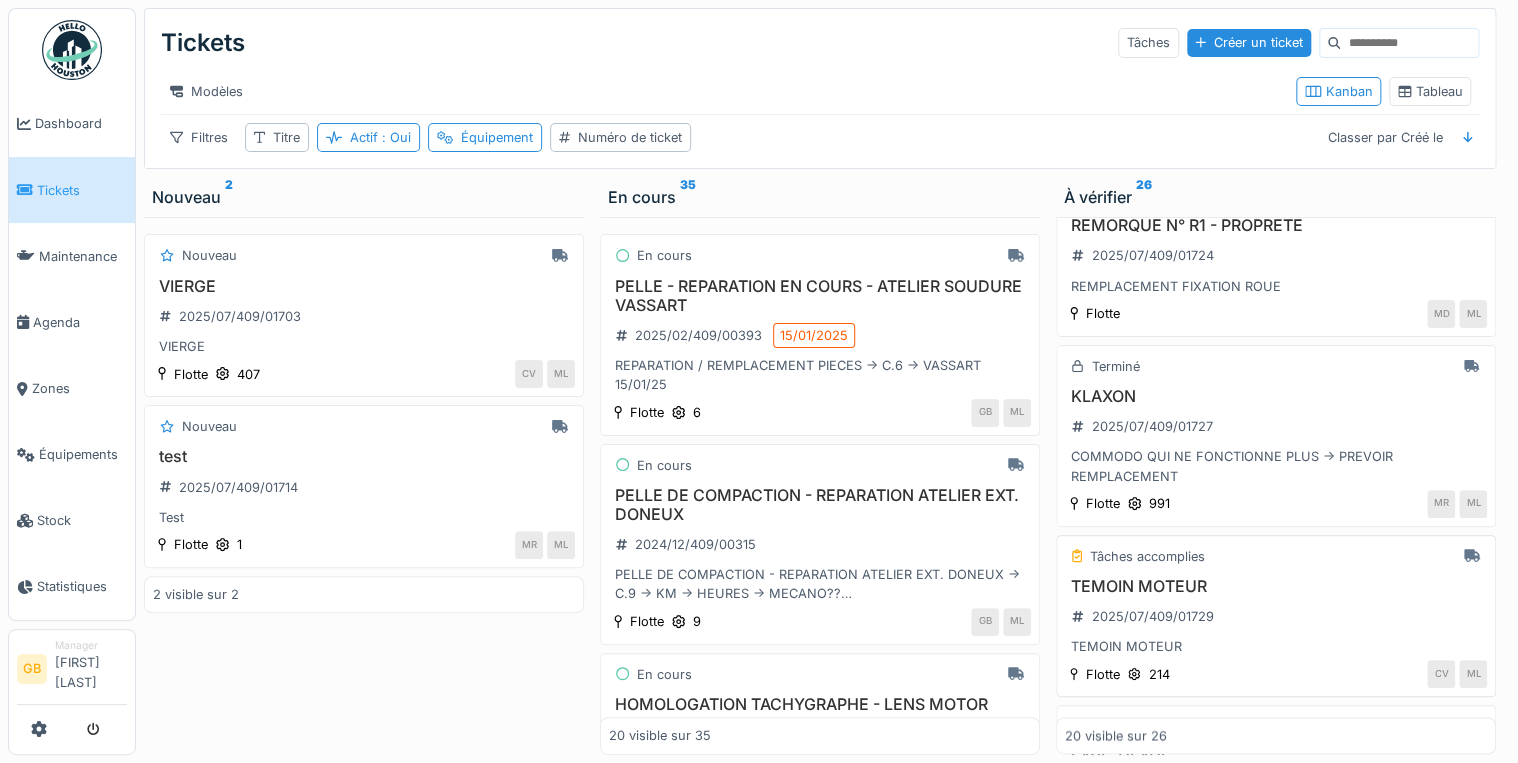 click on "TEMOIN MOTEUR" at bounding box center [1276, 586] 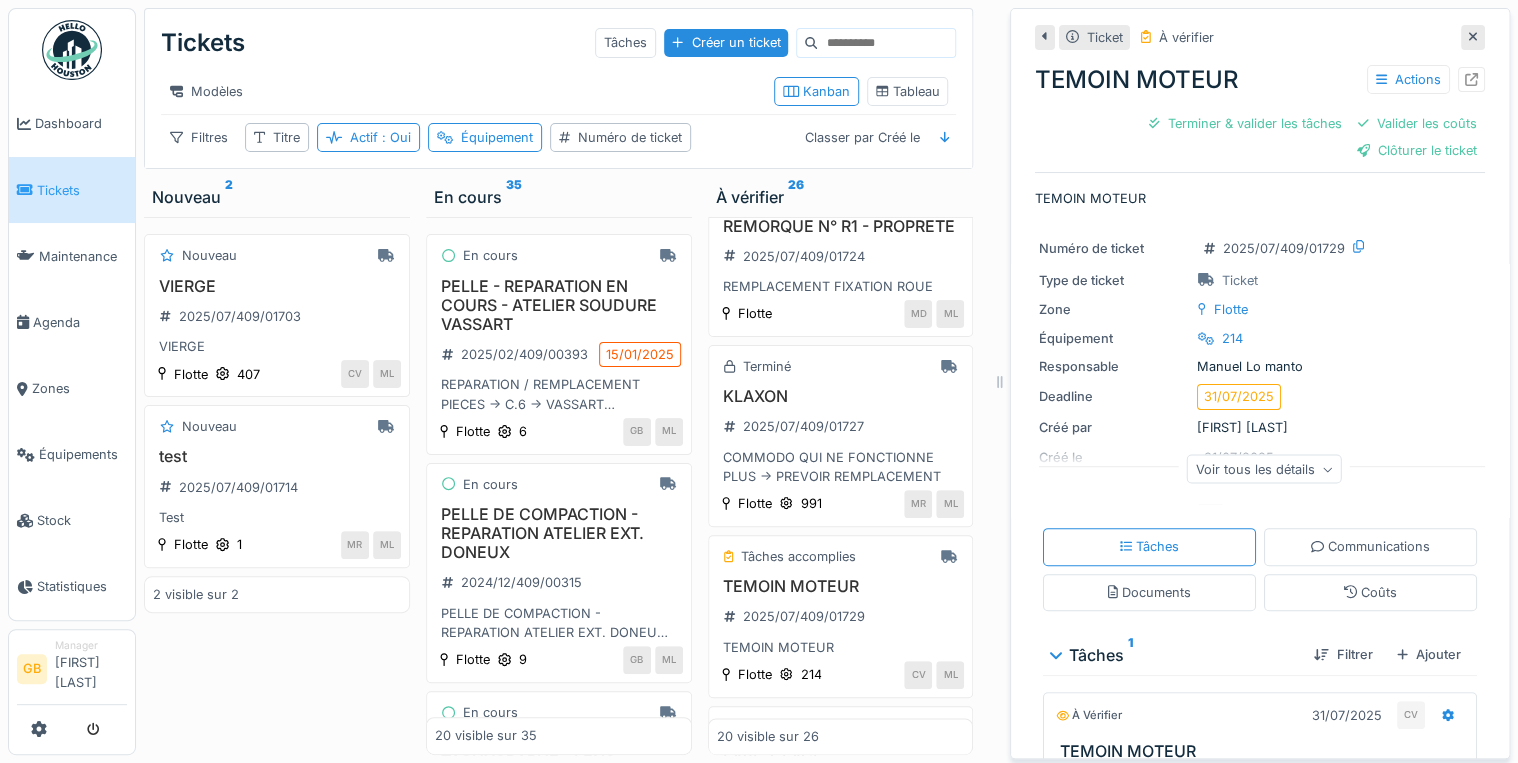click at bounding box center (1471, 79) 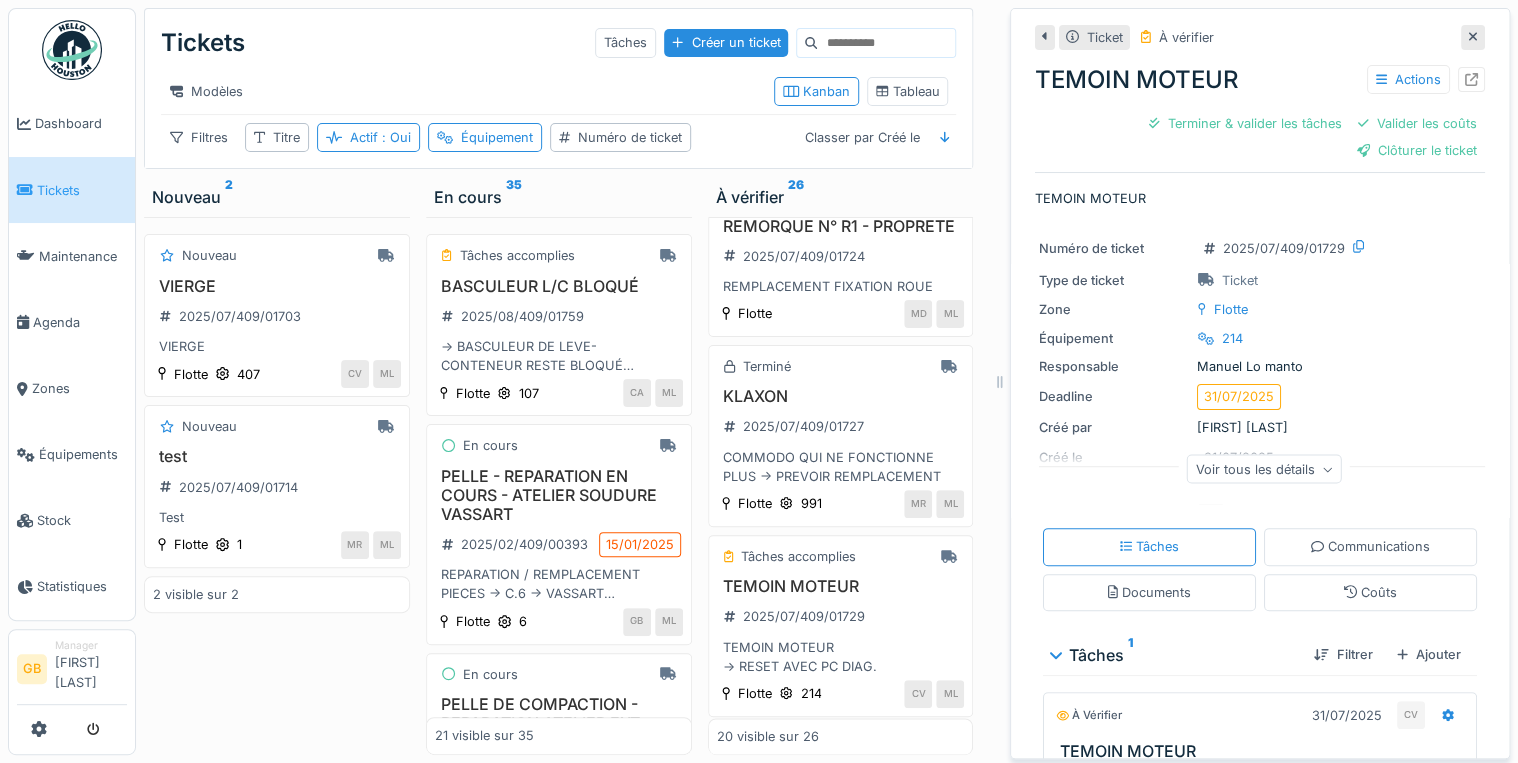 click 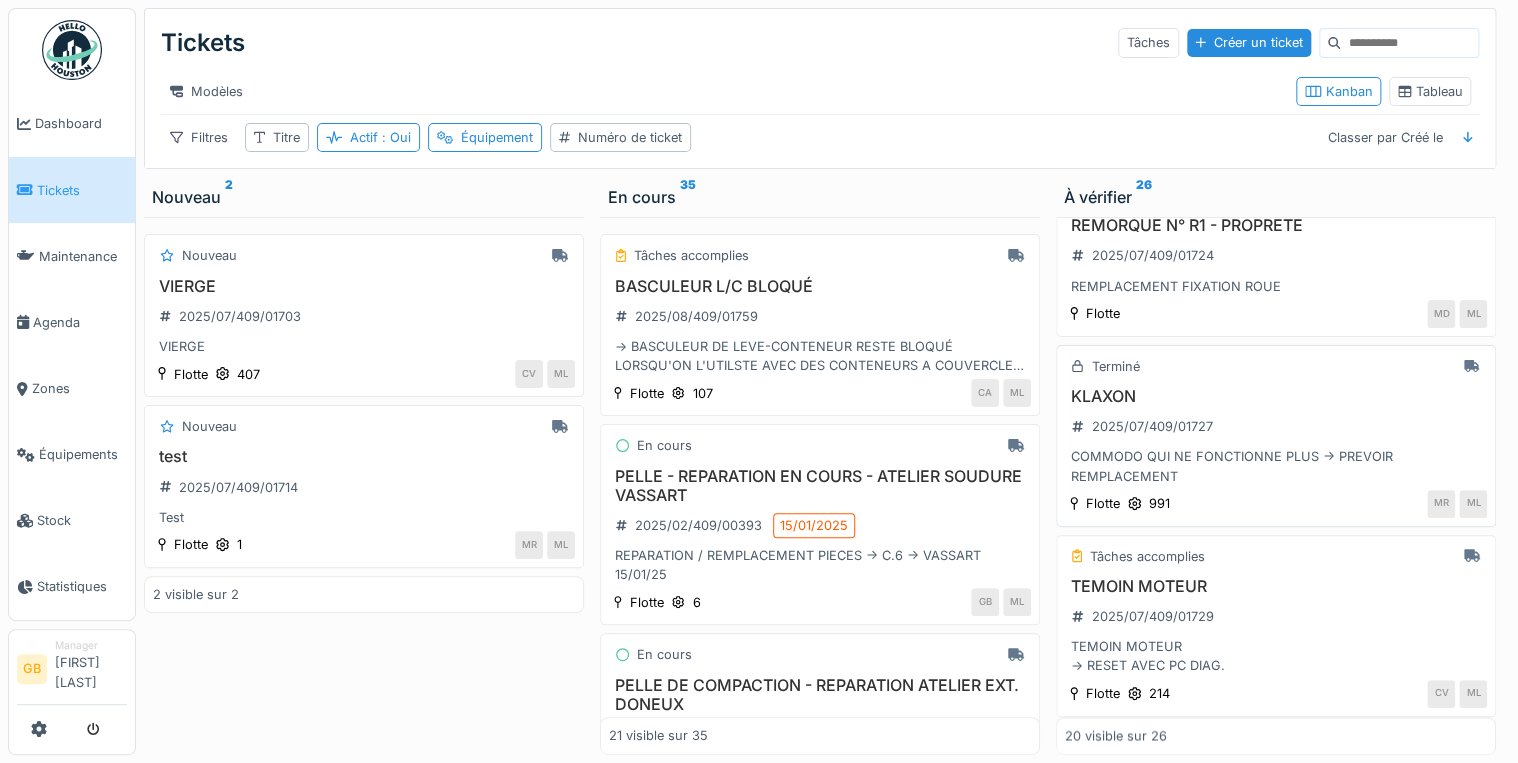 scroll, scrollTop: 1280, scrollLeft: 0, axis: vertical 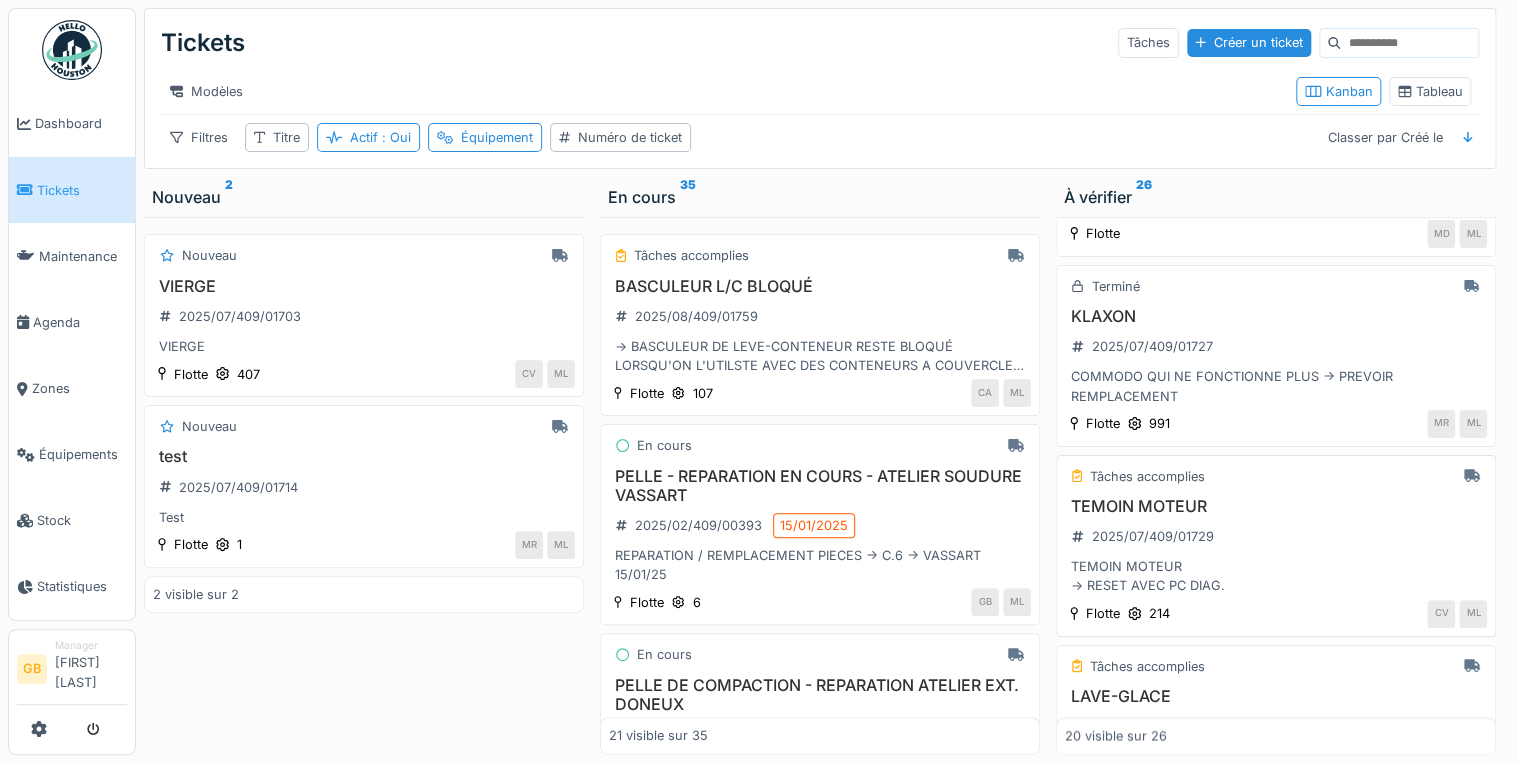 click on "TEMOIN MOTEUR" at bounding box center (1276, 506) 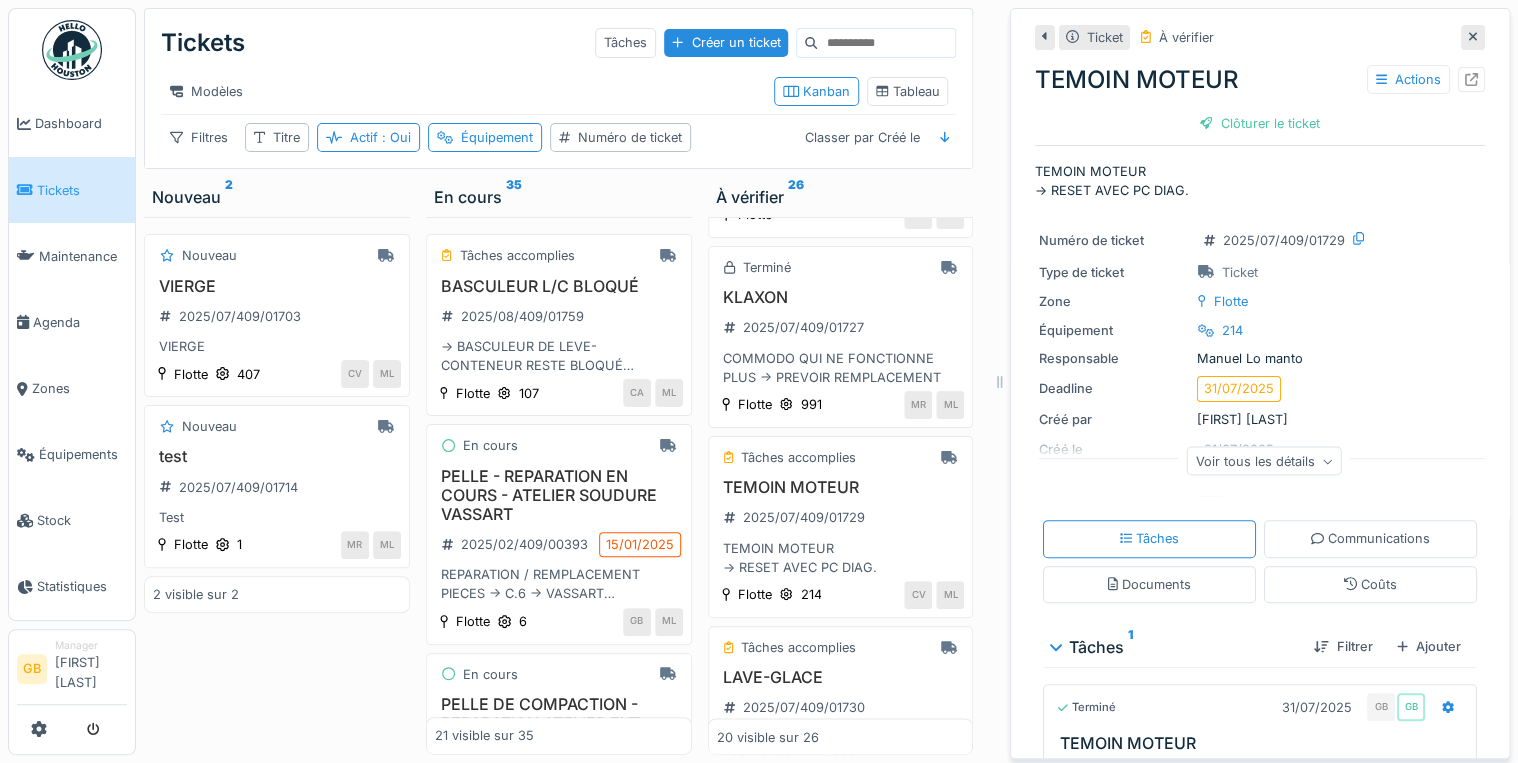 click at bounding box center (1473, 37) 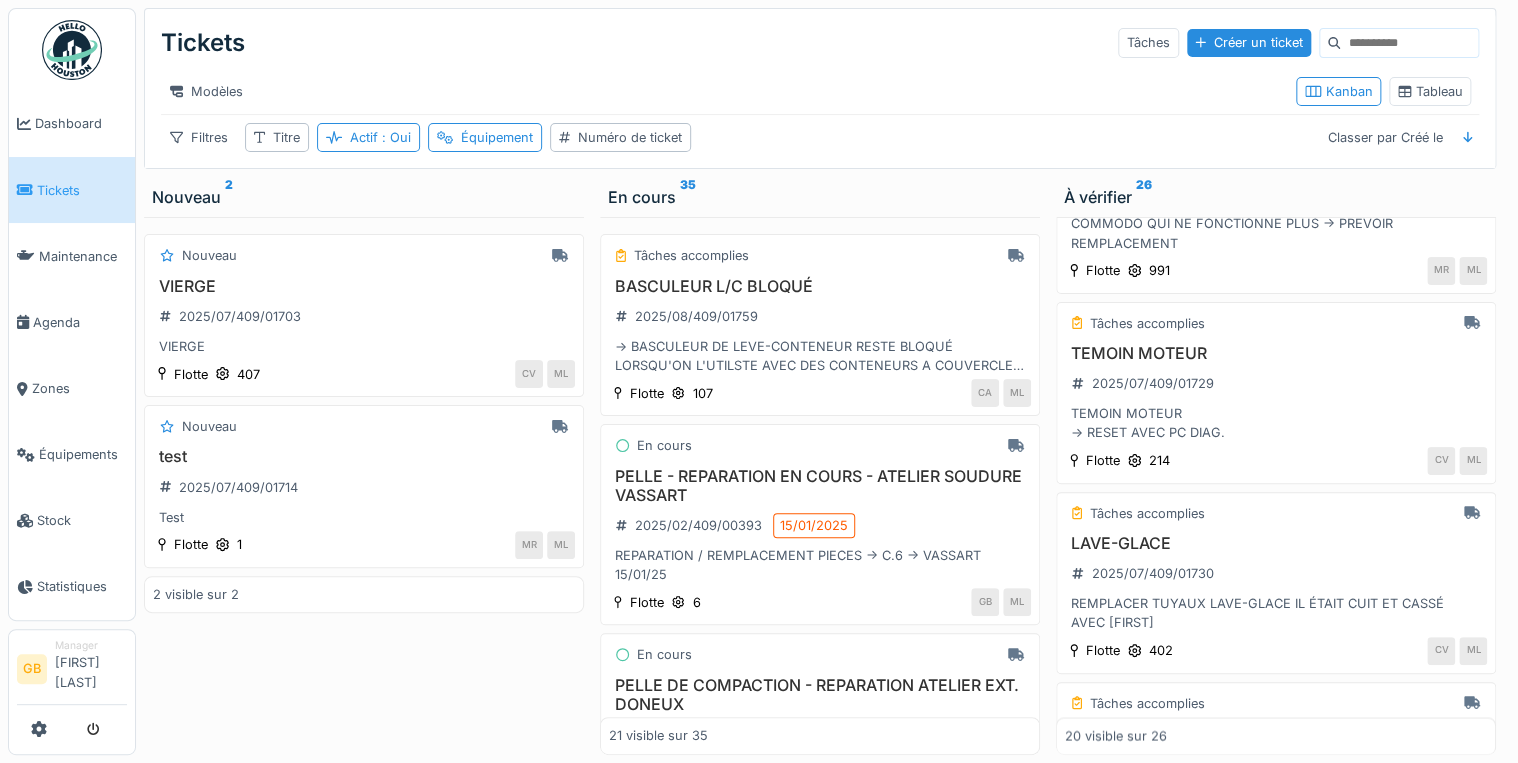 scroll, scrollTop: 1280, scrollLeft: 0, axis: vertical 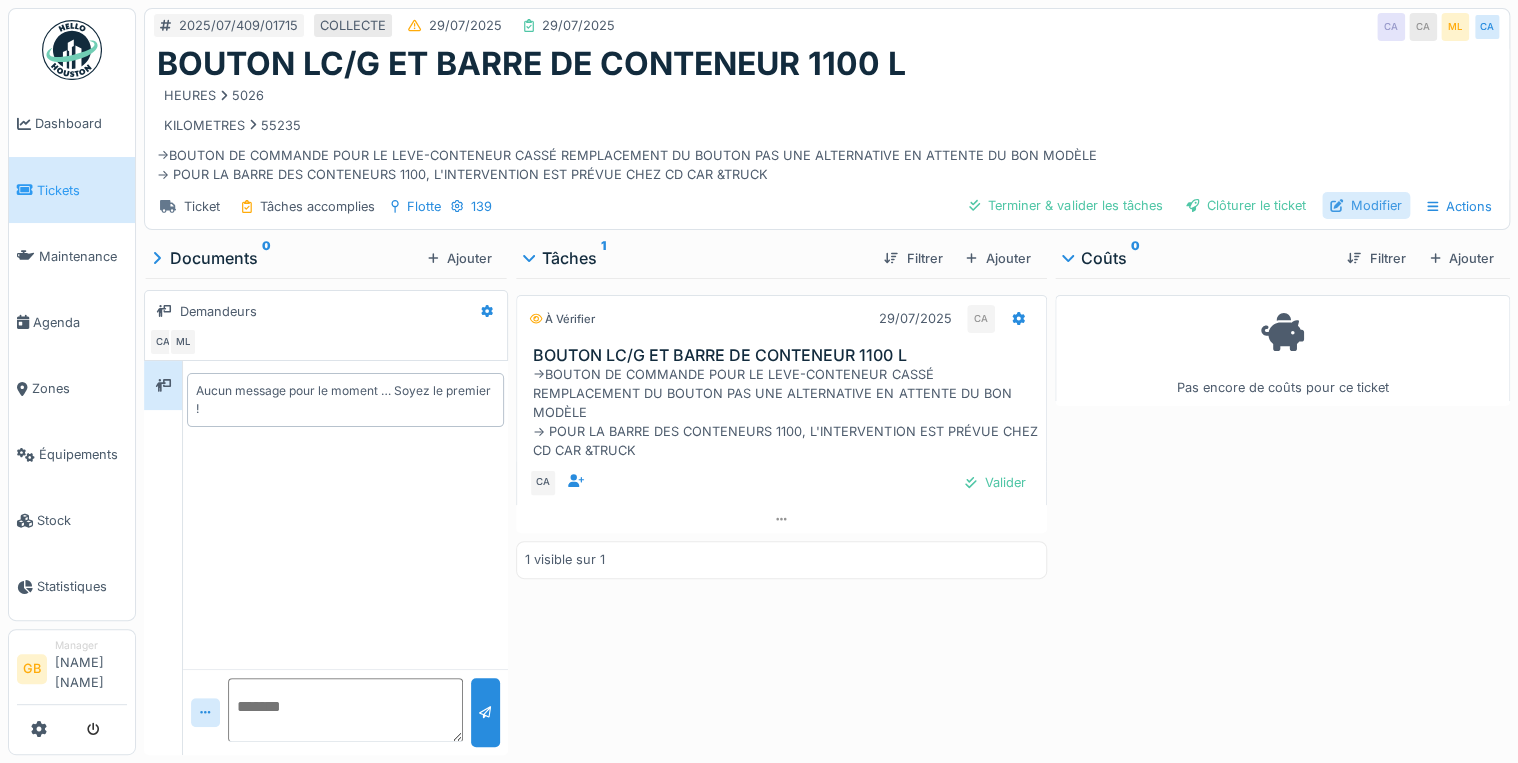 click on "Modifier" at bounding box center [1366, 205] 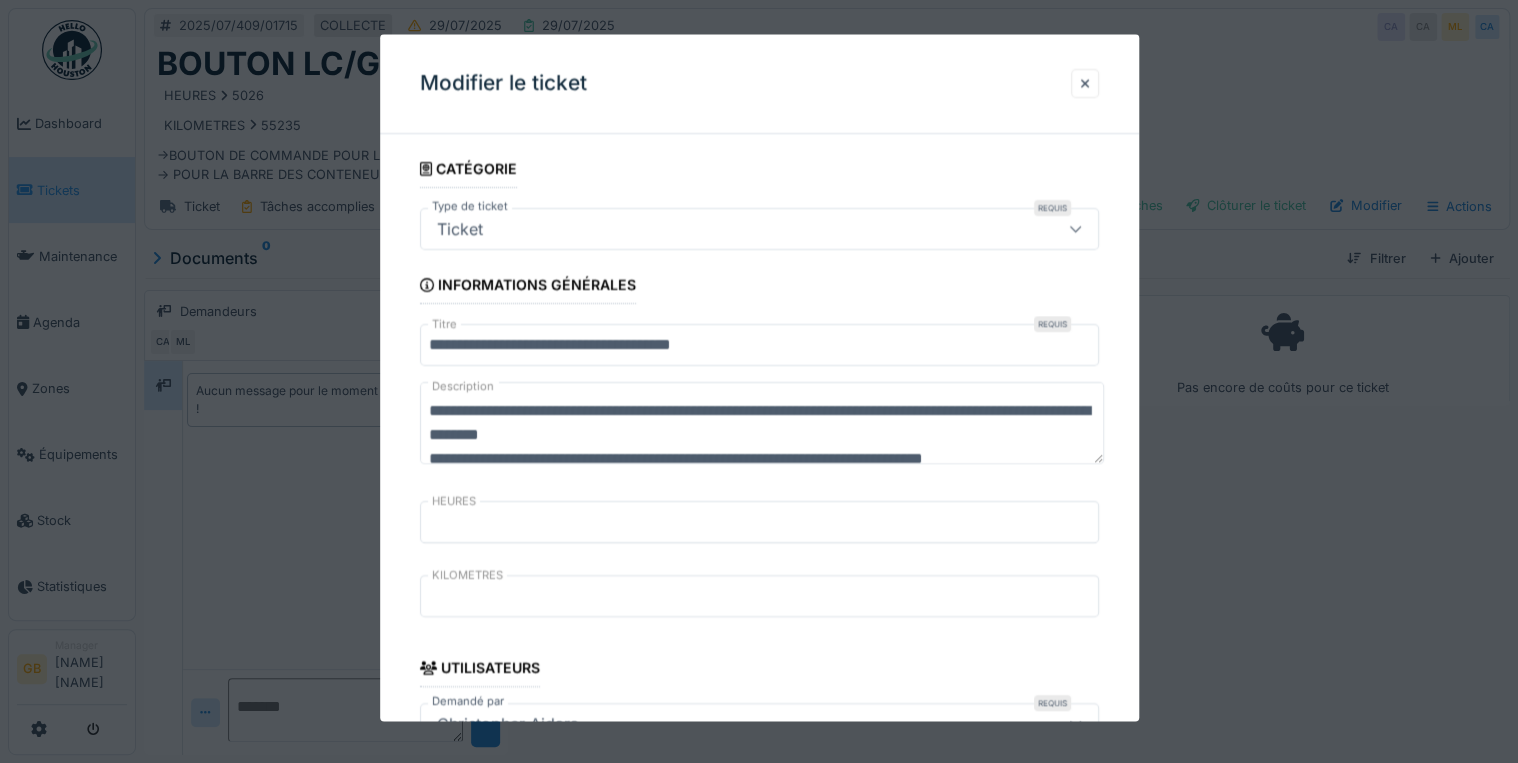 click on "**********" at bounding box center (759, 346) 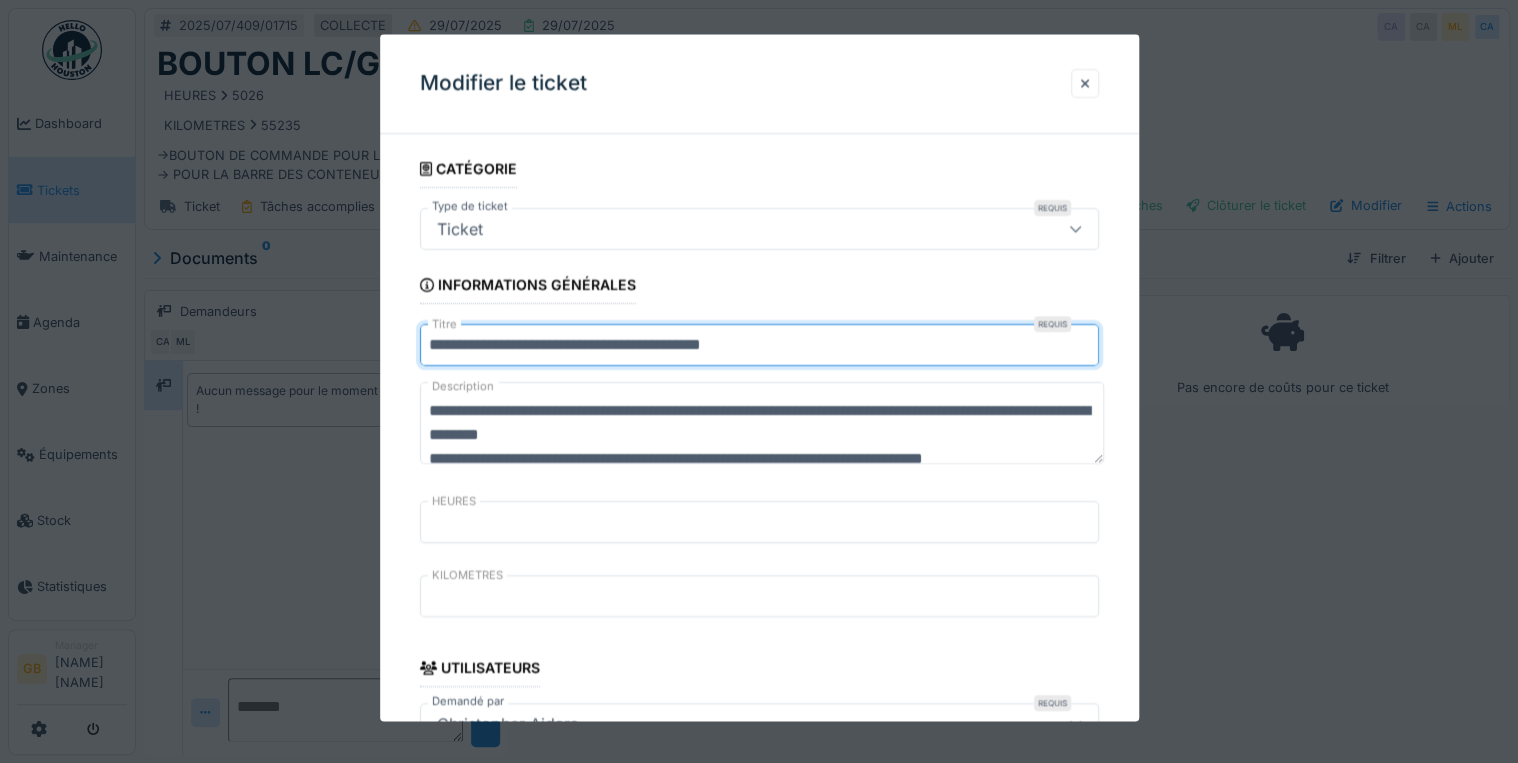 type on "**********" 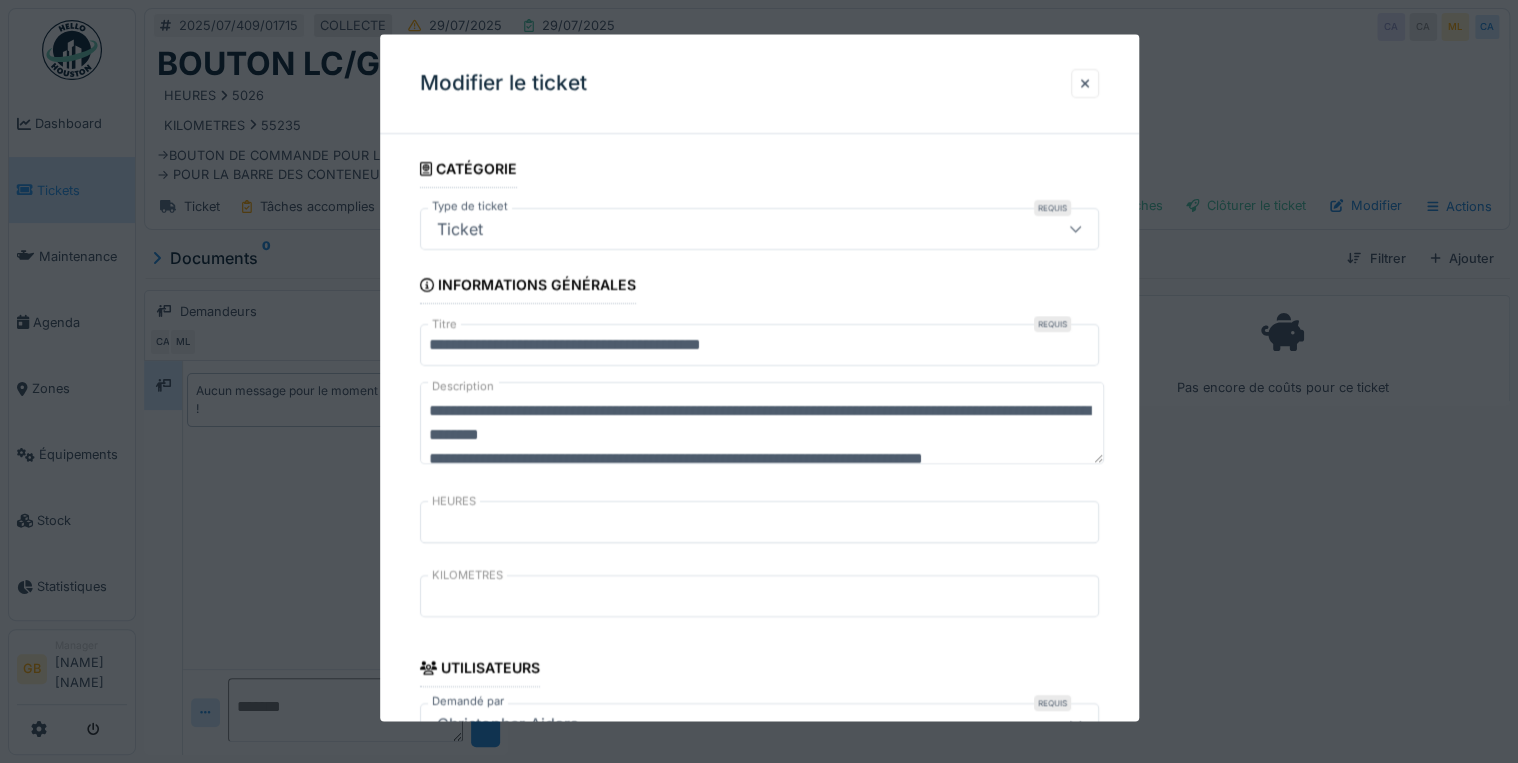 click on "**********" at bounding box center (762, 424) 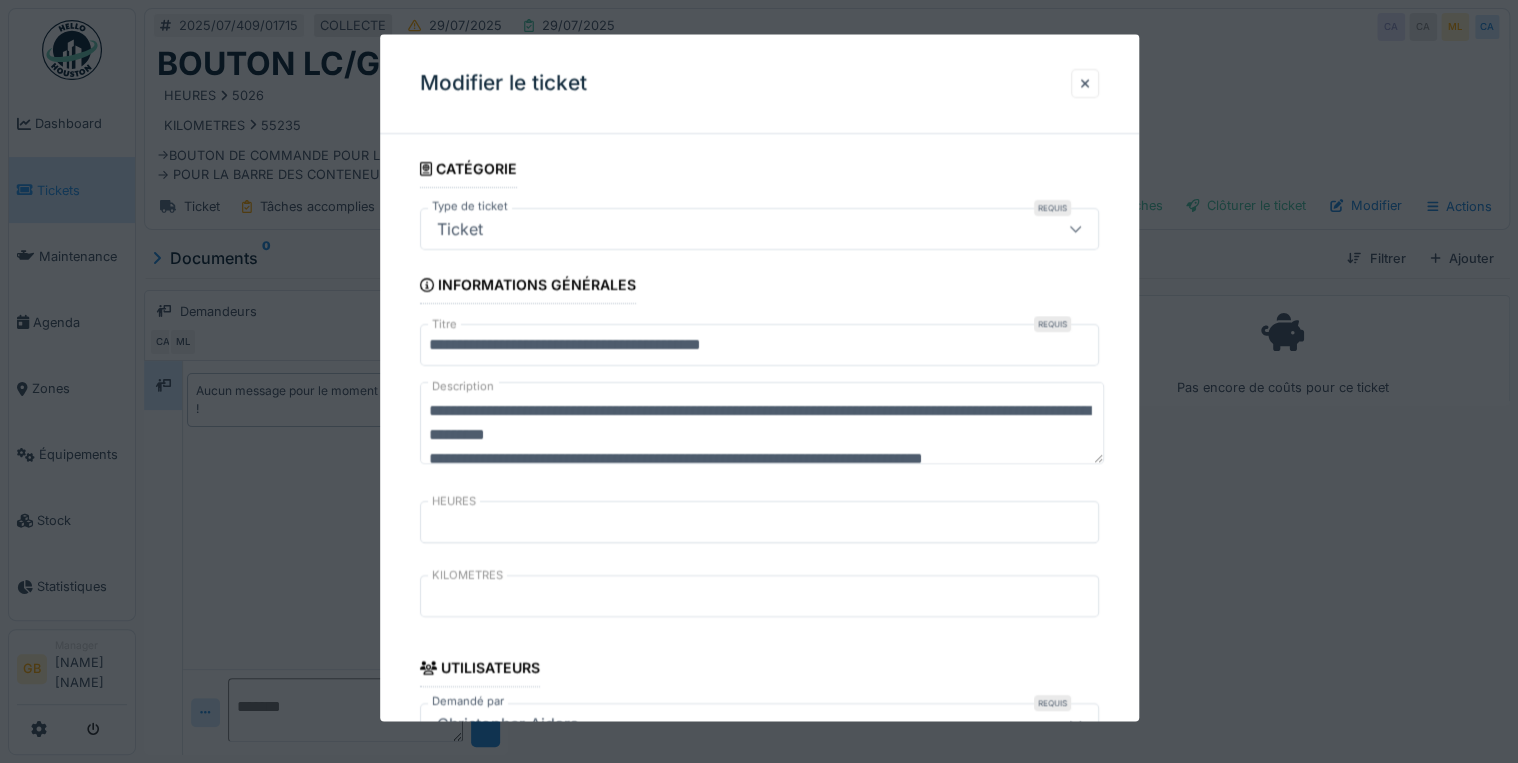 click on "**********" at bounding box center [762, 424] 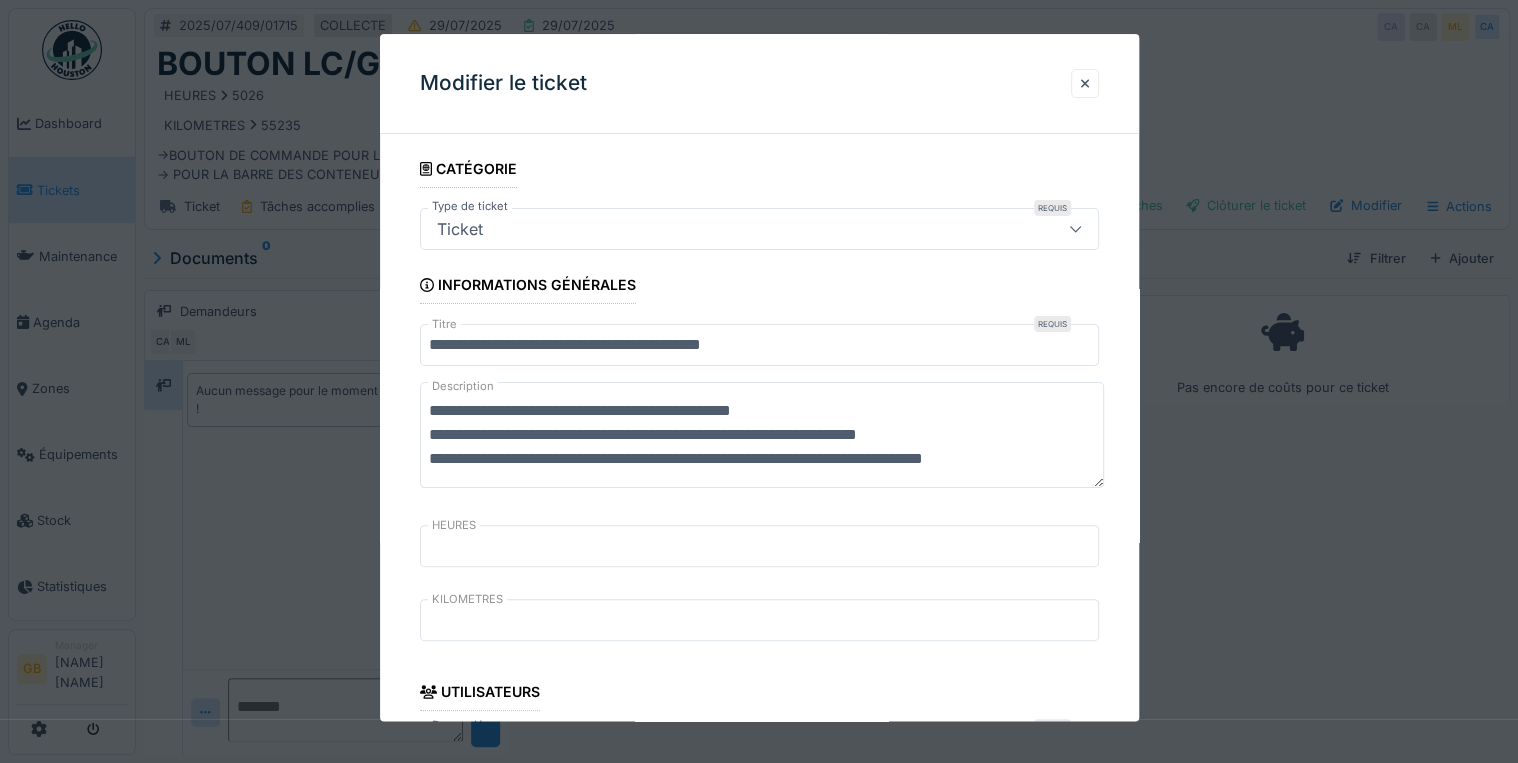 drag, startPoint x: 689, startPoint y: 410, endPoint x: 648, endPoint y: 407, distance: 41.109608 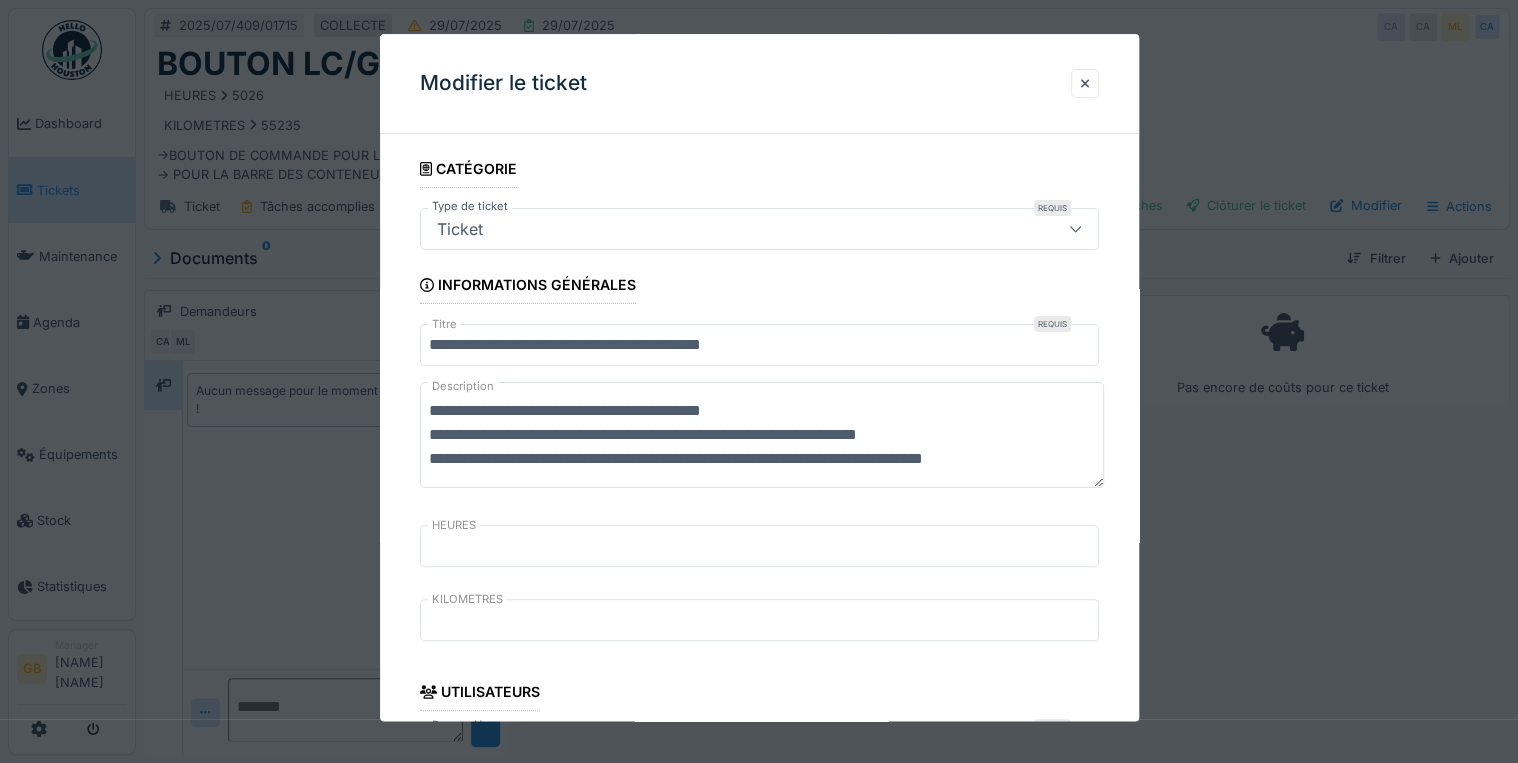 click on "**********" at bounding box center [762, 436] 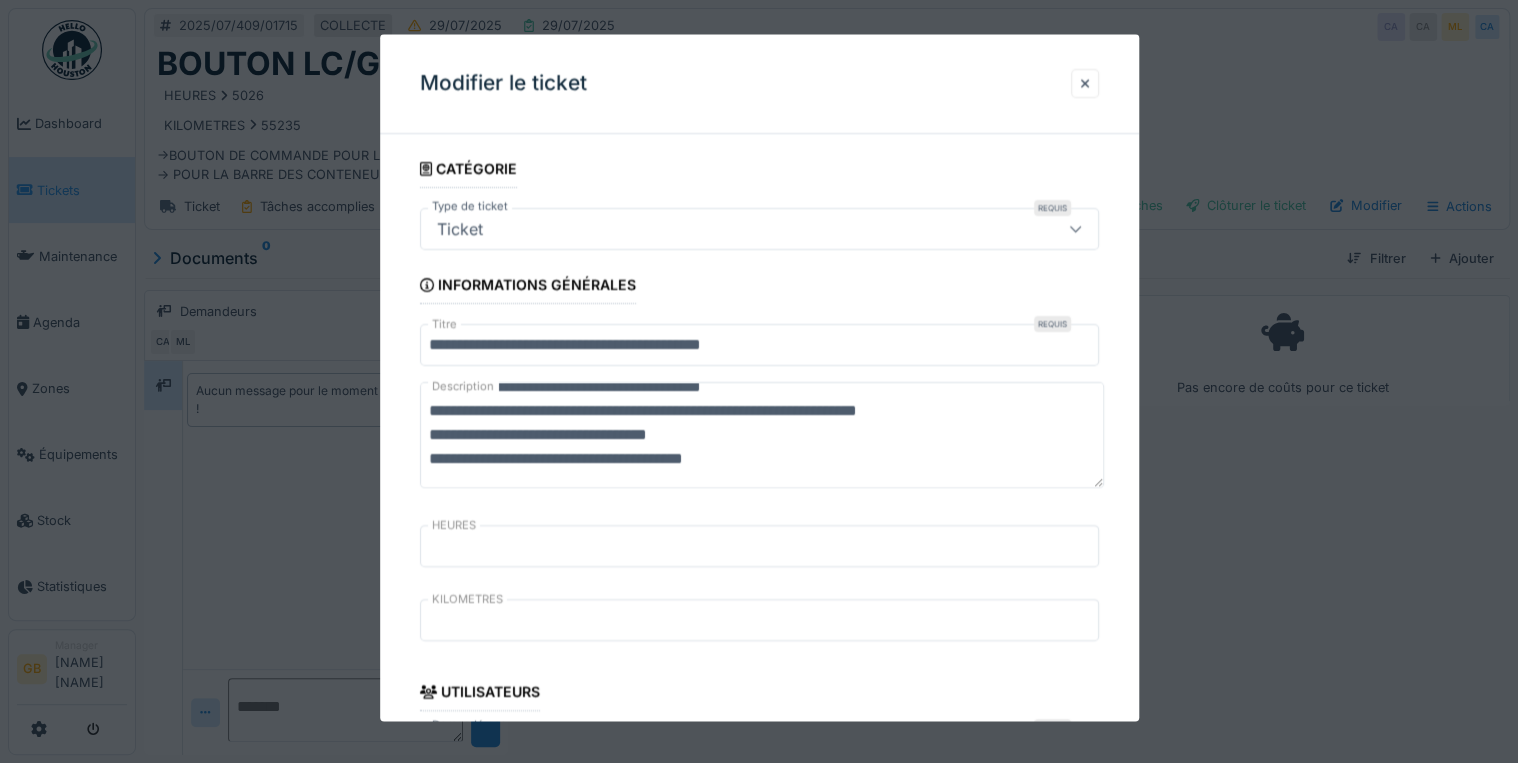 scroll, scrollTop: 24, scrollLeft: 0, axis: vertical 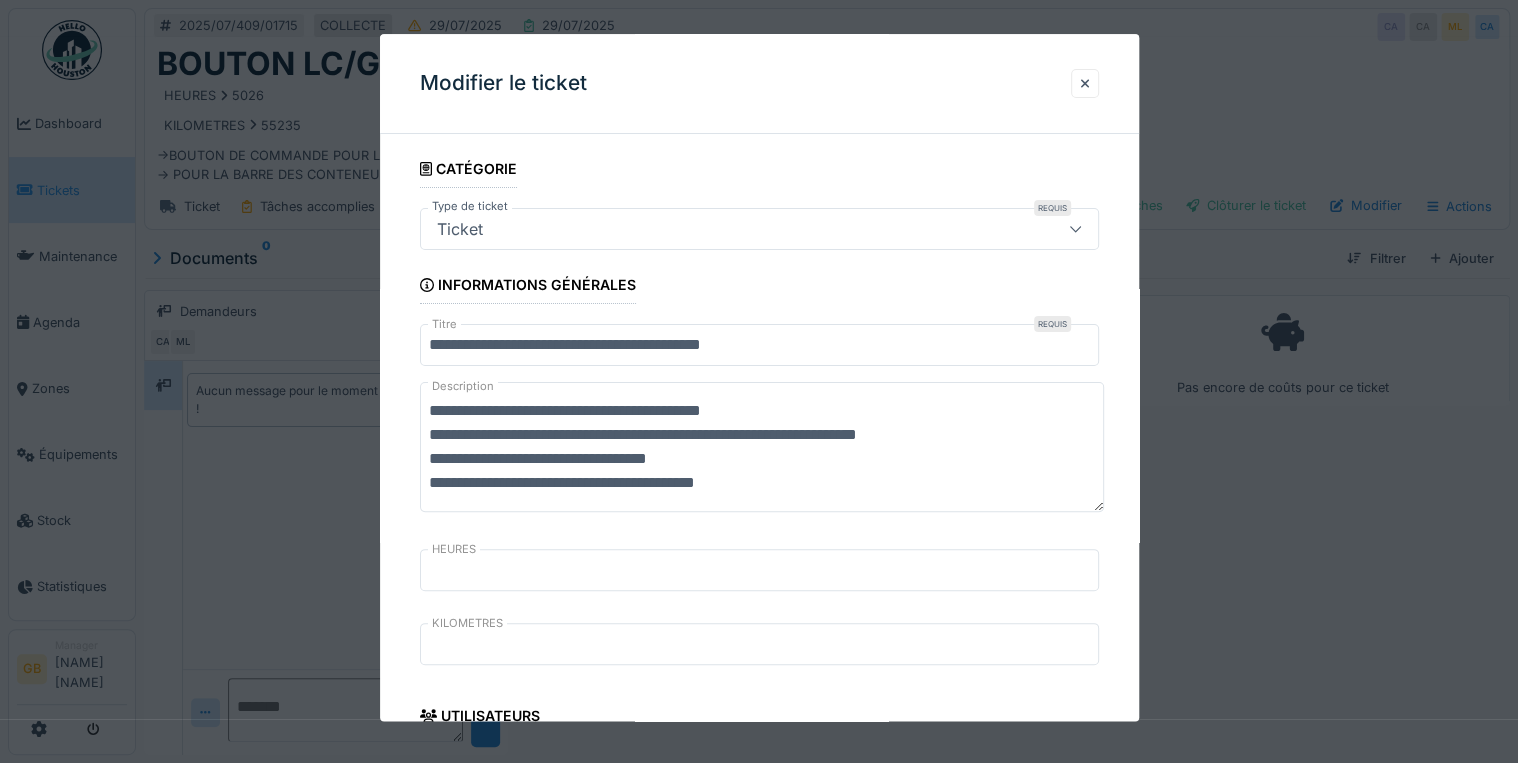 drag, startPoint x: 595, startPoint y: 483, endPoint x: 563, endPoint y: 484, distance: 32.01562 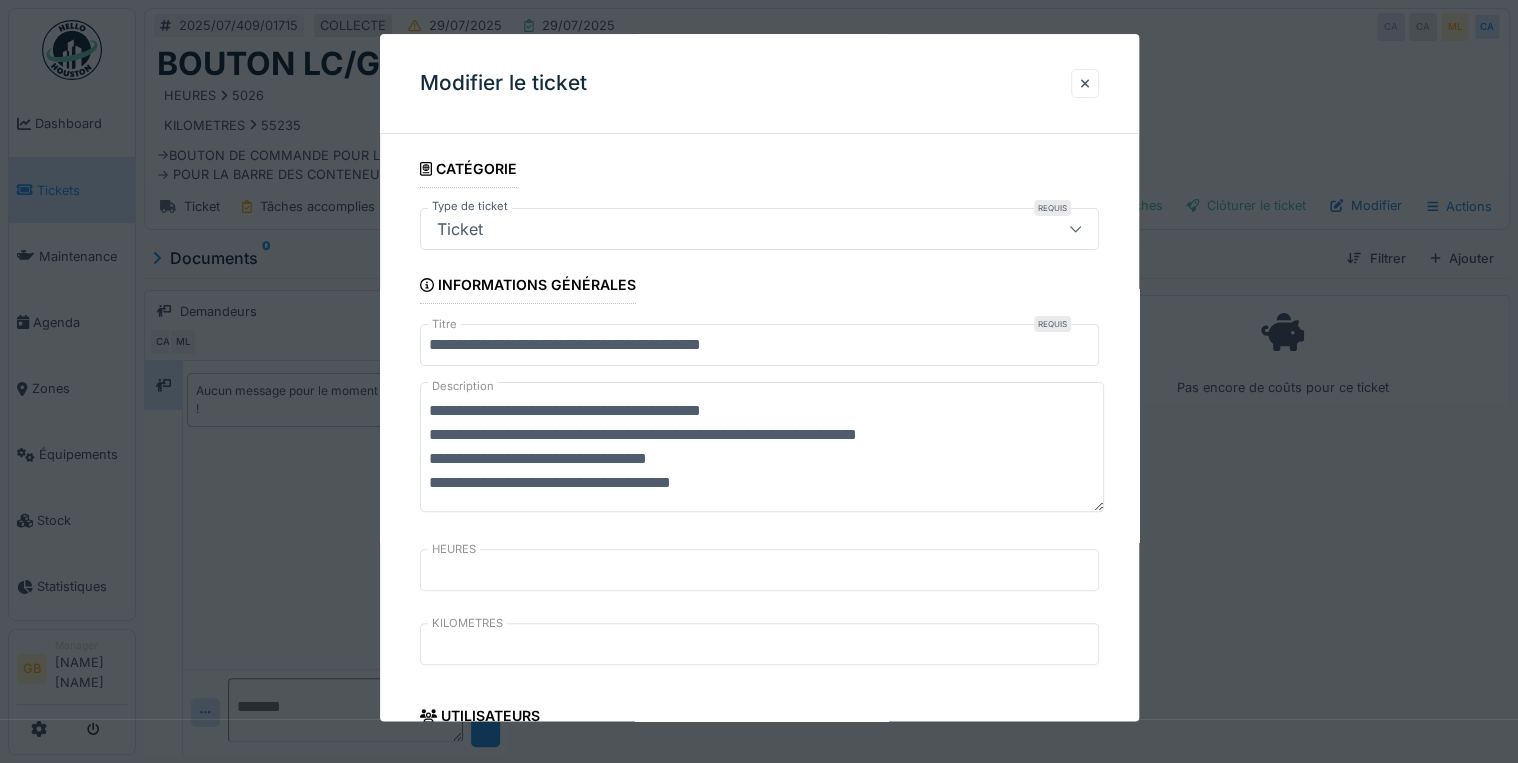 click on "**********" at bounding box center [762, 448] 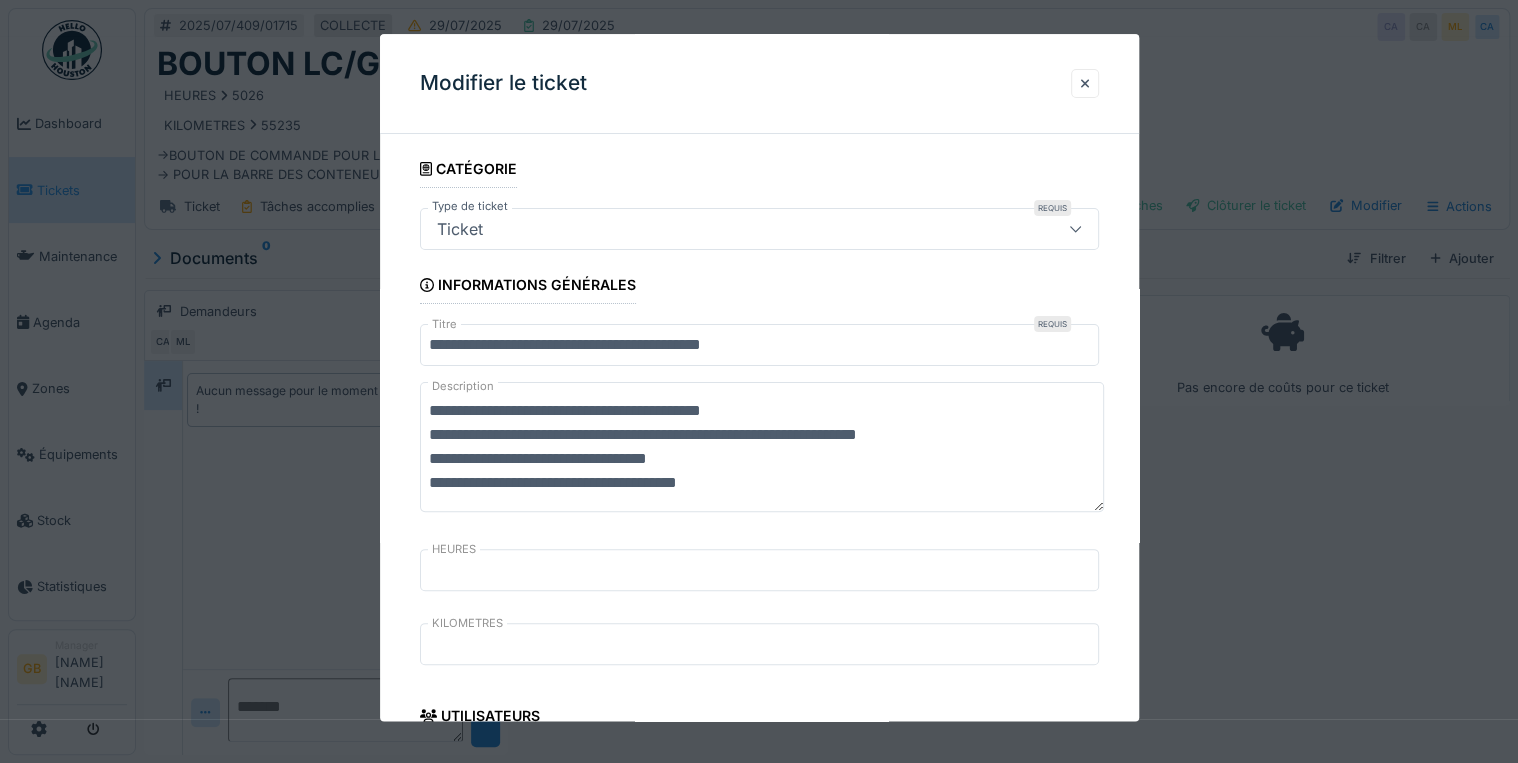 scroll, scrollTop: 0, scrollLeft: 0, axis: both 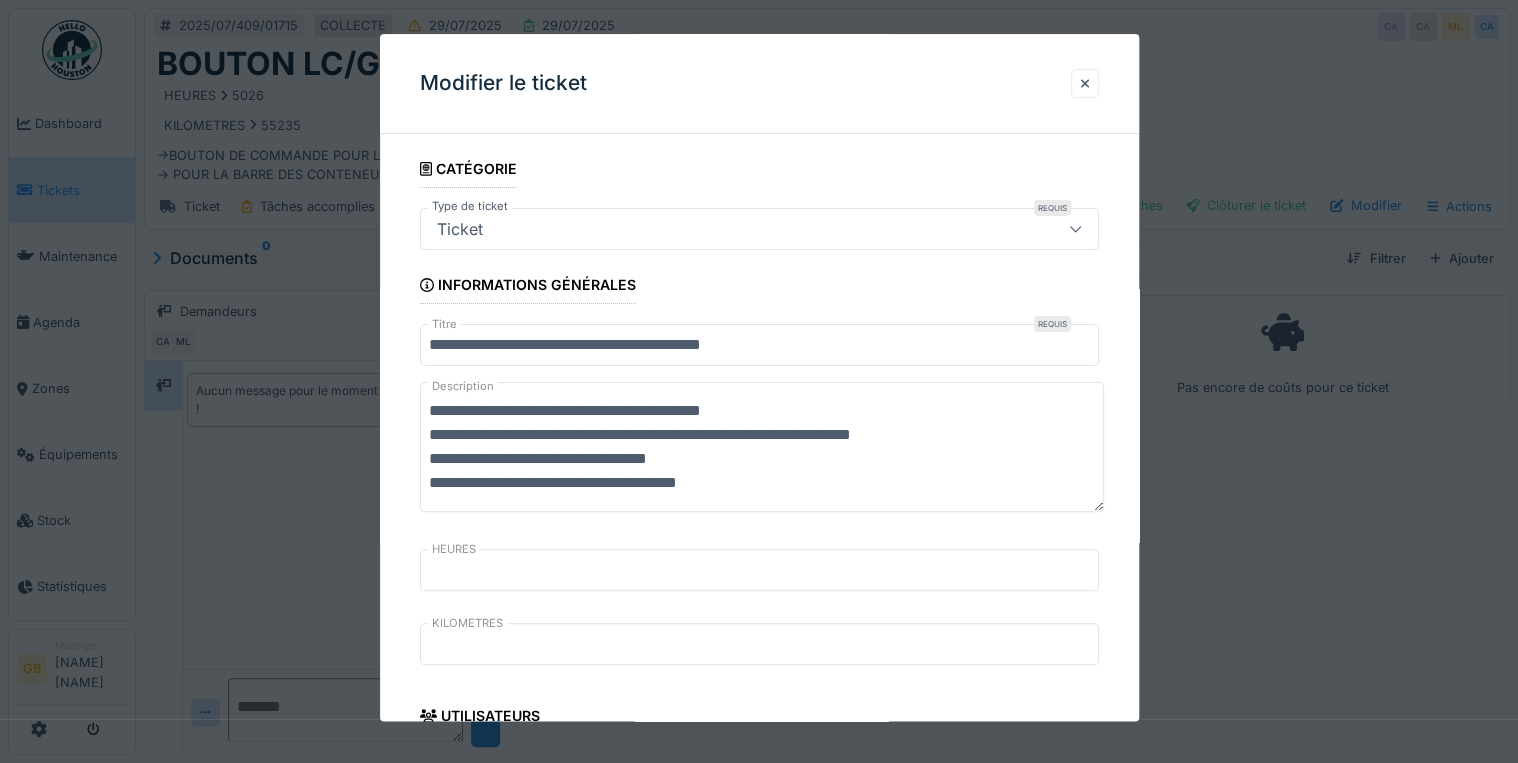 click on "**********" at bounding box center (762, 448) 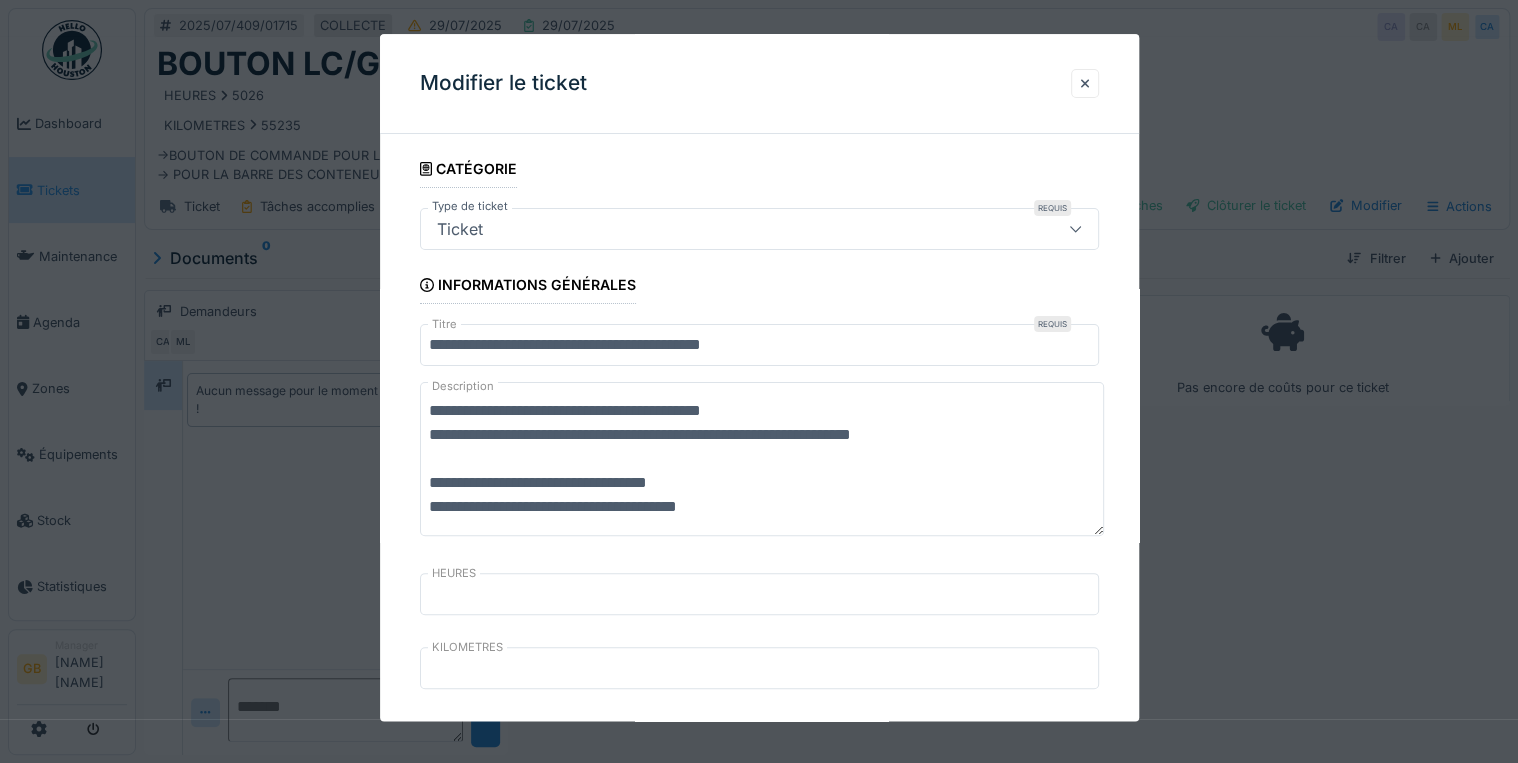 scroll, scrollTop: 24, scrollLeft: 0, axis: vertical 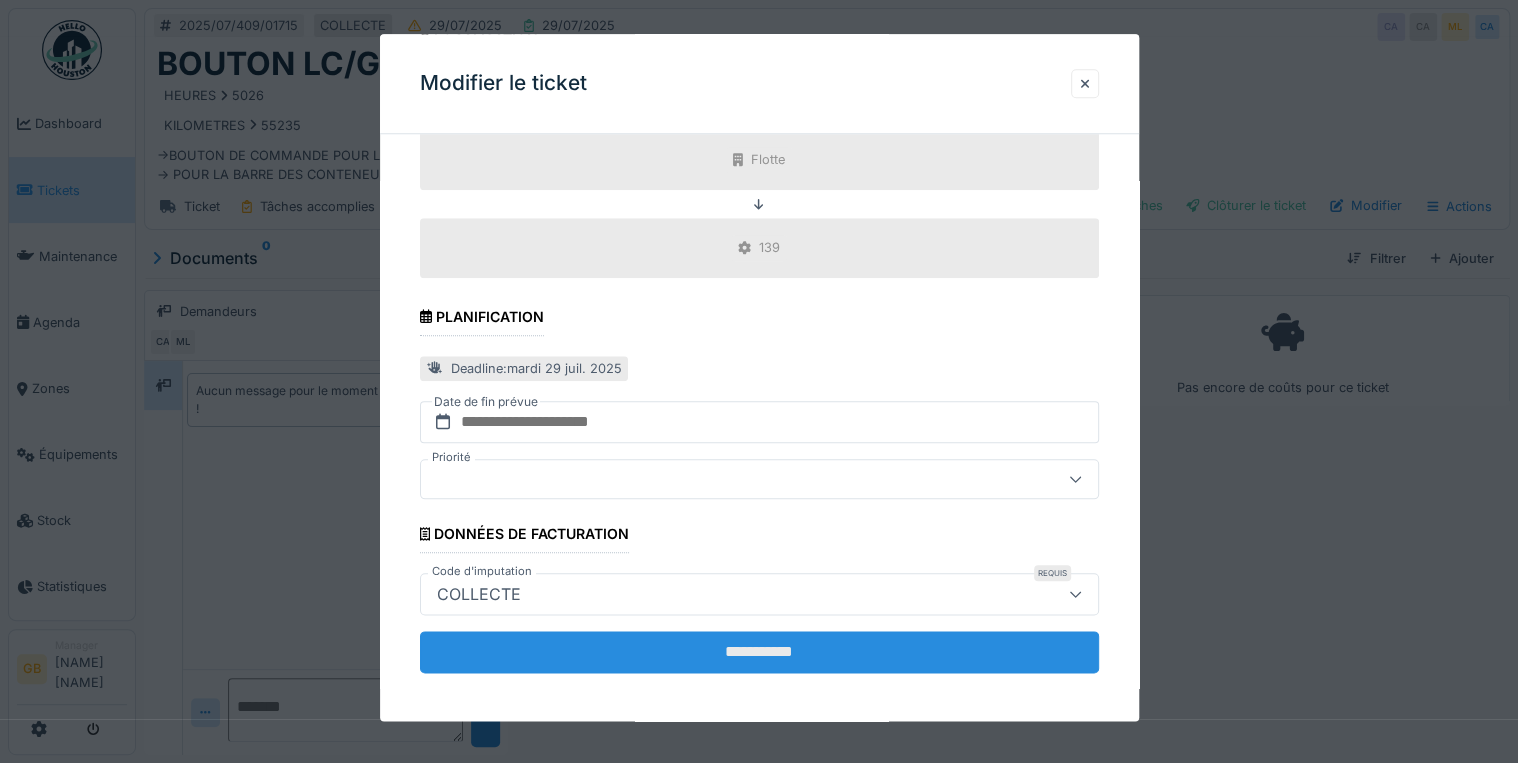 type on "**********" 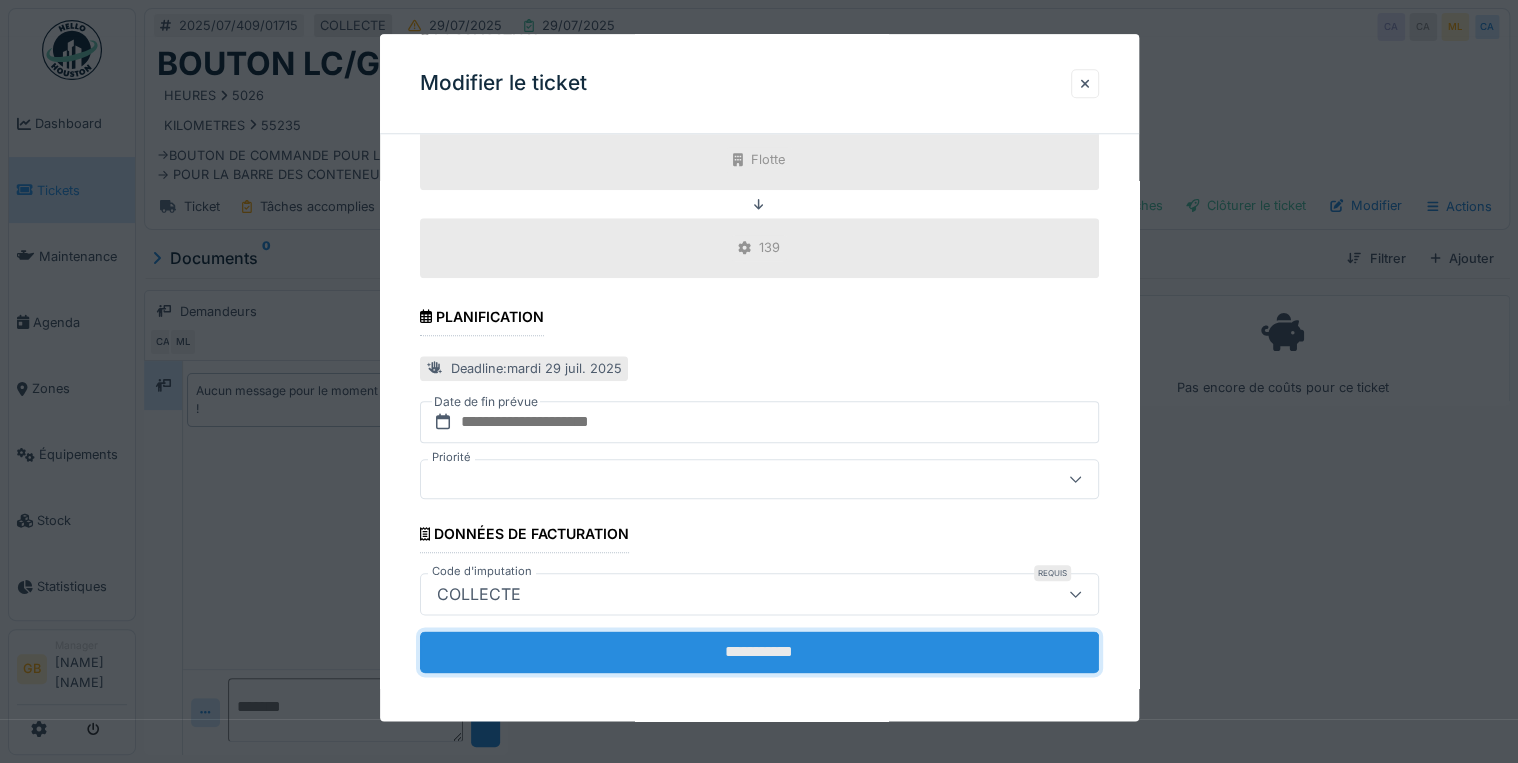 click on "**********" at bounding box center [759, 652] 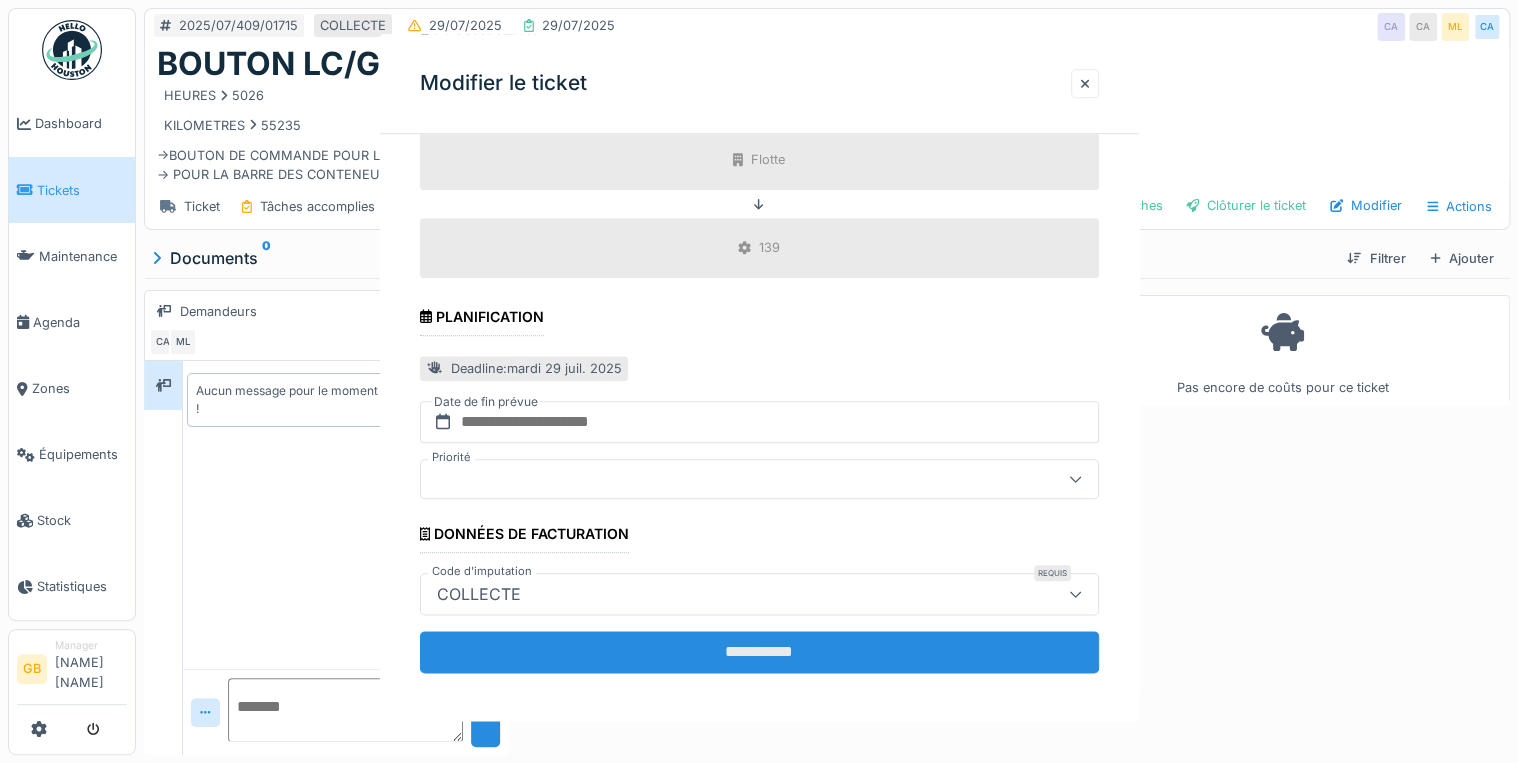 scroll, scrollTop: 0, scrollLeft: 0, axis: both 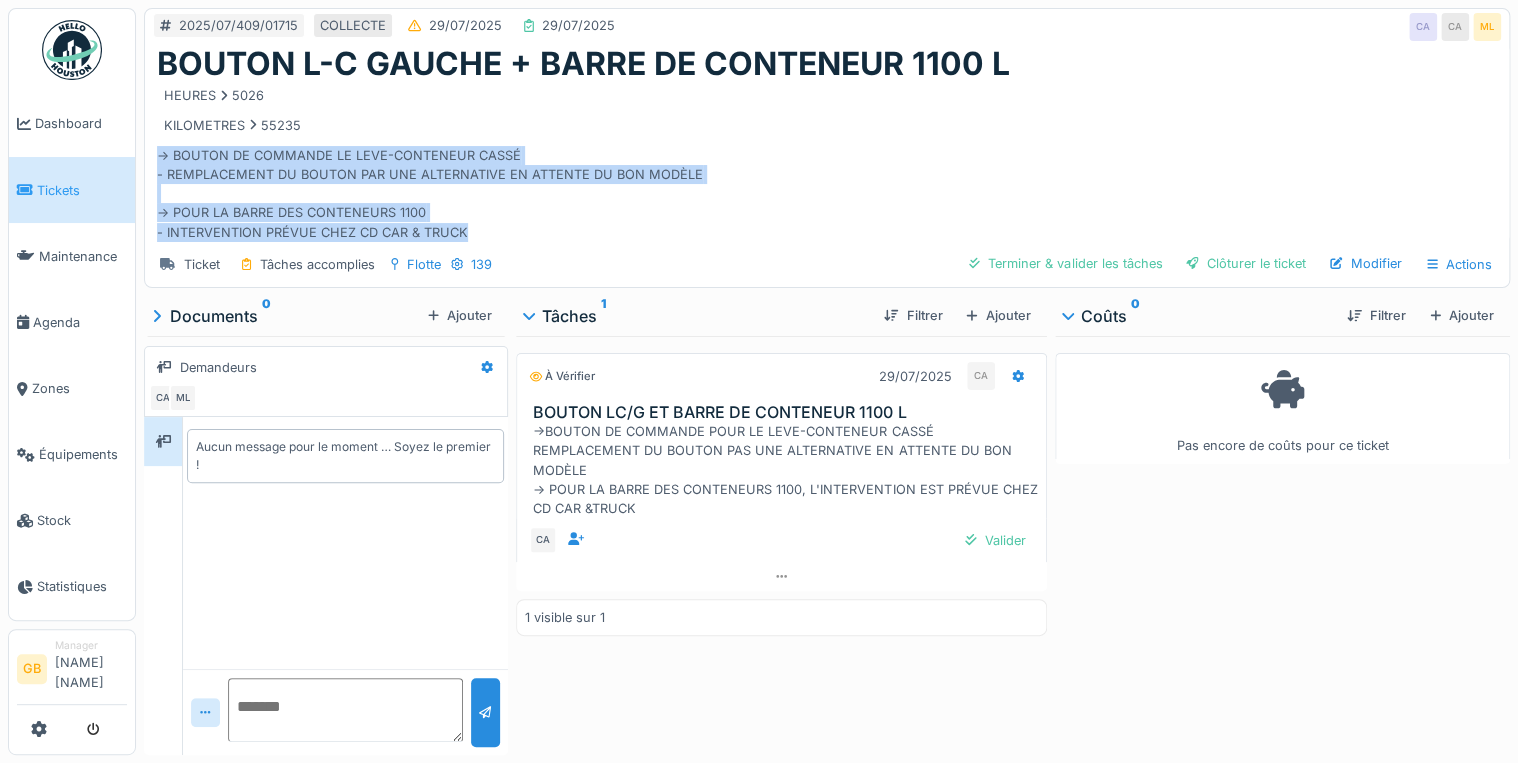 drag, startPoint x: 478, startPoint y: 236, endPoint x: 143, endPoint y: 148, distance: 346.36542 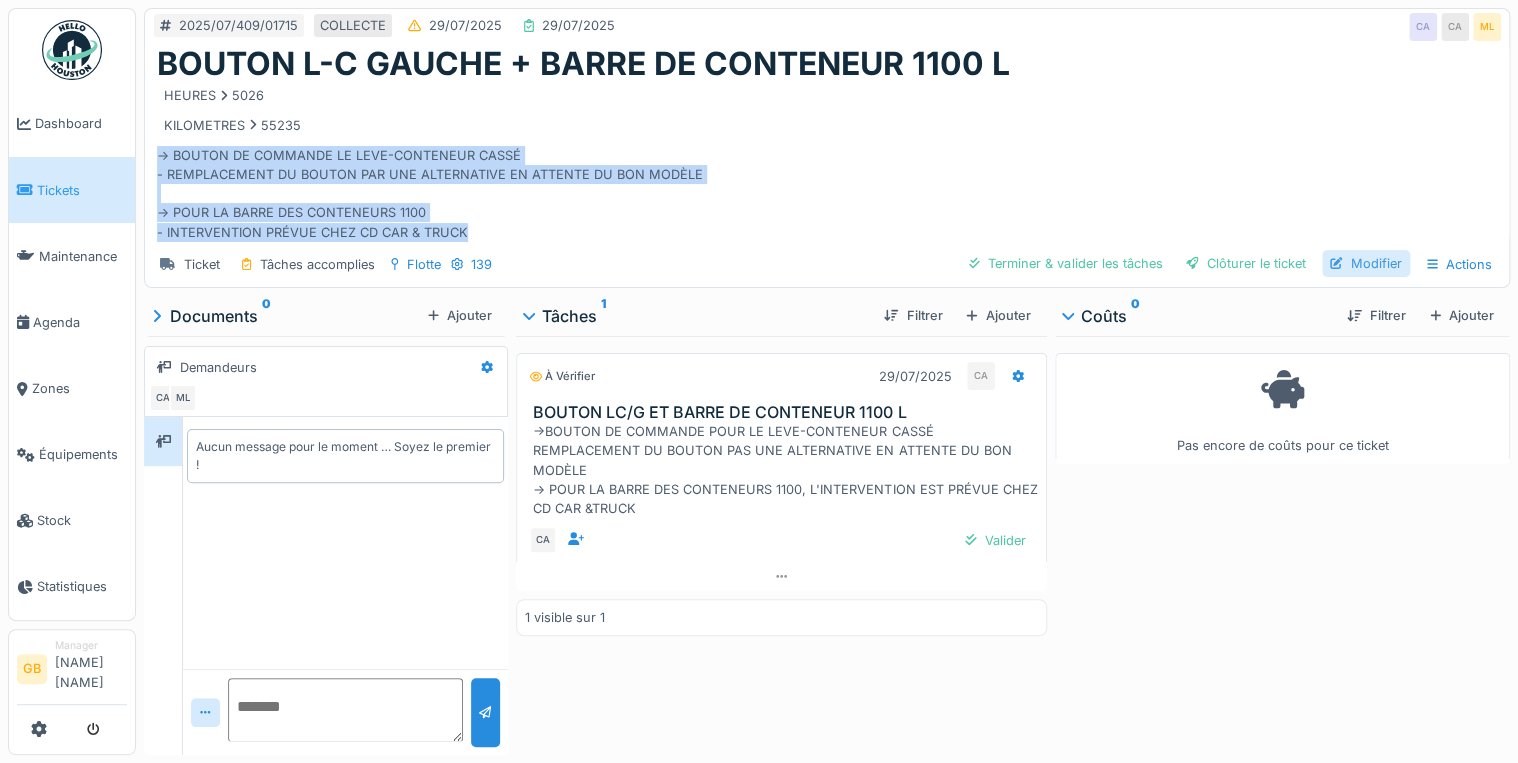drag, startPoint x: 404, startPoint y: 156, endPoint x: 1356, endPoint y: 256, distance: 957.2377 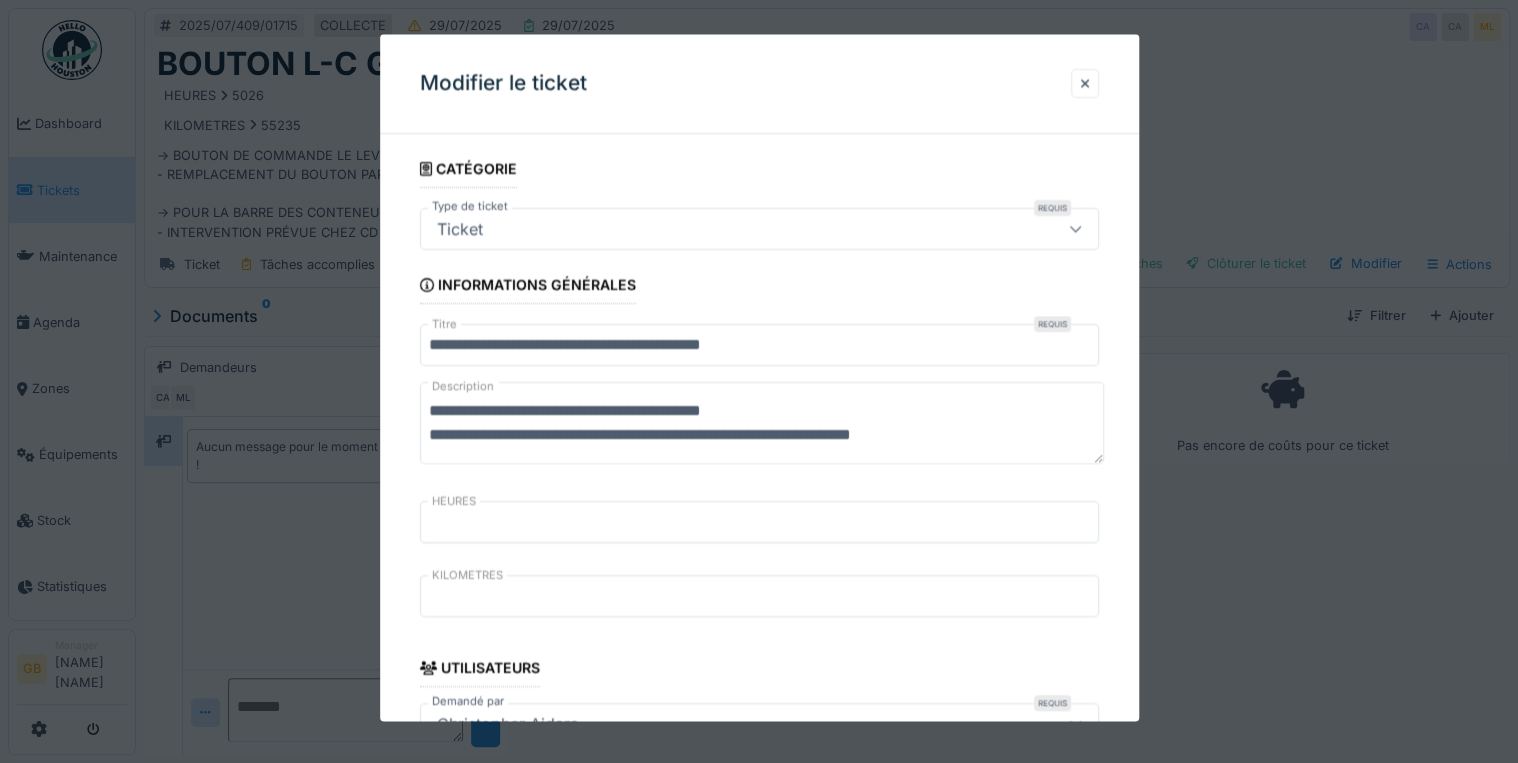 click on "**********" at bounding box center (759, 346) 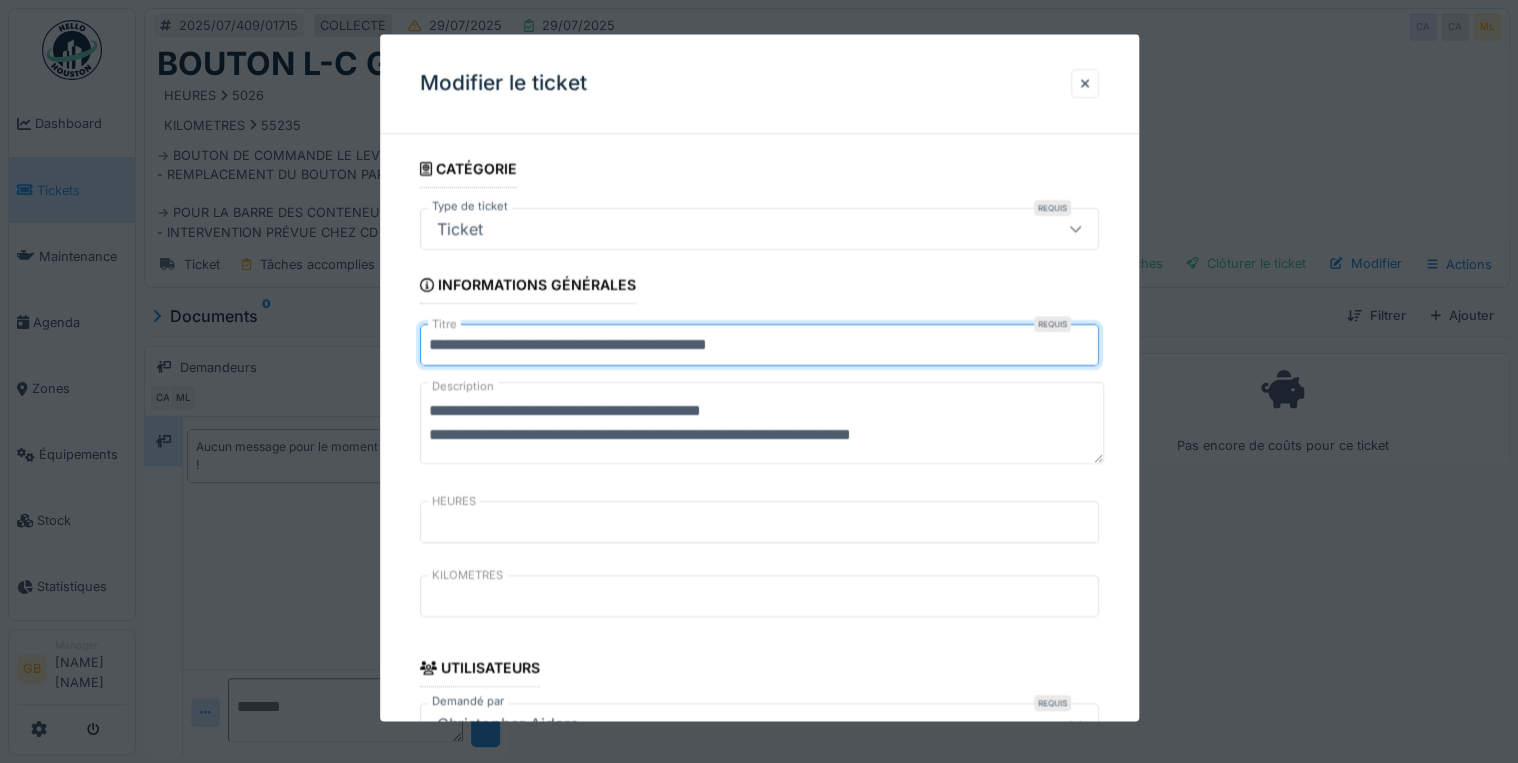 type on "**********" 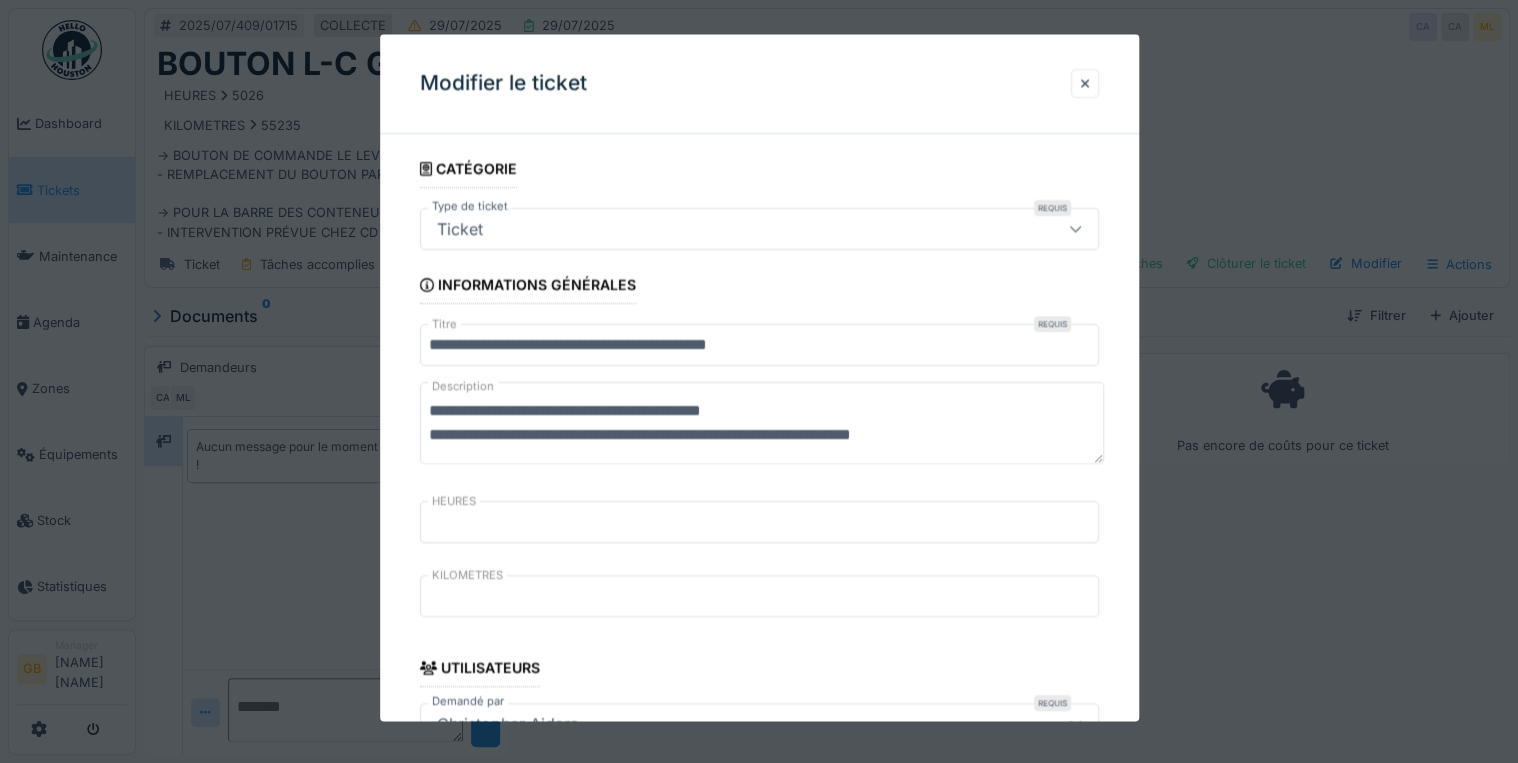 click on "**********" at bounding box center (762, 424) 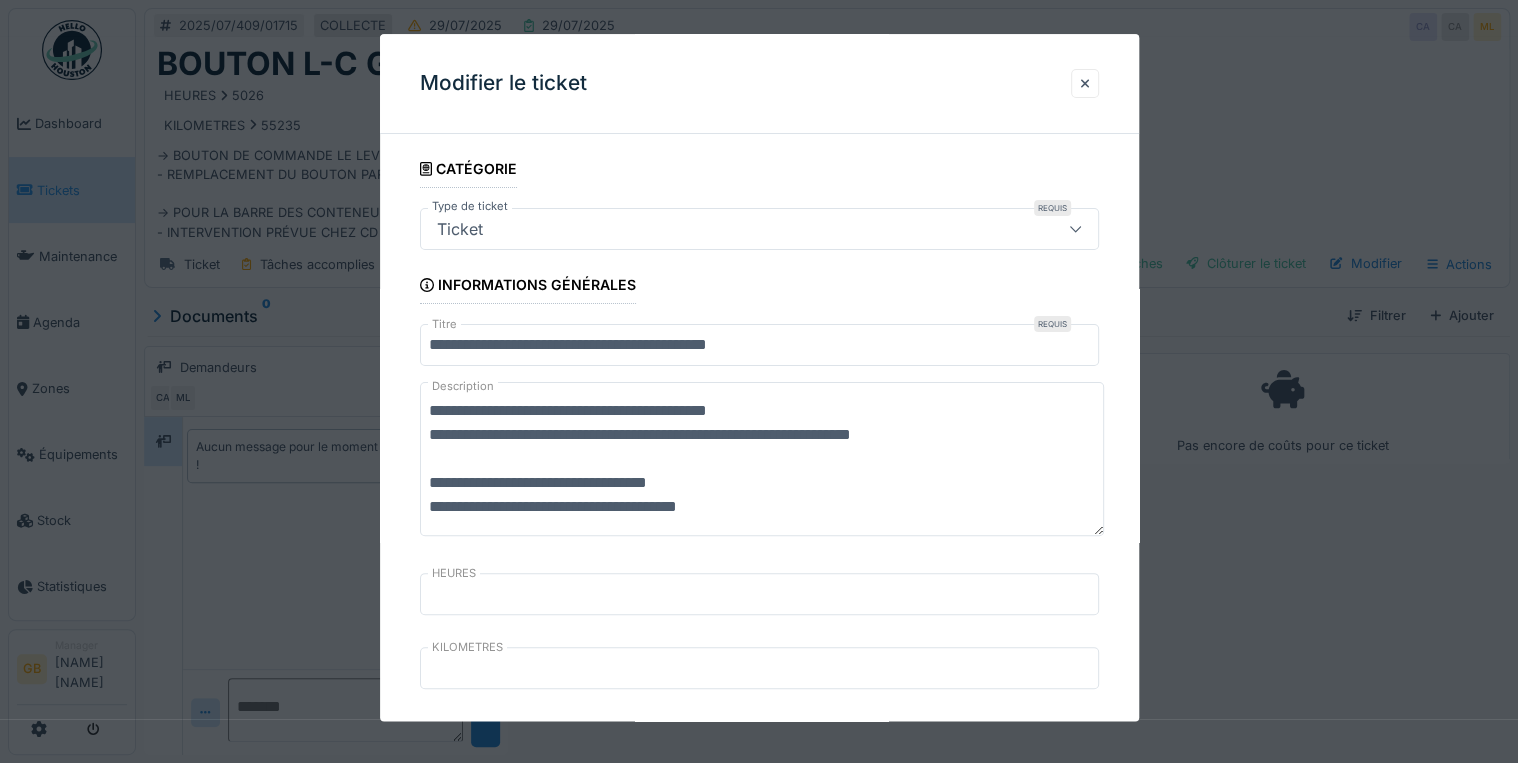 scroll, scrollTop: 24, scrollLeft: 0, axis: vertical 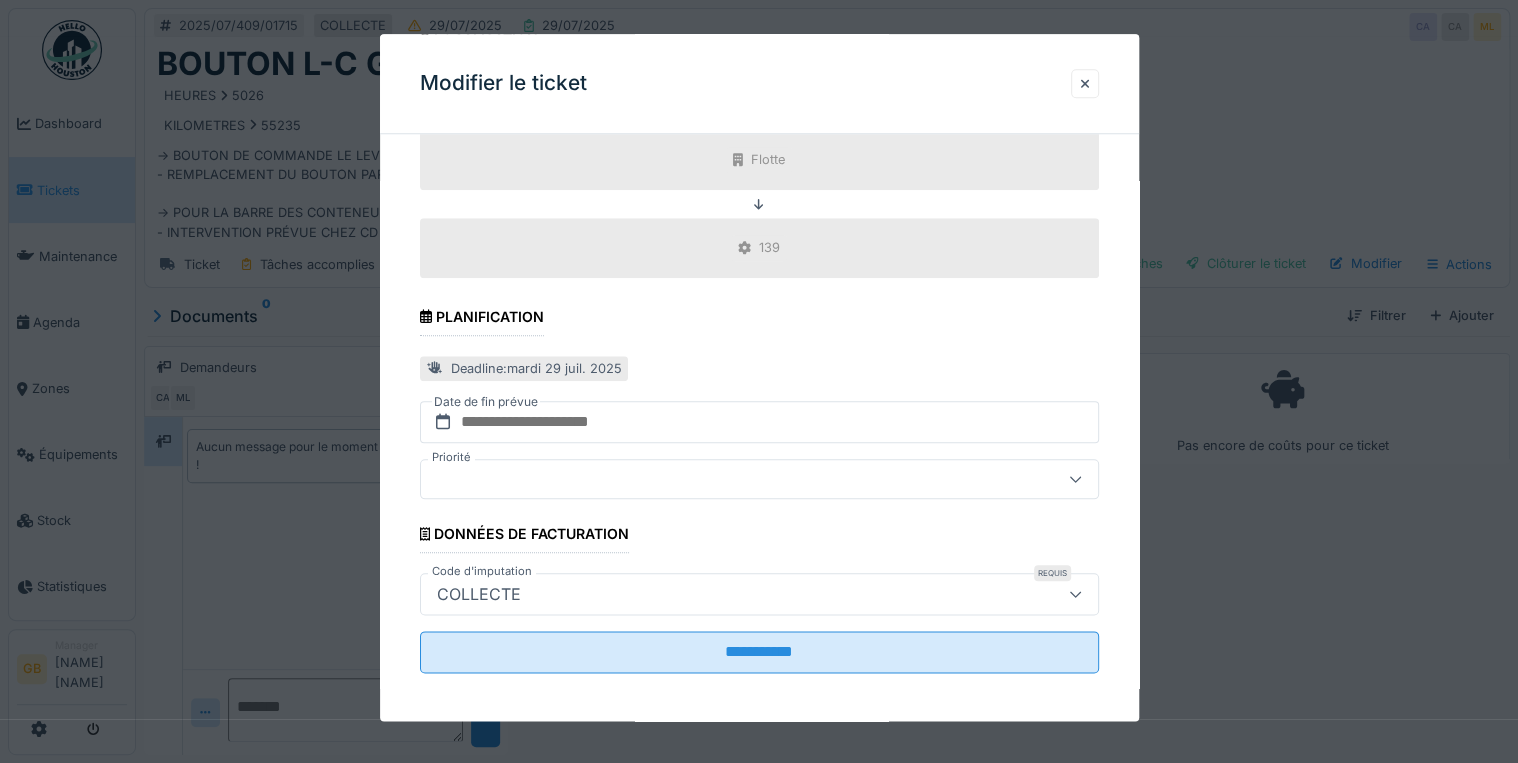 type on "**********" 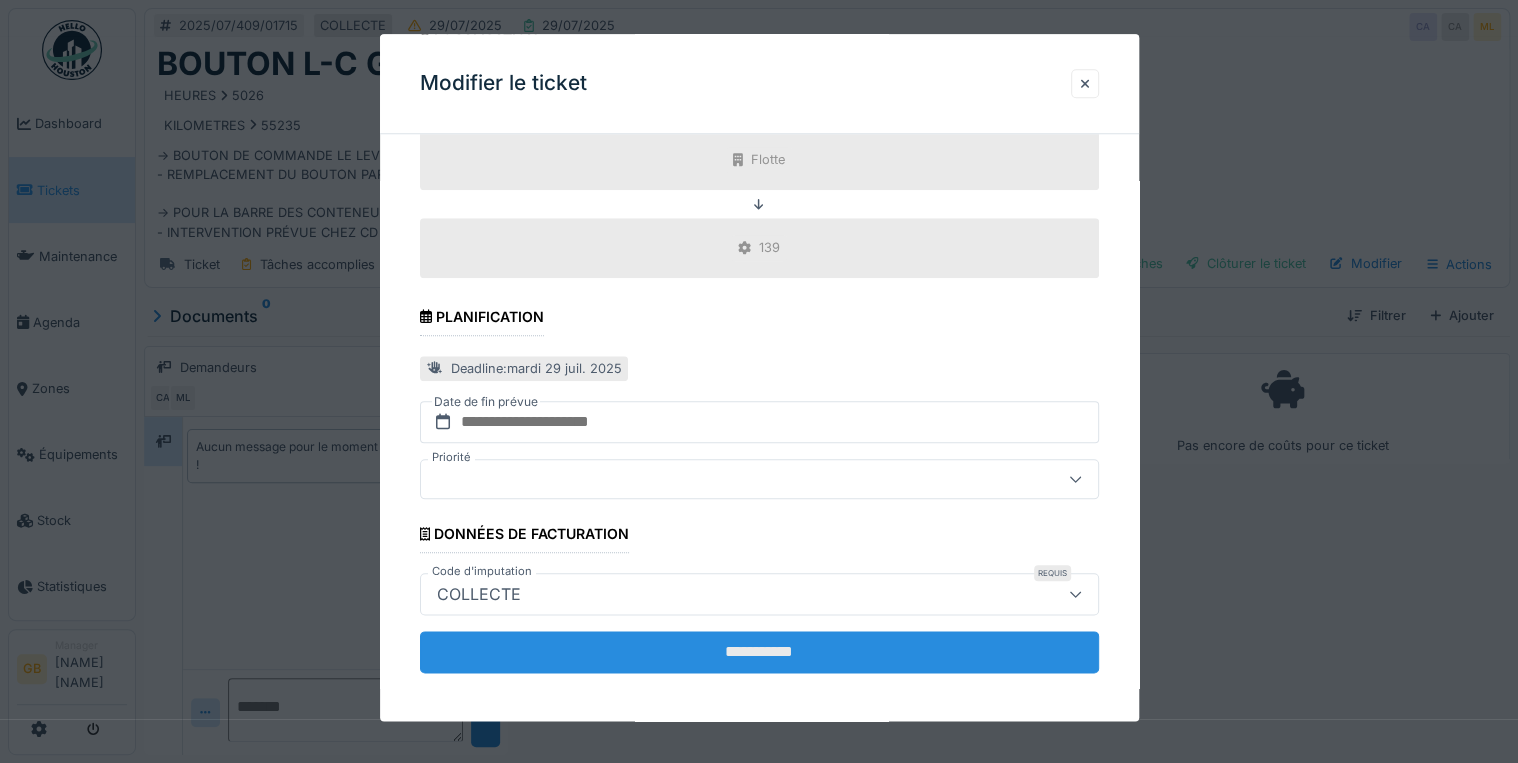 click on "**********" at bounding box center [759, 652] 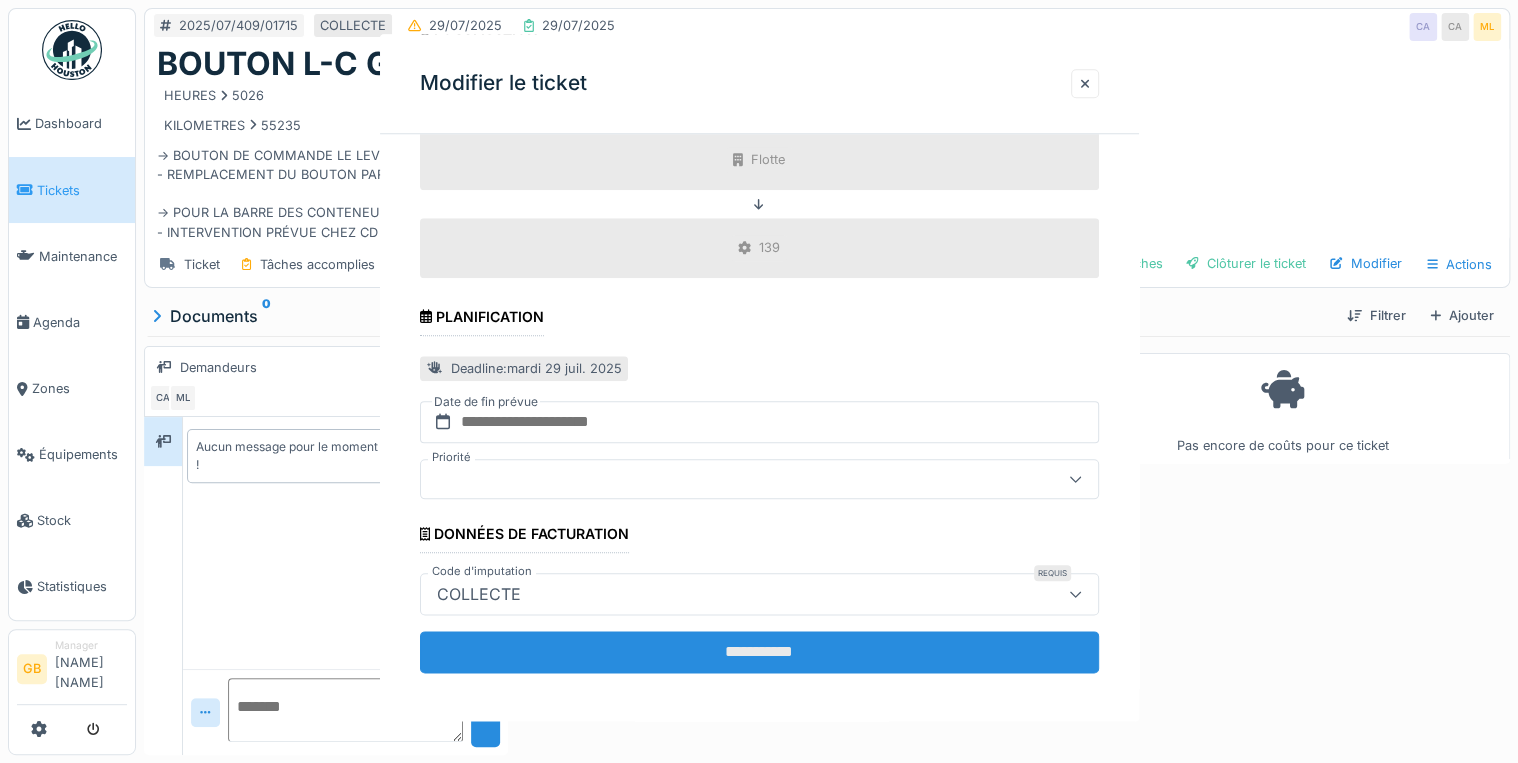 scroll, scrollTop: 0, scrollLeft: 0, axis: both 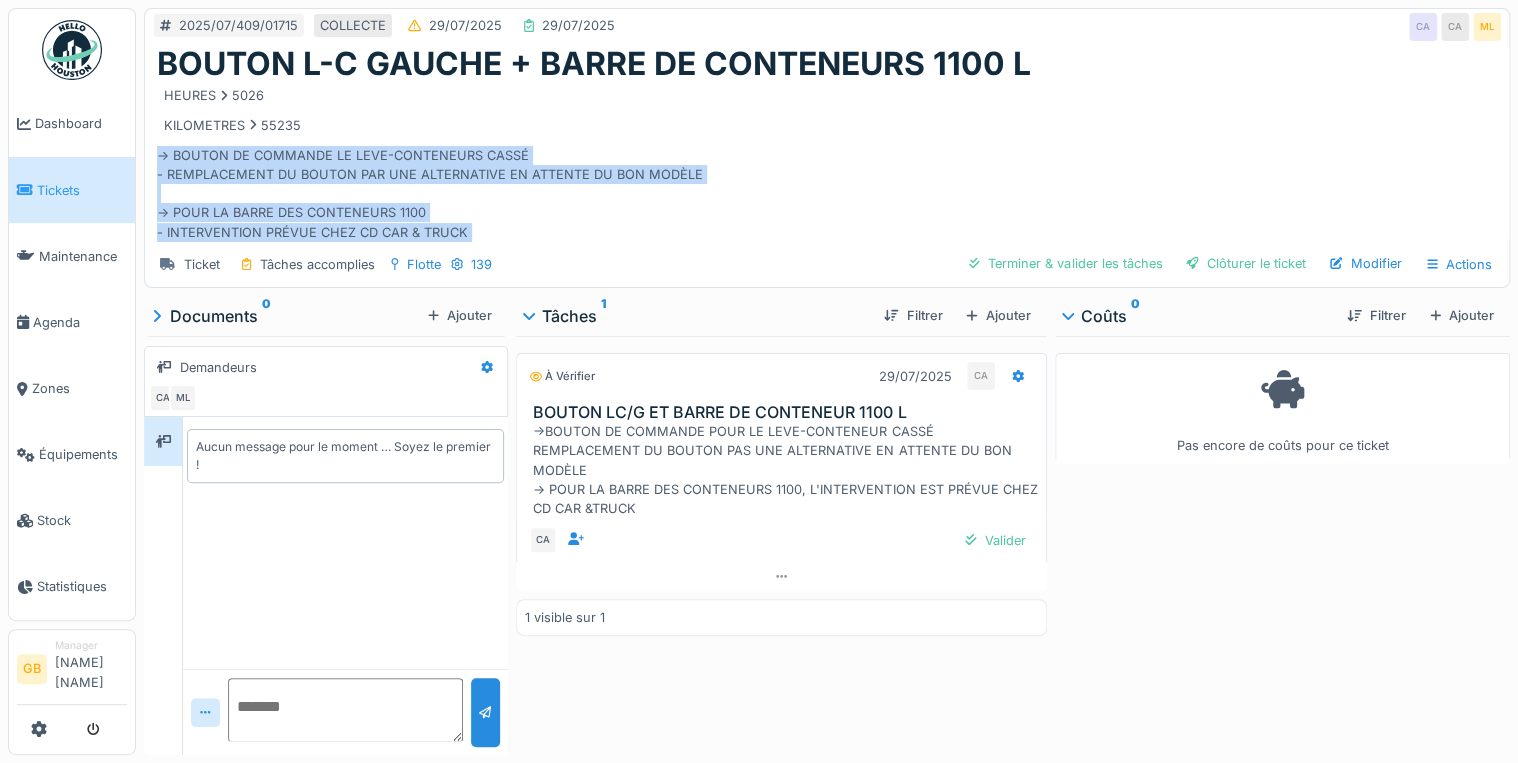 drag, startPoint x: 453, startPoint y: 229, endPoint x: 156, endPoint y: 157, distance: 305.6027 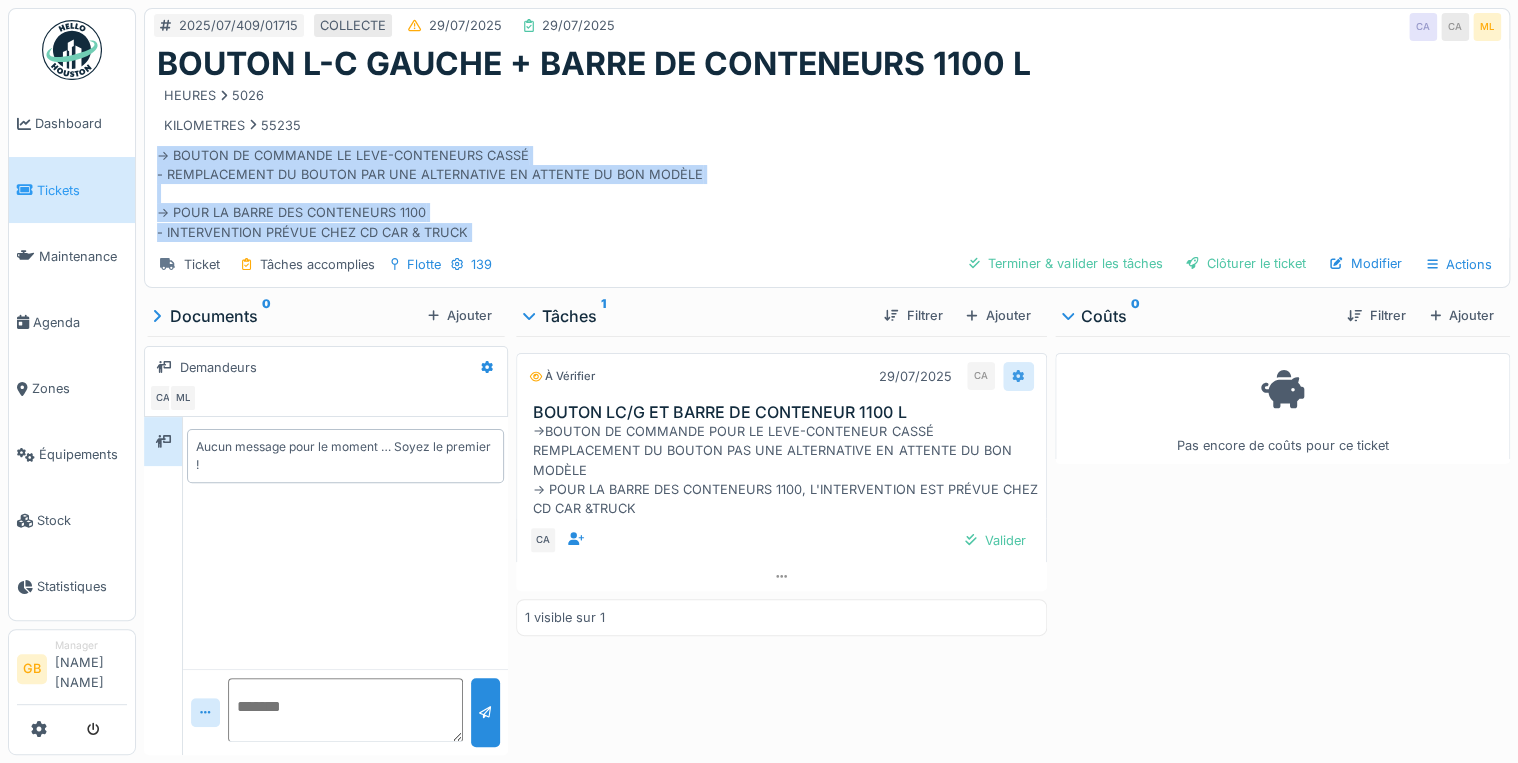 click 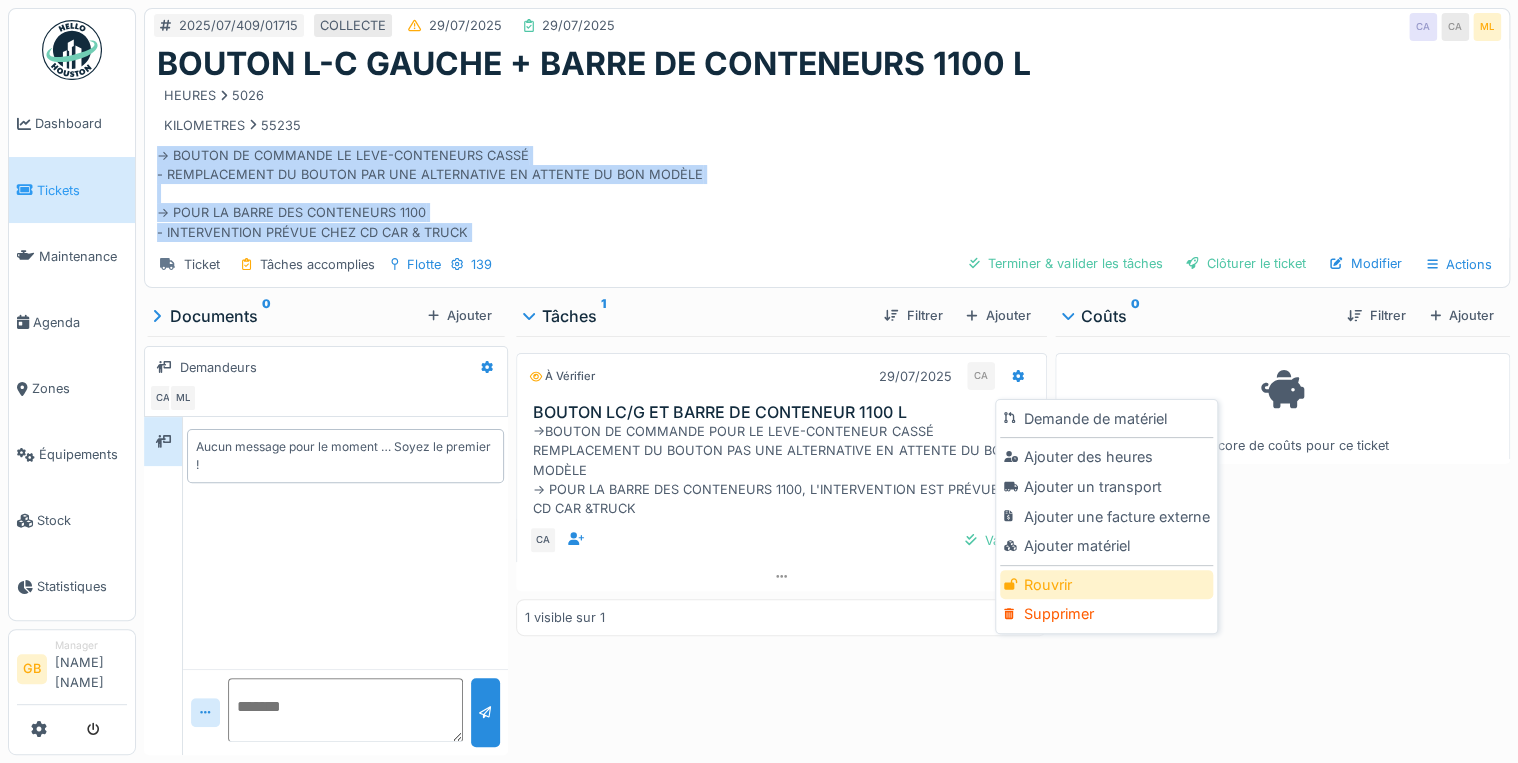 click on "Rouvrir" at bounding box center (1106, 585) 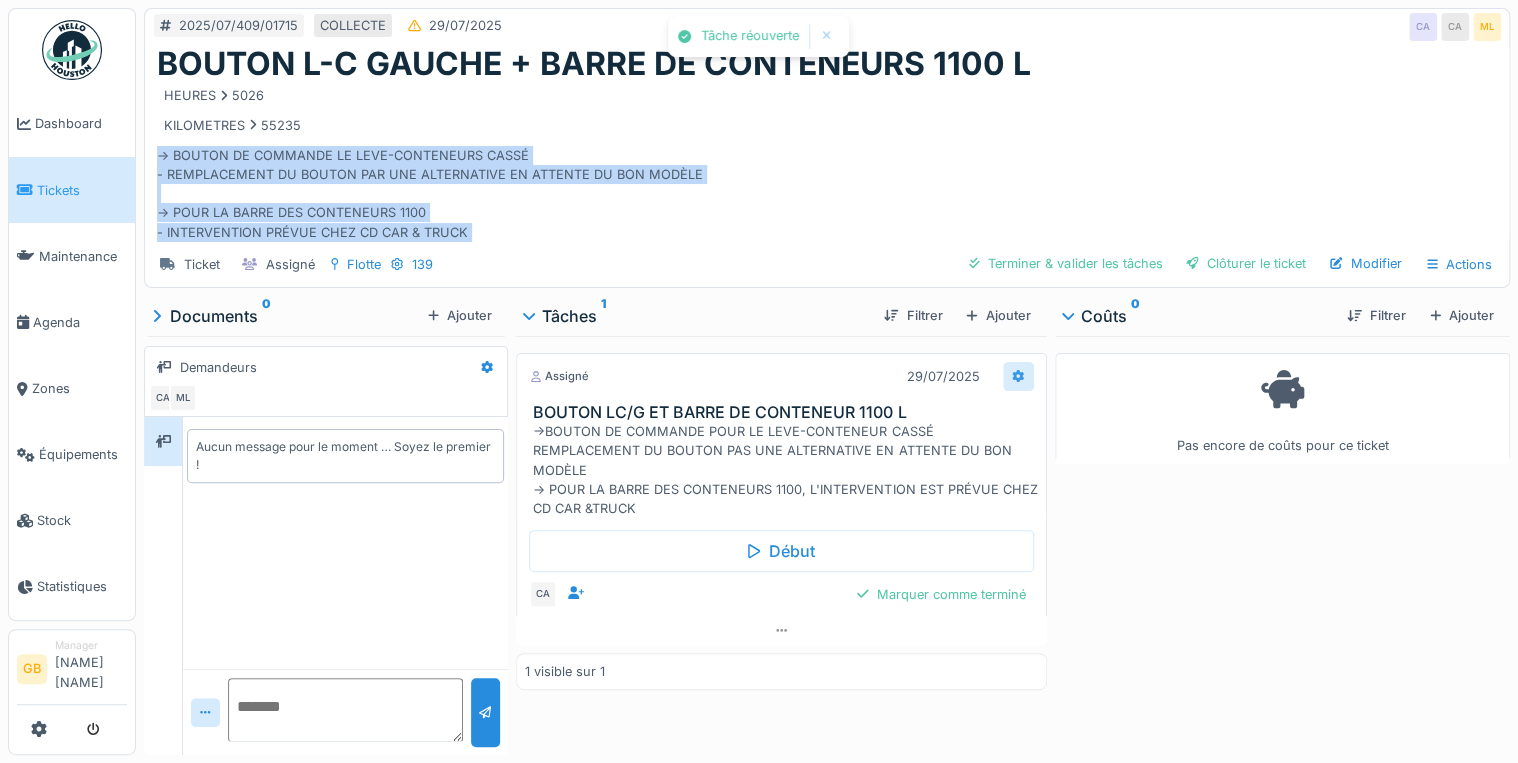 click at bounding box center (1018, 376) 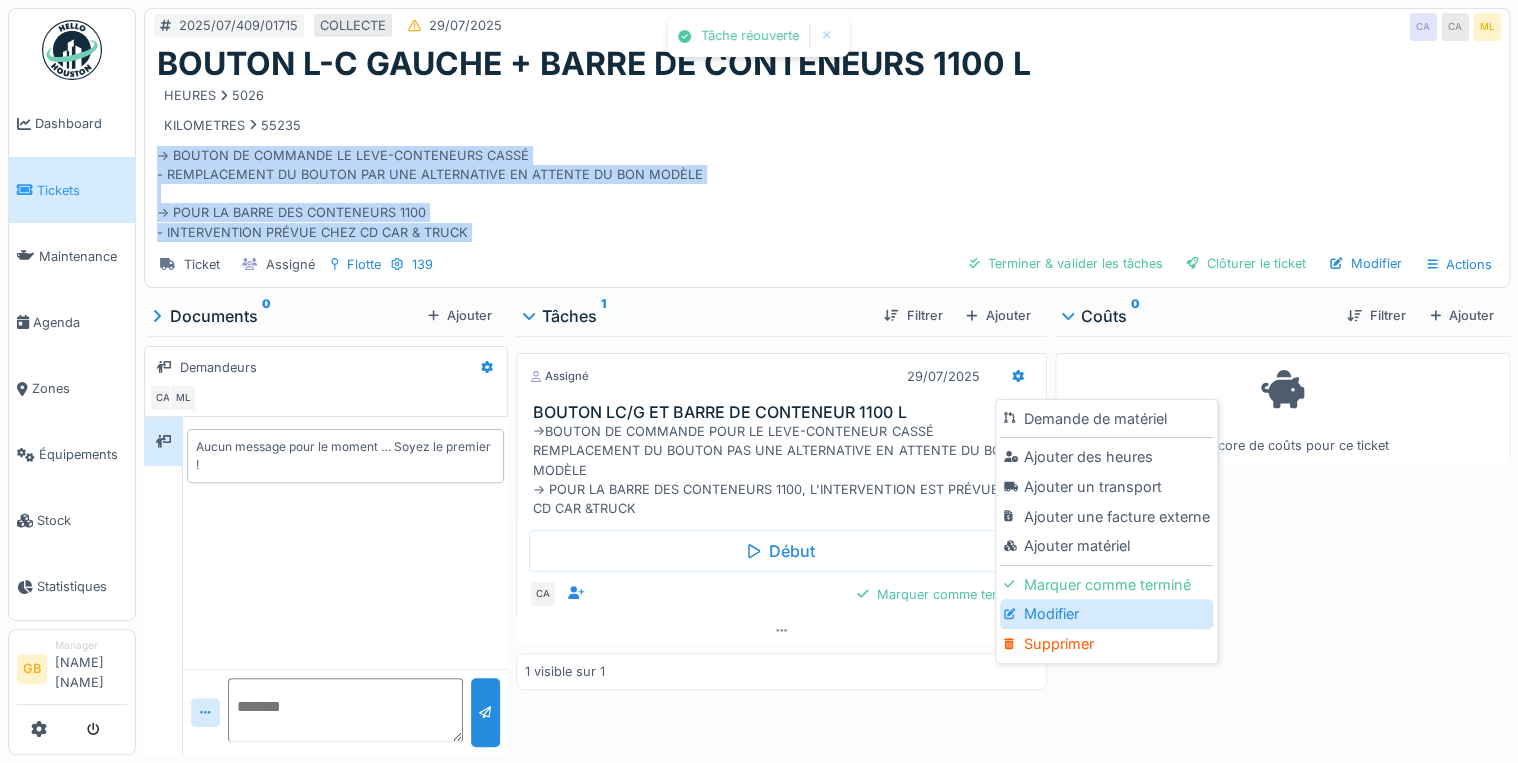 click on "Modifier" at bounding box center (1106, 614) 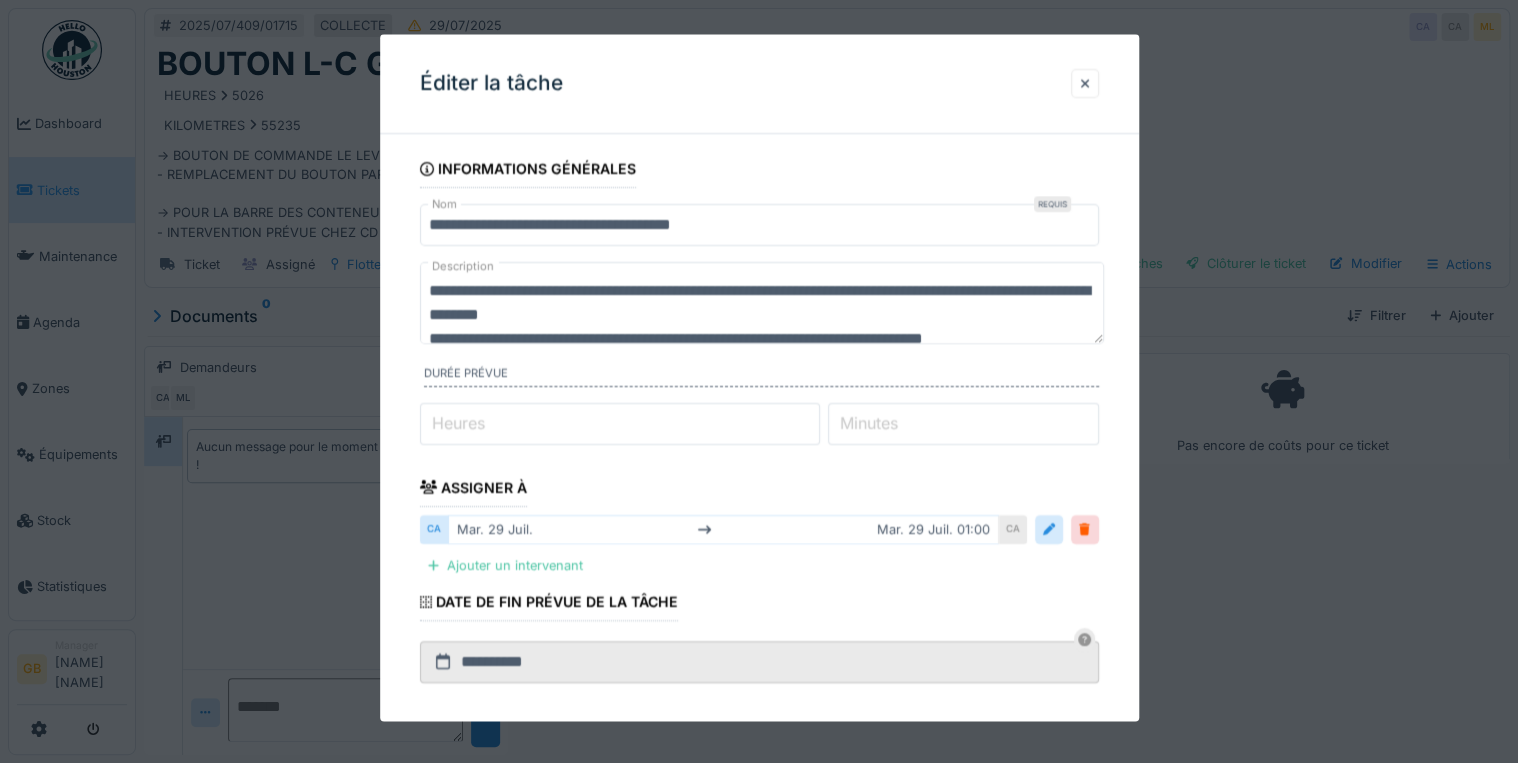 scroll, scrollTop: 48, scrollLeft: 0, axis: vertical 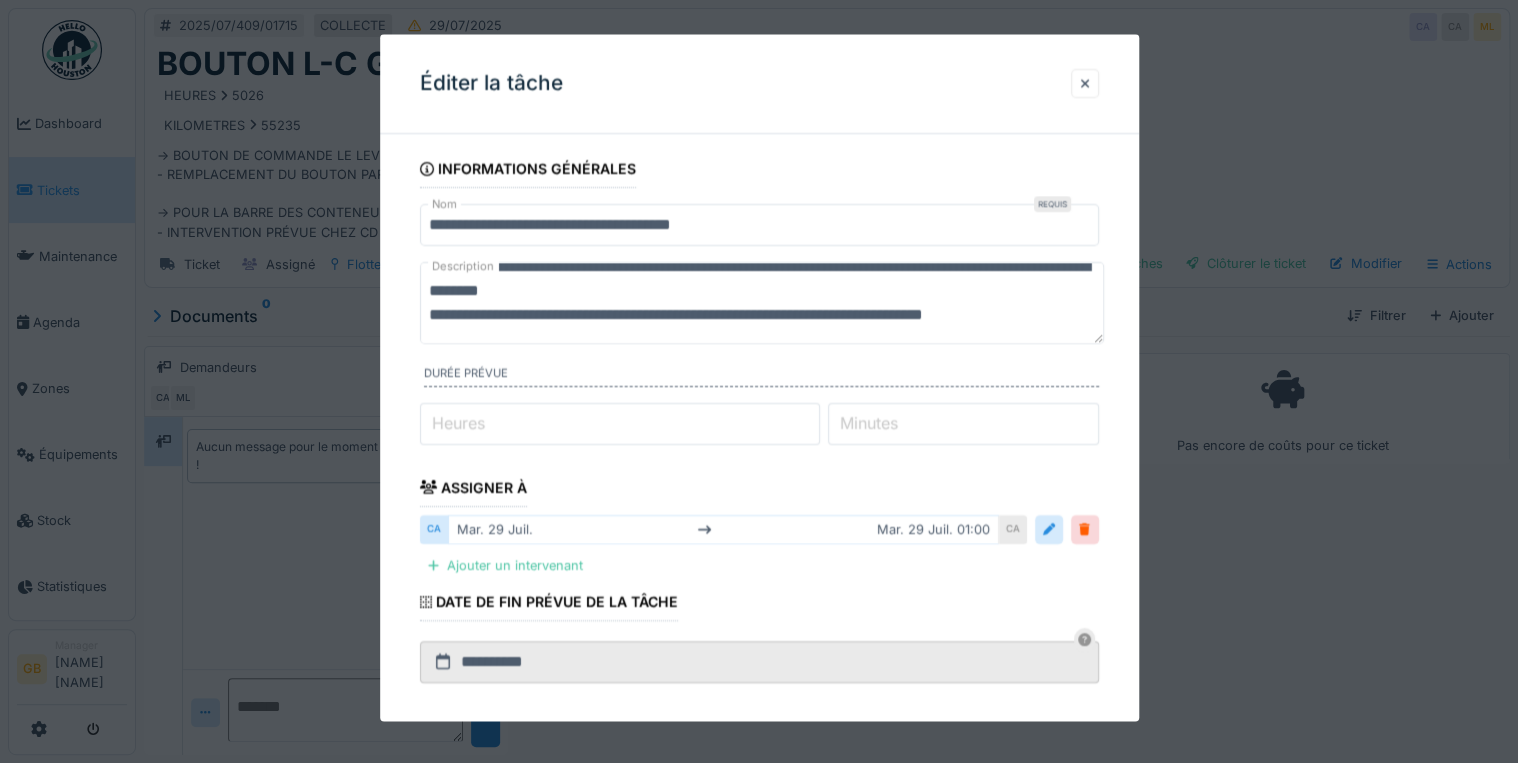 drag, startPoint x: 668, startPoint y: 298, endPoint x: 1652, endPoint y: 441, distance: 994.3365 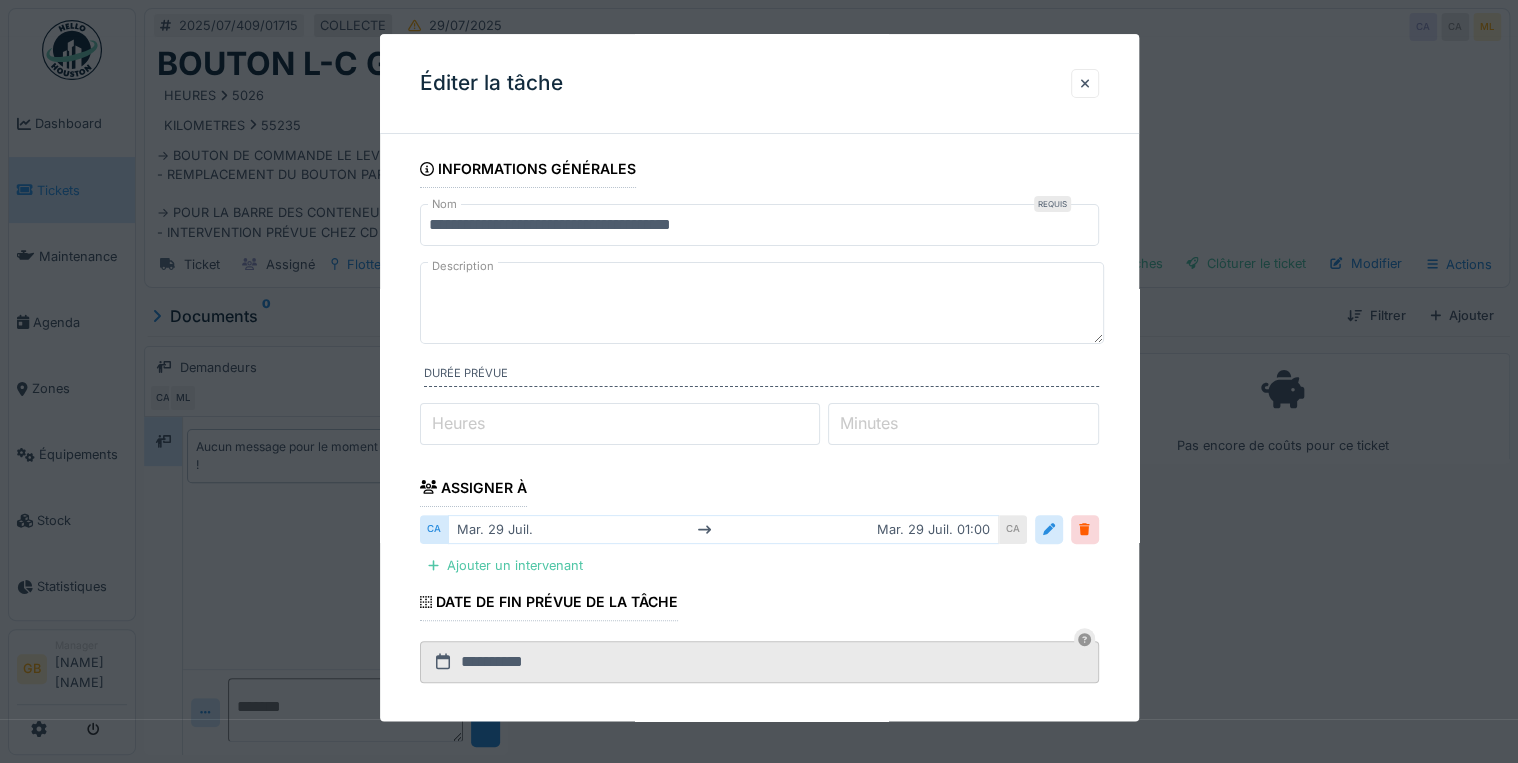scroll, scrollTop: 0, scrollLeft: 0, axis: both 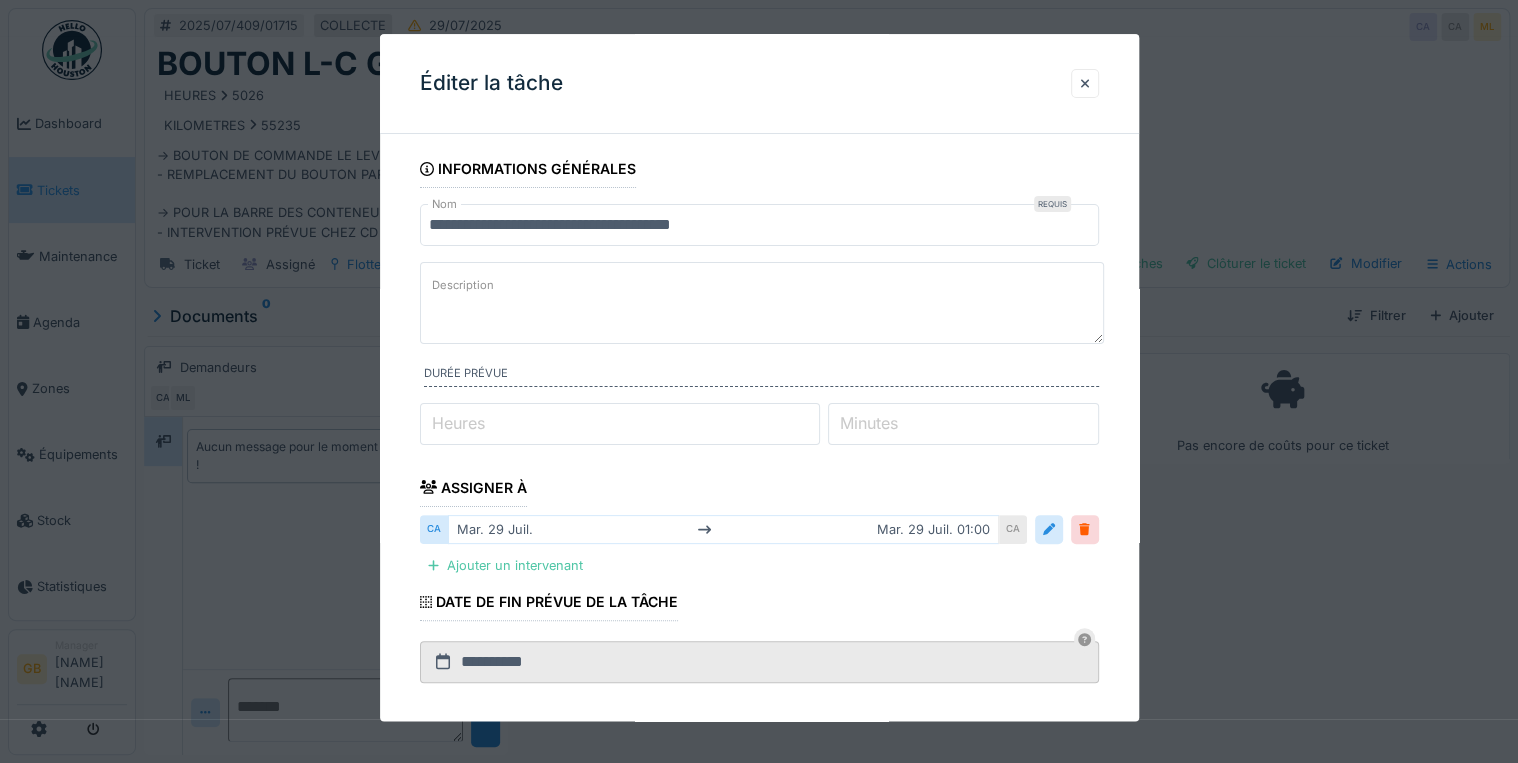paste on "**********" 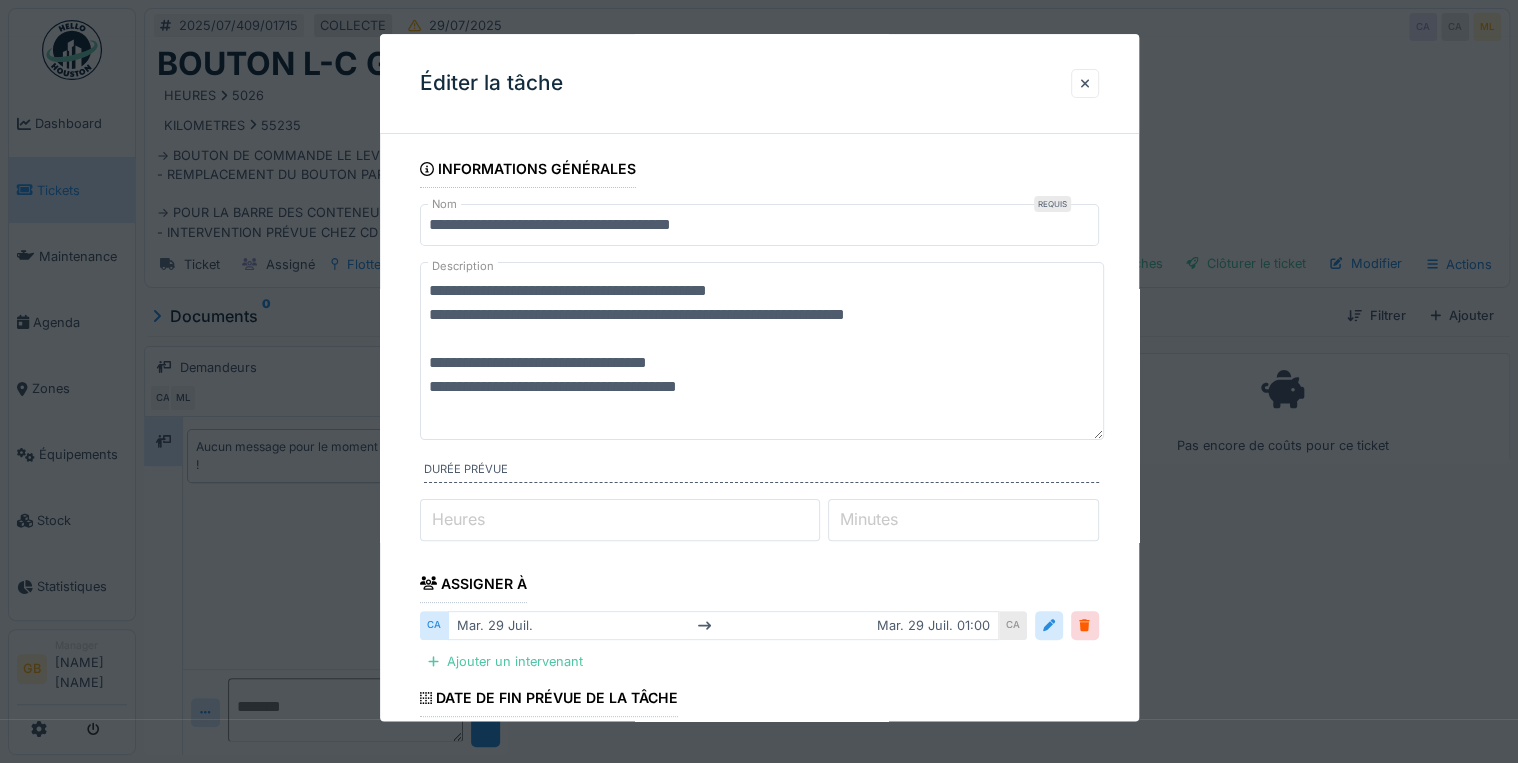 scroll, scrollTop: 0, scrollLeft: 0, axis: both 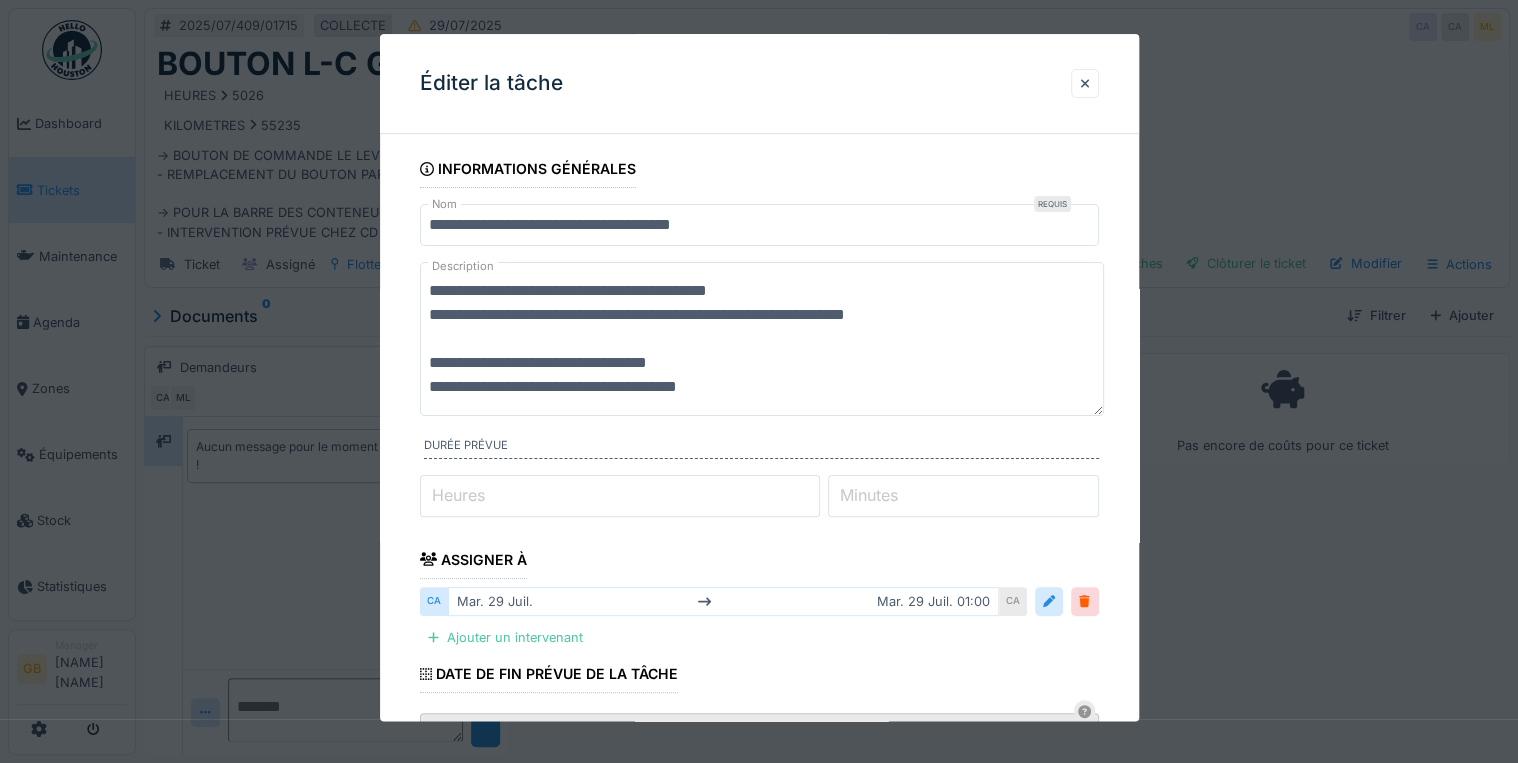type on "**********" 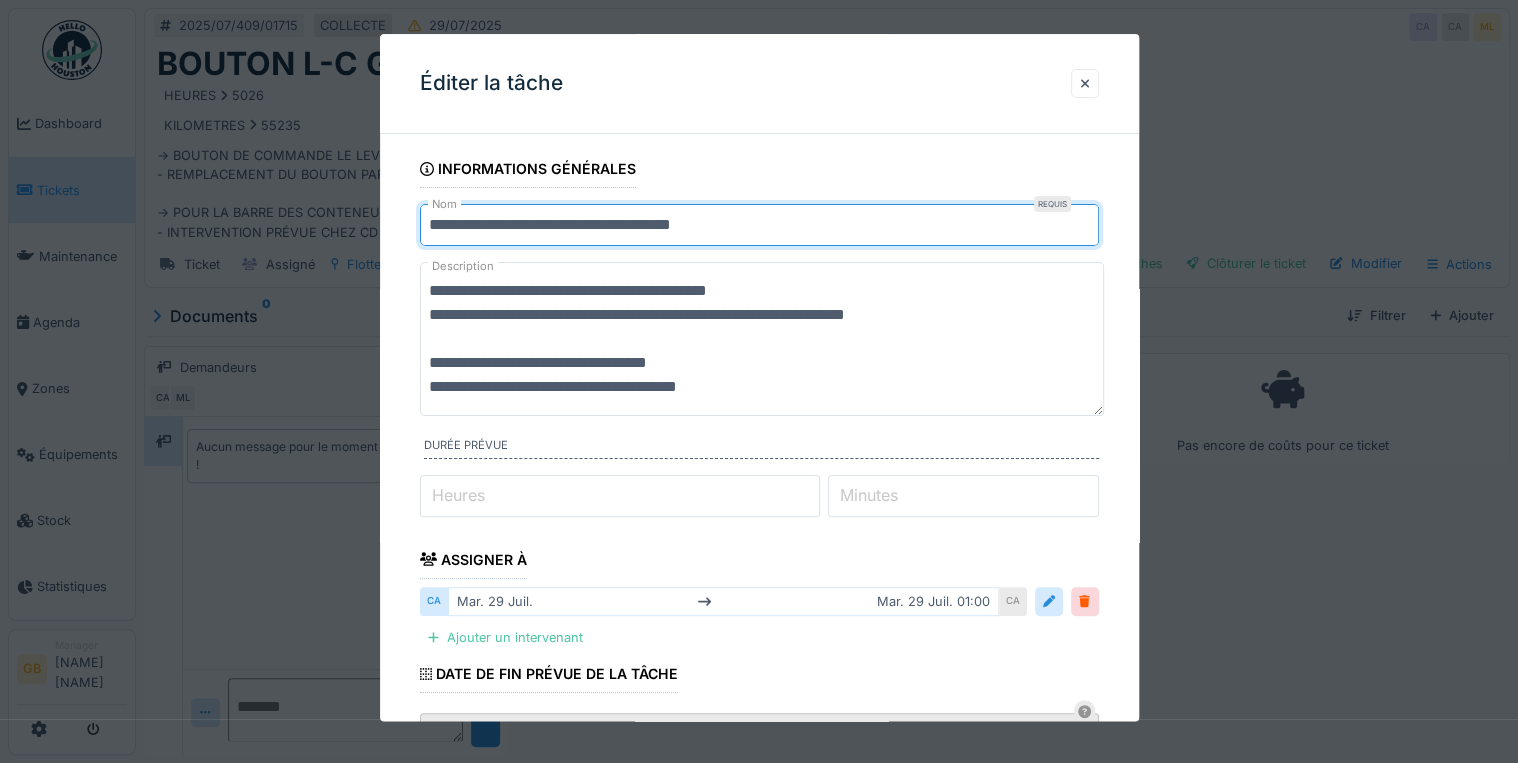click on "**********" at bounding box center (759, 225) 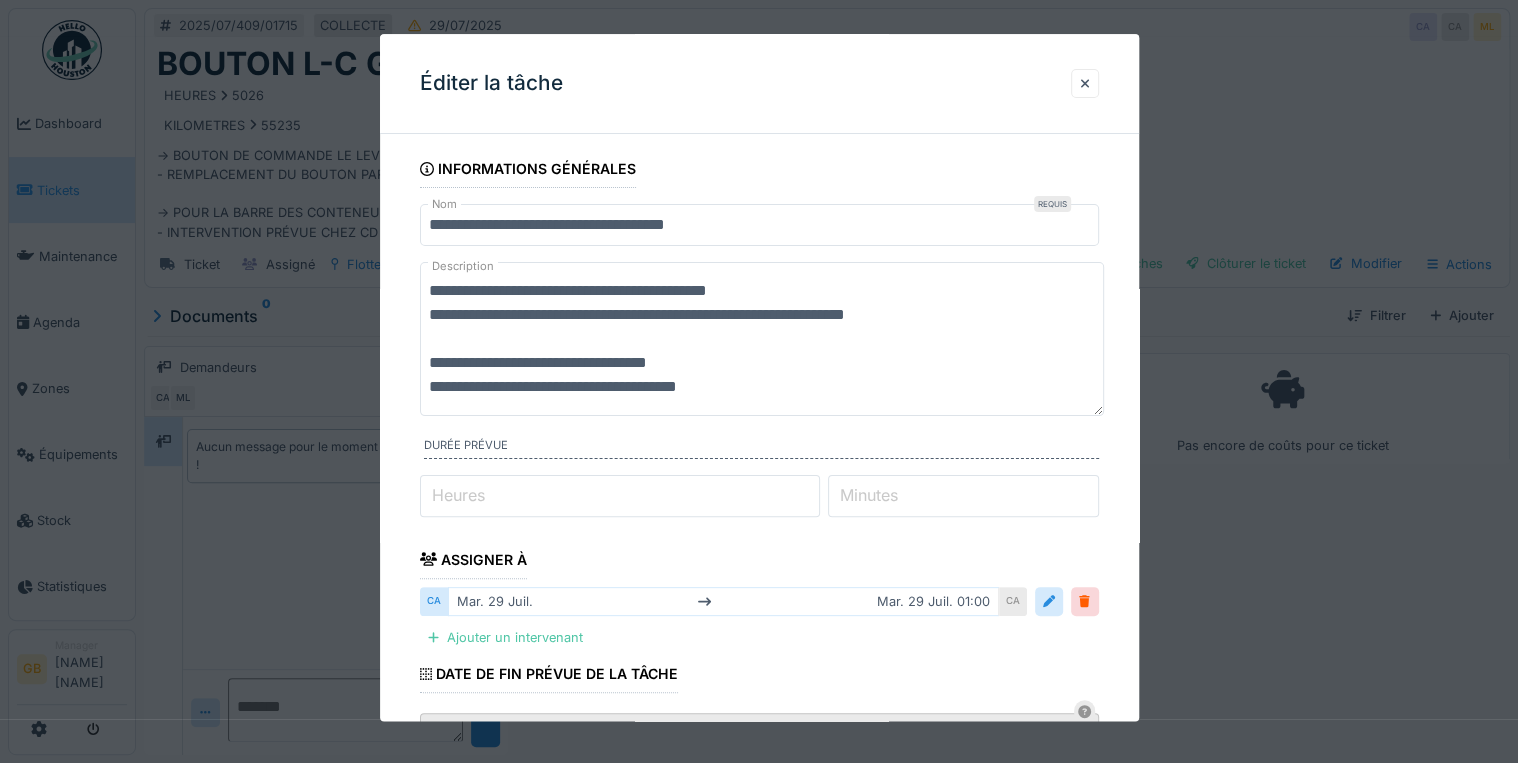 click on "**********" at bounding box center [759, 225] 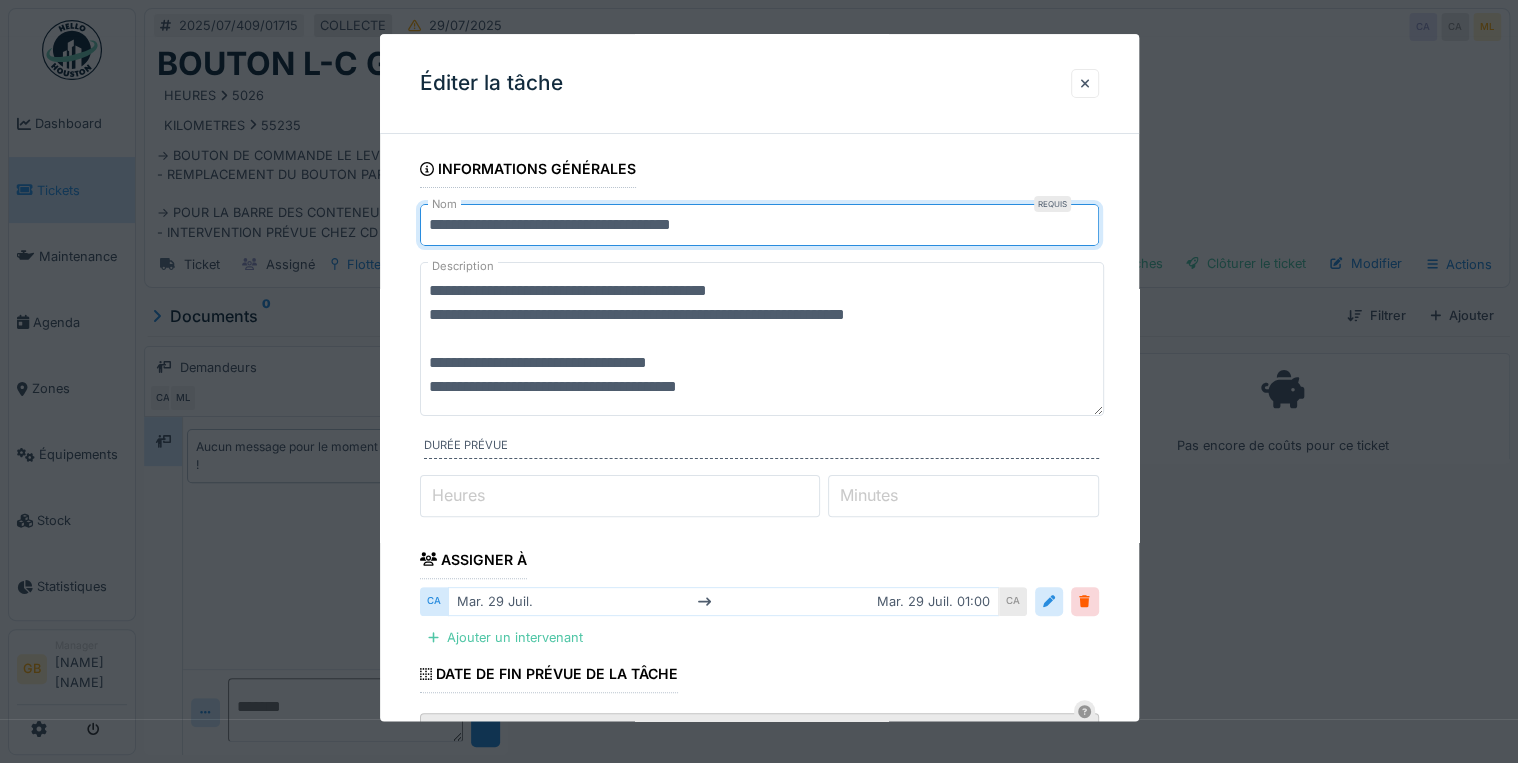 click on "**********" at bounding box center (759, 225) 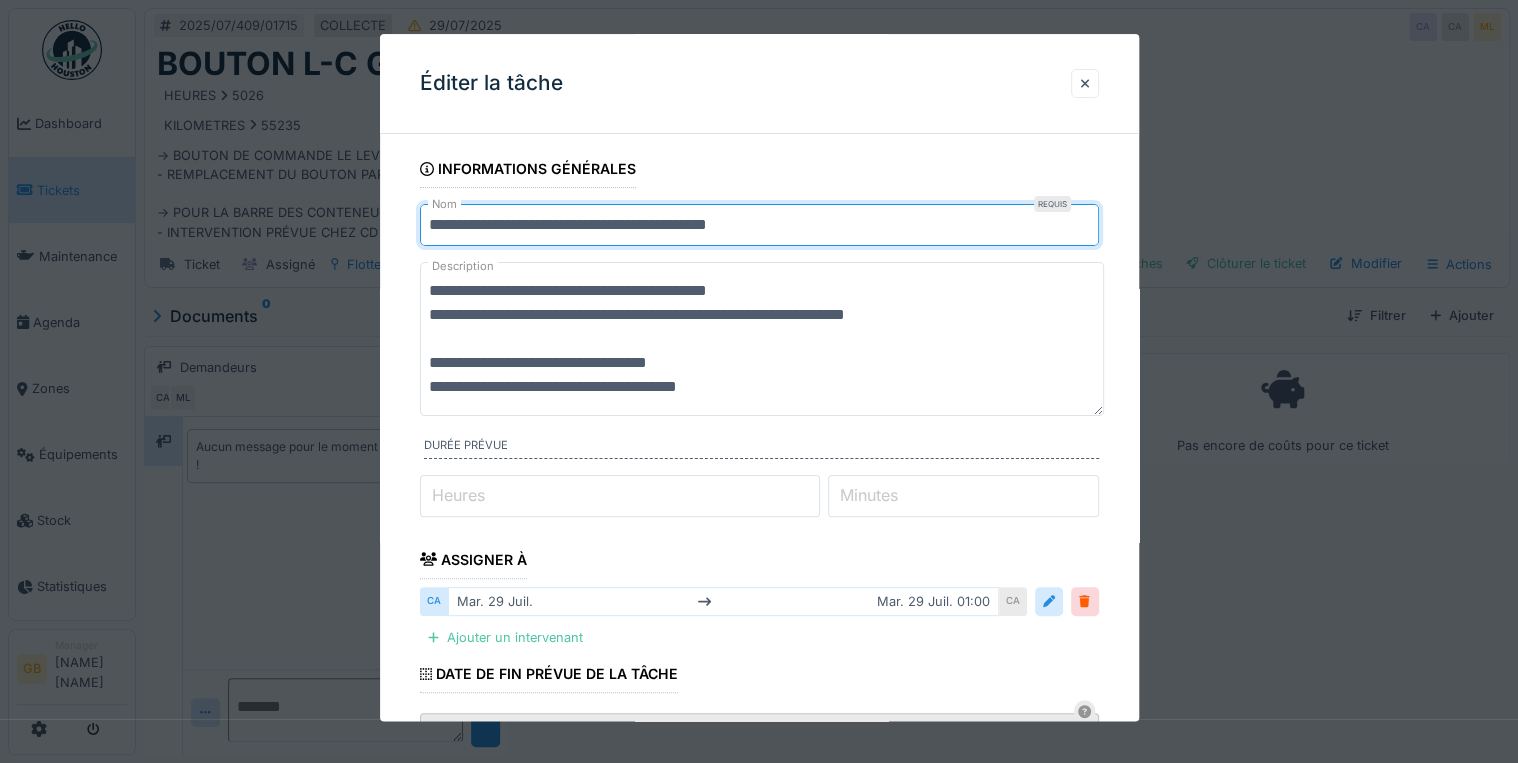 scroll, scrollTop: 24, scrollLeft: 0, axis: vertical 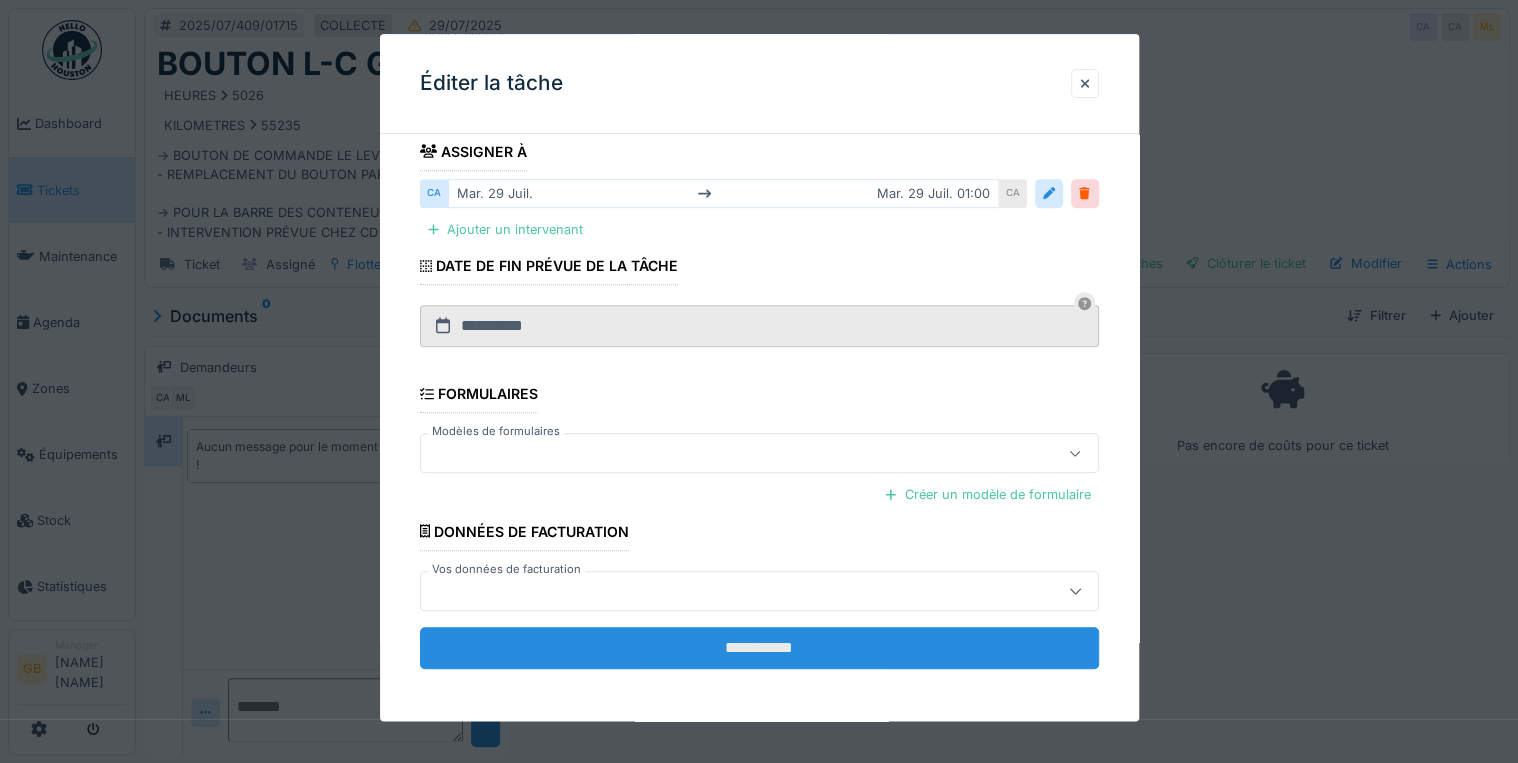 type on "**********" 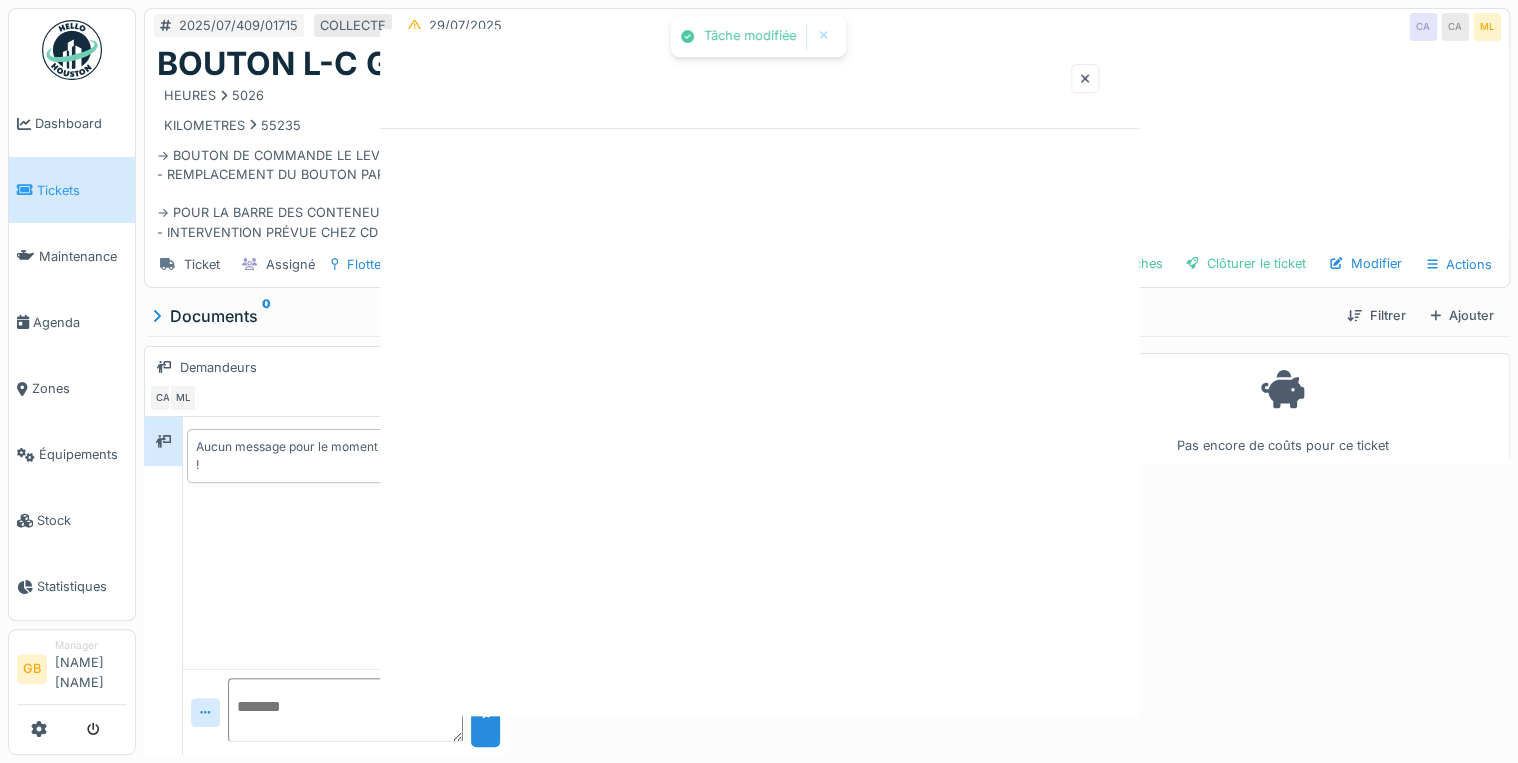 scroll, scrollTop: 0, scrollLeft: 0, axis: both 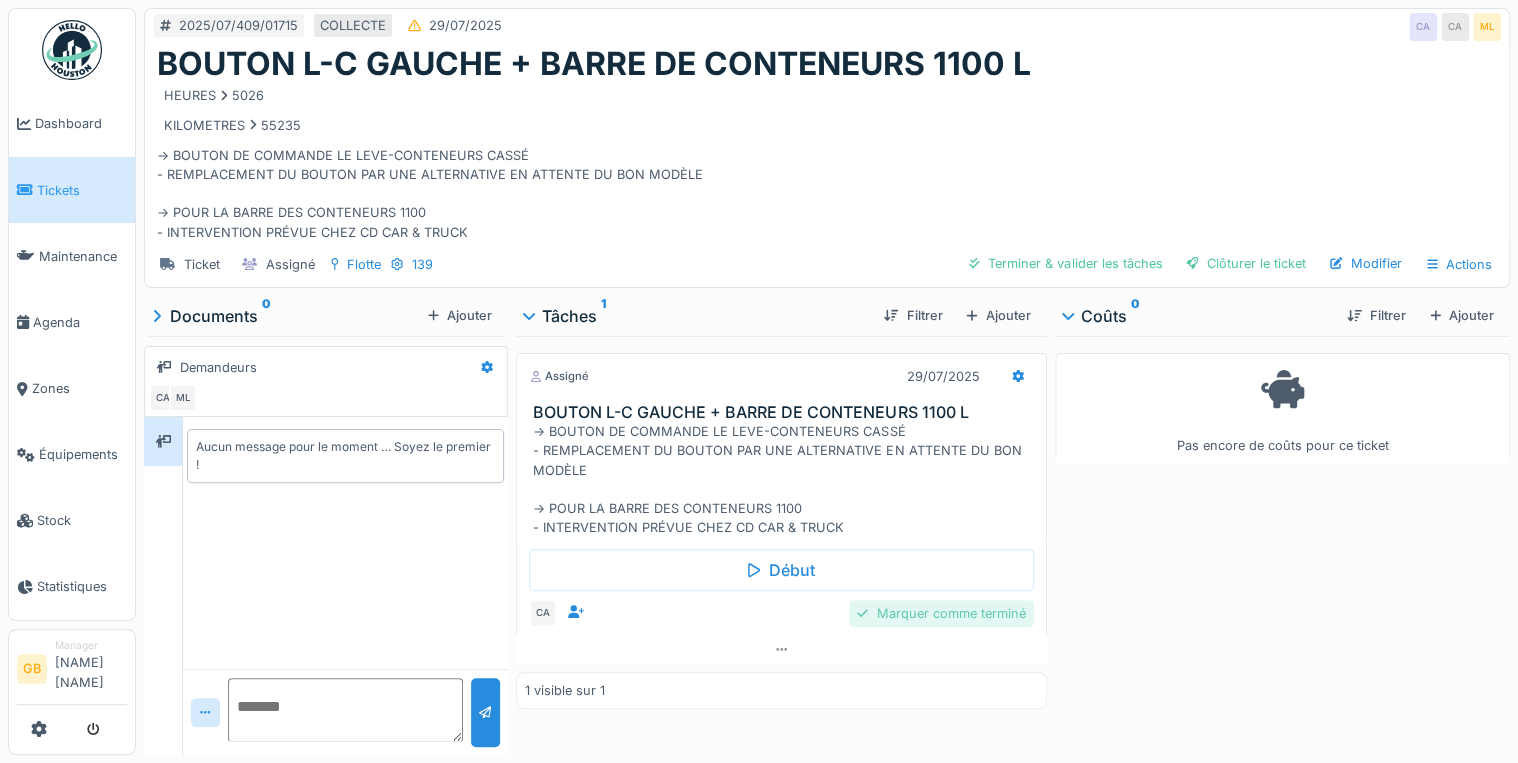 click on "Marquer comme terminé" at bounding box center [941, 613] 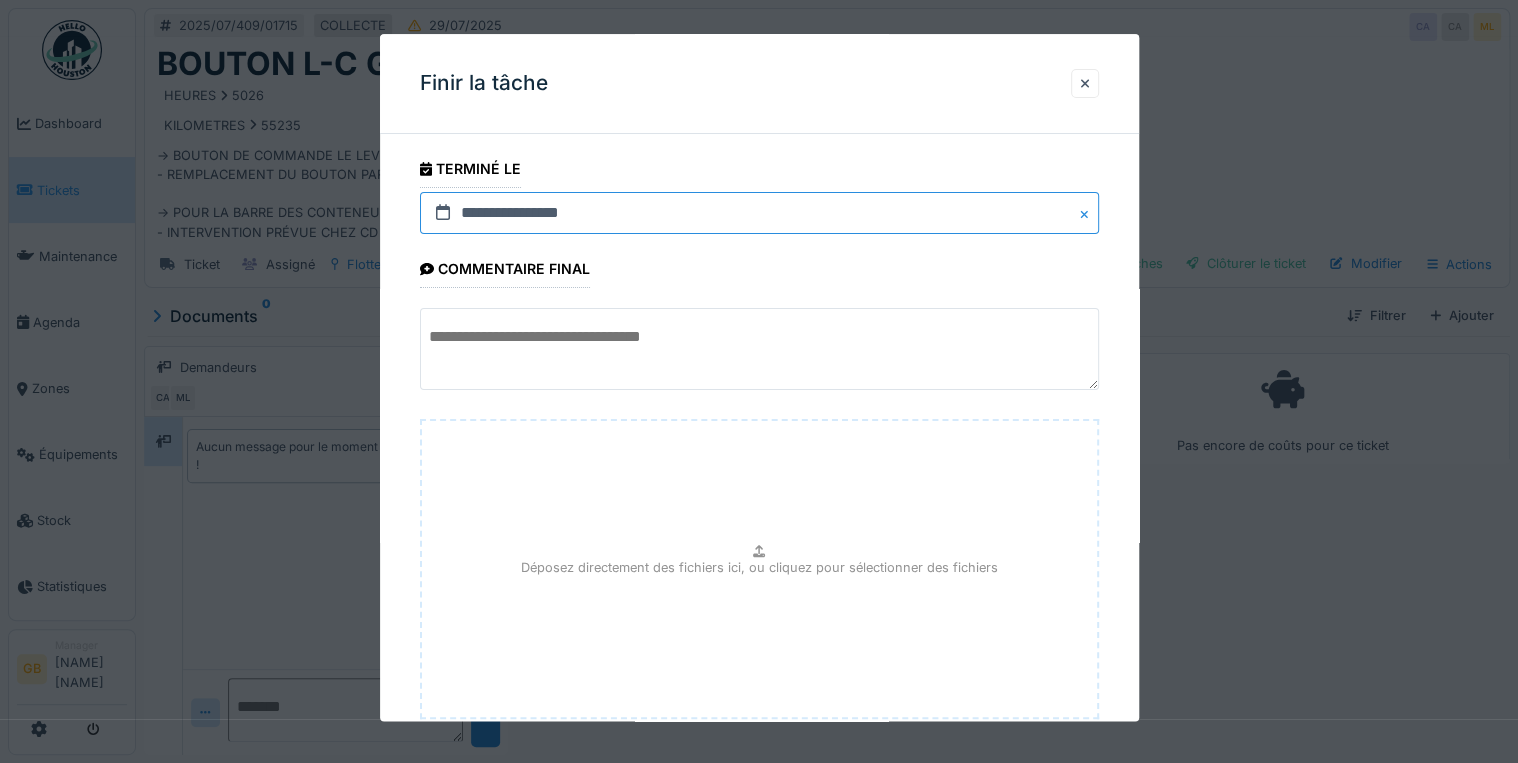 click on "**********" at bounding box center (759, 213) 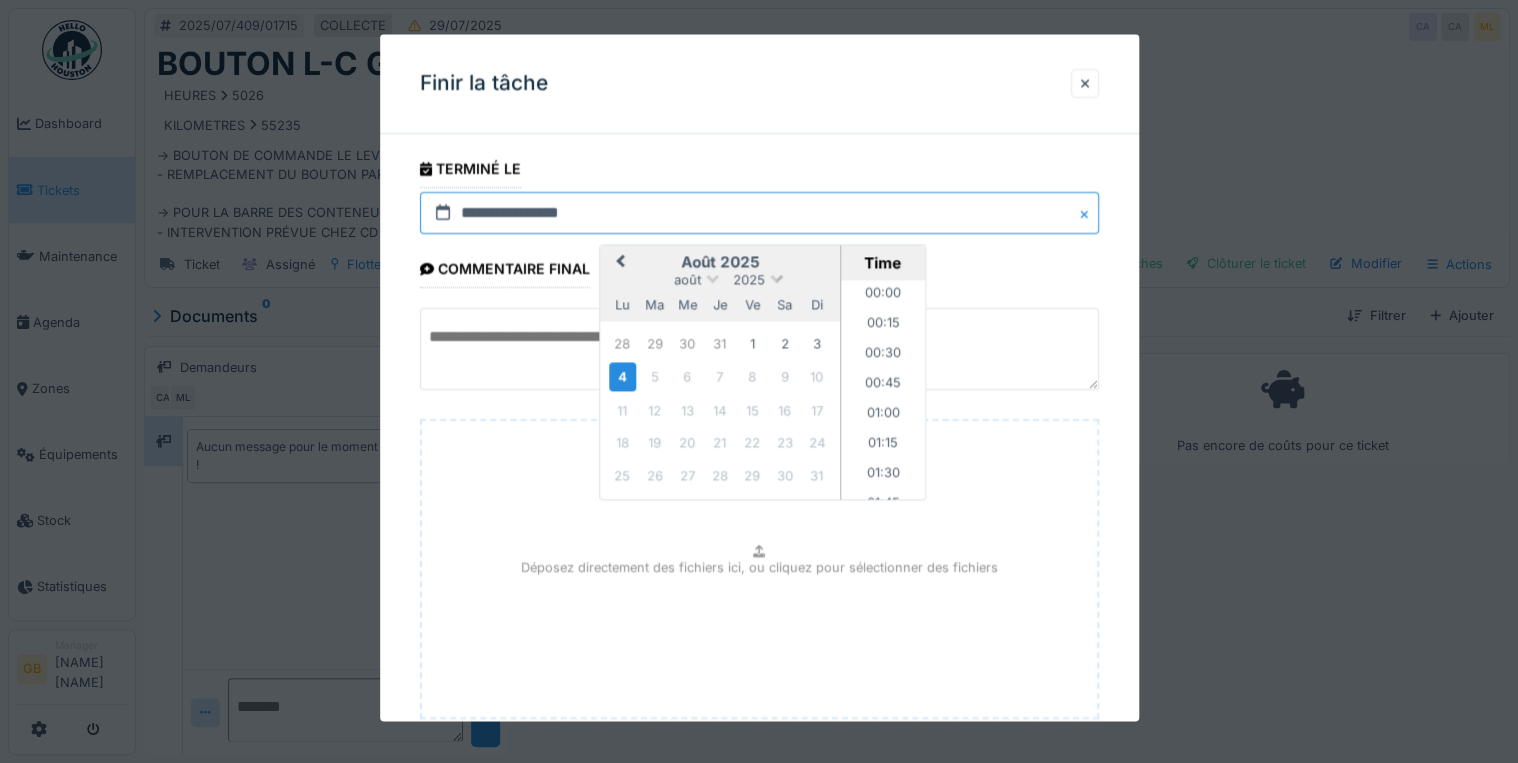 scroll, scrollTop: 1465, scrollLeft: 0, axis: vertical 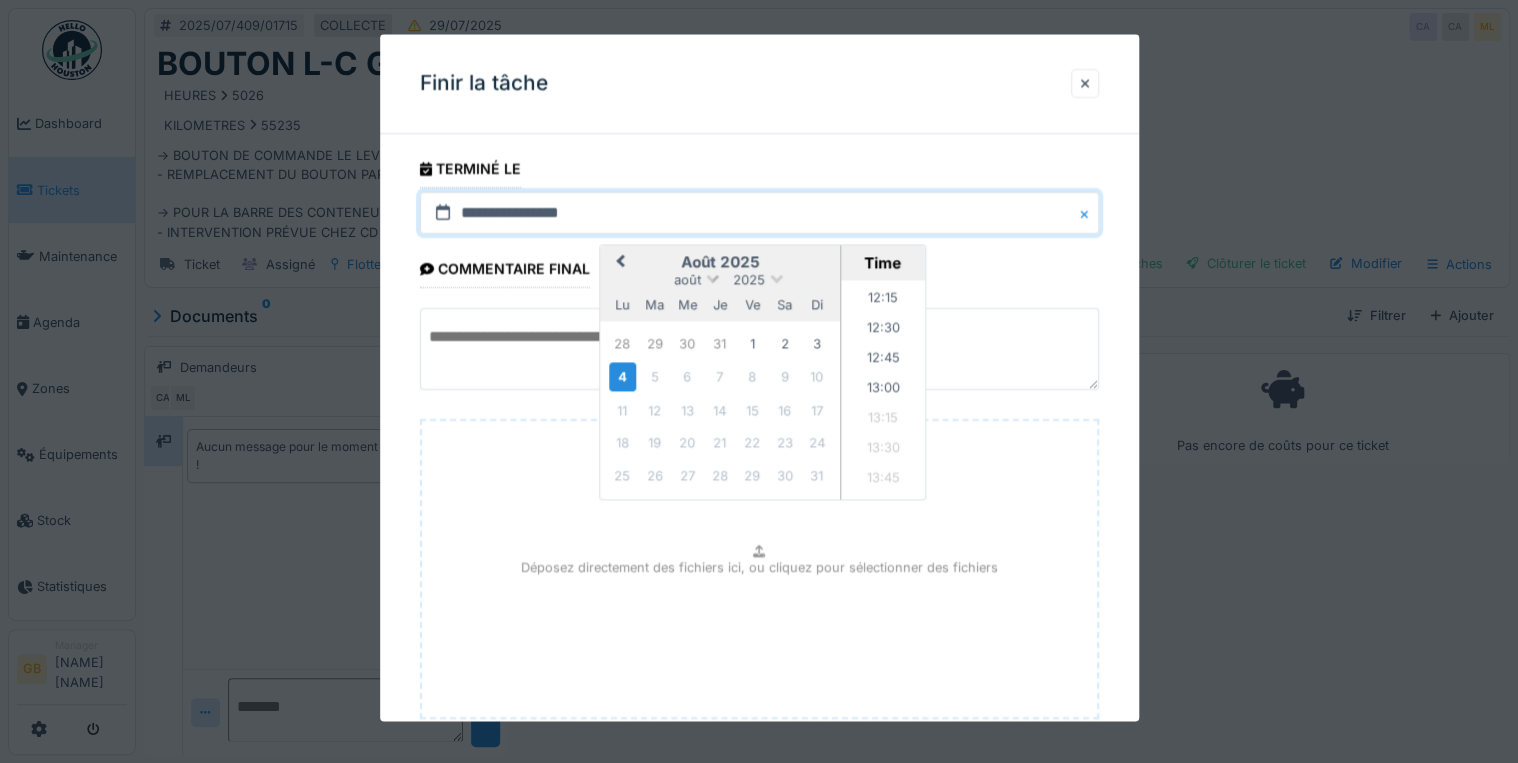 click on "août" at bounding box center [687, 280] 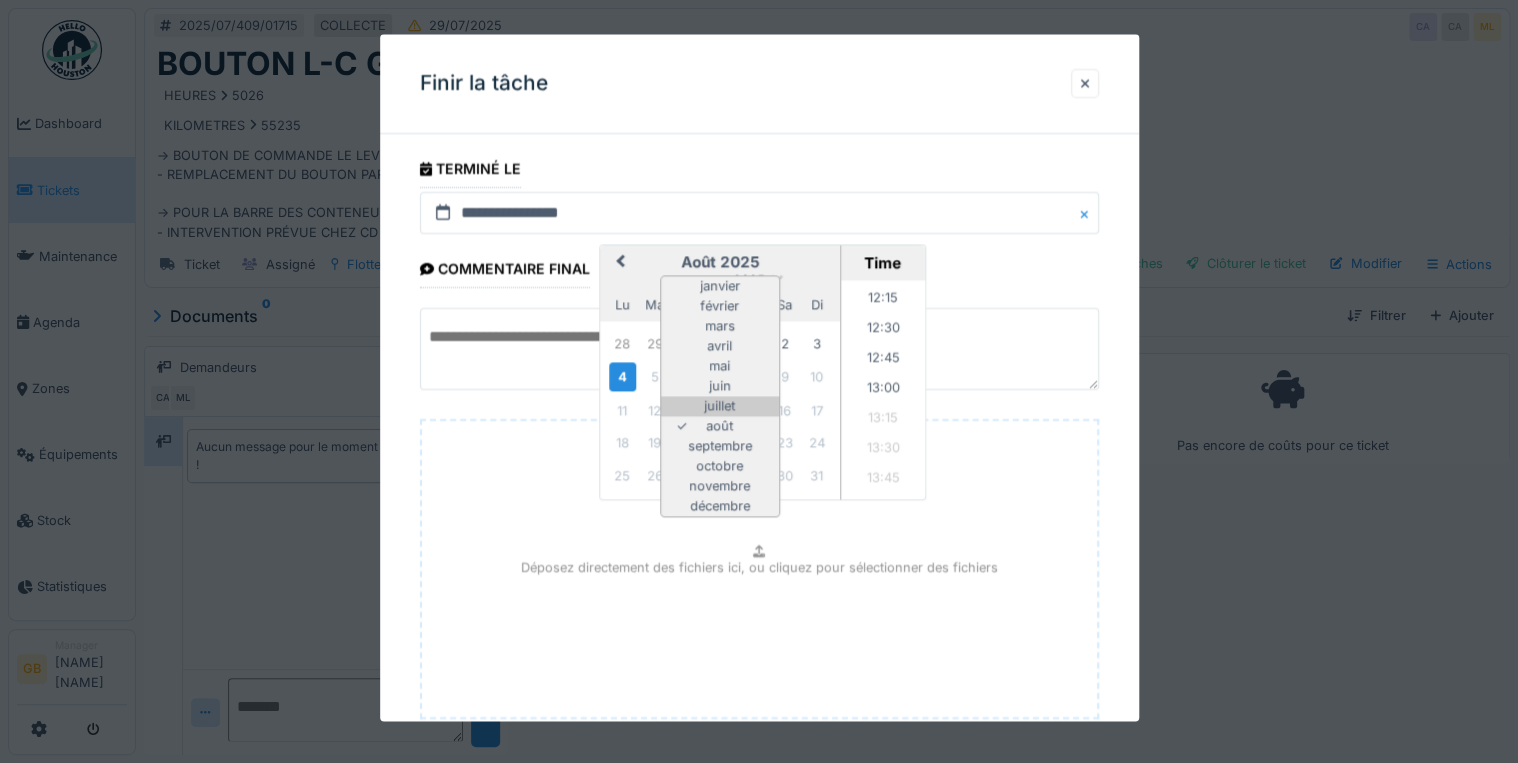 click on "juillet" at bounding box center (720, 407) 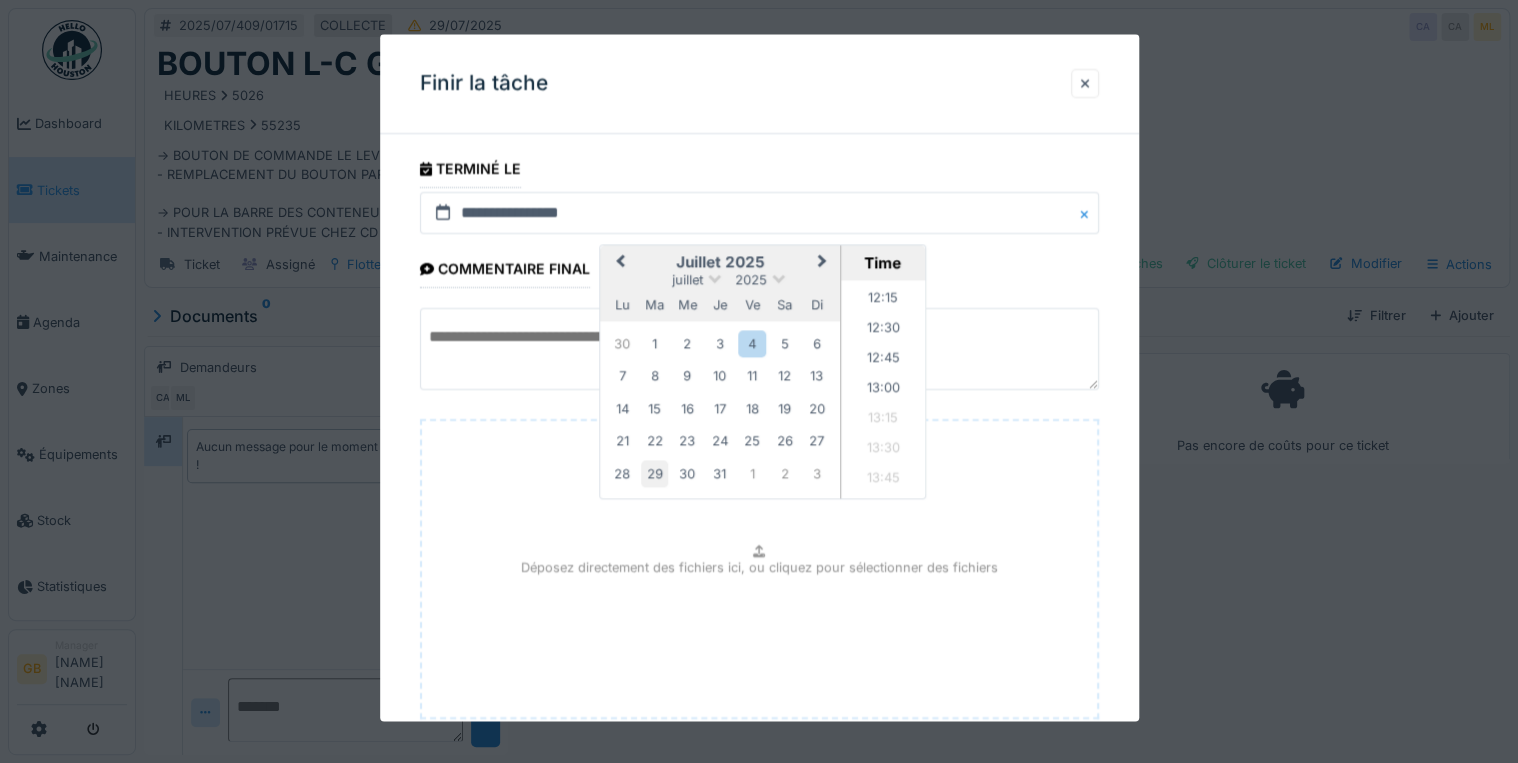 click on "29" at bounding box center (654, 473) 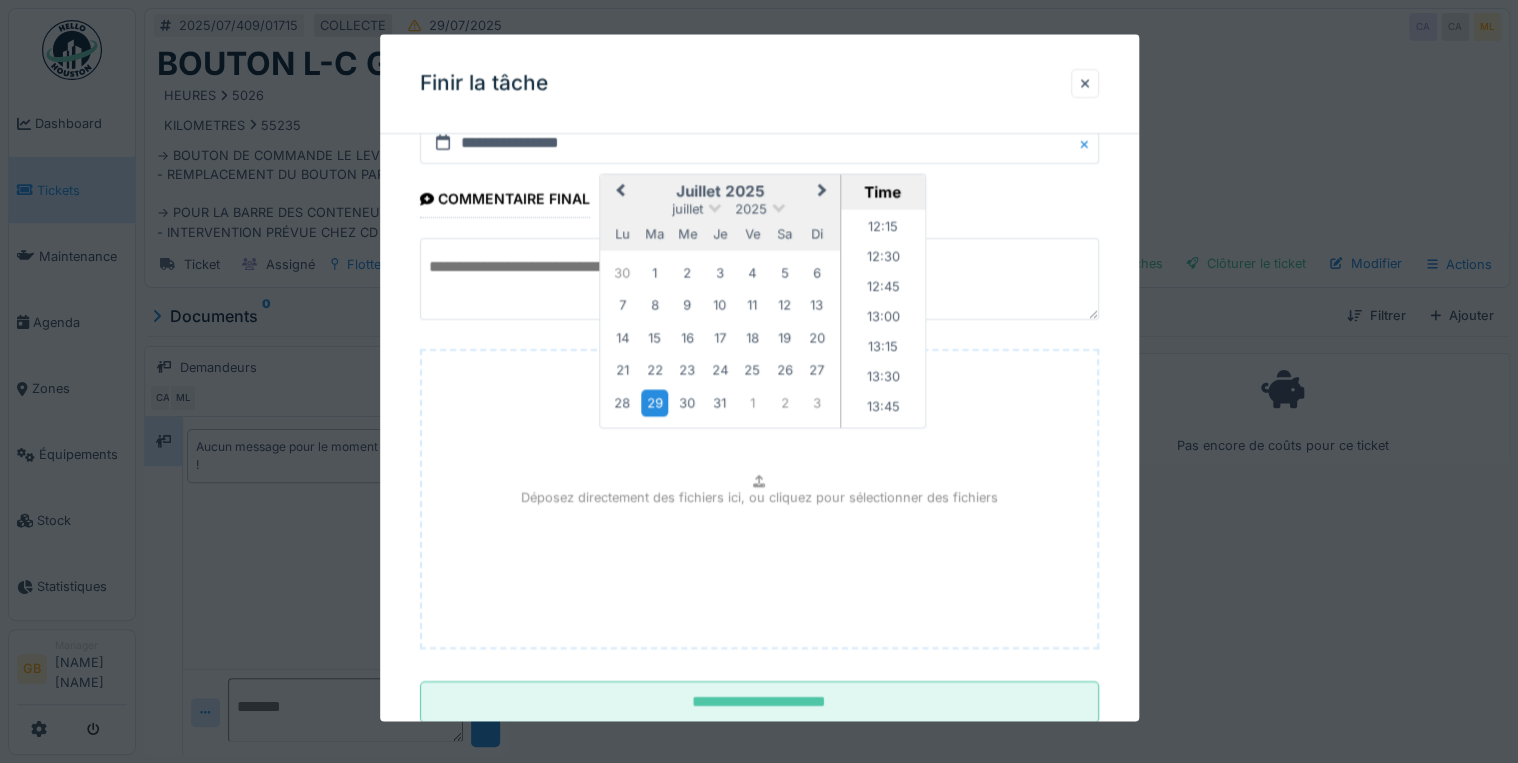 scroll, scrollTop: 126, scrollLeft: 0, axis: vertical 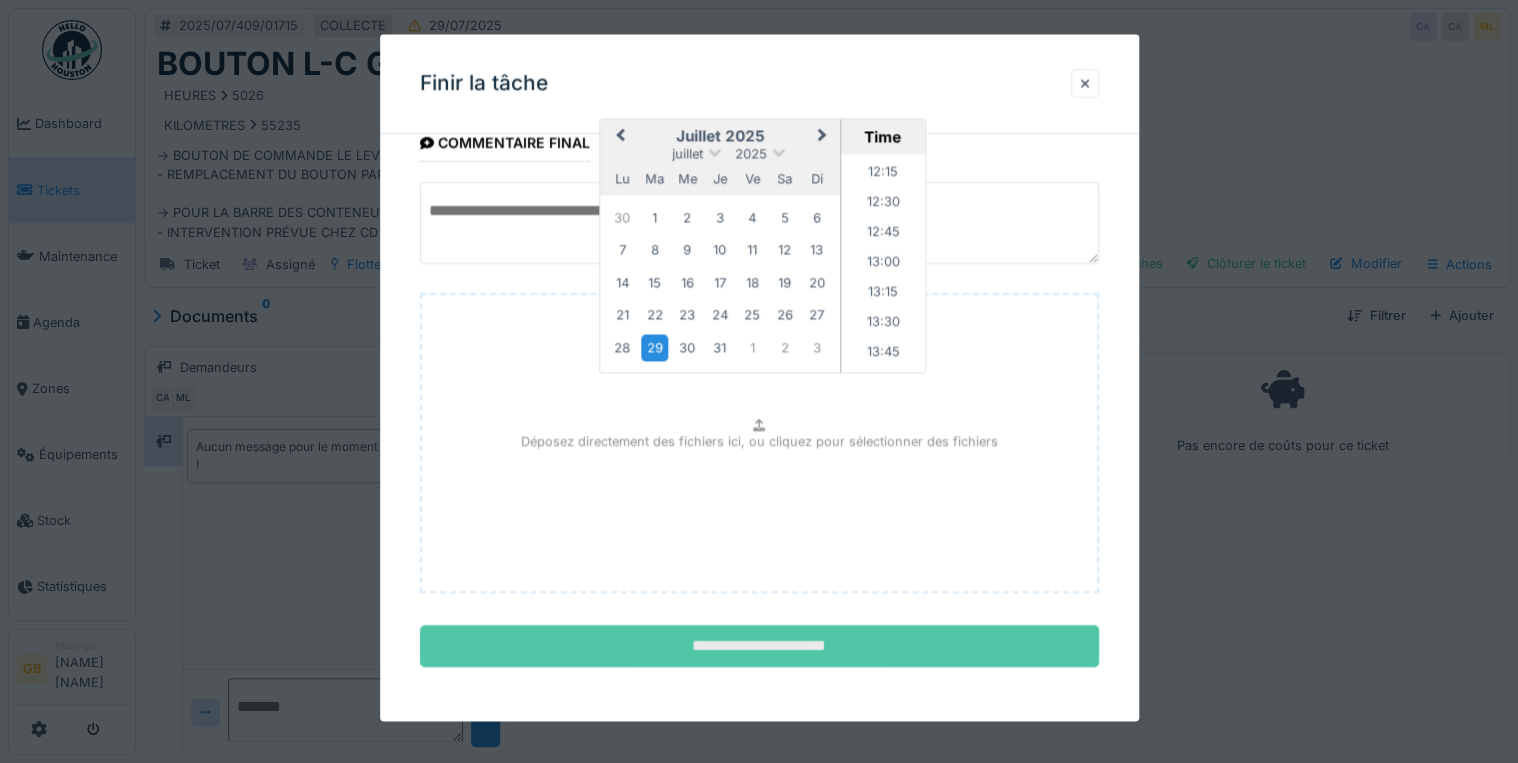 click on "**********" at bounding box center [759, 647] 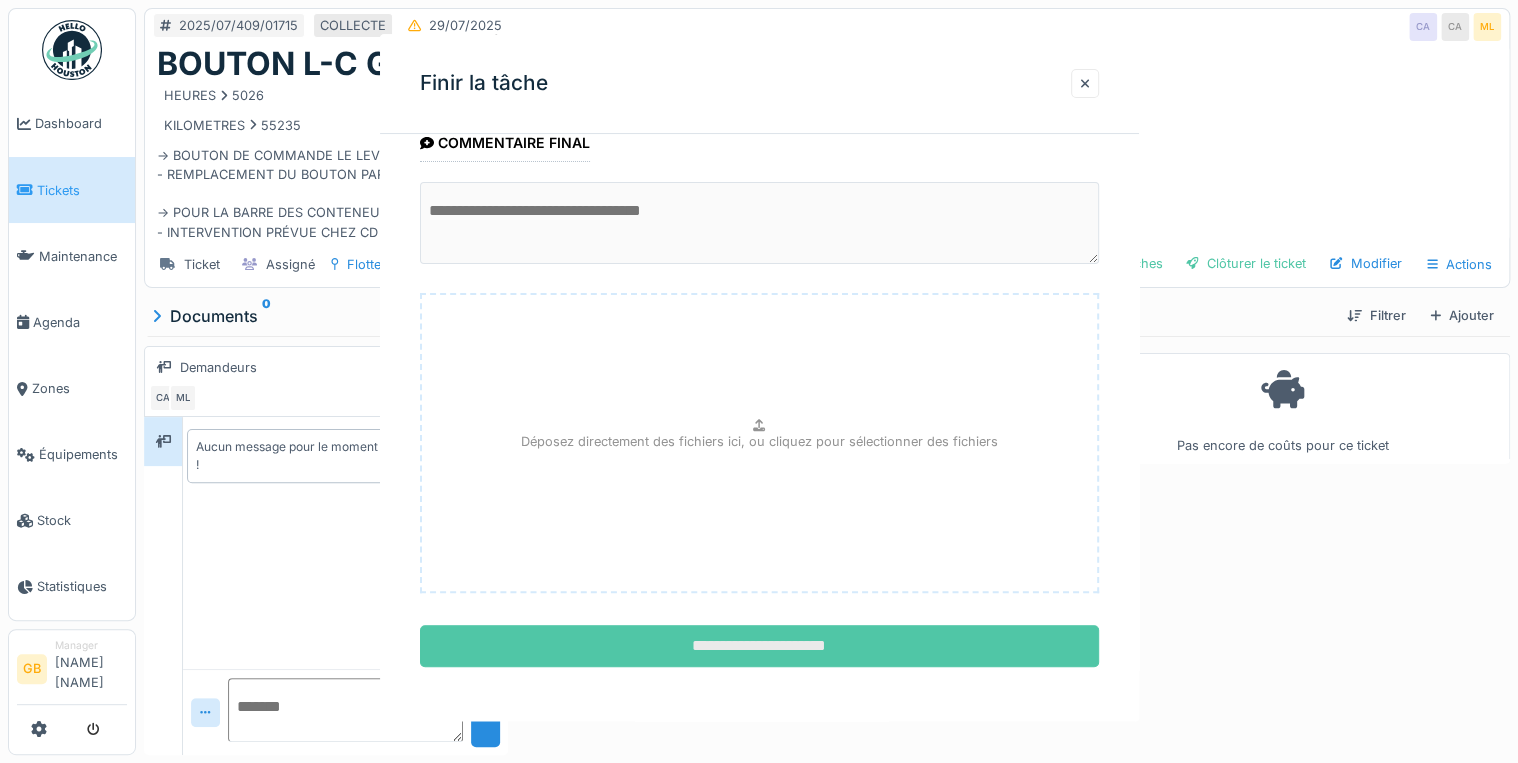 scroll, scrollTop: 0, scrollLeft: 0, axis: both 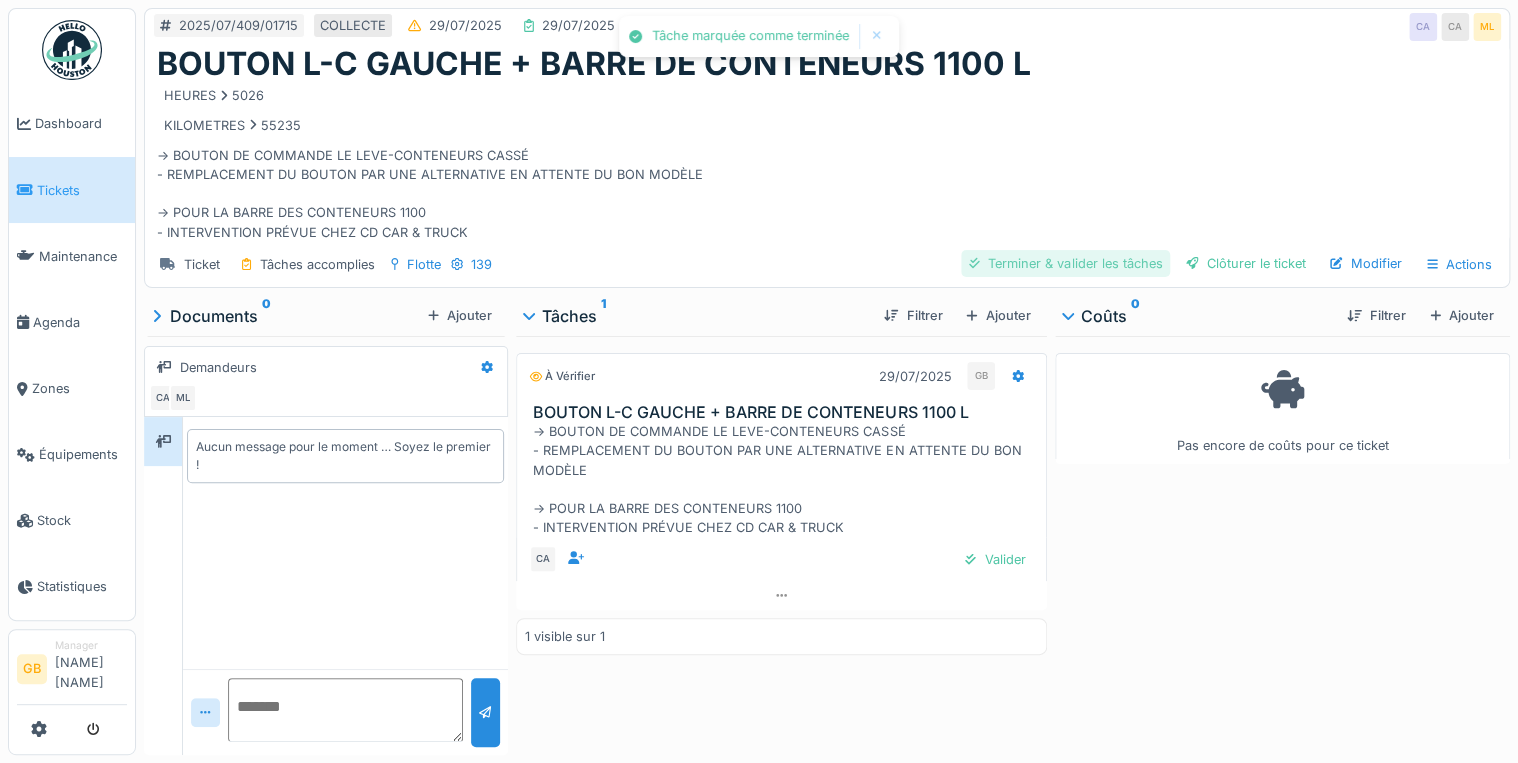 click on "Terminer & valider les tâches" at bounding box center [1065, 263] 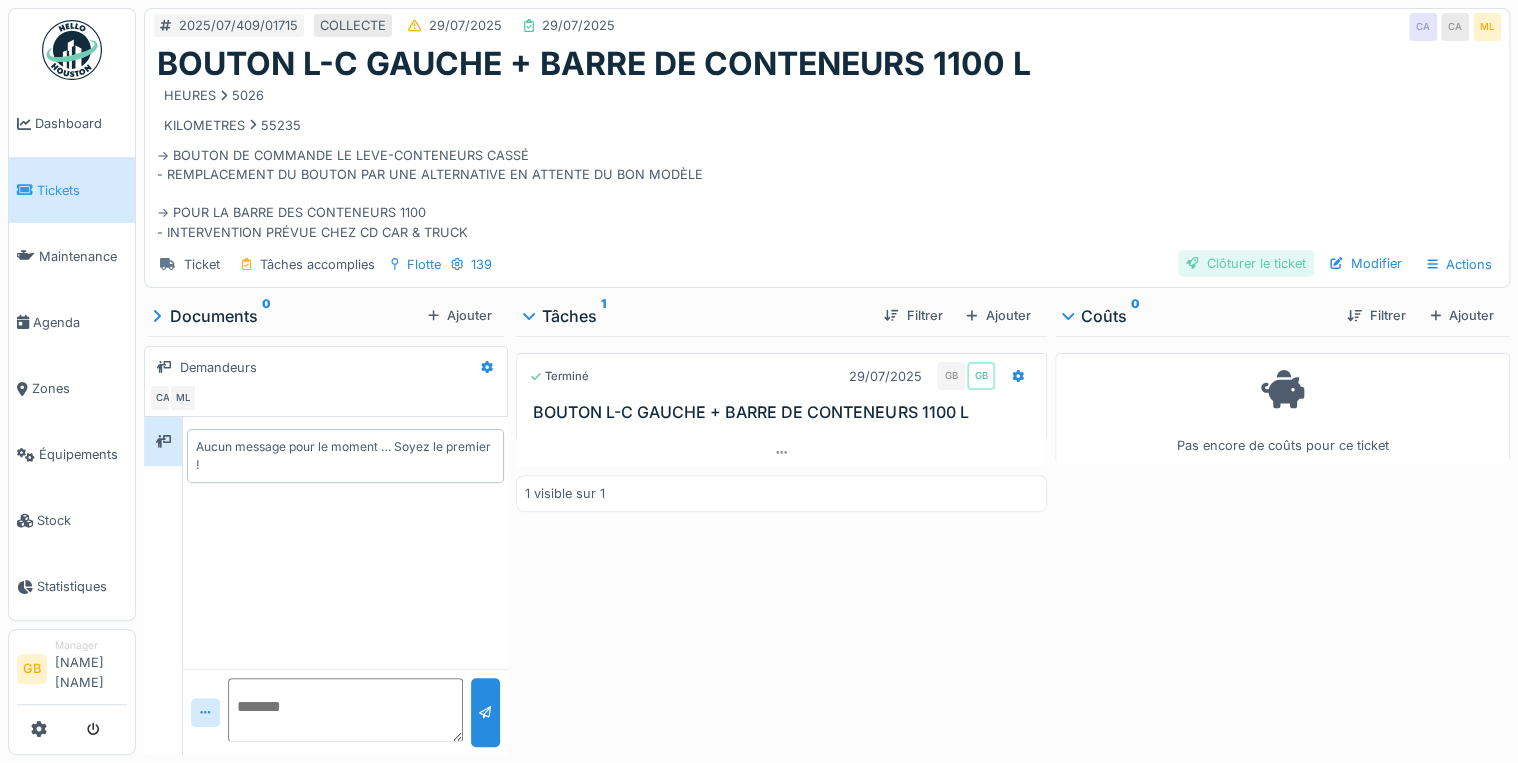 click on "Clôturer le ticket" at bounding box center (1246, 263) 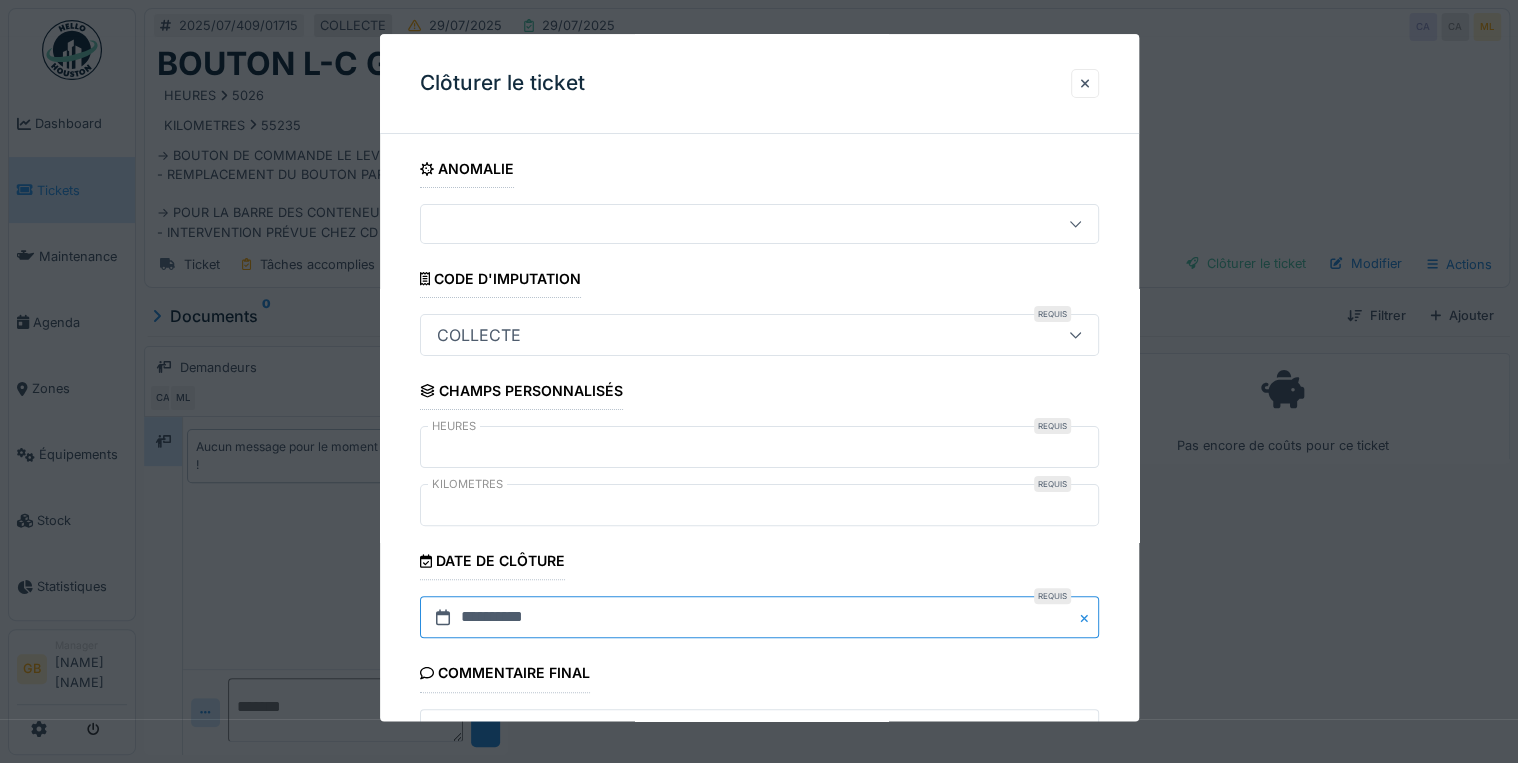 click on "**********" at bounding box center [759, 618] 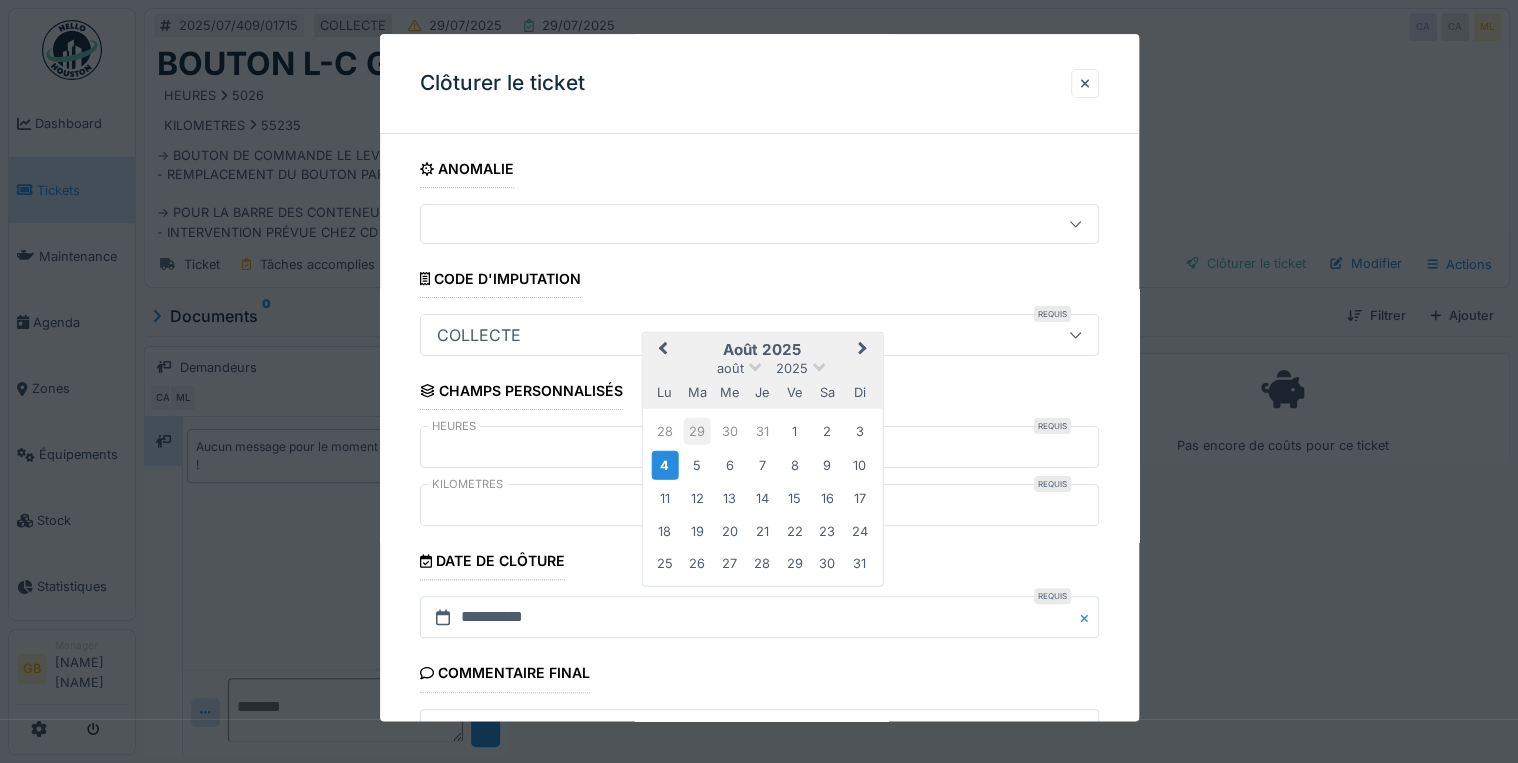 click on "29" at bounding box center (697, 431) 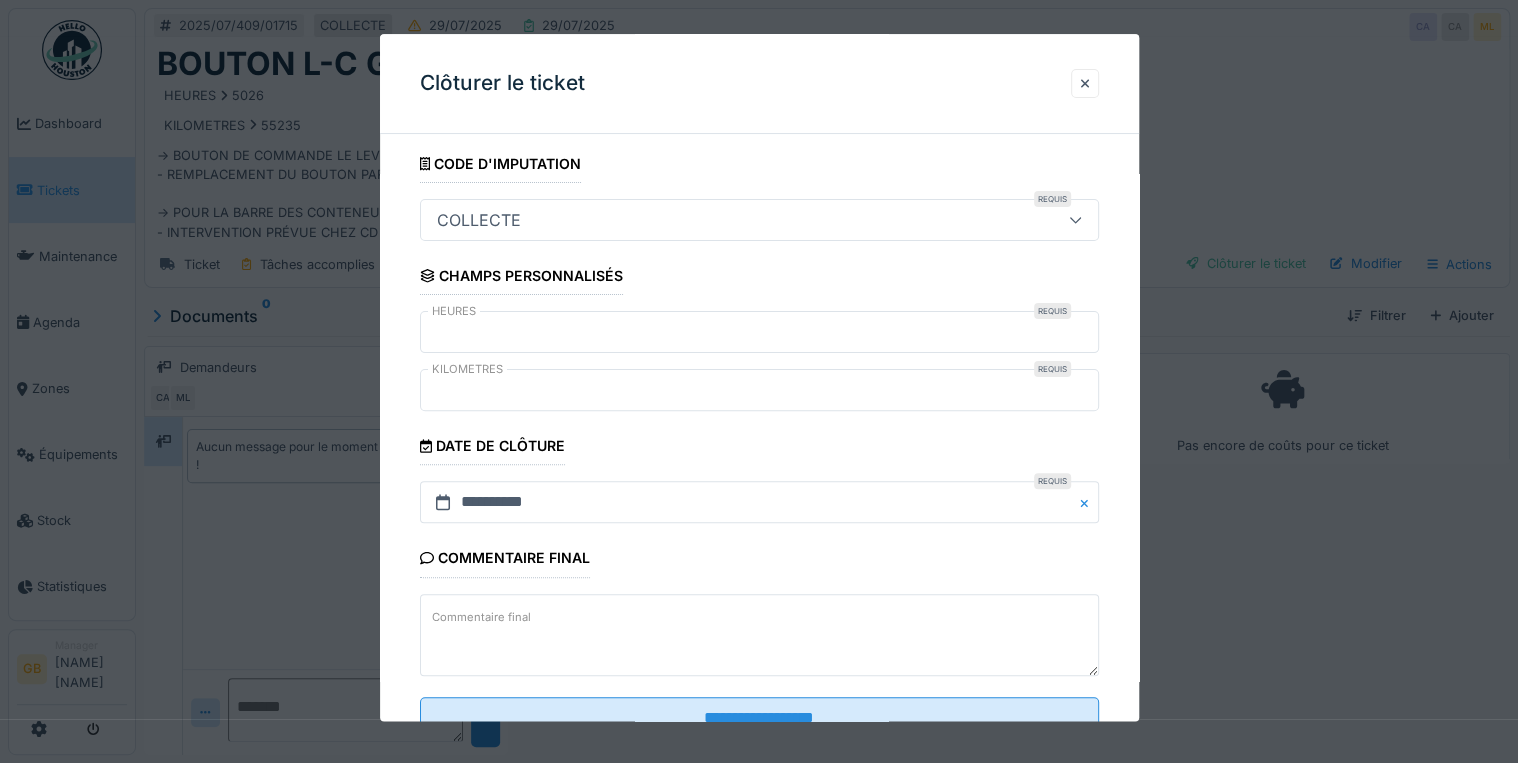 scroll, scrollTop: 184, scrollLeft: 0, axis: vertical 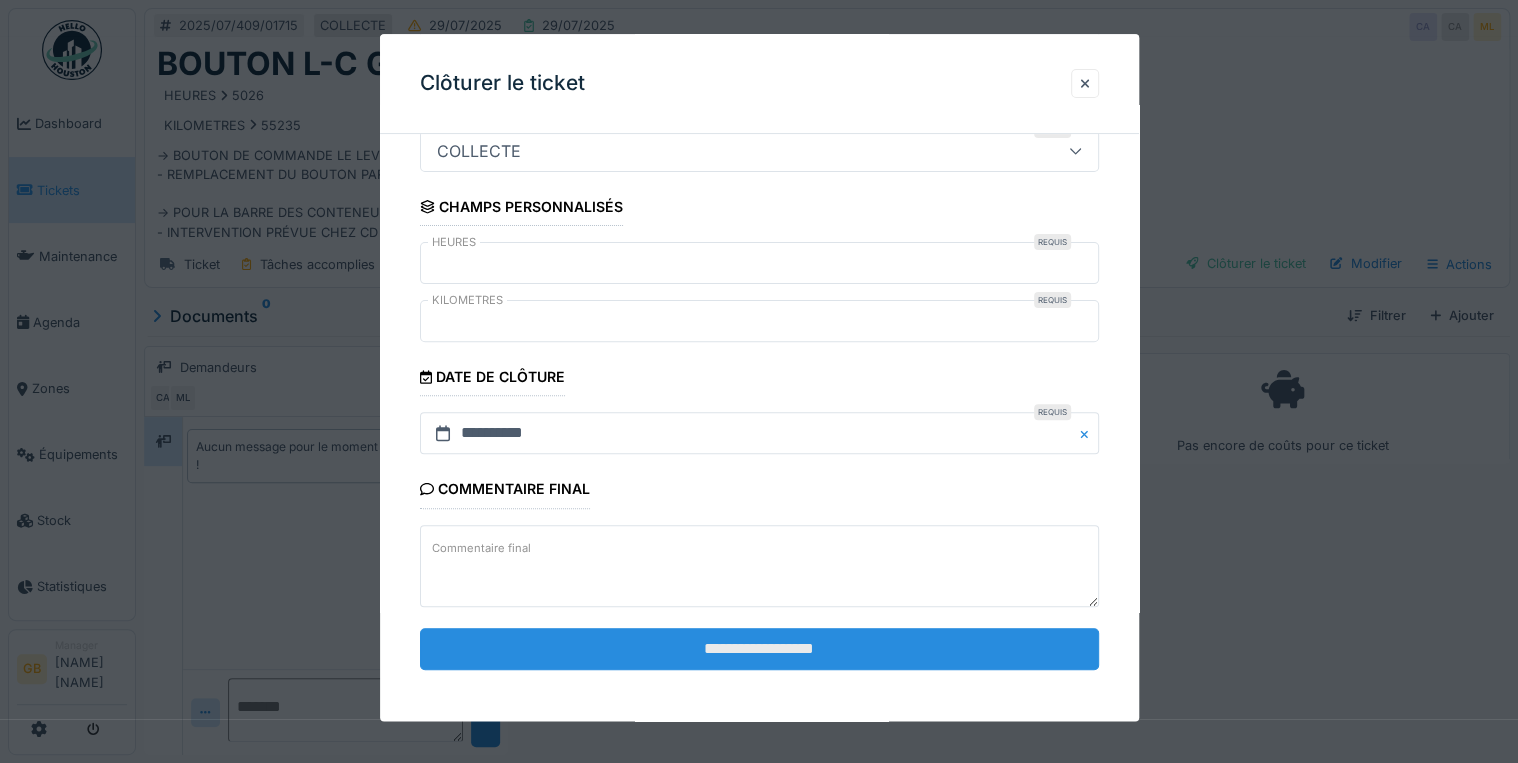 click on "**********" at bounding box center (759, 649) 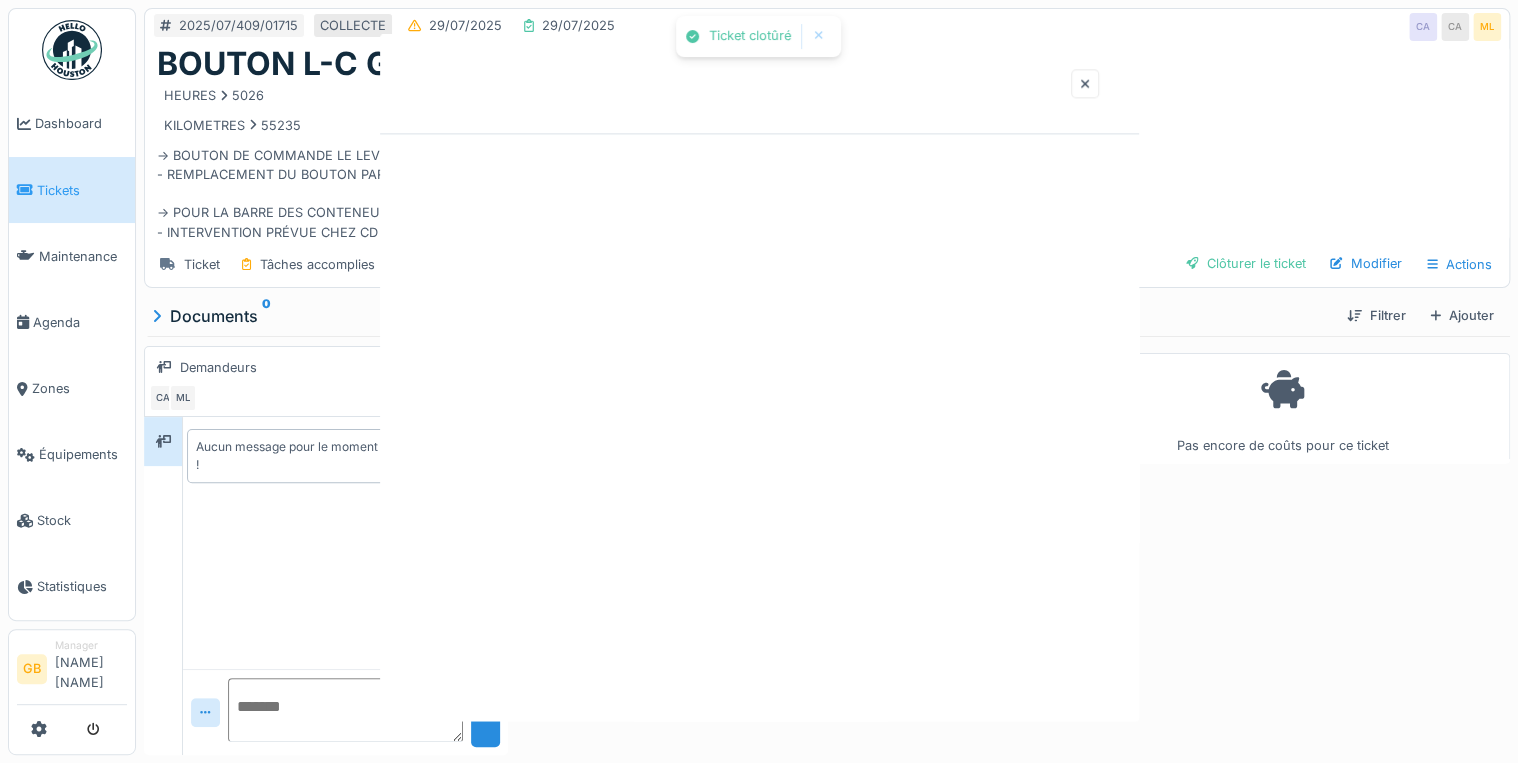 scroll, scrollTop: 0, scrollLeft: 0, axis: both 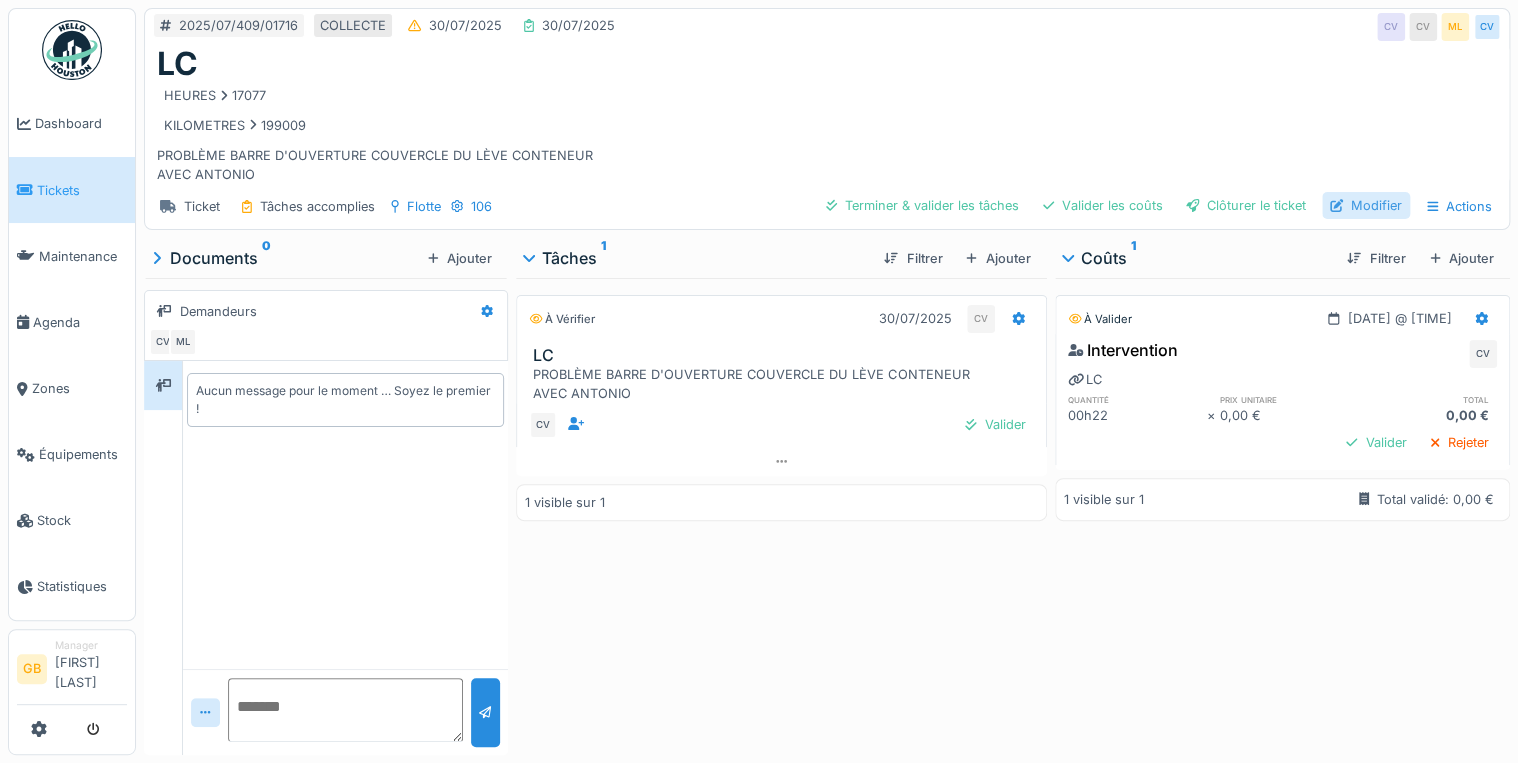 click on "Modifier" at bounding box center [1366, 205] 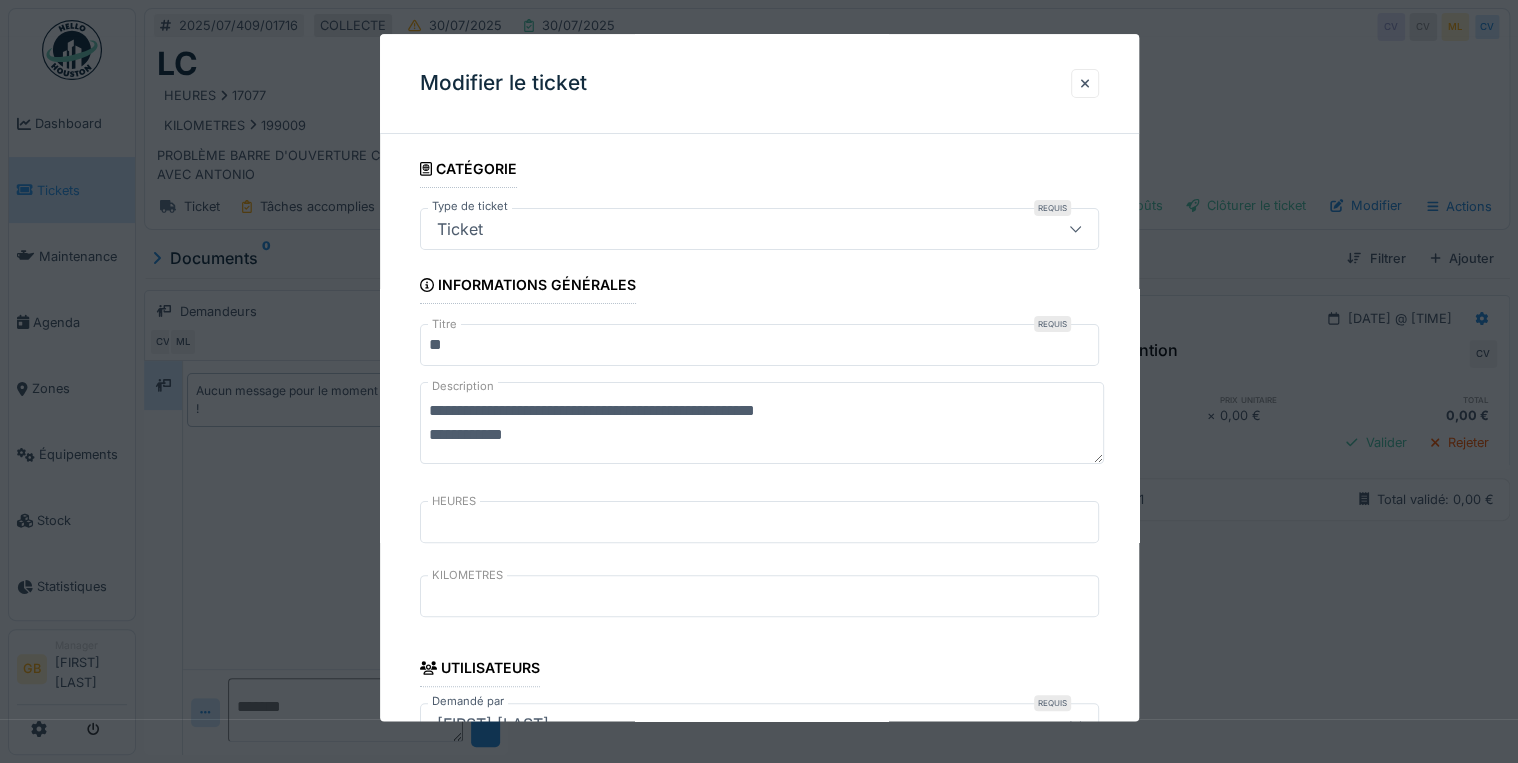 click on "**" at bounding box center (759, 346) 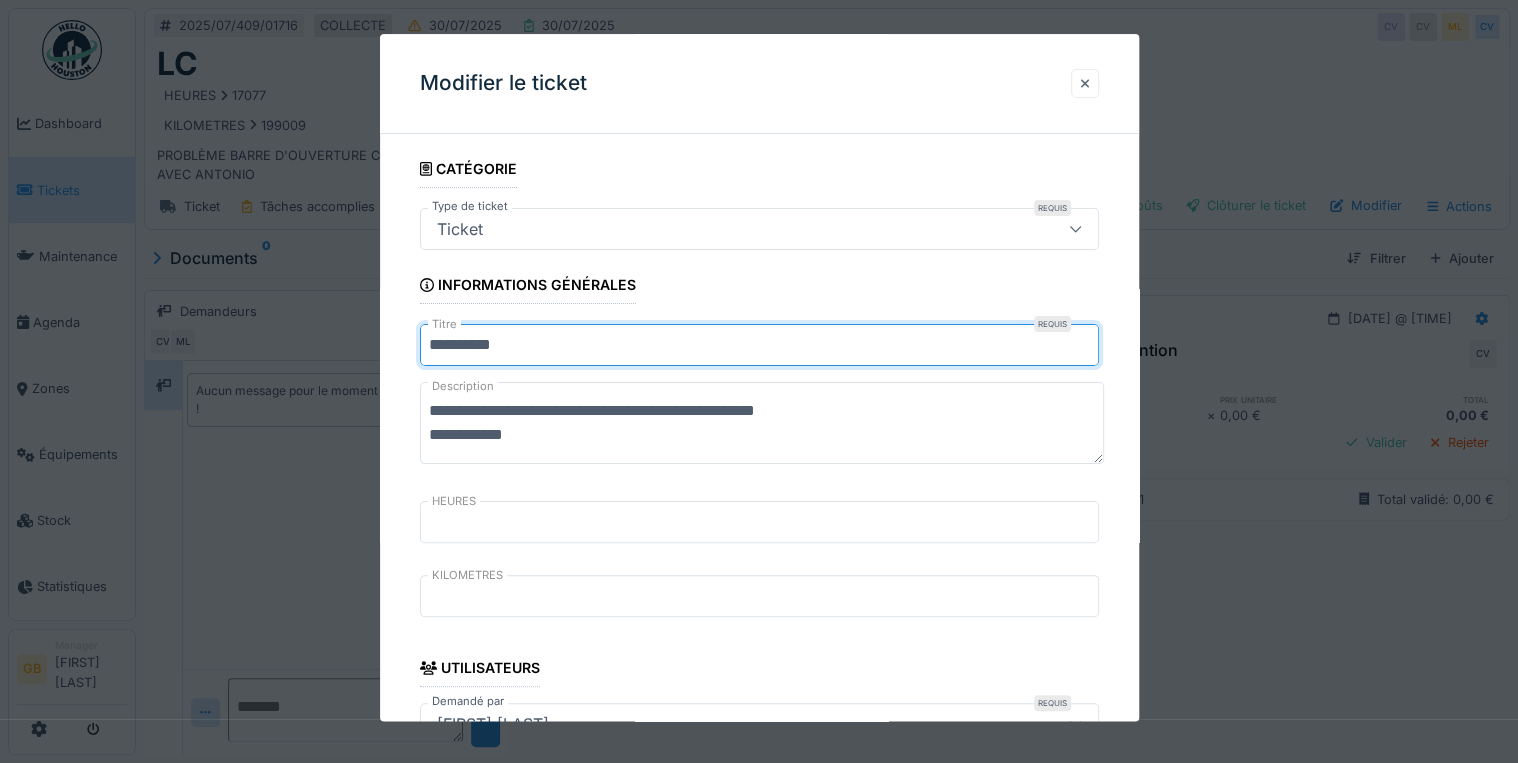 type on "**********" 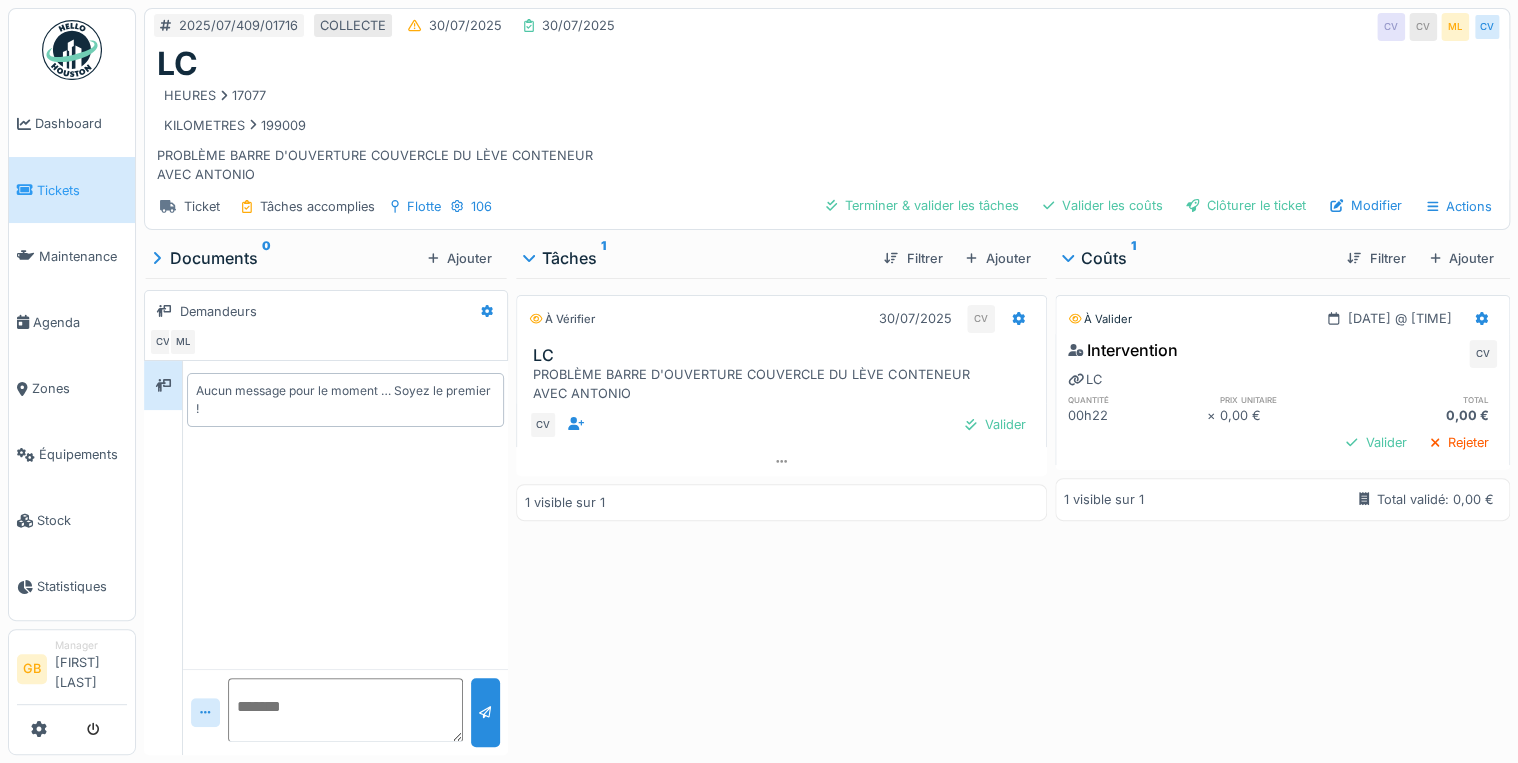 click at bounding box center (345, 710) 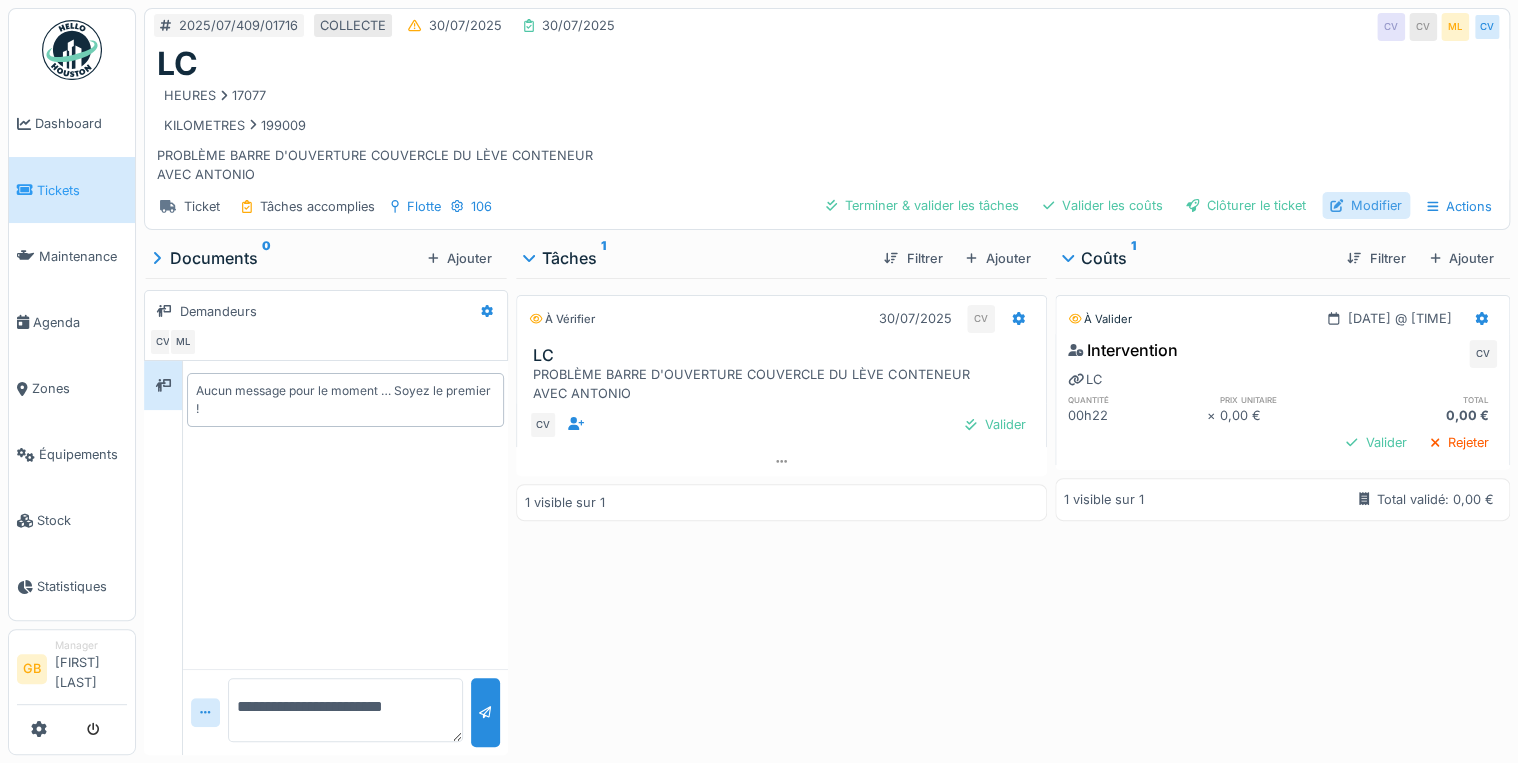 type on "**********" 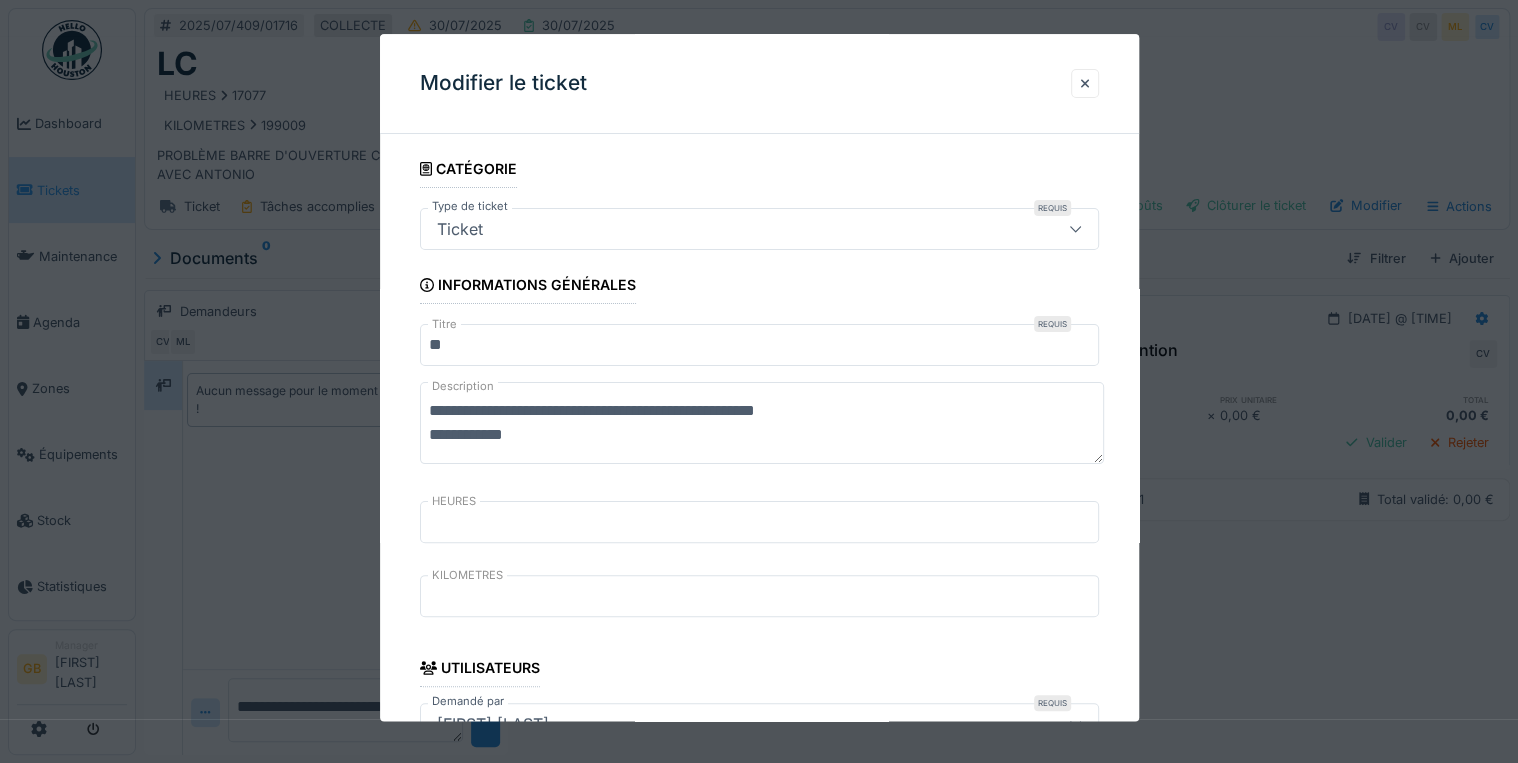 click on "**********" at bounding box center [762, 424] 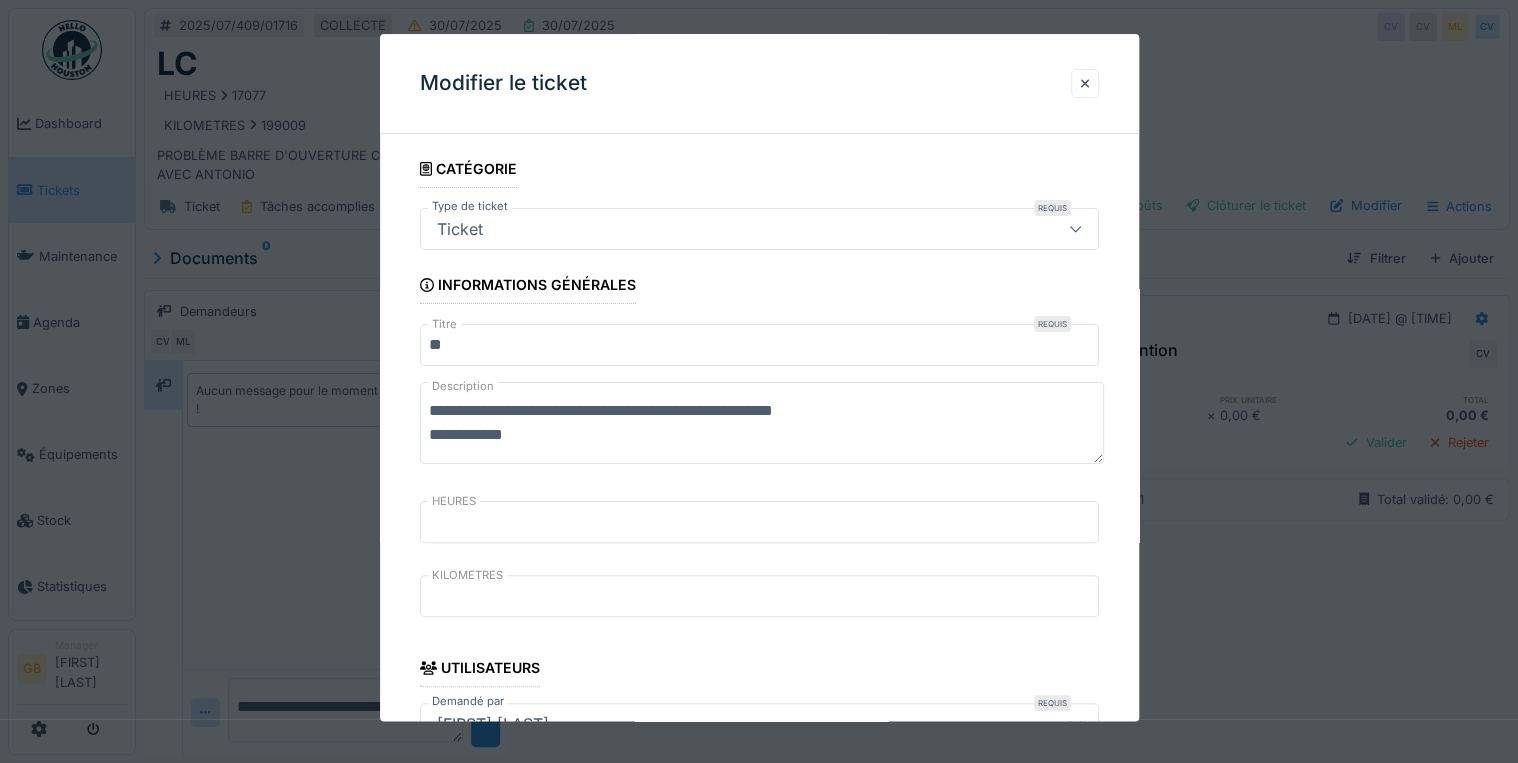 drag, startPoint x: 844, startPoint y: 410, endPoint x: 972, endPoint y: 408, distance: 128.01562 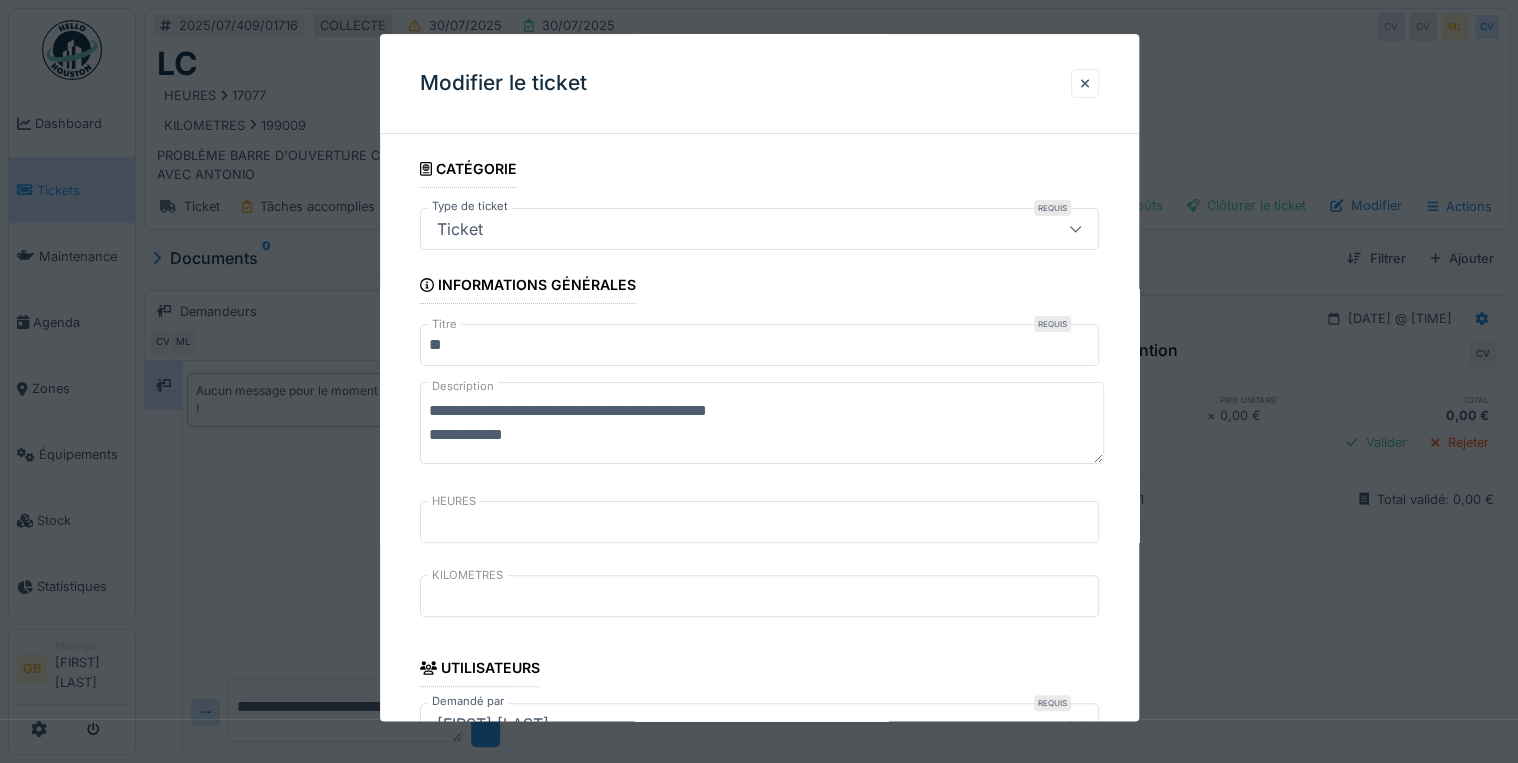 drag, startPoint x: 584, startPoint y: 436, endPoint x: 389, endPoint y: 444, distance: 195.16403 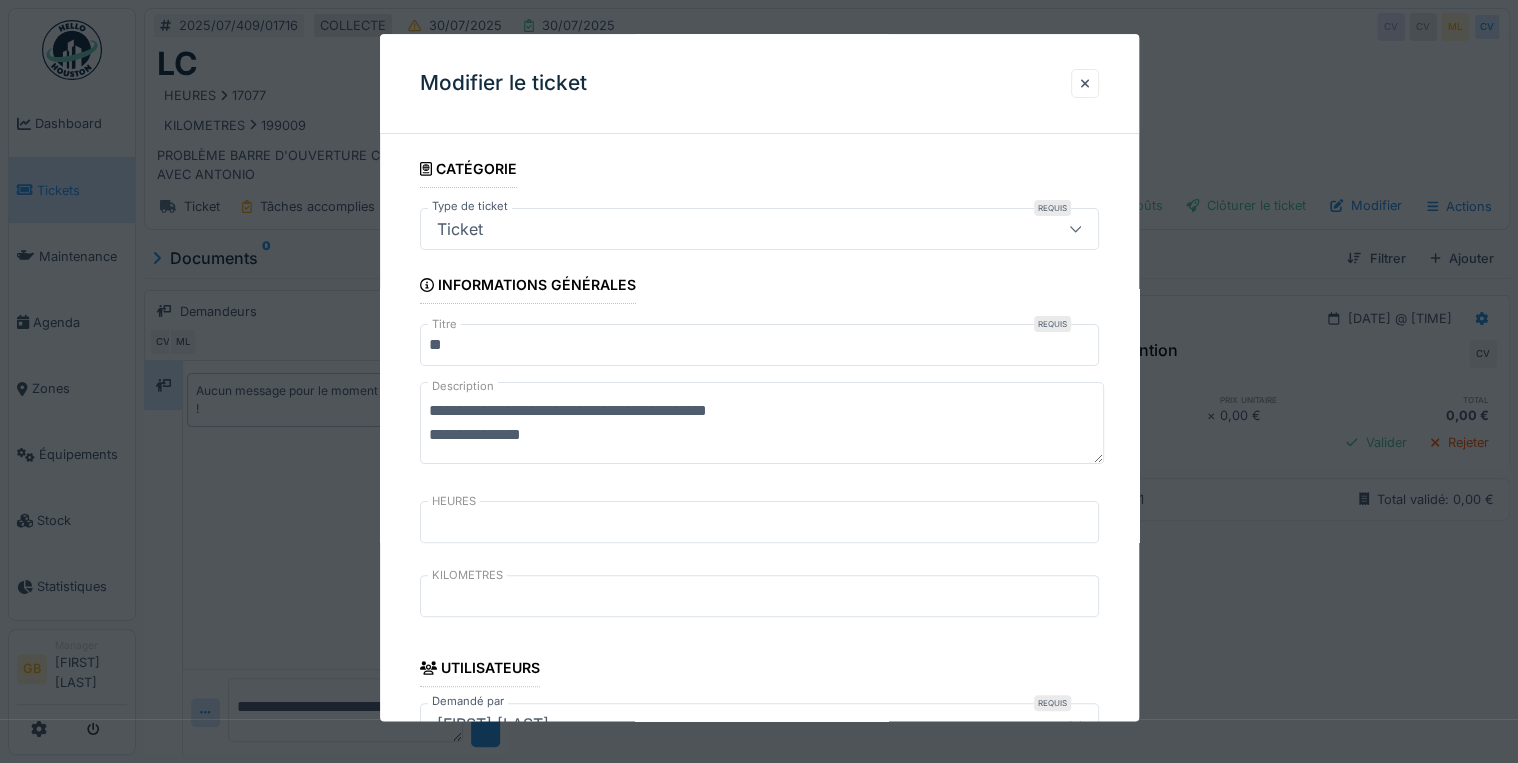 type on "**********" 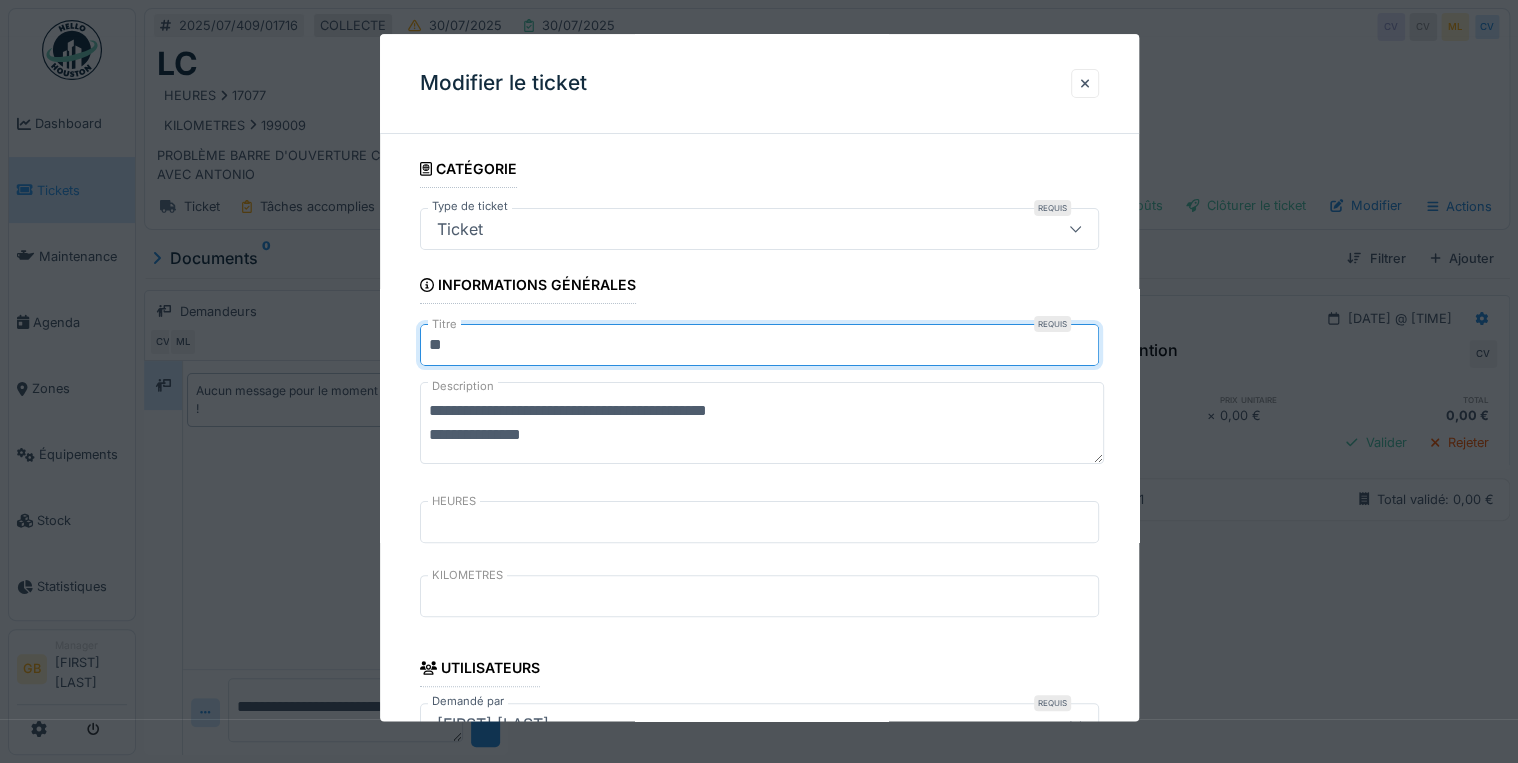drag, startPoint x: 142, startPoint y: 342, endPoint x: 131, endPoint y: 342, distance: 11 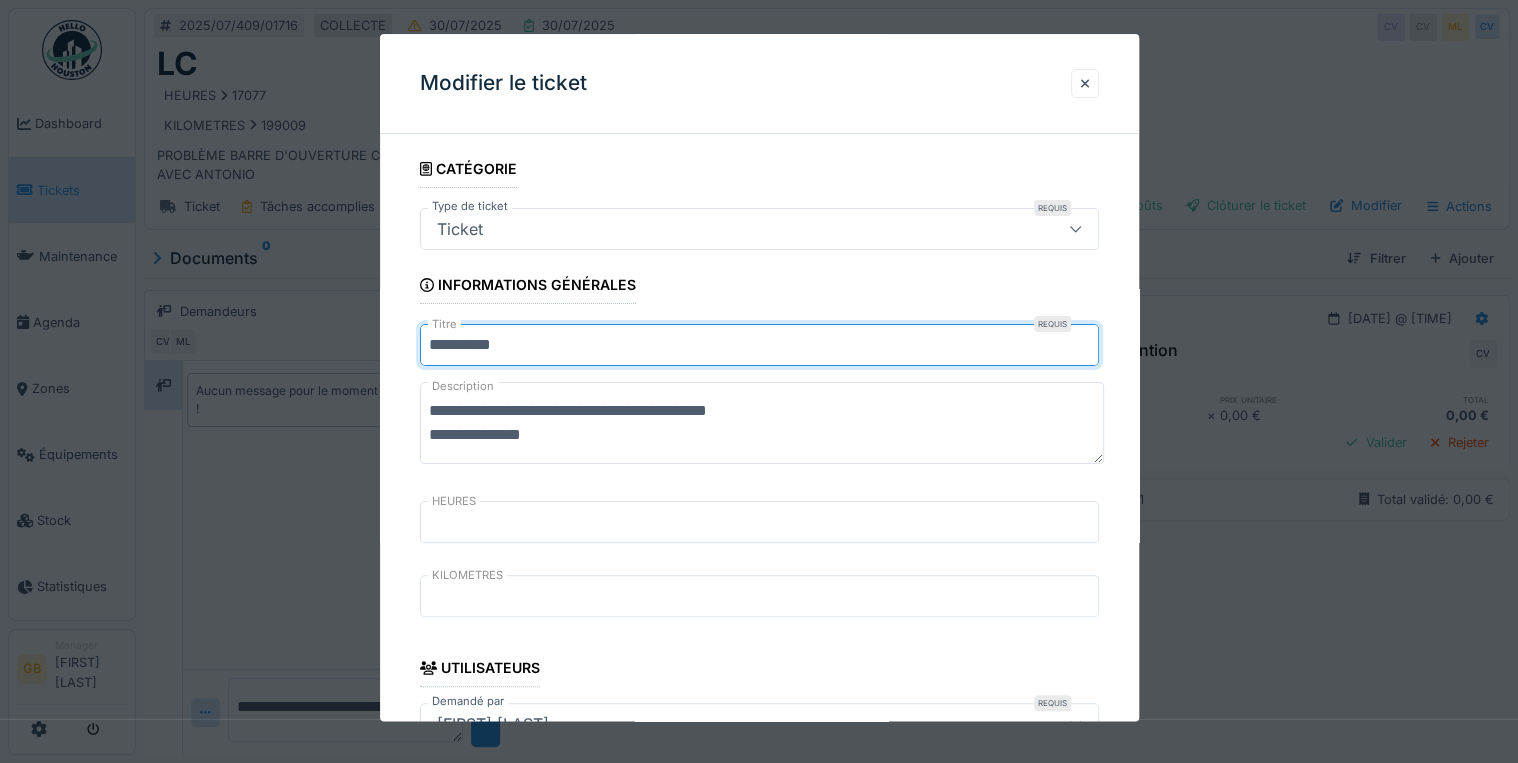 type on "**********" 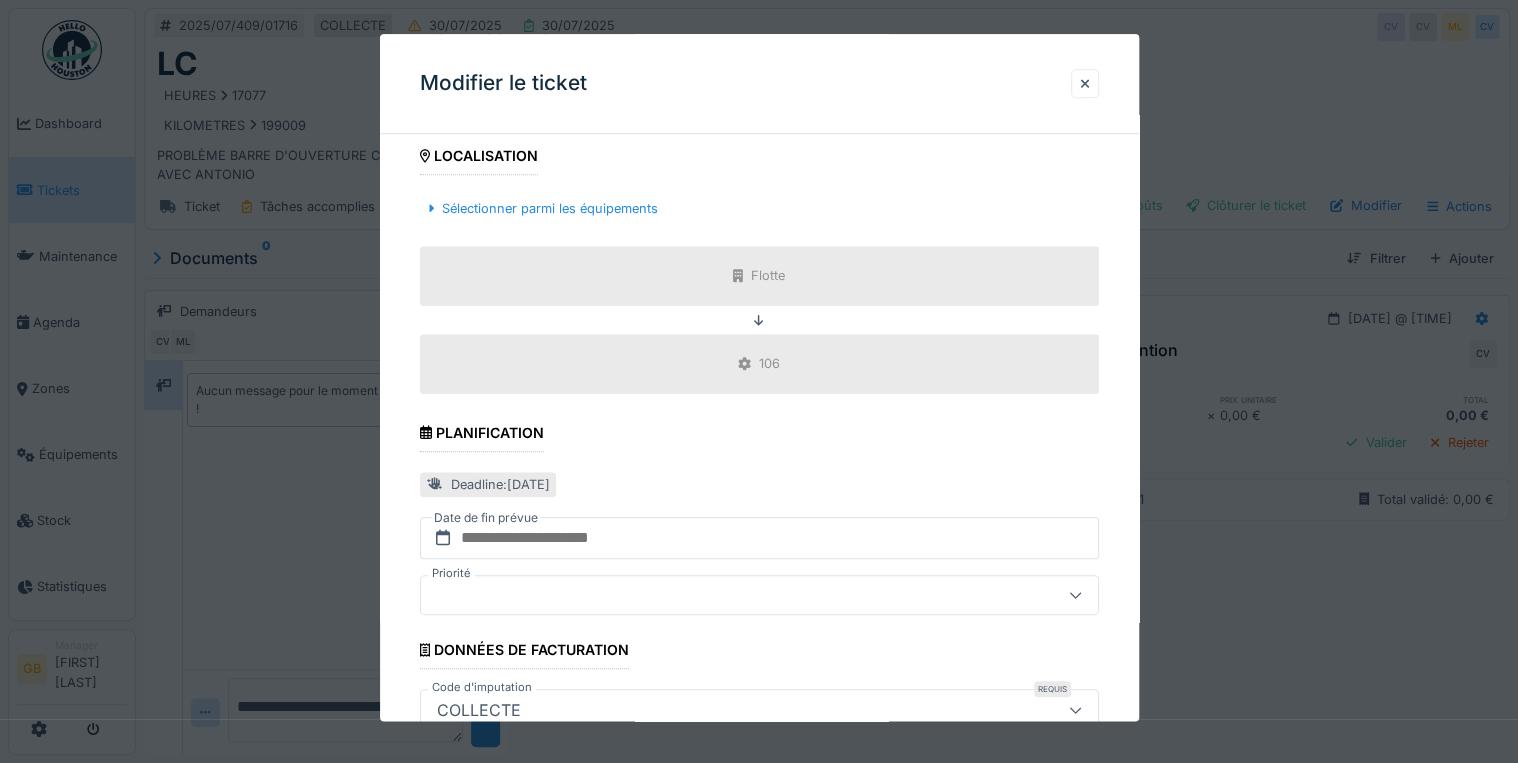 scroll, scrollTop: 798, scrollLeft: 0, axis: vertical 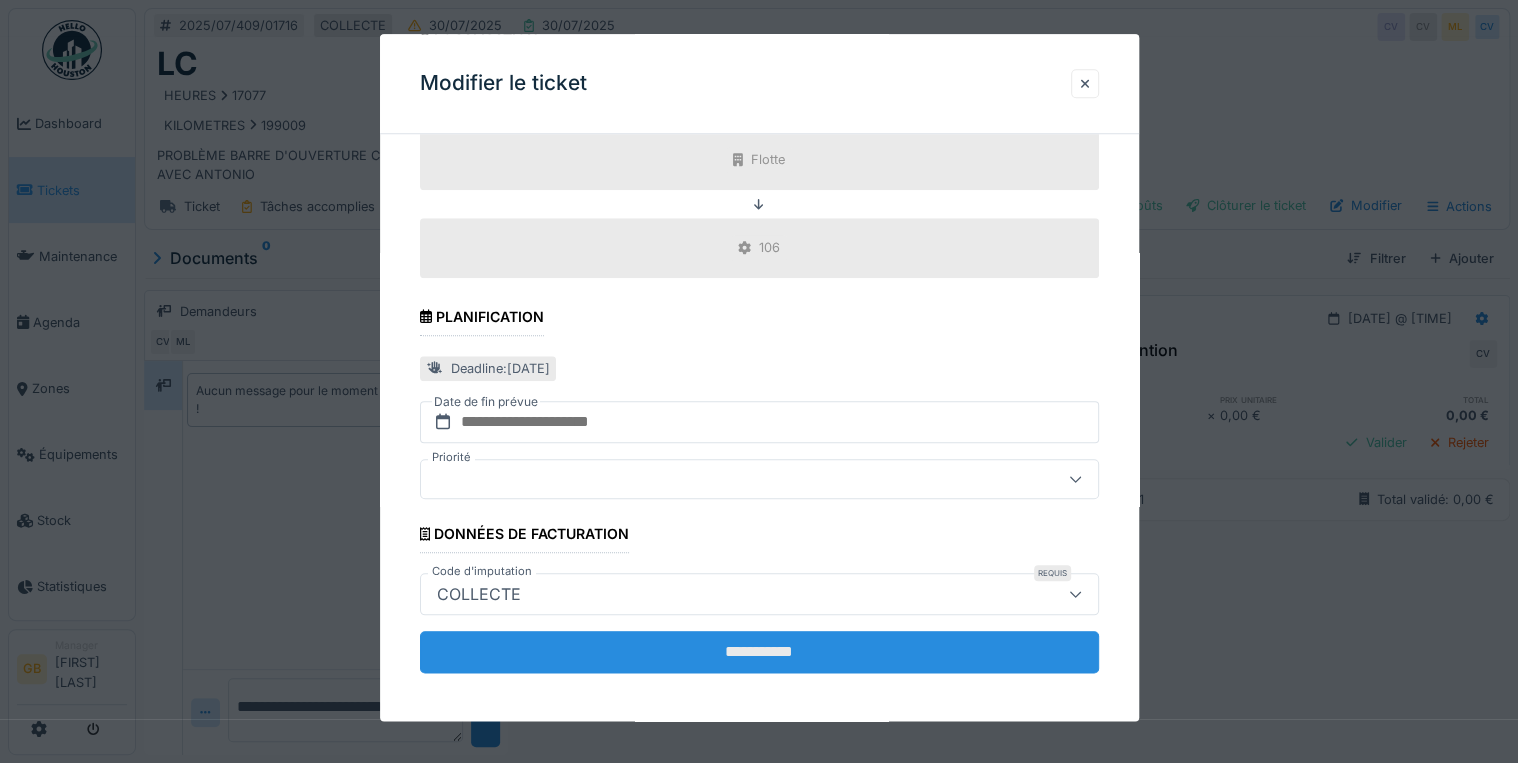 click on "**********" at bounding box center [759, 652] 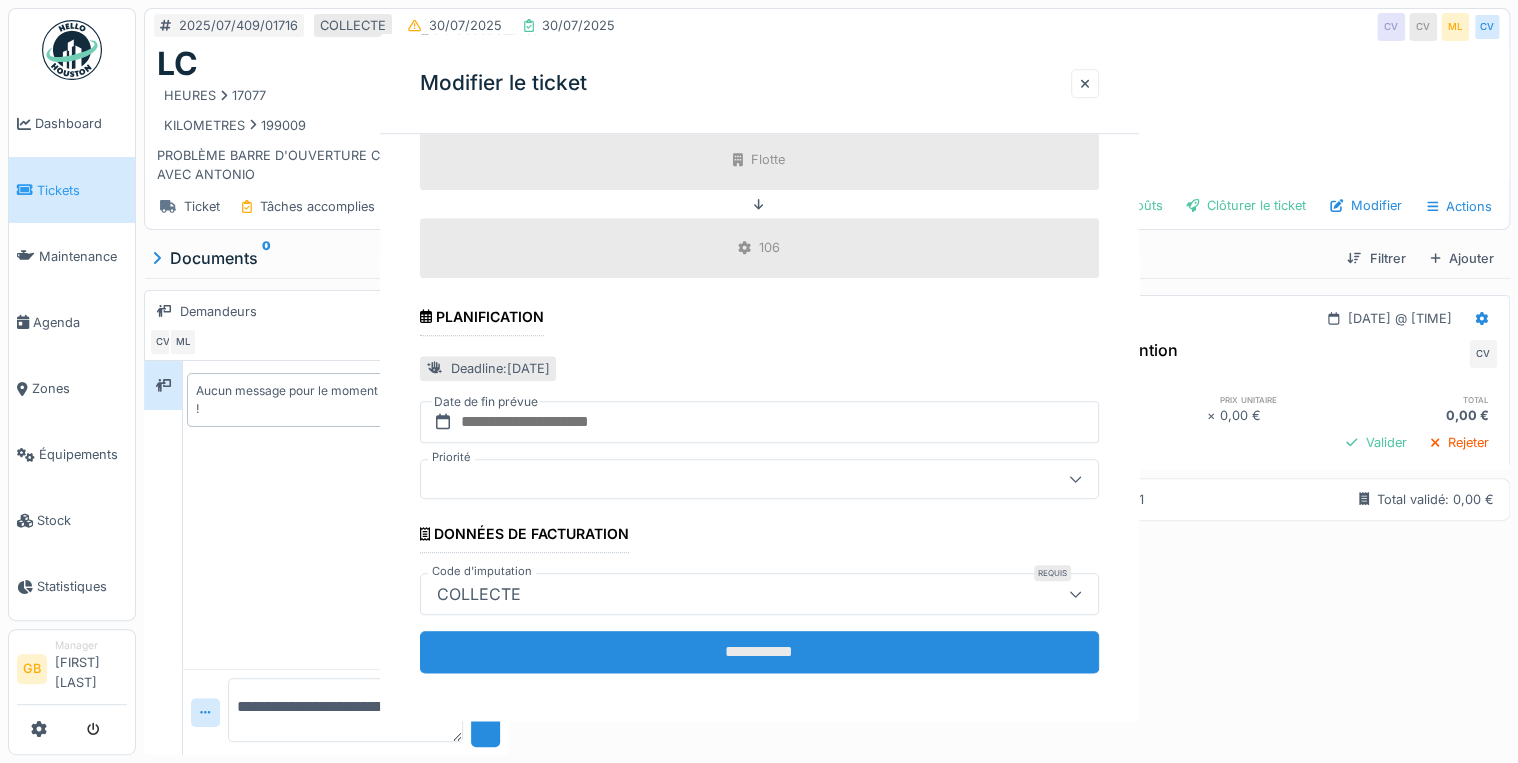 scroll, scrollTop: 0, scrollLeft: 0, axis: both 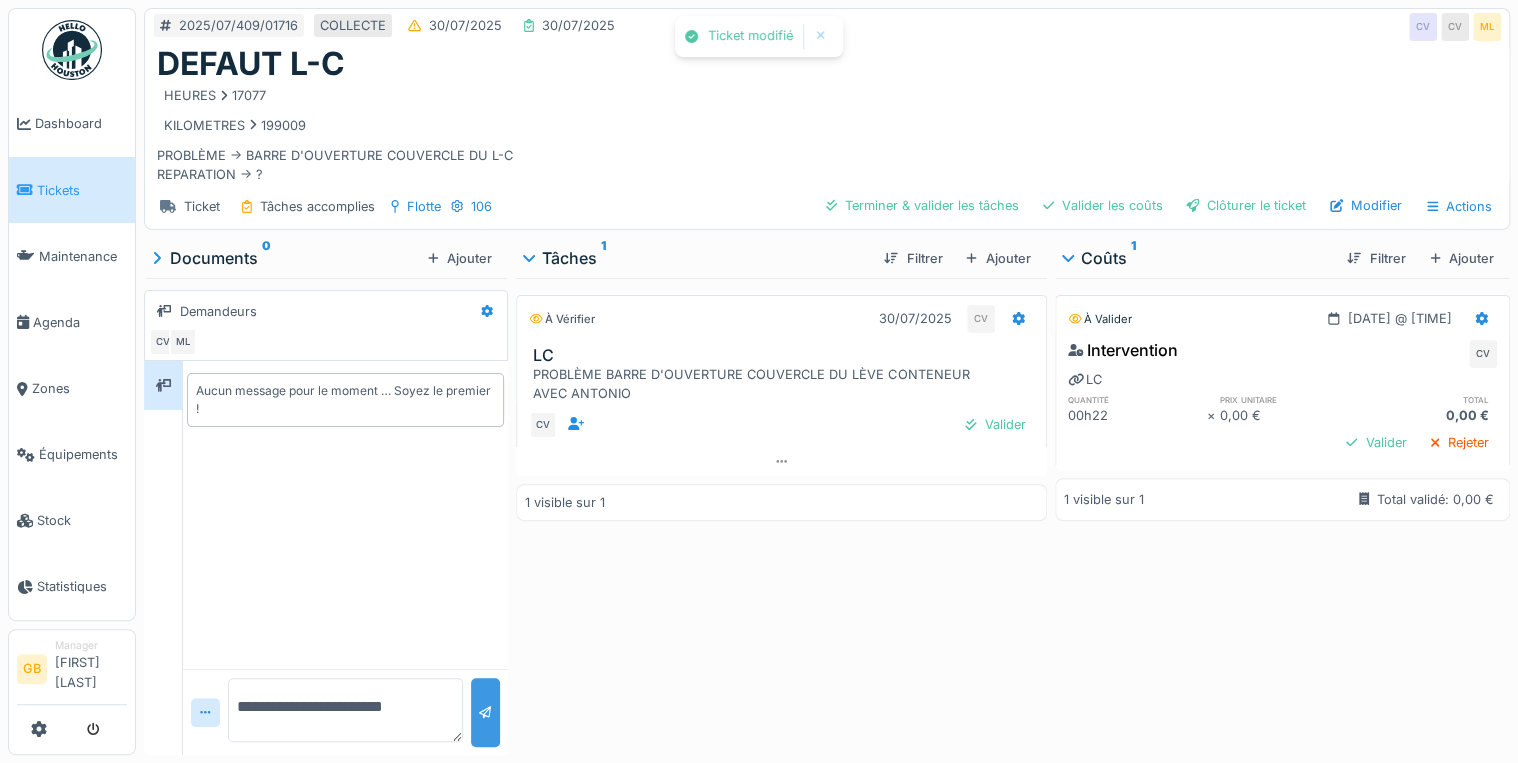 click at bounding box center [485, 712] 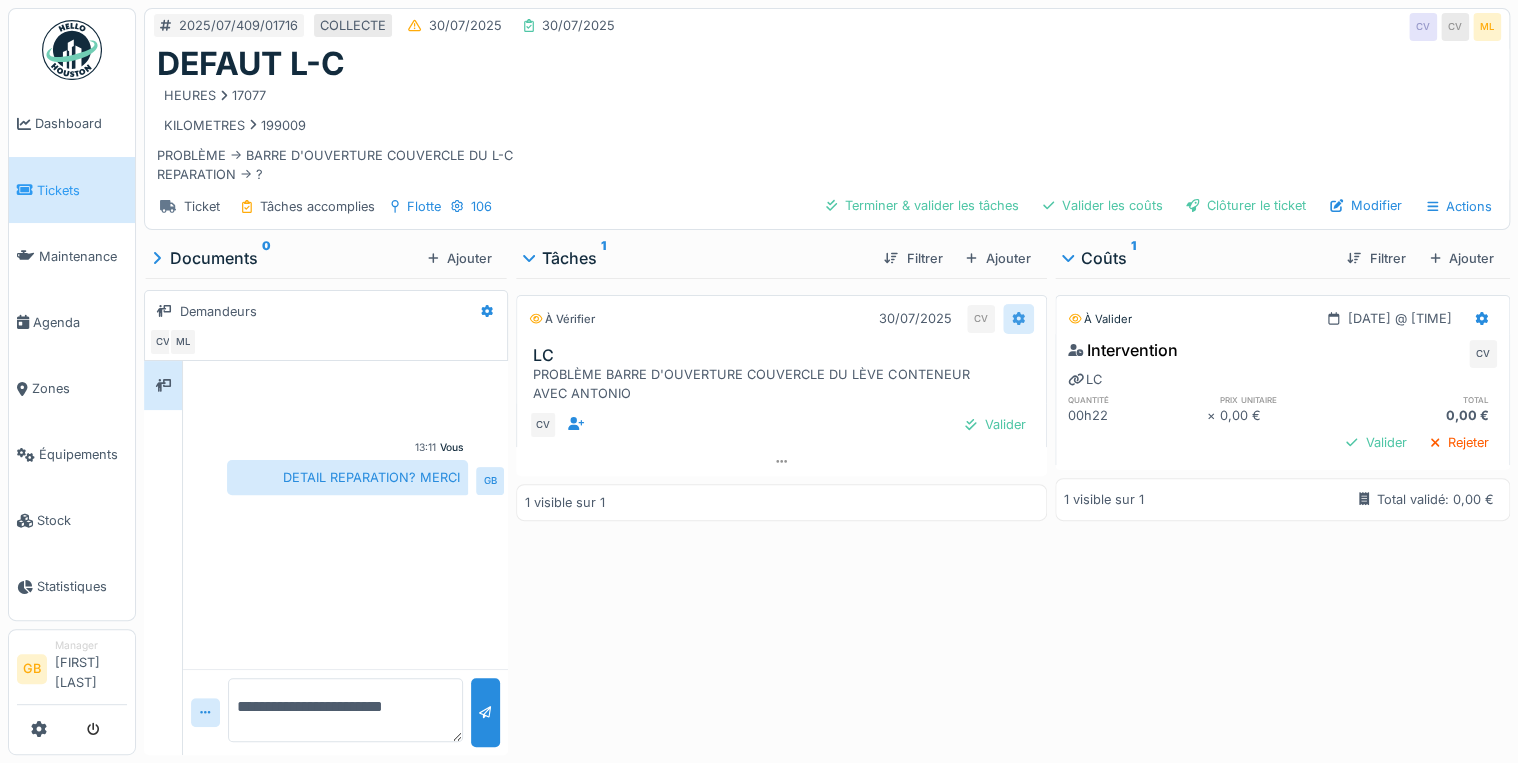 click 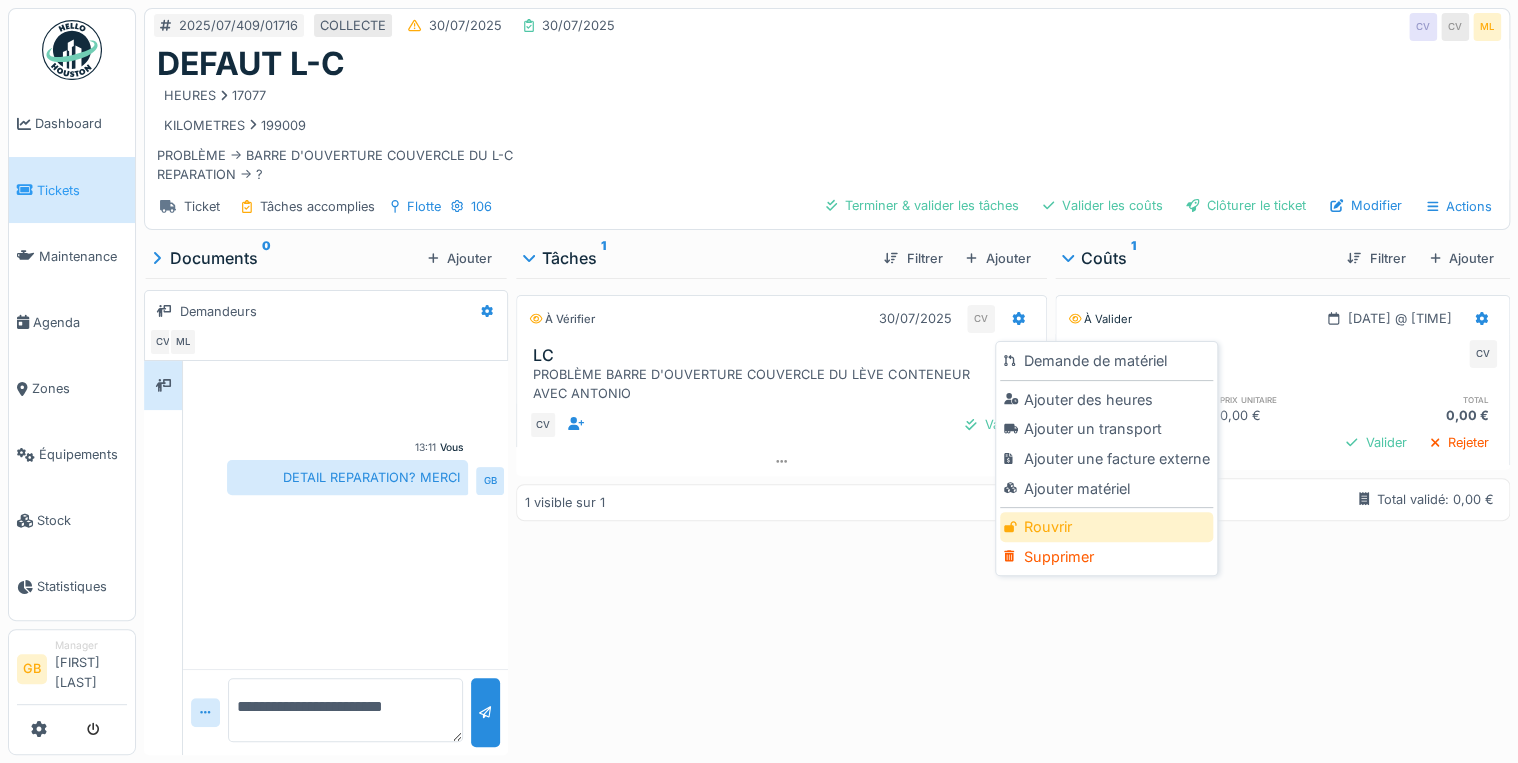 click on "Rouvrir" at bounding box center [1106, 527] 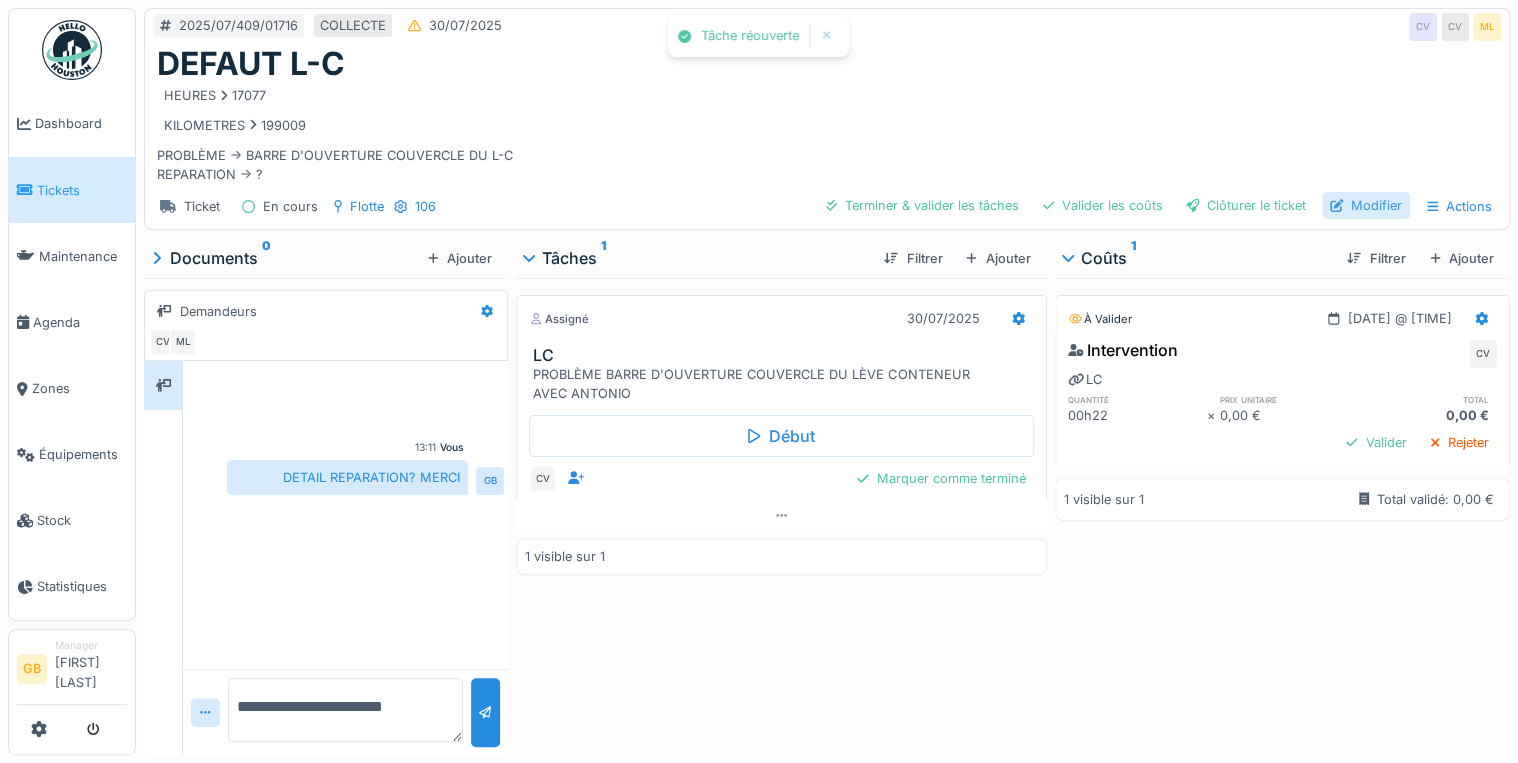 click on "Modifier" at bounding box center [1366, 205] 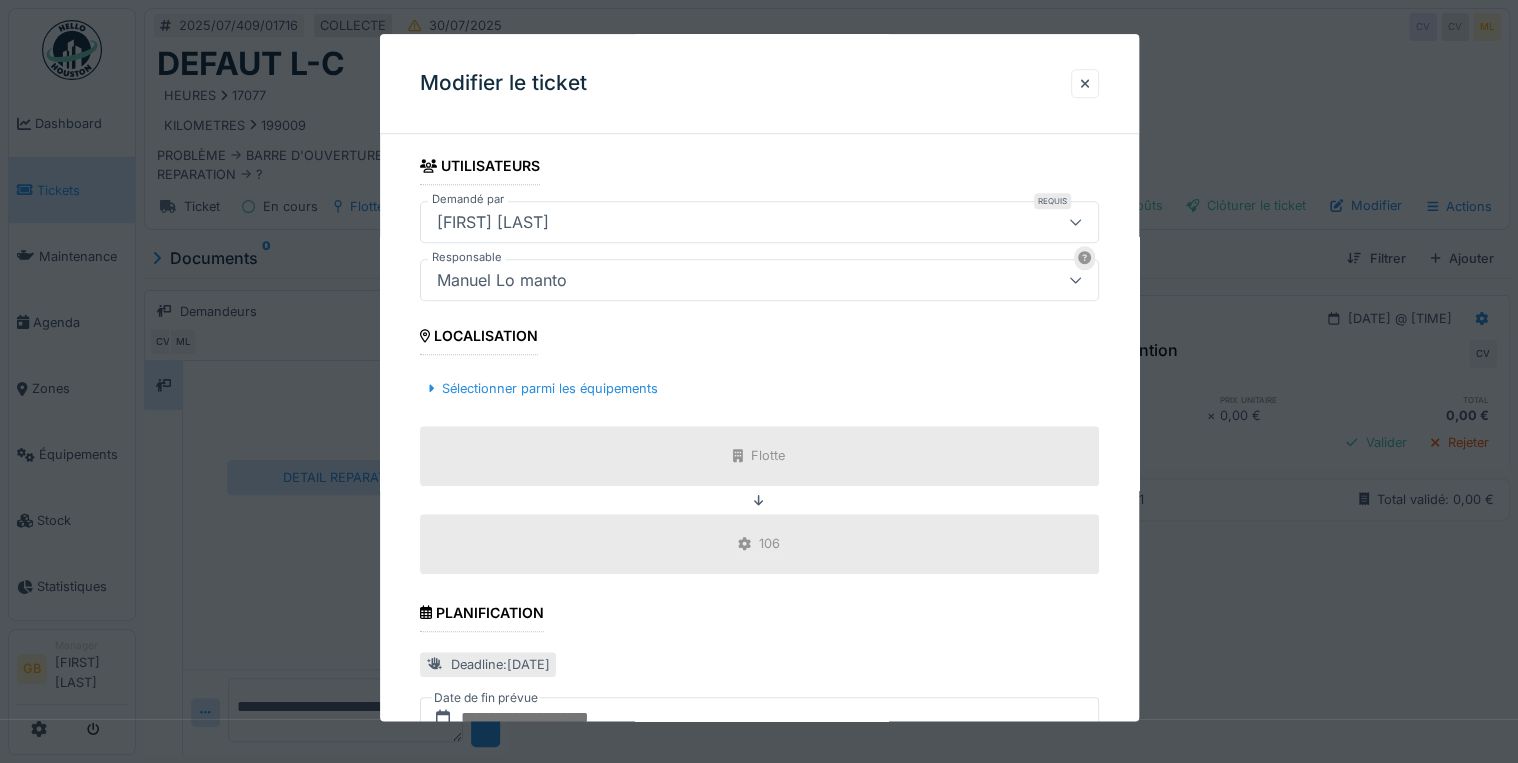 scroll, scrollTop: 856, scrollLeft: 0, axis: vertical 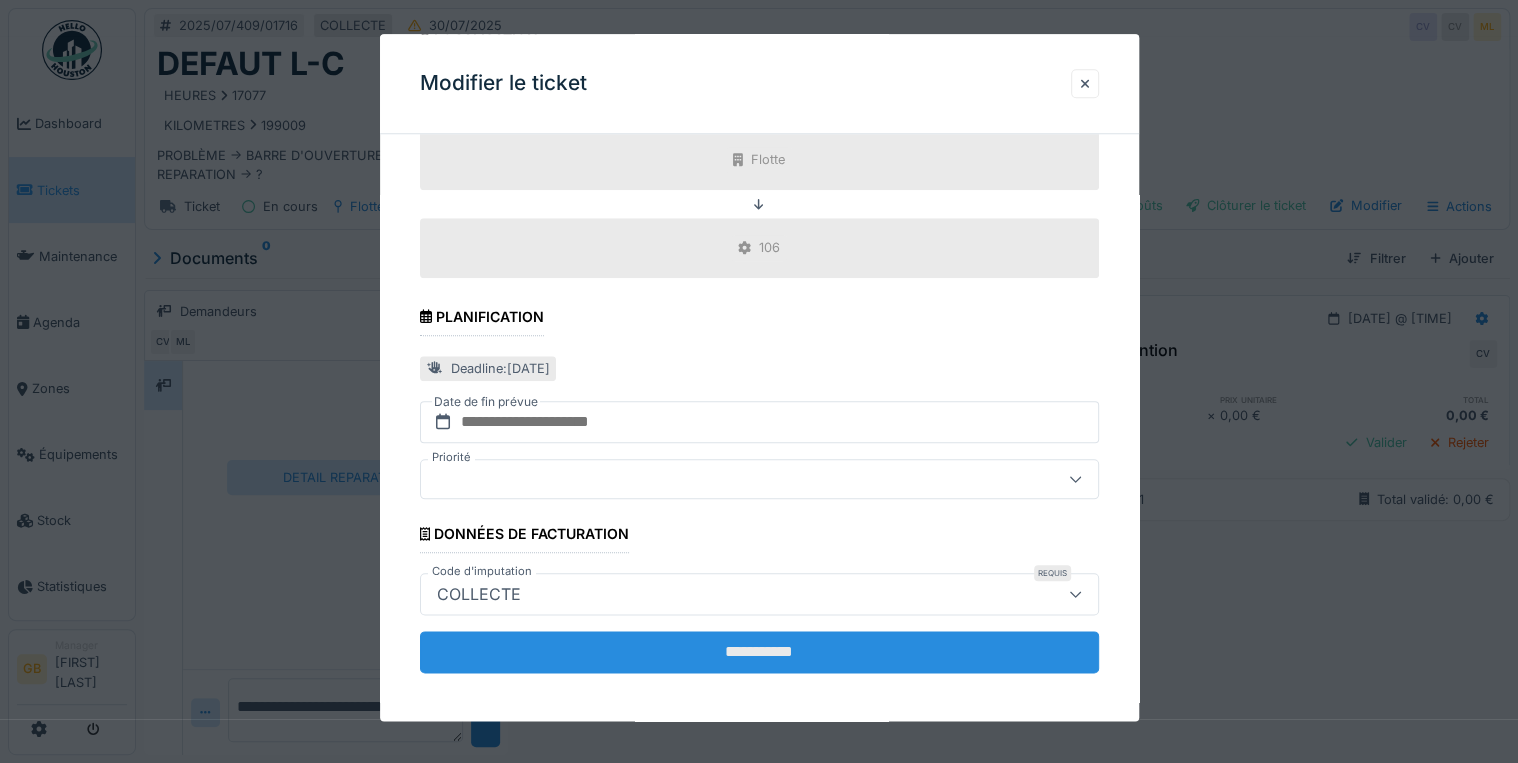 click on "**********" at bounding box center [759, 652] 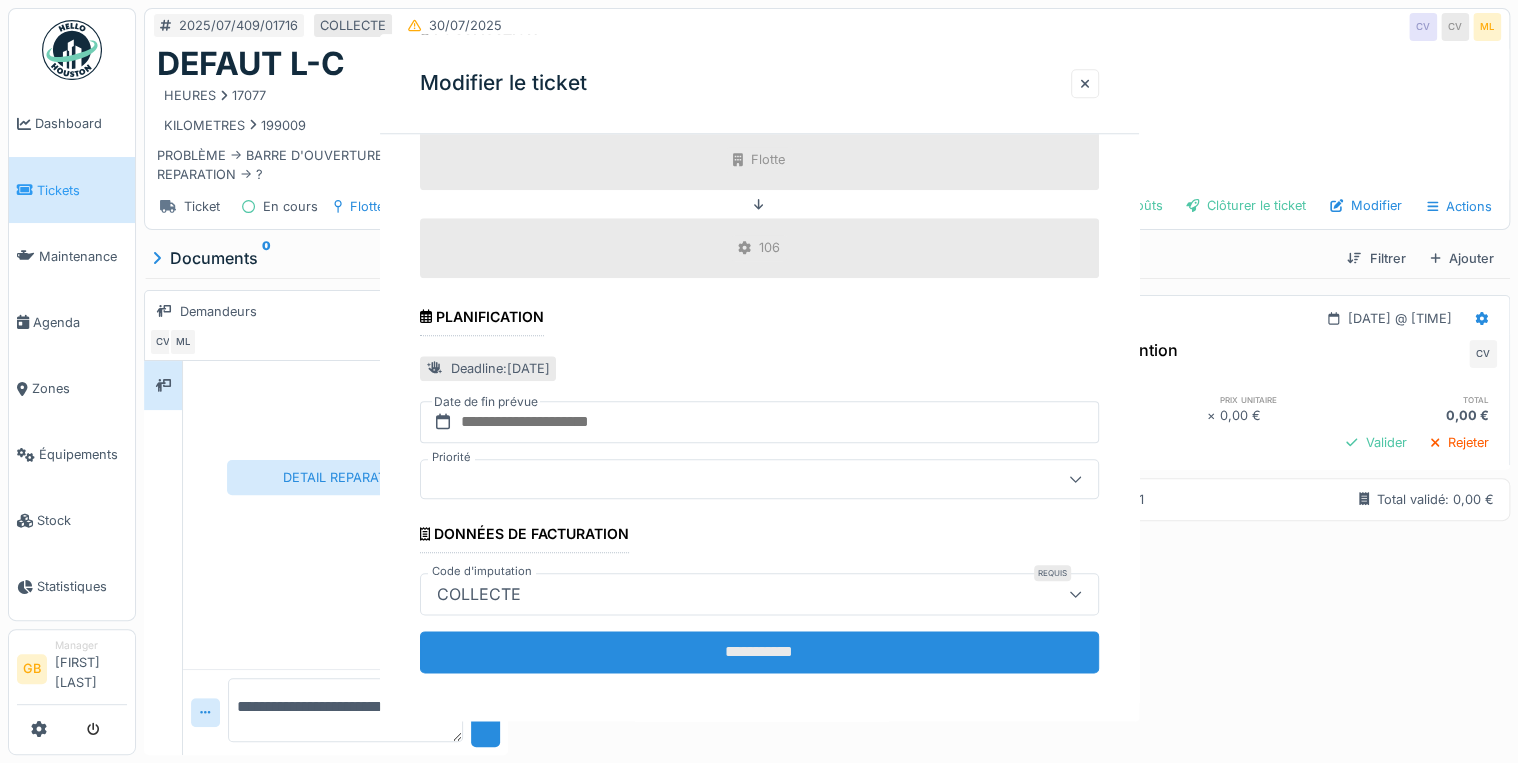 scroll, scrollTop: 0, scrollLeft: 0, axis: both 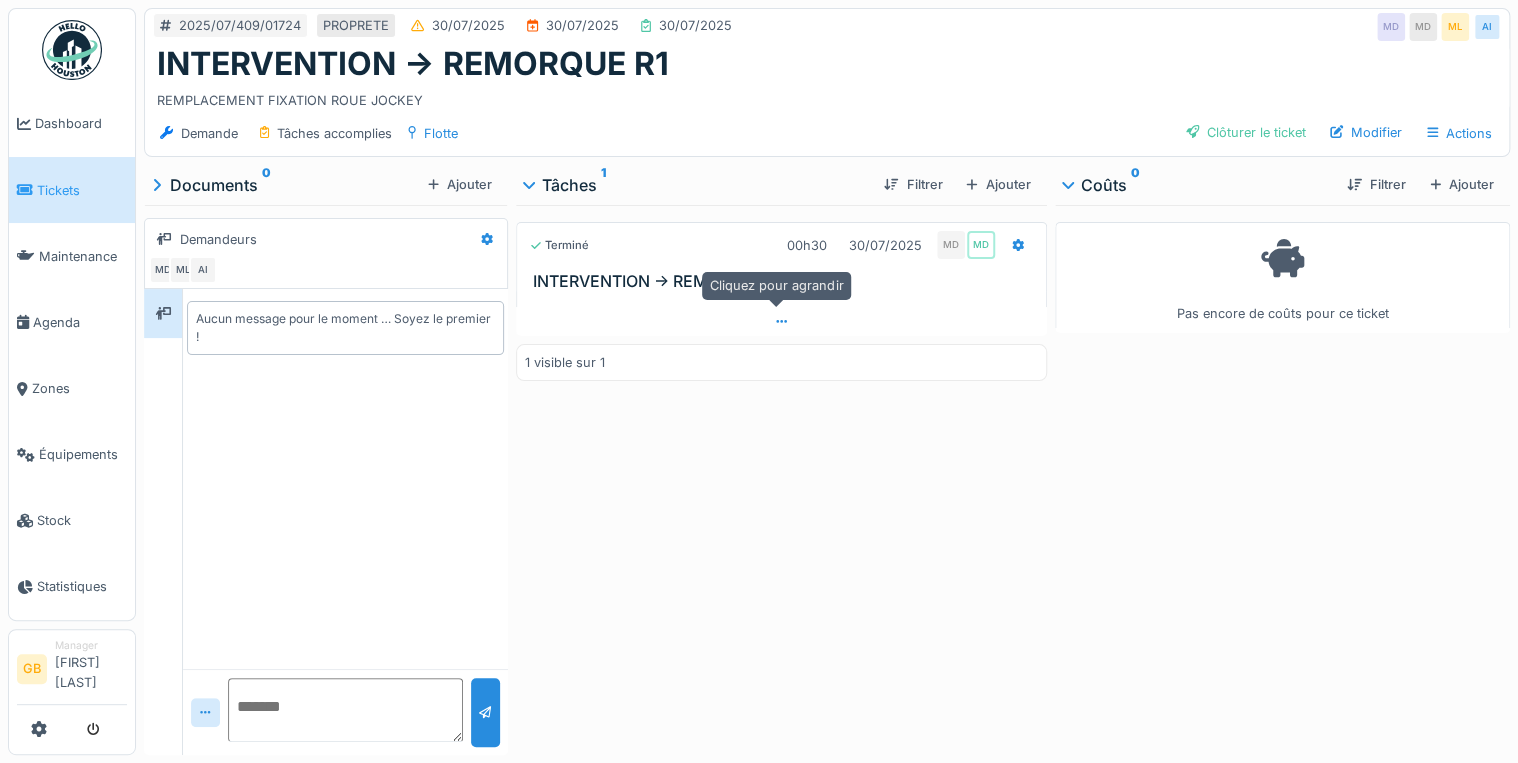 click at bounding box center (781, 321) 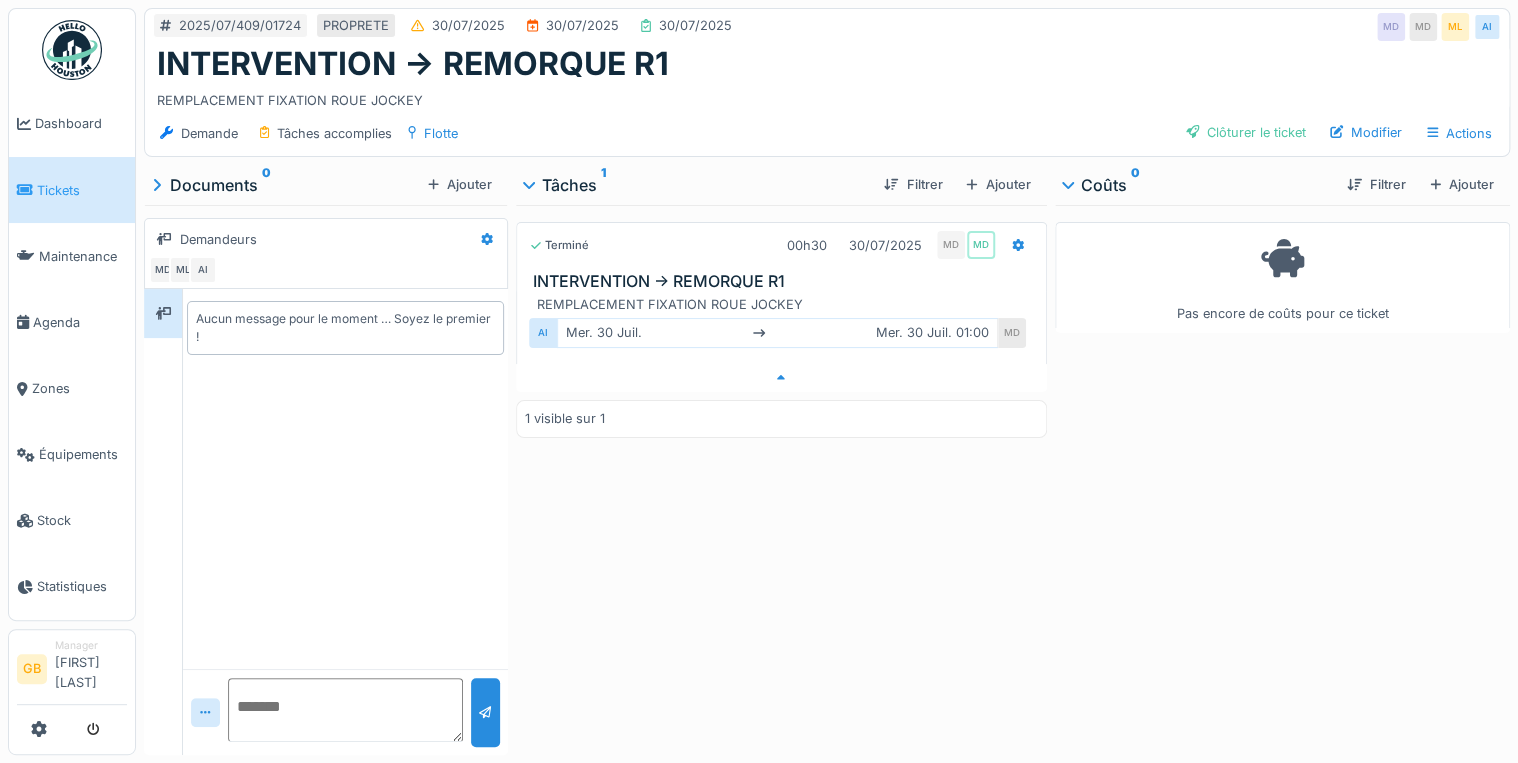 scroll, scrollTop: 12, scrollLeft: 0, axis: vertical 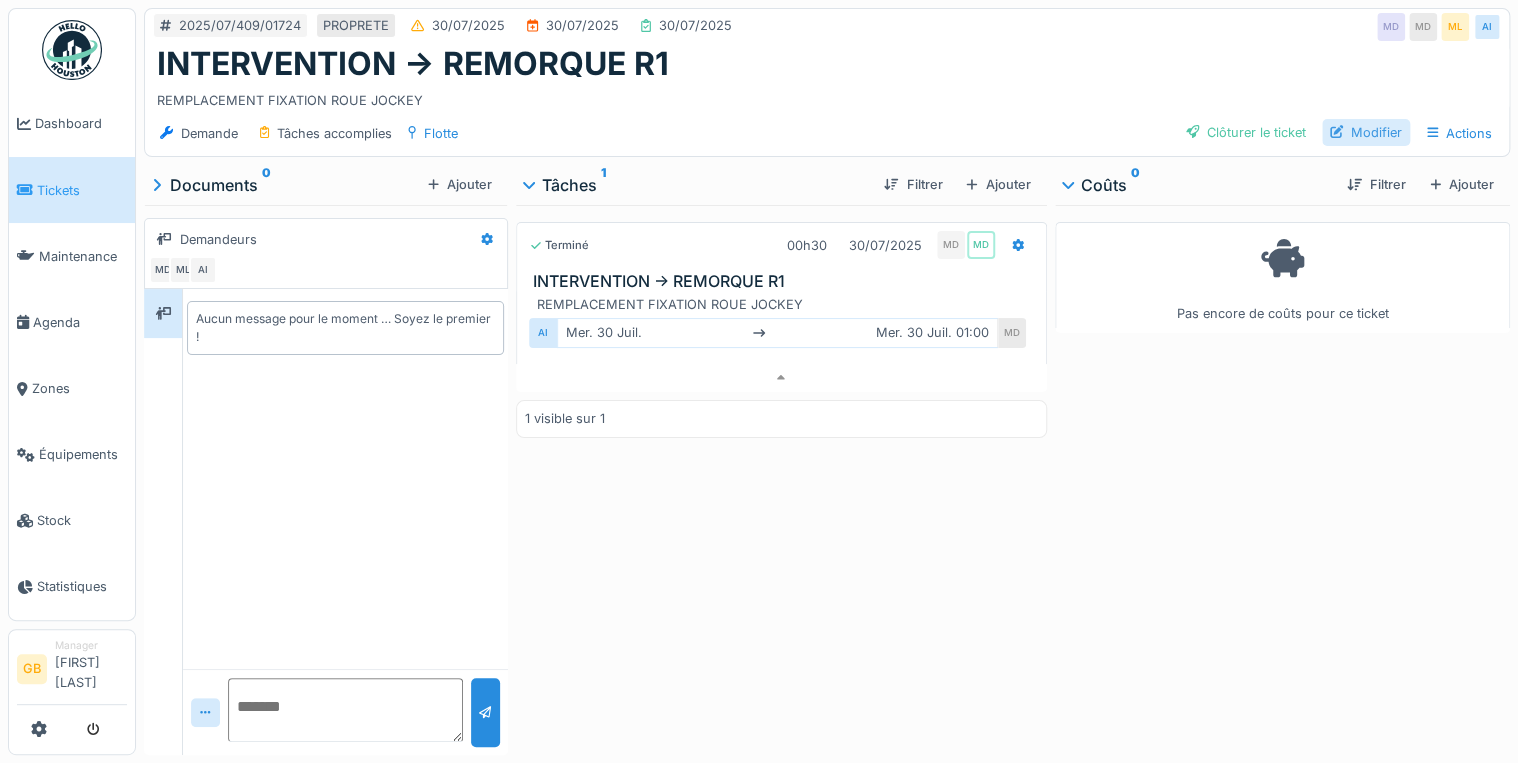 click on "Modifier" at bounding box center (1366, 132) 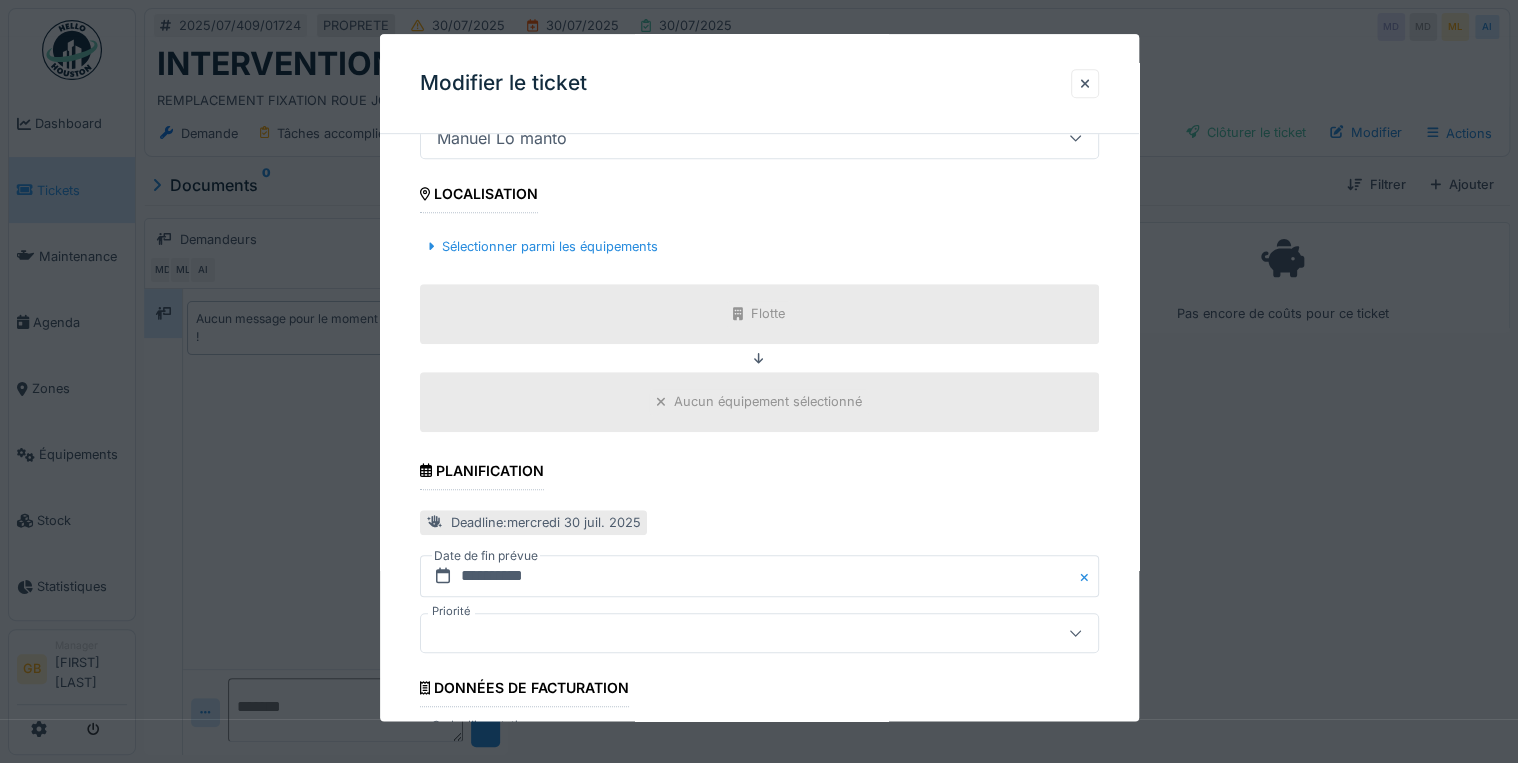 scroll, scrollTop: 0, scrollLeft: 0, axis: both 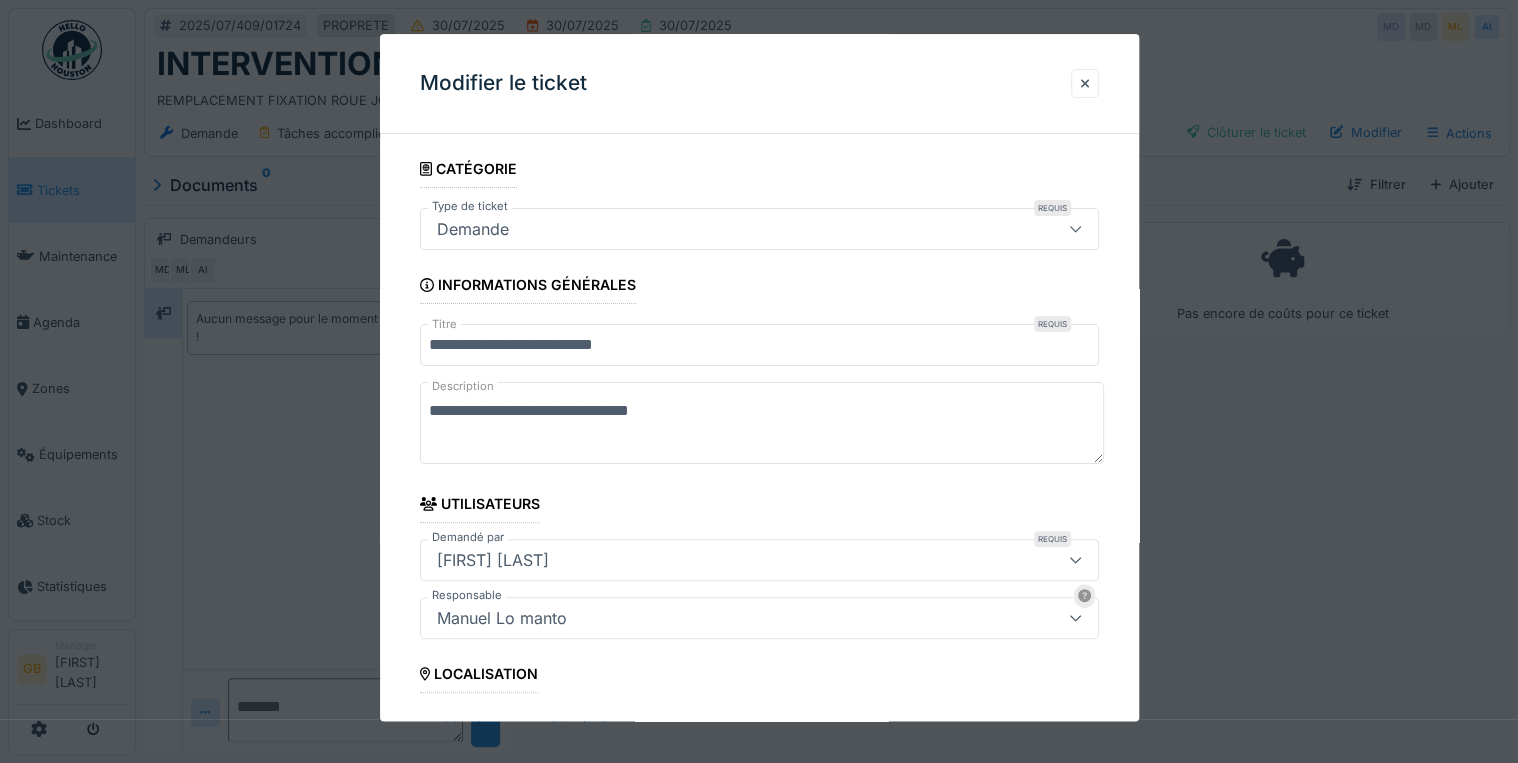 drag, startPoint x: 688, startPoint y: 408, endPoint x: 936, endPoint y: 412, distance: 248.03226 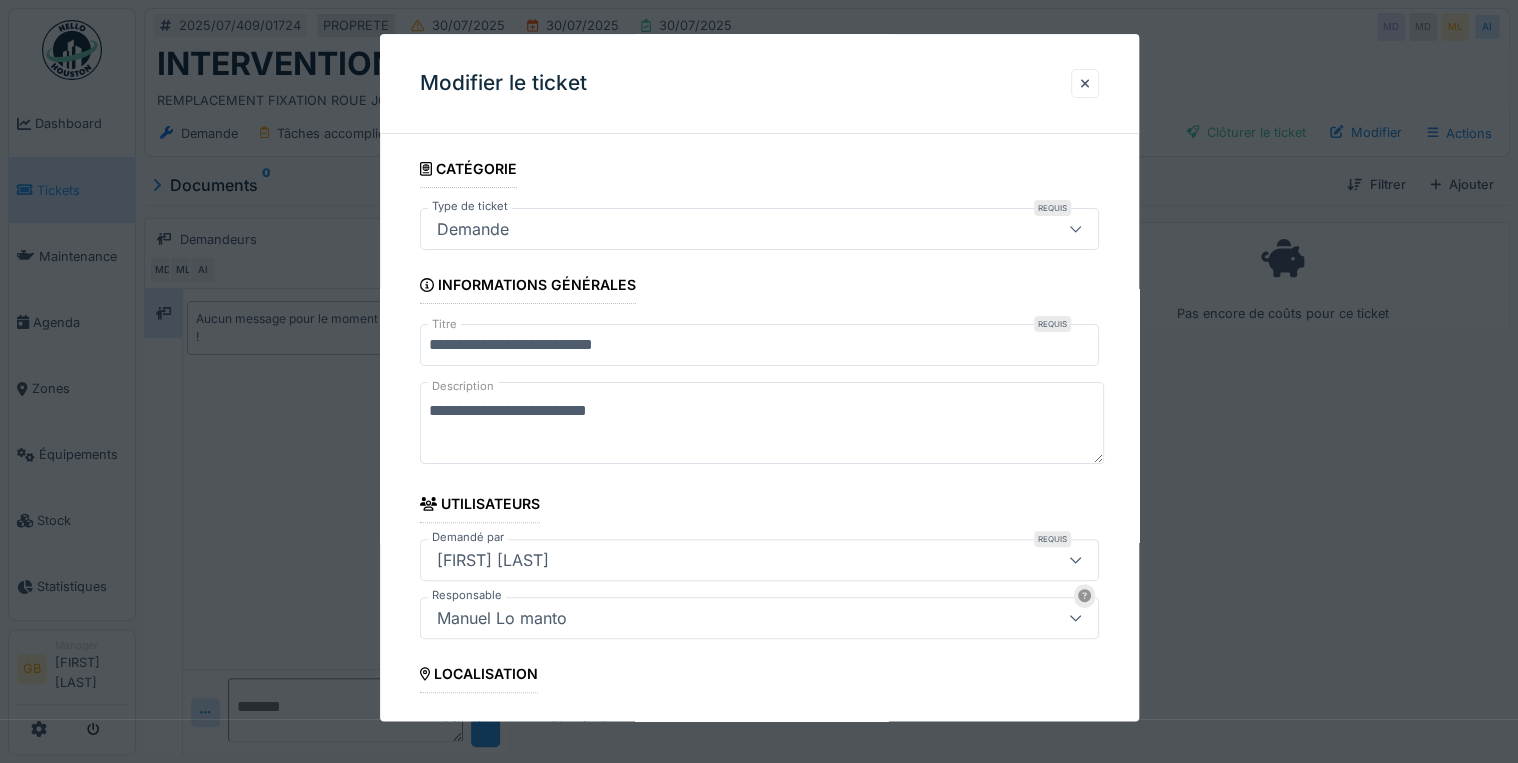 type on "**********" 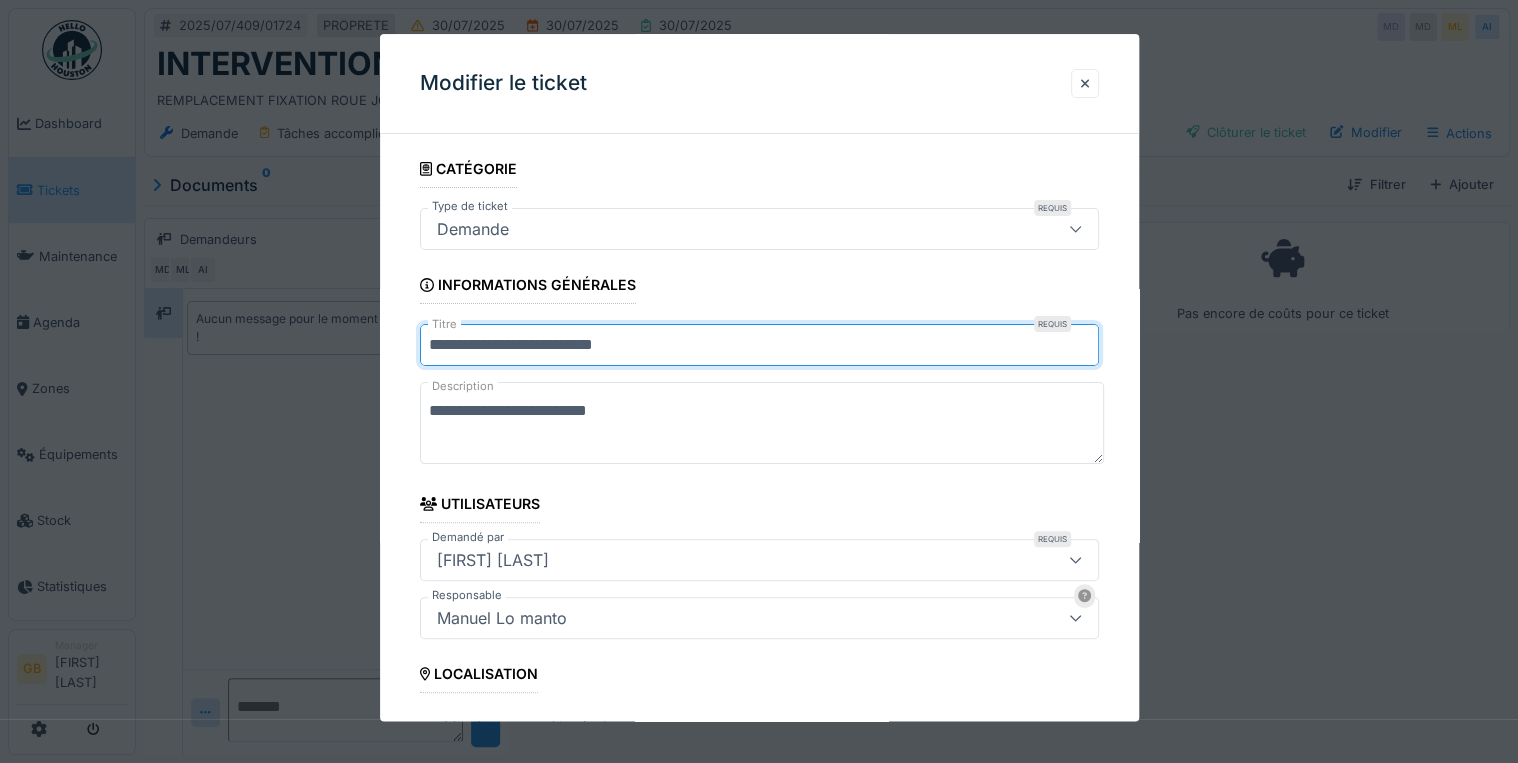 drag, startPoint x: 573, startPoint y: 338, endPoint x: -4, endPoint y: 431, distance: 584.4468 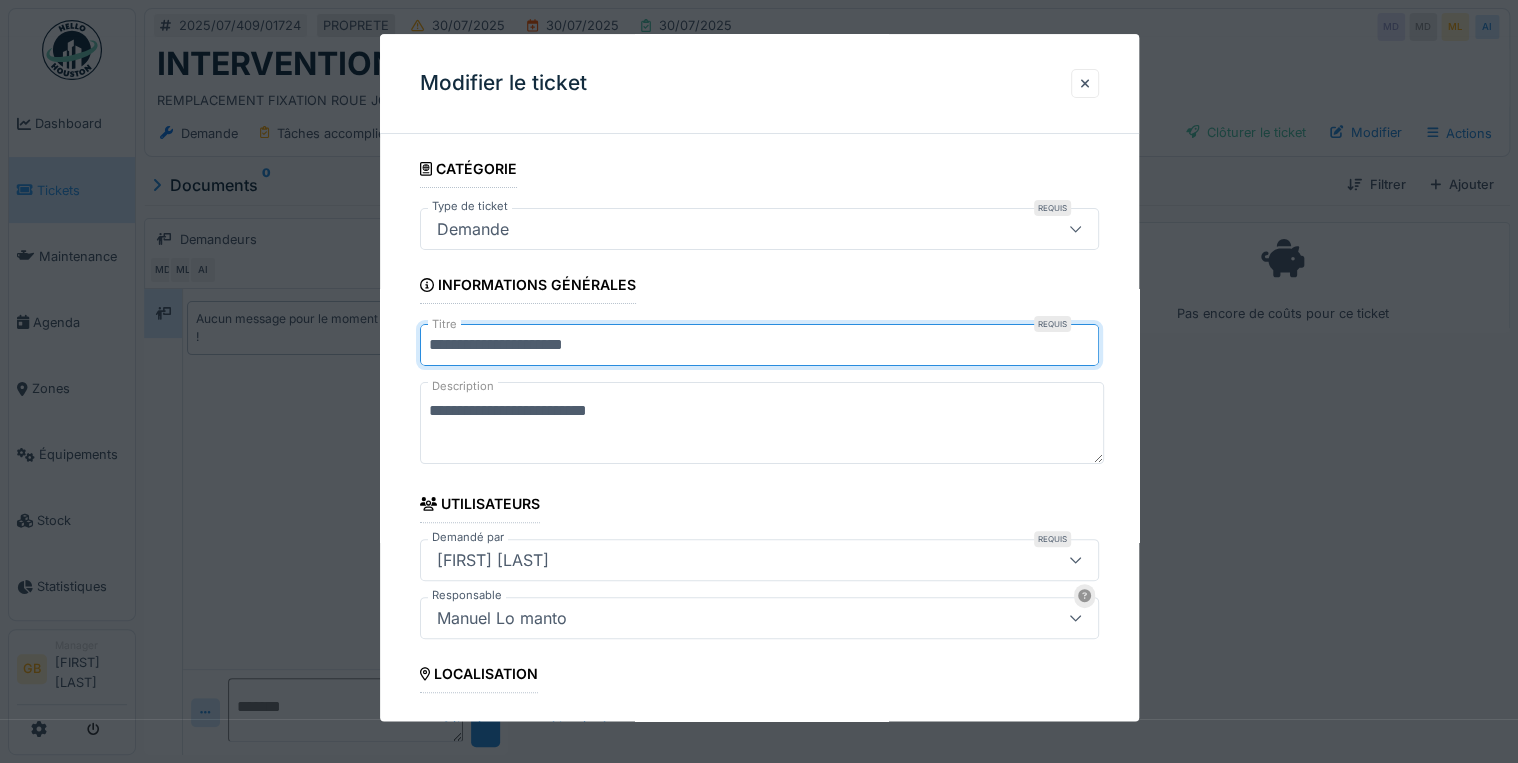 click on "**********" at bounding box center [759, 346] 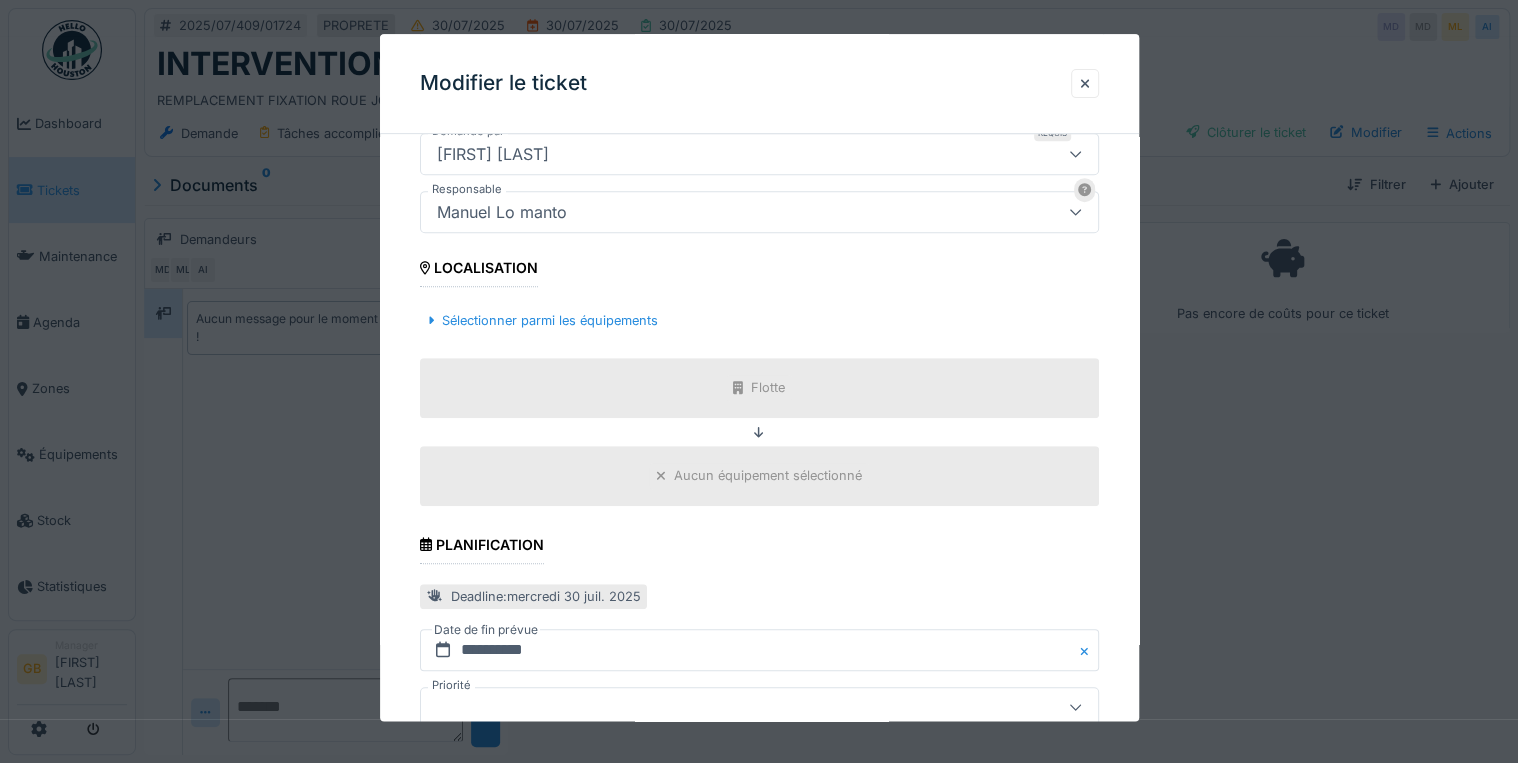 scroll, scrollTop: 635, scrollLeft: 0, axis: vertical 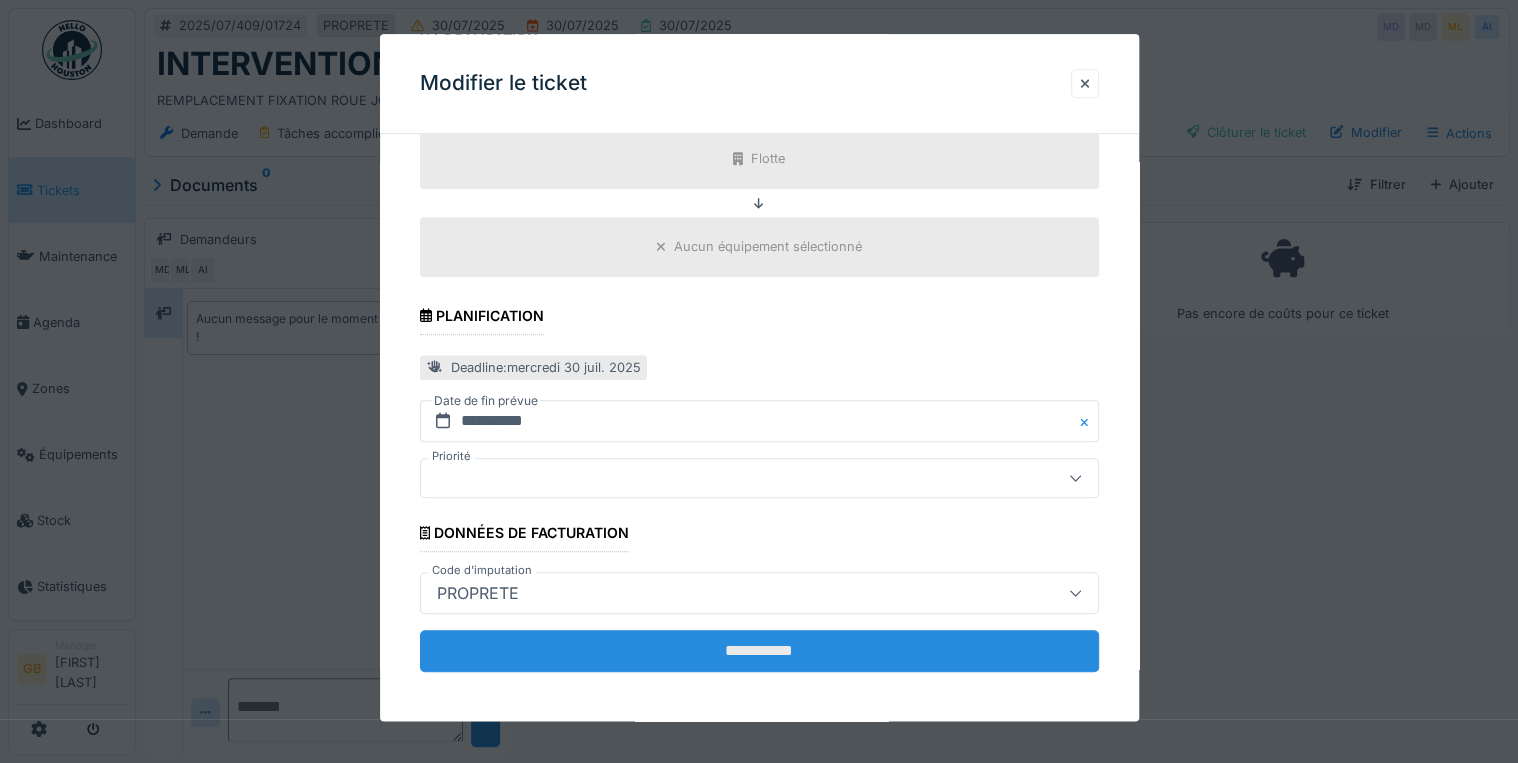 type on "**********" 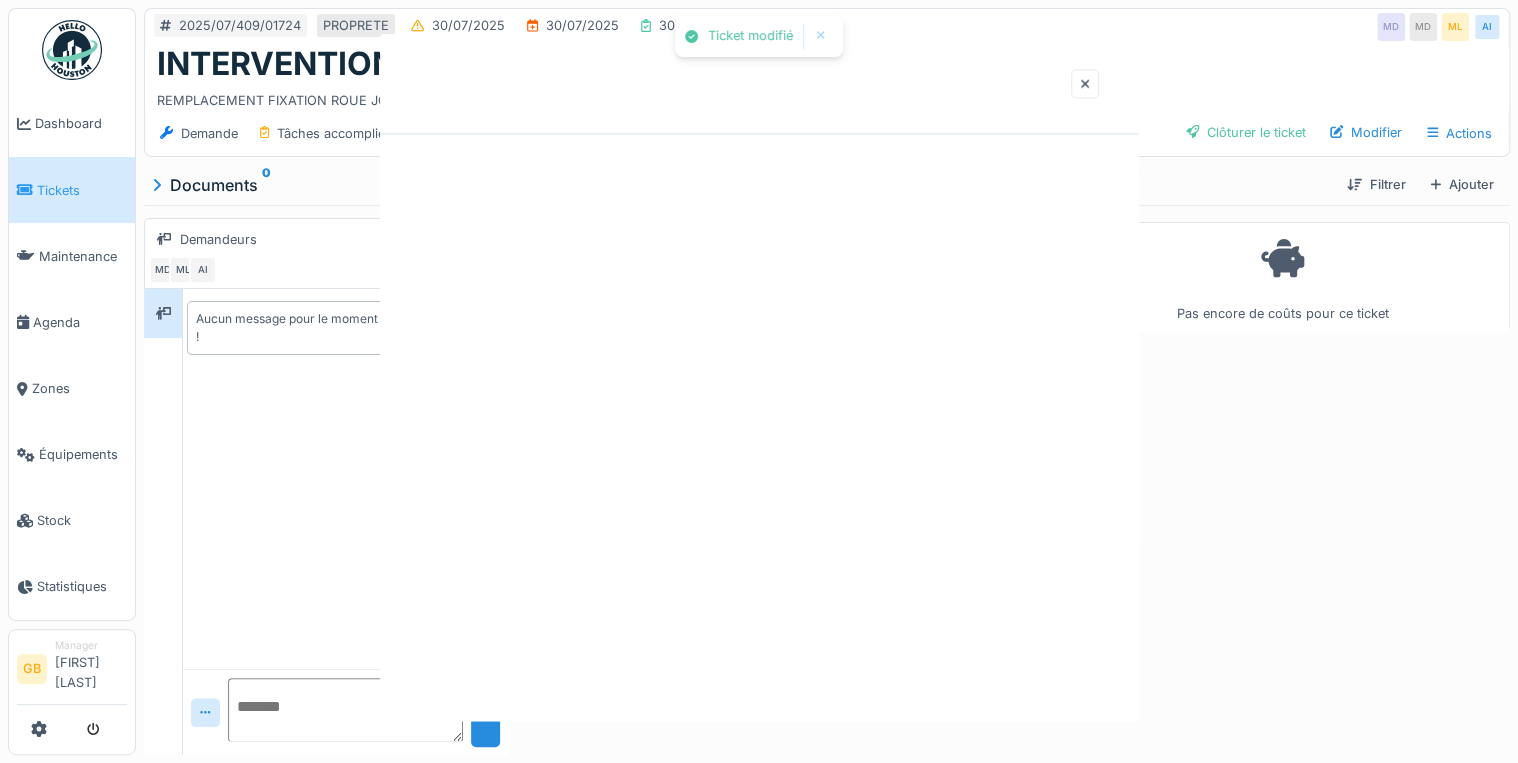scroll, scrollTop: 0, scrollLeft: 0, axis: both 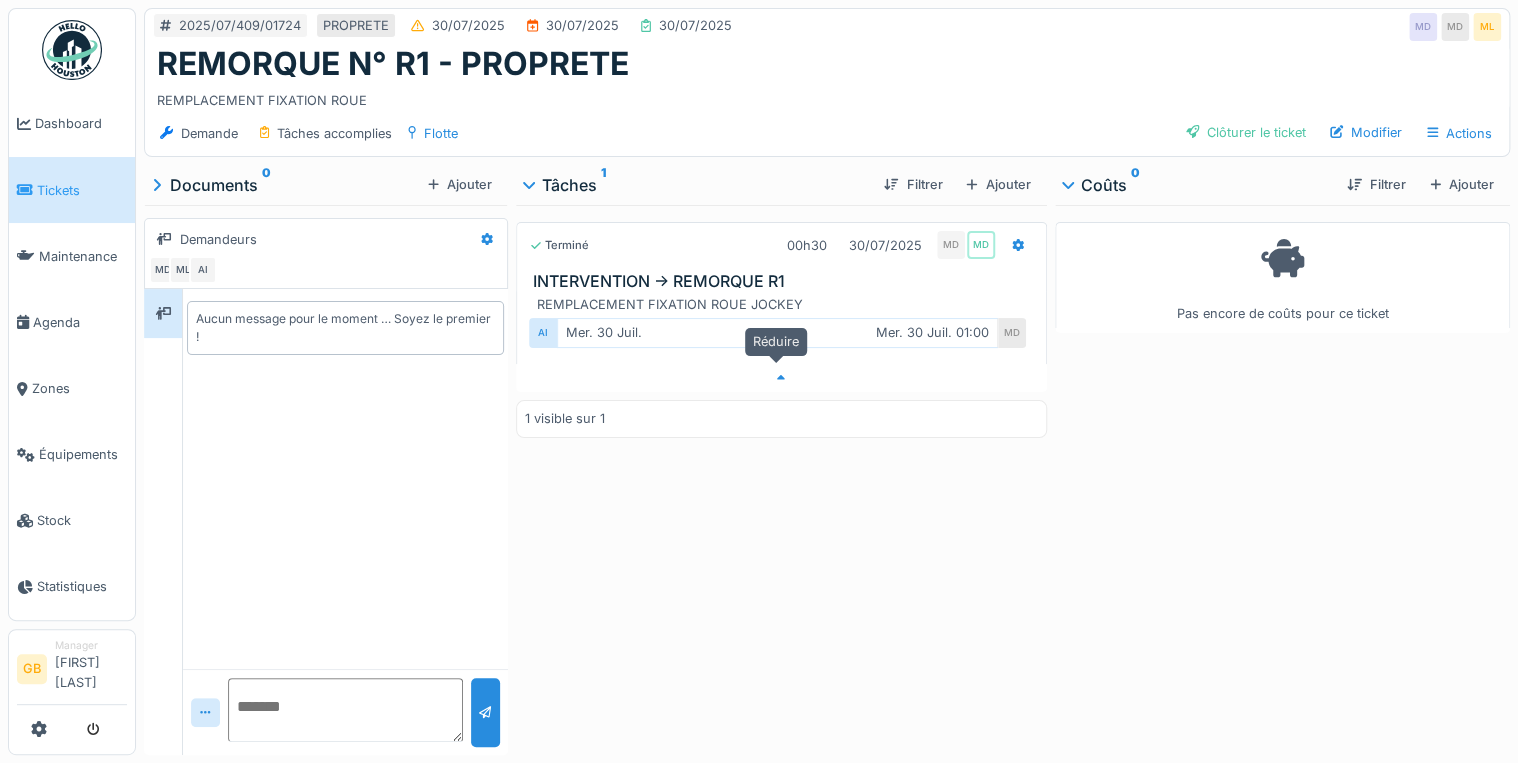 click at bounding box center (781, 378) 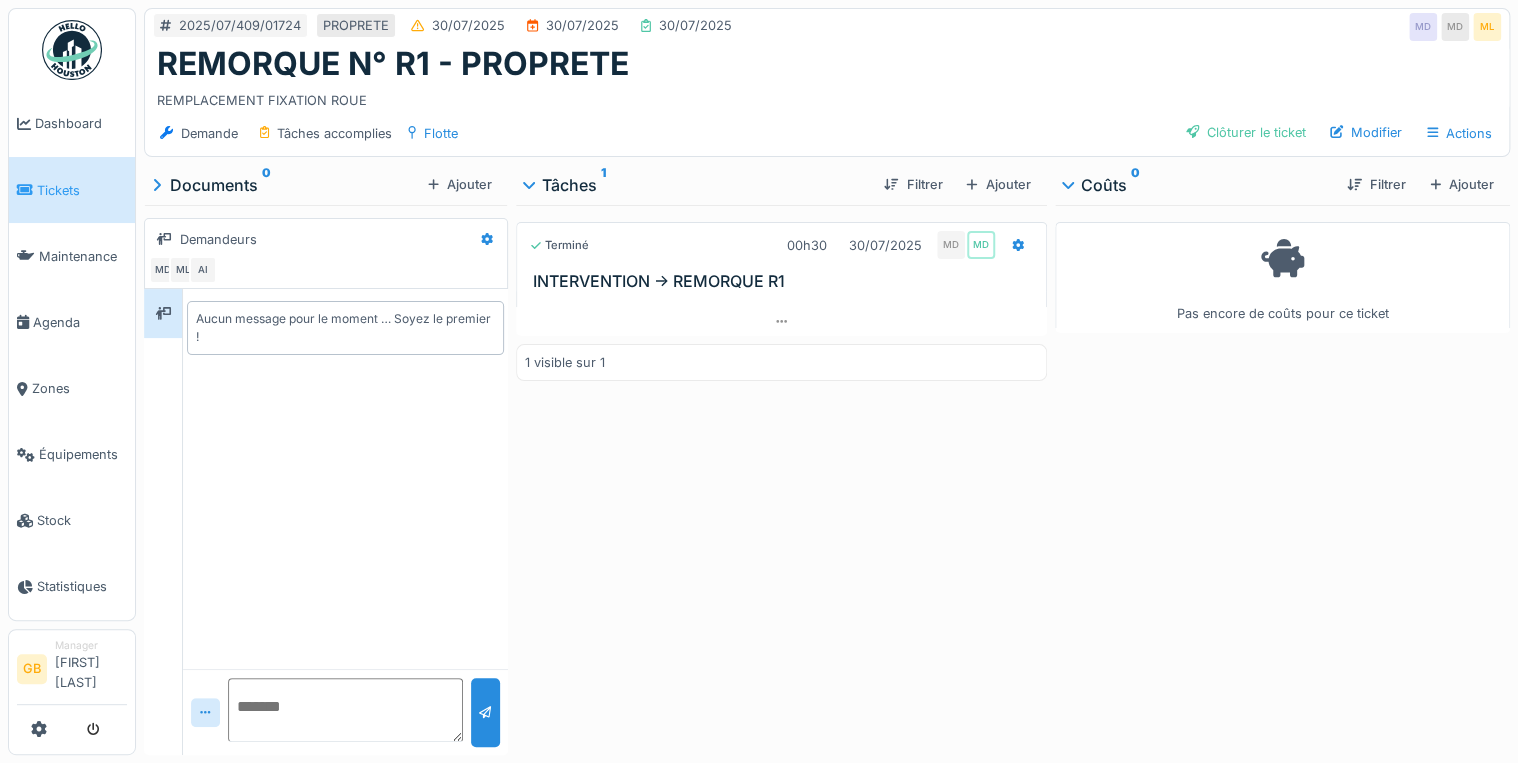 click on "1 visible sur 1" at bounding box center [781, 362] 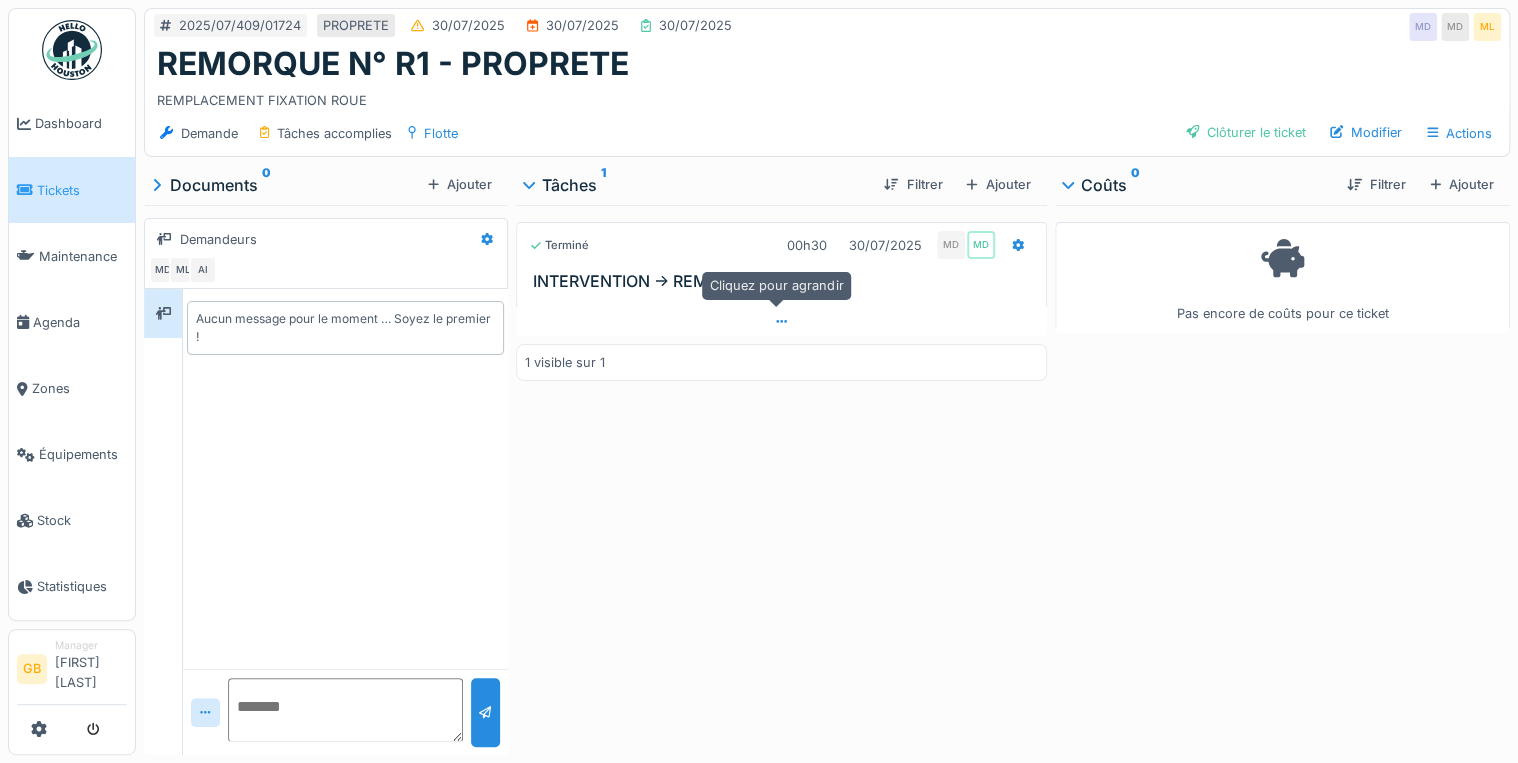 click at bounding box center (781, 321) 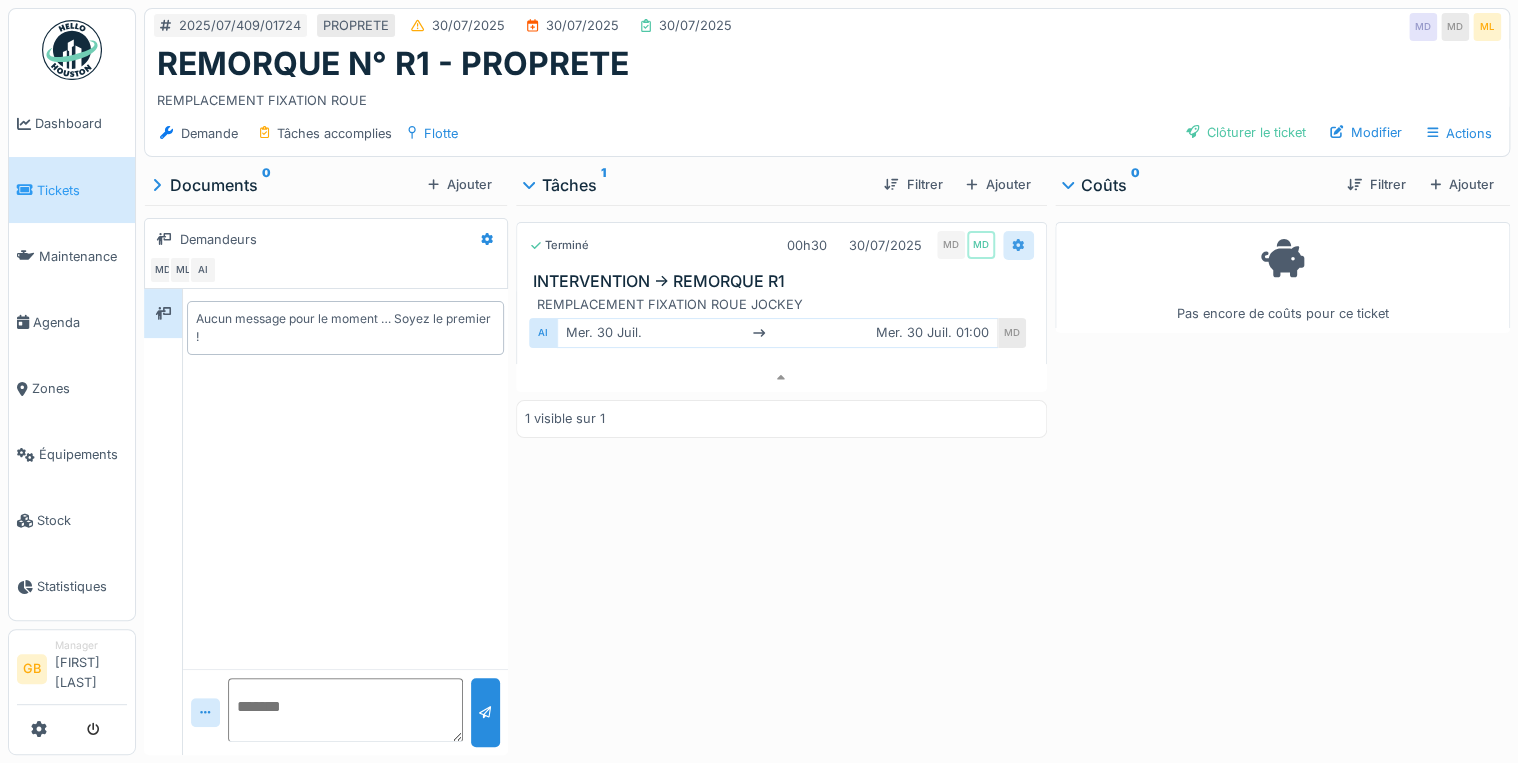 click at bounding box center [1018, 245] 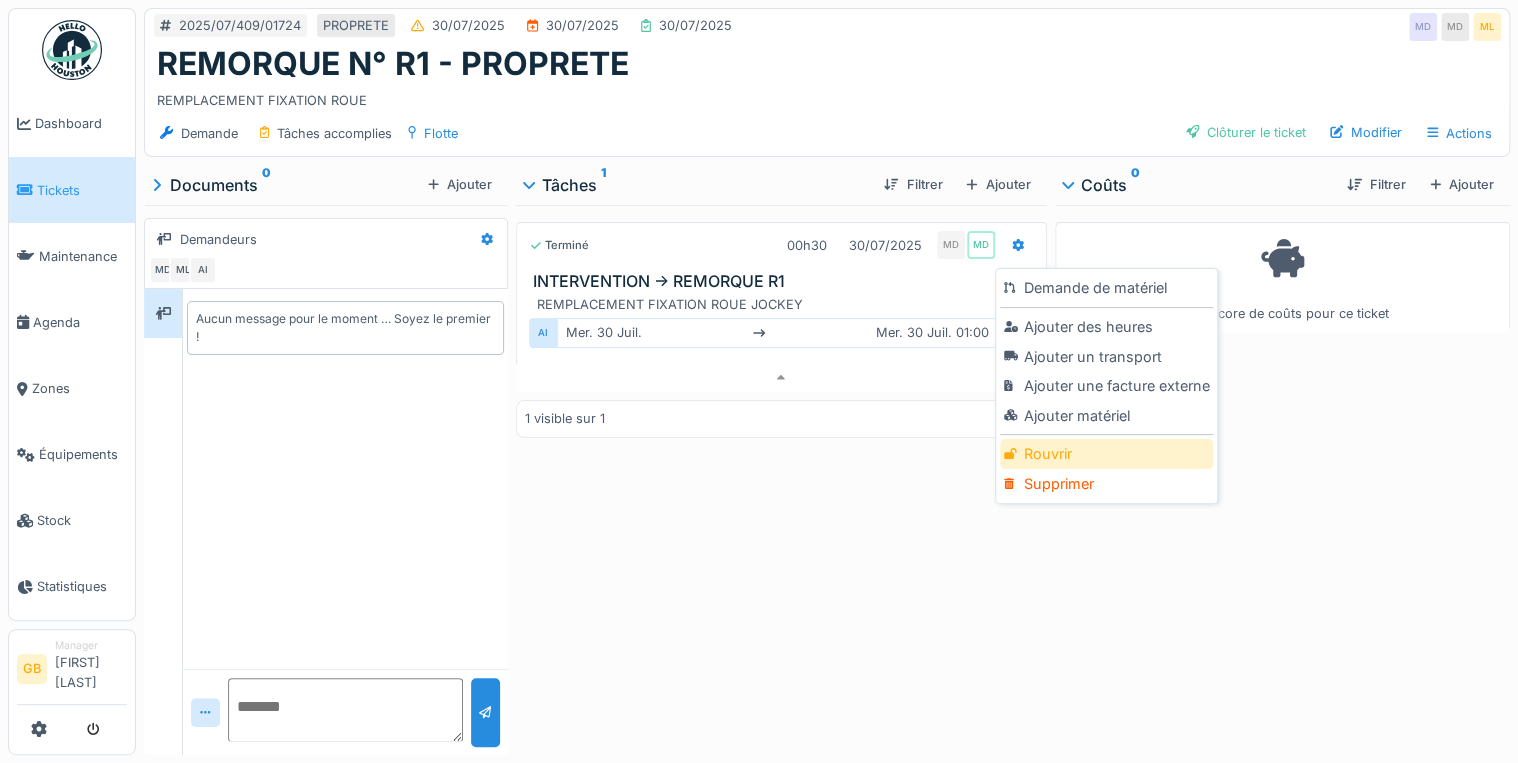 click on "Rouvrir" at bounding box center (1106, 454) 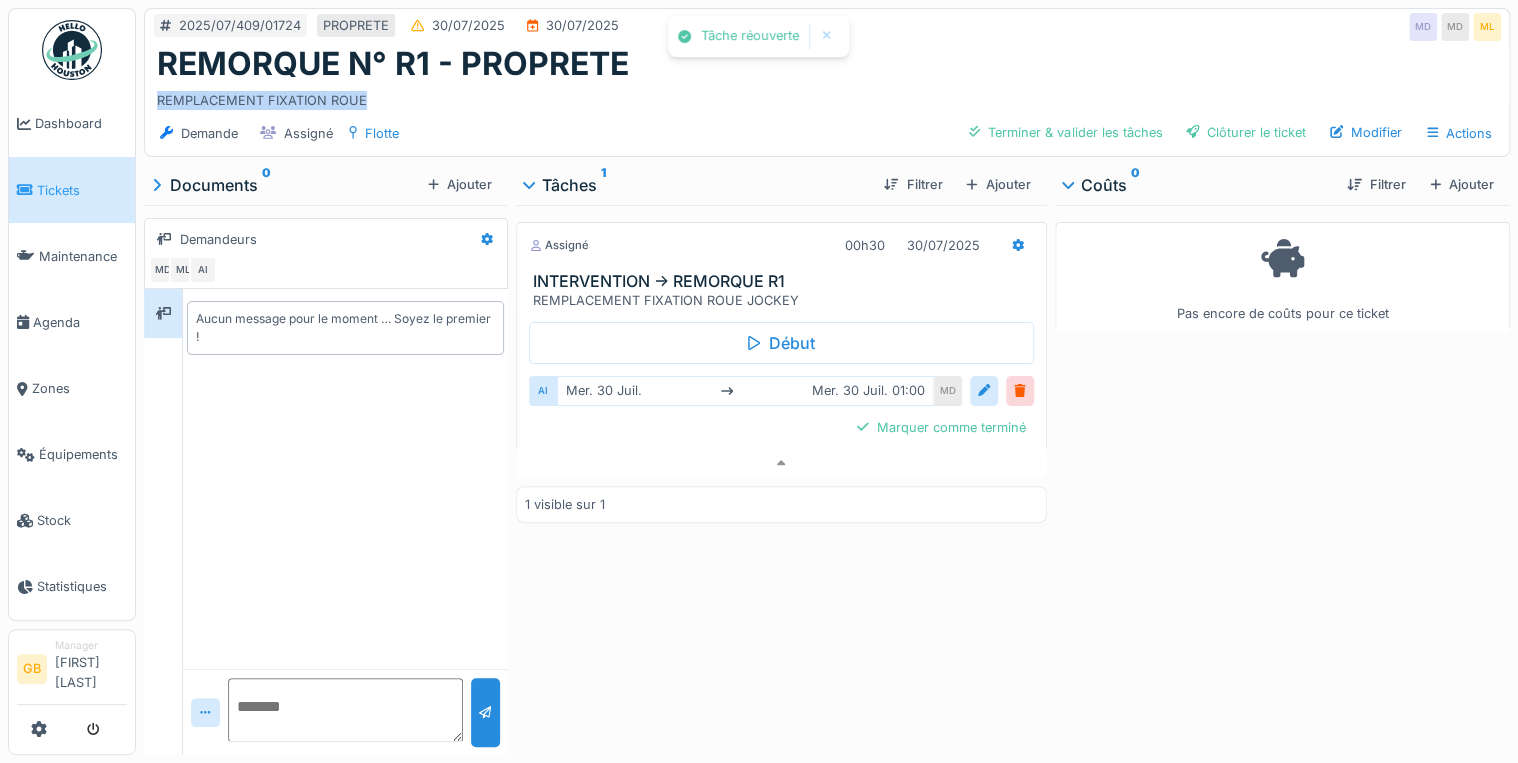 drag, startPoint x: 406, startPoint y: 86, endPoint x: 156, endPoint y: 89, distance: 250.018 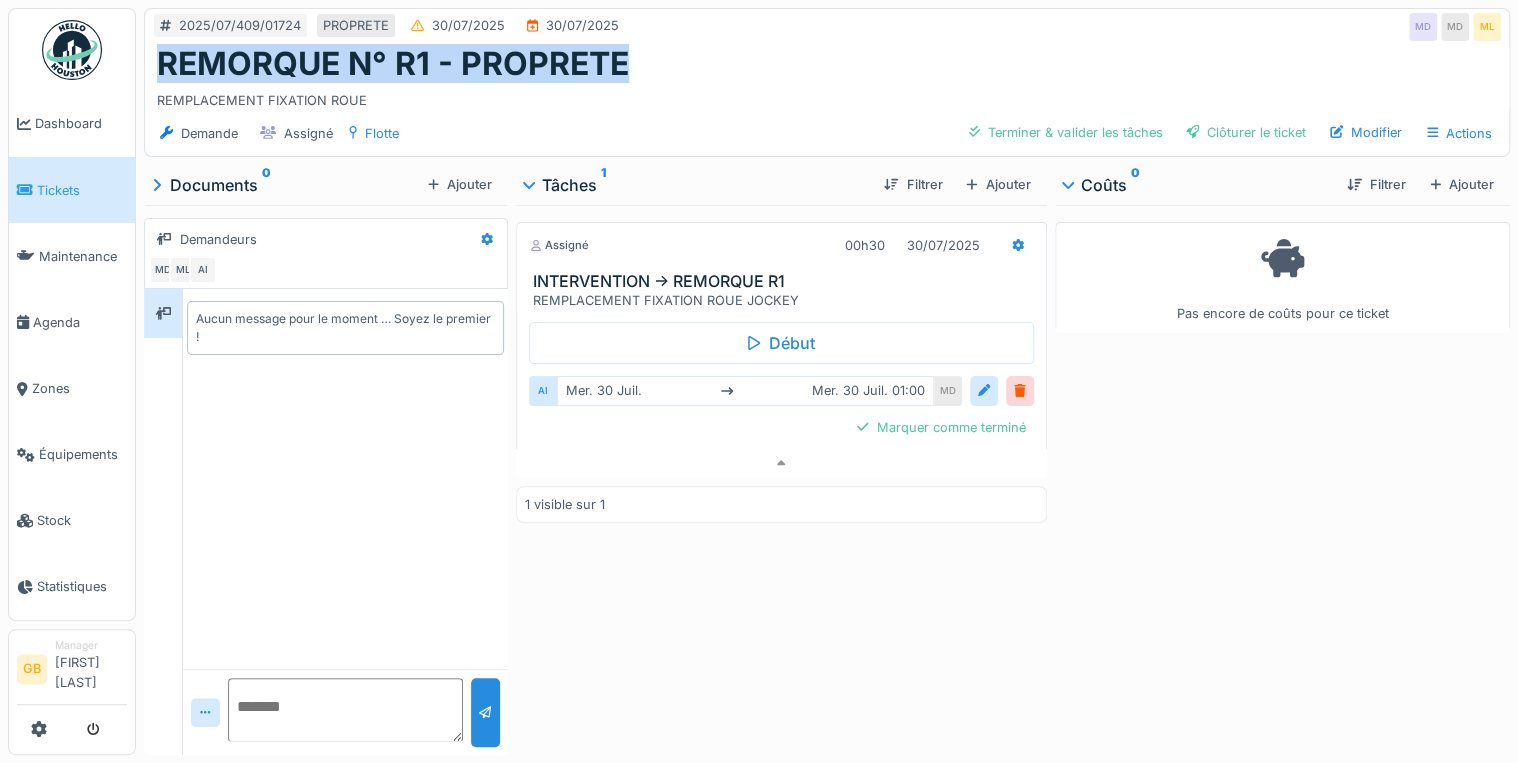 drag, startPoint x: 632, startPoint y: 68, endPoint x: 157, endPoint y: 61, distance: 475.05157 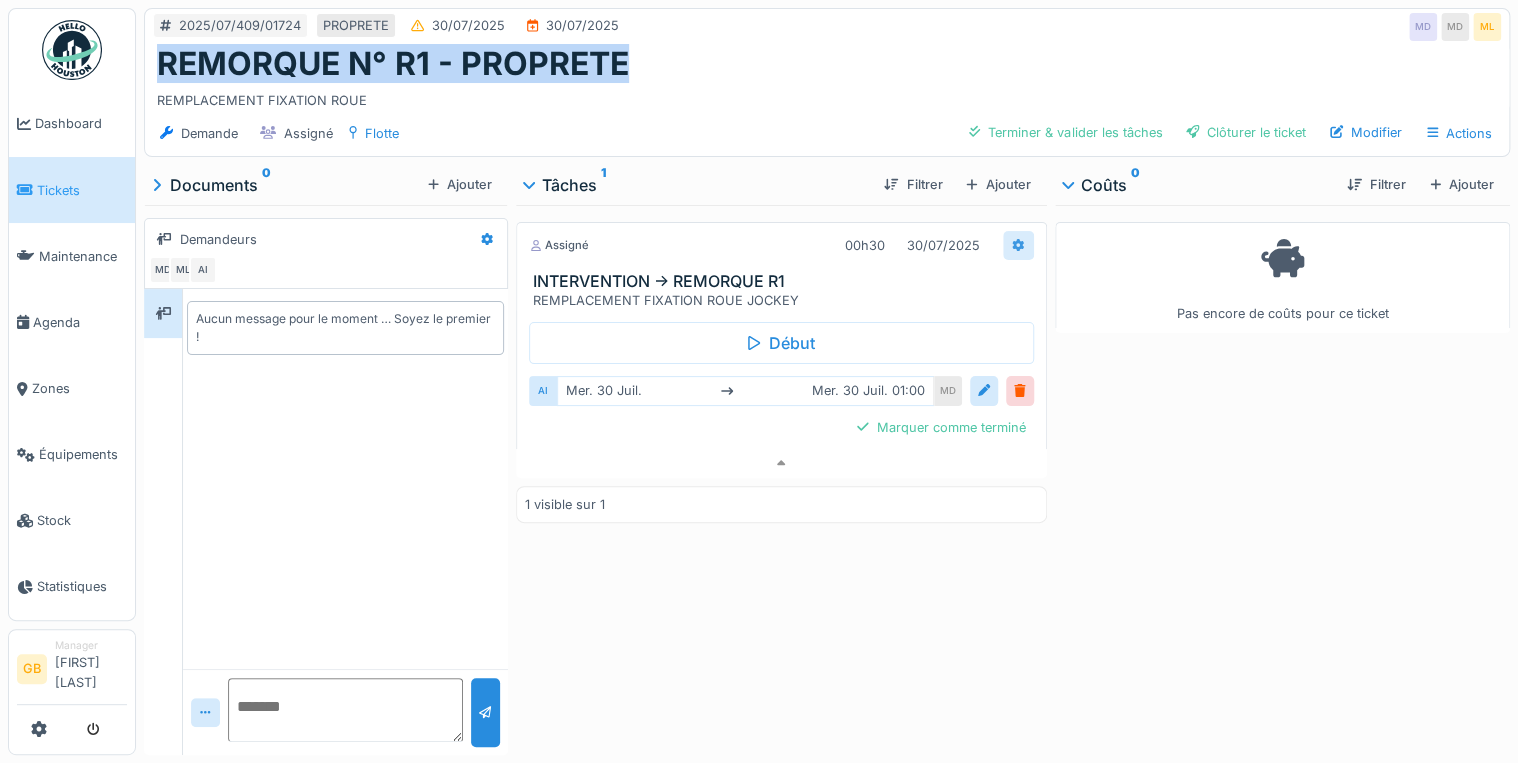 click at bounding box center (1018, 245) 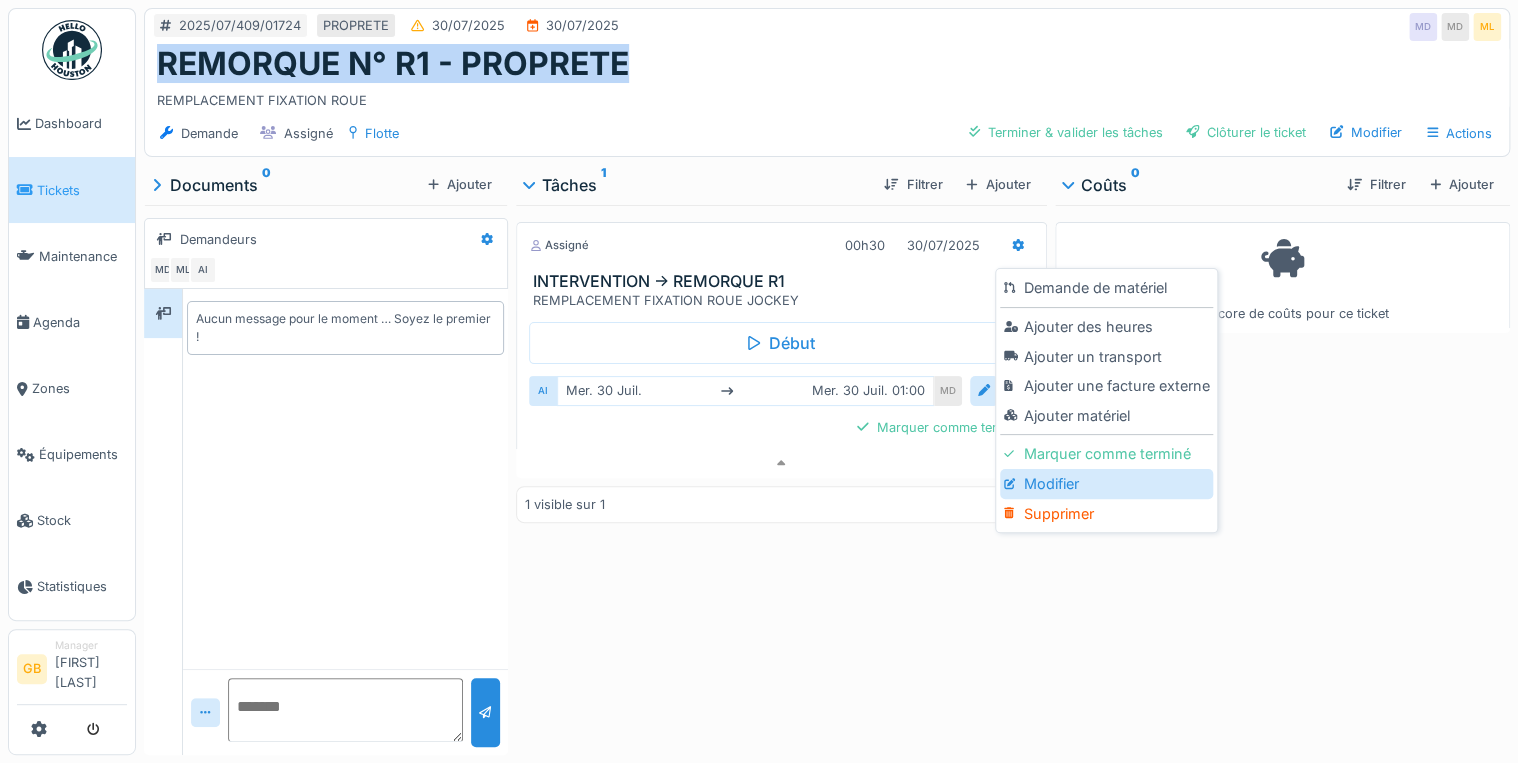 click on "Modifier" at bounding box center [1106, 484] 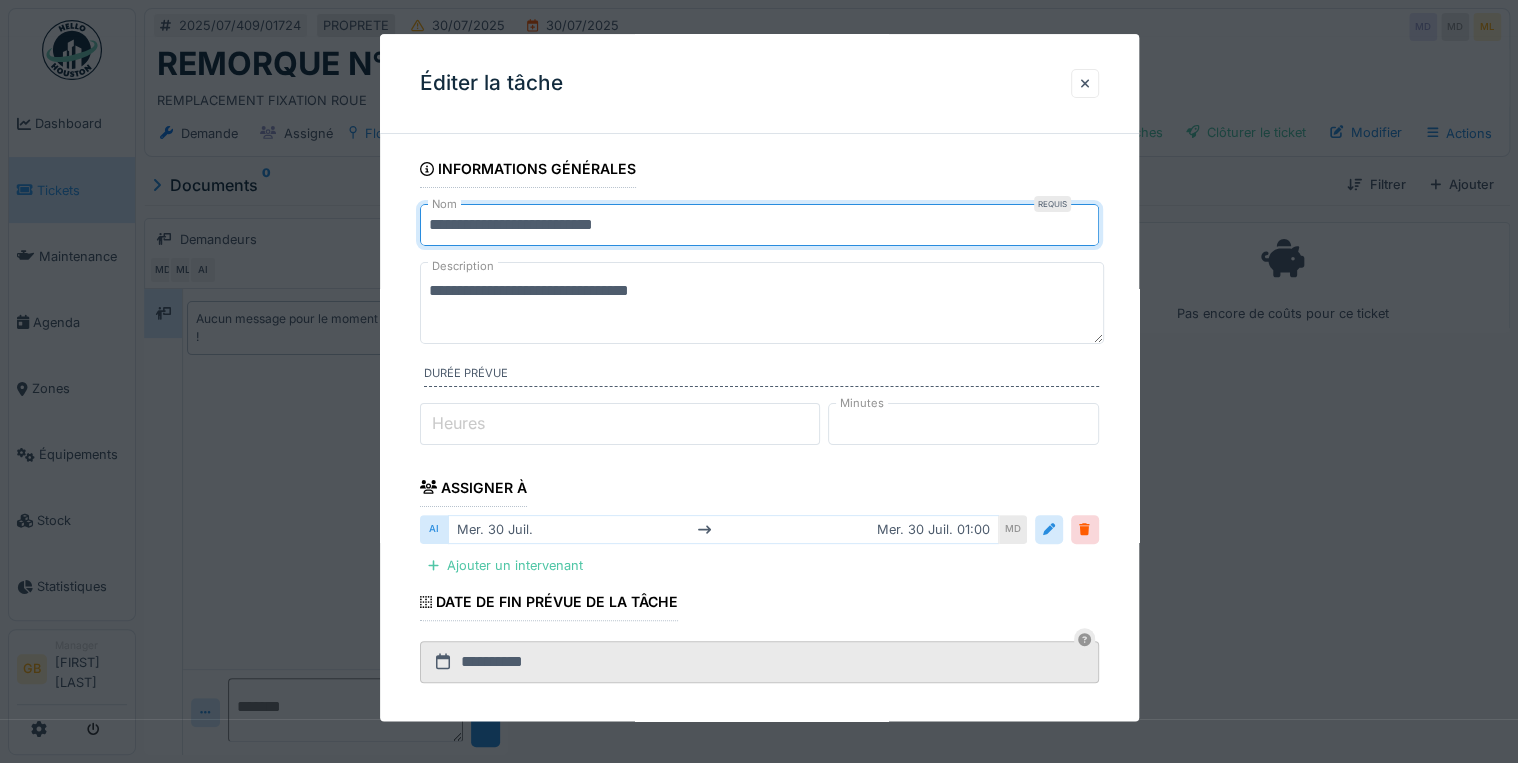 drag, startPoint x: 722, startPoint y: 215, endPoint x: 20, endPoint y: 225, distance: 702.0712 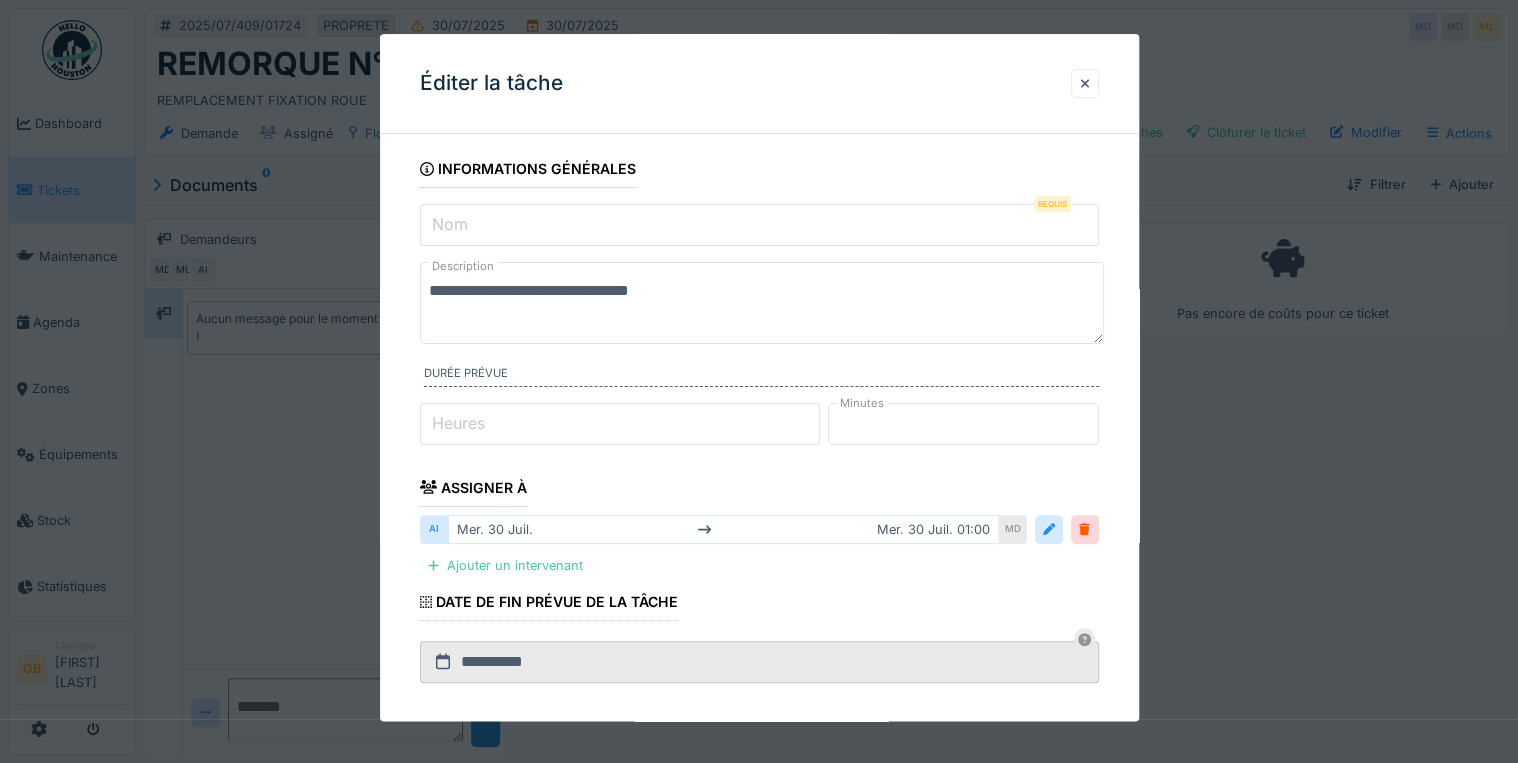 paste on "**********" 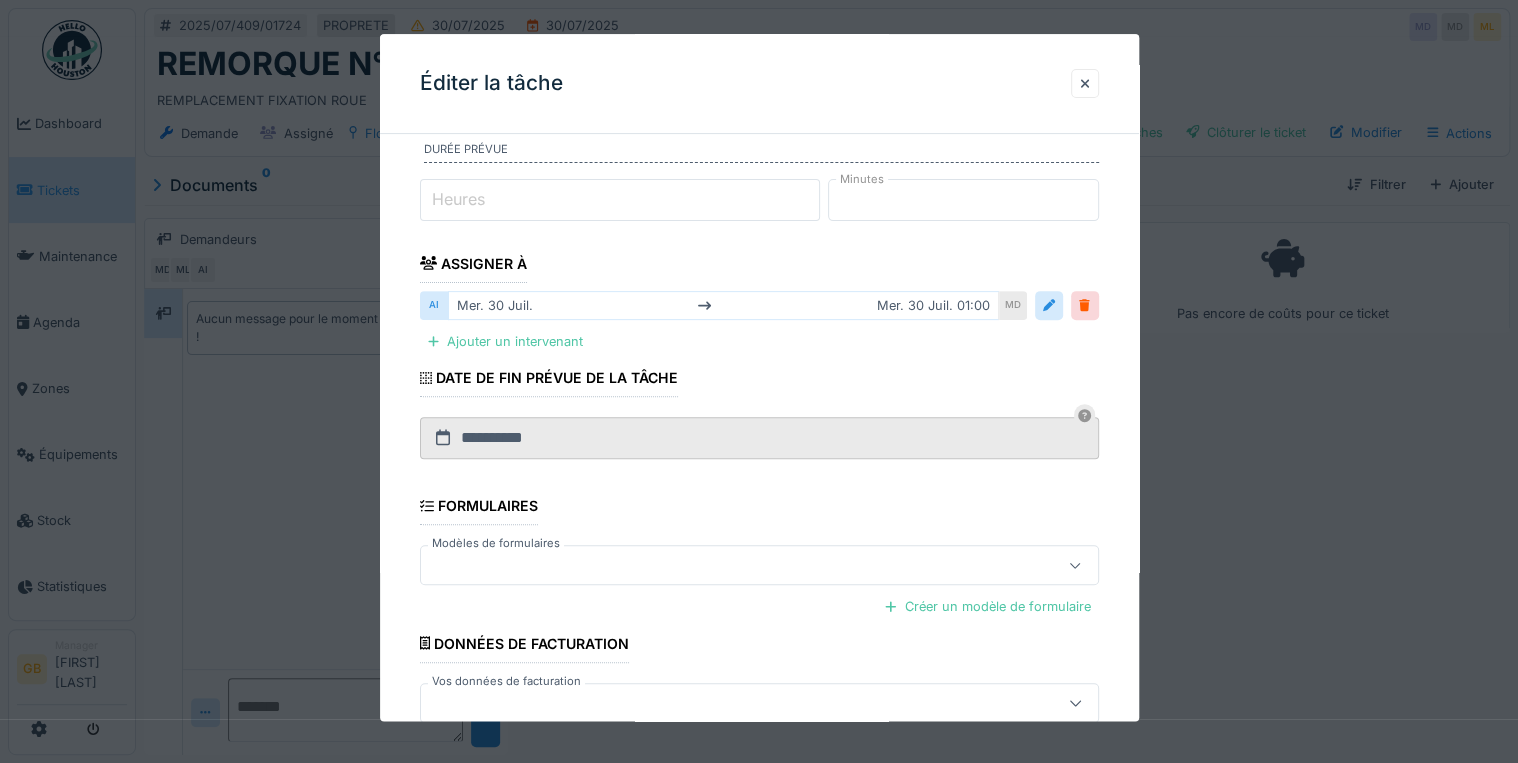 scroll, scrollTop: 336, scrollLeft: 0, axis: vertical 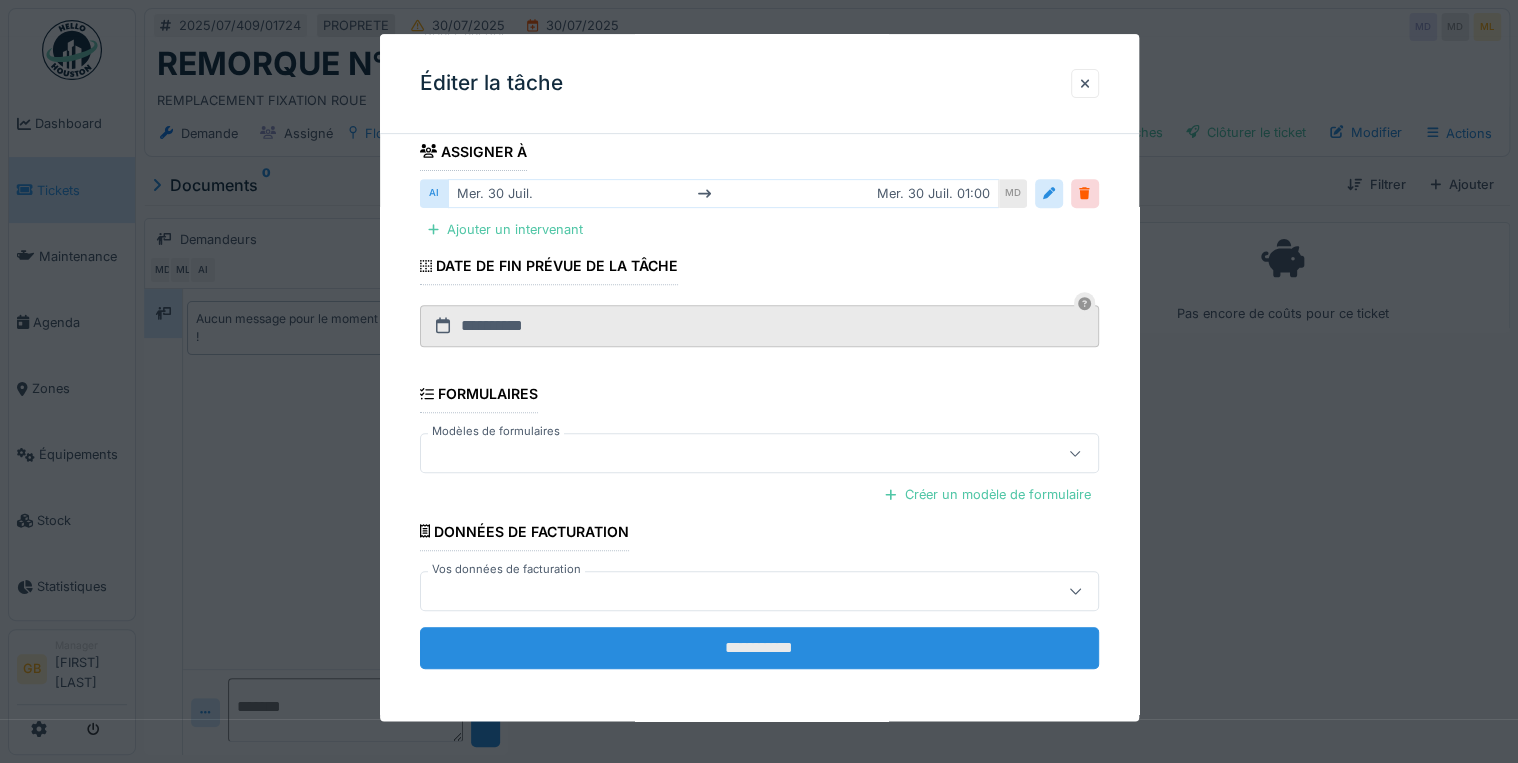 type on "**********" 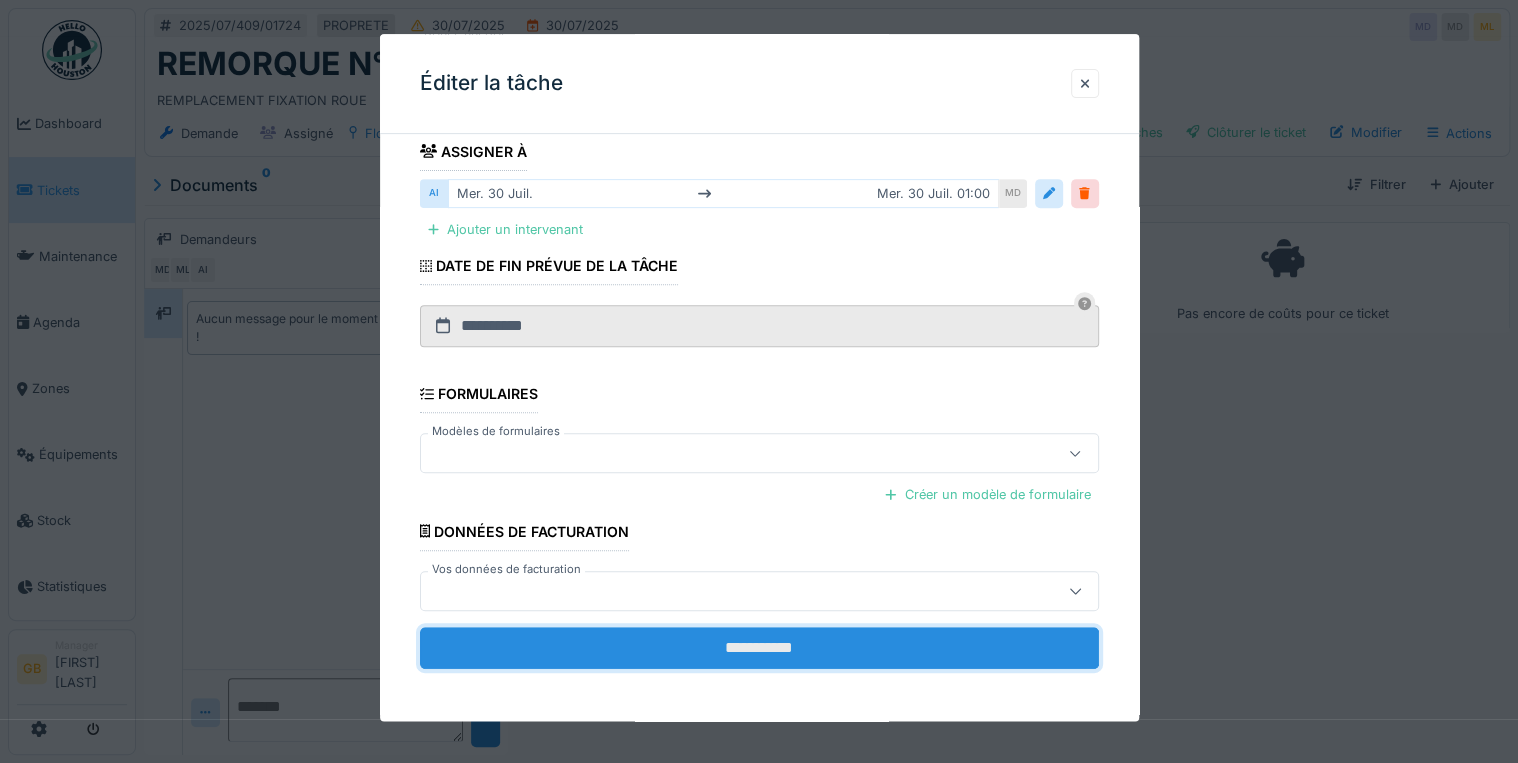 click on "**********" at bounding box center [759, 648] 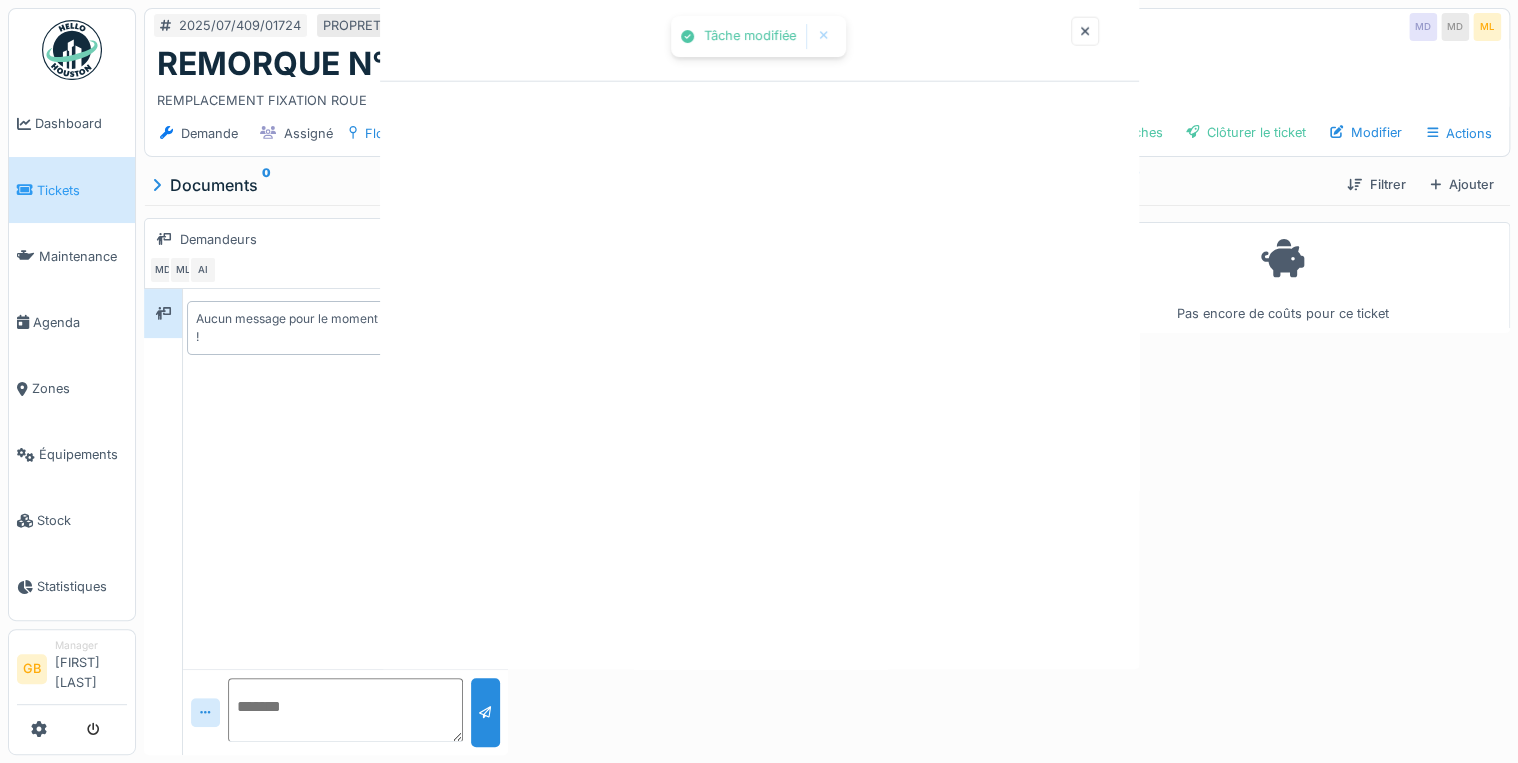 scroll, scrollTop: 0, scrollLeft: 0, axis: both 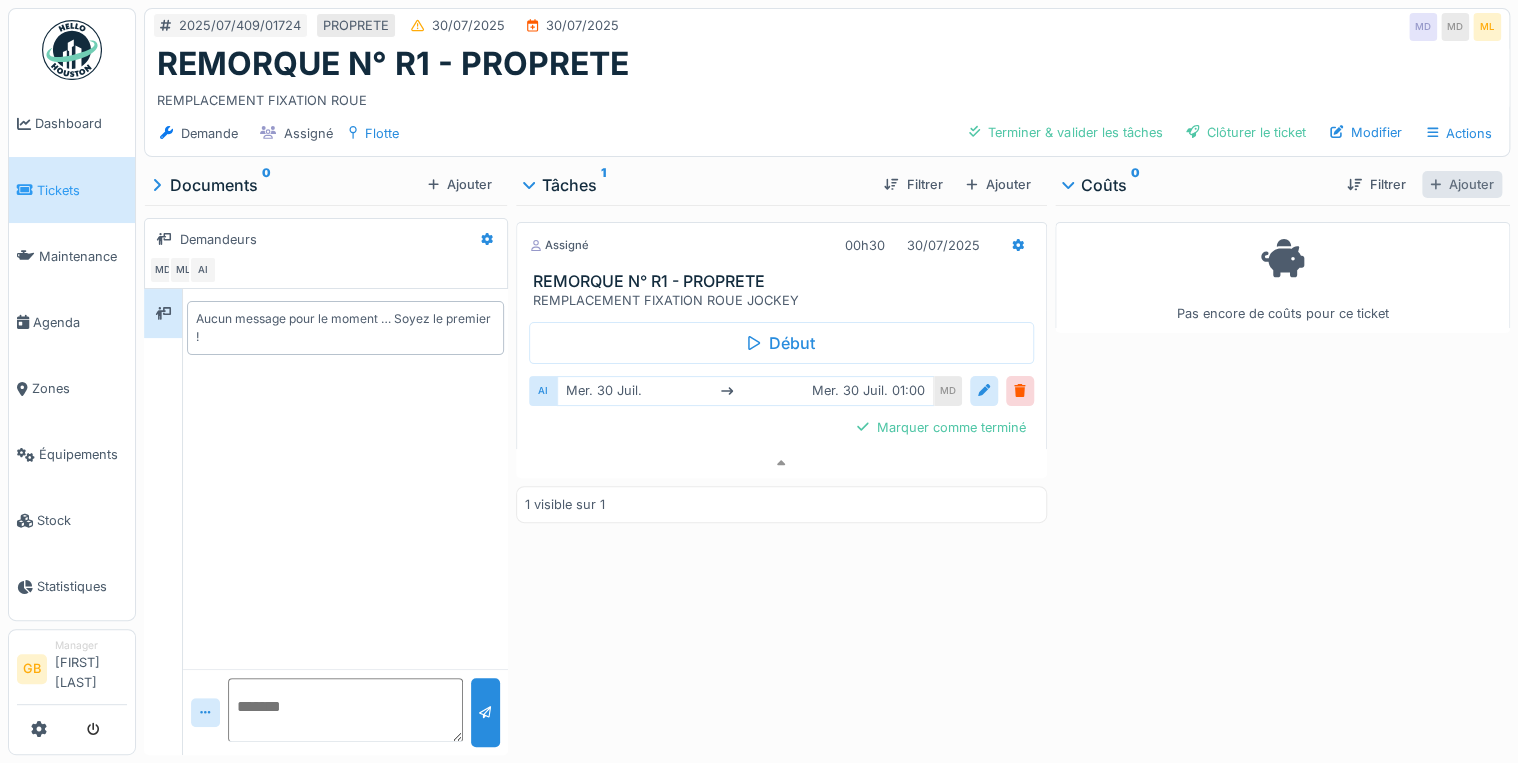click on "Ajouter" at bounding box center (1462, 184) 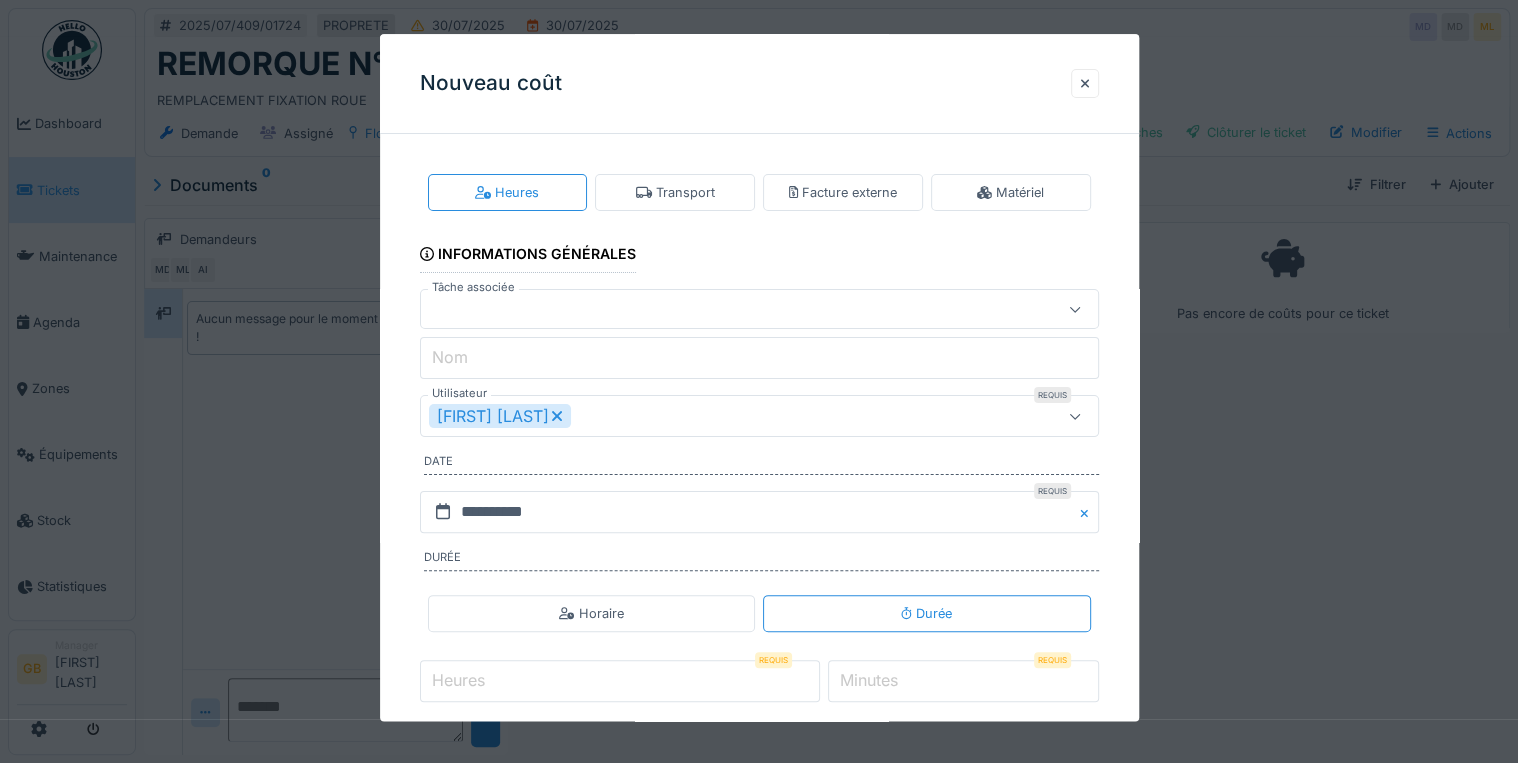 click at bounding box center [725, 310] 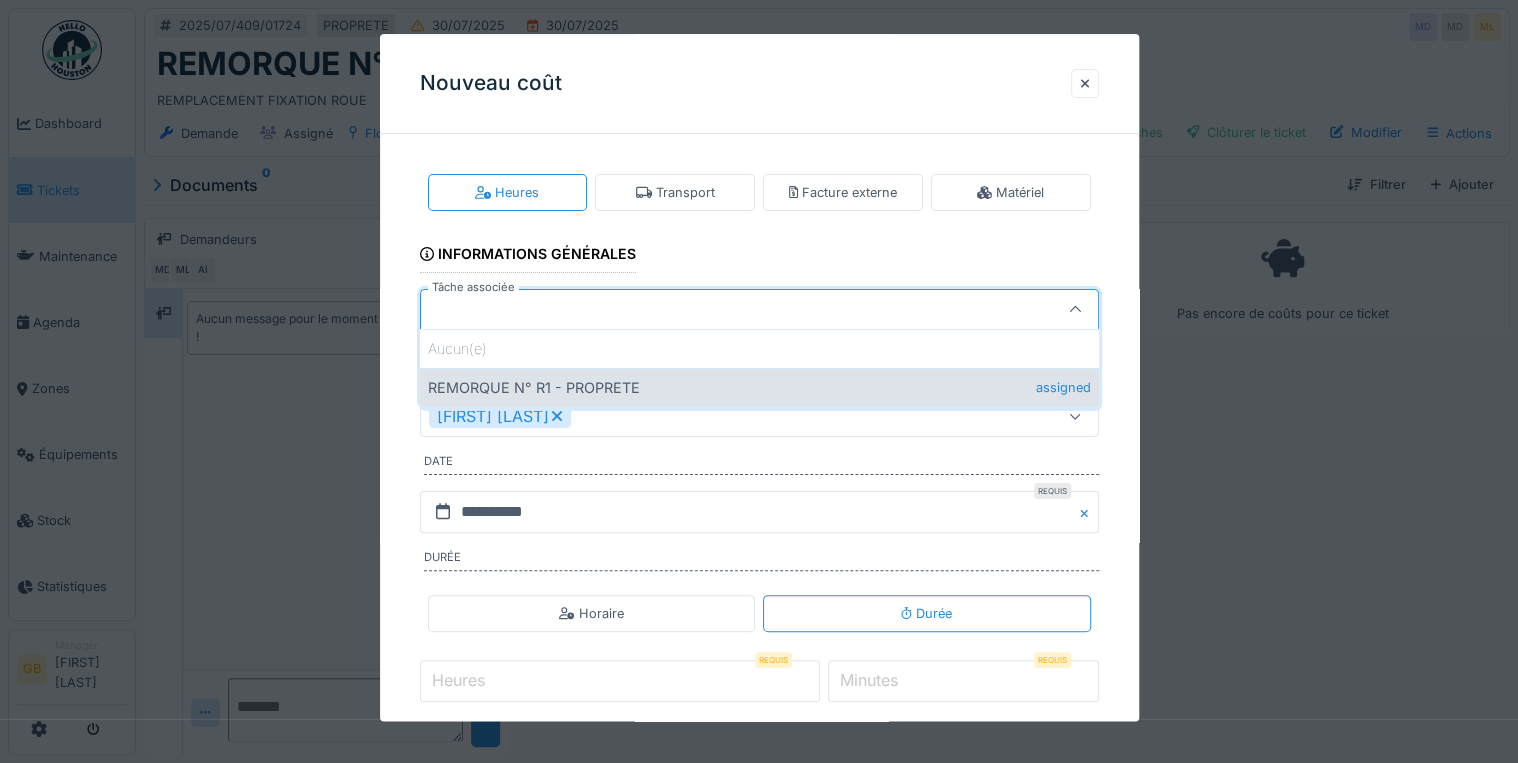 click on "REMORQUE N° R1 - PROPRETE   assigned" at bounding box center (759, 387) 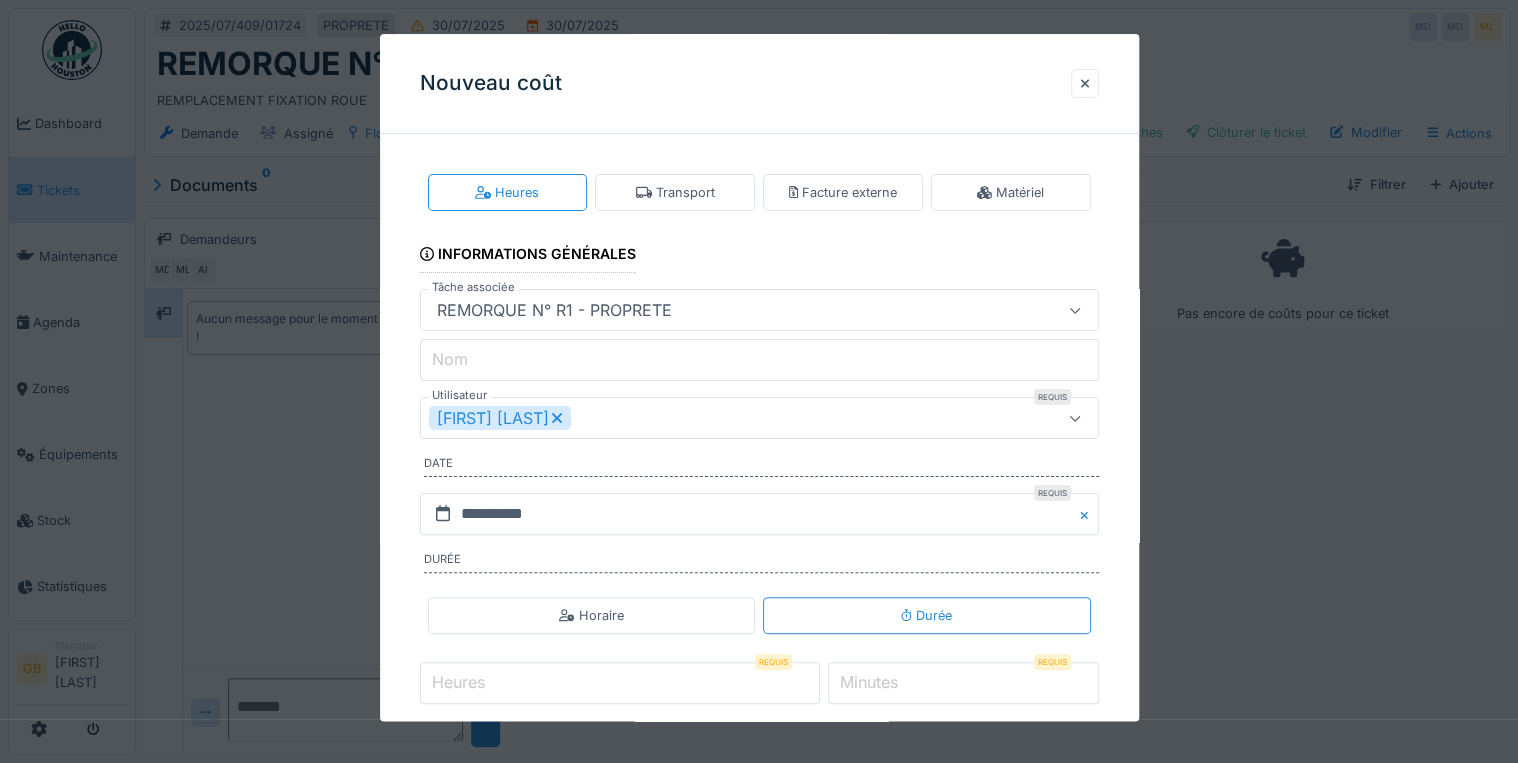 click 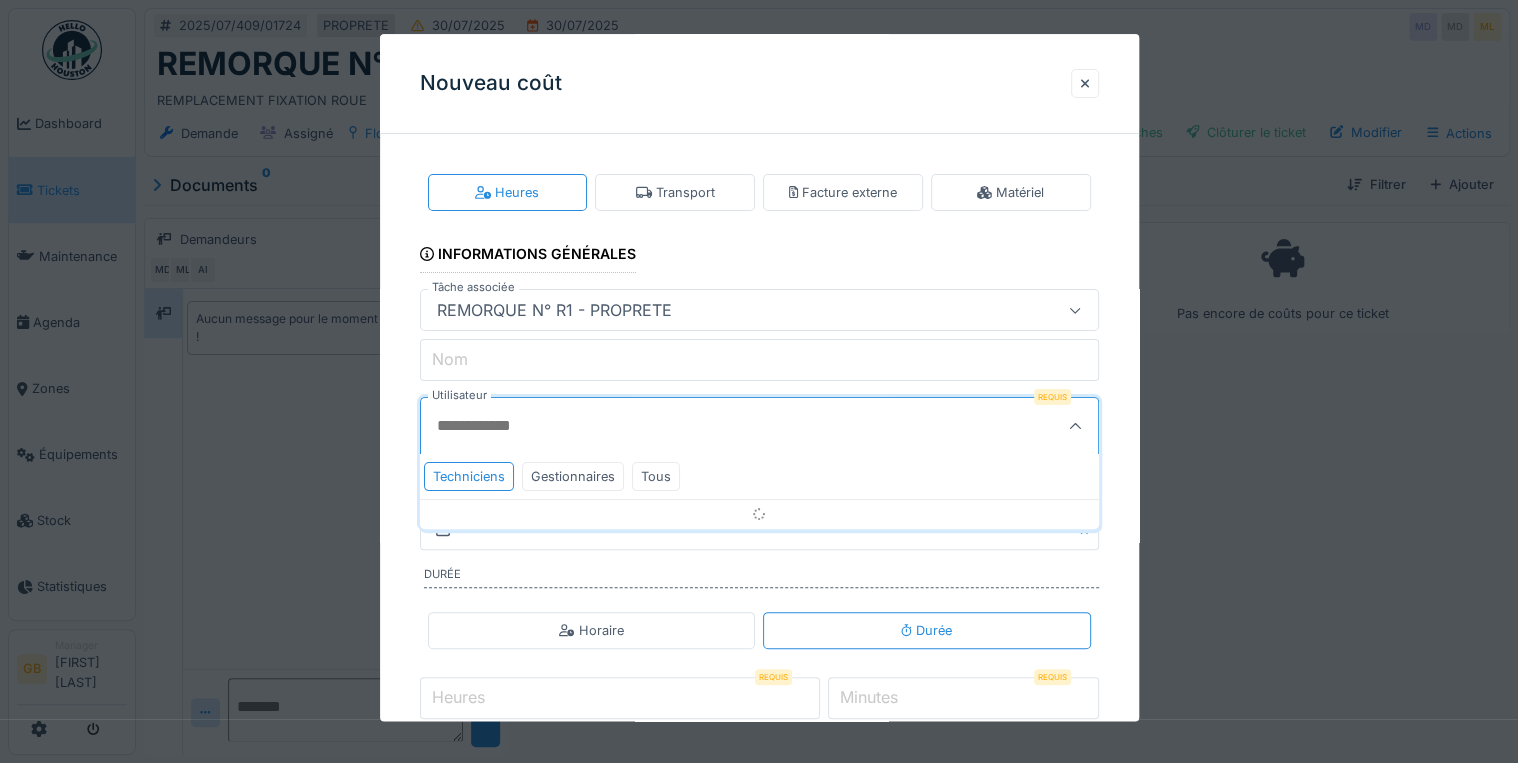 click on "Utilisateur" at bounding box center [713, 427] 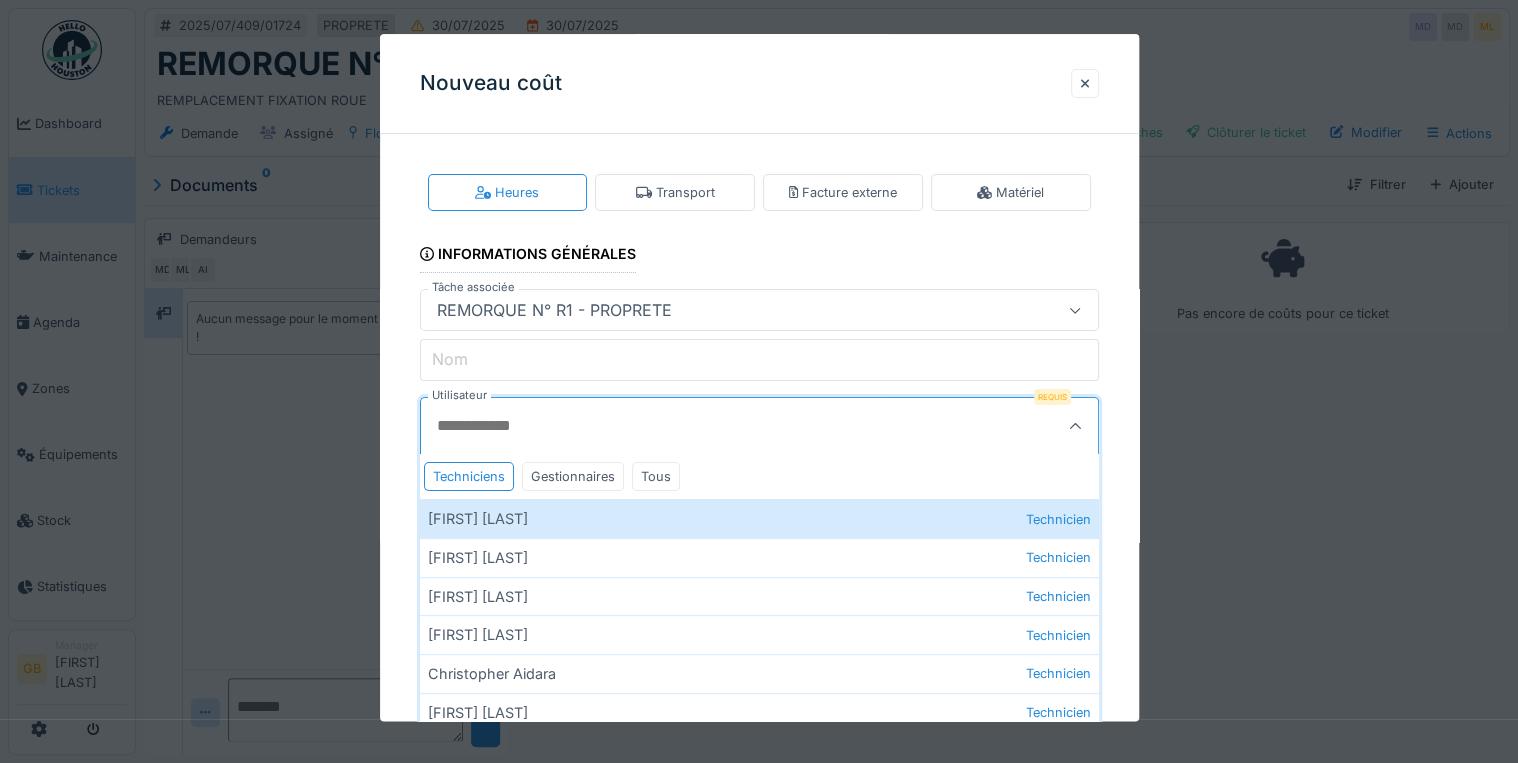 click on "[FIRST] [LAST]   Technicien" at bounding box center (759, 519) 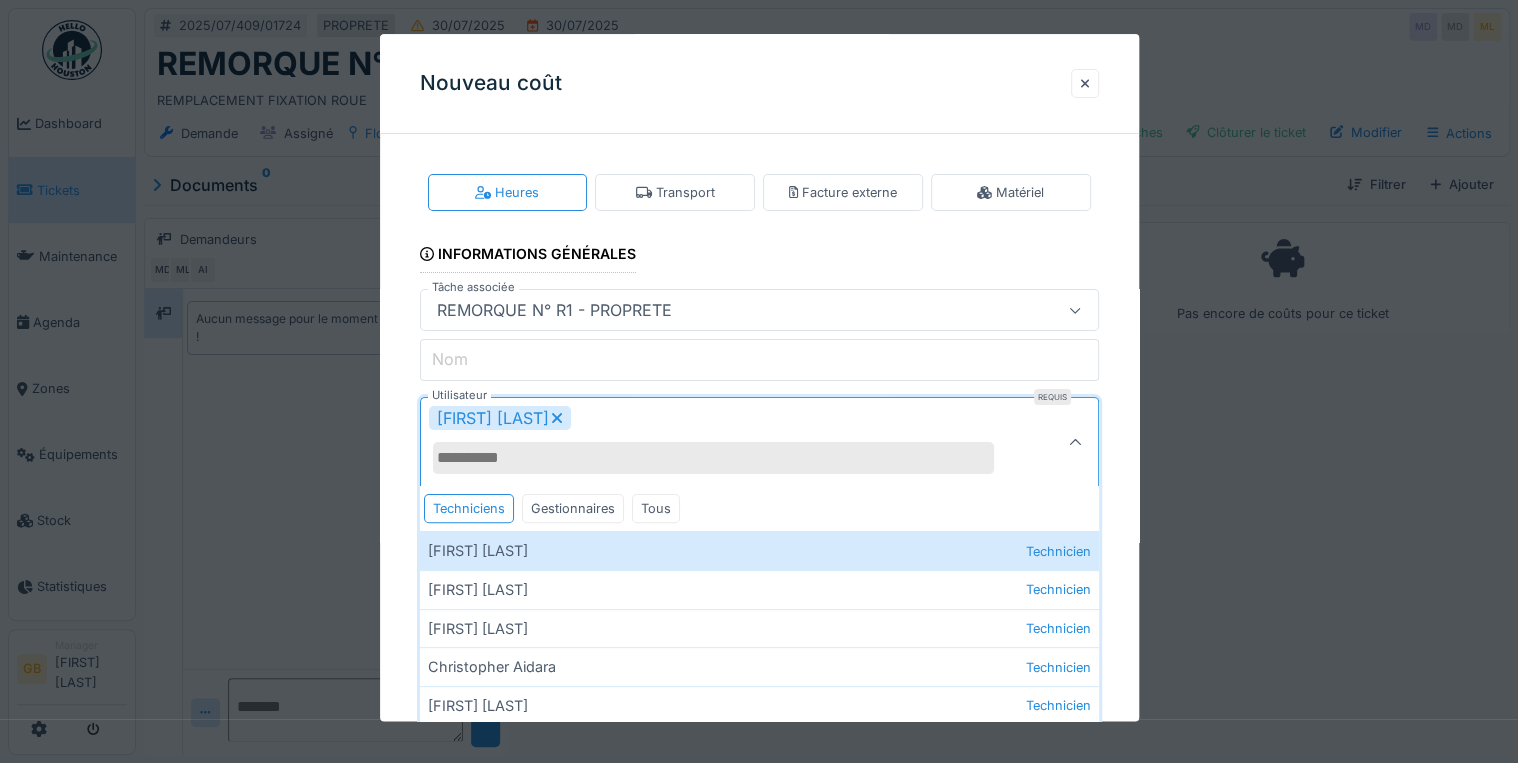 click on "[FIRST] [LAST]" at bounding box center (725, 443) 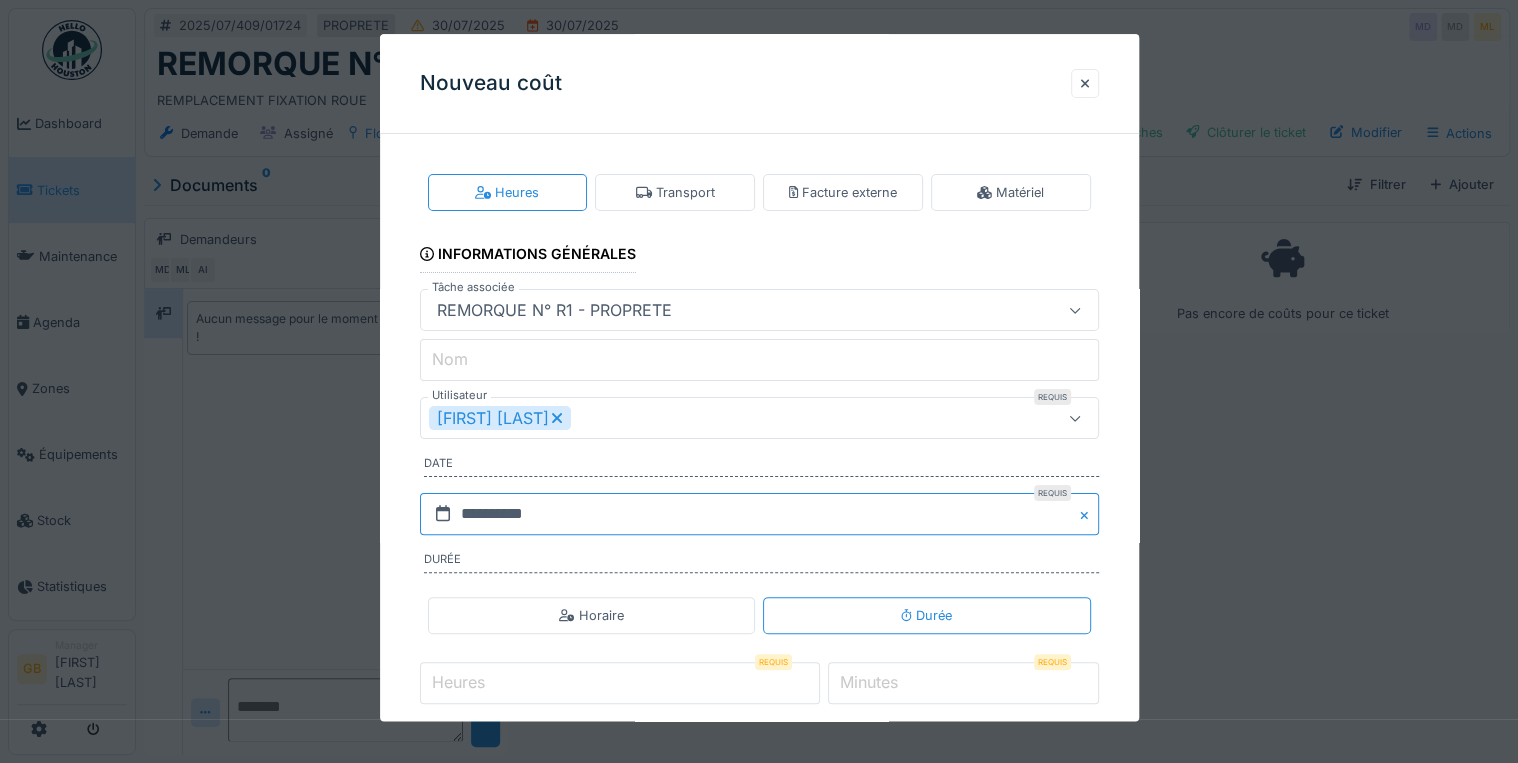 click on "**********" at bounding box center (759, 514) 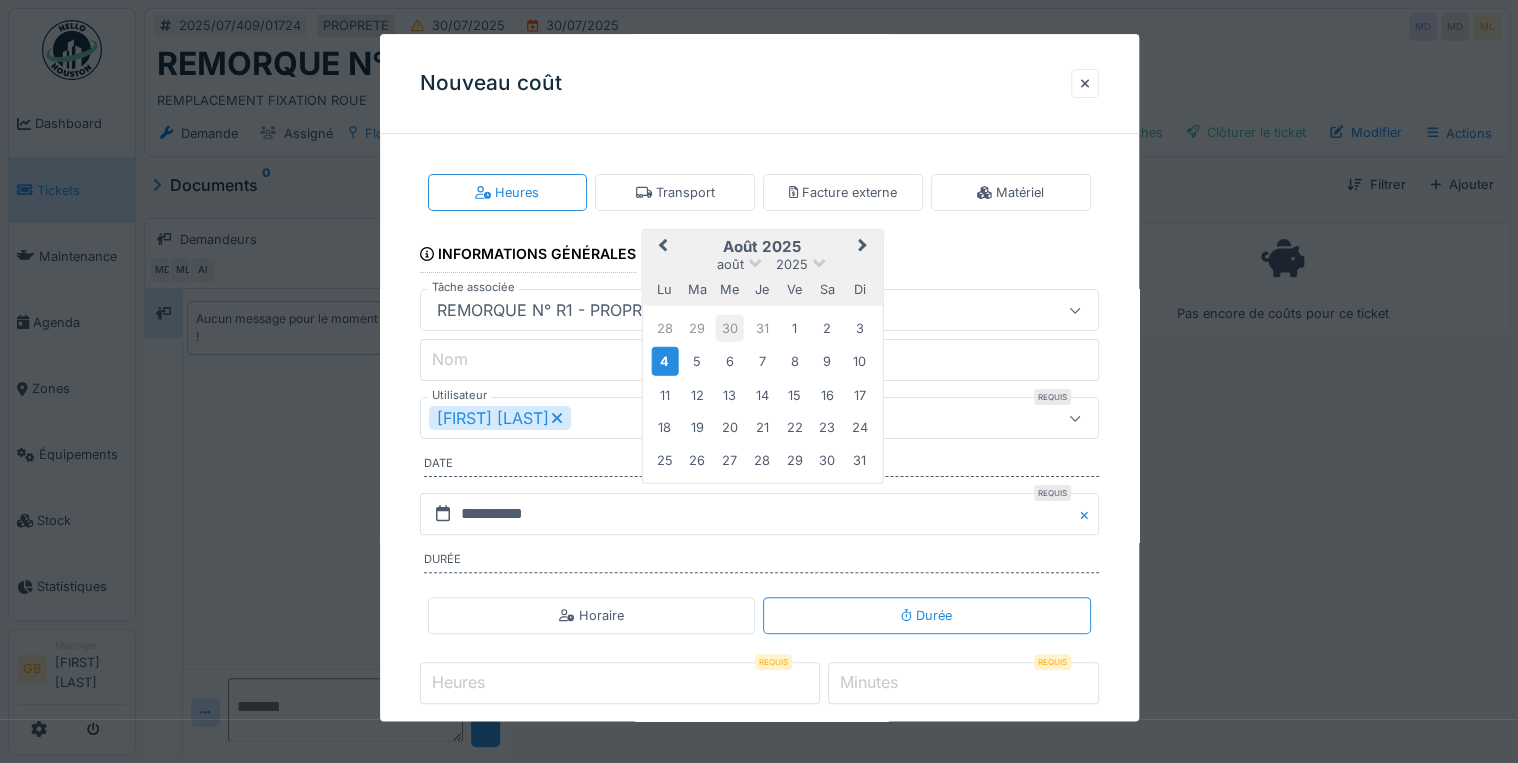 click on "30" at bounding box center (729, 328) 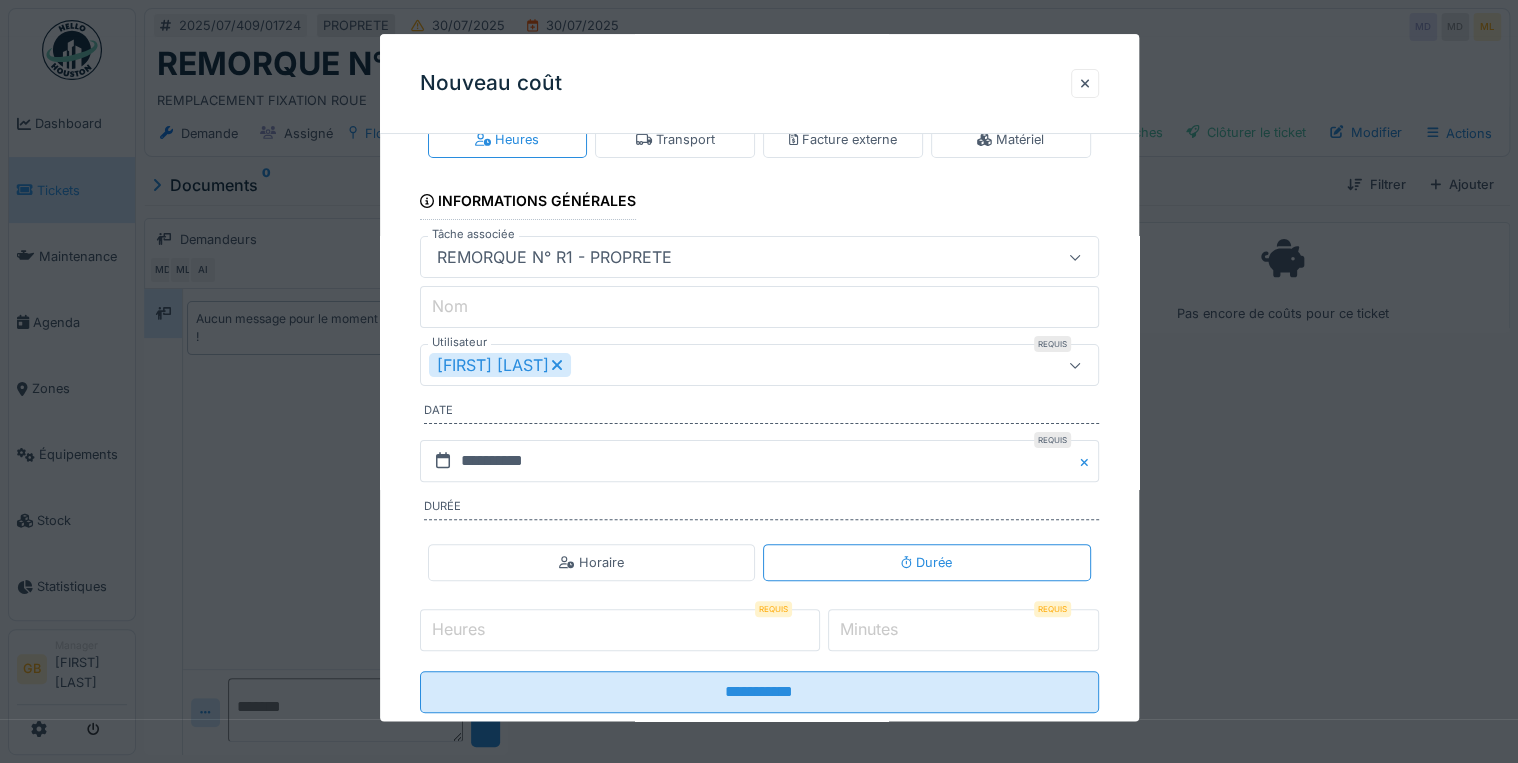 scroll, scrollTop: 96, scrollLeft: 0, axis: vertical 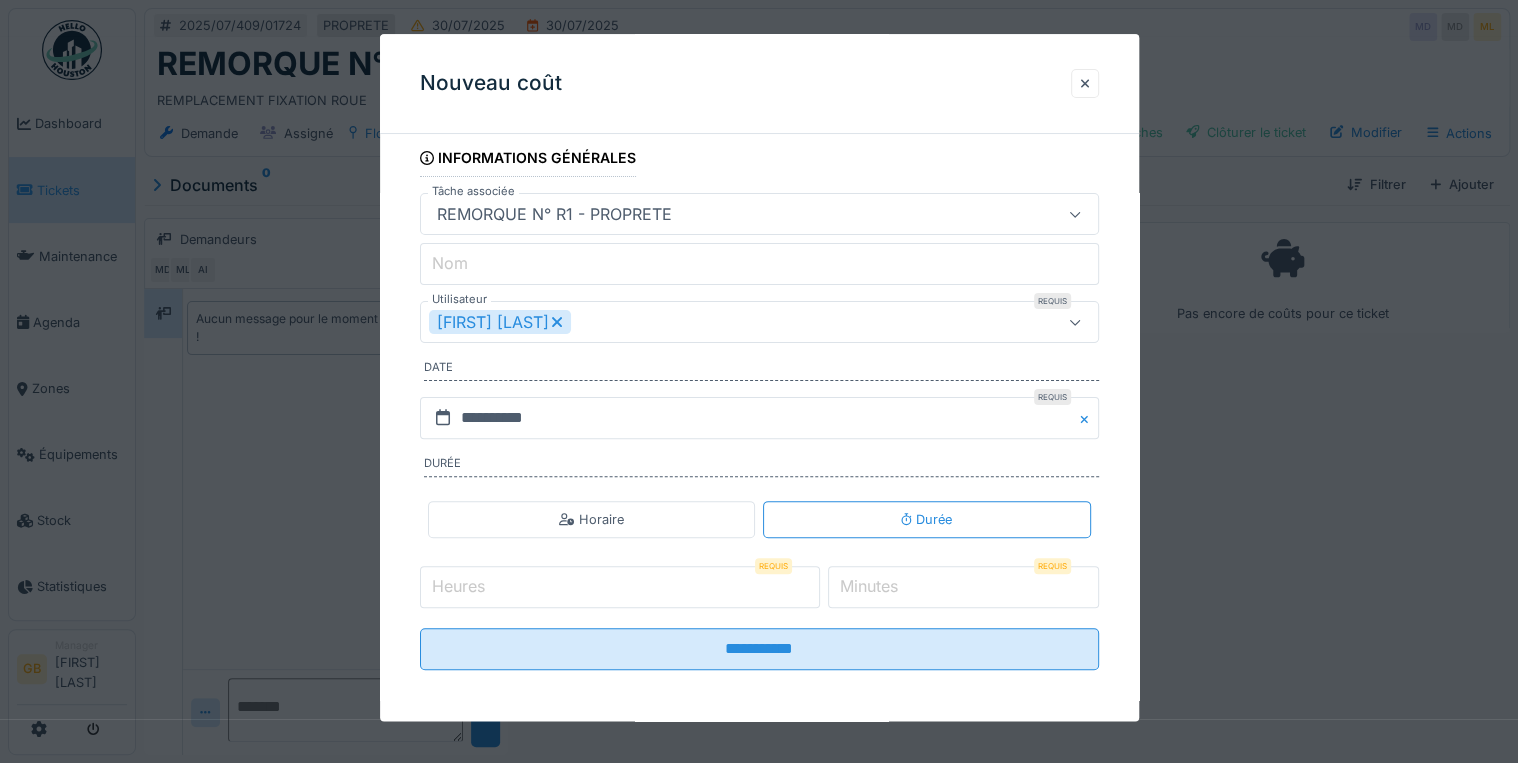 click on "Heures" at bounding box center (620, 587) 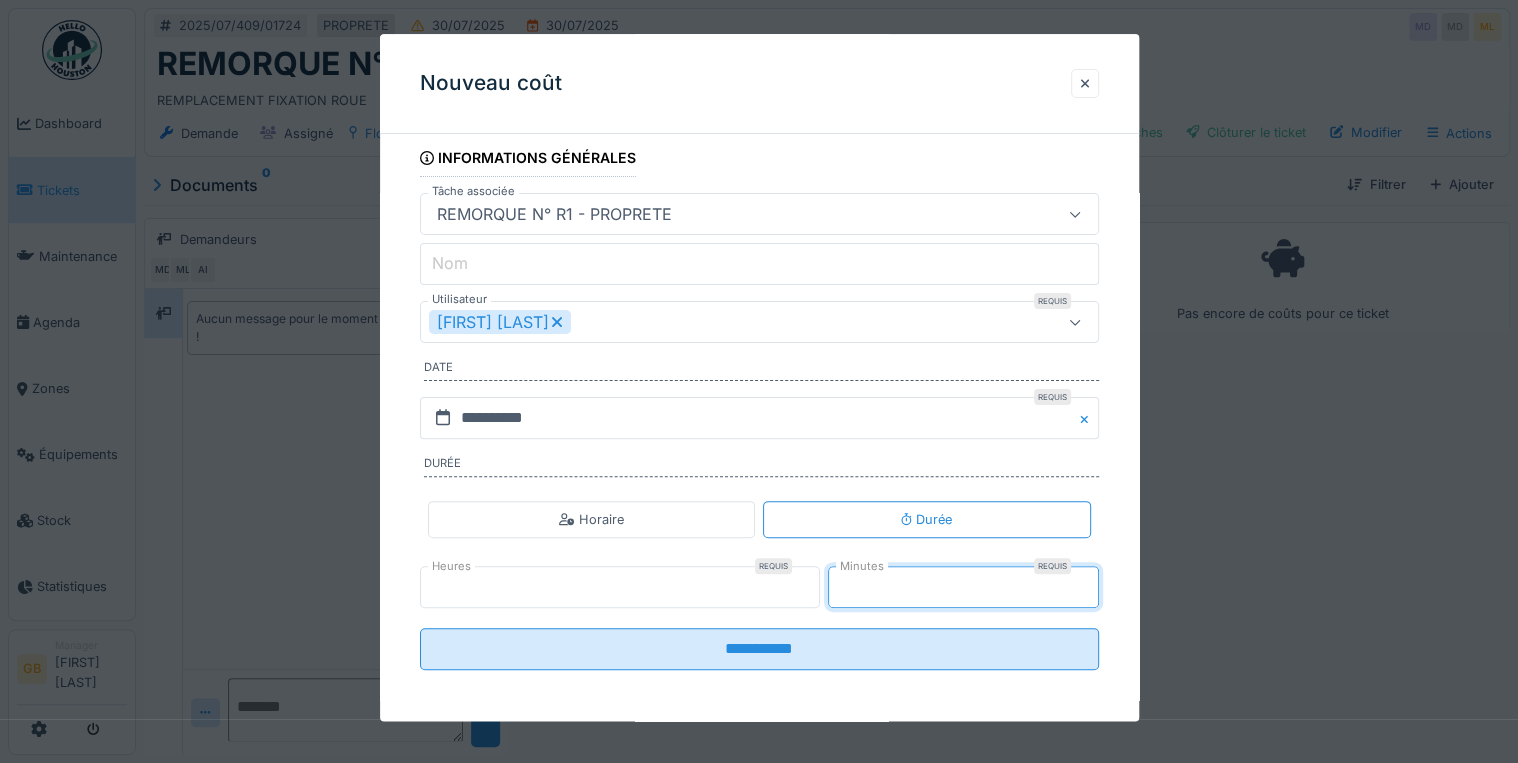 type on "**" 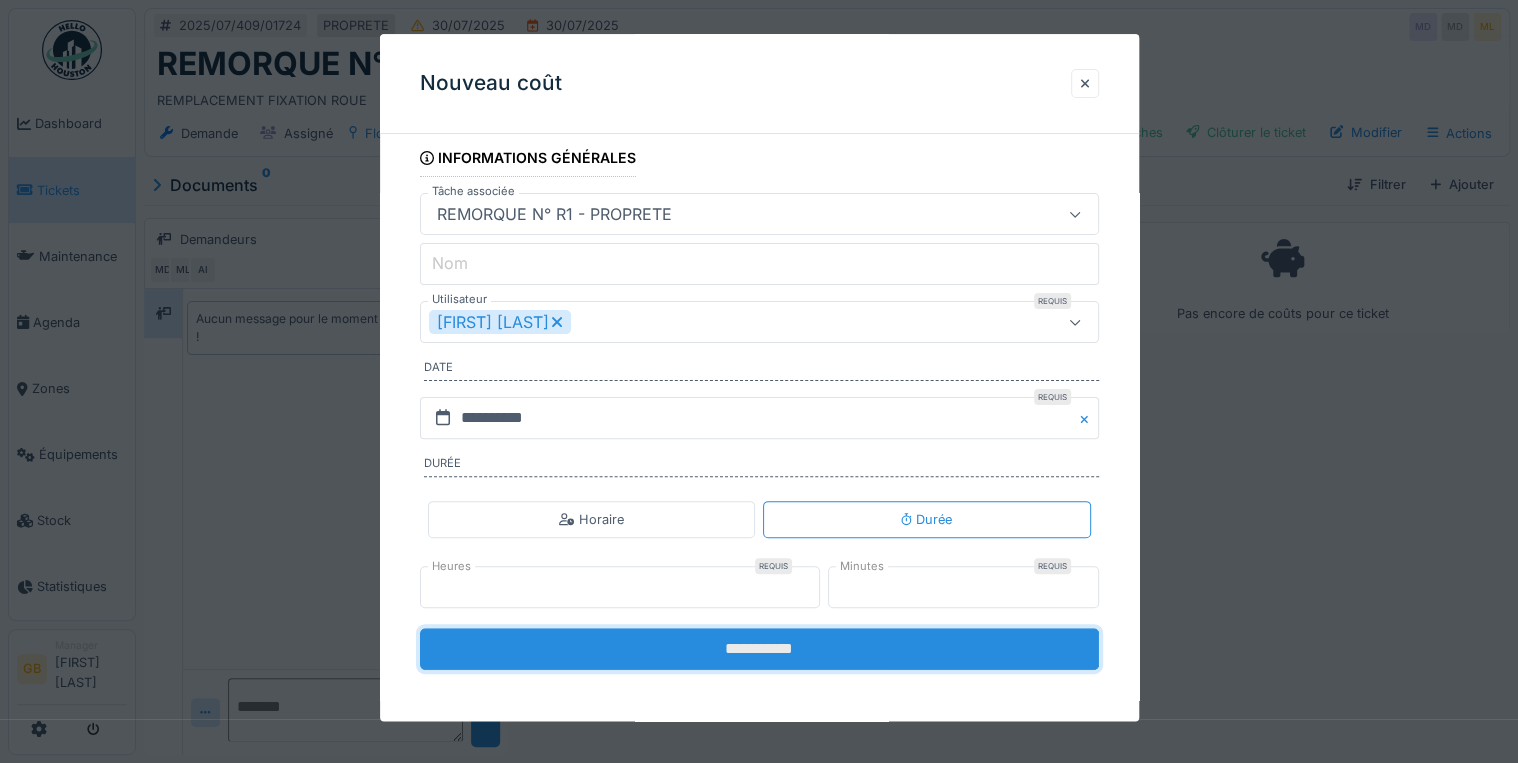 click on "**********" at bounding box center (759, 649) 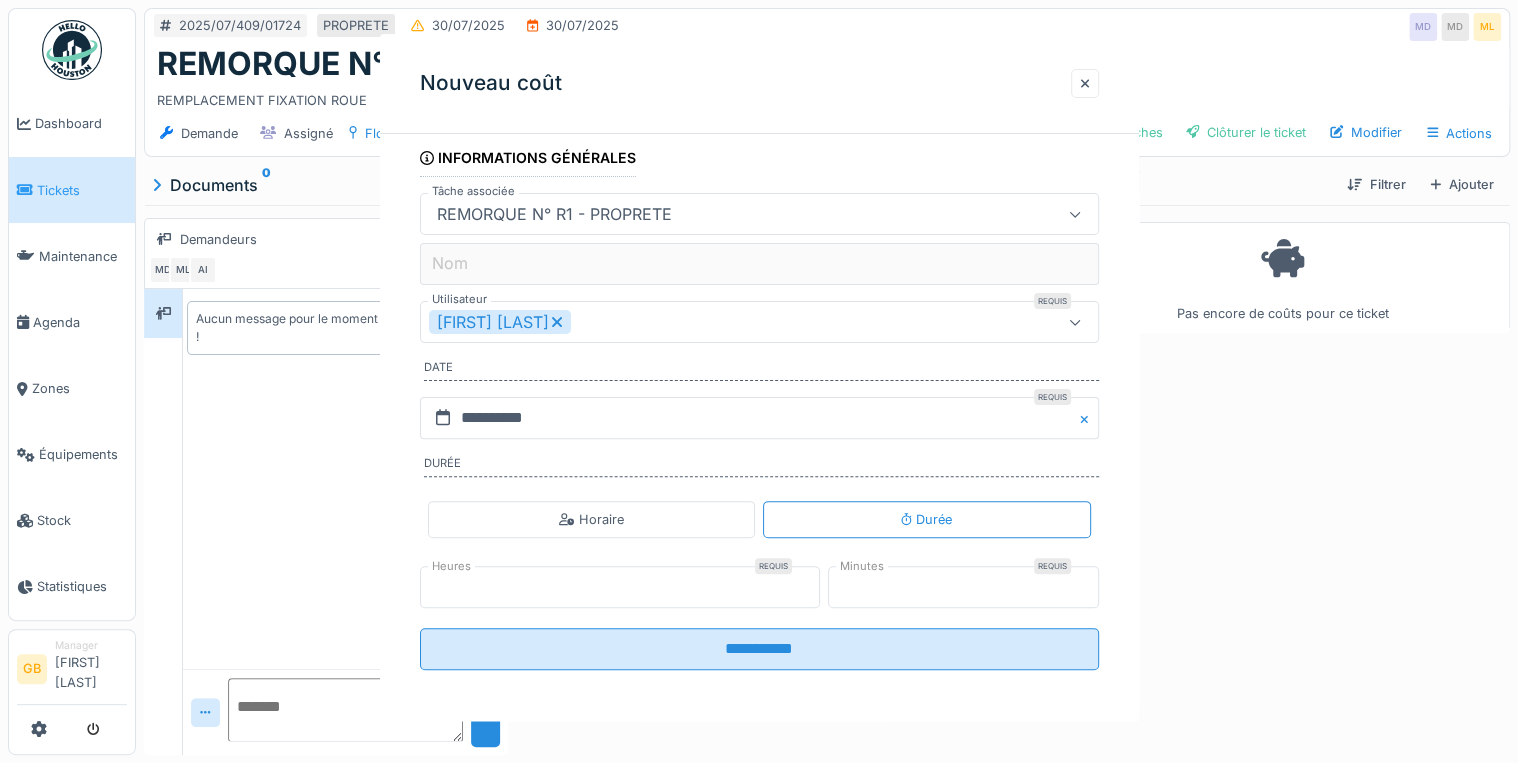 scroll, scrollTop: 0, scrollLeft: 0, axis: both 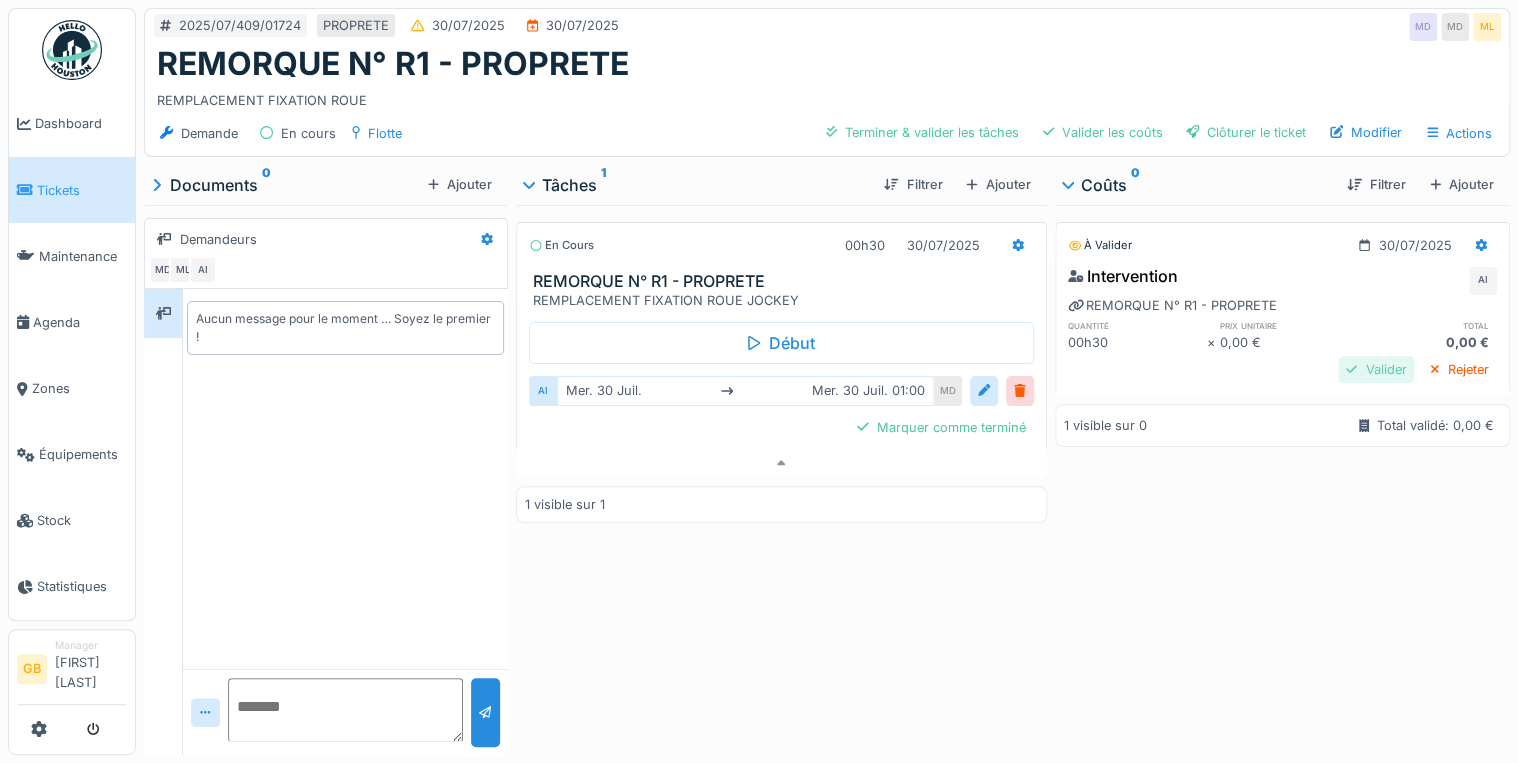 click on "Valider" at bounding box center (1376, 369) 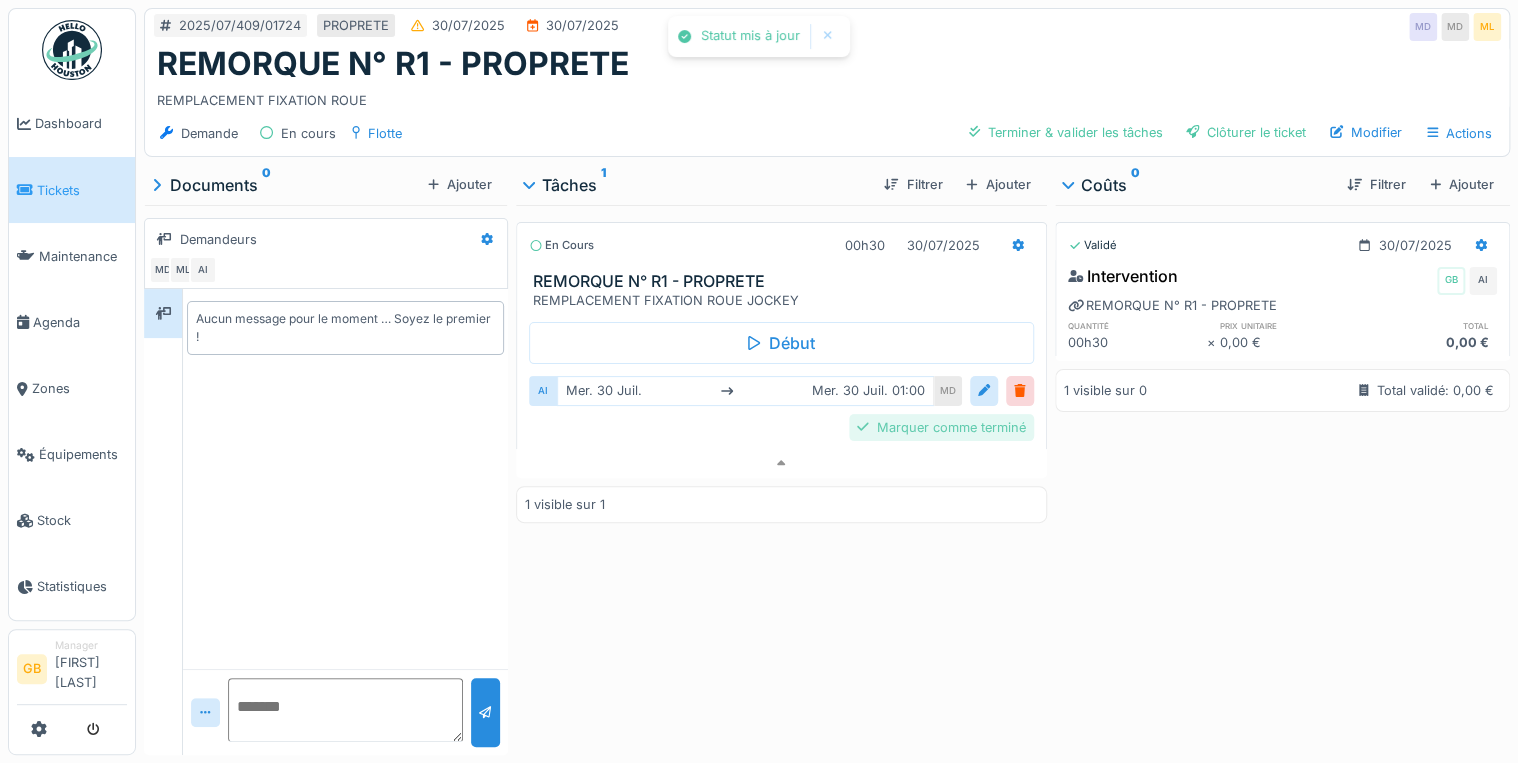 click on "Marquer comme terminé" at bounding box center (941, 427) 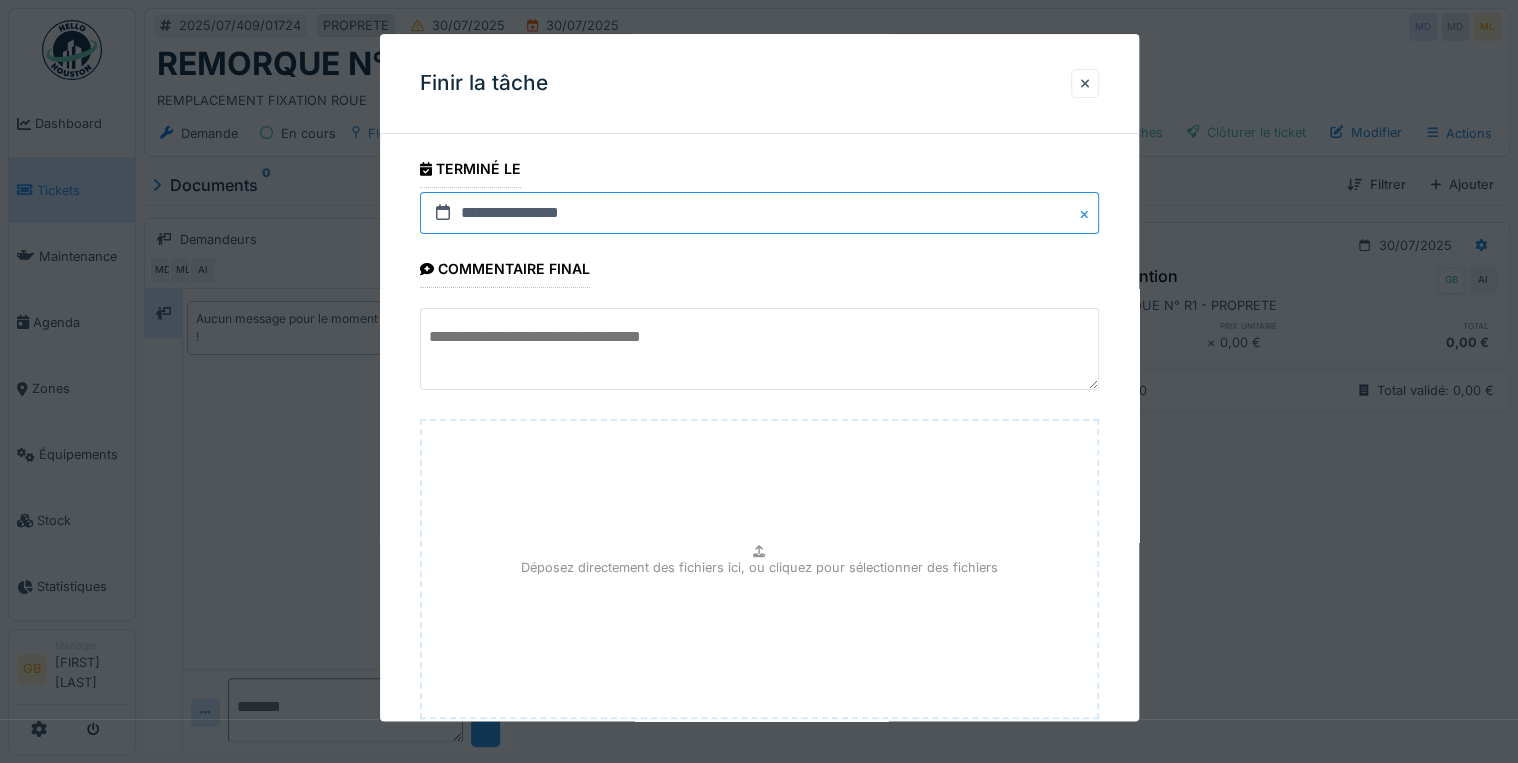 click on "**********" at bounding box center (759, 213) 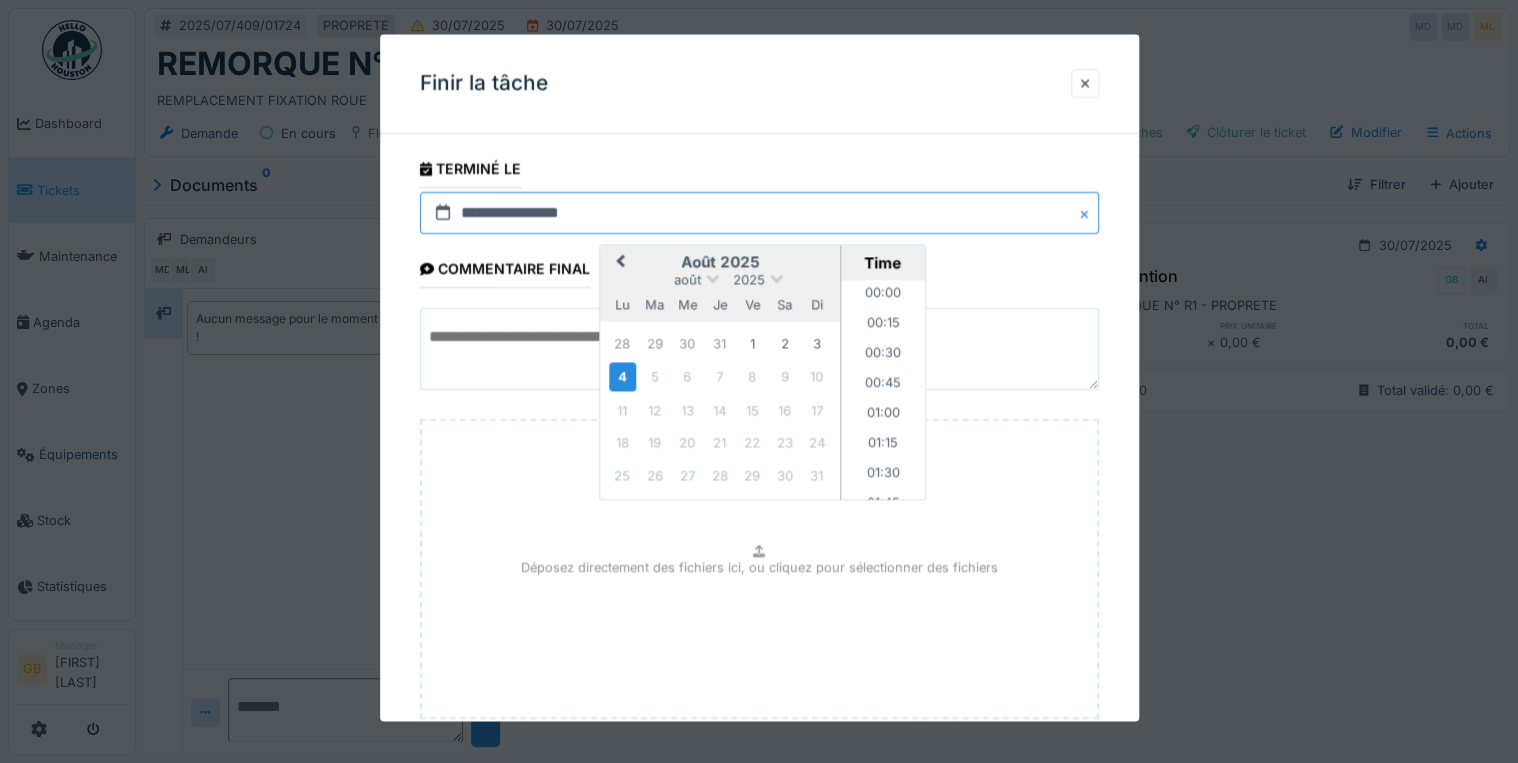 scroll, scrollTop: 1465, scrollLeft: 0, axis: vertical 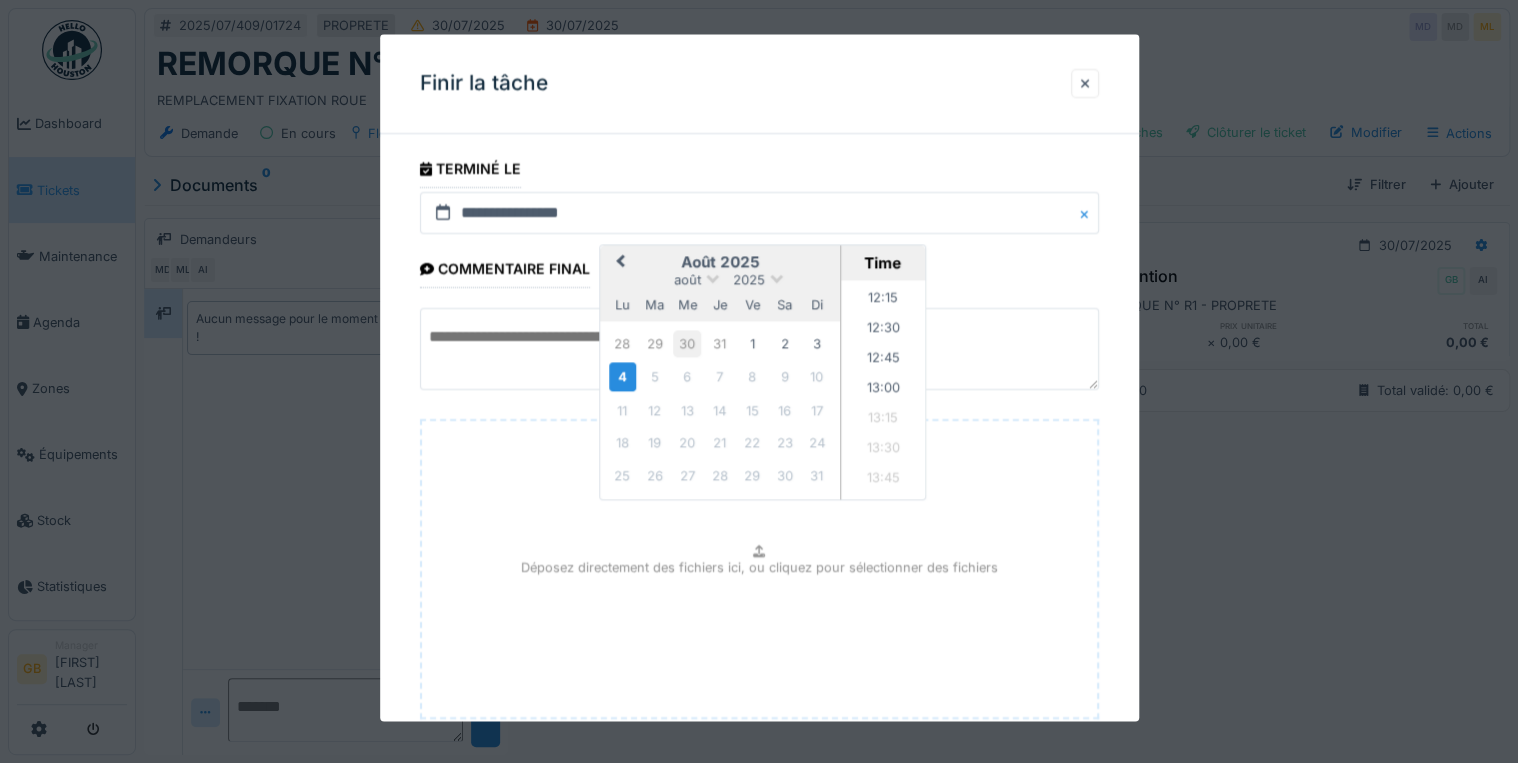 click on "30" at bounding box center [687, 343] 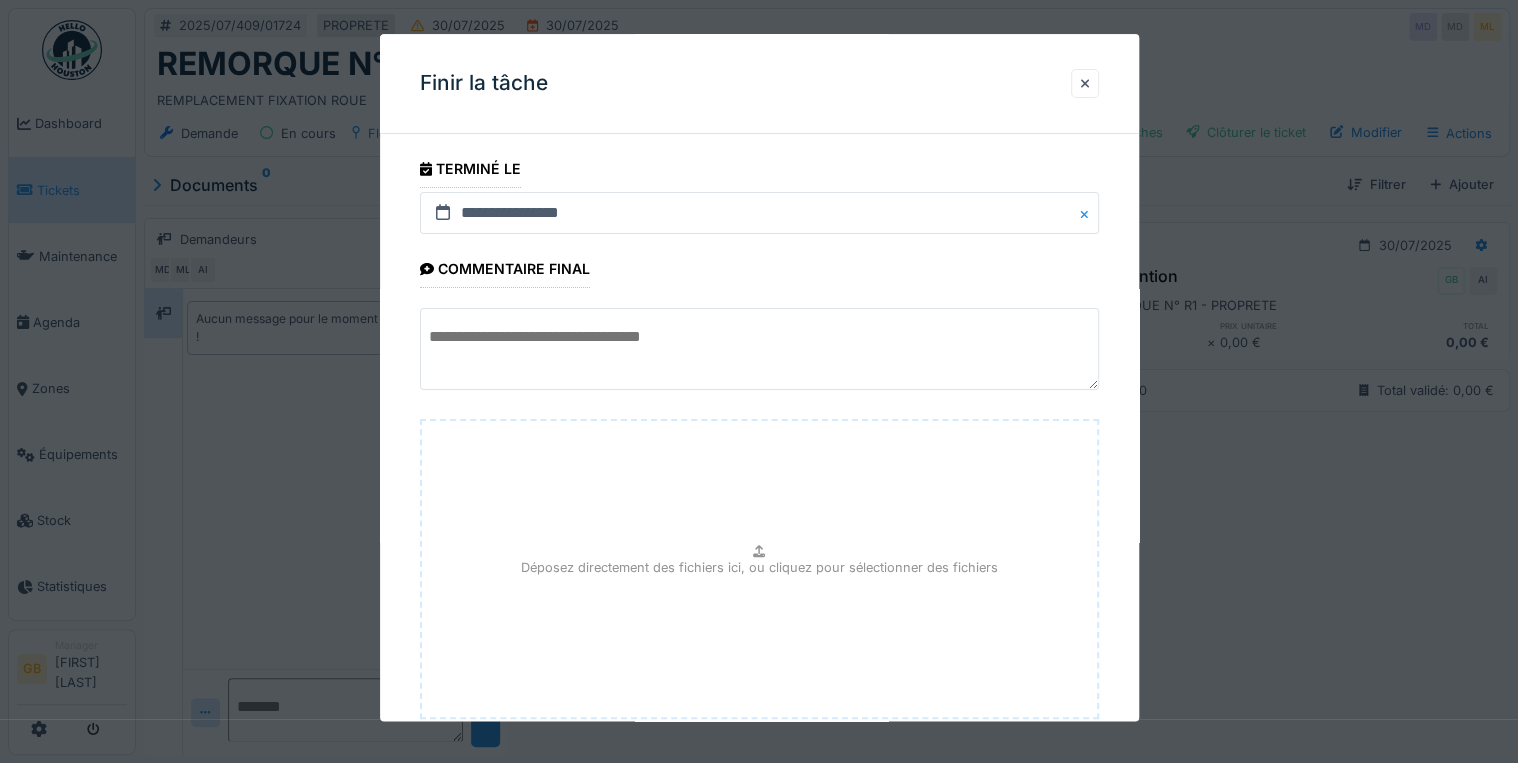 click on "**********" at bounding box center [759, 479] 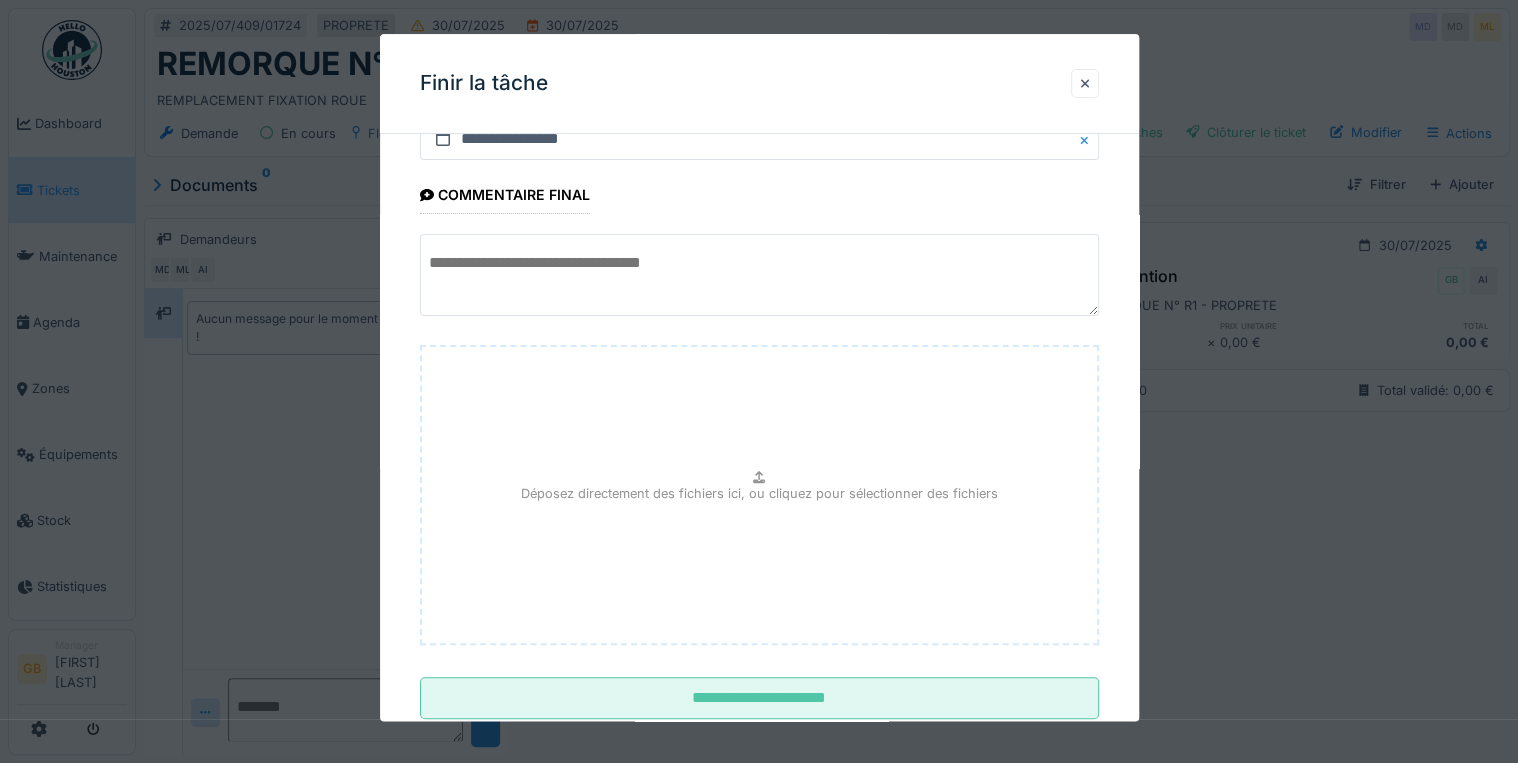 scroll, scrollTop: 126, scrollLeft: 0, axis: vertical 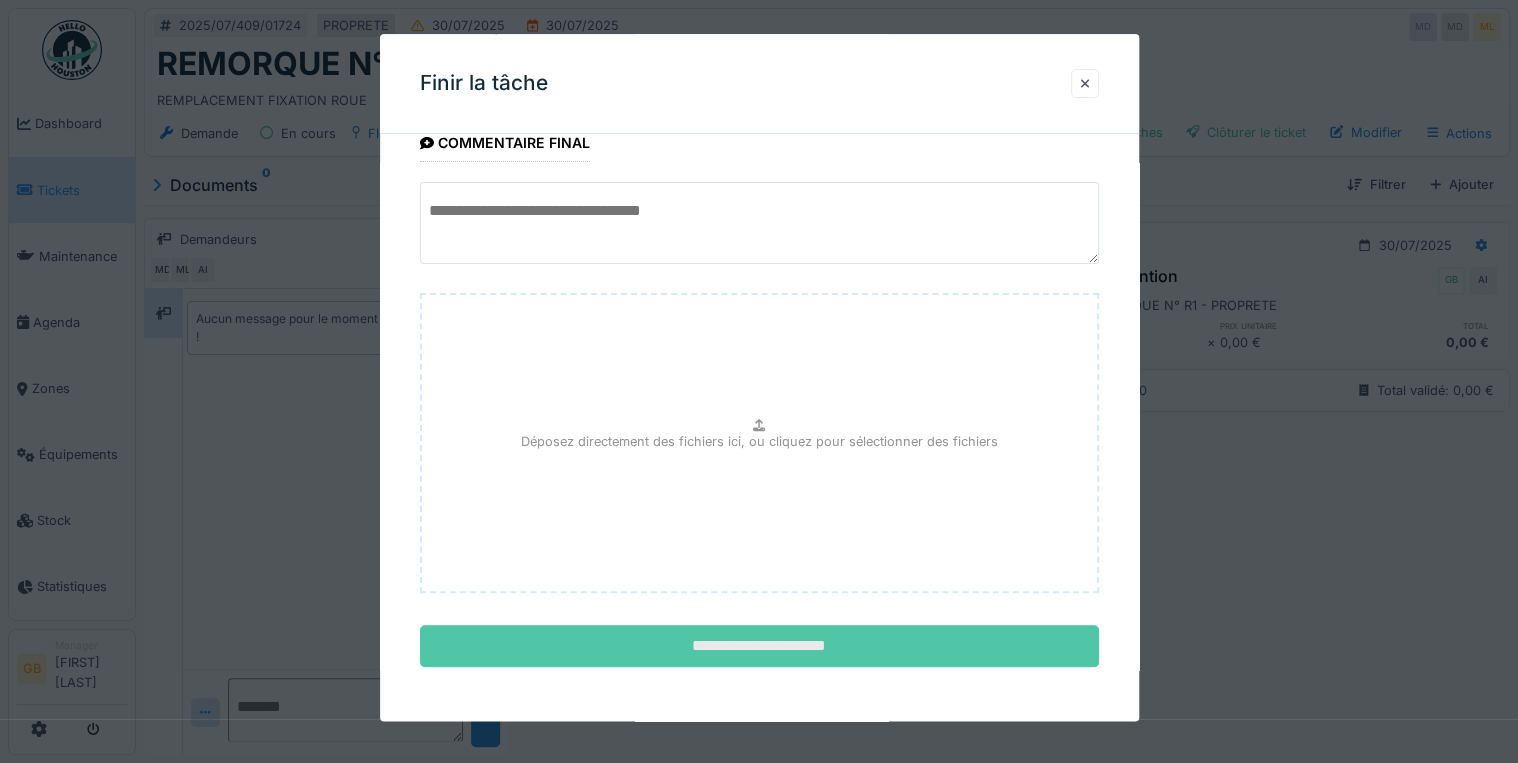 click on "**********" at bounding box center [759, 647] 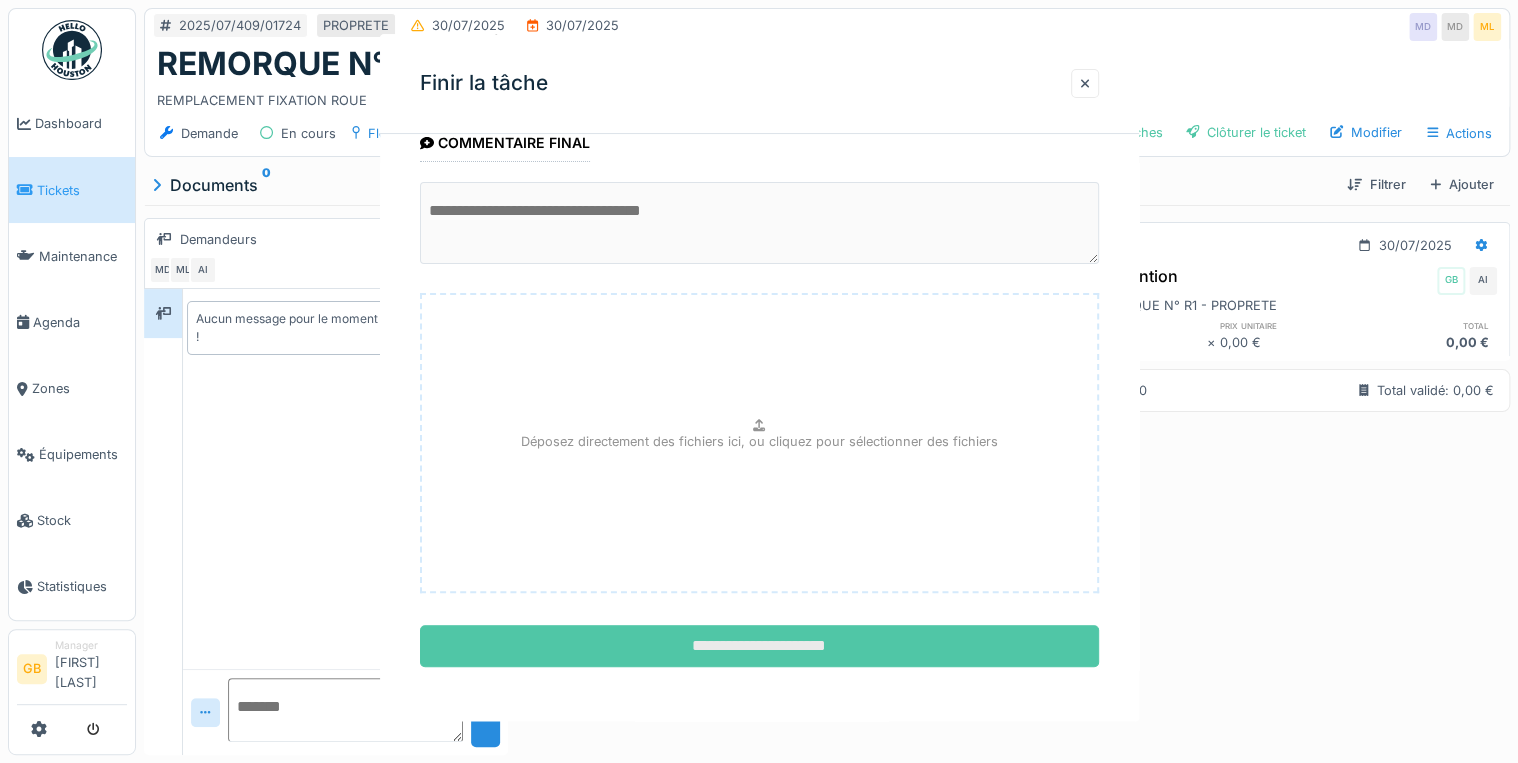 scroll, scrollTop: 0, scrollLeft: 0, axis: both 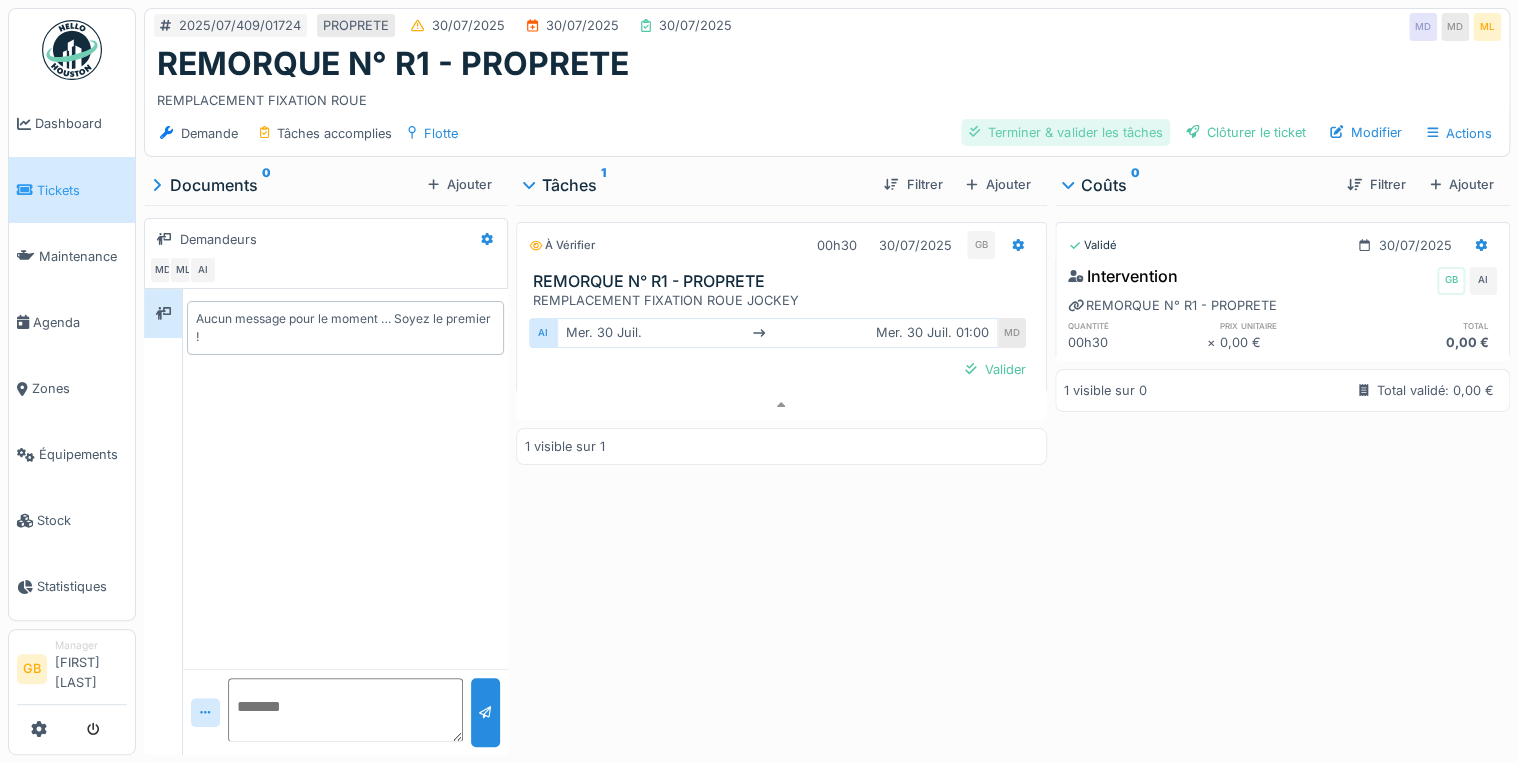 click on "Terminer & valider les tâches" at bounding box center [1065, 132] 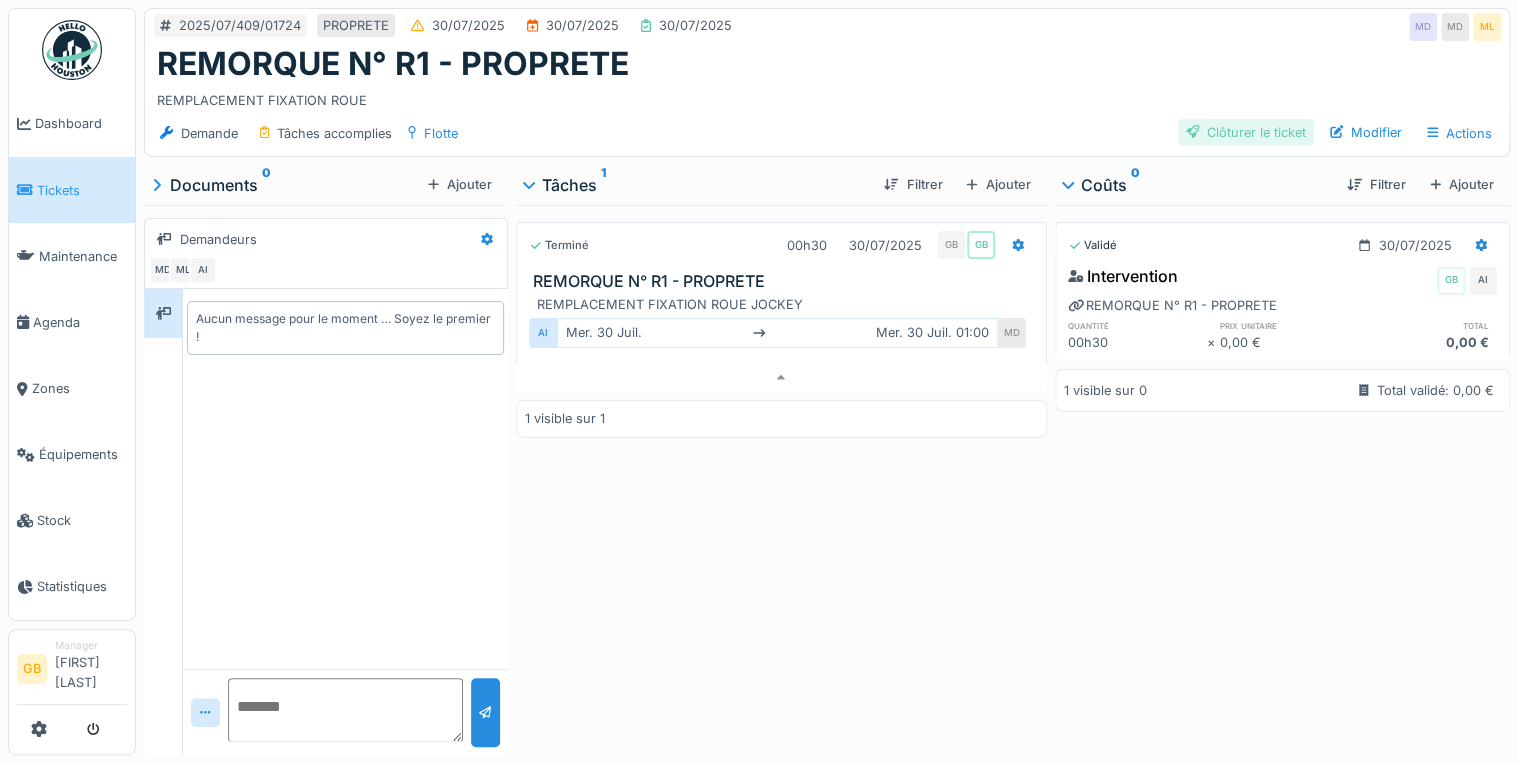click on "Clôturer le ticket" at bounding box center (1246, 132) 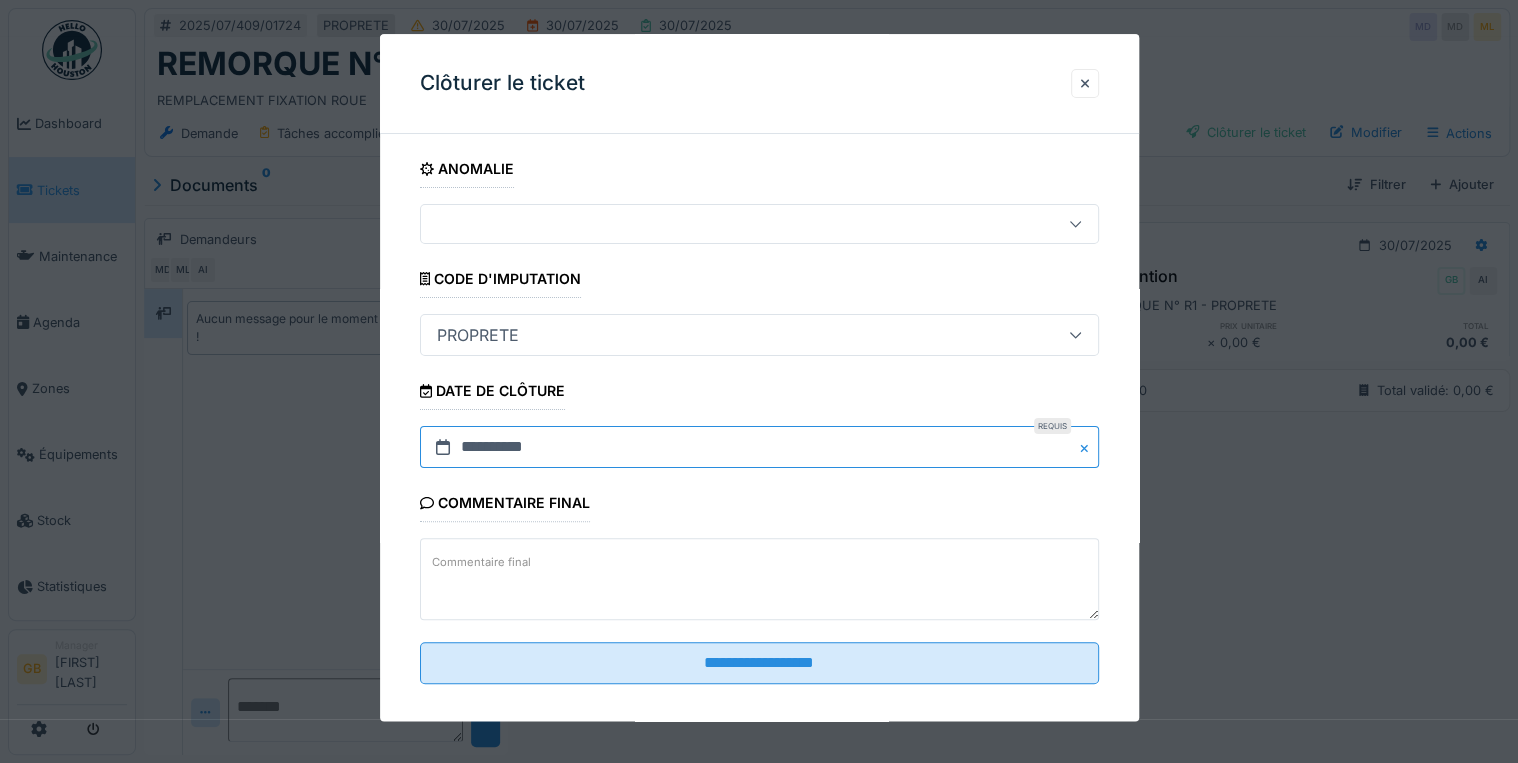 click on "**********" at bounding box center [759, 448] 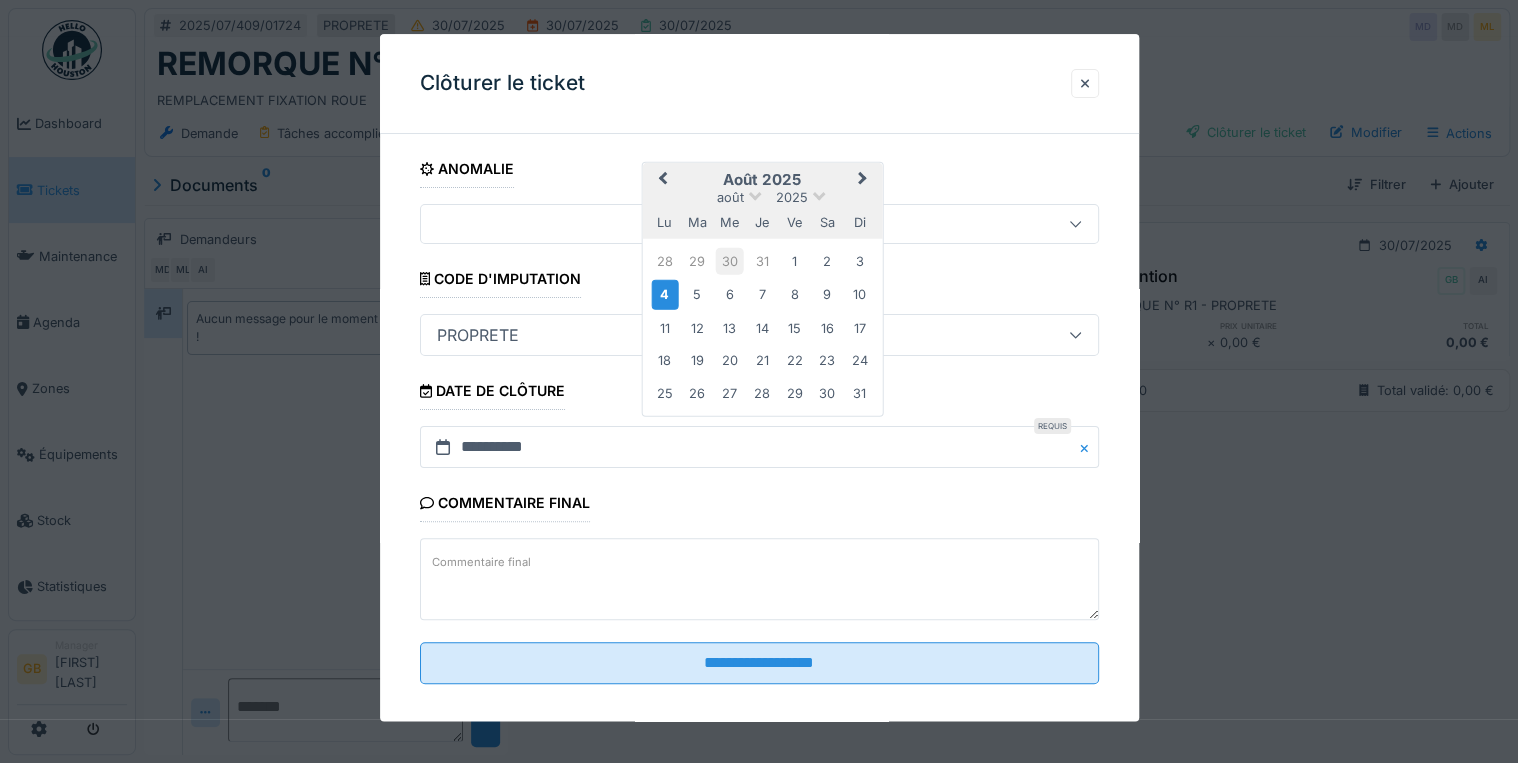 click on "30" at bounding box center [729, 261] 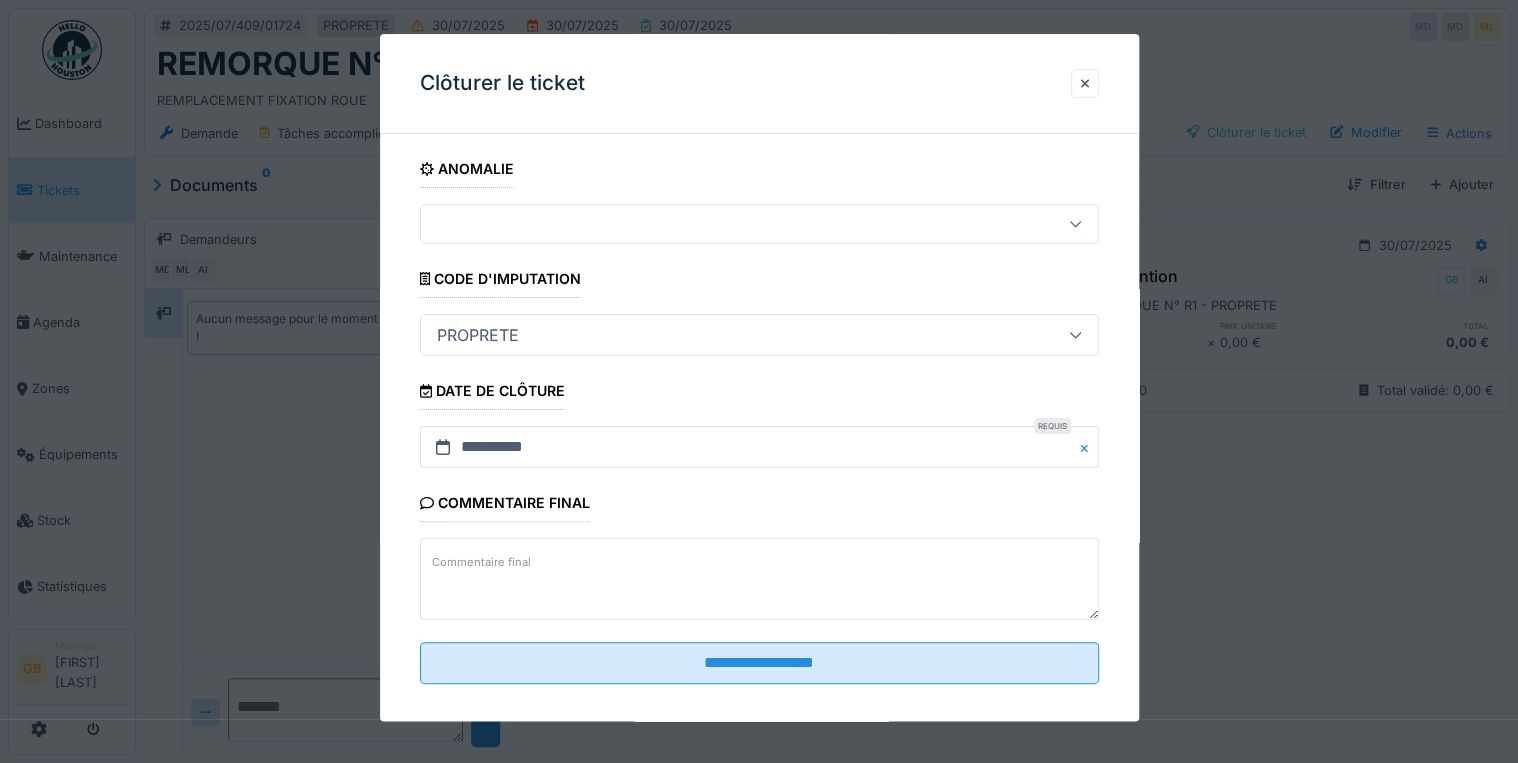 click on "**********" at bounding box center [759, 425] 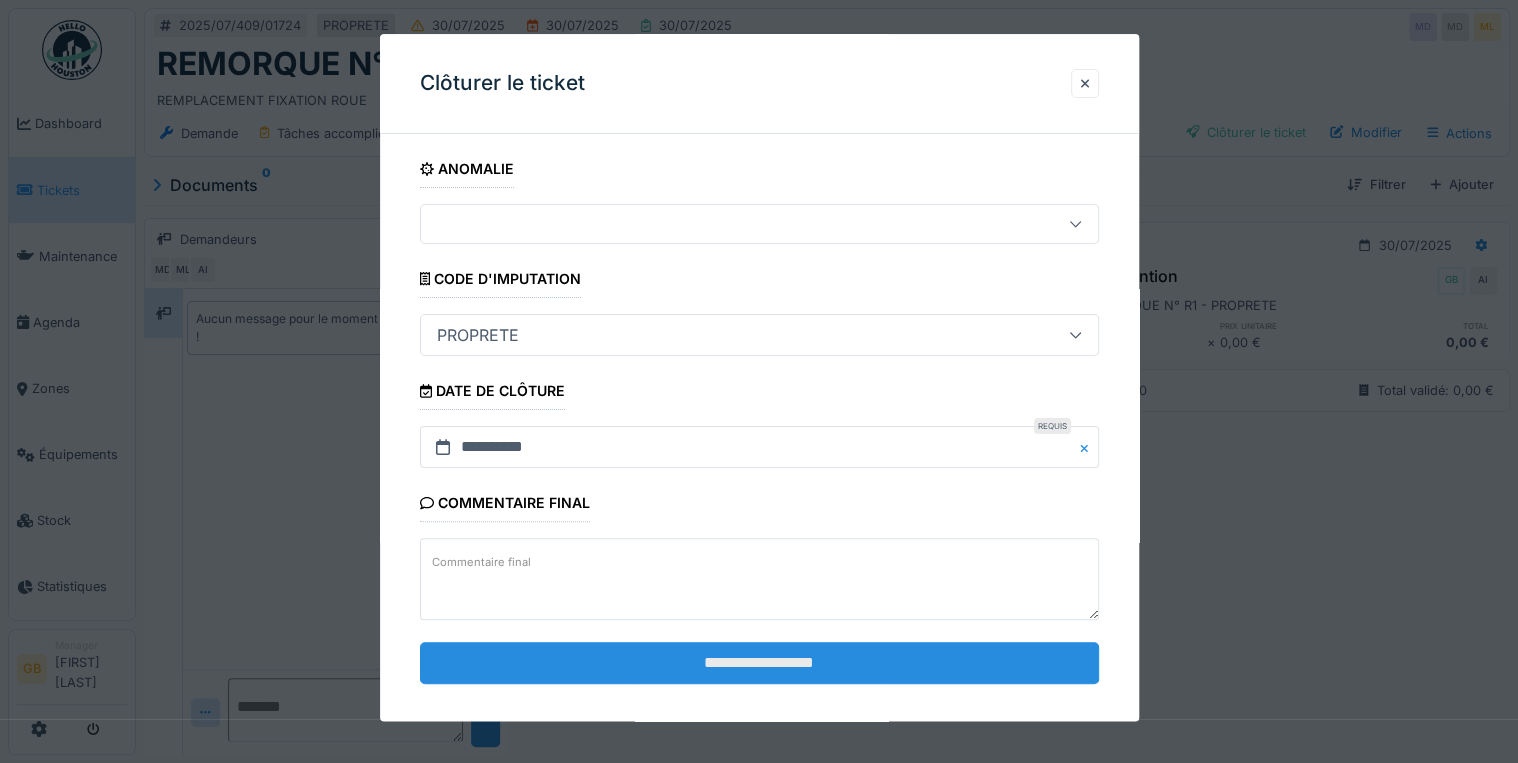 click on "**********" at bounding box center (759, 663) 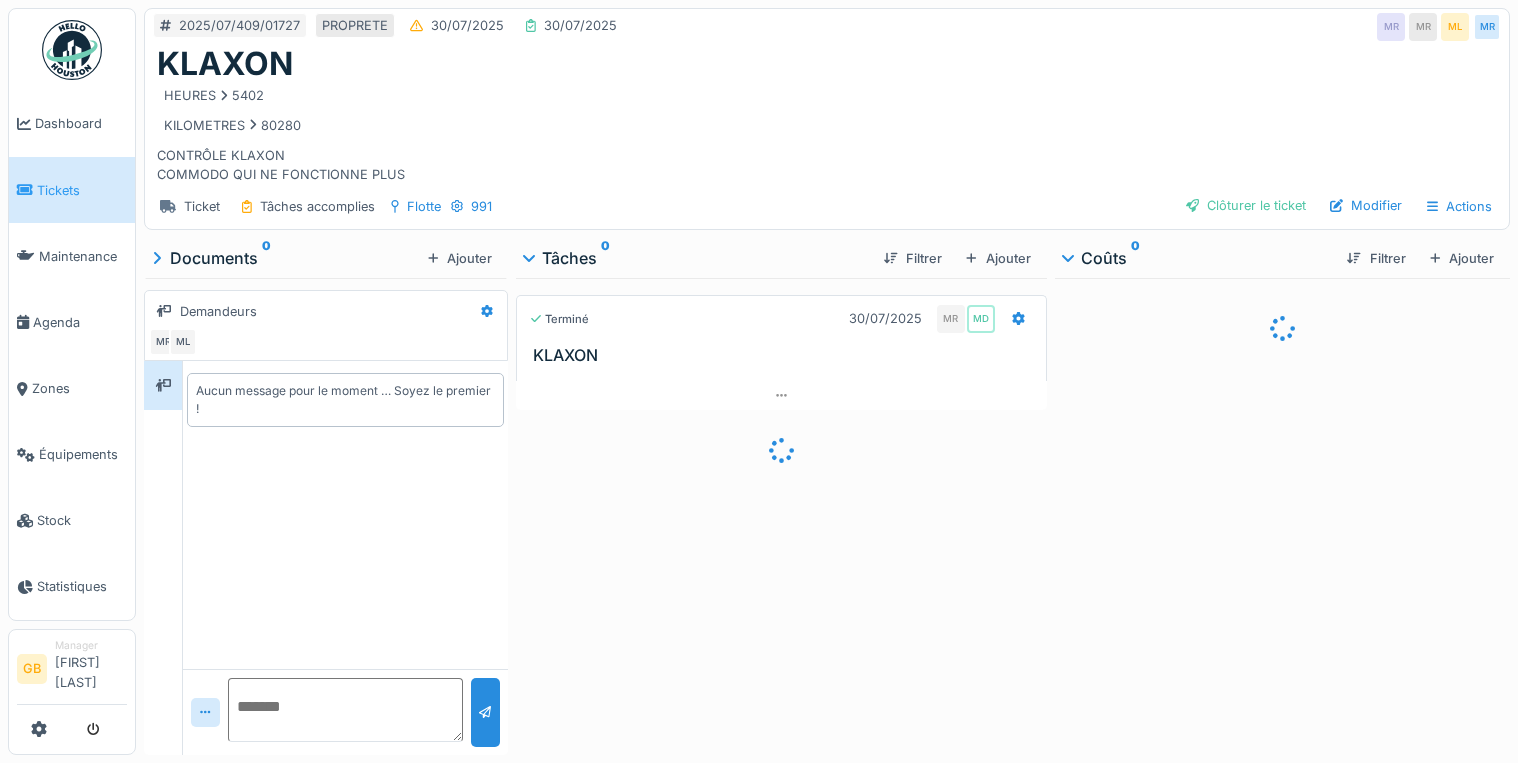 scroll, scrollTop: 0, scrollLeft: 0, axis: both 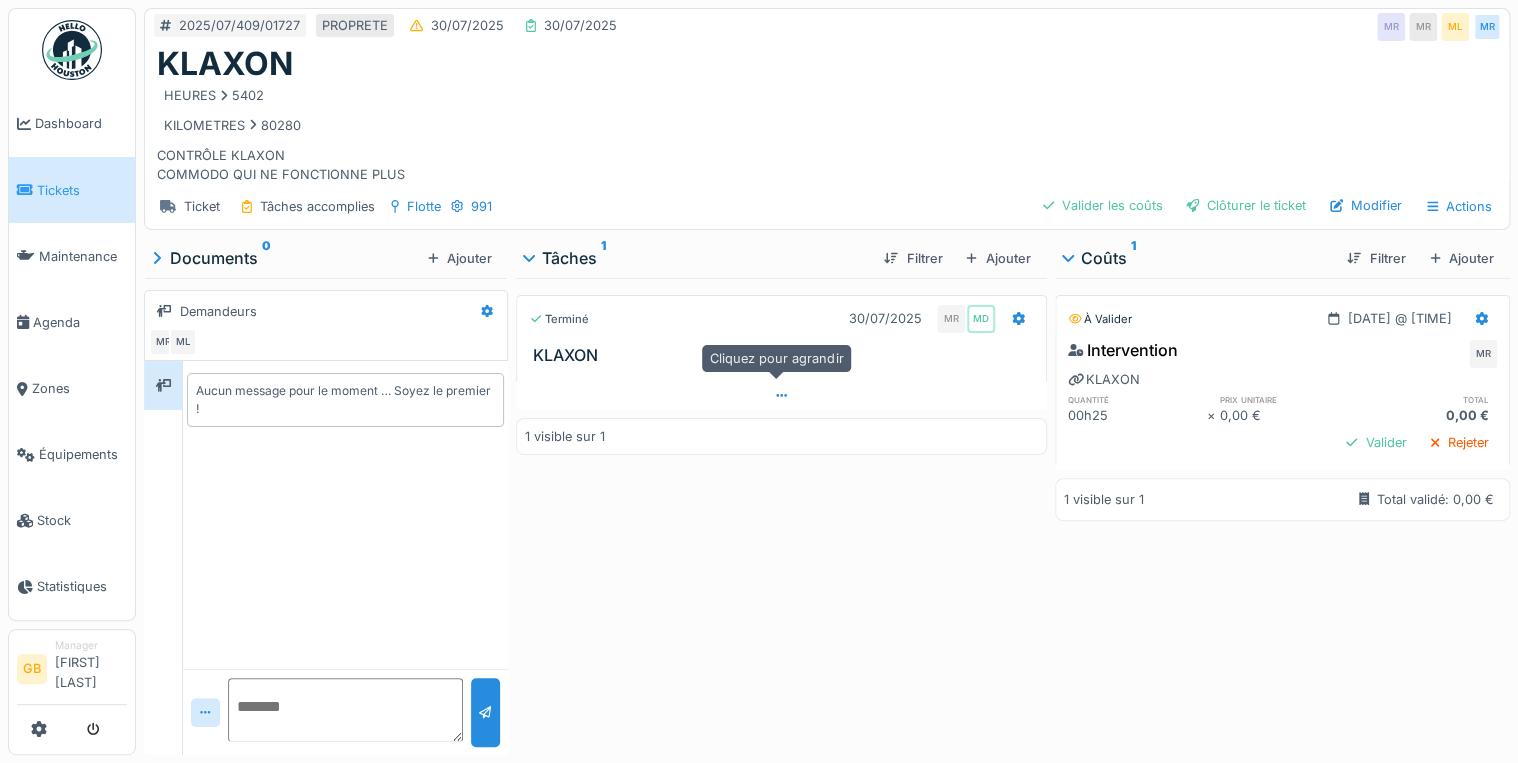 click 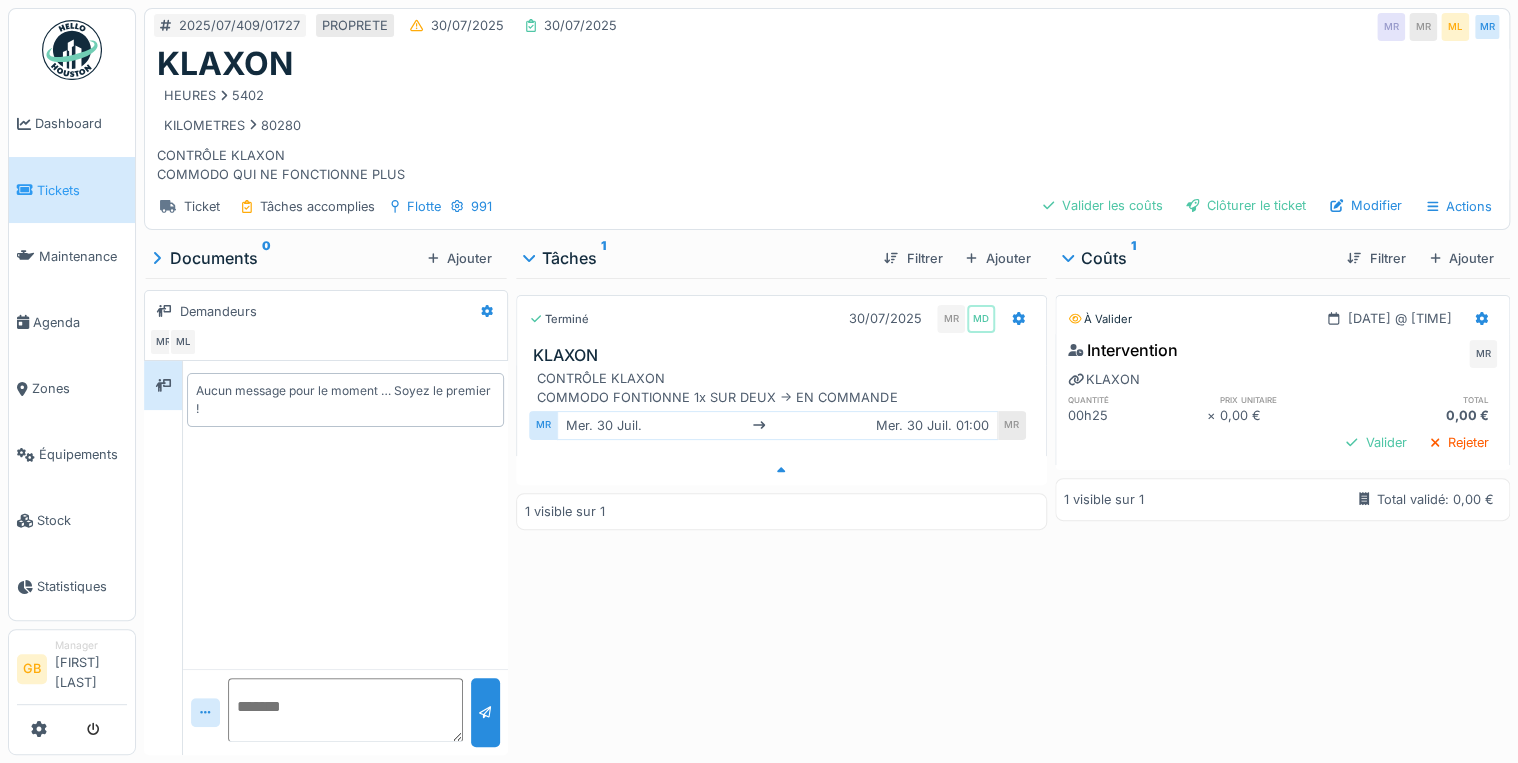 scroll, scrollTop: 12, scrollLeft: 0, axis: vertical 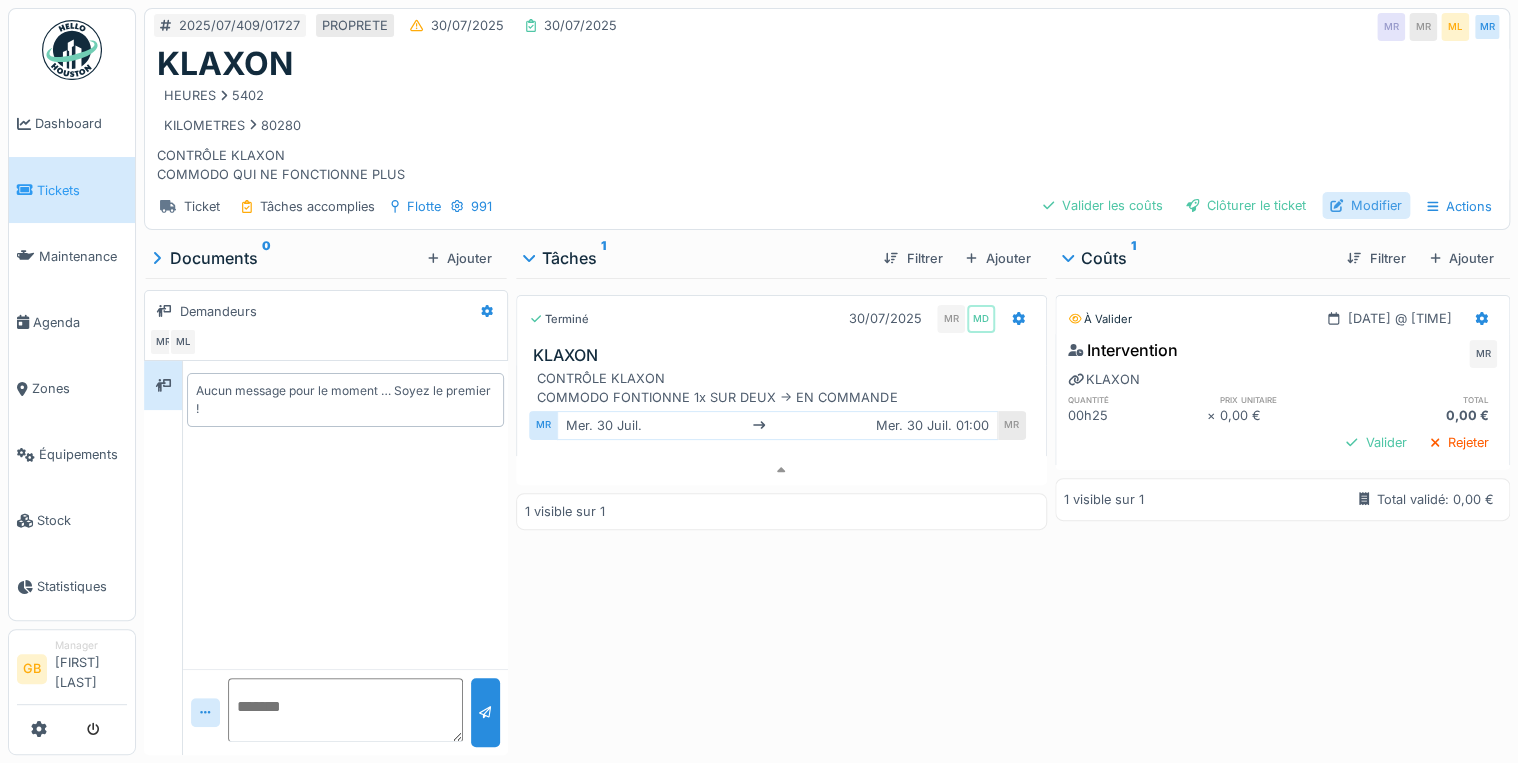 click on "Modifier" at bounding box center [1366, 205] 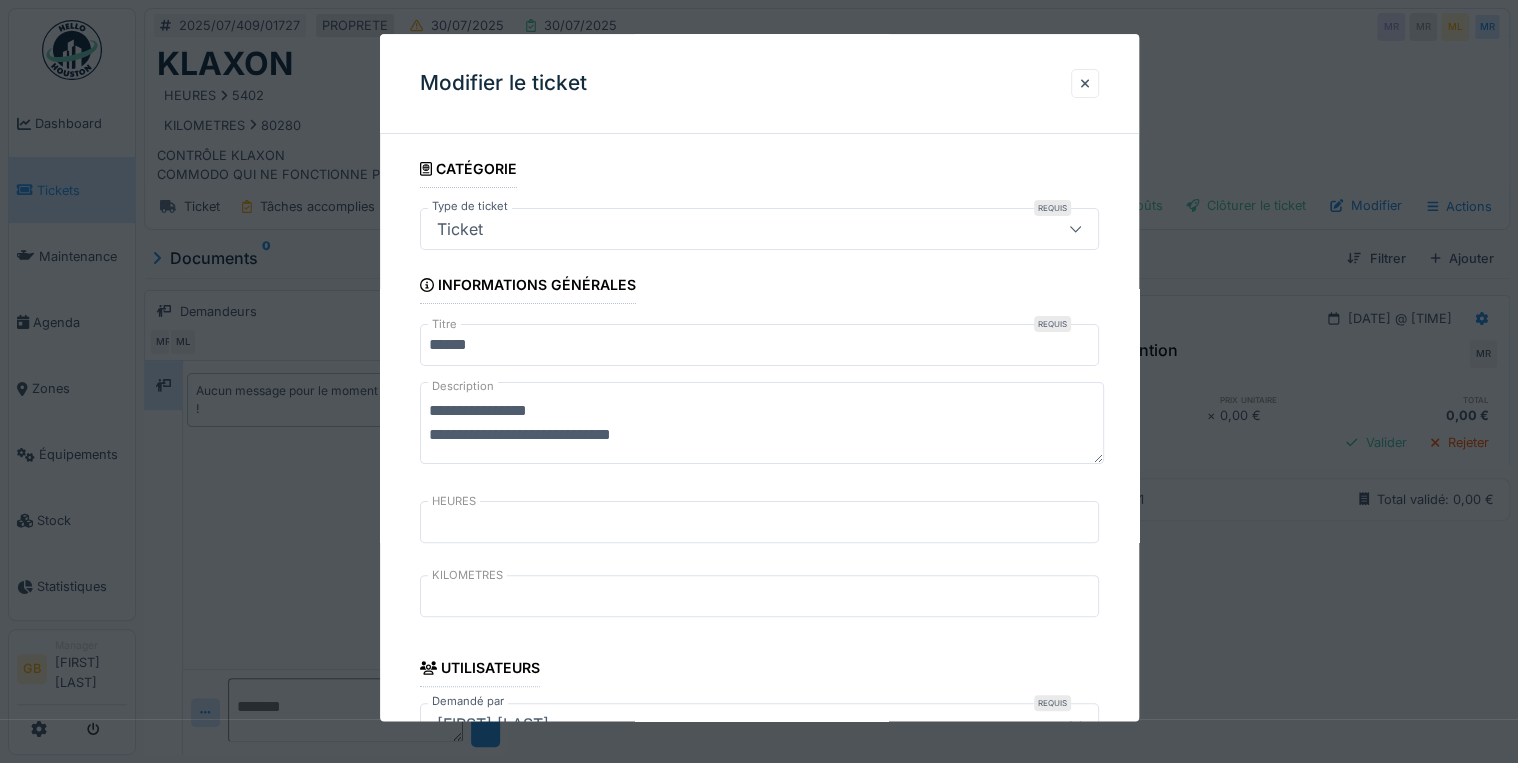 click on "**********" at bounding box center [762, 424] 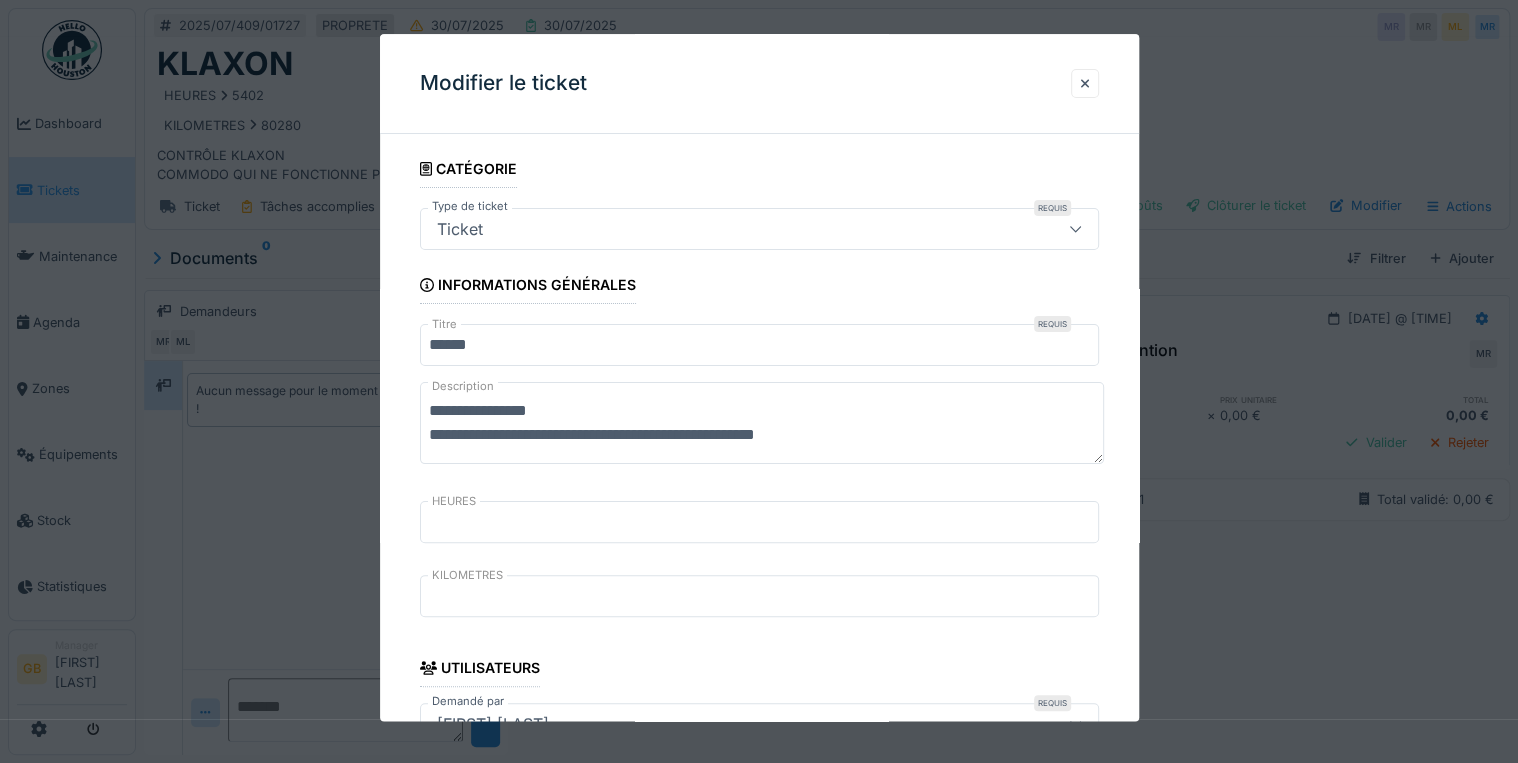 drag, startPoint x: 608, startPoint y: 403, endPoint x: 76, endPoint y: 409, distance: 532.0338 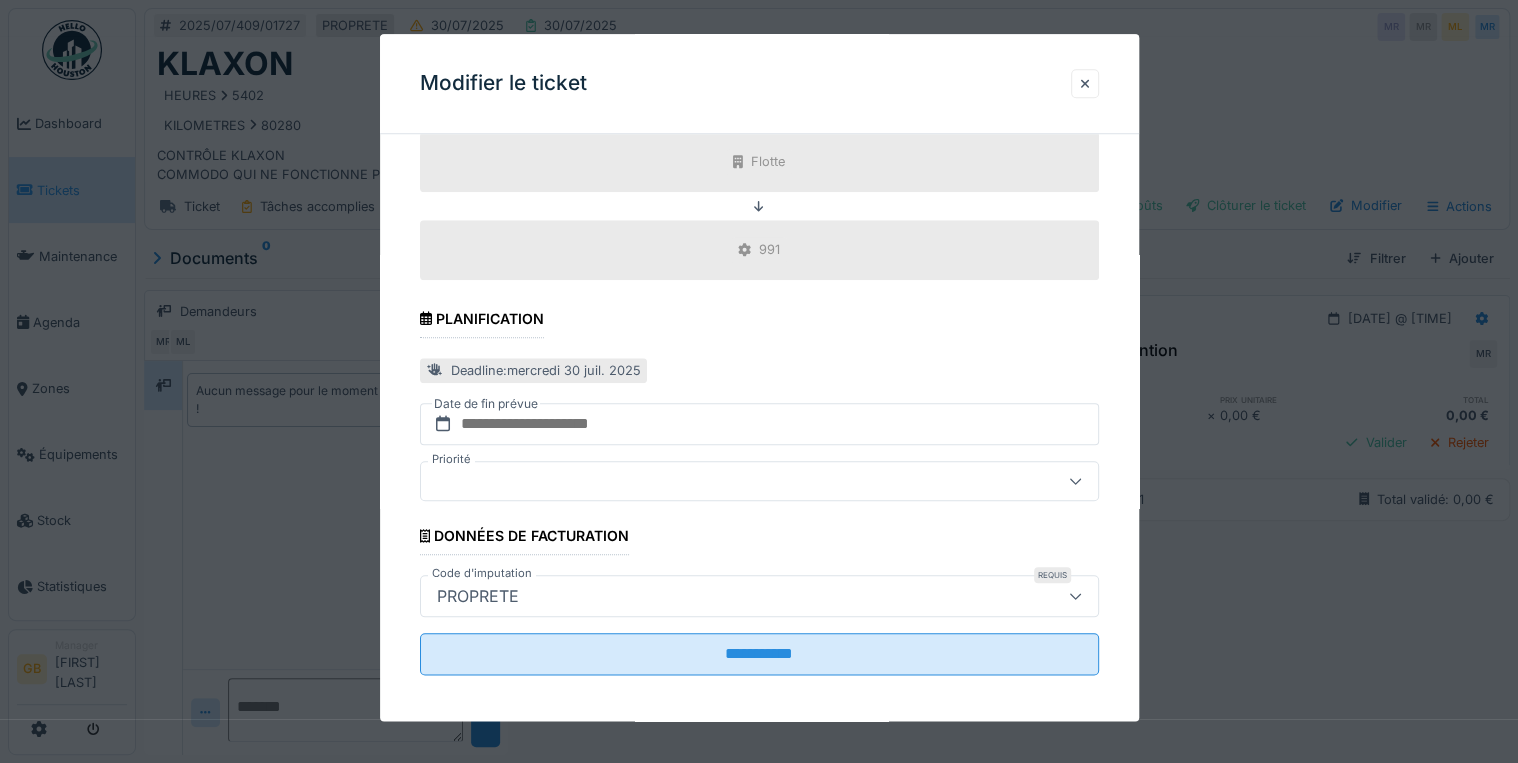 scroll, scrollTop: 798, scrollLeft: 0, axis: vertical 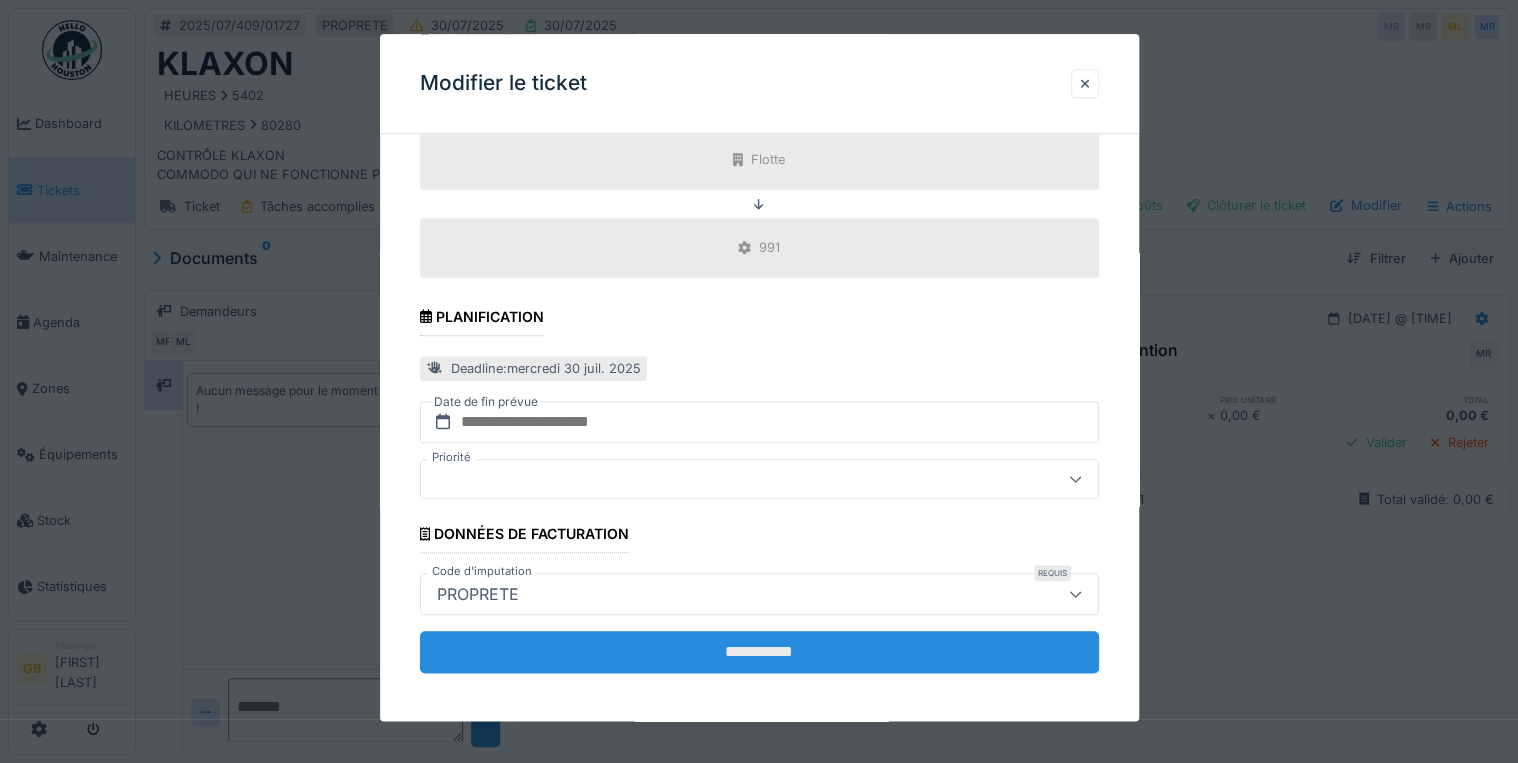 type on "**********" 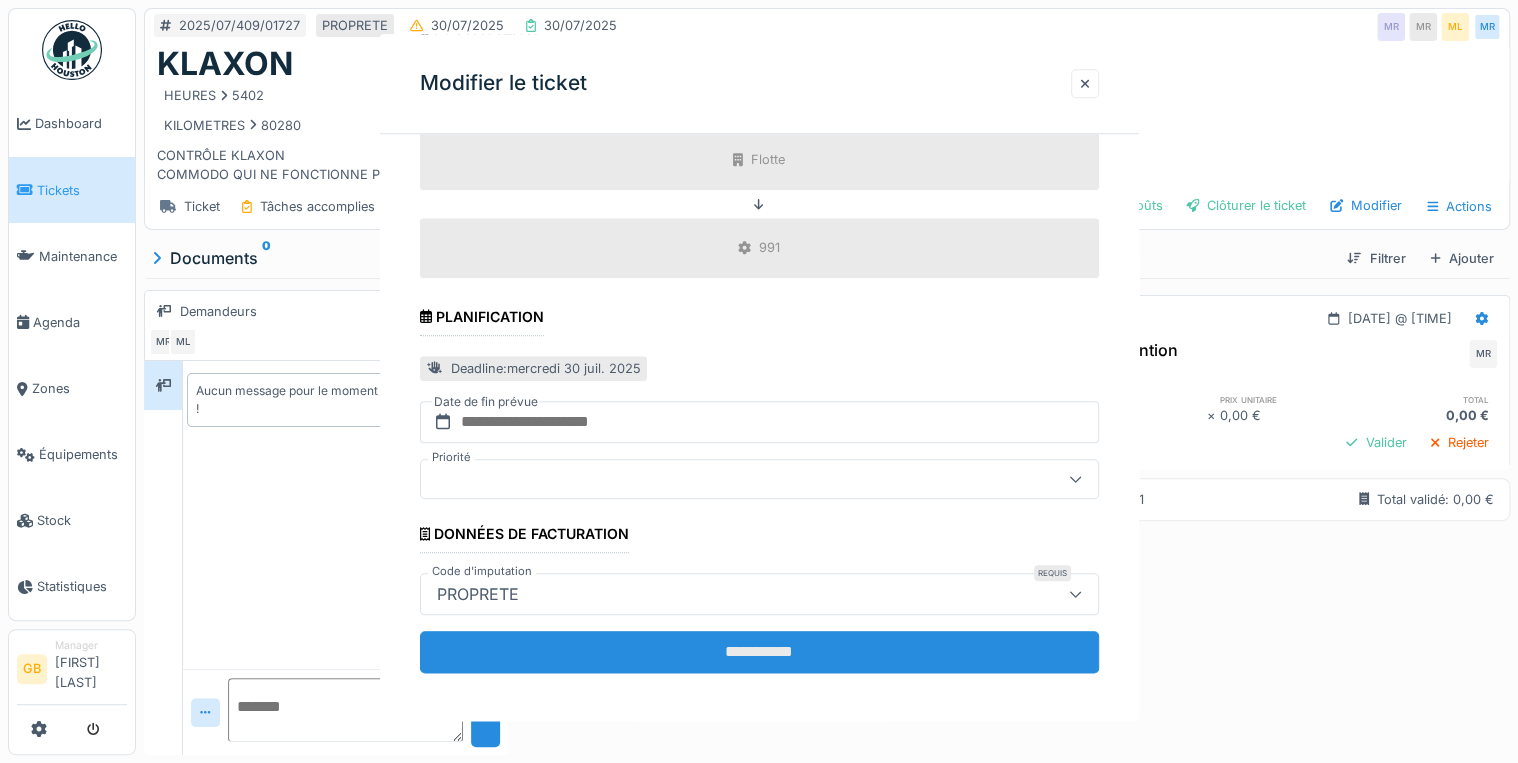 scroll, scrollTop: 0, scrollLeft: 0, axis: both 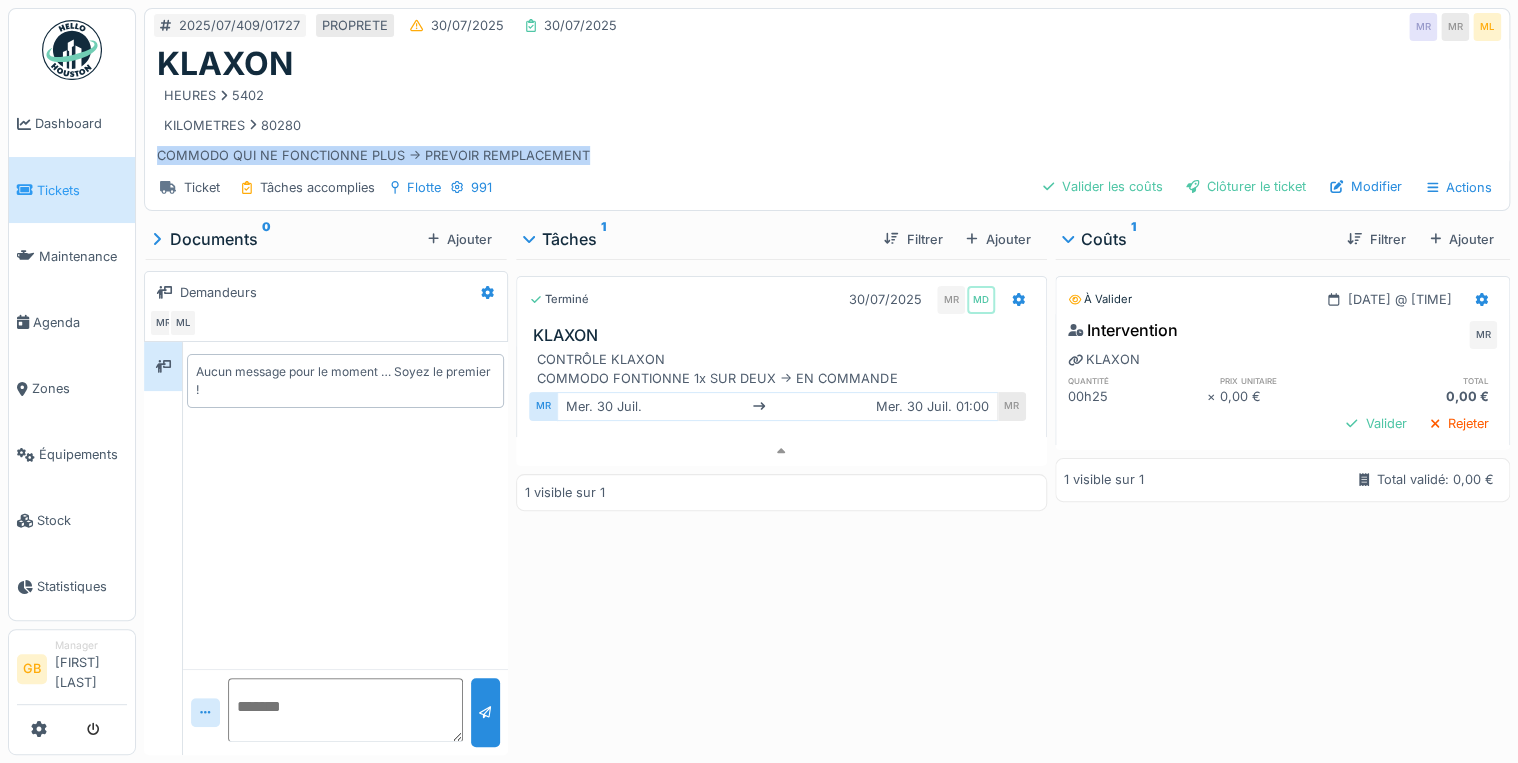 drag, startPoint x: 633, startPoint y: 138, endPoint x: 154, endPoint y: 116, distance: 479.50494 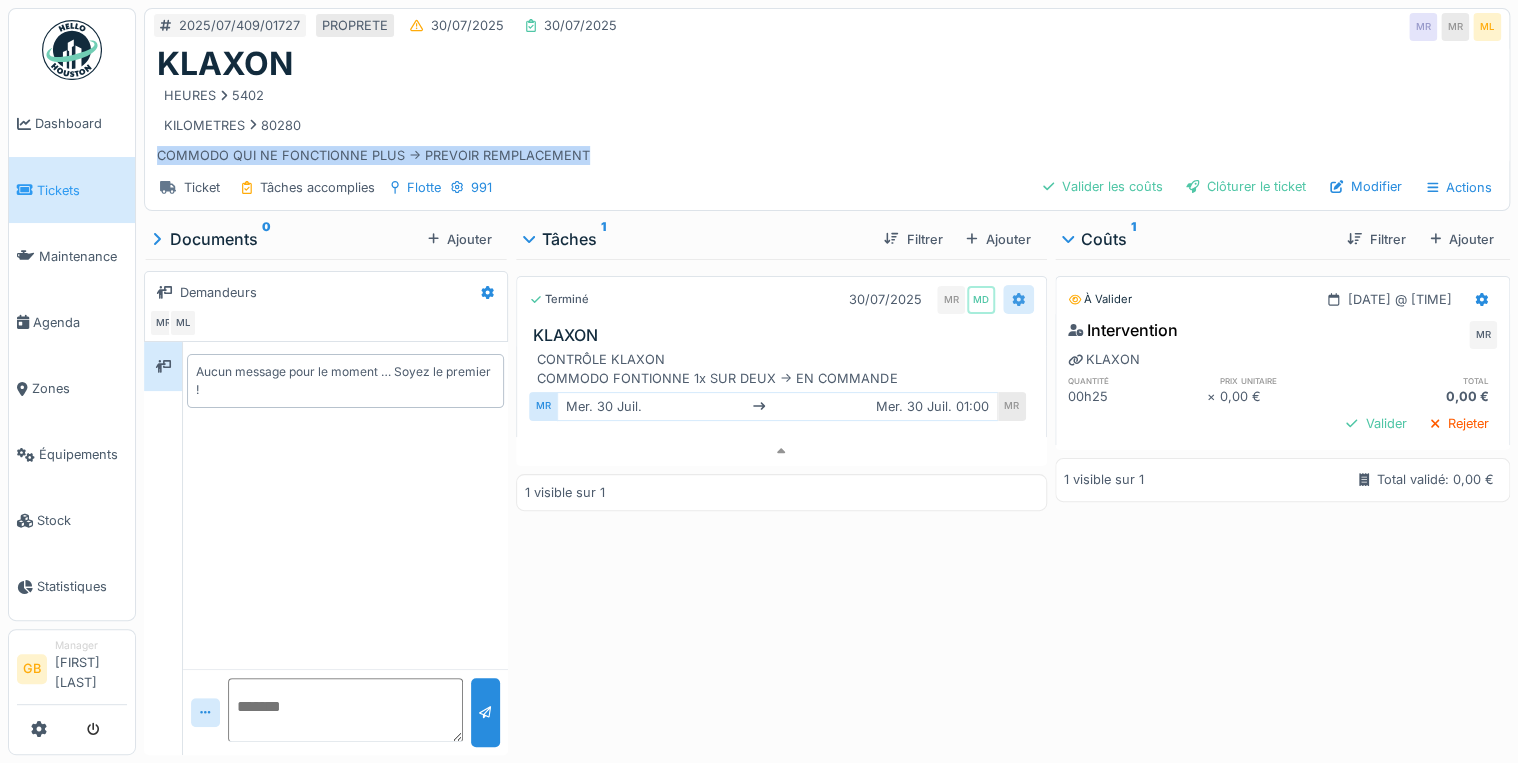 click at bounding box center [1018, 299] 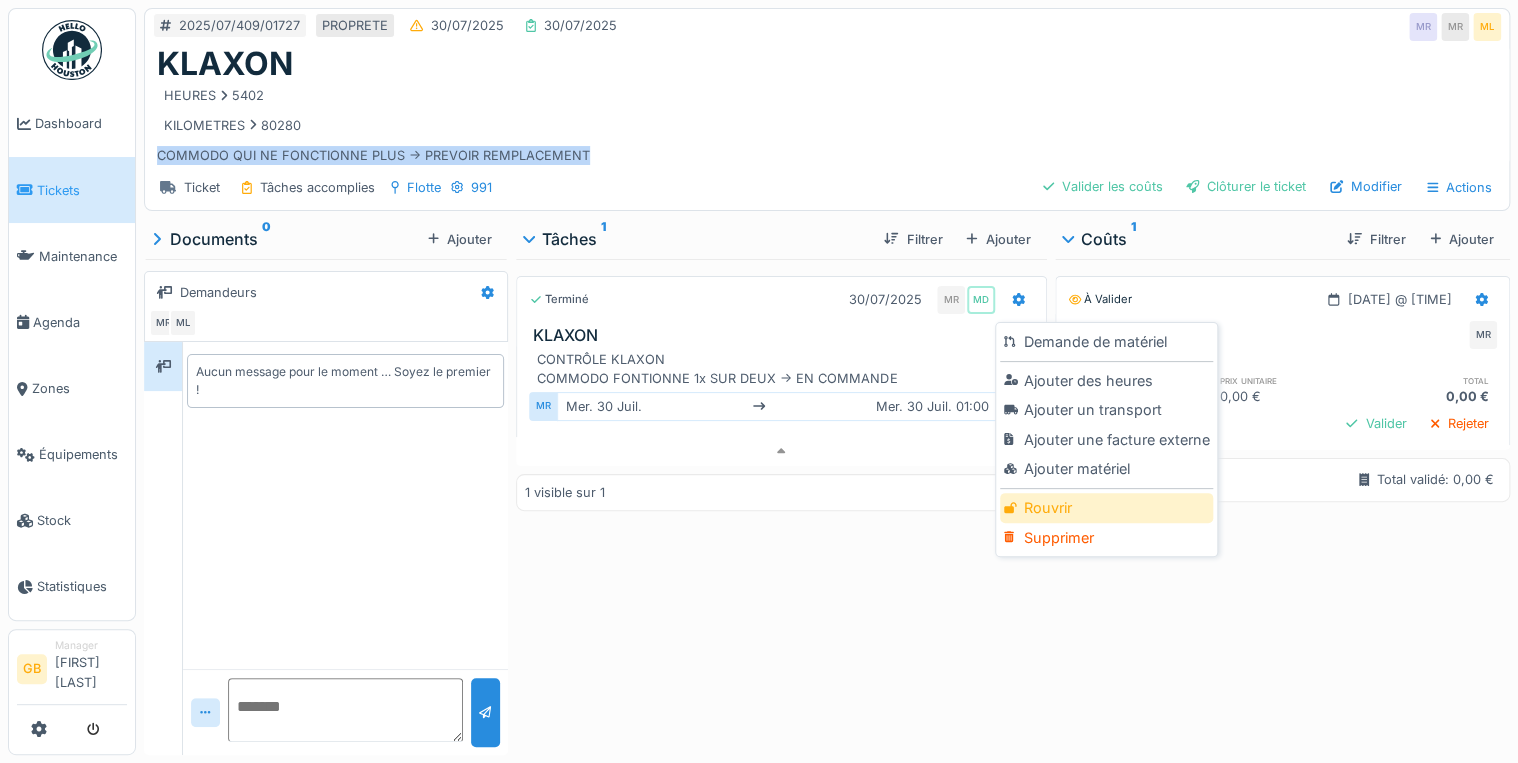 click on "Rouvrir" at bounding box center (1106, 508) 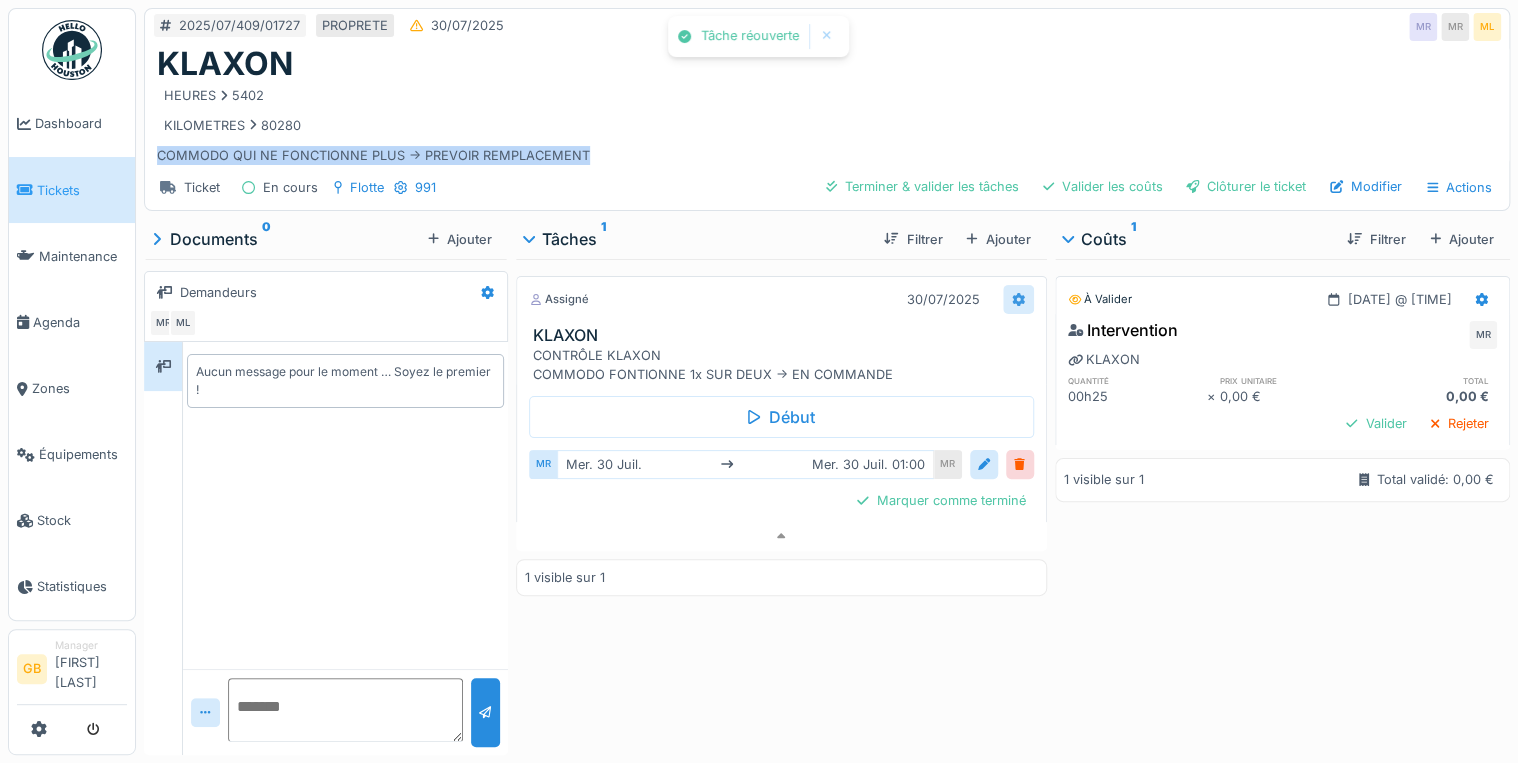 click 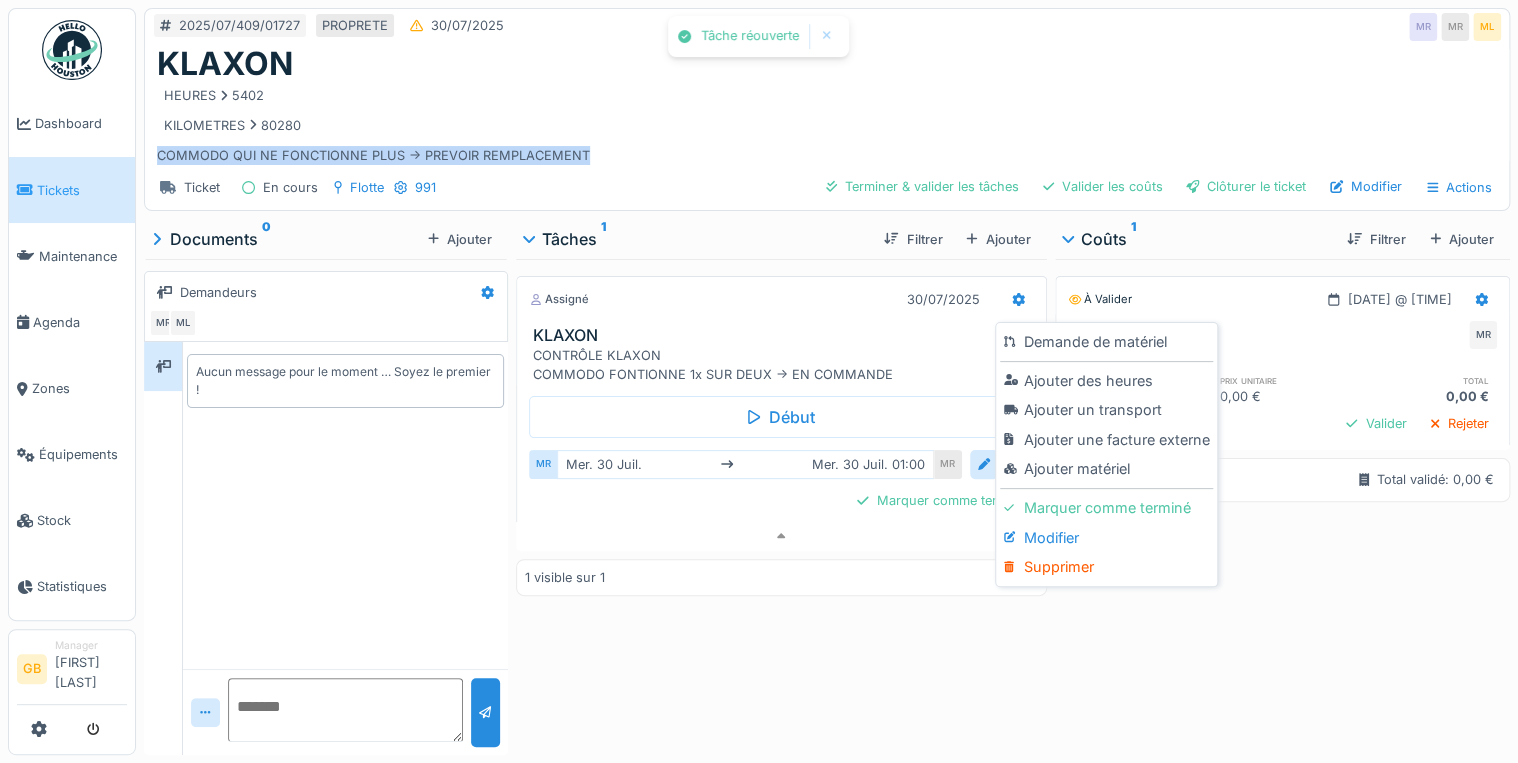 click on "Modifier" at bounding box center [1106, 538] 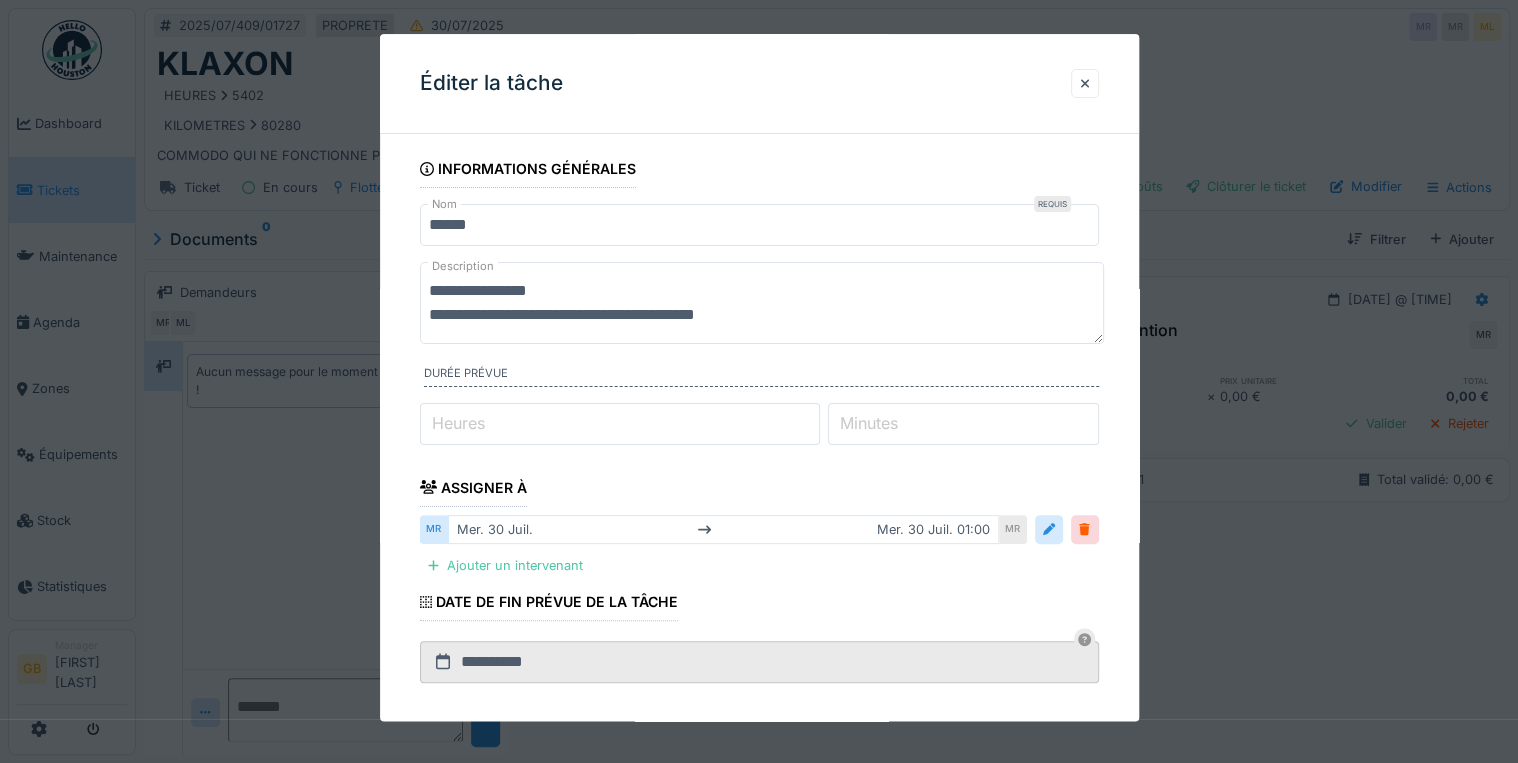 drag, startPoint x: 610, startPoint y: 285, endPoint x: 0, endPoint y: 278, distance: 610.04016 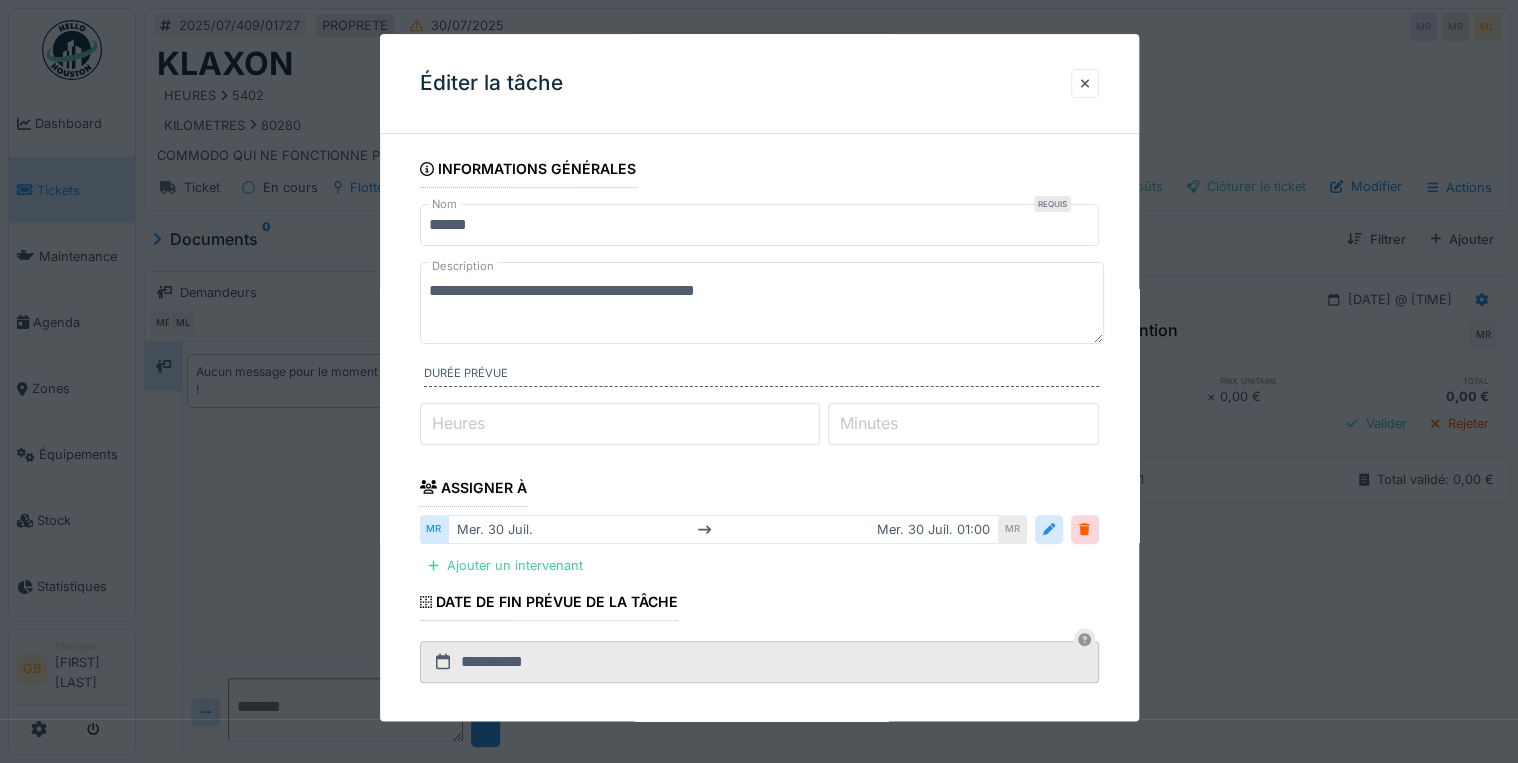 drag, startPoint x: 718, startPoint y: 290, endPoint x: 1072, endPoint y: 337, distance: 357.1064 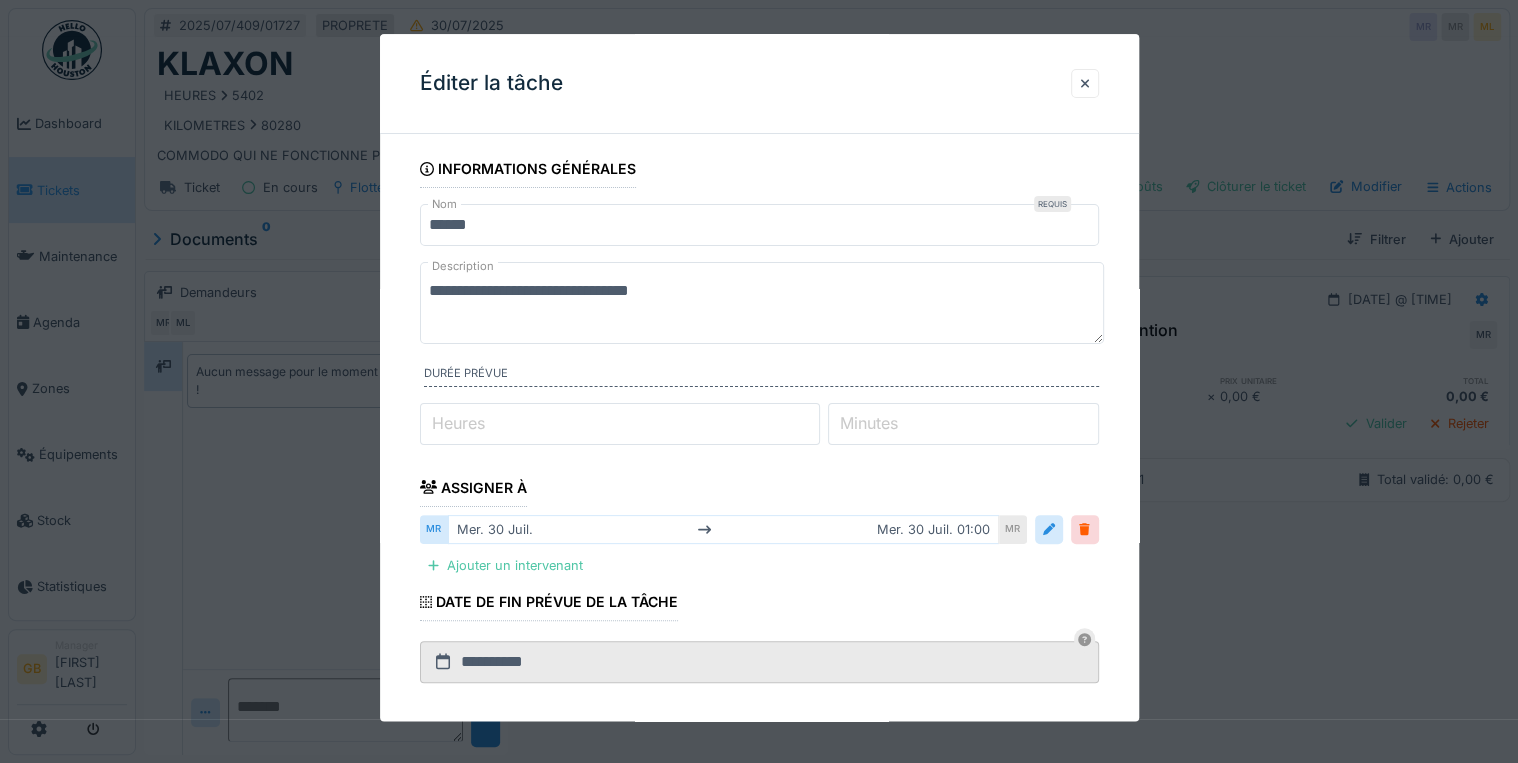 paste on "**********" 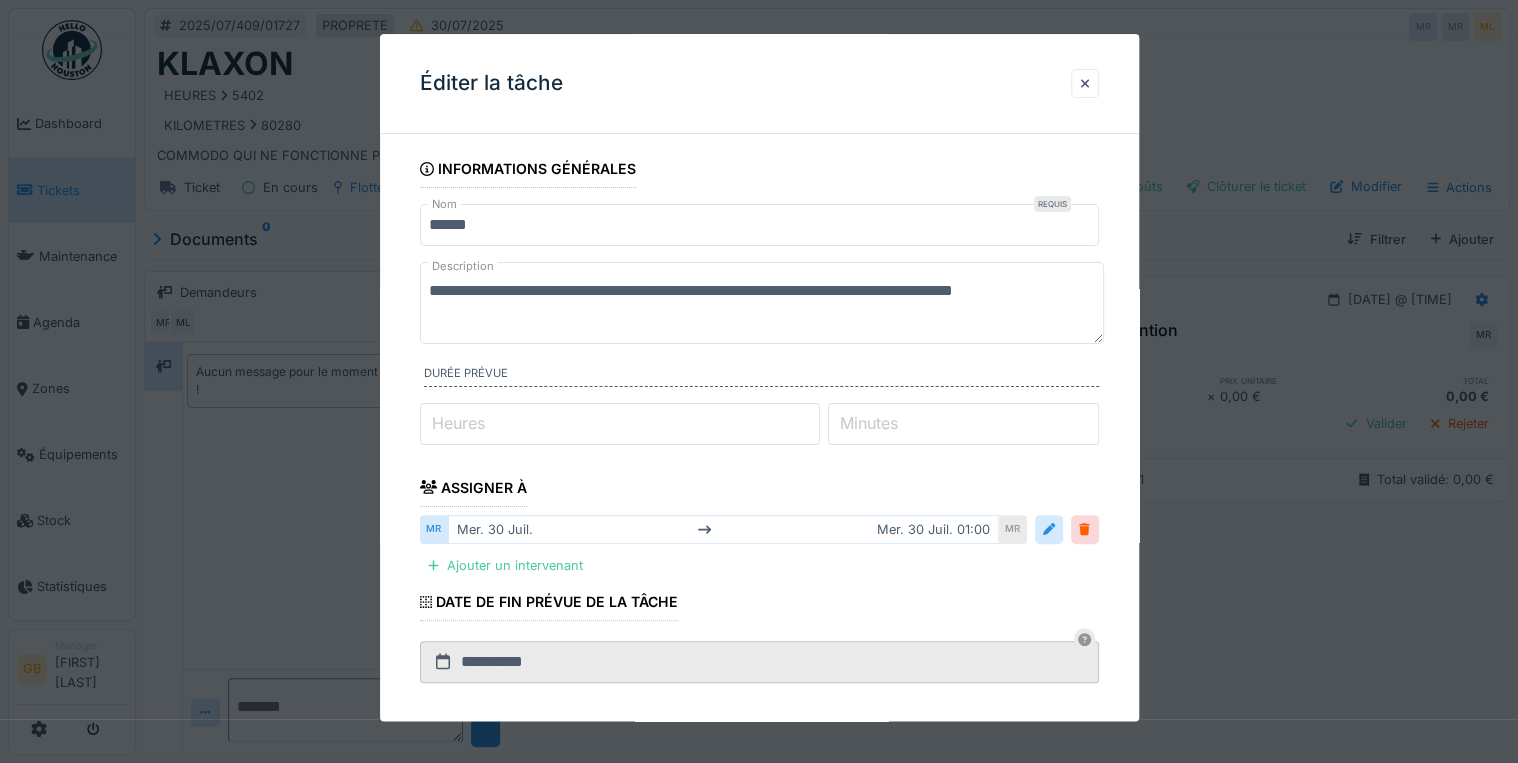 drag, startPoint x: 824, startPoint y: 290, endPoint x: 1220, endPoint y: 290, distance: 396 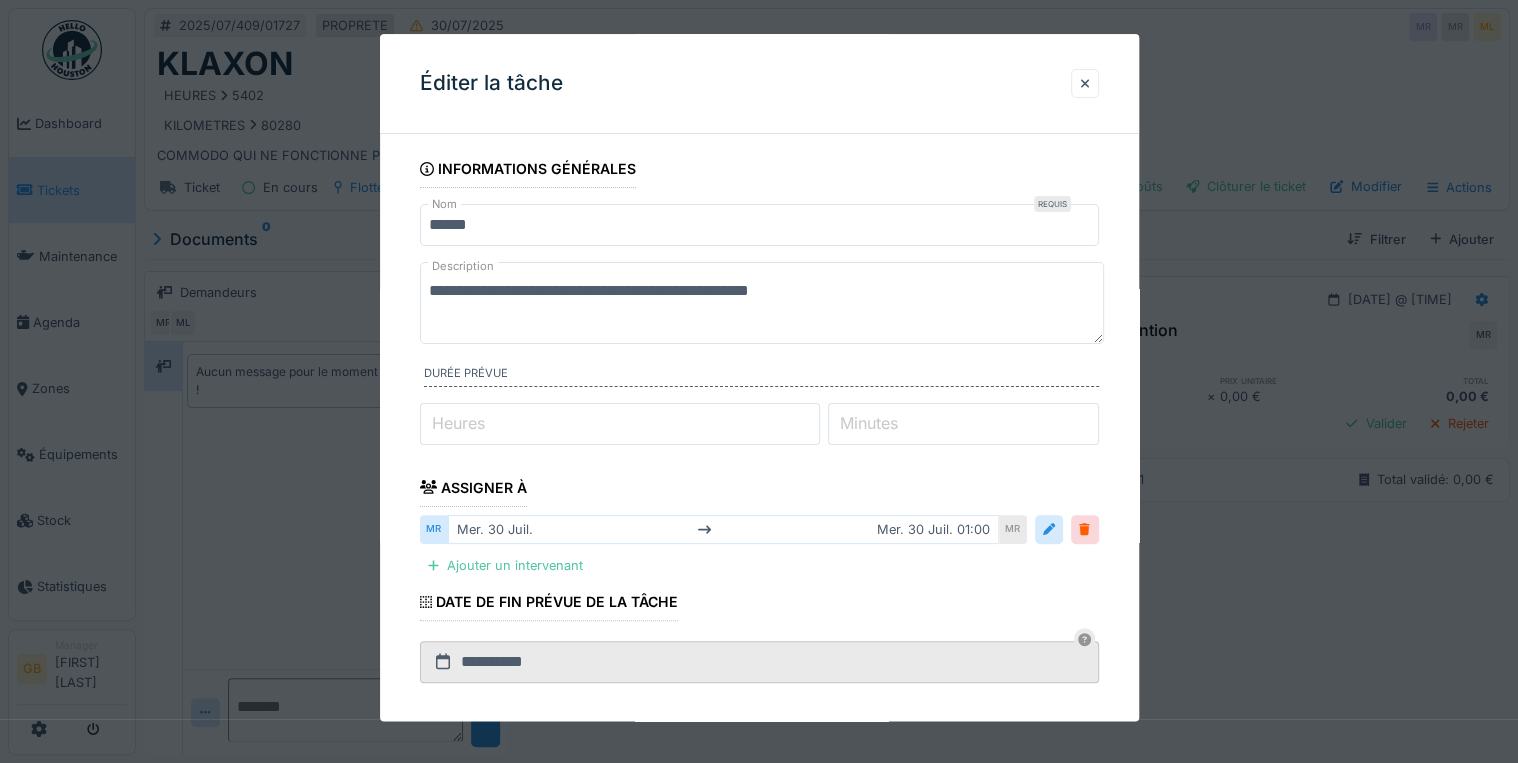click on "**********" at bounding box center [762, 303] 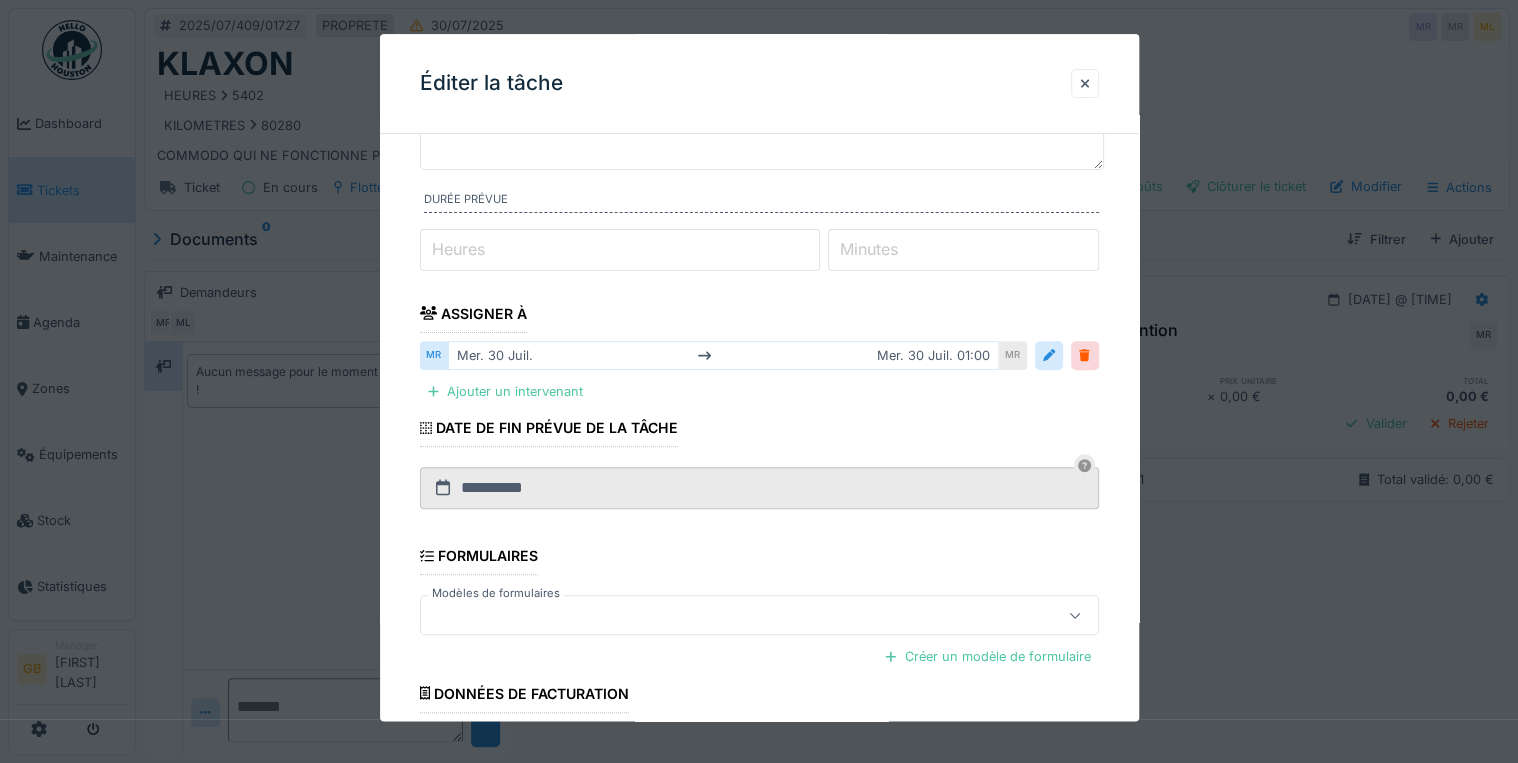 scroll, scrollTop: 336, scrollLeft: 0, axis: vertical 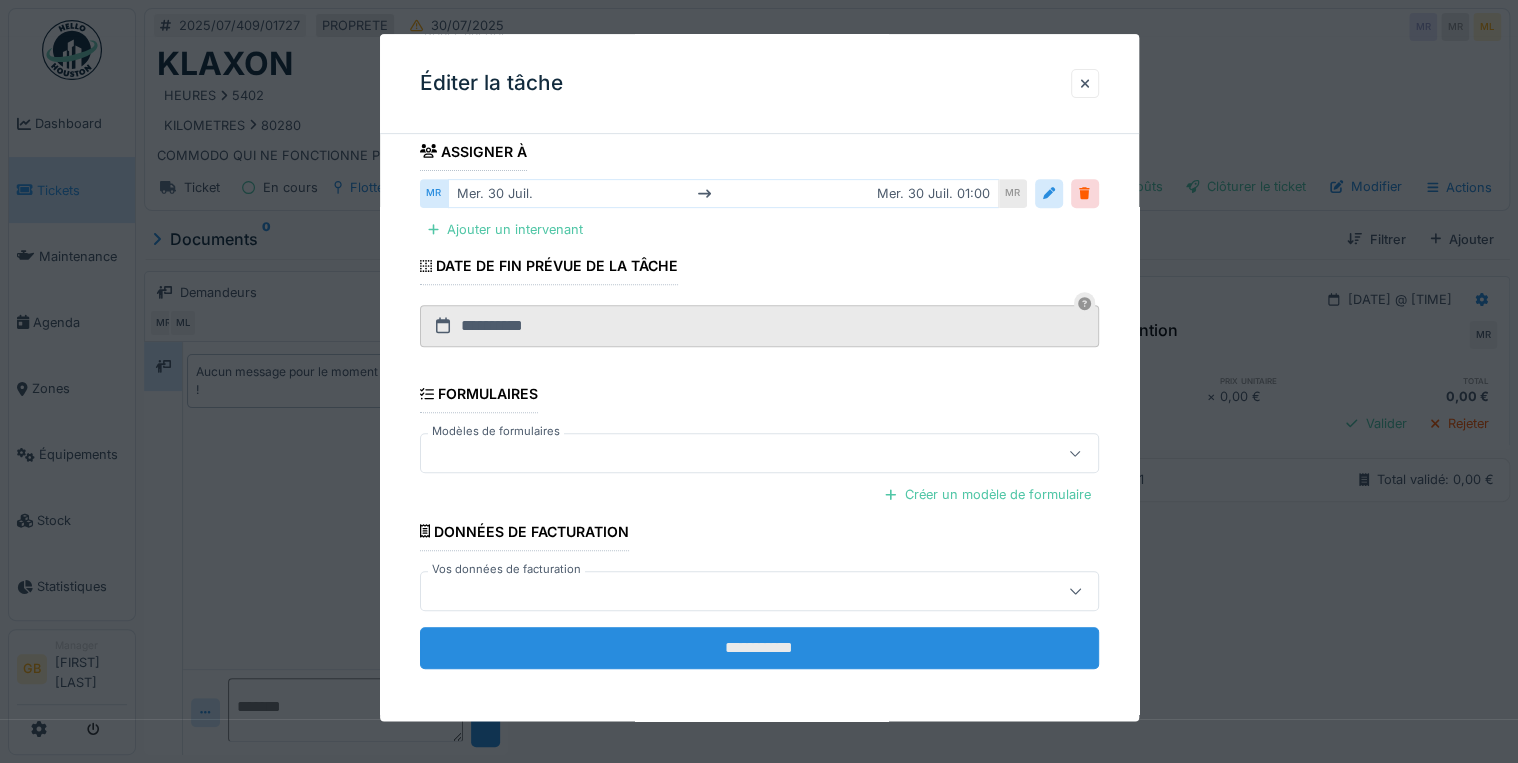 type on "**********" 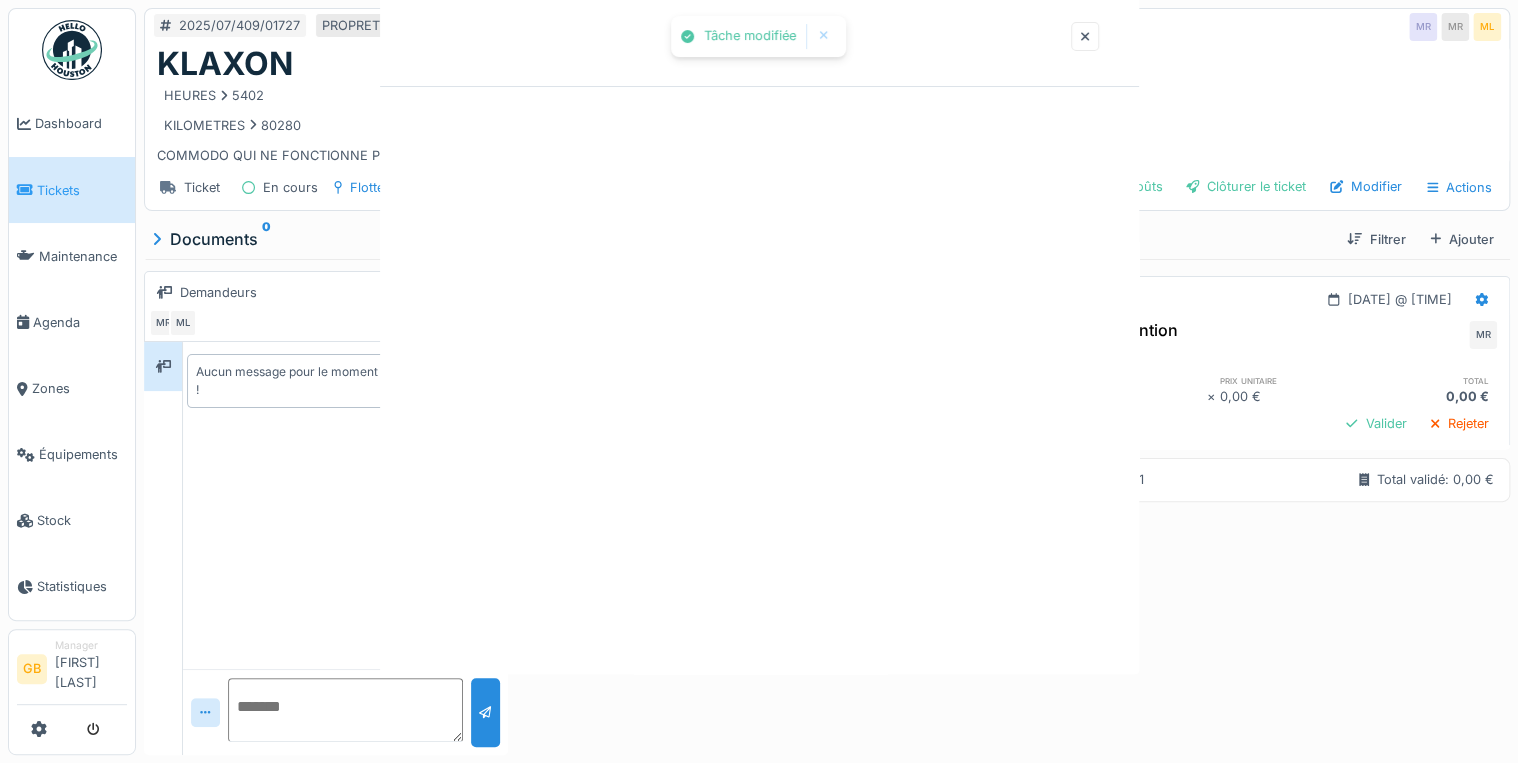 scroll, scrollTop: 0, scrollLeft: 0, axis: both 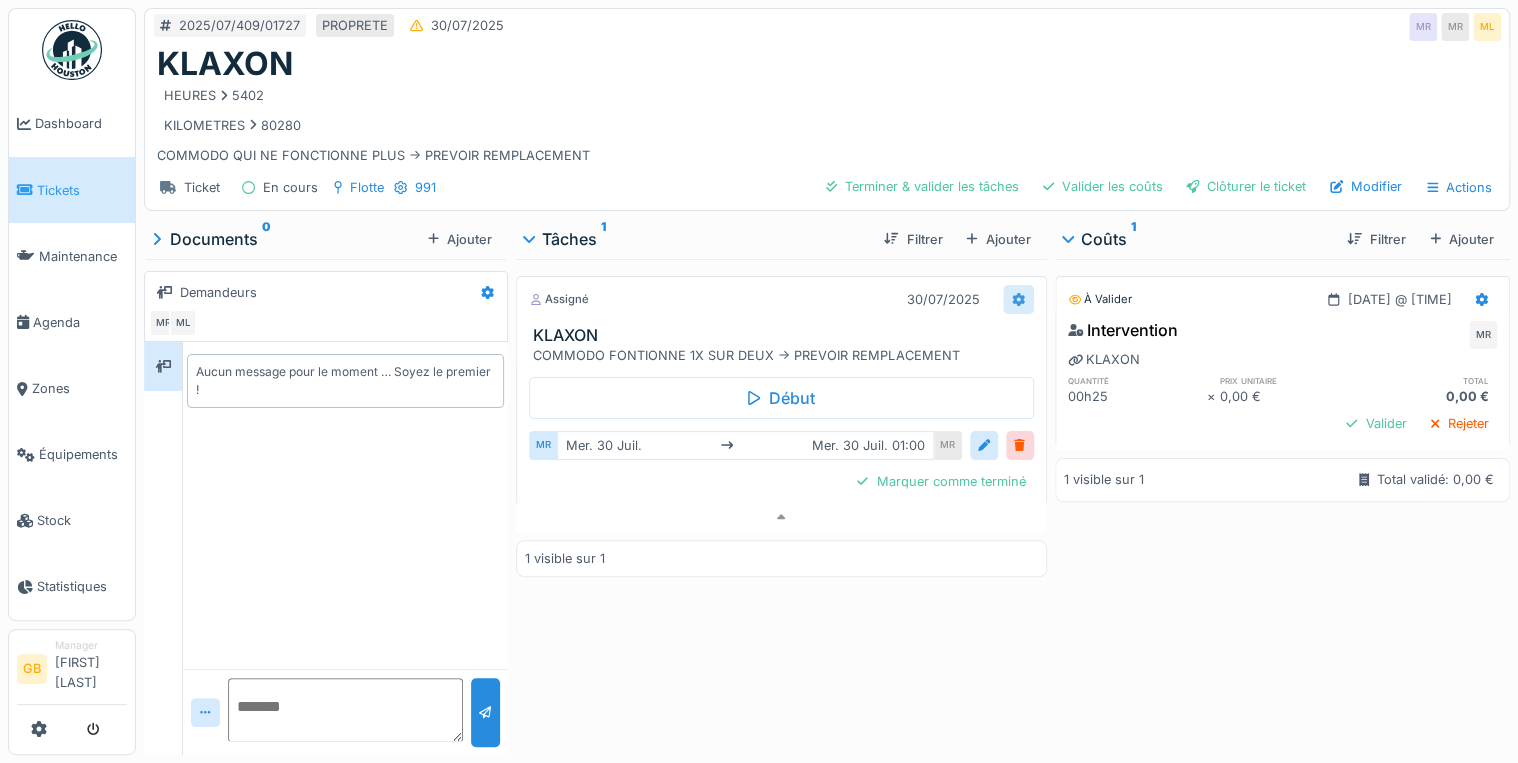 click 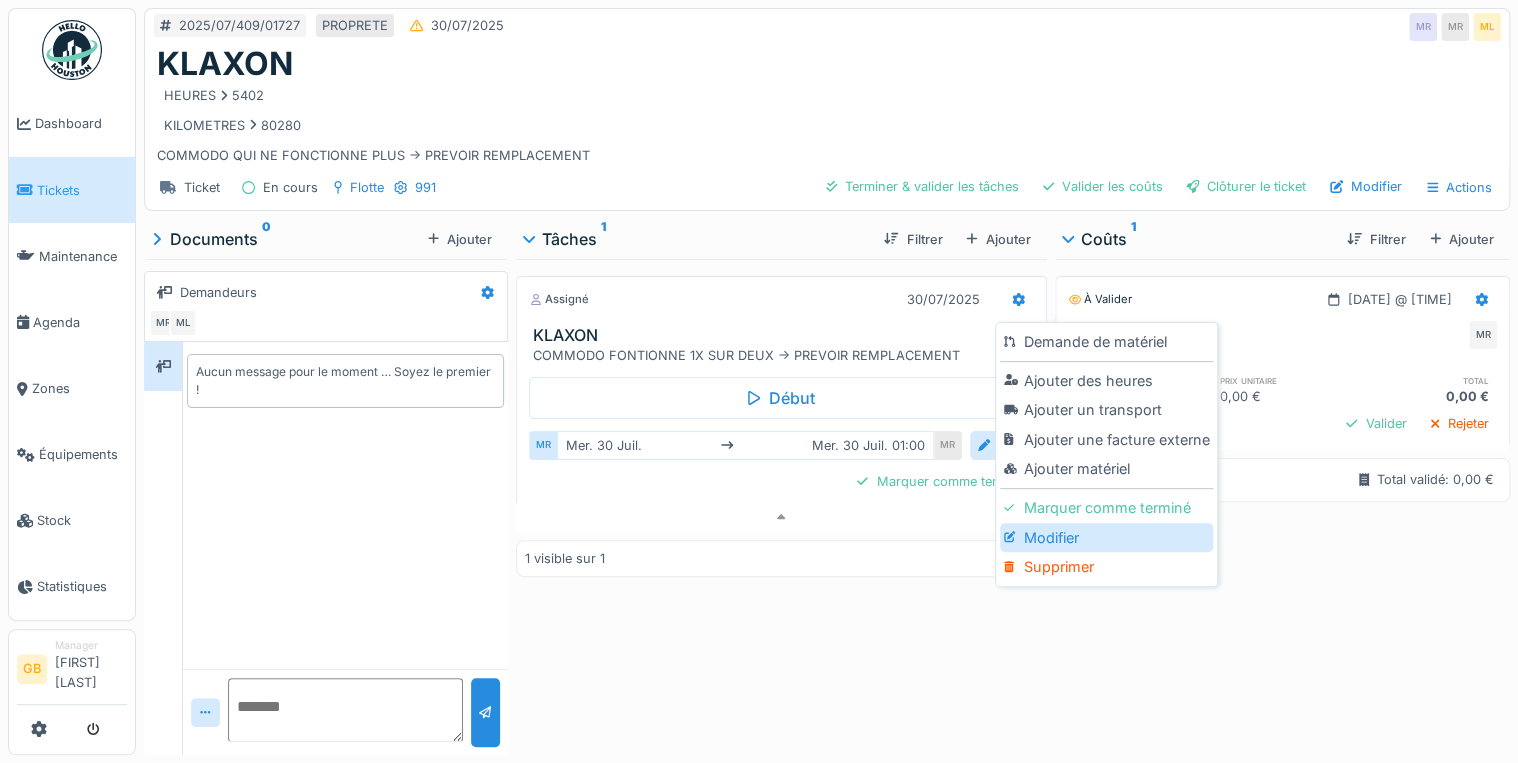 click on "Modifier" at bounding box center (1106, 538) 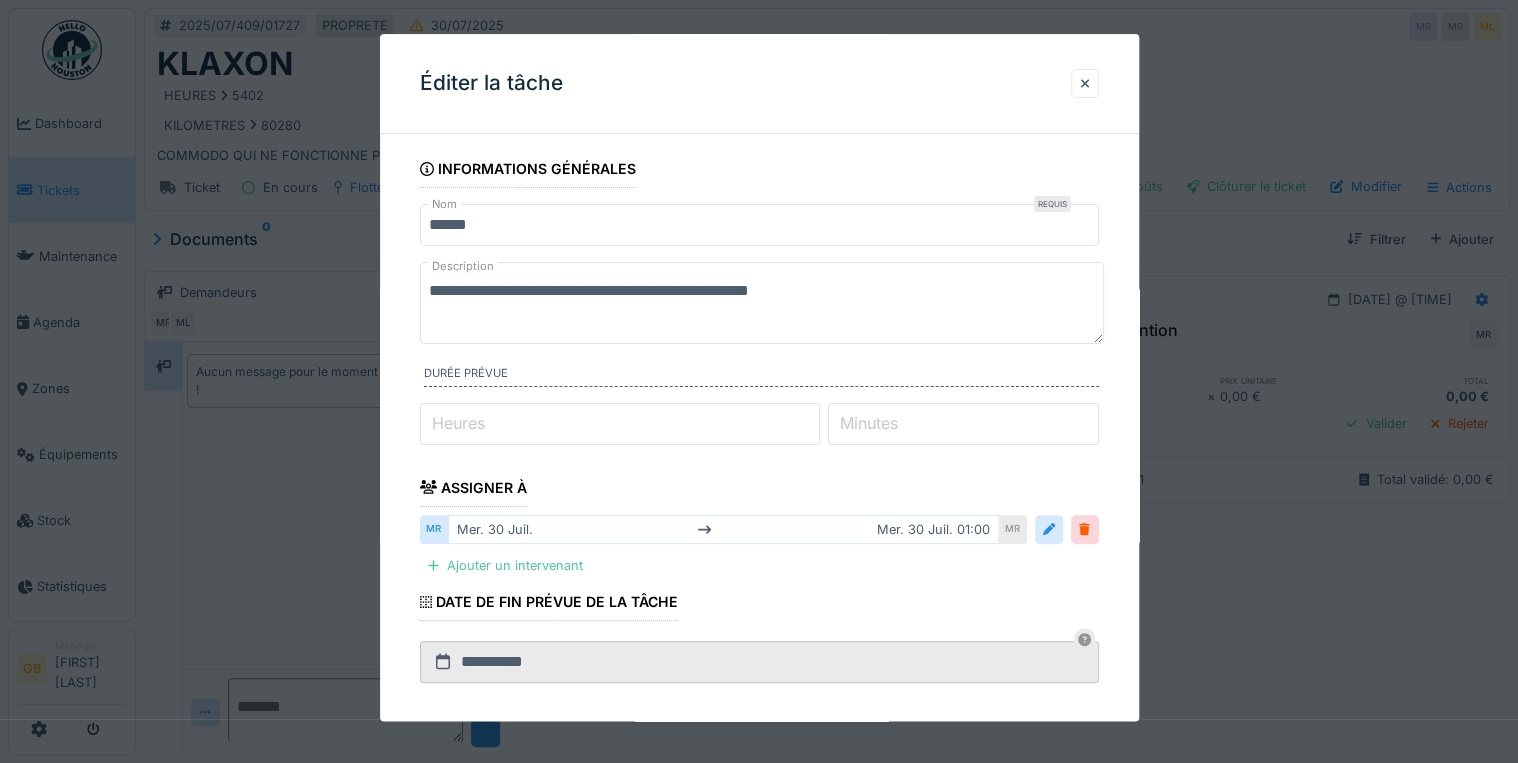 drag, startPoint x: 722, startPoint y: 291, endPoint x: 680, endPoint y: 290, distance: 42.0119 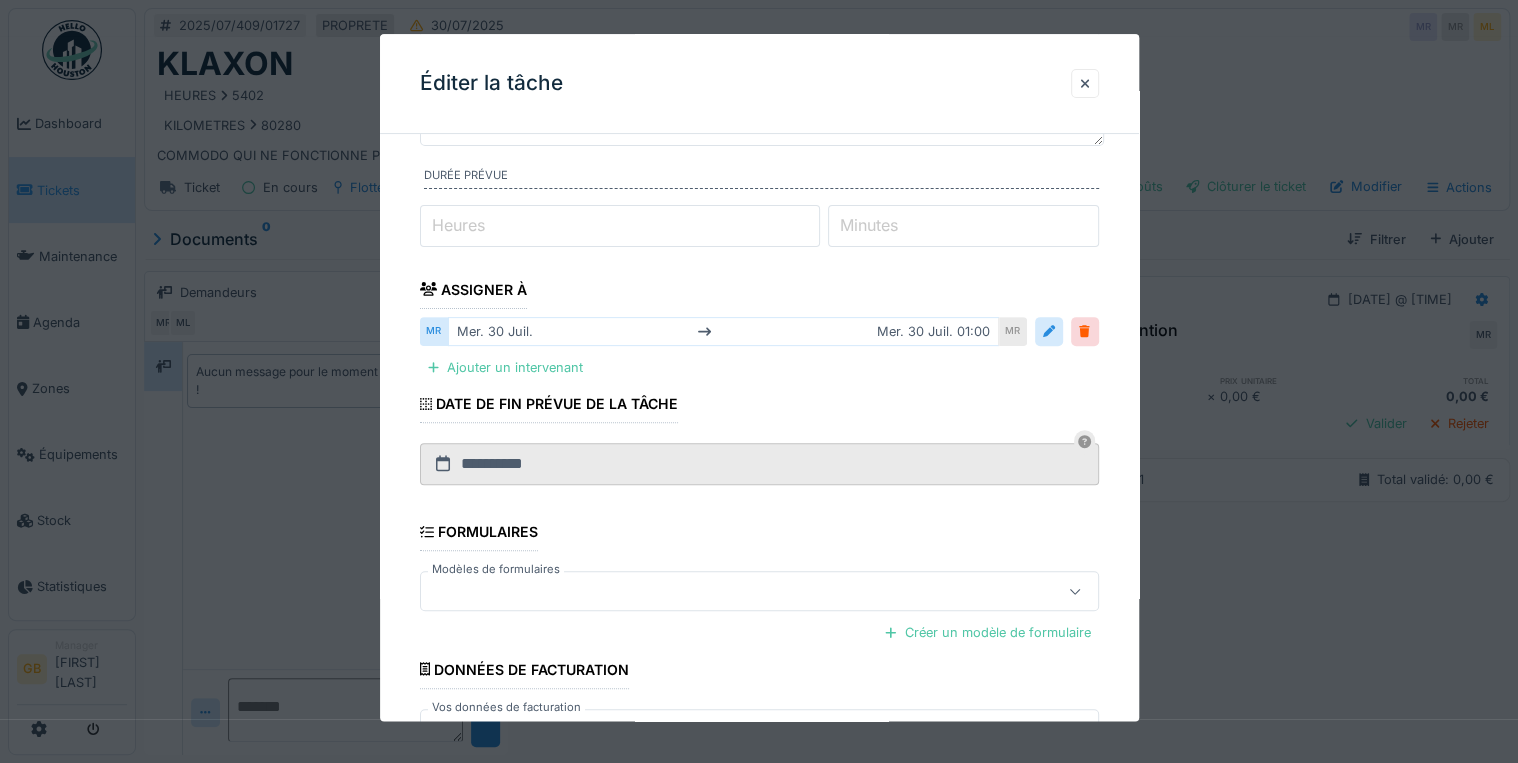 scroll, scrollTop: 336, scrollLeft: 0, axis: vertical 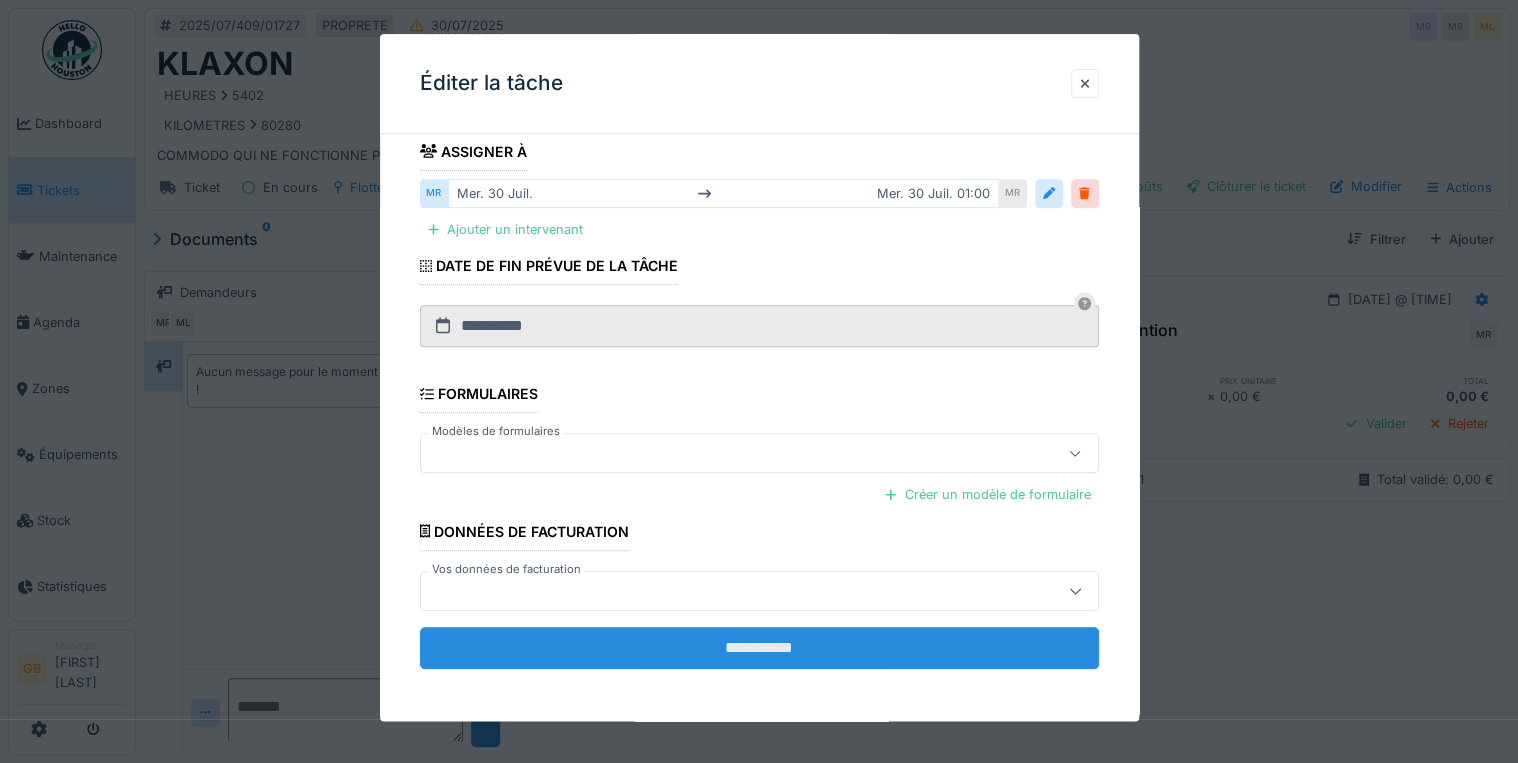 type on "**********" 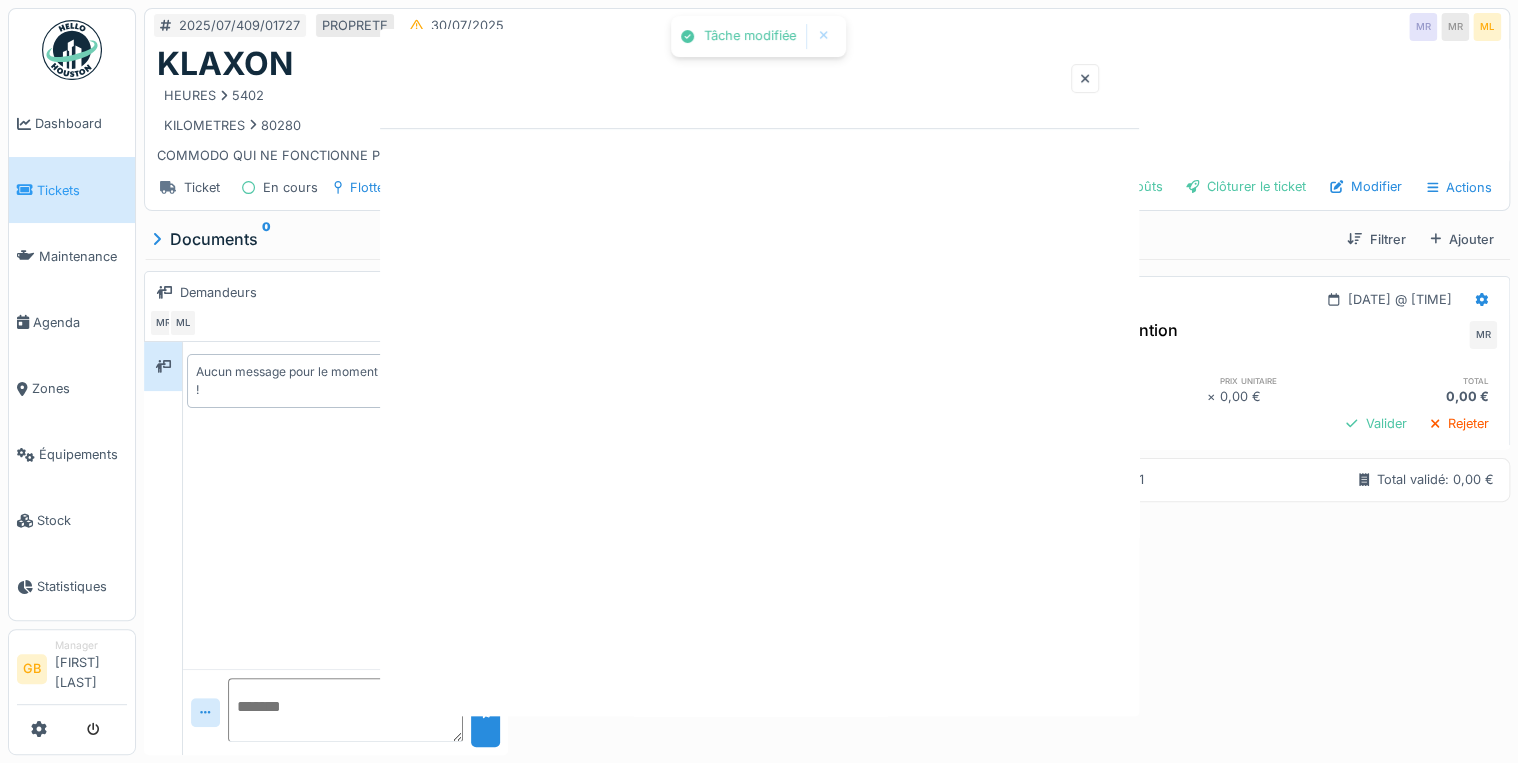 scroll, scrollTop: 0, scrollLeft: 0, axis: both 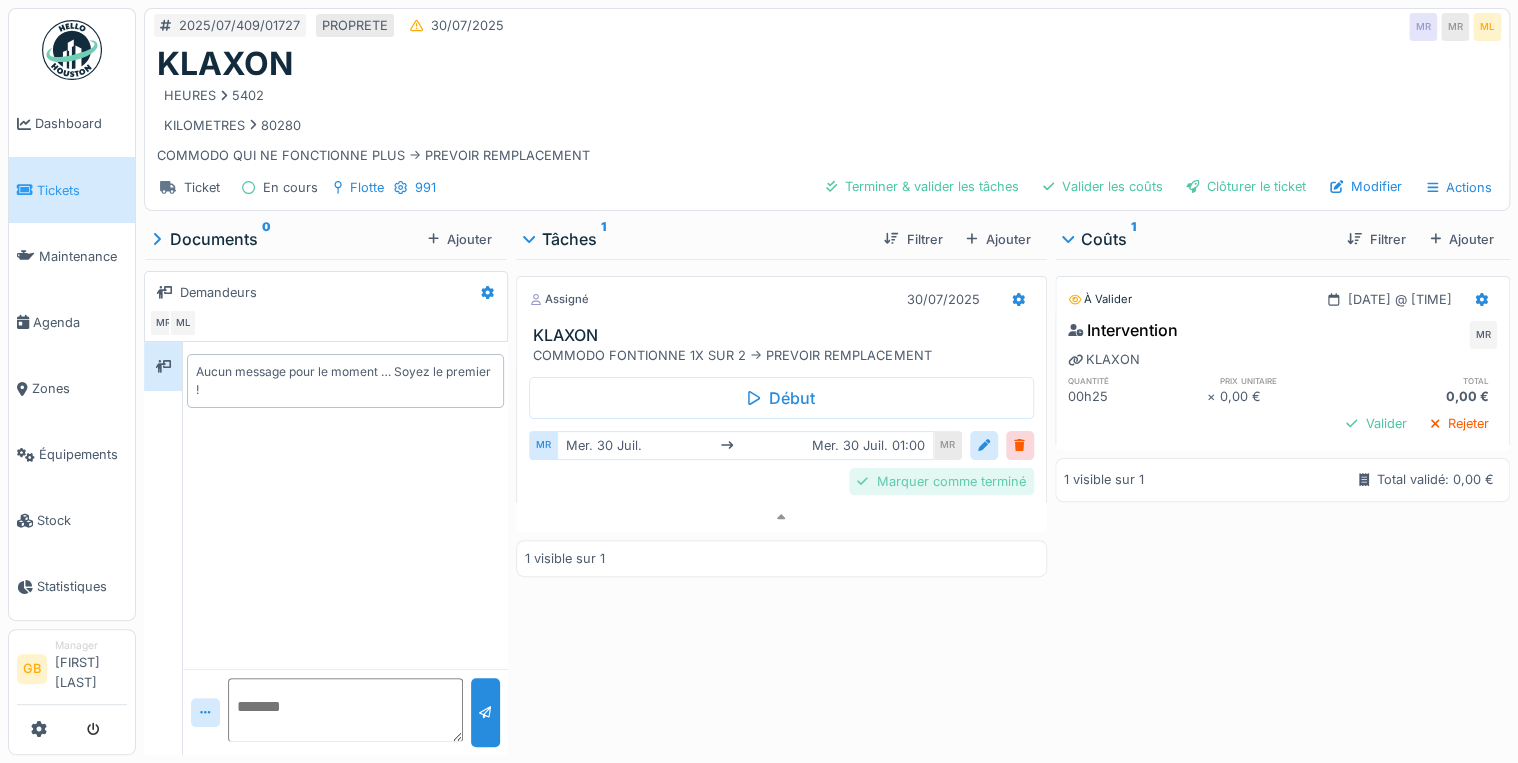 click on "Marquer comme terminé" at bounding box center [941, 481] 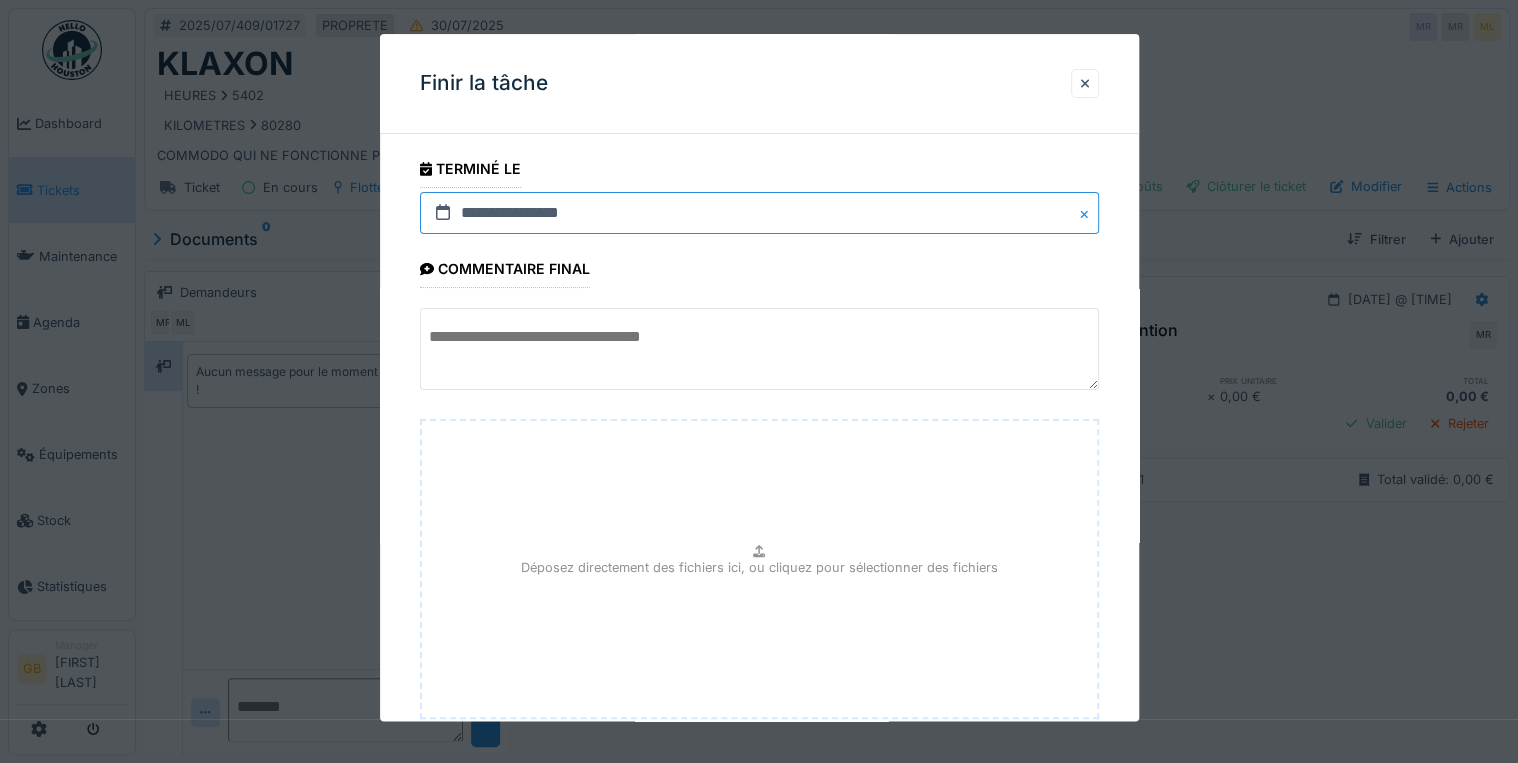 click on "**********" at bounding box center (759, 213) 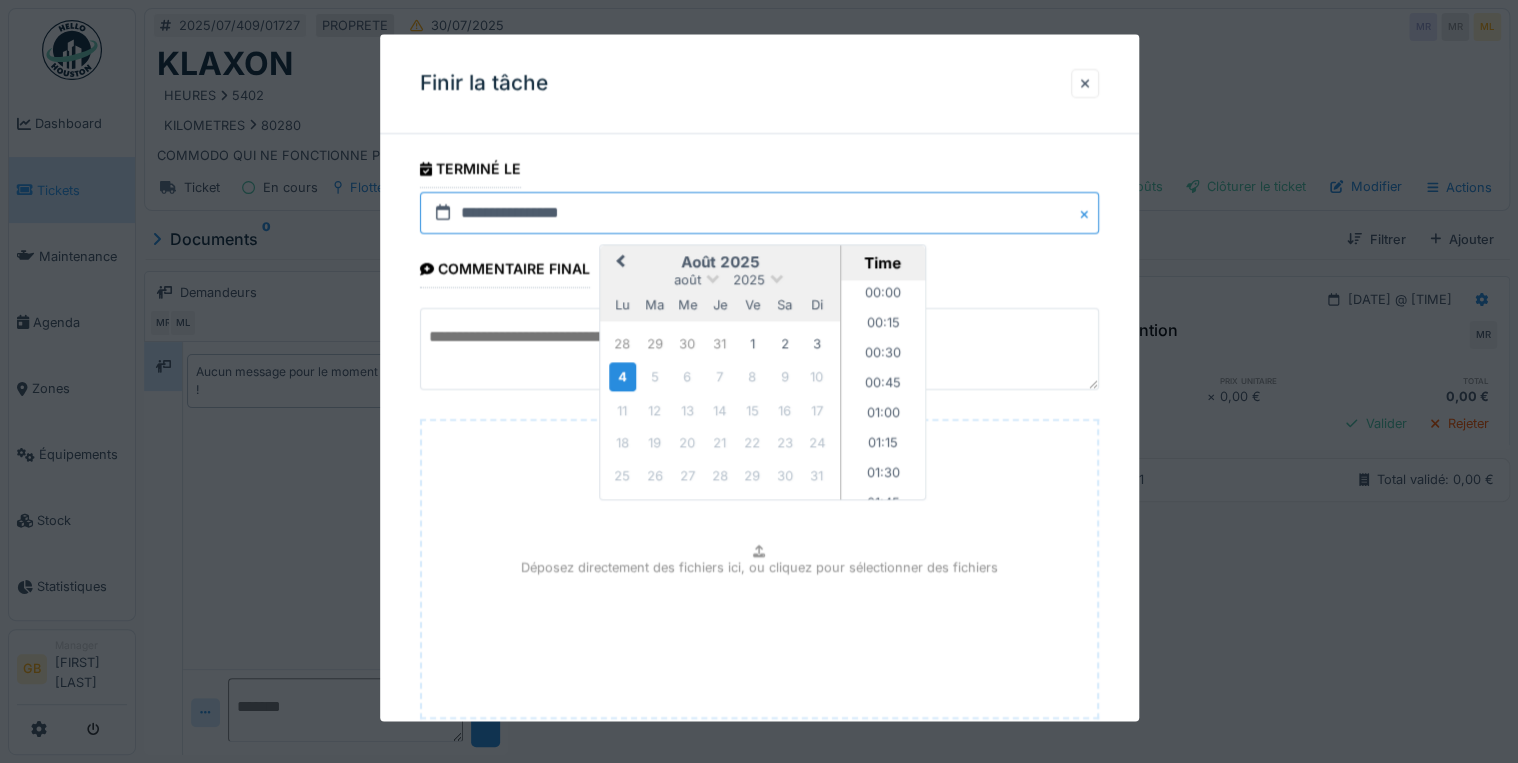 scroll, scrollTop: 1495, scrollLeft: 0, axis: vertical 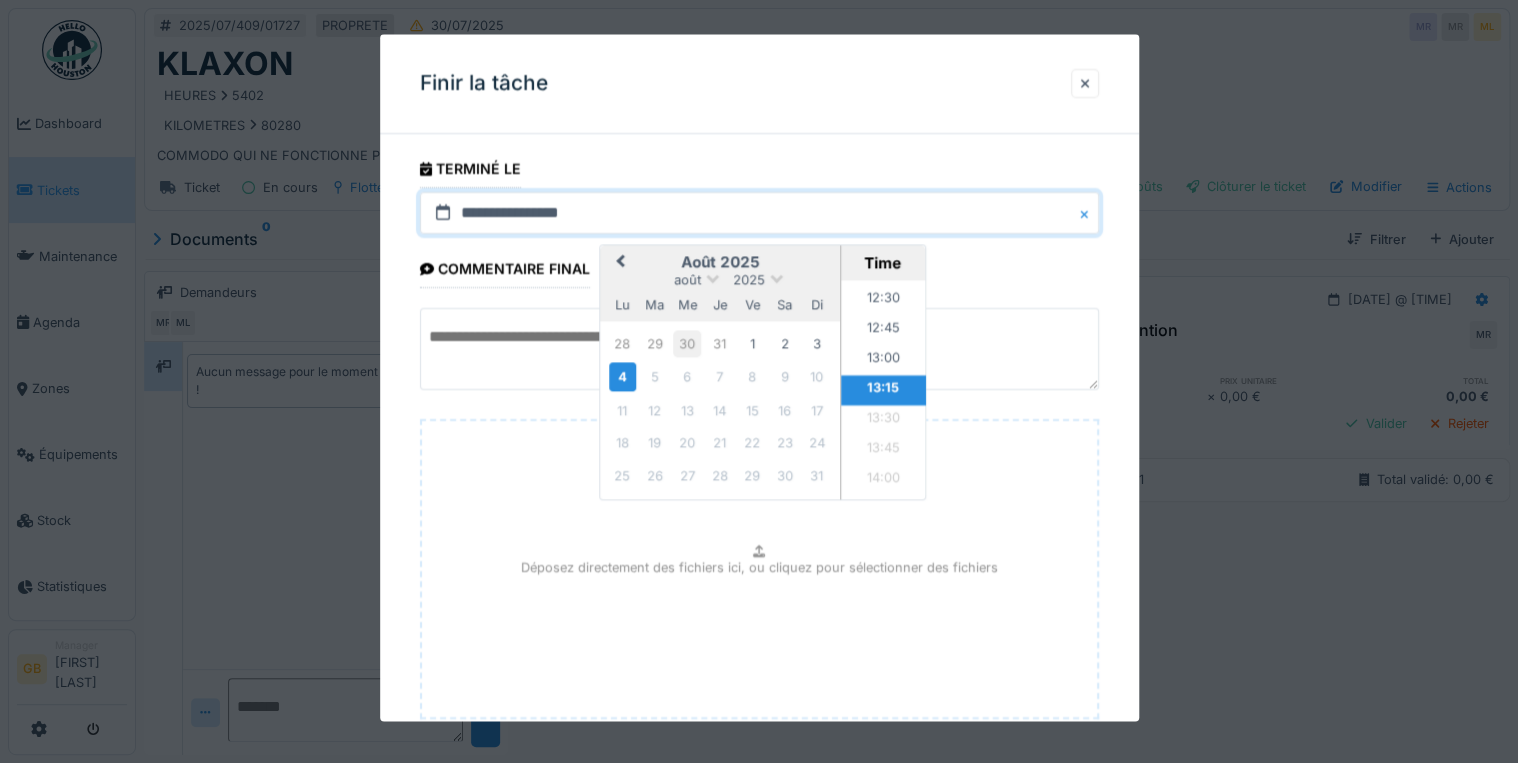 click on "30" at bounding box center [687, 343] 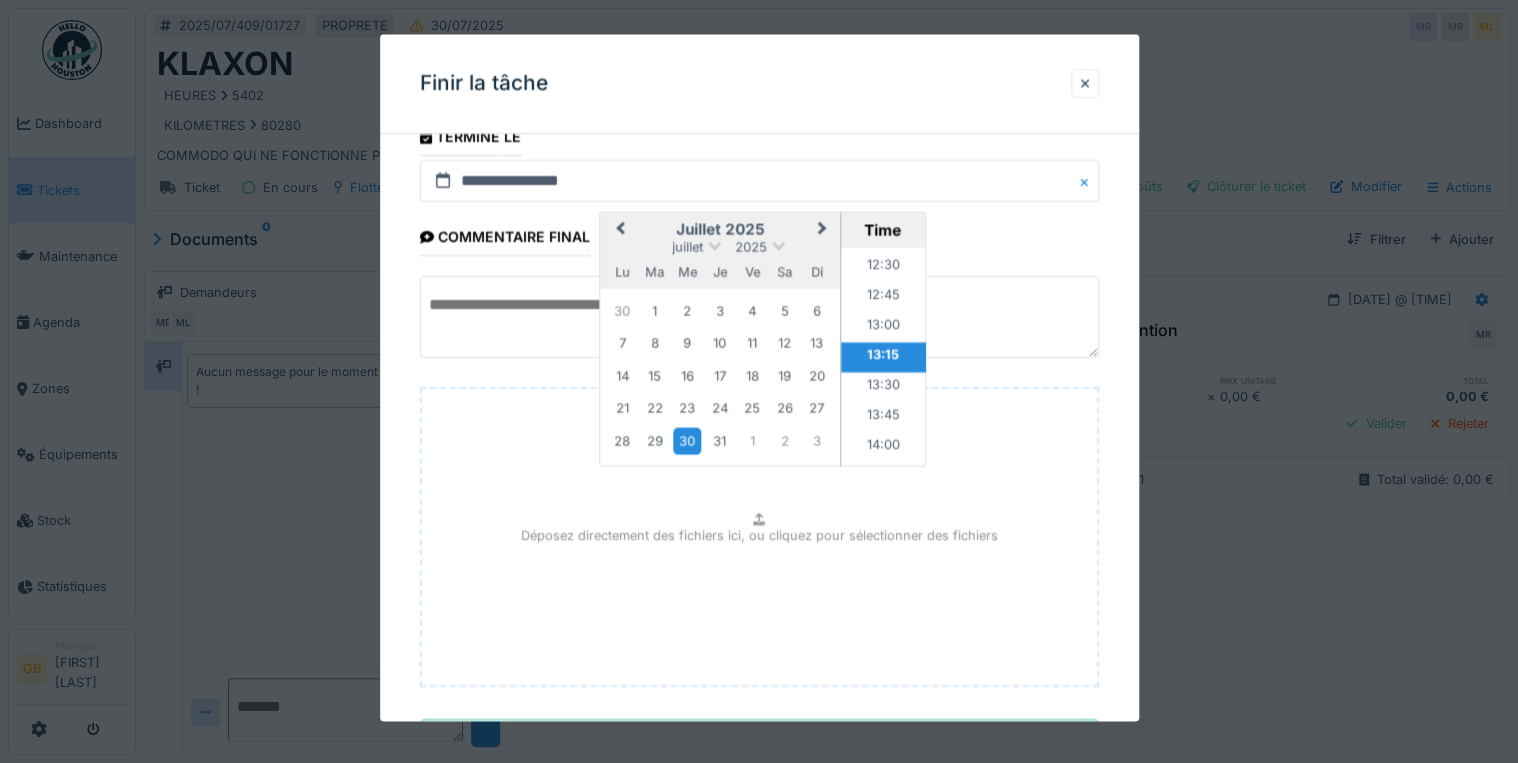 scroll, scrollTop: 126, scrollLeft: 0, axis: vertical 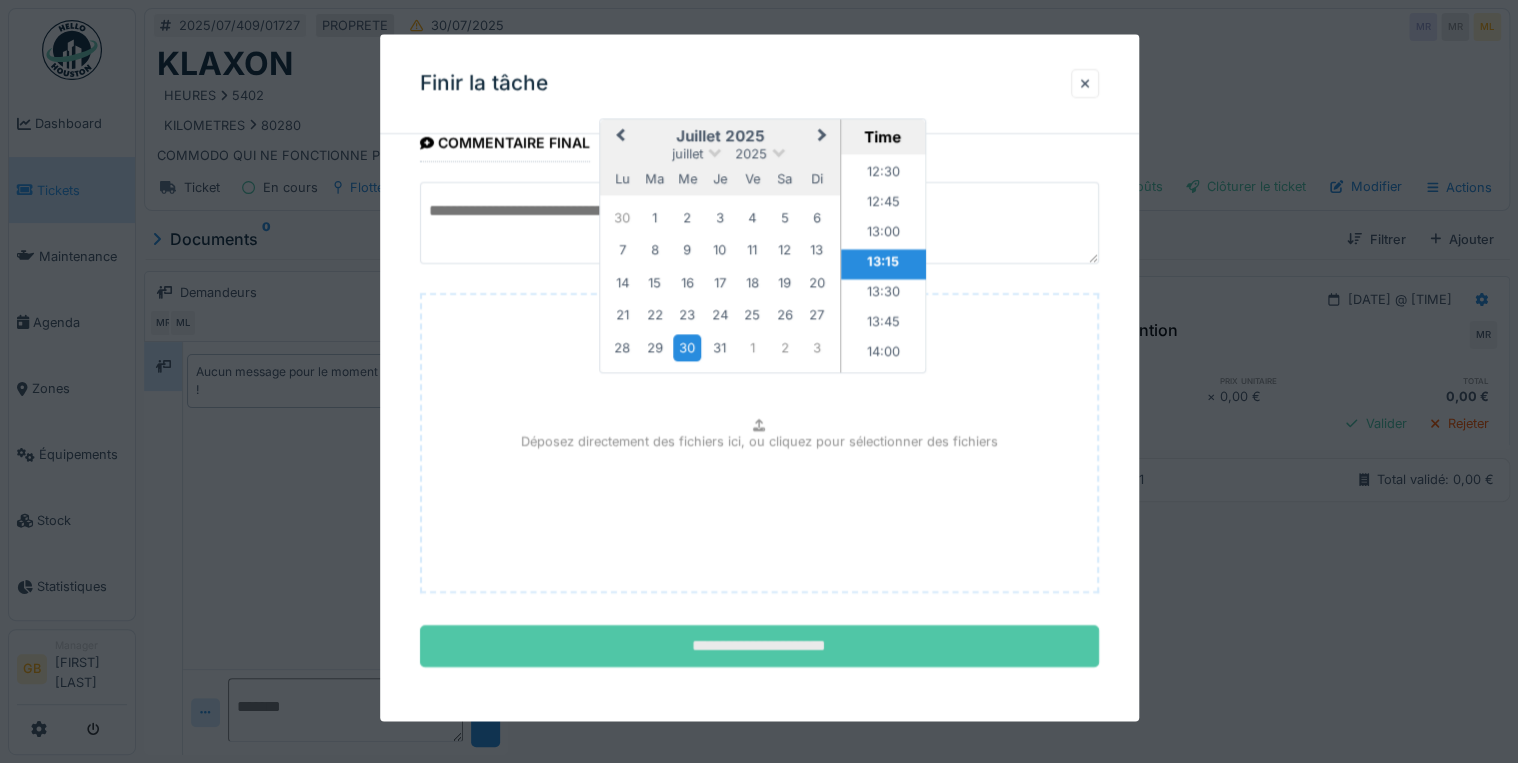 click on "**********" at bounding box center [759, 647] 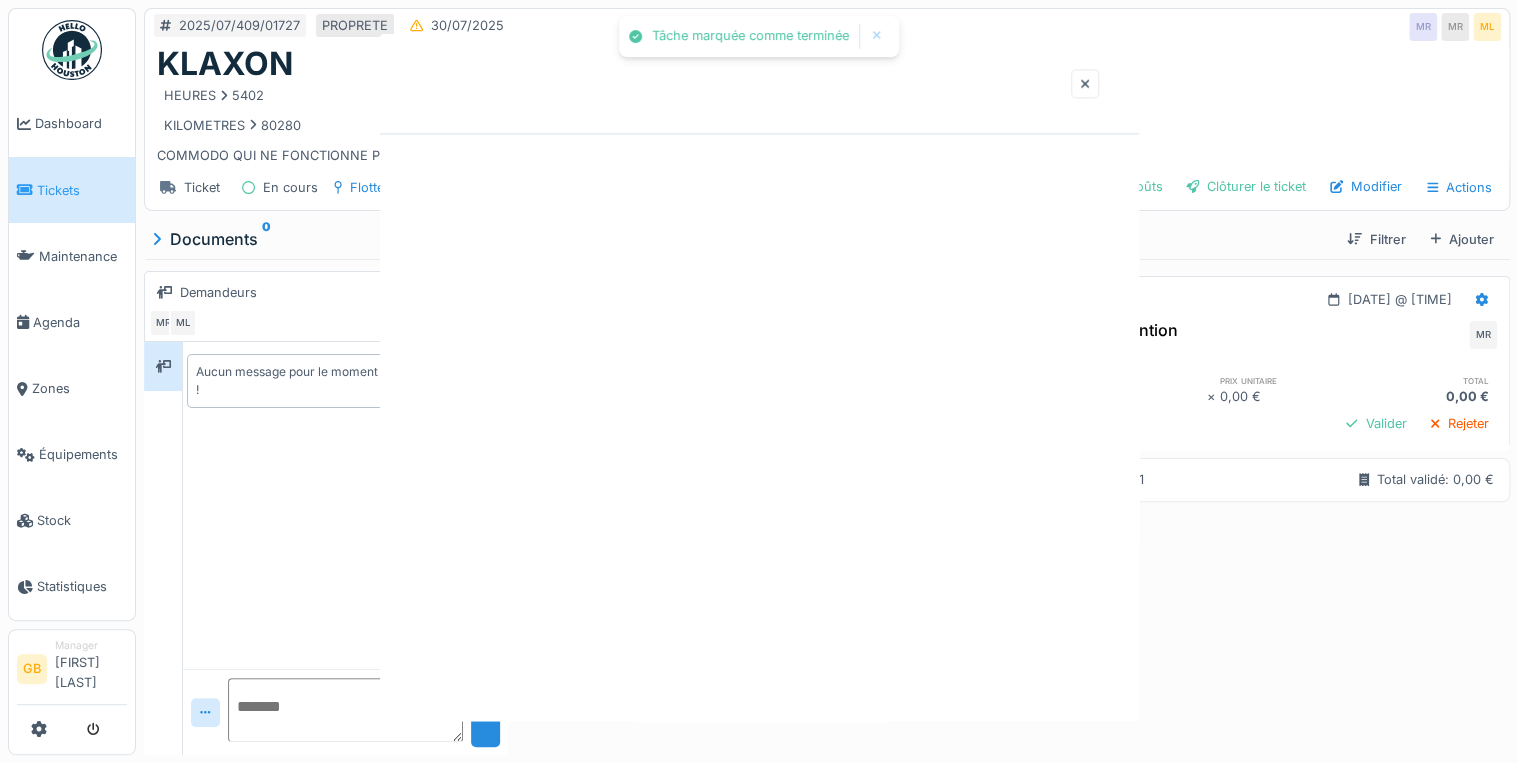 scroll, scrollTop: 0, scrollLeft: 0, axis: both 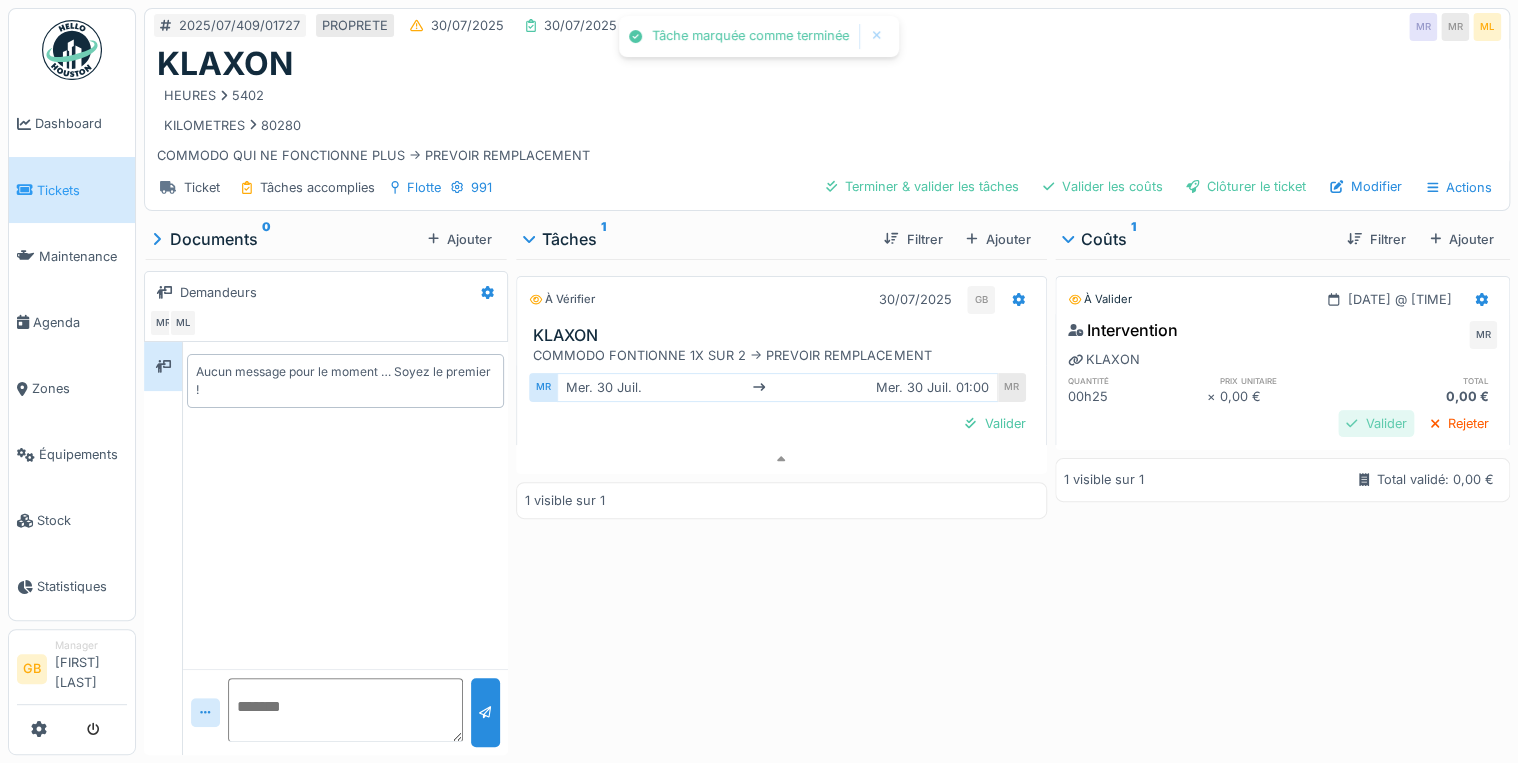 click on "Valider" at bounding box center (1376, 423) 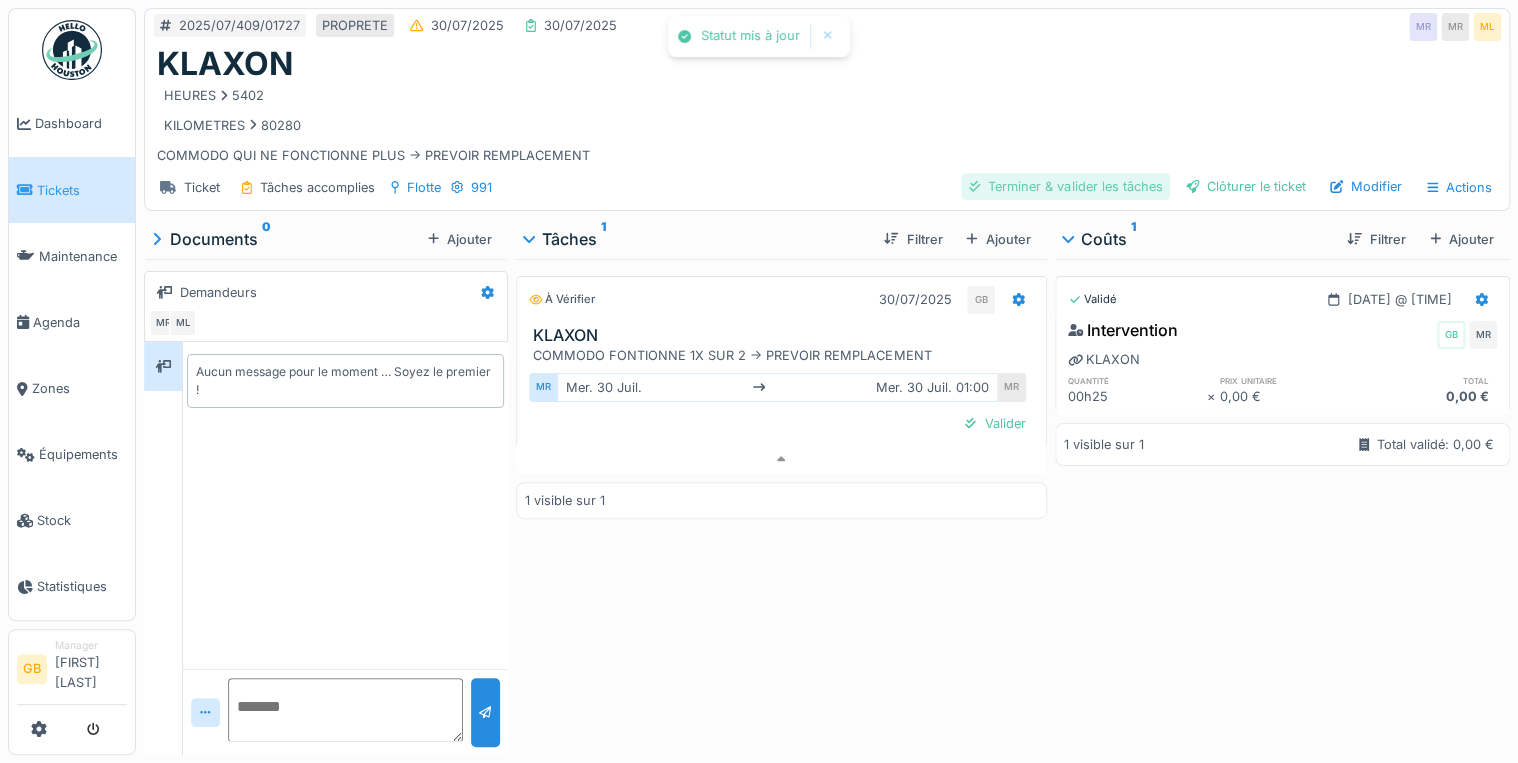 click on "Terminer & valider les tâches" at bounding box center (1065, 186) 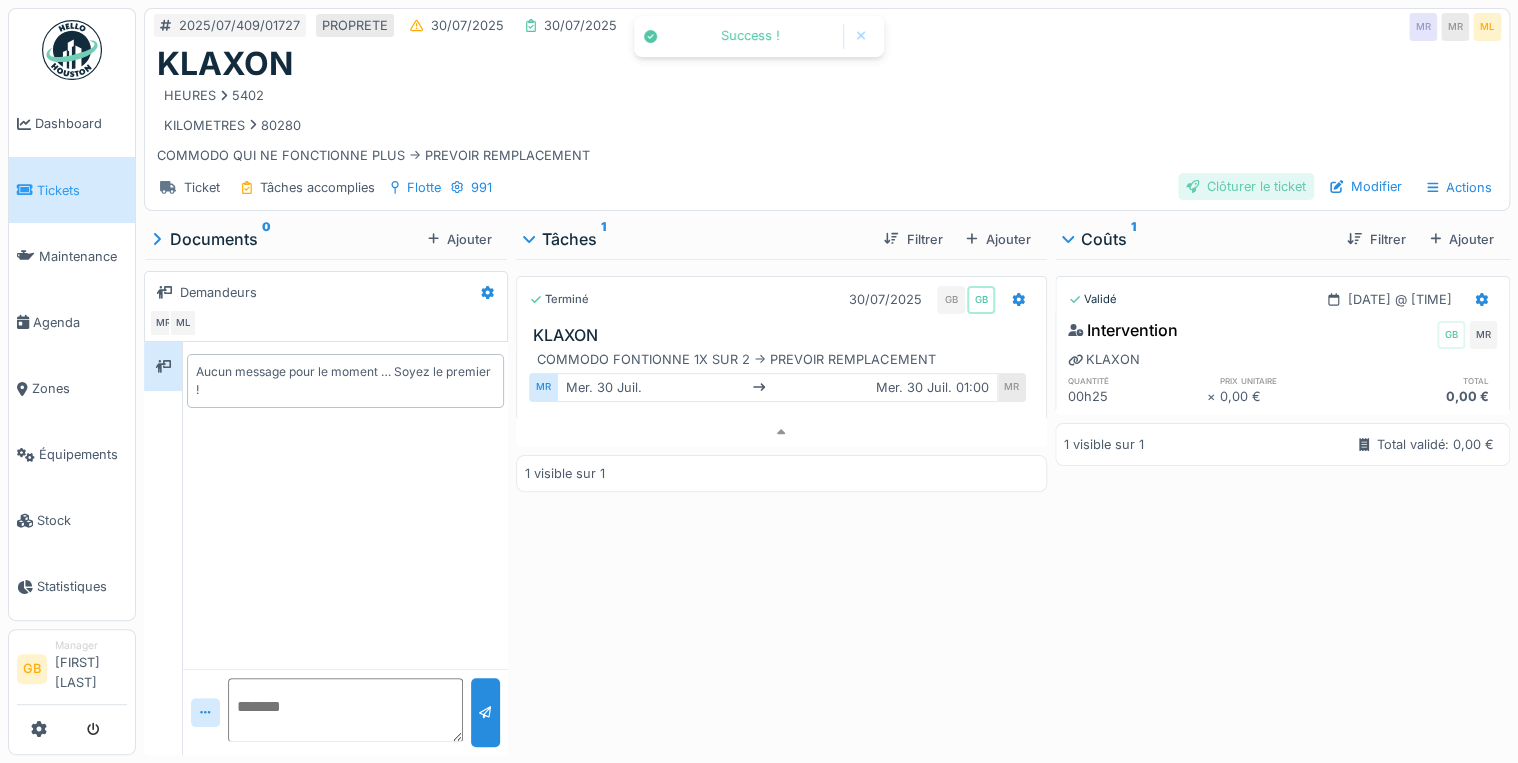 click on "Clôturer le ticket" at bounding box center (1246, 186) 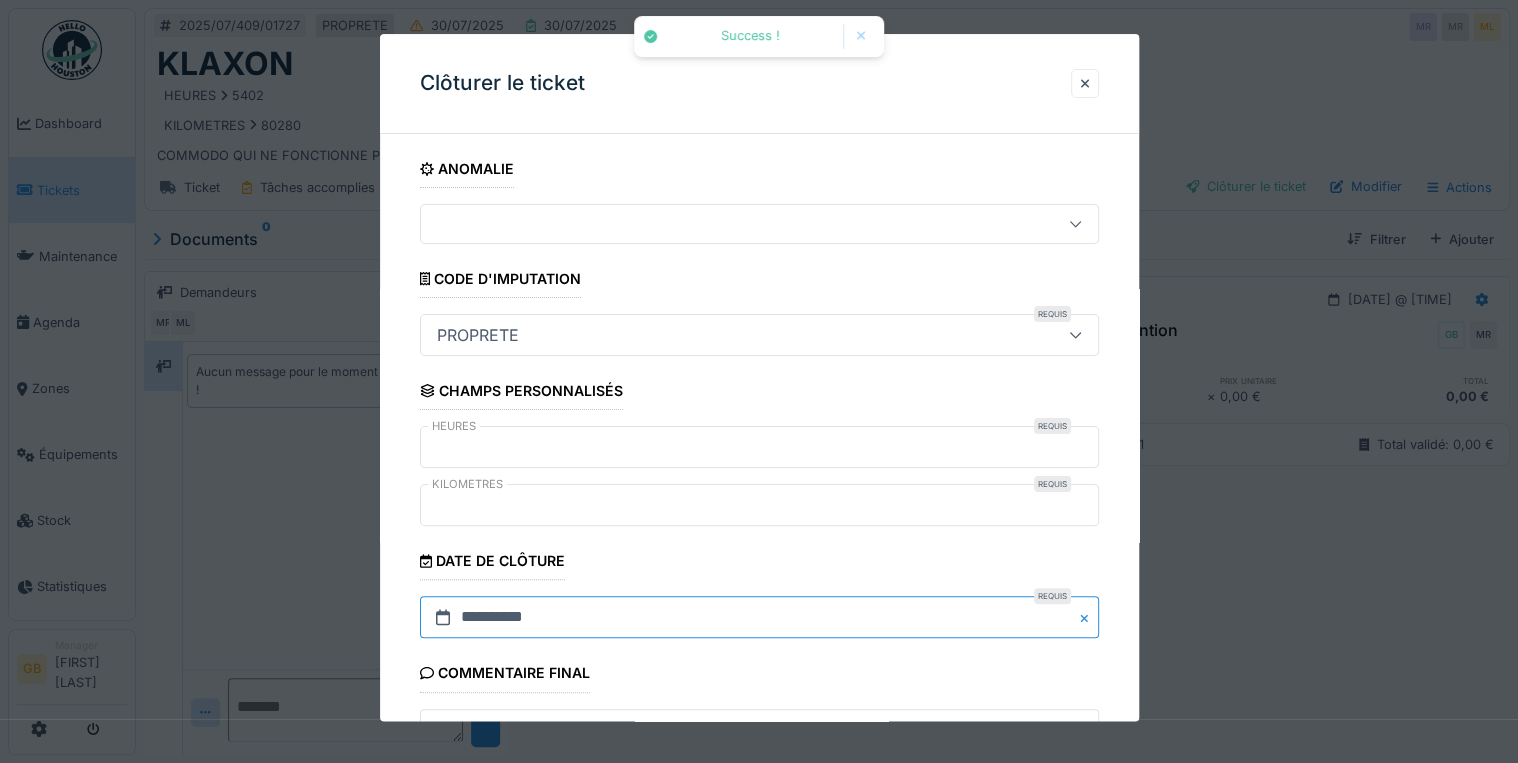 click on "**********" at bounding box center (759, 618) 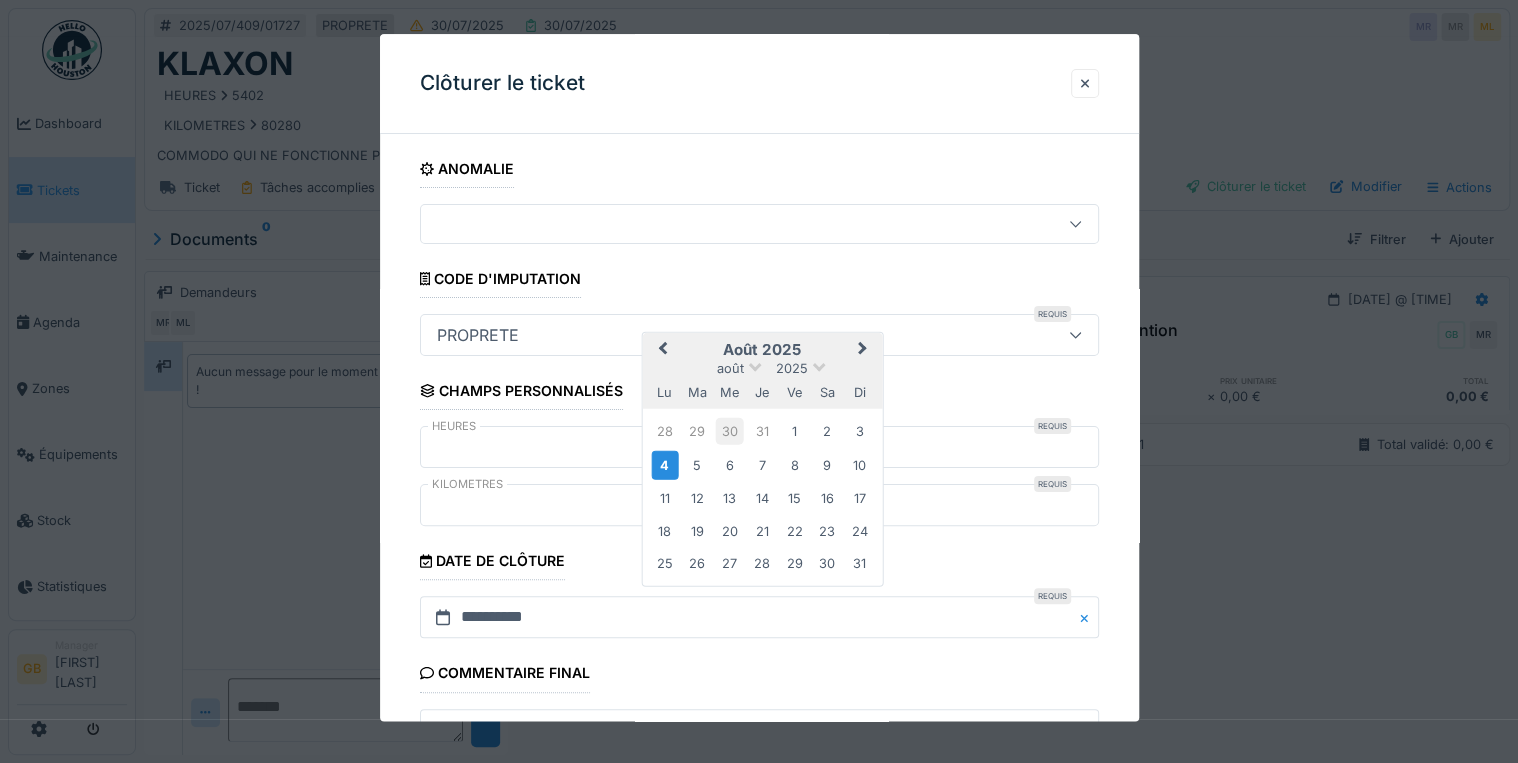 click on "30" at bounding box center [729, 431] 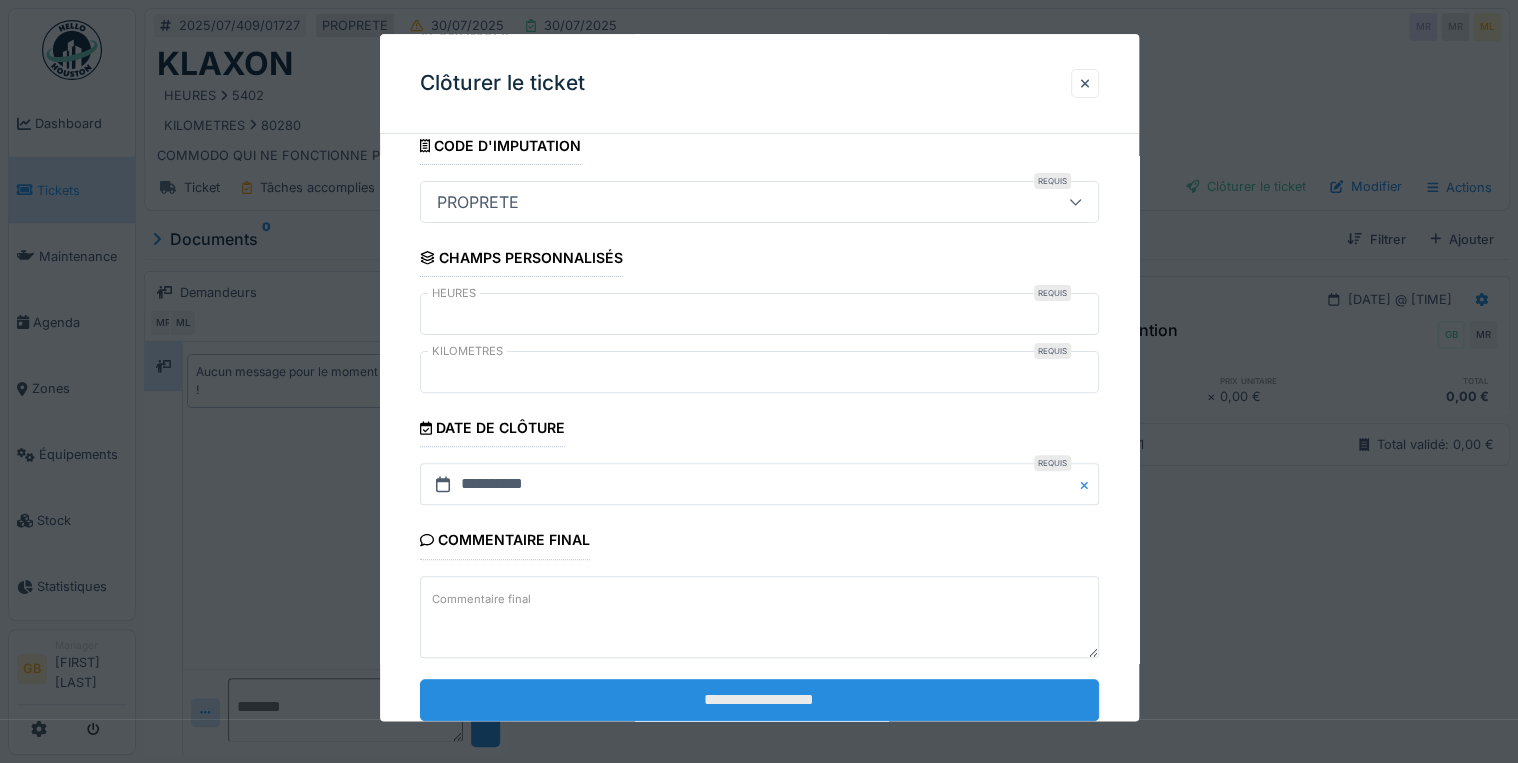 scroll, scrollTop: 184, scrollLeft: 0, axis: vertical 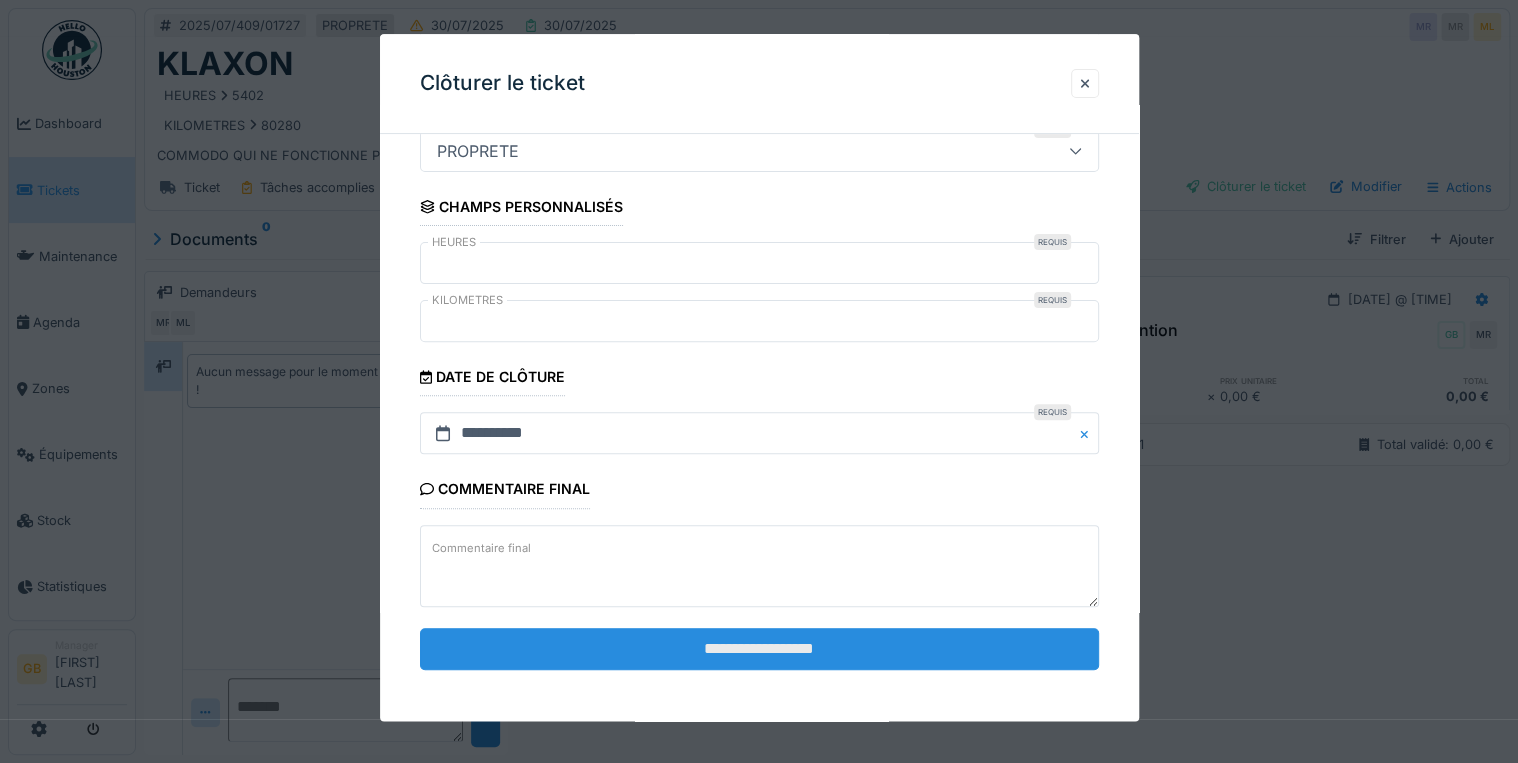 click on "**********" at bounding box center (759, 649) 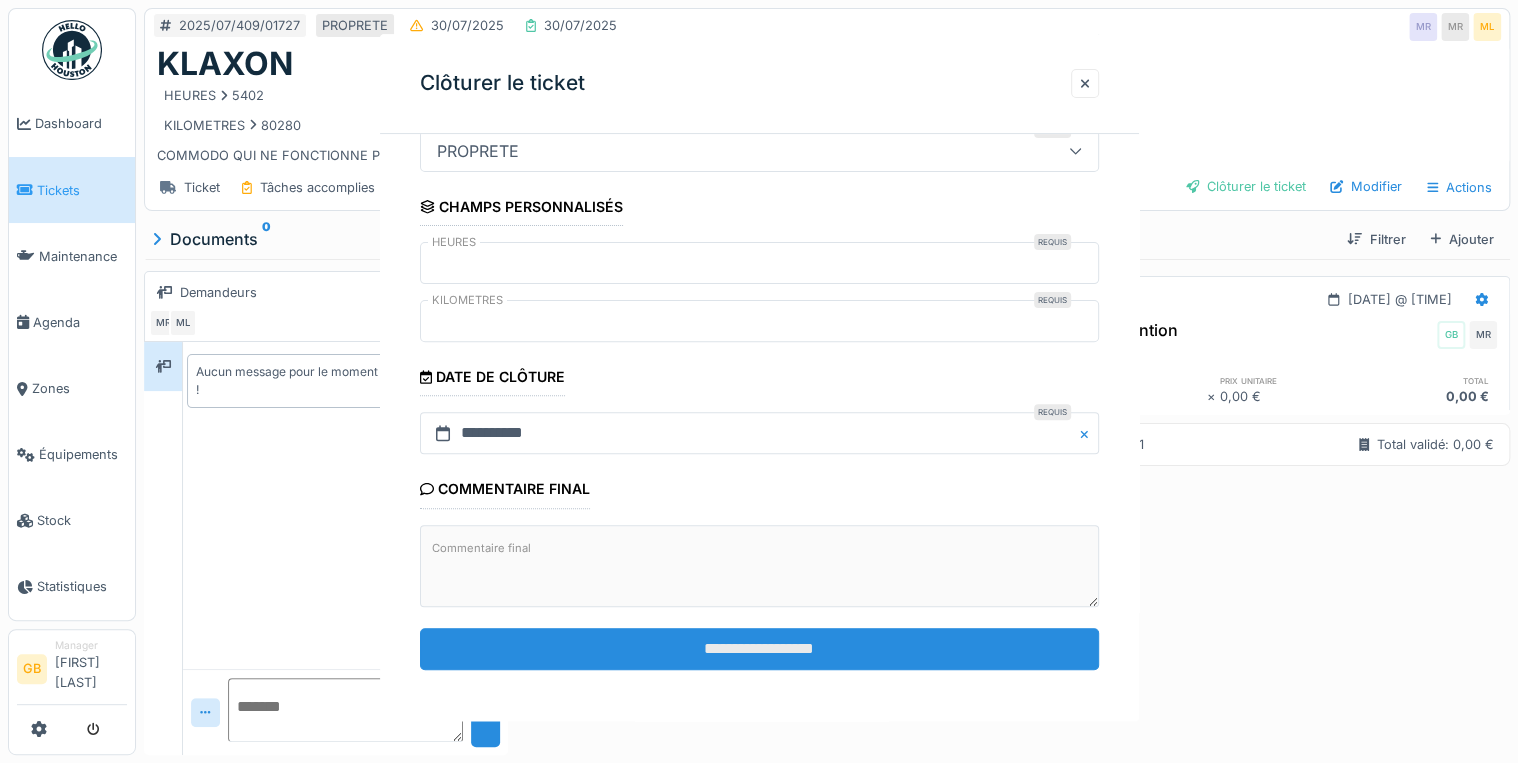 scroll, scrollTop: 0, scrollLeft: 0, axis: both 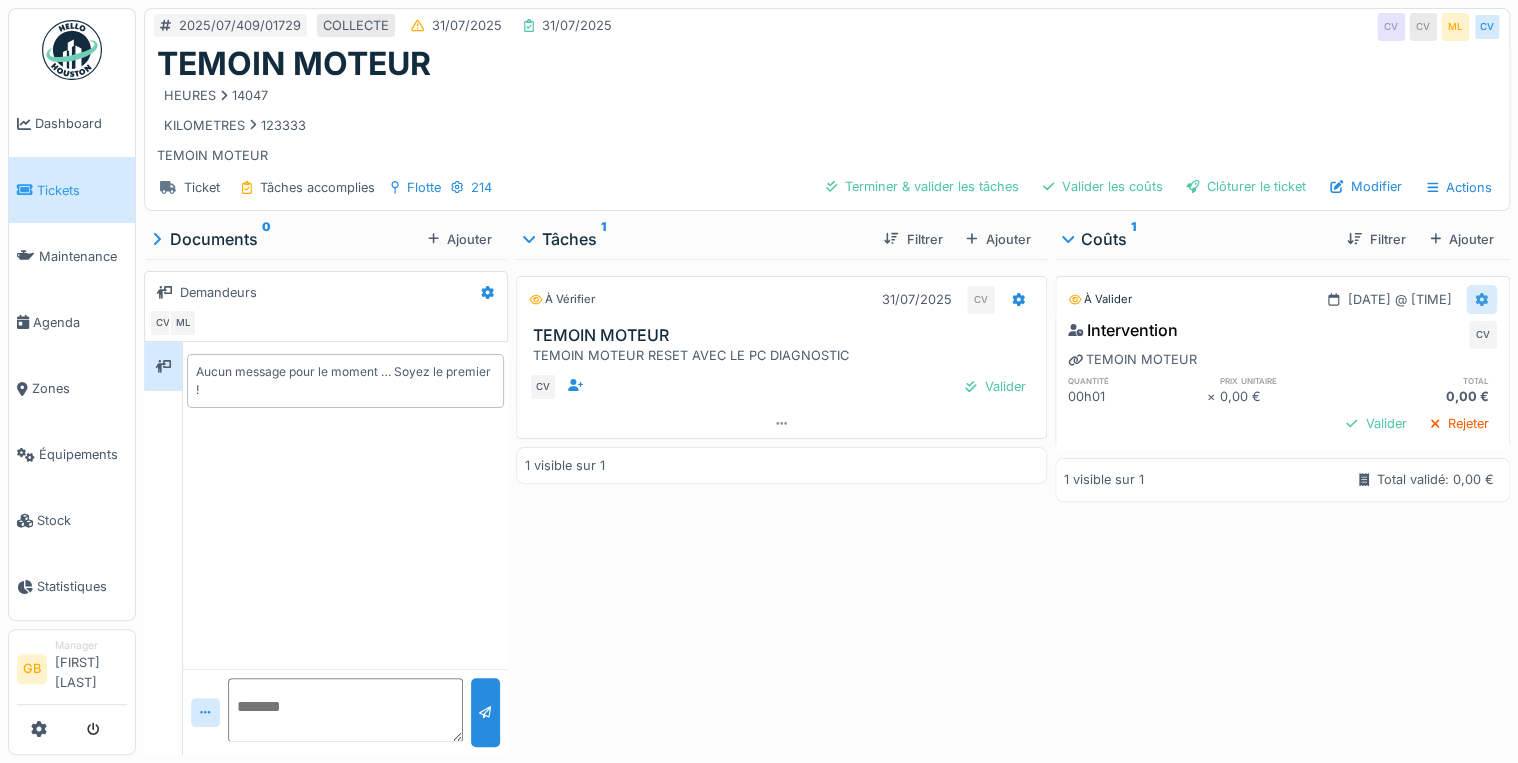 click at bounding box center [1481, 299] 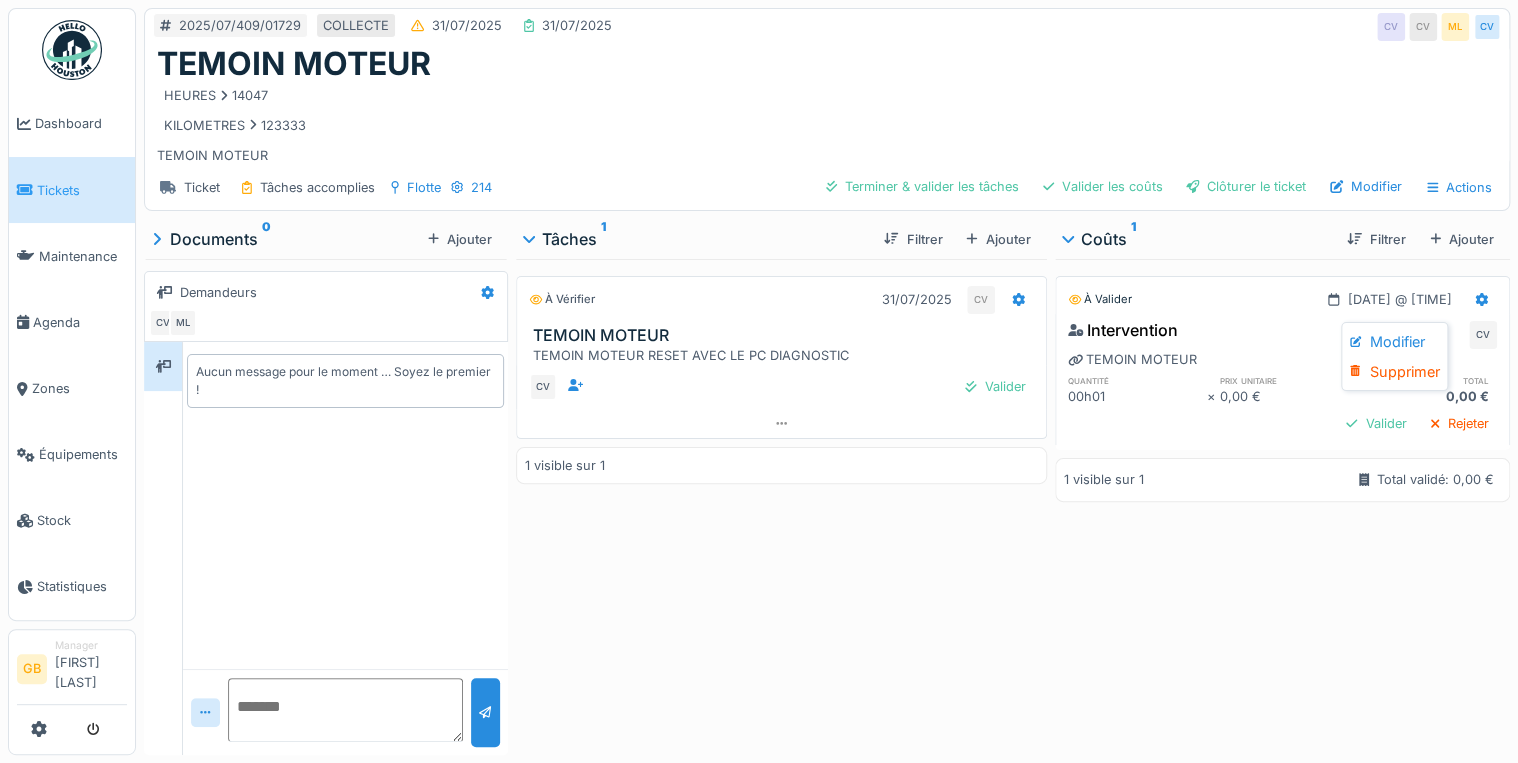 click on "Supprimer" at bounding box center (1394, 372) 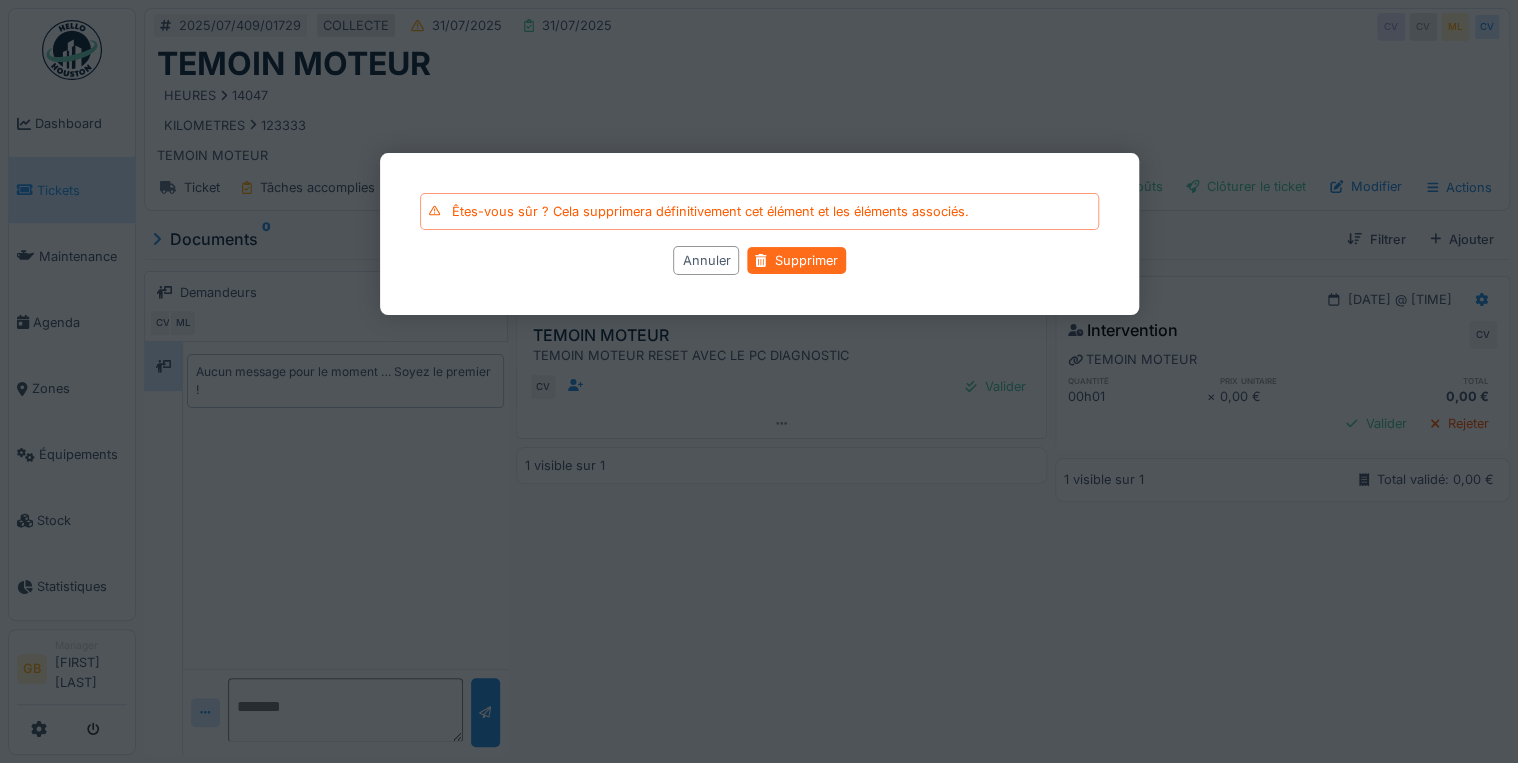 click on "Supprimer" at bounding box center (796, 260) 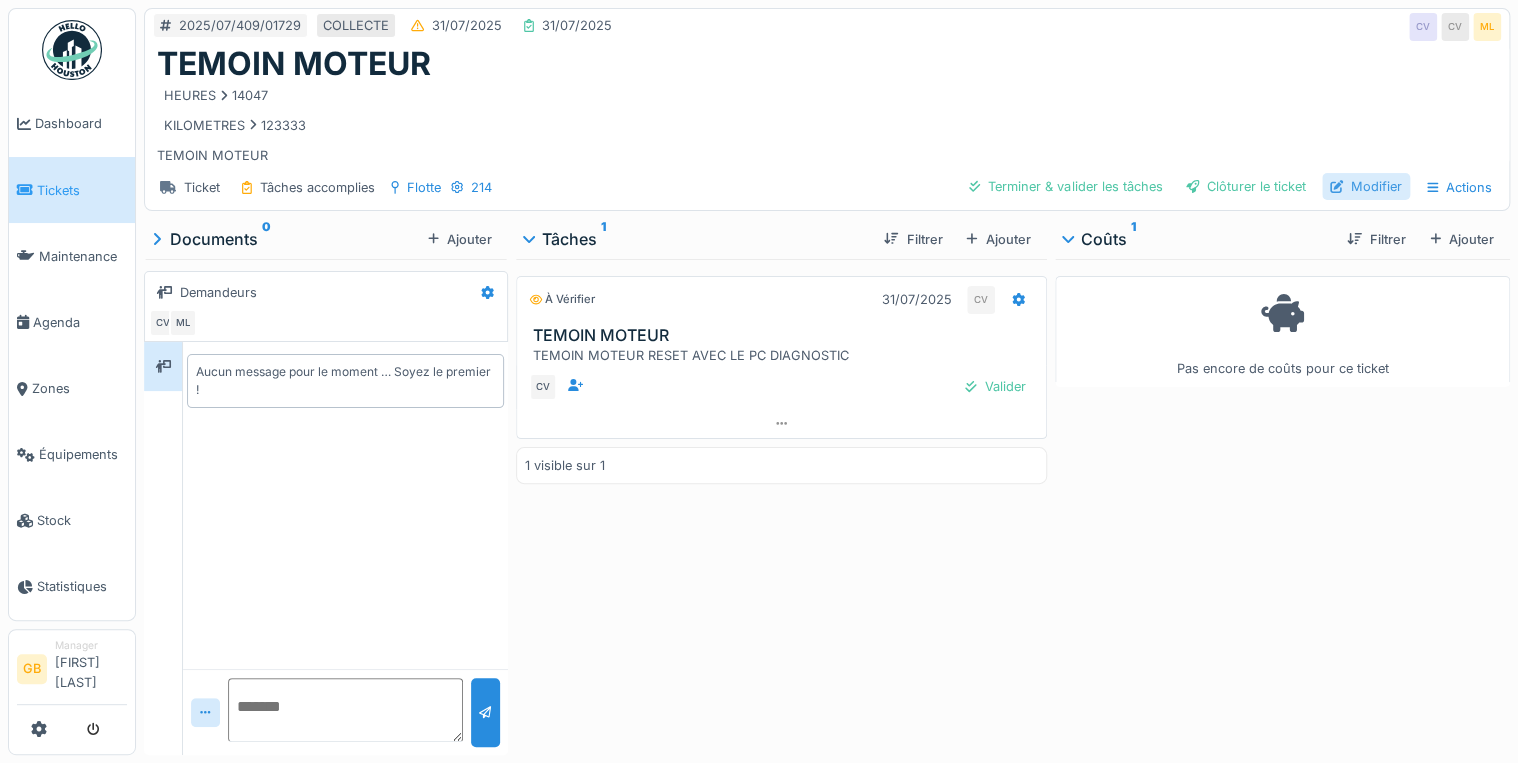click on "Modifier" at bounding box center (1366, 186) 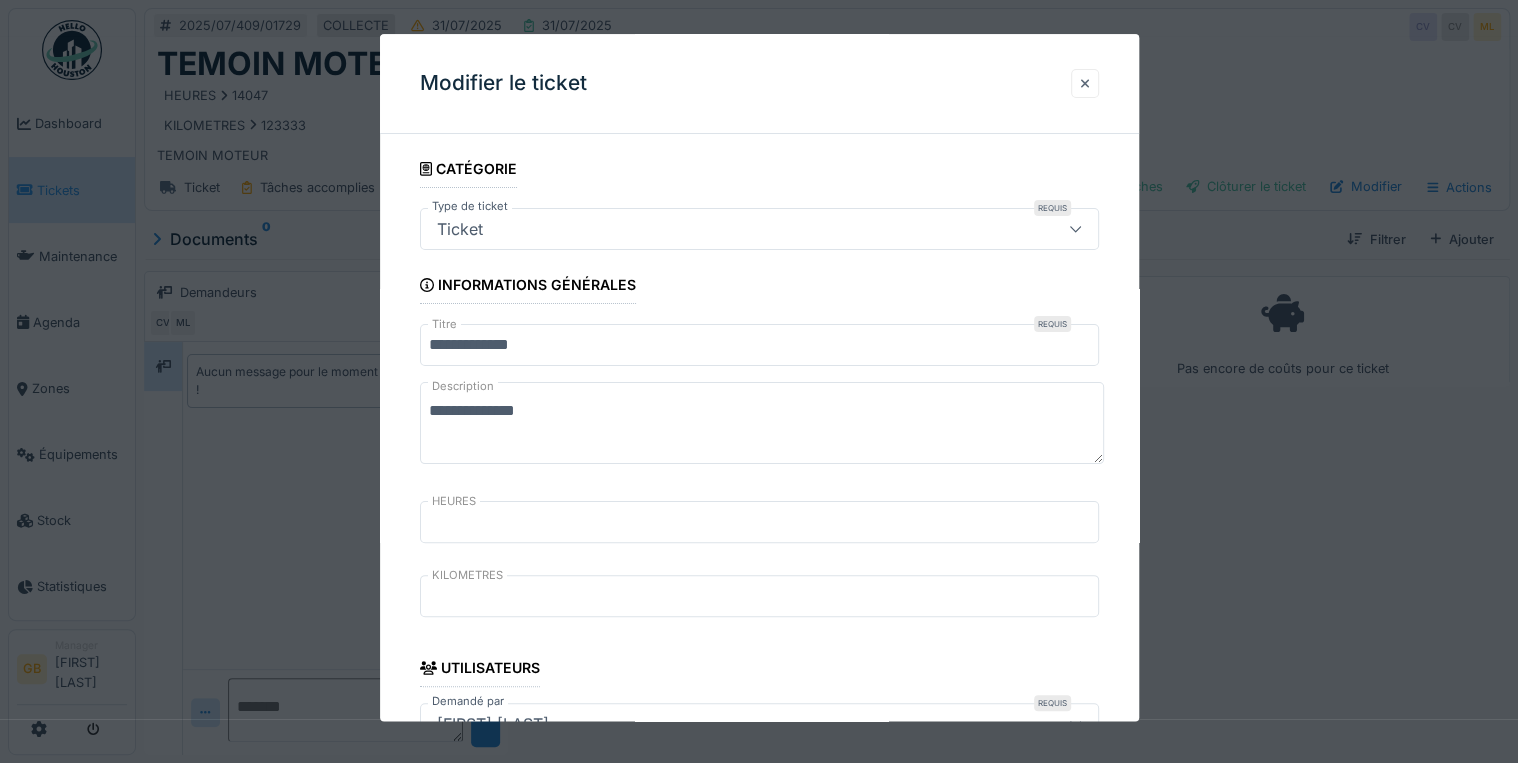 click at bounding box center (1085, 83) 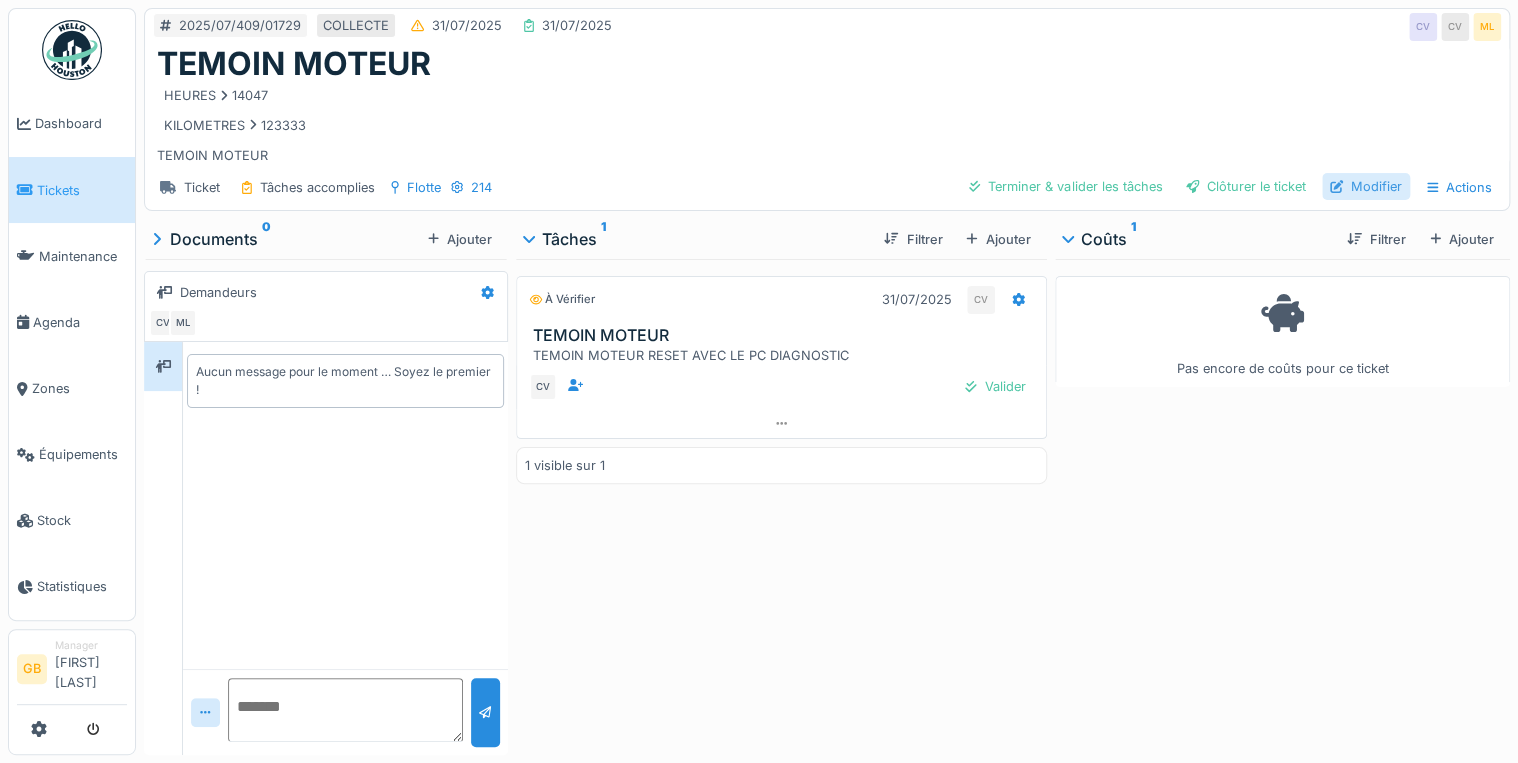 click on "Modifier" at bounding box center (1366, 186) 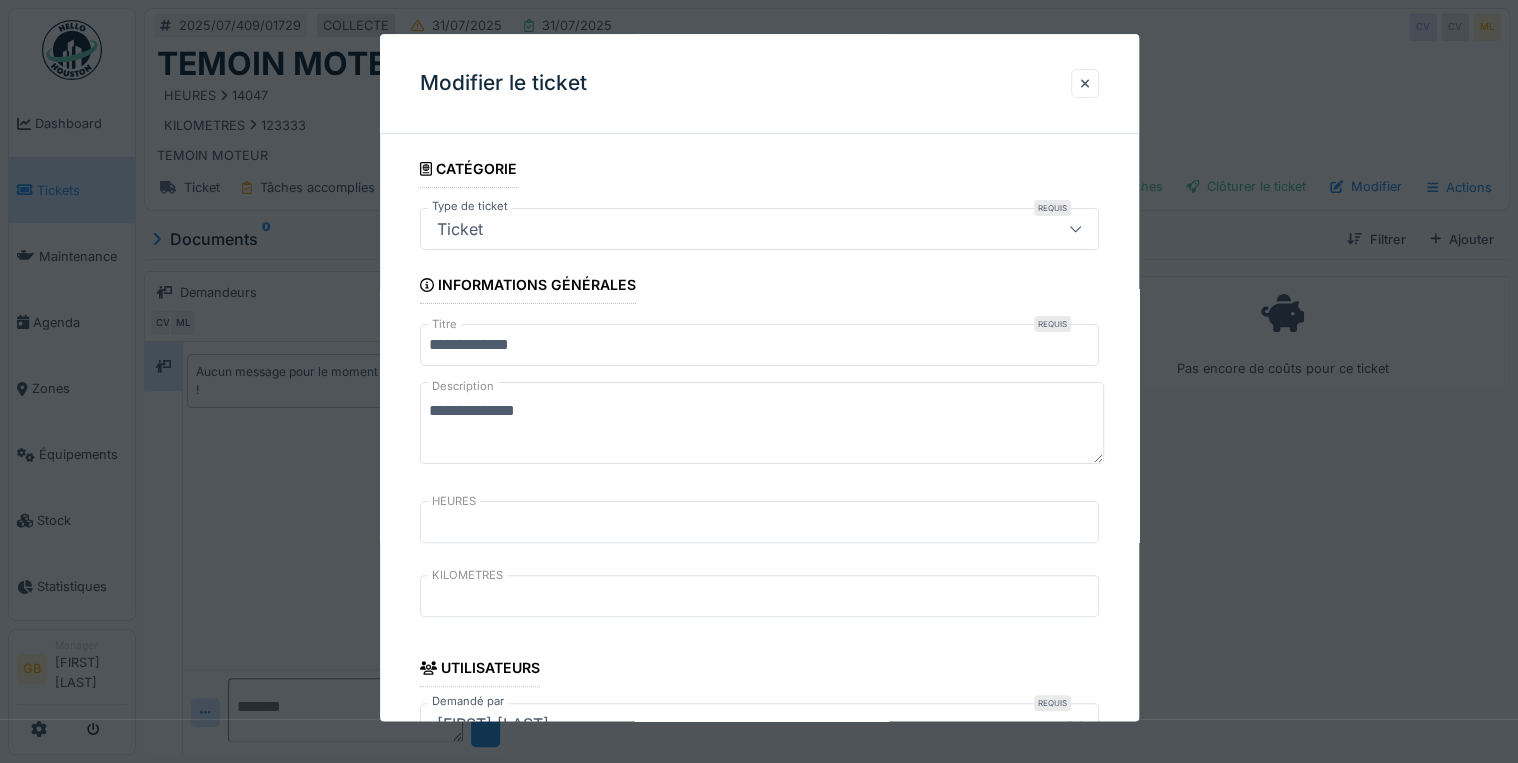click on "**********" at bounding box center (762, 424) 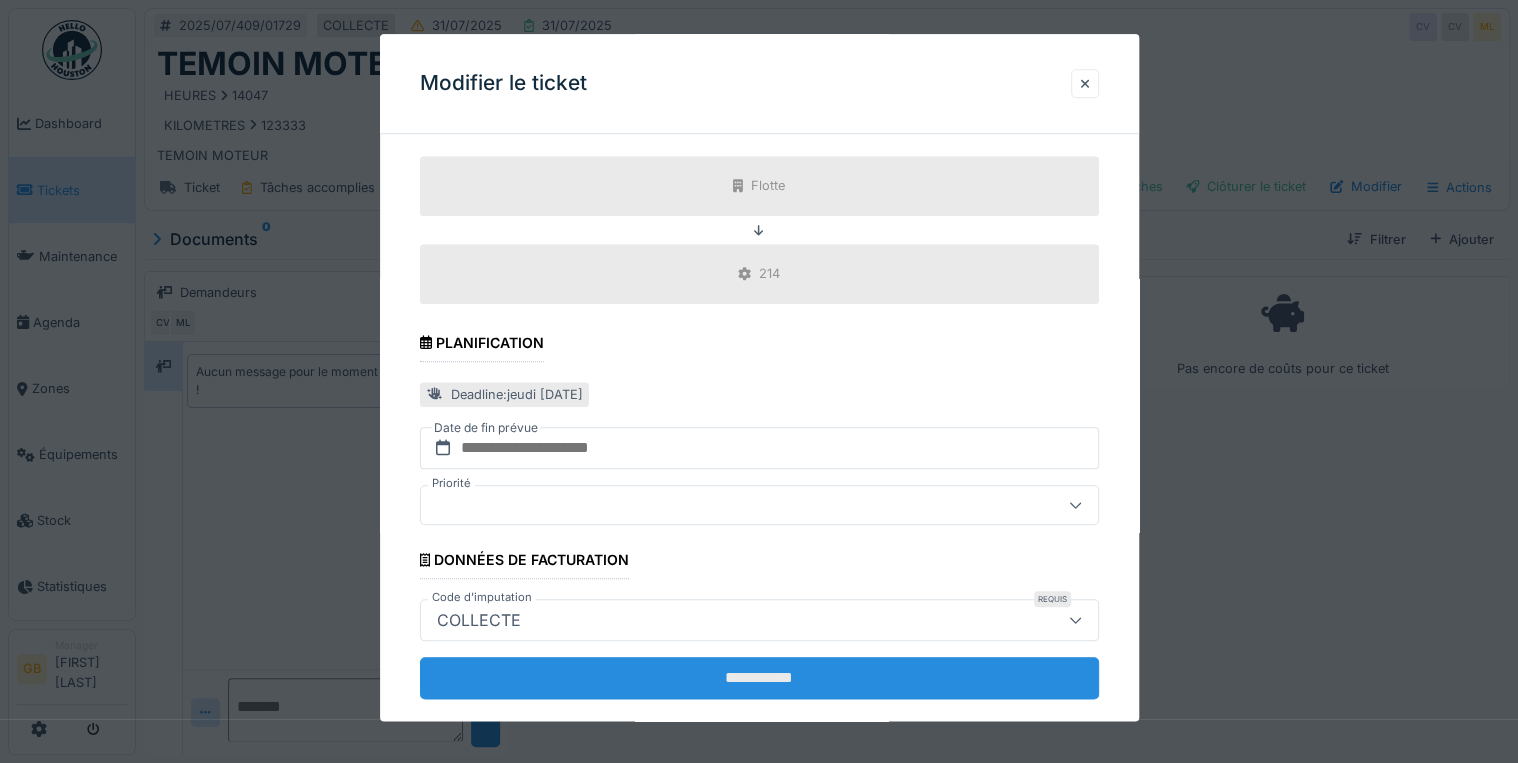 scroll, scrollTop: 798, scrollLeft: 0, axis: vertical 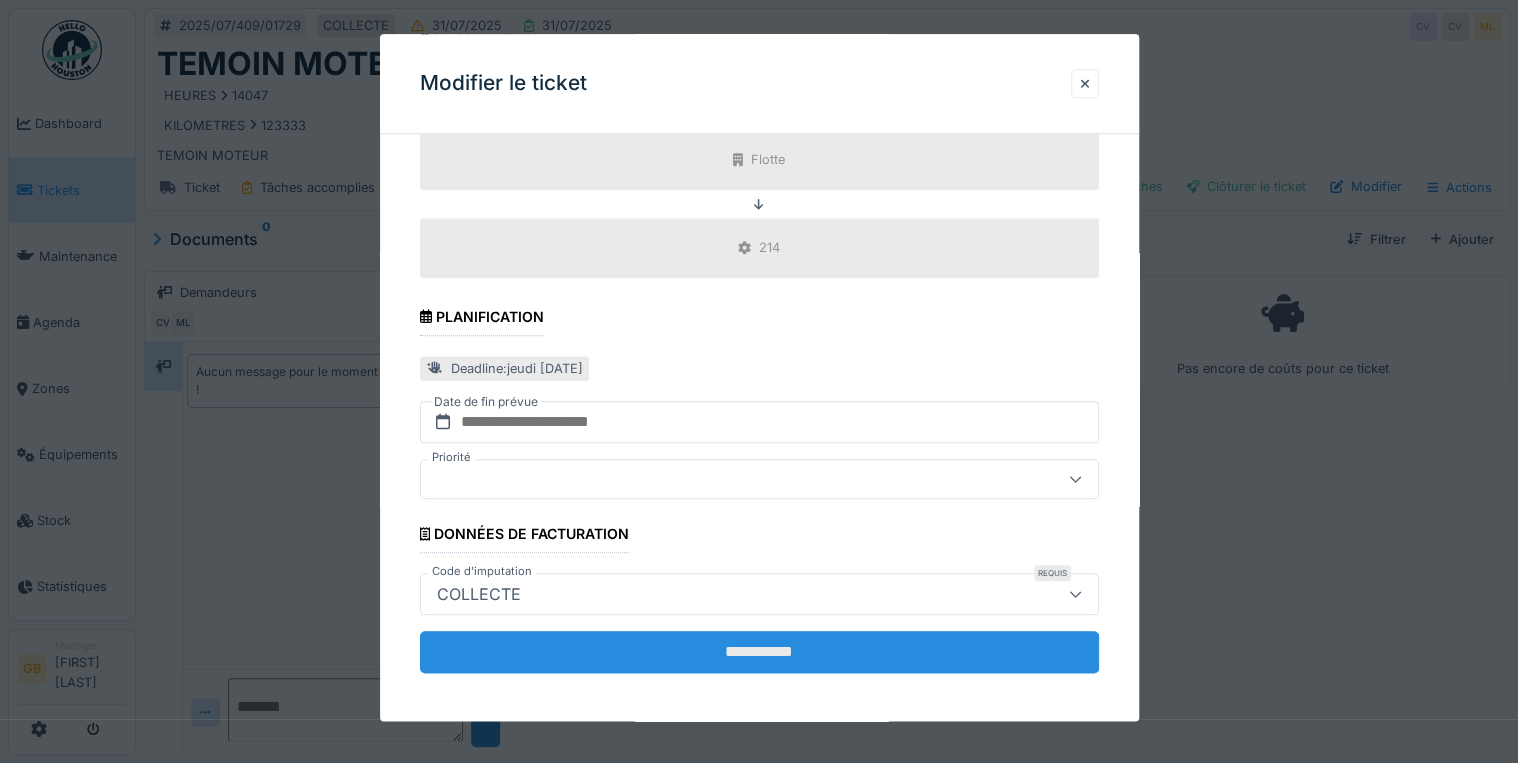 type on "**********" 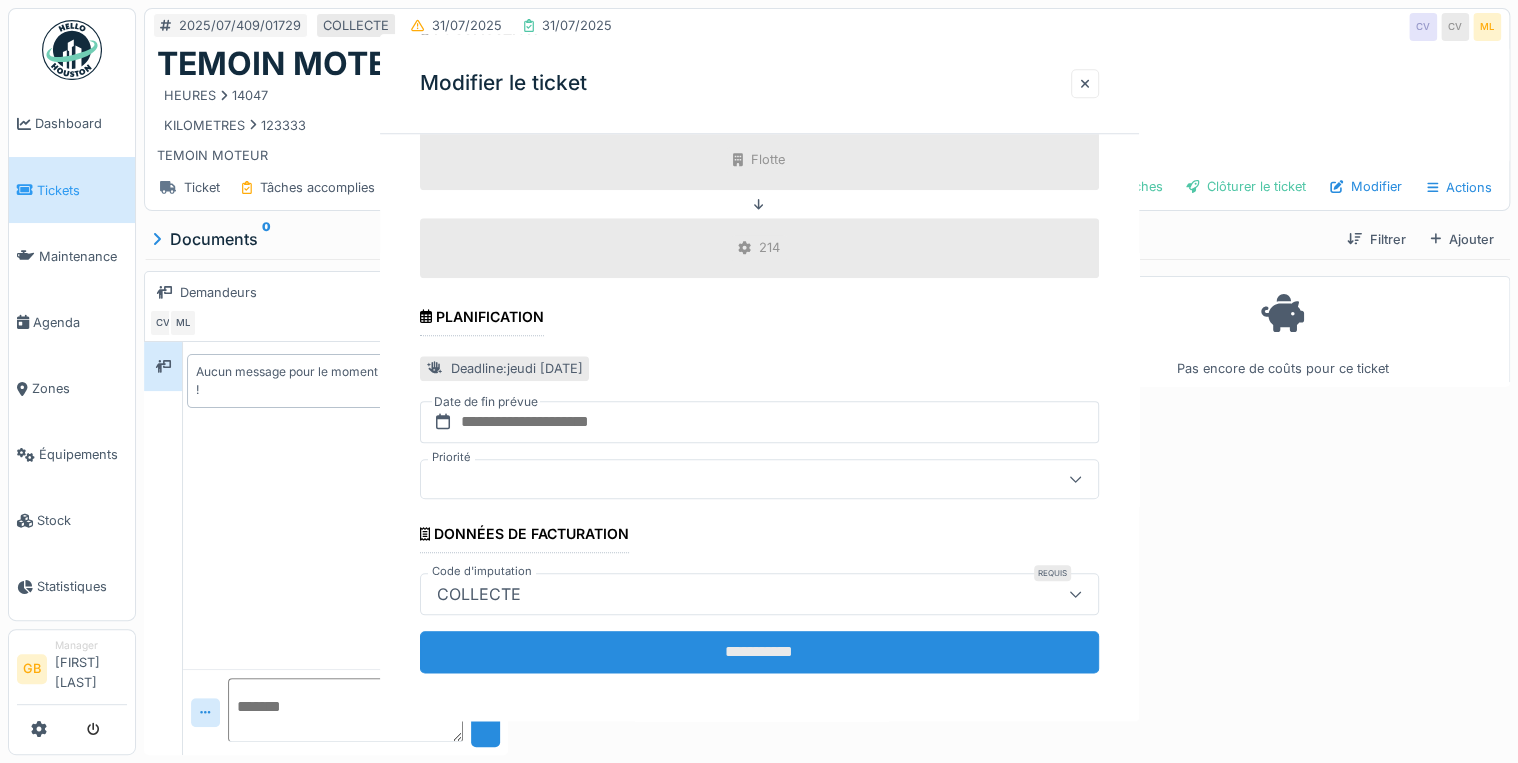 scroll, scrollTop: 0, scrollLeft: 0, axis: both 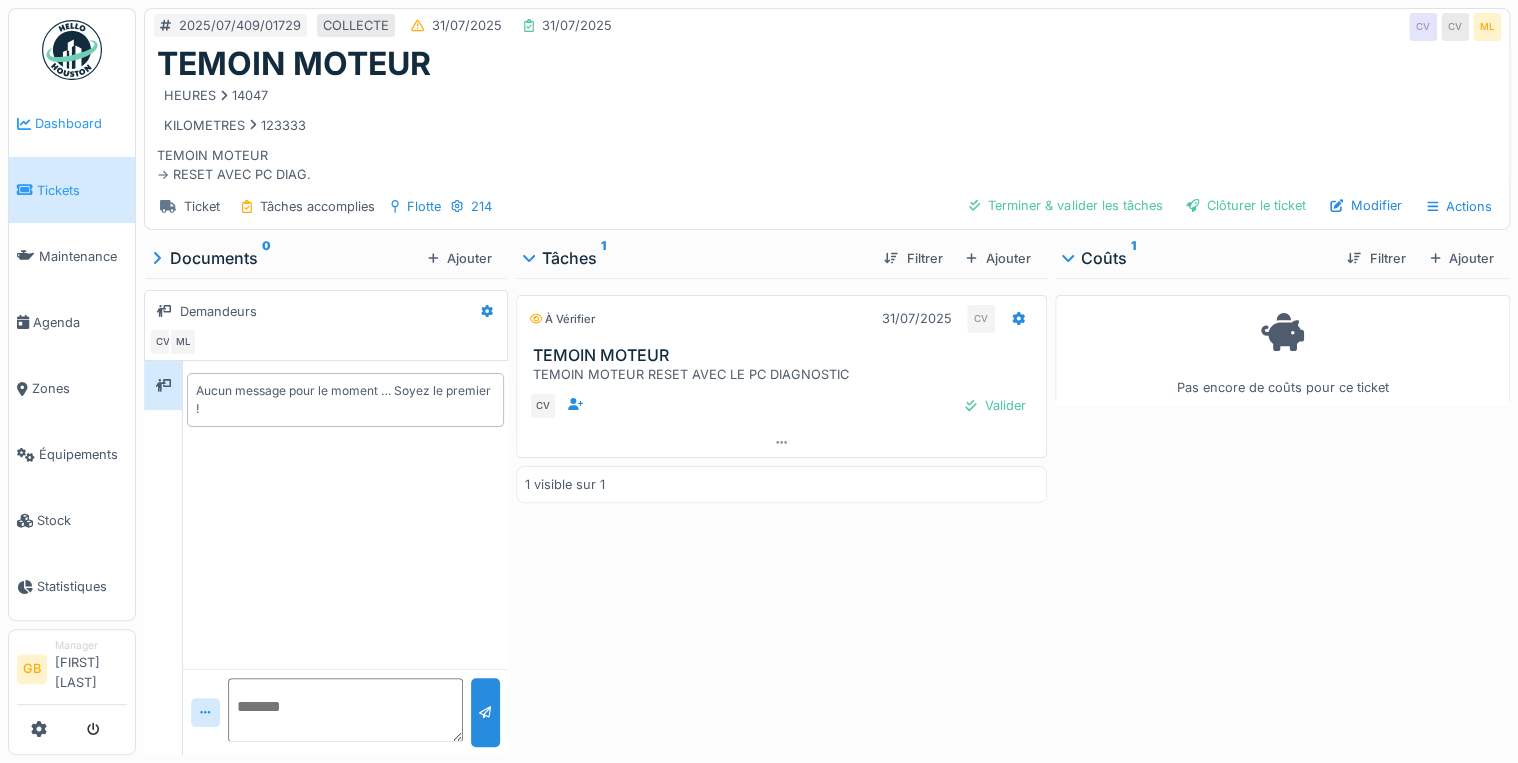 drag, startPoint x: 263, startPoint y: 175, endPoint x: 133, endPoint y: 151, distance: 132.19682 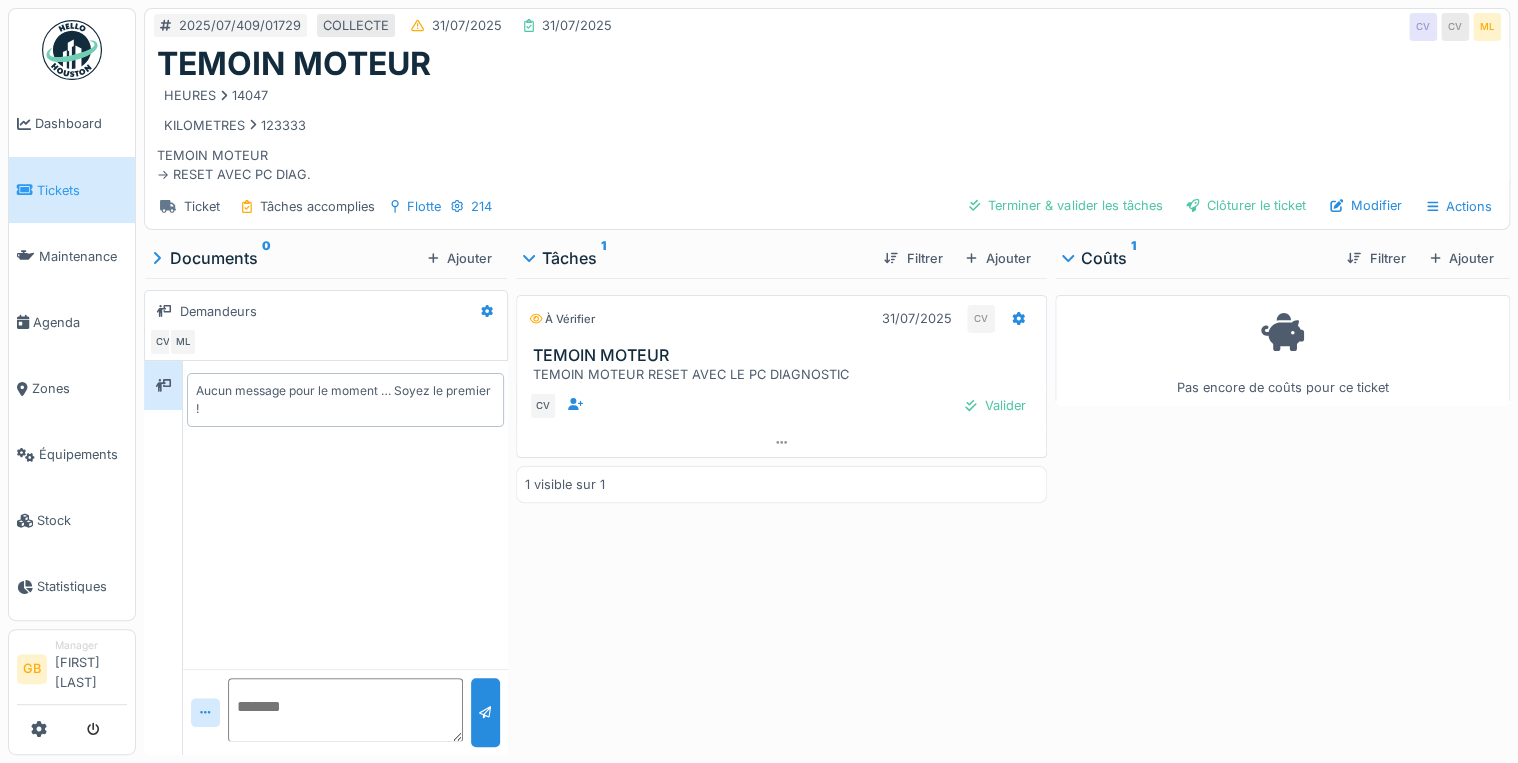 drag, startPoint x: 133, startPoint y: 151, endPoint x: 370, endPoint y: 163, distance: 237.3036 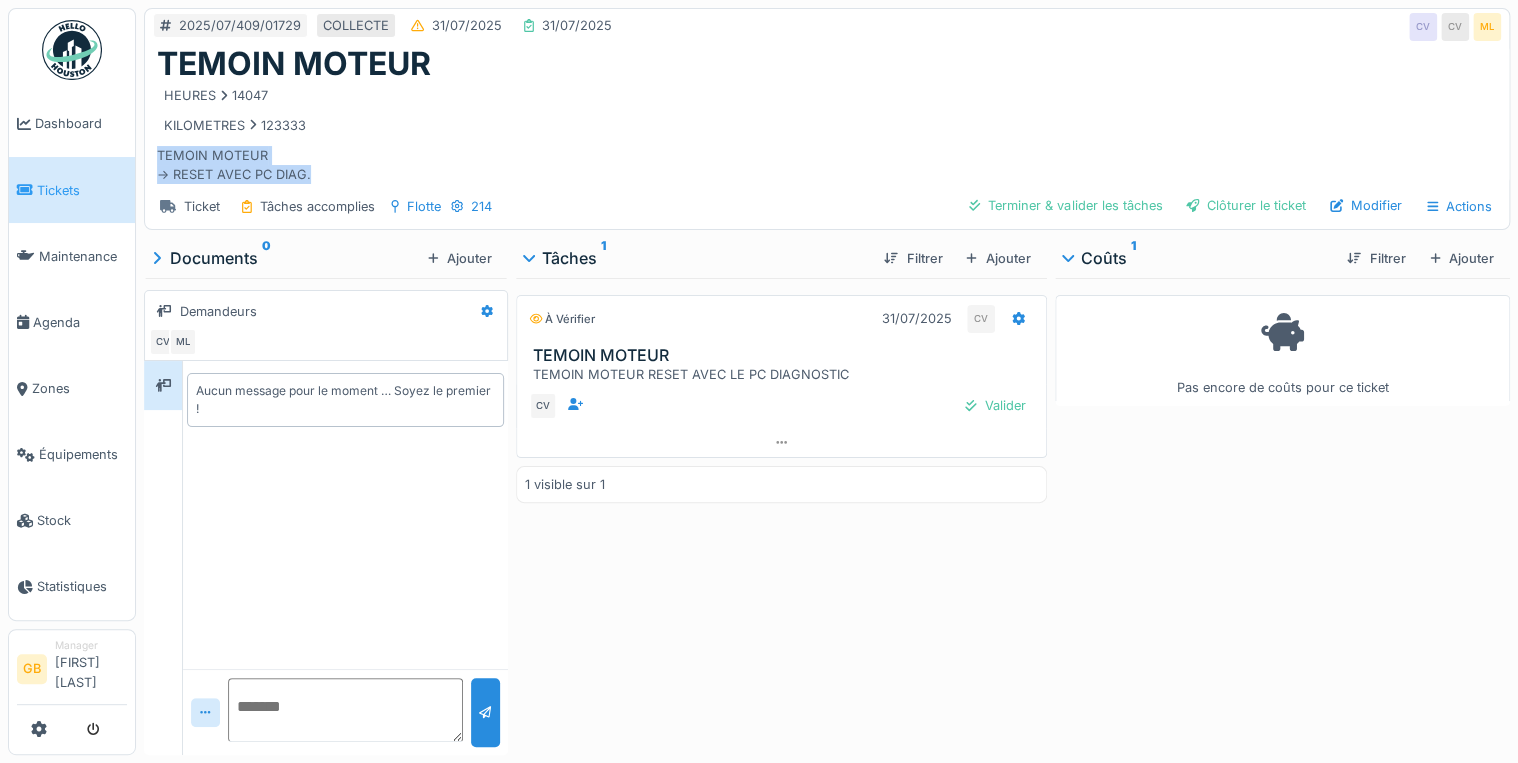 drag, startPoint x: 239, startPoint y: 176, endPoint x: 153, endPoint y: 157, distance: 88.07383 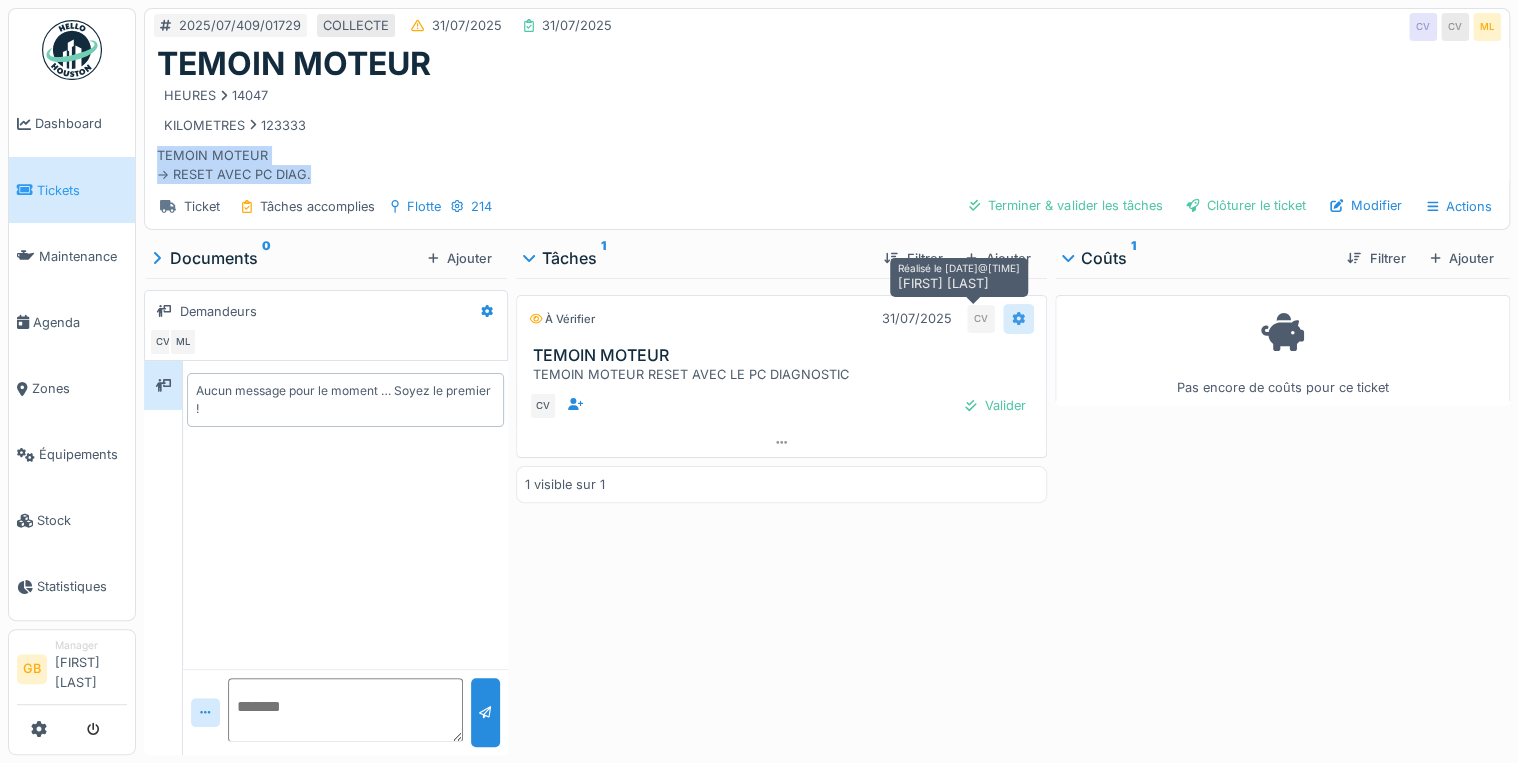 click at bounding box center [1018, 318] 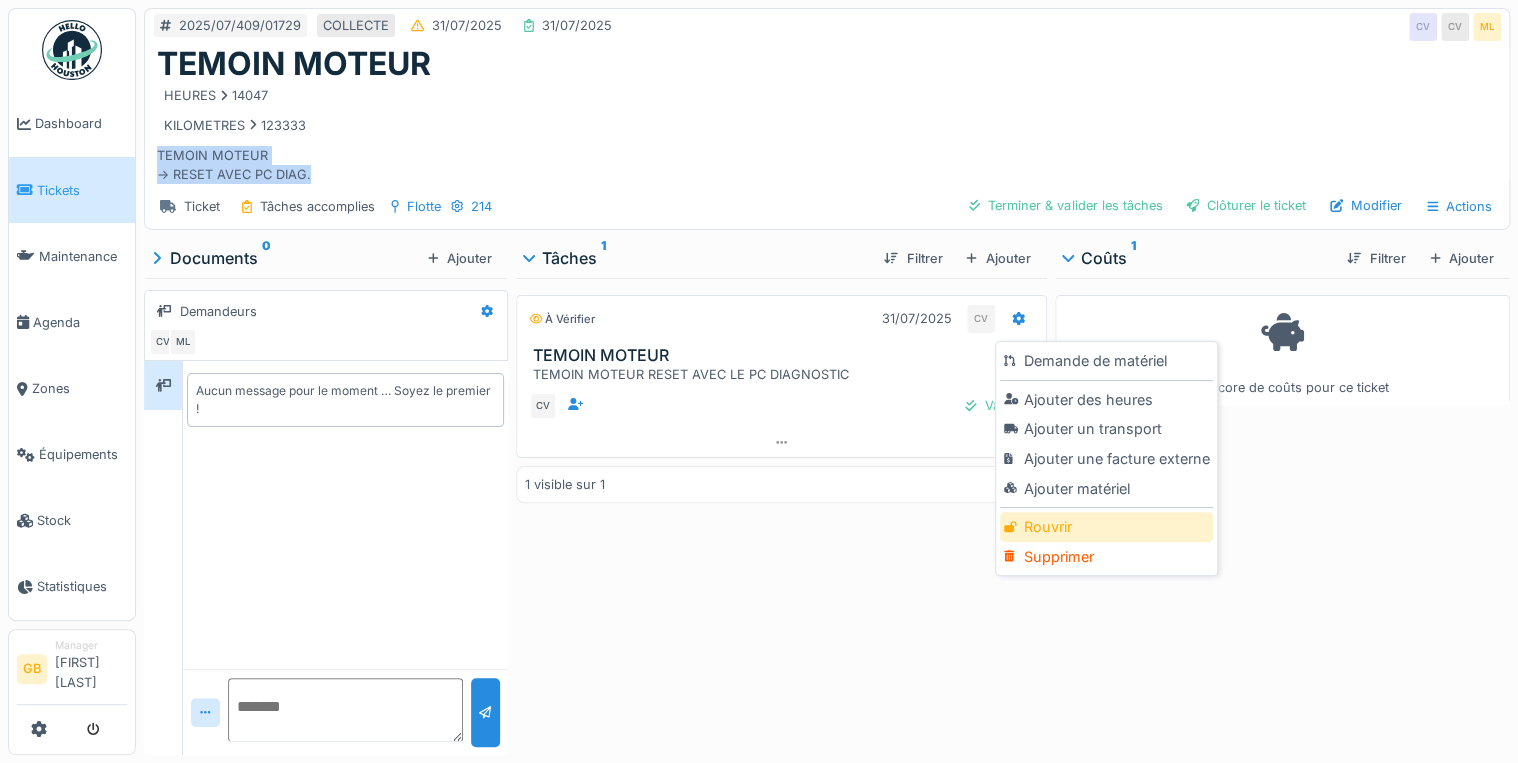 click on "Rouvrir" at bounding box center (1106, 527) 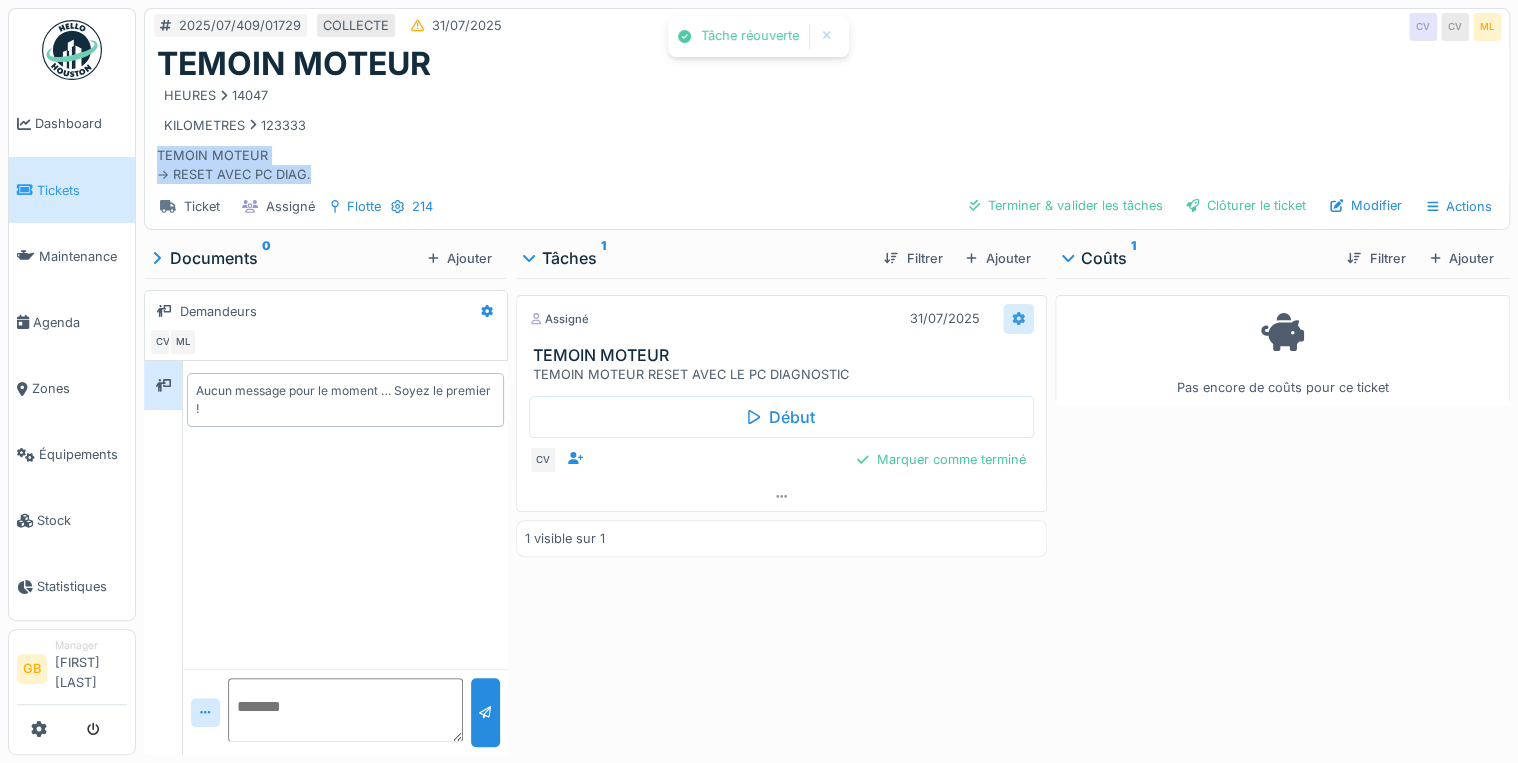 click at bounding box center (1018, 318) 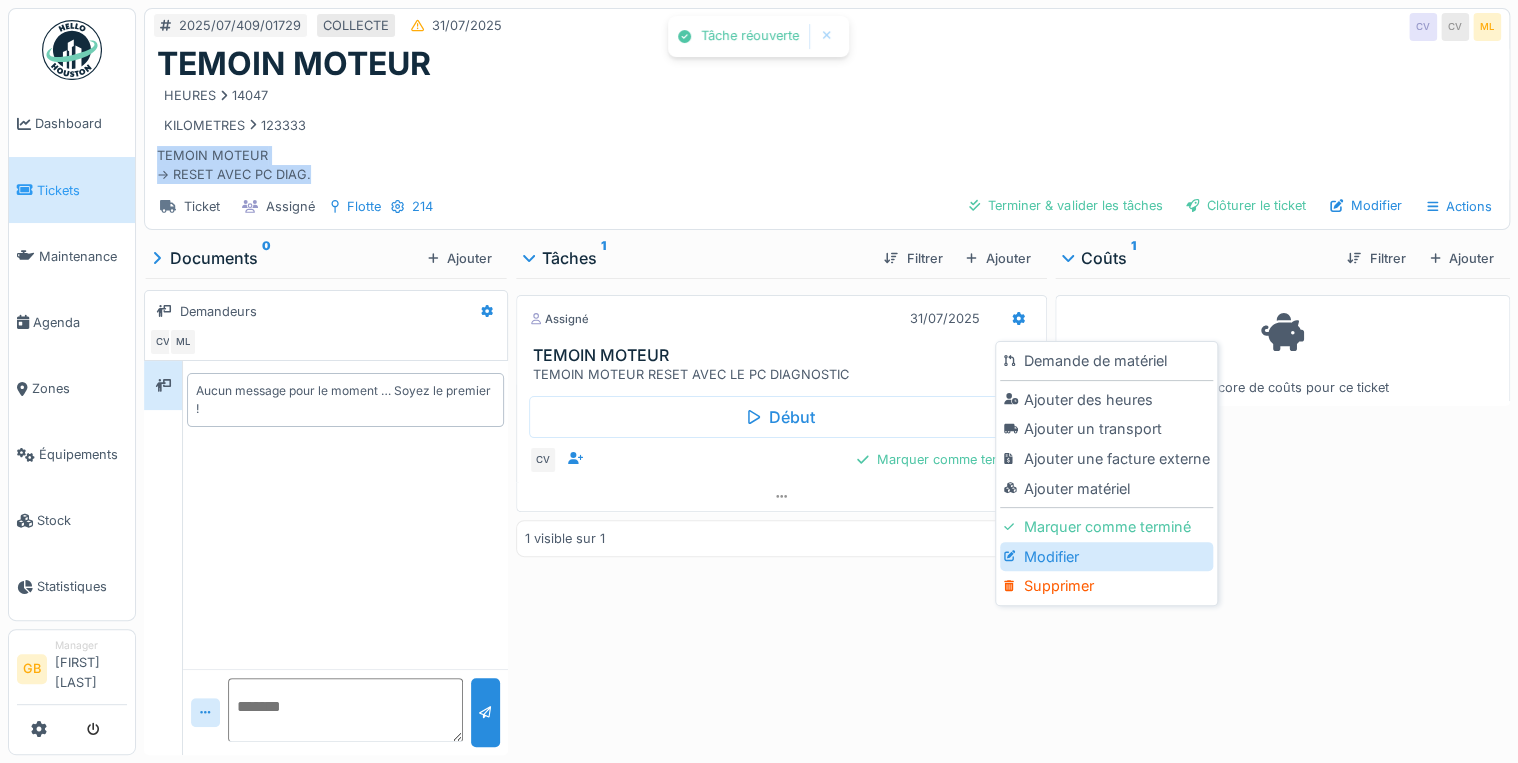 click on "Modifier" at bounding box center [1106, 557] 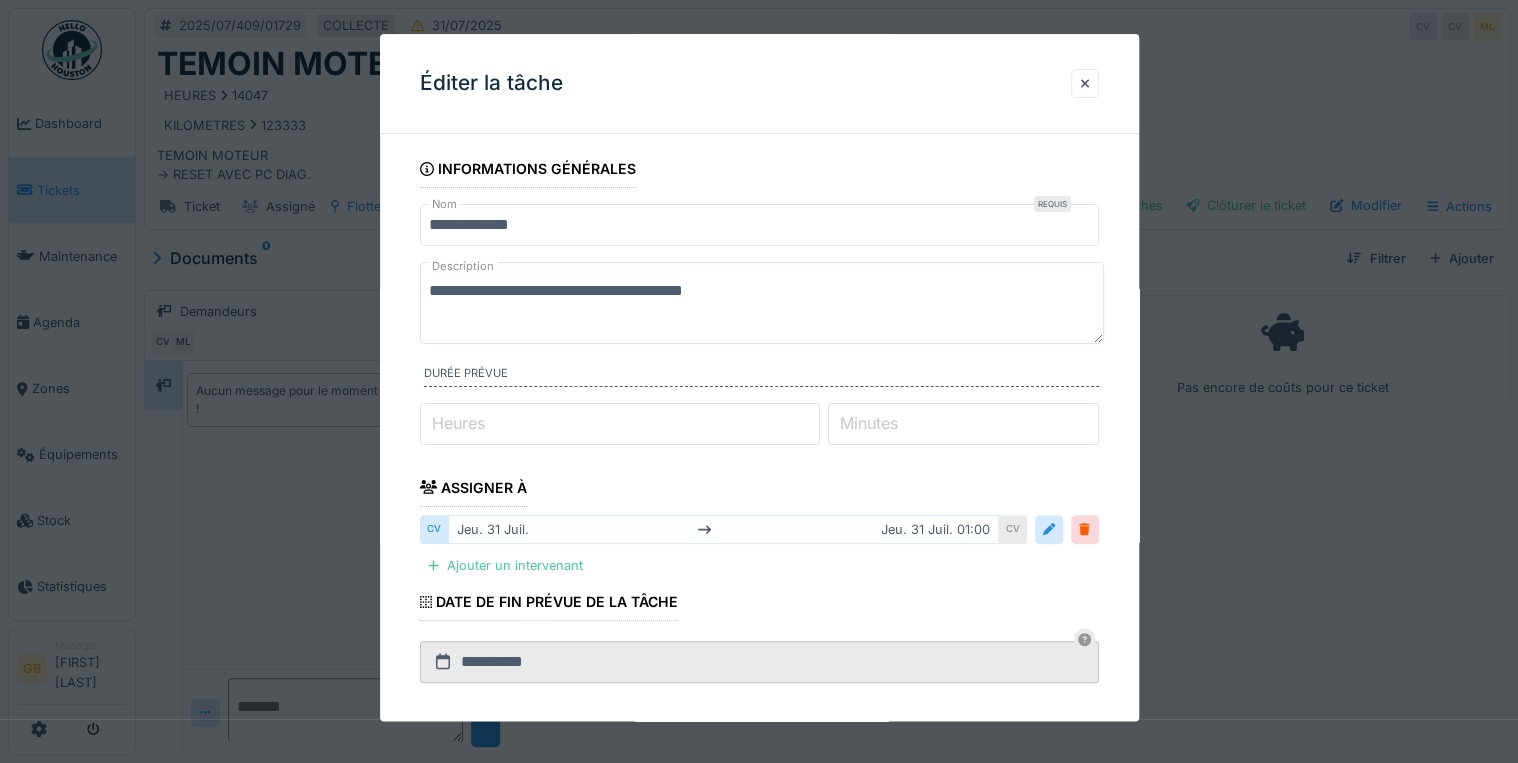 drag, startPoint x: 892, startPoint y: 300, endPoint x: 0, endPoint y: 124, distance: 909.19745 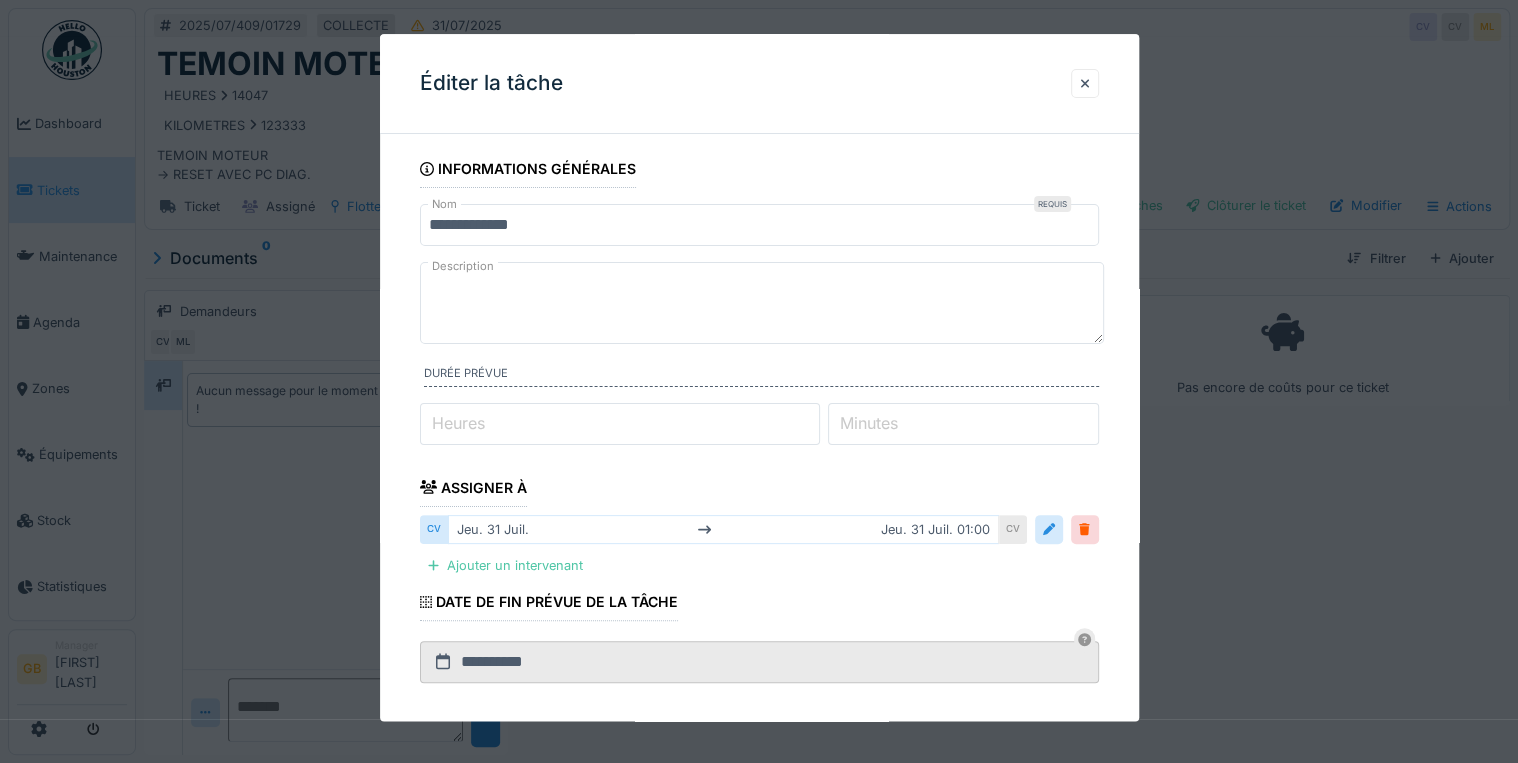 paste on "**********" 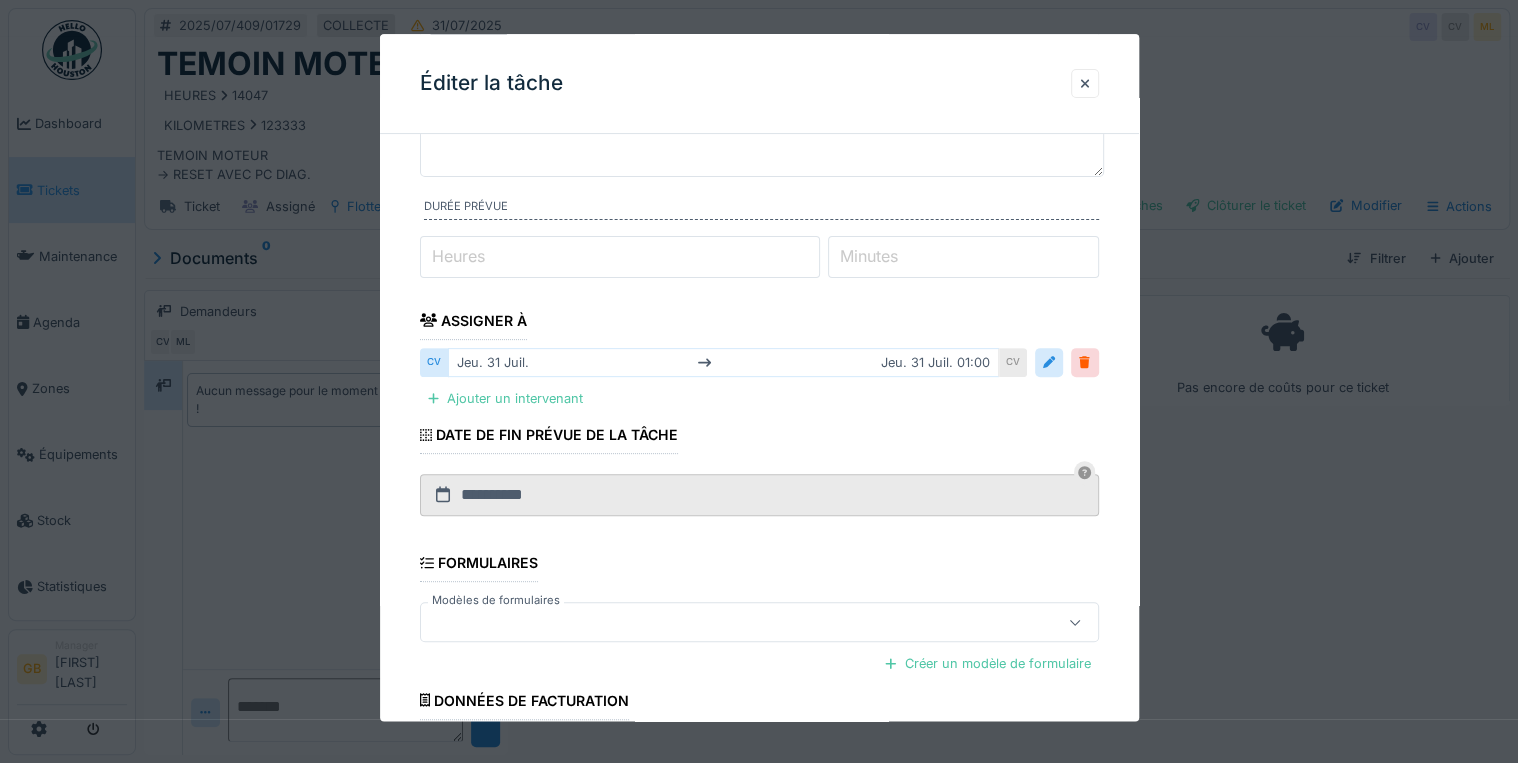 scroll, scrollTop: 360, scrollLeft: 0, axis: vertical 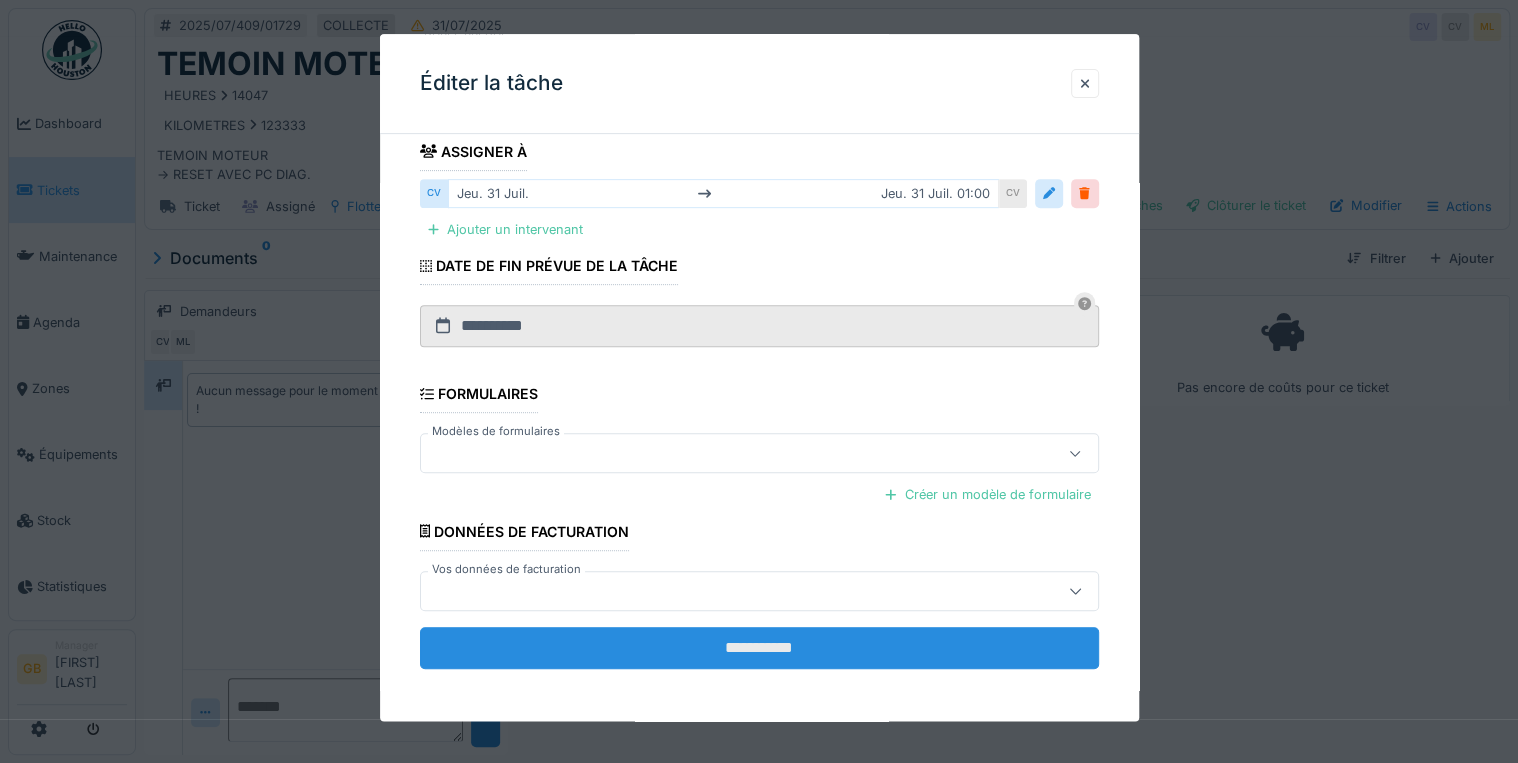 type on "**********" 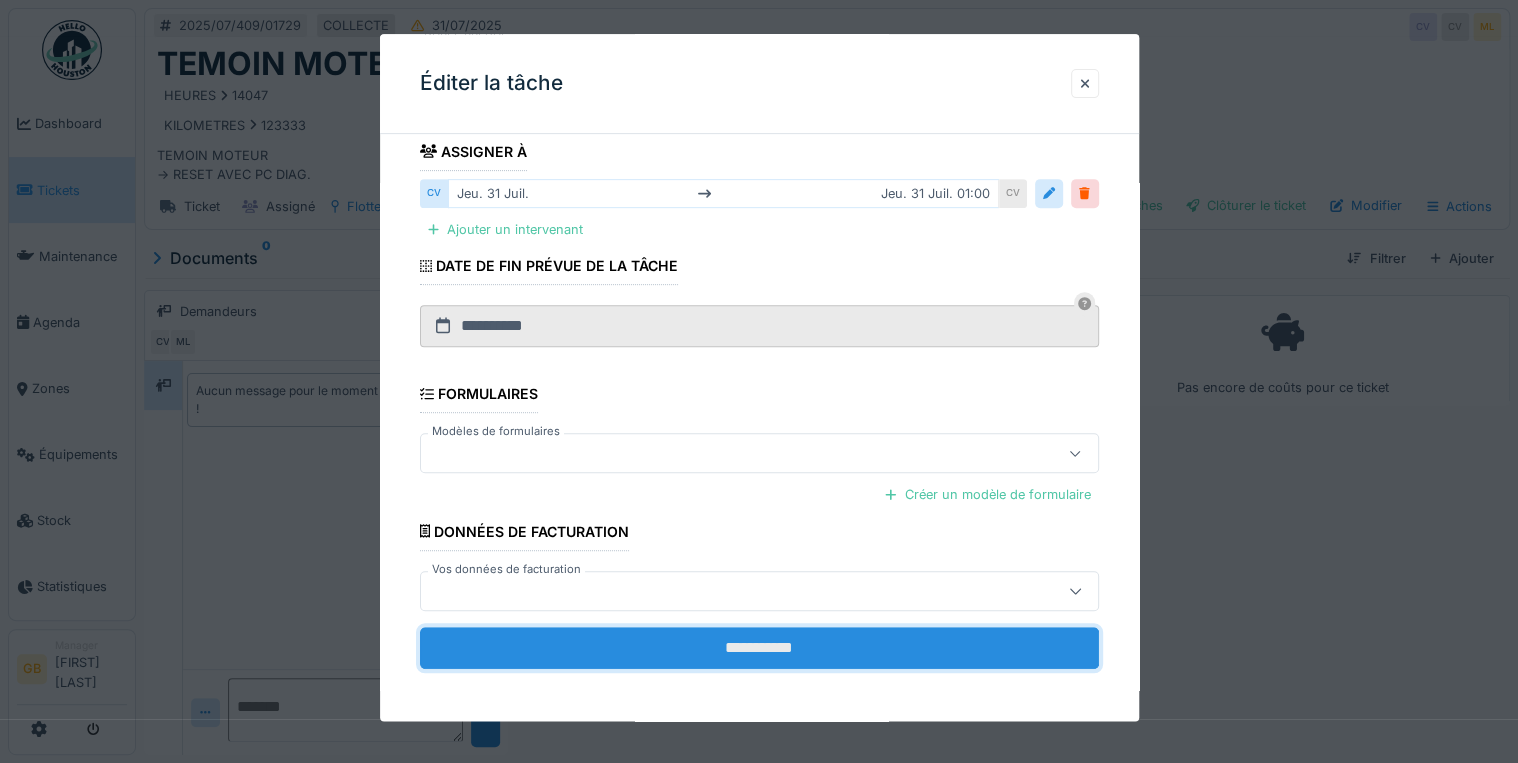 click on "**********" at bounding box center (759, 648) 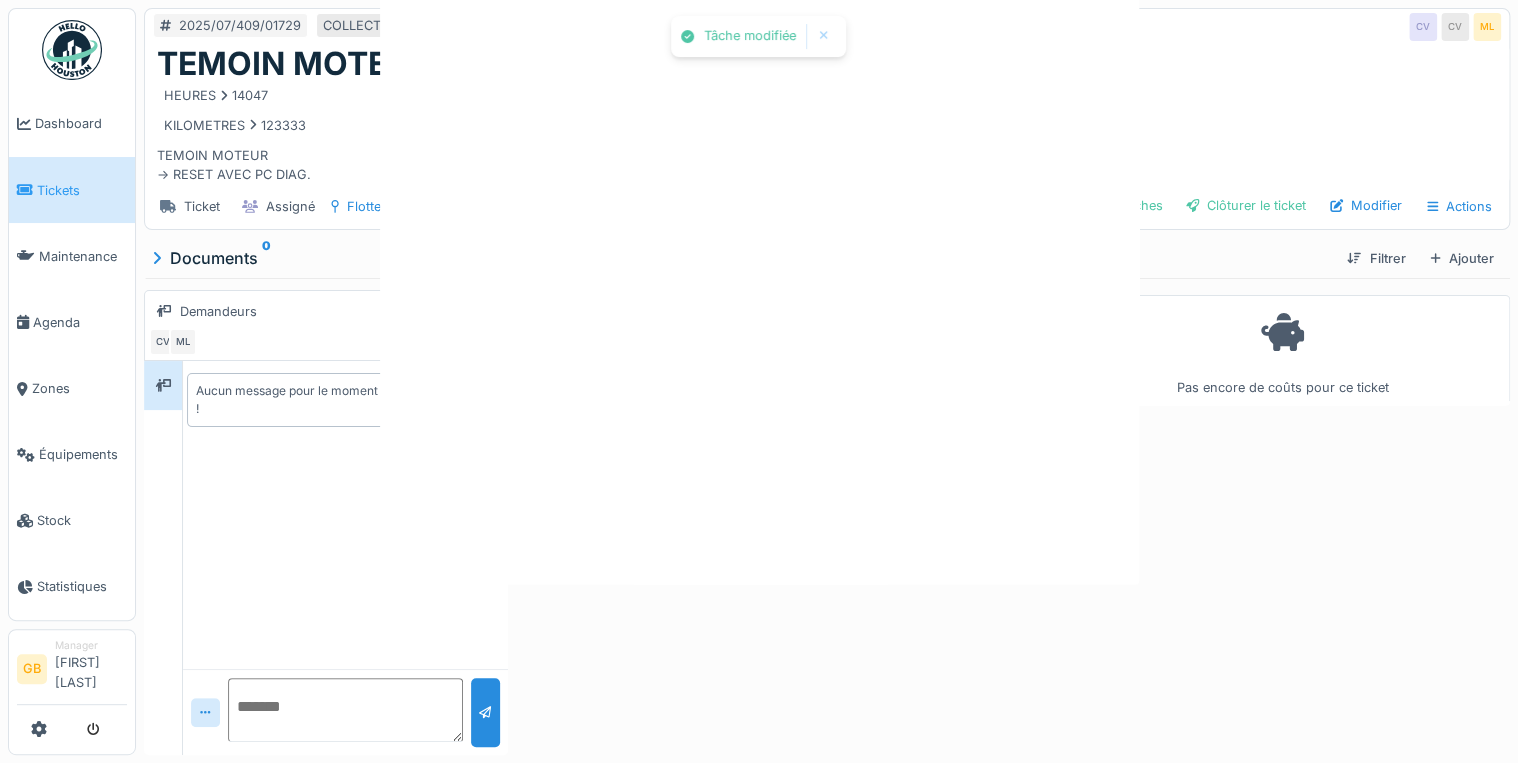 scroll, scrollTop: 0, scrollLeft: 0, axis: both 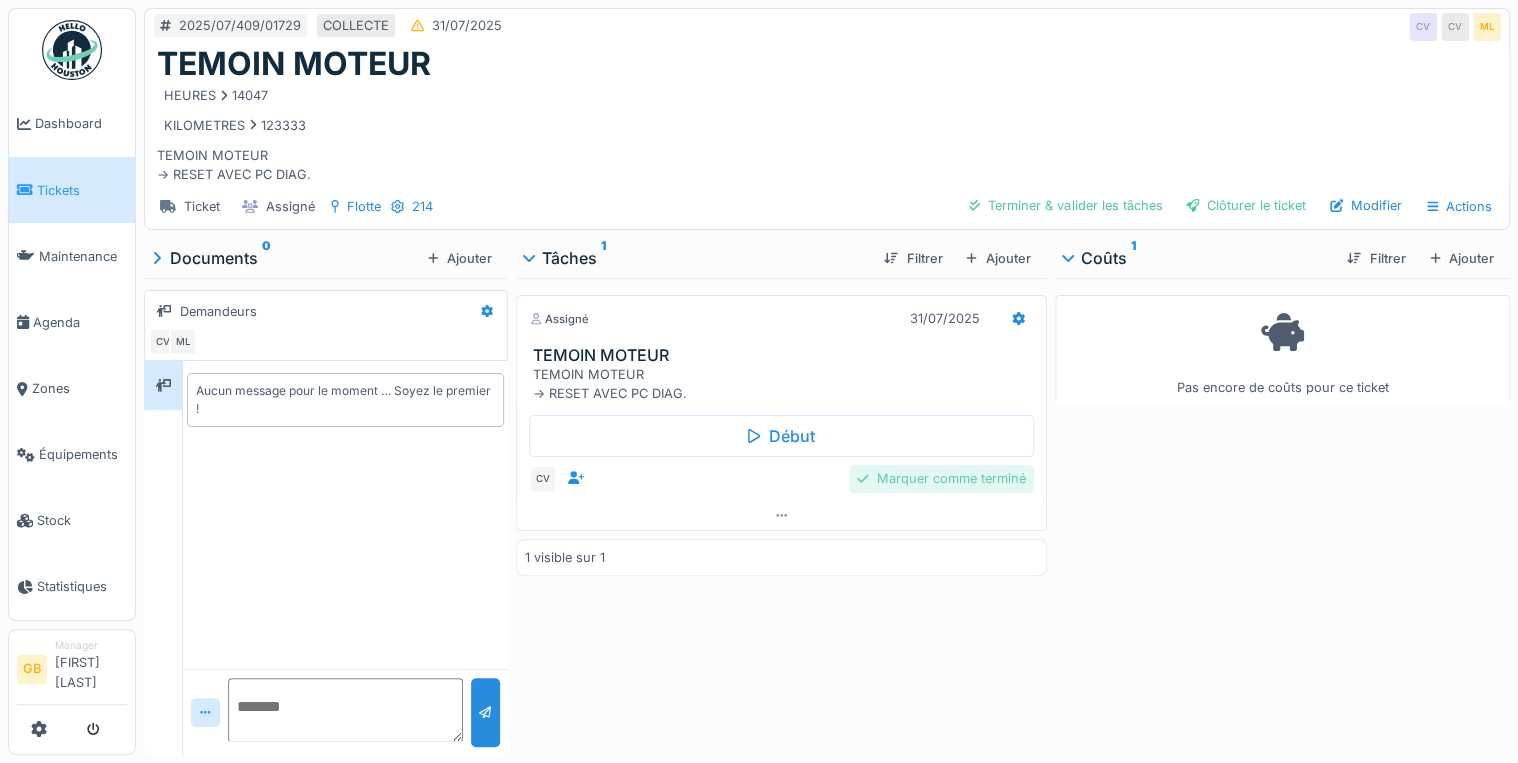 click on "Marquer comme terminé" at bounding box center [941, 478] 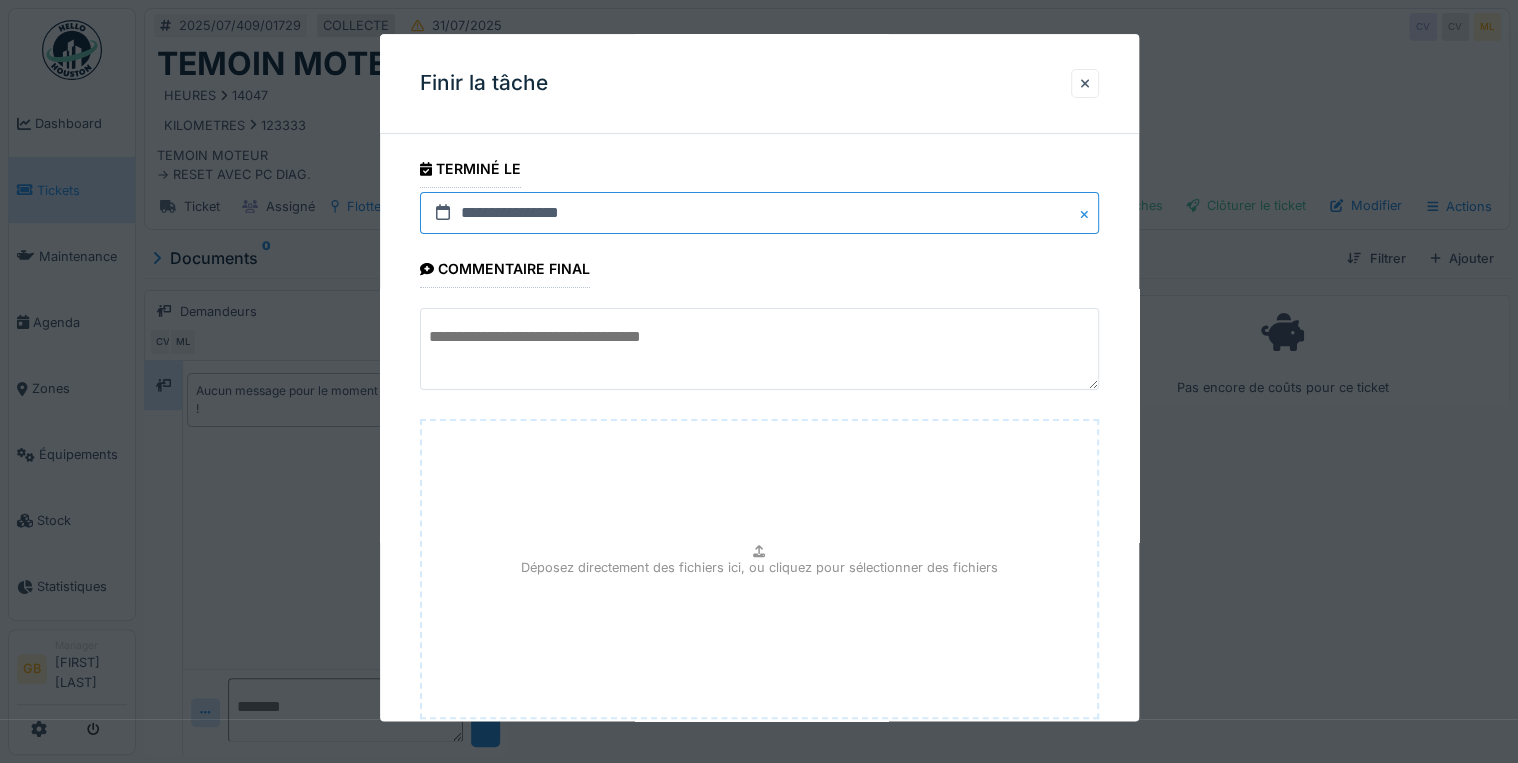click on "**********" at bounding box center [759, 213] 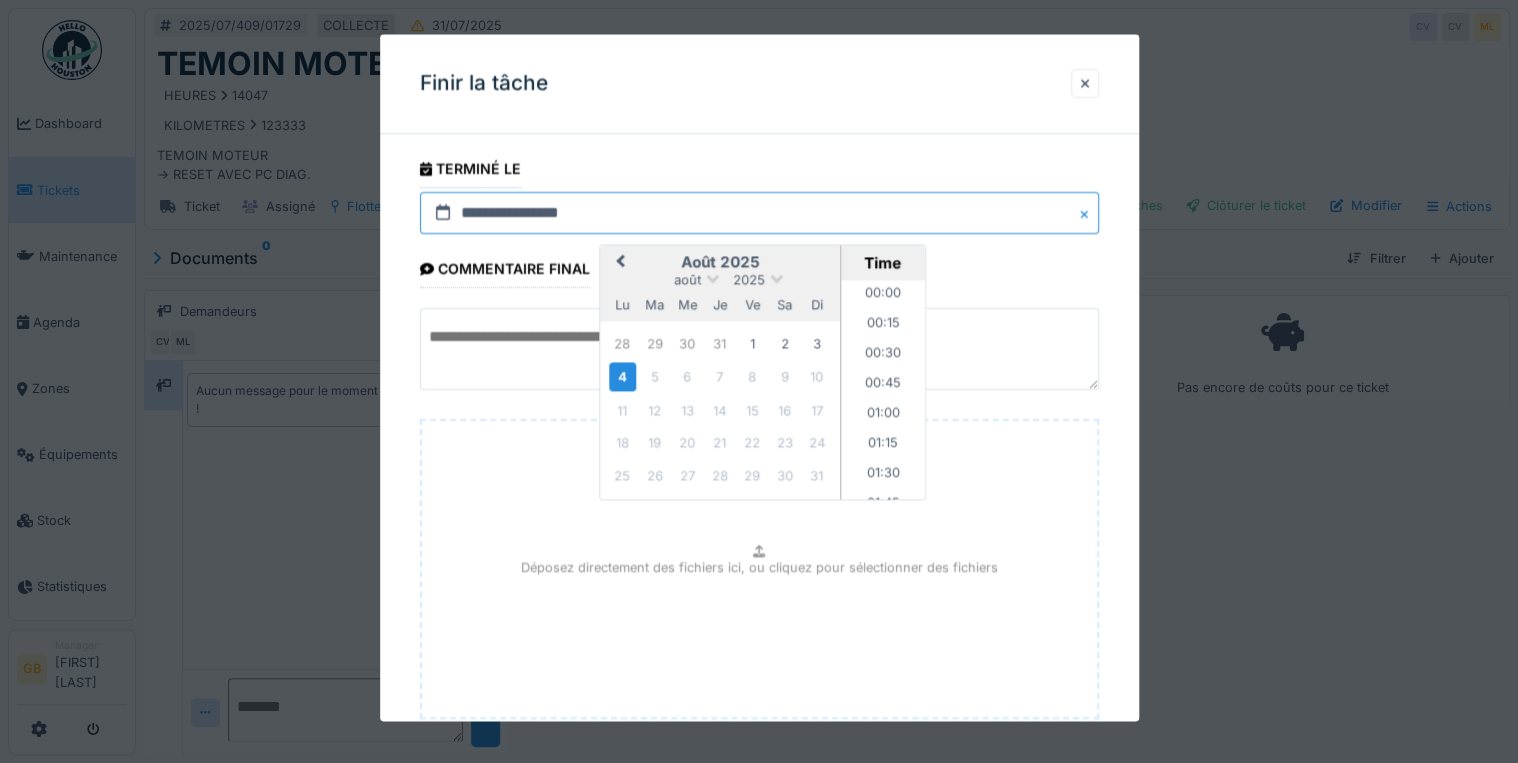 scroll, scrollTop: 1495, scrollLeft: 0, axis: vertical 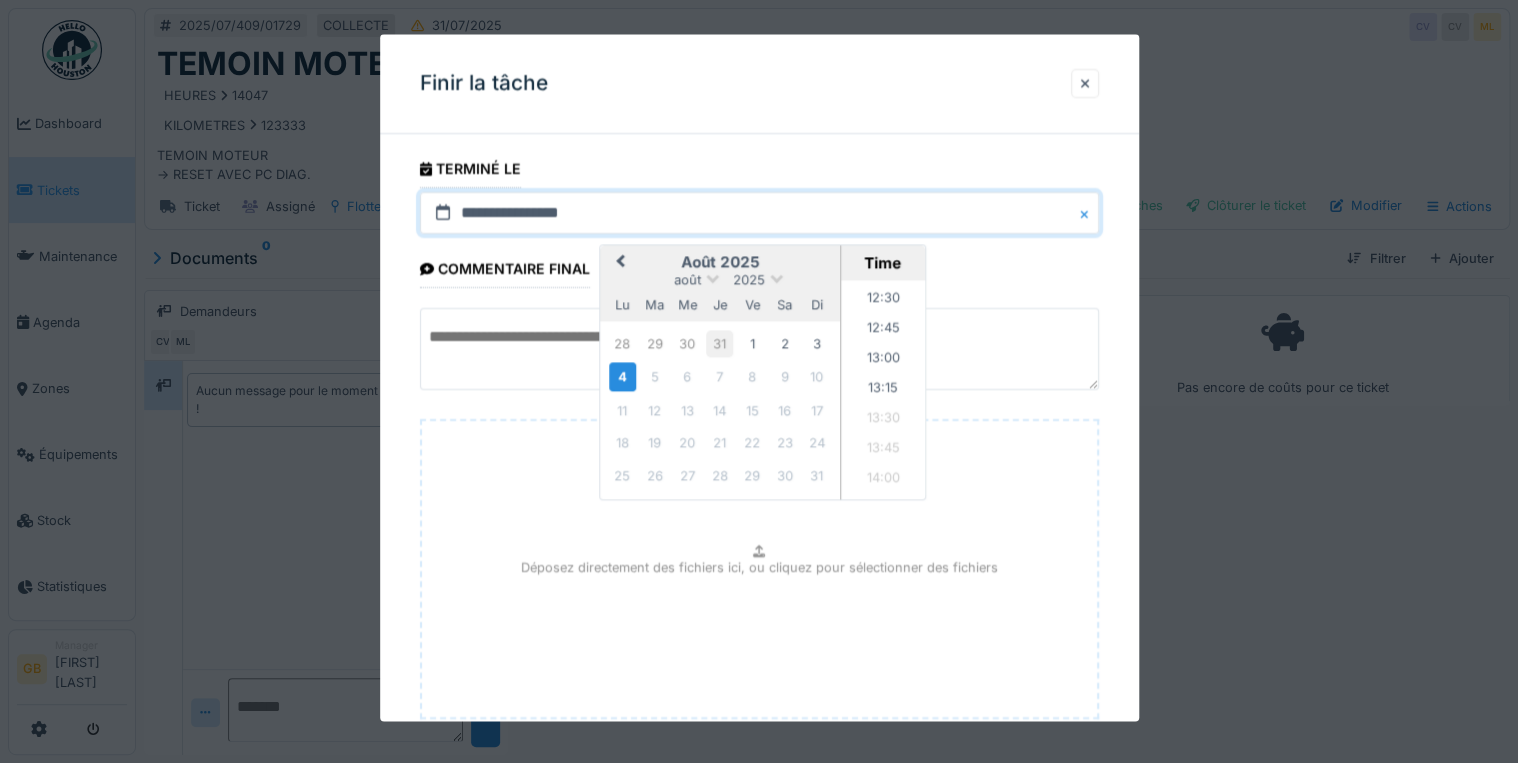 click on "31" at bounding box center [719, 343] 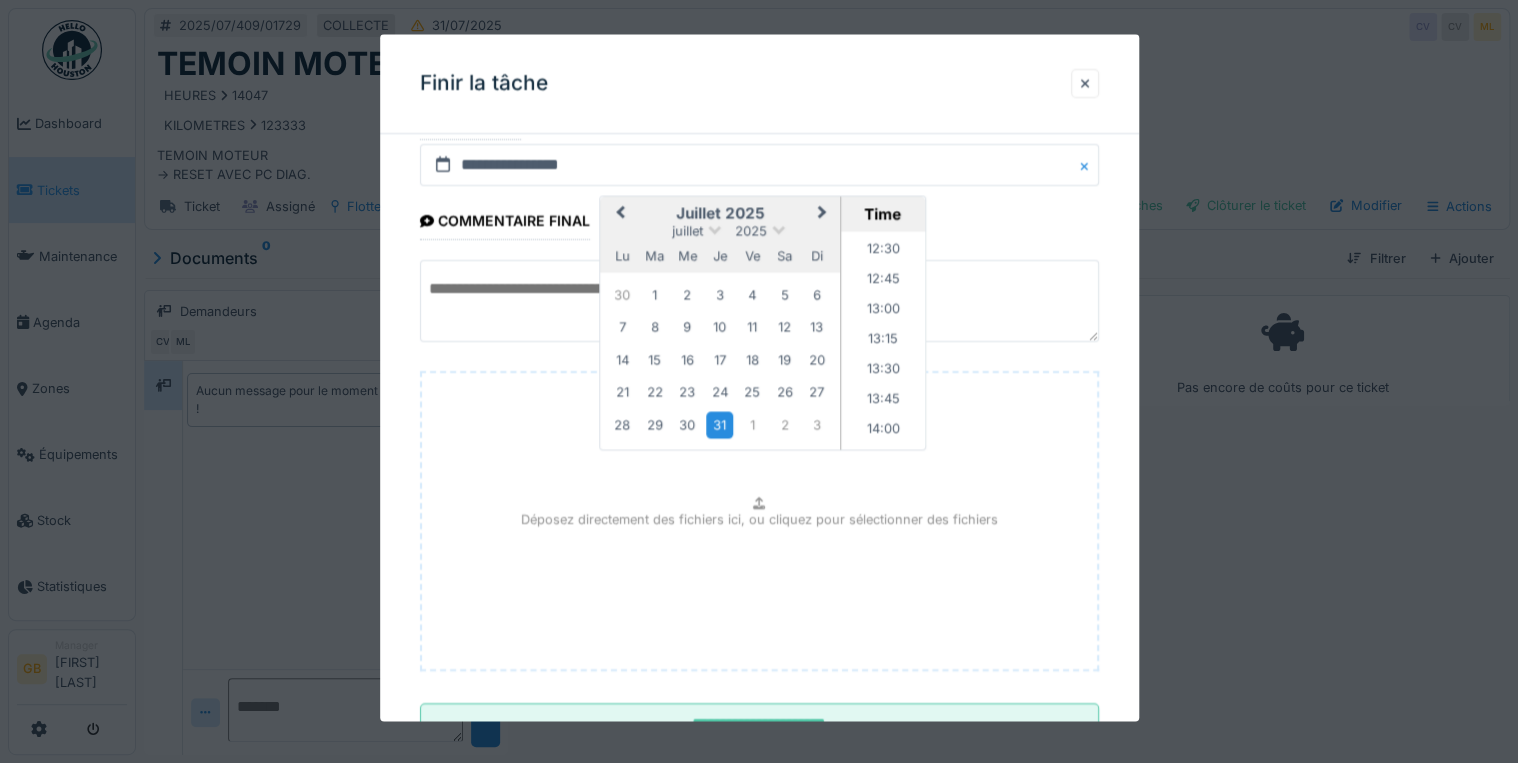 scroll, scrollTop: 126, scrollLeft: 0, axis: vertical 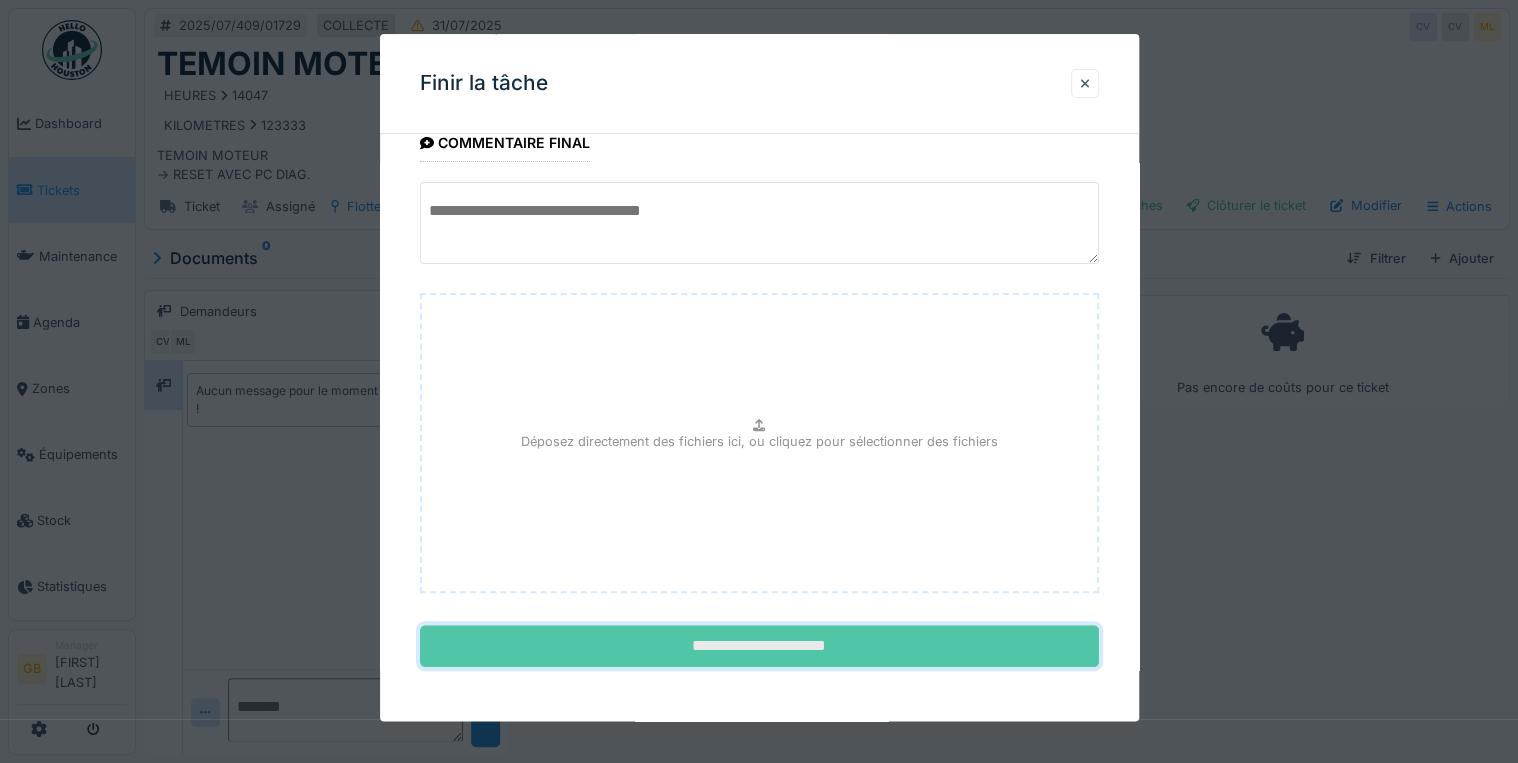 click on "**********" at bounding box center (759, 647) 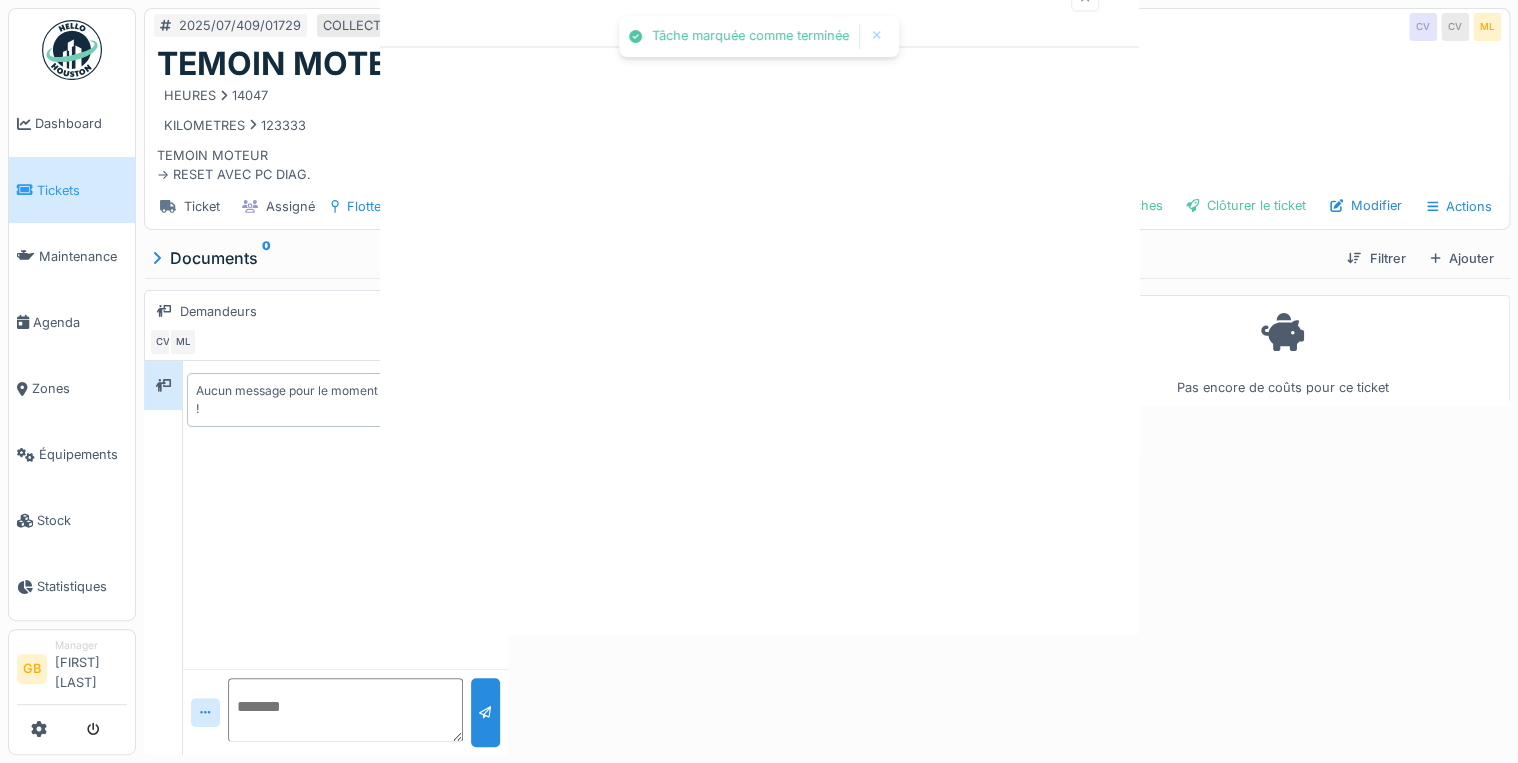 scroll, scrollTop: 0, scrollLeft: 0, axis: both 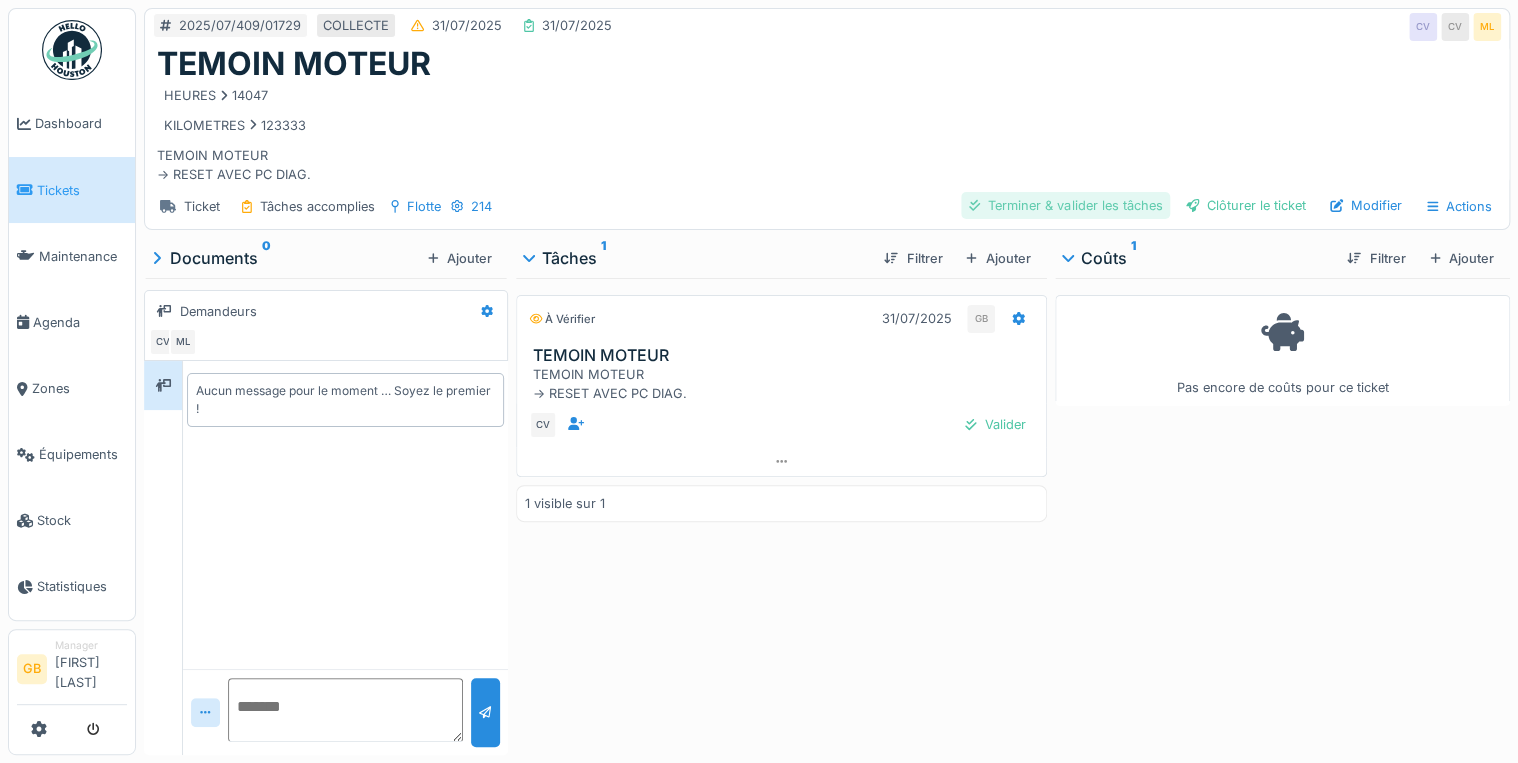 click on "Terminer & valider les tâches" at bounding box center (1065, 205) 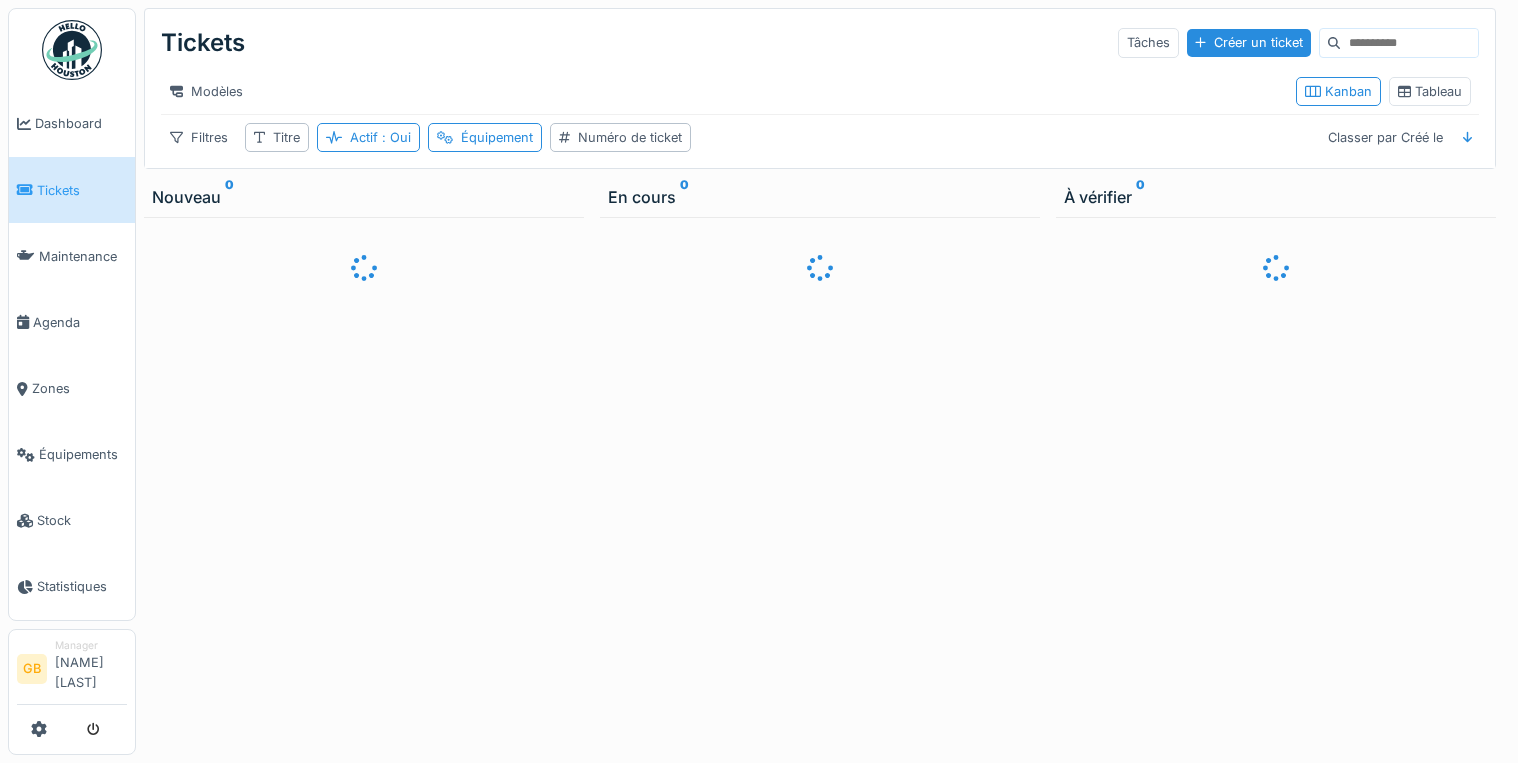 scroll, scrollTop: 0, scrollLeft: 0, axis: both 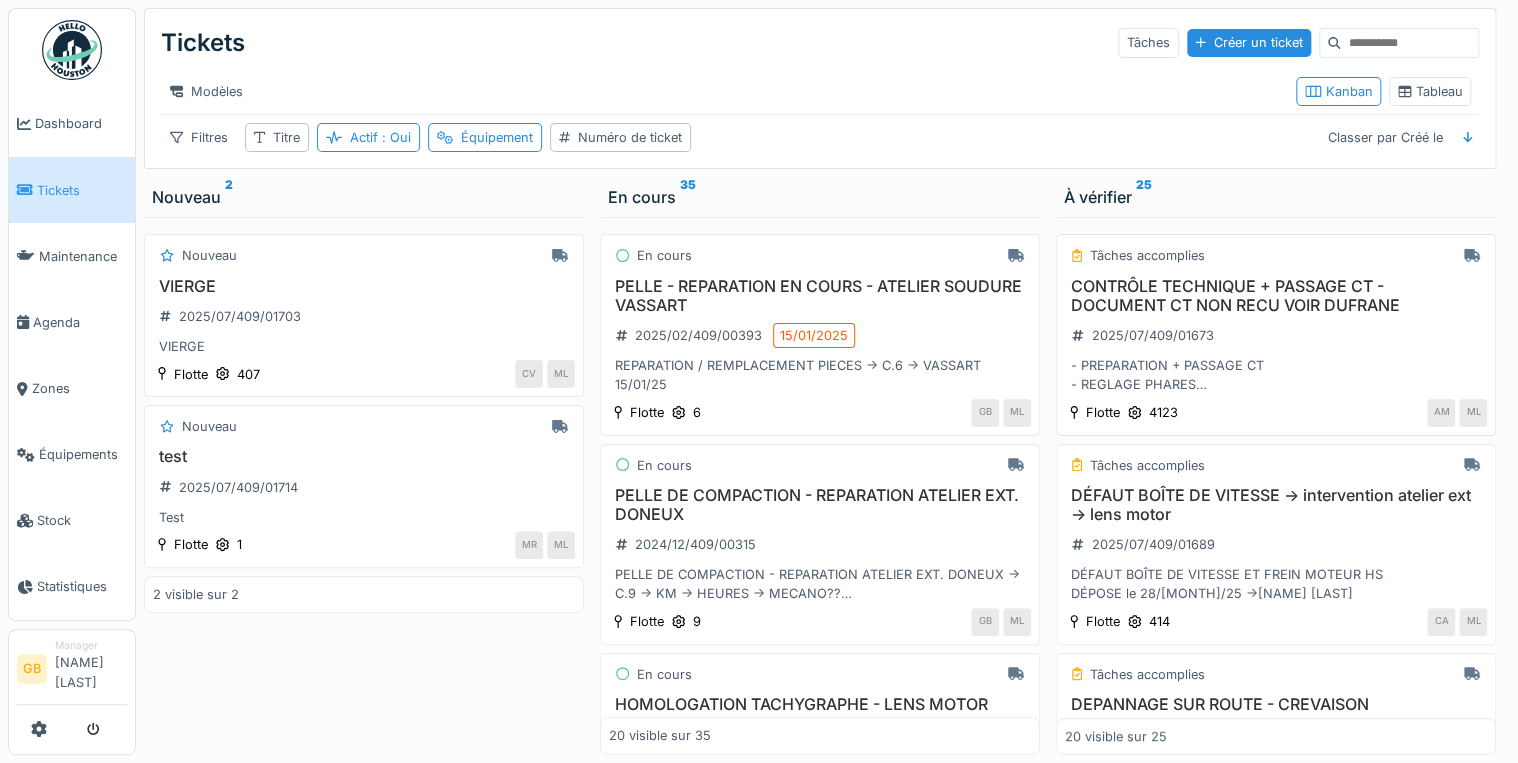 click on "CONTRÔLE TECHNIQUE + PASSAGE CT - DOCUMENT CT NON RECU VOIR DUFRANE" at bounding box center [1276, 296] 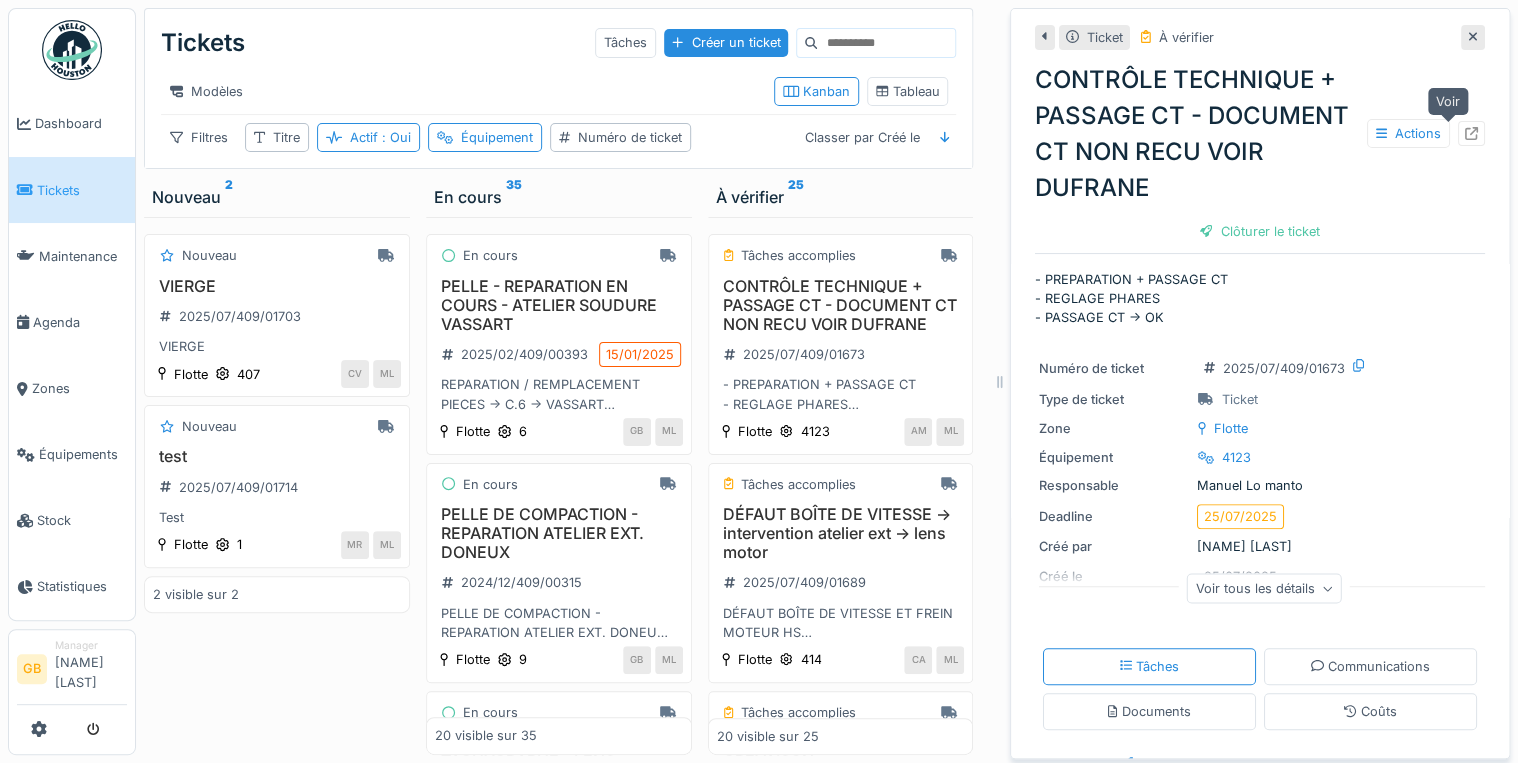 click 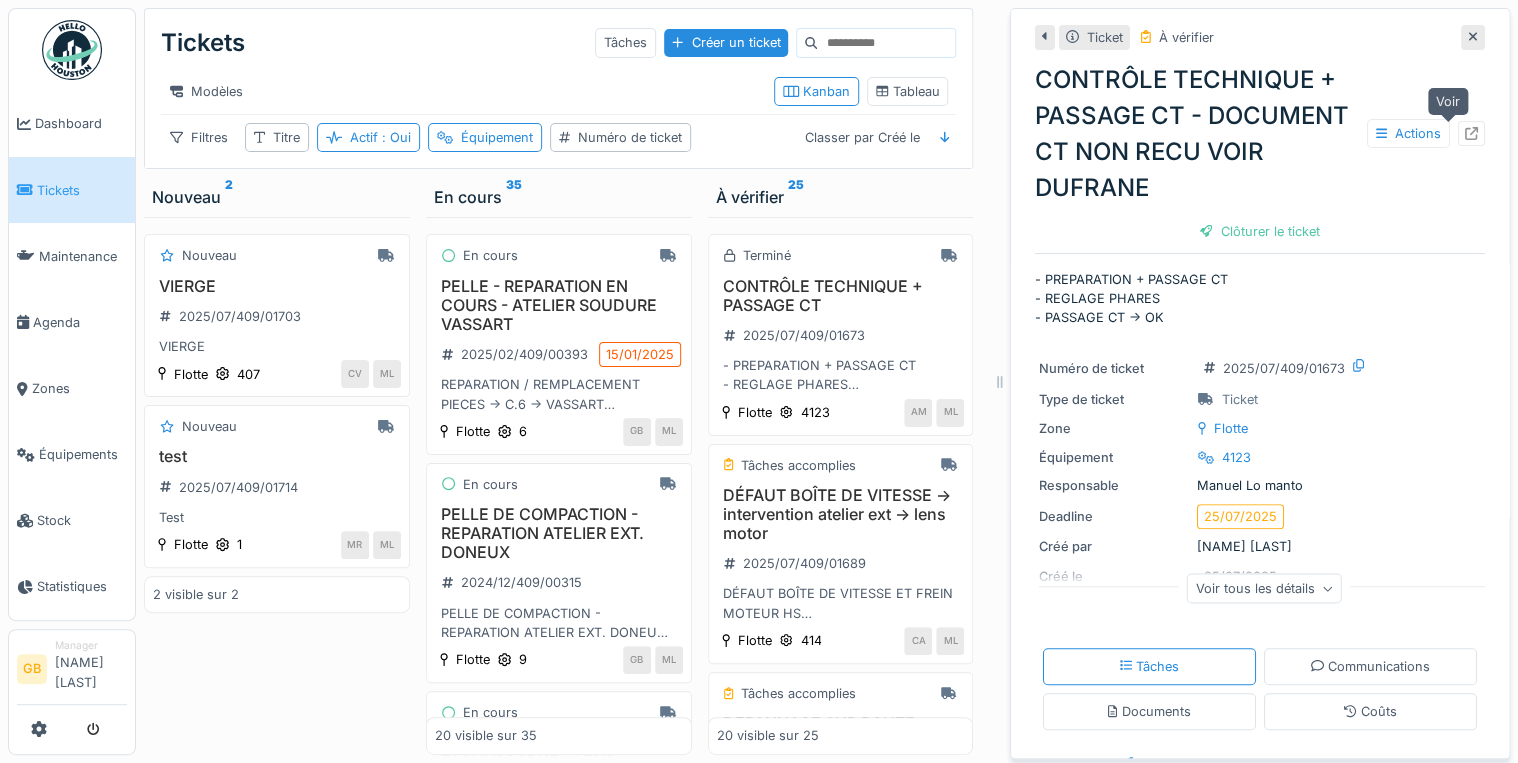 click 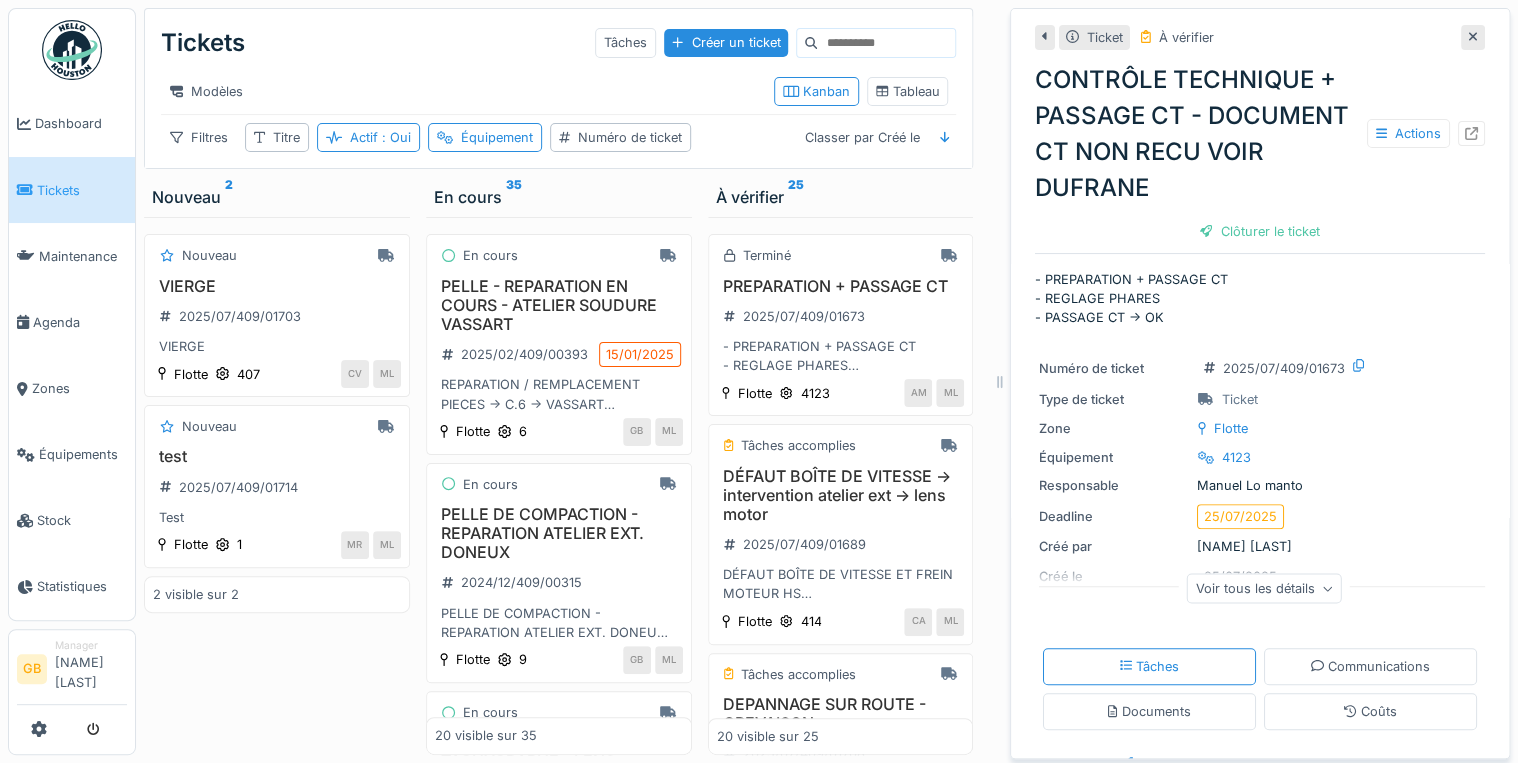 click 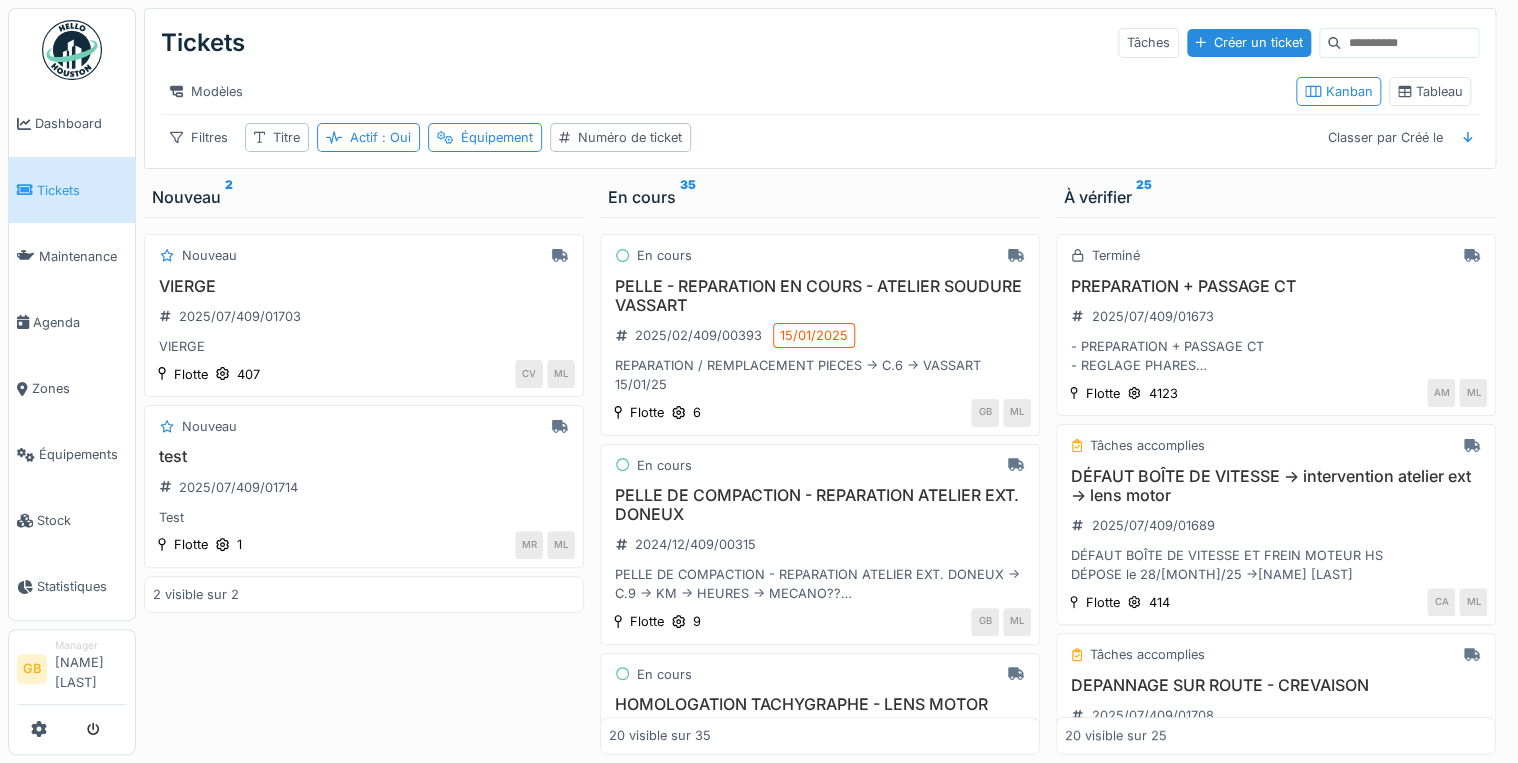 scroll, scrollTop: 80, scrollLeft: 0, axis: vertical 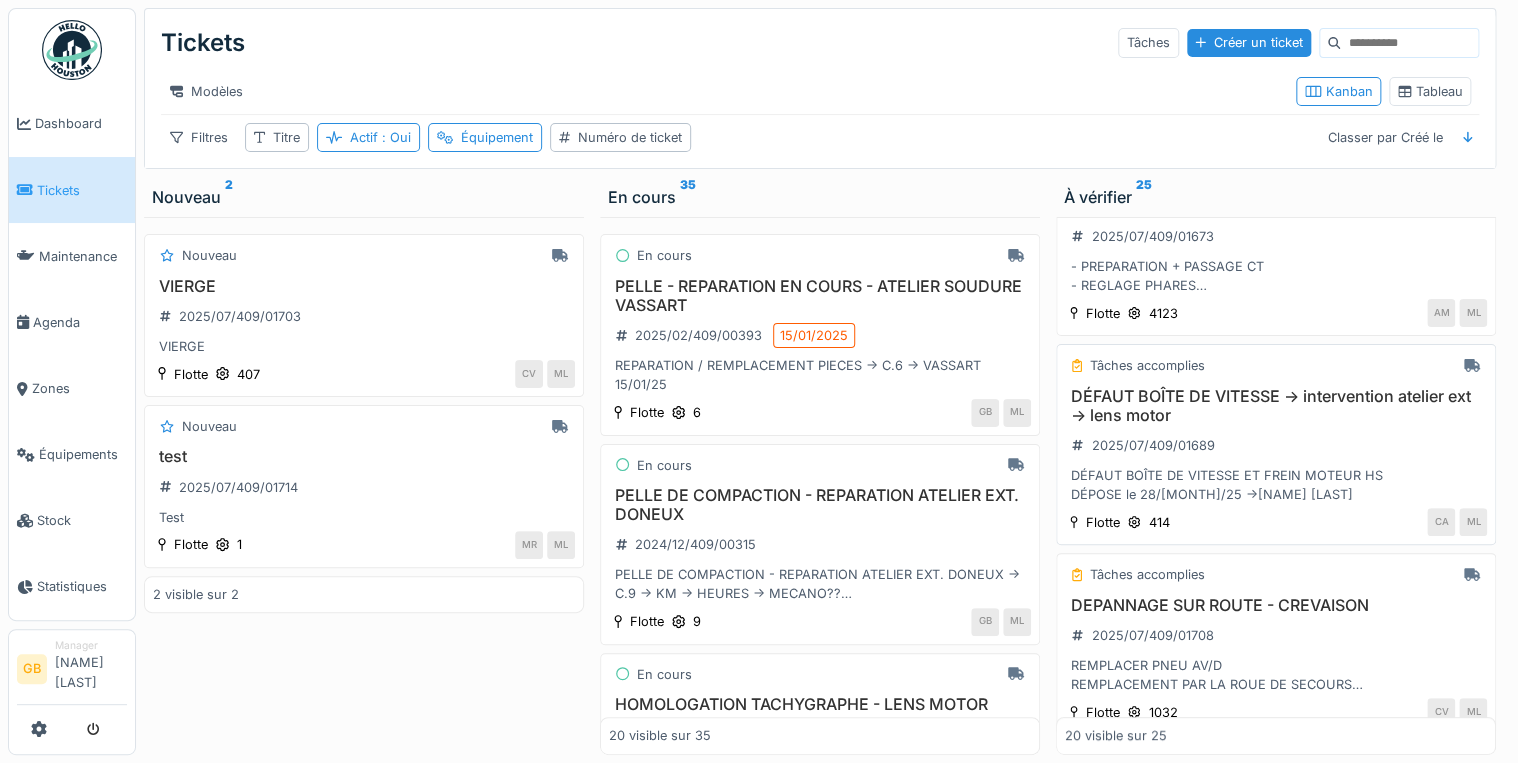 click on "DÉFAUT BOÎTE DE VITESSE -> intervention atelier ext -> lens motor" at bounding box center [1276, 406] 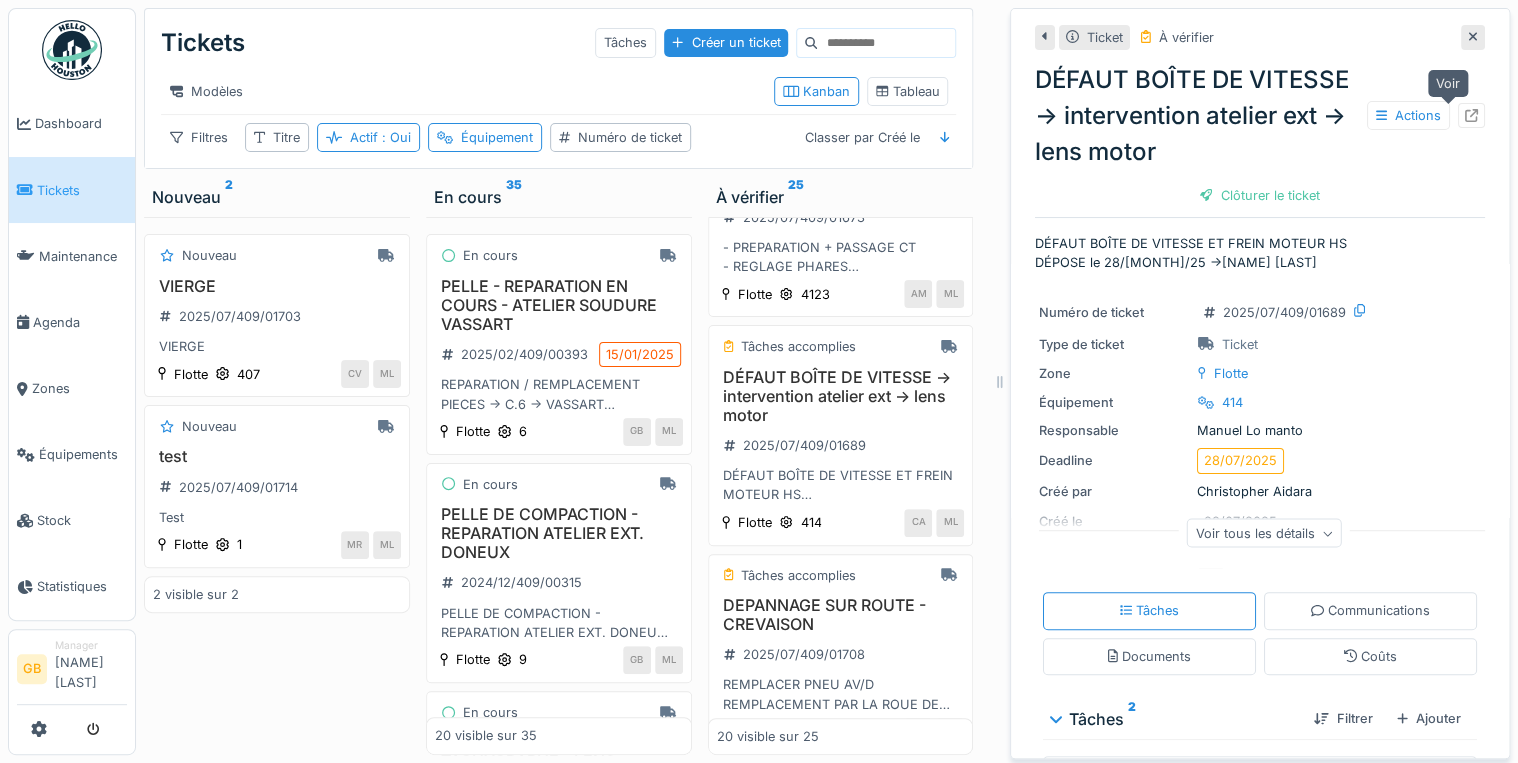 click at bounding box center [1471, 115] 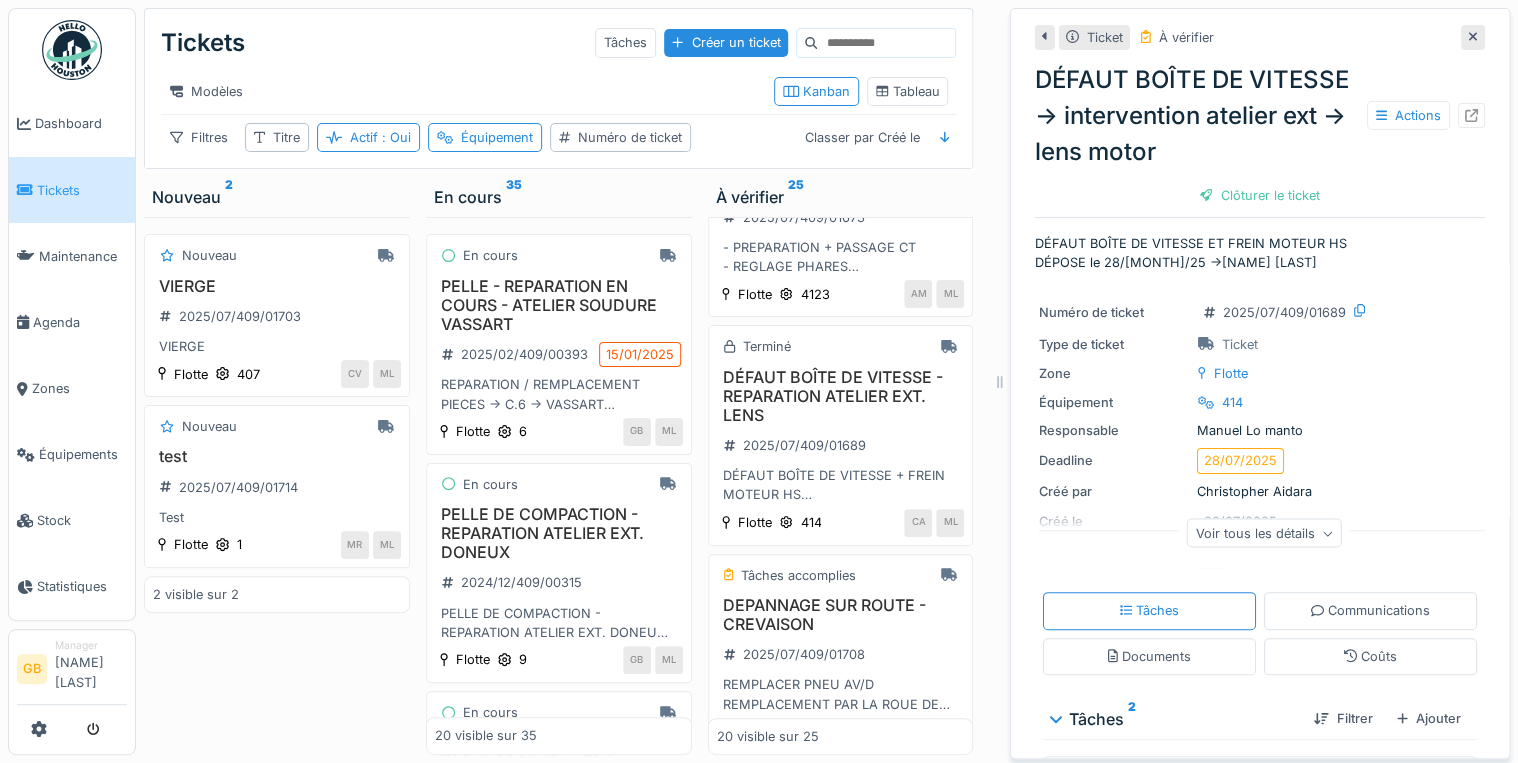 click 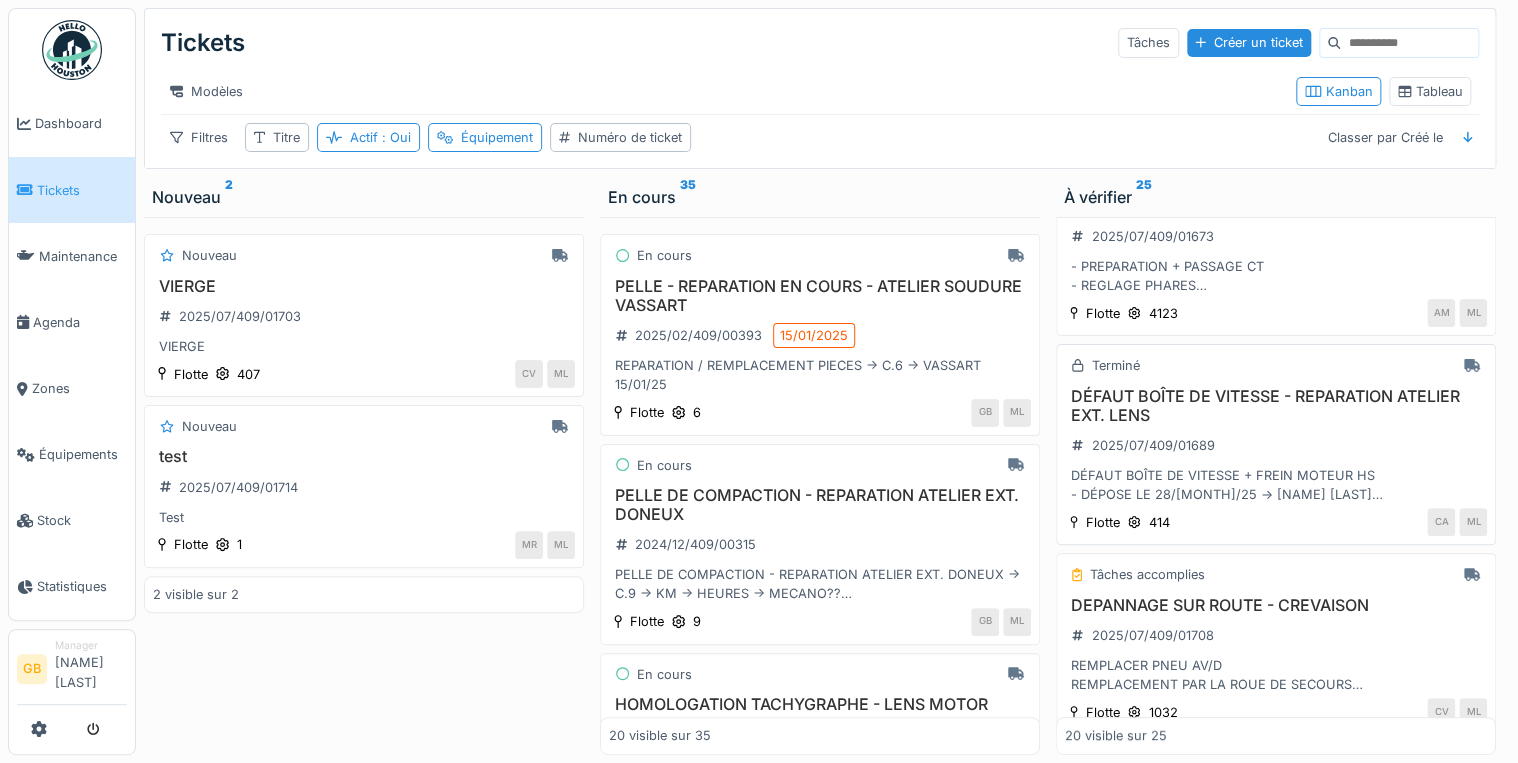 scroll, scrollTop: 160, scrollLeft: 0, axis: vertical 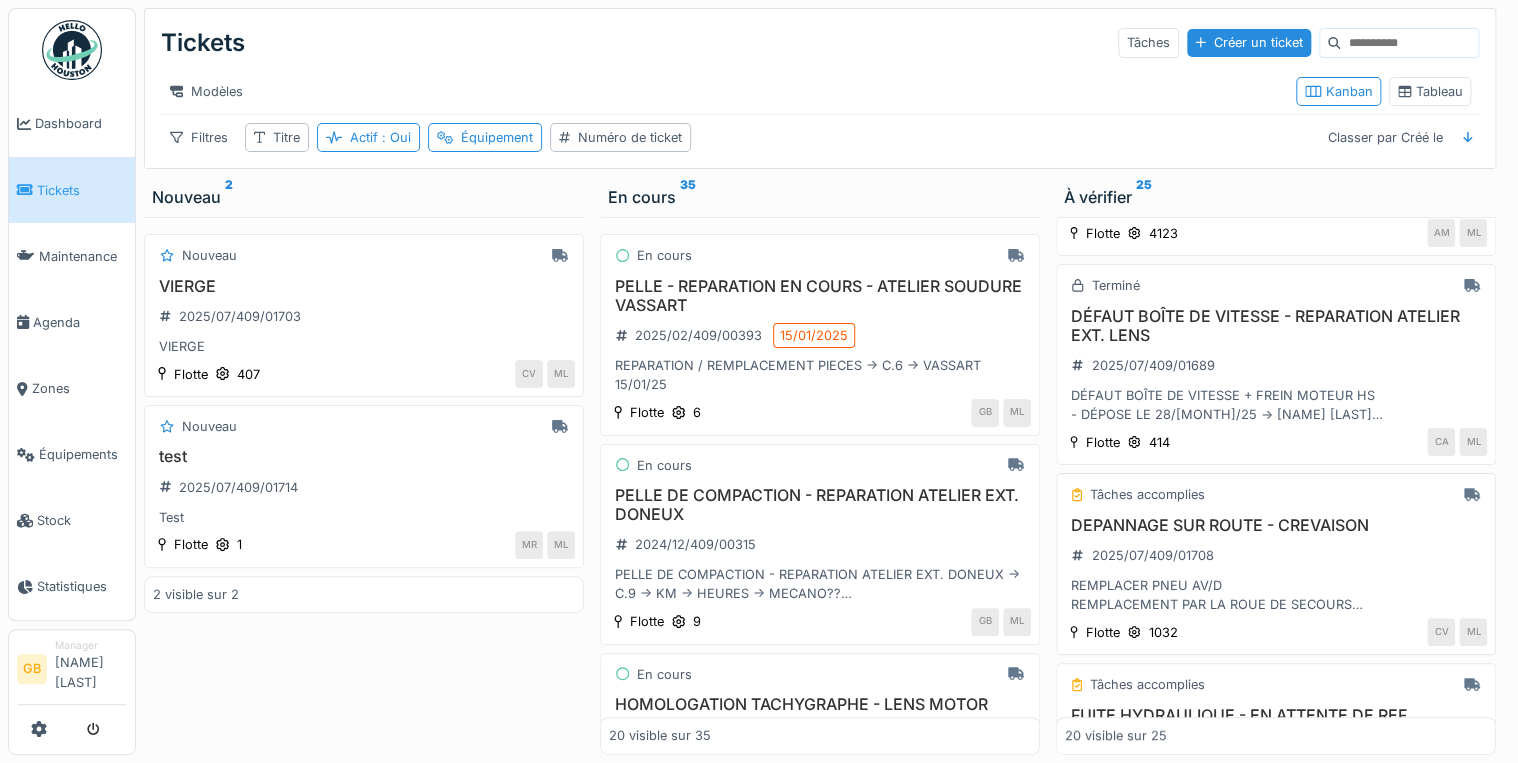click on "DEPANNAGE SUR ROUTE - CREVAISON" at bounding box center (1276, 525) 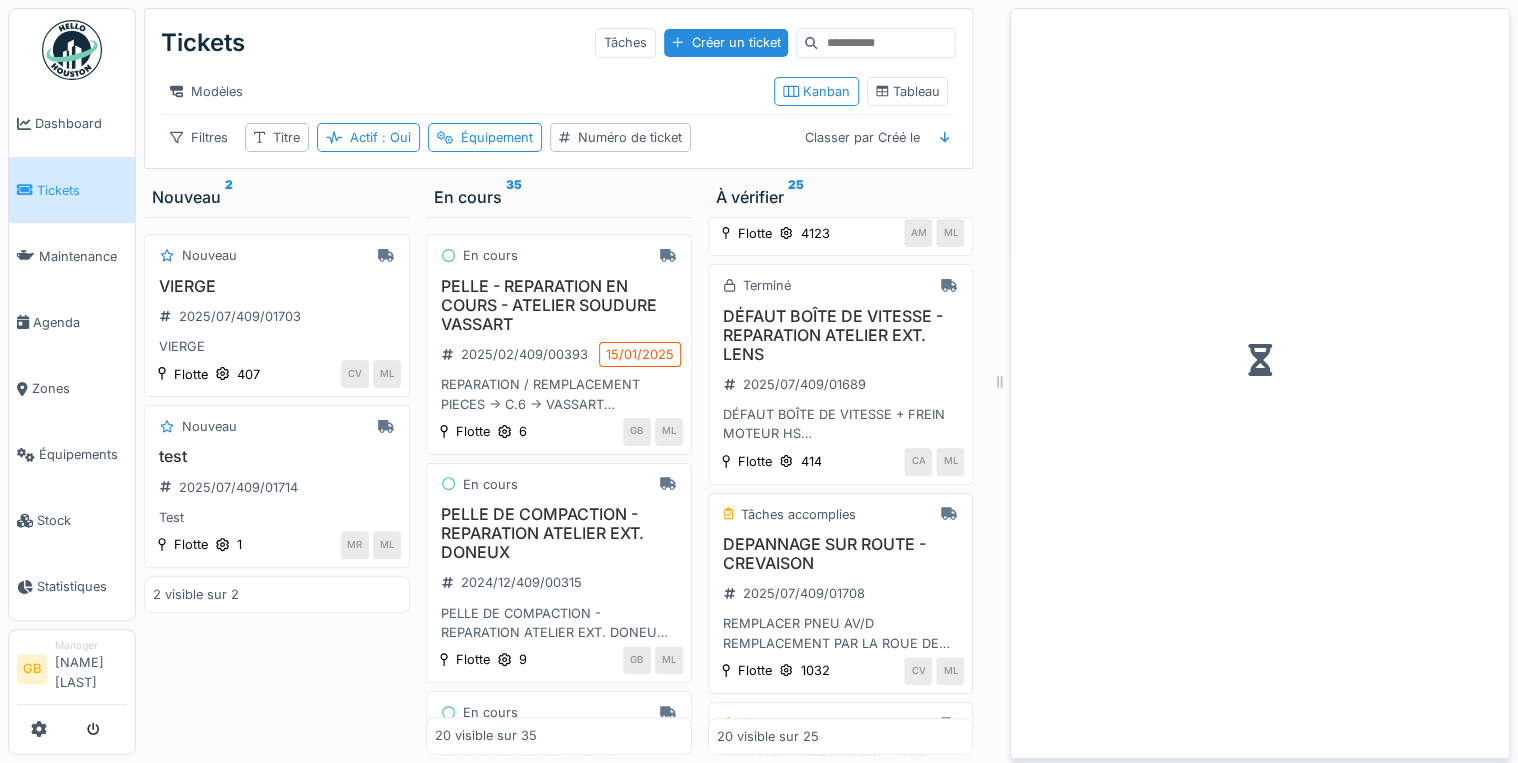 scroll, scrollTop: 179, scrollLeft: 0, axis: vertical 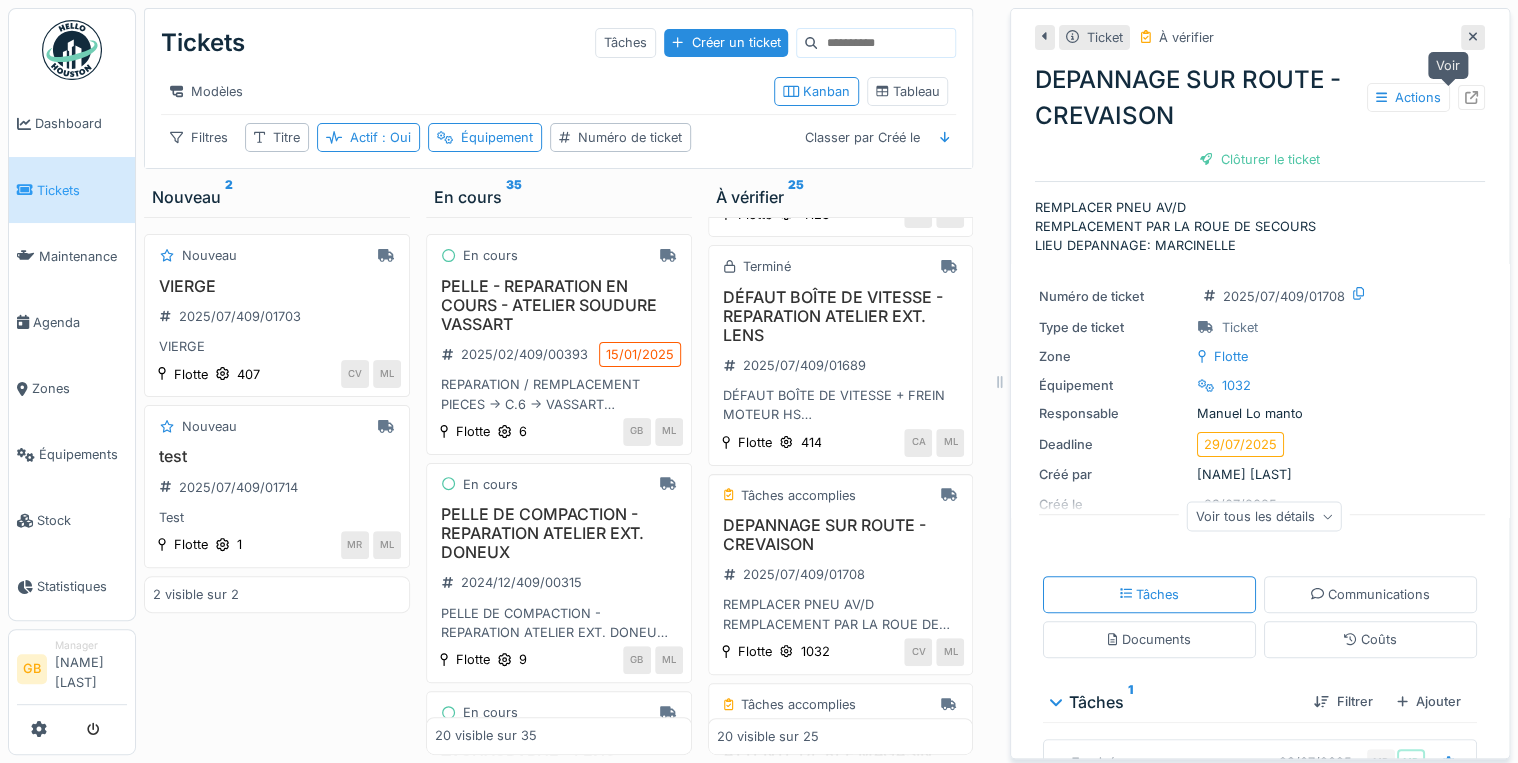 click at bounding box center [1471, 97] 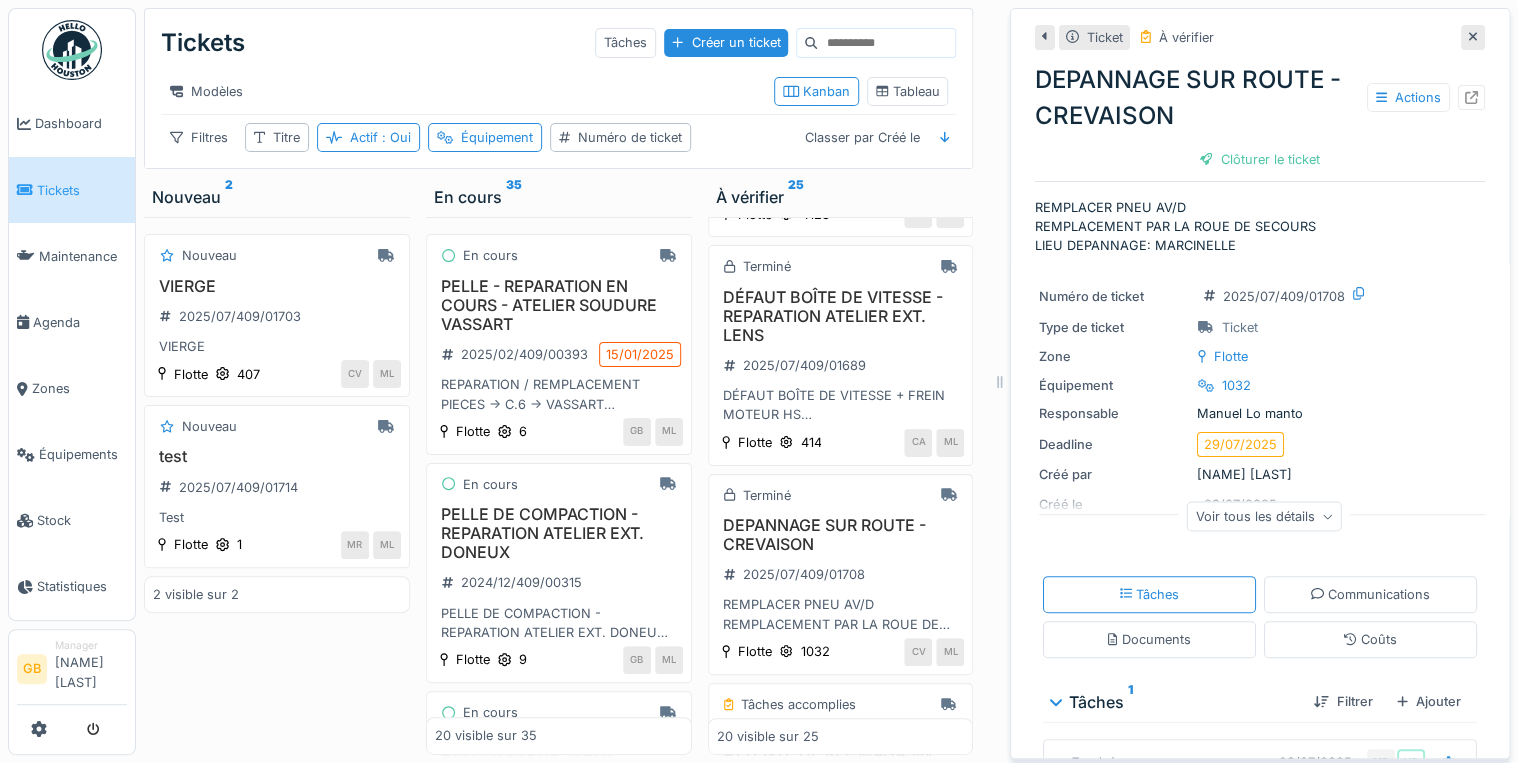 click on "Ticket À vérifier DEPANNAGE SUR ROUTE - CREVAISON Actions Clôturer le ticket REMPLACER PNEU AV/D
REMPLACEMENT PAR LA ROUE DE SECOURS
LIEU DEPANNAGE: MARCINELLE Numéro de ticket 2025/07/409/01708 Type de ticket Ticket Zone Flotte Équipement 1032 Responsable Manuel Lo manto Deadline 29/07/2025 Créé par Cédric Vanbellinghen Créé le  29/07/2025 Demandé par CV Assigné à AI CV Tâches complétées le 29/07/2025 Code d'imputation PROPRETE HEURES 0 KILOMETRES 35546 Voir tous les détails   Tâches   Communications   Documents   Coûts Tâches 1 Filtrer Ajouter Terminé 29/07/2025 MD MD DEPANNAGE SUR ROUTE - CREVAISON 1 visible sur 1" at bounding box center (1260, 383) 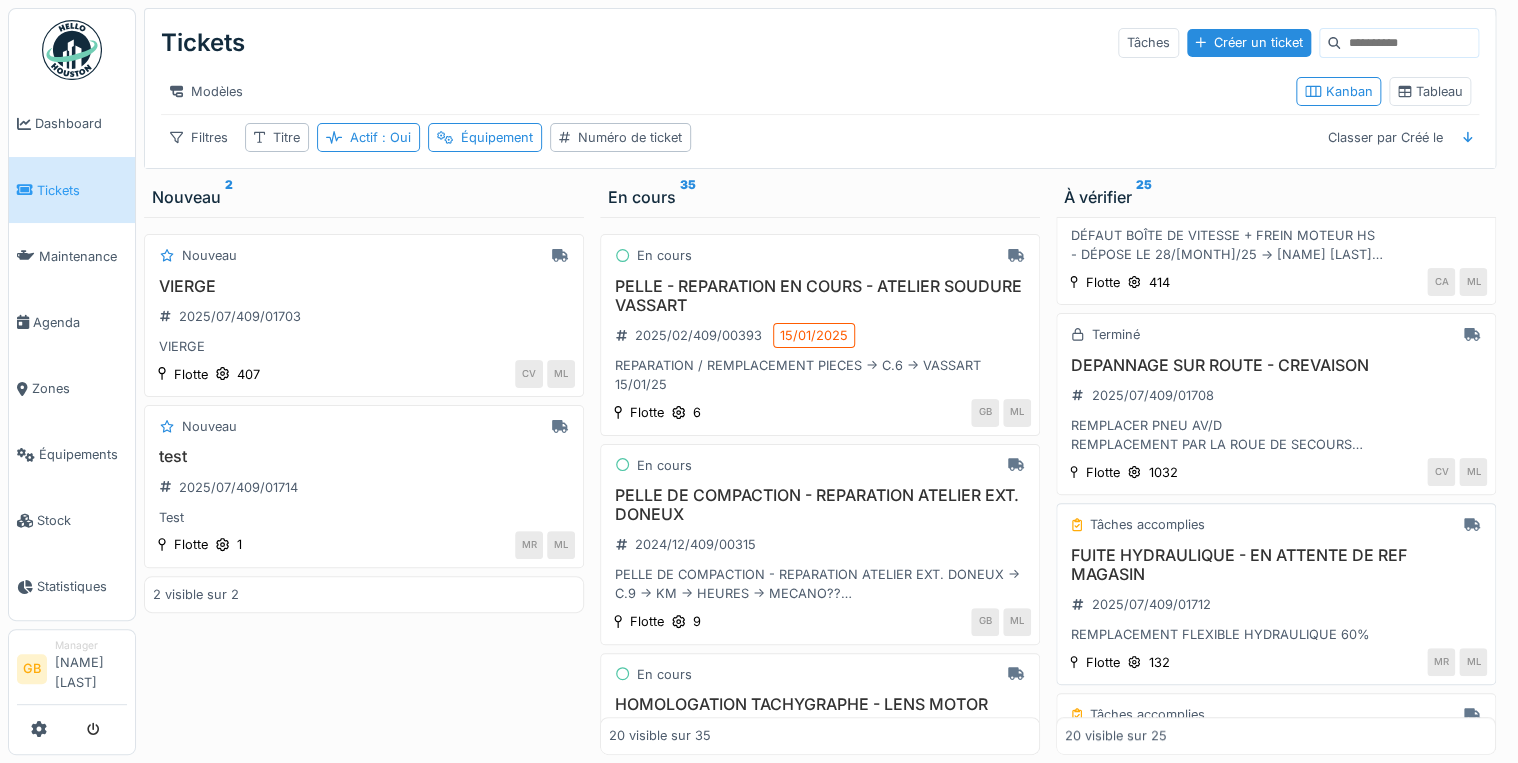 scroll, scrollTop: 480, scrollLeft: 0, axis: vertical 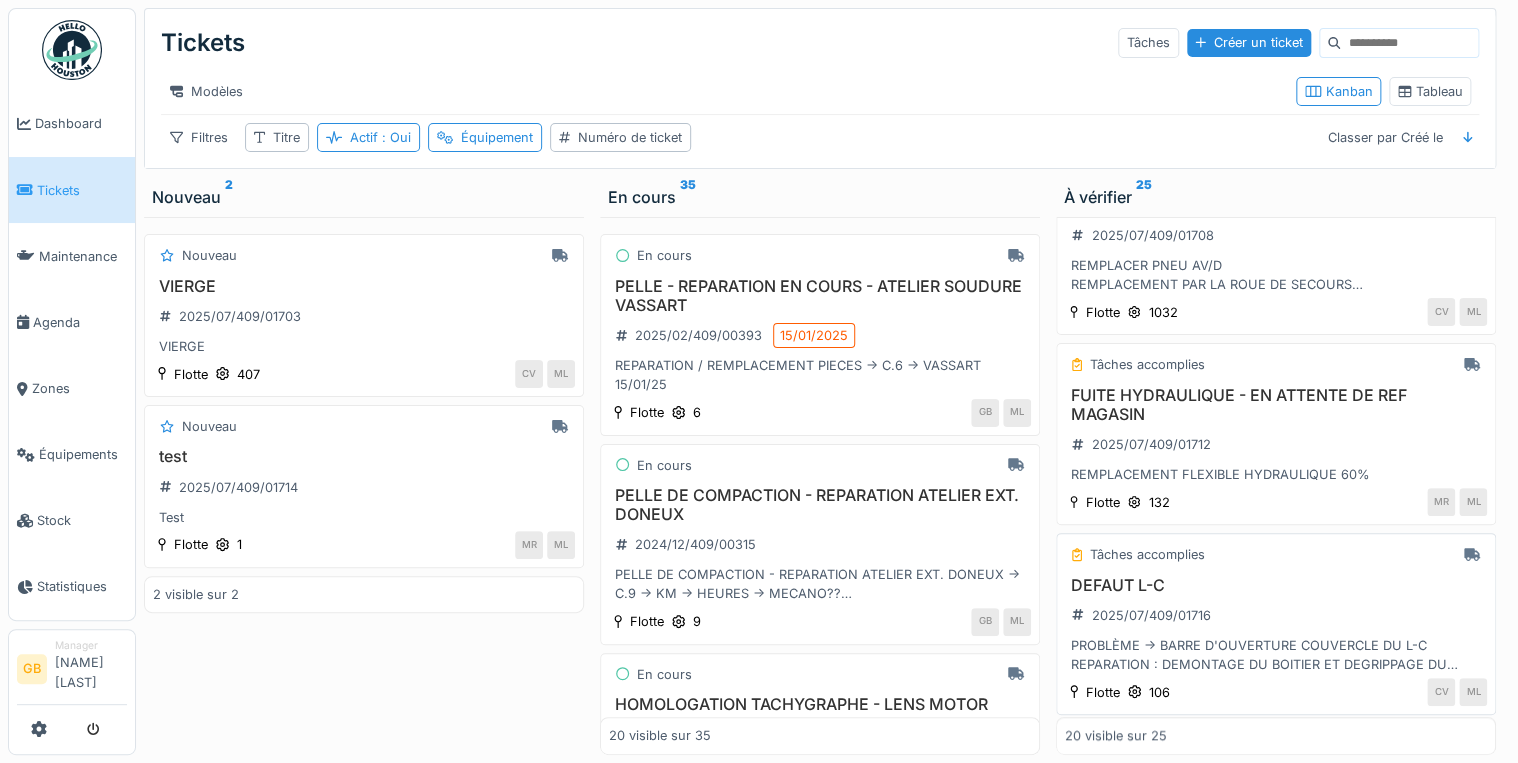 click on "DEFAUT L-C" at bounding box center [1276, 585] 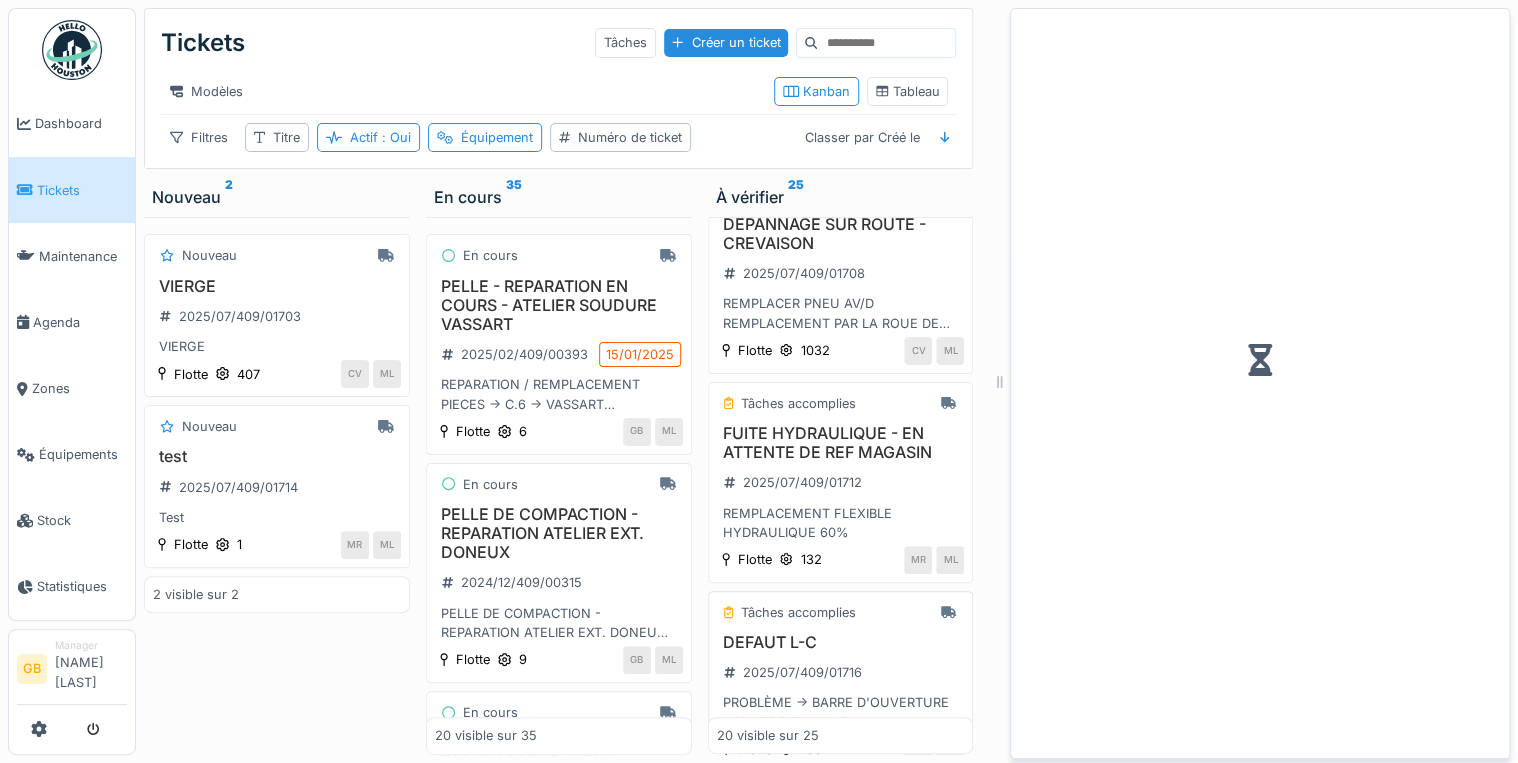 scroll, scrollTop: 537, scrollLeft: 0, axis: vertical 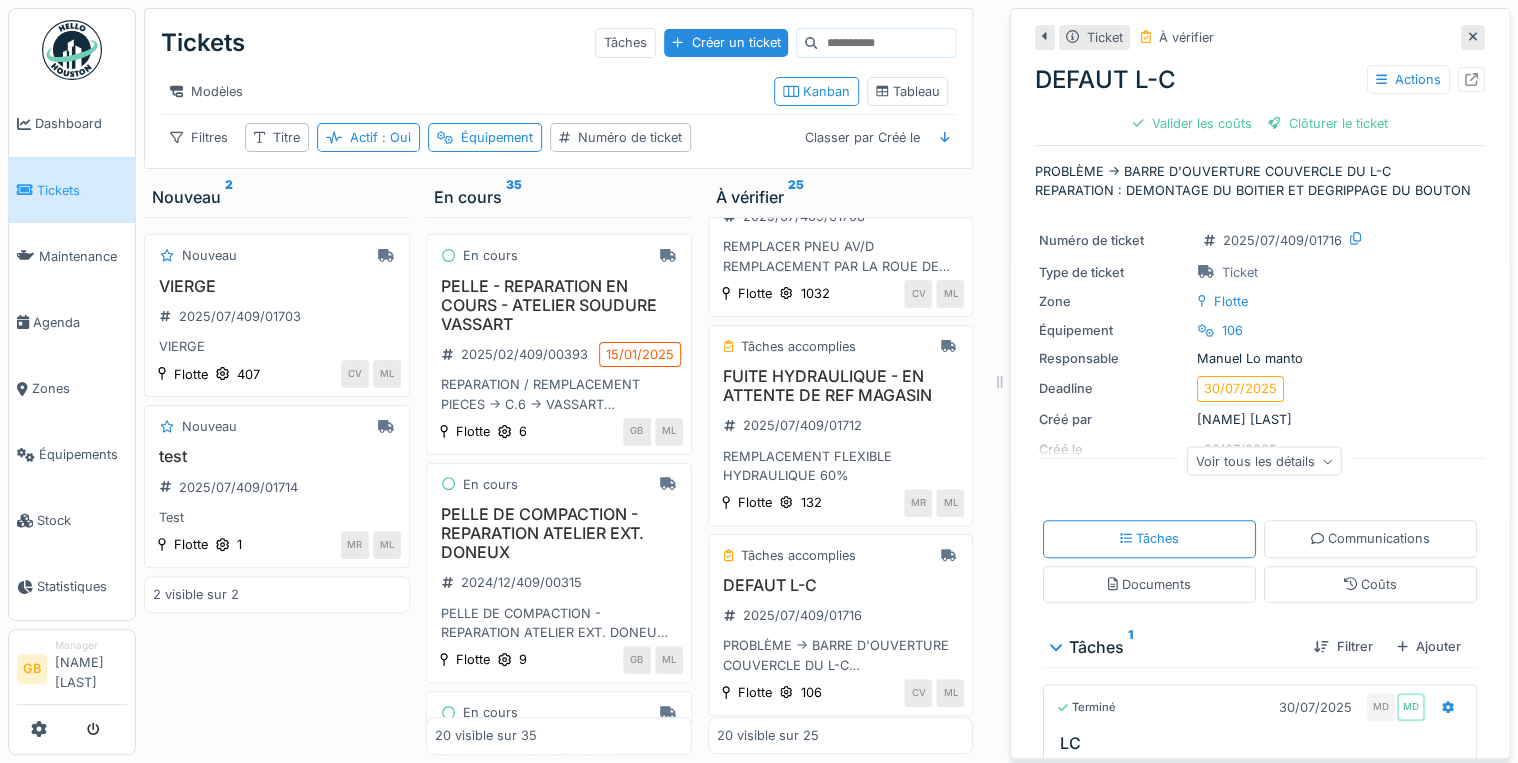 click at bounding box center [1471, 79] 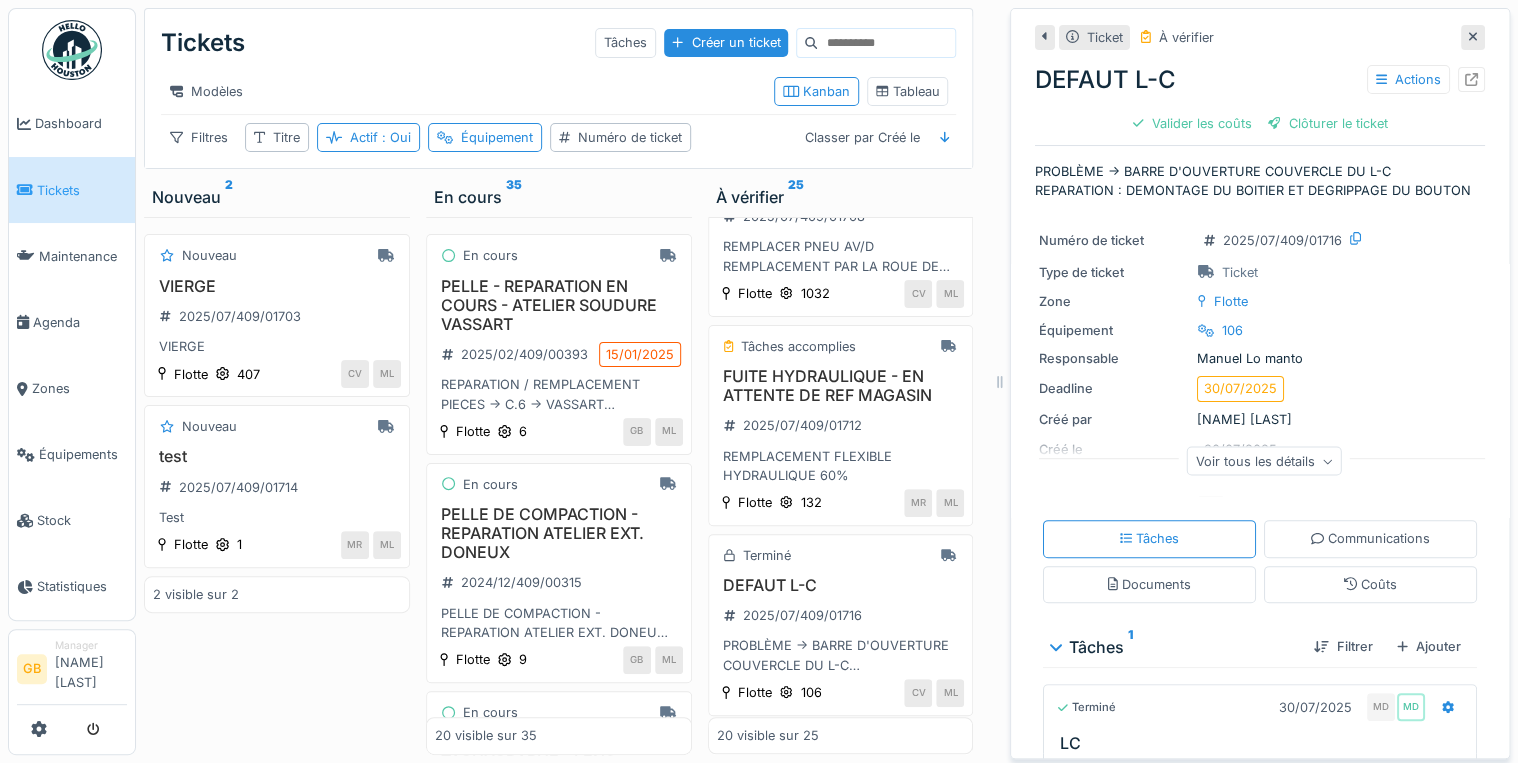 click 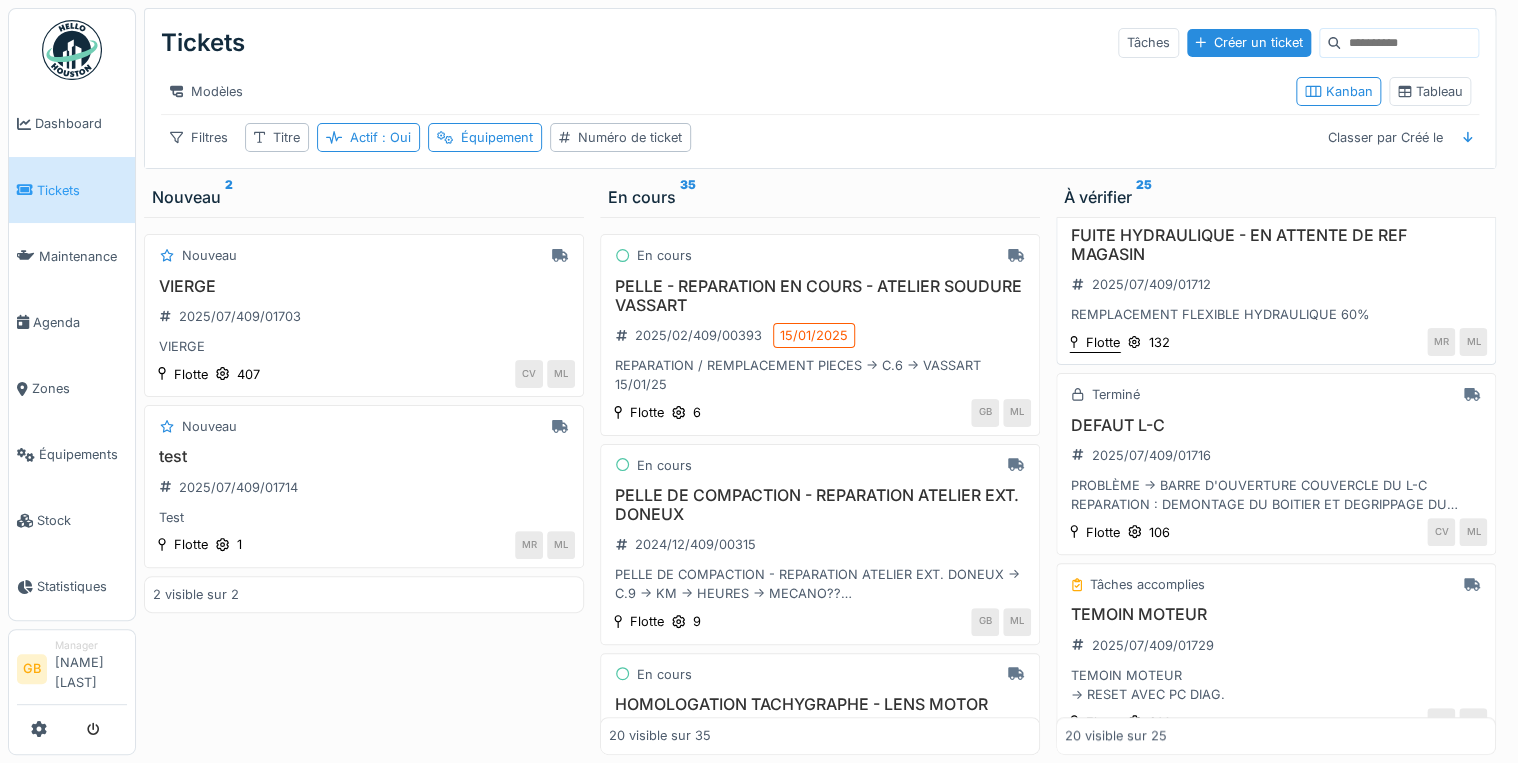 scroll, scrollTop: 800, scrollLeft: 0, axis: vertical 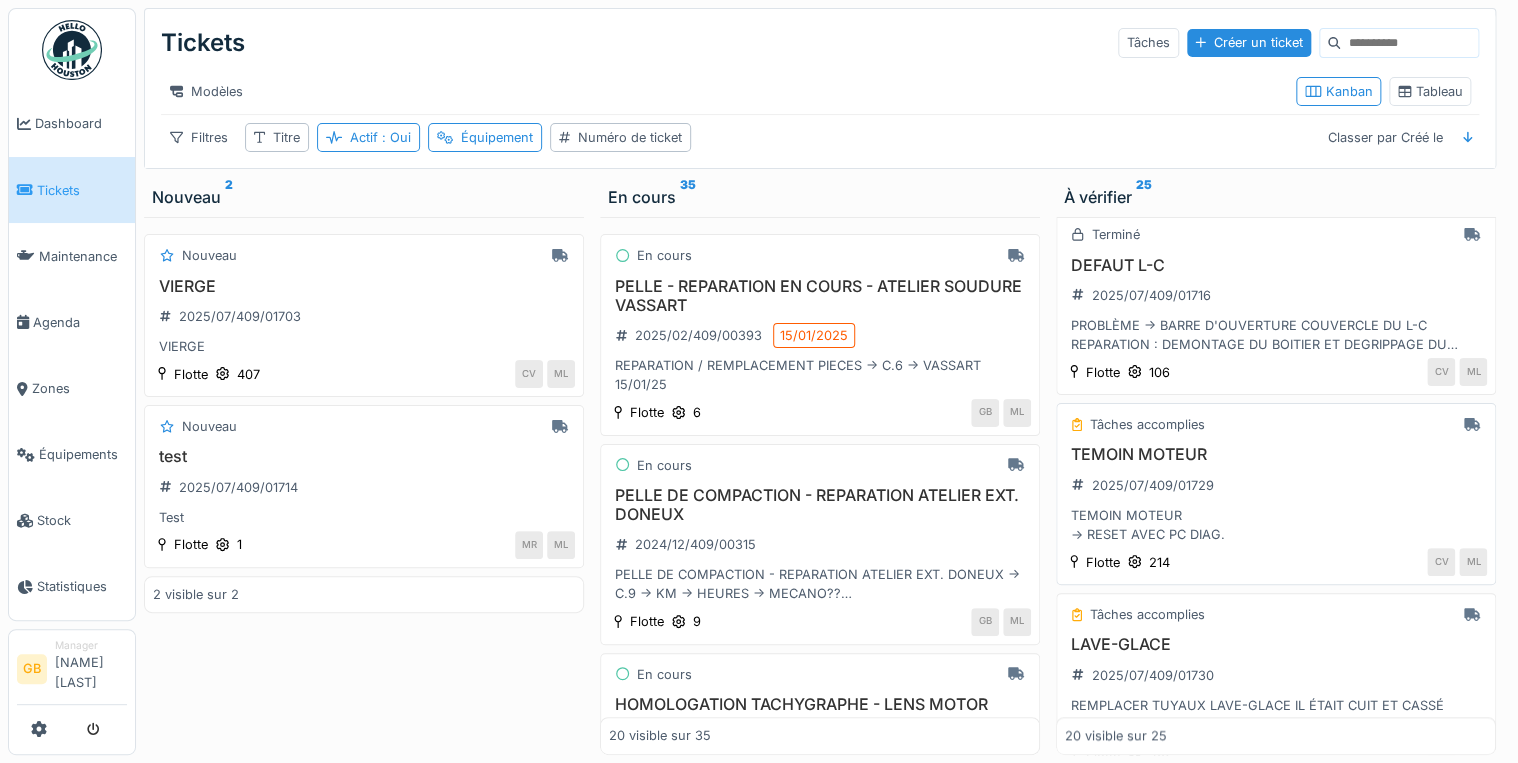 click on "TEMOIN MOTEUR" at bounding box center (1276, 454) 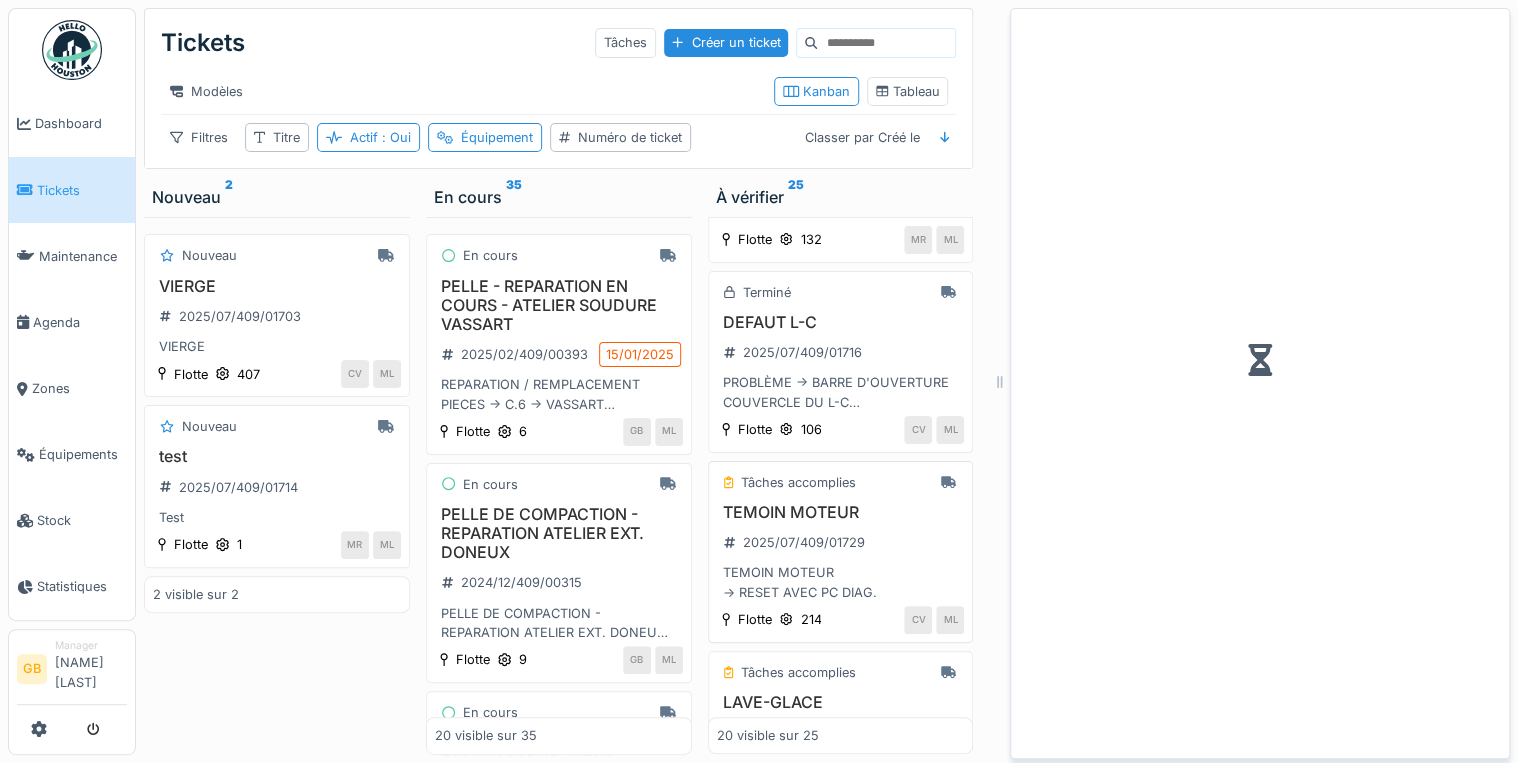 scroll, scrollTop: 876, scrollLeft: 0, axis: vertical 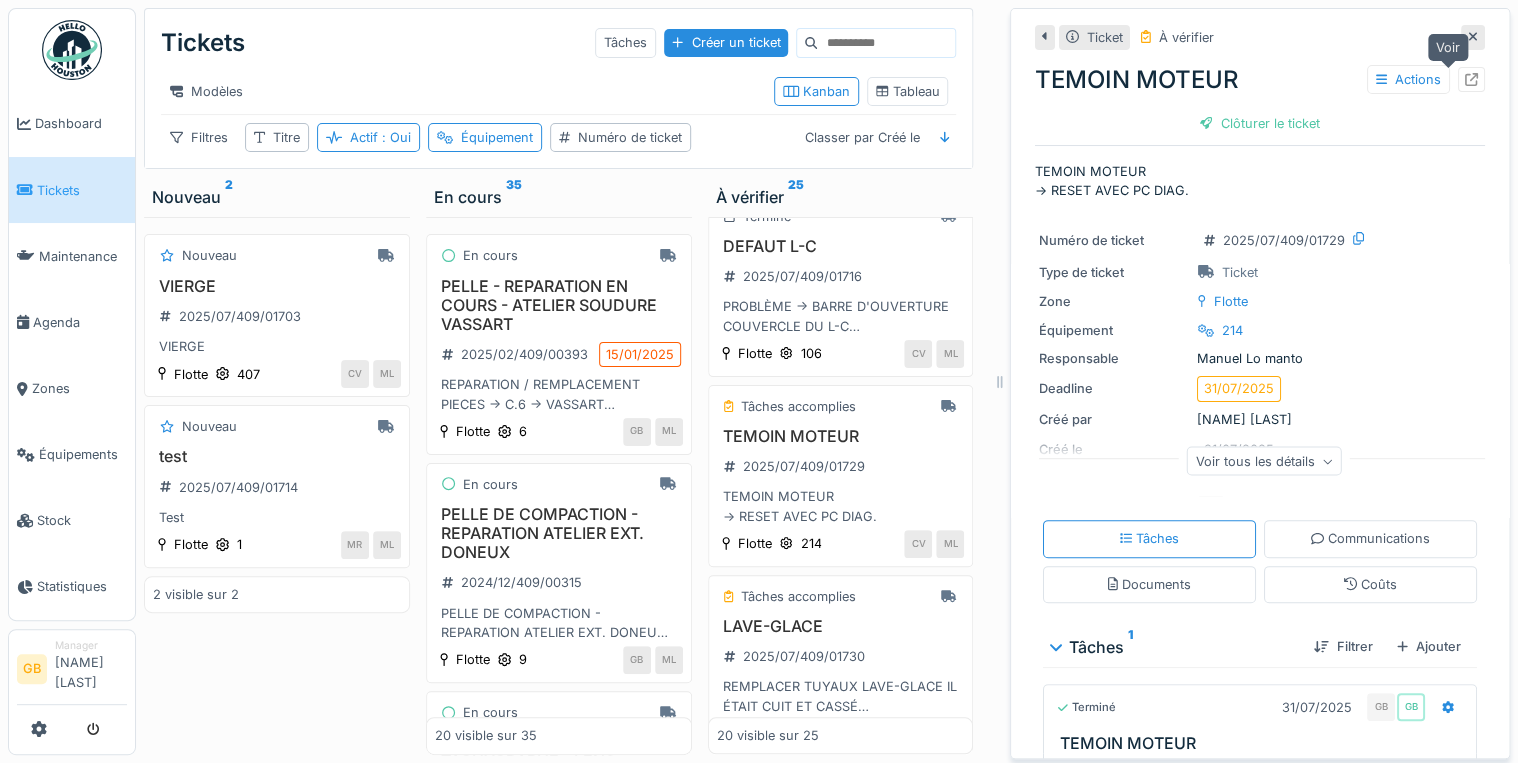 click at bounding box center [1471, 79] 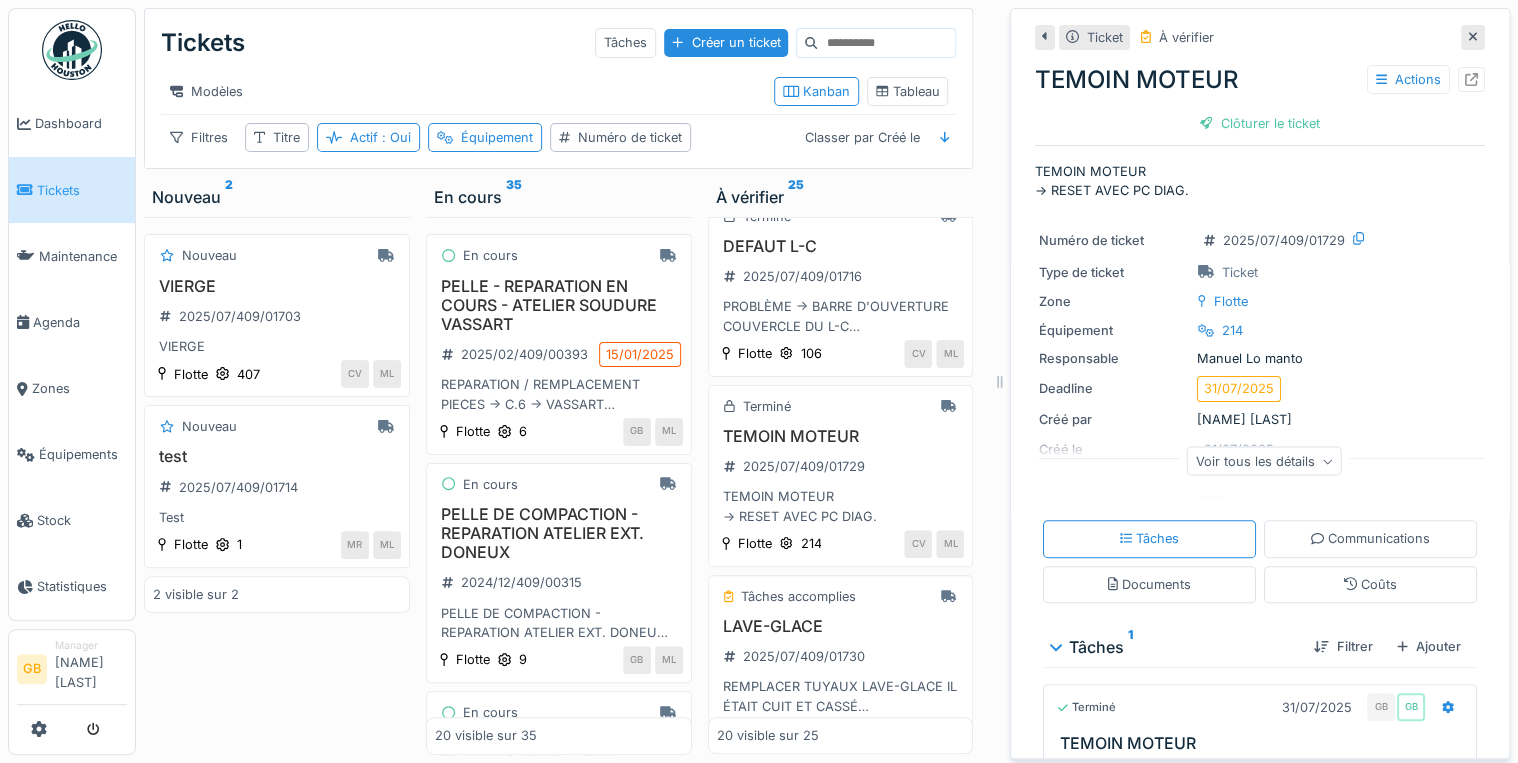 click 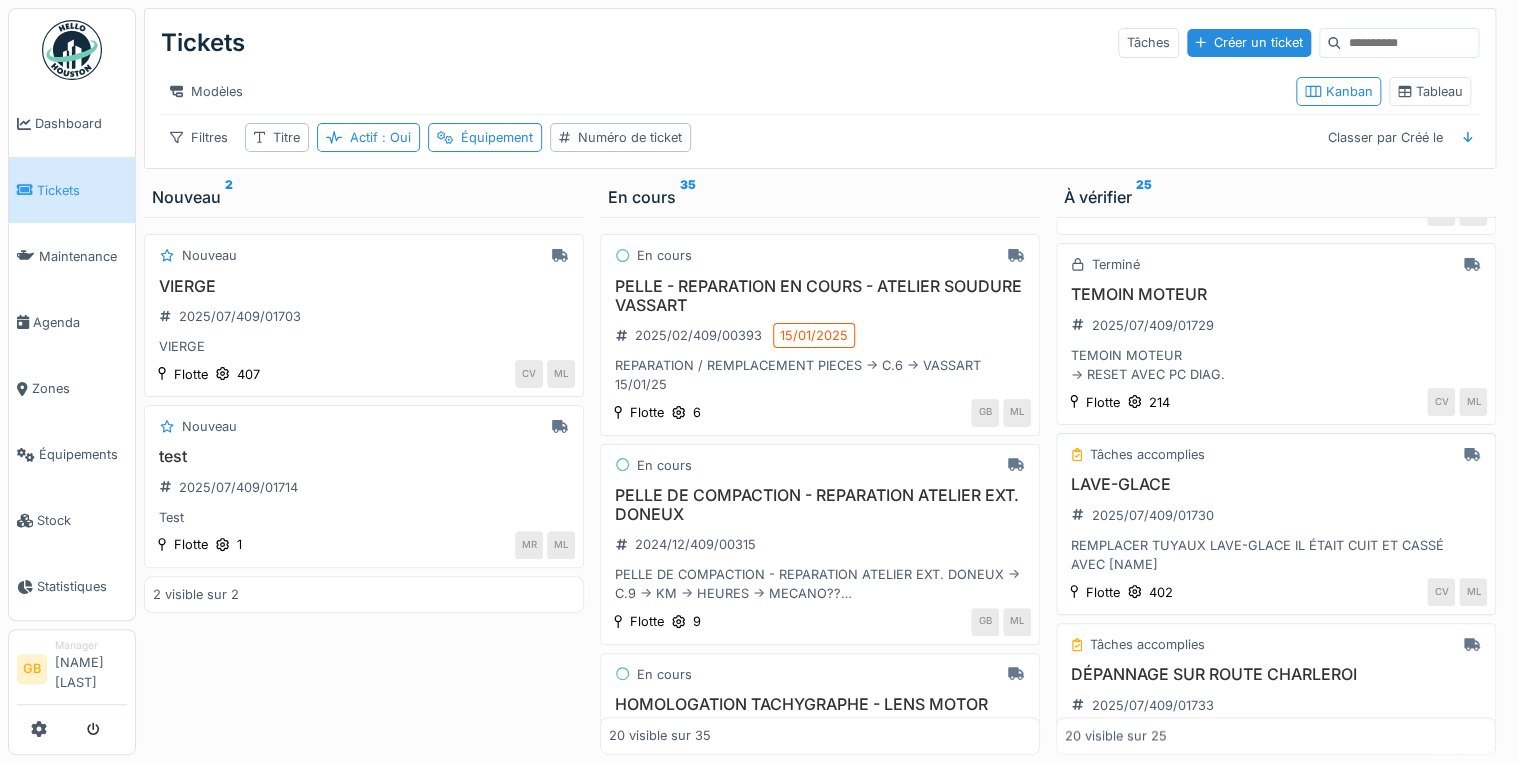 click on "LAVE-GLACE" at bounding box center [1276, 484] 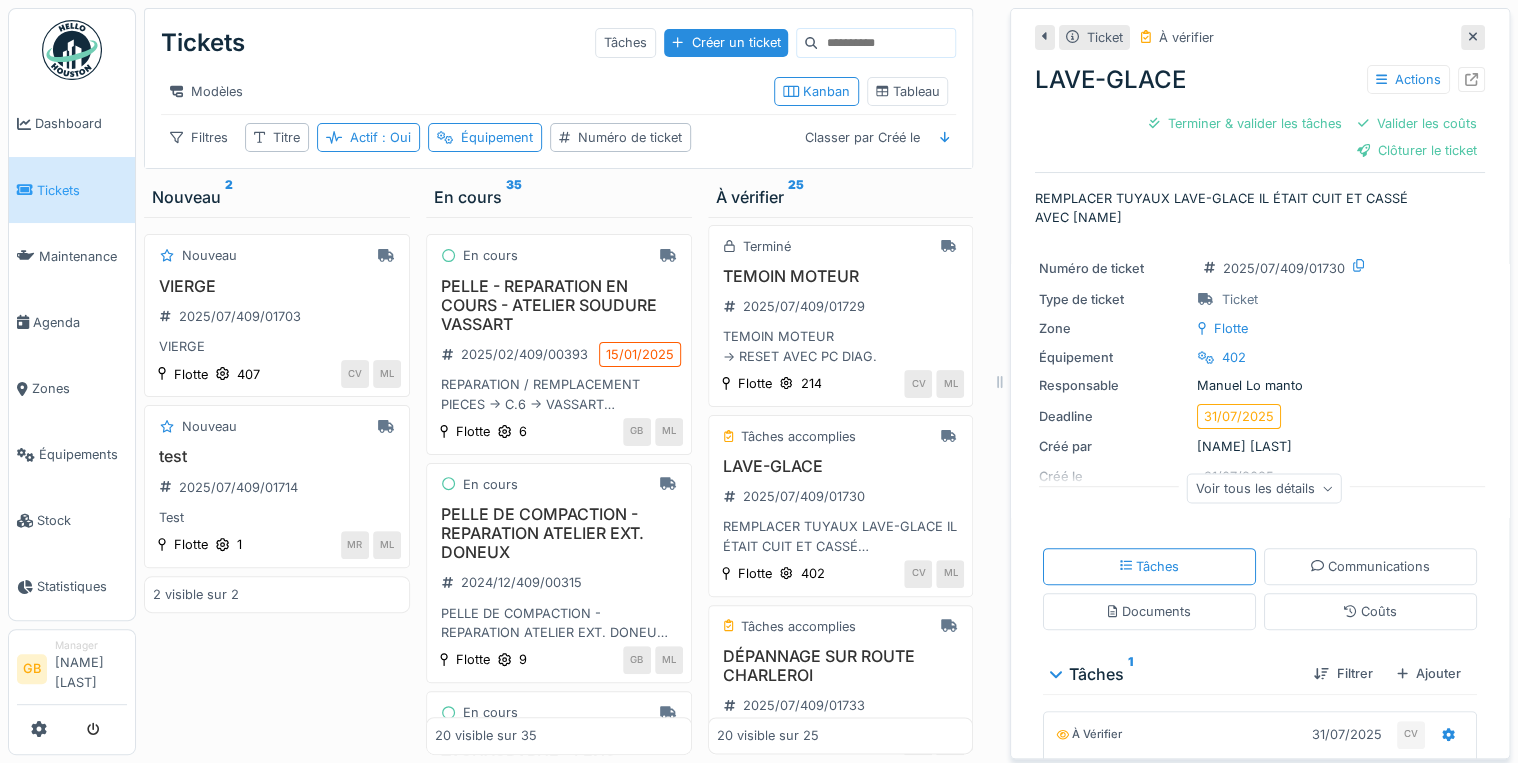 click at bounding box center (1473, 37) 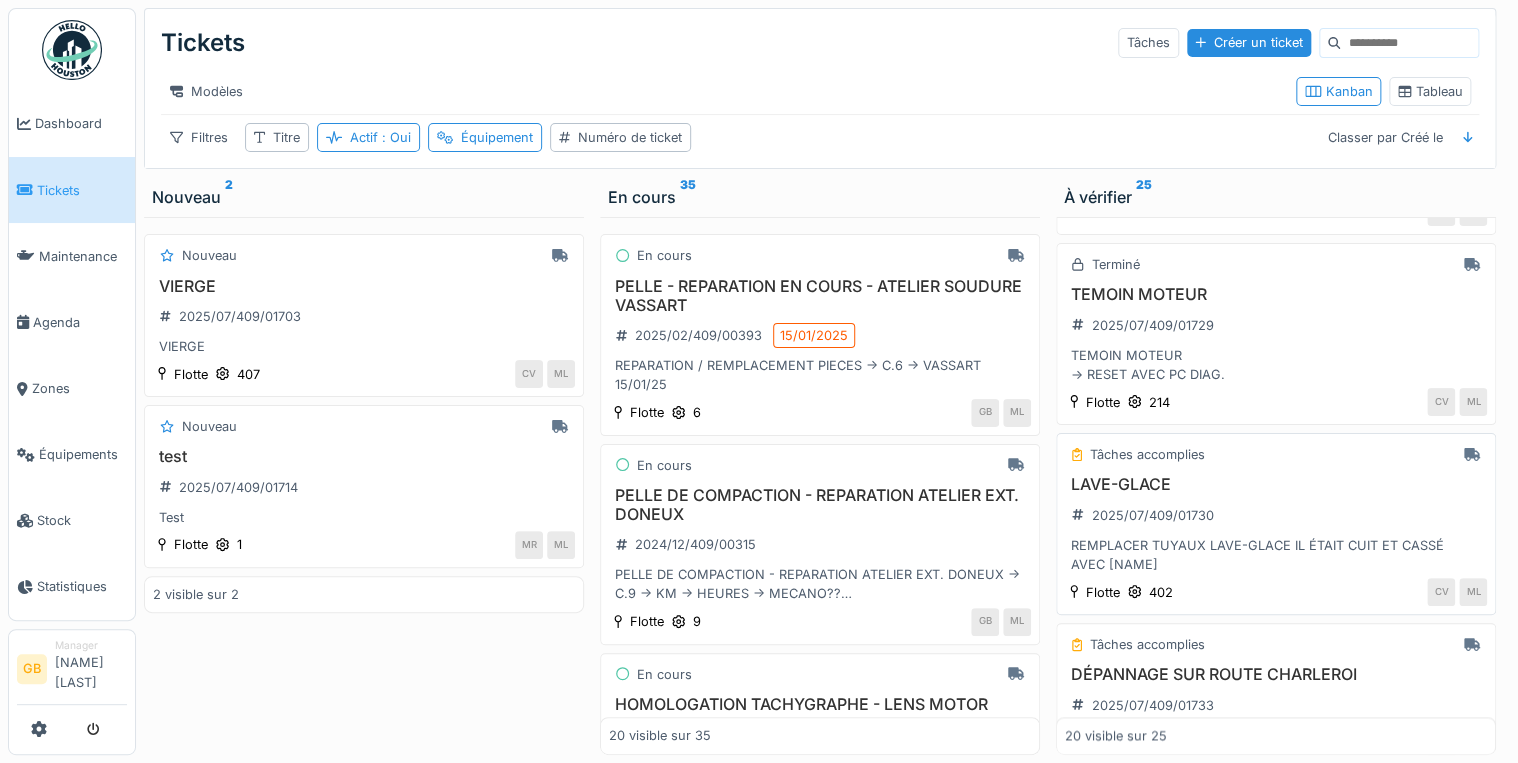 click on "LAVE-GLACE" at bounding box center (1276, 484) 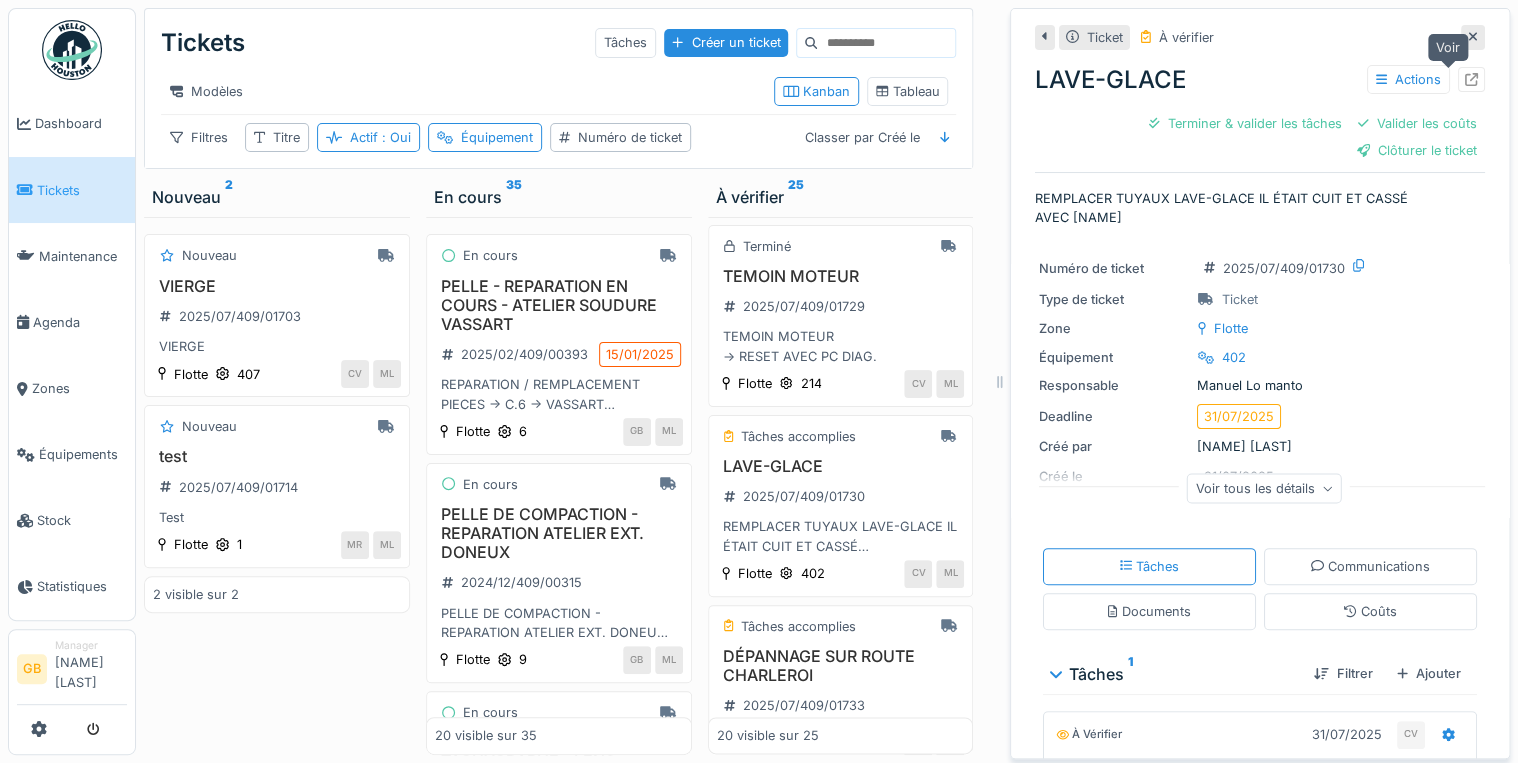 click 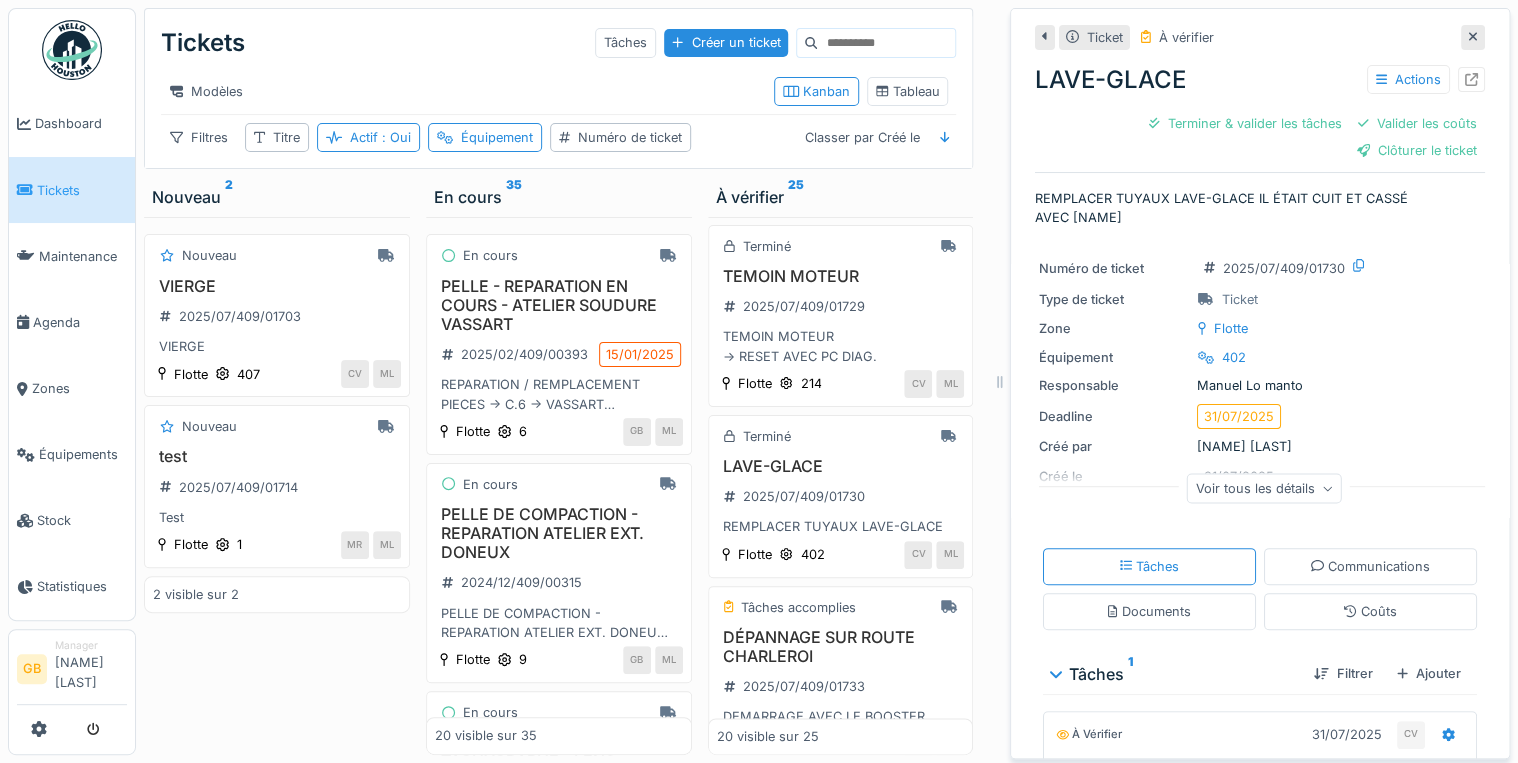 click 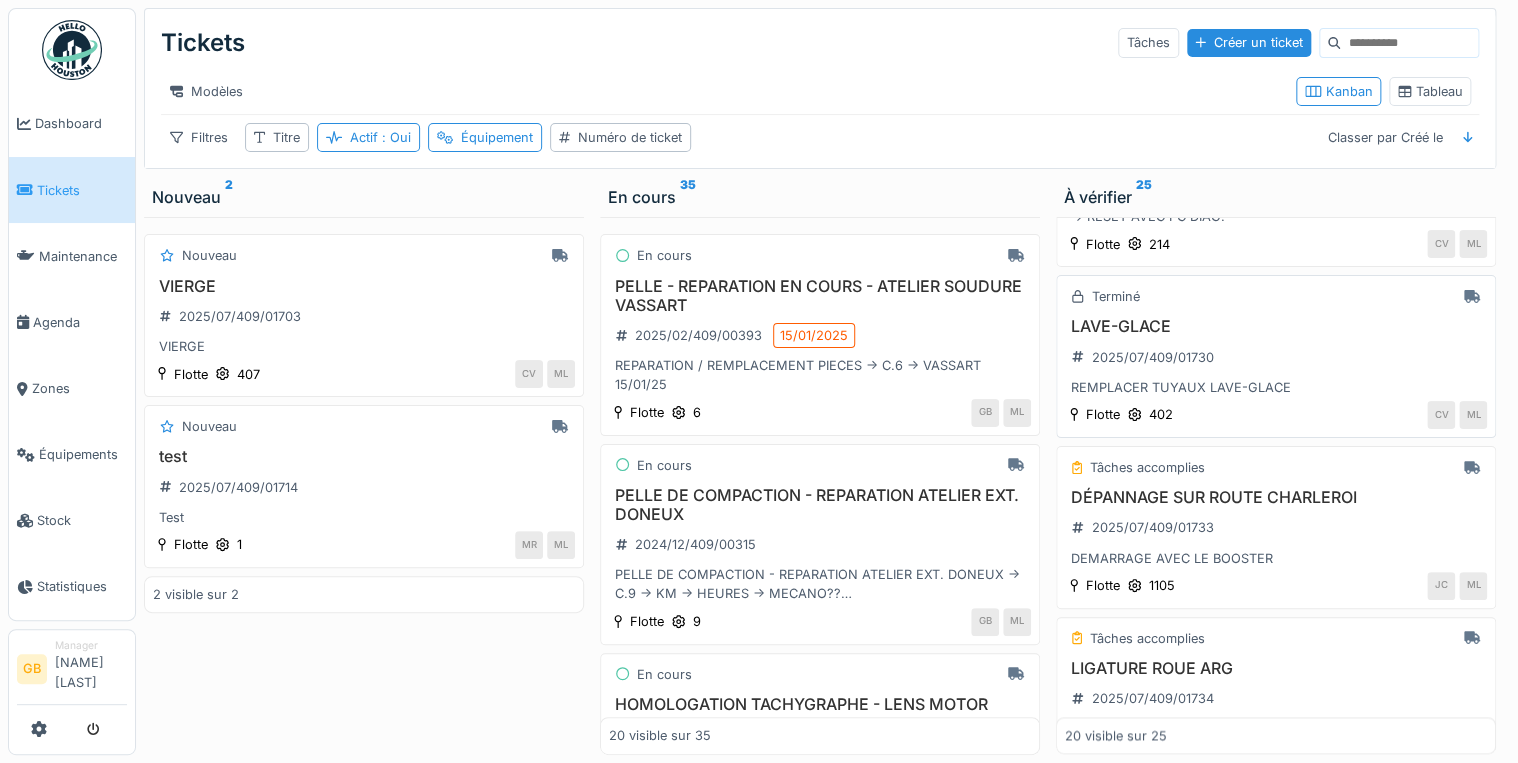 scroll, scrollTop: 1120, scrollLeft: 0, axis: vertical 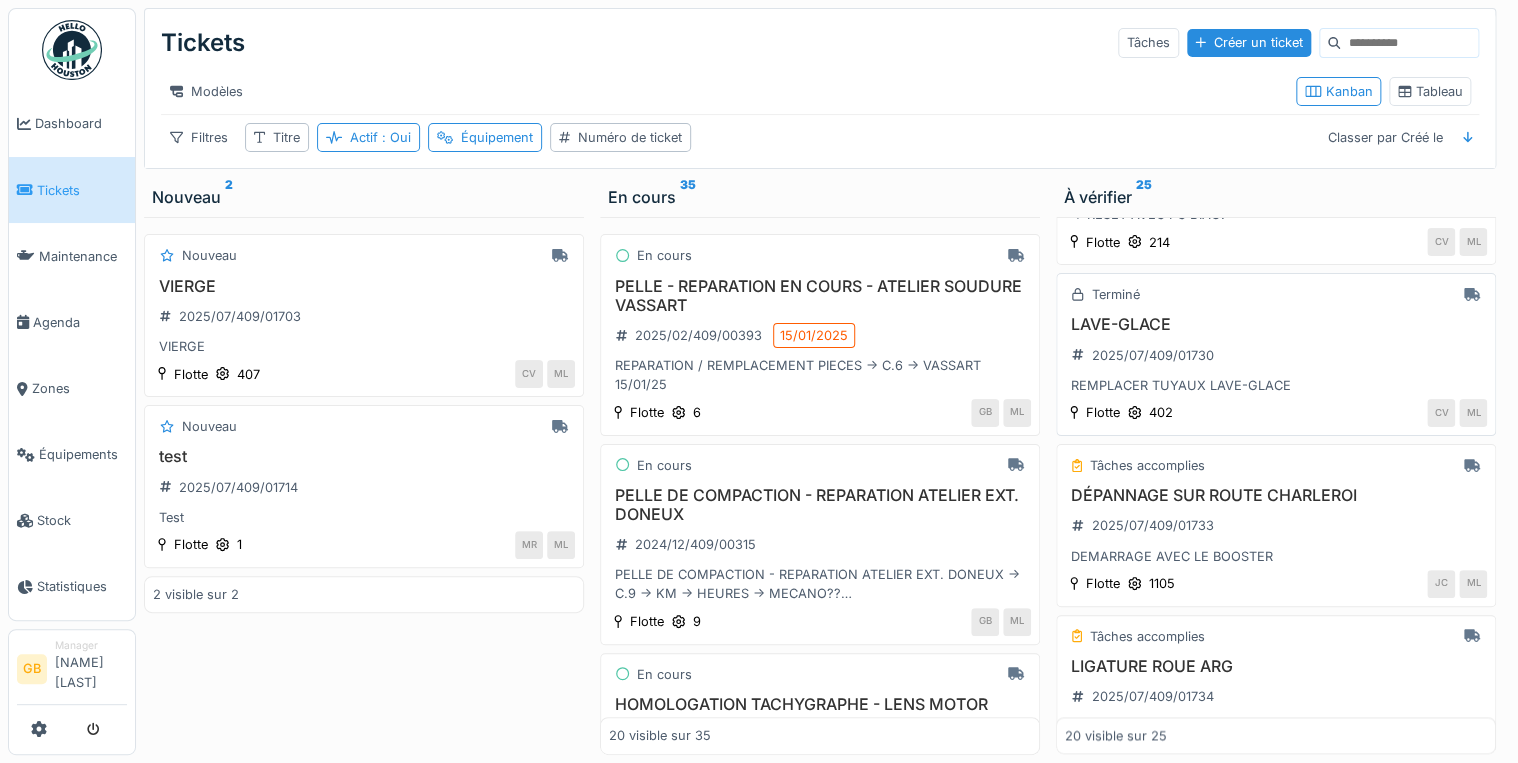 click on "DÉPANNAGE SUR ROUTE CHARLEROI" at bounding box center (1276, 495) 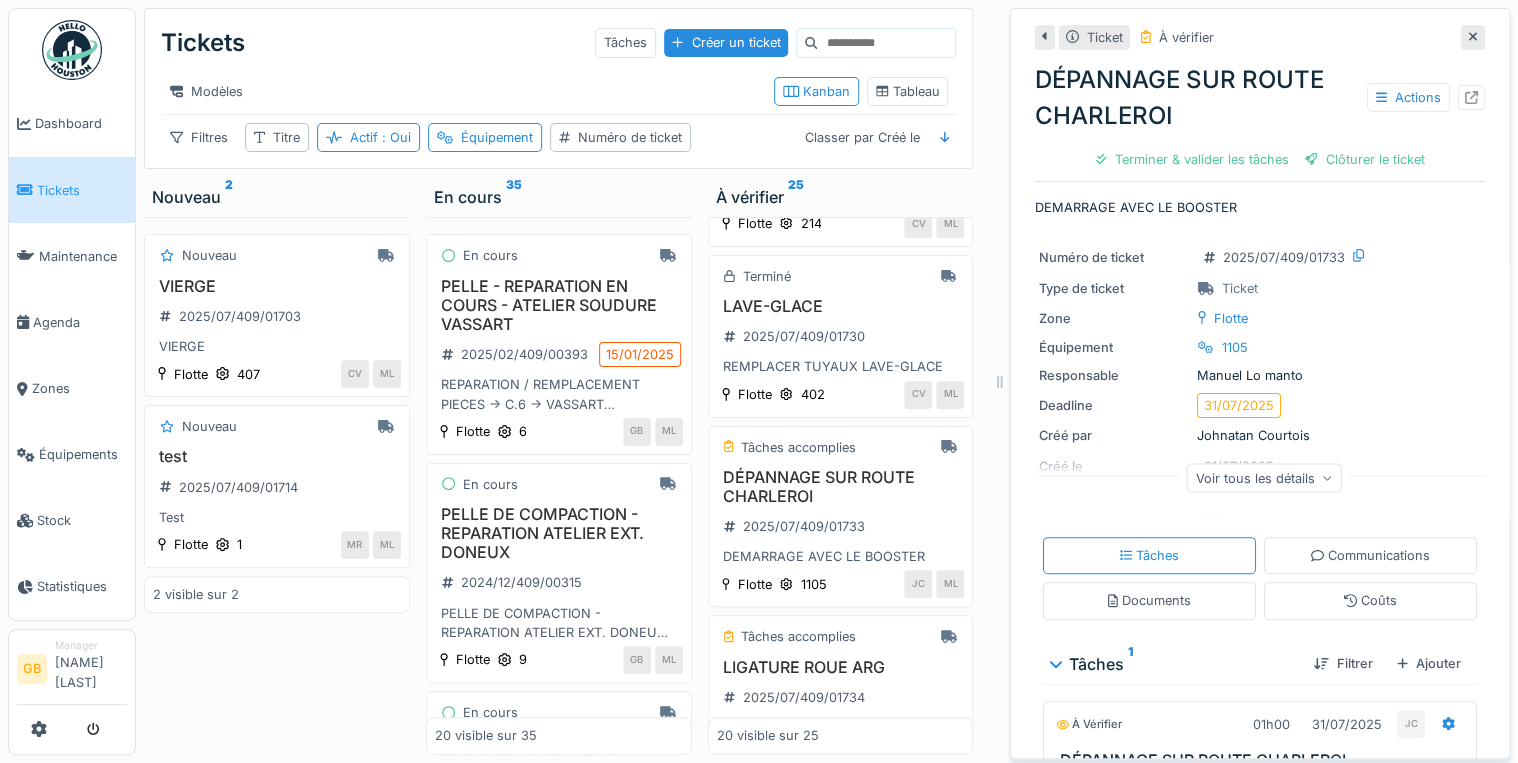 click 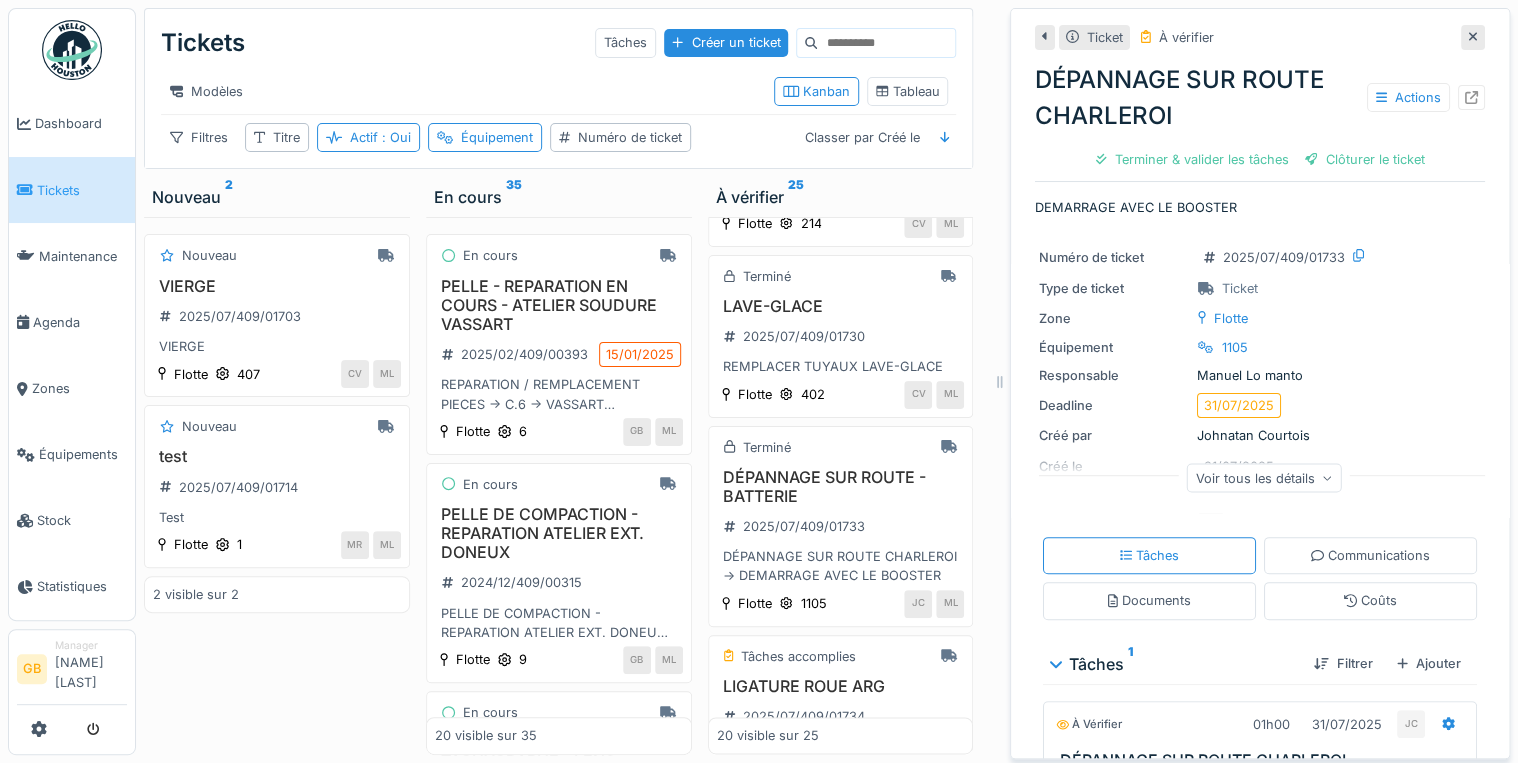 click 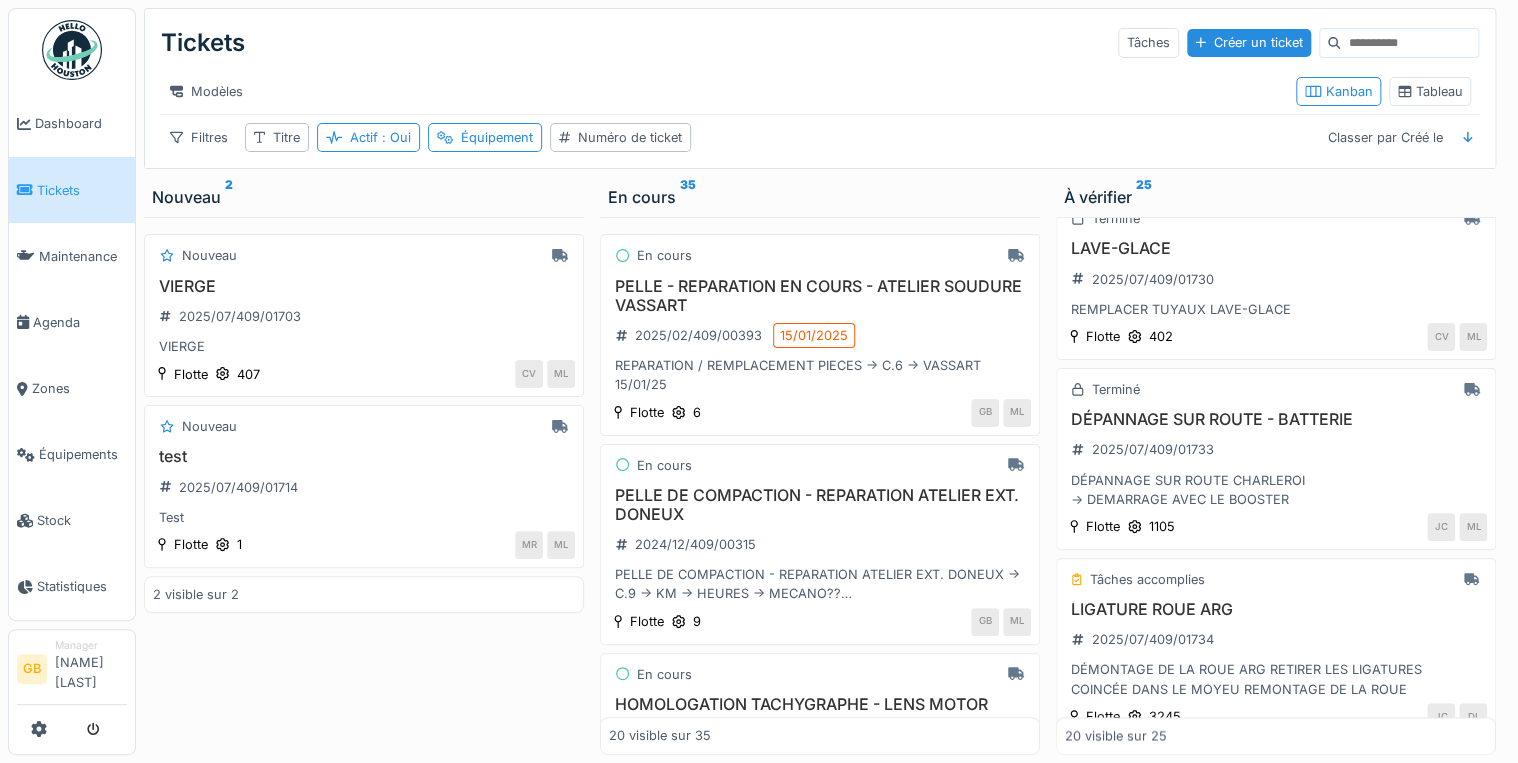 scroll, scrollTop: 1120, scrollLeft: 0, axis: vertical 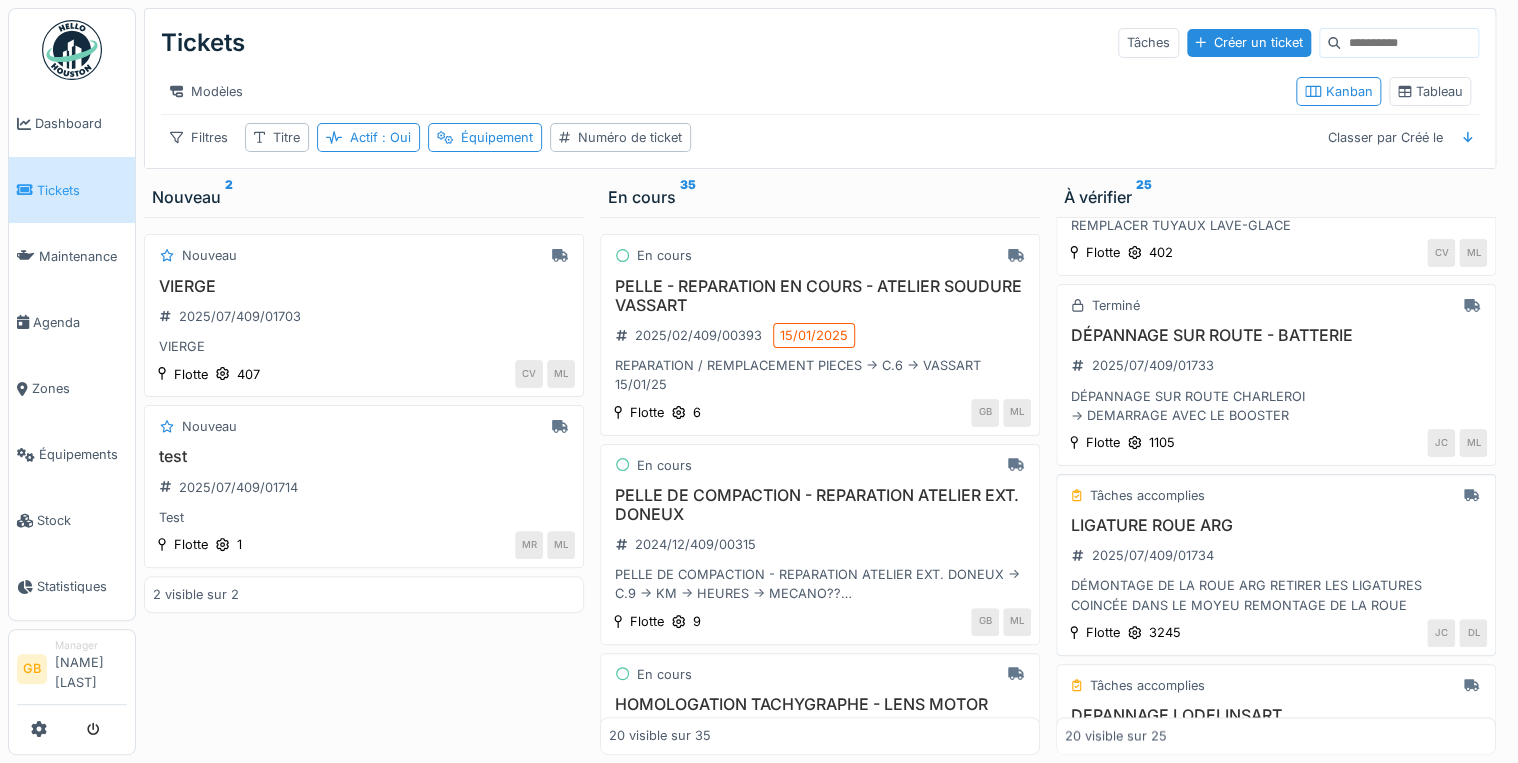 click on "LIGATURE ROUE ARG" at bounding box center (1276, 525) 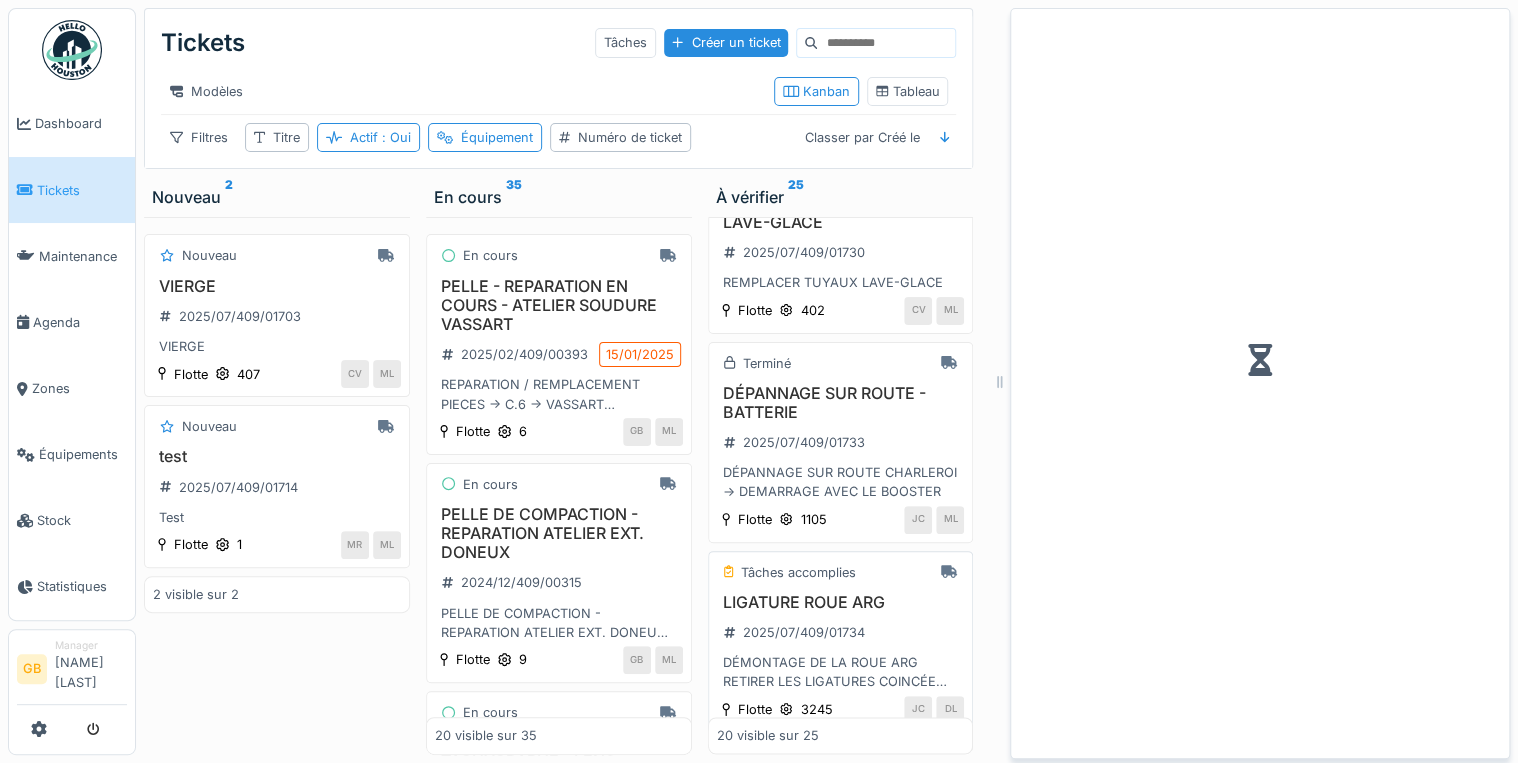 scroll, scrollTop: 1356, scrollLeft: 0, axis: vertical 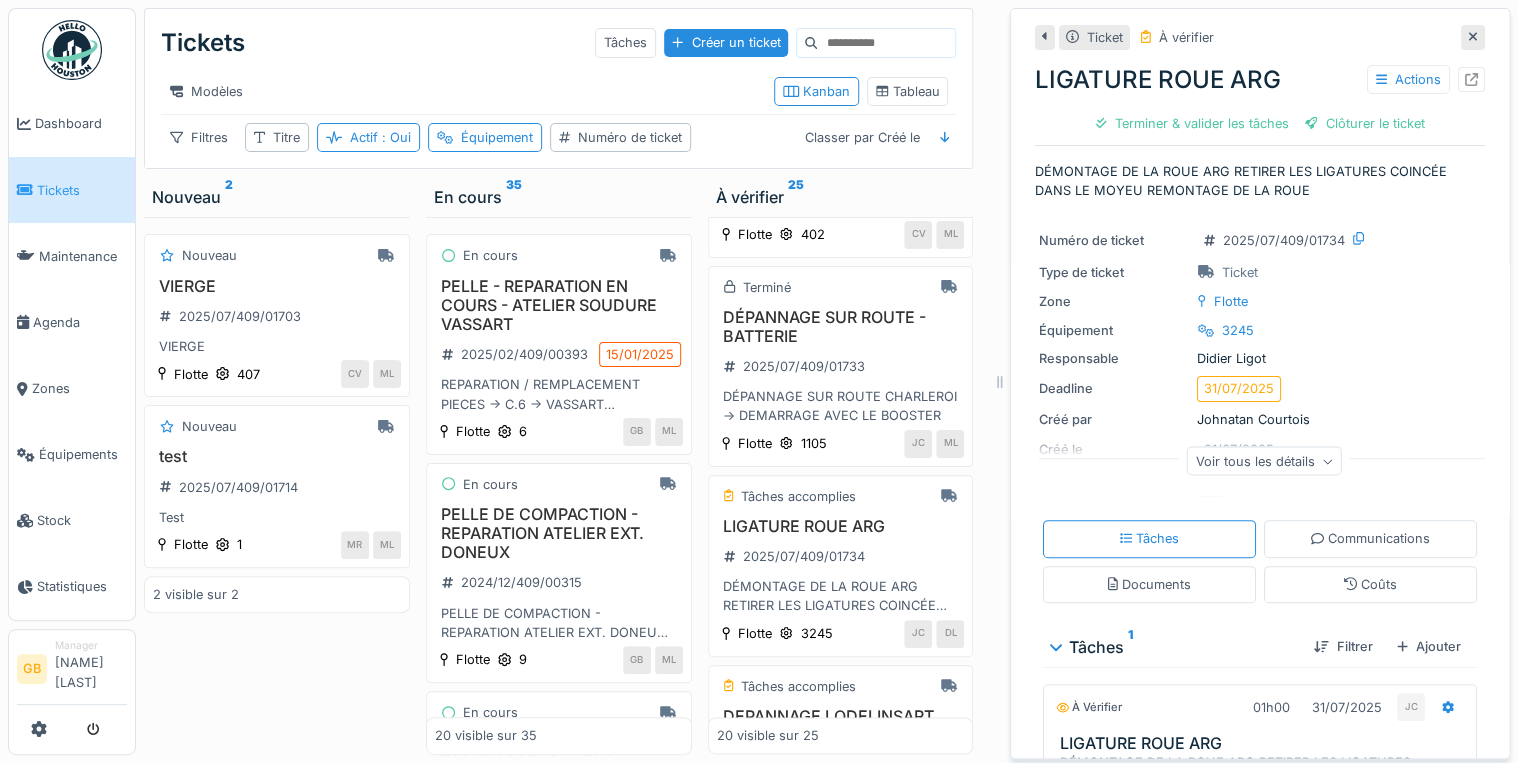 click on "Ticket À vérifier LIGATURE ROUE ARG Actions Terminer & valider les tâches Clôturer le ticket DÉMONTAGE DE LA ROUE ARG RETIRER LES LIGATURES COINCÉE DANS LE MOYEU REMONTAGE DE LA ROUE
Numéro de ticket 2025/07/409/01734 Type de ticket Ticket Zone Flotte Équipement 3245 Responsable Didier Ligot Deadline 31/07/2025 Créé par Johnatan Courtois Créé le  31/07/2025 Demandé par JC Assigné à JC Tâches complétées le 31/07/2025 Code d'imputation VALTRIS HEURES 3872 KILOMETRES 0 Voir tous les détails   Tâches   Communications   Documents   Coûts Tâches 1 Filtrer Ajouter À vérifier 01h00 31/07/2025 JC LIGATURE ROUE ARG DÉMONTAGE DE LA ROUE ARG RETIRER LES LIGATURES COINCÉE DANS LE MOYEU REMONTAGE DE LA ROUE JONA ET CHRIS
JC Valider 1 visible sur 1" at bounding box center [1260, 383] 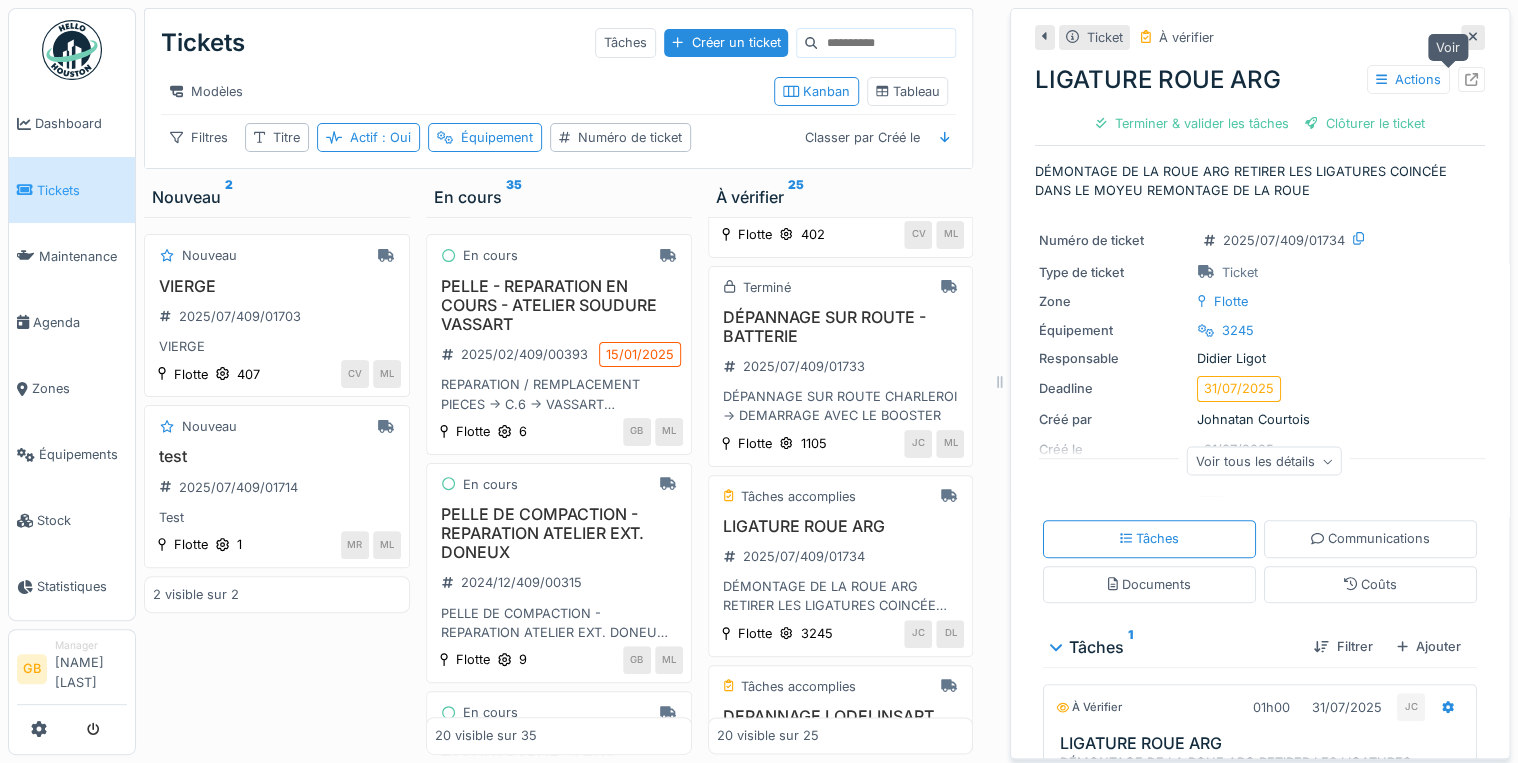 click at bounding box center [1471, 79] 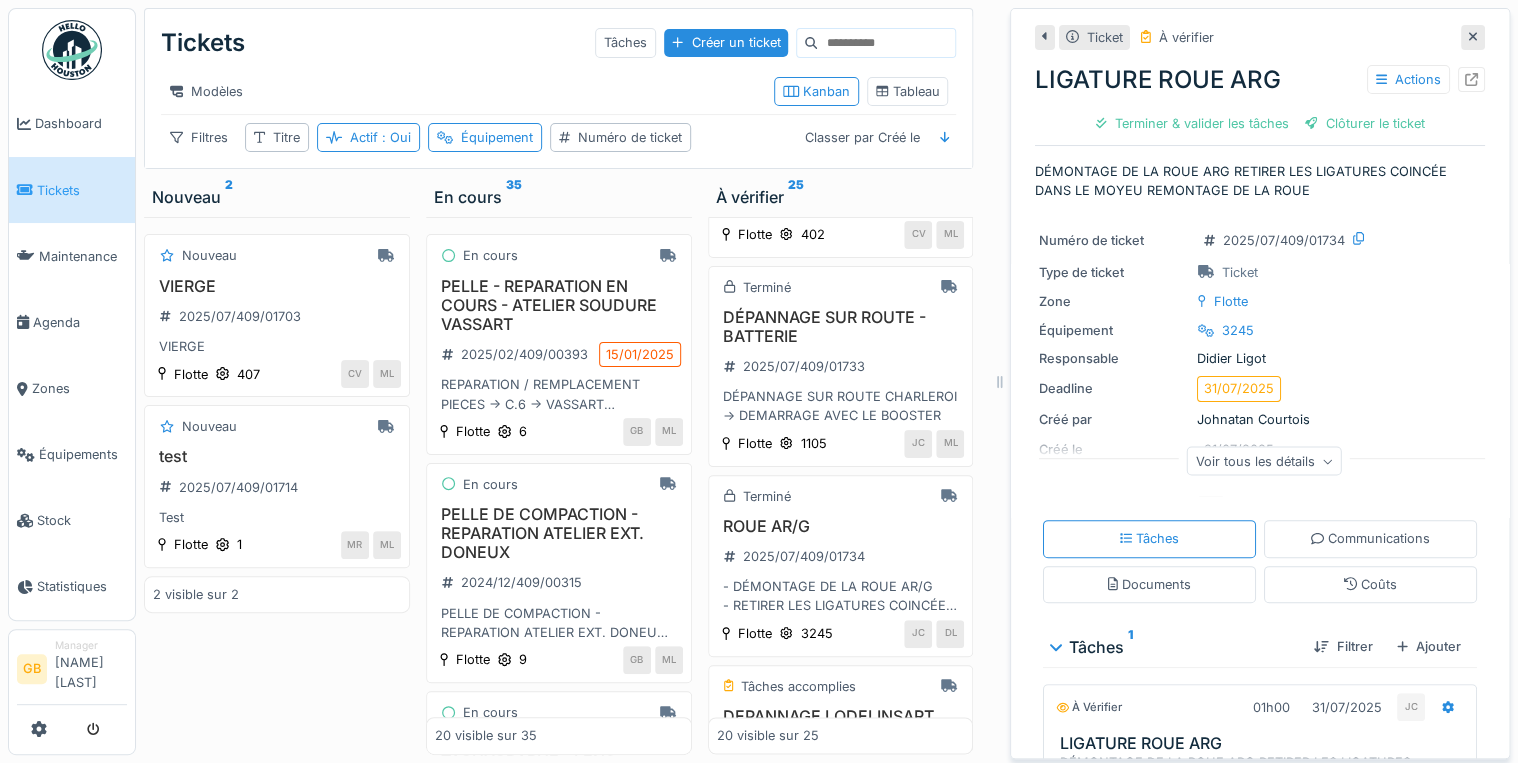 click 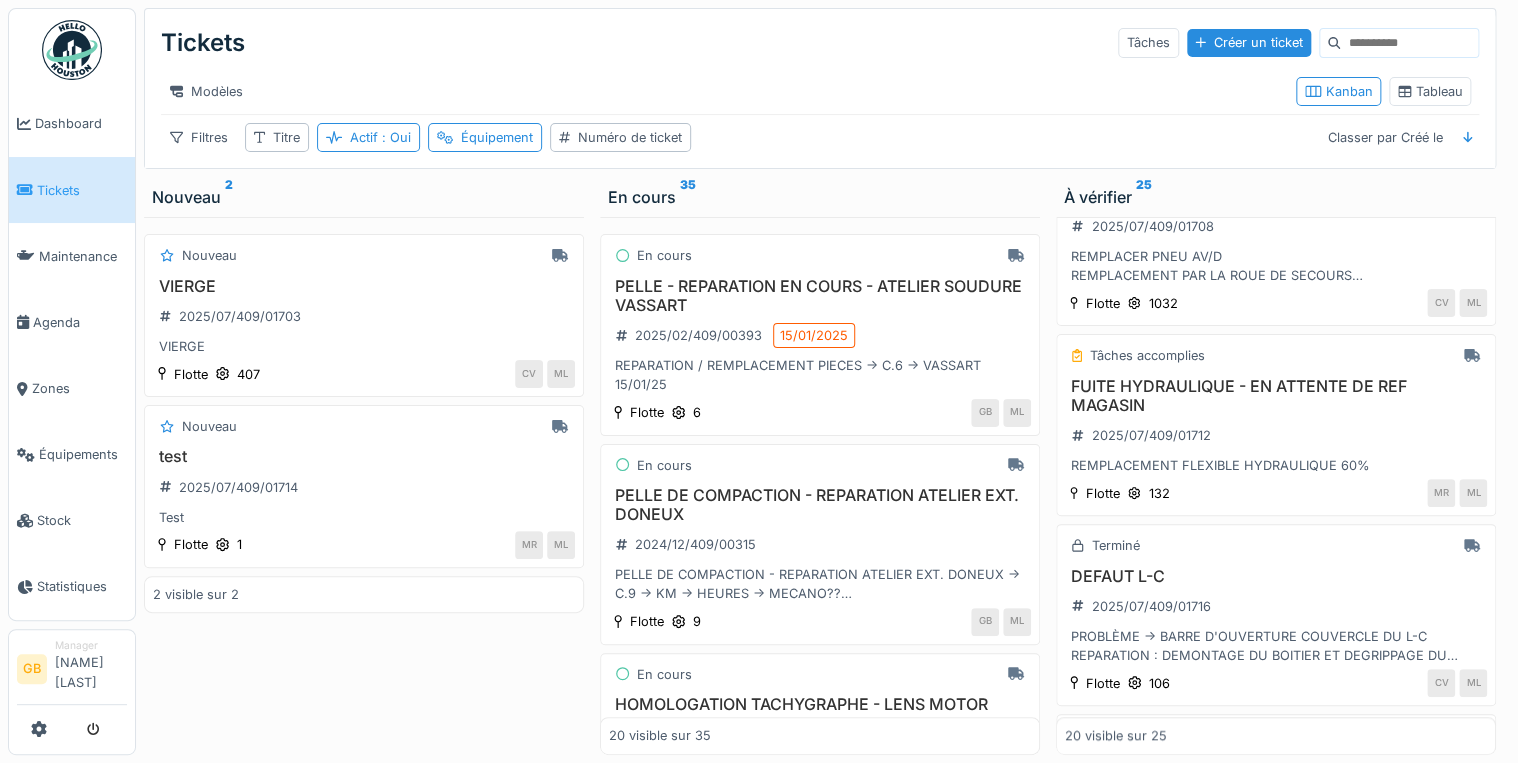 scroll, scrollTop: 480, scrollLeft: 0, axis: vertical 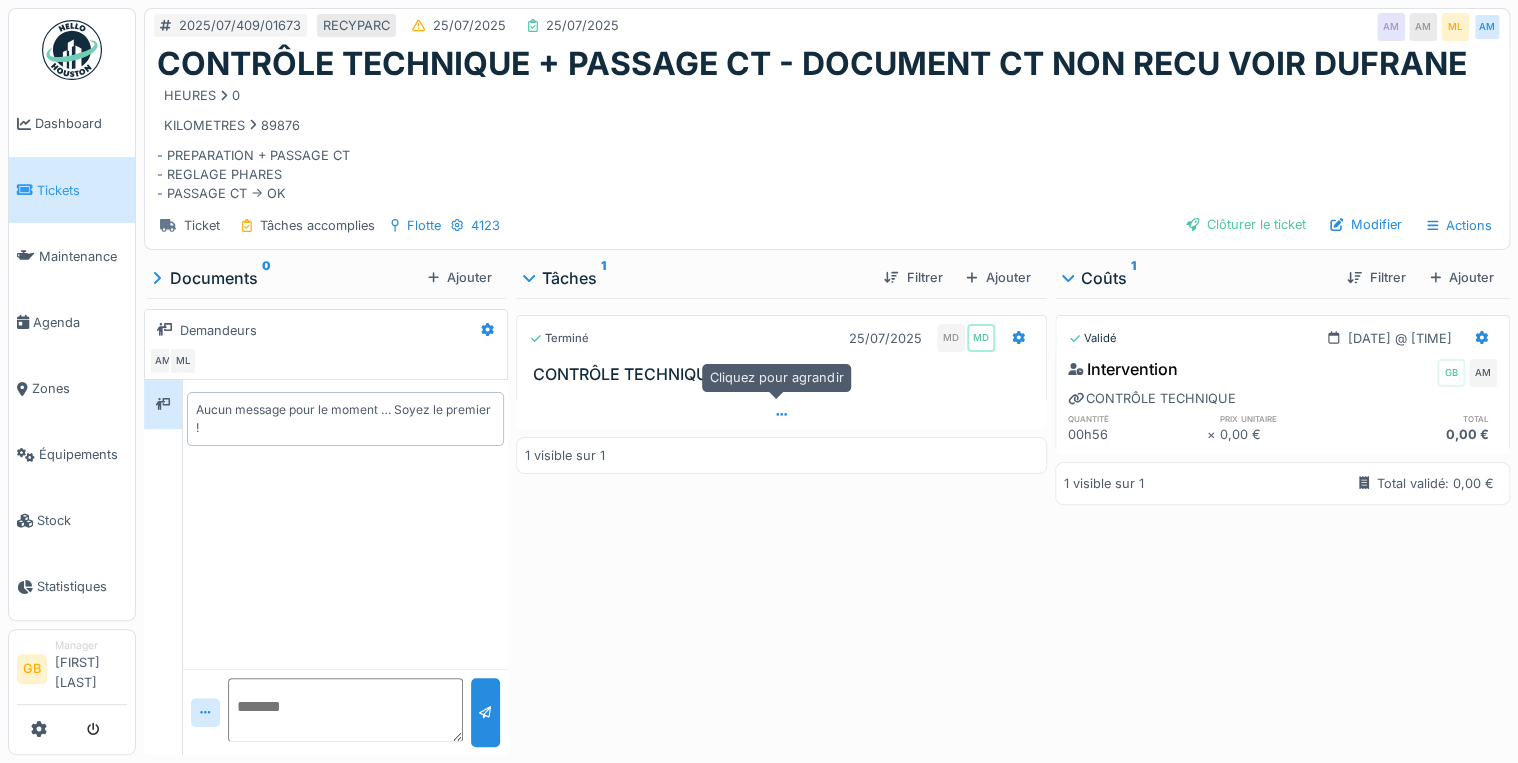 click at bounding box center (781, 414) 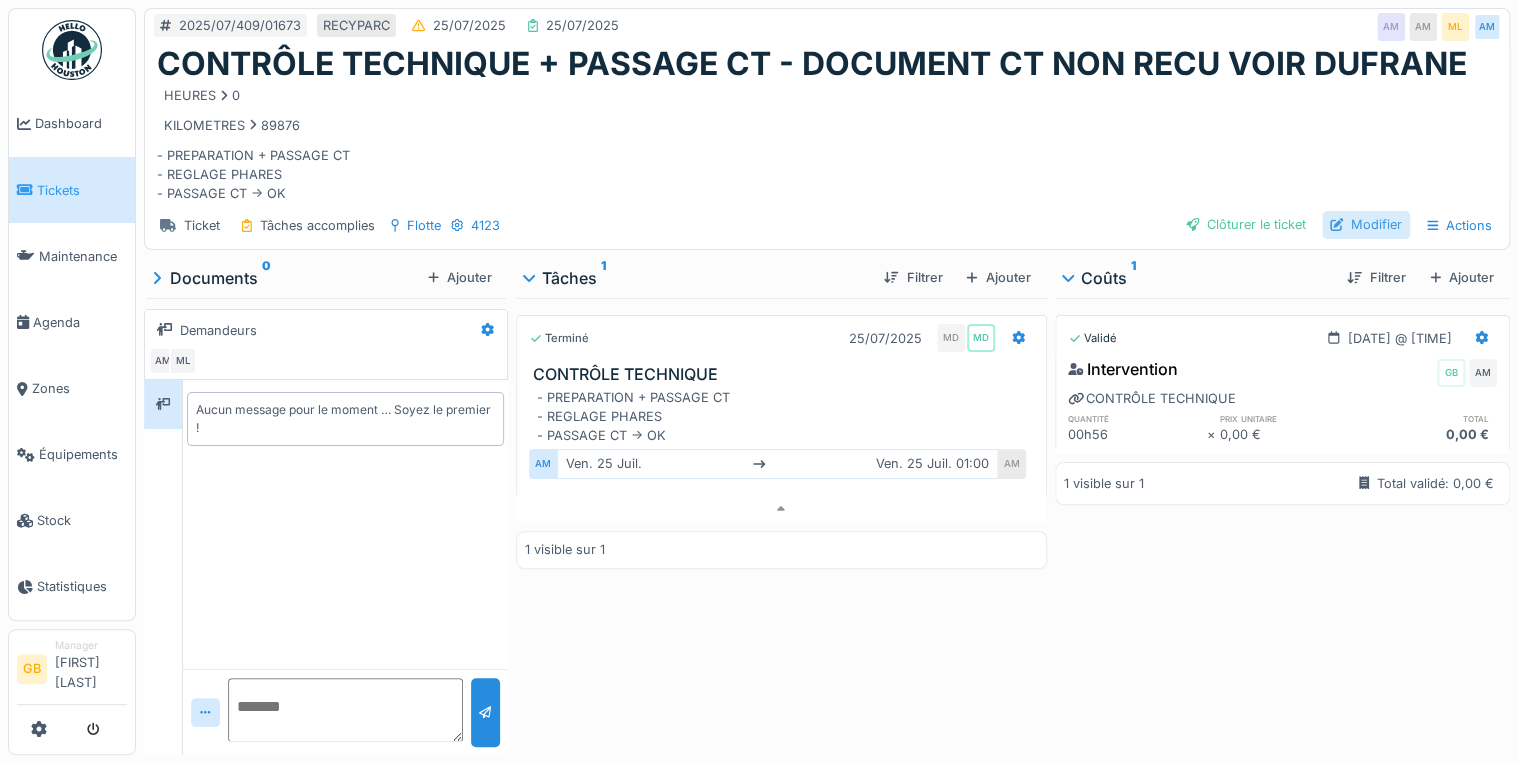 click on "Modifier" at bounding box center [1366, 224] 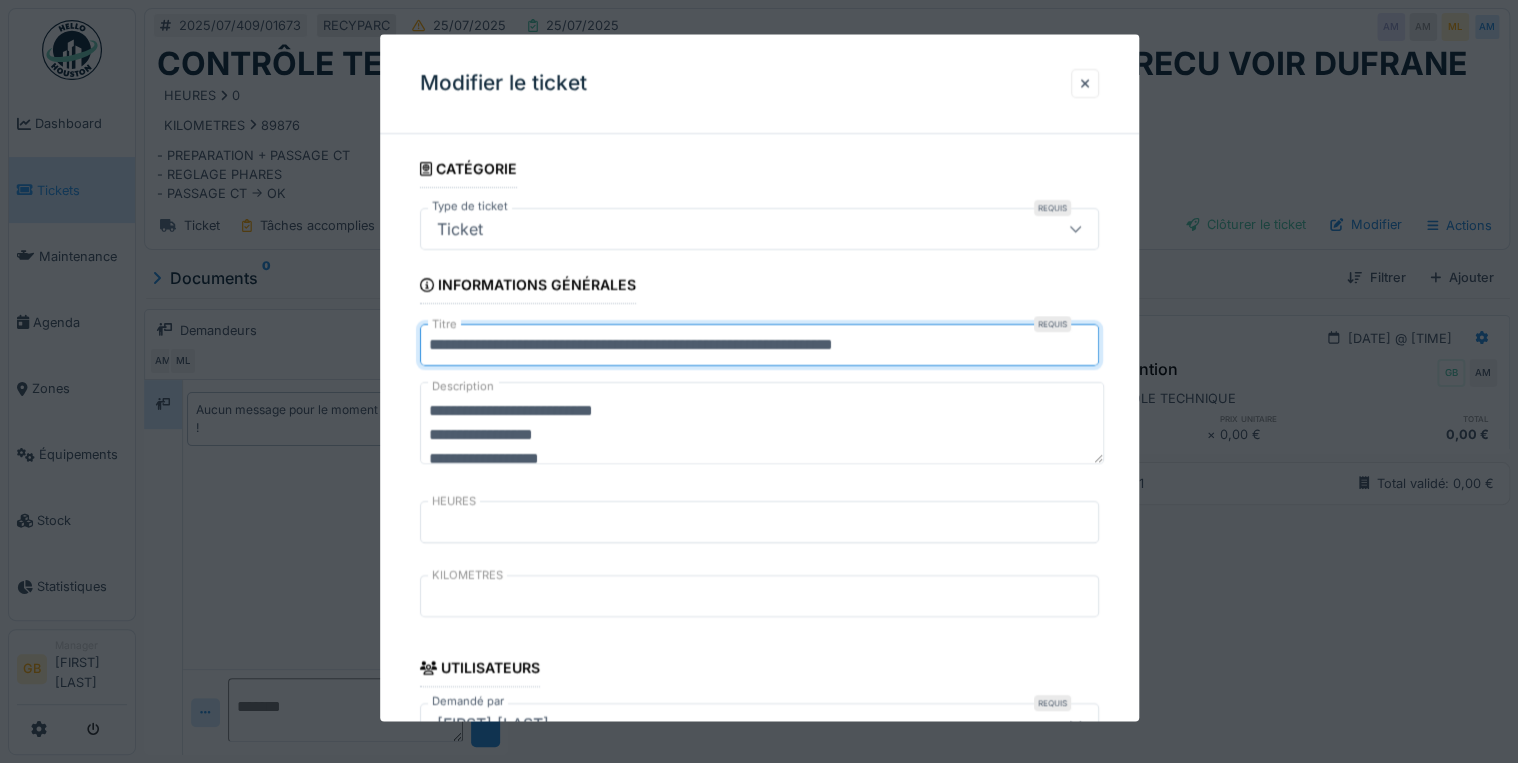 drag, startPoint x: 736, startPoint y: 342, endPoint x: 1815, endPoint y: 200, distance: 1088.3037 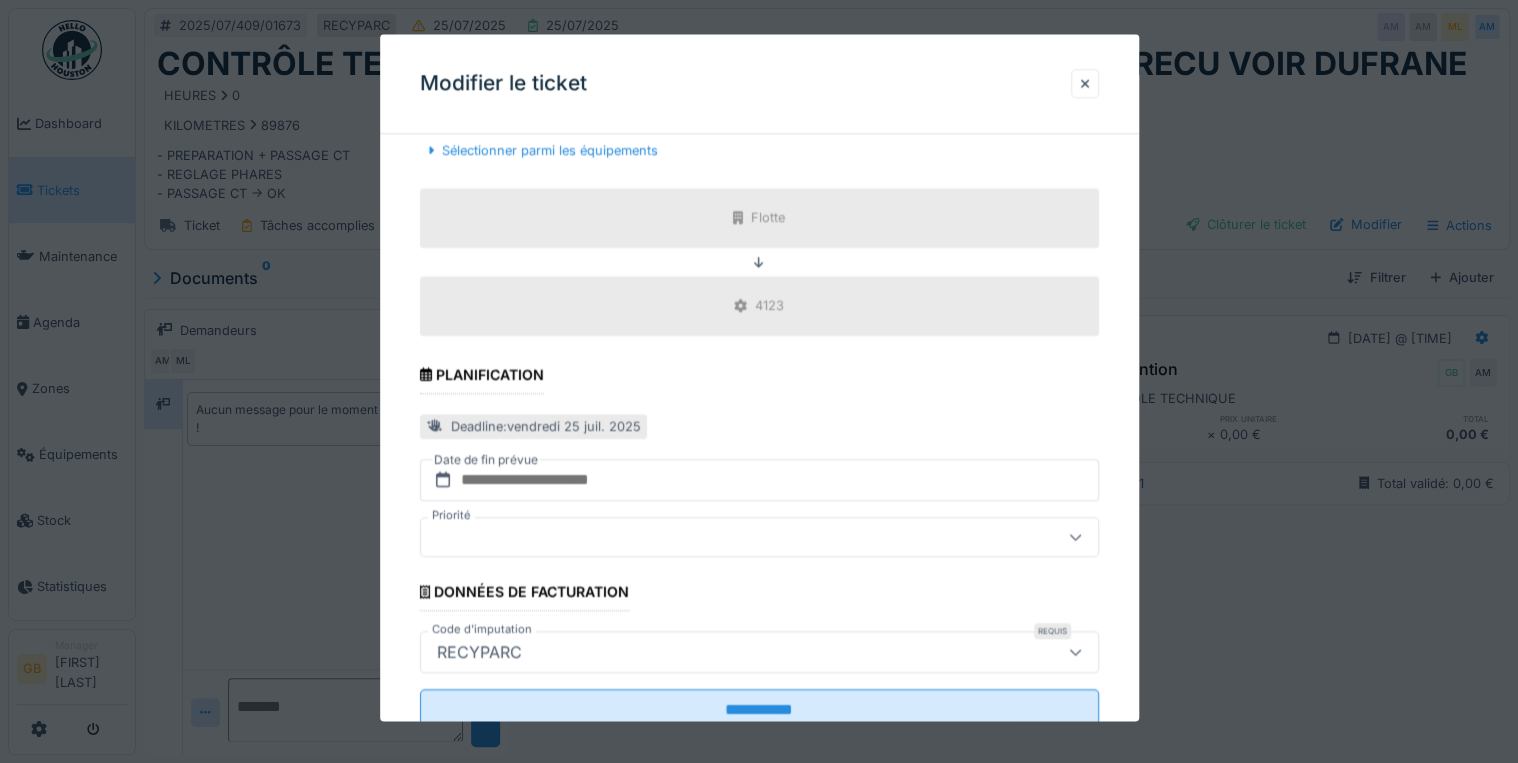 scroll, scrollTop: 798, scrollLeft: 0, axis: vertical 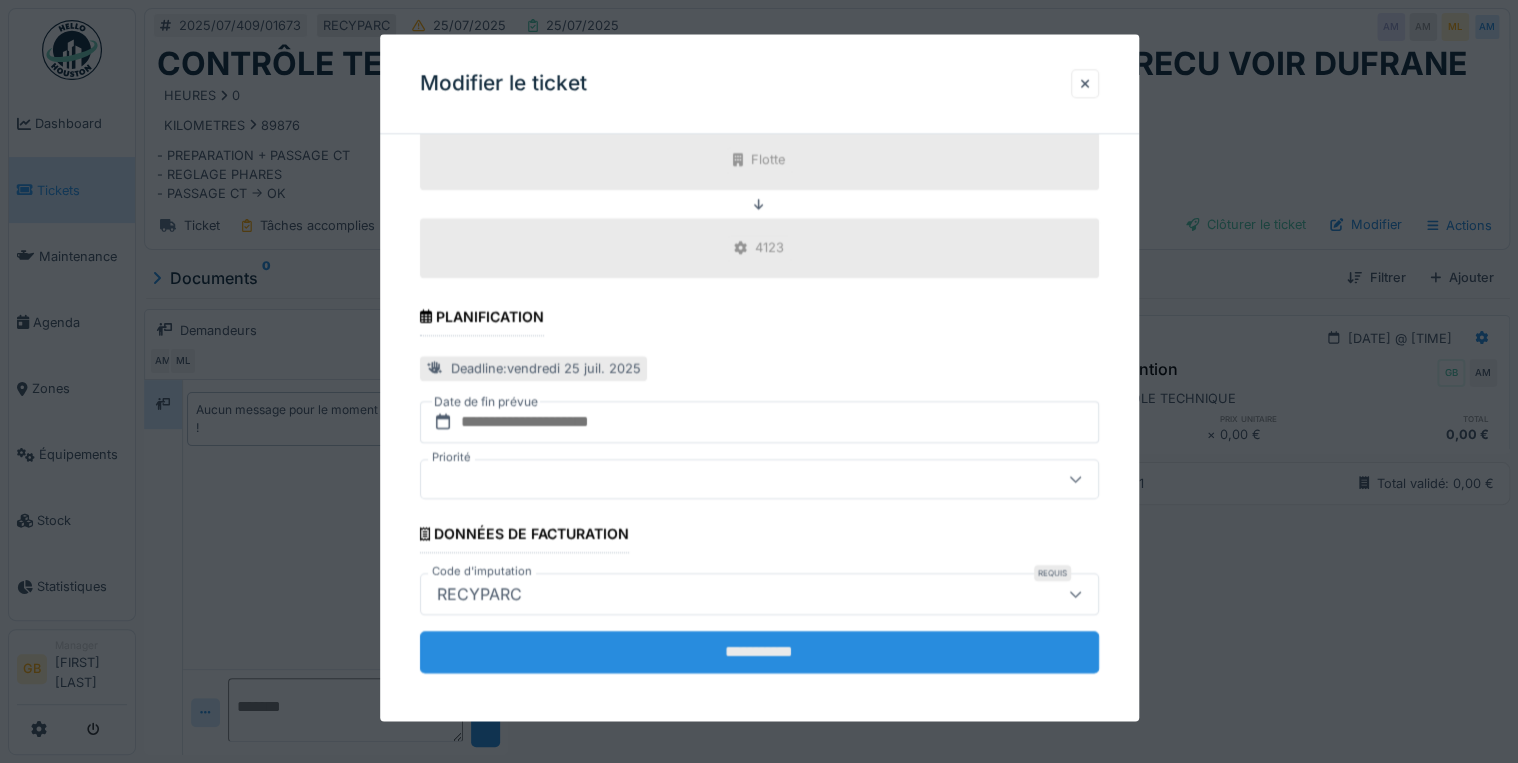 type on "**********" 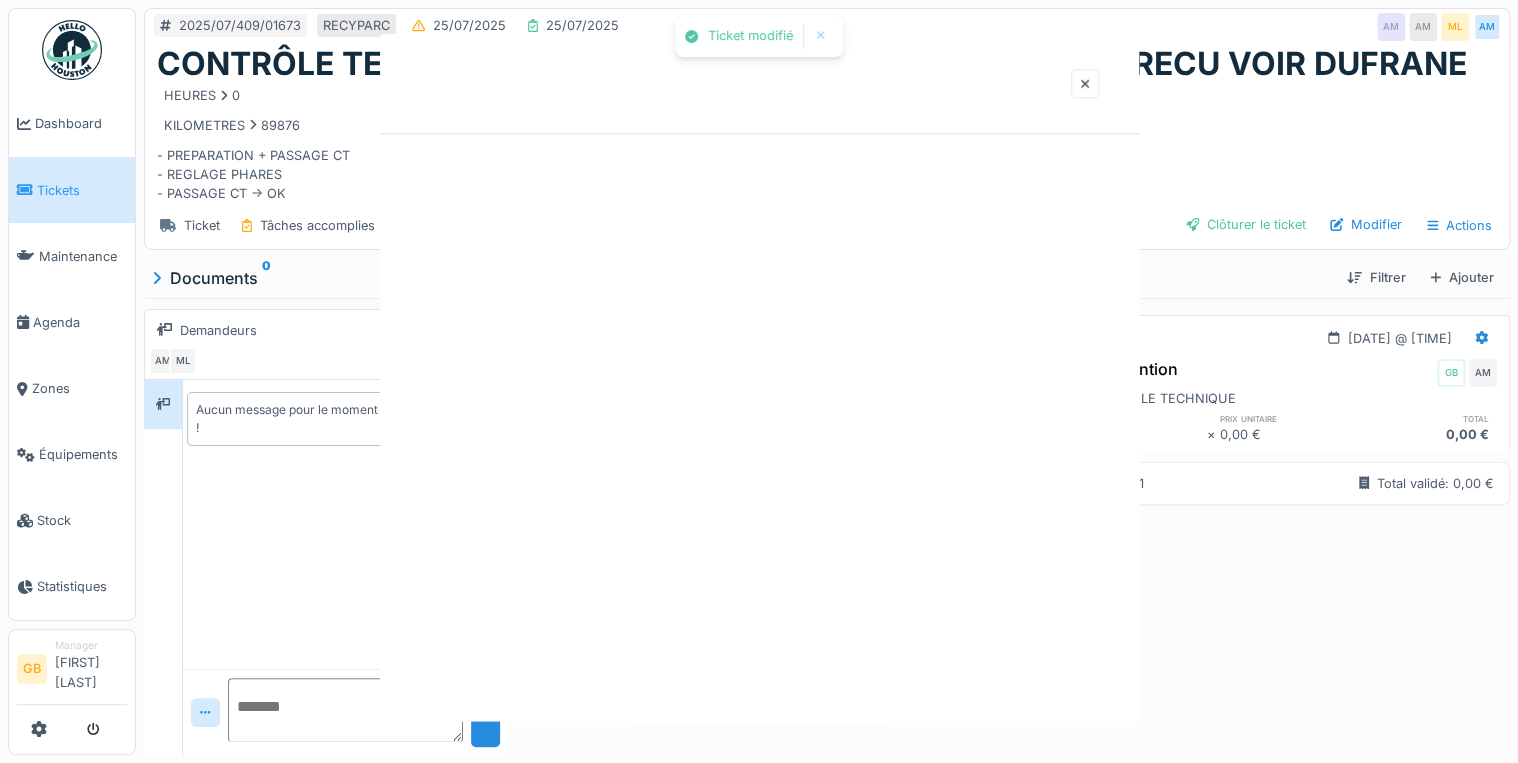 scroll, scrollTop: 0, scrollLeft: 0, axis: both 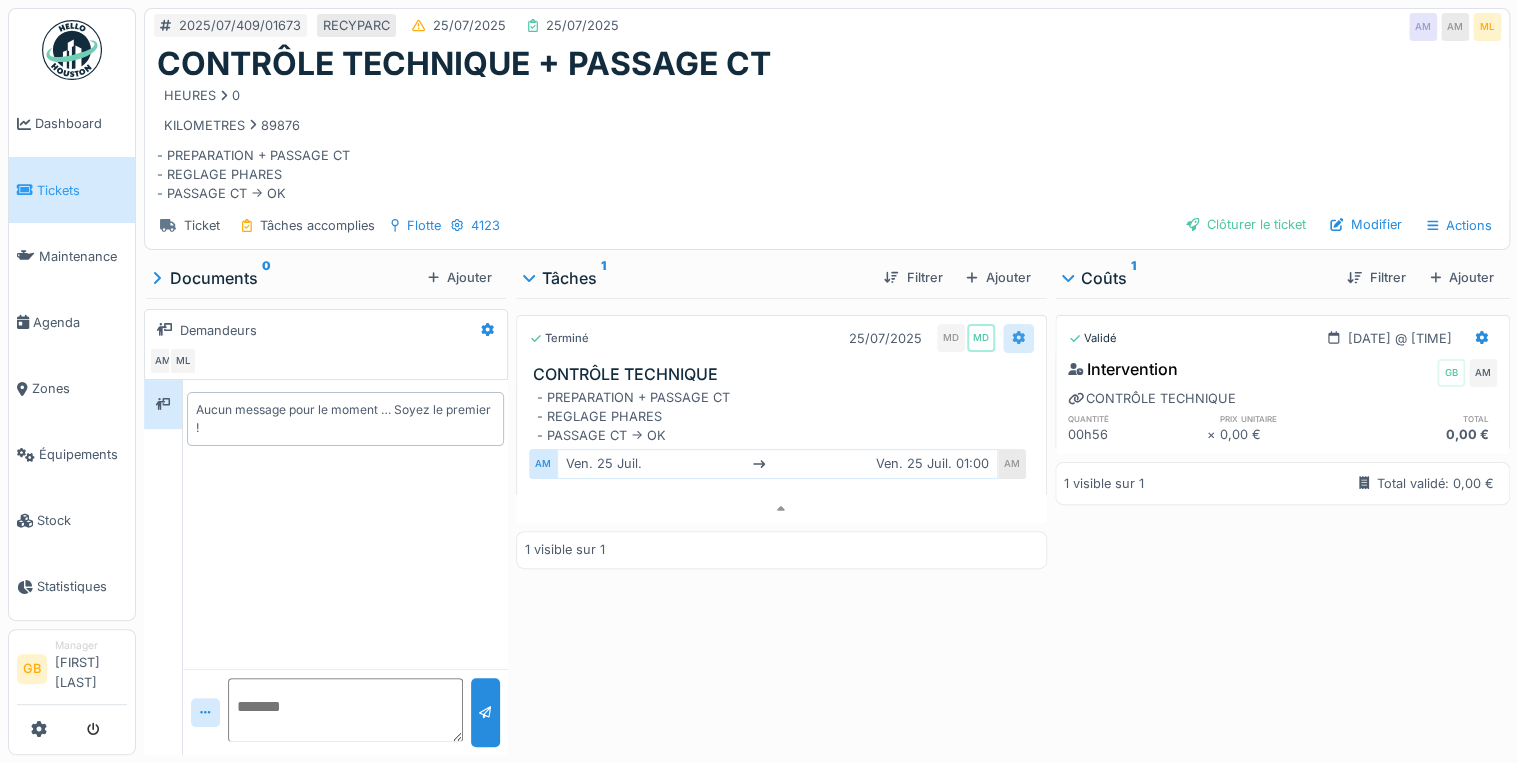 click at bounding box center (1018, 338) 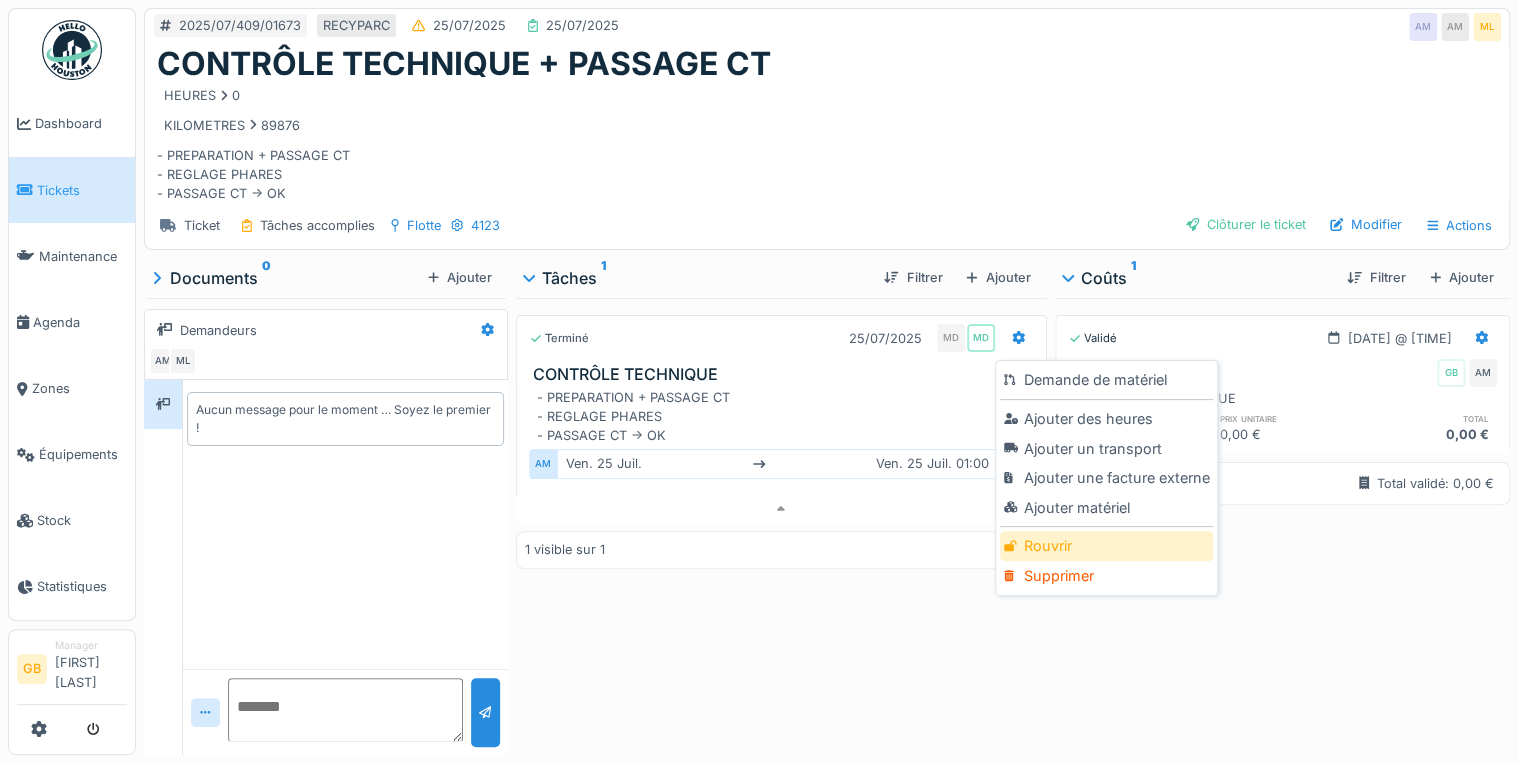 click on "Rouvrir" at bounding box center [1106, 546] 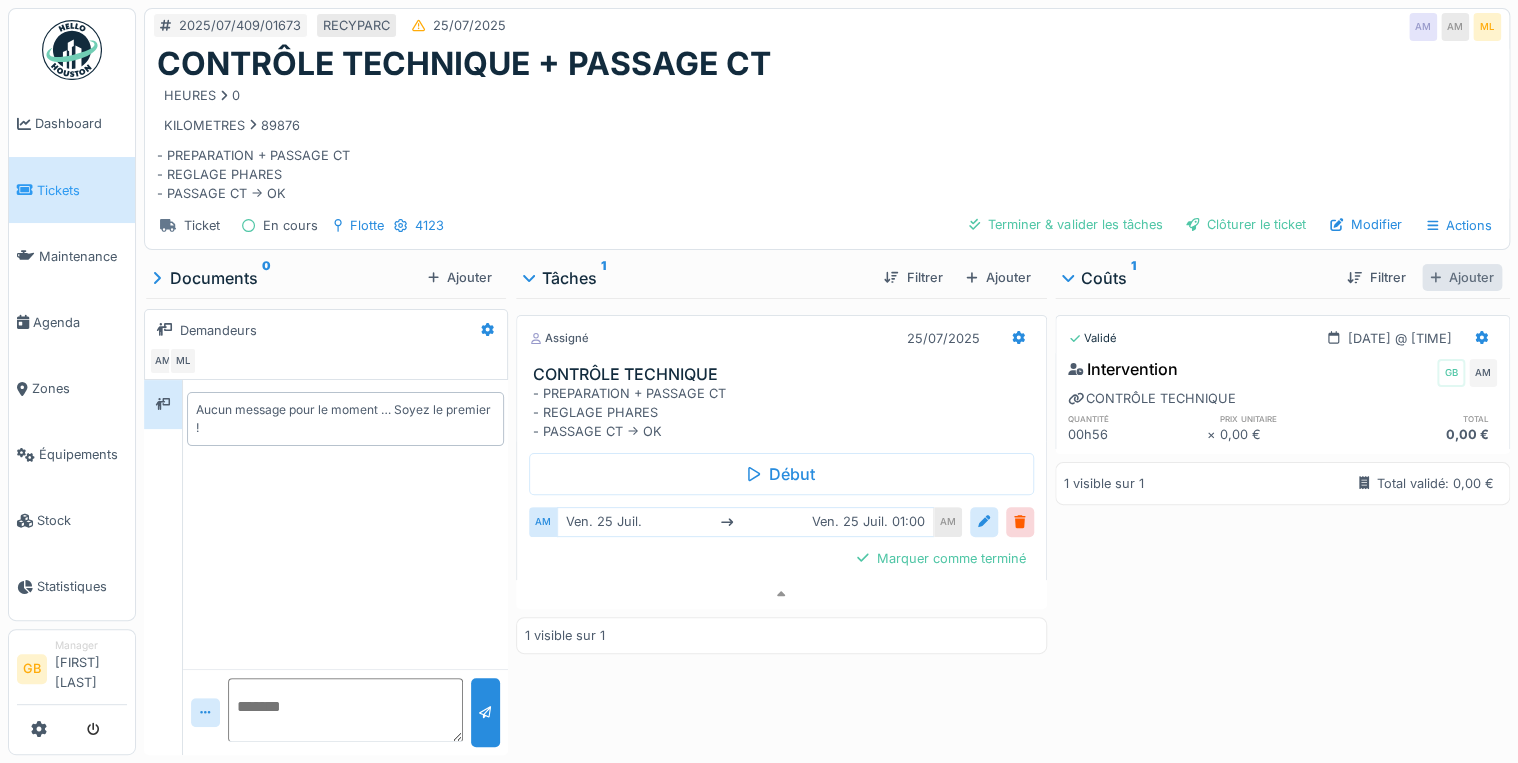 click on "Ajouter" at bounding box center (1462, 277) 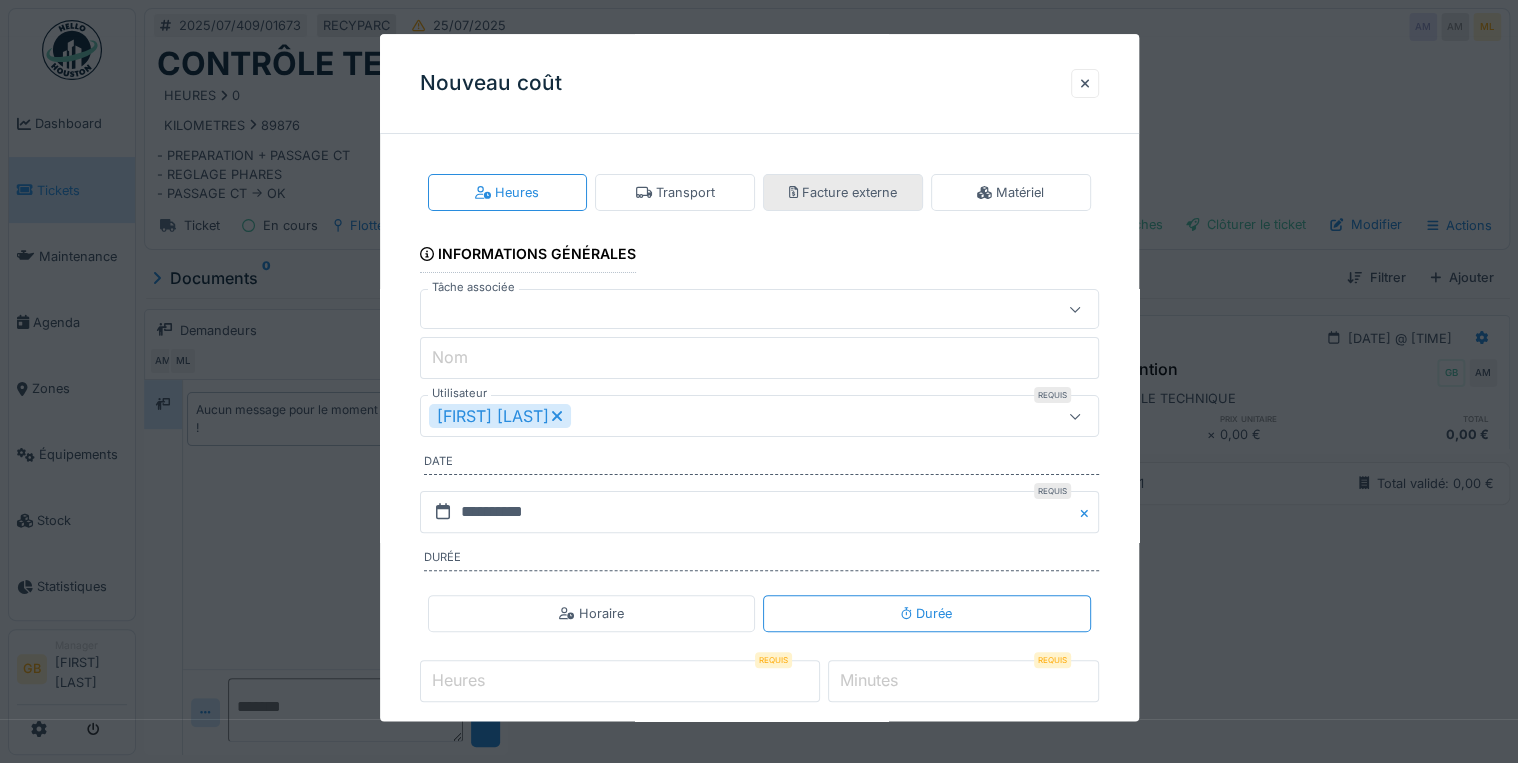 click on "Facture externe" at bounding box center [843, 192] 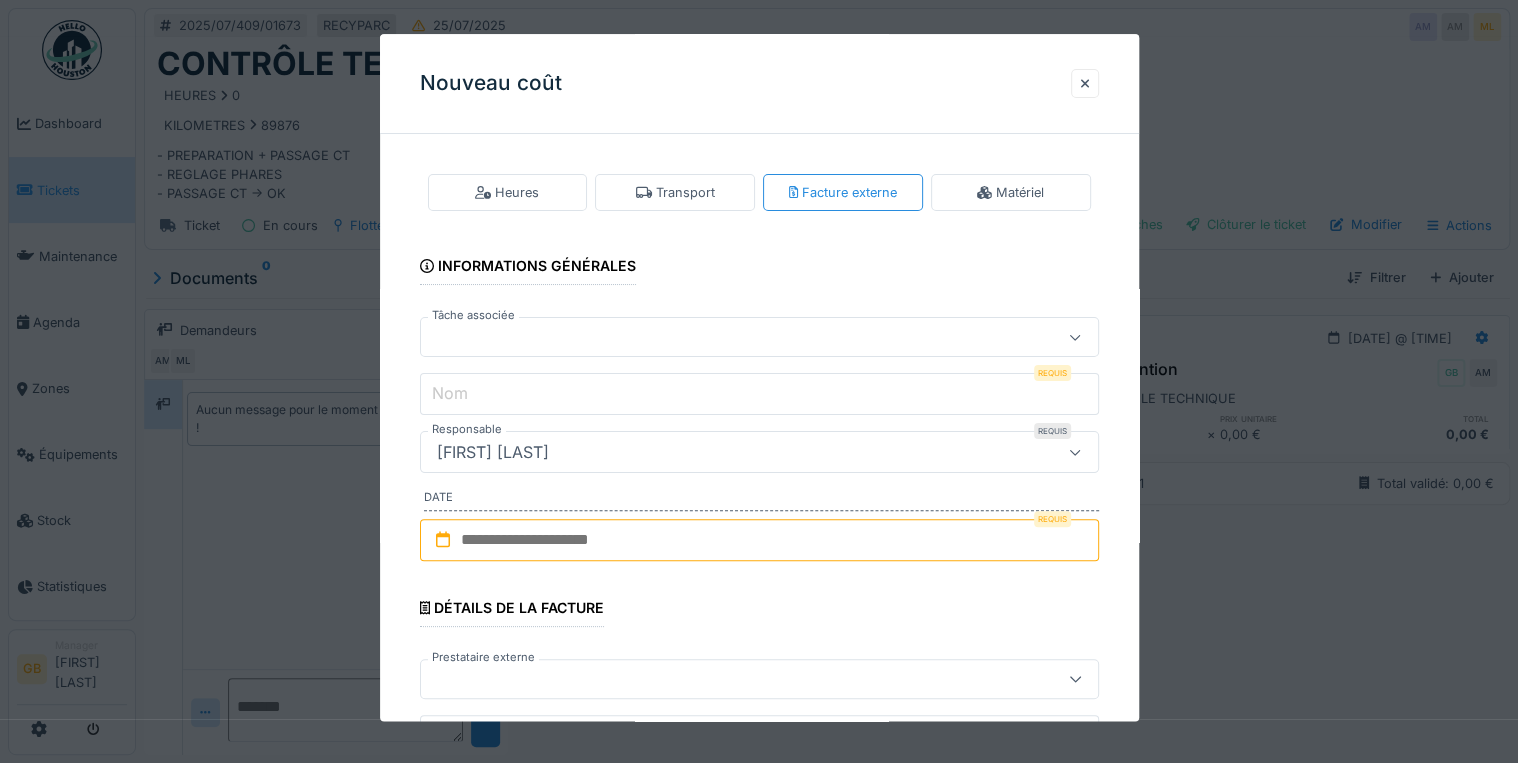 click at bounding box center [725, 338] 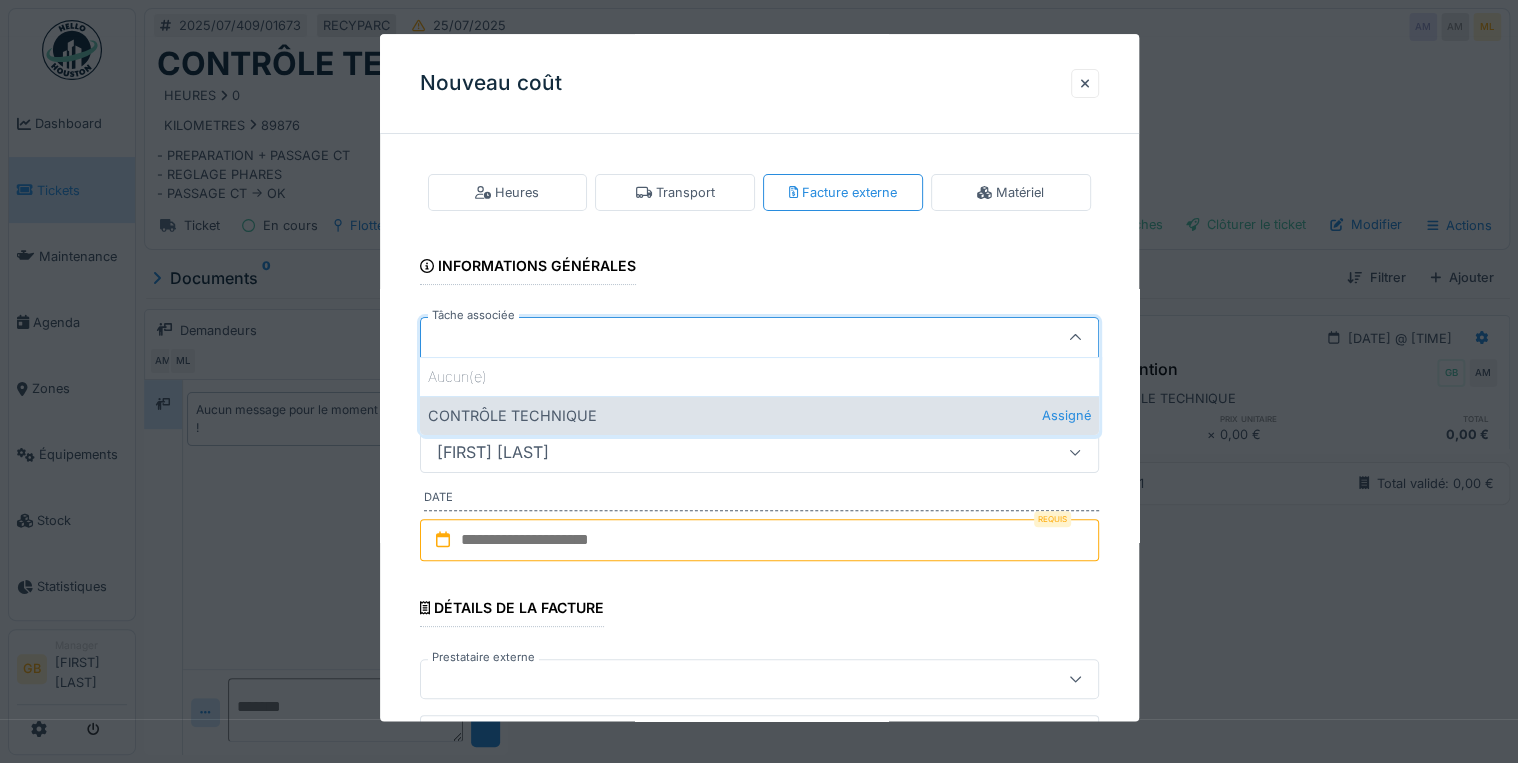 click on "CONTRÔLE TECHNIQUE    Assigné" at bounding box center (759, 415) 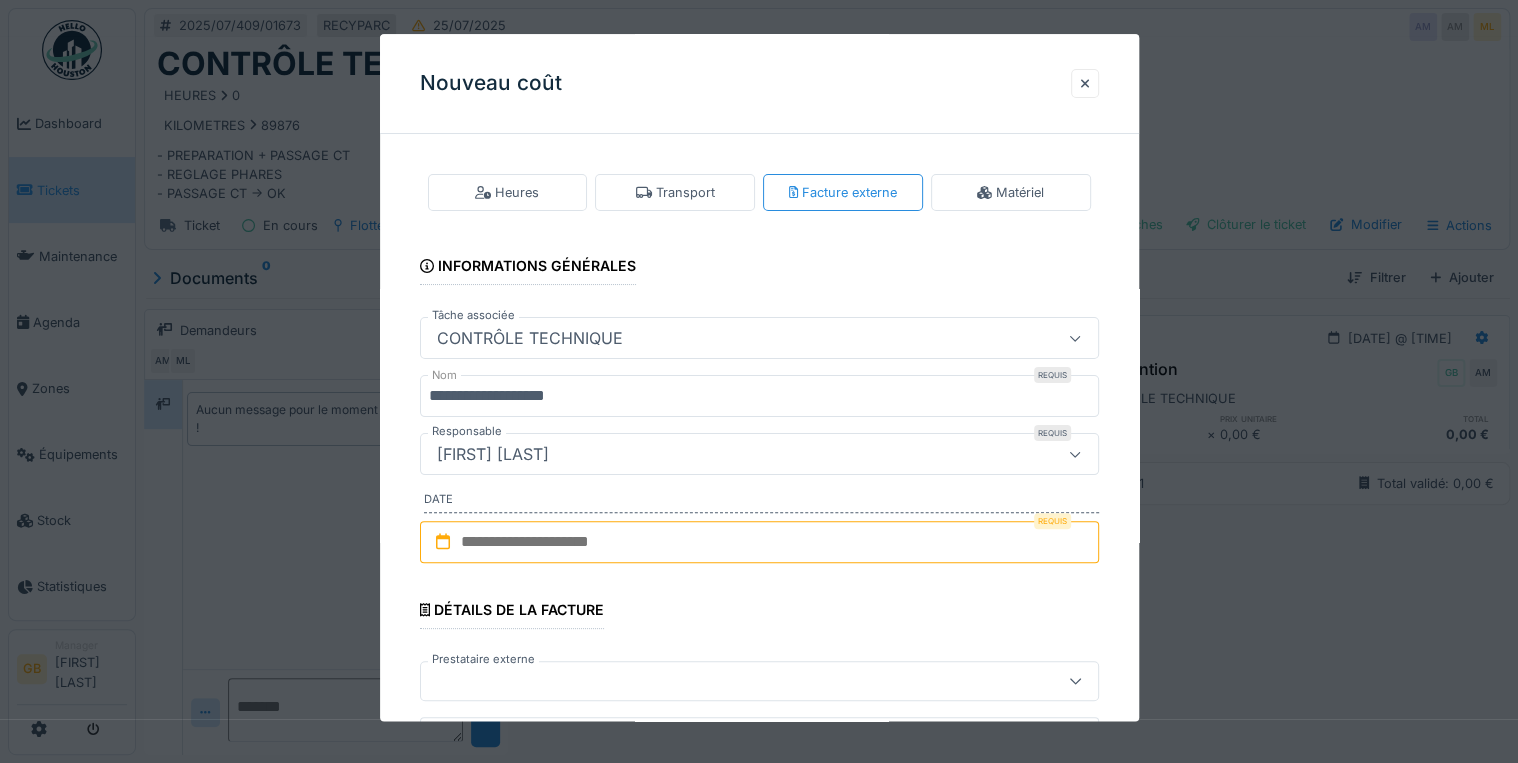 click at bounding box center (759, 542) 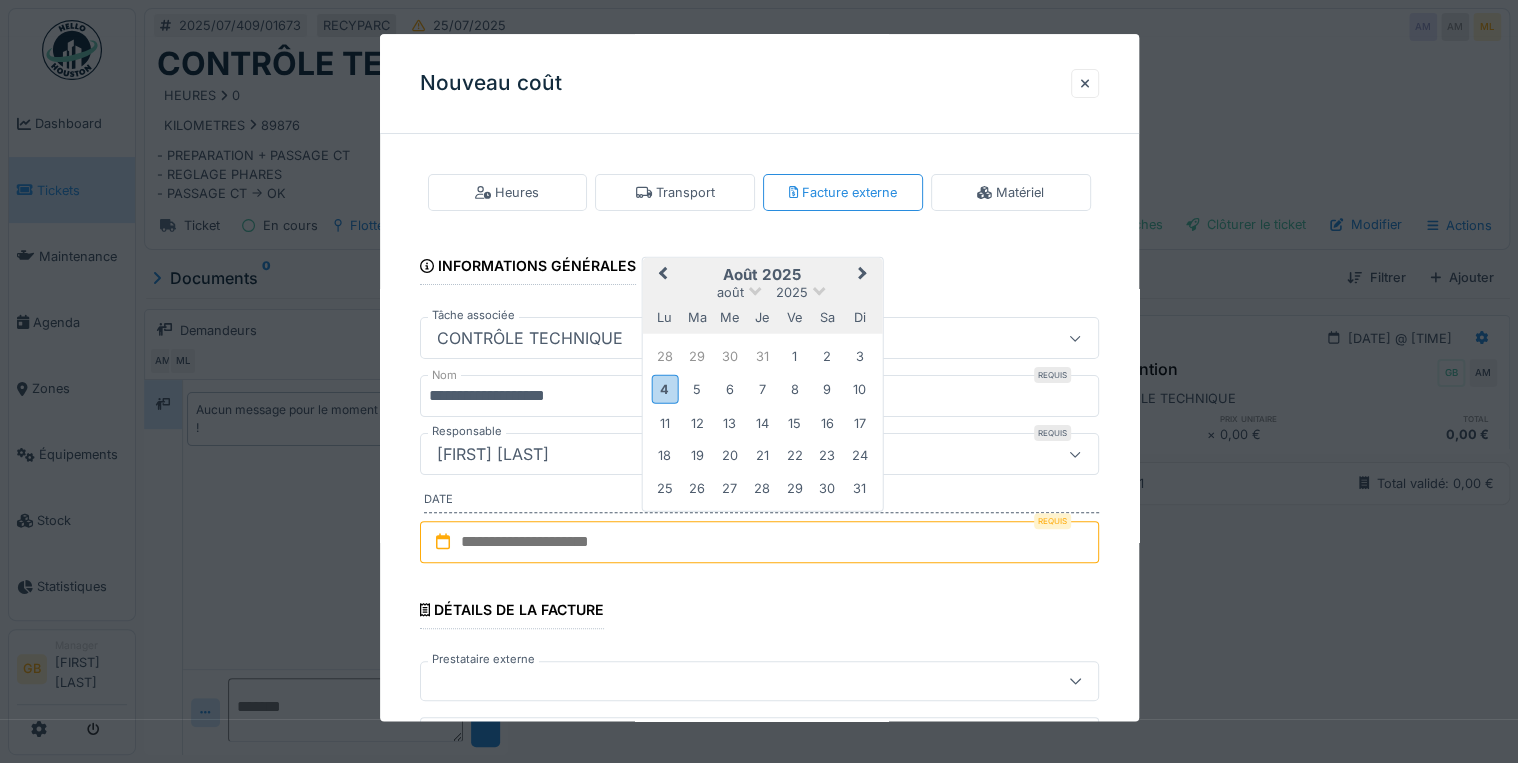 click on "**********" at bounding box center (759, 1311) 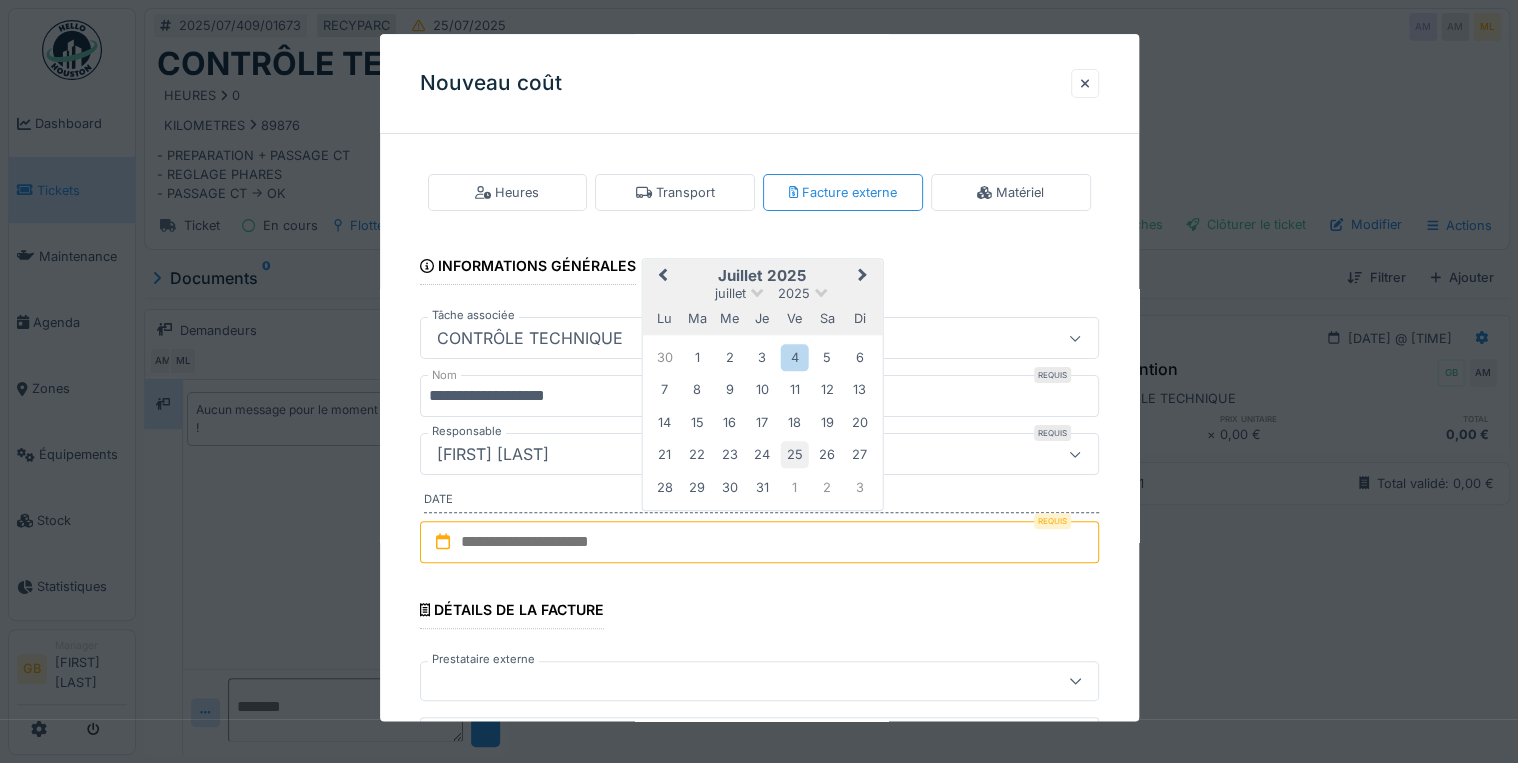 click on "25" at bounding box center [794, 455] 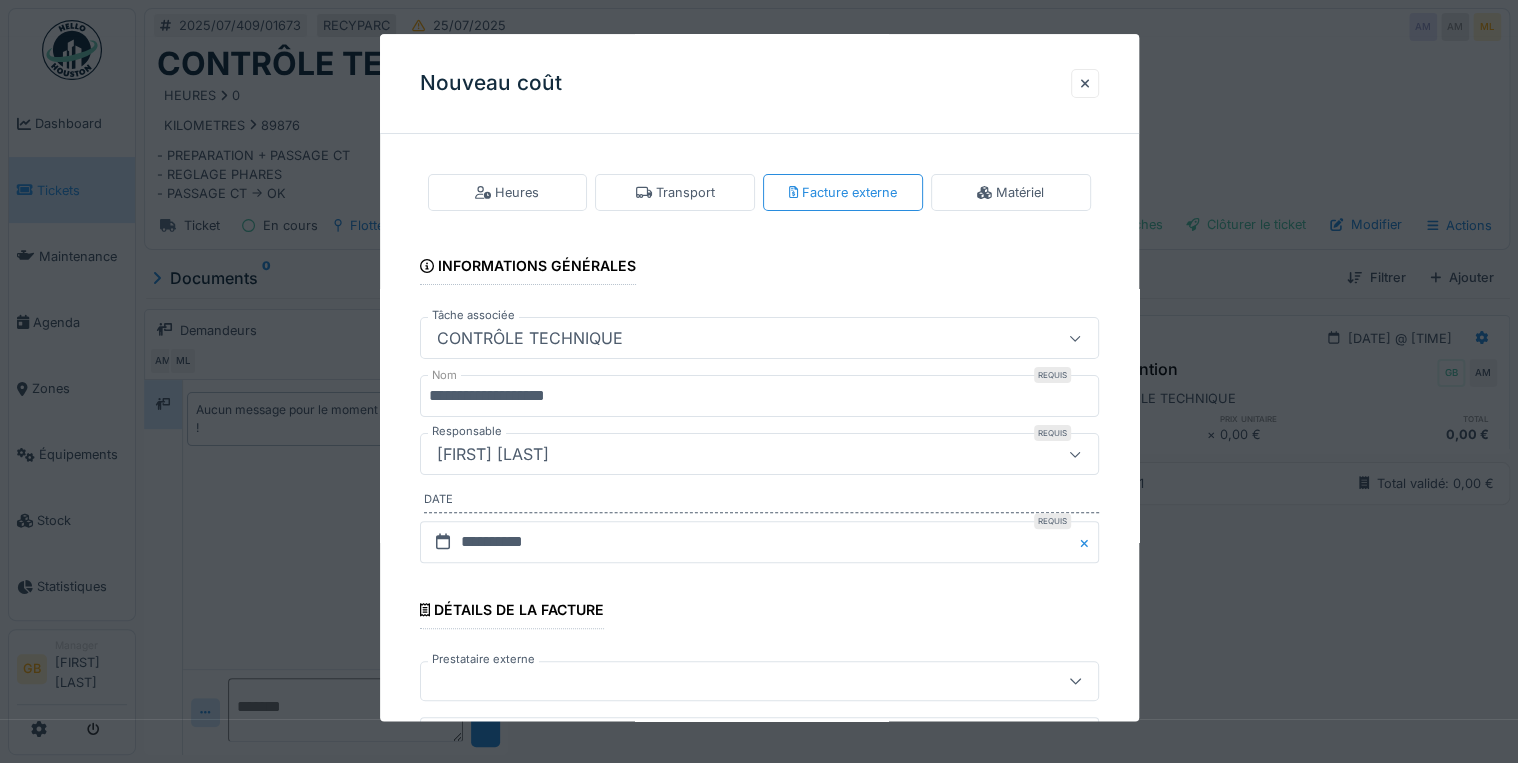 scroll, scrollTop: 400, scrollLeft: 0, axis: vertical 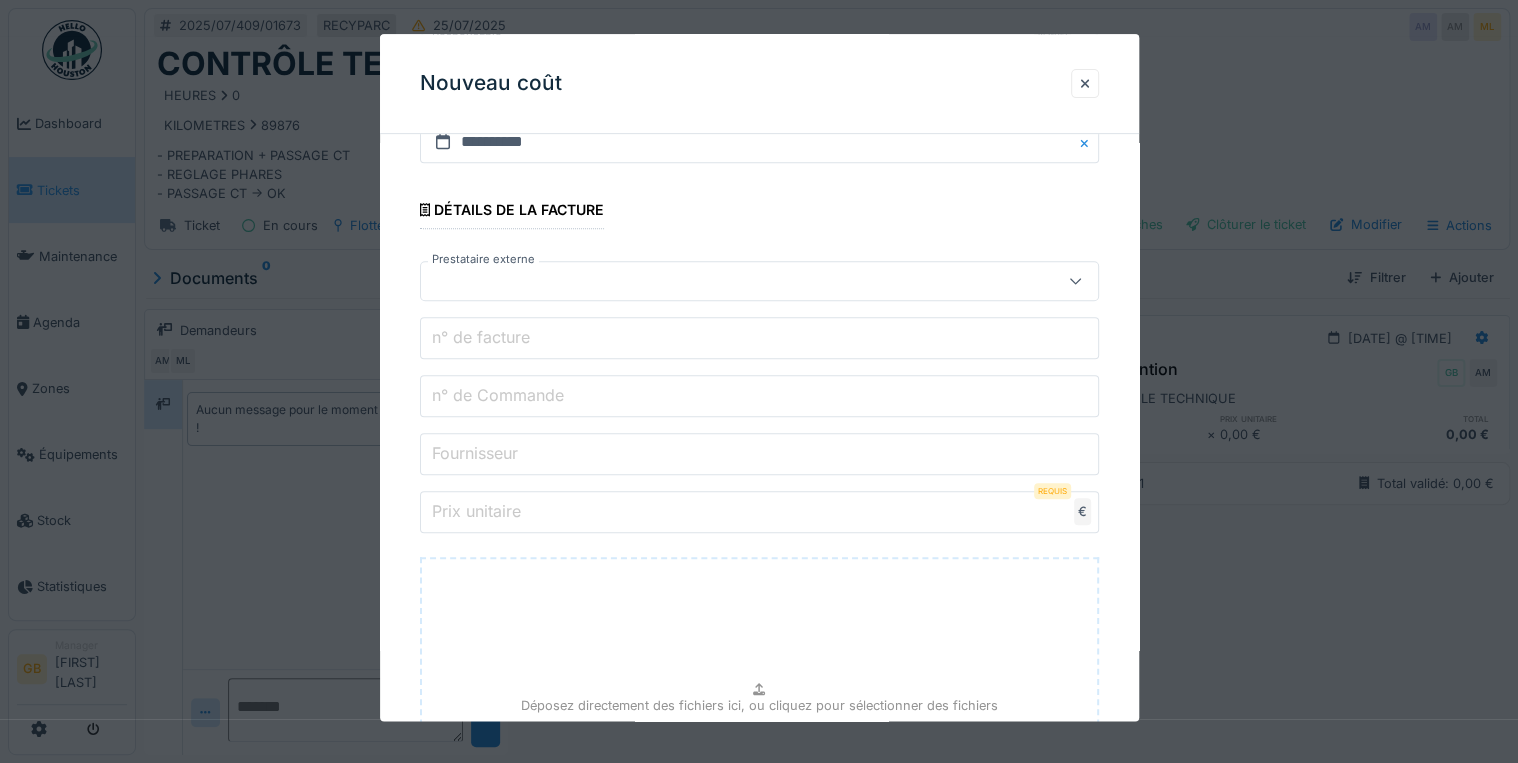 click at bounding box center [725, 282] 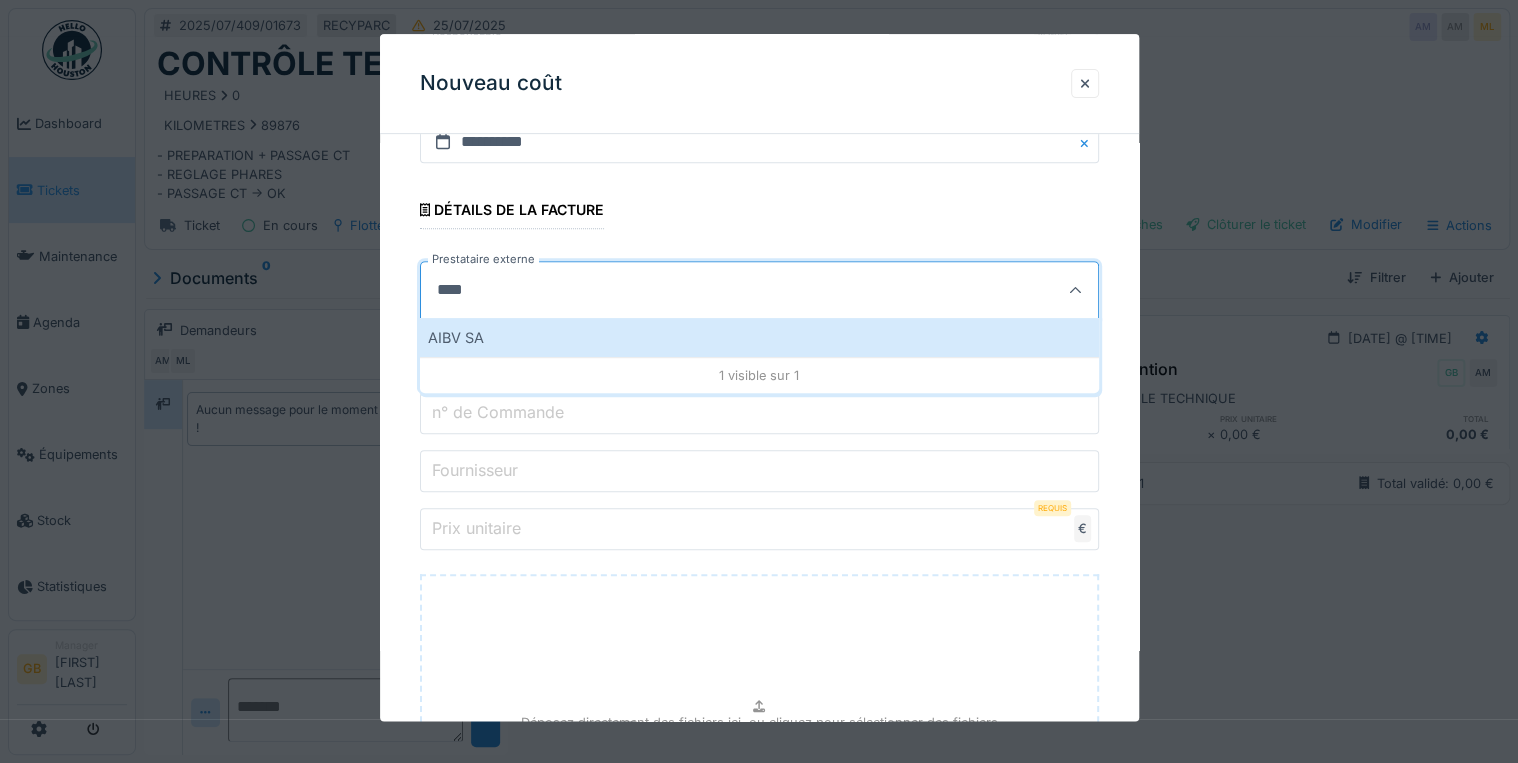type on "****" 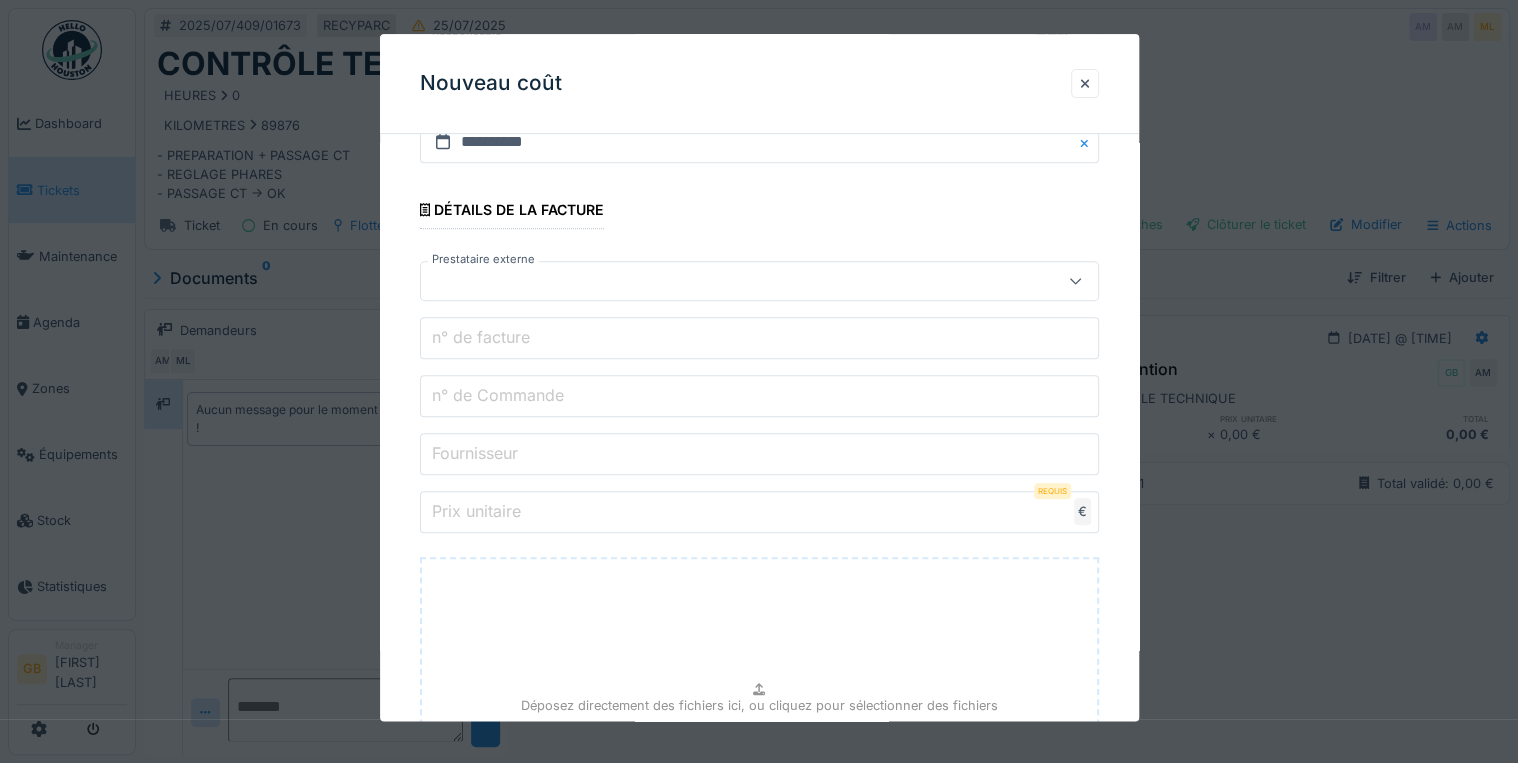click at bounding box center (725, 282) 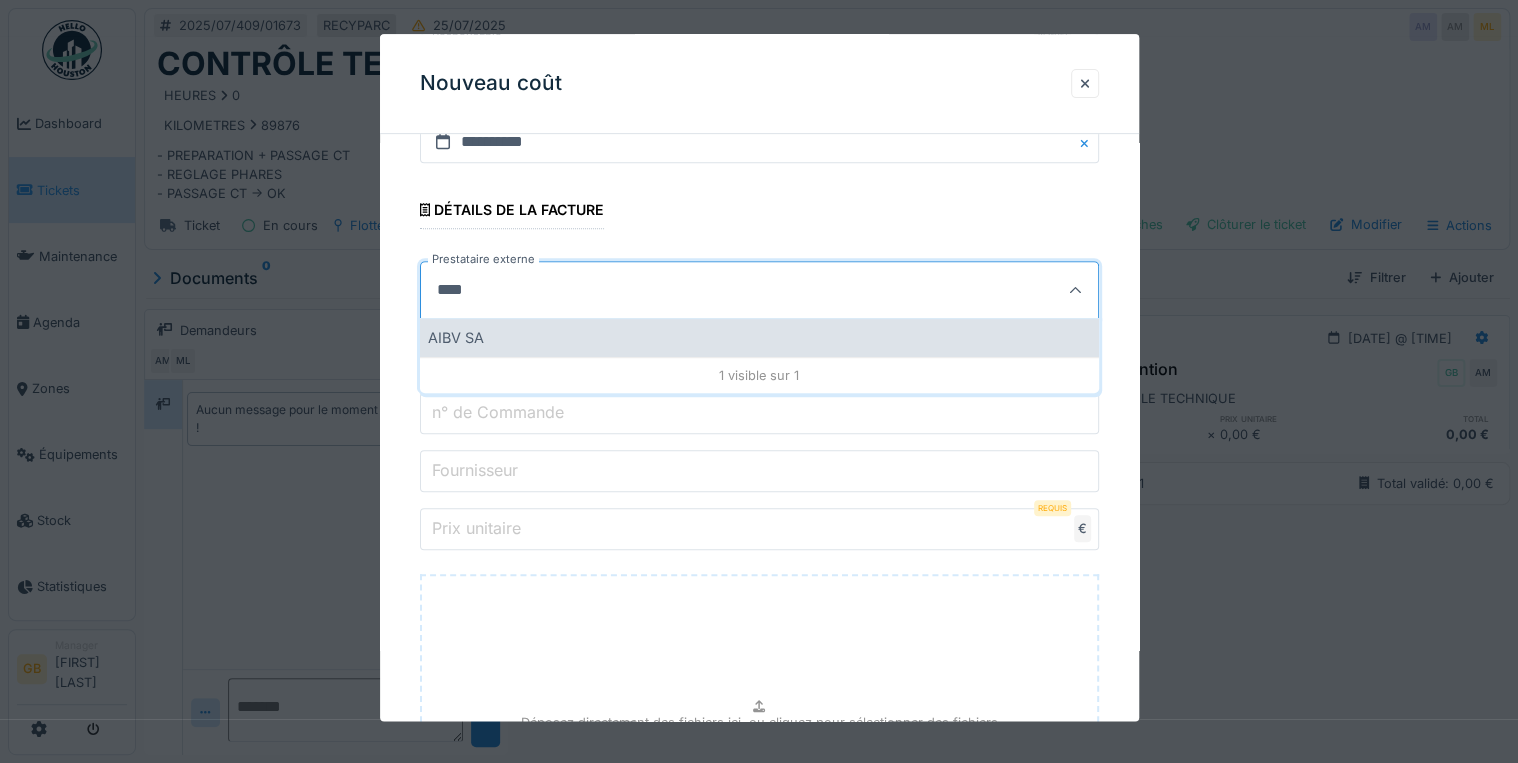 type on "****" 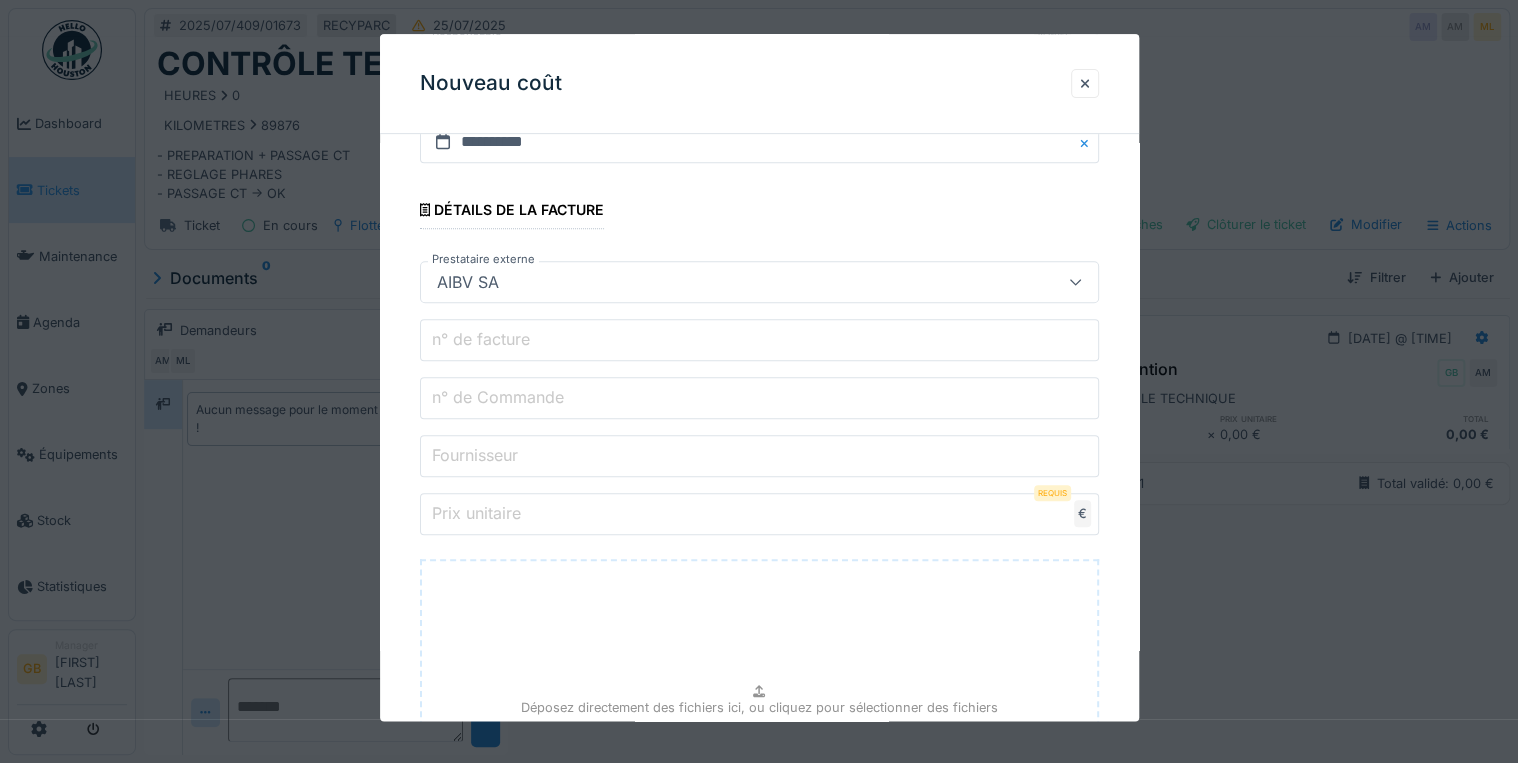 click on "n° de facture" at bounding box center (481, 340) 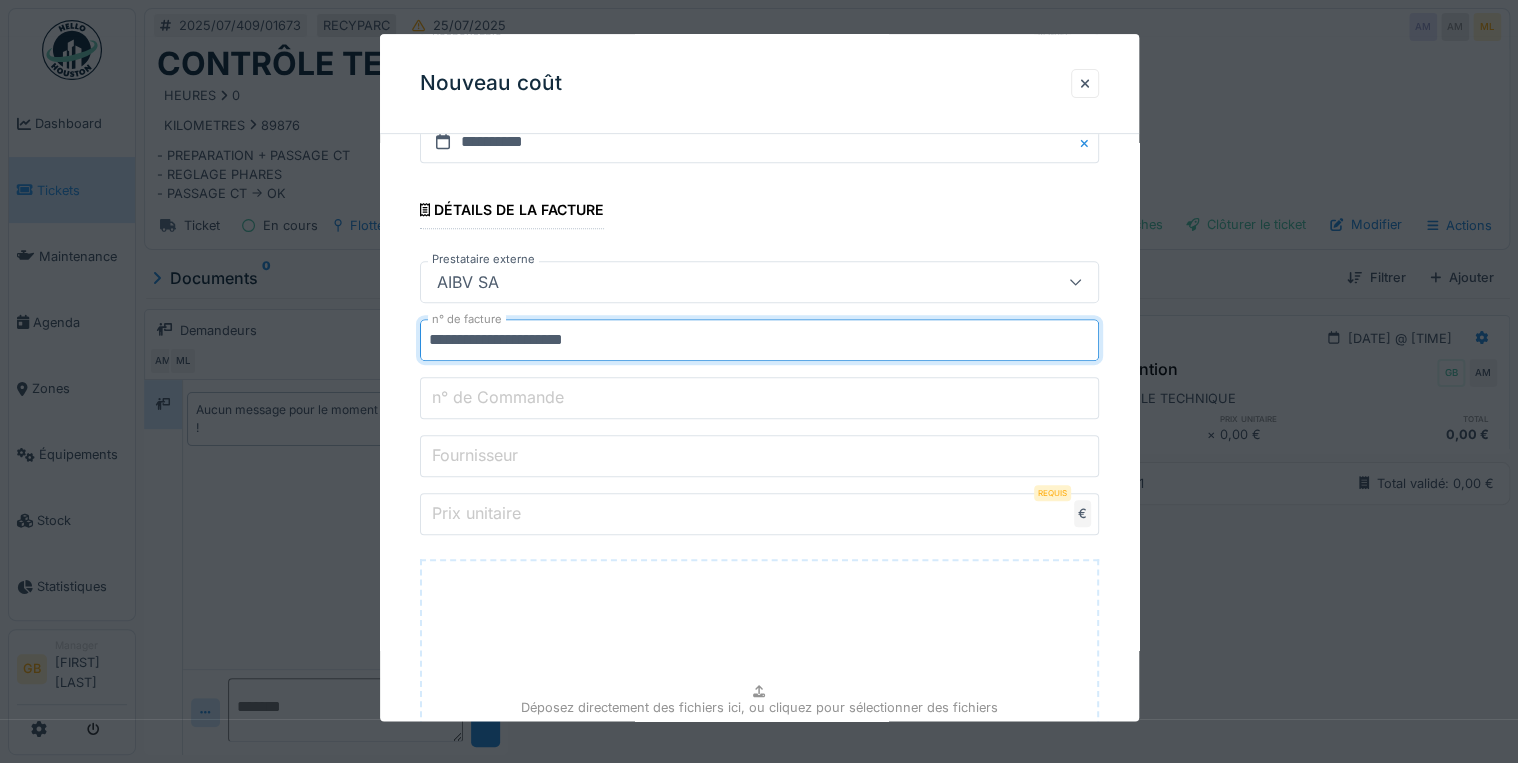 drag, startPoint x: 496, startPoint y: 328, endPoint x: 1241, endPoint y: 359, distance: 745.6447 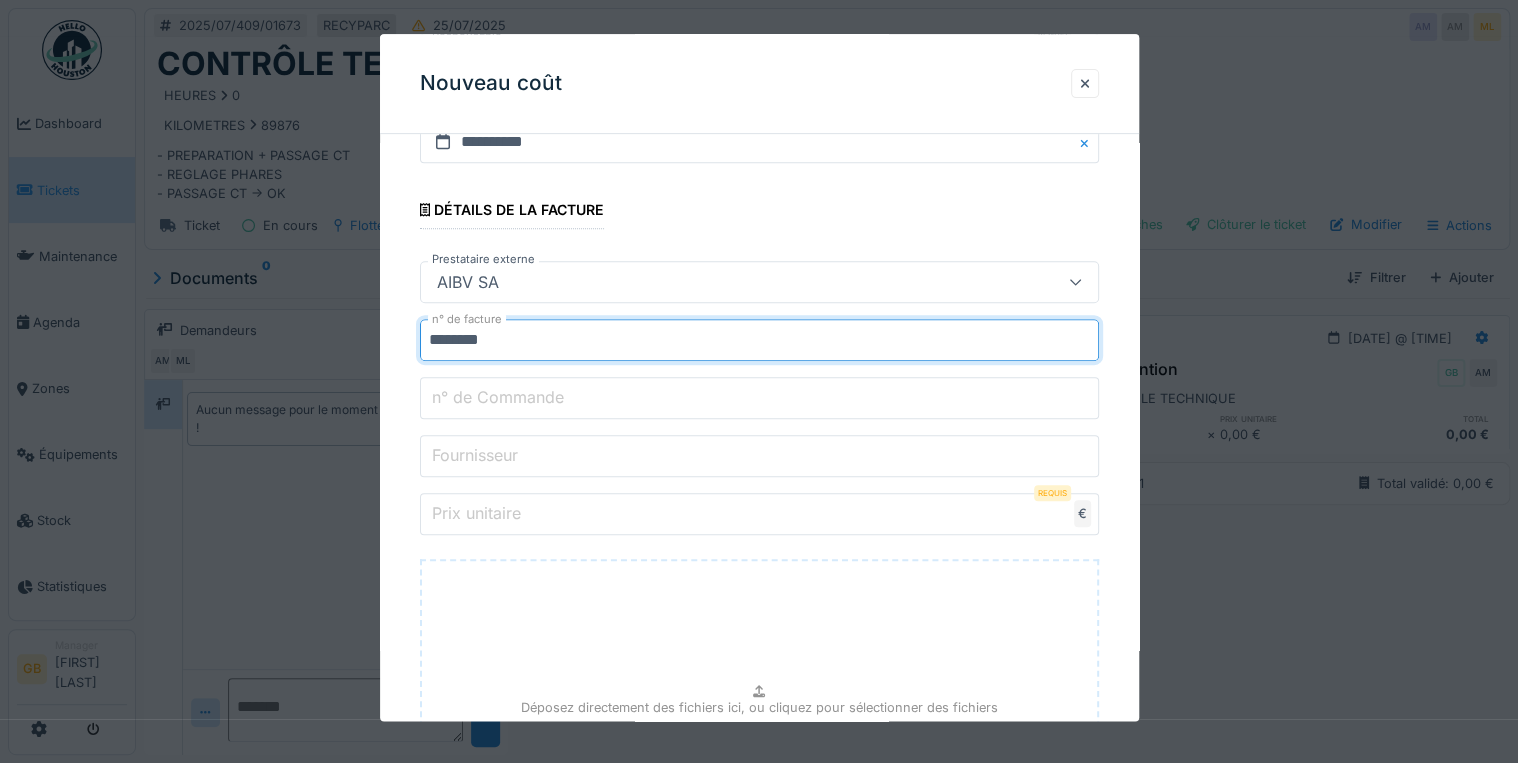 paste on "**********" 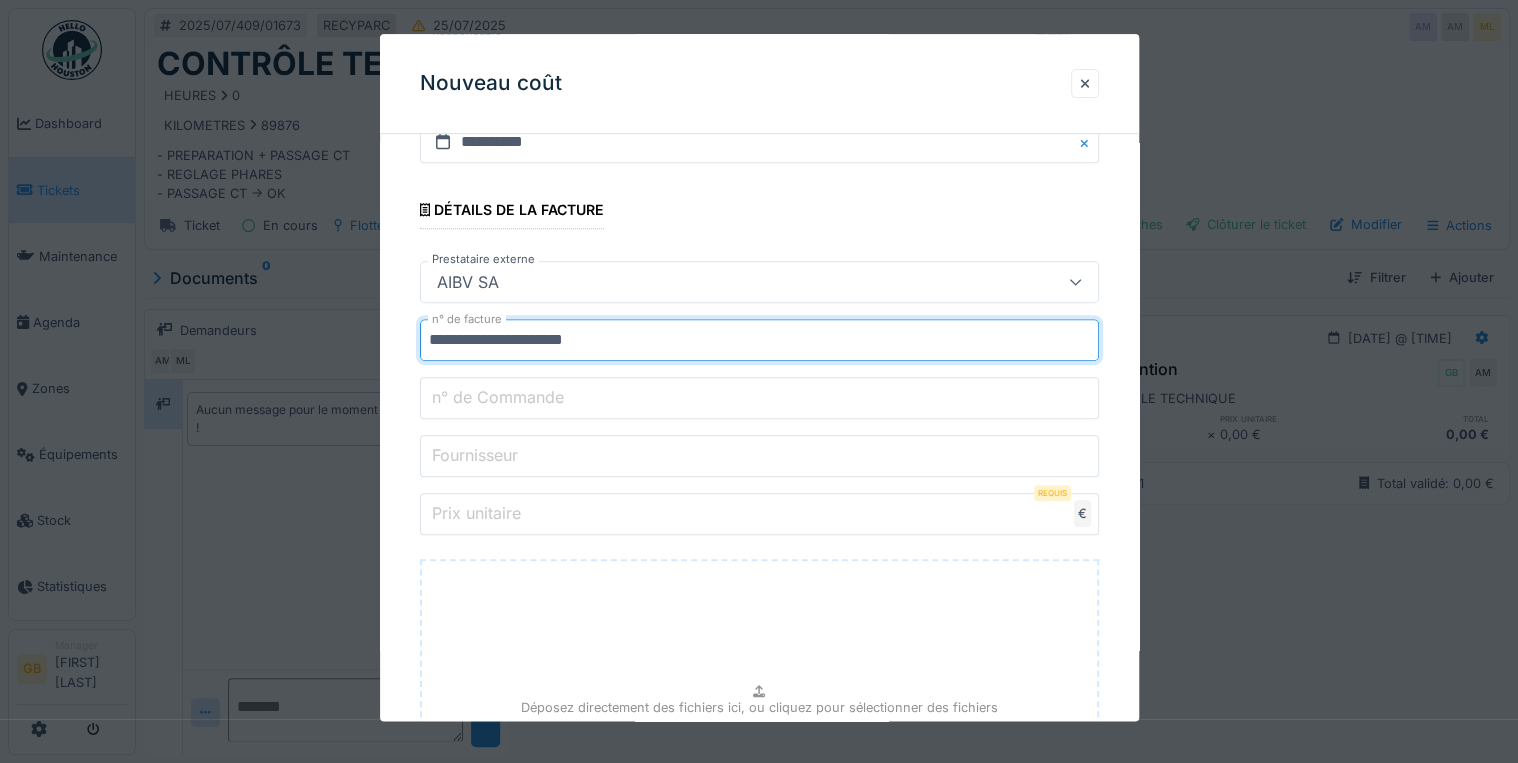 type on "**********" 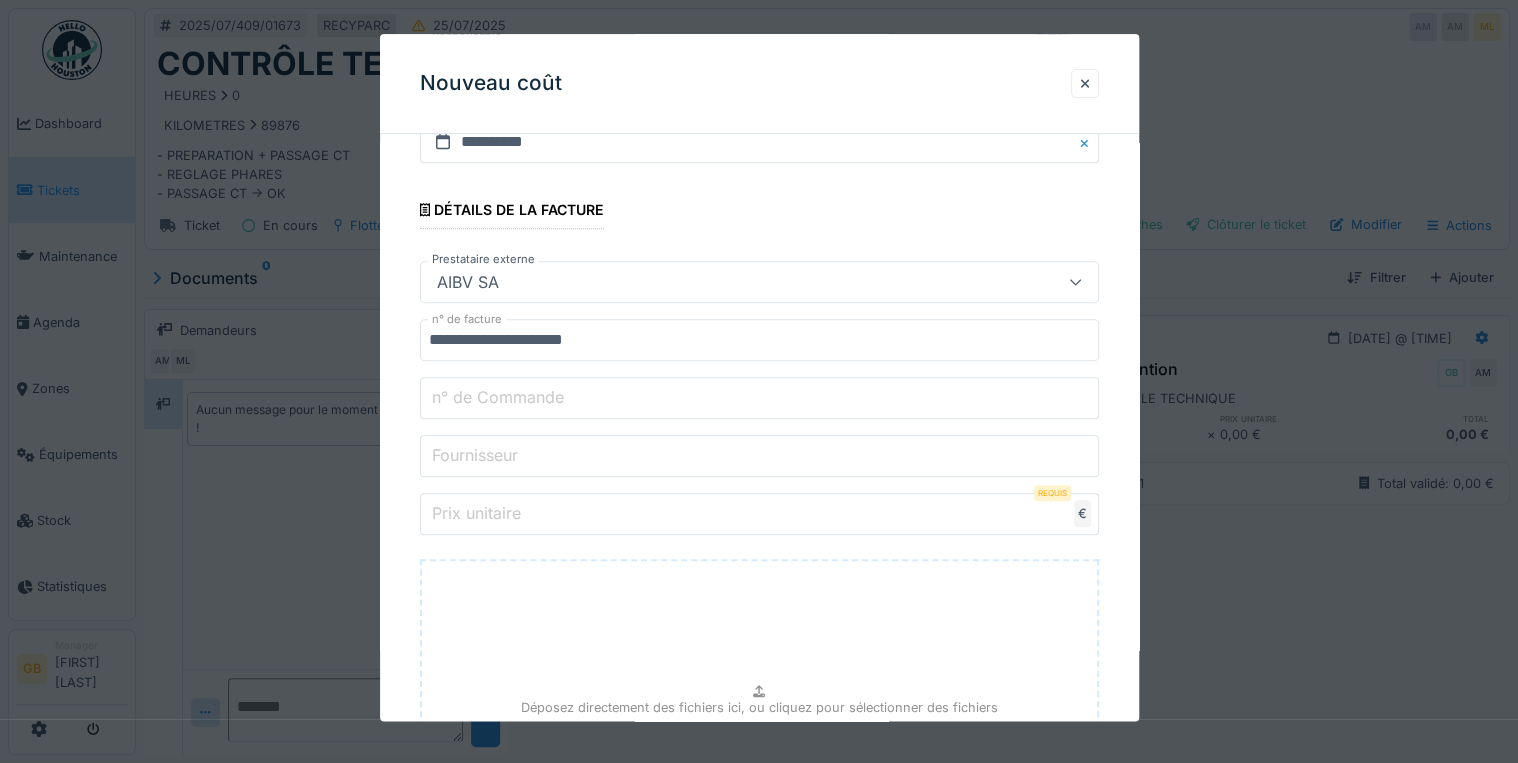 type on "****" 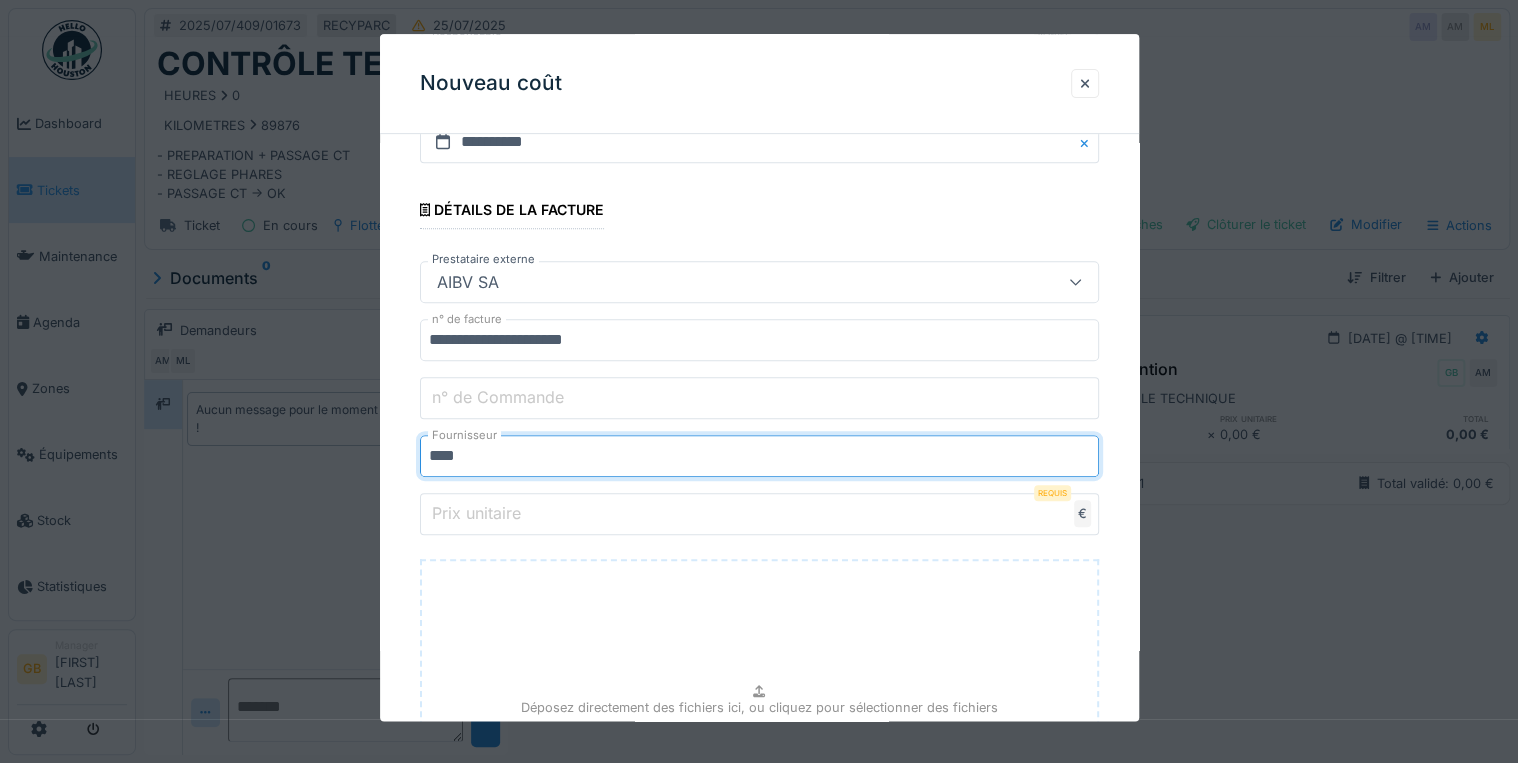 click on "Prix unitaire" at bounding box center [476, 514] 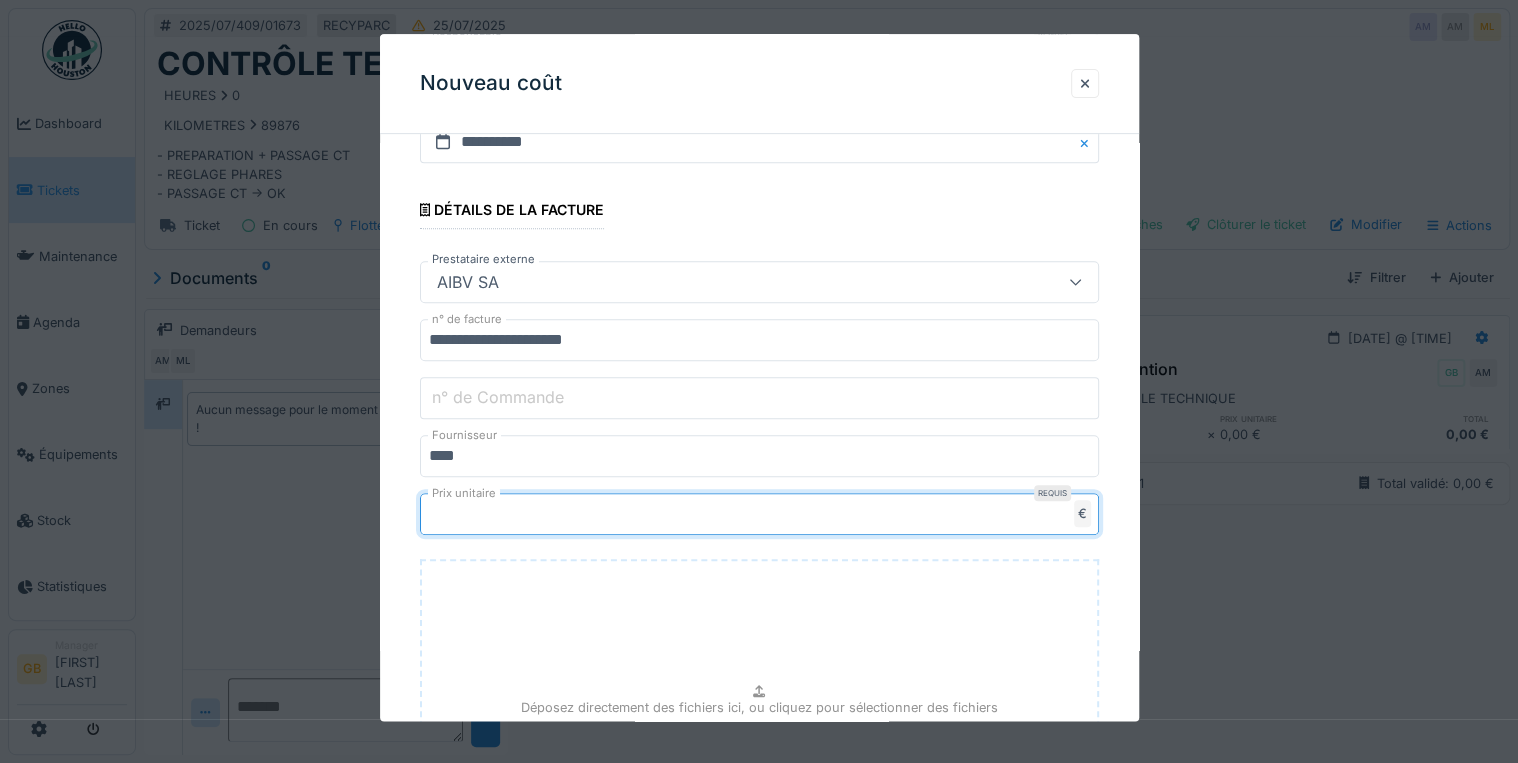 type on "*****" 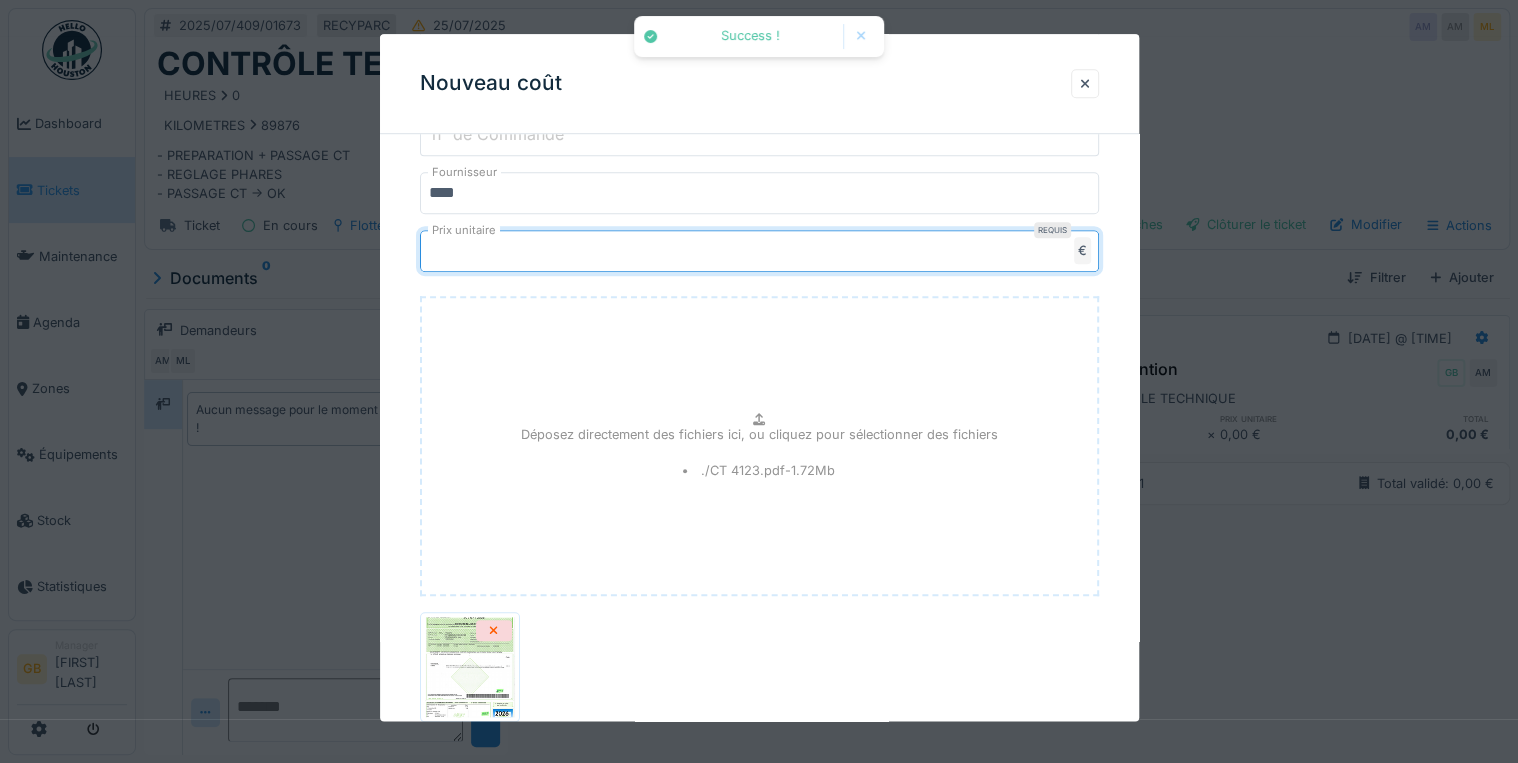 scroll, scrollTop: 808, scrollLeft: 0, axis: vertical 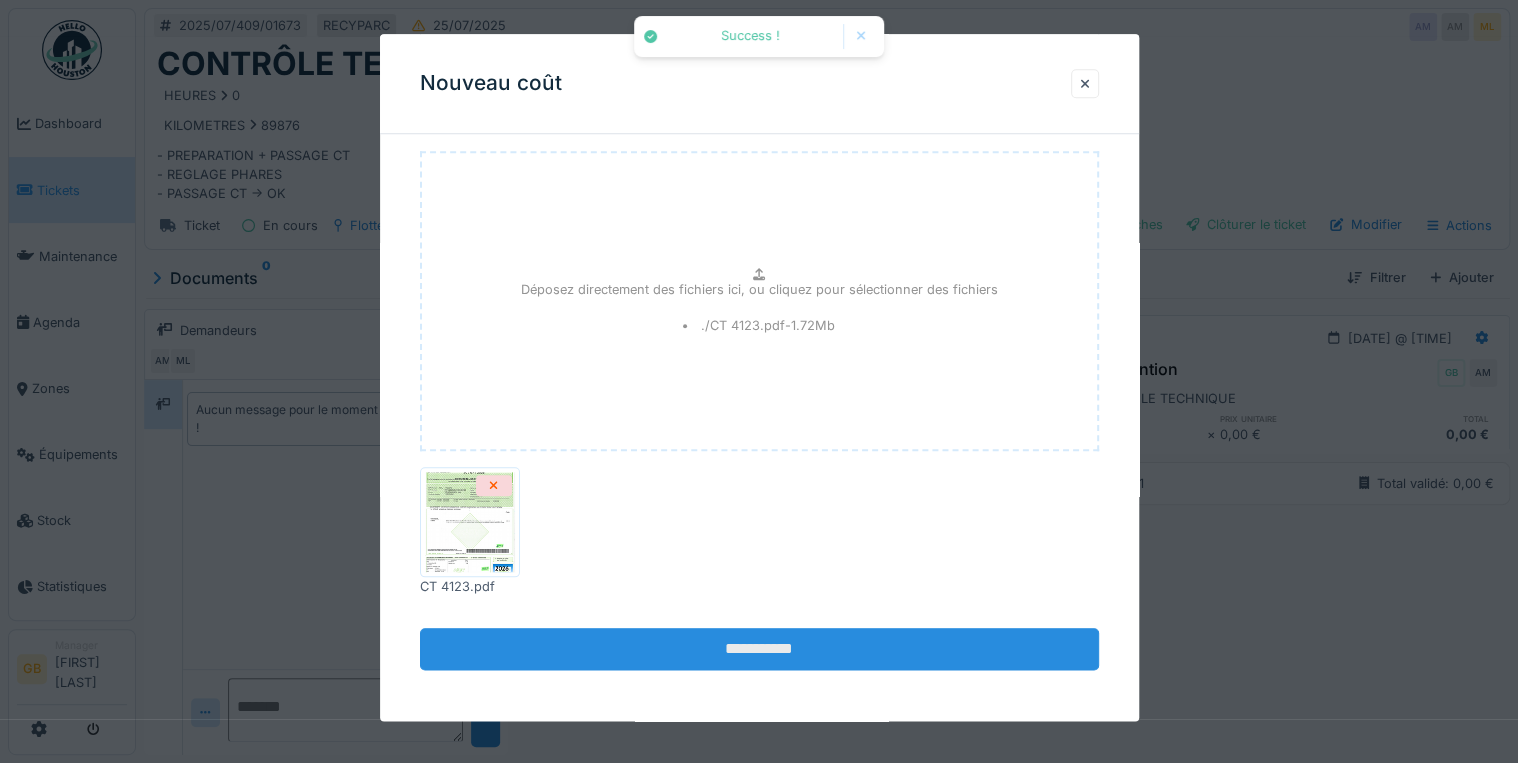 click on "**********" at bounding box center [759, 650] 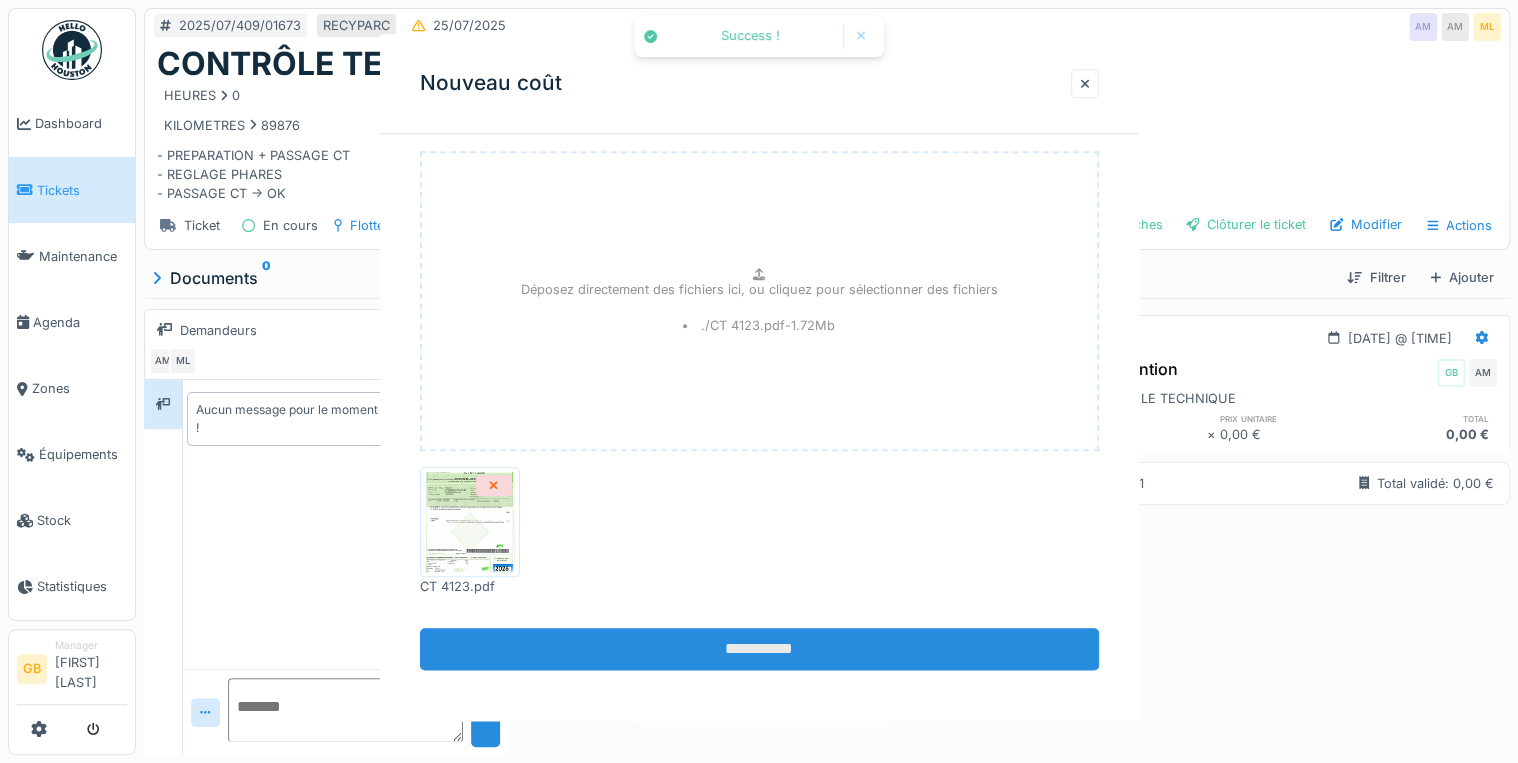 scroll, scrollTop: 0, scrollLeft: 0, axis: both 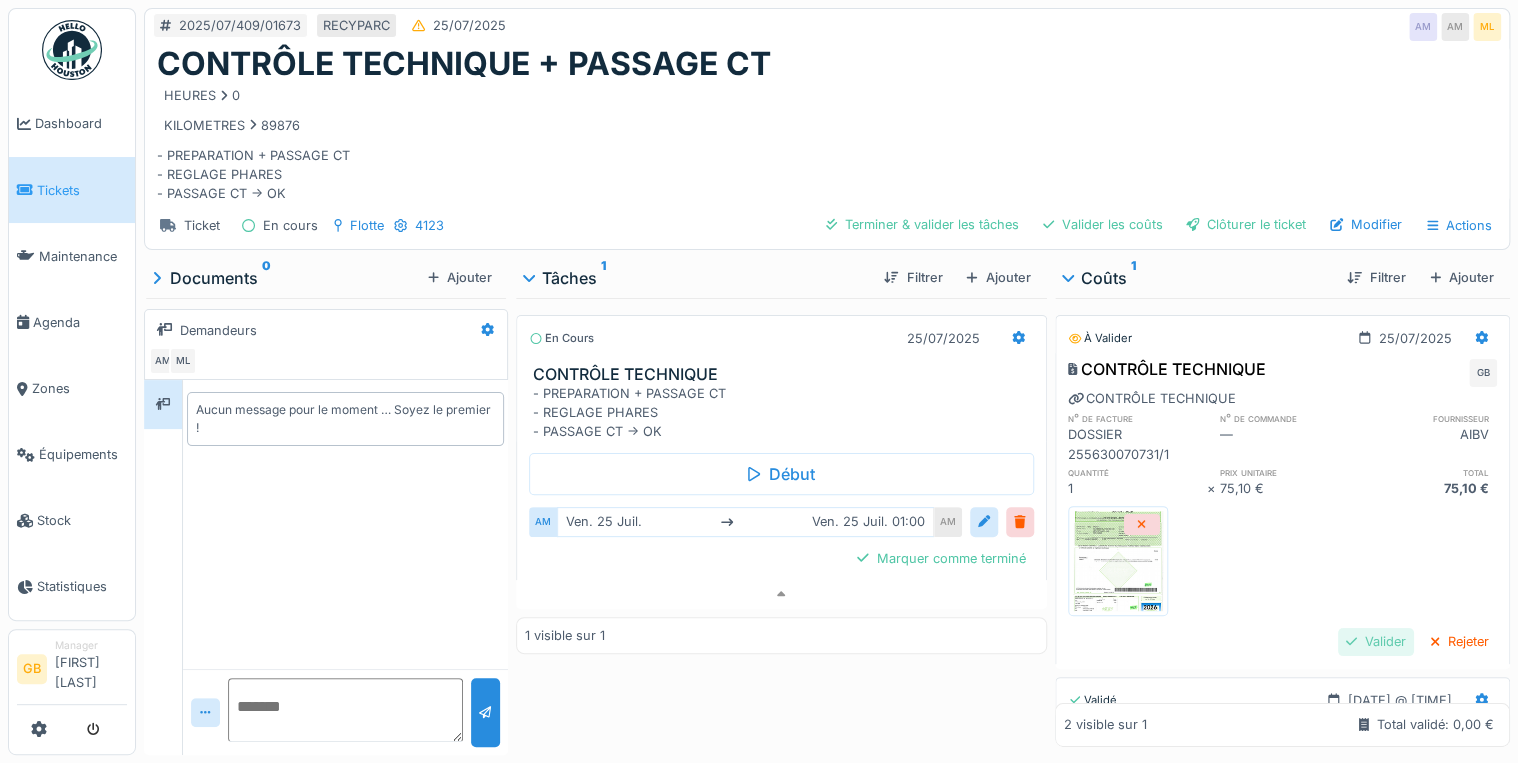 click on "Valider" at bounding box center [1376, 641] 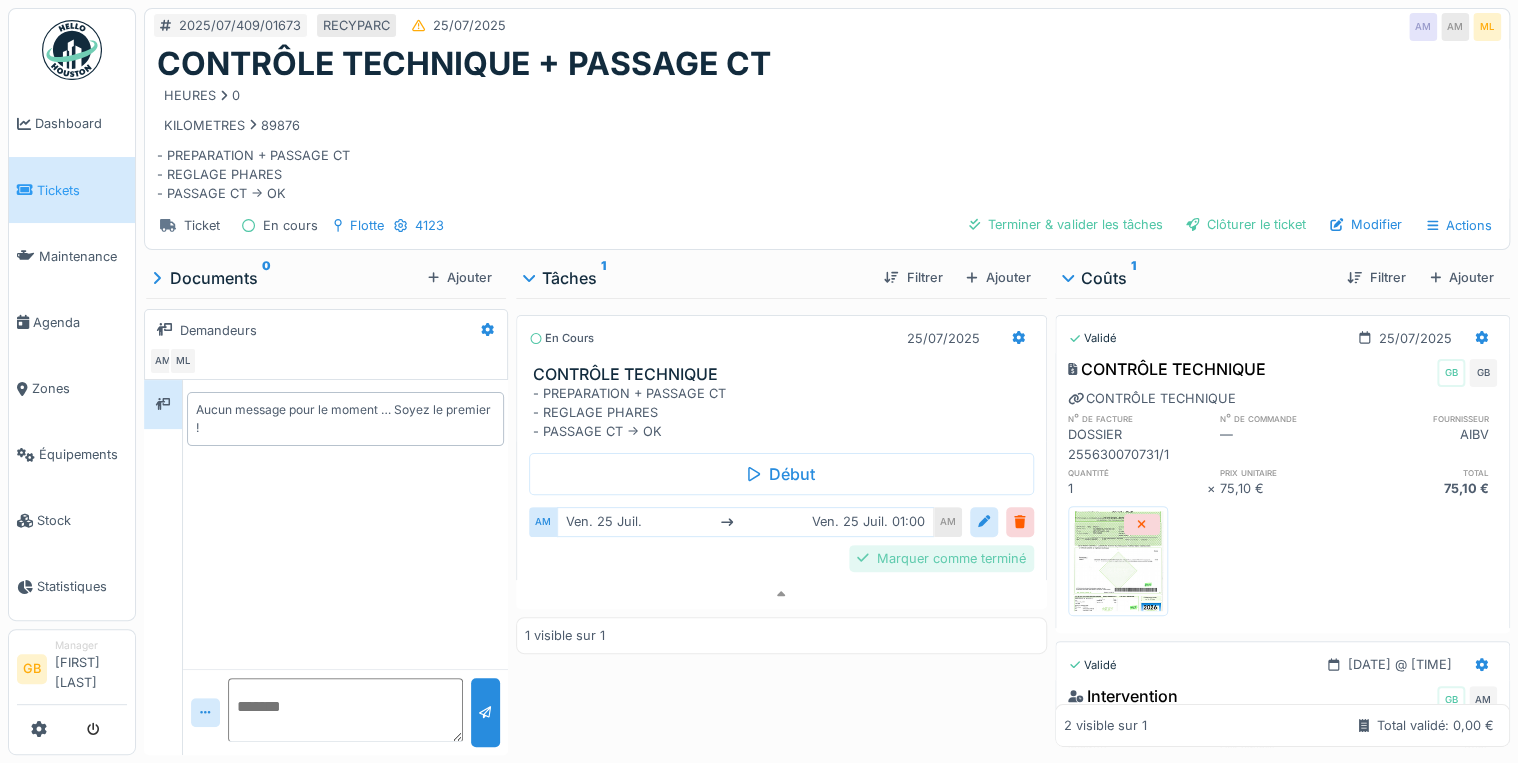click on "Marquer comme terminé" at bounding box center [941, 558] 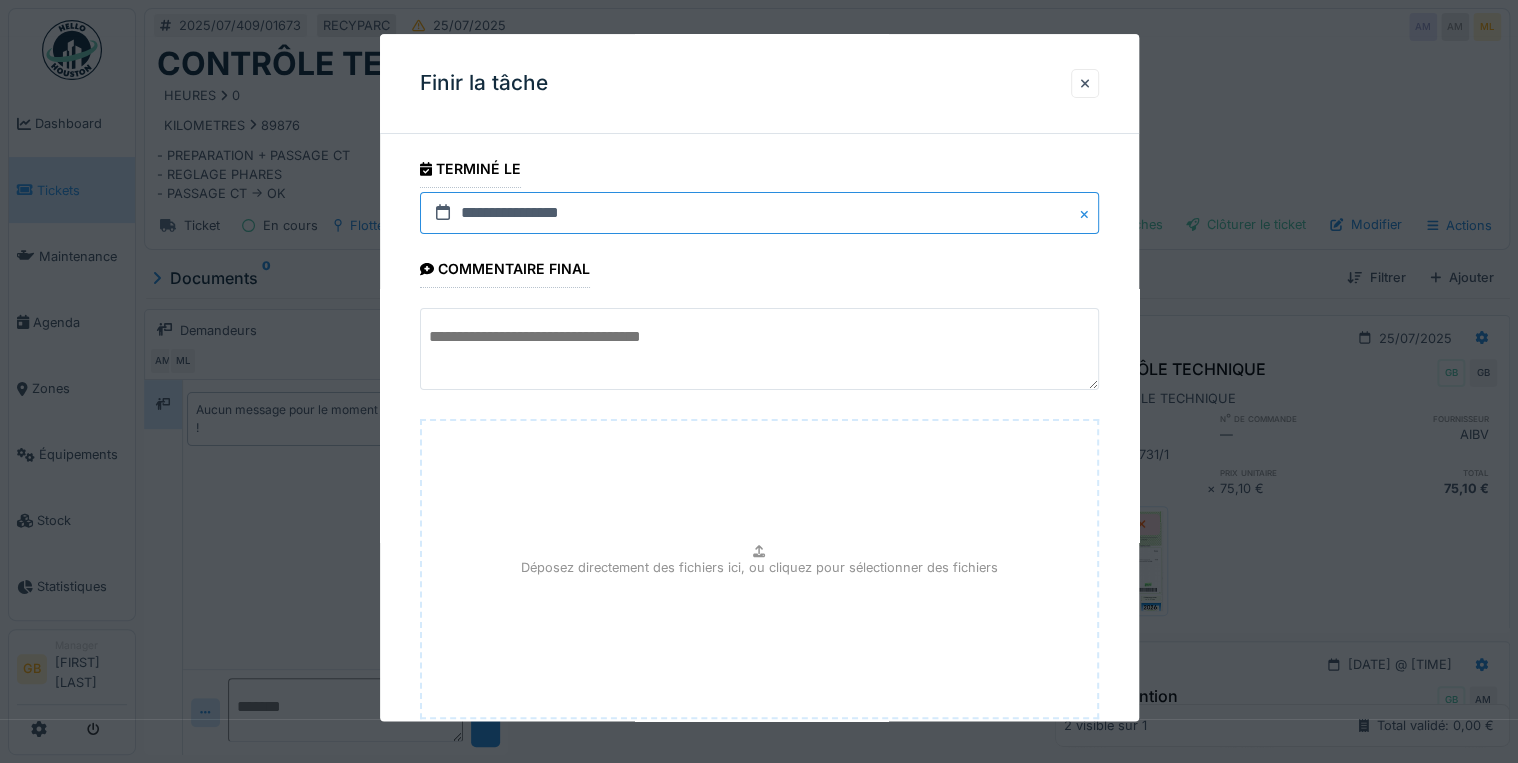click on "**********" at bounding box center (759, 213) 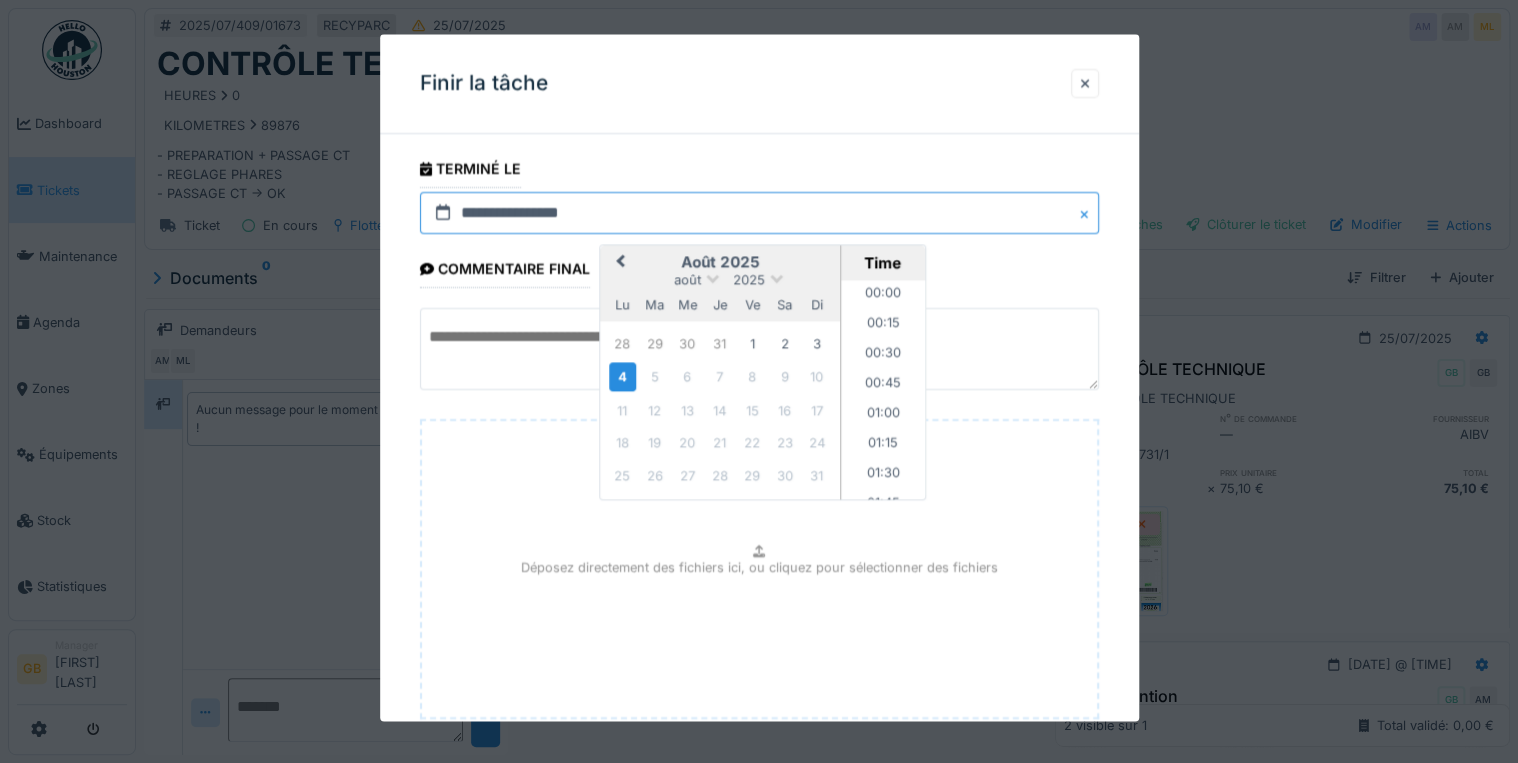 scroll, scrollTop: 1585, scrollLeft: 0, axis: vertical 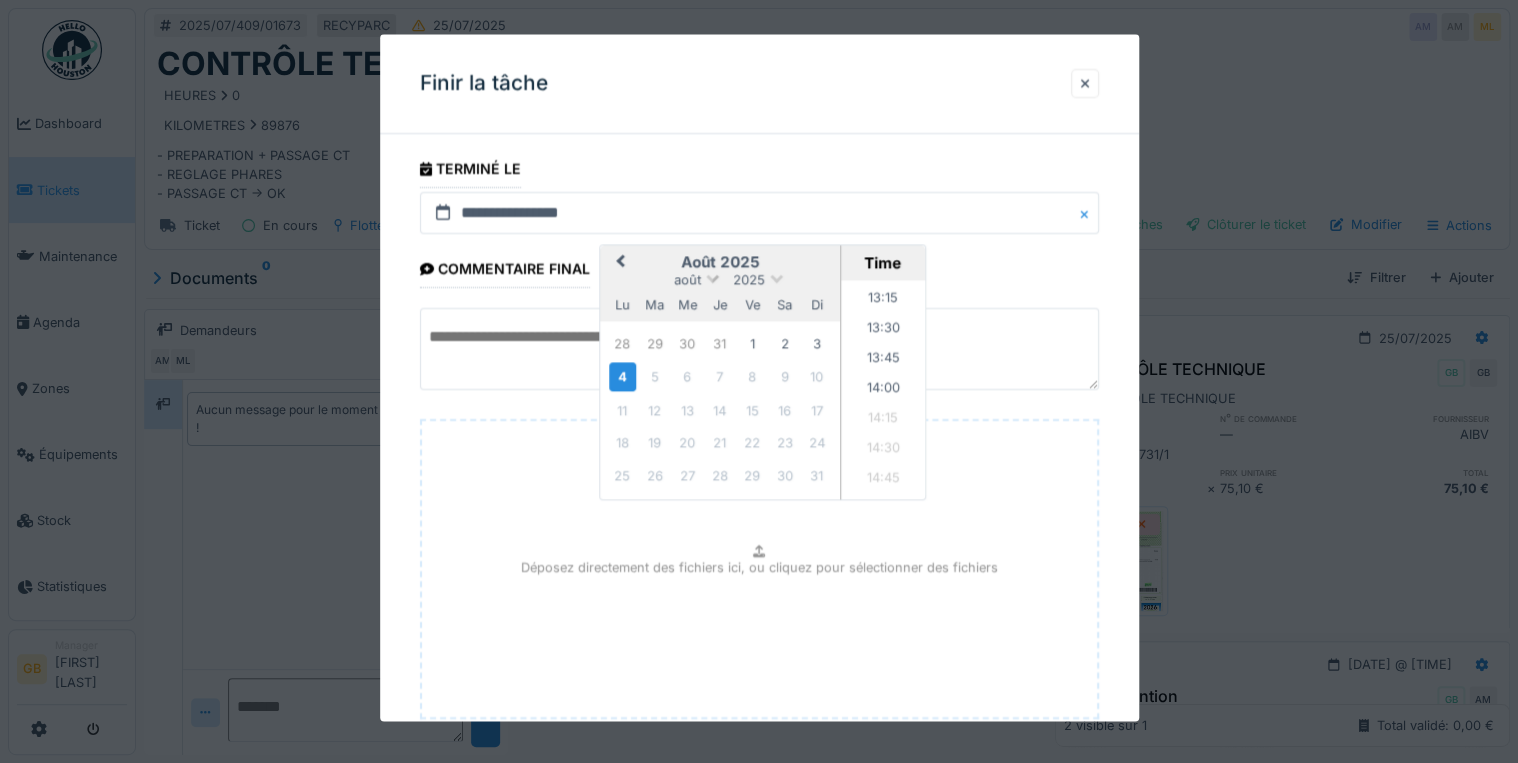 click on "août" at bounding box center (687, 280) 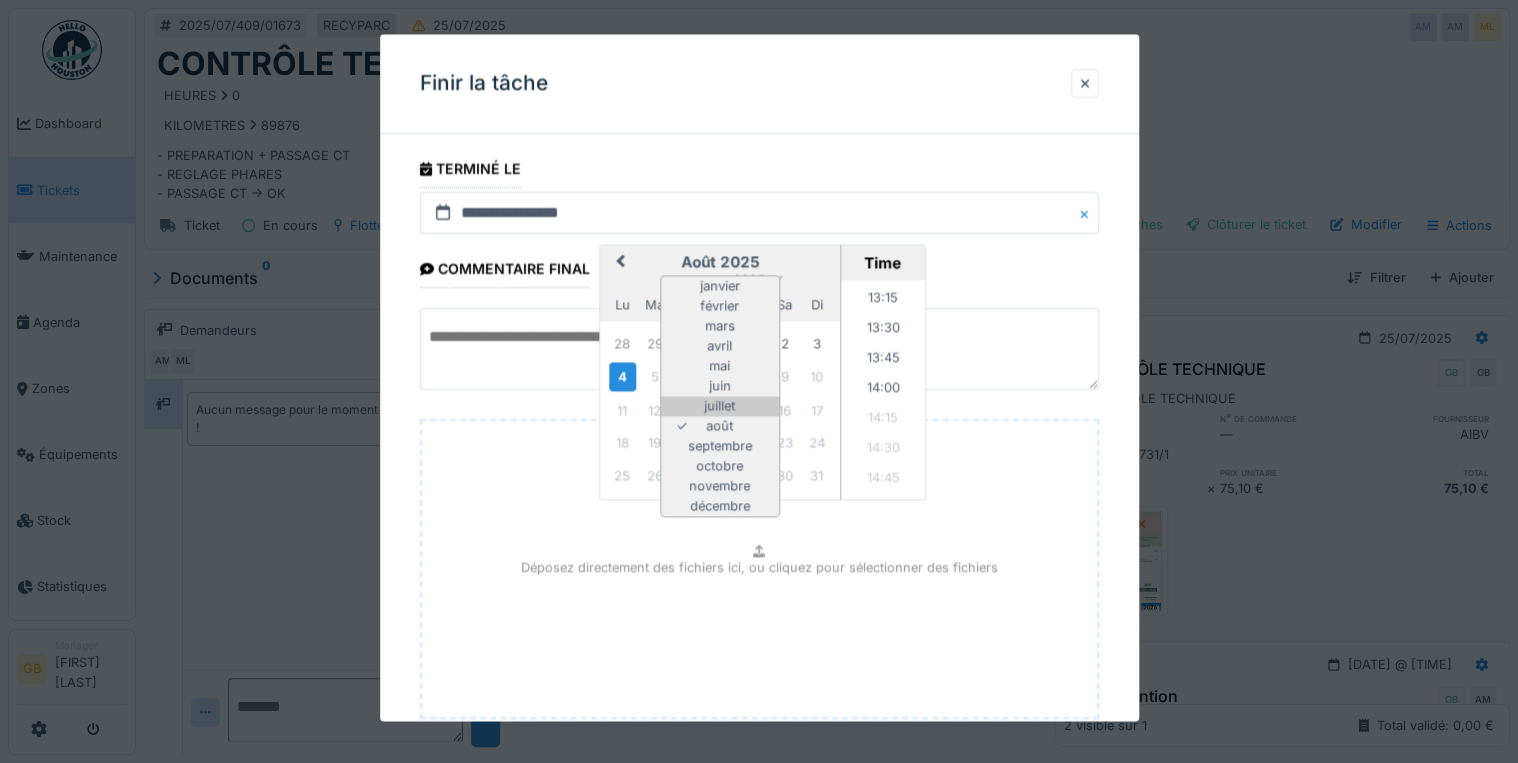 click on "juillet" at bounding box center [720, 407] 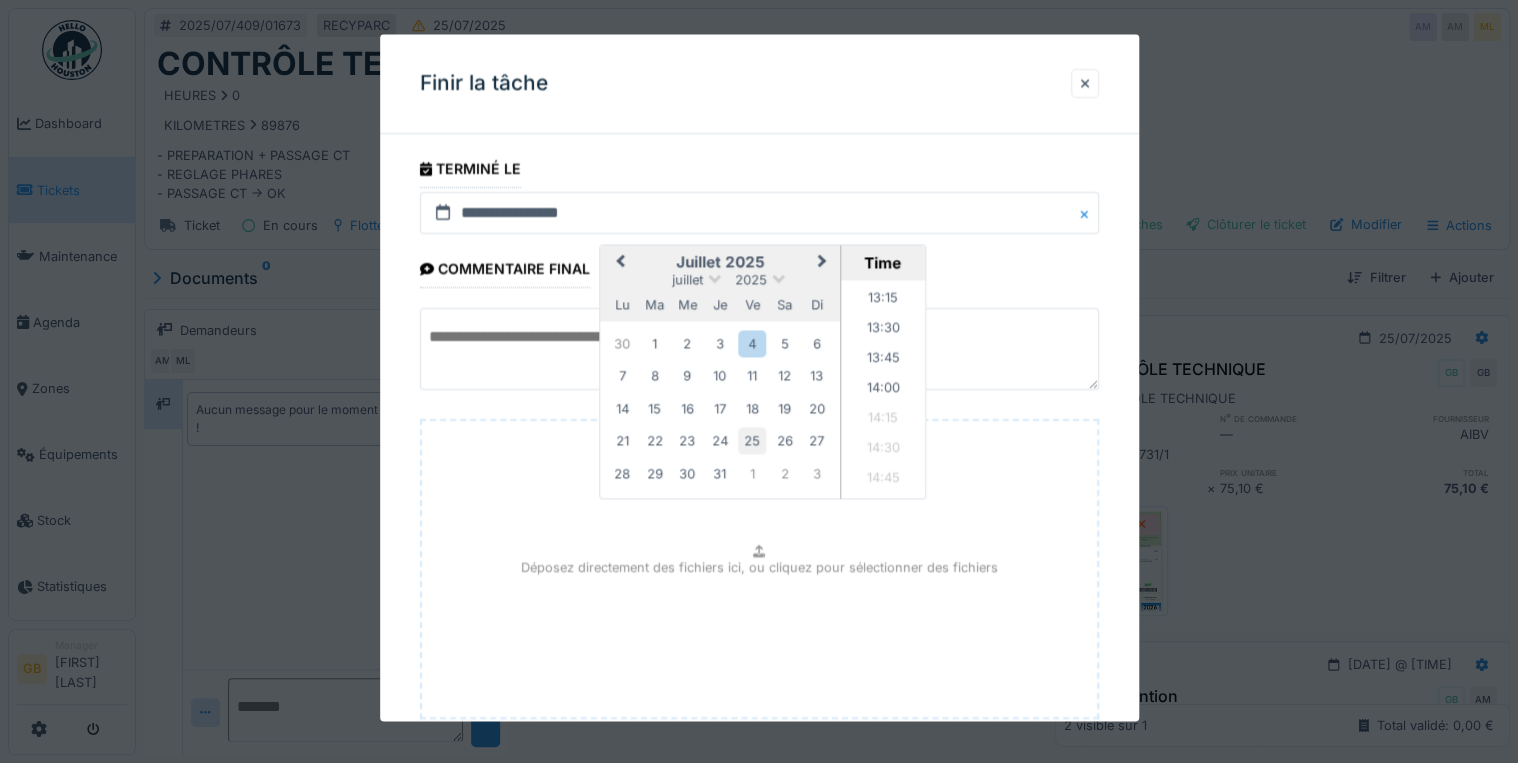 click on "25" at bounding box center (752, 441) 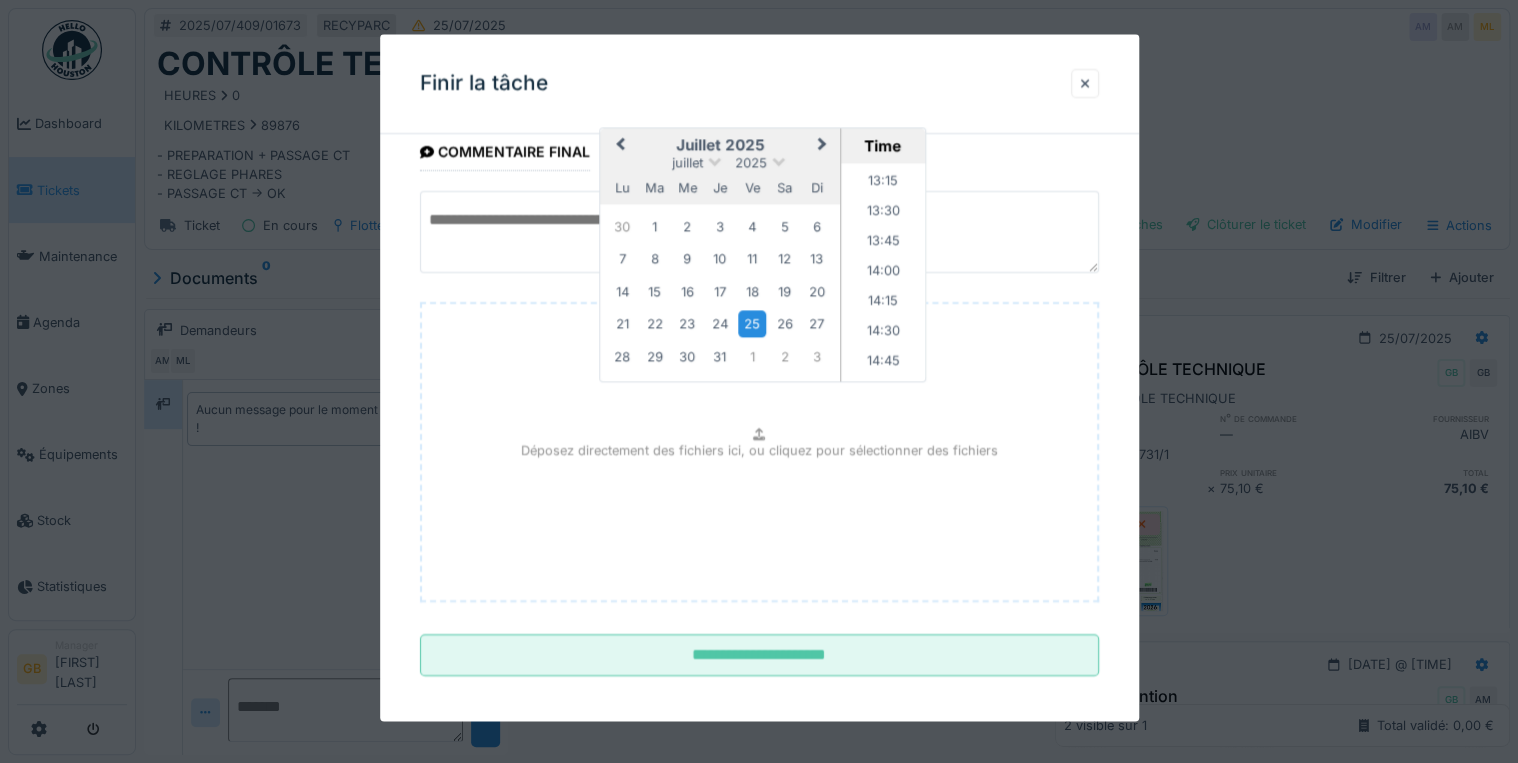 scroll, scrollTop: 126, scrollLeft: 0, axis: vertical 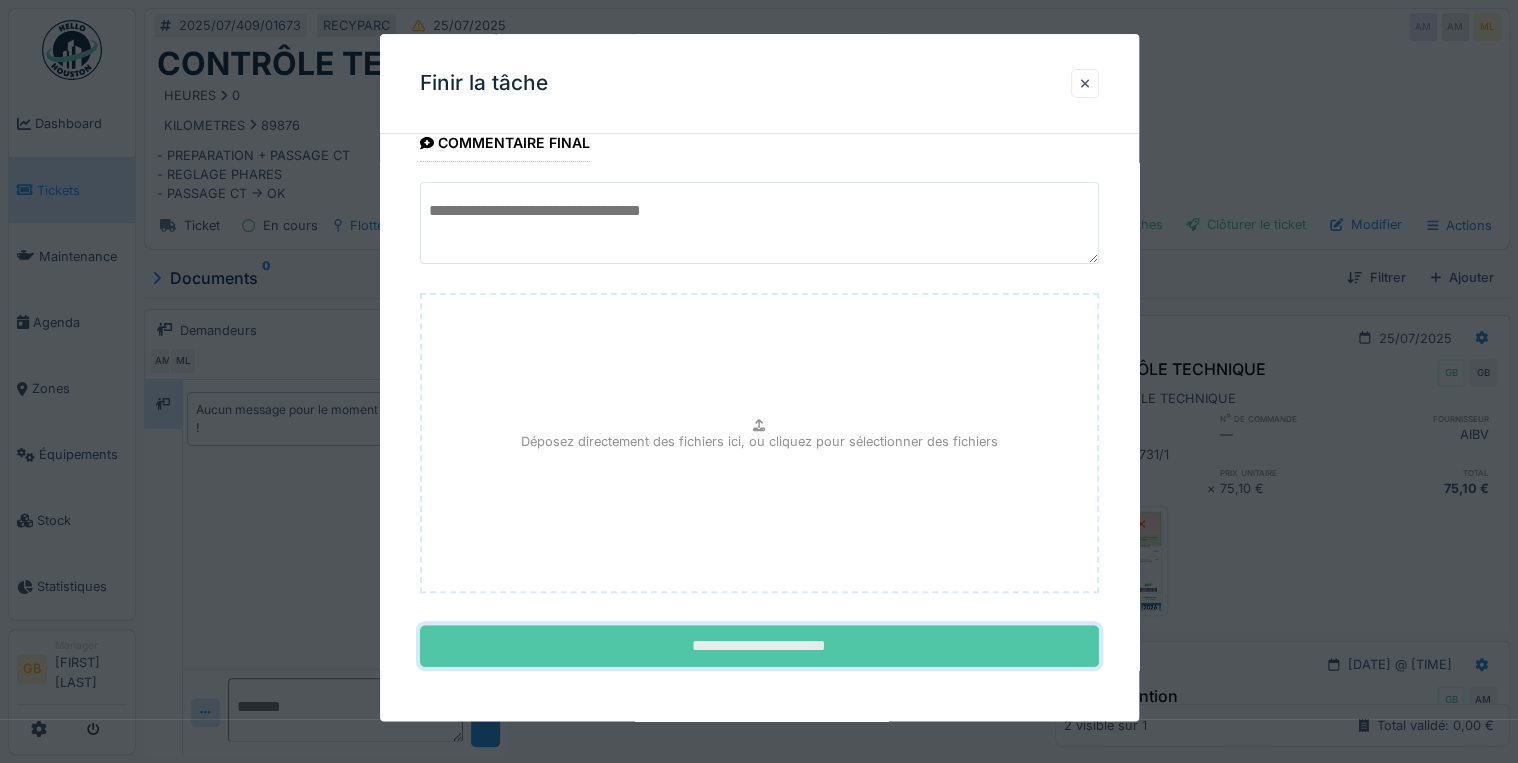 click on "**********" at bounding box center (759, 647) 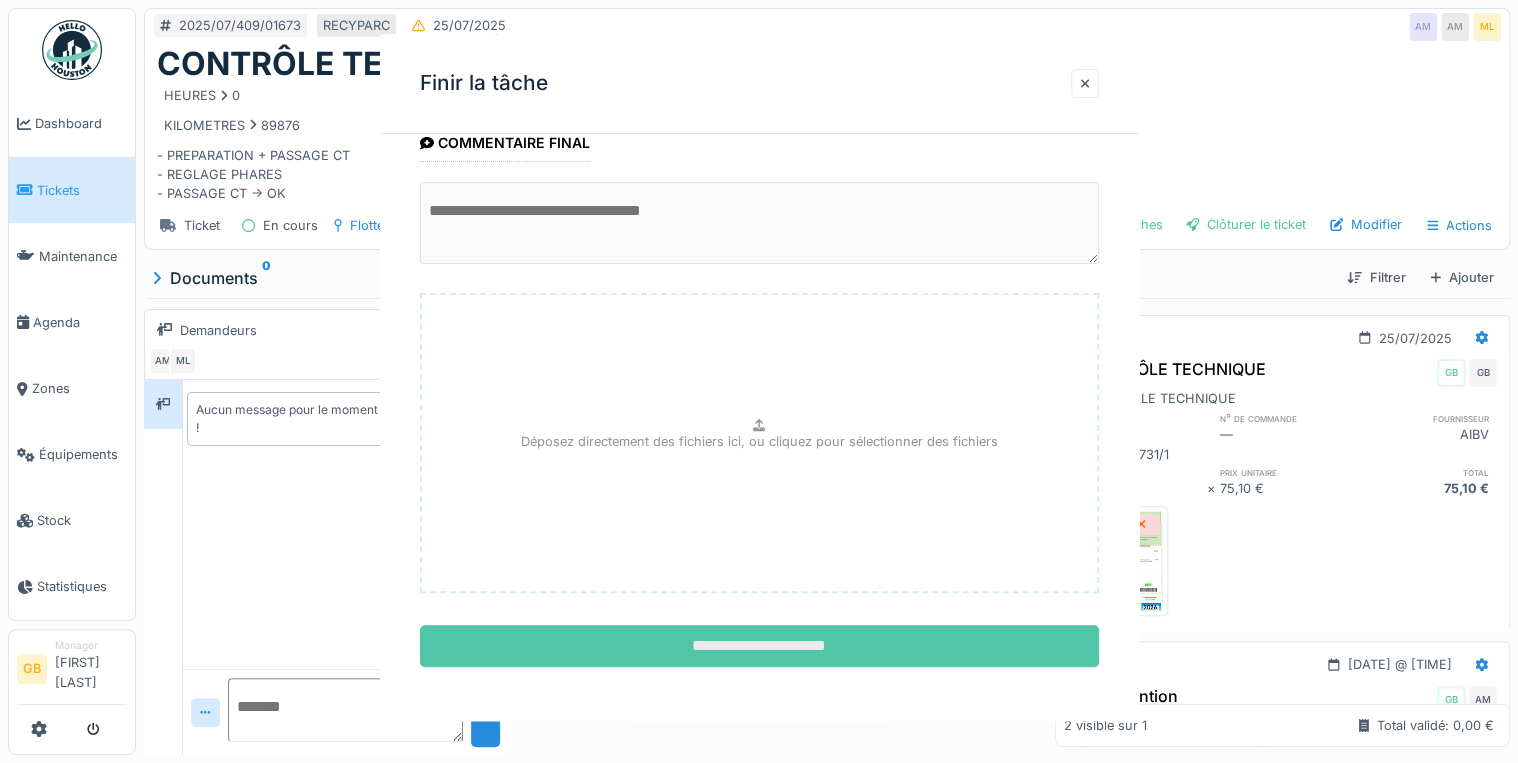 scroll, scrollTop: 0, scrollLeft: 0, axis: both 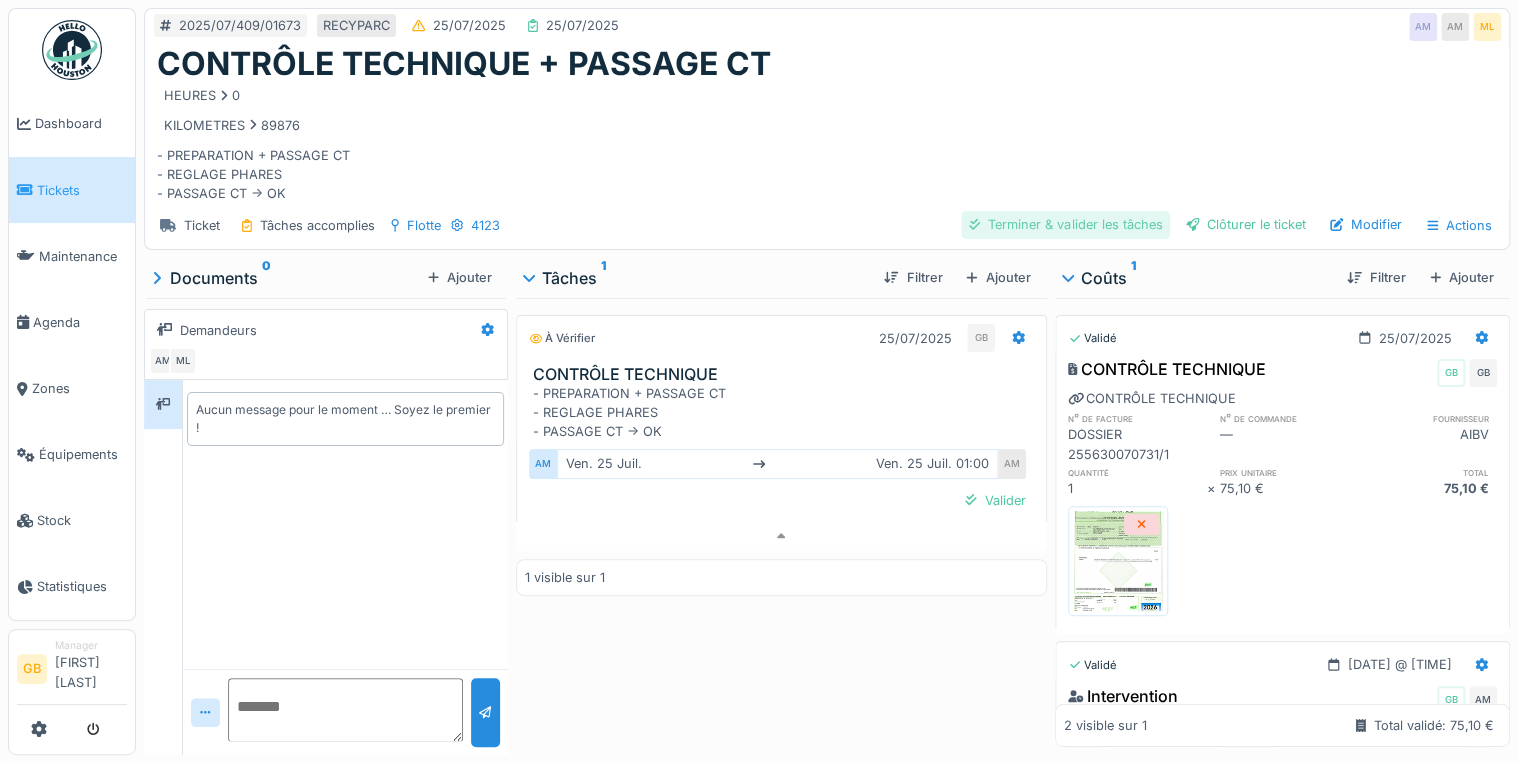 click on "Terminer & valider les tâches" at bounding box center [1065, 224] 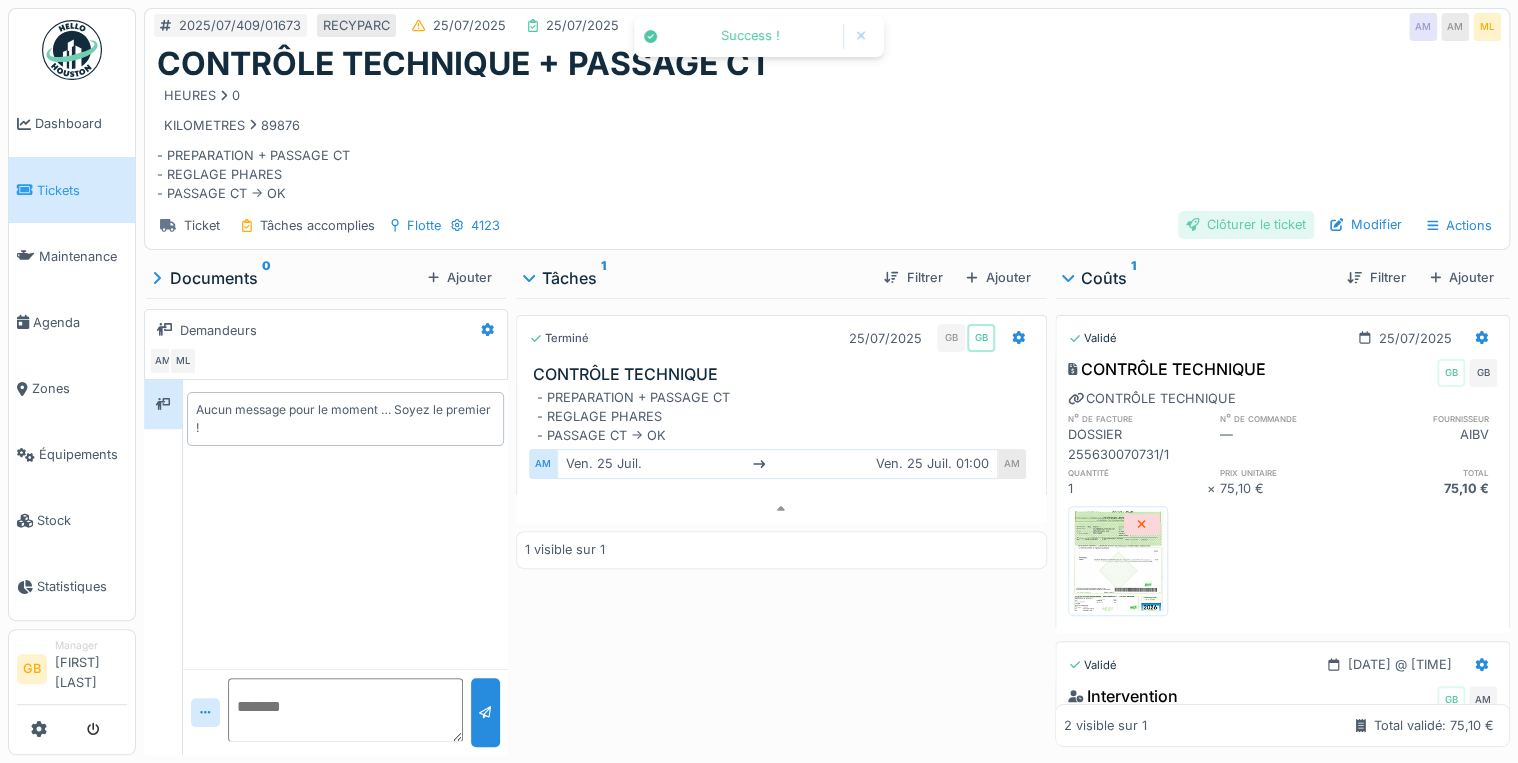 click on "Clôturer le ticket" at bounding box center (1246, 224) 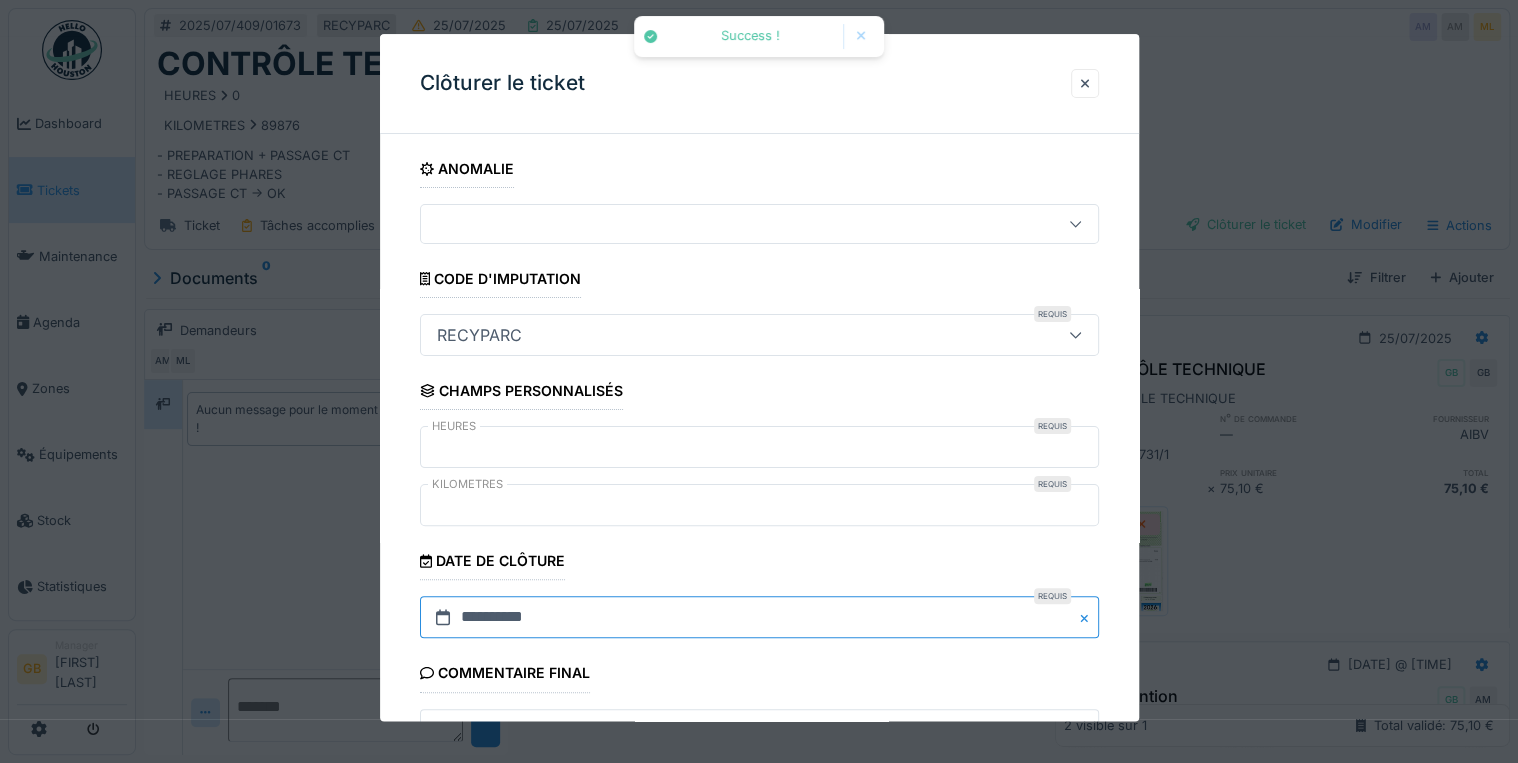 click on "**********" at bounding box center [759, 618] 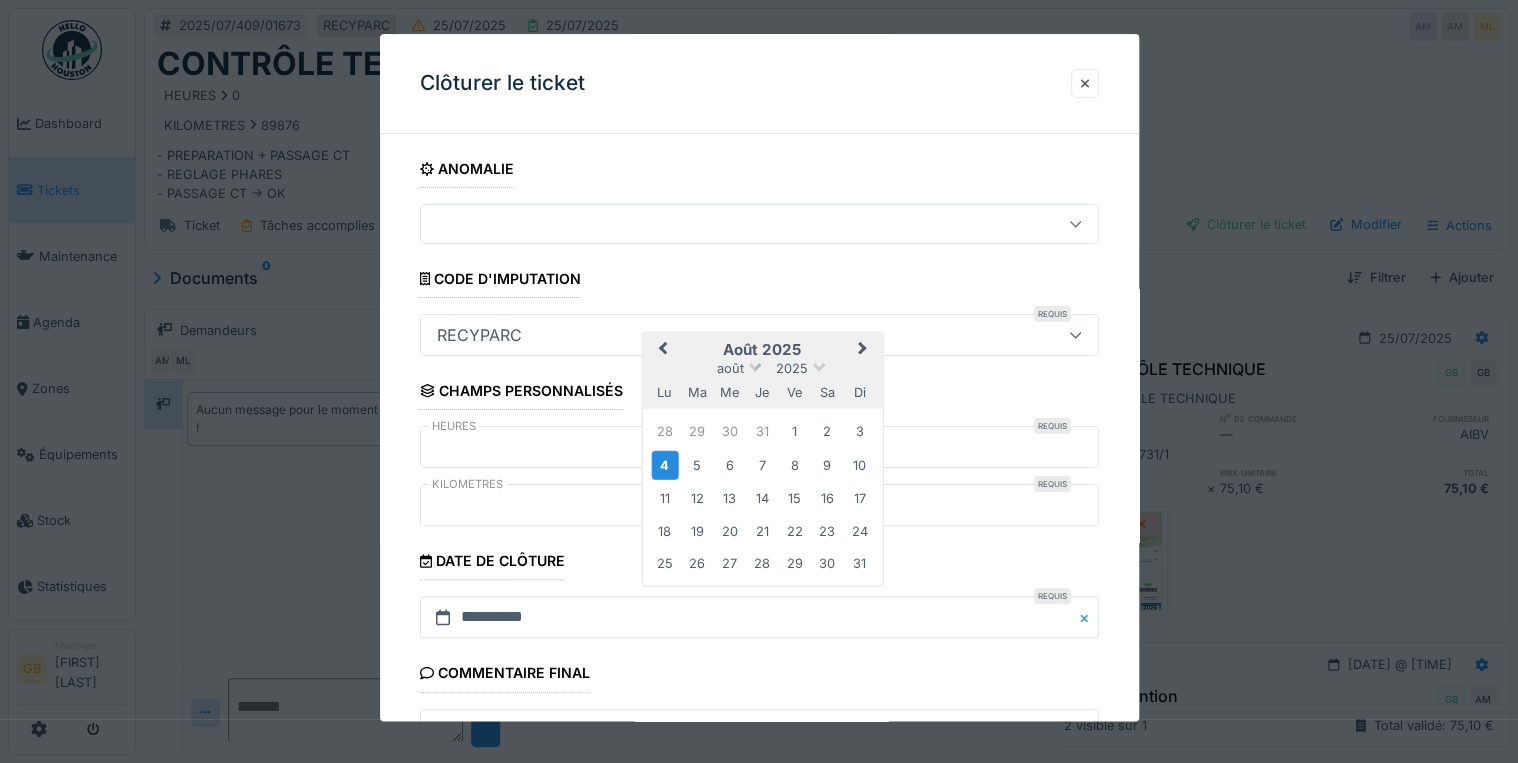 click on "août" at bounding box center [730, 367] 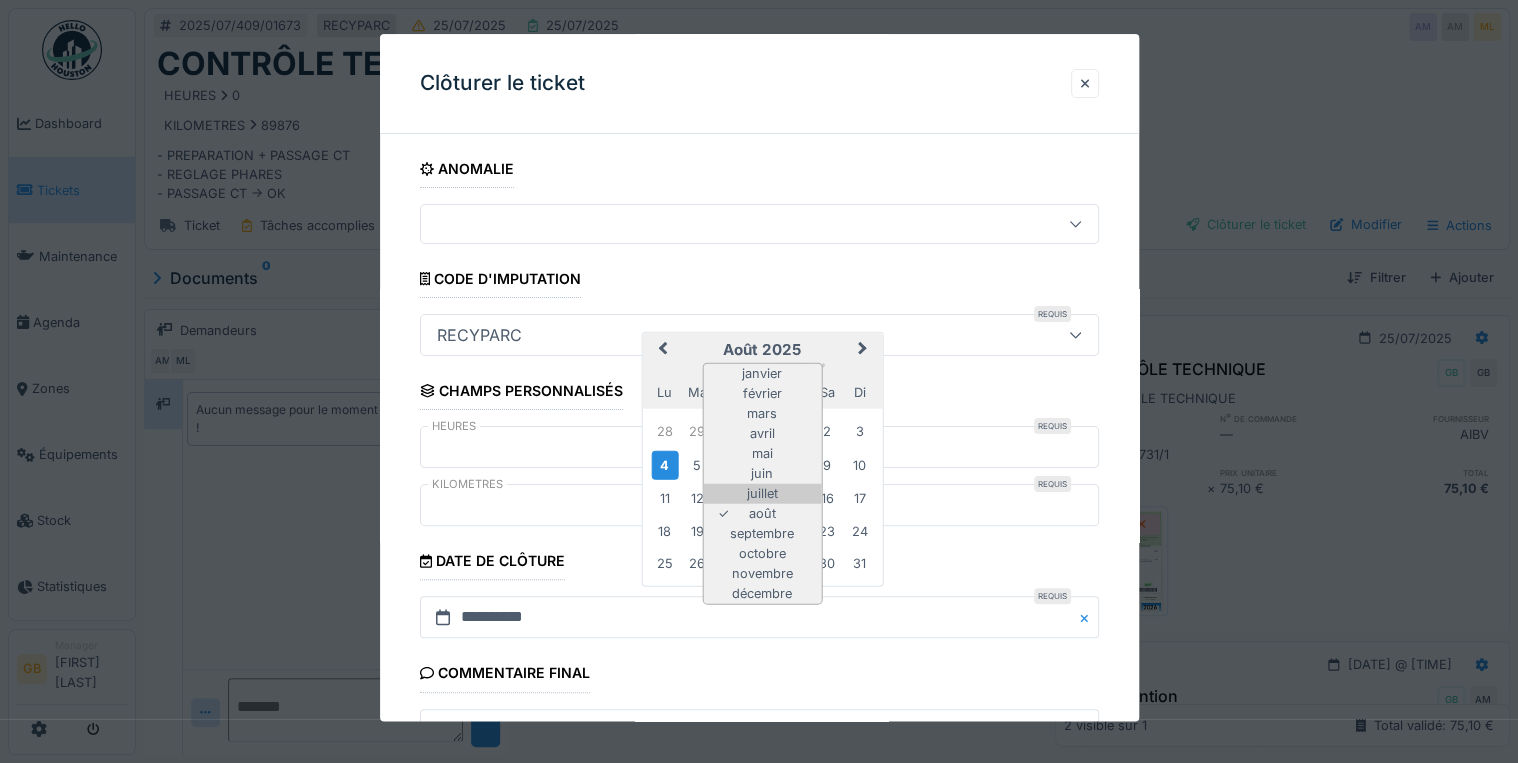 click on "juillet" at bounding box center [762, 494] 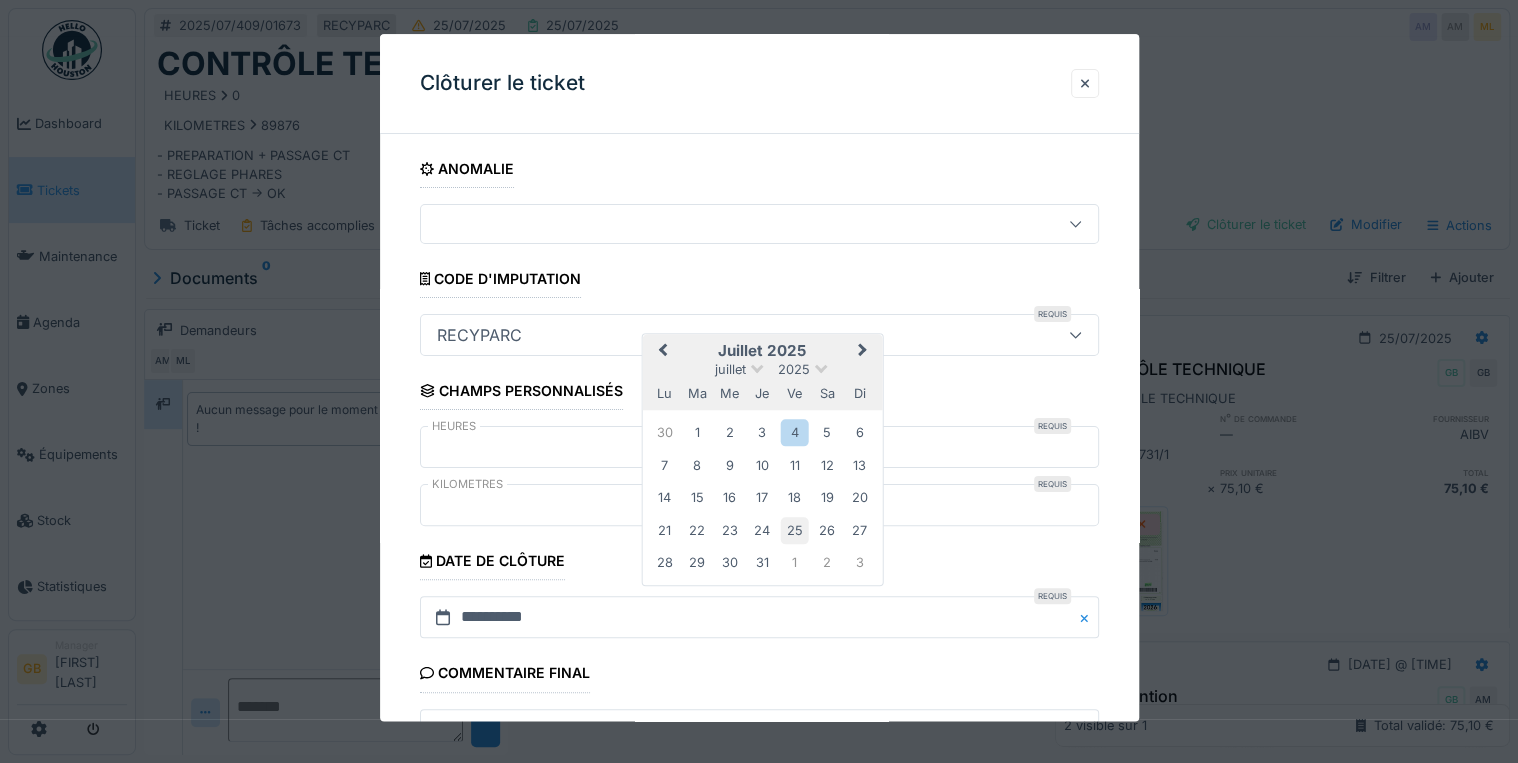 click on "25" at bounding box center (794, 530) 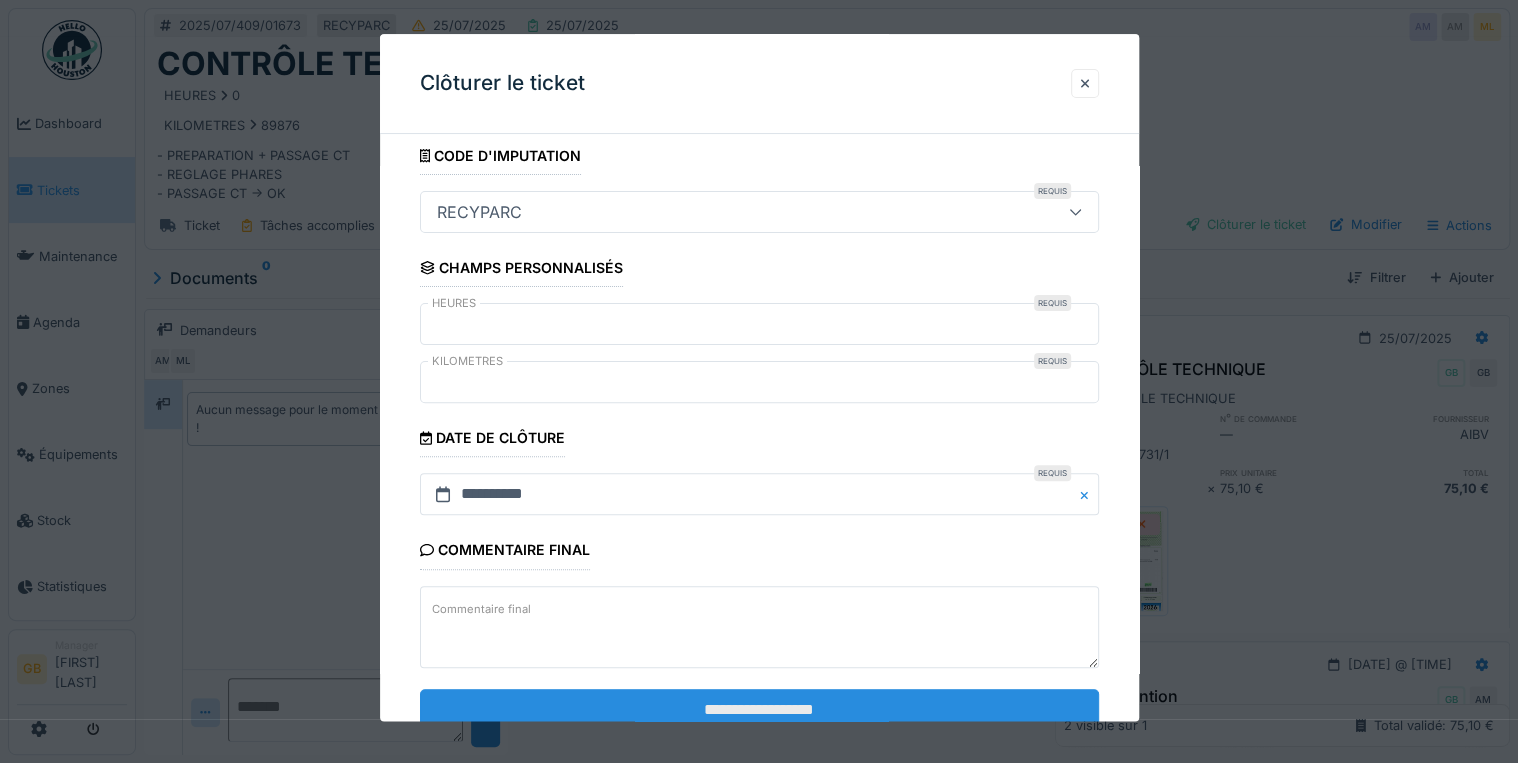scroll, scrollTop: 184, scrollLeft: 0, axis: vertical 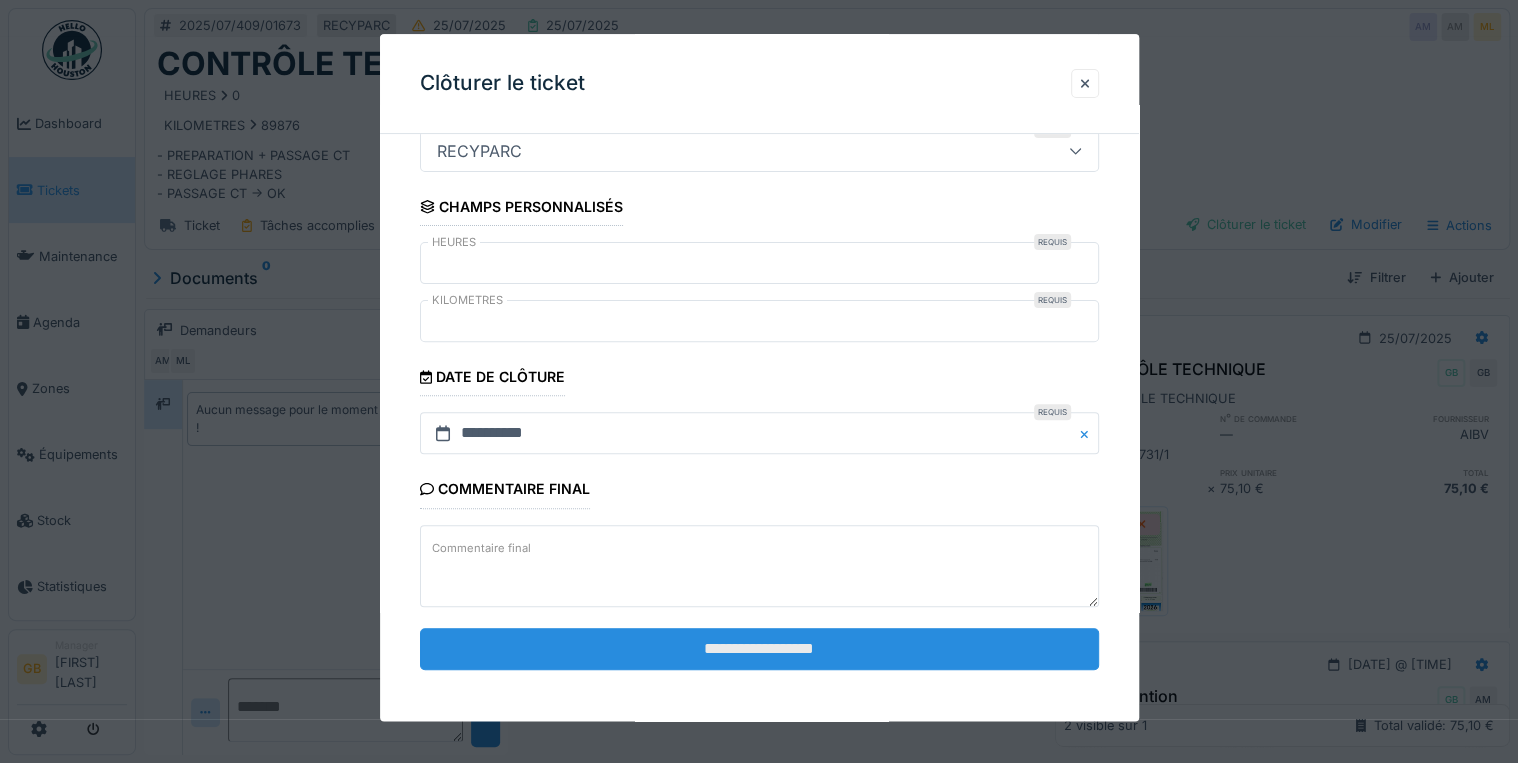 click on "**********" at bounding box center [759, 649] 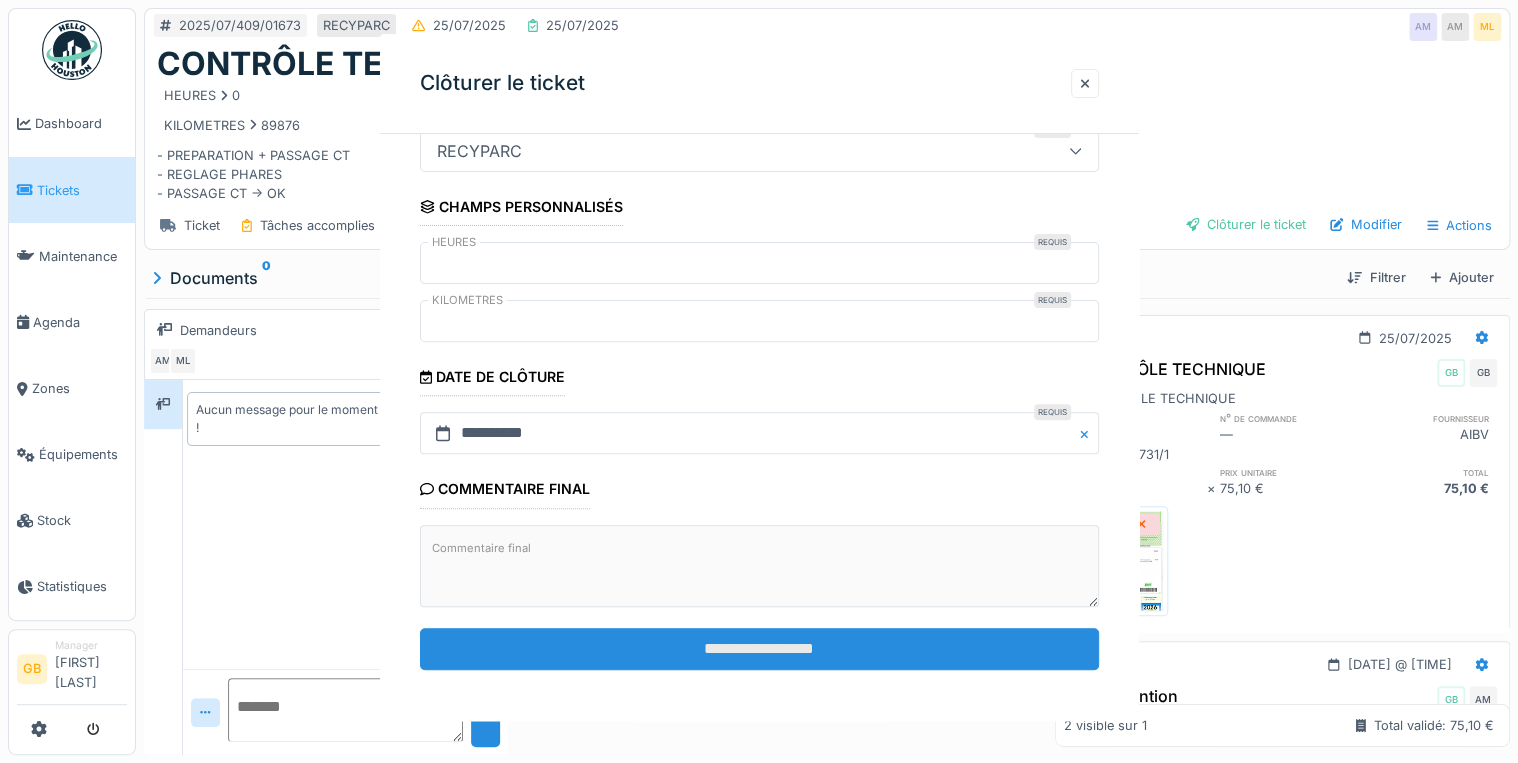 scroll, scrollTop: 0, scrollLeft: 0, axis: both 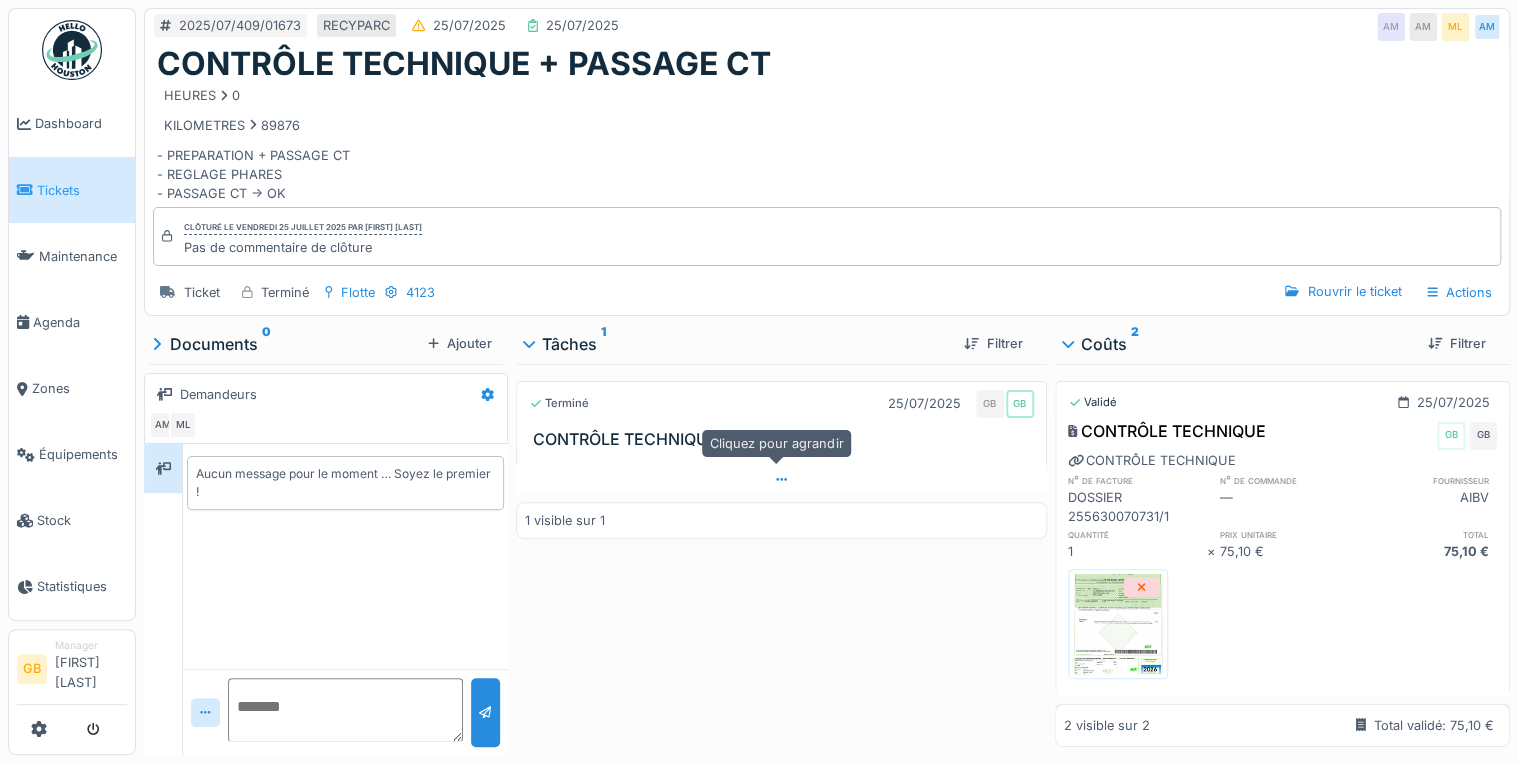 click at bounding box center (781, 479) 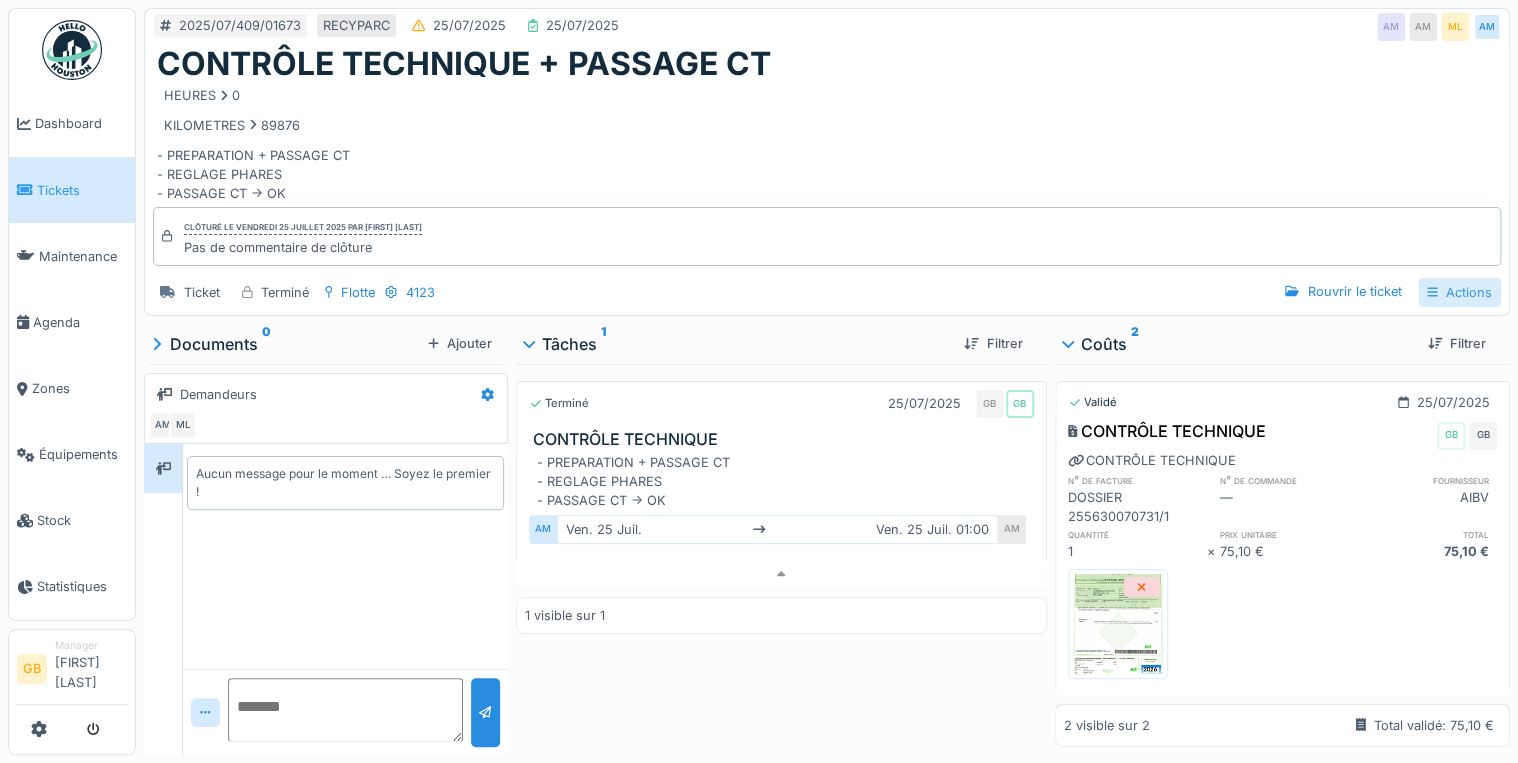 click 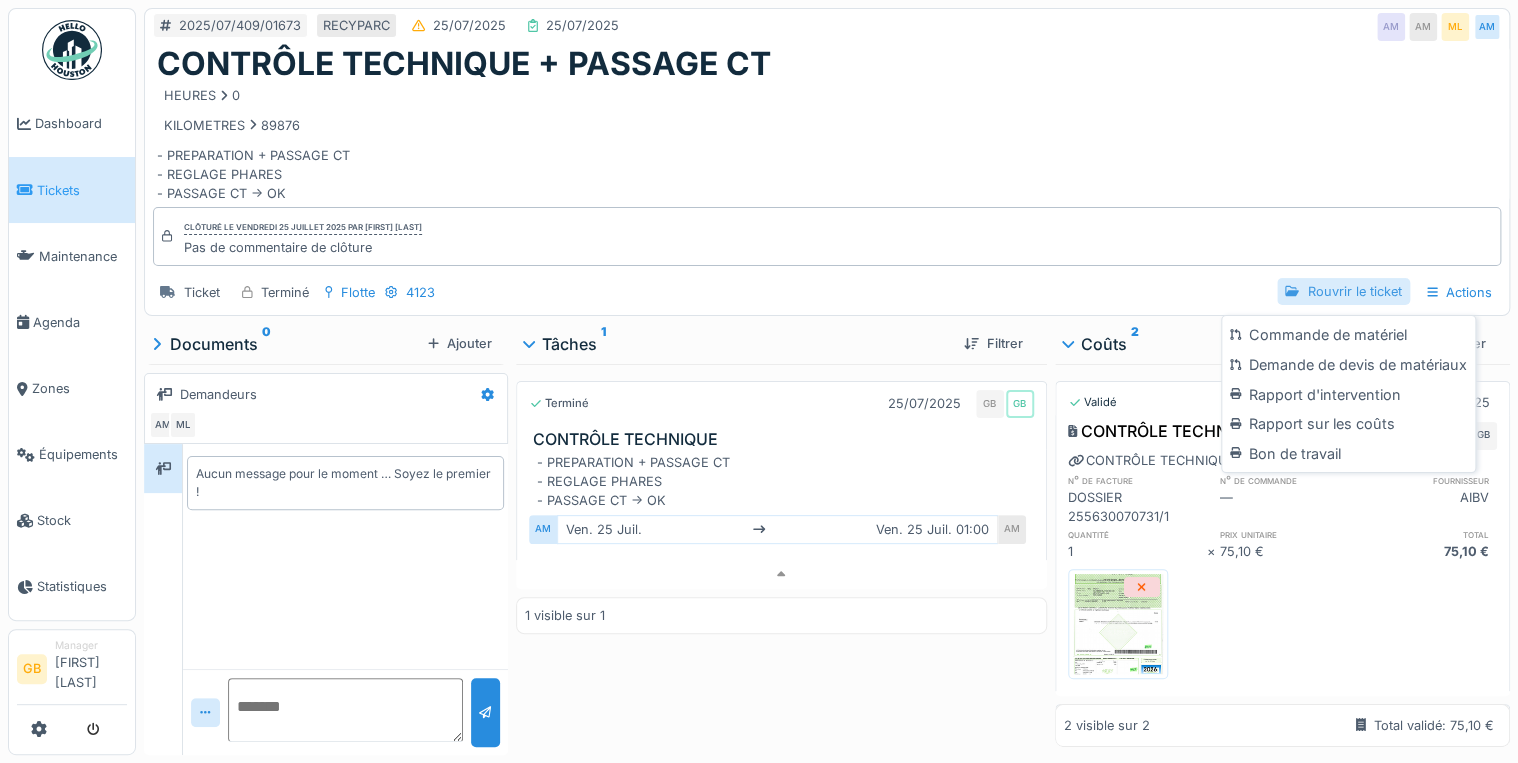 click on "Rouvrir le ticket" at bounding box center [1343, 291] 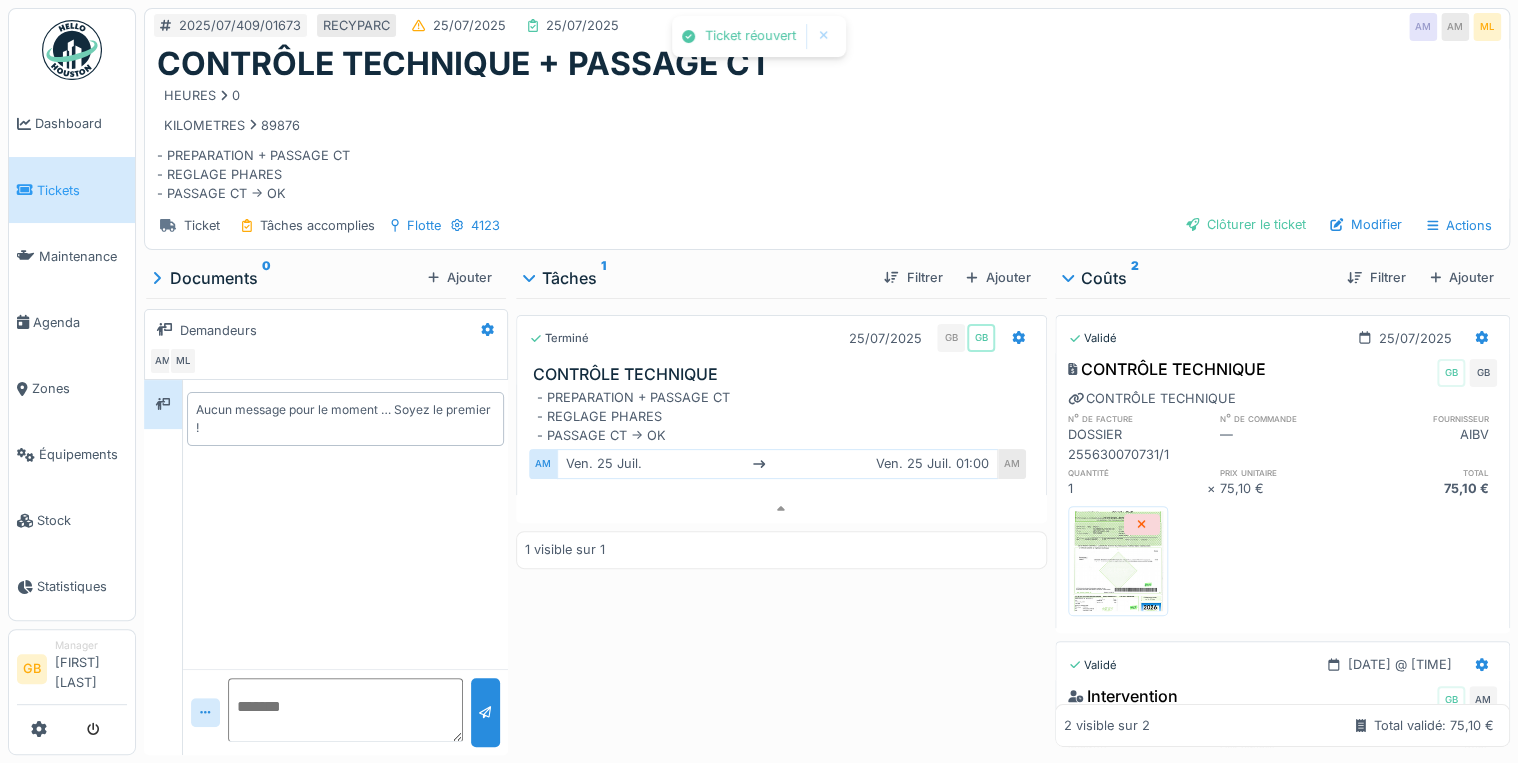 click on "Modifier" at bounding box center (1366, 224) 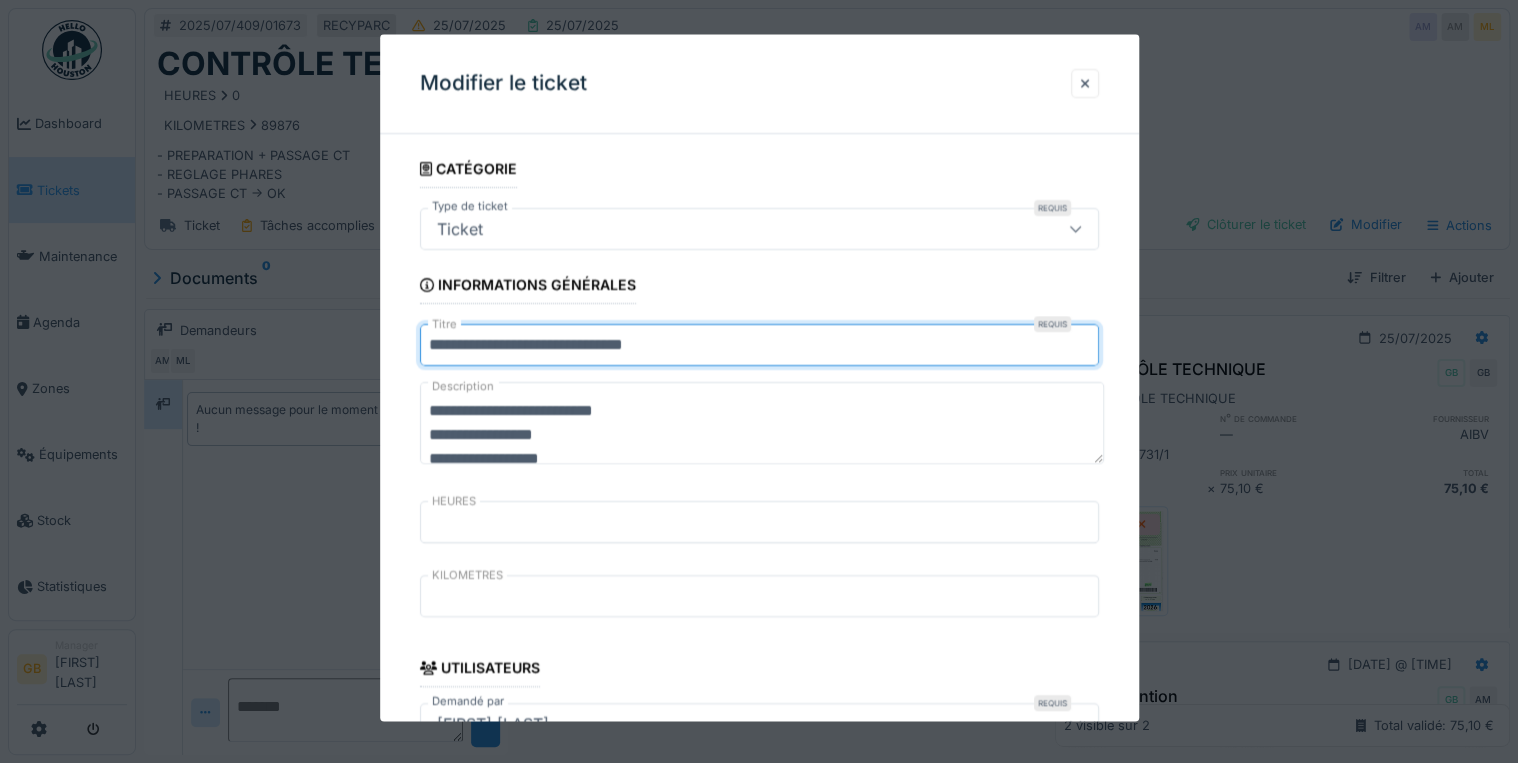 drag, startPoint x: 614, startPoint y: 344, endPoint x: 101, endPoint y: 330, distance: 513.191 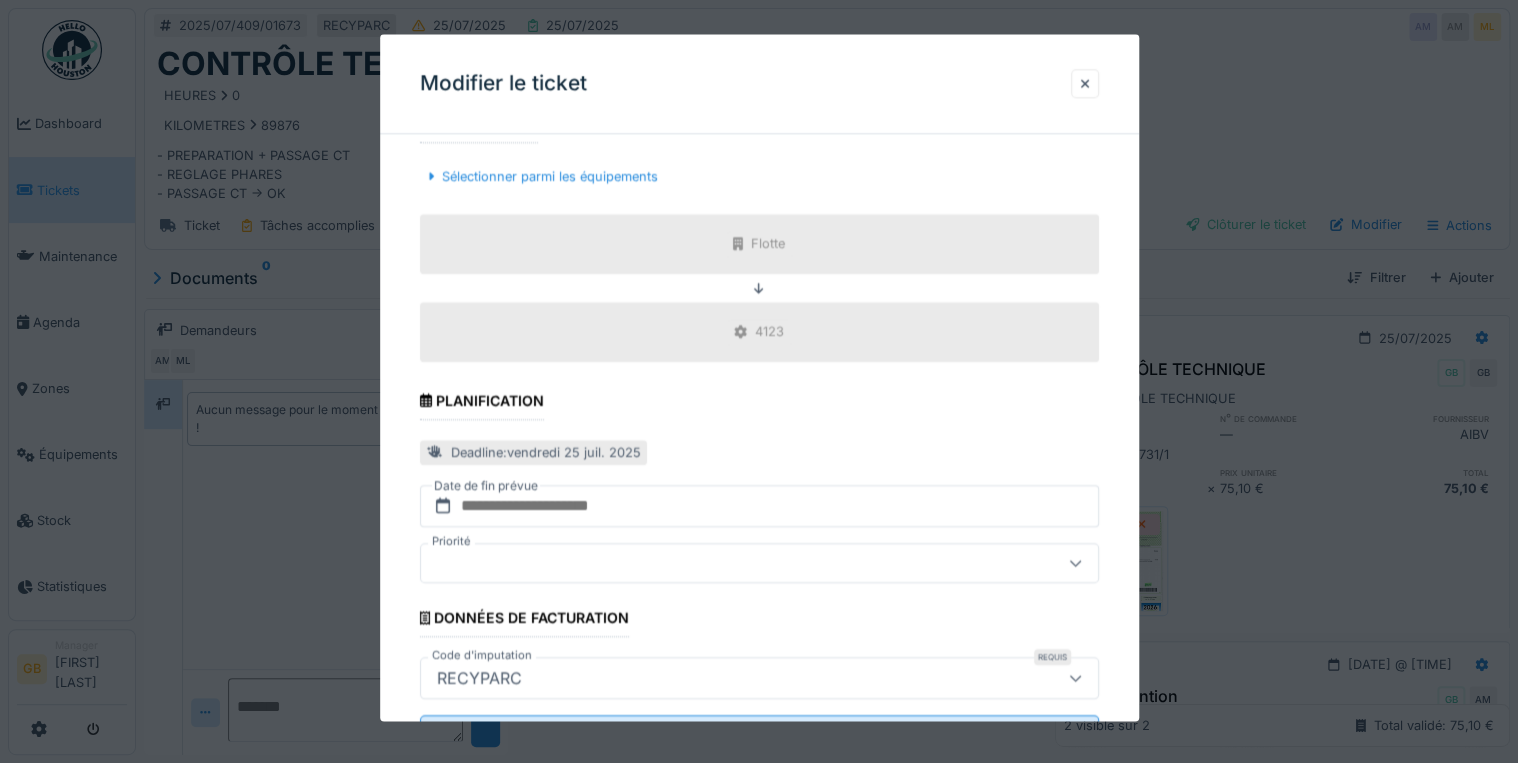 scroll, scrollTop: 798, scrollLeft: 0, axis: vertical 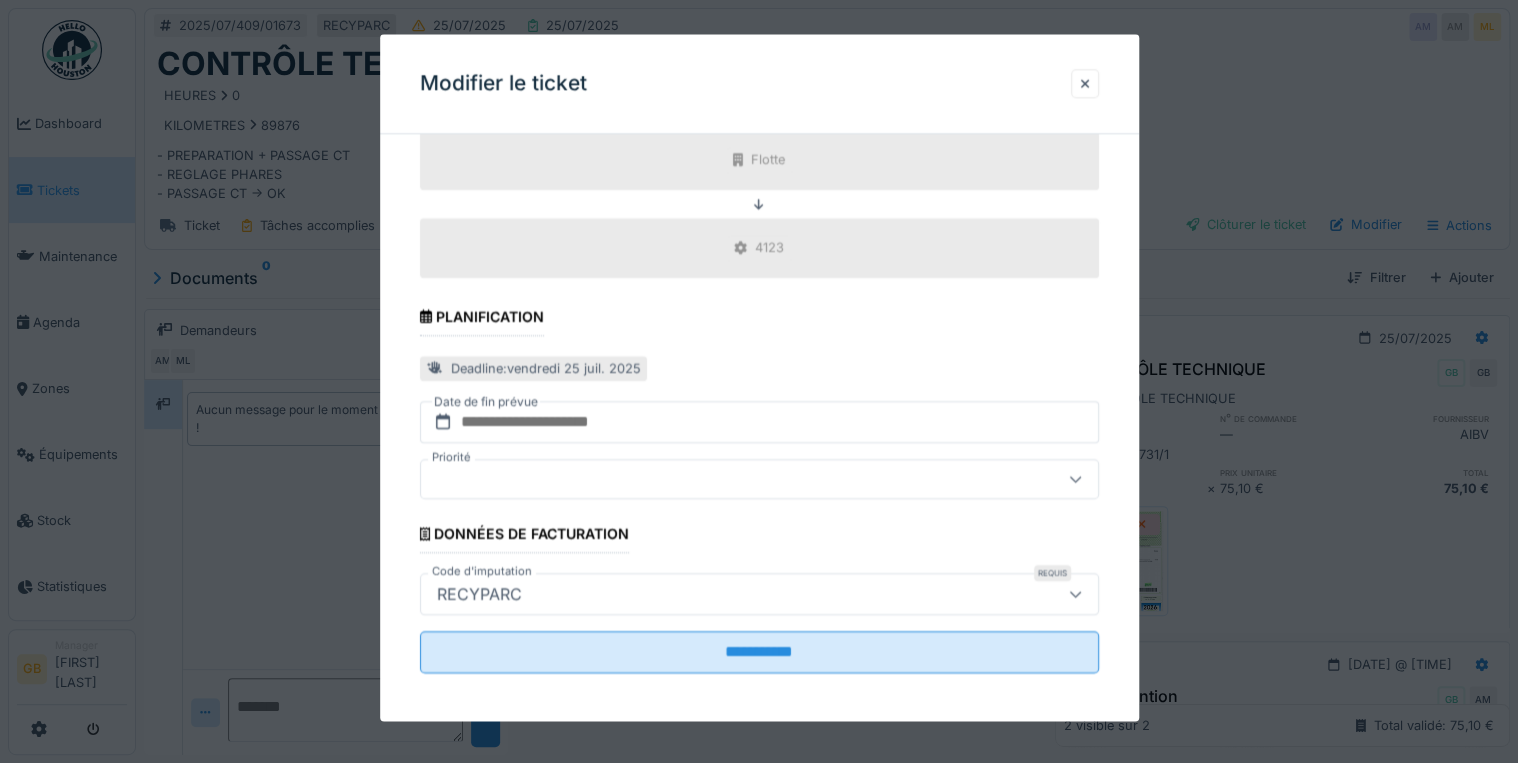 type on "**********" 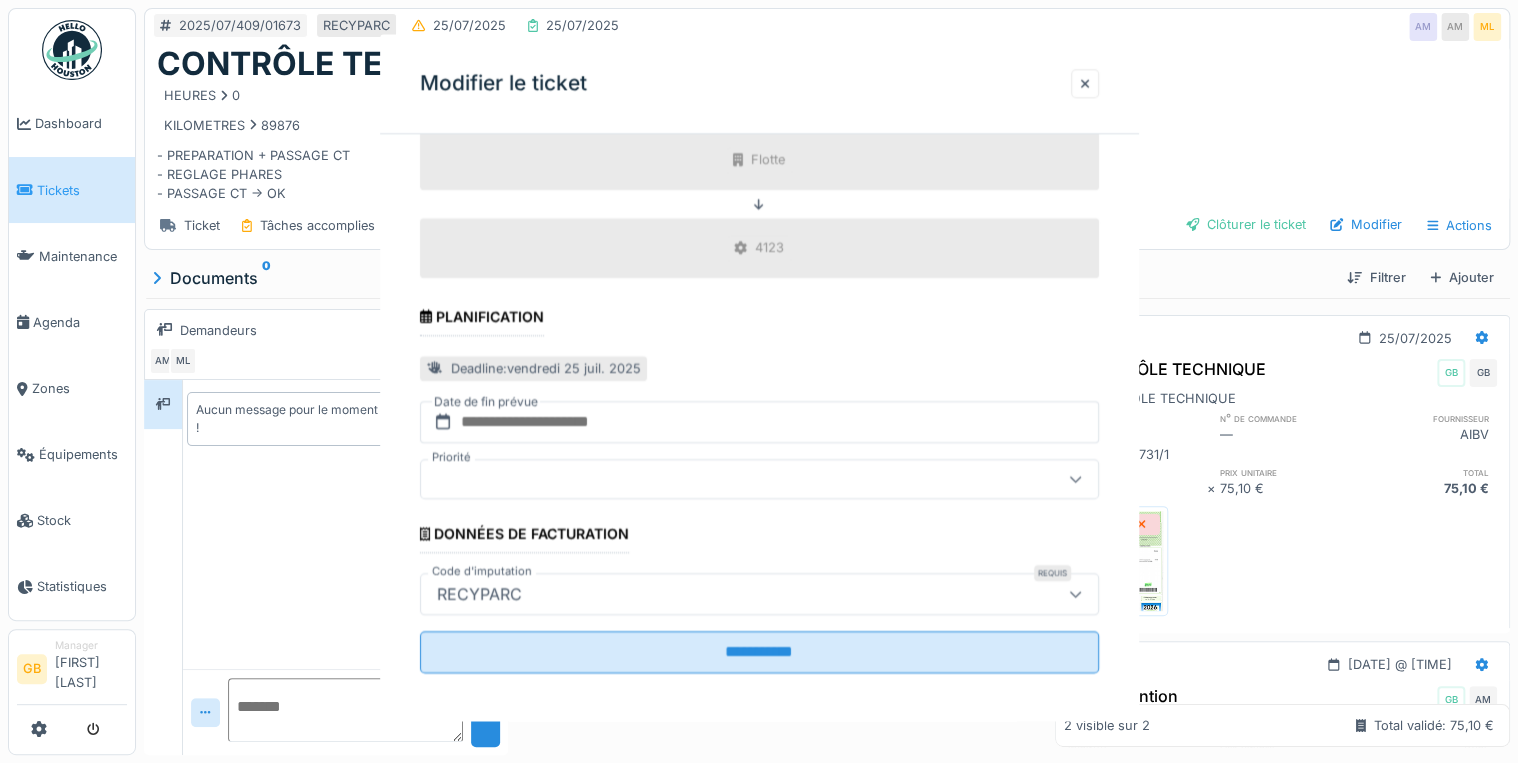 scroll, scrollTop: 0, scrollLeft: 0, axis: both 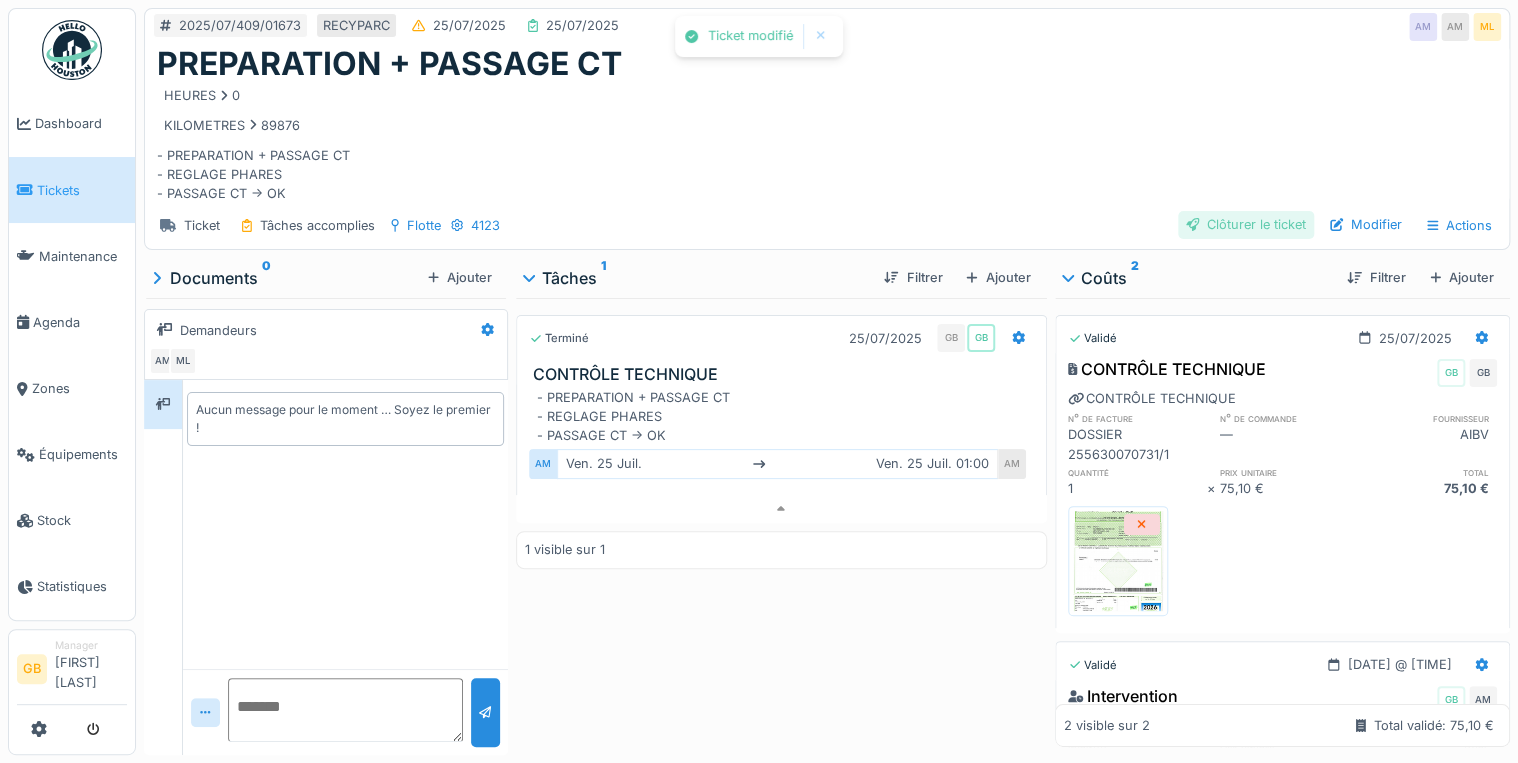 click on "Clôturer le ticket" at bounding box center (1246, 224) 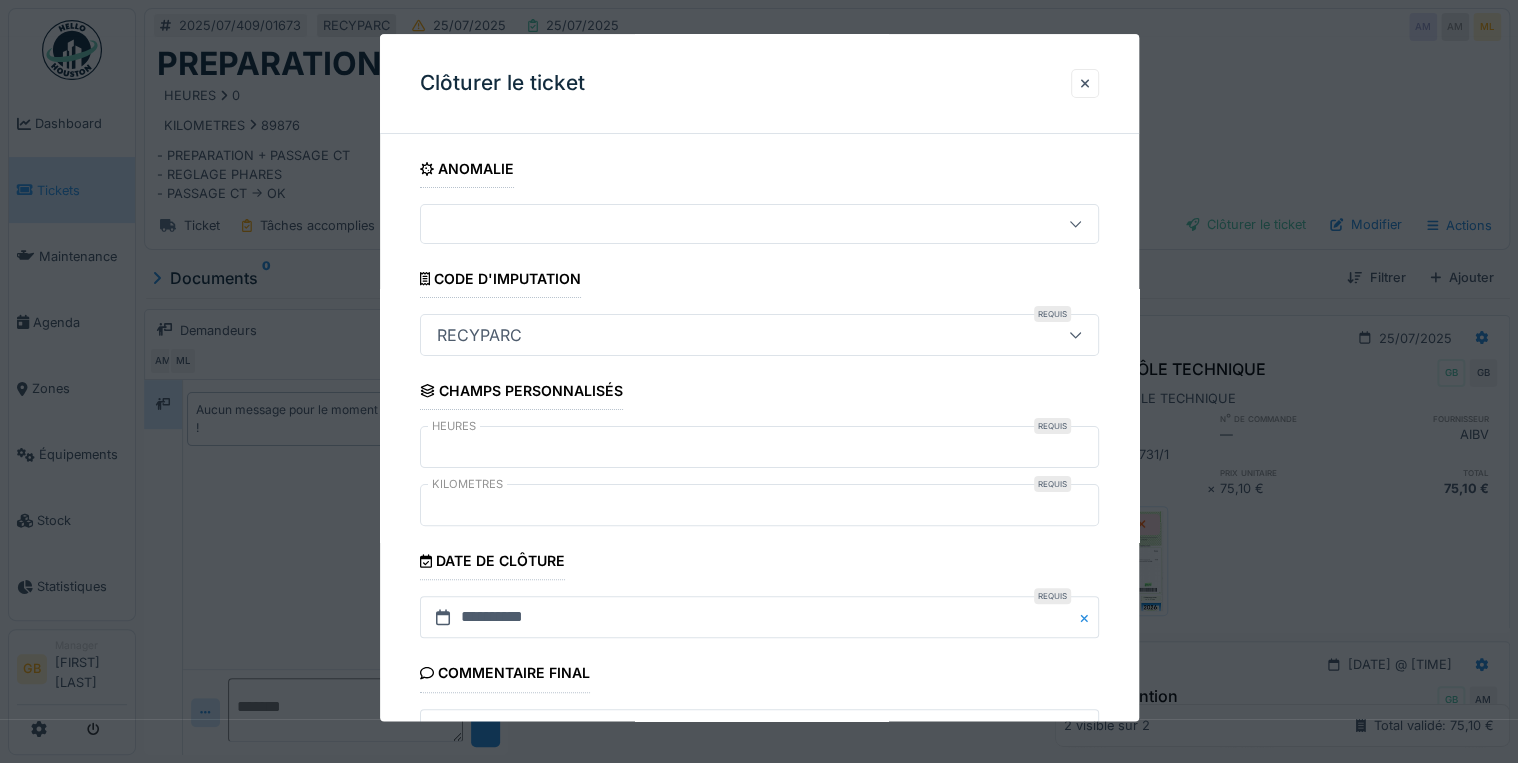 click on "*****" at bounding box center (759, 506) 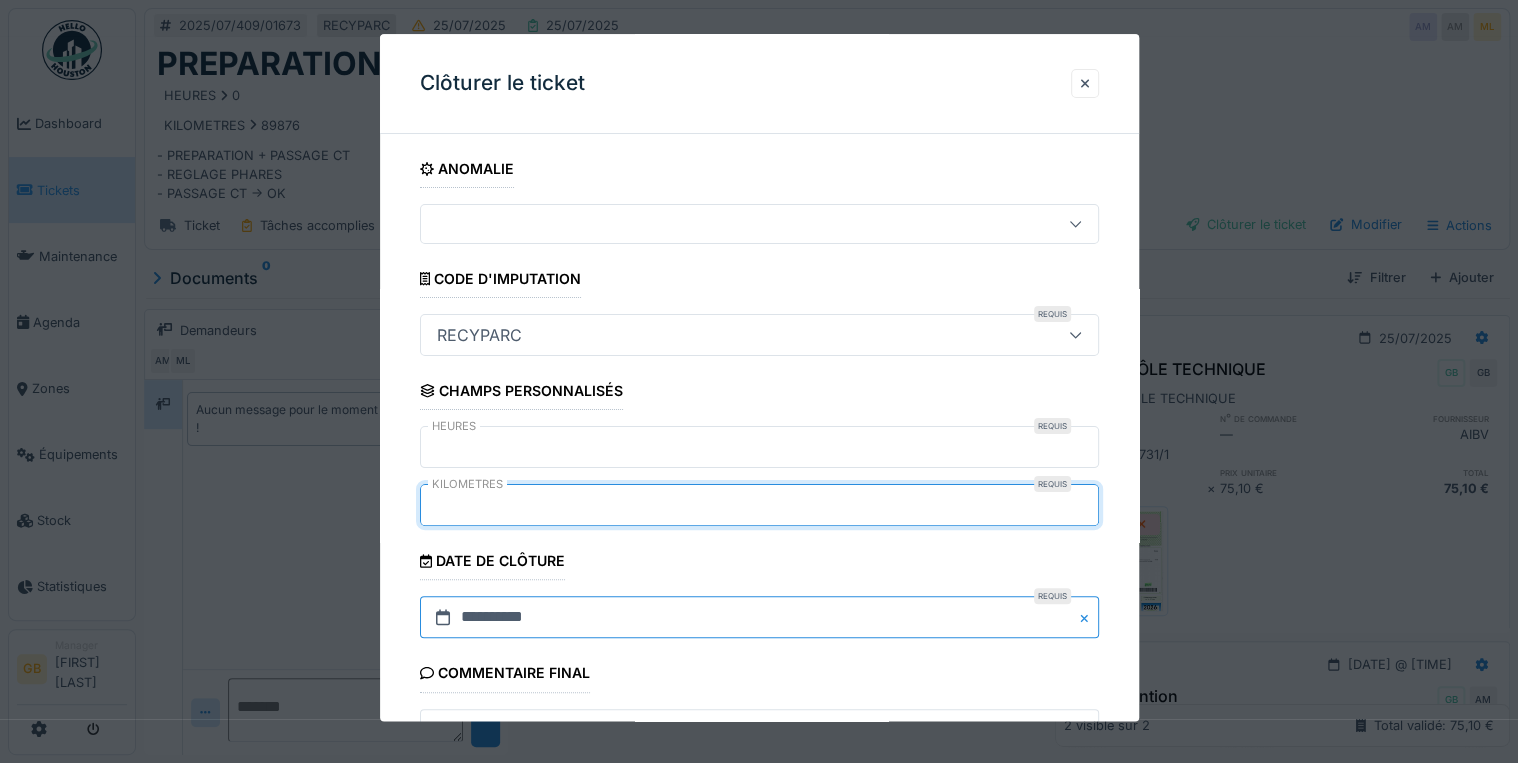 click on "**********" at bounding box center (759, 618) 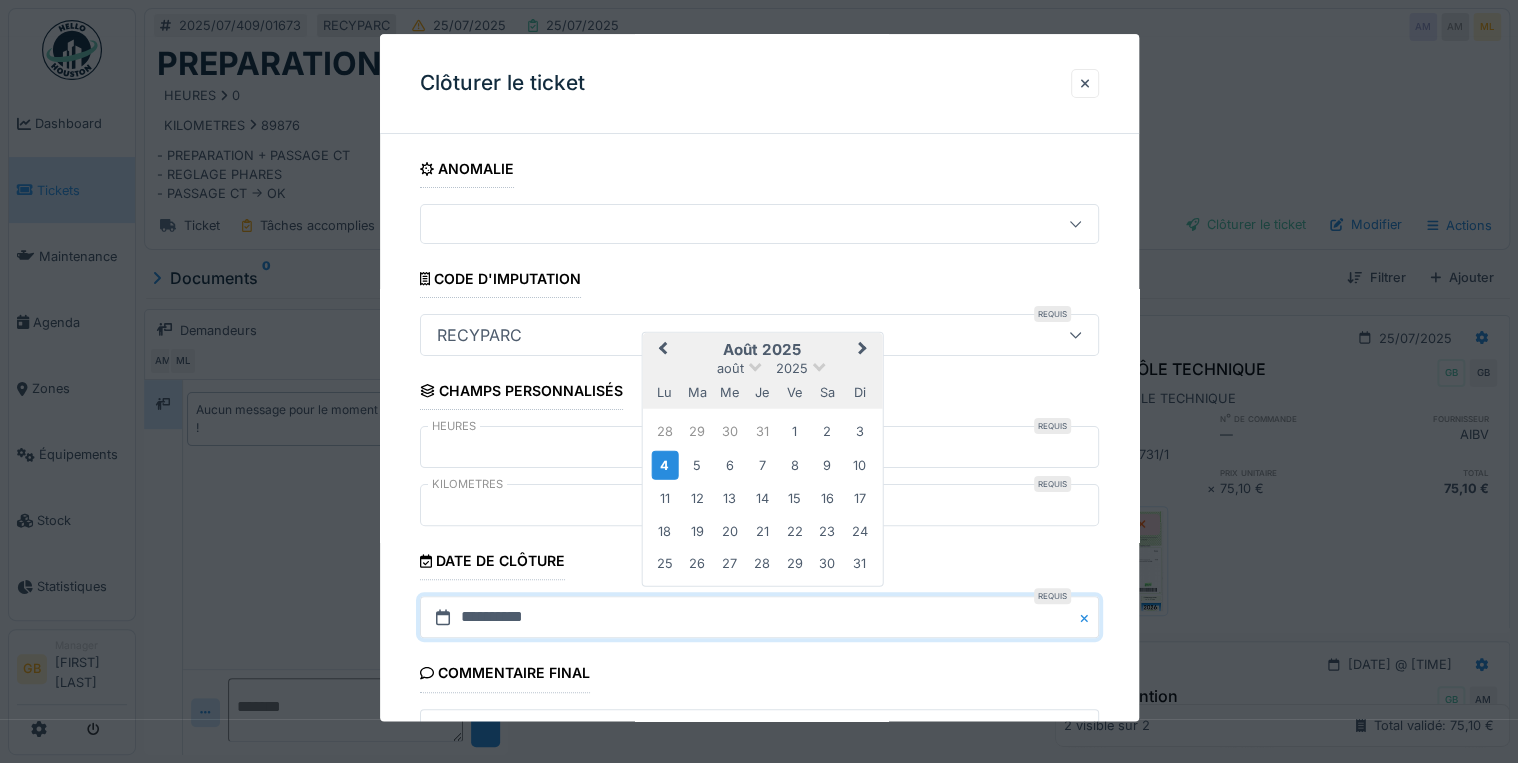 click on "août 2025" at bounding box center (762, 367) 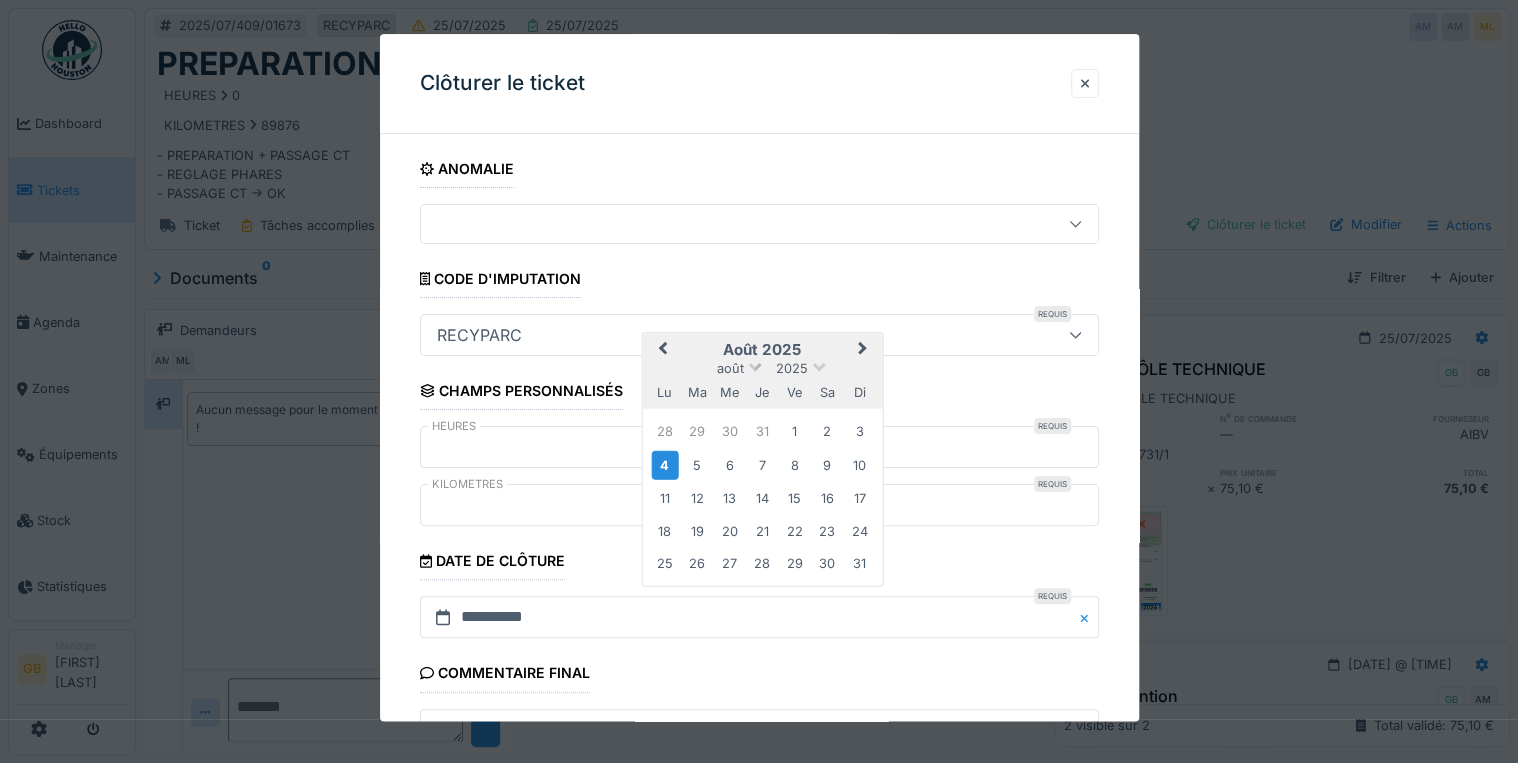 click on "août" at bounding box center [730, 367] 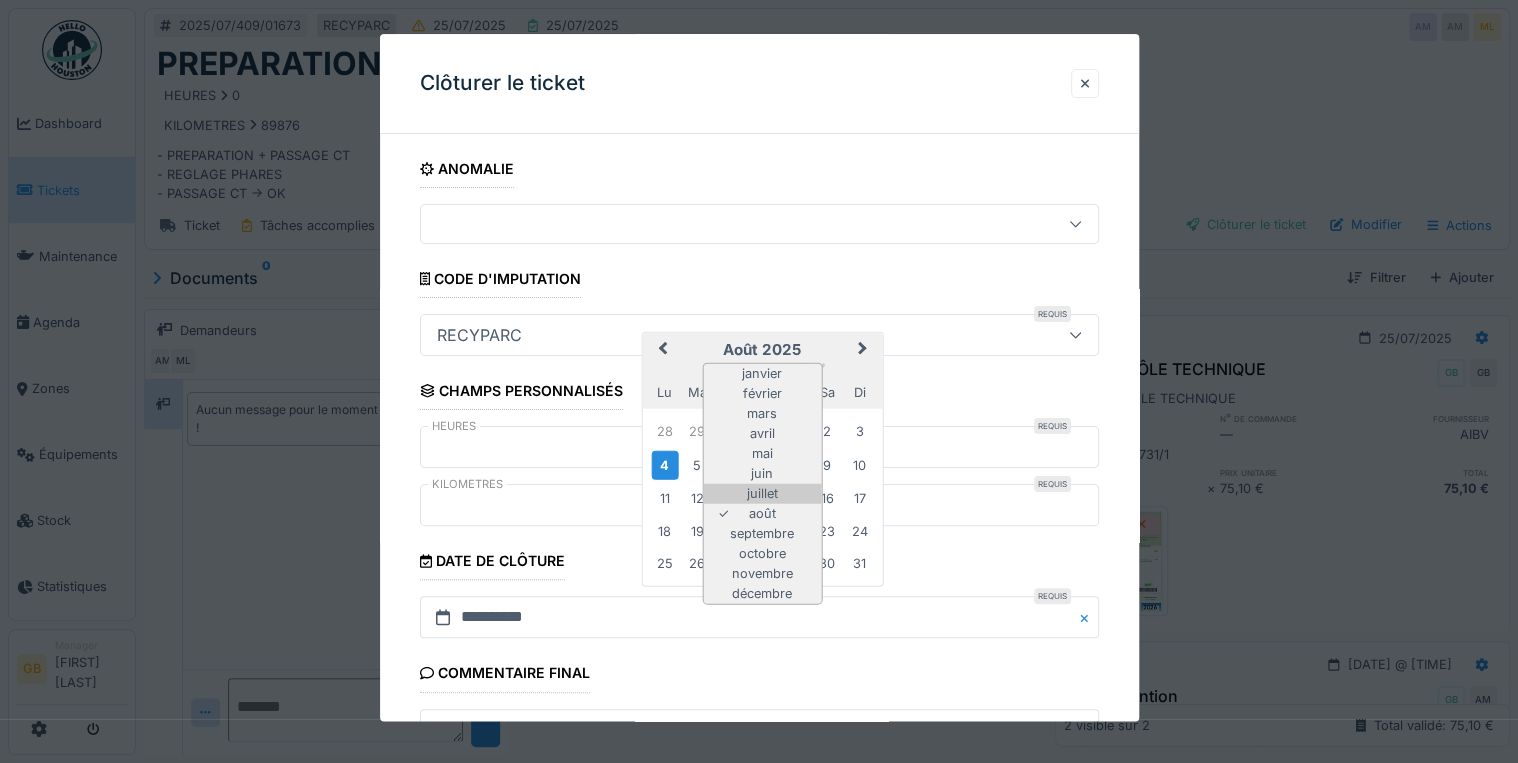 click on "juillet" at bounding box center [762, 494] 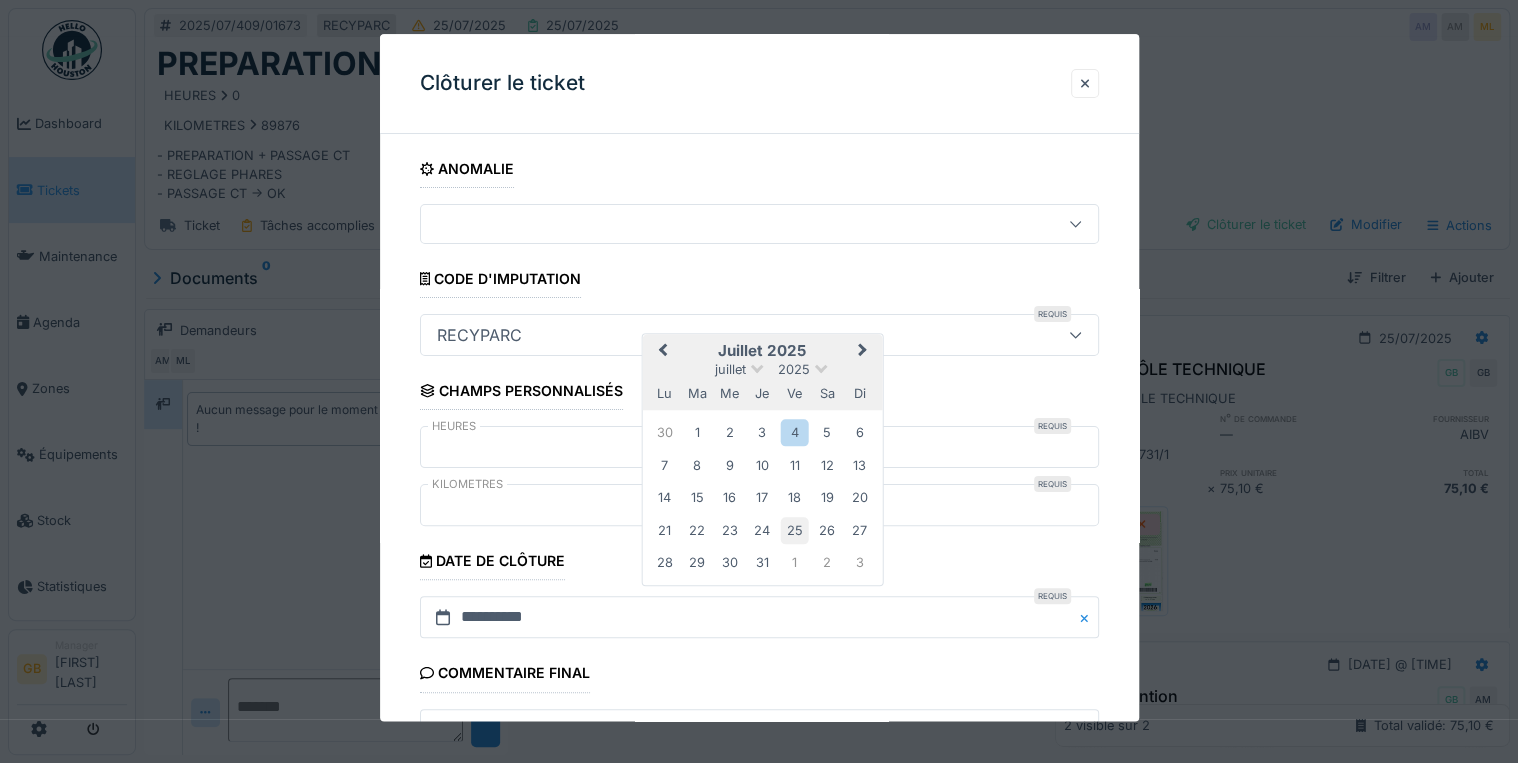 click on "25" at bounding box center (794, 530) 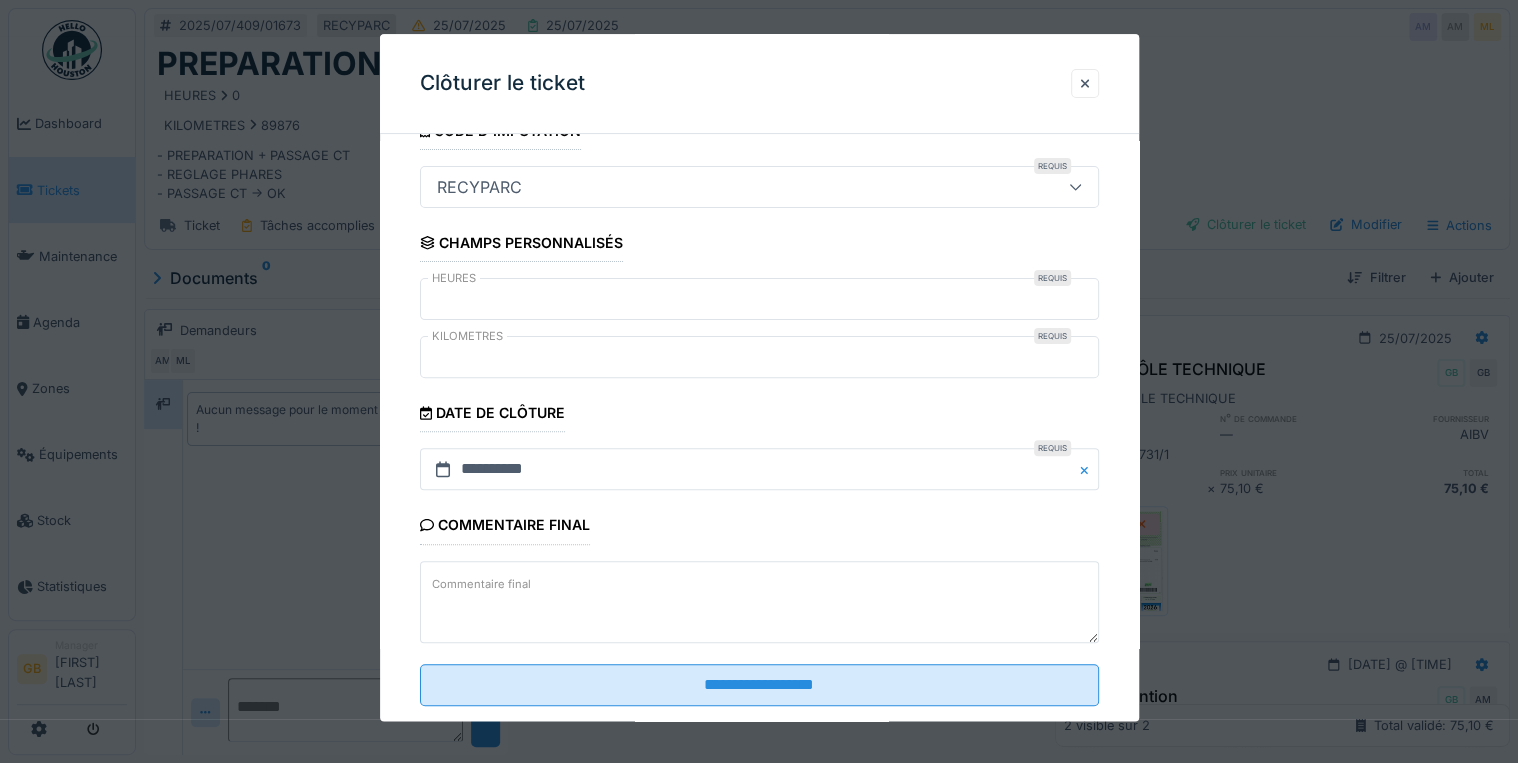 scroll, scrollTop: 184, scrollLeft: 0, axis: vertical 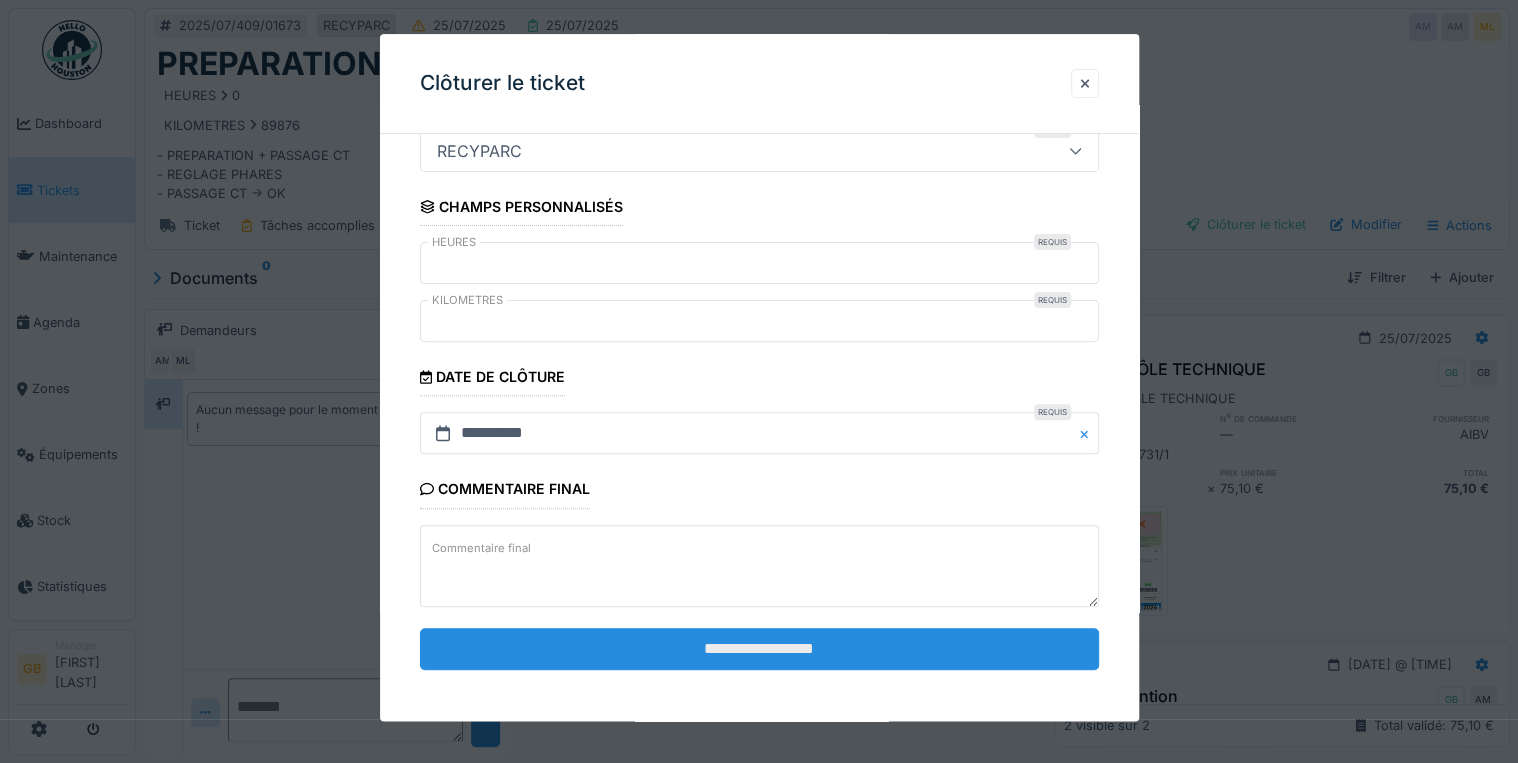 click on "**********" at bounding box center (759, 649) 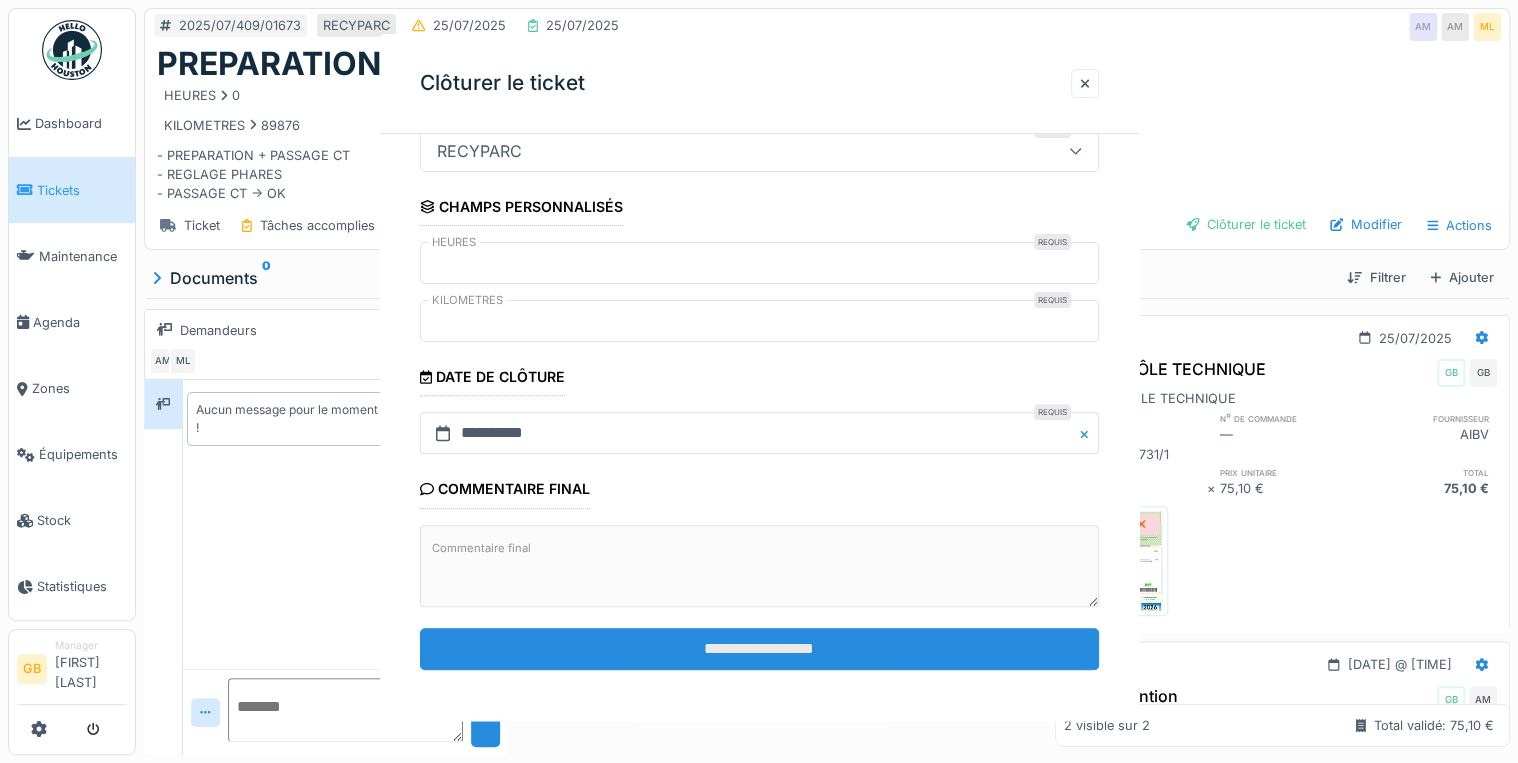scroll, scrollTop: 0, scrollLeft: 0, axis: both 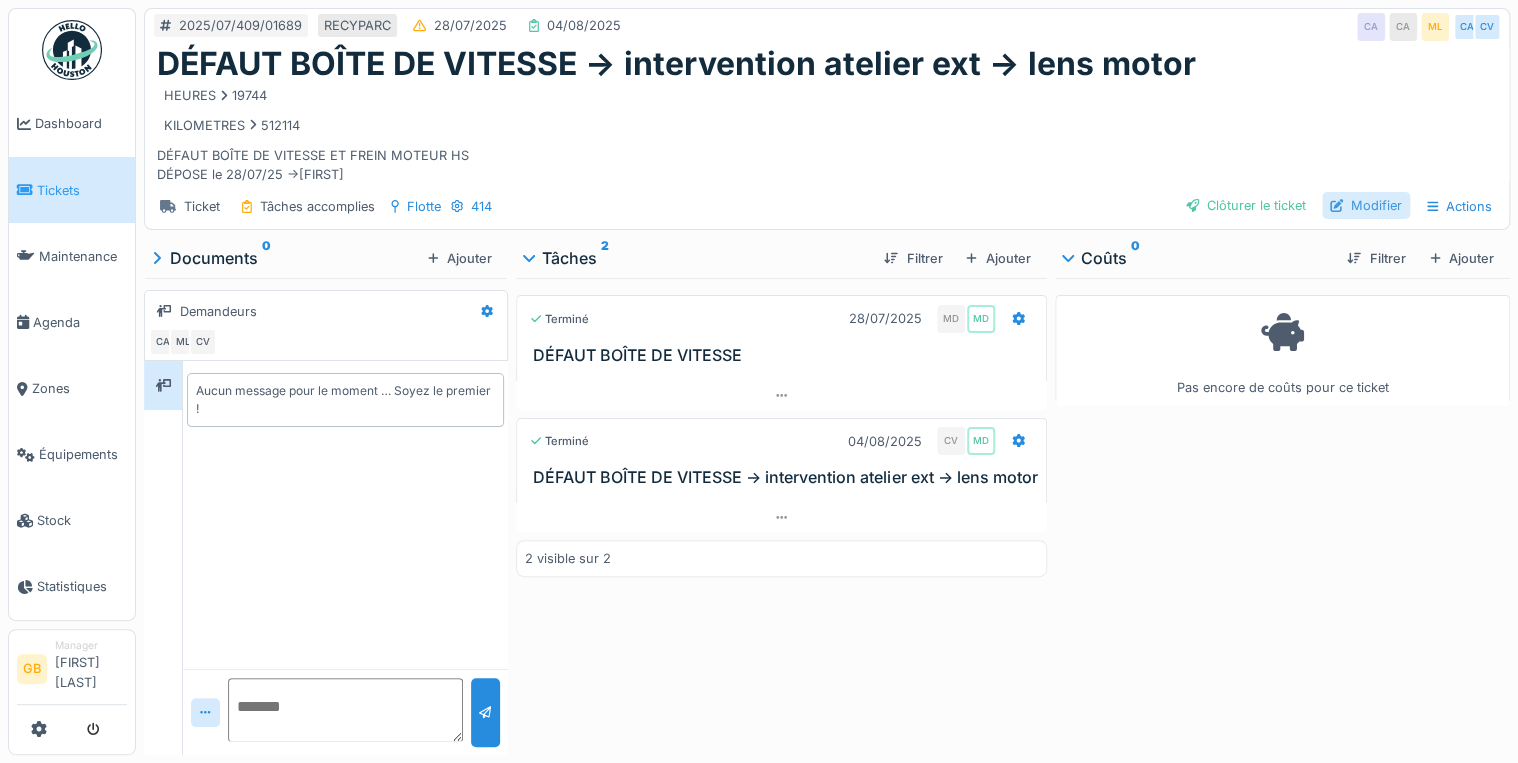 click on "Modifier" at bounding box center [1366, 205] 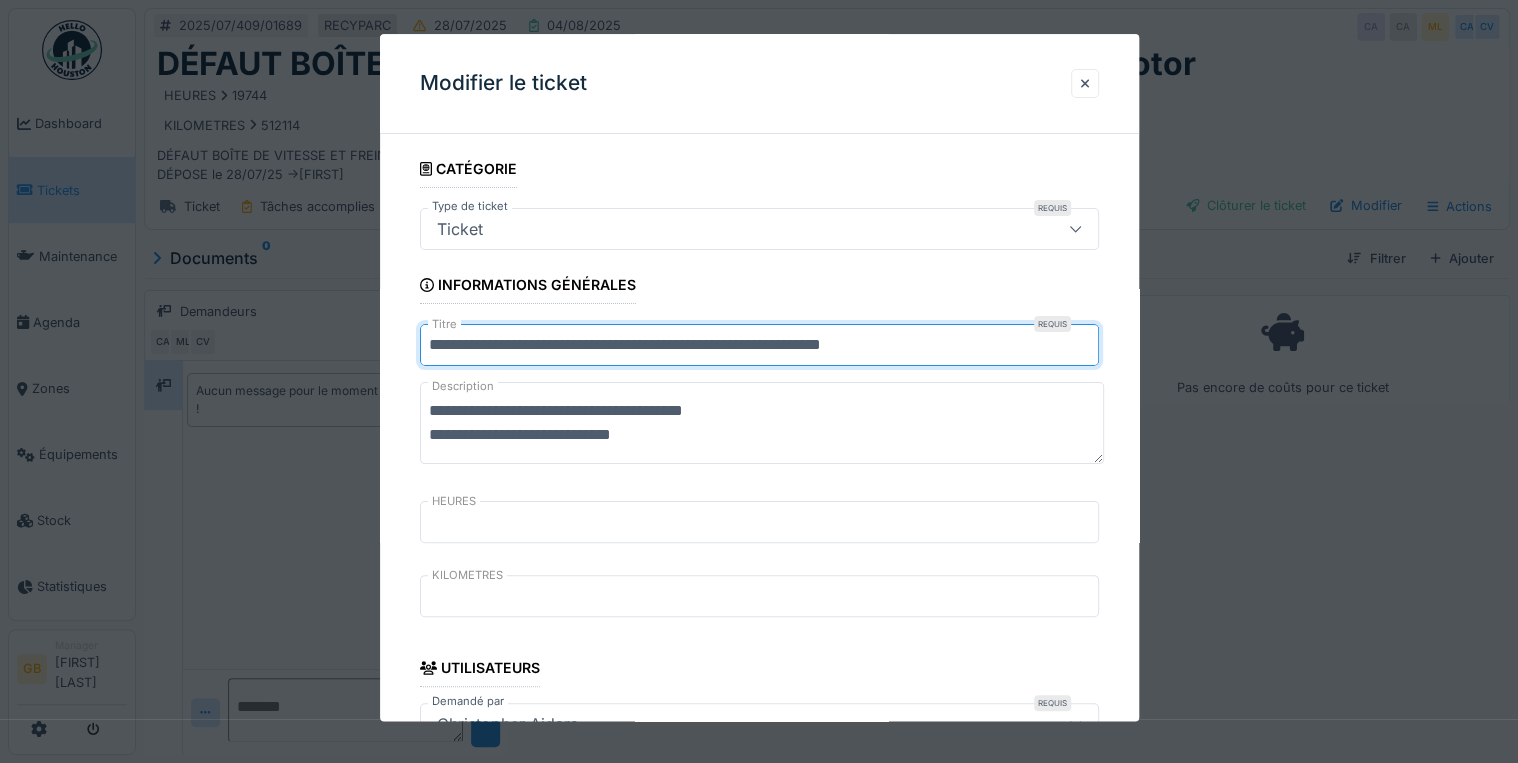 drag, startPoint x: 644, startPoint y: 345, endPoint x: 1657, endPoint y: 405, distance: 1014.7753 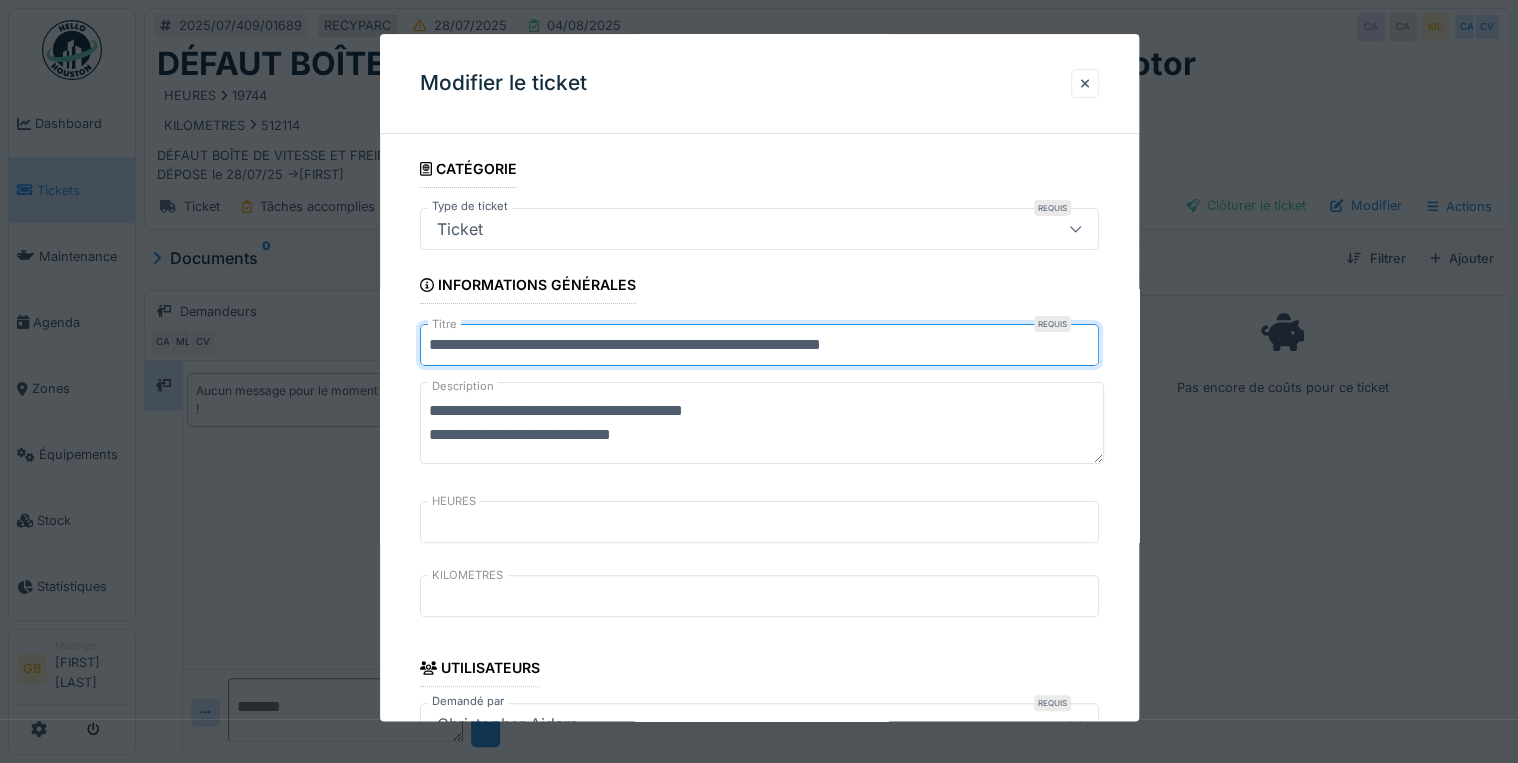 click on "**********" at bounding box center (759, 818) 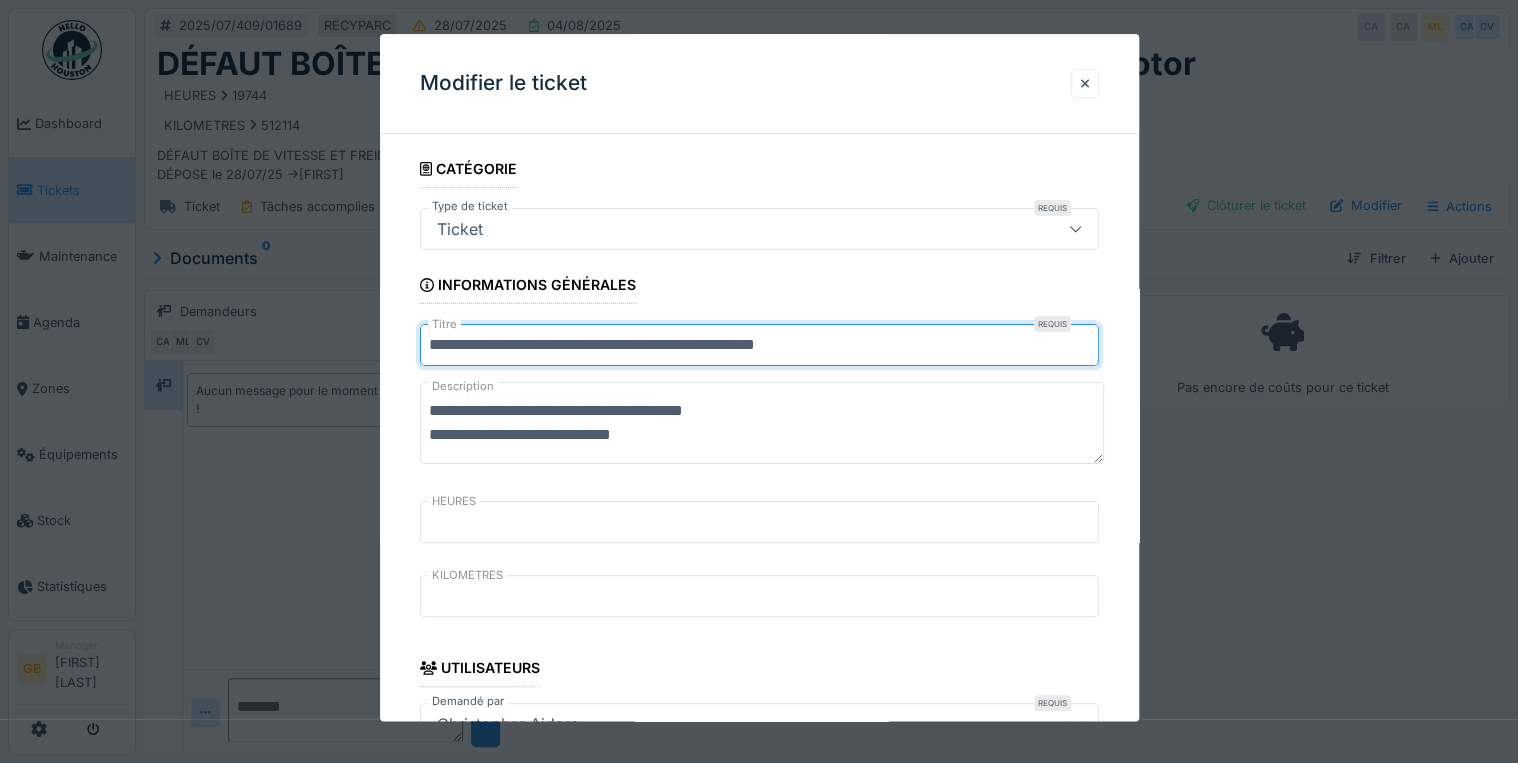 type on "**********" 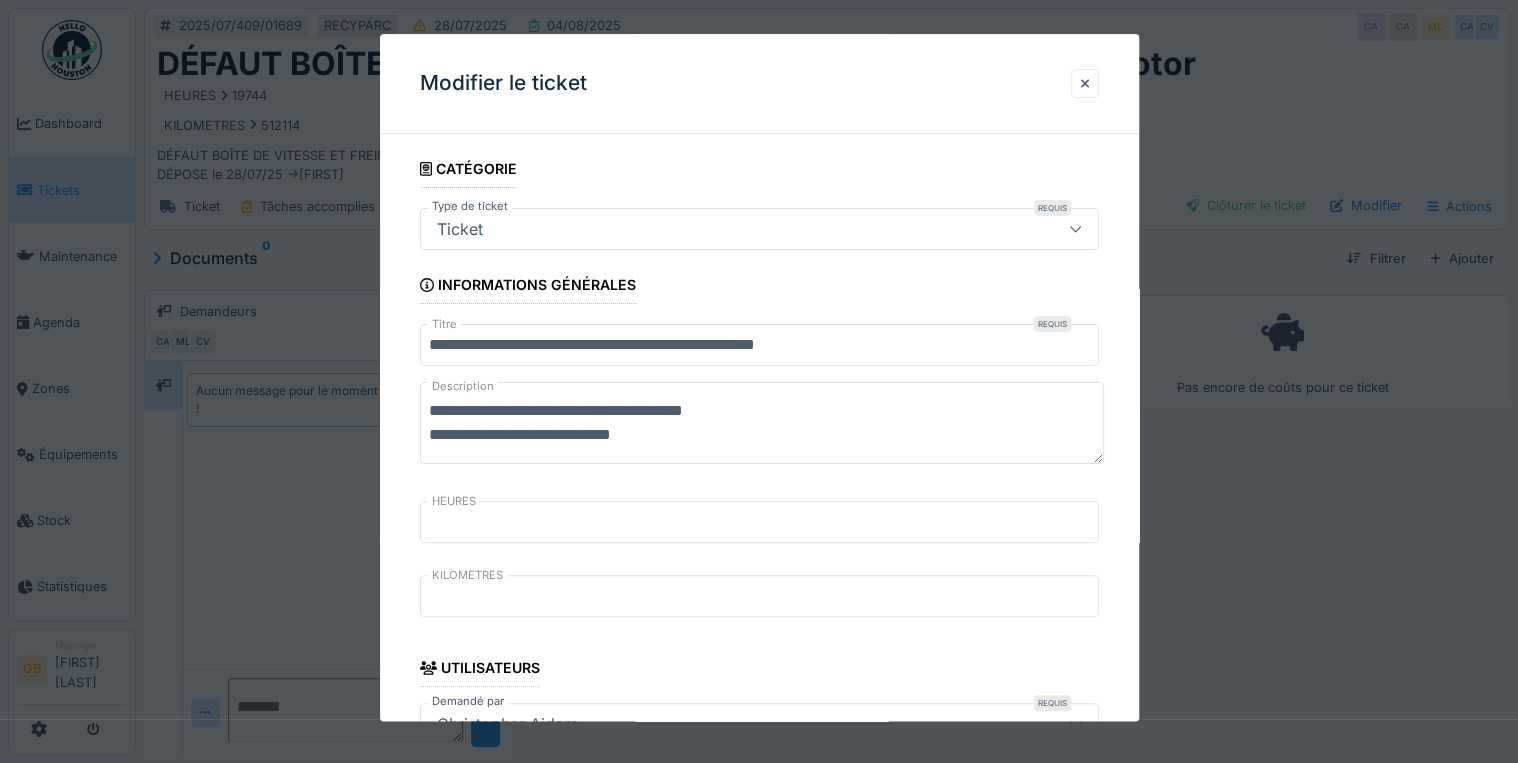 click on "**********" at bounding box center (762, 424) 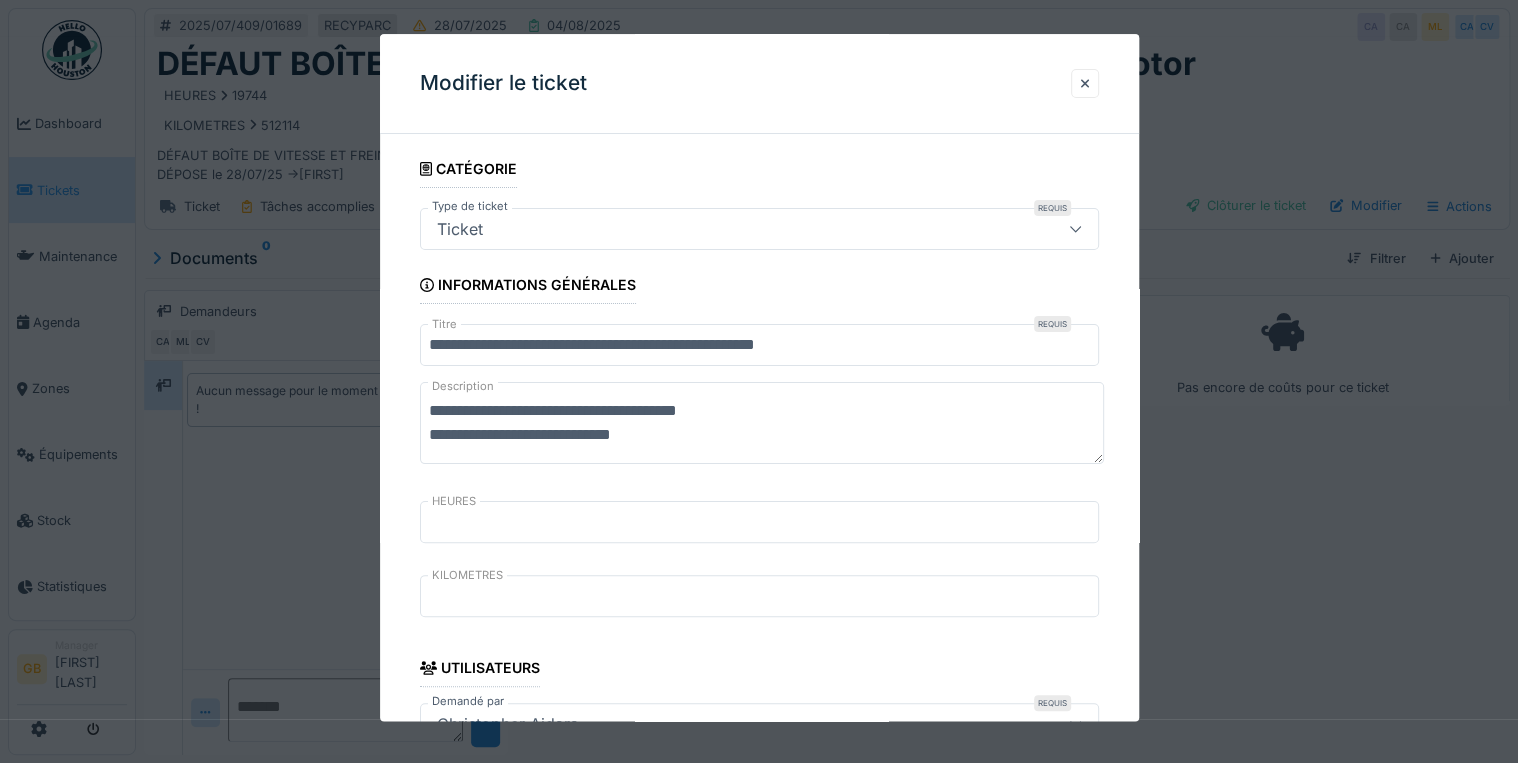 click on "**********" at bounding box center [762, 424] 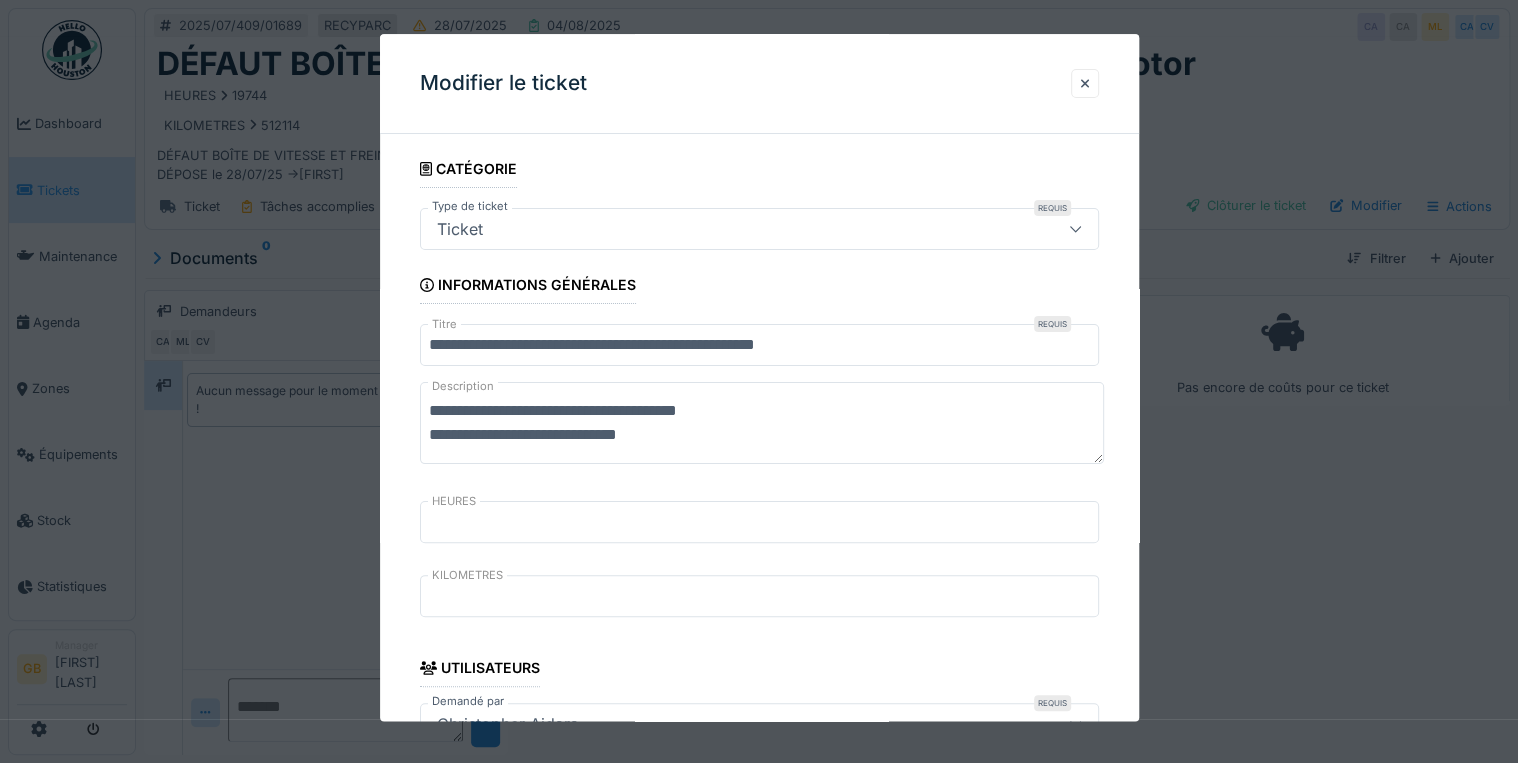 click on "**********" at bounding box center (759, 838) 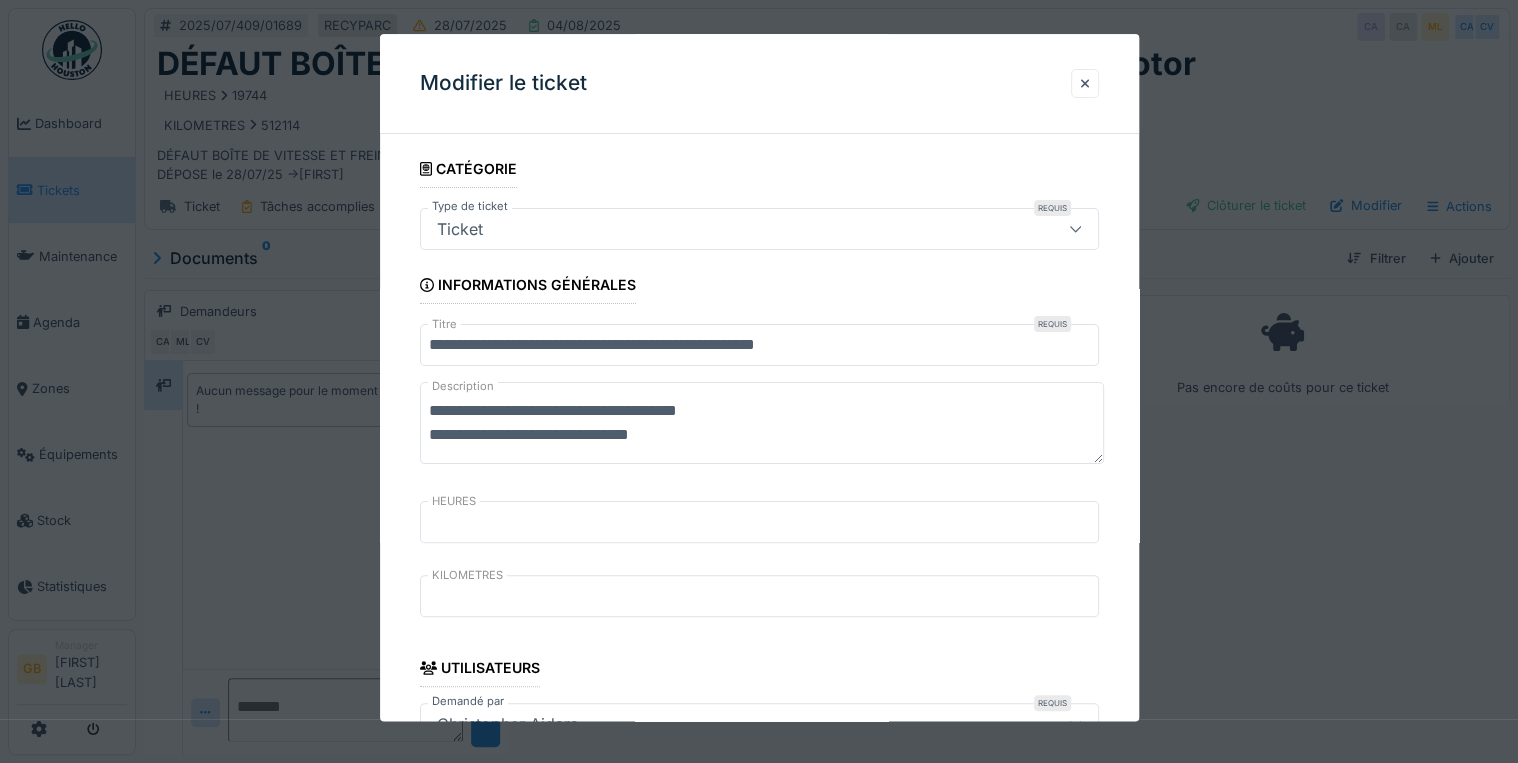 click on "**********" at bounding box center (762, 424) 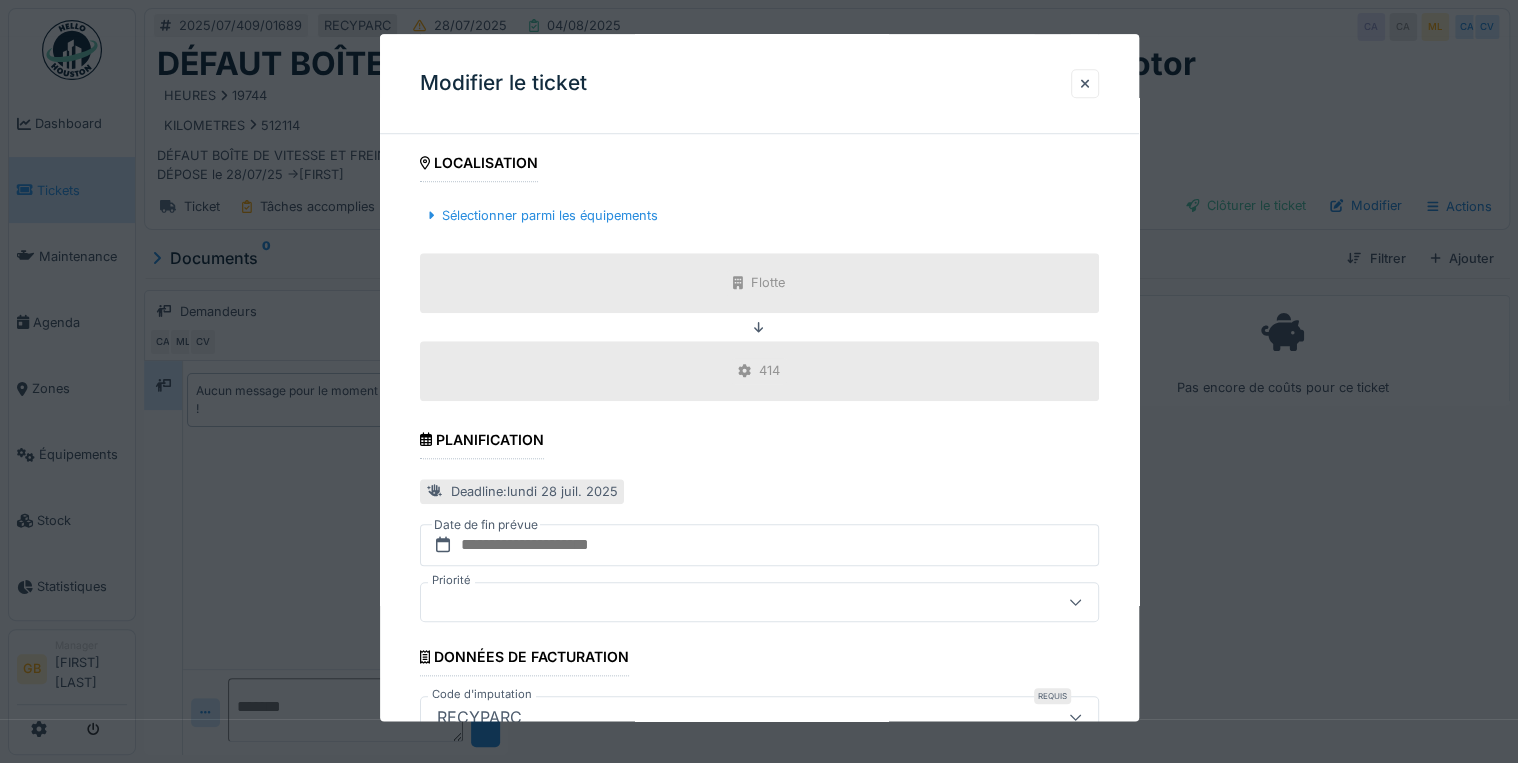 scroll, scrollTop: 822, scrollLeft: 0, axis: vertical 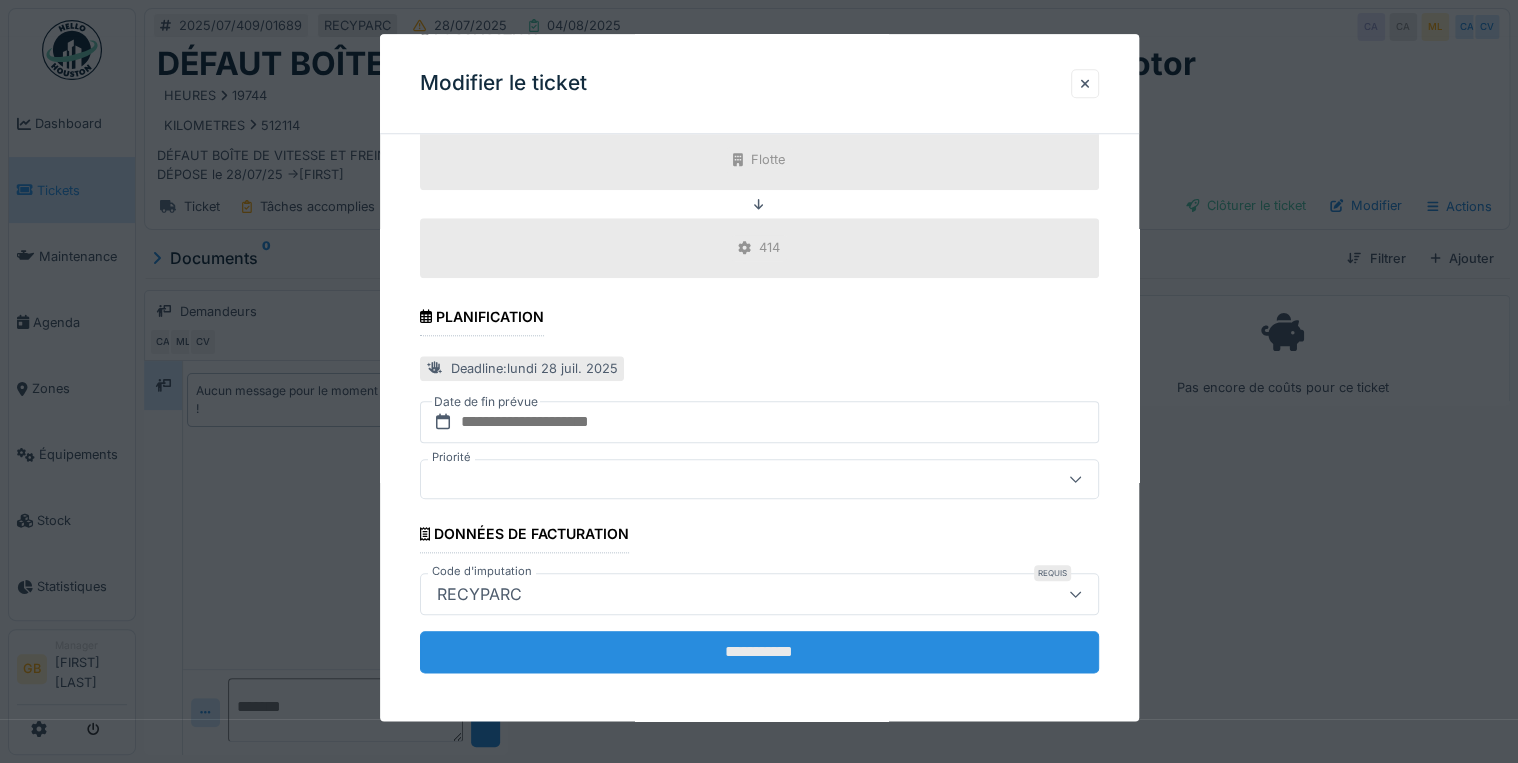 type on "**********" 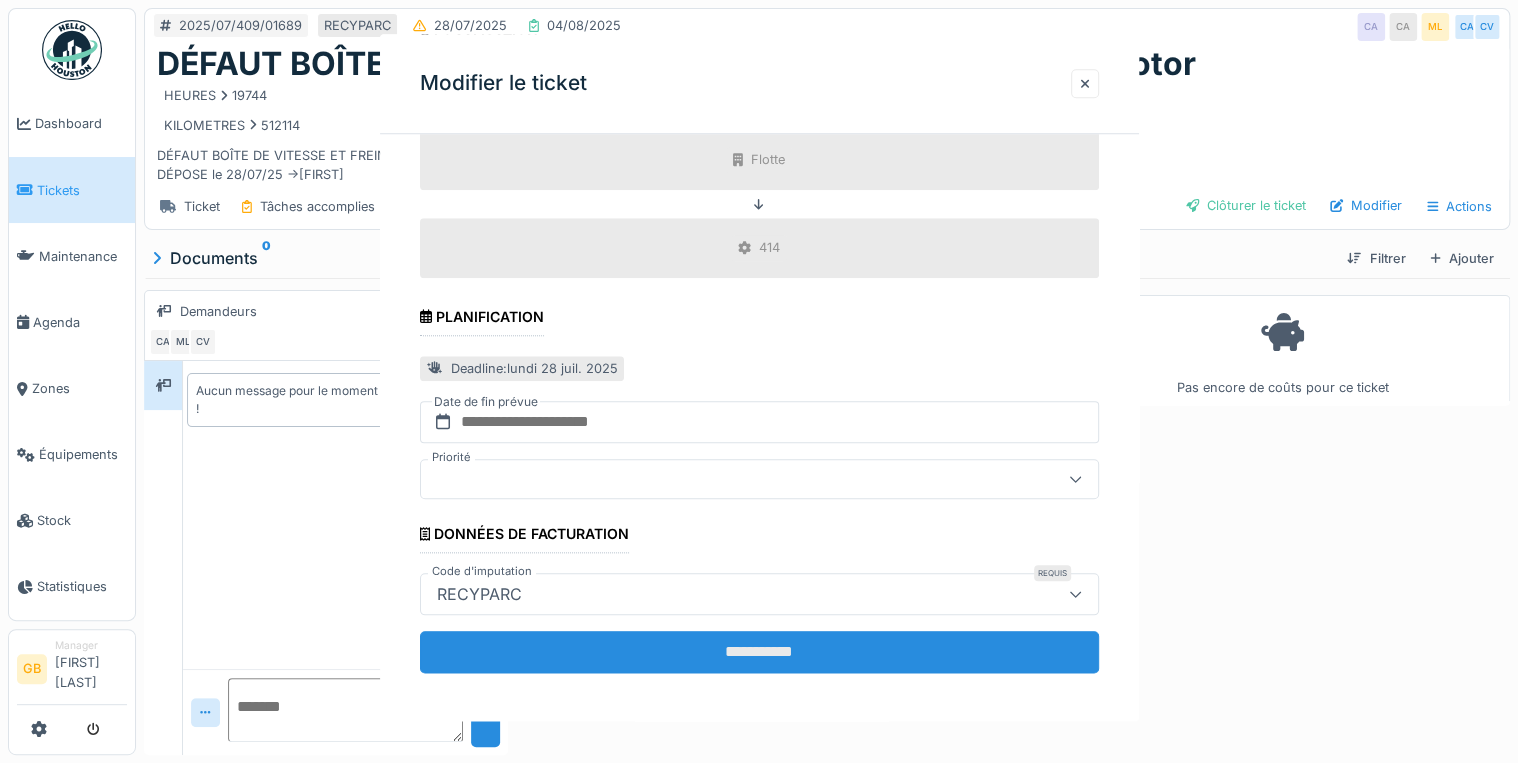 scroll, scrollTop: 0, scrollLeft: 0, axis: both 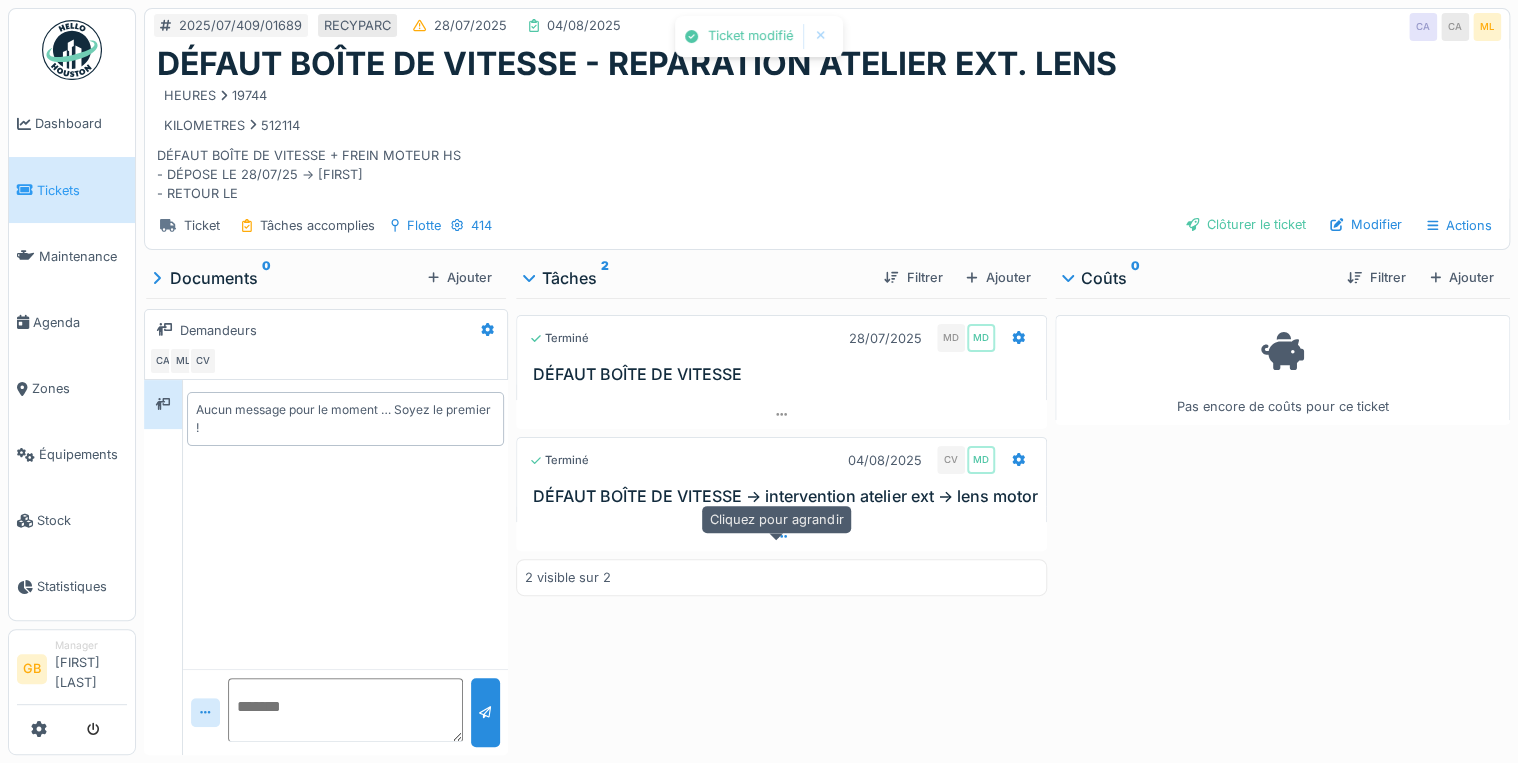 click at bounding box center [781, 536] 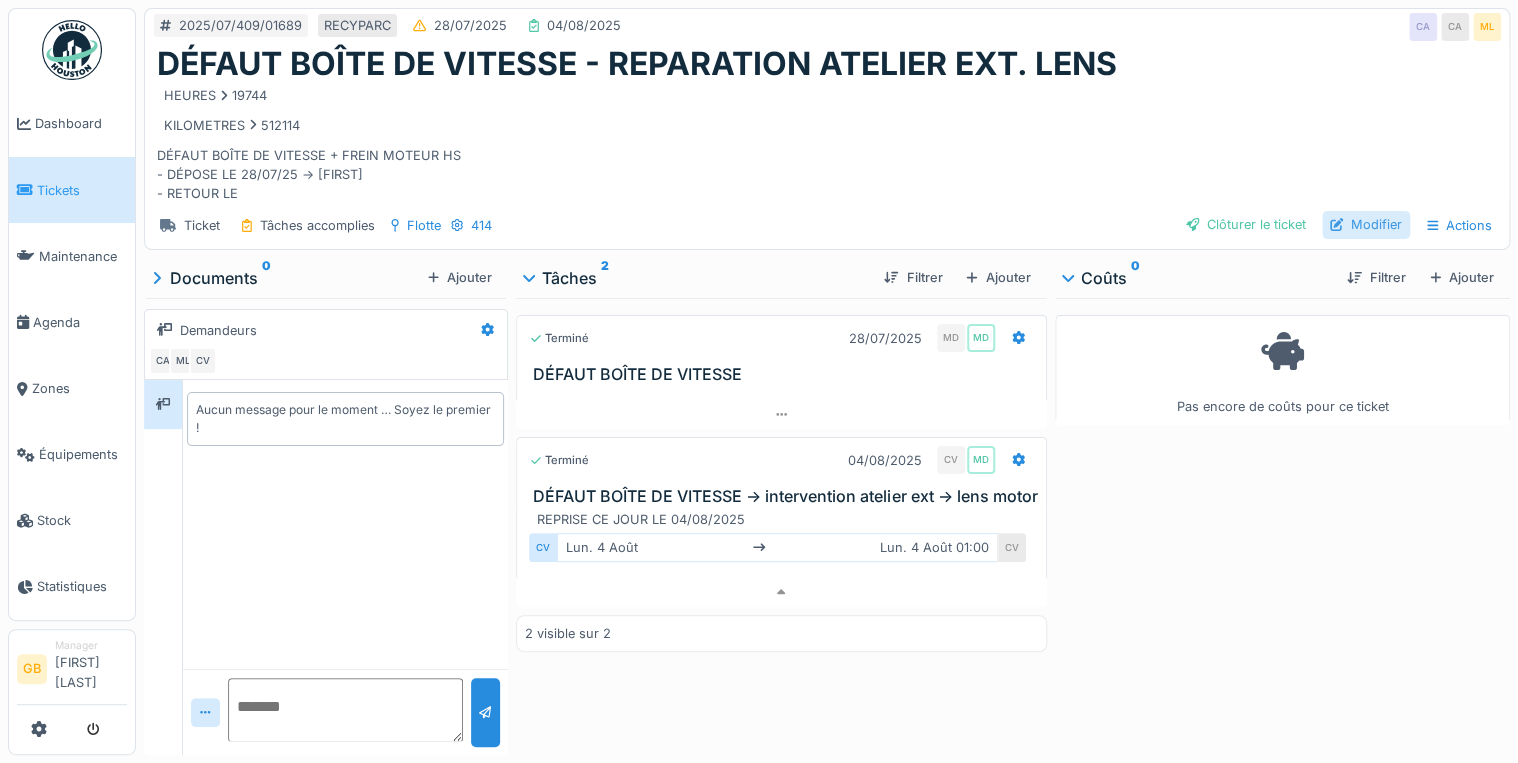click on "Modifier" at bounding box center [1366, 224] 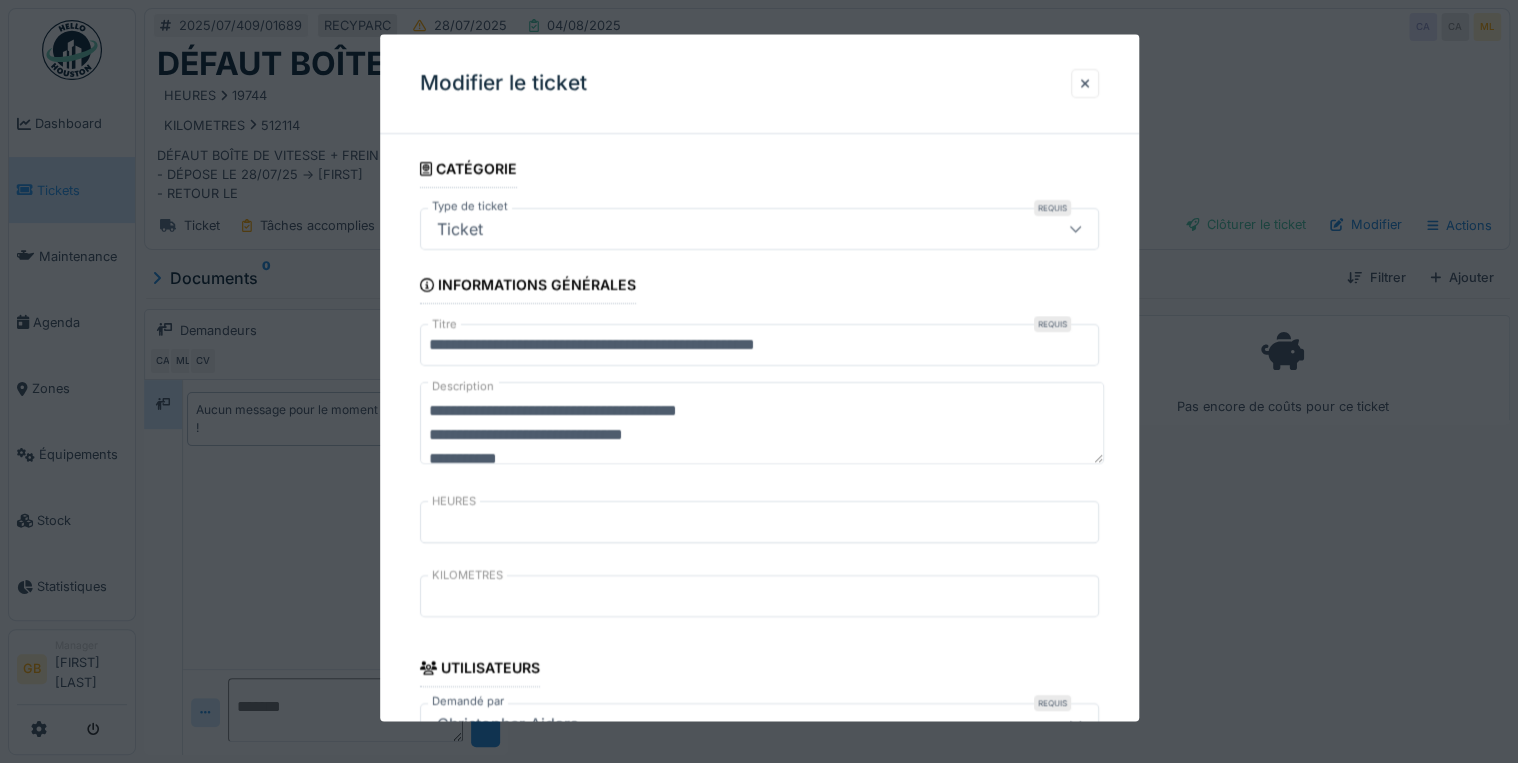 click on "**********" at bounding box center [762, 424] 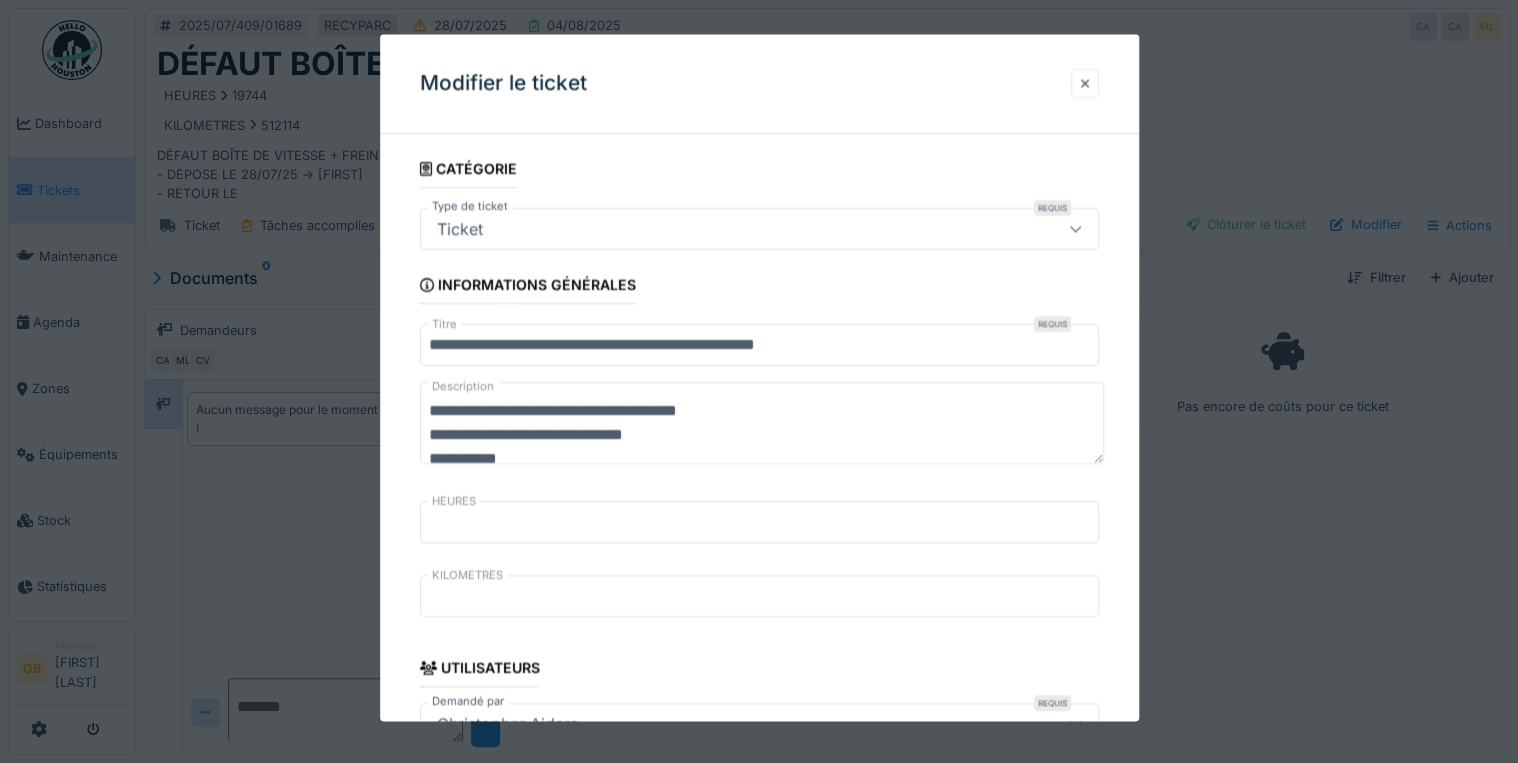 click at bounding box center (1085, 83) 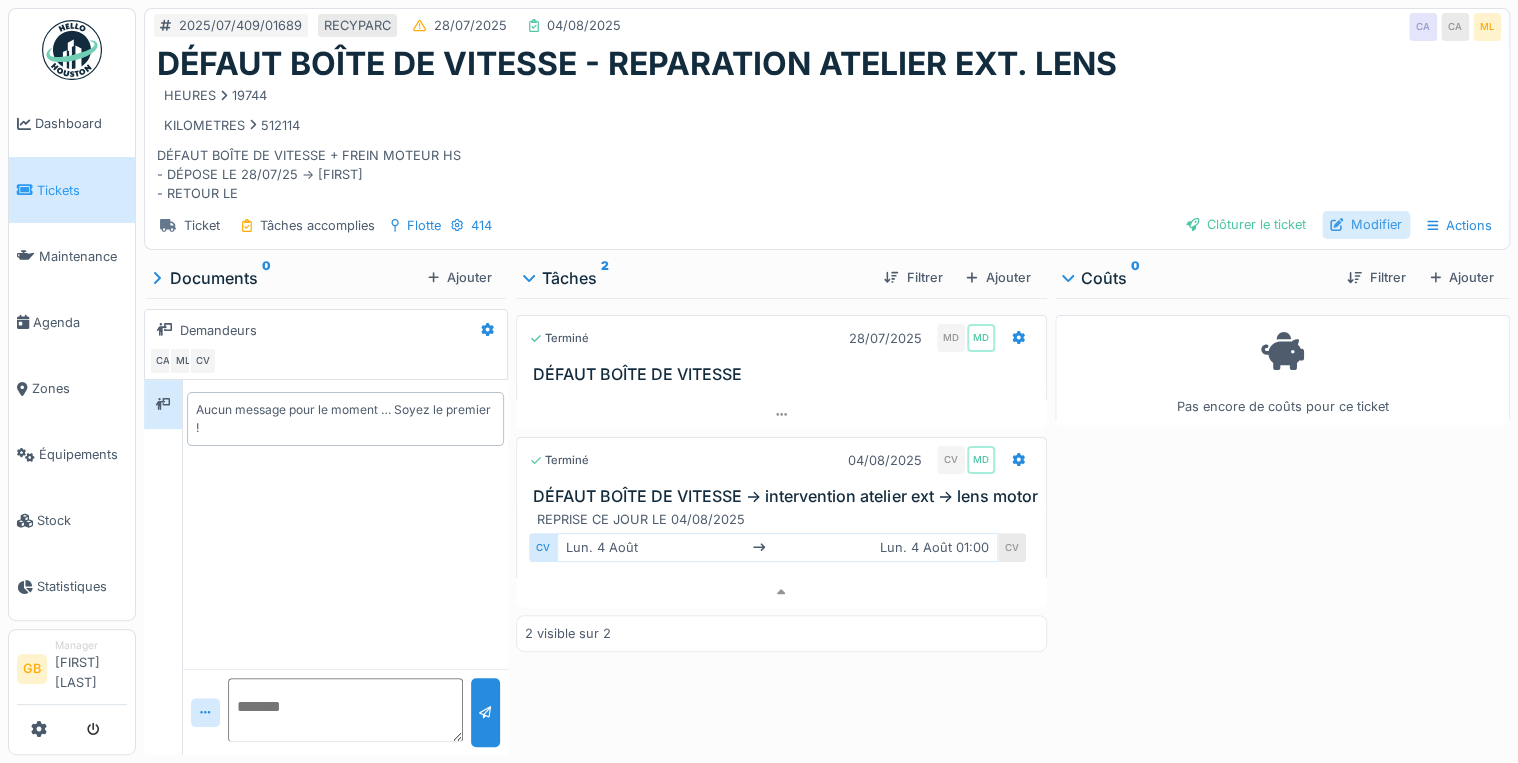click on "Modifier" at bounding box center [1366, 224] 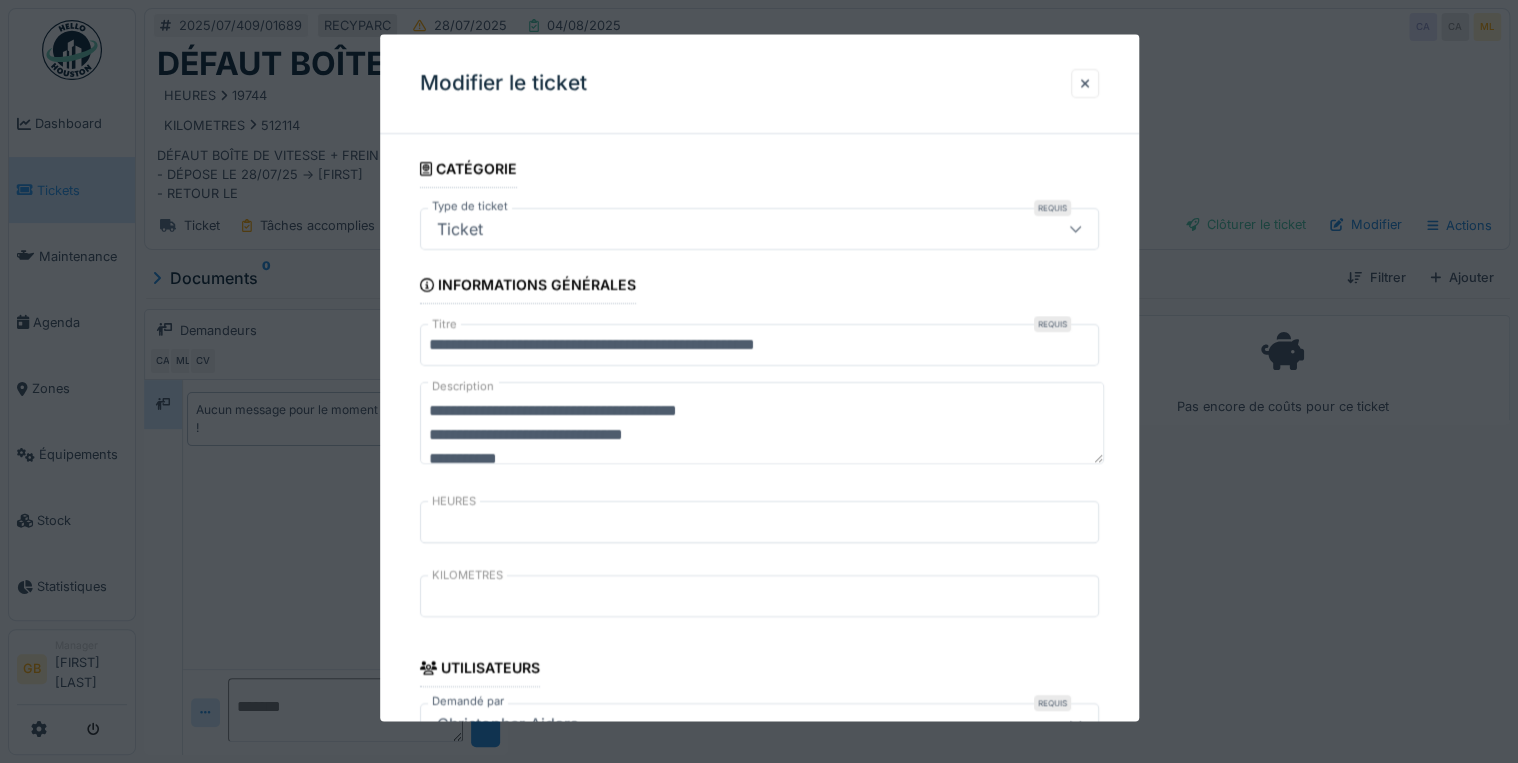 click on "**********" at bounding box center [762, 424] 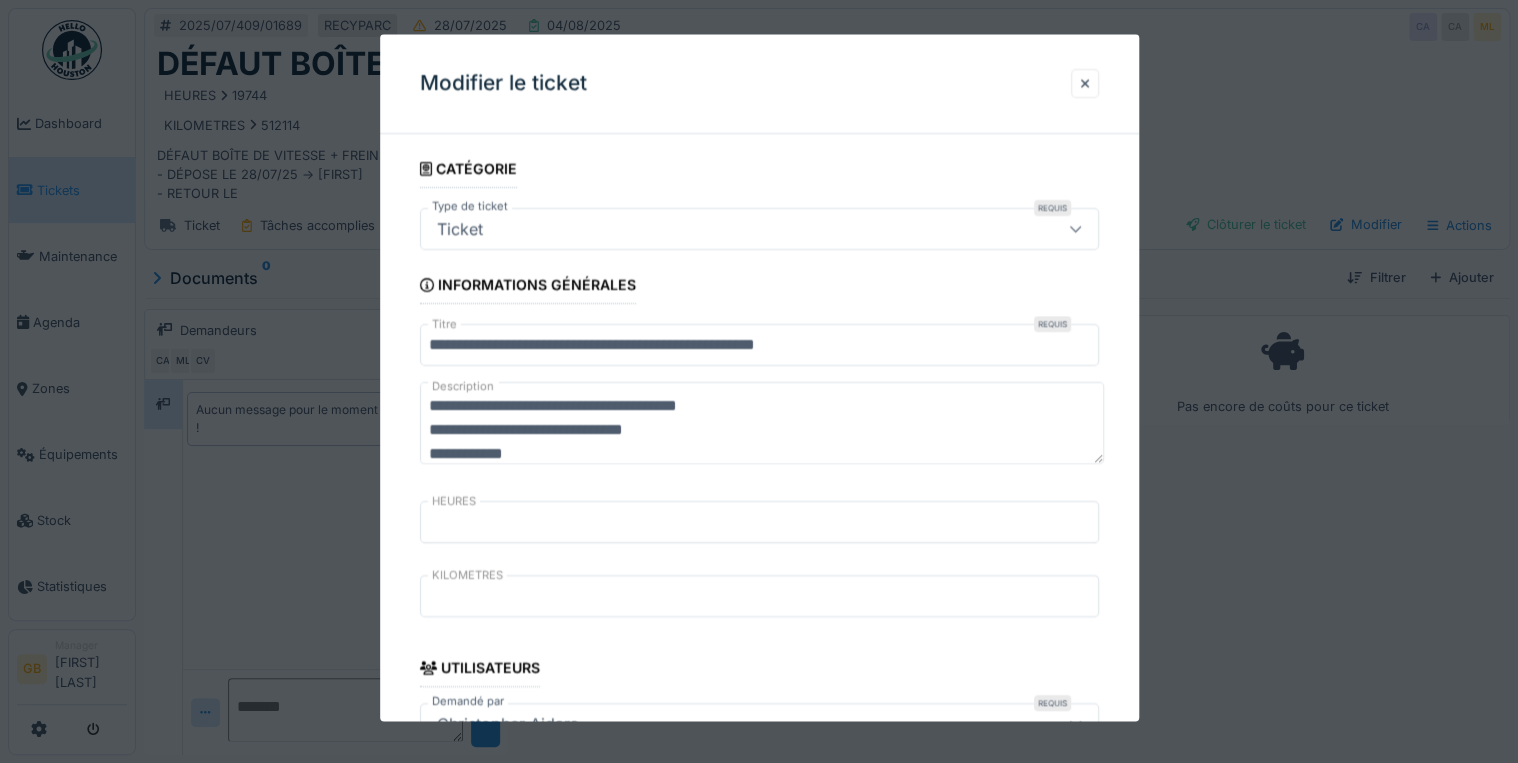 scroll, scrollTop: 0, scrollLeft: 0, axis: both 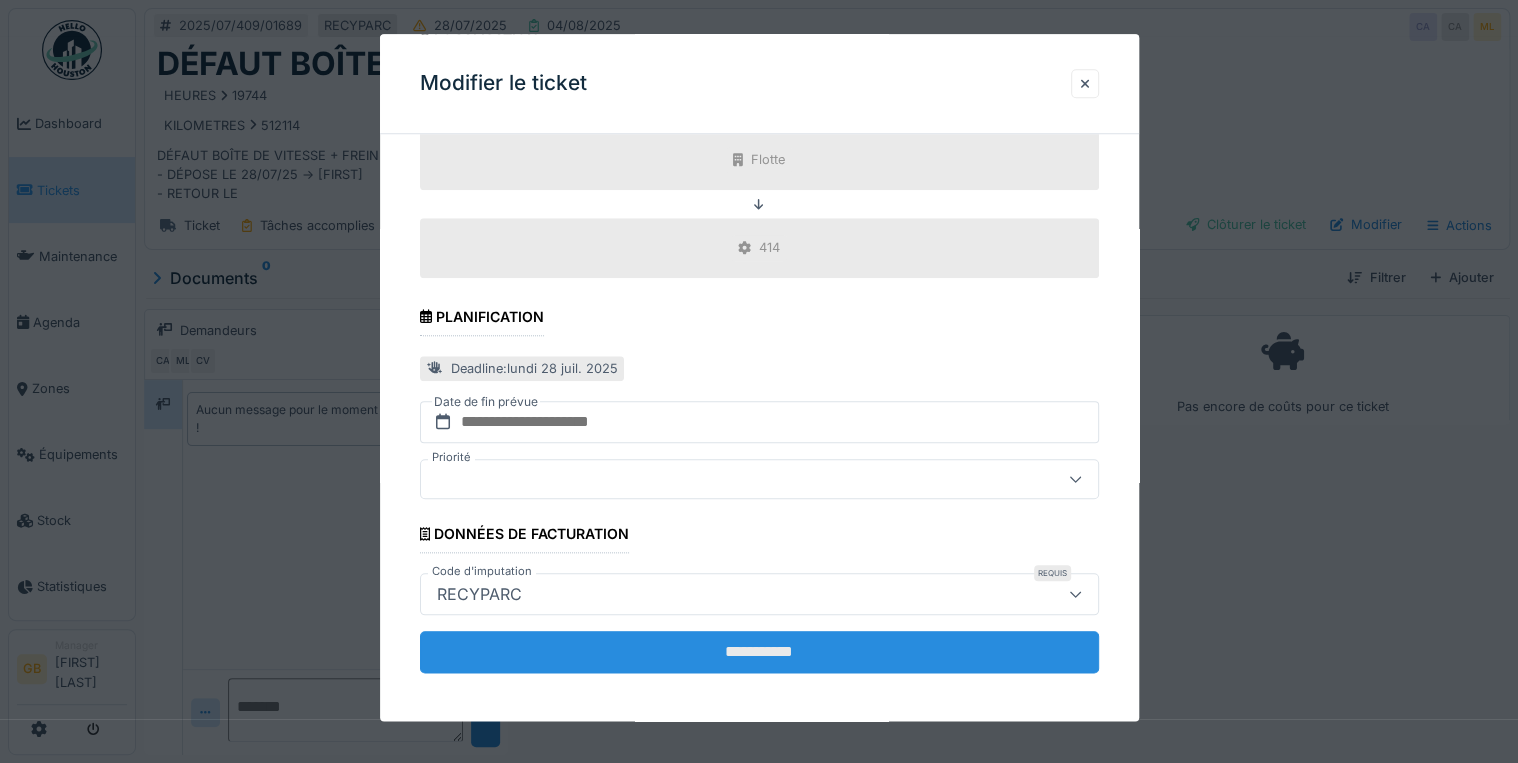 type on "**********" 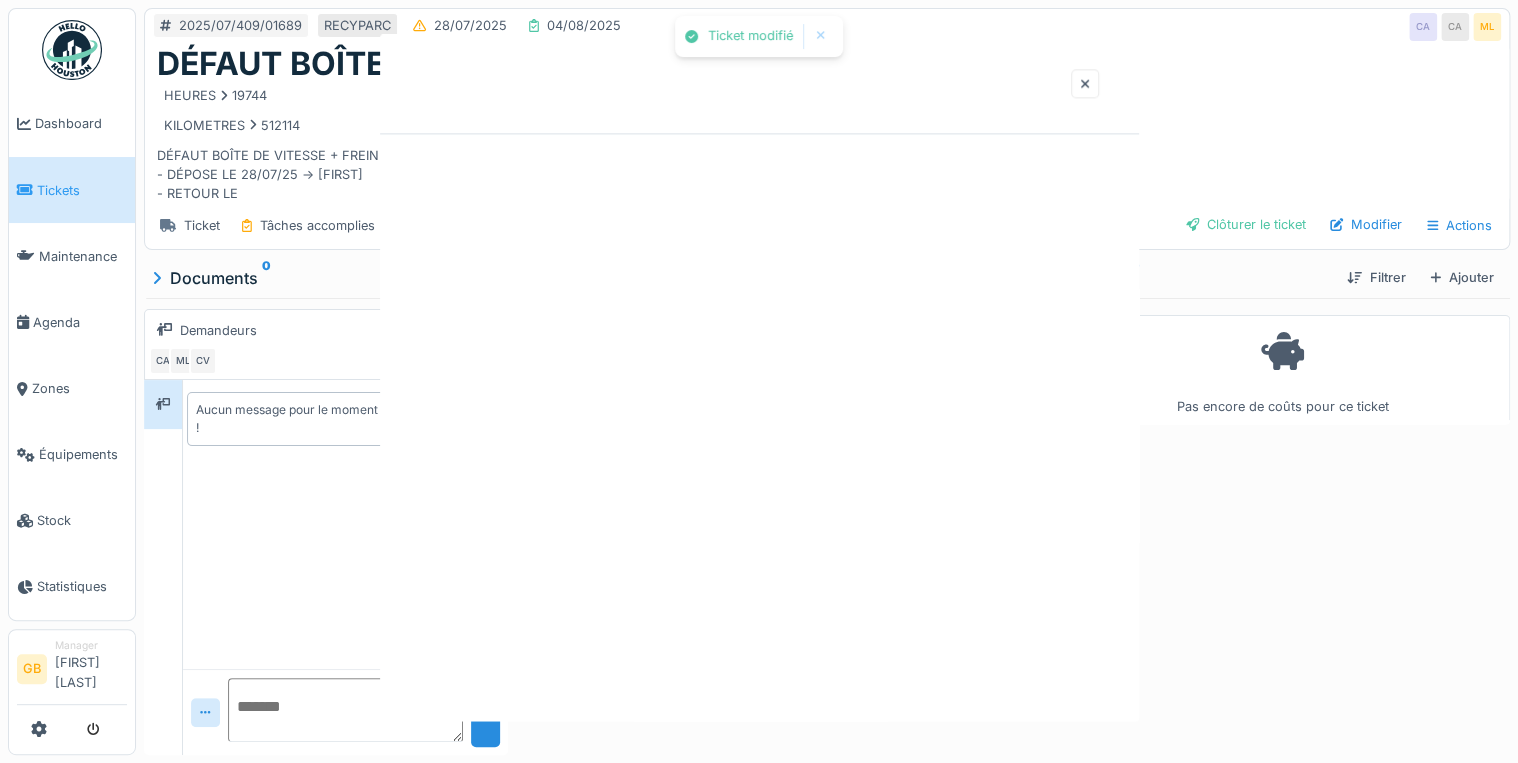 scroll, scrollTop: 0, scrollLeft: 0, axis: both 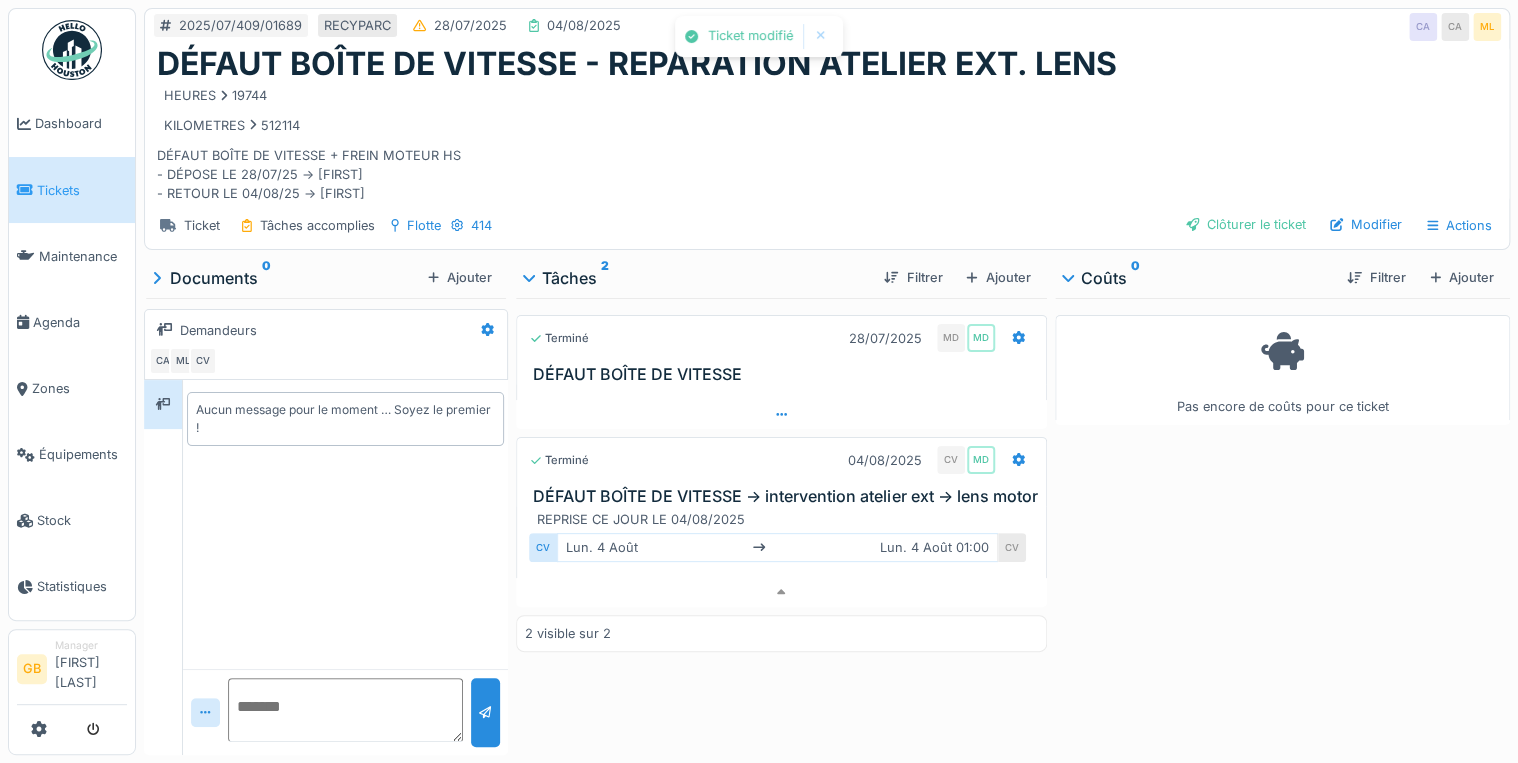 click at bounding box center [781, 414] 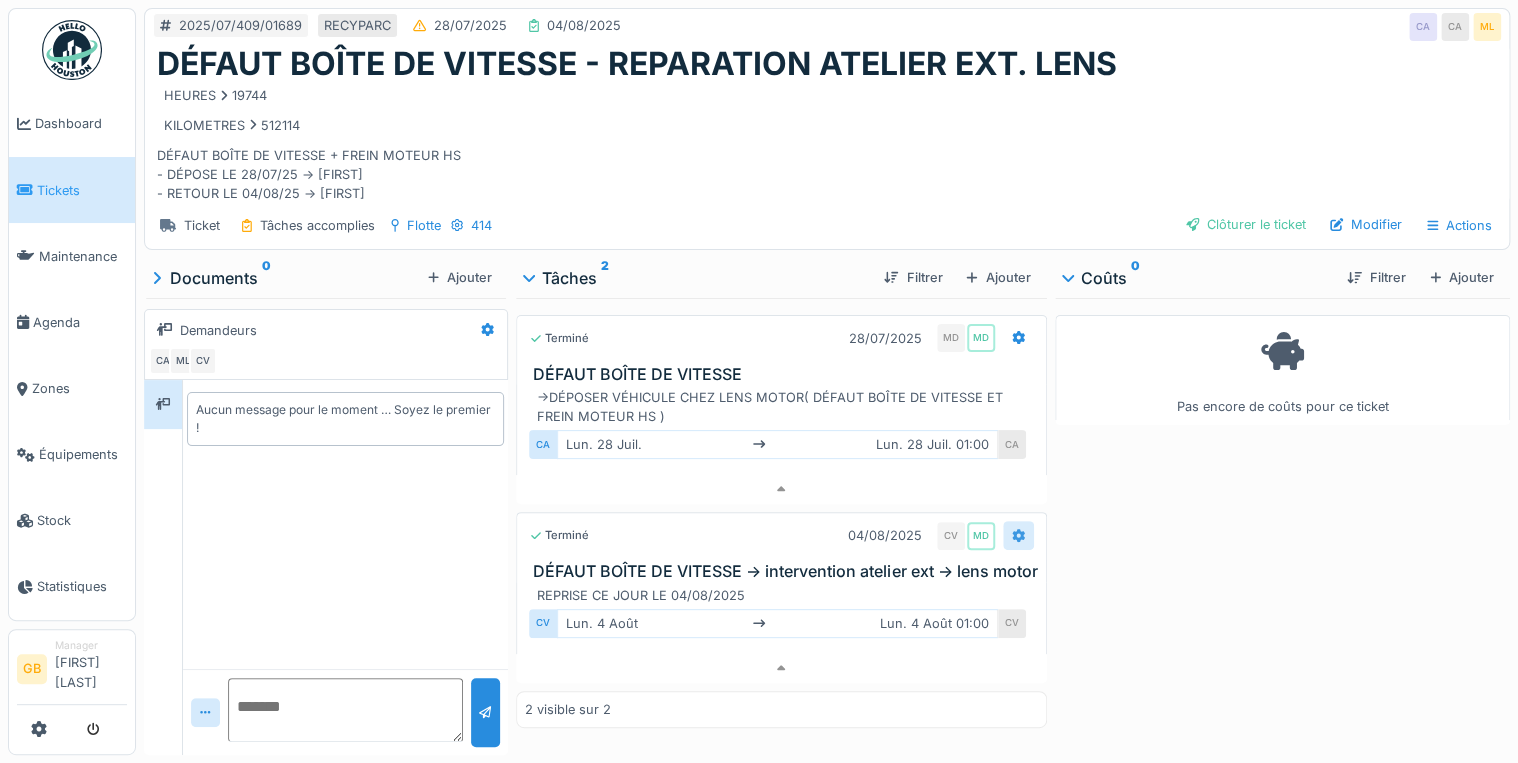 click at bounding box center (1018, 535) 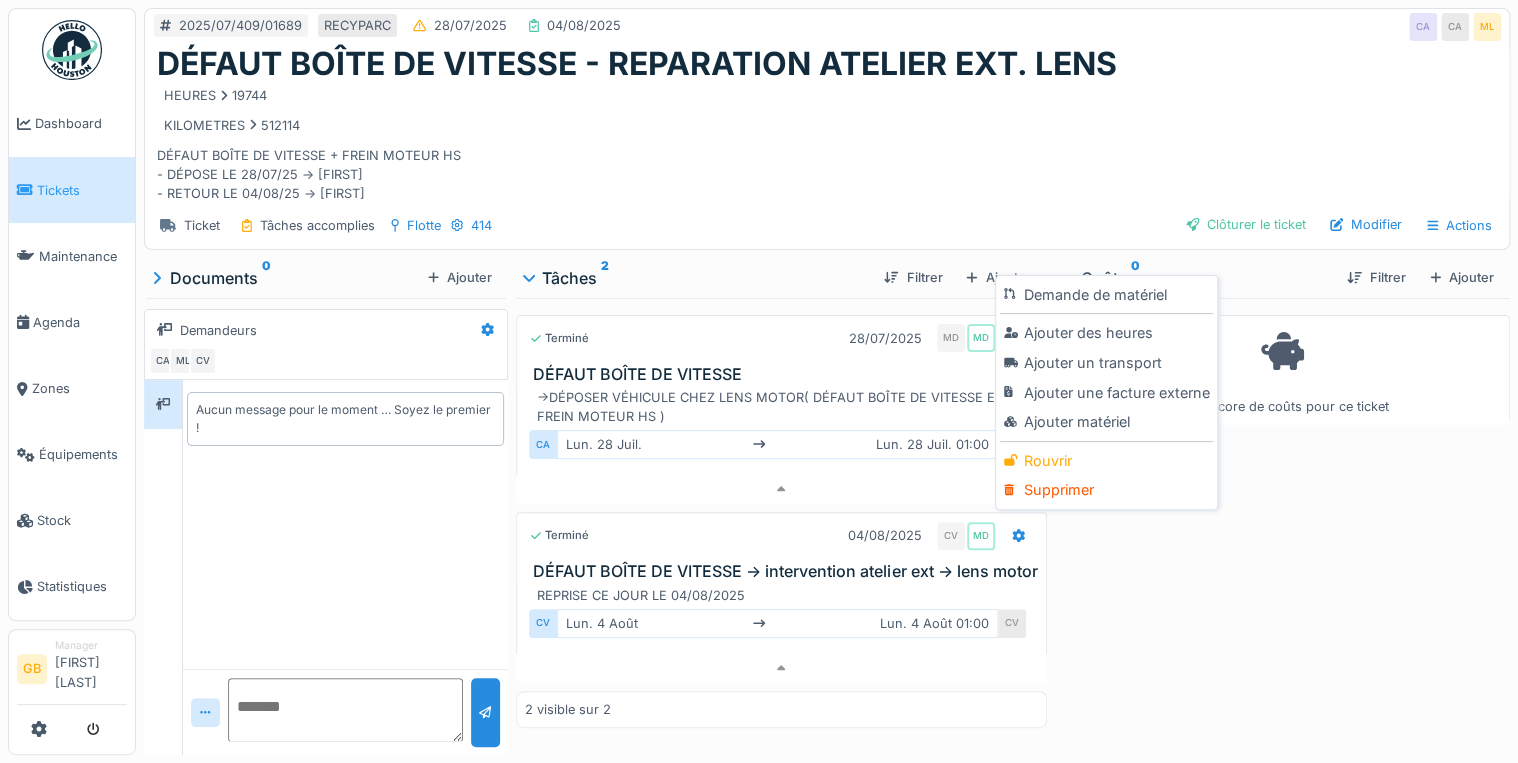 click on "Rouvrir" at bounding box center [1106, 461] 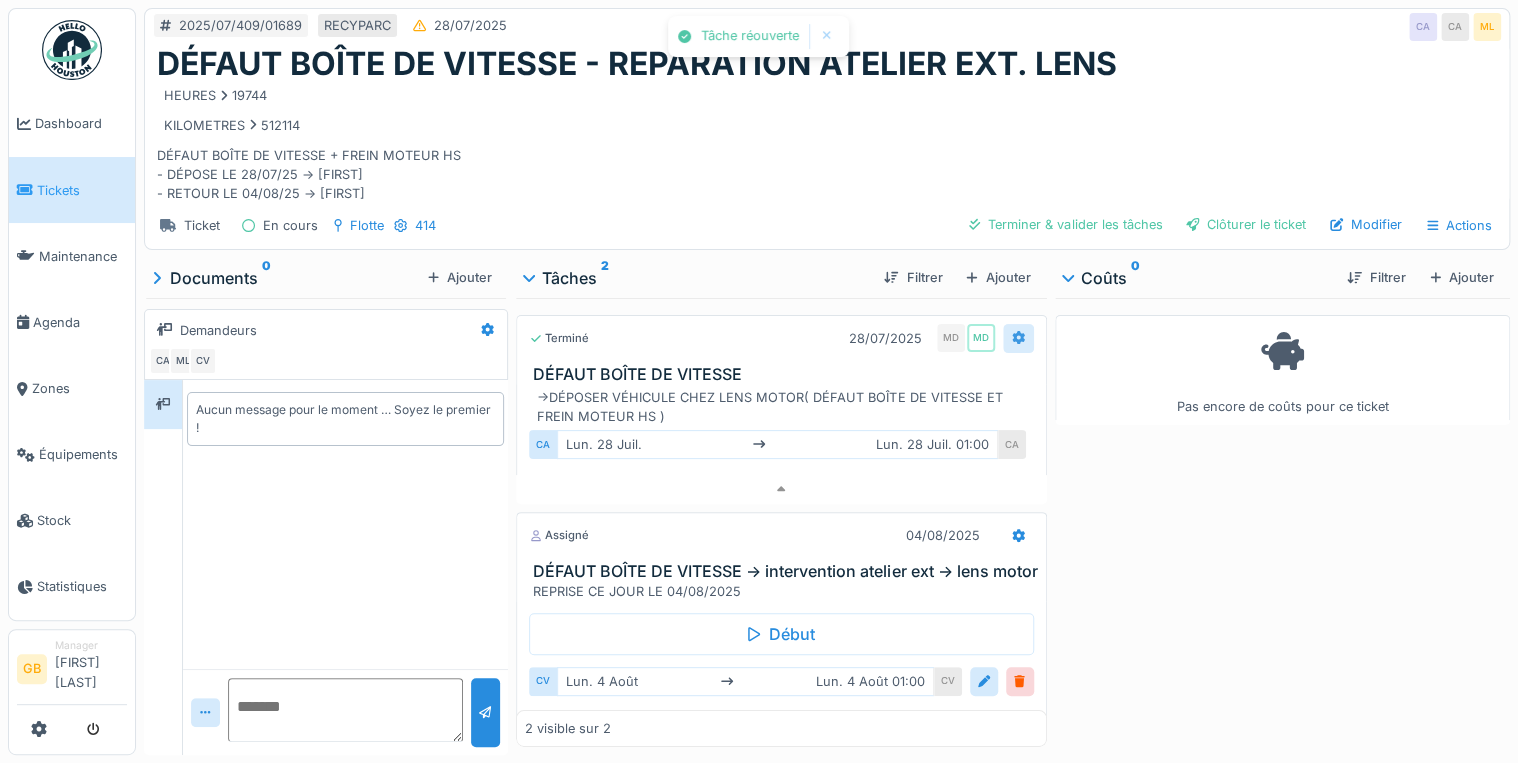 click 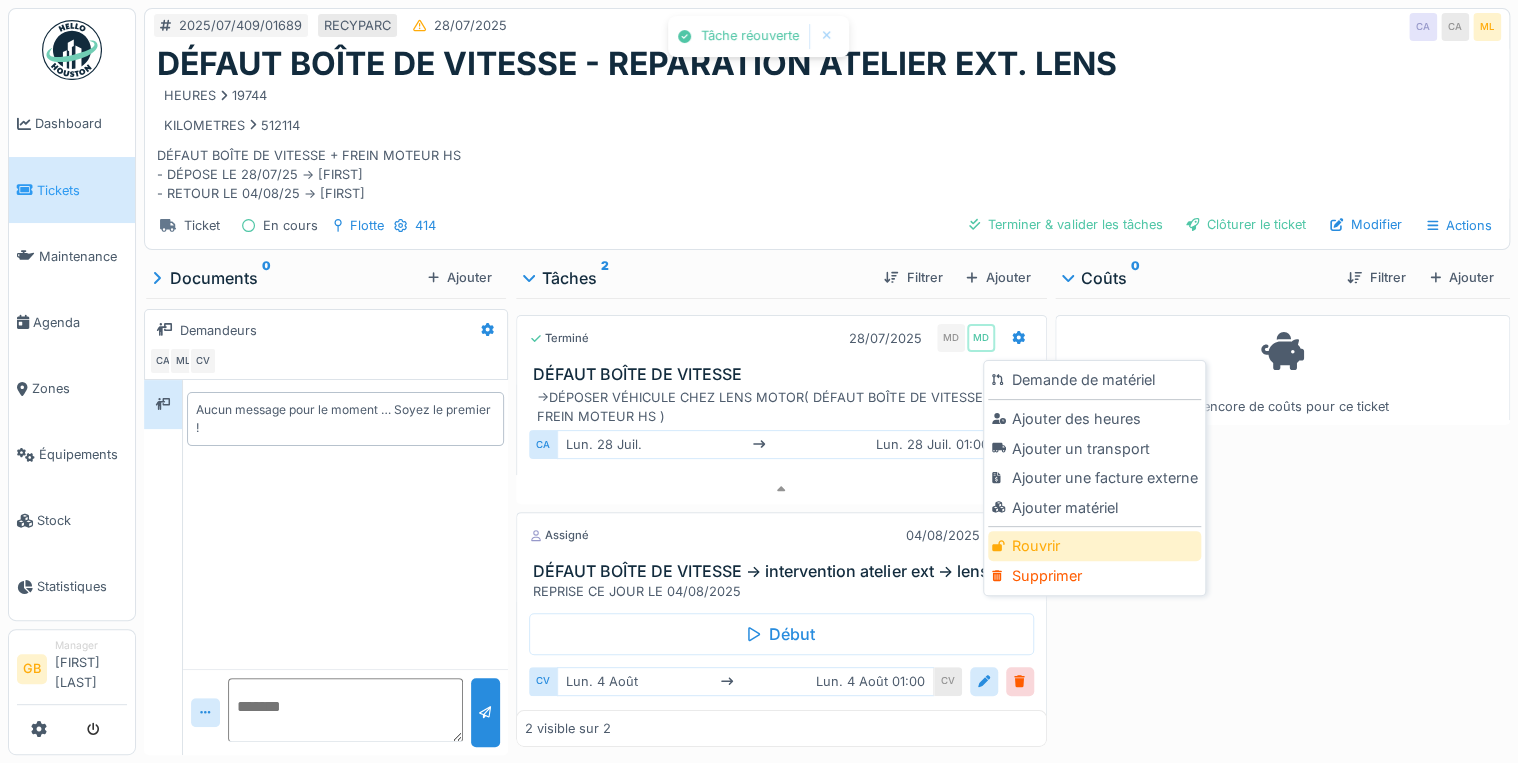 click on "Rouvrir" at bounding box center [1094, 546] 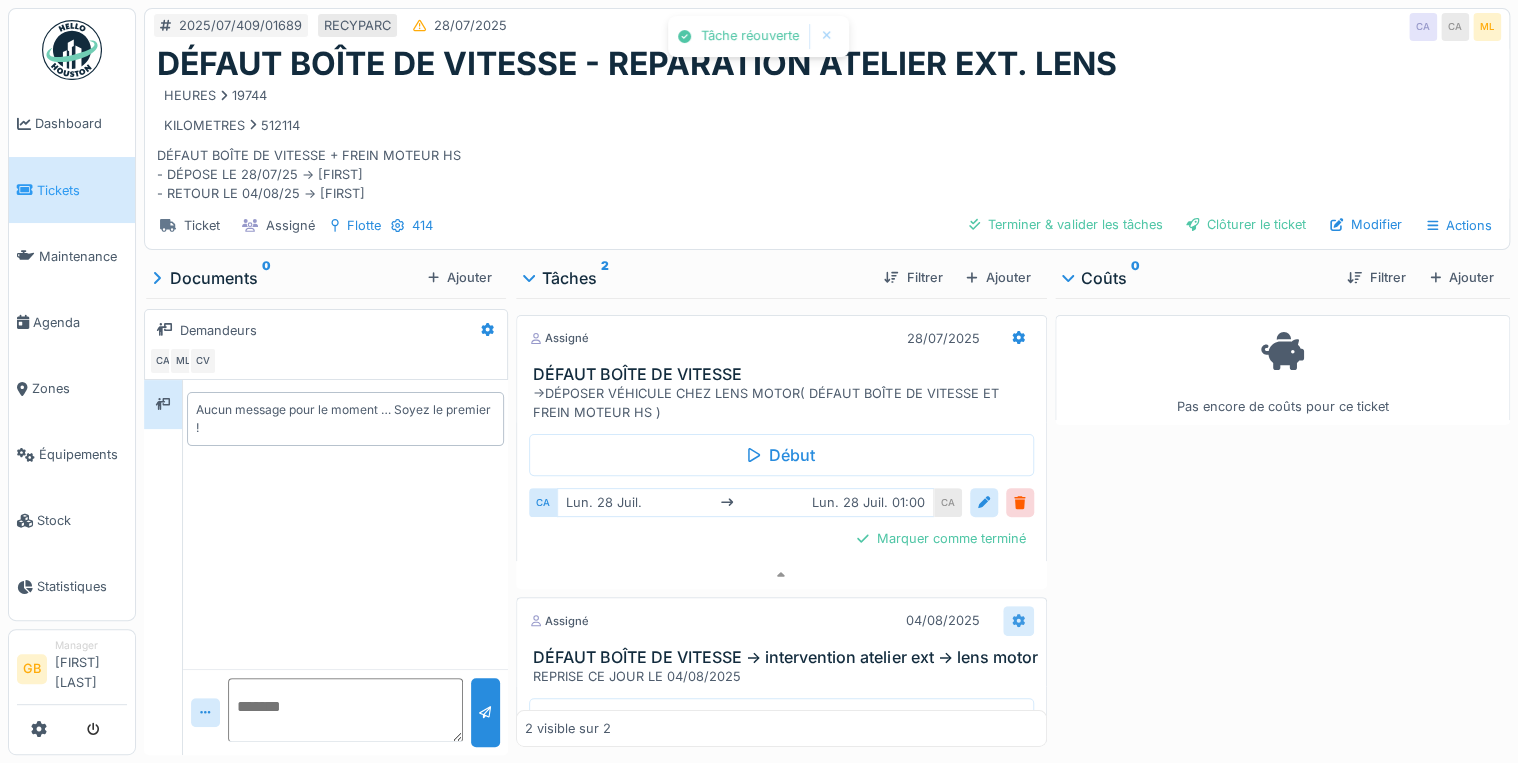 click 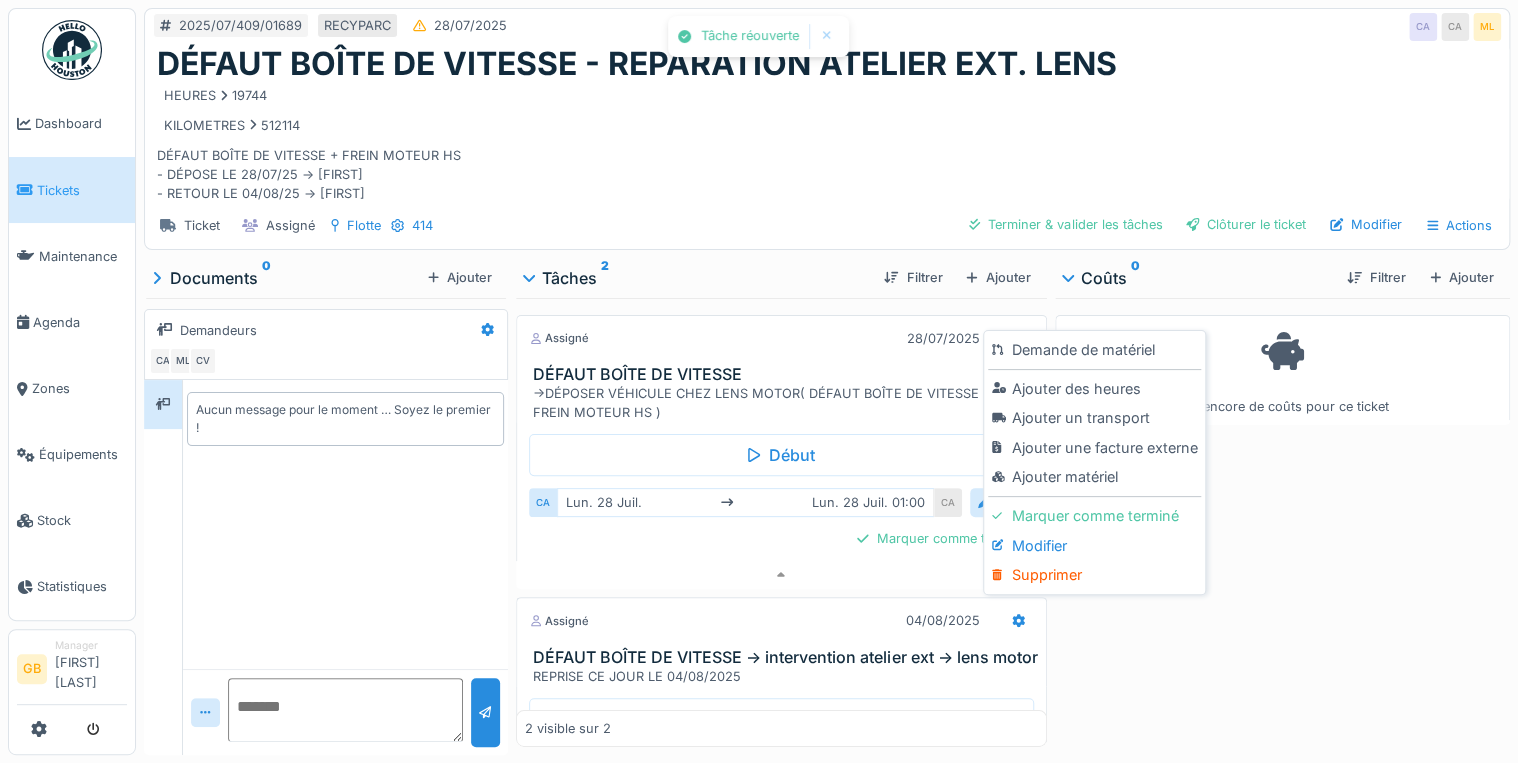 click on "Modifier" at bounding box center [1094, 546] 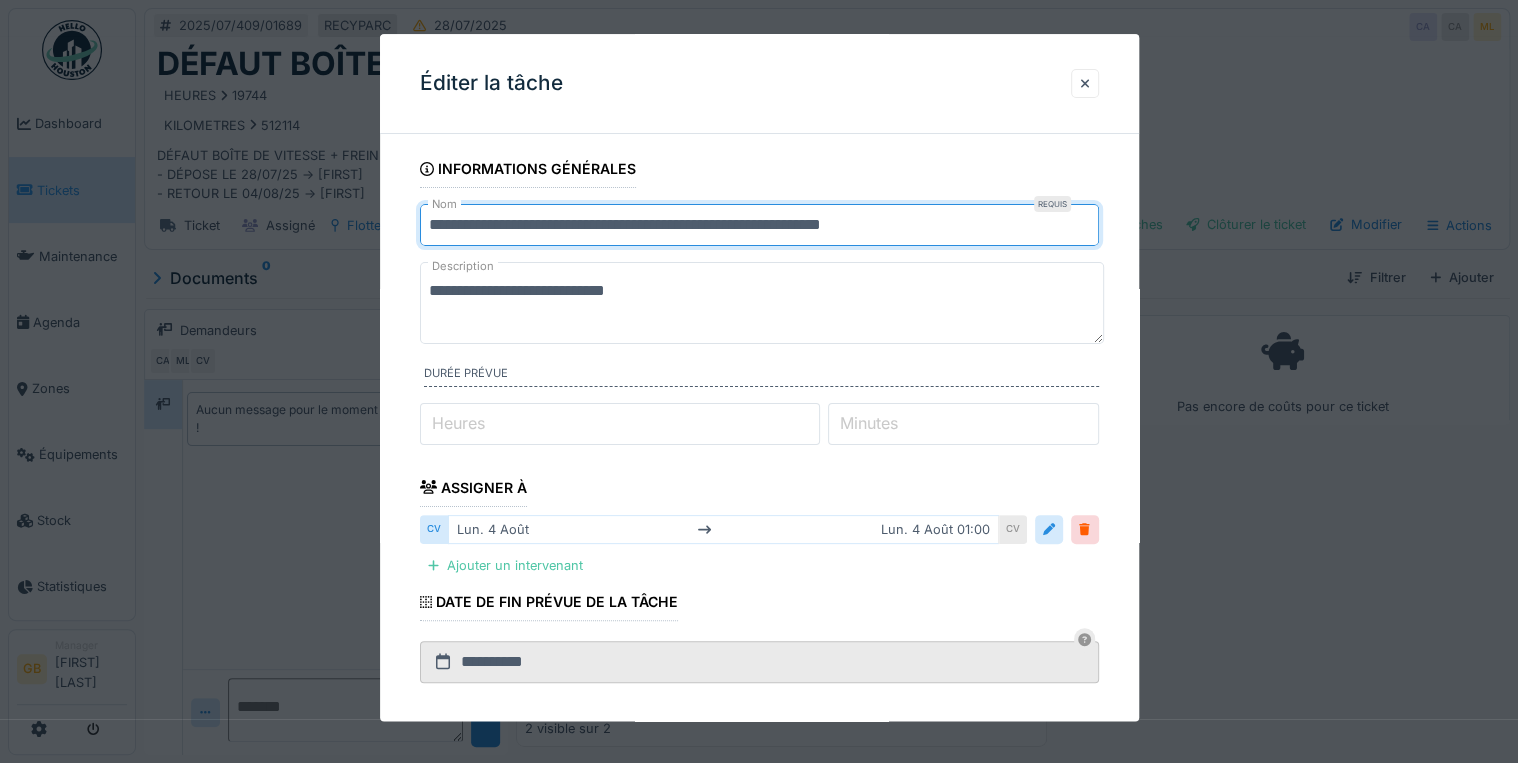 drag, startPoint x: 638, startPoint y: 224, endPoint x: 1695, endPoint y: 240, distance: 1057.1211 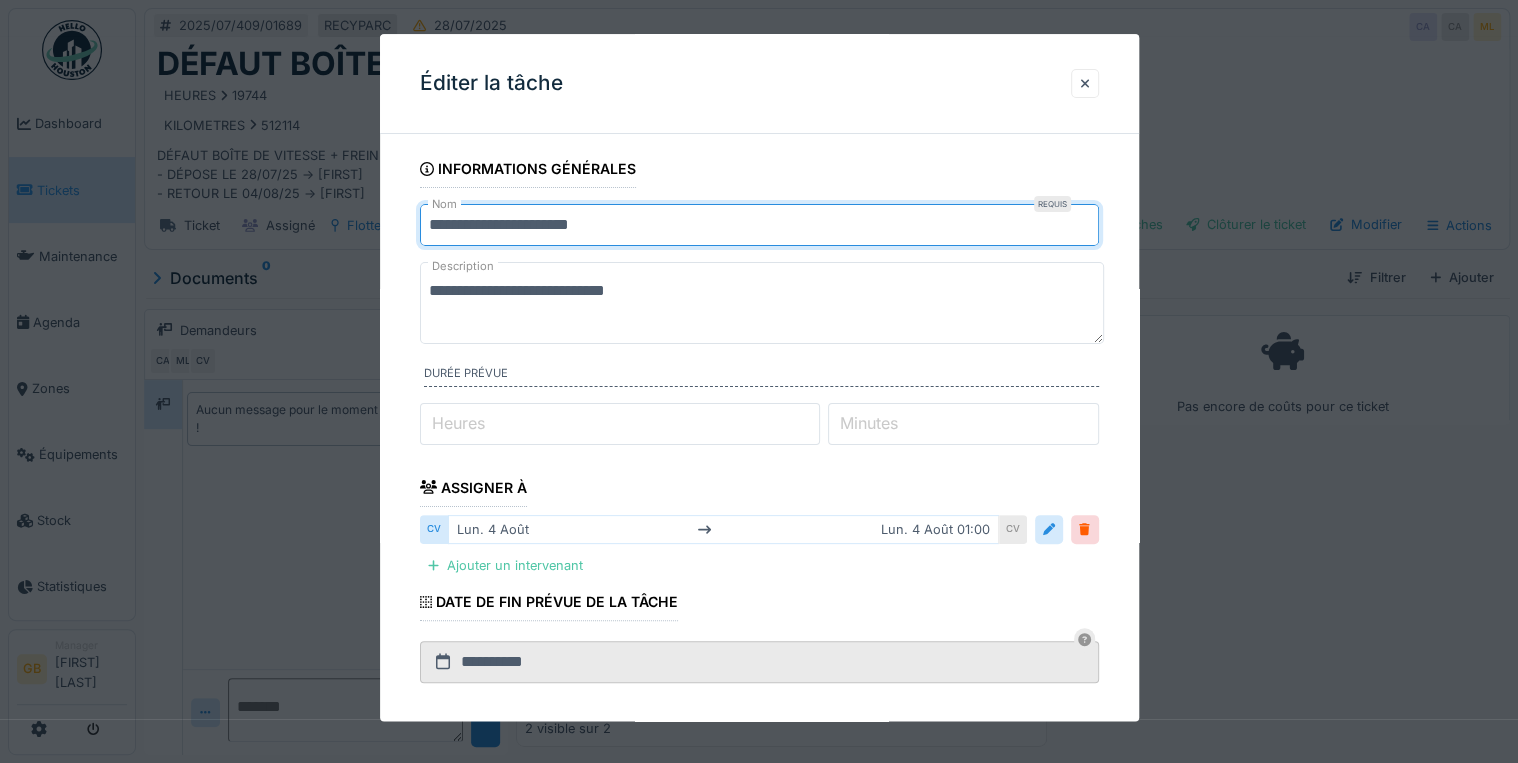 type on "**********" 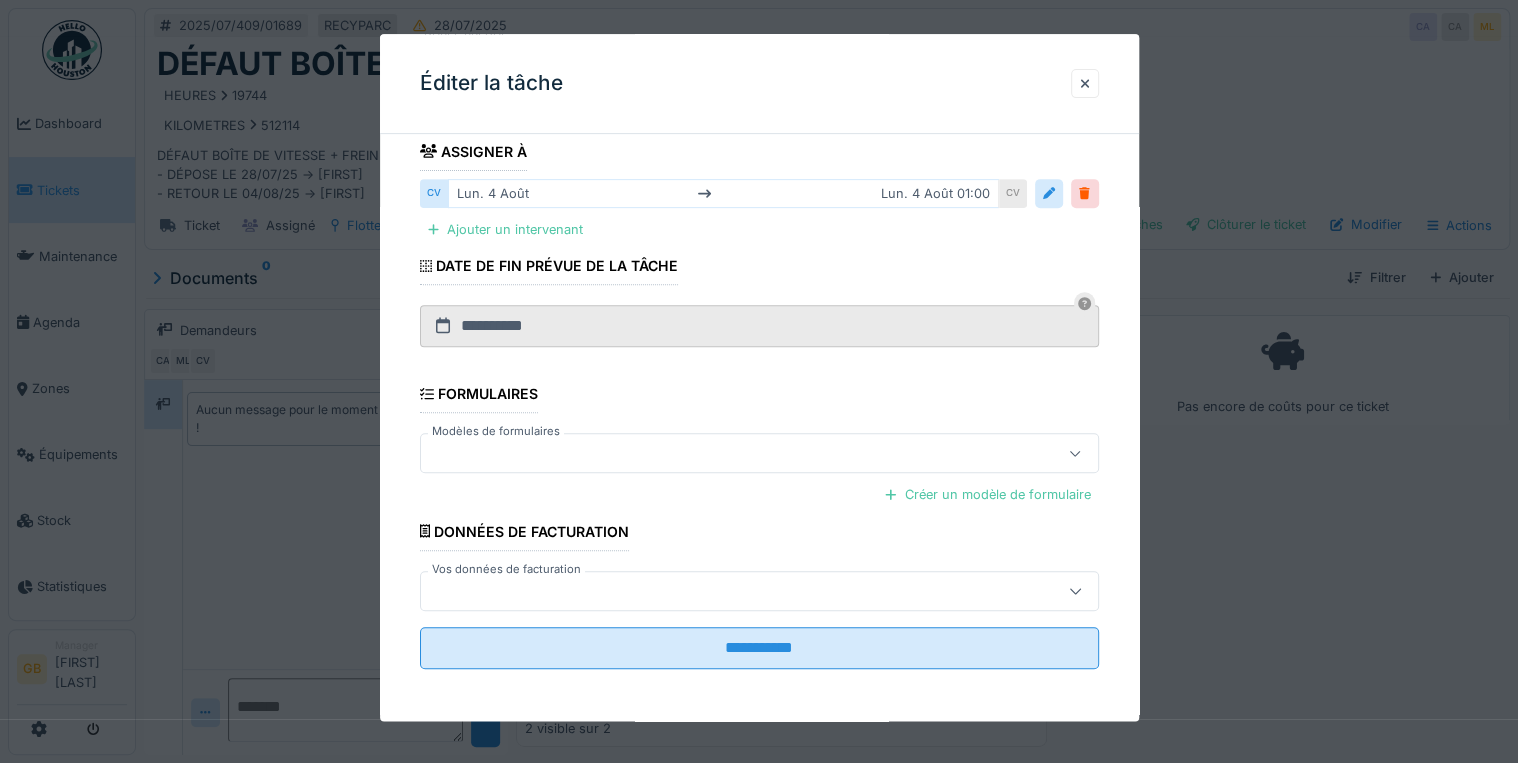 scroll, scrollTop: 0, scrollLeft: 0, axis: both 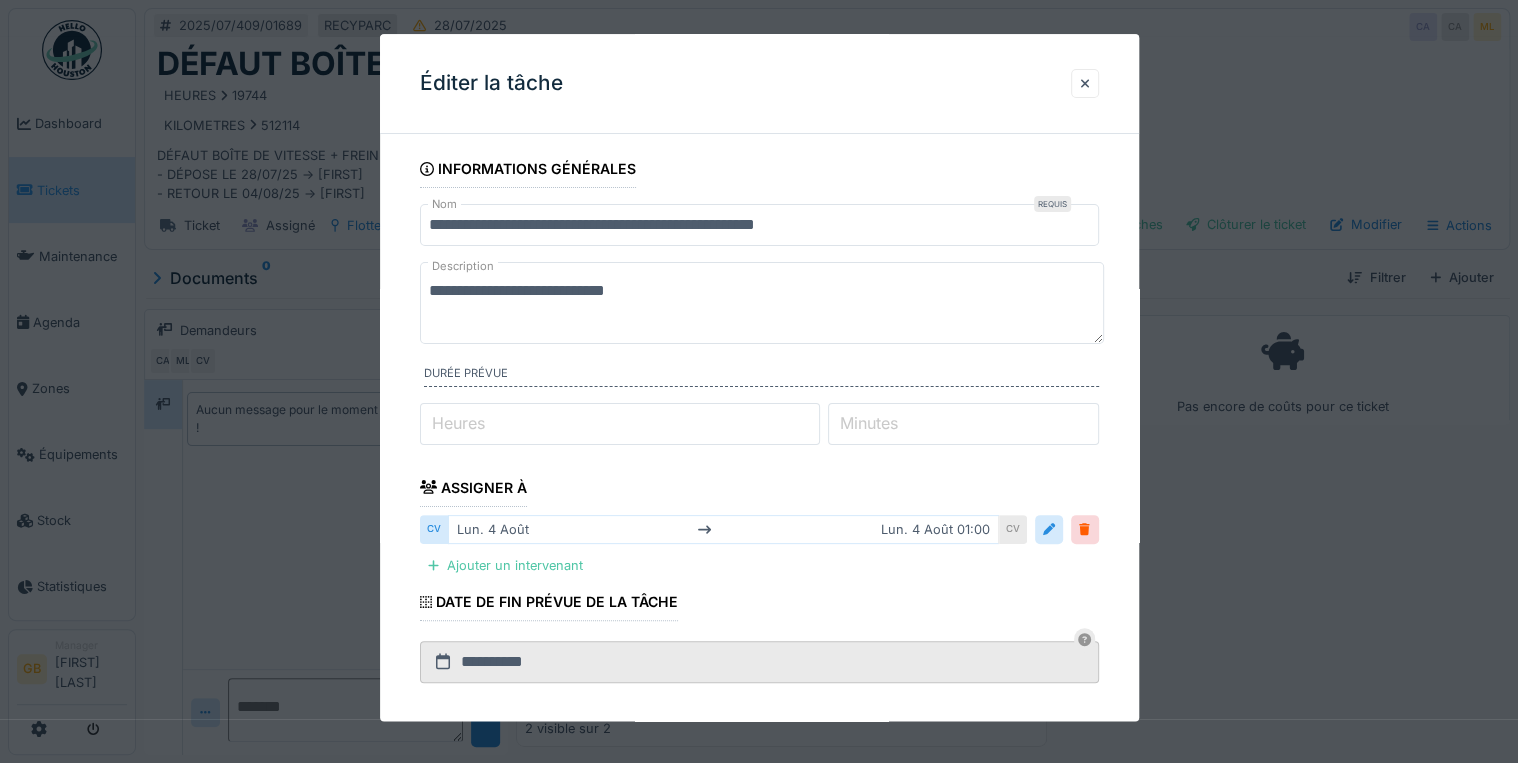 click on "**********" at bounding box center [762, 303] 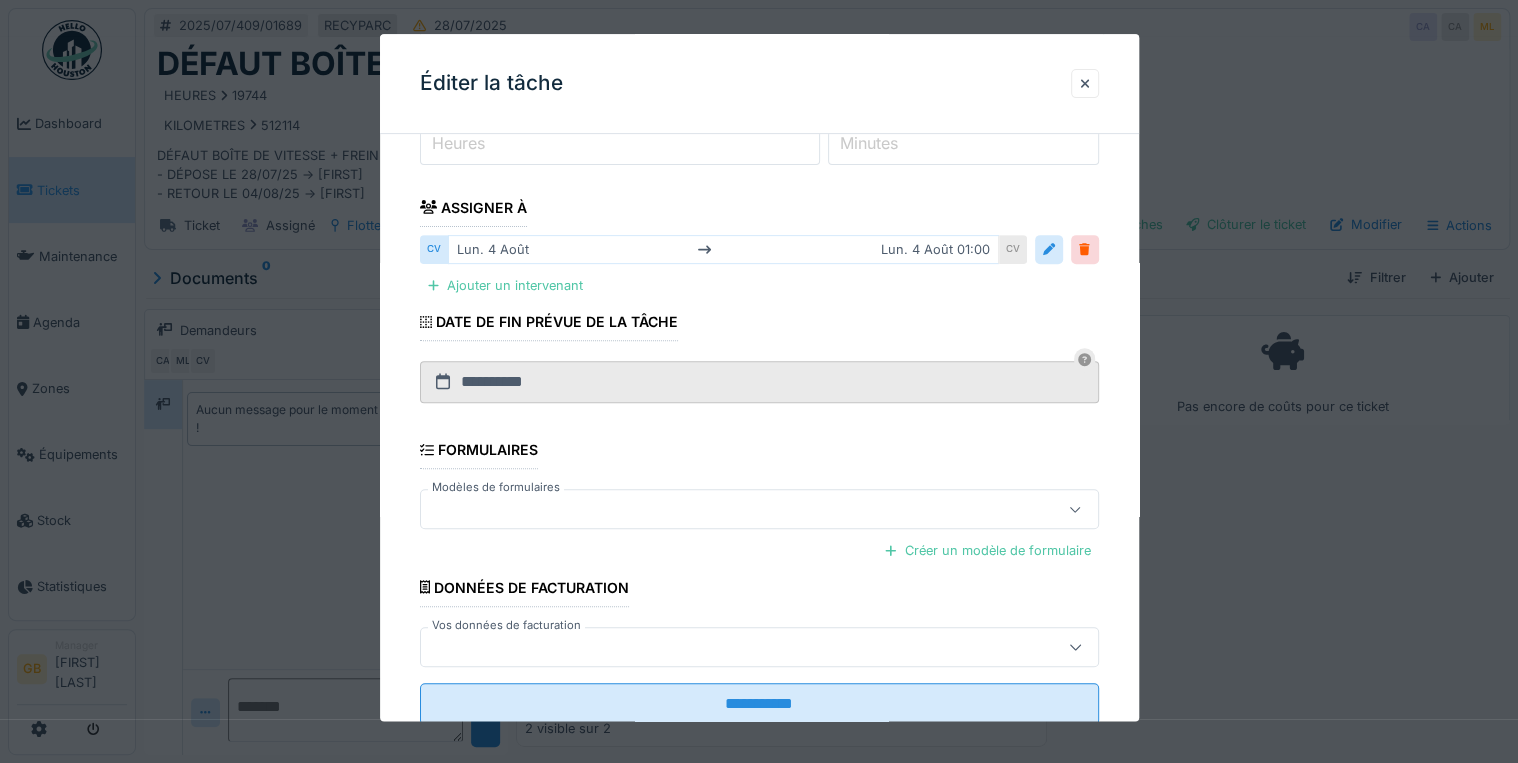 scroll, scrollTop: 336, scrollLeft: 0, axis: vertical 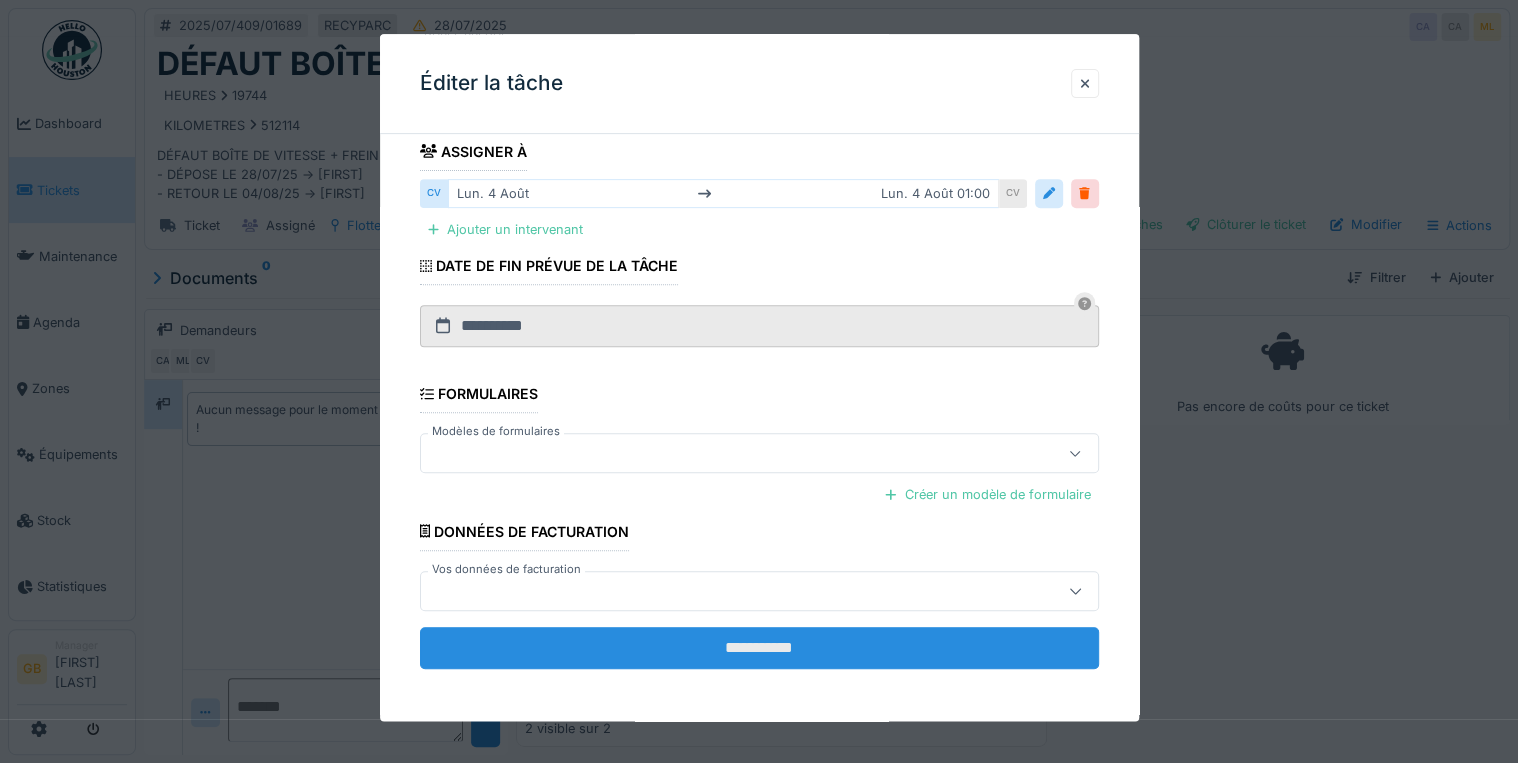 type on "**********" 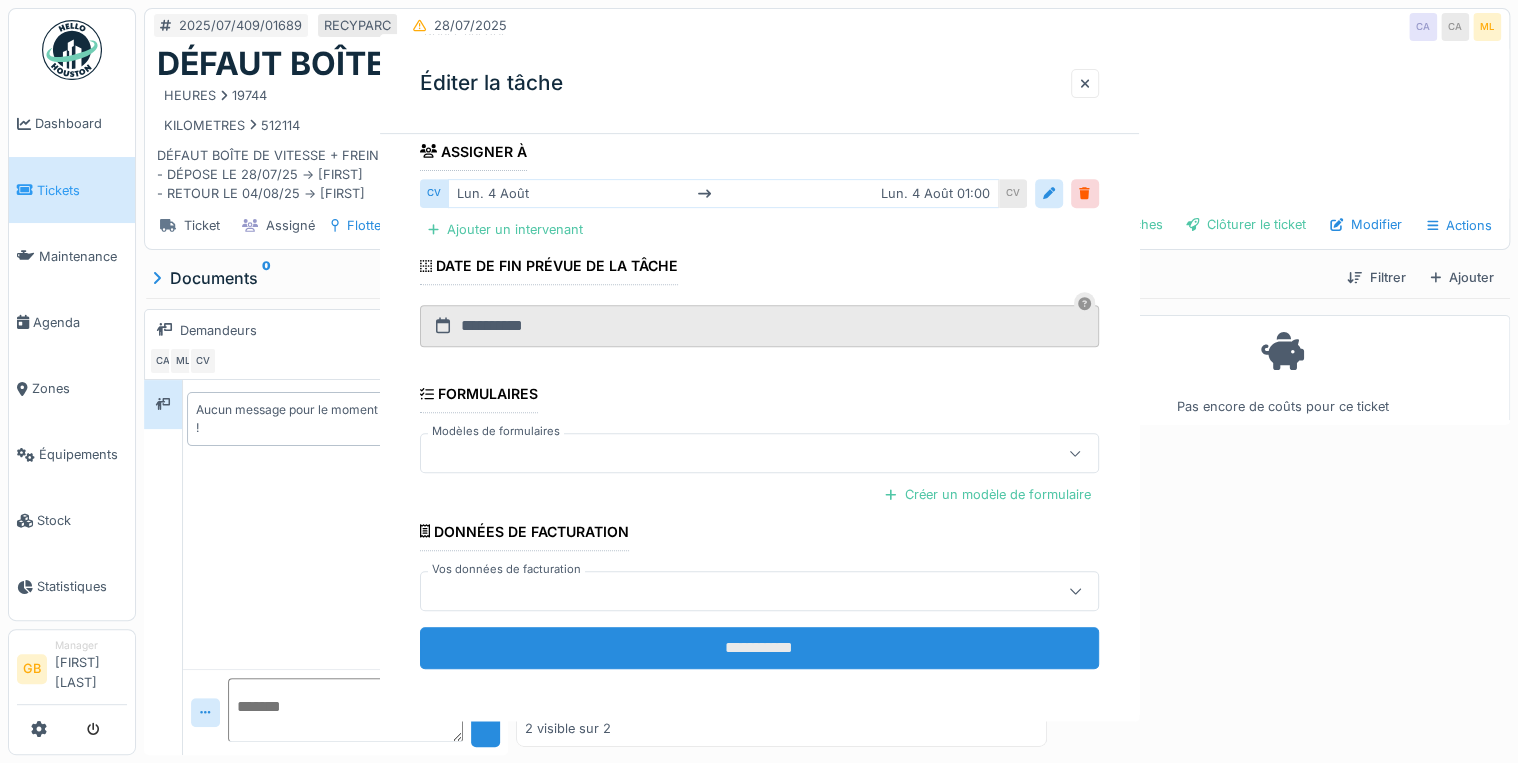 scroll, scrollTop: 0, scrollLeft: 0, axis: both 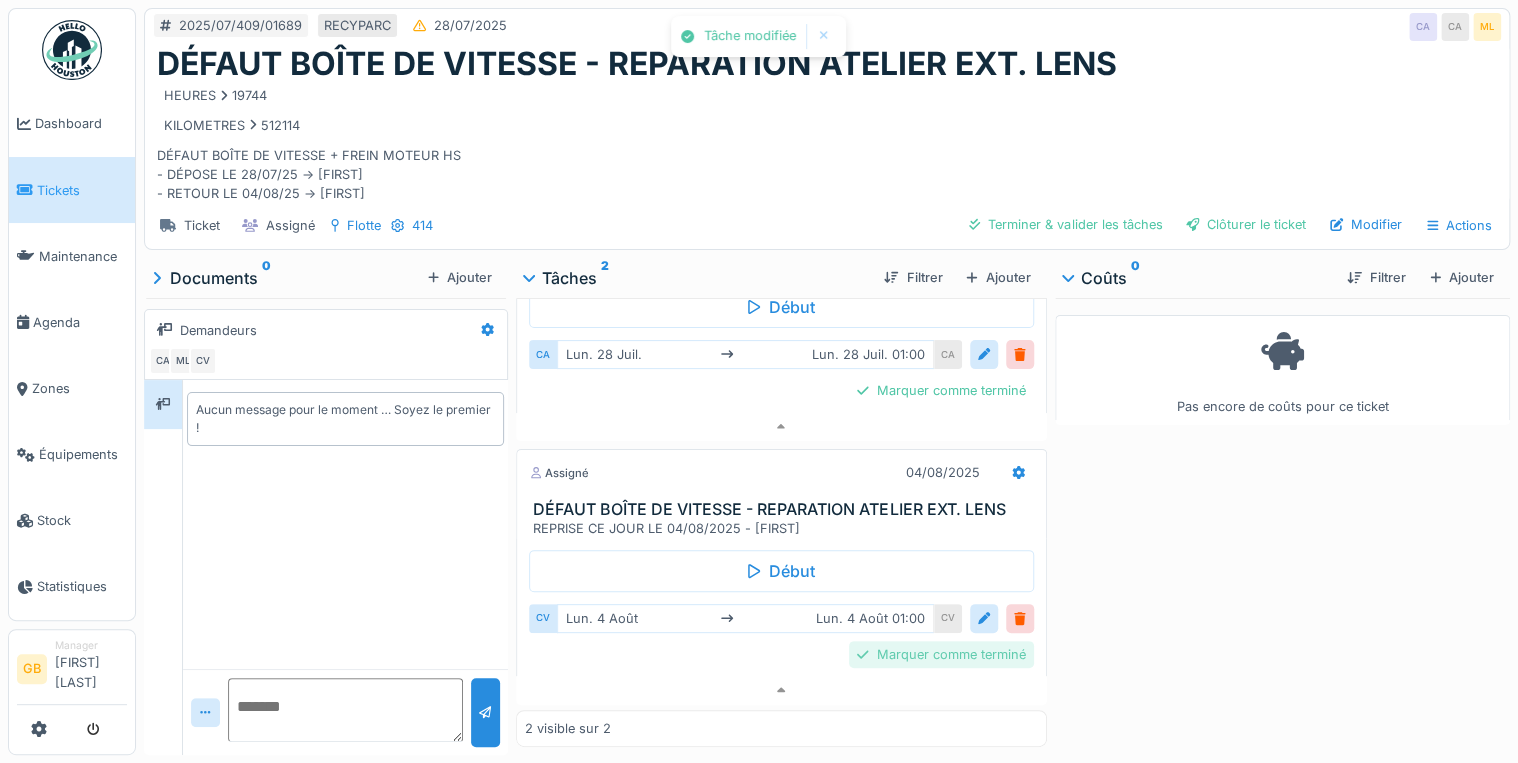 click on "Marquer comme terminé" at bounding box center [941, 654] 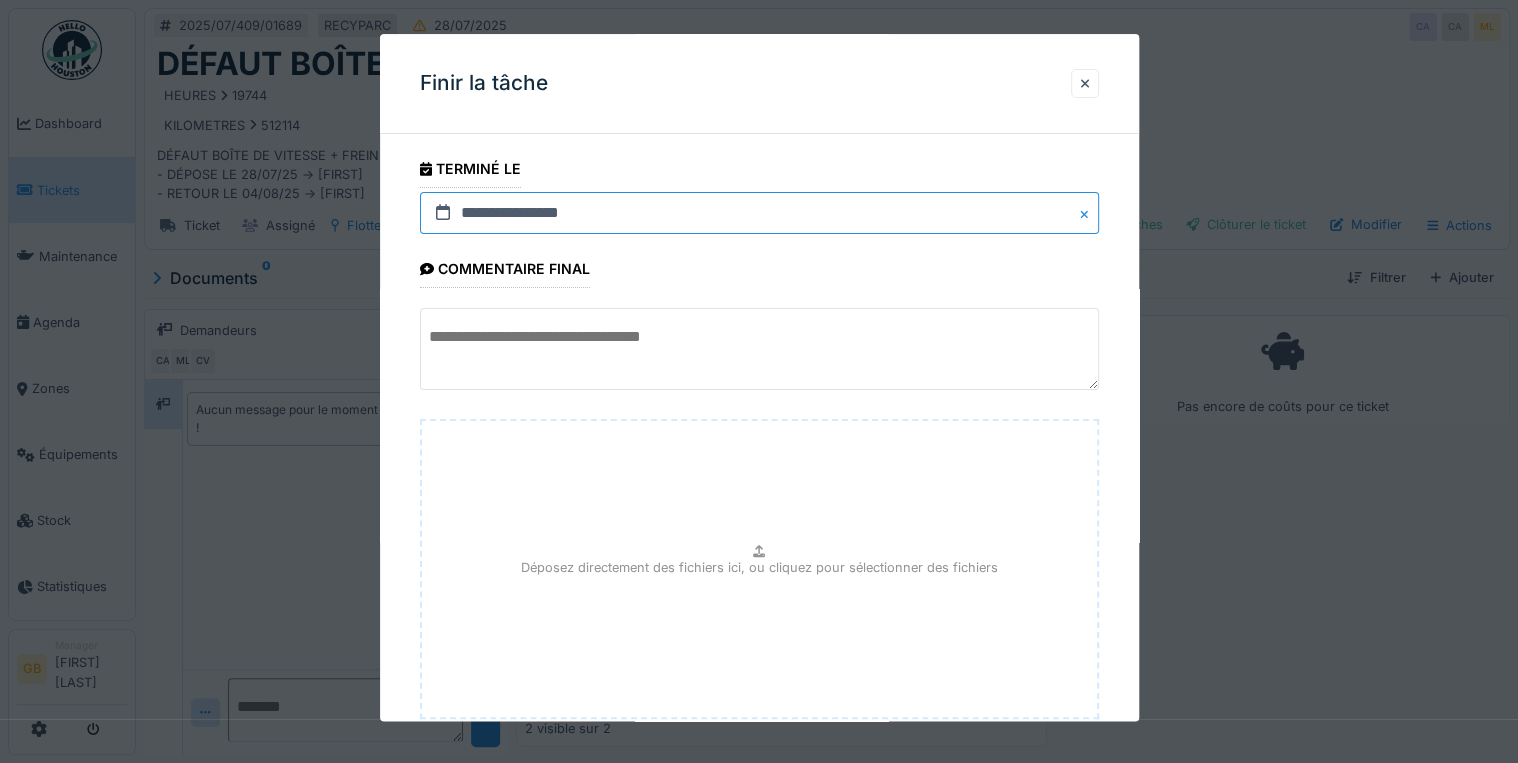 click on "**********" at bounding box center (759, 213) 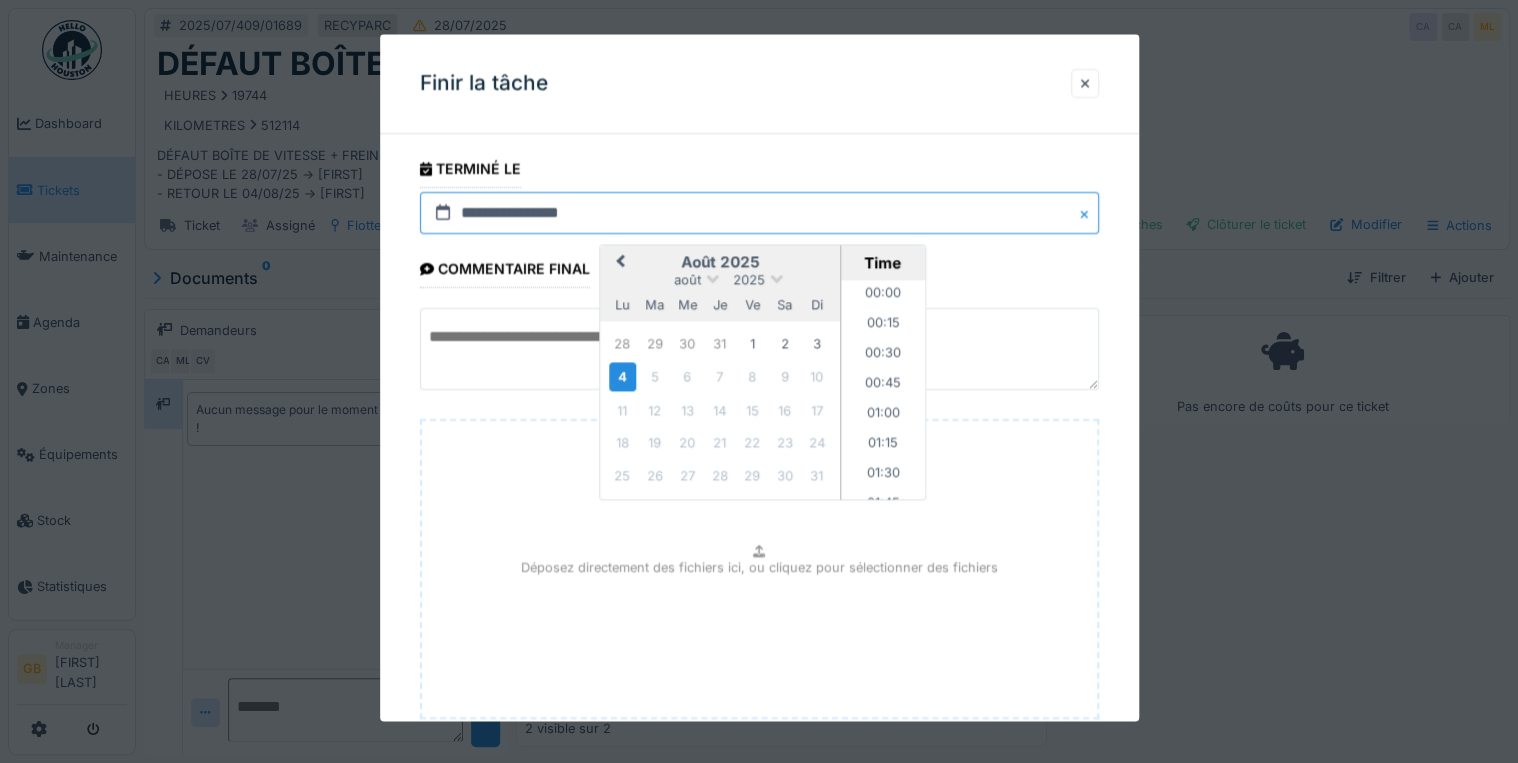 scroll, scrollTop: 1585, scrollLeft: 0, axis: vertical 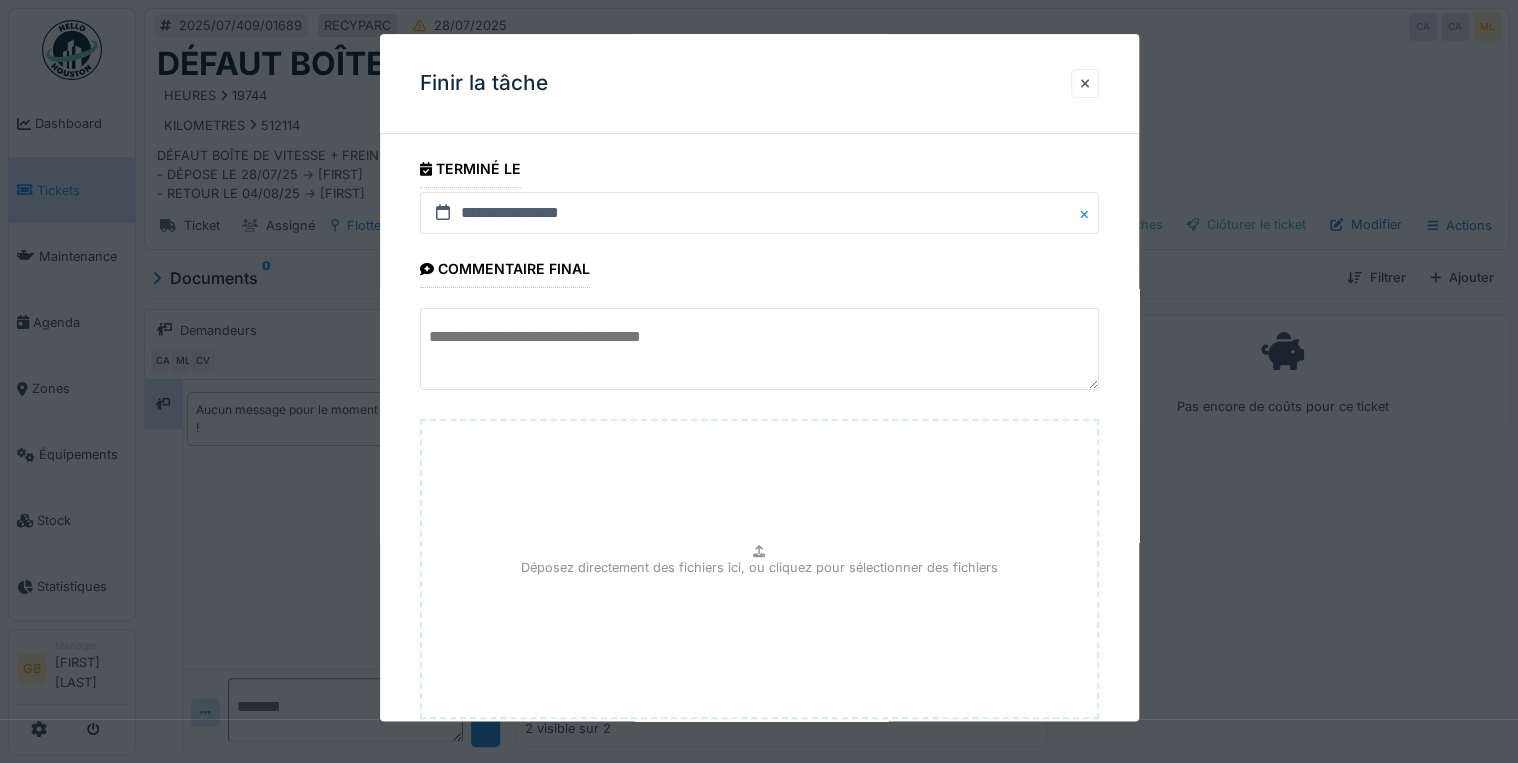 click on "**********" at bounding box center (759, 479) 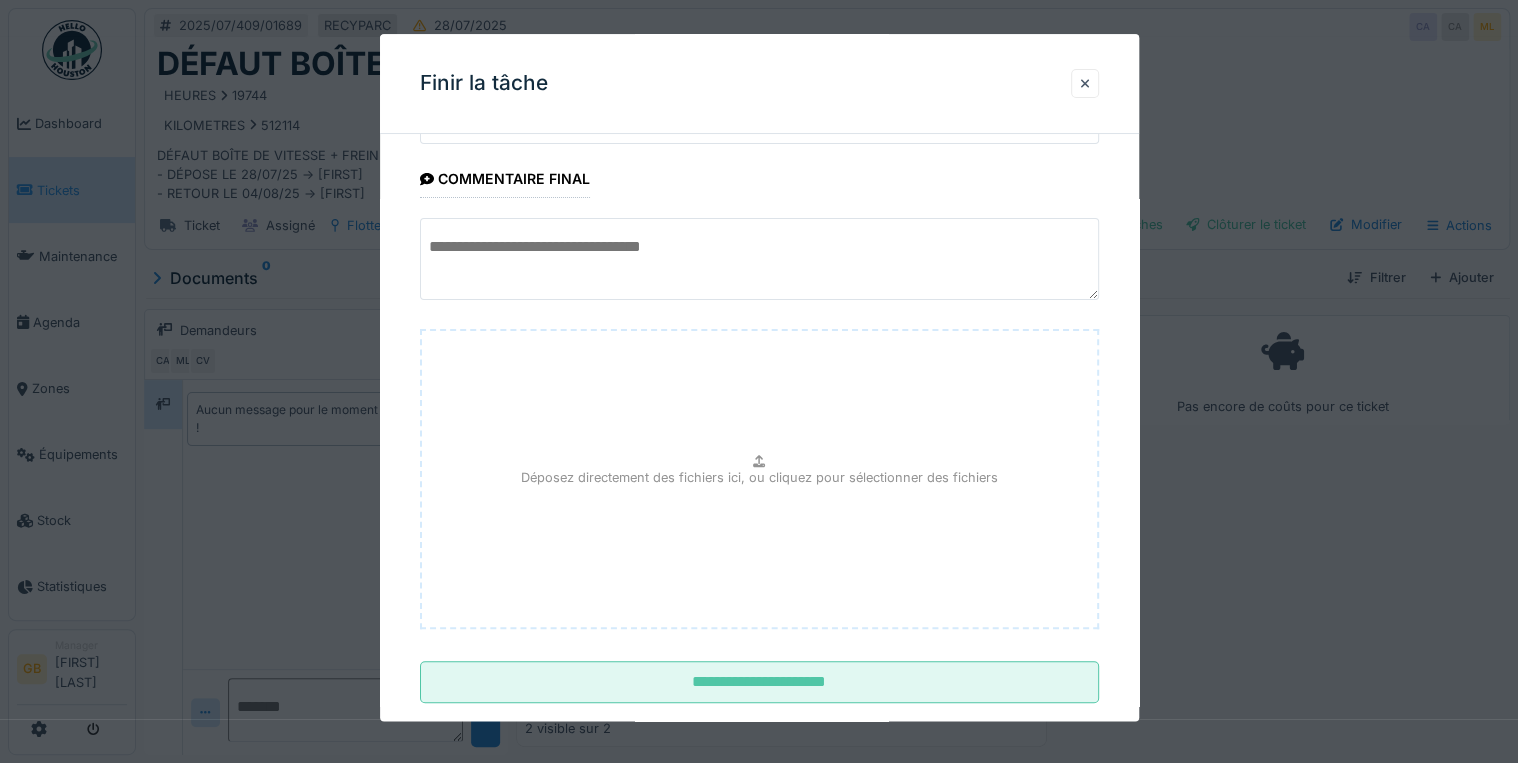scroll, scrollTop: 126, scrollLeft: 0, axis: vertical 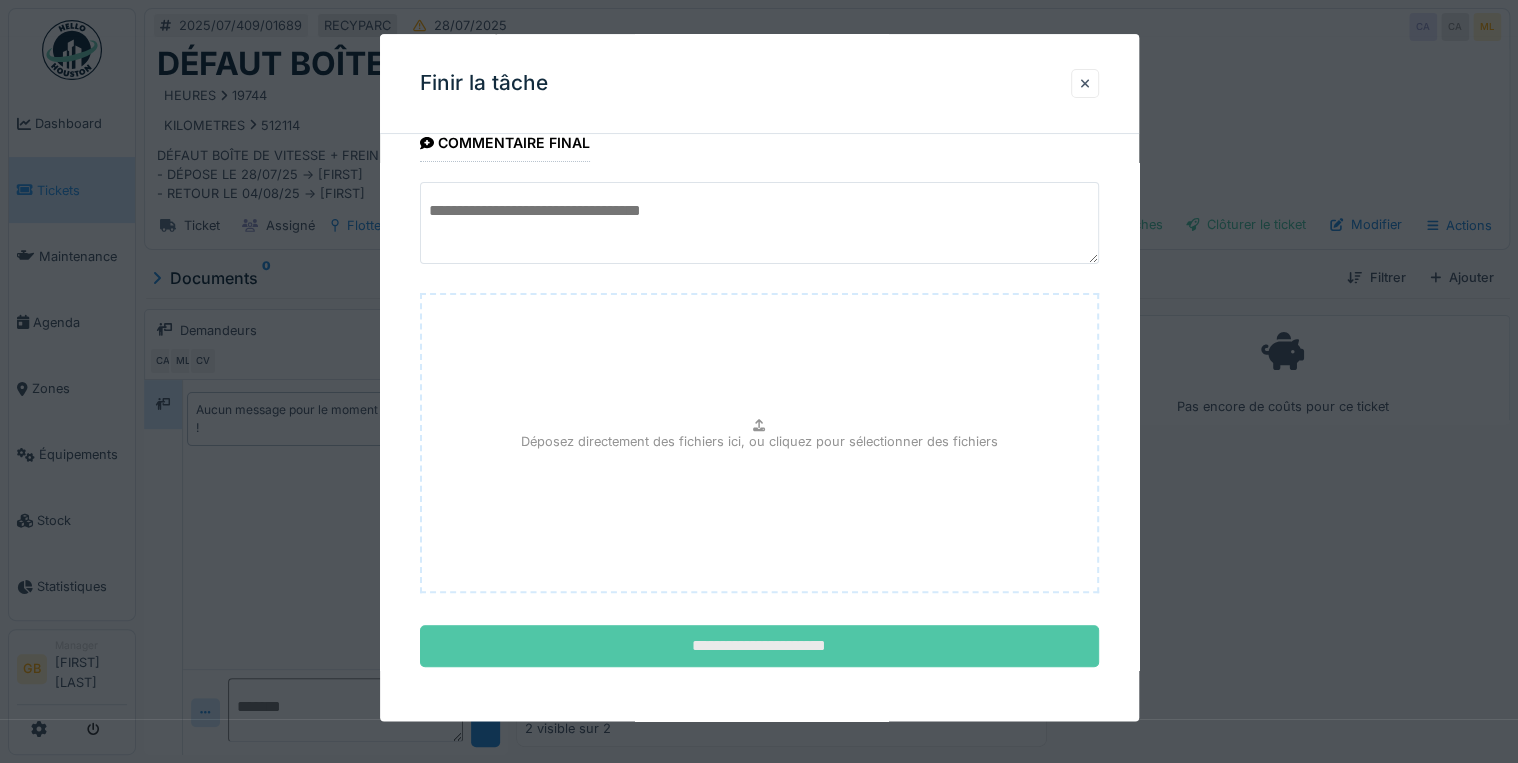 click on "**********" at bounding box center [759, 647] 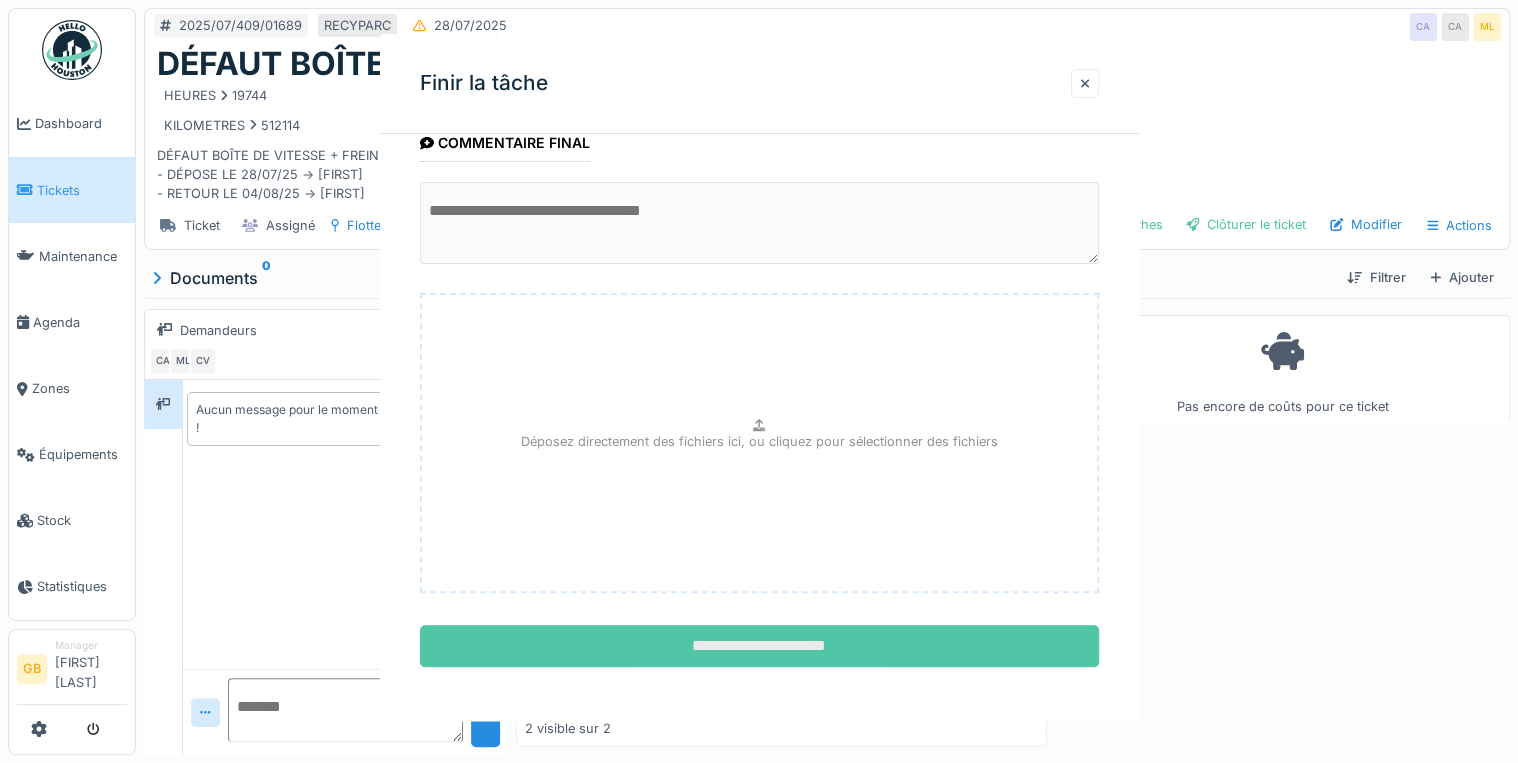 scroll, scrollTop: 0, scrollLeft: 0, axis: both 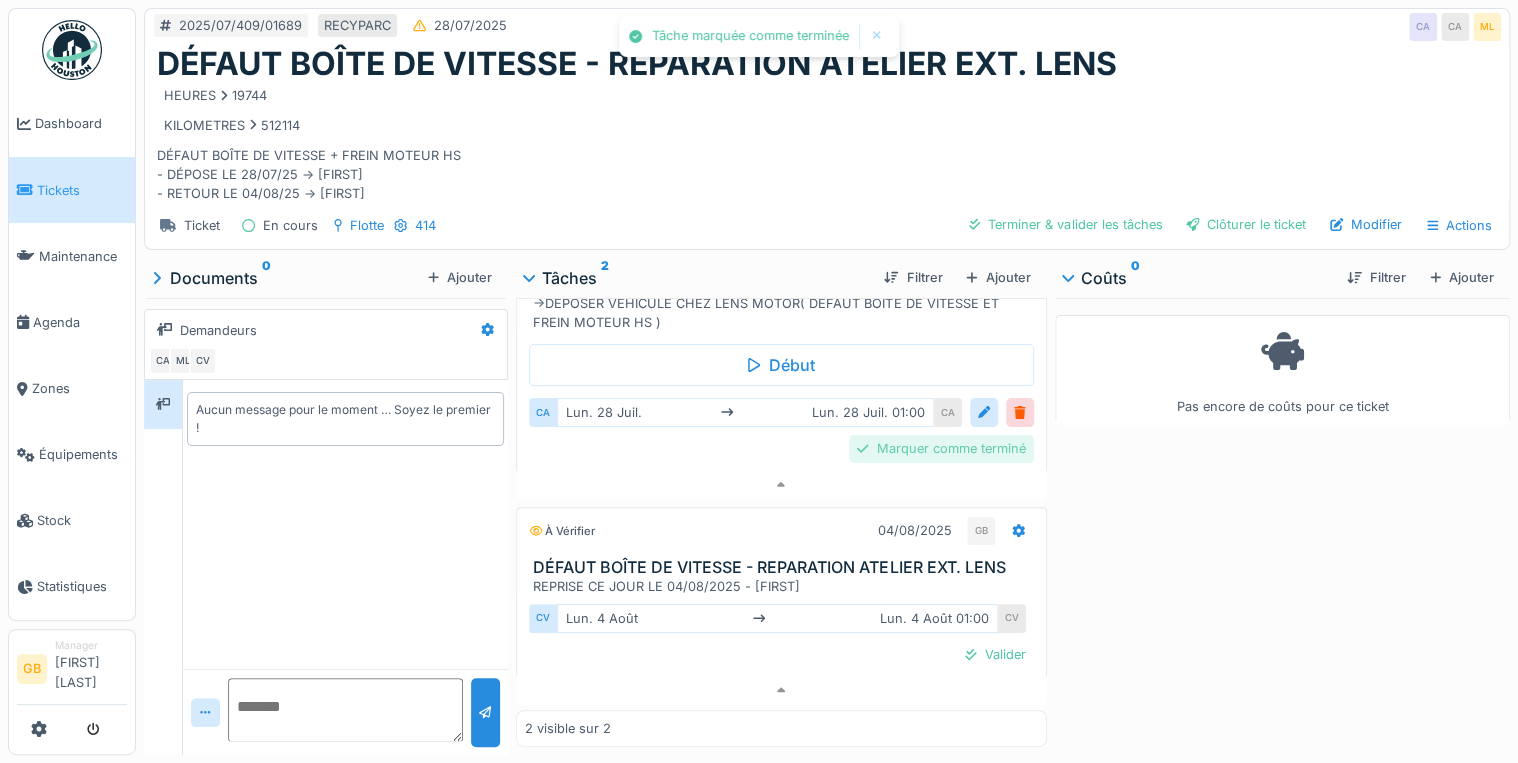click on "Marquer comme terminé" at bounding box center [941, 448] 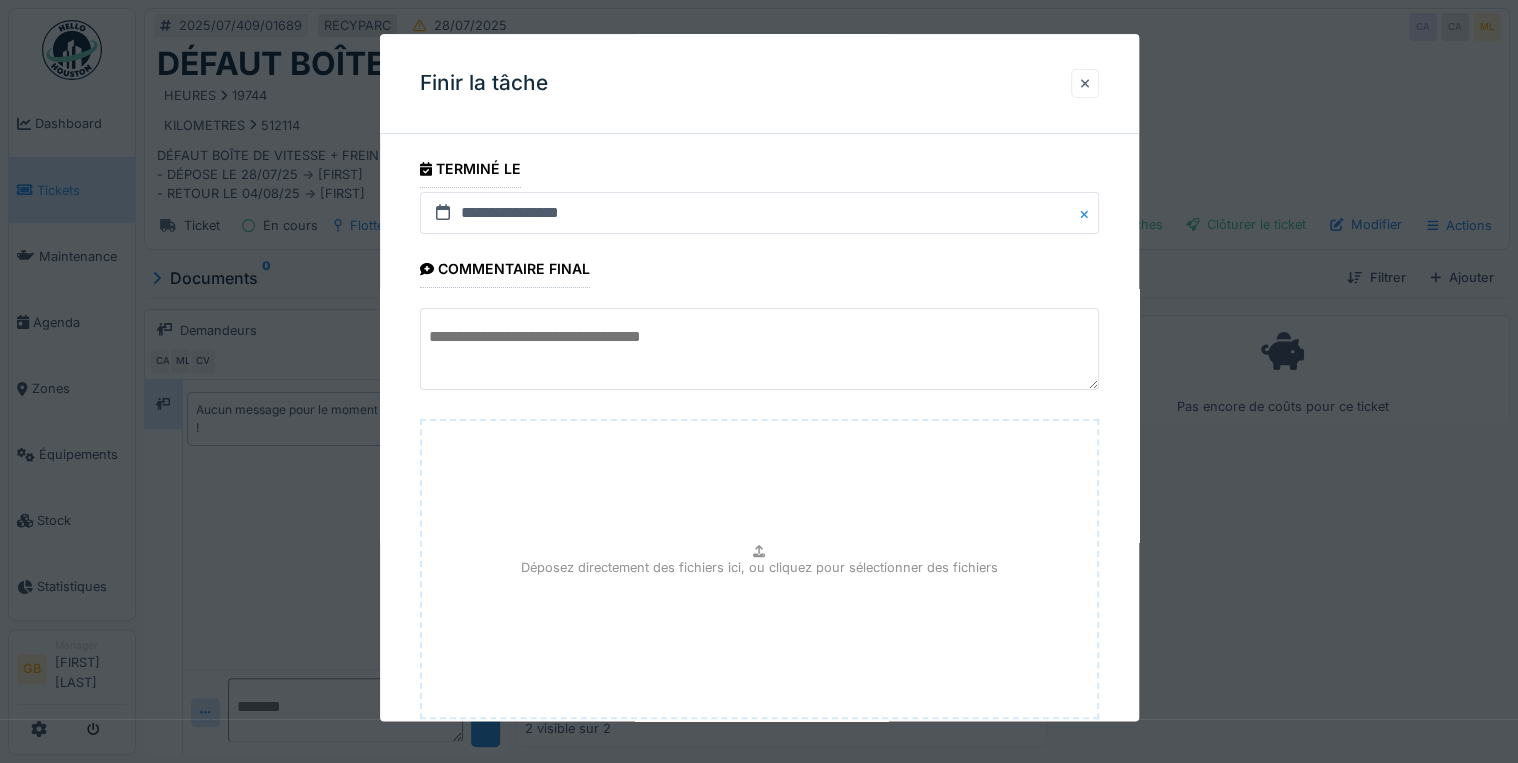 click at bounding box center (1085, 83) 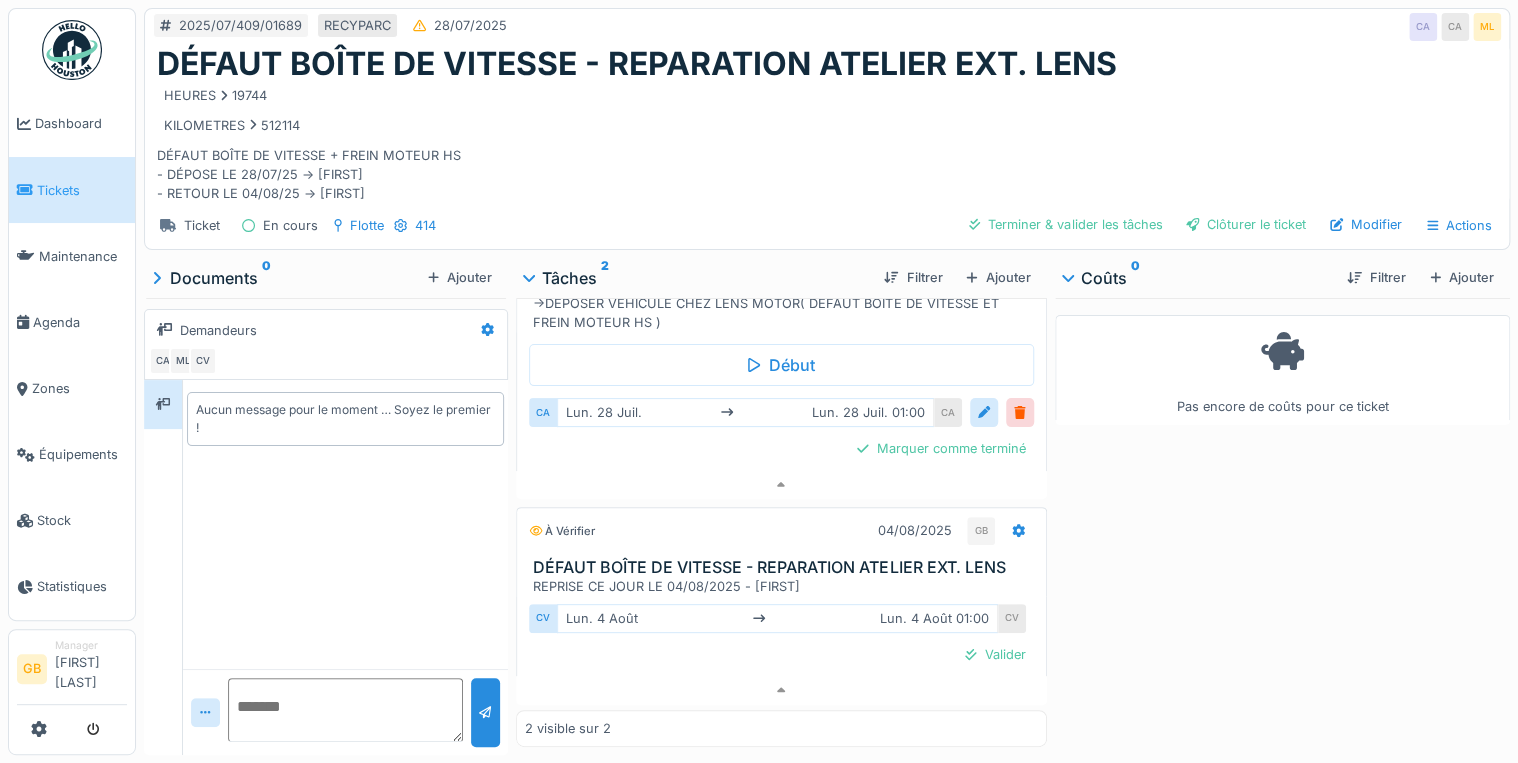 scroll, scrollTop: 0, scrollLeft: 0, axis: both 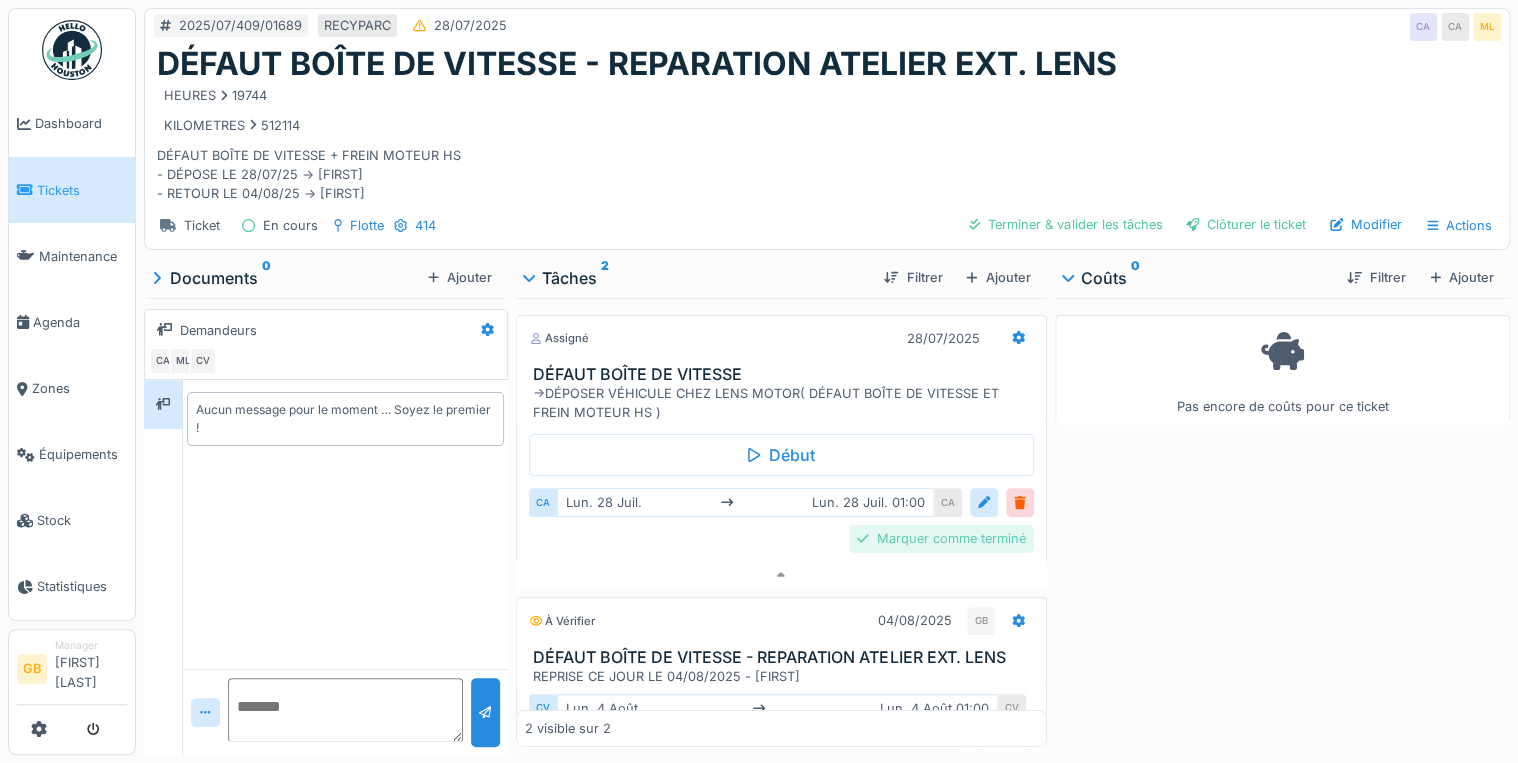 click on "Marquer comme terminé" at bounding box center [941, 538] 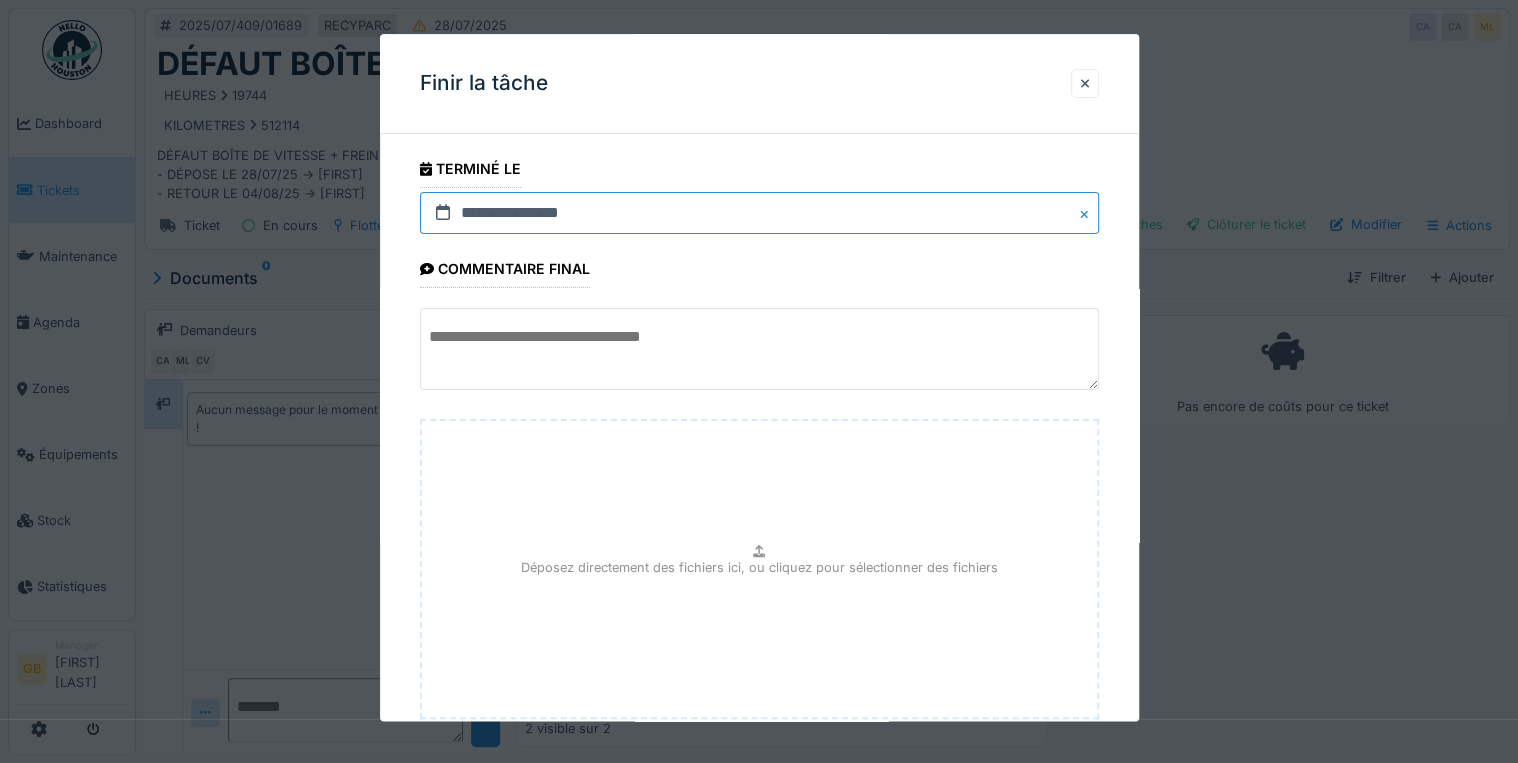 click on "**********" at bounding box center [759, 213] 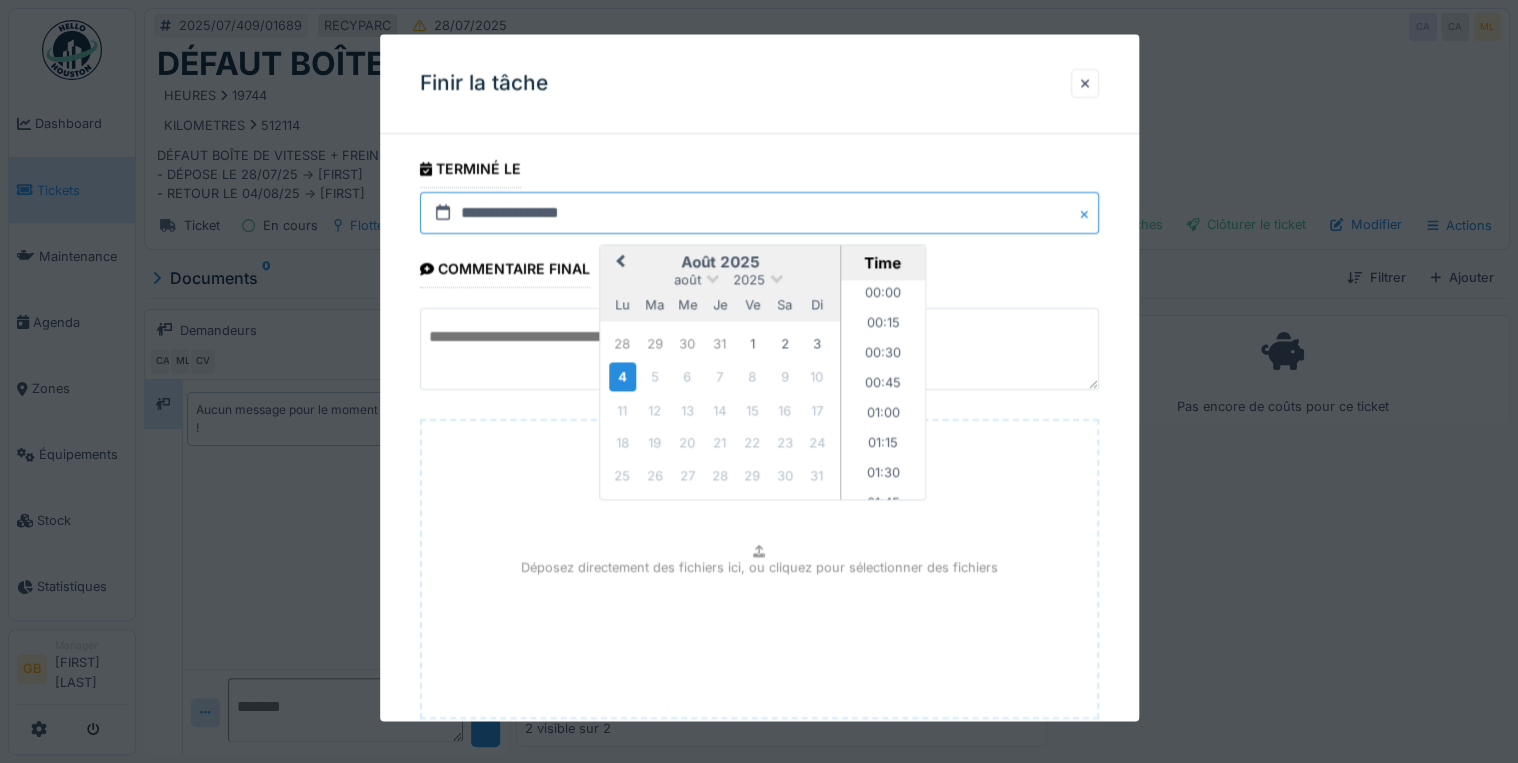 scroll, scrollTop: 1585, scrollLeft: 0, axis: vertical 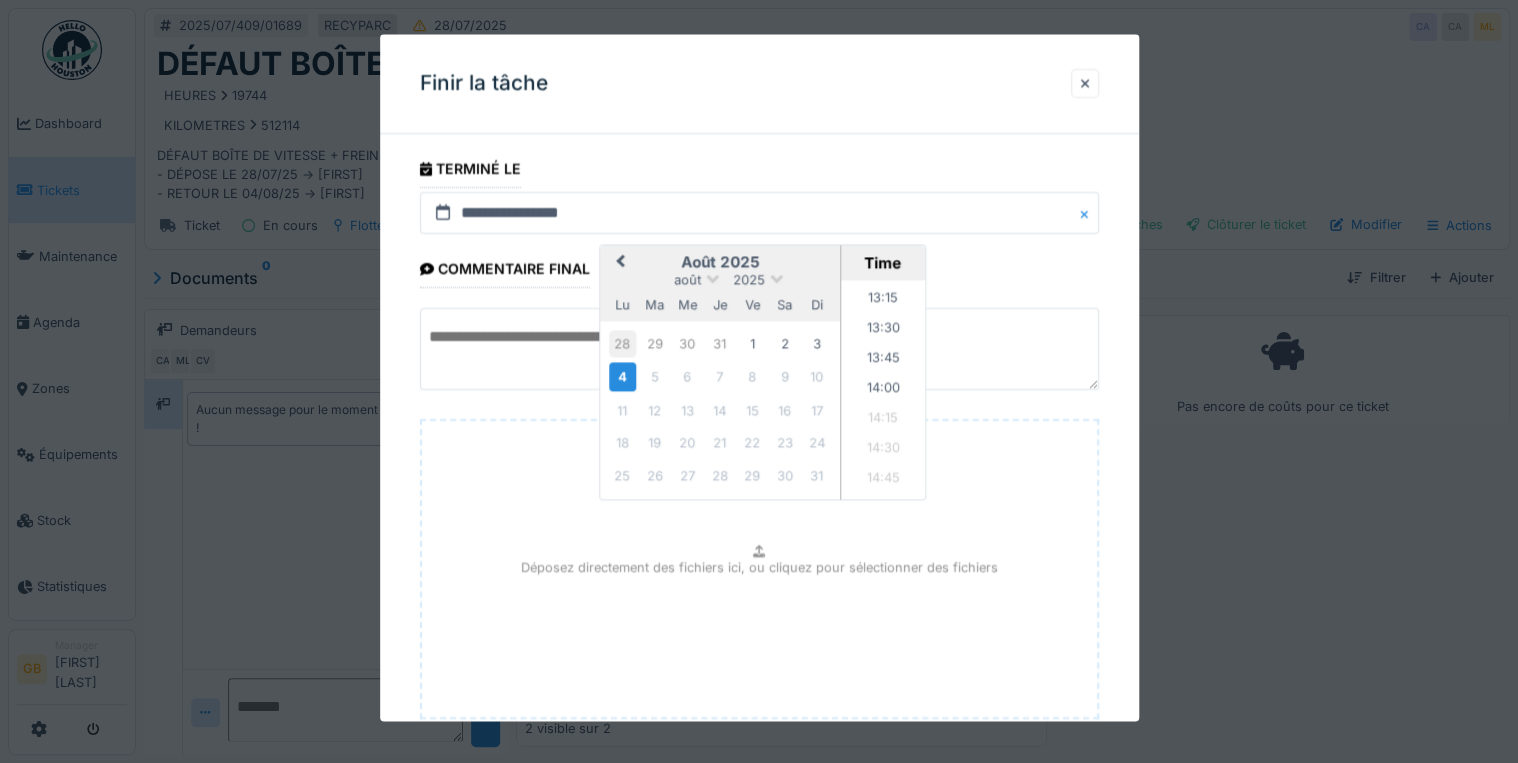 click on "28" at bounding box center [622, 343] 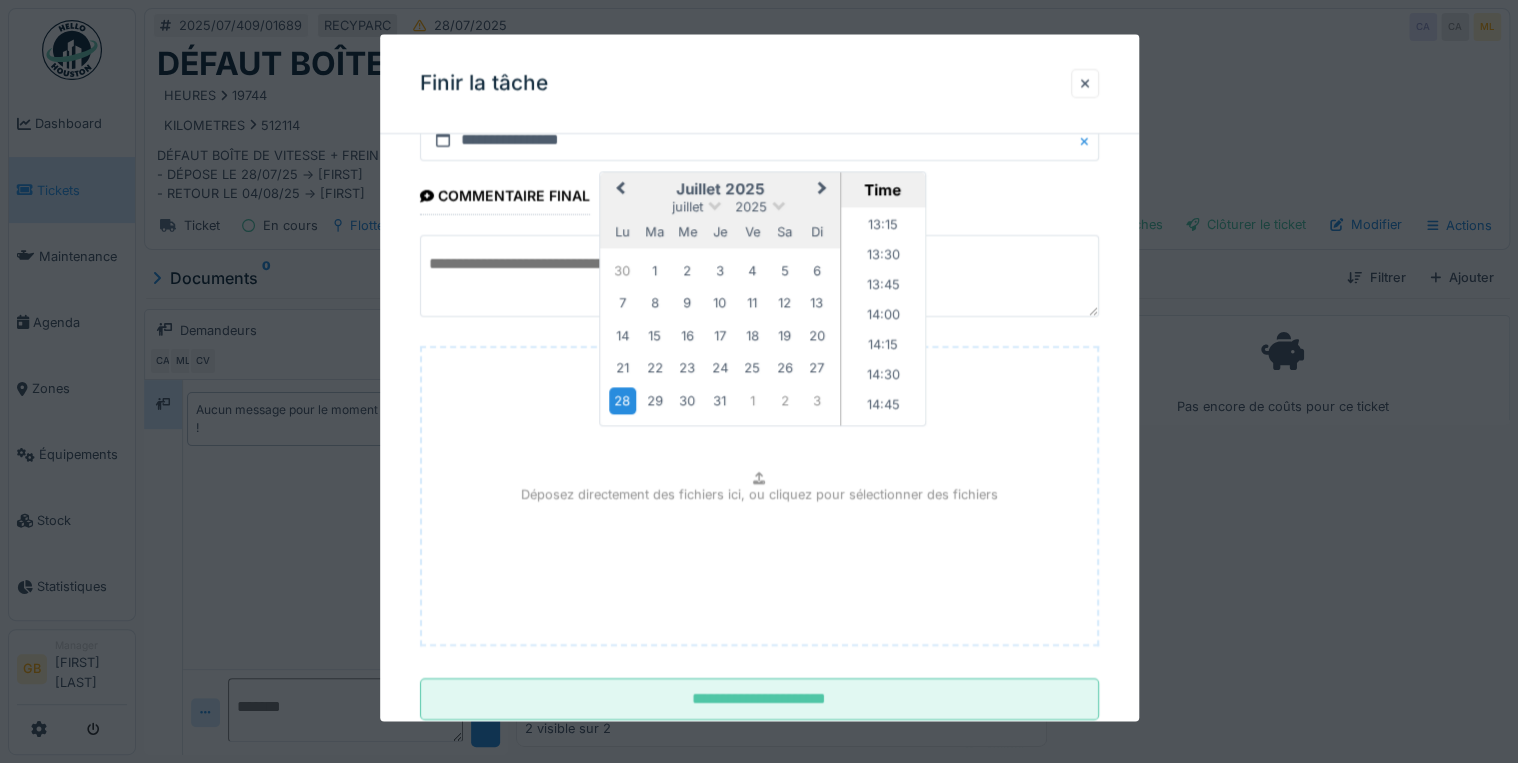 scroll, scrollTop: 126, scrollLeft: 0, axis: vertical 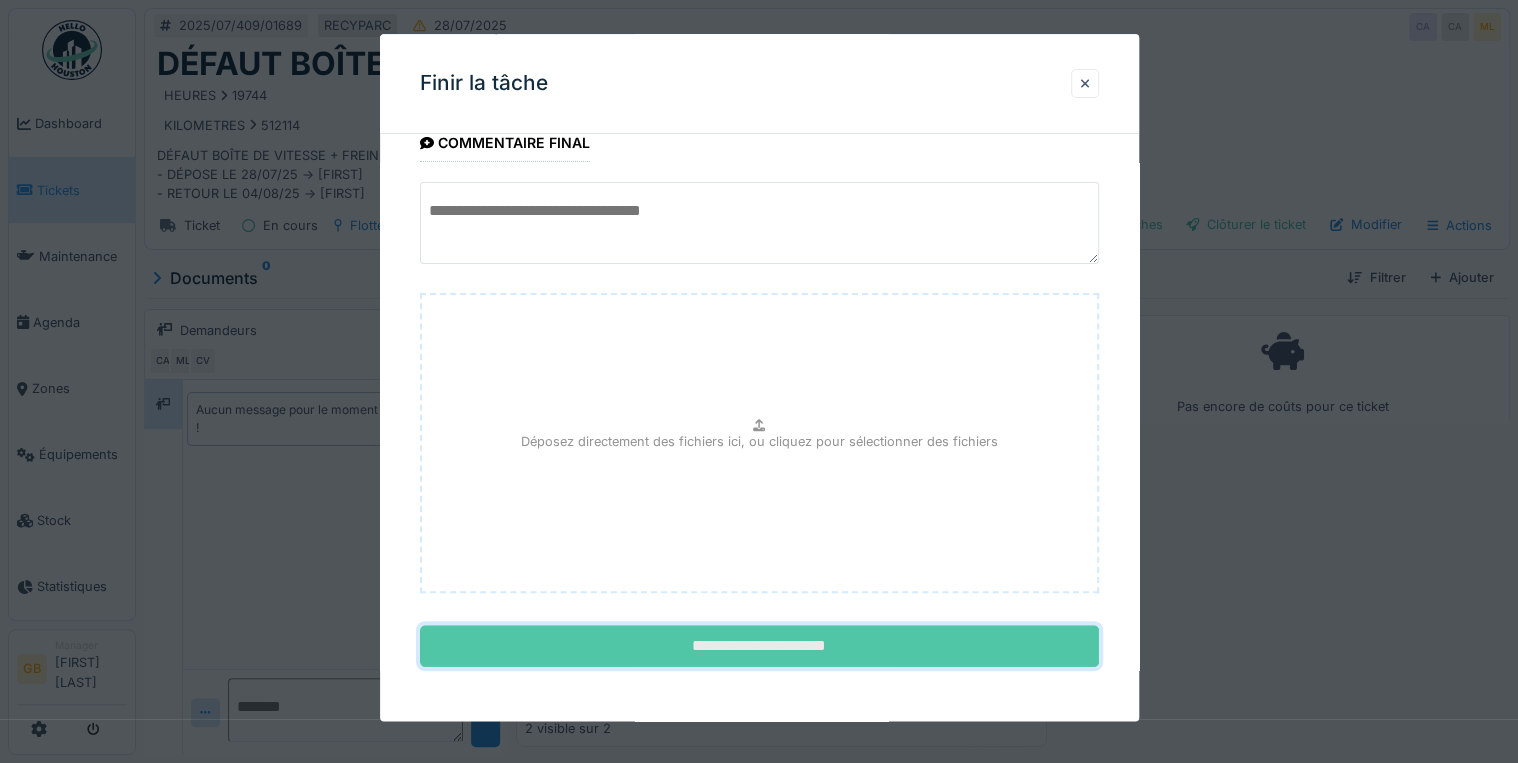 click on "**********" at bounding box center [759, 647] 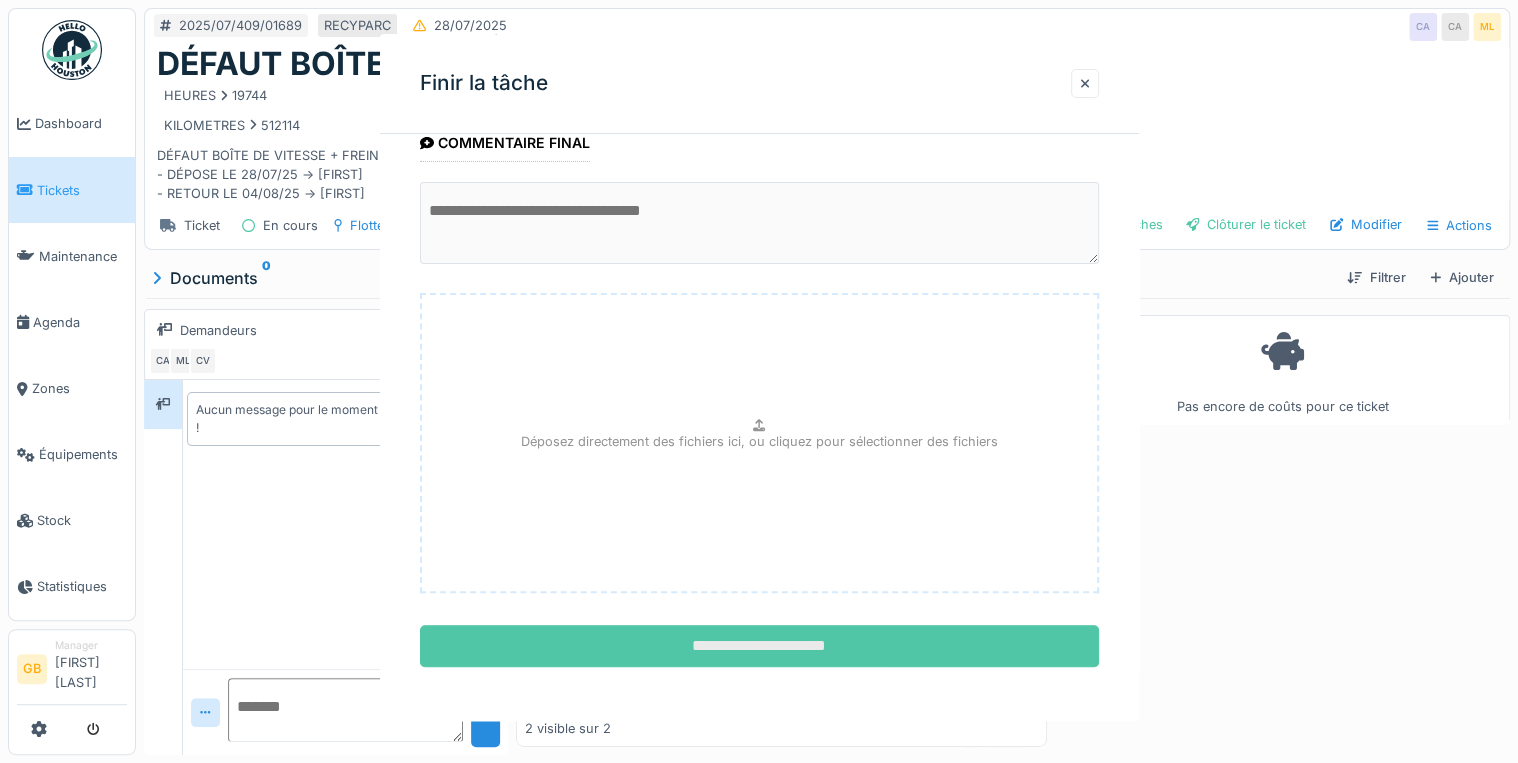 scroll, scrollTop: 0, scrollLeft: 0, axis: both 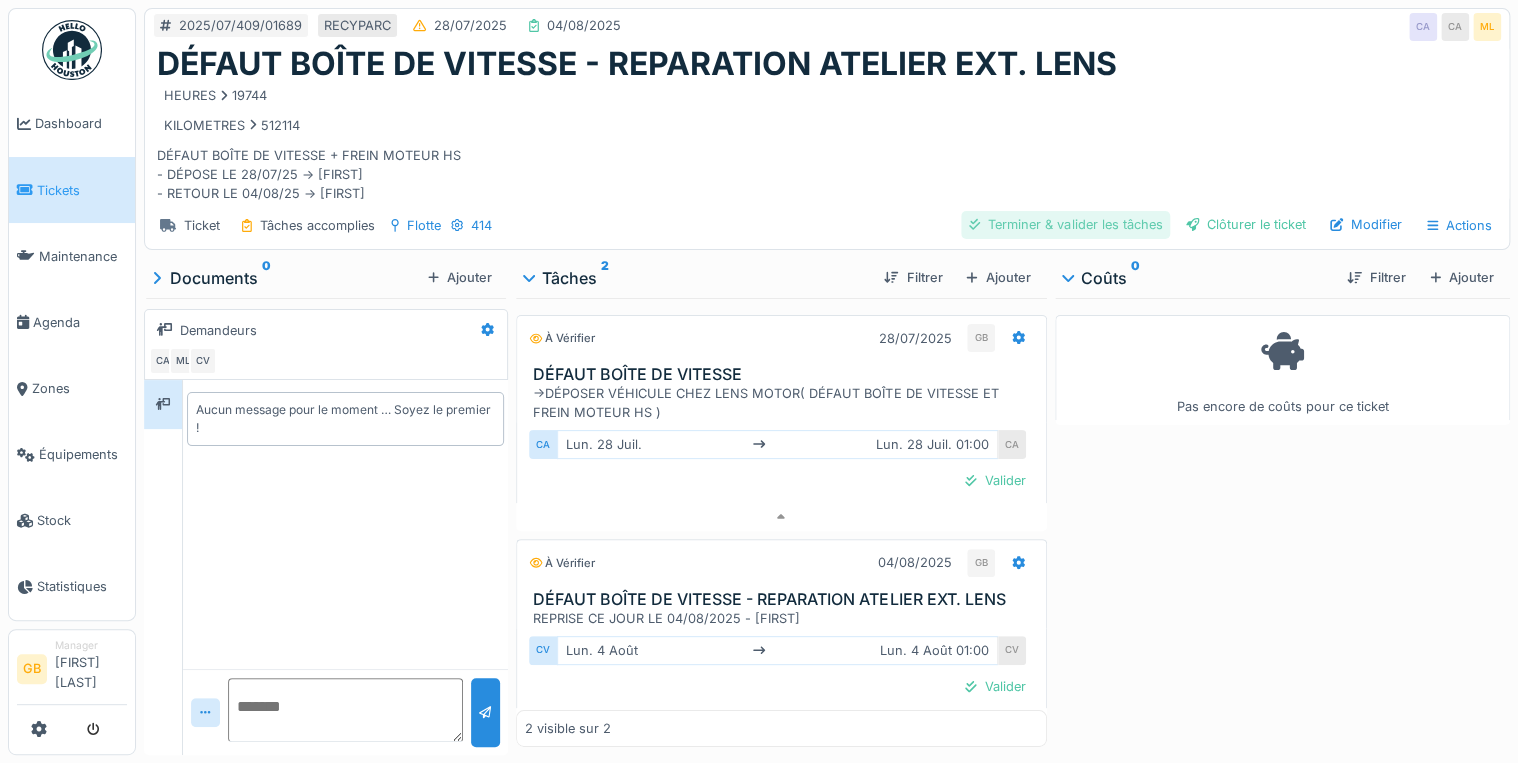 click on "Terminer & valider les tâches" at bounding box center (1065, 224) 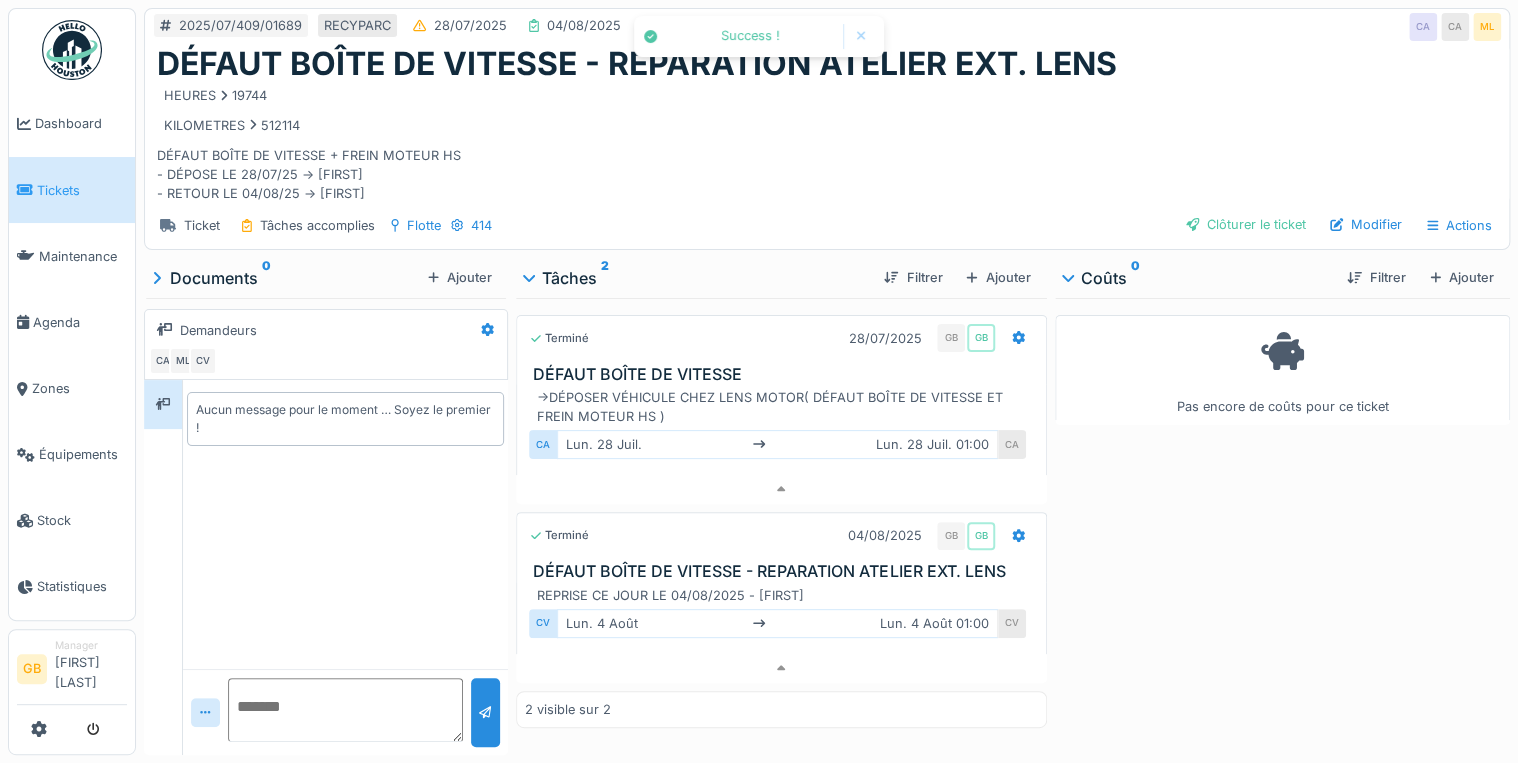 click on "Clôturer le ticket Modifier Actions" at bounding box center (1339, 225) 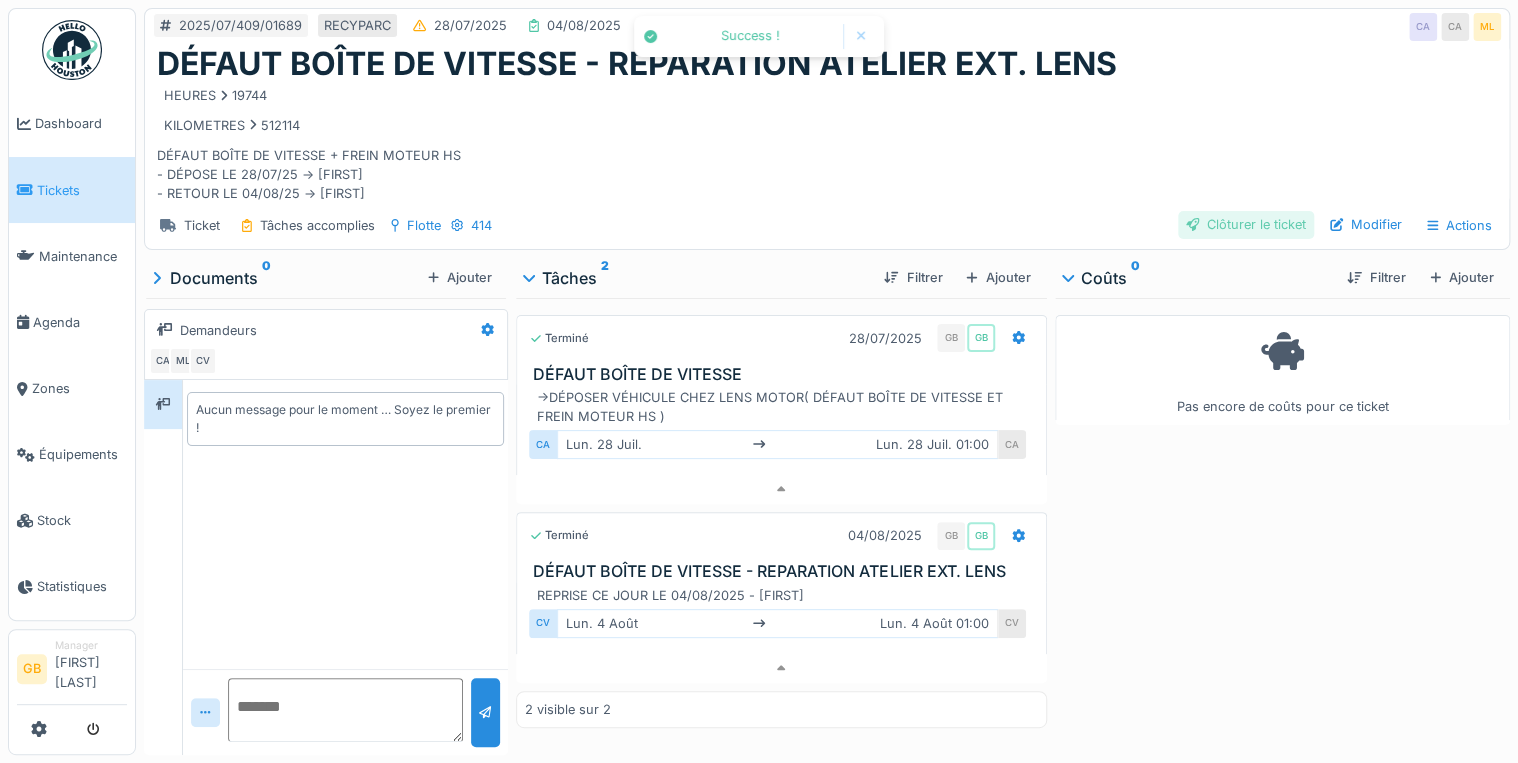 click on "Clôturer le ticket" at bounding box center (1246, 224) 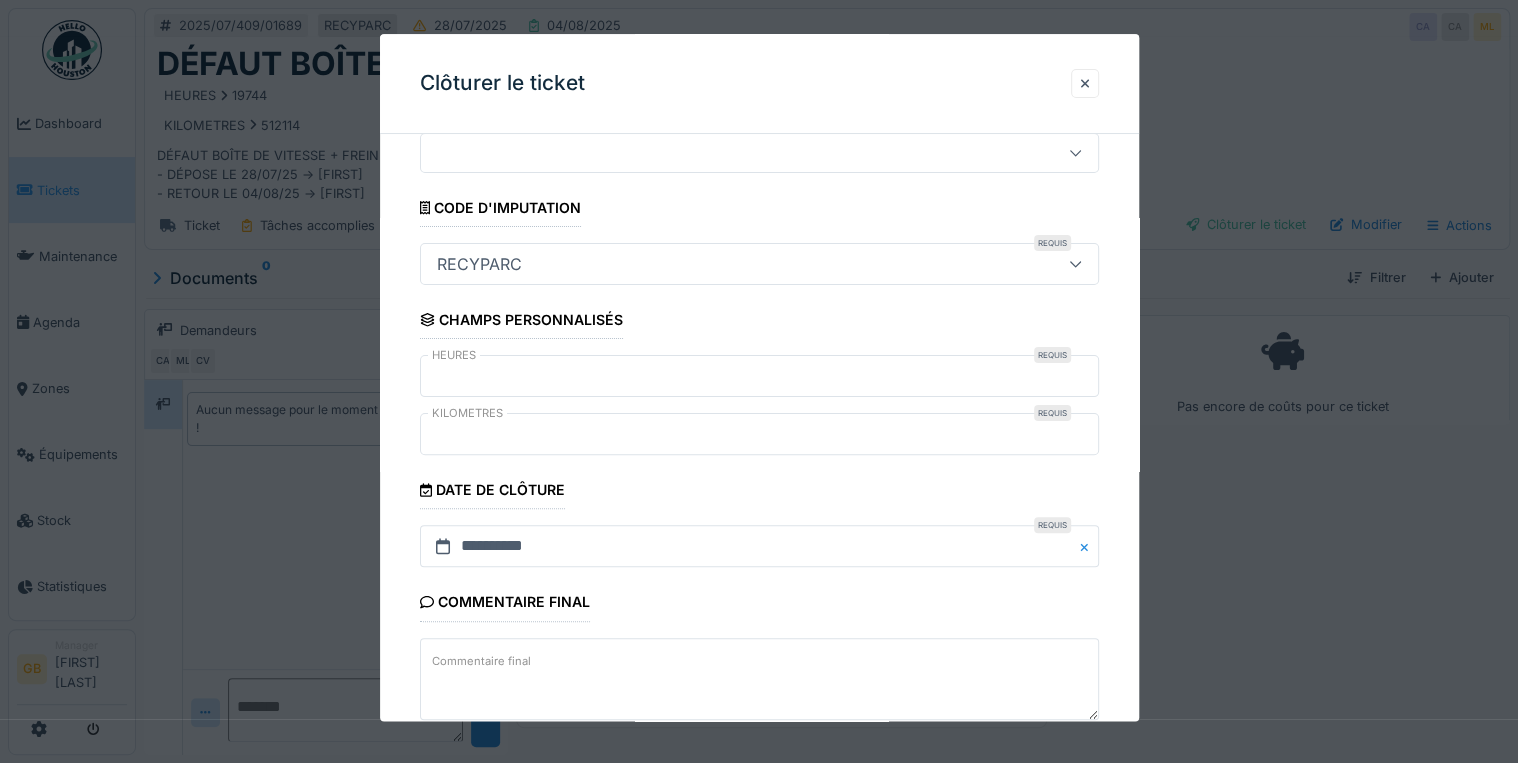 scroll, scrollTop: 184, scrollLeft: 0, axis: vertical 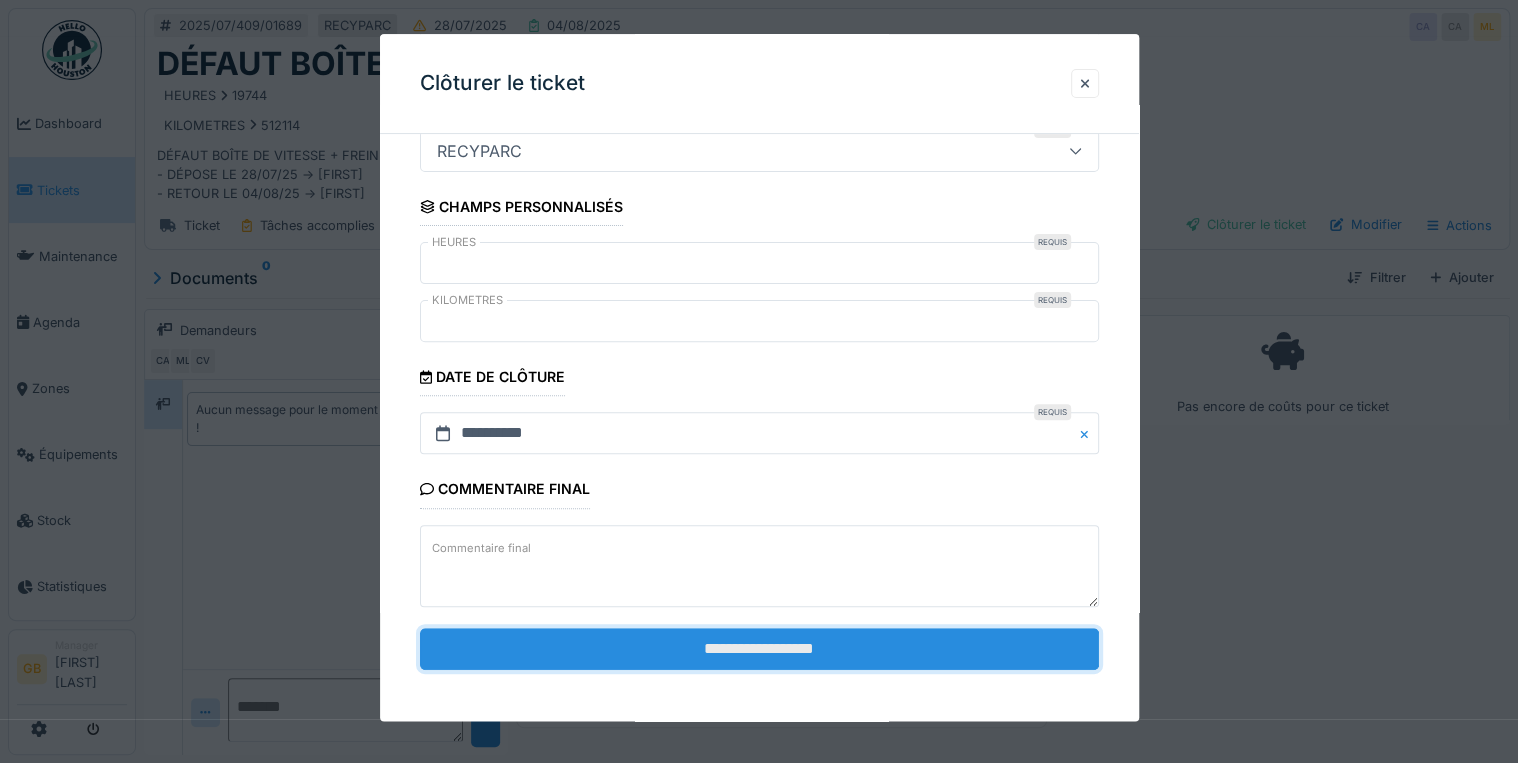 click on "**********" at bounding box center (759, 649) 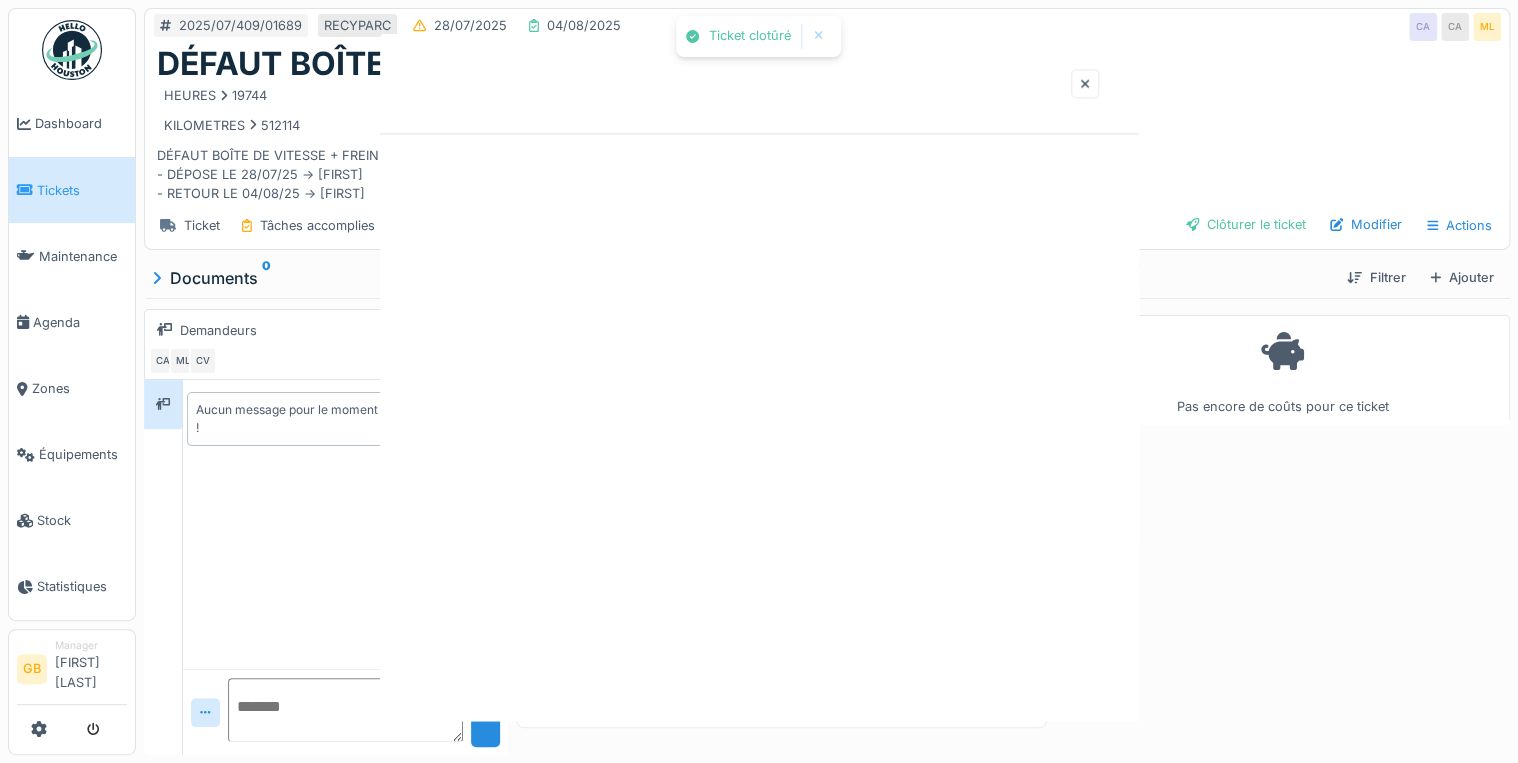 scroll, scrollTop: 0, scrollLeft: 0, axis: both 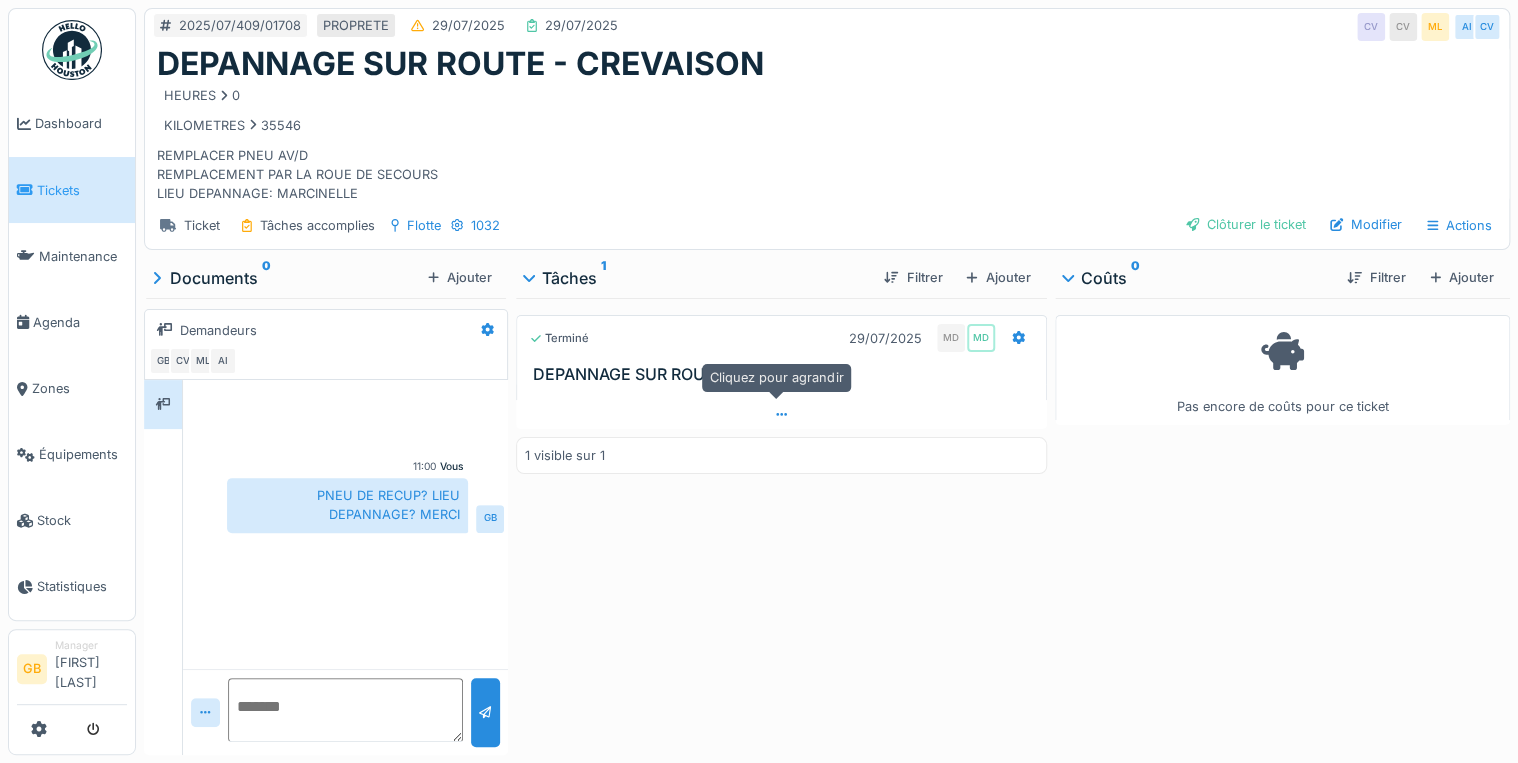 click at bounding box center [781, 414] 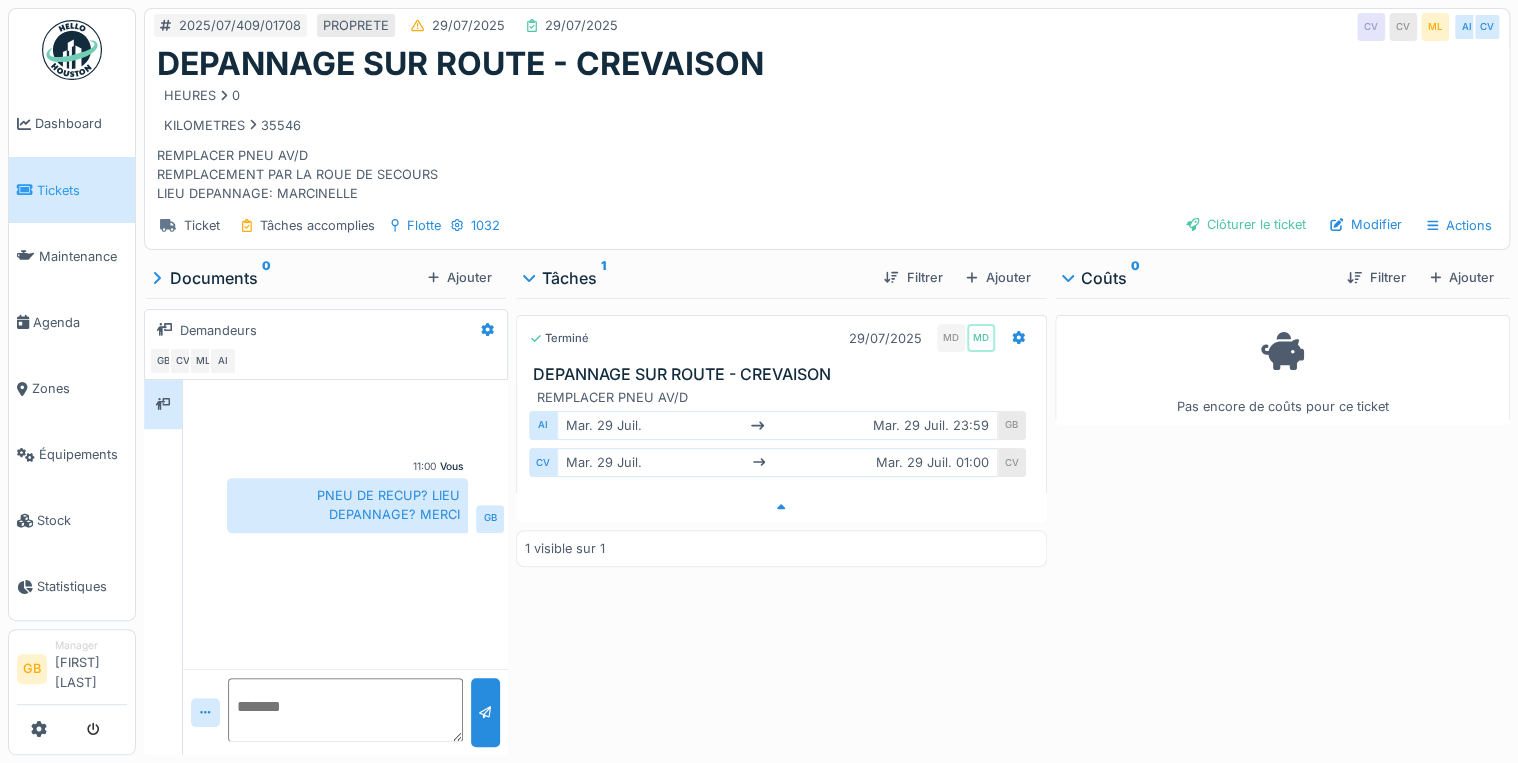 scroll, scrollTop: 12, scrollLeft: 0, axis: vertical 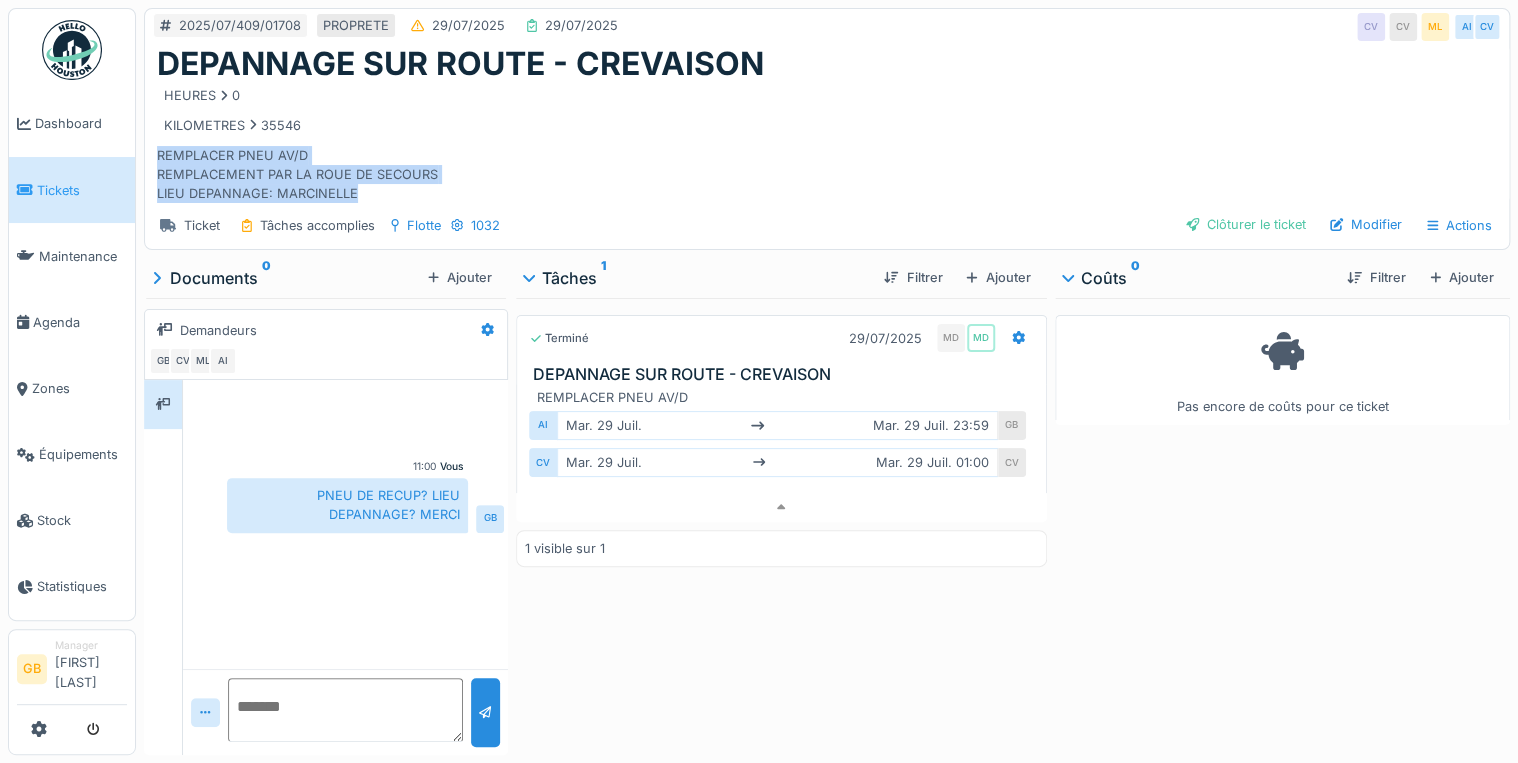 drag, startPoint x: 374, startPoint y: 176, endPoint x: 144, endPoint y: 136, distance: 233.45235 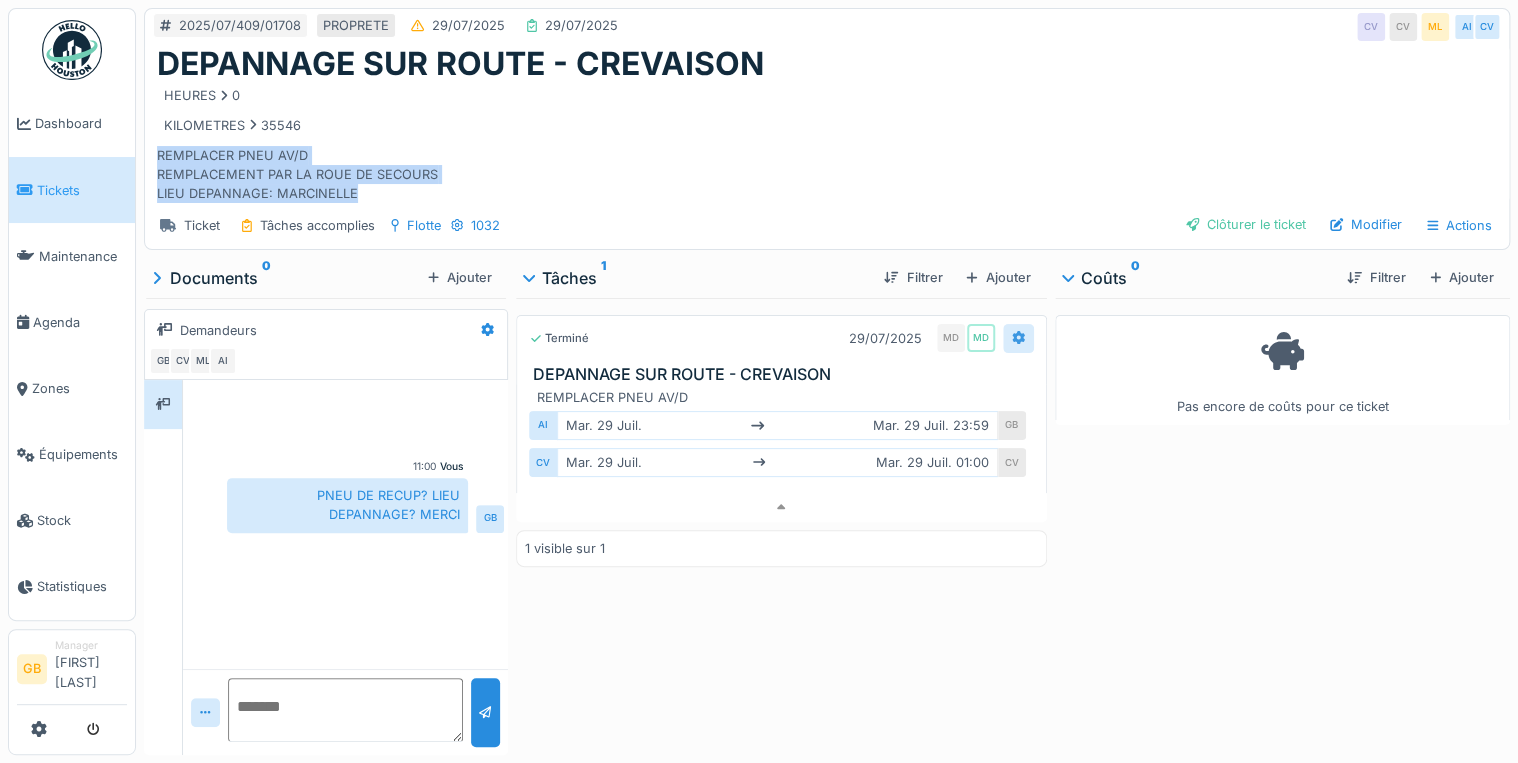 click at bounding box center [1018, 338] 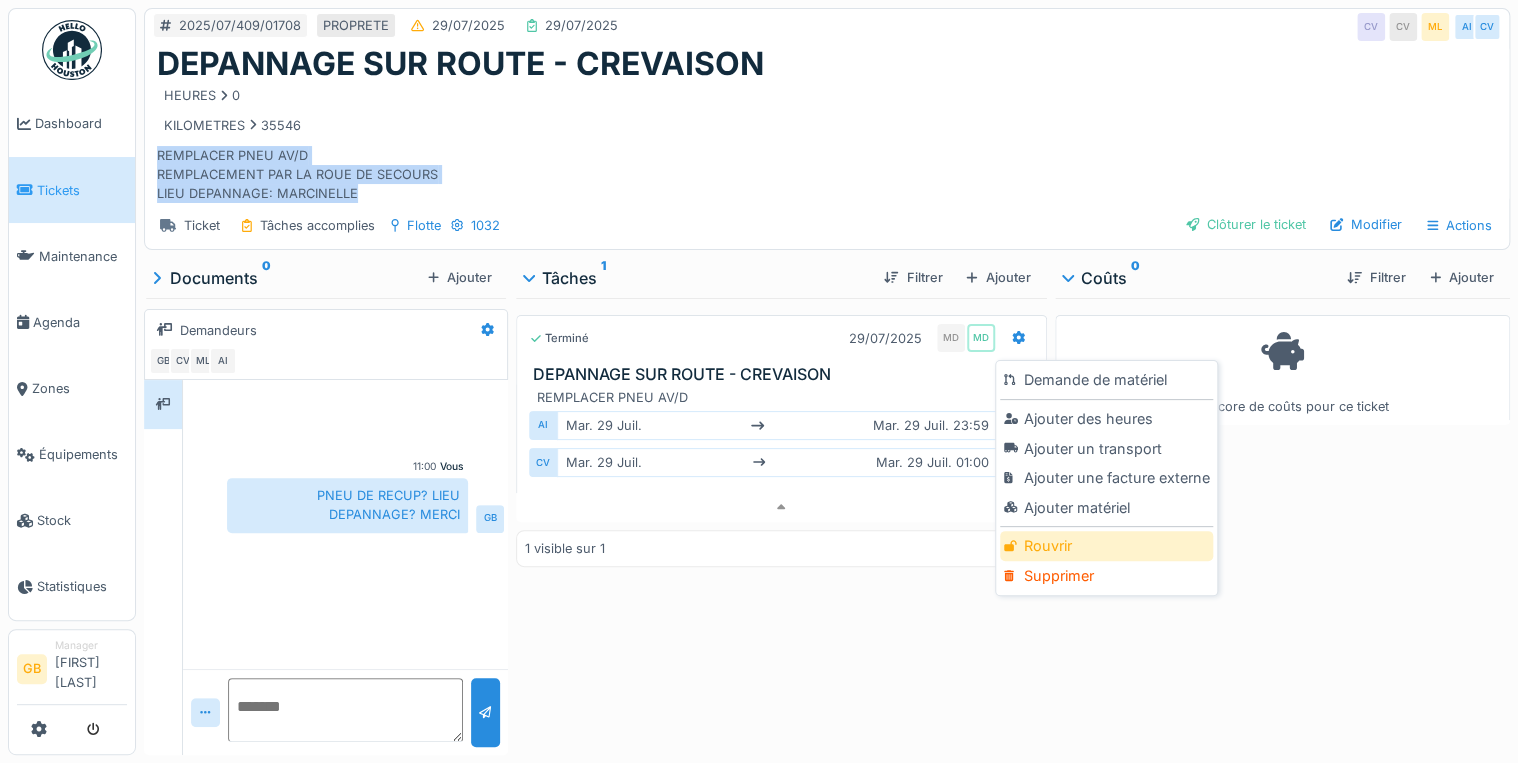 click on "Rouvrir" at bounding box center (1106, 546) 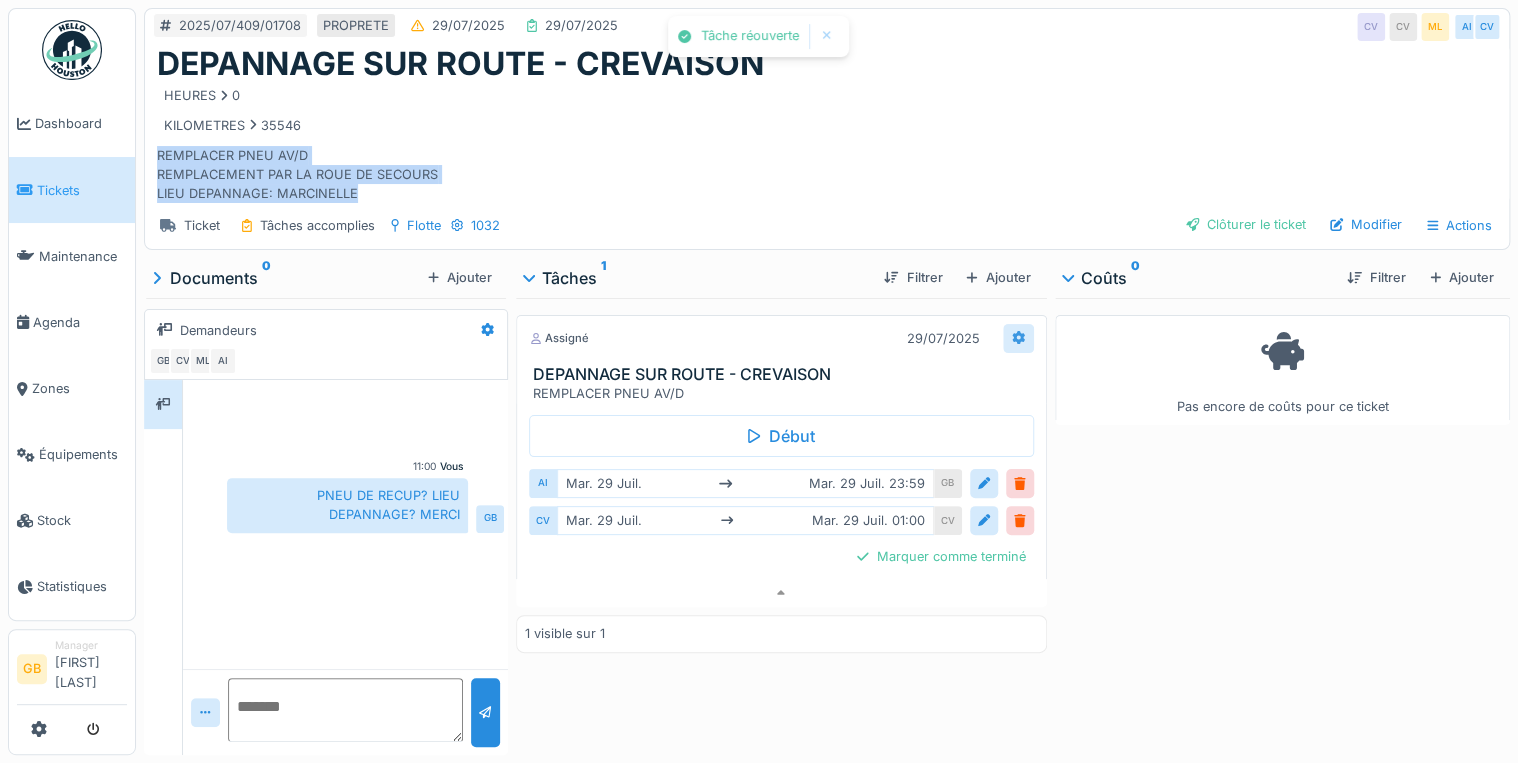click at bounding box center (1018, 338) 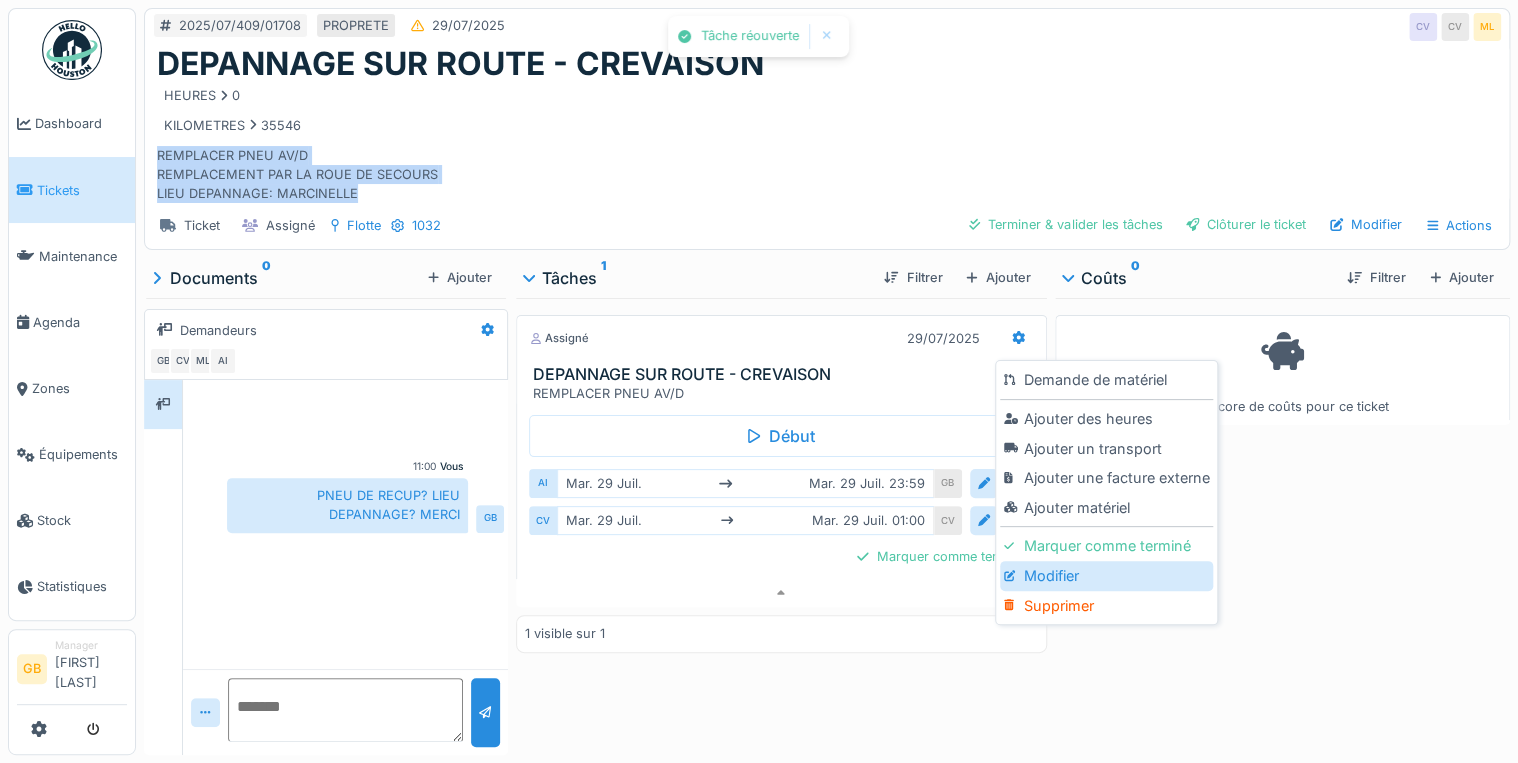 click on "Modifier" at bounding box center [1106, 576] 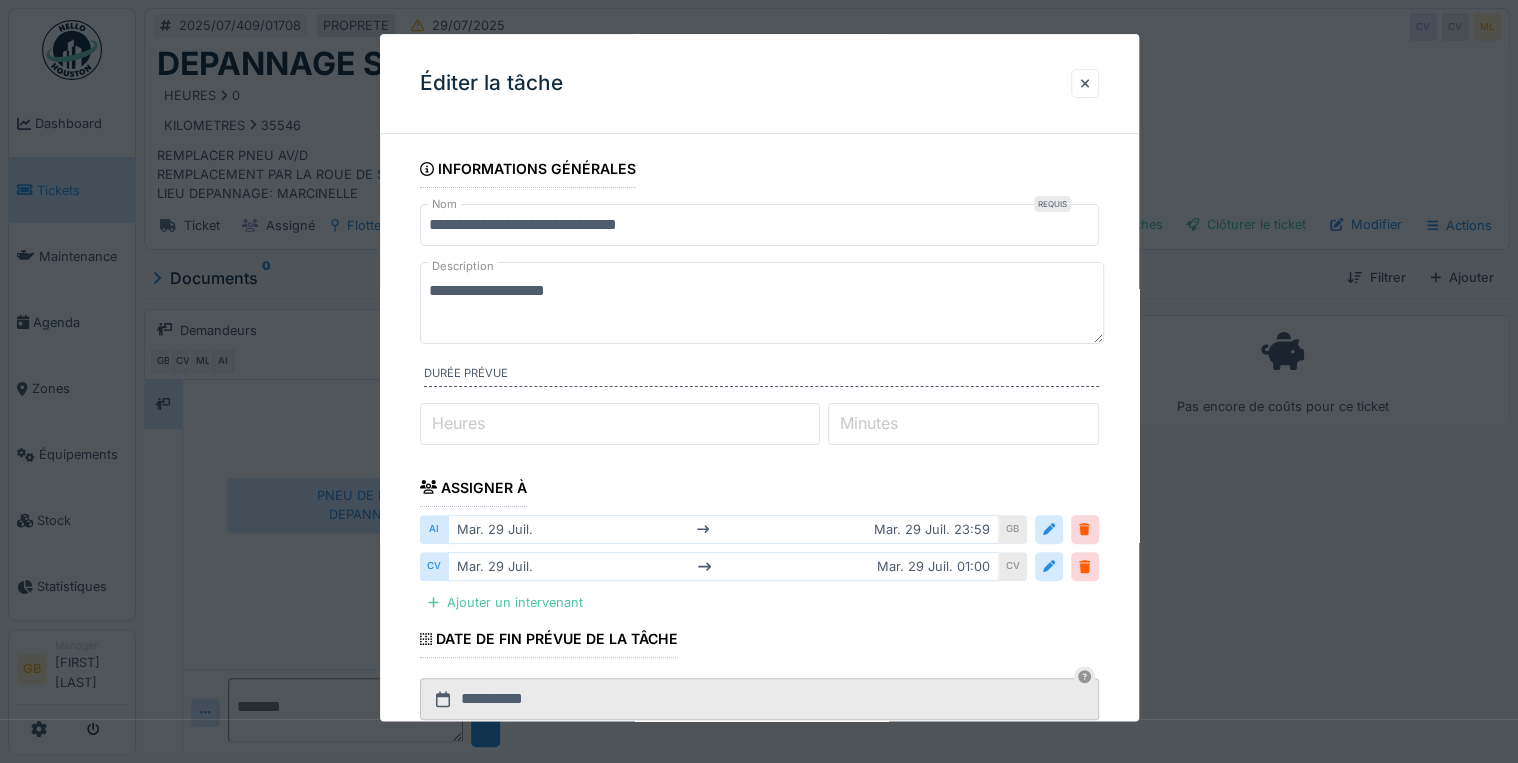 drag, startPoint x: 648, startPoint y: 294, endPoint x: 304, endPoint y: 293, distance: 344.00146 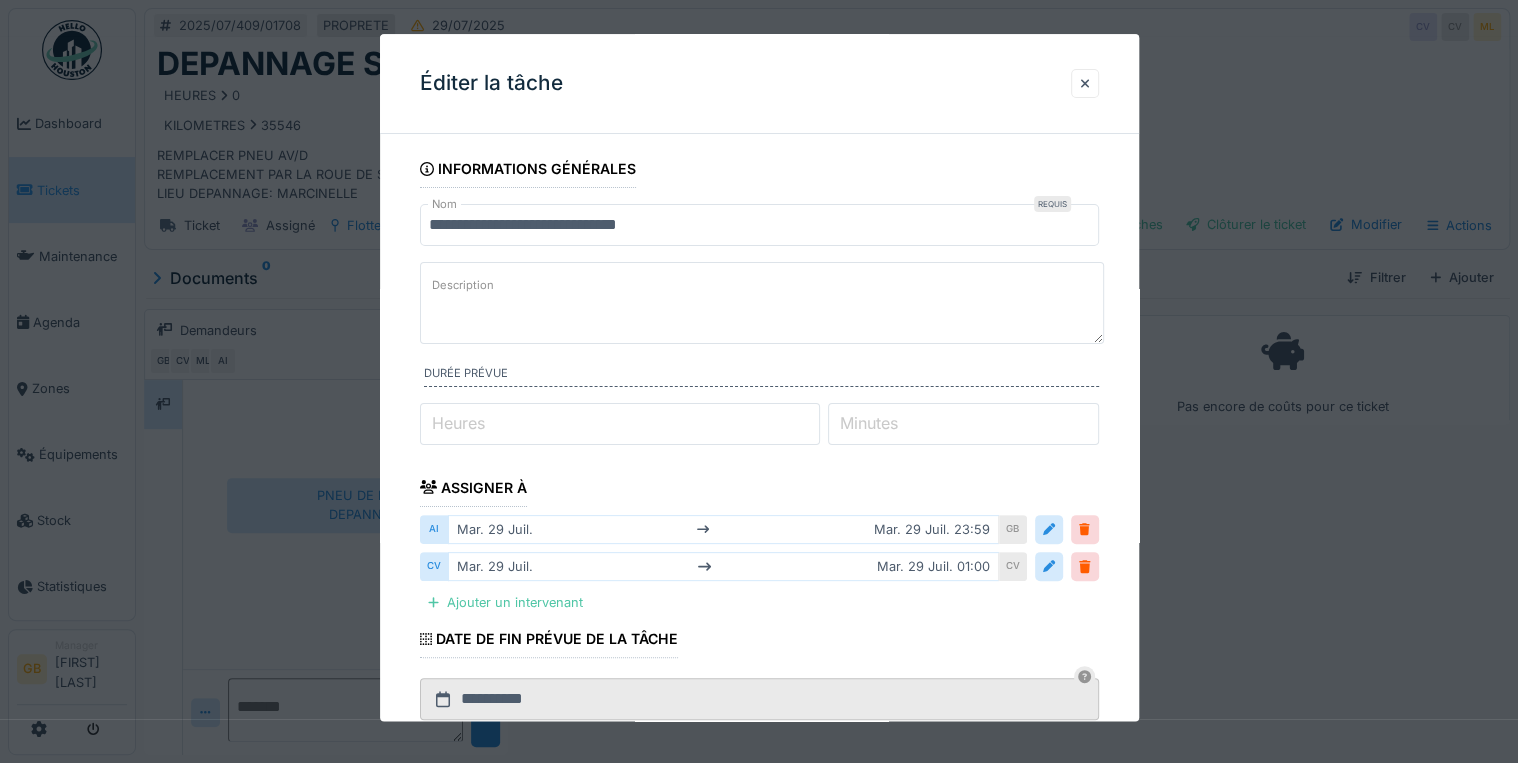 paste on "**********" 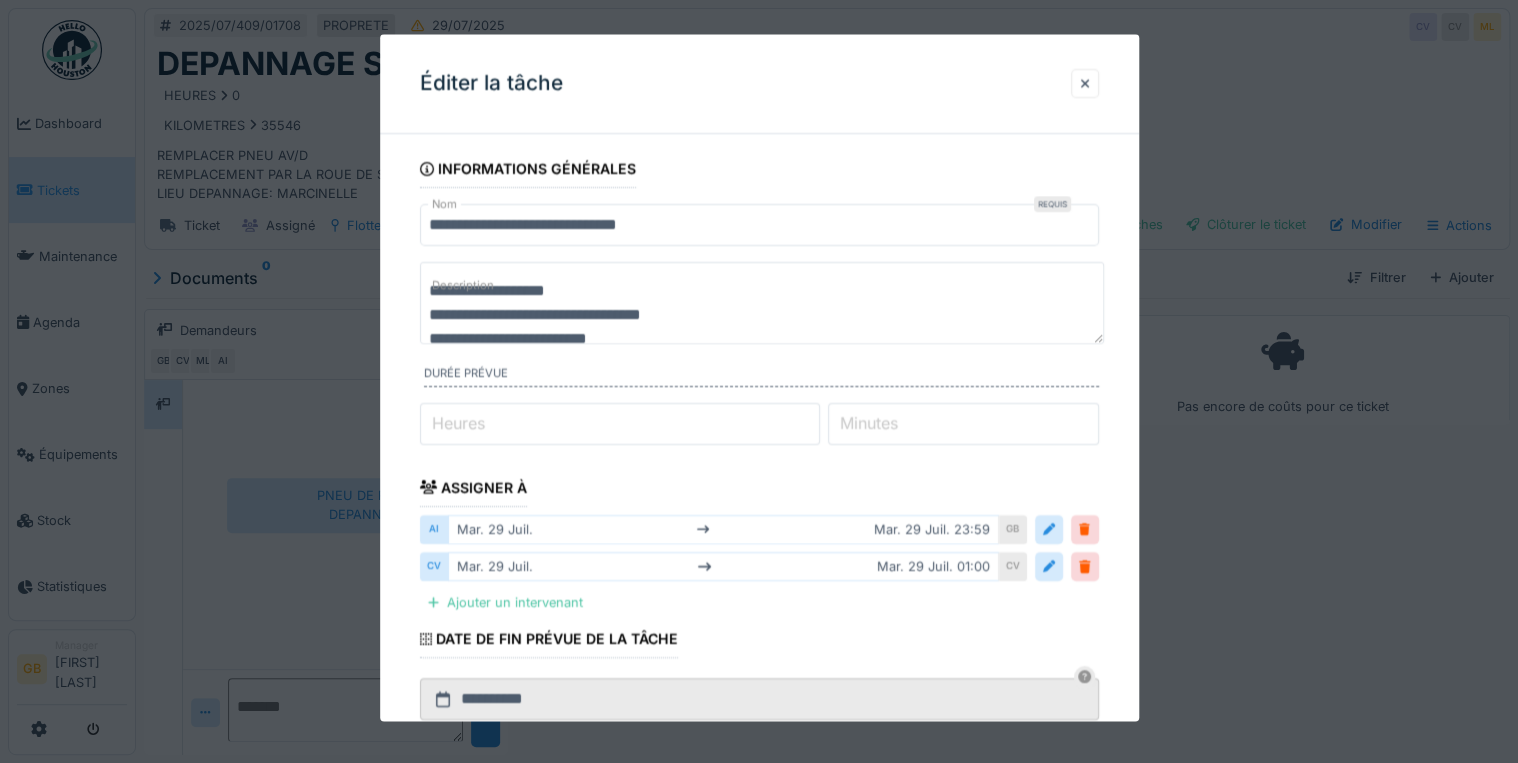 scroll, scrollTop: 0, scrollLeft: 0, axis: both 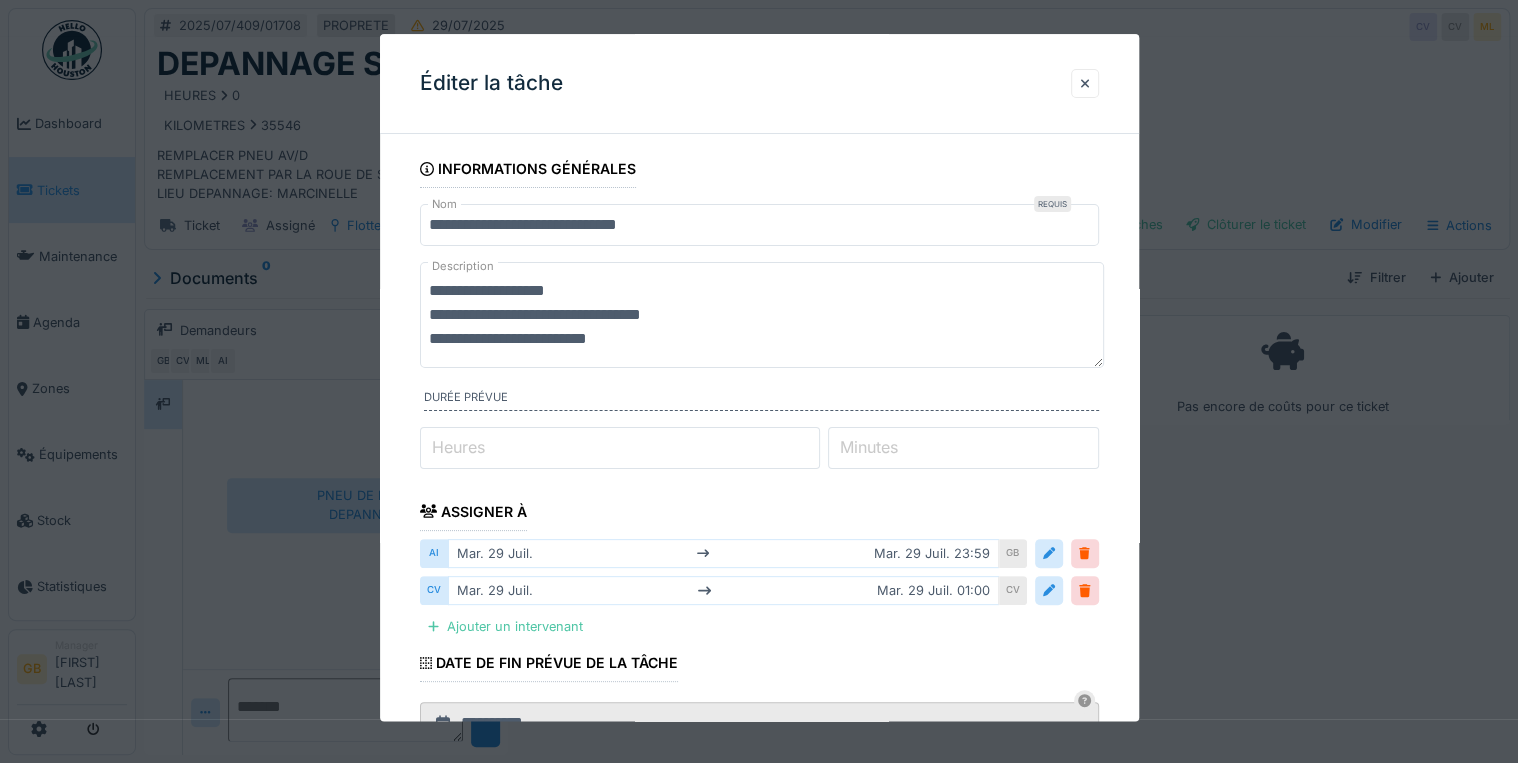 drag, startPoint x: 594, startPoint y: 311, endPoint x: 426, endPoint y: 316, distance: 168.07439 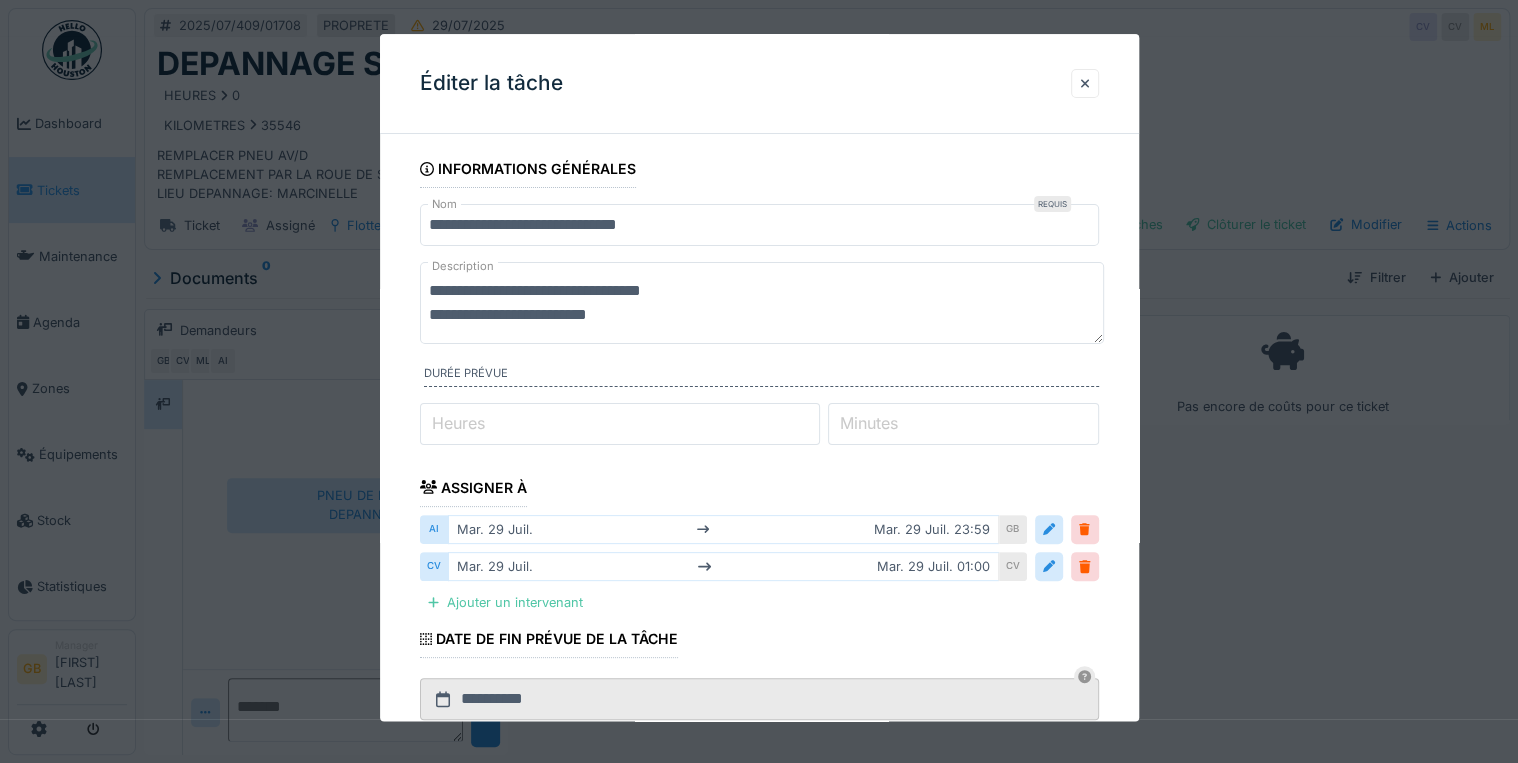 type on "**********" 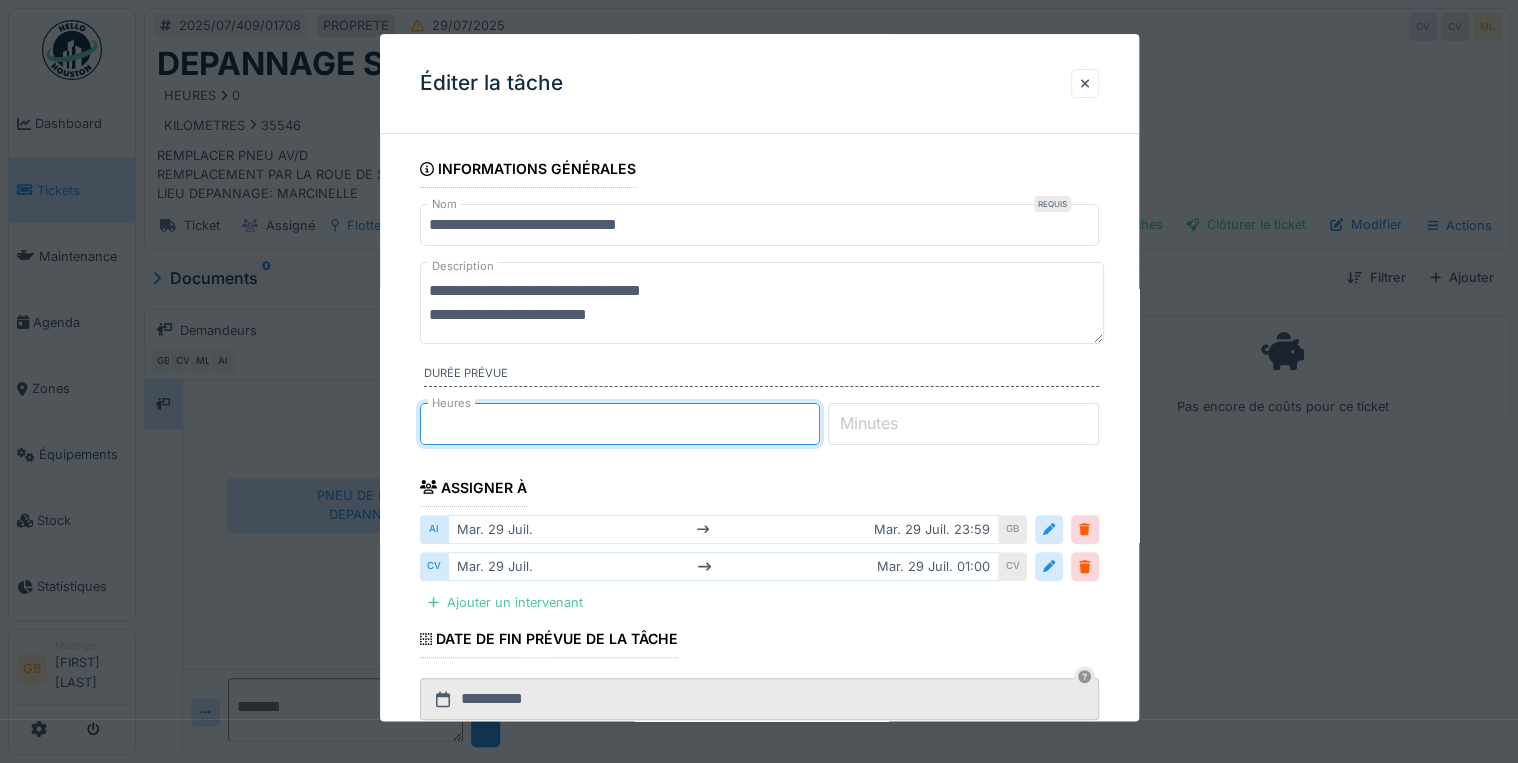 type on "*" 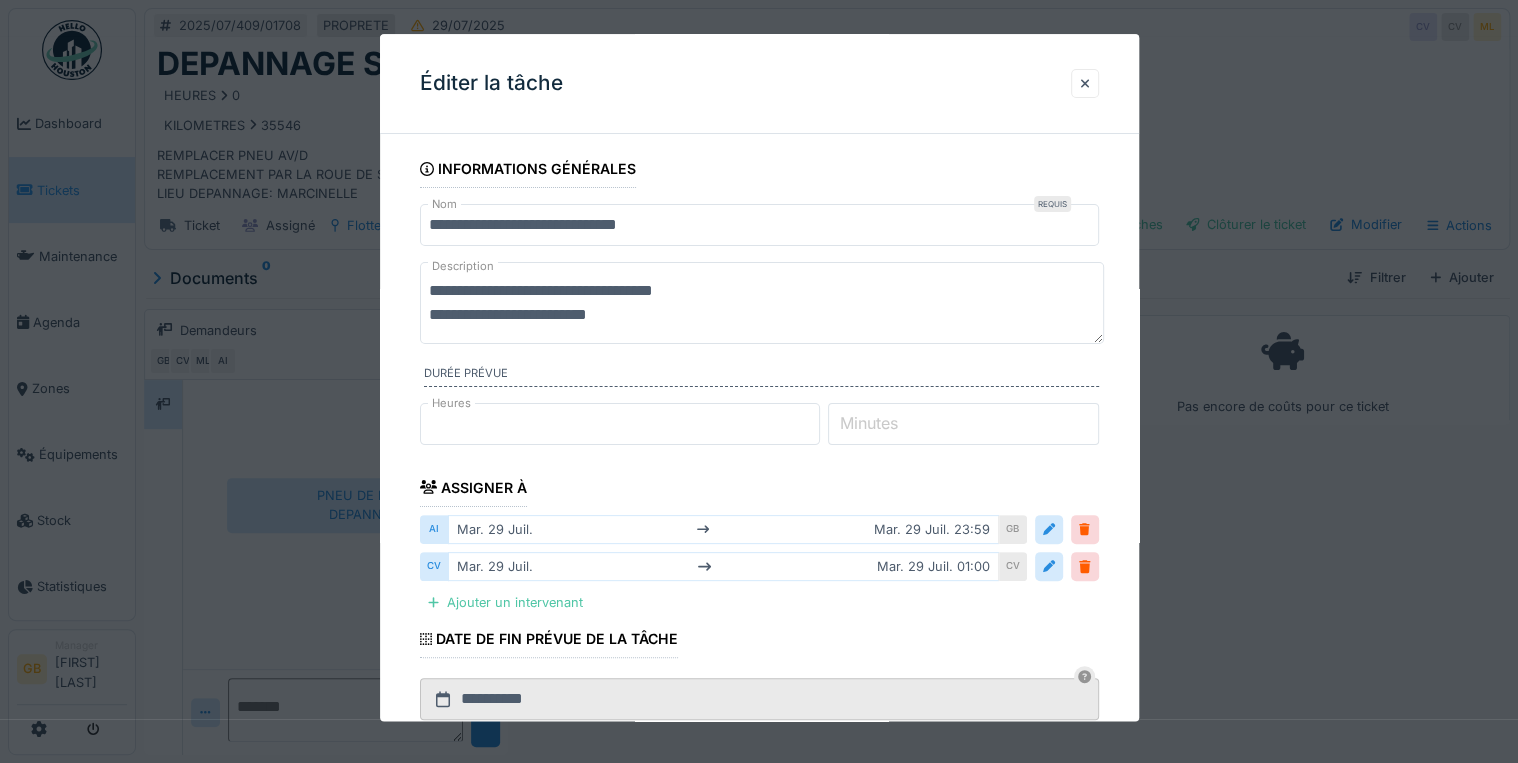 type on "**********" 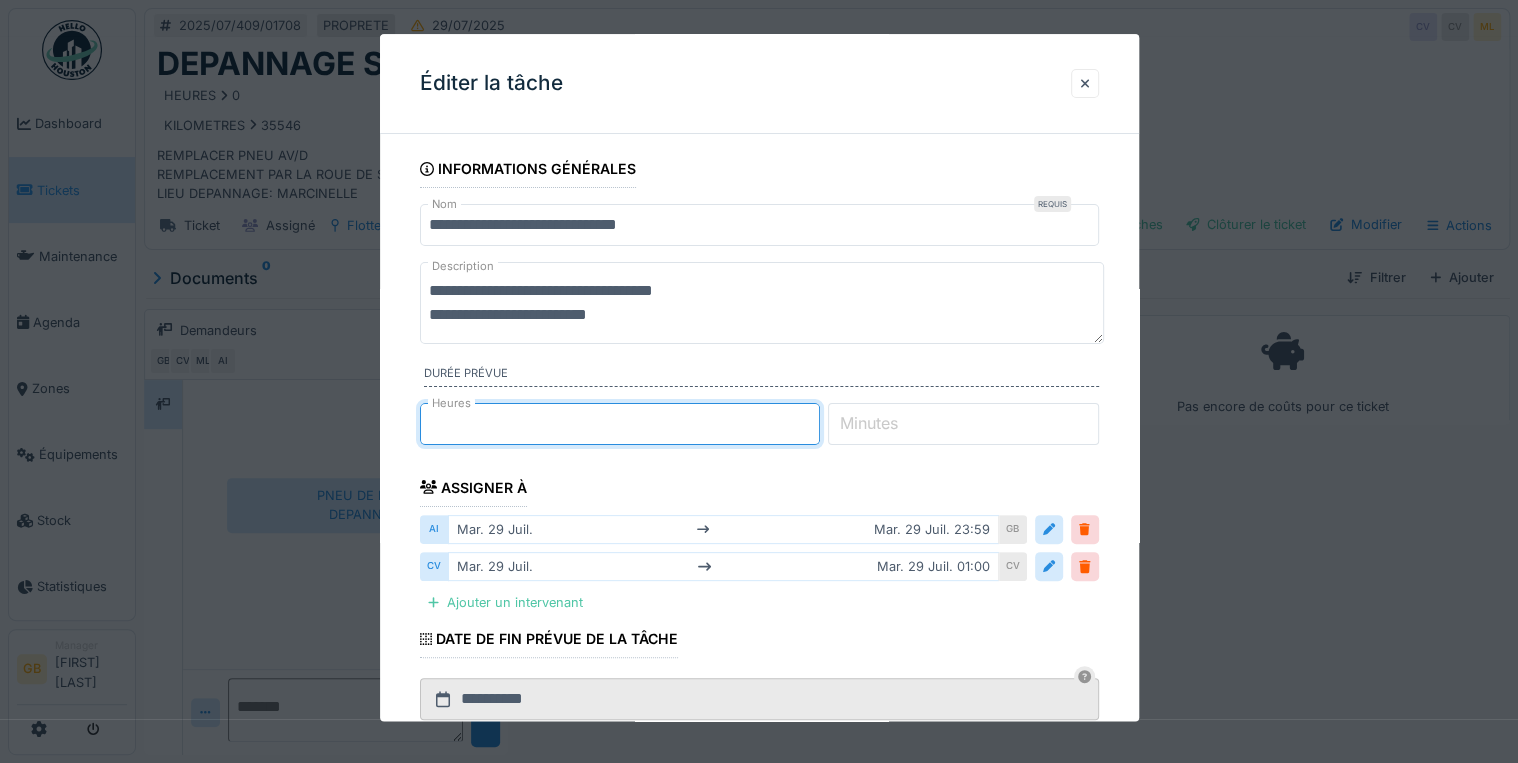 click on "*" at bounding box center (620, 424) 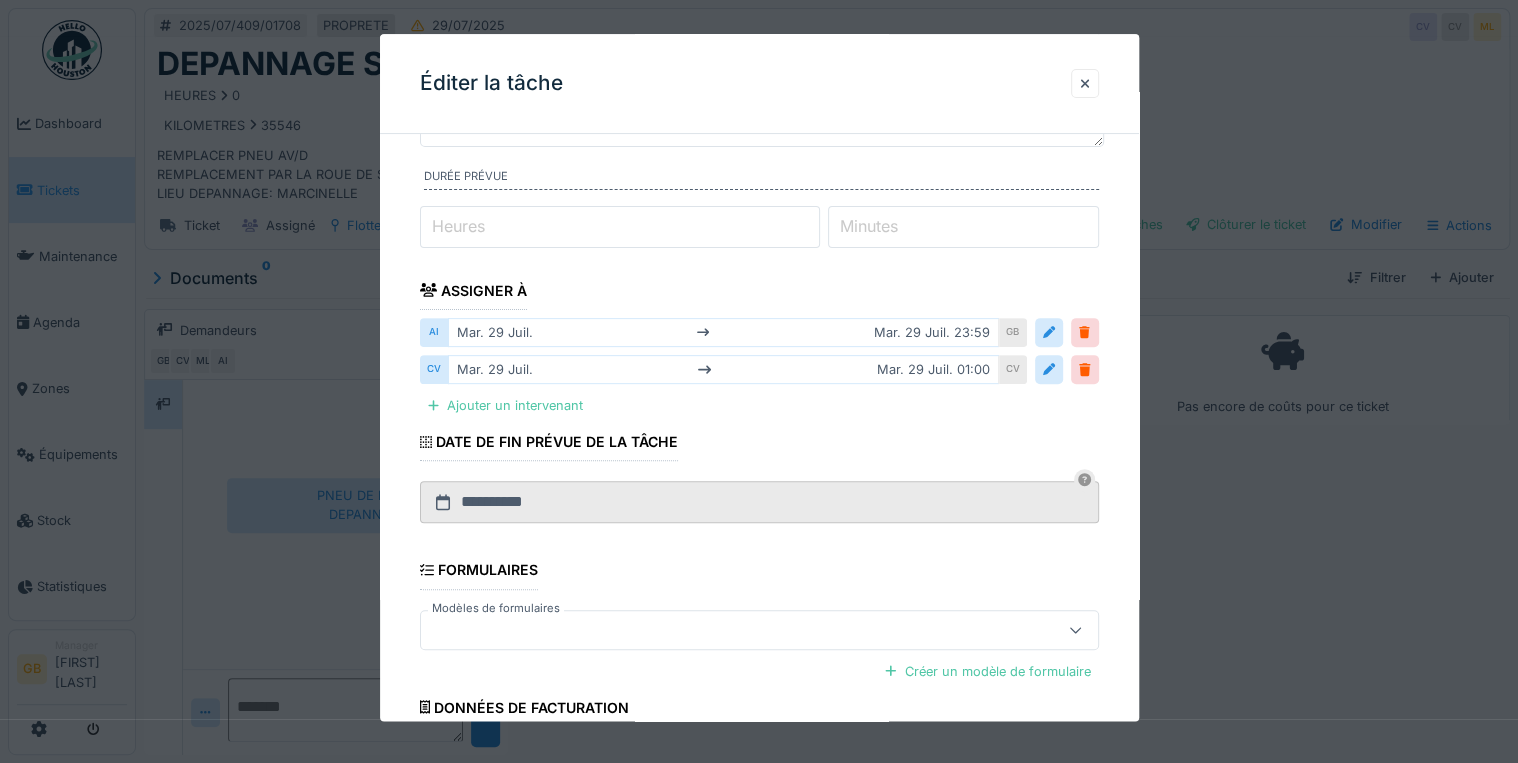 scroll, scrollTop: 372, scrollLeft: 0, axis: vertical 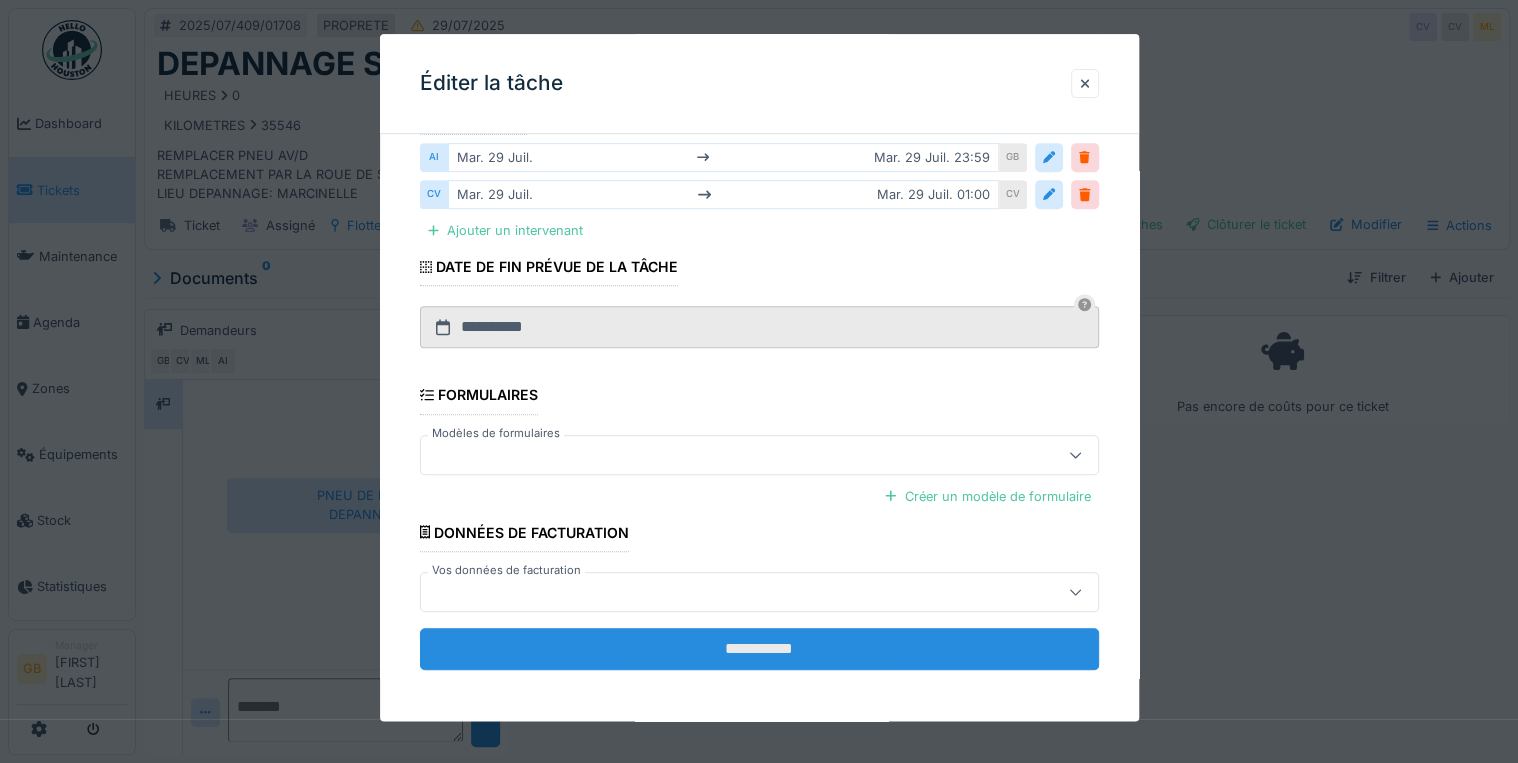 type 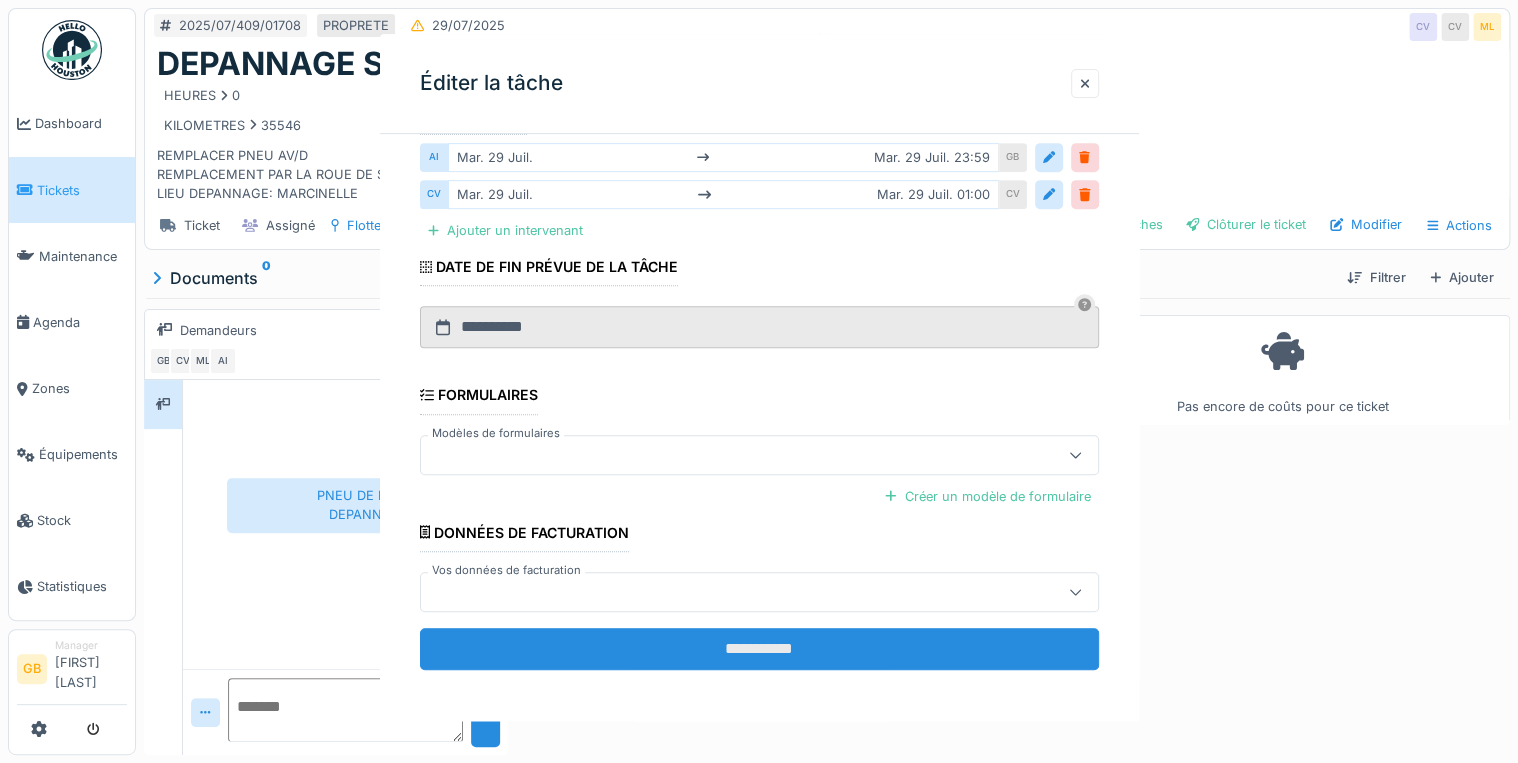 scroll, scrollTop: 0, scrollLeft: 0, axis: both 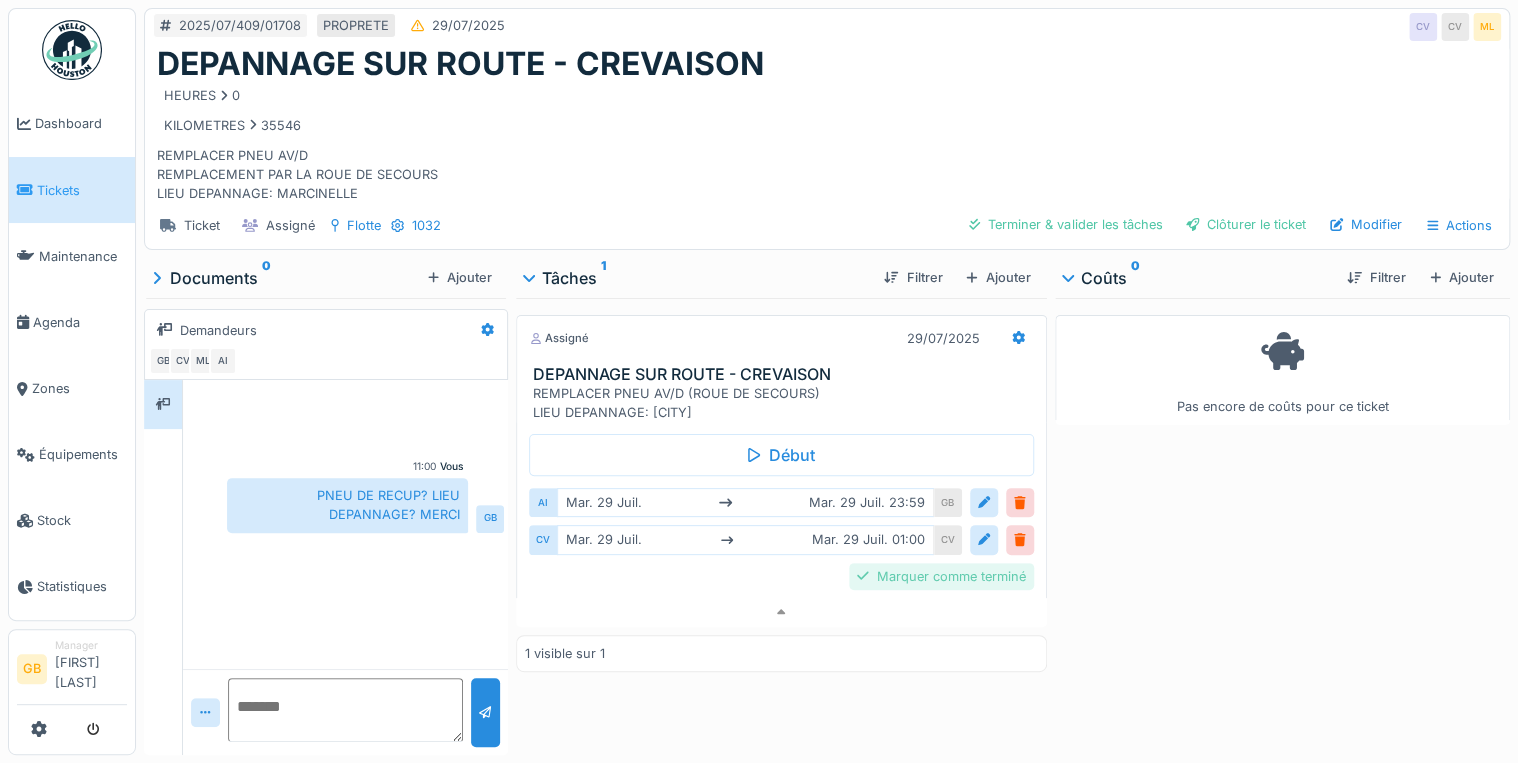 click on "Marquer comme terminé" at bounding box center (941, 576) 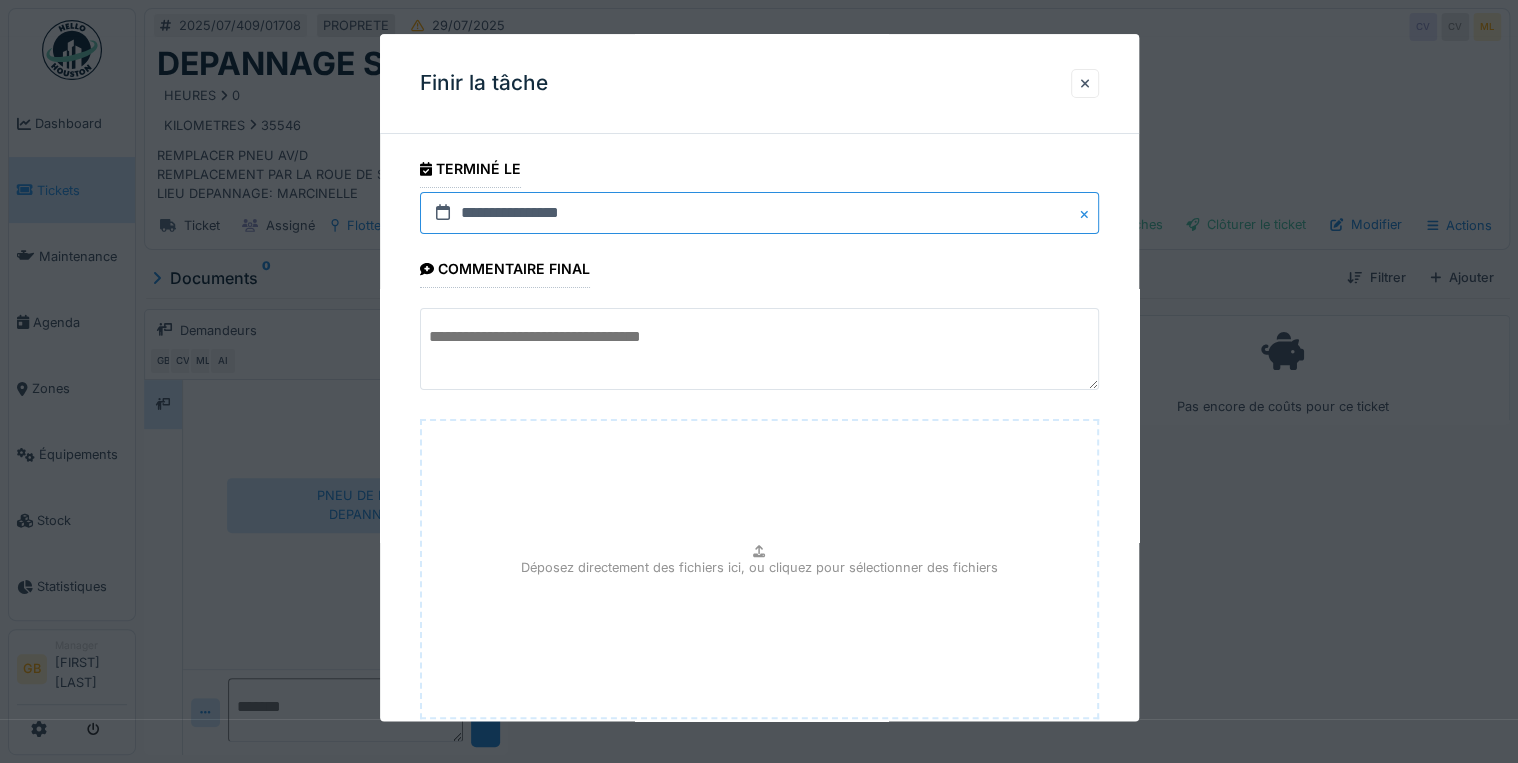 click on "**********" at bounding box center [759, 213] 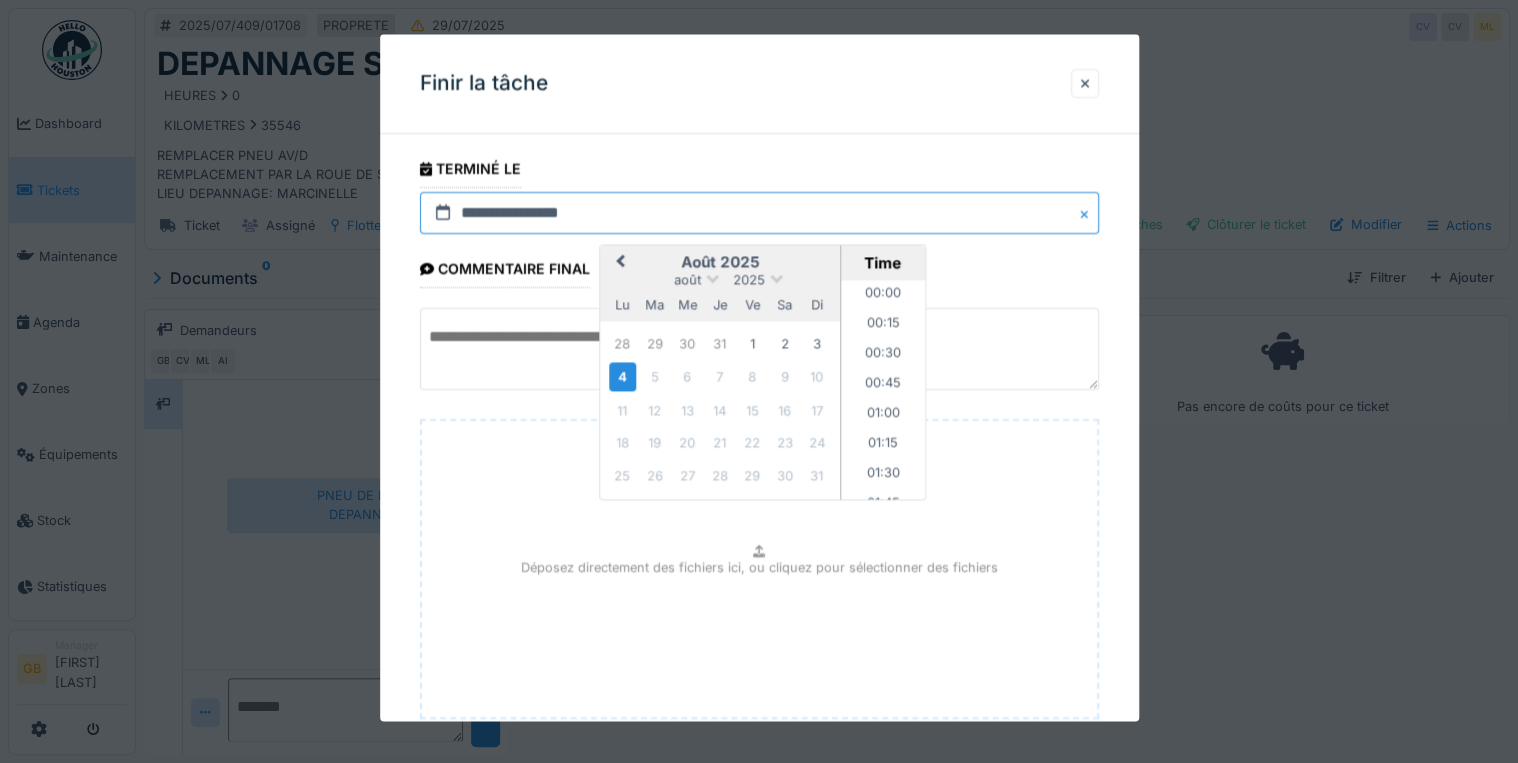 scroll, scrollTop: 1585, scrollLeft: 0, axis: vertical 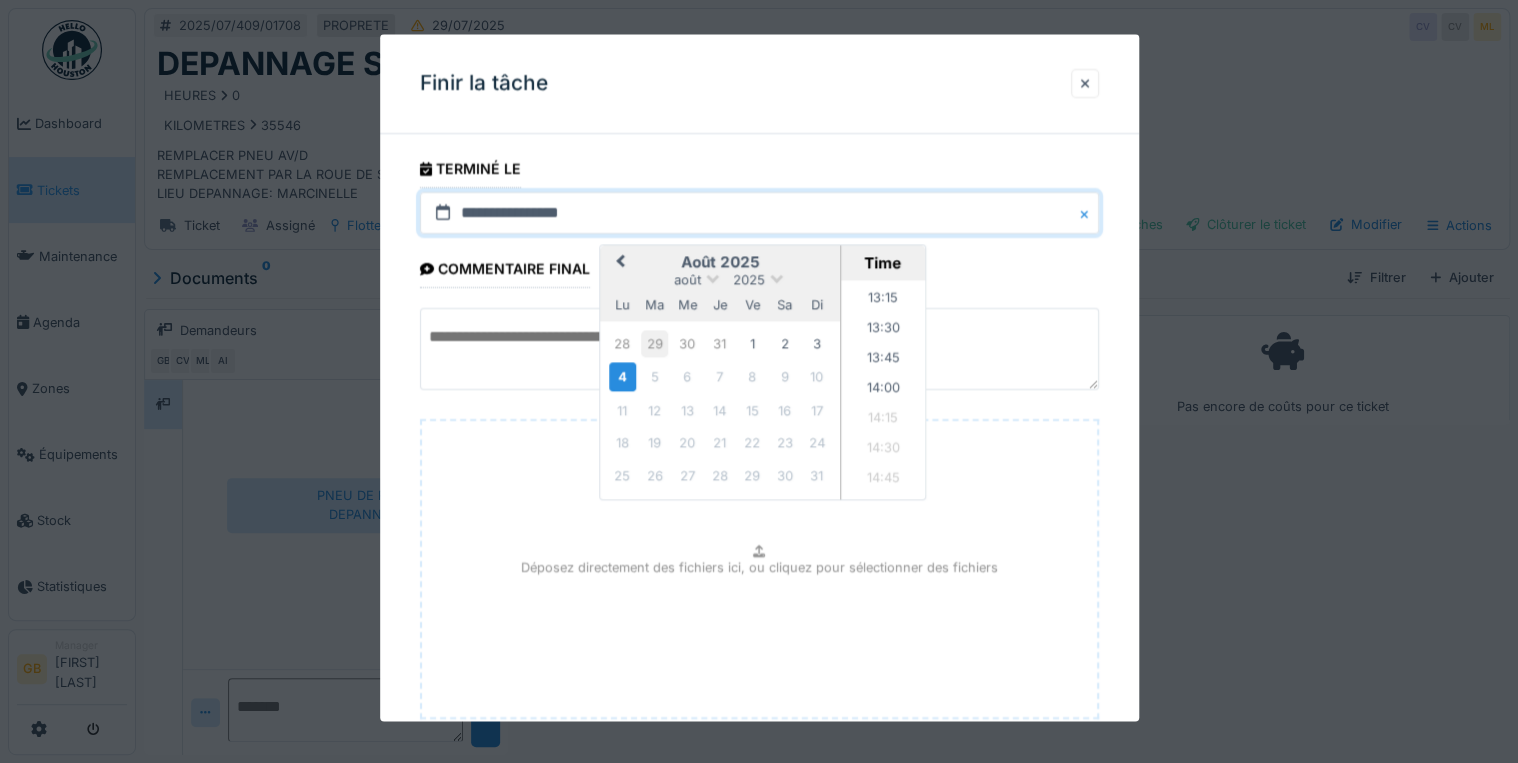 click on "29" at bounding box center (654, 343) 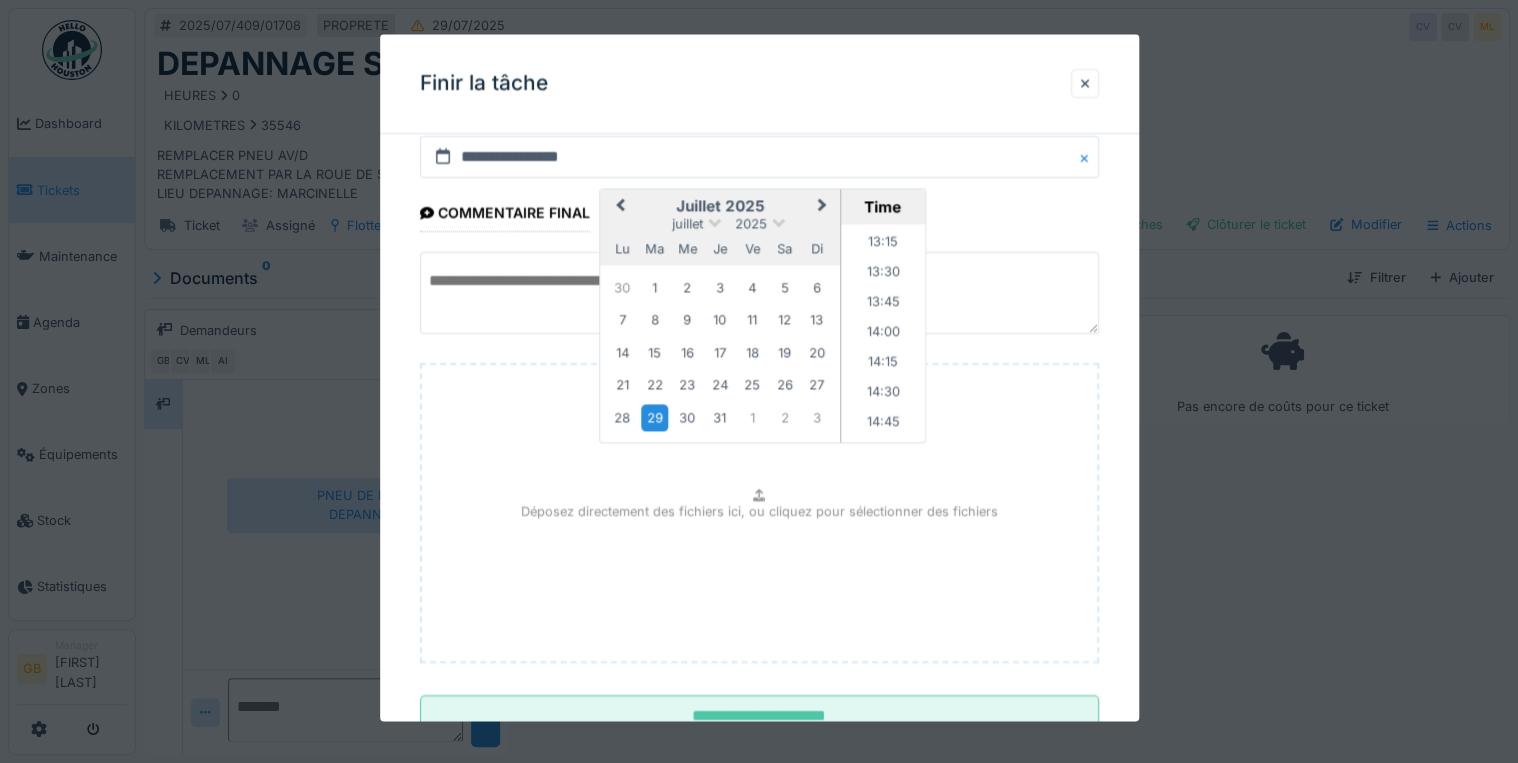 scroll, scrollTop: 126, scrollLeft: 0, axis: vertical 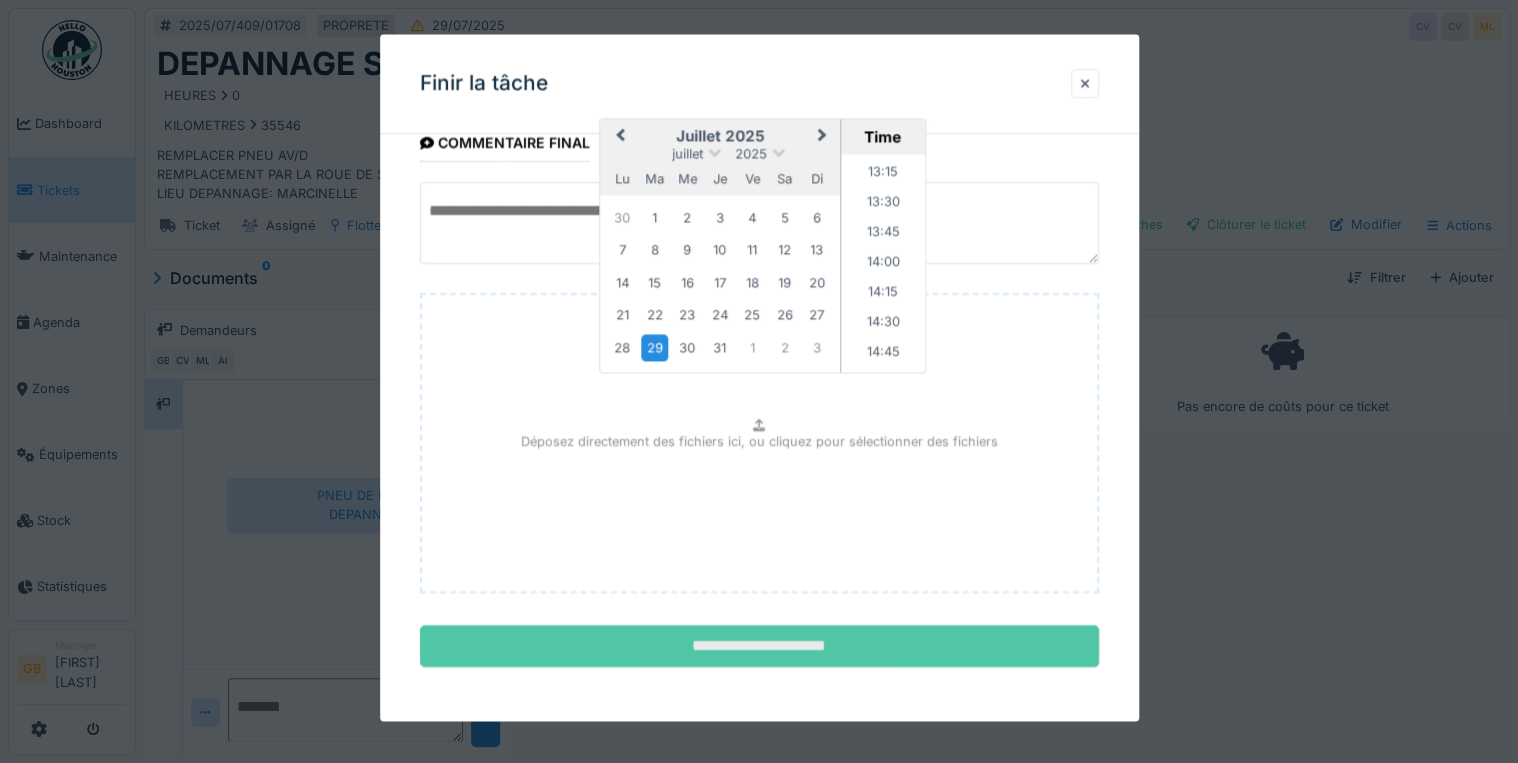 click on "**********" at bounding box center [759, 647] 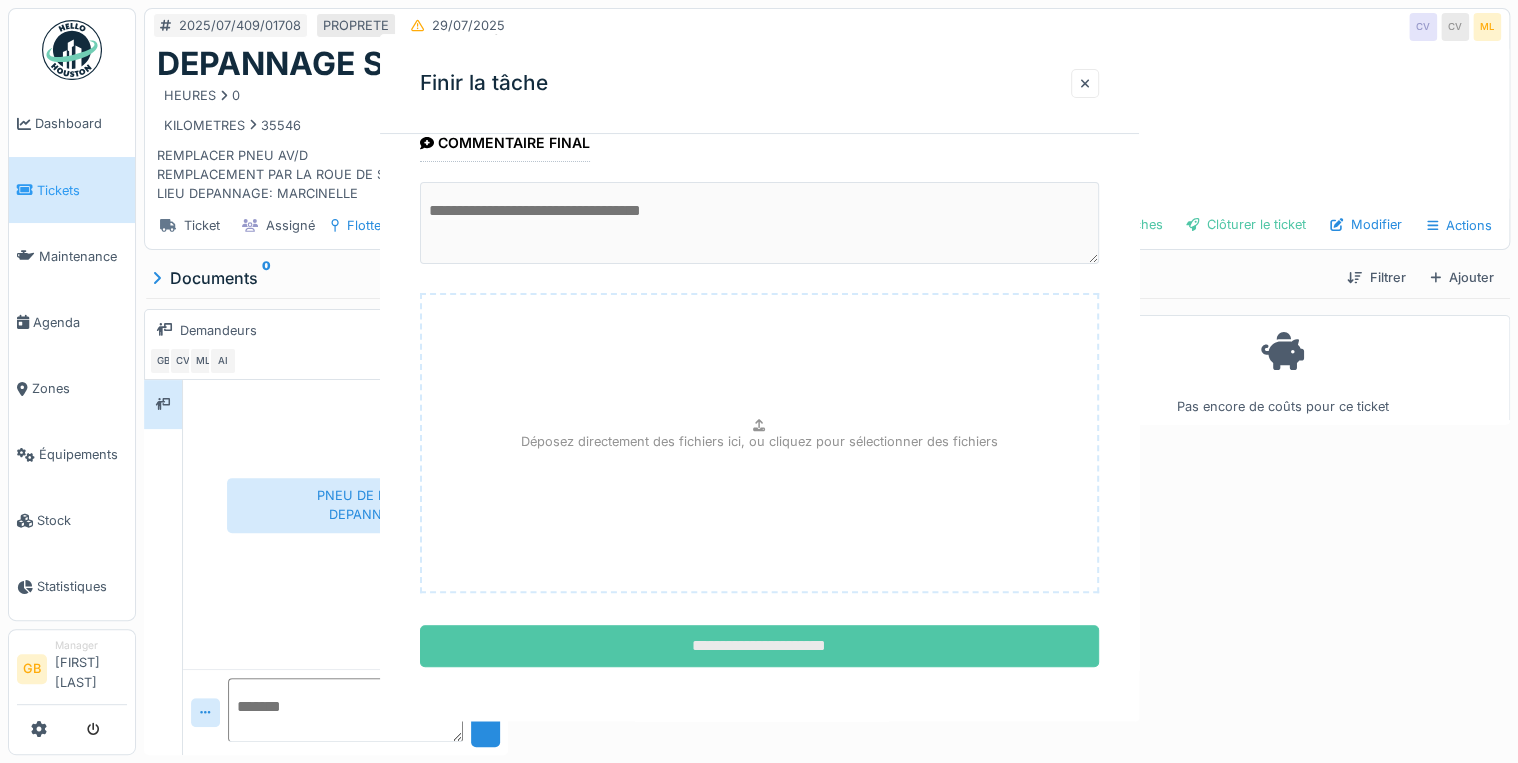 scroll, scrollTop: 0, scrollLeft: 0, axis: both 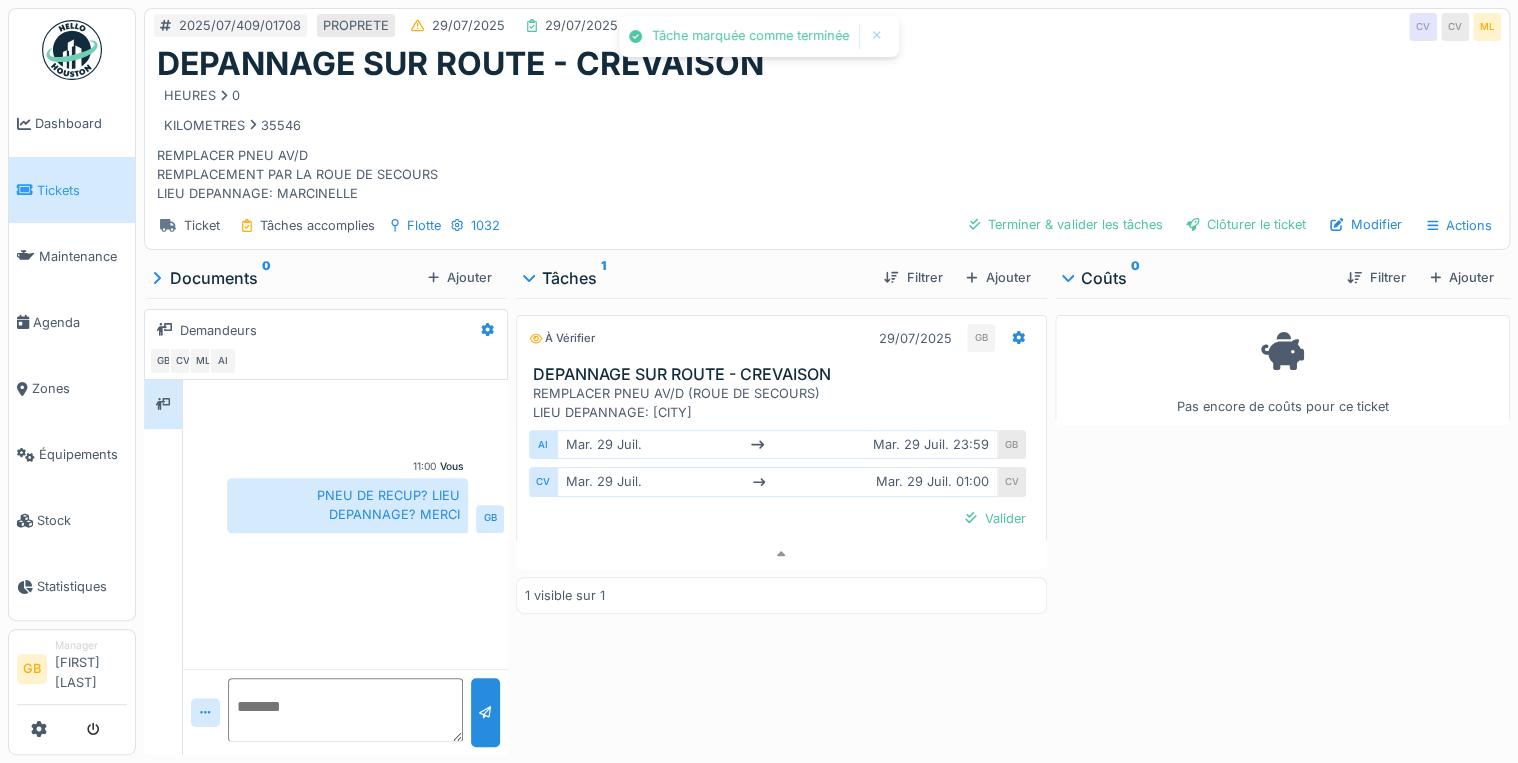 click on "Ticket Tâches accomplies Flotte 1032   Terminer & valider les tâches Clôturer le ticket Modifier Actions" at bounding box center (827, 225) 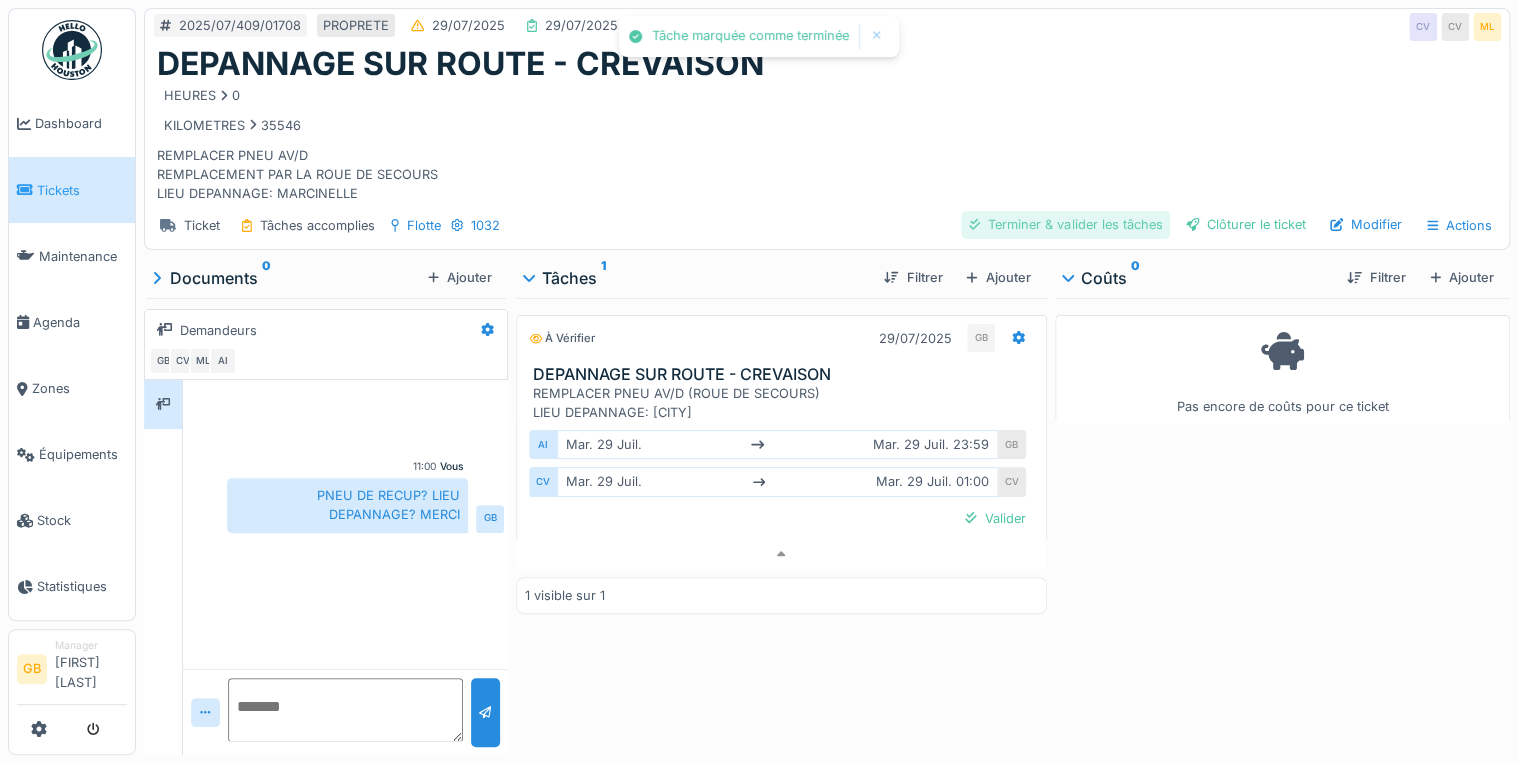 click on "Terminer & valider les tâches" at bounding box center [1065, 224] 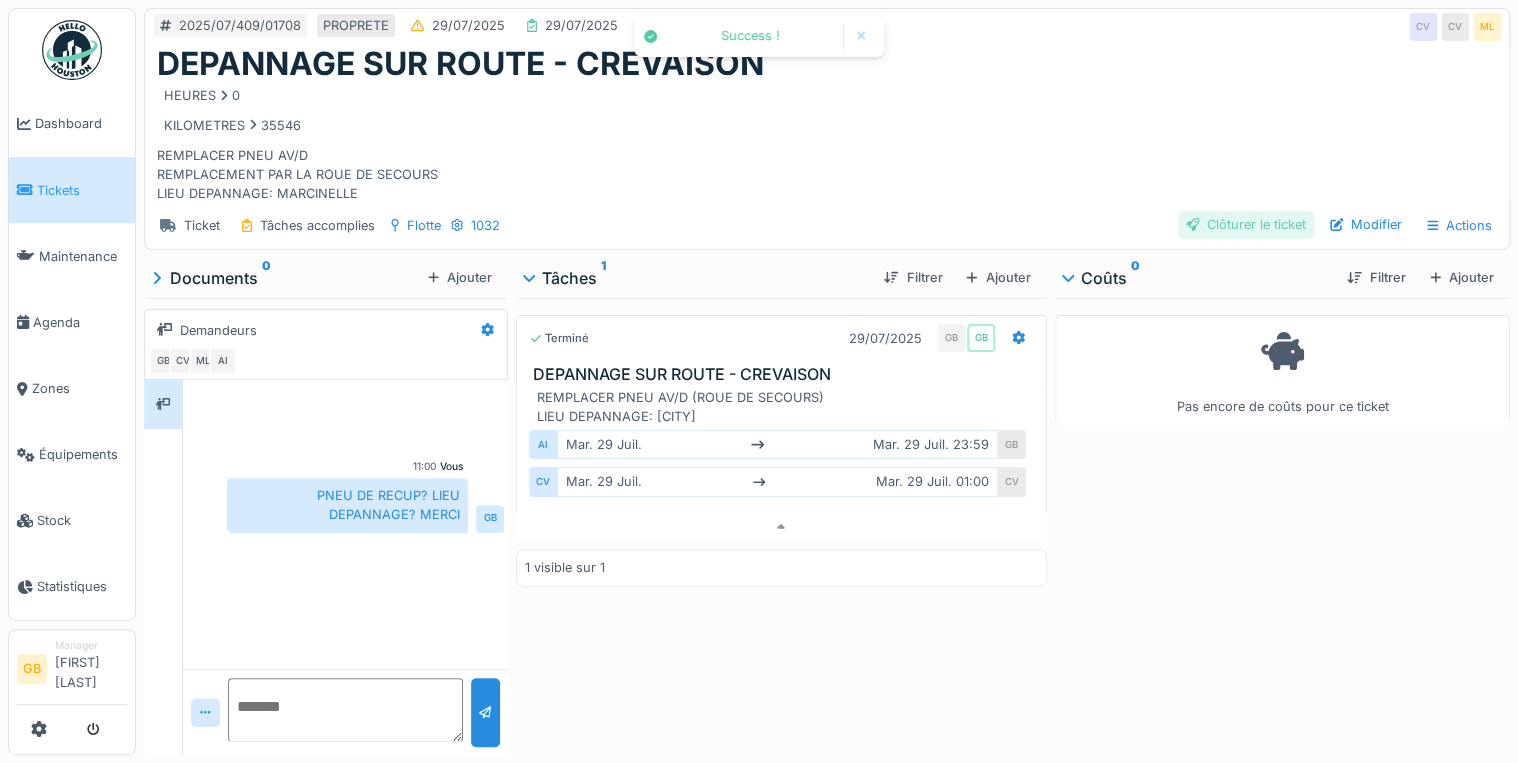 click on "Clôturer le ticket" at bounding box center [1246, 224] 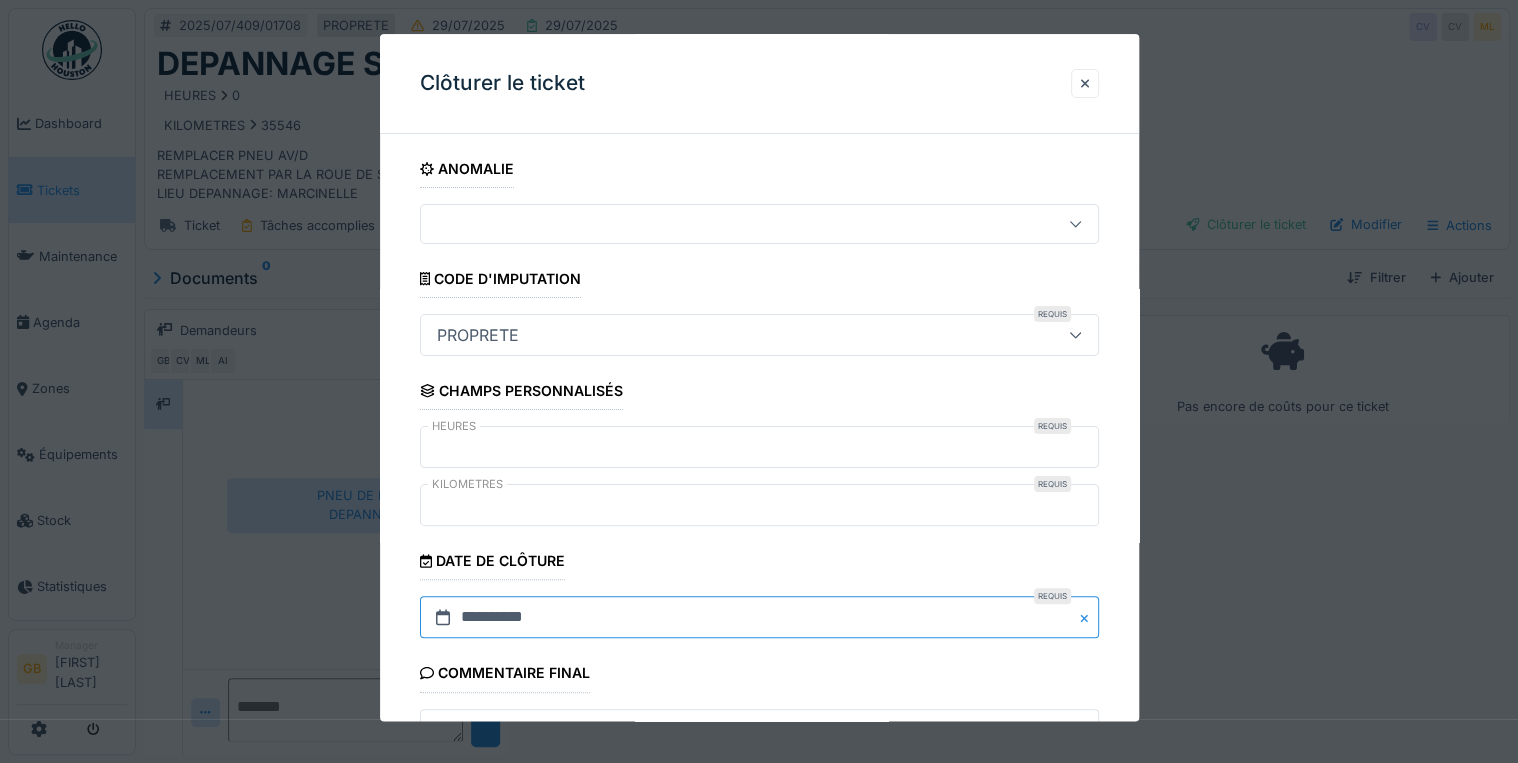 click on "**********" at bounding box center [759, 618] 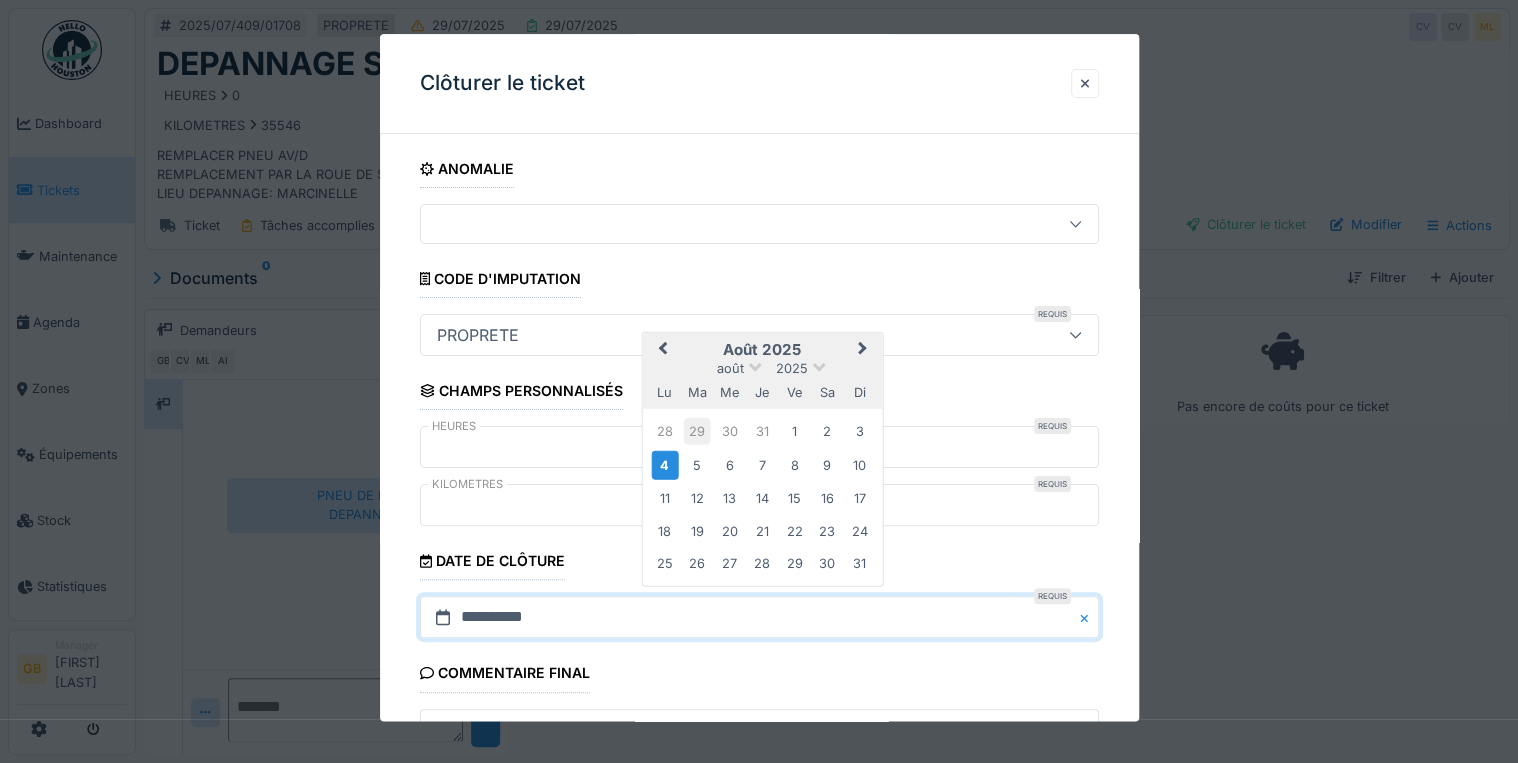 click on "29" at bounding box center [697, 431] 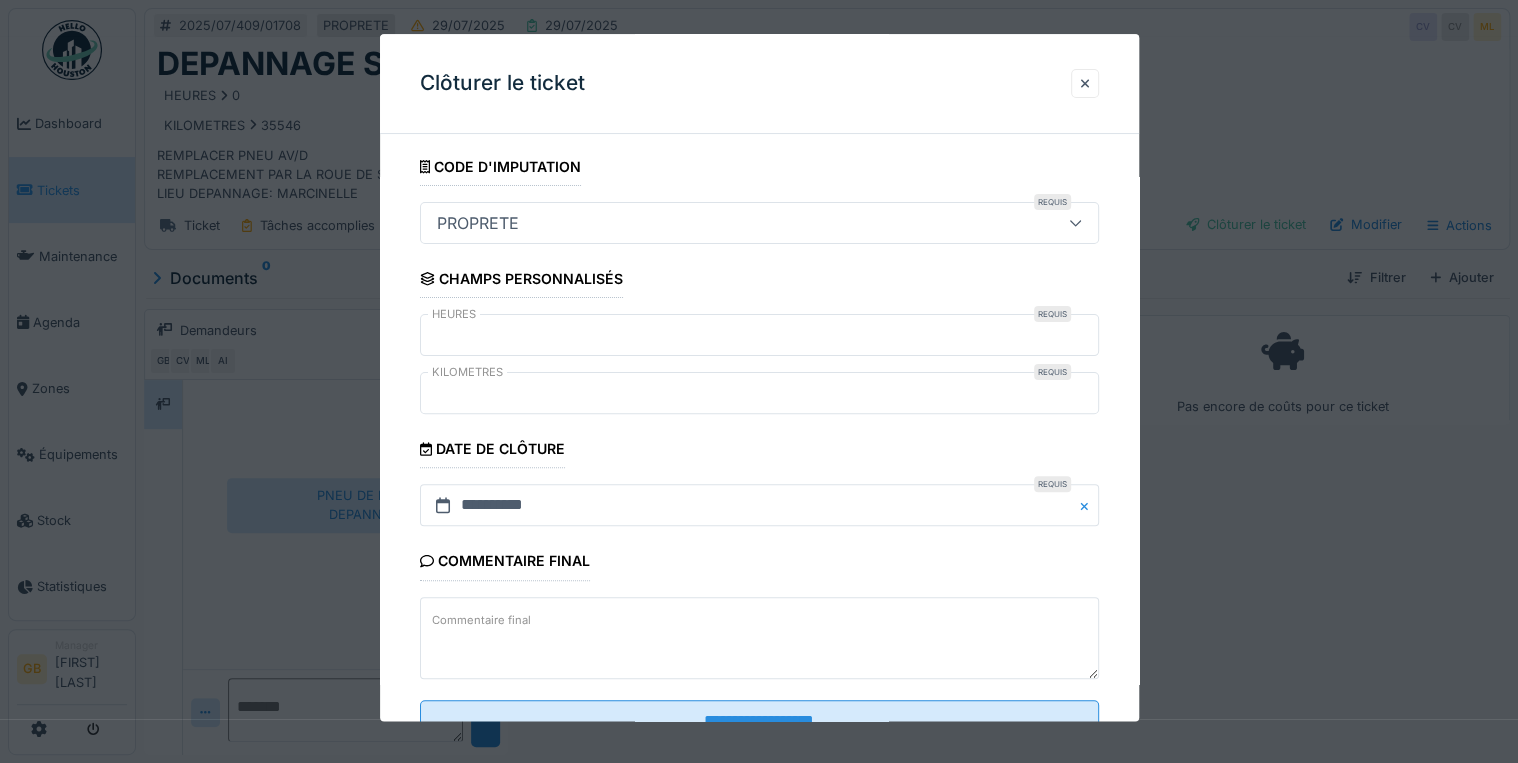 scroll, scrollTop: 184, scrollLeft: 0, axis: vertical 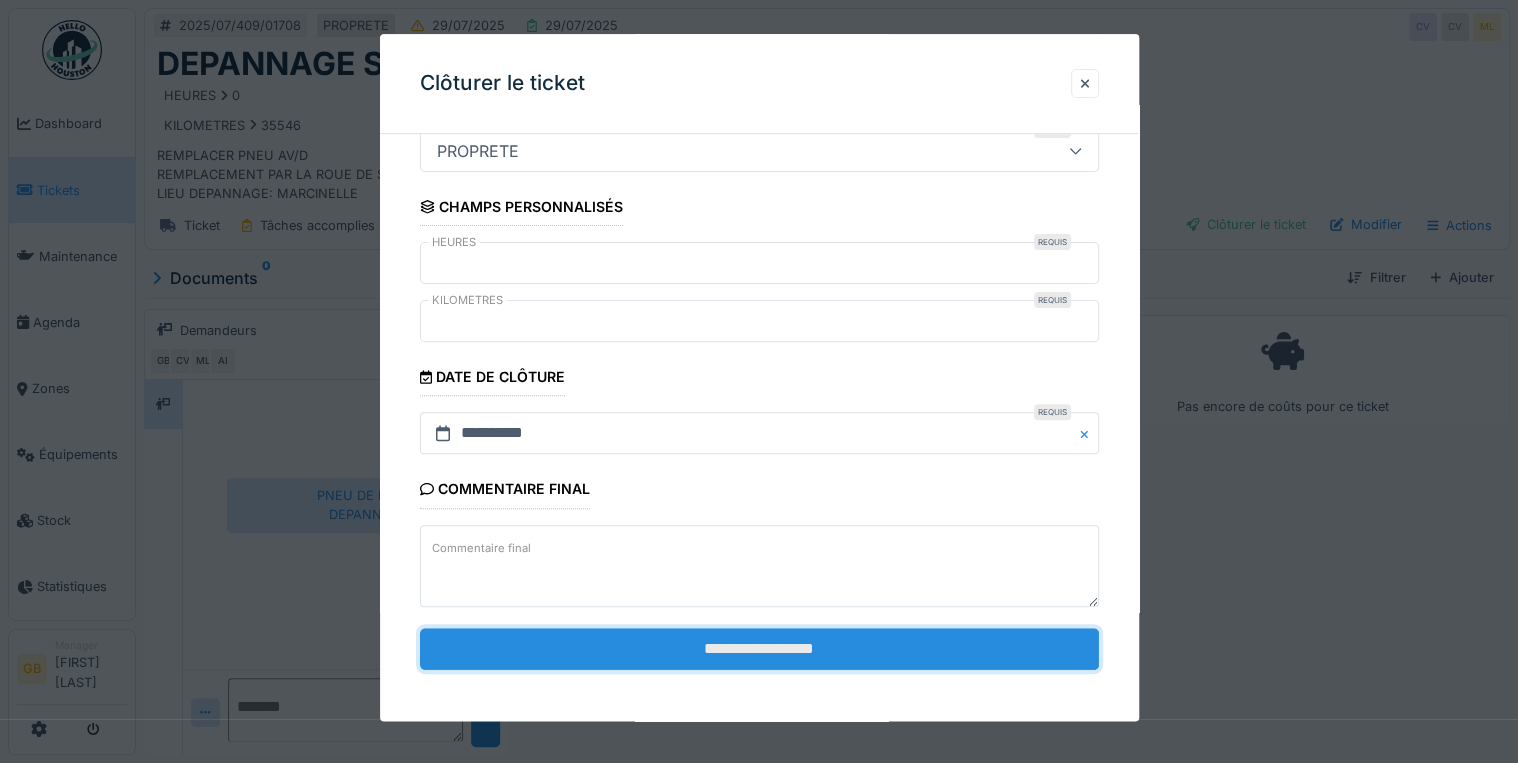 click on "**********" at bounding box center [759, 649] 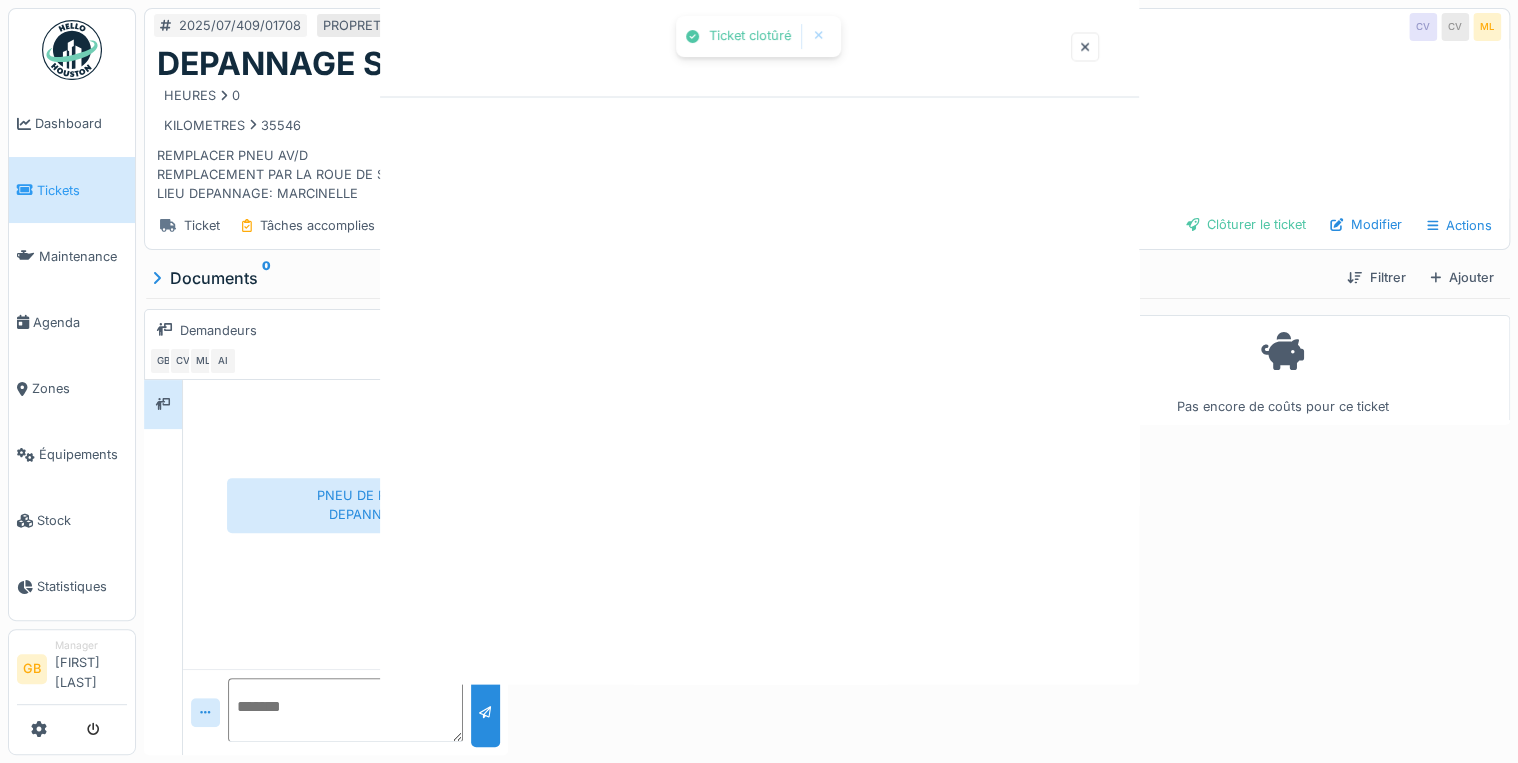 scroll, scrollTop: 0, scrollLeft: 0, axis: both 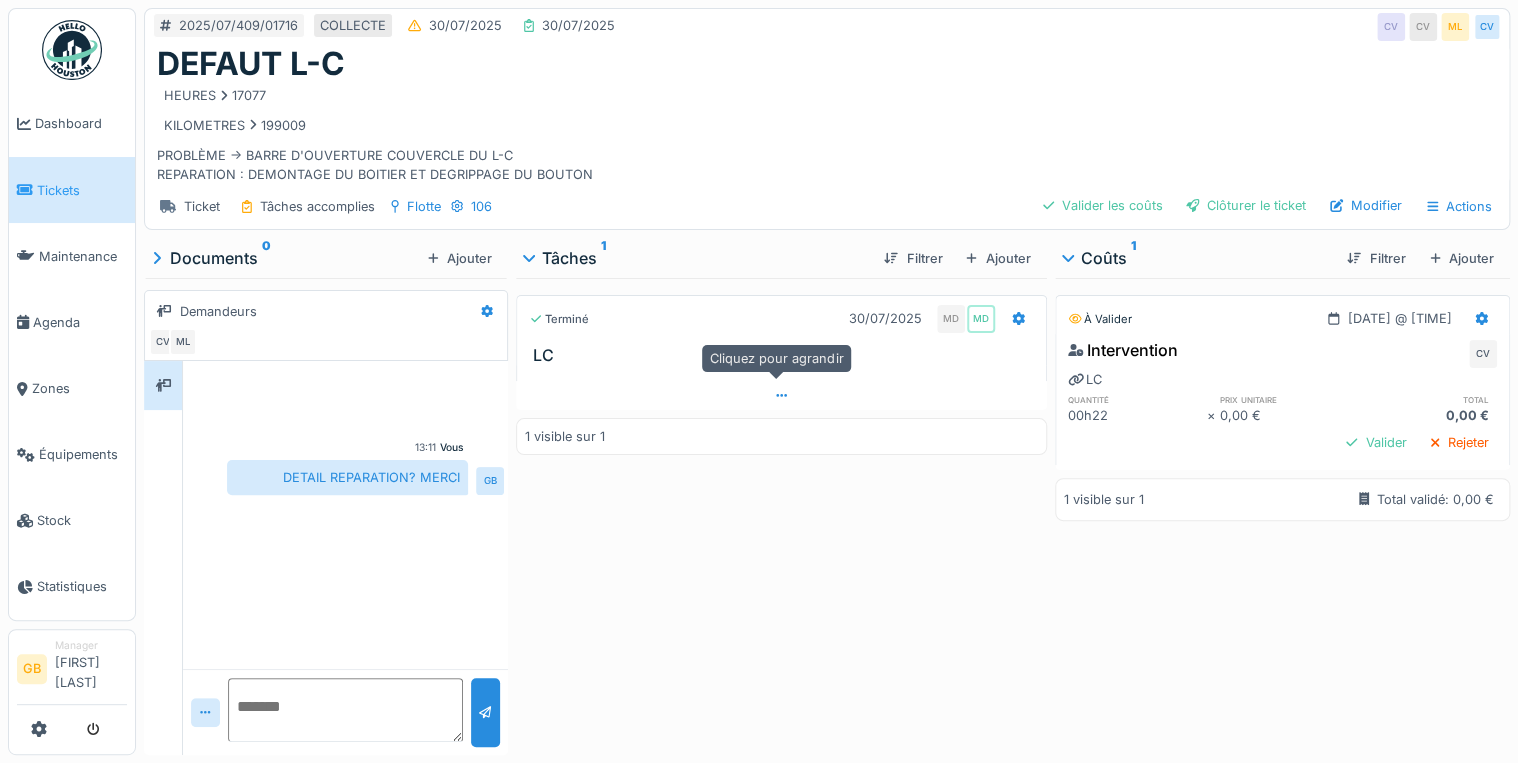 click at bounding box center [781, 395] 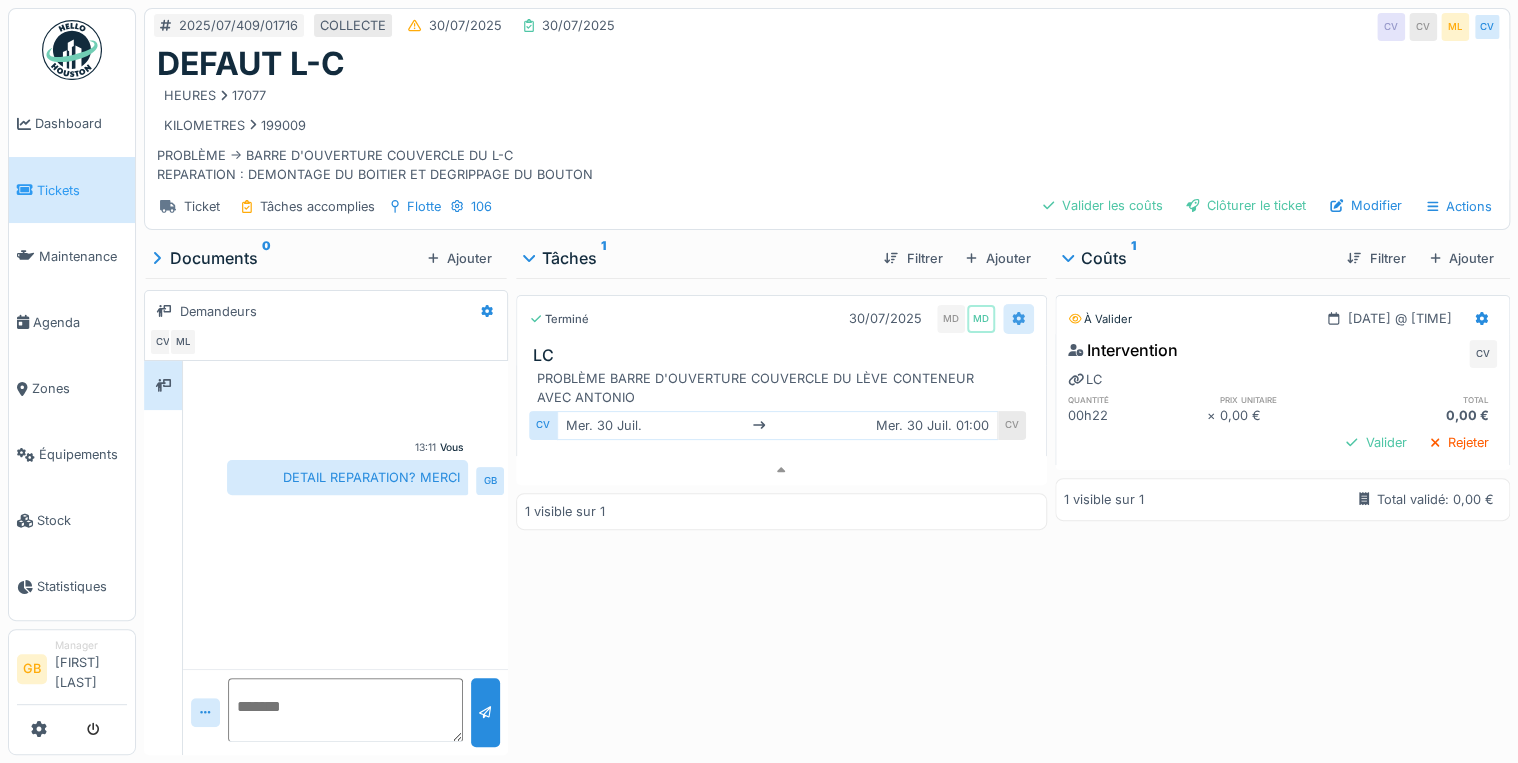 click at bounding box center (1018, 318) 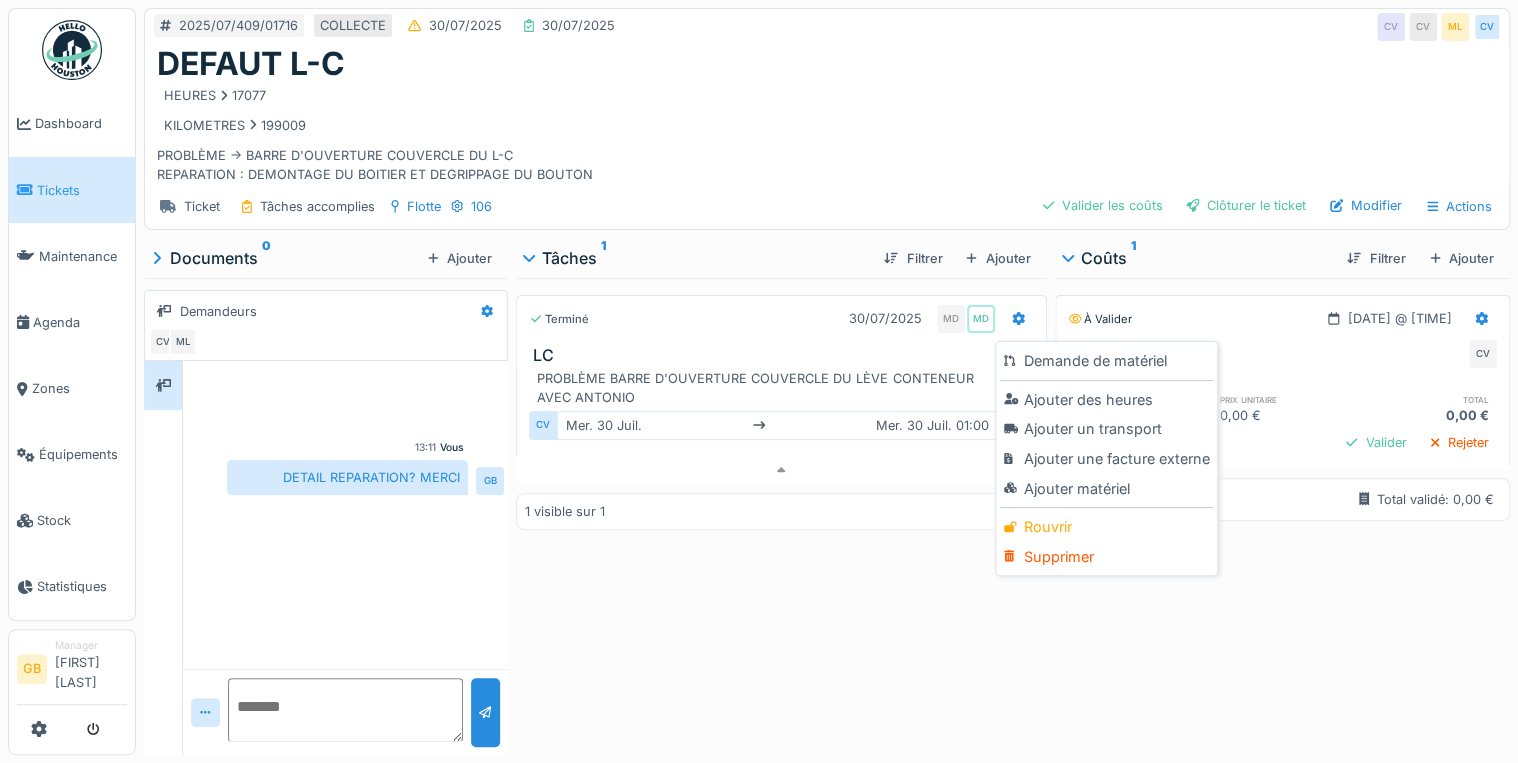 click on "Rouvrir" at bounding box center [1106, 527] 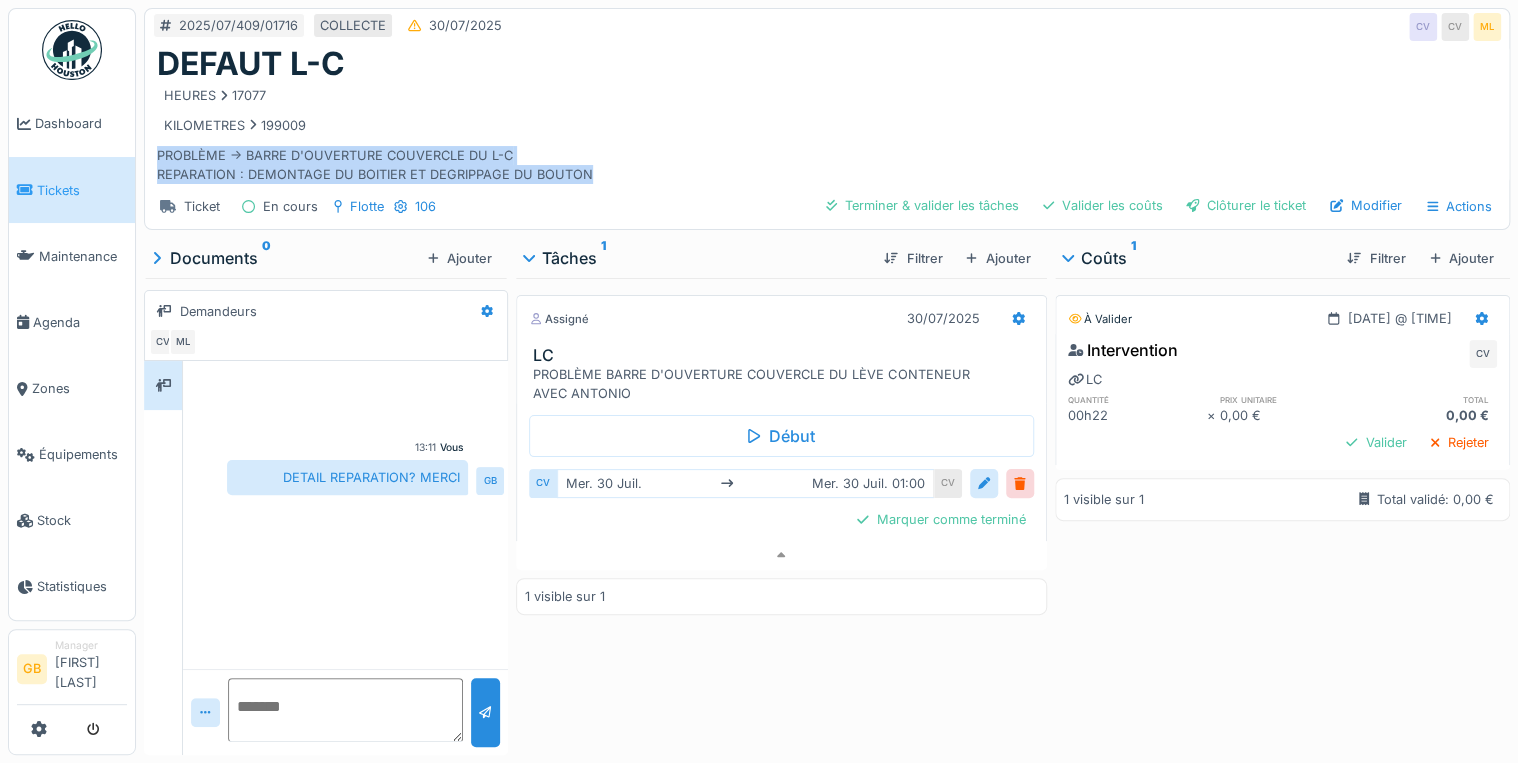 drag, startPoint x: 592, startPoint y: 158, endPoint x: 156, endPoint y: 141, distance: 436.3313 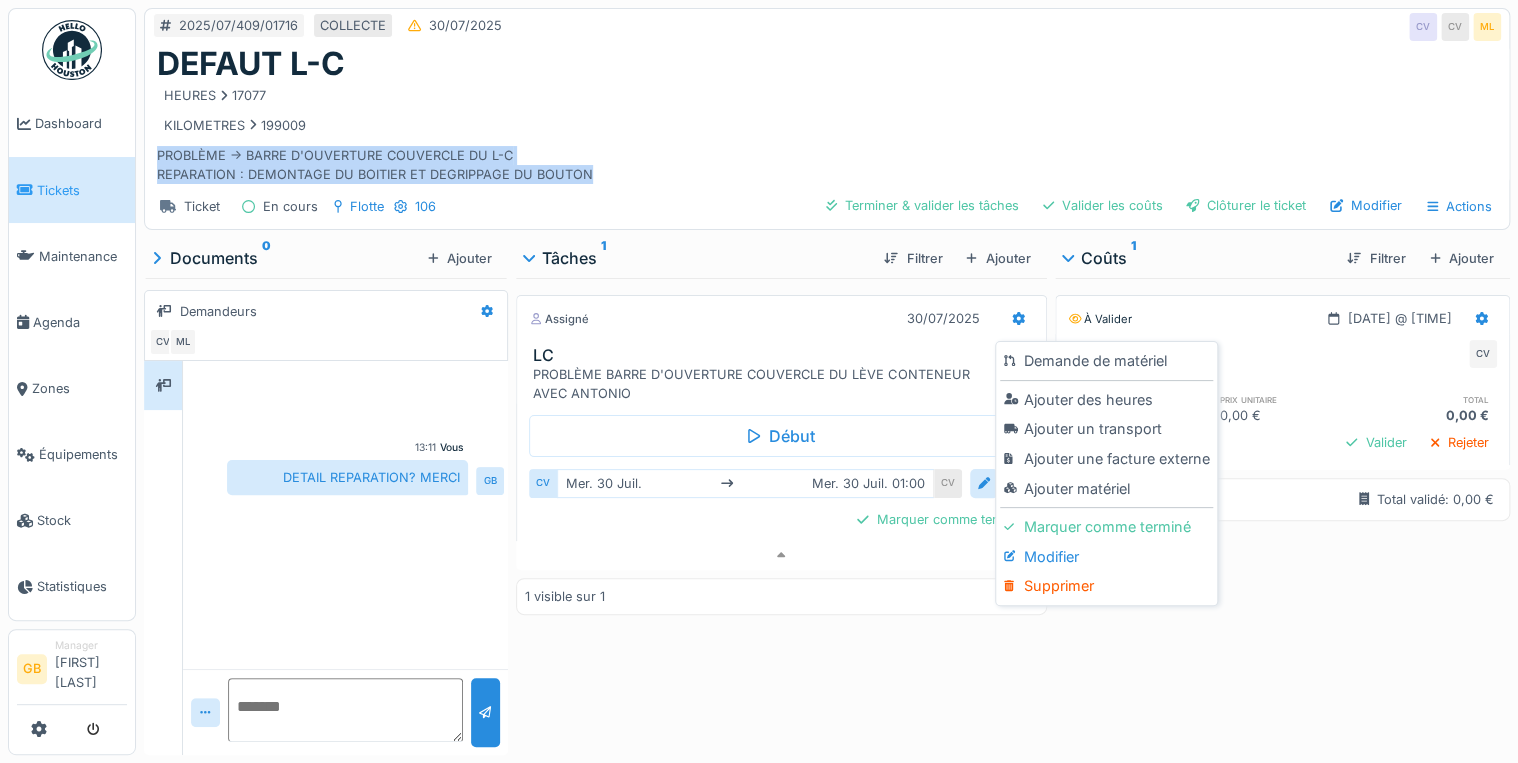 click on "Marquer comme terminé" at bounding box center [1106, 527] 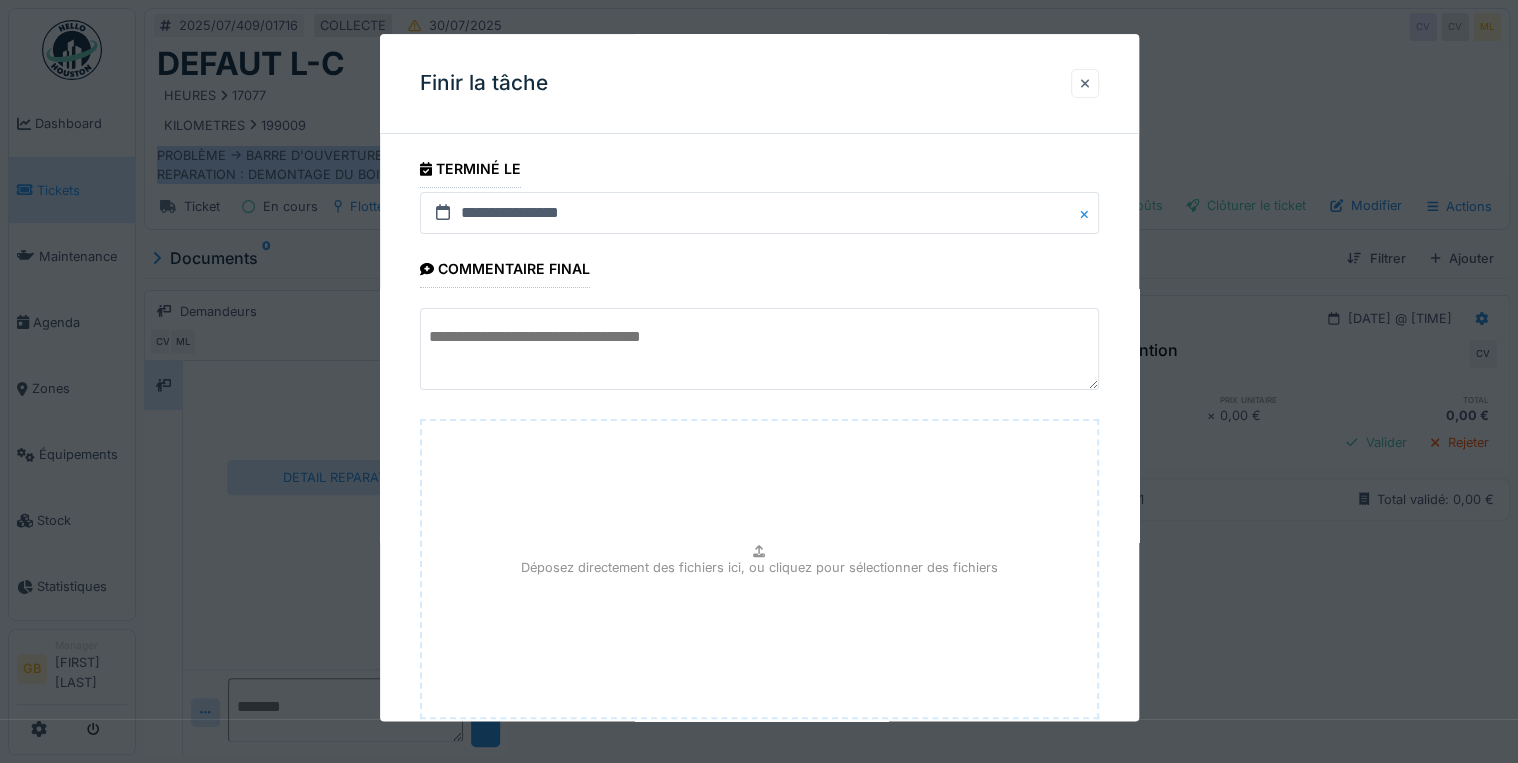 click at bounding box center (1085, 83) 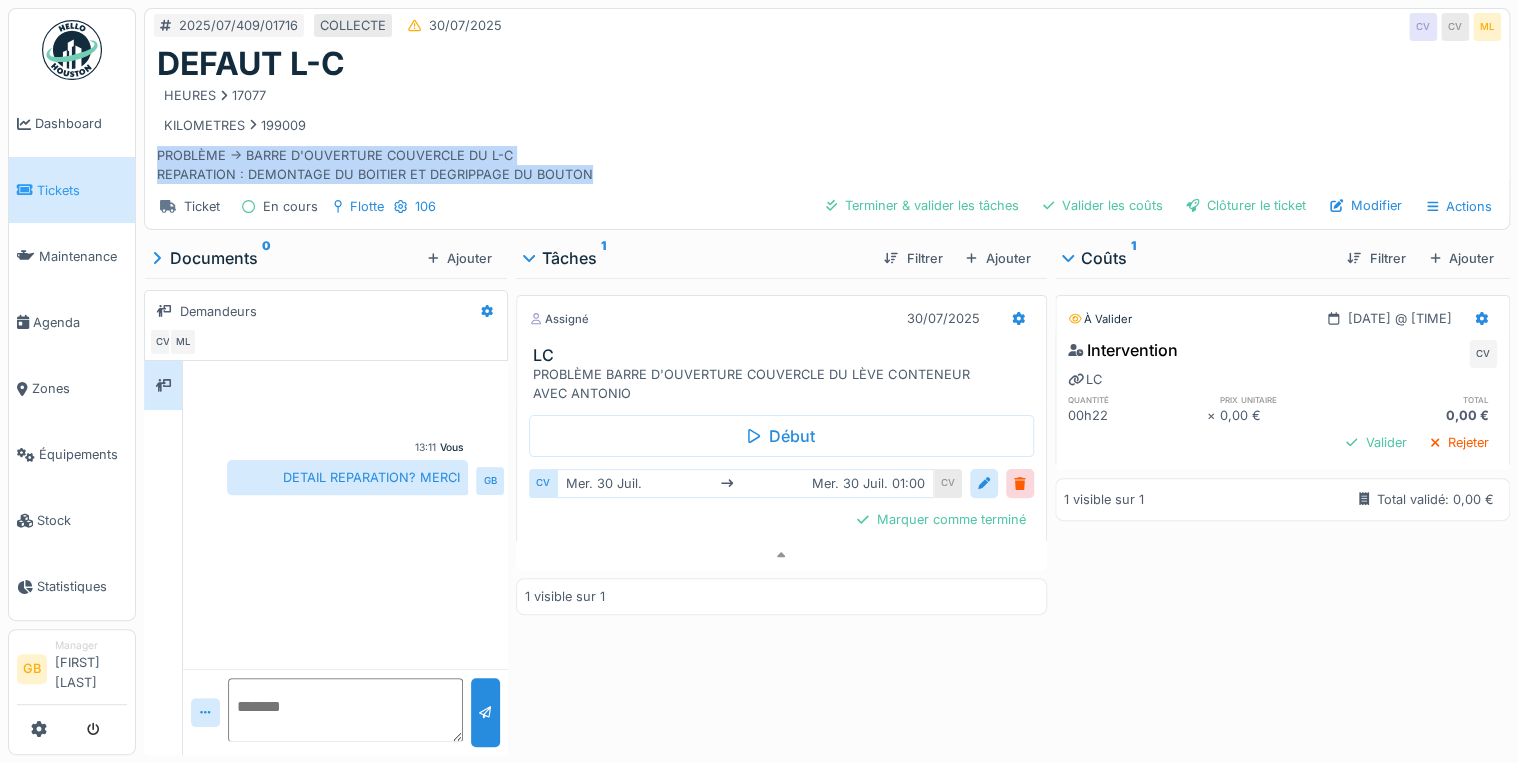 click on "Assigné 30/07/2025 LC PROBLÈME BARRE D'OUVERTURE COUVERCLE DU LÈVE CONTENEUR
AVEC ANTONIO" at bounding box center (781, 349) 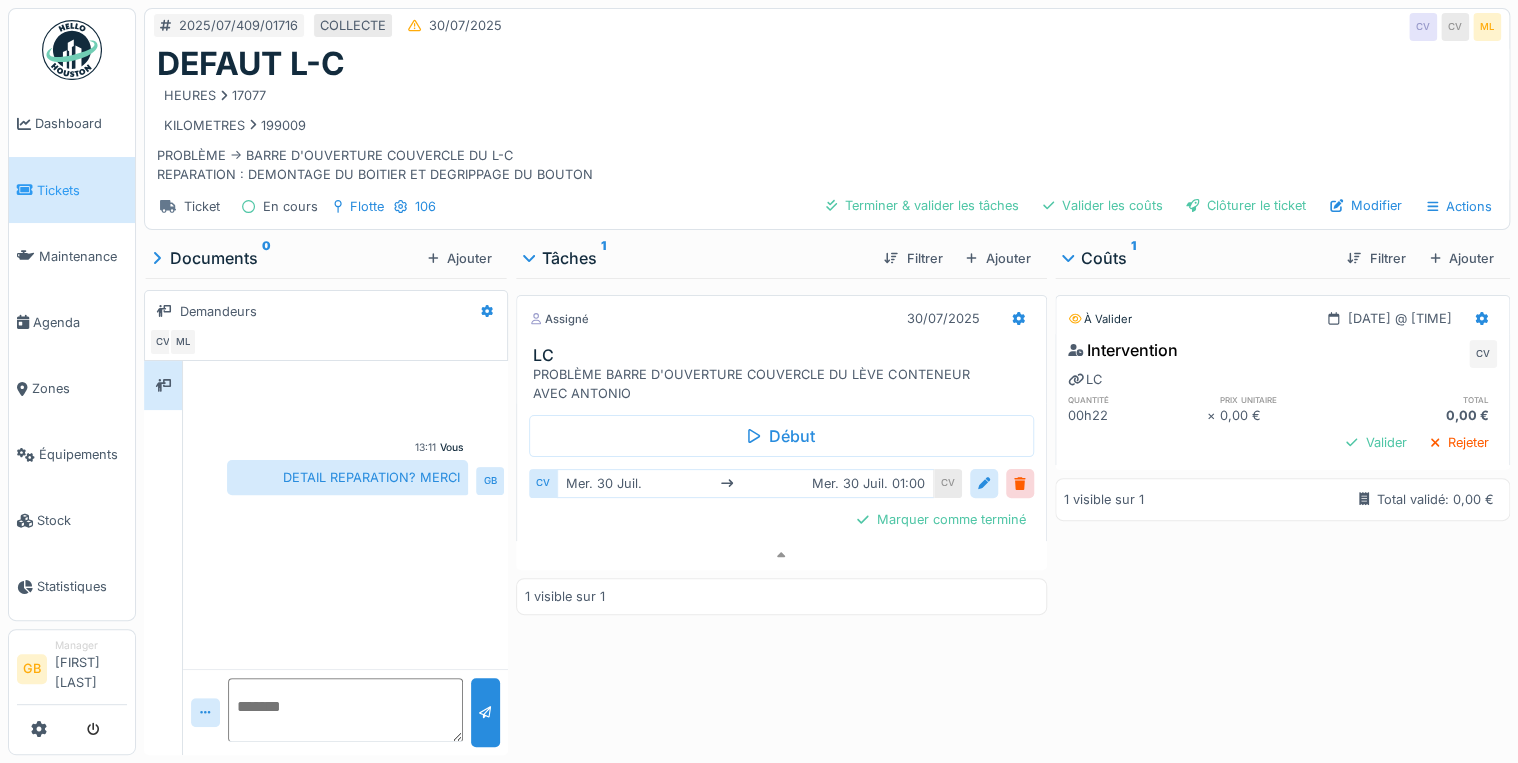 drag, startPoint x: 1015, startPoint y: 308, endPoint x: 1026, endPoint y: 319, distance: 15.556349 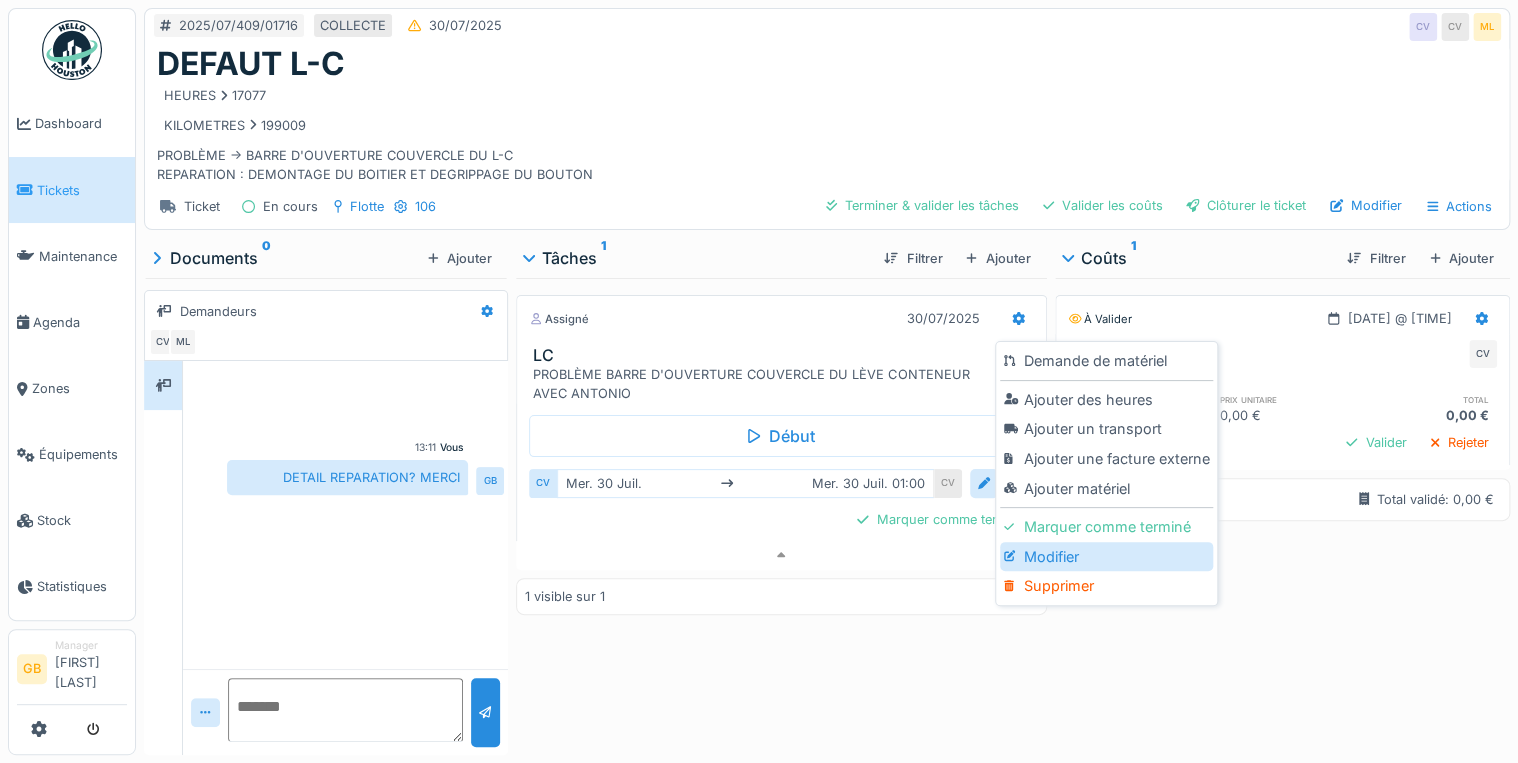 click on "Modifier" at bounding box center [1106, 557] 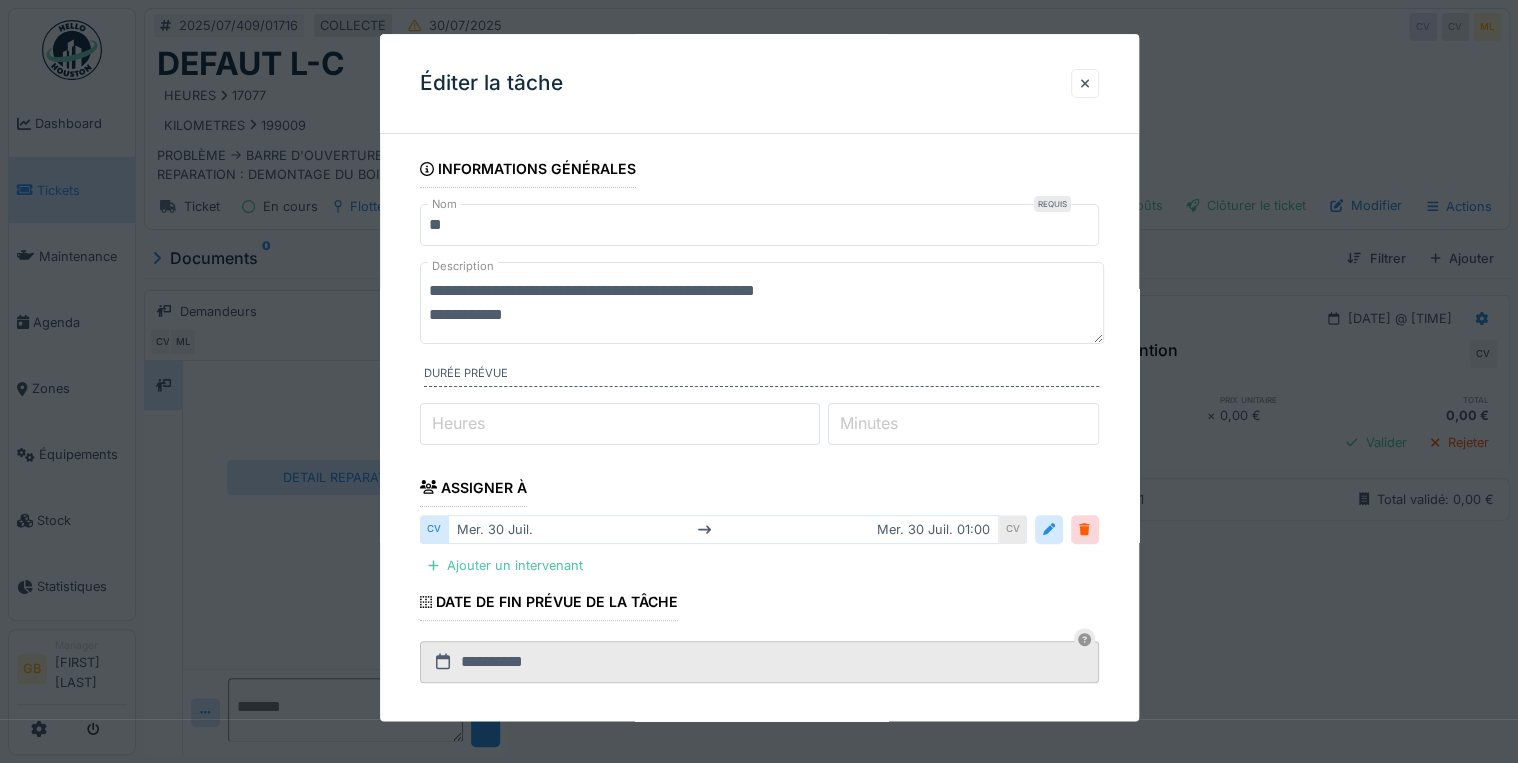drag, startPoint x: 312, startPoint y: 227, endPoint x: 91, endPoint y: 158, distance: 231.52106 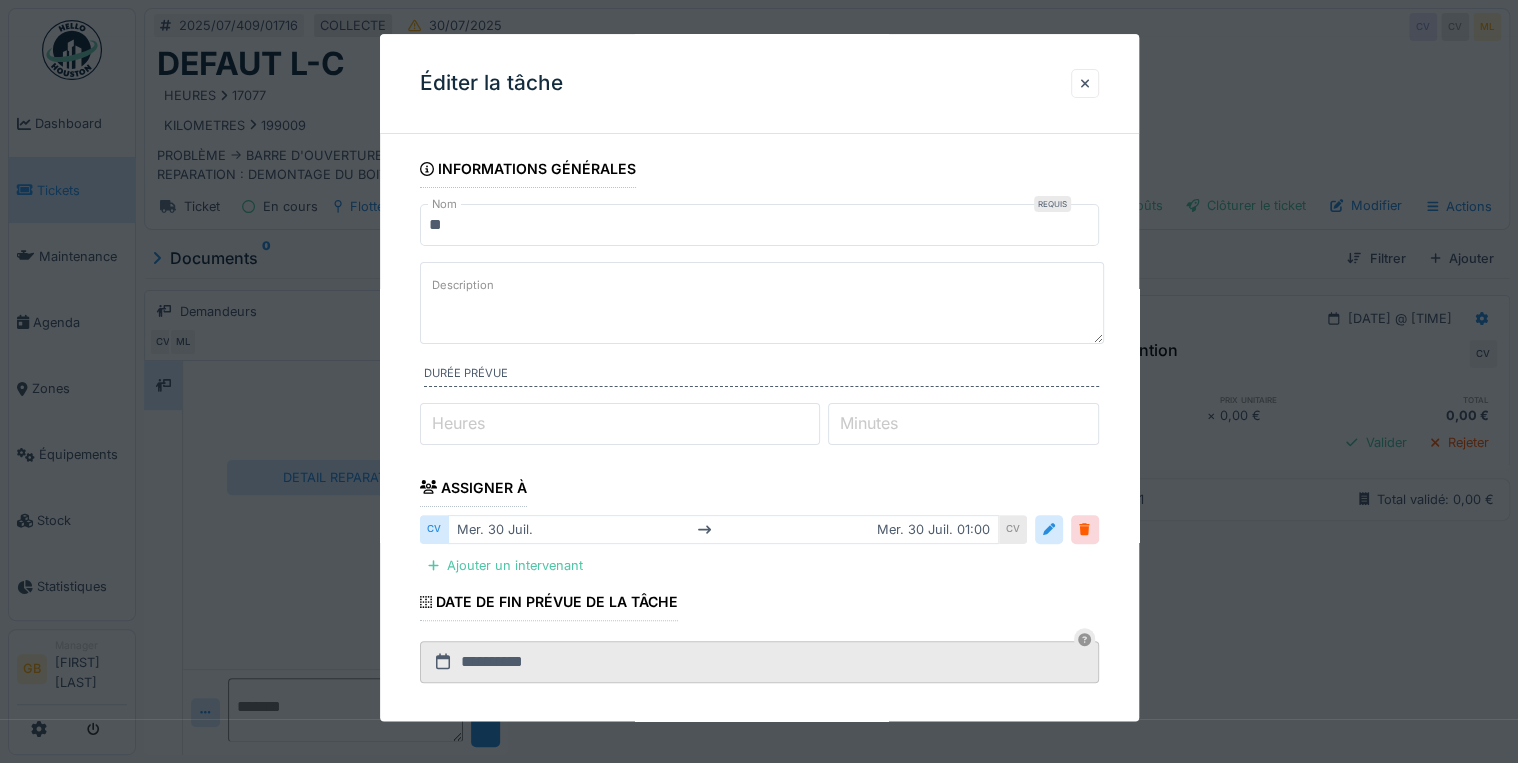 paste on "**********" 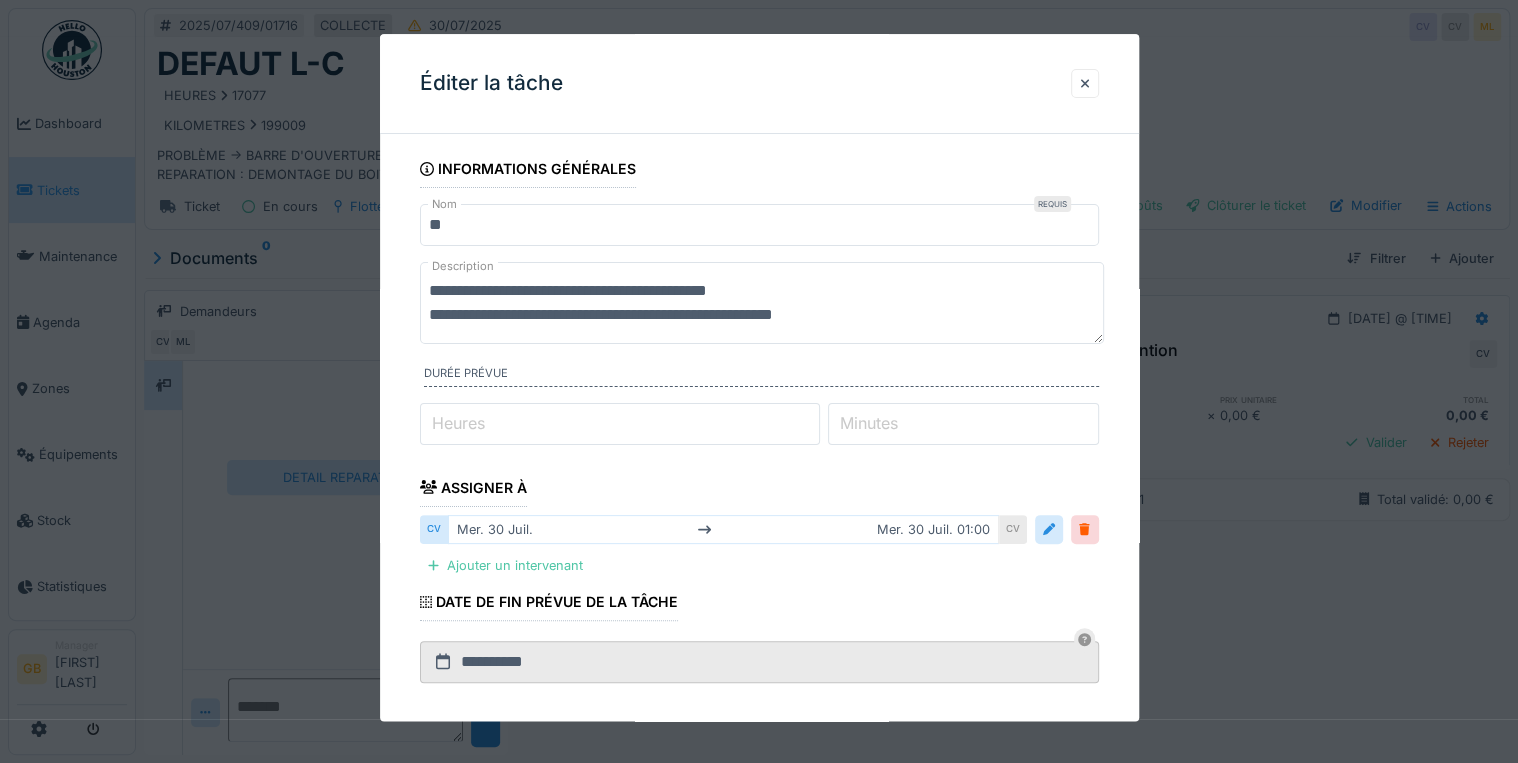 type on "**********" 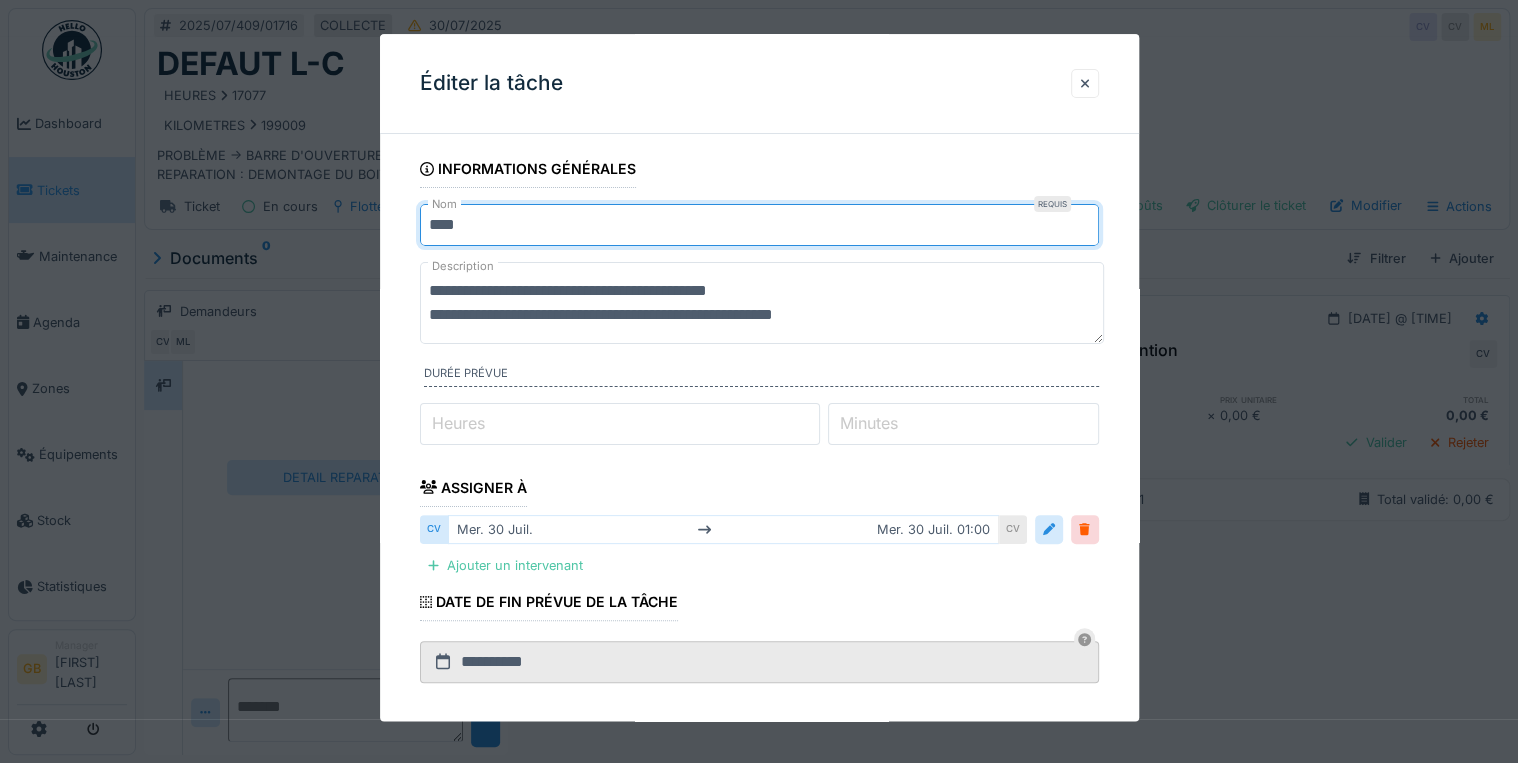 type on "**********" 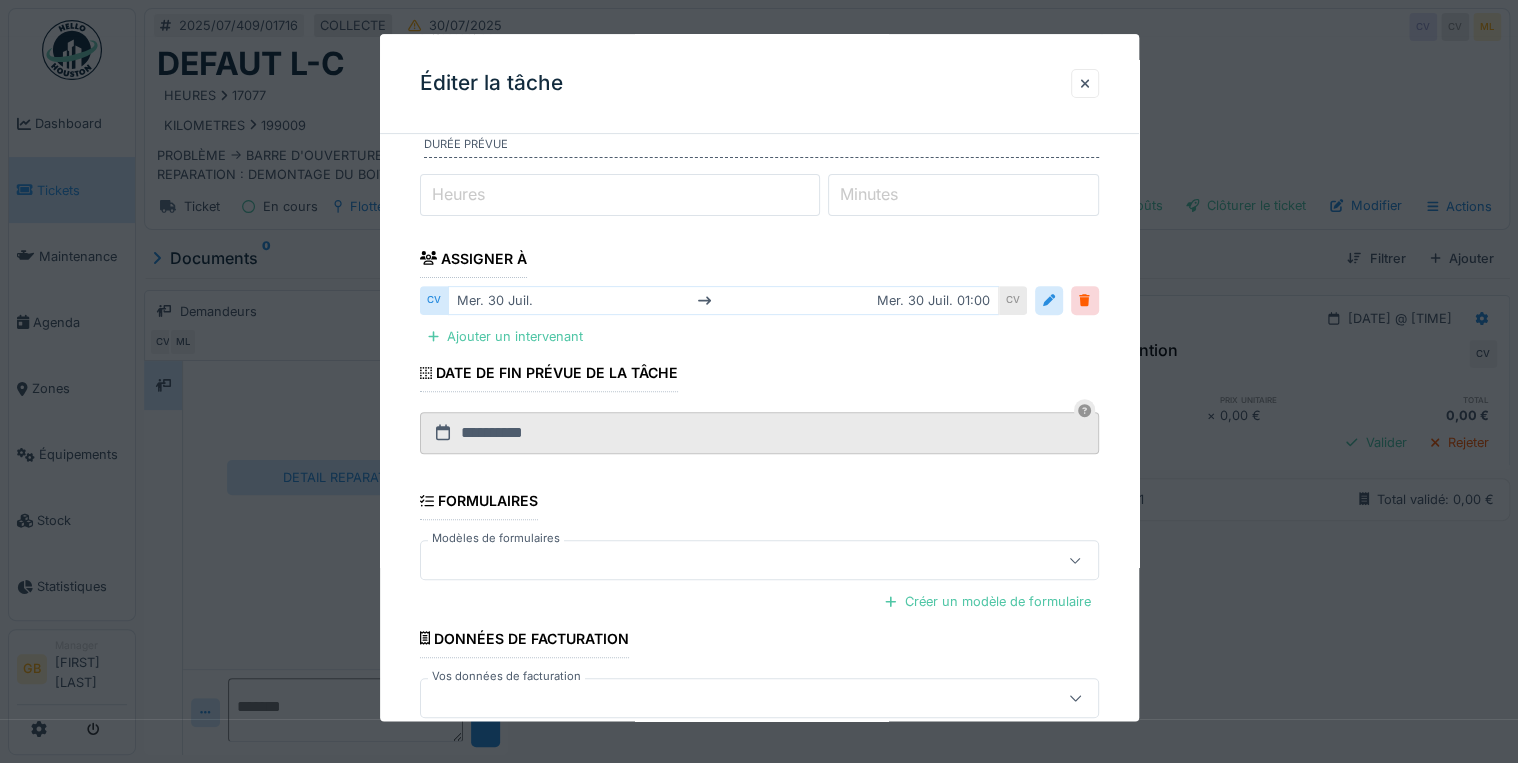 scroll, scrollTop: 336, scrollLeft: 0, axis: vertical 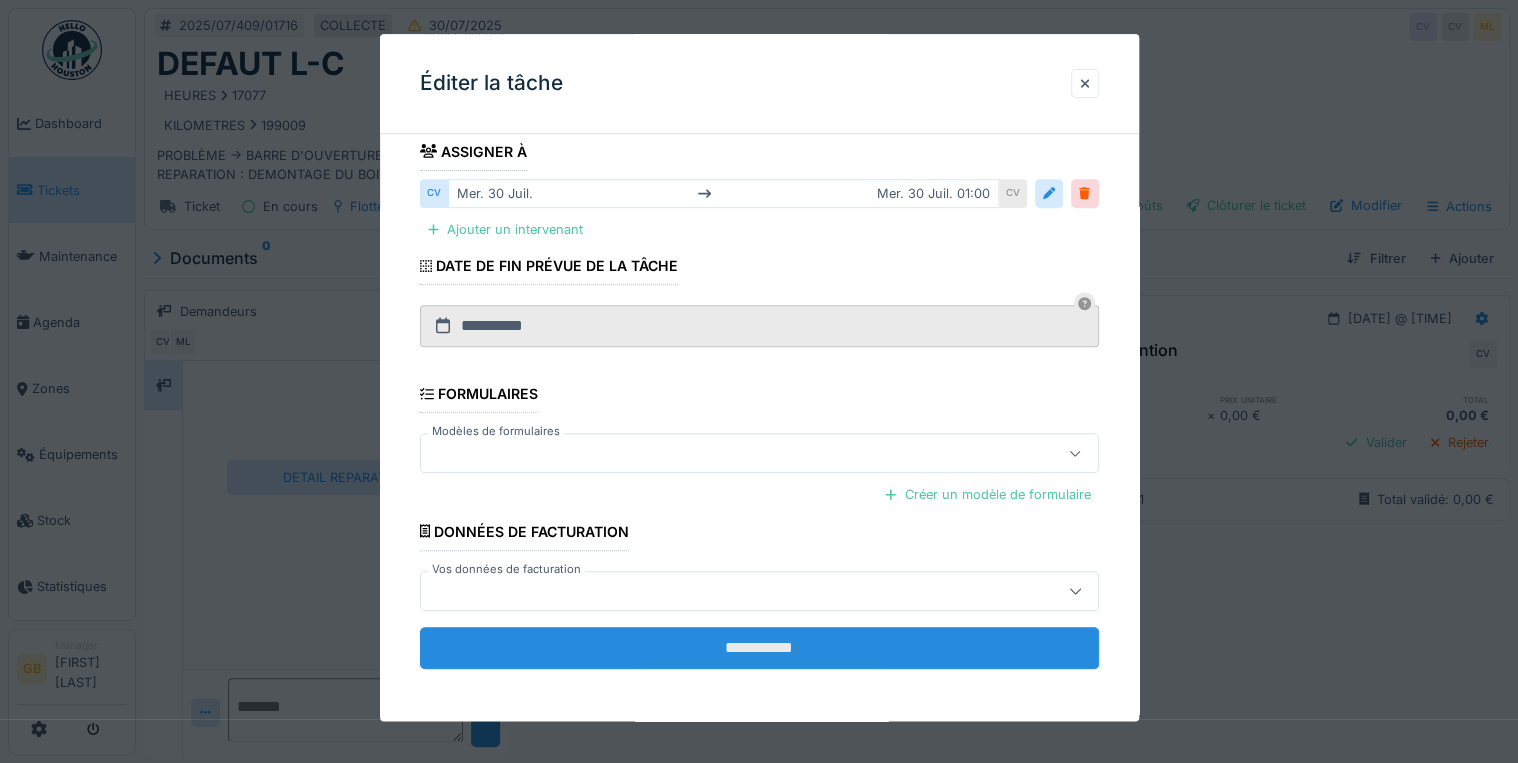 click on "**********" at bounding box center (759, 648) 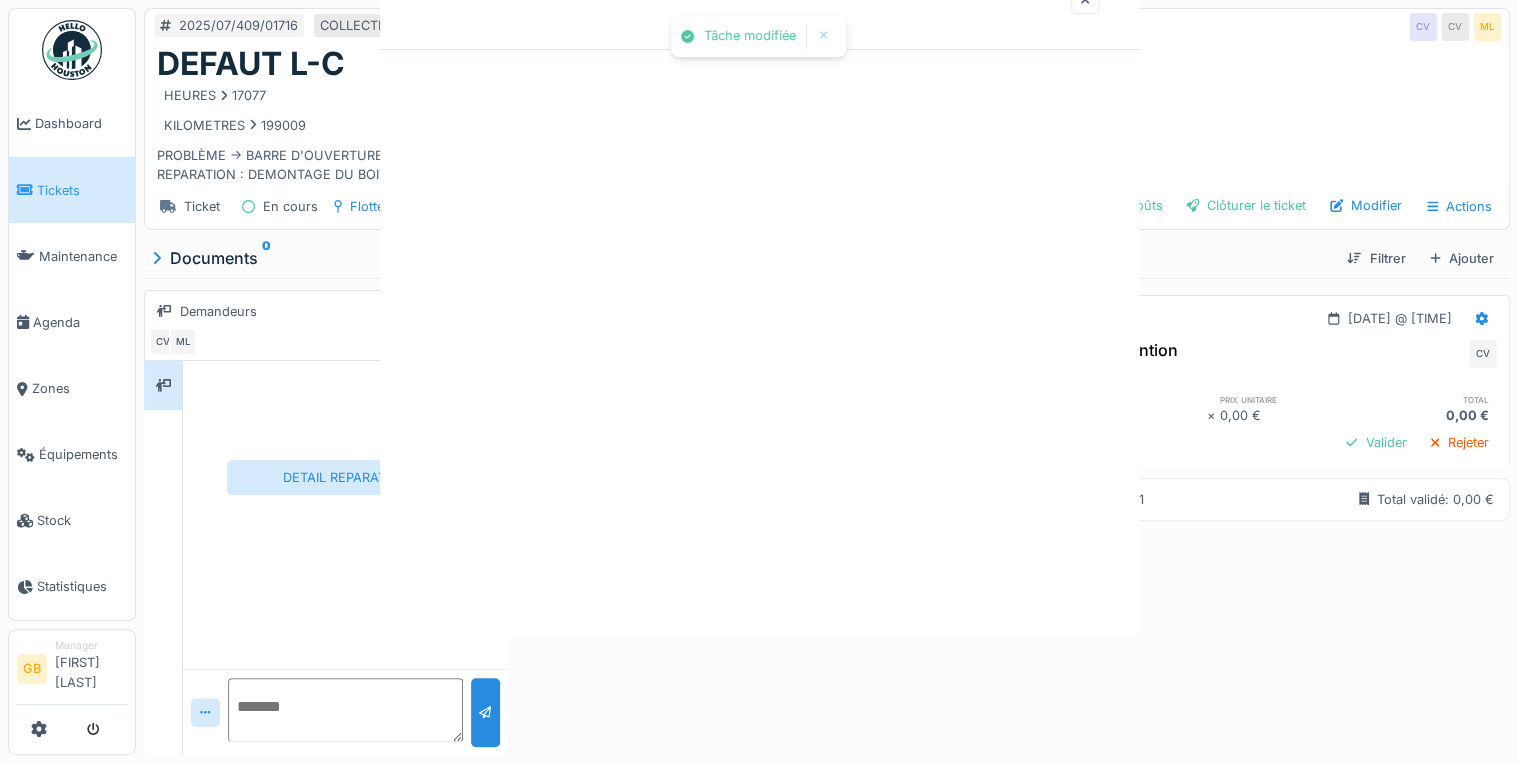 scroll, scrollTop: 0, scrollLeft: 0, axis: both 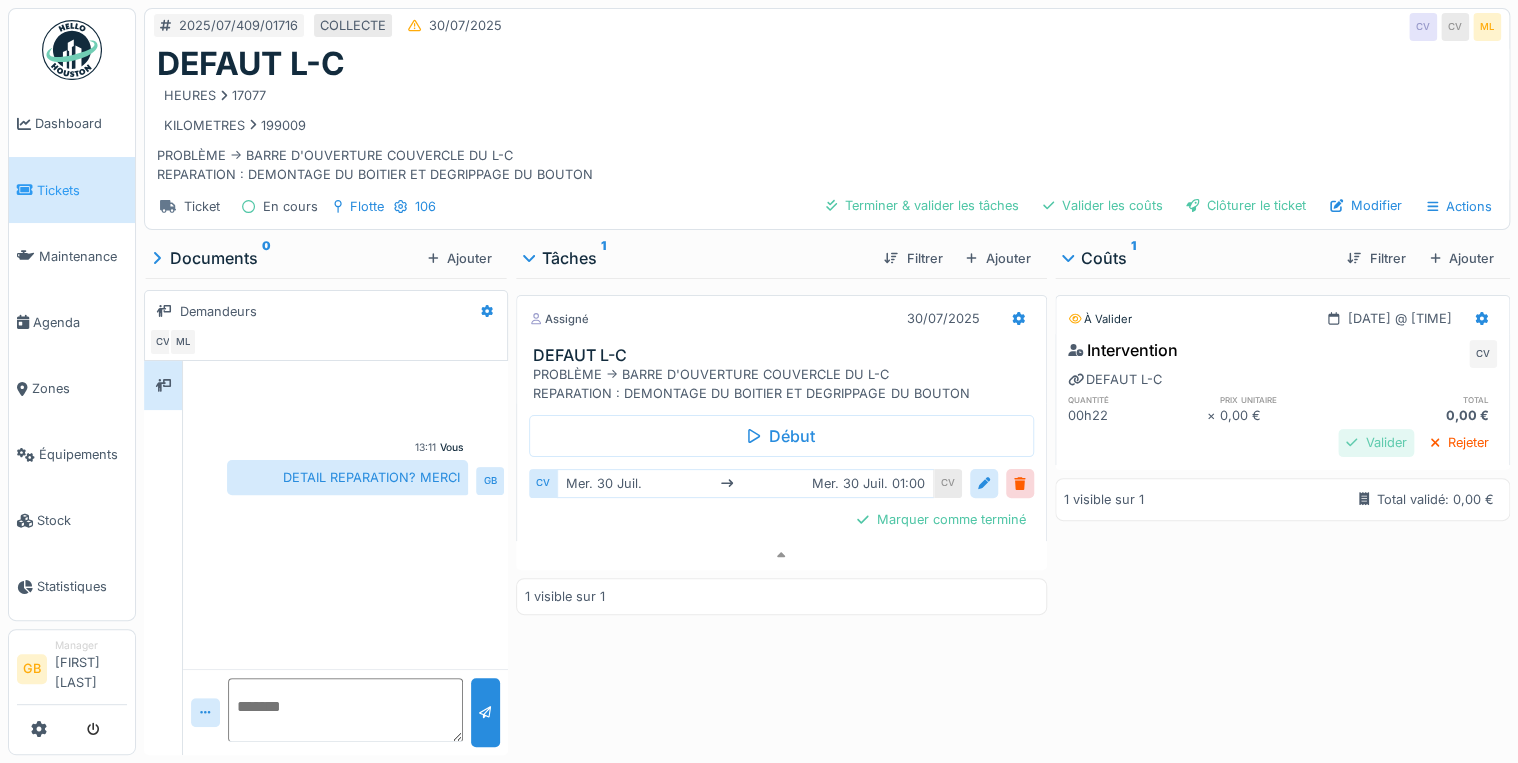 click on "Valider" at bounding box center [1376, 442] 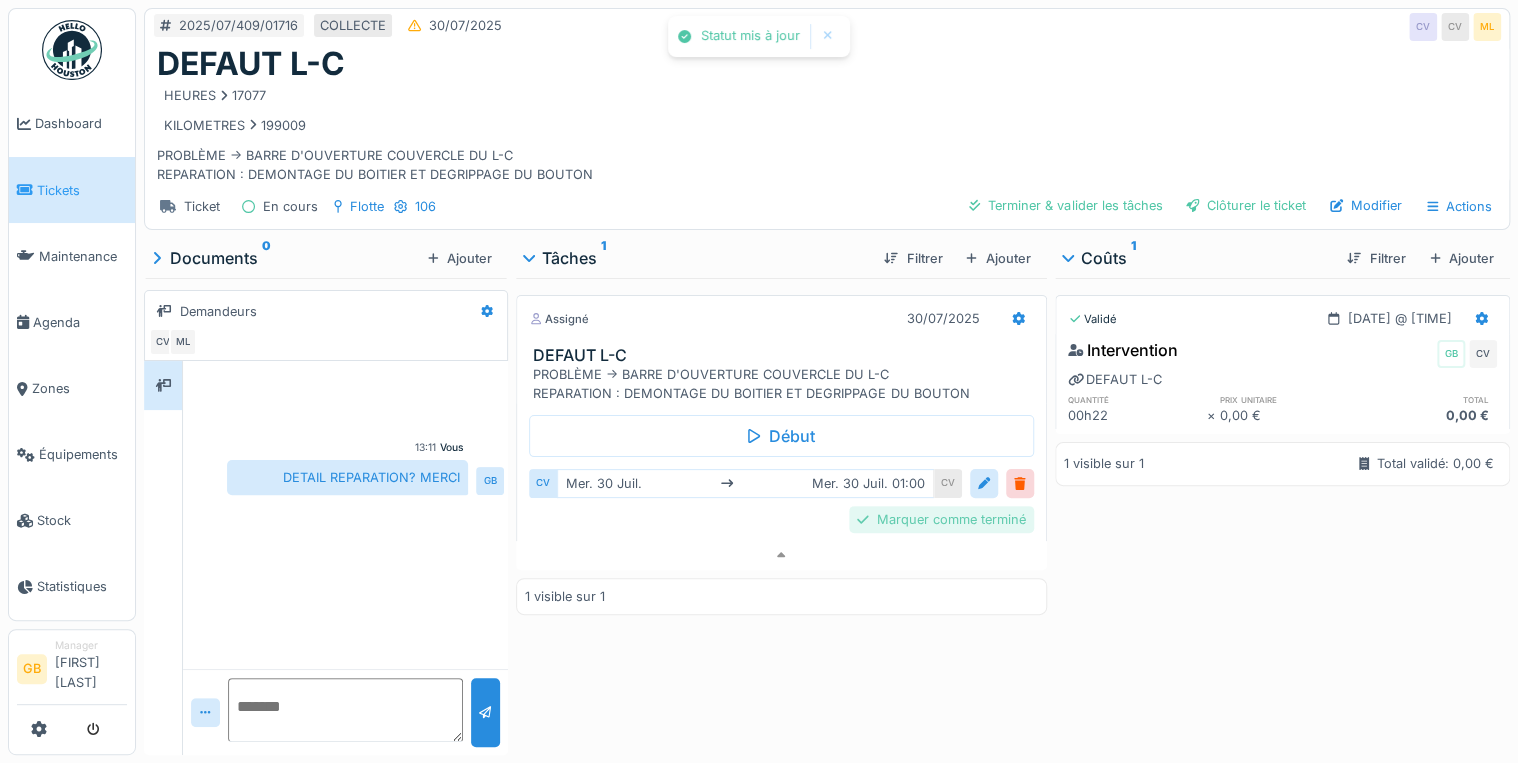 click on "Marquer comme terminé" at bounding box center [941, 519] 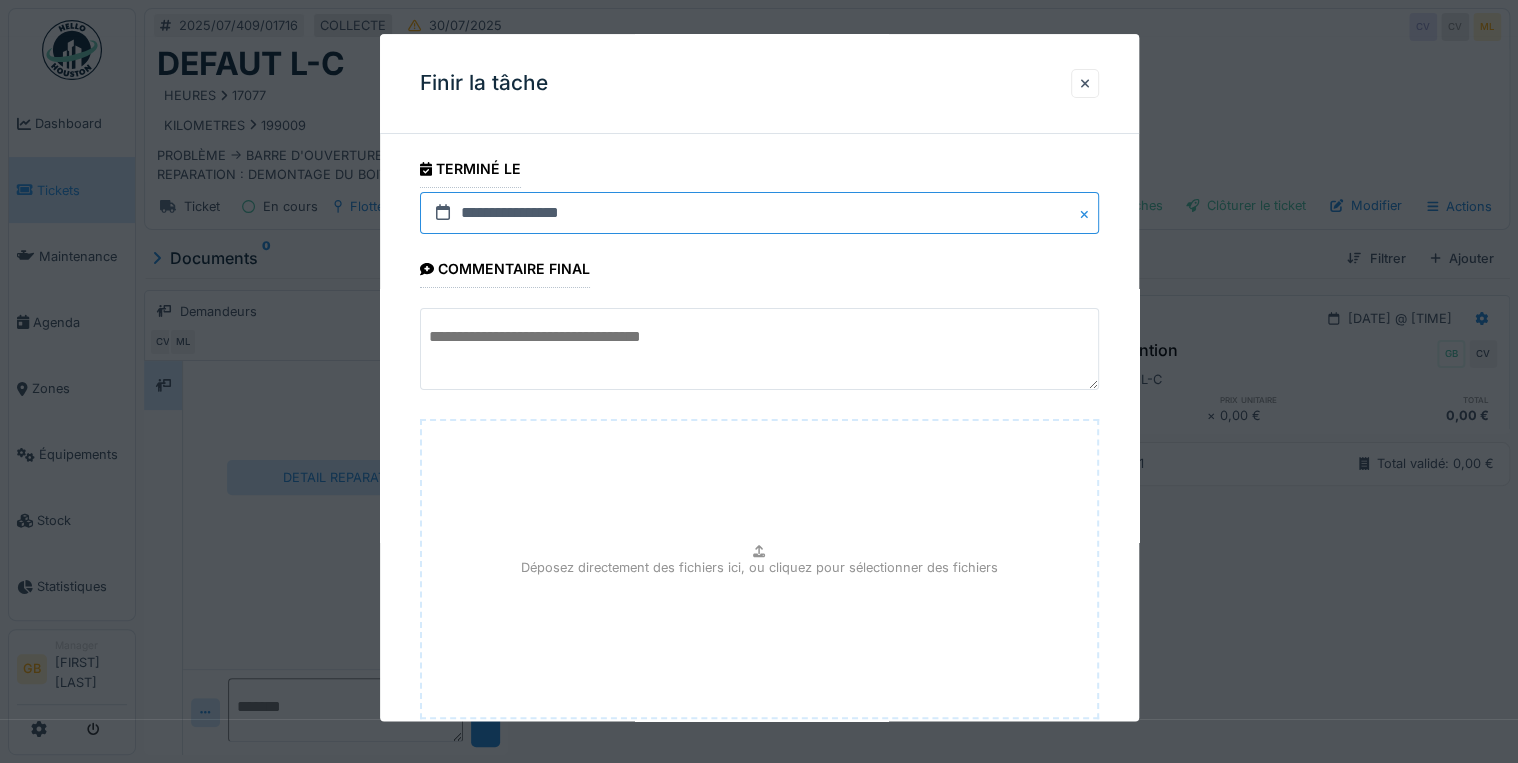 click on "**********" at bounding box center [759, 213] 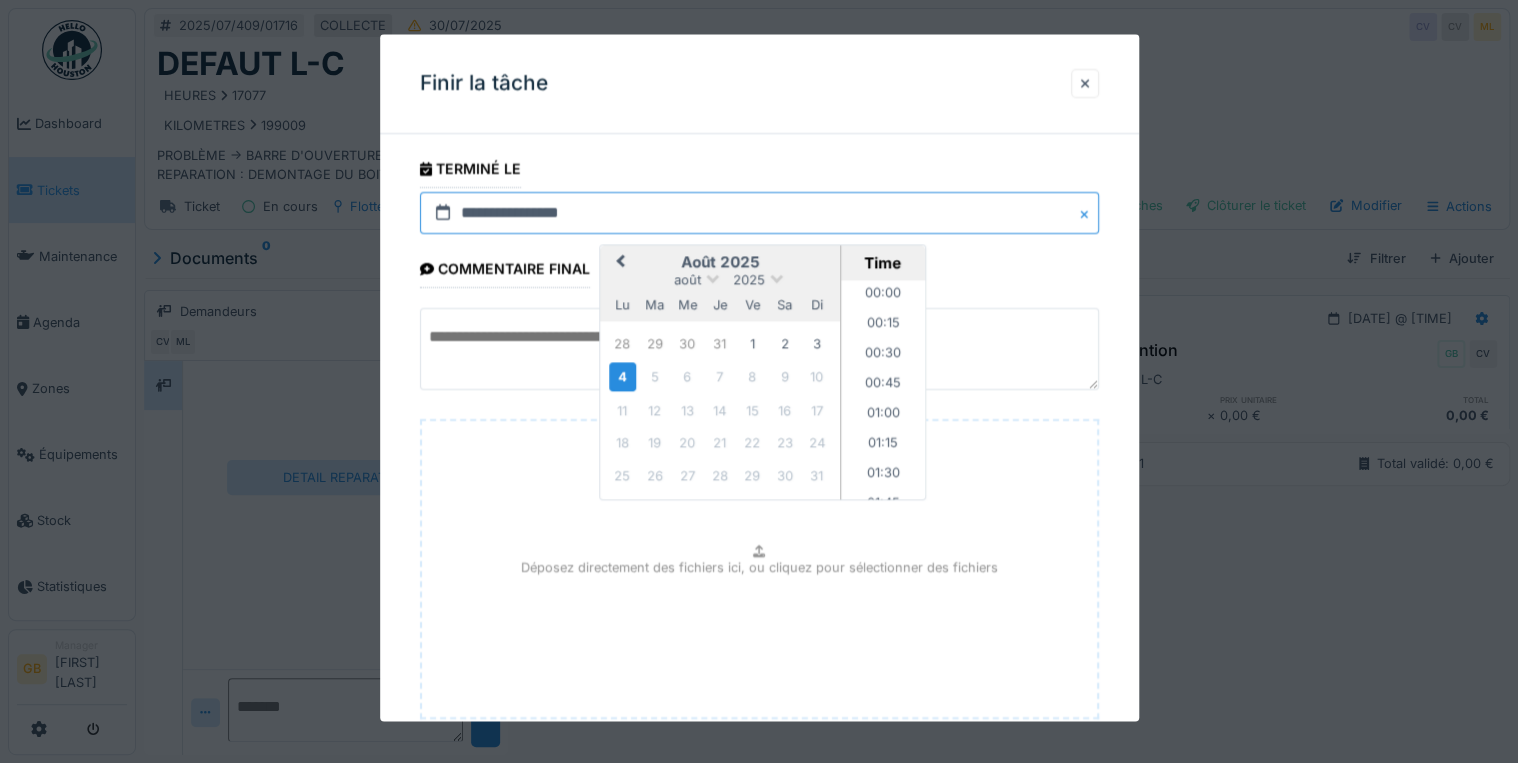scroll, scrollTop: 1615, scrollLeft: 0, axis: vertical 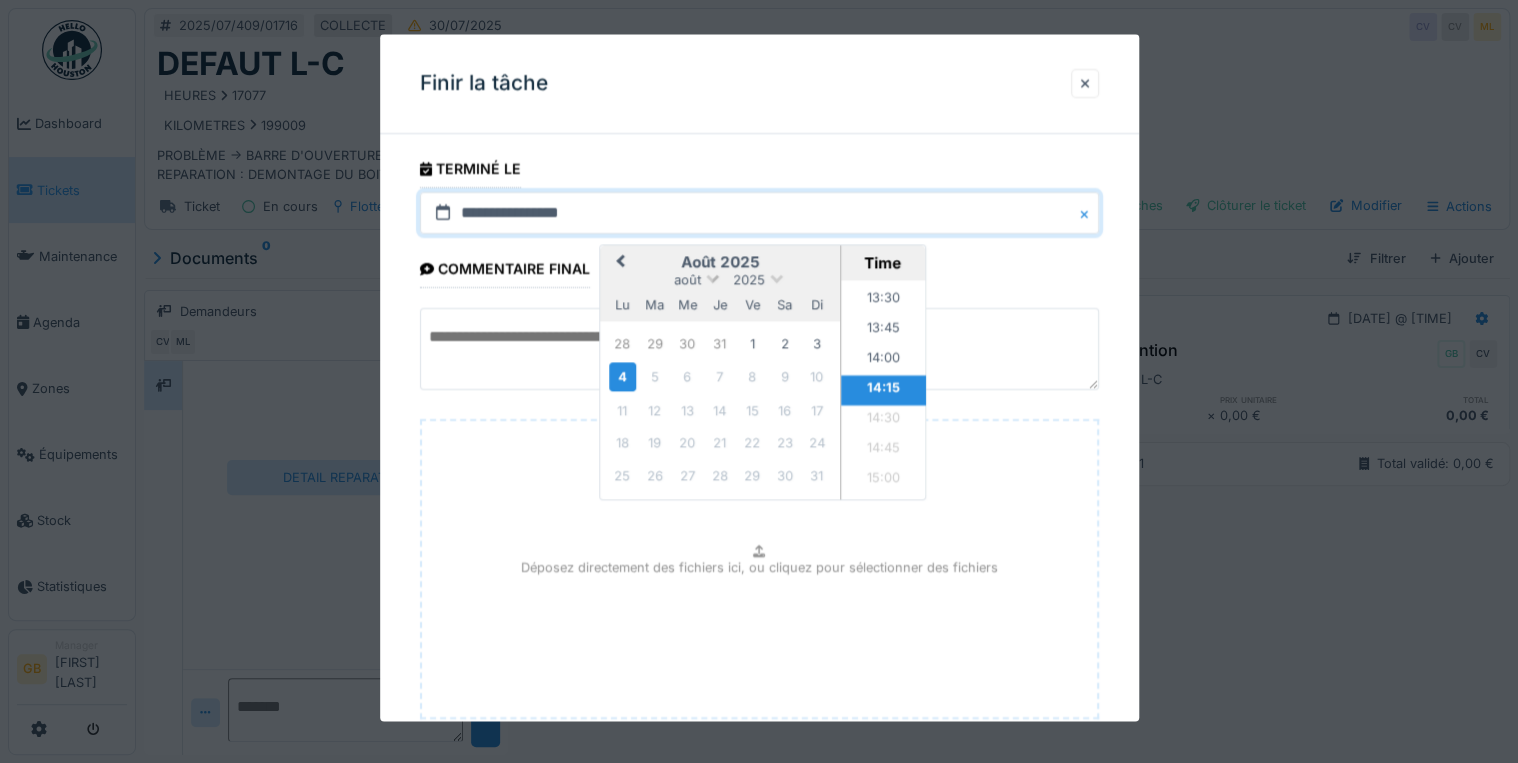 click on "août" at bounding box center (687, 280) 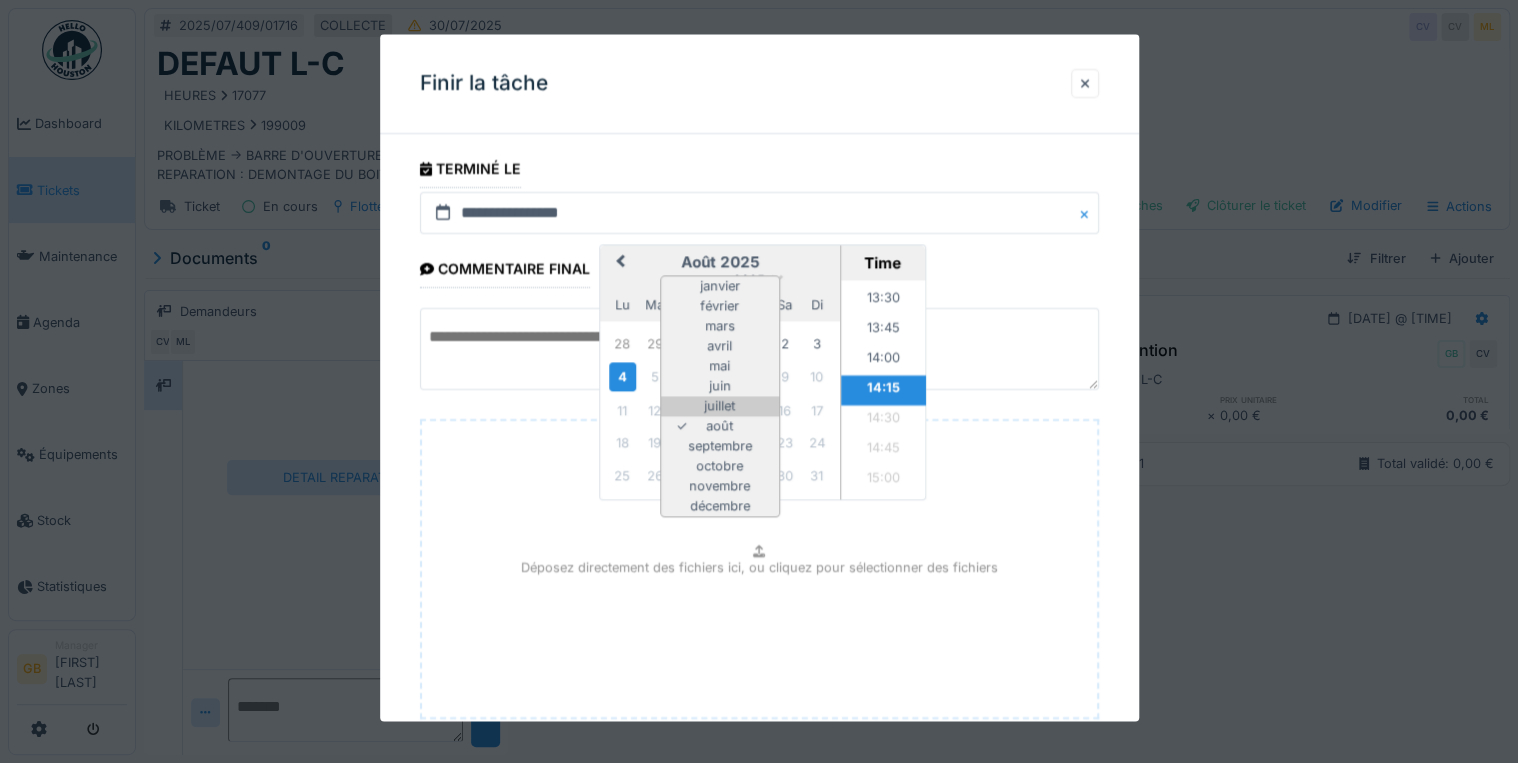 click on "juillet" at bounding box center [720, 407] 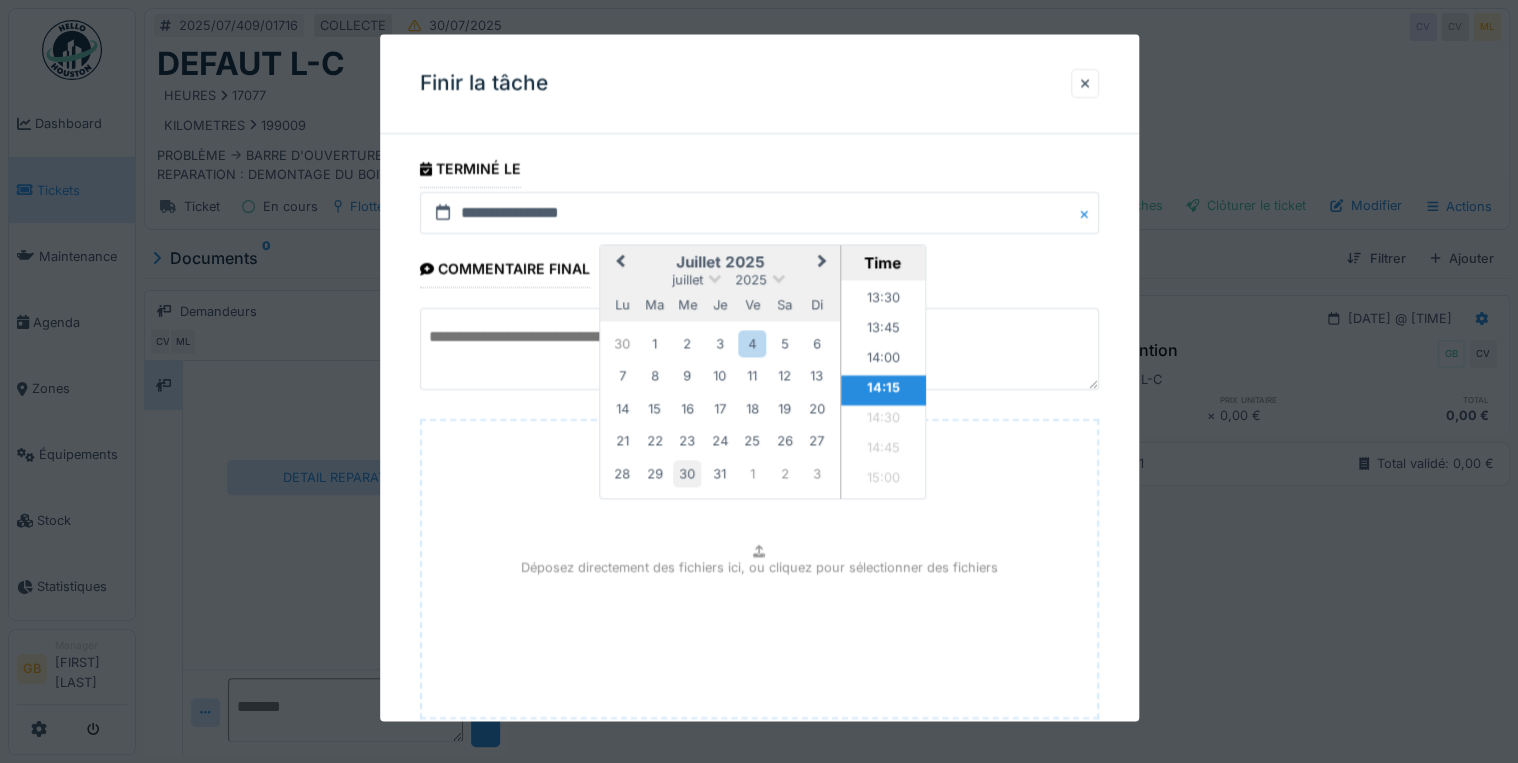 click on "30" at bounding box center (687, 473) 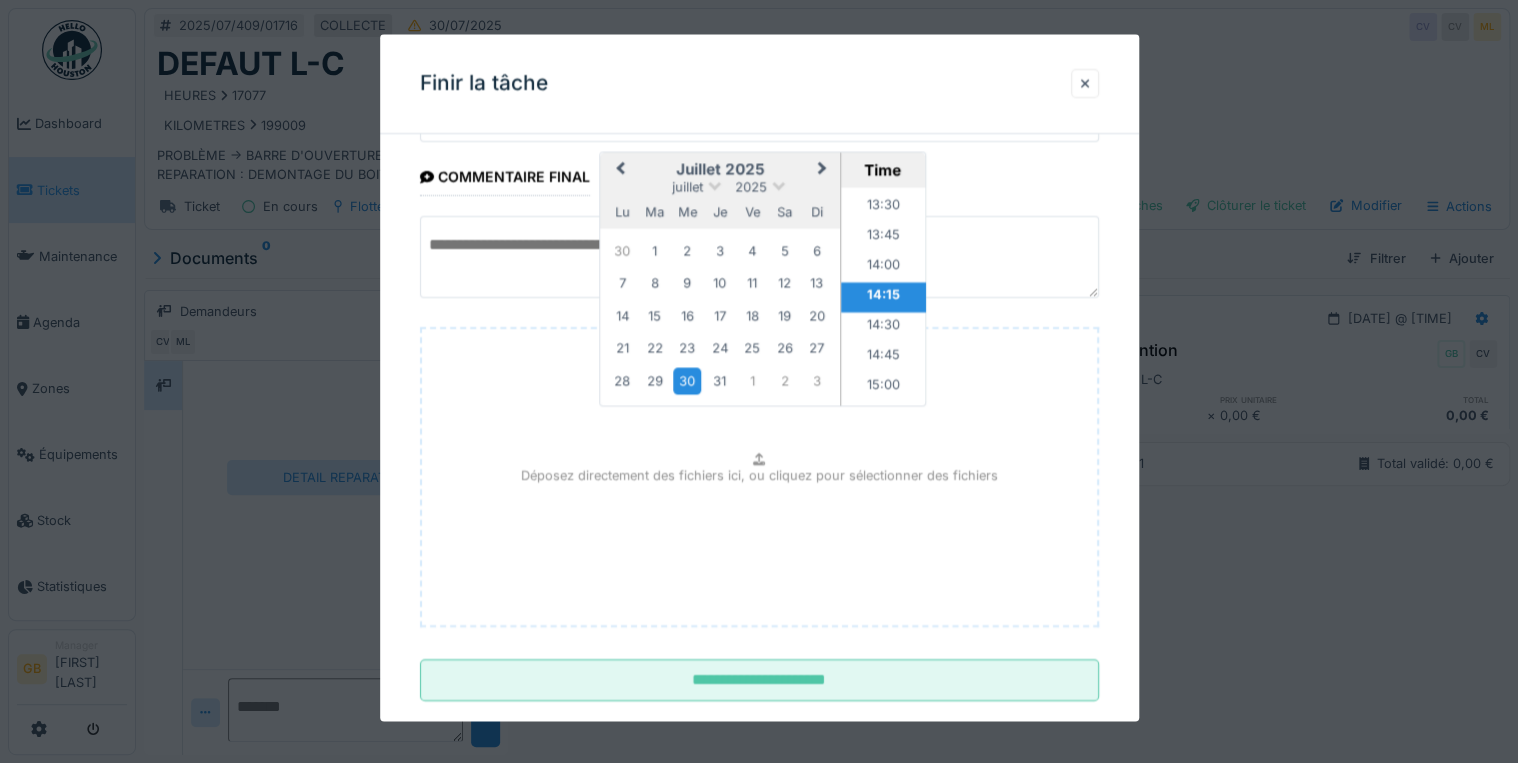 scroll, scrollTop: 126, scrollLeft: 0, axis: vertical 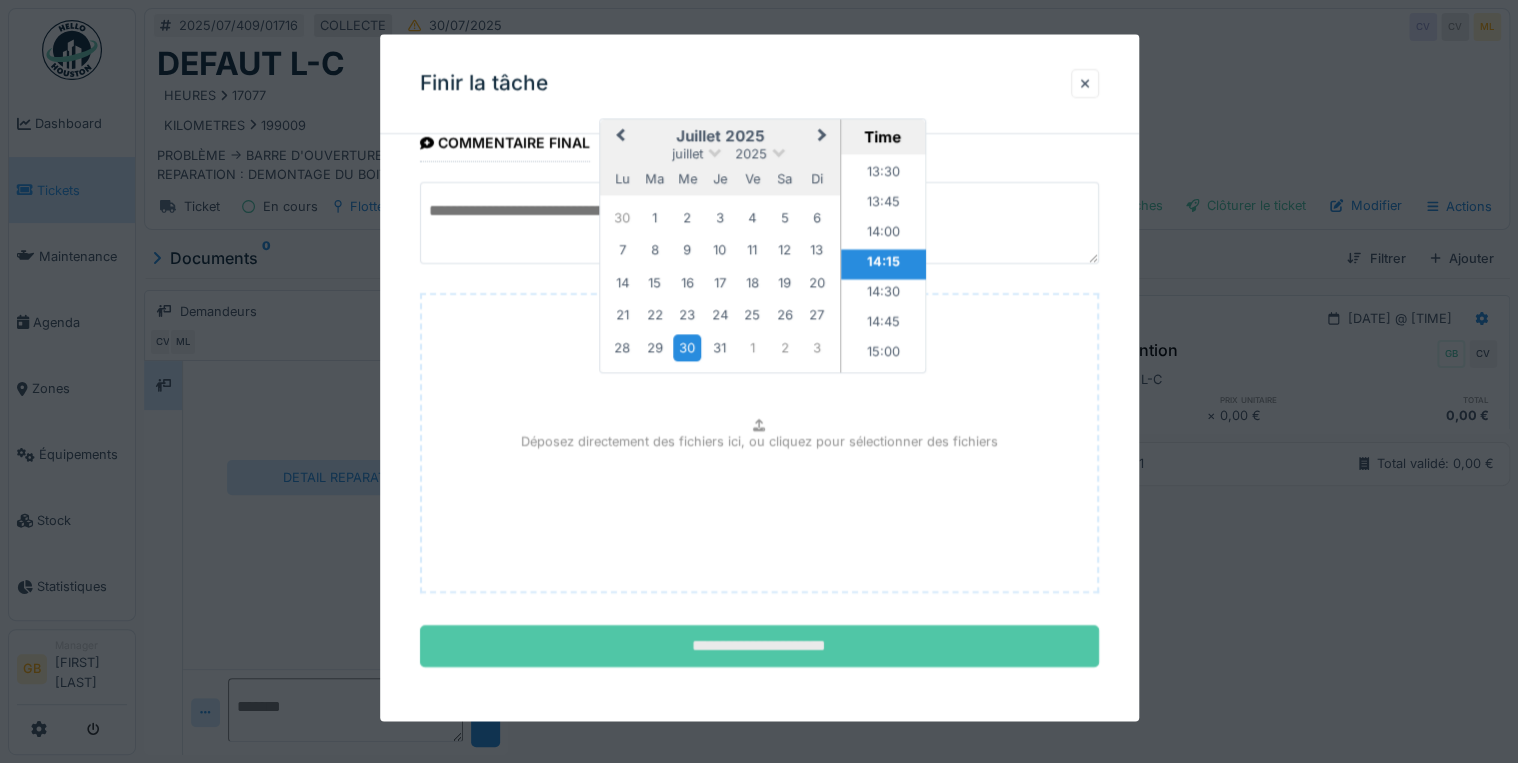 click on "**********" at bounding box center [759, 647] 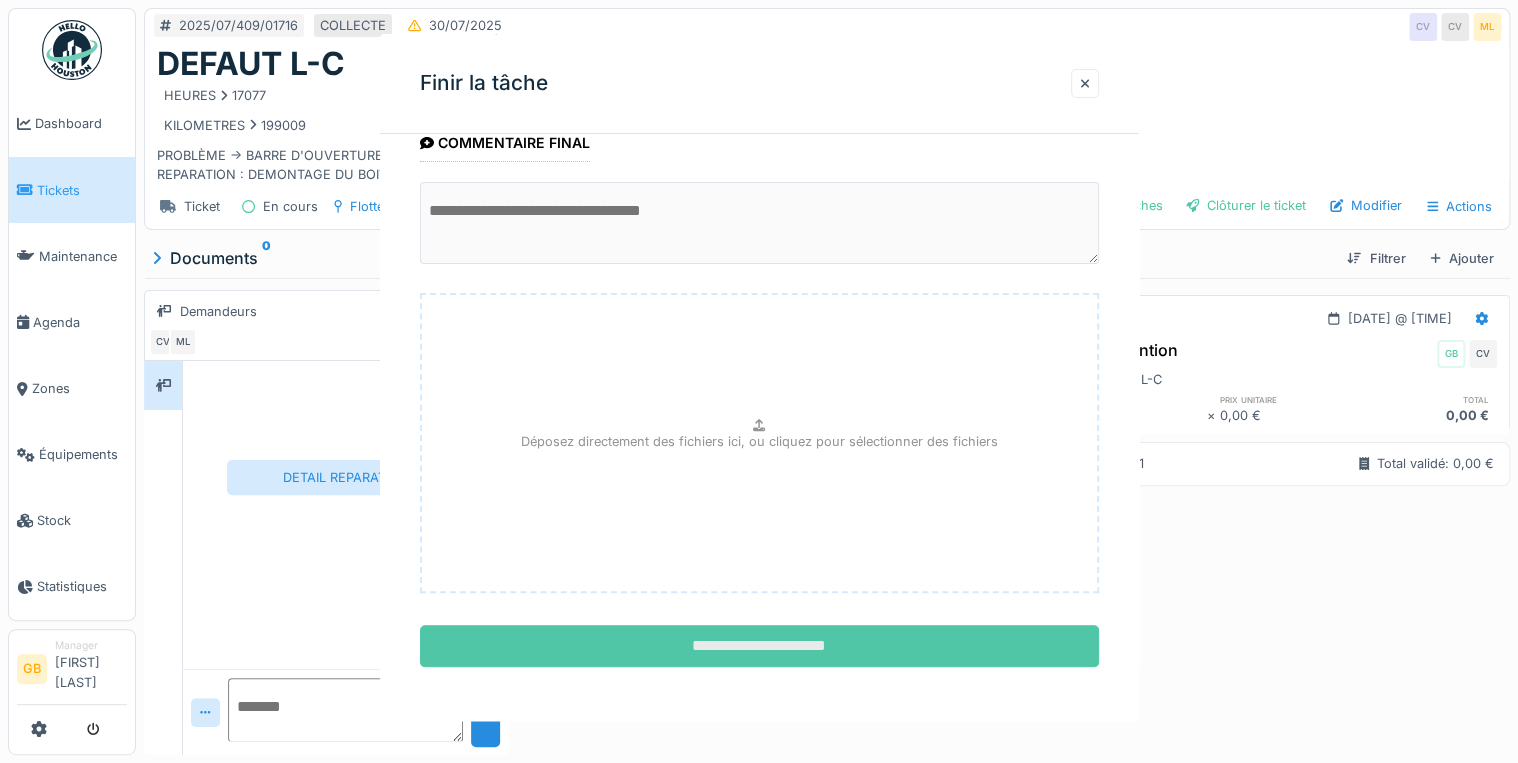 scroll, scrollTop: 0, scrollLeft: 0, axis: both 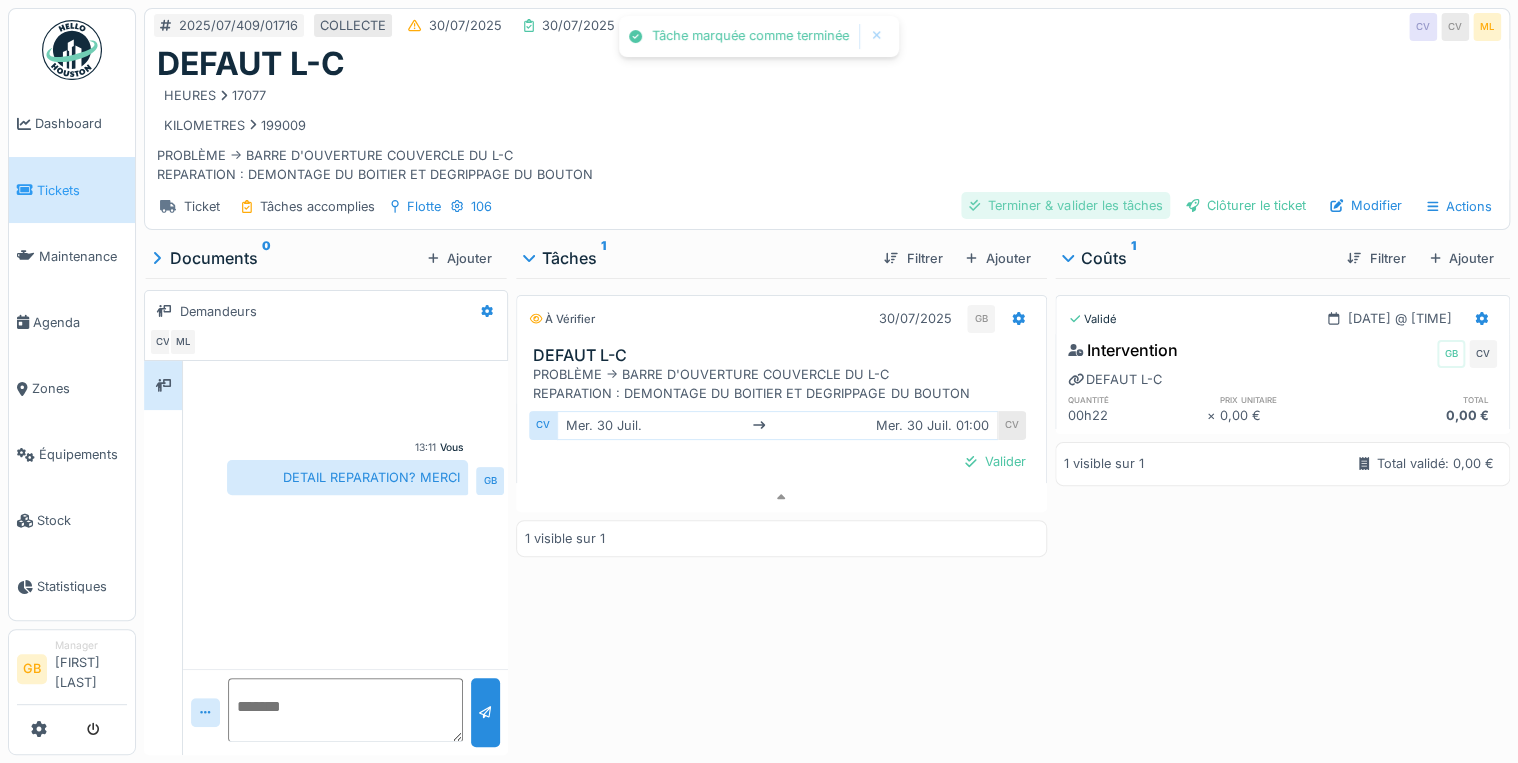 click on "Terminer & valider les tâches" at bounding box center [1065, 205] 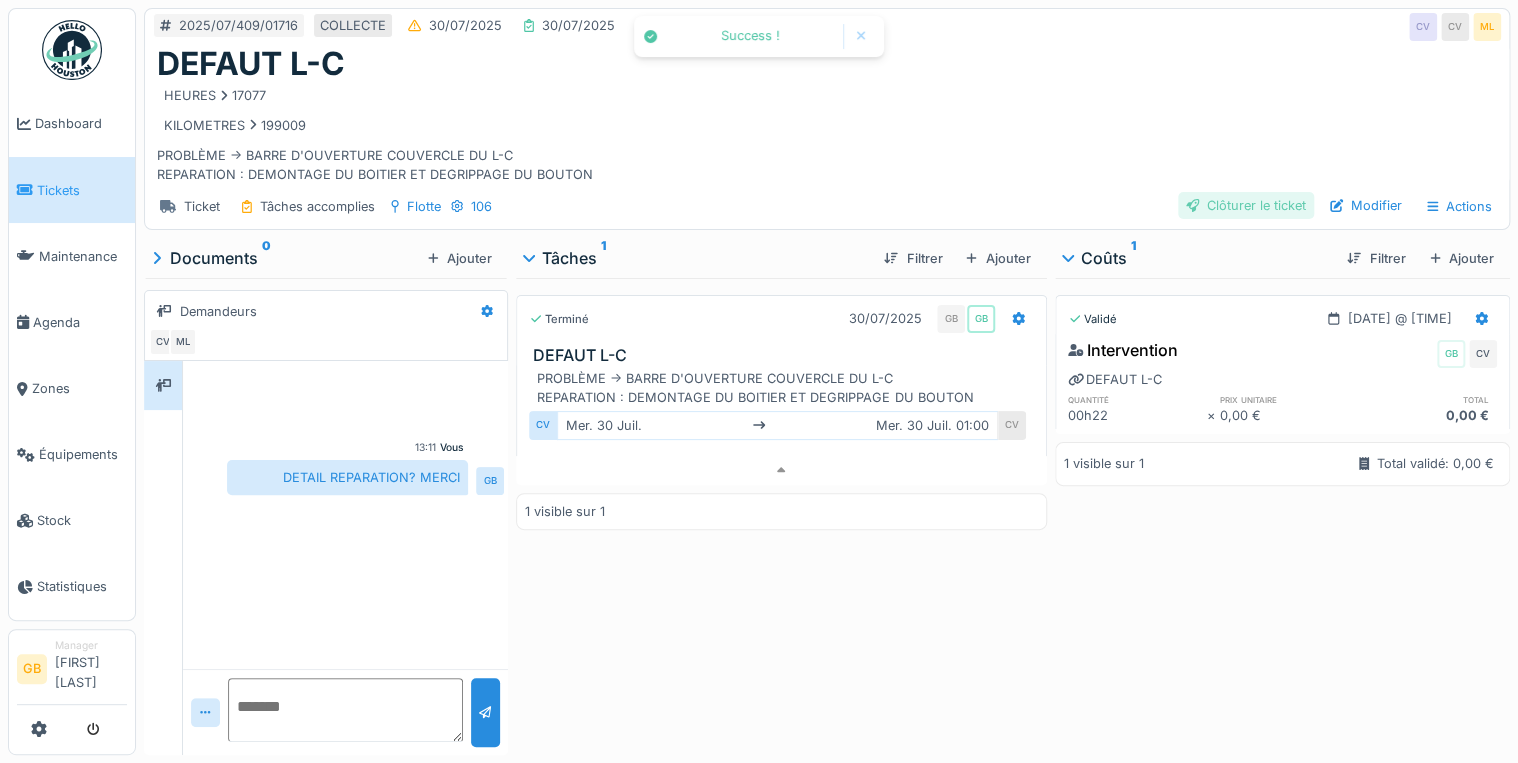 click on "Clôturer le ticket" at bounding box center [1246, 205] 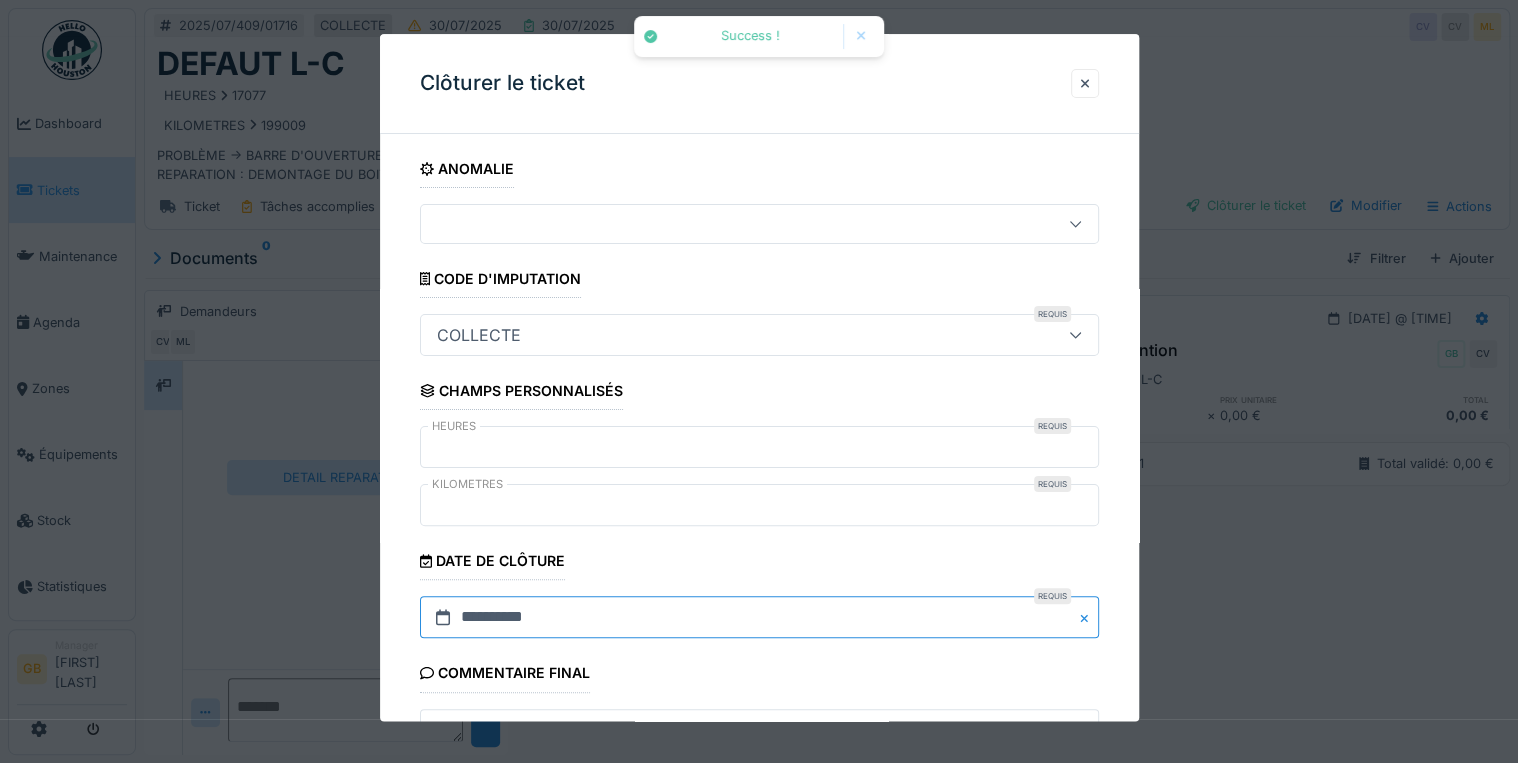 click on "**********" at bounding box center (759, 618) 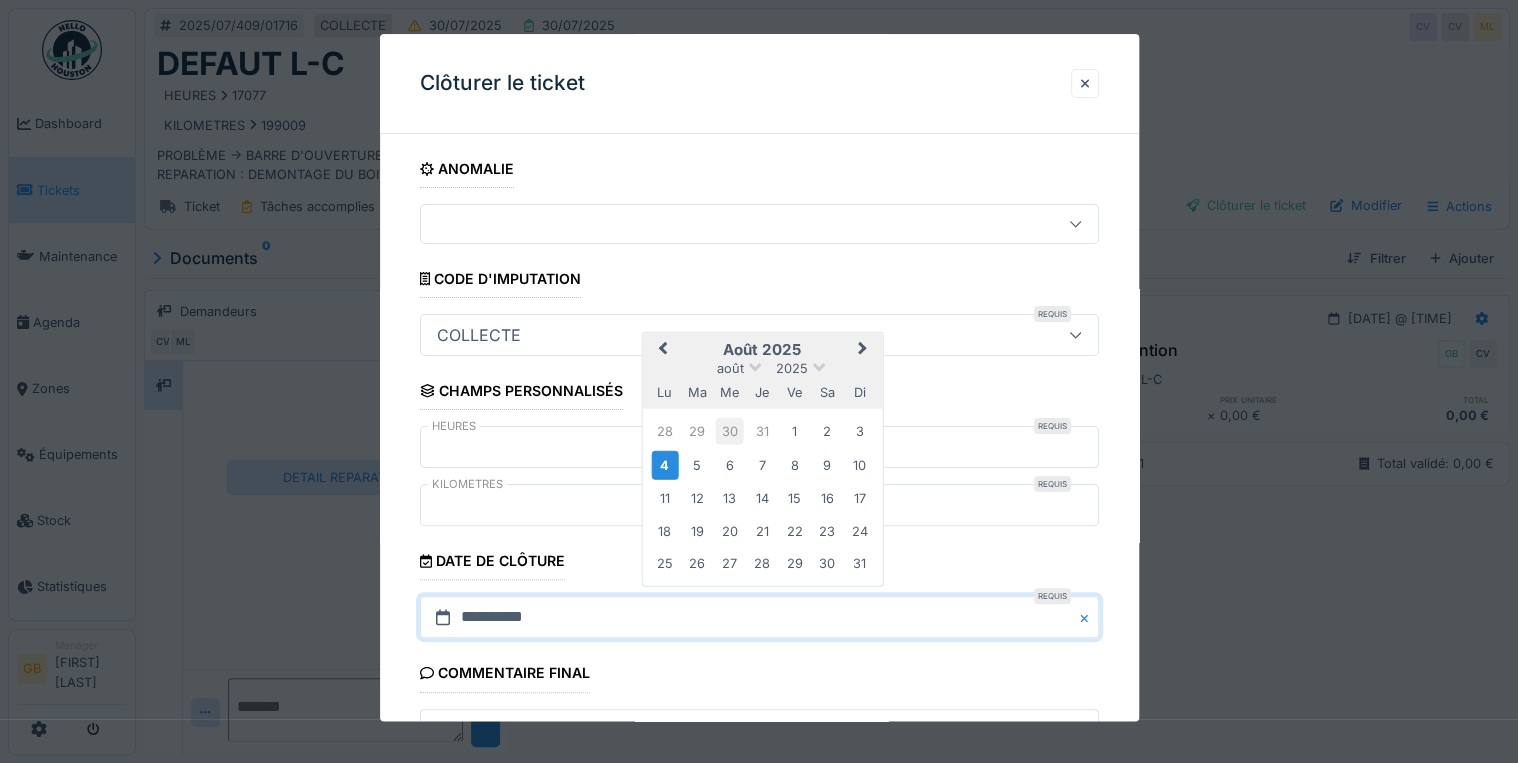 click on "30" at bounding box center [729, 431] 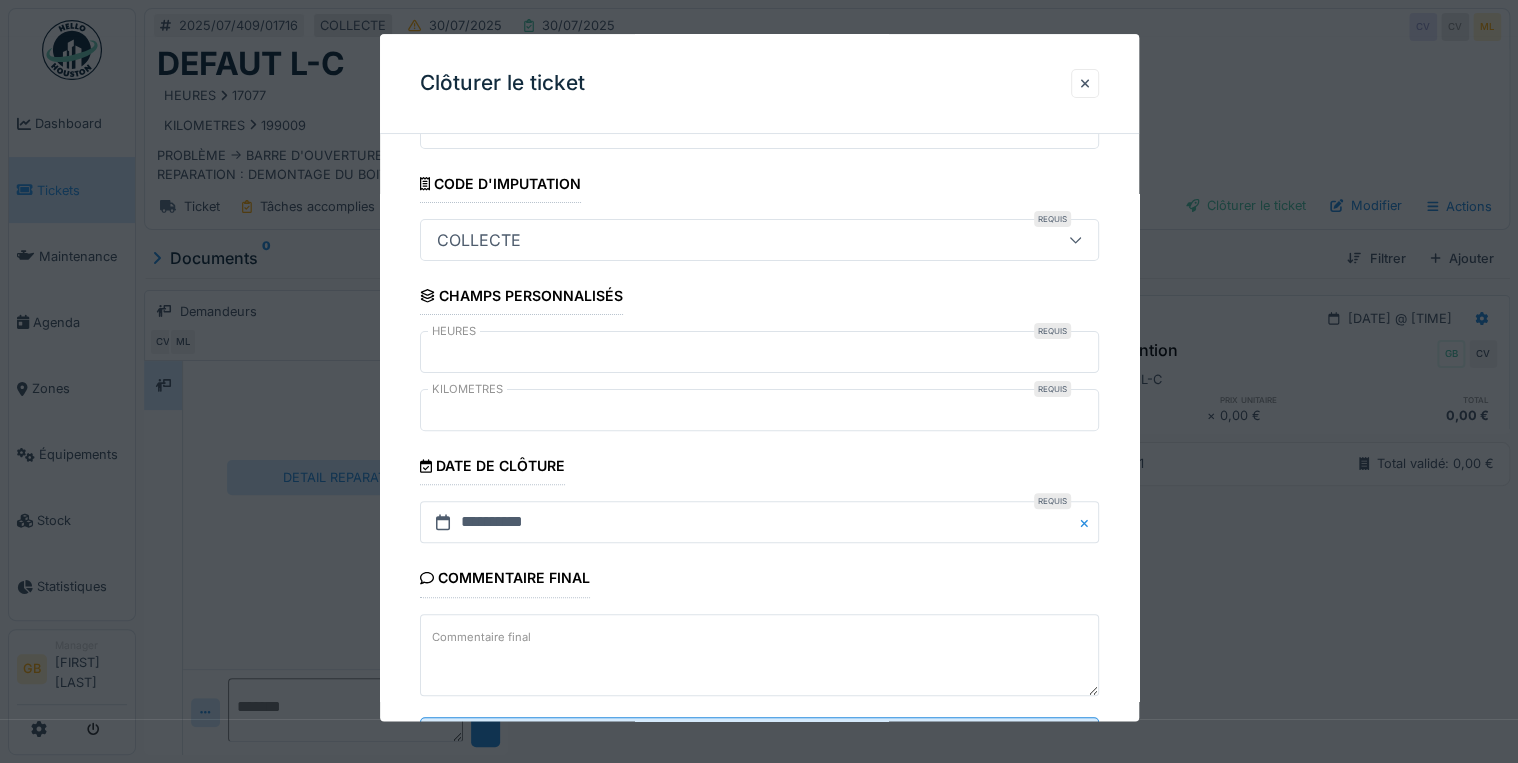 scroll, scrollTop: 184, scrollLeft: 0, axis: vertical 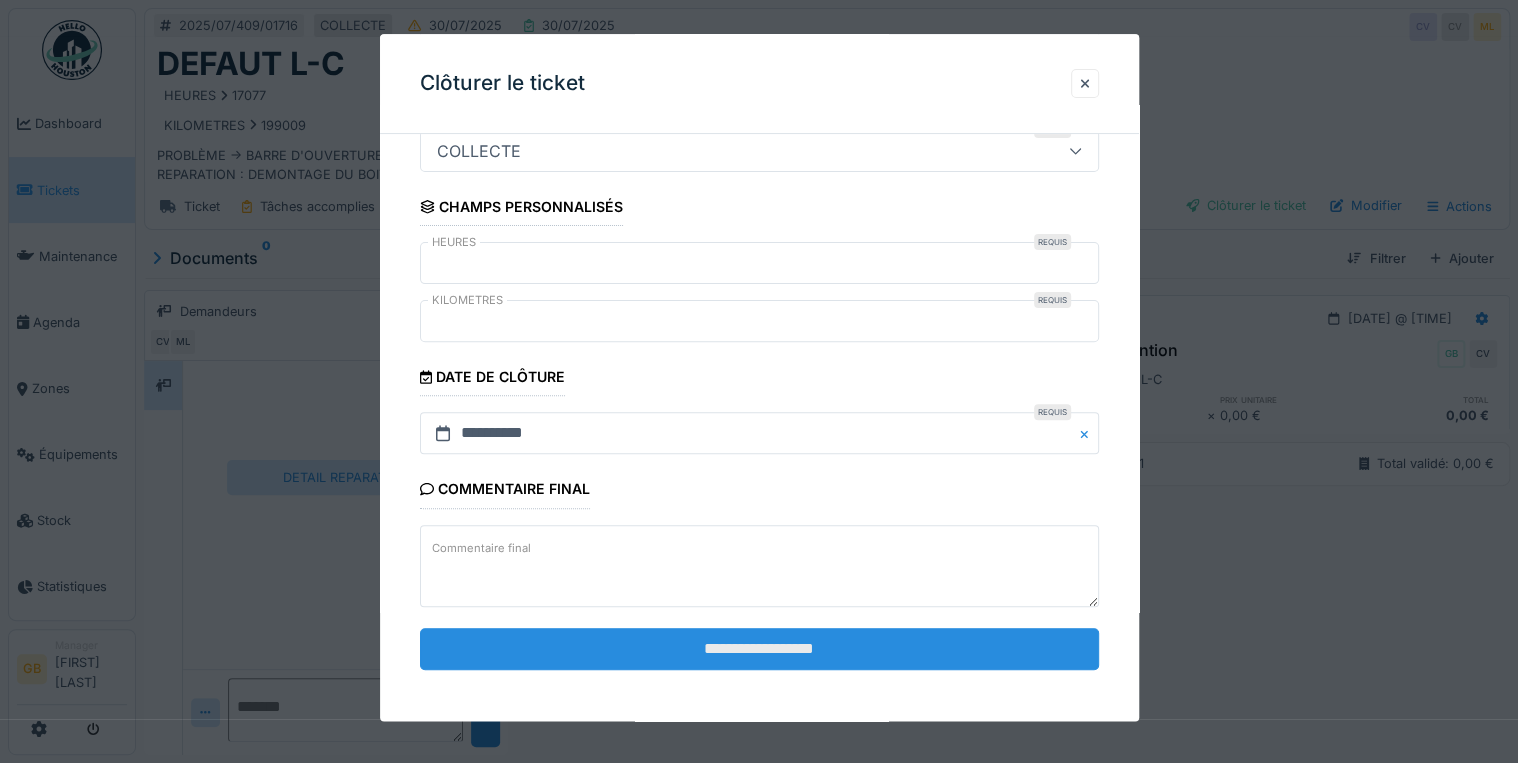 click on "**********" at bounding box center (759, 649) 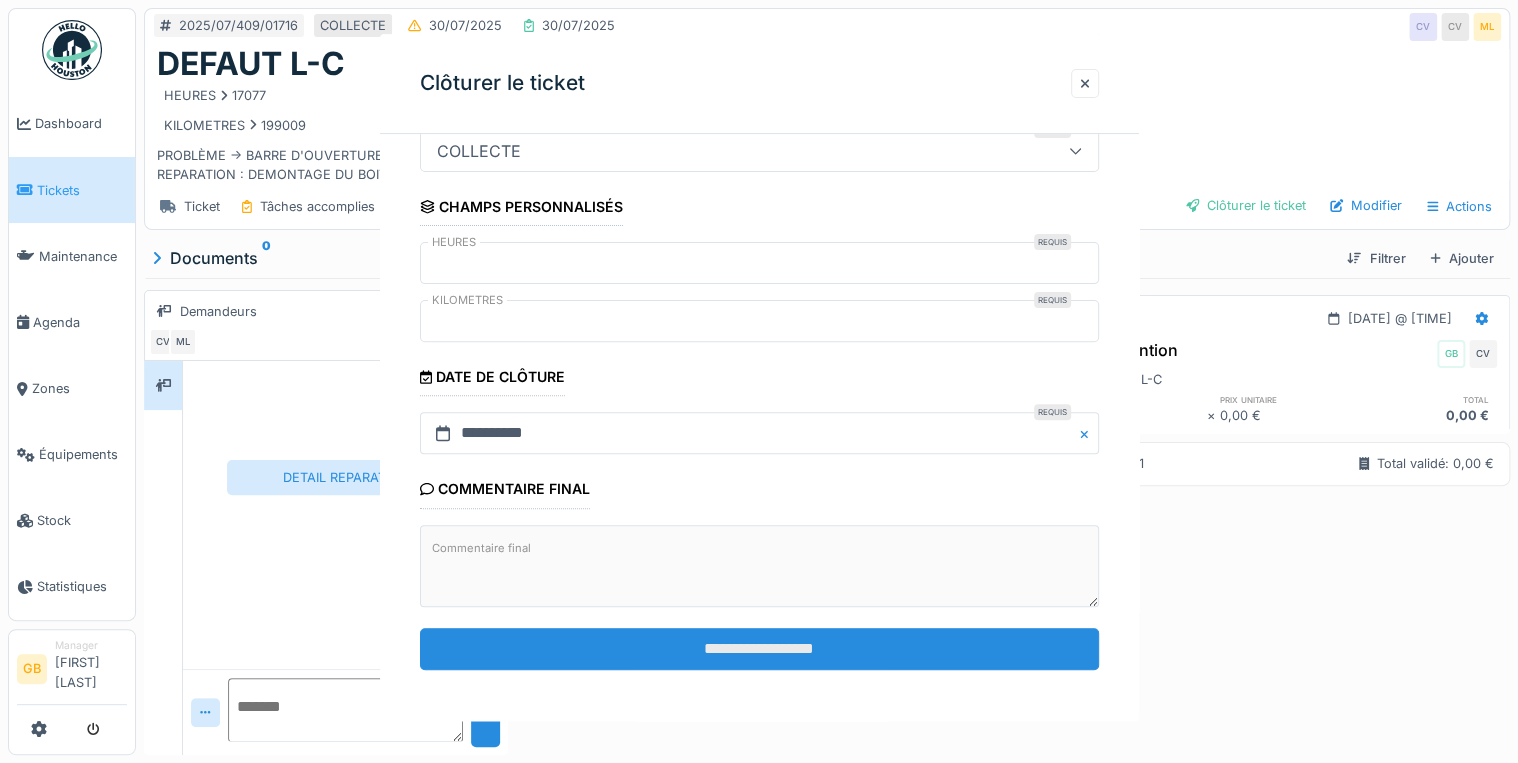 scroll, scrollTop: 0, scrollLeft: 0, axis: both 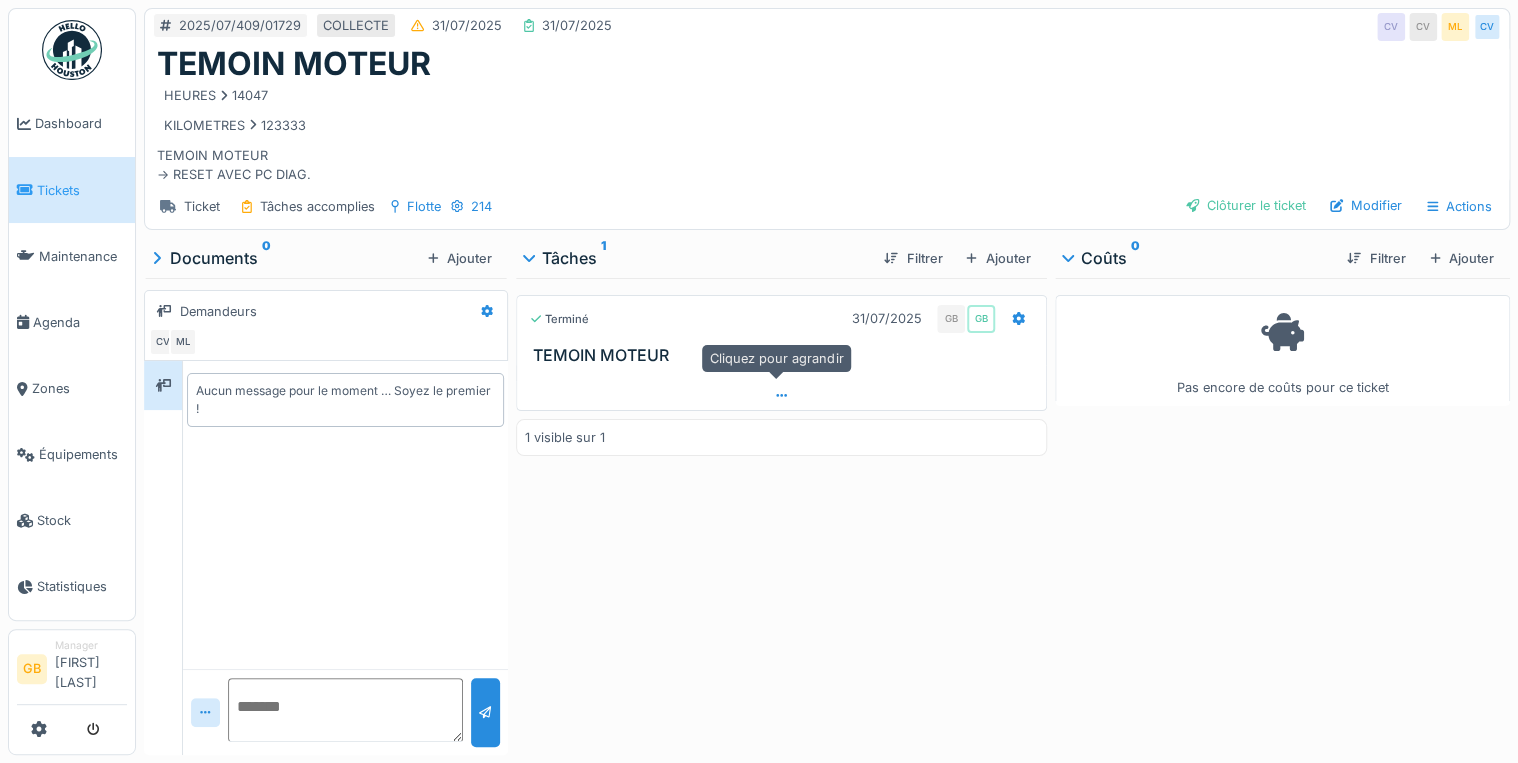 click at bounding box center (781, 395) 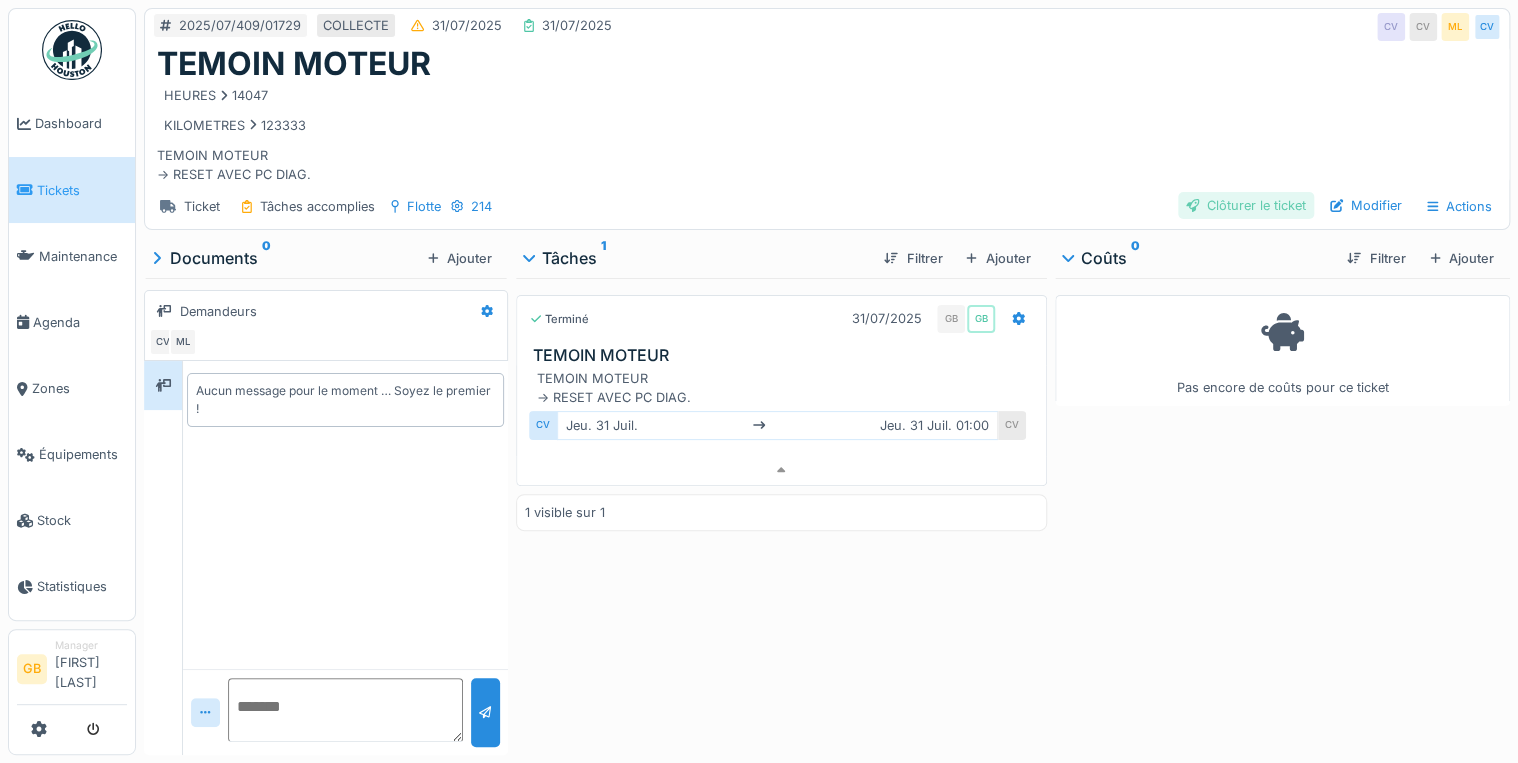 click on "Clôturer le ticket" at bounding box center (1246, 205) 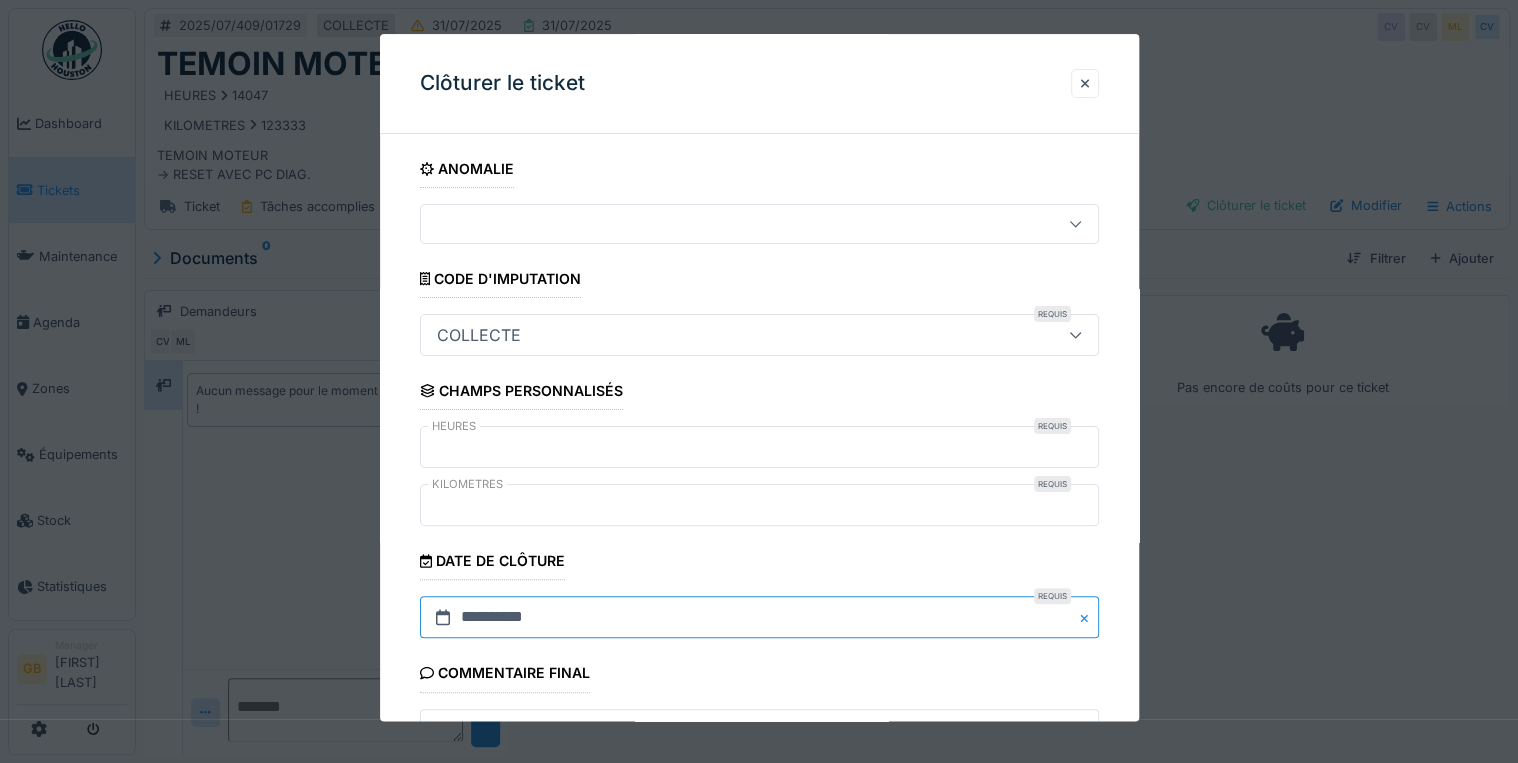 click on "**********" at bounding box center [759, 618] 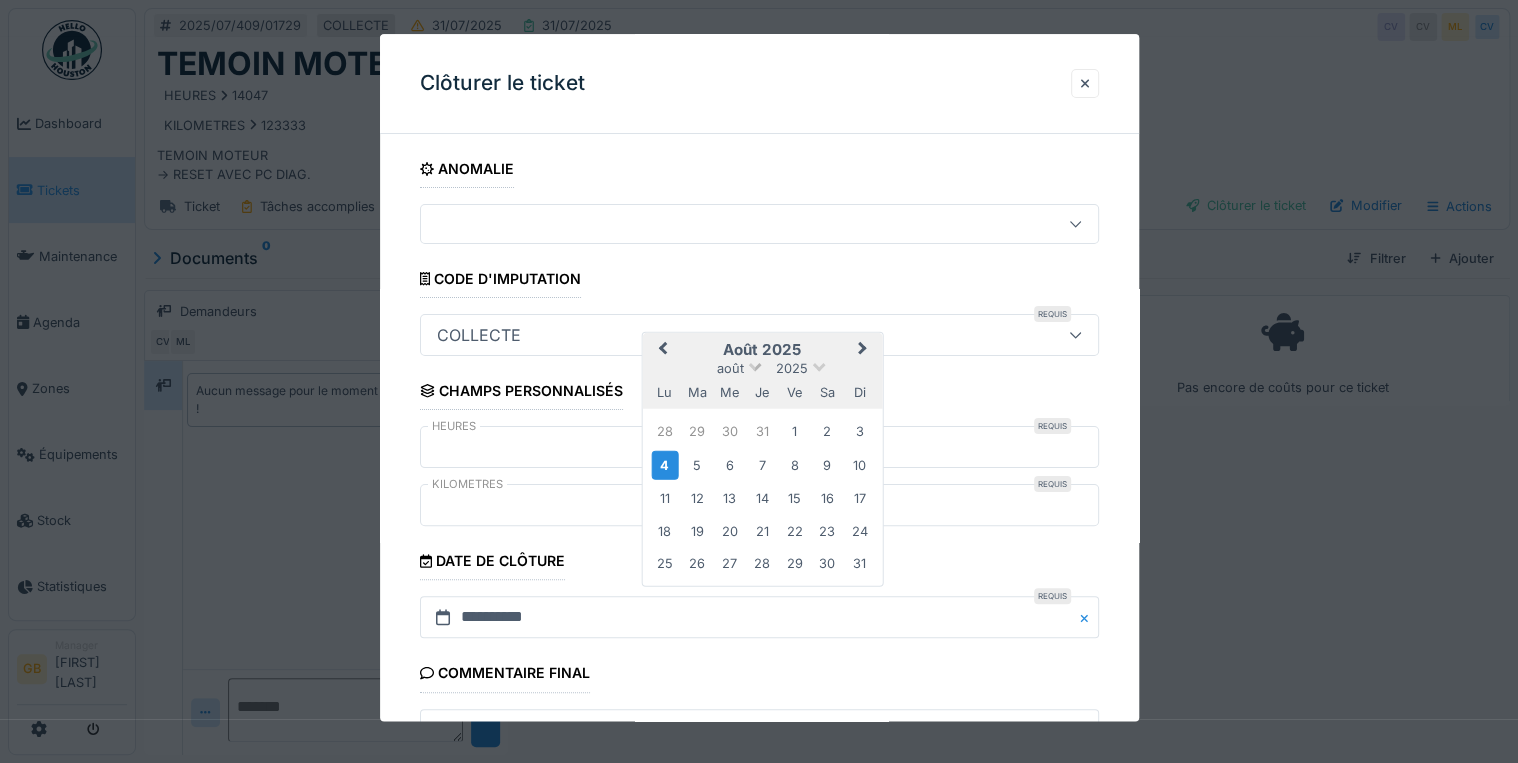 click on "août" at bounding box center [730, 367] 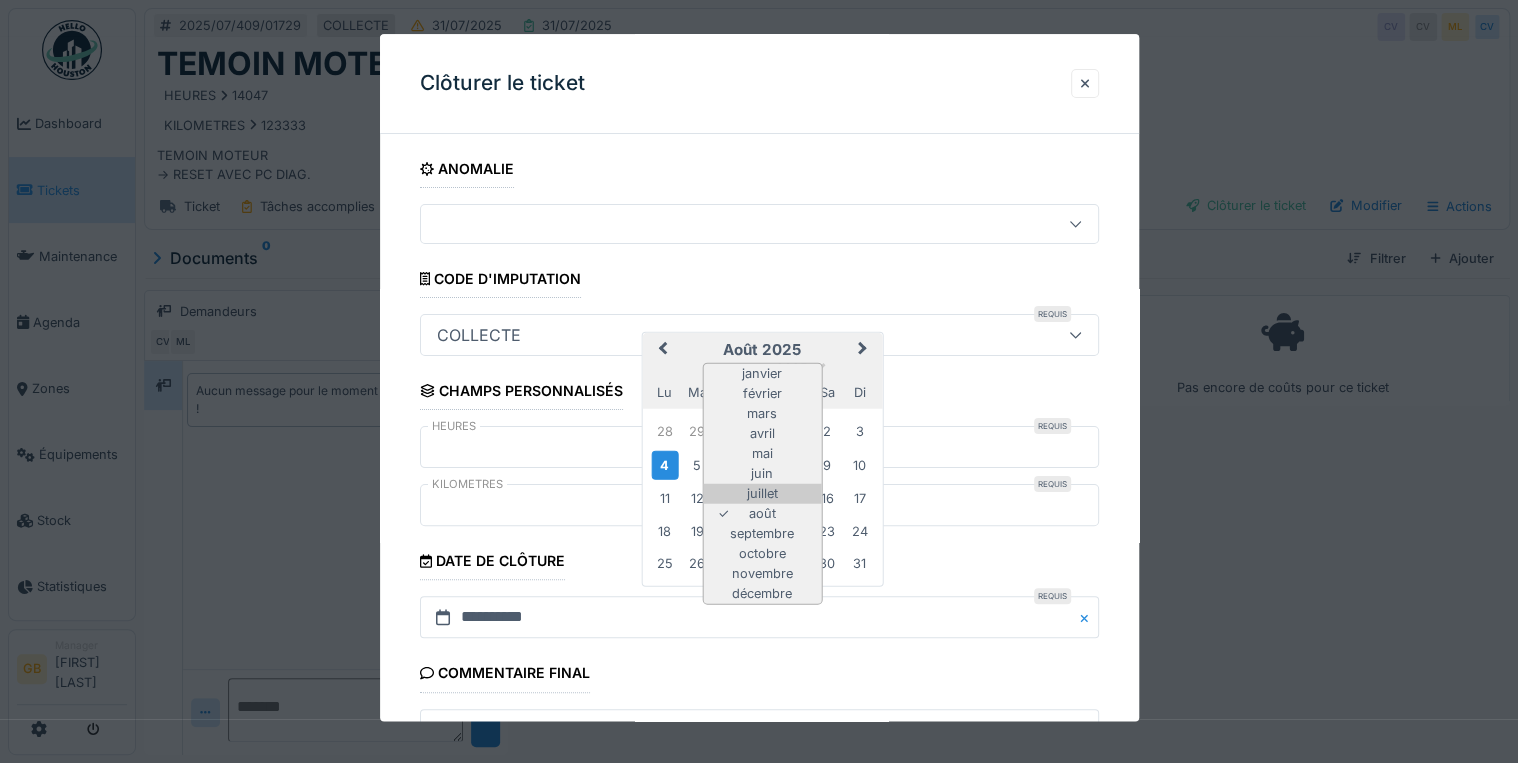 click on "juillet" at bounding box center [762, 494] 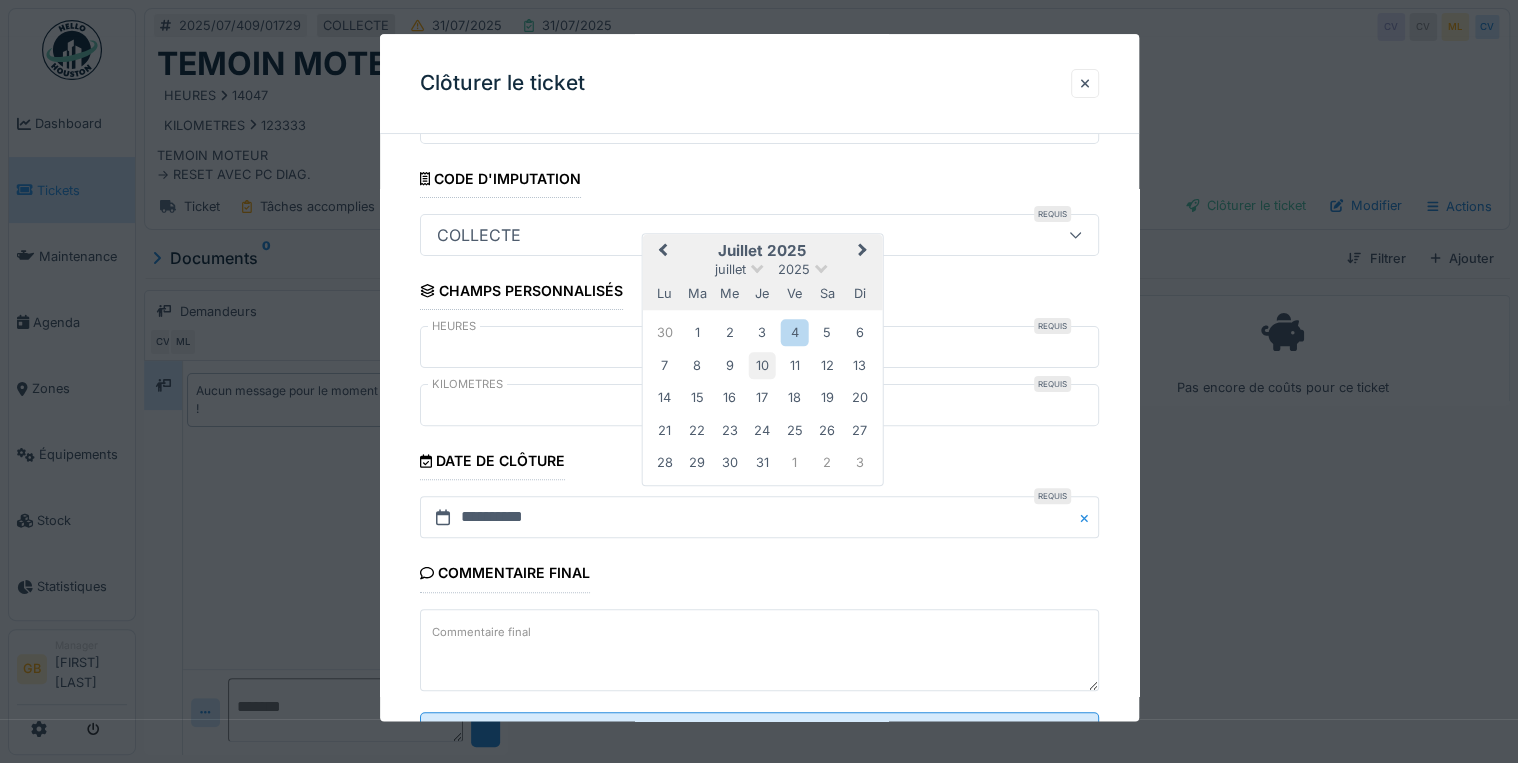 scroll, scrollTop: 184, scrollLeft: 0, axis: vertical 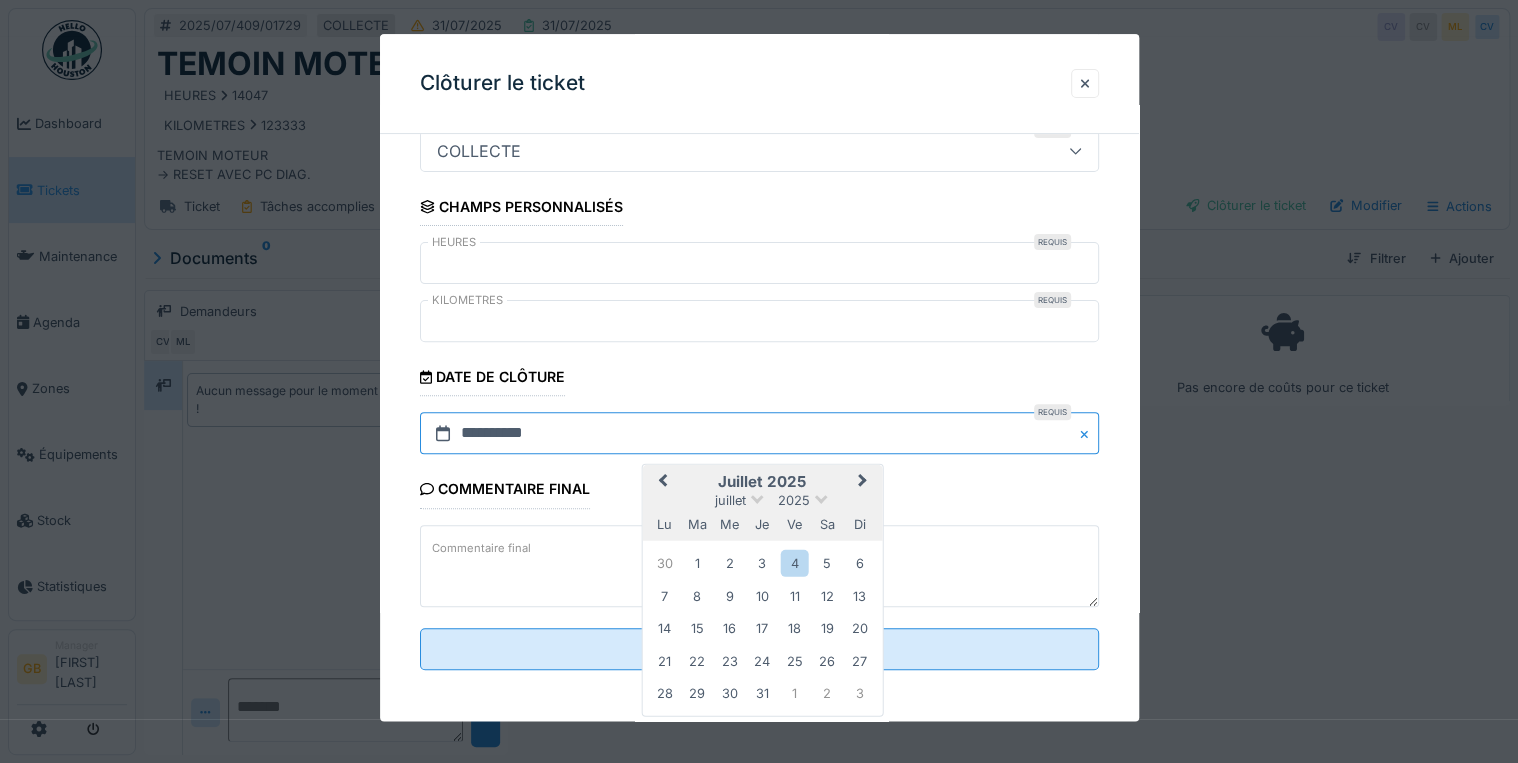 click on "**********" at bounding box center [759, 434] 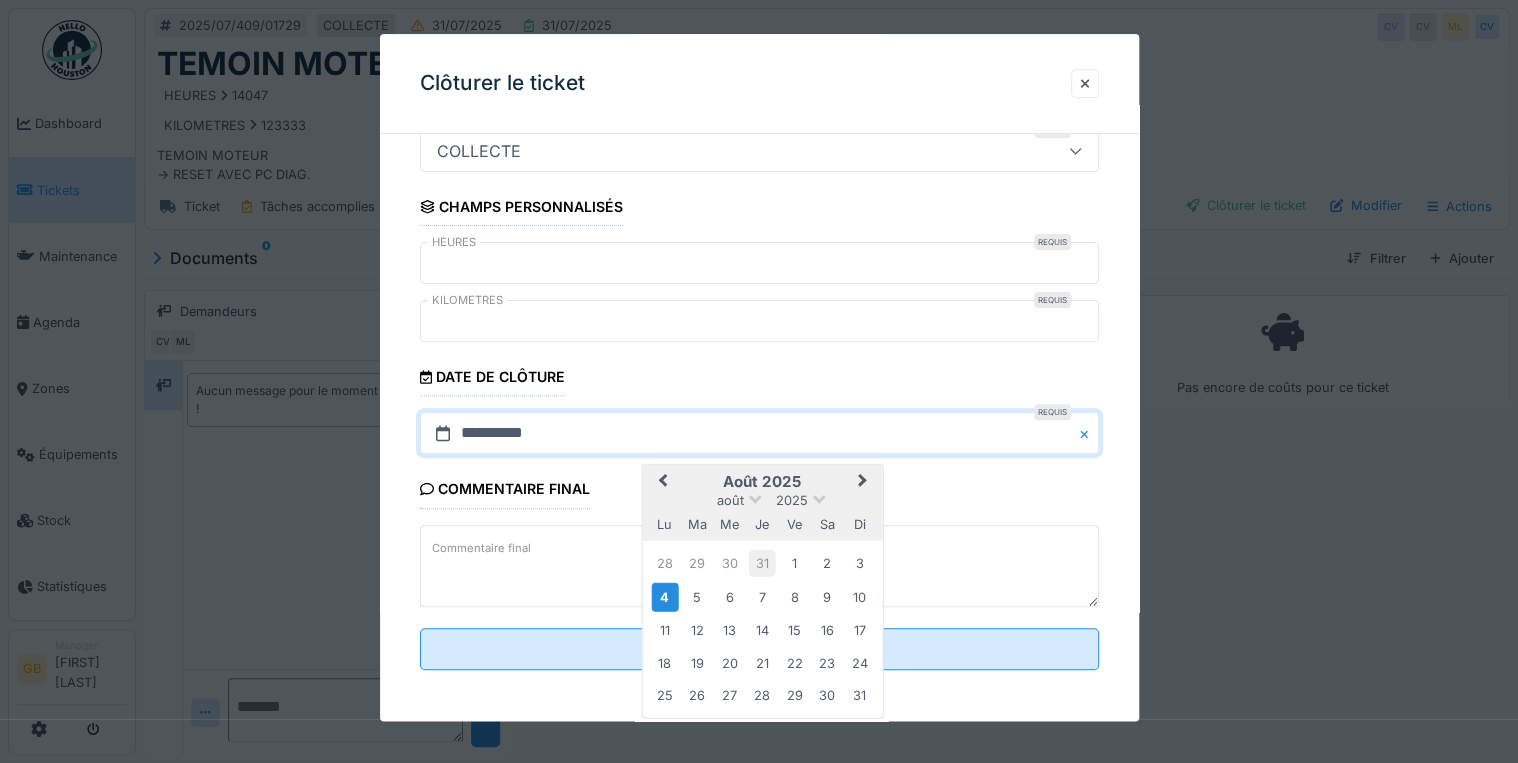click on "31" at bounding box center (762, 563) 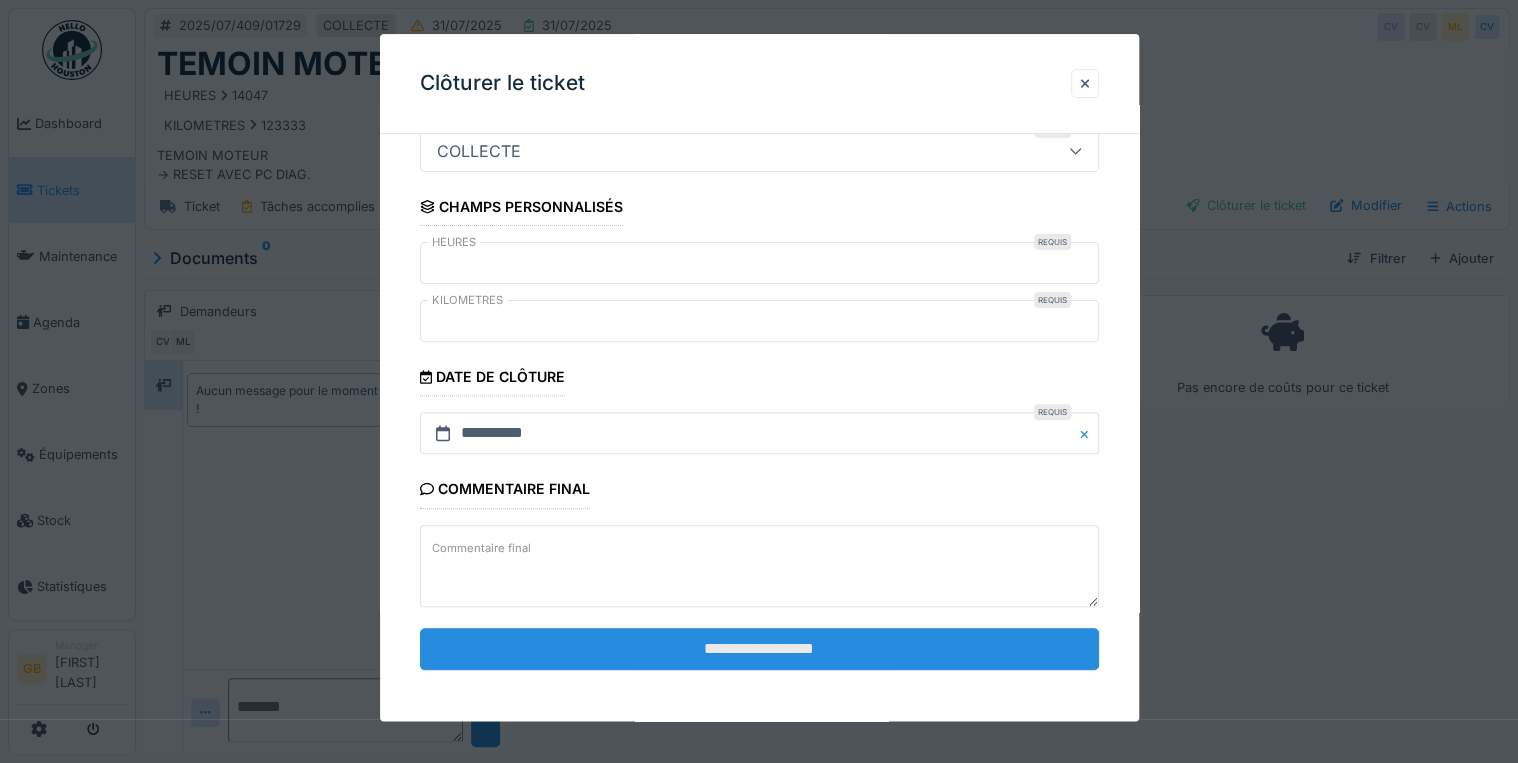 click on "**********" at bounding box center (759, 649) 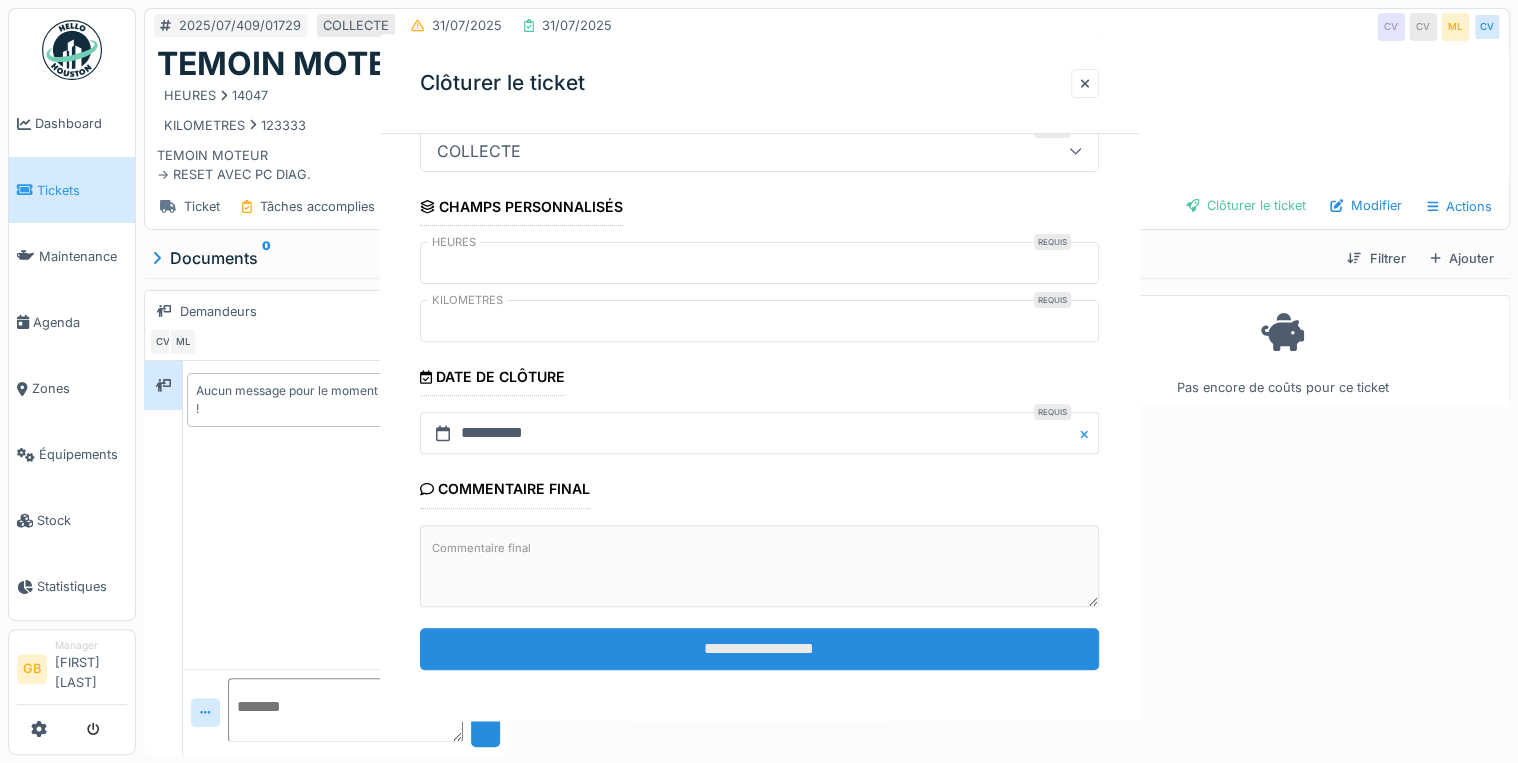scroll, scrollTop: 0, scrollLeft: 0, axis: both 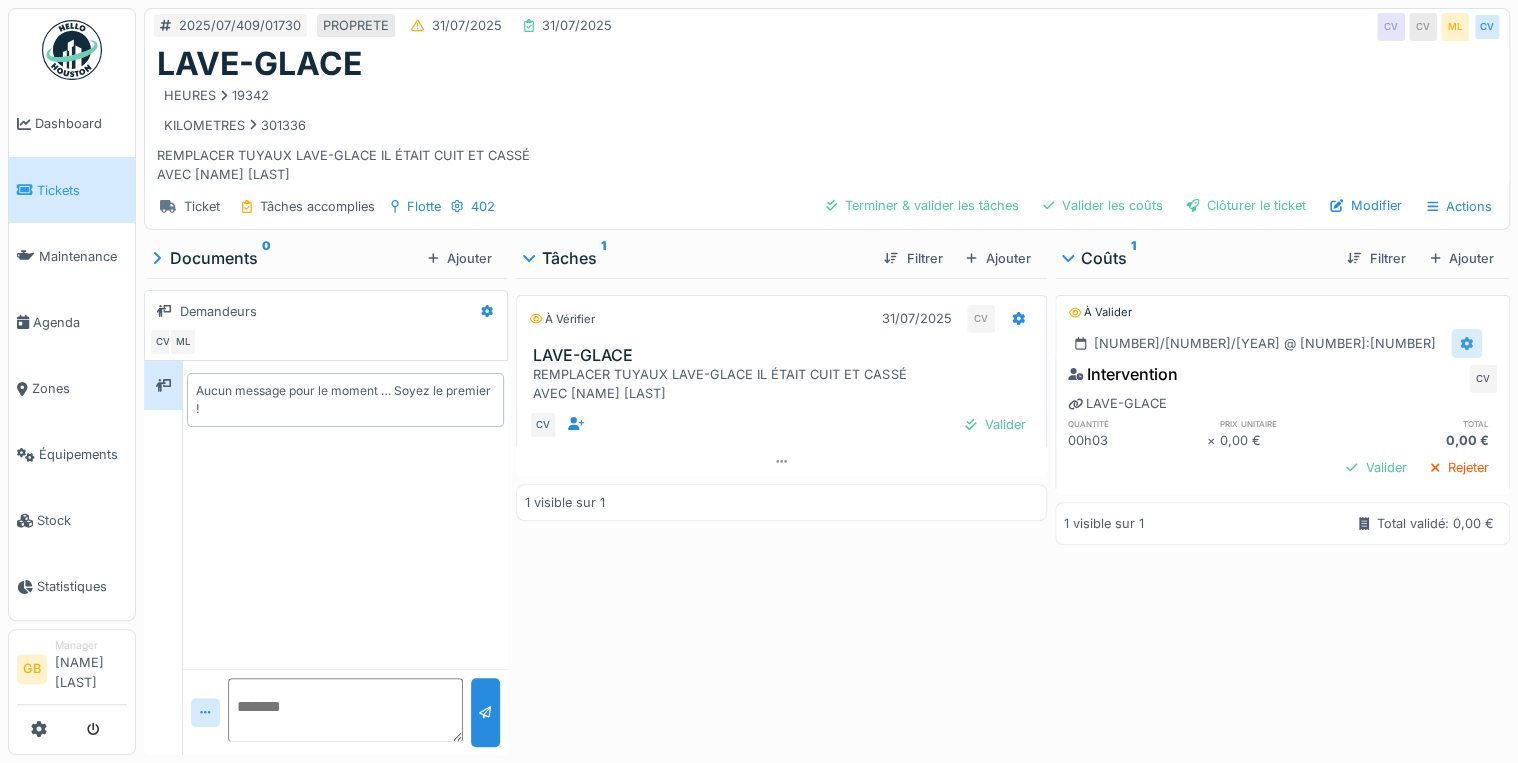 drag, startPoint x: 1447, startPoint y: 319, endPoint x: 1447, endPoint y: 332, distance: 13 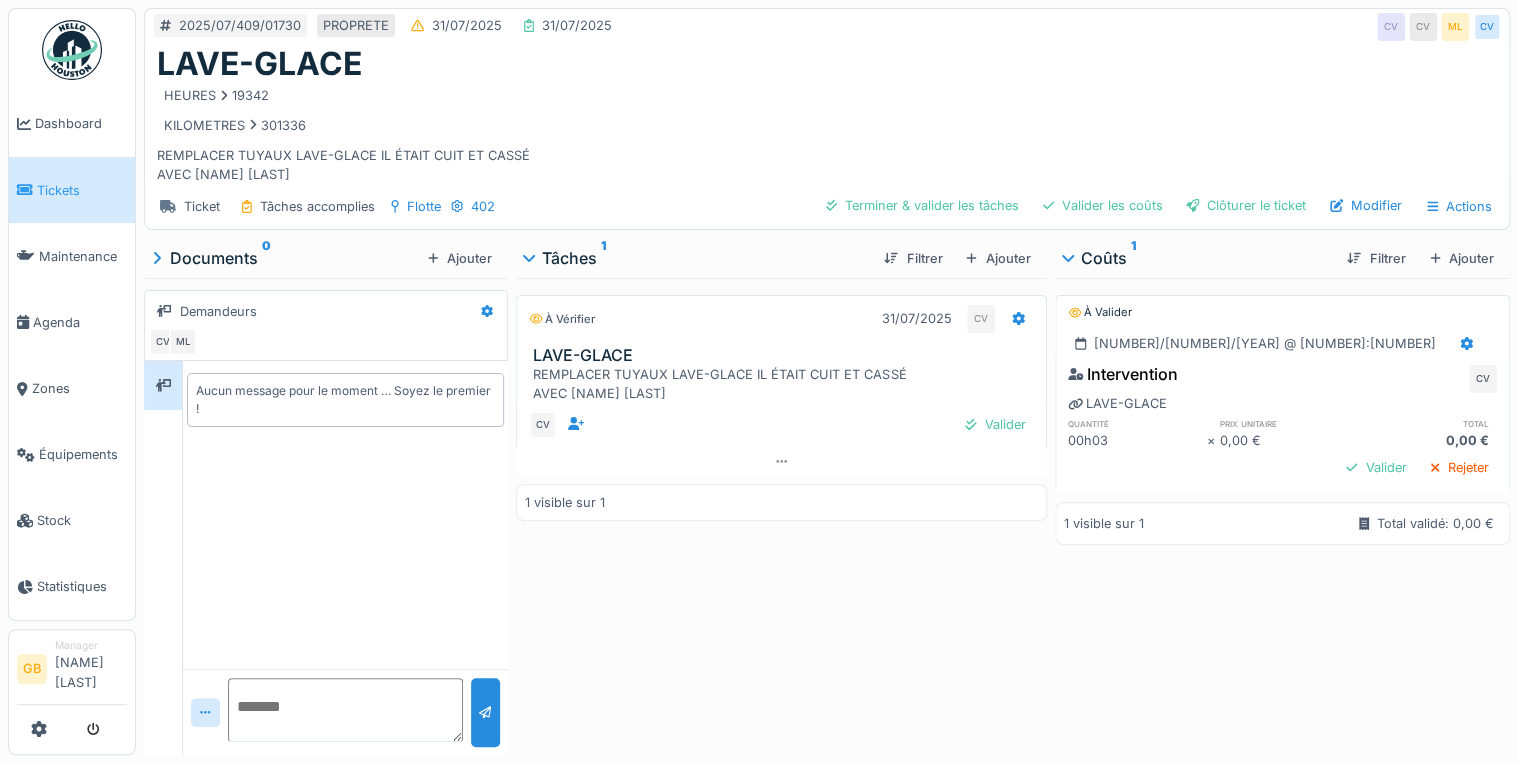 click 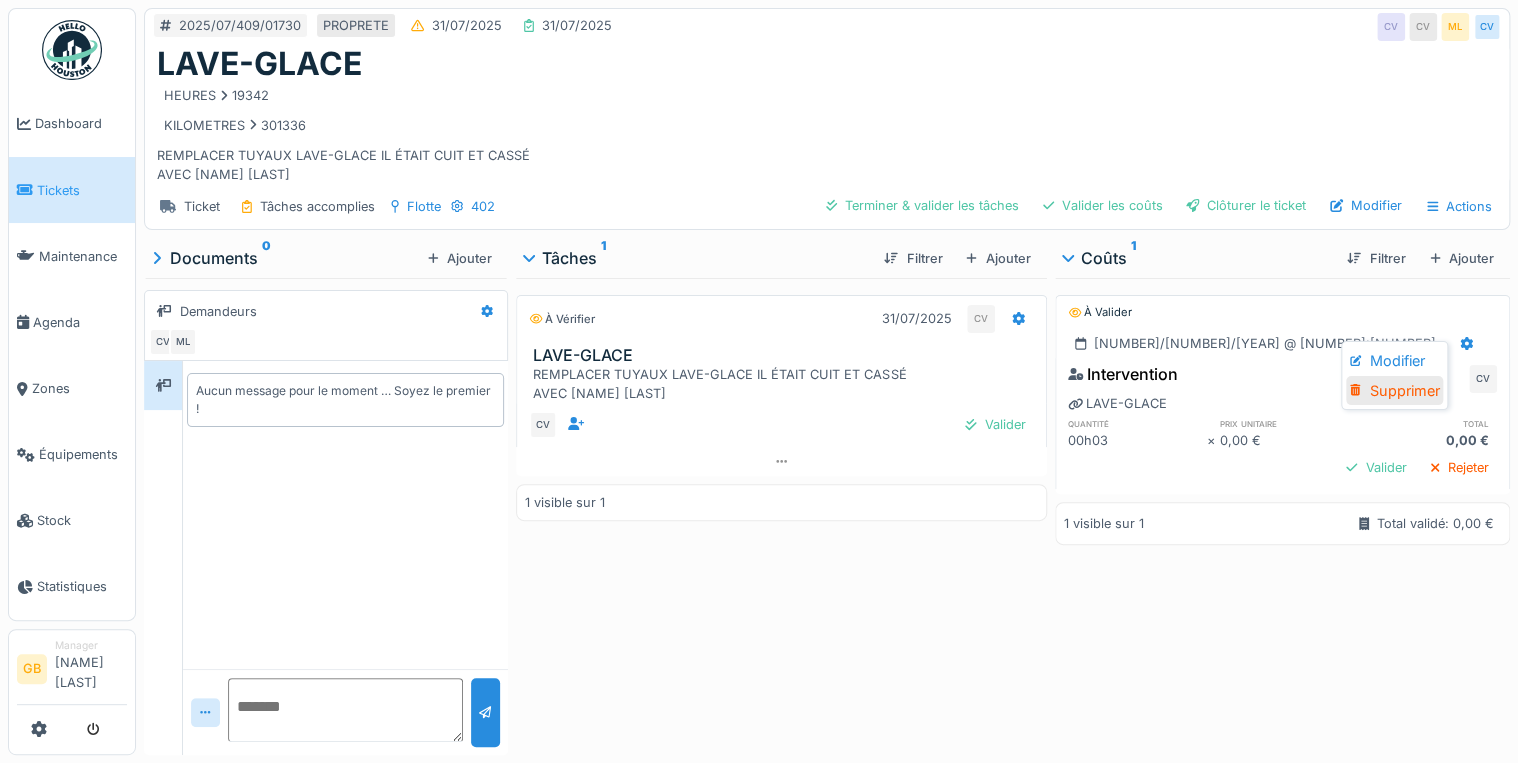 click on "Supprimer" at bounding box center [1394, 391] 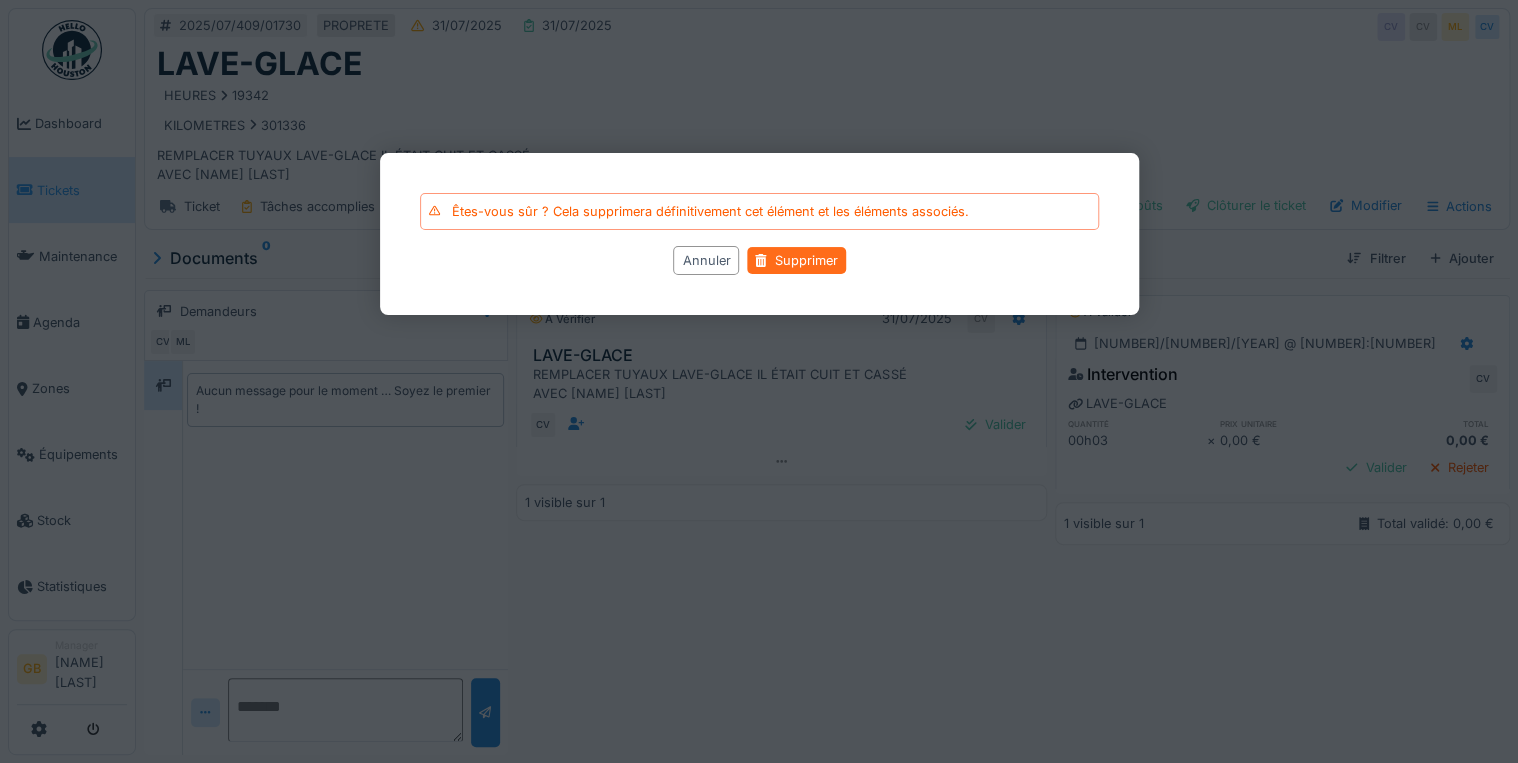 click on "Supprimer" at bounding box center (796, 260) 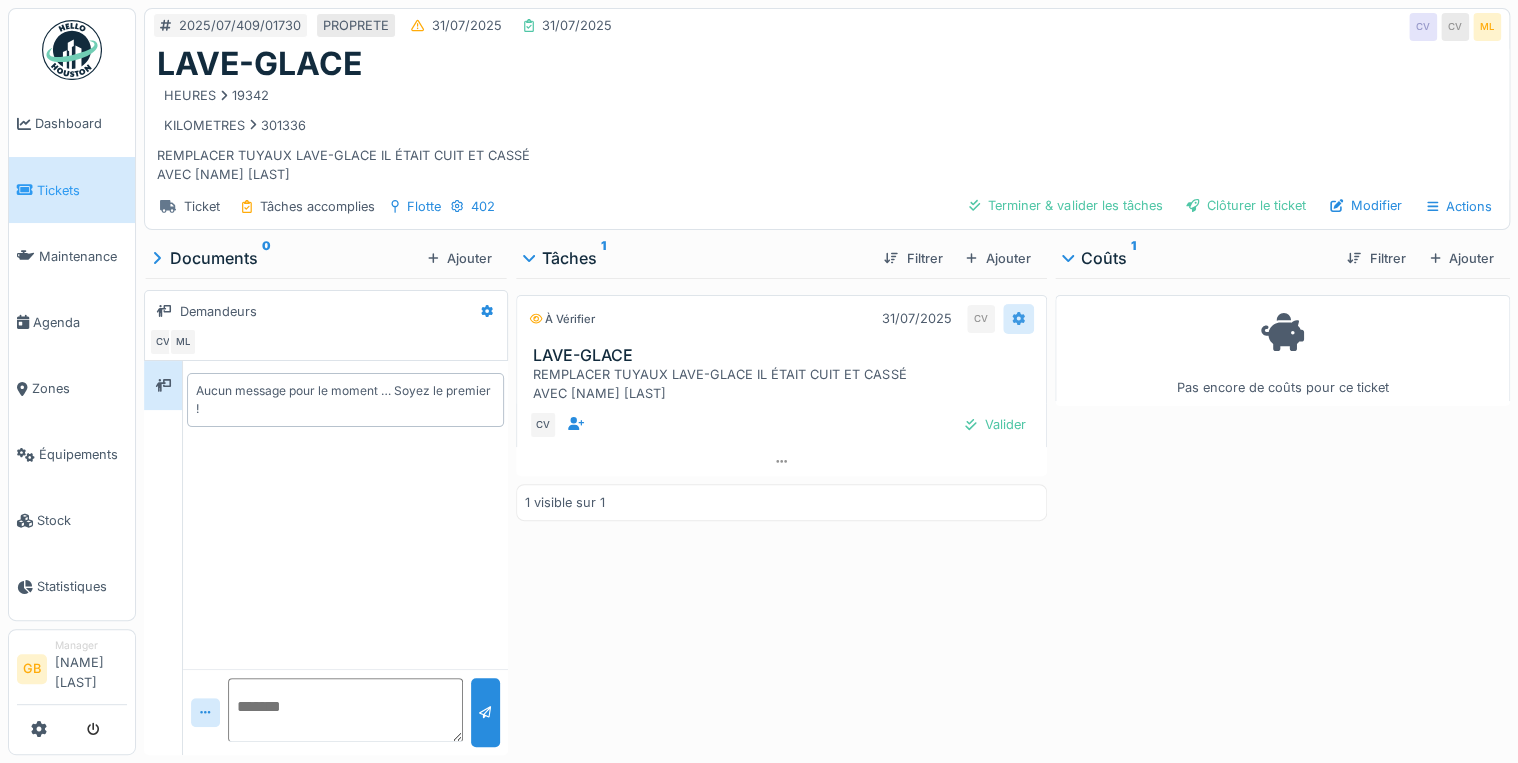 click at bounding box center [1018, 318] 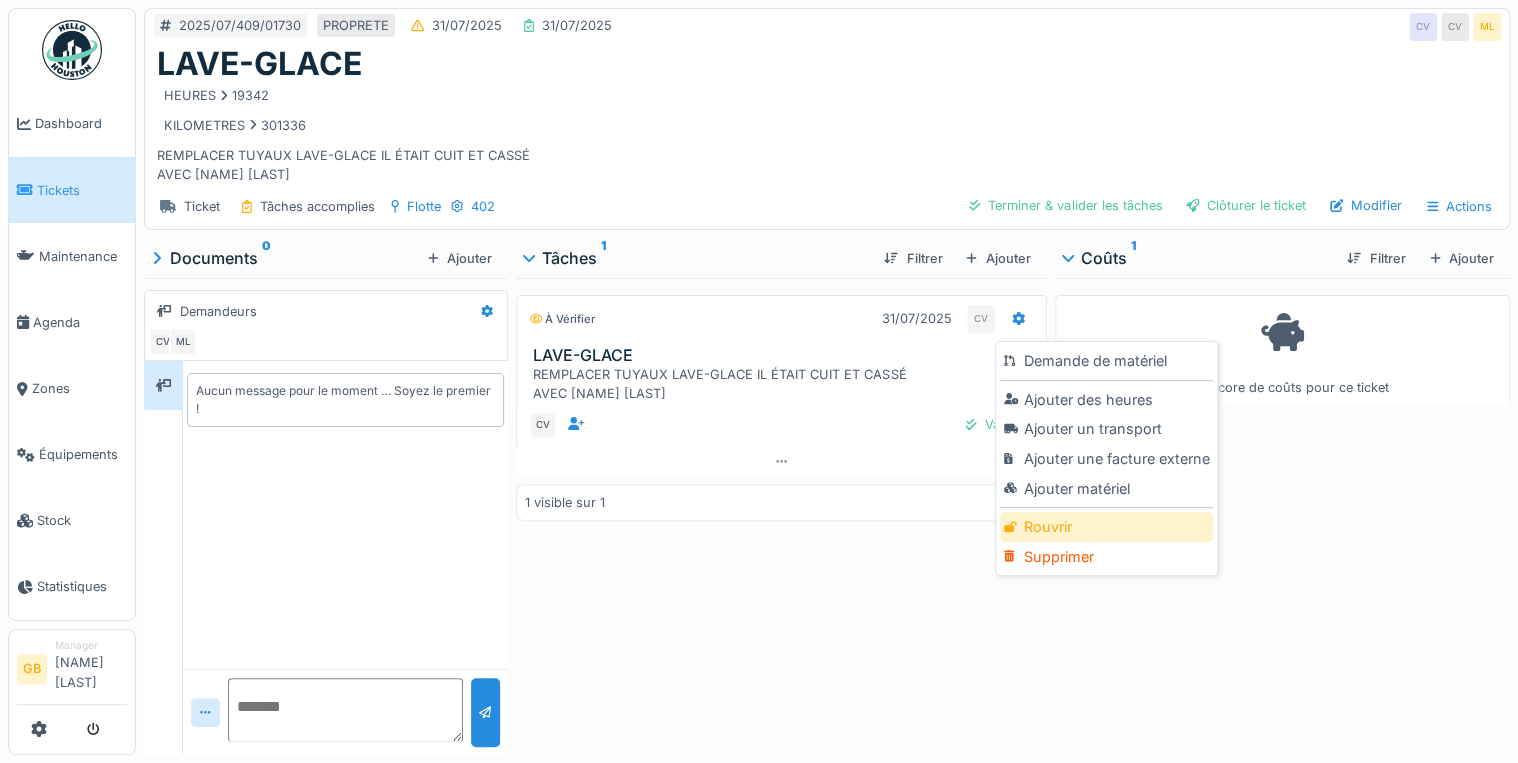 click on "Rouvrir" at bounding box center (1106, 527) 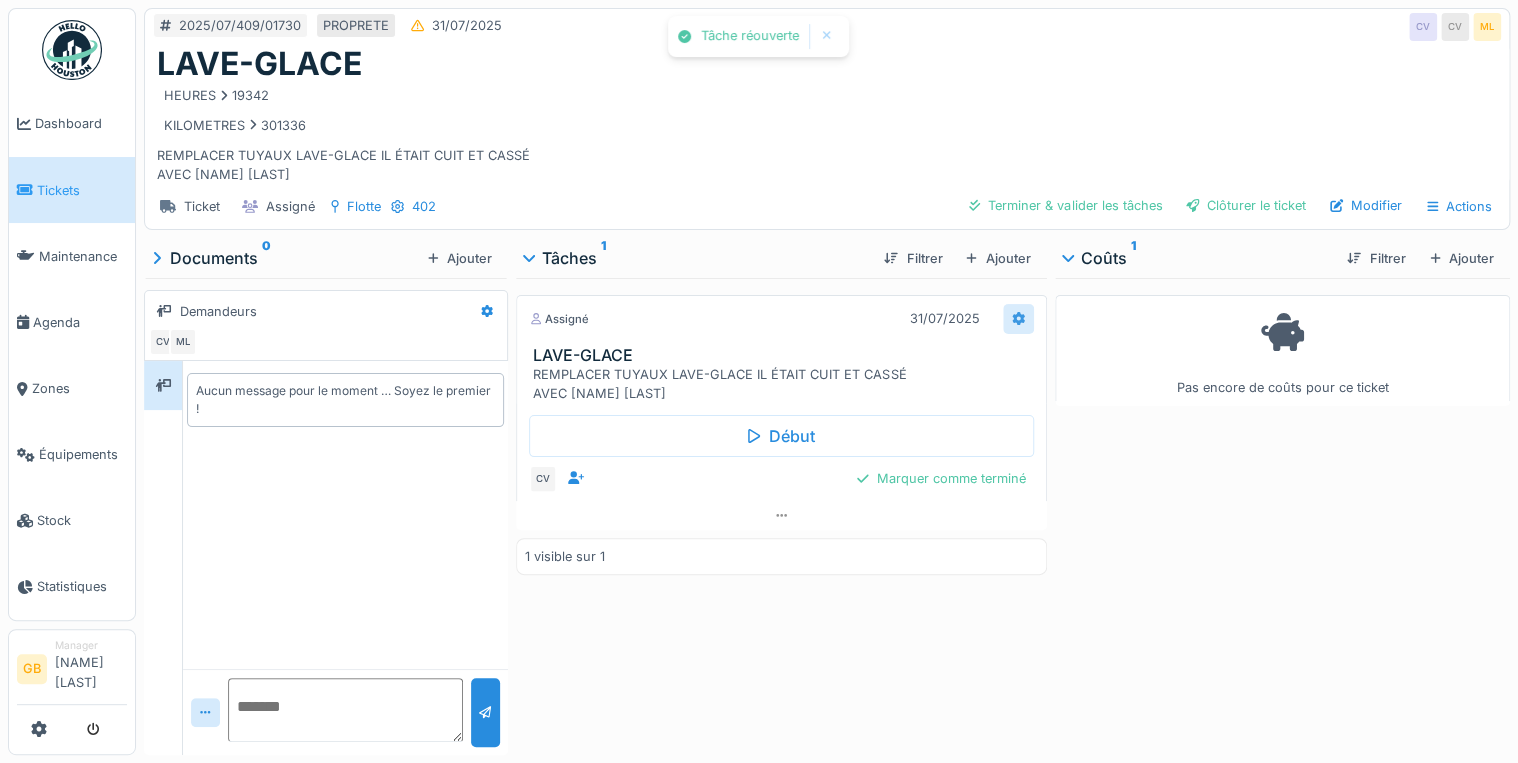 click at bounding box center (1018, 318) 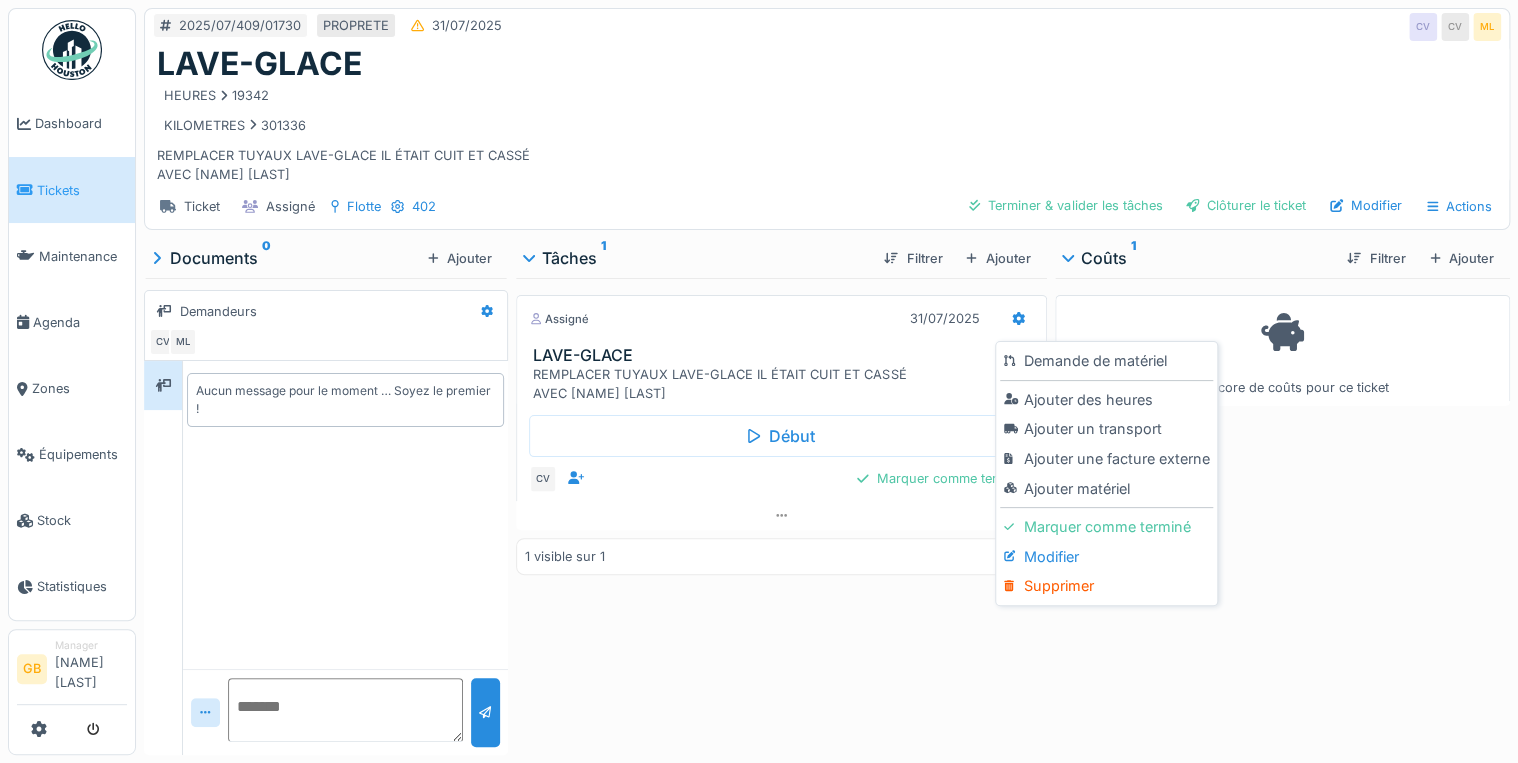 click on "Modifier" at bounding box center (1106, 557) 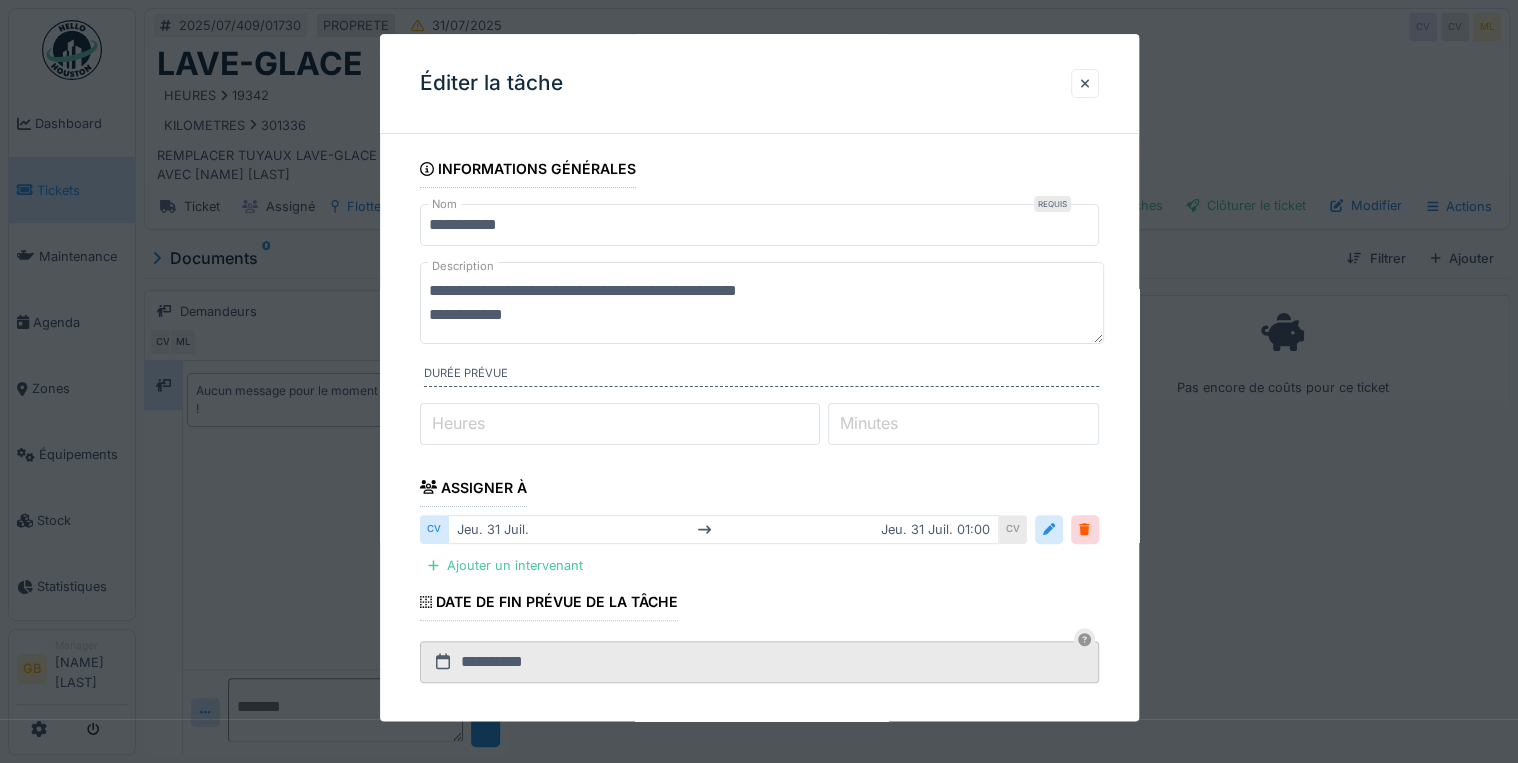 drag, startPoint x: 704, startPoint y: 296, endPoint x: 1660, endPoint y: 325, distance: 956.43976 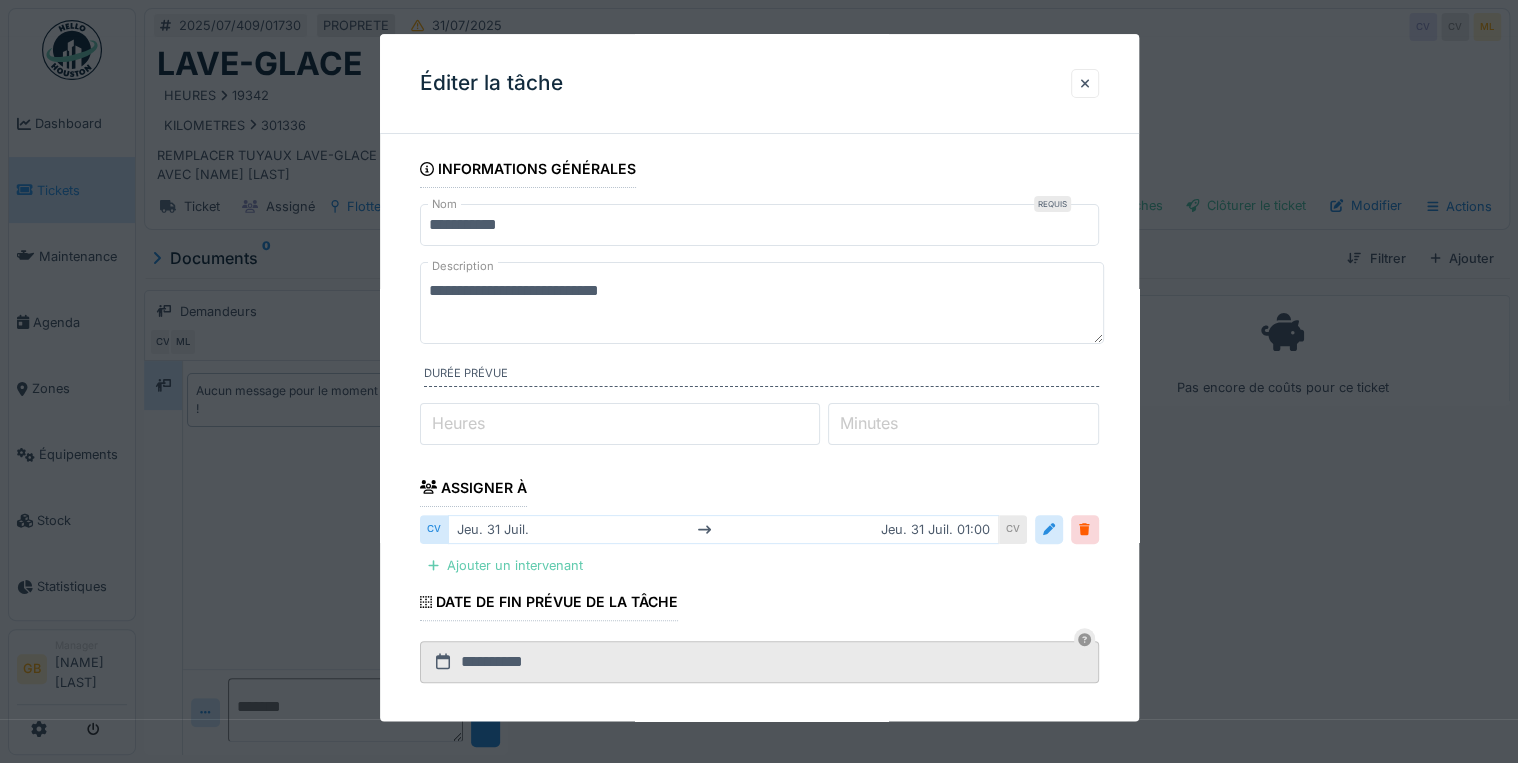 type on "**********" 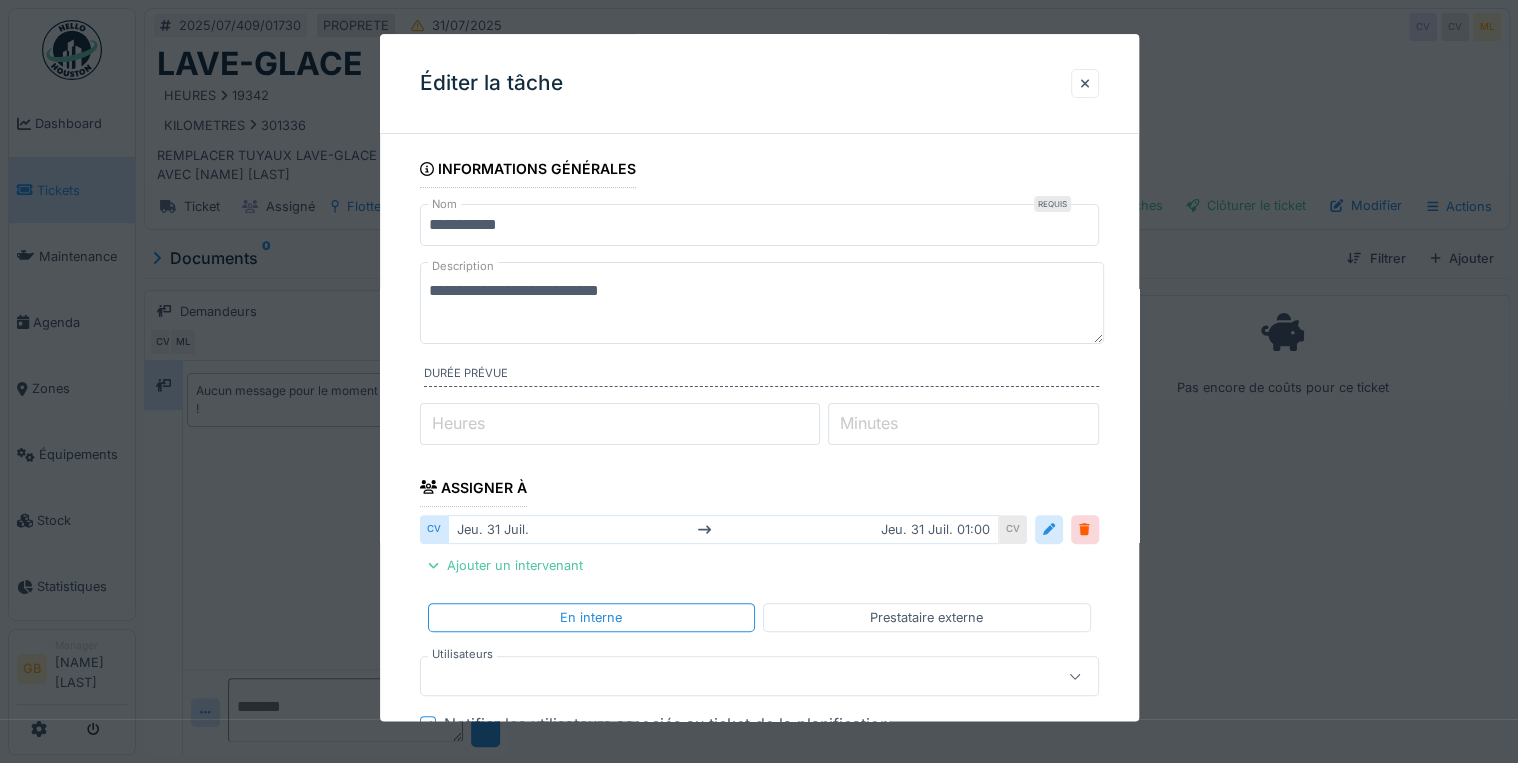 scroll, scrollTop: 160, scrollLeft: 0, axis: vertical 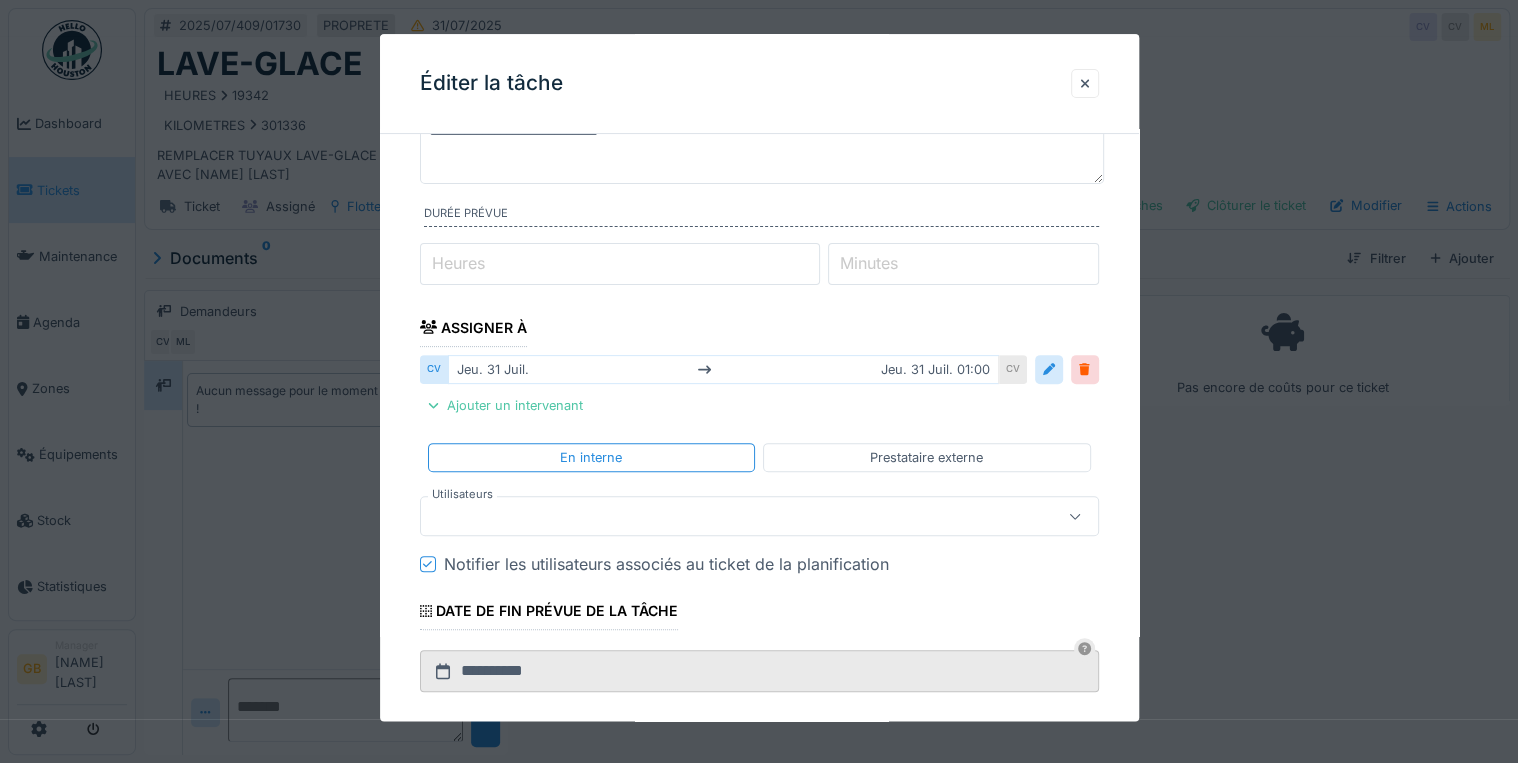 click on "Notifier les utilisateurs associés au ticket de la planification" at bounding box center [666, 565] 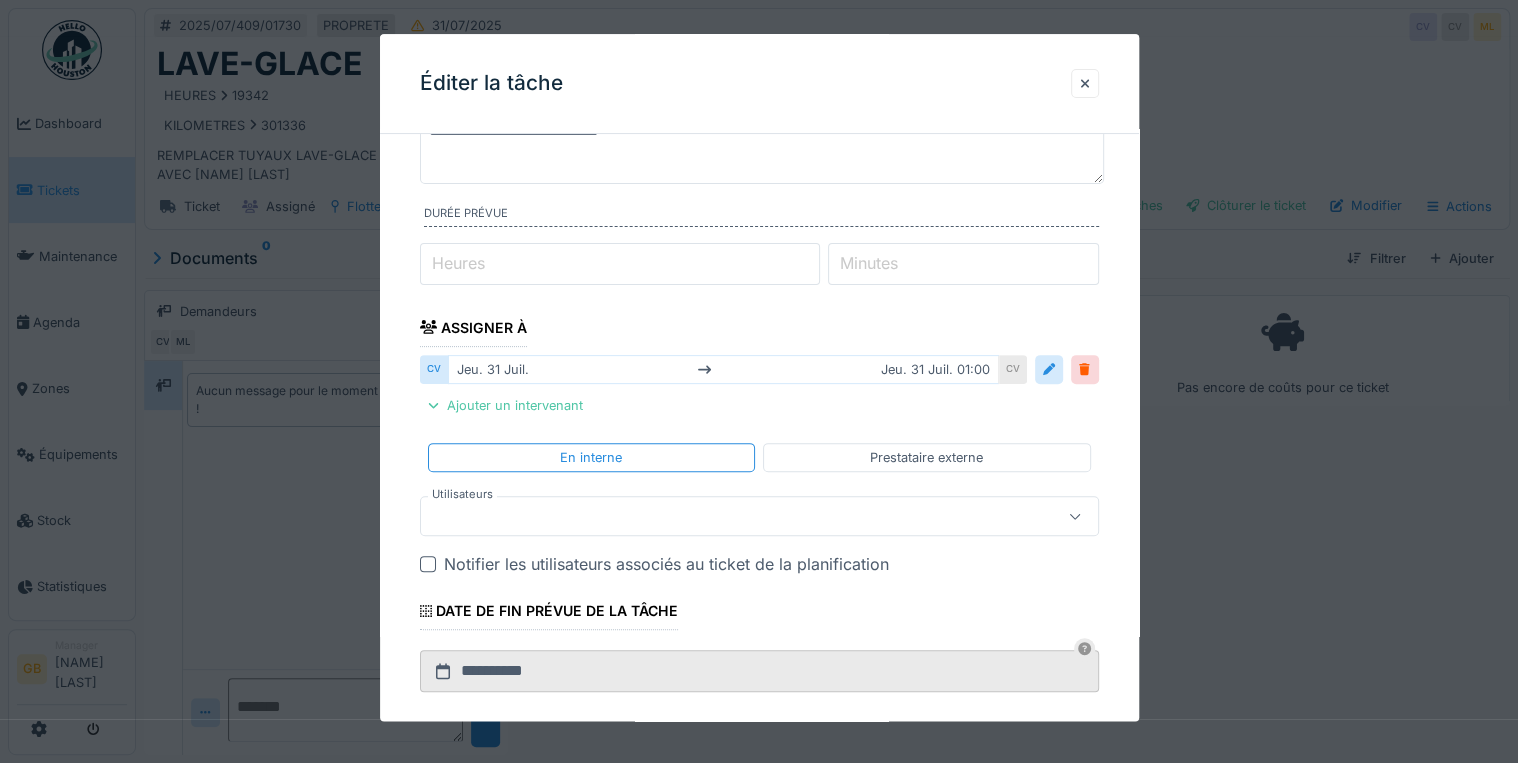 click at bounding box center (725, 517) 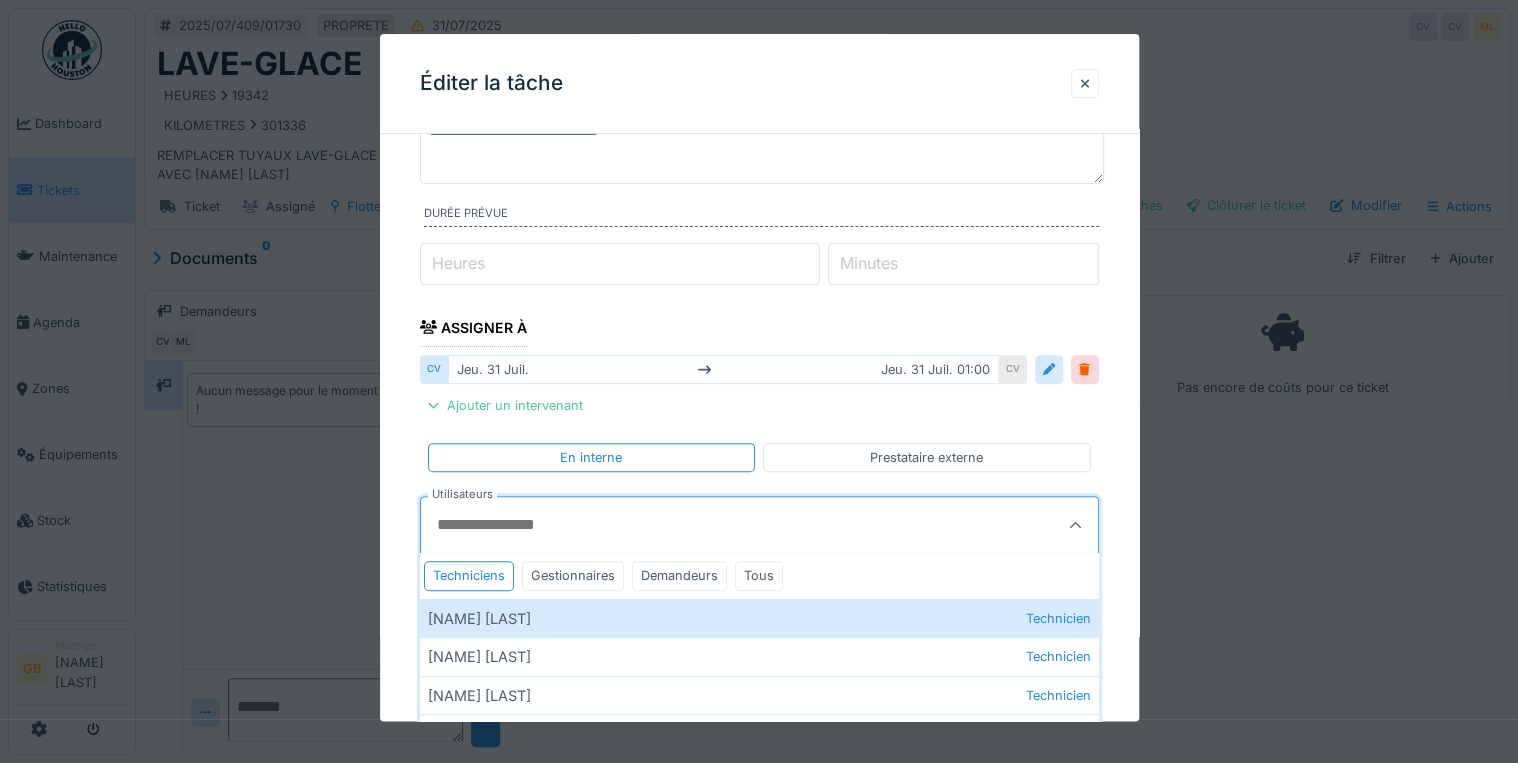 click on "Antonio Ieraci   Technicien" at bounding box center [759, 618] 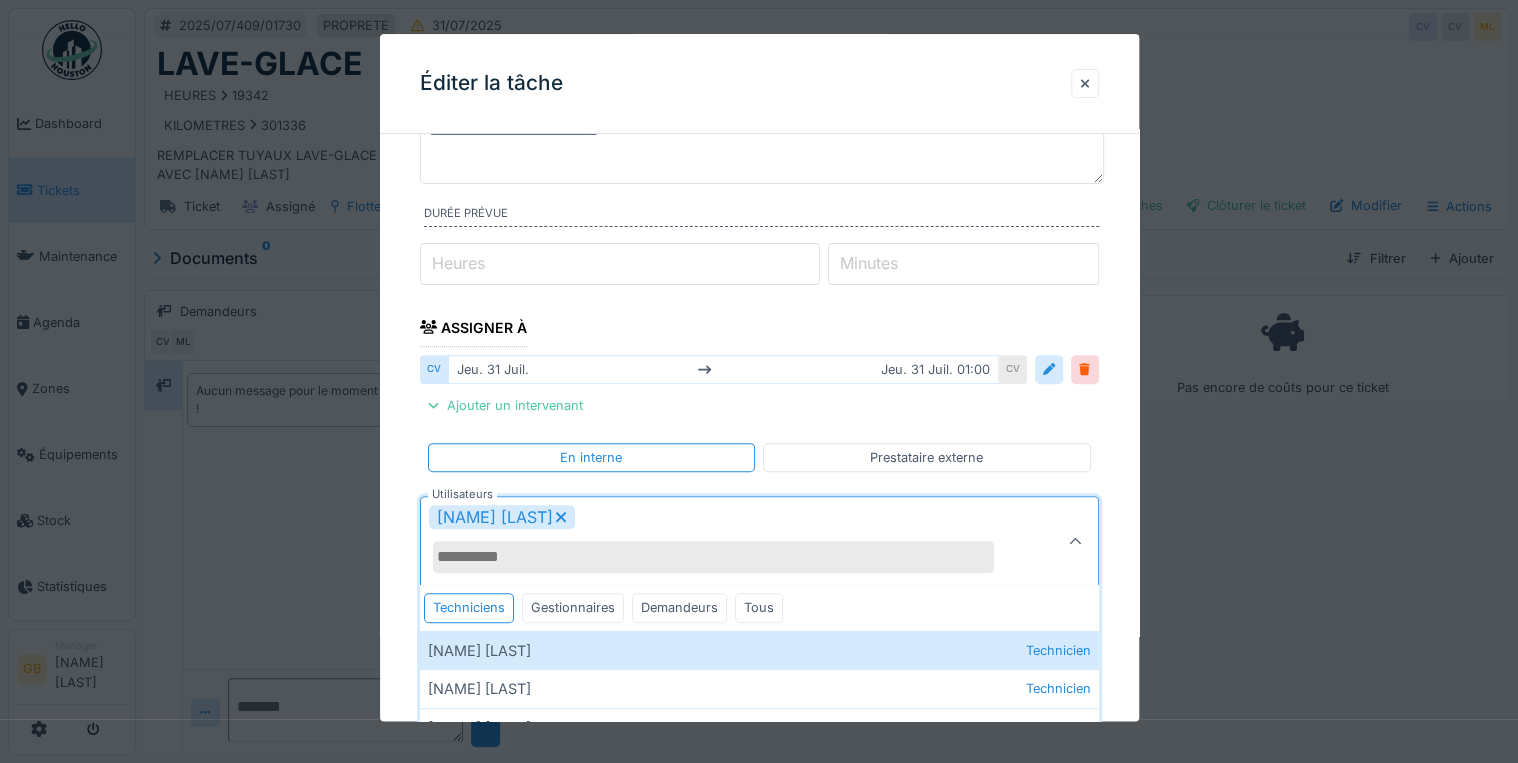 click on "Antonio Ieraci" at bounding box center (725, 542) 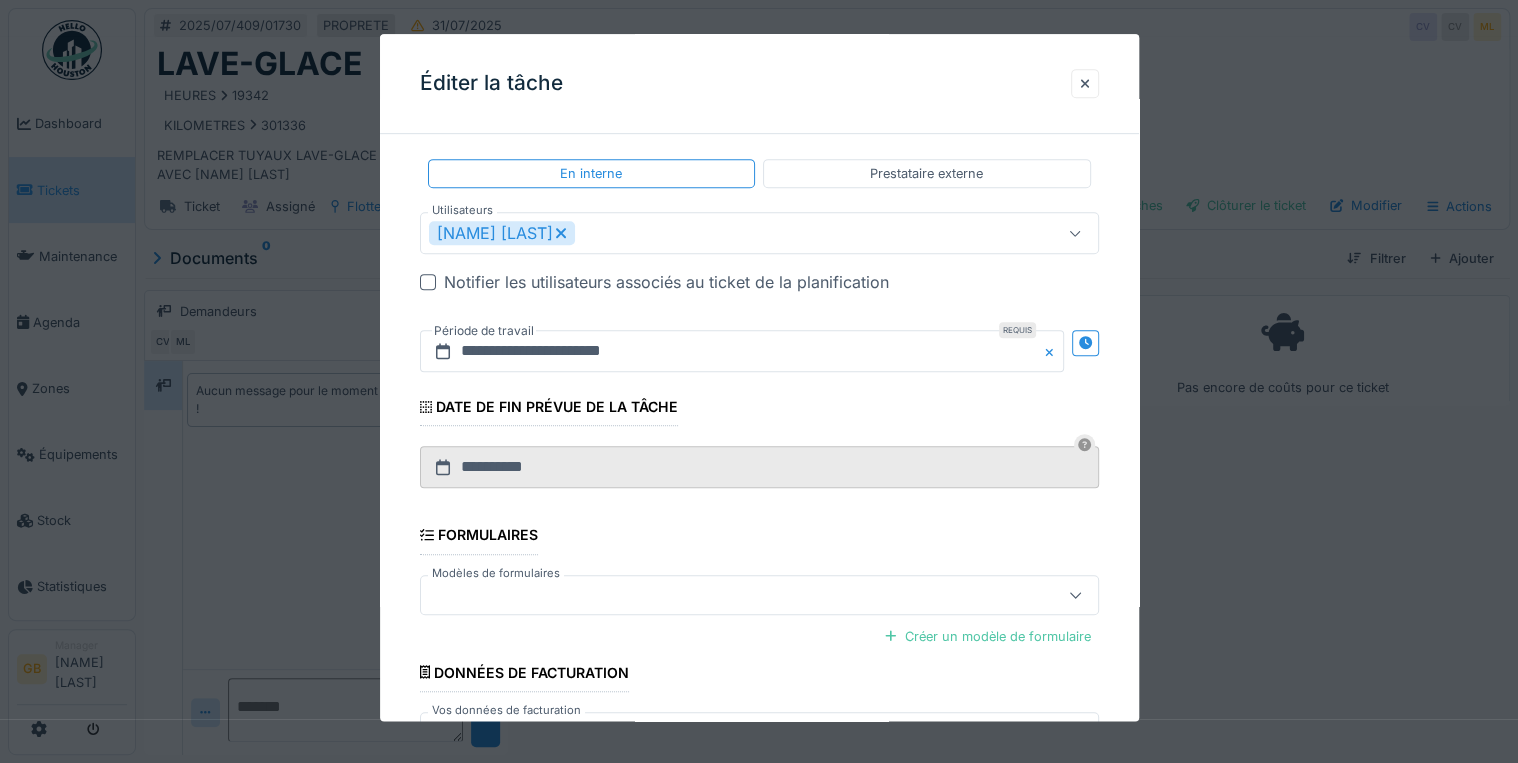 scroll, scrollTop: 584, scrollLeft: 0, axis: vertical 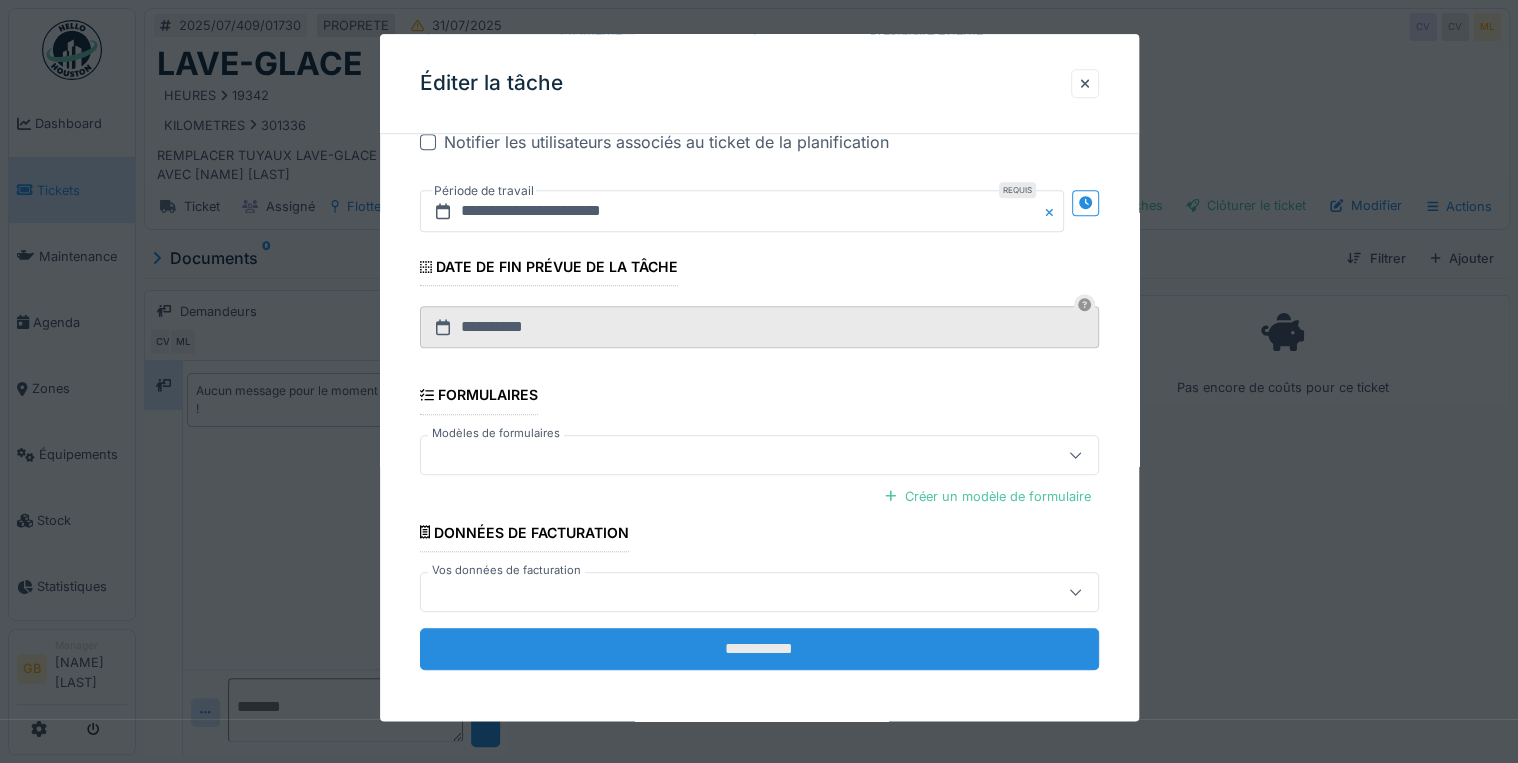 click on "**********" at bounding box center [759, 649] 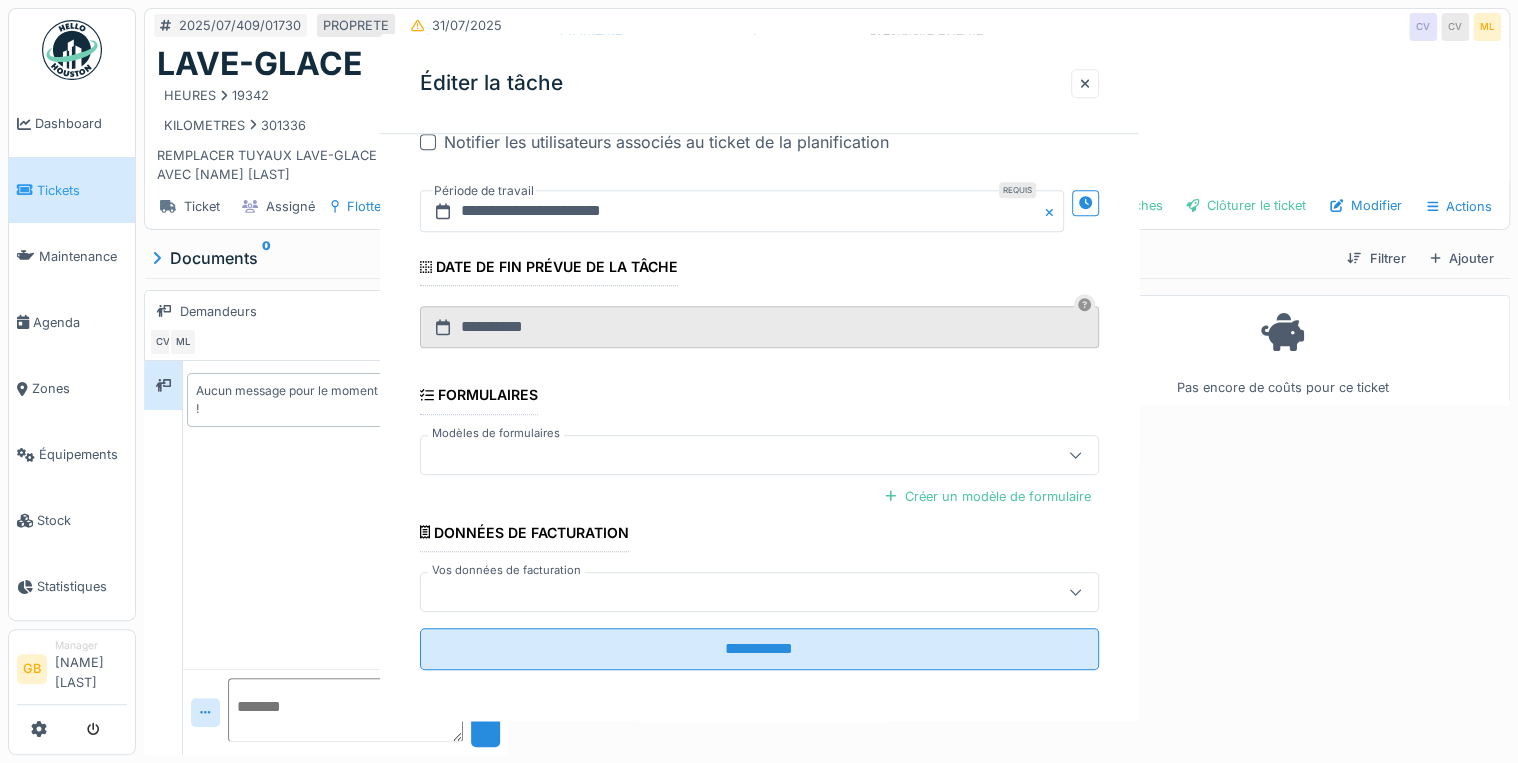 scroll, scrollTop: 0, scrollLeft: 0, axis: both 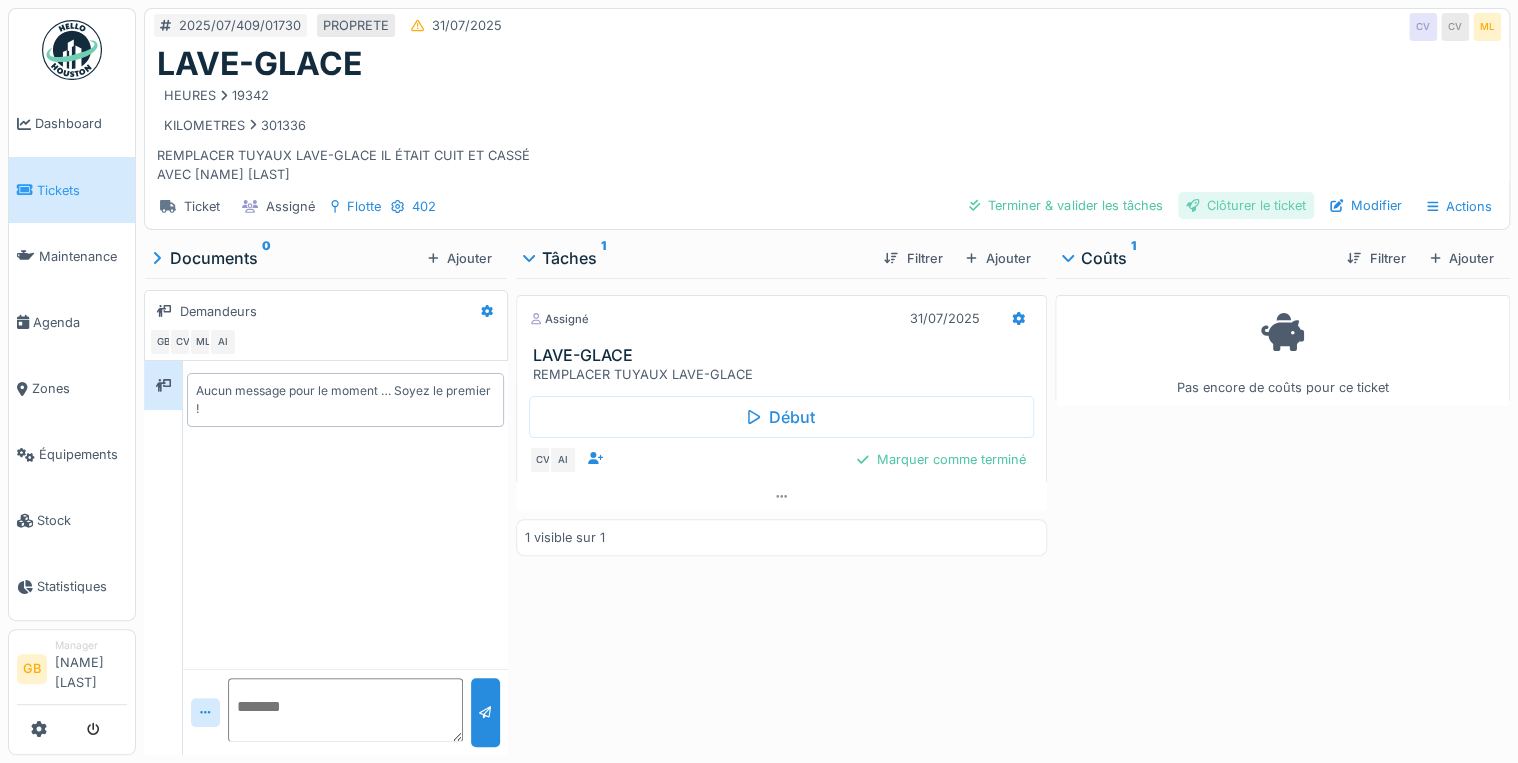 click on "Clôturer le ticket" at bounding box center [1246, 205] 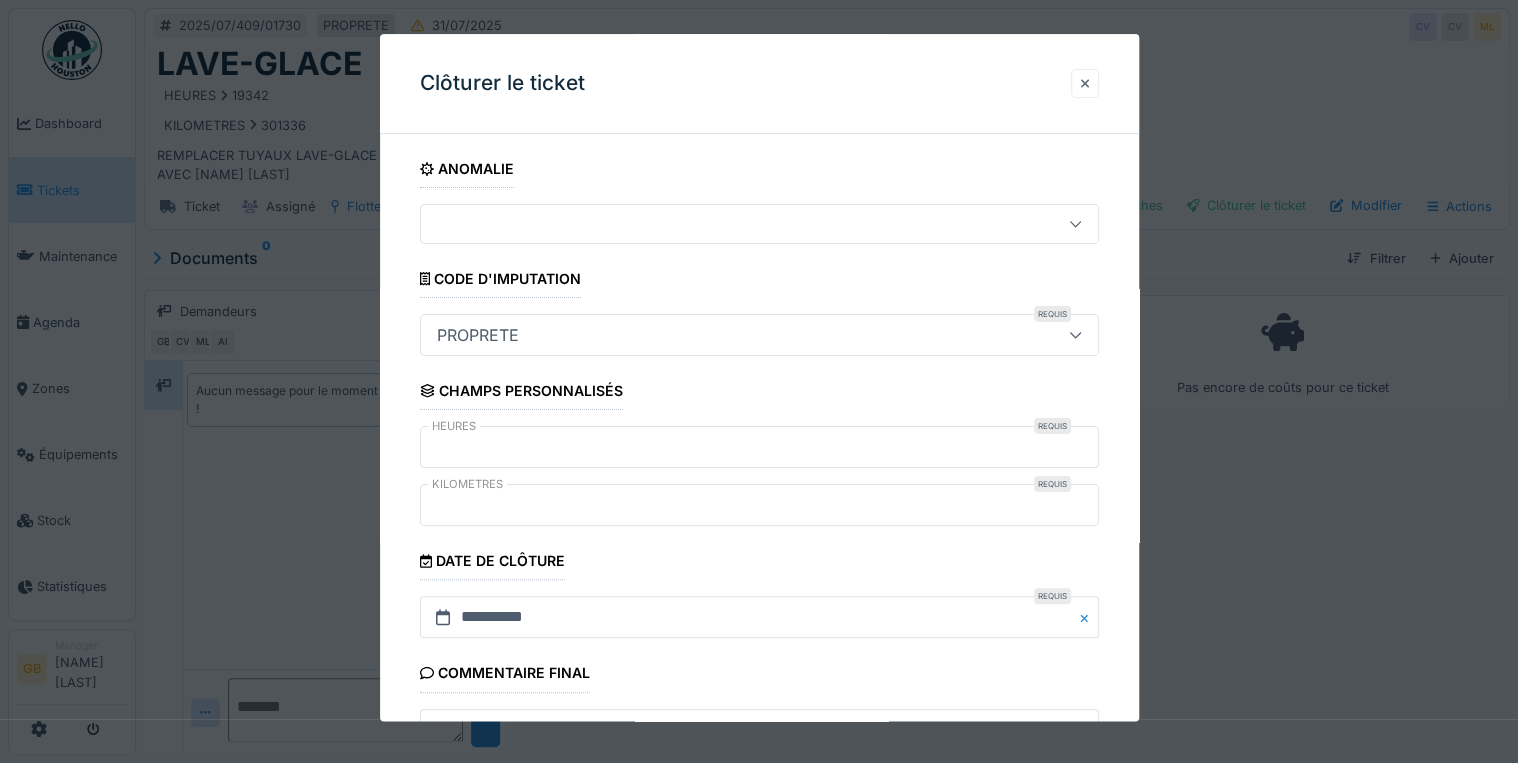 click at bounding box center (1085, 83) 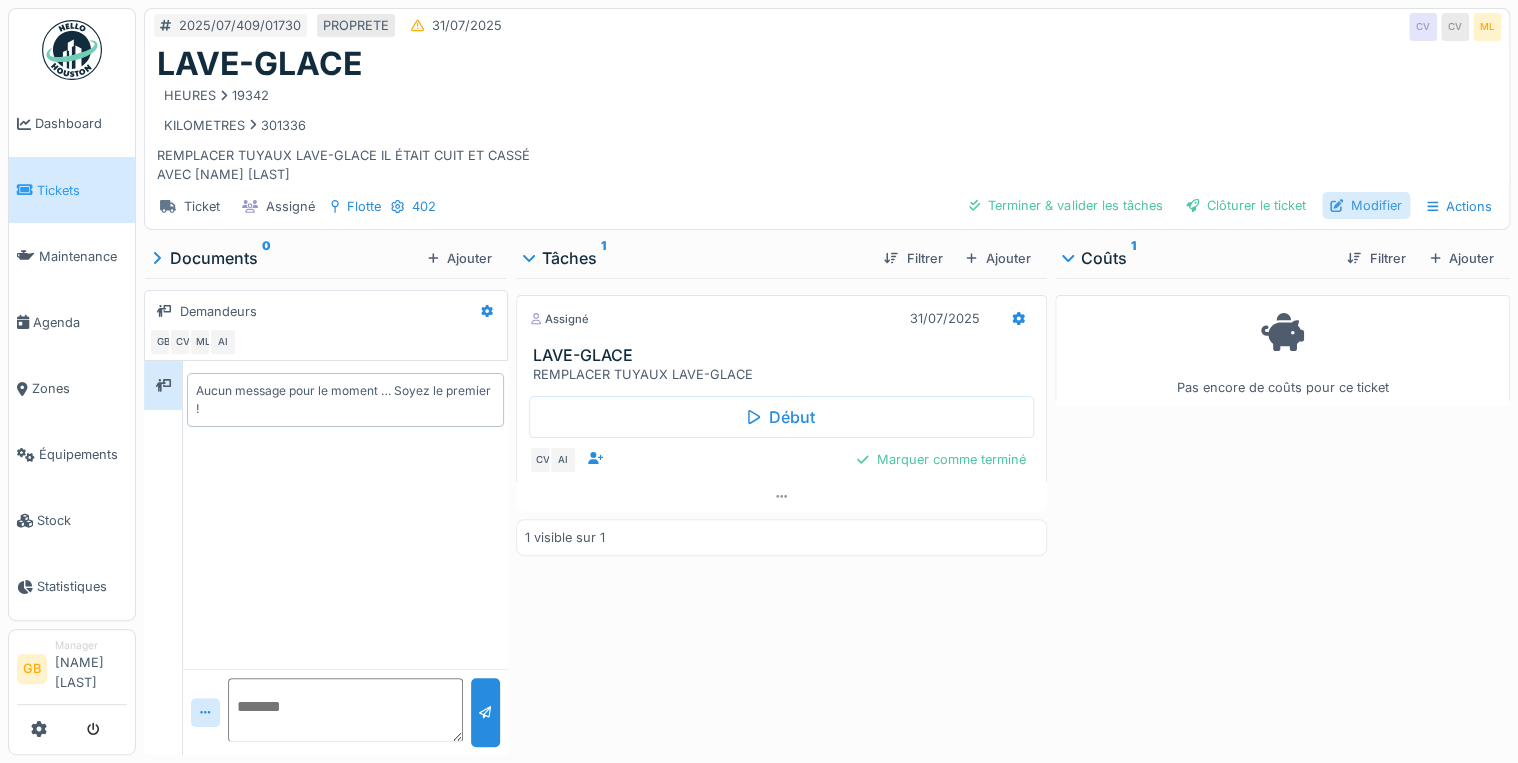 click on "Modifier" at bounding box center (1366, 205) 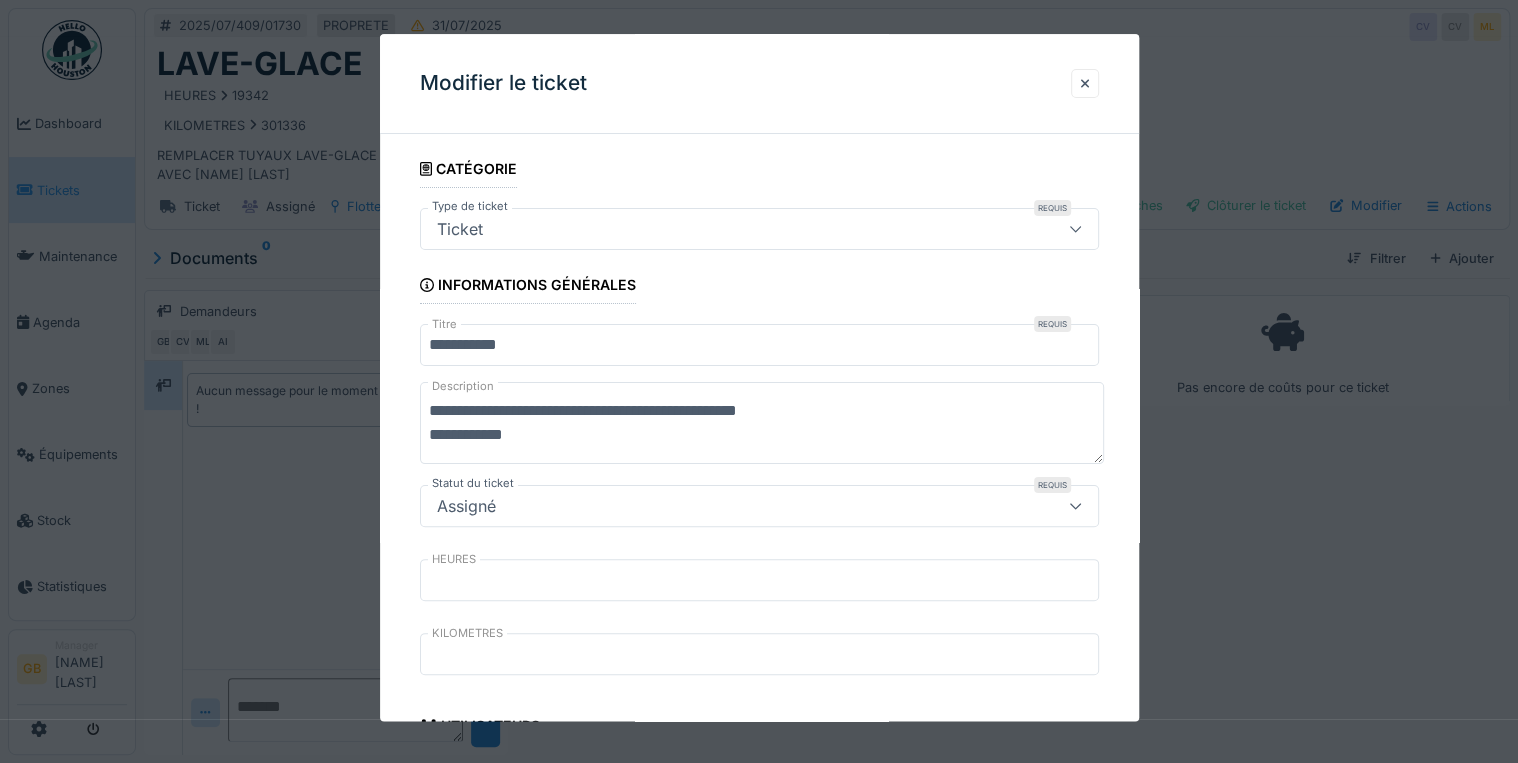 drag, startPoint x: 712, startPoint y: 435, endPoint x: 829, endPoint y: 405, distance: 120.784935 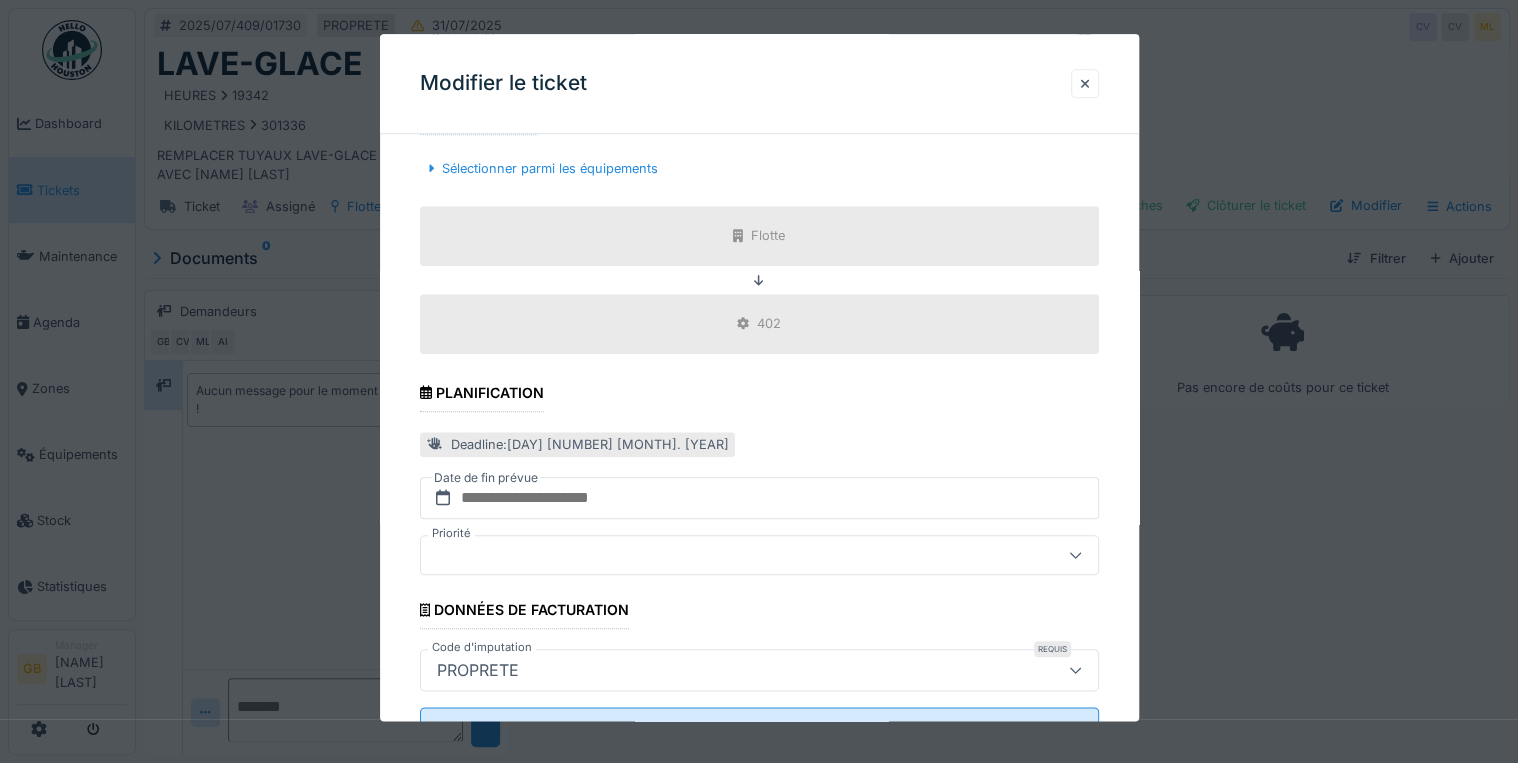scroll, scrollTop: 856, scrollLeft: 0, axis: vertical 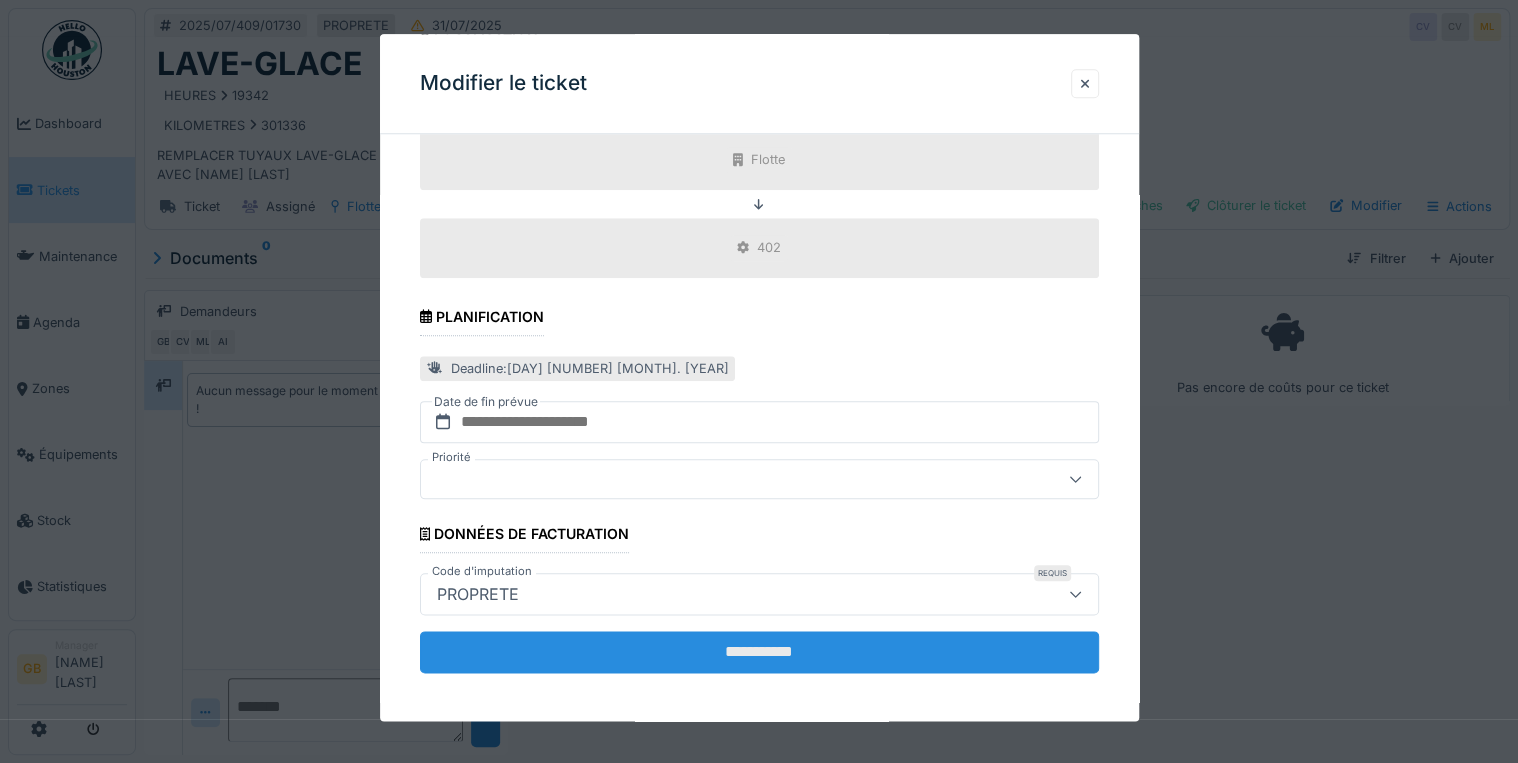 type on "**********" 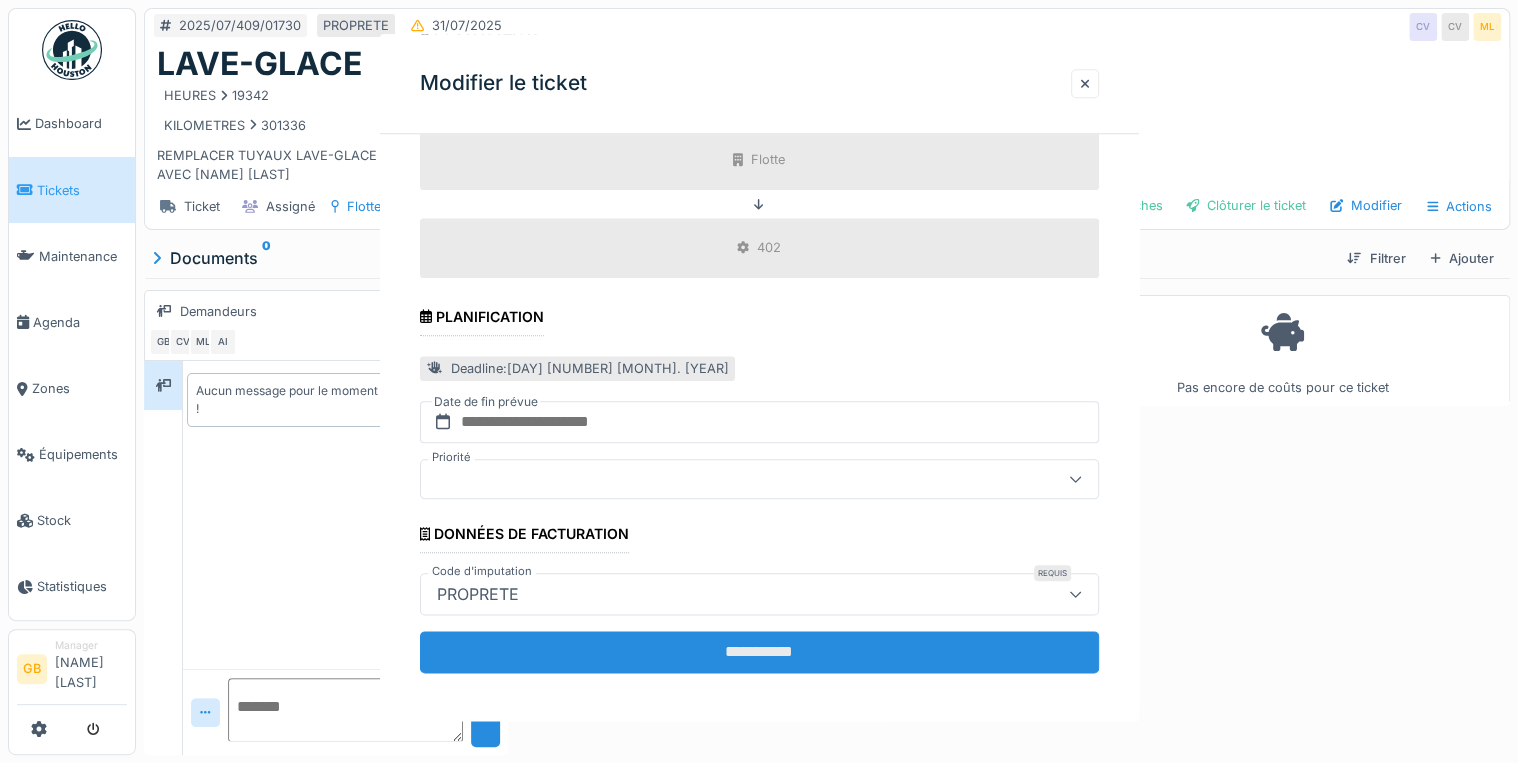 scroll, scrollTop: 0, scrollLeft: 0, axis: both 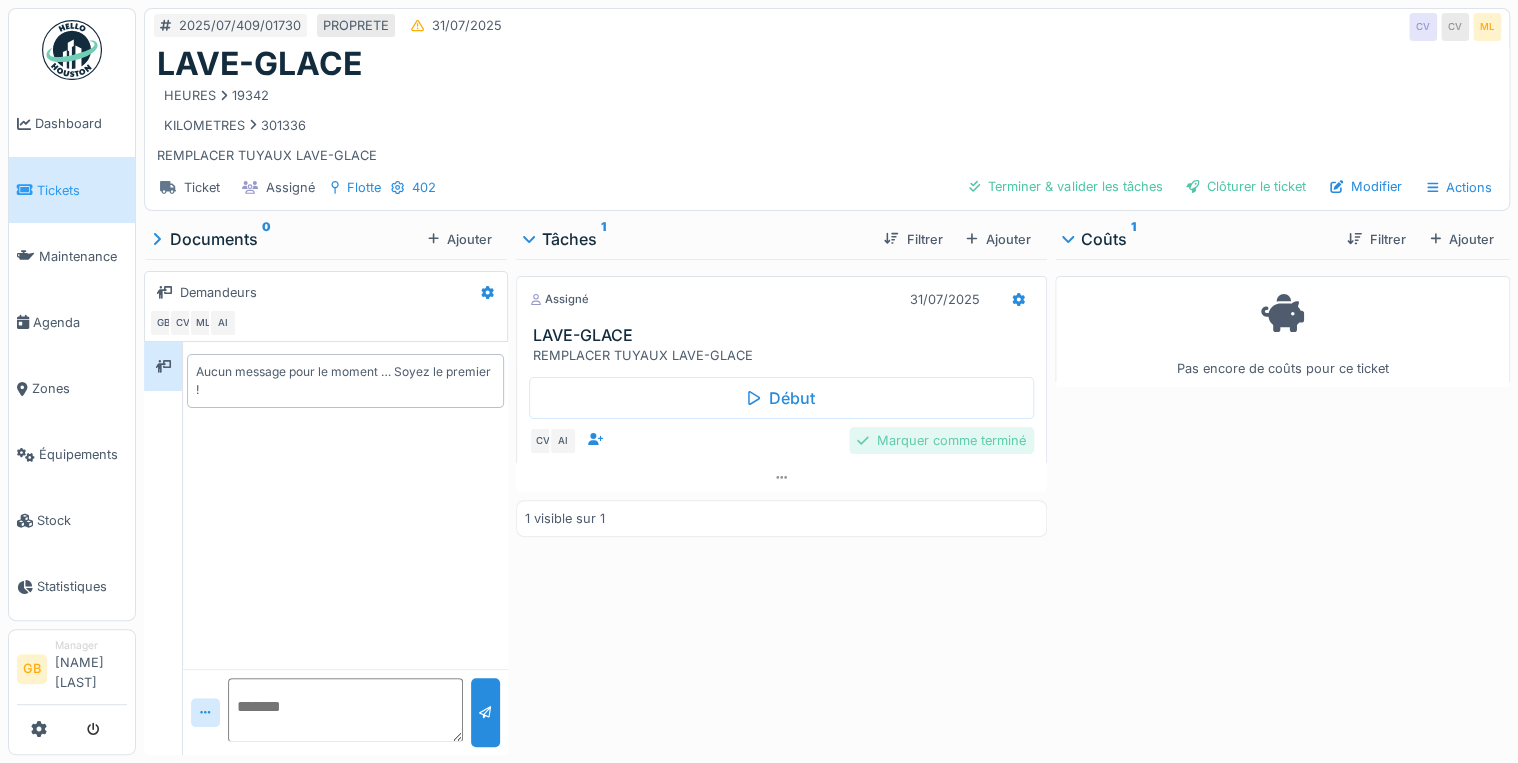 click on "Marquer comme terminé" at bounding box center [941, 440] 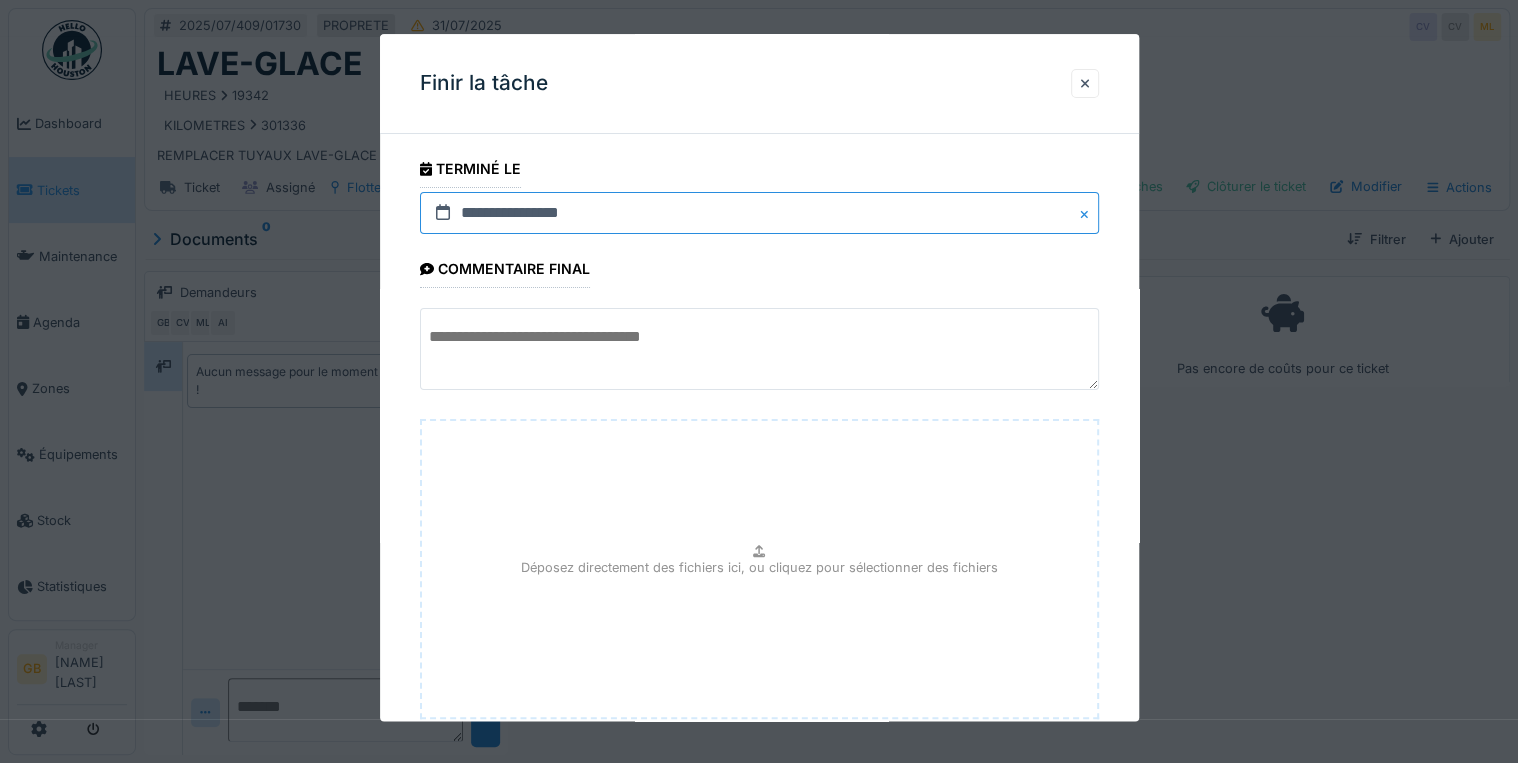 click on "**********" at bounding box center [759, 213] 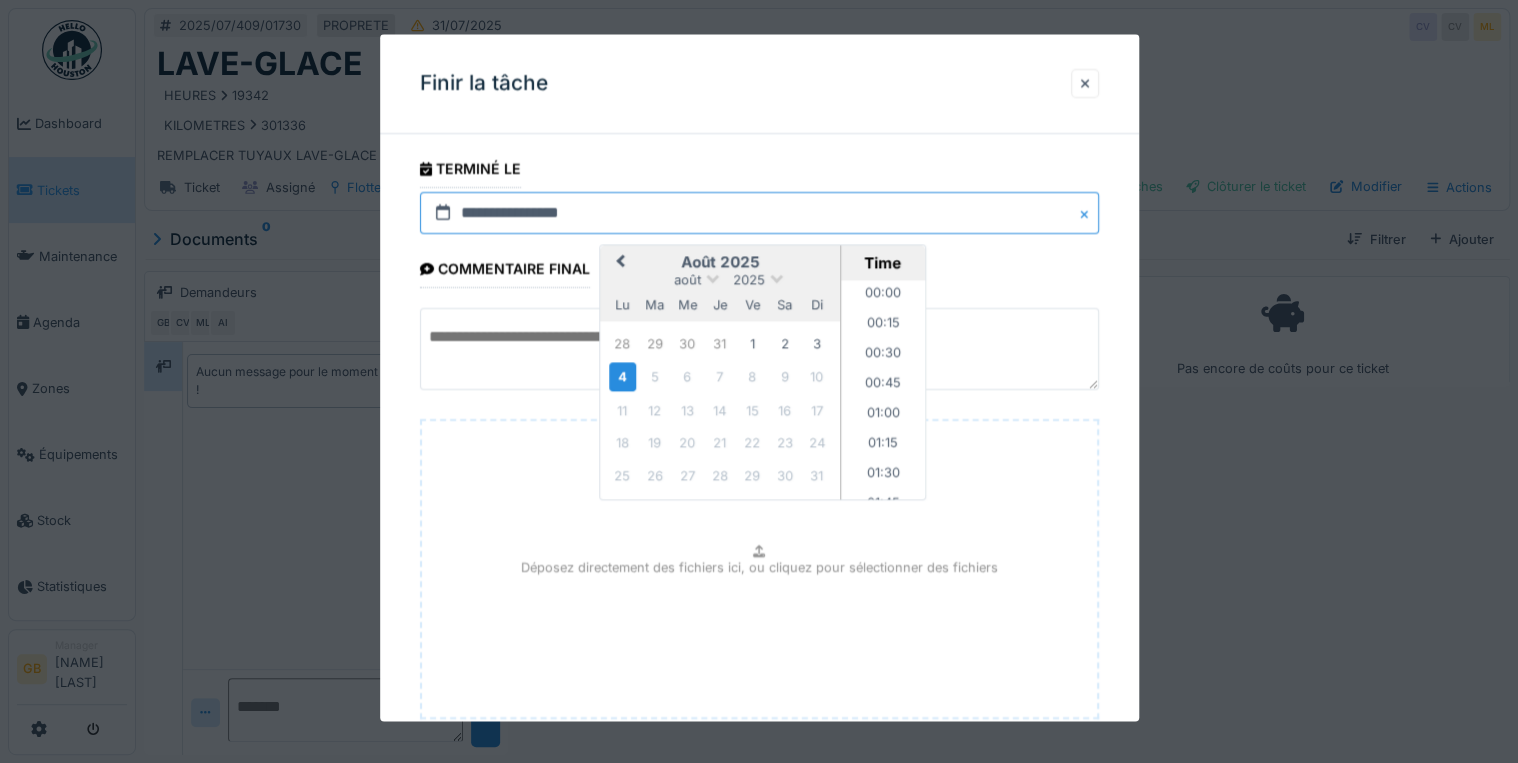 scroll, scrollTop: 1615, scrollLeft: 0, axis: vertical 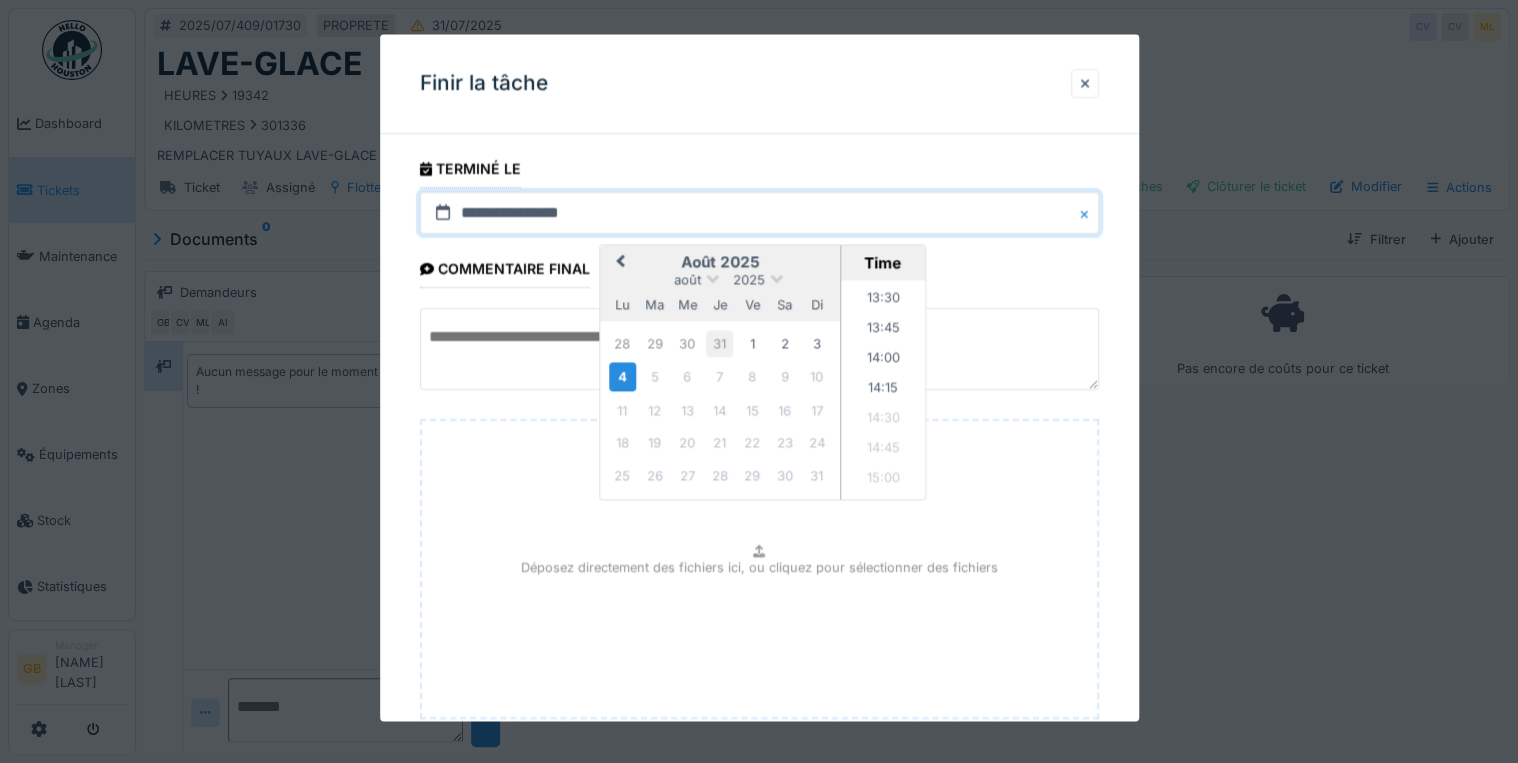 click on "31" at bounding box center [719, 343] 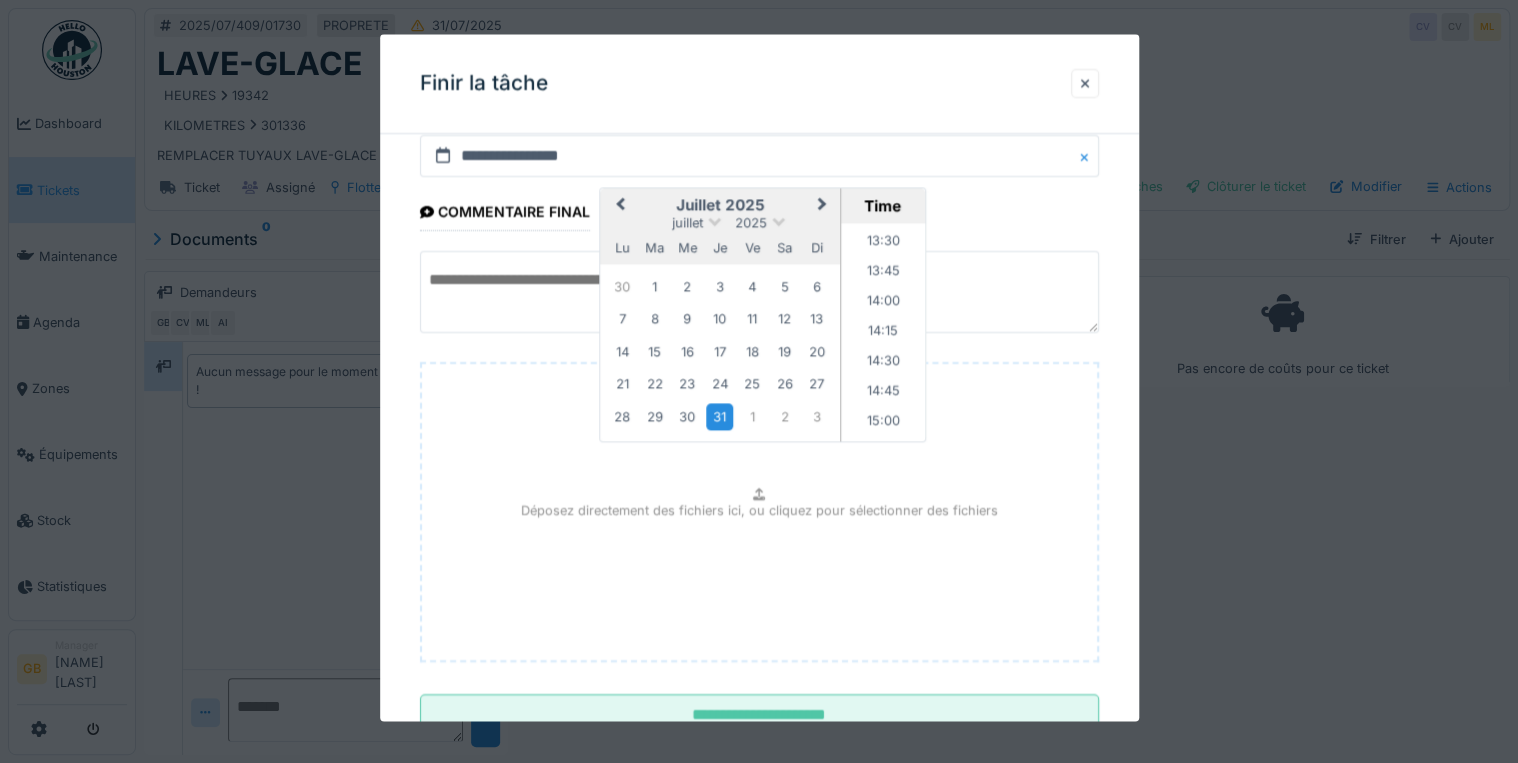 scroll, scrollTop: 126, scrollLeft: 0, axis: vertical 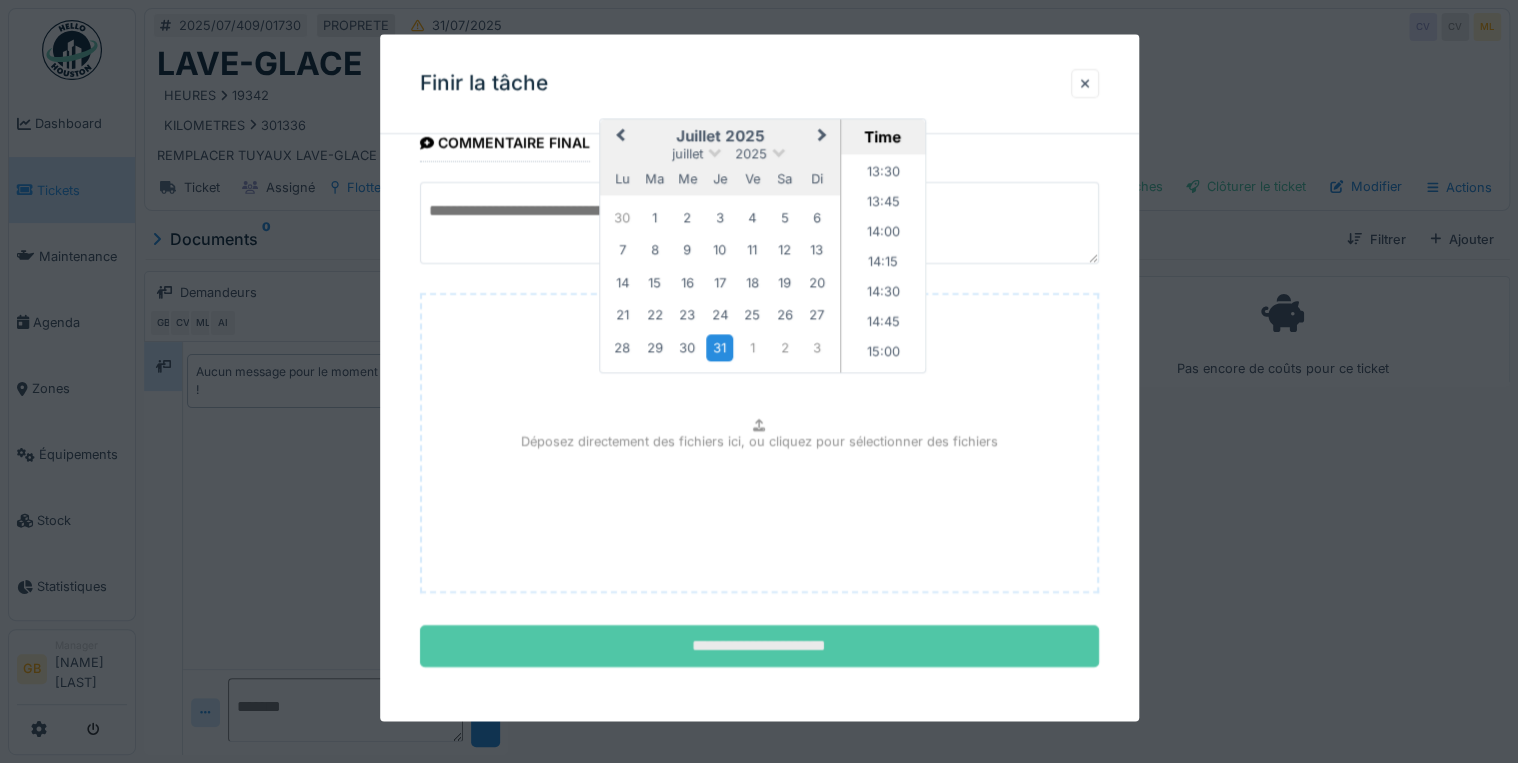 click on "**********" at bounding box center [759, 647] 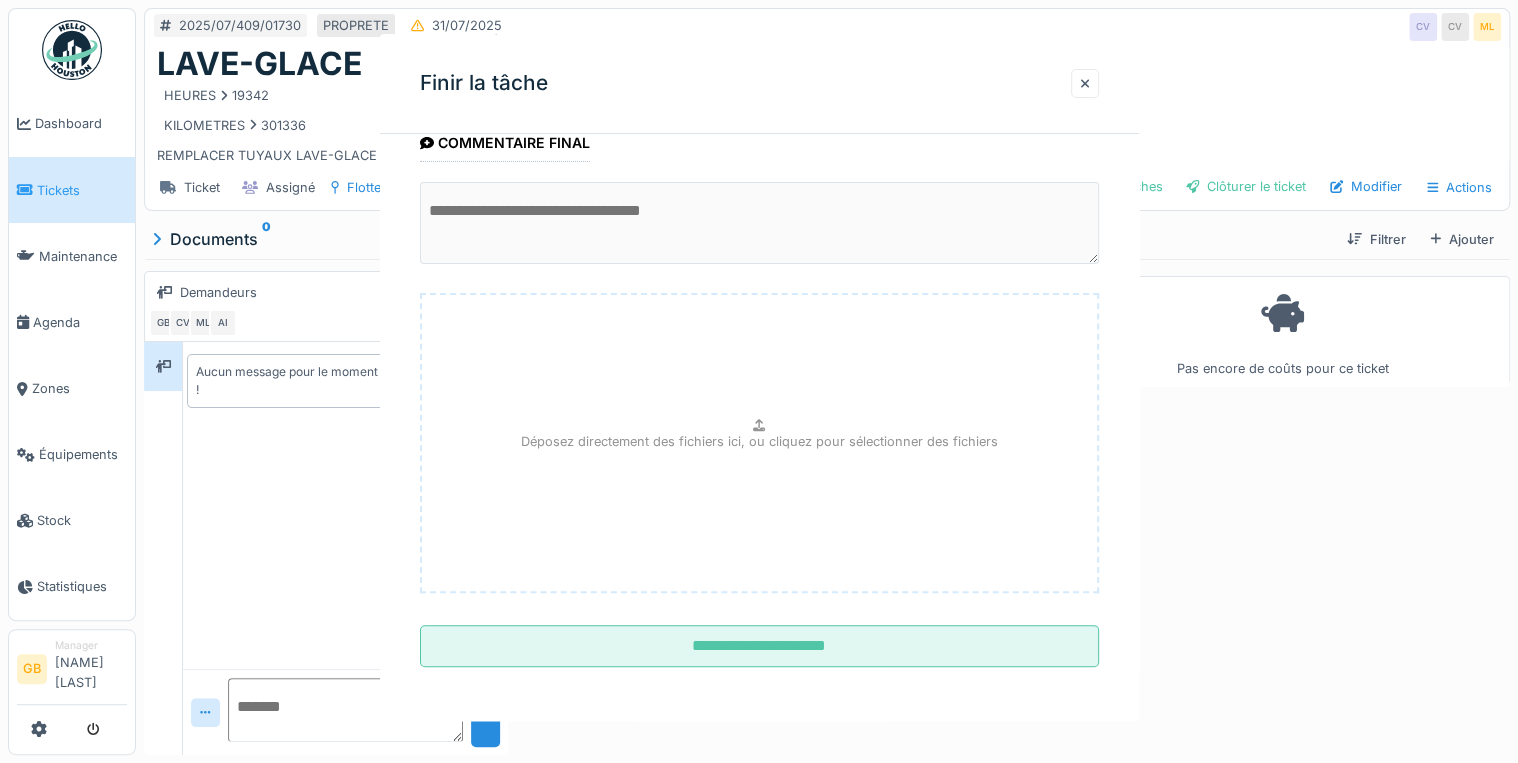 scroll, scrollTop: 0, scrollLeft: 0, axis: both 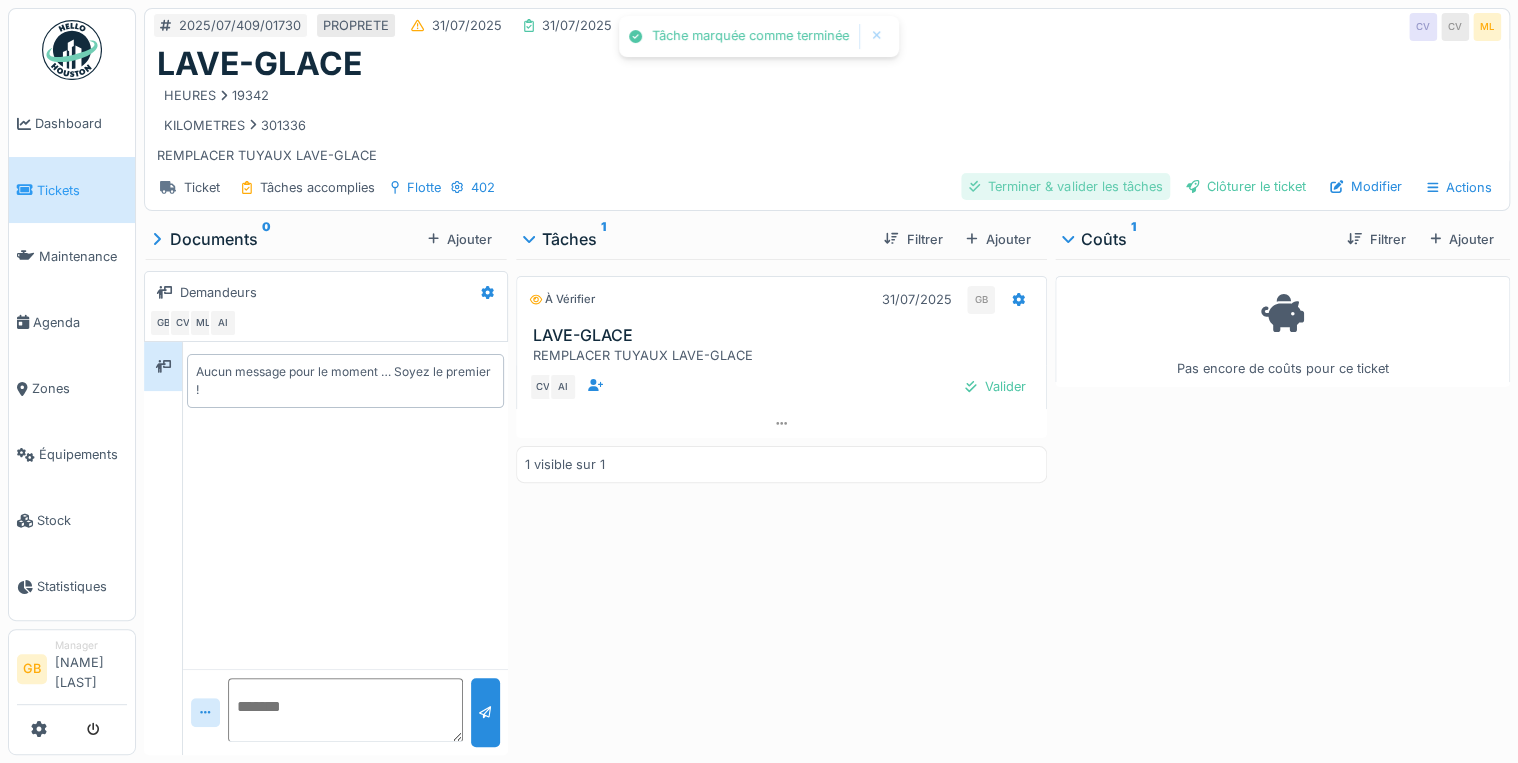 click on "Terminer & valider les tâches" at bounding box center (1065, 186) 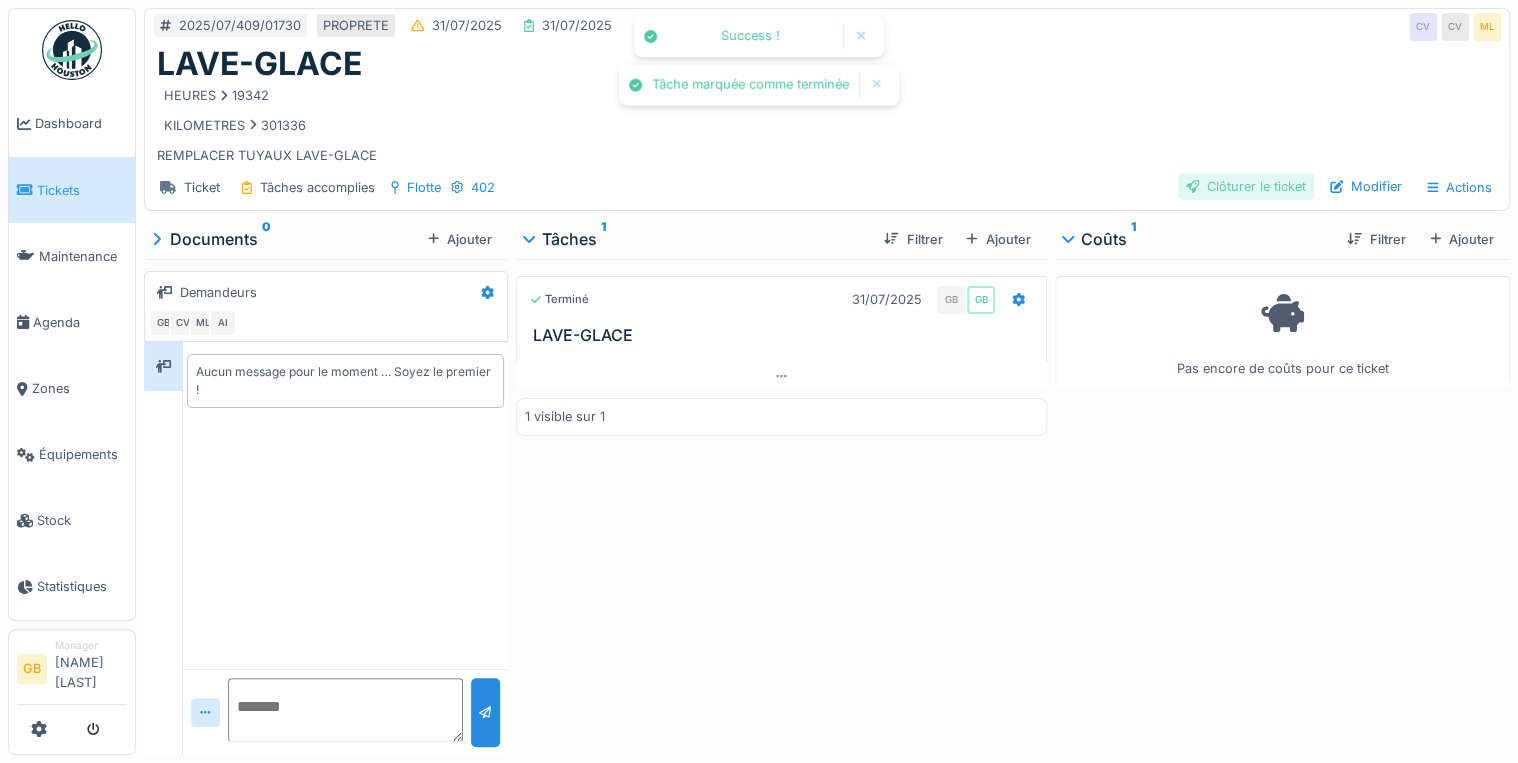 click on "Clôturer le ticket" at bounding box center [1246, 186] 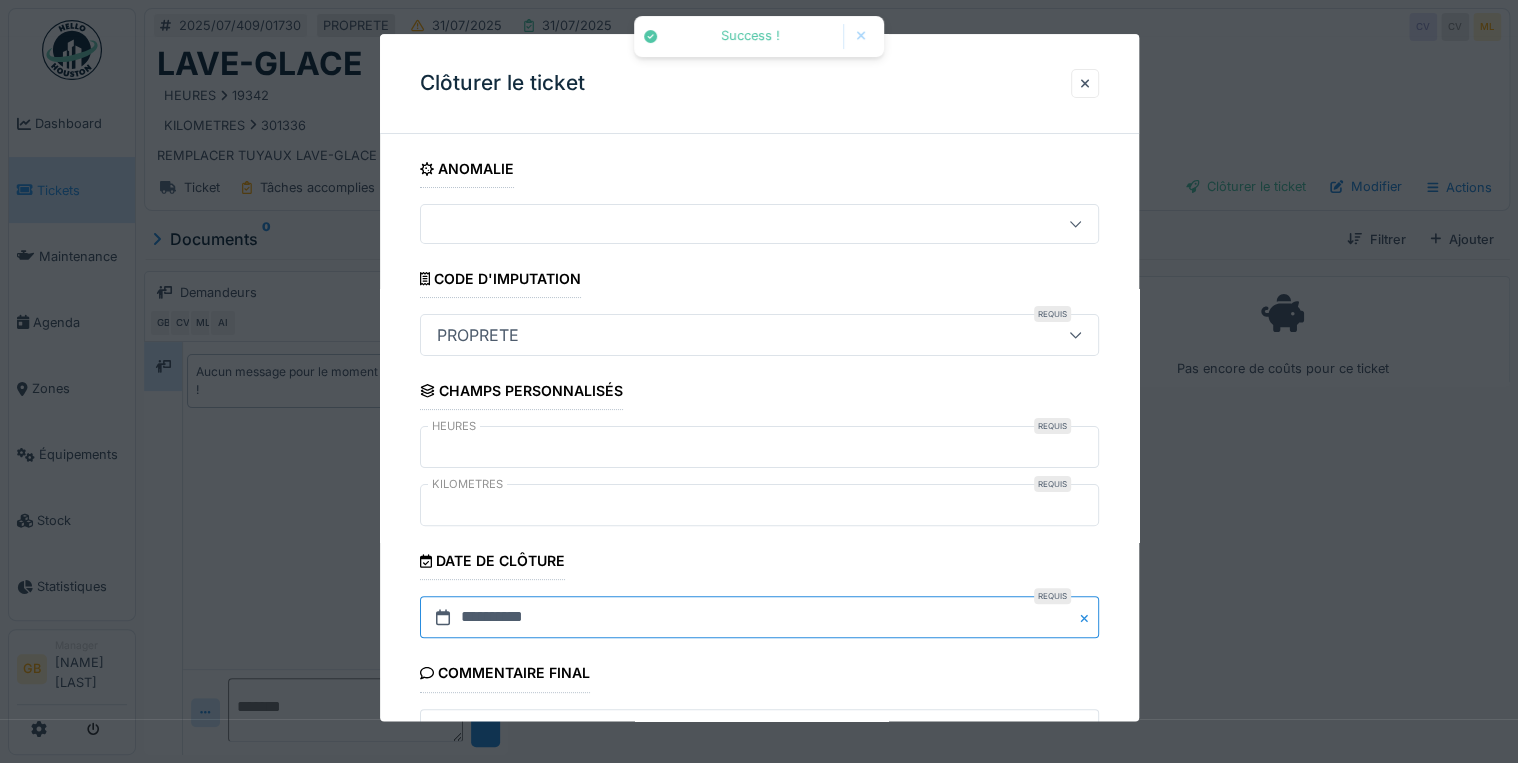 click on "**********" at bounding box center [759, 618] 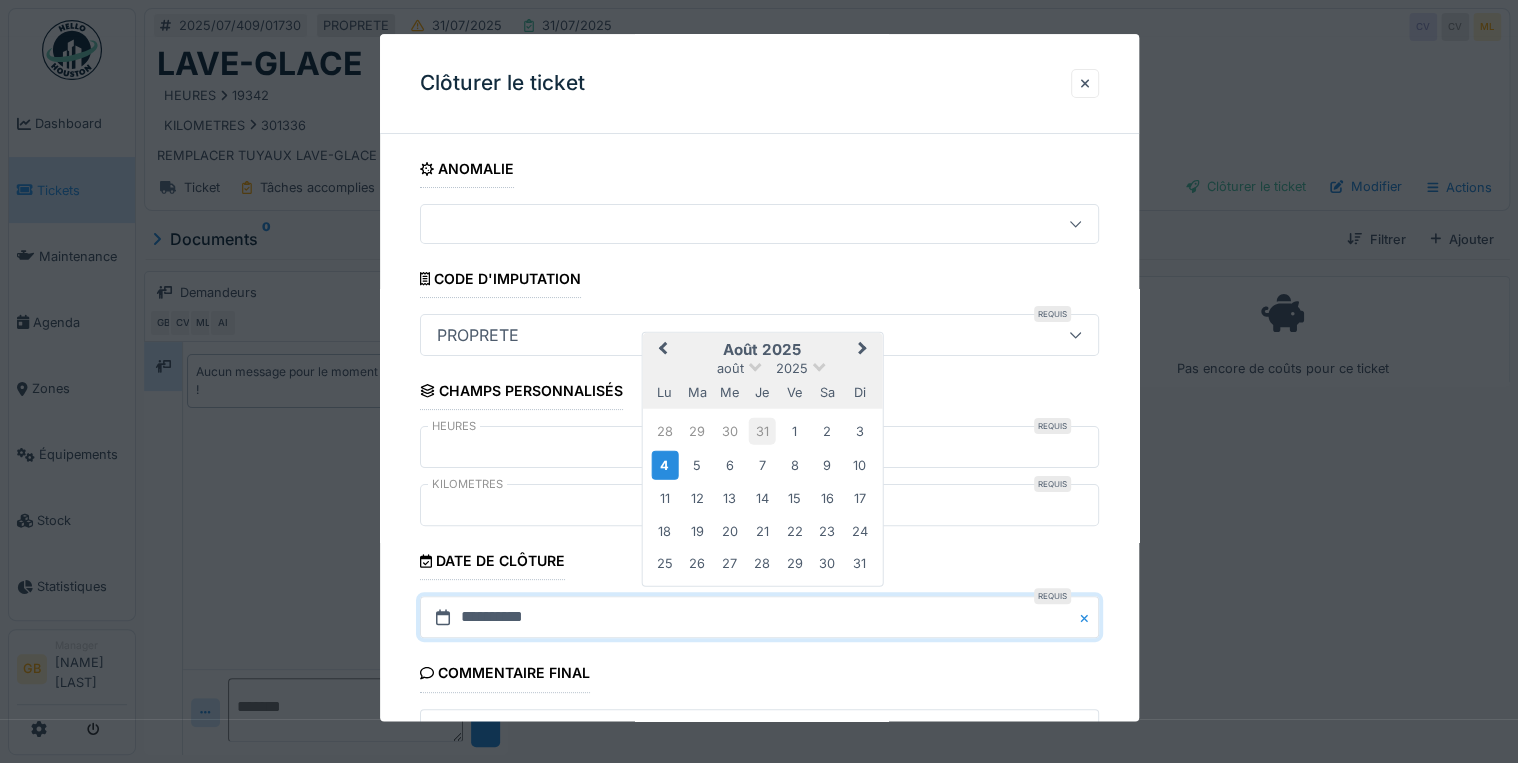 click on "31" at bounding box center [762, 431] 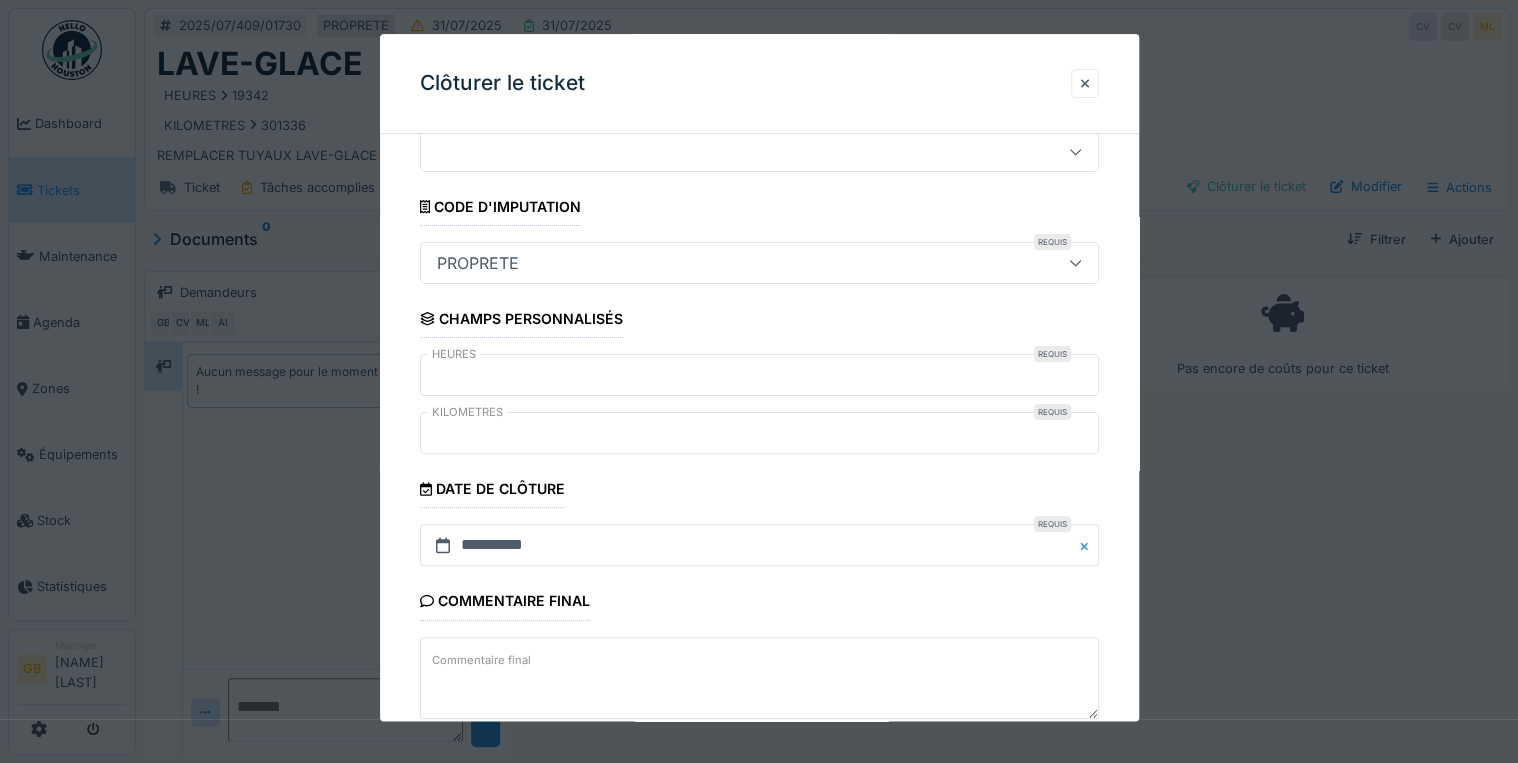 scroll, scrollTop: 184, scrollLeft: 0, axis: vertical 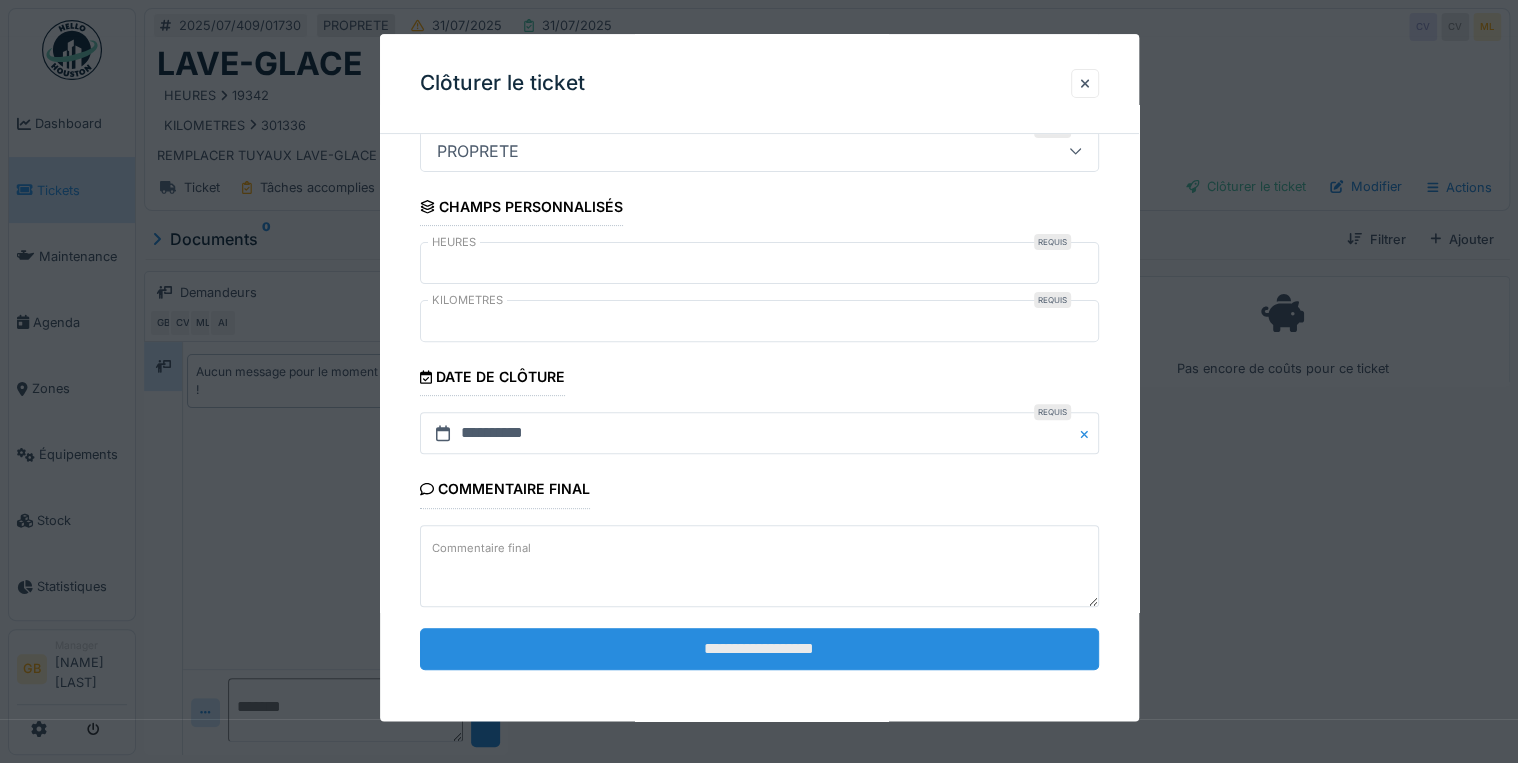 click on "**********" at bounding box center [759, 649] 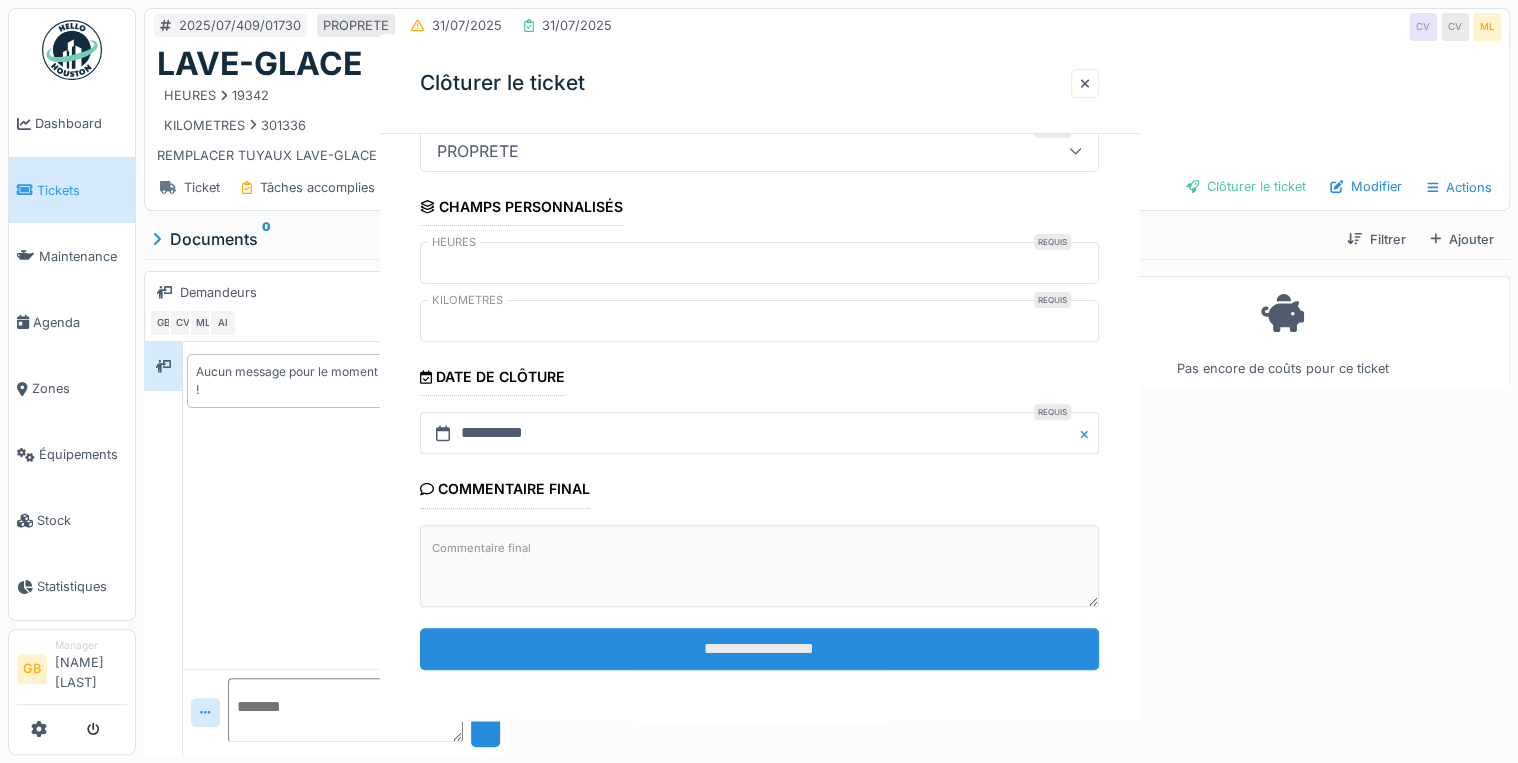 scroll, scrollTop: 0, scrollLeft: 0, axis: both 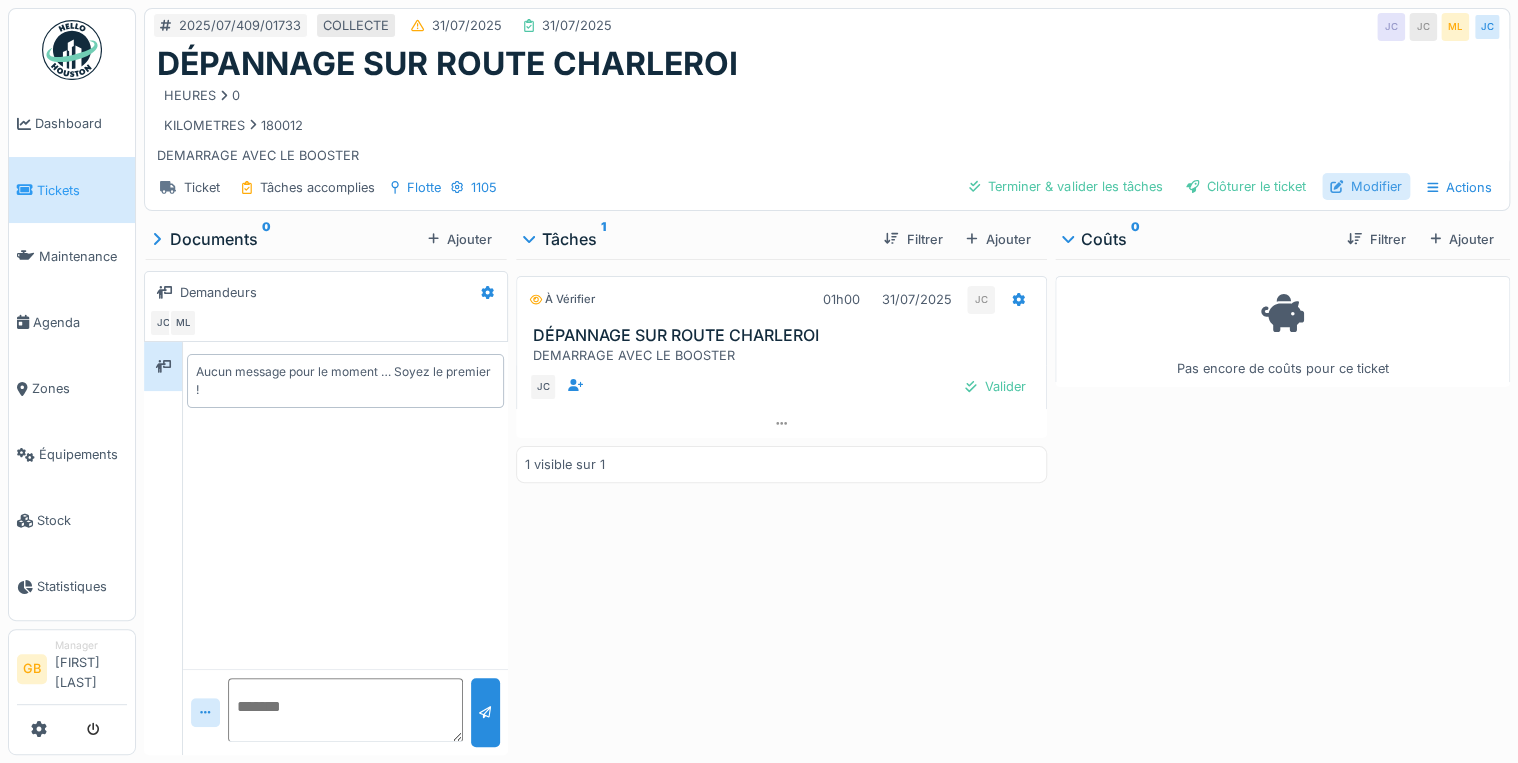 click on "Modifier" at bounding box center (1366, 186) 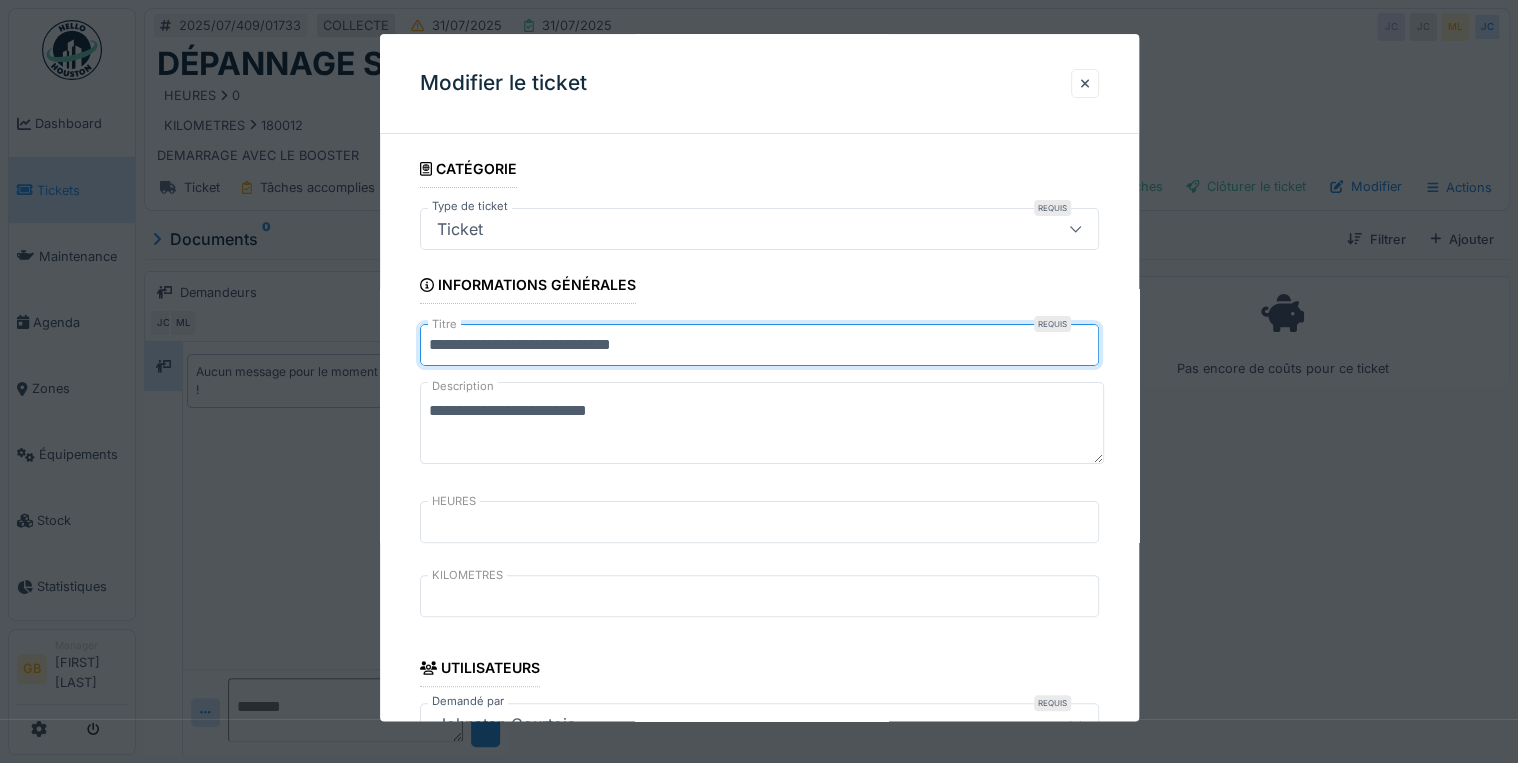 click on "**********" at bounding box center (759, 346) 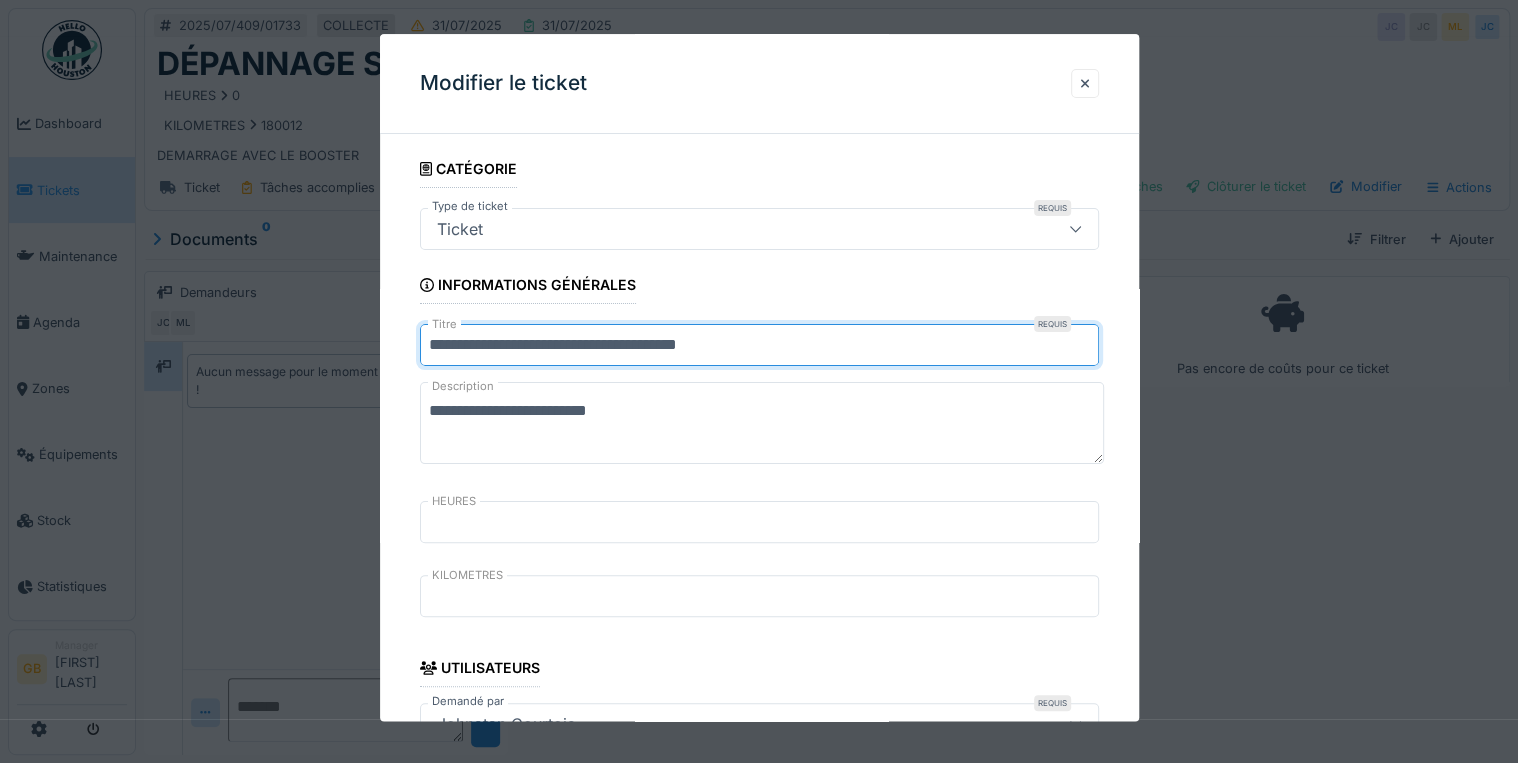 drag, startPoint x: 716, startPoint y: 346, endPoint x: 1628, endPoint y: 351, distance: 912.01373 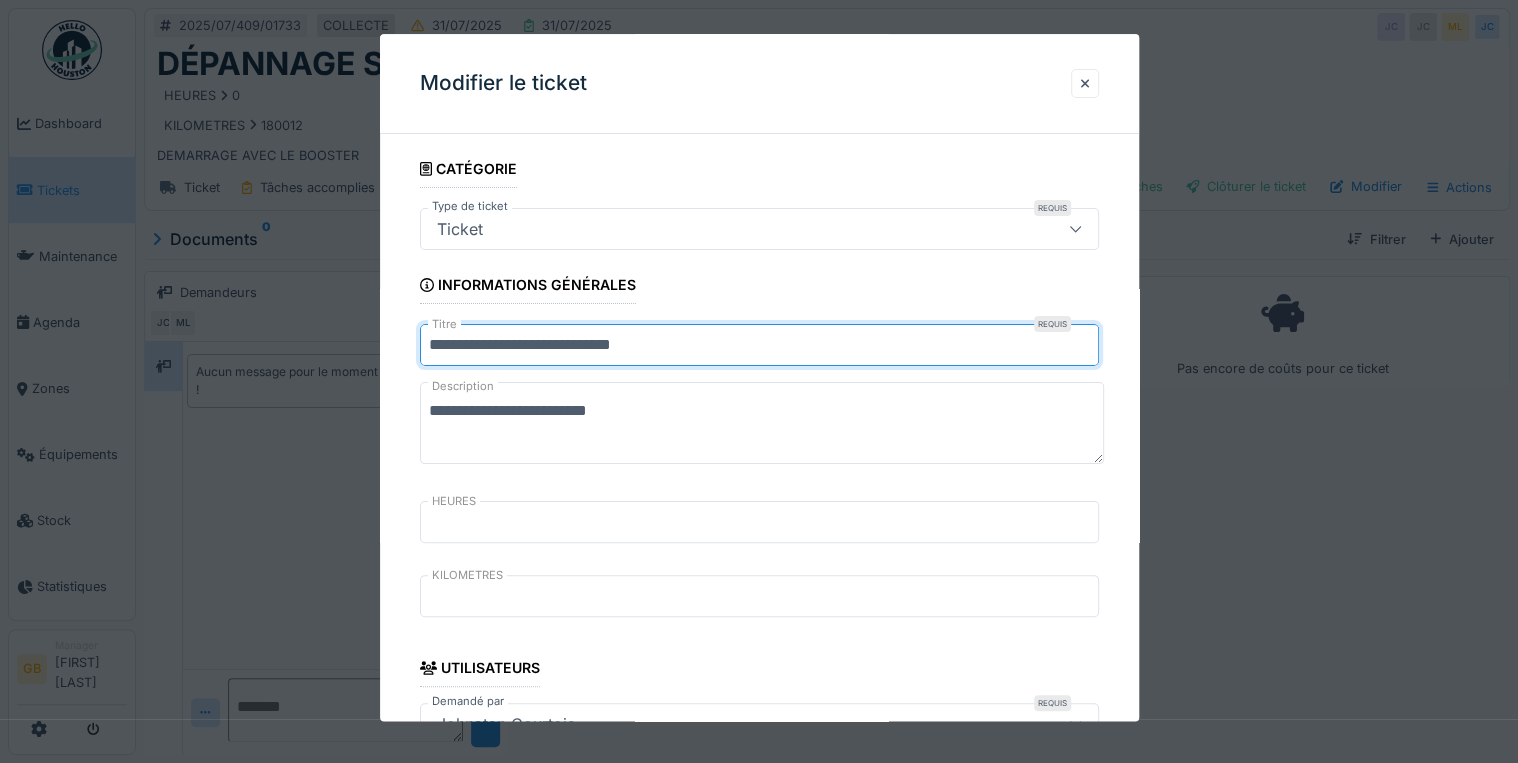 type on "**********" 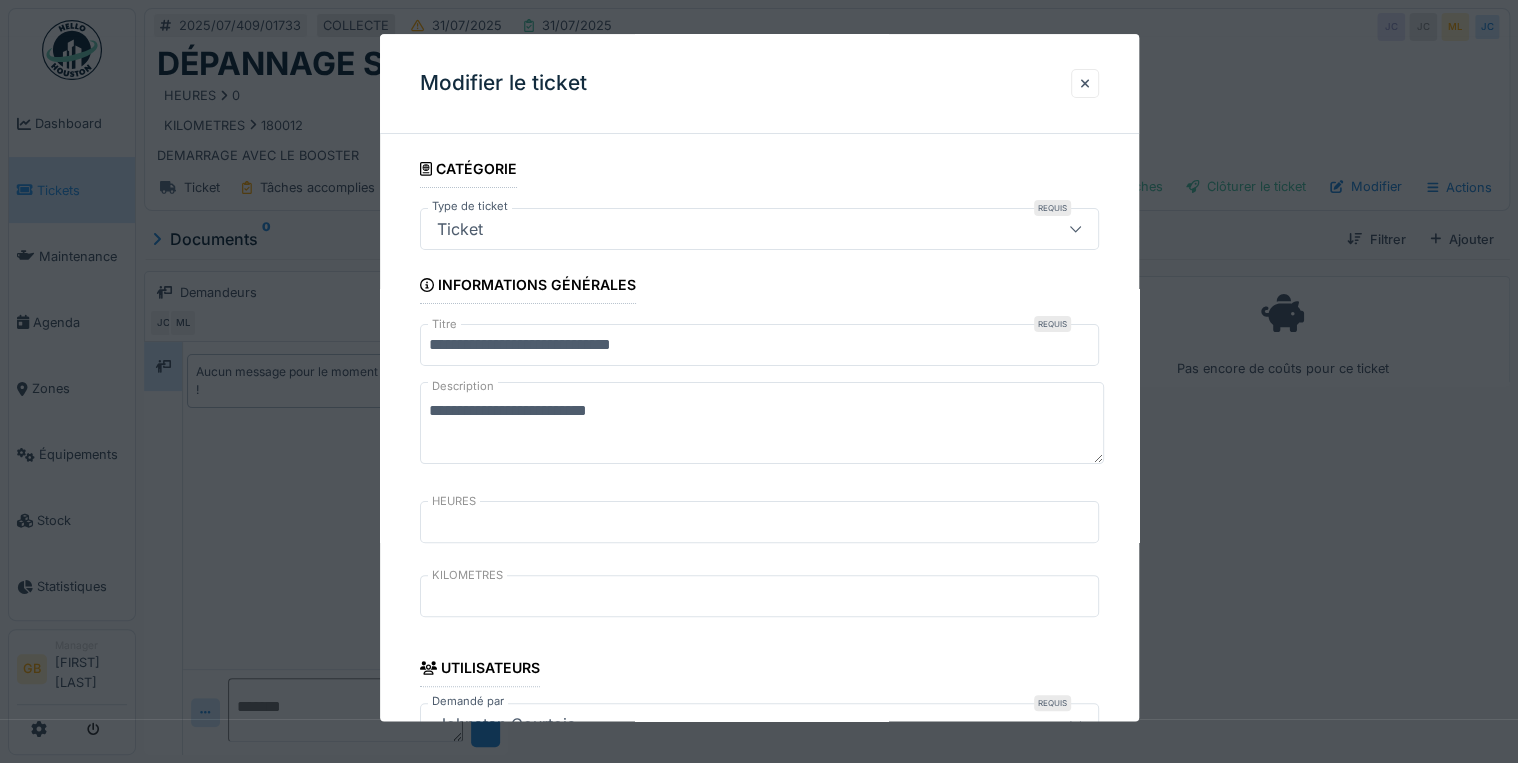 click on "**********" at bounding box center [759, 838] 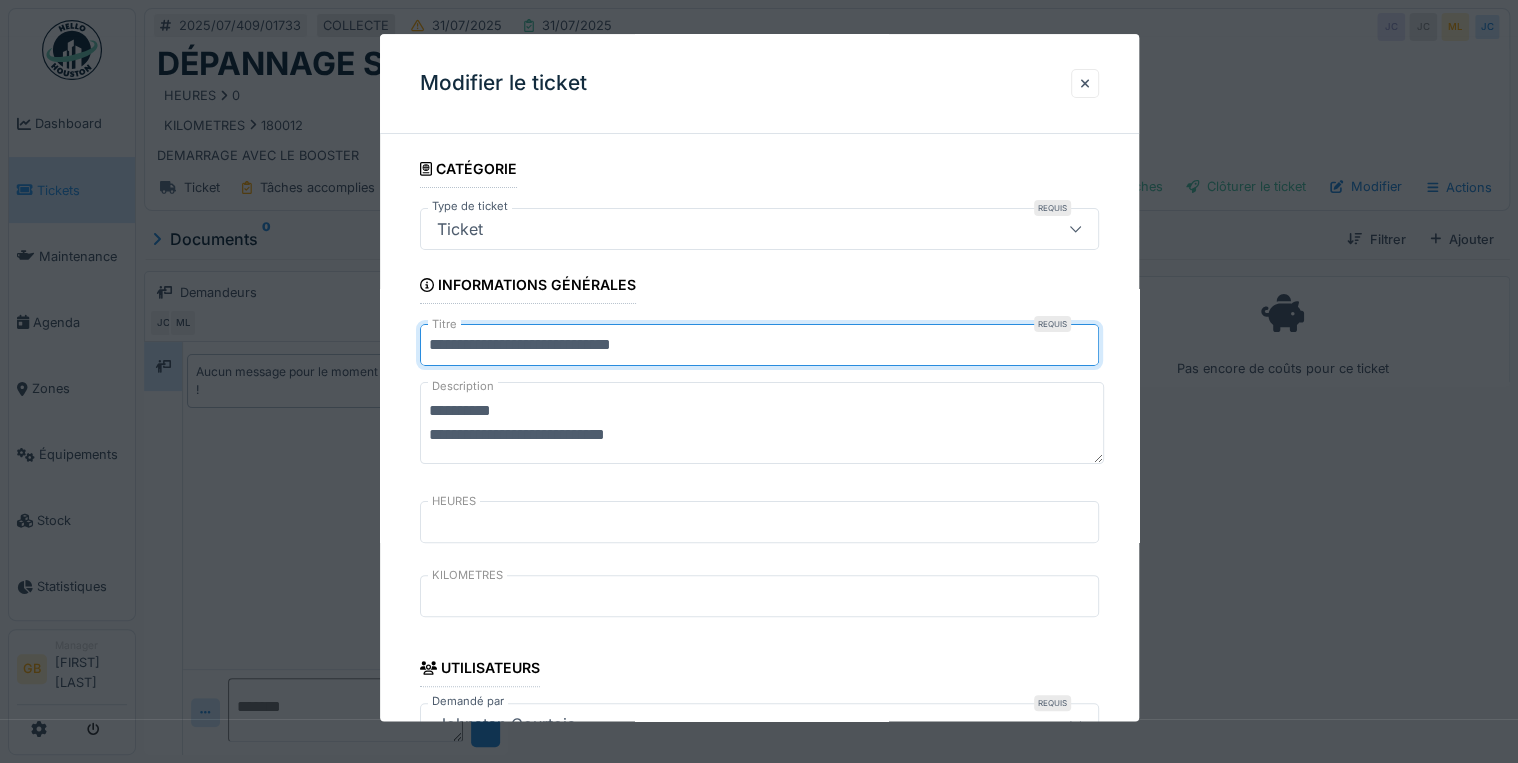drag, startPoint x: 423, startPoint y: 344, endPoint x: 616, endPoint y: 344, distance: 193 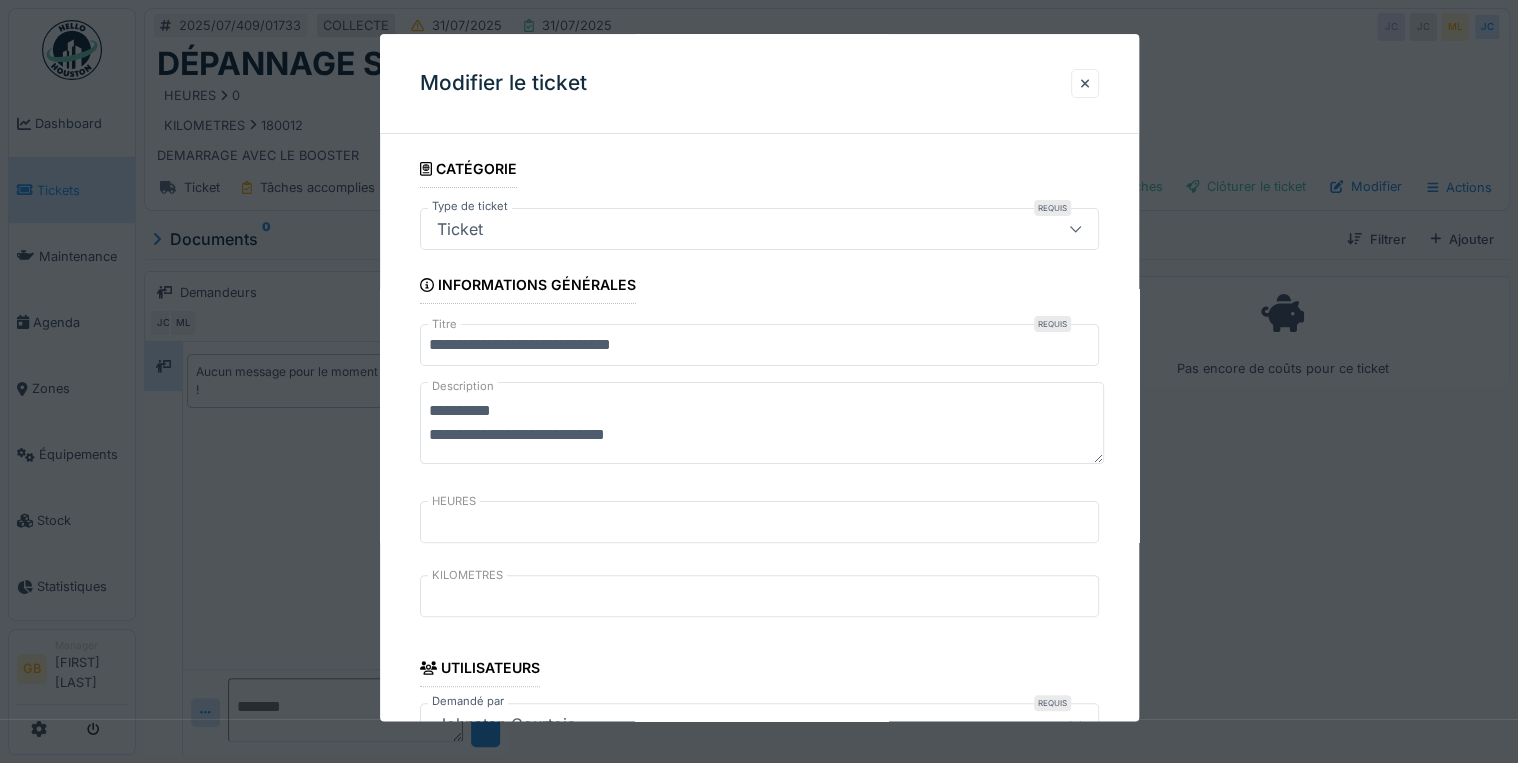 click on "**********" at bounding box center (762, 424) 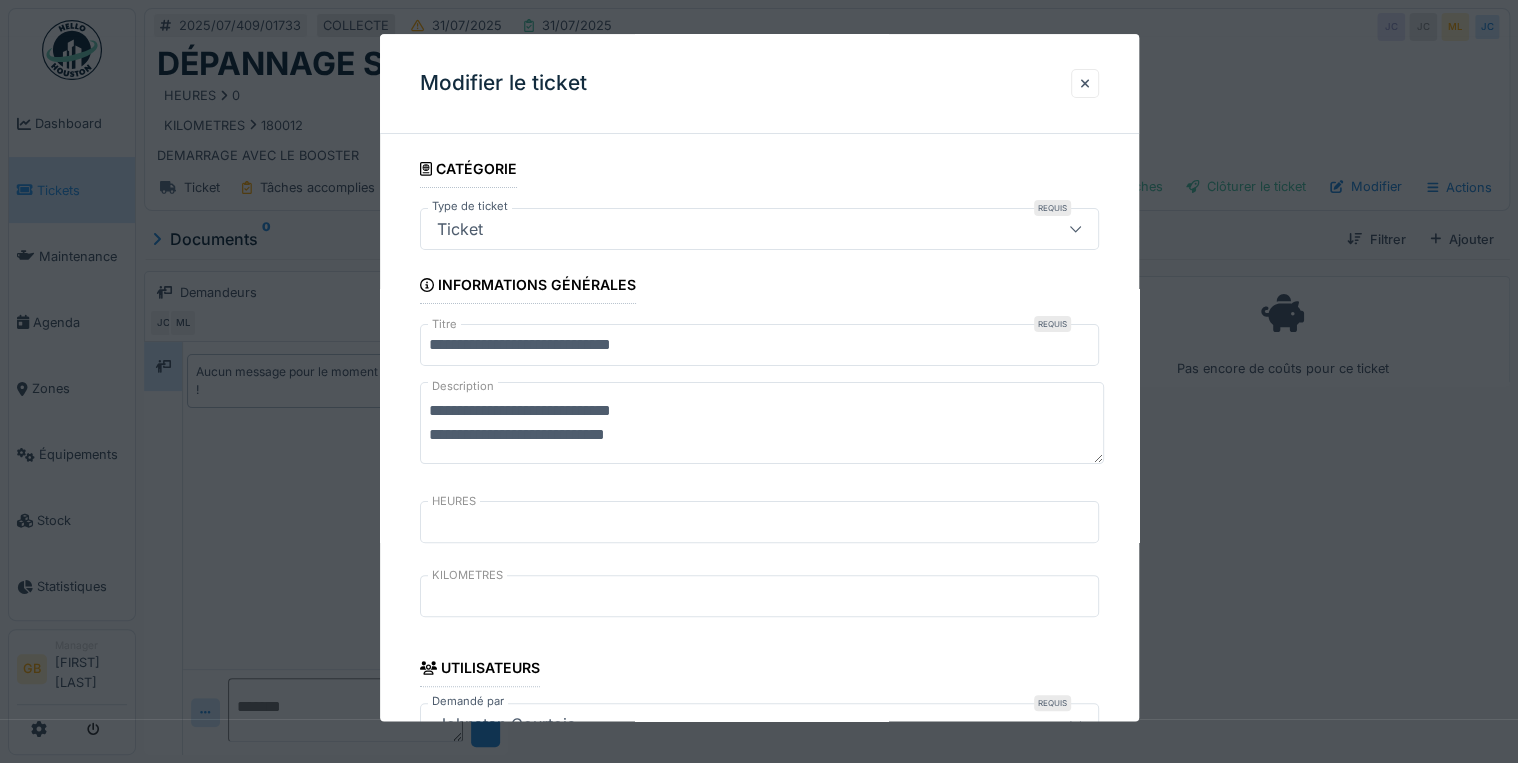 click on "**********" at bounding box center (762, 424) 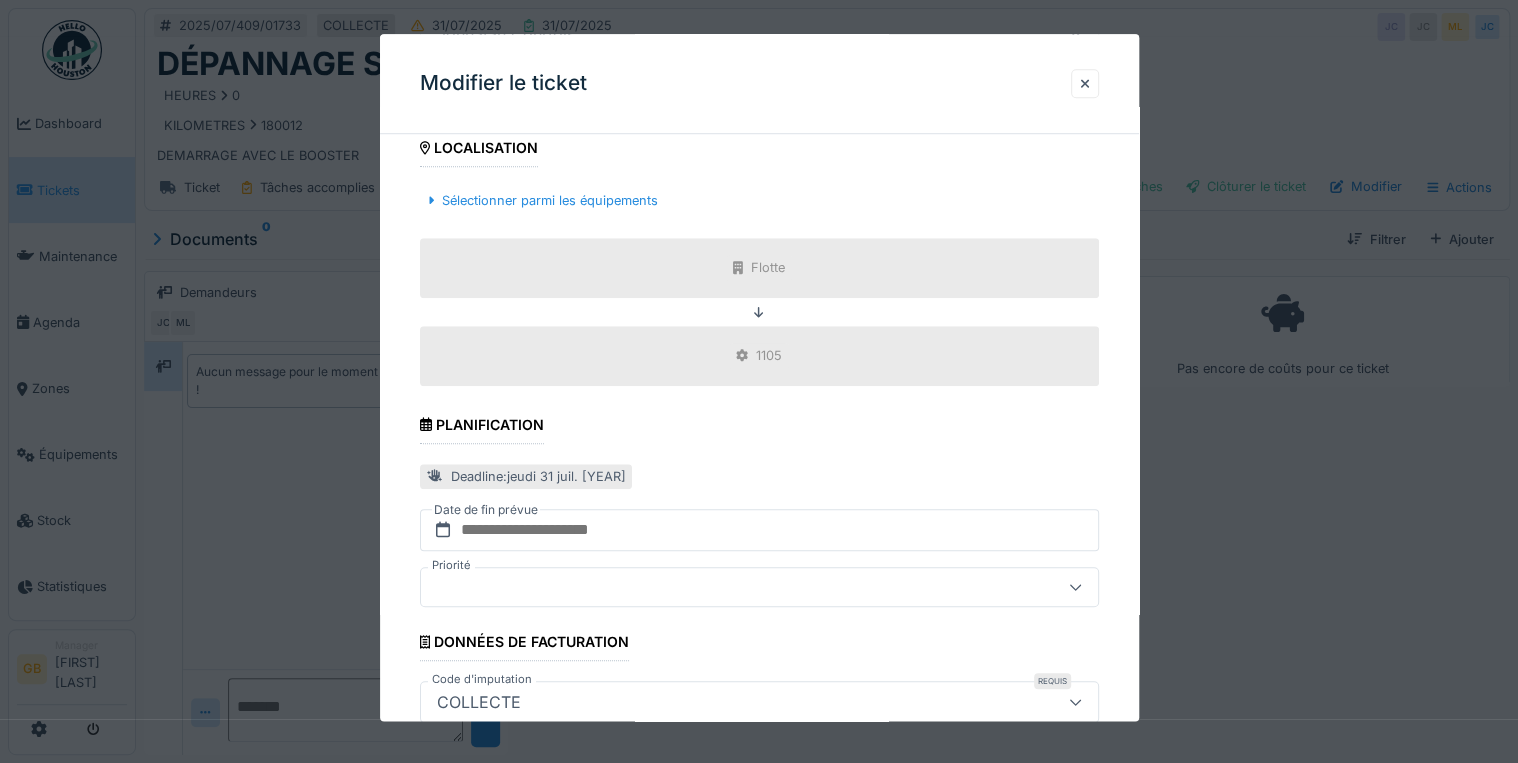 scroll, scrollTop: 798, scrollLeft: 0, axis: vertical 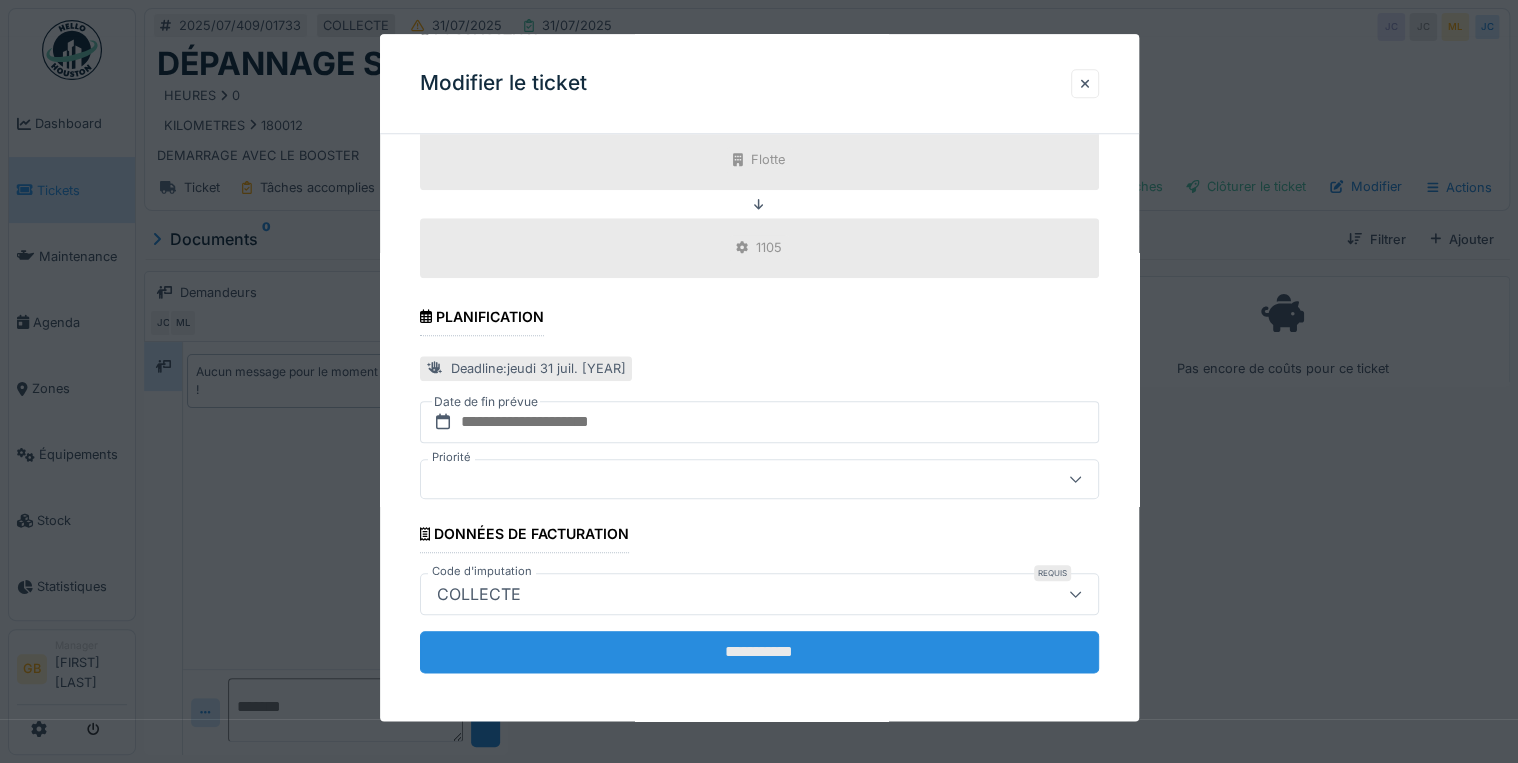 type on "**********" 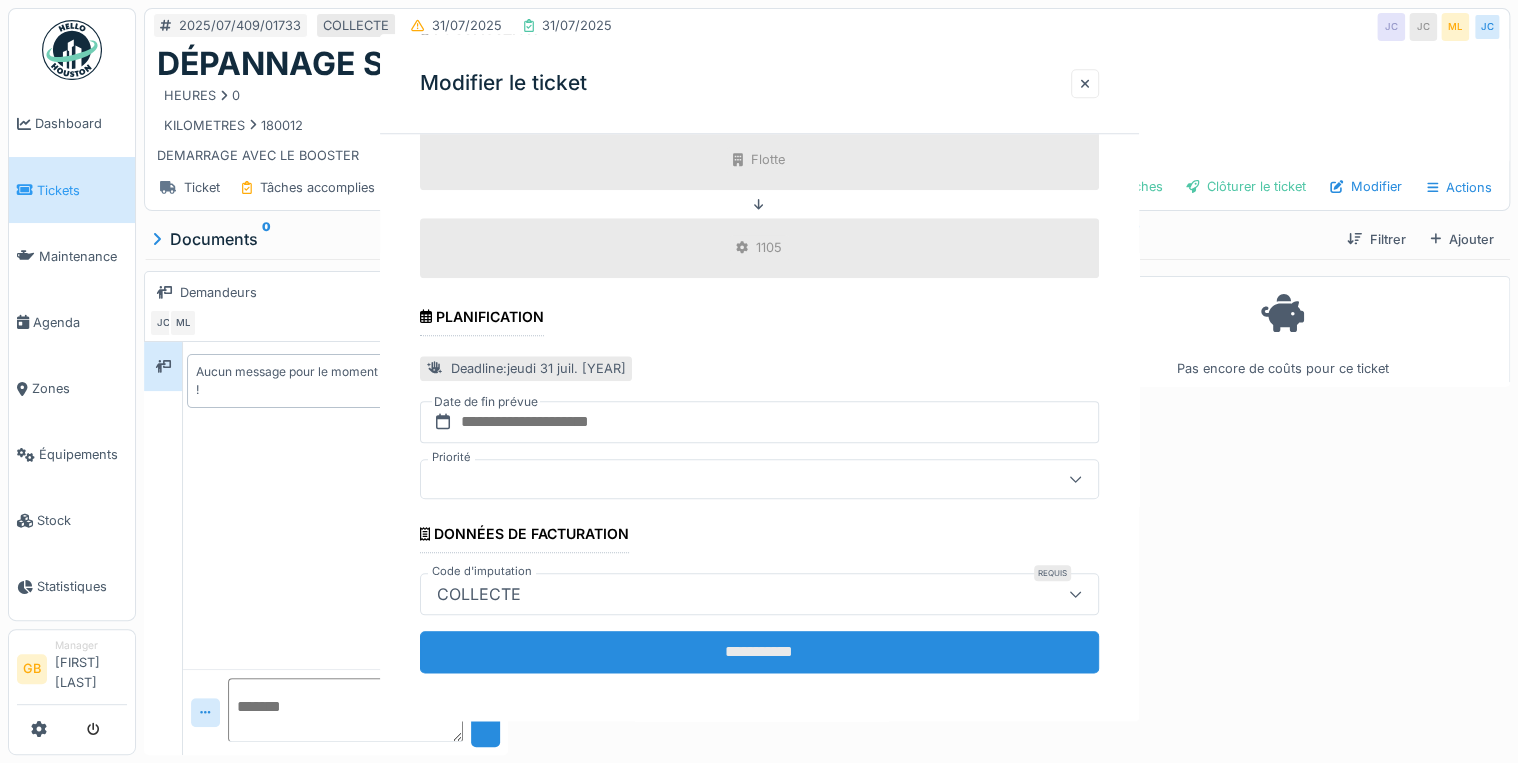 scroll, scrollTop: 0, scrollLeft: 0, axis: both 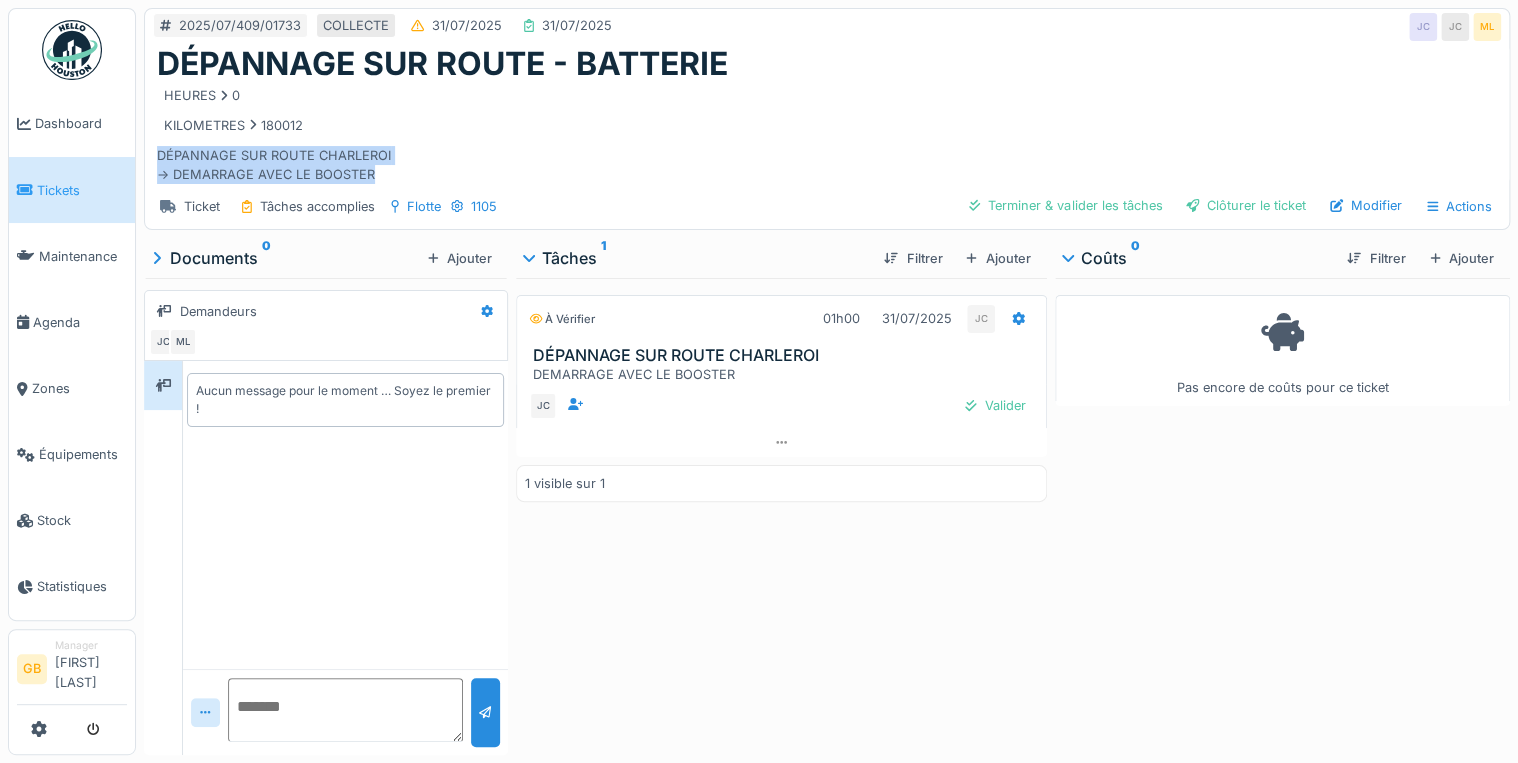 drag, startPoint x: 408, startPoint y: 174, endPoint x: 144, endPoint y: 152, distance: 264.91507 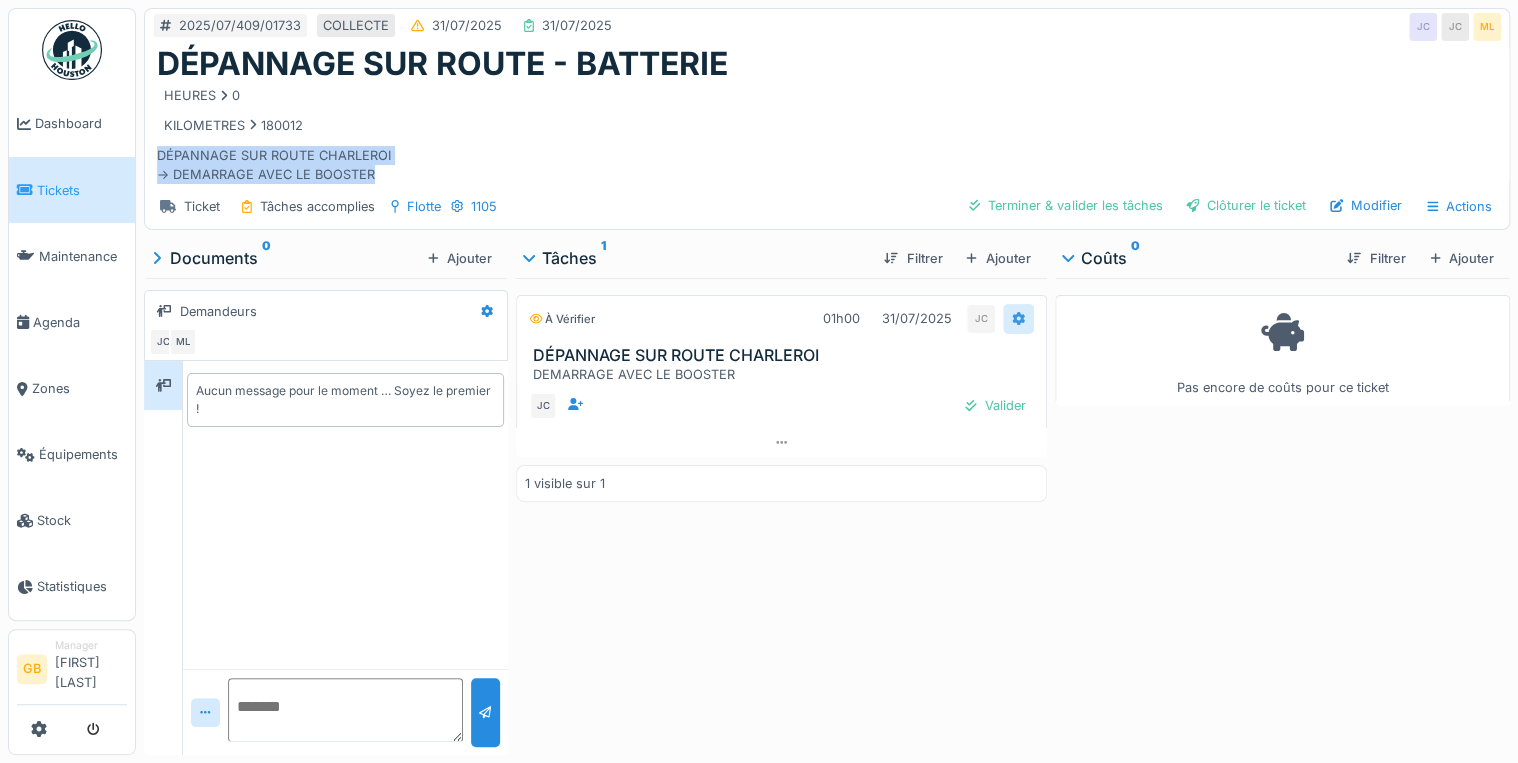 click at bounding box center (1018, 318) 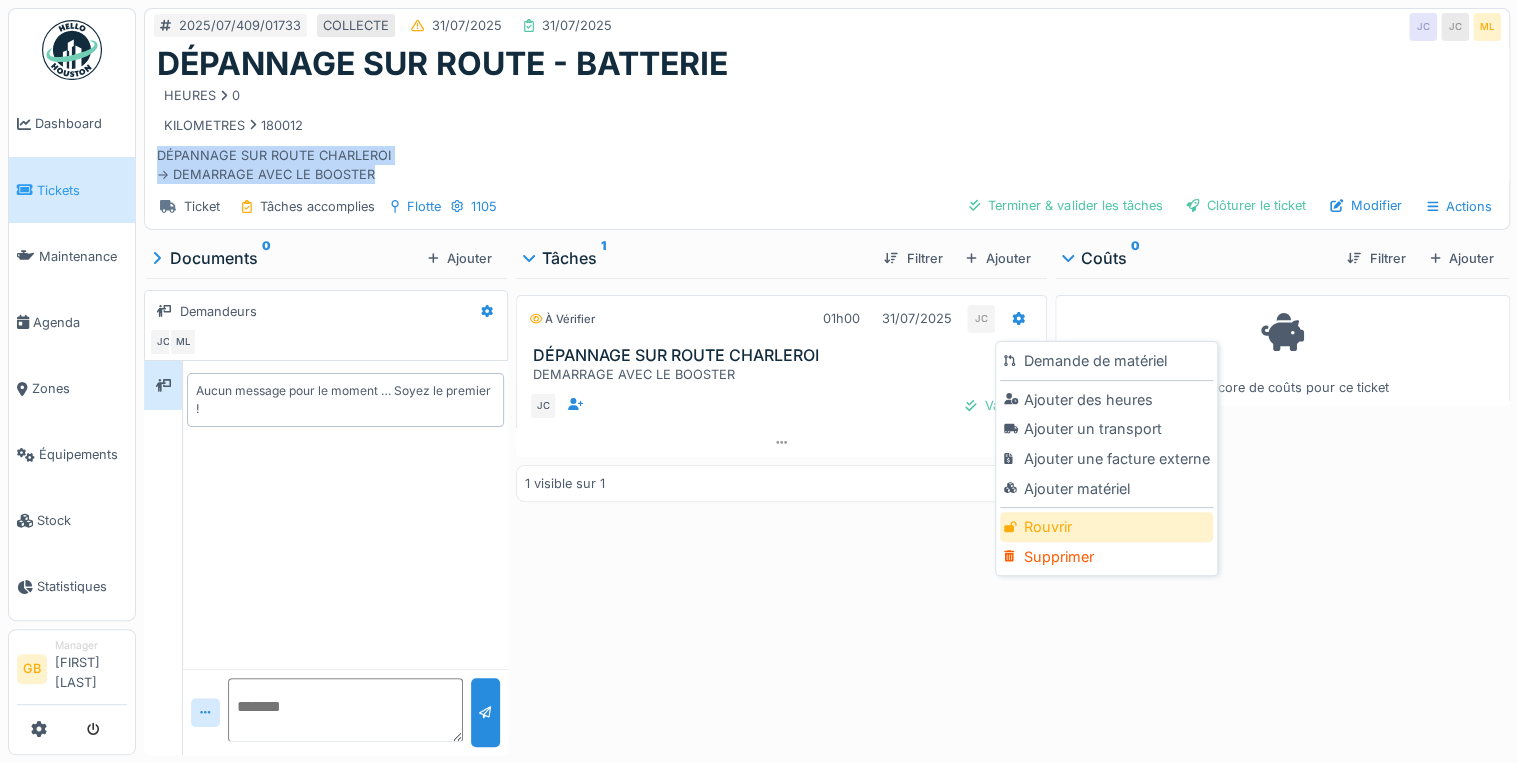 click on "Rouvrir" at bounding box center [1106, 527] 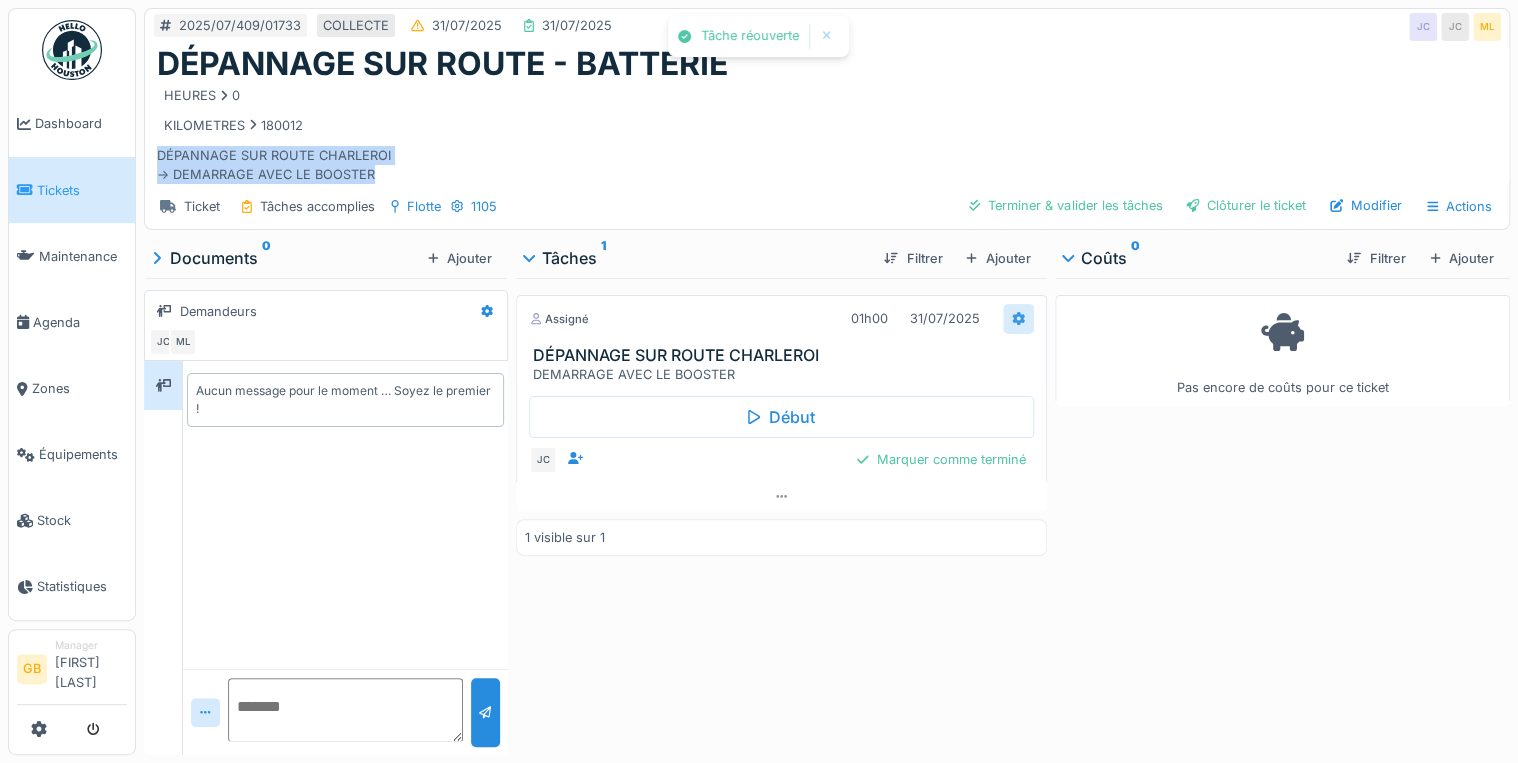 click 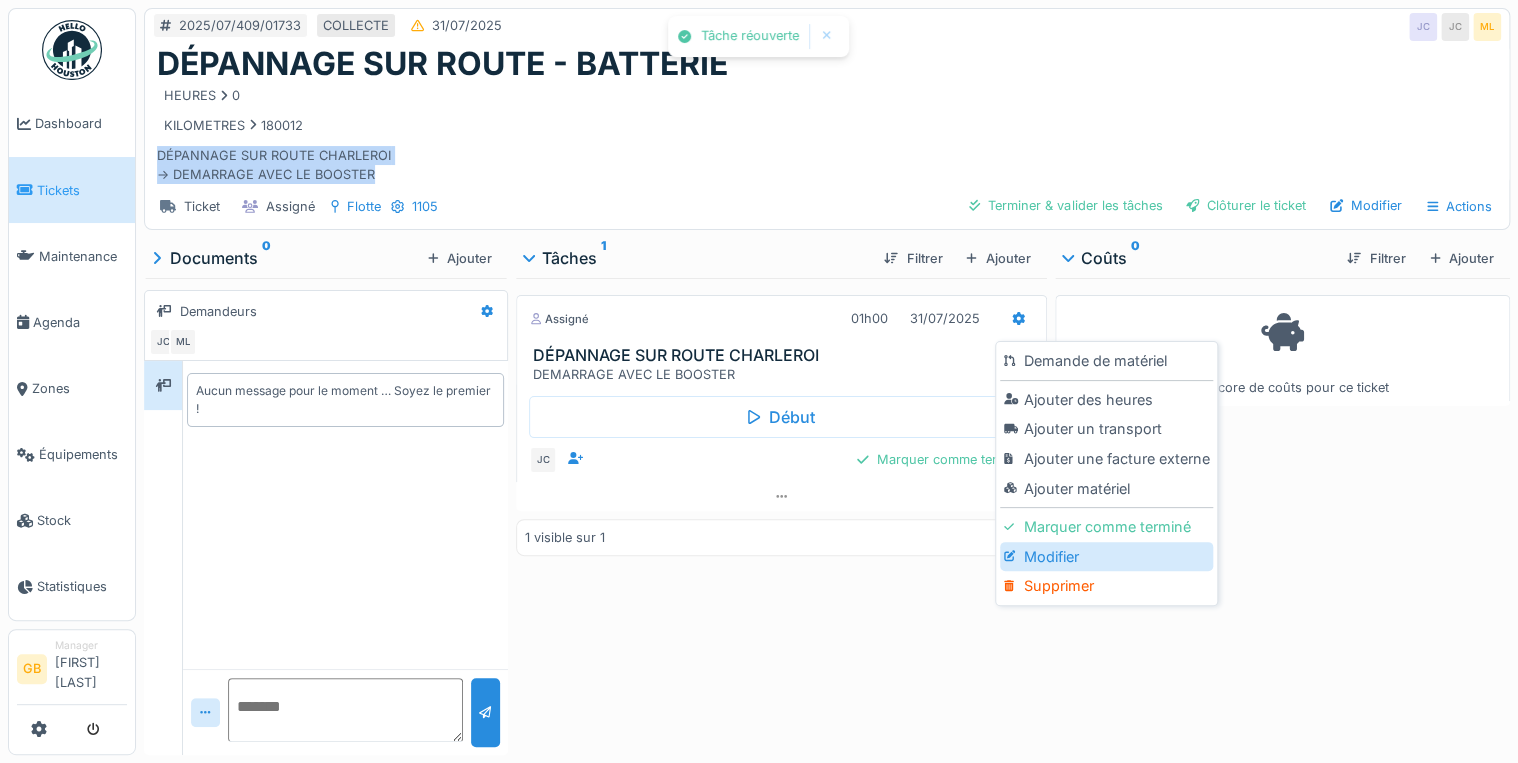 click on "Modifier" at bounding box center (1106, 557) 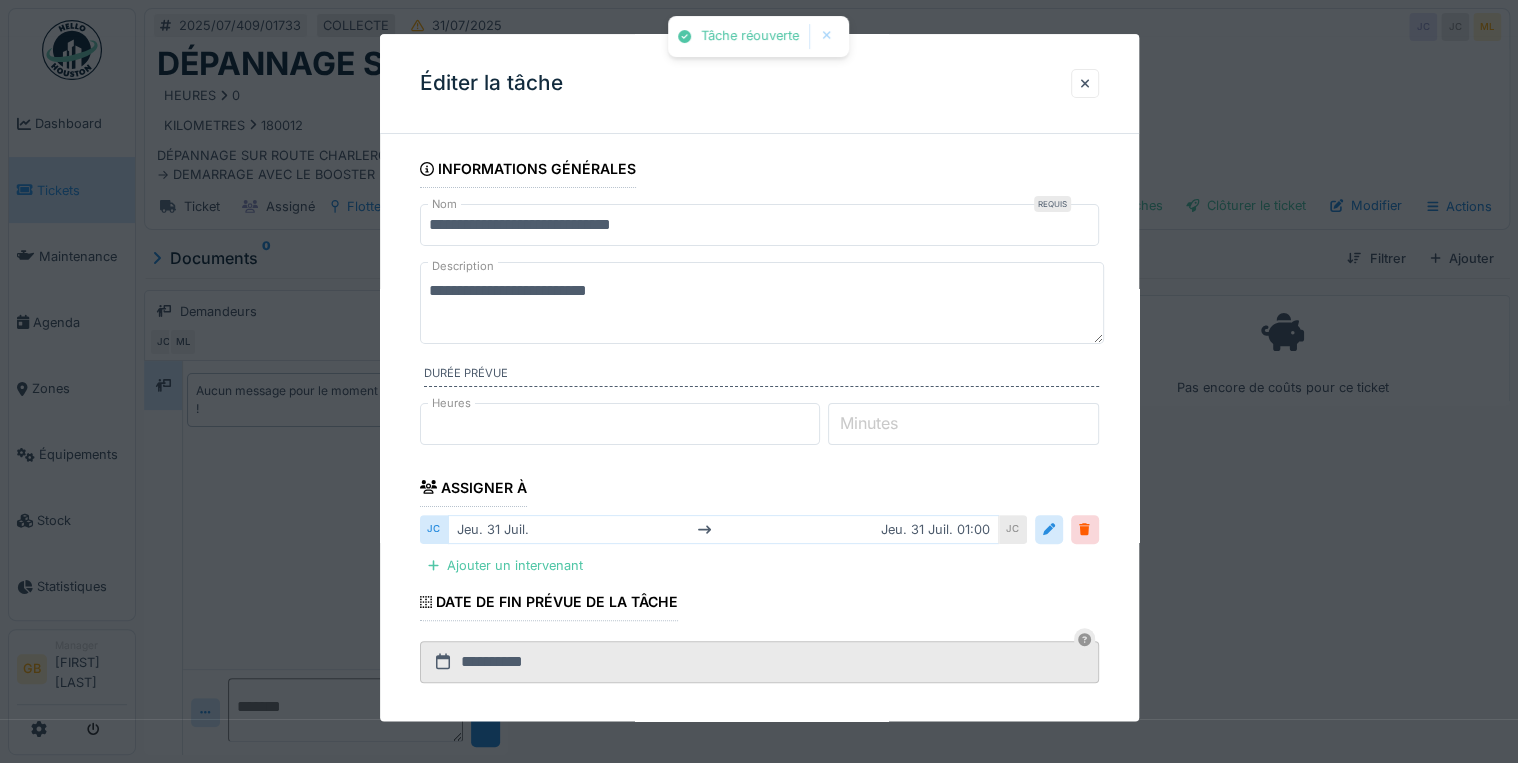 drag, startPoint x: 700, startPoint y: 308, endPoint x: 0, endPoint y: 149, distance: 717.83075 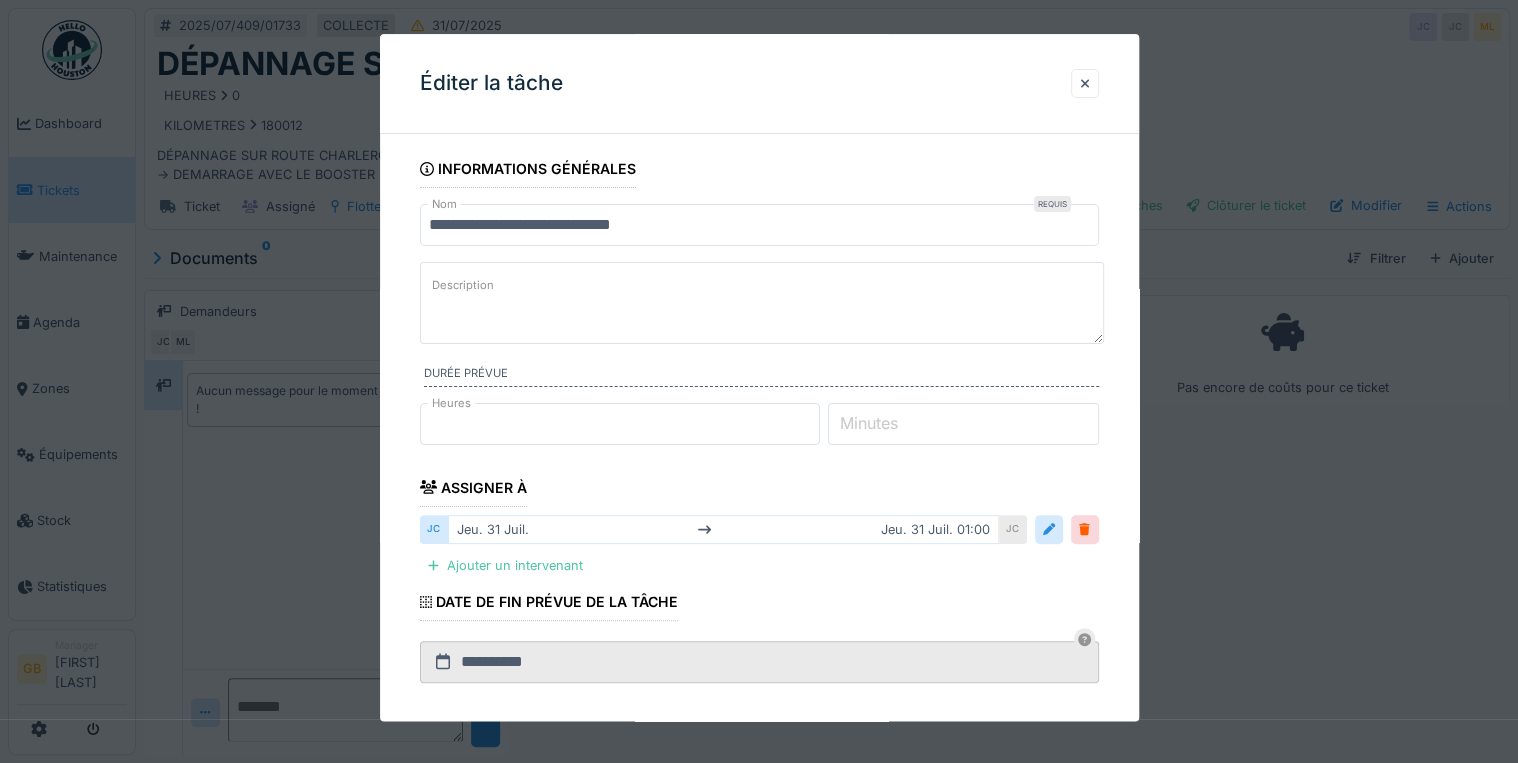 paste on "**********" 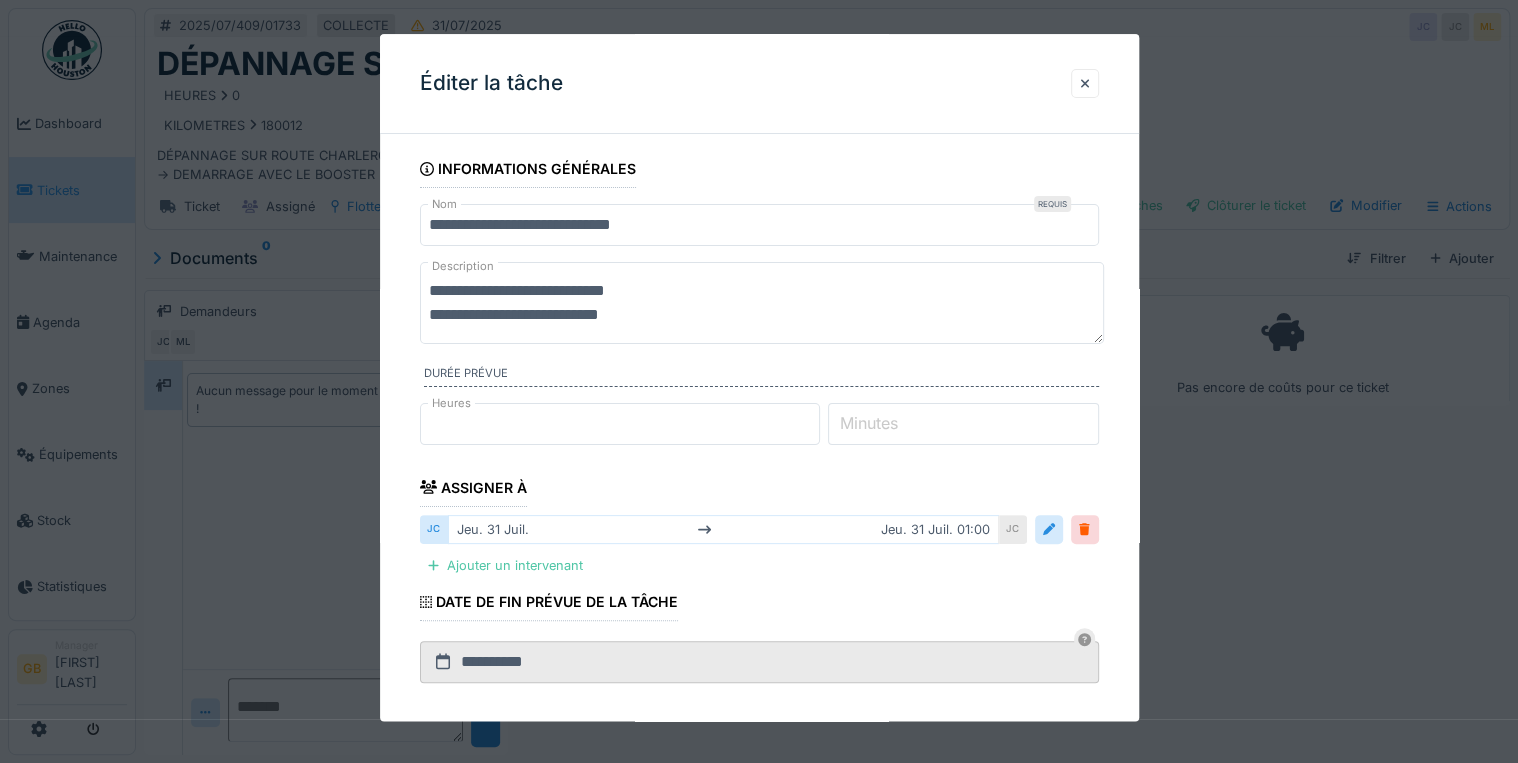 type on "**********" 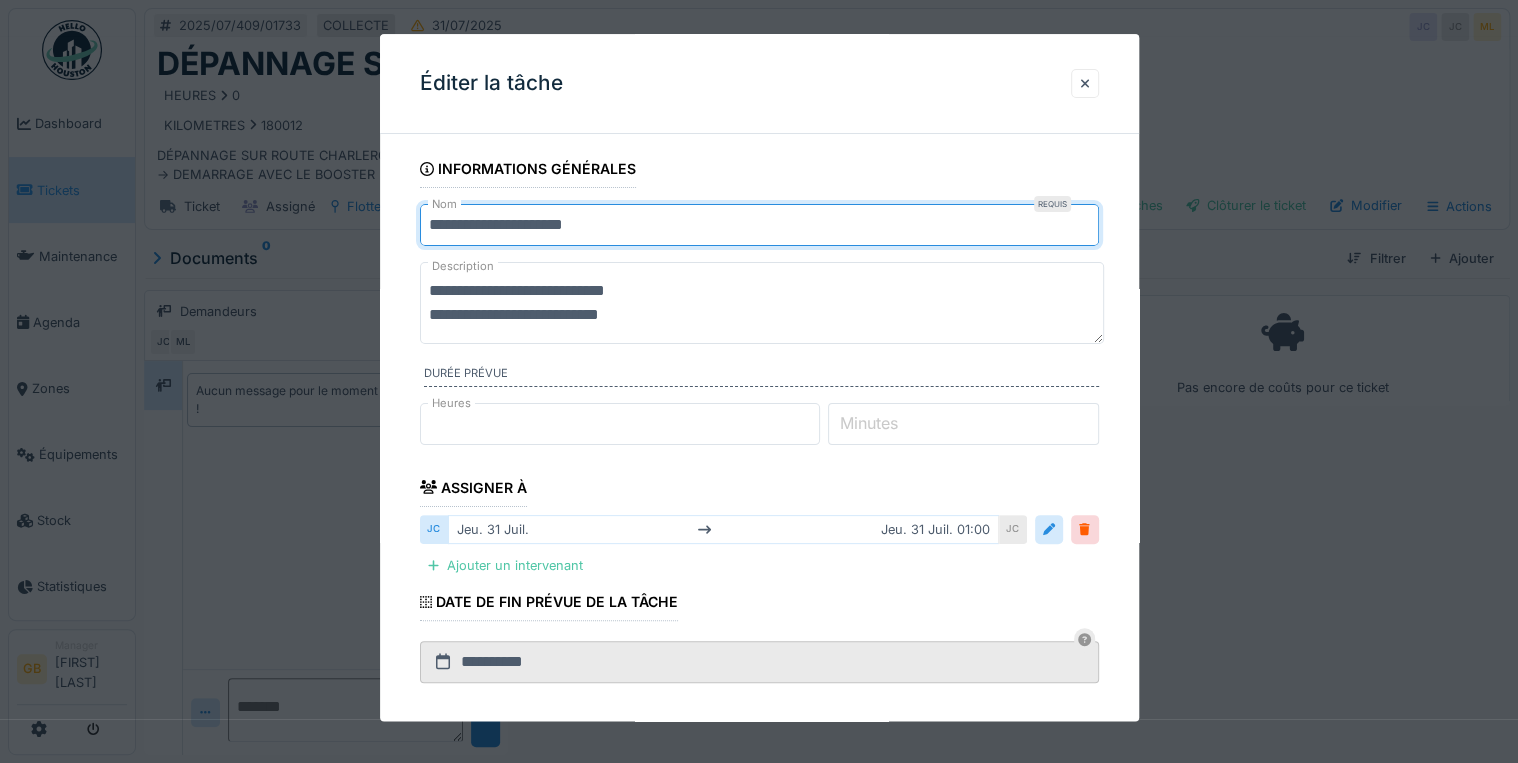 type on "**********" 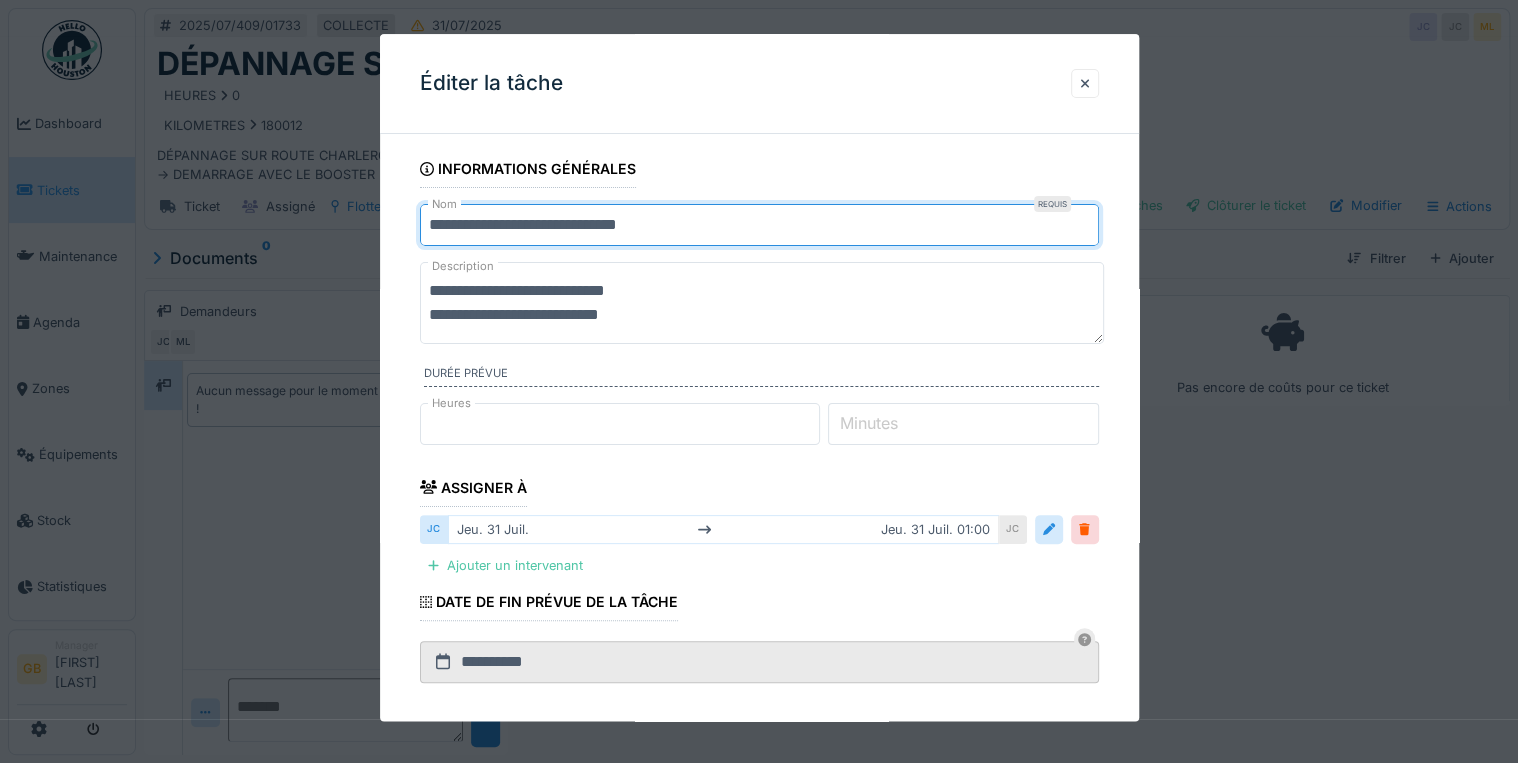 scroll, scrollTop: 12, scrollLeft: 0, axis: vertical 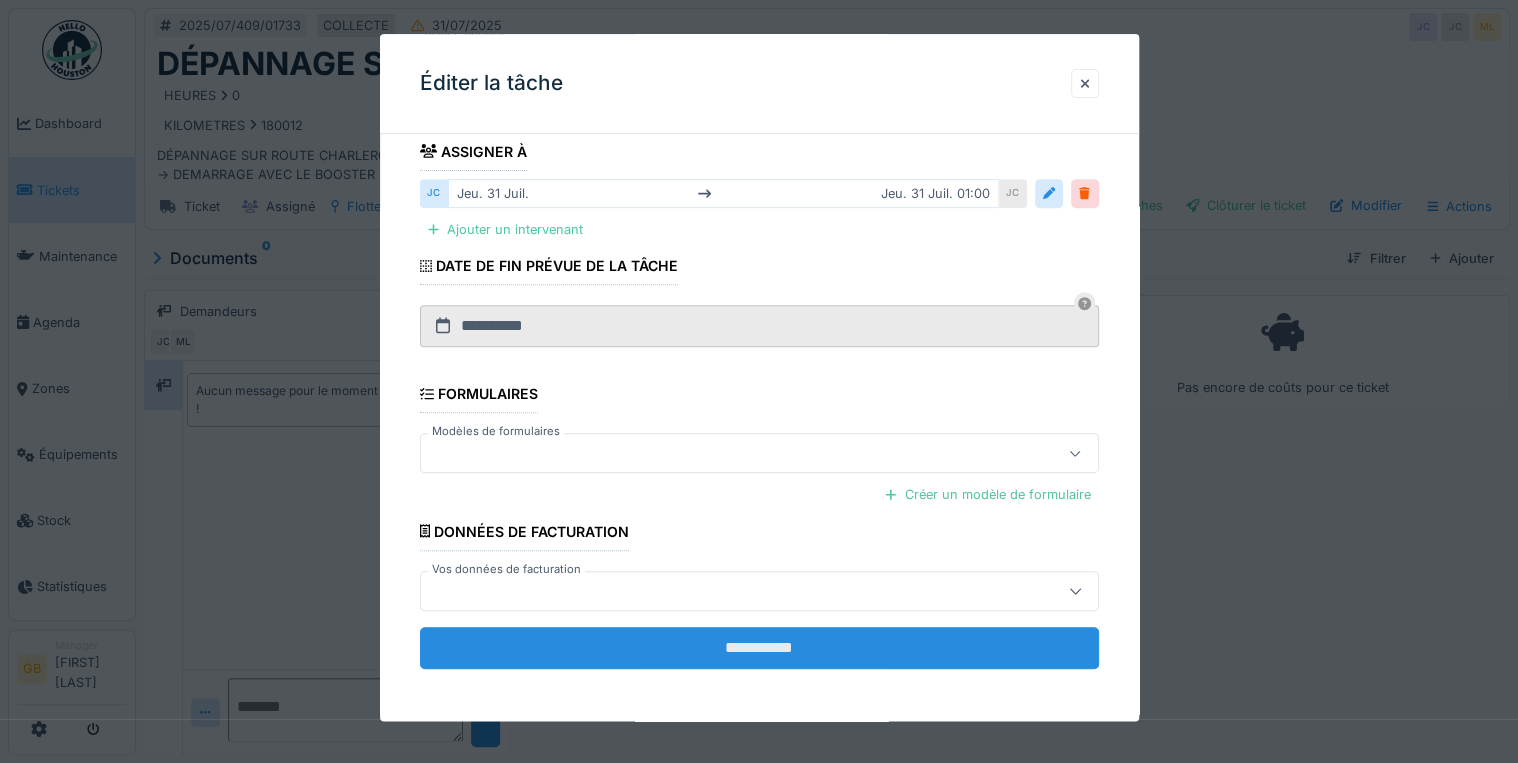 click on "**********" at bounding box center [759, 648] 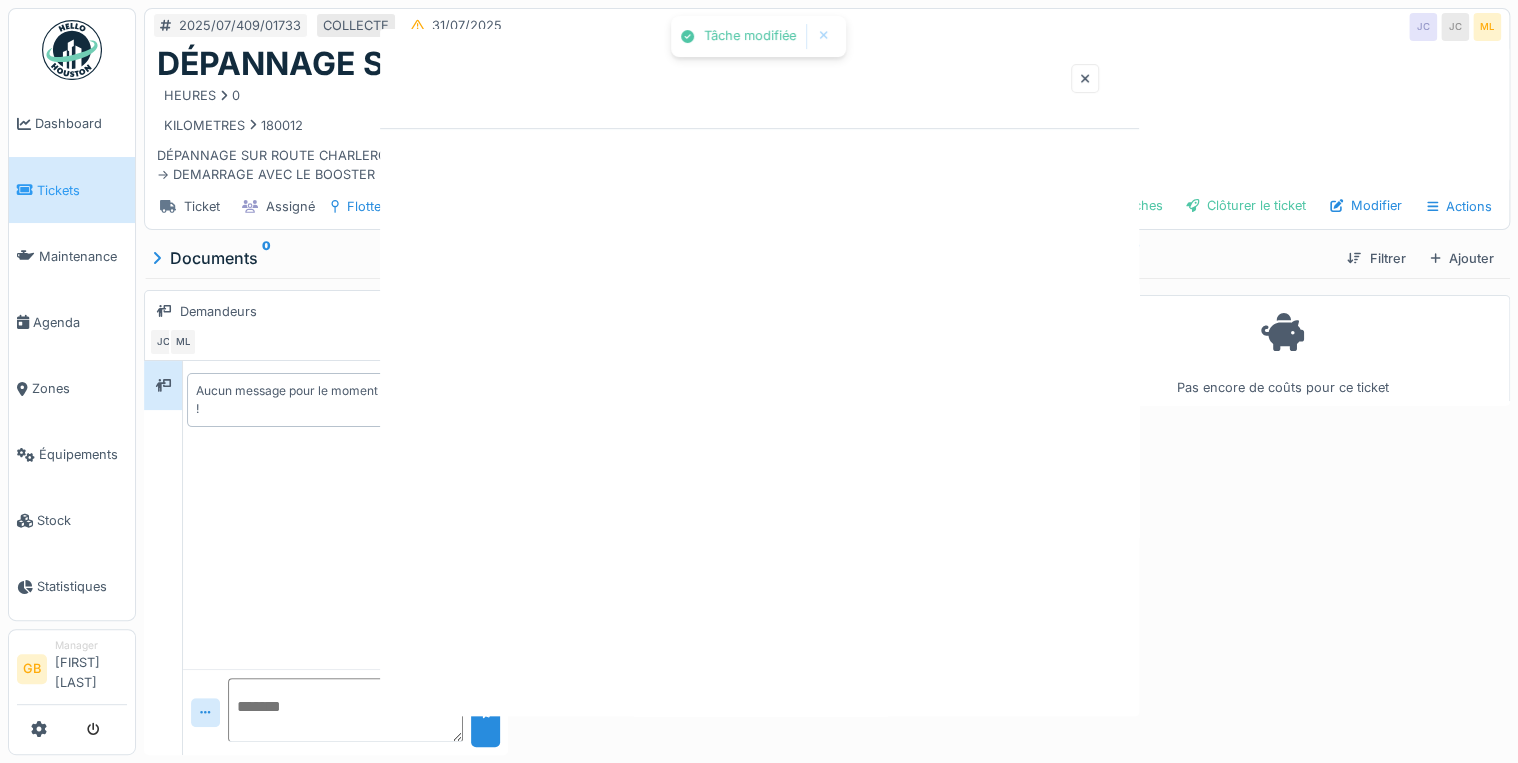 scroll, scrollTop: 0, scrollLeft: 0, axis: both 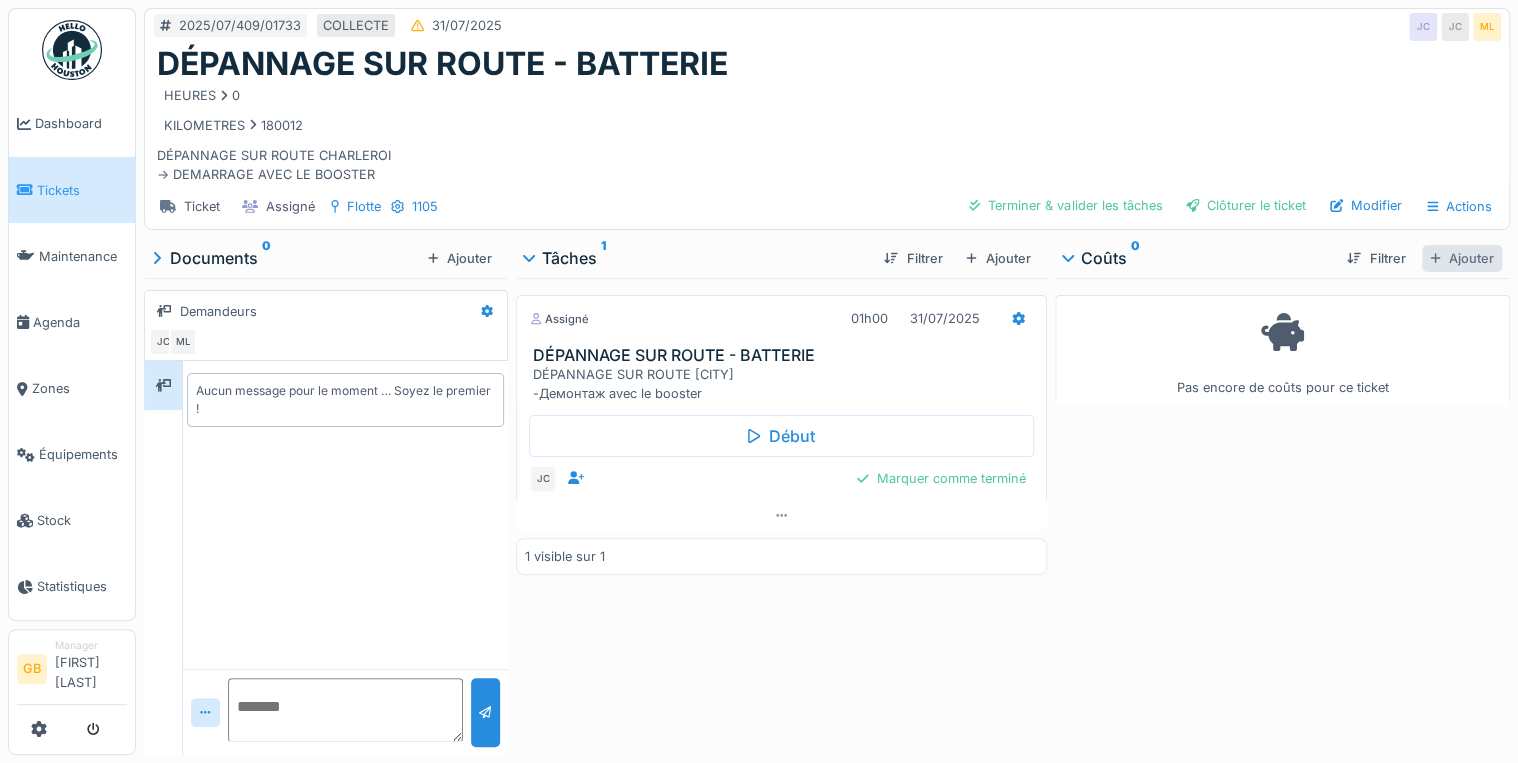 click on "Ajouter" at bounding box center (1462, 258) 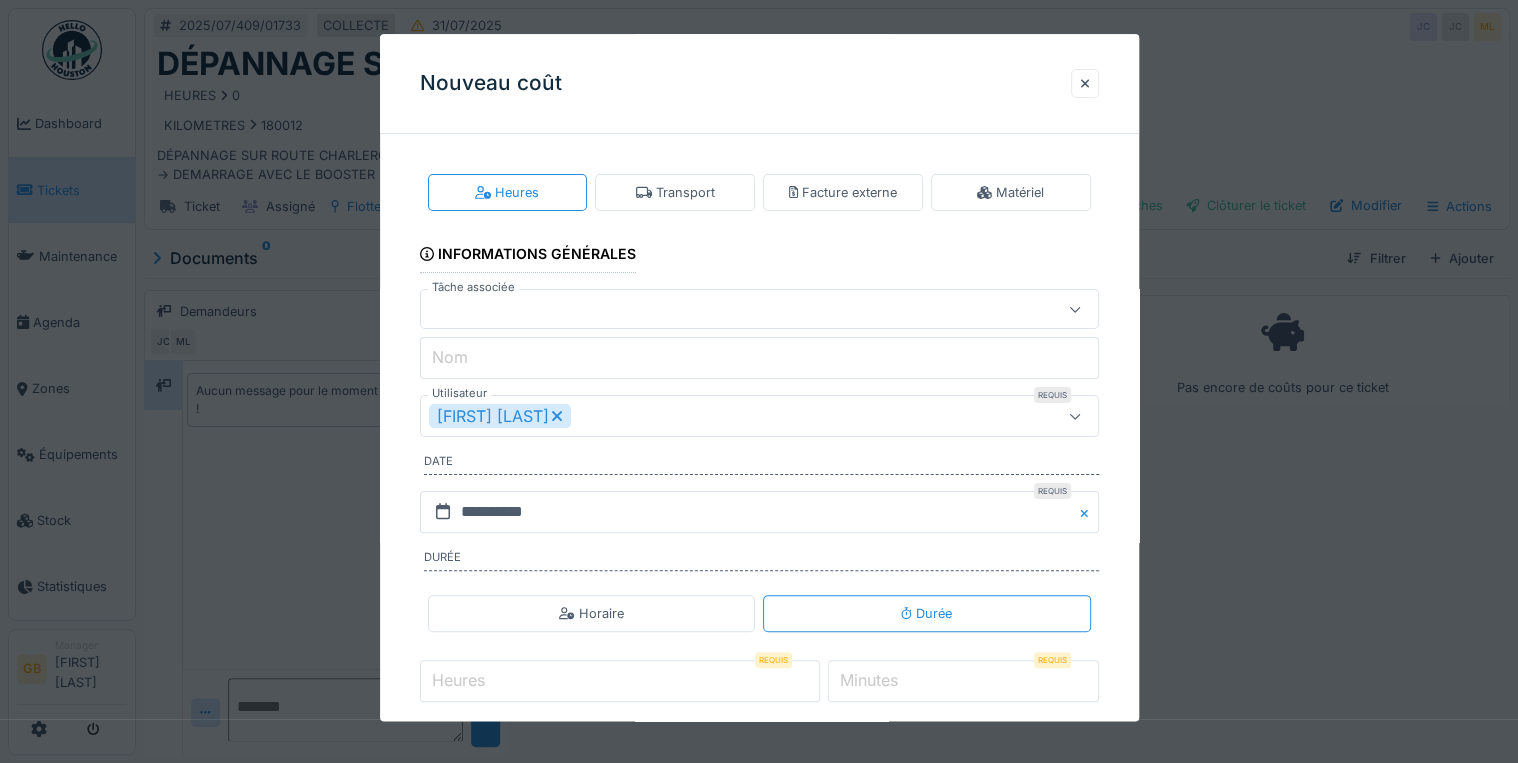 click at bounding box center (725, 310) 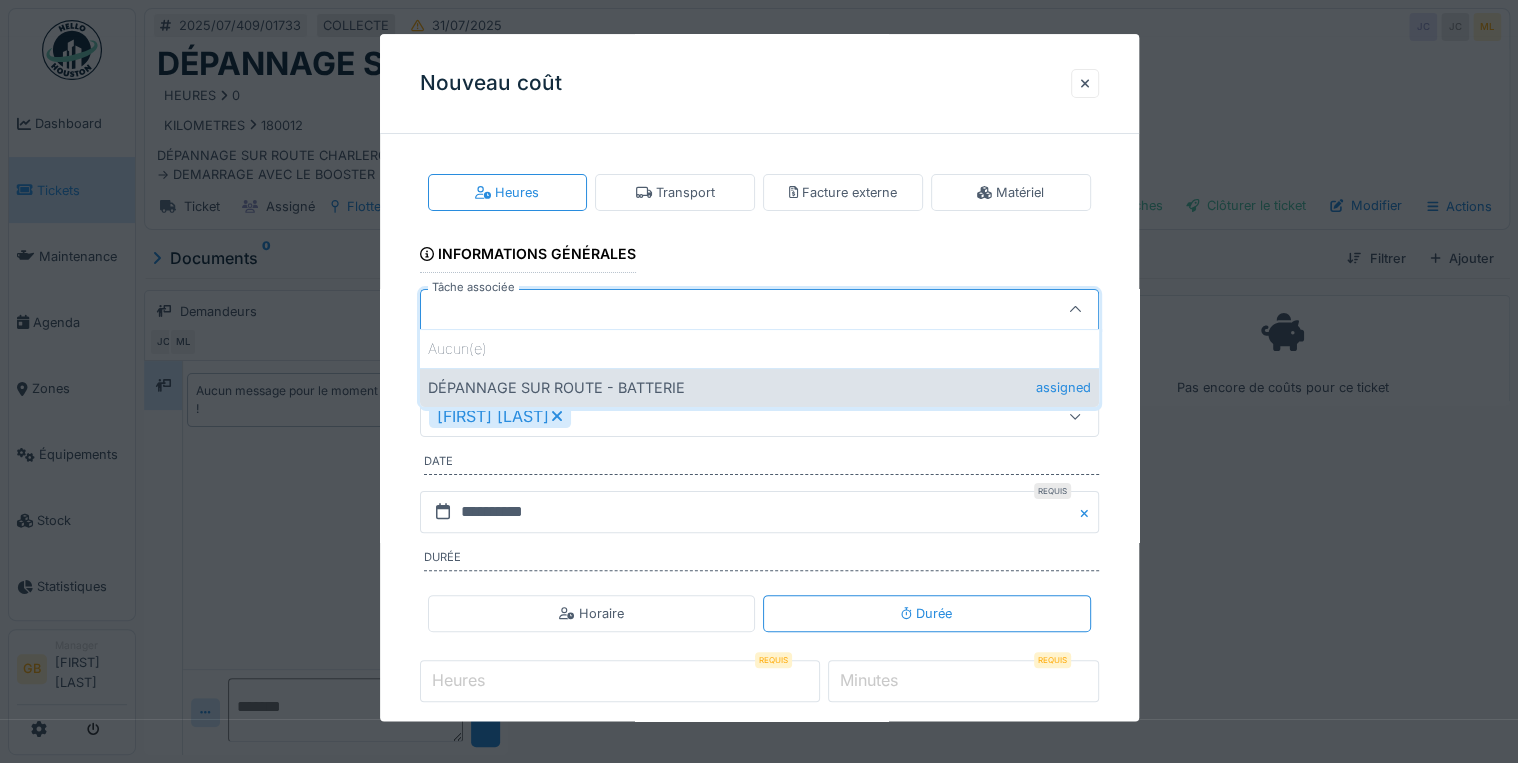 click on "DÉPANNAGE SUR ROUTE - BATTERIE    assigned" at bounding box center [759, 387] 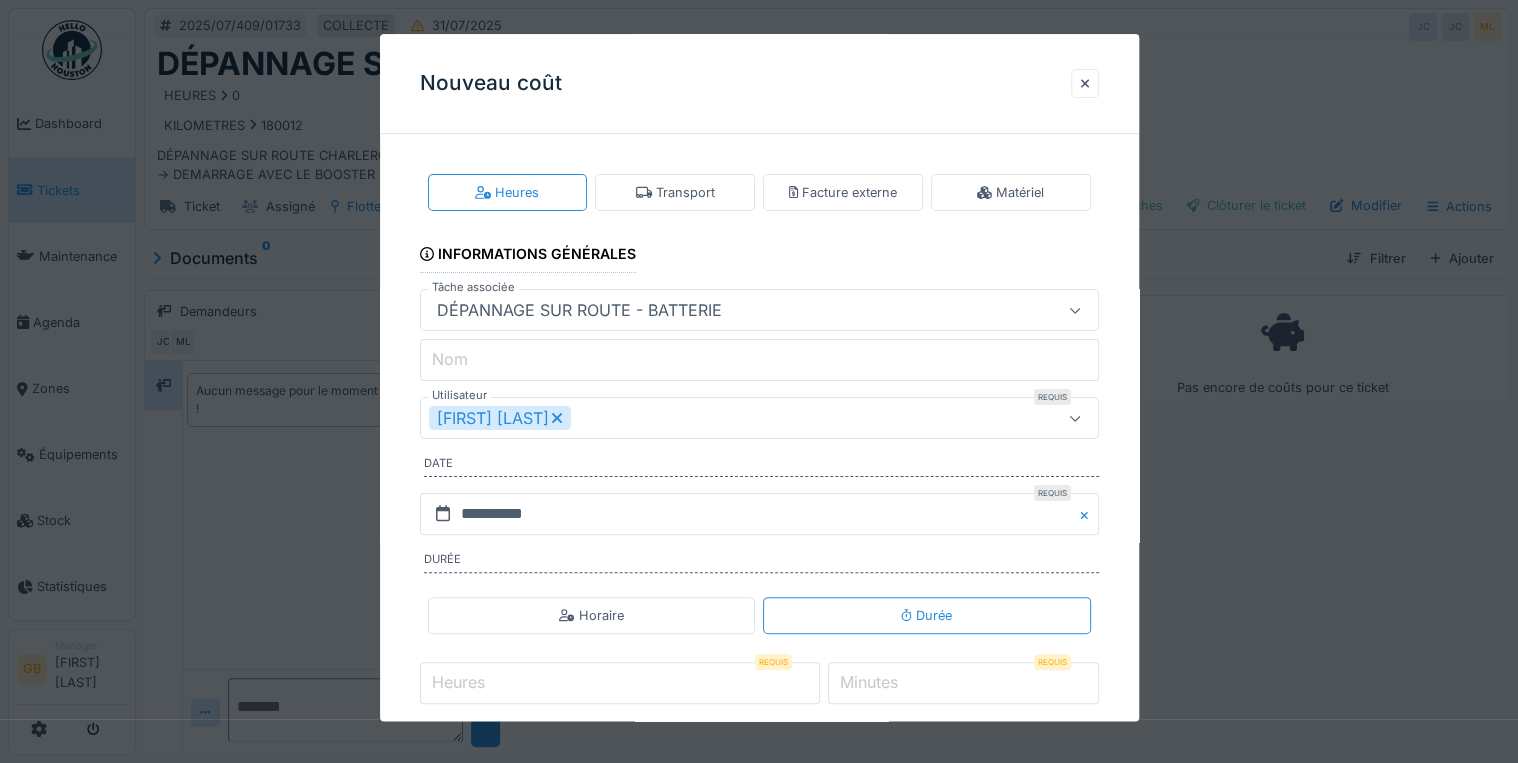 click 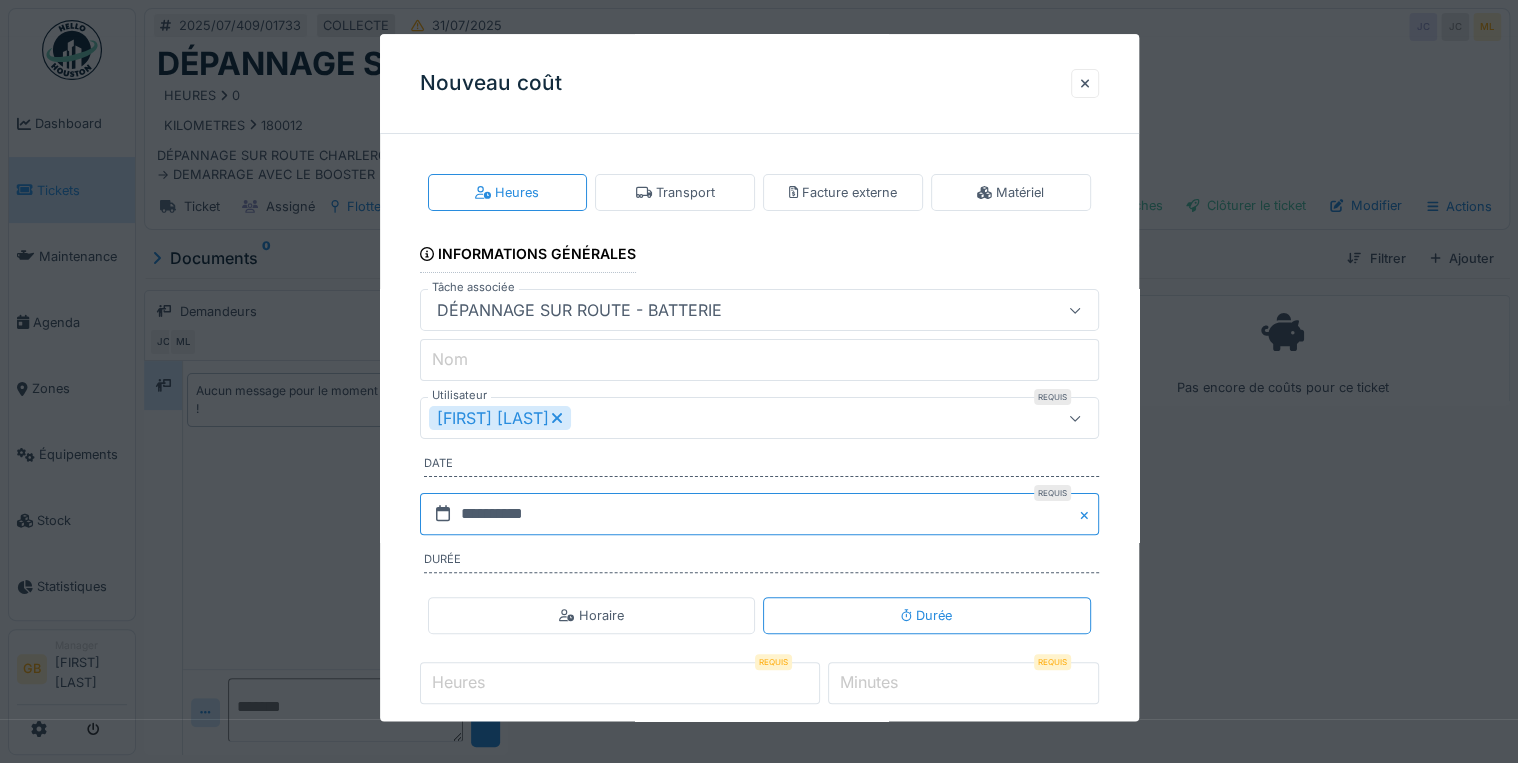 click on "**********" at bounding box center (759, 514) 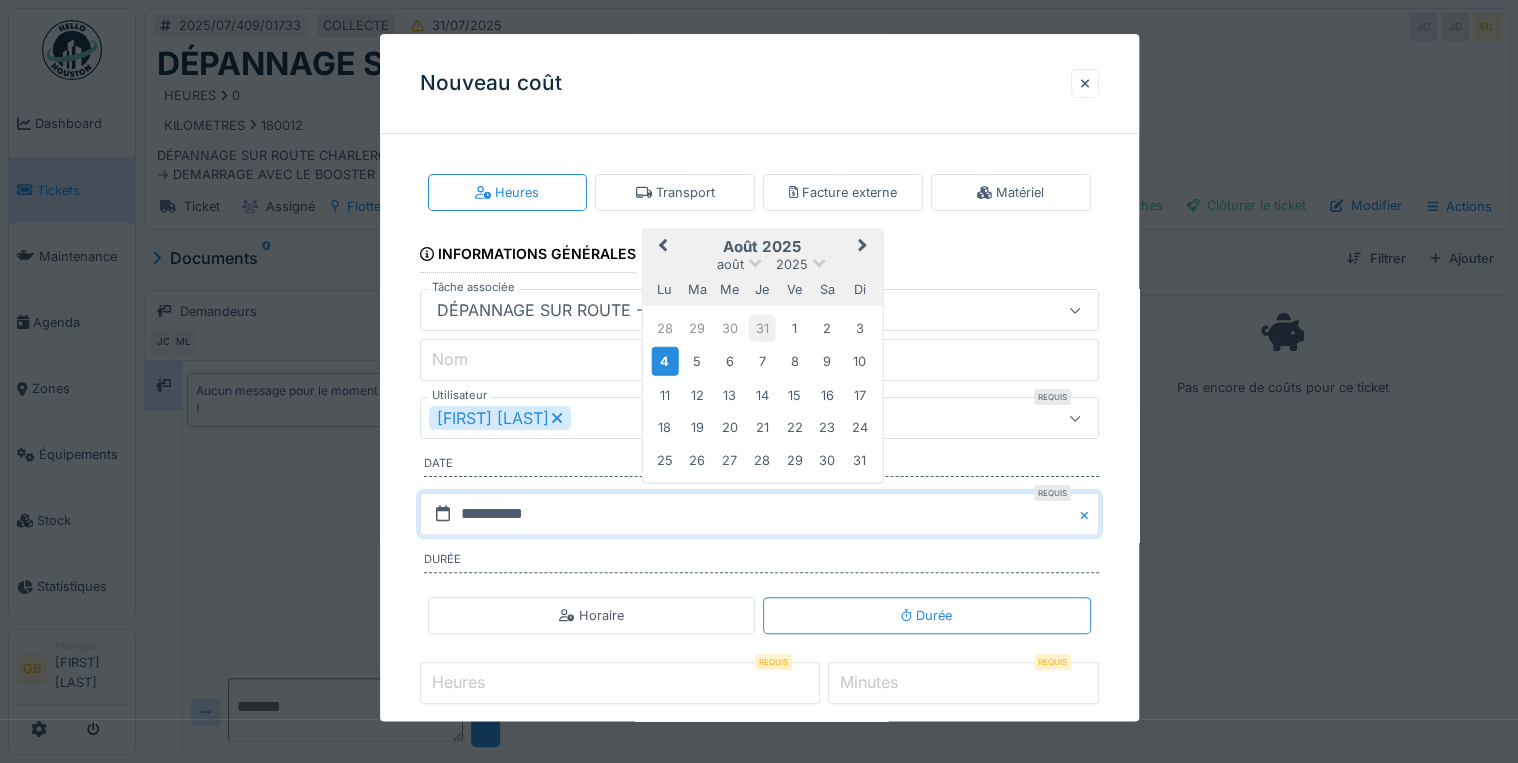 click on "31" at bounding box center [762, 328] 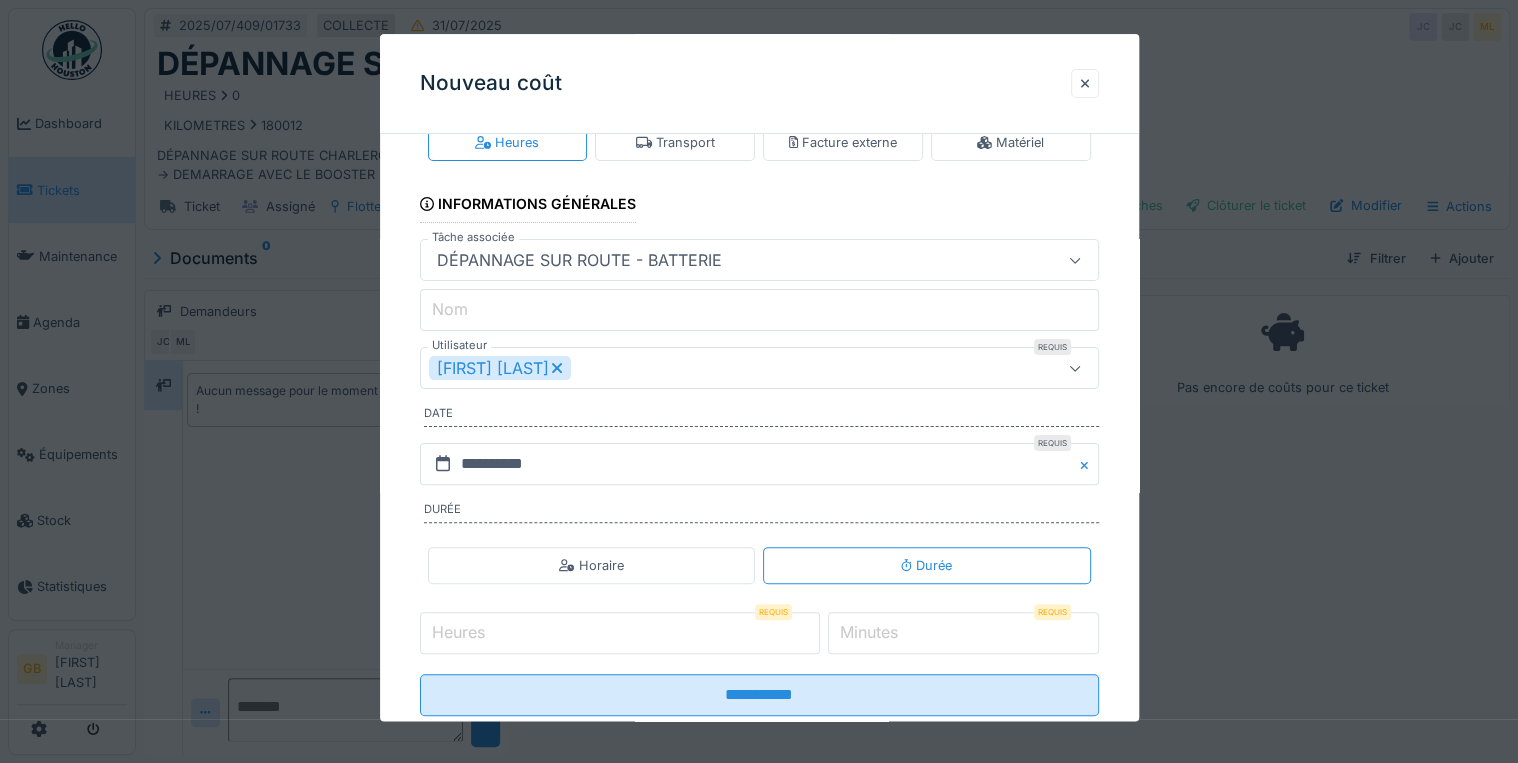 scroll, scrollTop: 96, scrollLeft: 0, axis: vertical 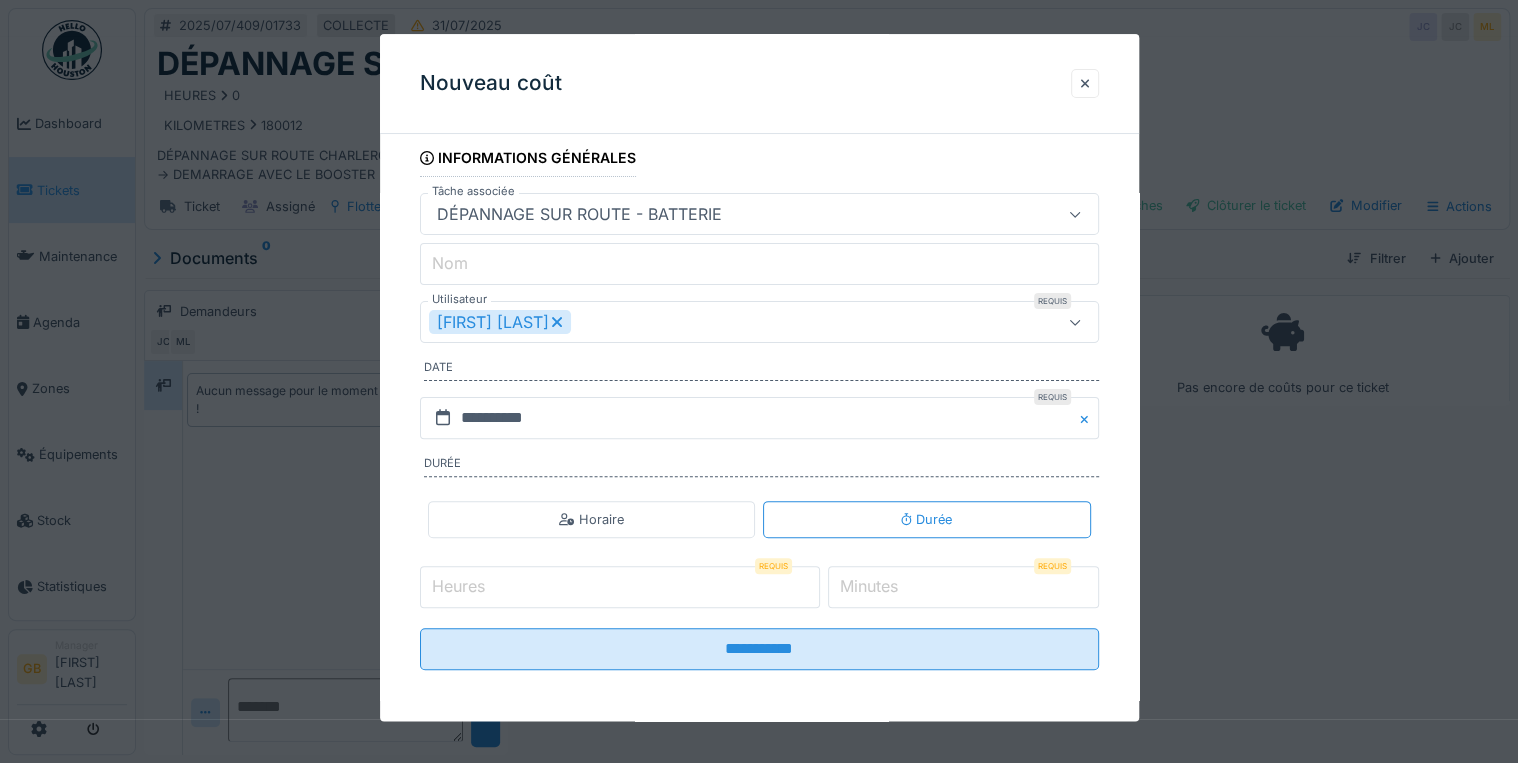 click on "Heures" at bounding box center [620, 587] 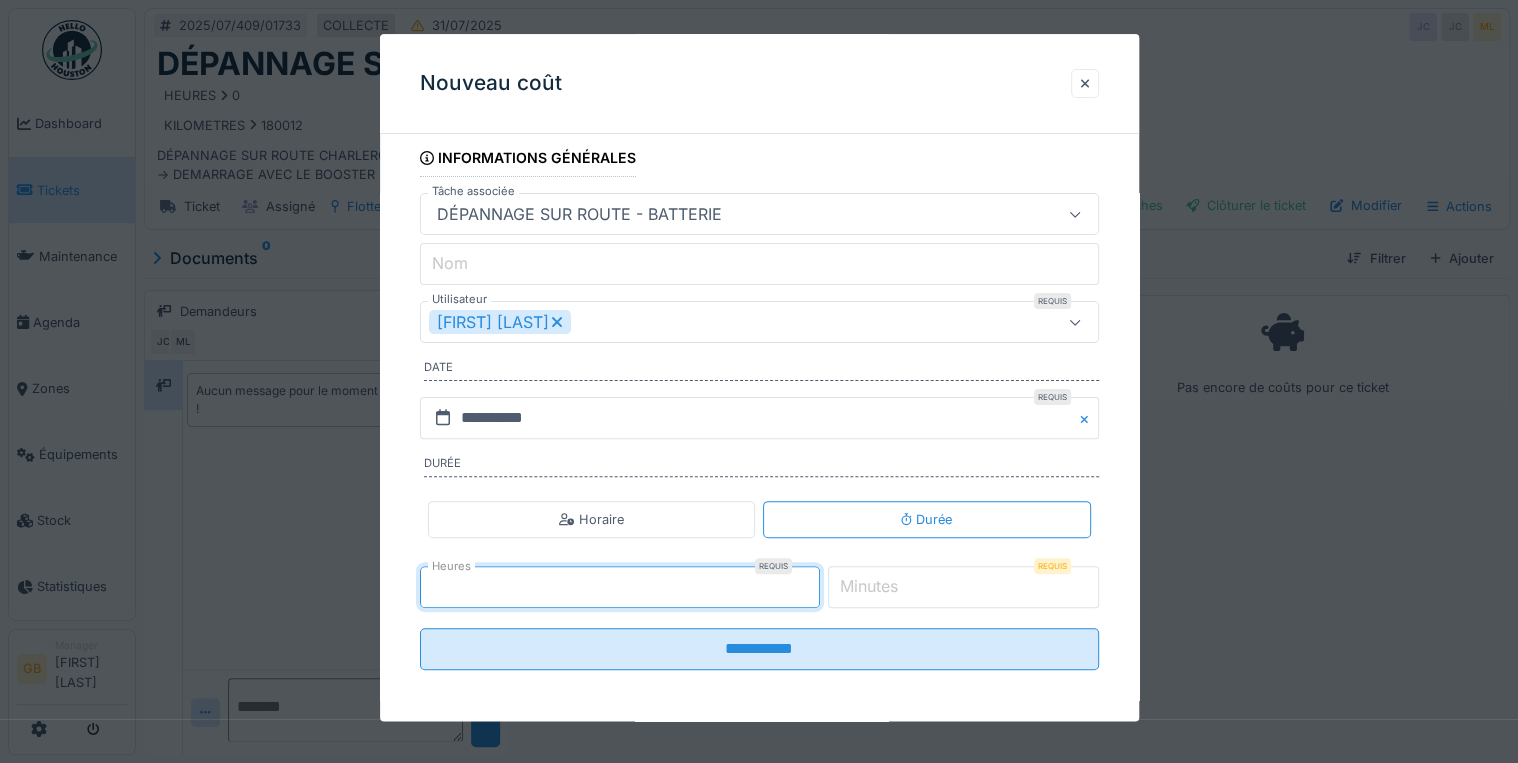 type on "*" 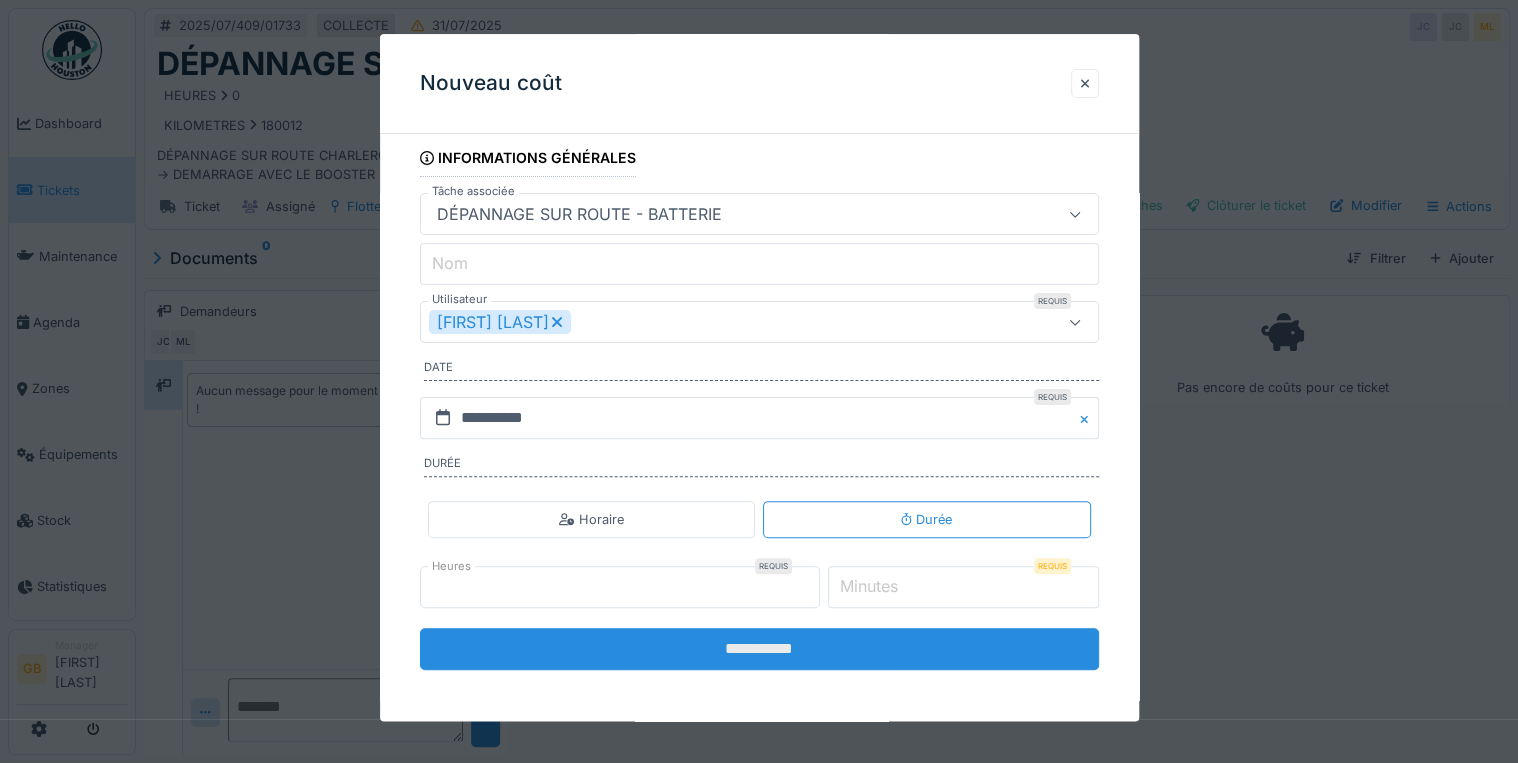 click on "**********" at bounding box center [759, 649] 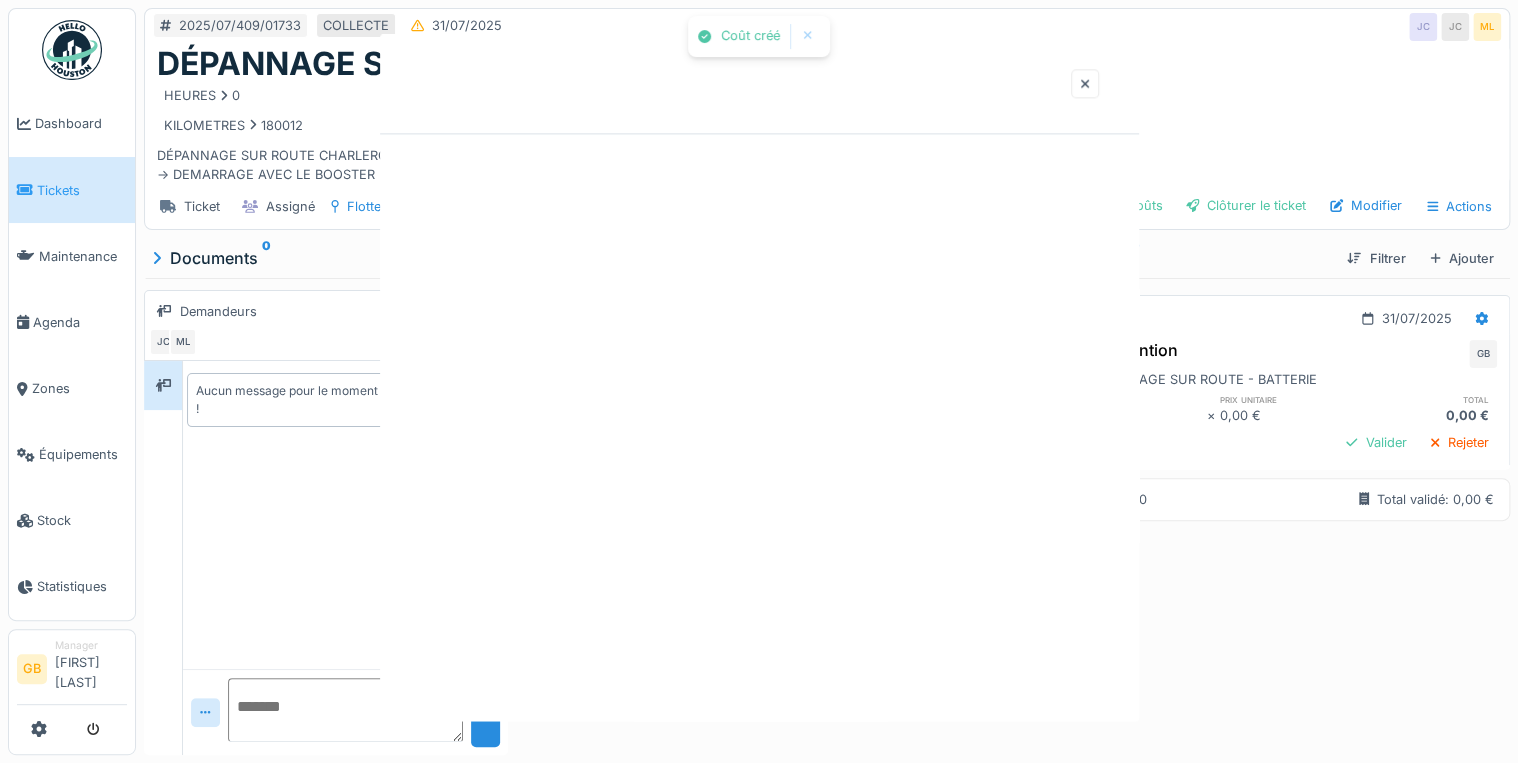 scroll, scrollTop: 0, scrollLeft: 0, axis: both 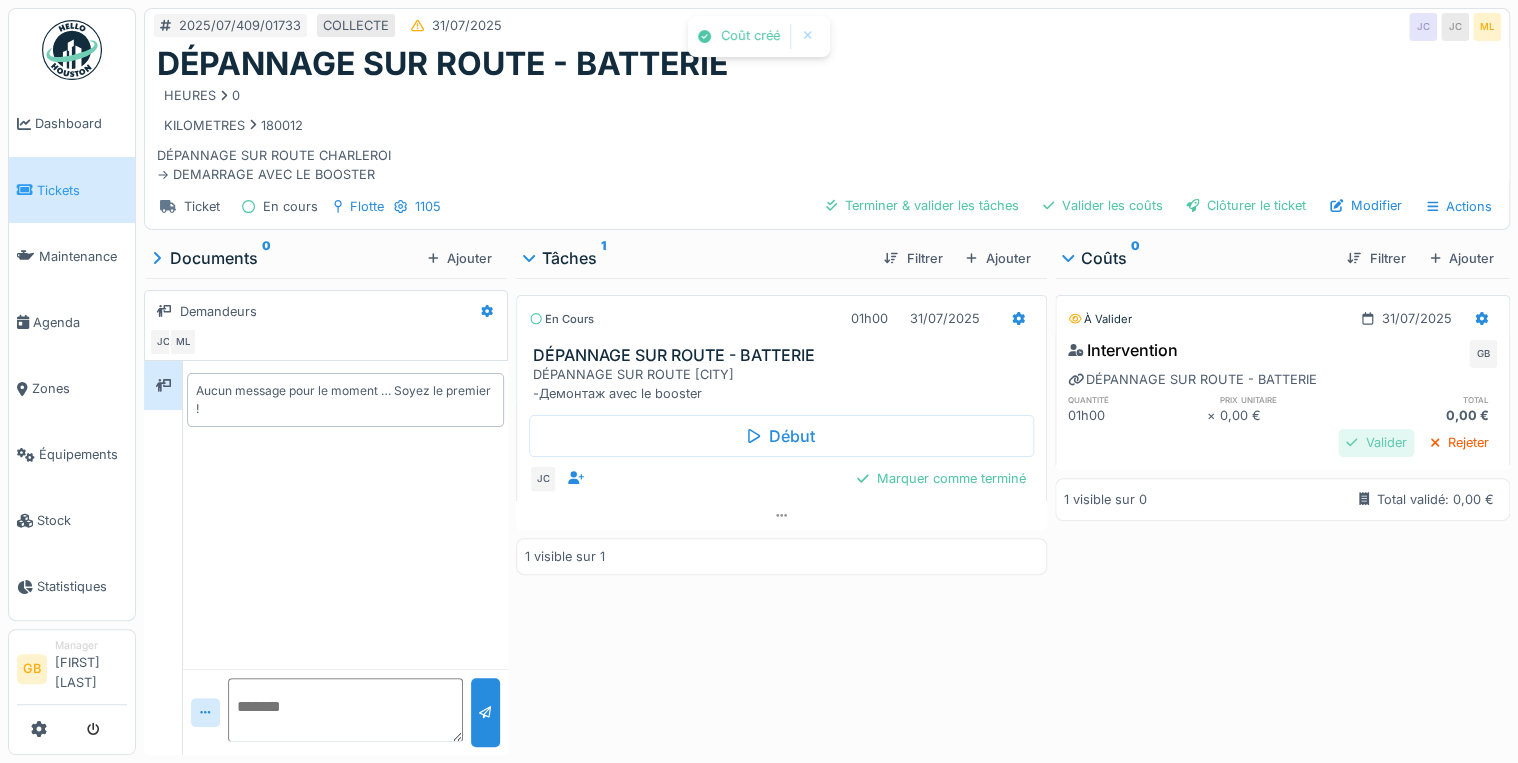 click on "Valider" at bounding box center (1376, 442) 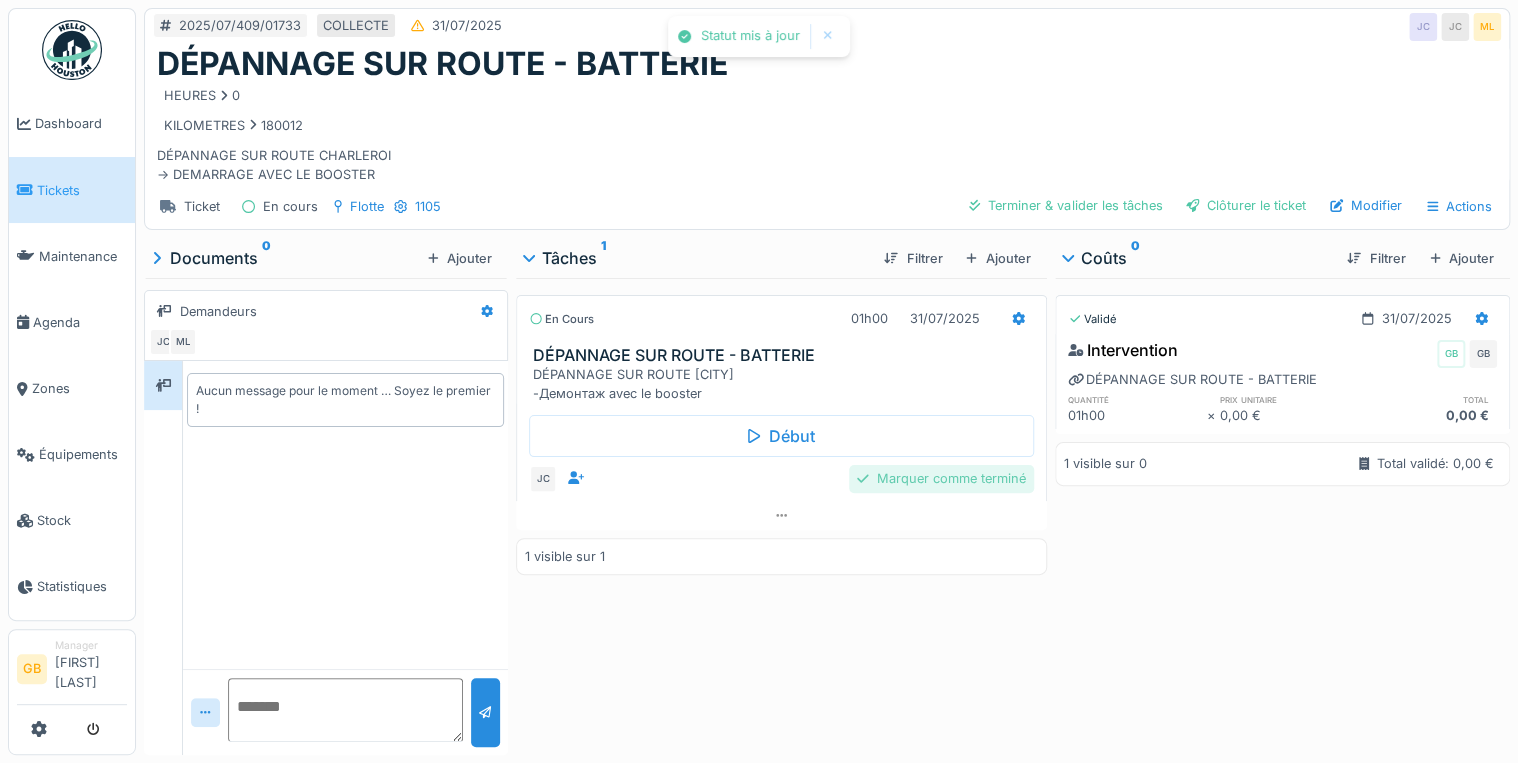 click on "Marquer comme terminé" at bounding box center [941, 478] 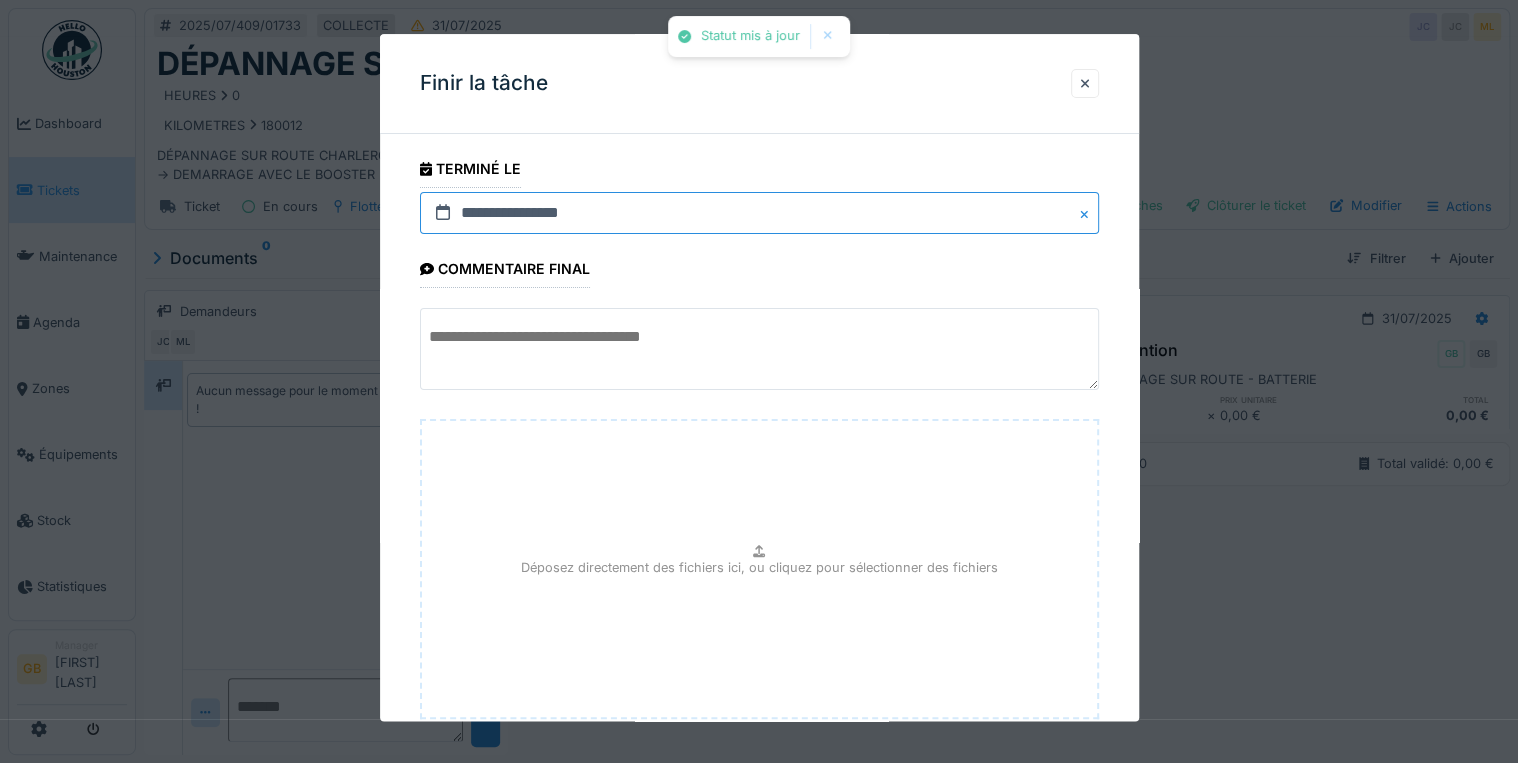 click on "**********" at bounding box center (759, 213) 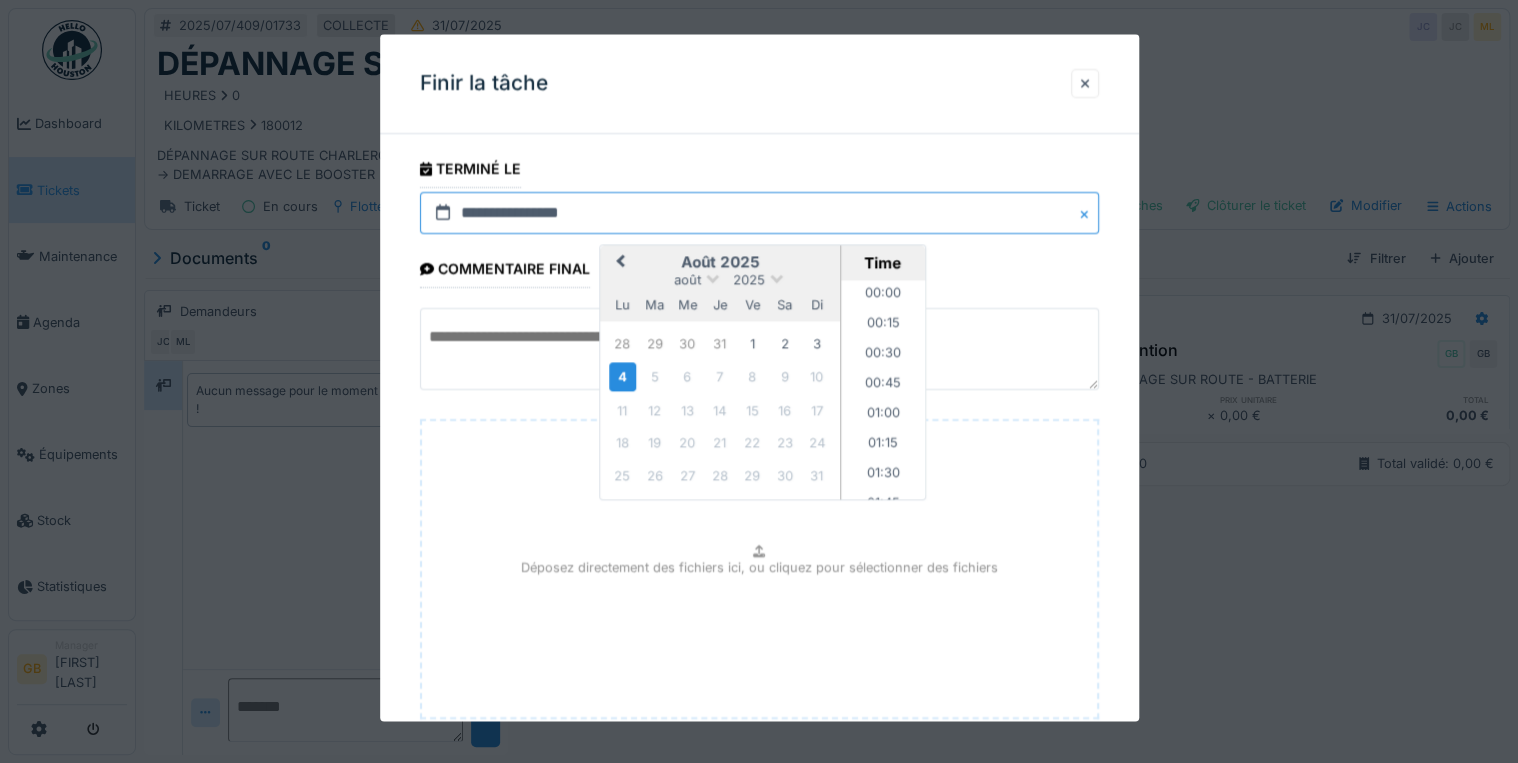 scroll, scrollTop: 1615, scrollLeft: 0, axis: vertical 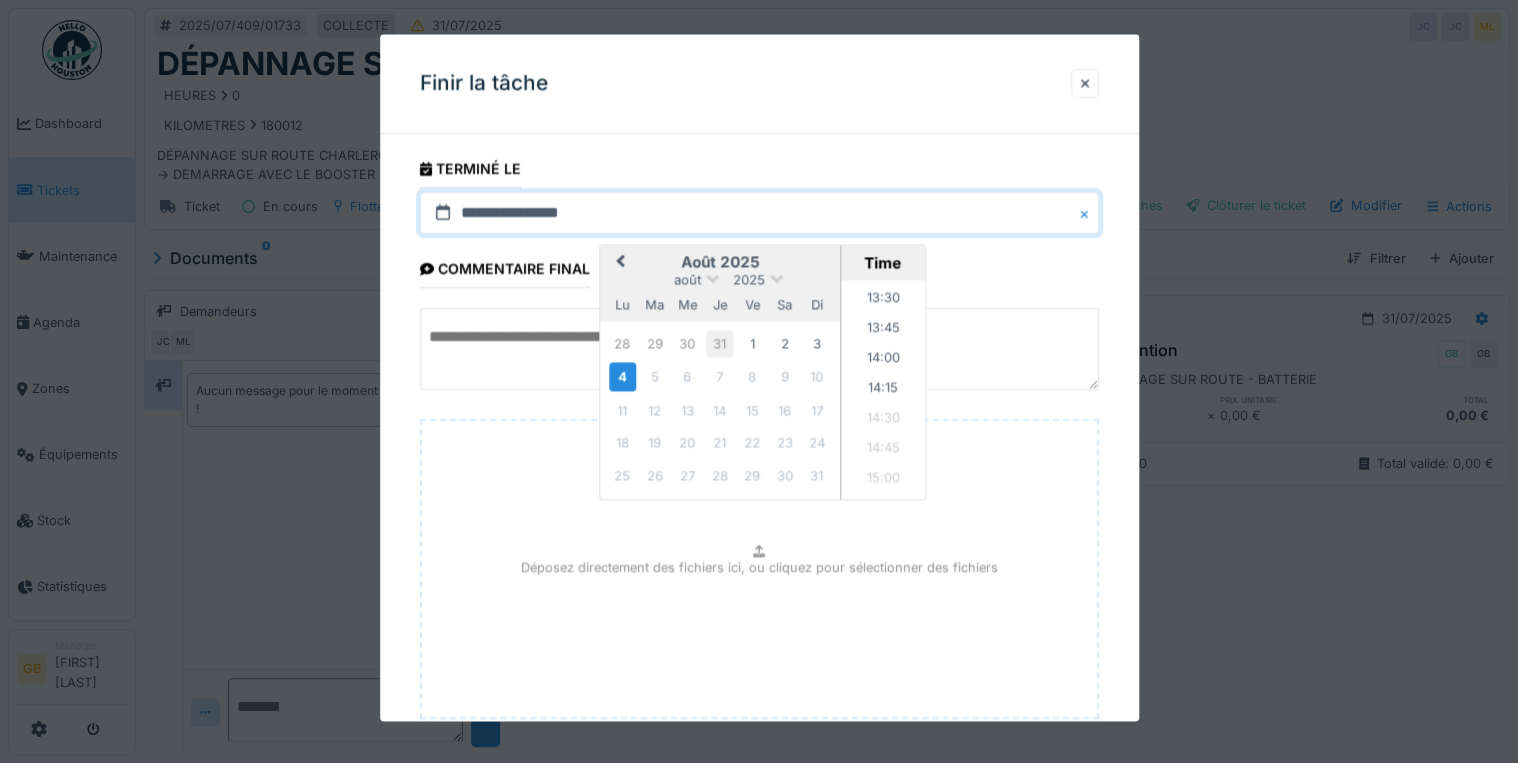 click on "31" at bounding box center (719, 343) 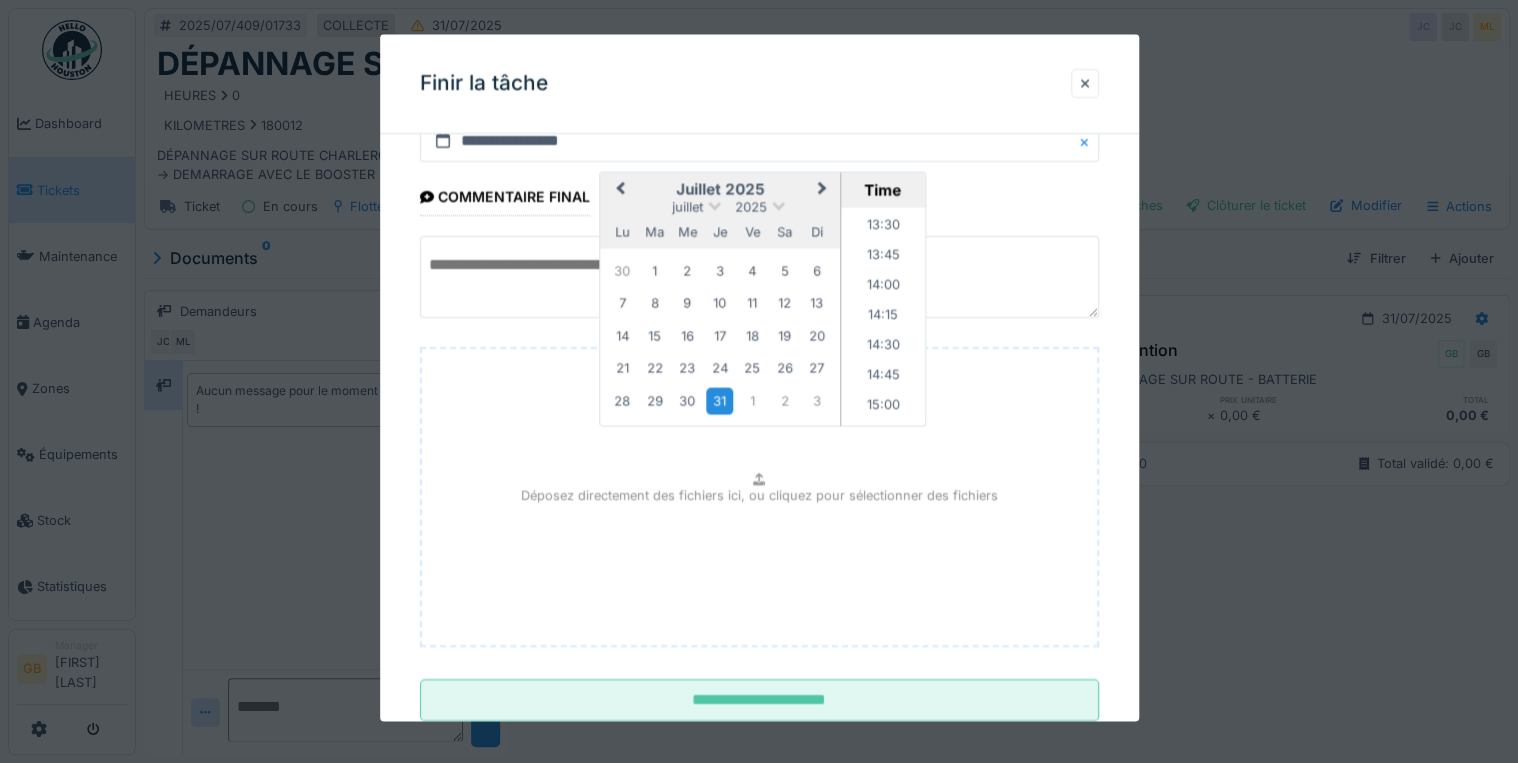 scroll, scrollTop: 126, scrollLeft: 0, axis: vertical 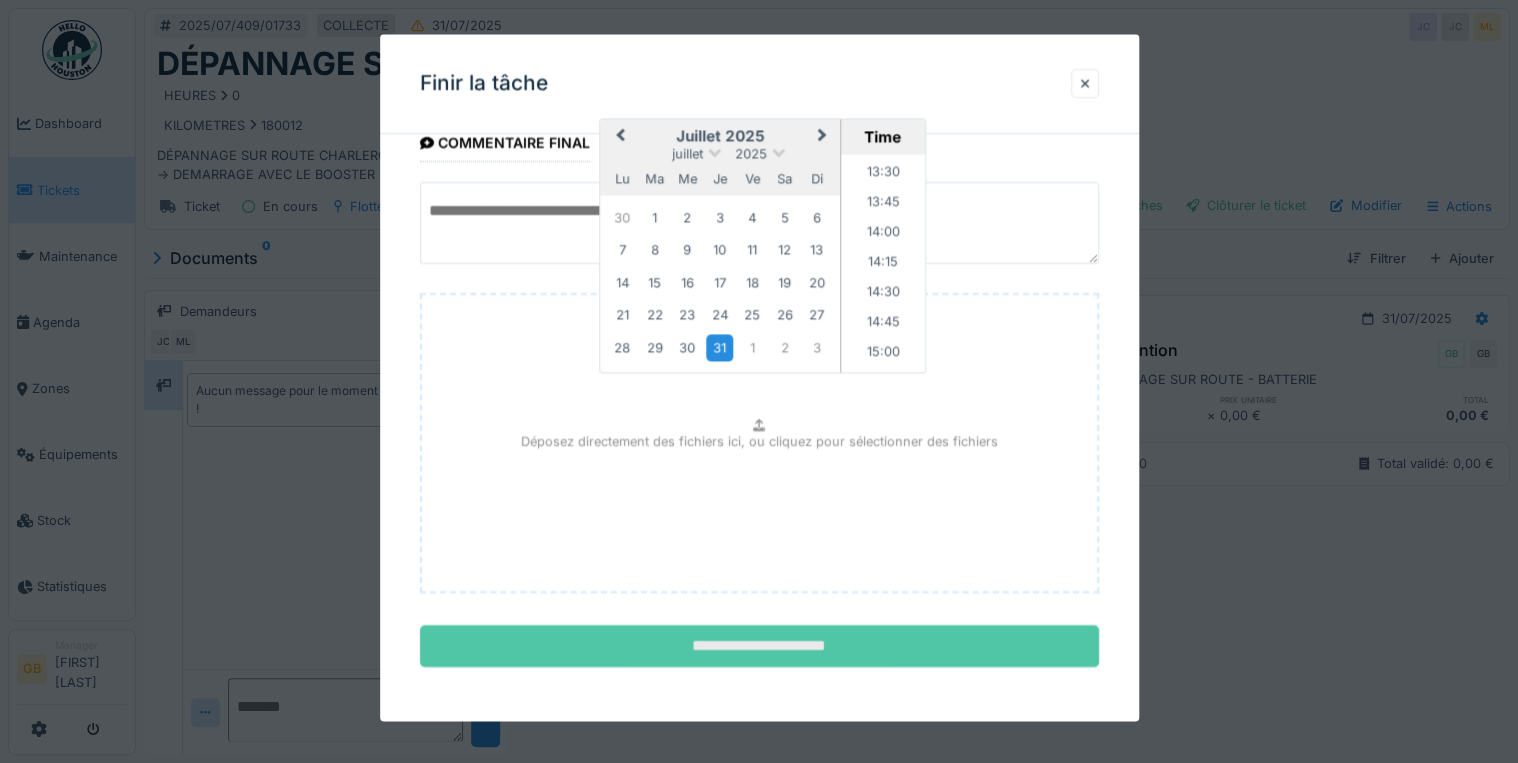 click on "**********" at bounding box center (759, 647) 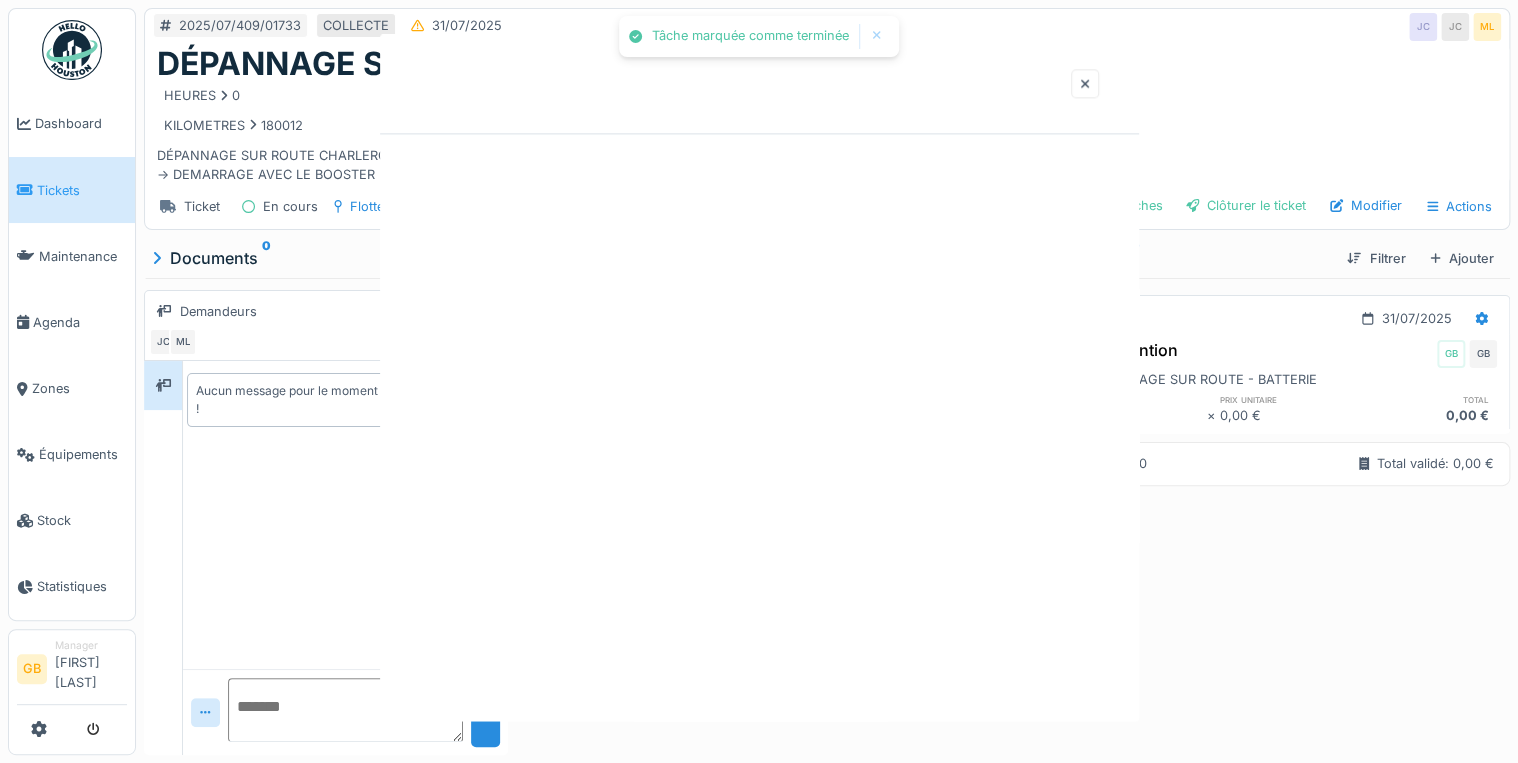 scroll, scrollTop: 0, scrollLeft: 0, axis: both 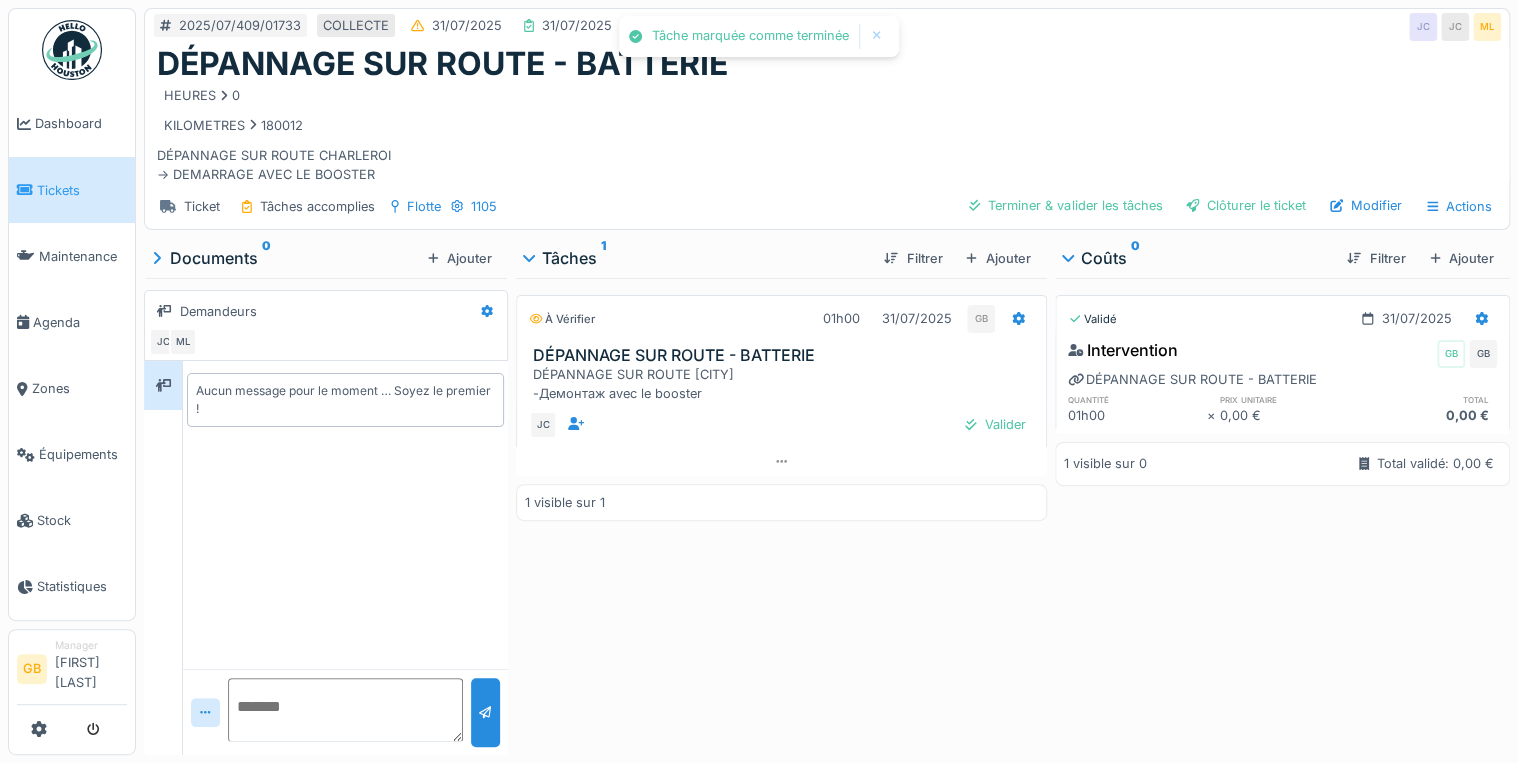 click on "Ticket Tâches accomplies Flotte 1105   Terminer & valider les tâches Clôturer le ticket Modifier Actions" at bounding box center [827, 206] 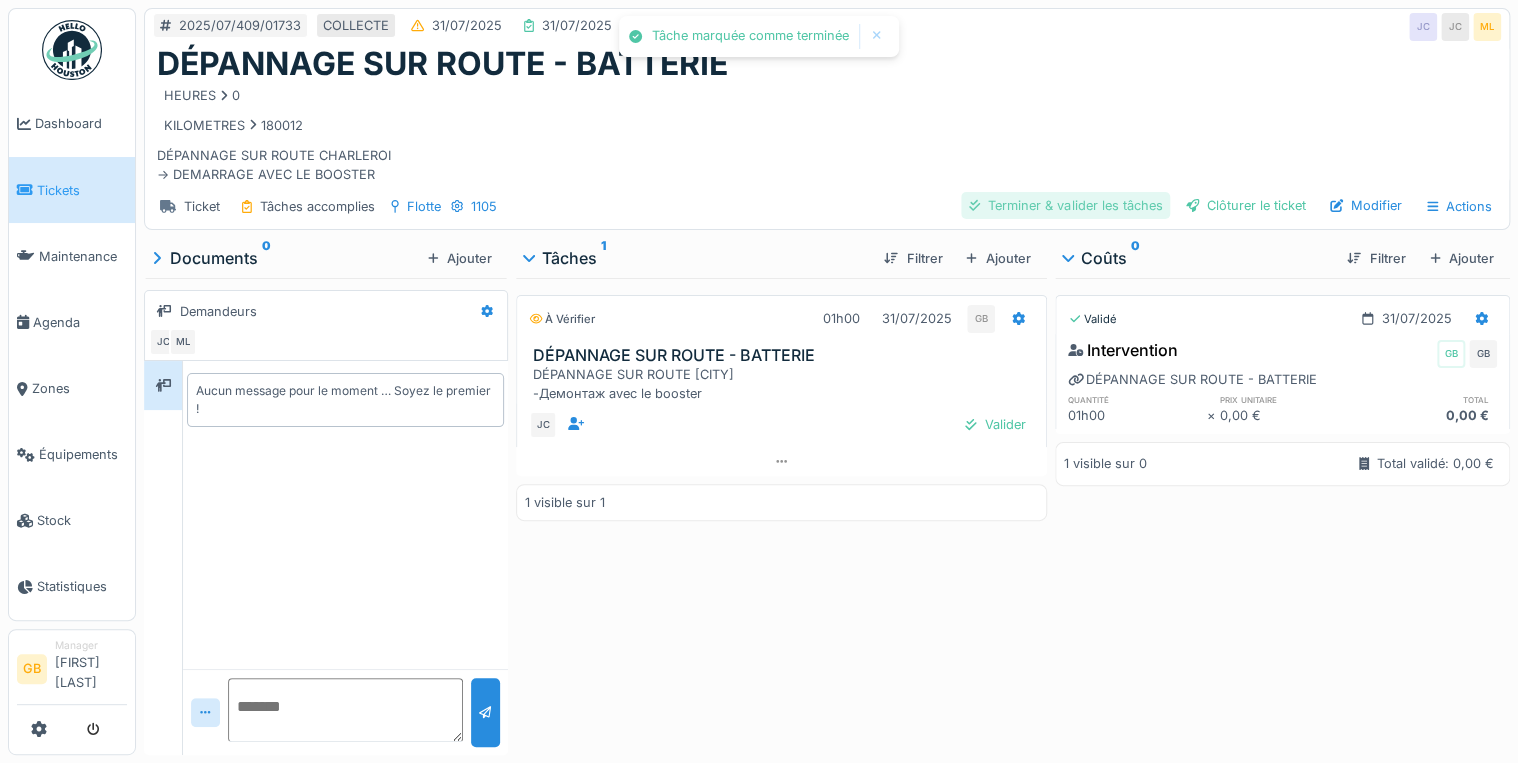 click on "Terminer & valider les tâches" at bounding box center [1065, 205] 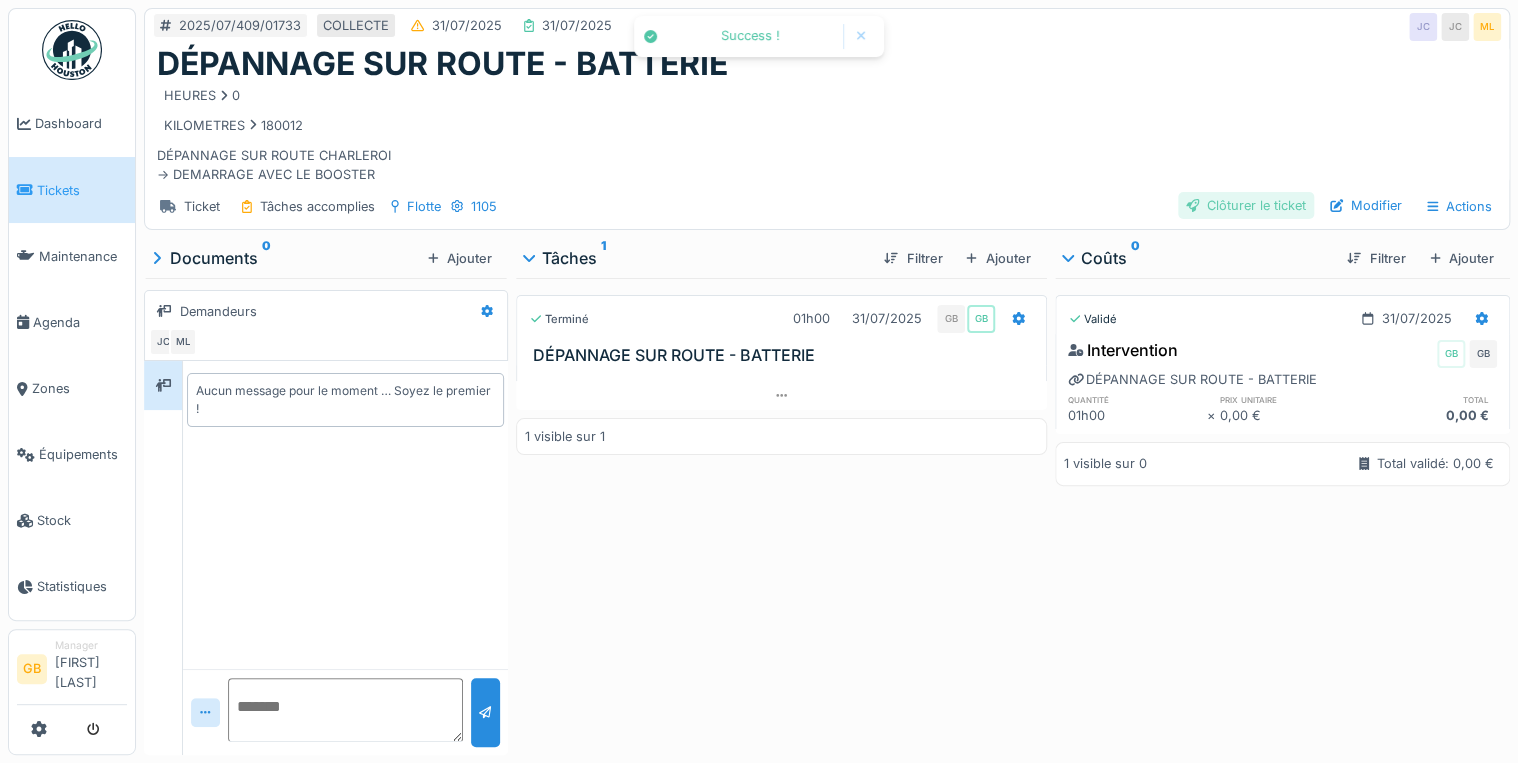 click on "Clôturer le ticket" at bounding box center [1246, 205] 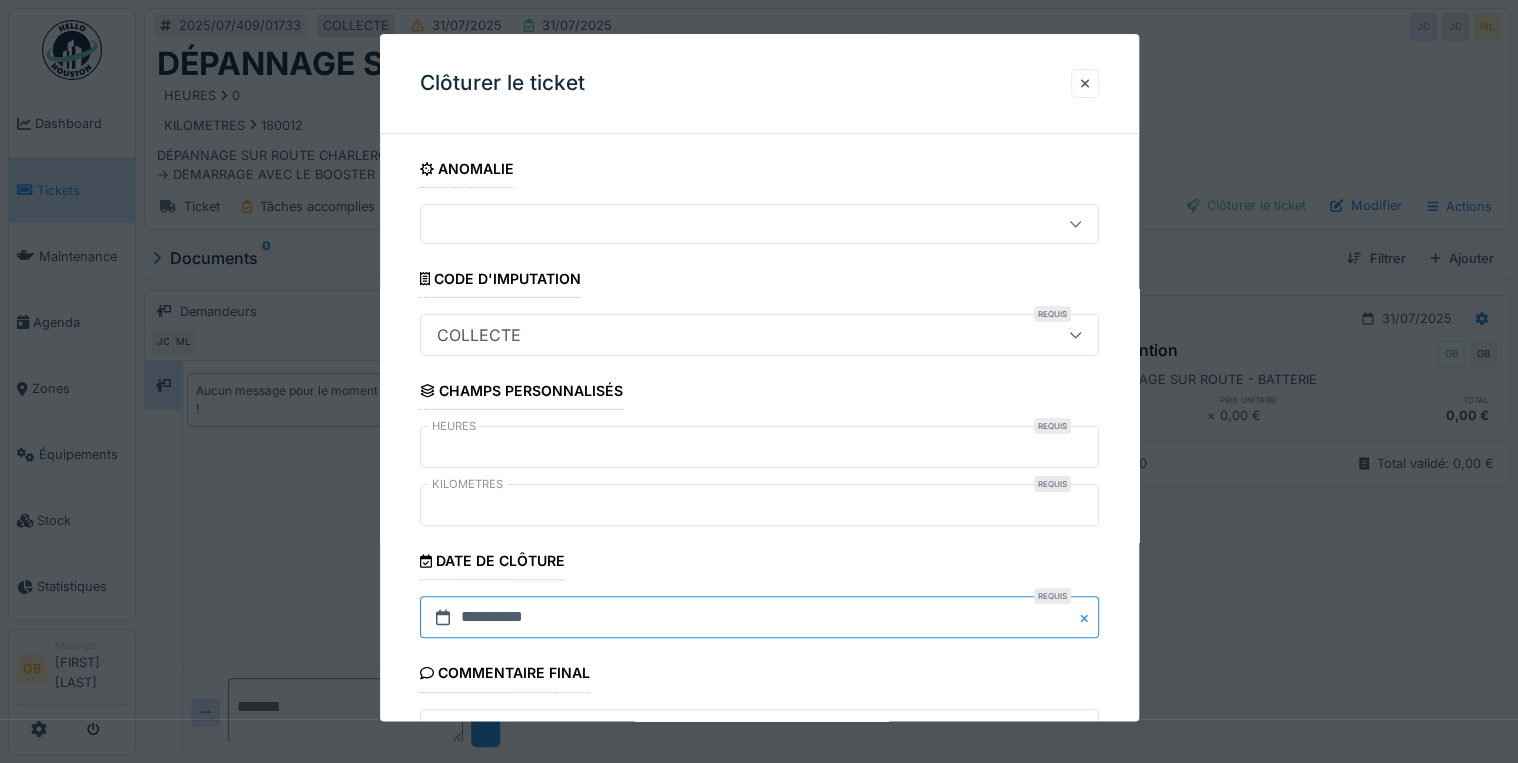 click on "**********" at bounding box center [759, 618] 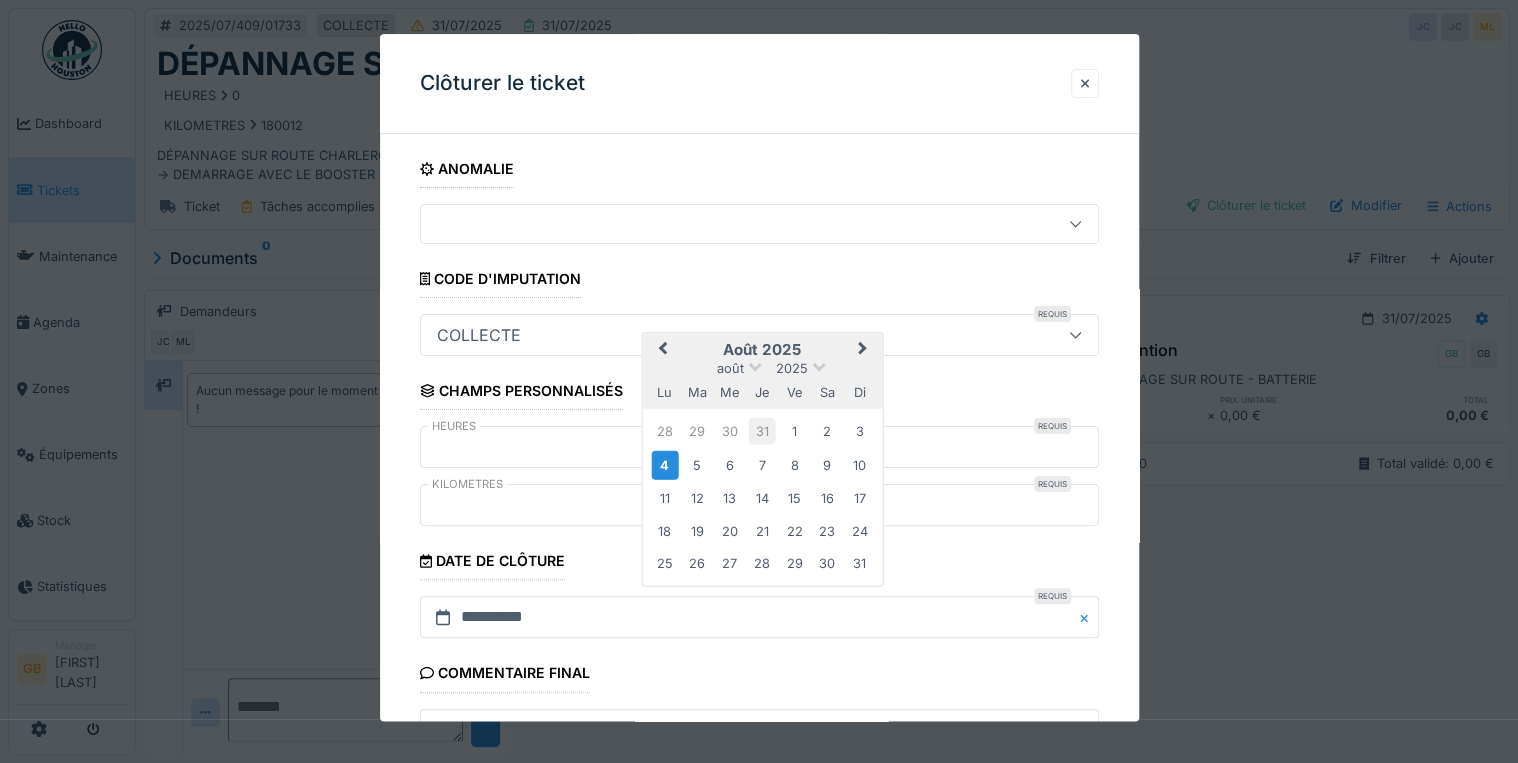 click on "31" at bounding box center (762, 431) 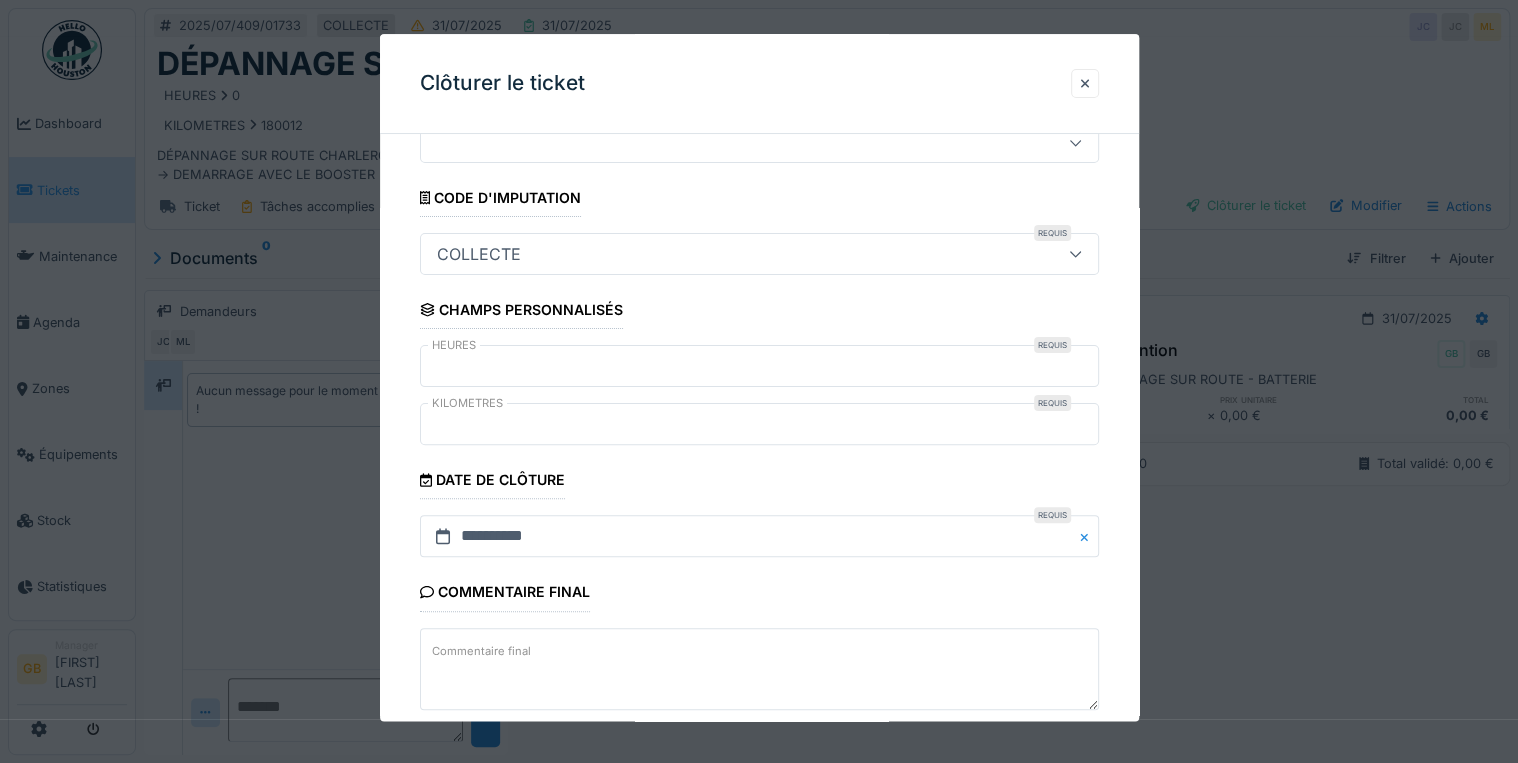 scroll, scrollTop: 184, scrollLeft: 0, axis: vertical 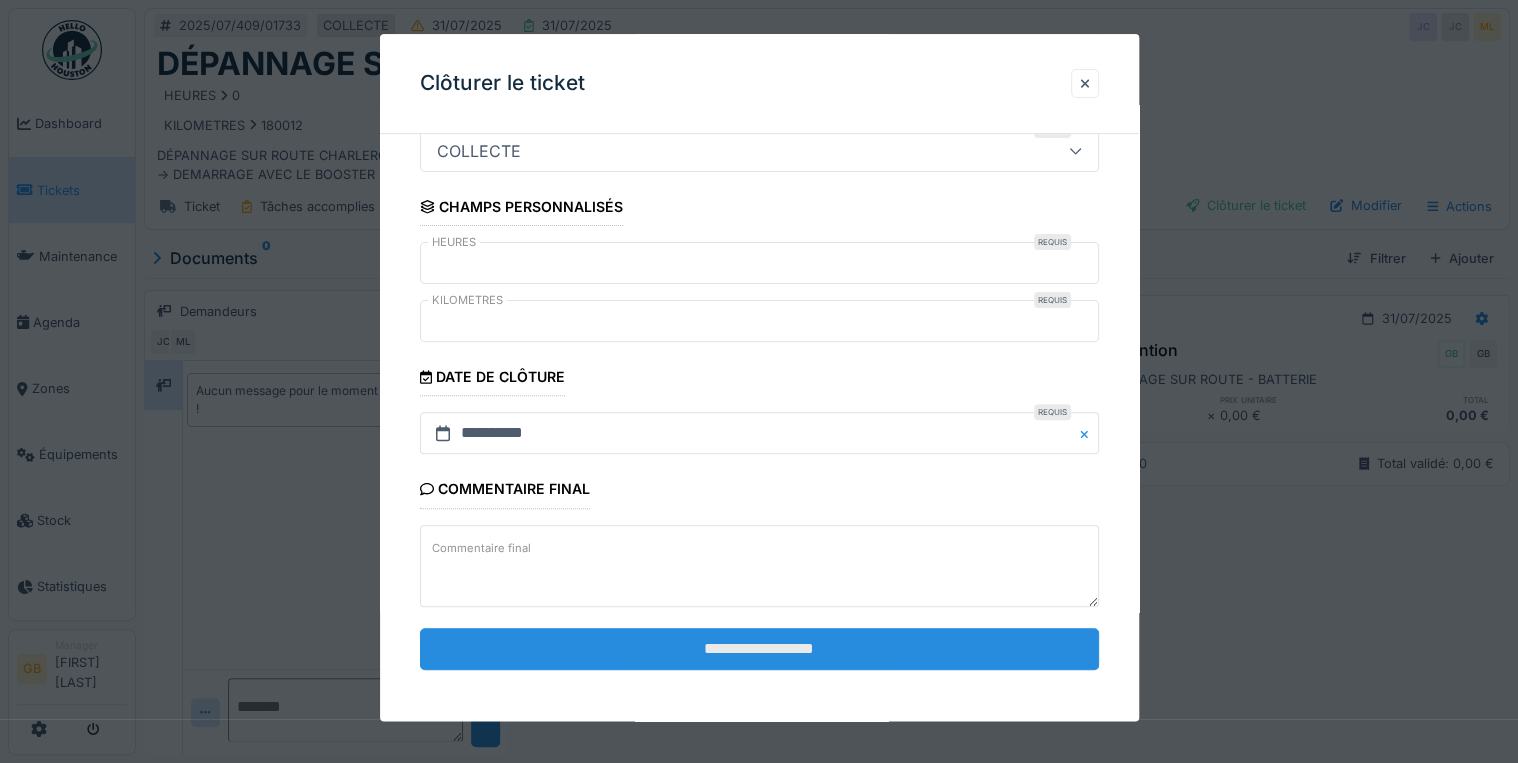 click on "**********" at bounding box center [759, 649] 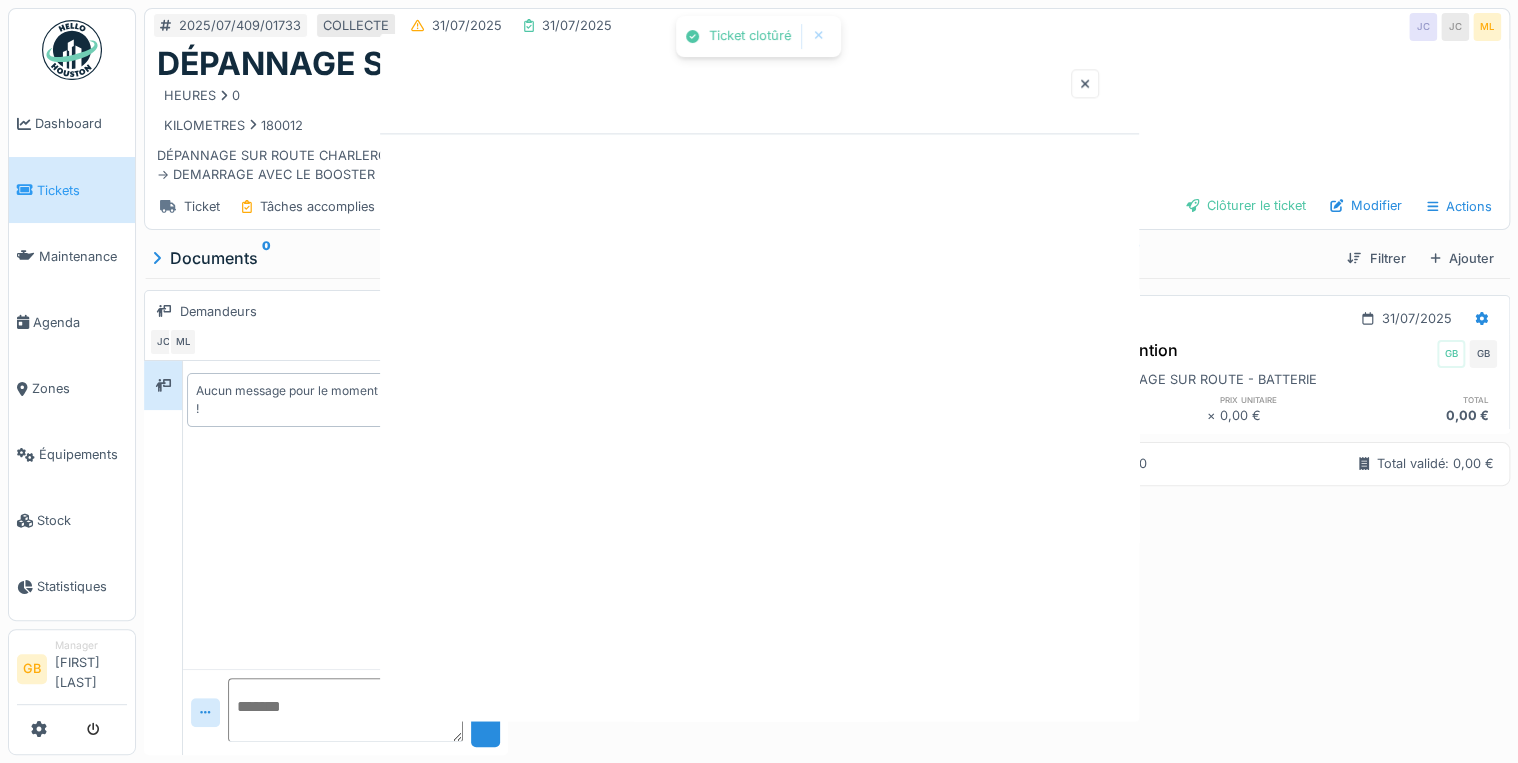 scroll, scrollTop: 0, scrollLeft: 0, axis: both 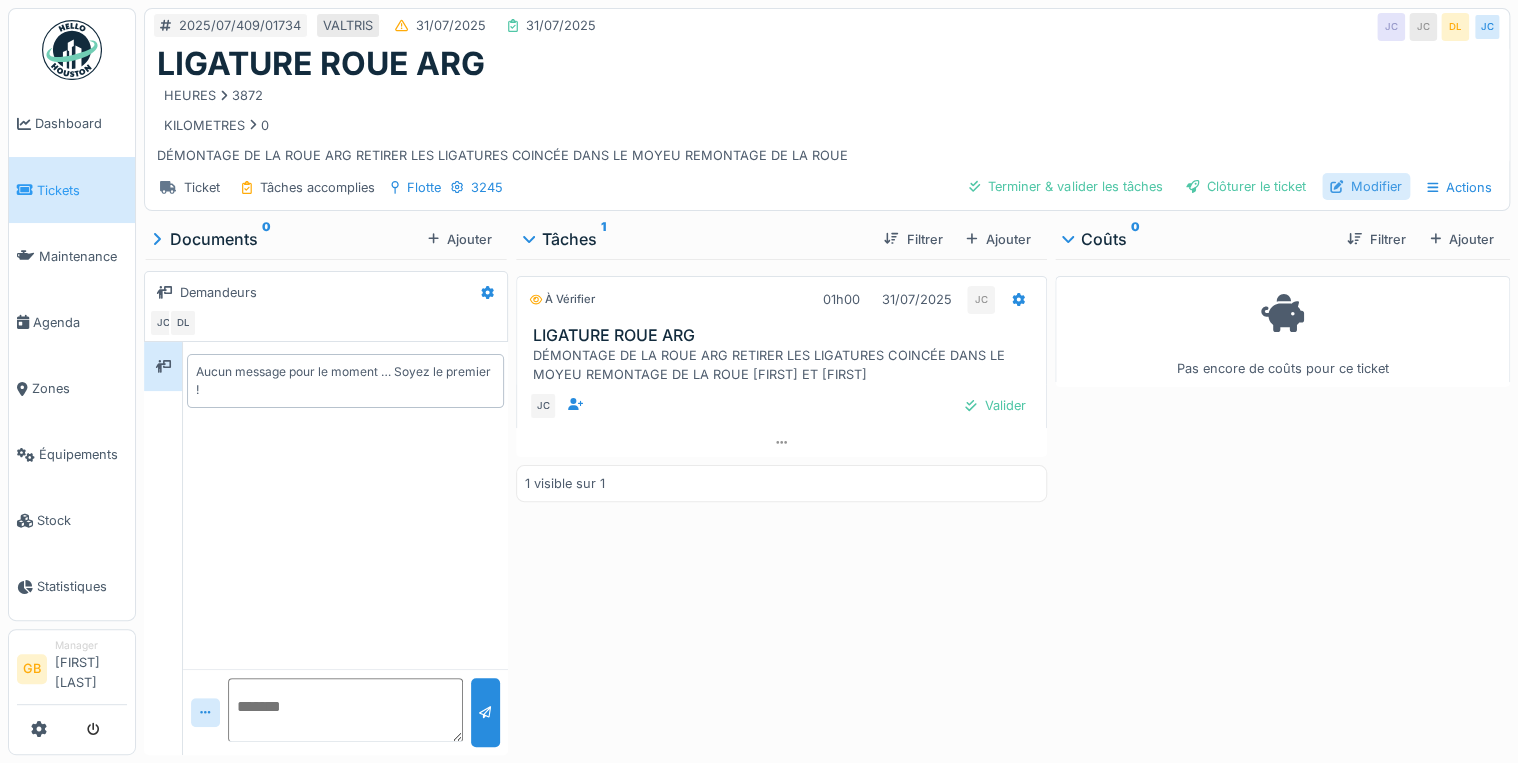 click on "Modifier" at bounding box center [1366, 186] 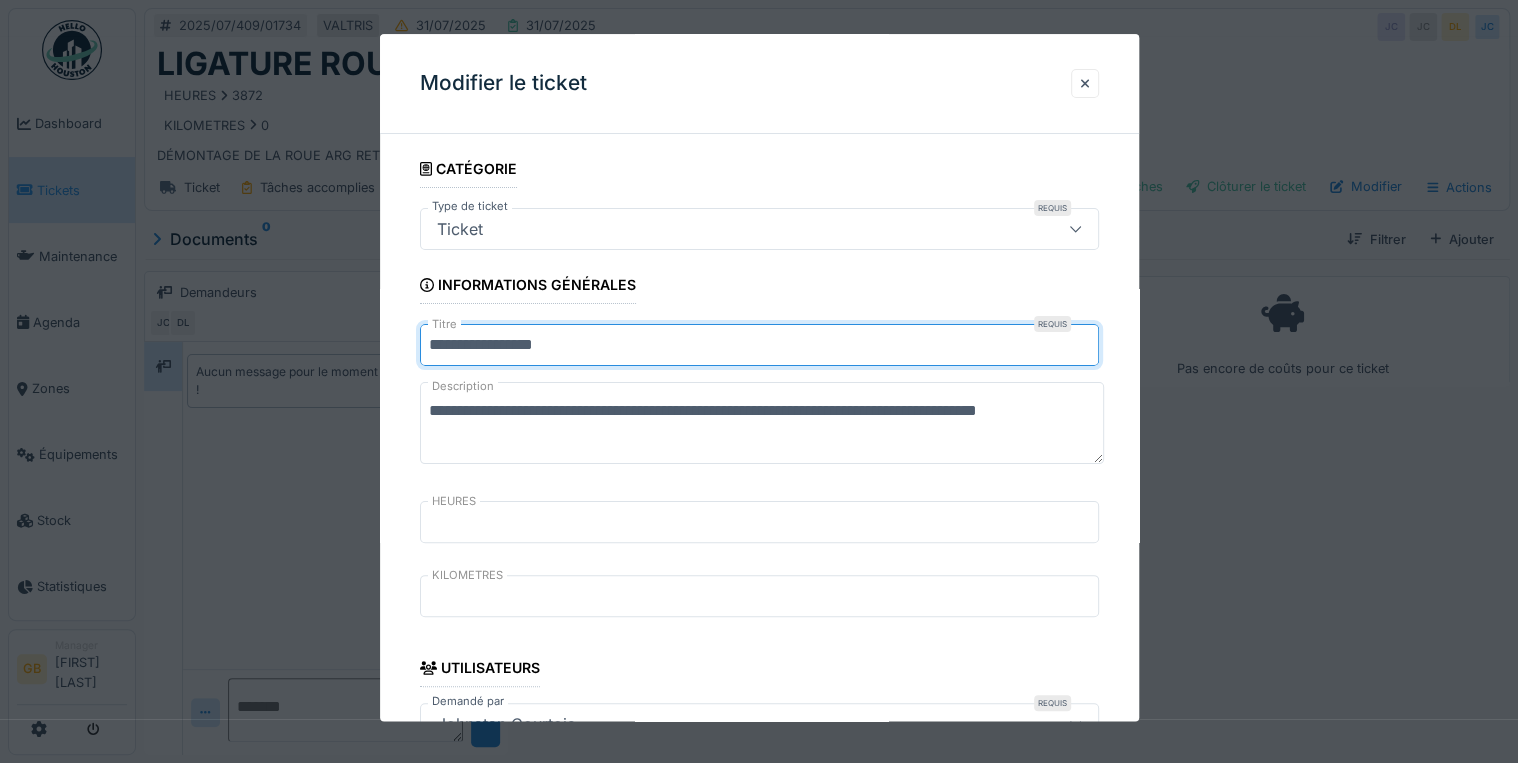 drag, startPoint x: 508, startPoint y: 341, endPoint x: 144, endPoint y: 355, distance: 364.26913 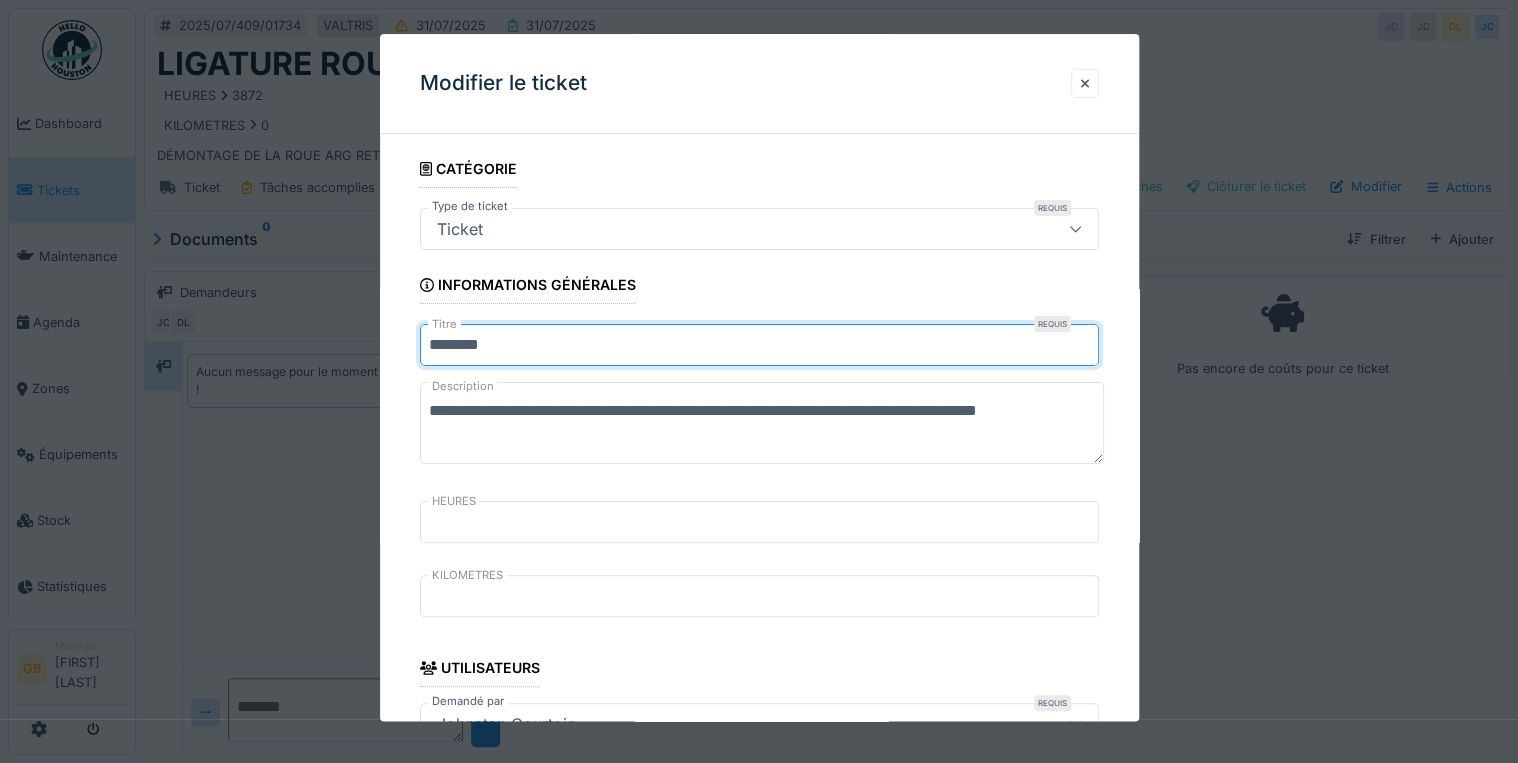 click on "********" at bounding box center [759, 346] 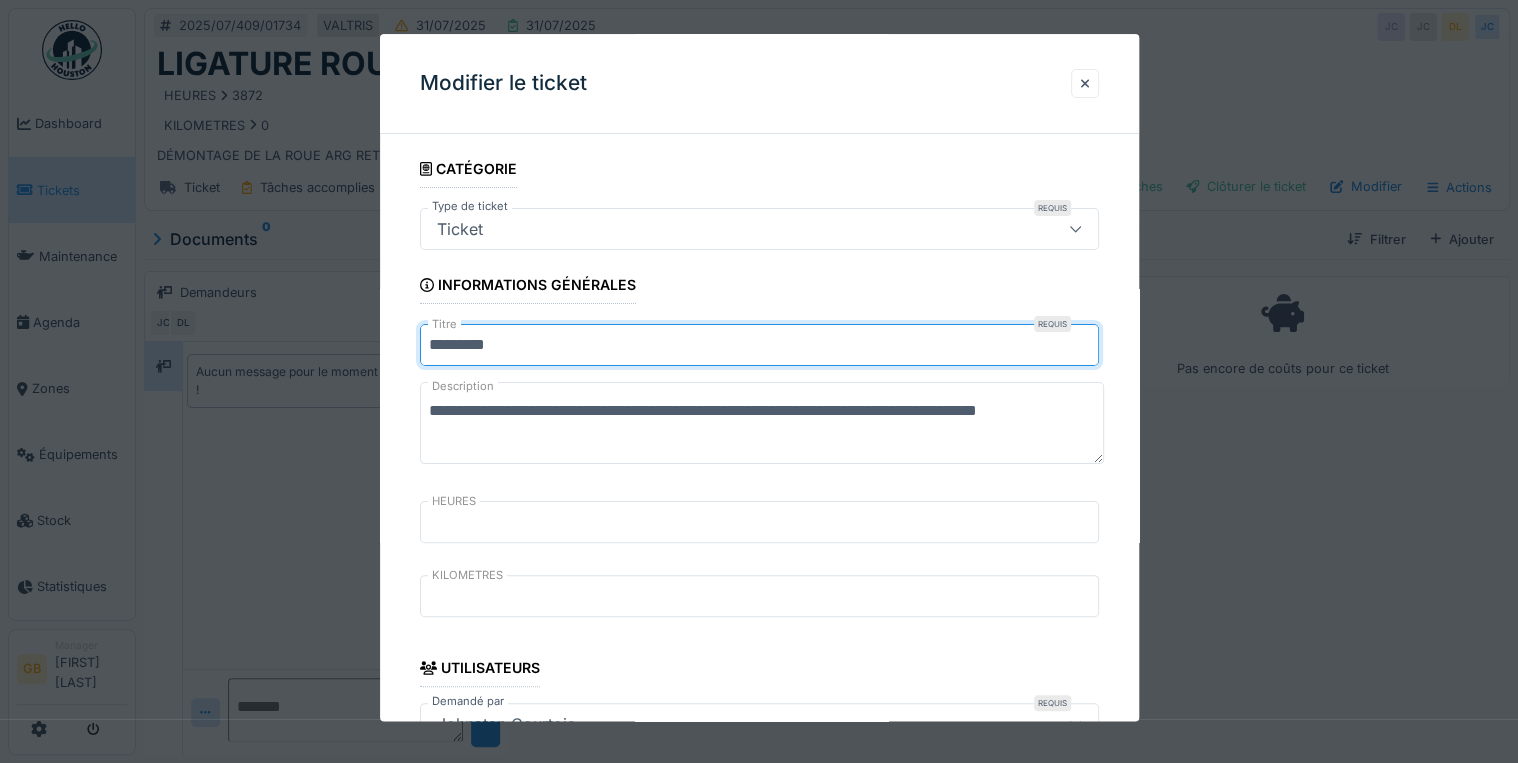 type on "*********" 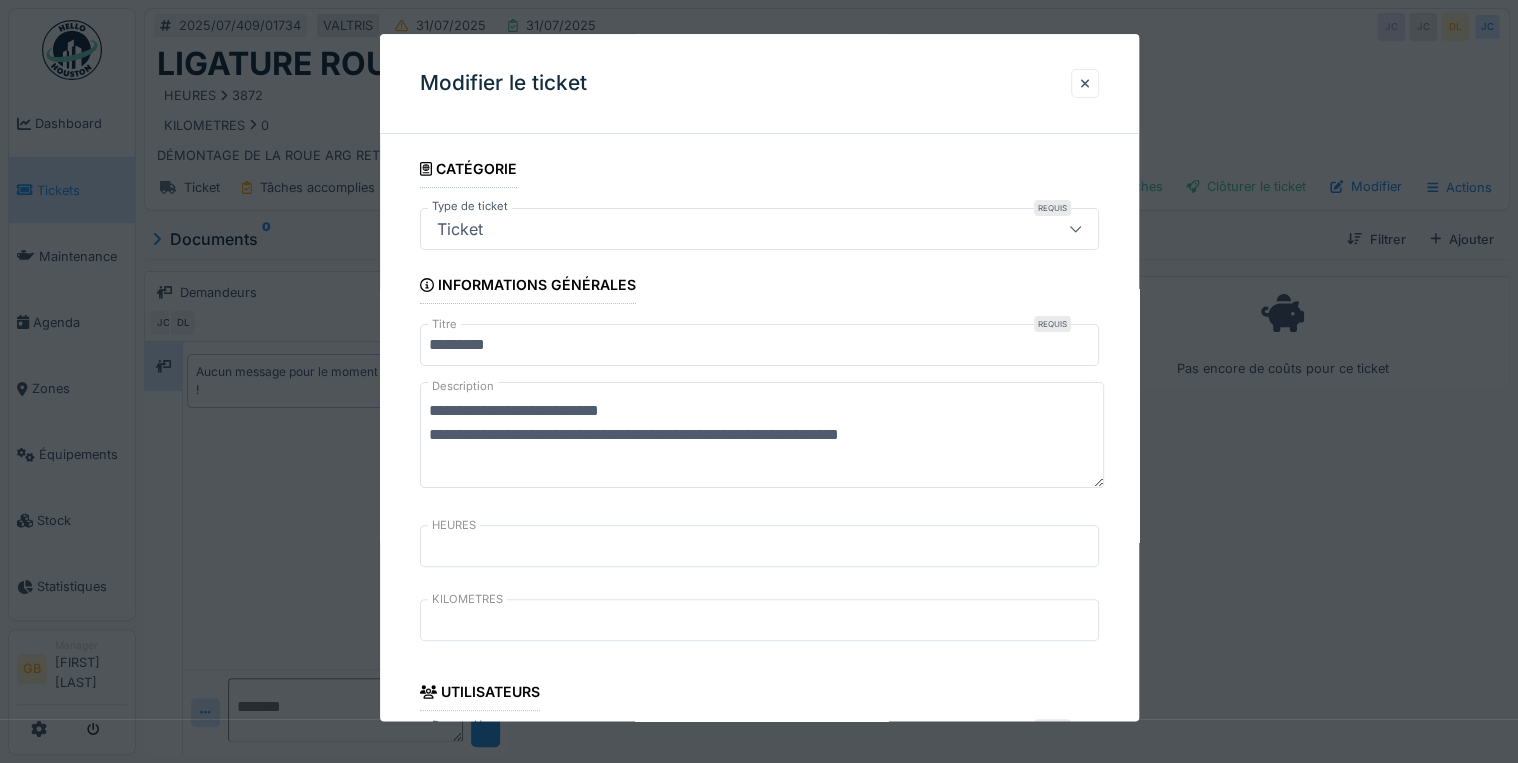 click on "**********" at bounding box center (762, 436) 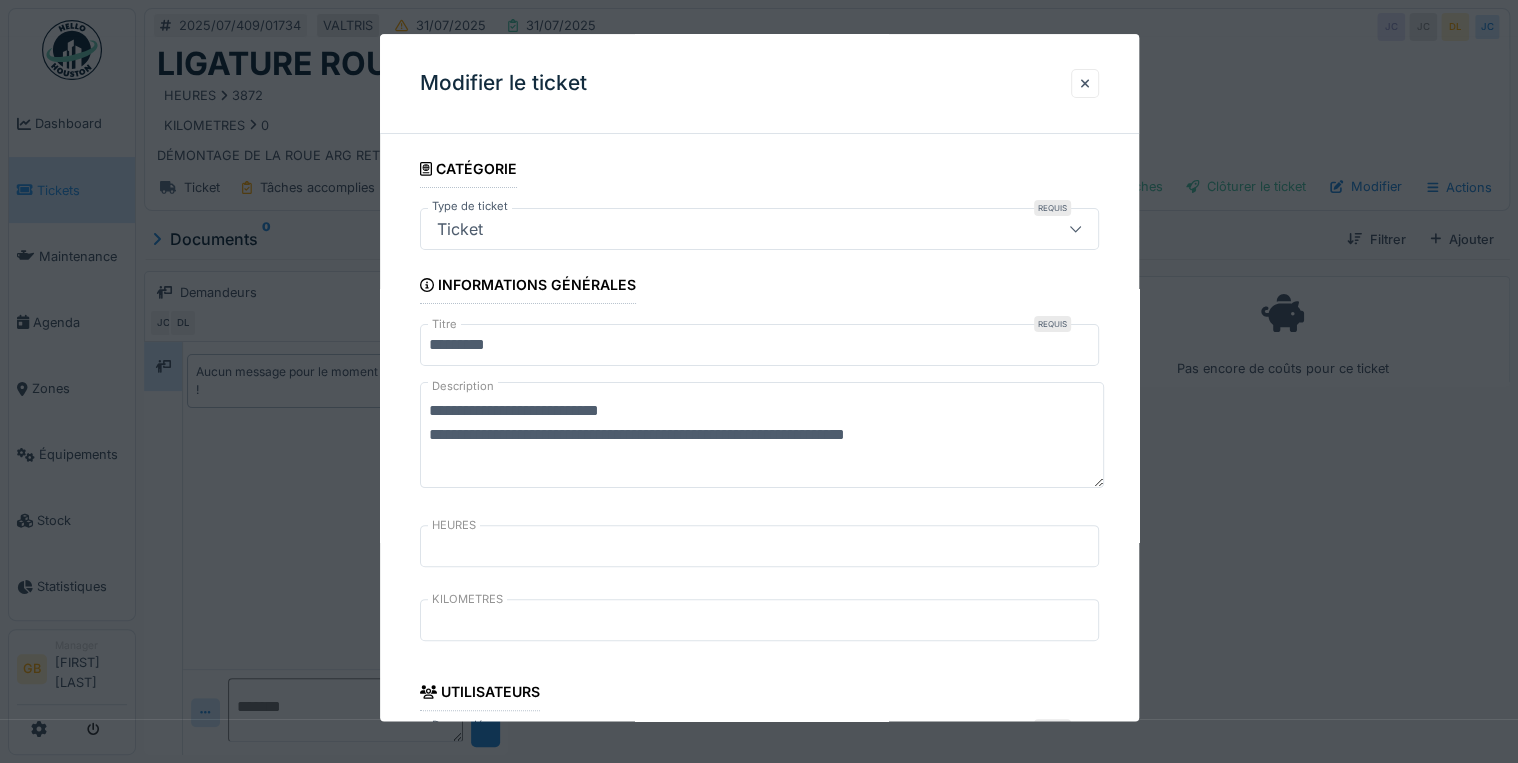 click on "**********" at bounding box center [762, 436] 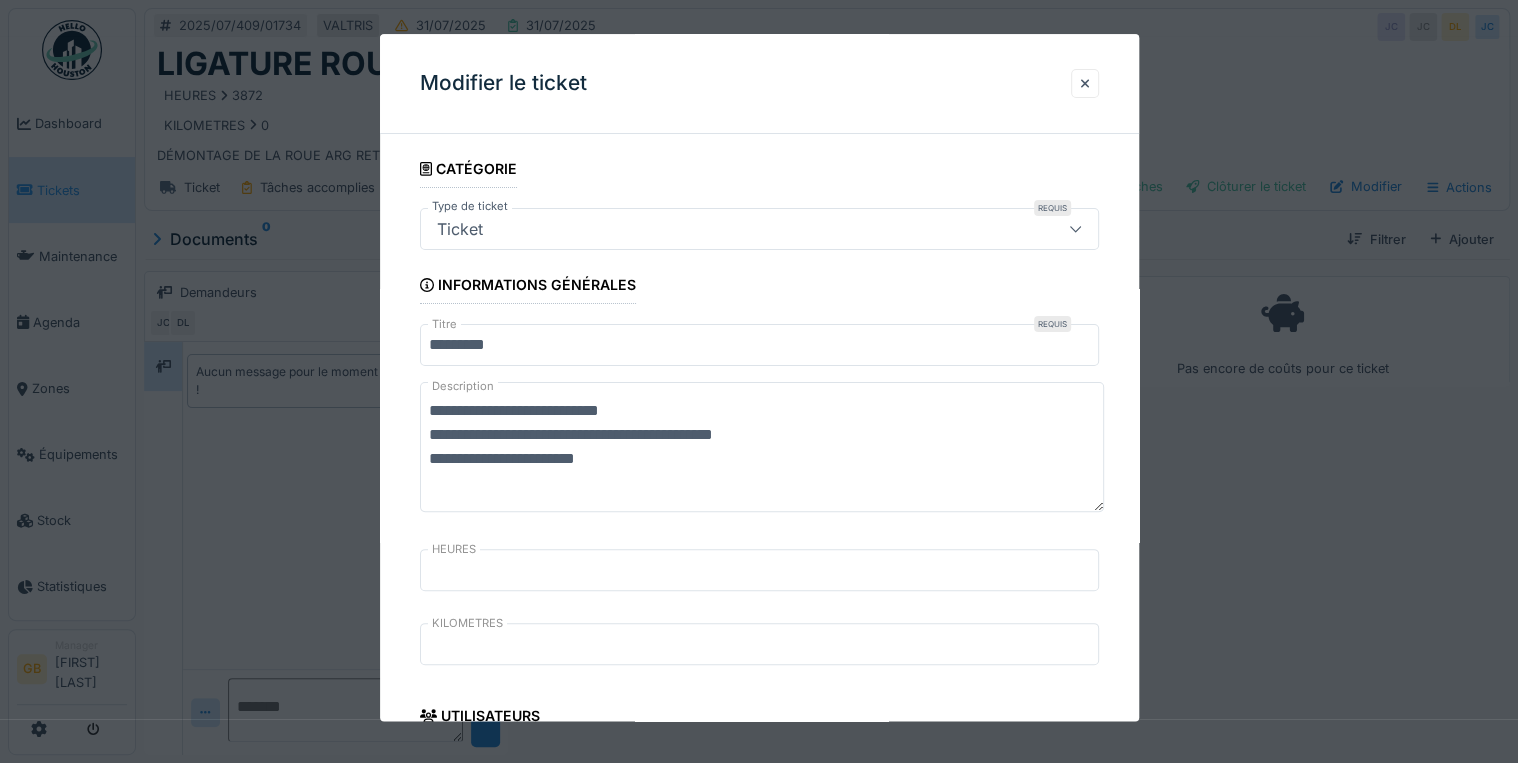 drag, startPoint x: 644, startPoint y: 466, endPoint x: 424, endPoint y: 398, distance: 230.26941 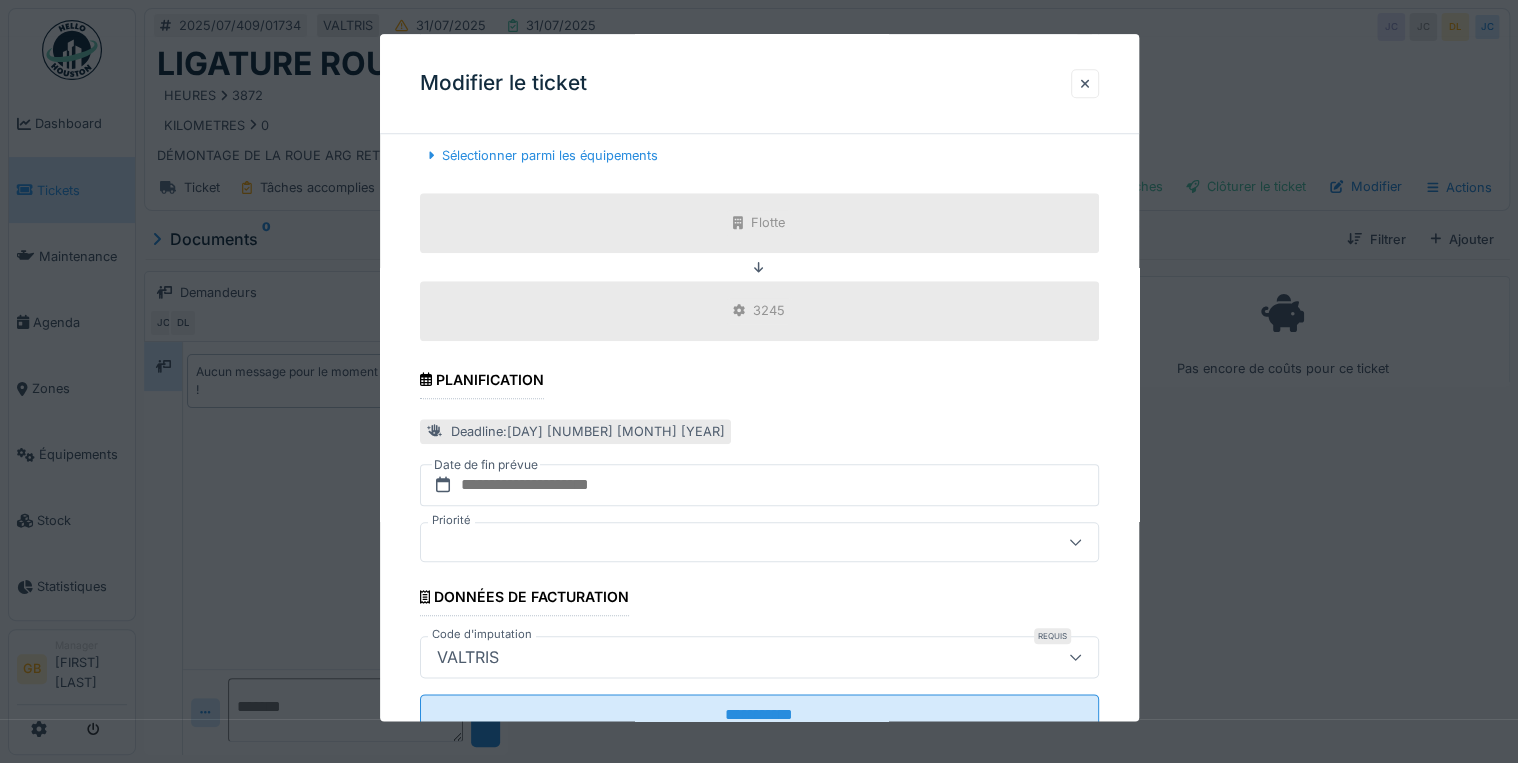 scroll, scrollTop: 846, scrollLeft: 0, axis: vertical 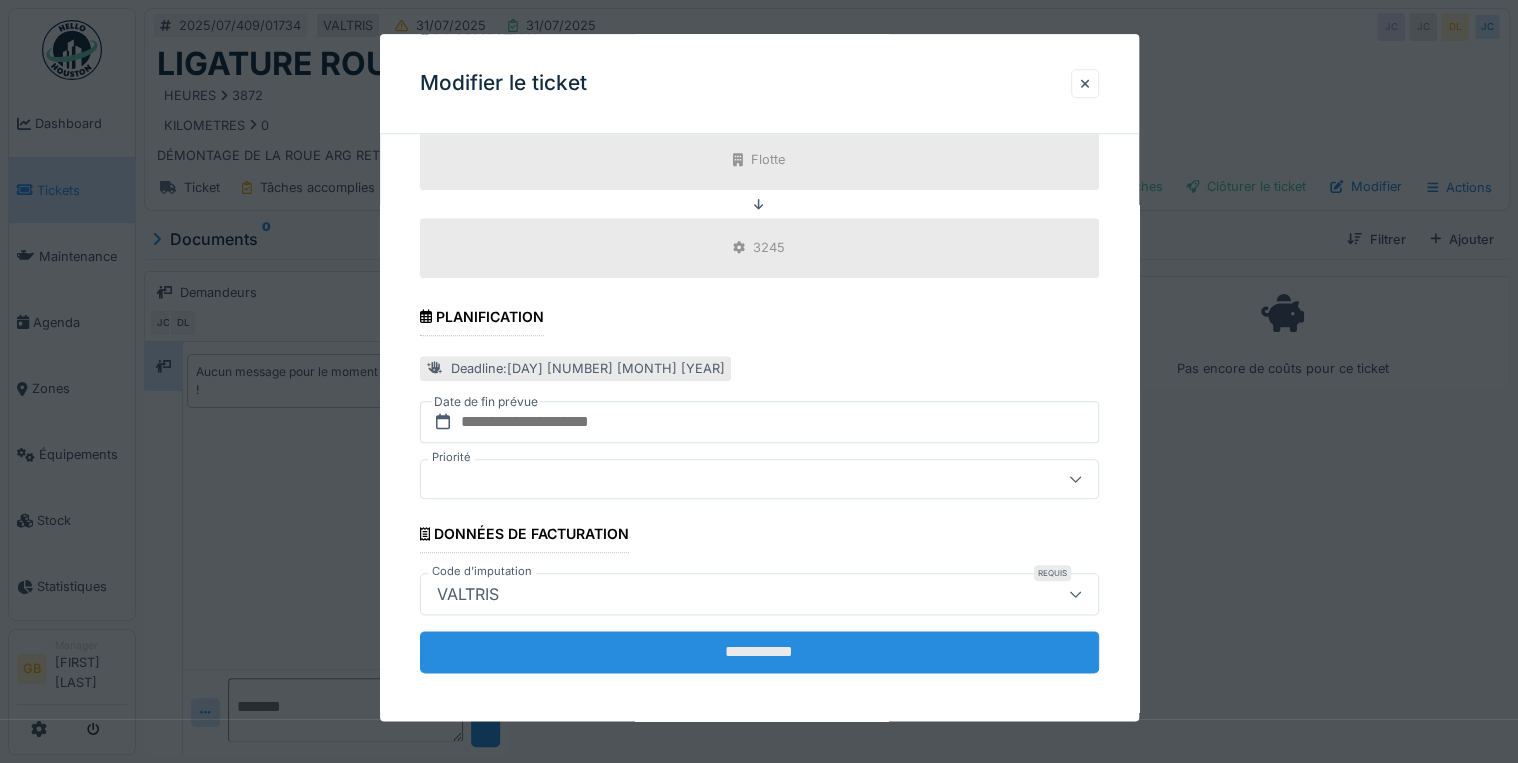 type on "**********" 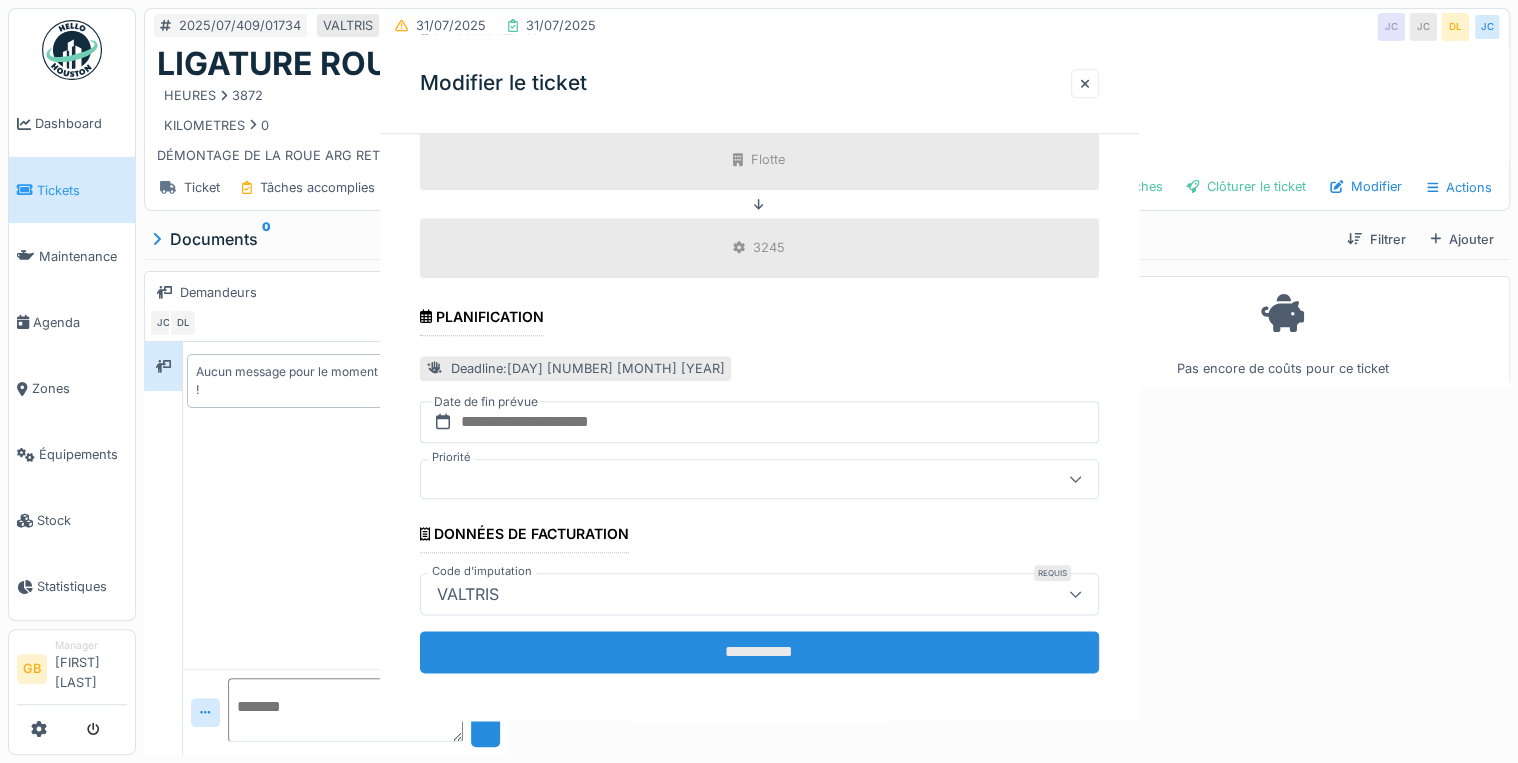 scroll, scrollTop: 0, scrollLeft: 0, axis: both 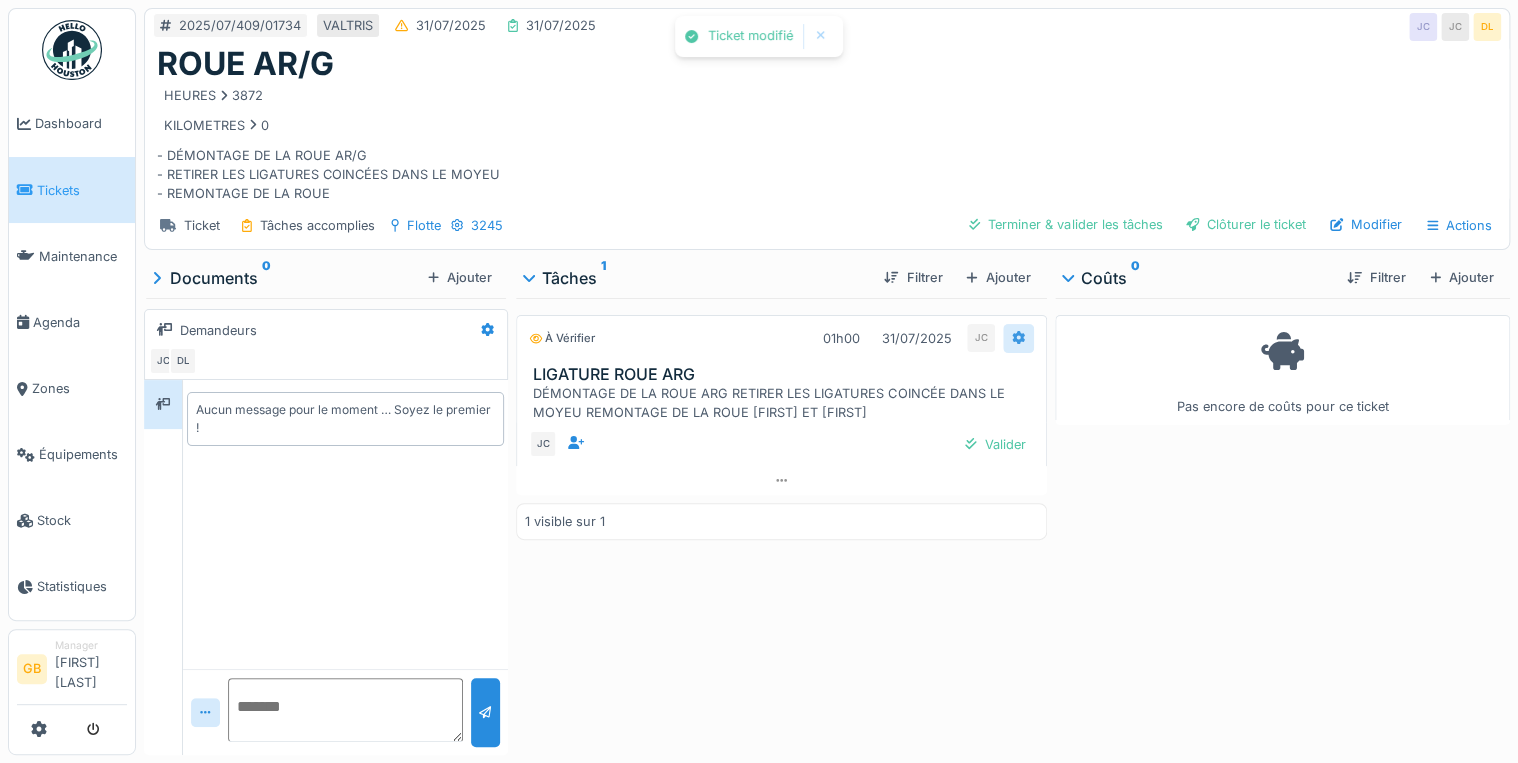 click 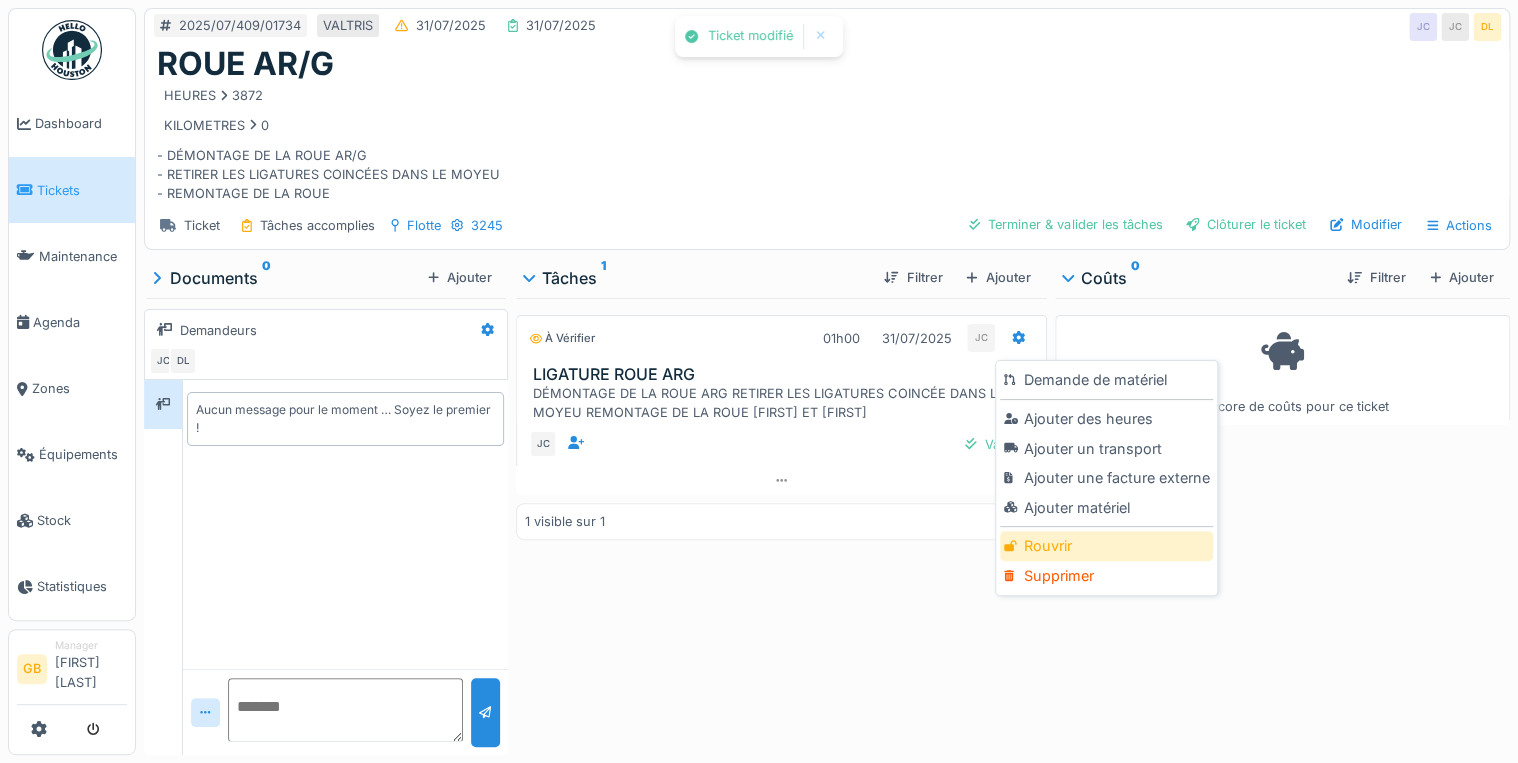 click at bounding box center (1013, 546) 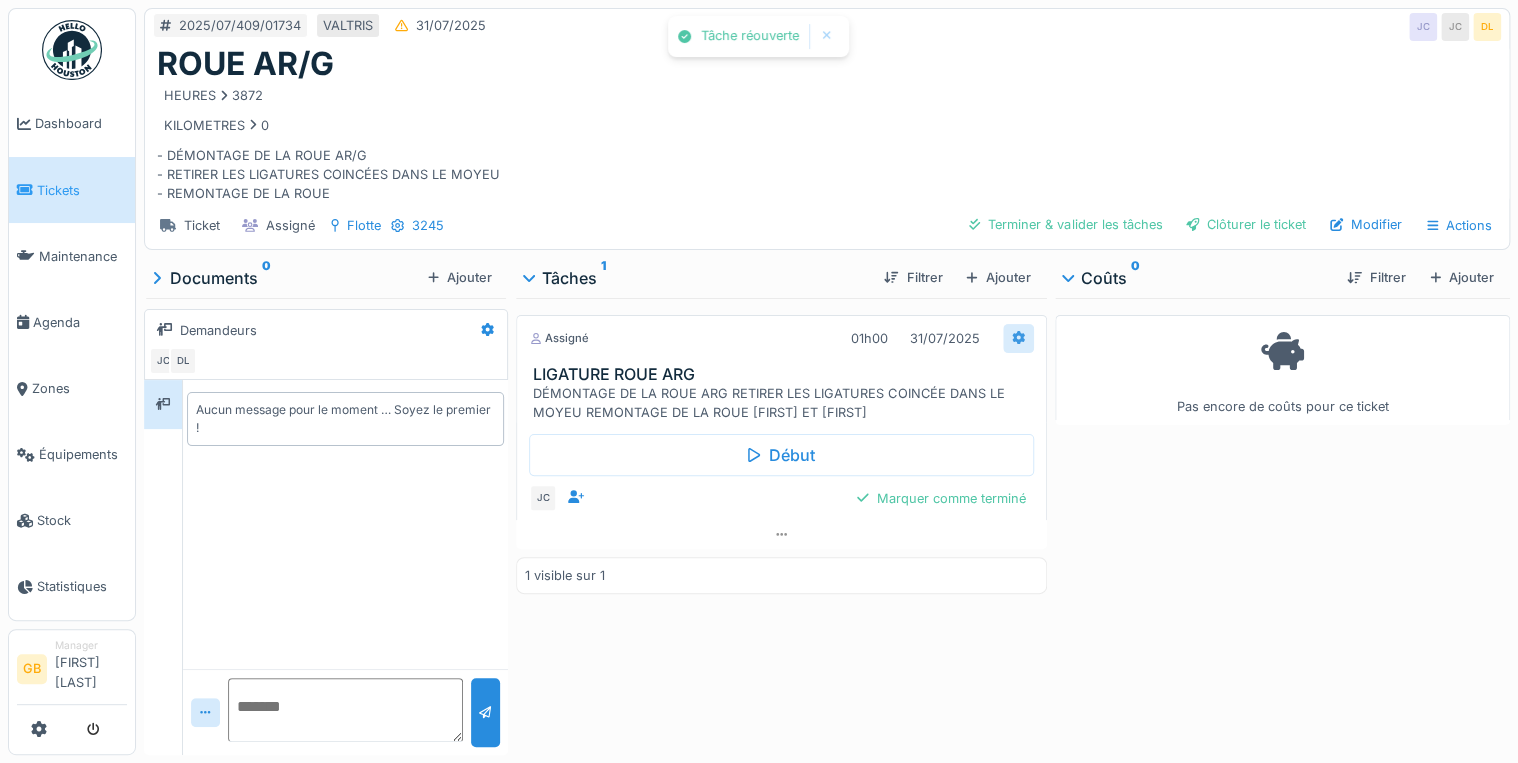 click at bounding box center [1018, 338] 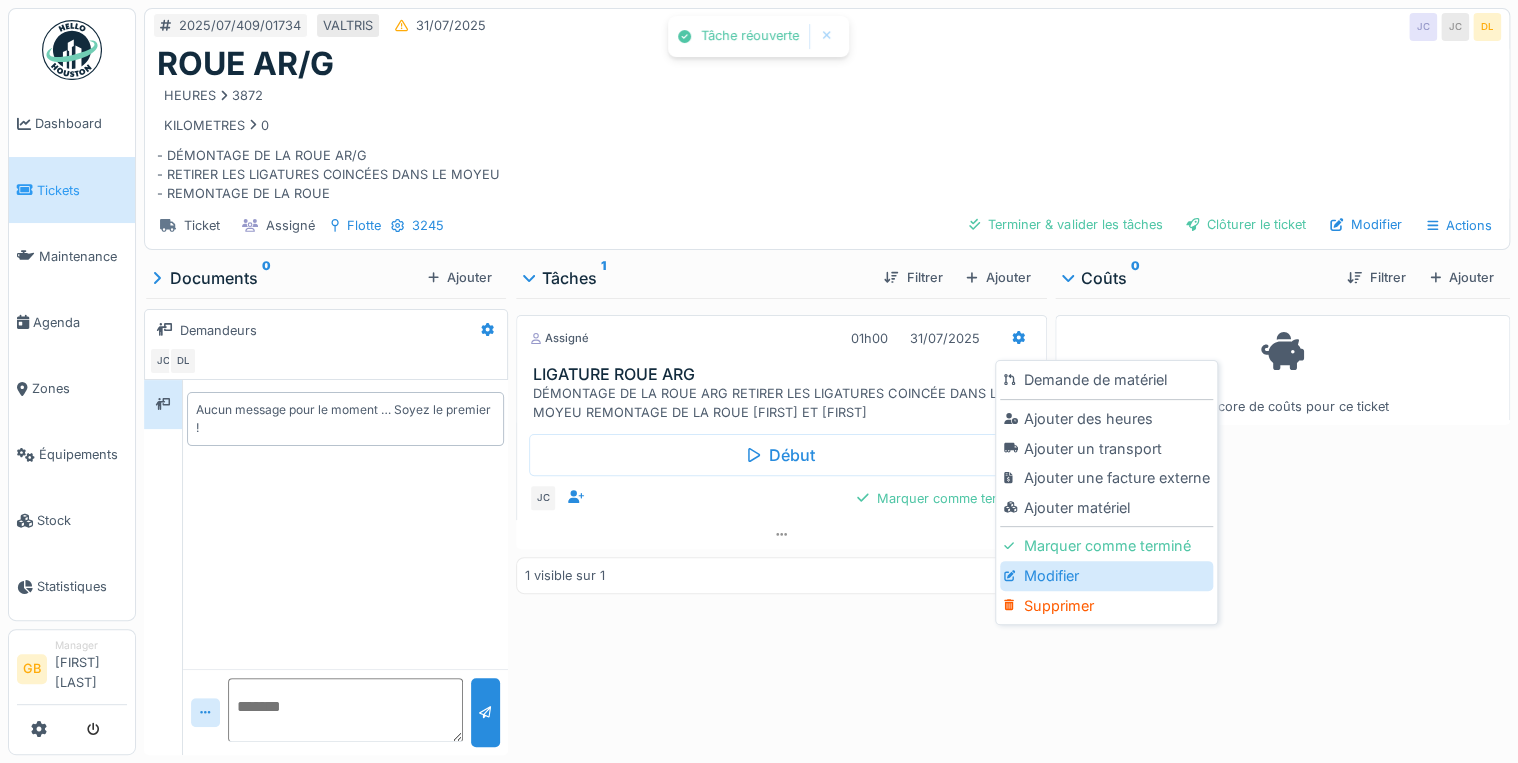 click on "Modifier" at bounding box center [1106, 576] 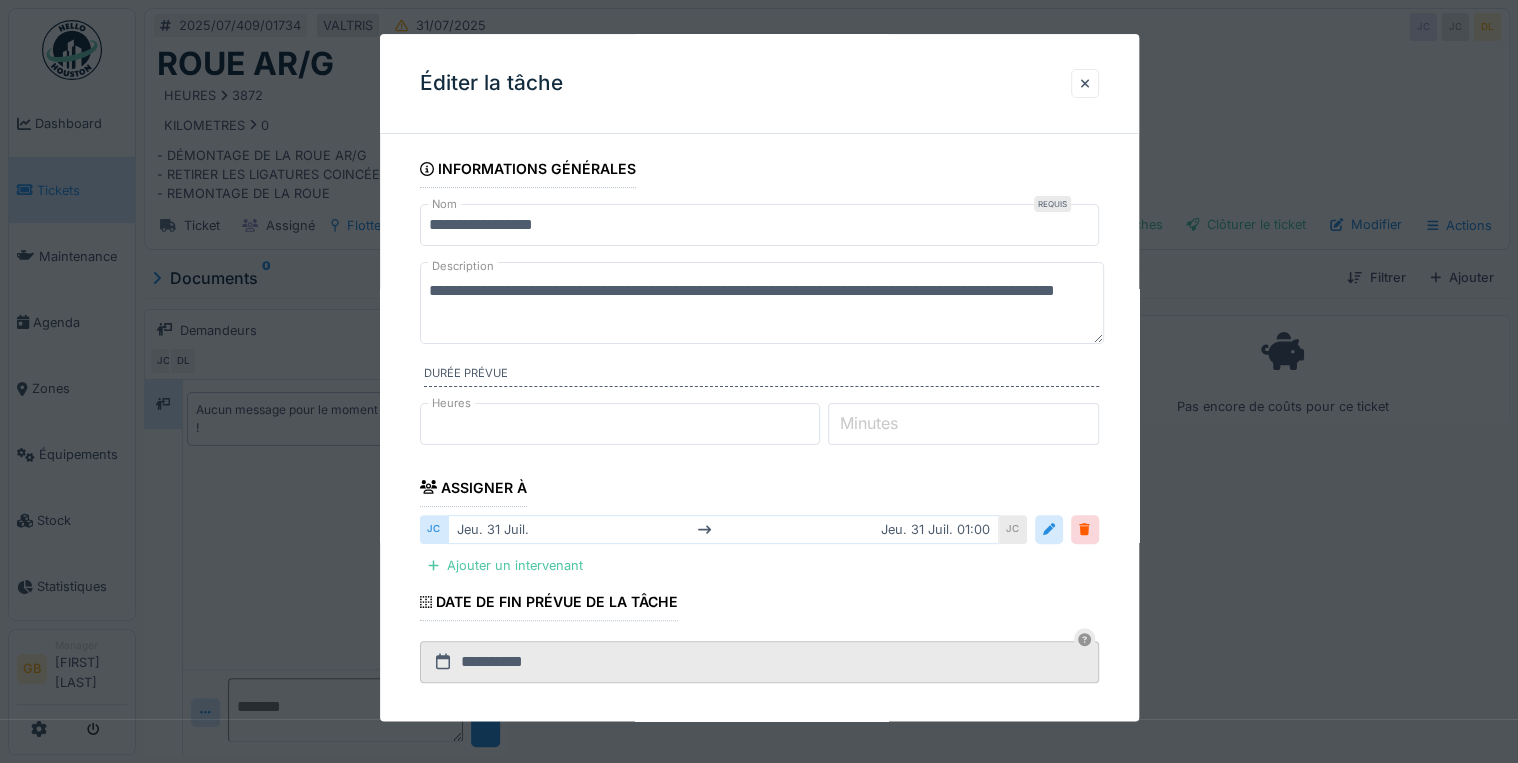 drag, startPoint x: 791, startPoint y: 323, endPoint x: 36, endPoint y: 206, distance: 764.0118 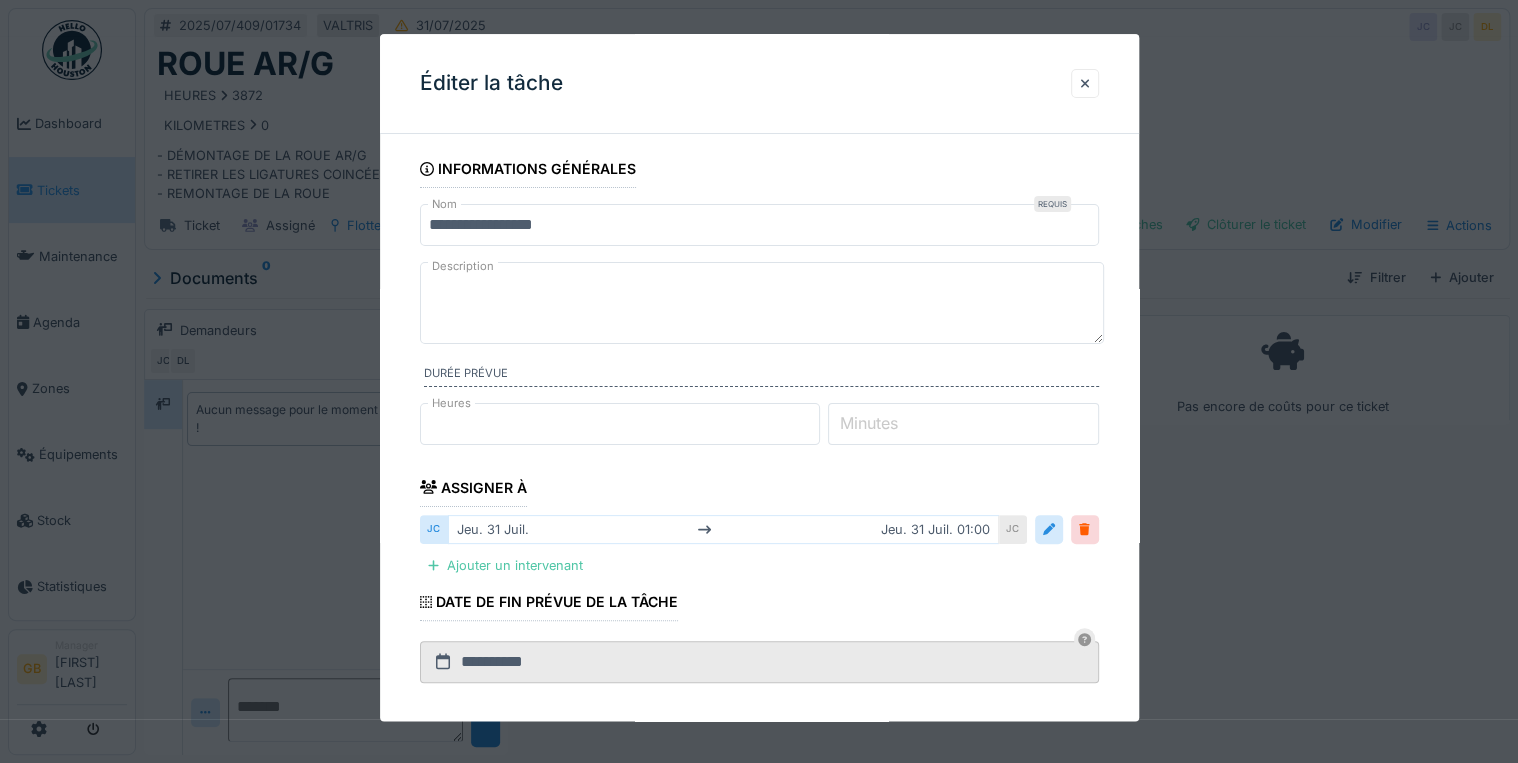 paste on "**********" 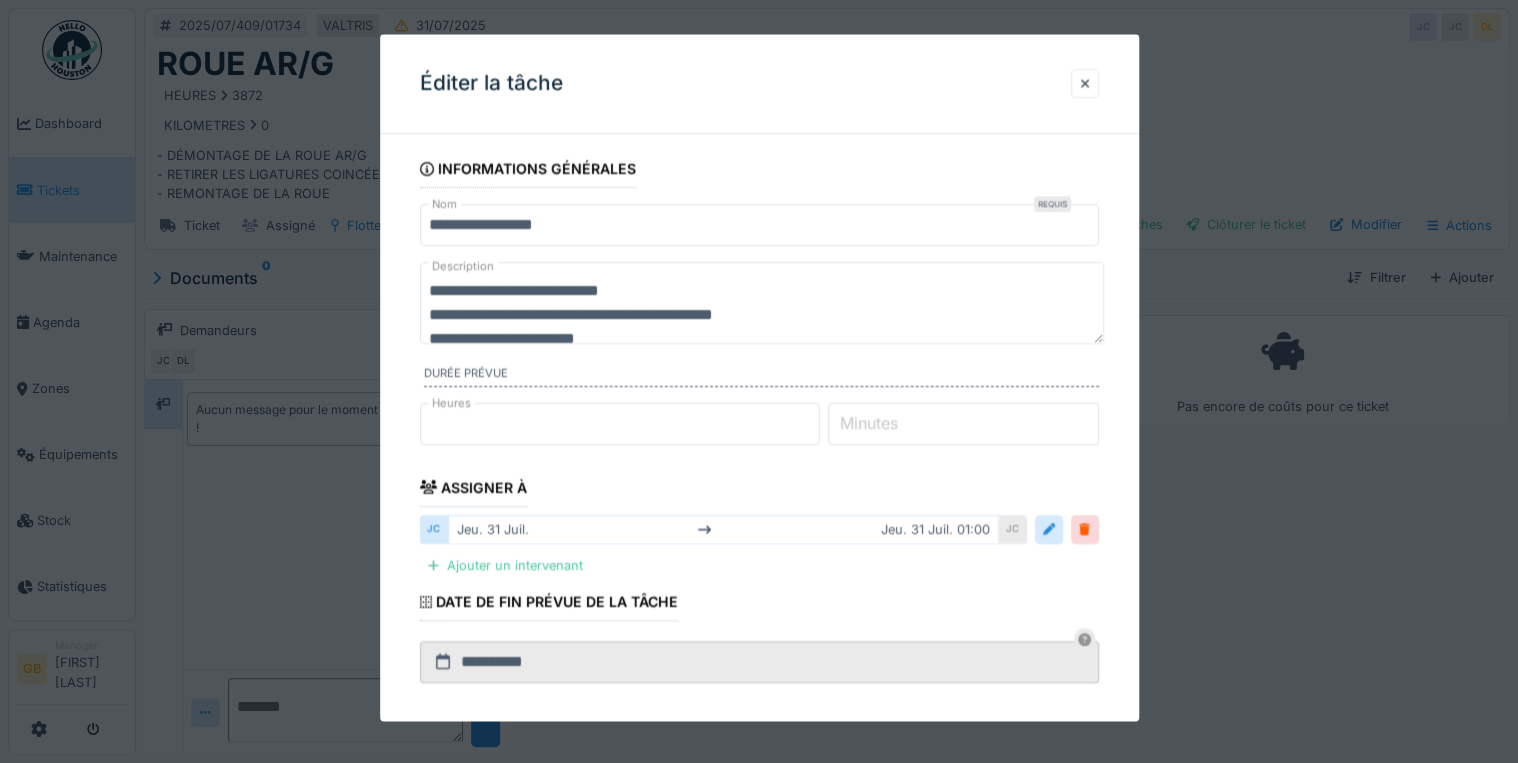 scroll, scrollTop: 0, scrollLeft: 0, axis: both 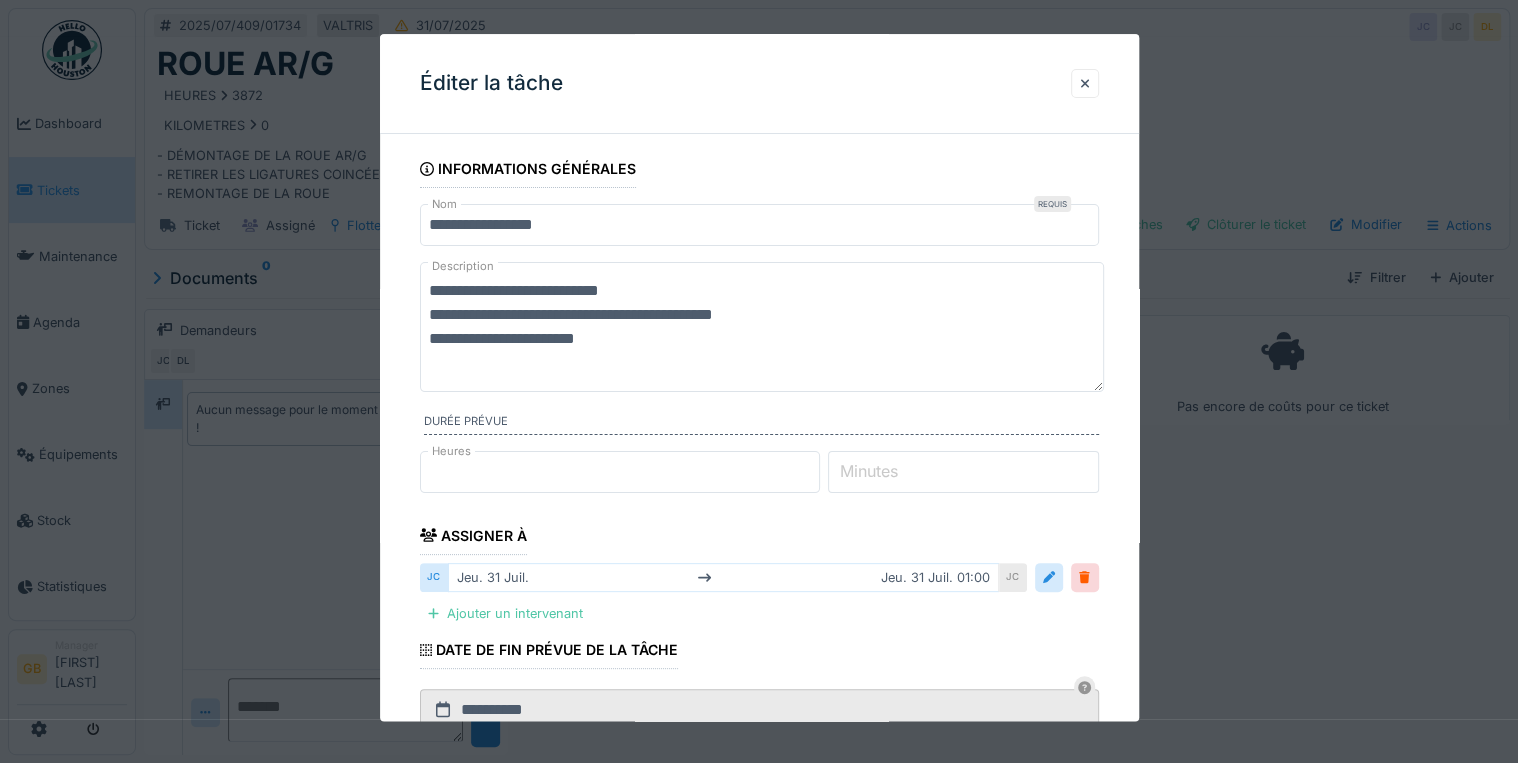 type on "**********" 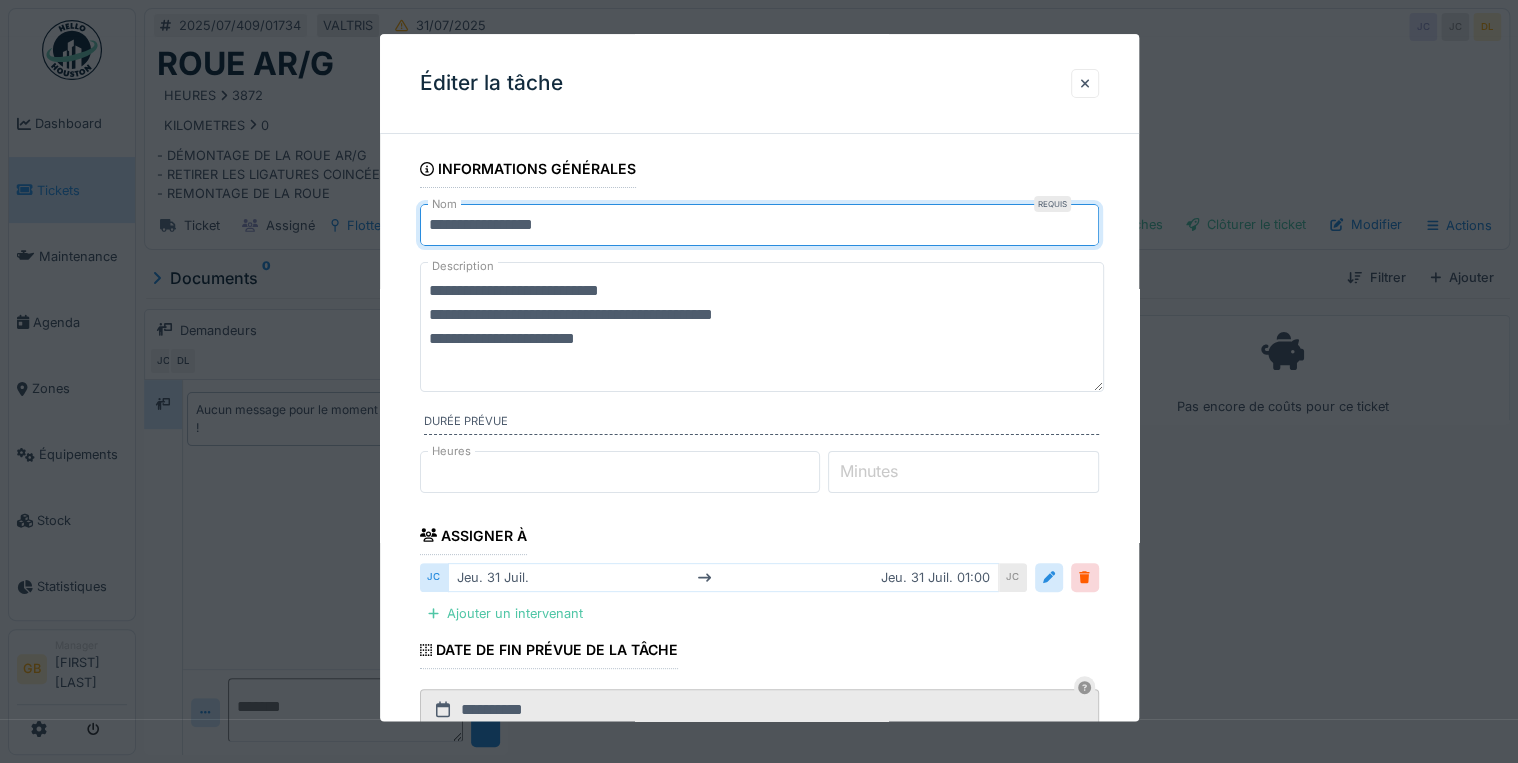 drag, startPoint x: 517, startPoint y: 223, endPoint x: 208, endPoint y: 236, distance: 309.27335 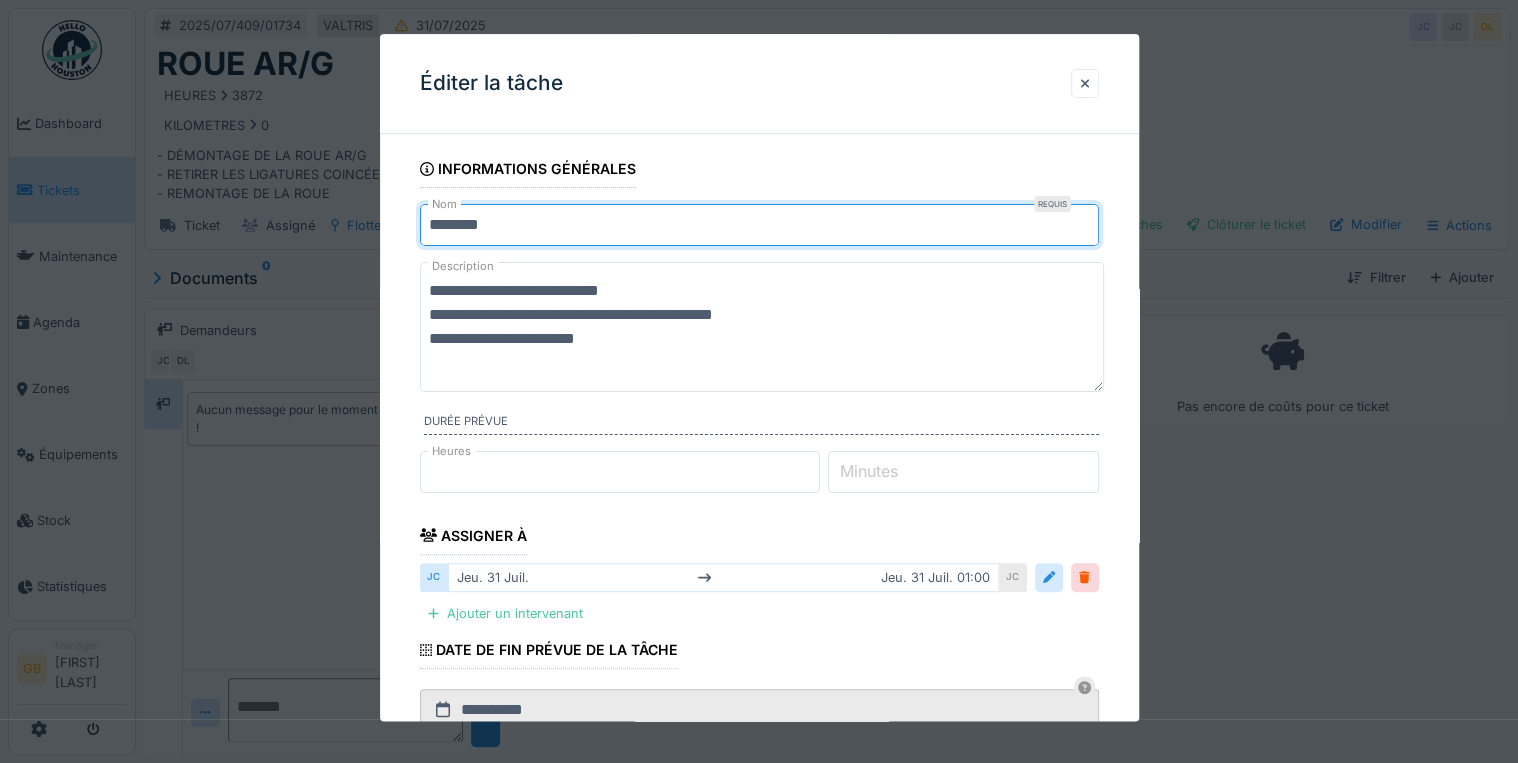 drag, startPoint x: 496, startPoint y: 224, endPoint x: 512, endPoint y: 236, distance: 20 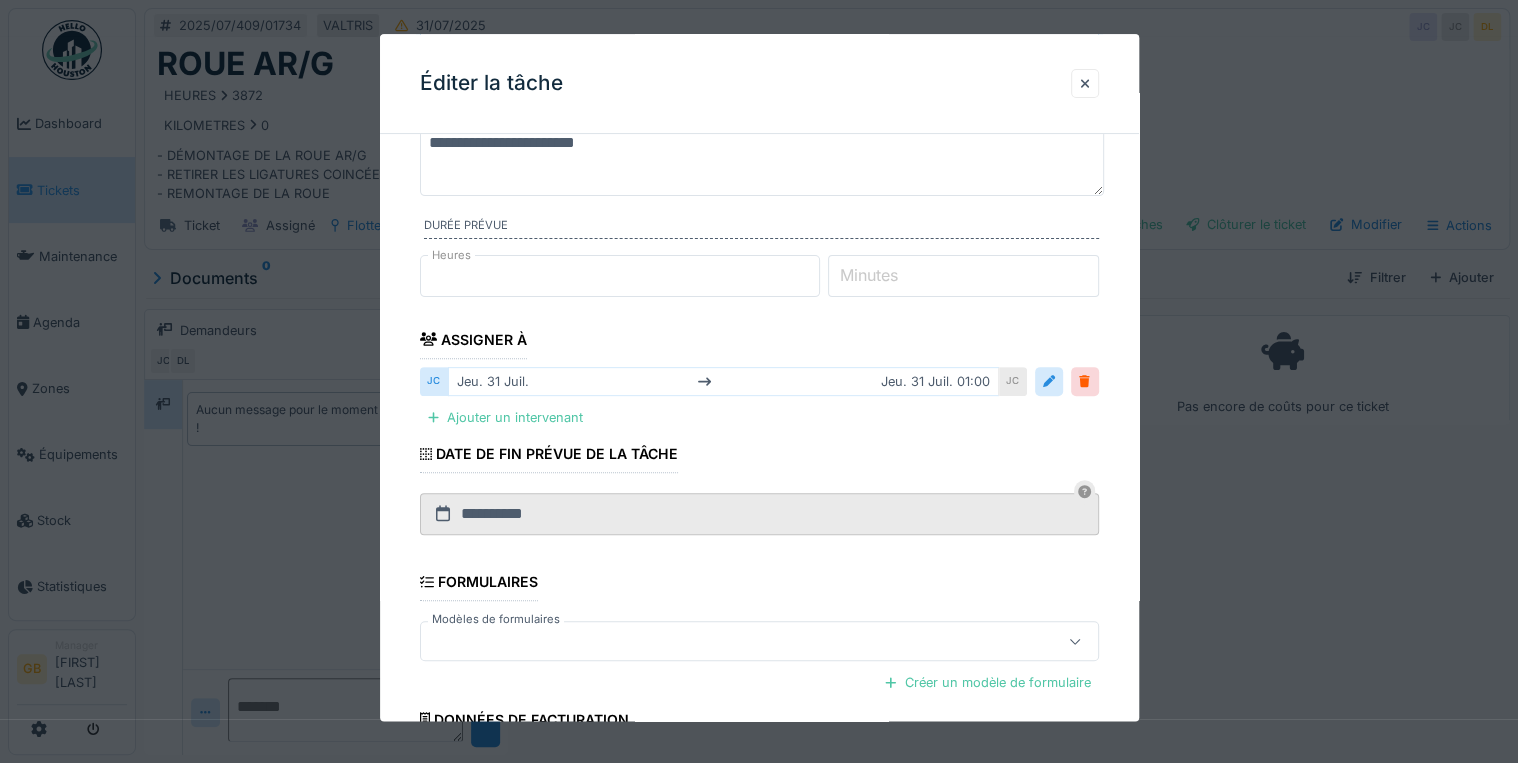 scroll, scrollTop: 384, scrollLeft: 0, axis: vertical 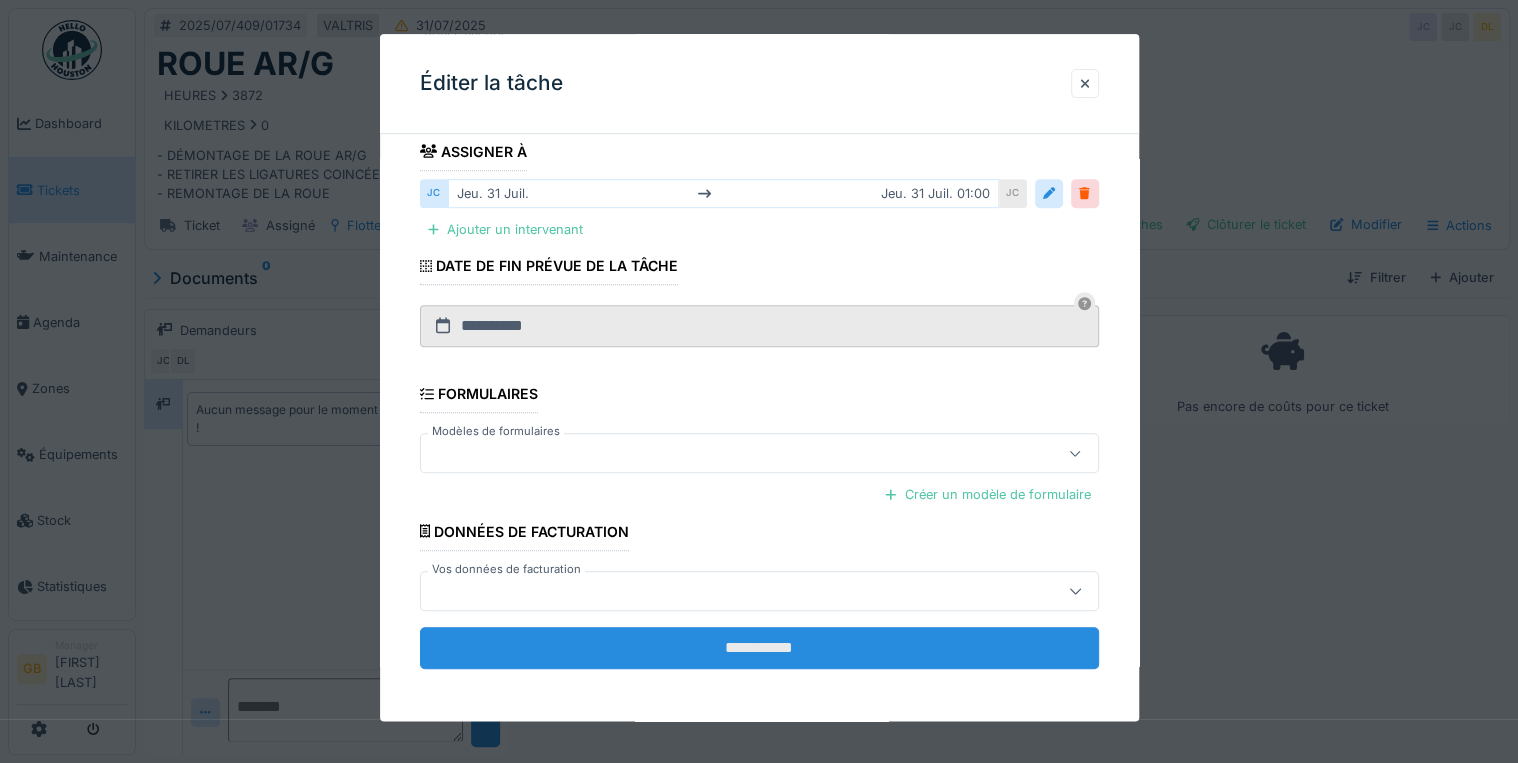 type on "*********" 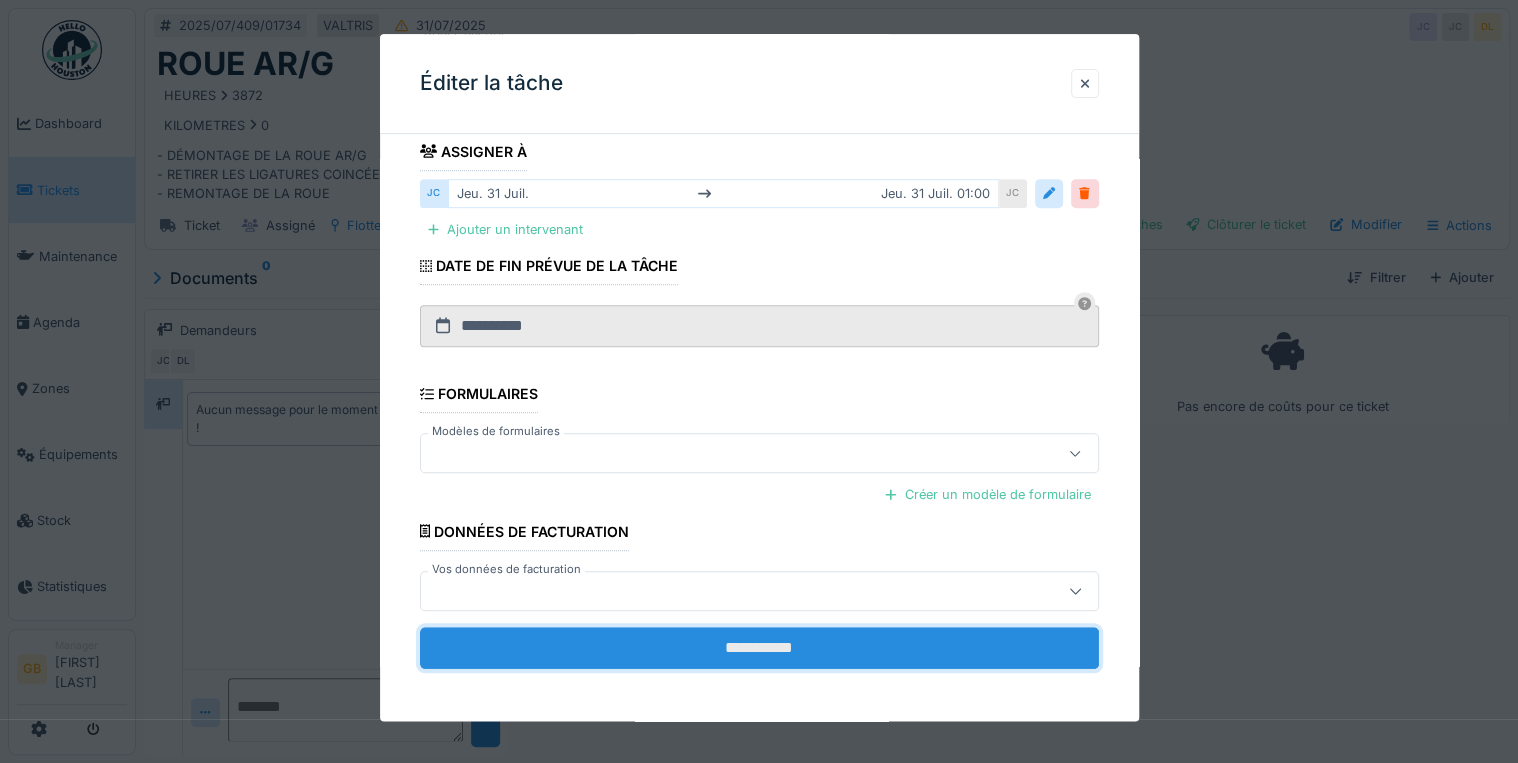 click on "**********" at bounding box center (759, 648) 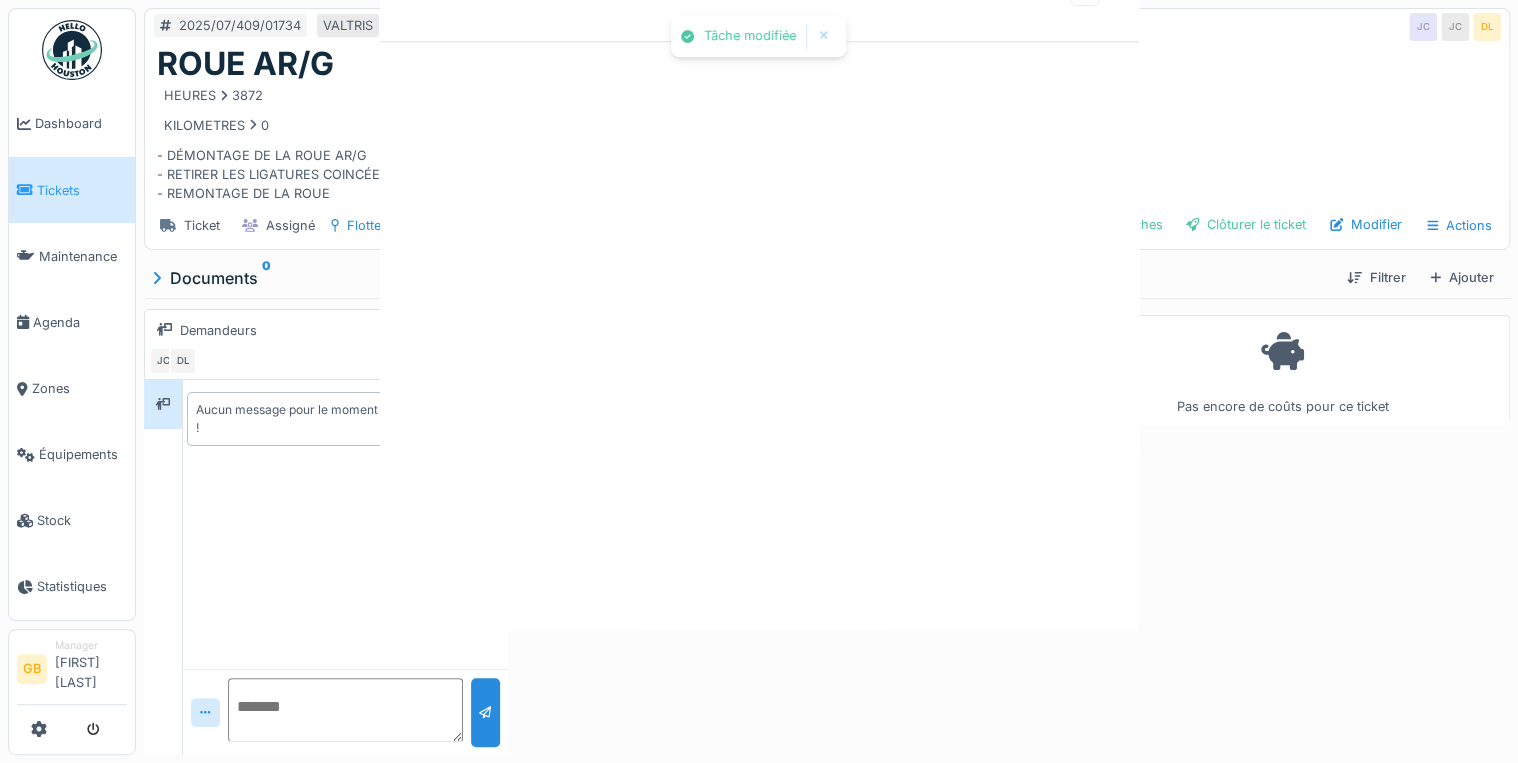 scroll, scrollTop: 0, scrollLeft: 0, axis: both 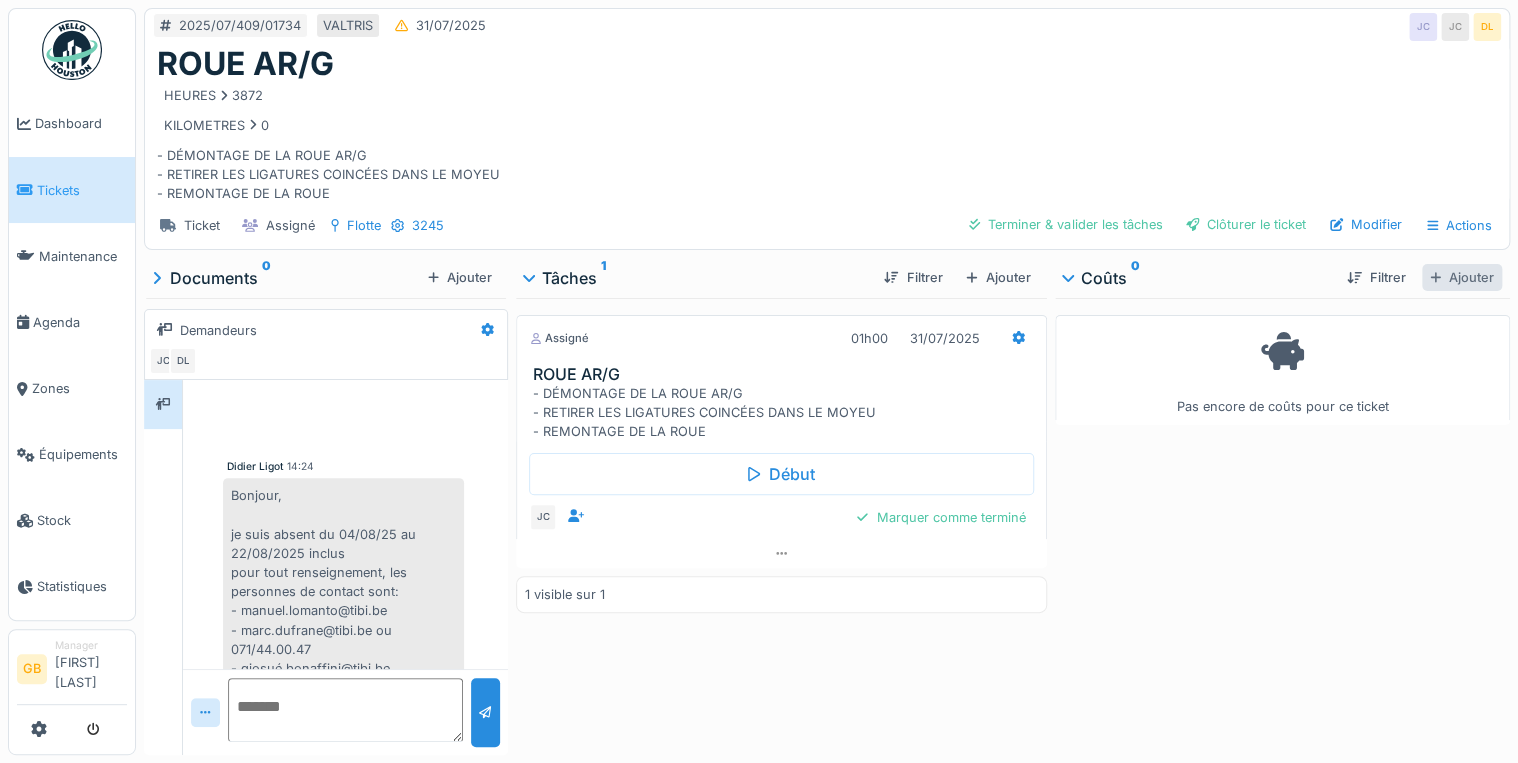click on "Ajouter" at bounding box center [1462, 277] 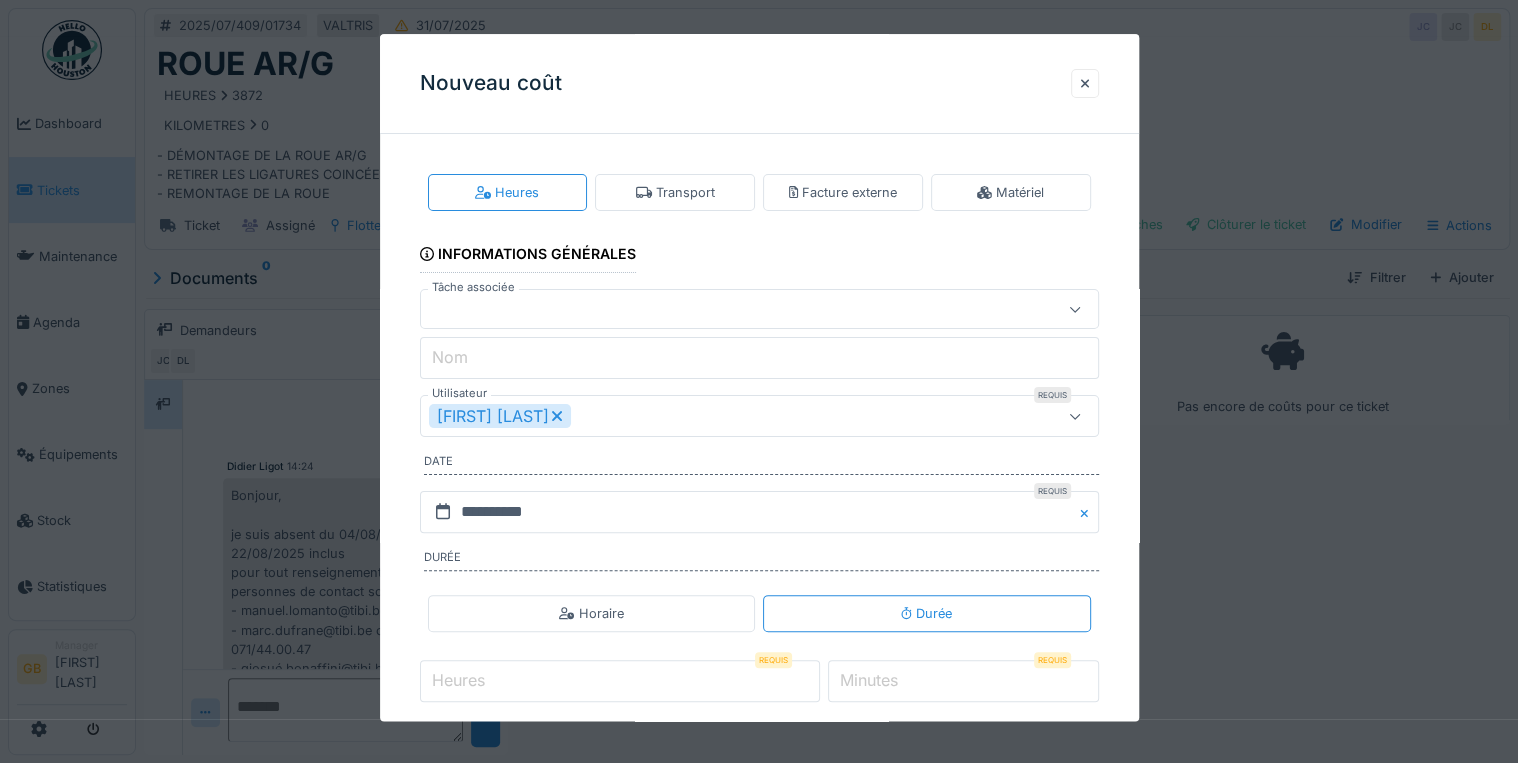 click at bounding box center (759, 310) 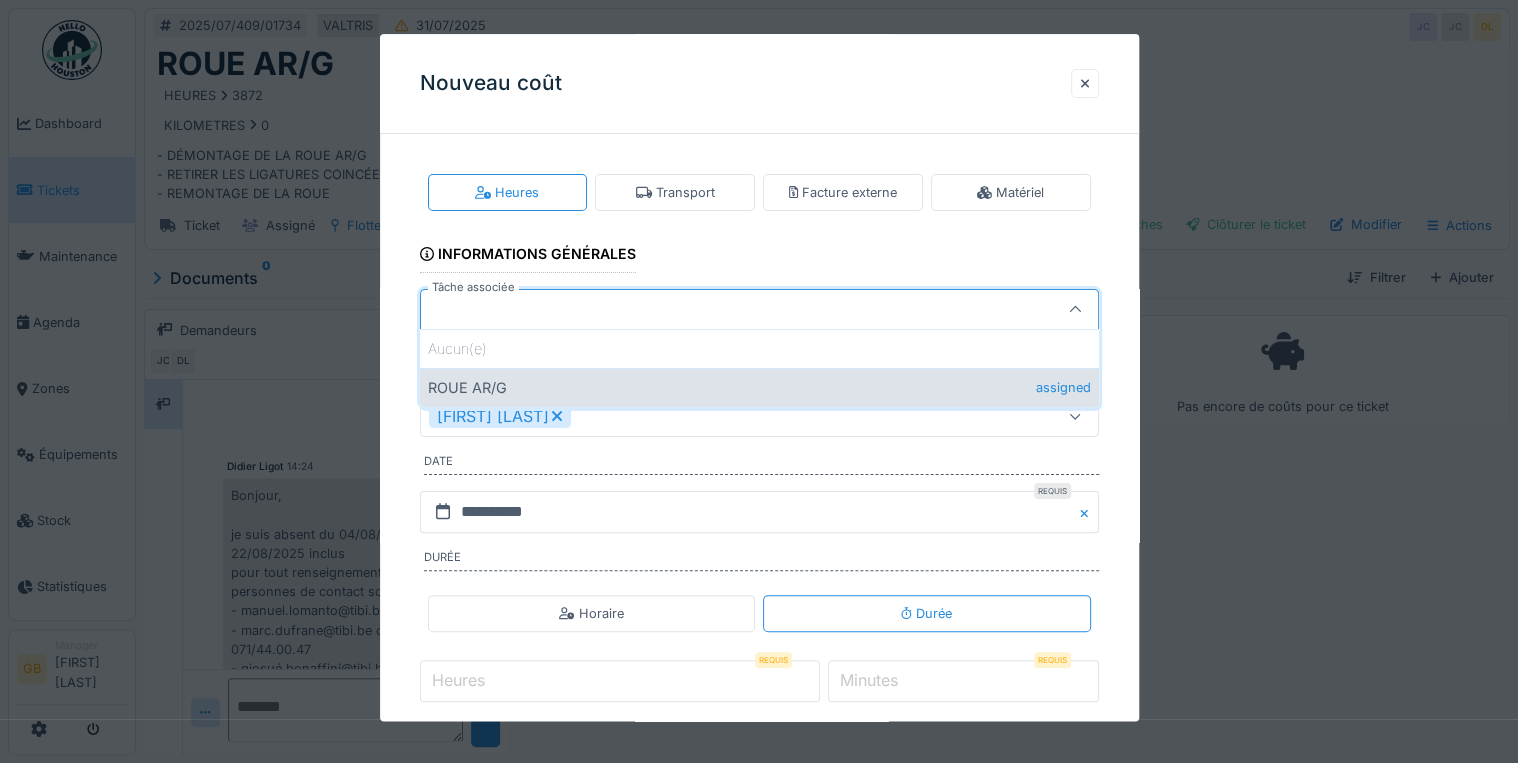 click on "ROUE AR/G   assigned" at bounding box center (759, 387) 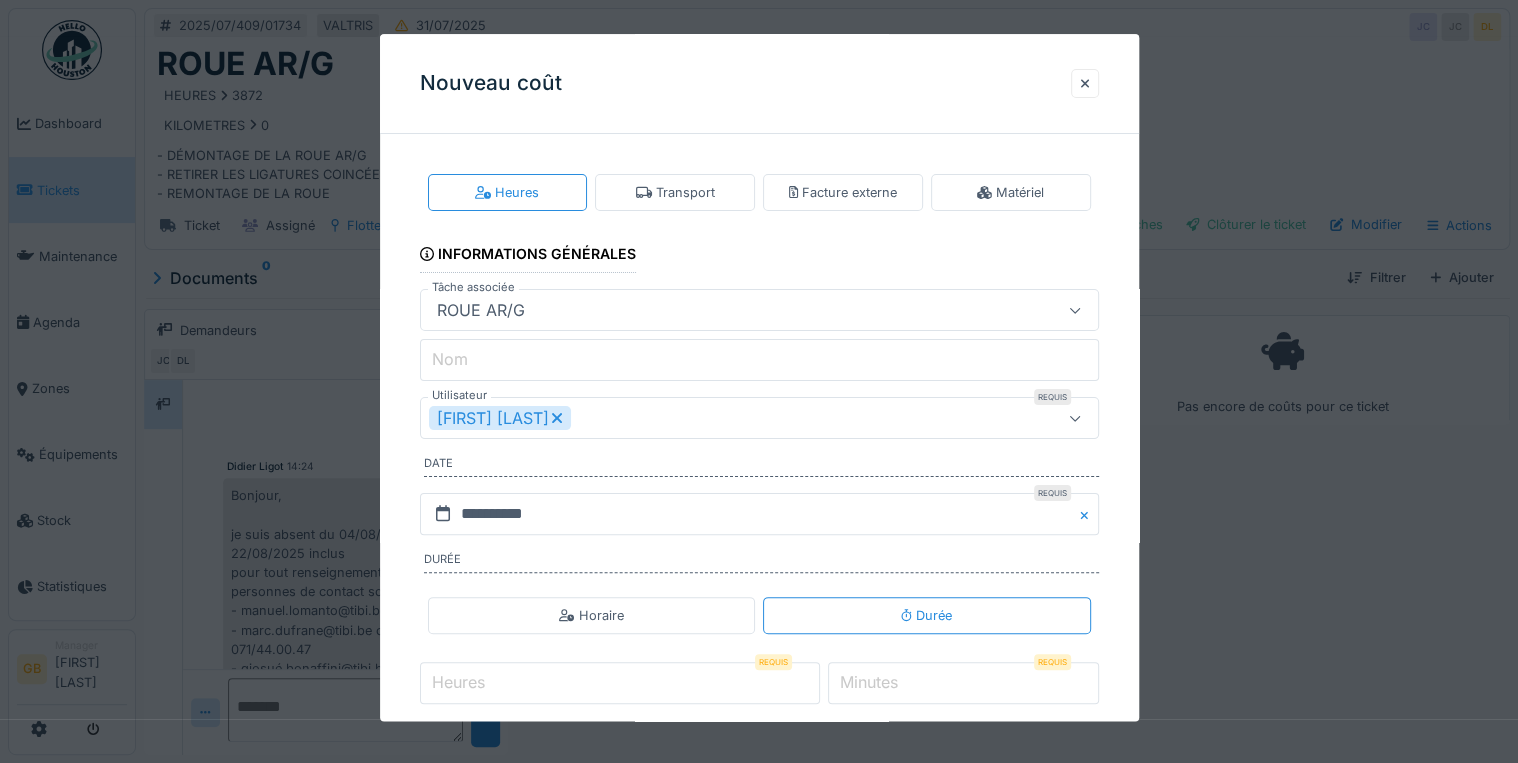 click 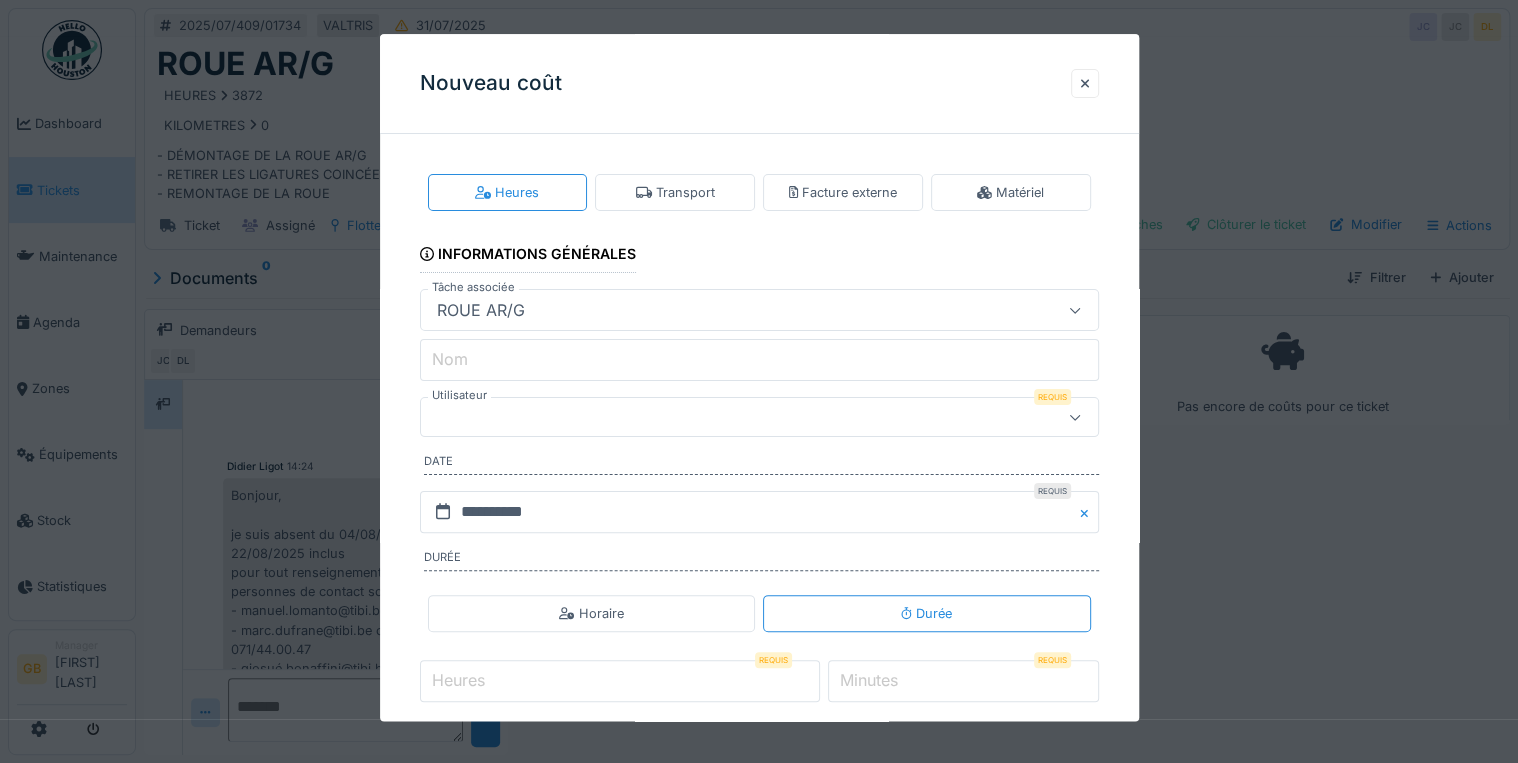 click at bounding box center (725, 418) 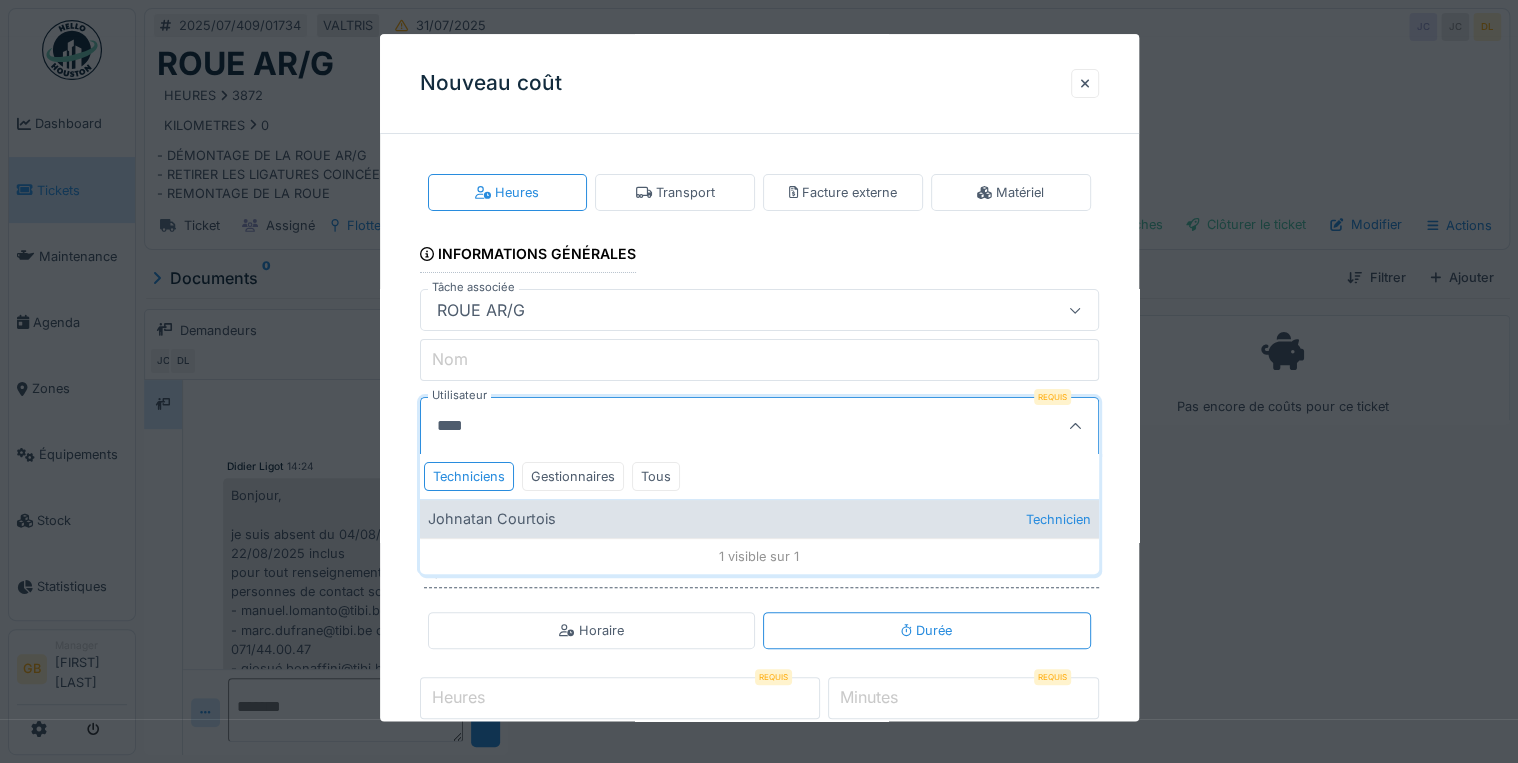 type on "****" 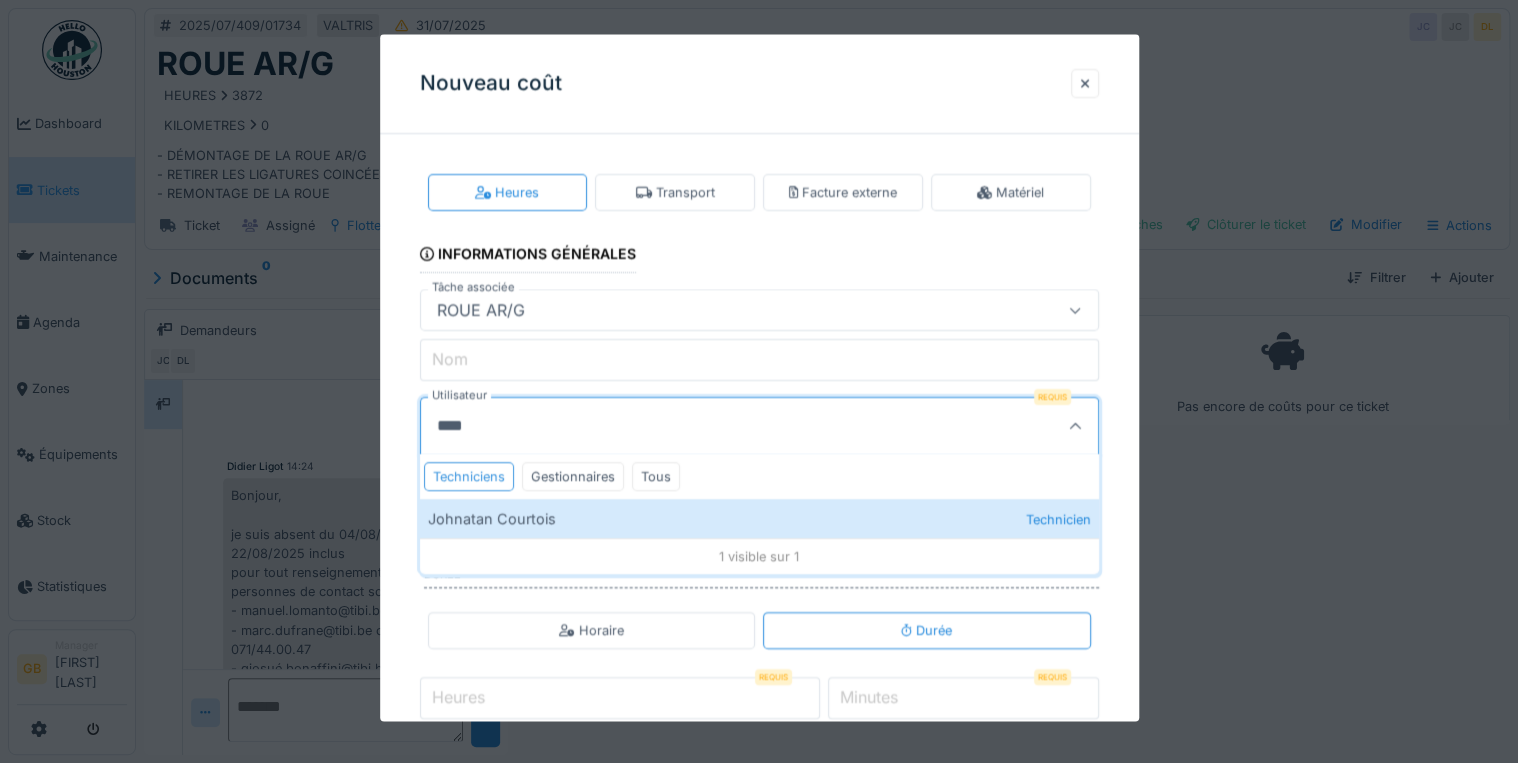 click on "Johnatan Courtois   Technicien" at bounding box center [759, 519] 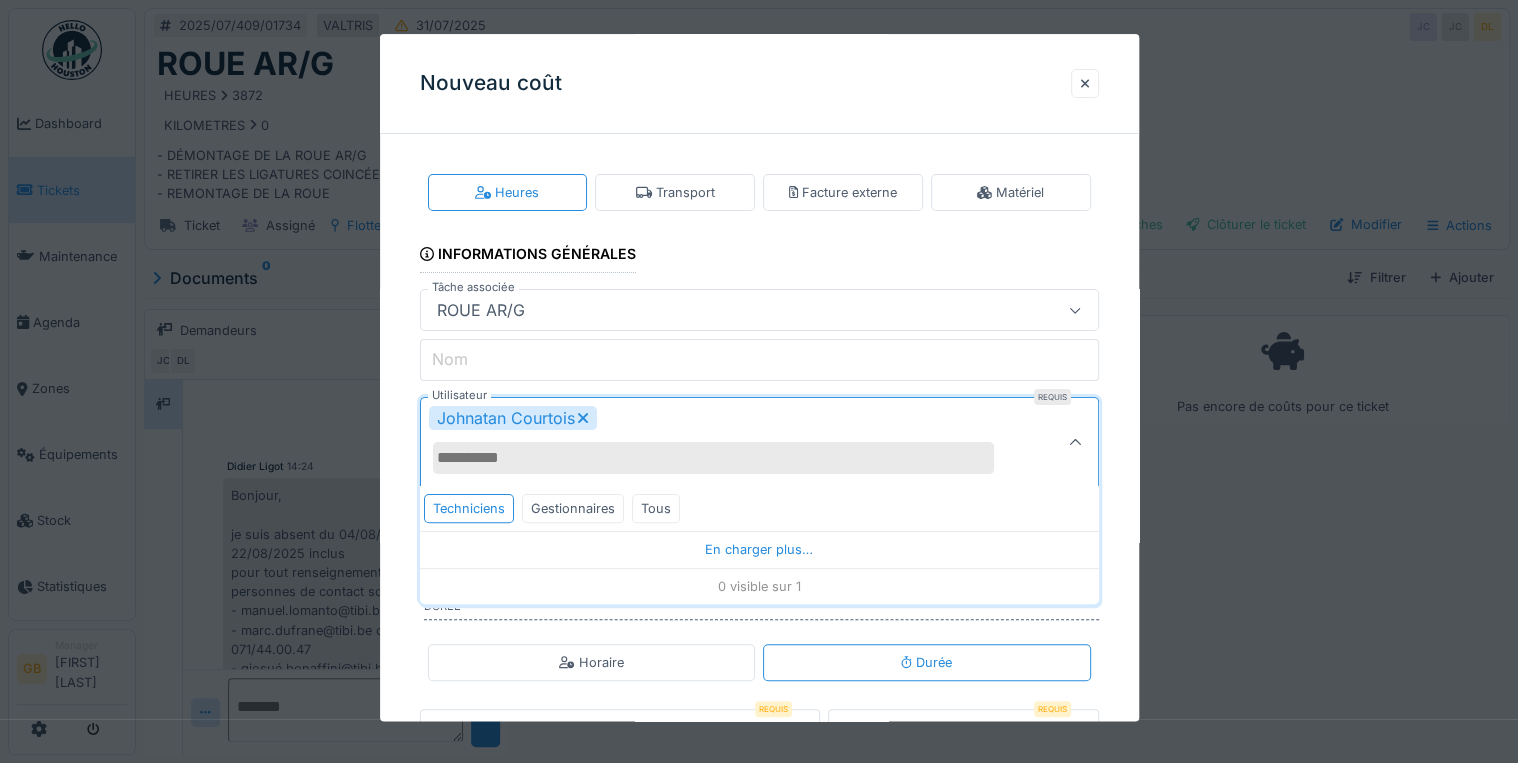 click on "Johnatan Courtois" at bounding box center (725, 443) 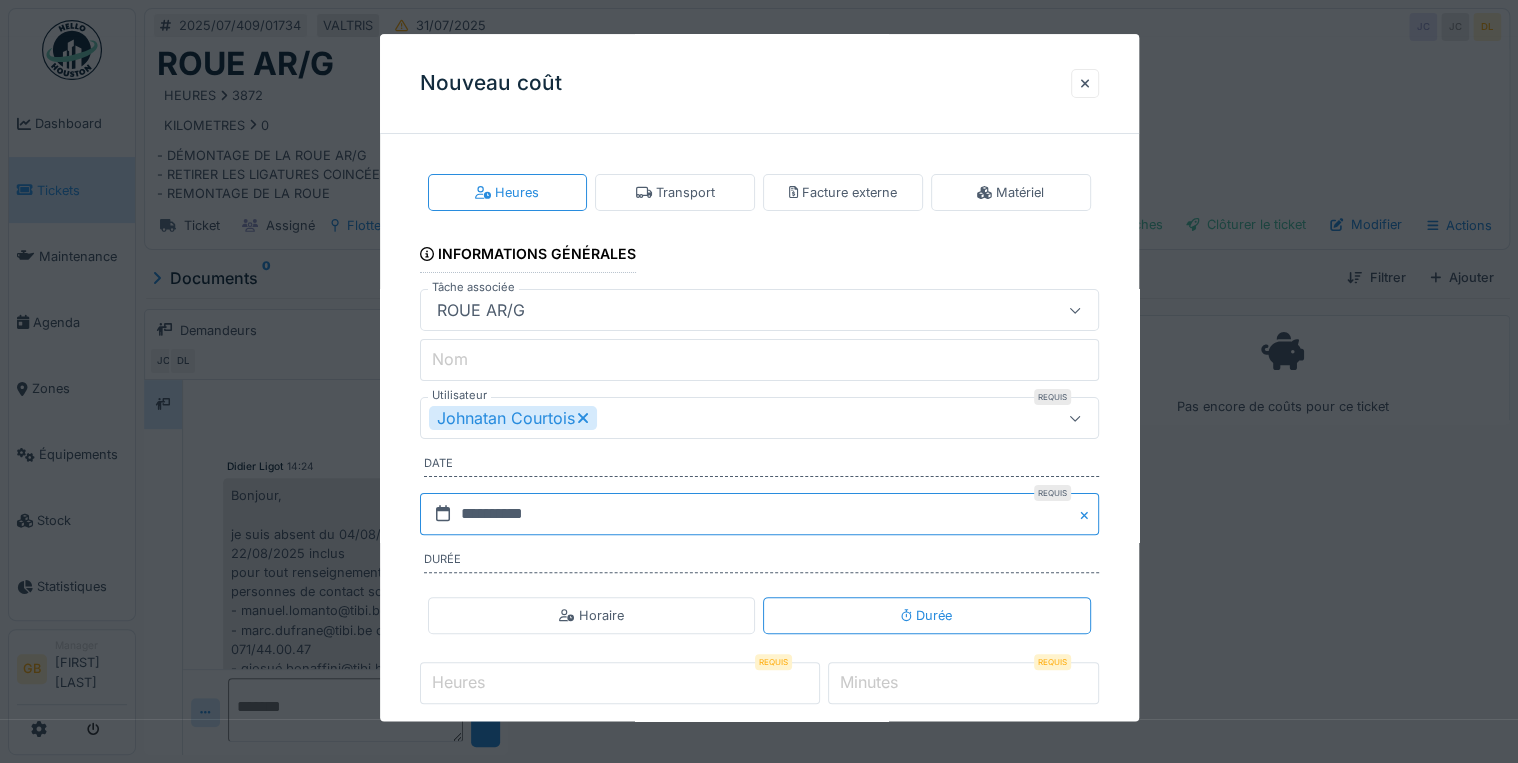 click on "**********" at bounding box center [759, 514] 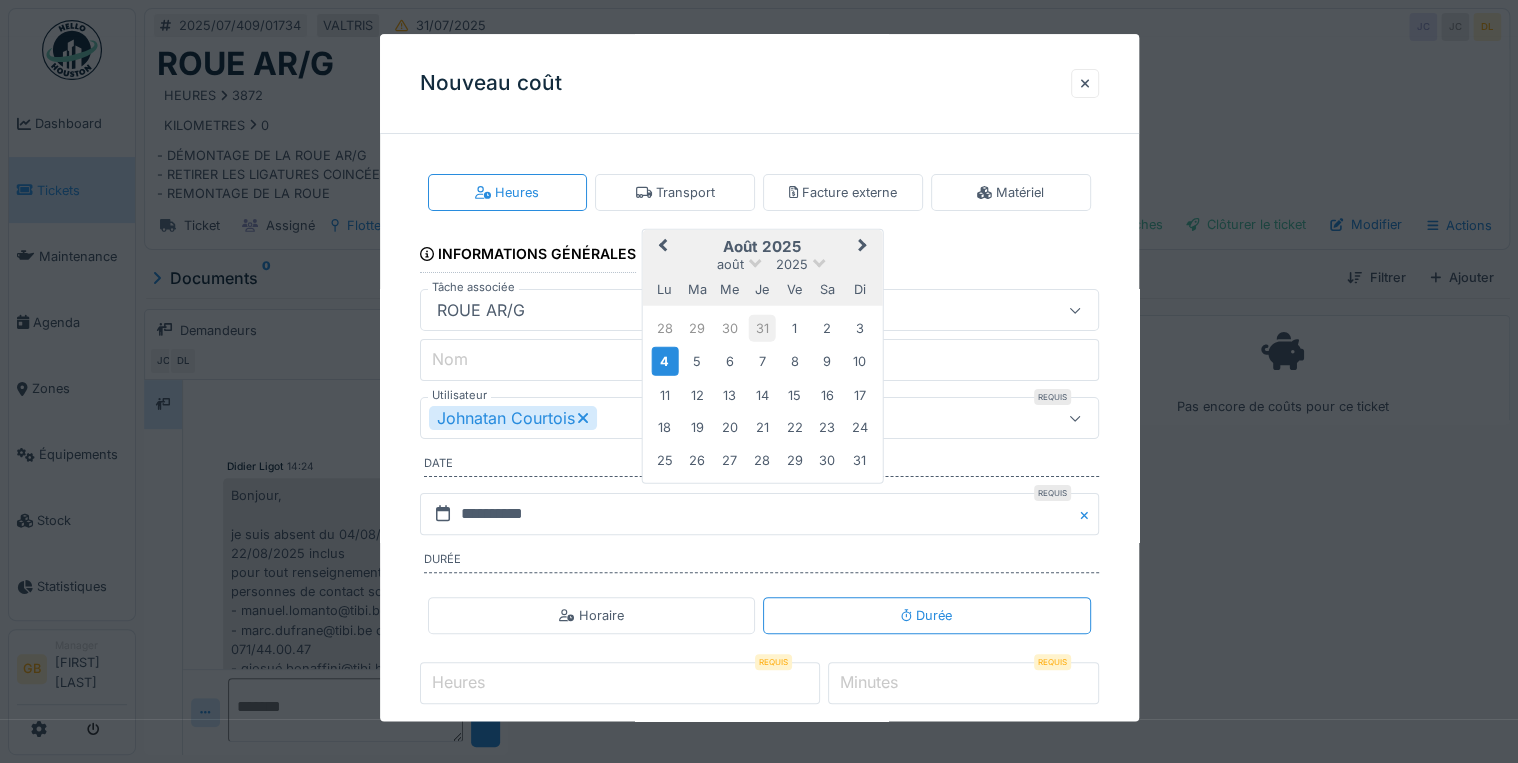 click on "31" at bounding box center [762, 328] 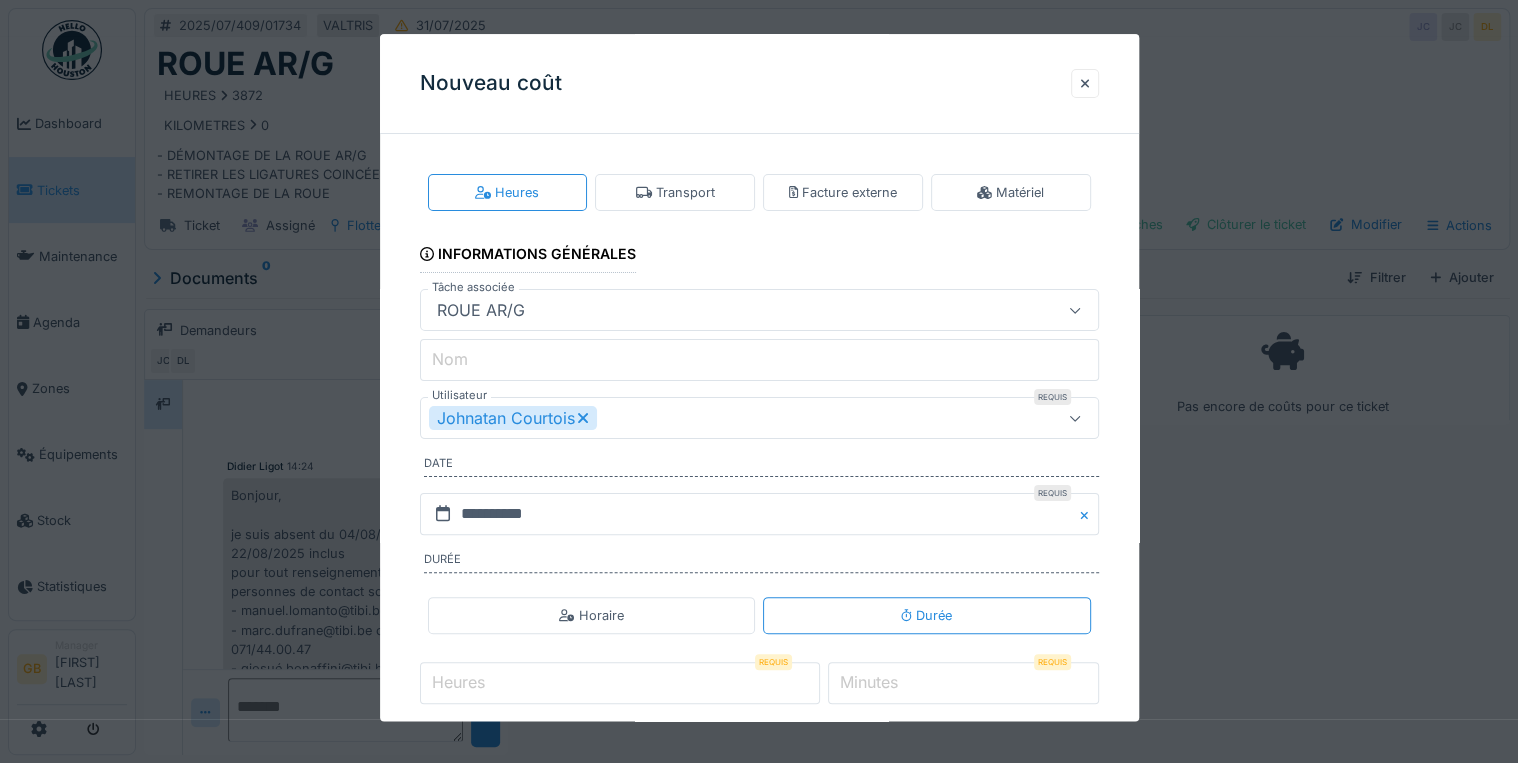 click on "Heures" at bounding box center [620, 683] 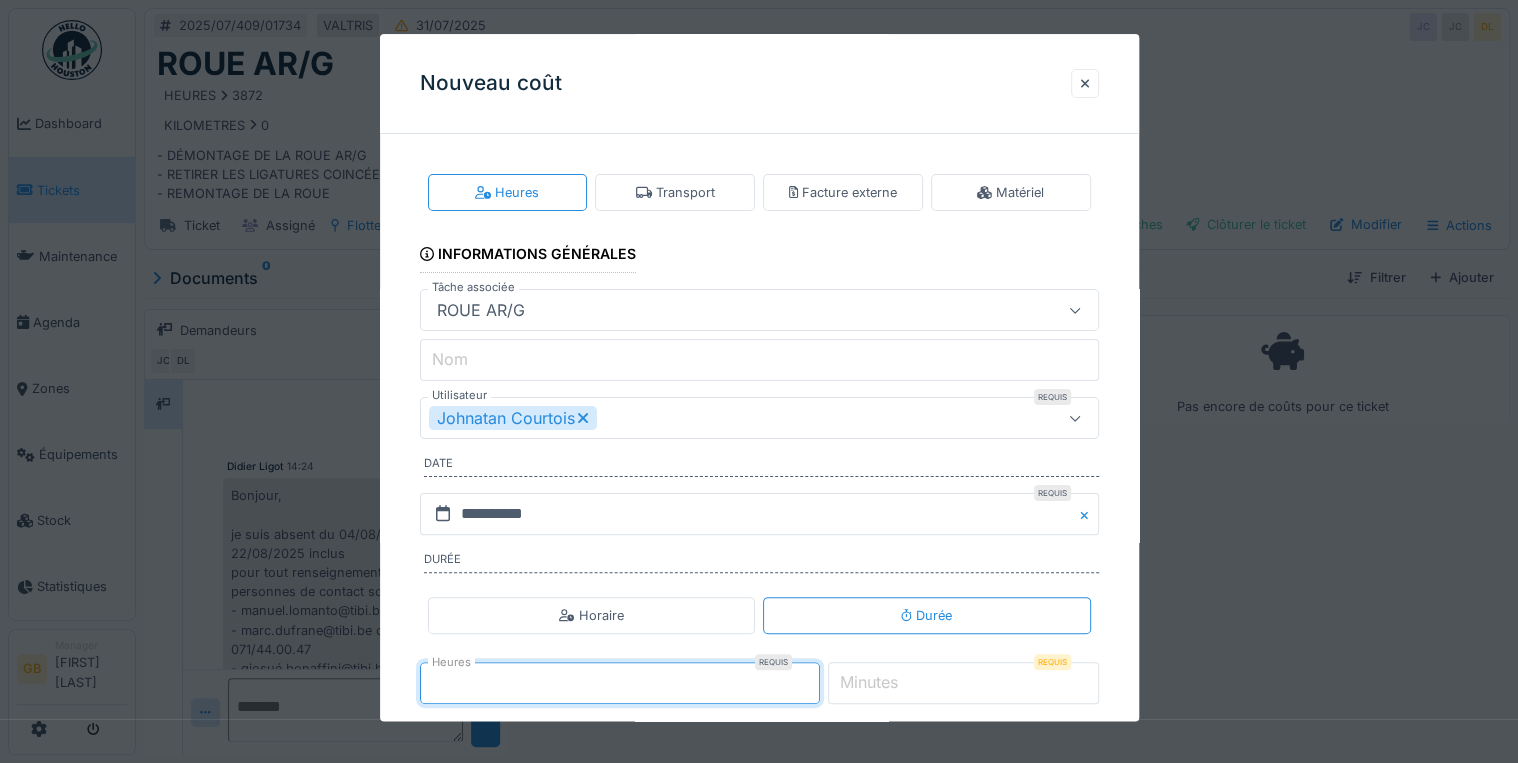 type on "*" 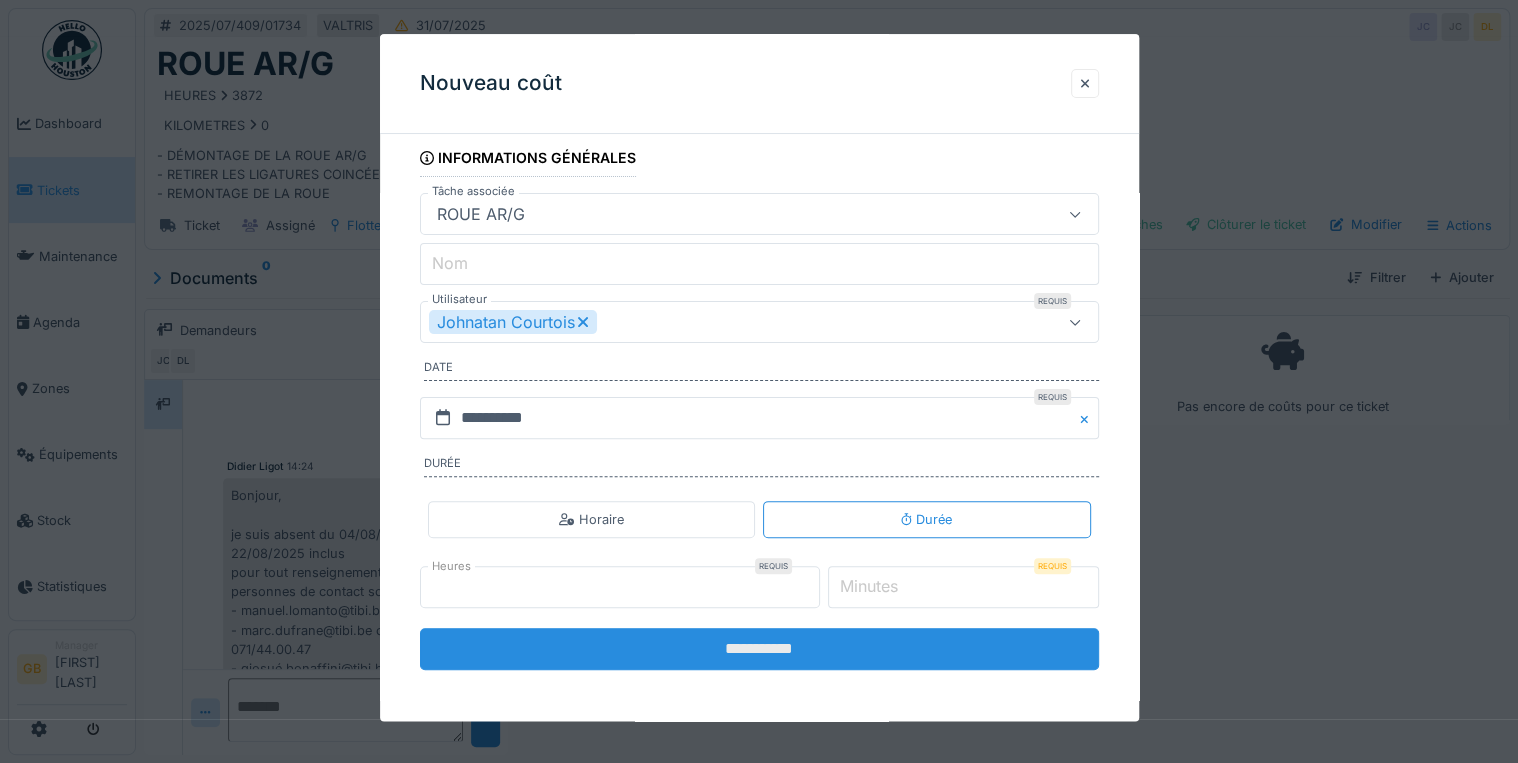 scroll, scrollTop: 96, scrollLeft: 0, axis: vertical 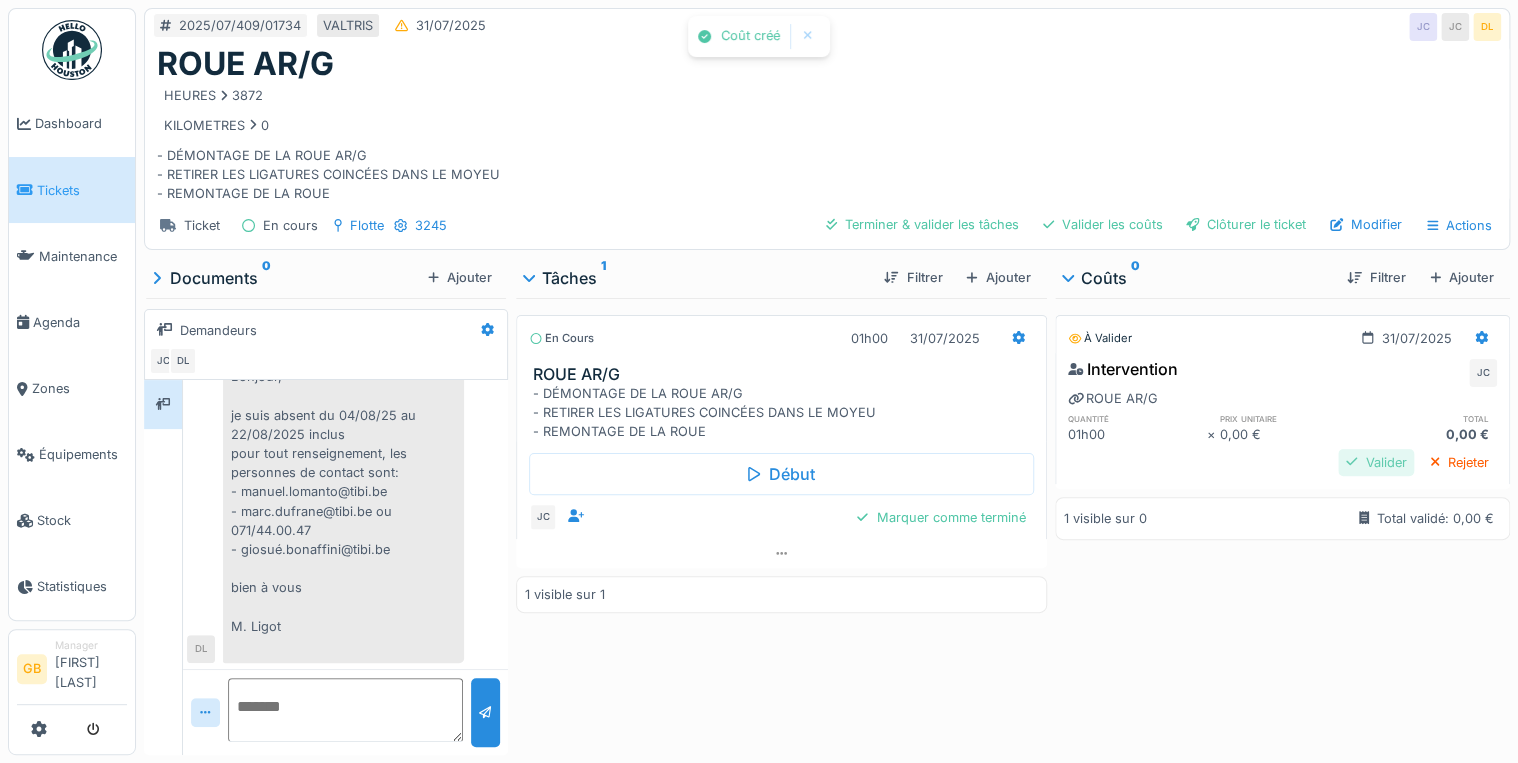 click on "Valider" at bounding box center (1376, 462) 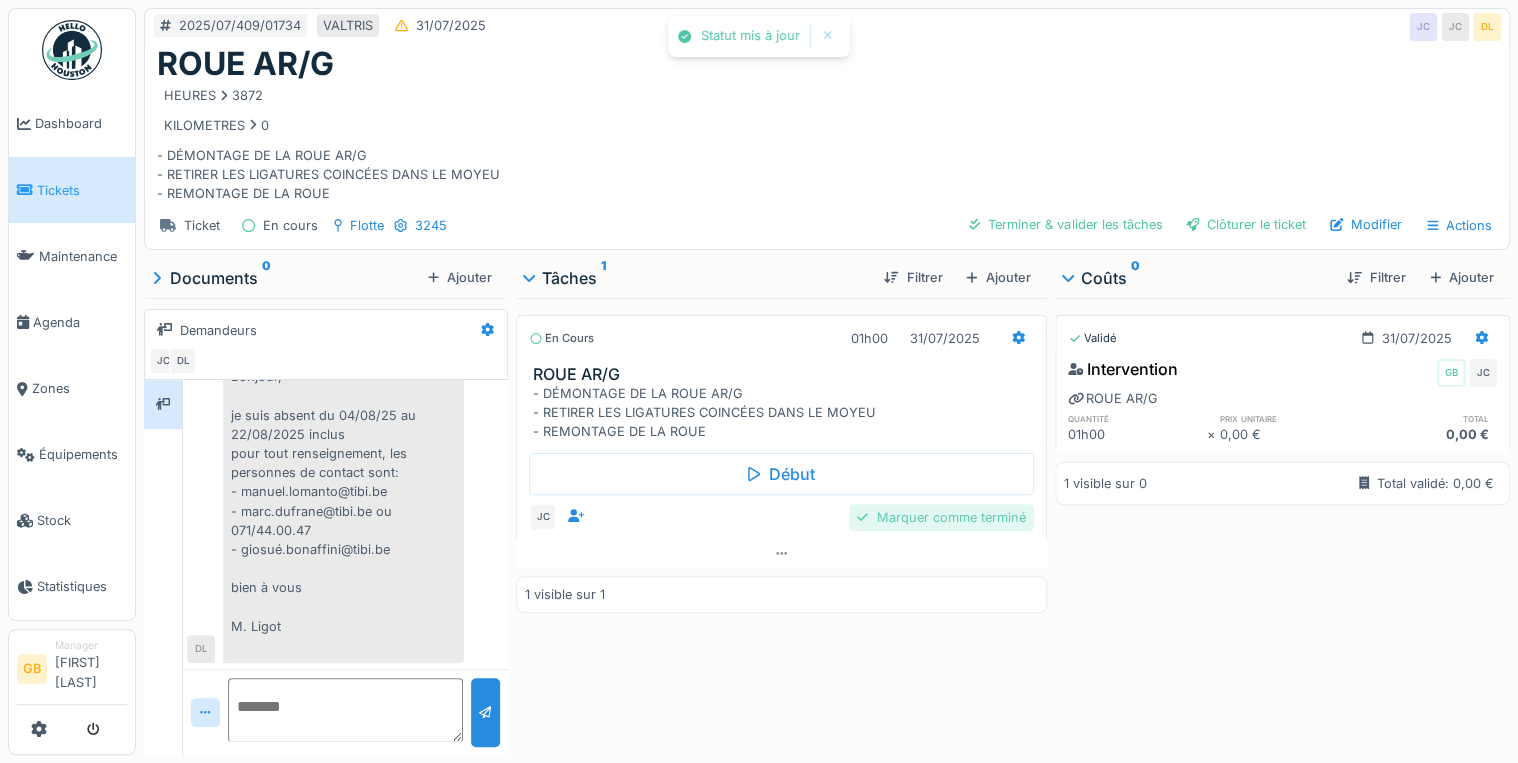 click on "Marquer comme terminé" at bounding box center (941, 517) 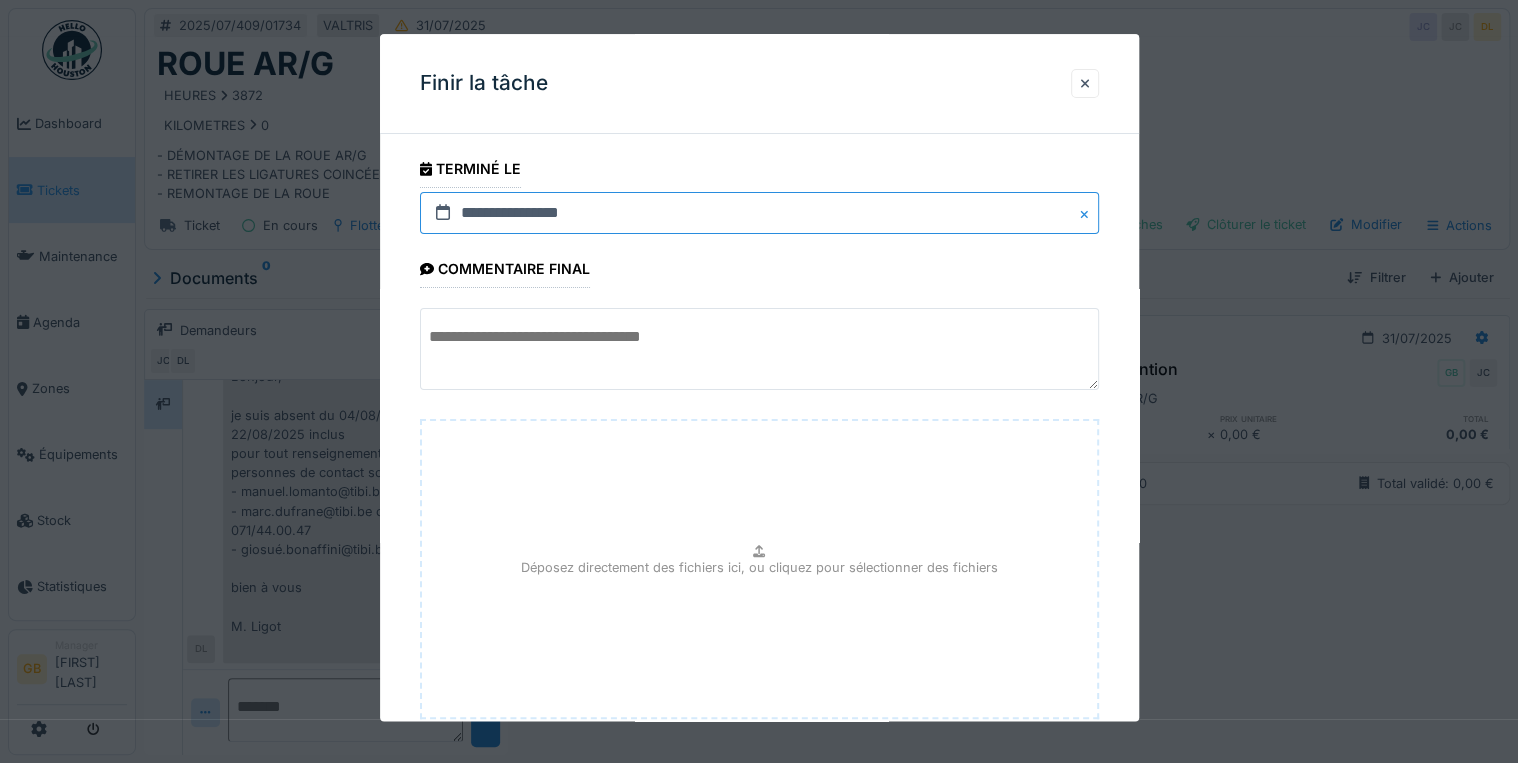 click on "**********" at bounding box center (759, 213) 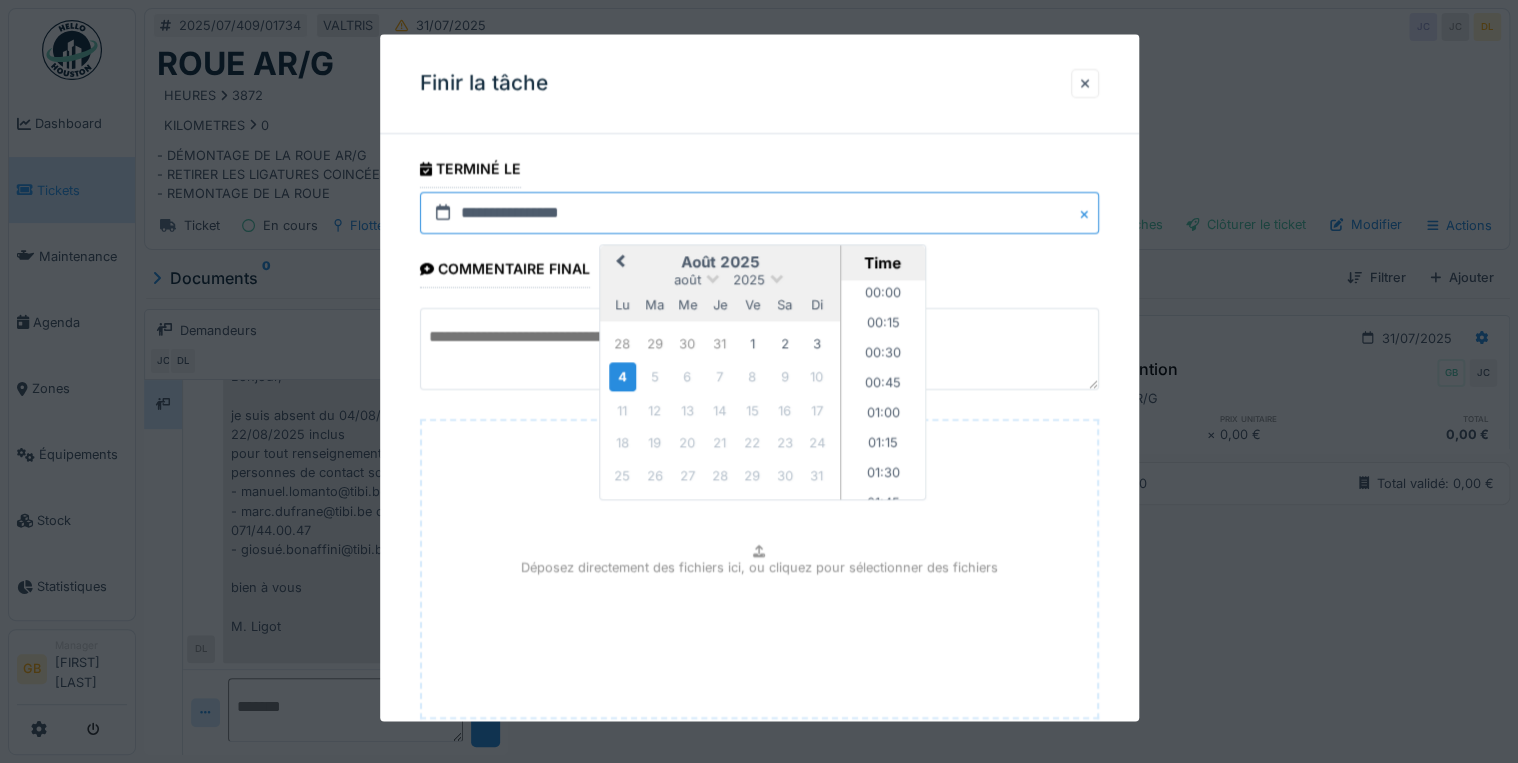 scroll, scrollTop: 1615, scrollLeft: 0, axis: vertical 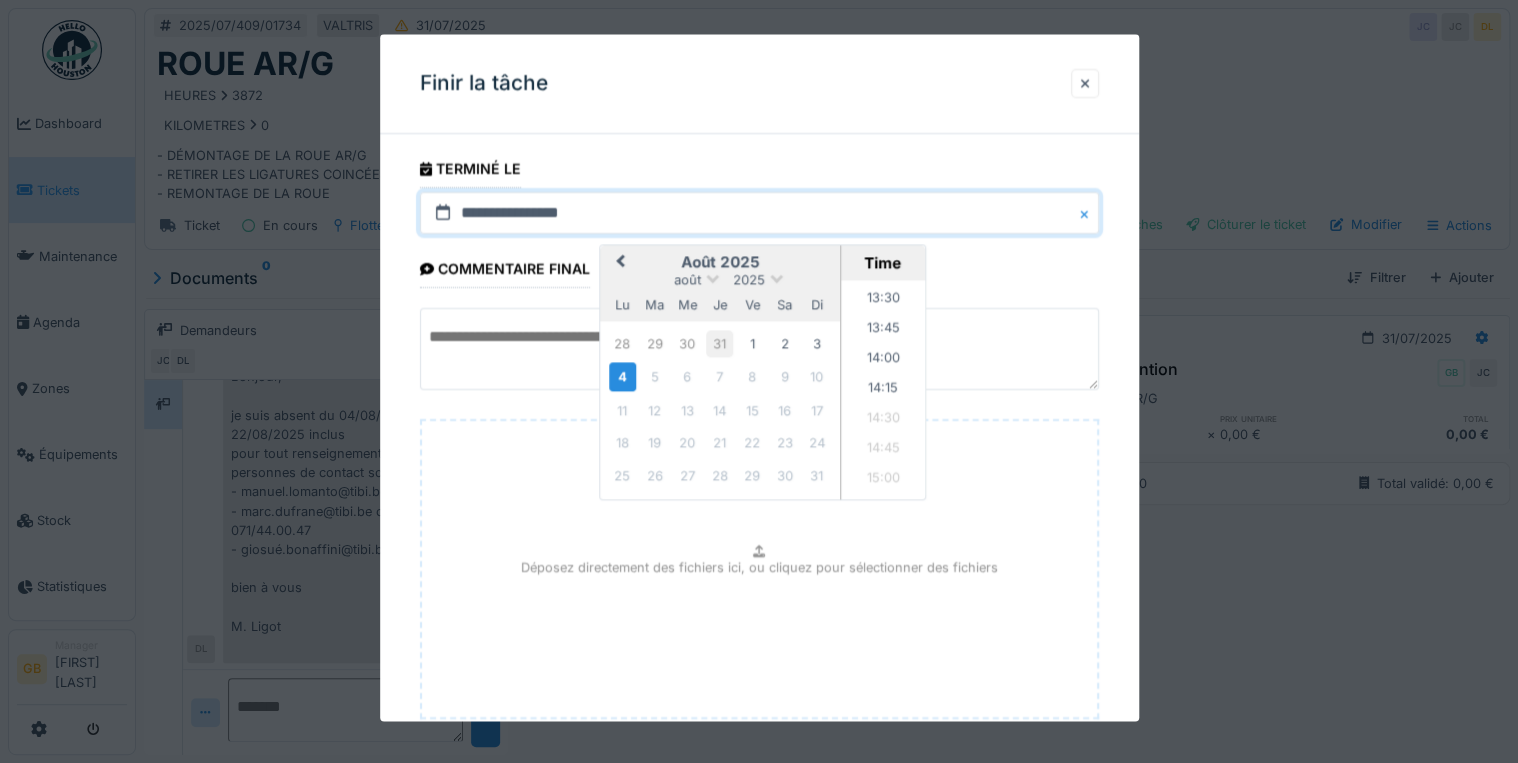 click on "31" at bounding box center [719, 343] 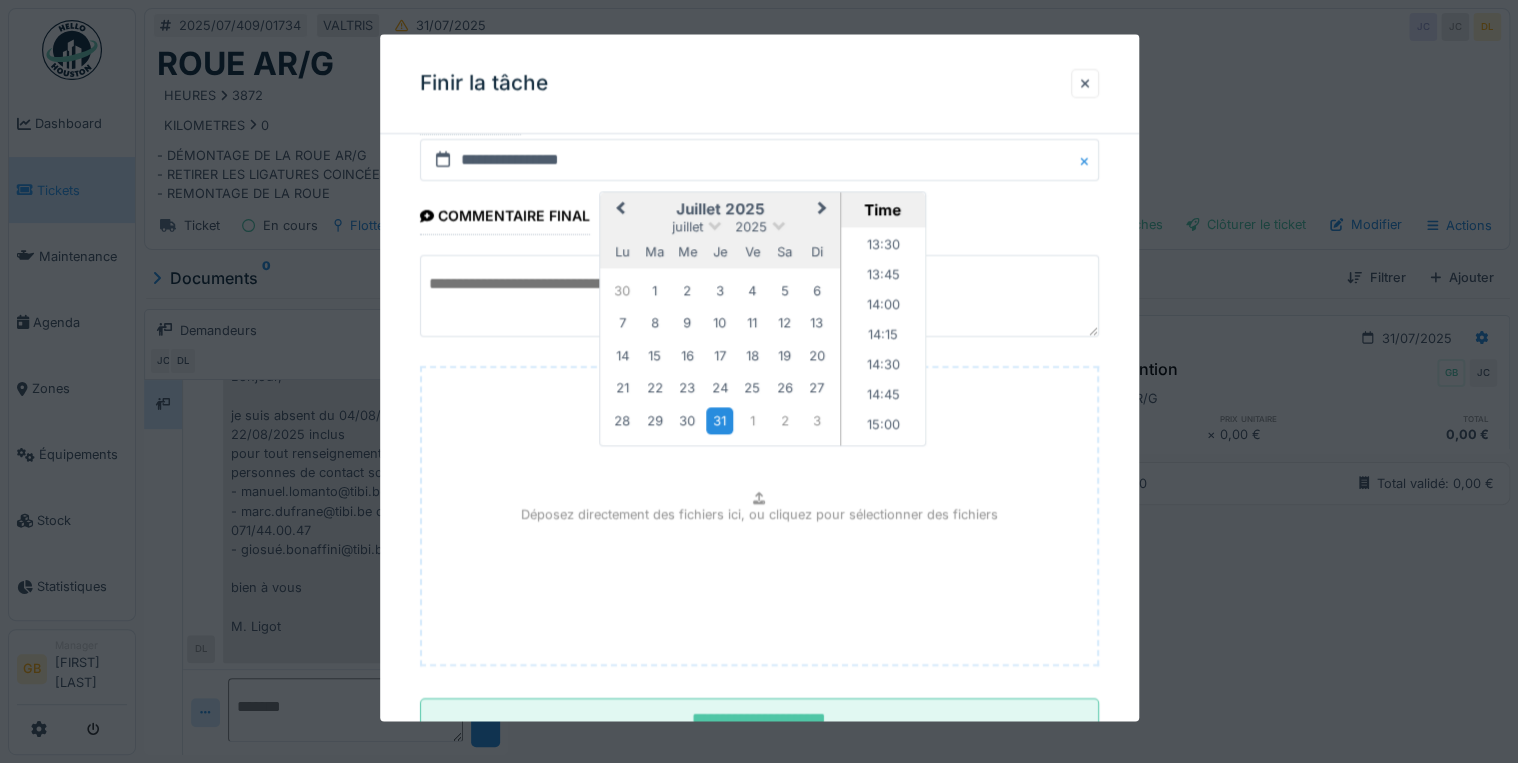 scroll, scrollTop: 126, scrollLeft: 0, axis: vertical 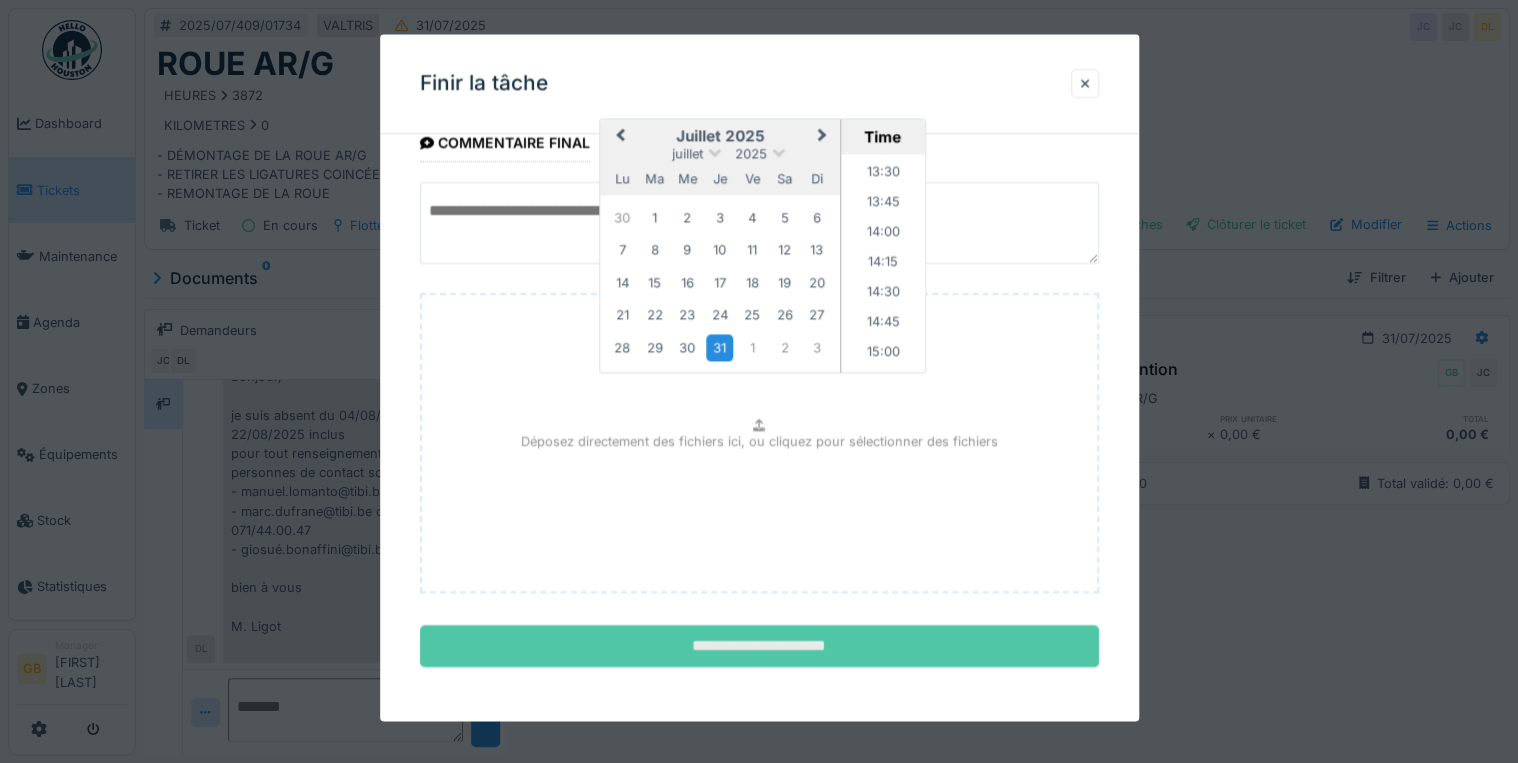 click on "**********" at bounding box center (759, 647) 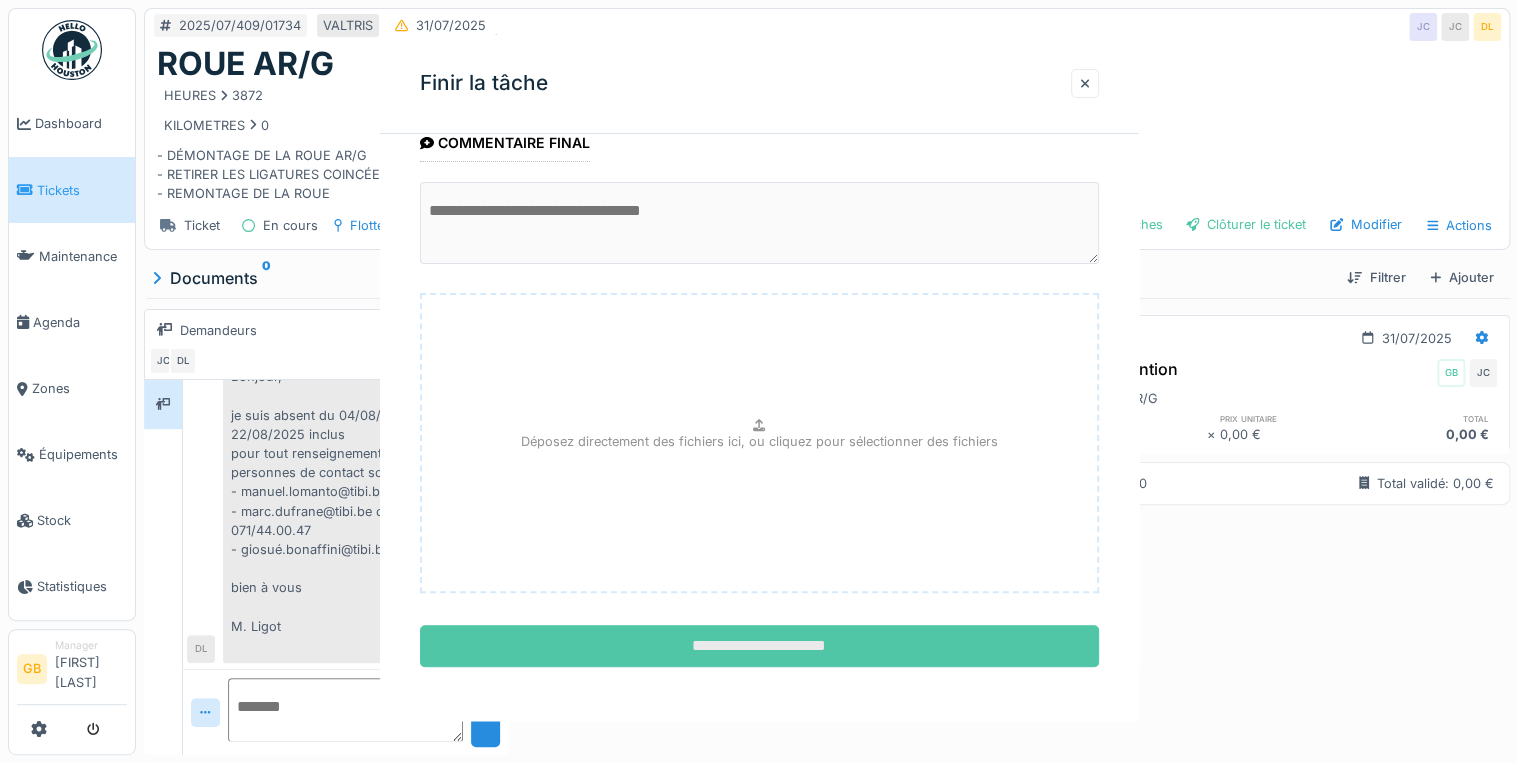 scroll, scrollTop: 0, scrollLeft: 0, axis: both 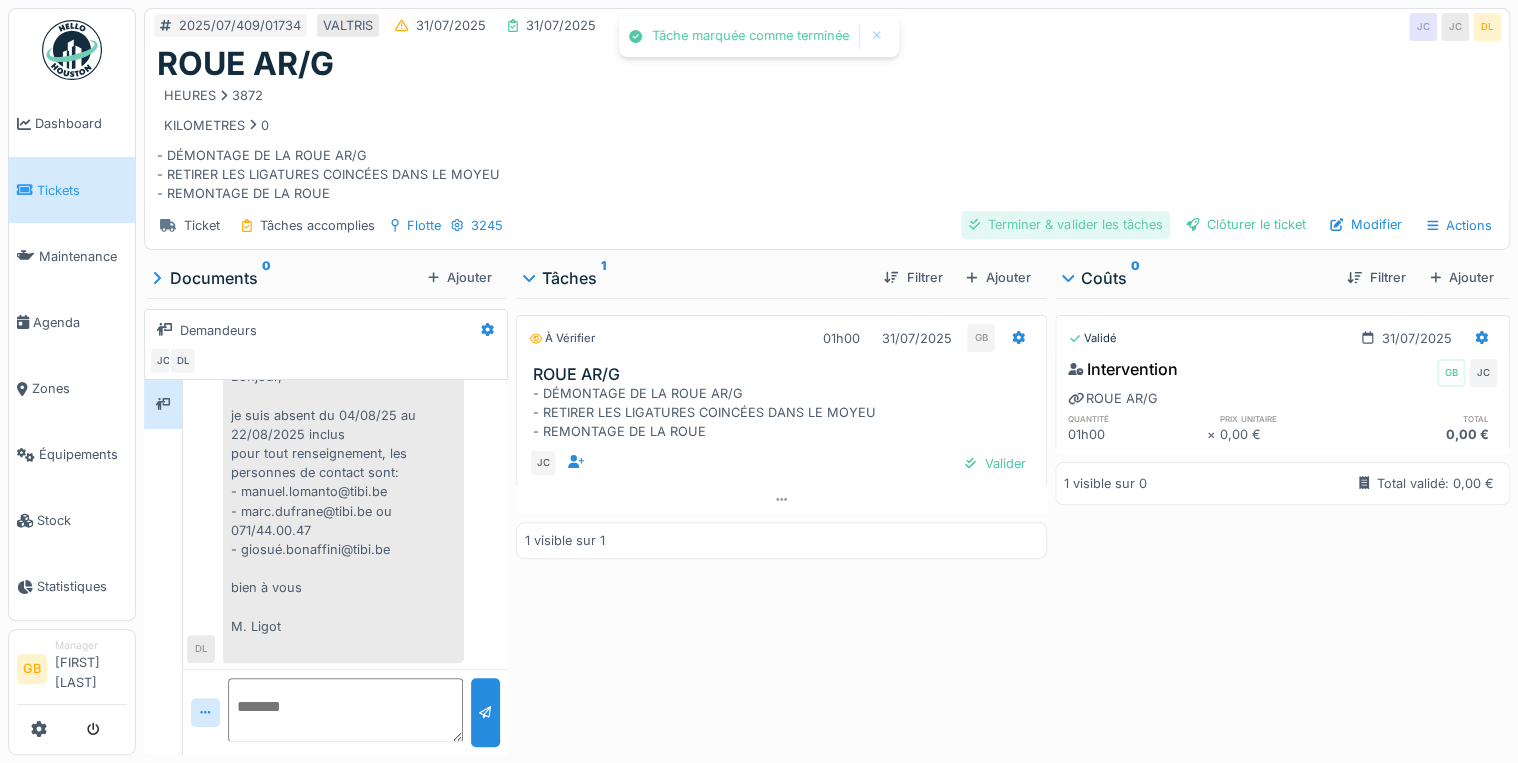 click on "Terminer & valider les tâches" at bounding box center [1065, 224] 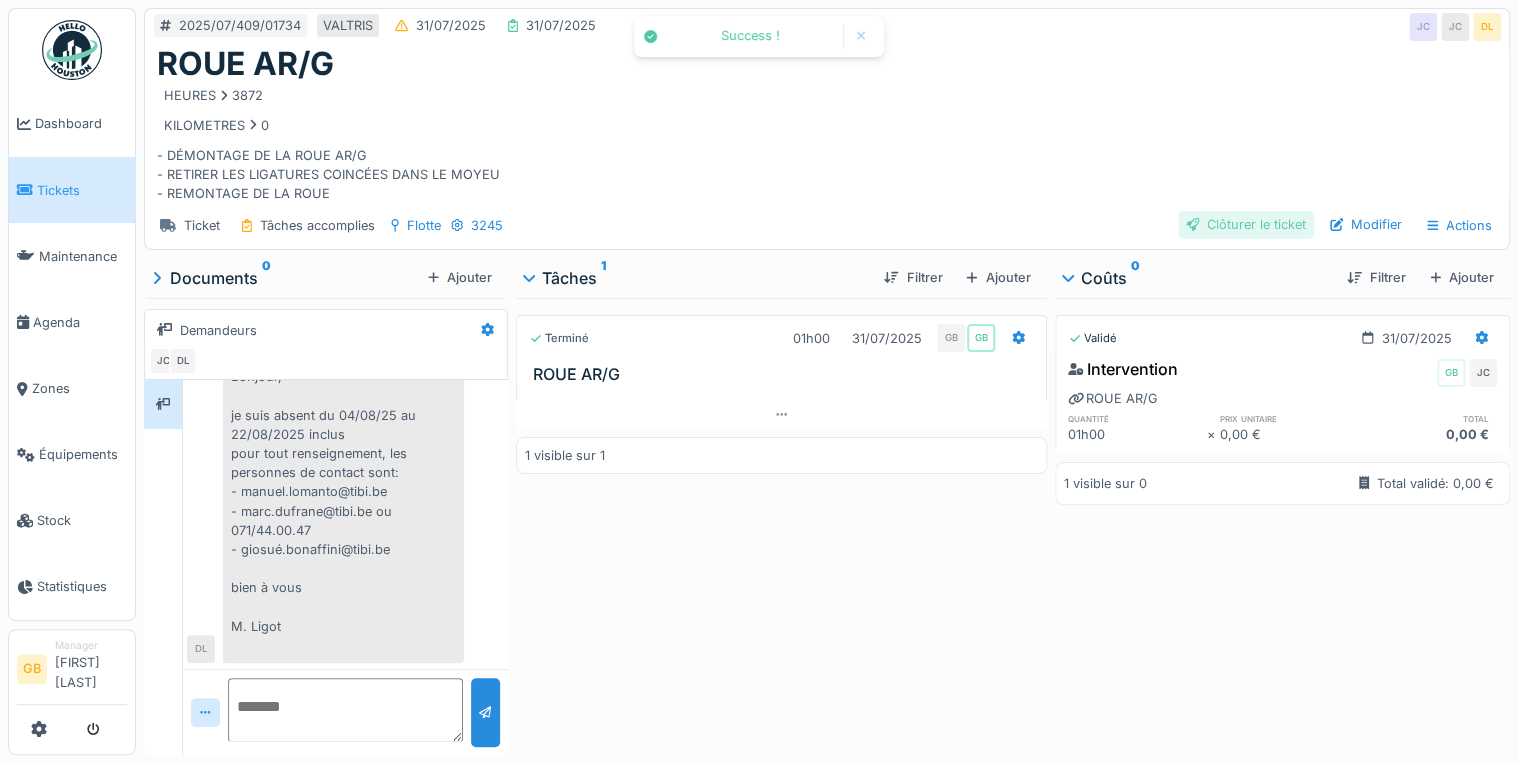 click on "Clôturer le ticket" at bounding box center (1246, 224) 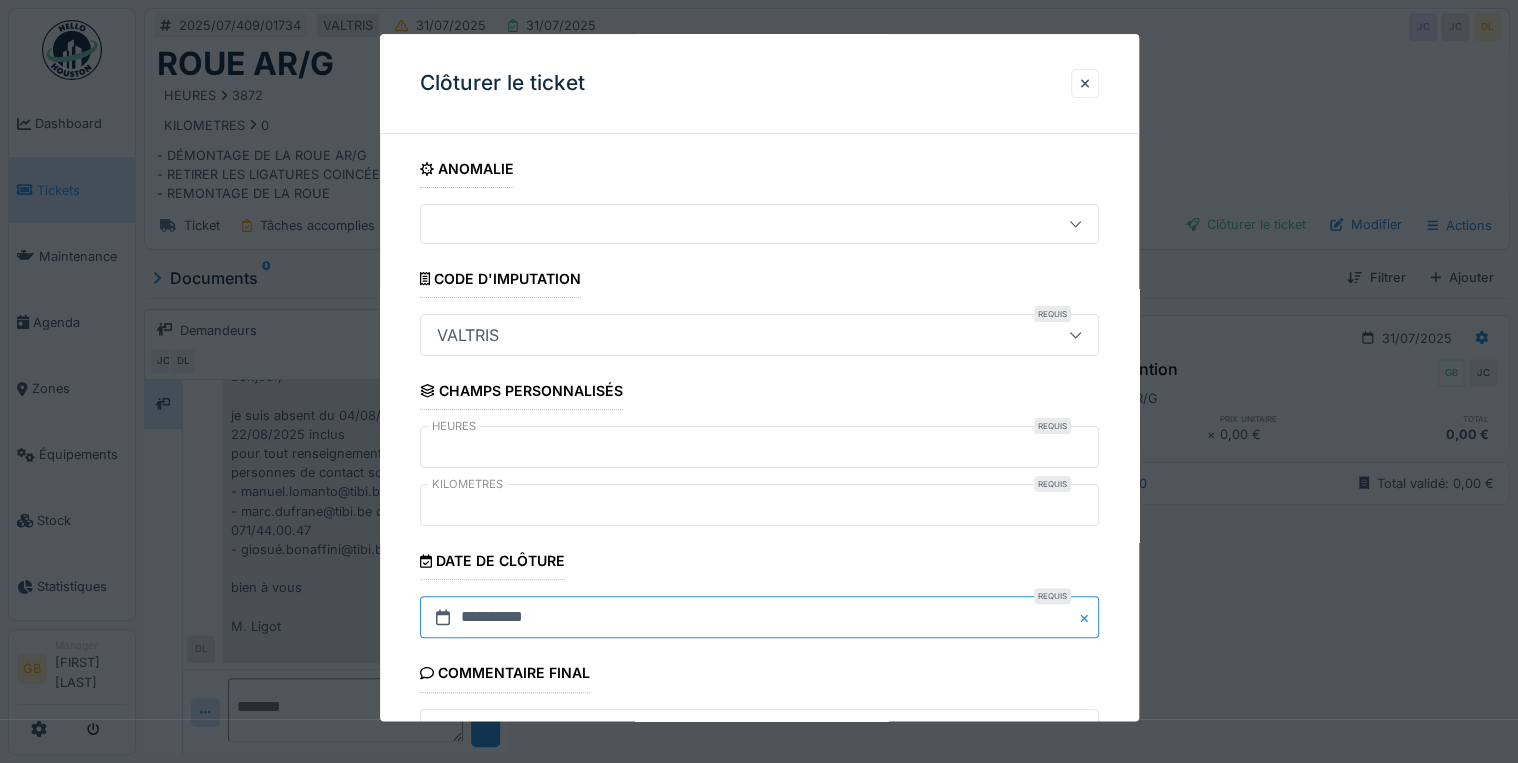 click on "**********" at bounding box center (759, 618) 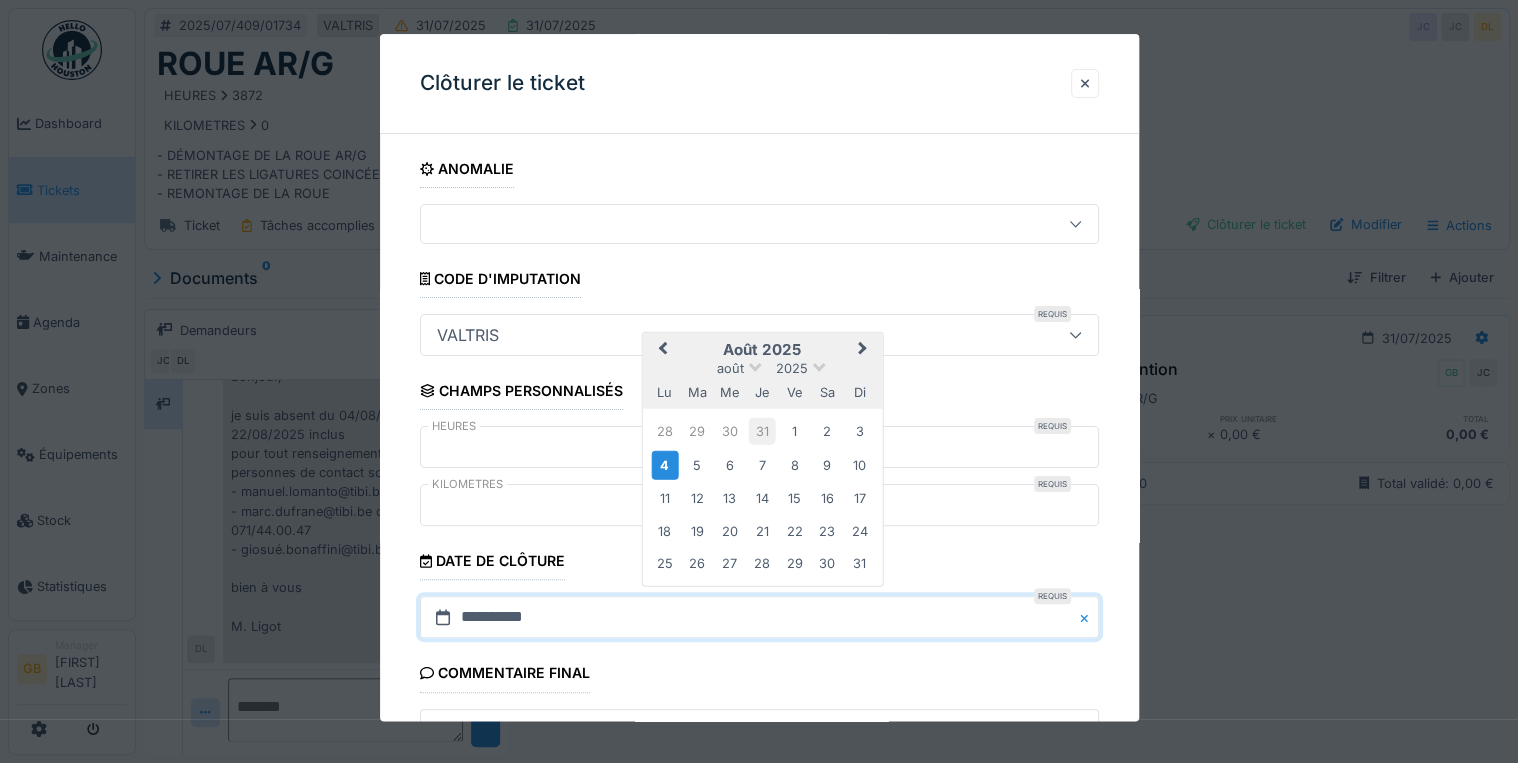 click on "31" at bounding box center (762, 431) 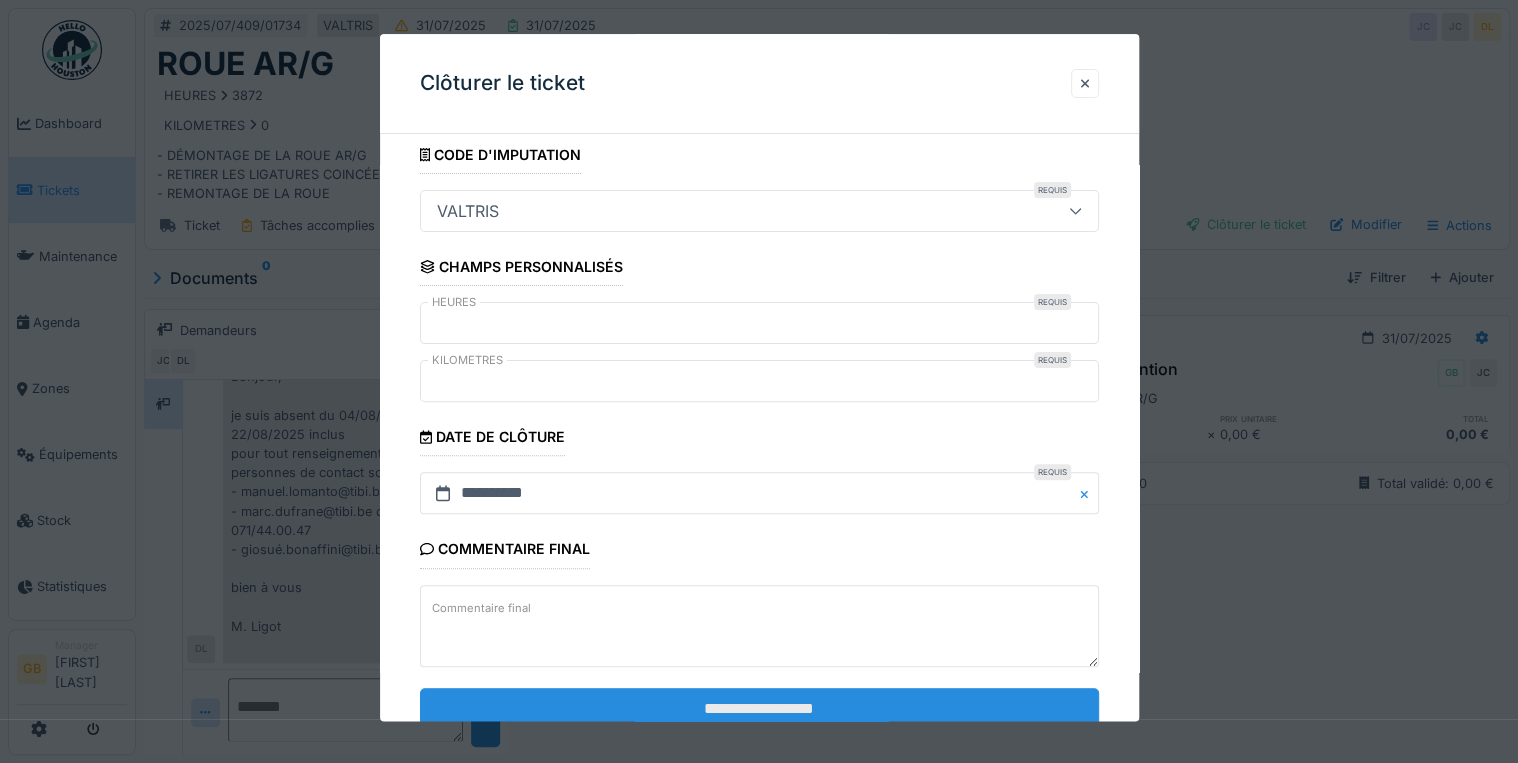 scroll, scrollTop: 184, scrollLeft: 0, axis: vertical 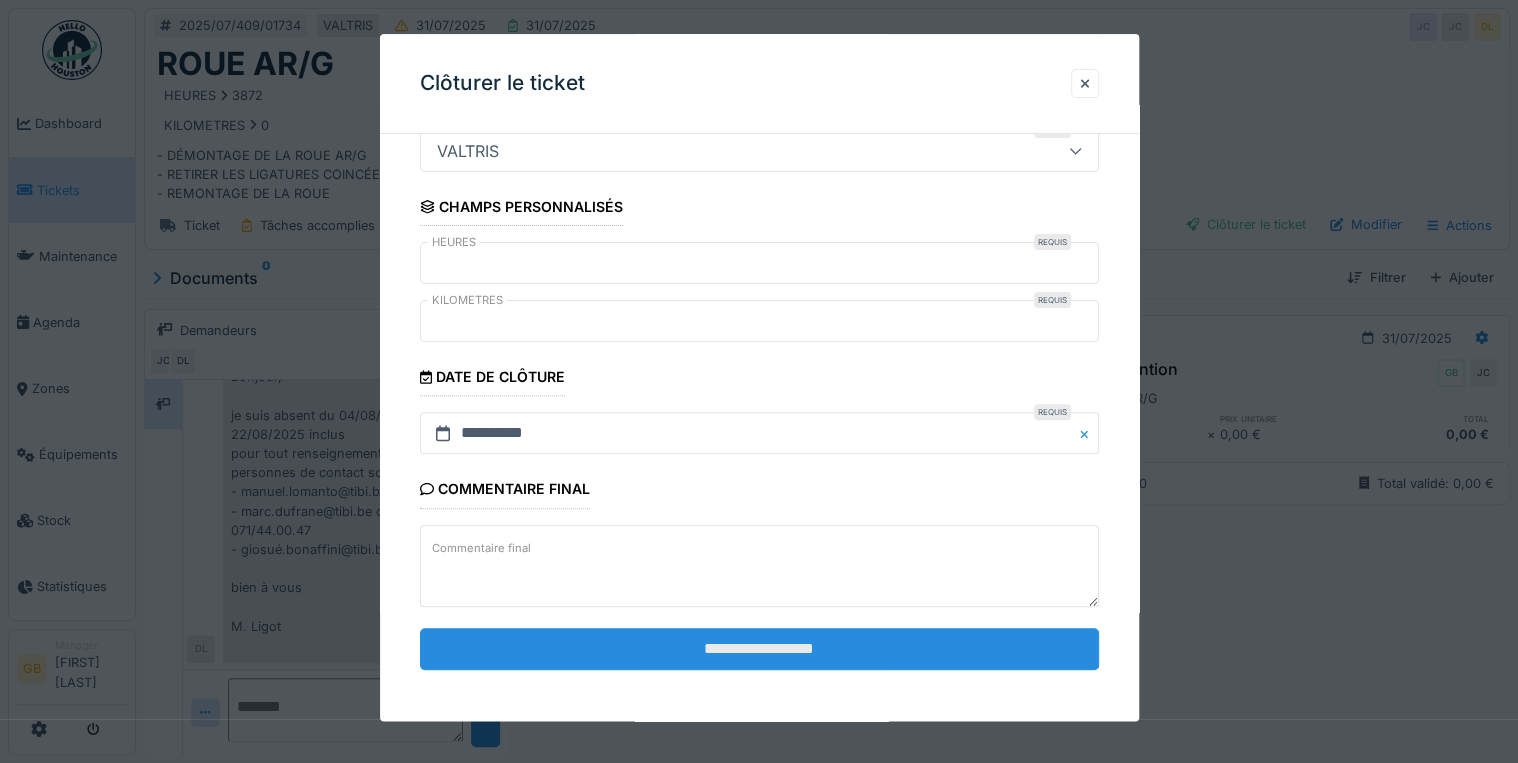 click on "**********" at bounding box center (759, 649) 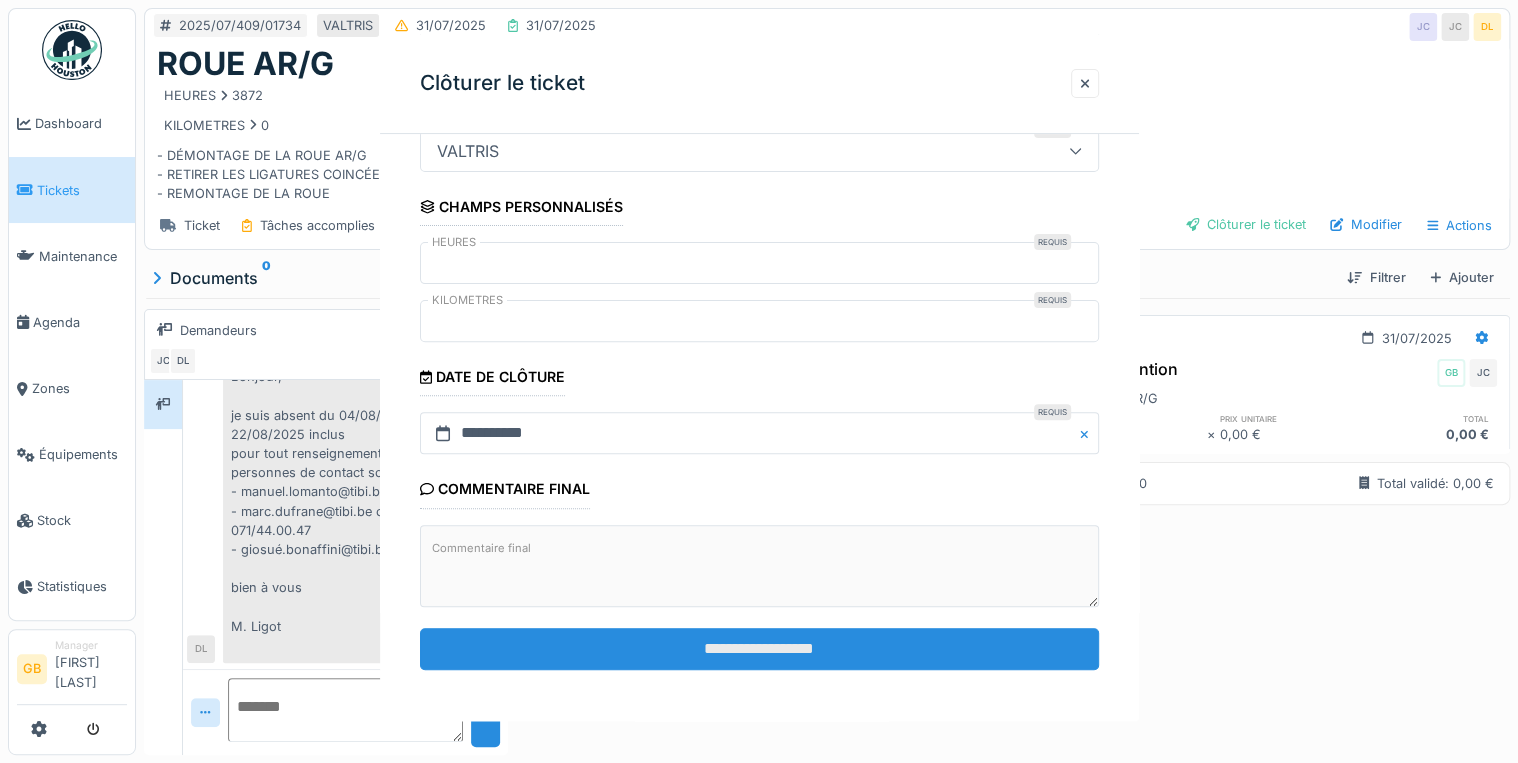 scroll, scrollTop: 0, scrollLeft: 0, axis: both 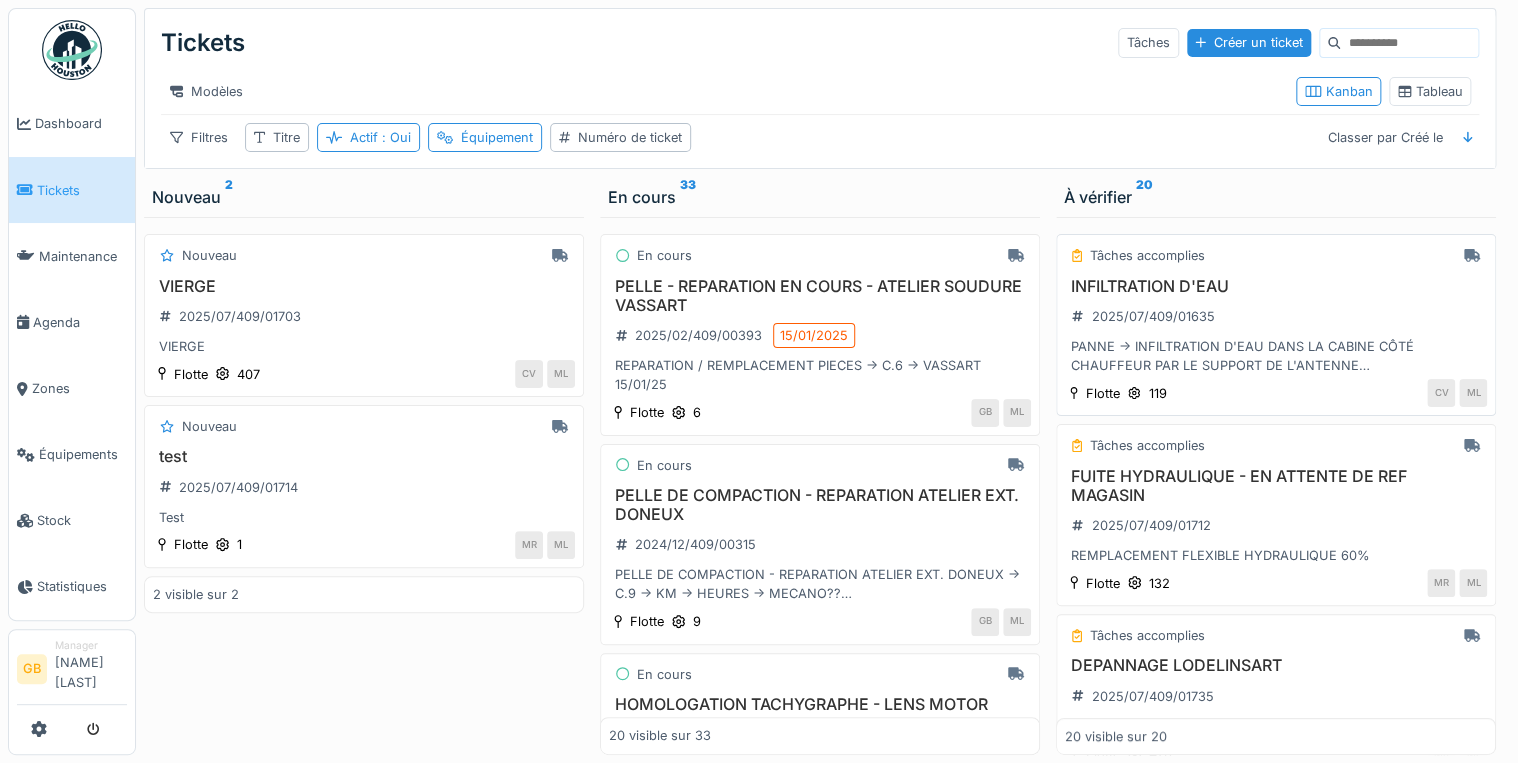 click on "INFILTRATION D'EAU" at bounding box center [1276, 286] 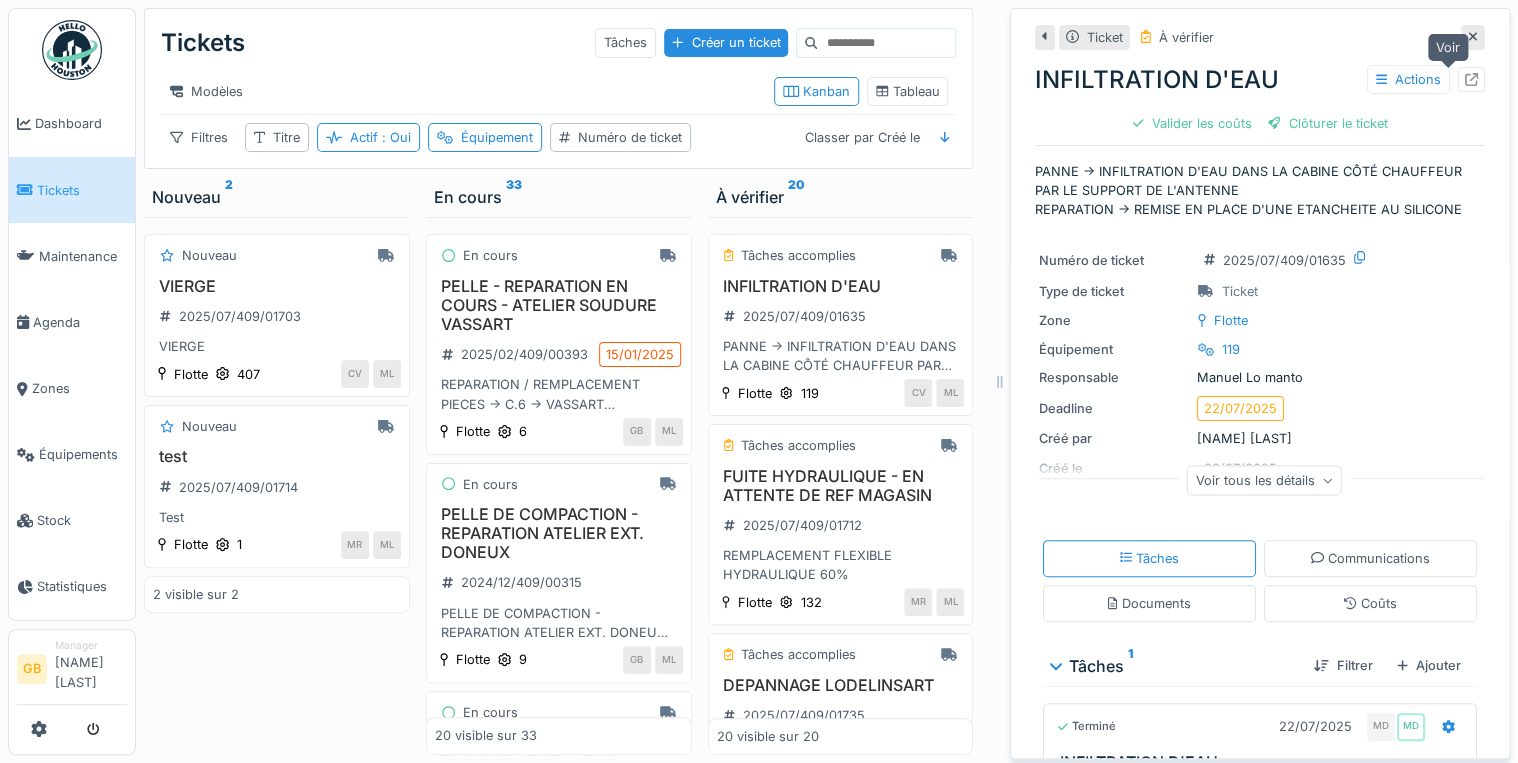 click 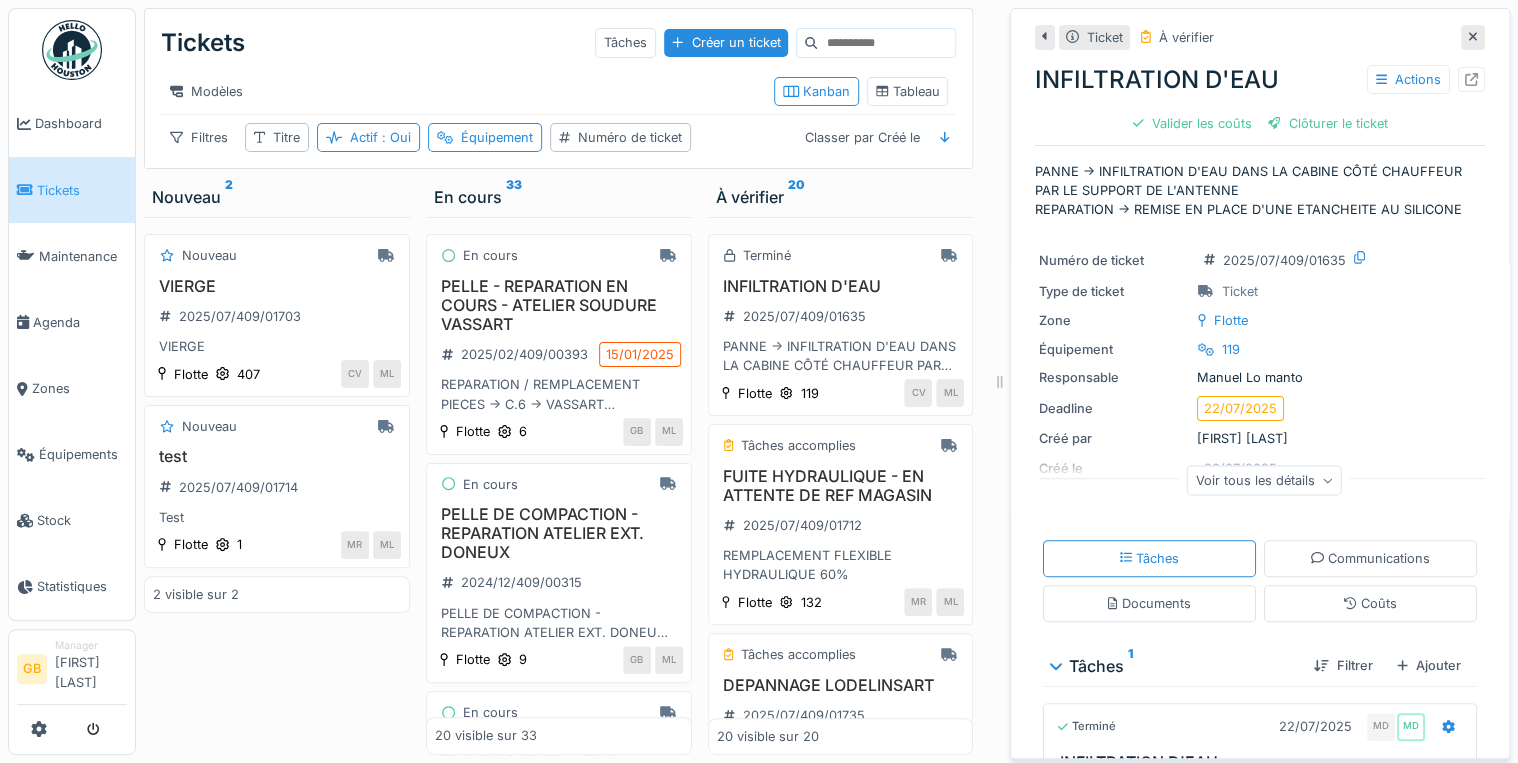 click 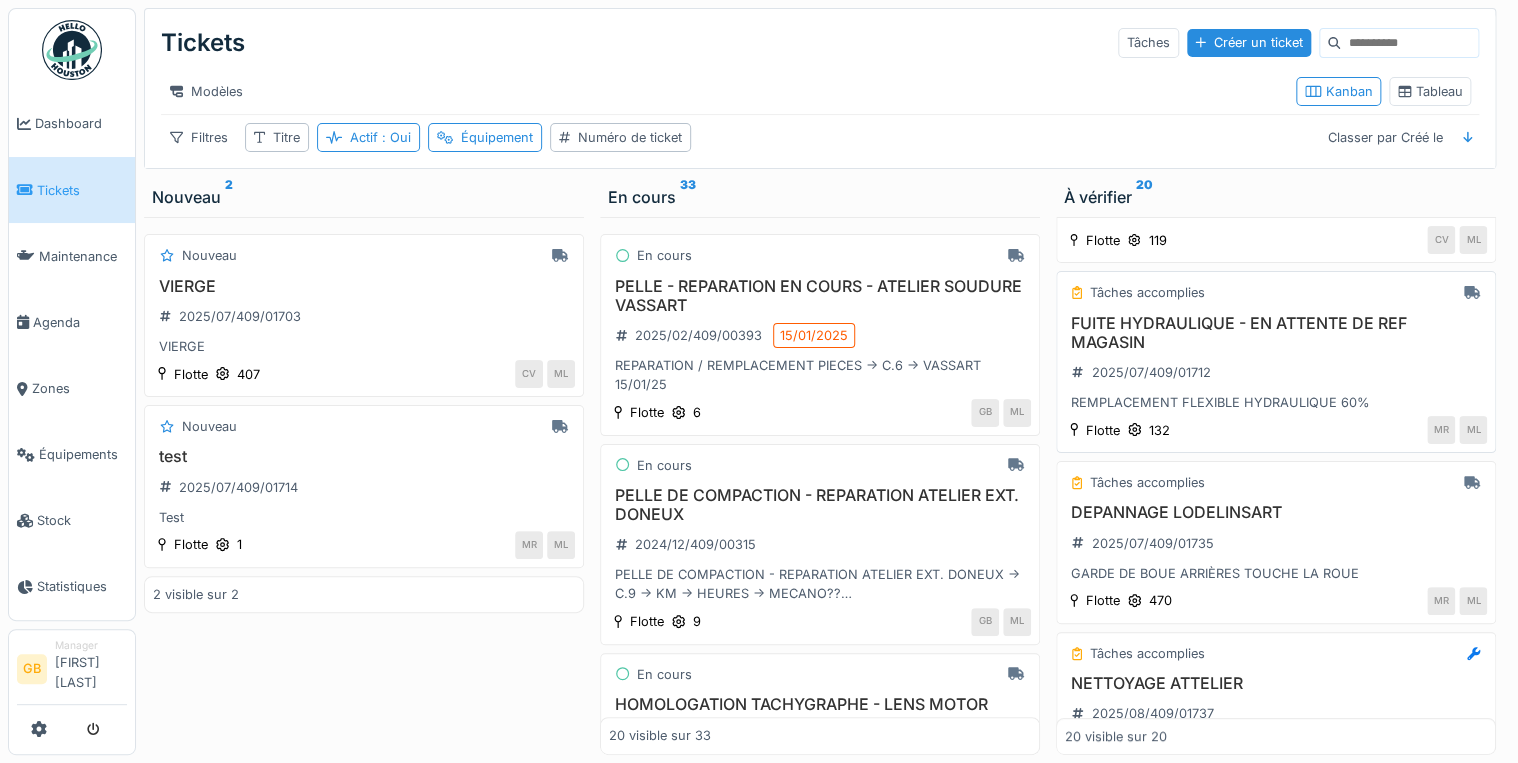 scroll, scrollTop: 160, scrollLeft: 0, axis: vertical 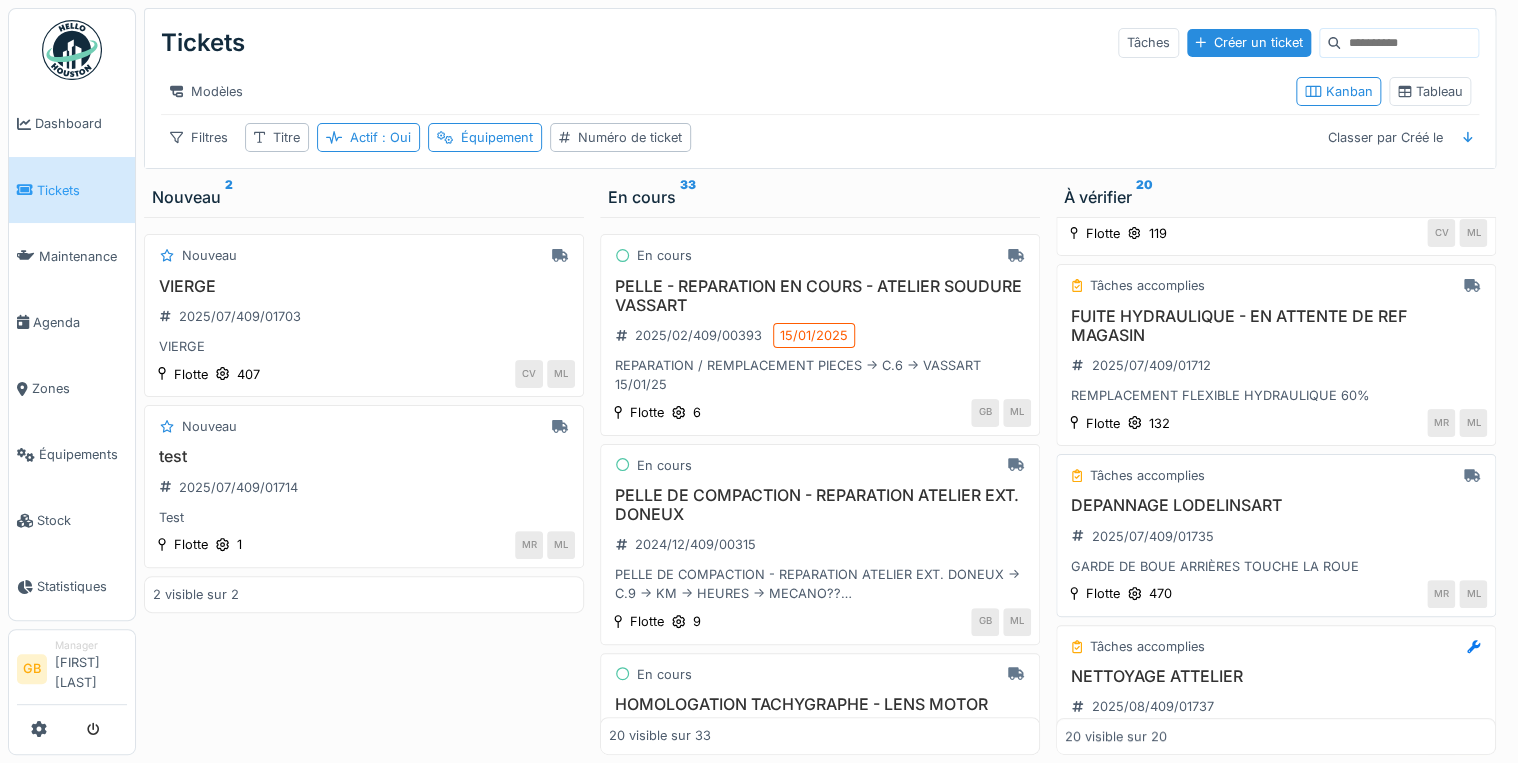 click on "DEPANNAGE LODELINSART" 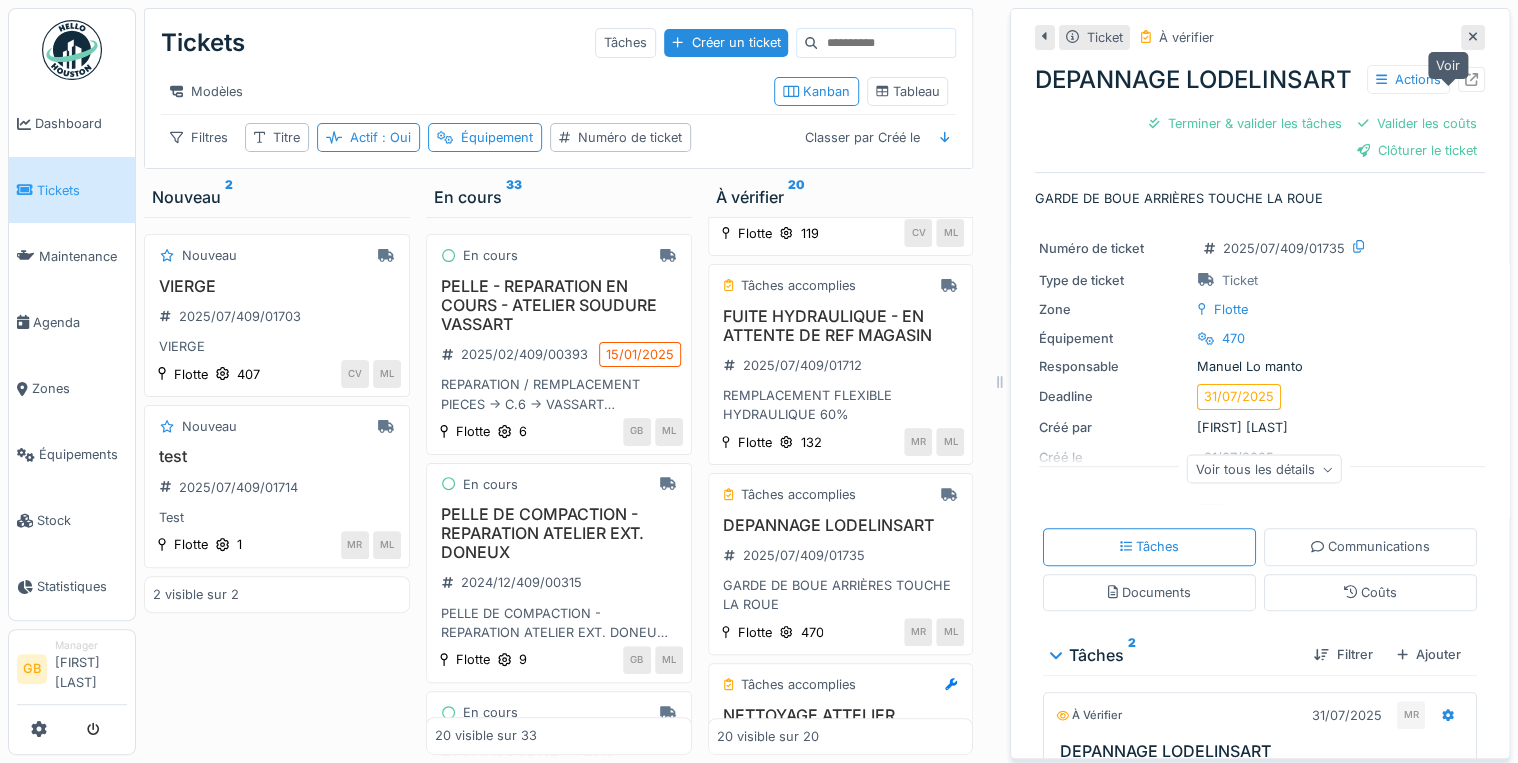 click 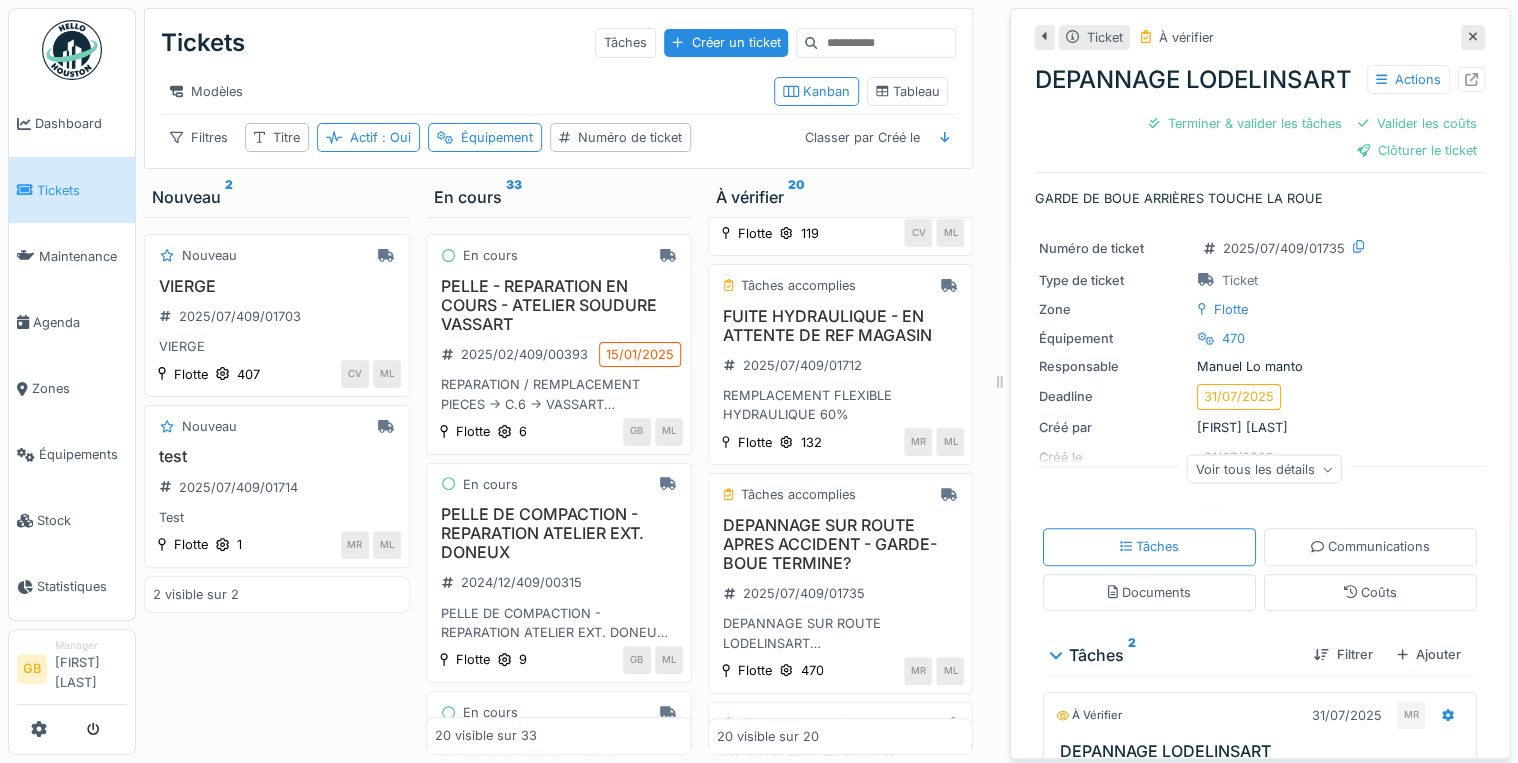 click 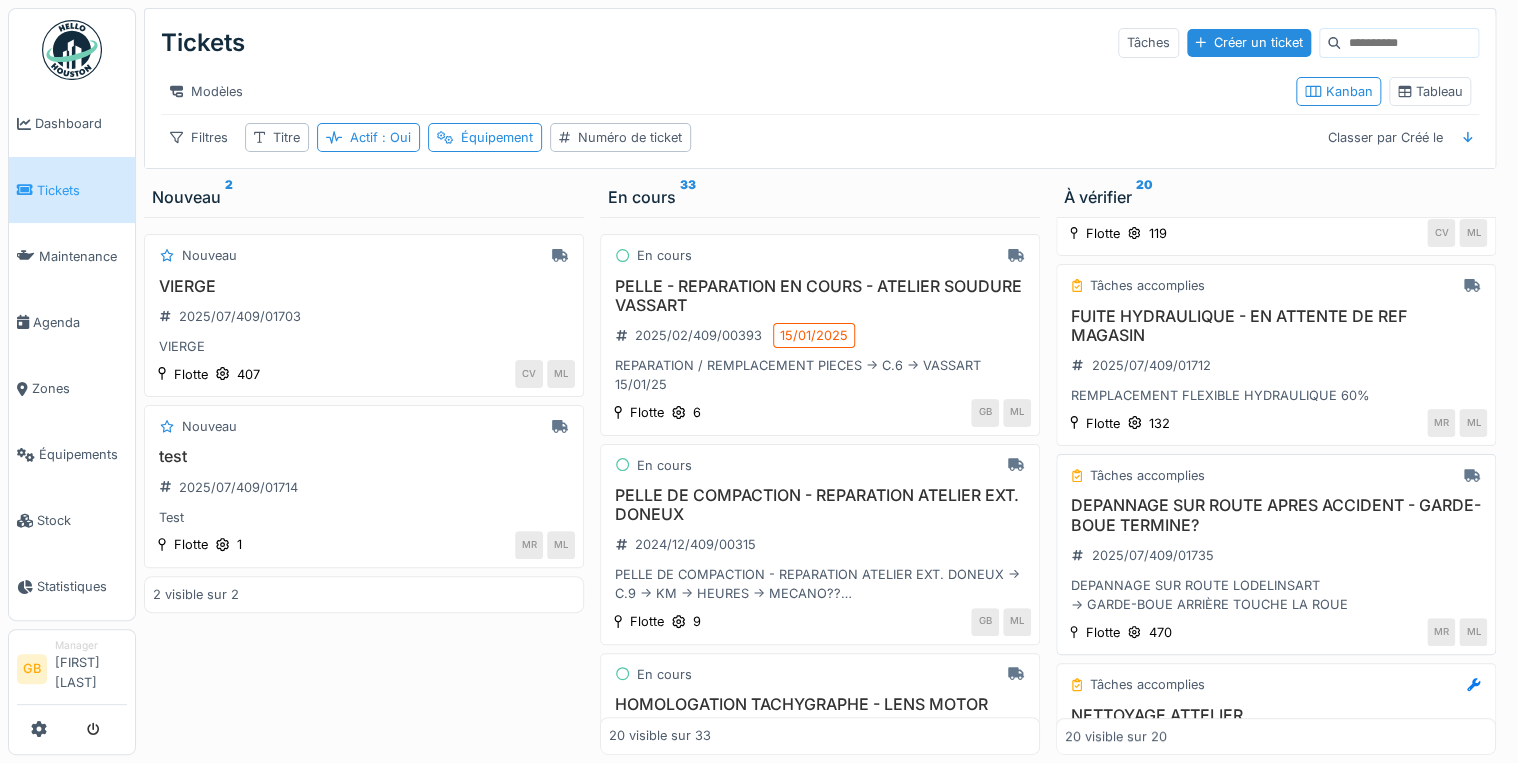 scroll, scrollTop: 400, scrollLeft: 0, axis: vertical 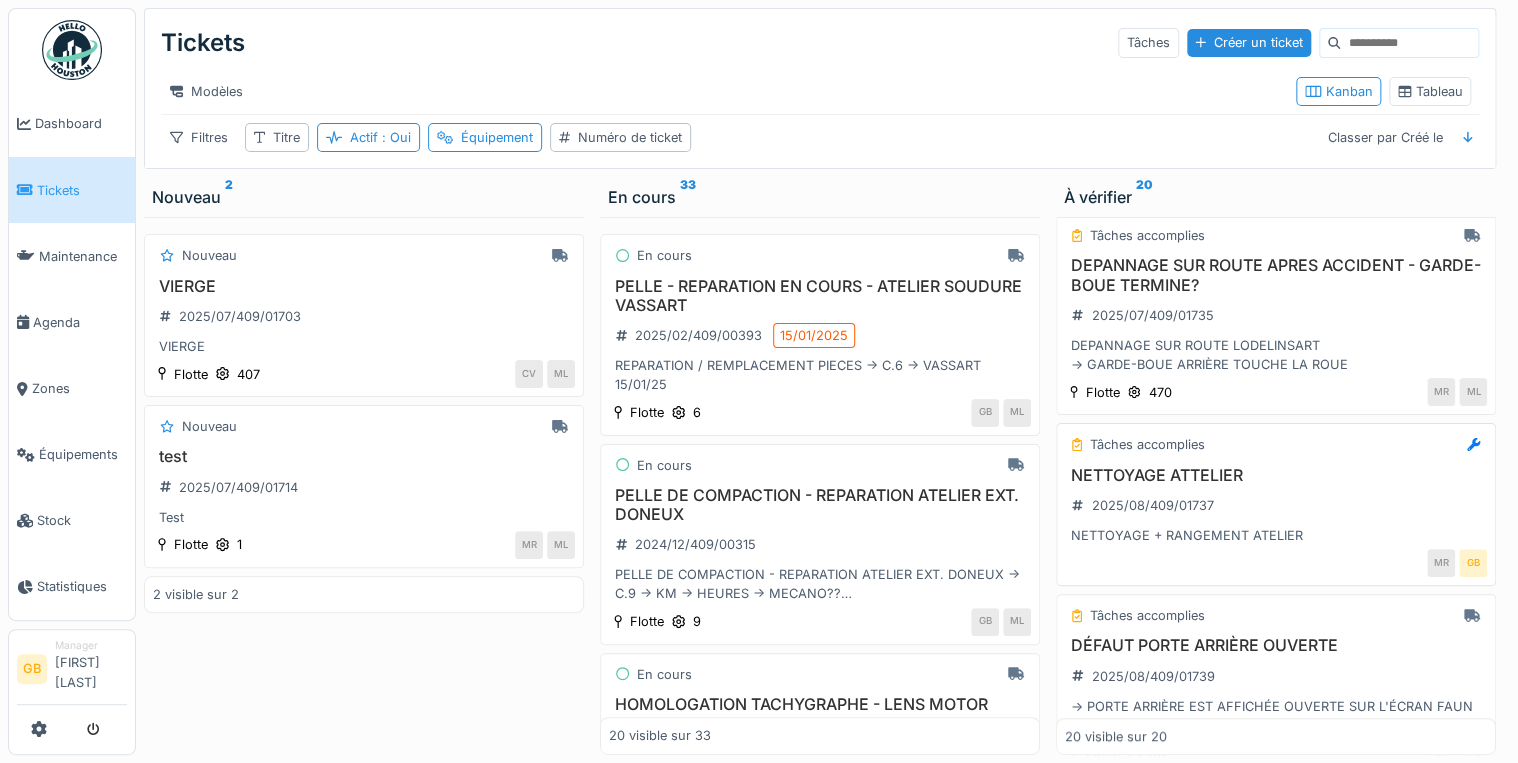 click on "NETTOYAGE ATTELIER" 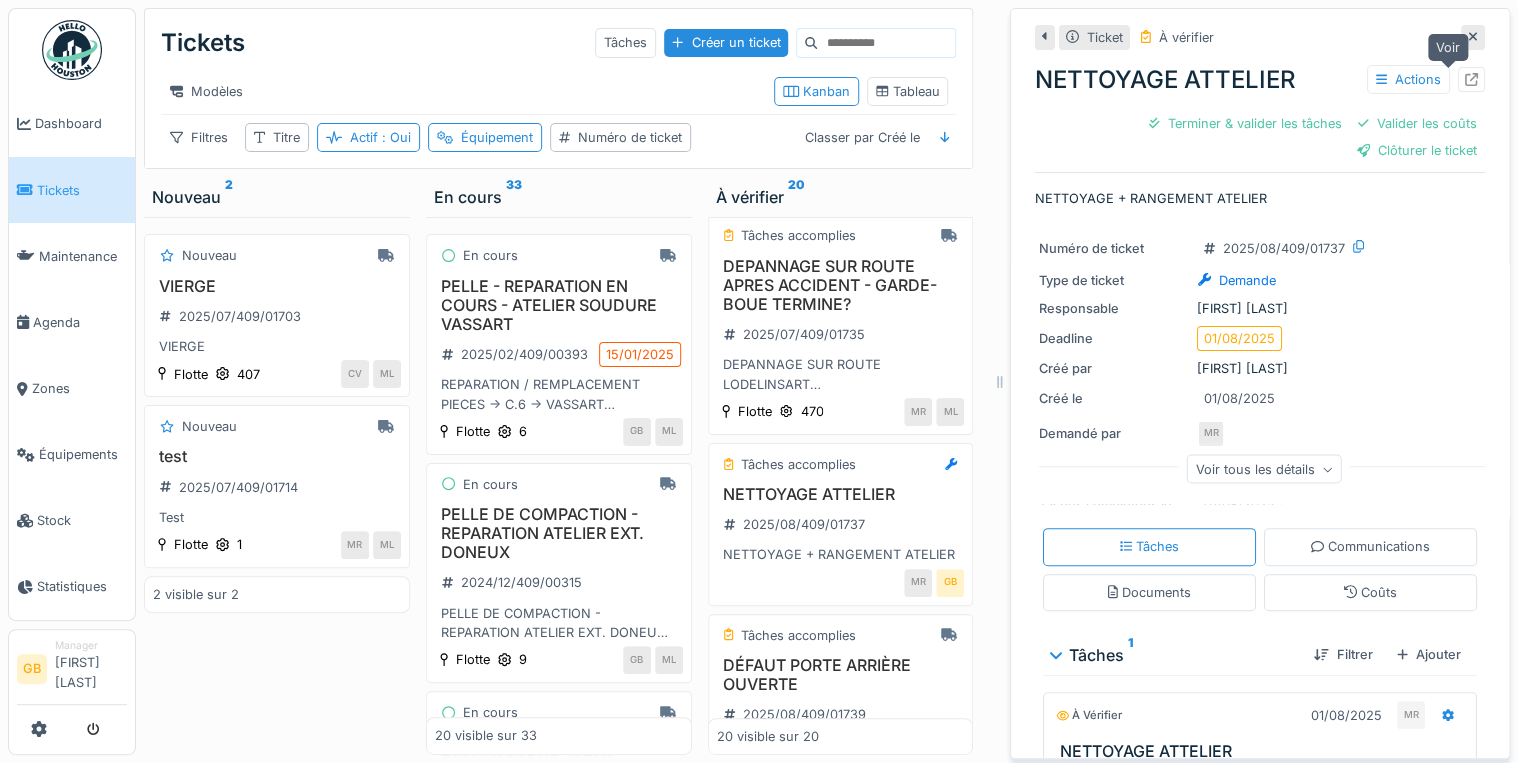 click 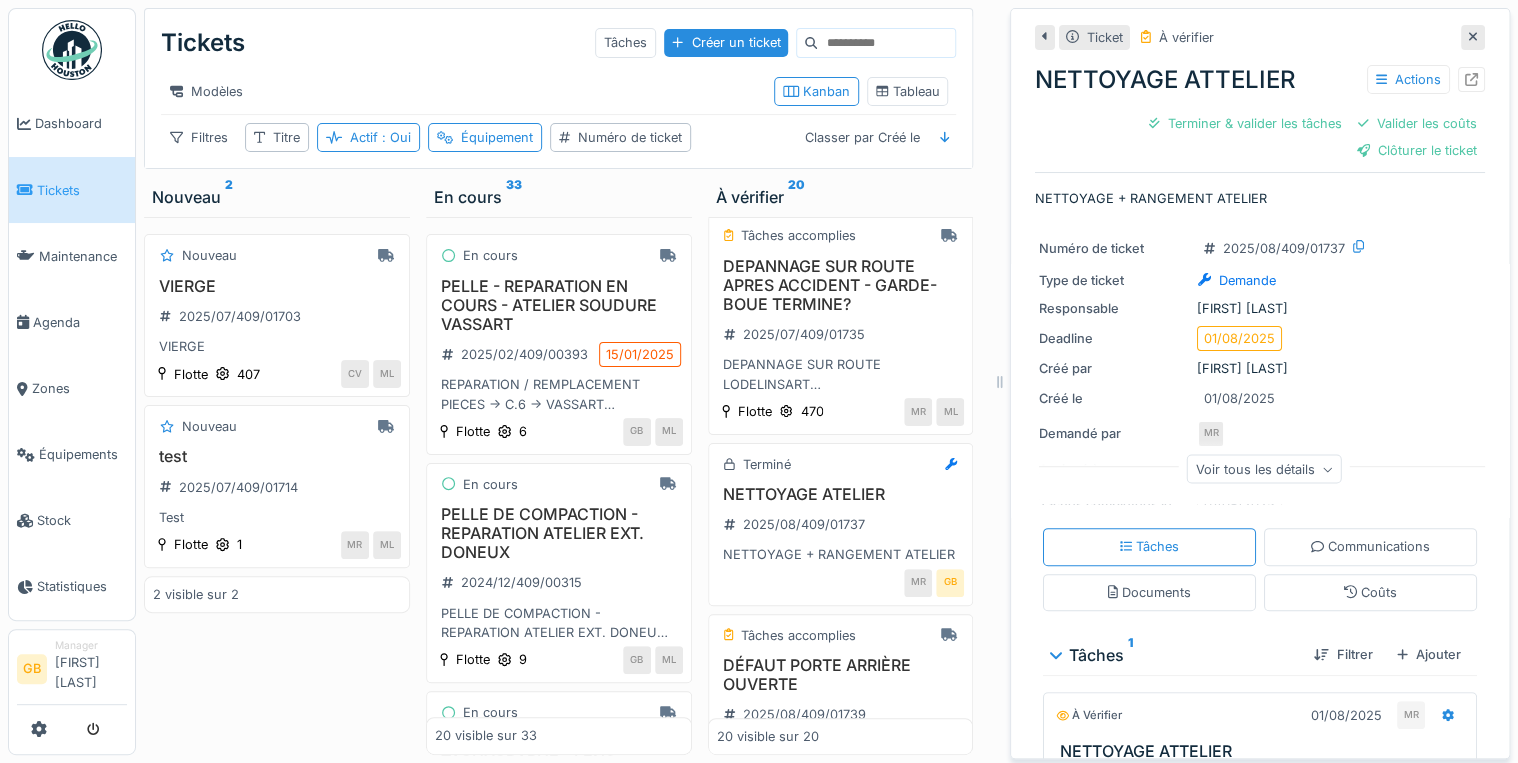 click 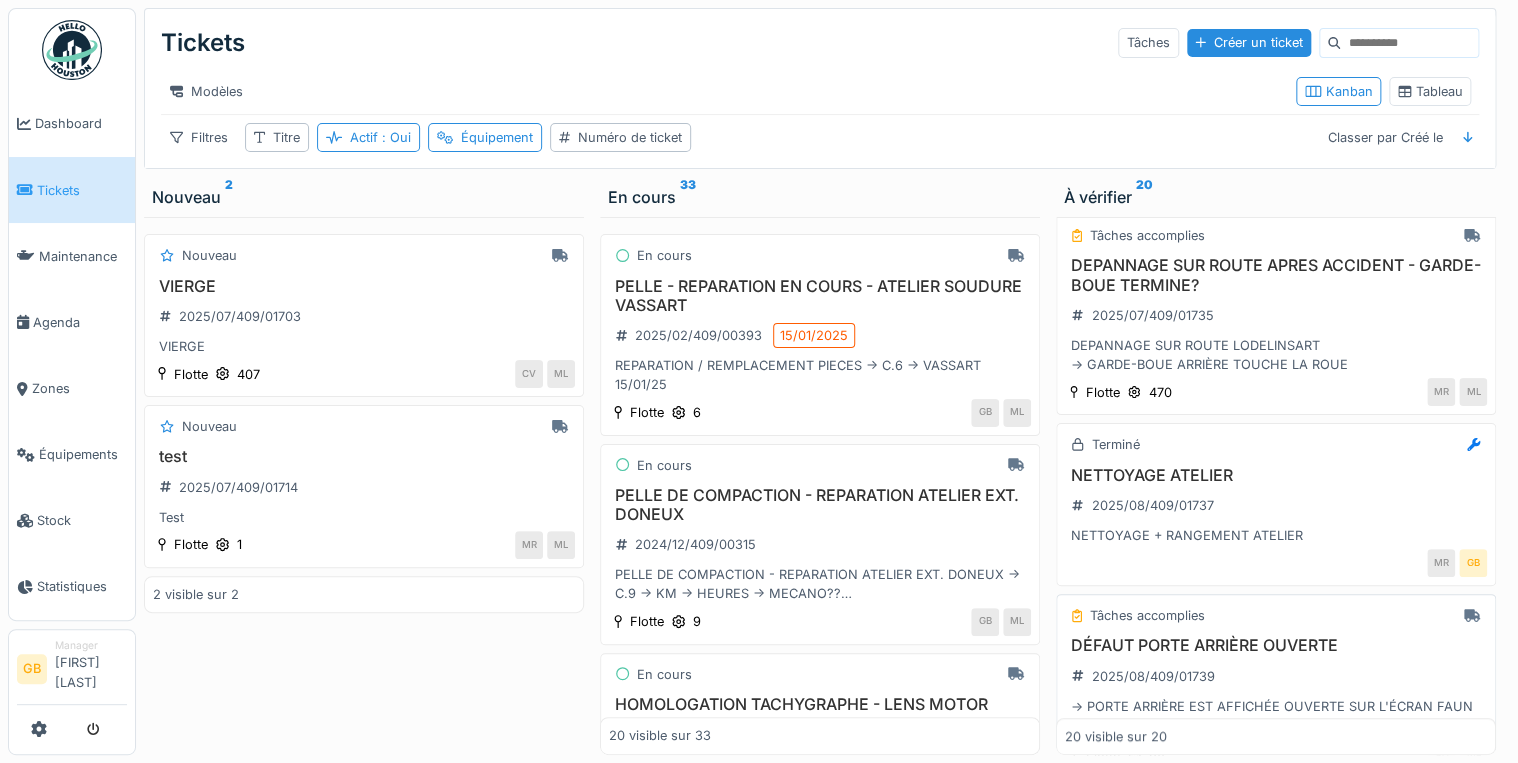 scroll, scrollTop: 560, scrollLeft: 0, axis: vertical 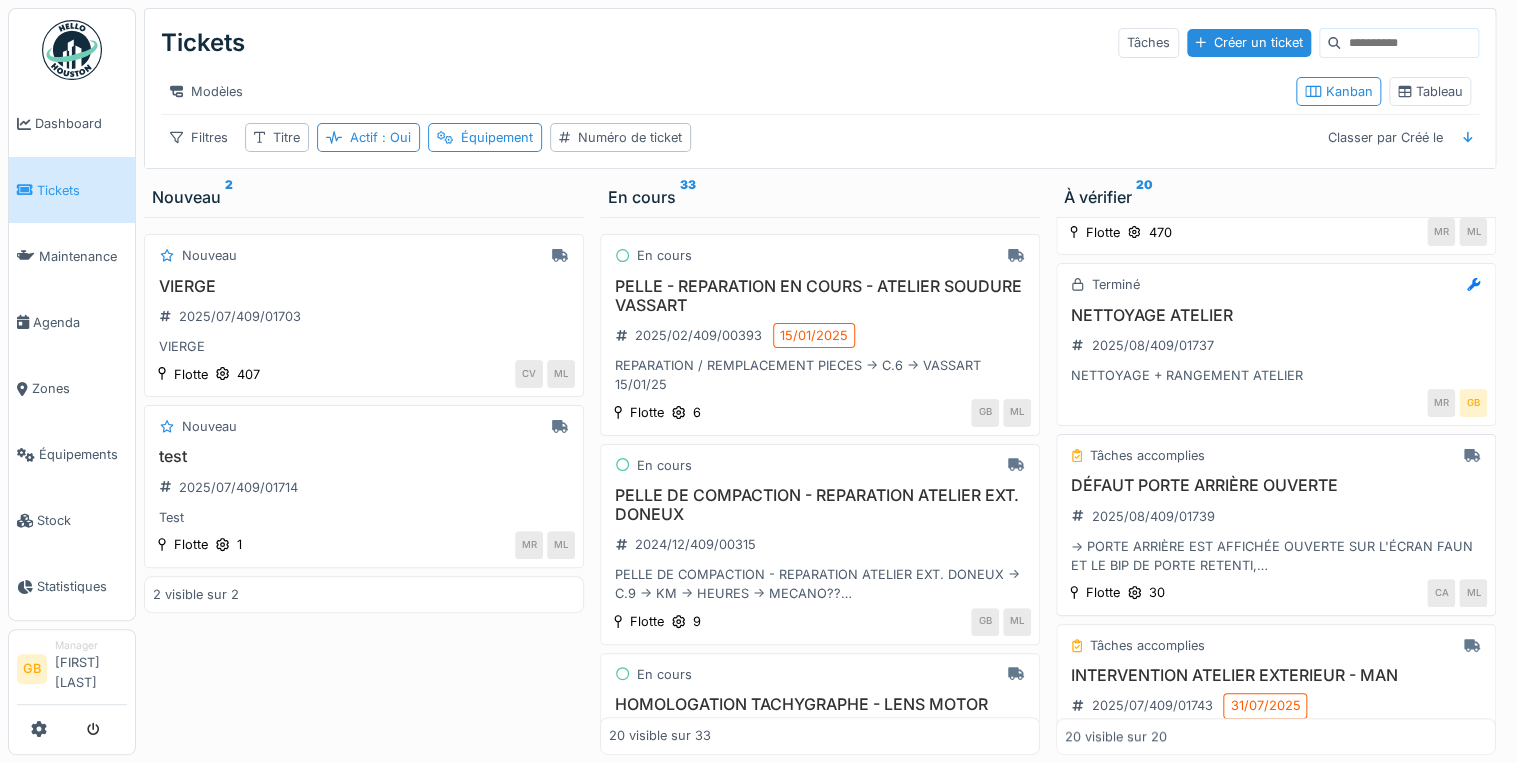 click on "DÉFAUT PORTE ARRIÈRE OUVERTE" 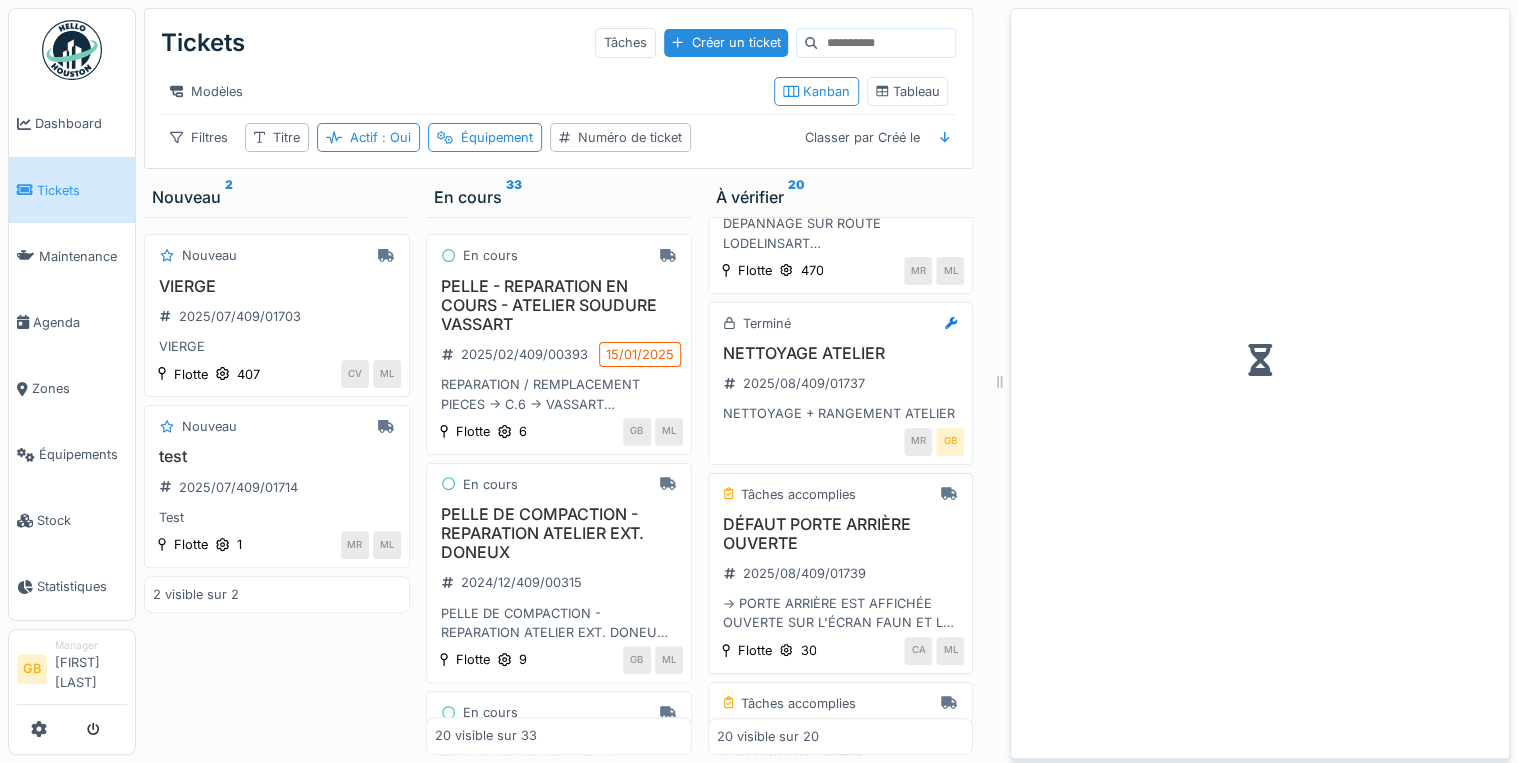 scroll, scrollTop: 598, scrollLeft: 0, axis: vertical 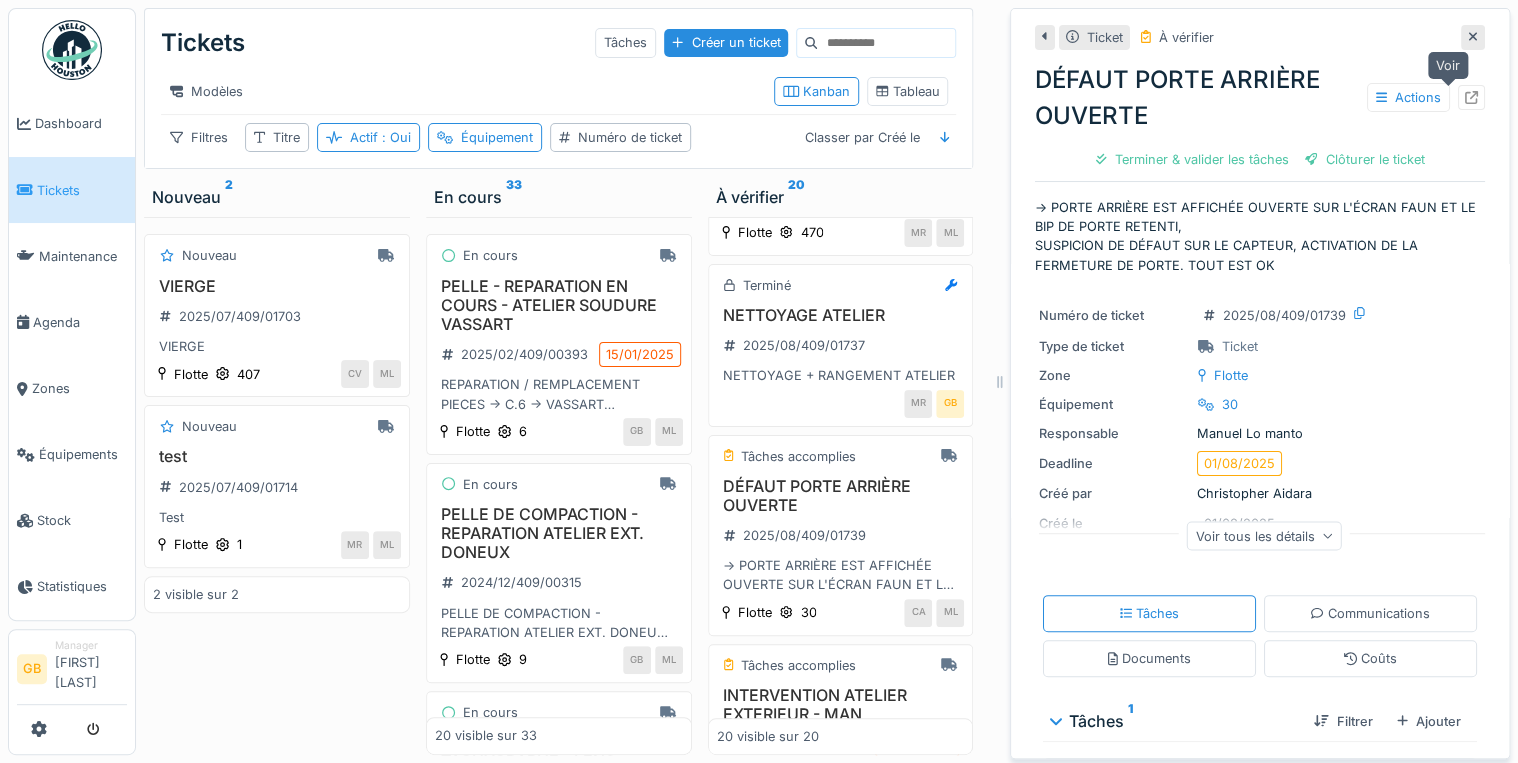 click 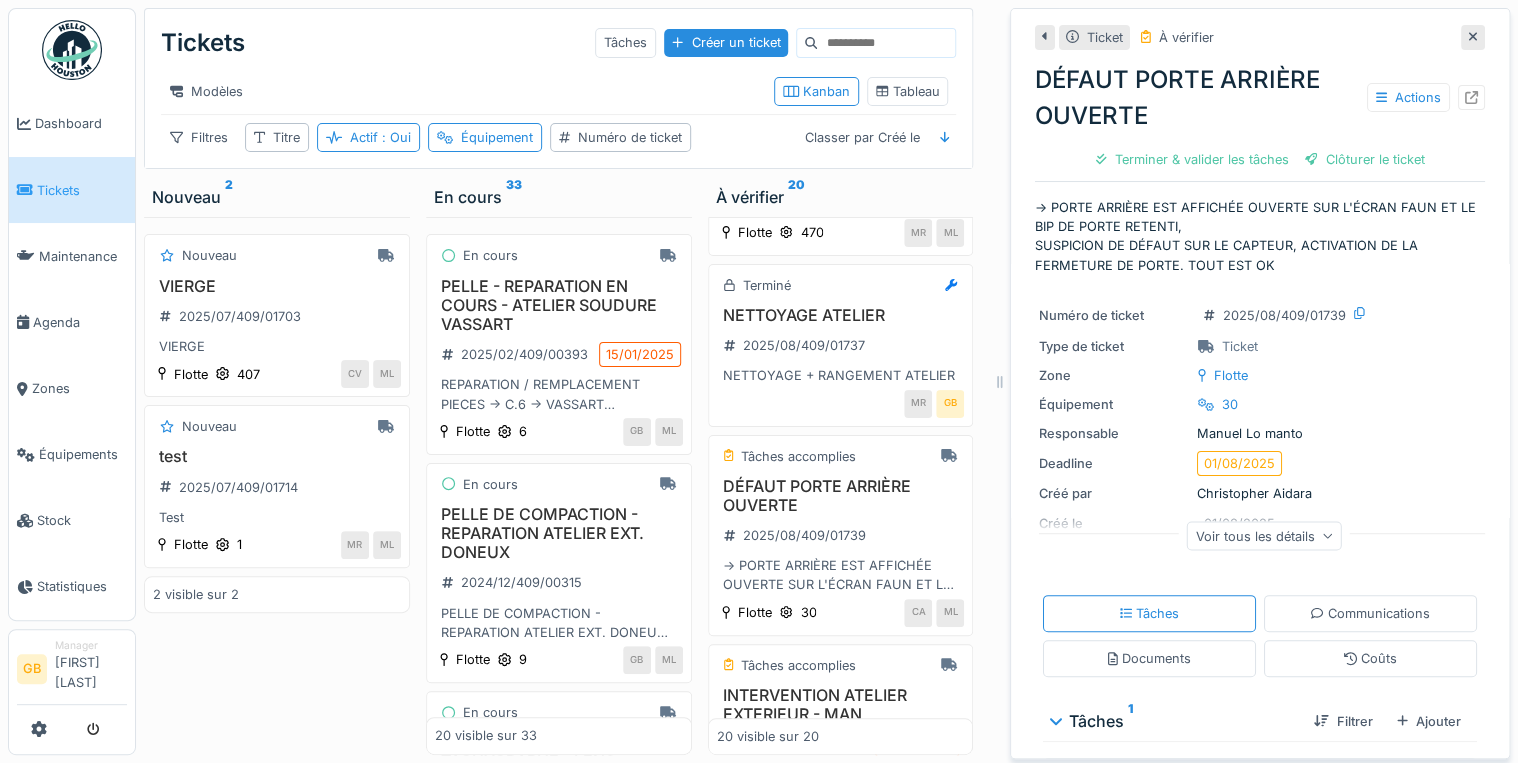 drag, startPoint x: 1443, startPoint y: 32, endPoint x: 1456, endPoint y: 35, distance: 13.341664 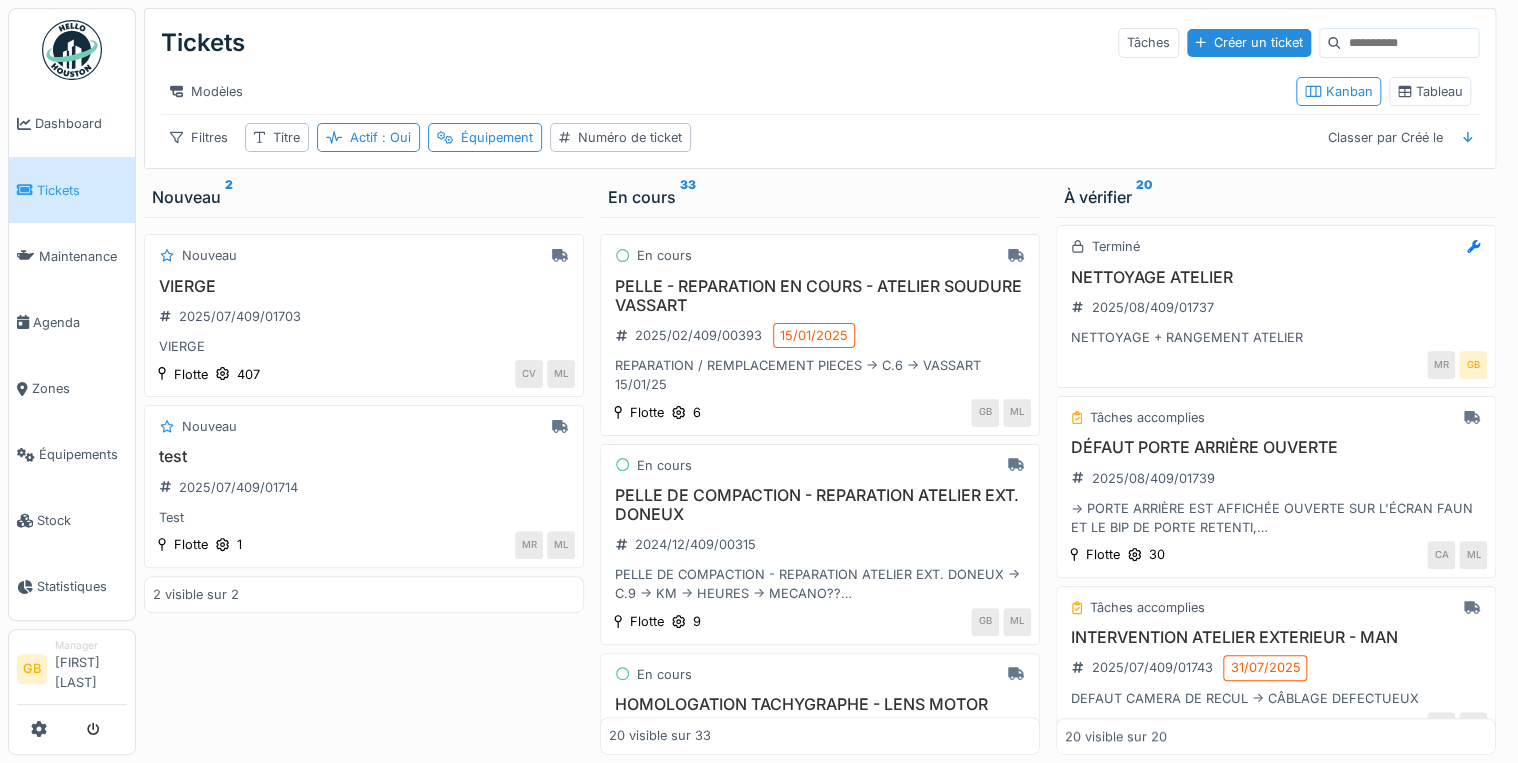 scroll, scrollTop: 560, scrollLeft: 0, axis: vertical 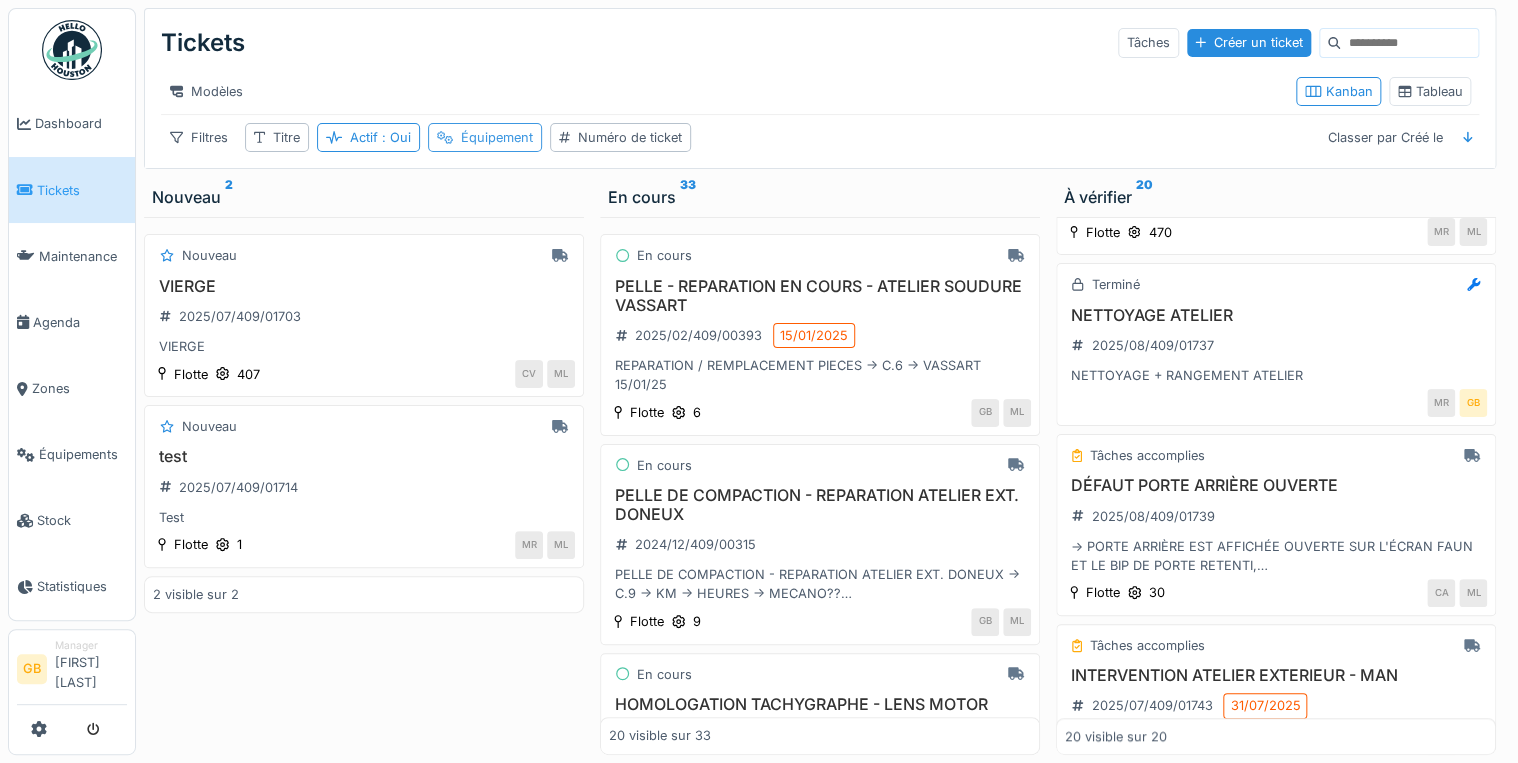 click on "Équipement" 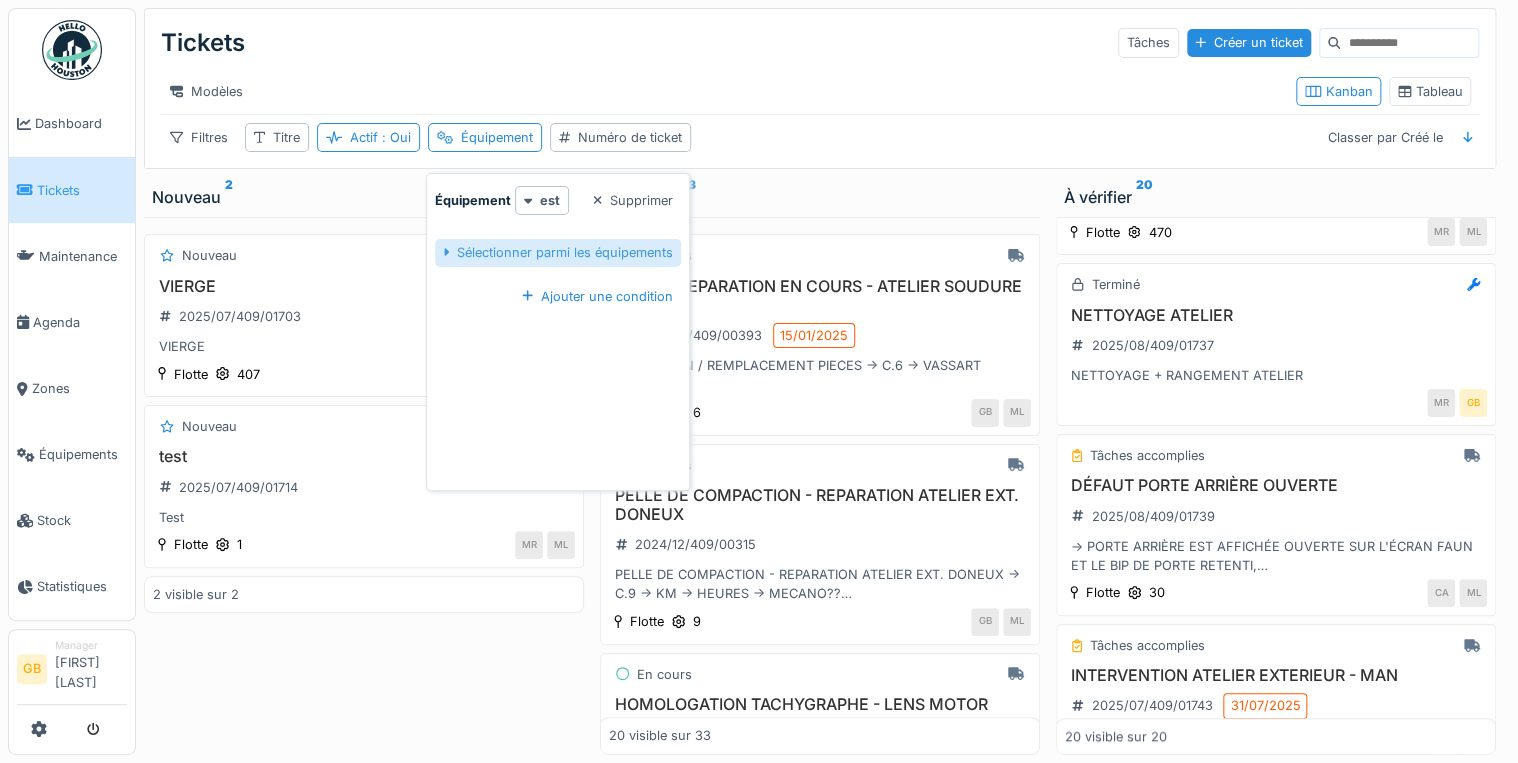 click on "Sélectionner parmi les équipements" 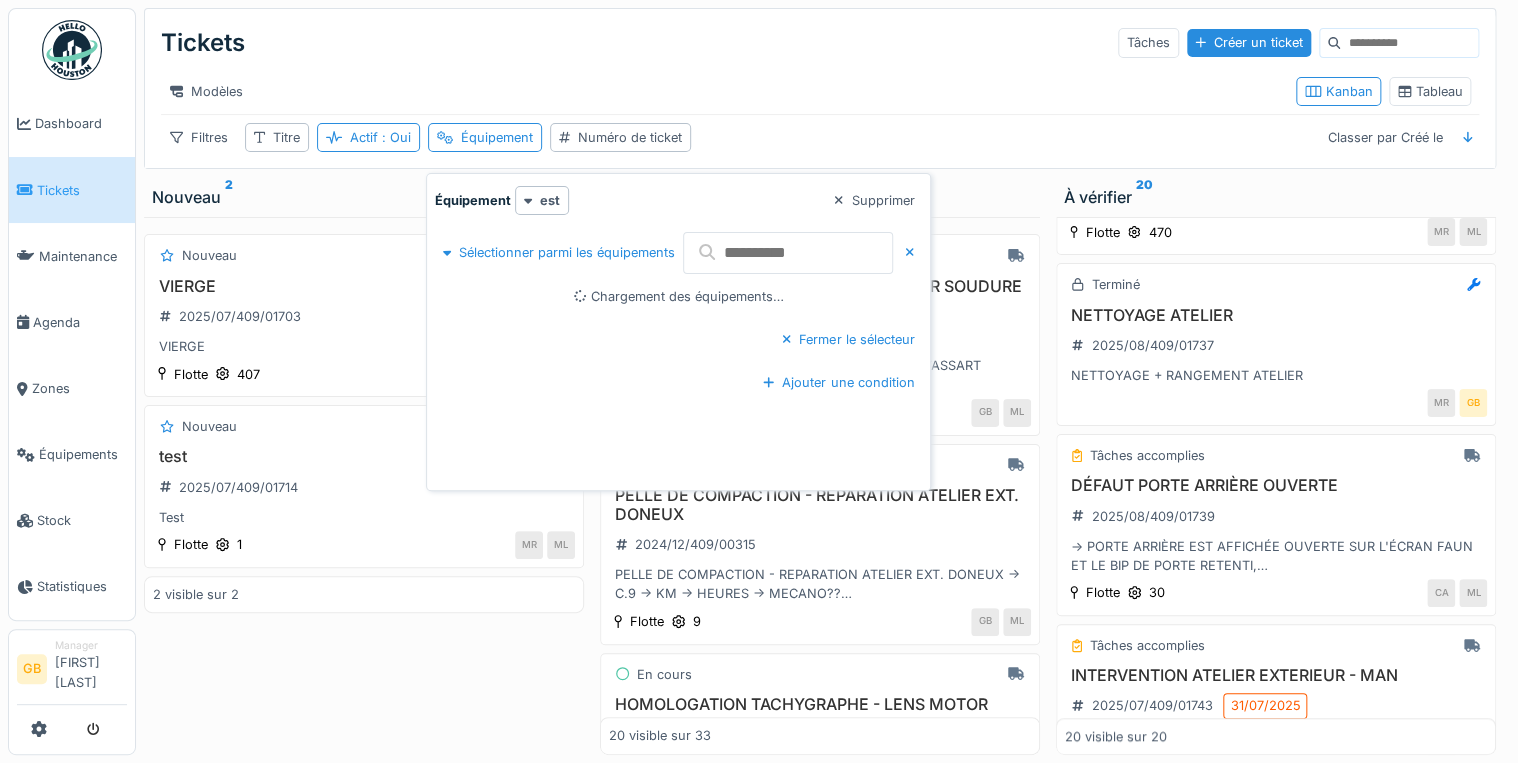 click 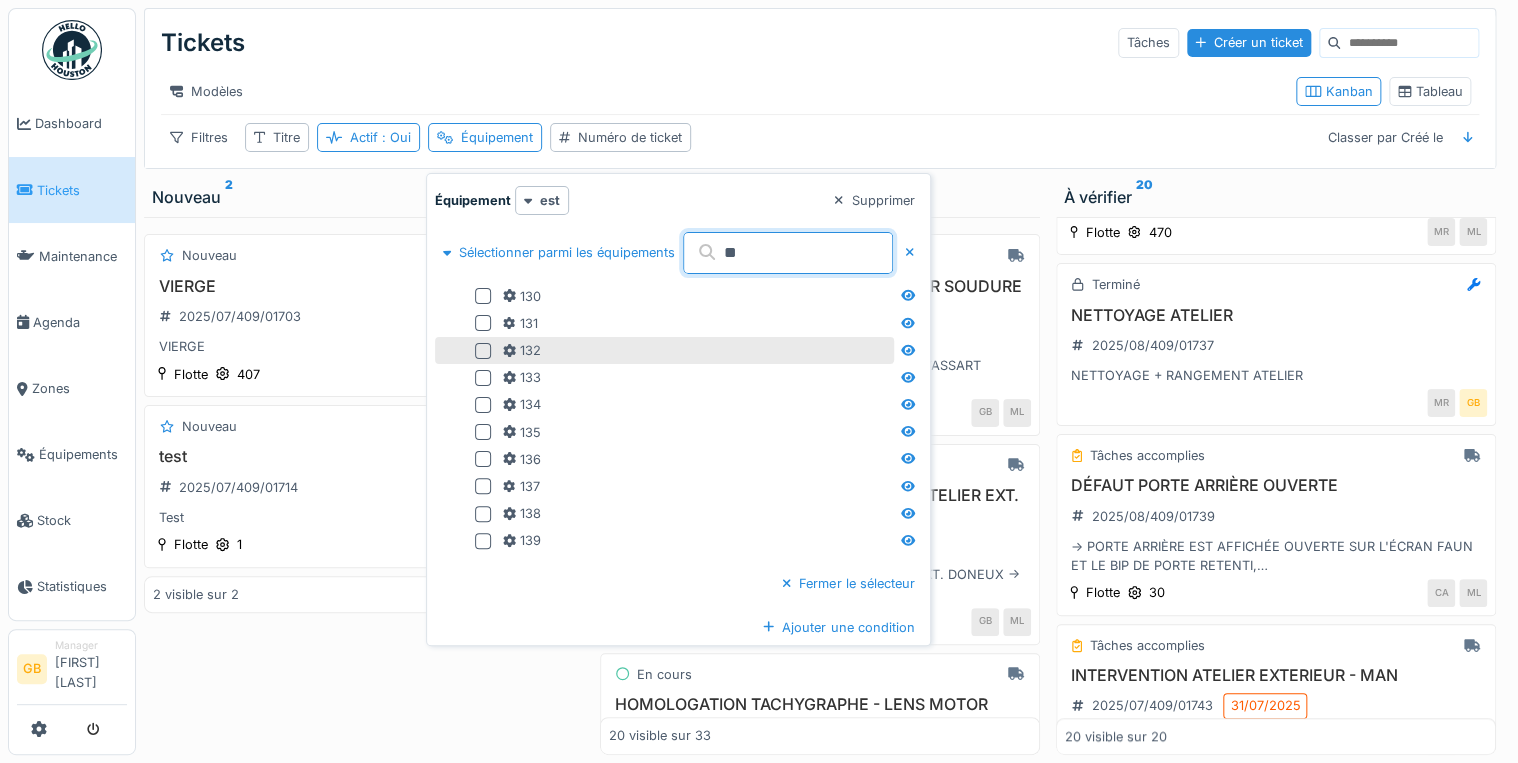 type on "**" 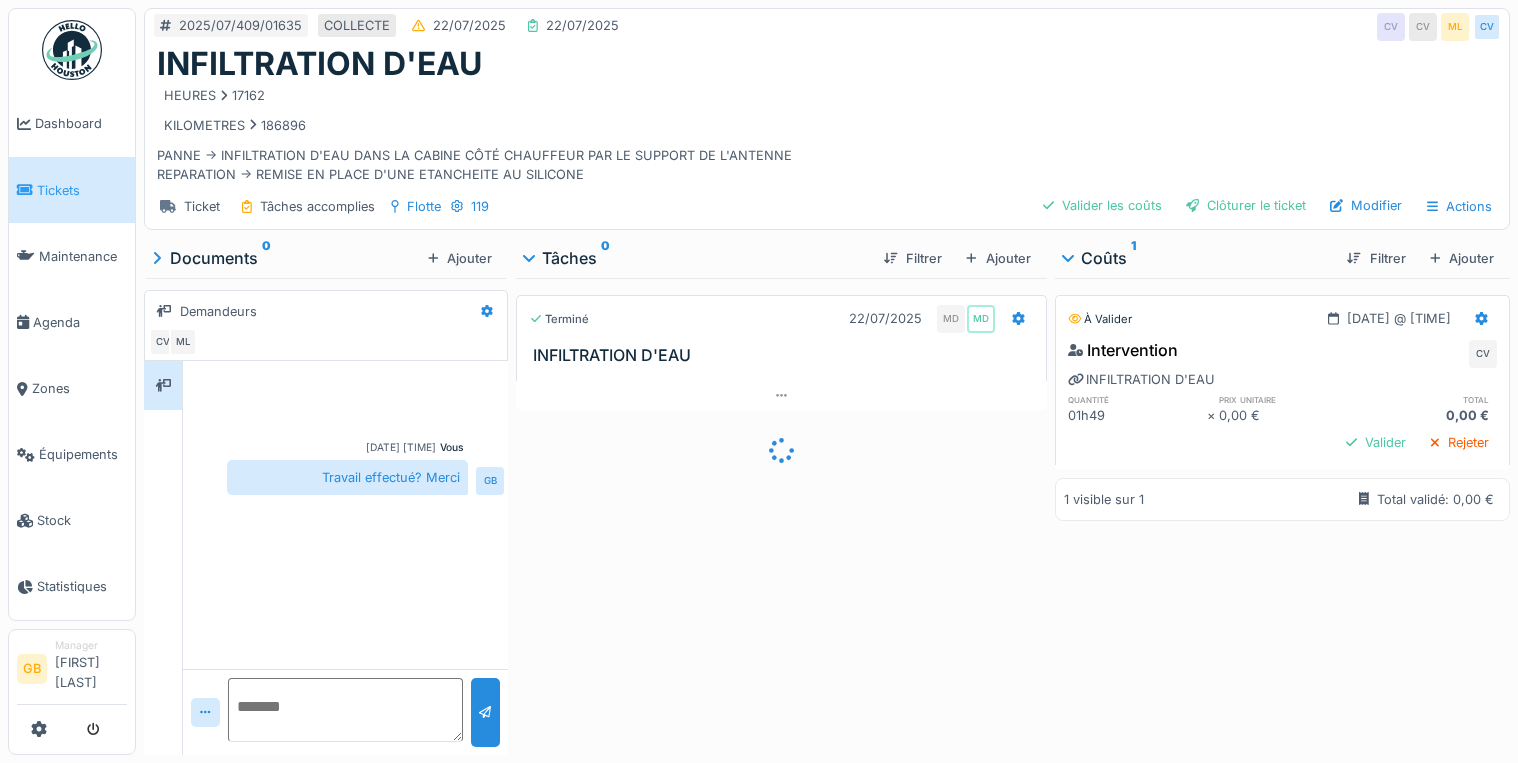 scroll, scrollTop: 0, scrollLeft: 0, axis: both 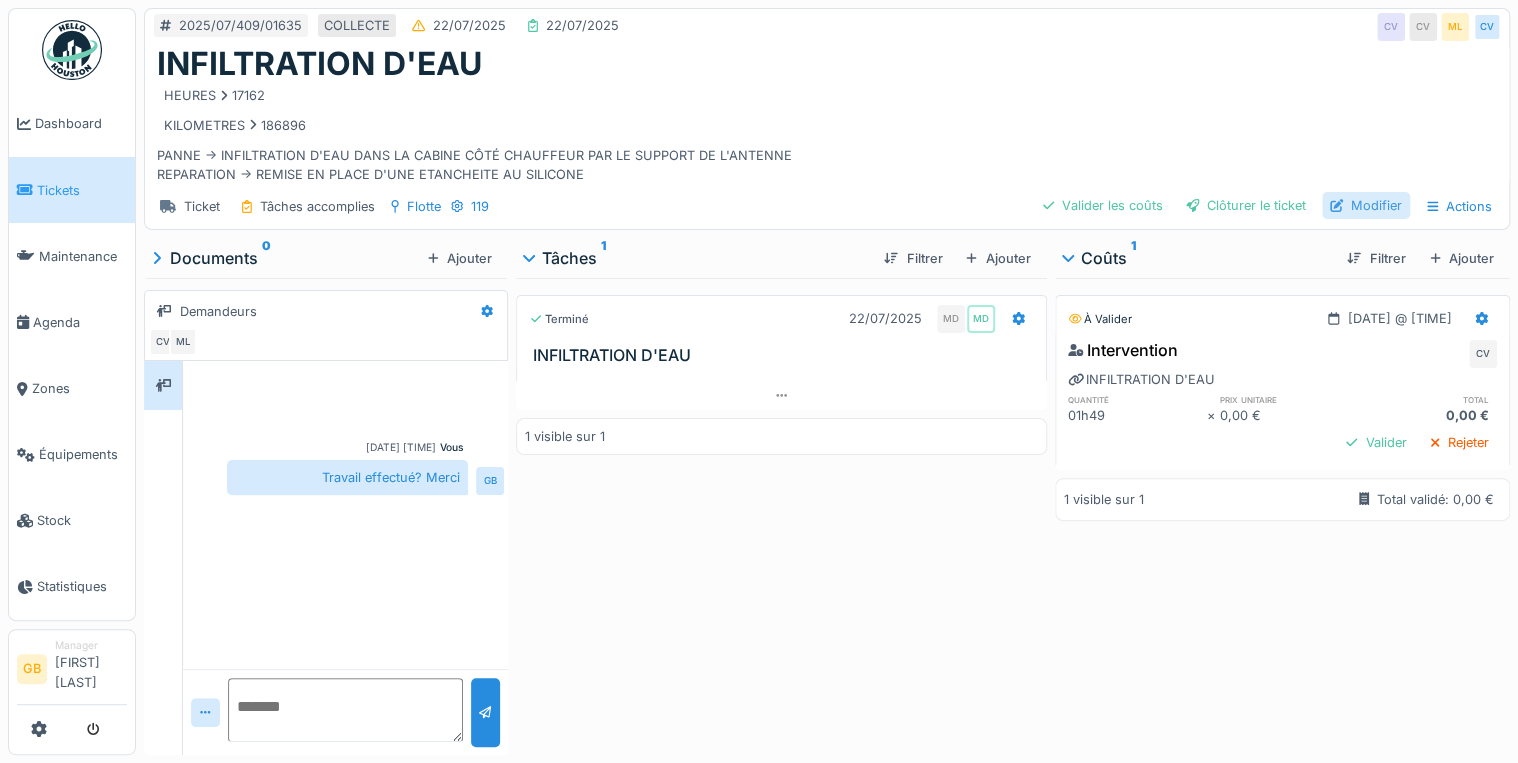 click on "Modifier" at bounding box center (1366, 205) 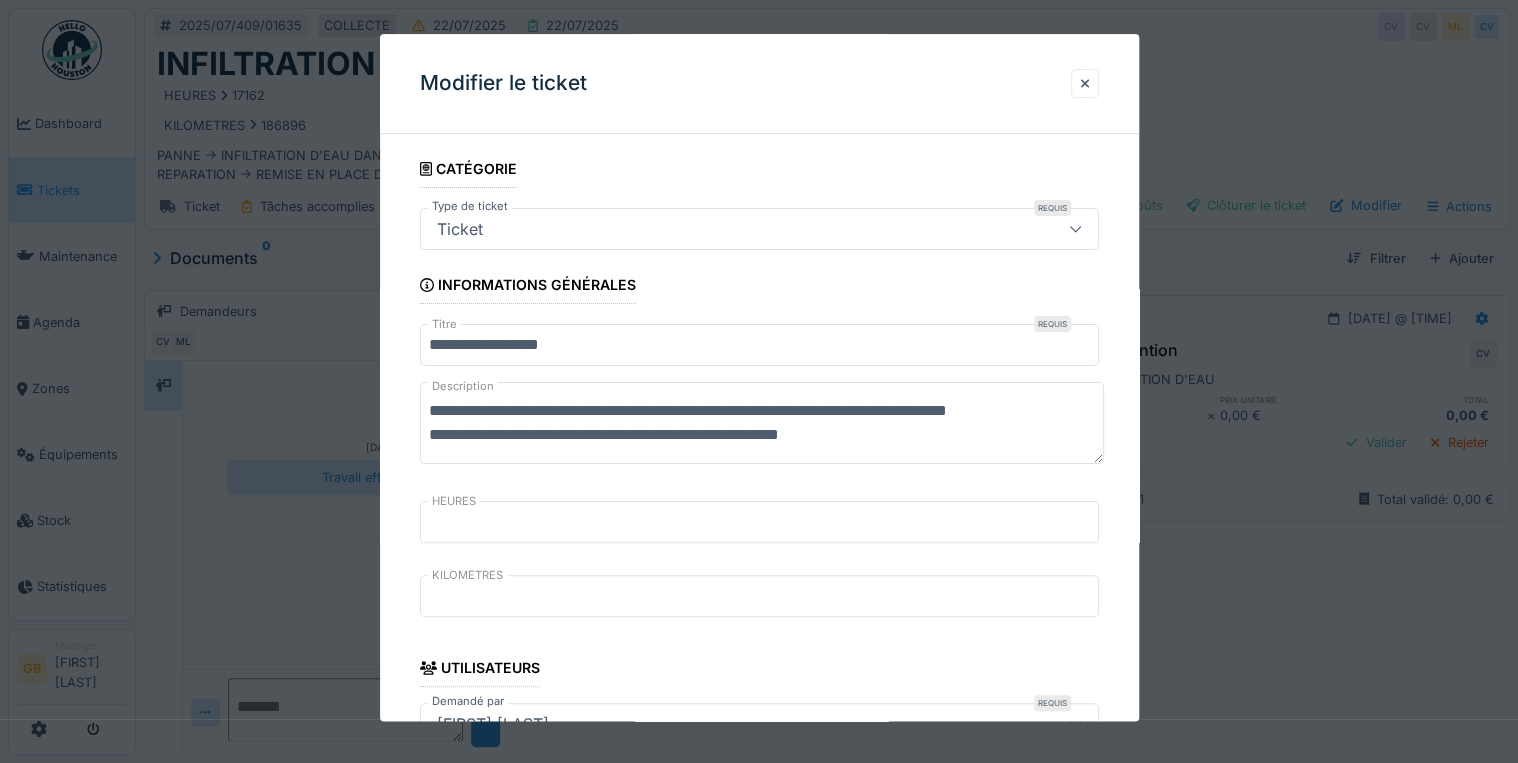 scroll, scrollTop: 24, scrollLeft: 0, axis: vertical 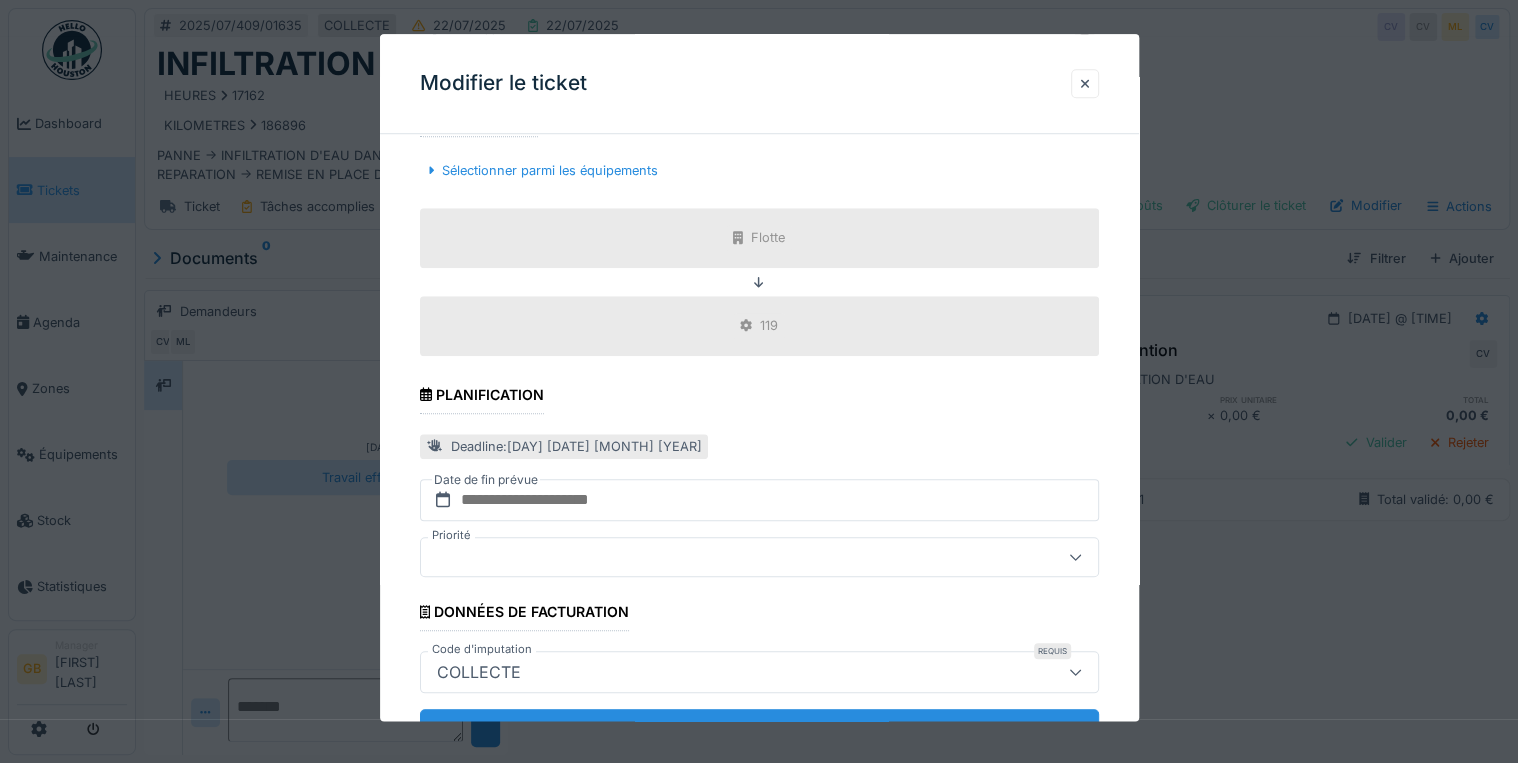 click on "**********" at bounding box center [759, 730] 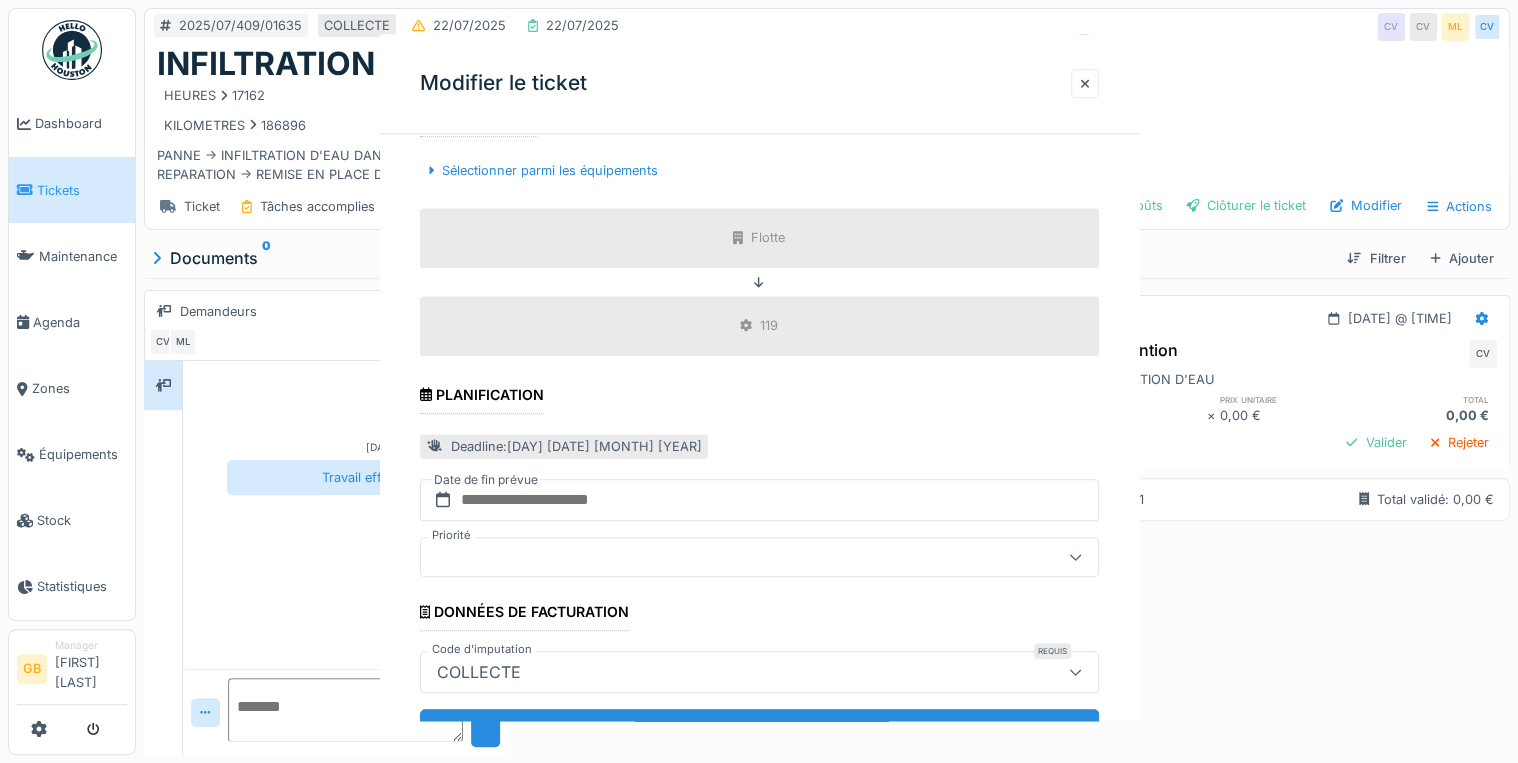 scroll, scrollTop: 0, scrollLeft: 0, axis: both 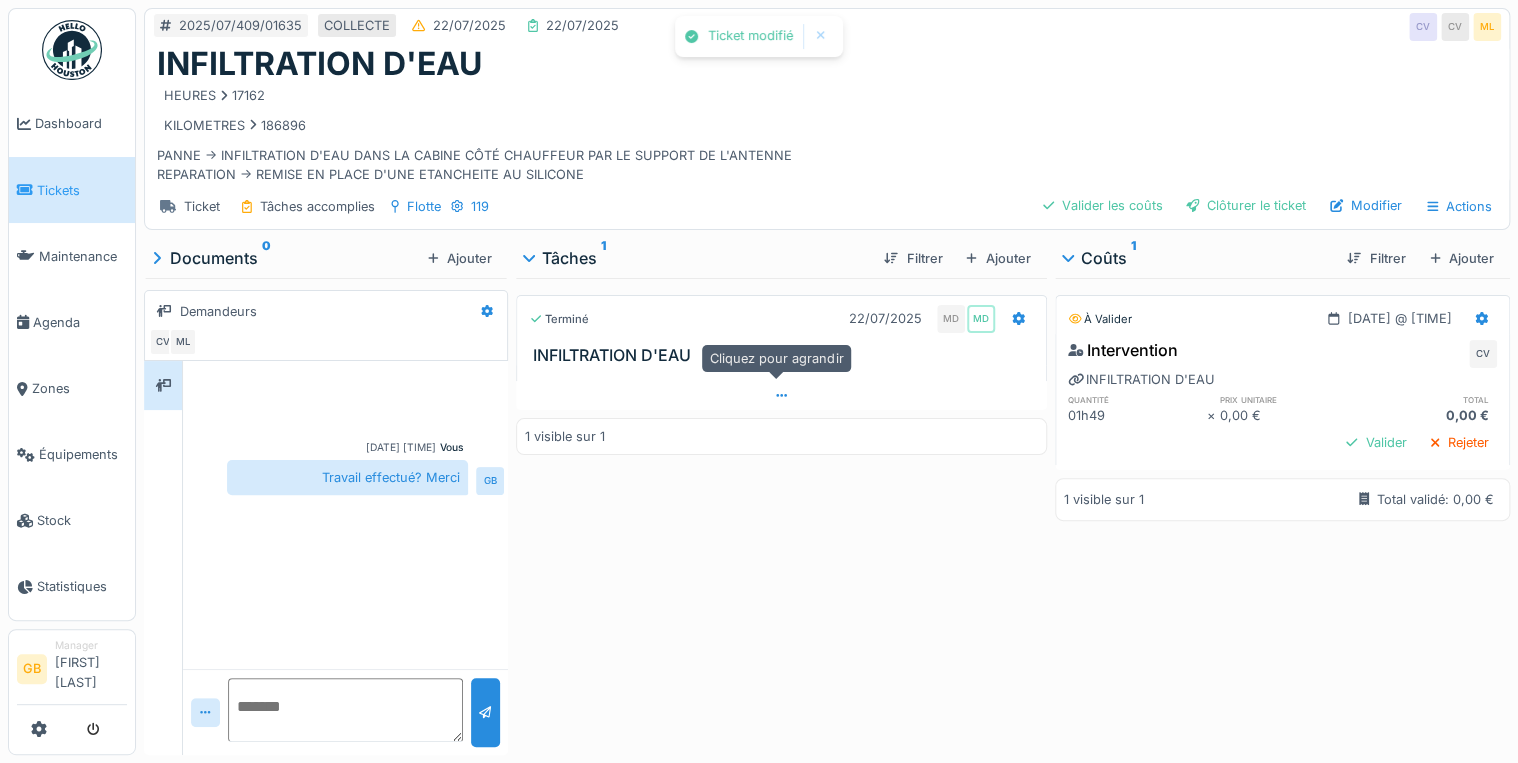 click at bounding box center (781, 395) 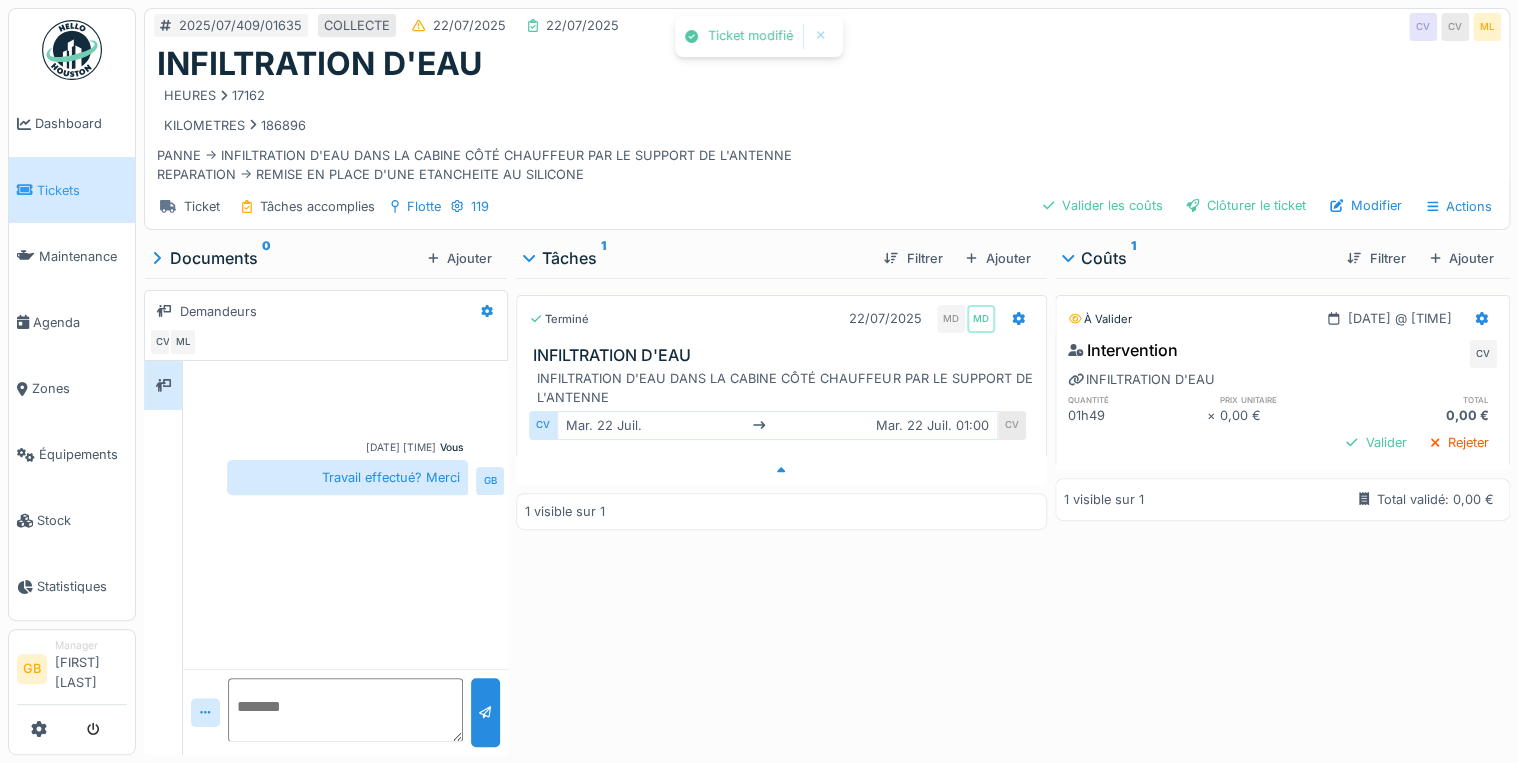scroll, scrollTop: 12, scrollLeft: 0, axis: vertical 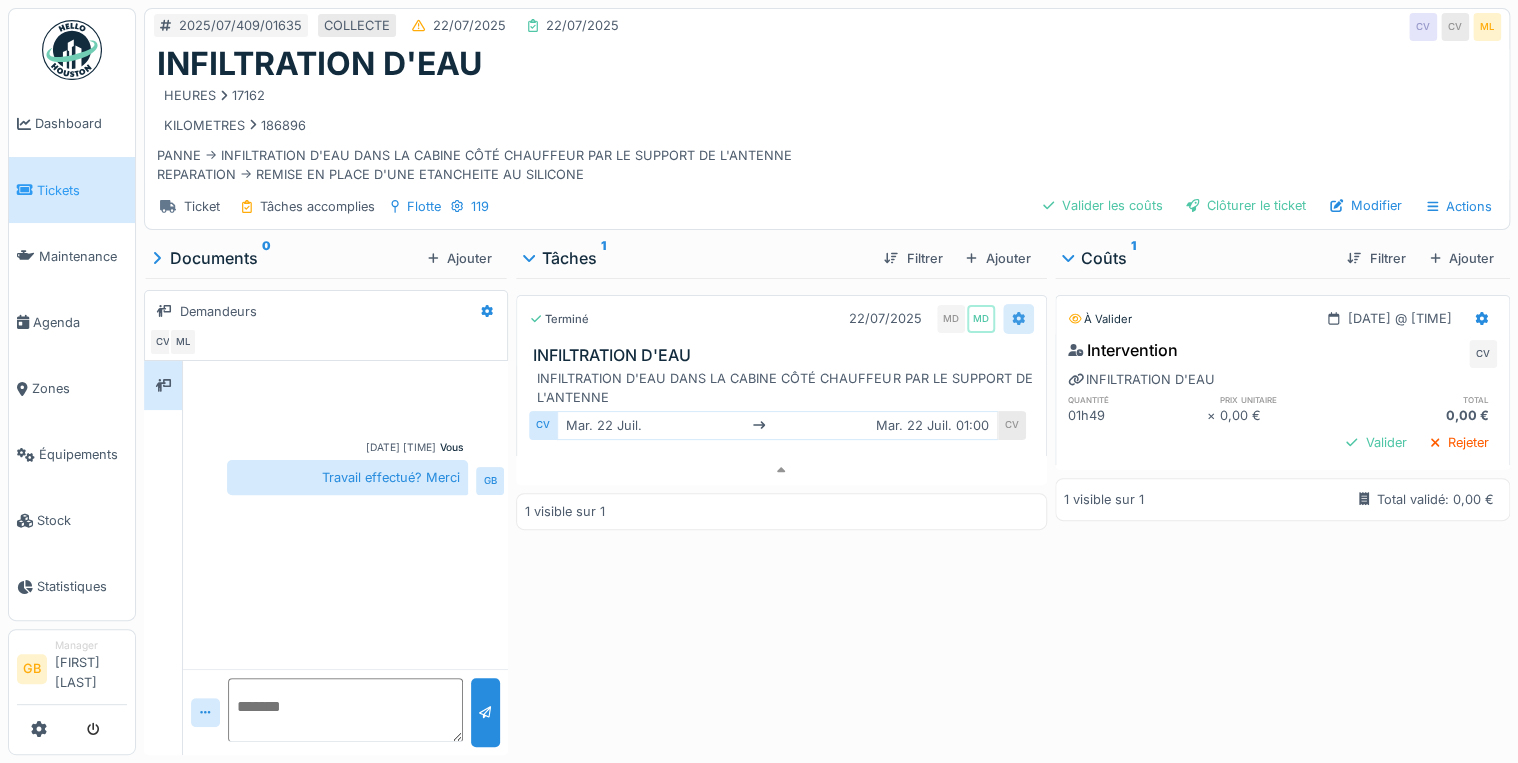 click 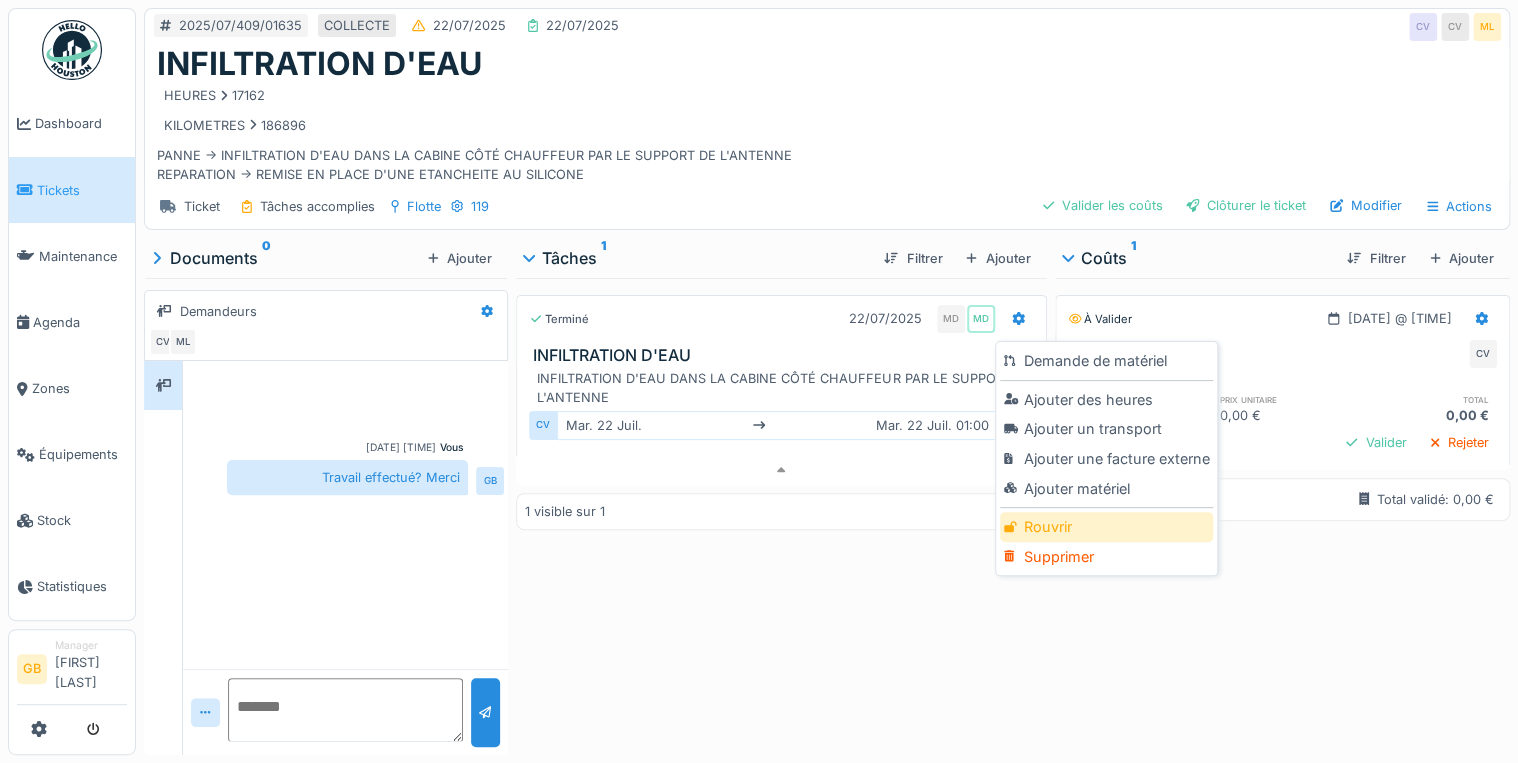 click on "Rouvrir" at bounding box center (1106, 527) 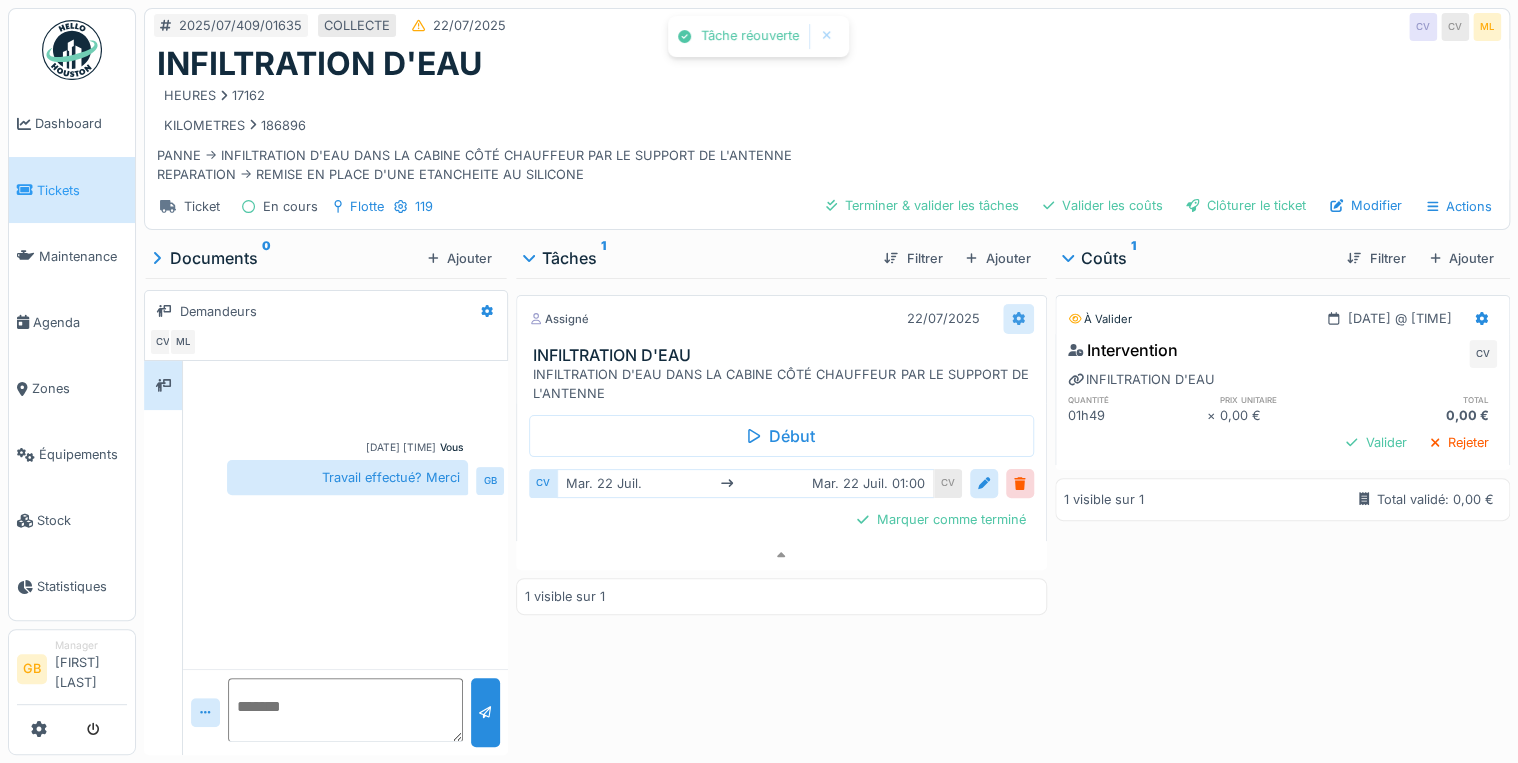 click 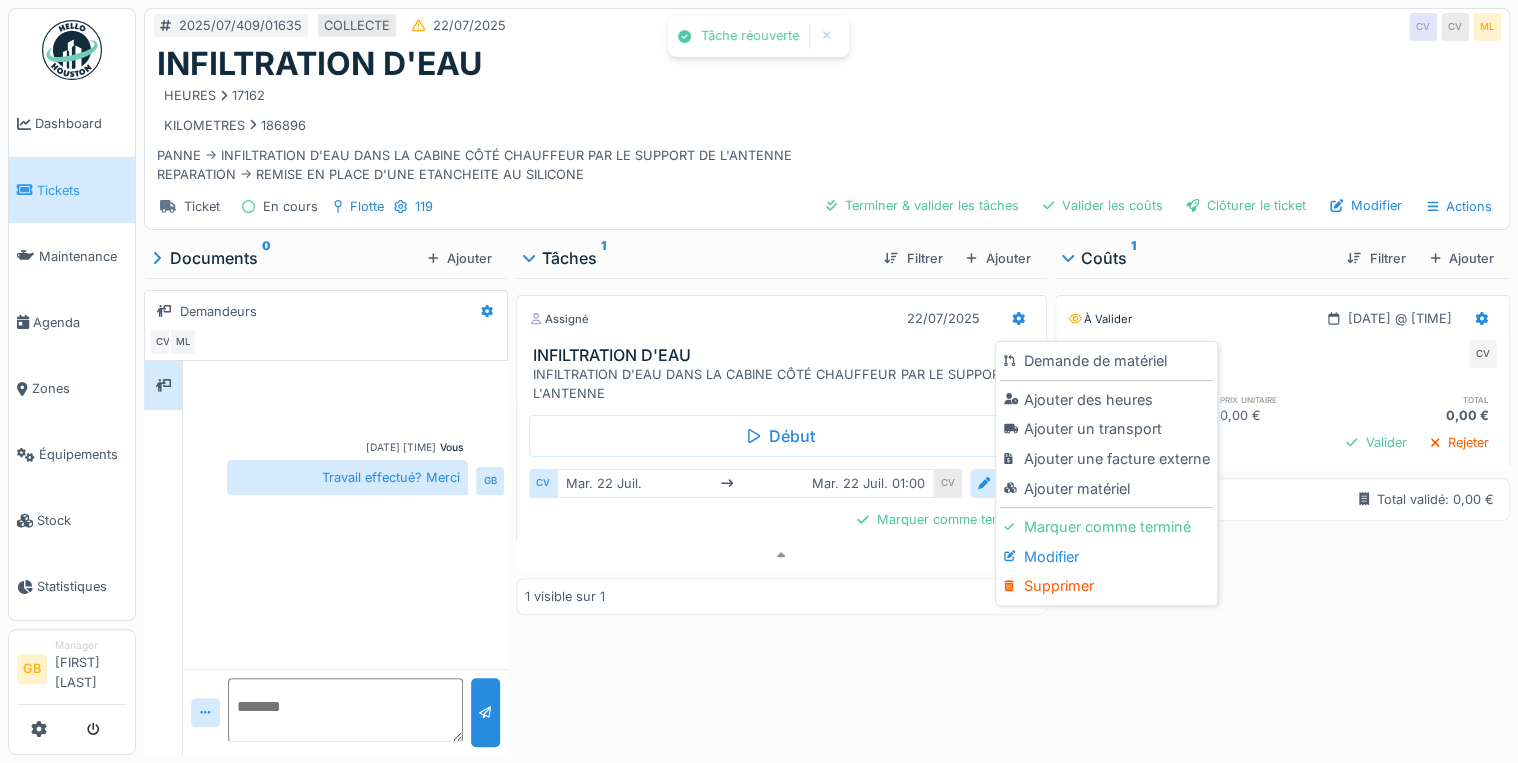 click on "Modifier" at bounding box center (1106, 557) 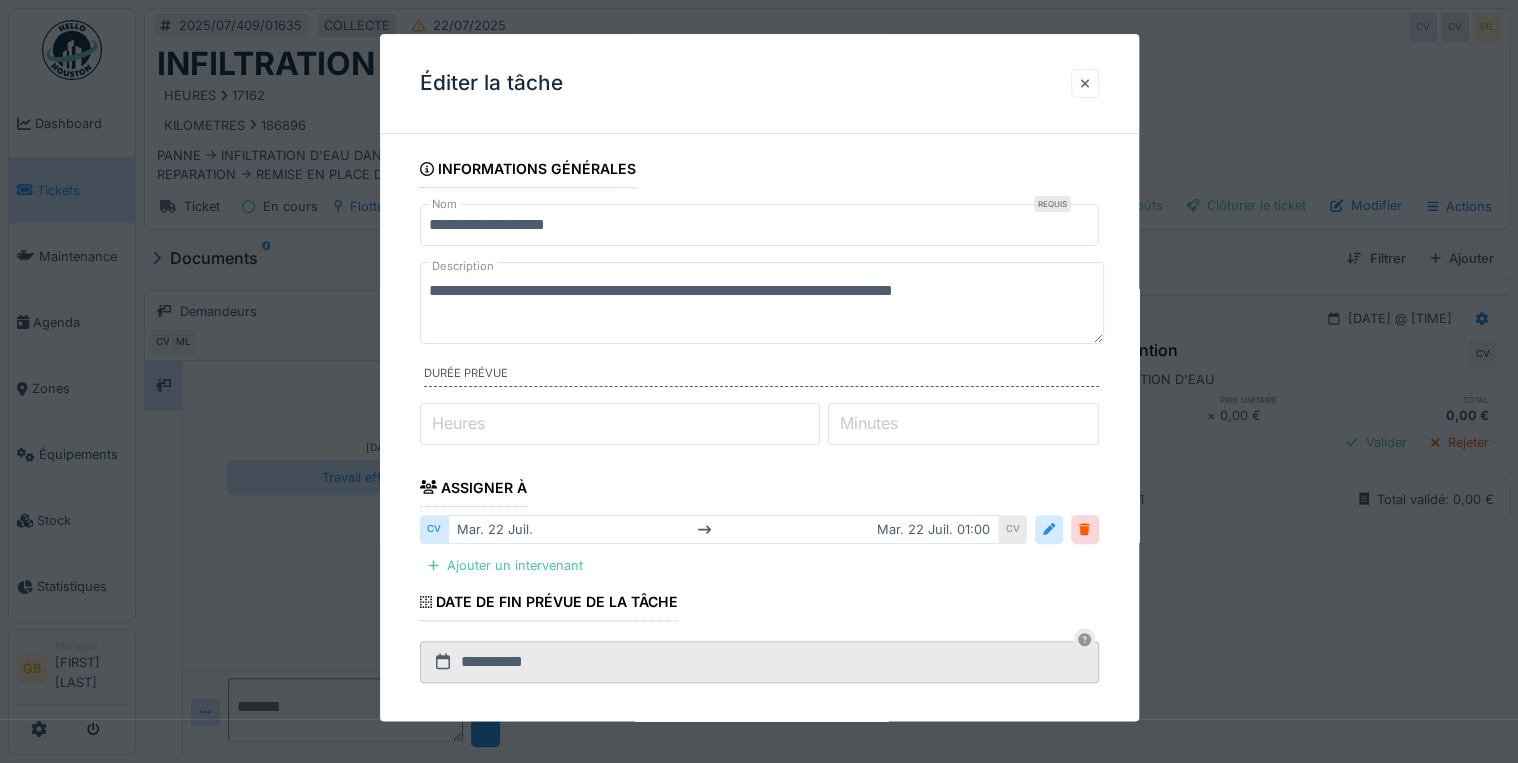 click at bounding box center (1085, 83) 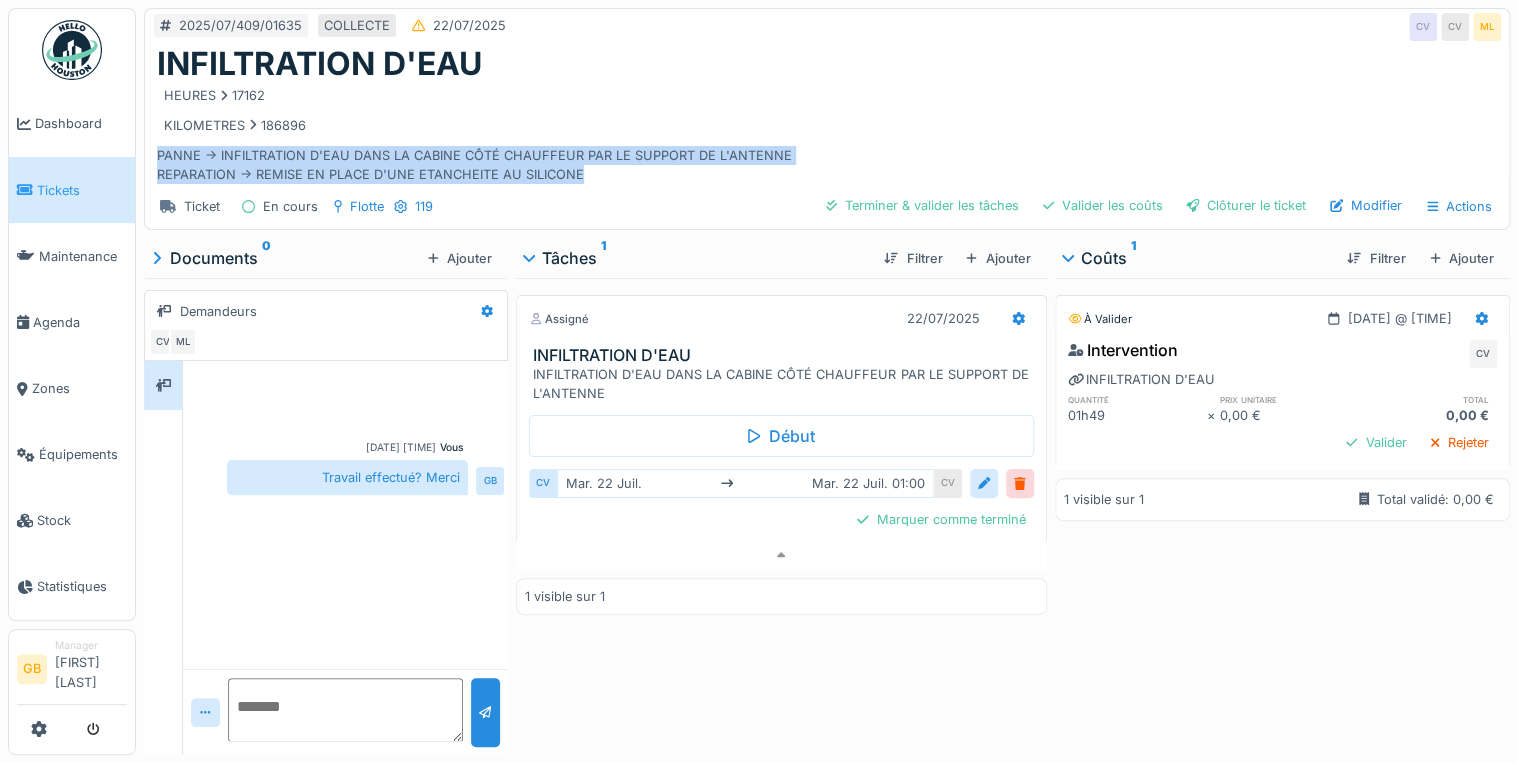 drag, startPoint x: 597, startPoint y: 161, endPoint x: 152, endPoint y: 140, distance: 445.49524 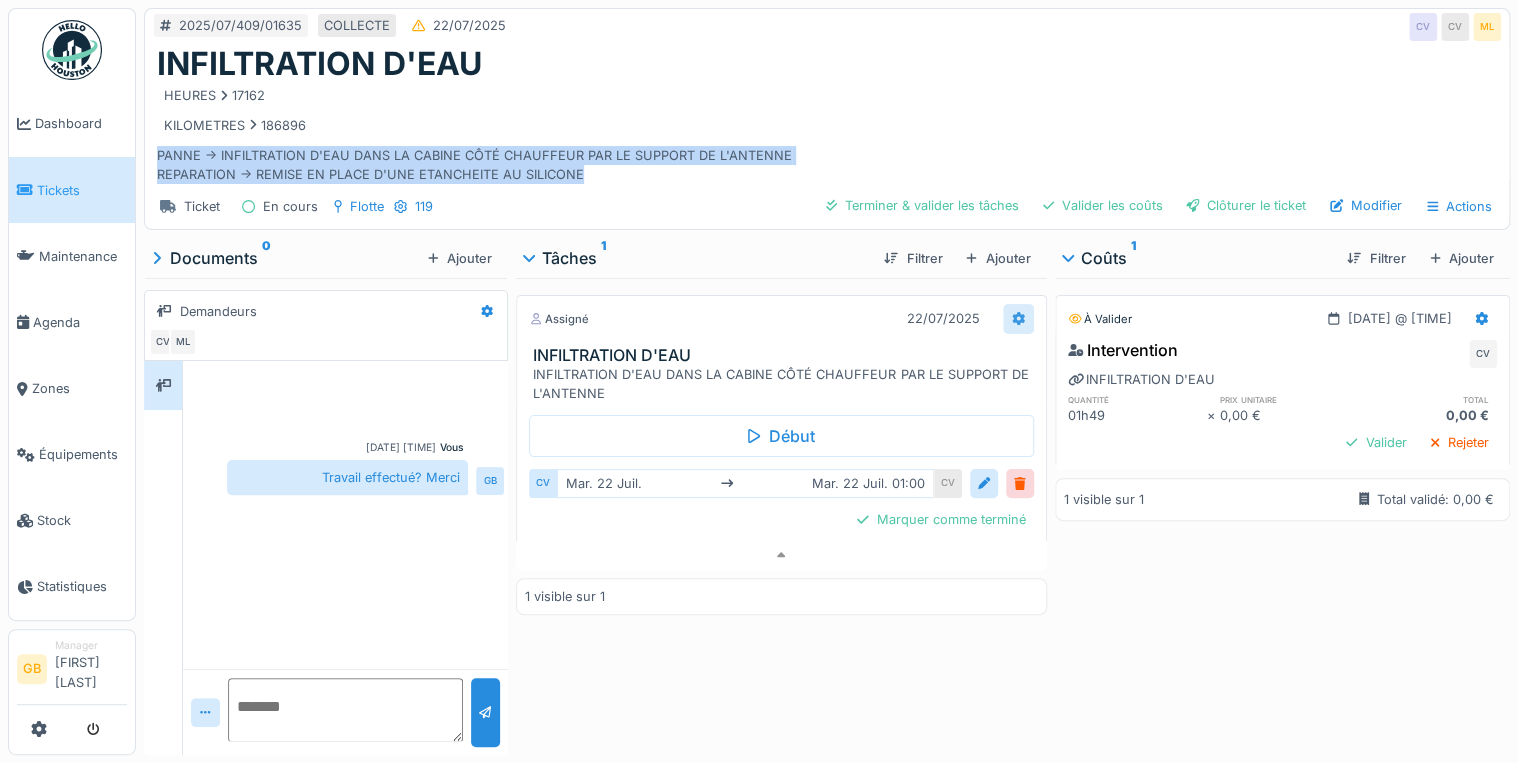 click at bounding box center [1018, 318] 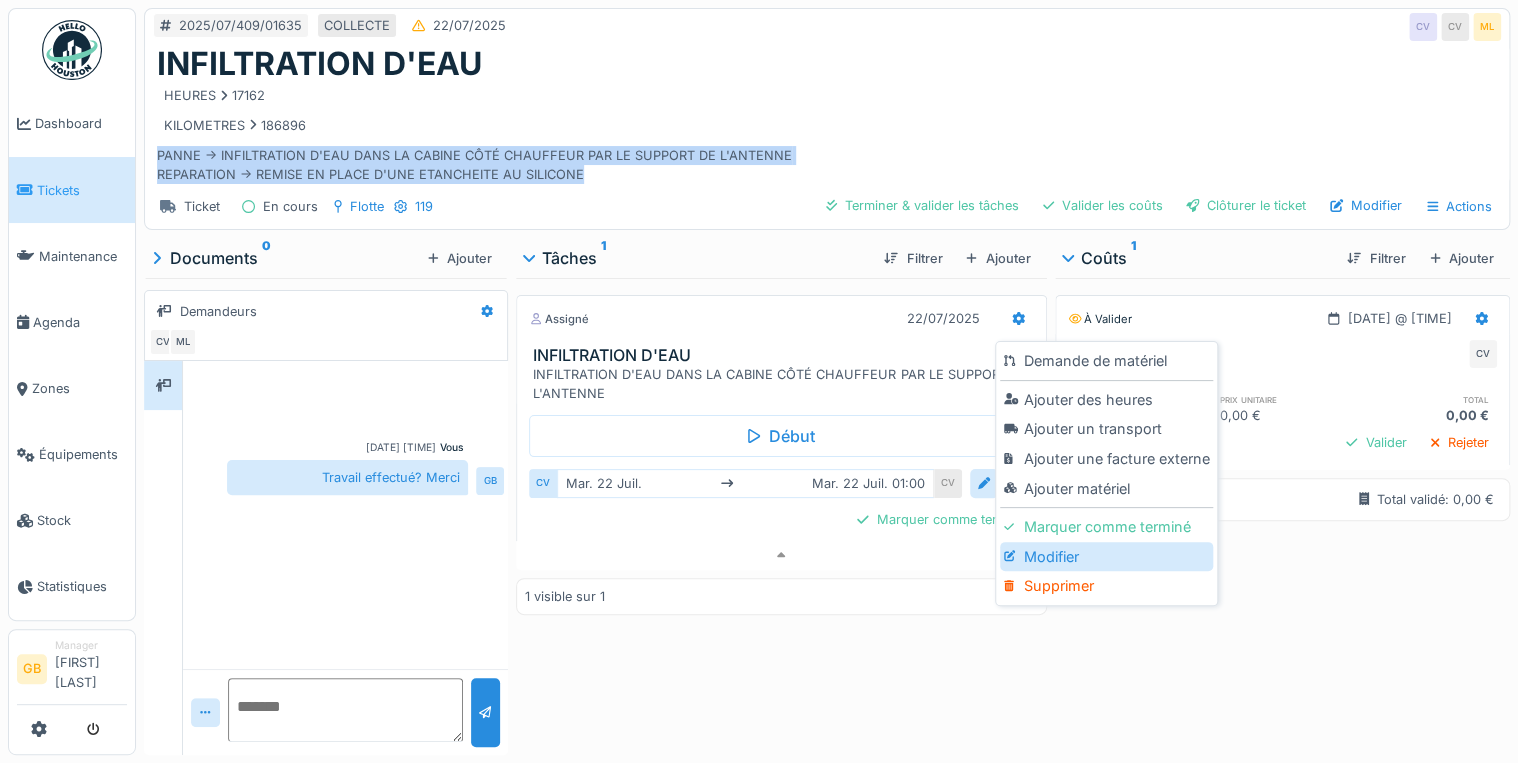 click on "Modifier" at bounding box center (1106, 557) 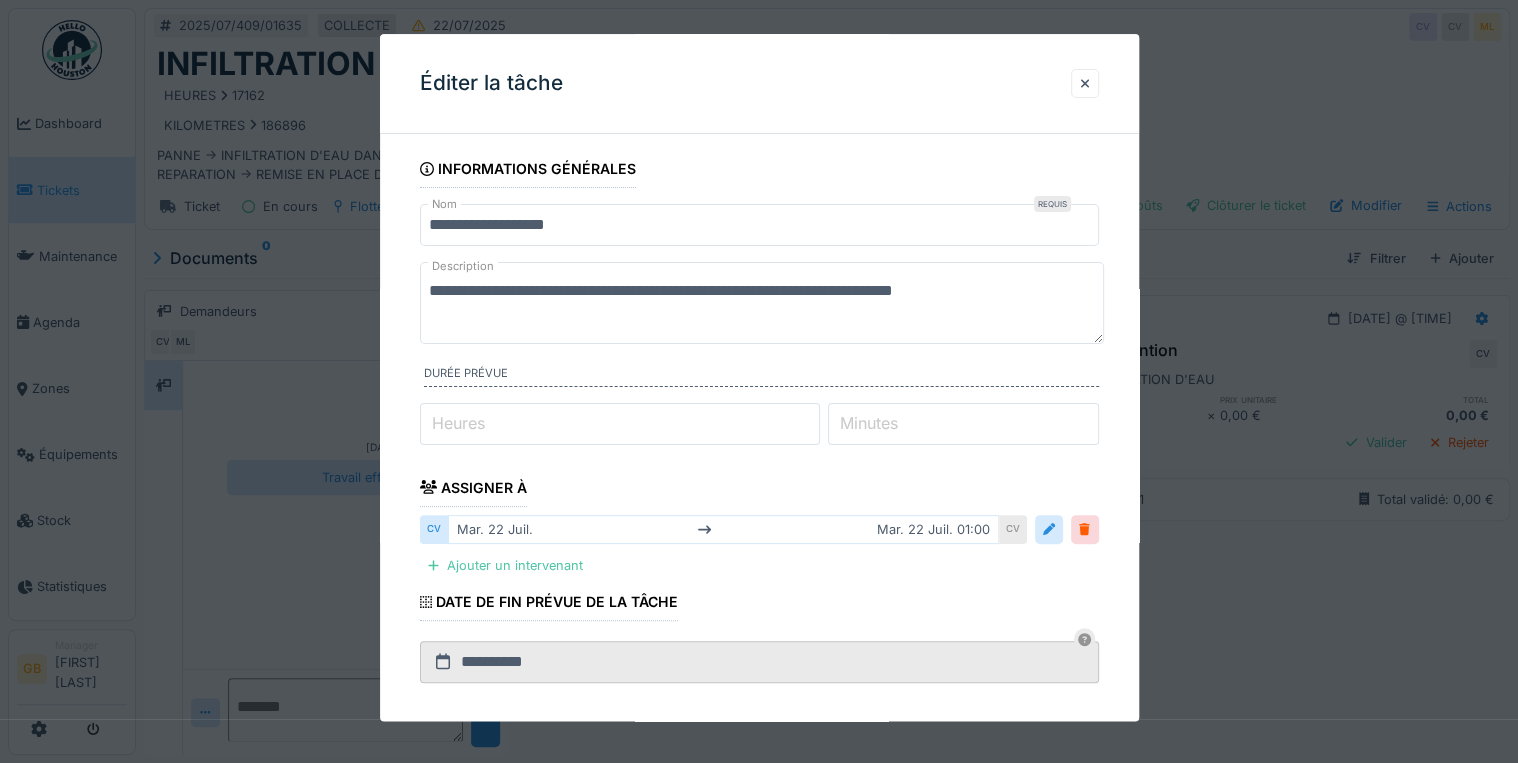 drag, startPoint x: 577, startPoint y: 311, endPoint x: 168, endPoint y: 185, distance: 427.96844 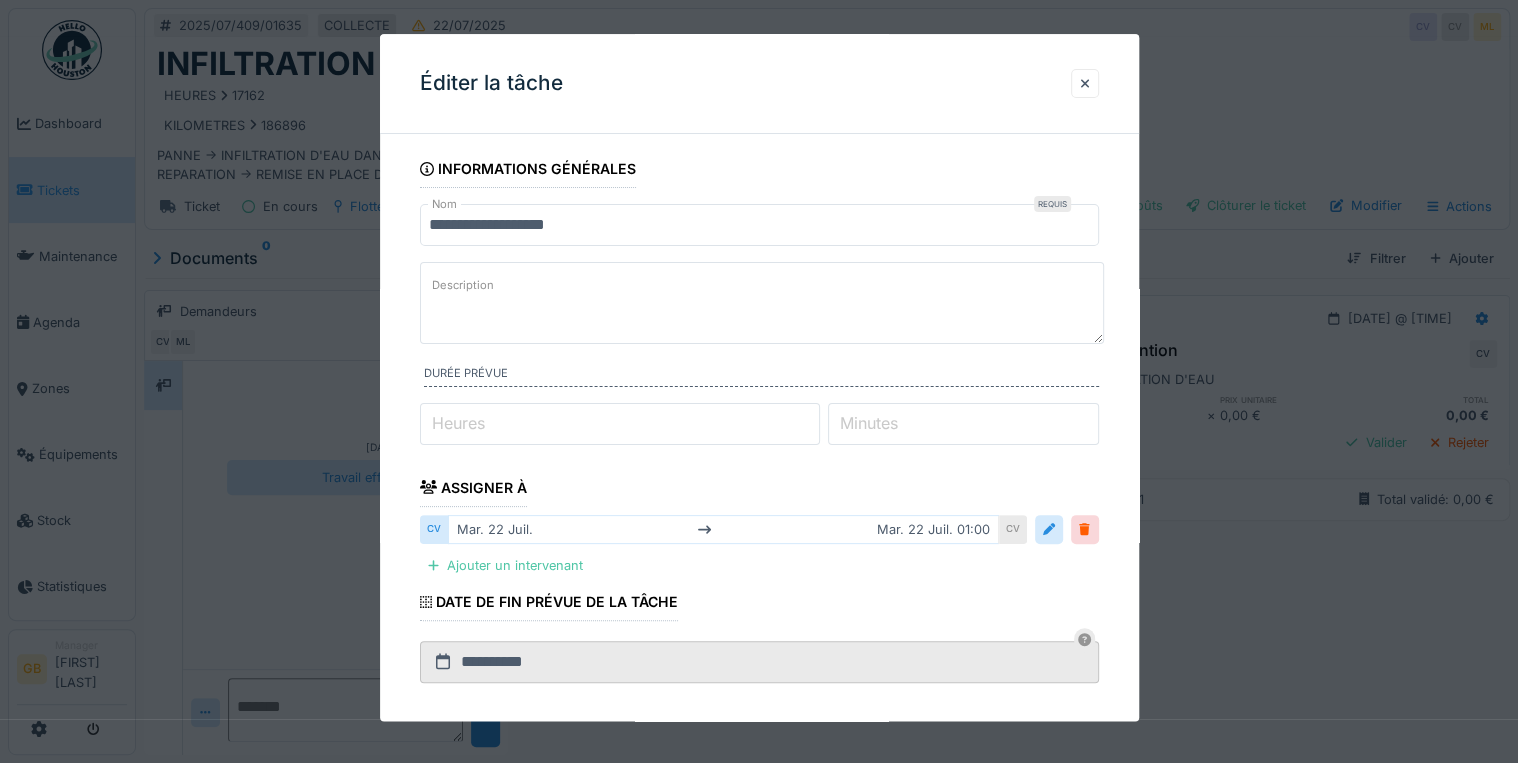 paste on "**********" 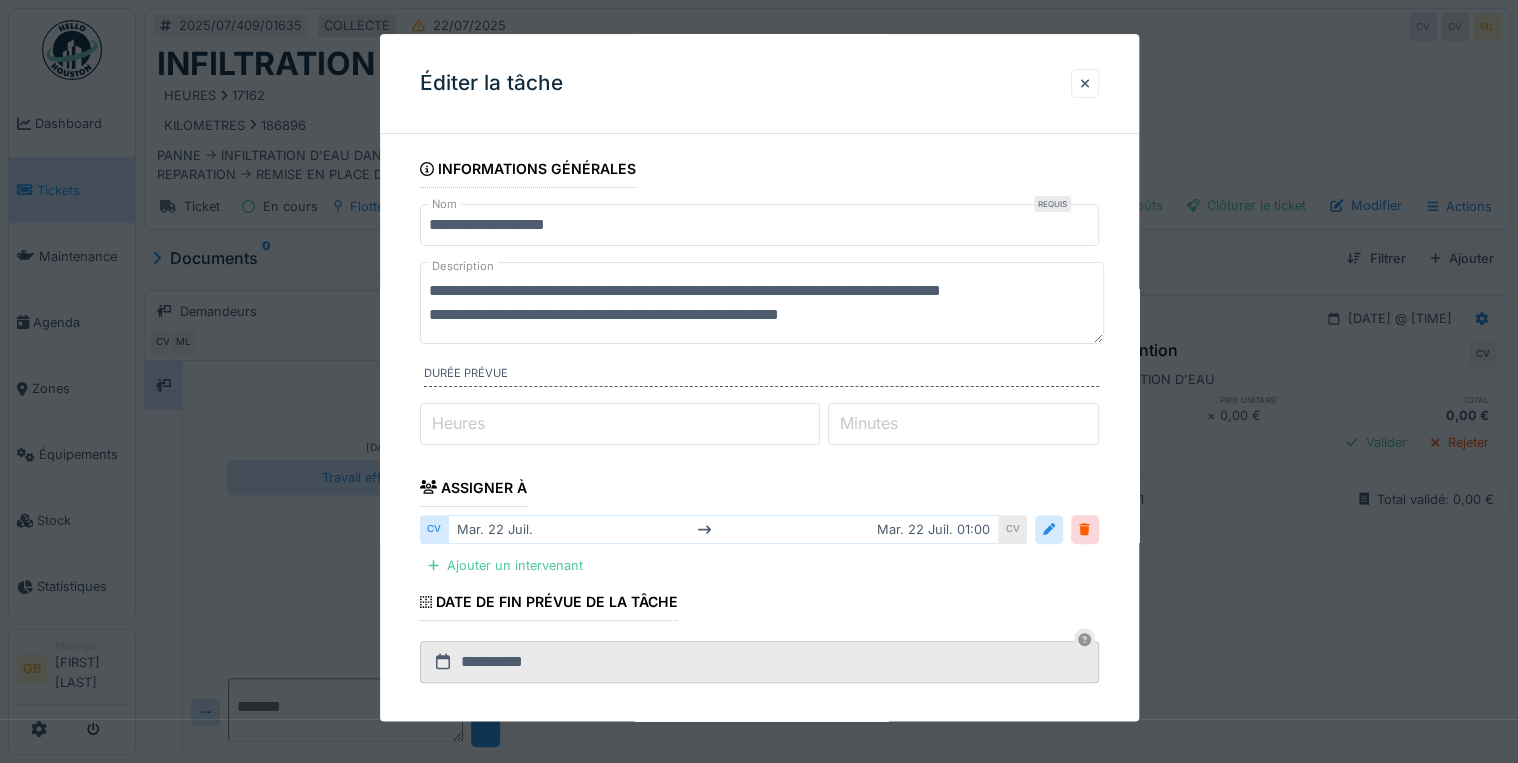 scroll, scrollTop: 6, scrollLeft: 0, axis: vertical 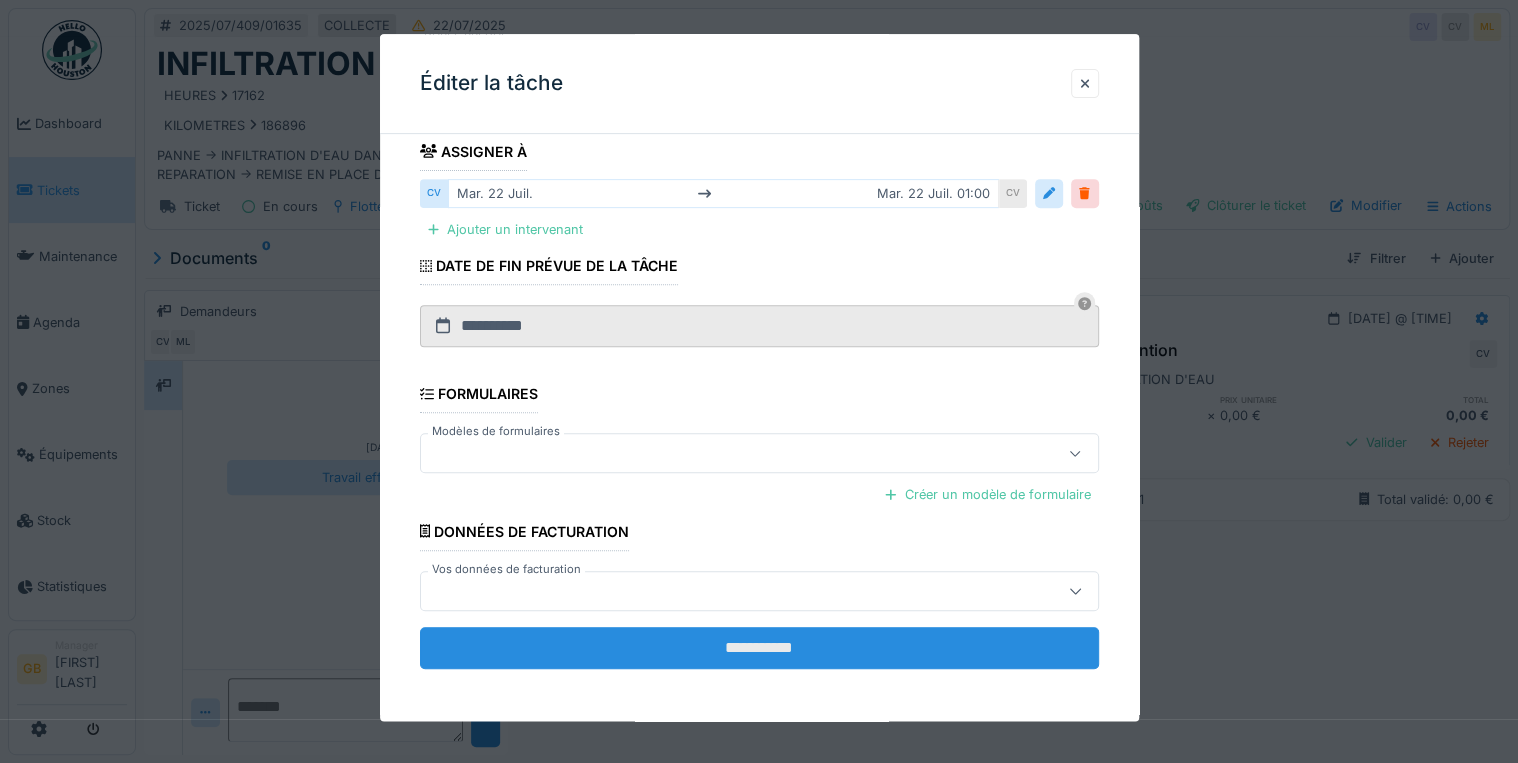 type on "**********" 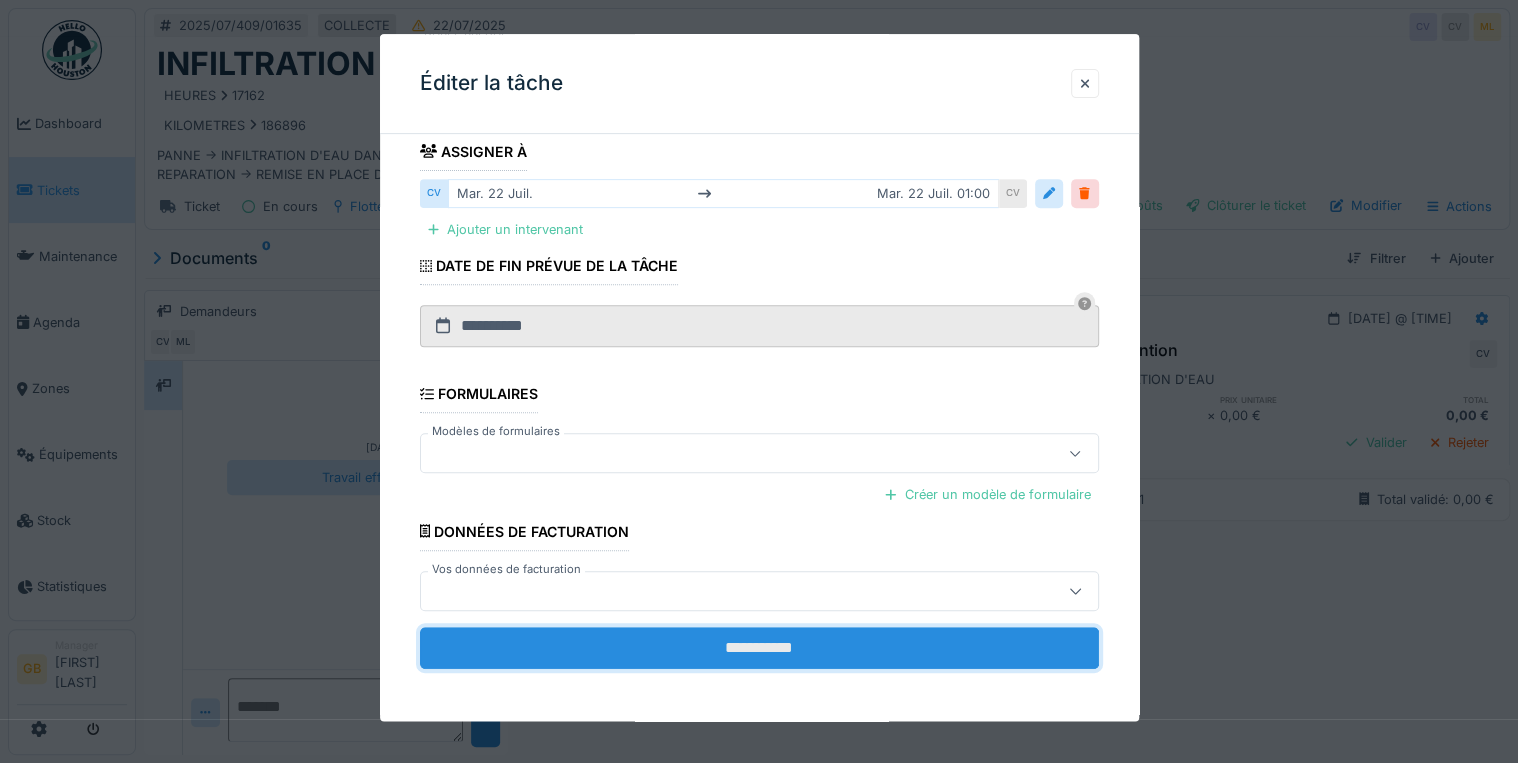 click on "**********" at bounding box center (759, 648) 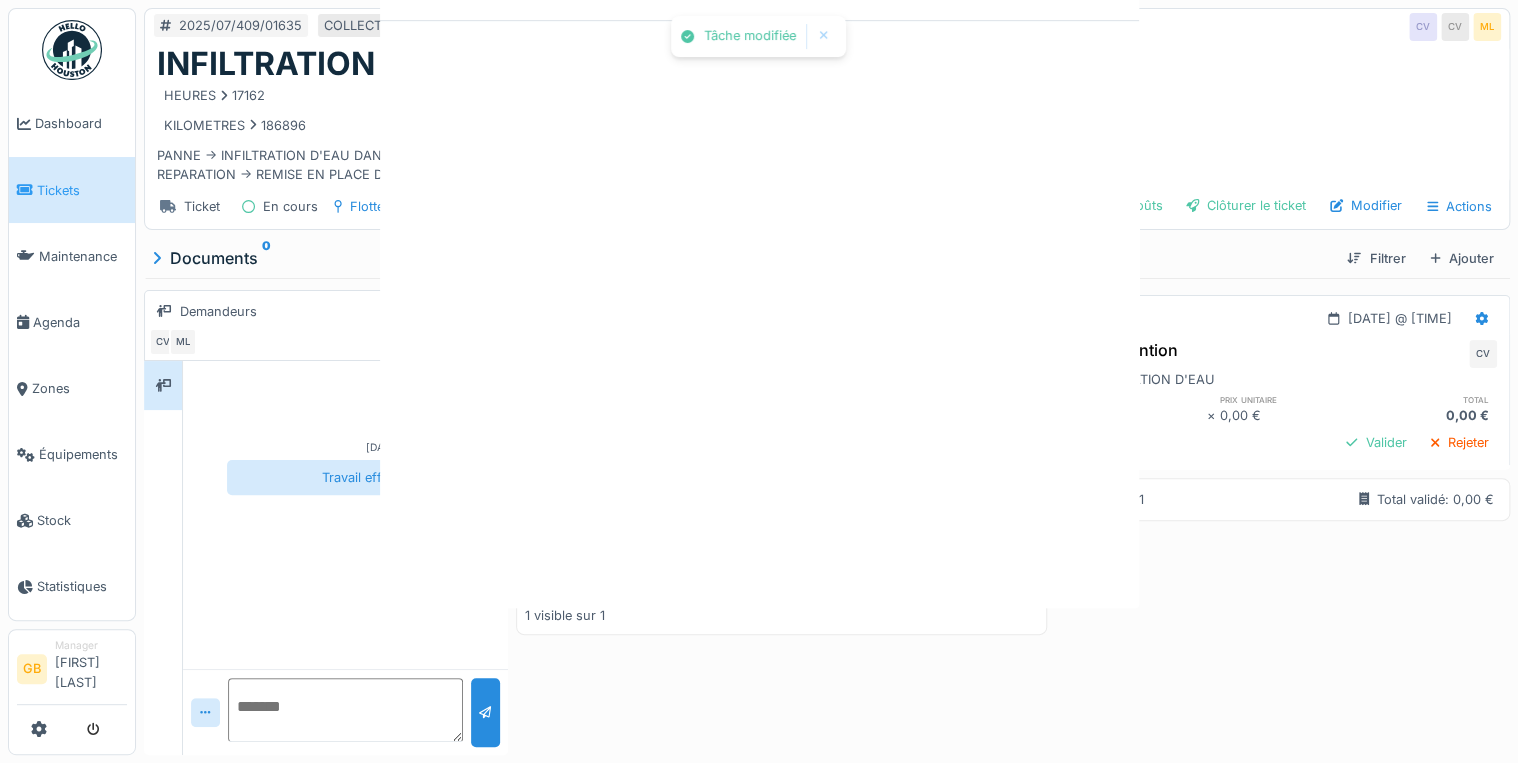 scroll, scrollTop: 0, scrollLeft: 0, axis: both 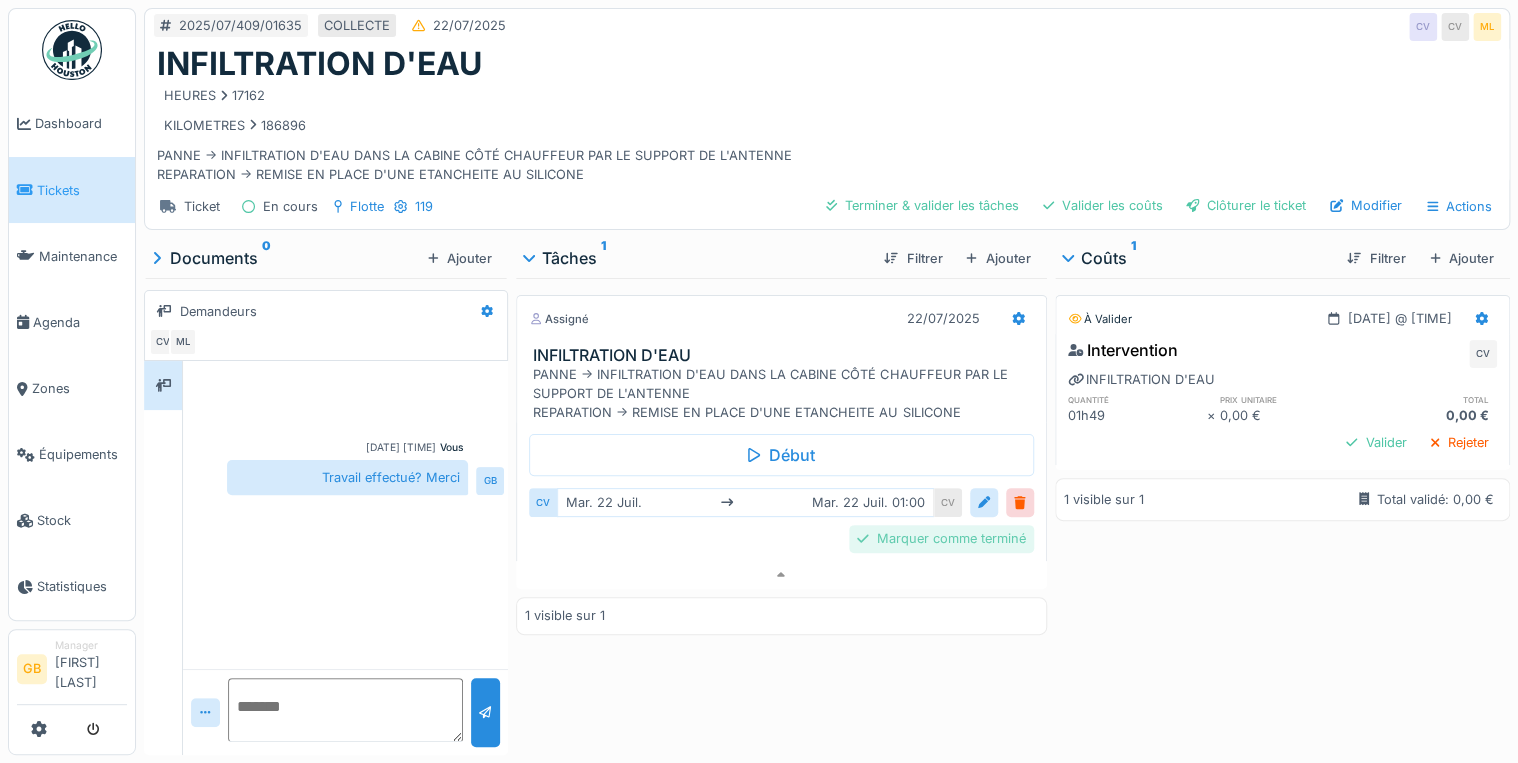 click on "Marquer comme terminé" at bounding box center (941, 538) 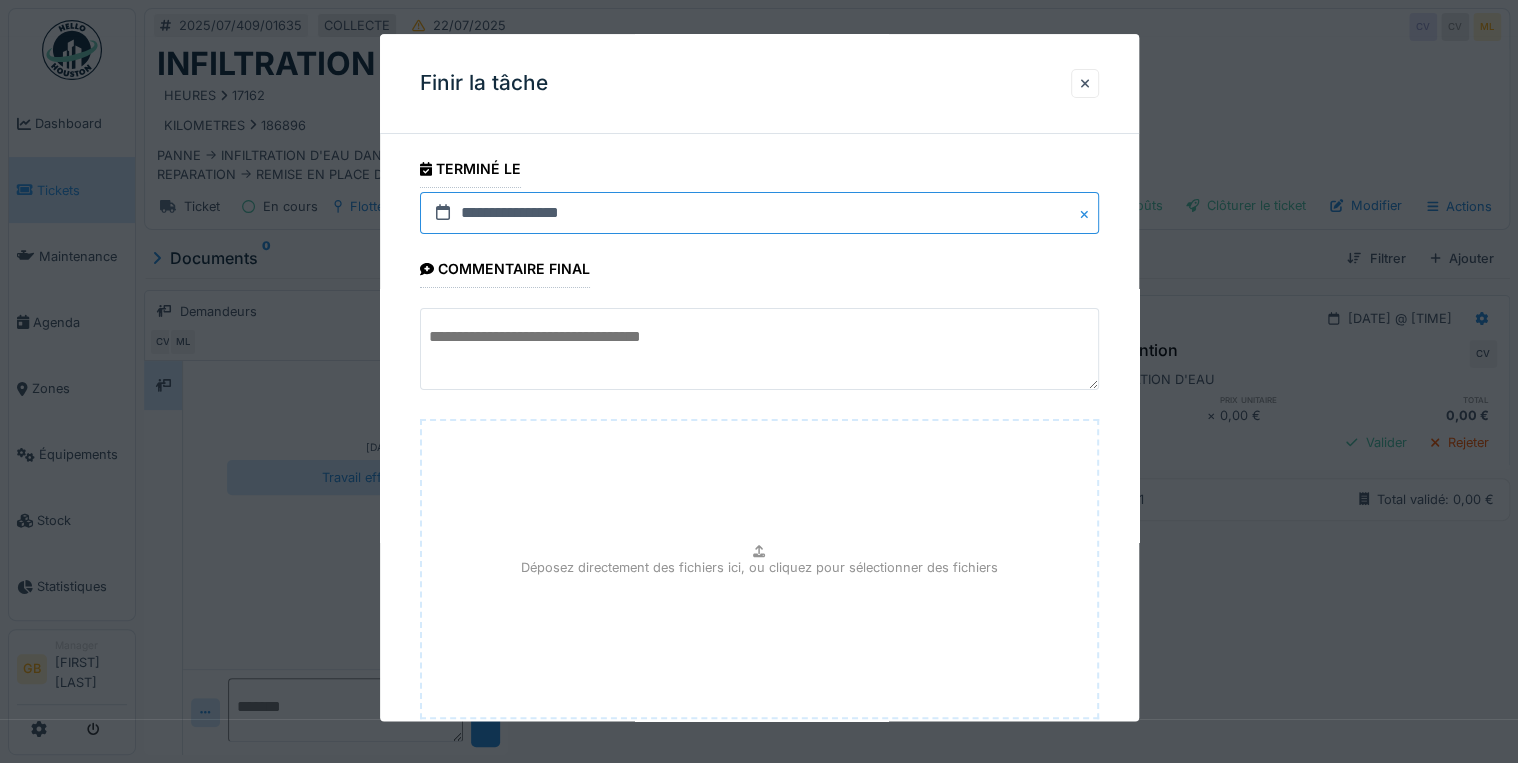 click on "**********" at bounding box center [759, 213] 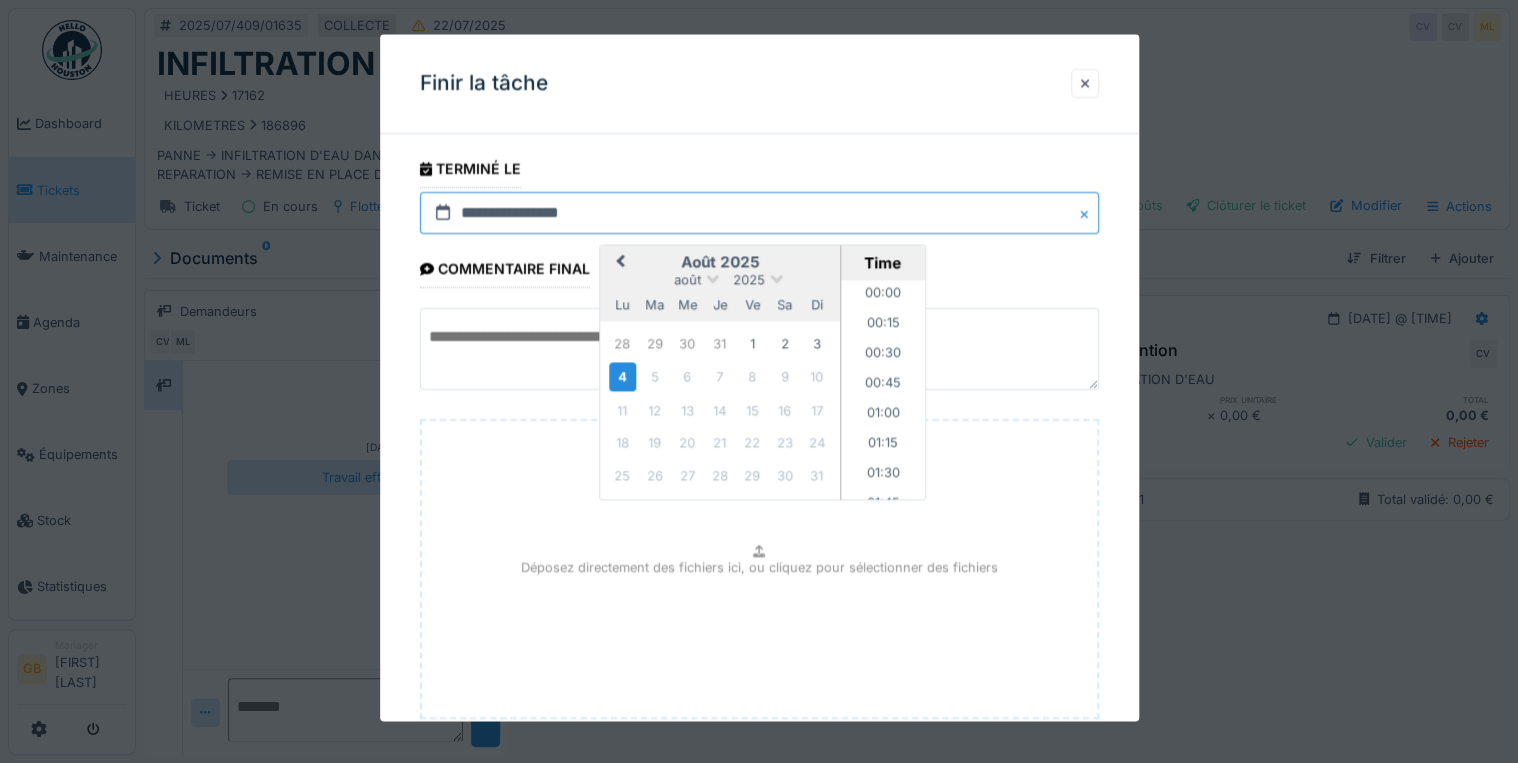 scroll, scrollTop: 1615, scrollLeft: 0, axis: vertical 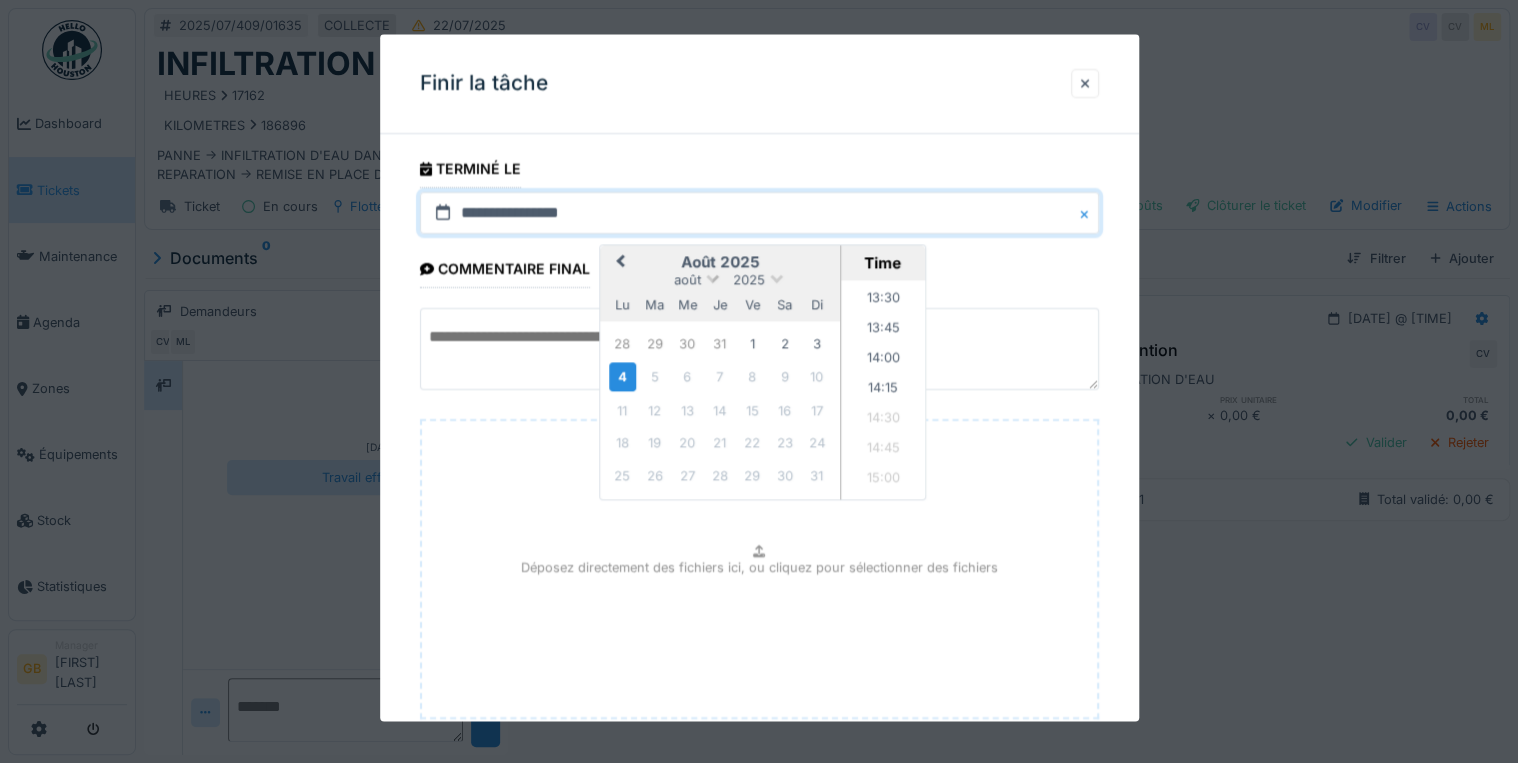 click on "août" at bounding box center [687, 280] 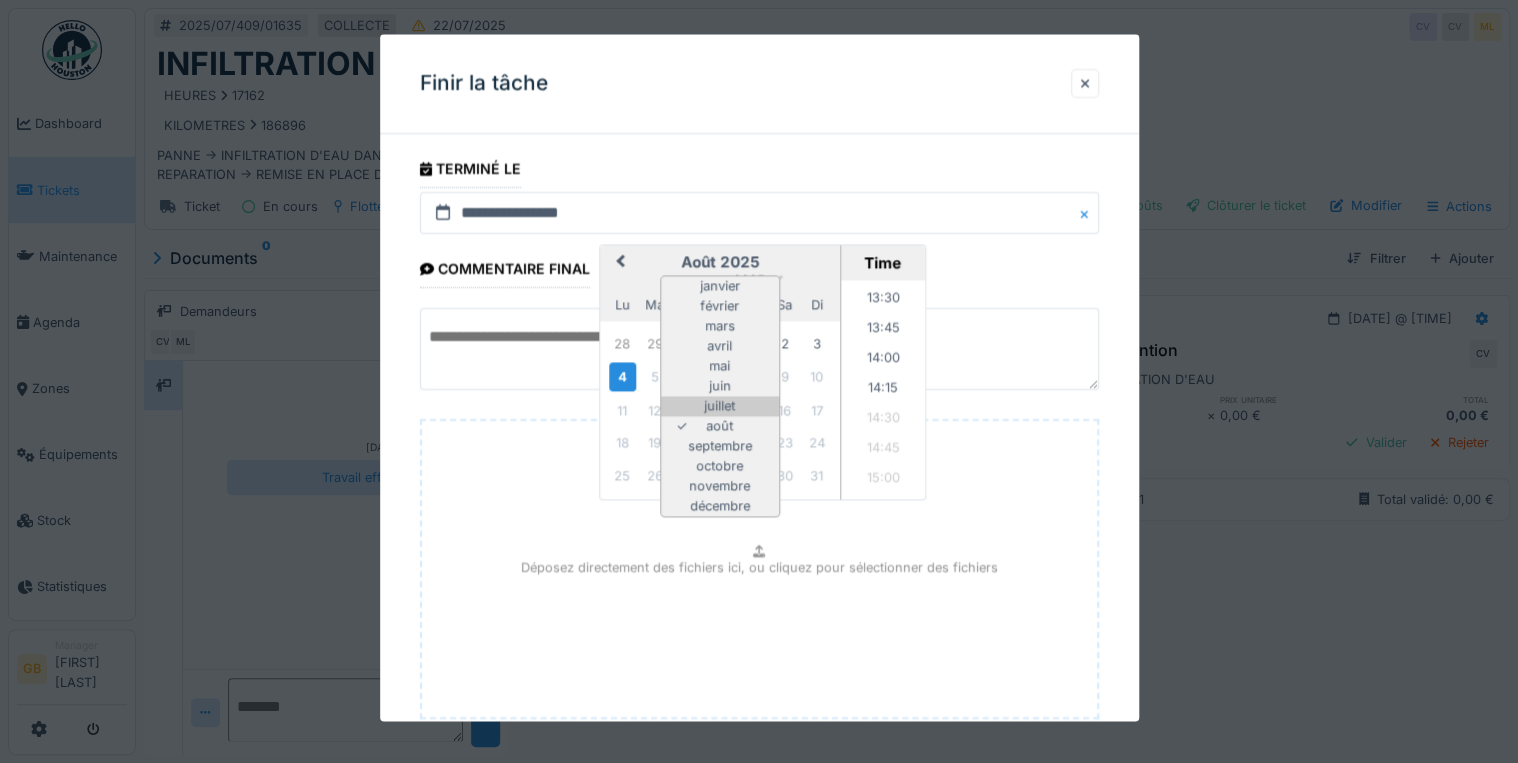 click on "juillet" at bounding box center [720, 407] 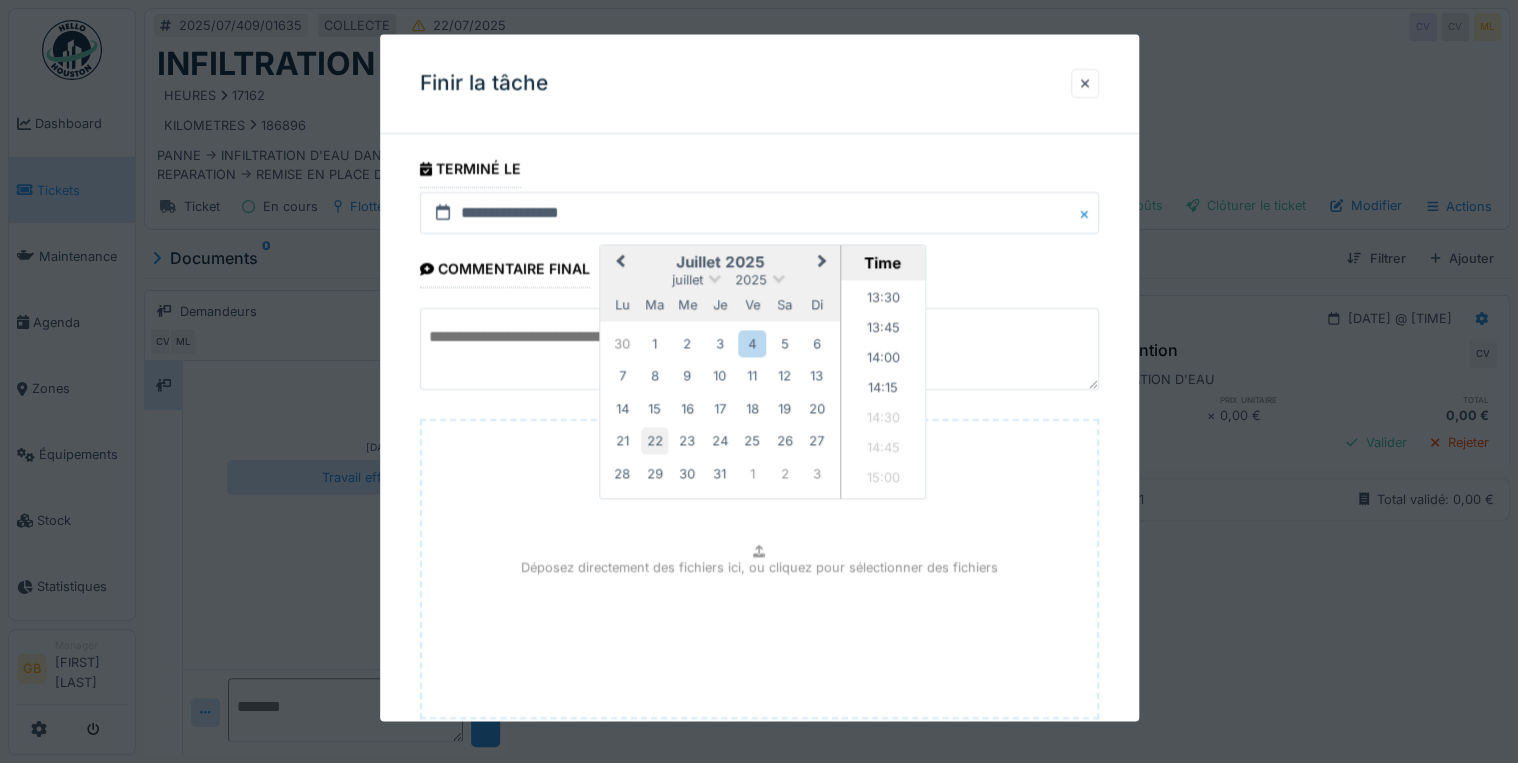 click on "22" at bounding box center [654, 441] 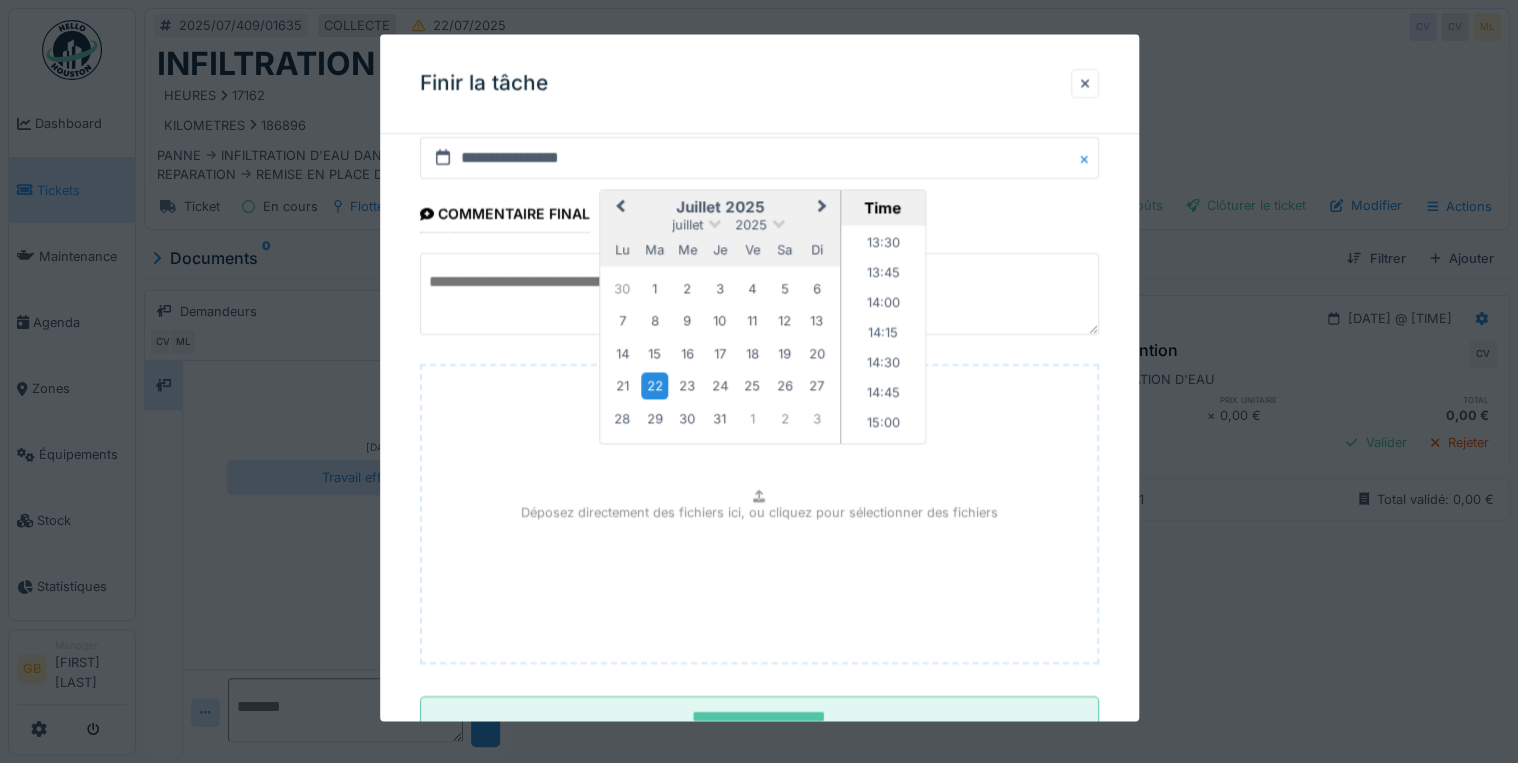 scroll, scrollTop: 126, scrollLeft: 0, axis: vertical 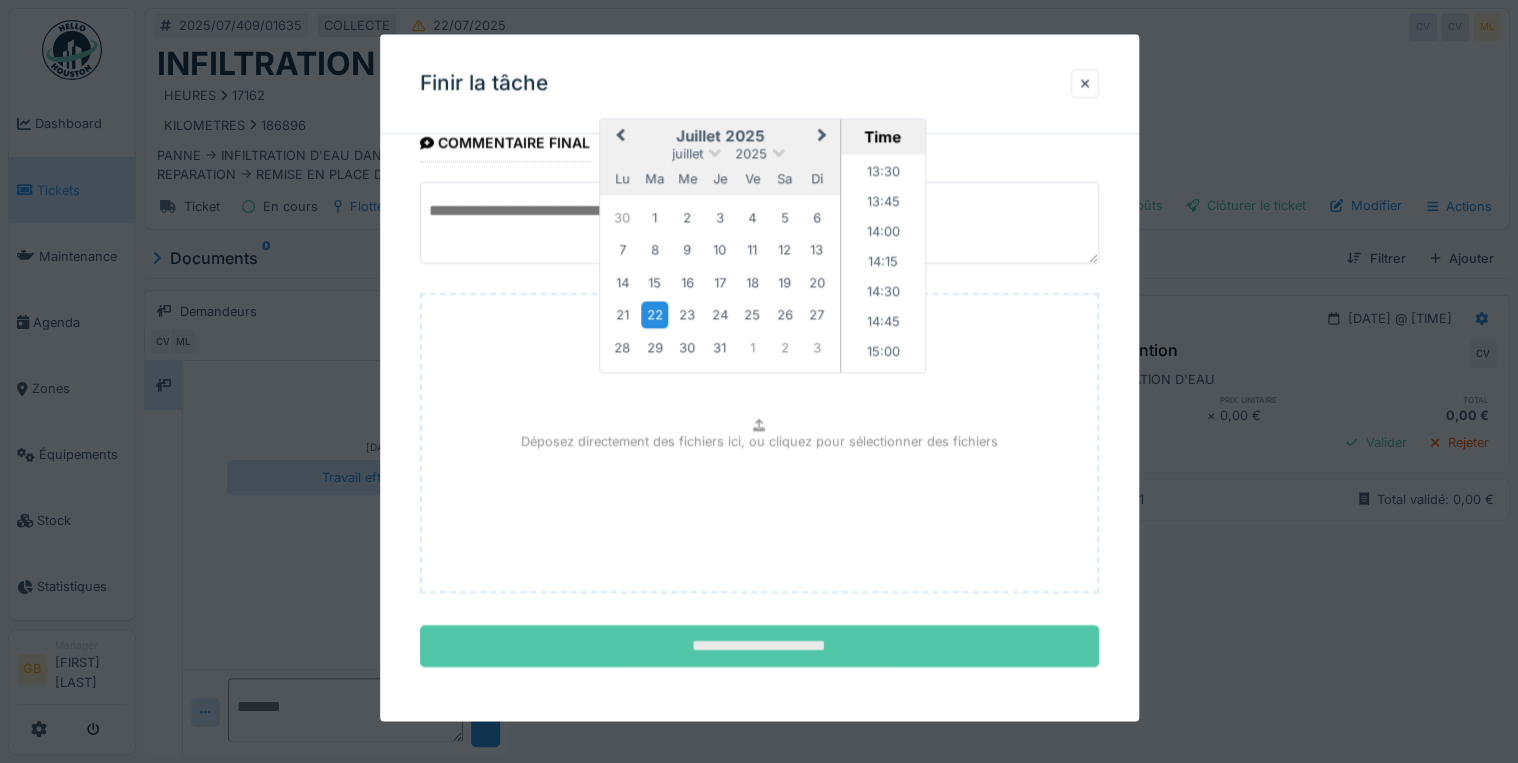 click on "**********" at bounding box center (759, 647) 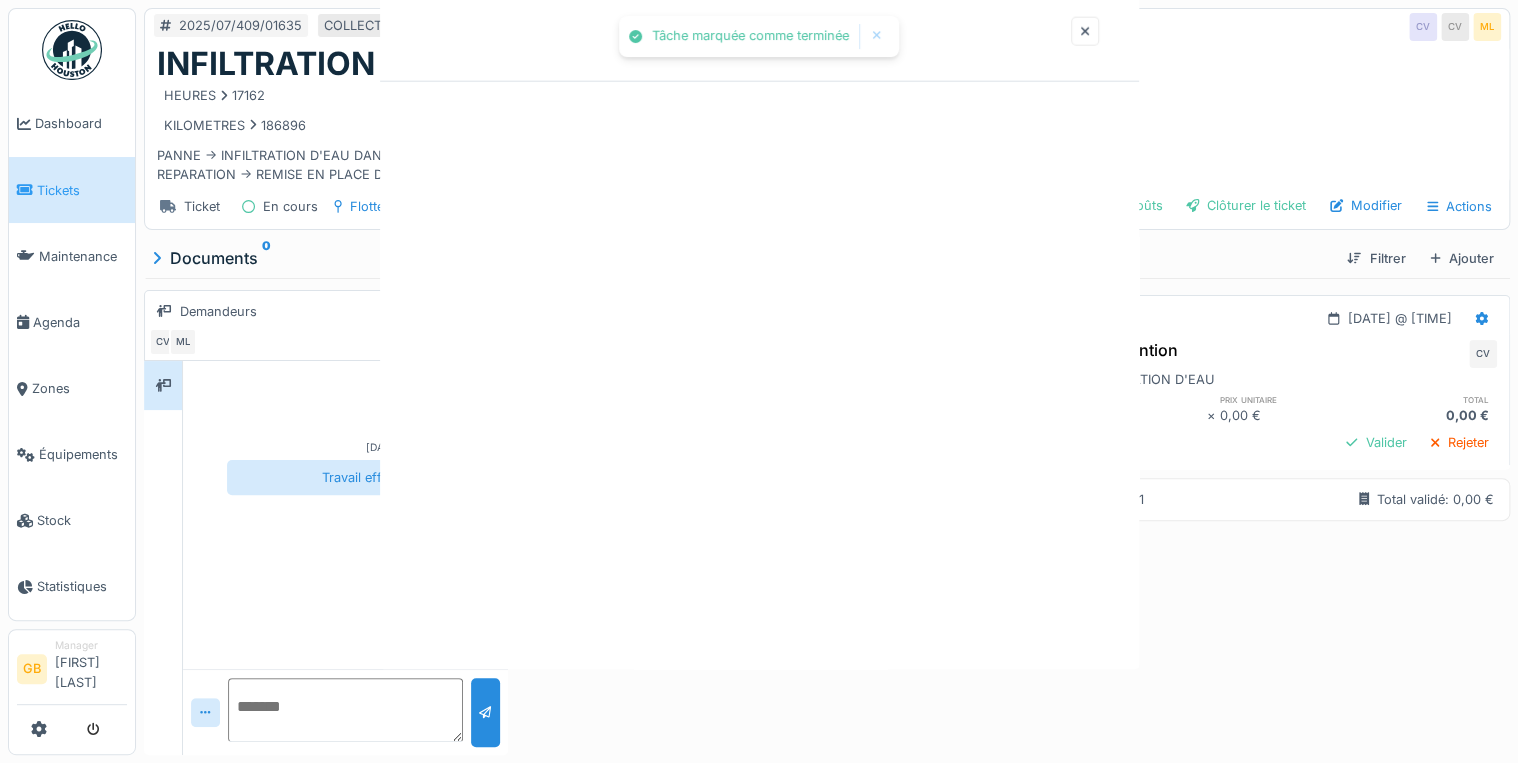 scroll, scrollTop: 0, scrollLeft: 0, axis: both 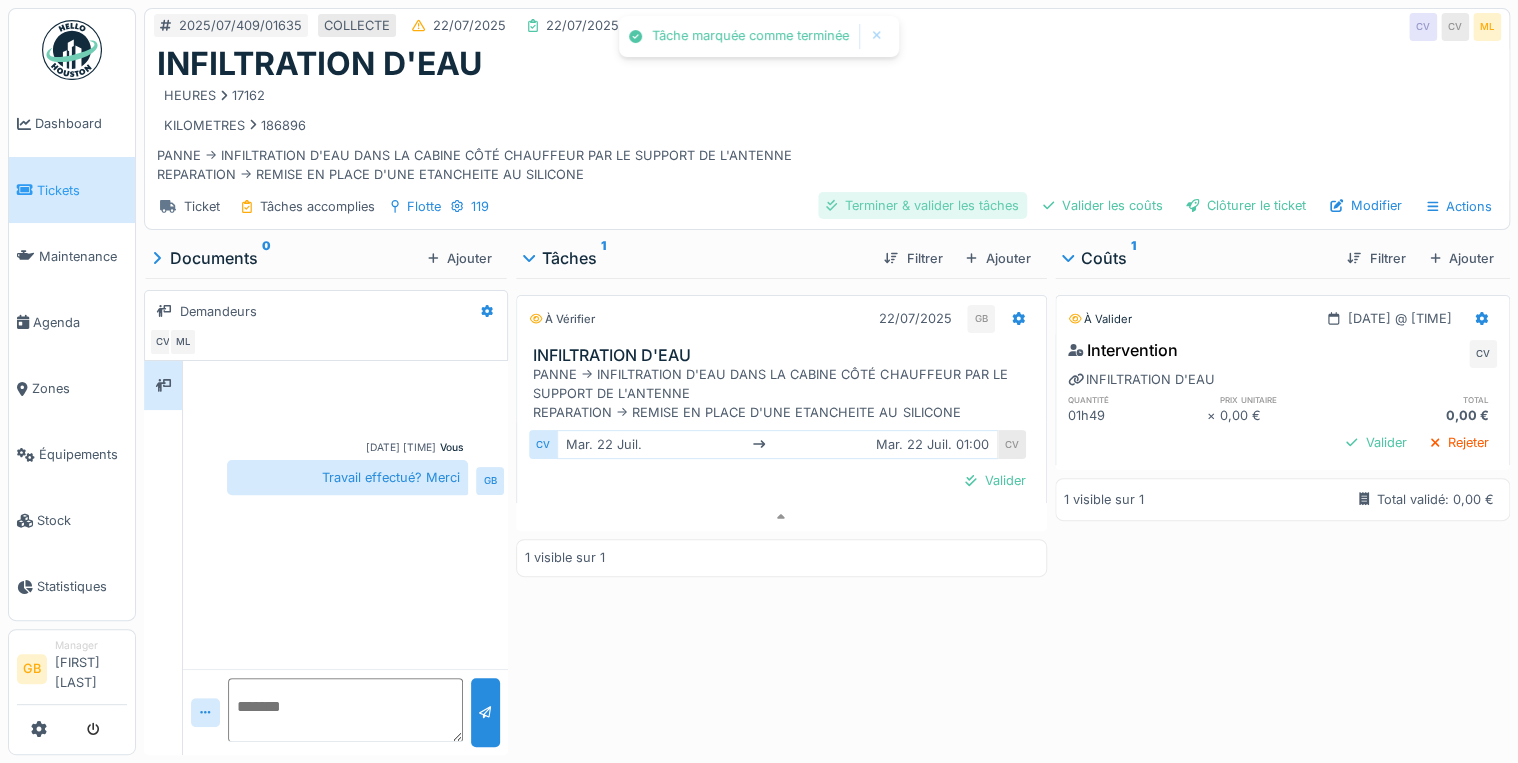 click on "Terminer & valider les tâches" at bounding box center (922, 205) 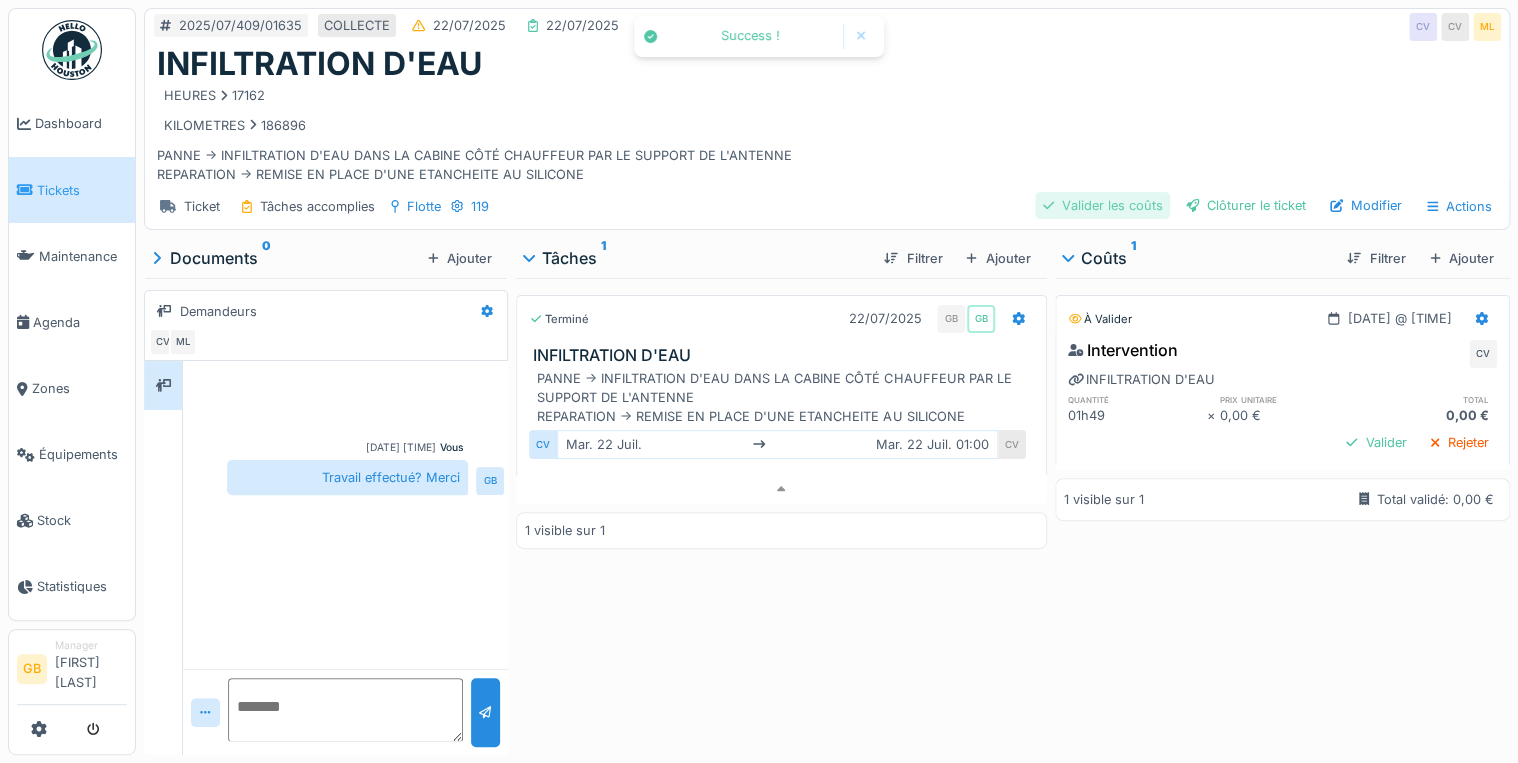 click on "Valider les coûts" at bounding box center (1102, 205) 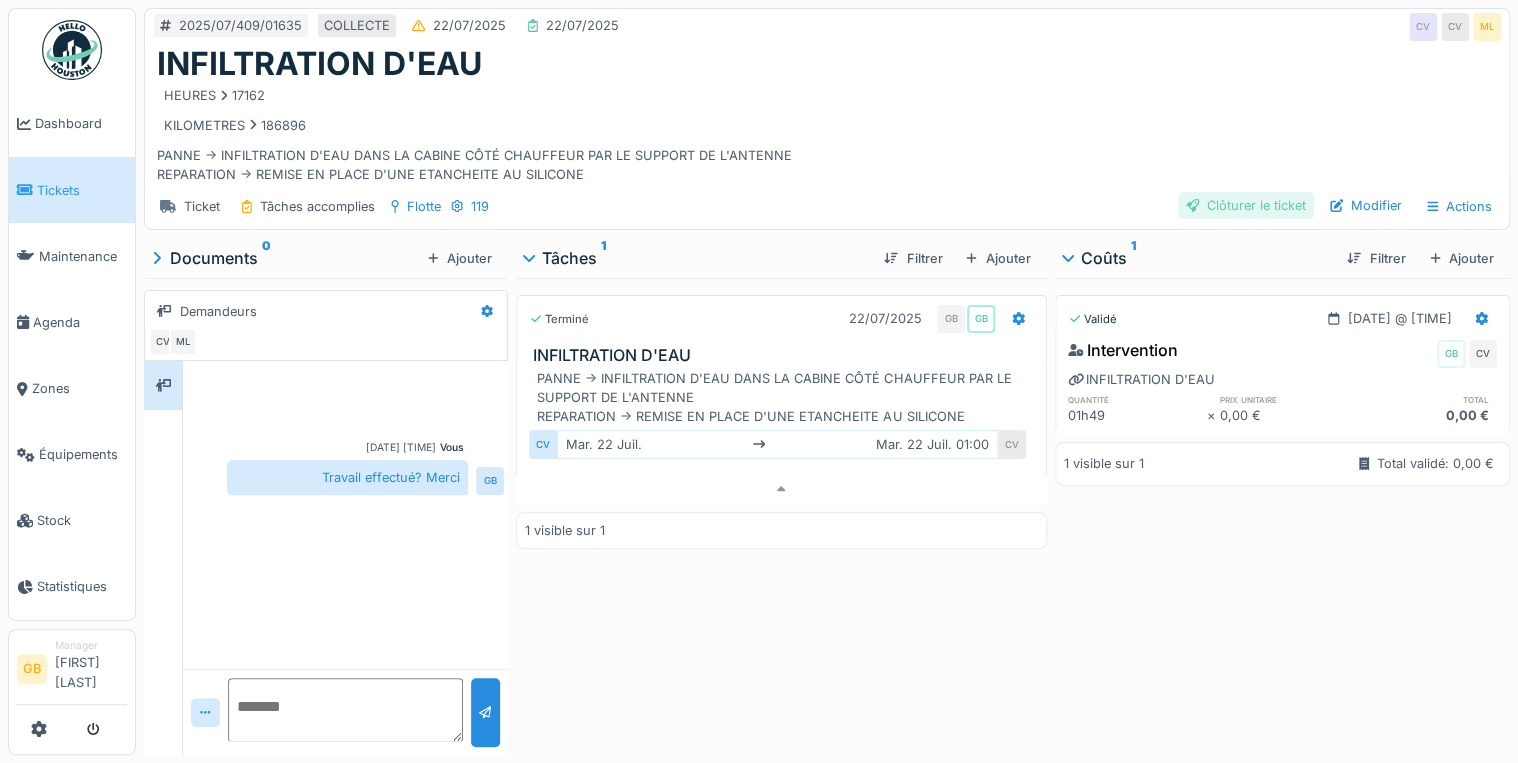 click on "Clôturer le ticket" at bounding box center [1246, 205] 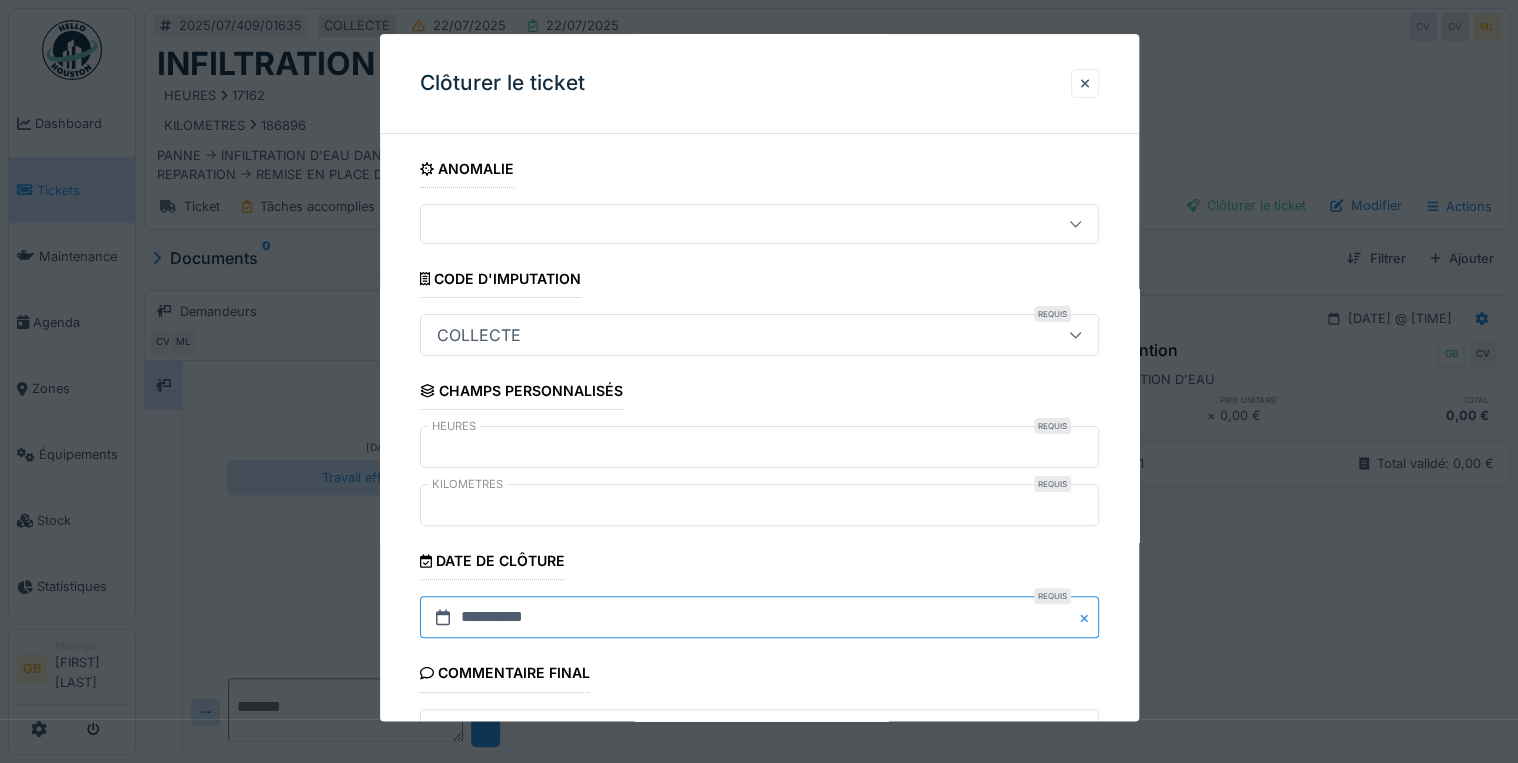 click on "**********" at bounding box center [759, 618] 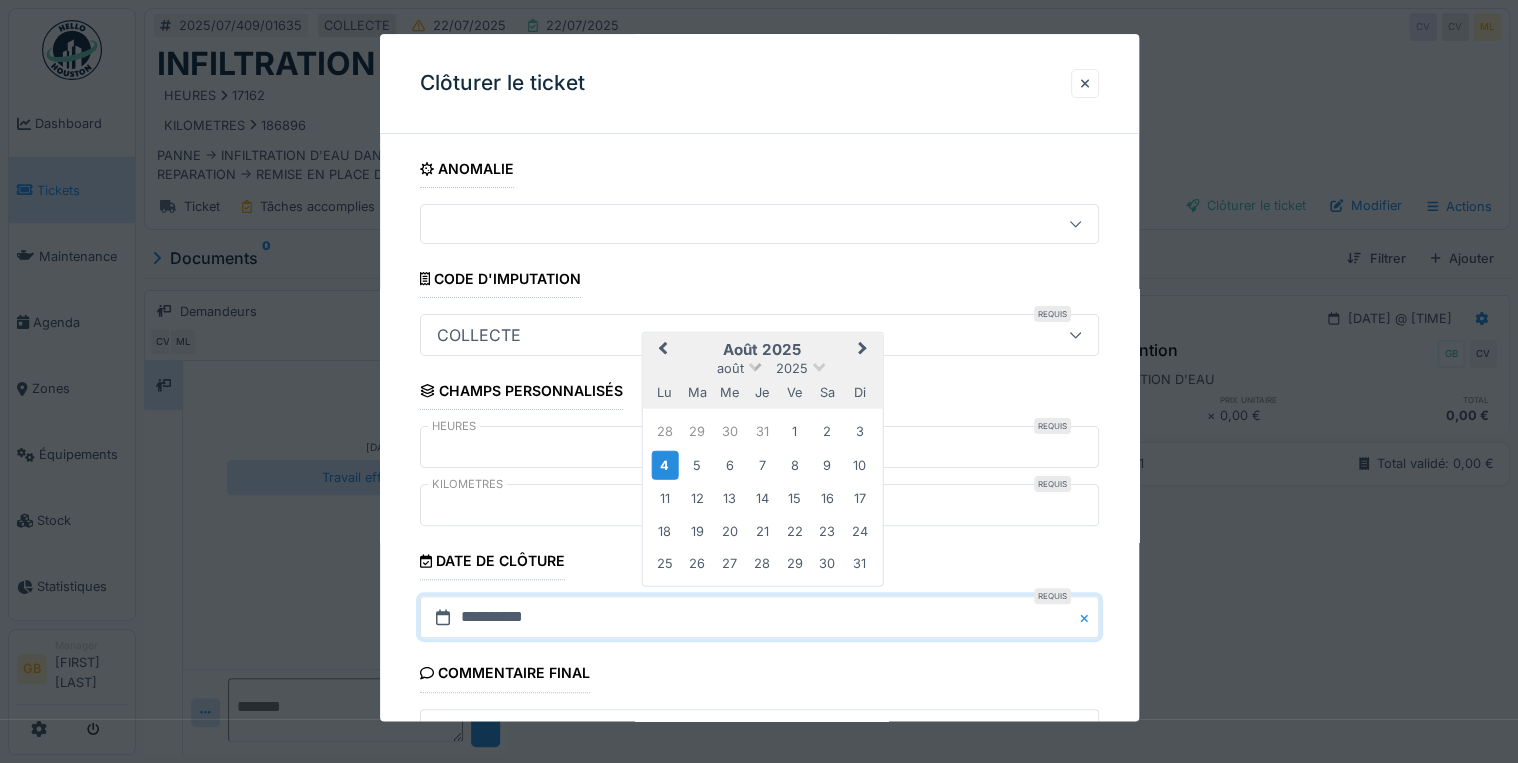 click on "août" at bounding box center [730, 367] 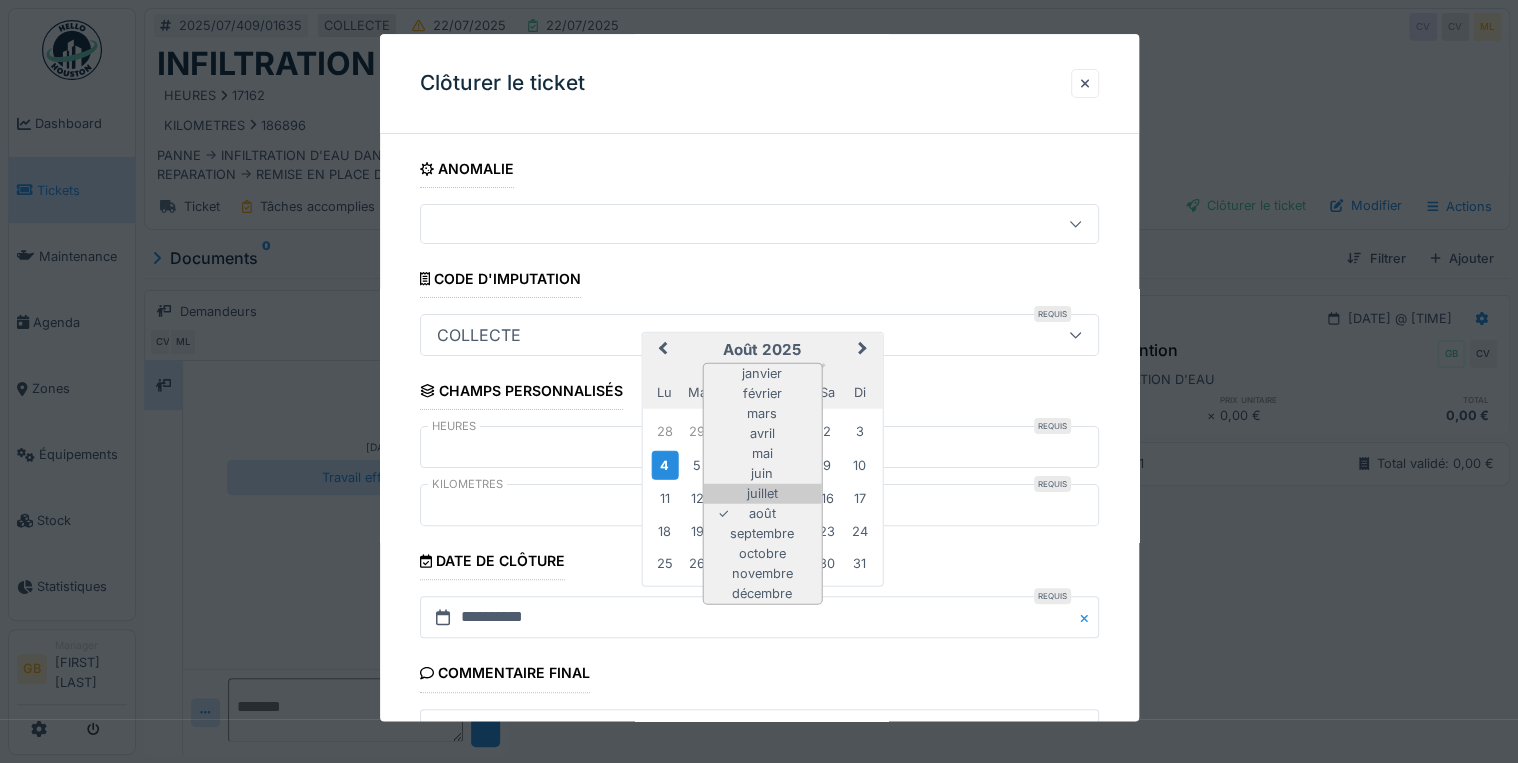 click on "juillet" at bounding box center (762, 494) 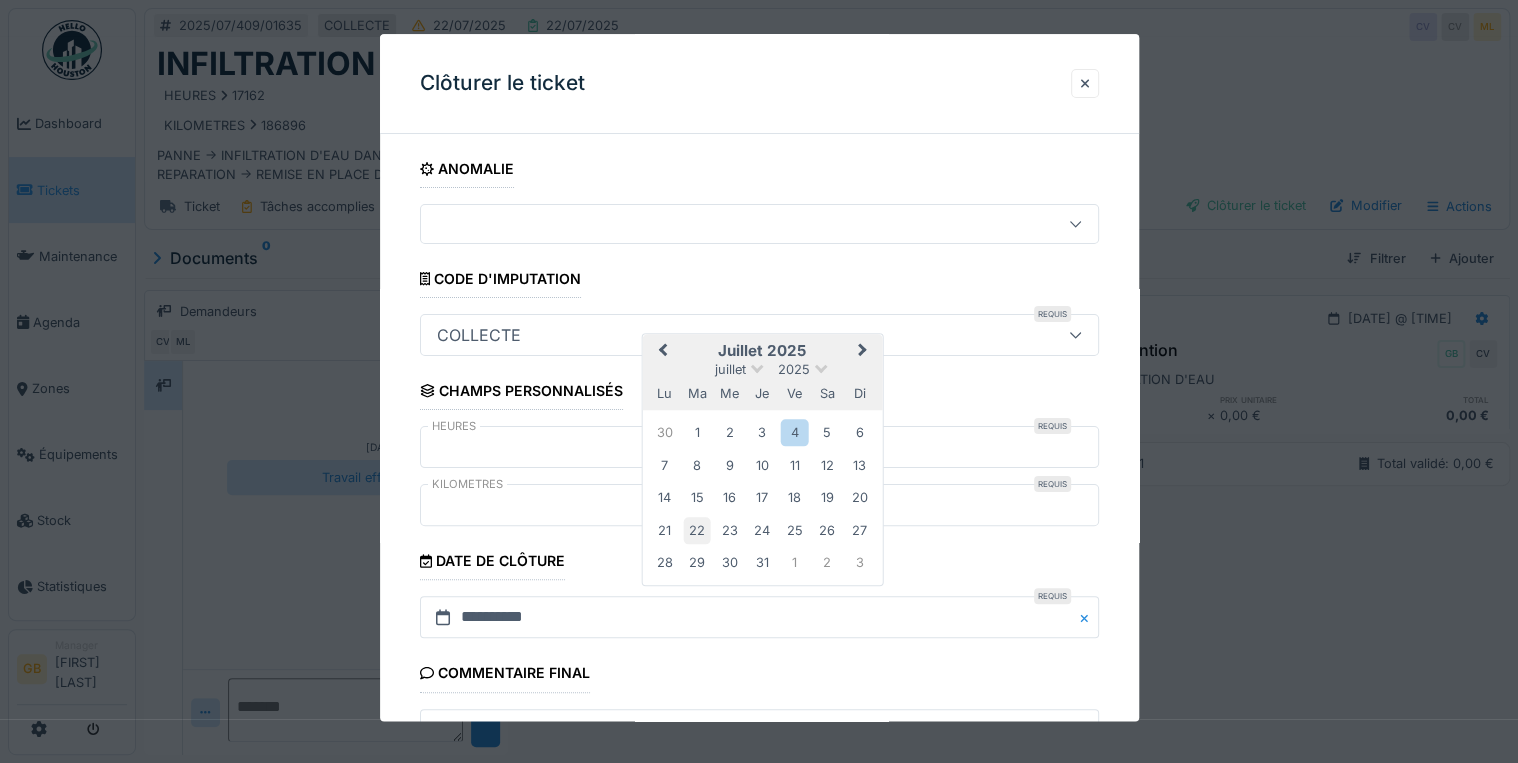 click on "22" at bounding box center (697, 530) 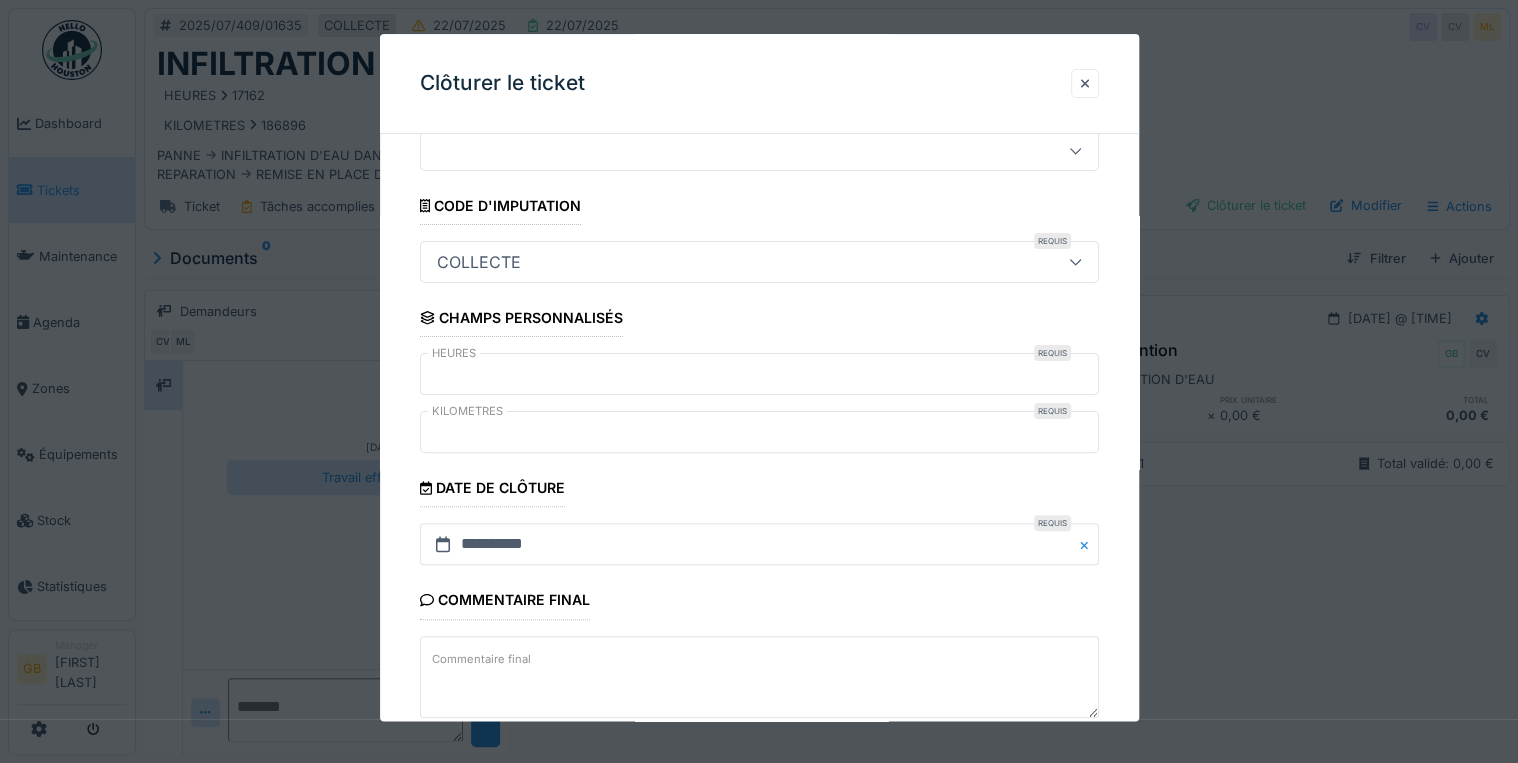 scroll, scrollTop: 184, scrollLeft: 0, axis: vertical 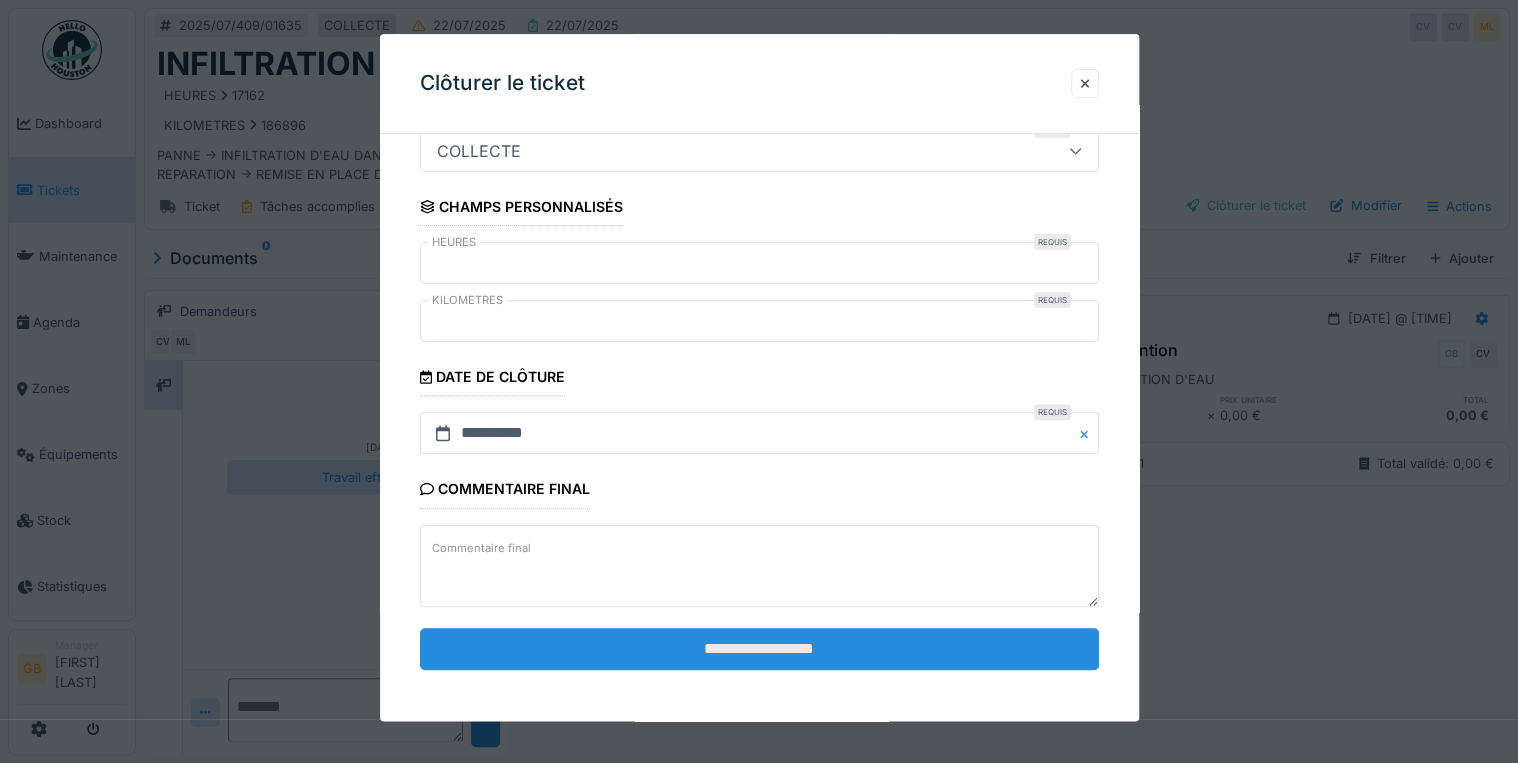 click on "**********" at bounding box center (759, 649) 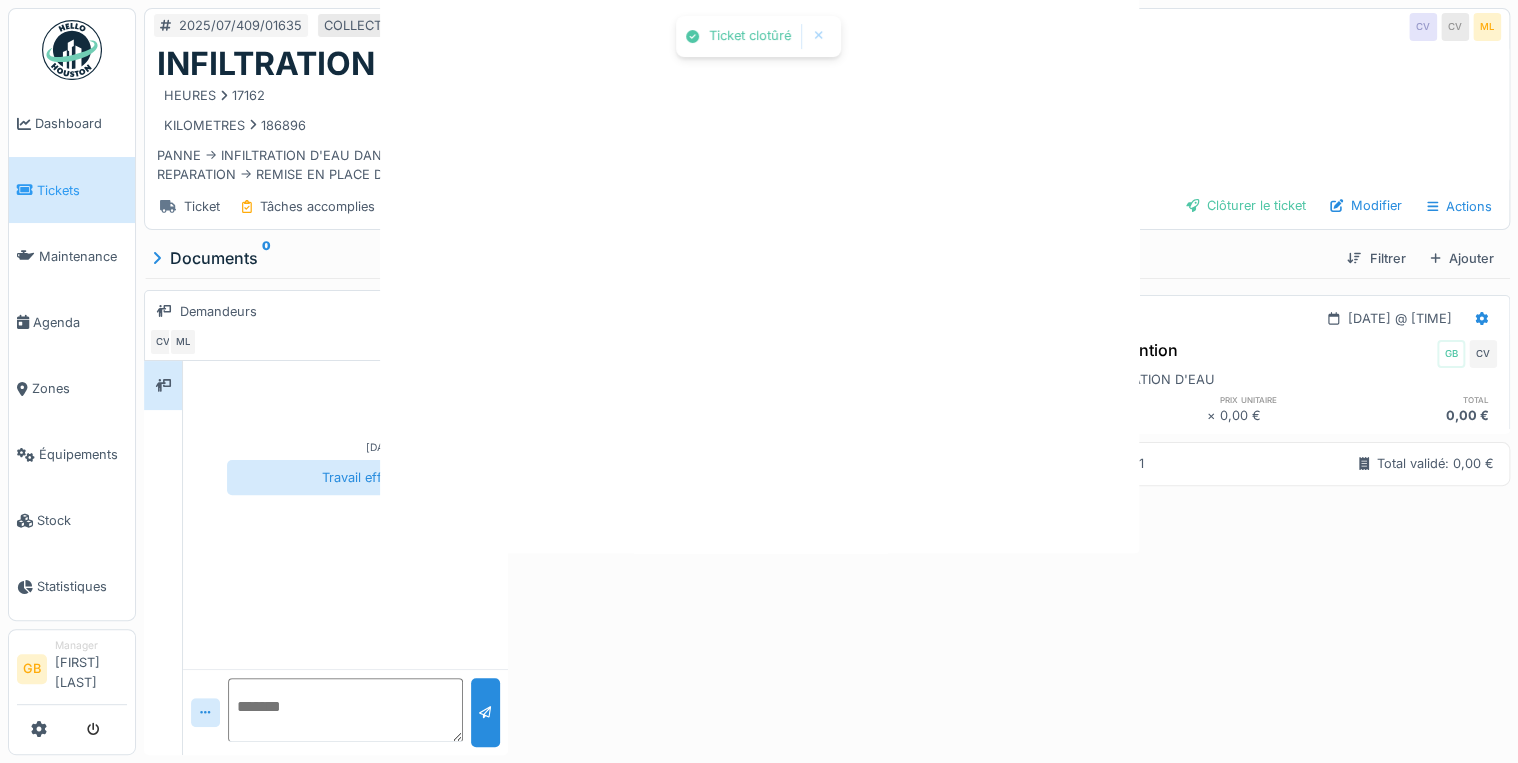 scroll, scrollTop: 0, scrollLeft: 0, axis: both 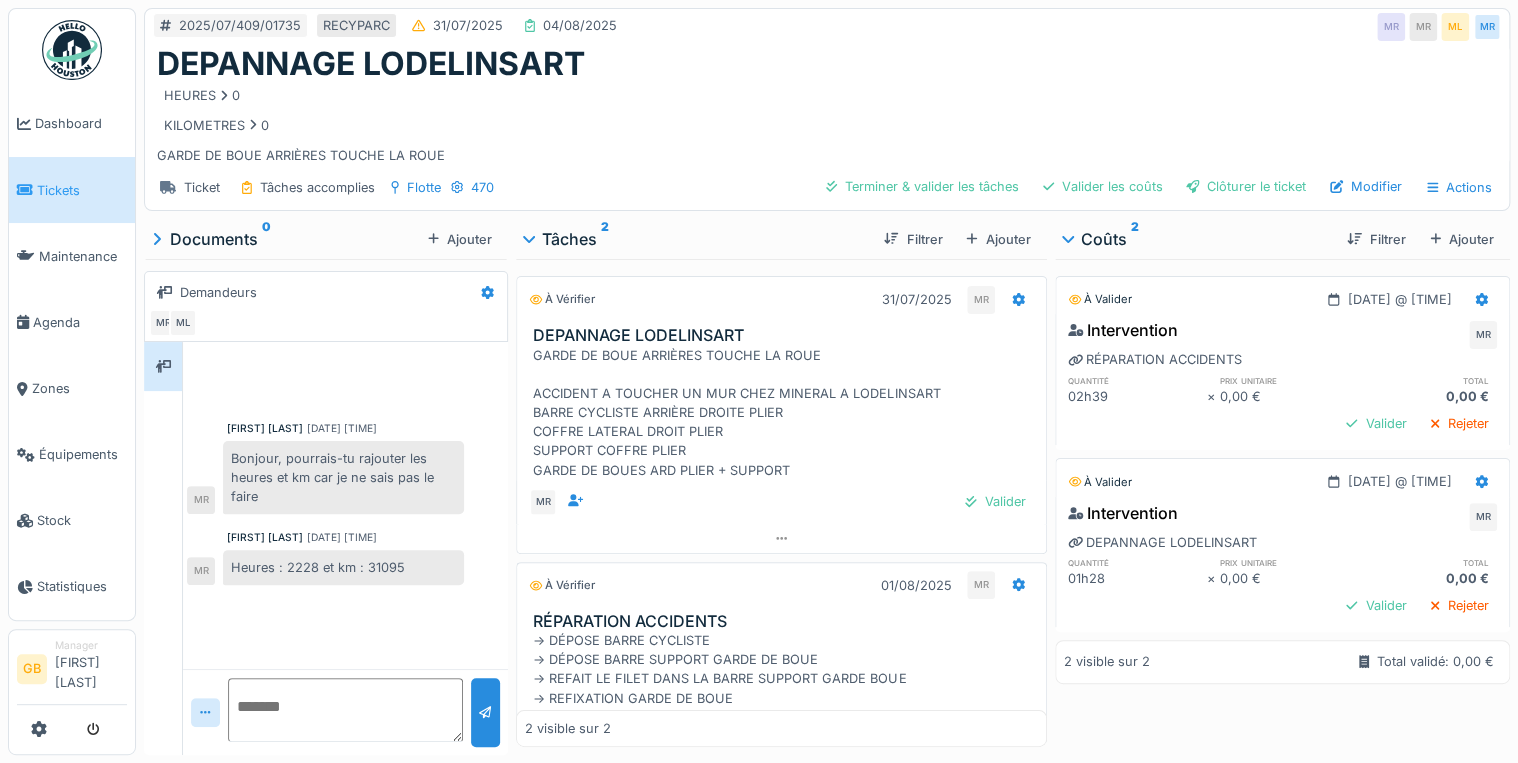 click at bounding box center [345, 710] 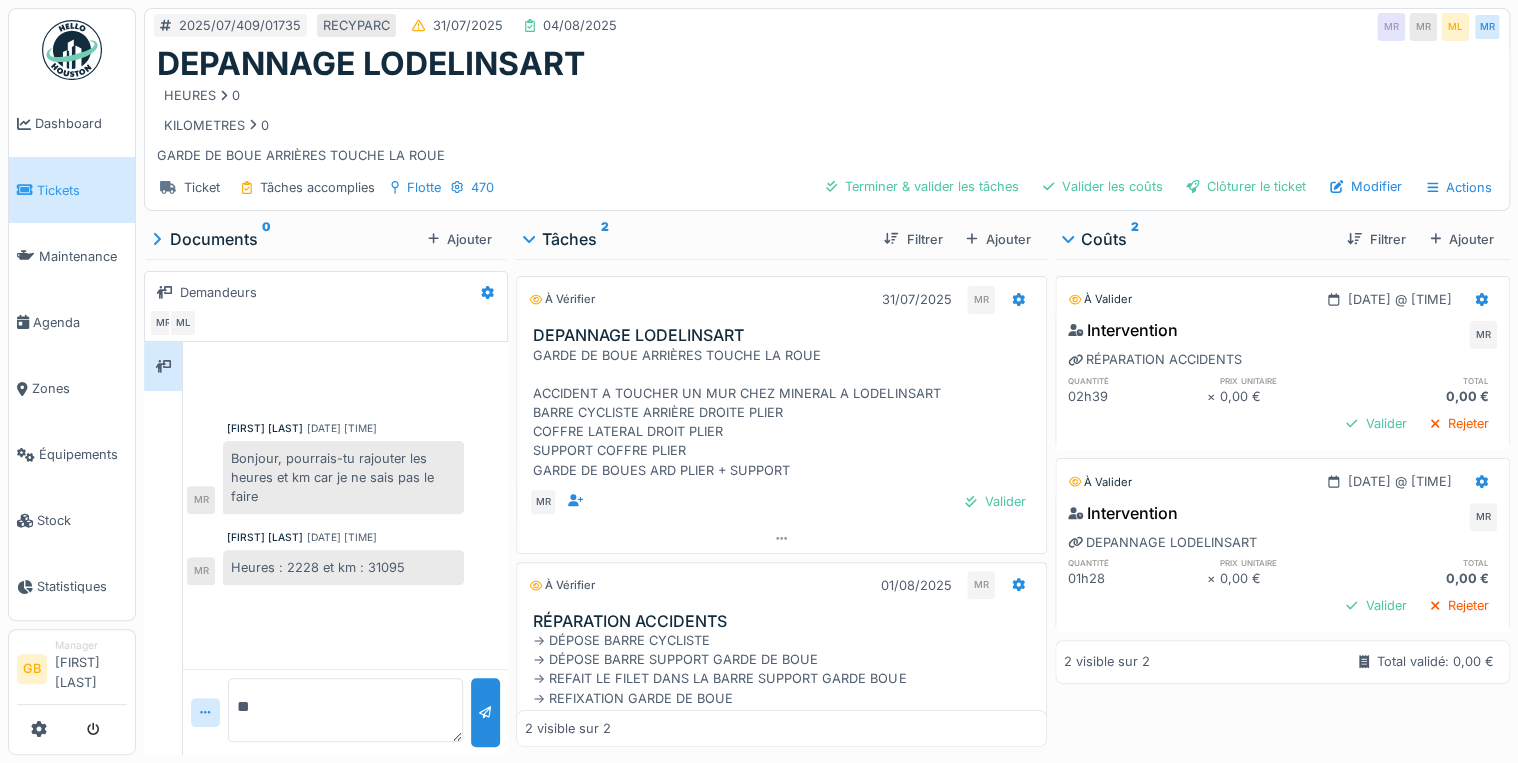 type on "**" 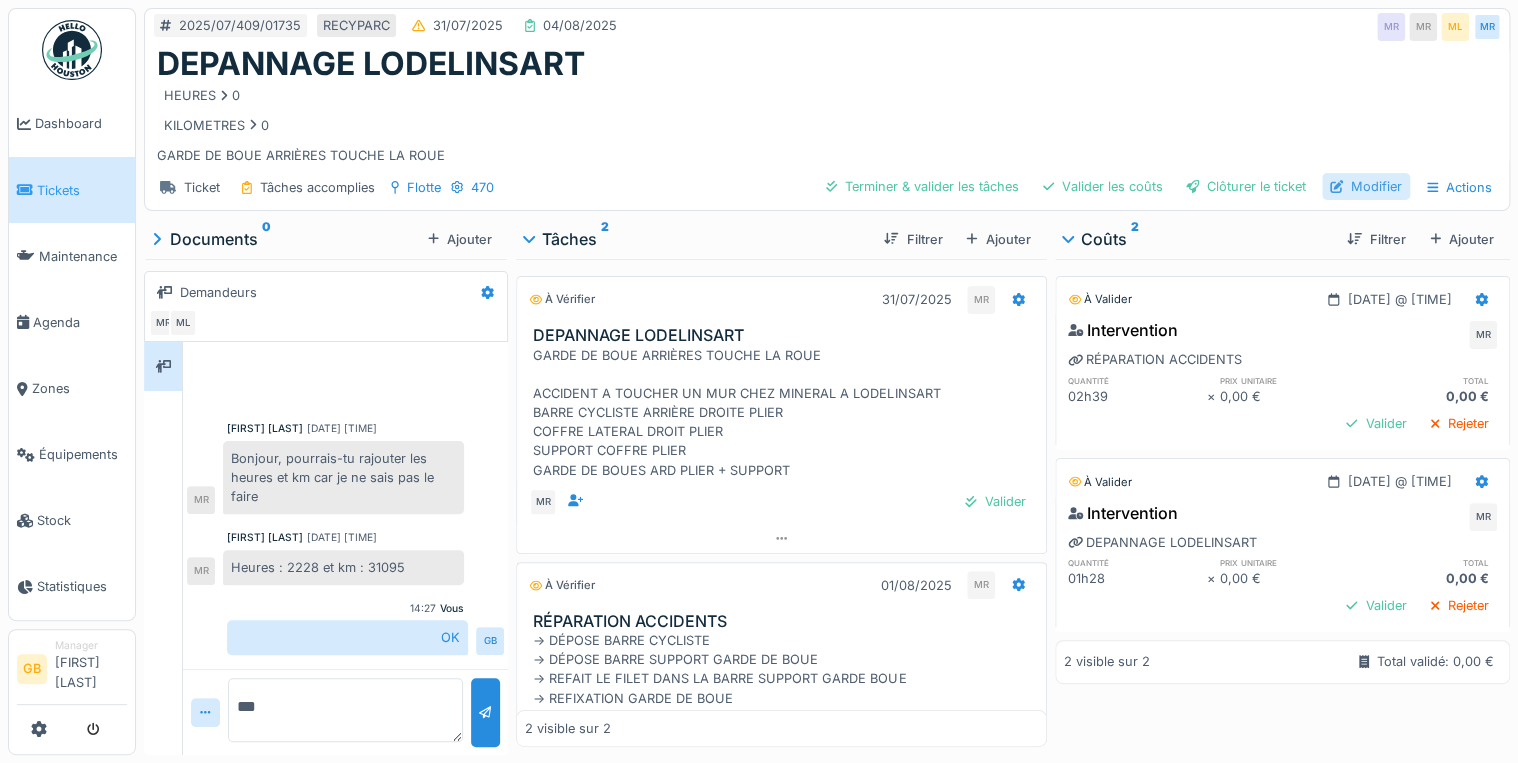 click on "Modifier" at bounding box center (1366, 186) 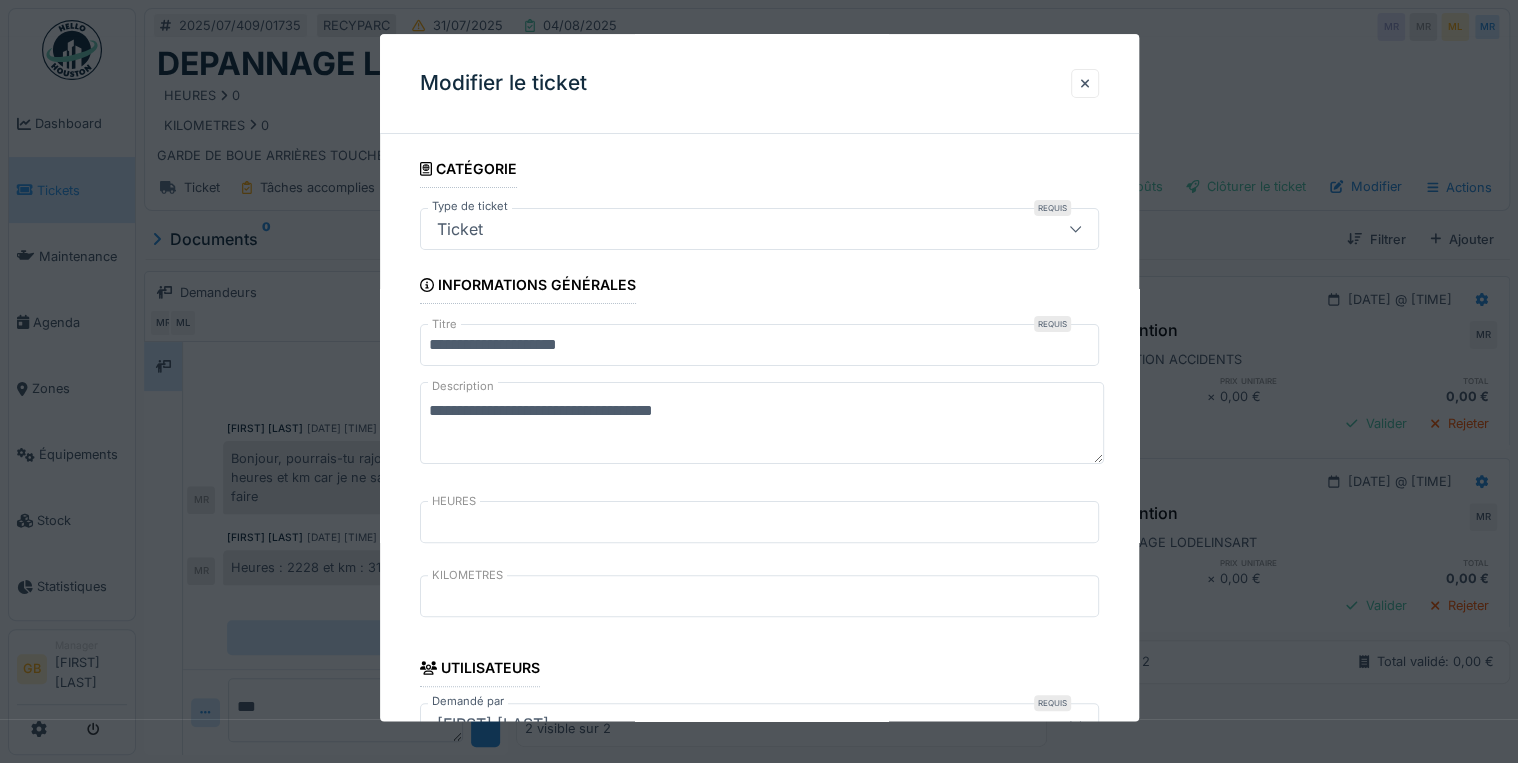 click on "**********" at bounding box center (759, 346) 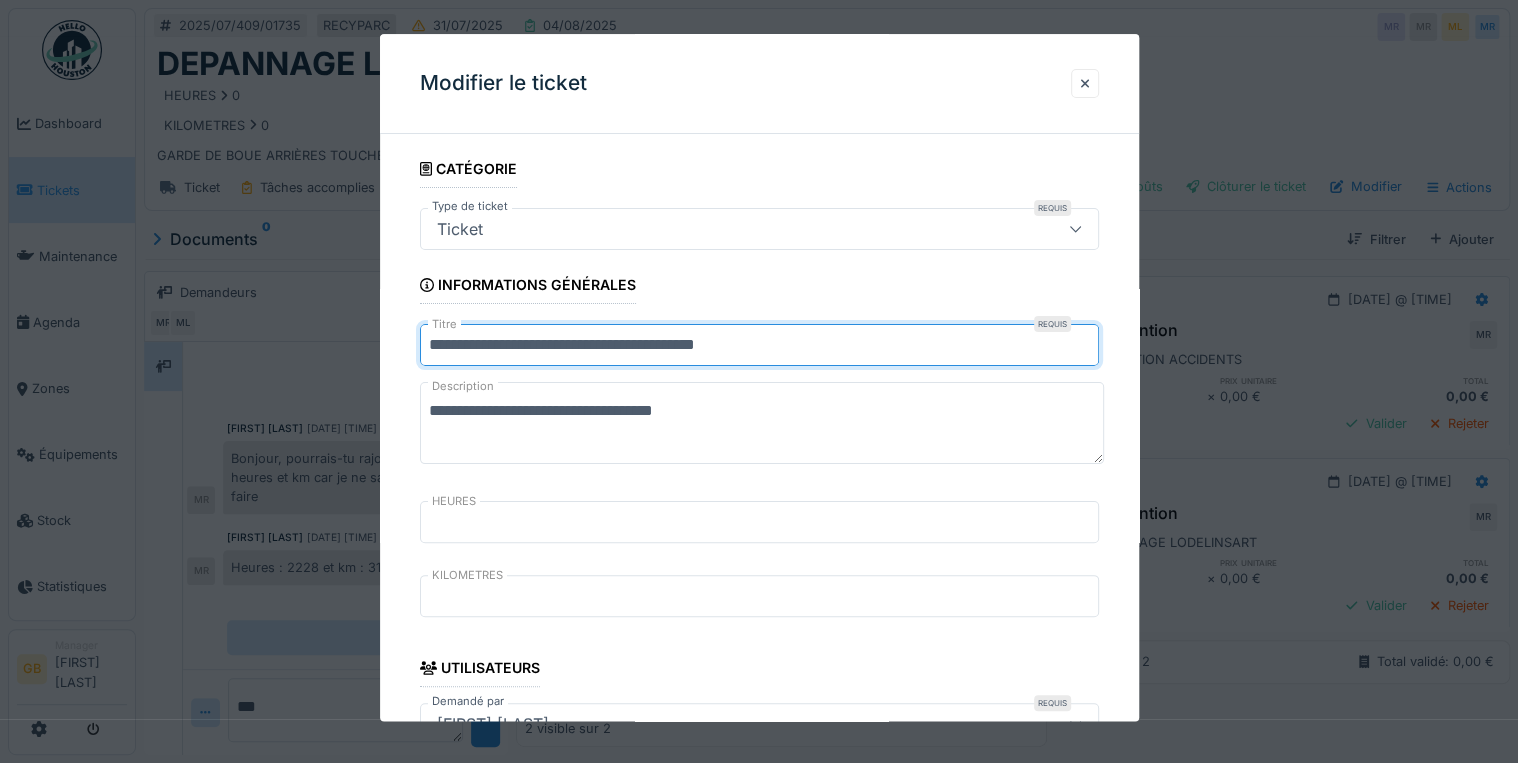 drag, startPoint x: 748, startPoint y: 345, endPoint x: 1461, endPoint y: 349, distance: 713.0112 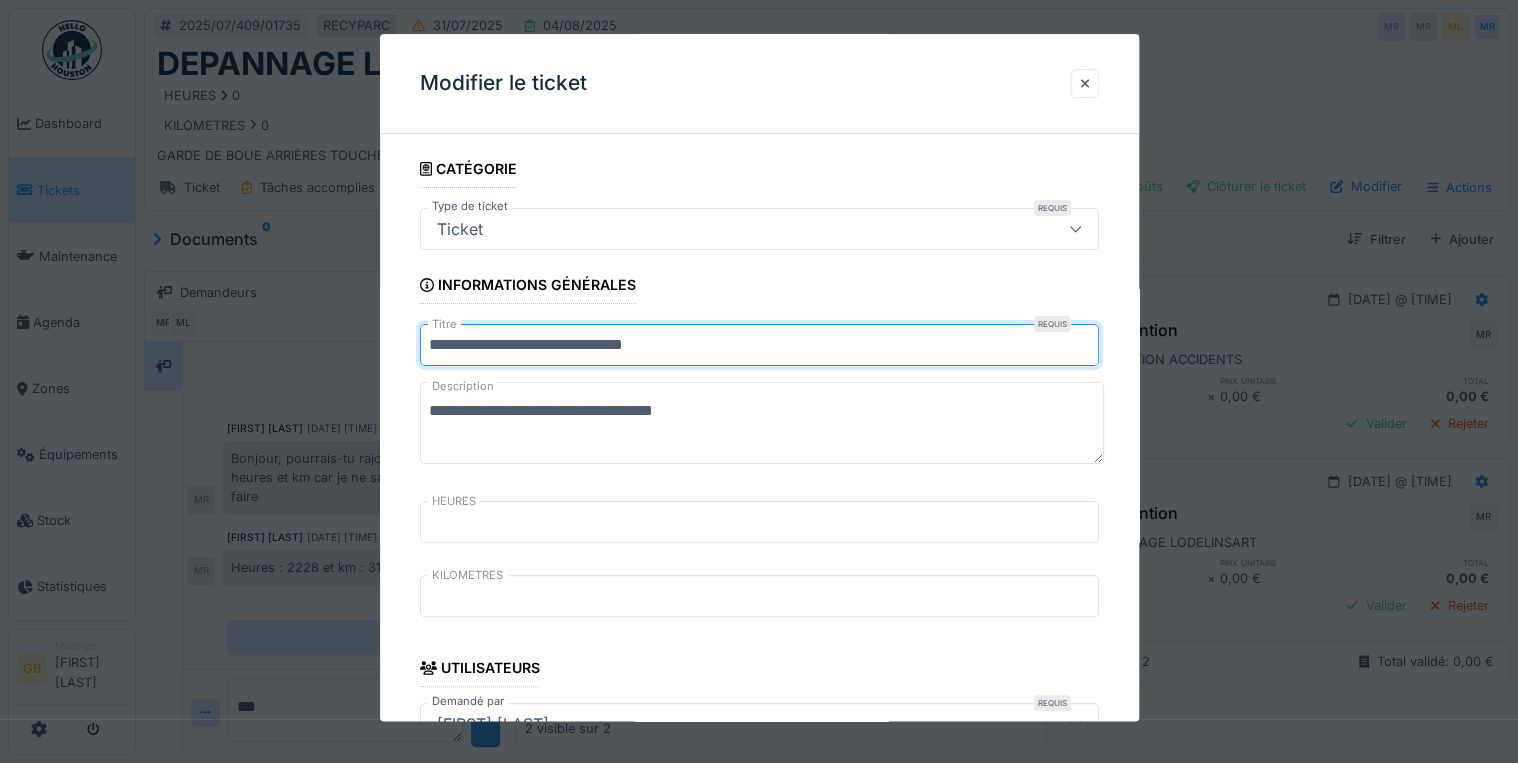 type on "**********" 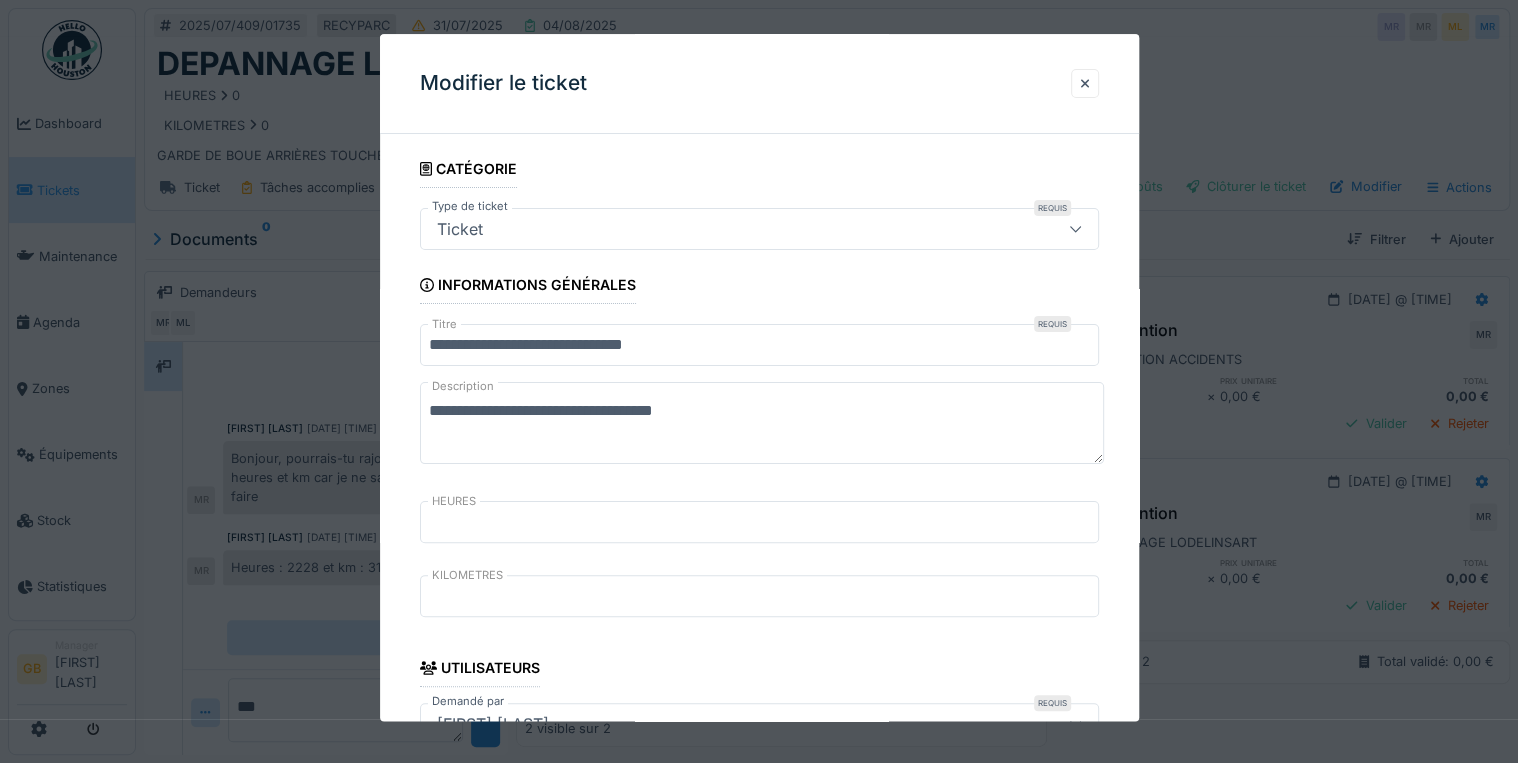 paste on "**********" 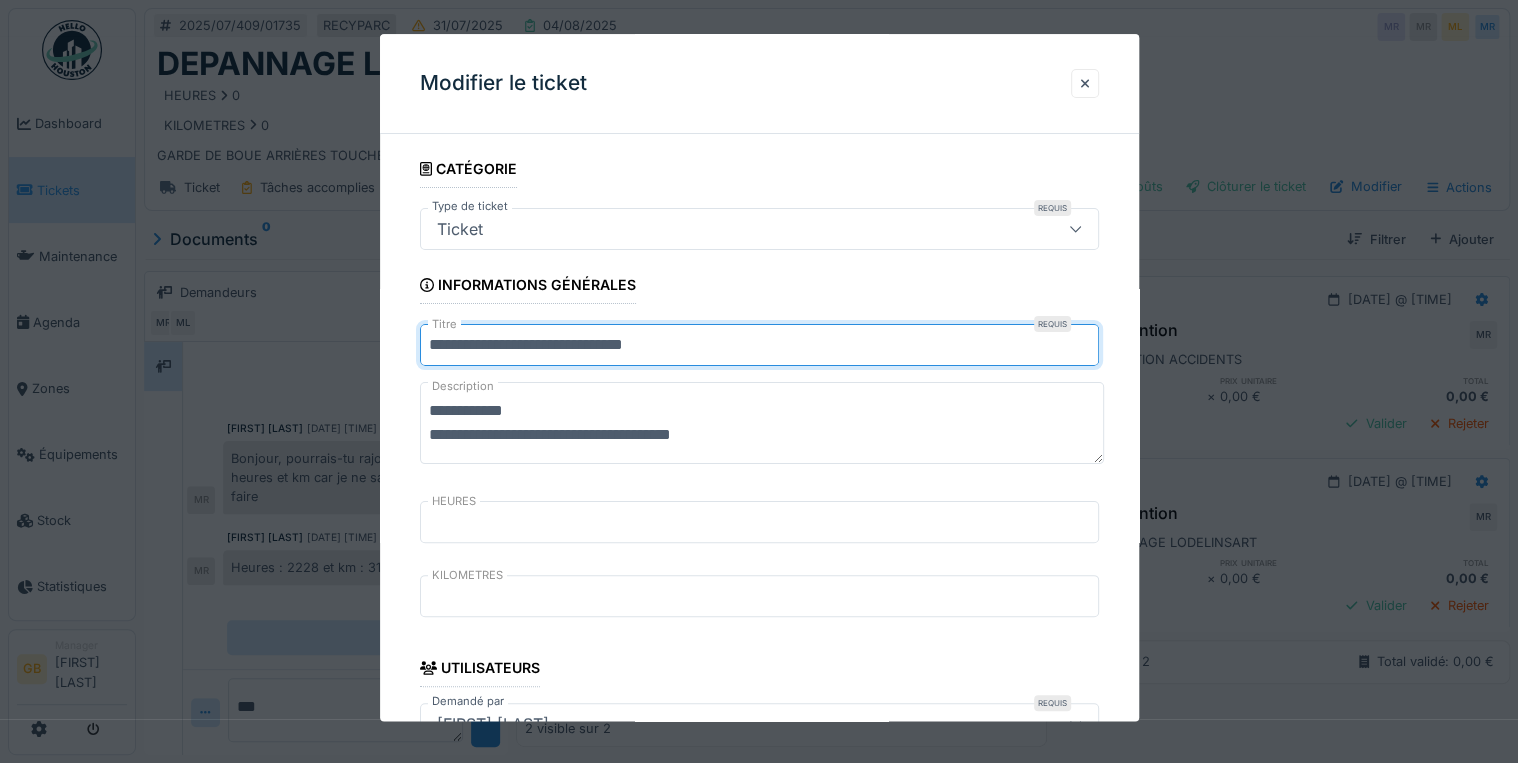 drag, startPoint x: 420, startPoint y: 343, endPoint x: 621, endPoint y: 350, distance: 201.12186 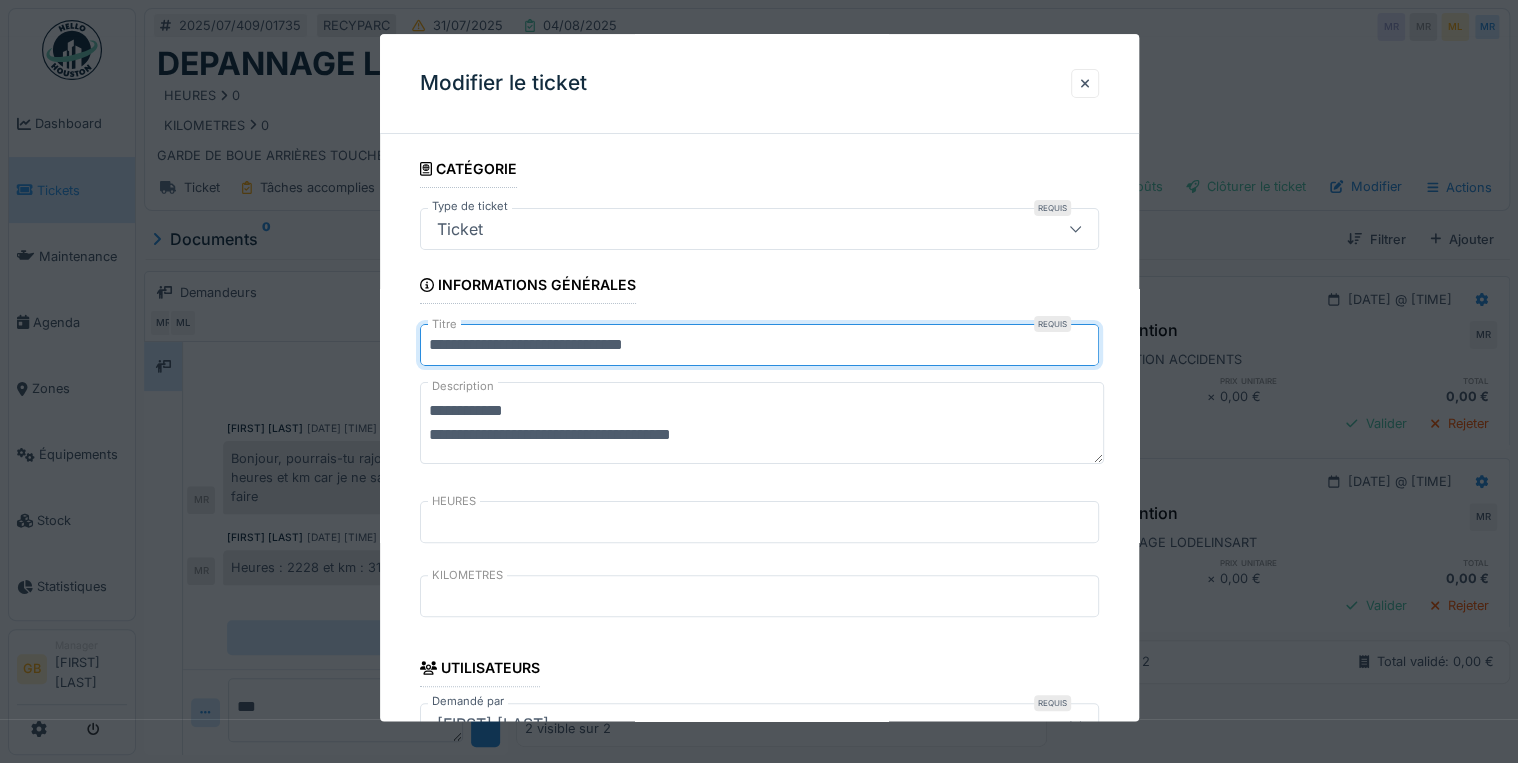 click on "**********" at bounding box center (759, 838) 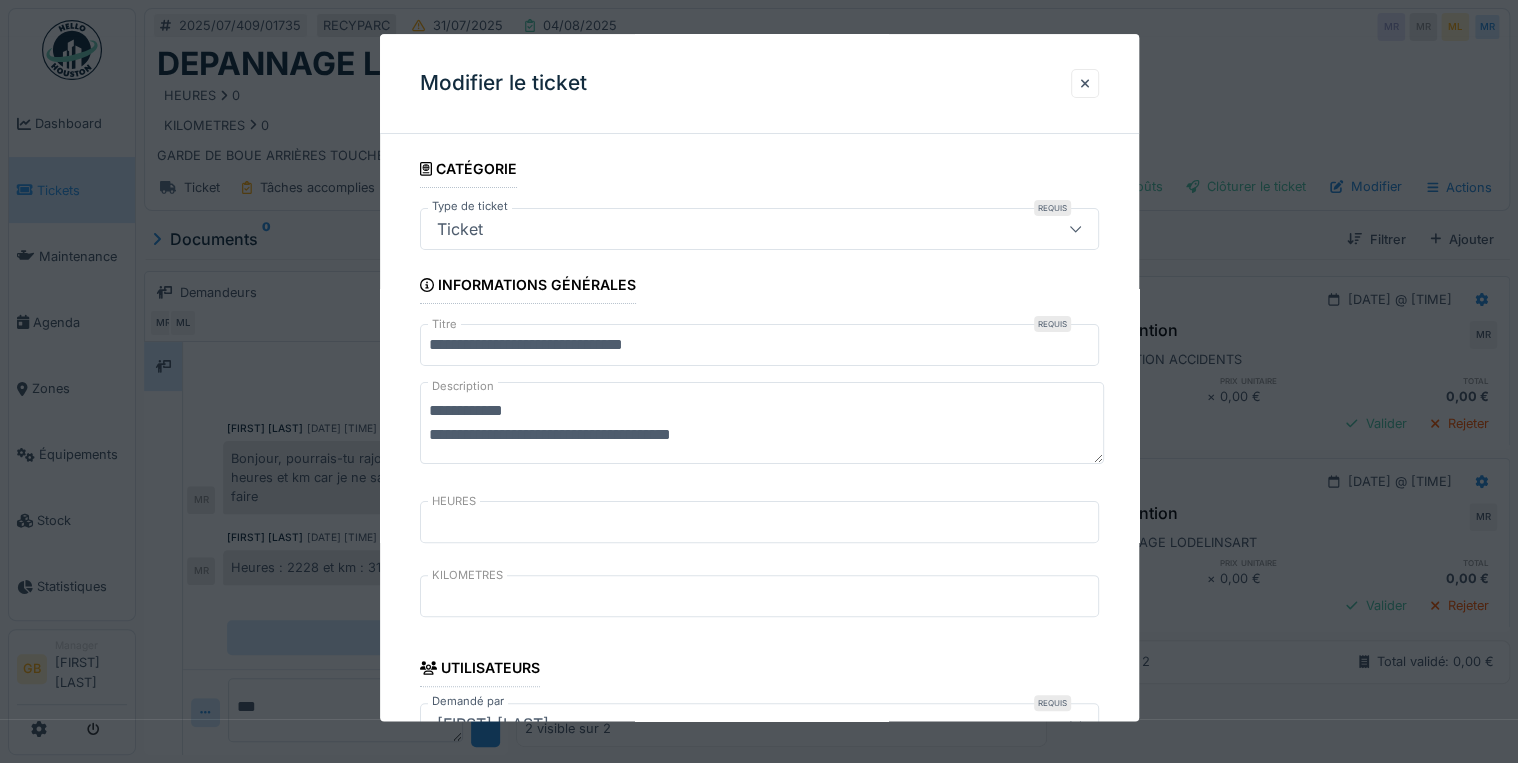 click on "**********" at bounding box center [762, 424] 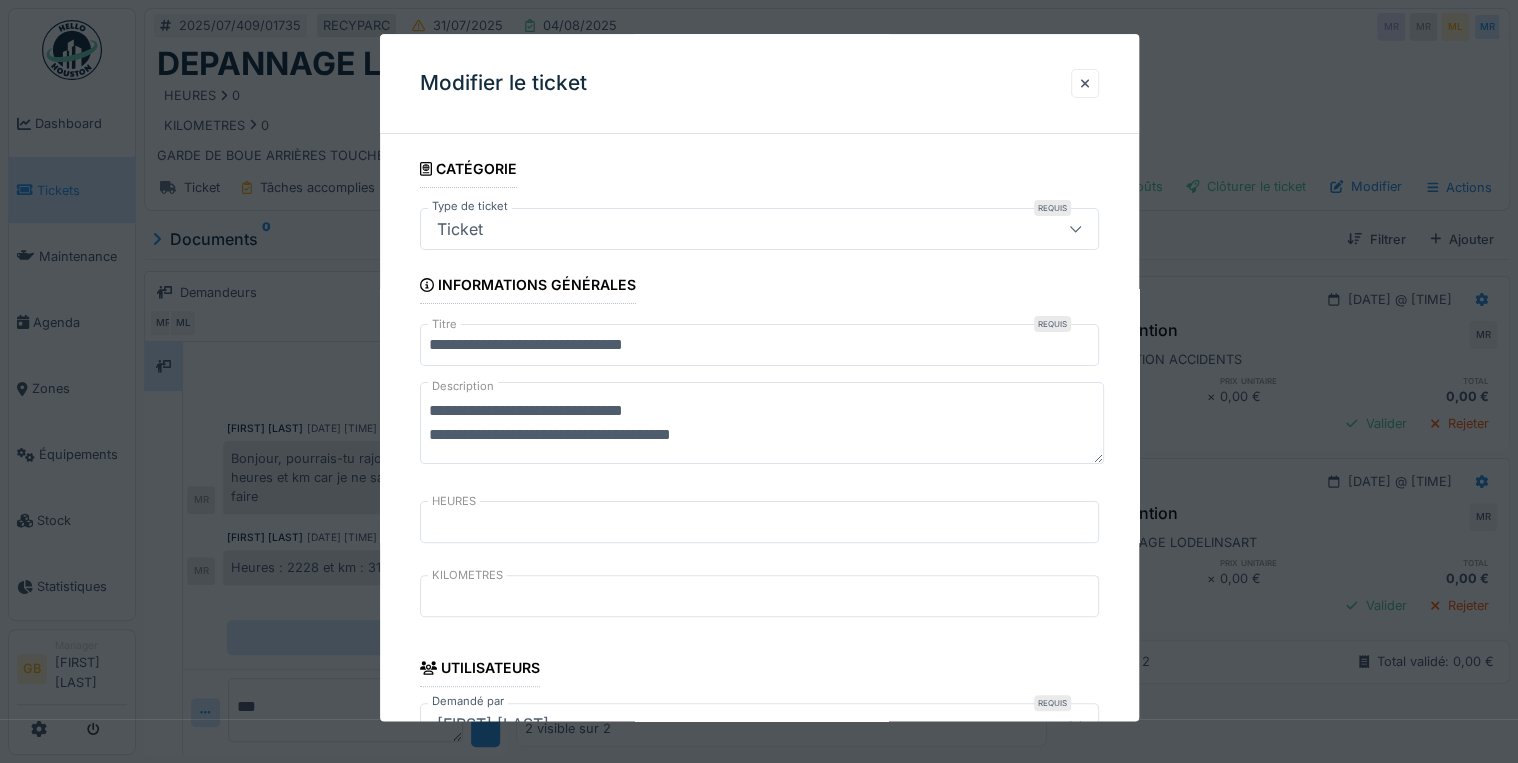 click on "**********" at bounding box center (762, 424) 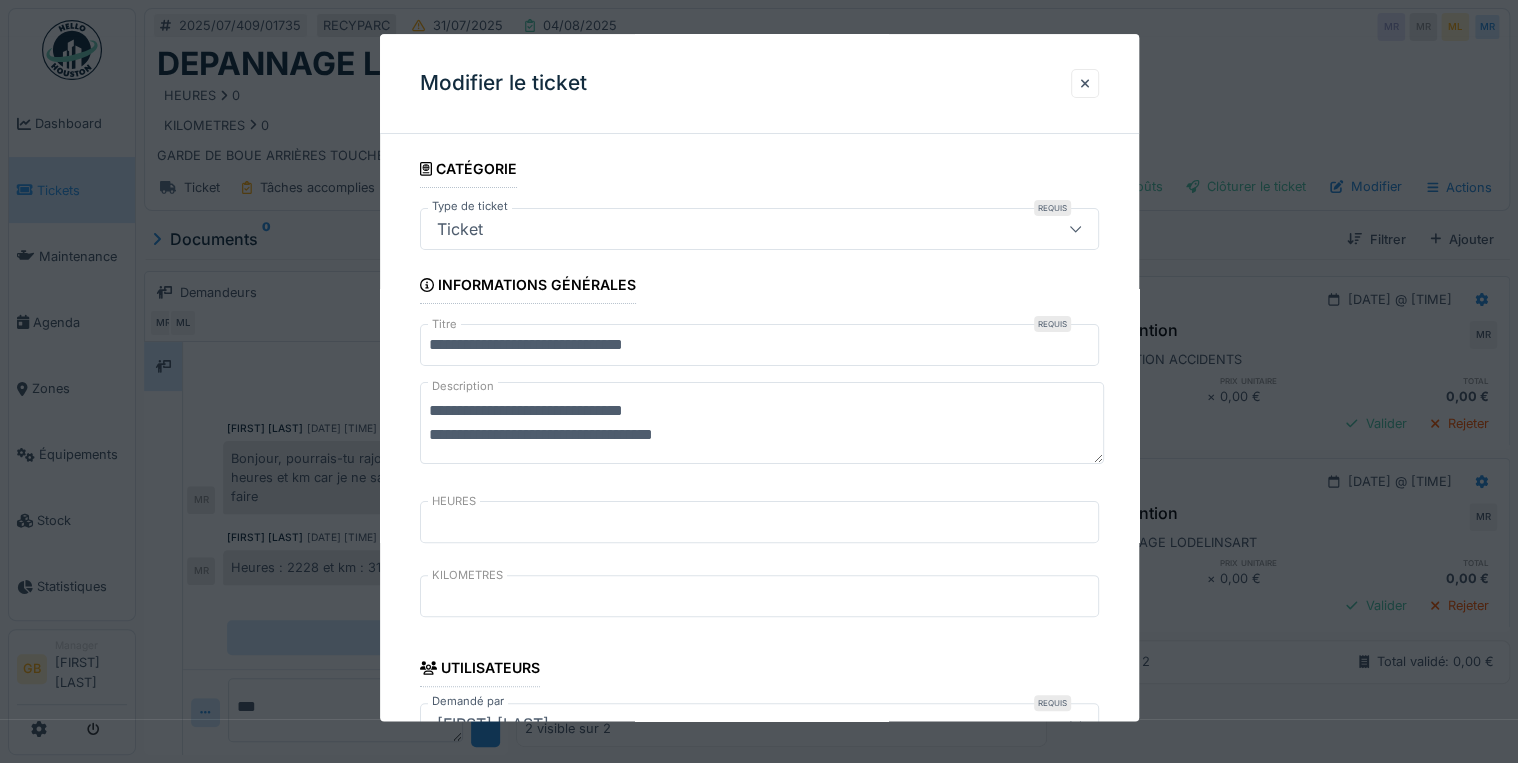 click on "**********" at bounding box center (762, 424) 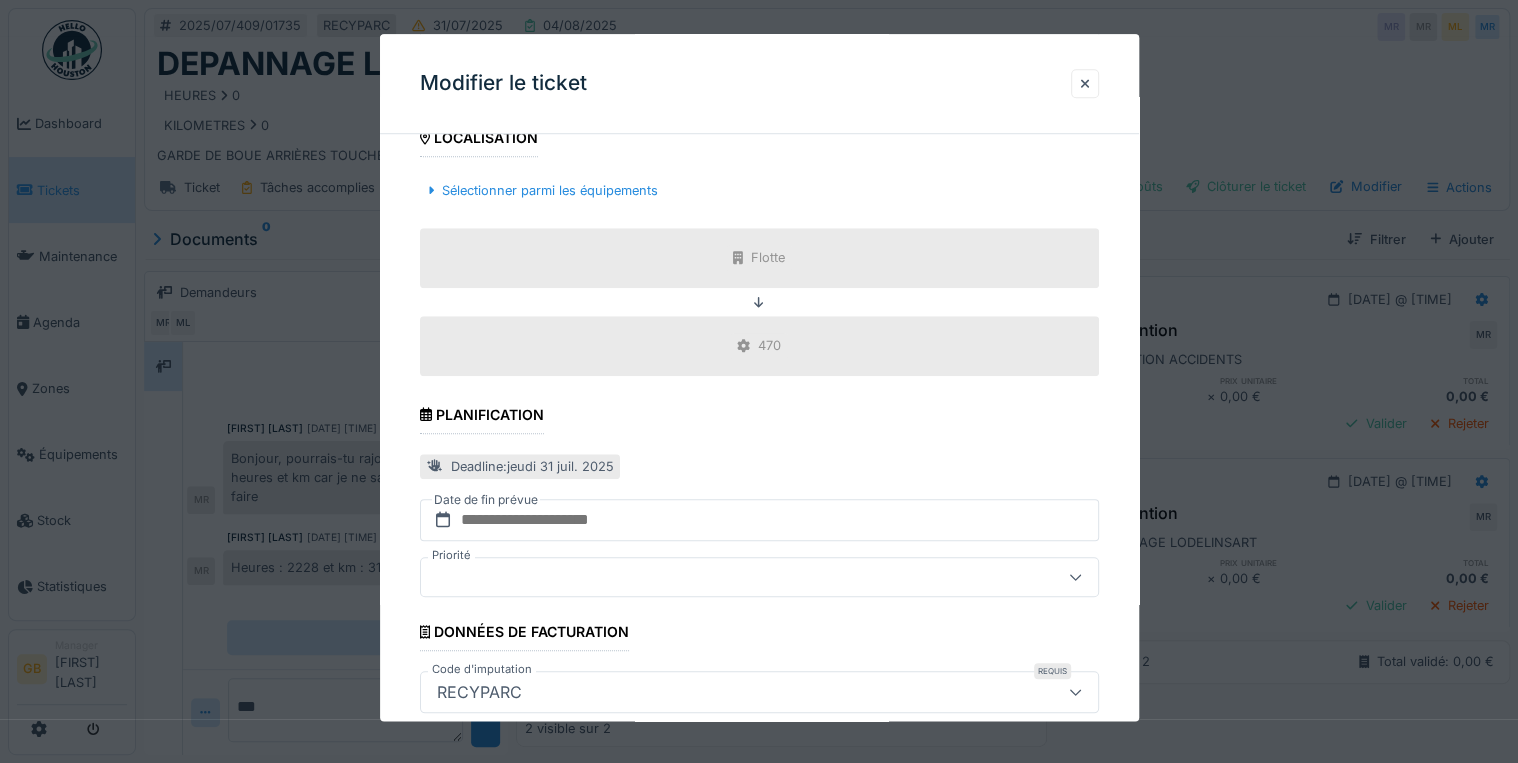 scroll, scrollTop: 798, scrollLeft: 0, axis: vertical 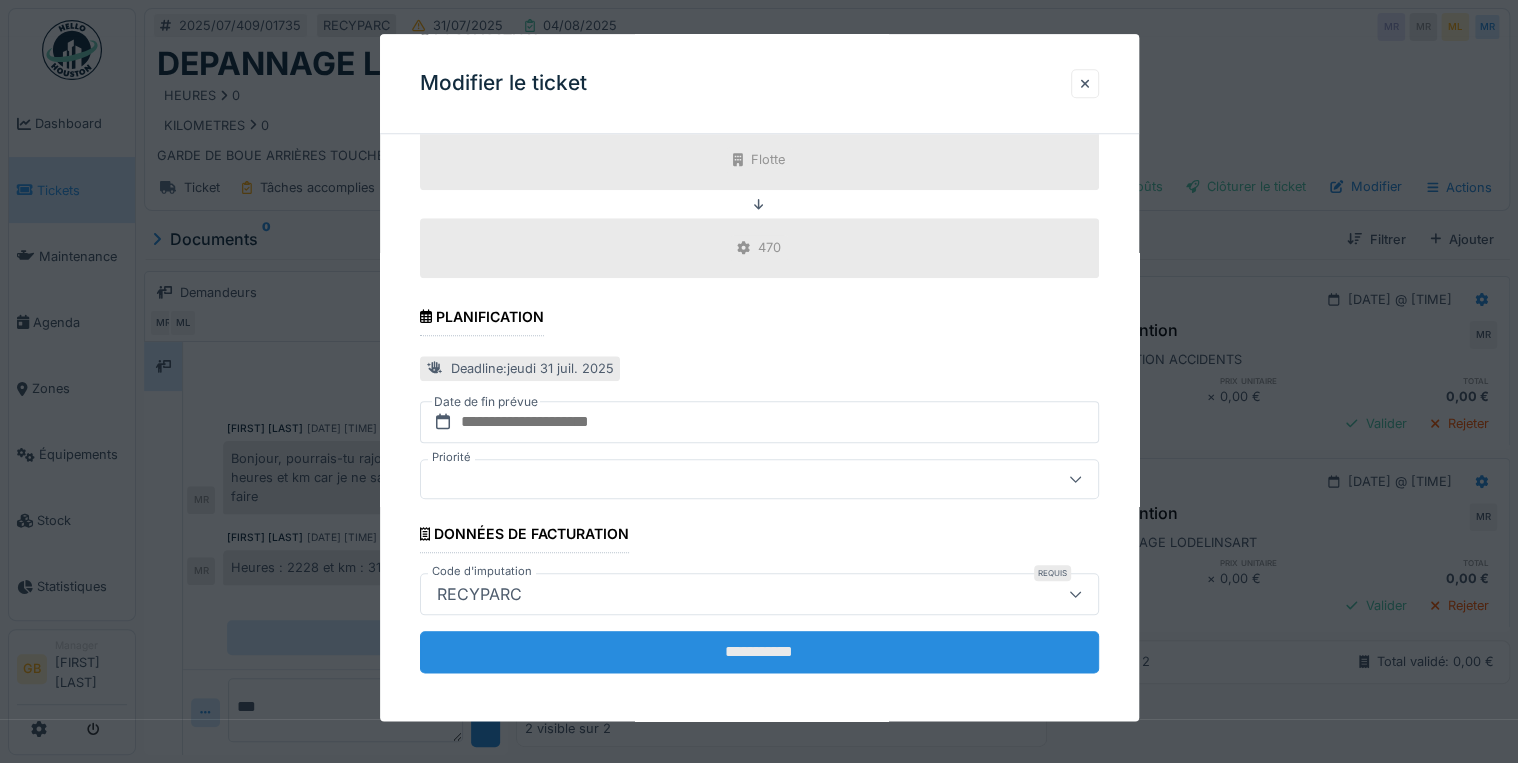 type on "**********" 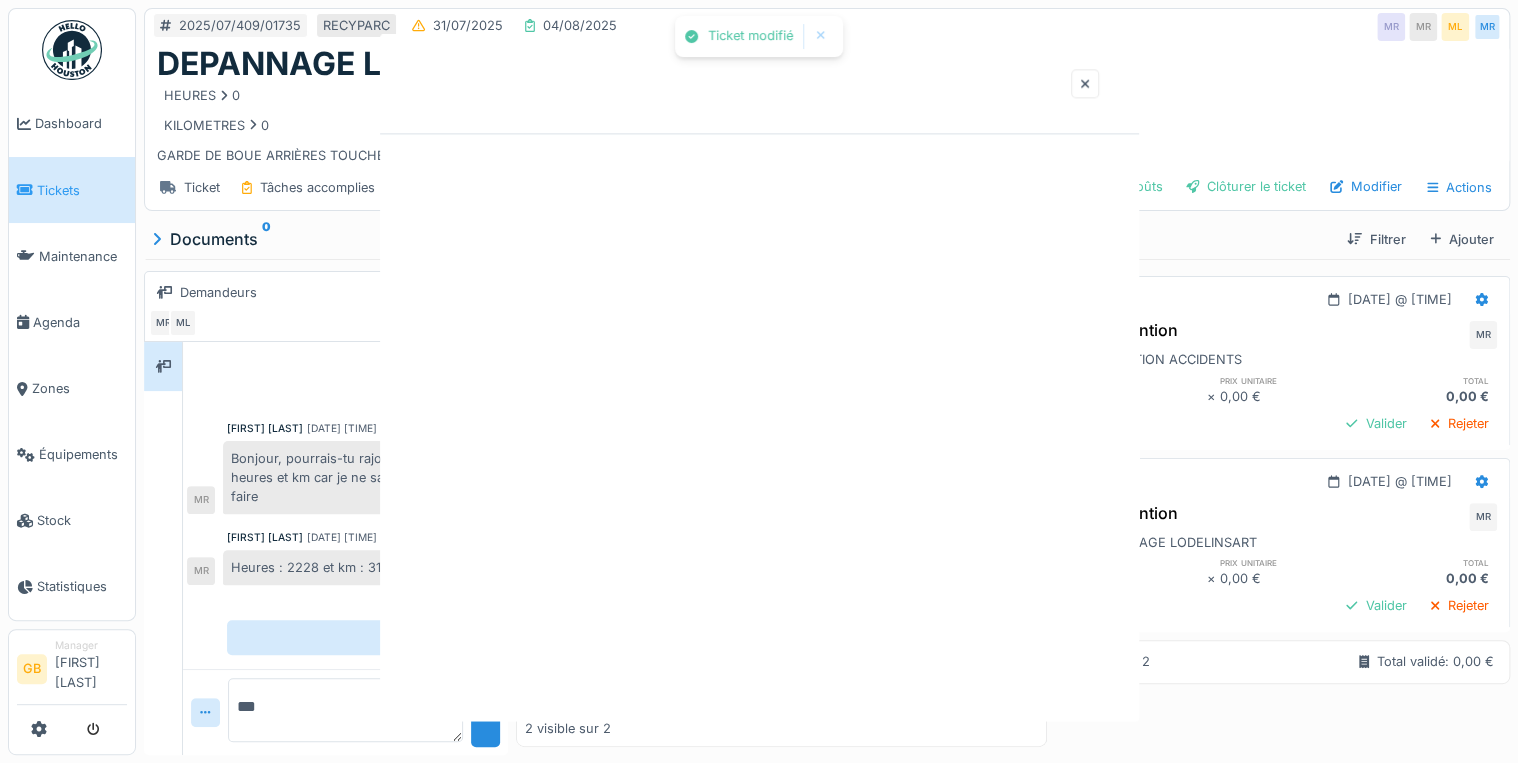 scroll, scrollTop: 0, scrollLeft: 0, axis: both 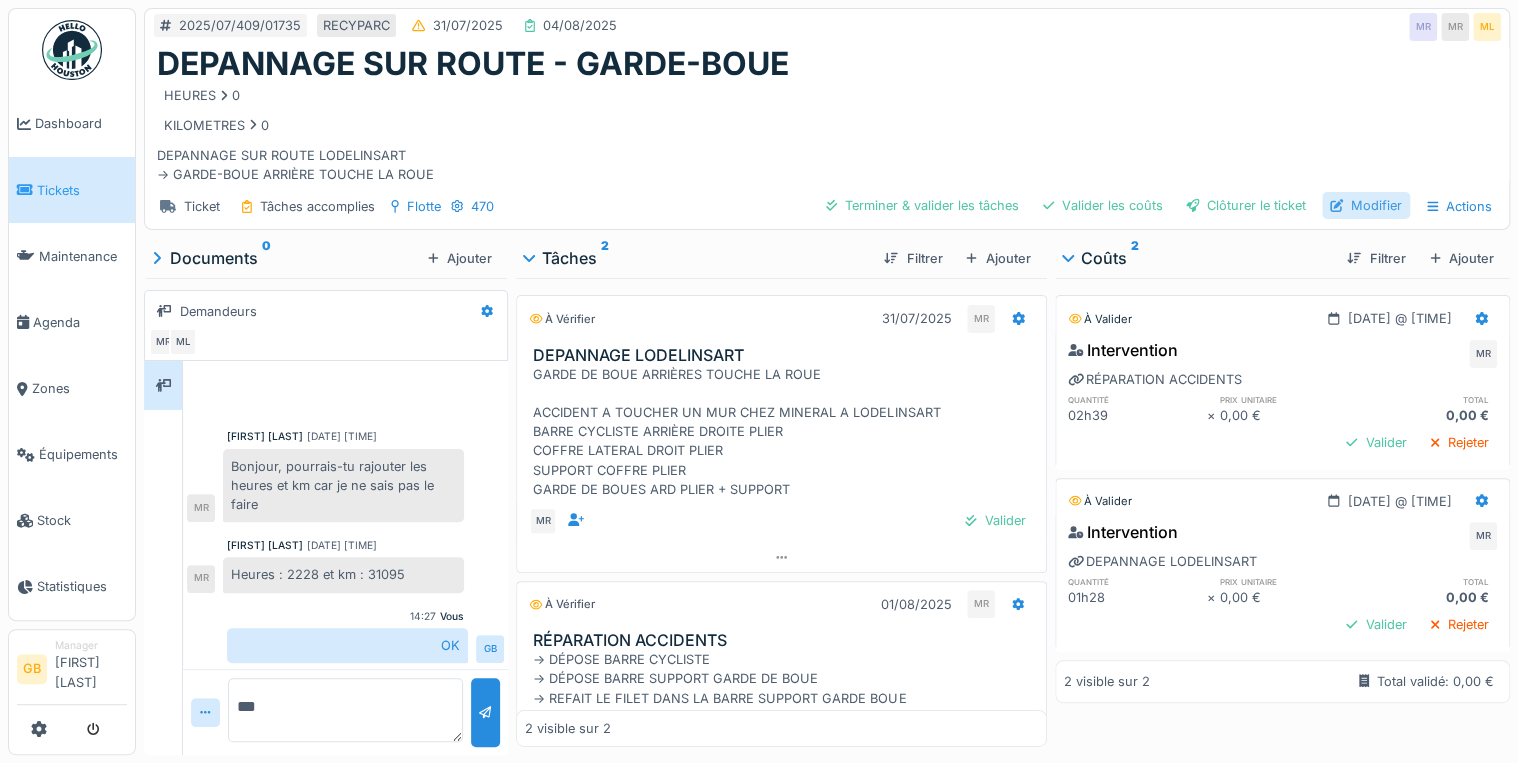 click on "Modifier" at bounding box center [1366, 205] 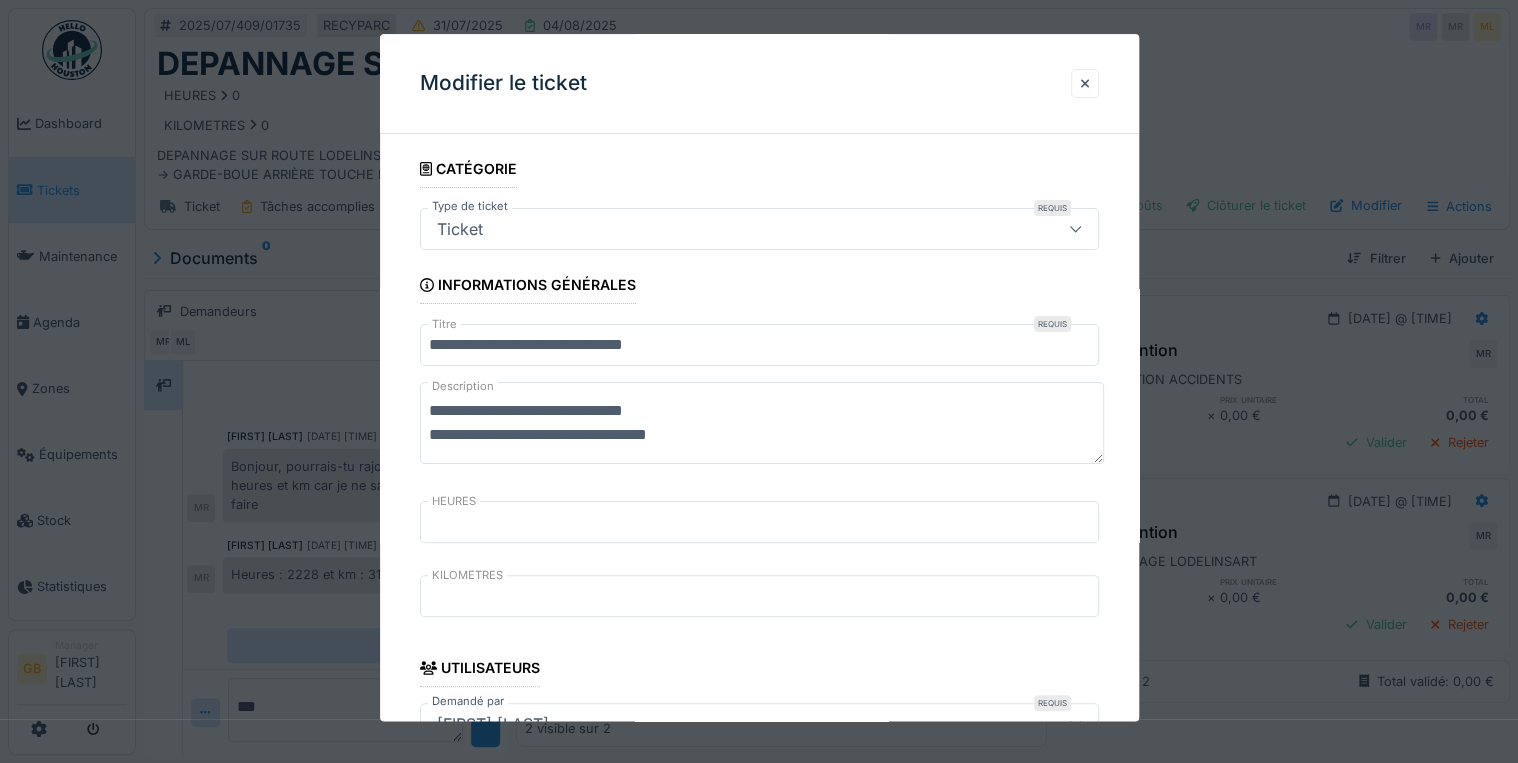 click on "**********" at bounding box center (759, 346) 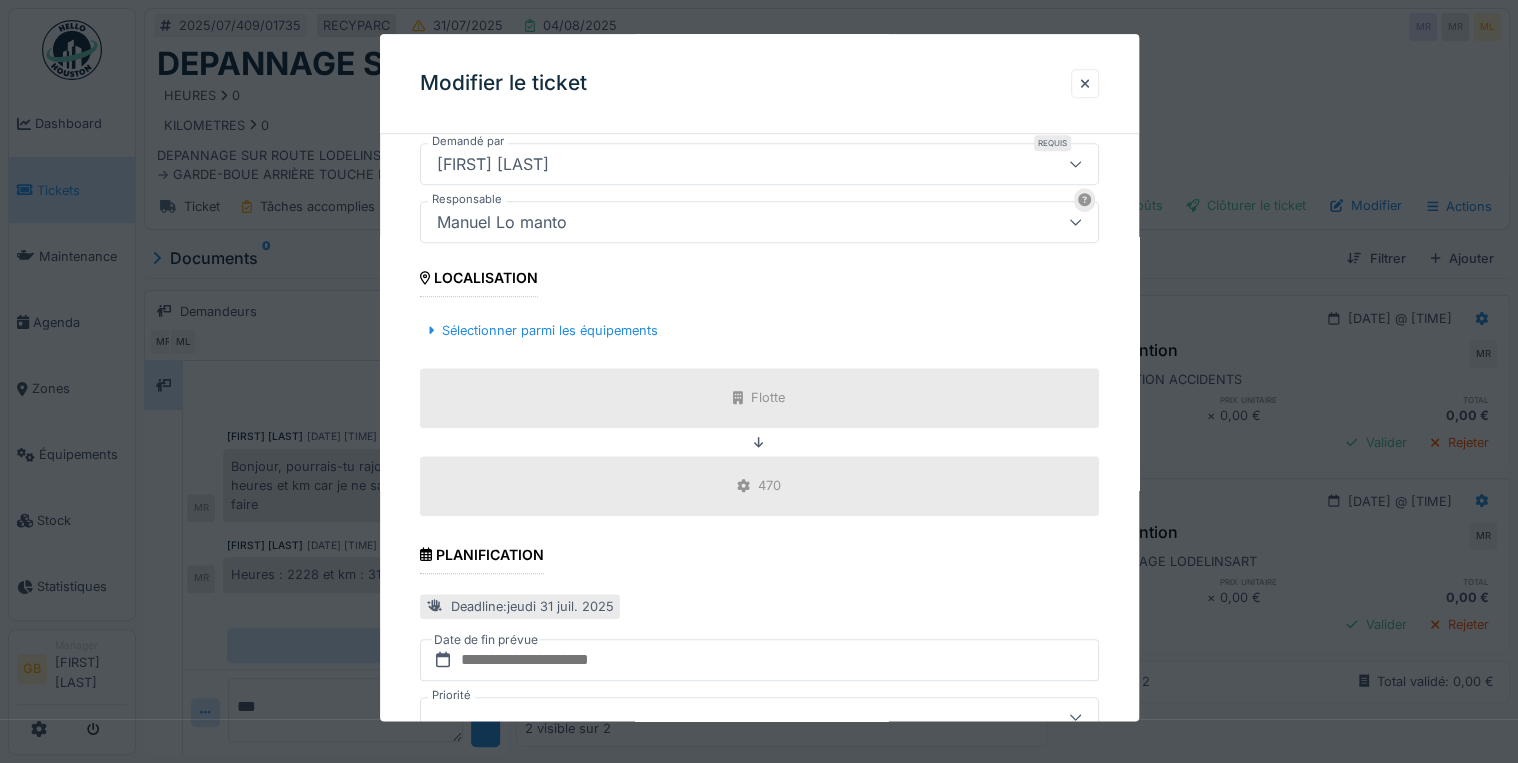 scroll, scrollTop: 798, scrollLeft: 0, axis: vertical 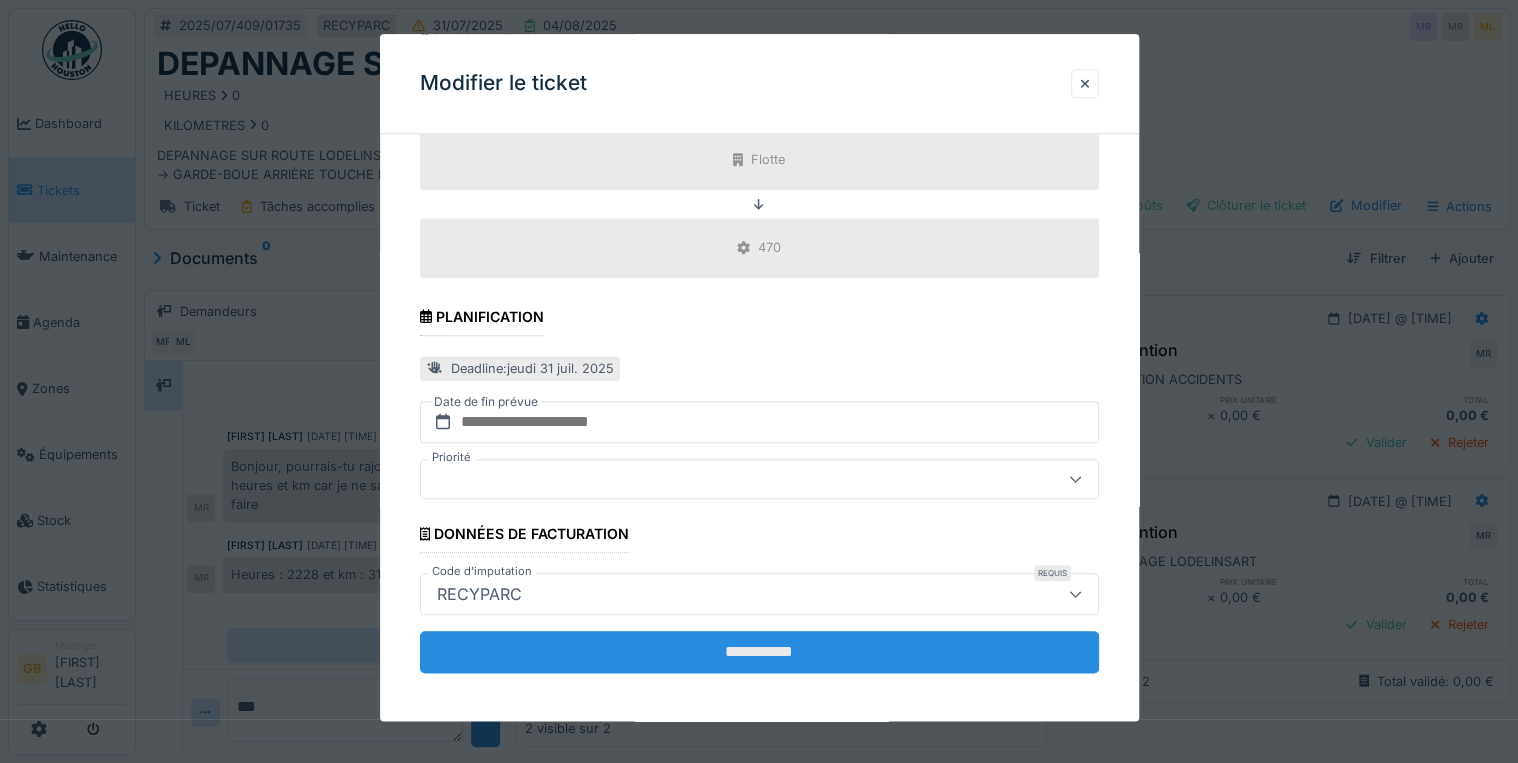 type on "**********" 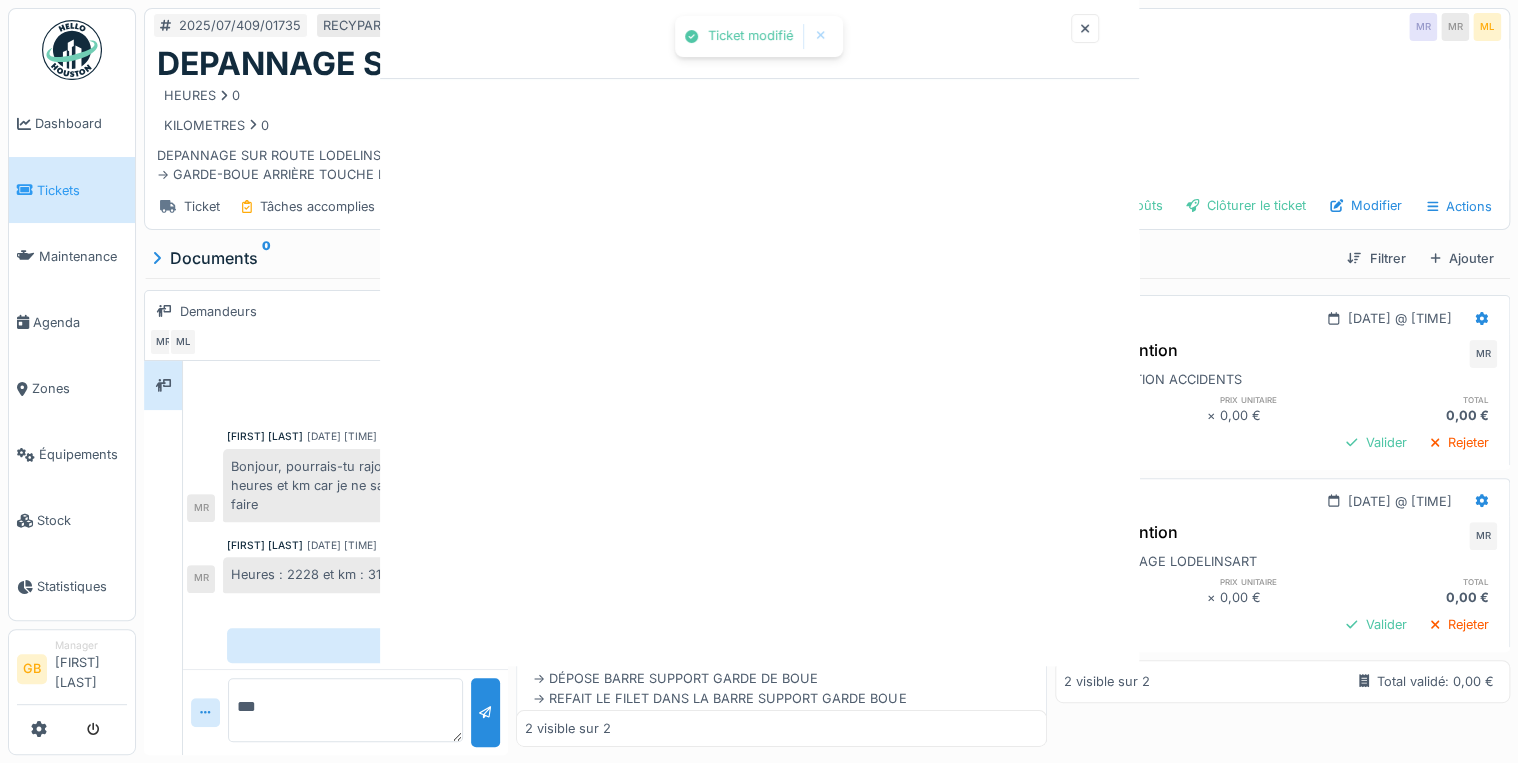 scroll, scrollTop: 0, scrollLeft: 0, axis: both 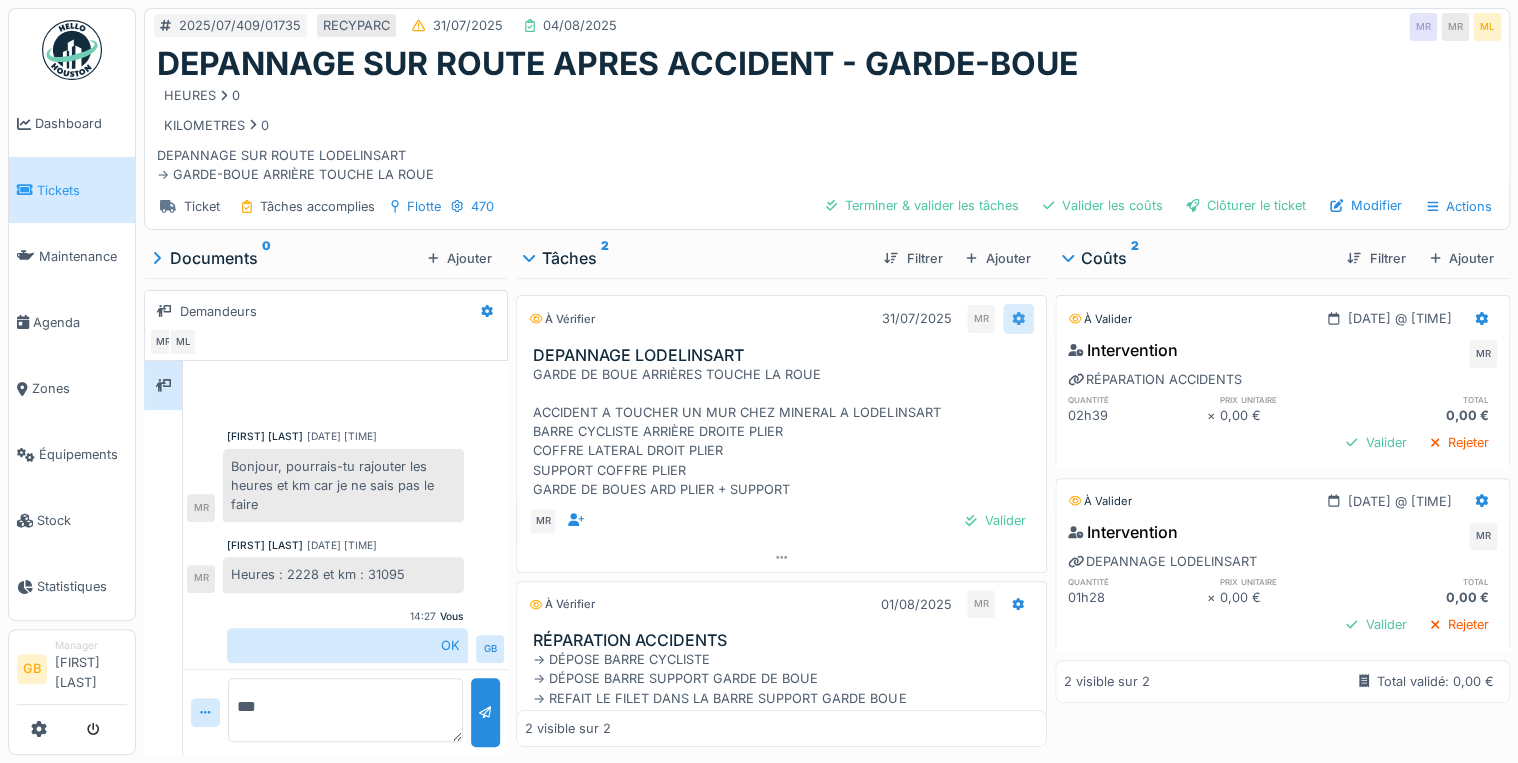 click at bounding box center (1018, 318) 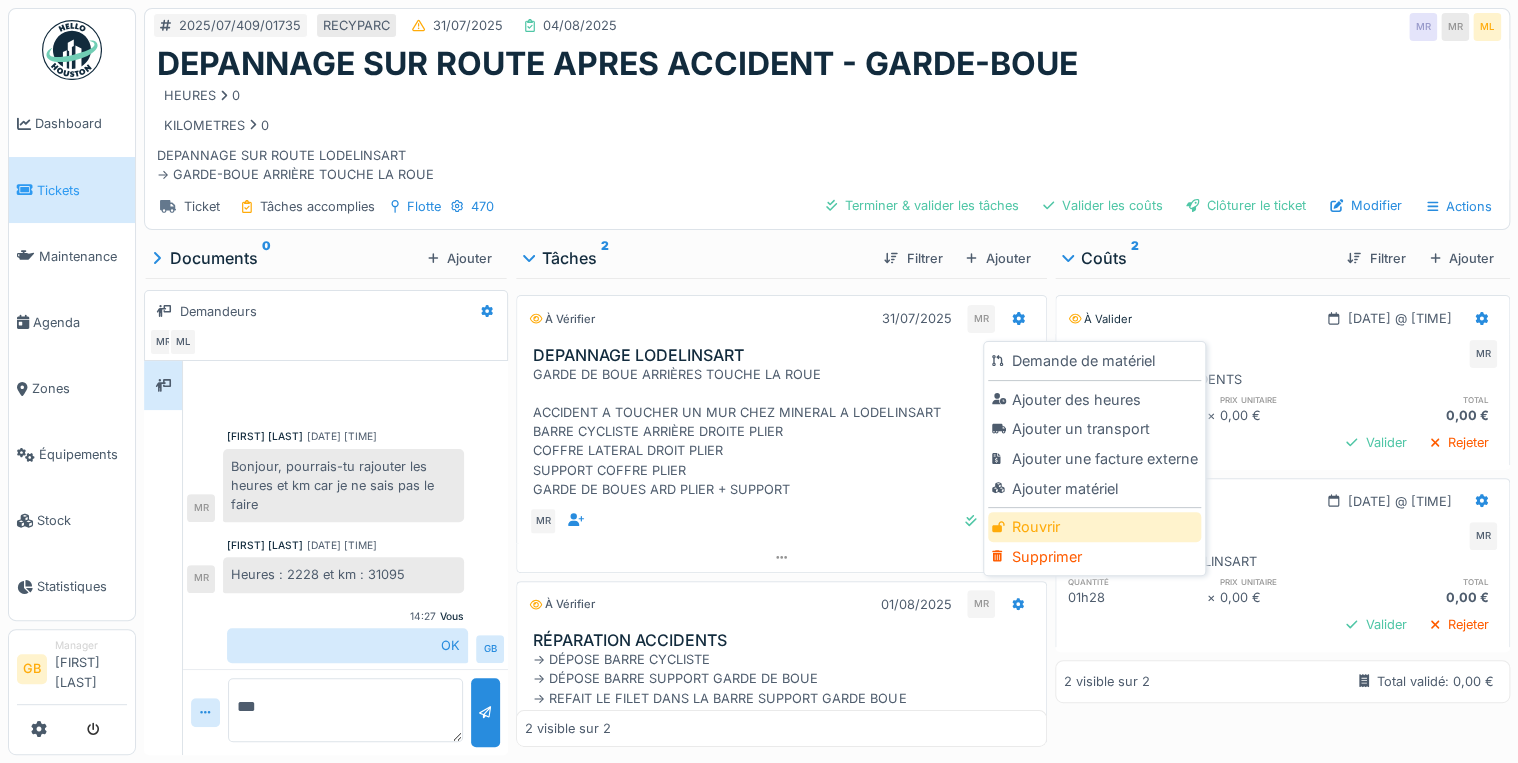 click on "Rouvrir" at bounding box center [1094, 527] 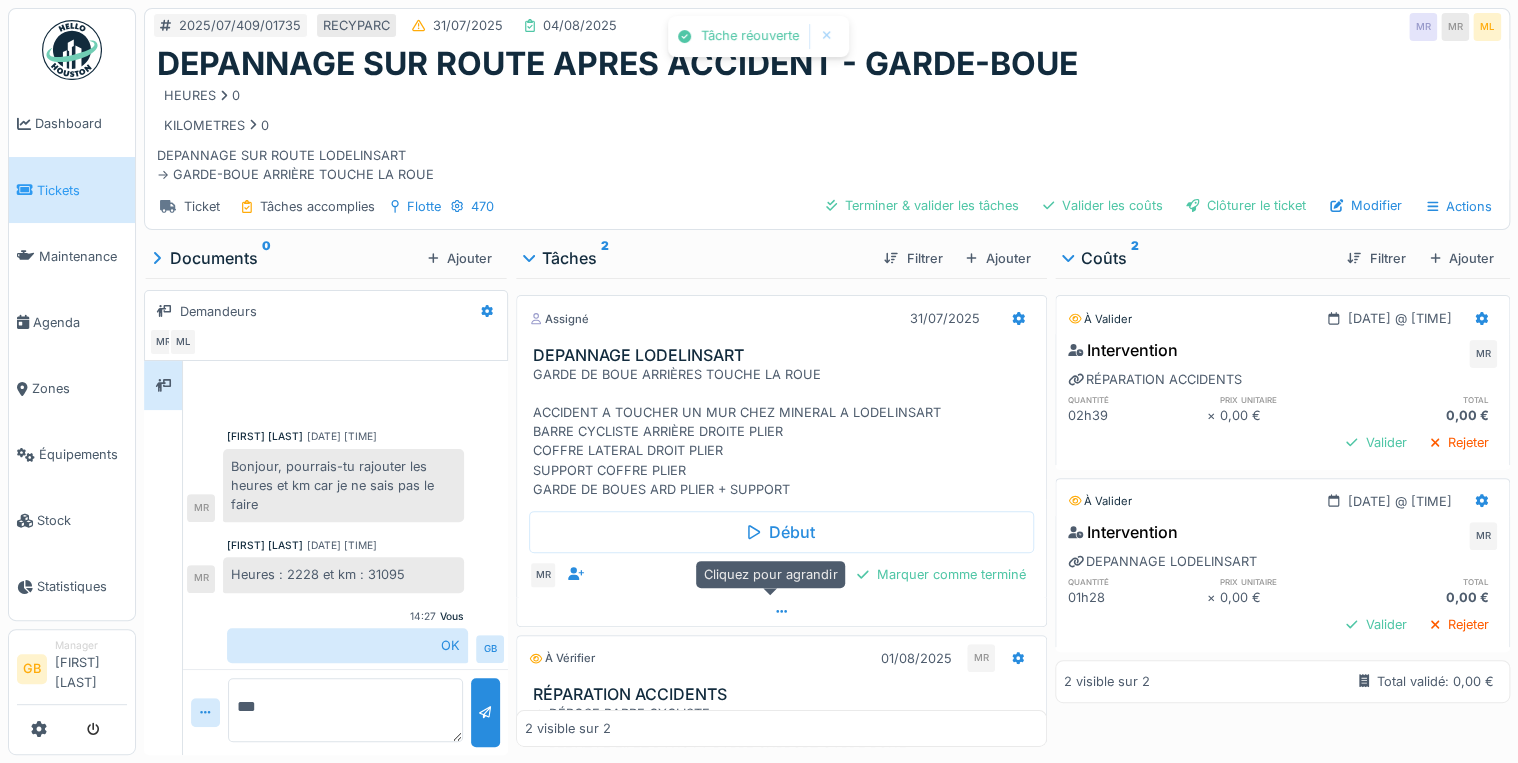 click at bounding box center (781, 611) 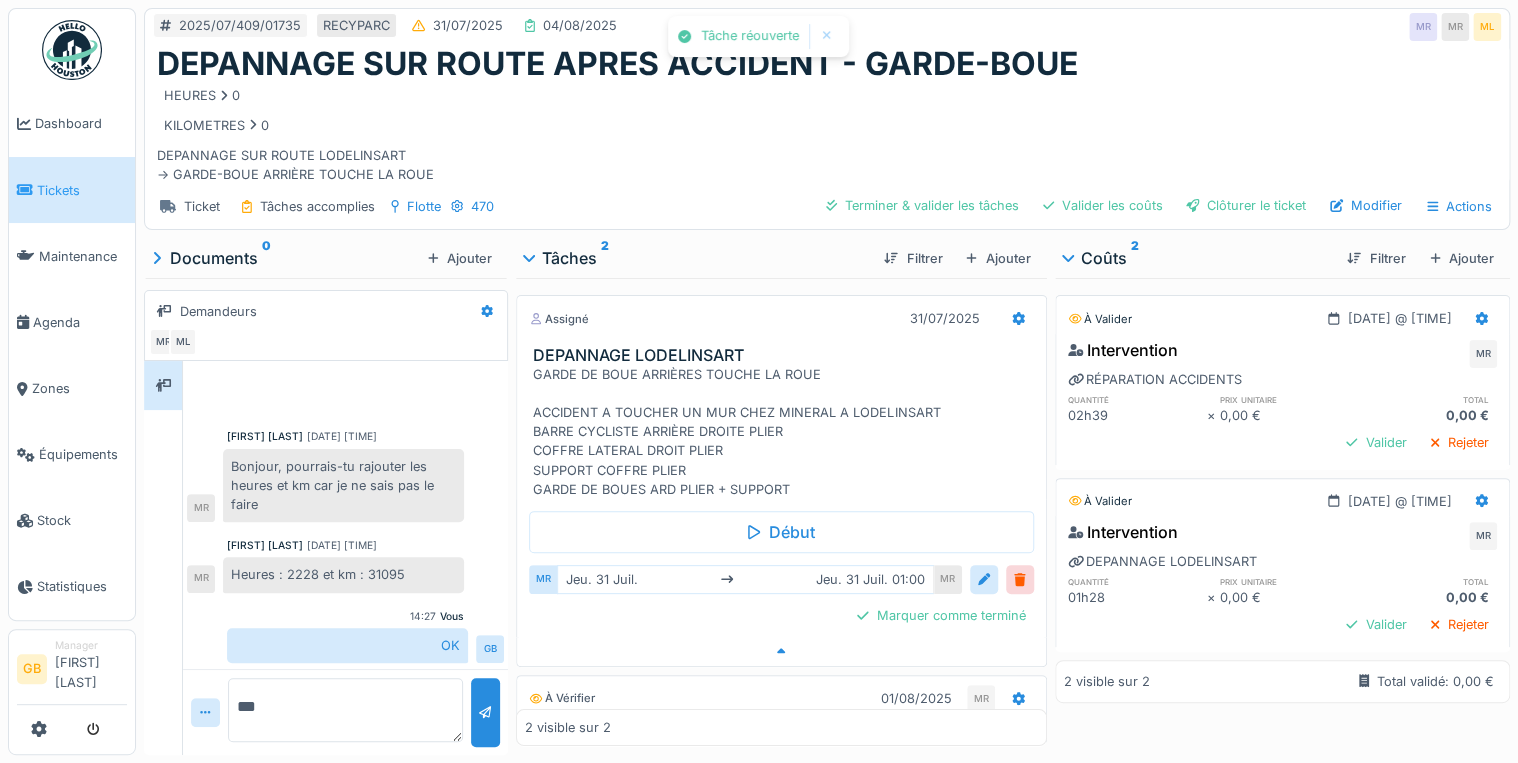 scroll, scrollTop: 12, scrollLeft: 0, axis: vertical 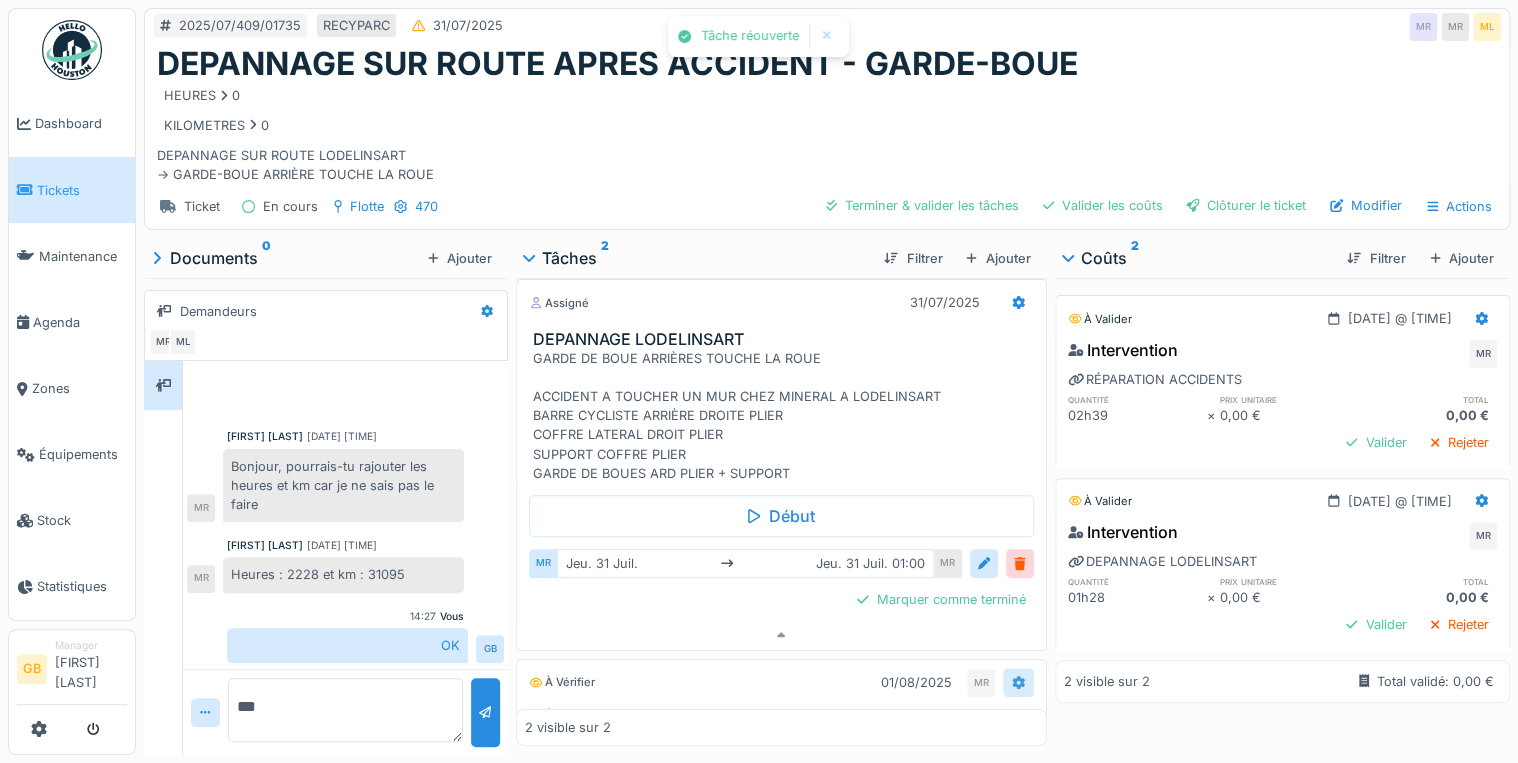 click 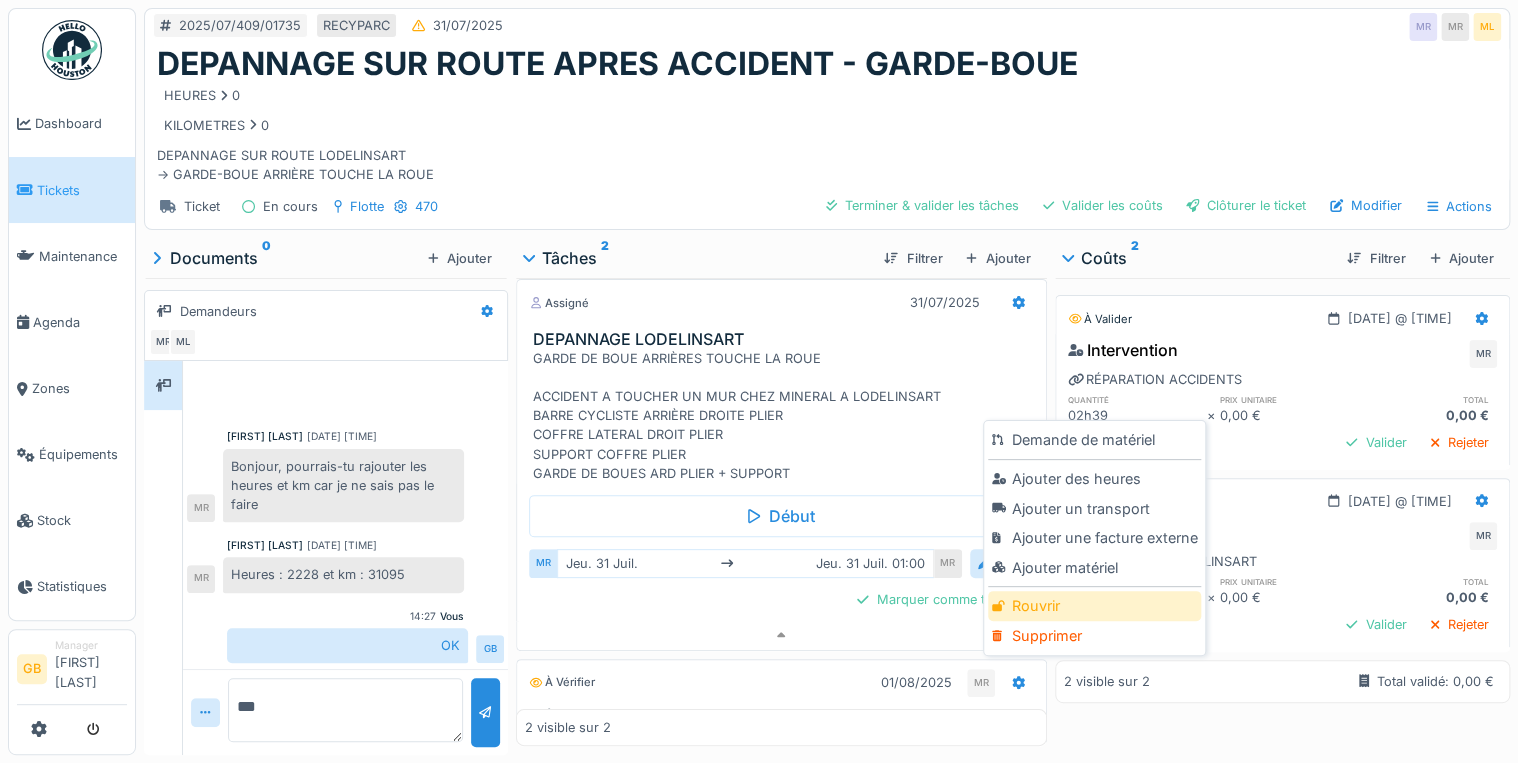 click on "Rouvrir" at bounding box center (1094, 606) 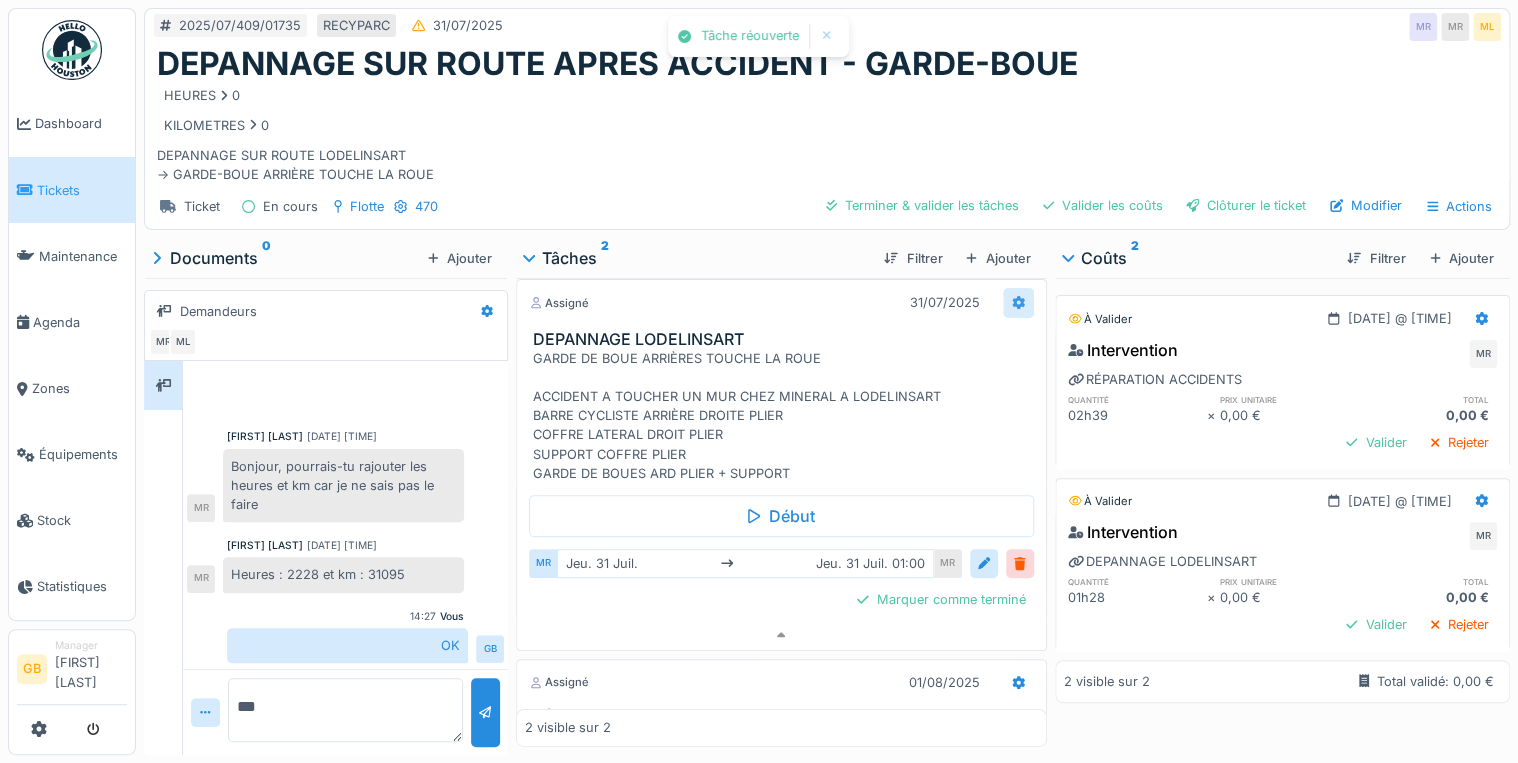 click 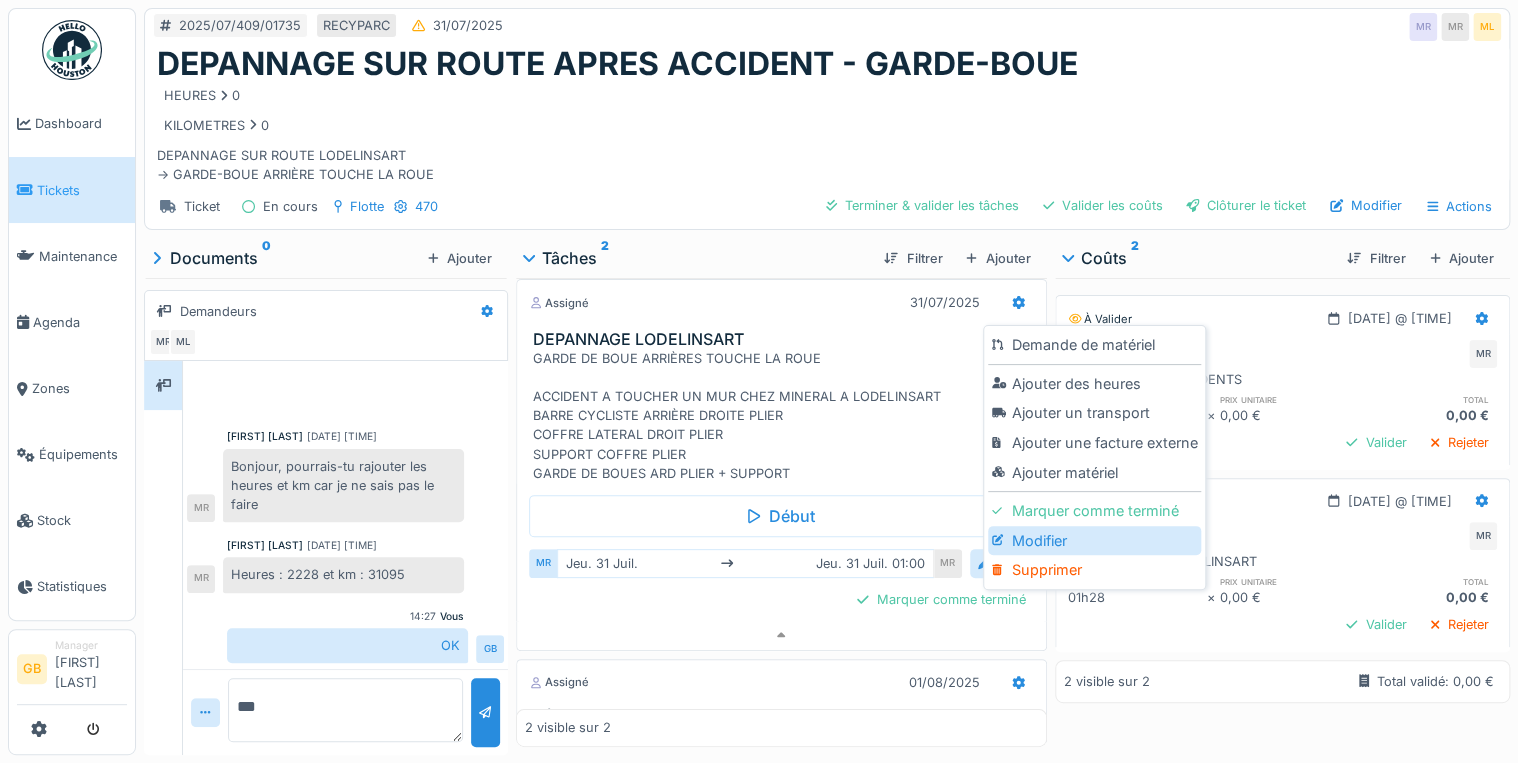 click on "Modifier" at bounding box center (1094, 541) 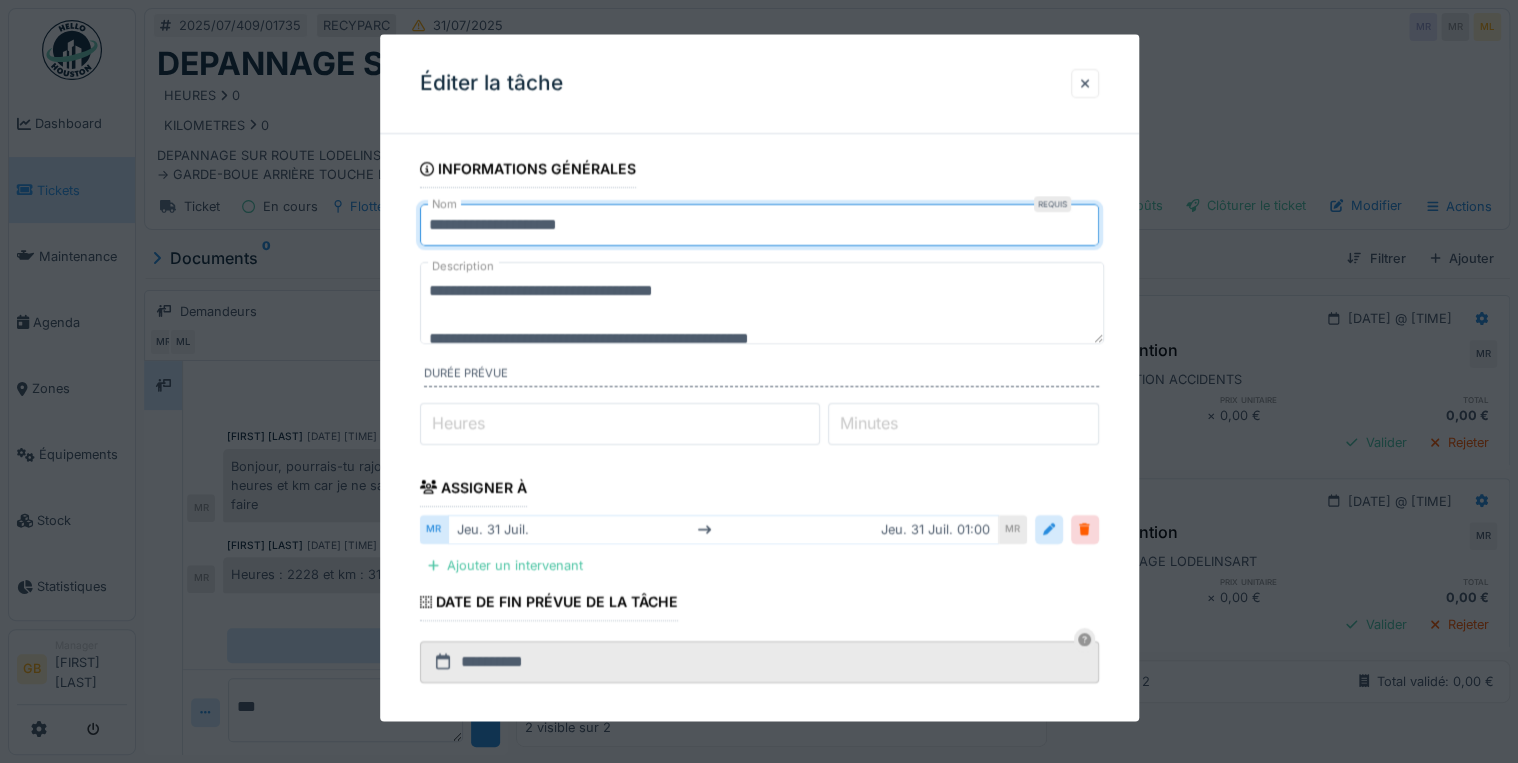 click on "**********" at bounding box center (759, 225) 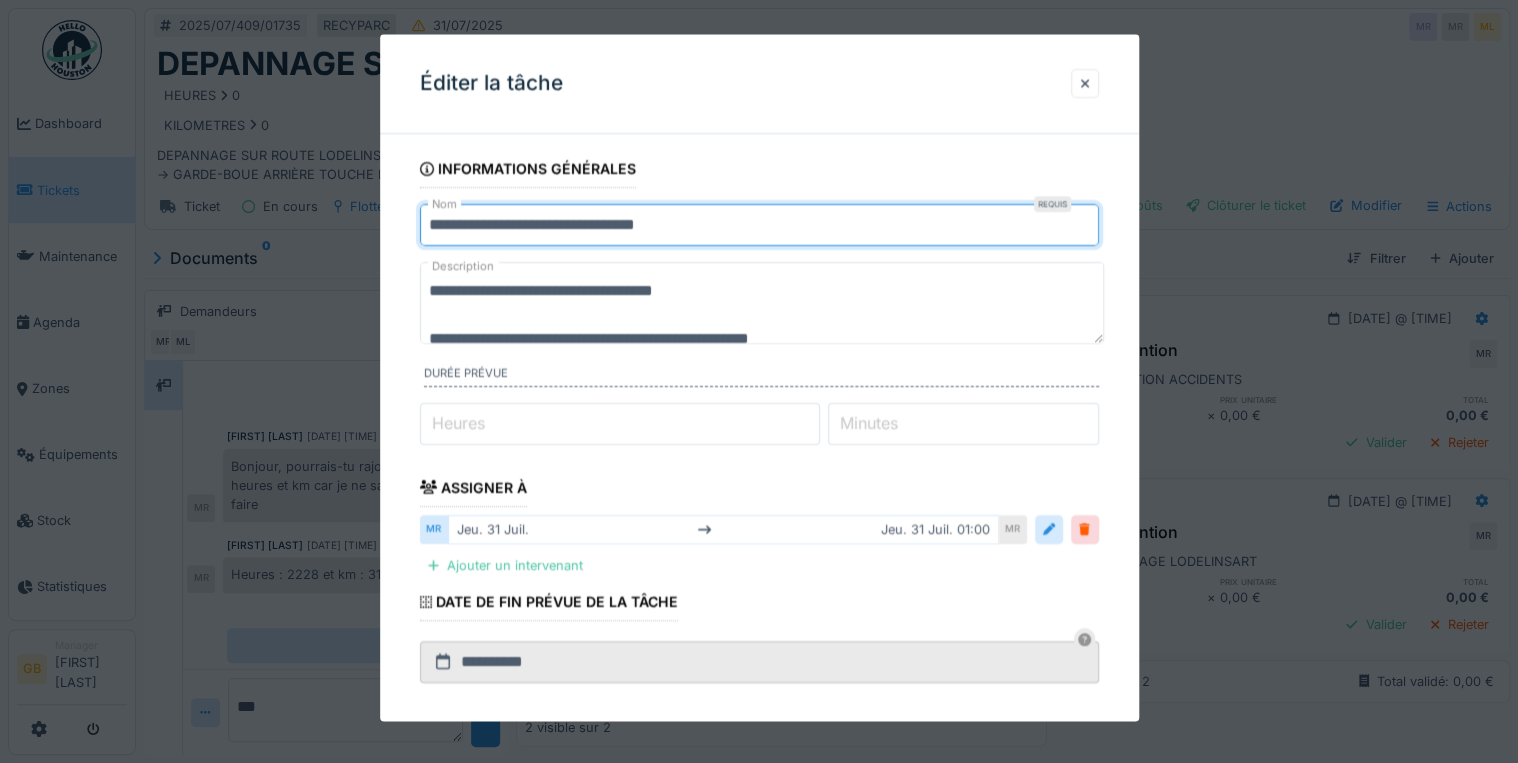 type on "**********" 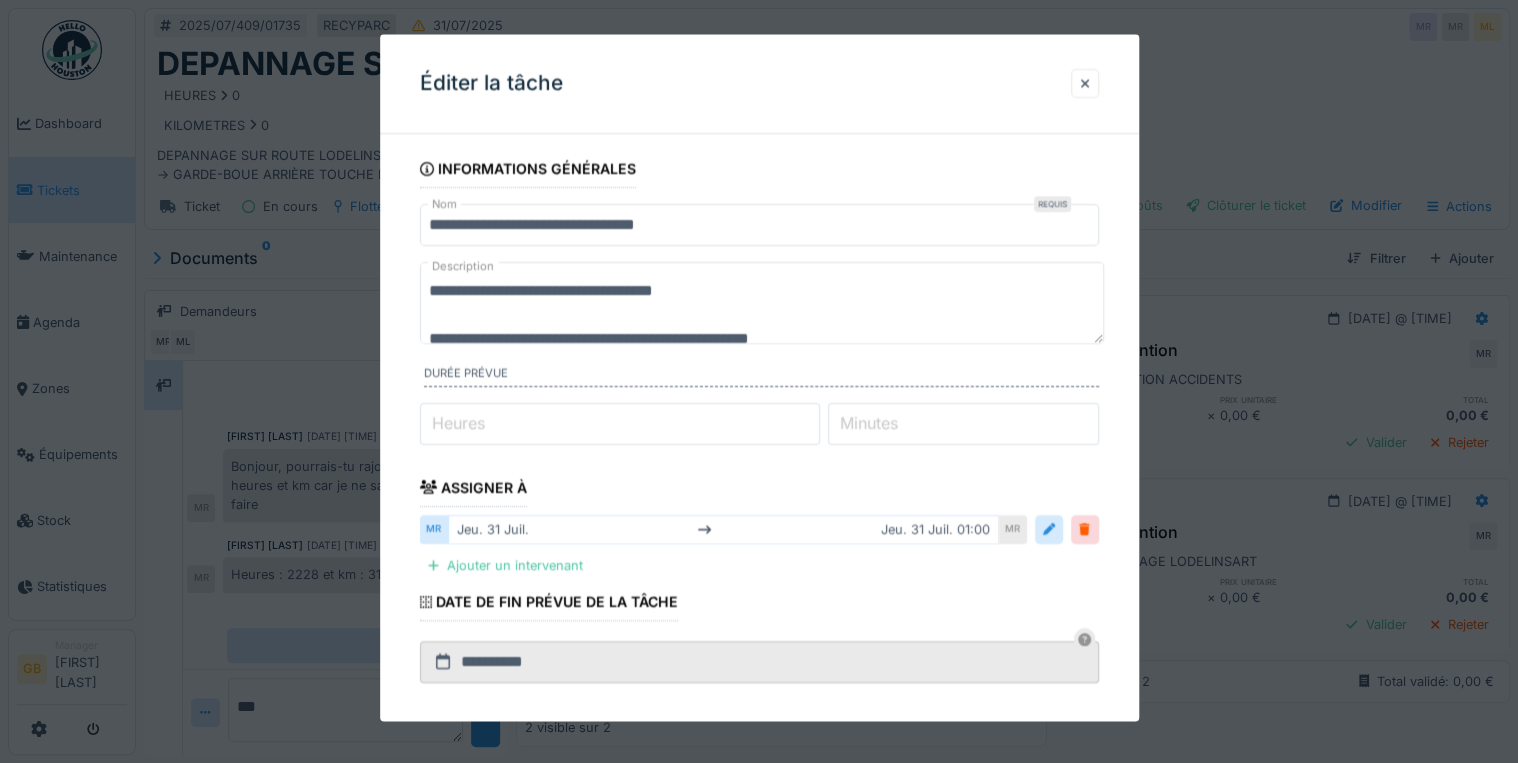 click on "**********" at bounding box center [762, 303] 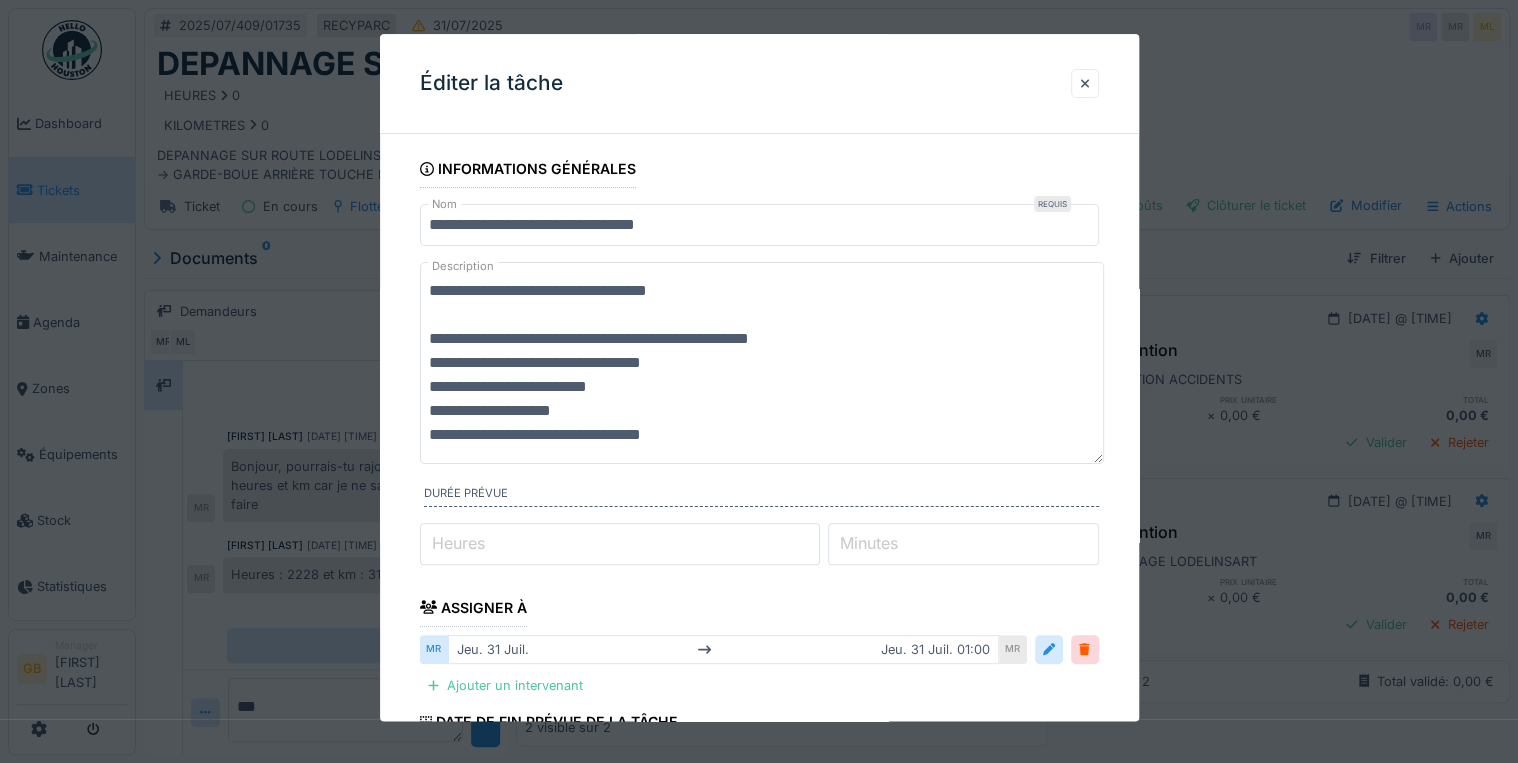 drag, startPoint x: 508, startPoint y: 285, endPoint x: 486, endPoint y: 281, distance: 22.36068 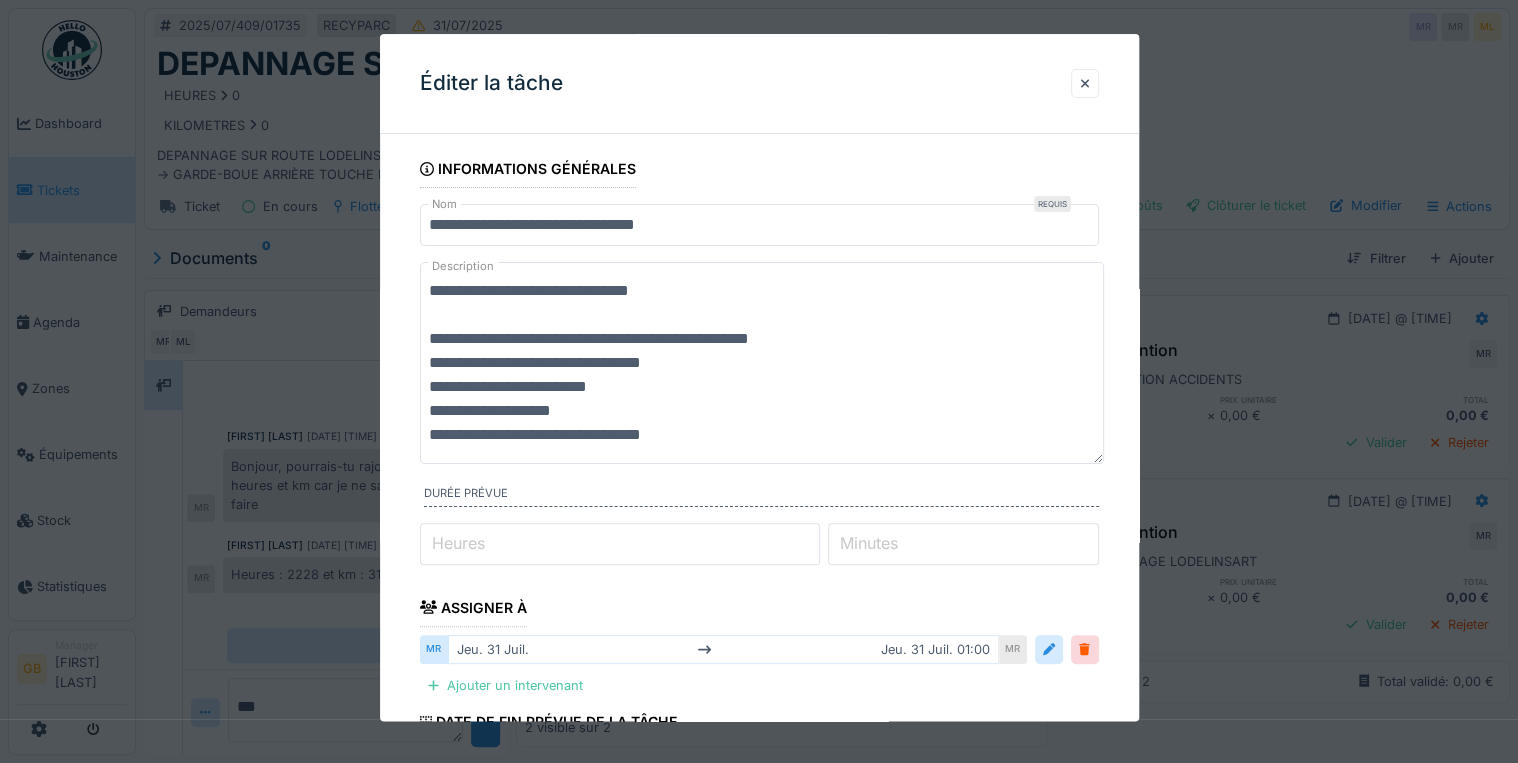 click on "**********" at bounding box center [762, 363] 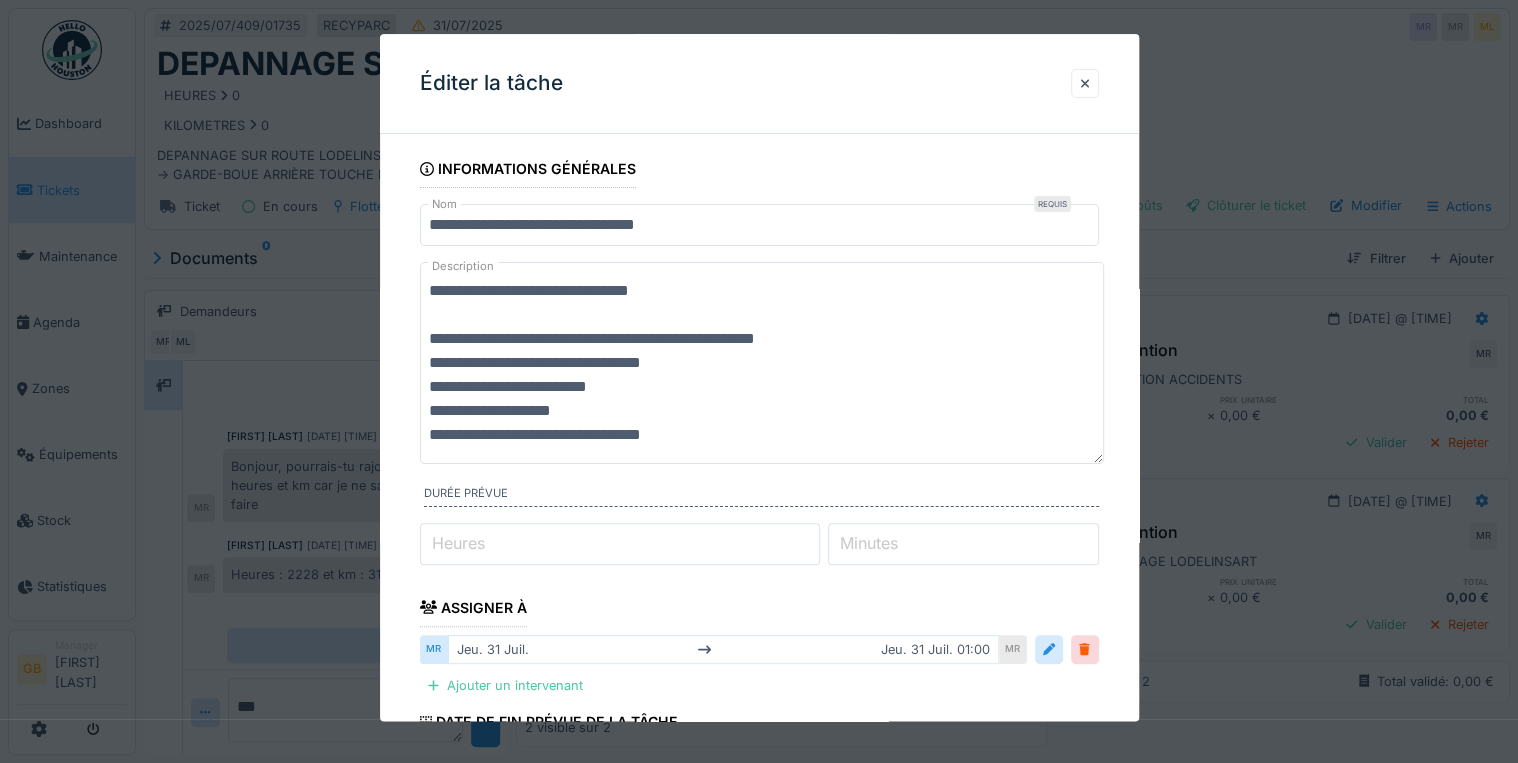 click on "**********" at bounding box center [762, 363] 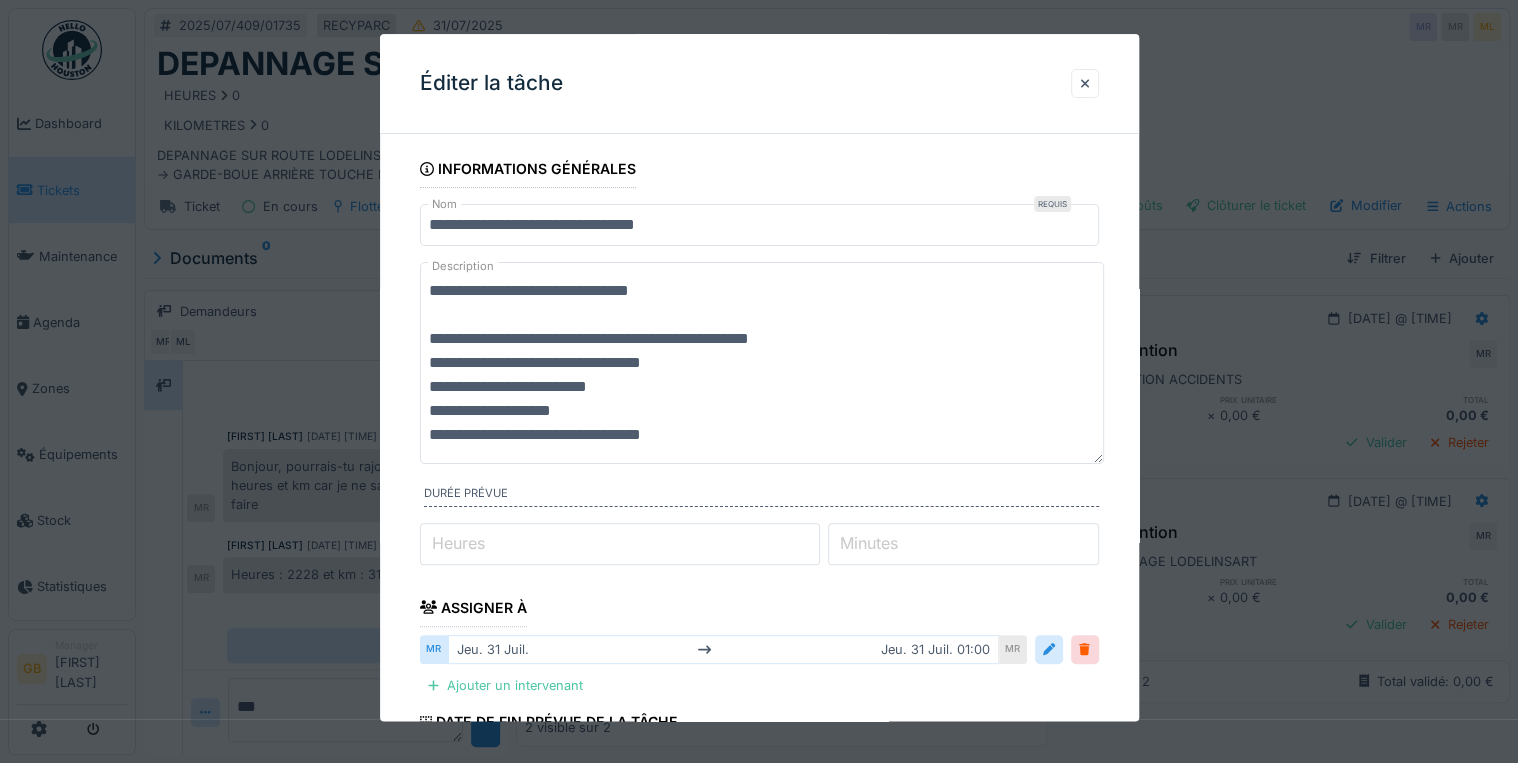click on "**********" at bounding box center [762, 363] 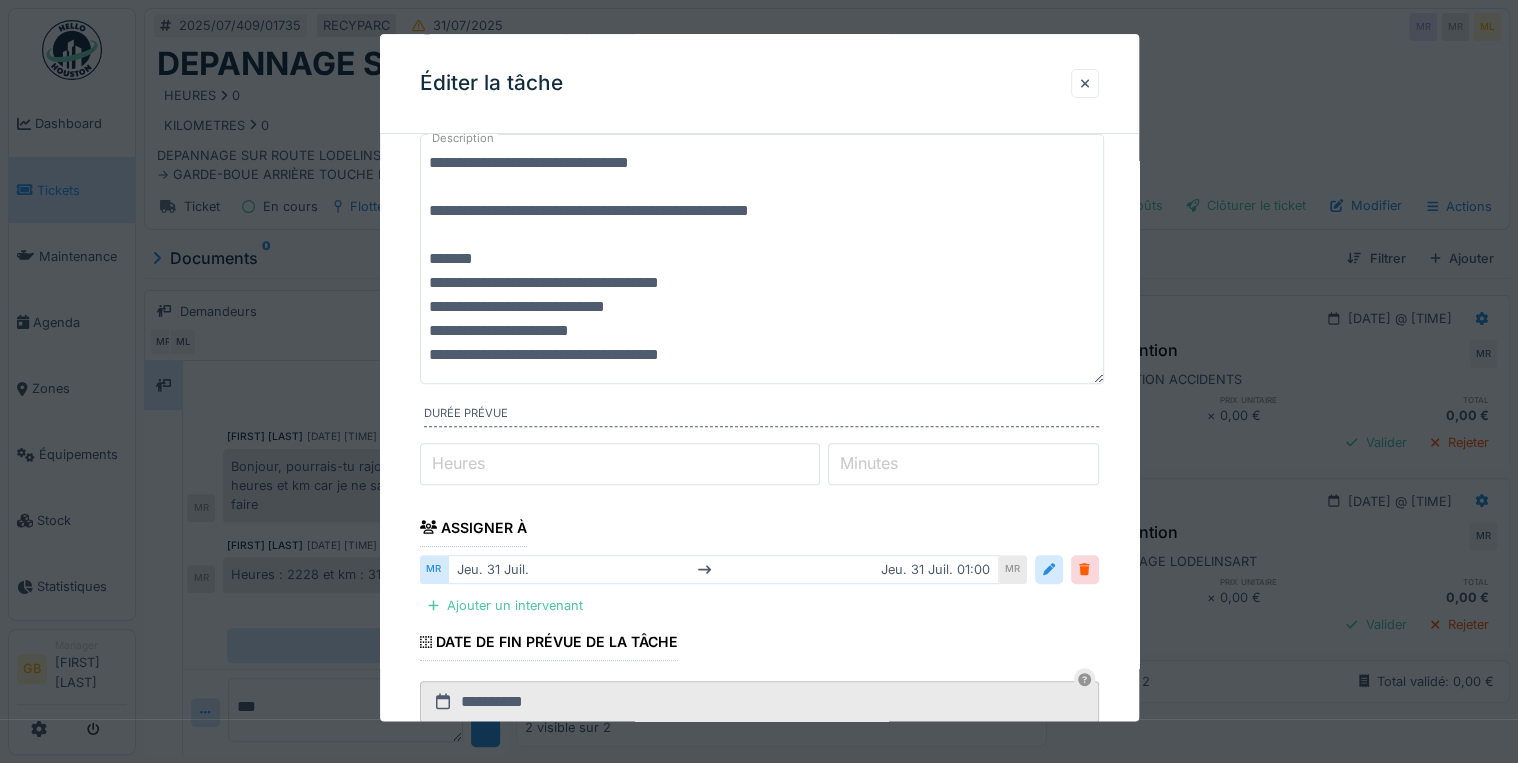 scroll, scrollTop: 0, scrollLeft: 0, axis: both 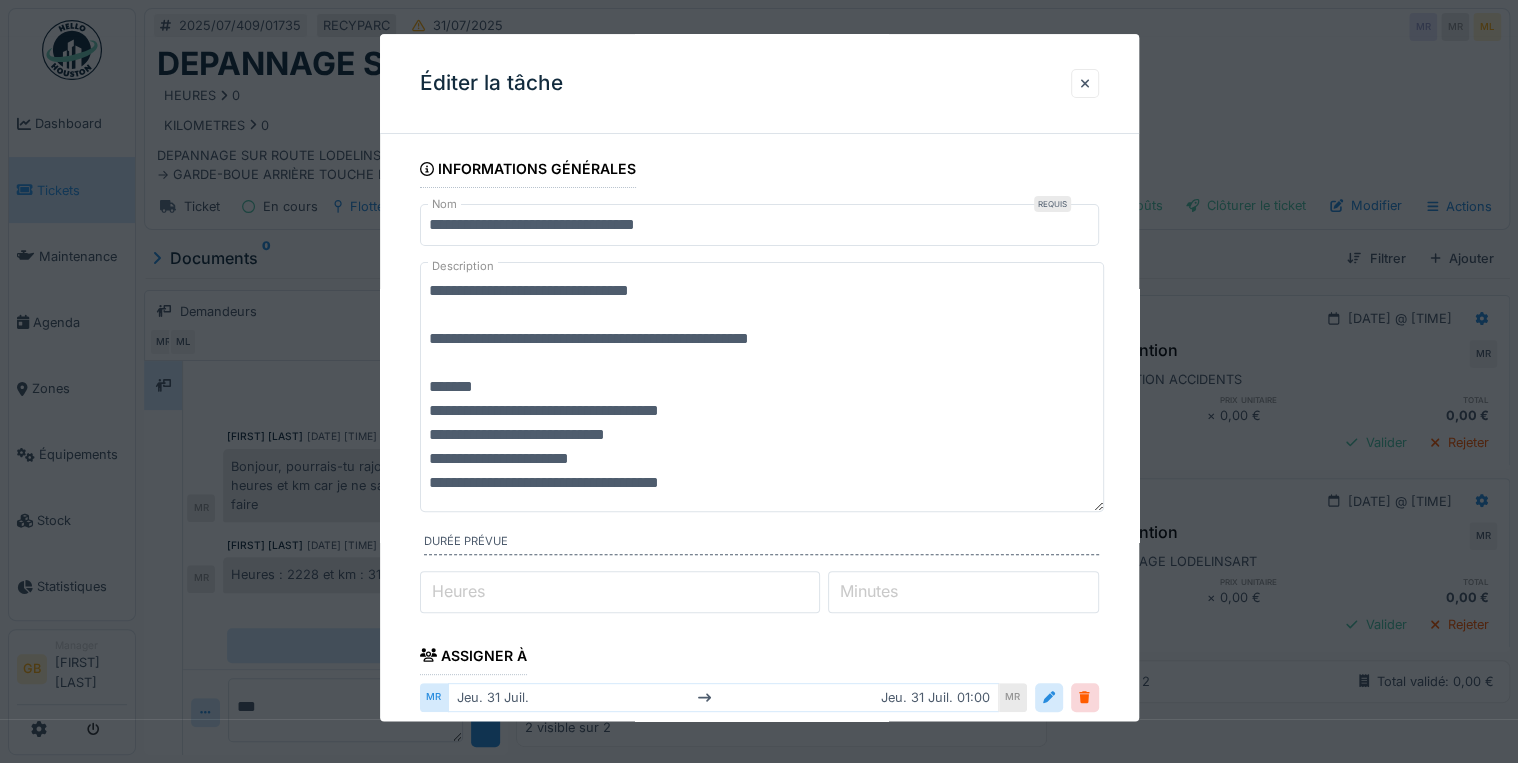 drag, startPoint x: 498, startPoint y: 387, endPoint x: 408, endPoint y: 380, distance: 90.27181 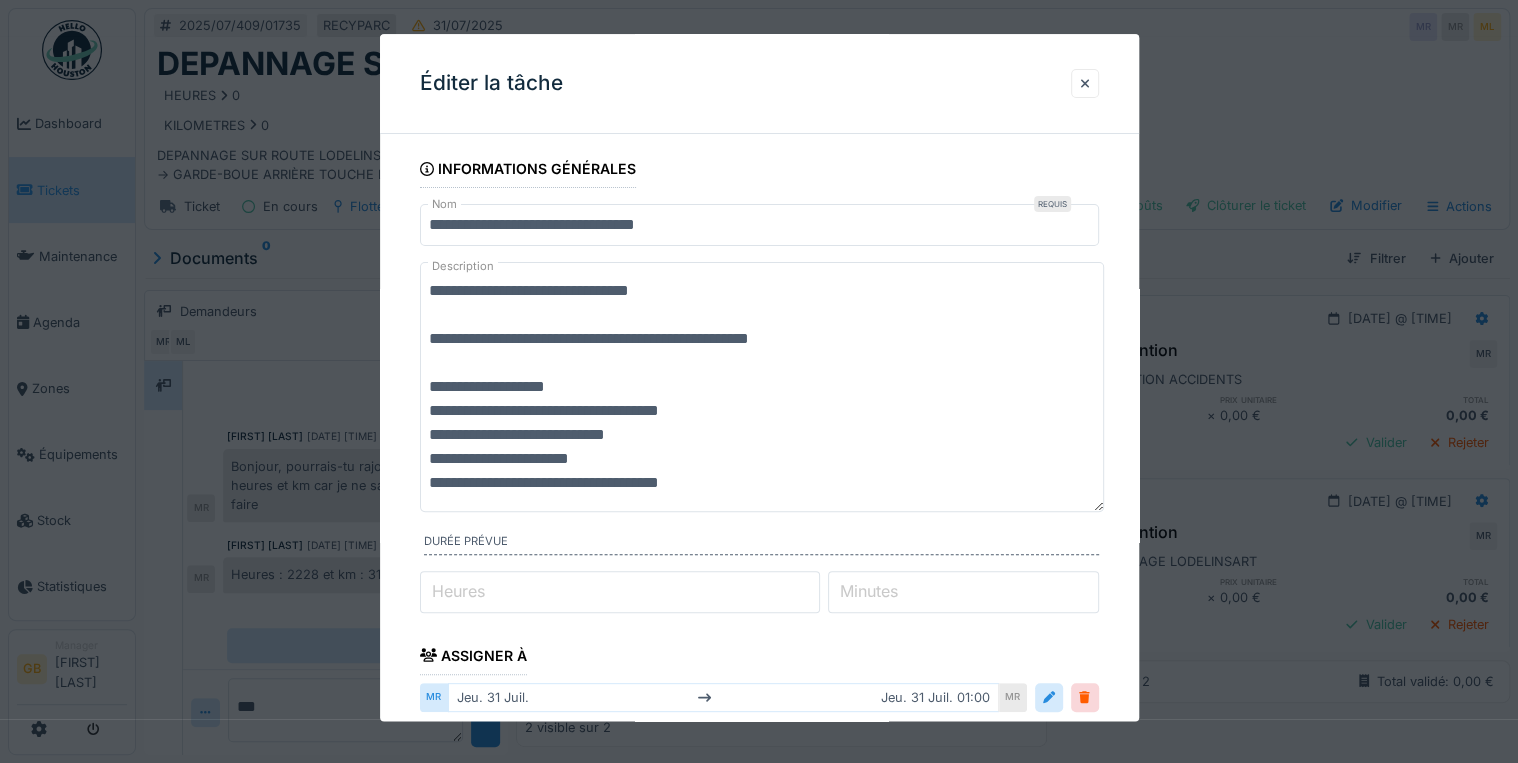 click on "**********" at bounding box center [762, 387] 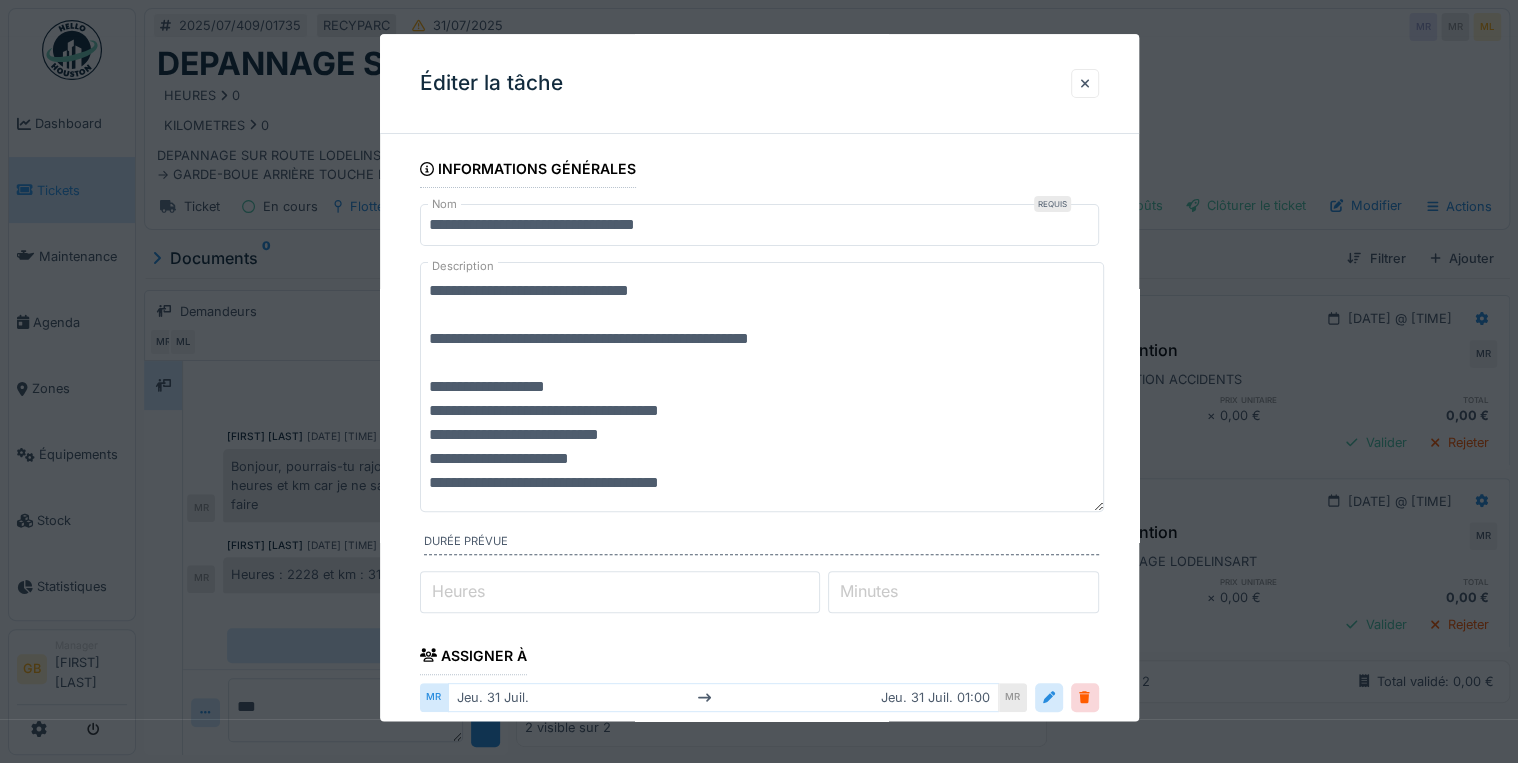 click on "**********" at bounding box center (762, 387) 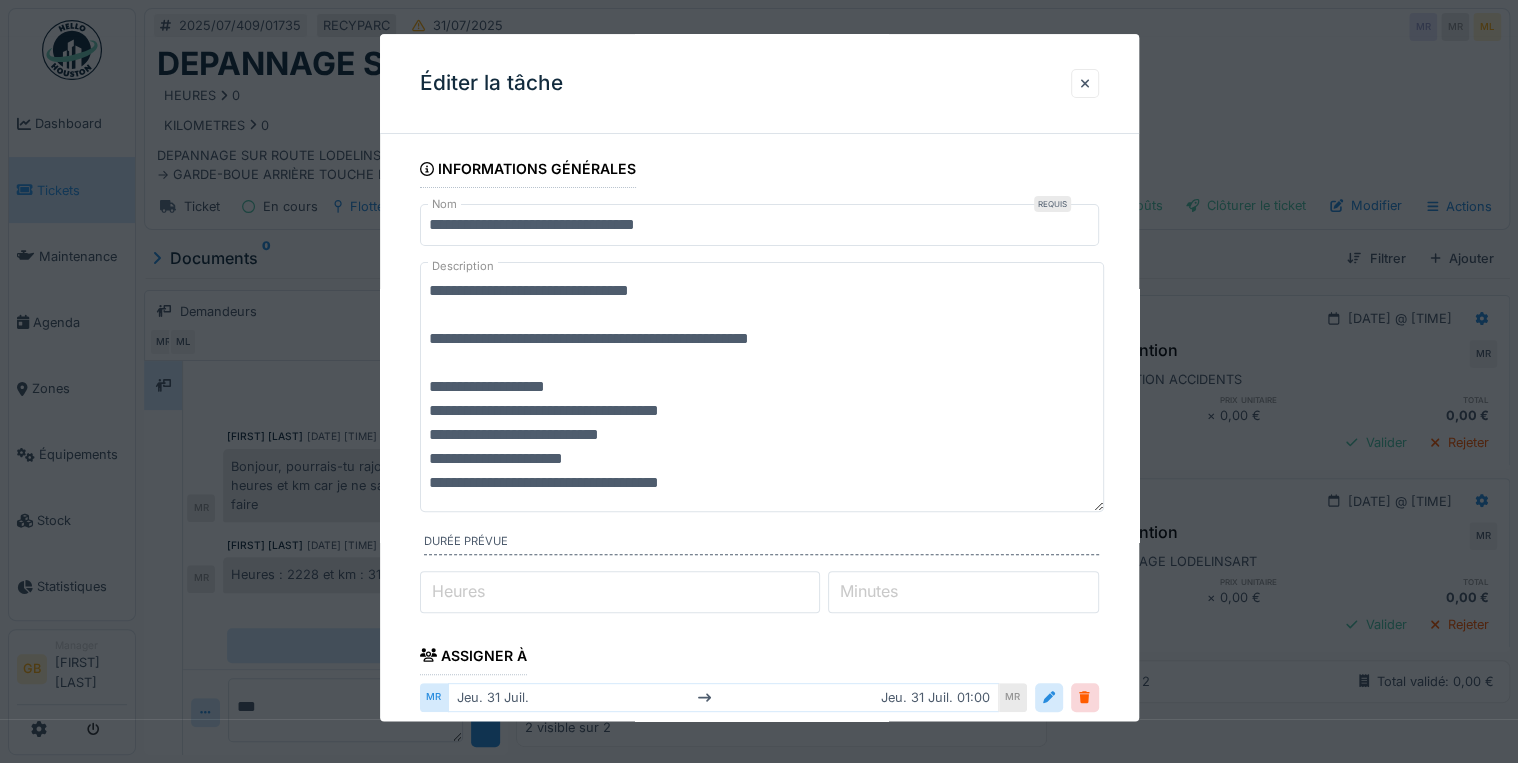 drag, startPoint x: 524, startPoint y: 478, endPoint x: 505, endPoint y: 478, distance: 19 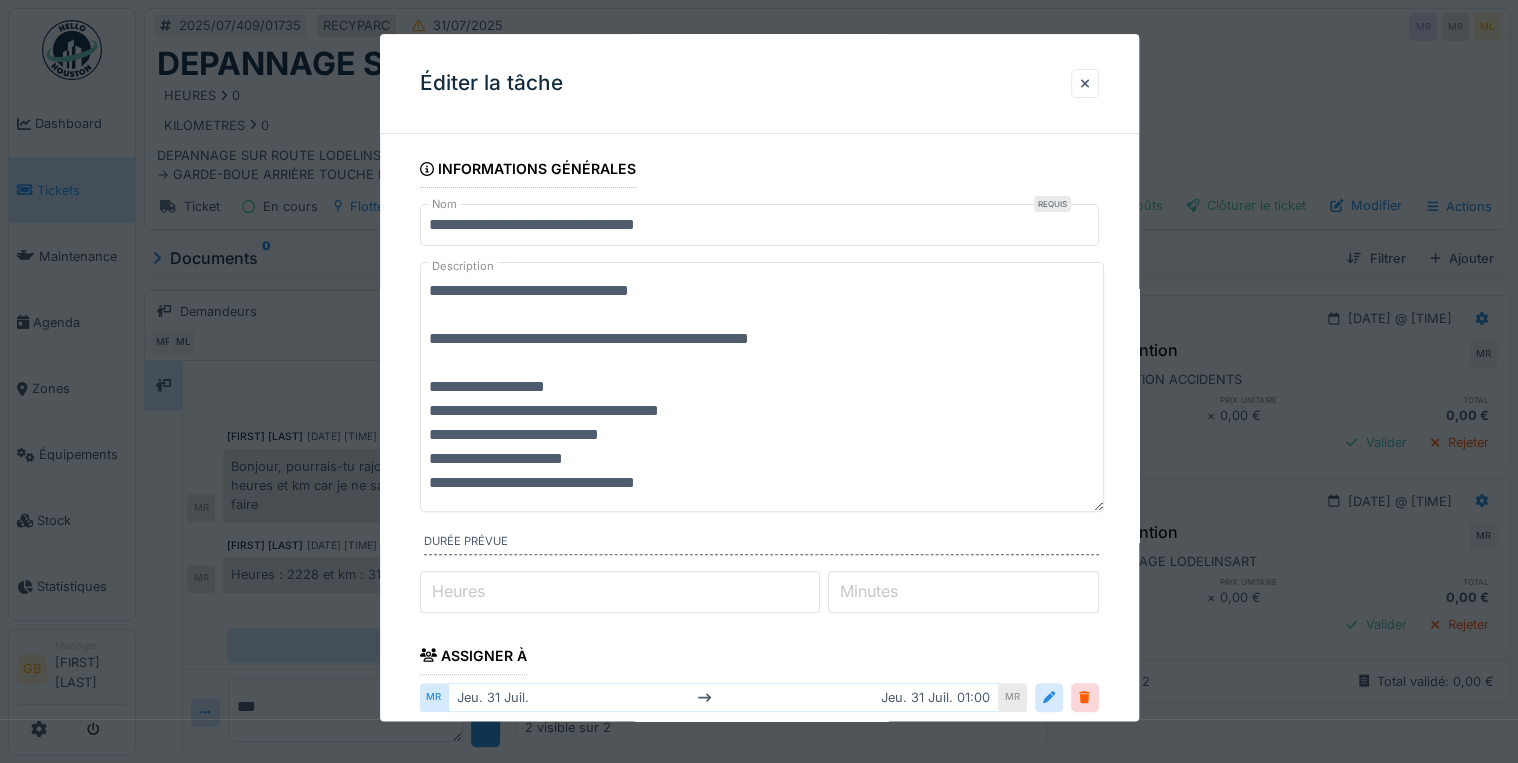 click on "**********" at bounding box center (762, 387) 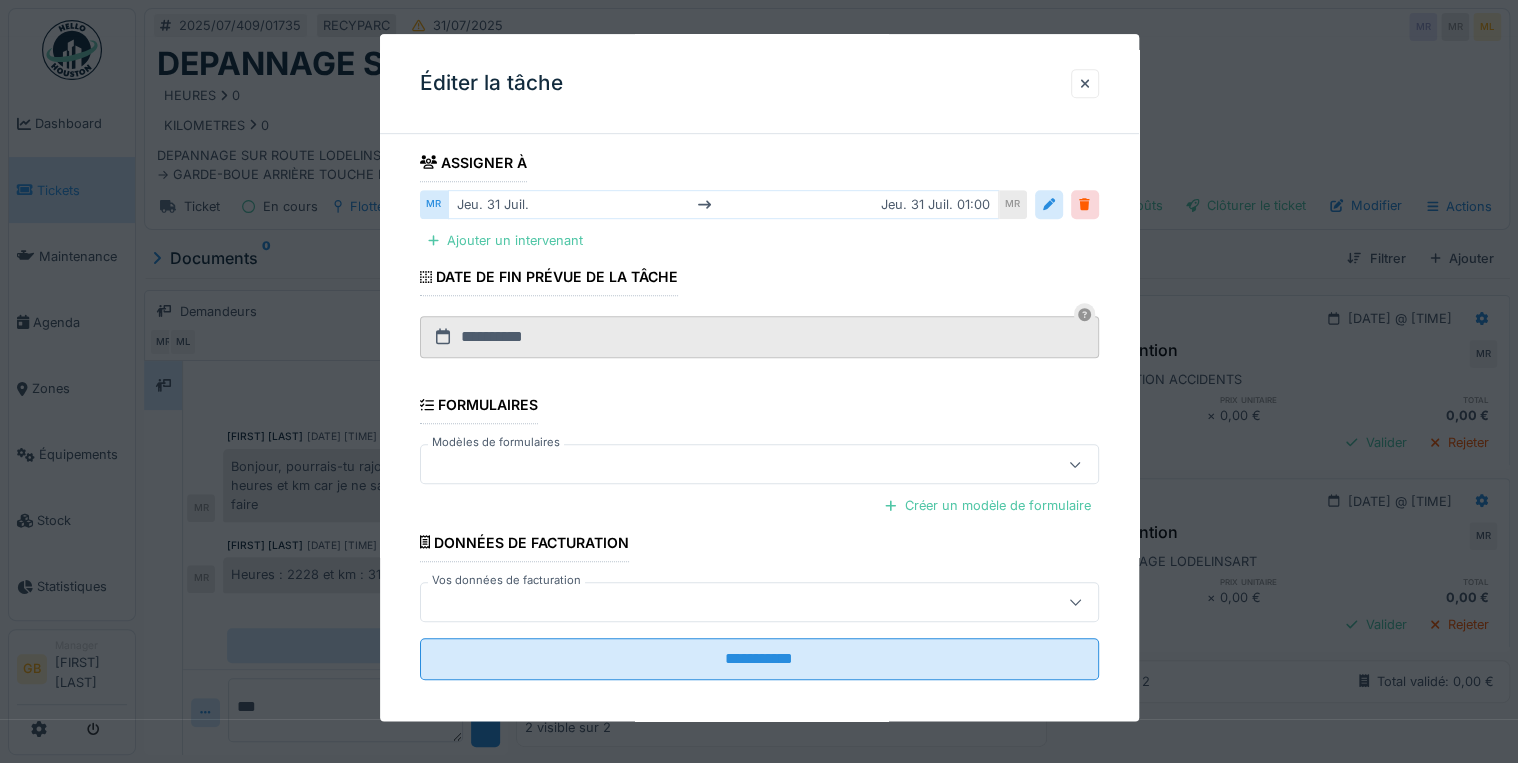scroll, scrollTop: 504, scrollLeft: 0, axis: vertical 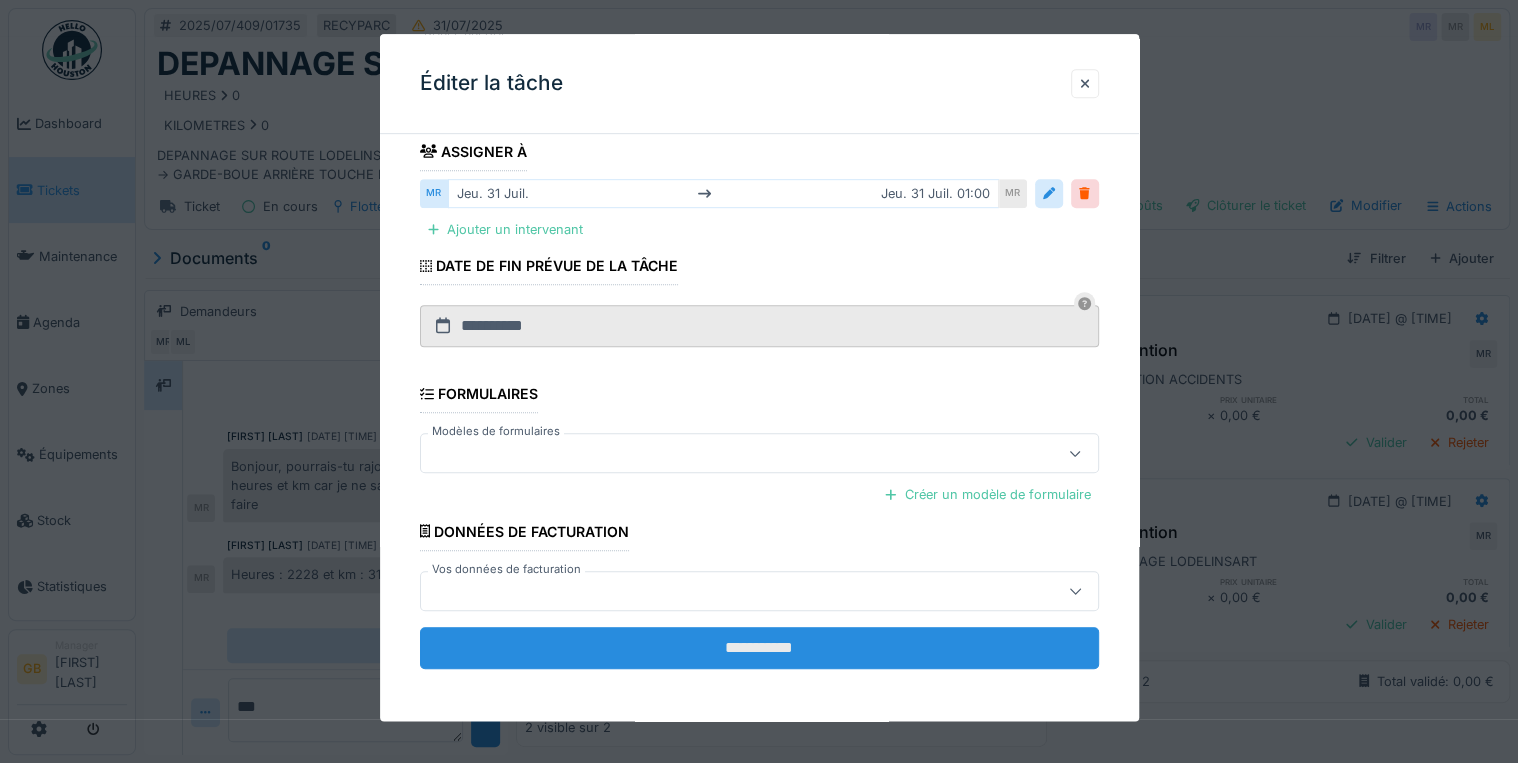 type on "**********" 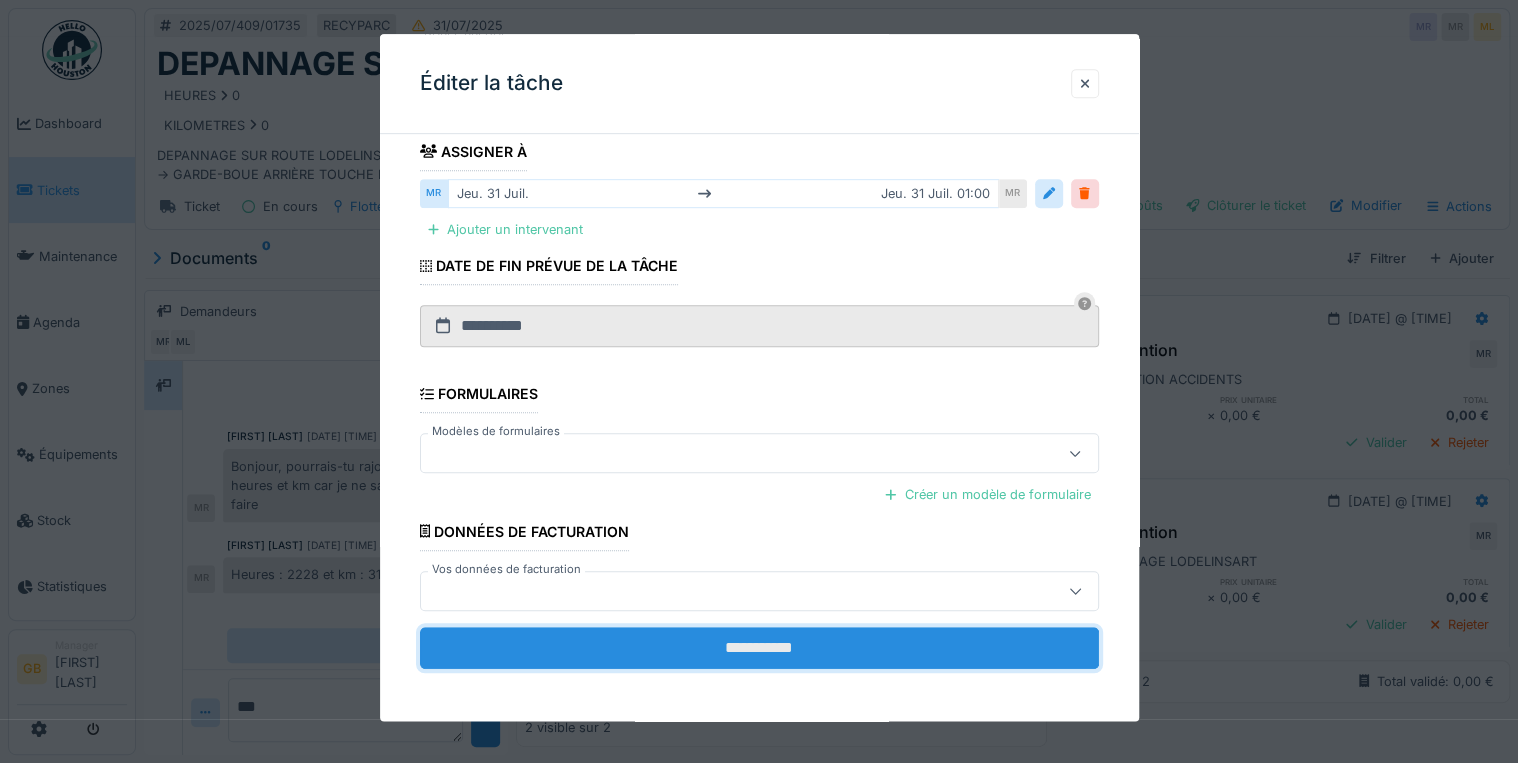 click on "**********" at bounding box center (759, 648) 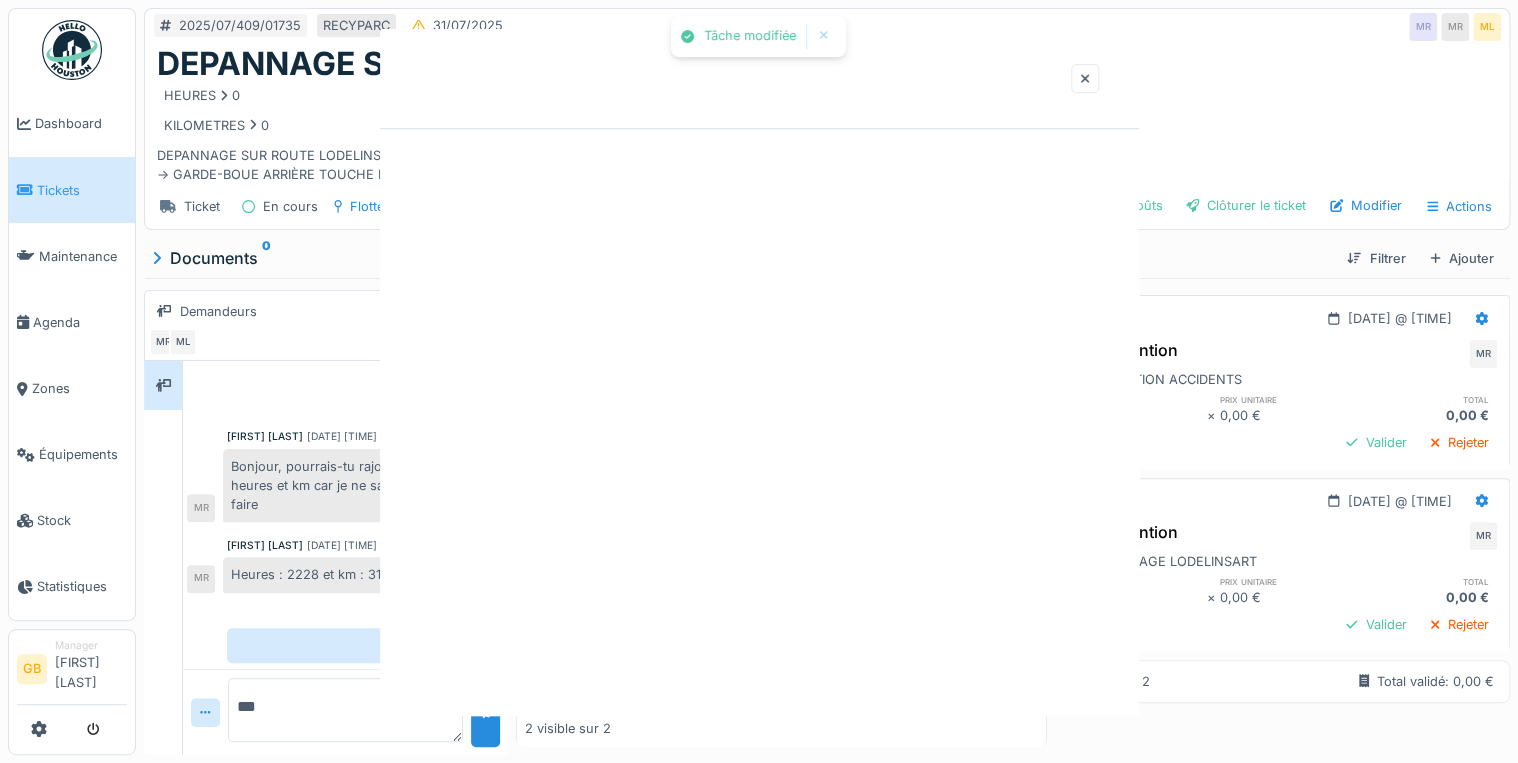 scroll, scrollTop: 0, scrollLeft: 0, axis: both 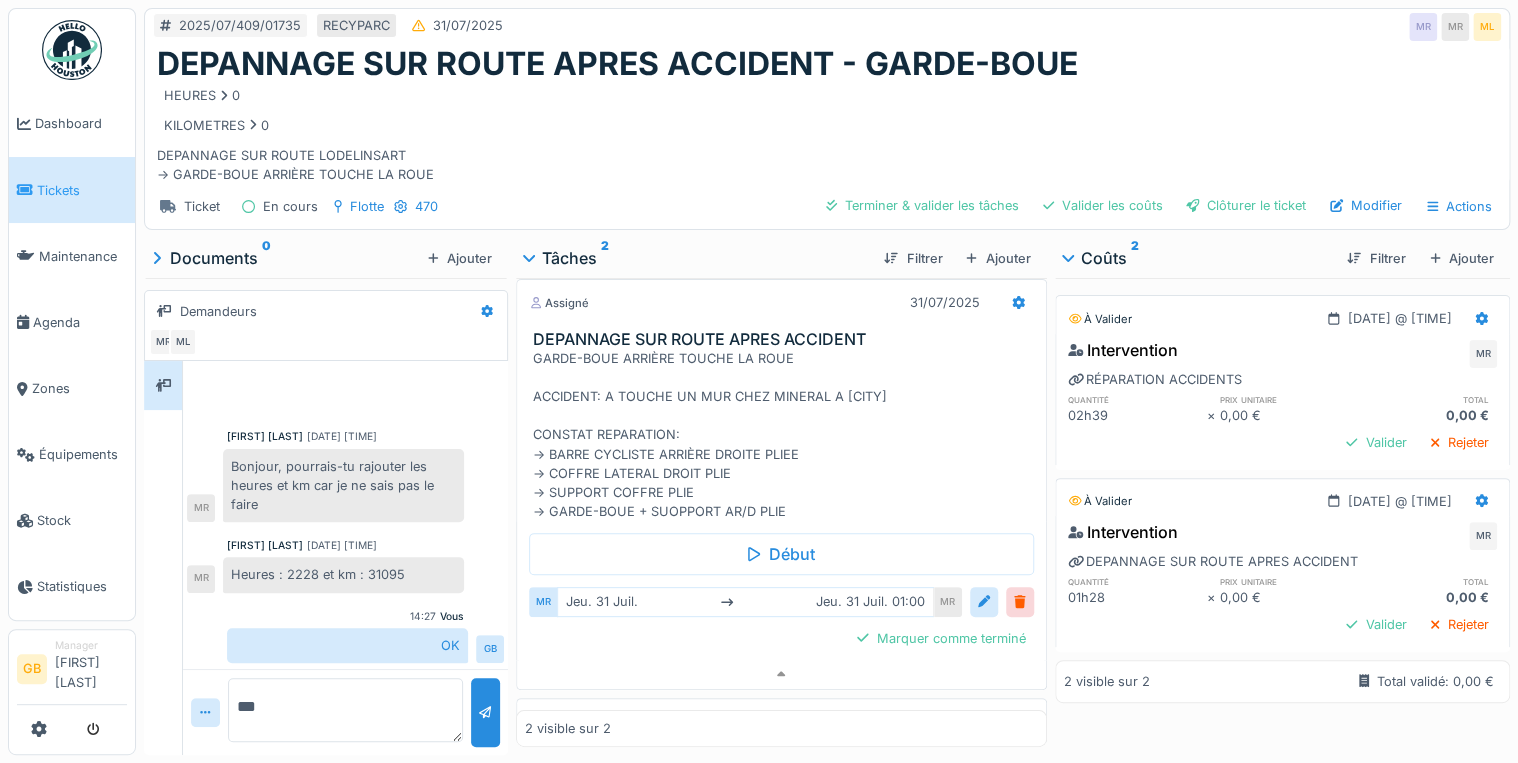 click on "Assigné 31/07/2025" at bounding box center (781, 298) 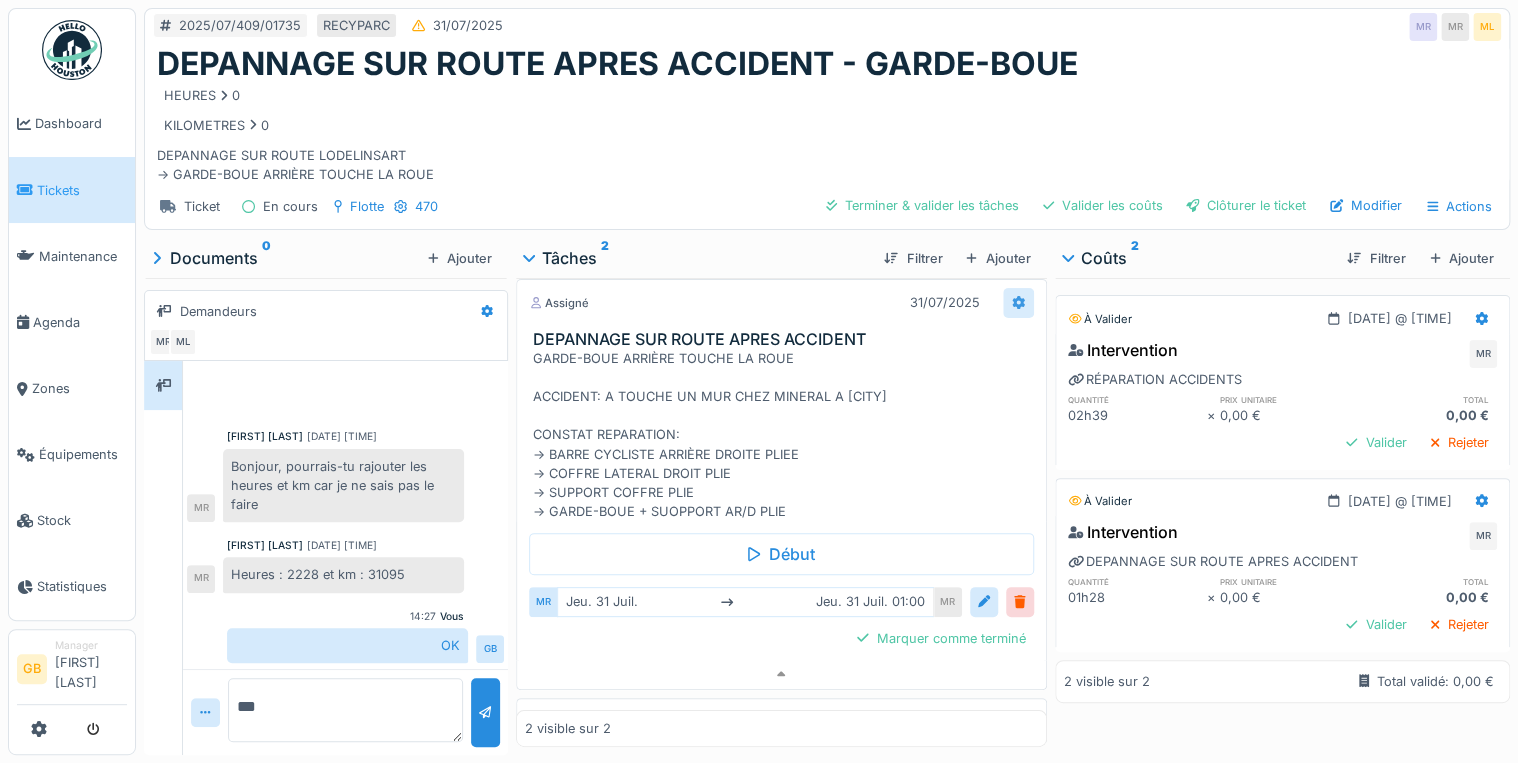click at bounding box center (1018, 302) 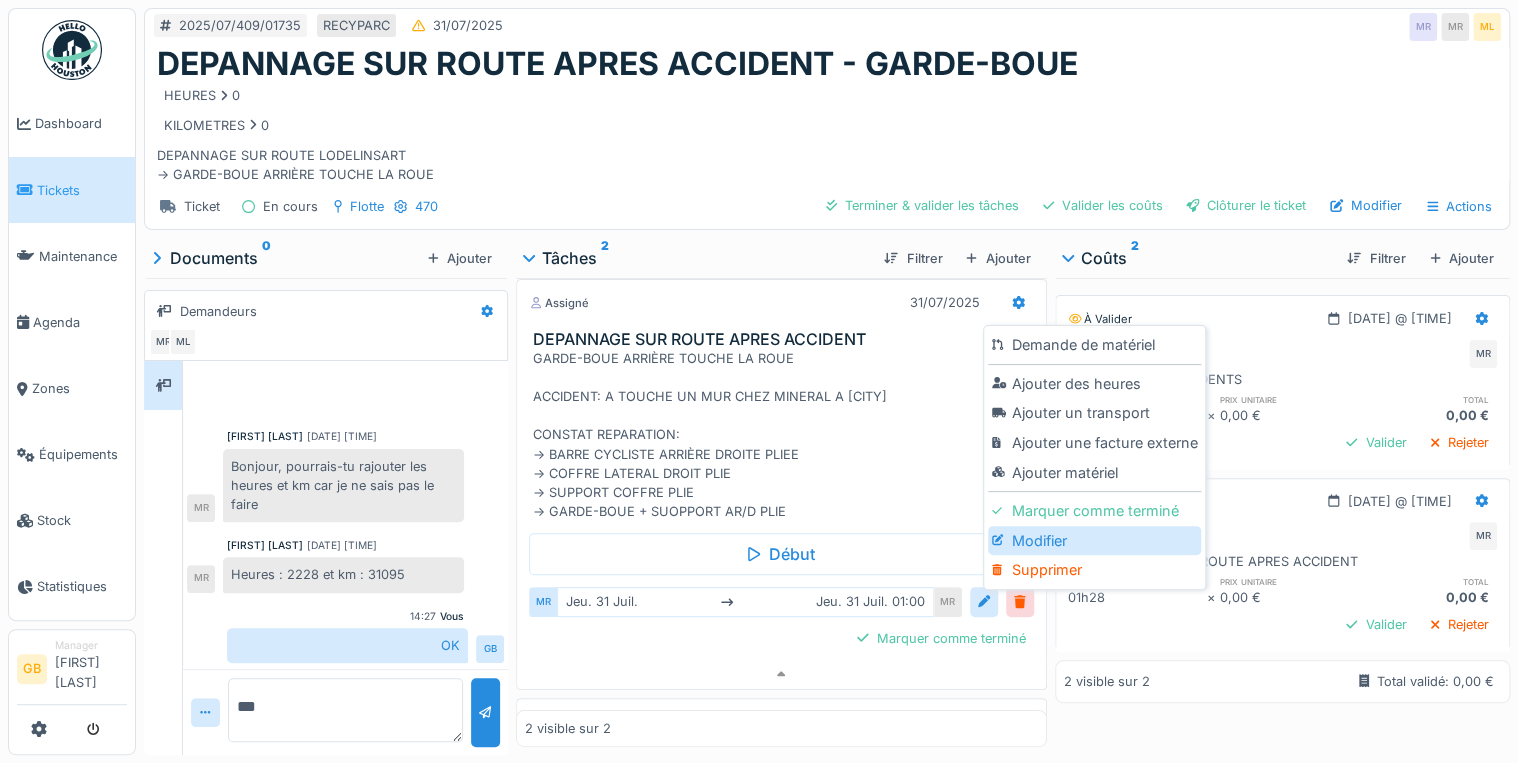 click on "Modifier" at bounding box center [1094, 541] 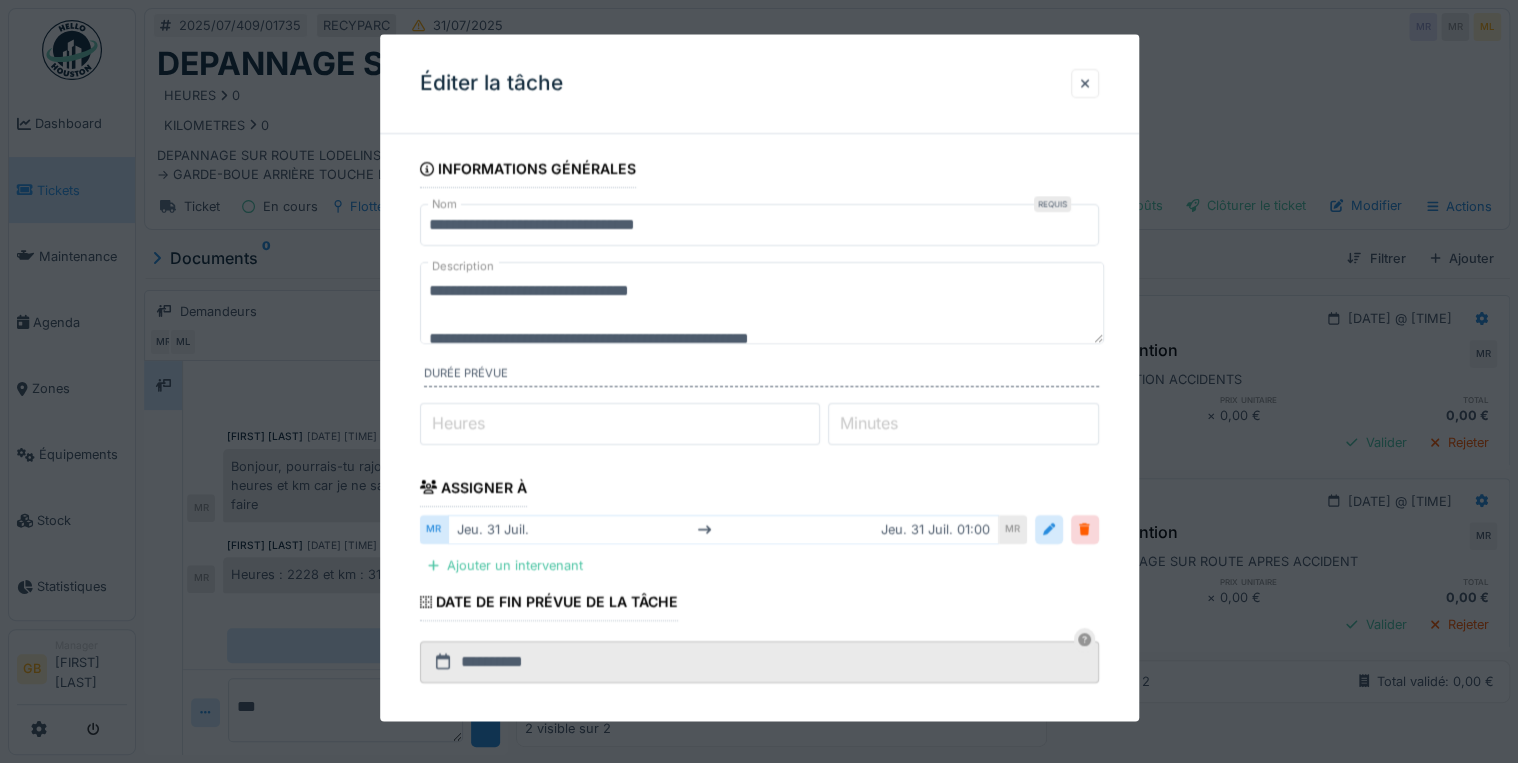 drag, startPoint x: 791, startPoint y: 291, endPoint x: 276, endPoint y: 288, distance: 515.0087 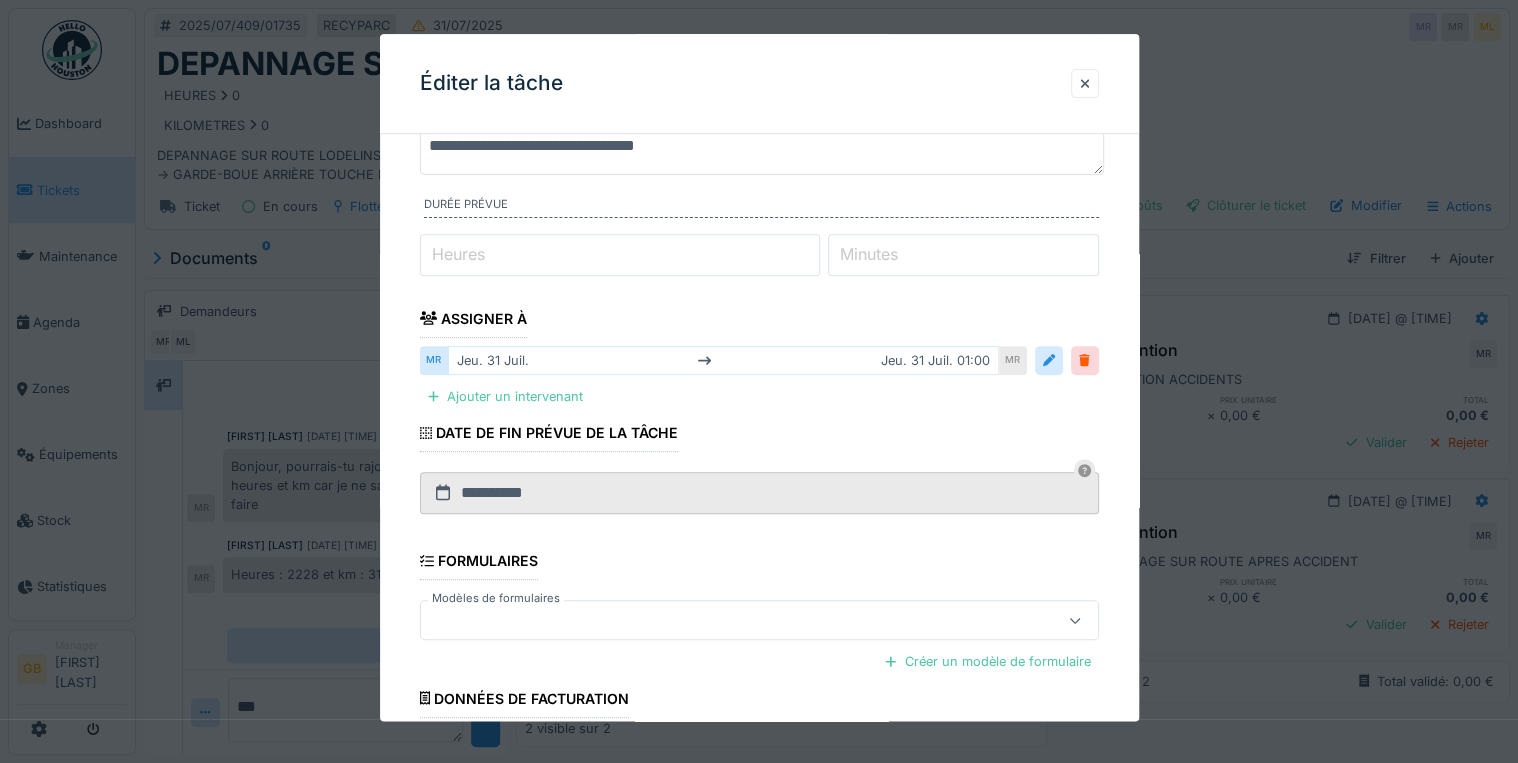 scroll, scrollTop: 456, scrollLeft: 0, axis: vertical 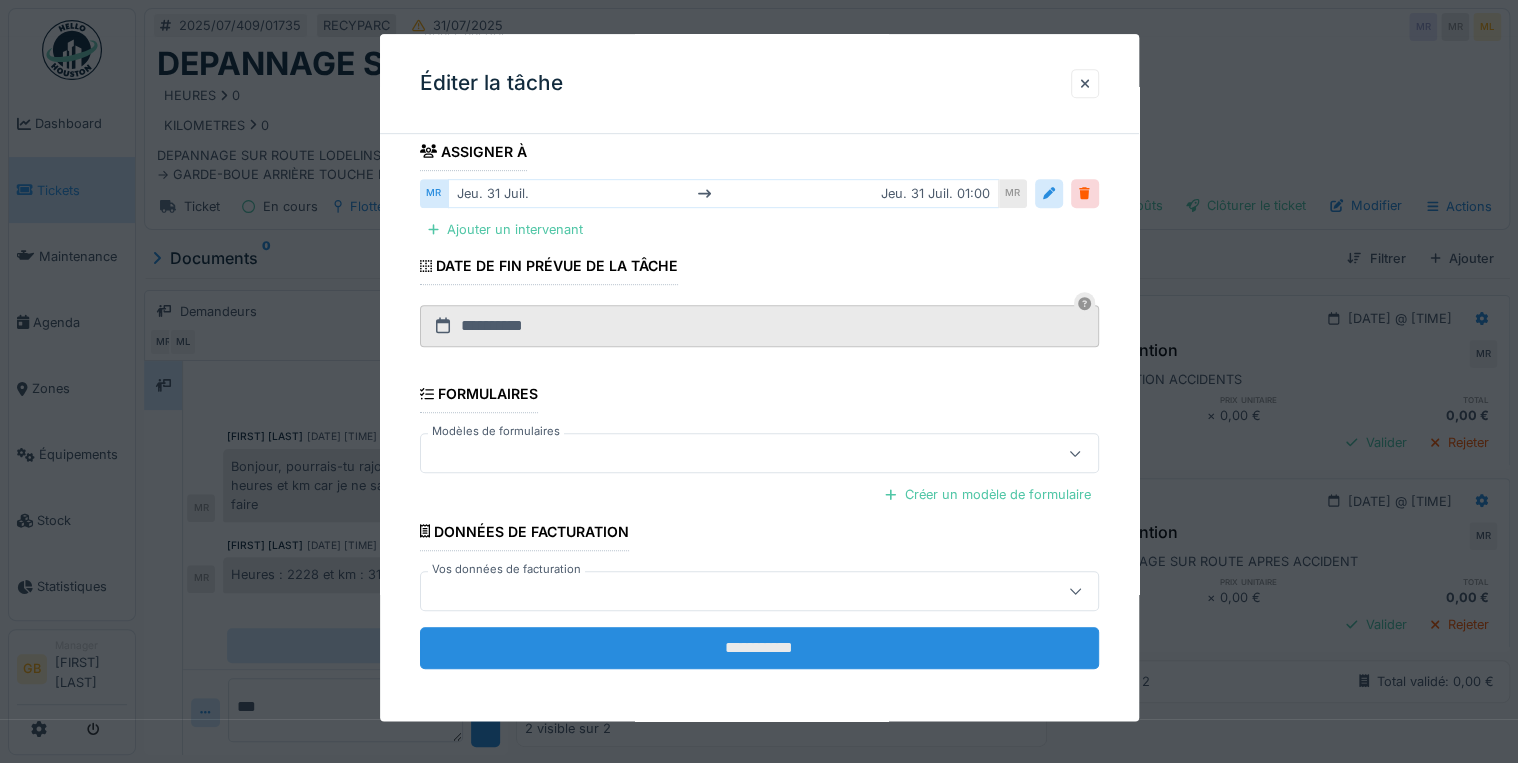 type on "**********" 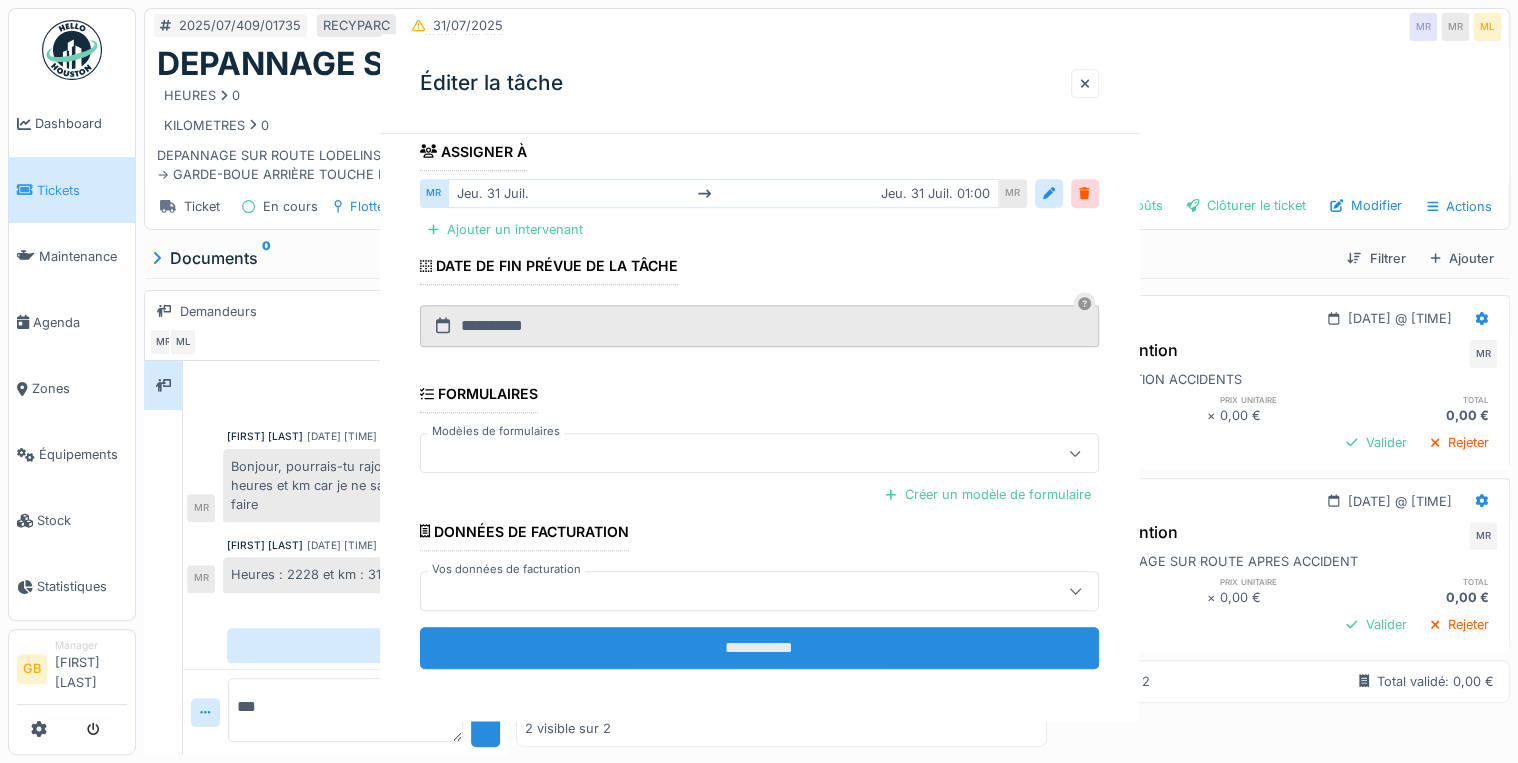 scroll, scrollTop: 0, scrollLeft: 0, axis: both 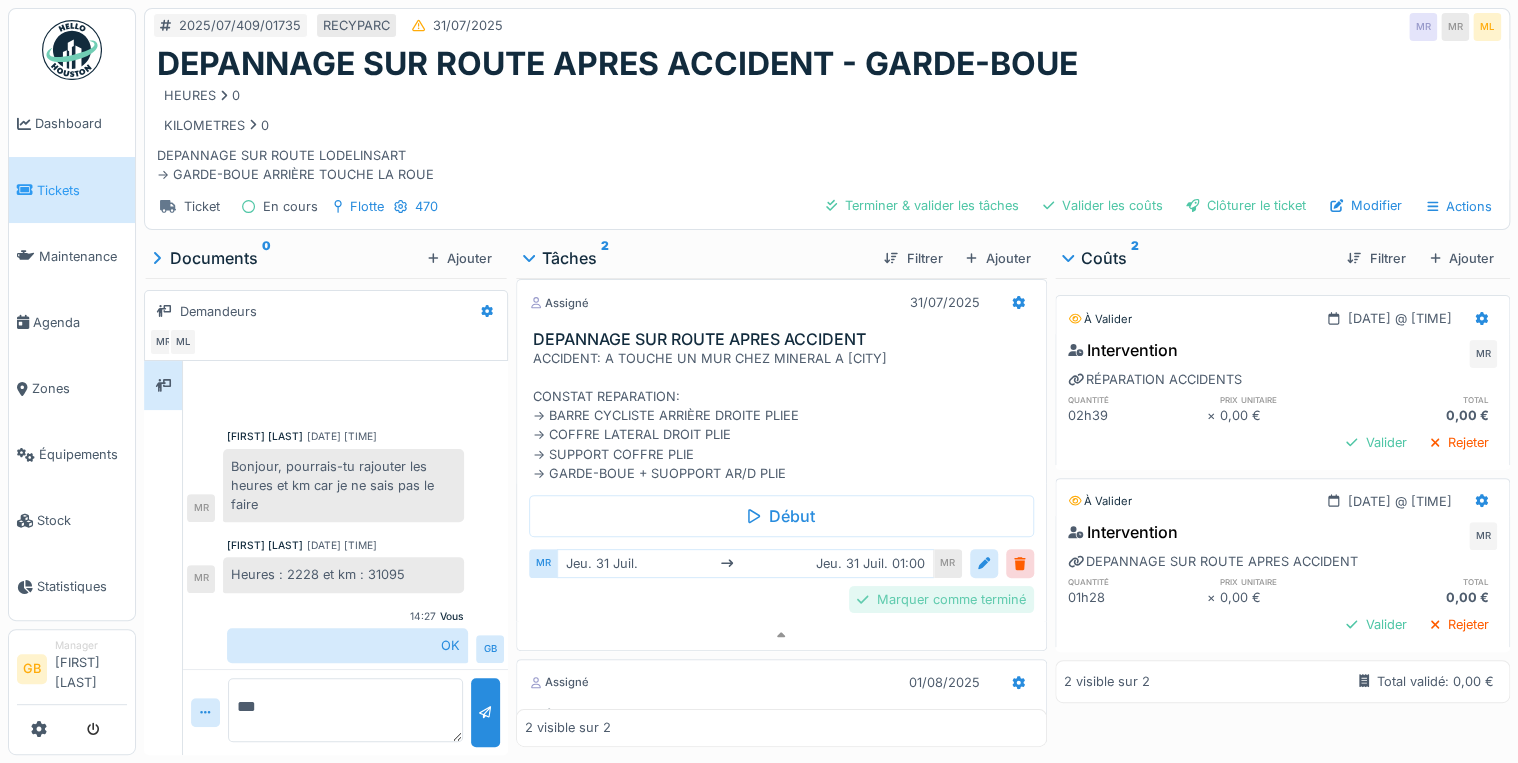 click on "Marquer comme terminé" at bounding box center [941, 599] 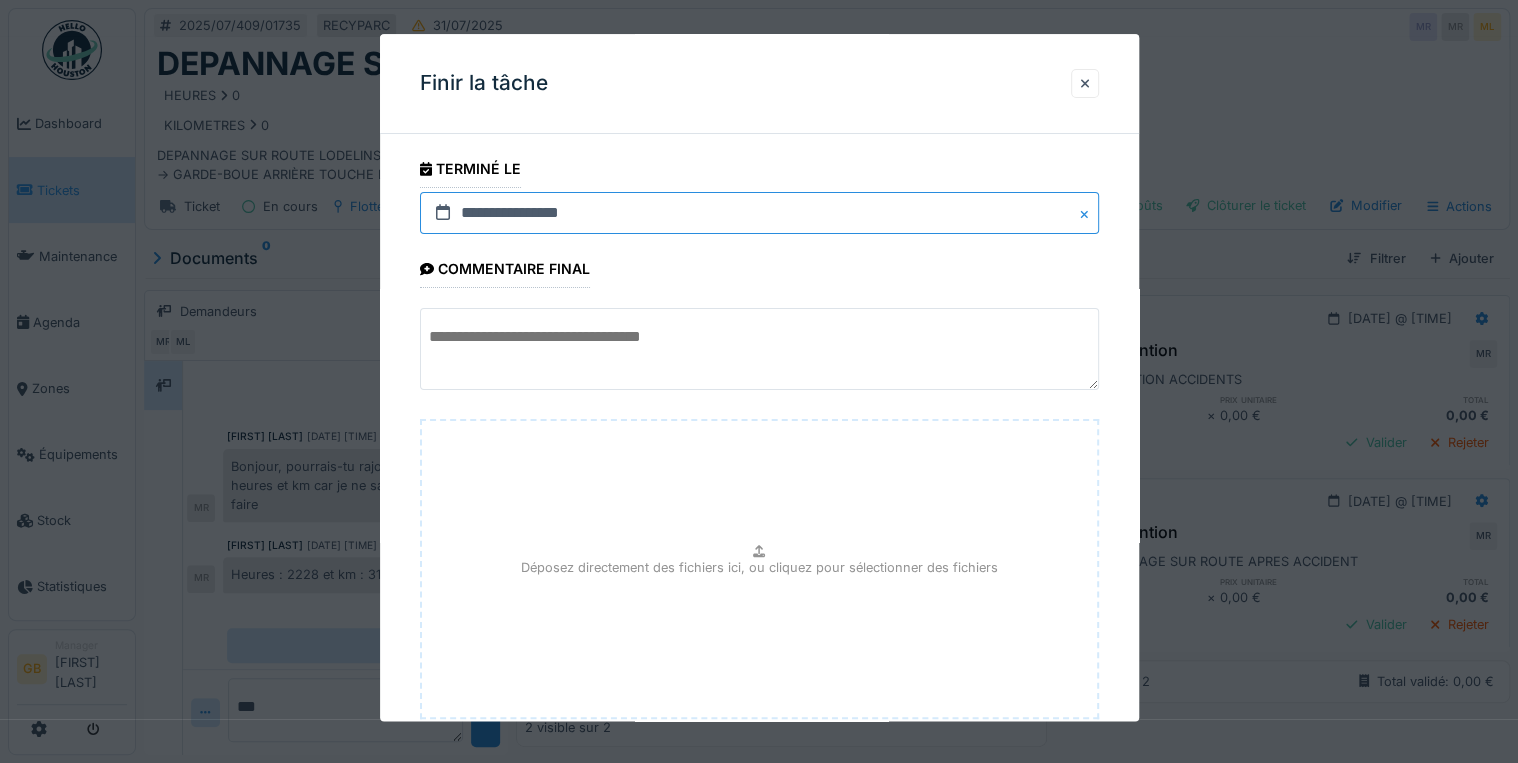click on "**********" at bounding box center (759, 213) 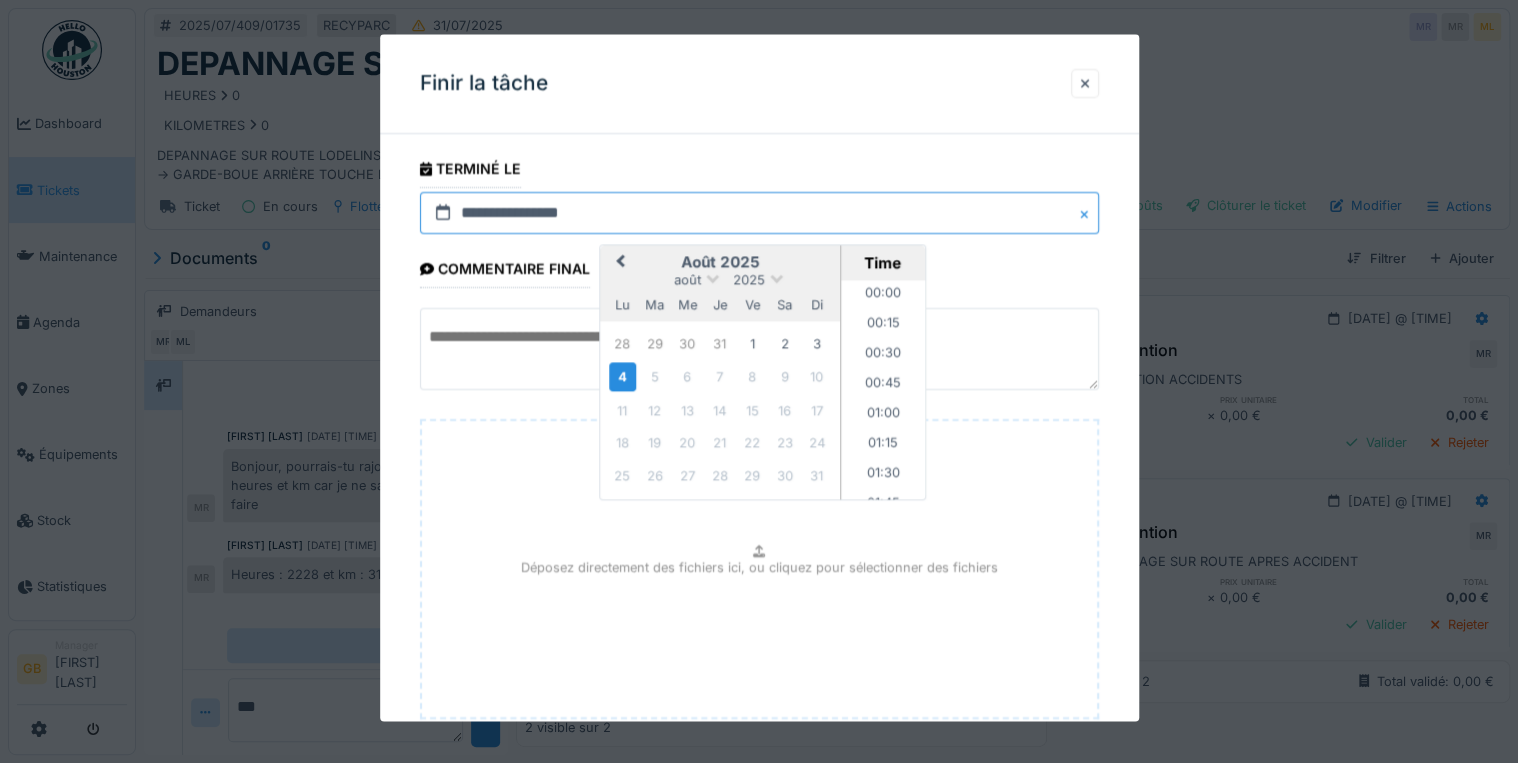 scroll, scrollTop: 1645, scrollLeft: 0, axis: vertical 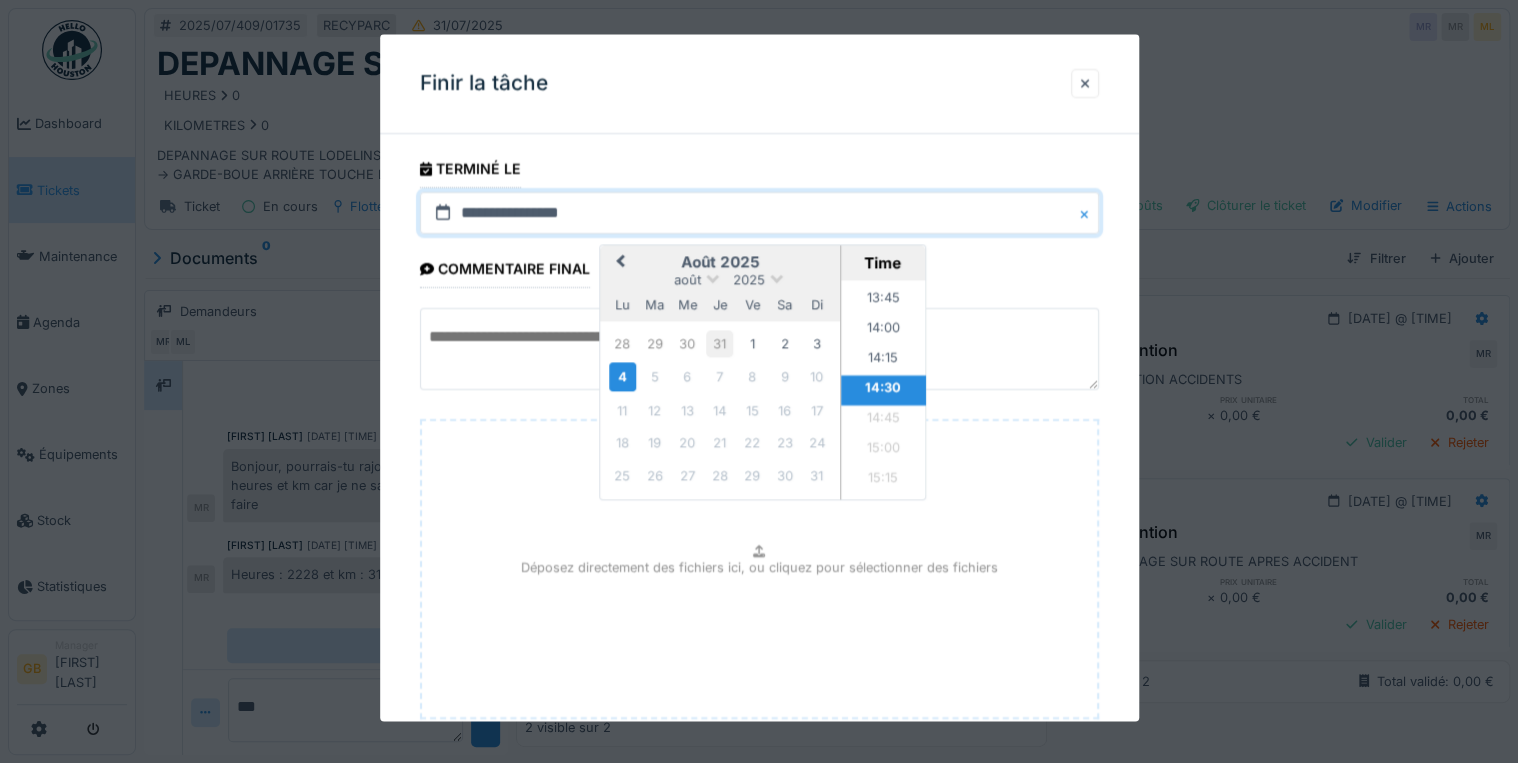 click on "31" at bounding box center (719, 343) 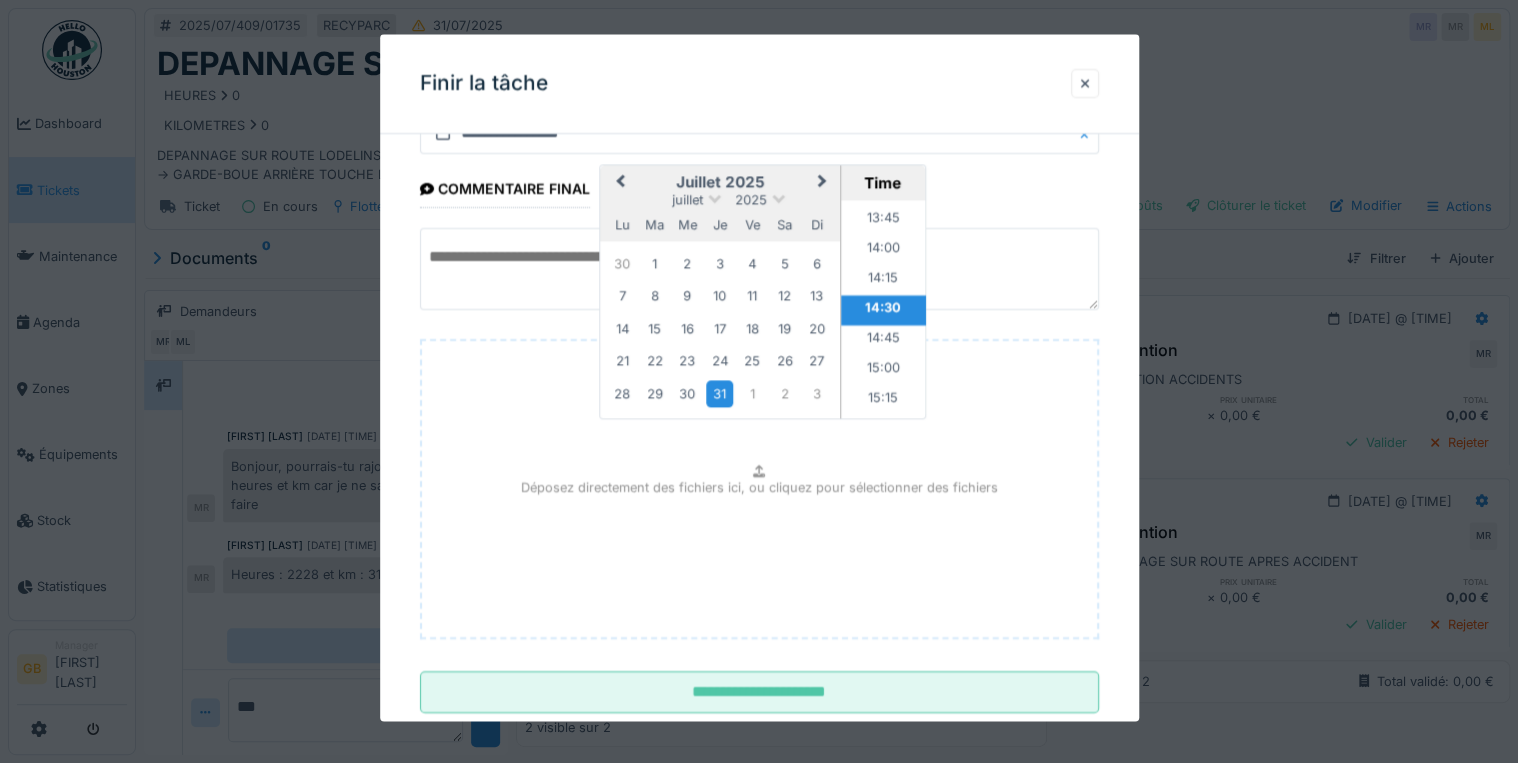 scroll, scrollTop: 126, scrollLeft: 0, axis: vertical 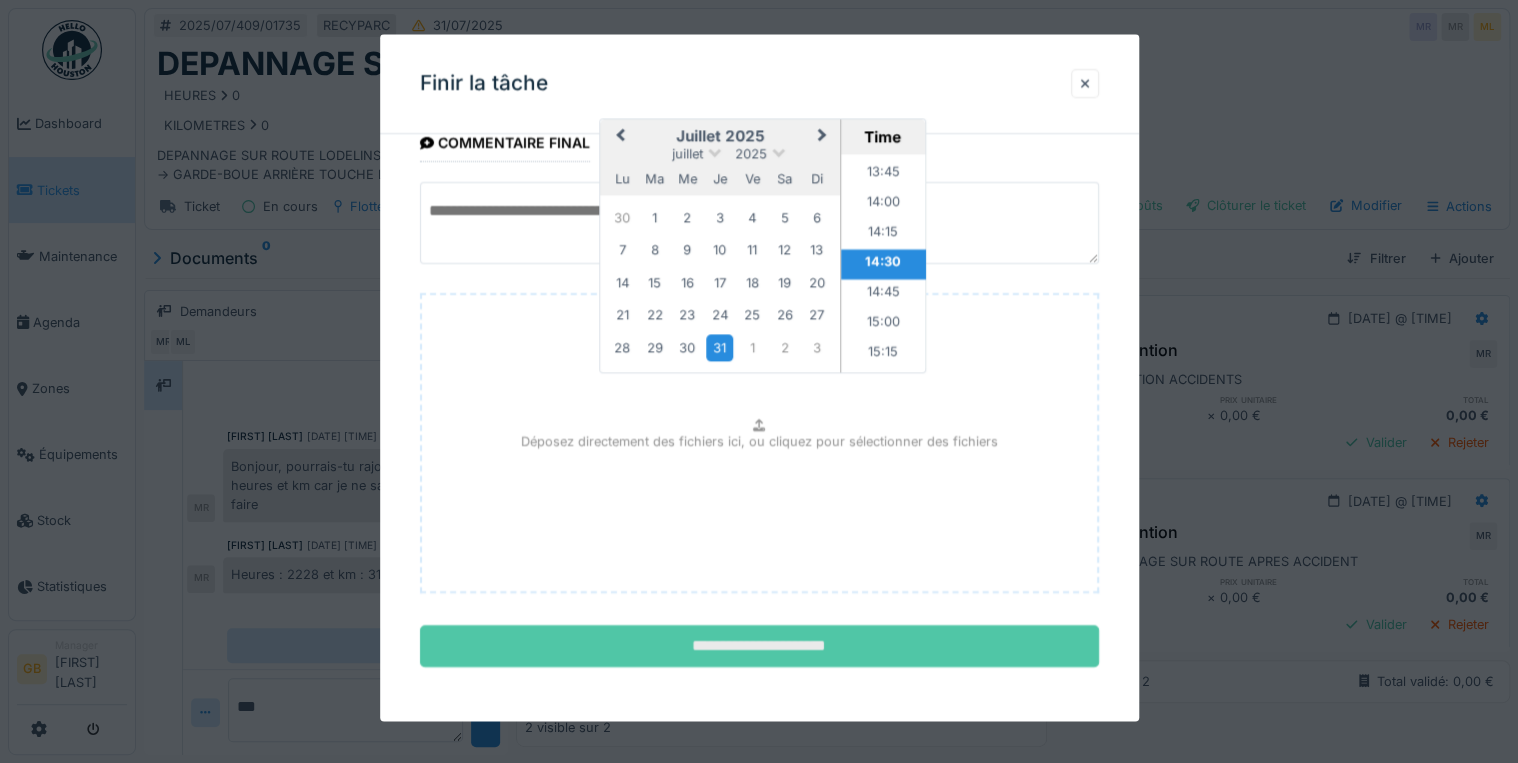 click on "**********" at bounding box center (759, 647) 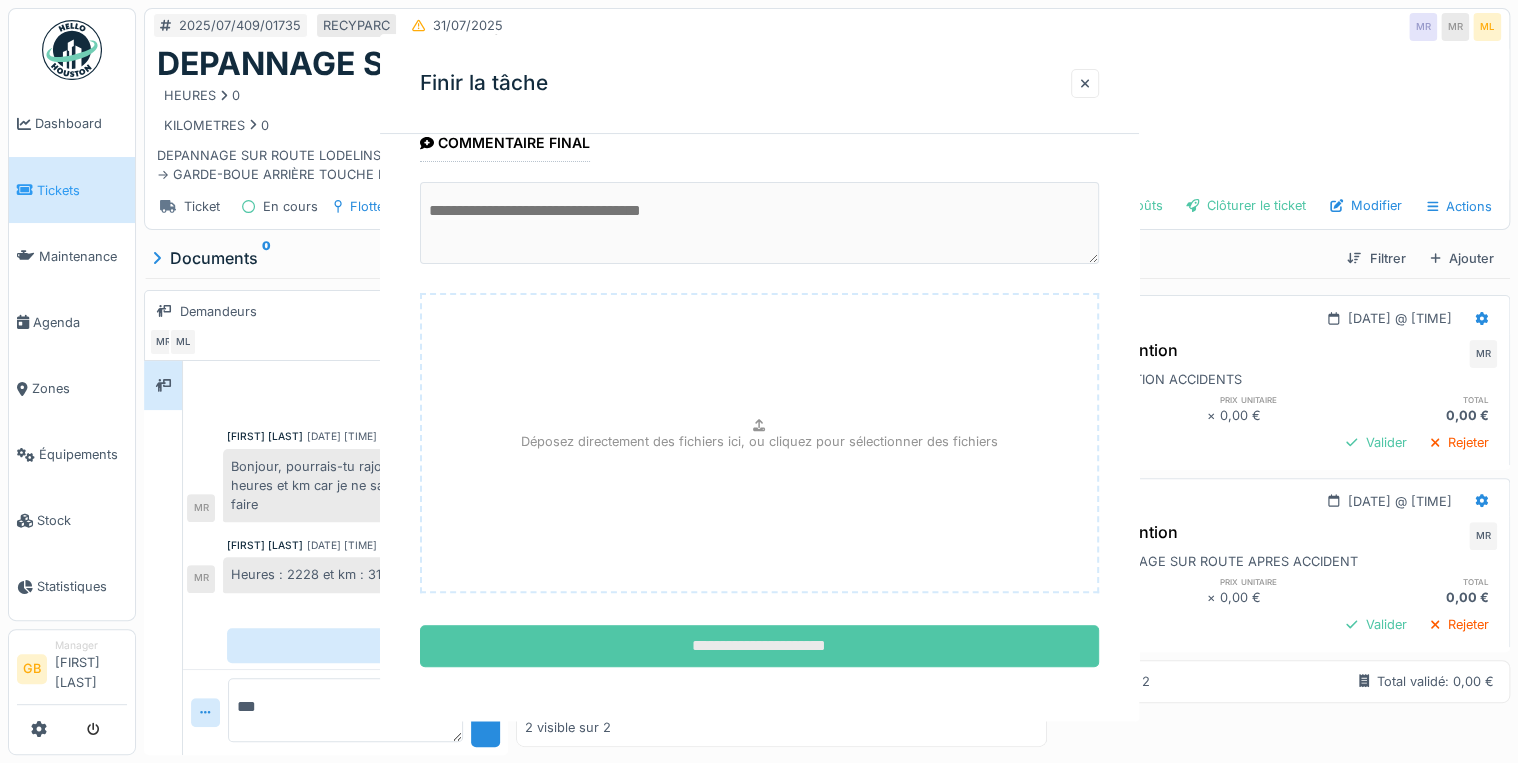 scroll, scrollTop: 0, scrollLeft: 0, axis: both 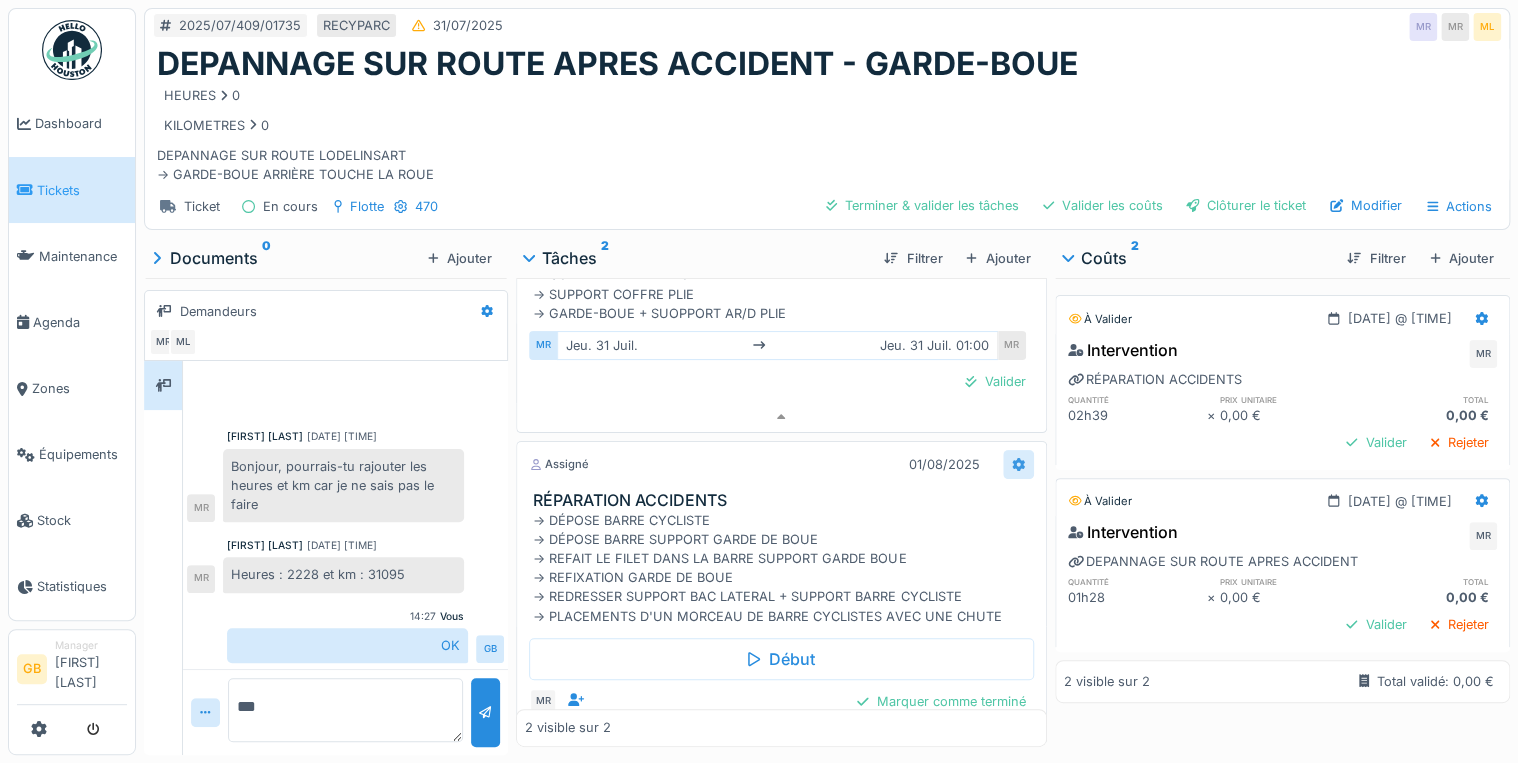 click at bounding box center (1018, 464) 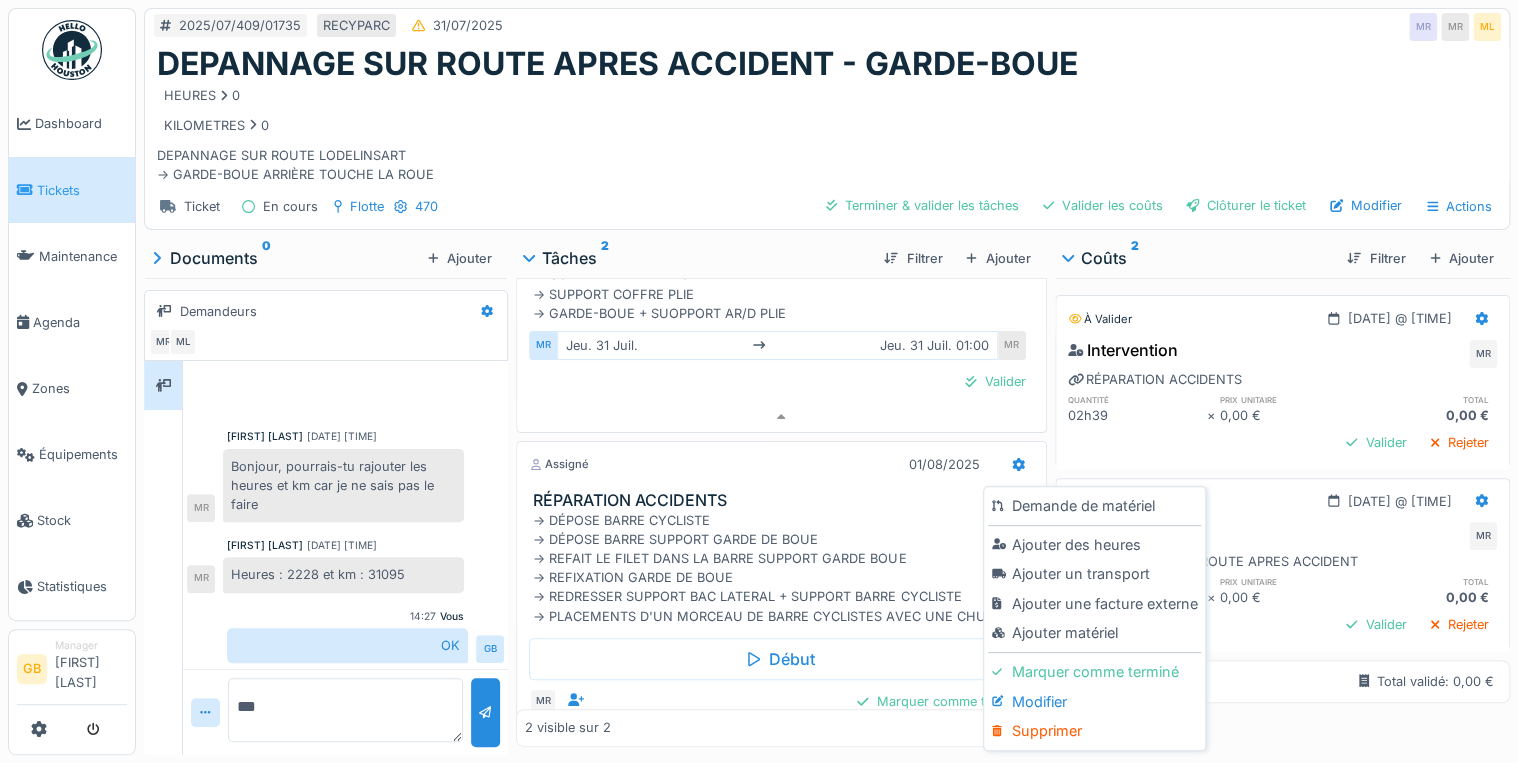 click on "Modifier" at bounding box center (1094, 702) 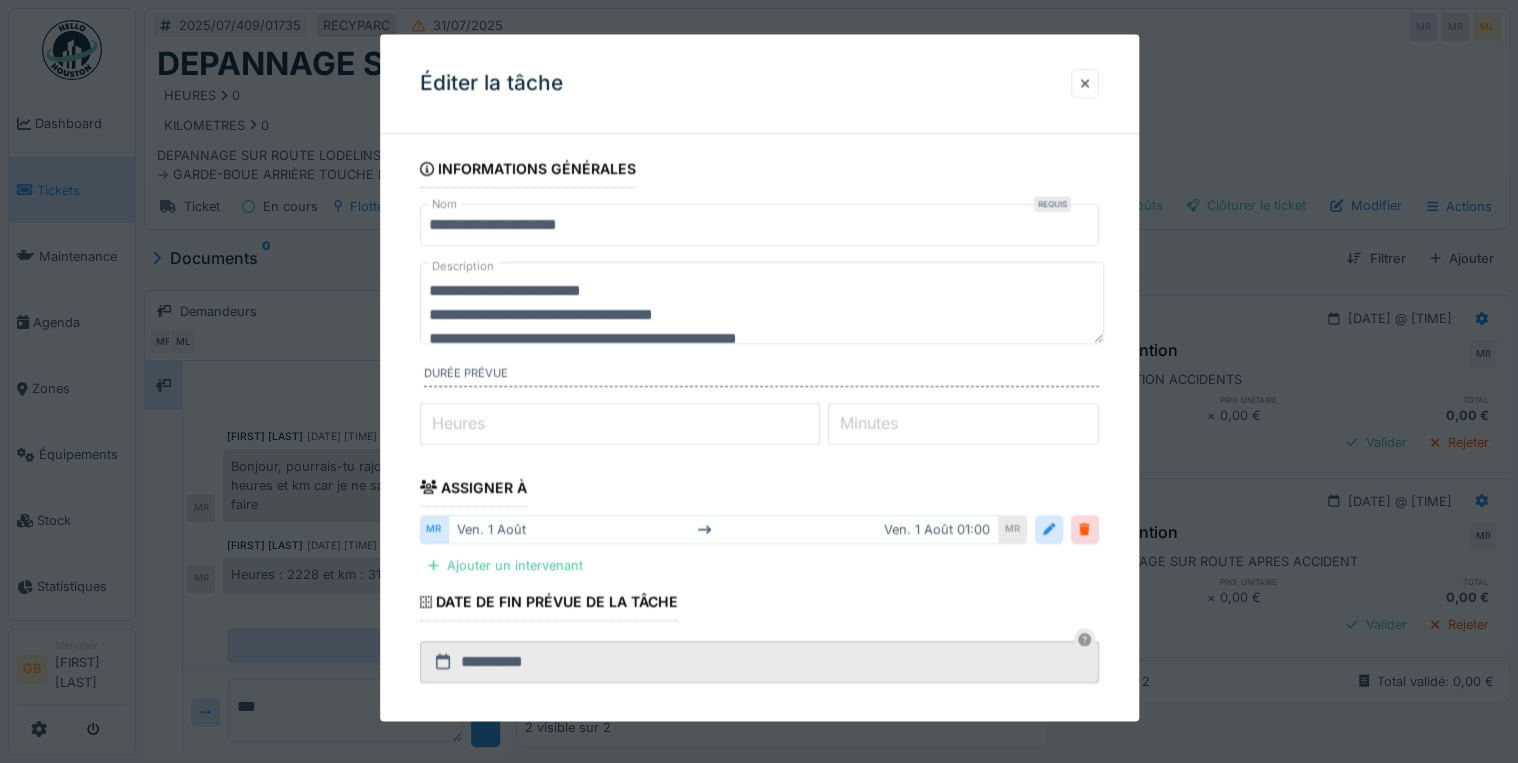 click on "**********" at bounding box center [759, 225] 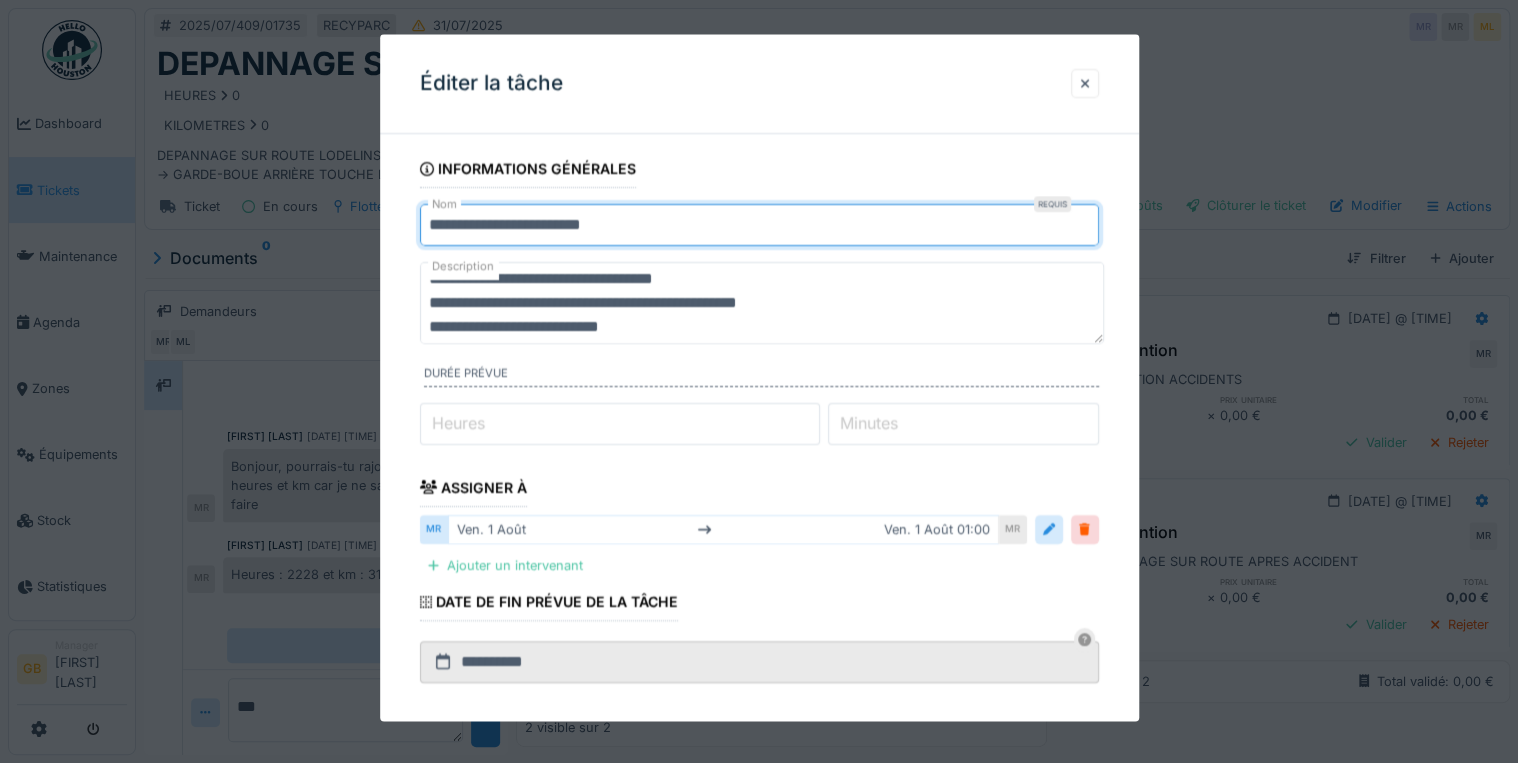 scroll, scrollTop: 0, scrollLeft: 0, axis: both 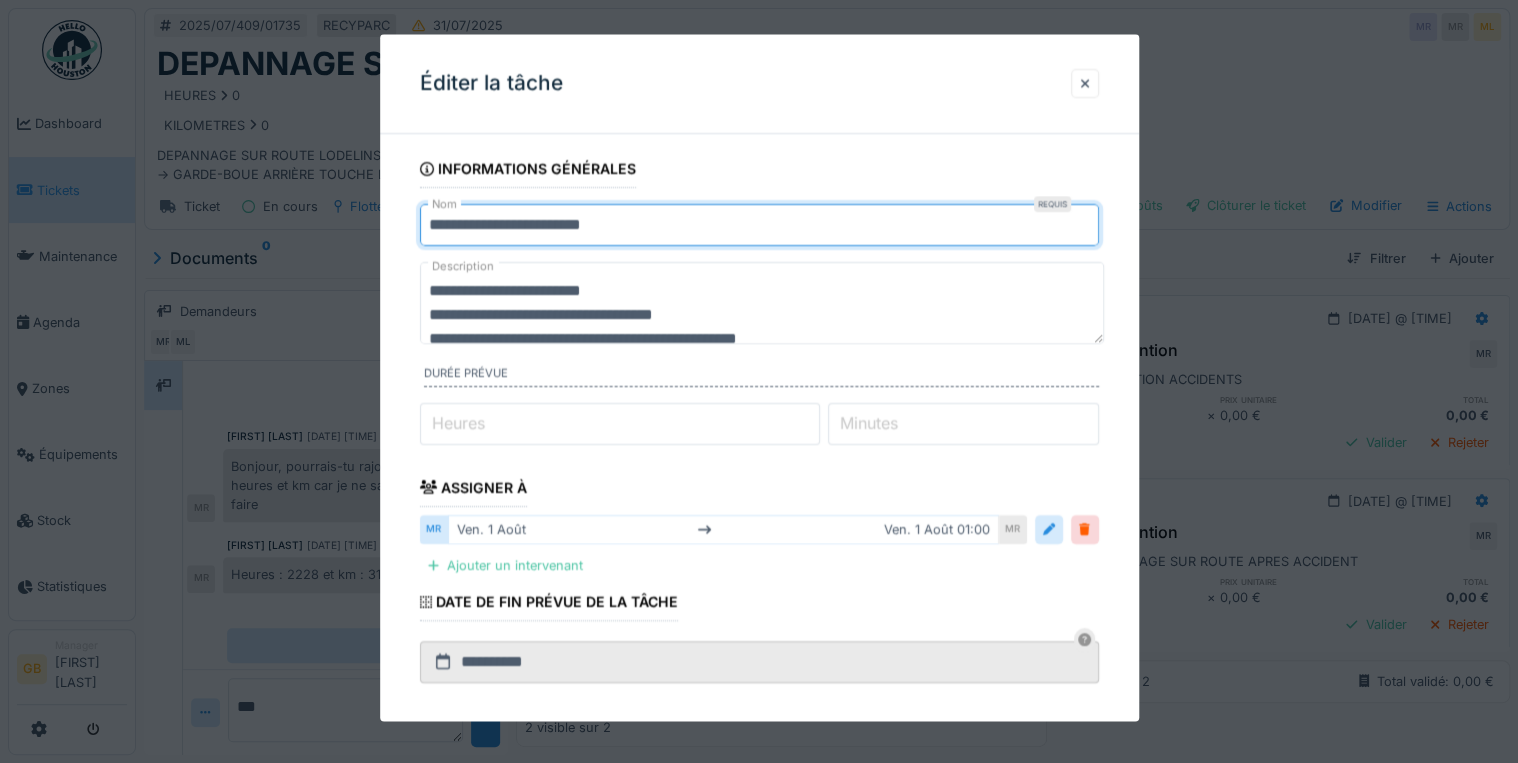 type on "**********" 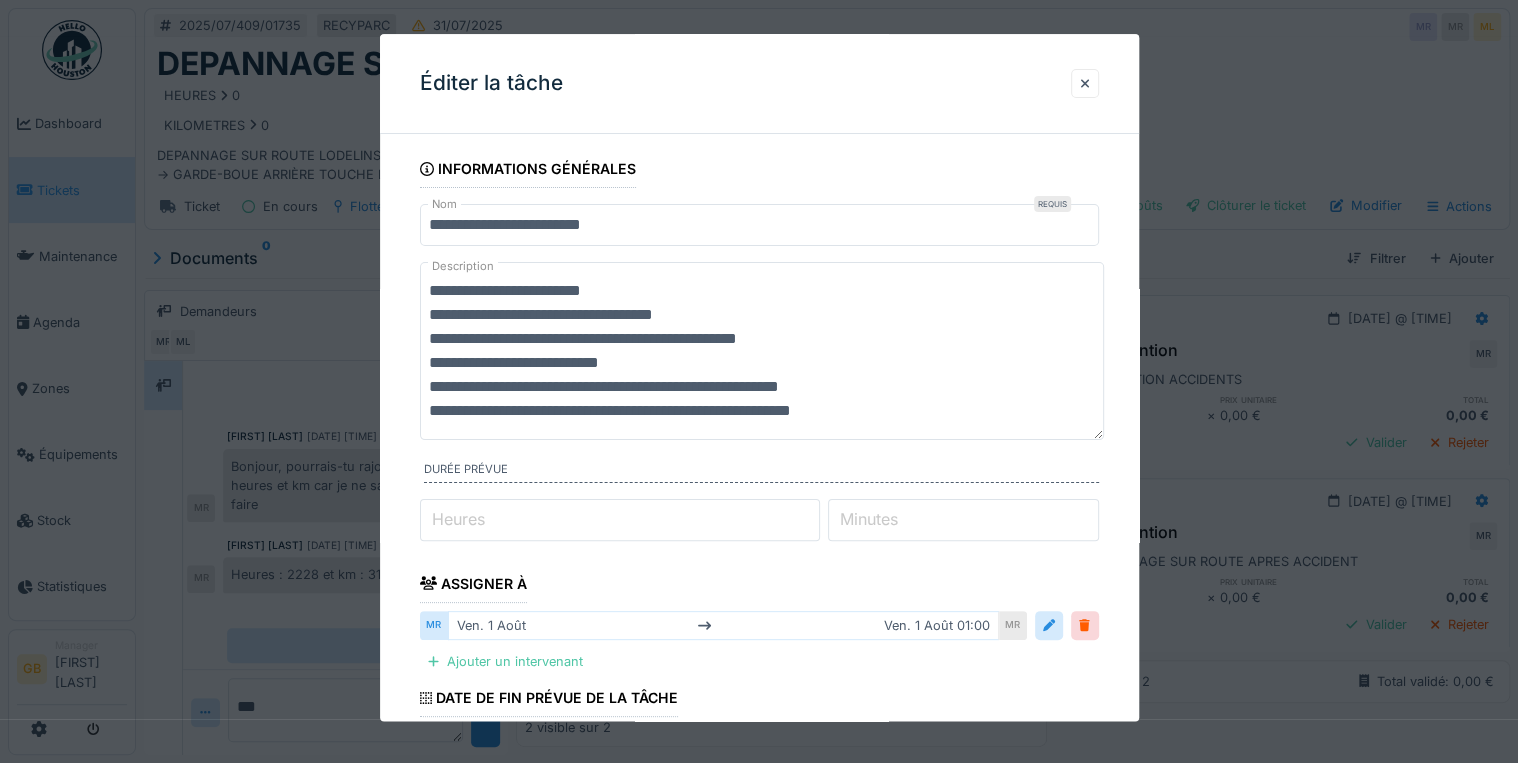 scroll, scrollTop: 0, scrollLeft: 0, axis: both 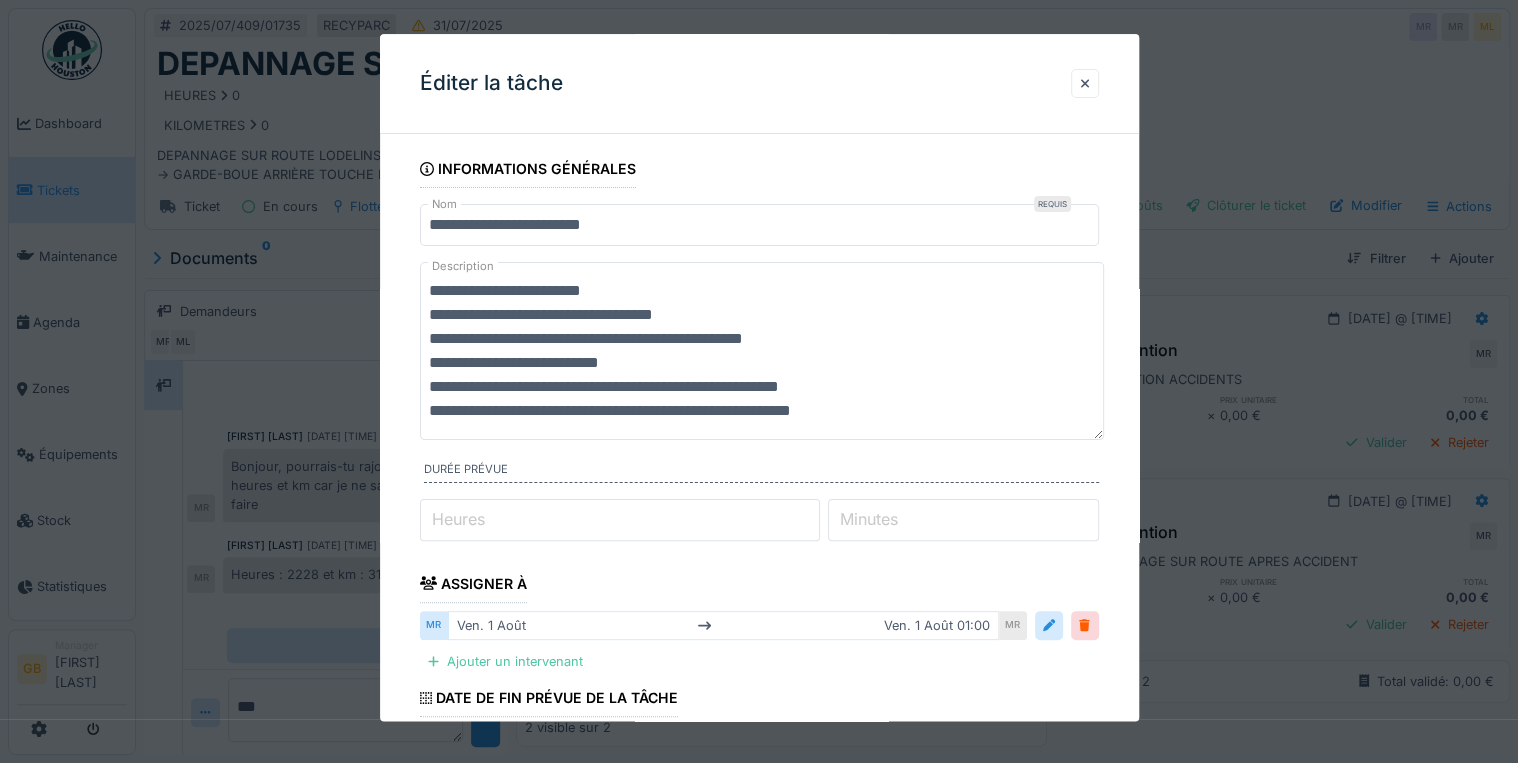 drag, startPoint x: 627, startPoint y: 362, endPoint x: 601, endPoint y: 357, distance: 26.476404 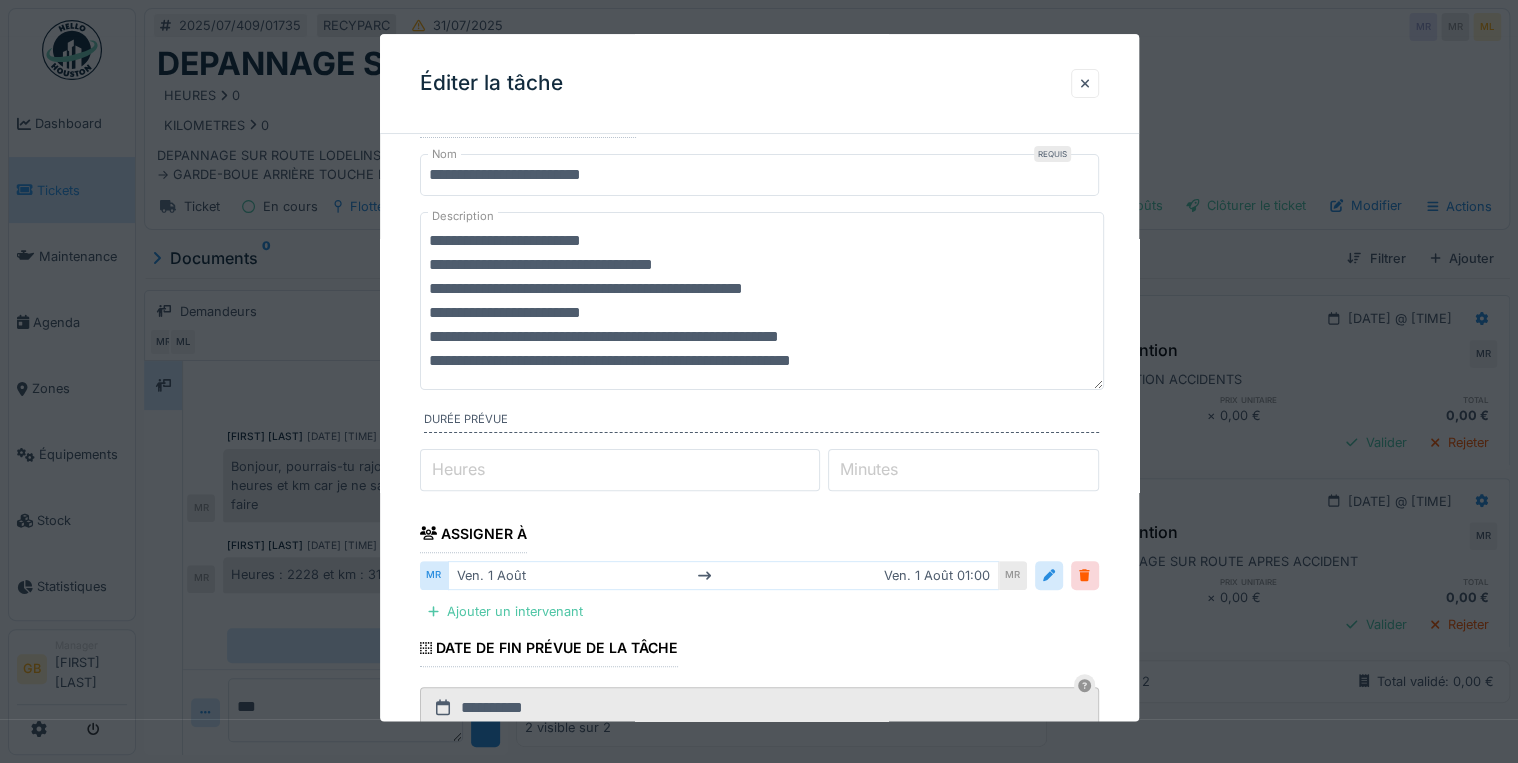 scroll, scrollTop: 0, scrollLeft: 0, axis: both 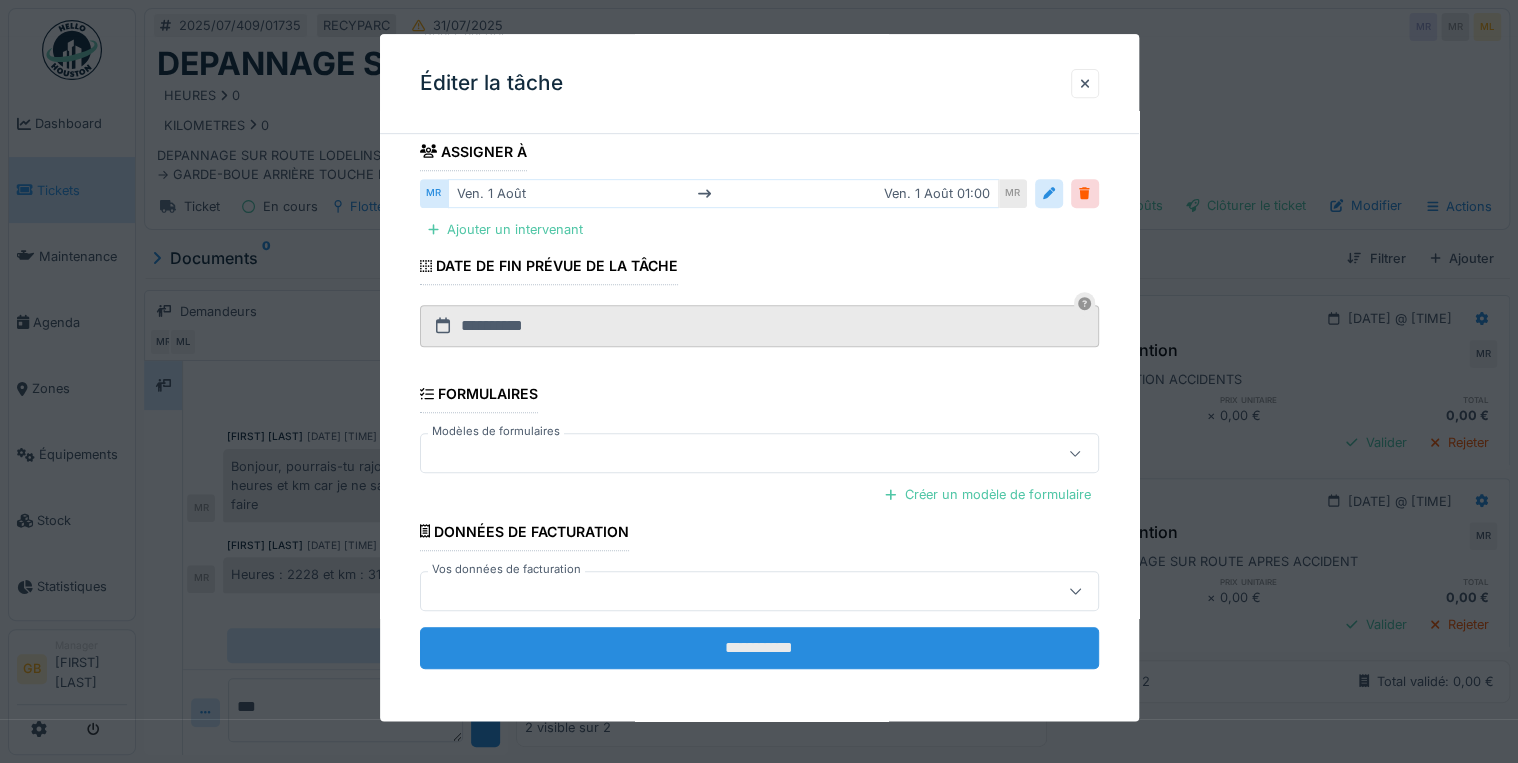 type on "**********" 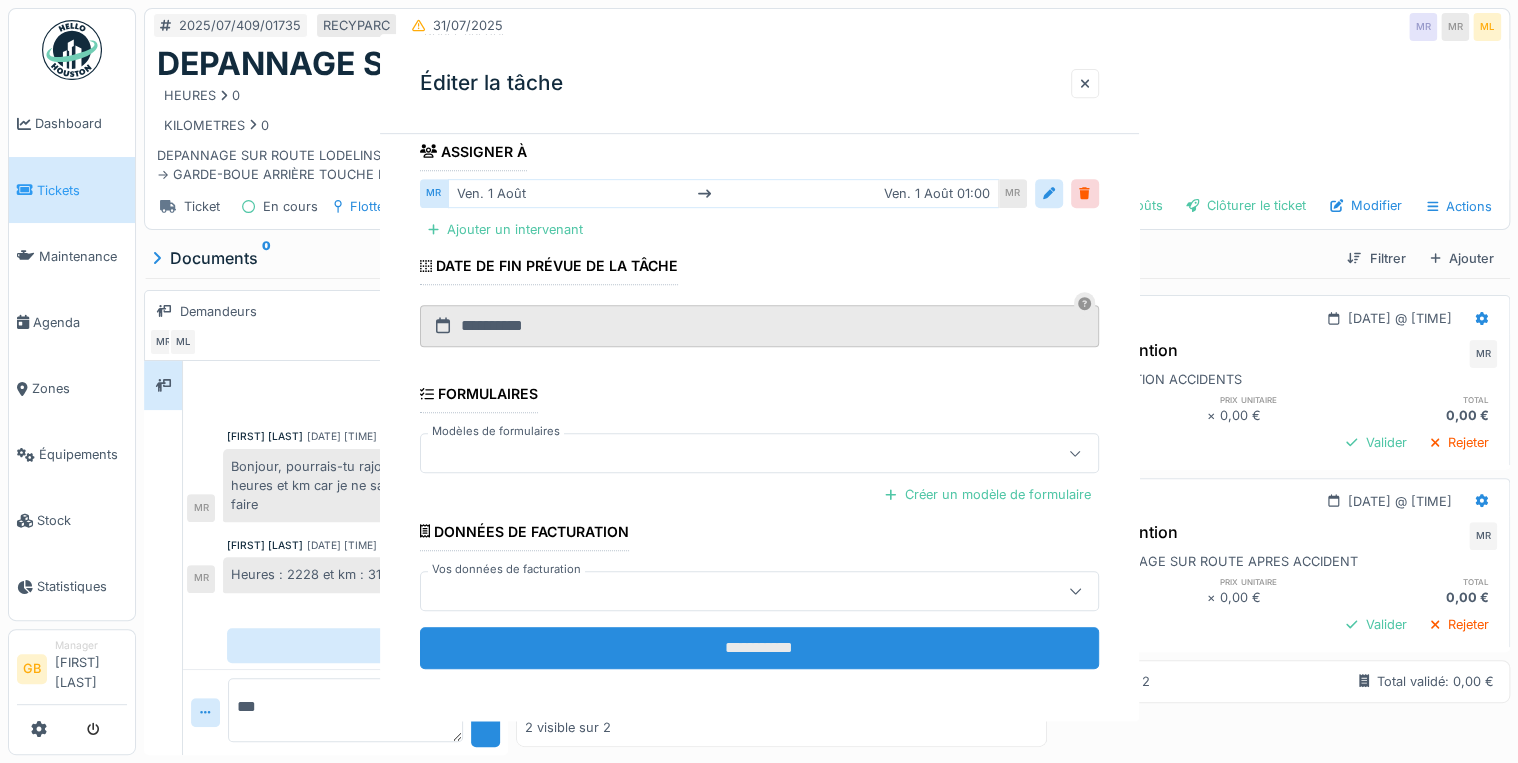 scroll, scrollTop: 0, scrollLeft: 0, axis: both 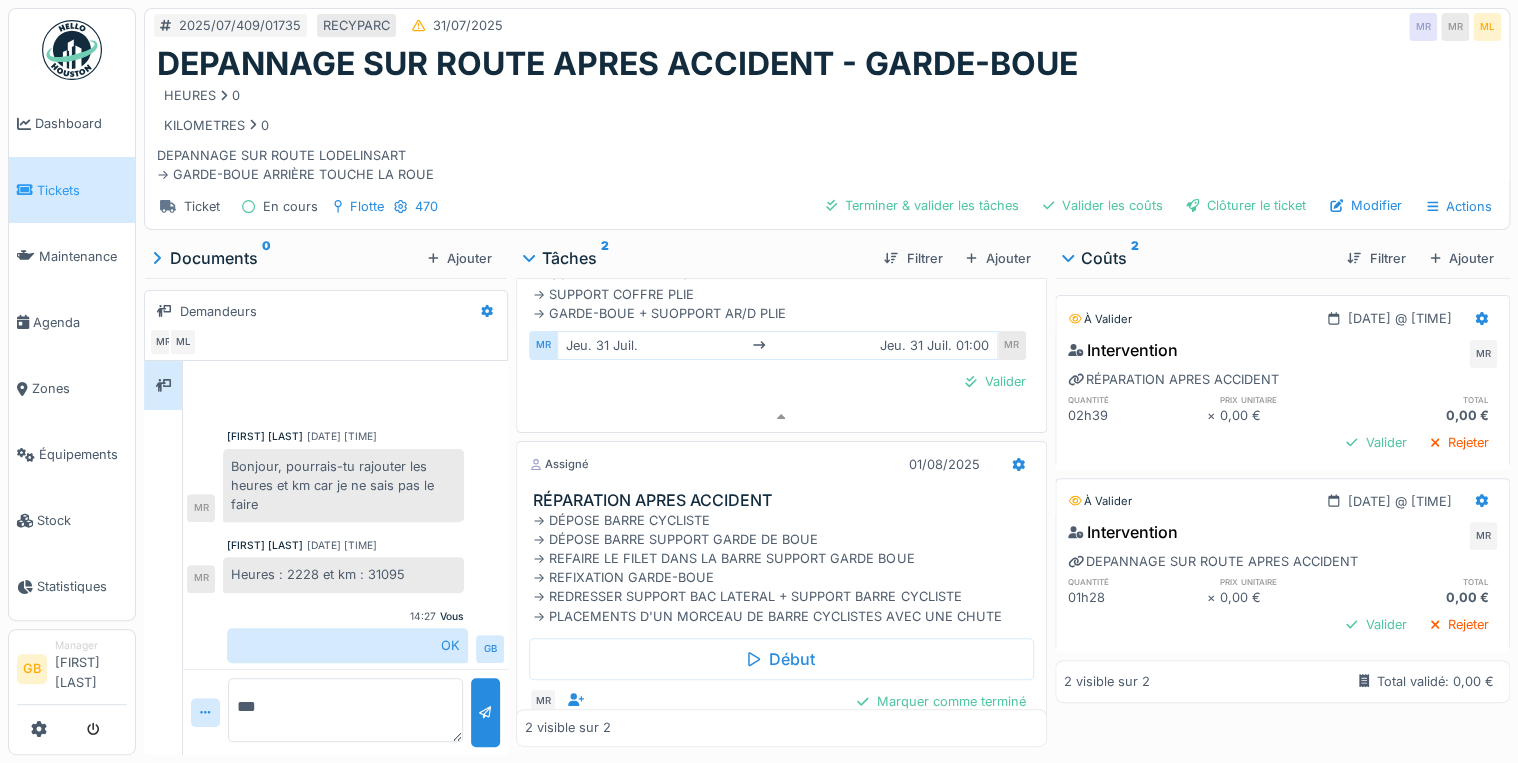 drag, startPoint x: 1335, startPoint y: 598, endPoint x: 1355, endPoint y: 548, distance: 53.851646 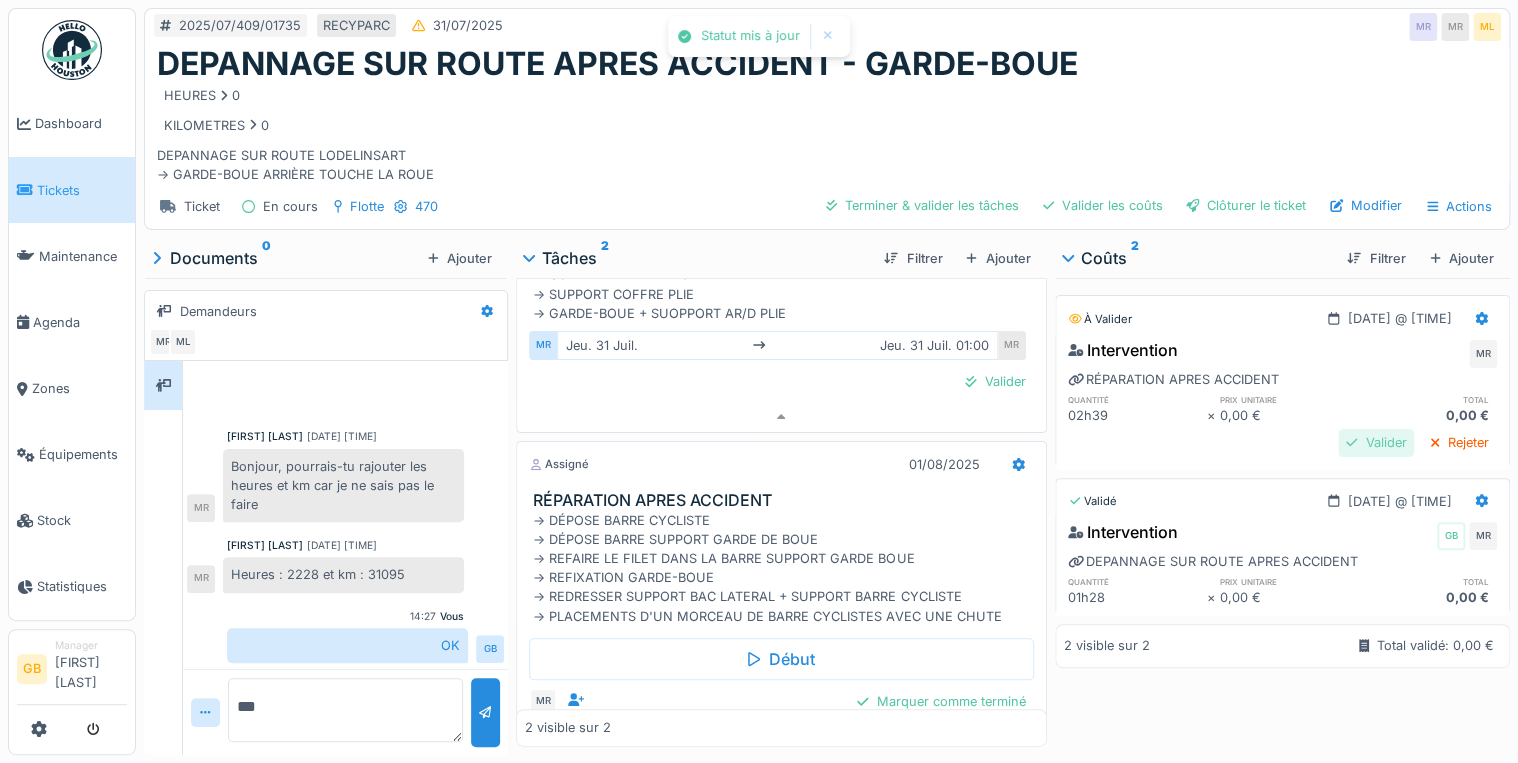 click on "Valider" at bounding box center (1376, 442) 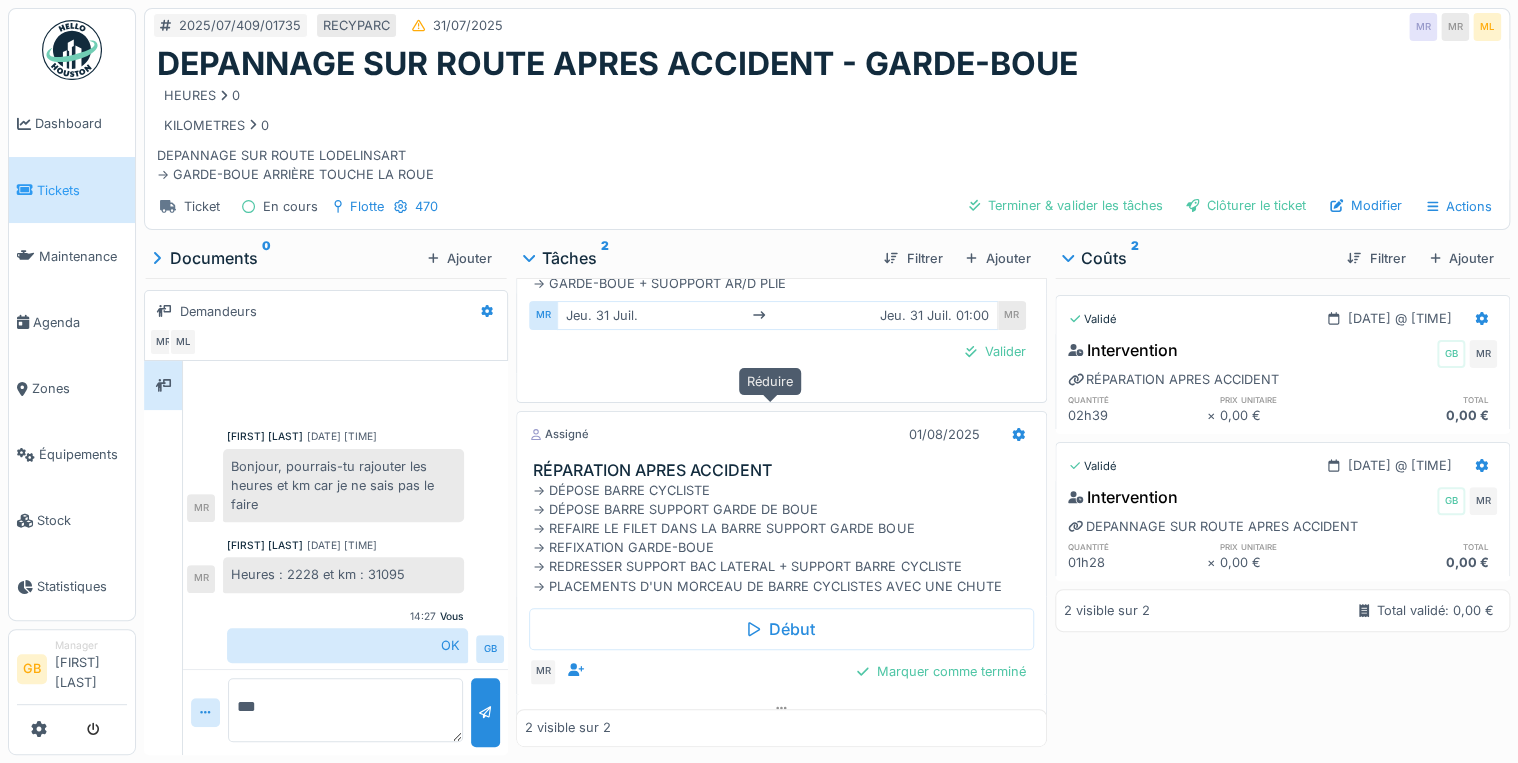 scroll, scrollTop: 223, scrollLeft: 0, axis: vertical 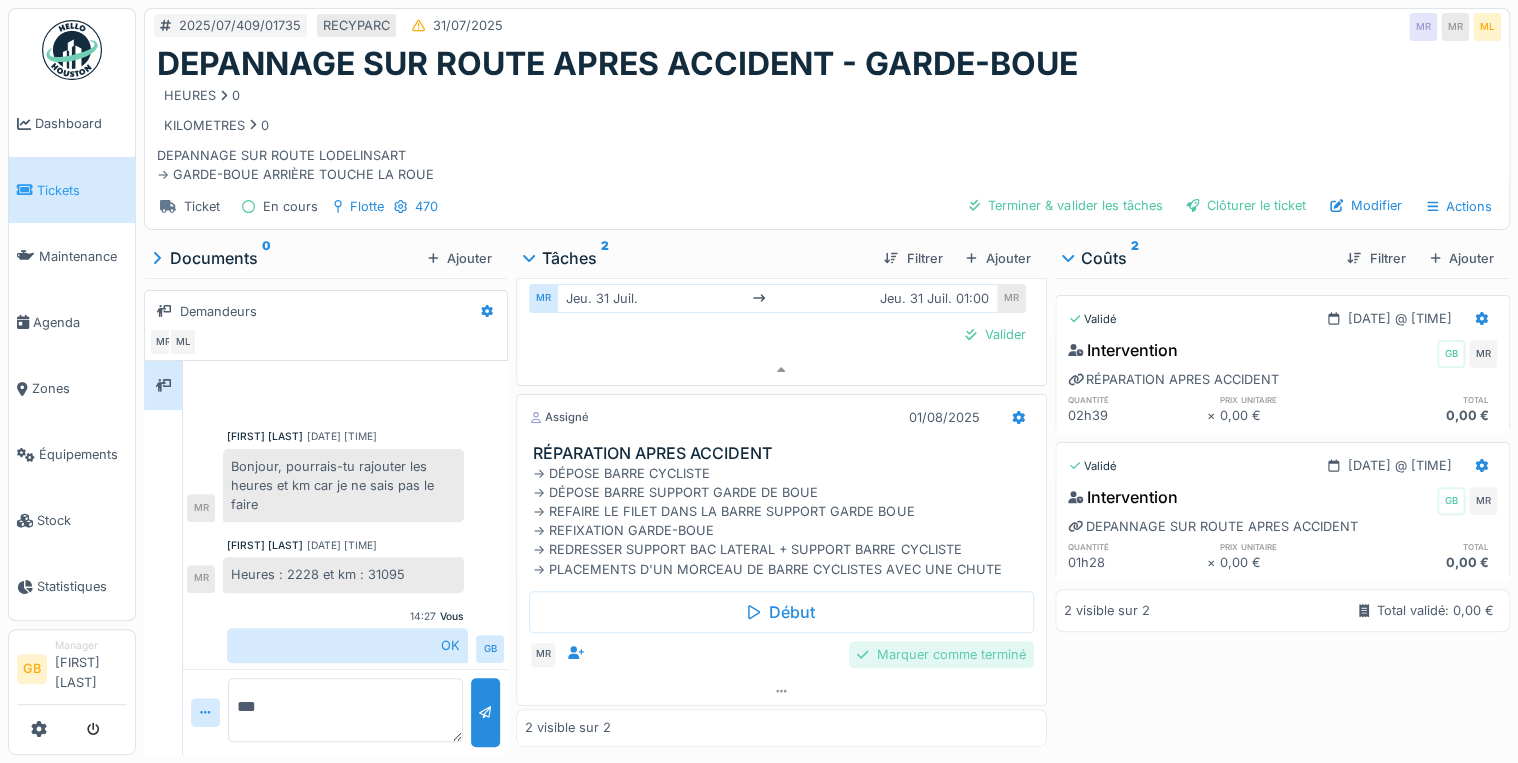 click on "Marquer comme terminé" at bounding box center (941, 654) 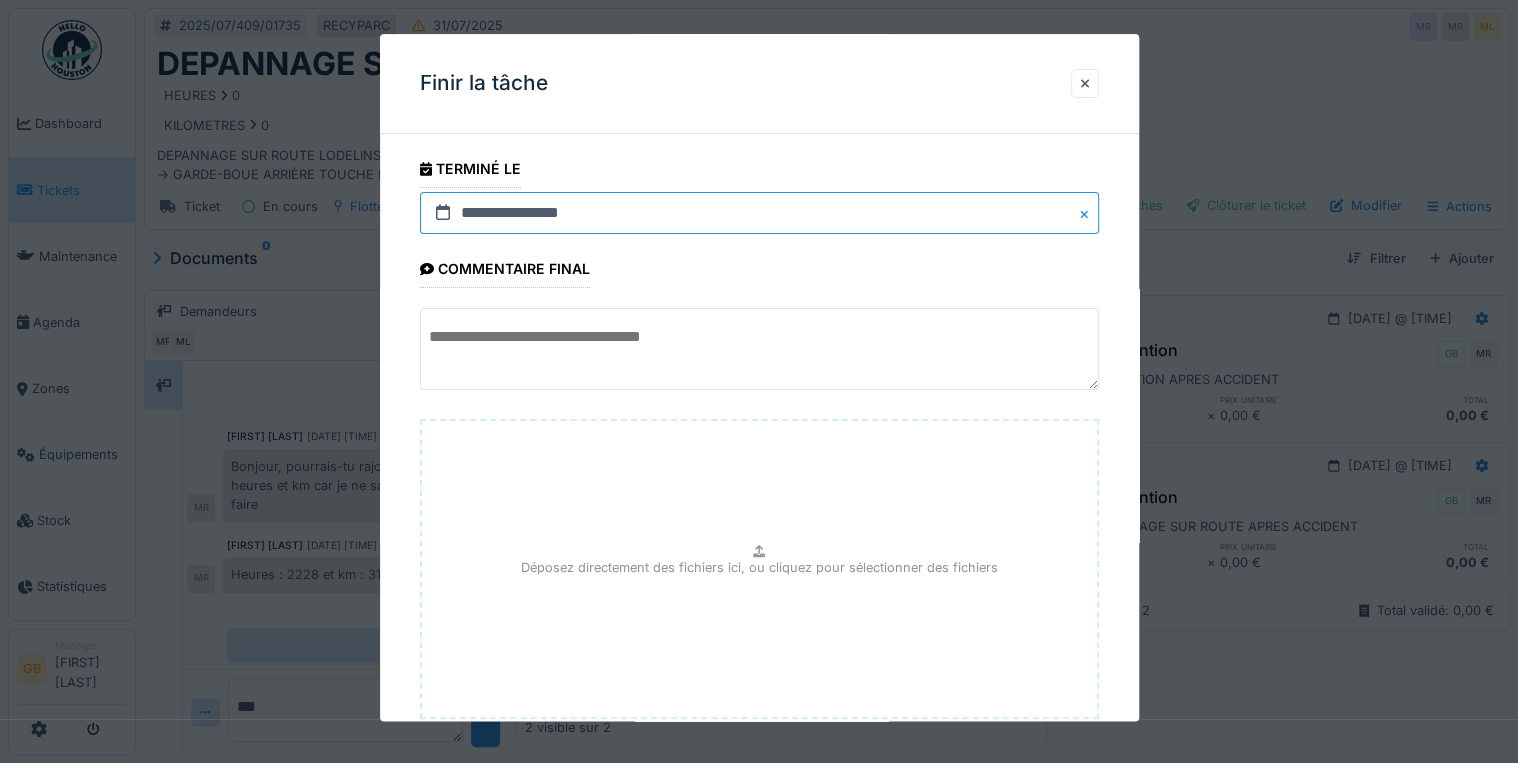 click on "**********" at bounding box center (759, 213) 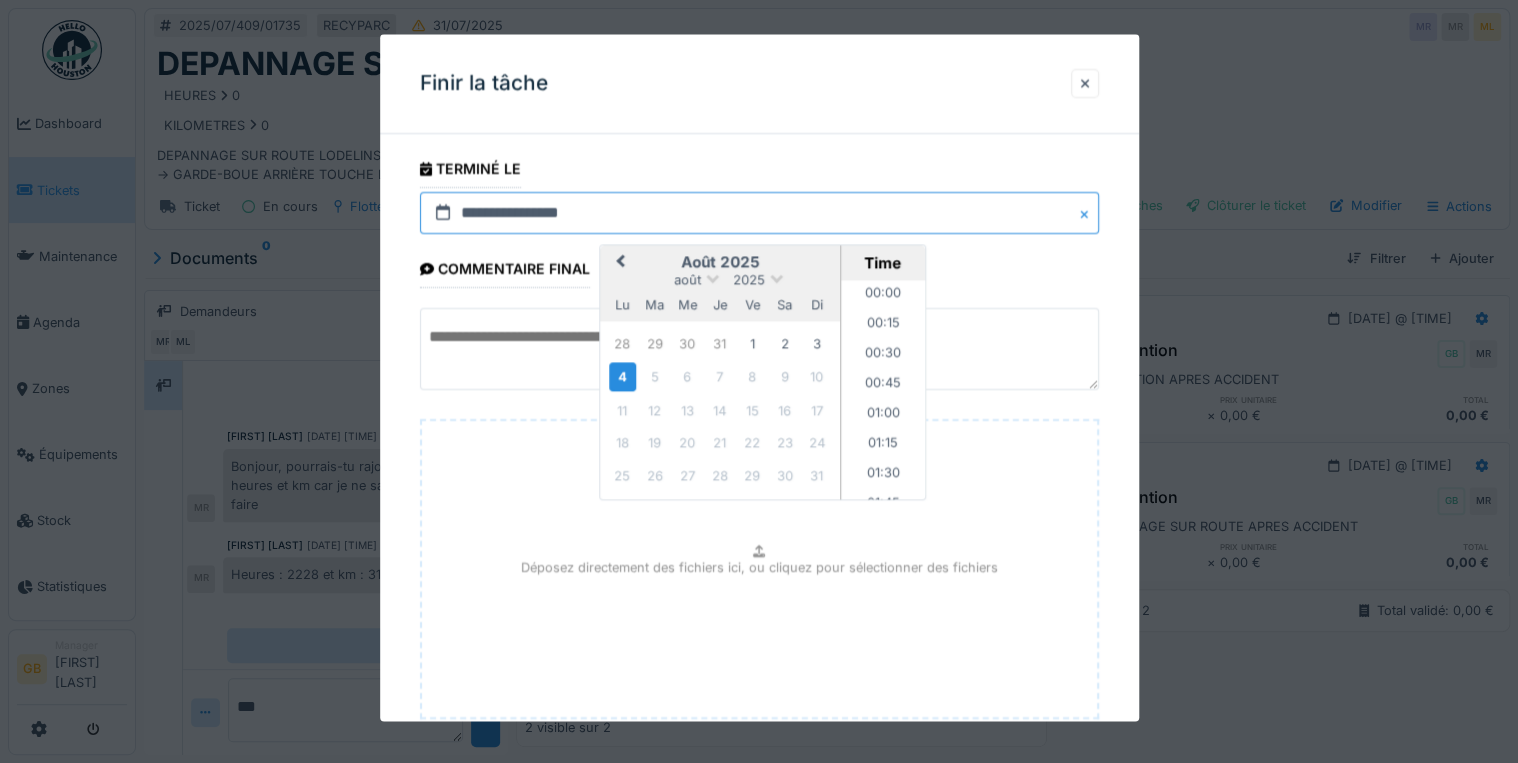 scroll, scrollTop: 1645, scrollLeft: 0, axis: vertical 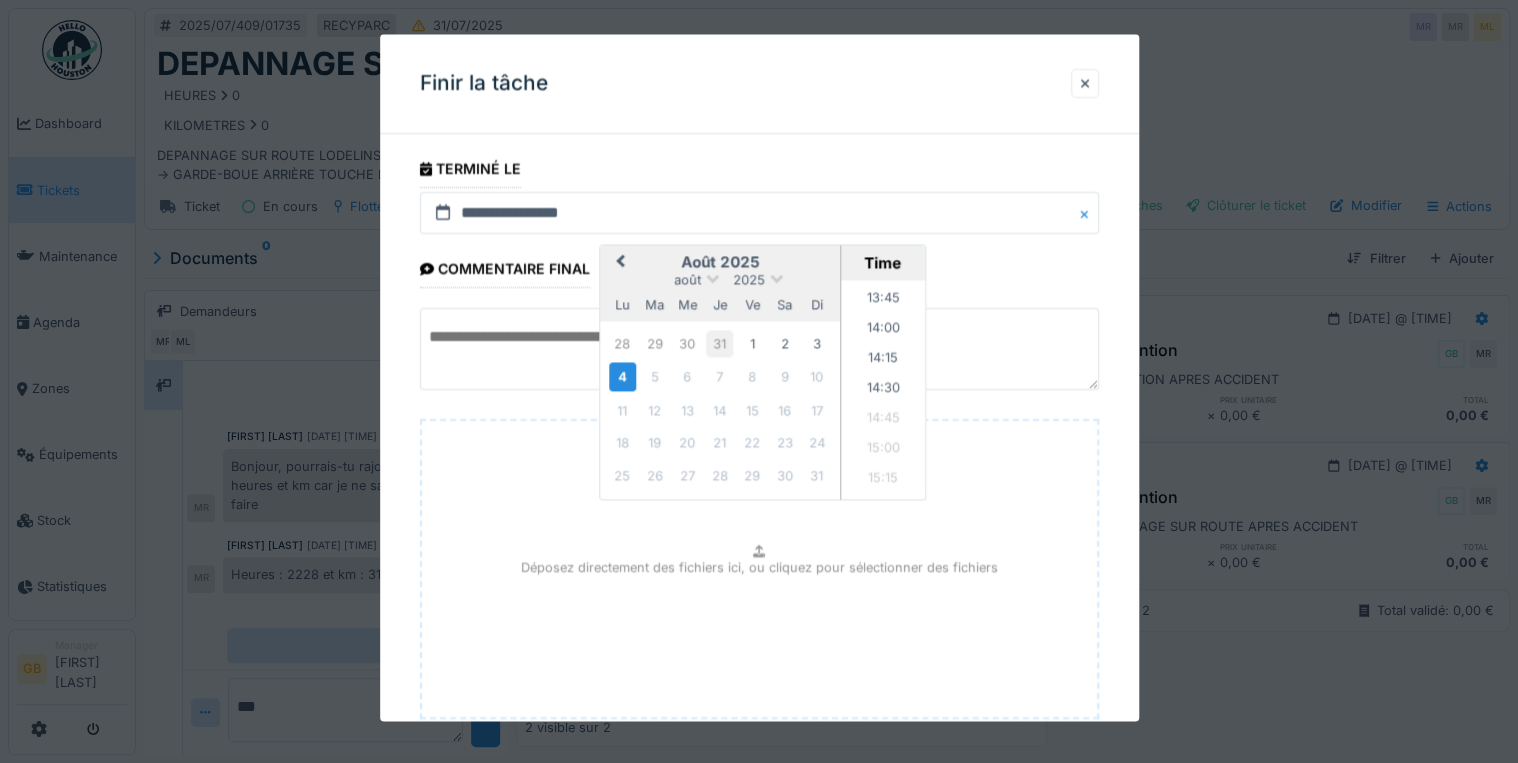 click on "31" at bounding box center [719, 343] 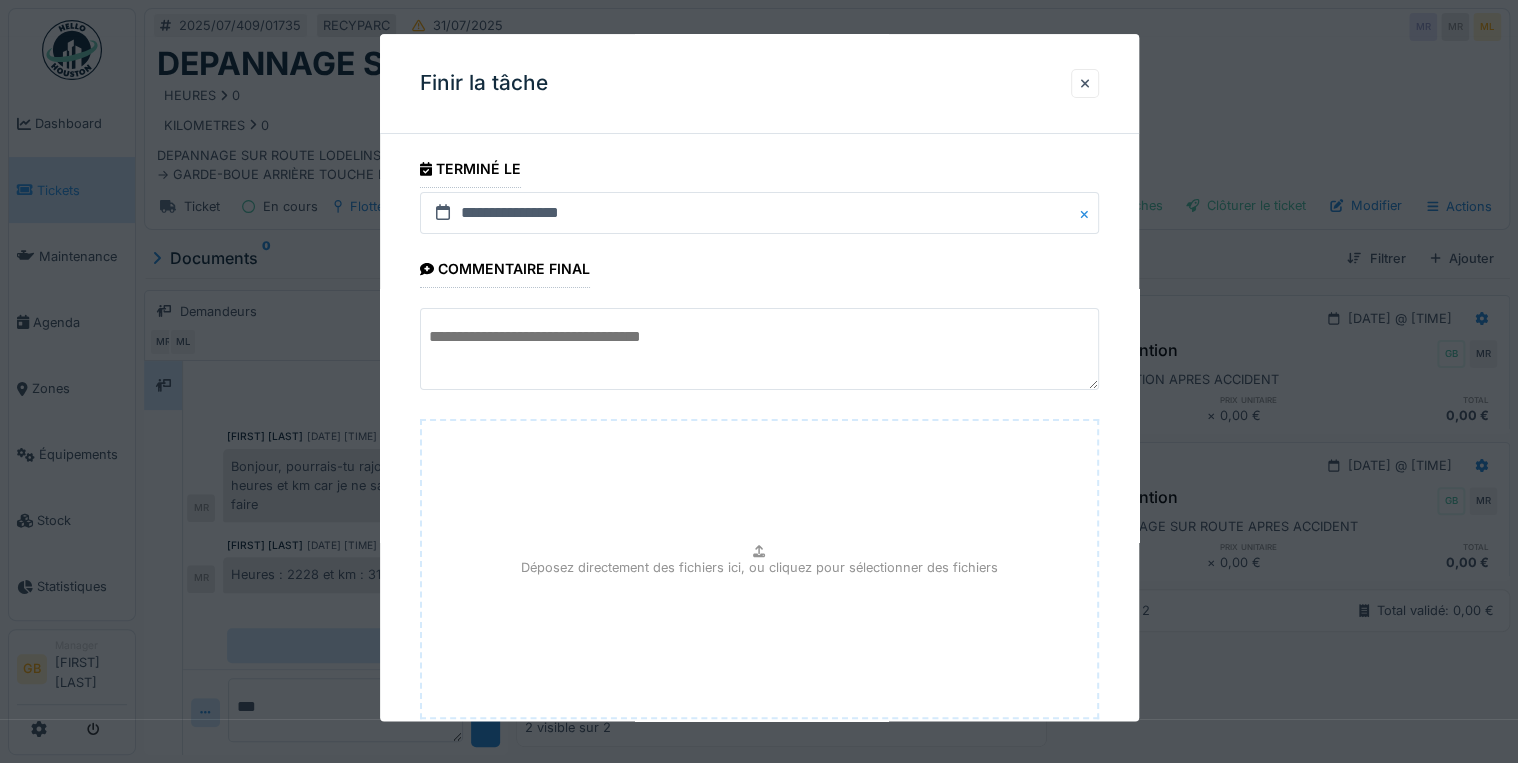 click on "**********" at bounding box center (759, 479) 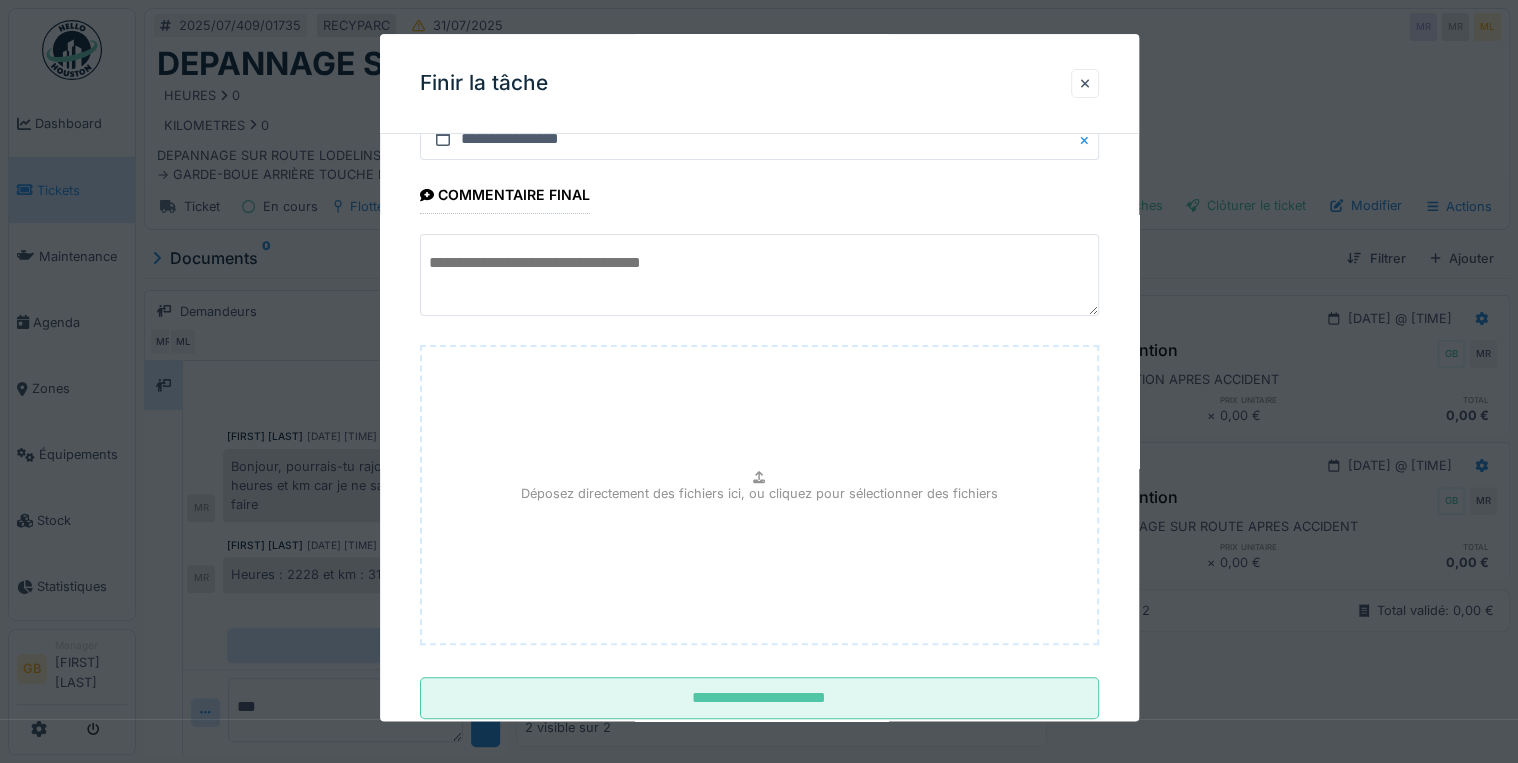 scroll, scrollTop: 126, scrollLeft: 0, axis: vertical 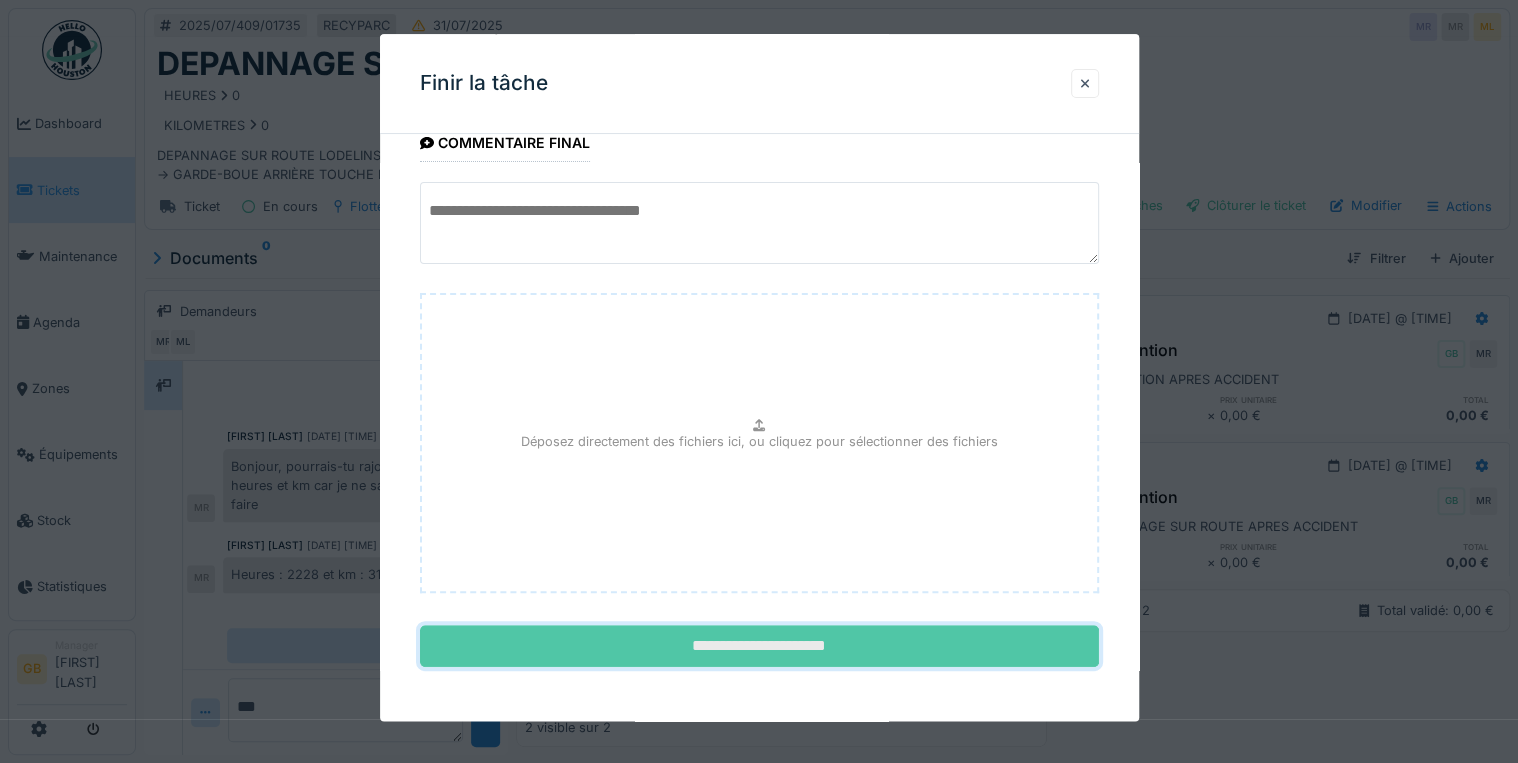 click on "**********" at bounding box center (759, 647) 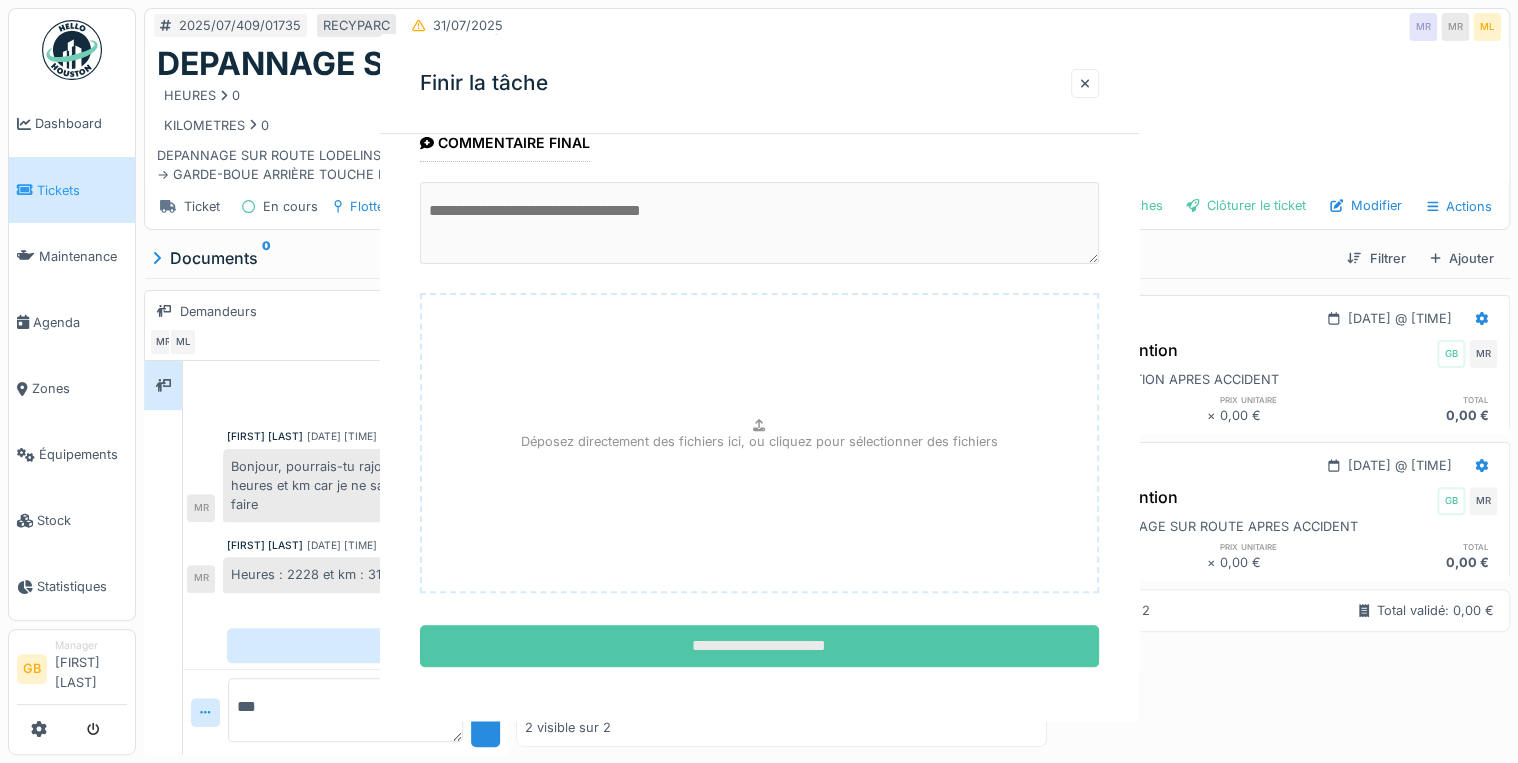 scroll, scrollTop: 0, scrollLeft: 0, axis: both 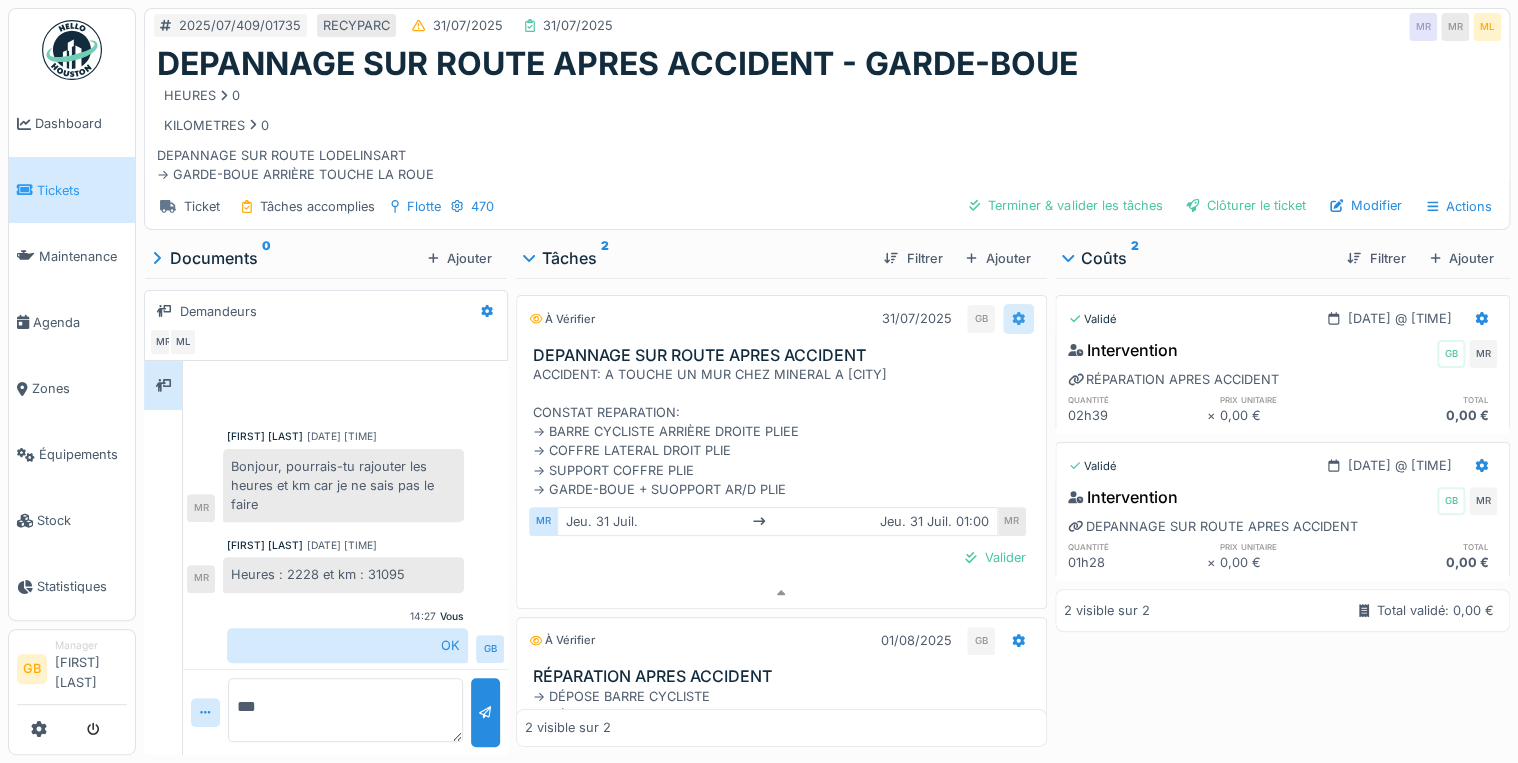click 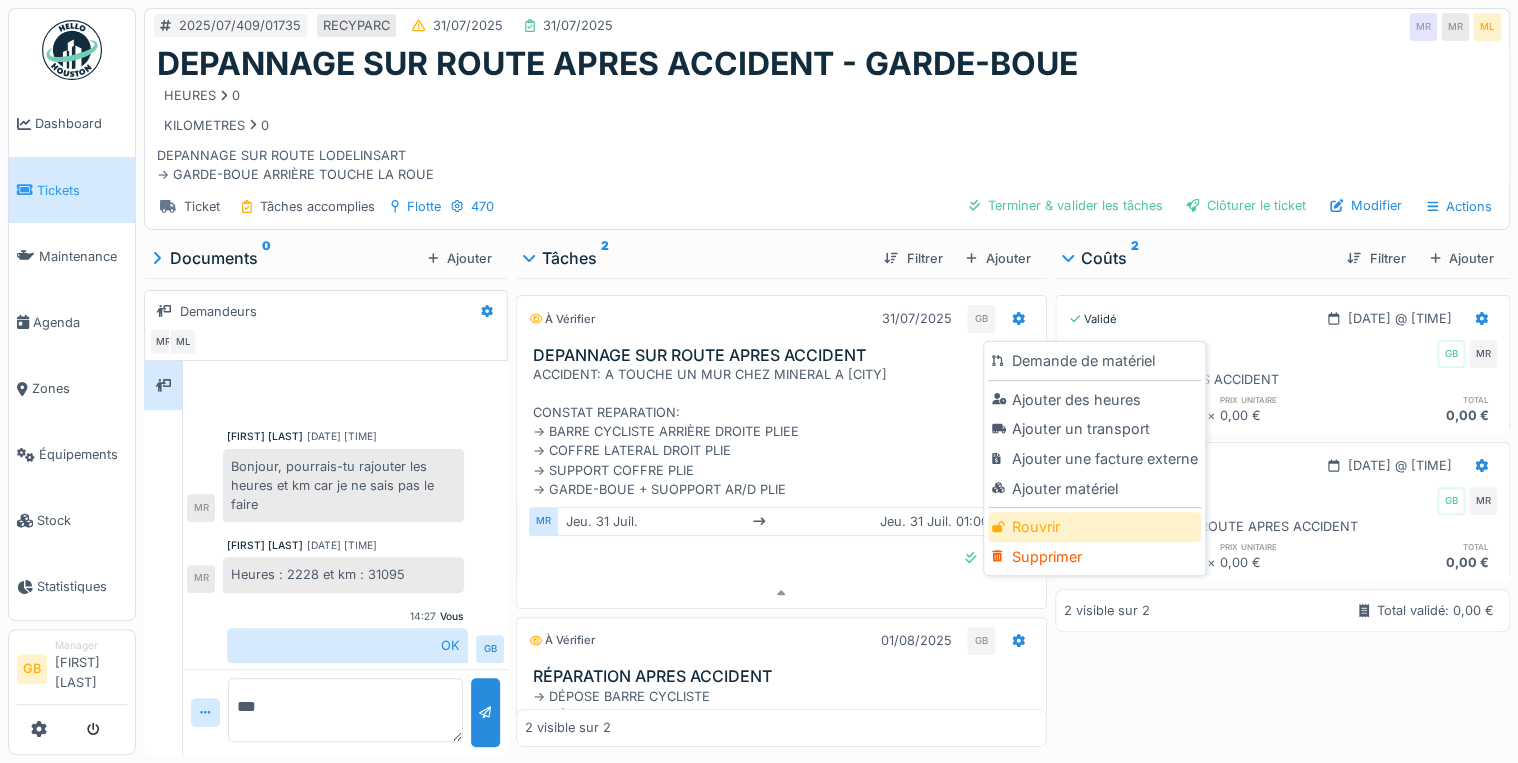 click on "Rouvrir" at bounding box center [1094, 527] 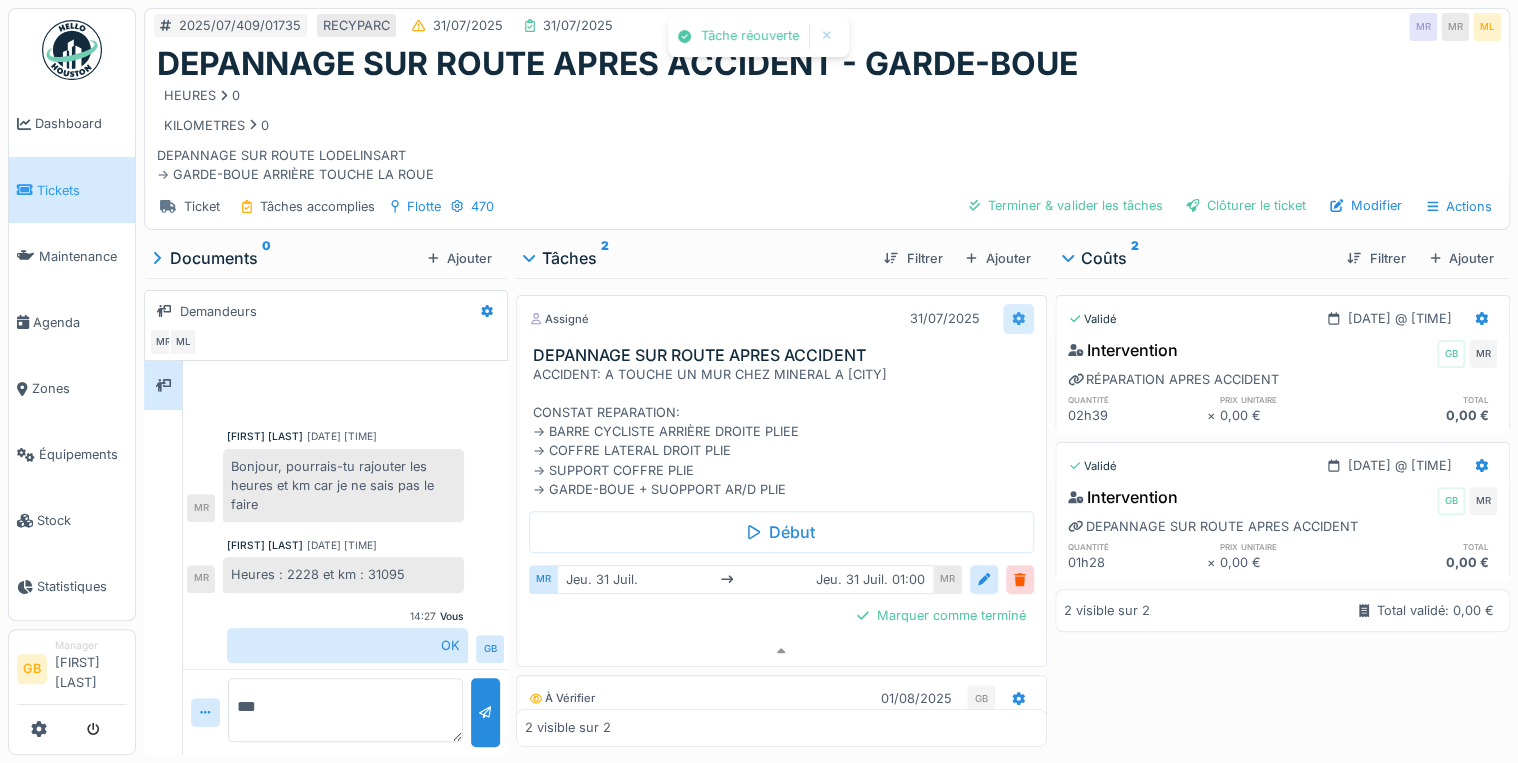 click 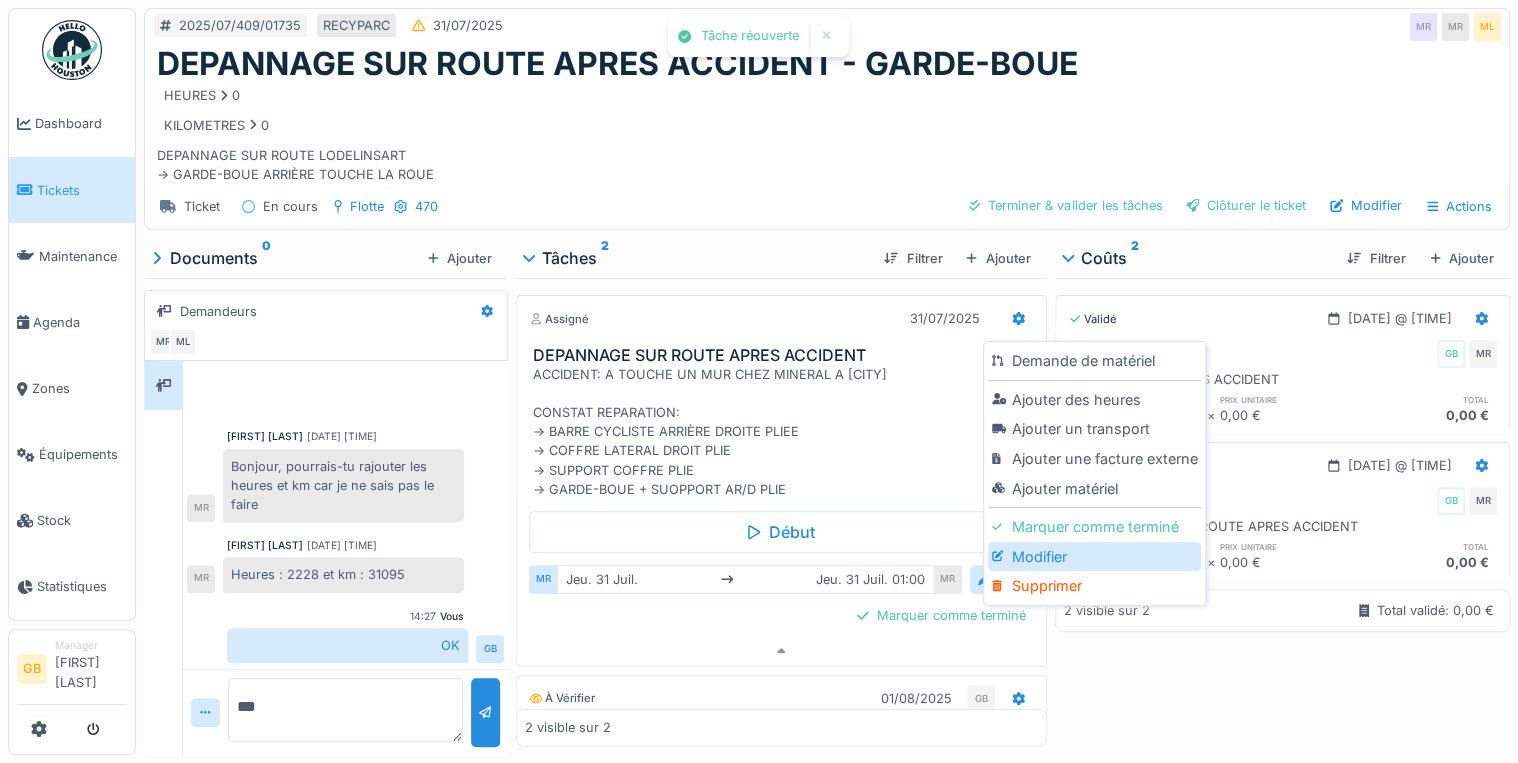 click on "Modifier" at bounding box center [1094, 557] 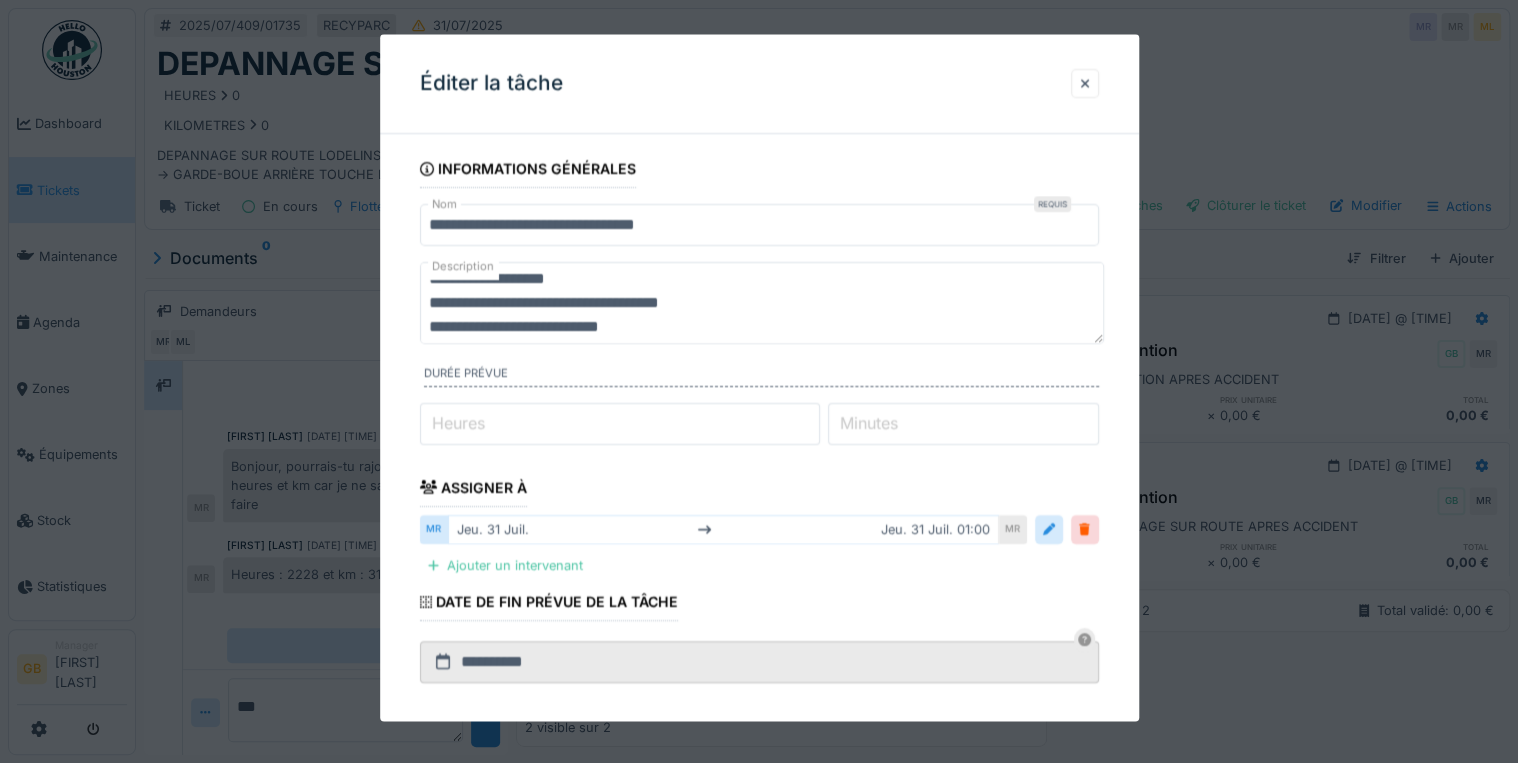 scroll, scrollTop: 120, scrollLeft: 0, axis: vertical 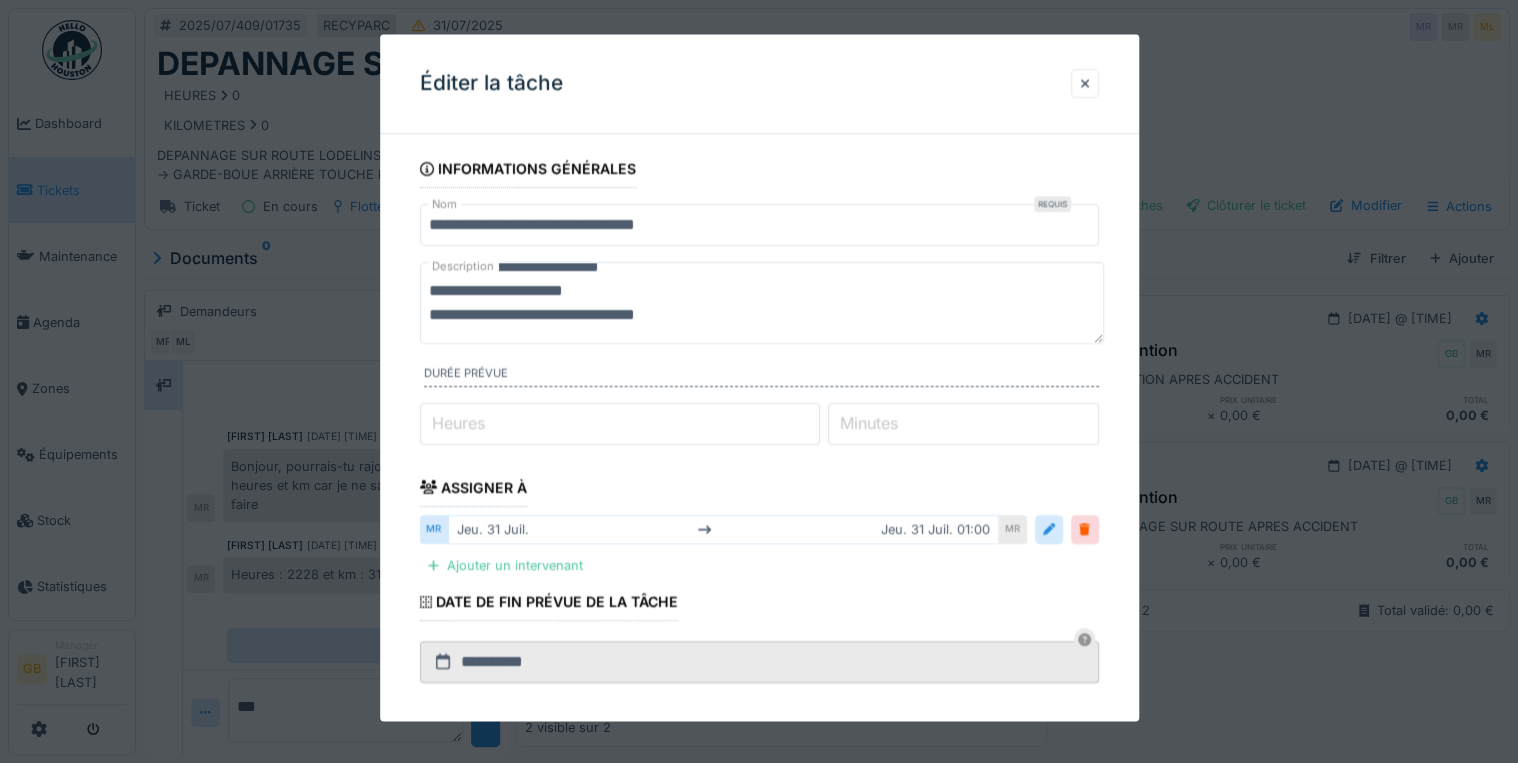 click on "**********" at bounding box center (762, 303) 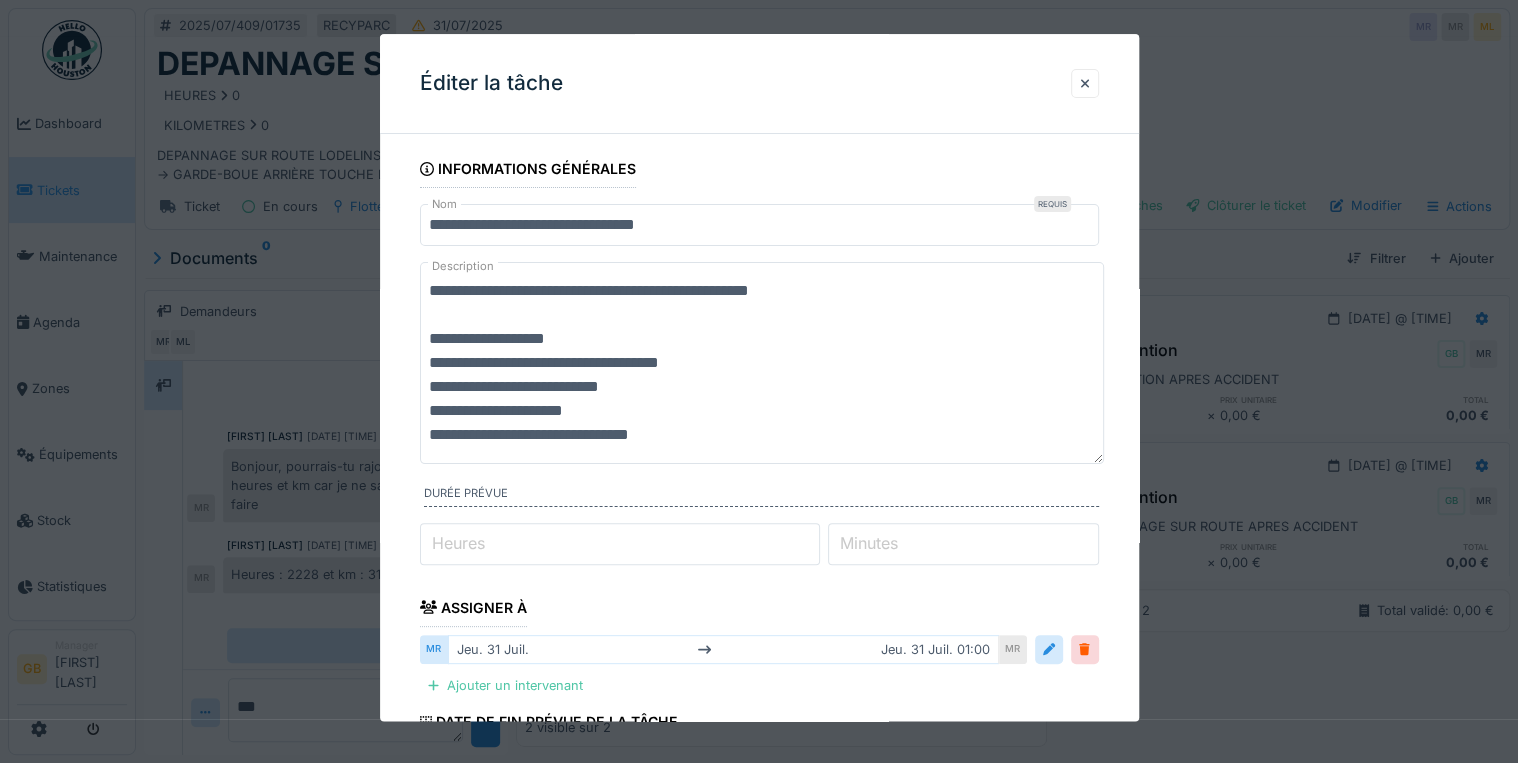 scroll, scrollTop: 0, scrollLeft: 0, axis: both 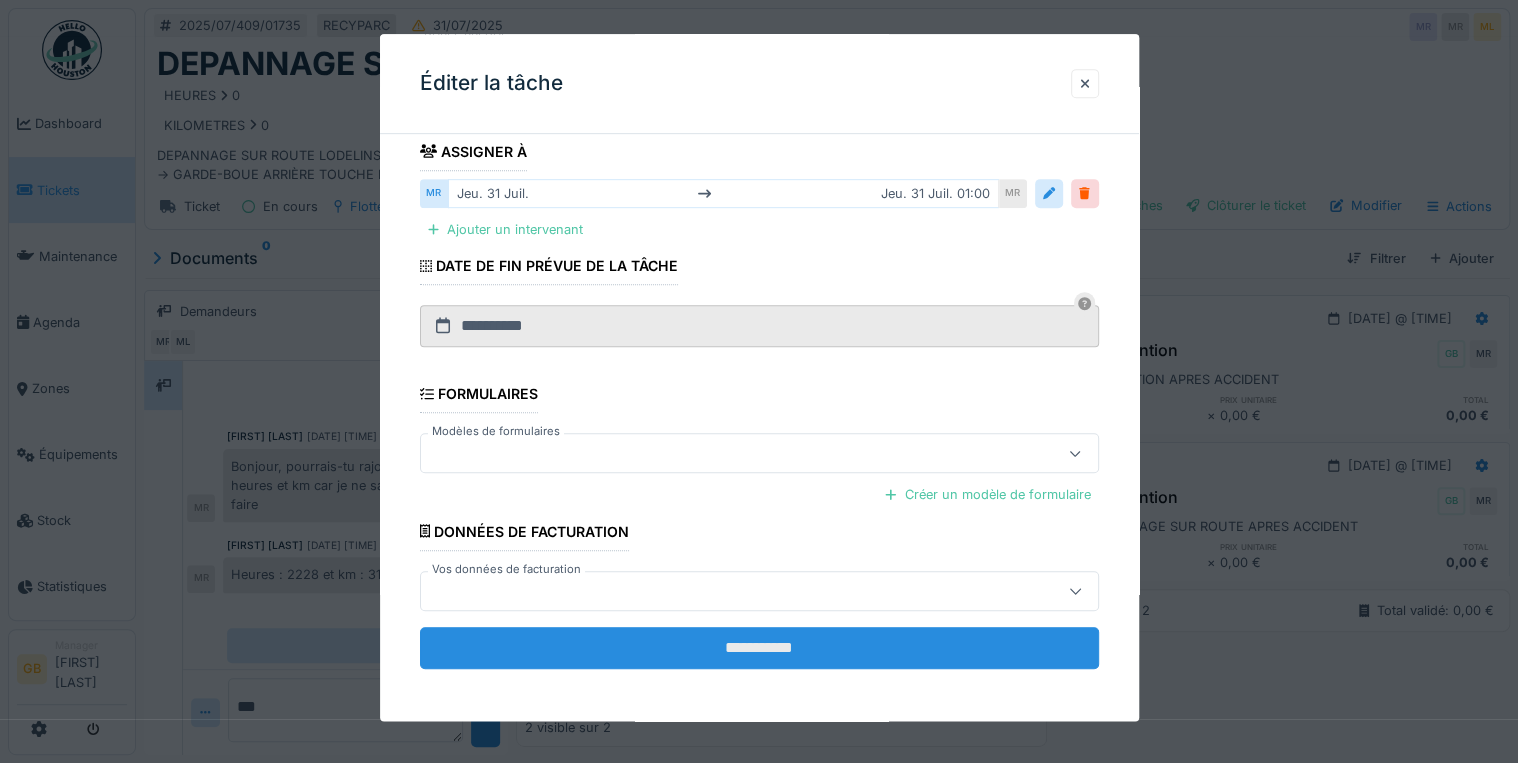 type on "**********" 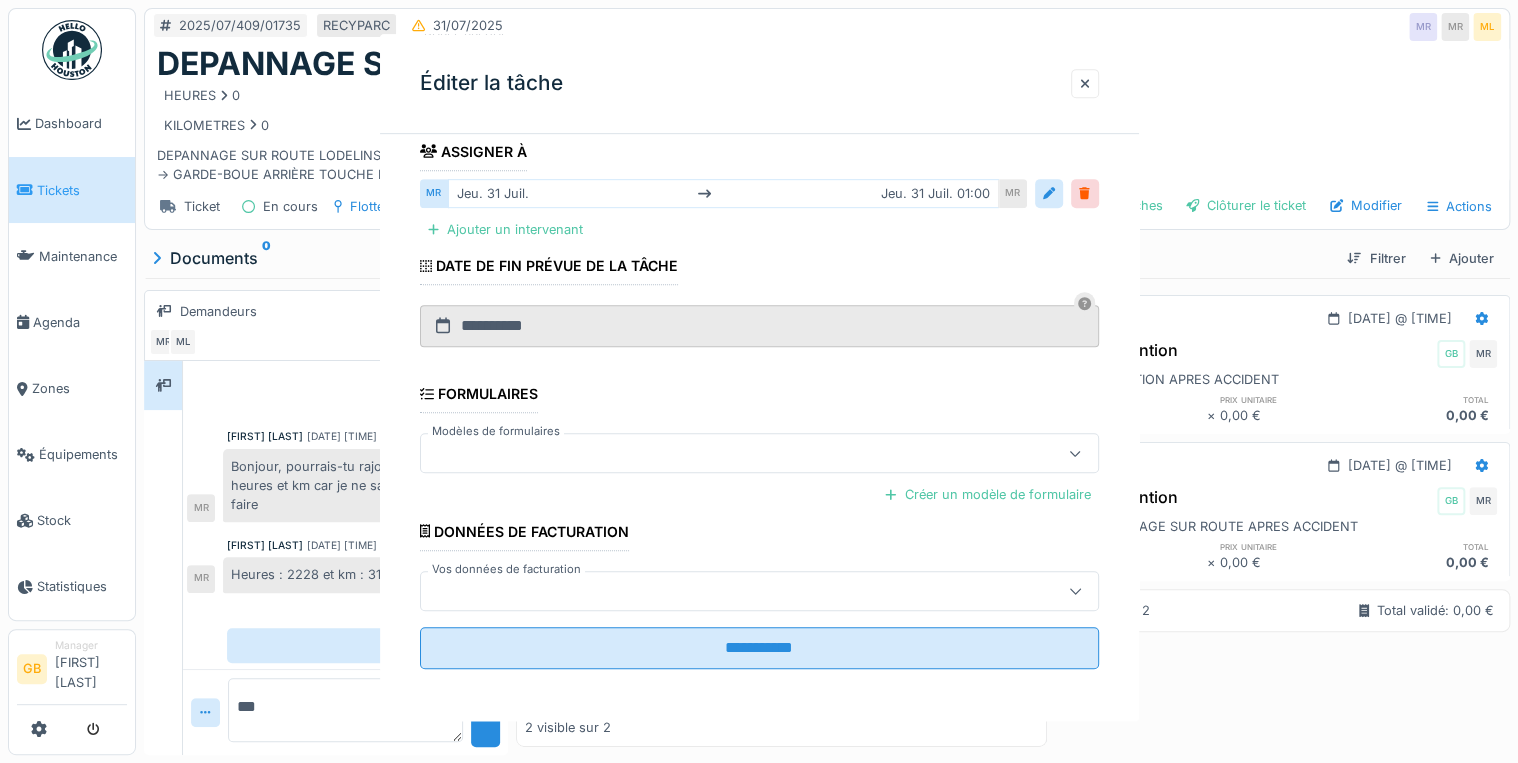 scroll, scrollTop: 0, scrollLeft: 0, axis: both 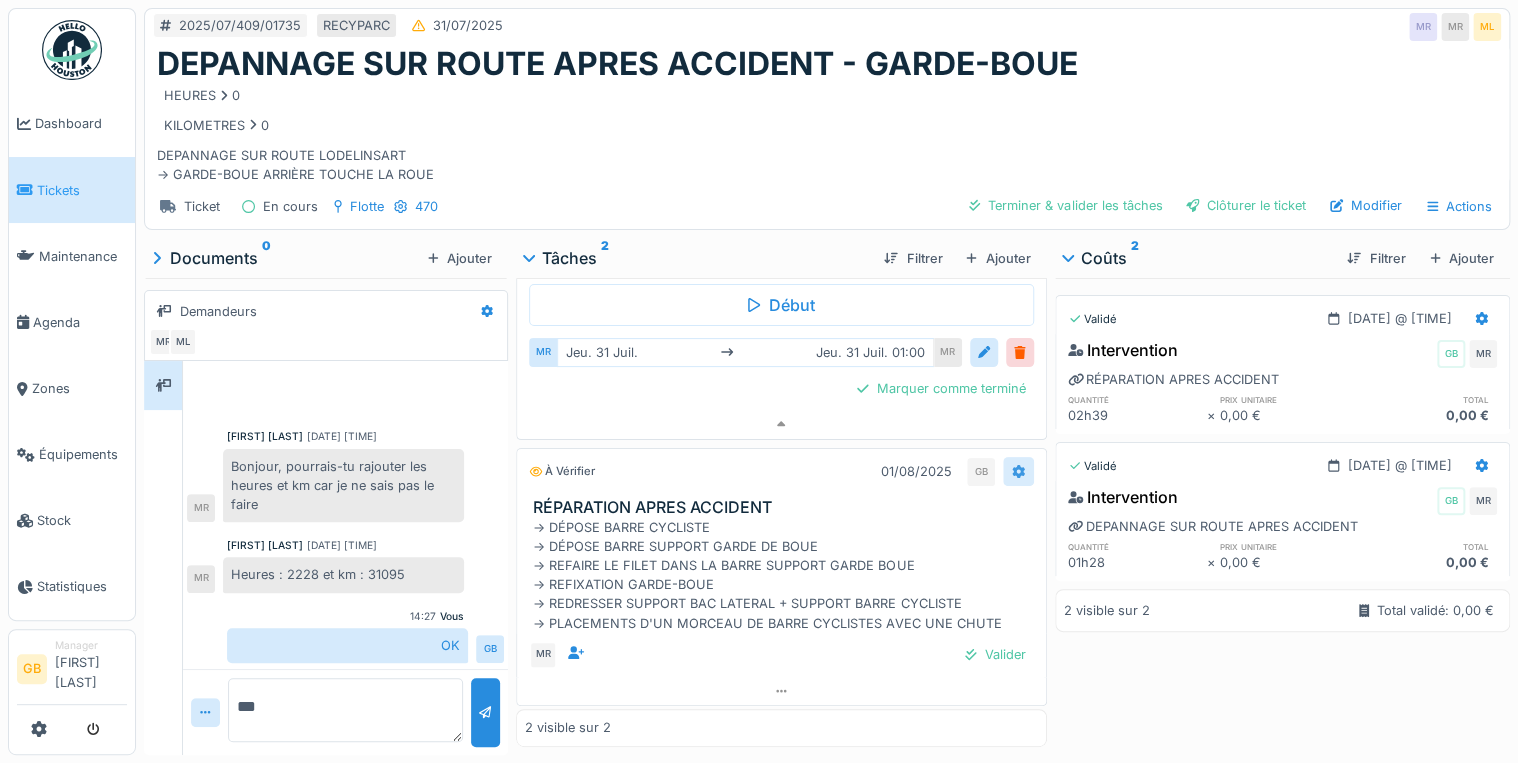 click at bounding box center [1018, 471] 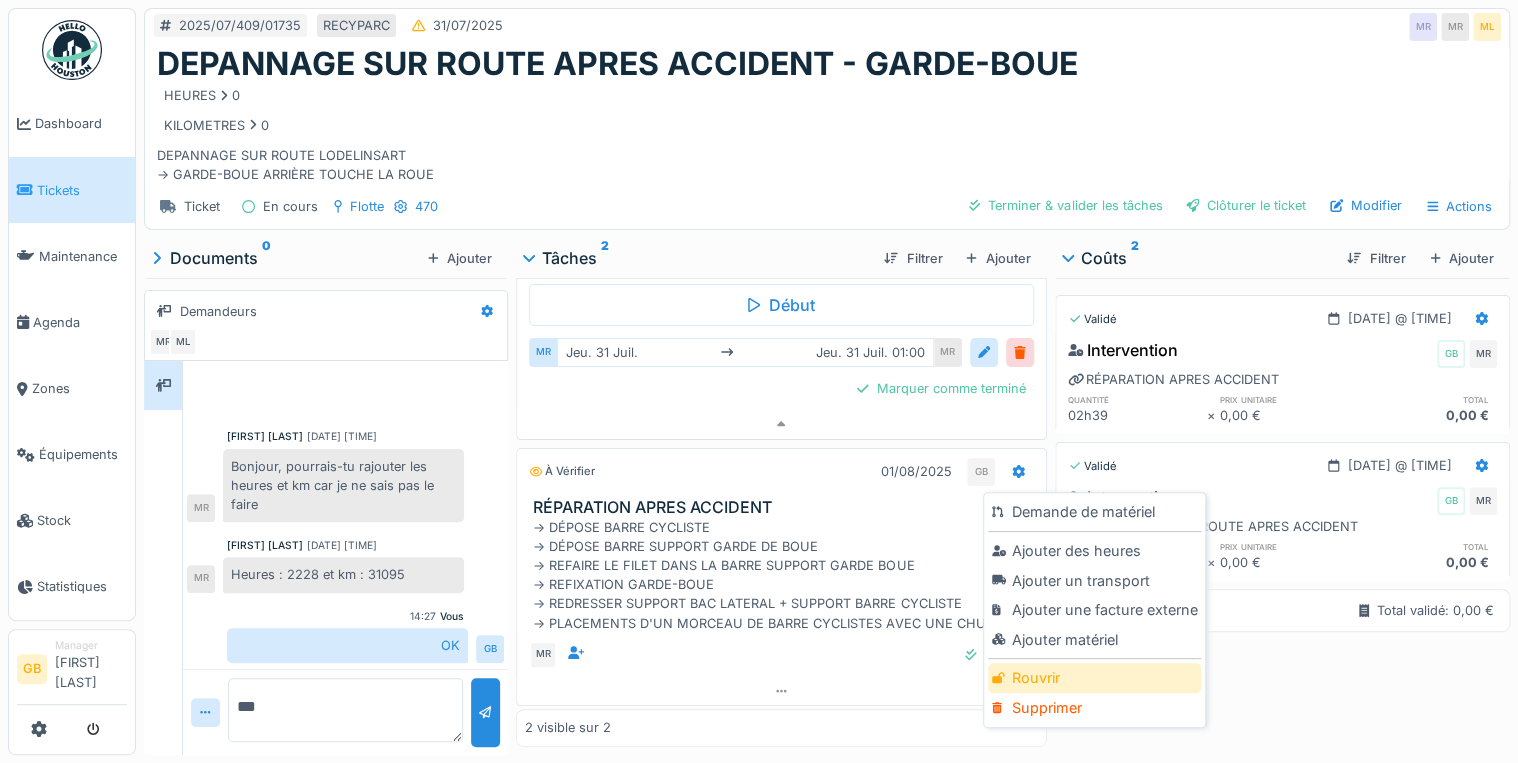 click on "Rouvrir" at bounding box center [1094, 678] 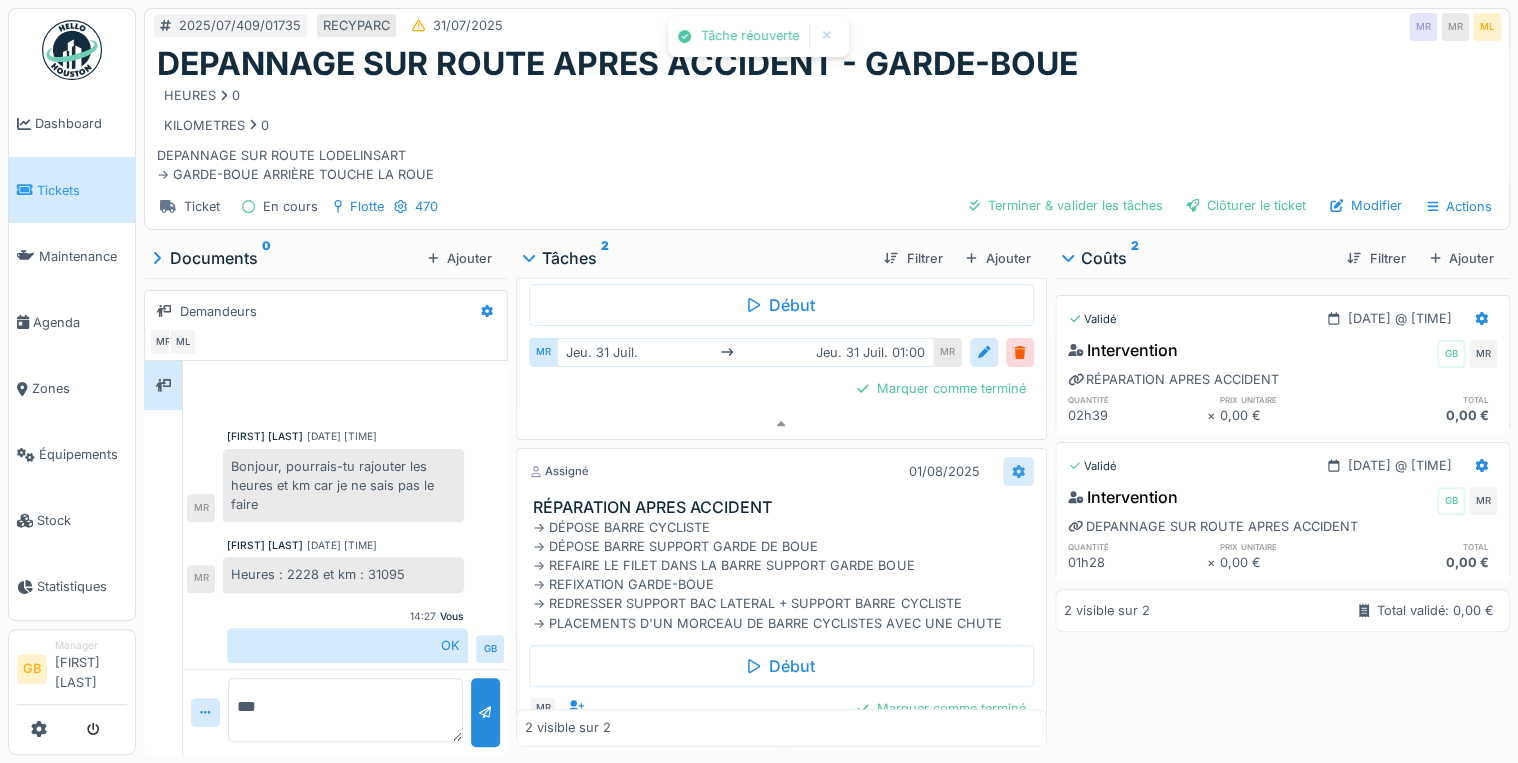 click 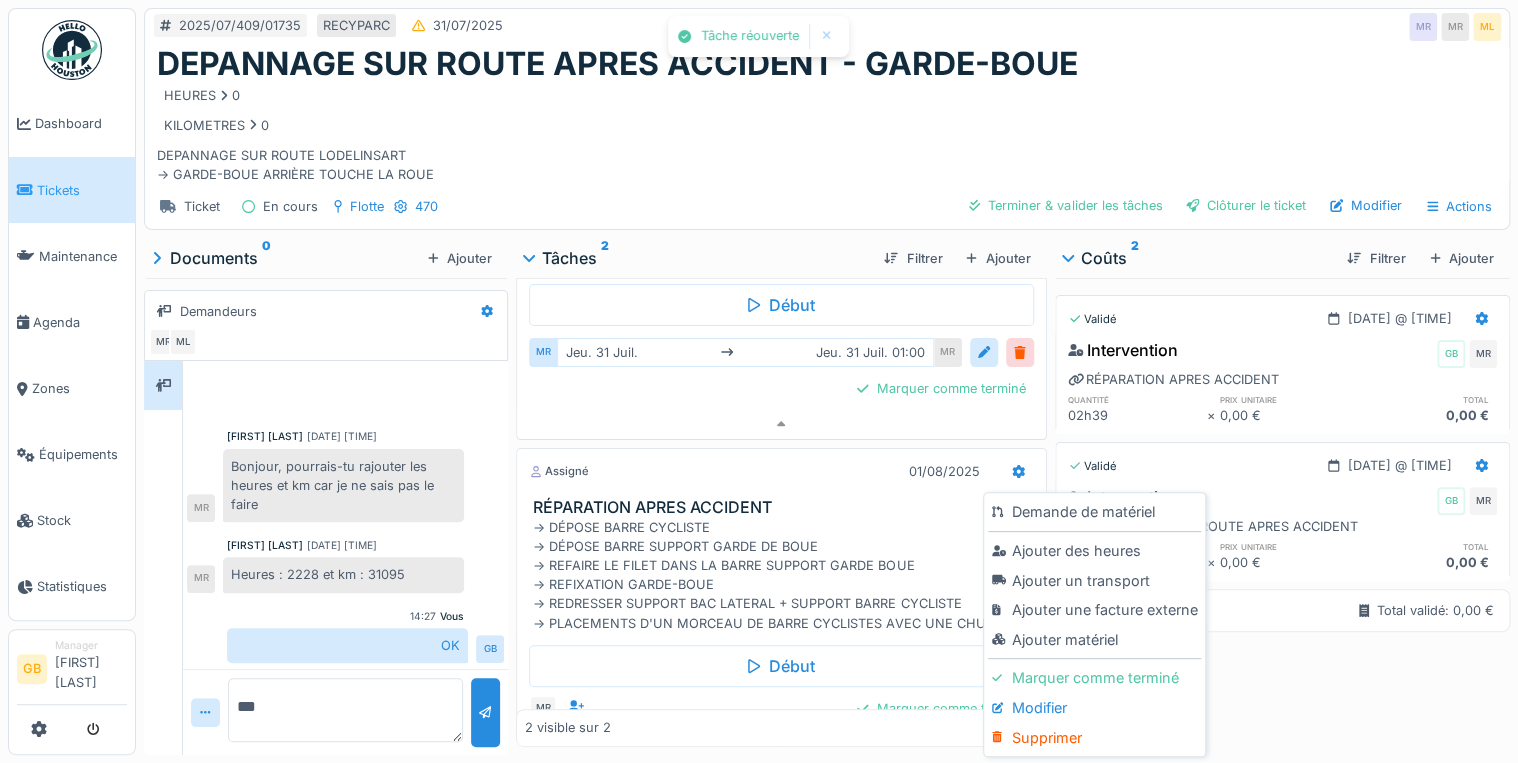 click on "Modifier" at bounding box center (1094, 708) 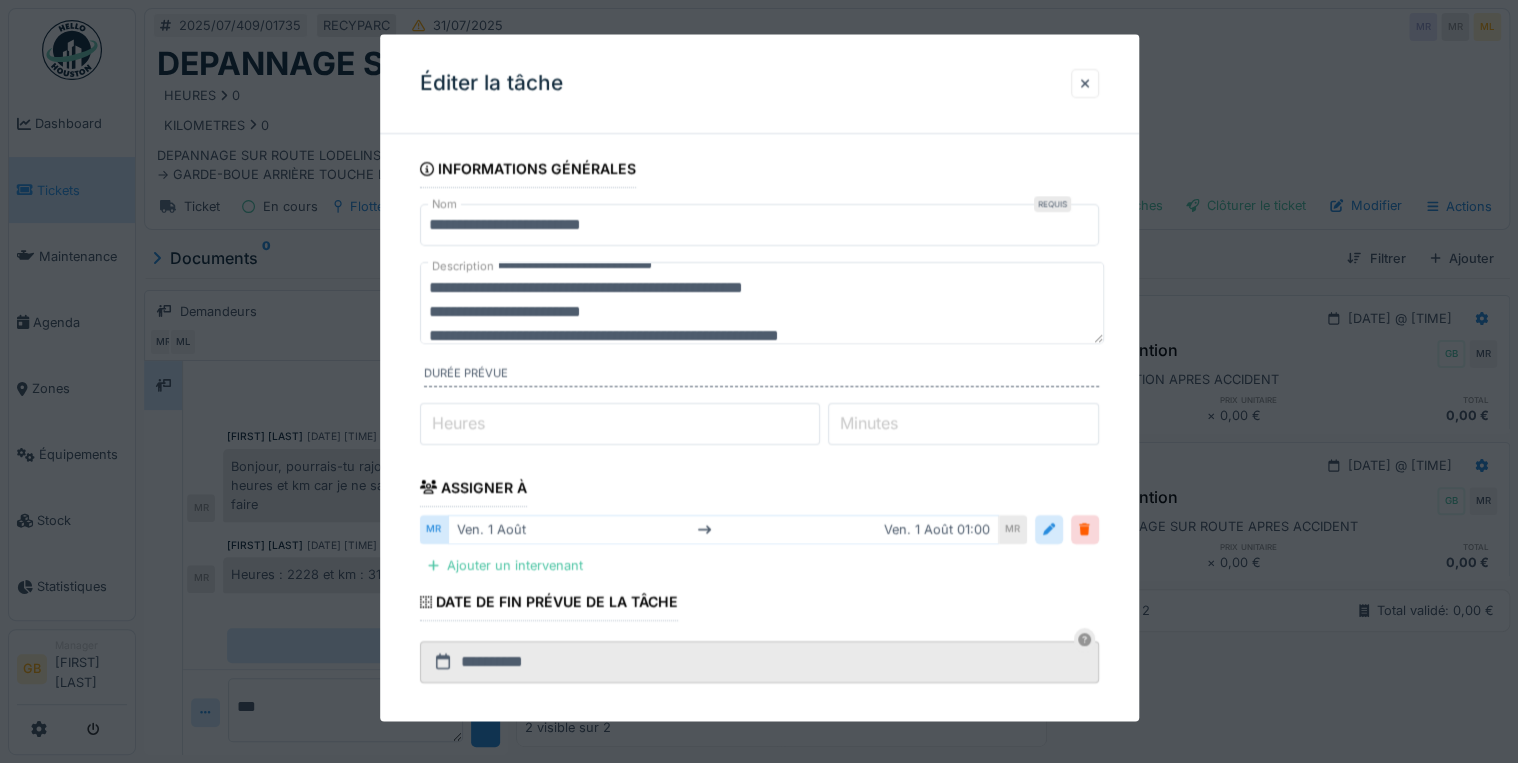 scroll, scrollTop: 96, scrollLeft: 0, axis: vertical 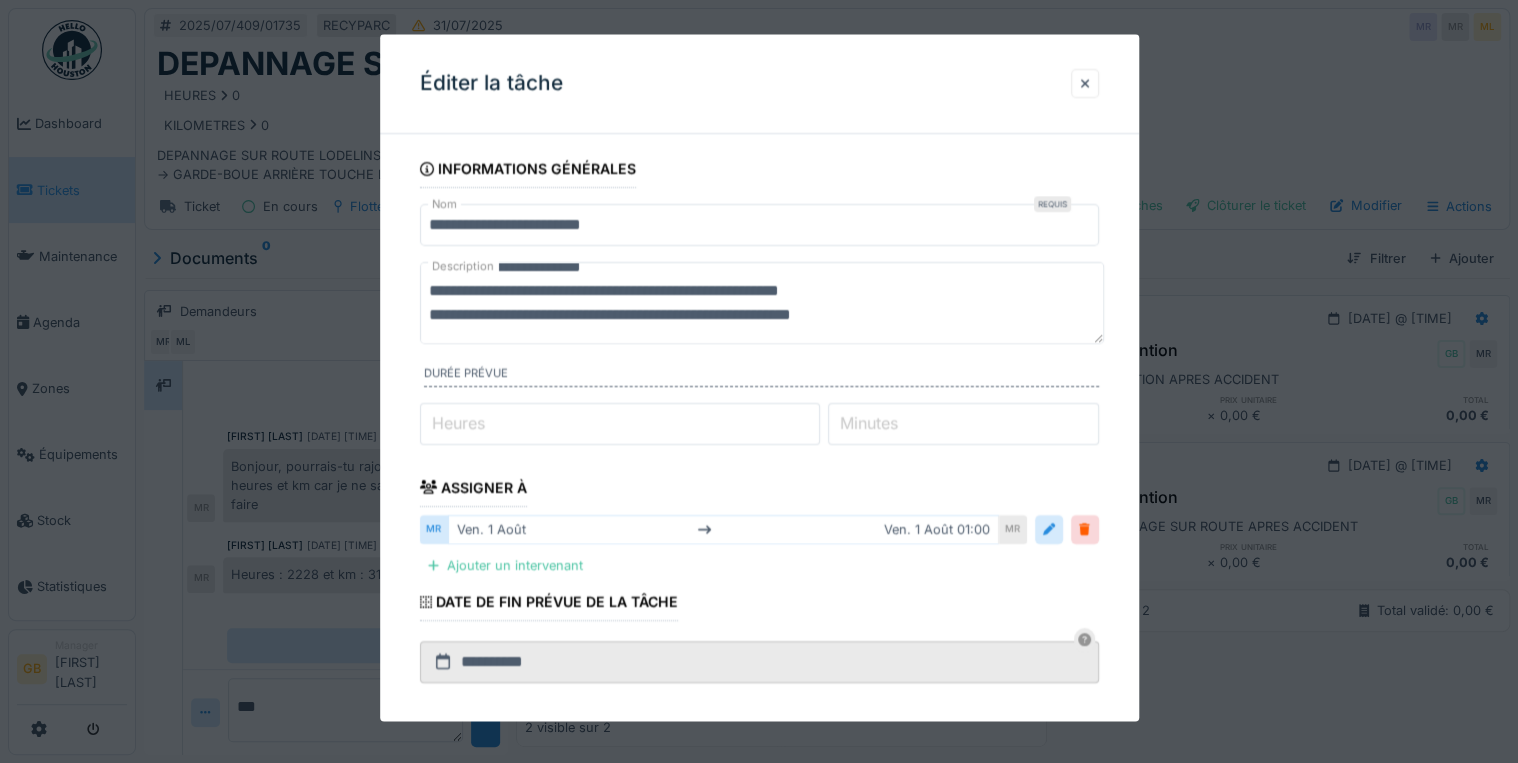 click on "**********" at bounding box center (762, 303) 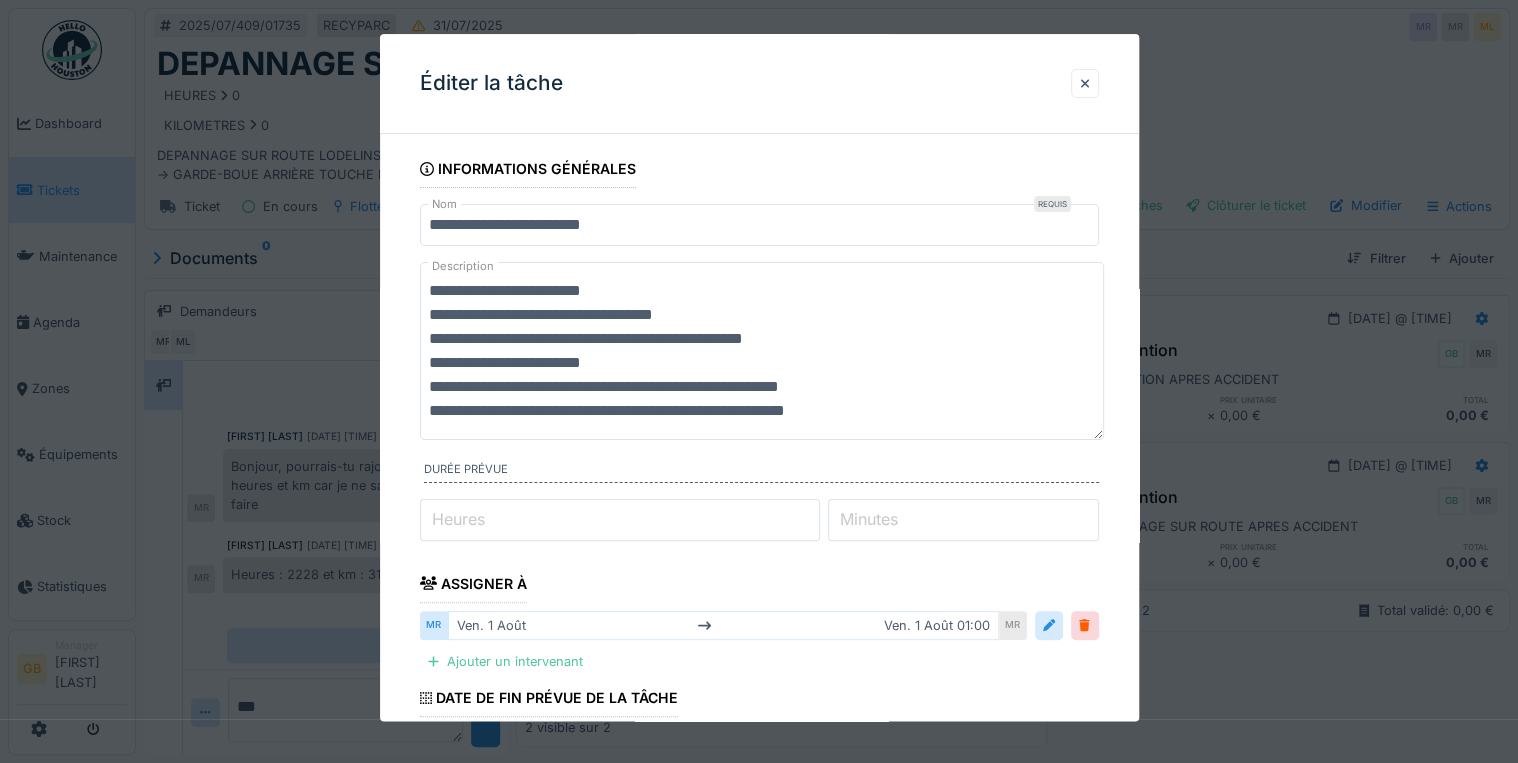 scroll, scrollTop: 0, scrollLeft: 0, axis: both 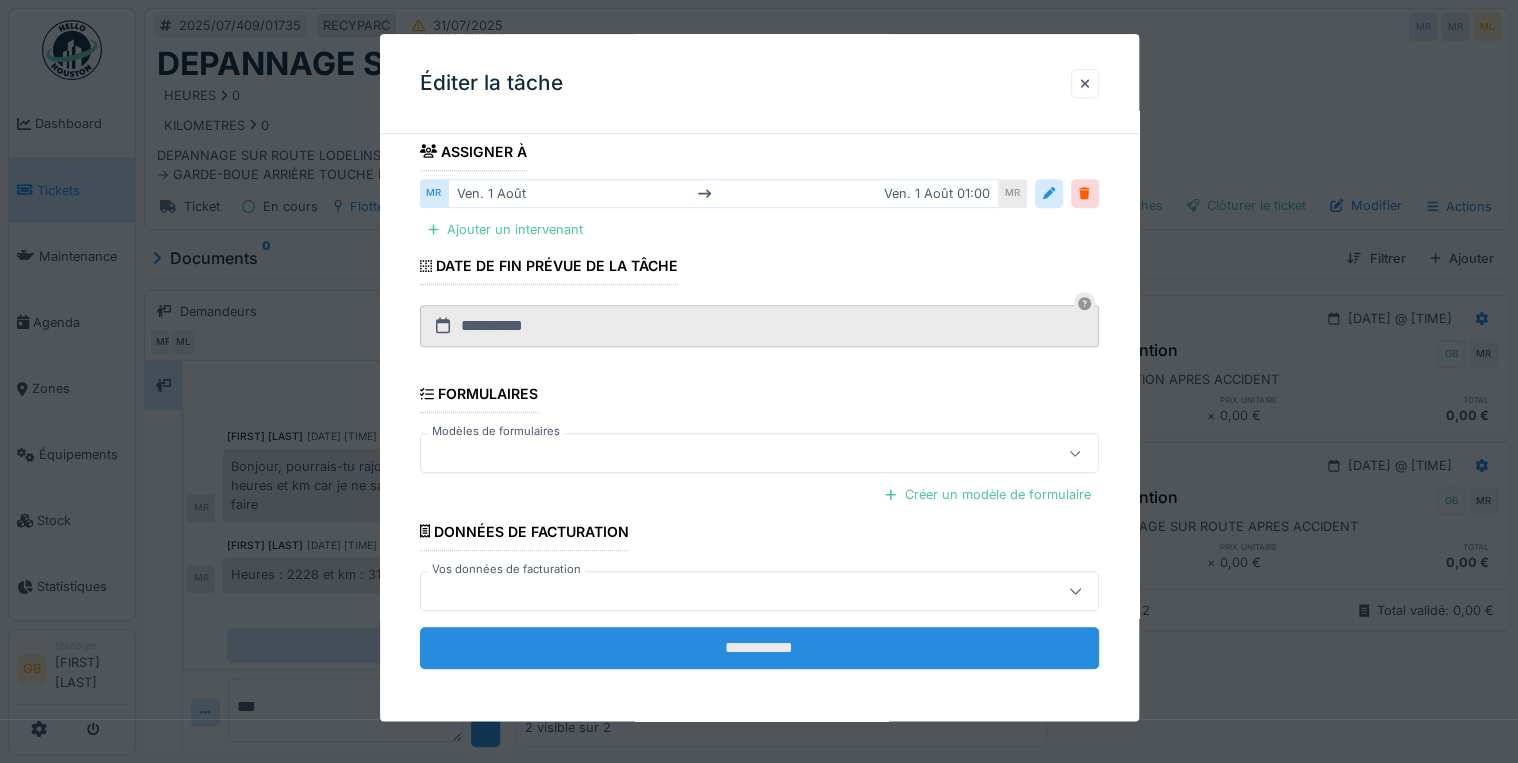 type on "**********" 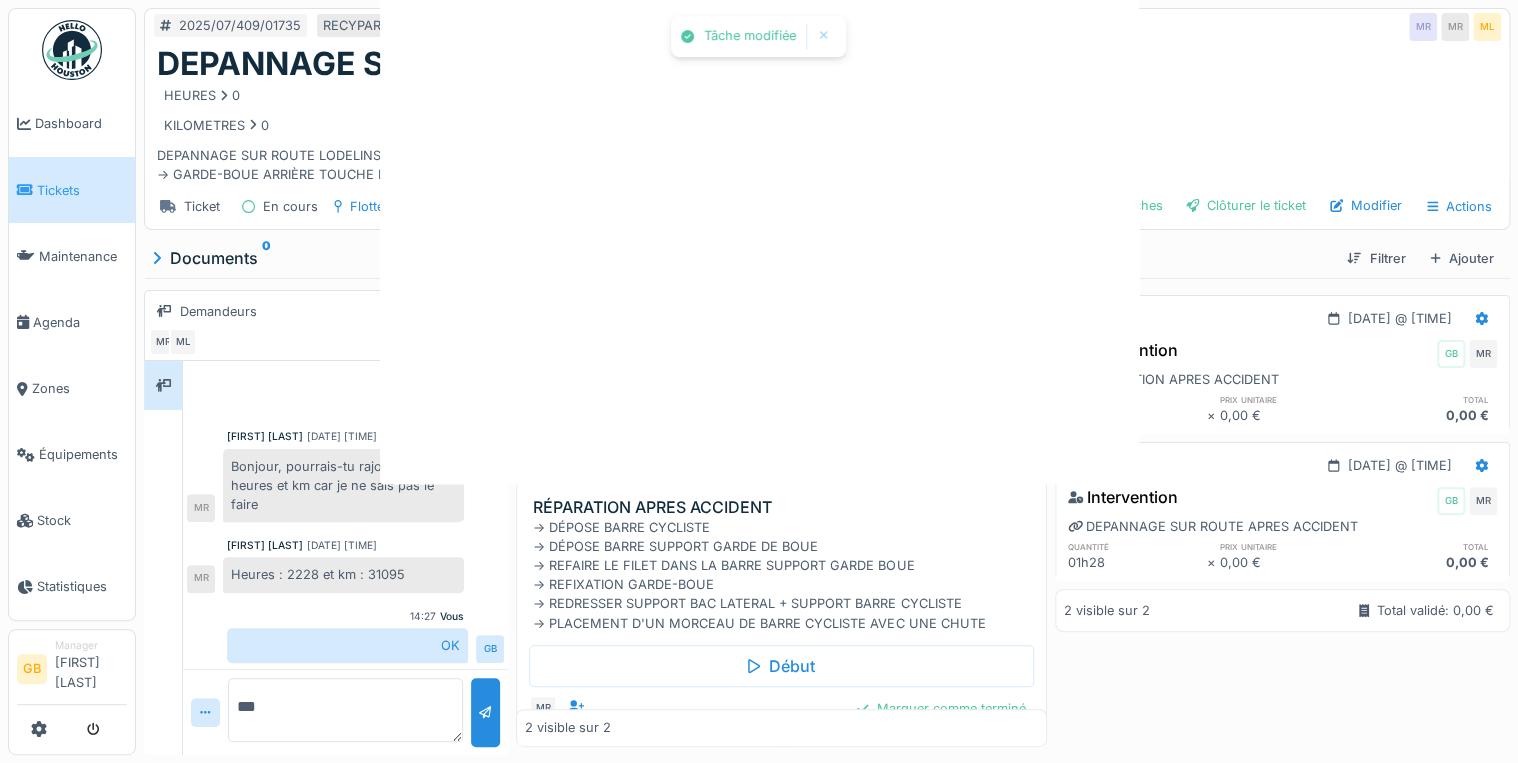 scroll, scrollTop: 0, scrollLeft: 0, axis: both 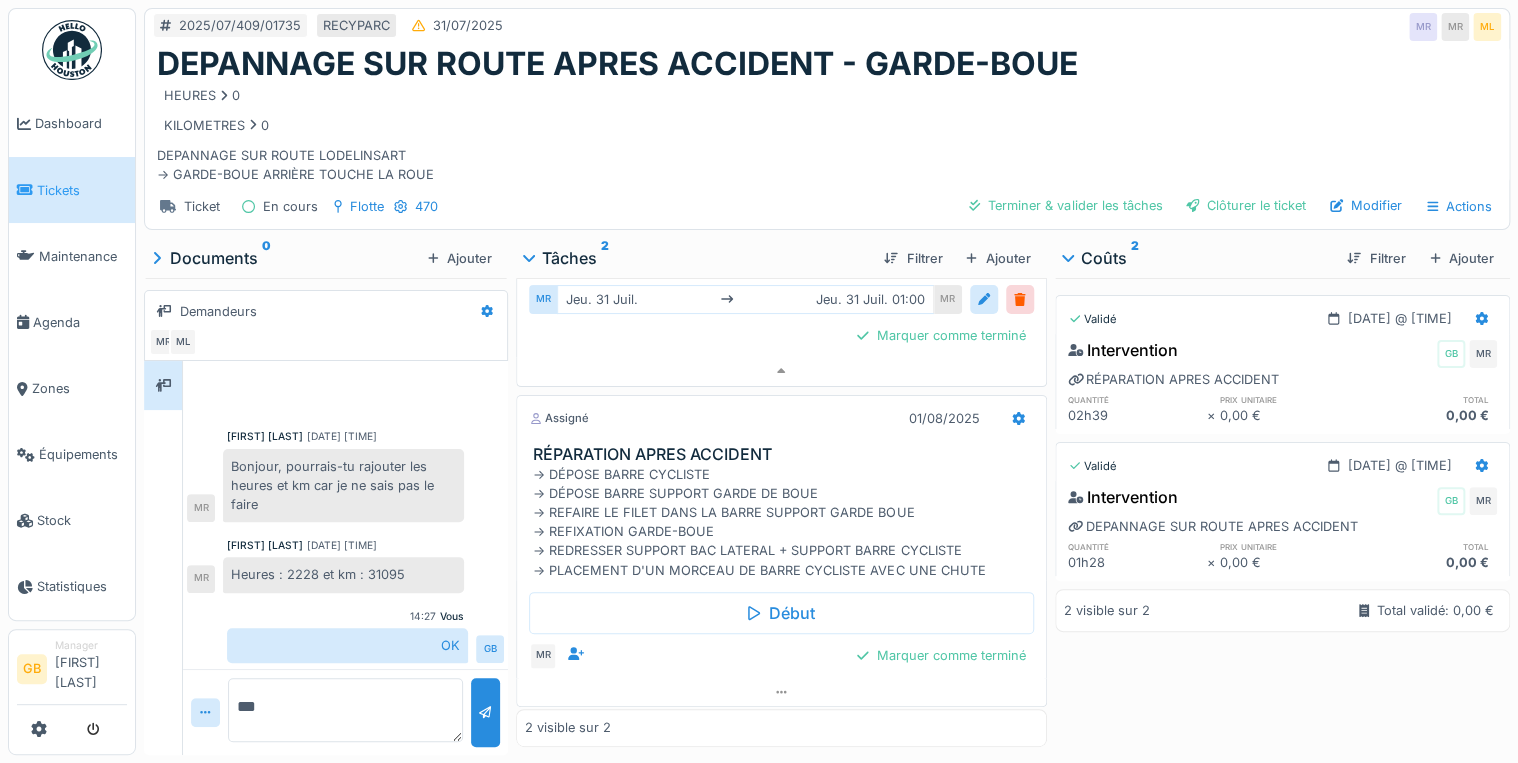 click on "**" at bounding box center [345, 710] 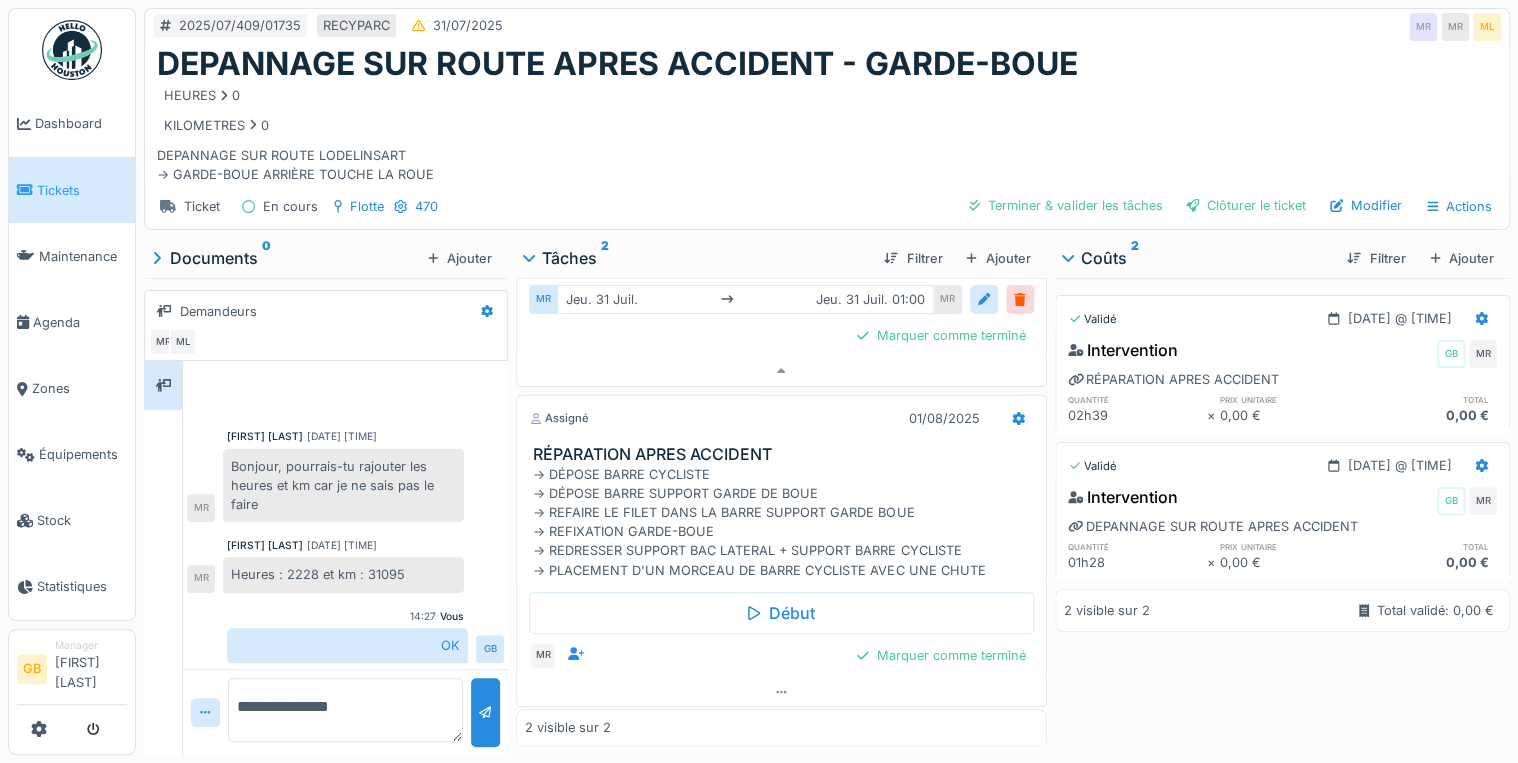 type on "**********" 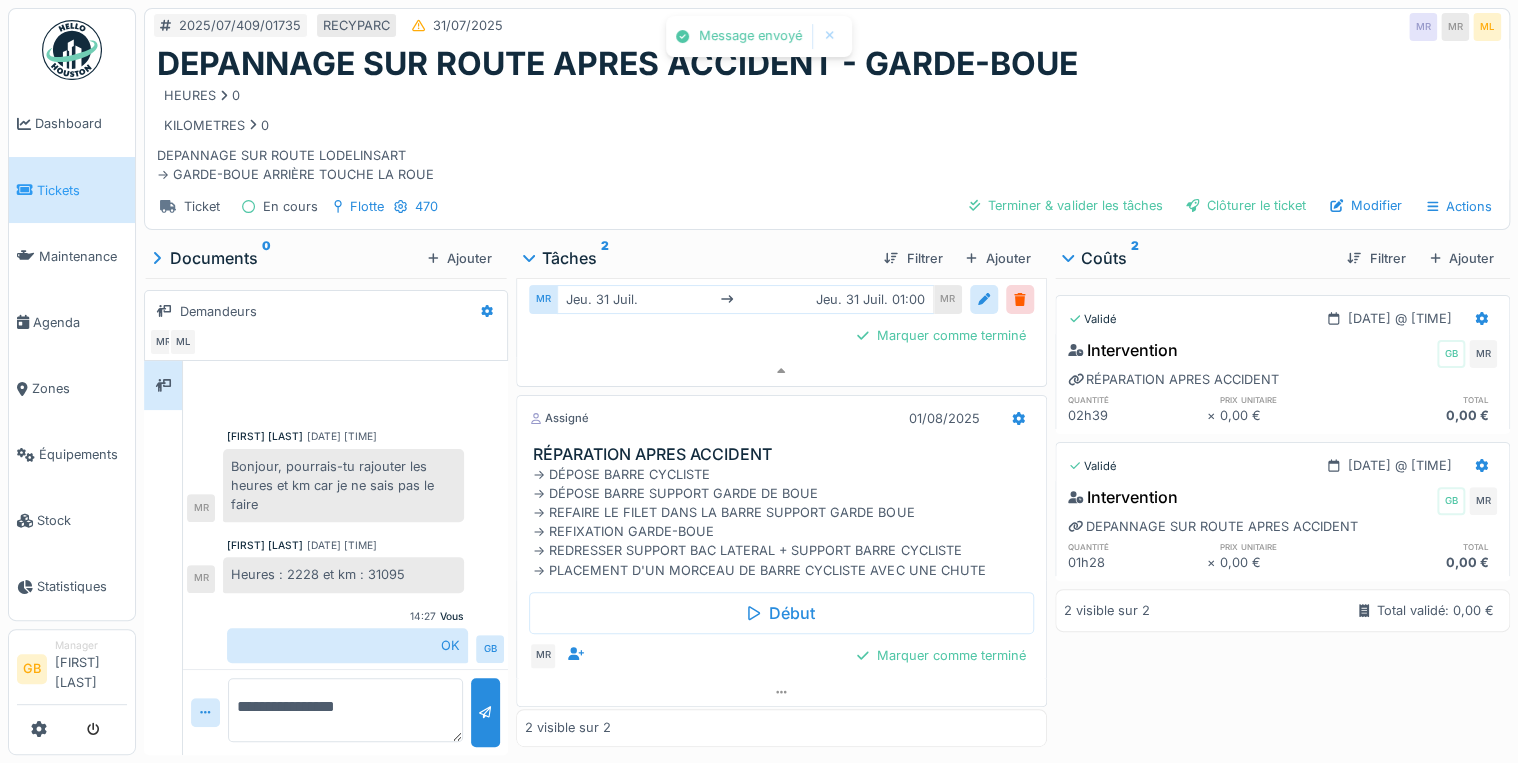 scroll, scrollTop: 81, scrollLeft: 0, axis: vertical 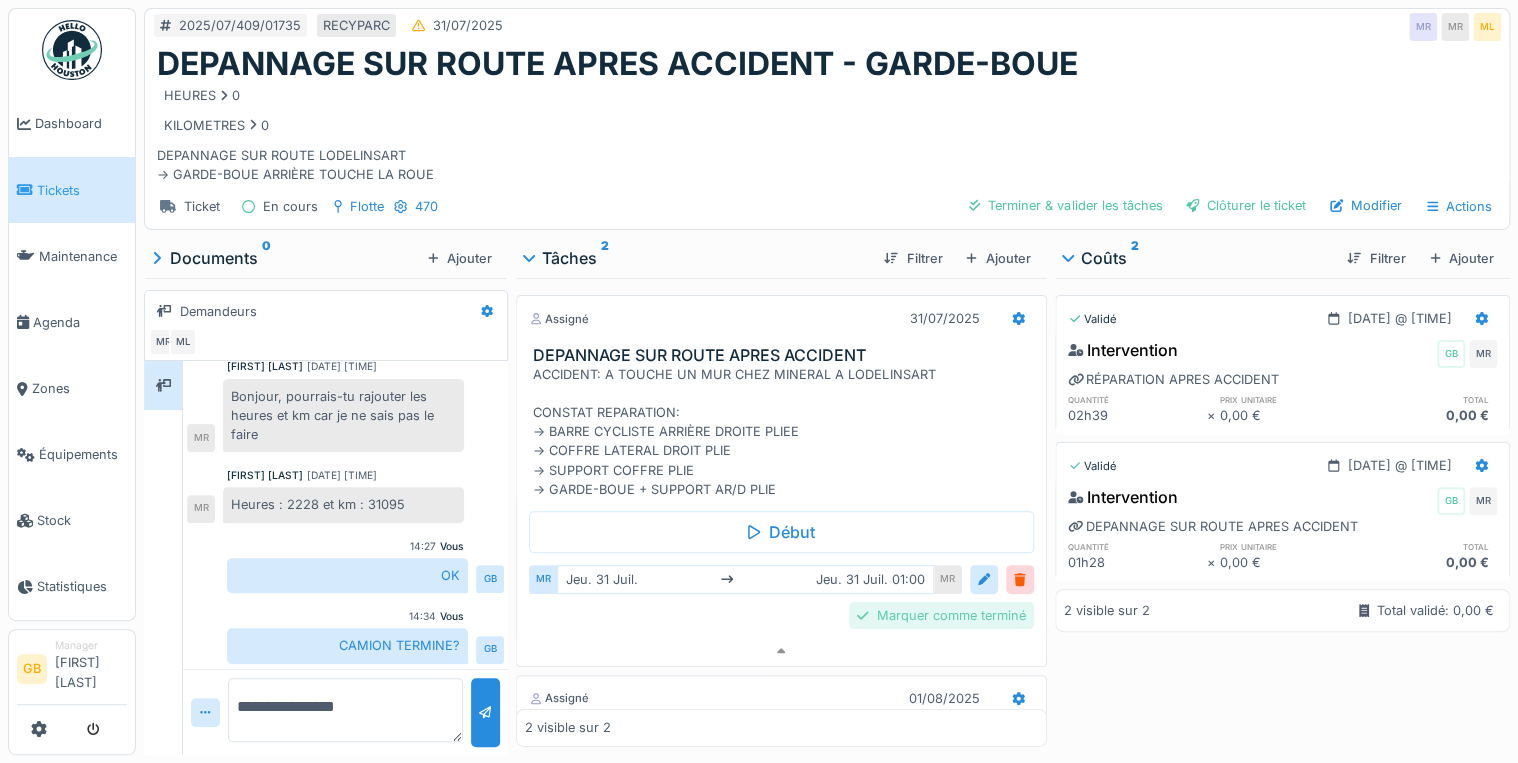 click on "Marquer comme terminé" at bounding box center [941, 615] 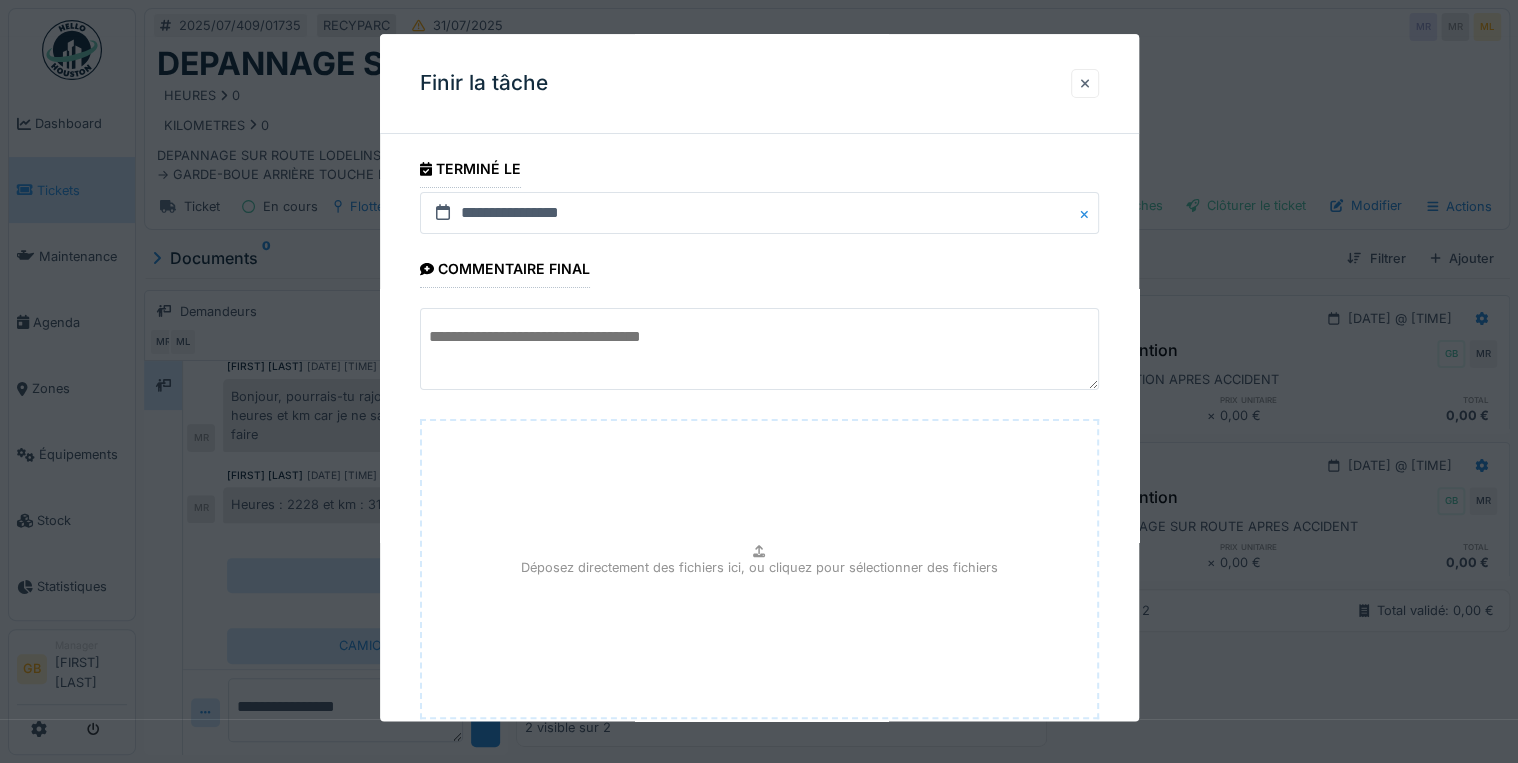 click at bounding box center [1085, 83] 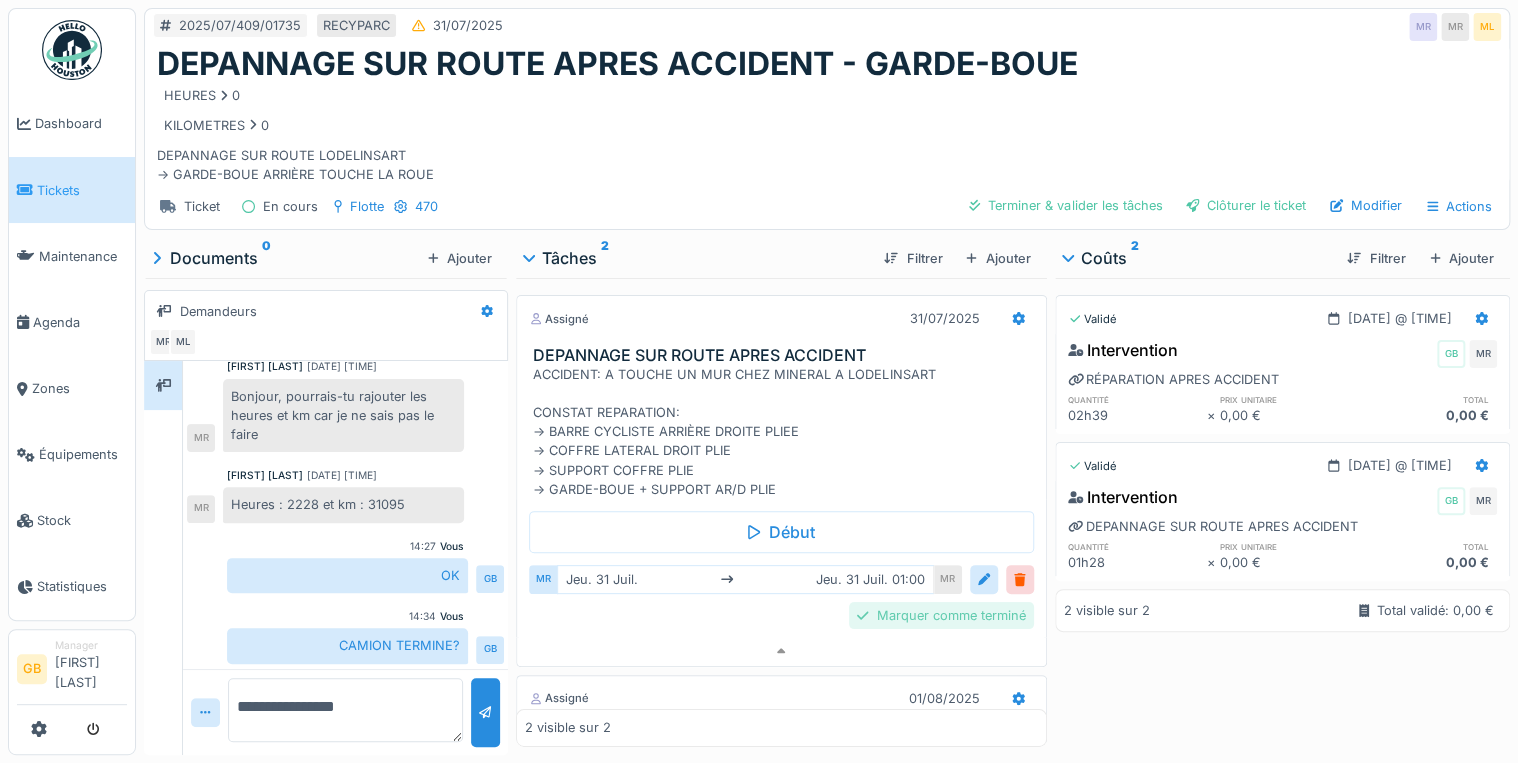 click on "Marquer comme terminé" at bounding box center [941, 615] 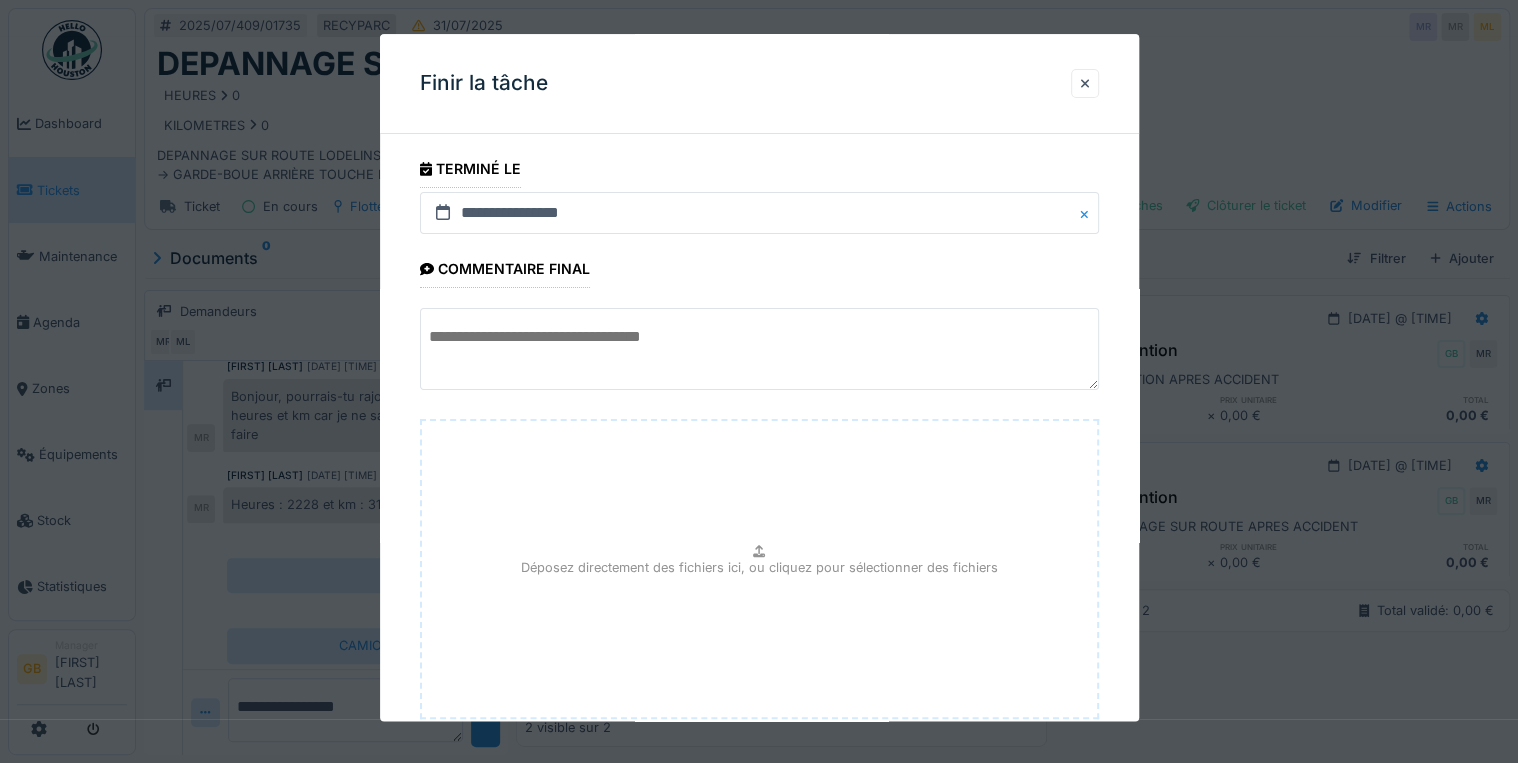 click at bounding box center (1085, 83) 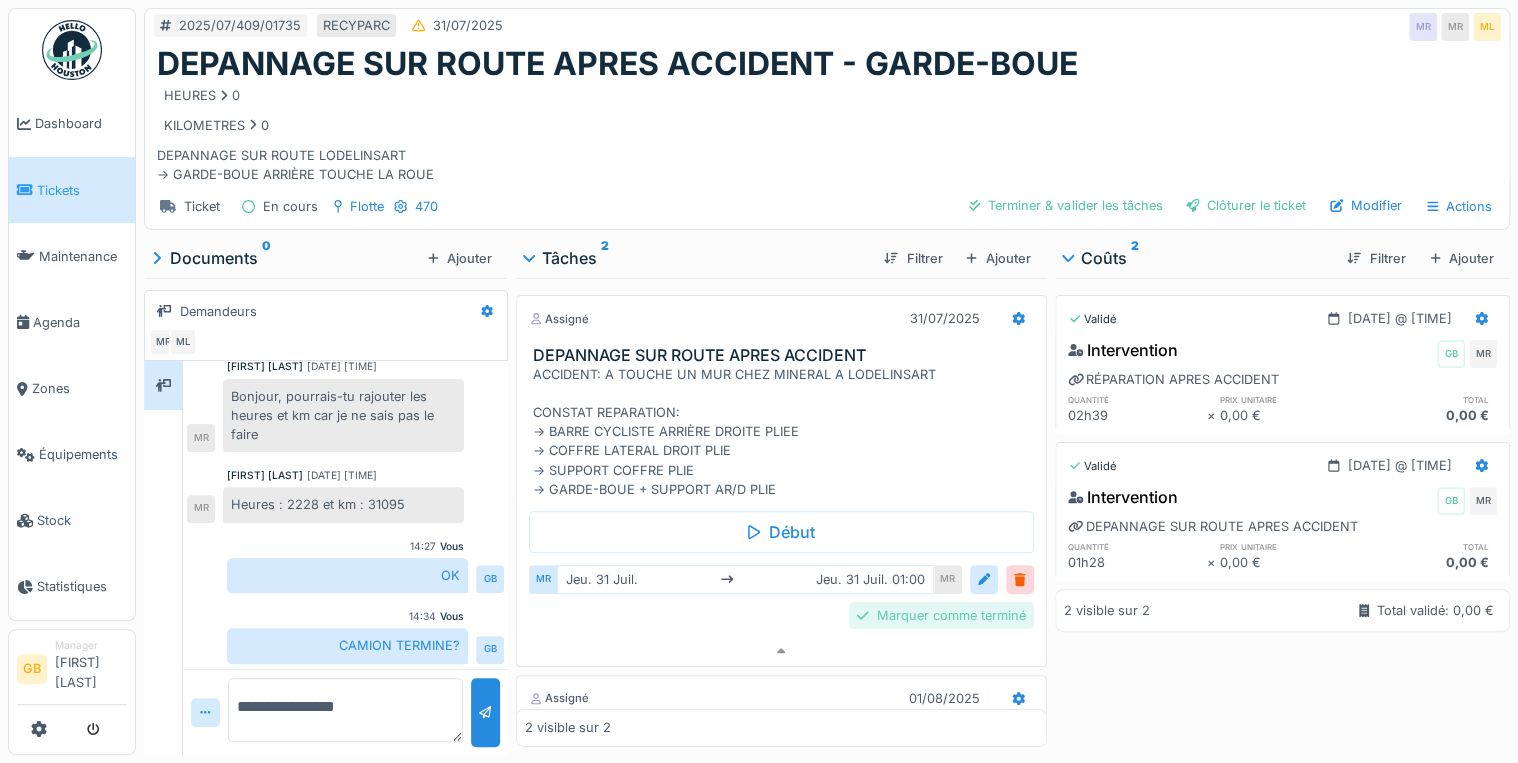 click on "Marquer comme terminé" at bounding box center [941, 615] 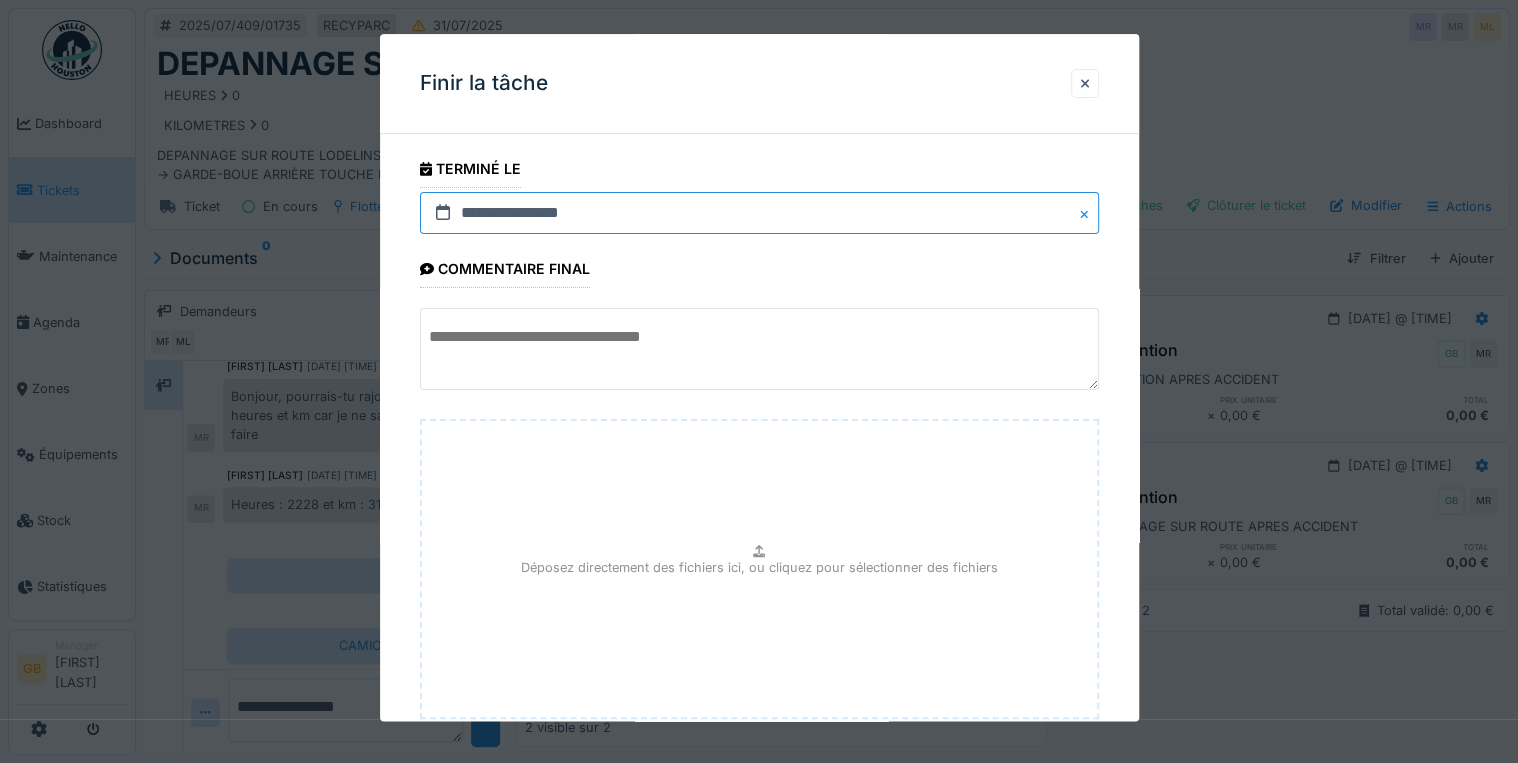 click on "**********" at bounding box center [759, 213] 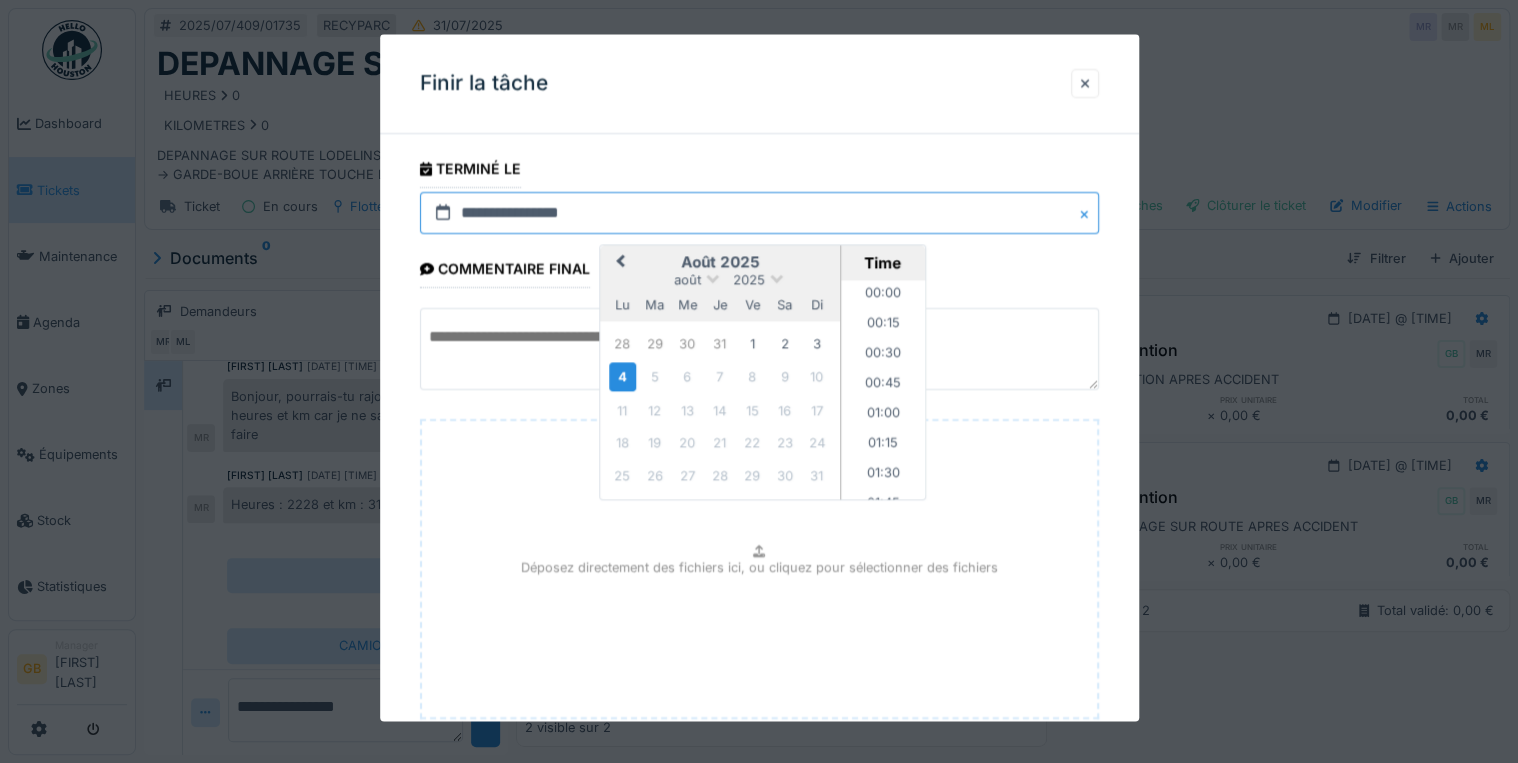 scroll, scrollTop: 1645, scrollLeft: 0, axis: vertical 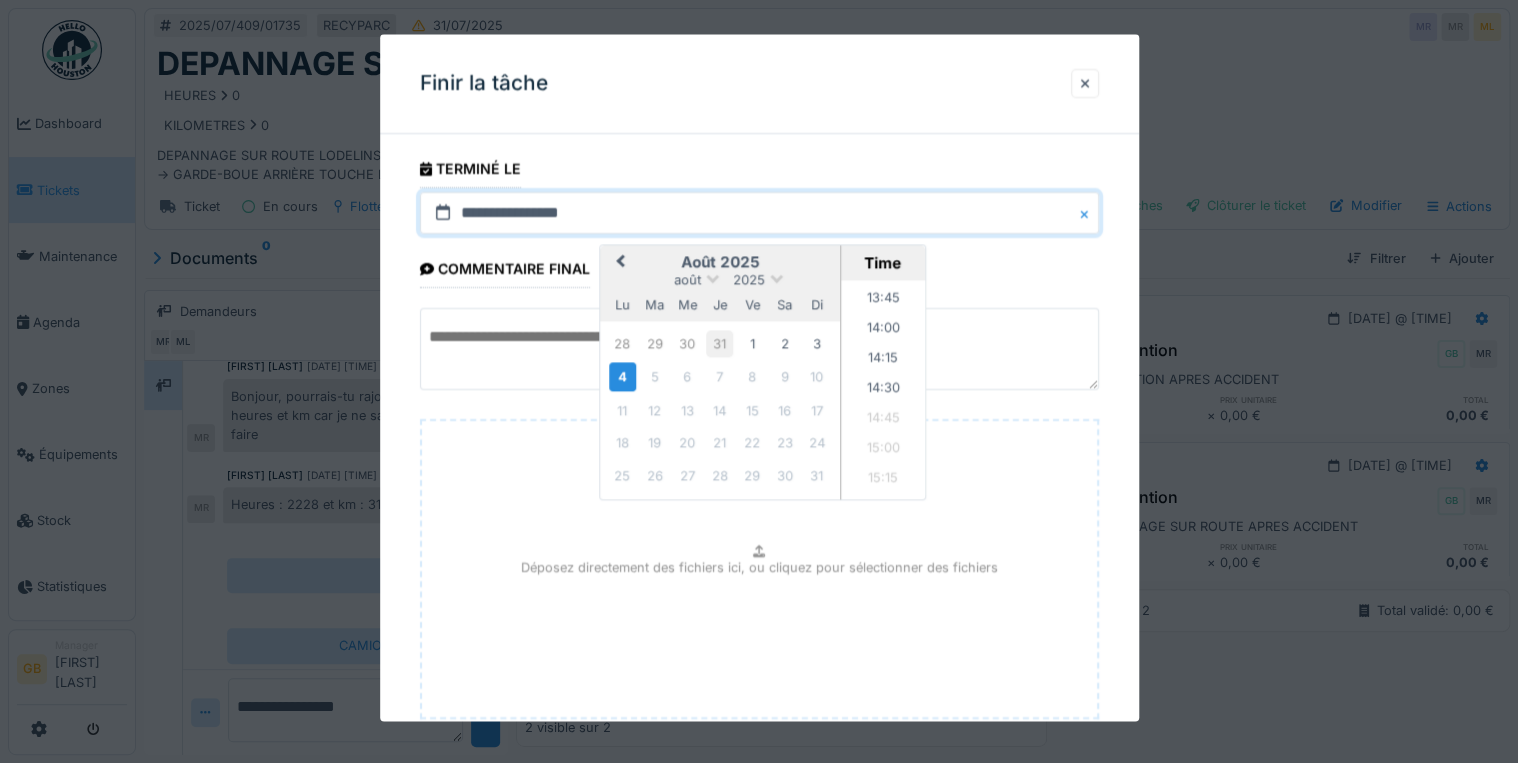 click on "31" at bounding box center [719, 343] 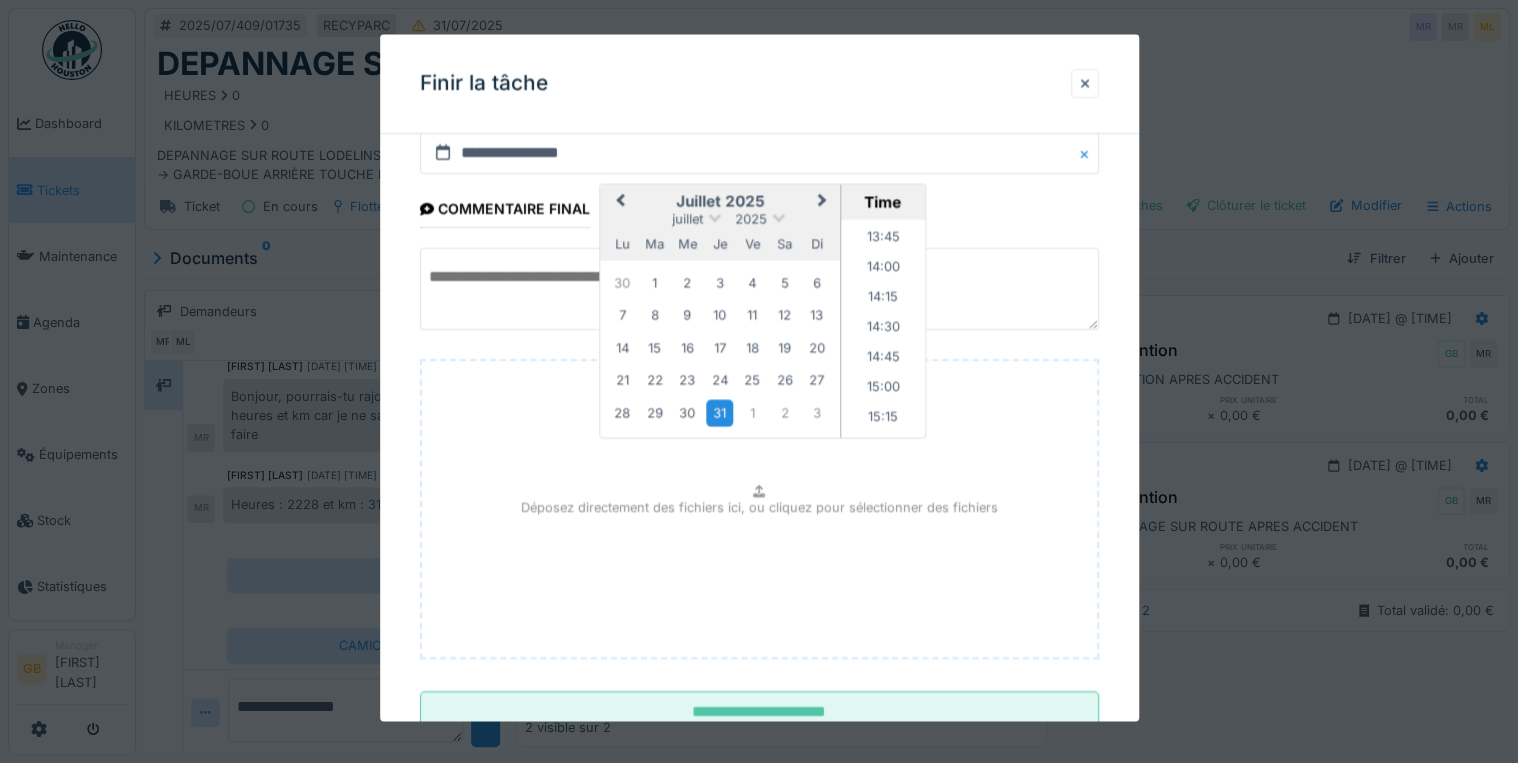 scroll, scrollTop: 126, scrollLeft: 0, axis: vertical 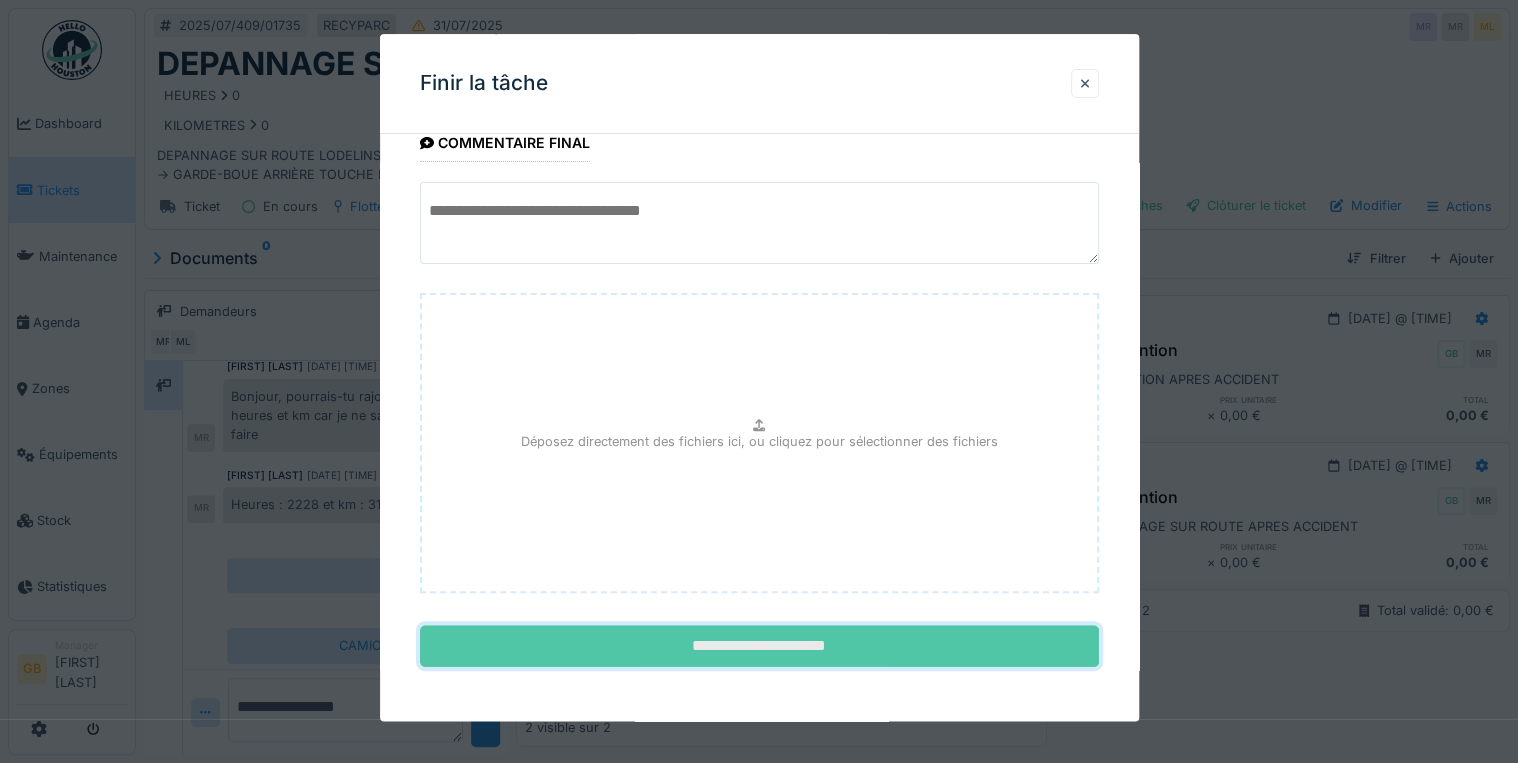 click on "**********" at bounding box center (759, 647) 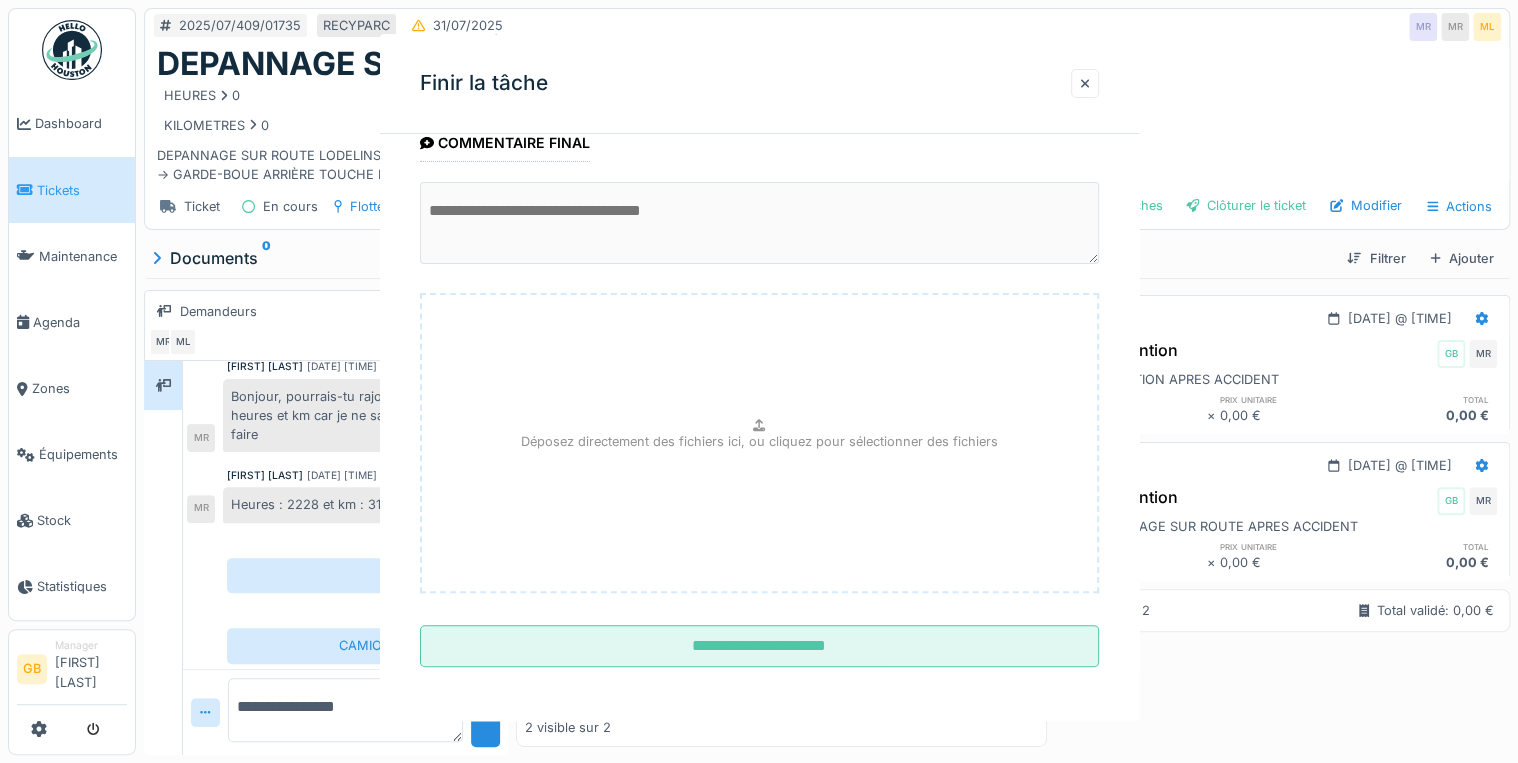 scroll, scrollTop: 0, scrollLeft: 0, axis: both 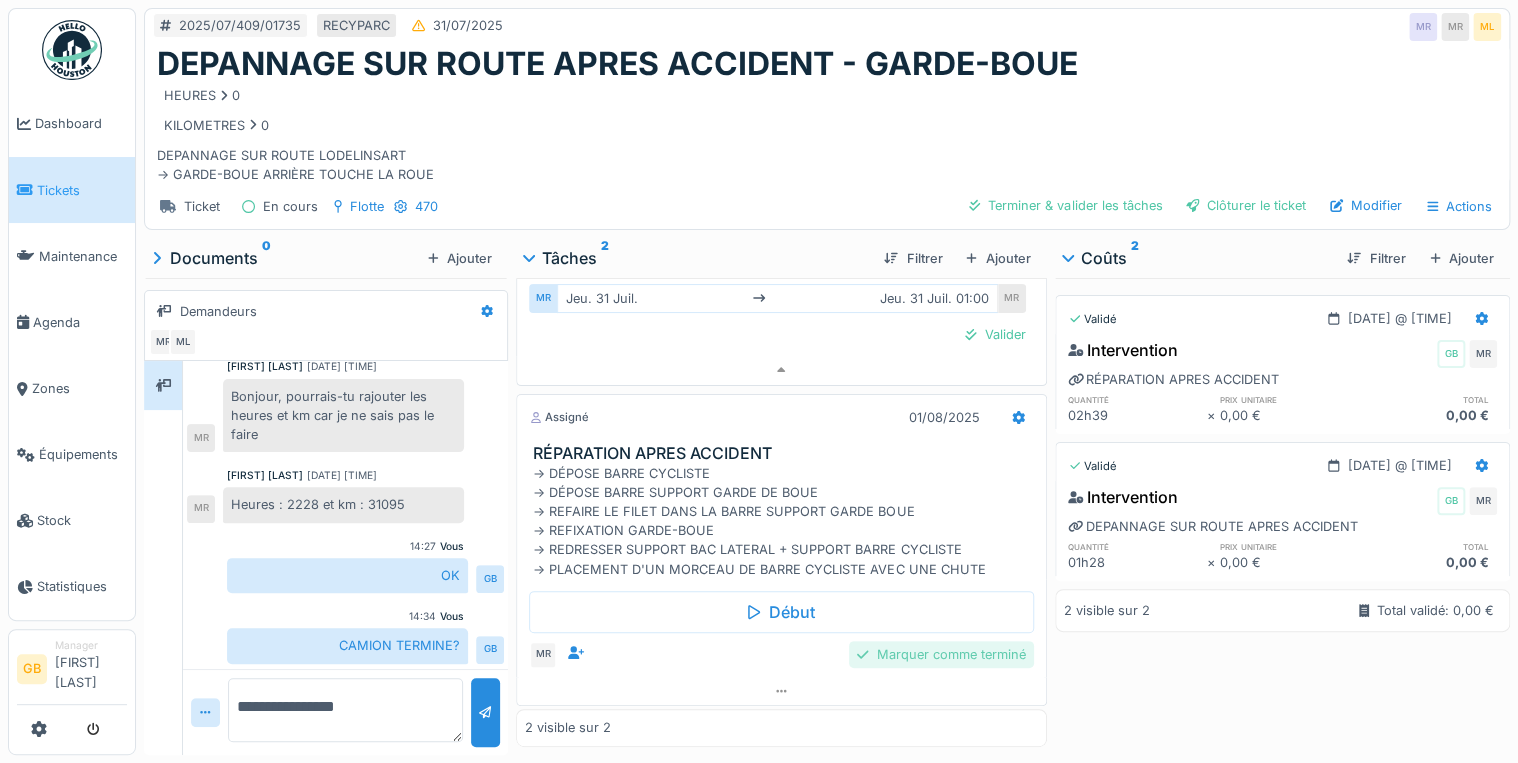 click on "Marquer comme terminé" at bounding box center [941, 654] 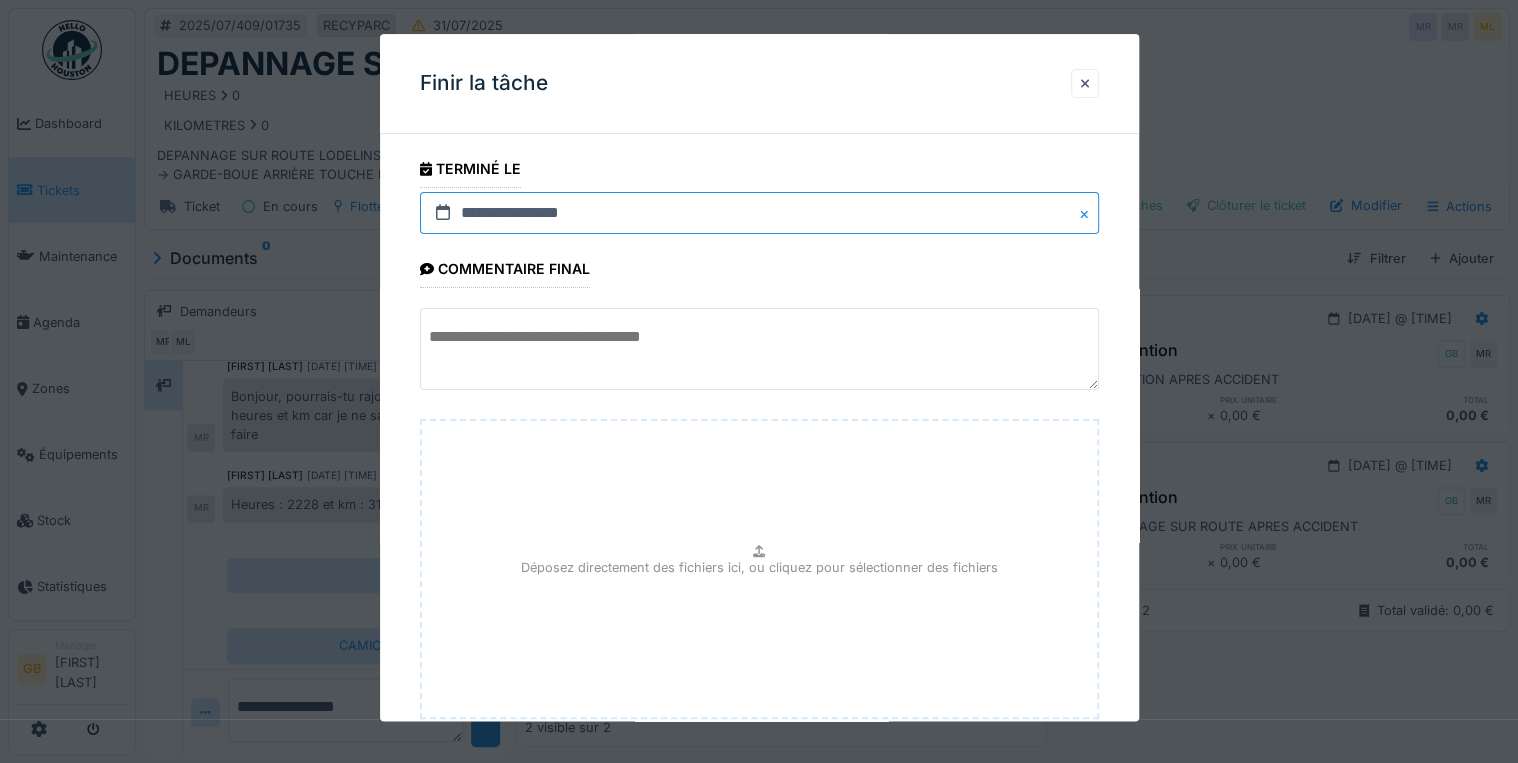 click on "**********" at bounding box center (759, 213) 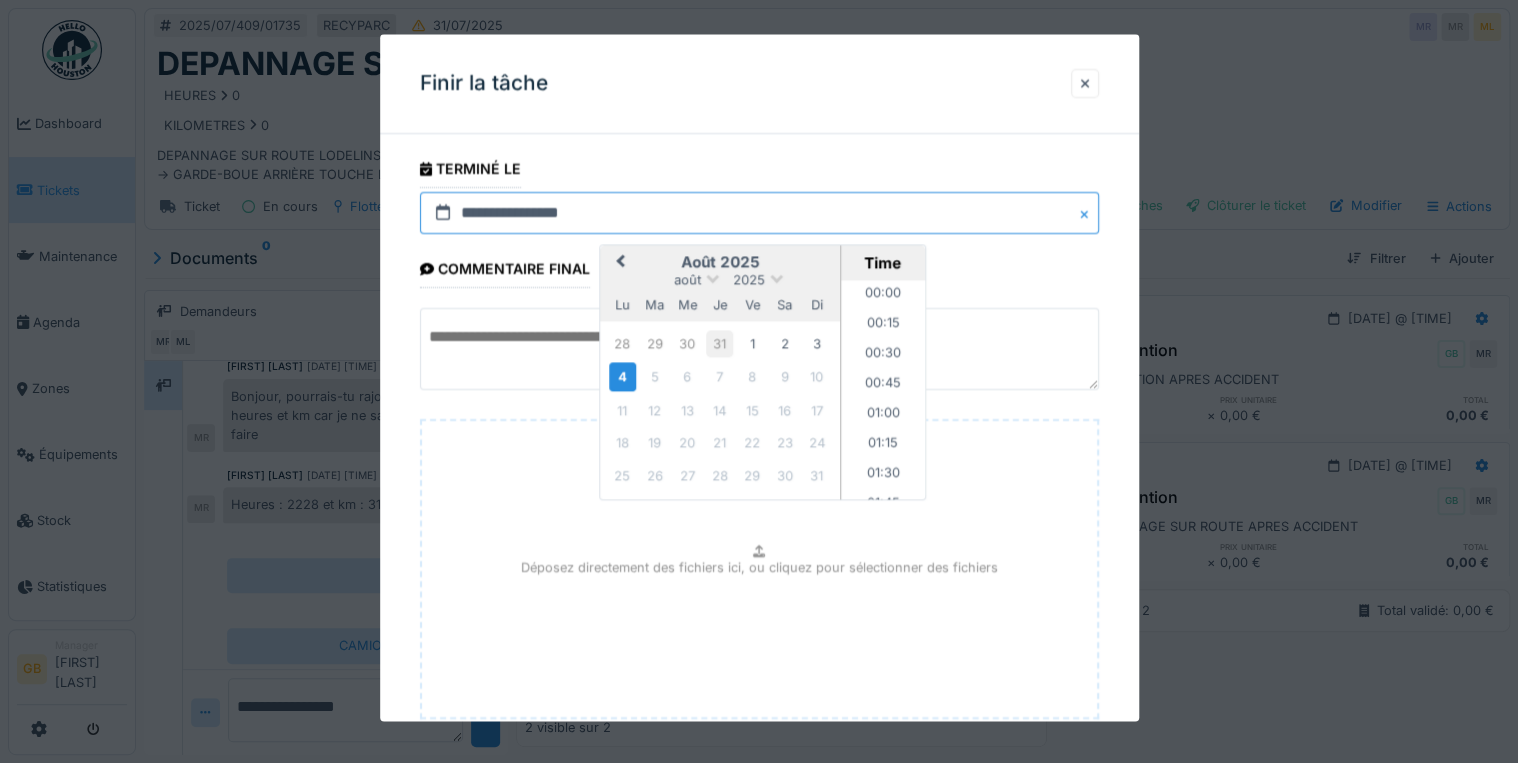 scroll, scrollTop: 1645, scrollLeft: 0, axis: vertical 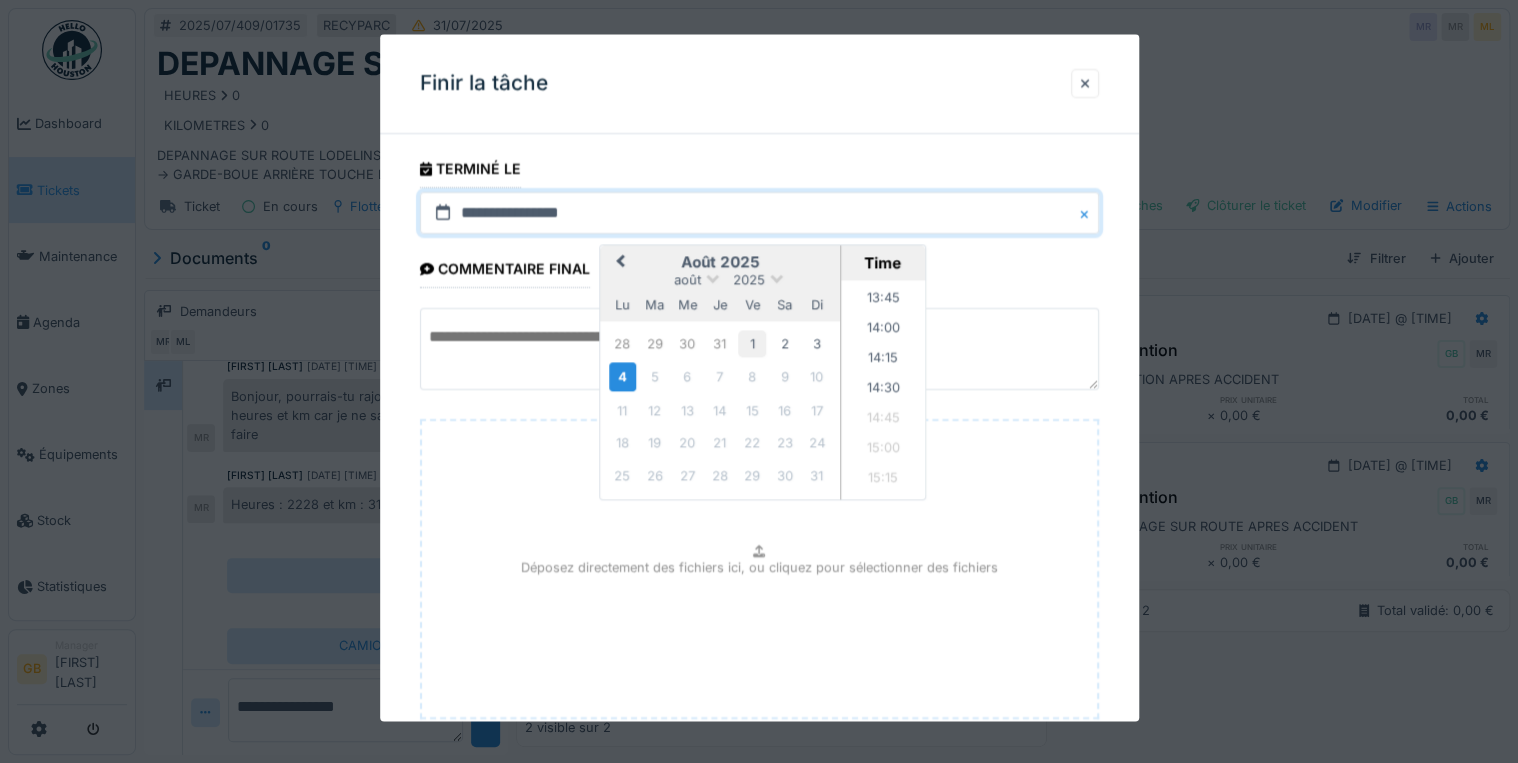 drag, startPoint x: 754, startPoint y: 343, endPoint x: 758, endPoint y: 357, distance: 14.56022 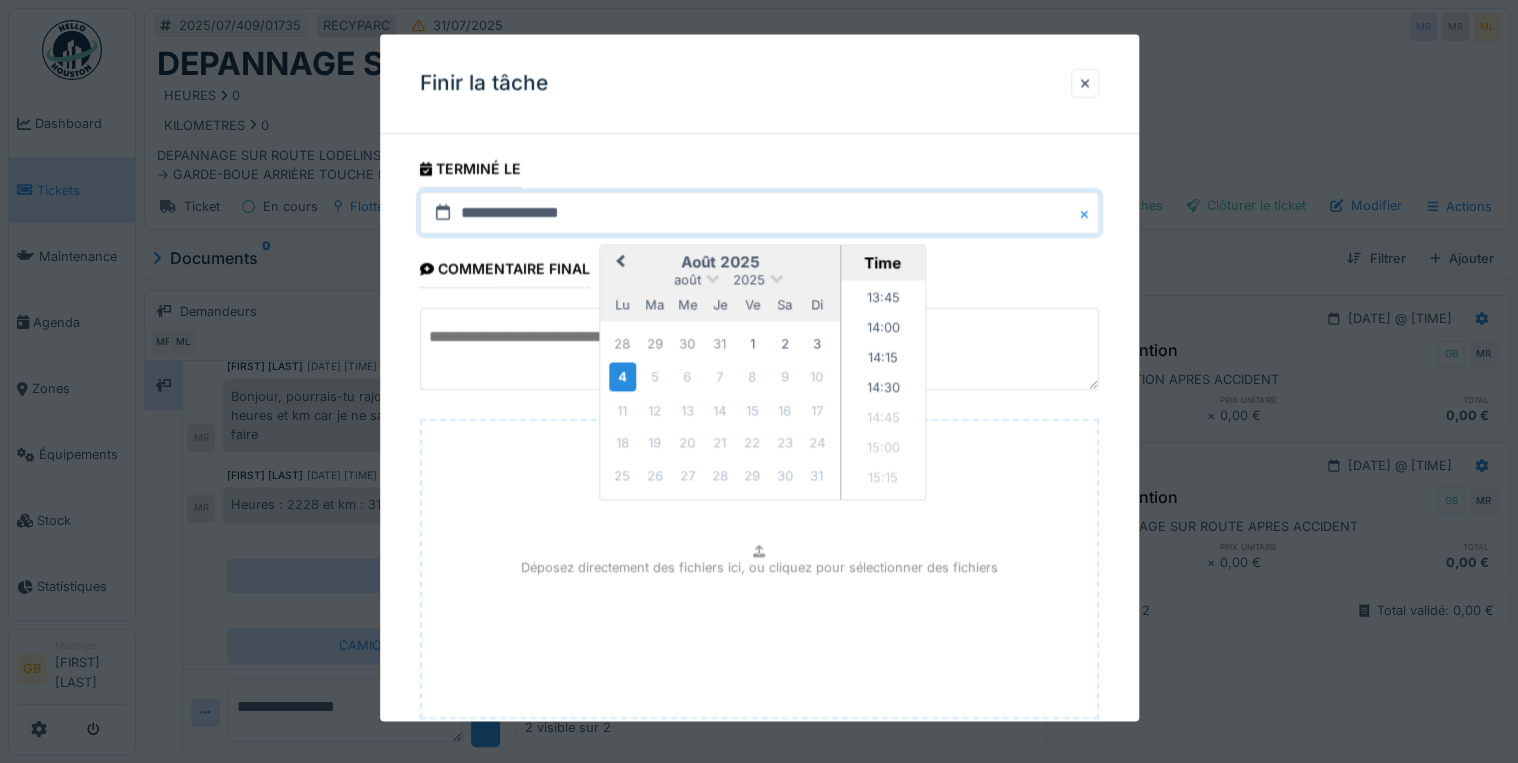 click on "1" at bounding box center [752, 343] 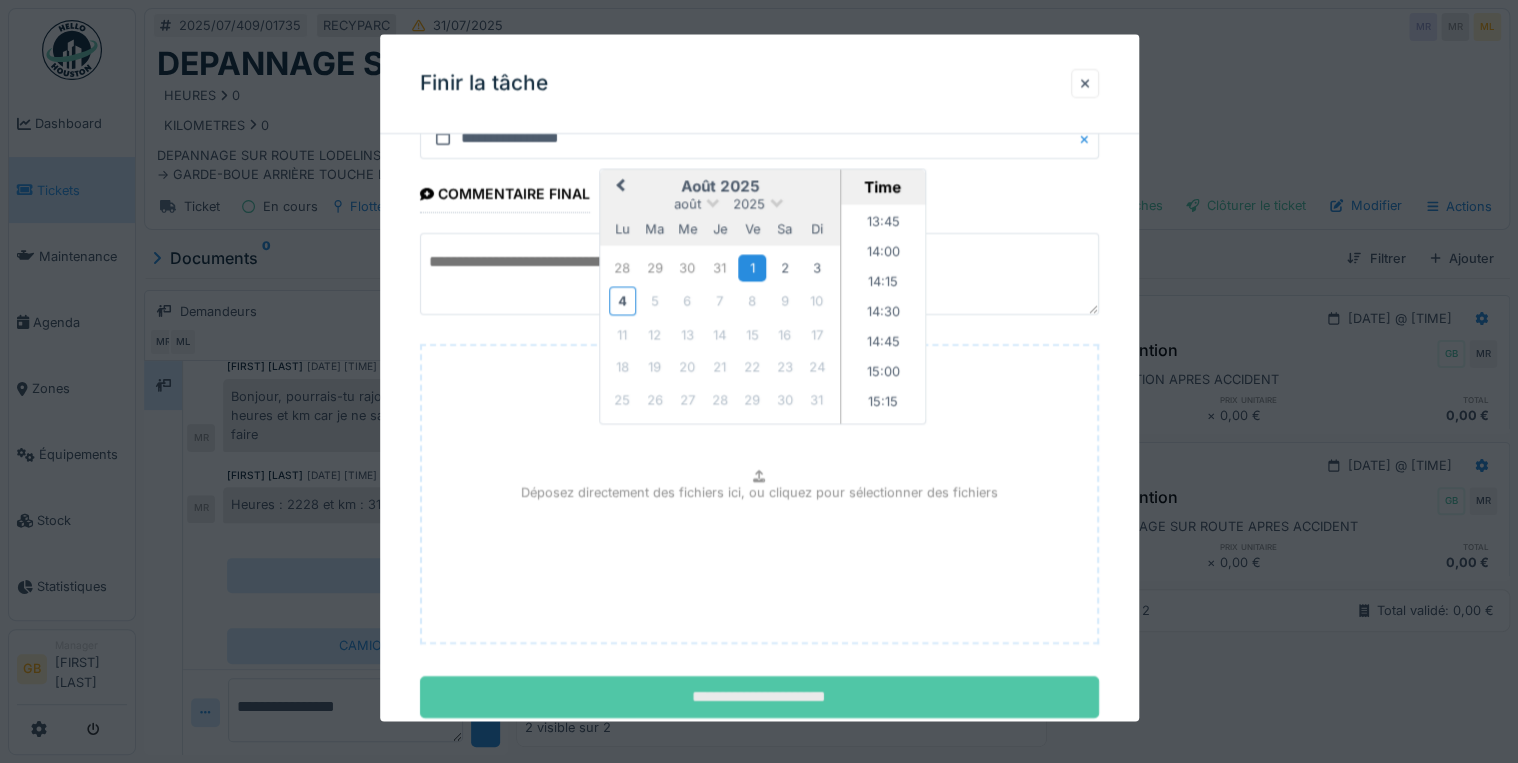 scroll, scrollTop: 126, scrollLeft: 0, axis: vertical 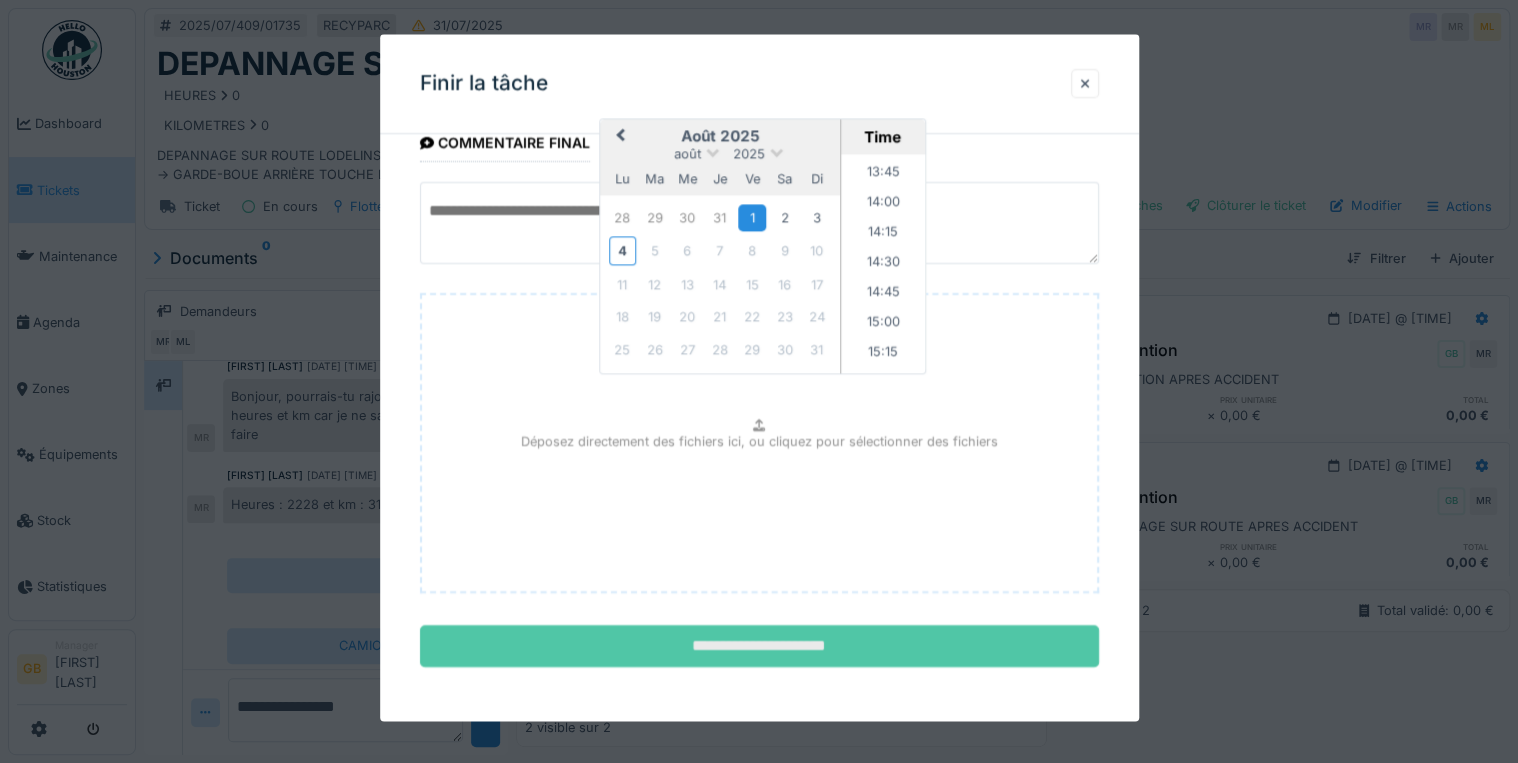 click on "**********" at bounding box center (759, 647) 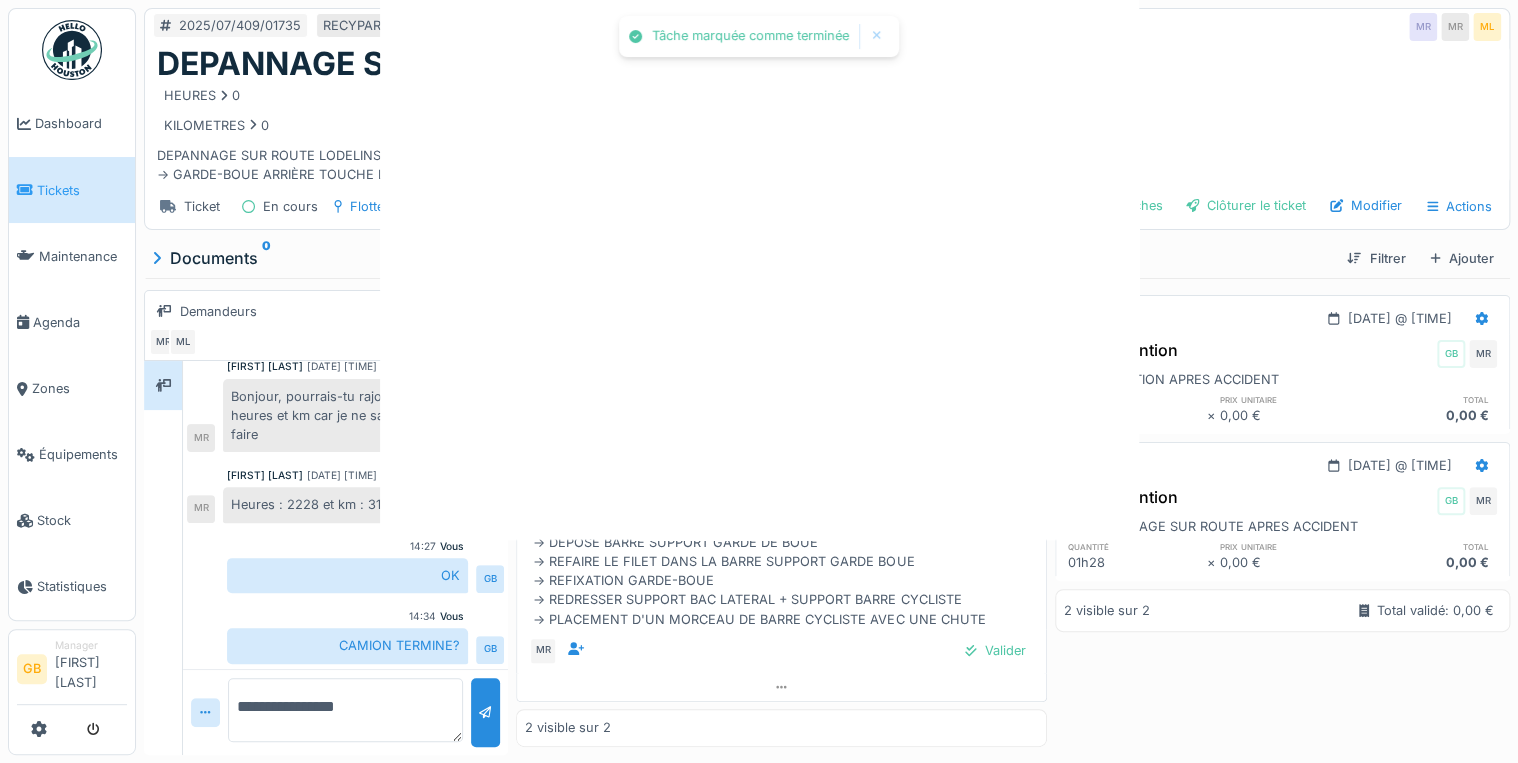 scroll, scrollTop: 0, scrollLeft: 0, axis: both 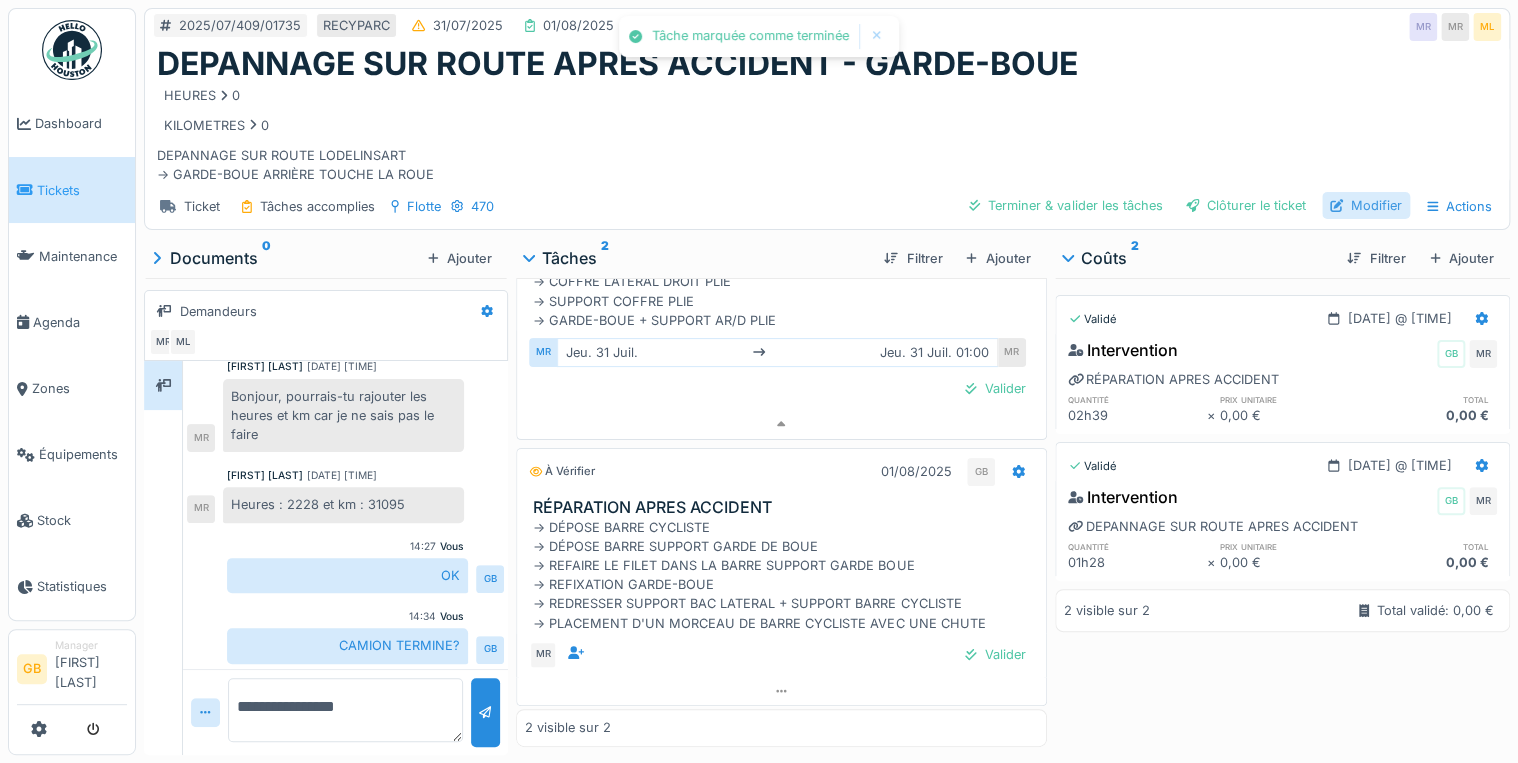 click on "Modifier" at bounding box center (1366, 205) 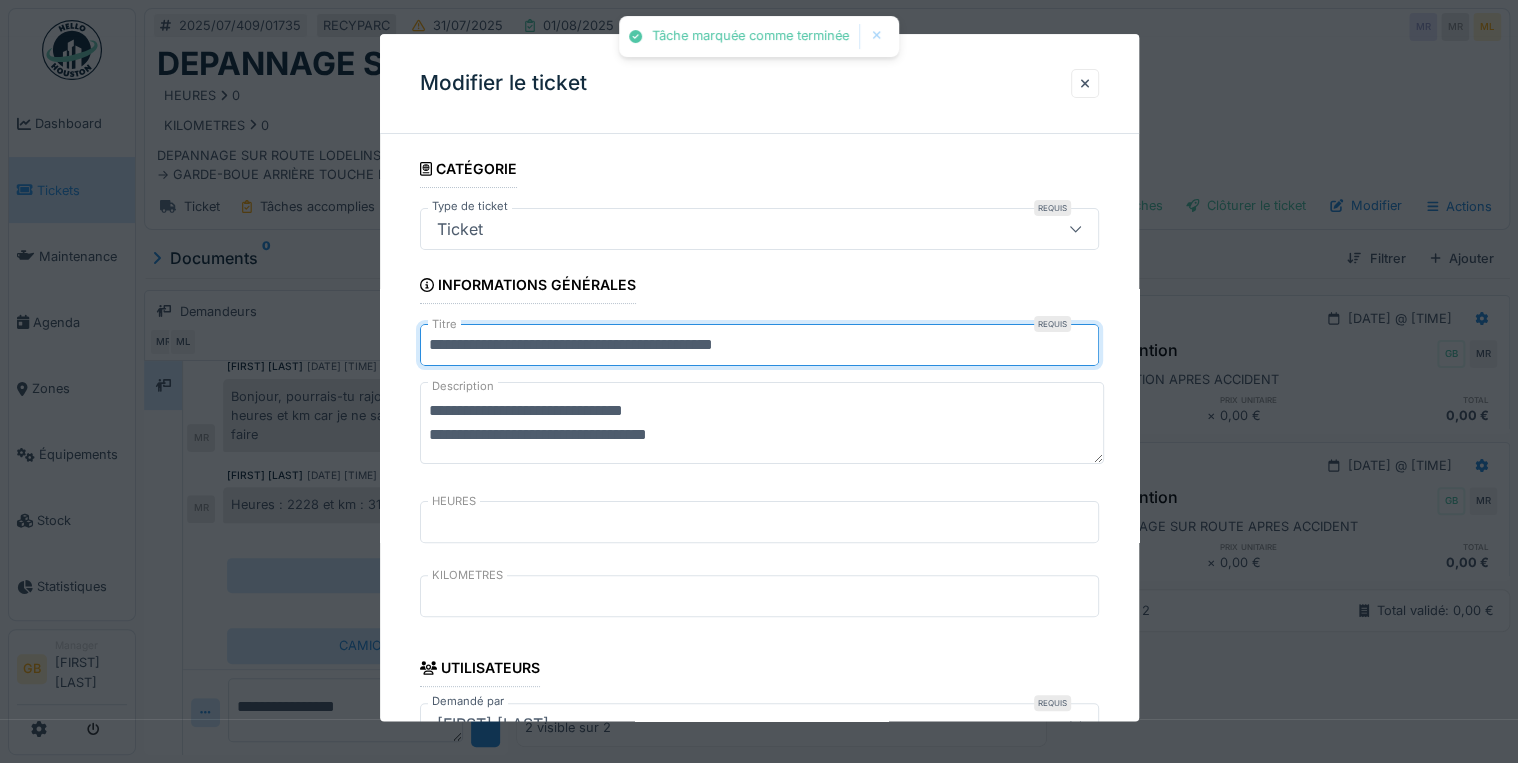 click on "**********" at bounding box center [759, 346] 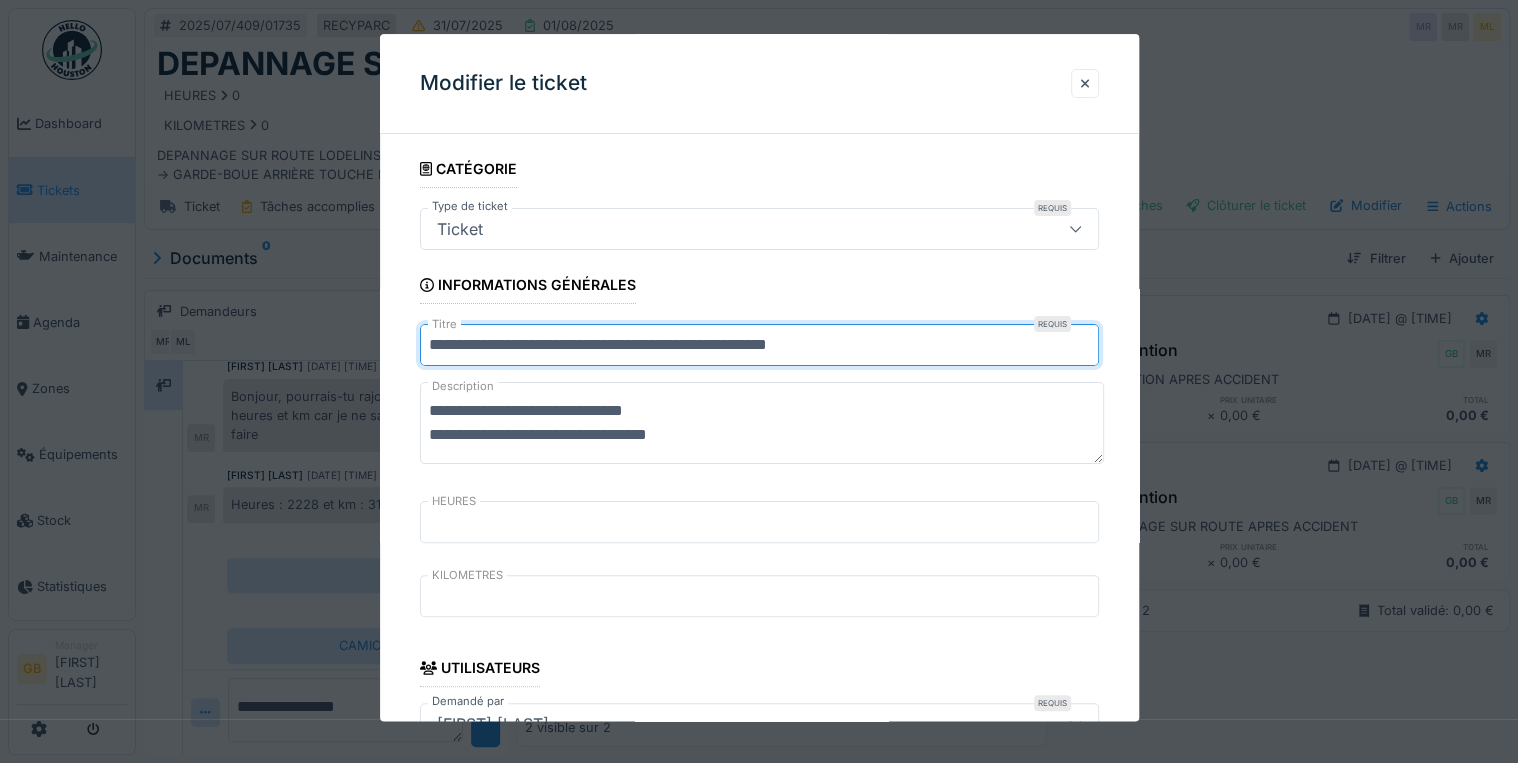 click on "**********" at bounding box center [759, 346] 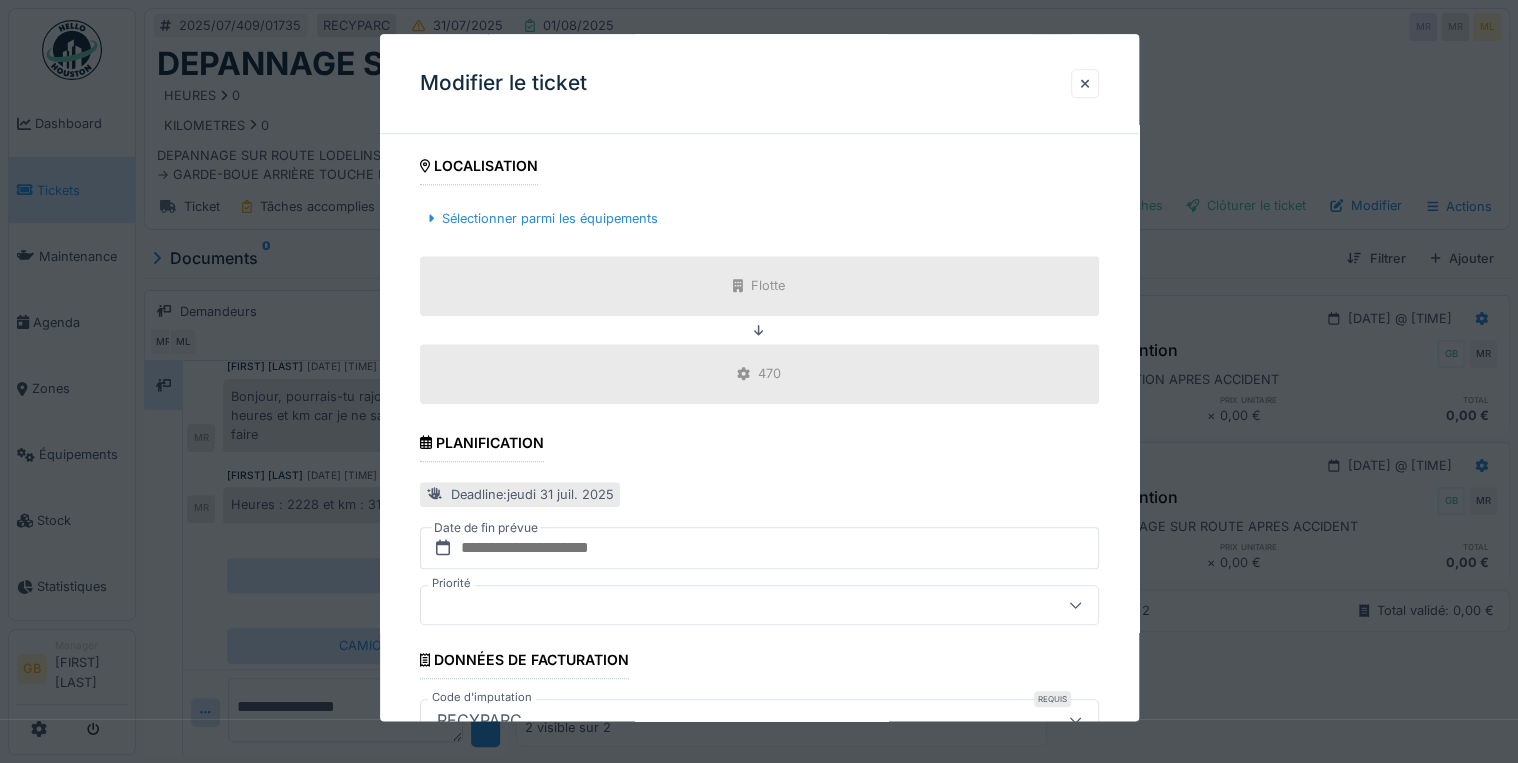 scroll, scrollTop: 798, scrollLeft: 0, axis: vertical 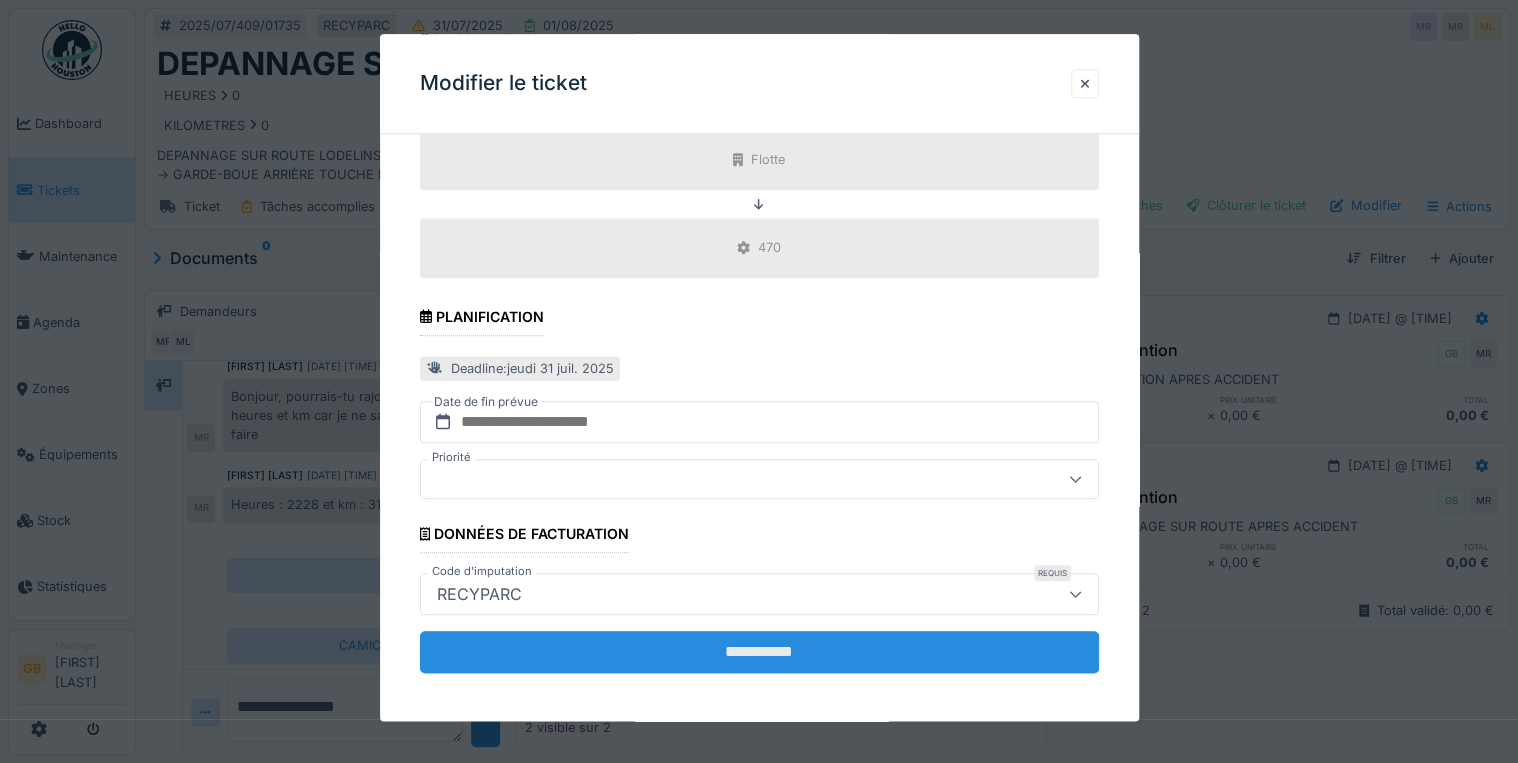type on "**********" 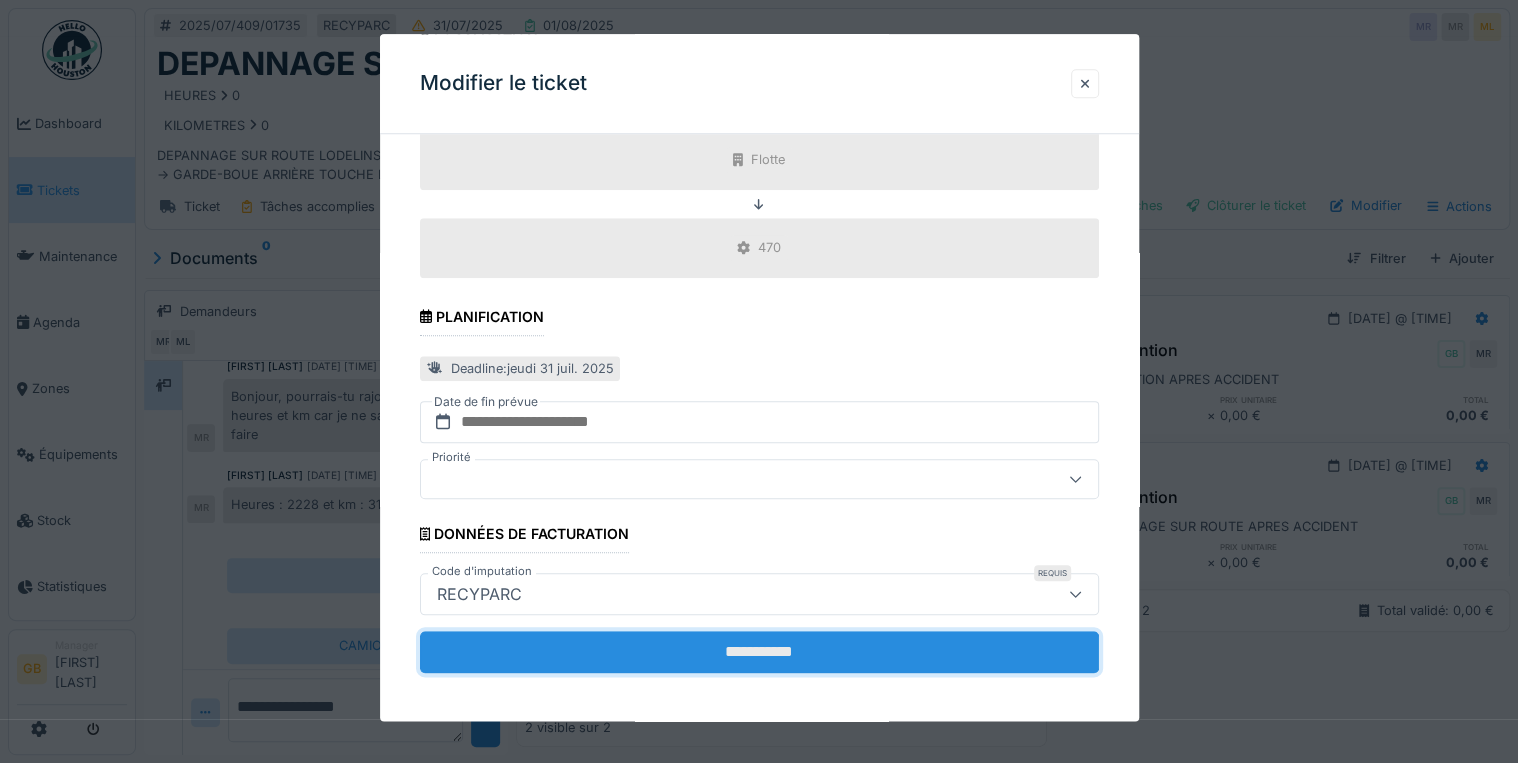 click on "**********" at bounding box center (759, 652) 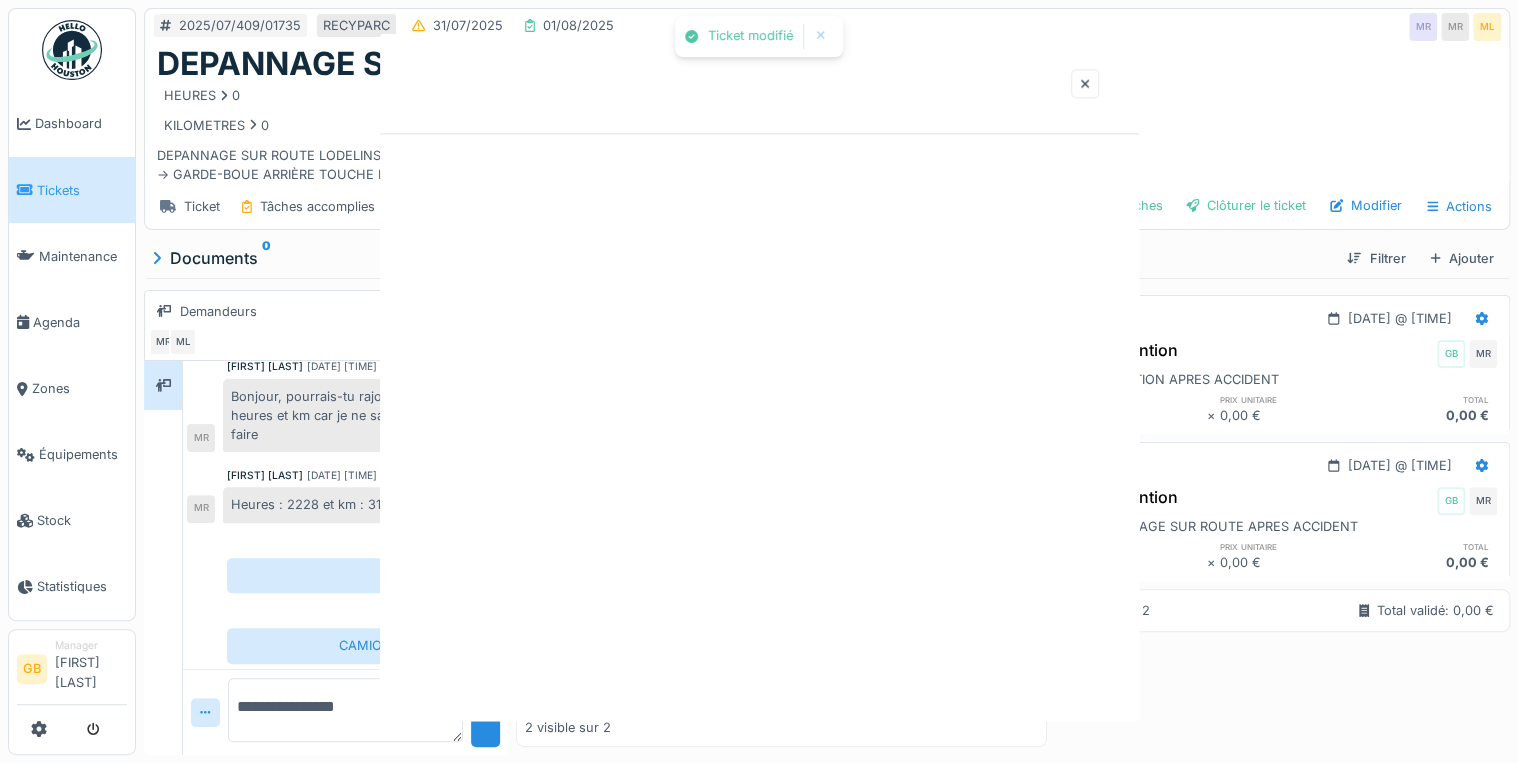 scroll, scrollTop: 0, scrollLeft: 0, axis: both 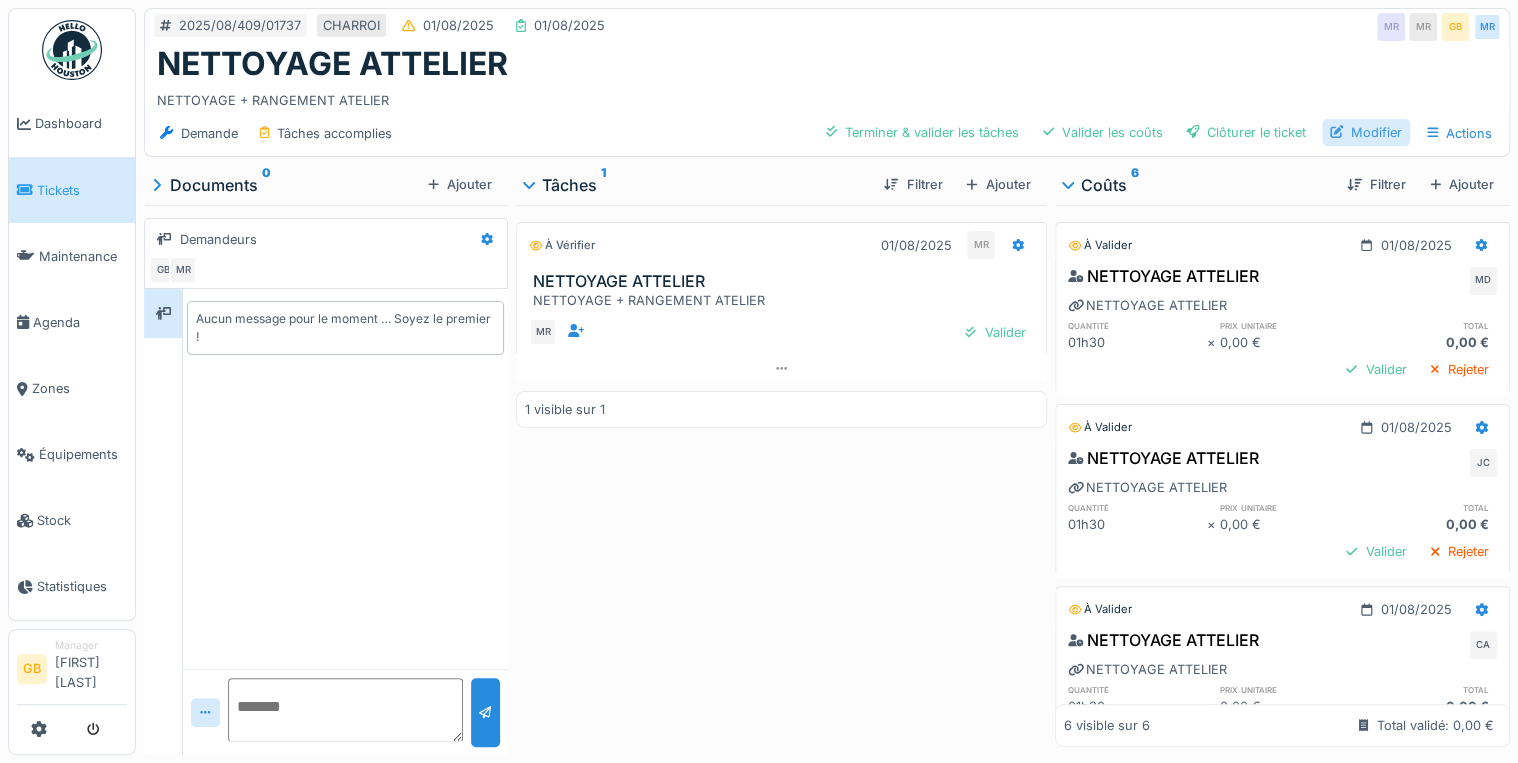 click on "Modifier" at bounding box center (1366, 132) 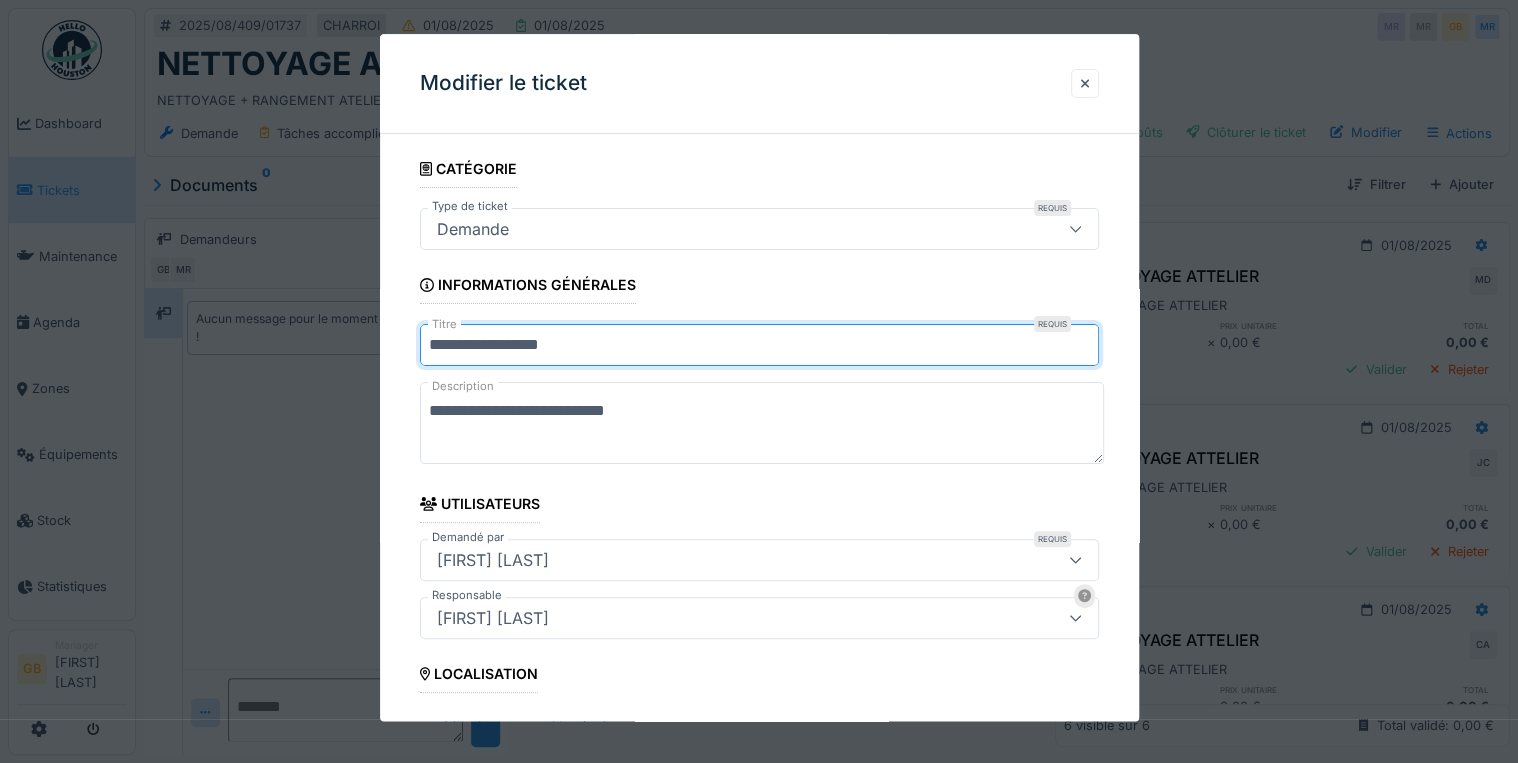 click on "**********" at bounding box center (759, 346) 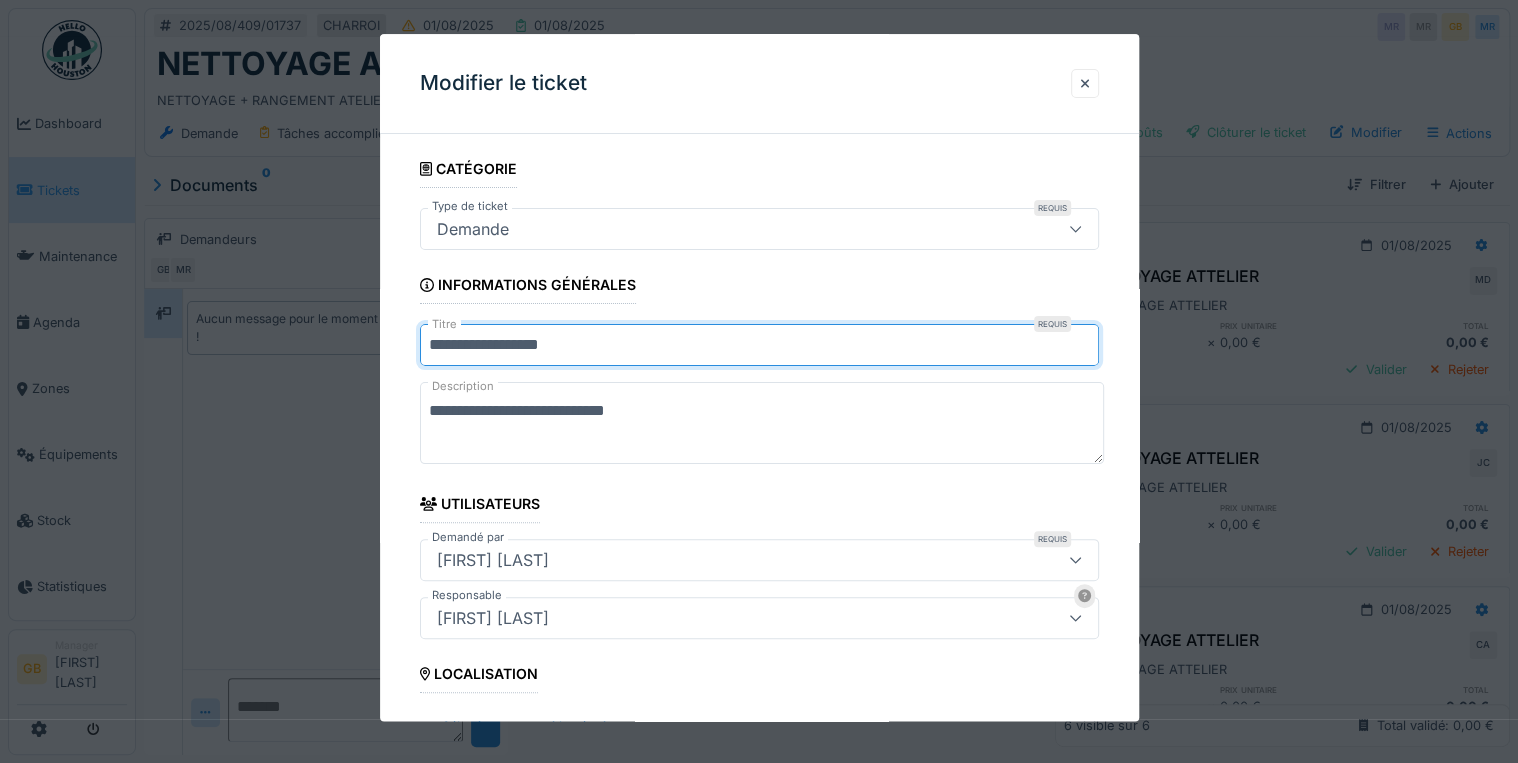 click on "**********" at bounding box center [759, 346] 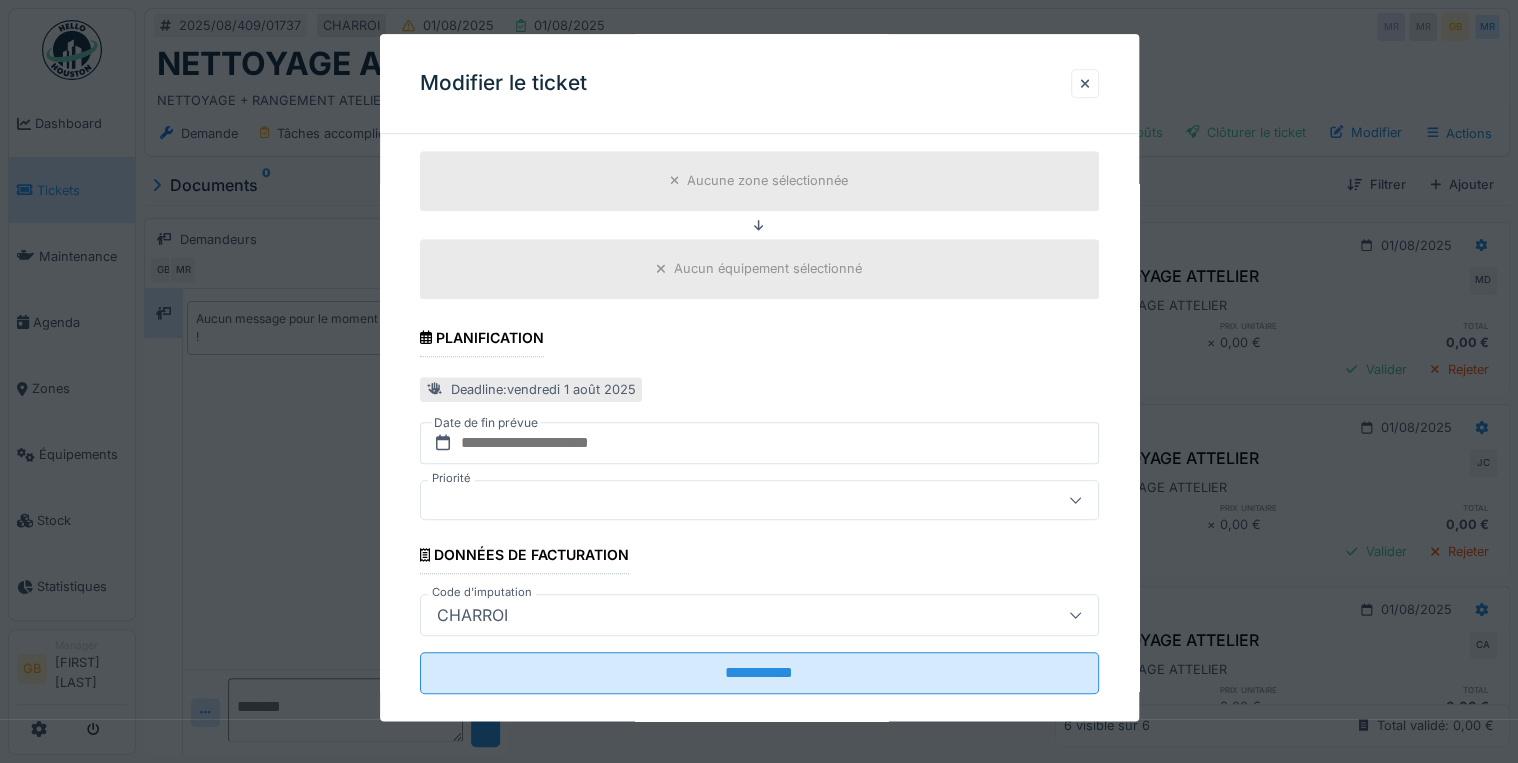 scroll, scrollTop: 635, scrollLeft: 0, axis: vertical 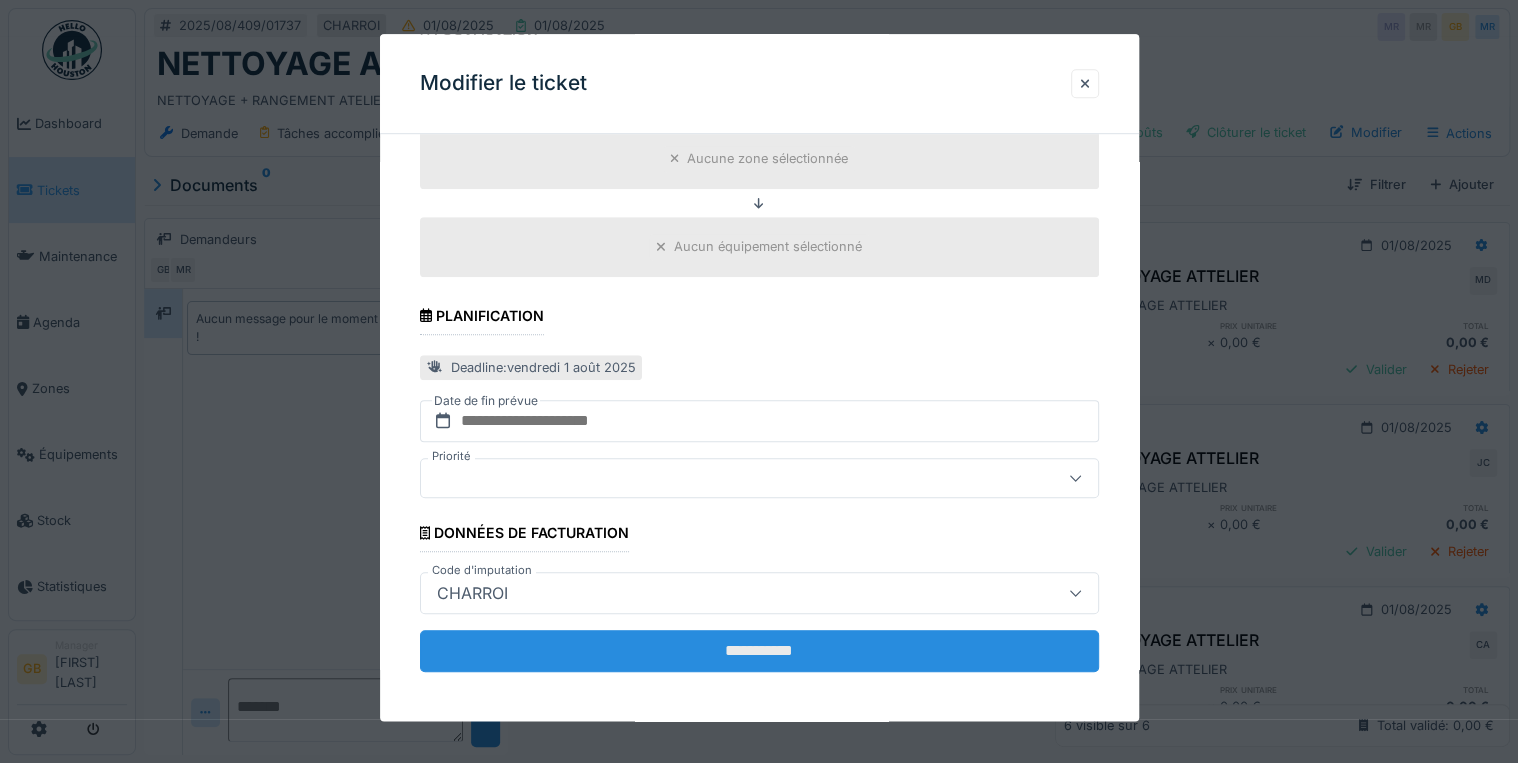 type on "**********" 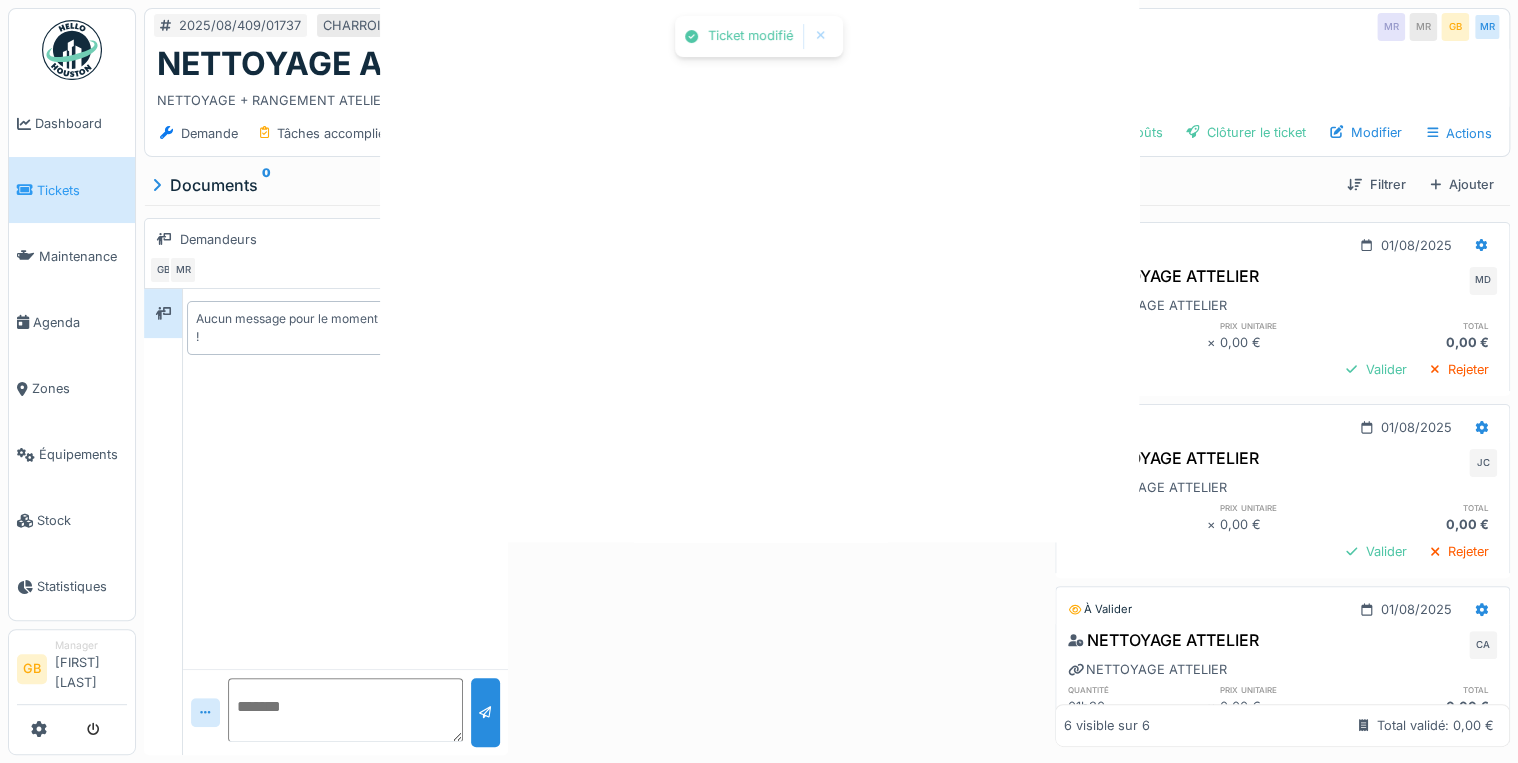 scroll, scrollTop: 0, scrollLeft: 0, axis: both 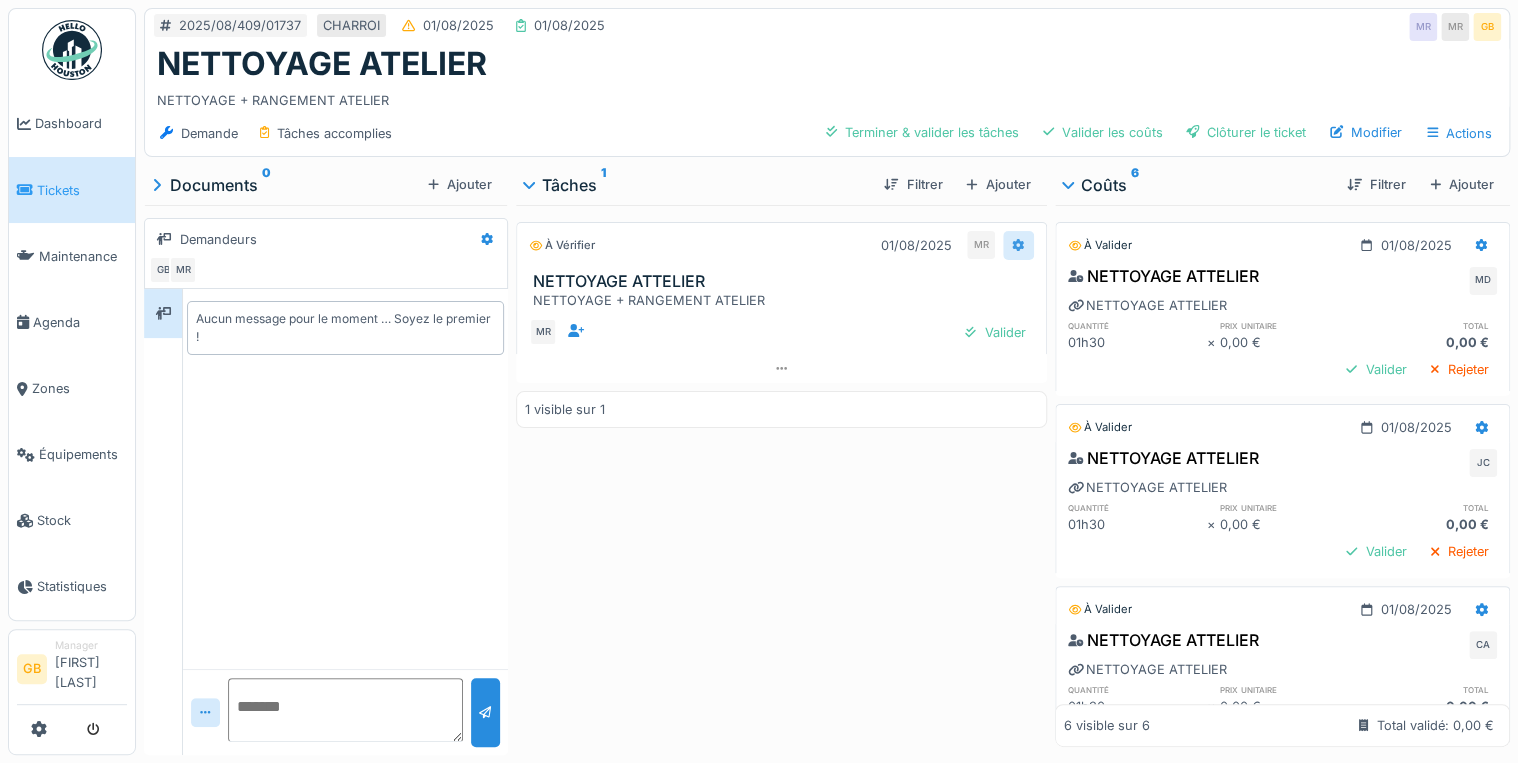 click at bounding box center [1018, 245] 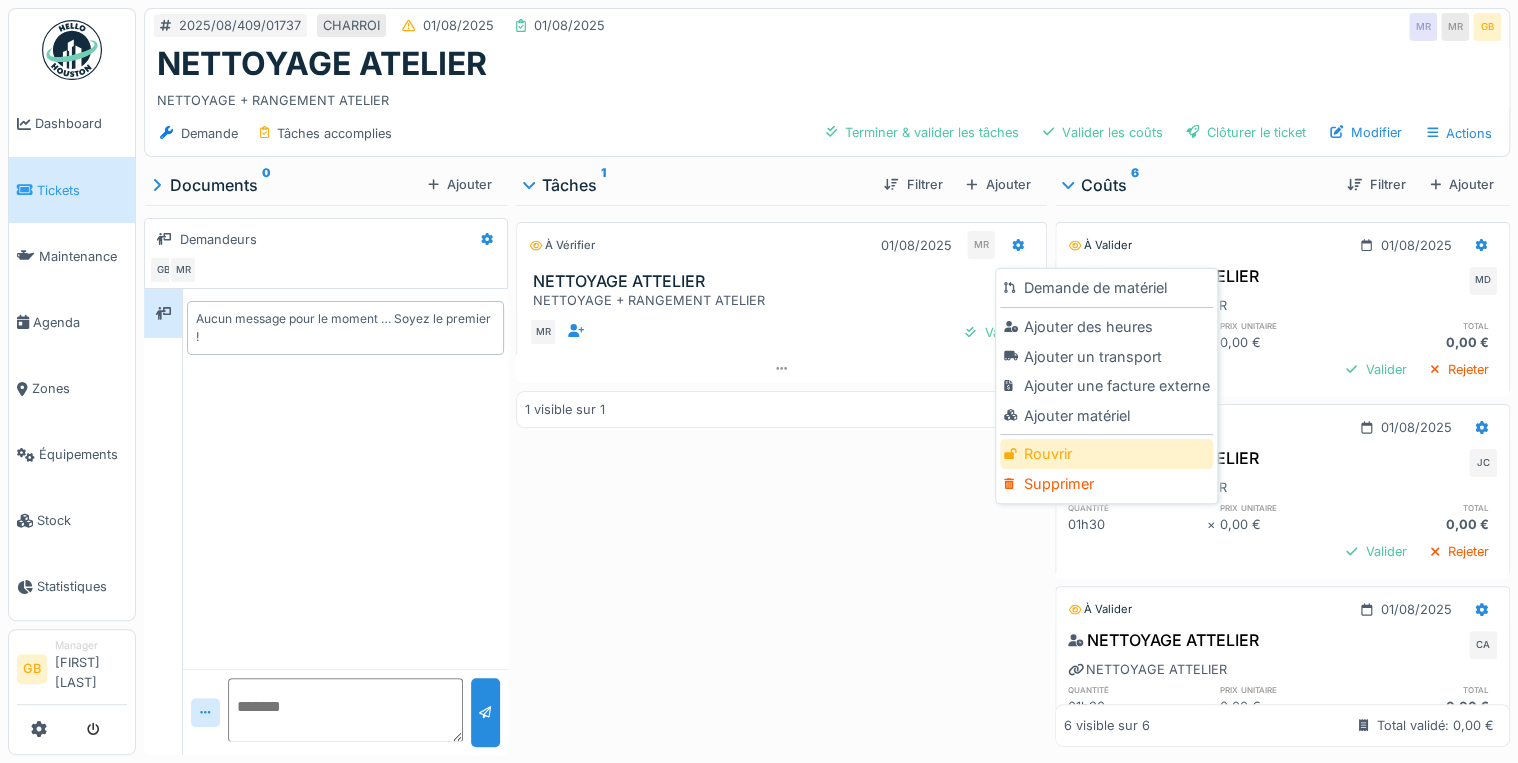 click on "Rouvrir" at bounding box center (1106, 454) 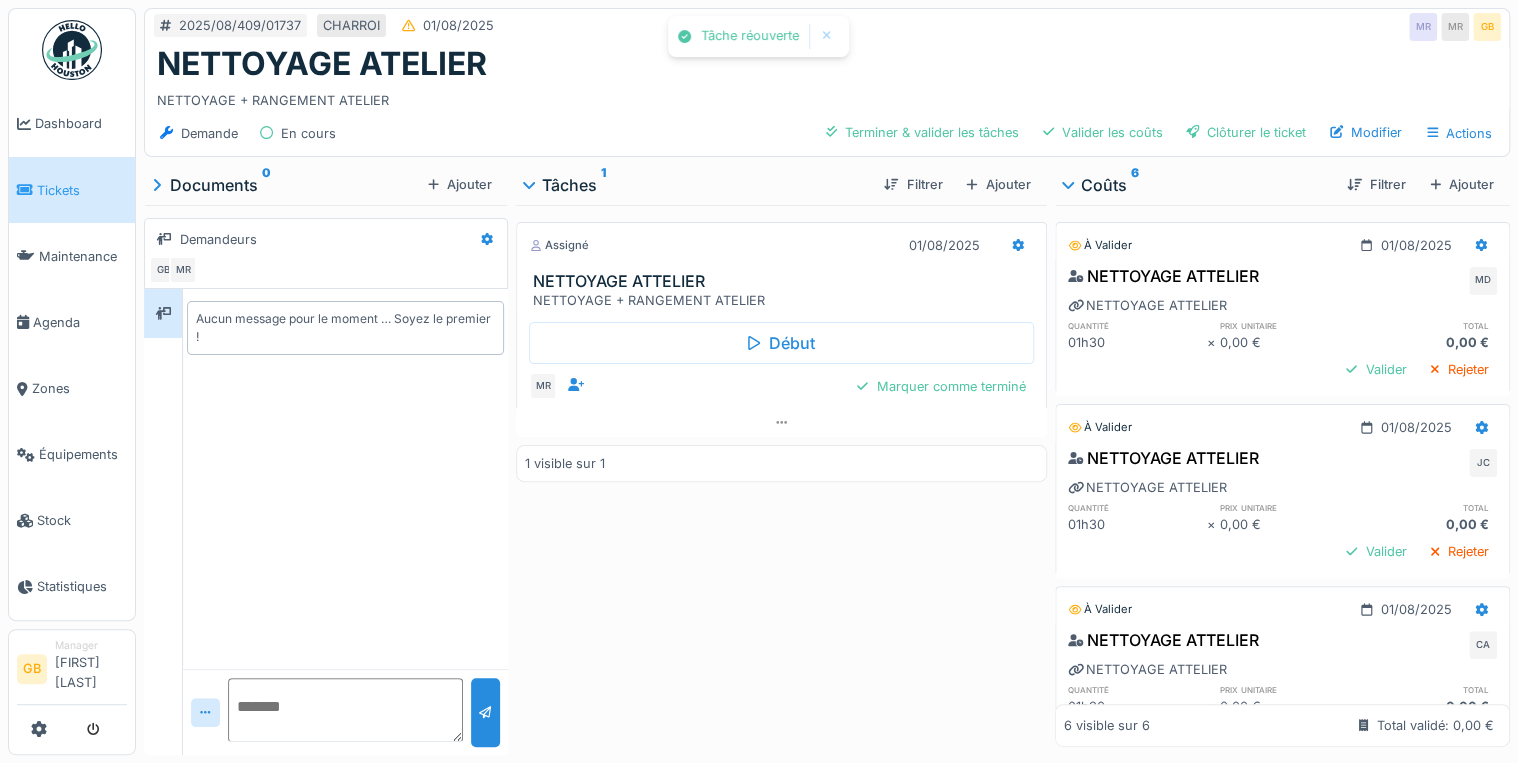 click on "Tâches 1 Filtrer Ajouter Assigné 01/08/2025 NETTOYAGE ATTELIER NETTOYAGE + RANGEMENT ATELIER Début MR Marquer comme terminé 1 visible sur 1" at bounding box center (781, 460) 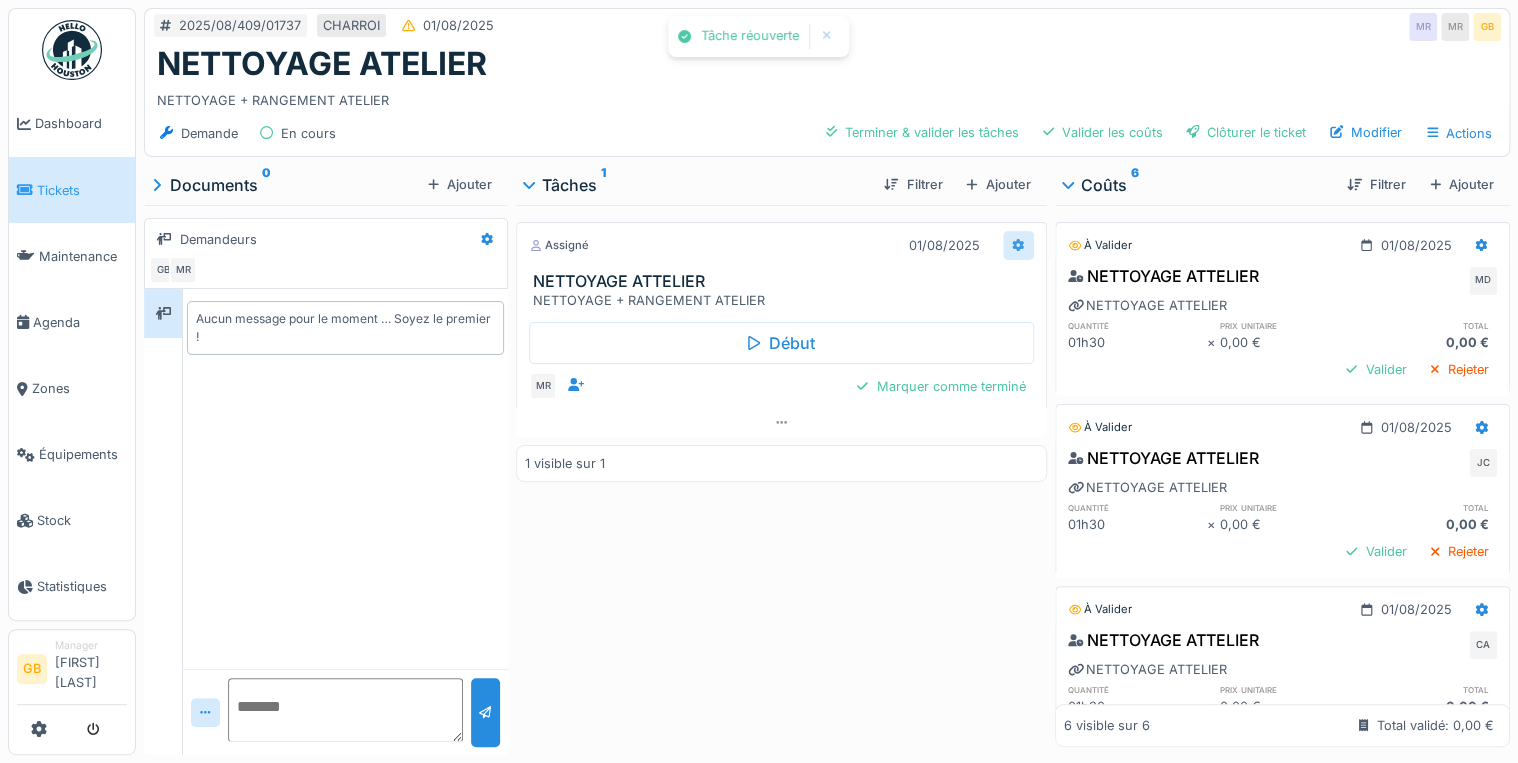 click at bounding box center [1018, 245] 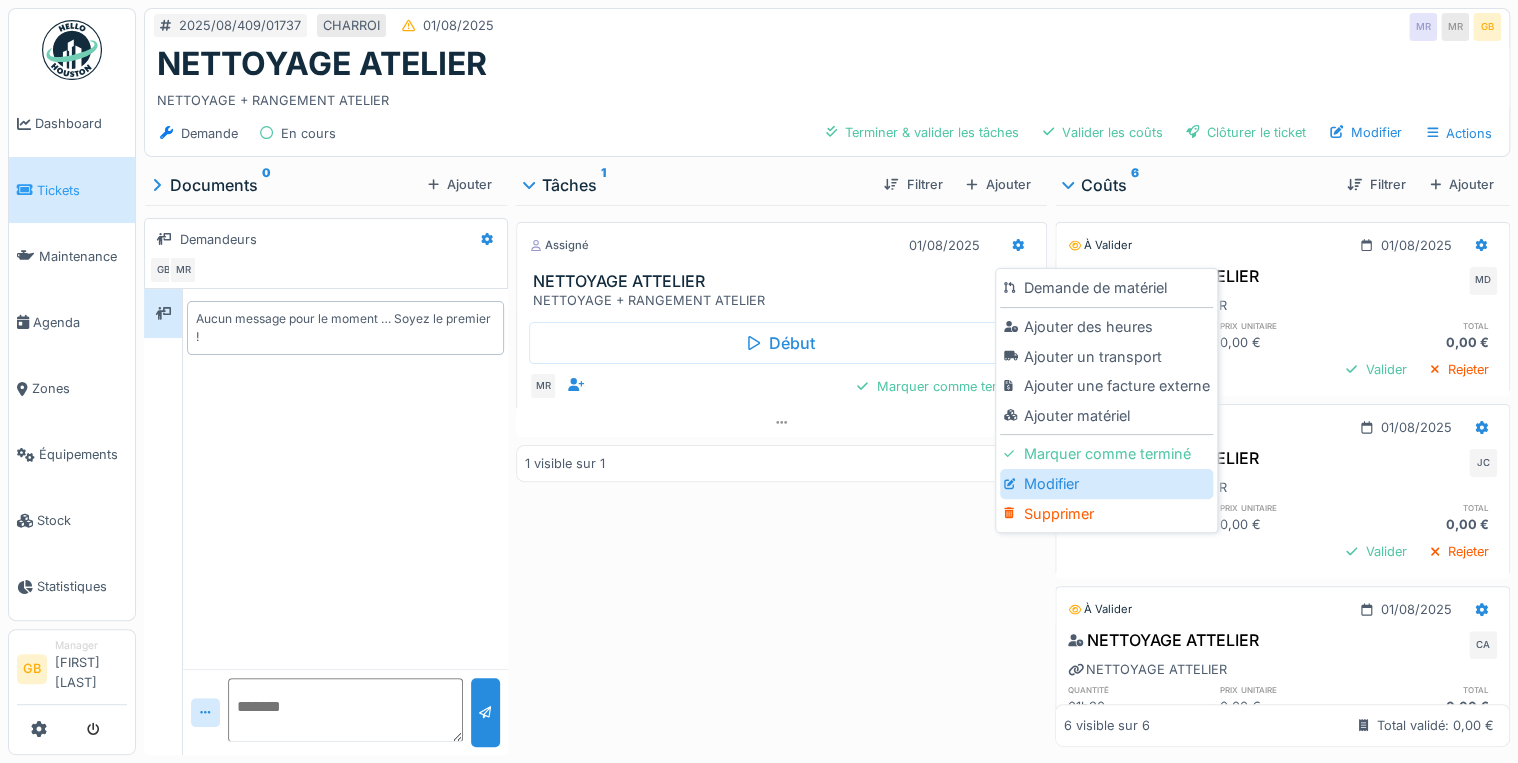 click on "Modifier" at bounding box center [1106, 484] 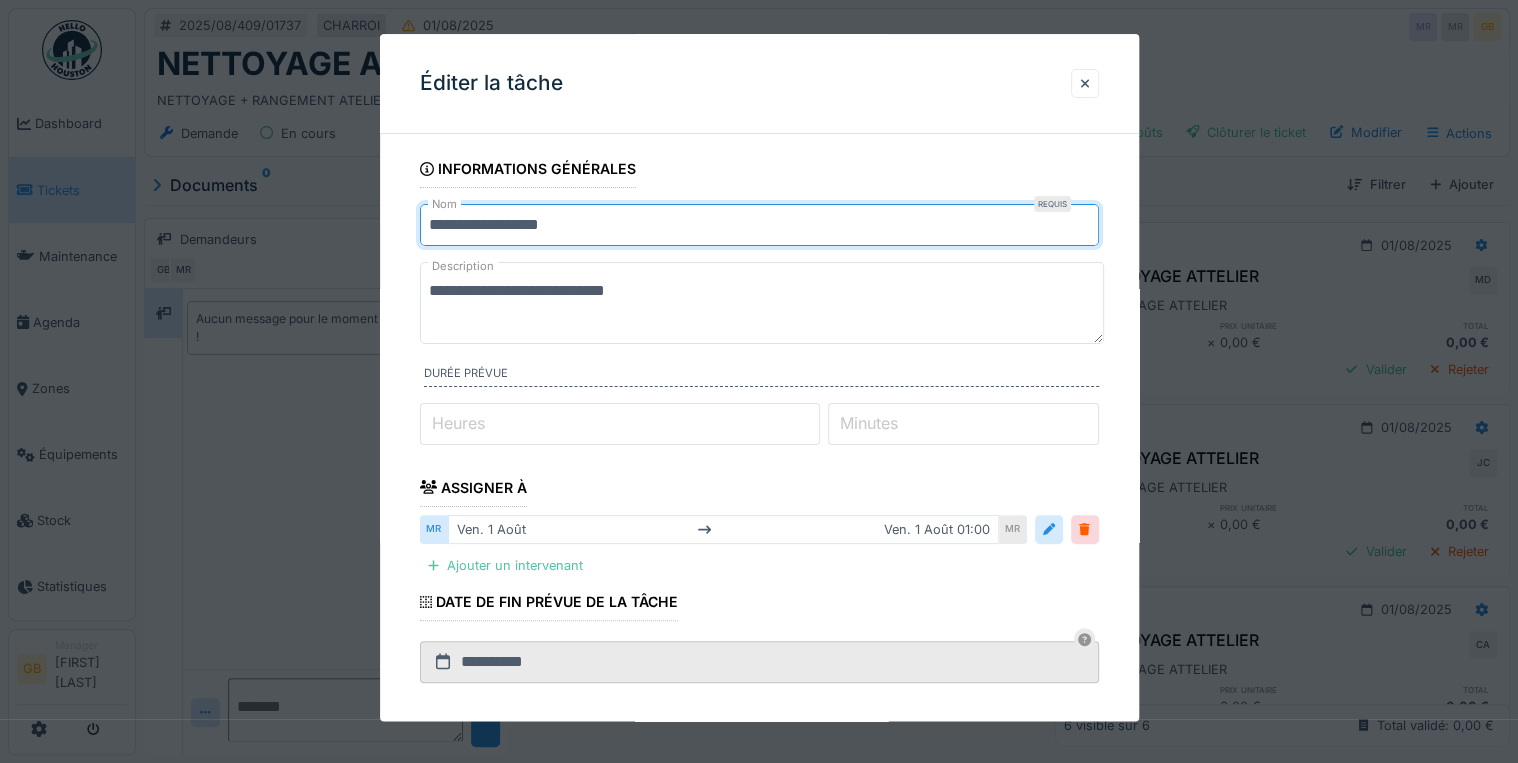 click on "**********" at bounding box center [759, 225] 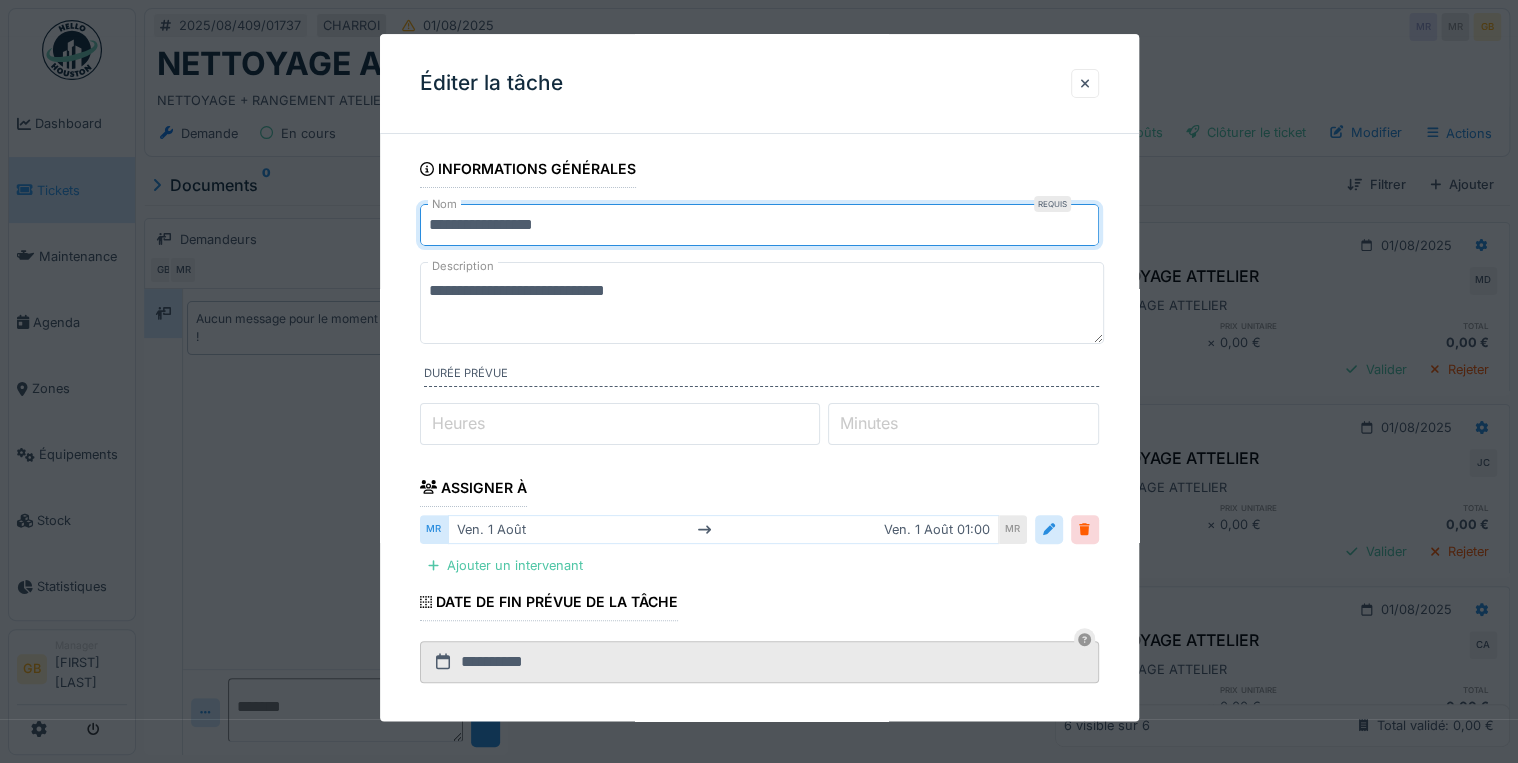scroll, scrollTop: 336, scrollLeft: 0, axis: vertical 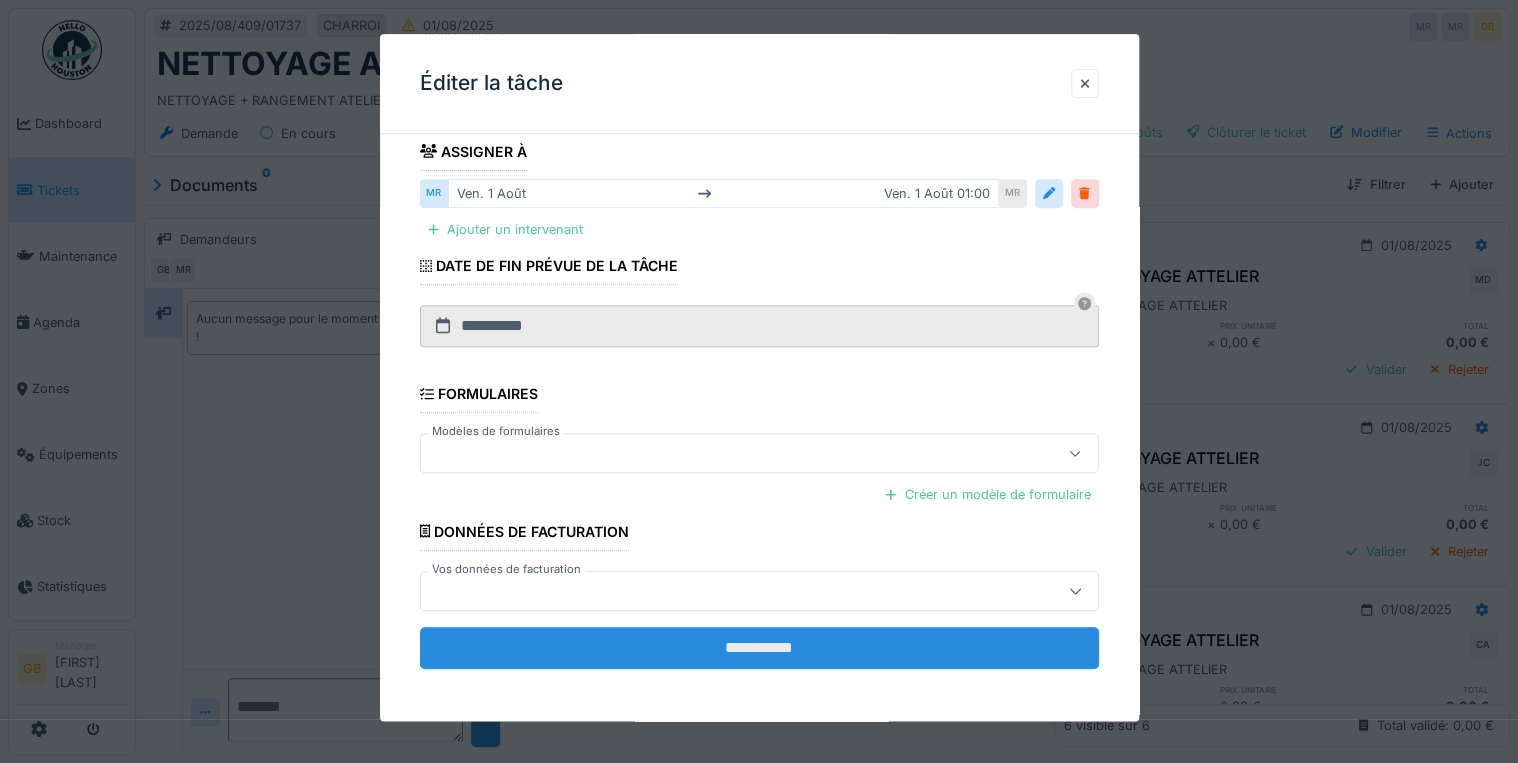 type on "**********" 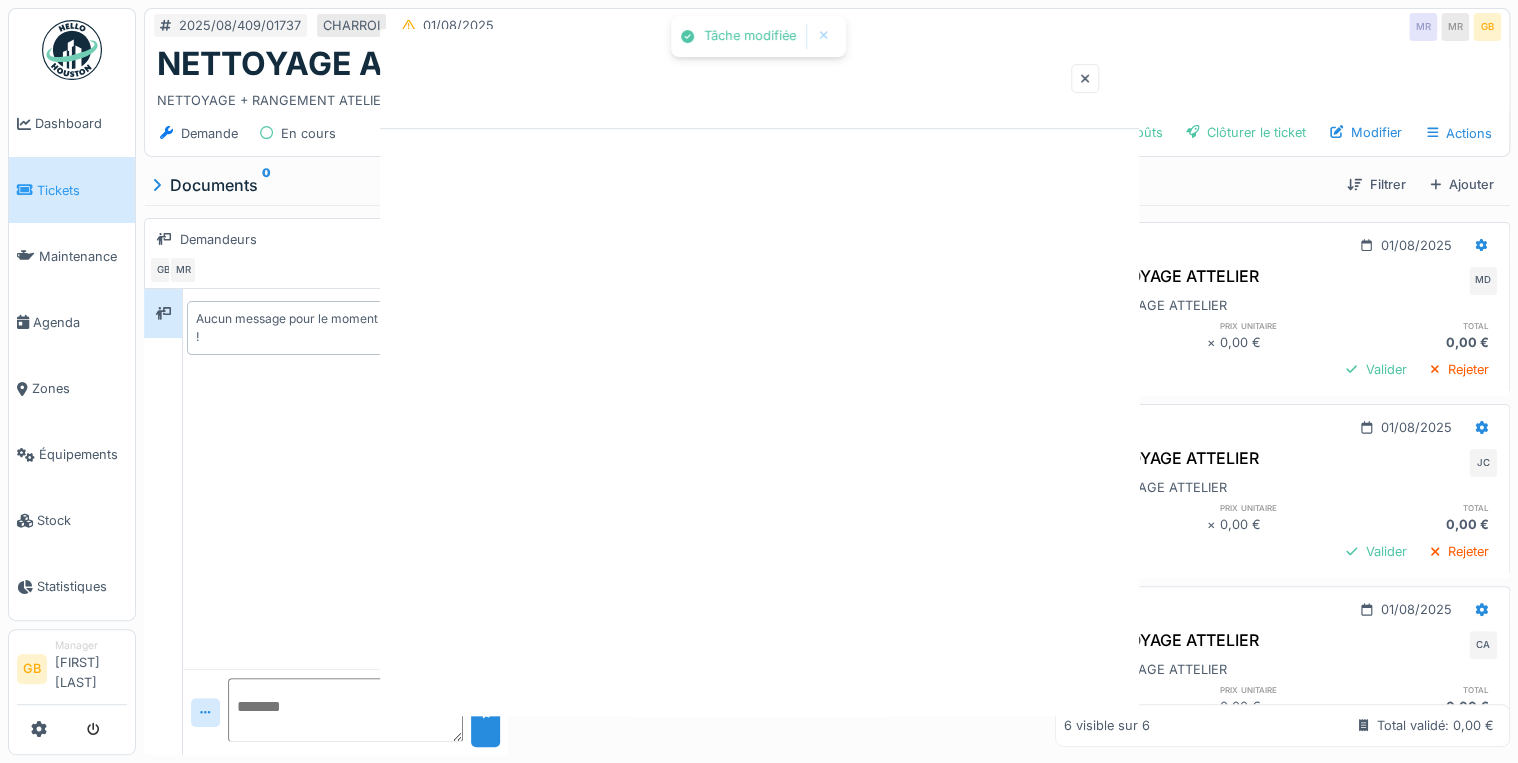 scroll, scrollTop: 0, scrollLeft: 0, axis: both 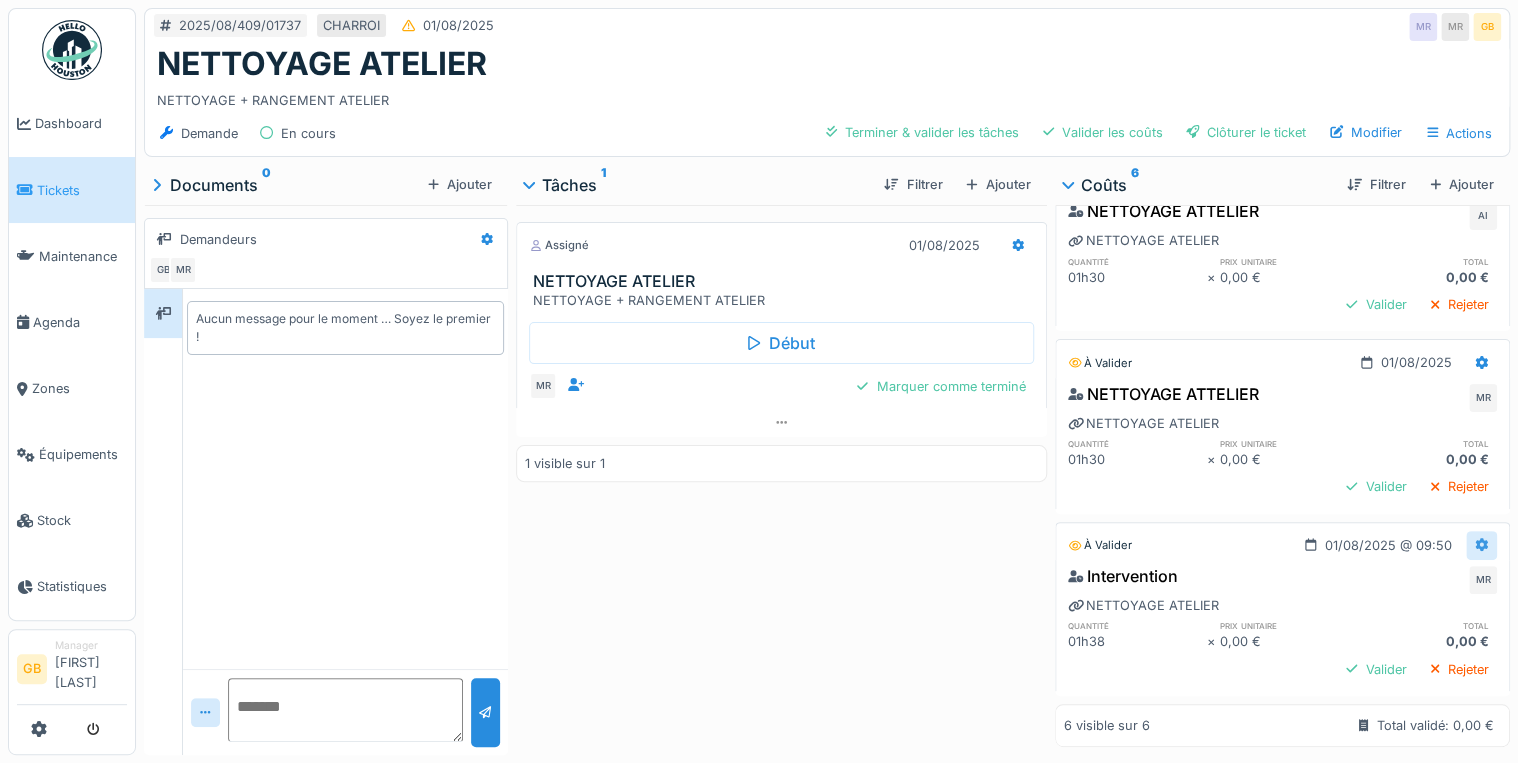 click 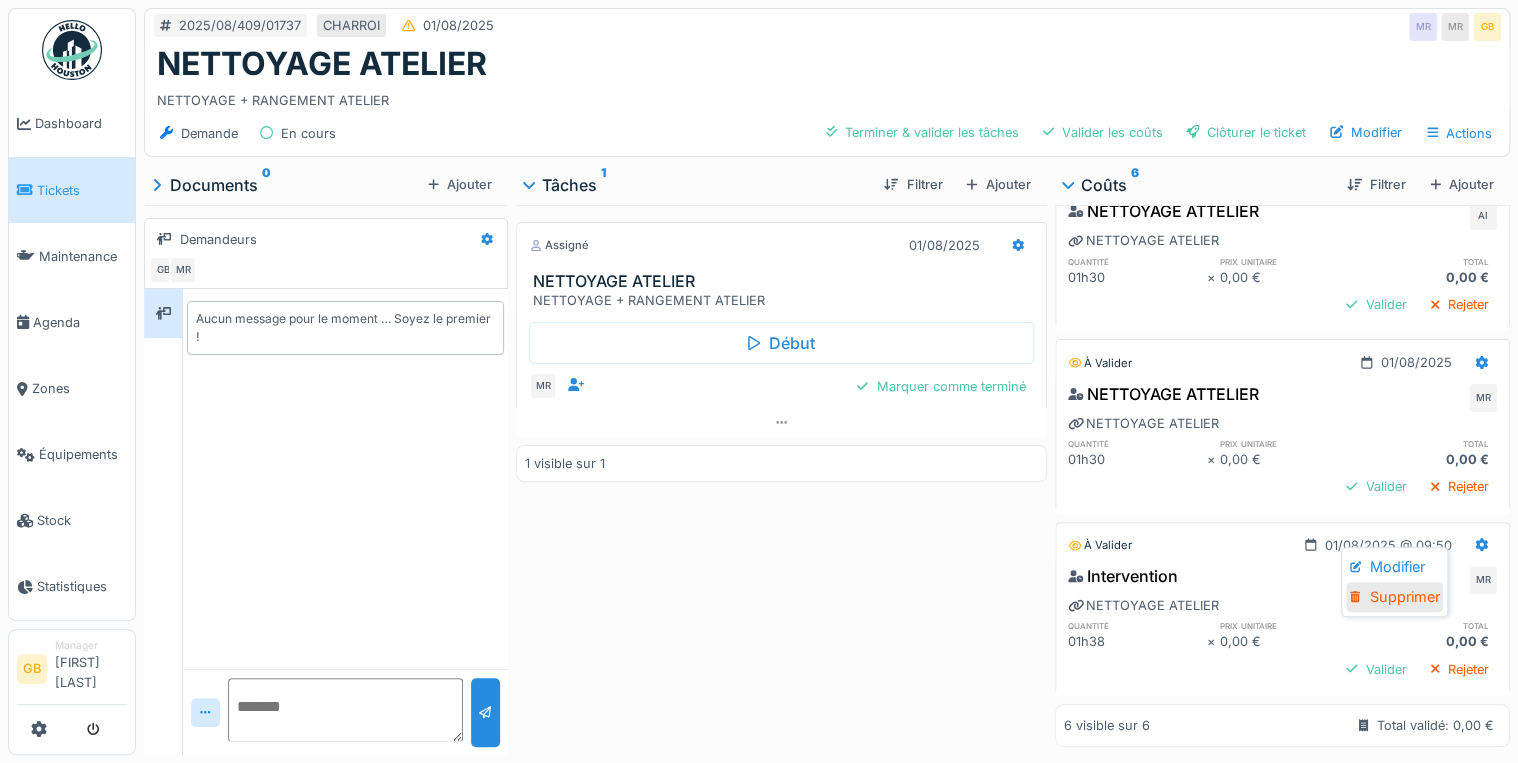 click on "Supprimer" at bounding box center (1394, 597) 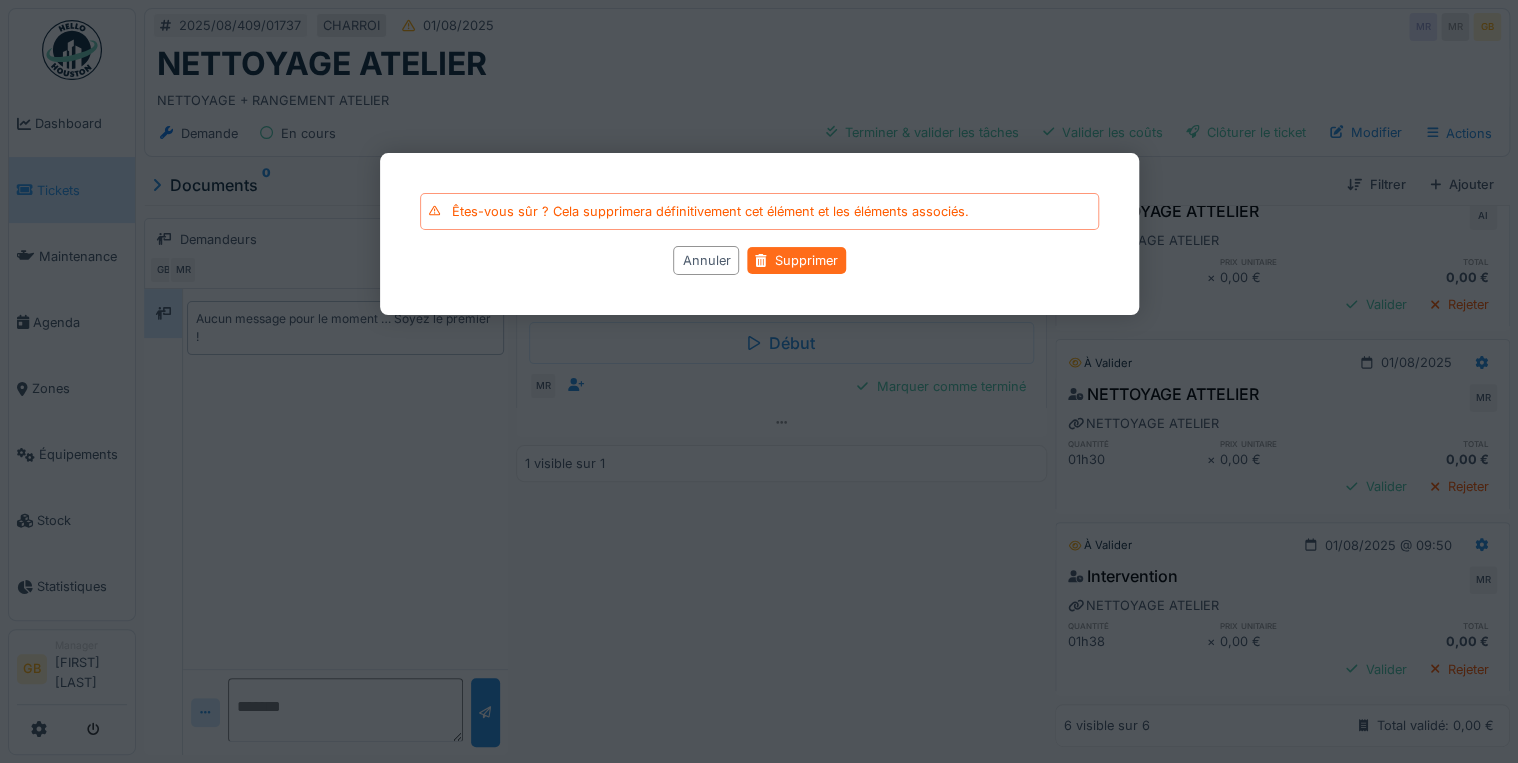 click on "Supprimer" at bounding box center (796, 260) 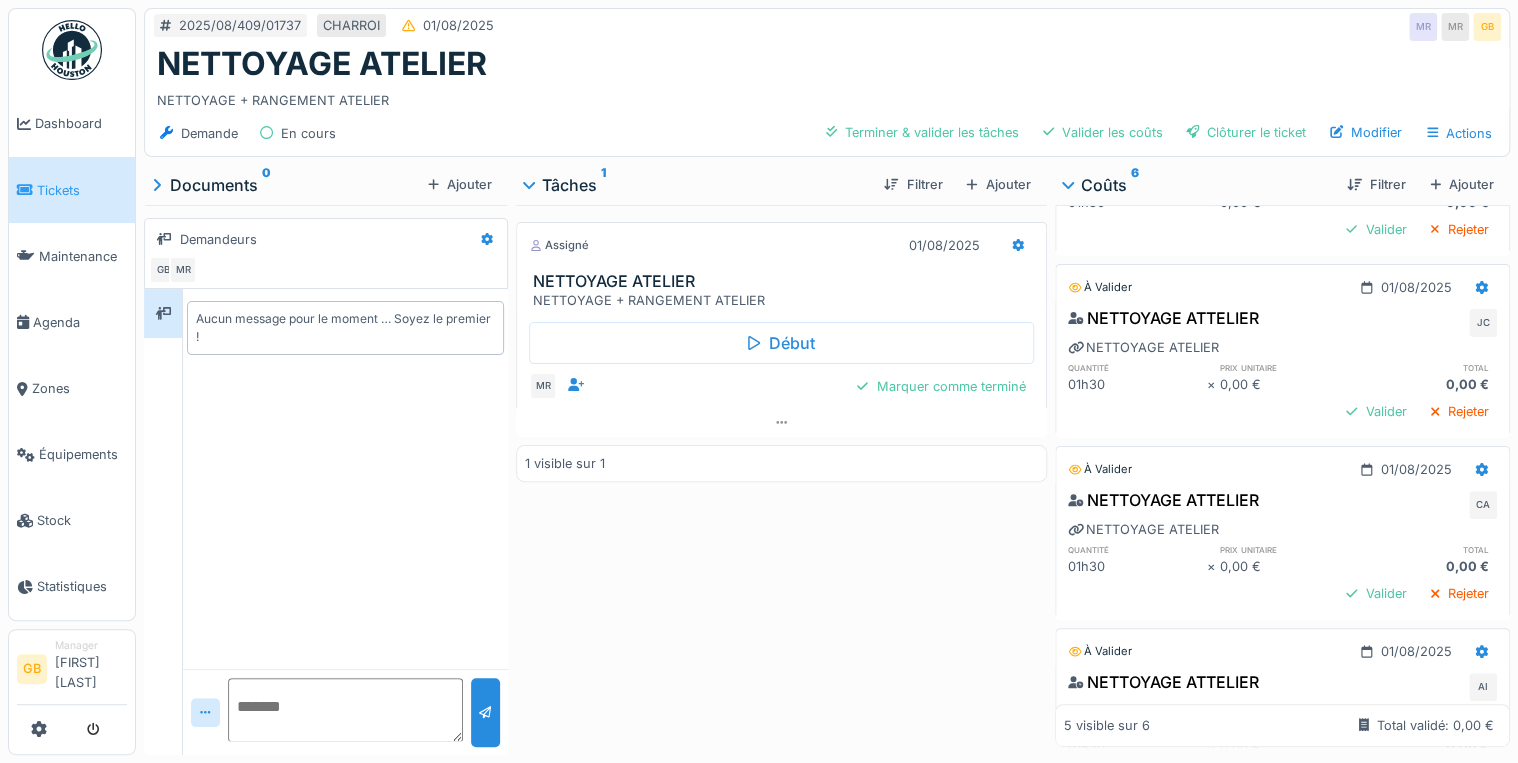 scroll, scrollTop: 0, scrollLeft: 0, axis: both 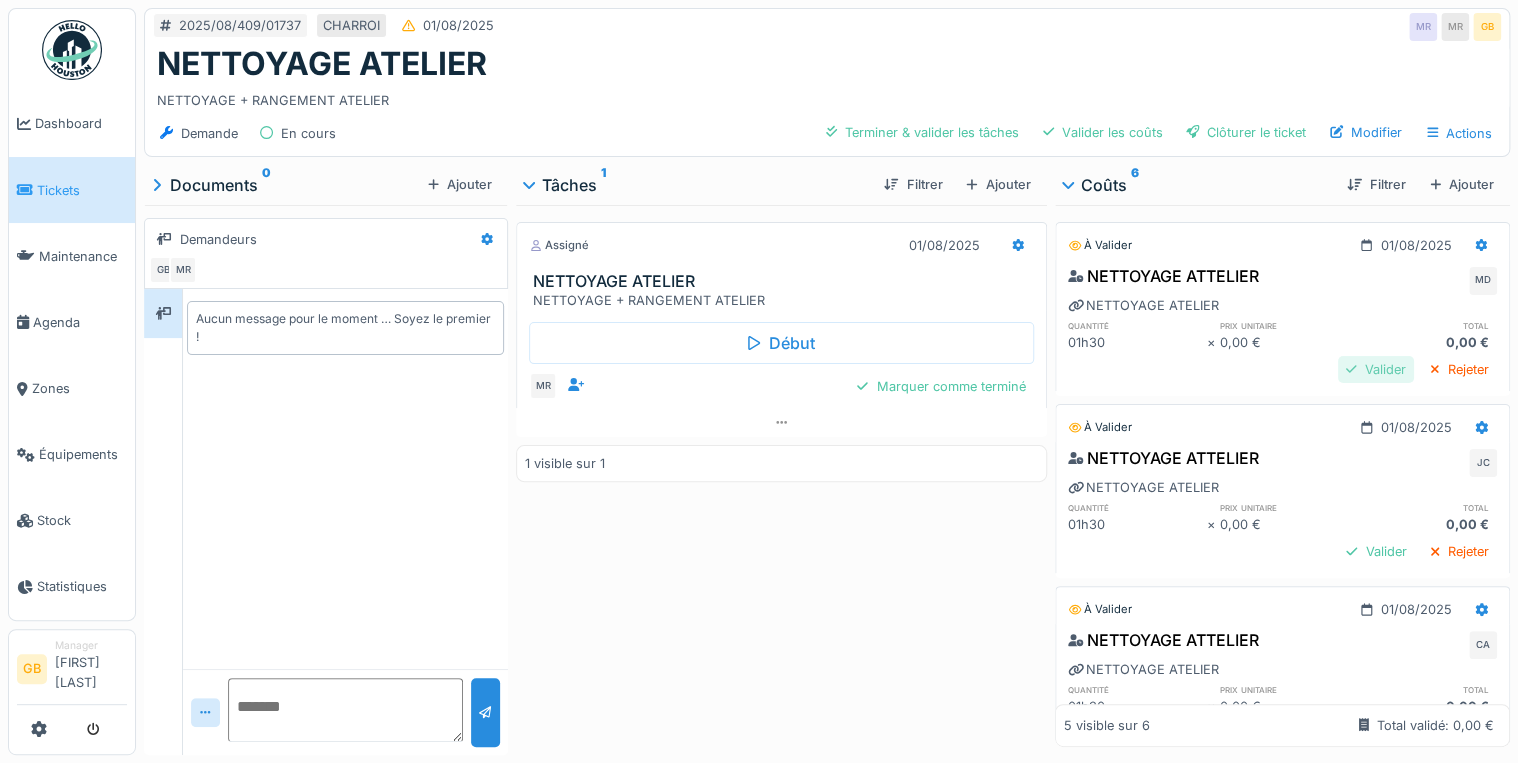 click on "Valider" at bounding box center [1376, 369] 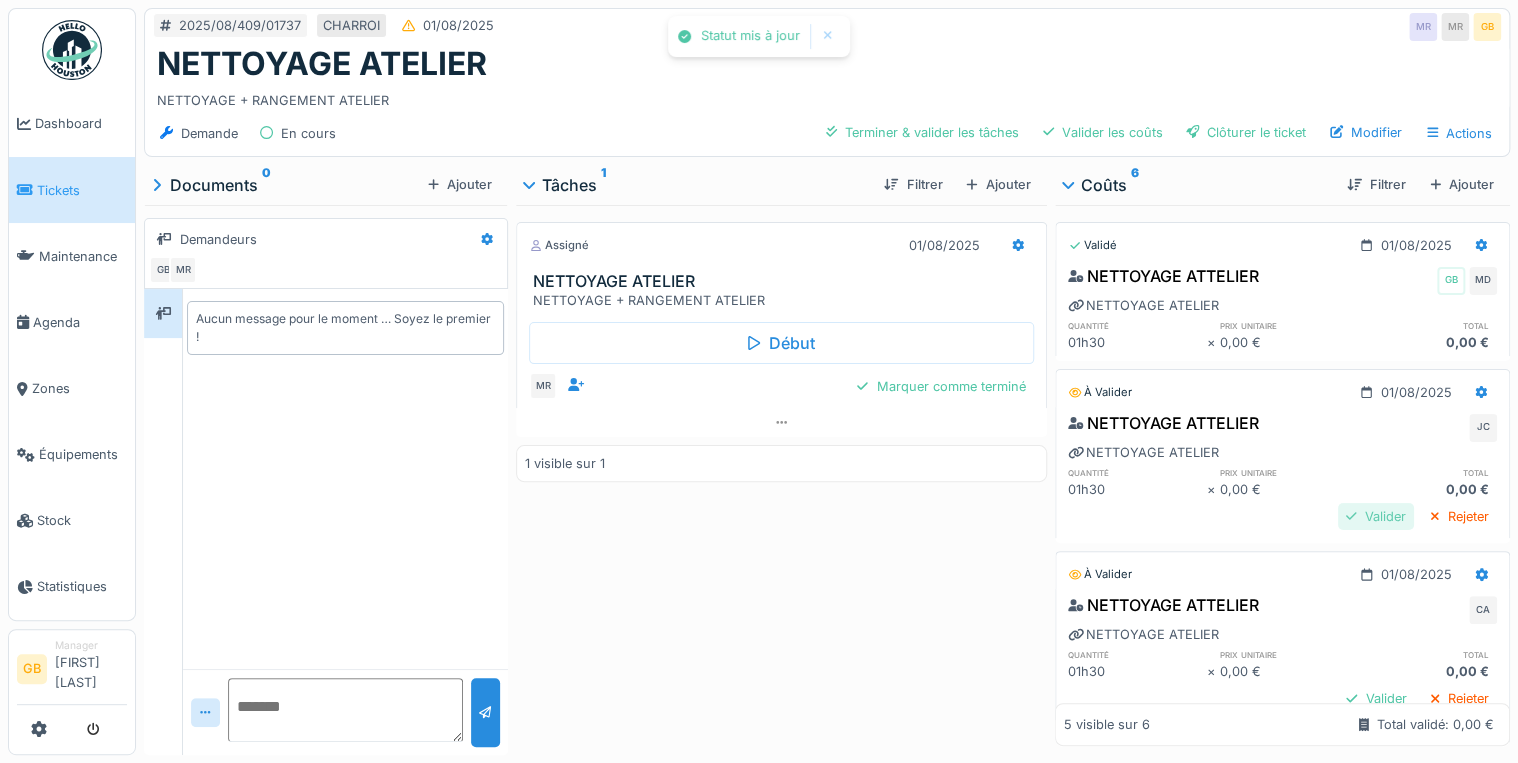 click on "Valider" at bounding box center (1376, 516) 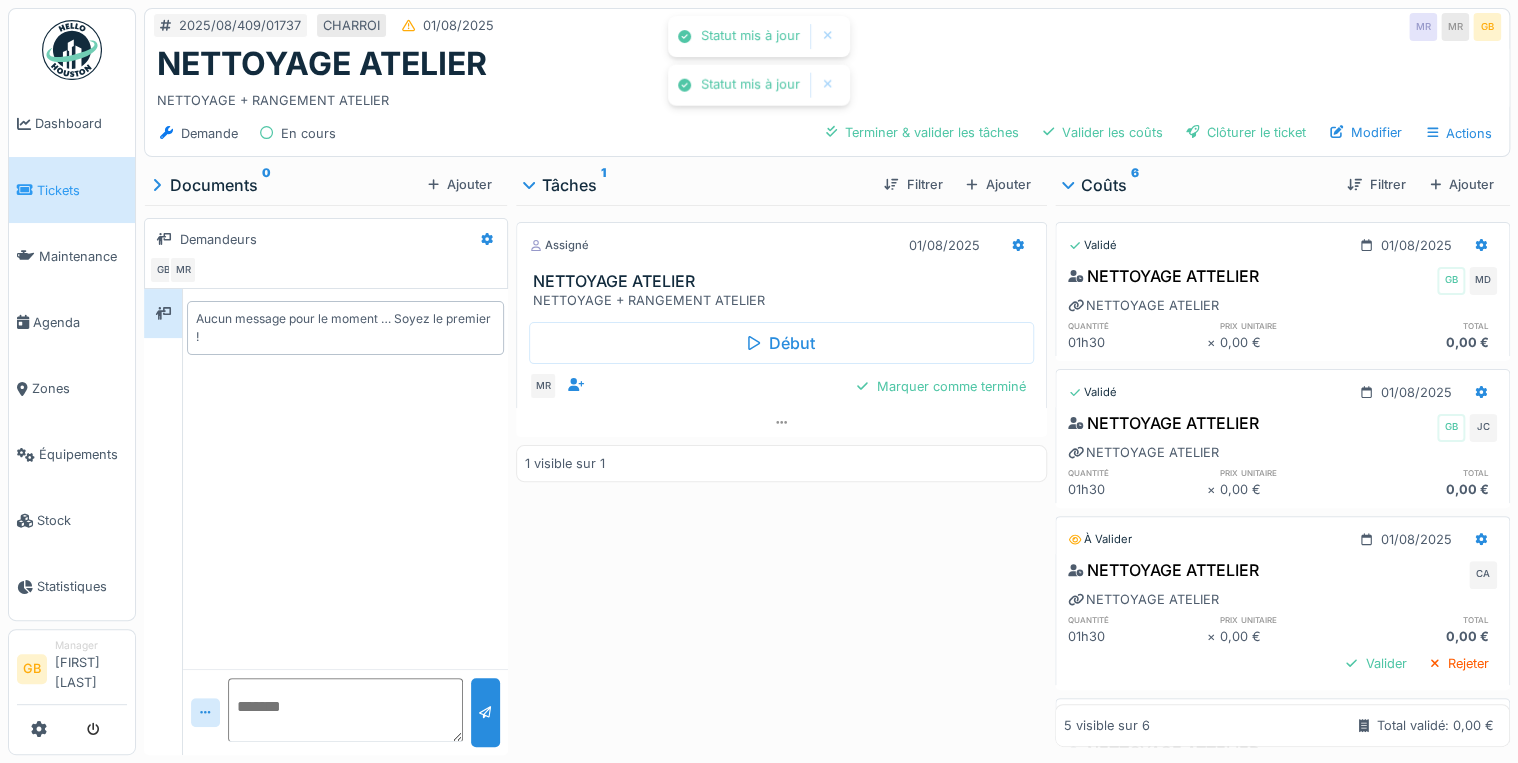 scroll, scrollTop: 240, scrollLeft: 0, axis: vertical 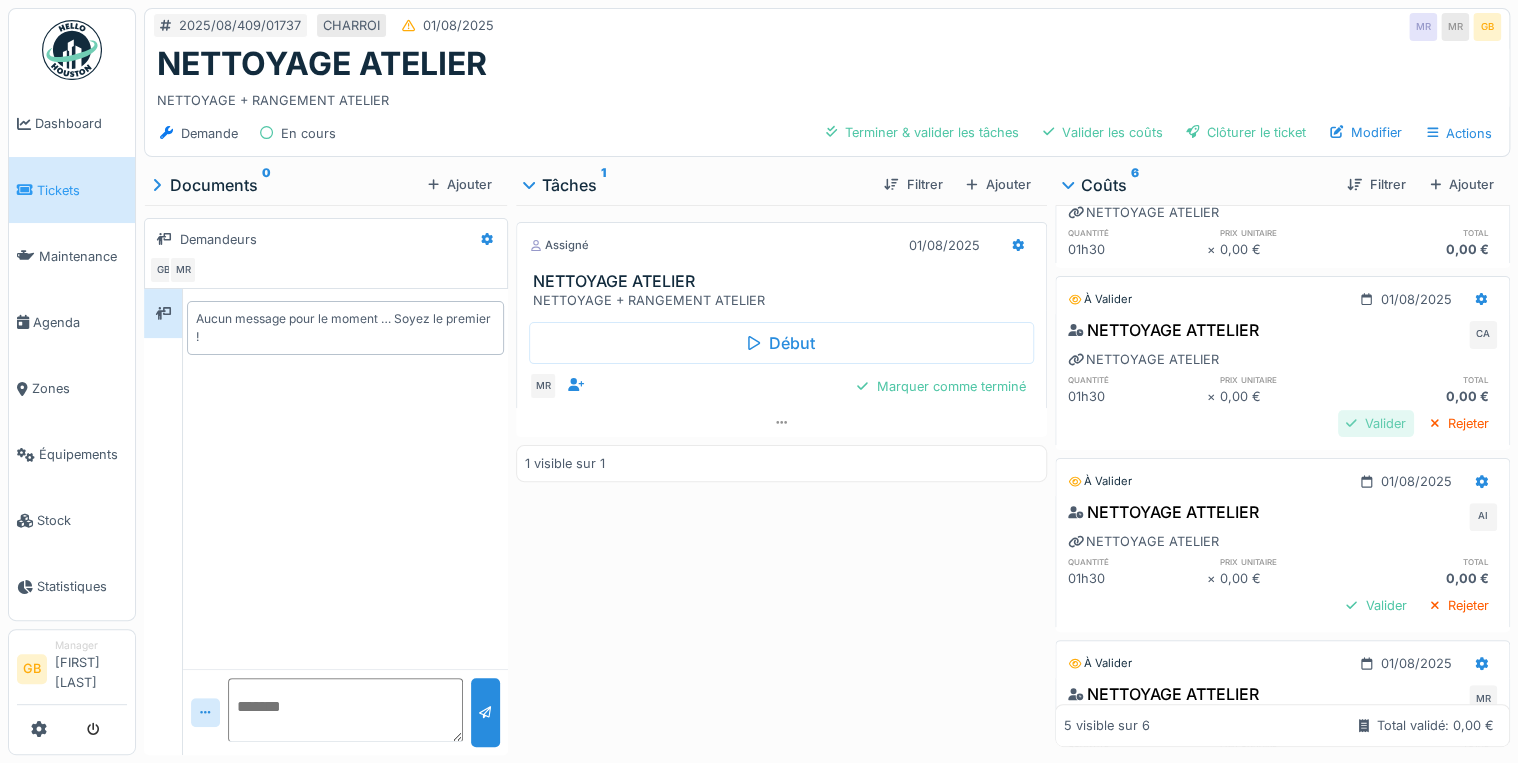 click on "Valider" at bounding box center (1376, 423) 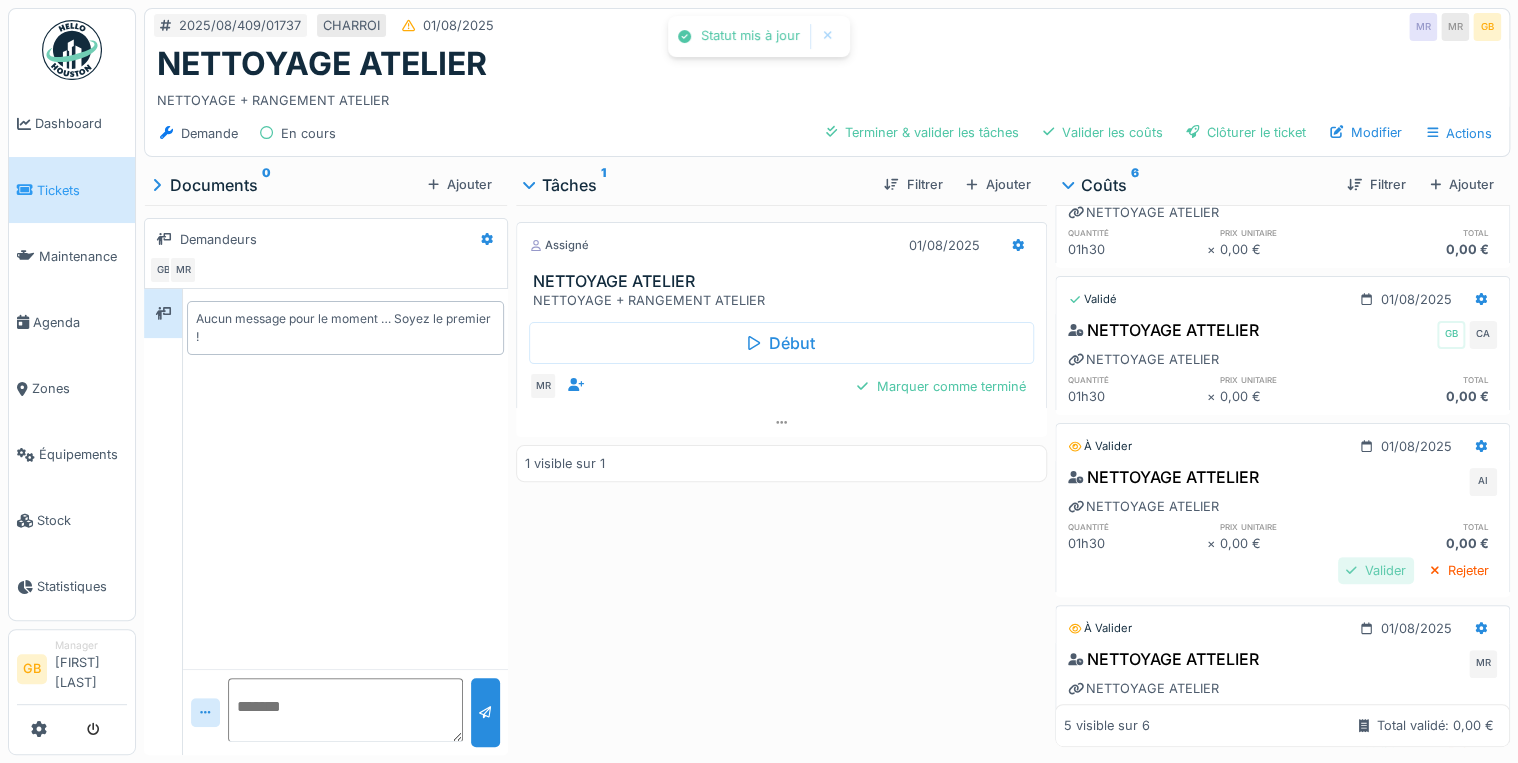 click on "Valider" at bounding box center (1376, 570) 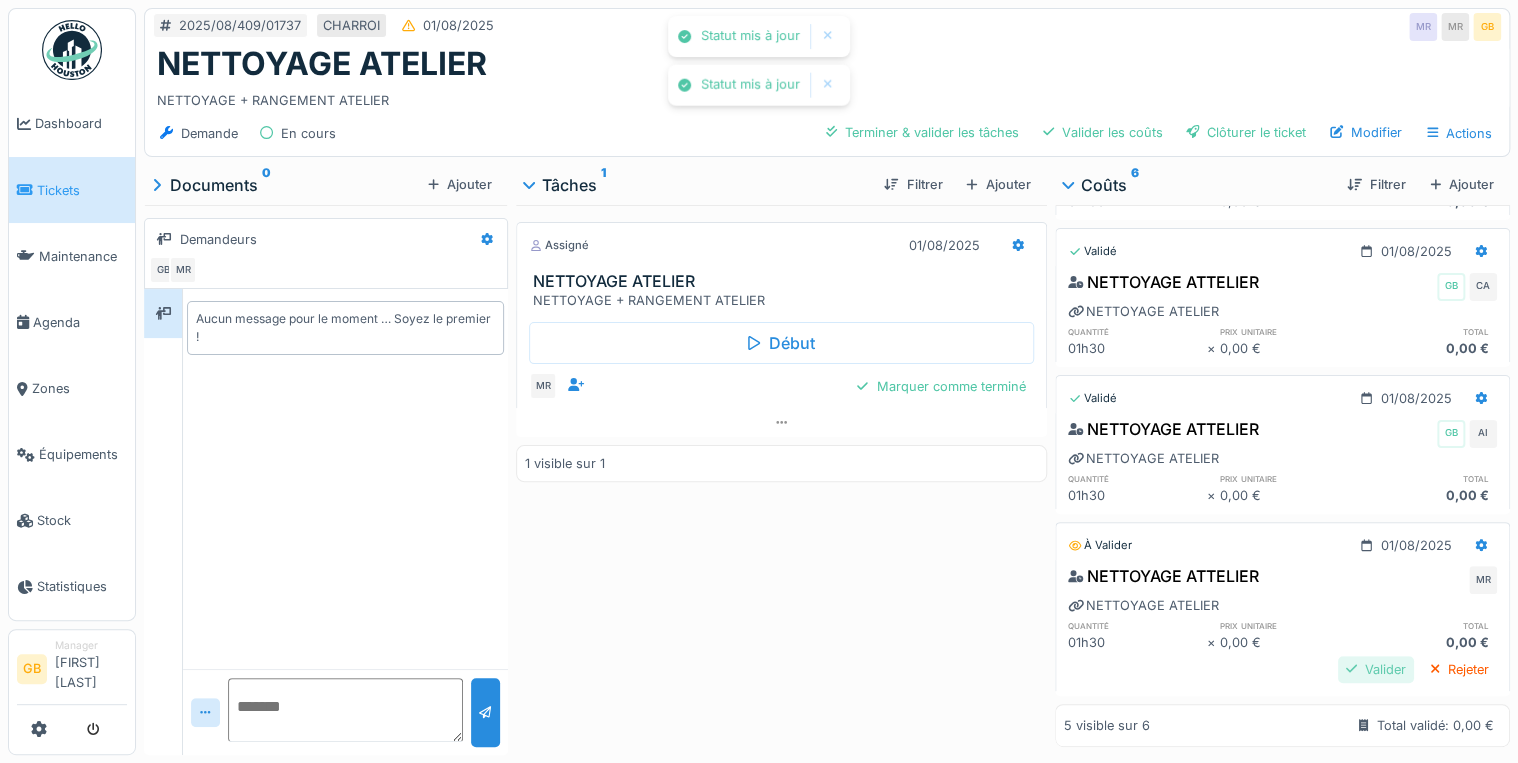 click on "Valider" at bounding box center [1376, 669] 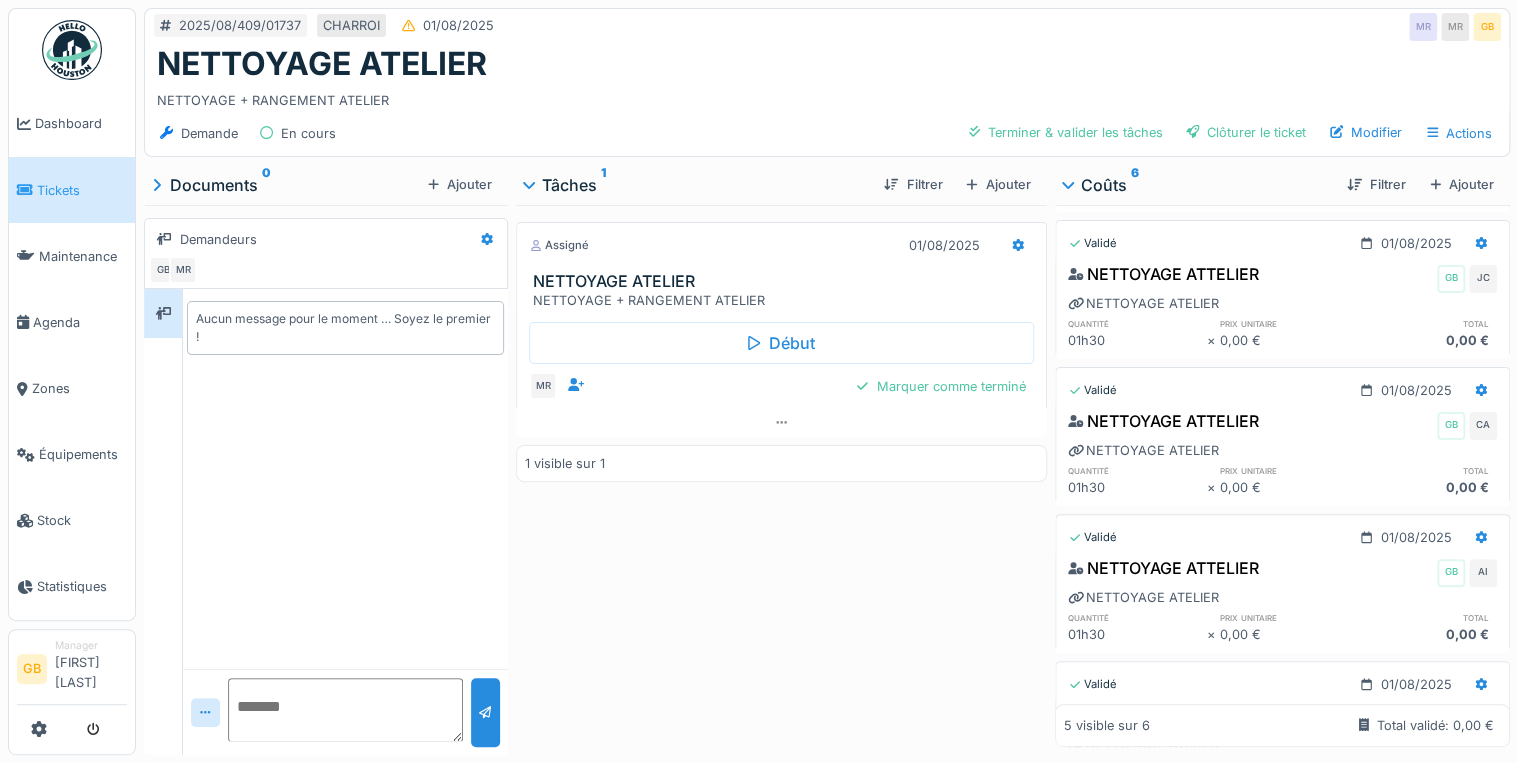 scroll, scrollTop: 0, scrollLeft: 0, axis: both 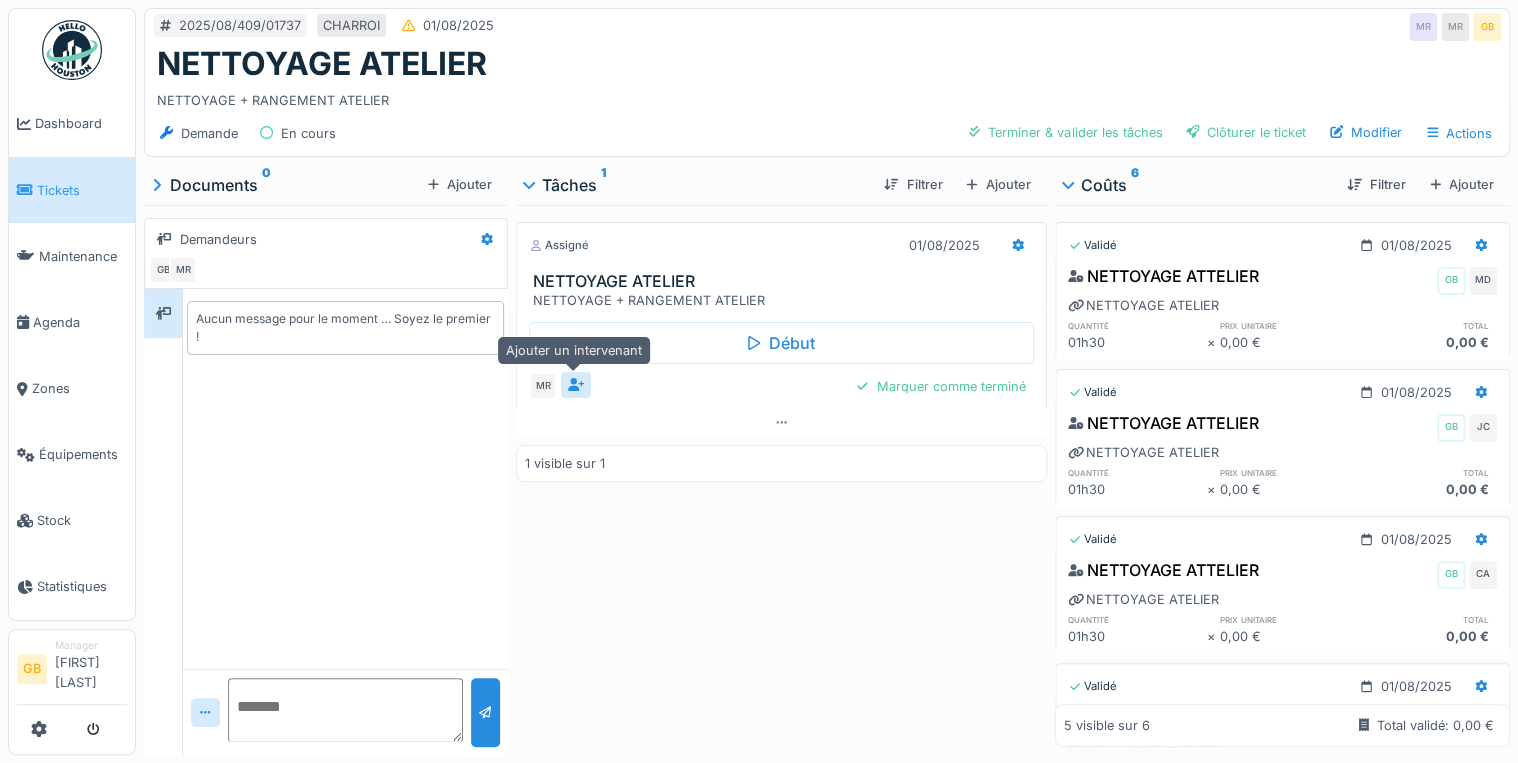 click 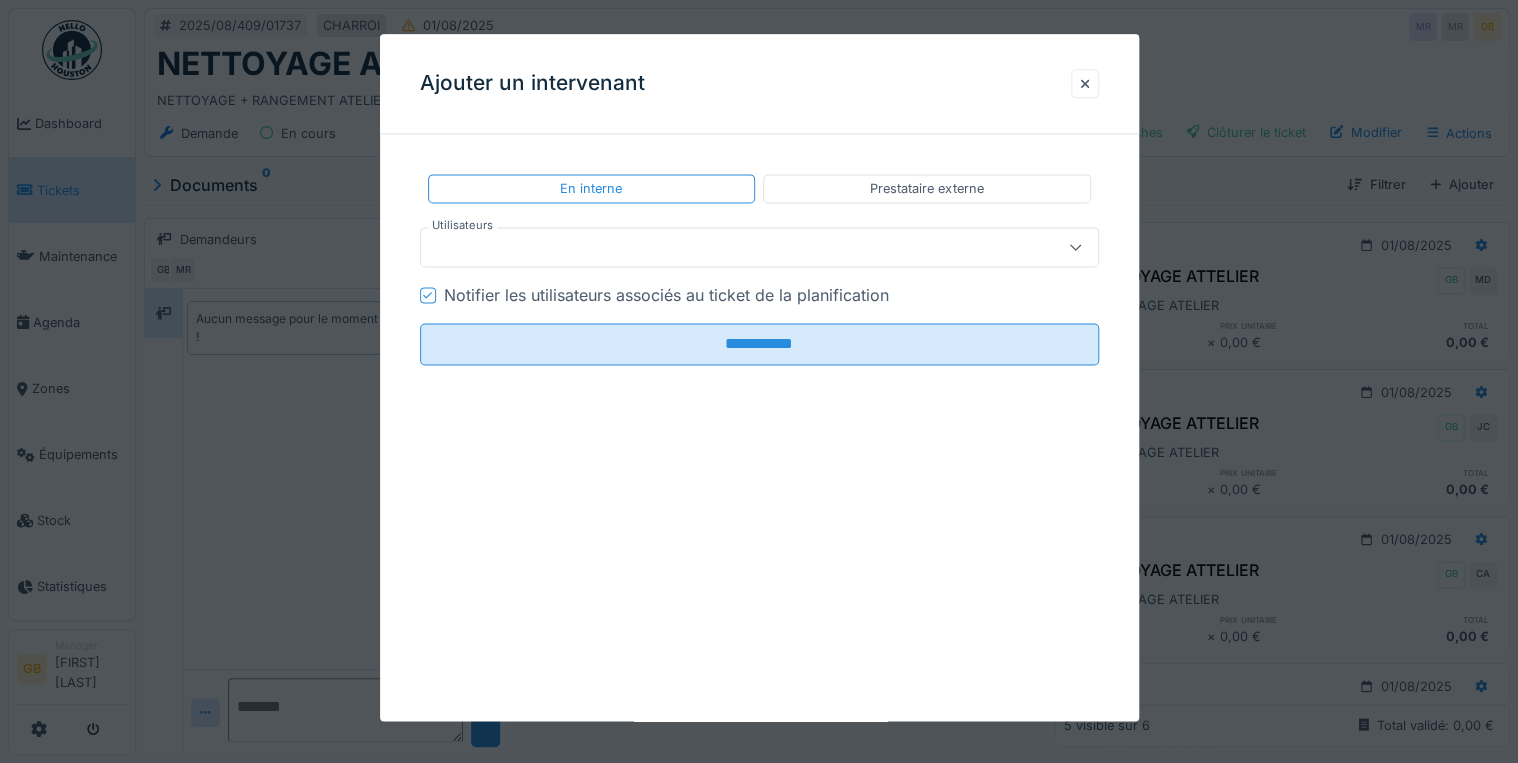 click on "Notifier les utilisateurs associés au ticket de la planification" at bounding box center [666, 296] 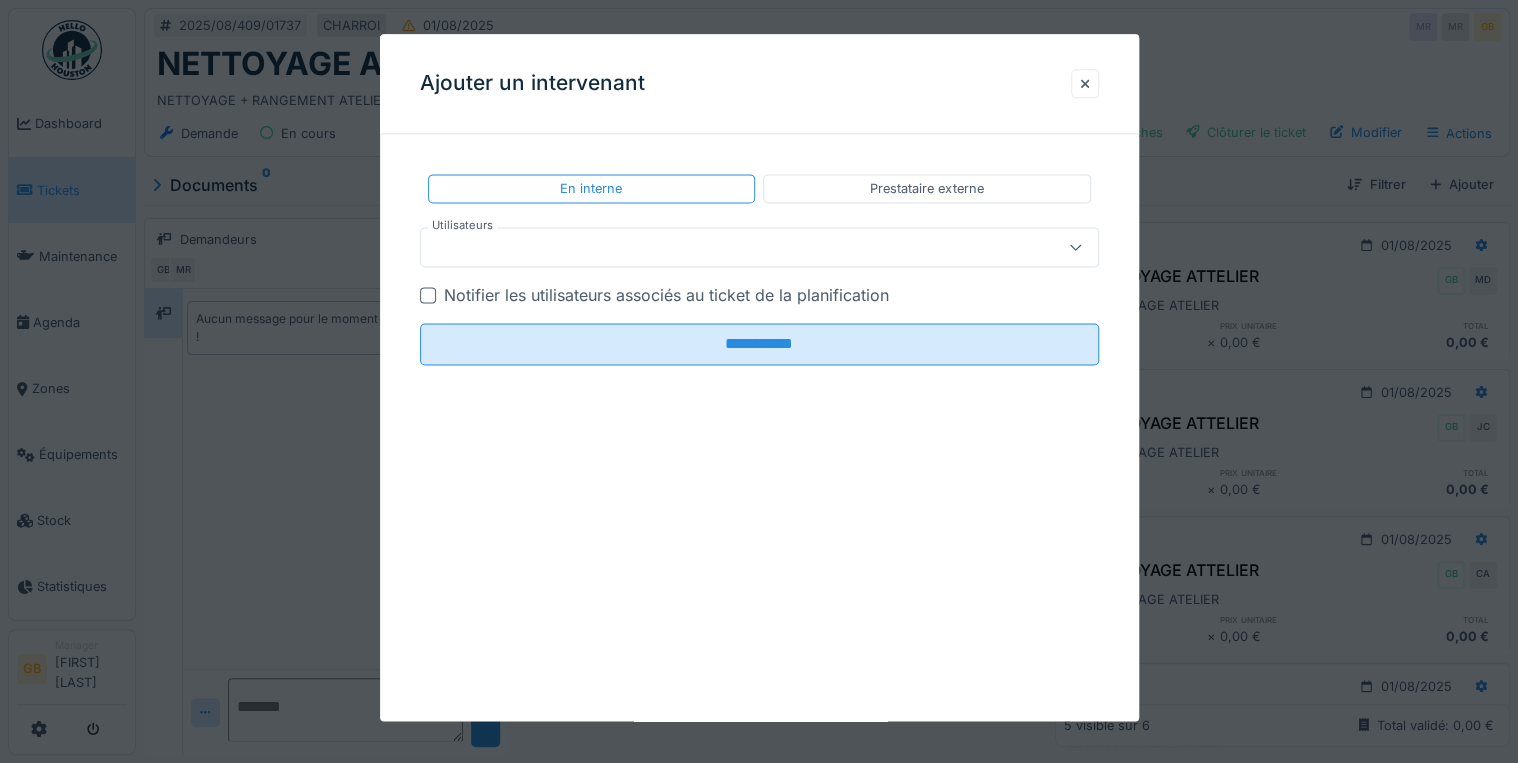 click at bounding box center [725, 248] 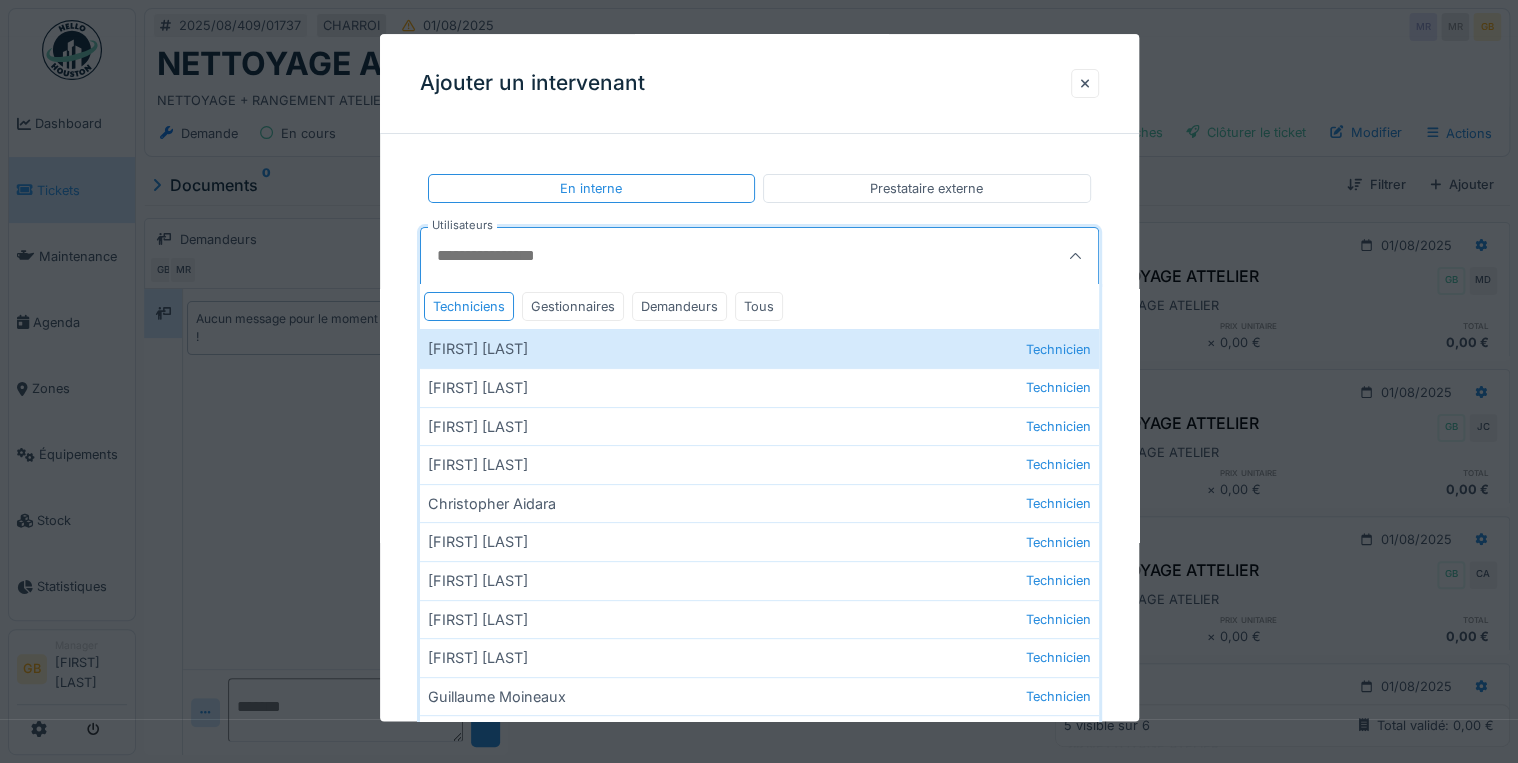 click on "Utilisateurs" at bounding box center (713, 257) 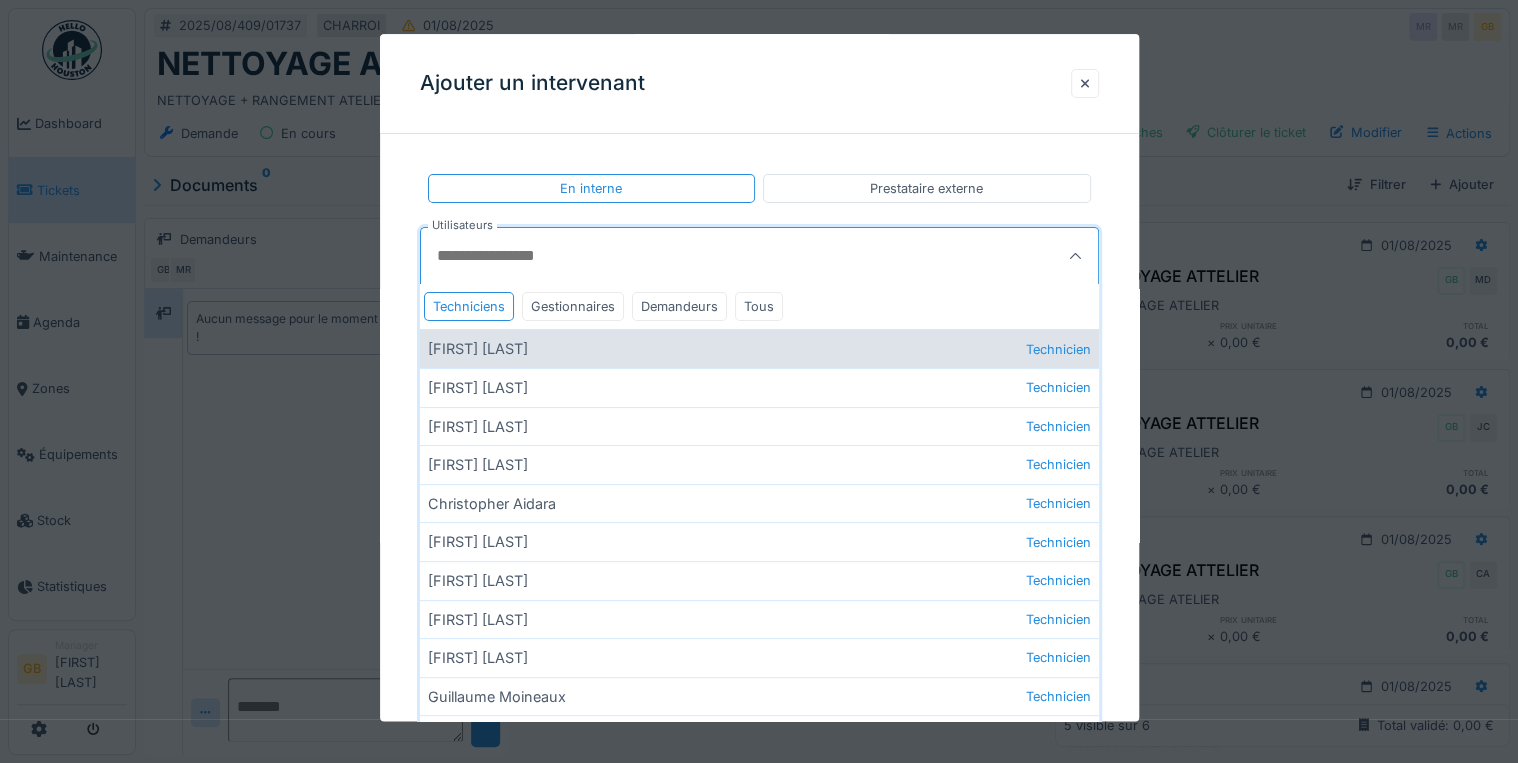click on "[FIRST] [LAST]   Technicien" at bounding box center (759, 349) 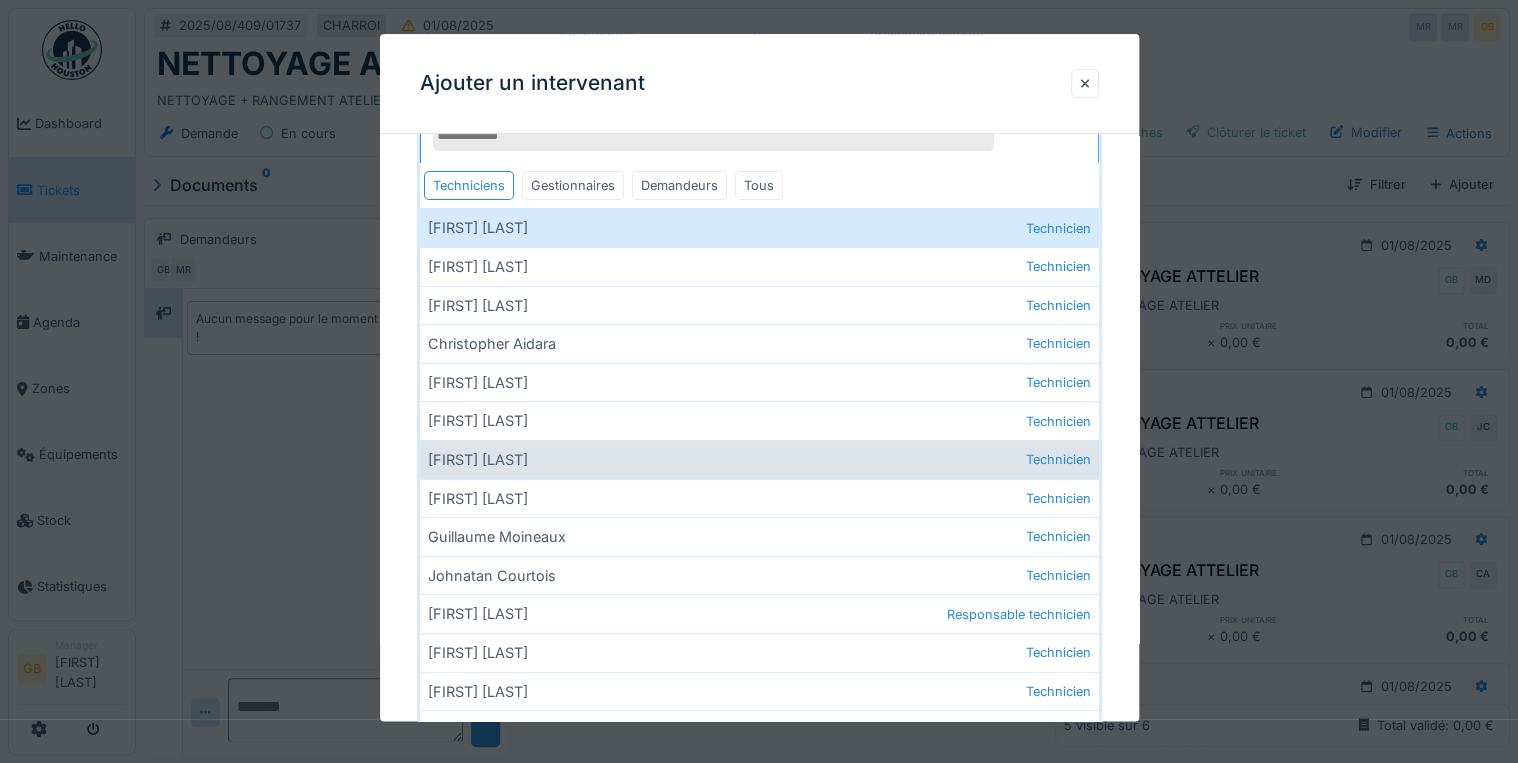 scroll, scrollTop: 160, scrollLeft: 0, axis: vertical 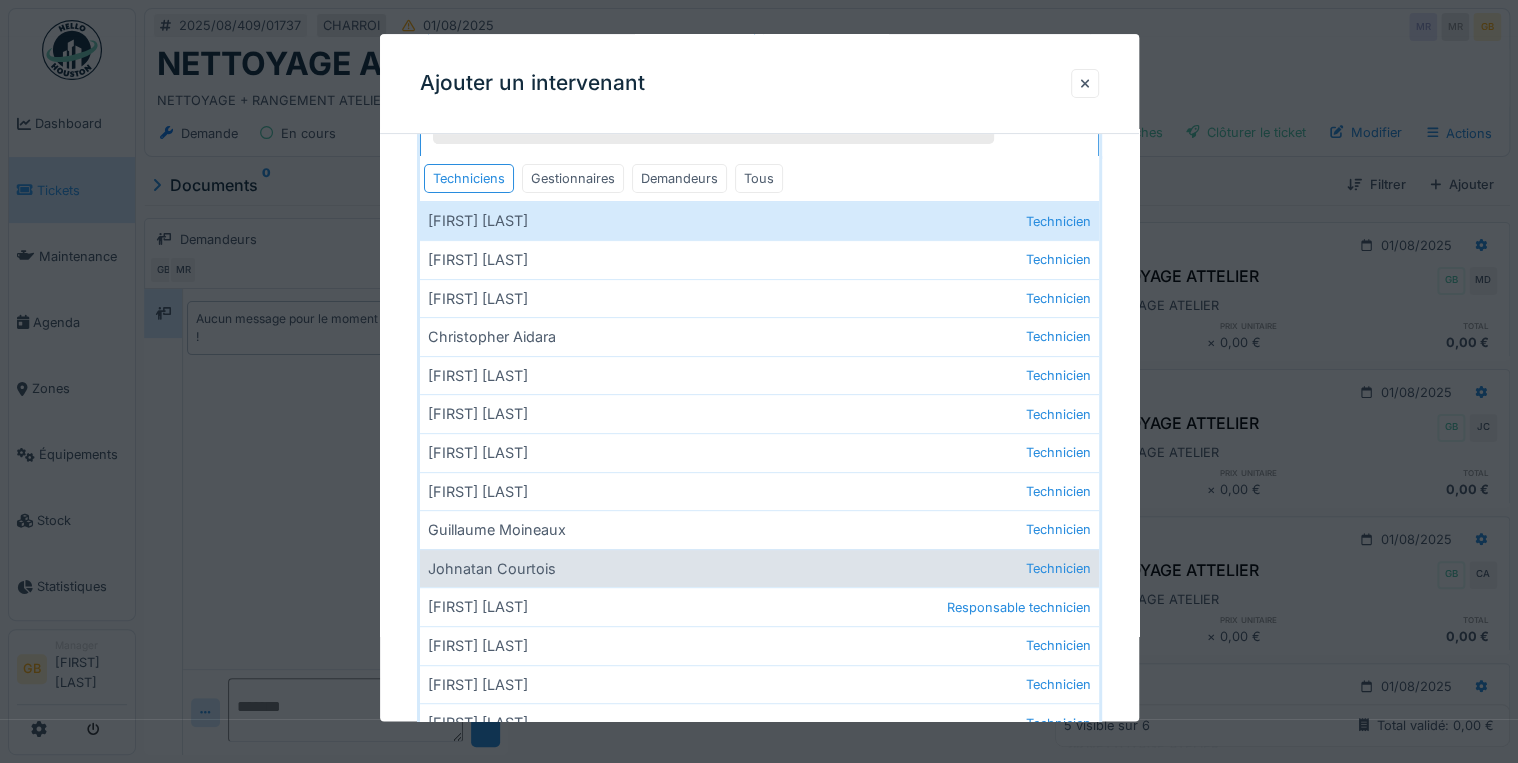 click on "[FIRST] [LAST]   Technicien" at bounding box center (759, 568) 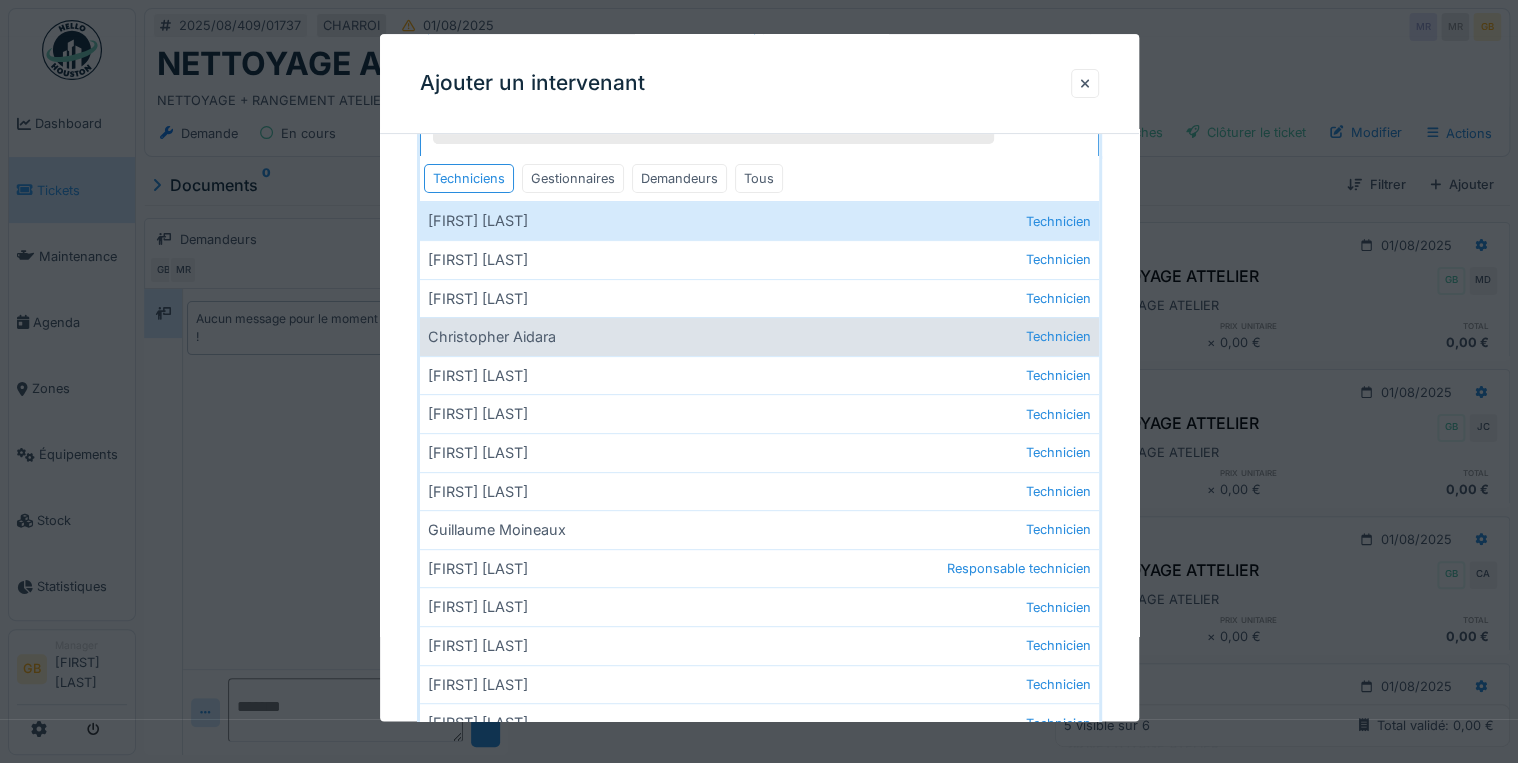 click on "[FIRST] [LAST]   Technicien" at bounding box center (759, 337) 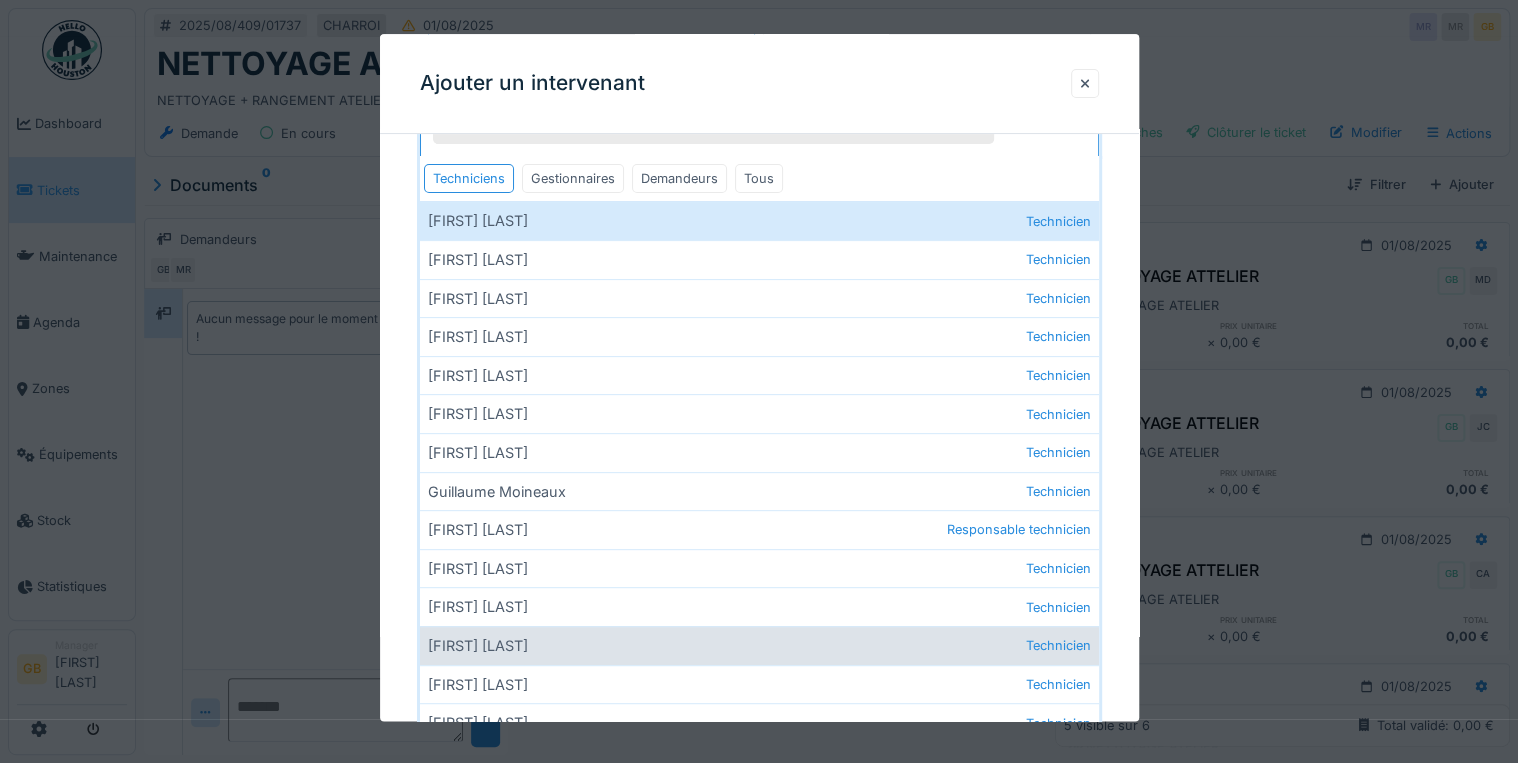 click on "[FIRST] [LAST]   Technicien" at bounding box center [759, 645] 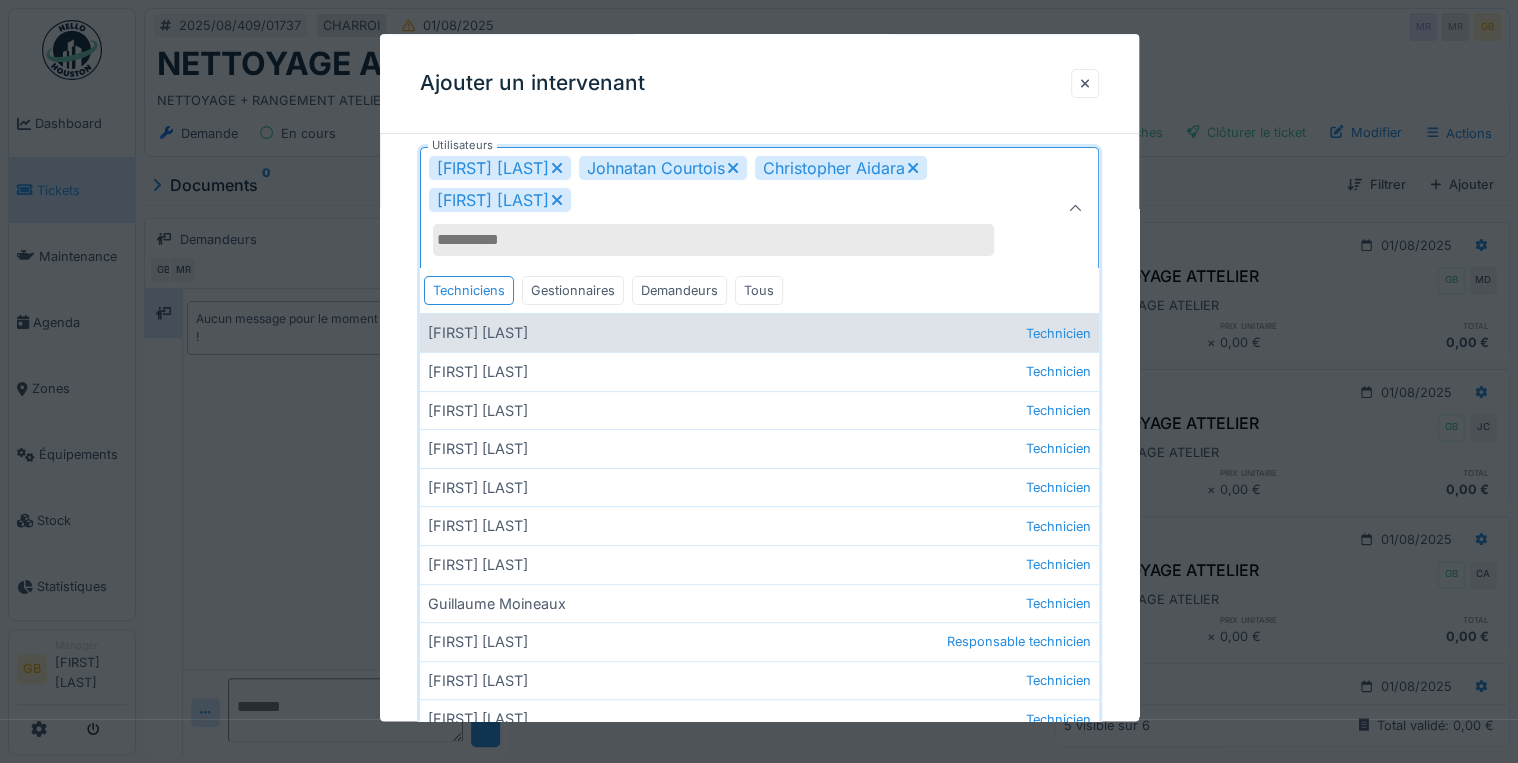scroll, scrollTop: 0, scrollLeft: 0, axis: both 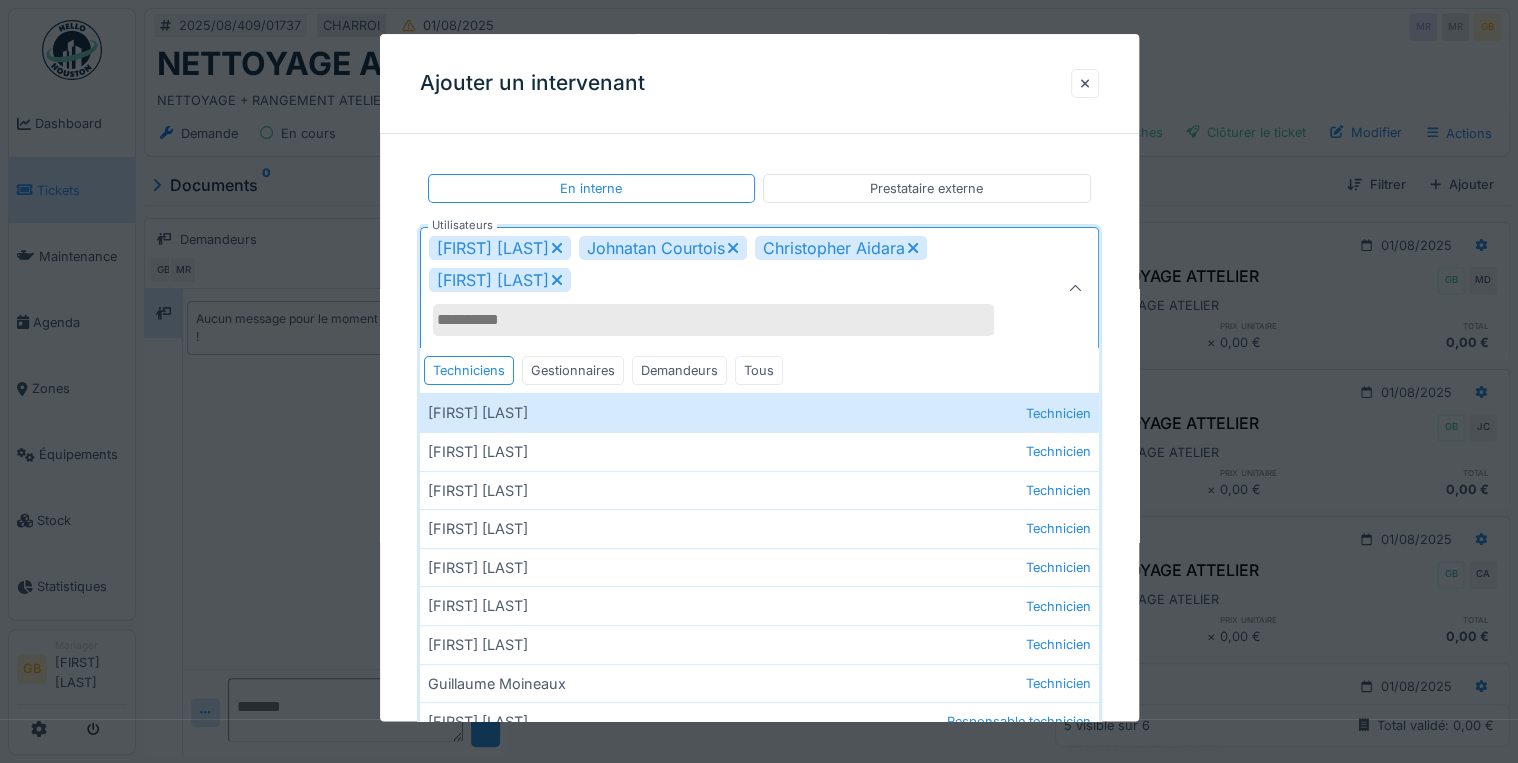 click on "[FIRST] [LAST]   [FIRST] [LAST]   [FIRST] [LAST]   [FIRST] [LAST]" at bounding box center [725, 289] 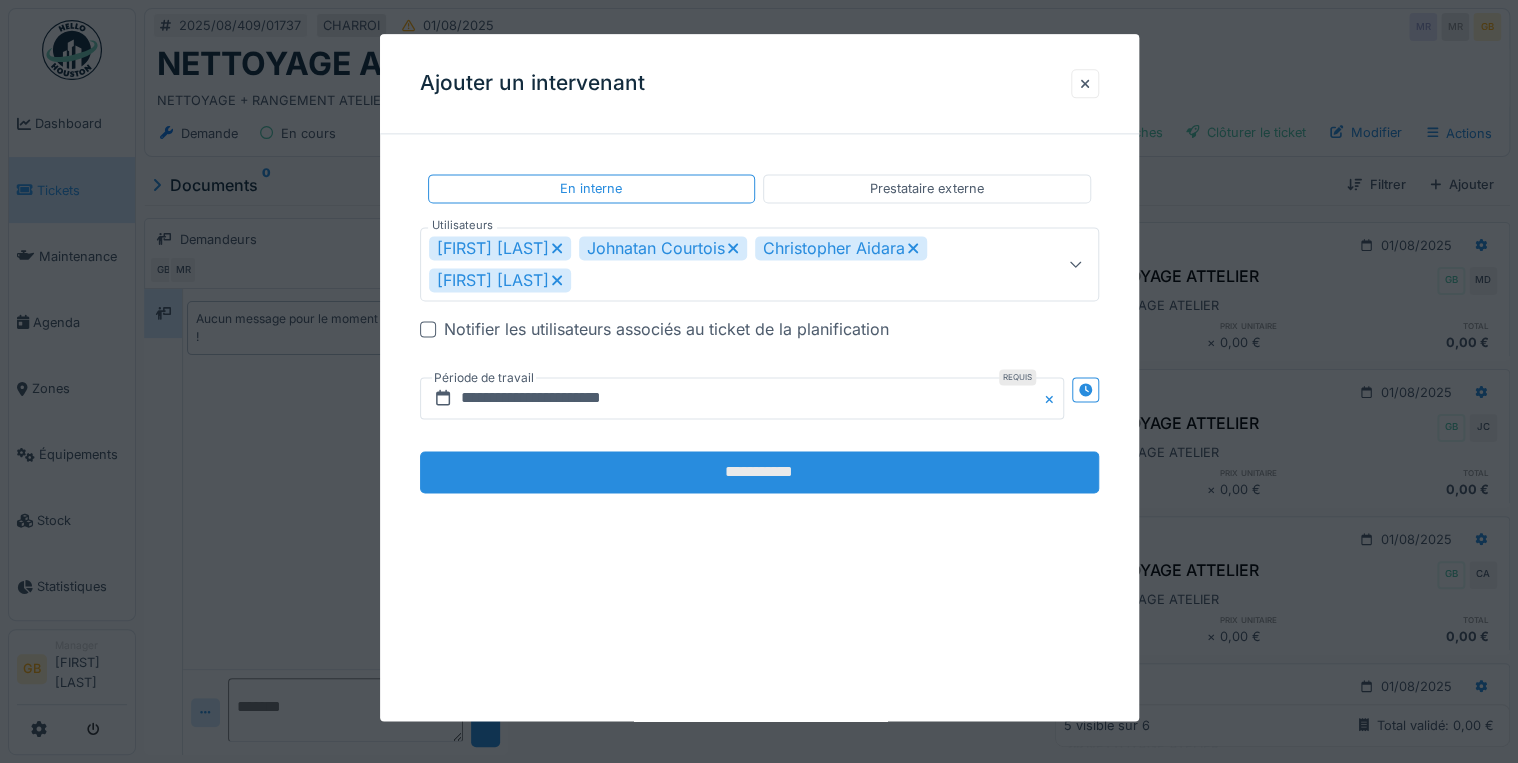click on "**********" at bounding box center [759, 473] 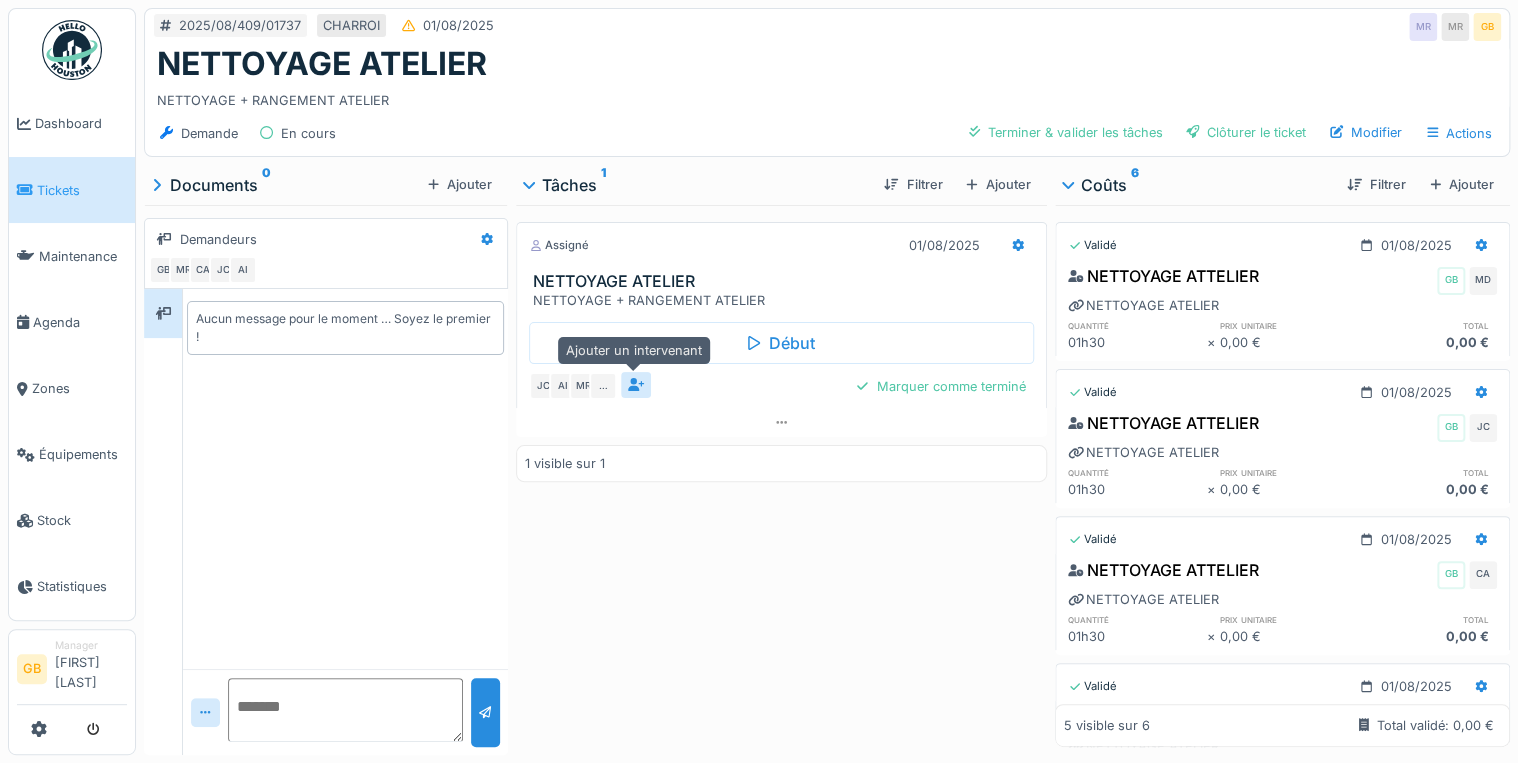 click 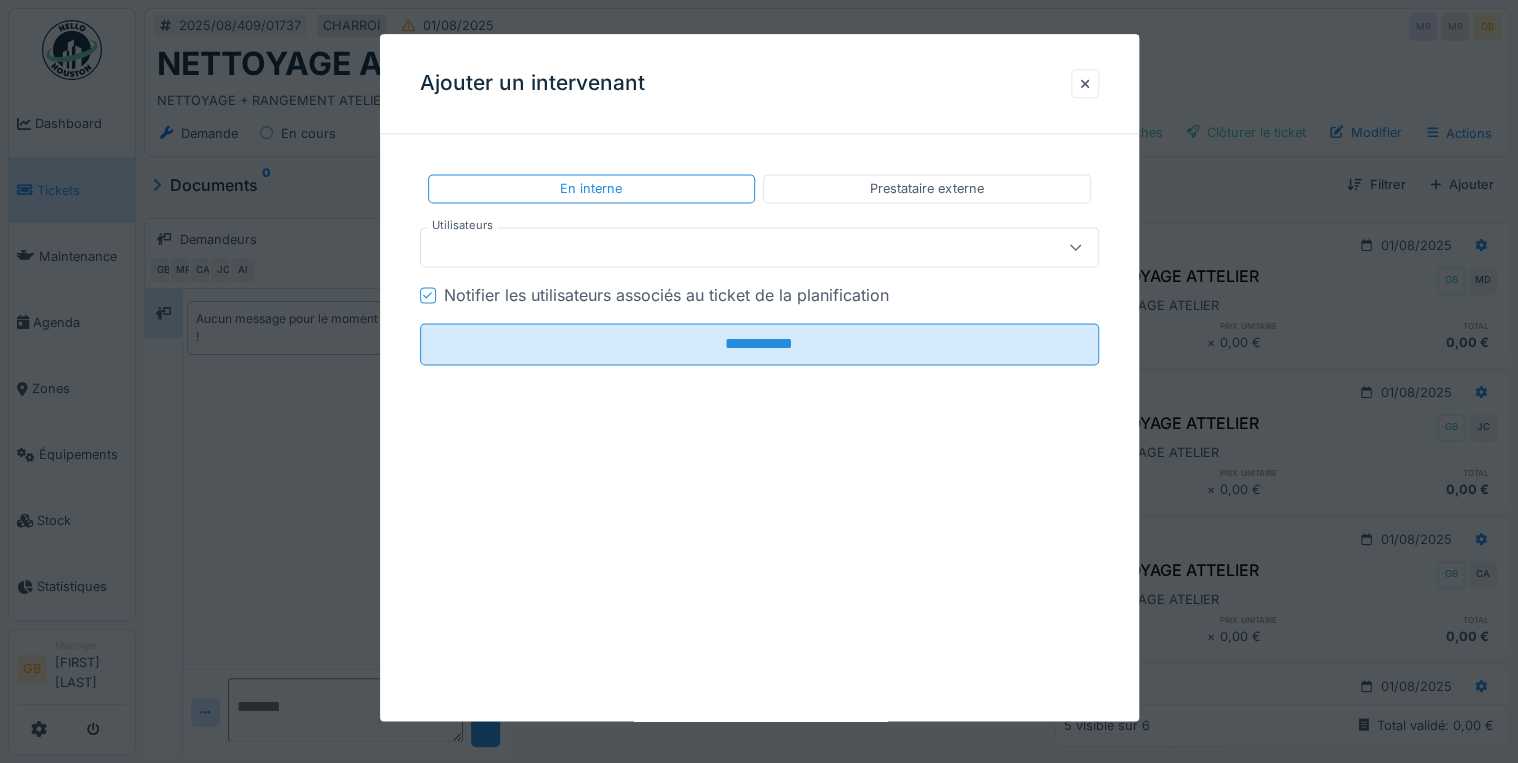 click on "Notifier les utilisateurs associés au ticket de la planification" at bounding box center [666, 296] 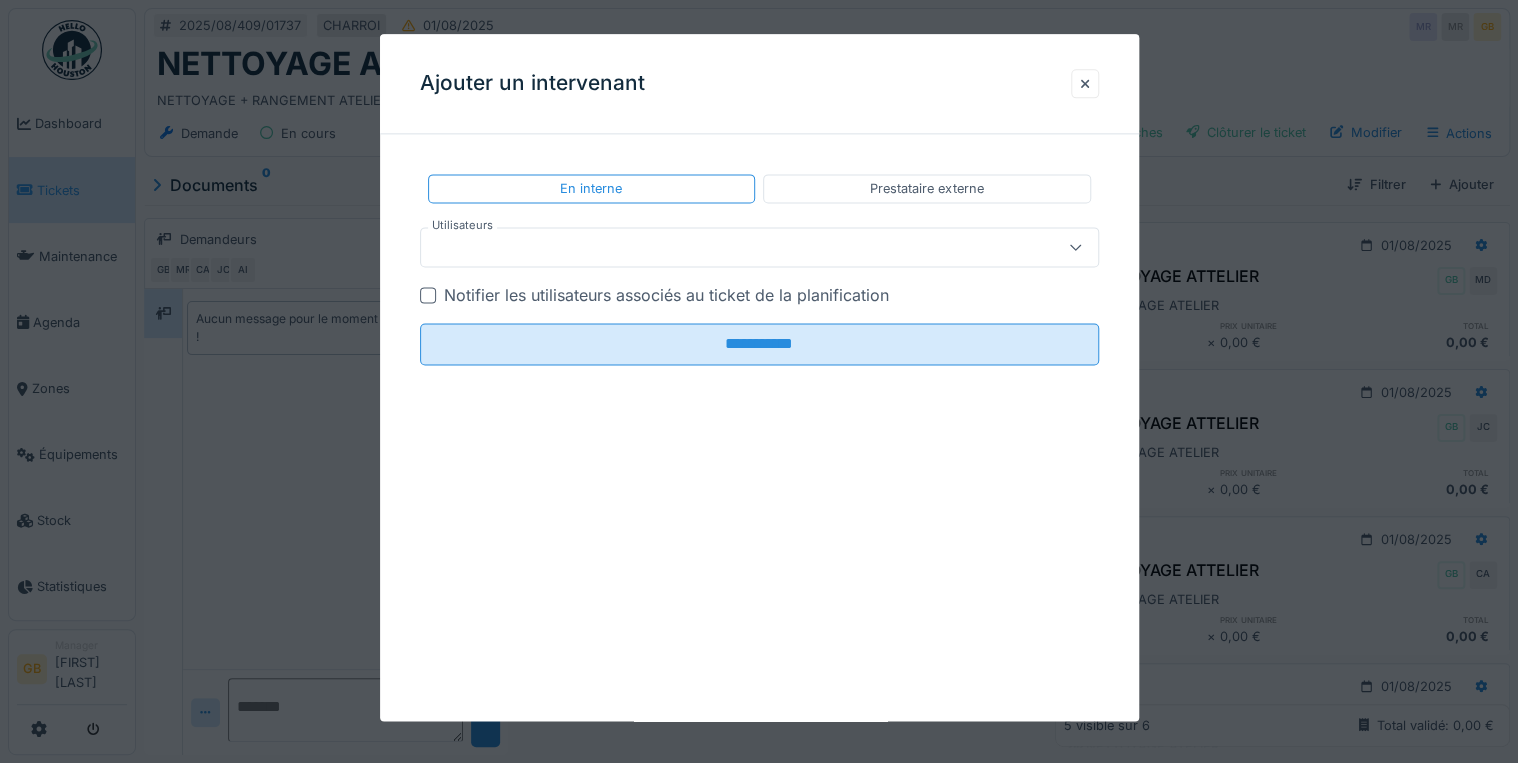 click at bounding box center [725, 248] 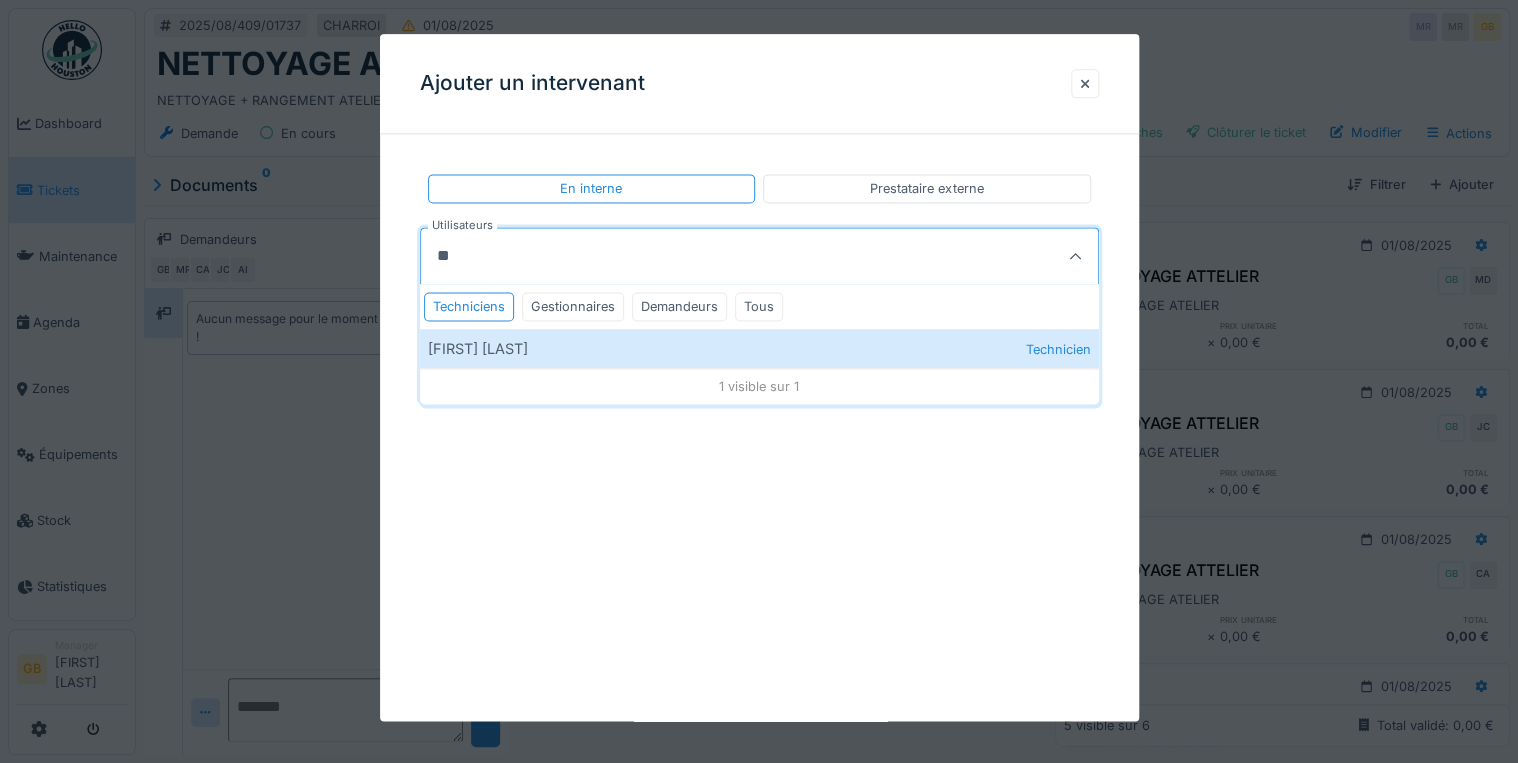 type on "*" 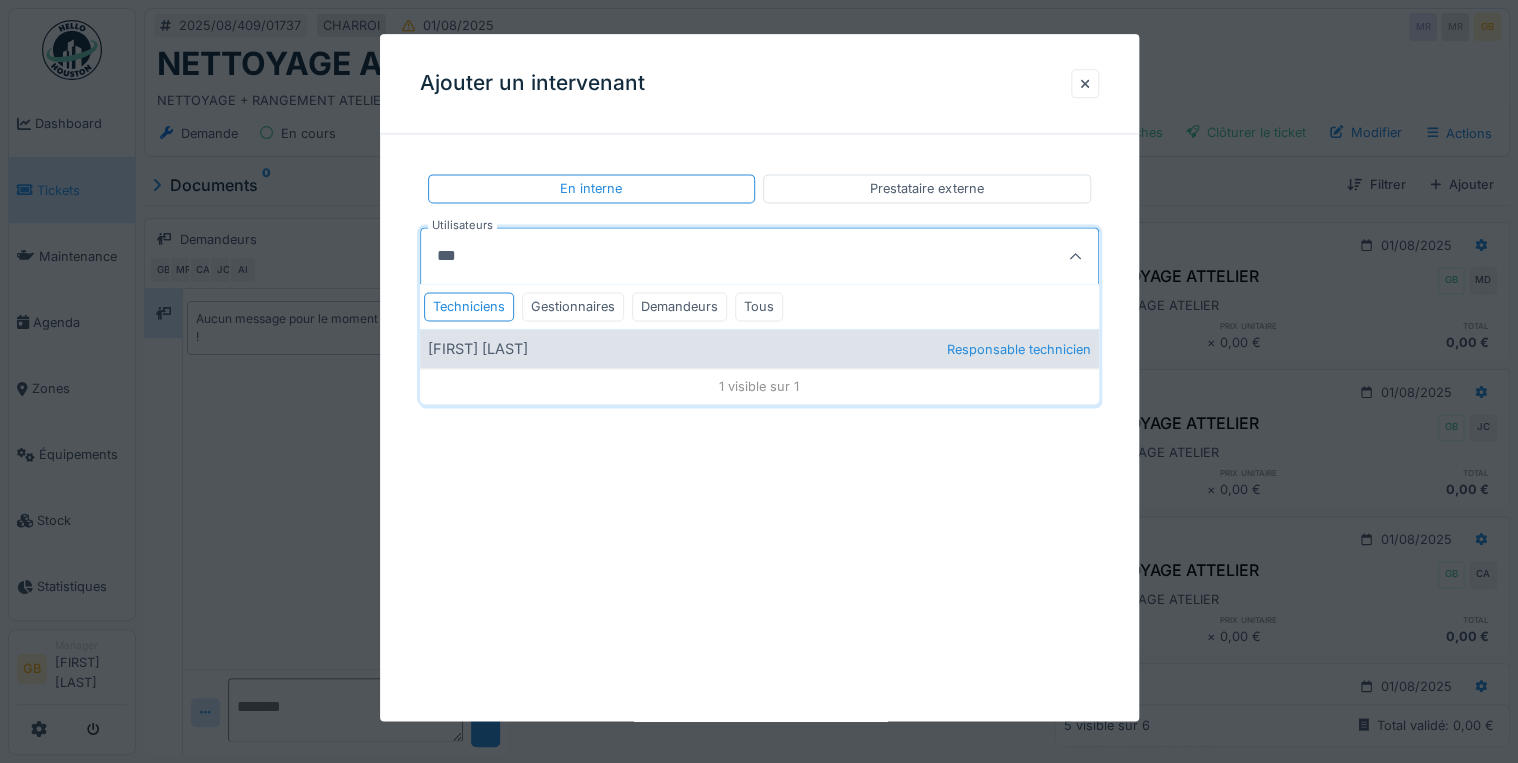 type on "***" 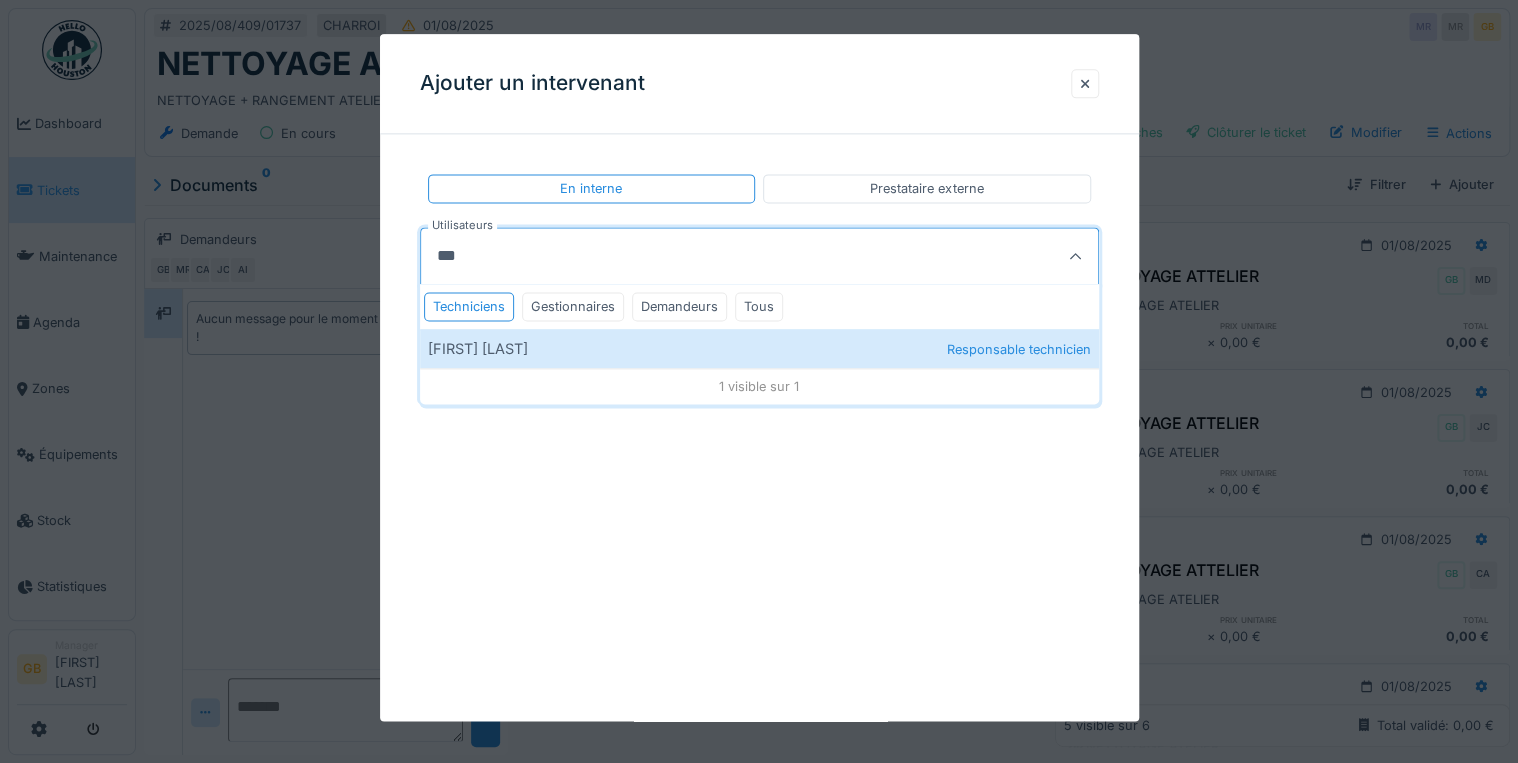 click on "[FIRST] [LAST]   Responsable technicien" at bounding box center [759, 349] 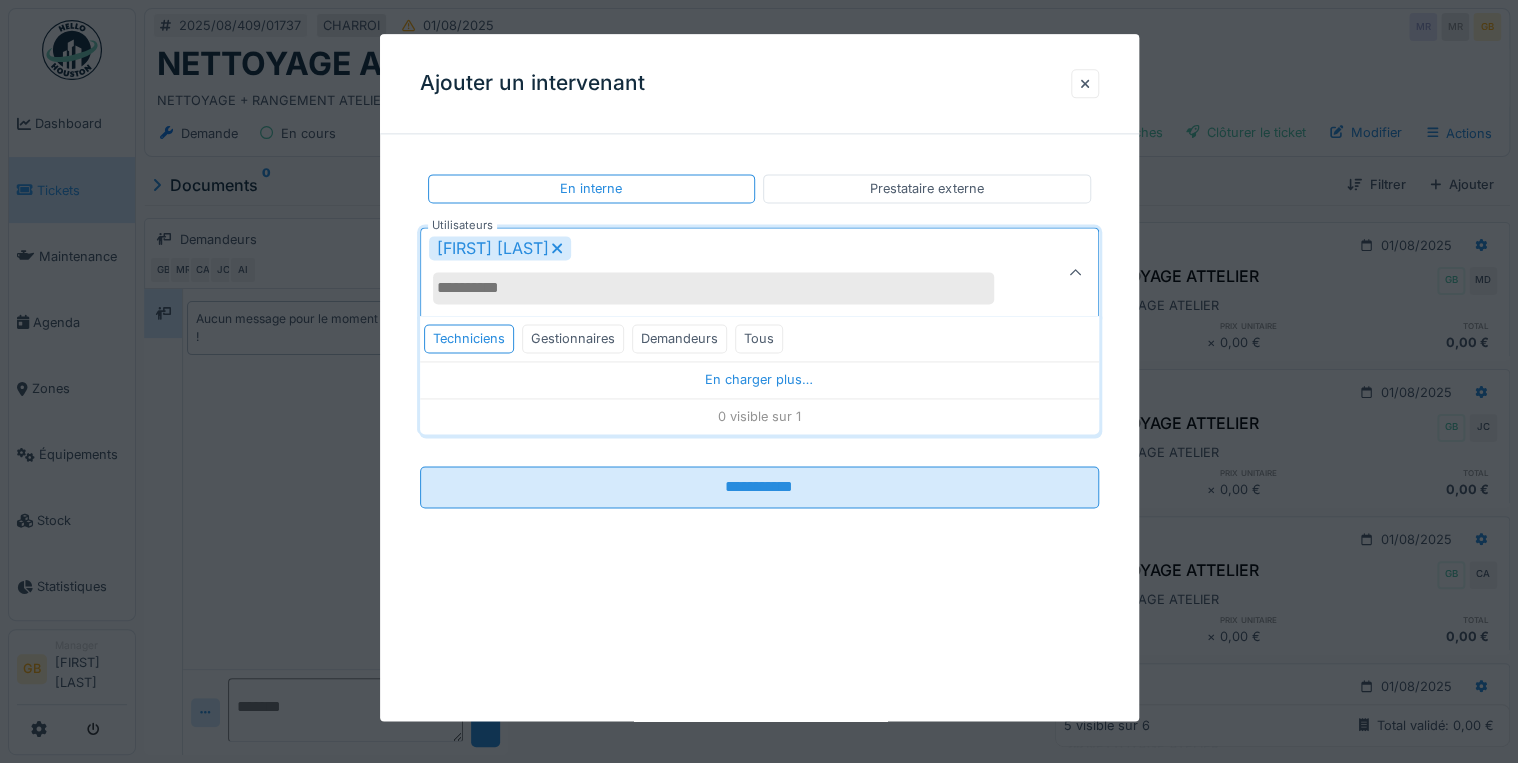 click on "[FIRST] [LAST]" at bounding box center [725, 273] 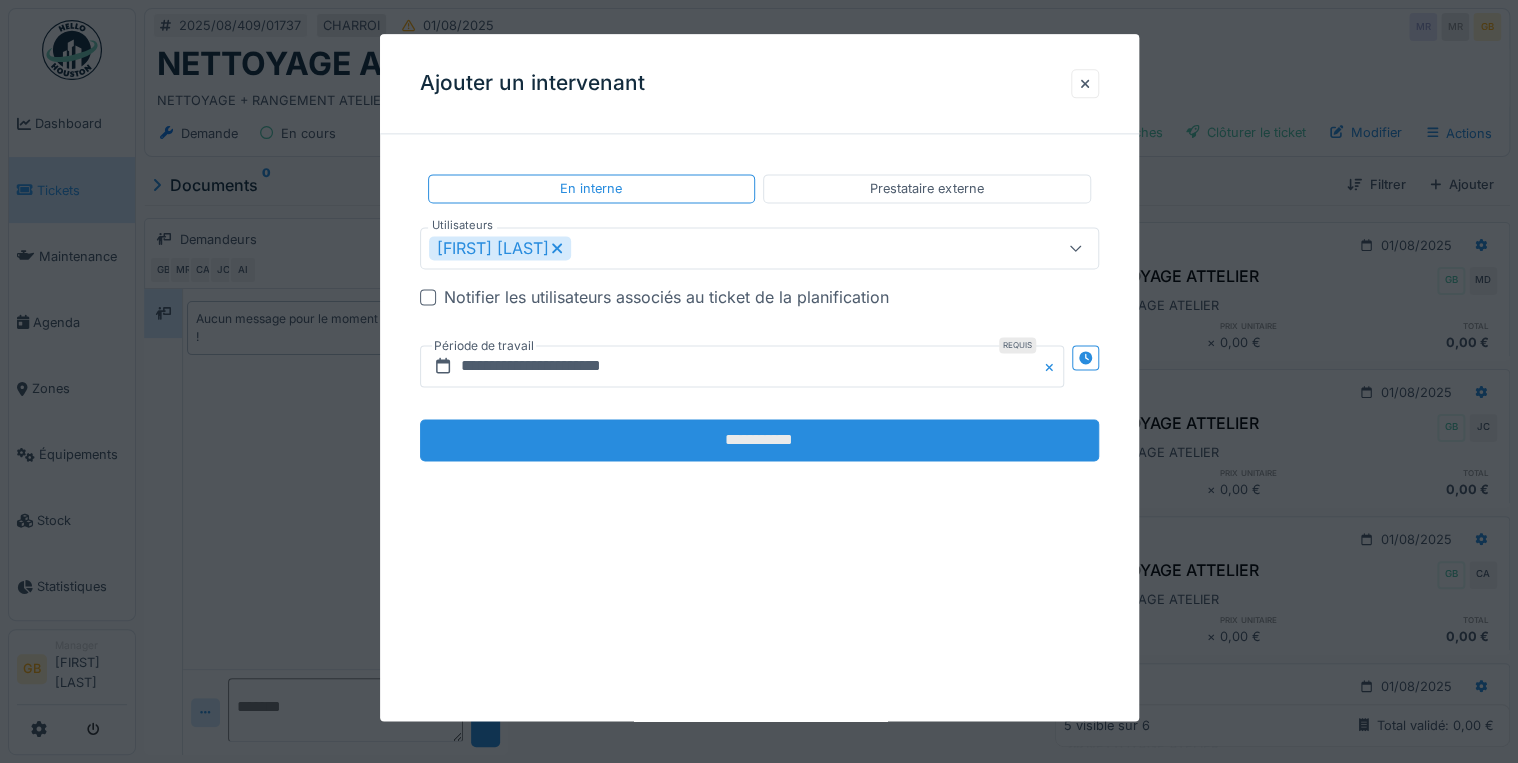 click on "**********" at bounding box center (759, 441) 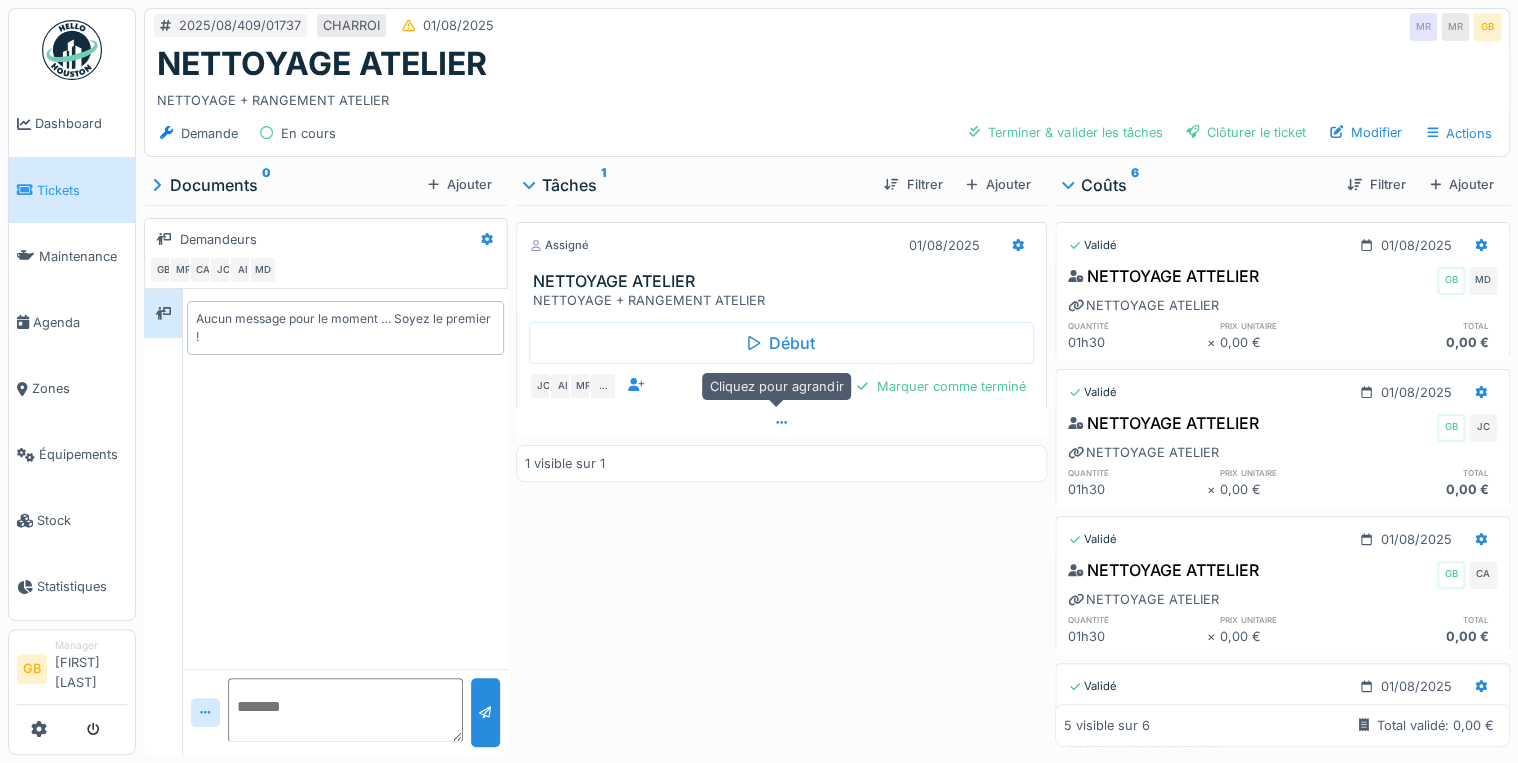click at bounding box center (781, 422) 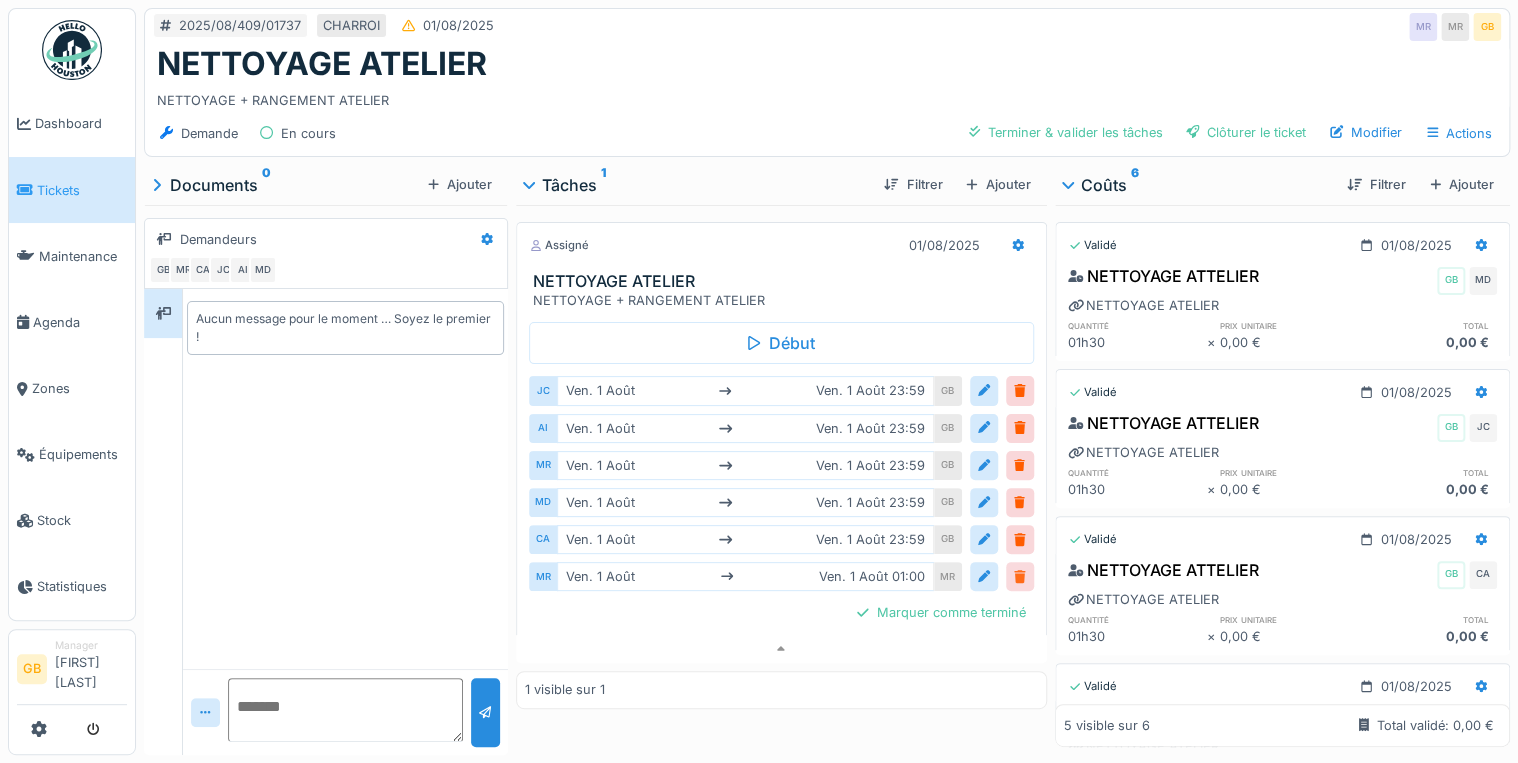 click at bounding box center [1019, 576] 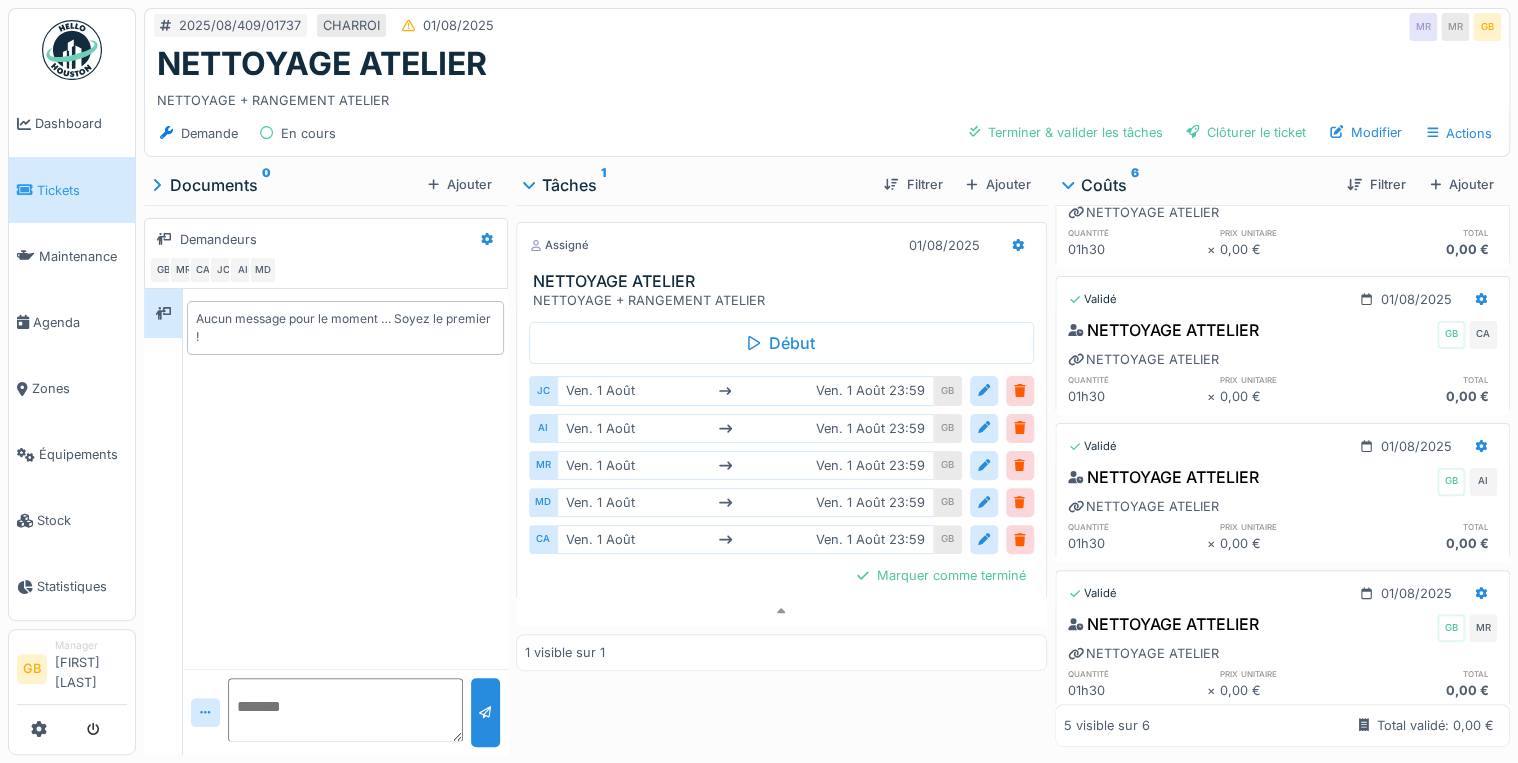 scroll, scrollTop: 270, scrollLeft: 0, axis: vertical 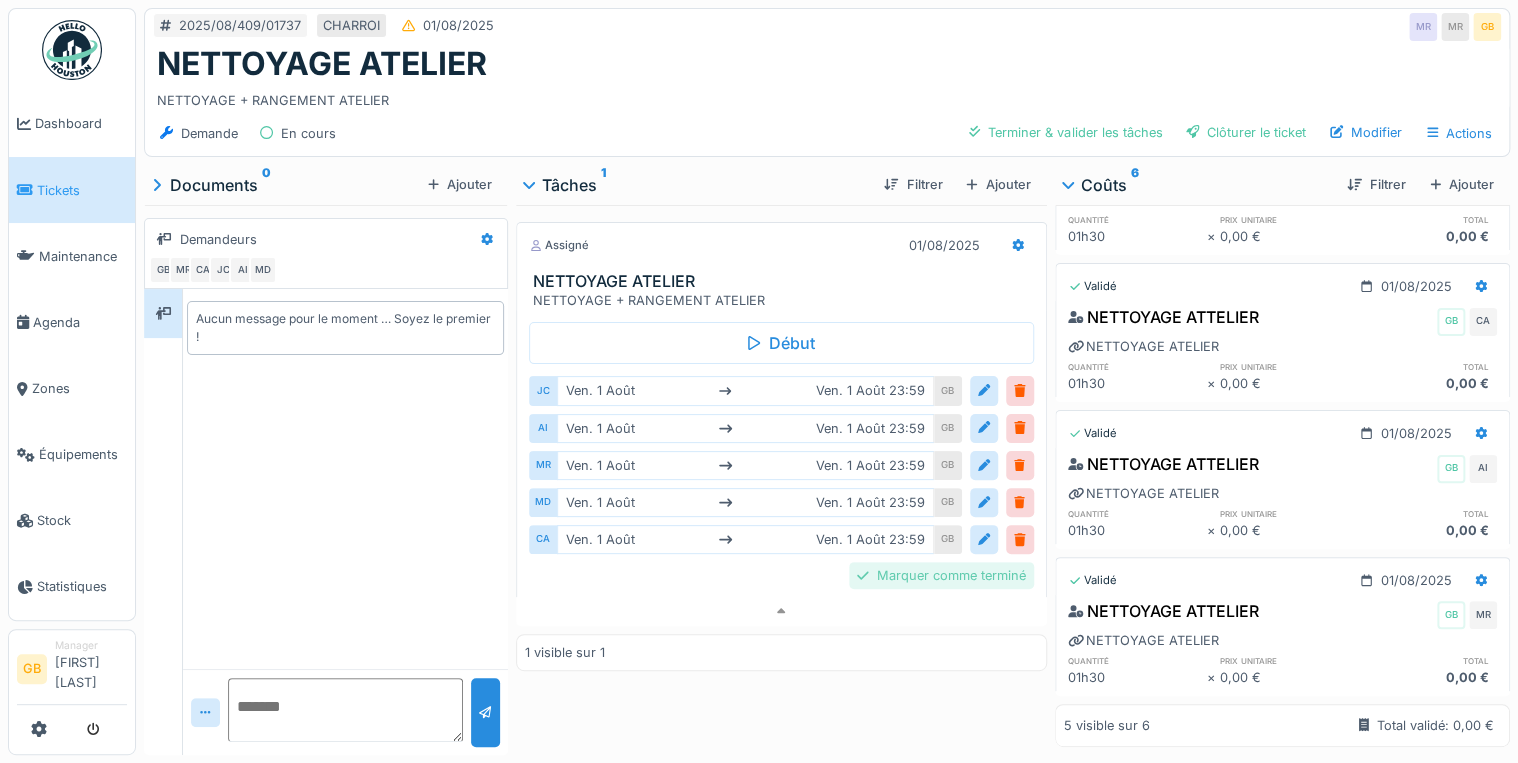 click on "Marquer comme terminé" at bounding box center (941, 575) 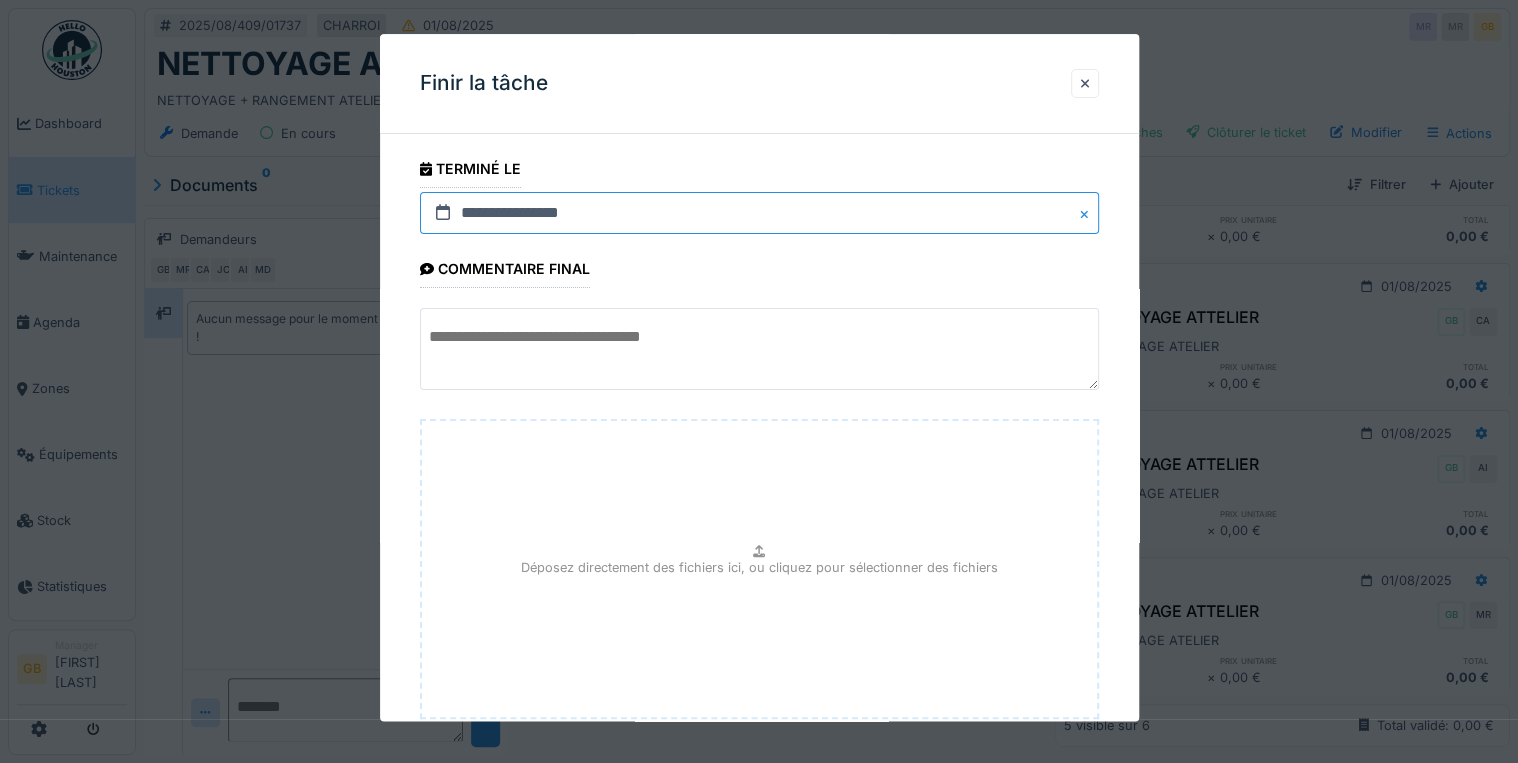 click on "**********" at bounding box center (759, 213) 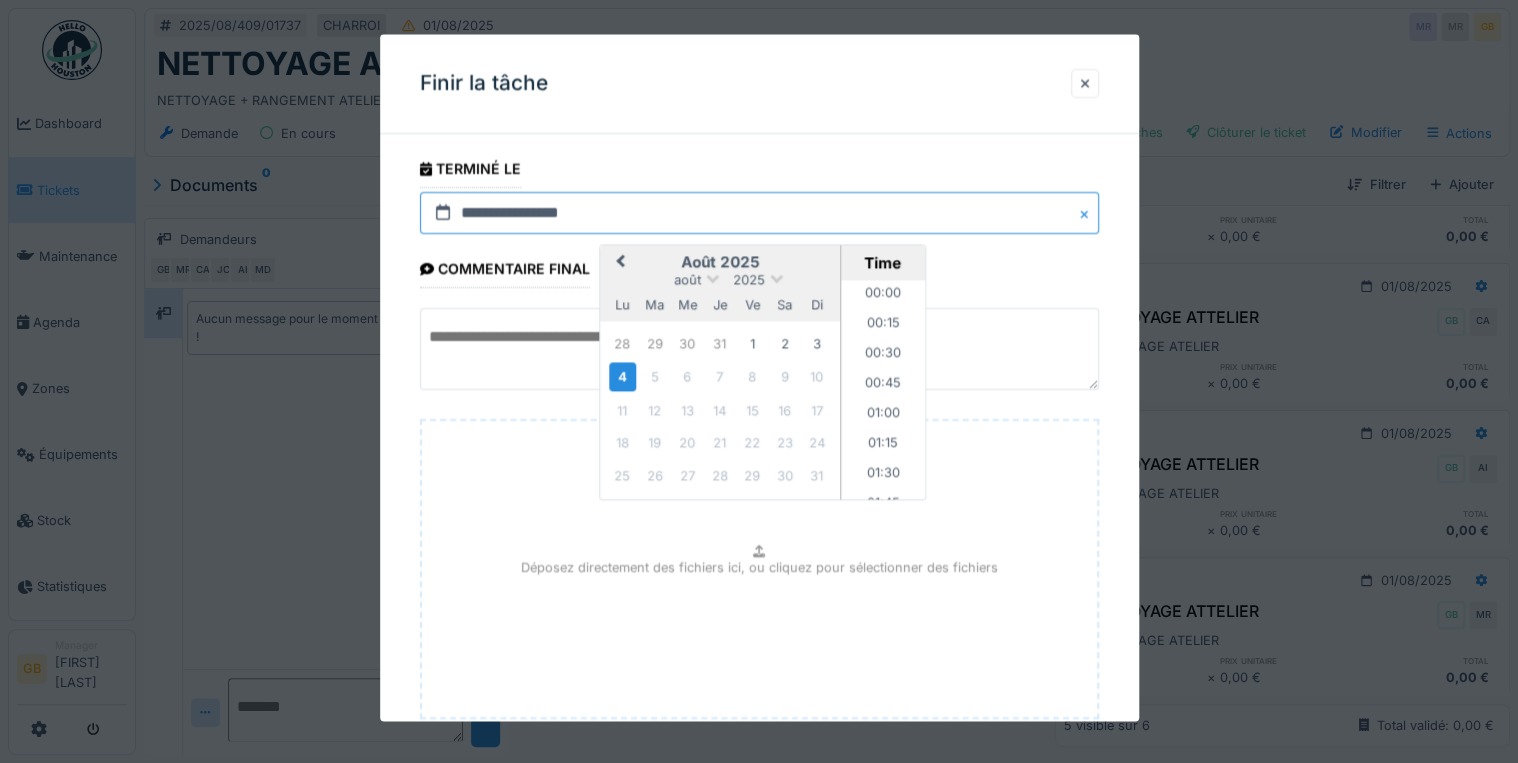 scroll, scrollTop: 1645, scrollLeft: 0, axis: vertical 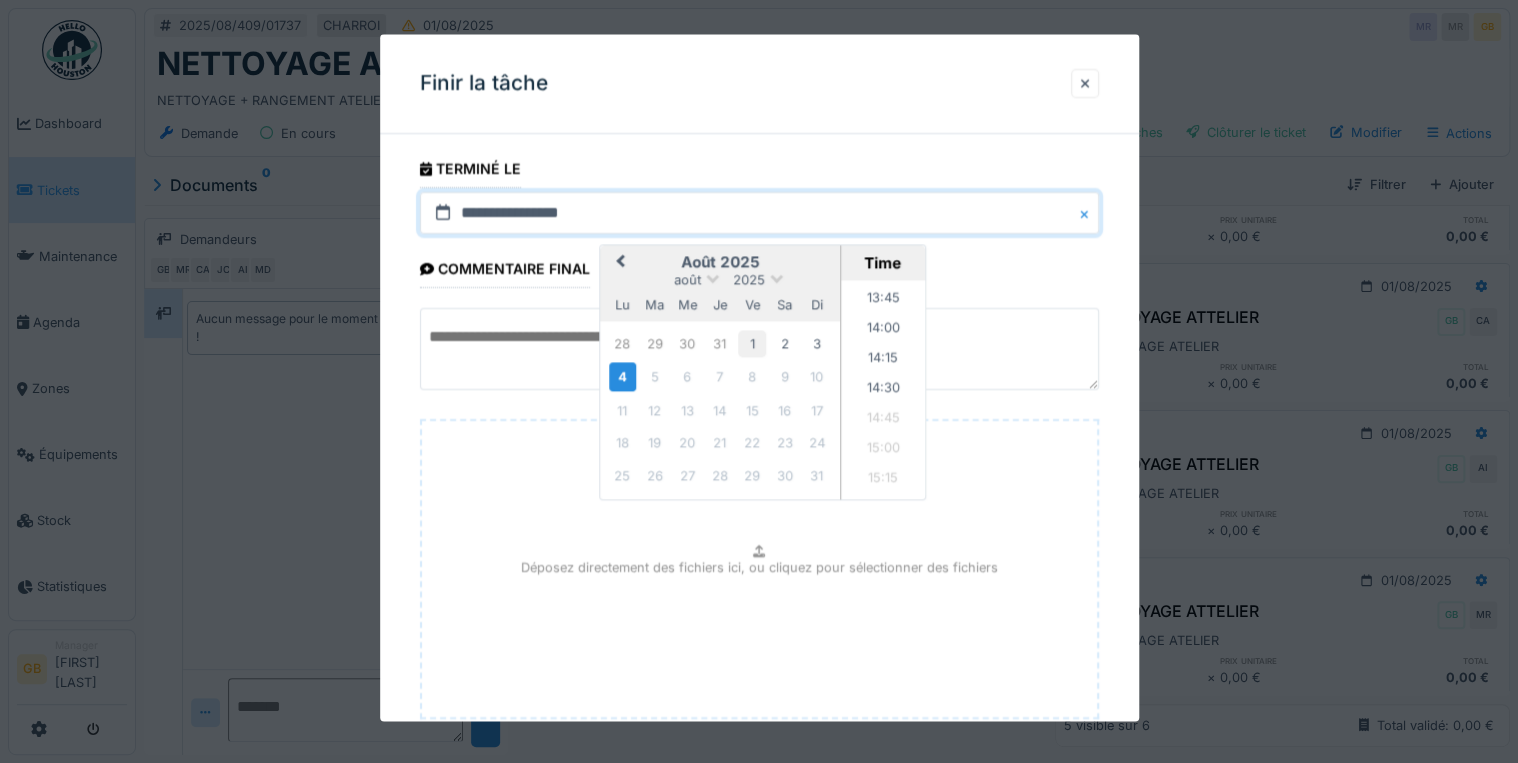click on "1" at bounding box center (752, 343) 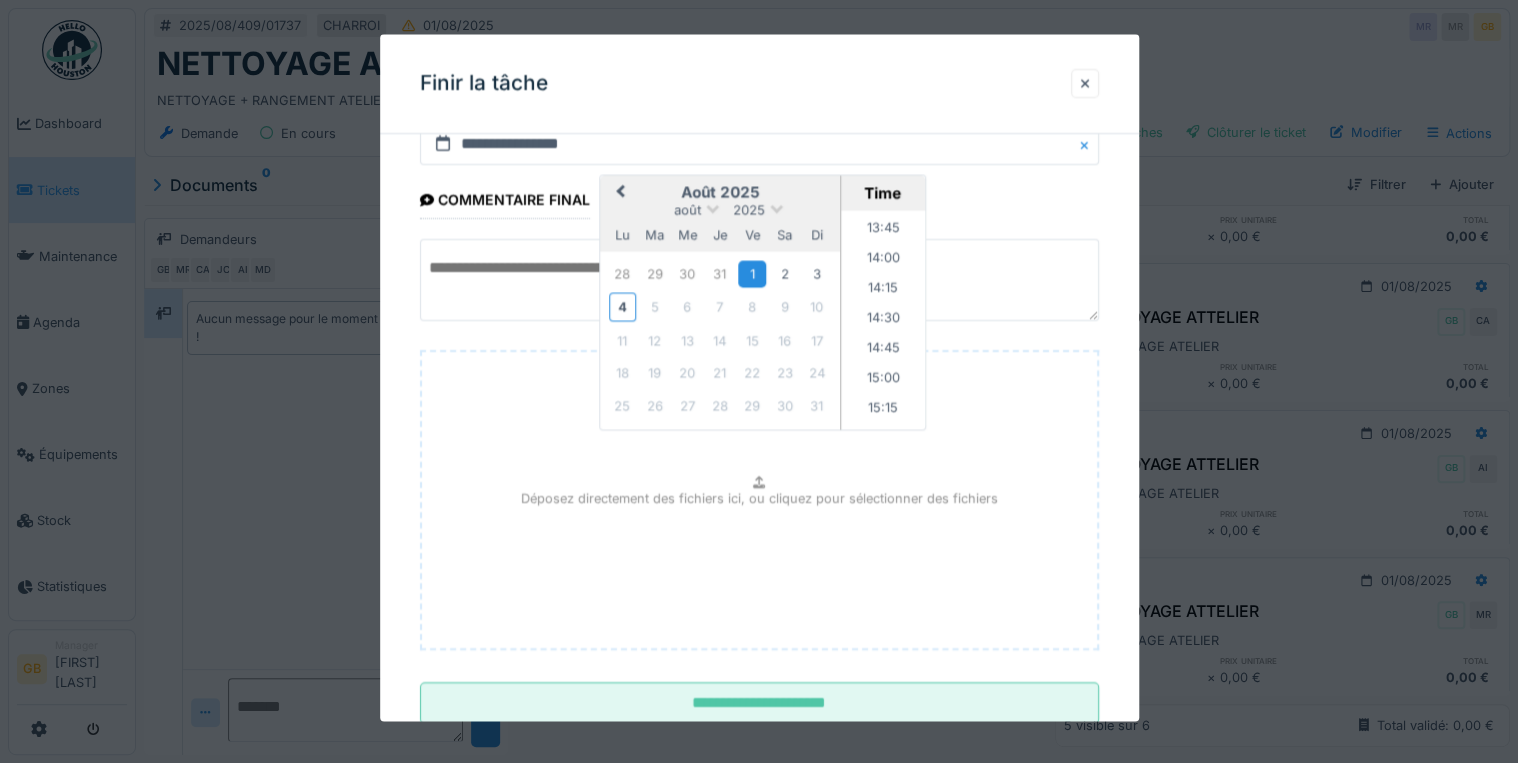 scroll, scrollTop: 126, scrollLeft: 0, axis: vertical 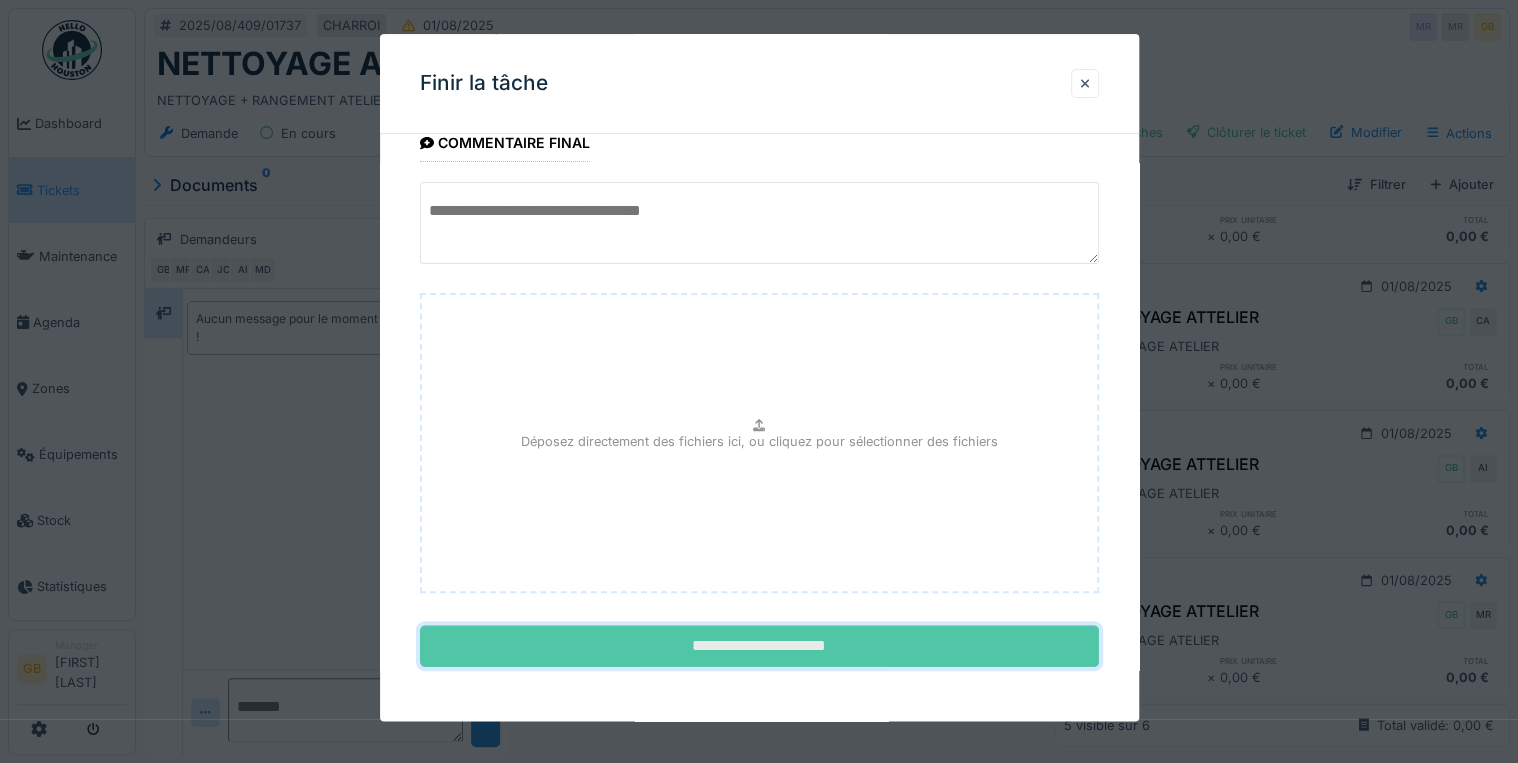 click on "**********" at bounding box center (759, 647) 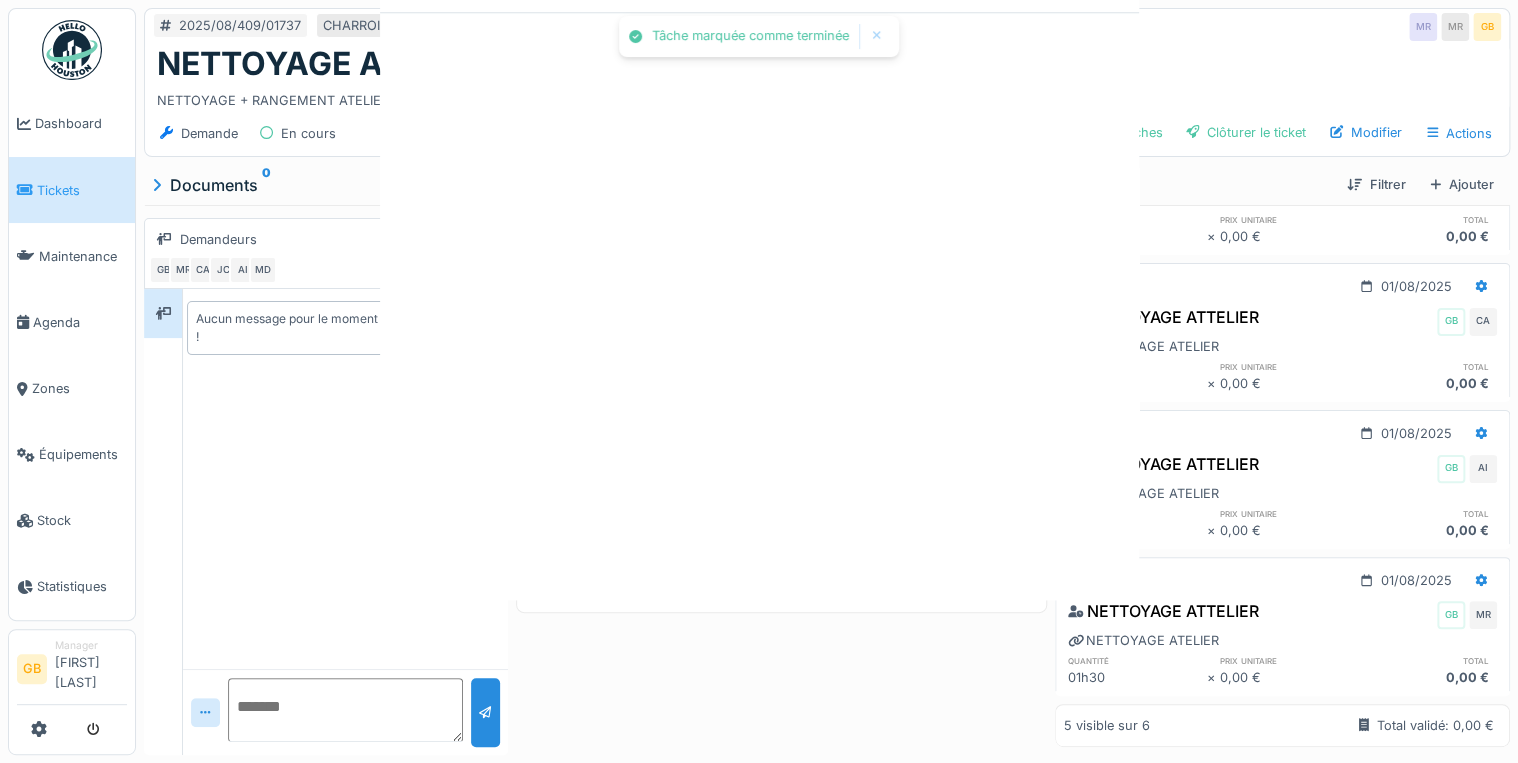 scroll, scrollTop: 0, scrollLeft: 0, axis: both 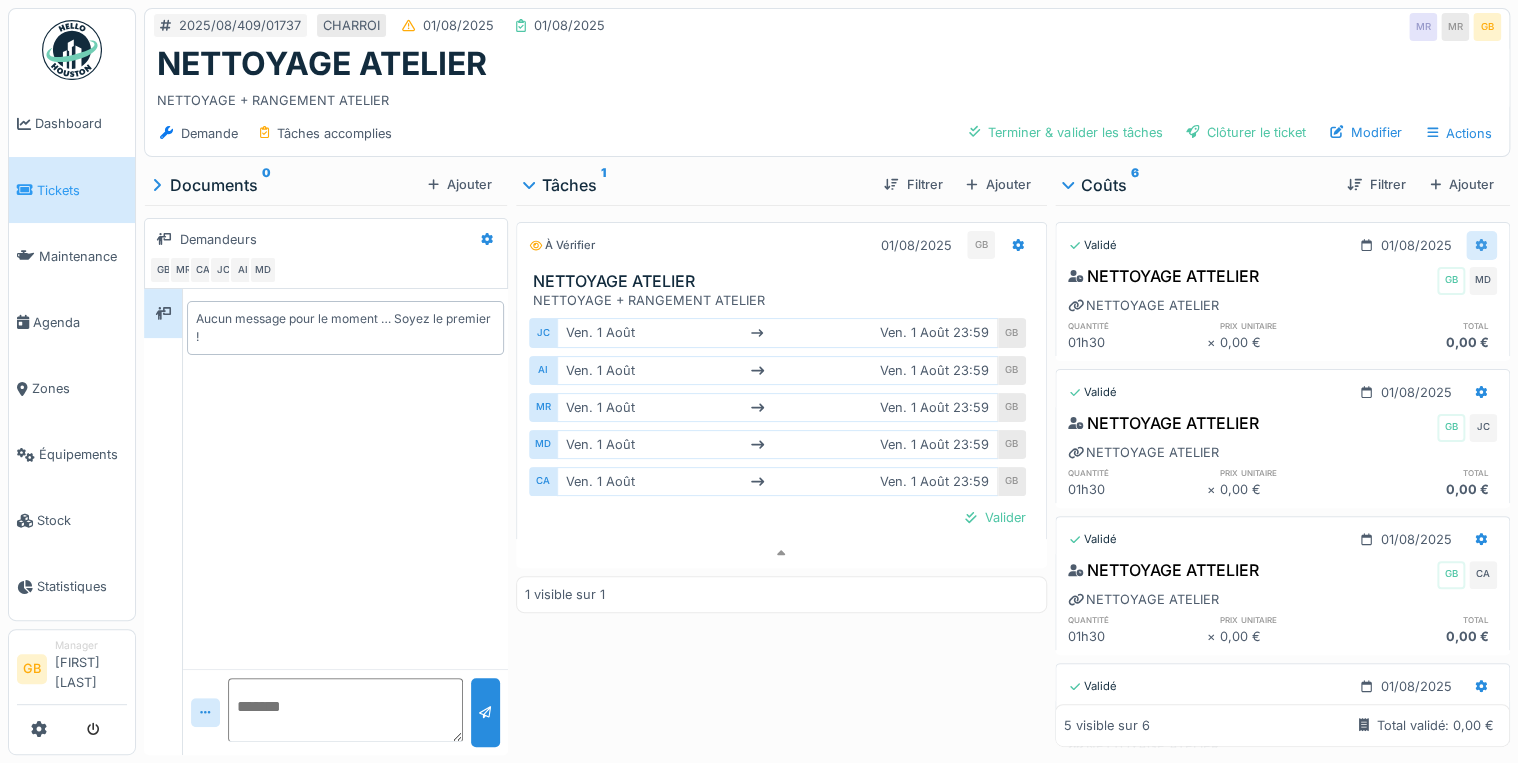 click at bounding box center [1481, 245] 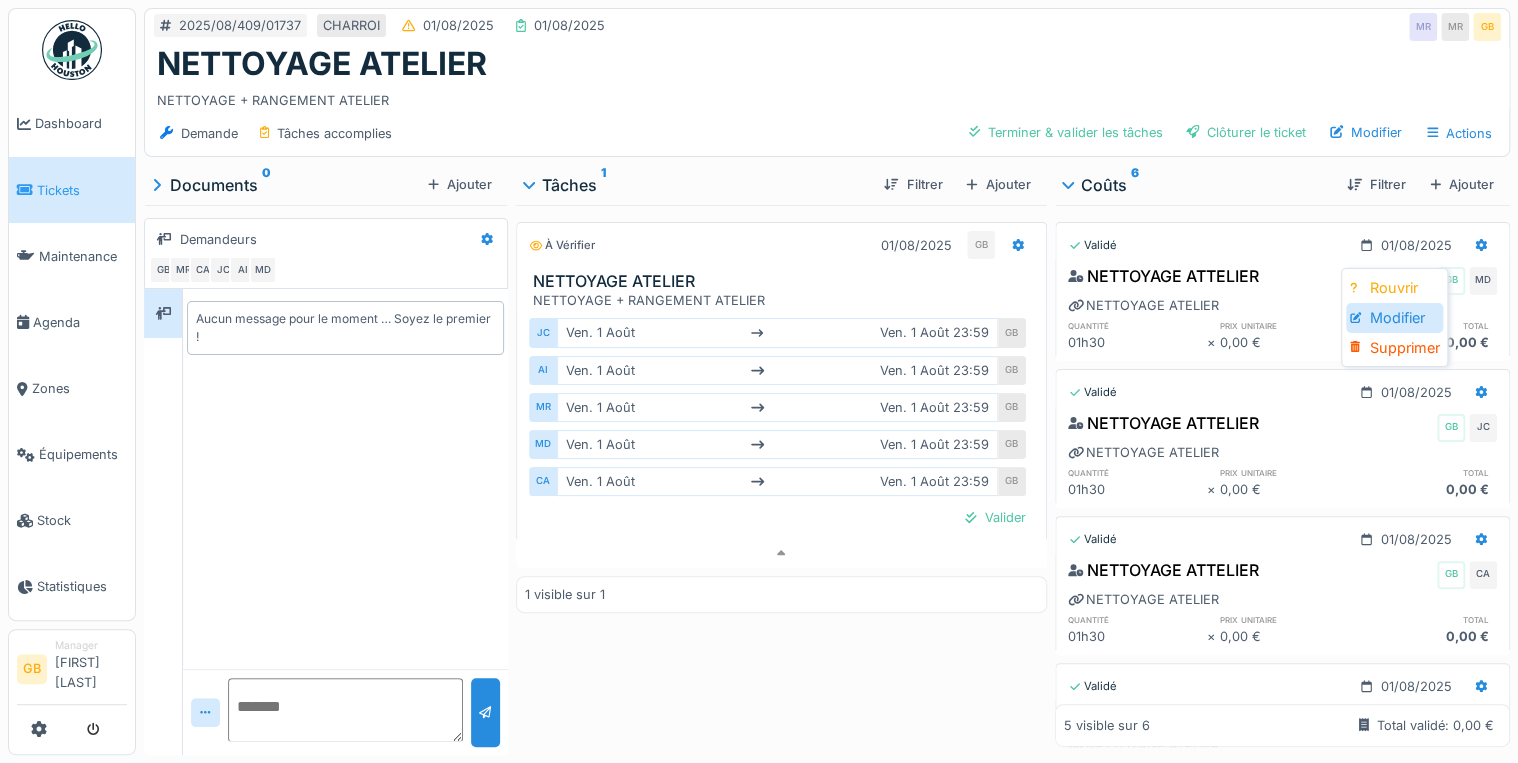 click on "Modifier" at bounding box center [1394, 318] 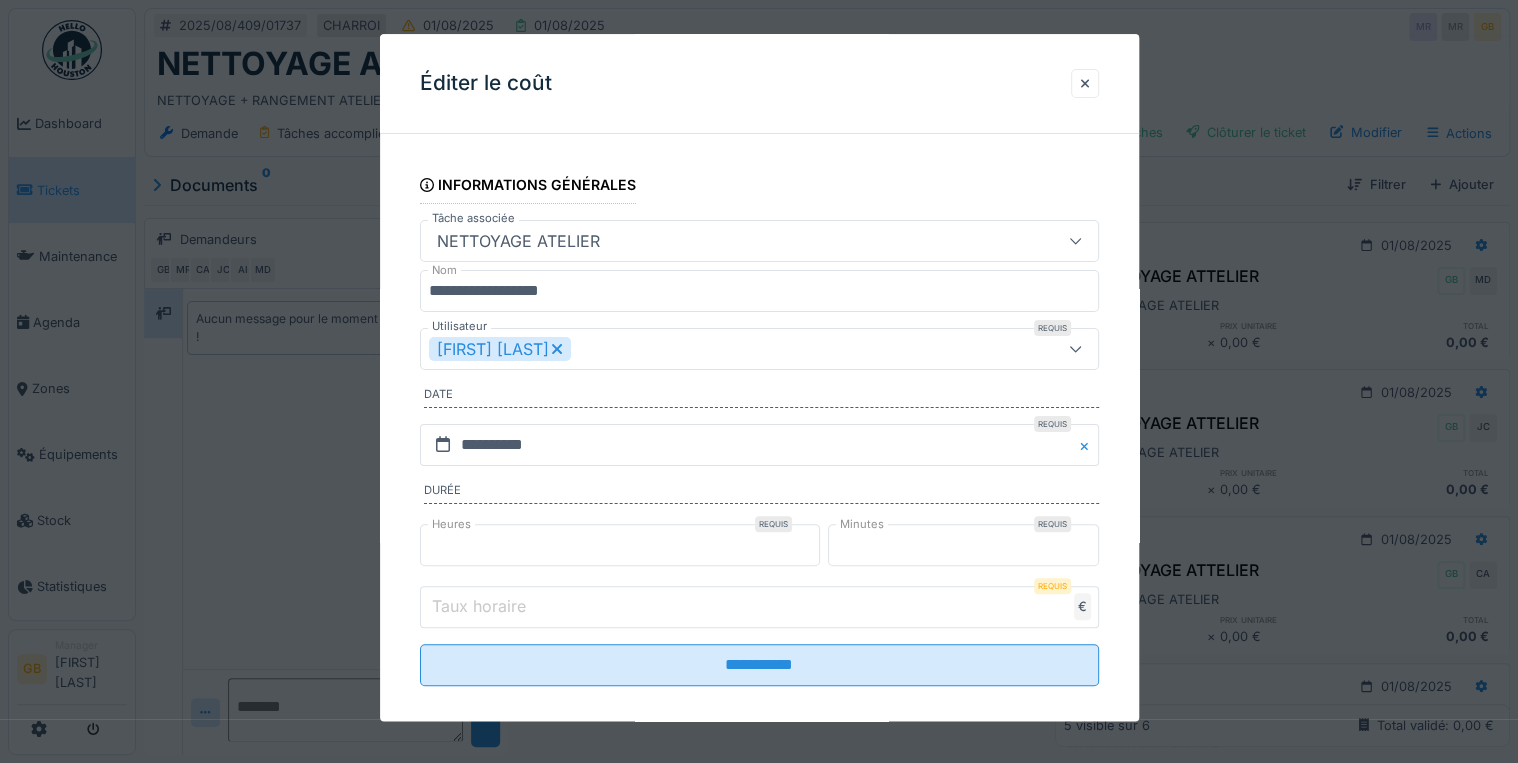 click on "NETTOYAGE ATELIER" at bounding box center [725, 241] 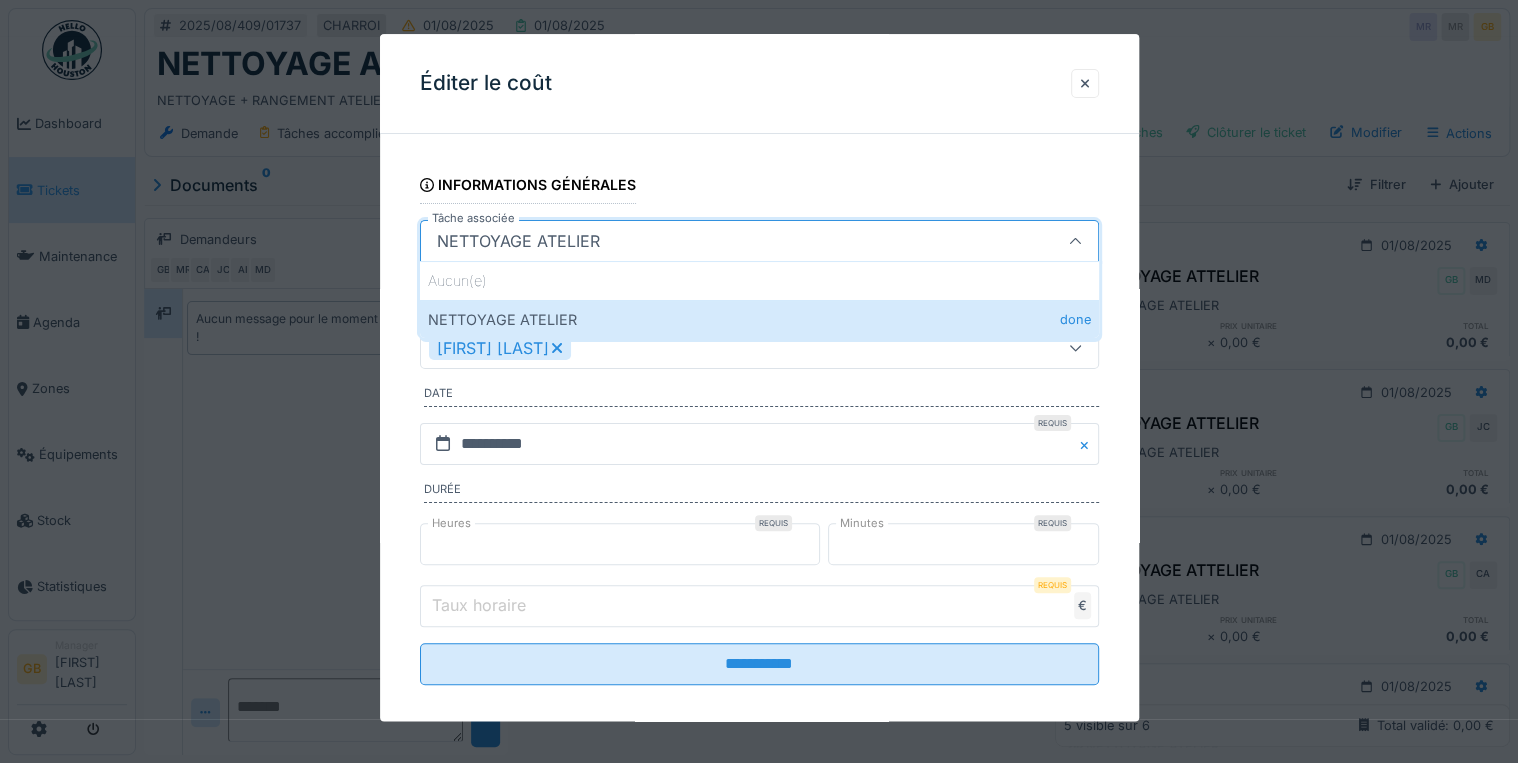 click on "NETTOYAGE ATELIER" at bounding box center (725, 241) 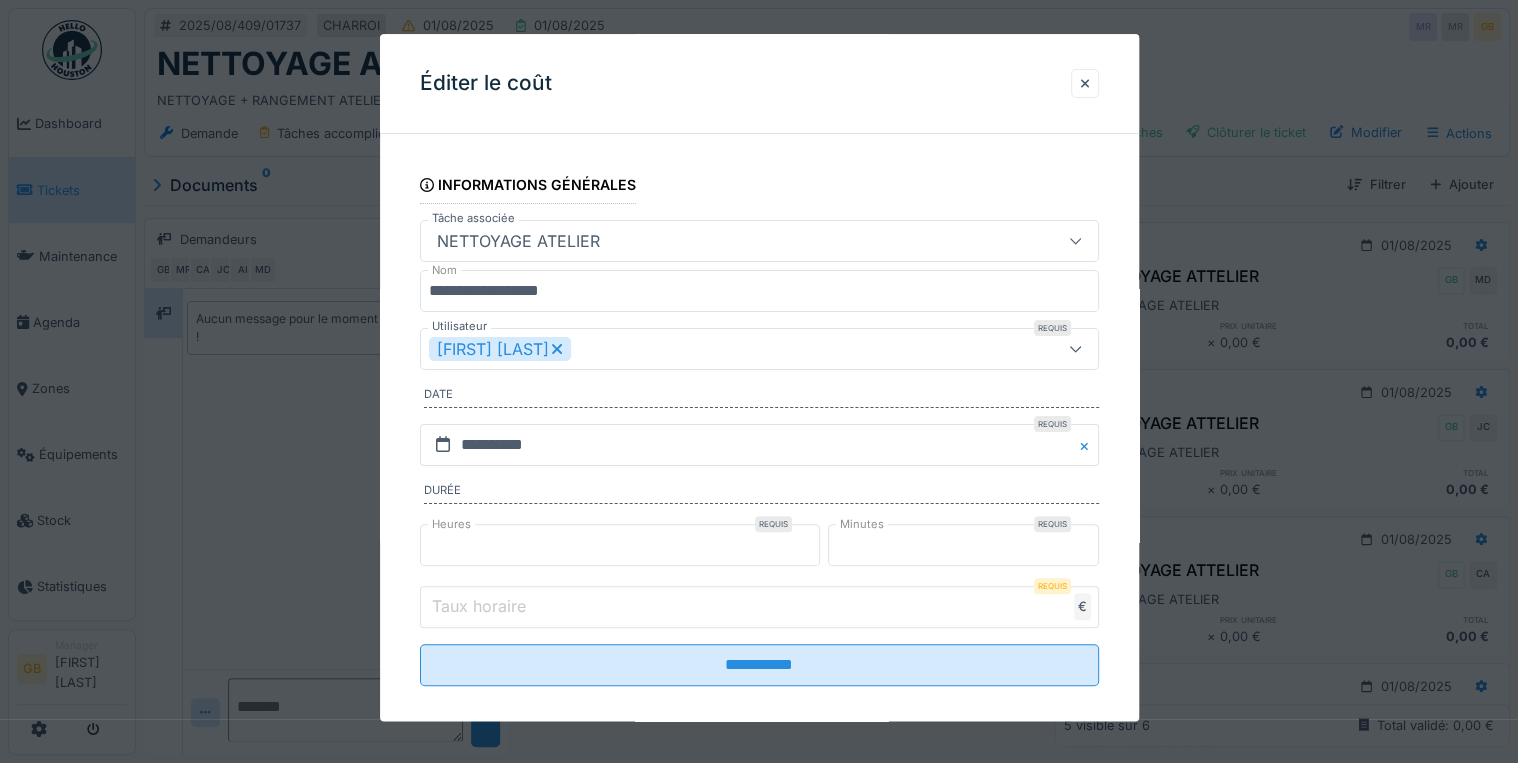 click on "**********" at bounding box center [827, 381] 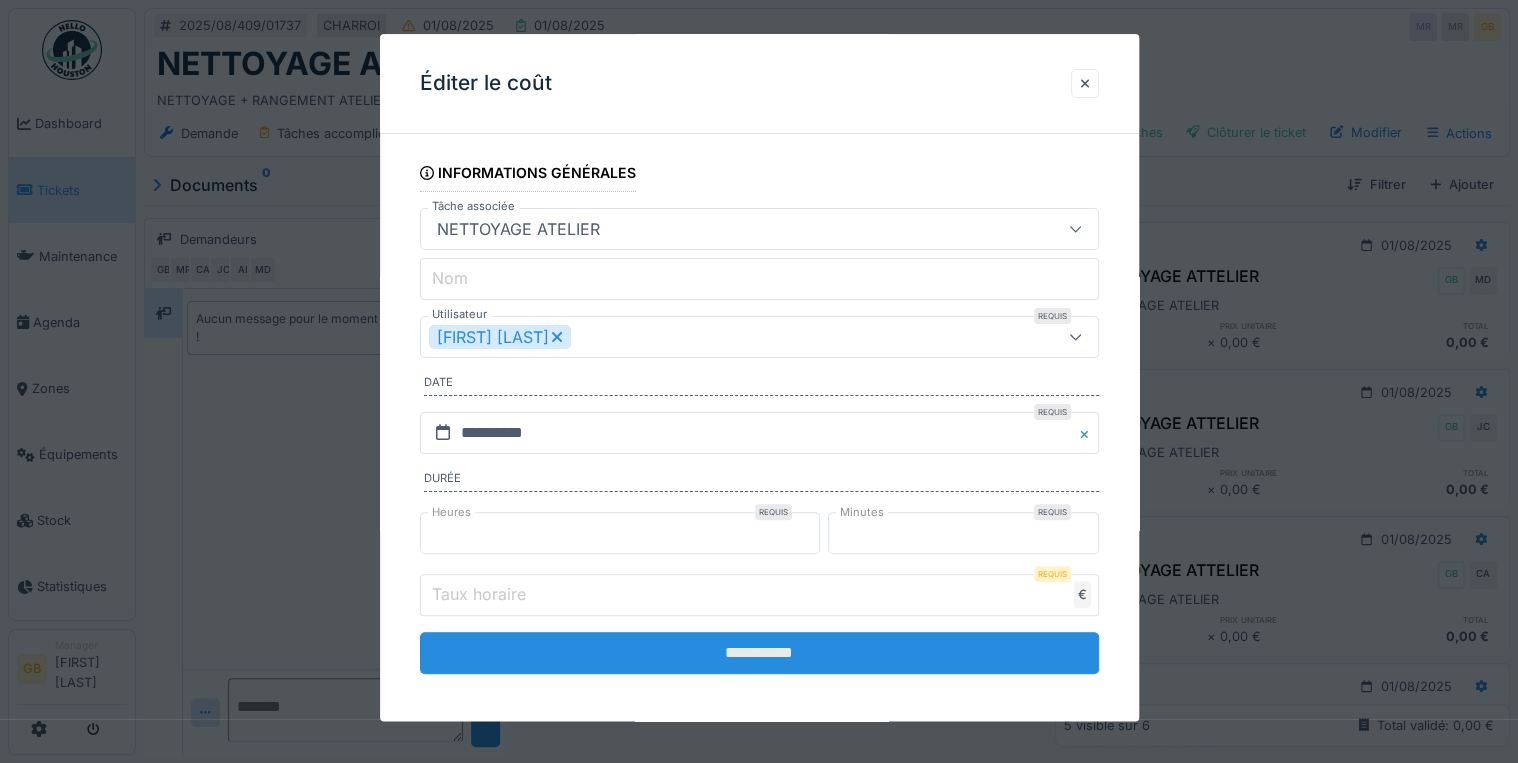scroll, scrollTop: 16, scrollLeft: 0, axis: vertical 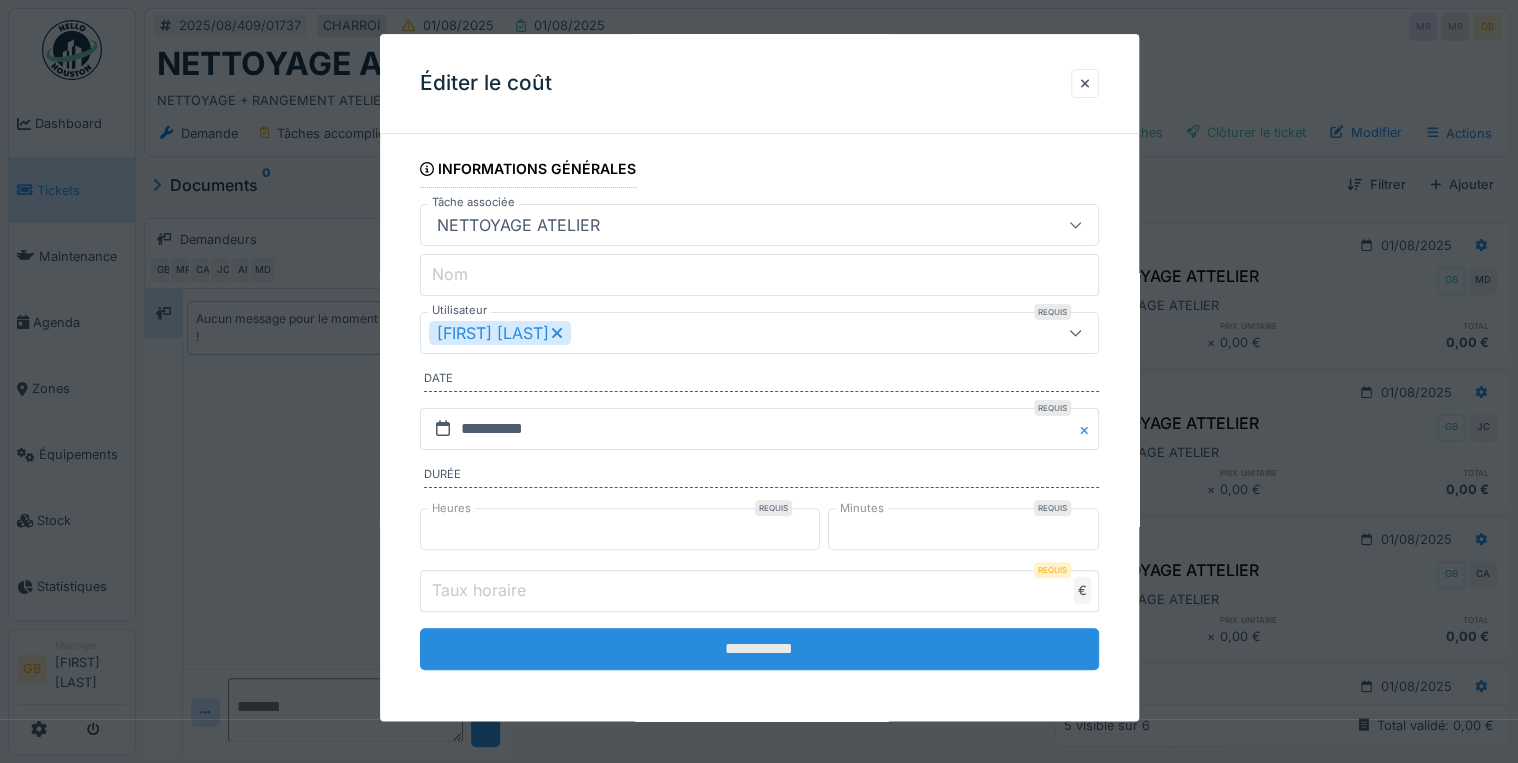 click on "**********" at bounding box center [759, 649] 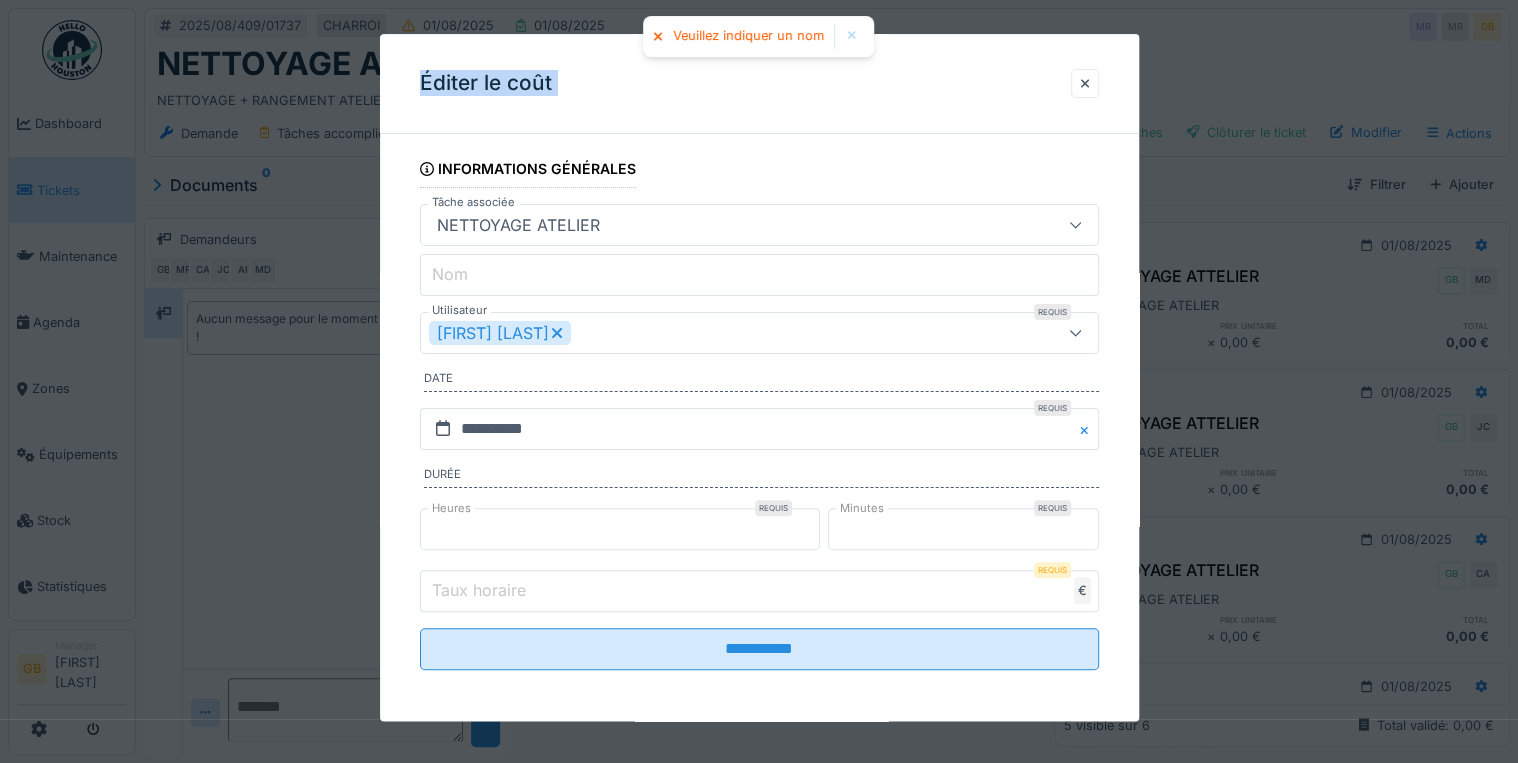 drag, startPoint x: 673, startPoint y: 181, endPoint x: 23, endPoint y: 212, distance: 650.73883 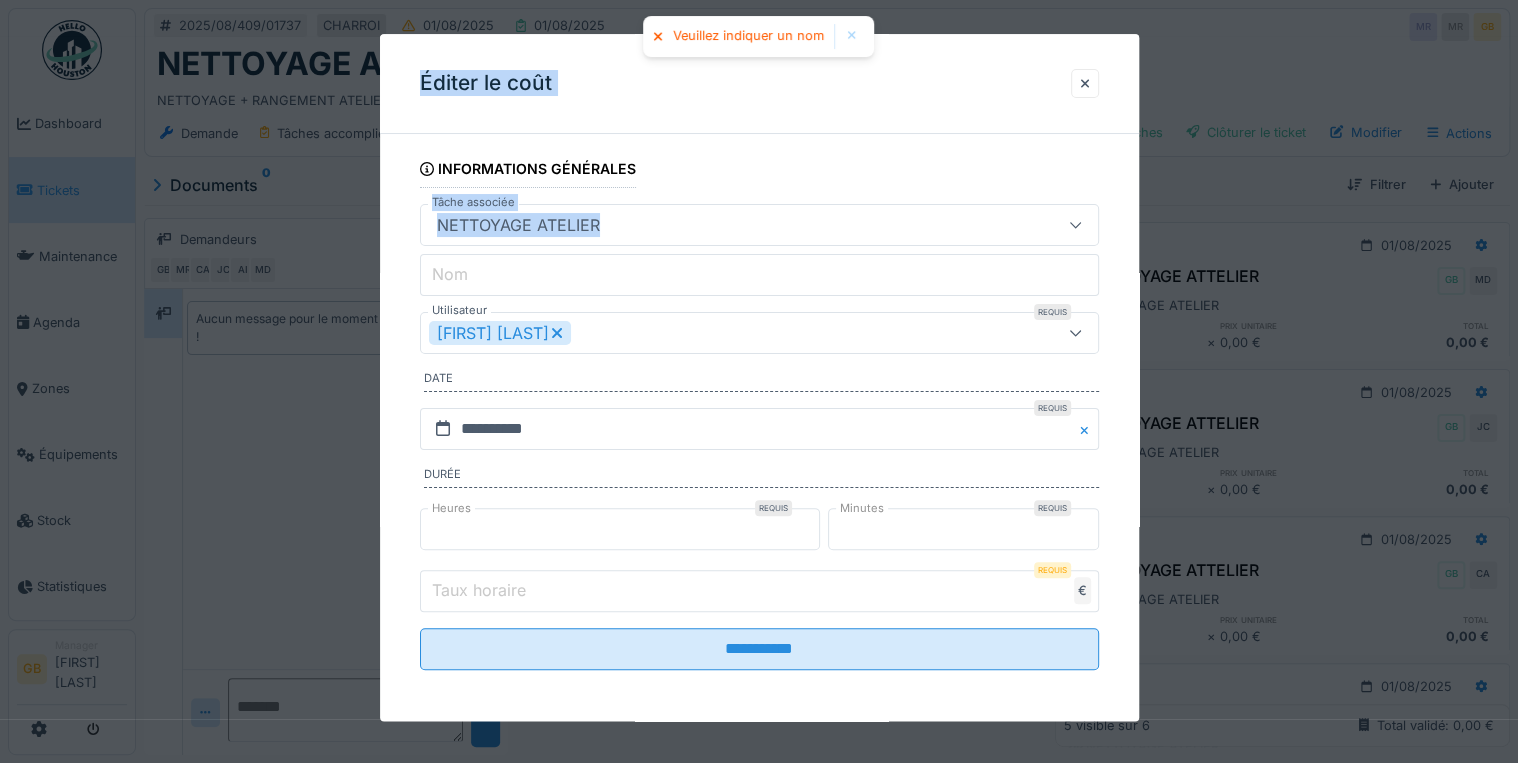 drag, startPoint x: 606, startPoint y: 220, endPoint x: 264, endPoint y: 208, distance: 342.21045 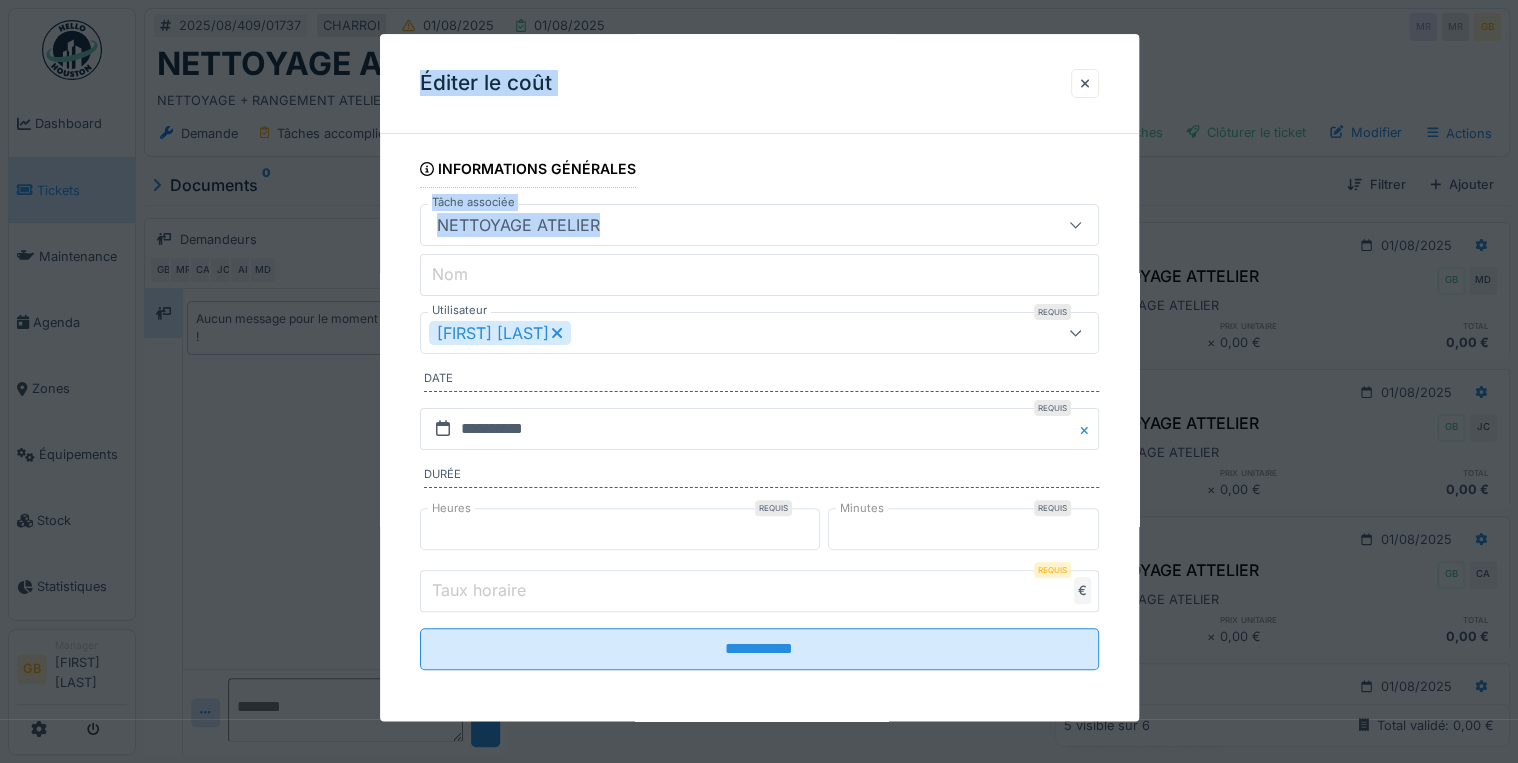 drag, startPoint x: 264, startPoint y: 208, endPoint x: 532, endPoint y: 223, distance: 268.41943 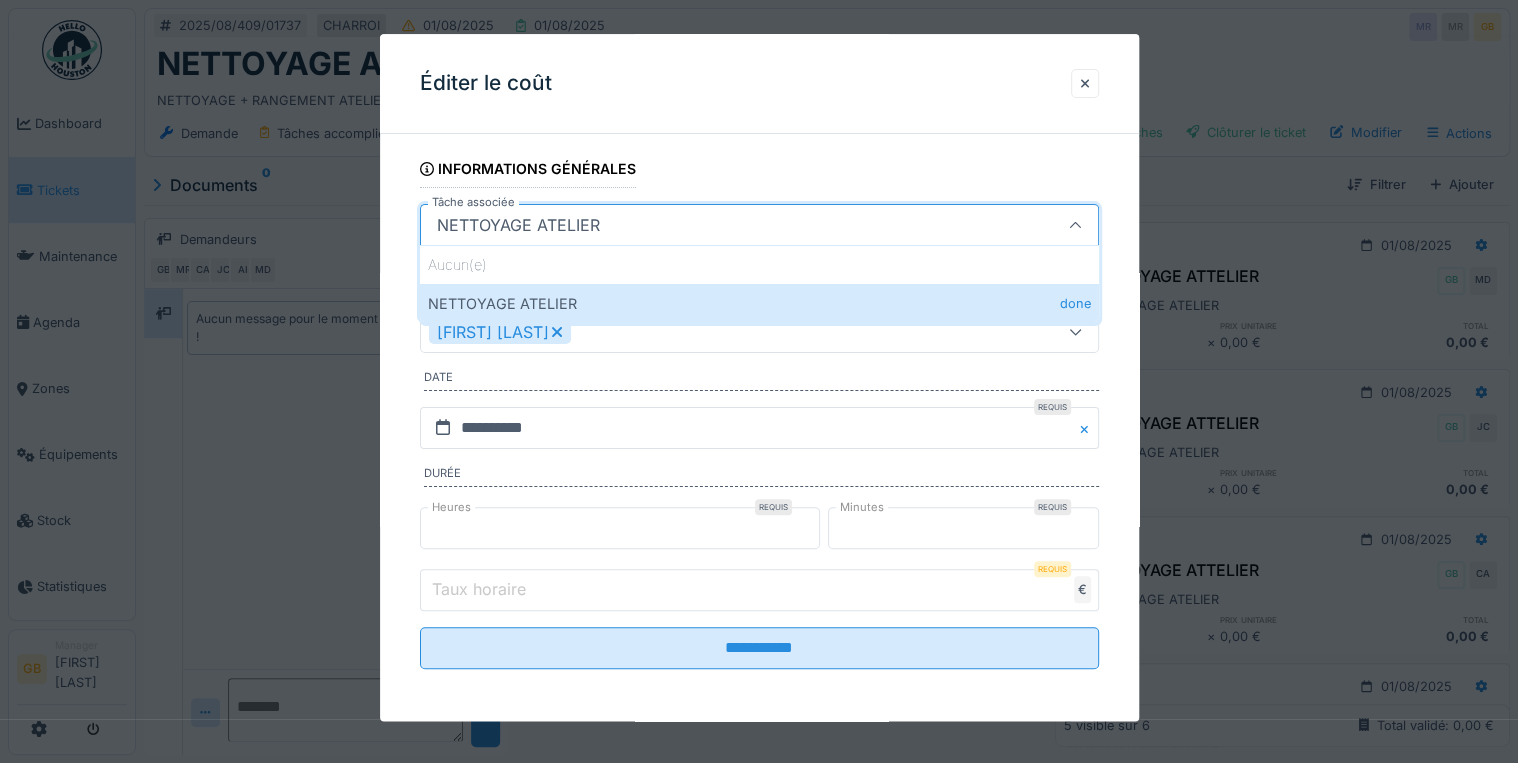 scroll, scrollTop: 0, scrollLeft: 0, axis: both 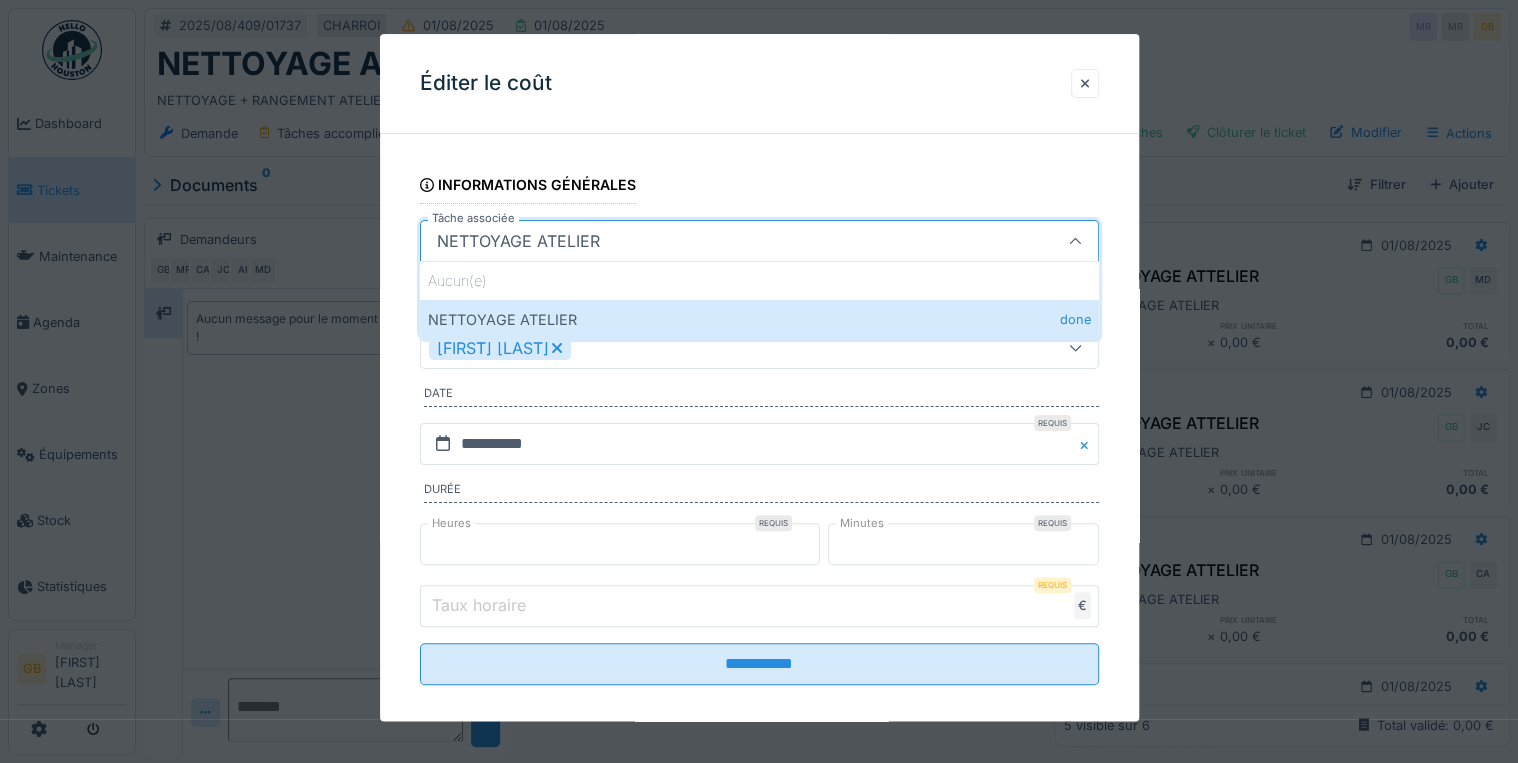 click on "NETTOYAGE ATELIER" at bounding box center [725, 241] 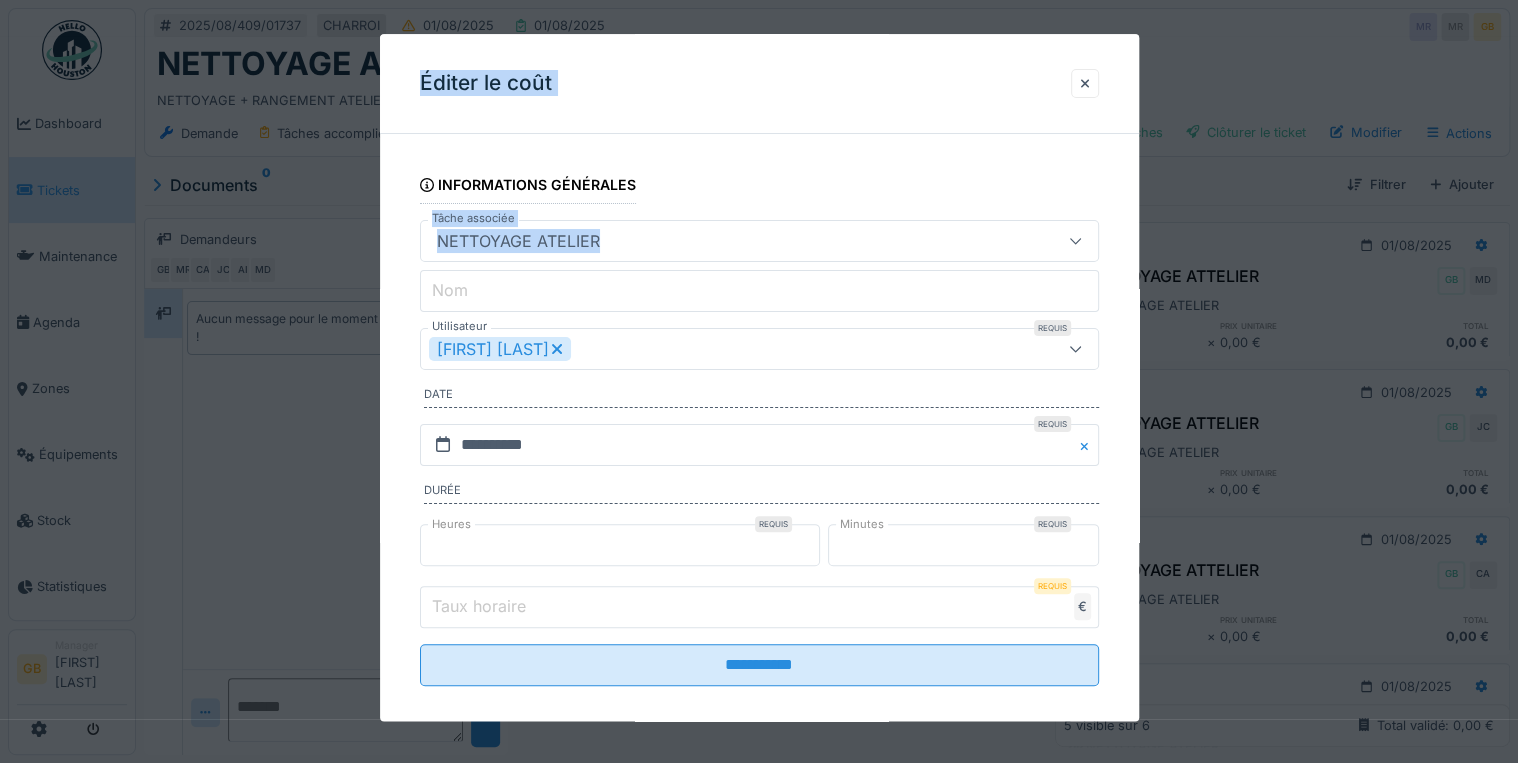 drag, startPoint x: 646, startPoint y: 239, endPoint x: 349, endPoint y: 244, distance: 297.04208 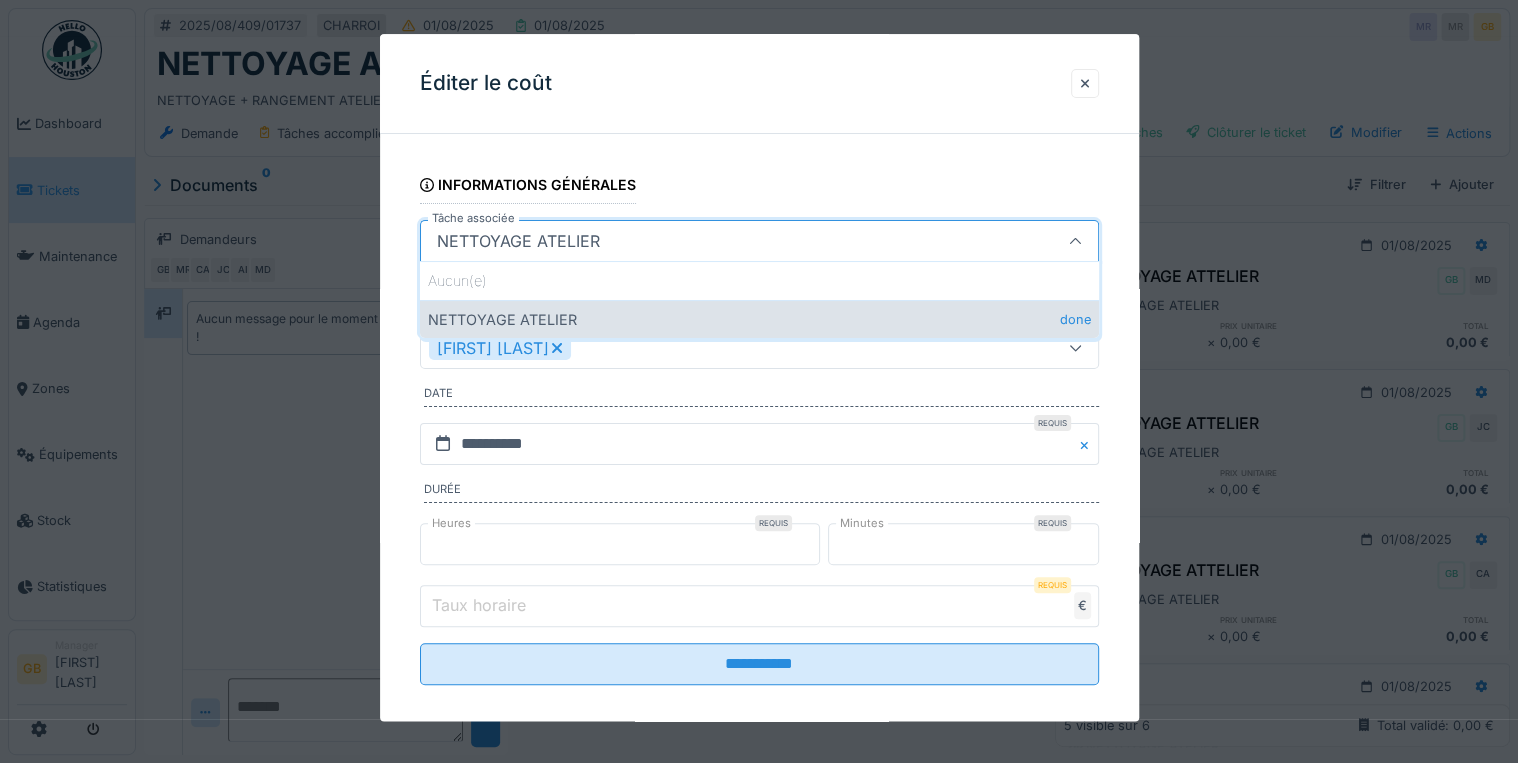 click on "NETTOYAGE ATELIER   done" at bounding box center [759, 319] 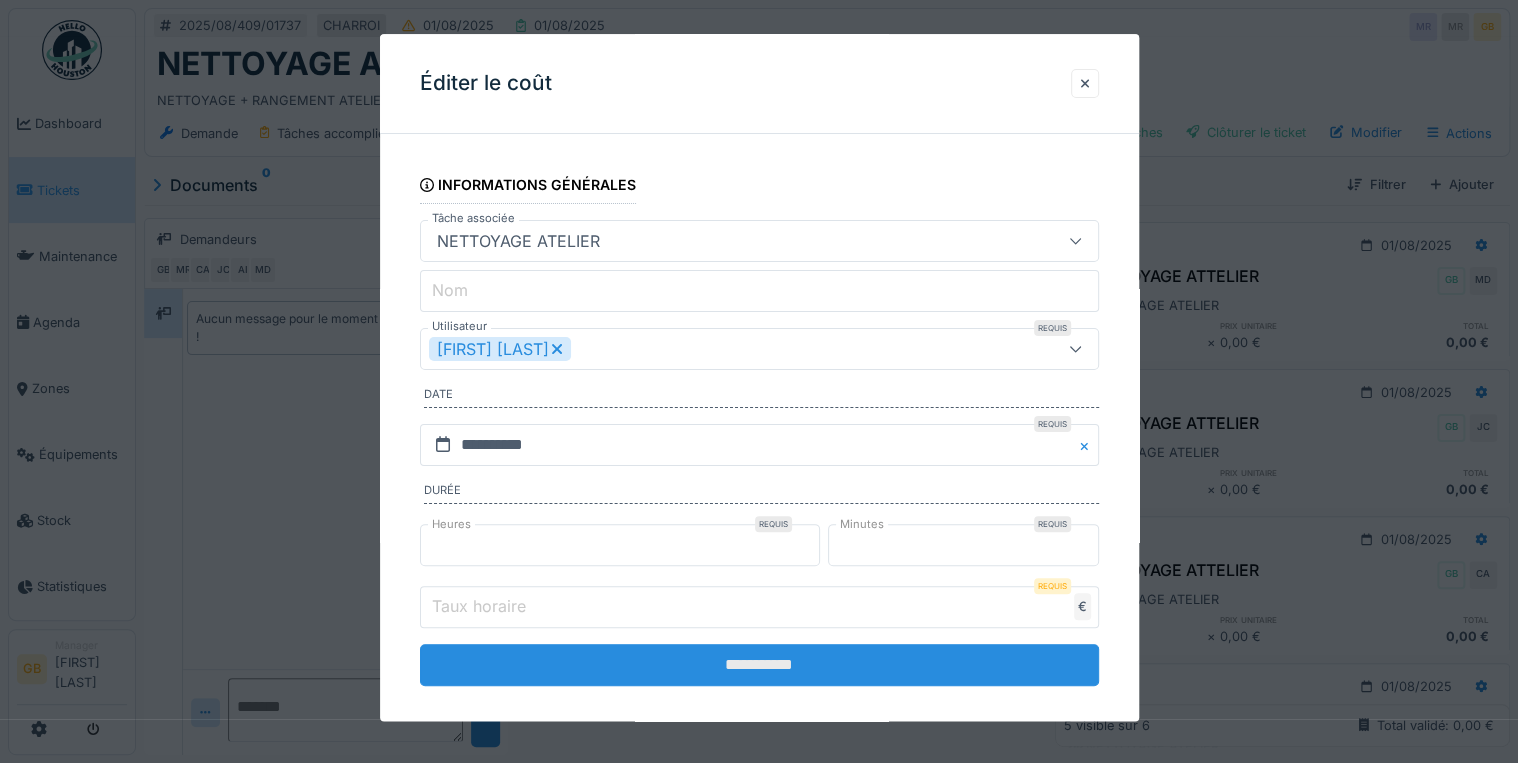 click on "**********" at bounding box center (759, 665) 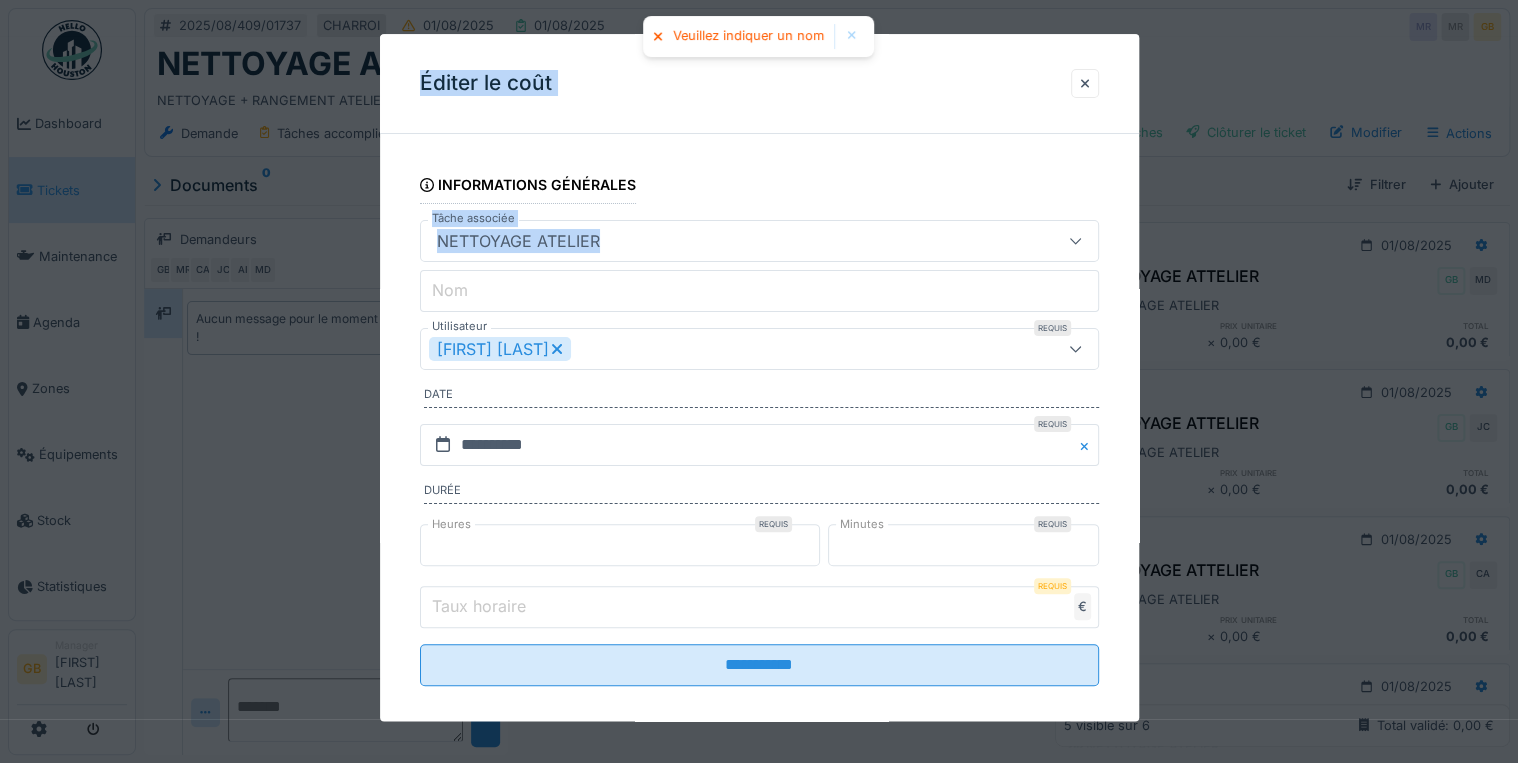 drag, startPoint x: 563, startPoint y: 234, endPoint x: 343, endPoint y: 242, distance: 220.1454 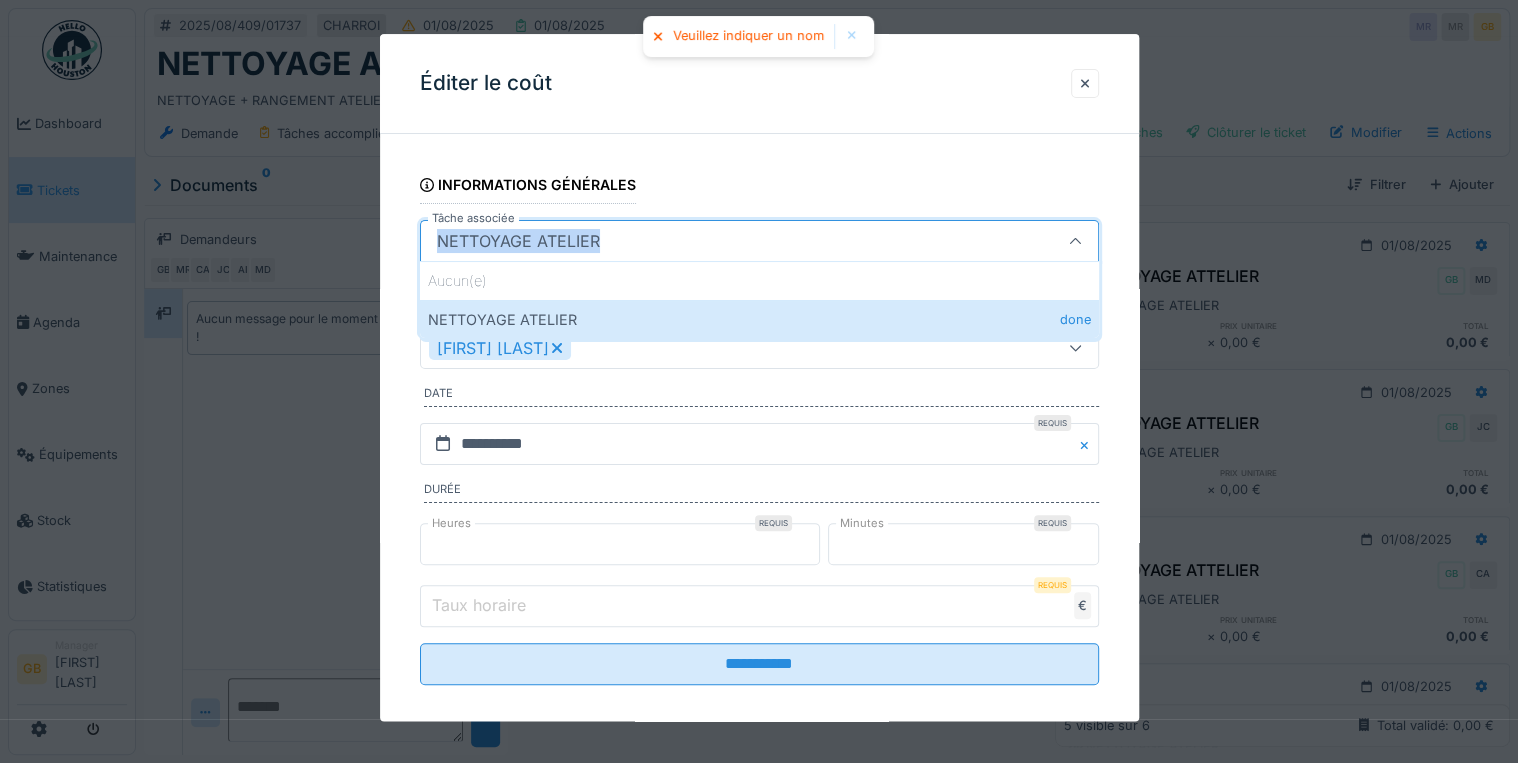 drag, startPoint x: 604, startPoint y: 250, endPoint x: 422, endPoint y: 258, distance: 182.17574 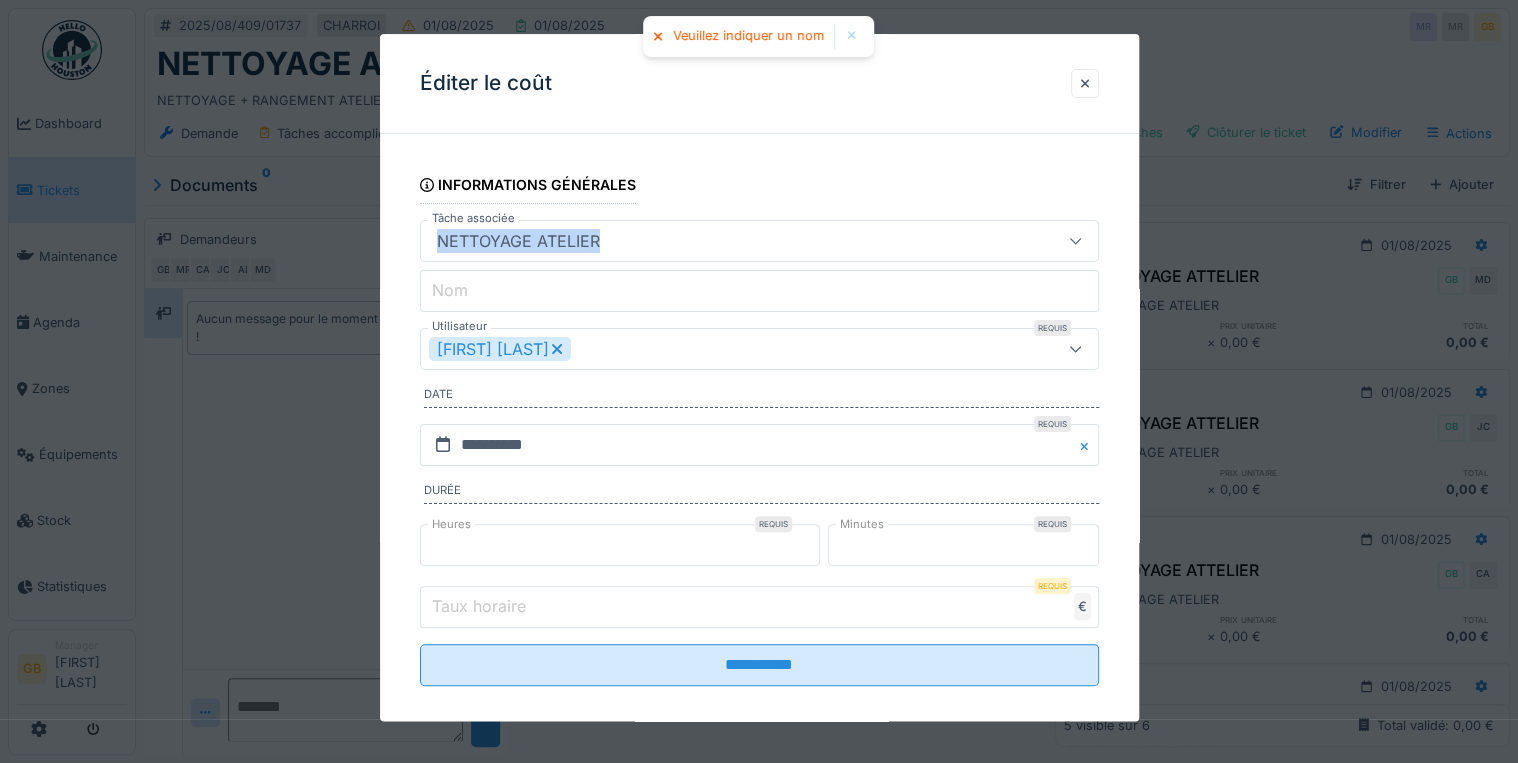 copy on "NETTOYAGE ATELIER" 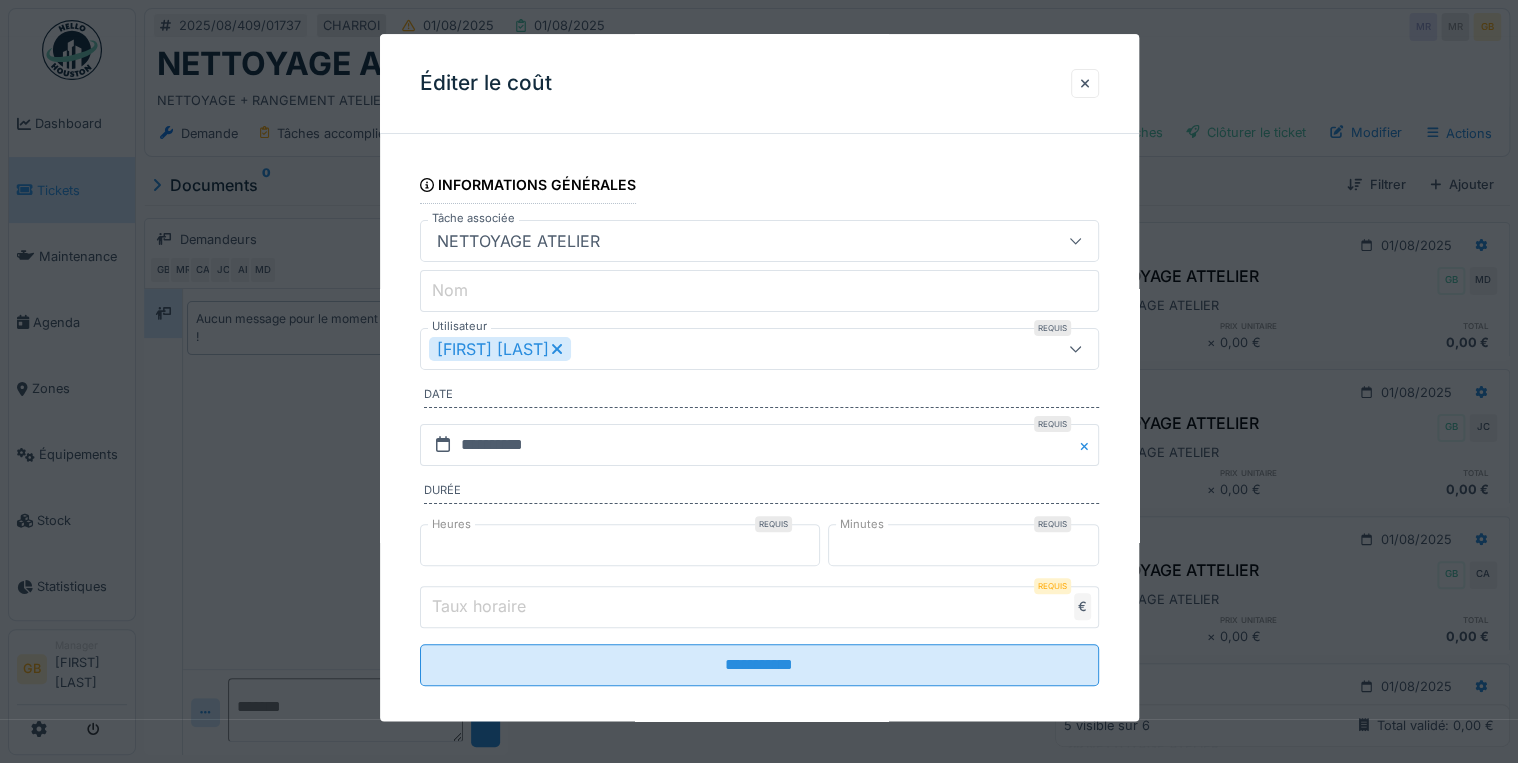 click on "Nom" at bounding box center [759, 291] 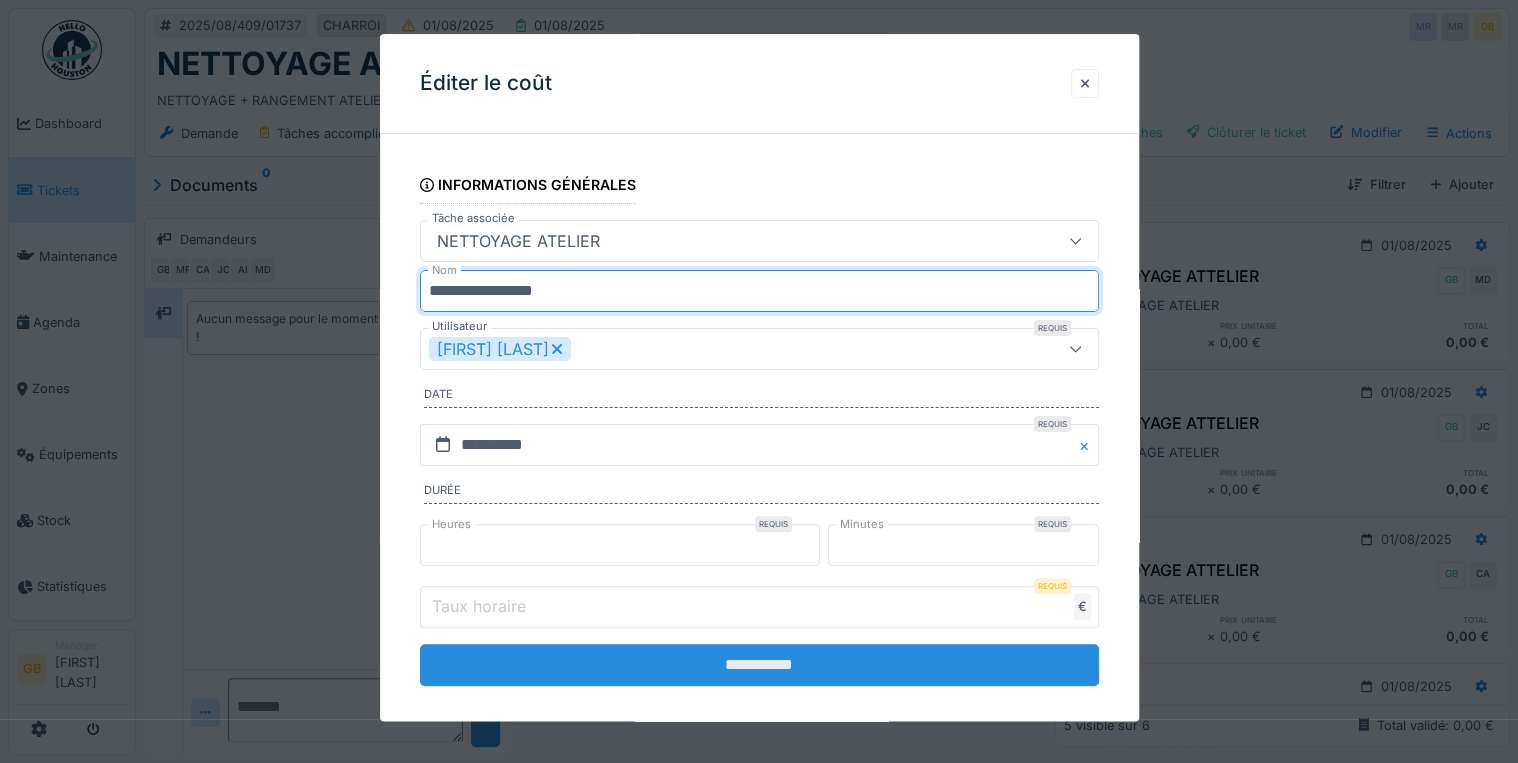 type on "**********" 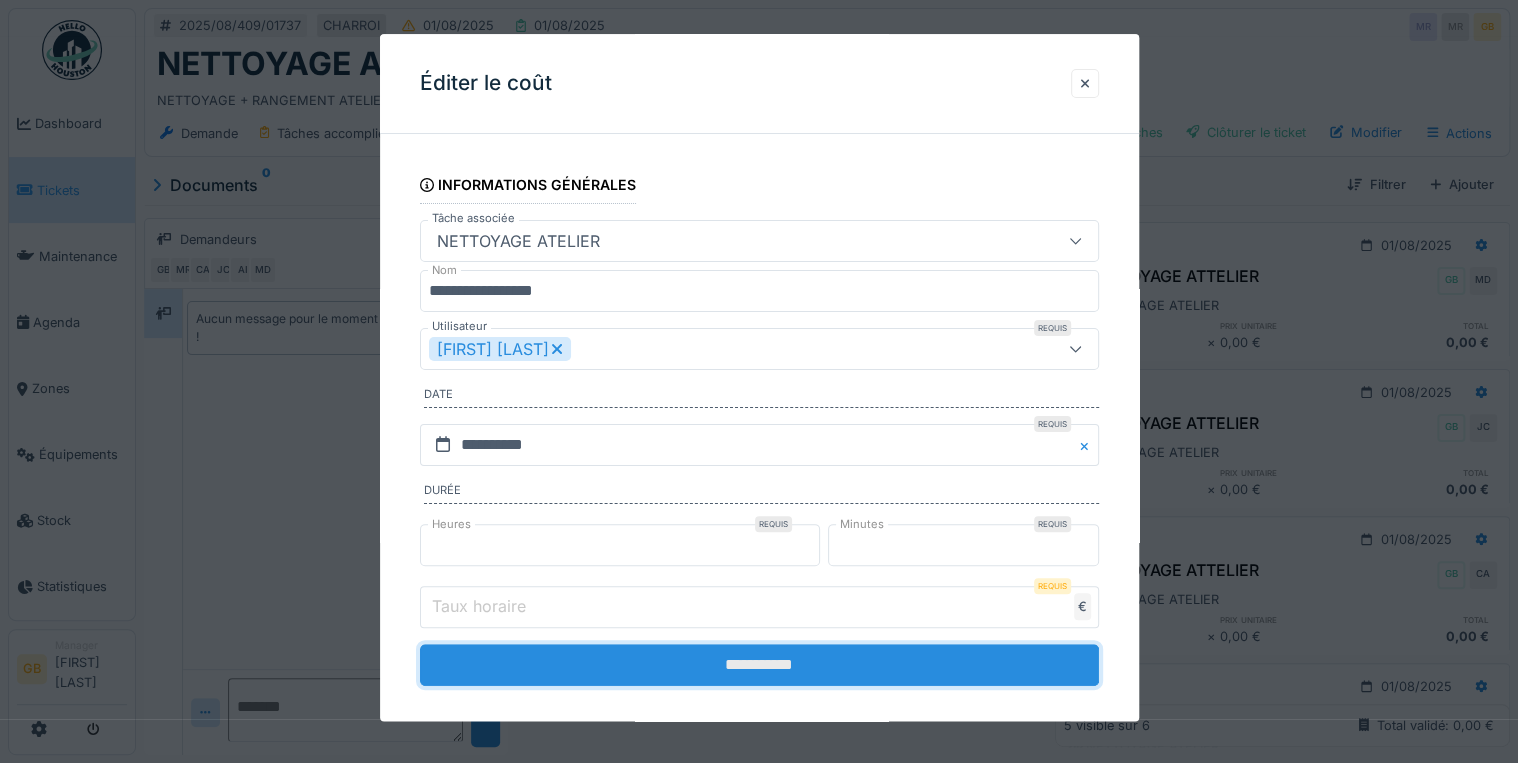 click on "**********" at bounding box center (759, 665) 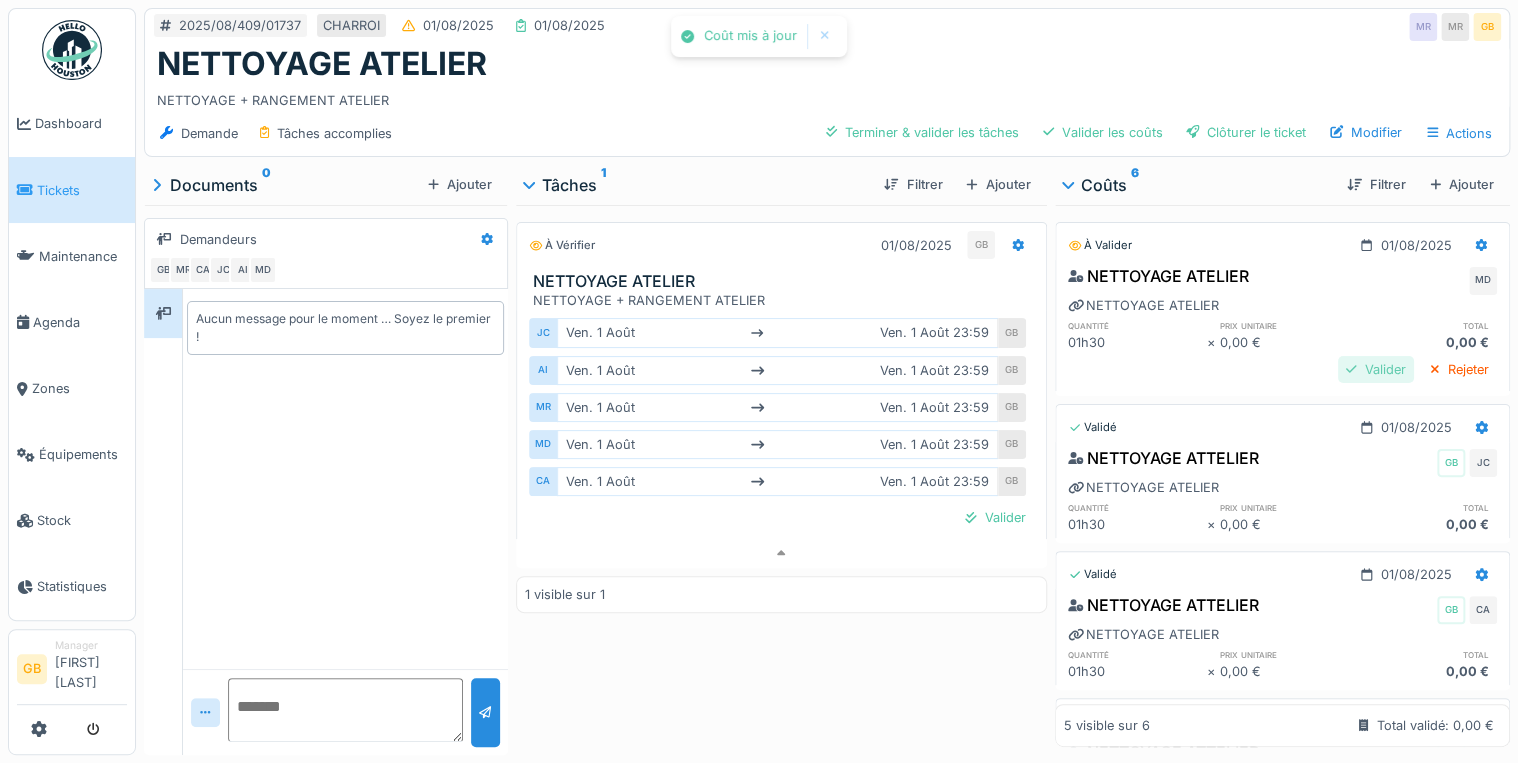 click on "Valider" at bounding box center (1376, 369) 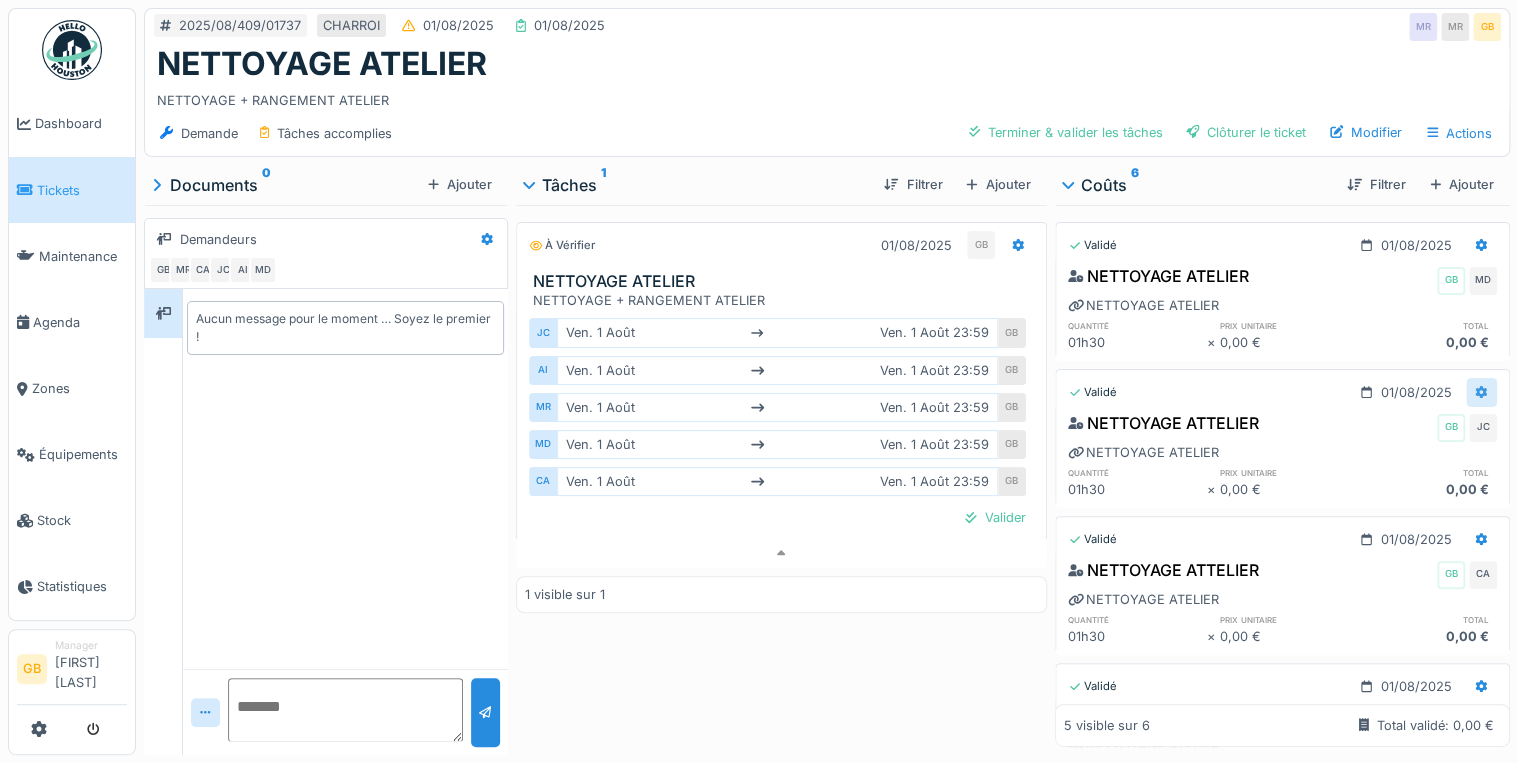 click 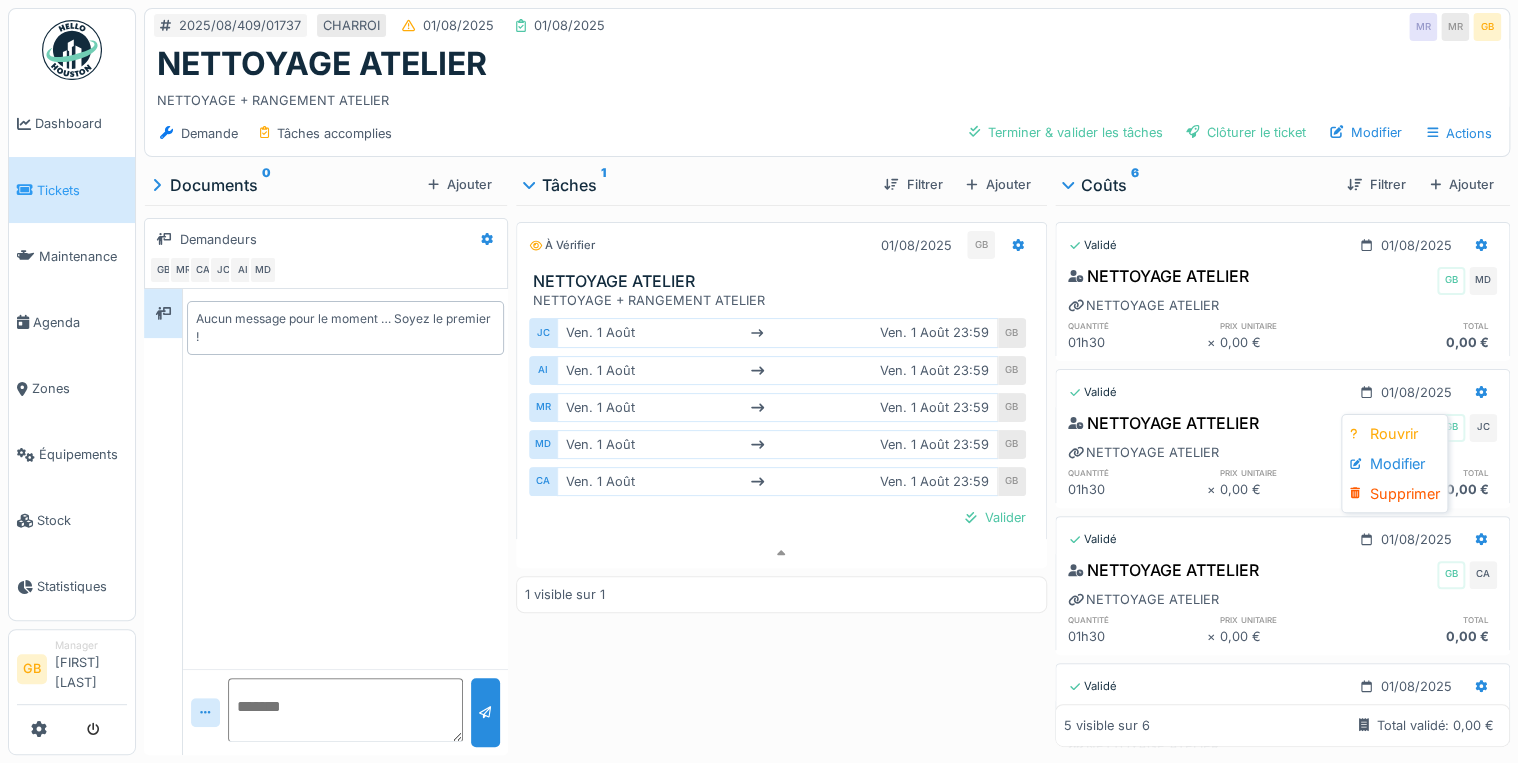 click on "Modifier" at bounding box center [1394, 464] 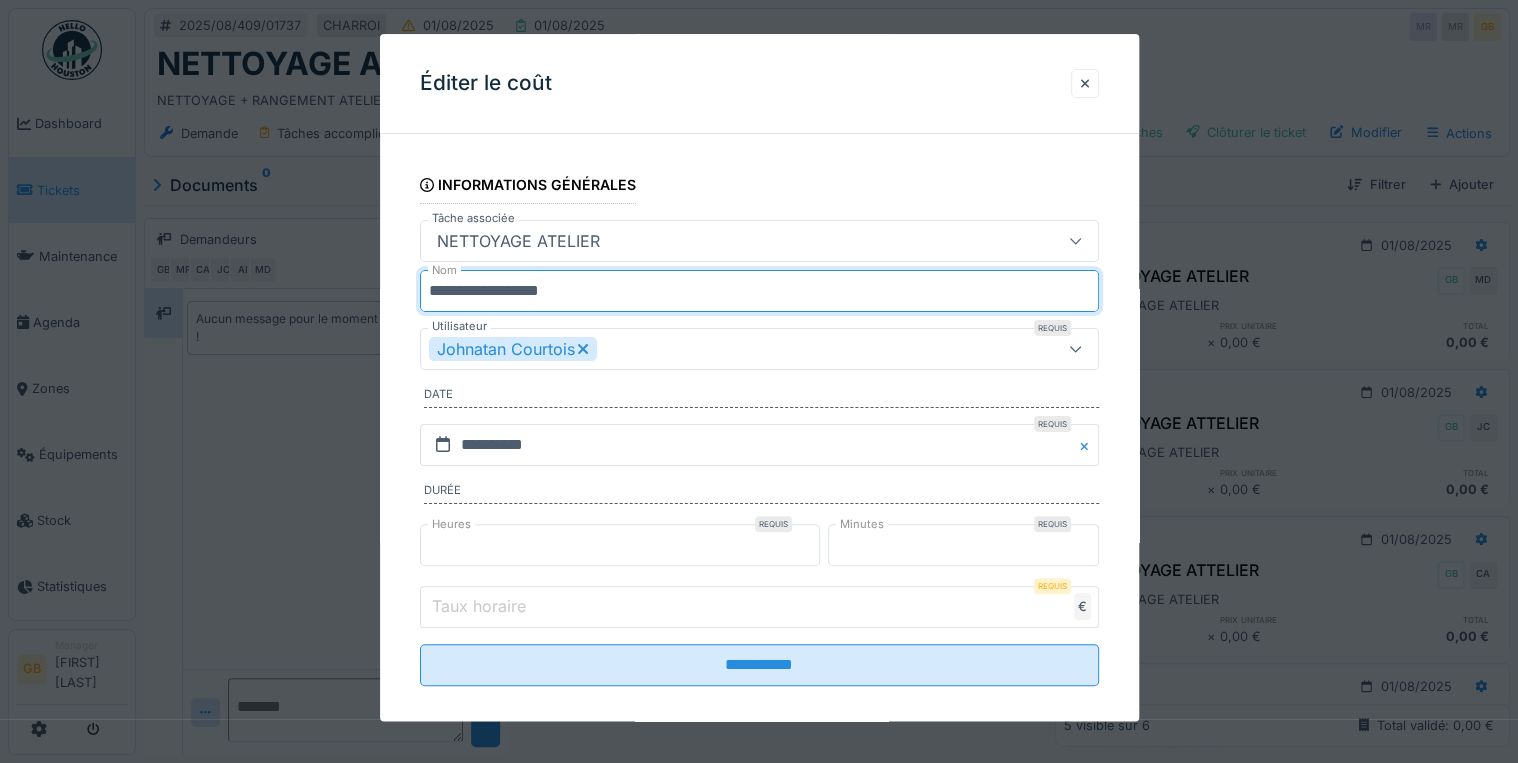 drag, startPoint x: 618, startPoint y: 291, endPoint x: 297, endPoint y: 293, distance: 321.00623 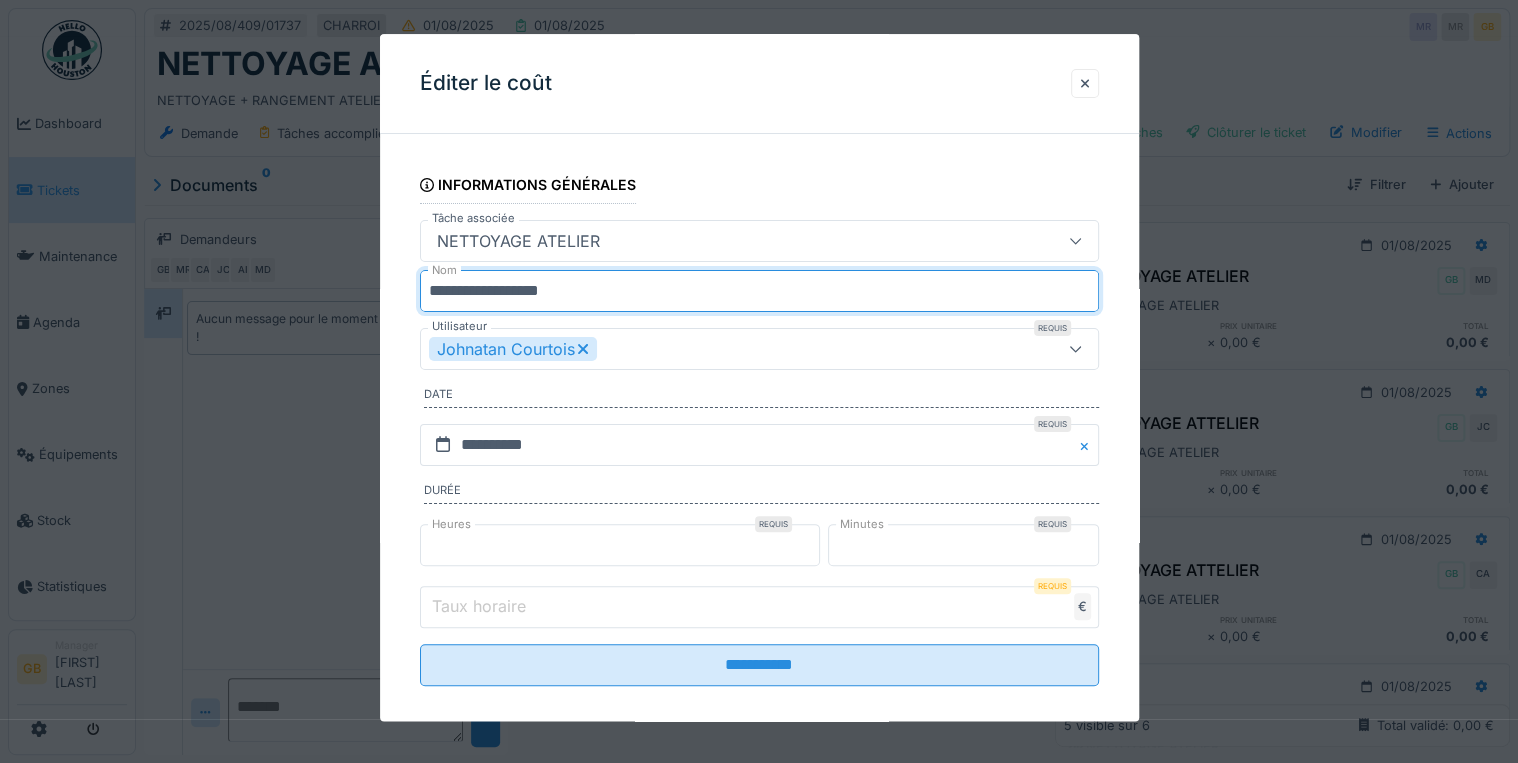 click on "**********" at bounding box center (827, 381) 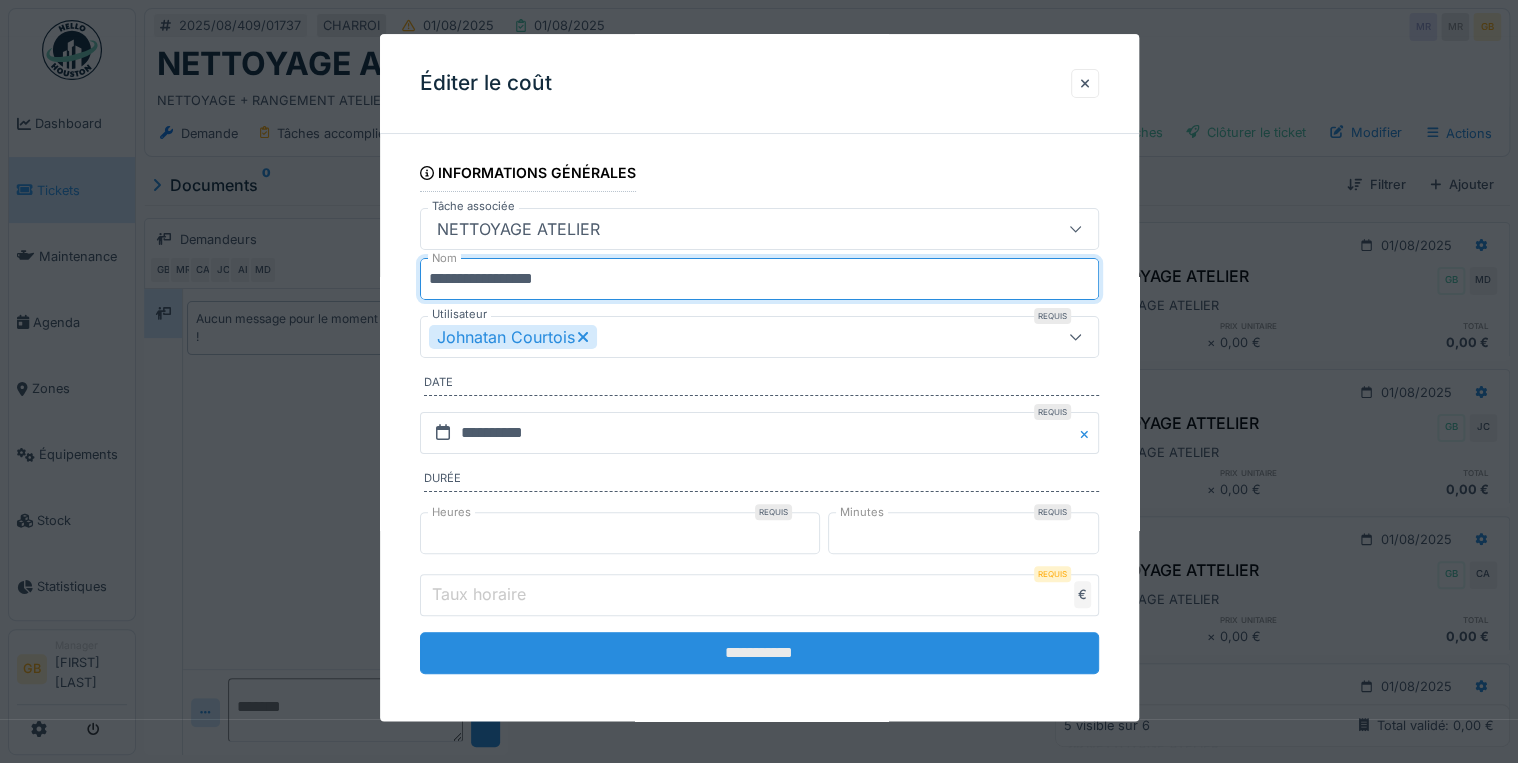scroll, scrollTop: 16, scrollLeft: 0, axis: vertical 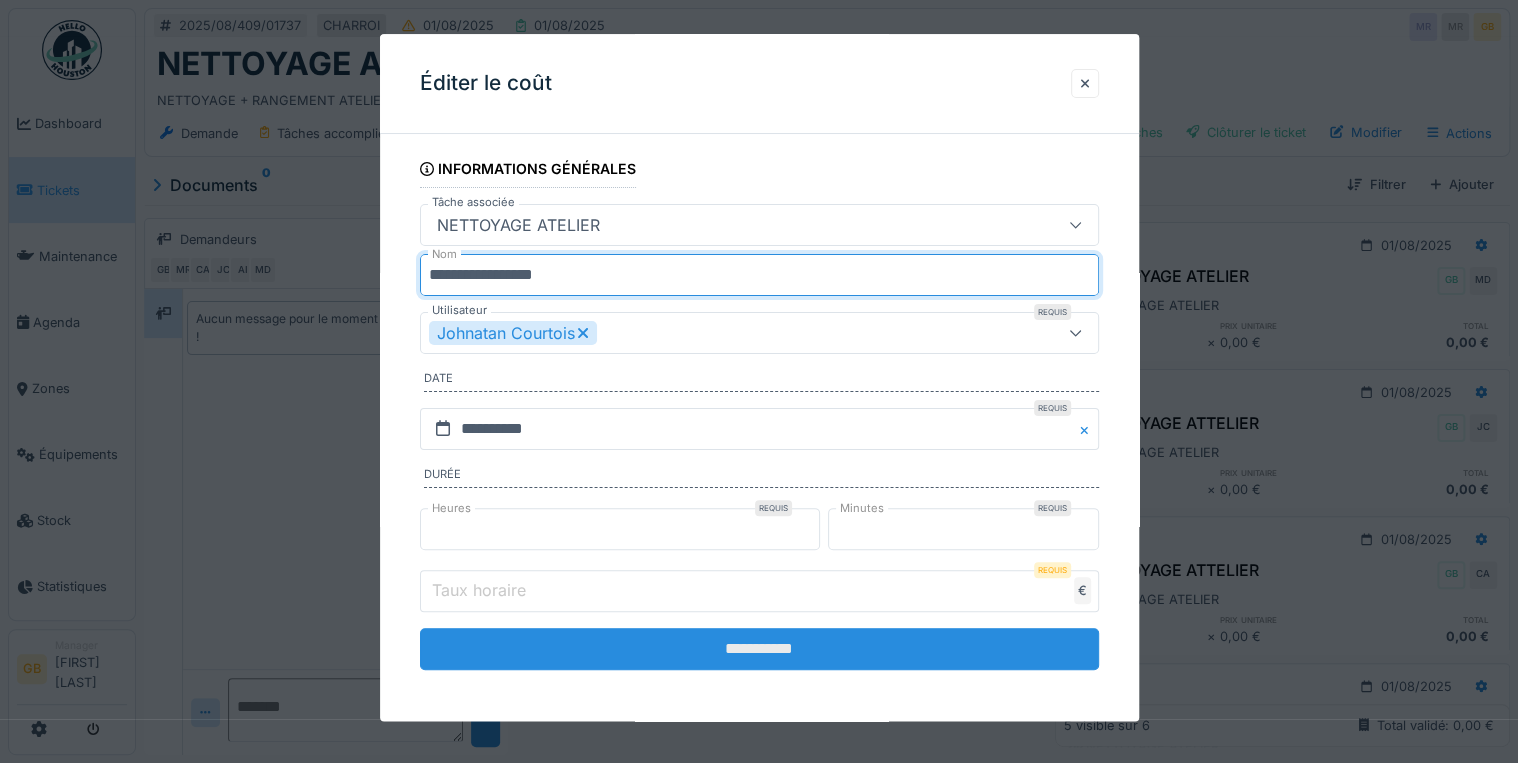 type on "**********" 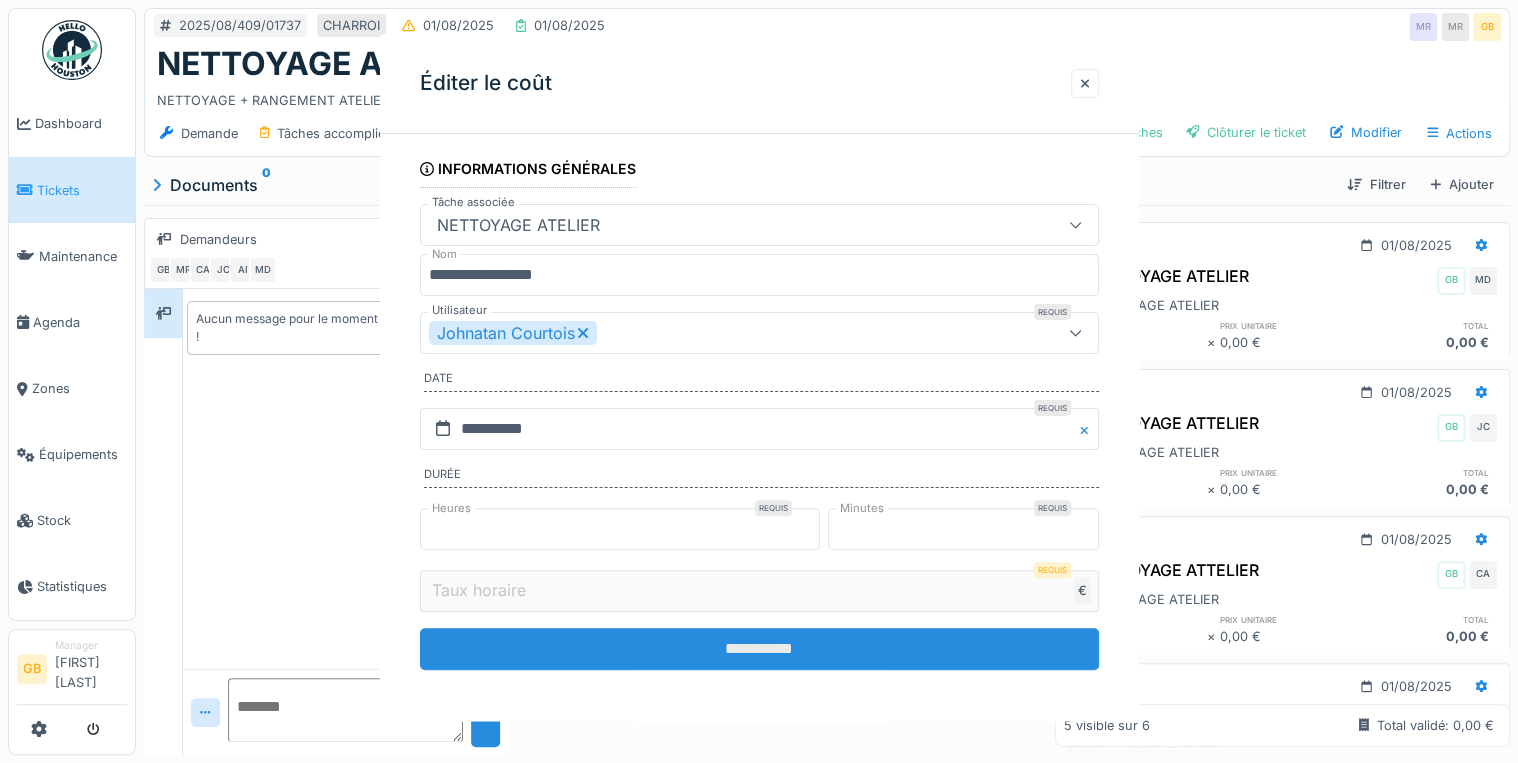 scroll, scrollTop: 0, scrollLeft: 0, axis: both 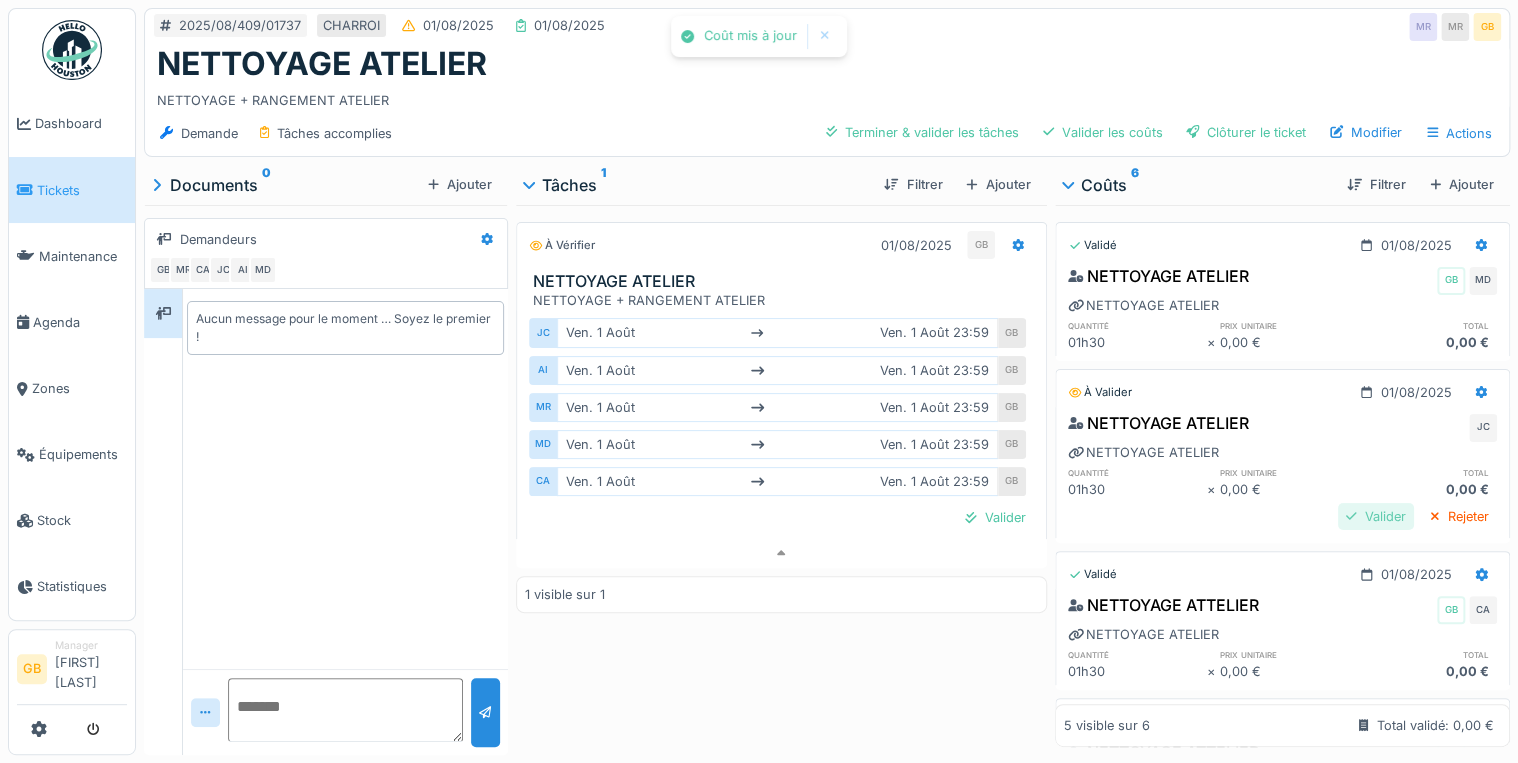 click on "Valider" at bounding box center [1376, 516] 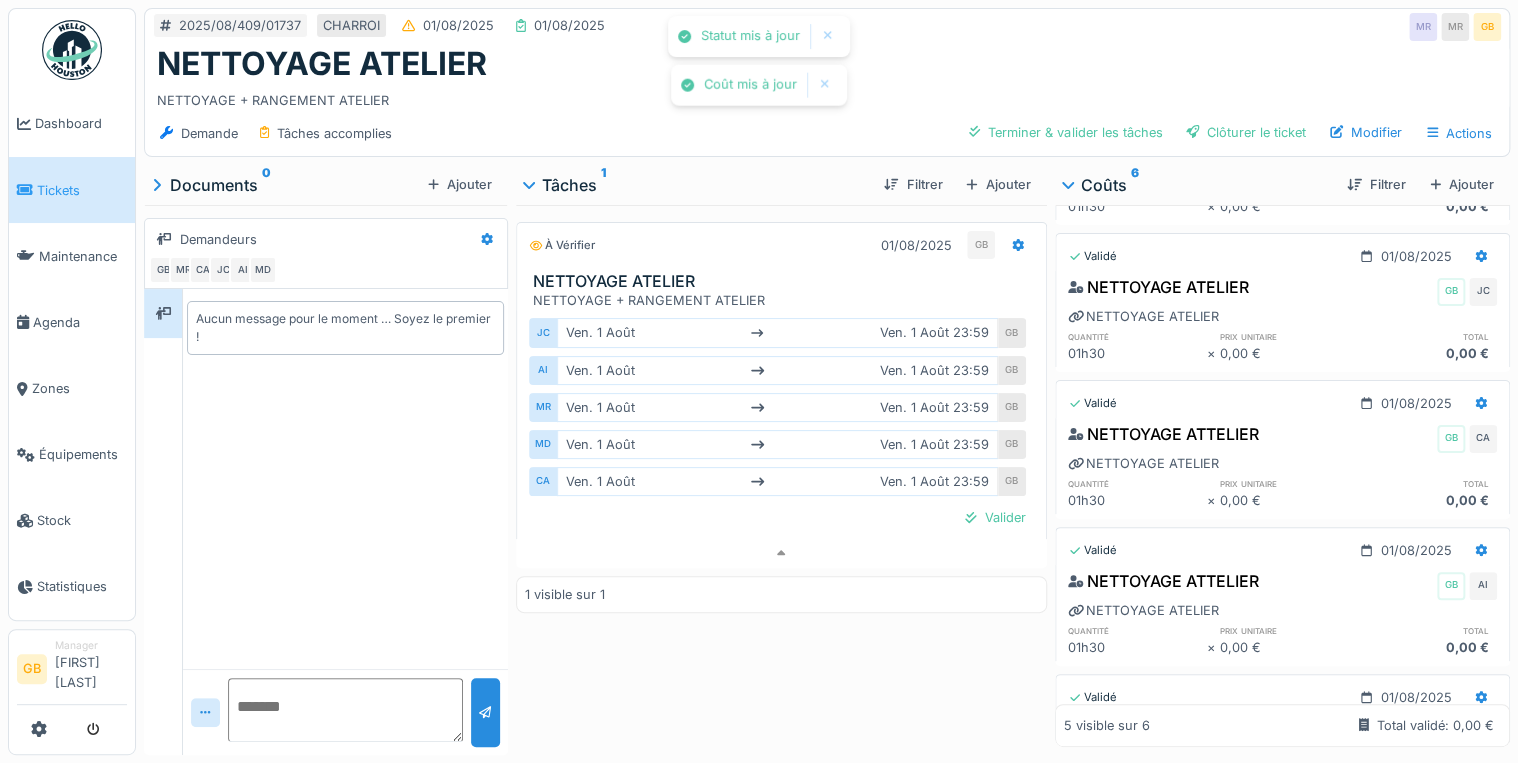 scroll, scrollTop: 270, scrollLeft: 0, axis: vertical 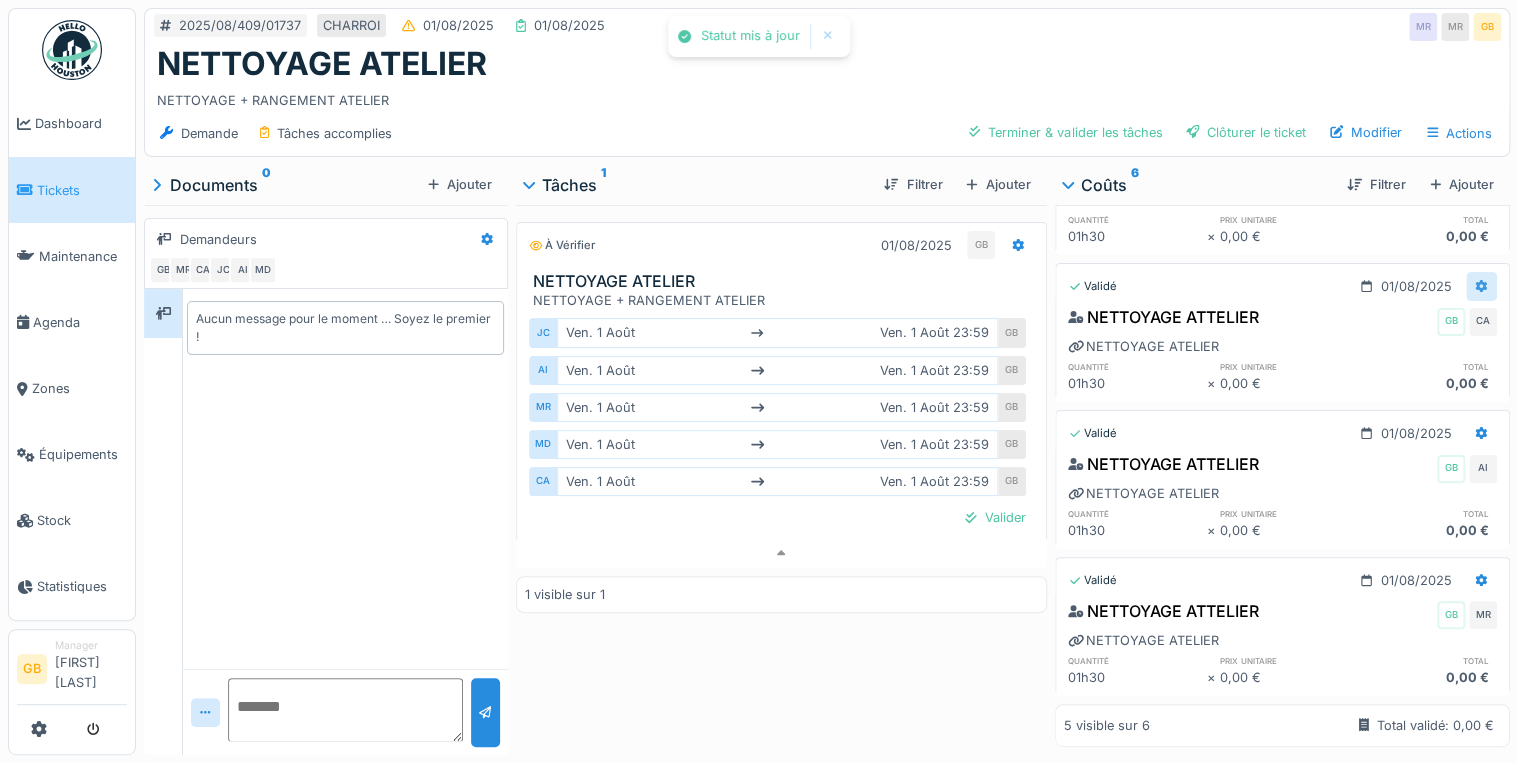 click 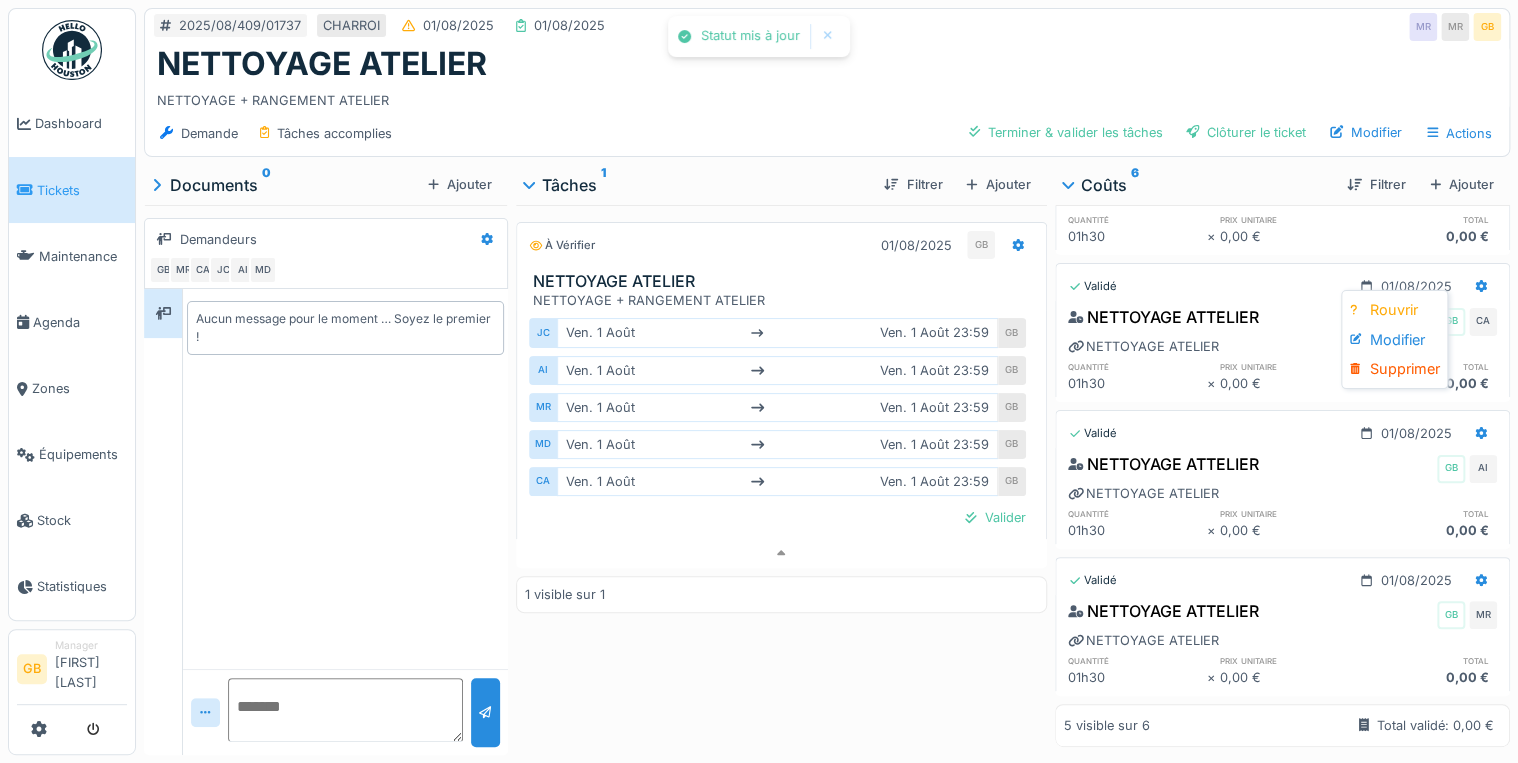 click on "Modifier" at bounding box center (1394, 340) 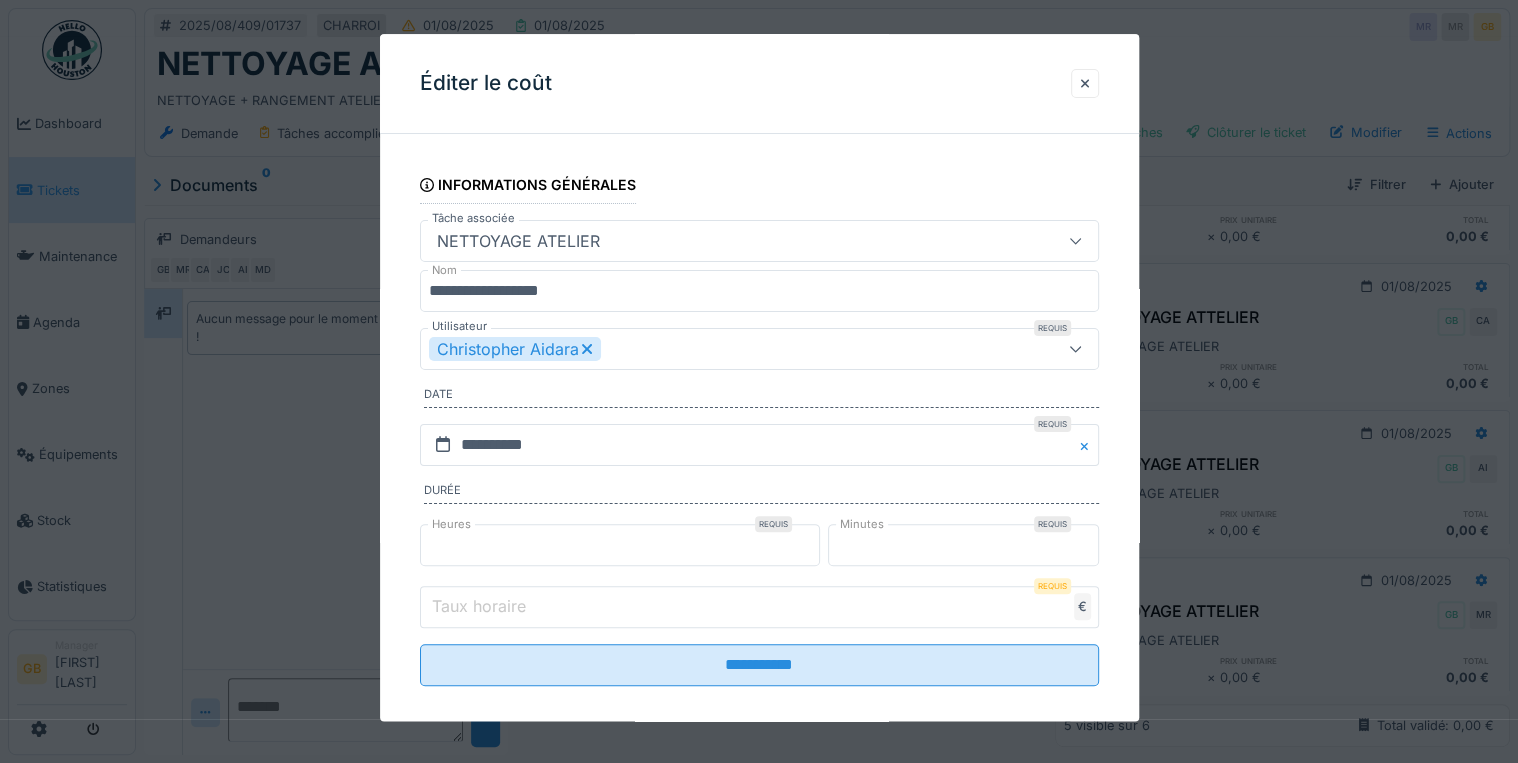 click on "**********" at bounding box center [759, 291] 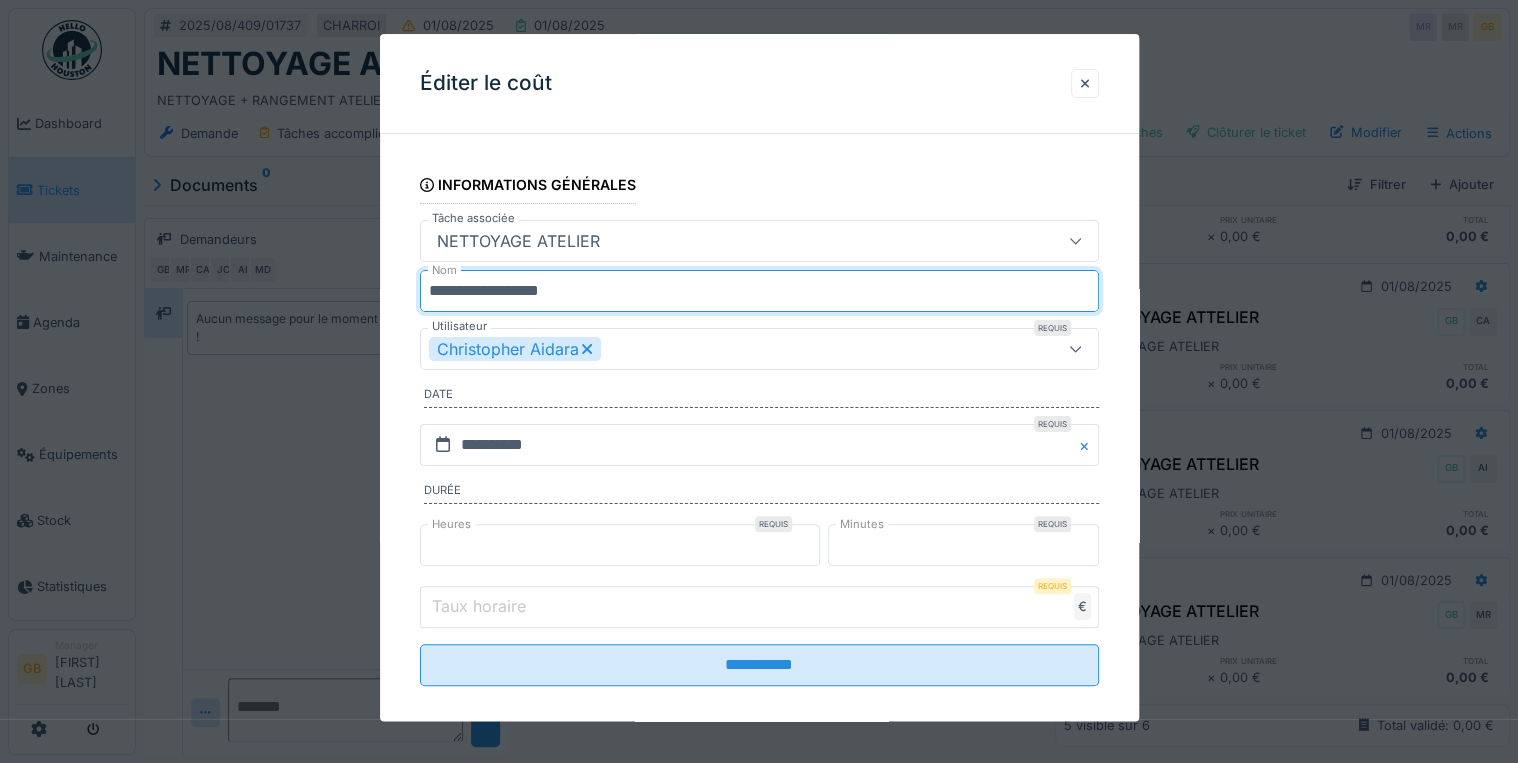 click on "**********" at bounding box center (759, 291) 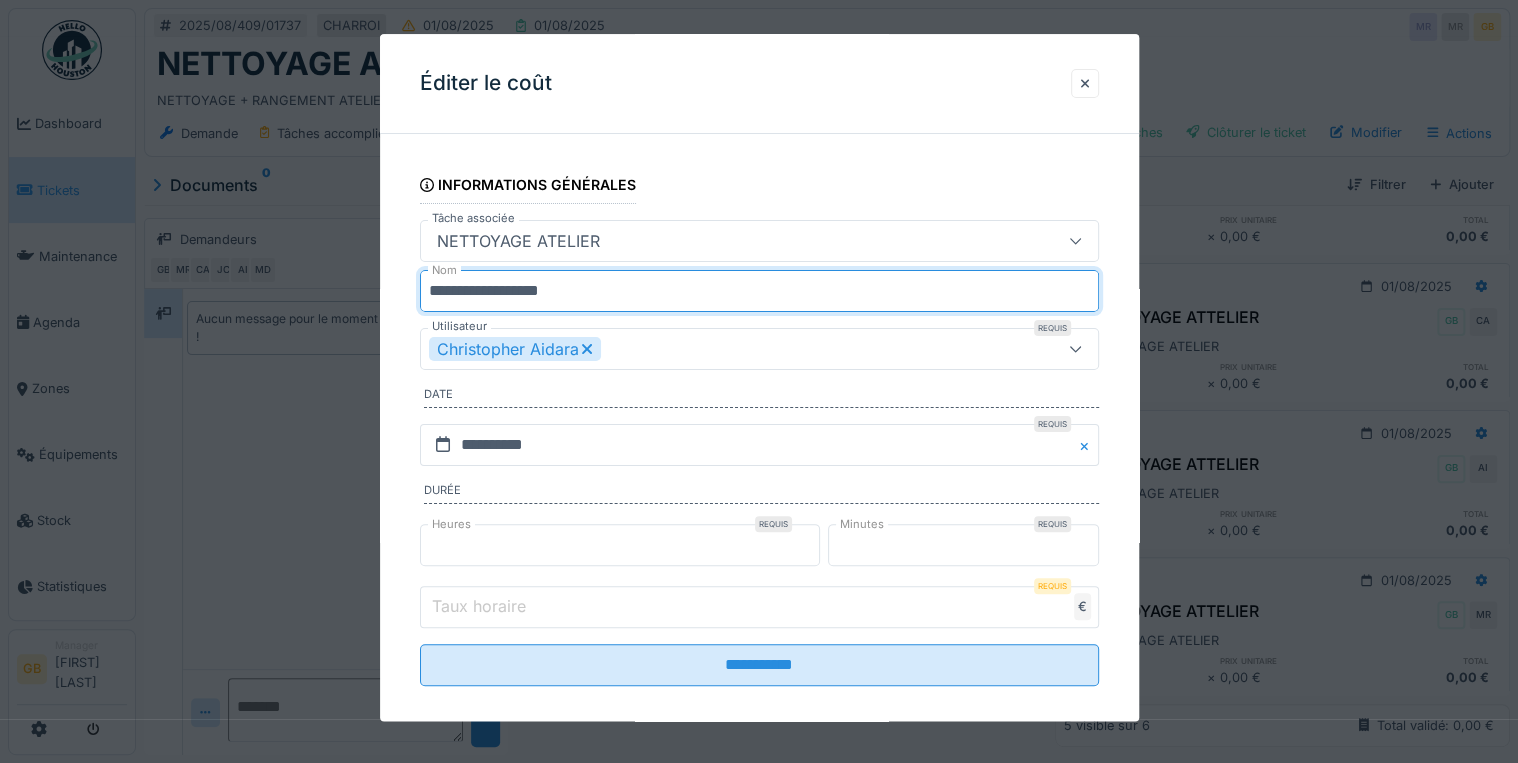 click on "**********" at bounding box center (759, 291) 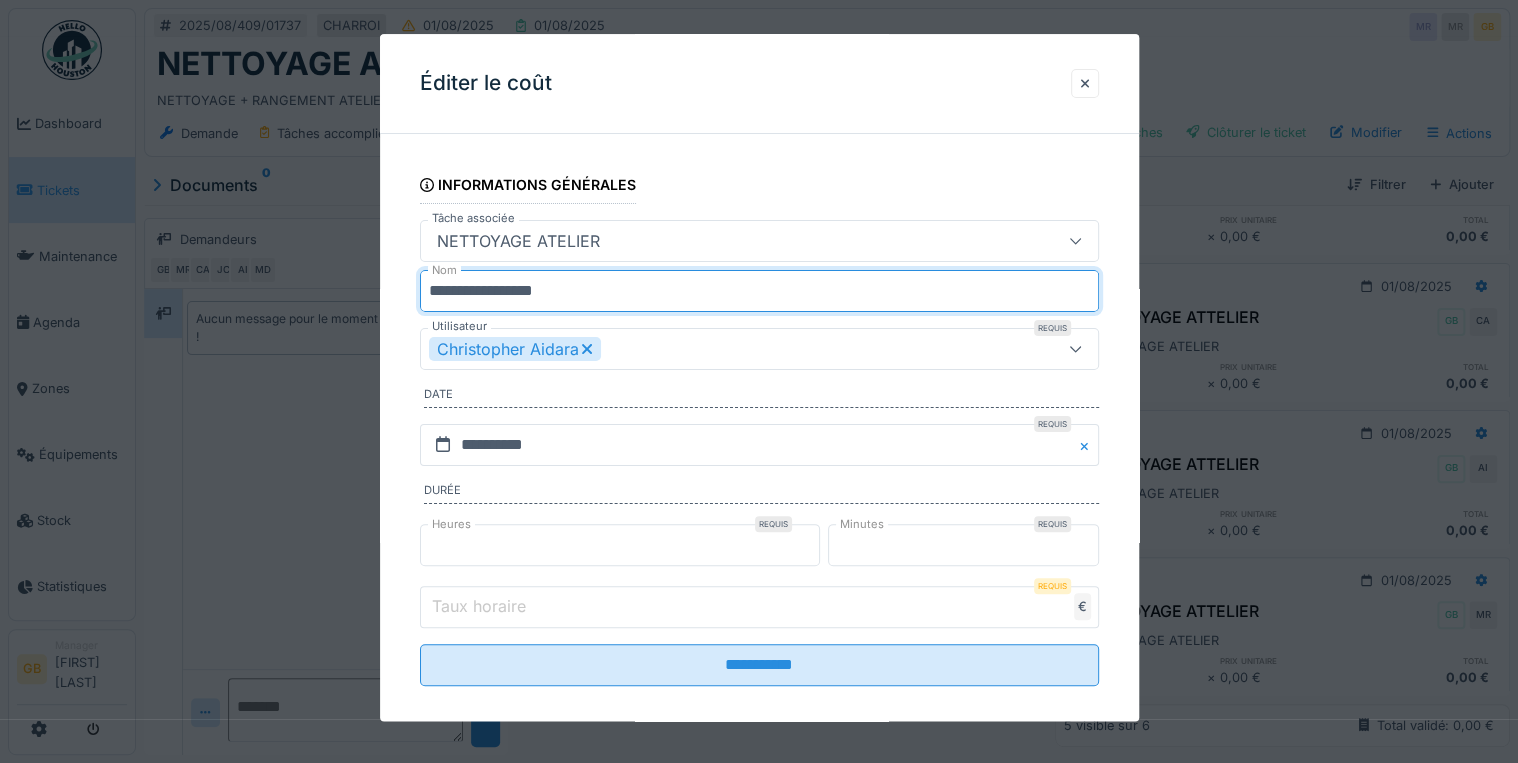 type on "**********" 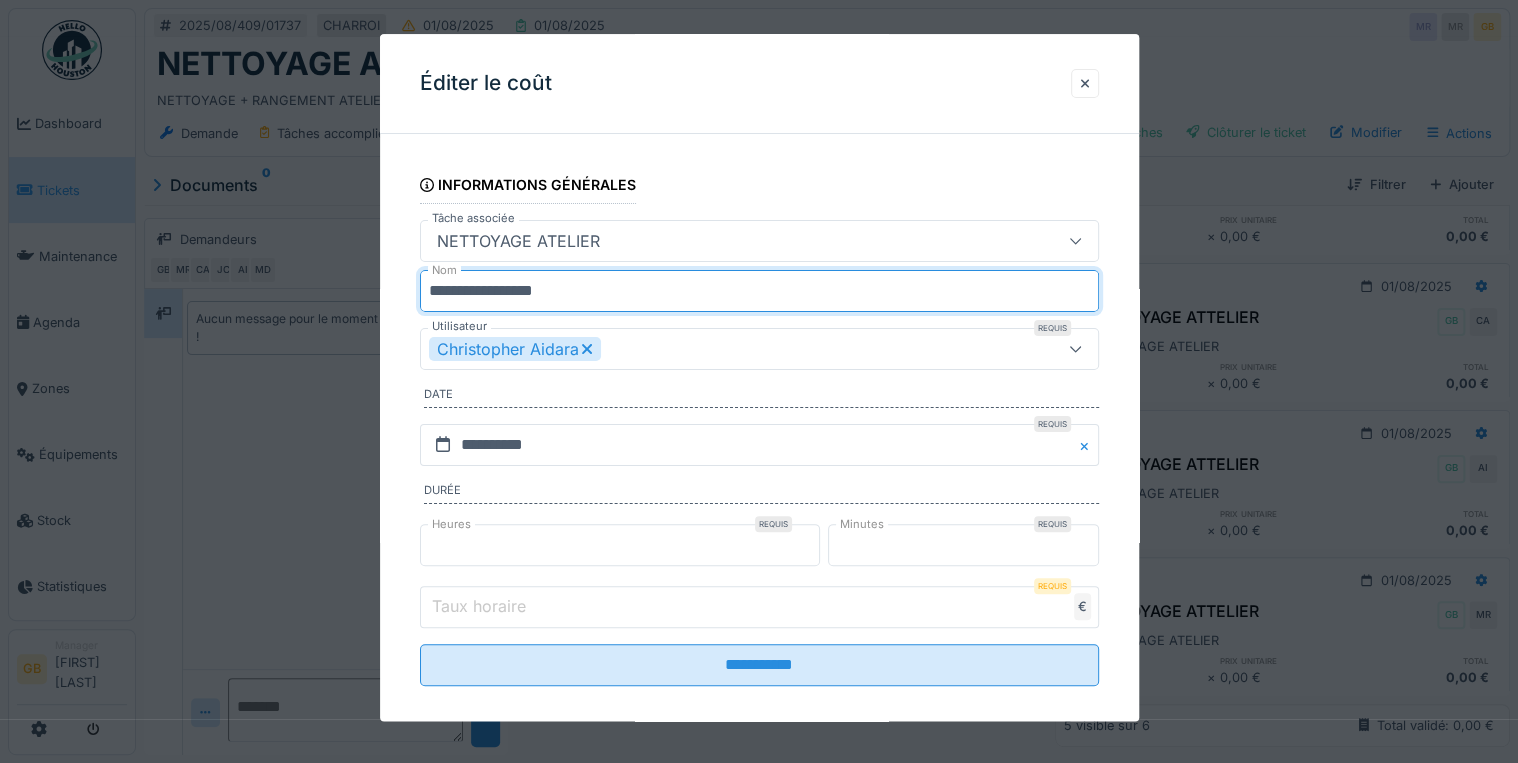 click on "**********" at bounding box center [759, 446] 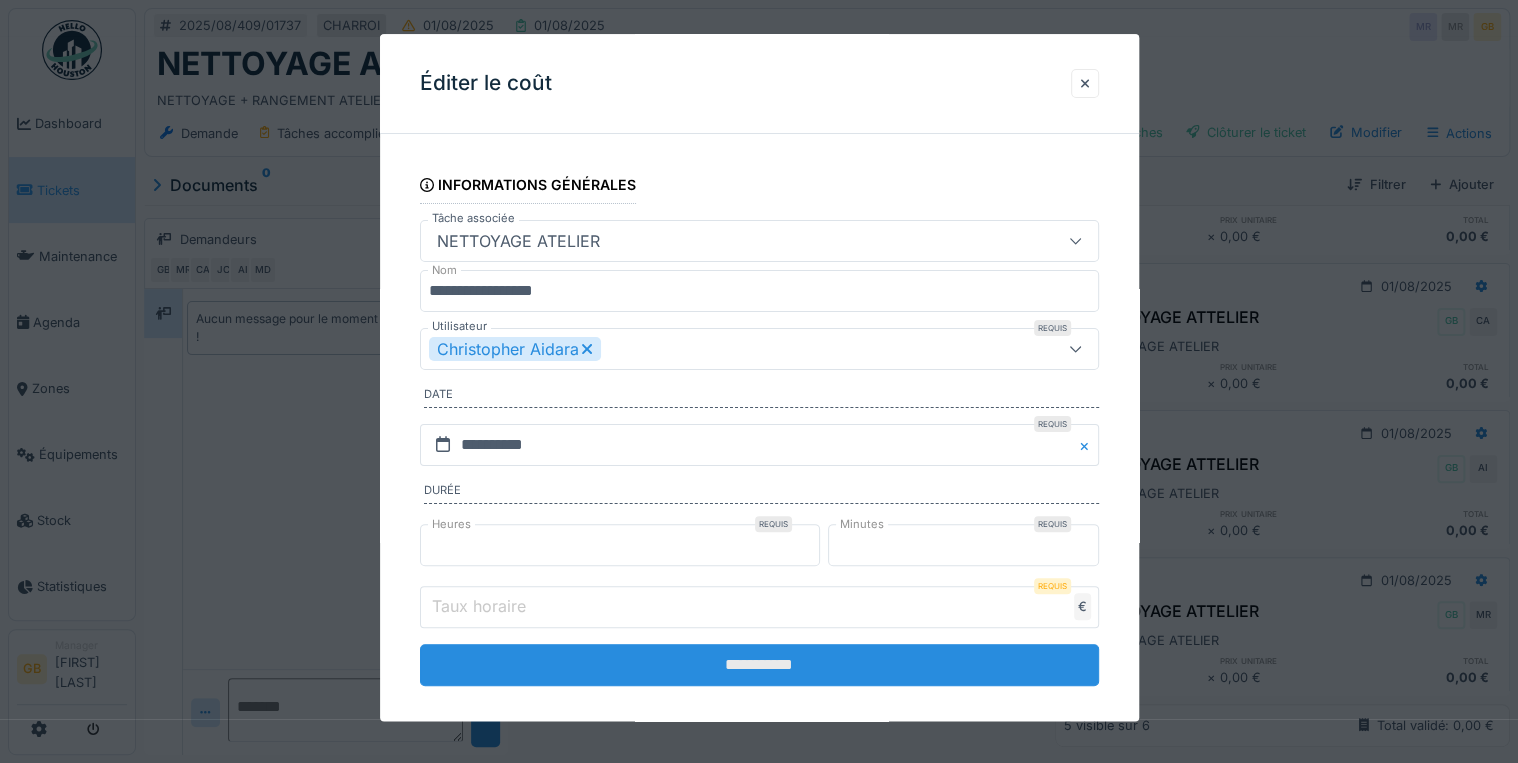 click on "**********" at bounding box center (759, 665) 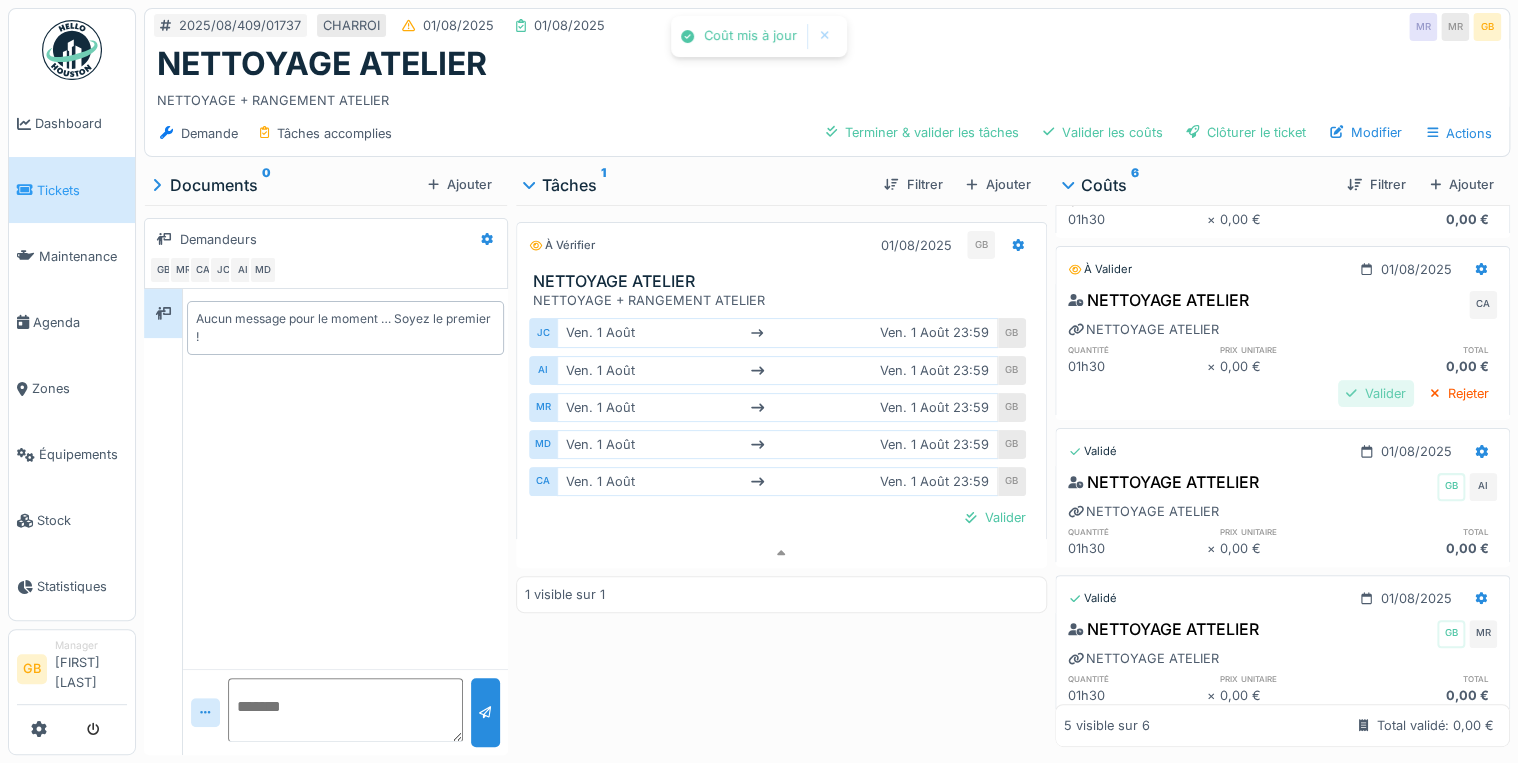 click on "Valider" at bounding box center (1376, 393) 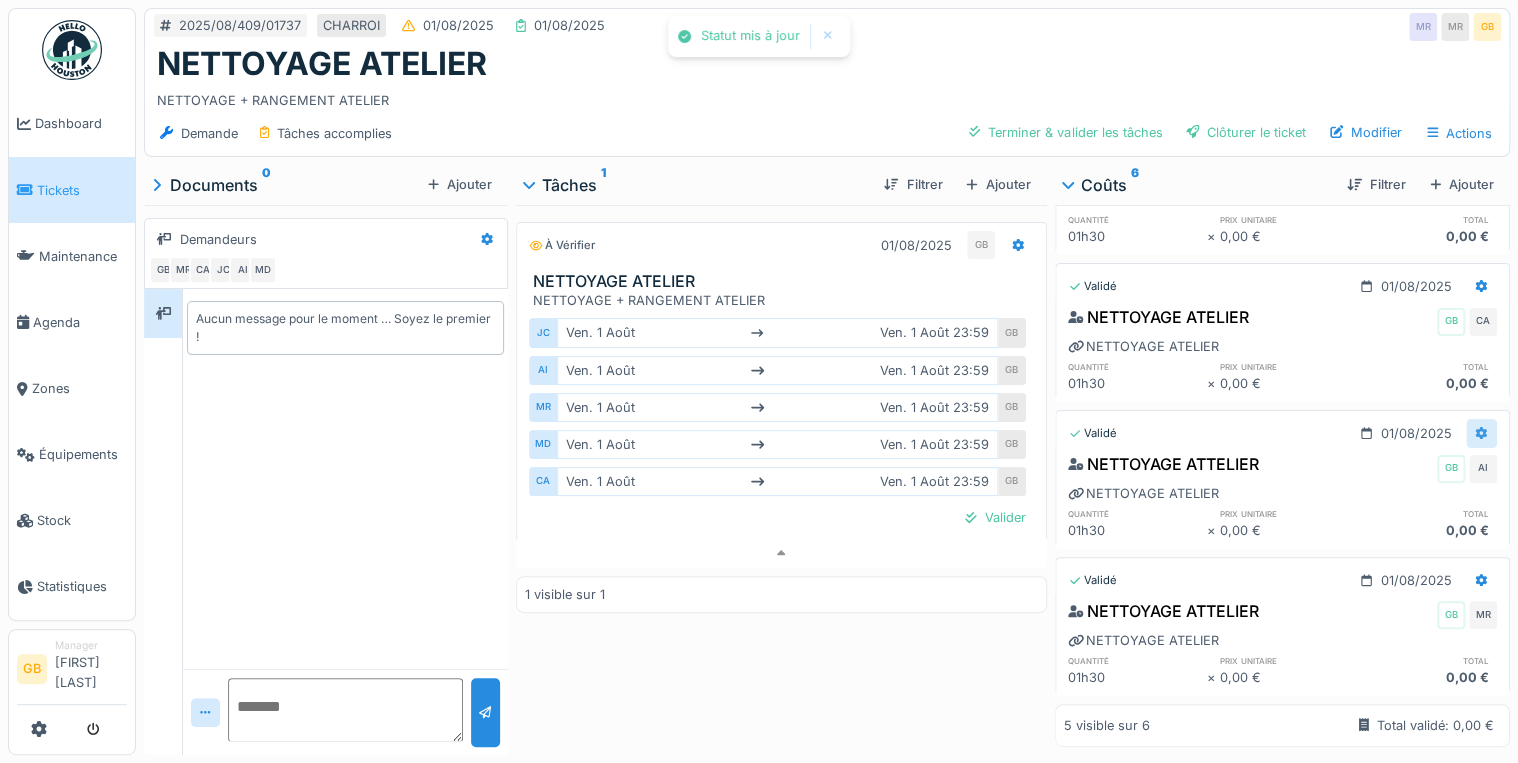 click 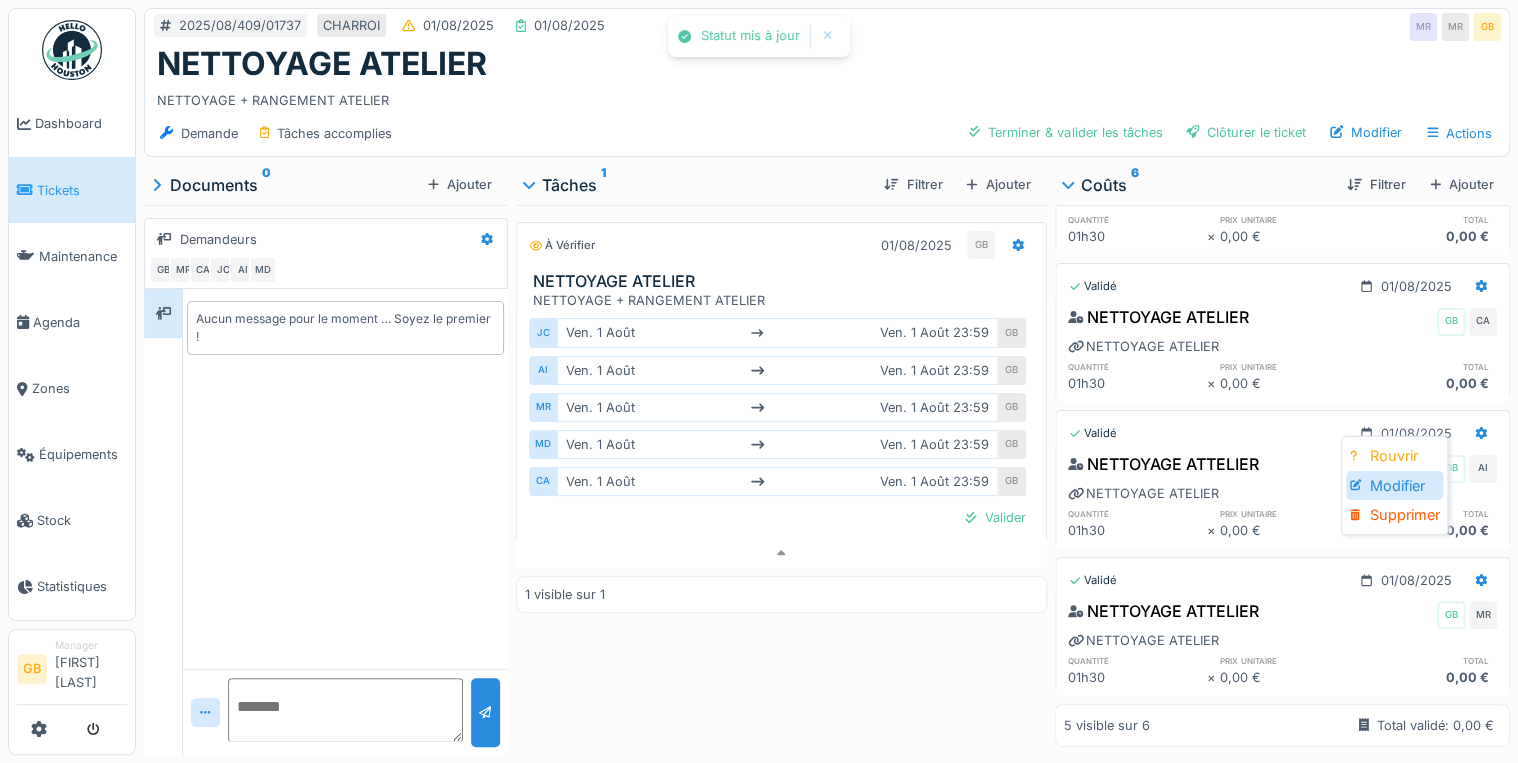 click on "Modifier" at bounding box center (1394, 486) 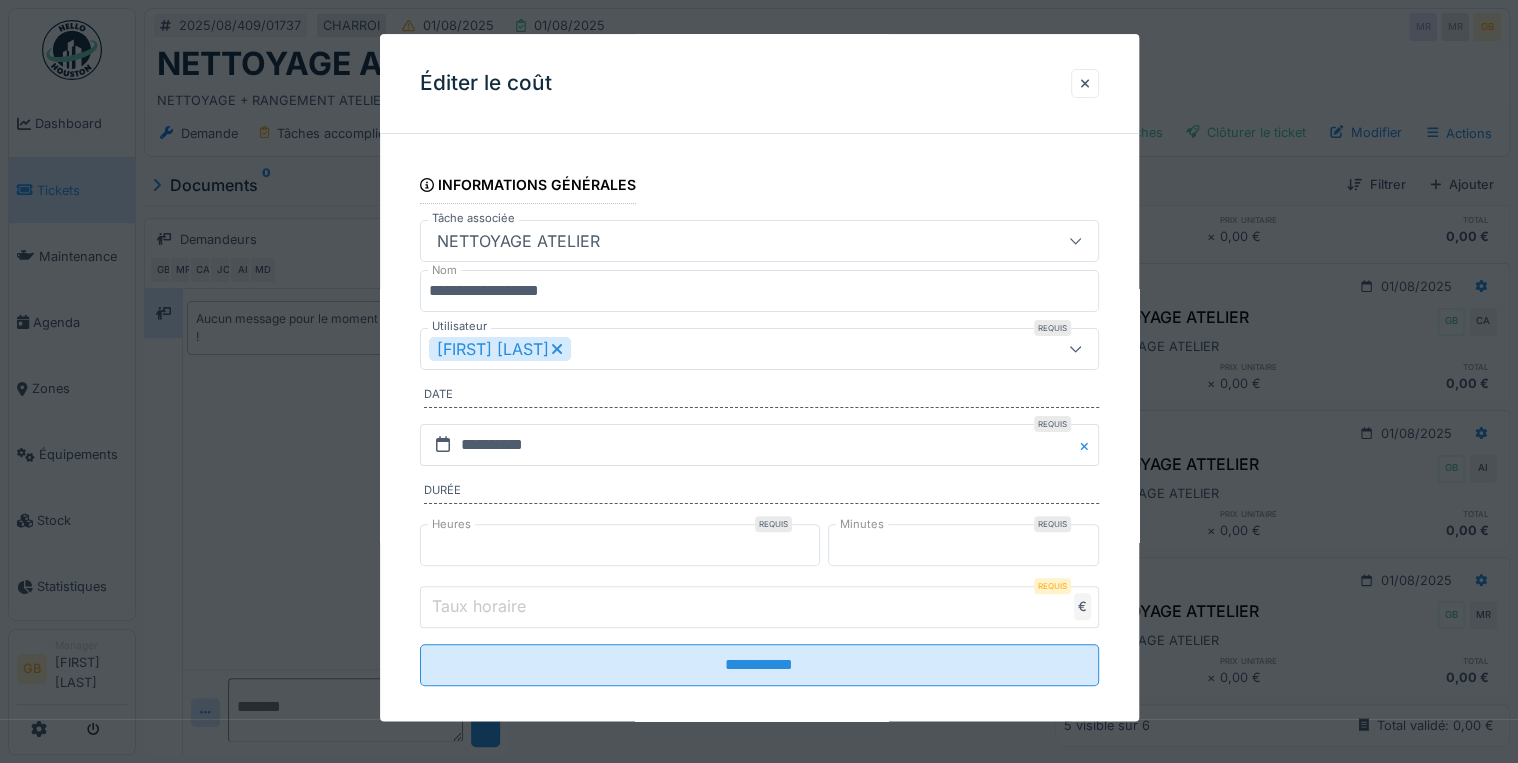 click on "**********" at bounding box center [759, 291] 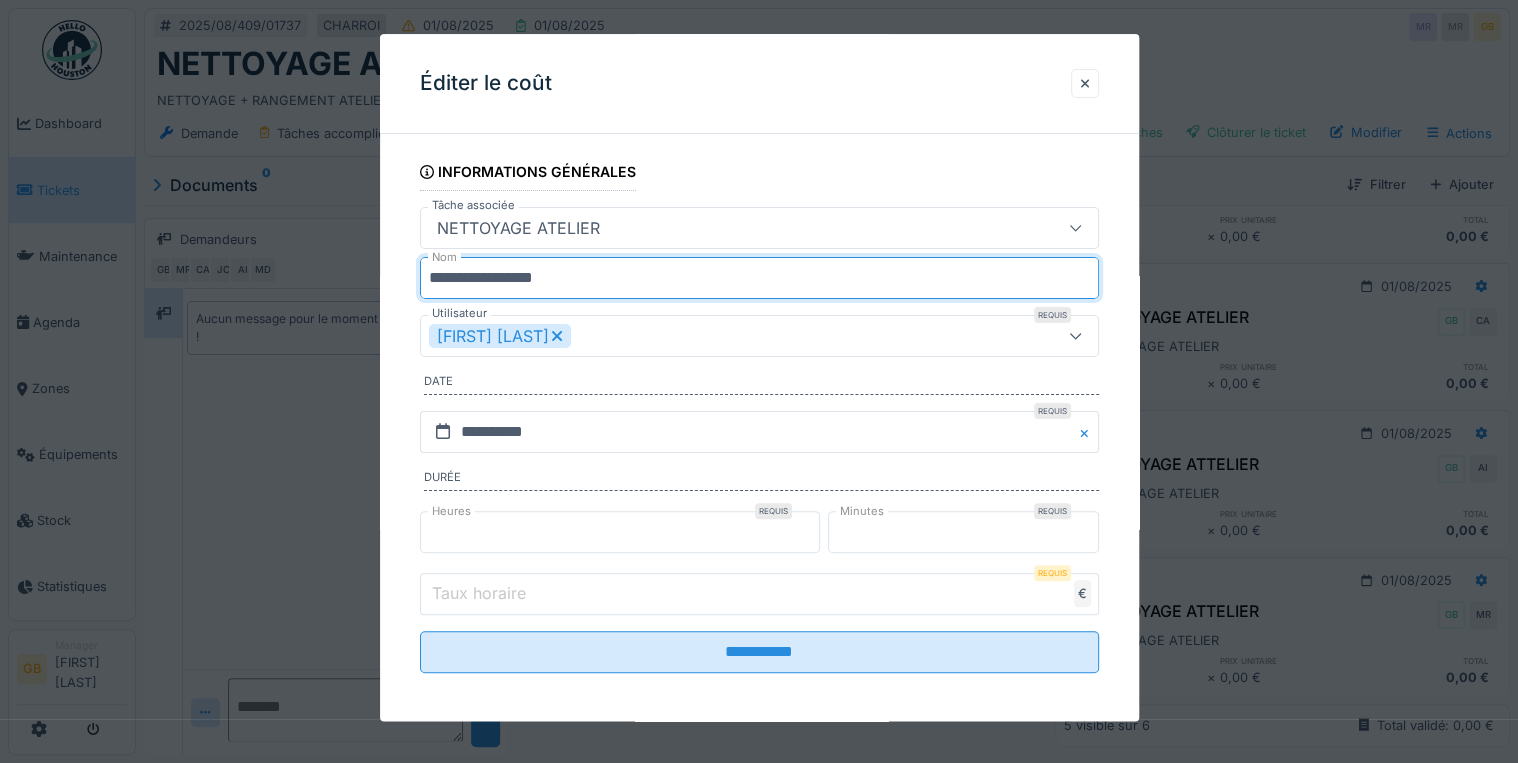 scroll, scrollTop: 16, scrollLeft: 0, axis: vertical 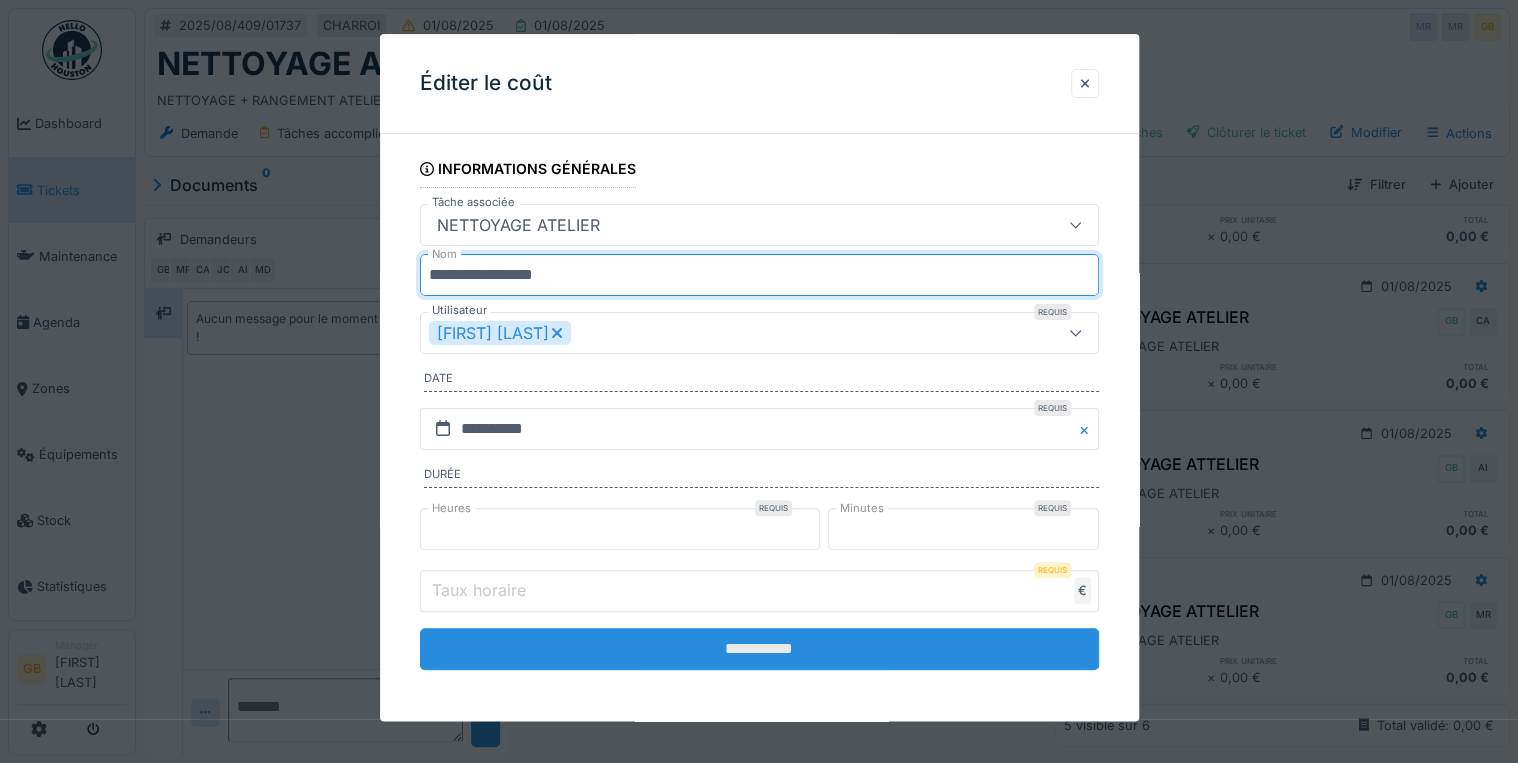 type on "**********" 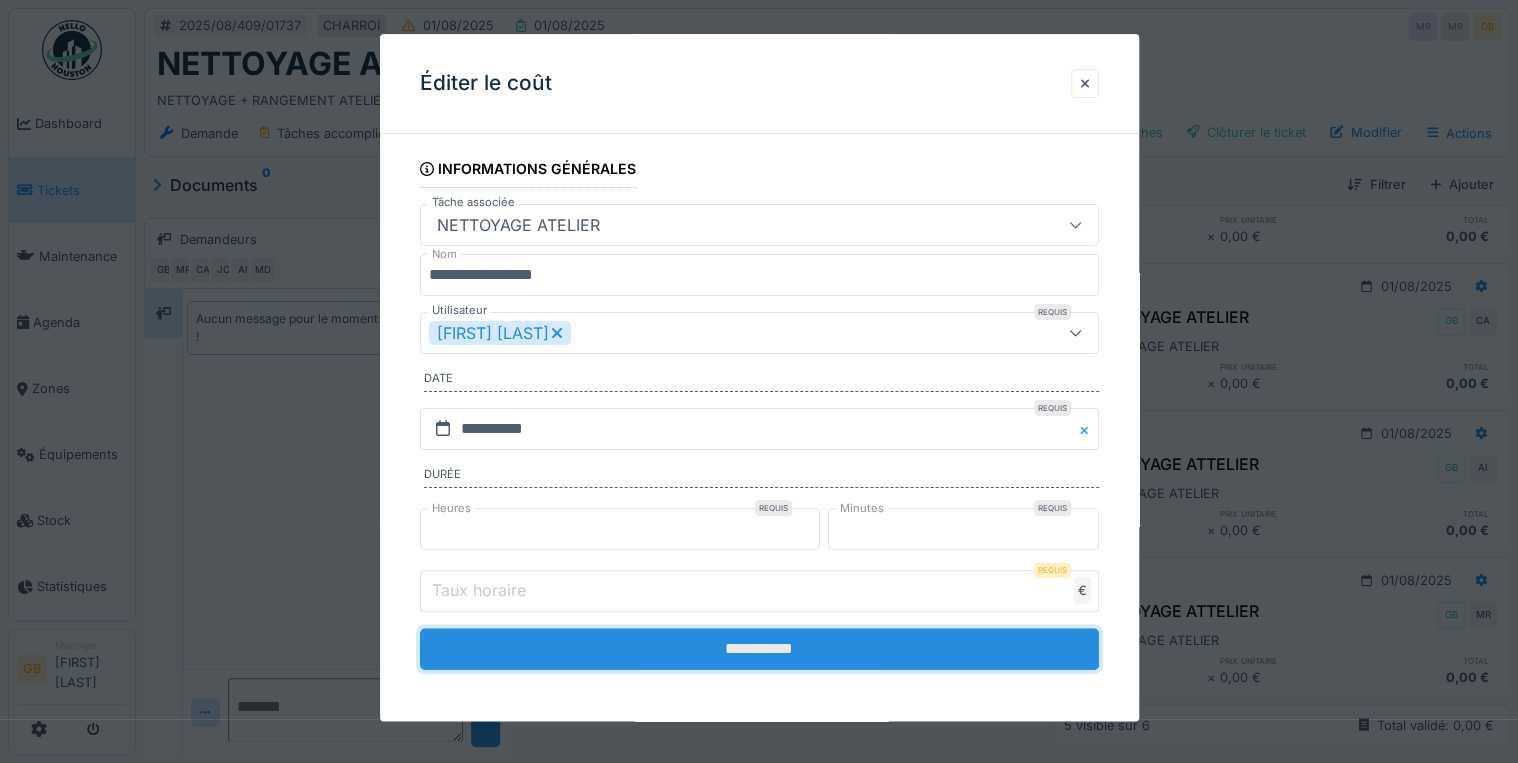 click on "**********" at bounding box center [759, 649] 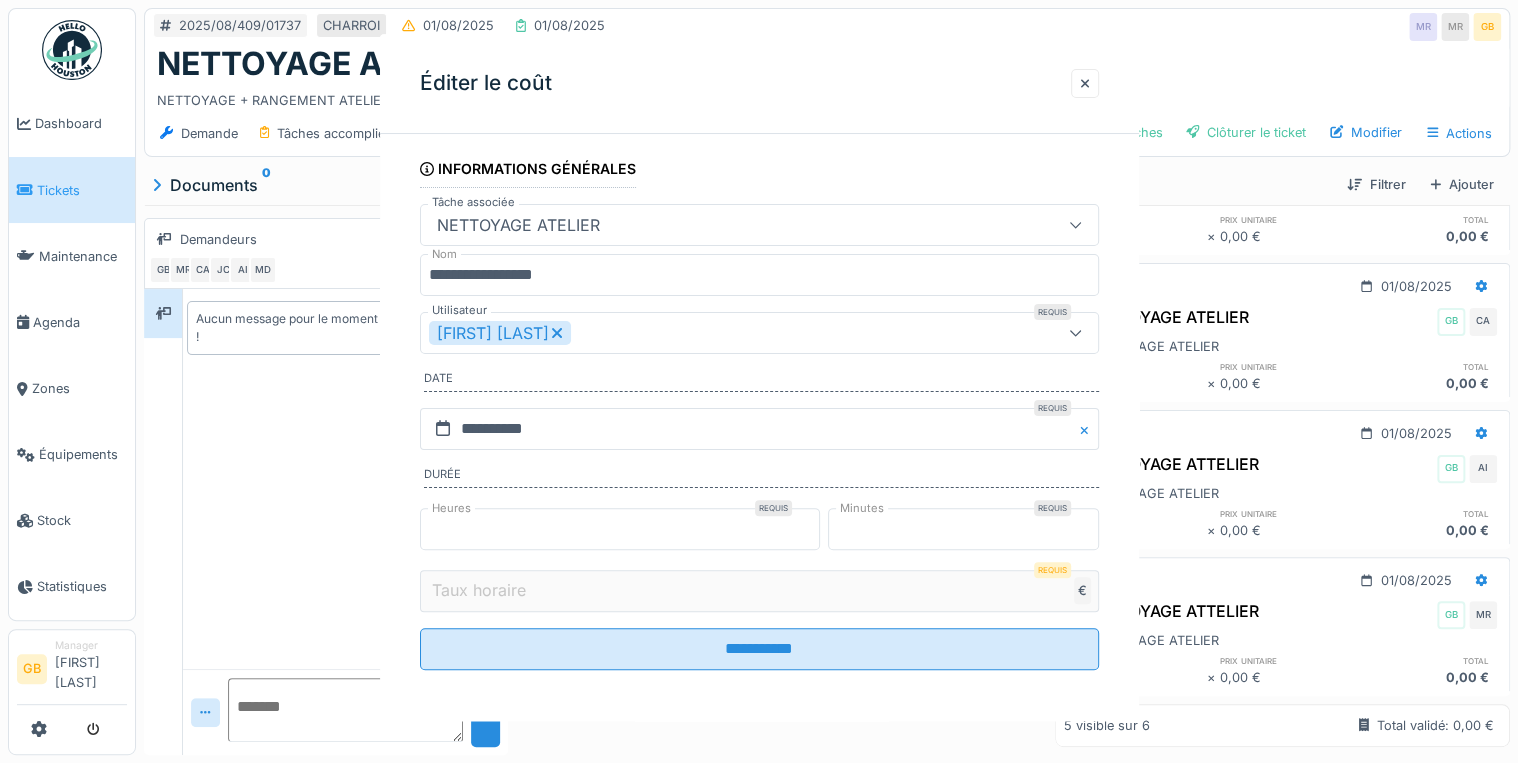scroll, scrollTop: 0, scrollLeft: 0, axis: both 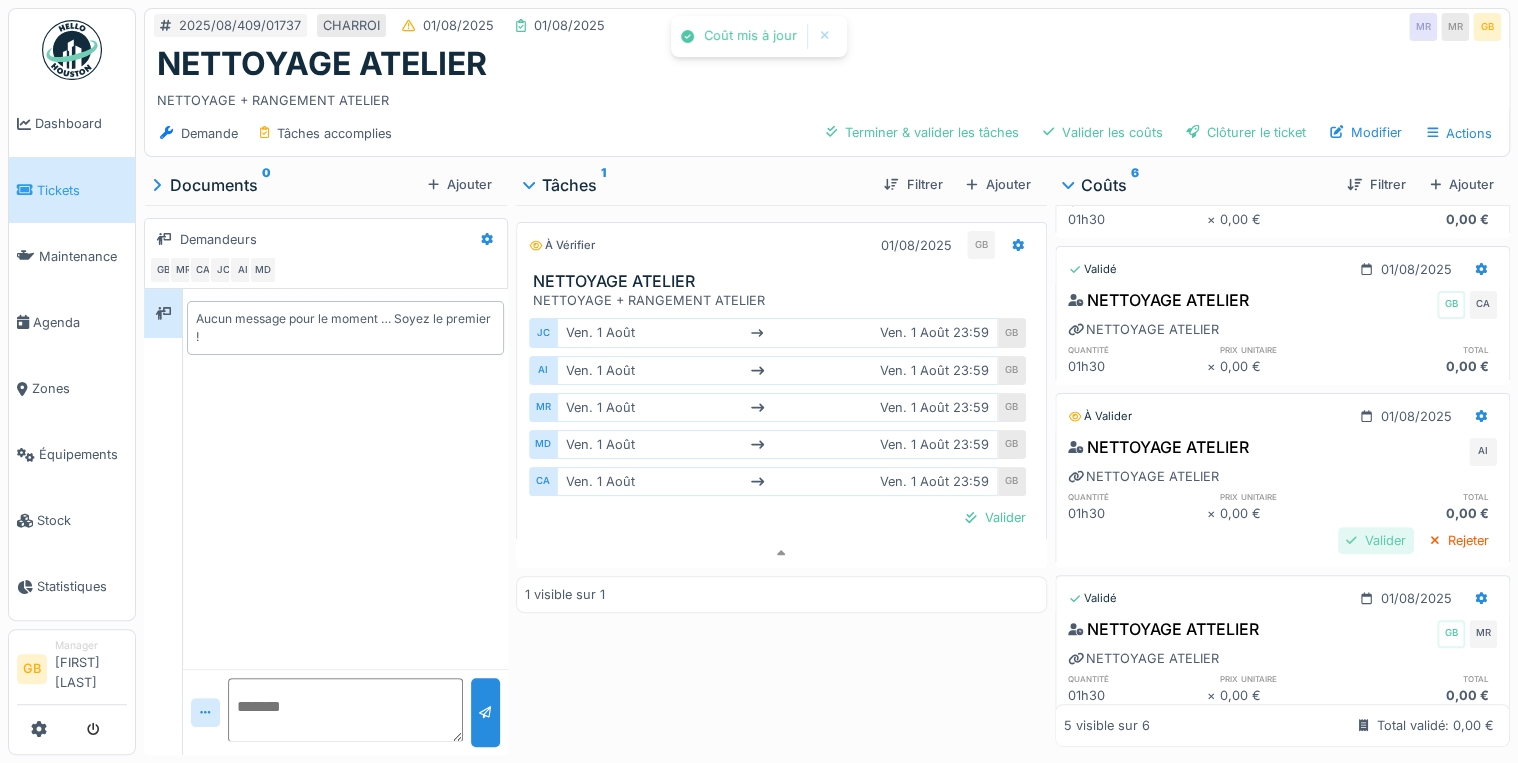 click on "Valider" at bounding box center (1376, 540) 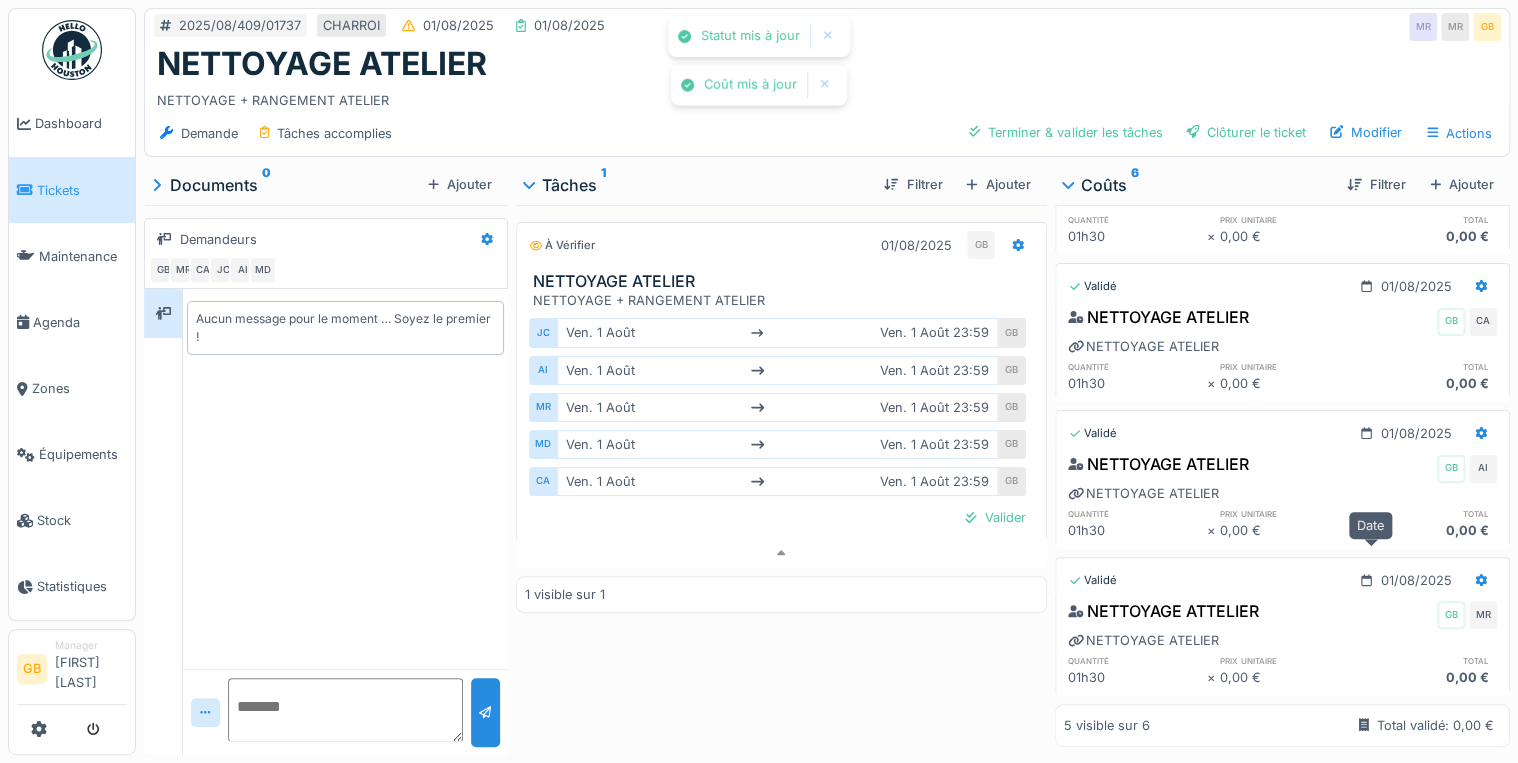 scroll, scrollTop: 270, scrollLeft: 0, axis: vertical 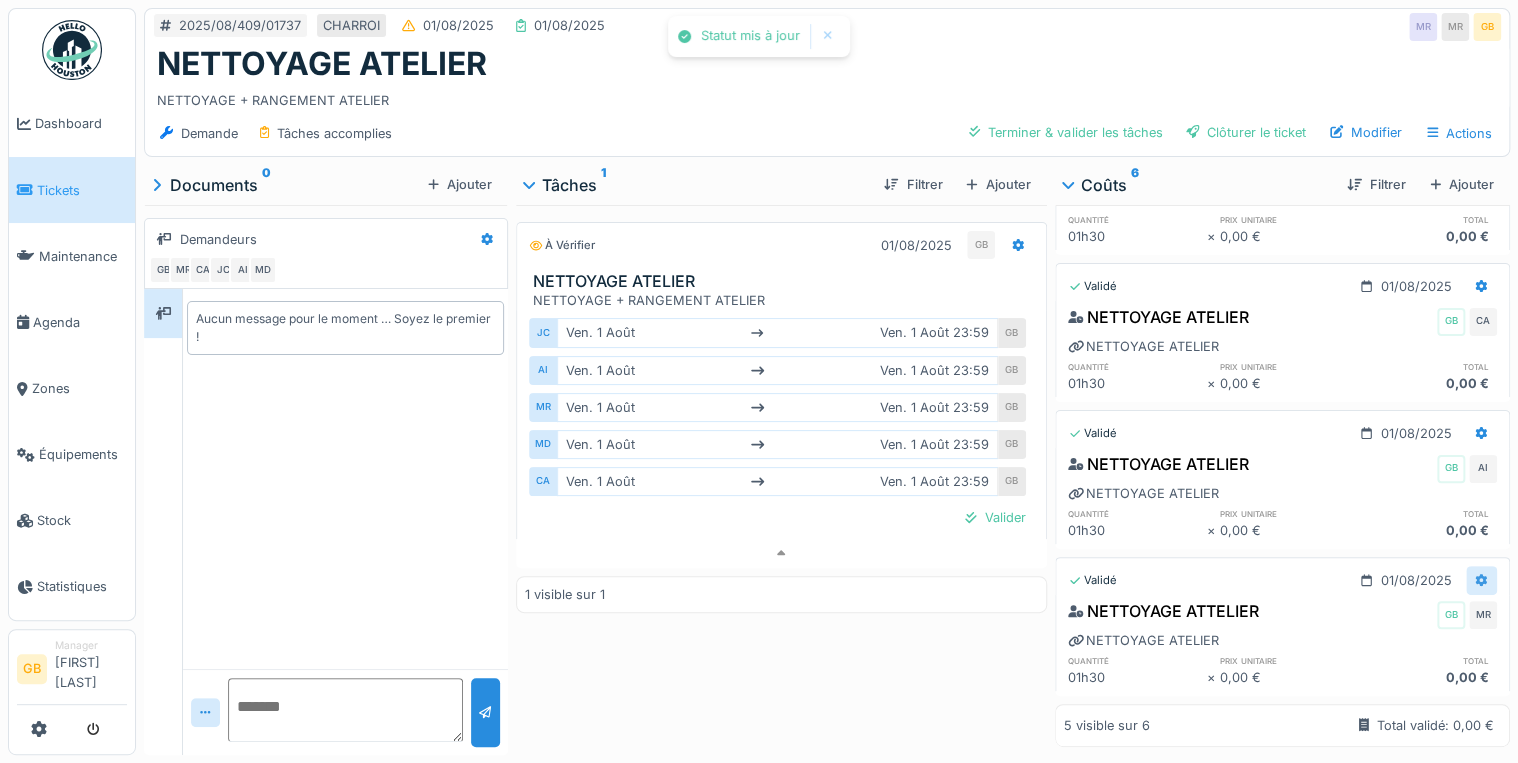 click at bounding box center (1481, 580) 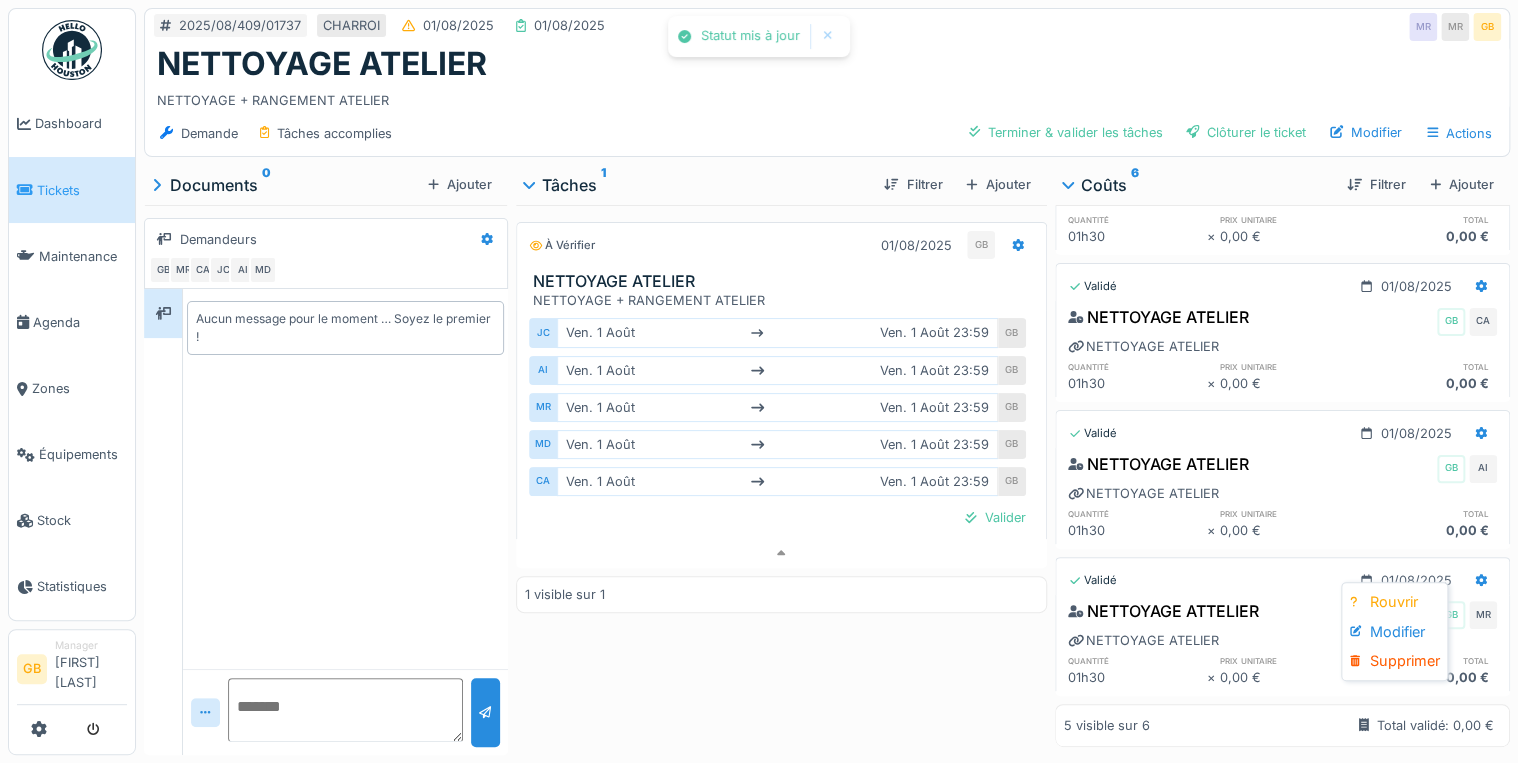 drag, startPoint x: 1396, startPoint y: 631, endPoint x: 1319, endPoint y: 588, distance: 88.19297 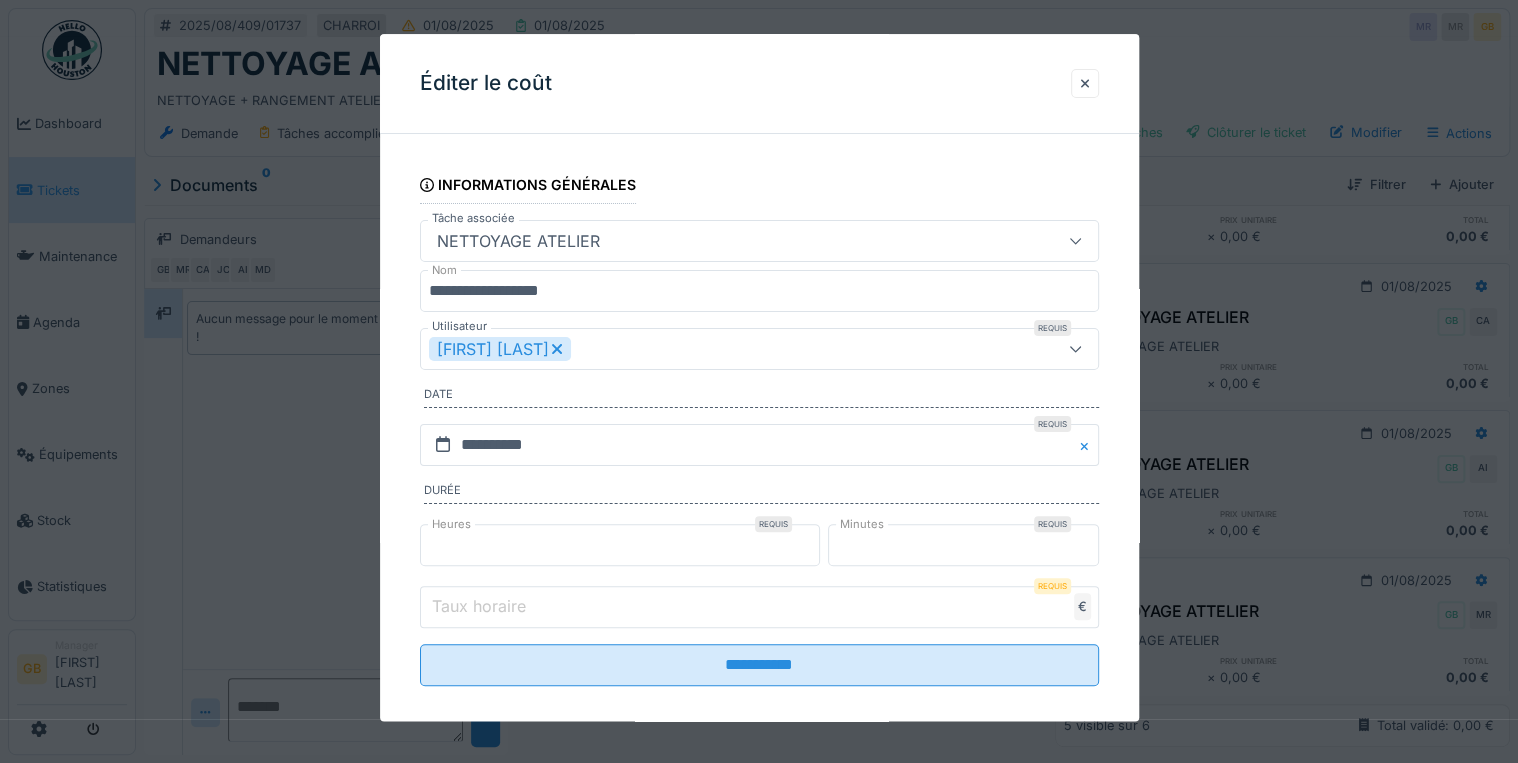 click on "**********" at bounding box center (759, 291) 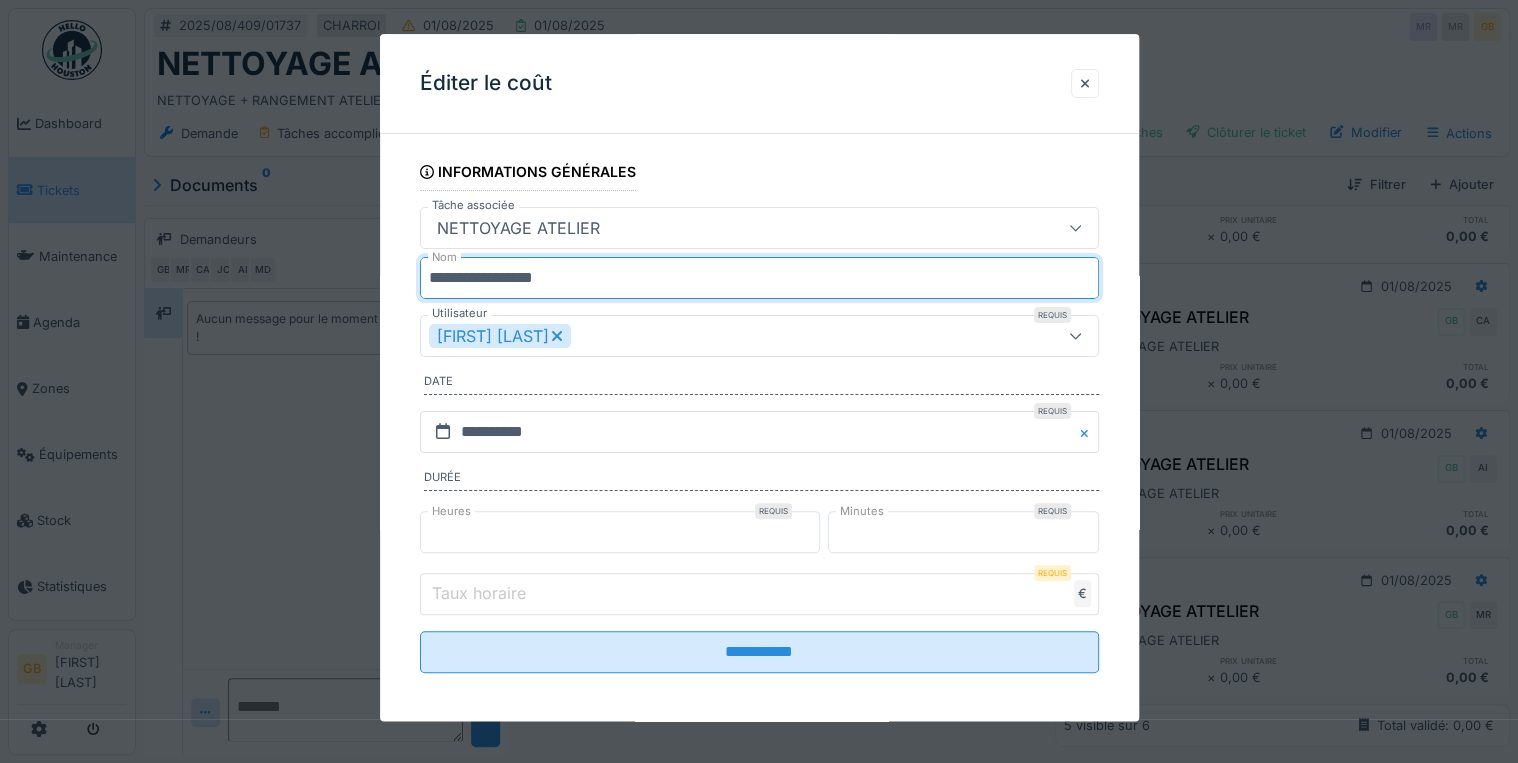 scroll, scrollTop: 16, scrollLeft: 0, axis: vertical 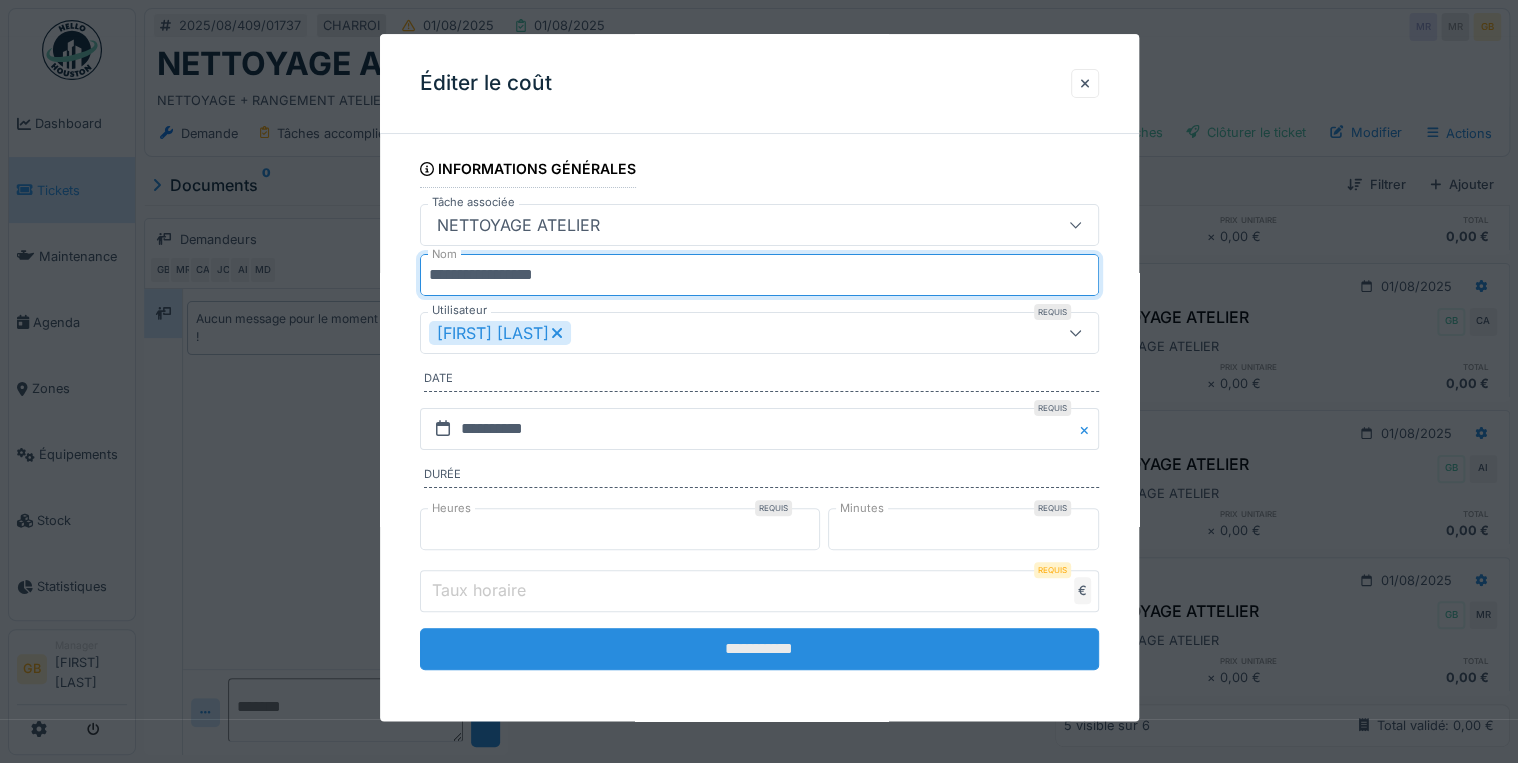 type on "**********" 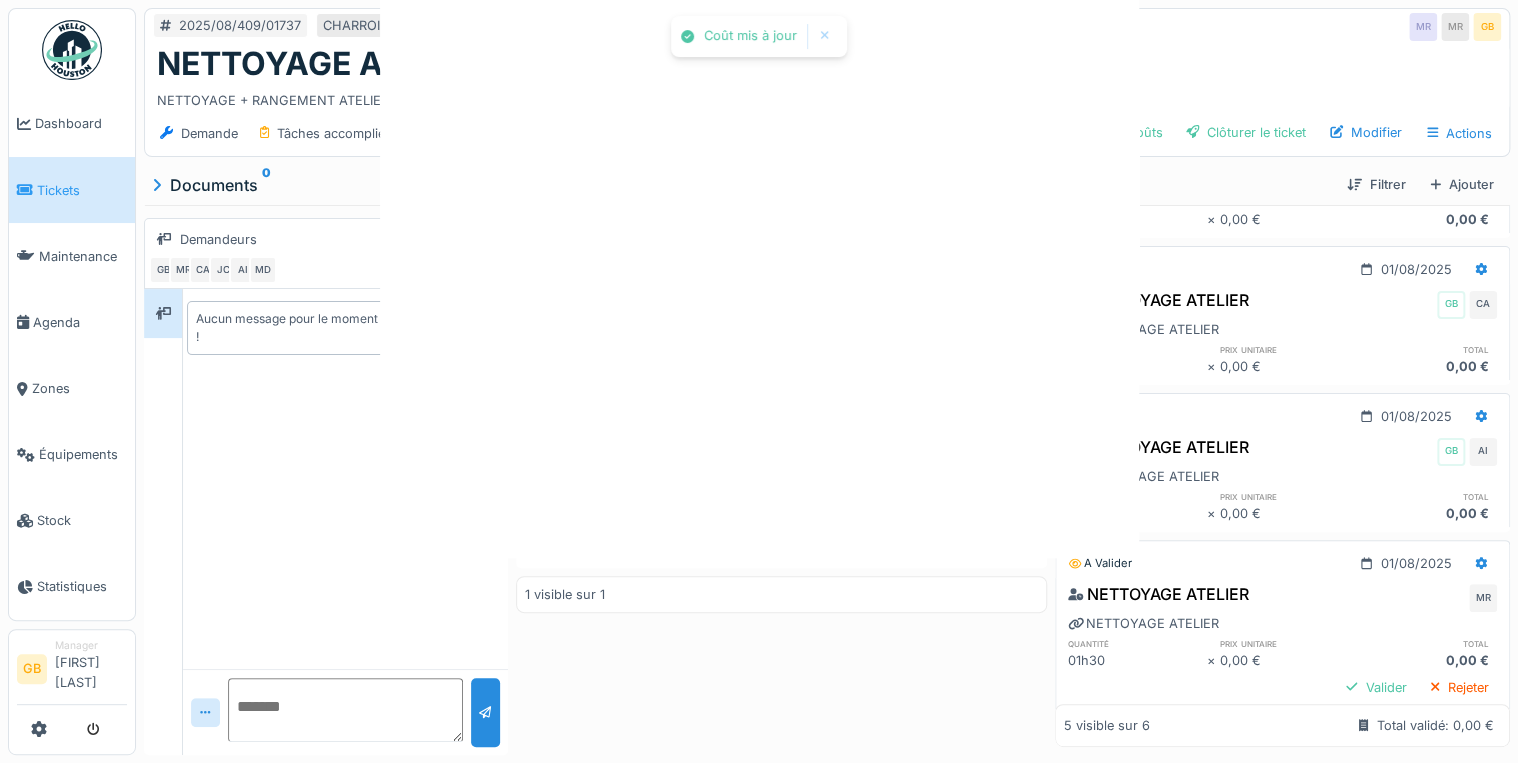 scroll, scrollTop: 0, scrollLeft: 0, axis: both 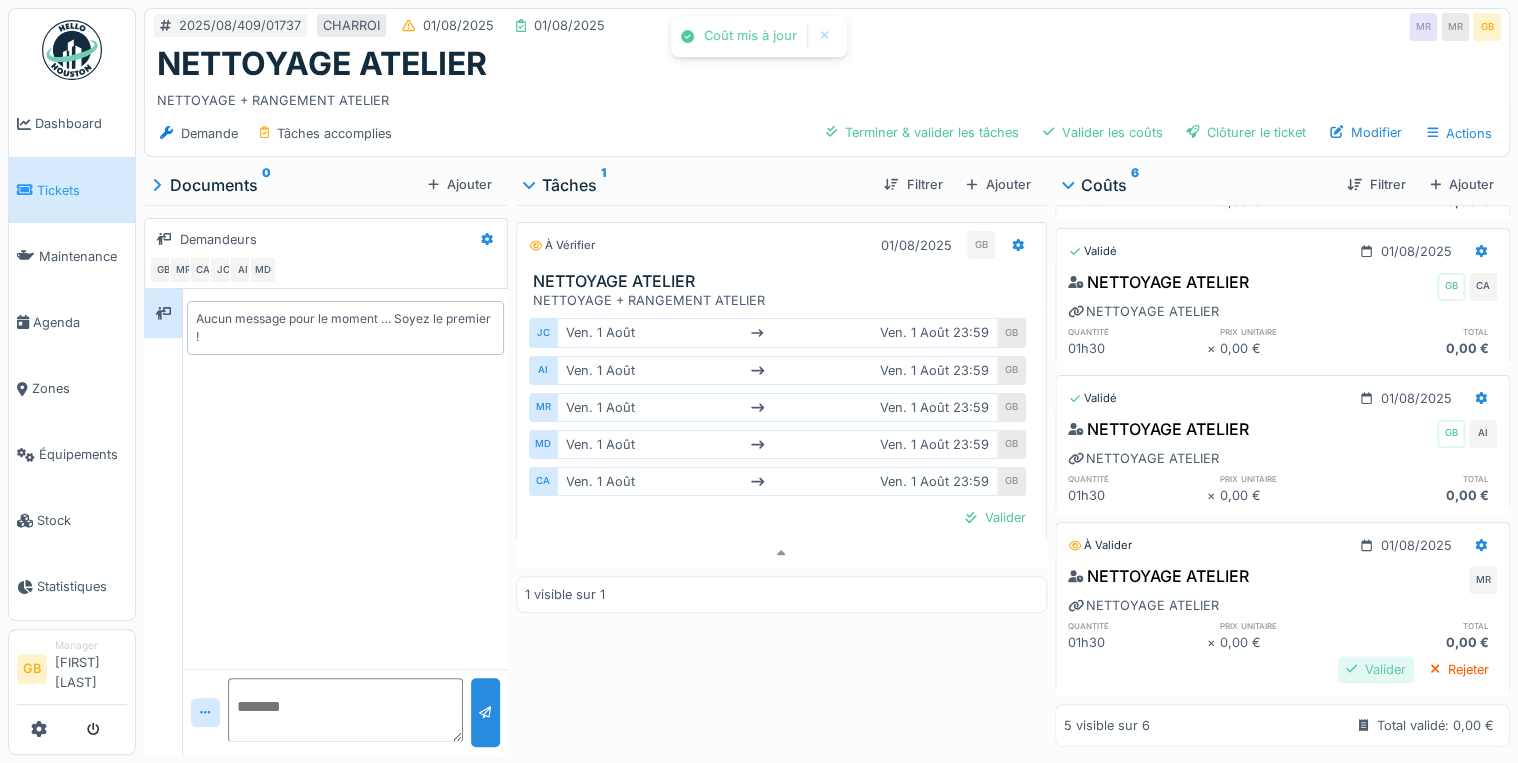 click on "Valider" at bounding box center (1376, 669) 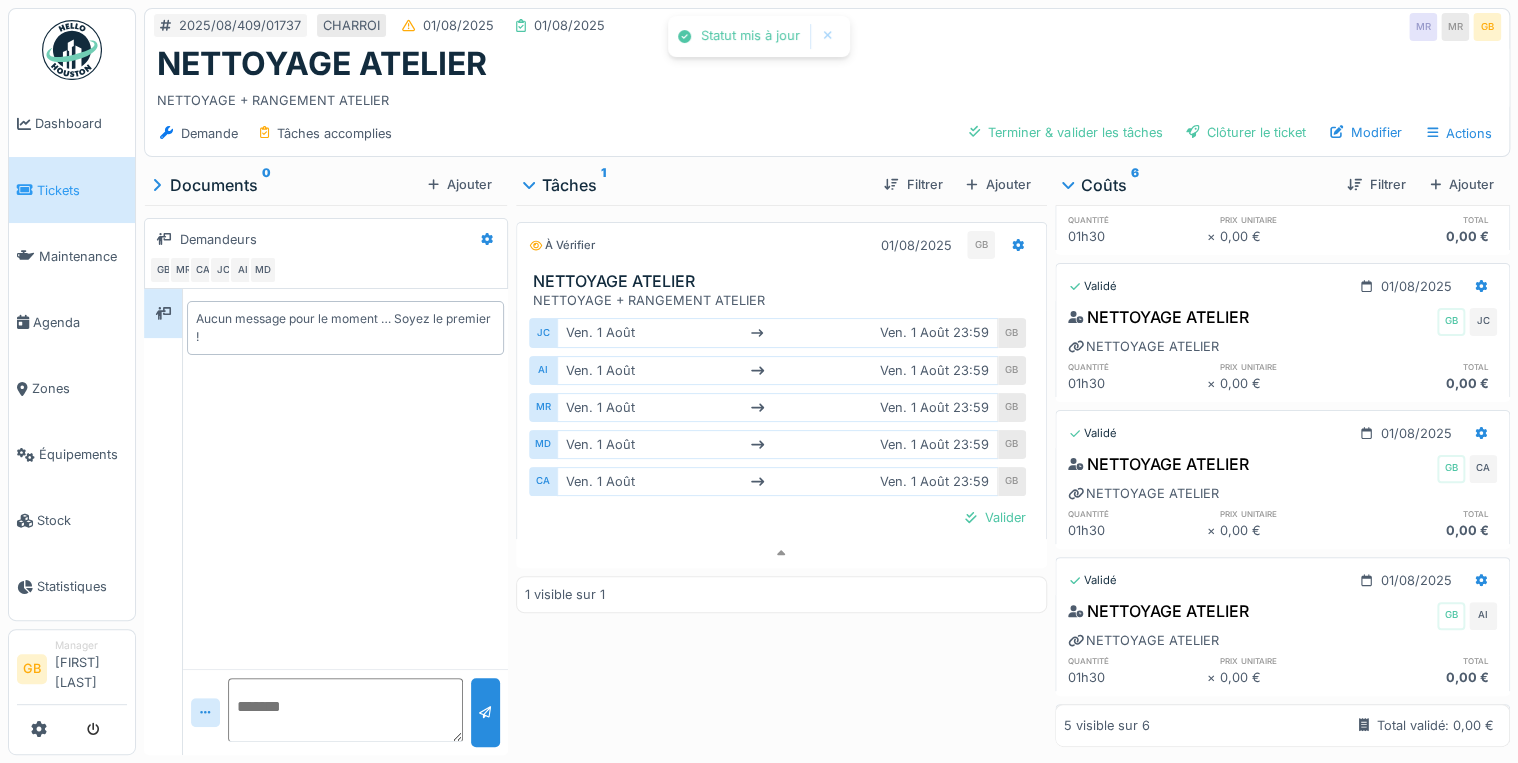 scroll, scrollTop: 0, scrollLeft: 0, axis: both 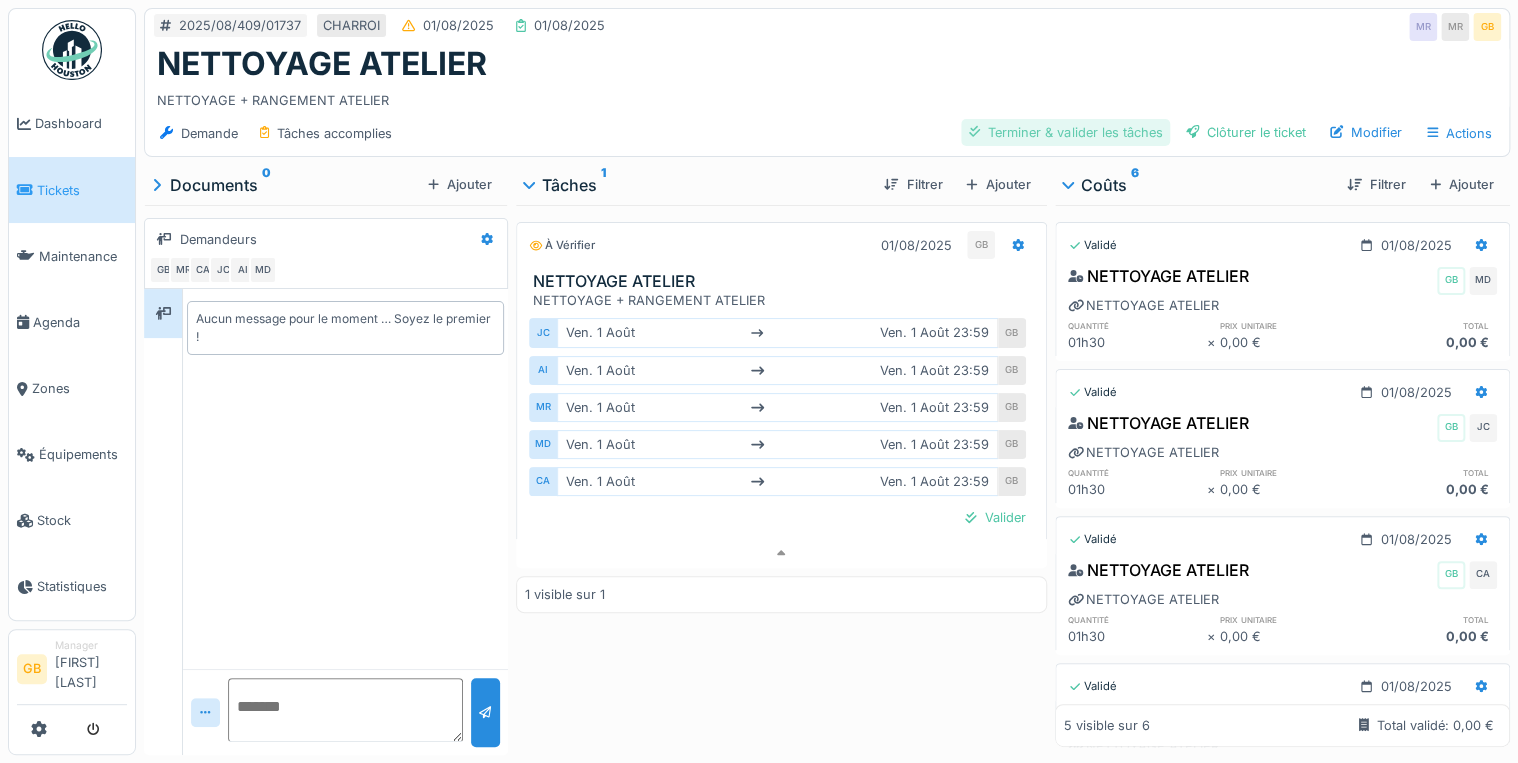 click on "Terminer & valider les tâches" at bounding box center [1065, 132] 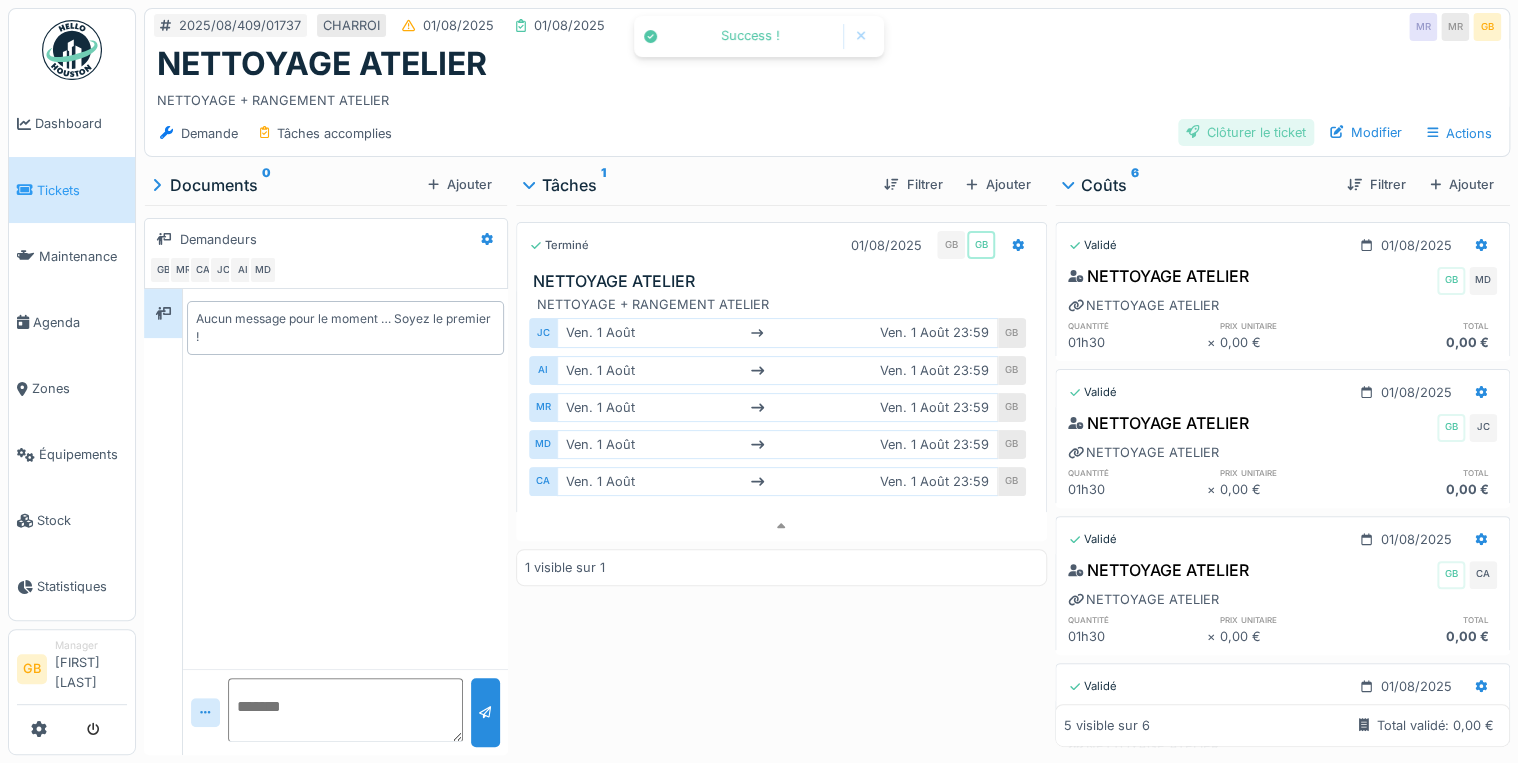 click on "Clôturer le ticket" at bounding box center (1246, 132) 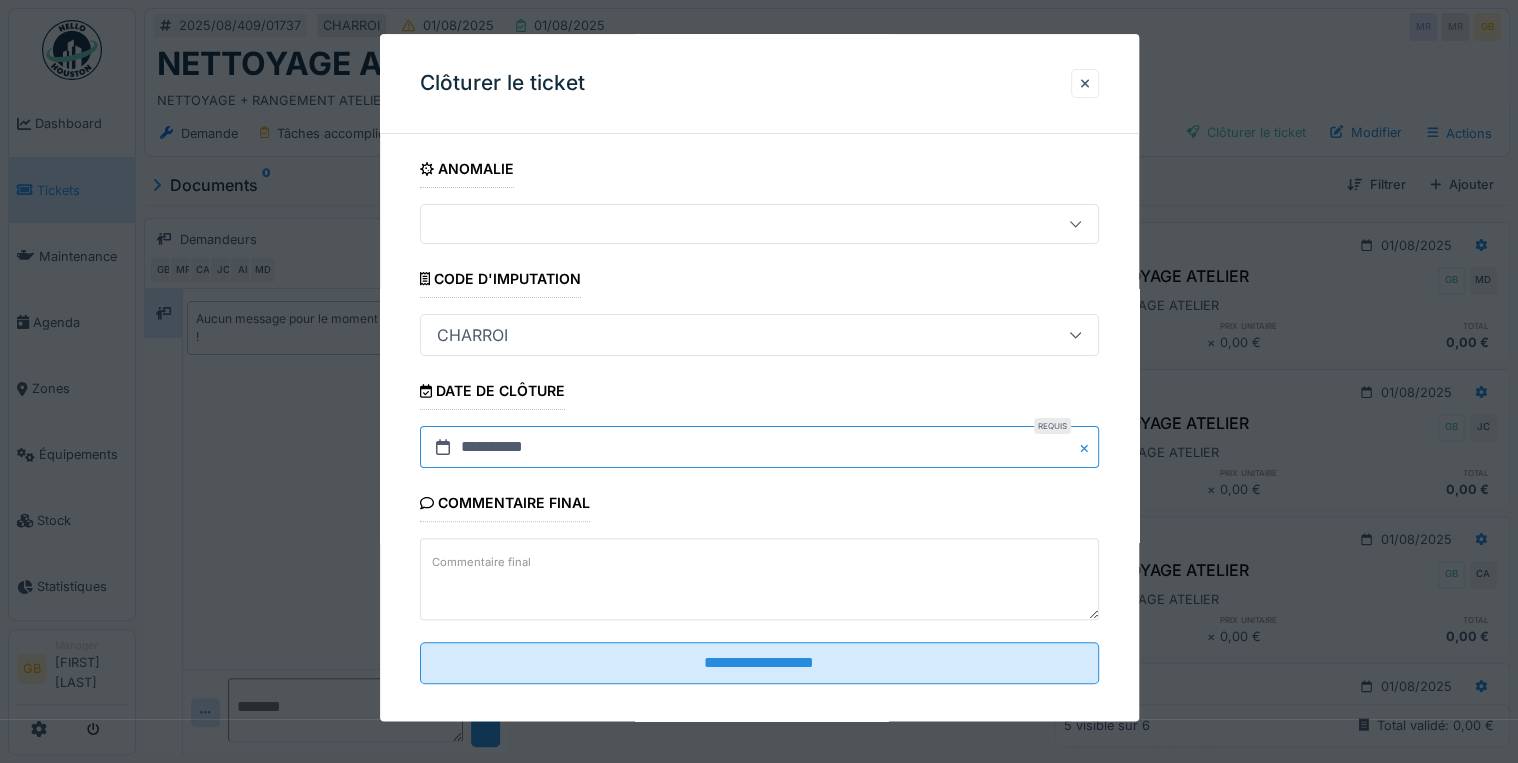 click on "**********" at bounding box center (759, 448) 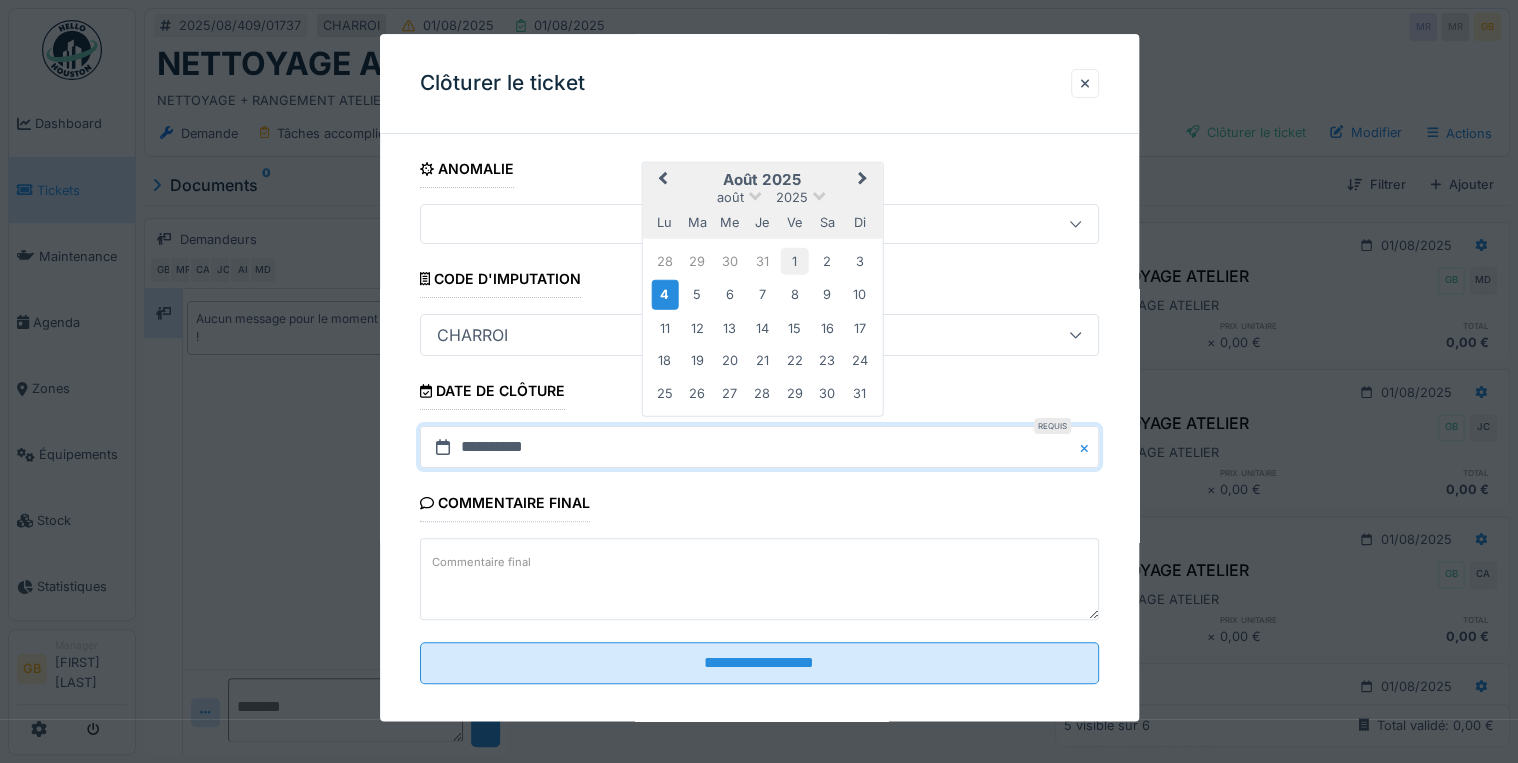 click on "1" at bounding box center [794, 261] 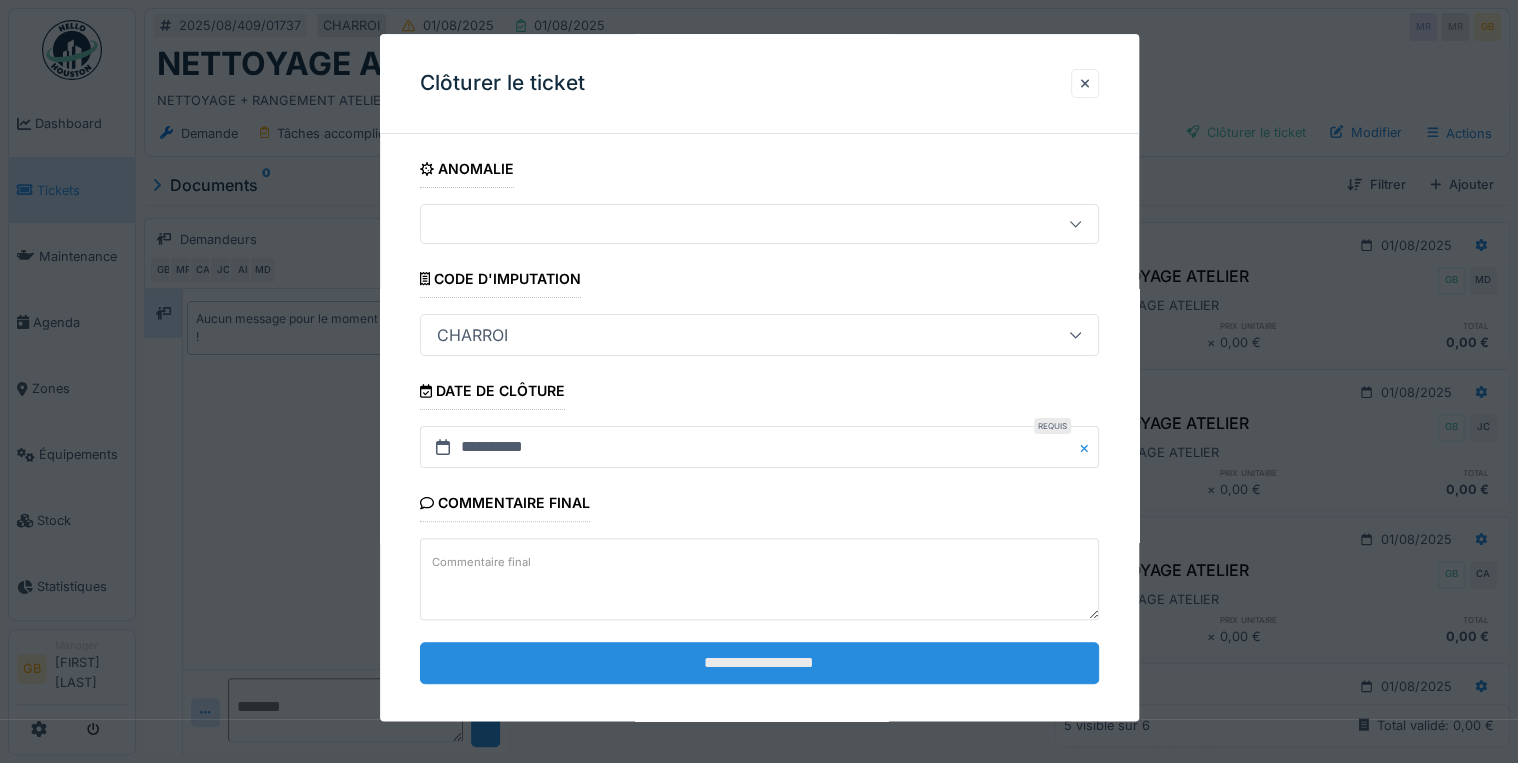 click on "**********" at bounding box center (759, 663) 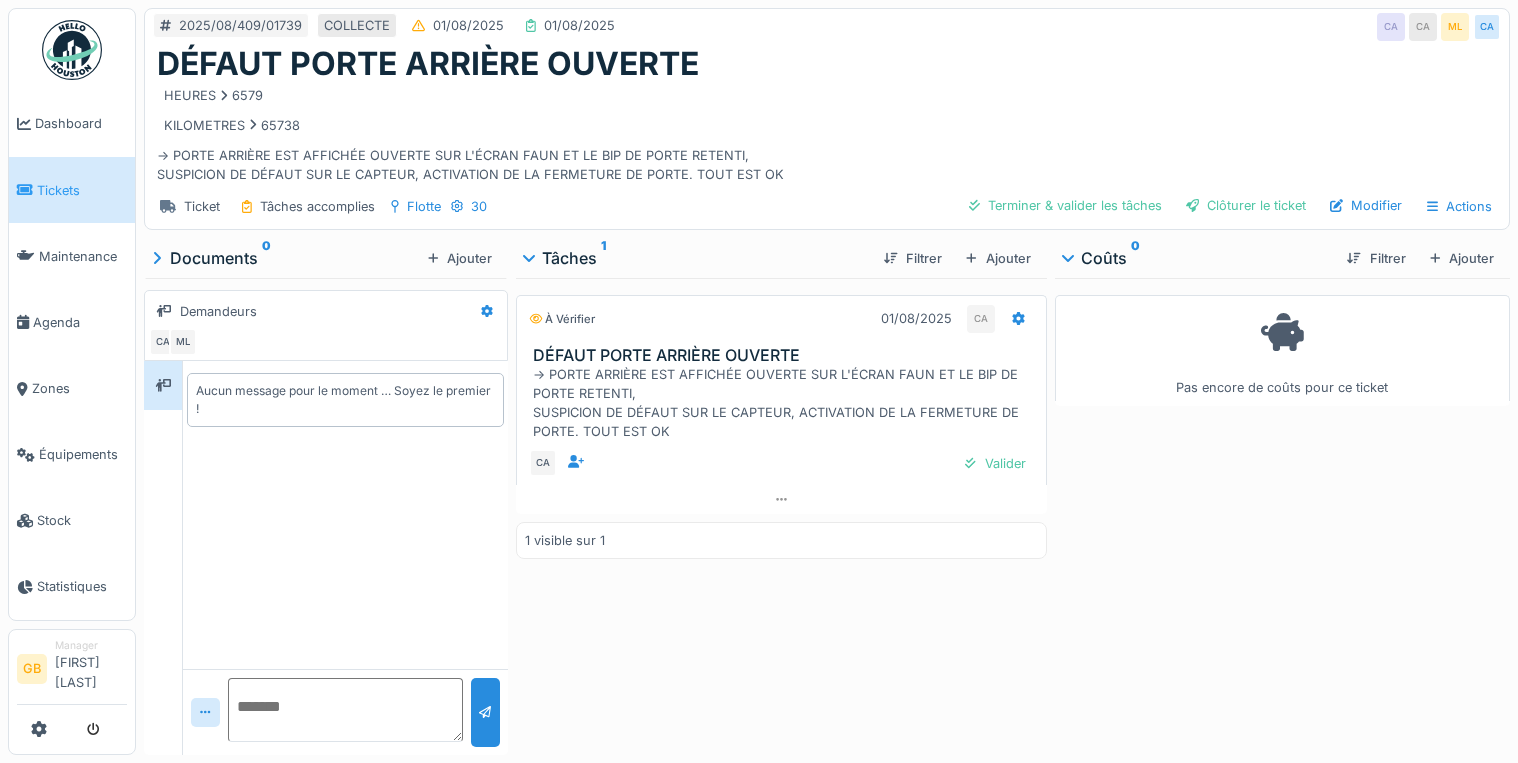 scroll, scrollTop: 0, scrollLeft: 0, axis: both 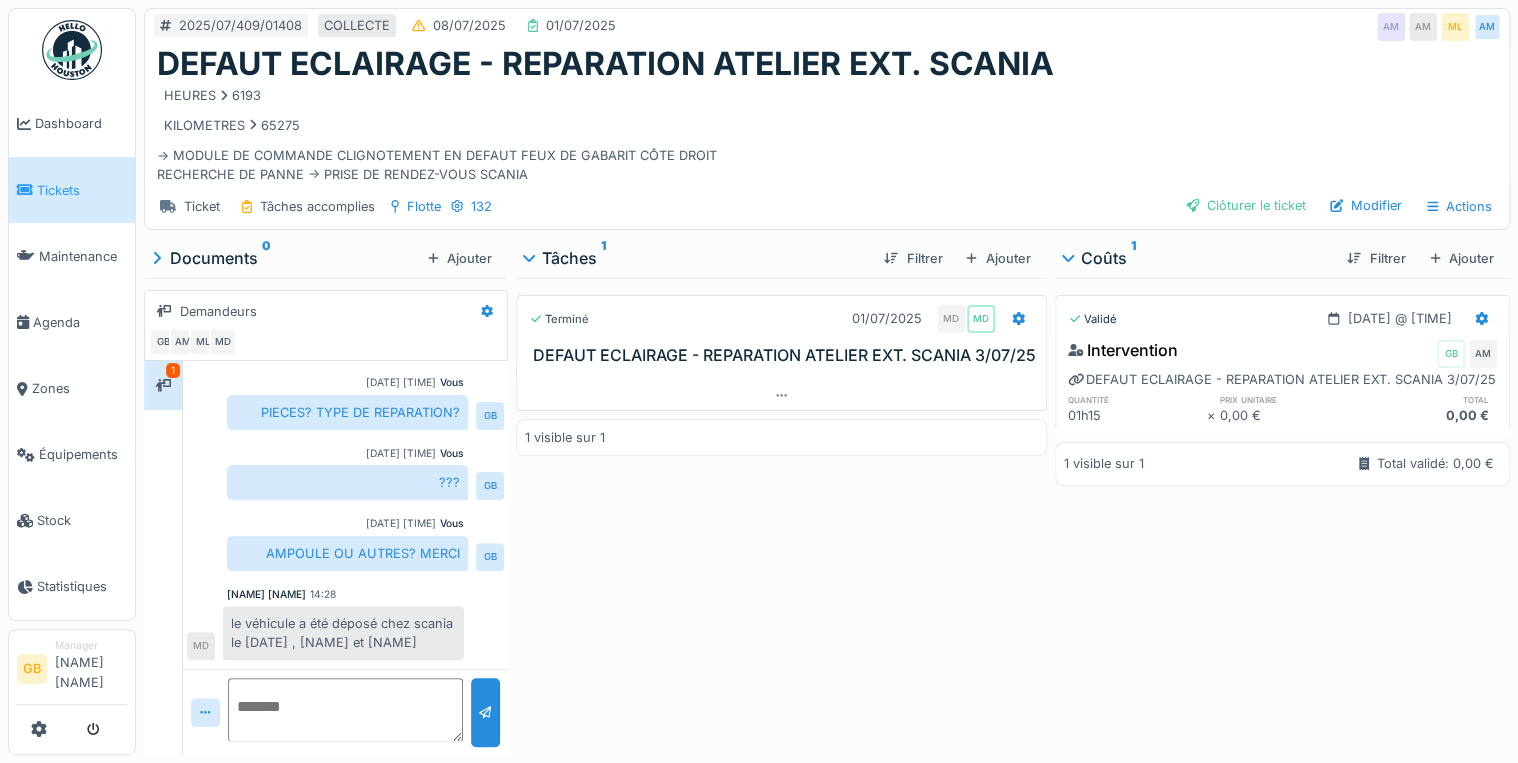 click at bounding box center (781, 373) 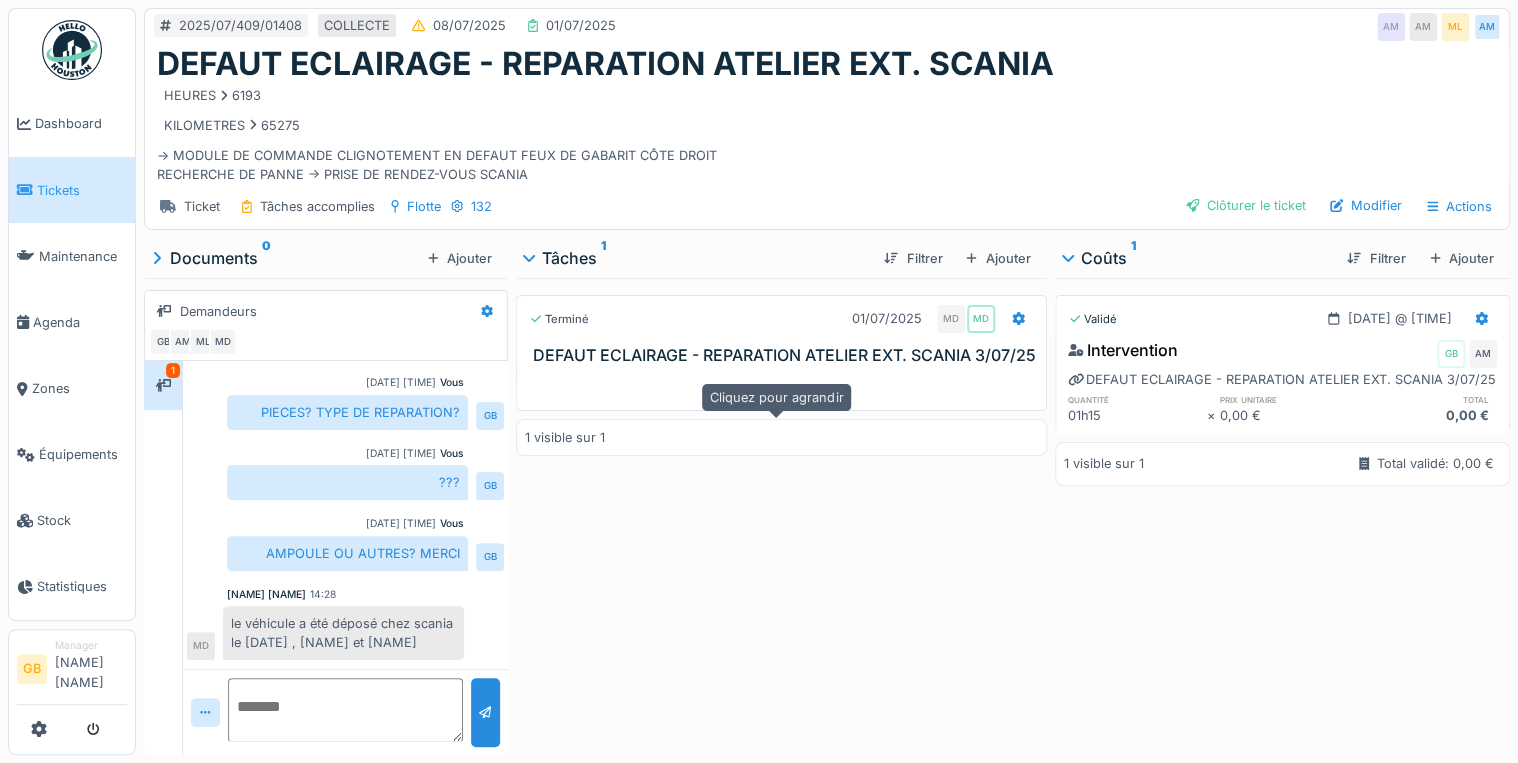 click at bounding box center [781, 395] 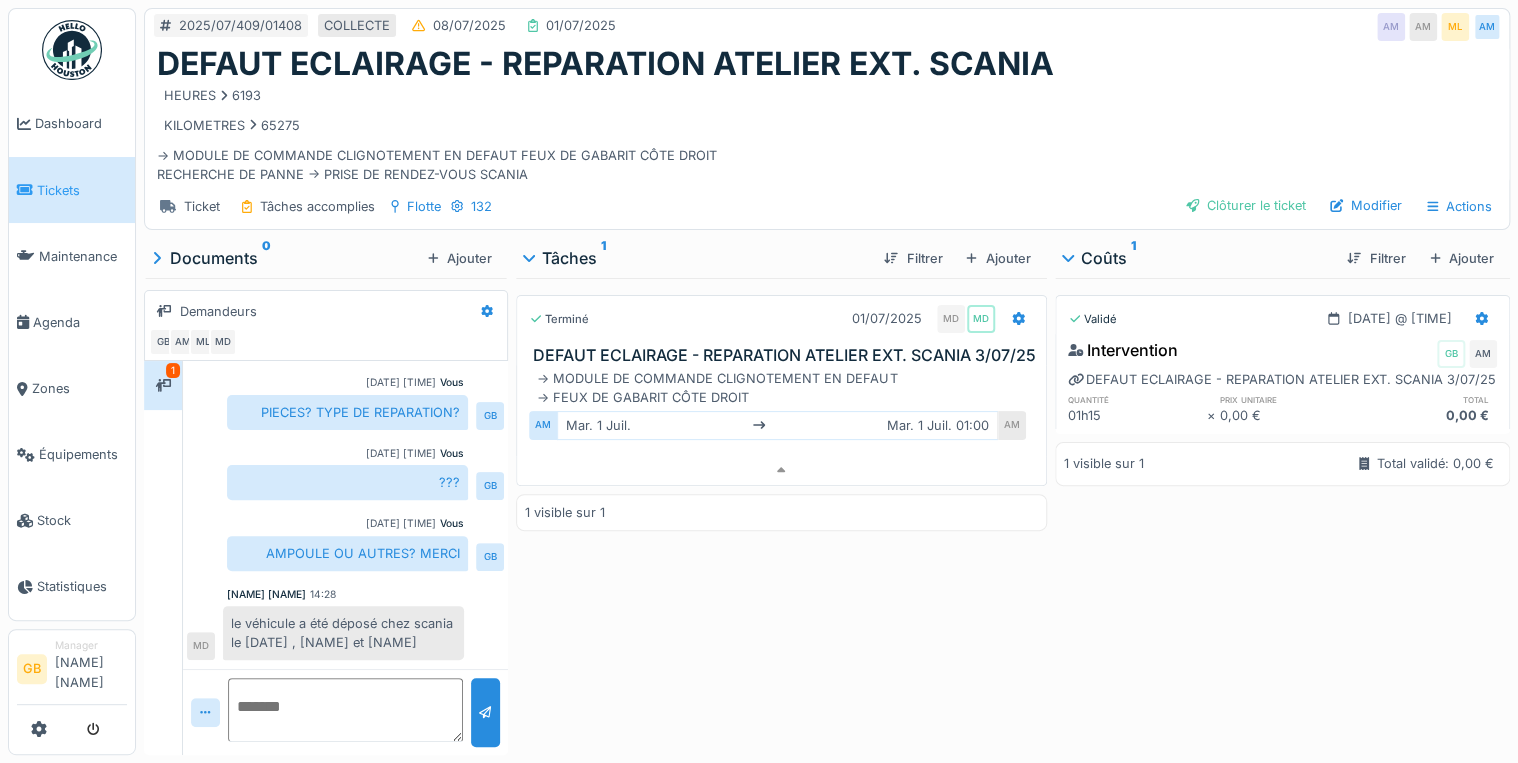 drag, startPoint x: 1365, startPoint y: 214, endPoint x: 1381, endPoint y: 209, distance: 16.763054 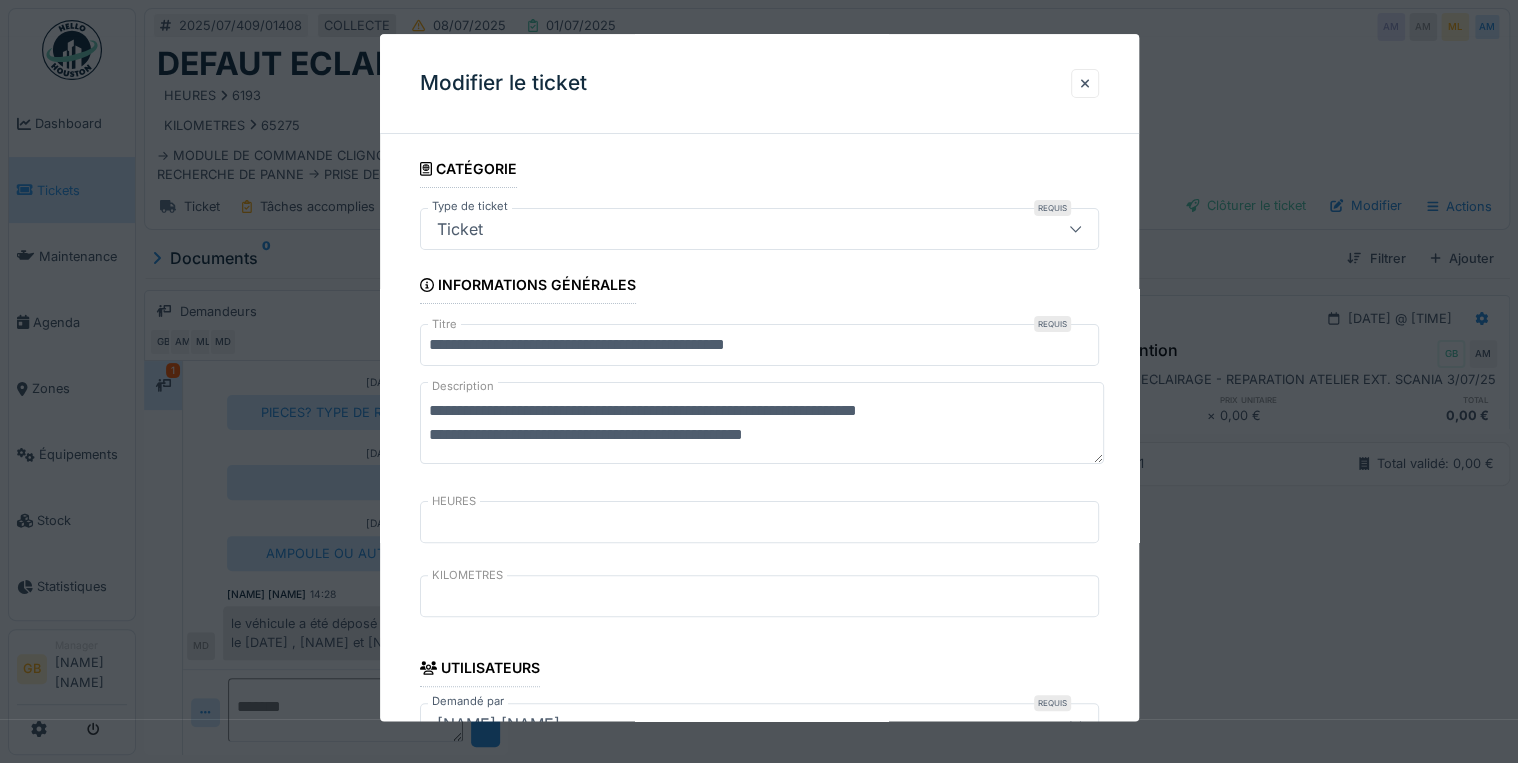 scroll, scrollTop: 0, scrollLeft: 0, axis: both 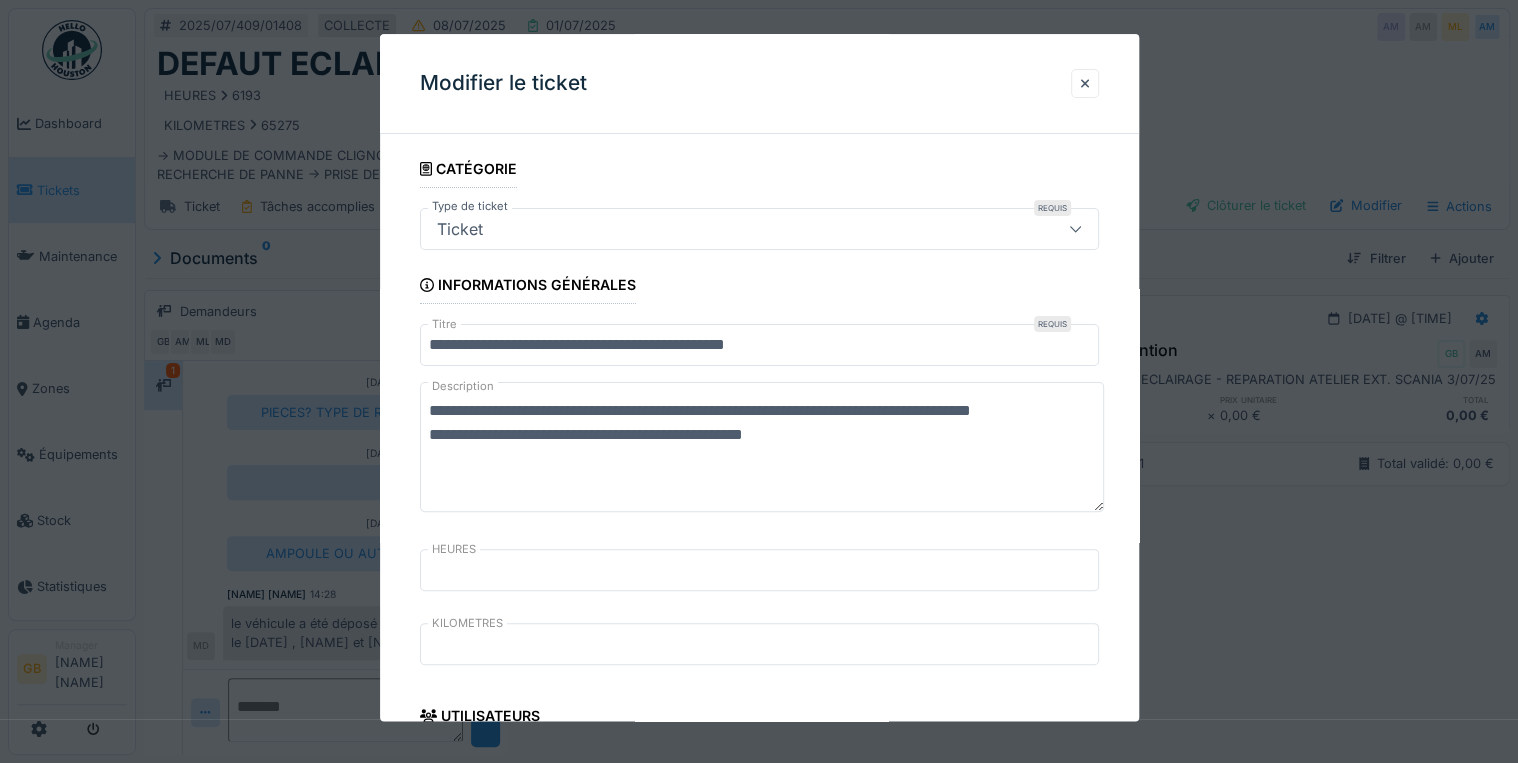 click on "**********" at bounding box center [762, 448] 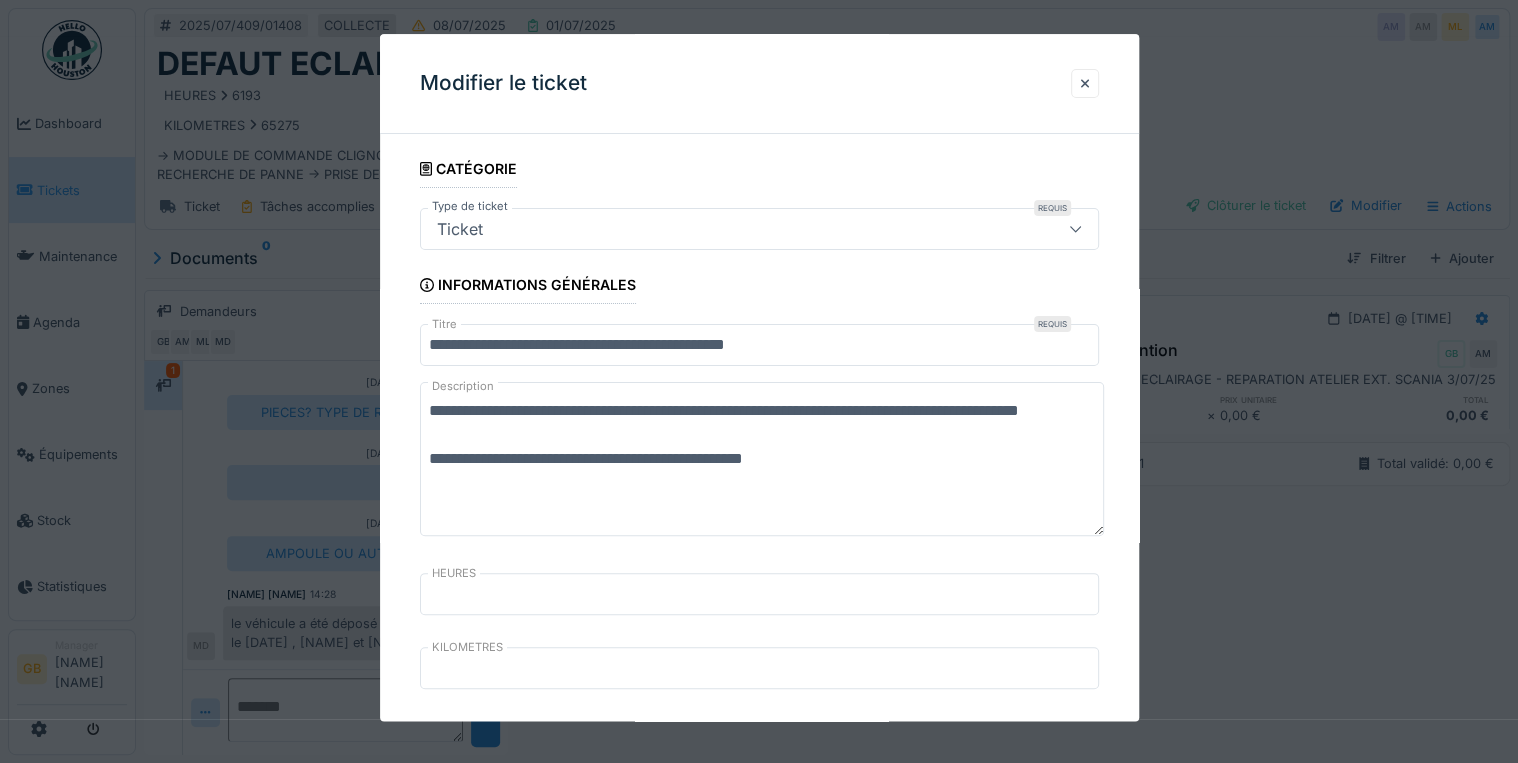 drag, startPoint x: 816, startPoint y: 483, endPoint x: 428, endPoint y: 475, distance: 388.08246 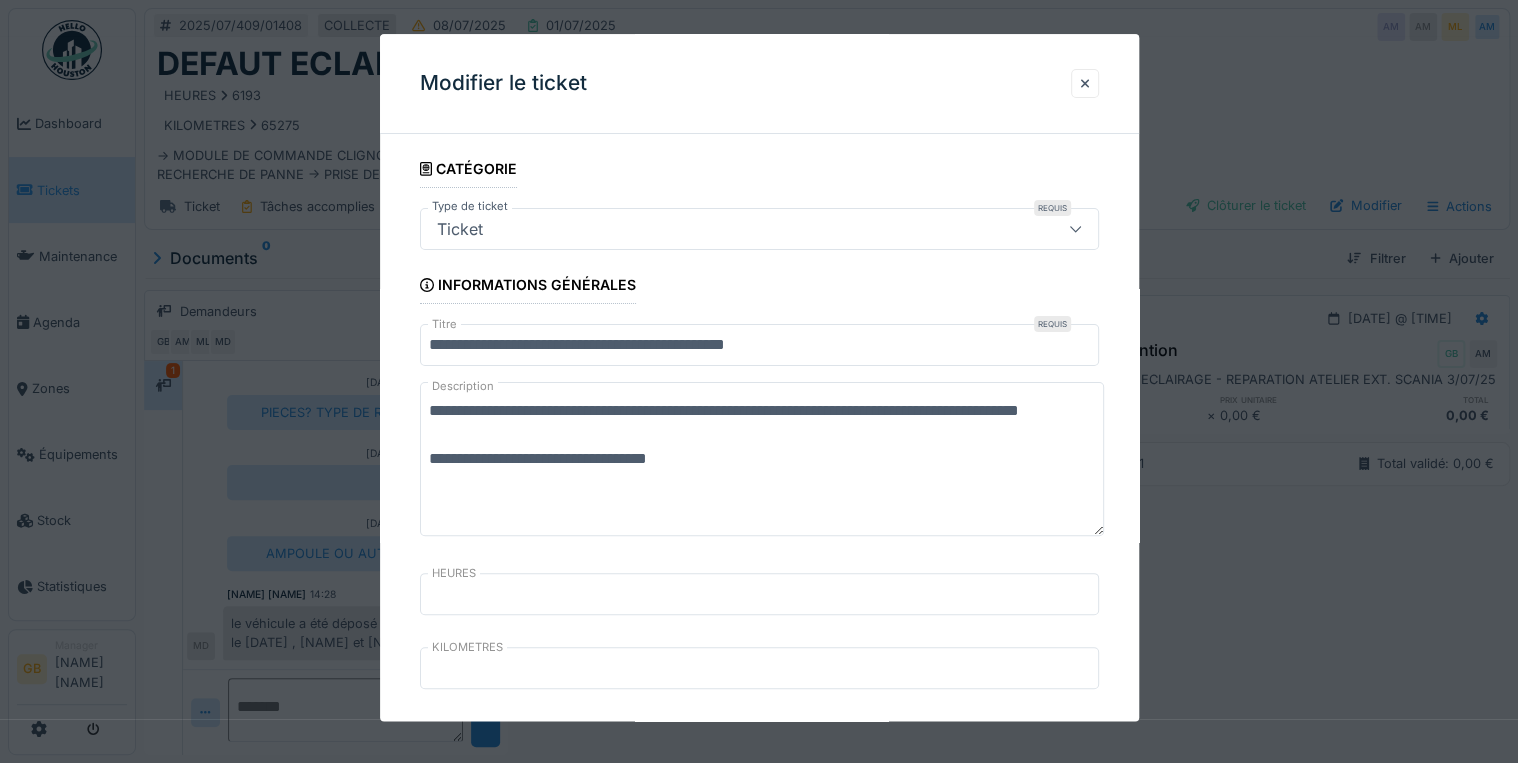scroll, scrollTop: 24, scrollLeft: 0, axis: vertical 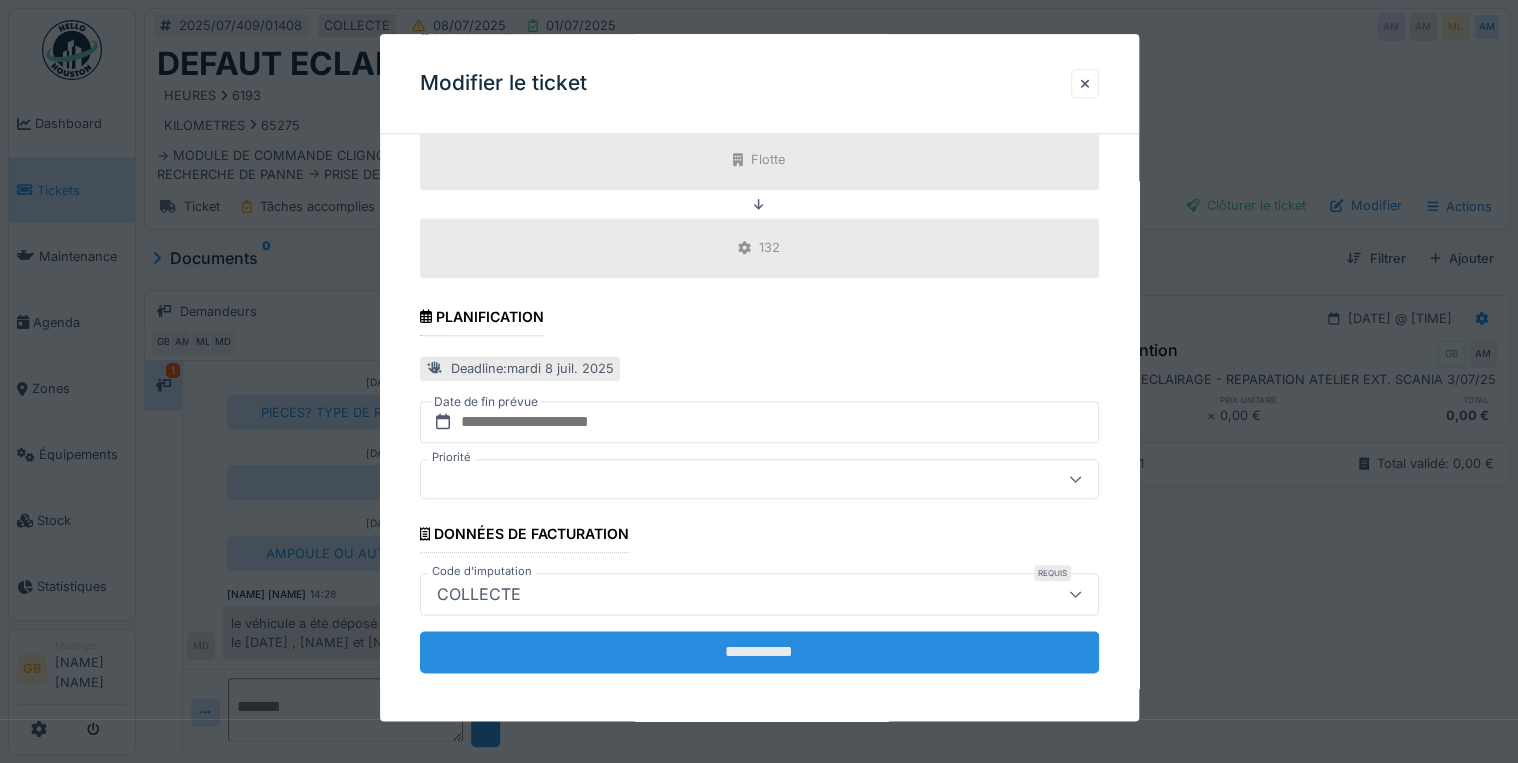 type on "**********" 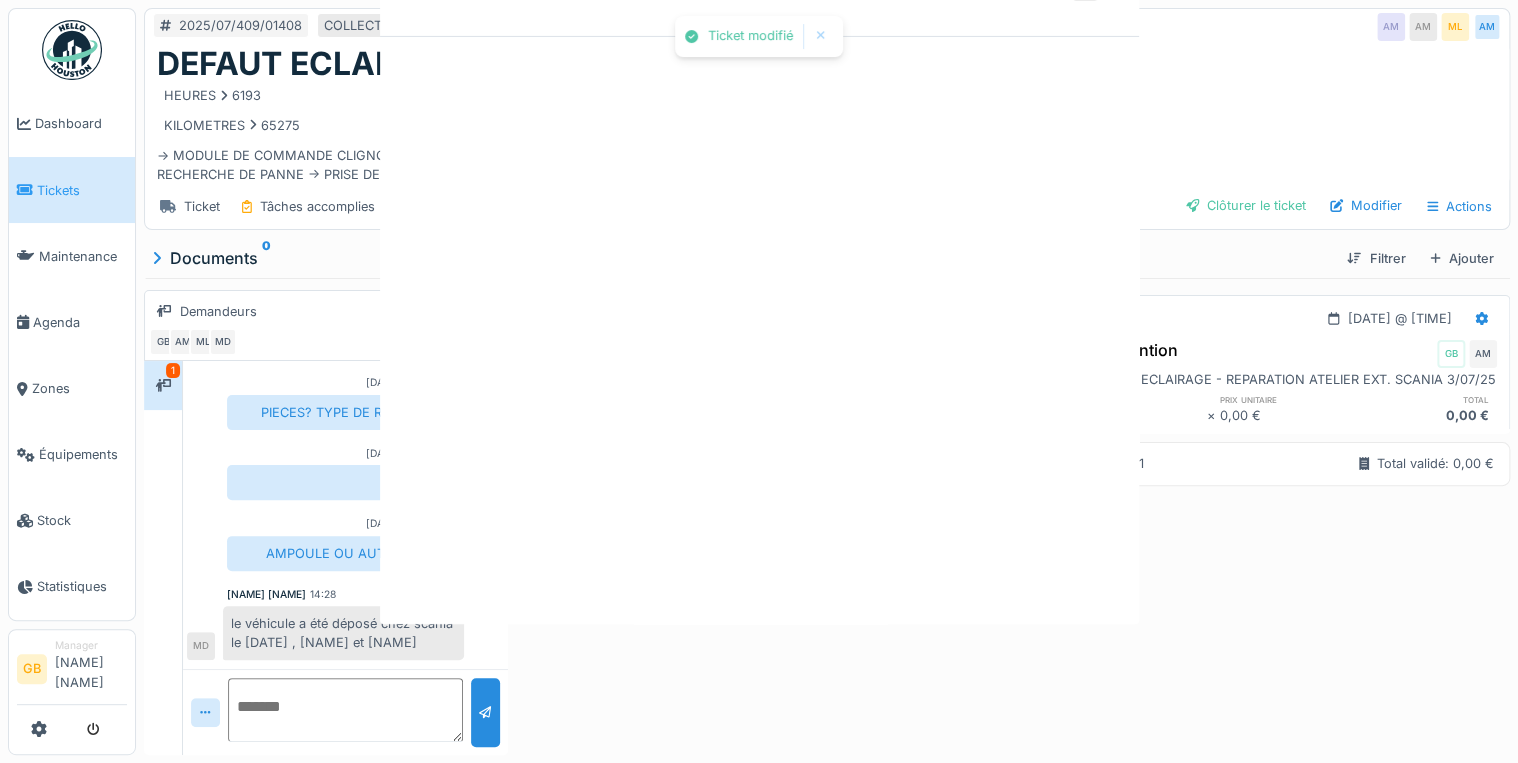 scroll, scrollTop: 0, scrollLeft: 0, axis: both 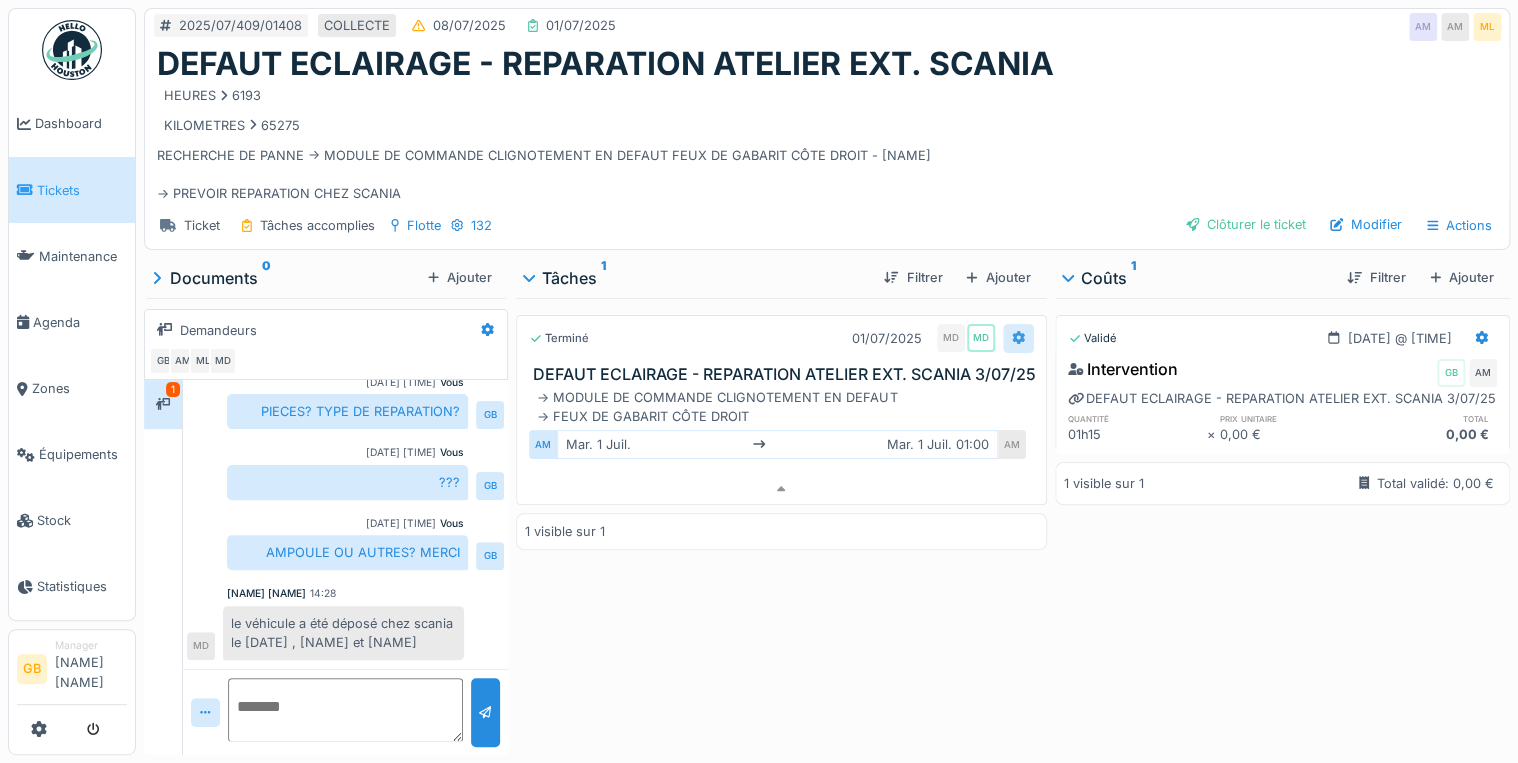 click 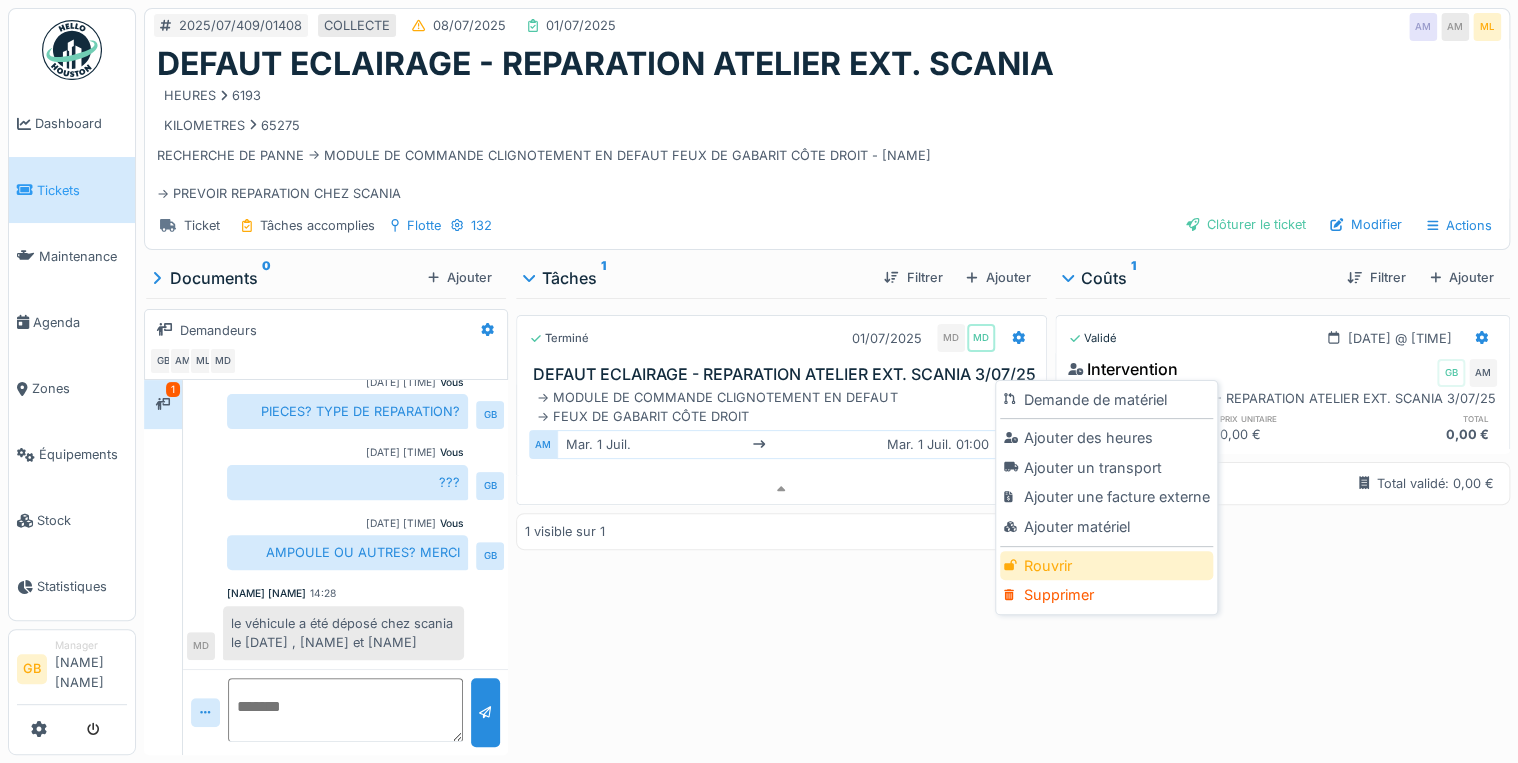 click on "Rouvrir" at bounding box center (1106, 566) 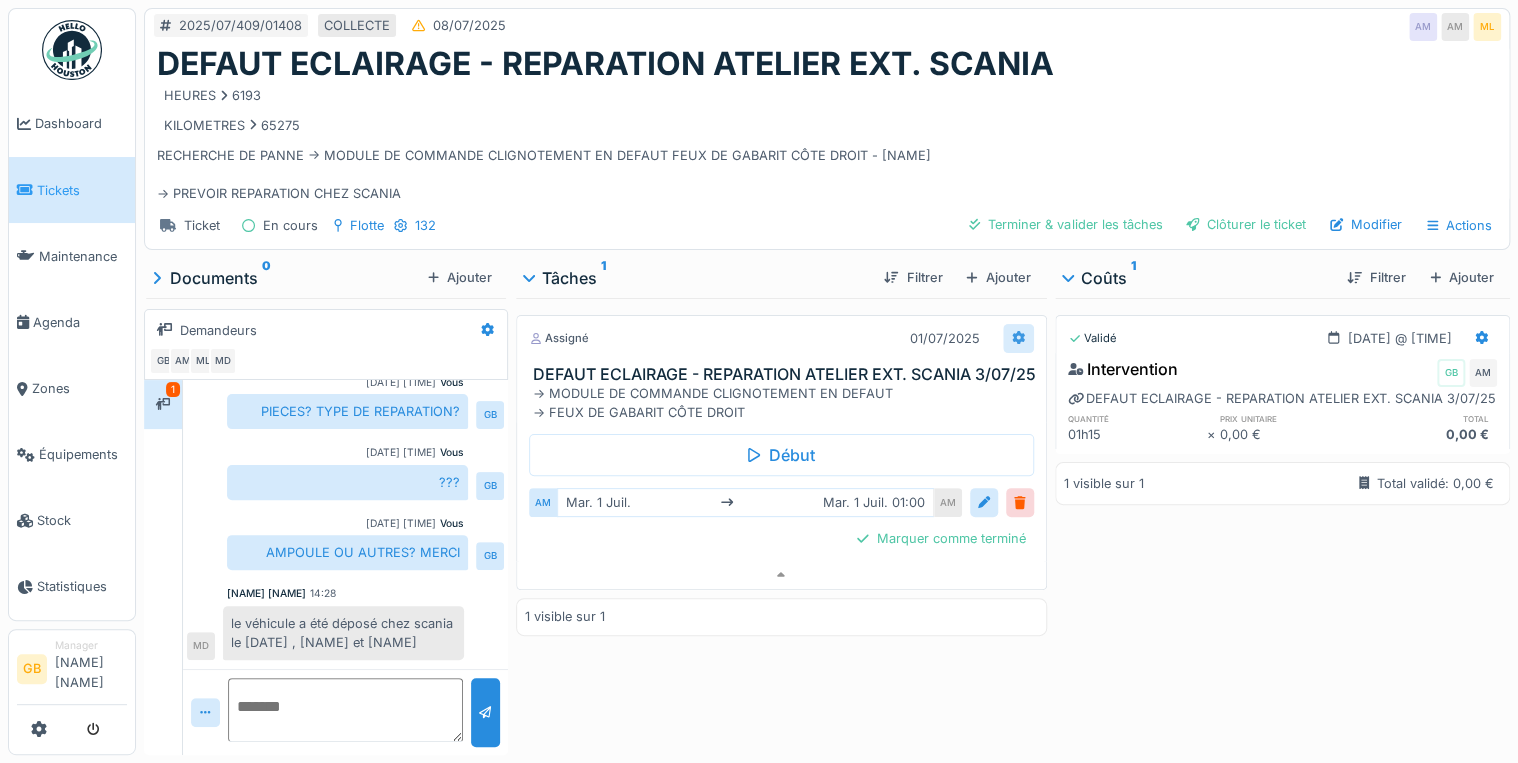click 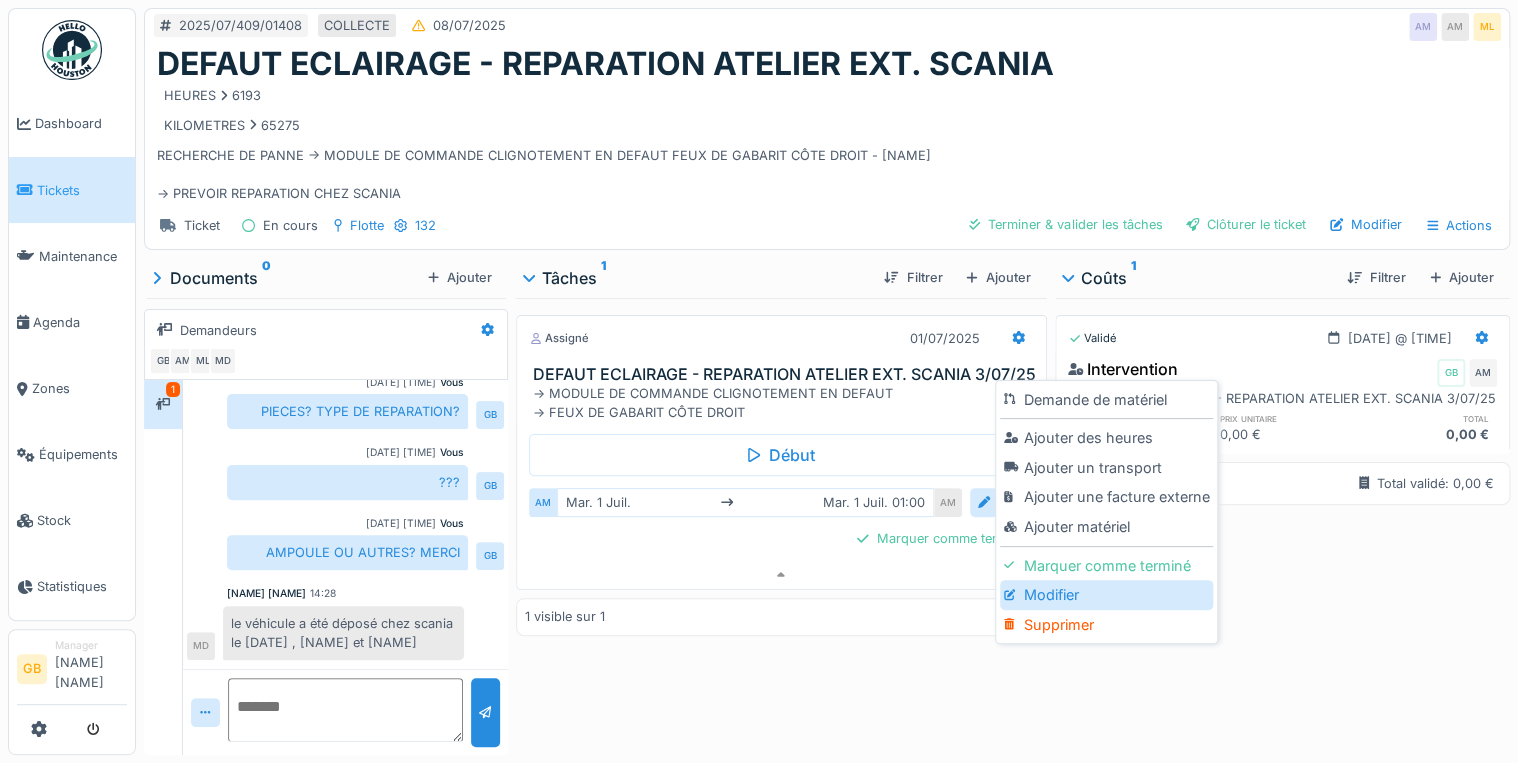 click on "Modifier" at bounding box center [1106, 595] 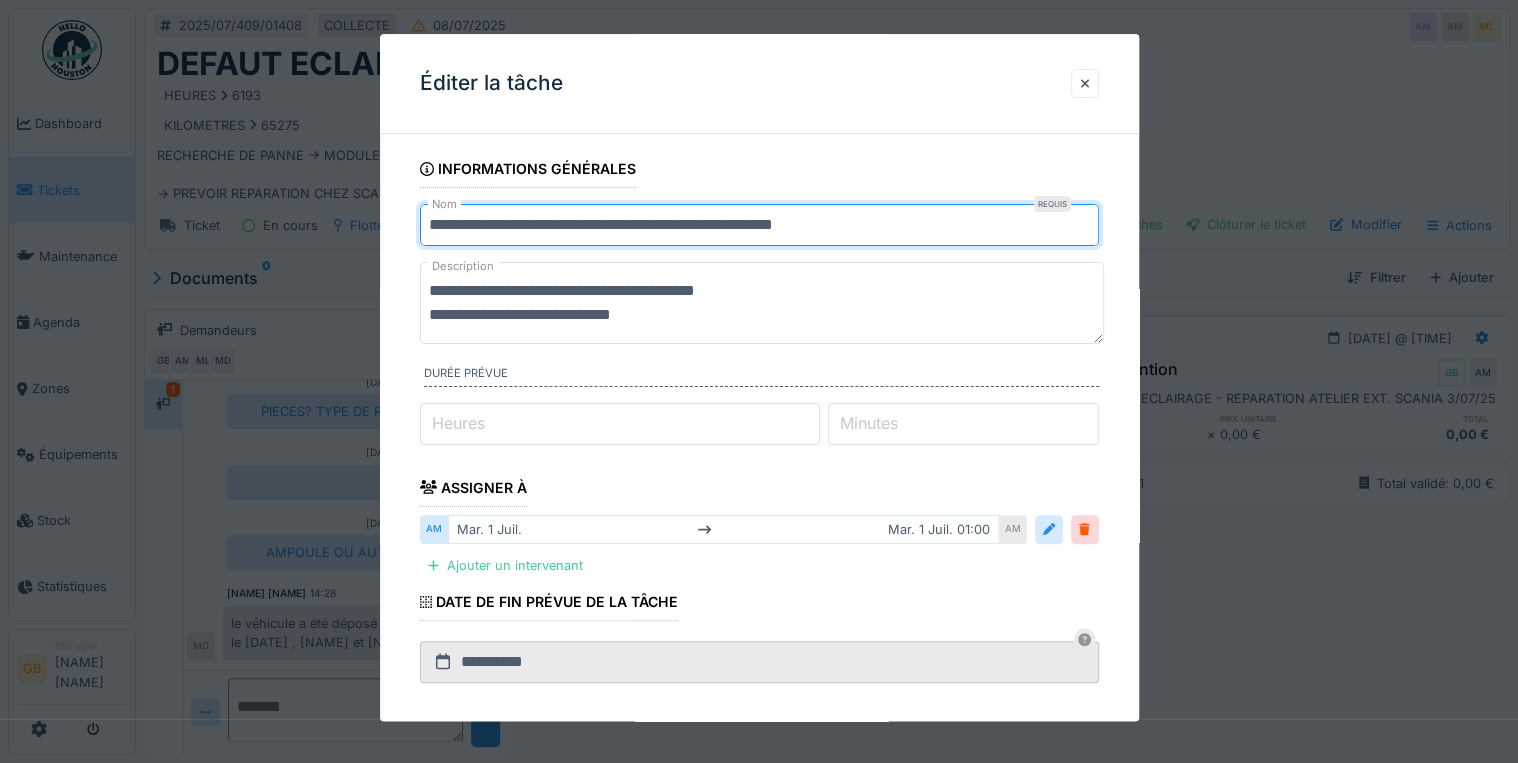 drag, startPoint x: 584, startPoint y: 222, endPoint x: 1407, endPoint y: 259, distance: 823.8313 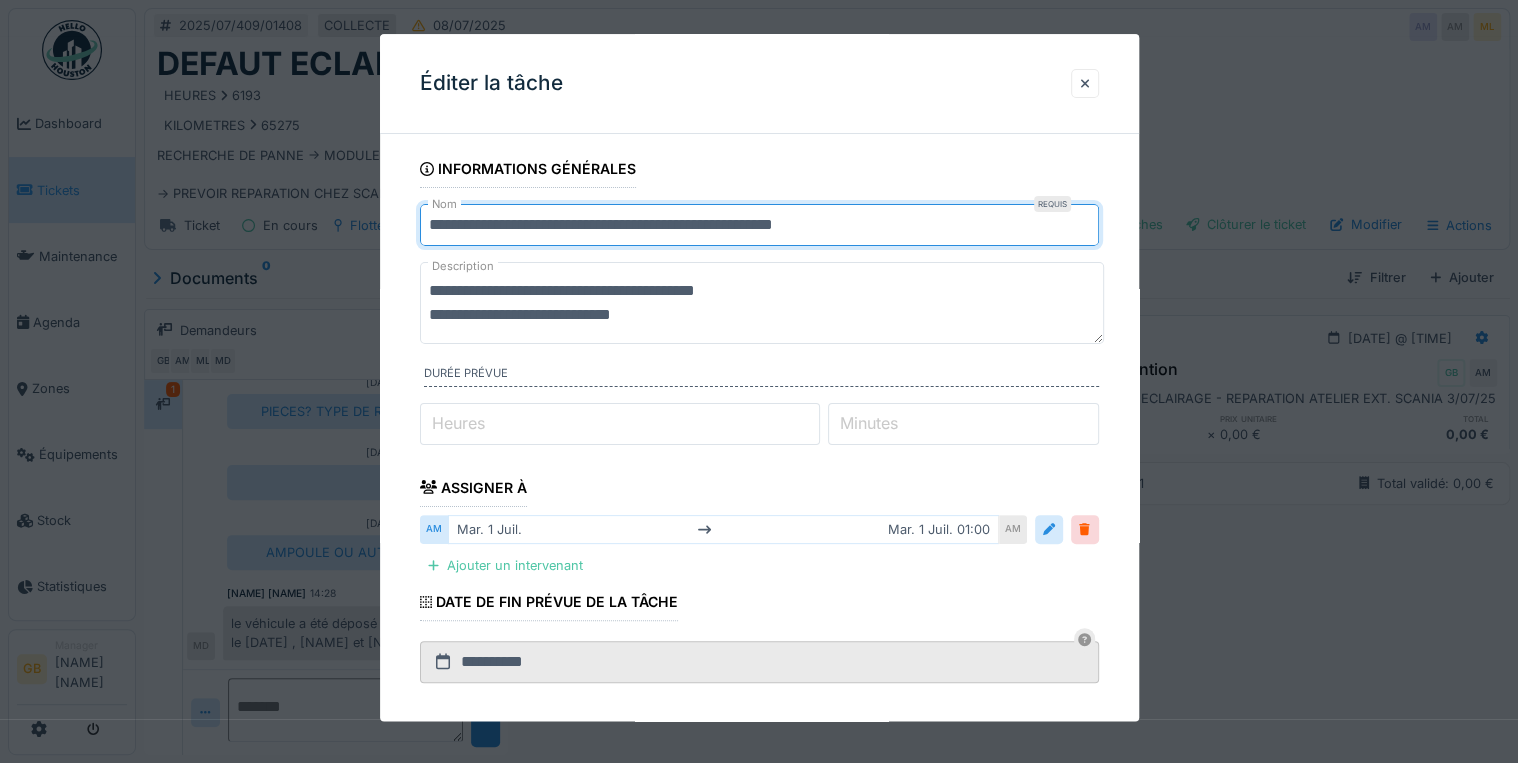 click on "**********" at bounding box center [827, 381] 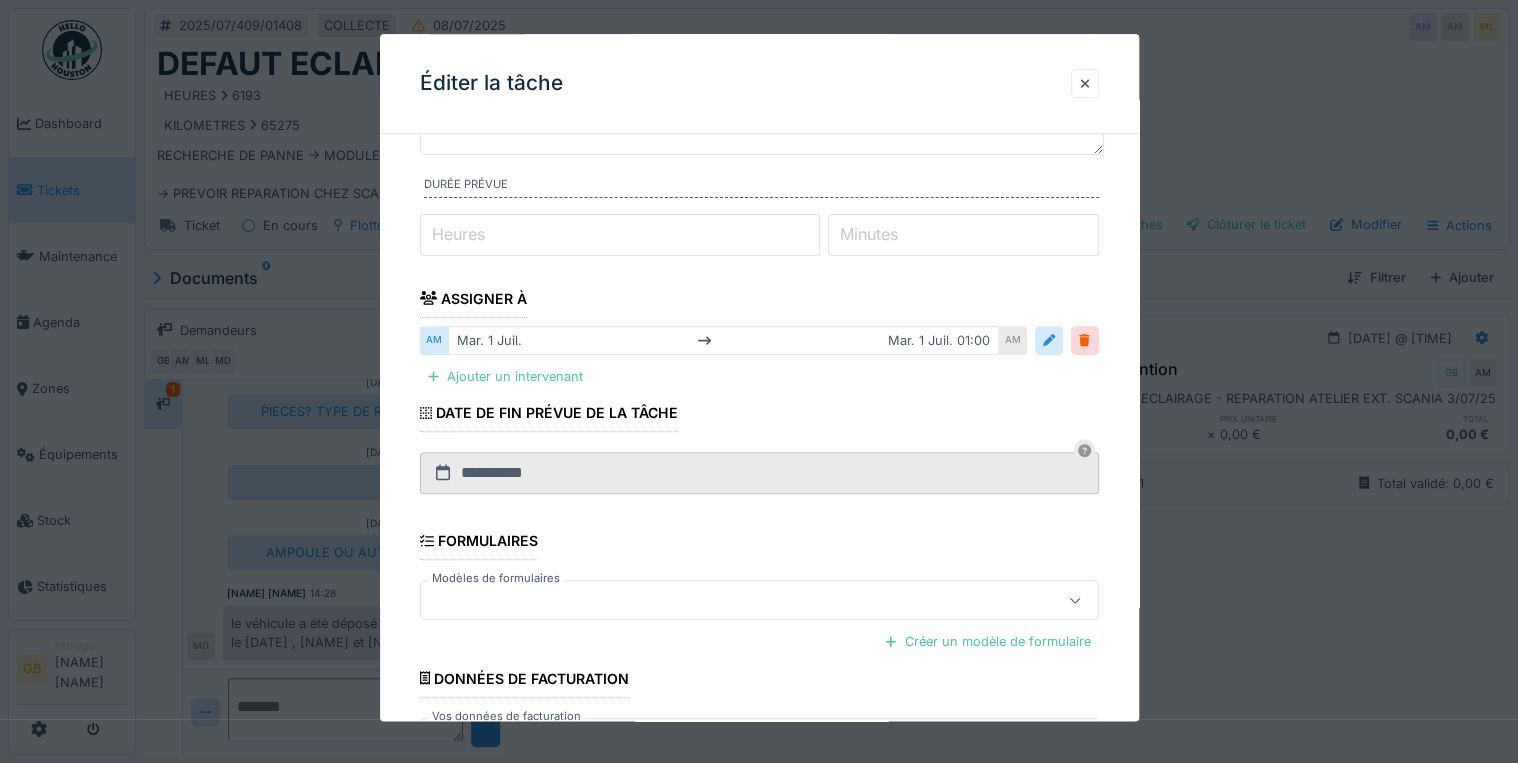 scroll, scrollTop: 336, scrollLeft: 0, axis: vertical 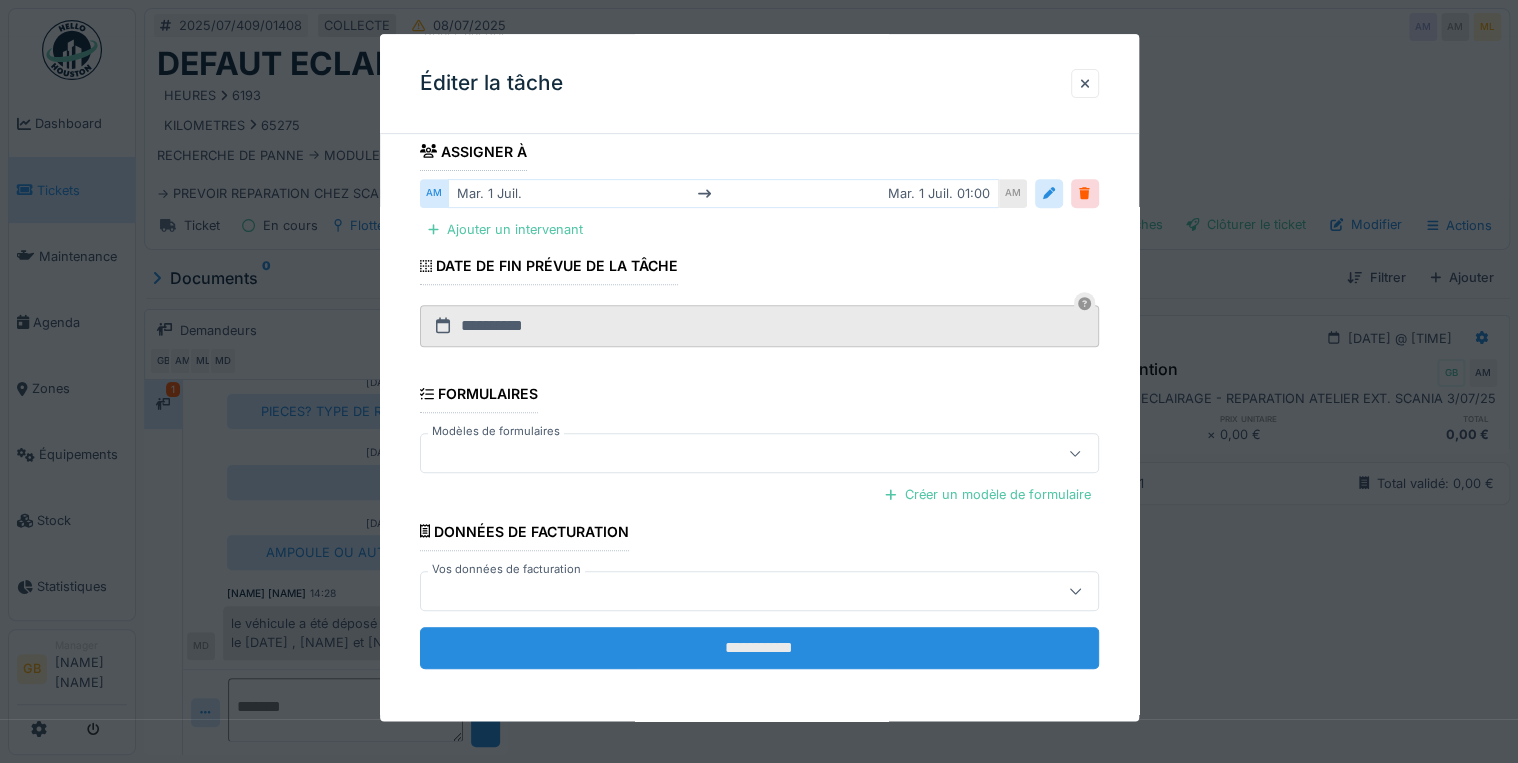 type on "**********" 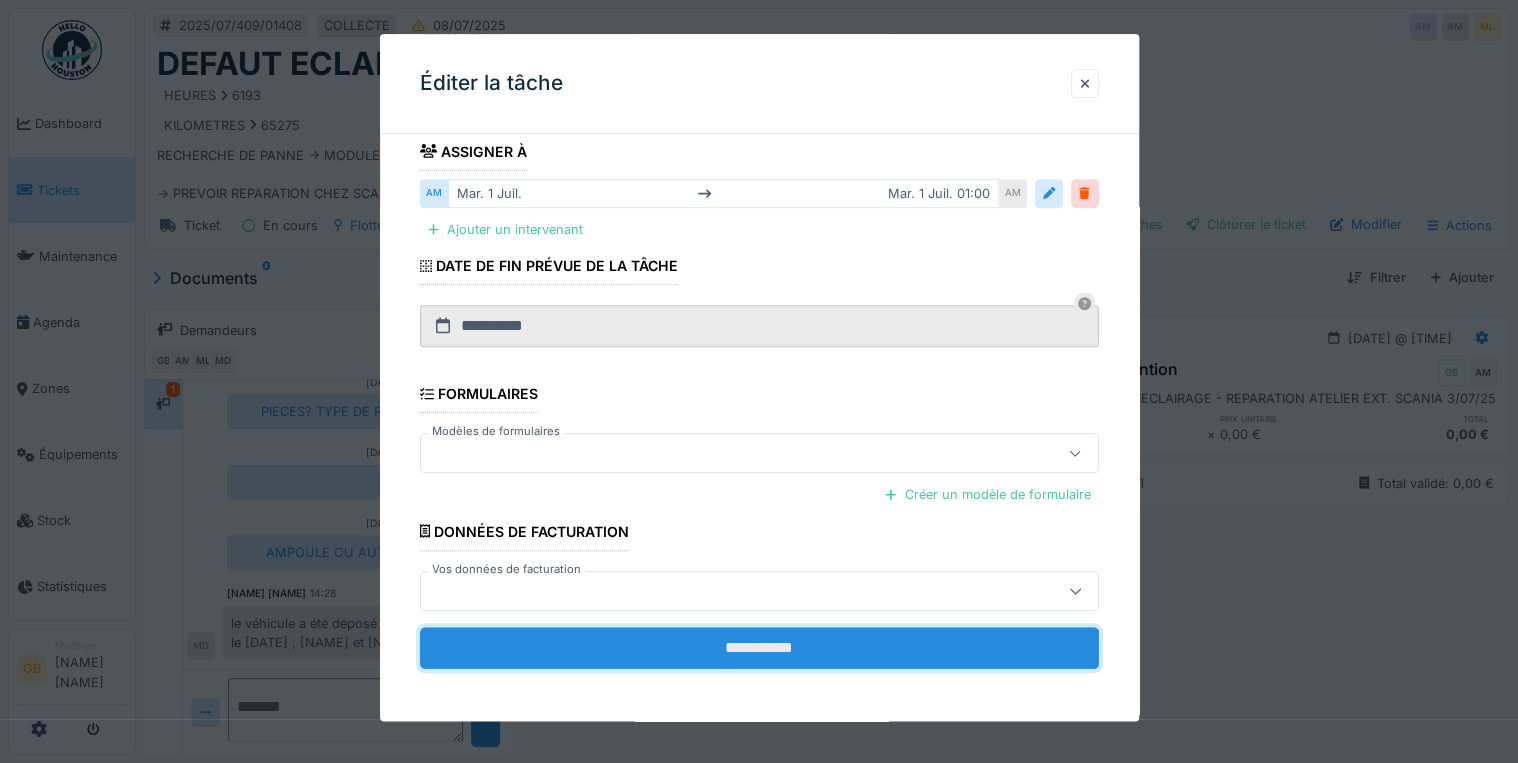 click on "**********" at bounding box center (759, 648) 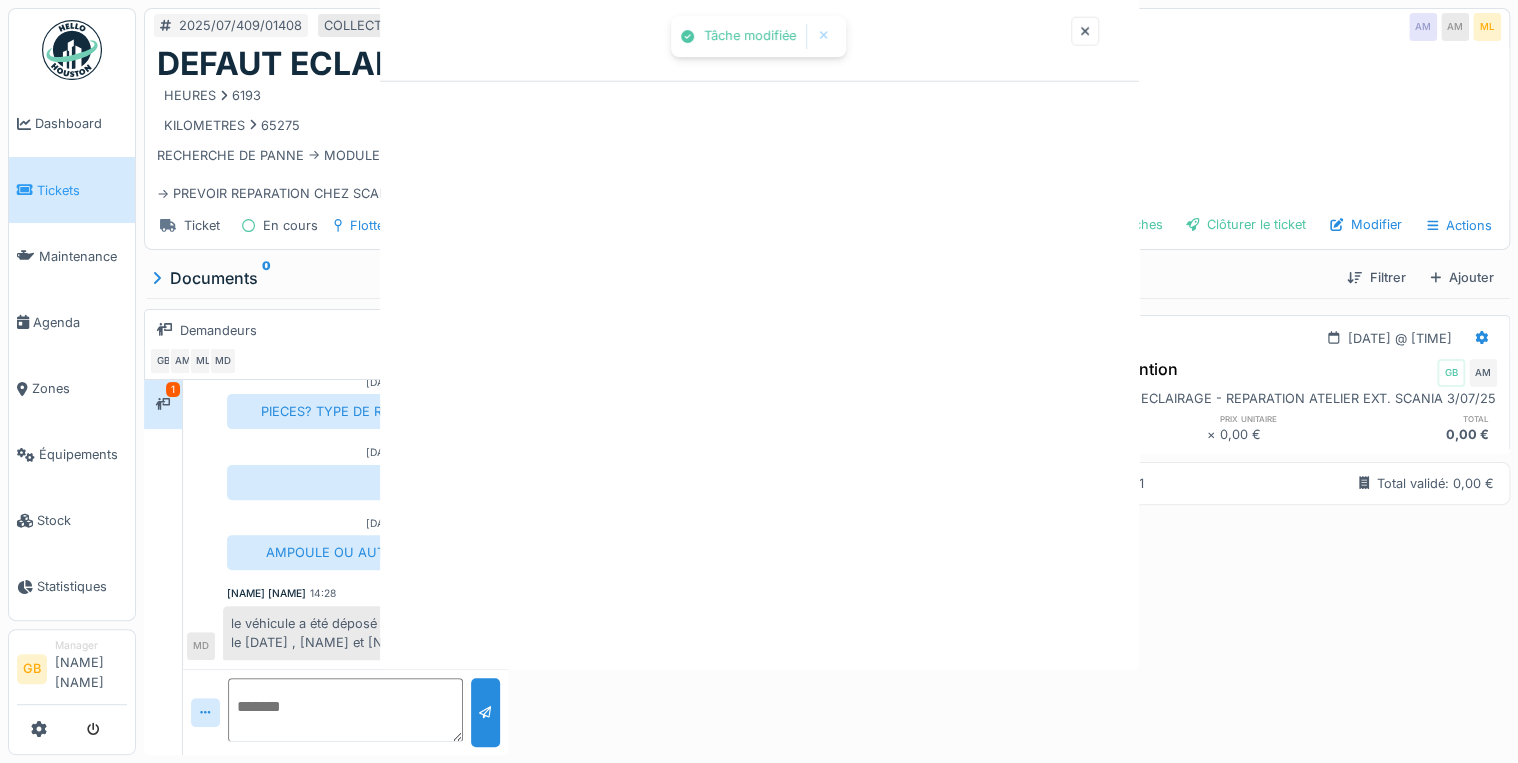 scroll, scrollTop: 0, scrollLeft: 0, axis: both 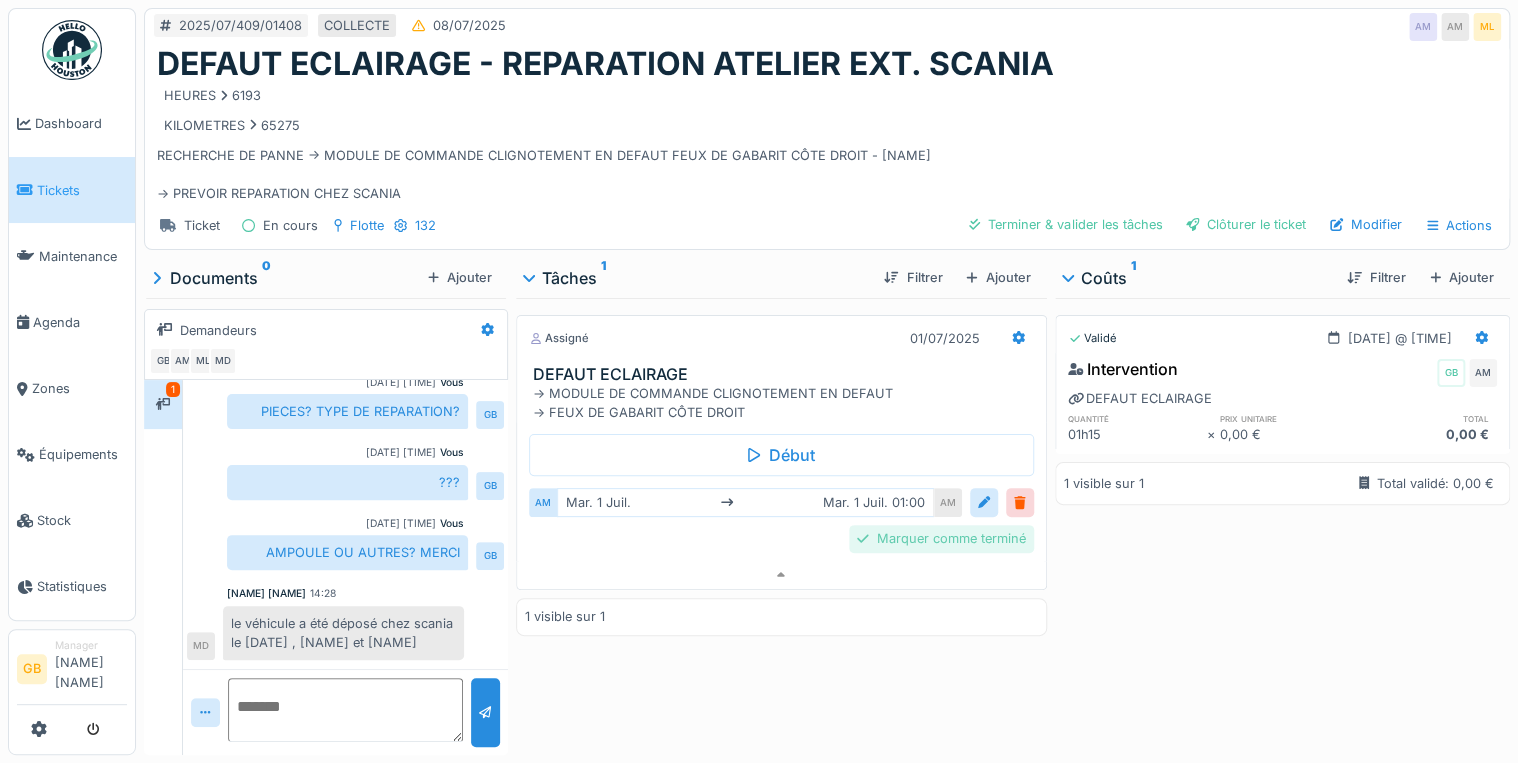 click on "Marquer comme terminé" at bounding box center (941, 538) 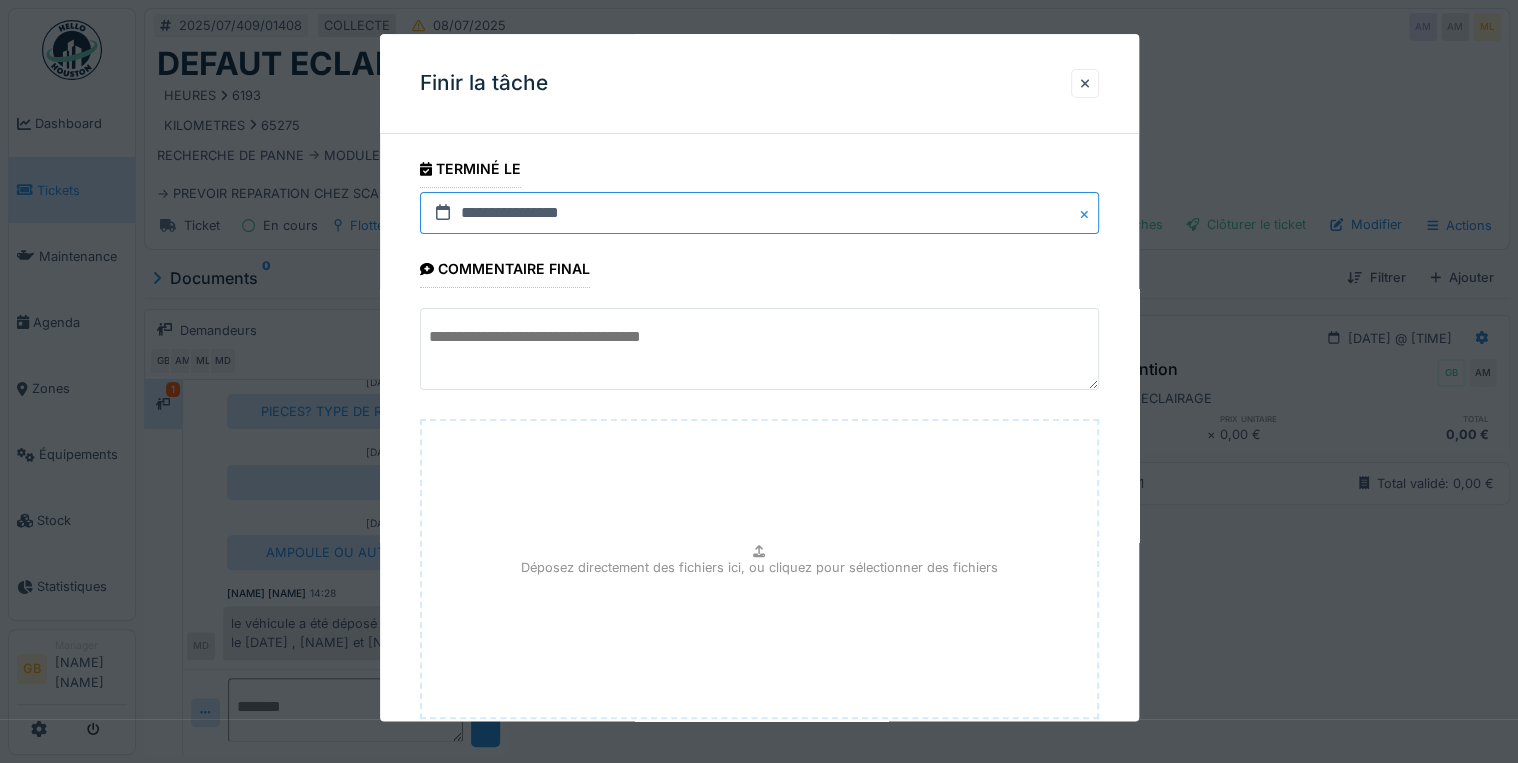 click on "**********" at bounding box center (759, 213) 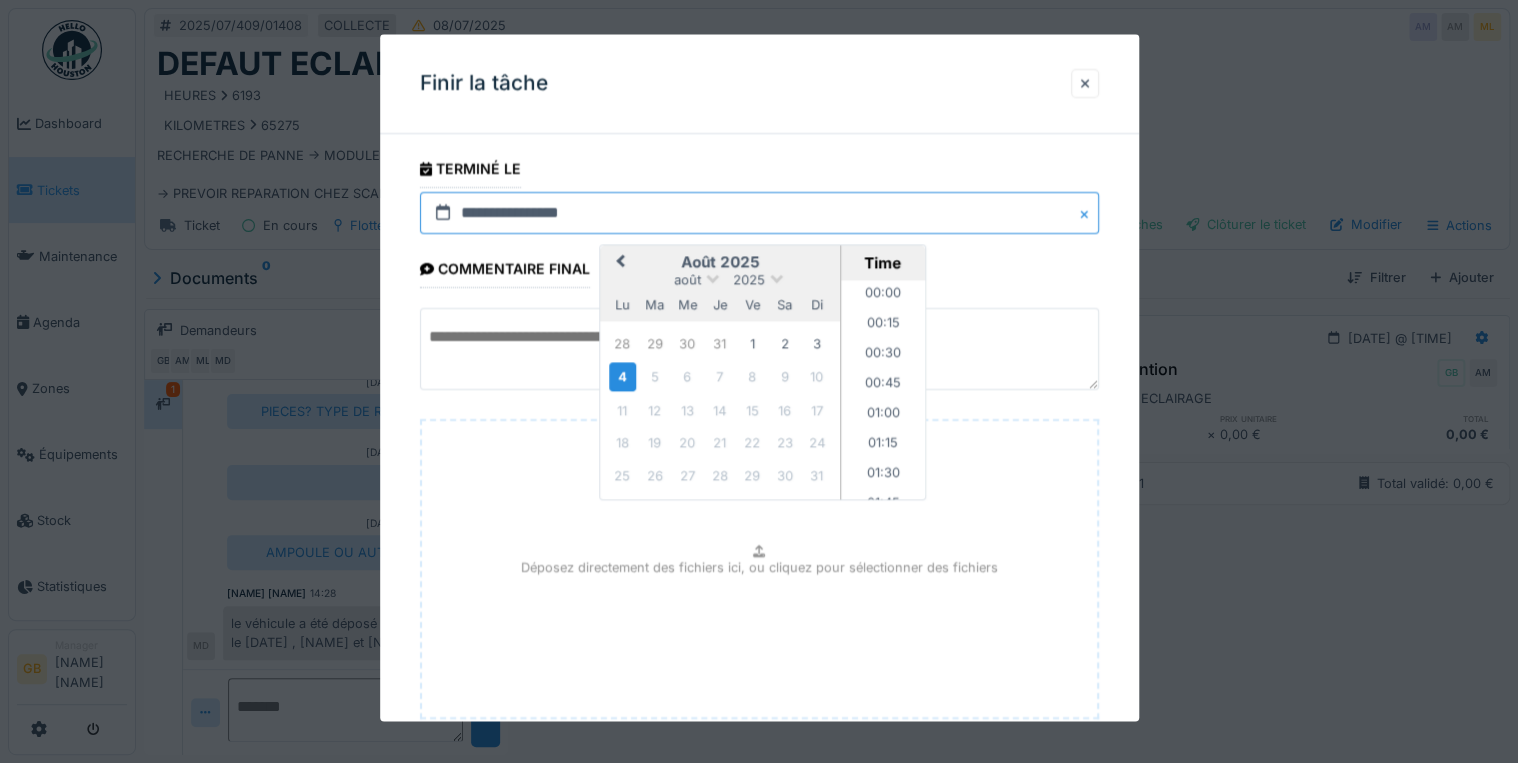 scroll, scrollTop: 1675, scrollLeft: 0, axis: vertical 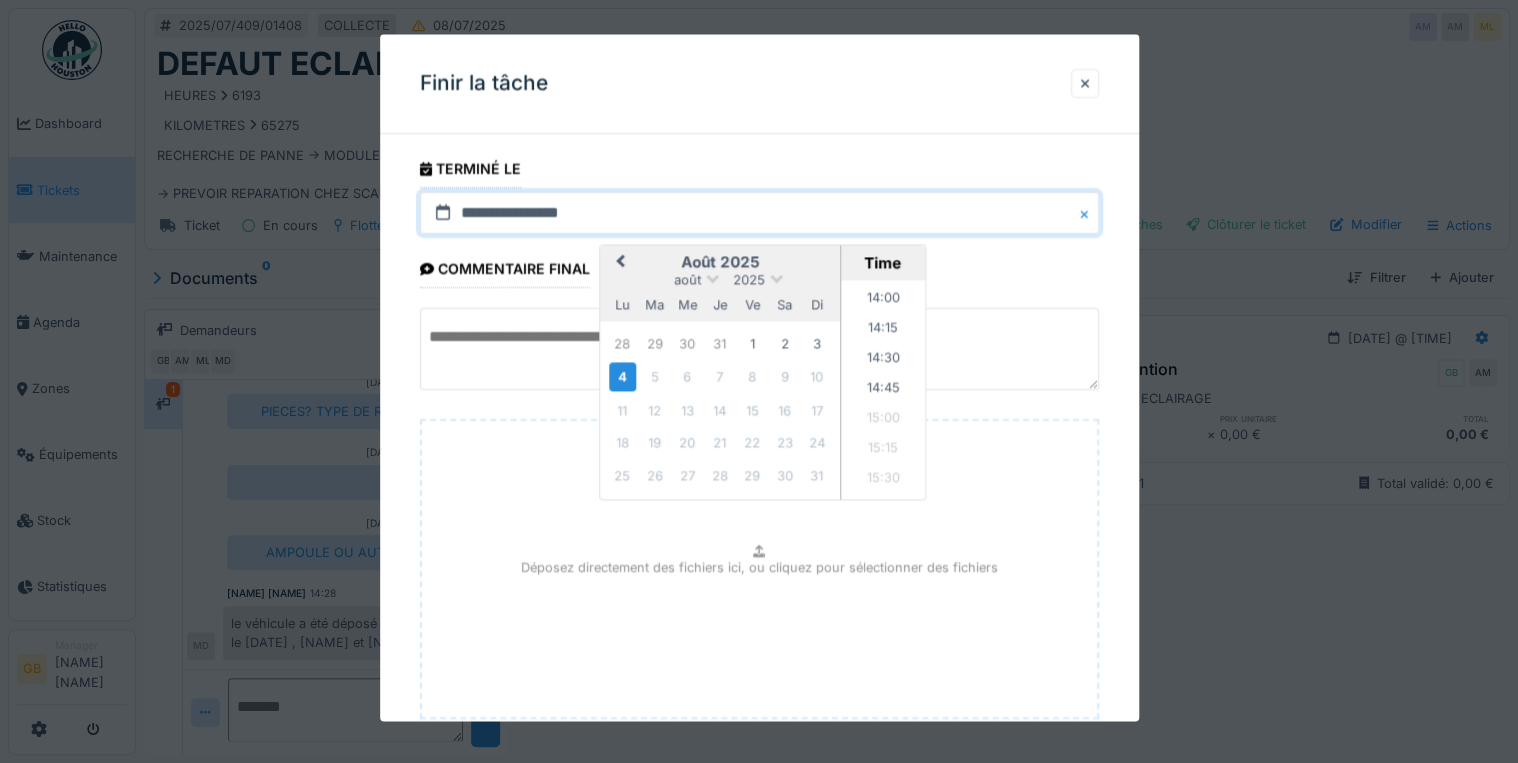 click on "Previous Month" at bounding box center (620, 263) 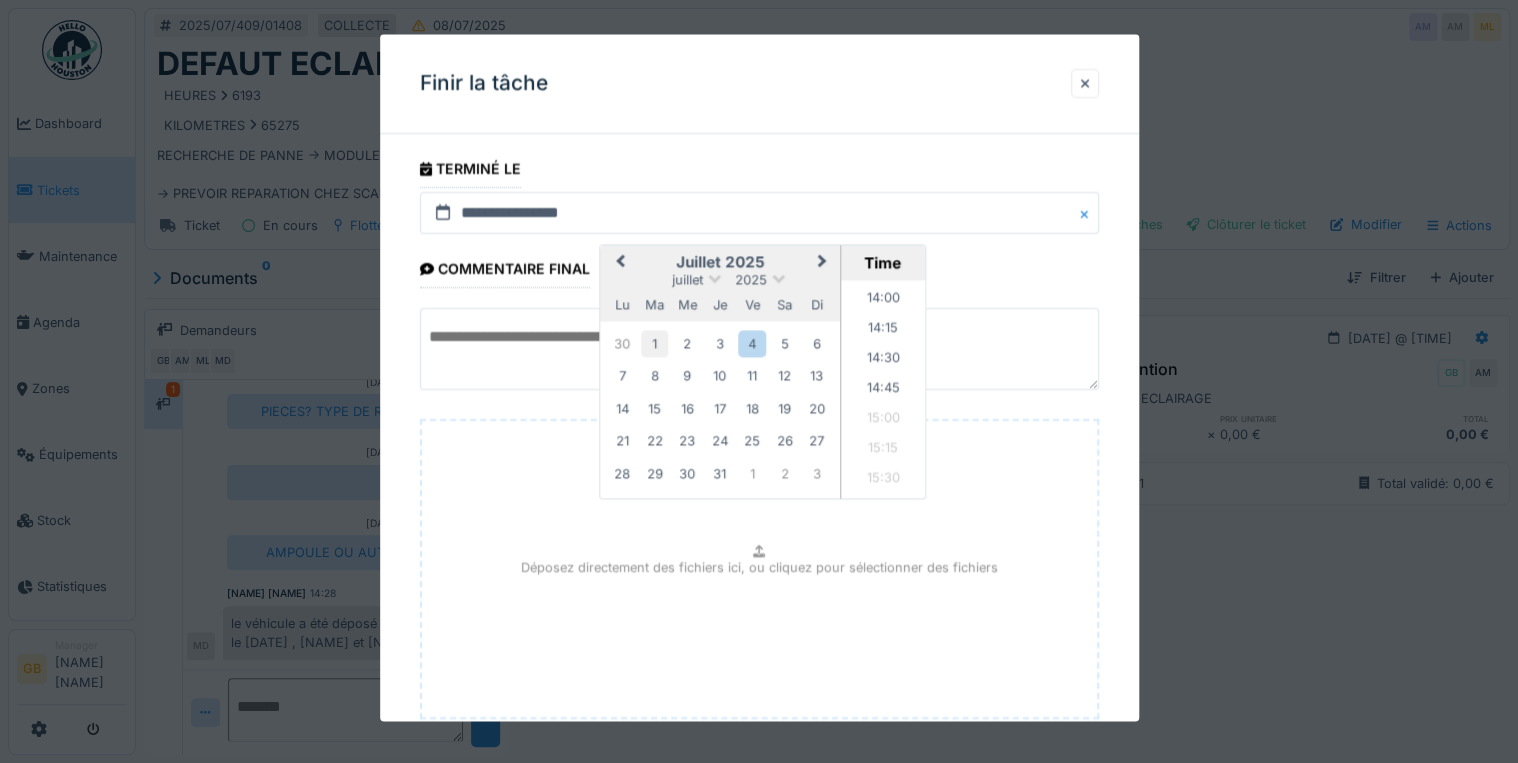 click on "1" at bounding box center (654, 343) 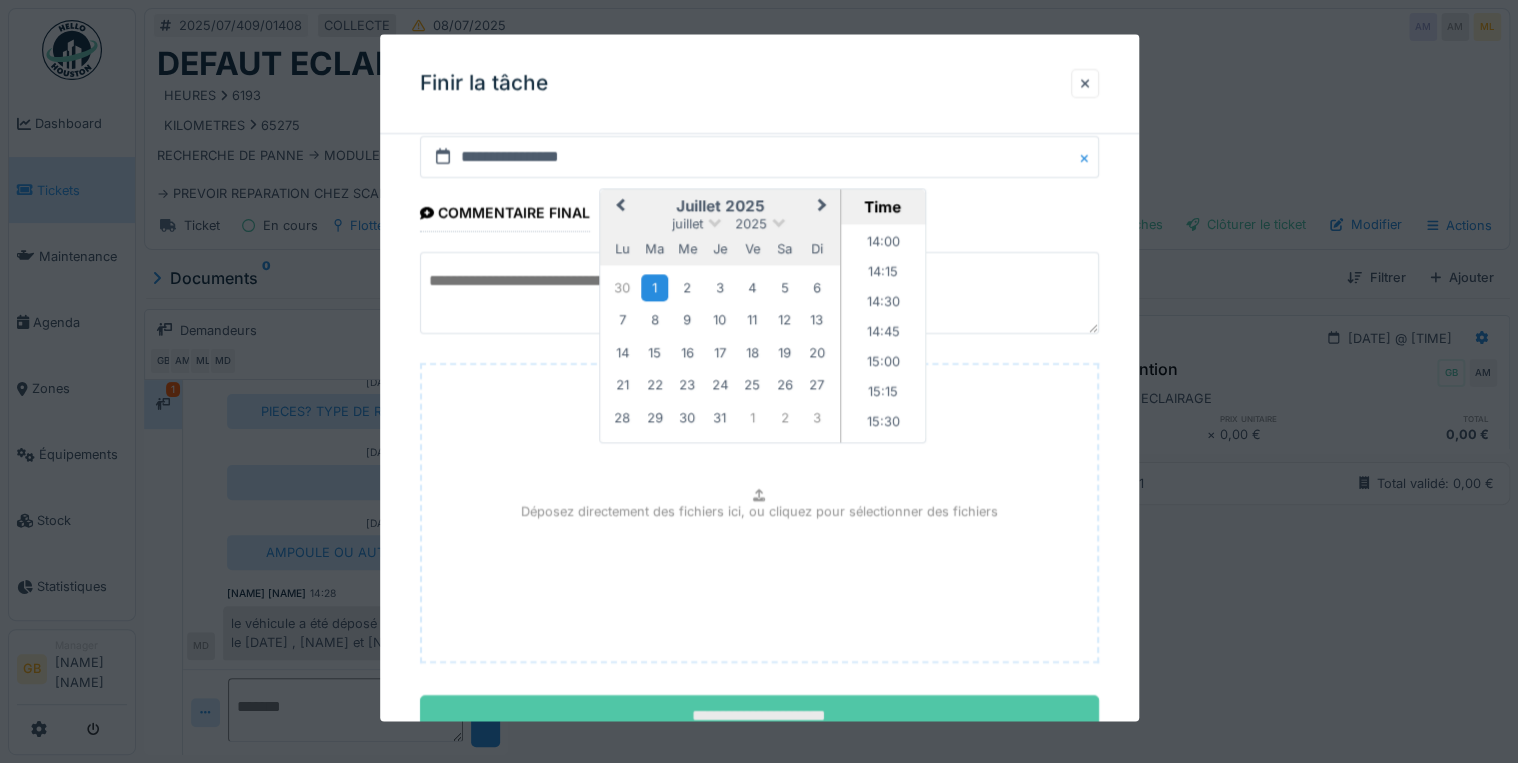 scroll, scrollTop: 126, scrollLeft: 0, axis: vertical 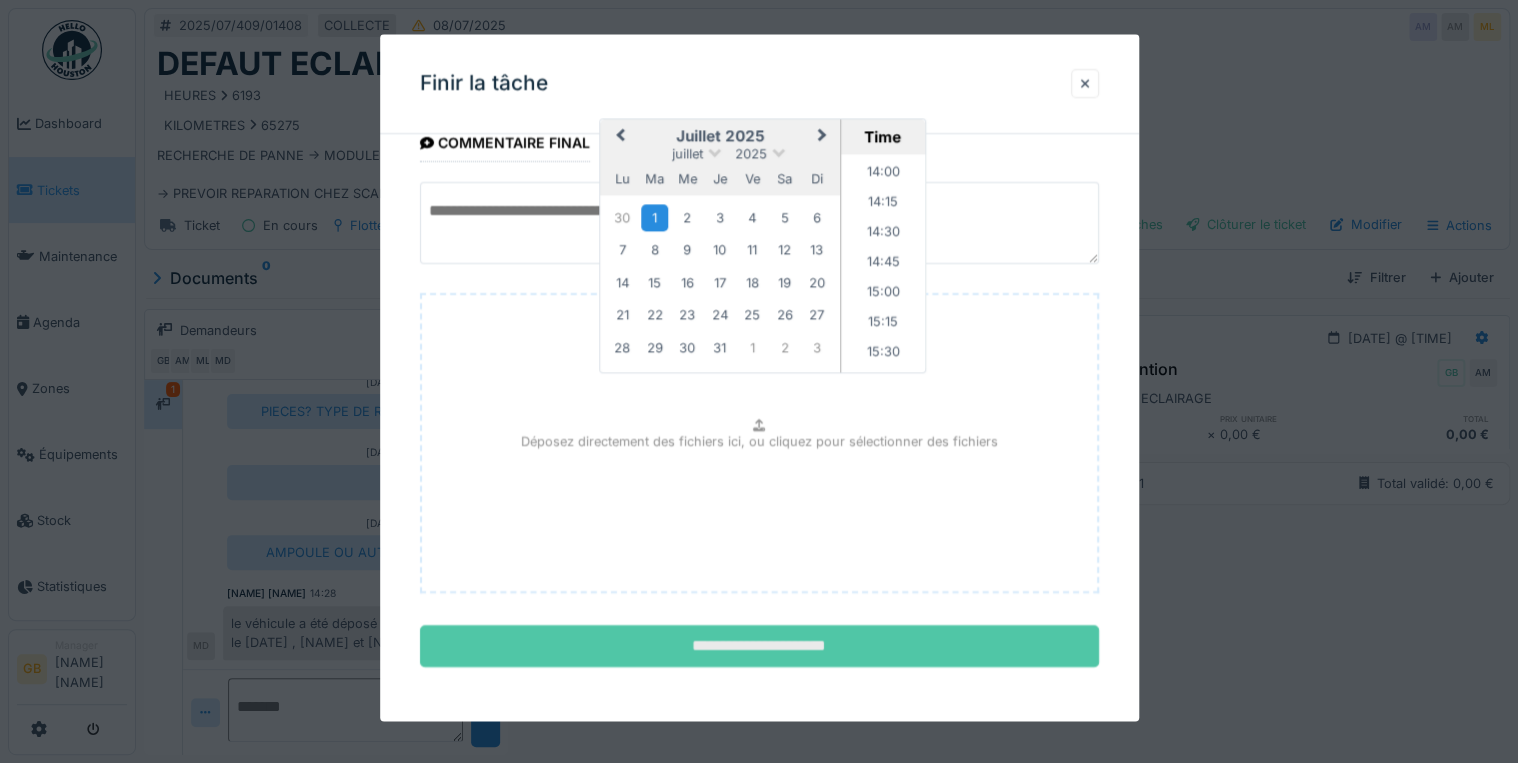click on "**********" at bounding box center [759, 647] 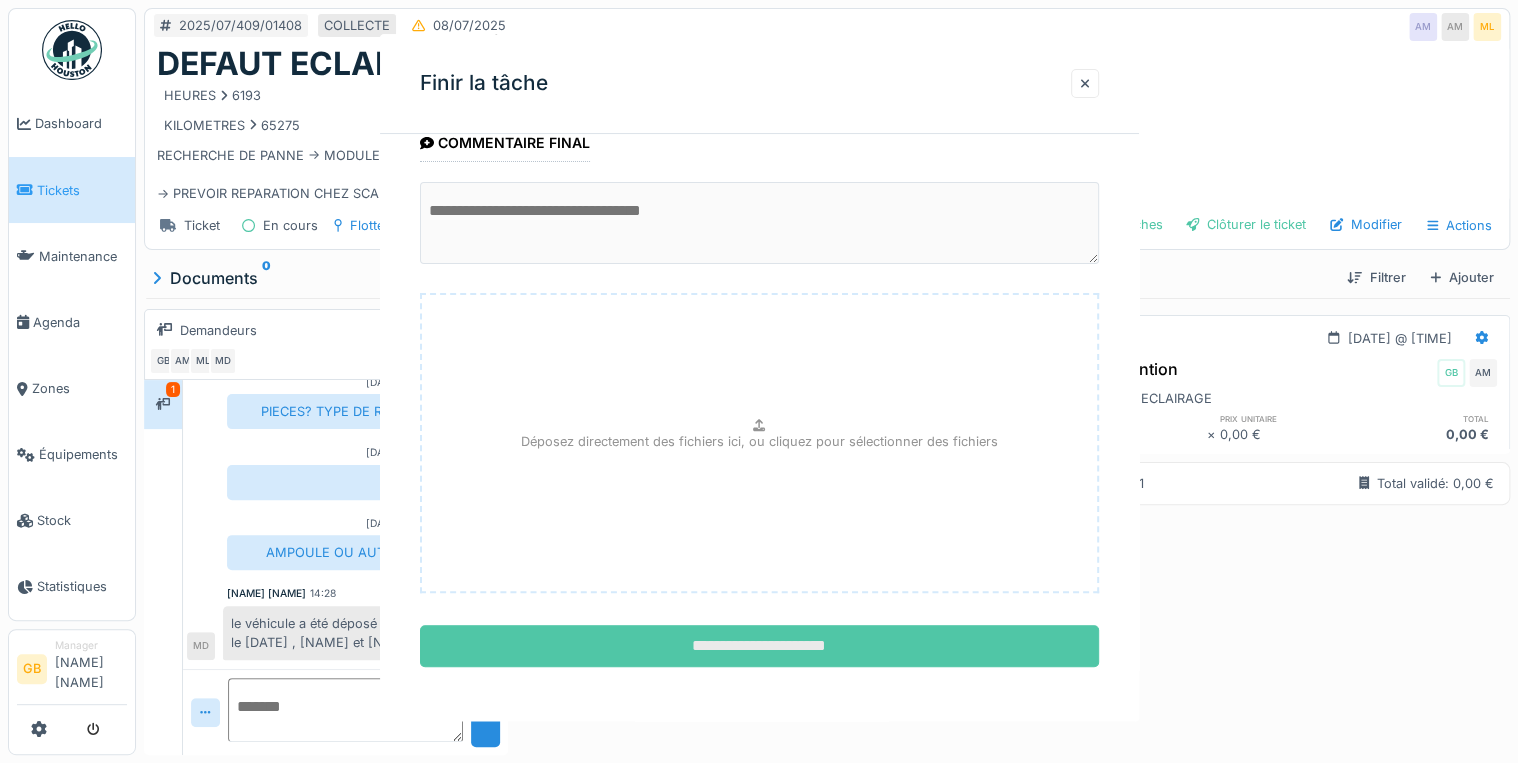 scroll, scrollTop: 0, scrollLeft: 0, axis: both 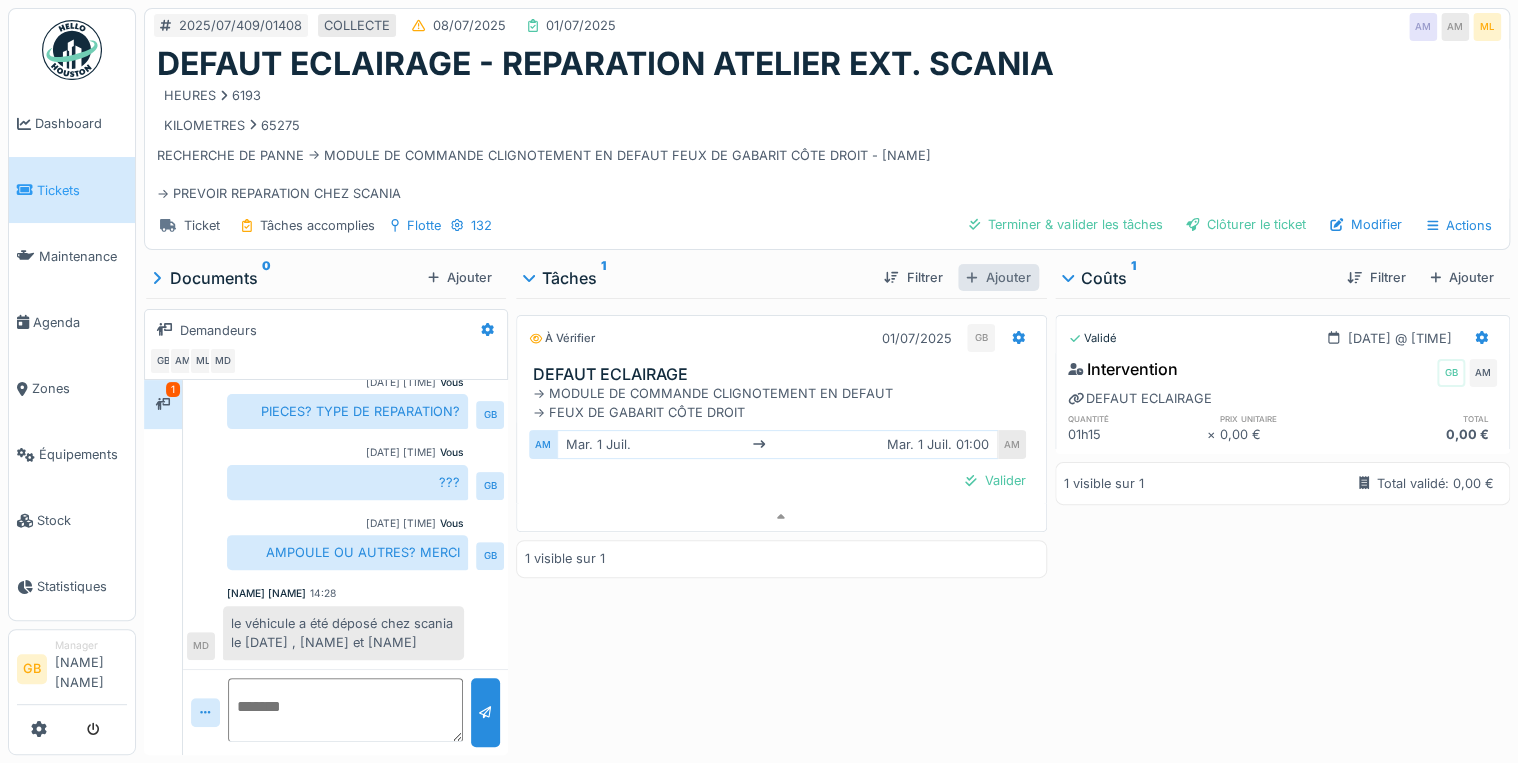 click on "Ajouter" at bounding box center (998, 277) 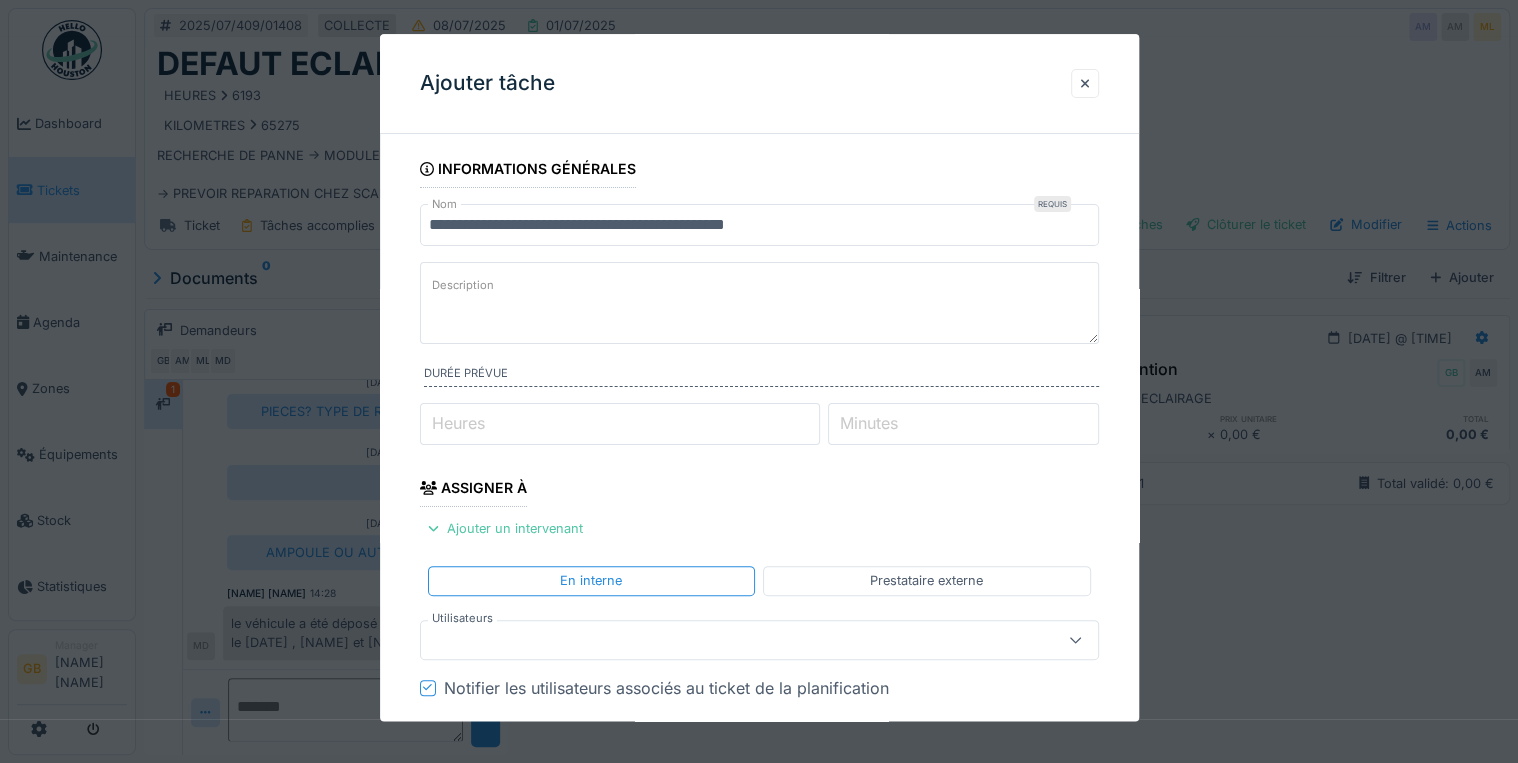 click on "Description" at bounding box center (759, 303) 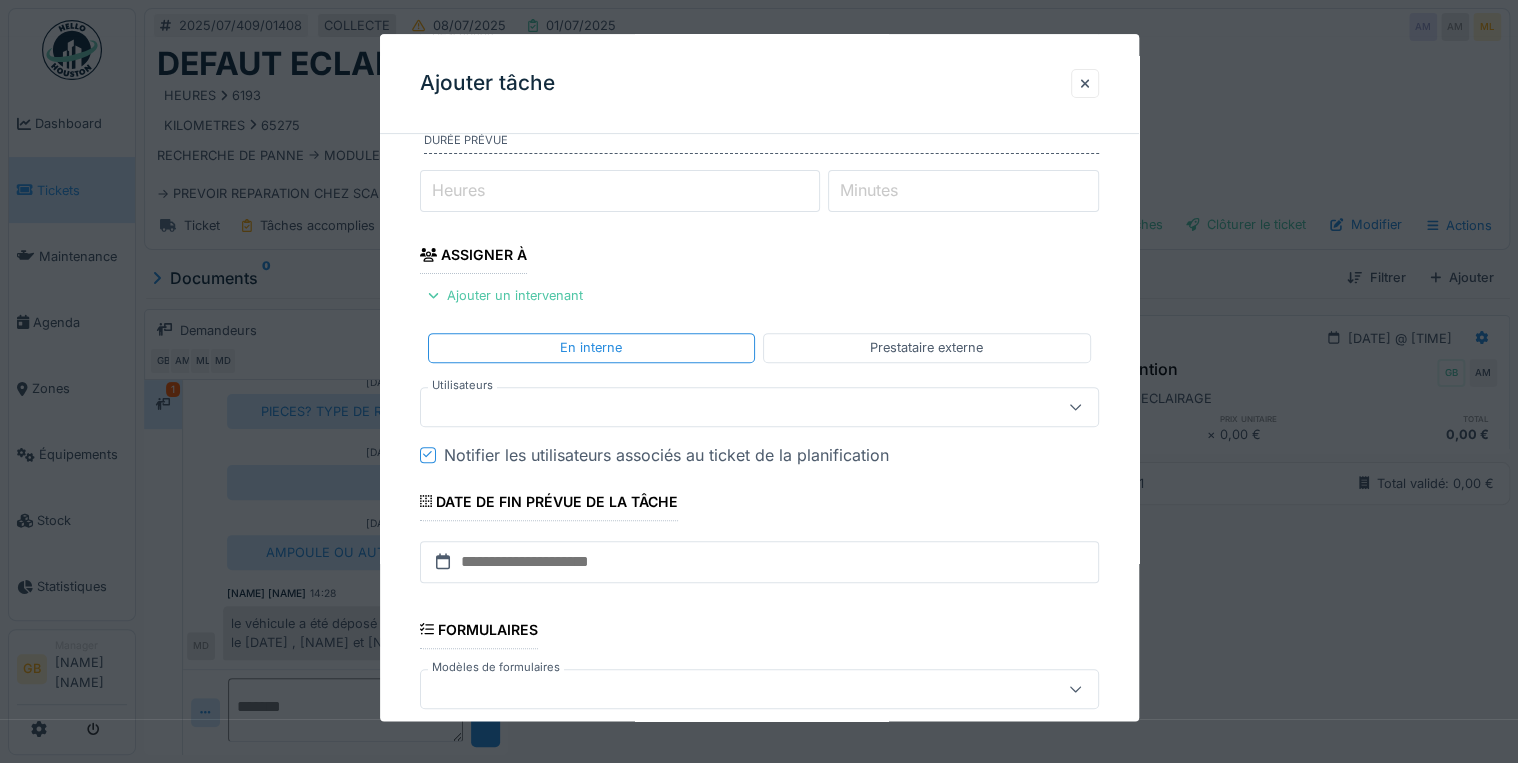scroll, scrollTop: 468, scrollLeft: 0, axis: vertical 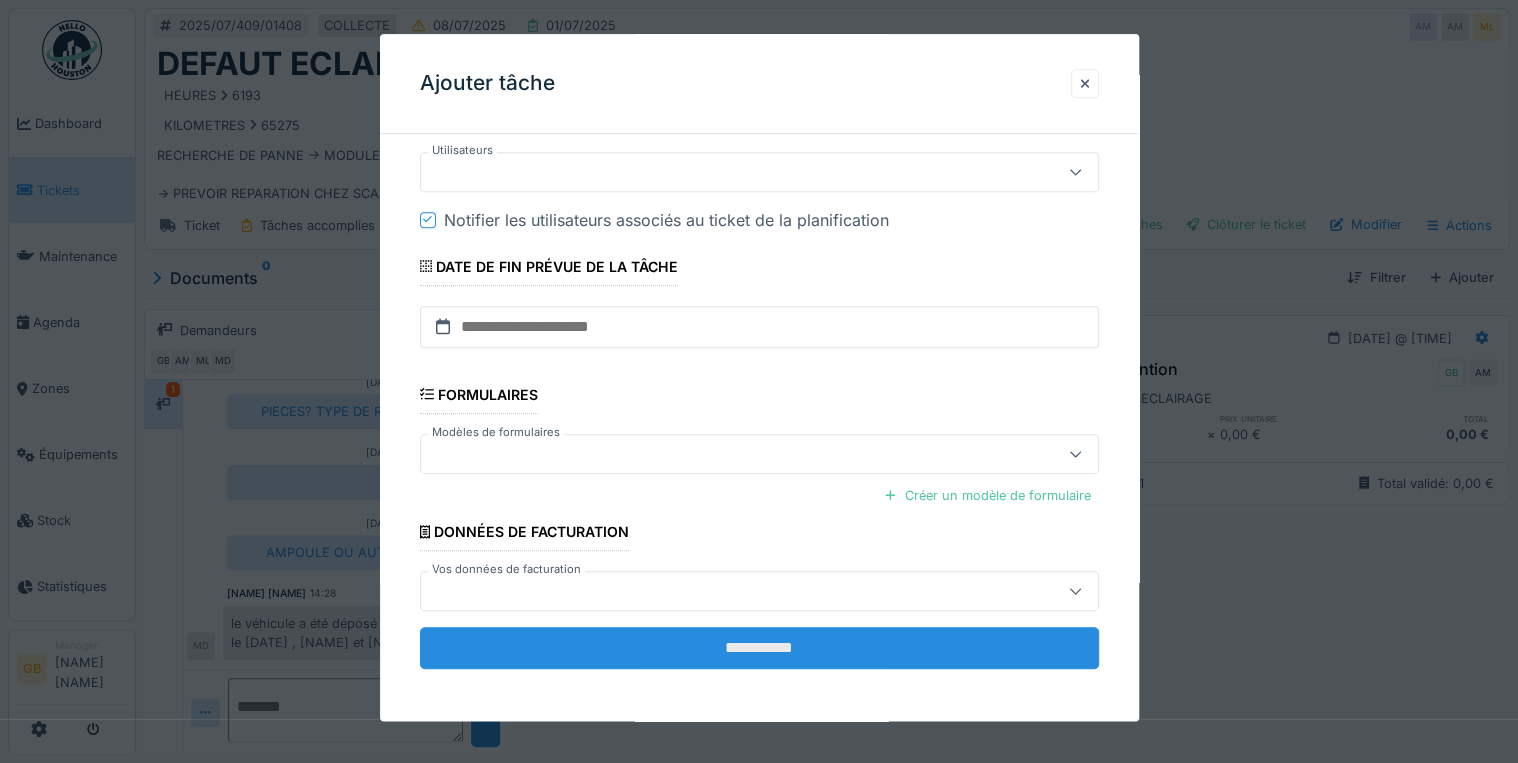 type on "**********" 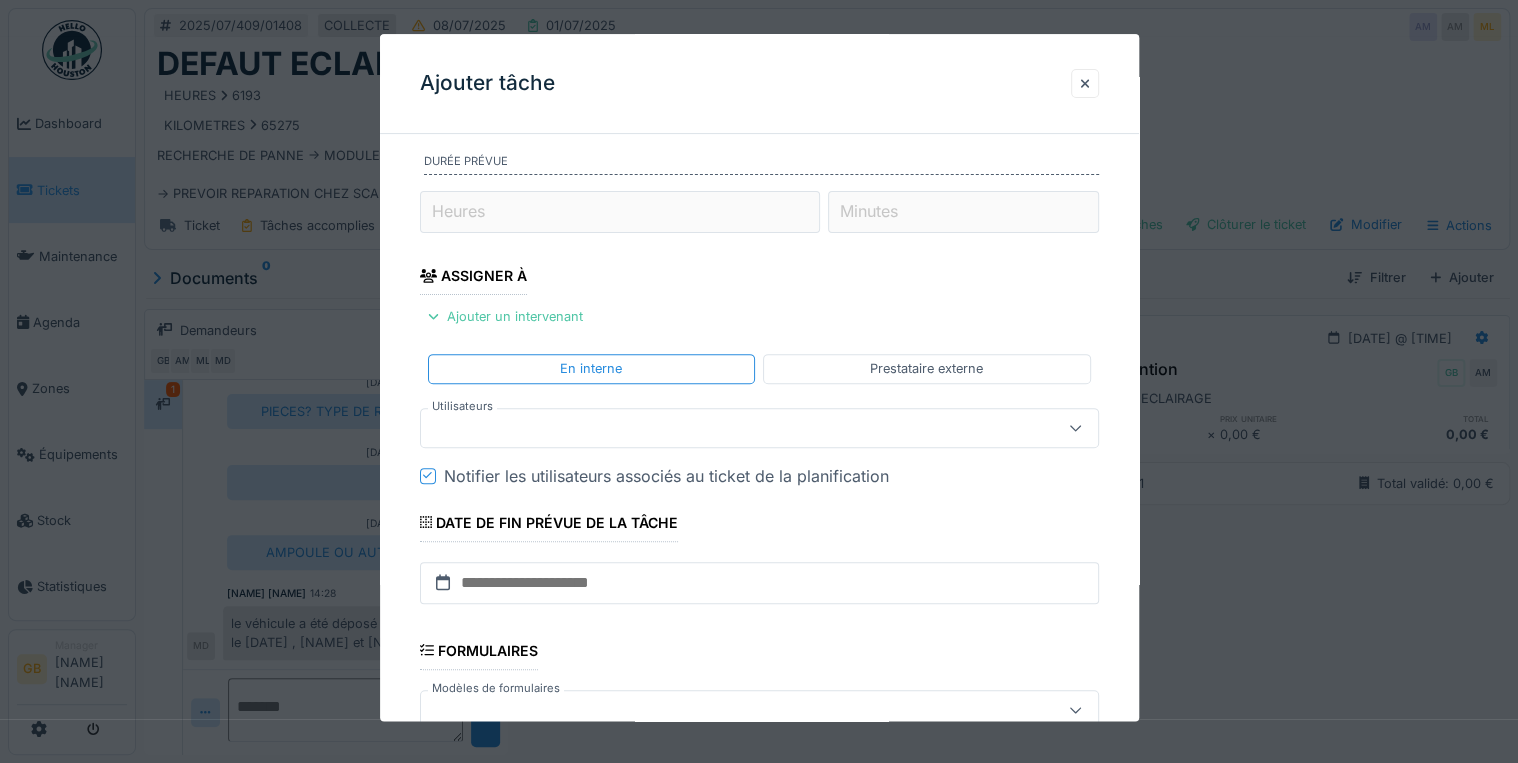 scroll, scrollTop: 468, scrollLeft: 0, axis: vertical 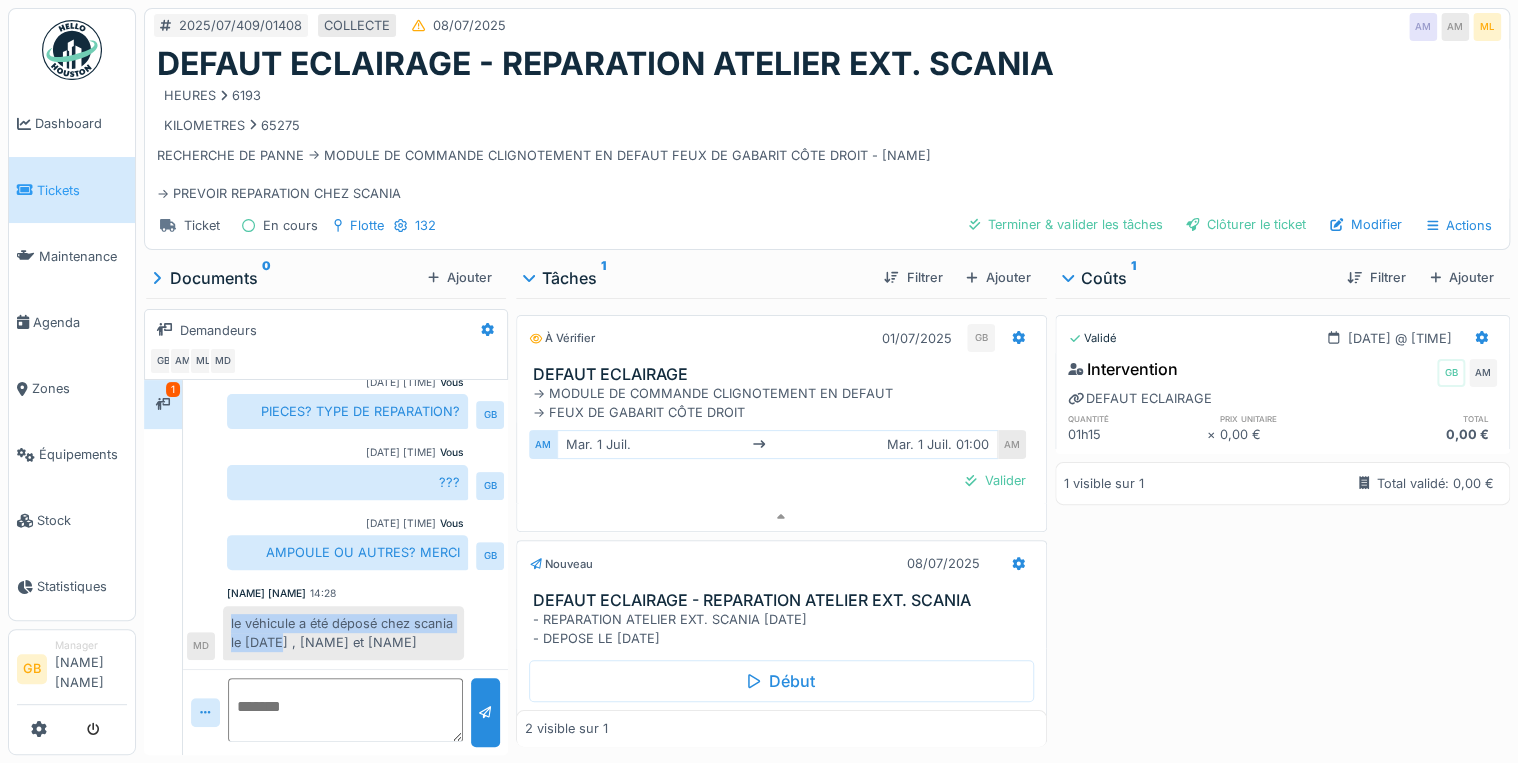 drag, startPoint x: 319, startPoint y: 631, endPoint x: 220, endPoint y: 595, distance: 105.3423 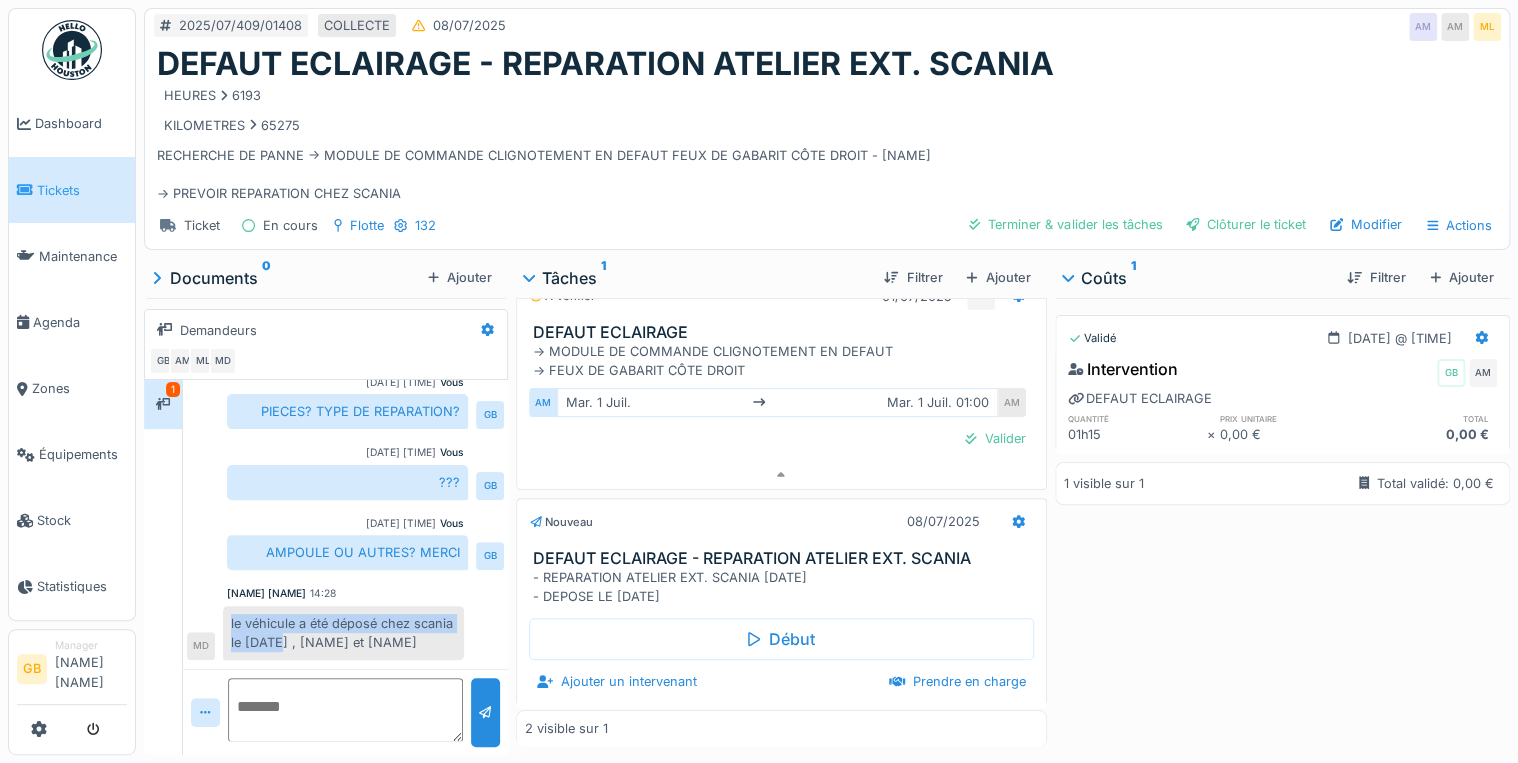 scroll, scrollTop: 63, scrollLeft: 0, axis: vertical 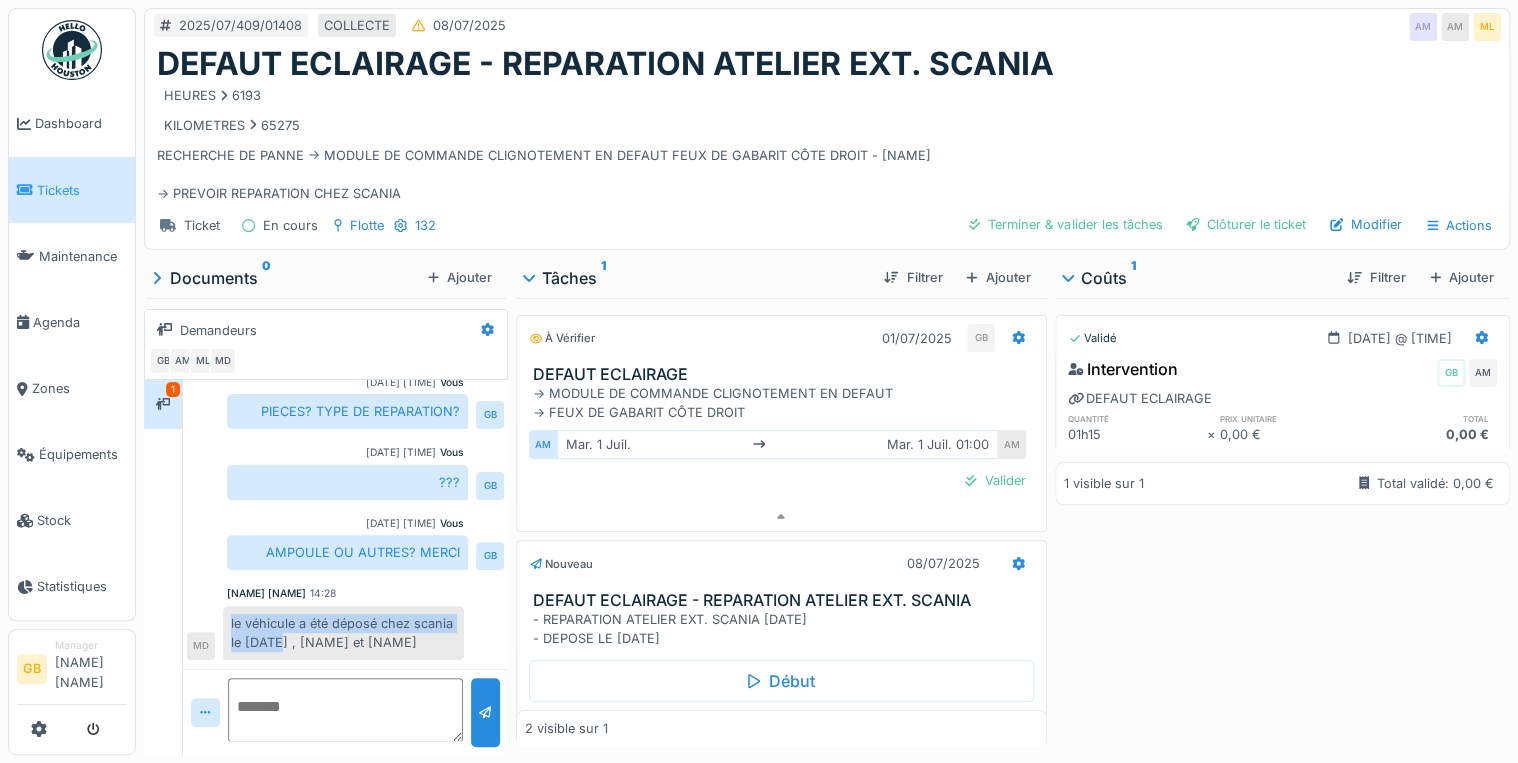 click on "Modifier" at bounding box center (1366, 224) 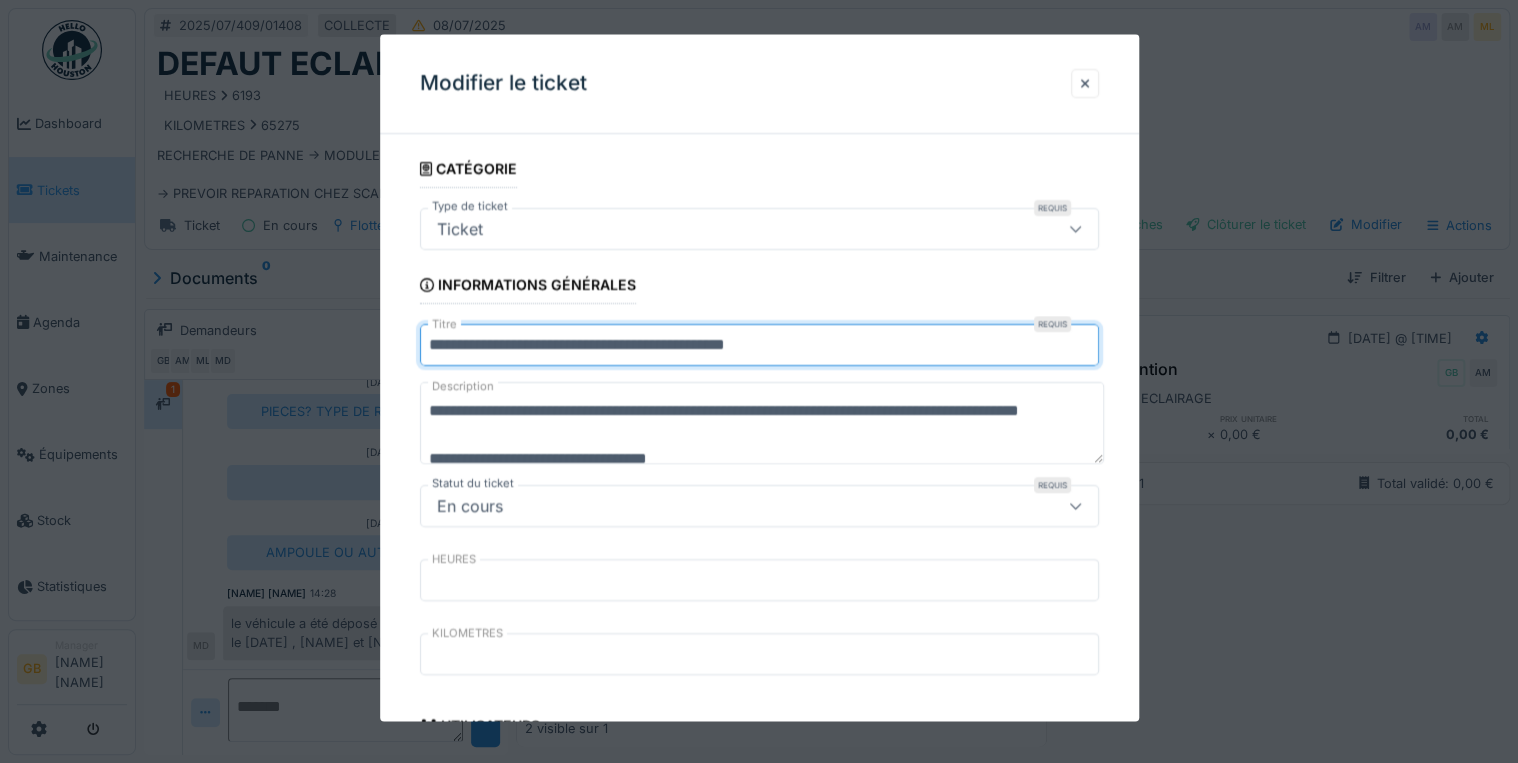 drag, startPoint x: 586, startPoint y: 339, endPoint x: 1987, endPoint y: 529, distance: 1413.825 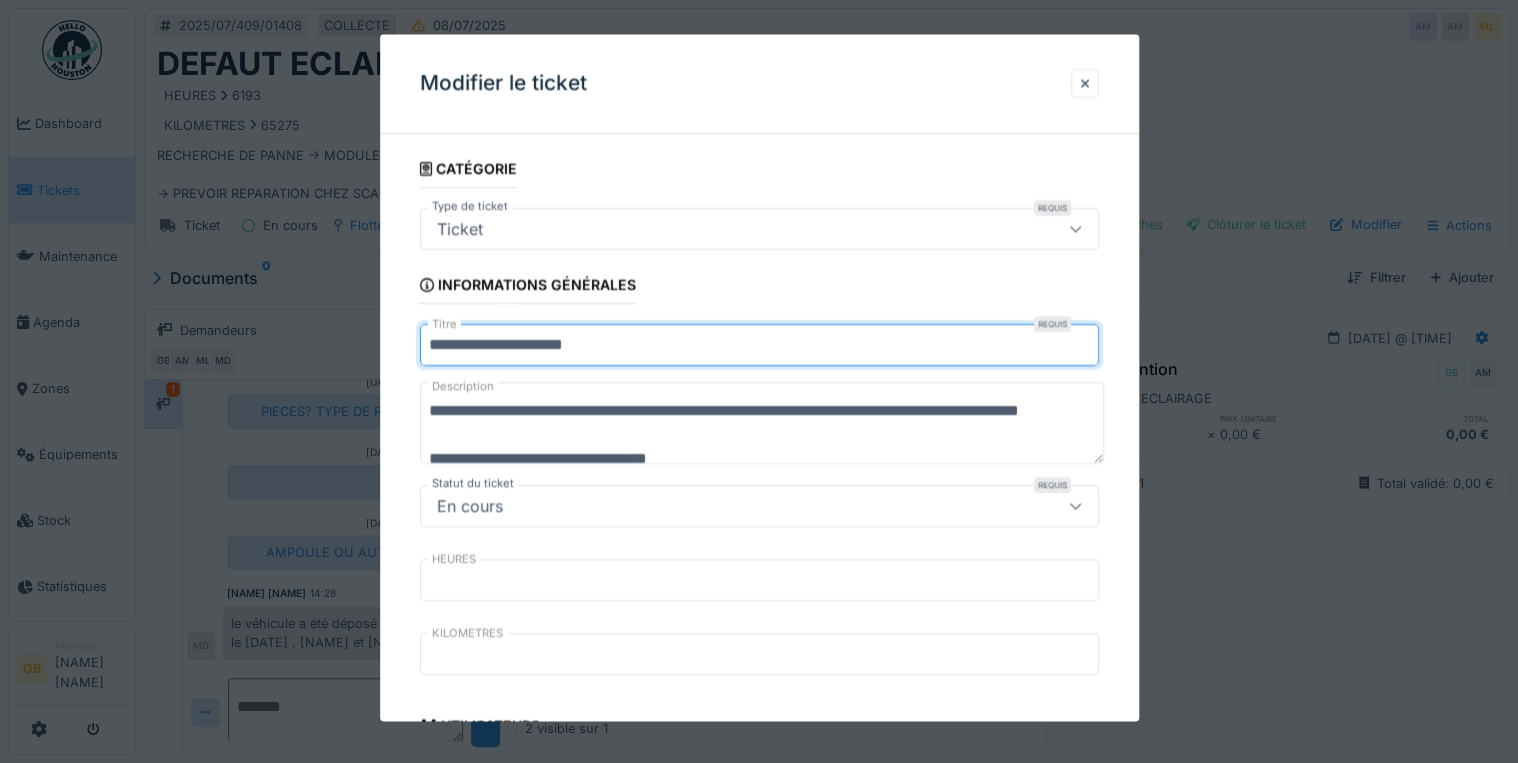 type on "**********" 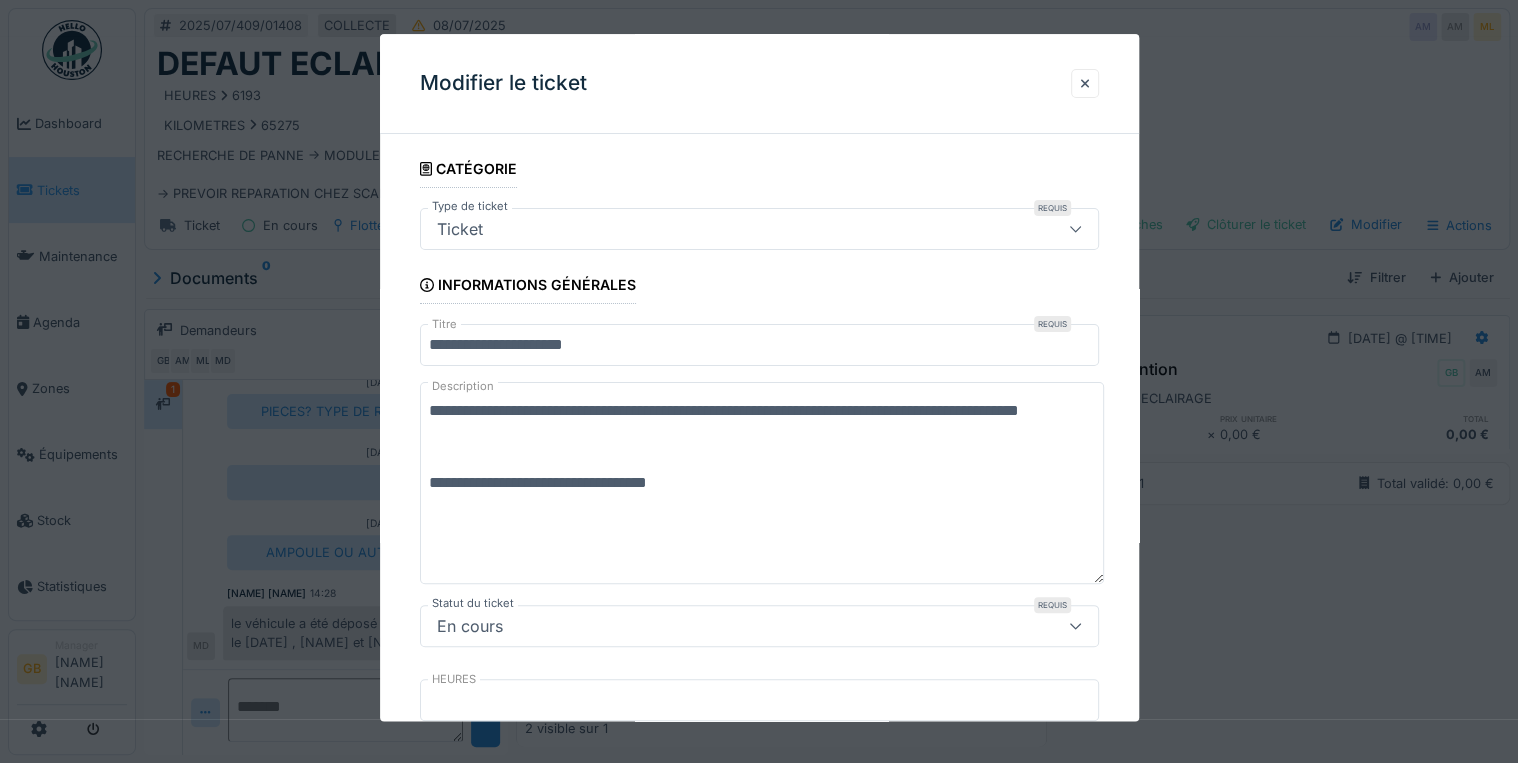scroll, scrollTop: 0, scrollLeft: 0, axis: both 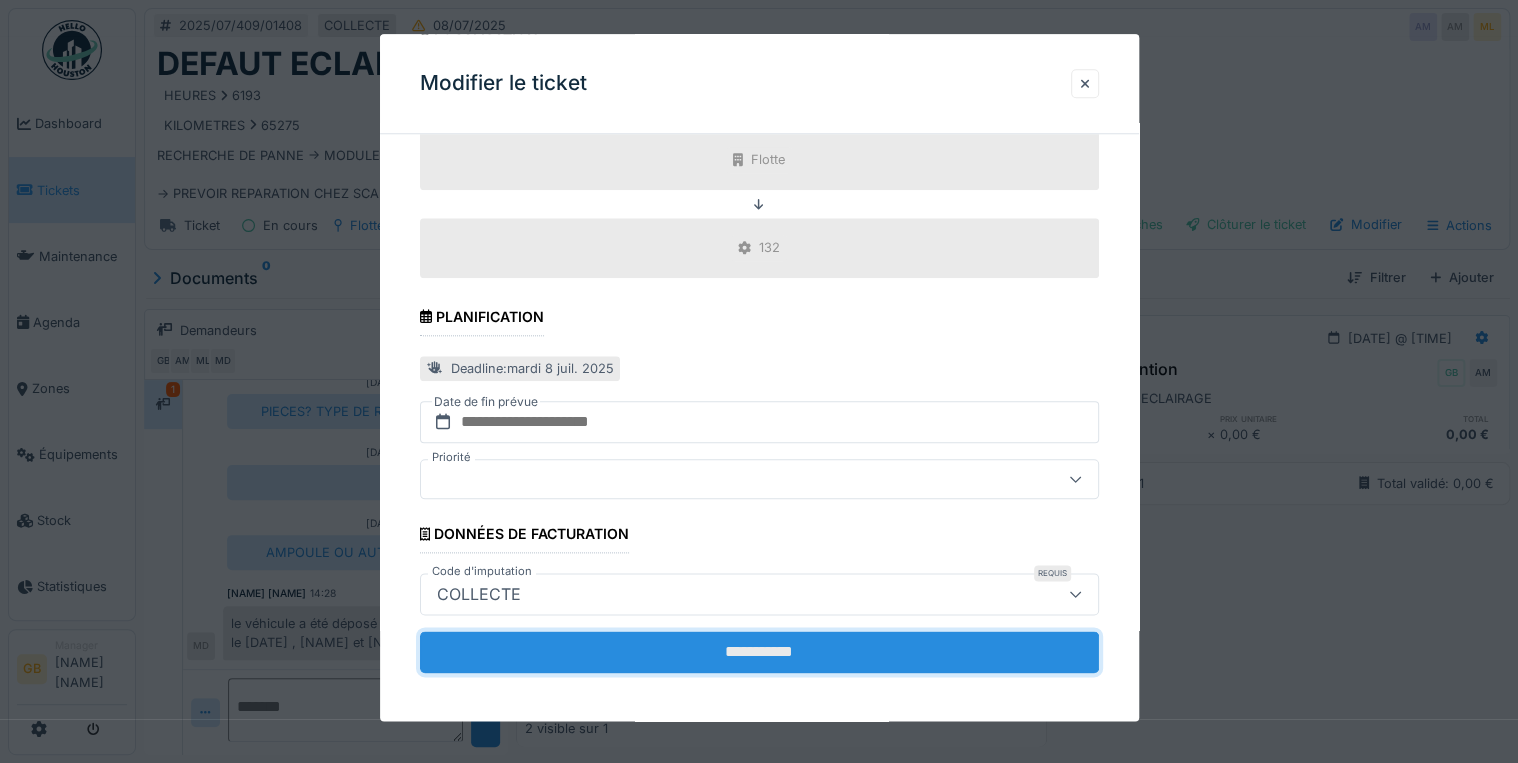 click on "**********" at bounding box center (759, 652) 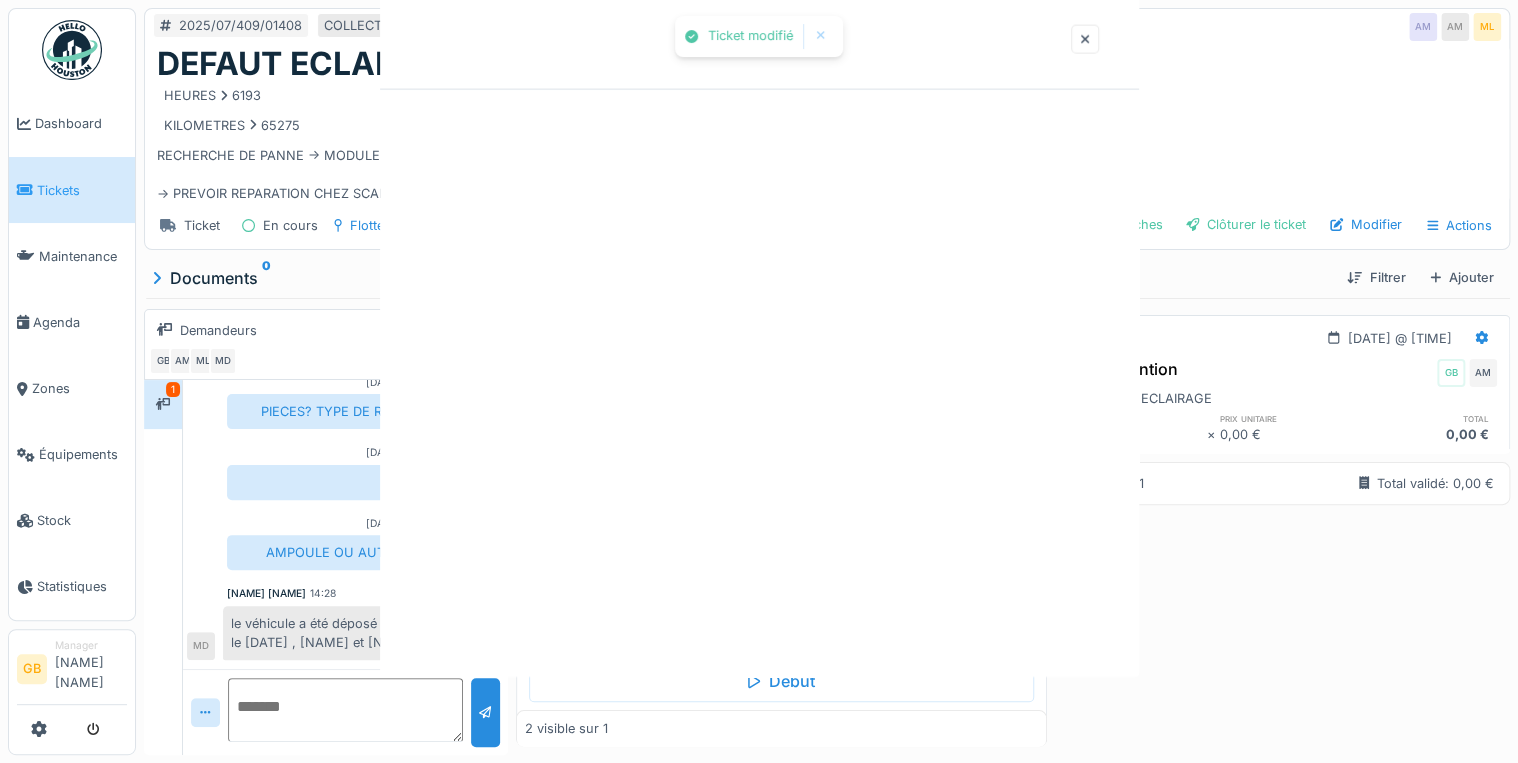 scroll, scrollTop: 0, scrollLeft: 0, axis: both 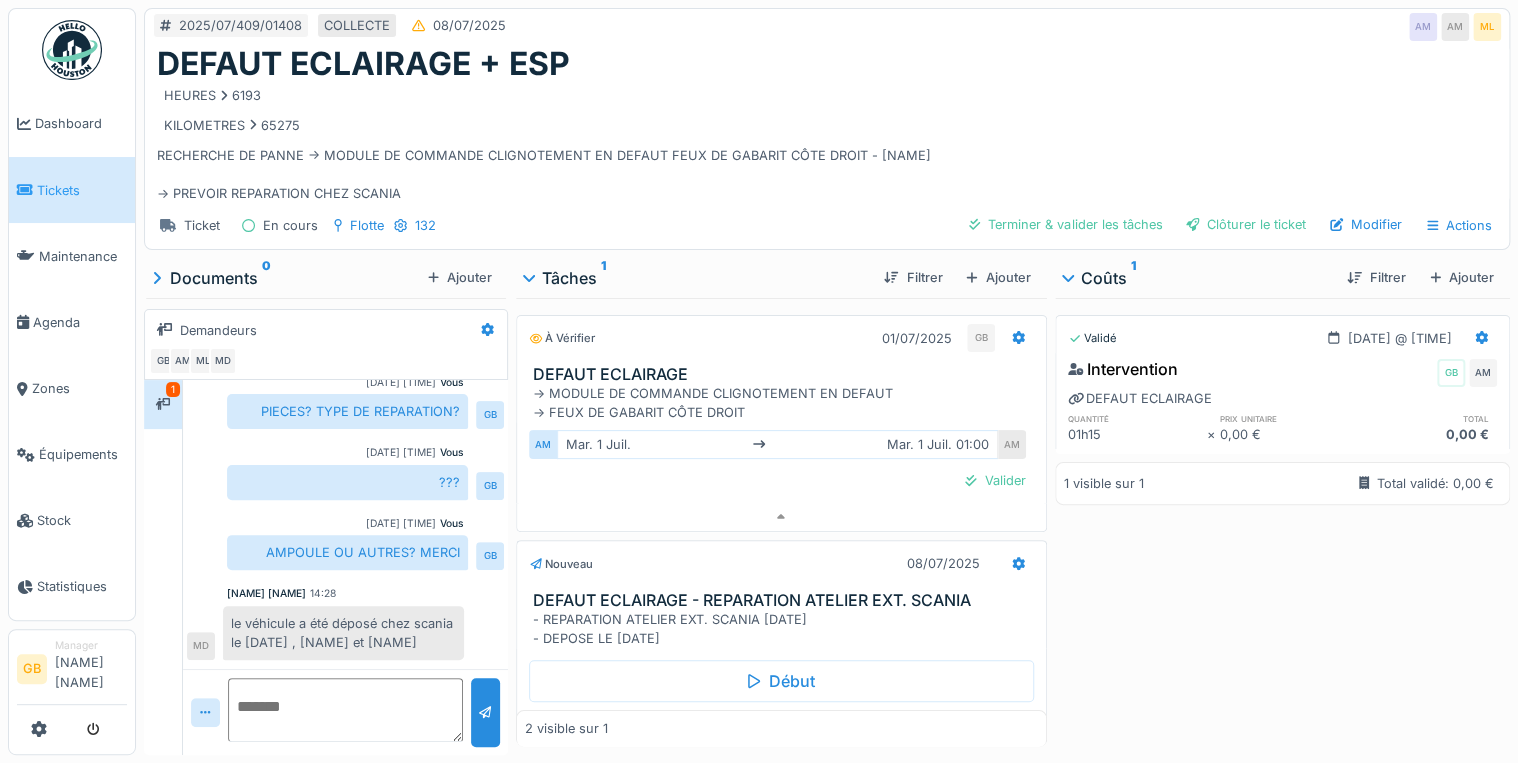 click on "1" at bounding box center [173, 389] 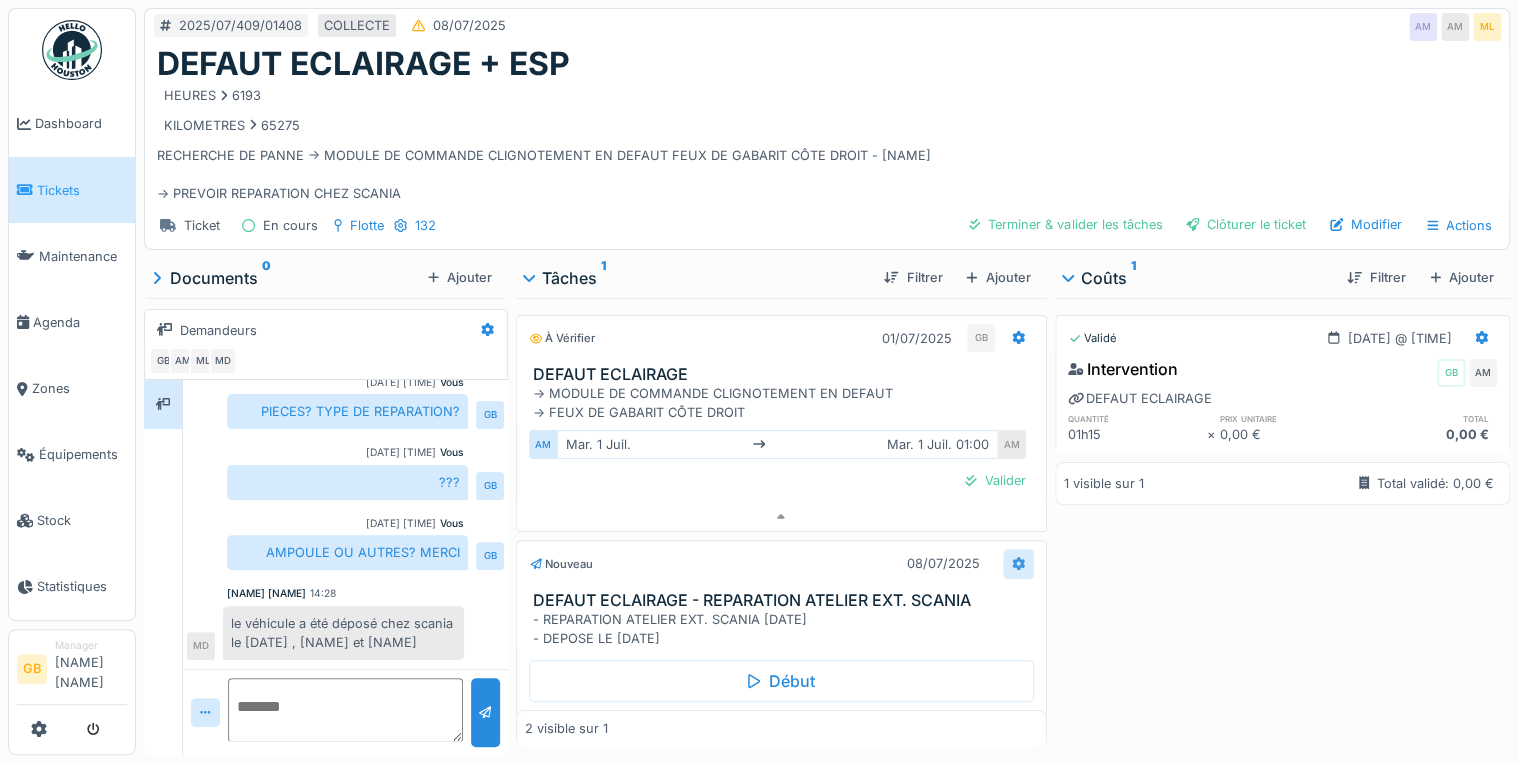 click 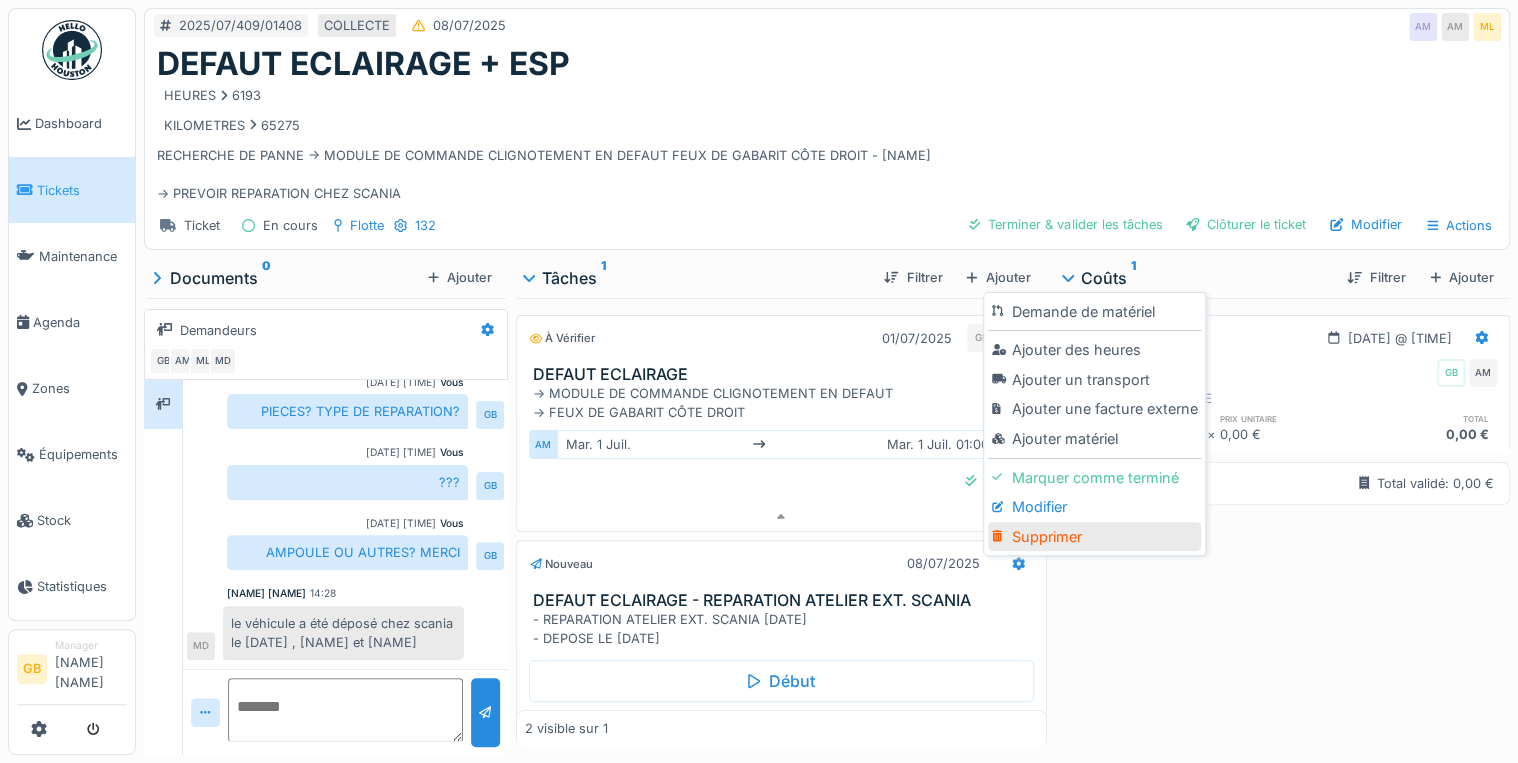 click on "Supprimer" at bounding box center [1094, 537] 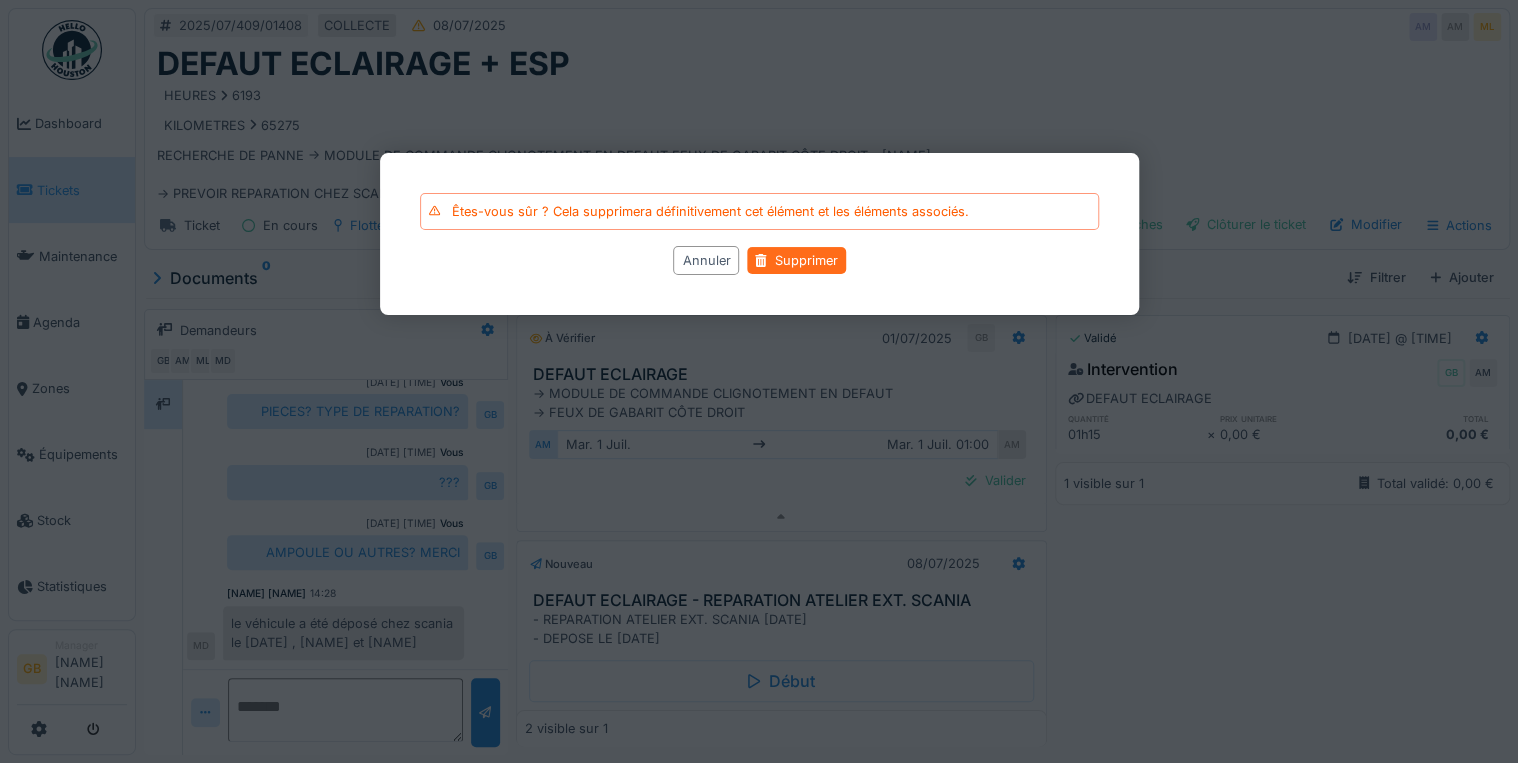 click on "Supprimer" at bounding box center [796, 260] 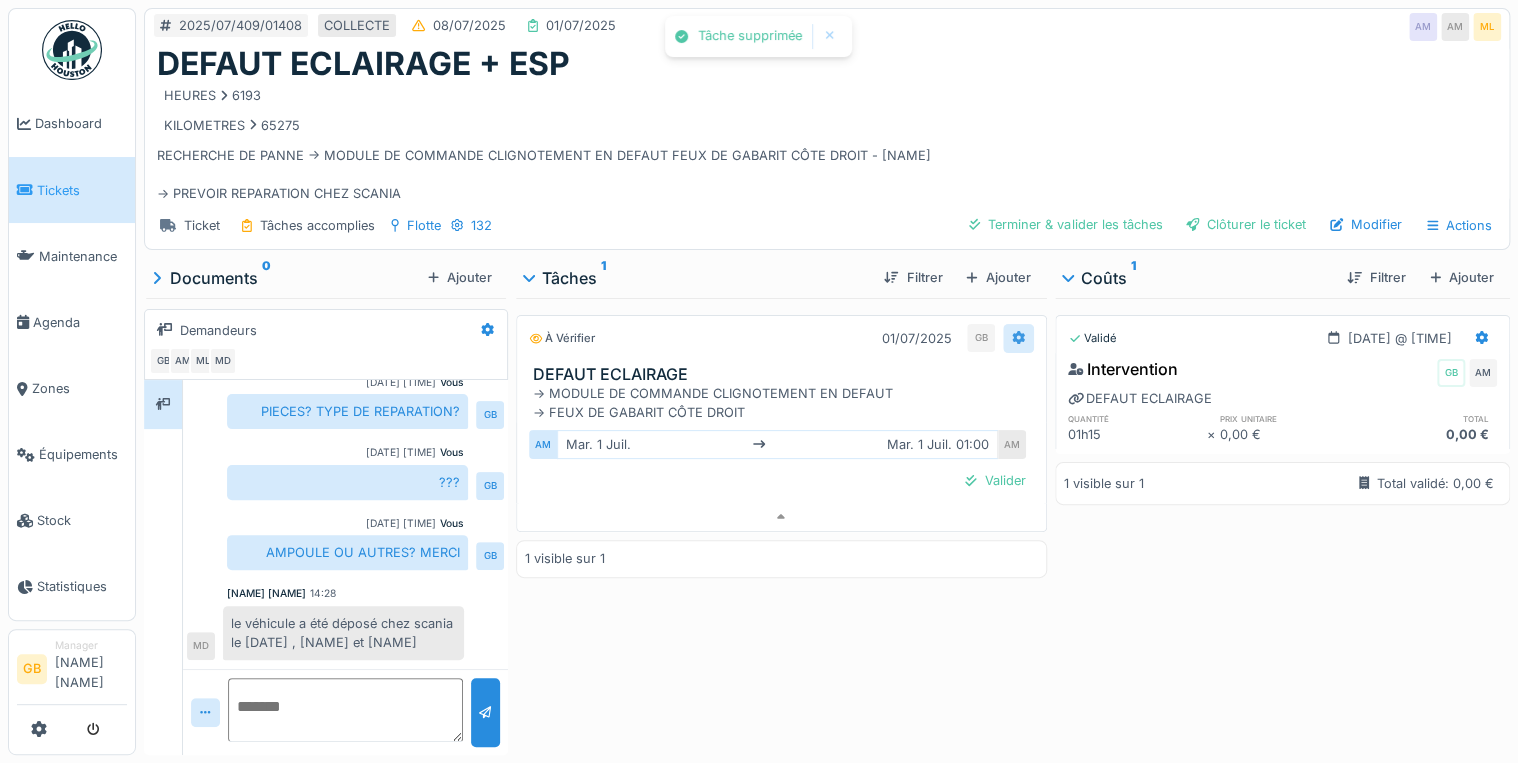 click at bounding box center (1018, 338) 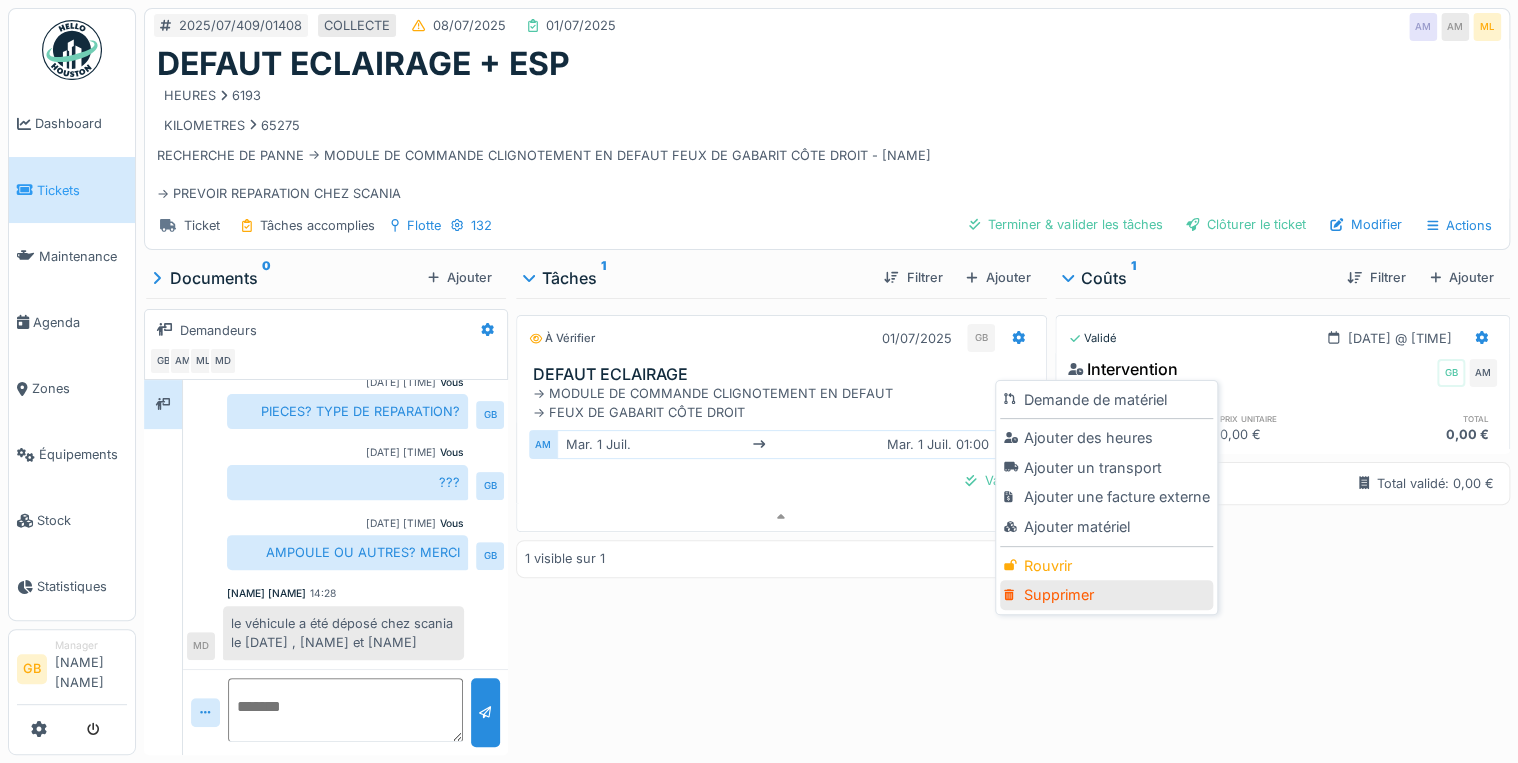 click on "Supprimer" at bounding box center [1106, 595] 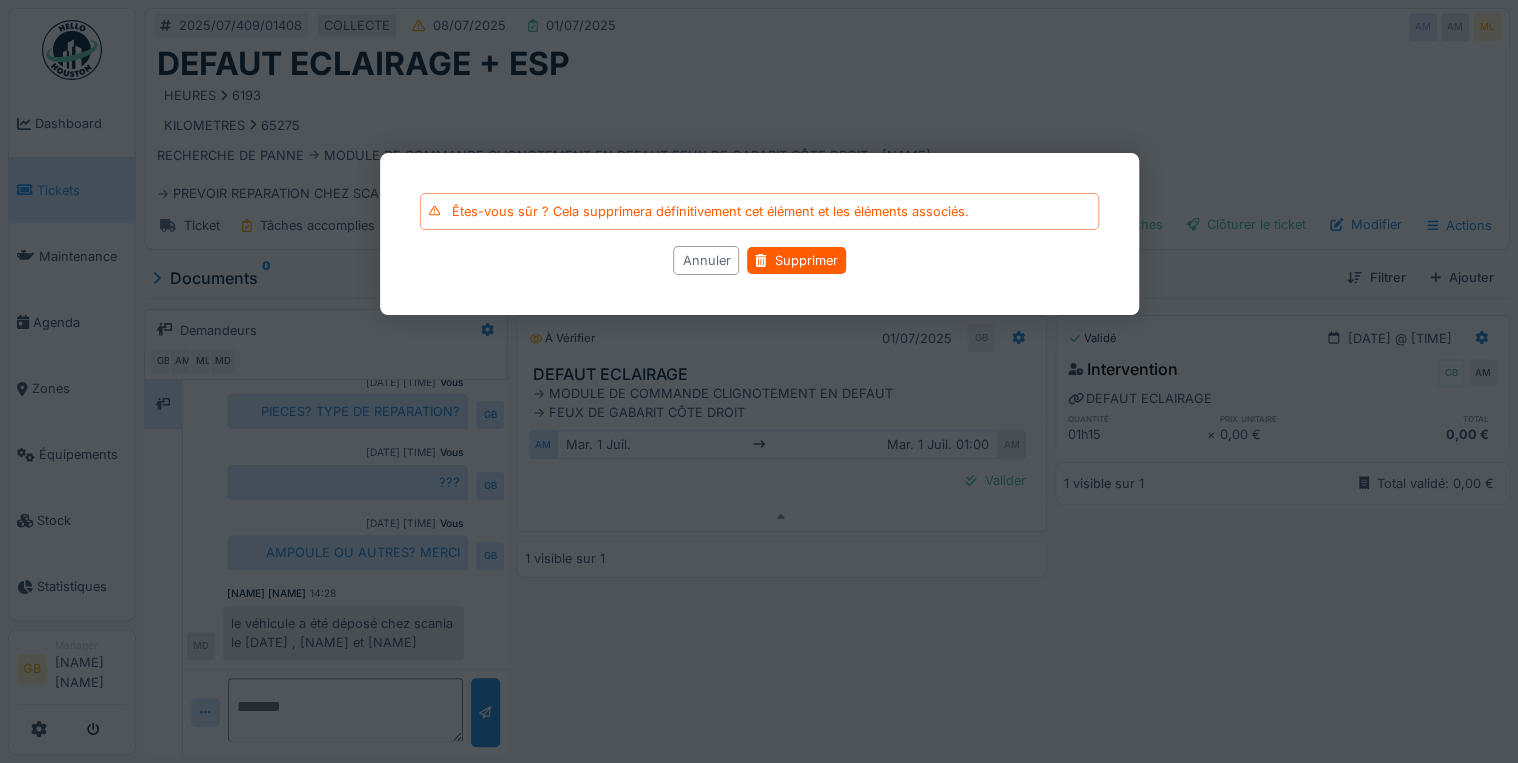 click on "Annuler" at bounding box center [706, 260] 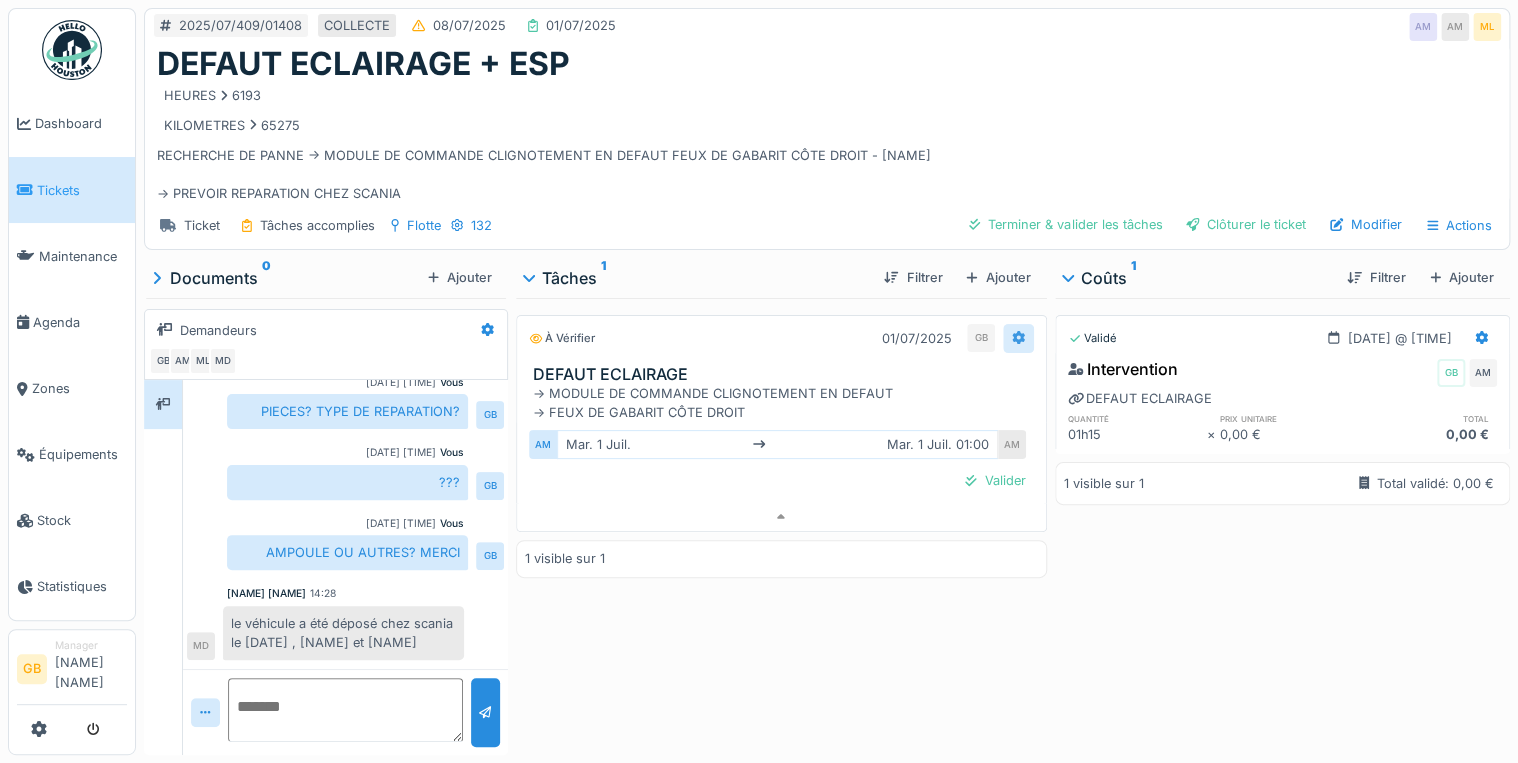 click at bounding box center (1018, 338) 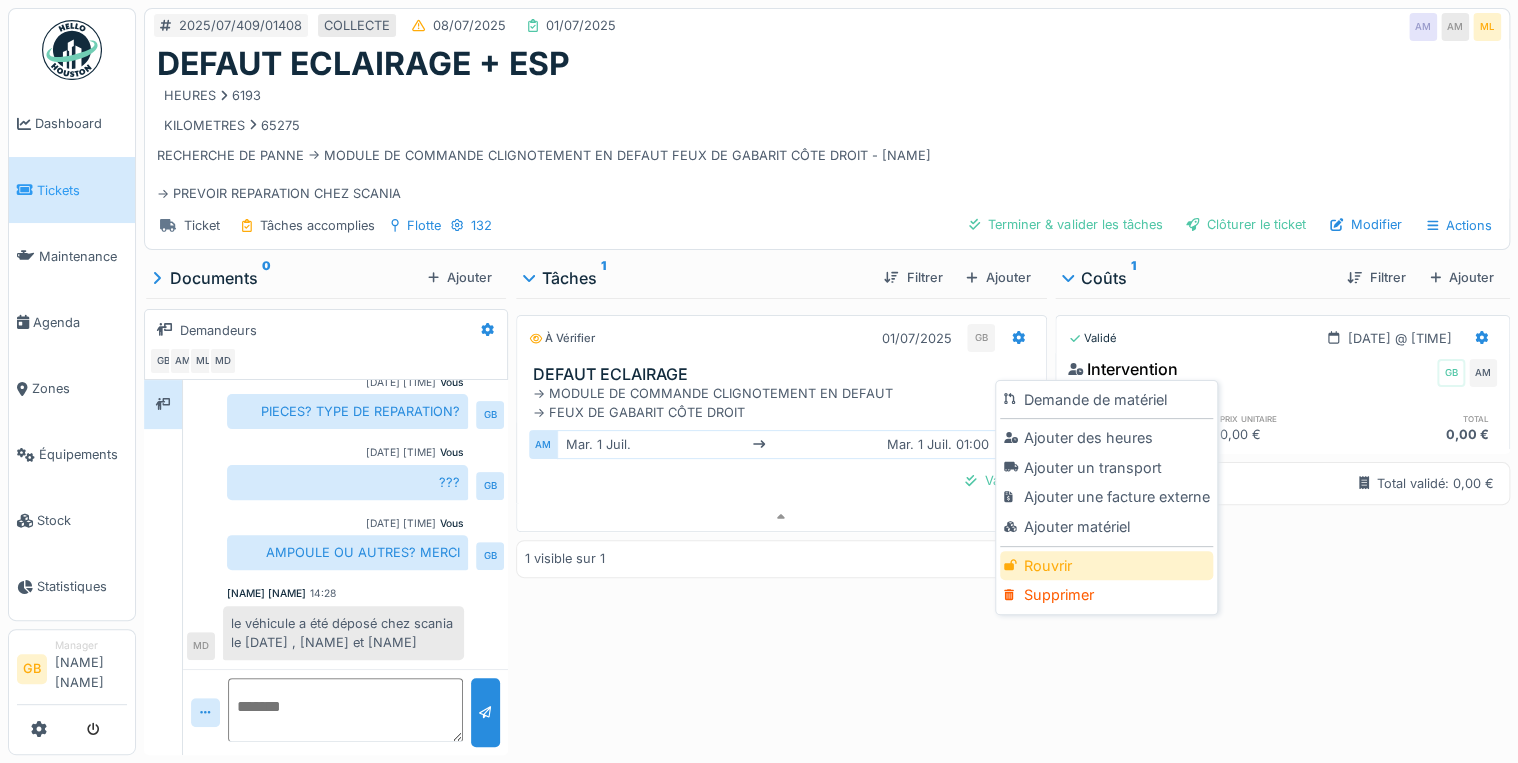 click on "Rouvrir" at bounding box center [1106, 566] 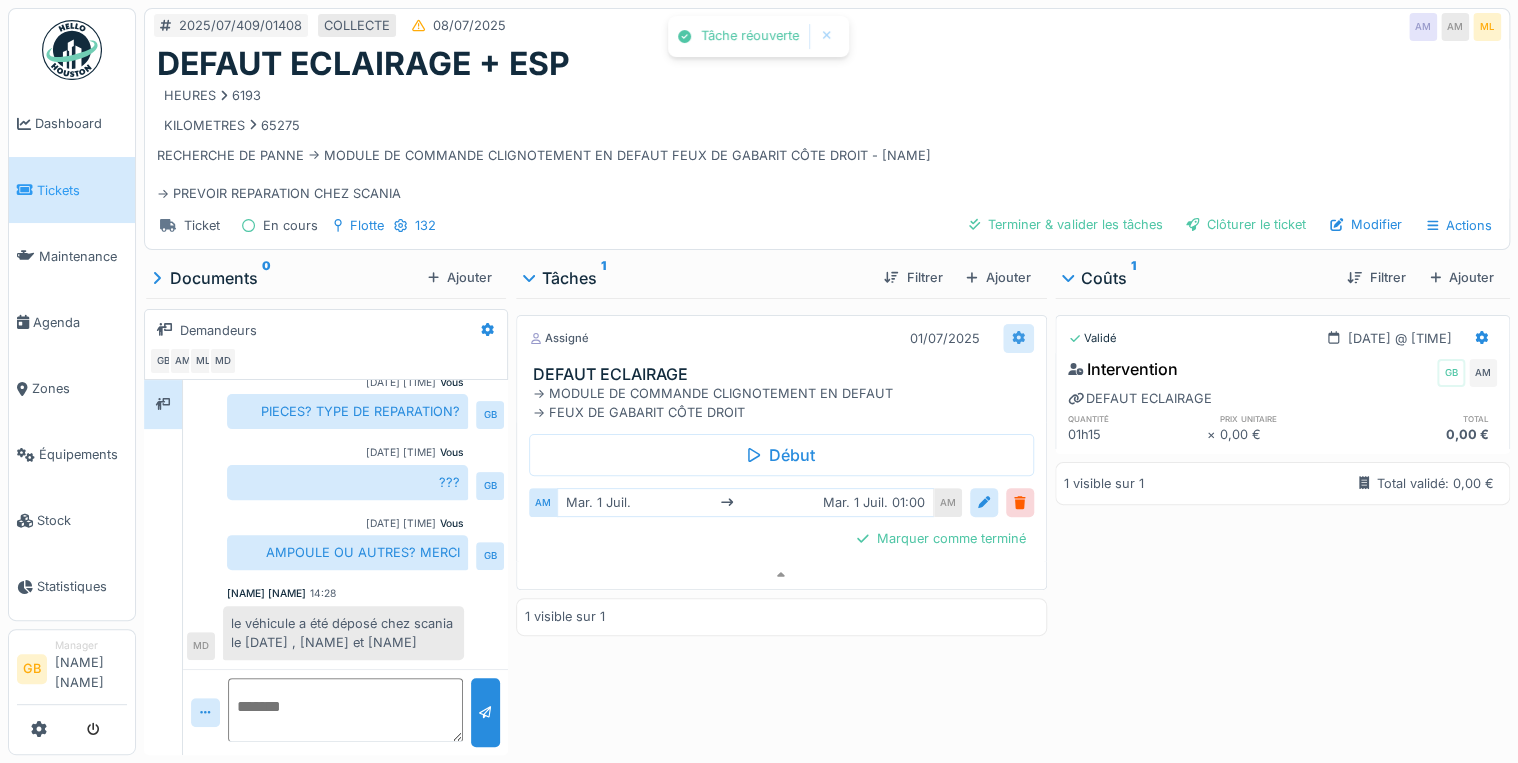 click 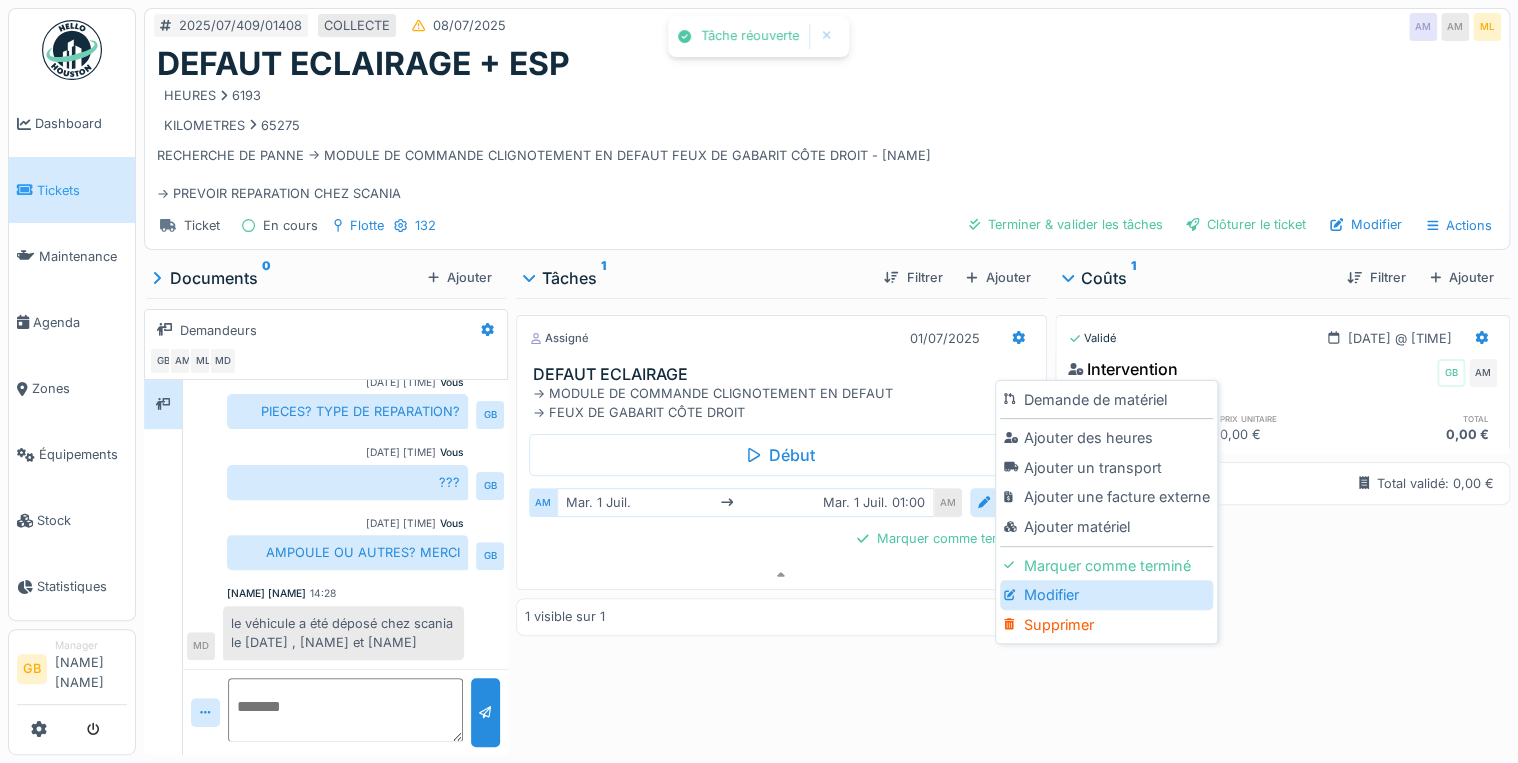 click on "Modifier" at bounding box center (1106, 595) 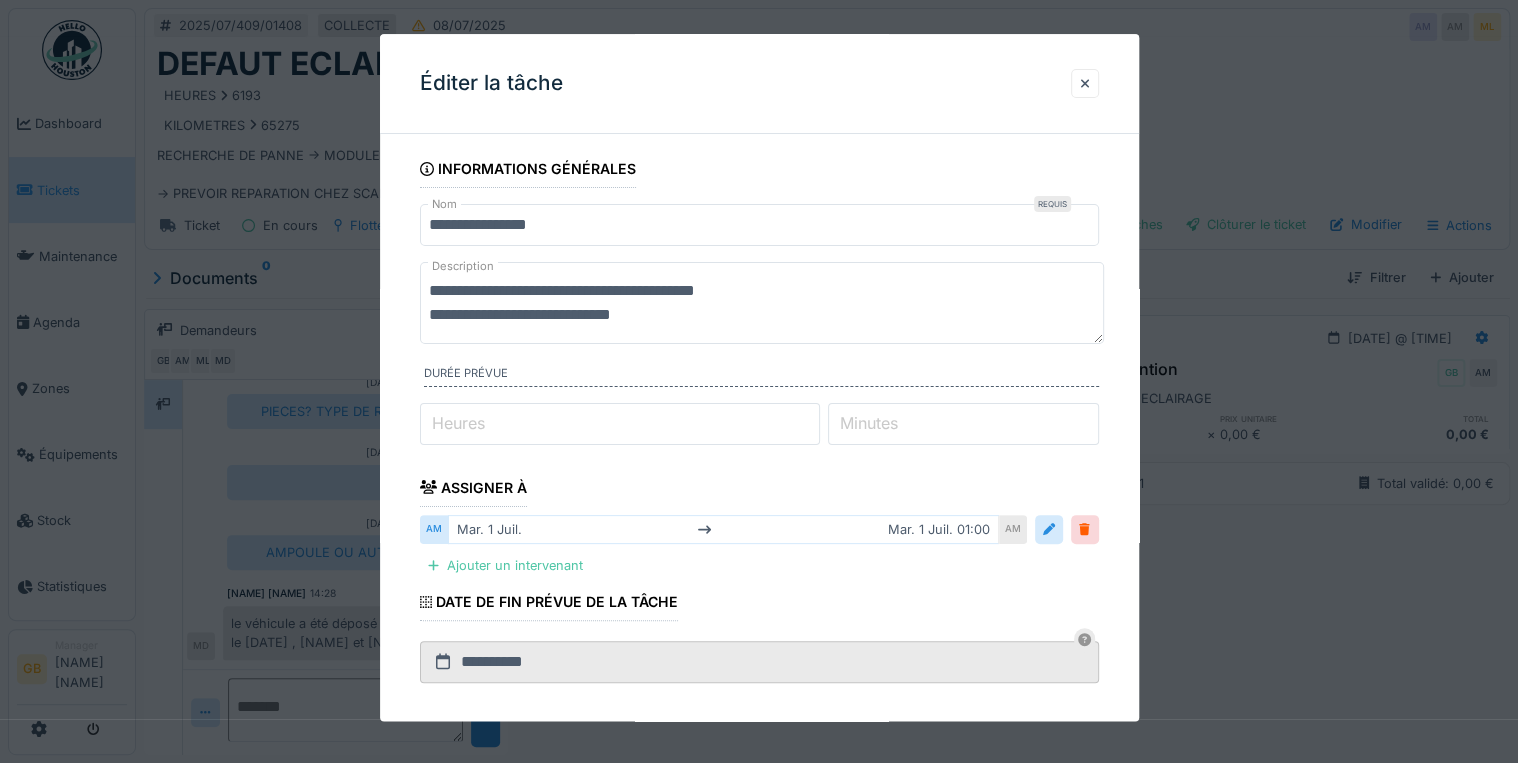 click on "**********" at bounding box center [762, 303] 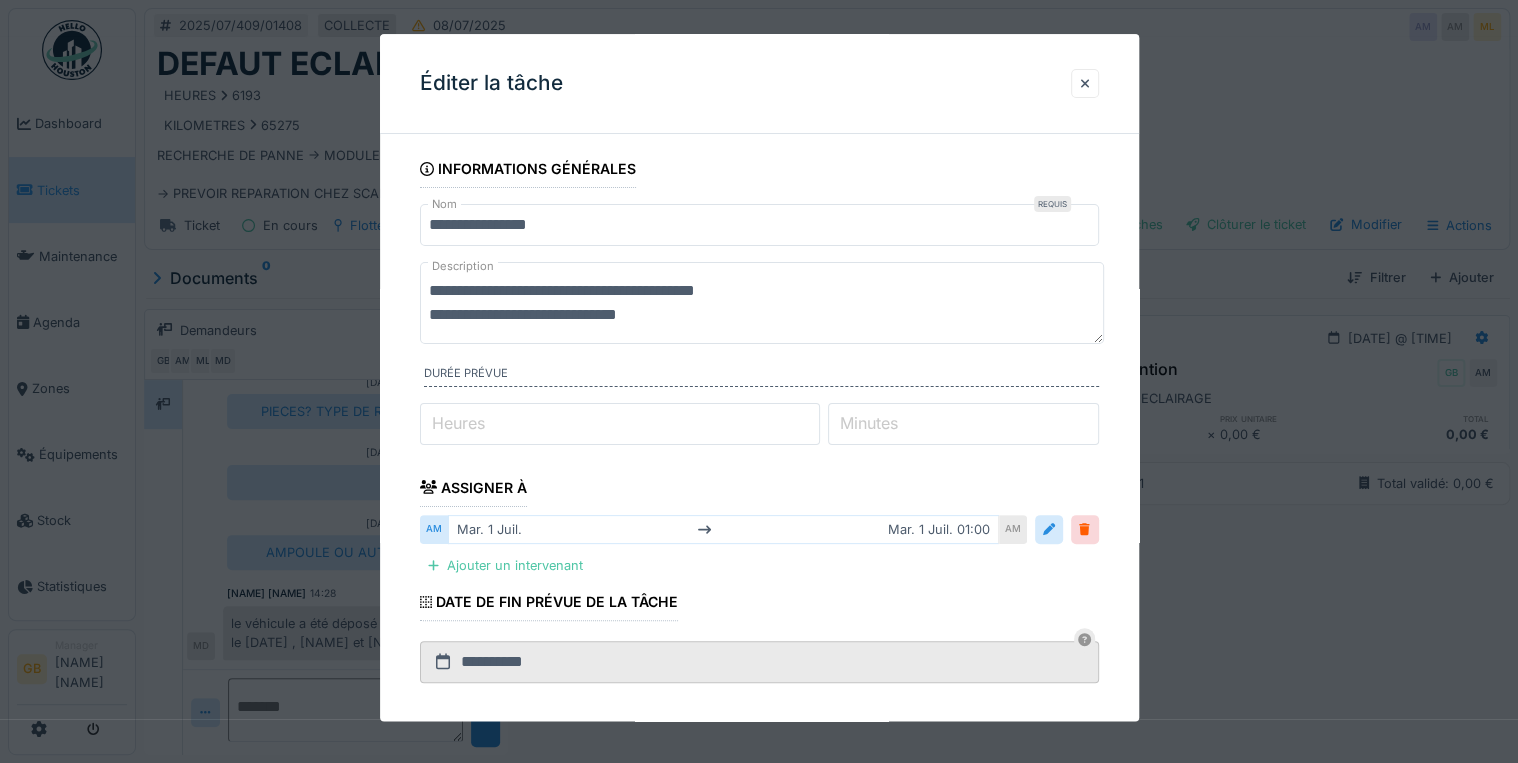 scroll, scrollTop: 0, scrollLeft: 0, axis: both 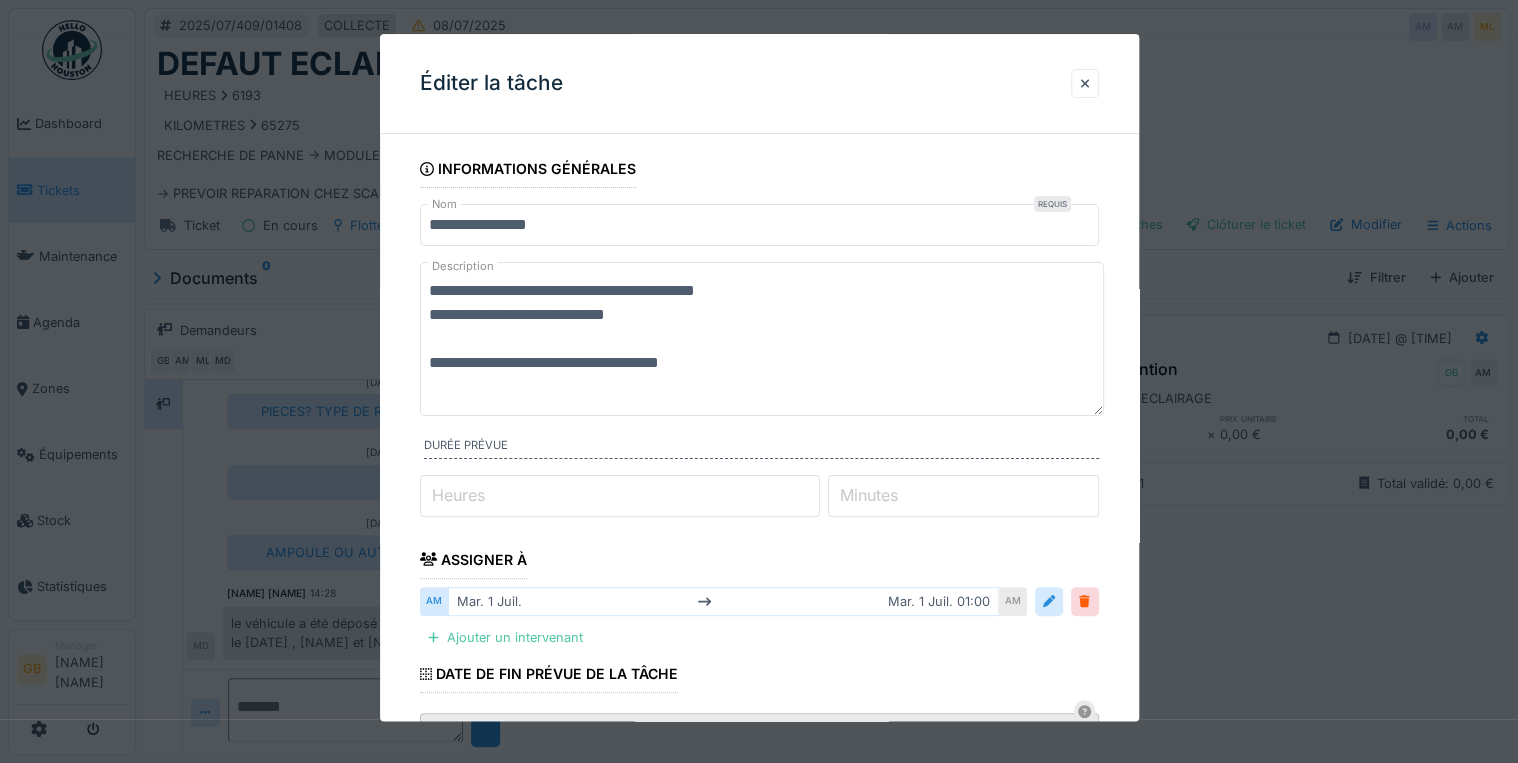 click on "**********" at bounding box center [762, 339] 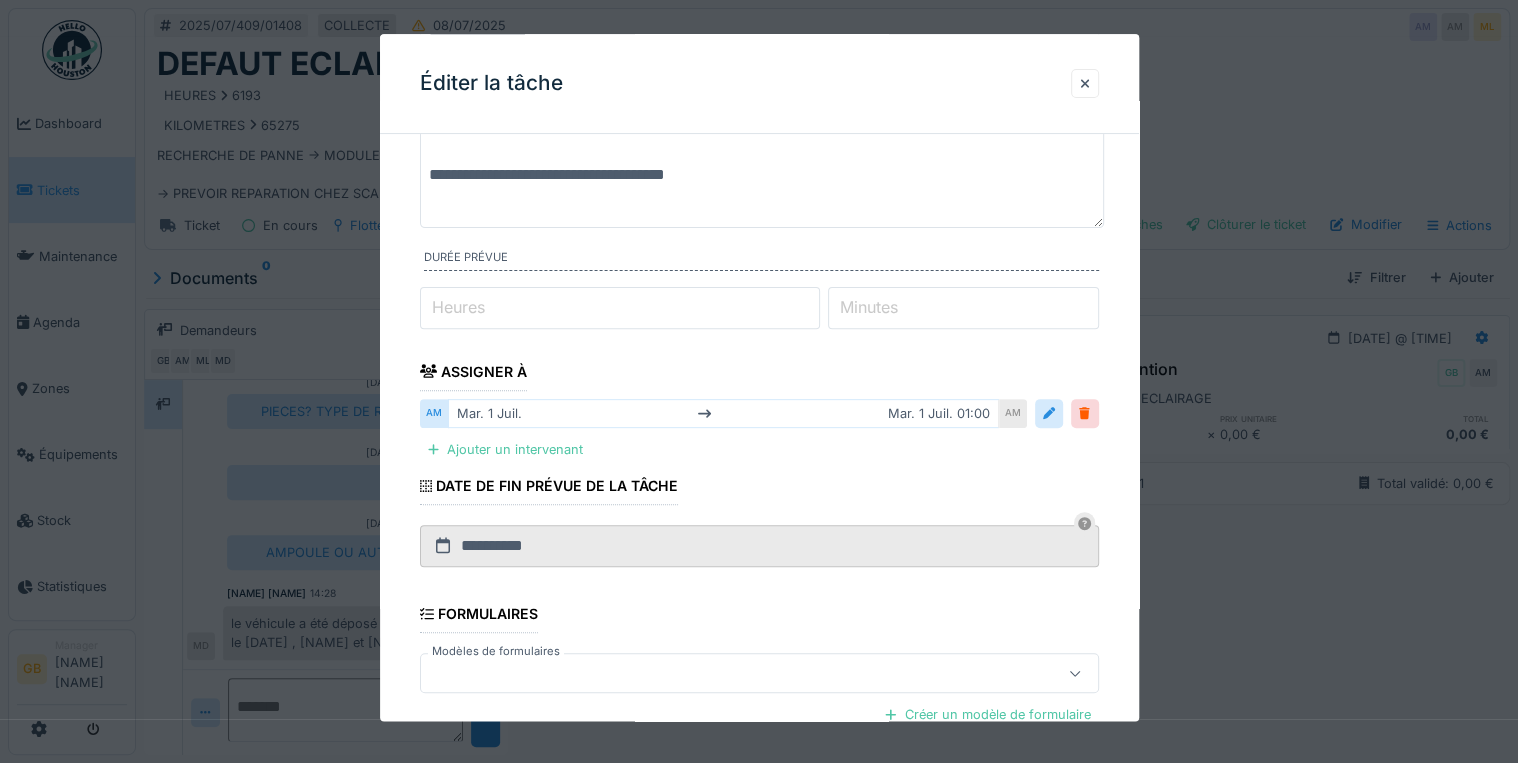 scroll, scrollTop: 408, scrollLeft: 0, axis: vertical 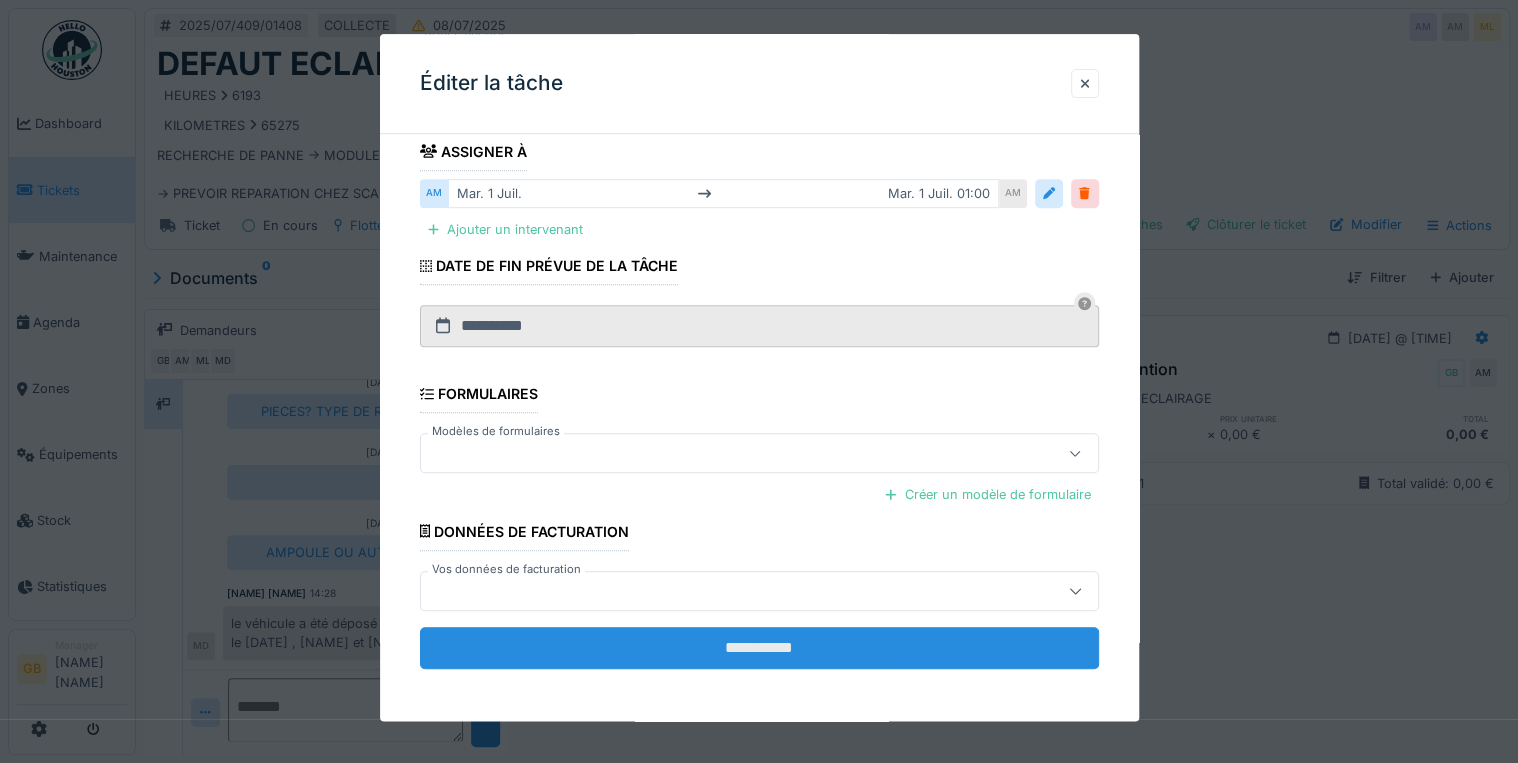 type on "**********" 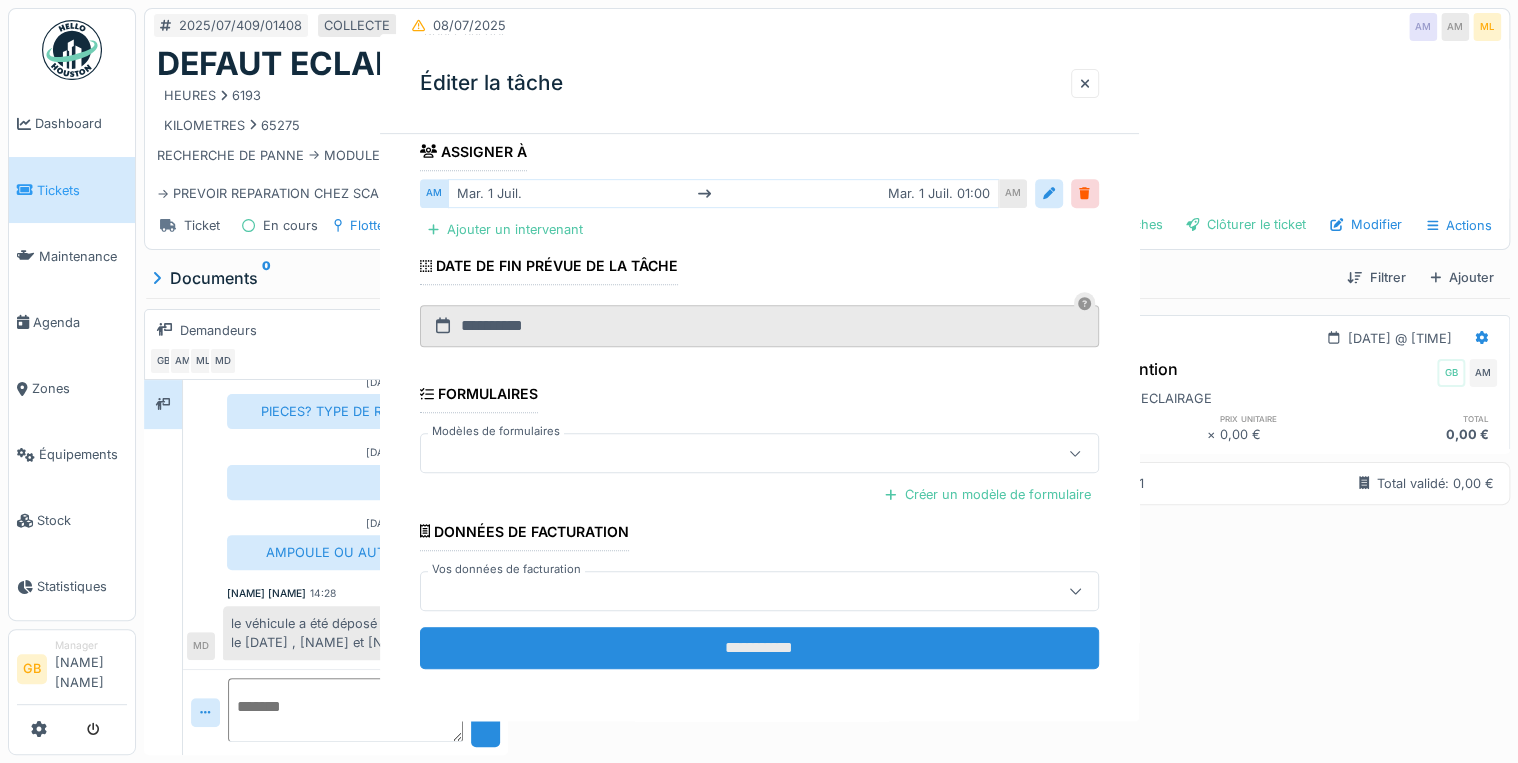 scroll, scrollTop: 0, scrollLeft: 0, axis: both 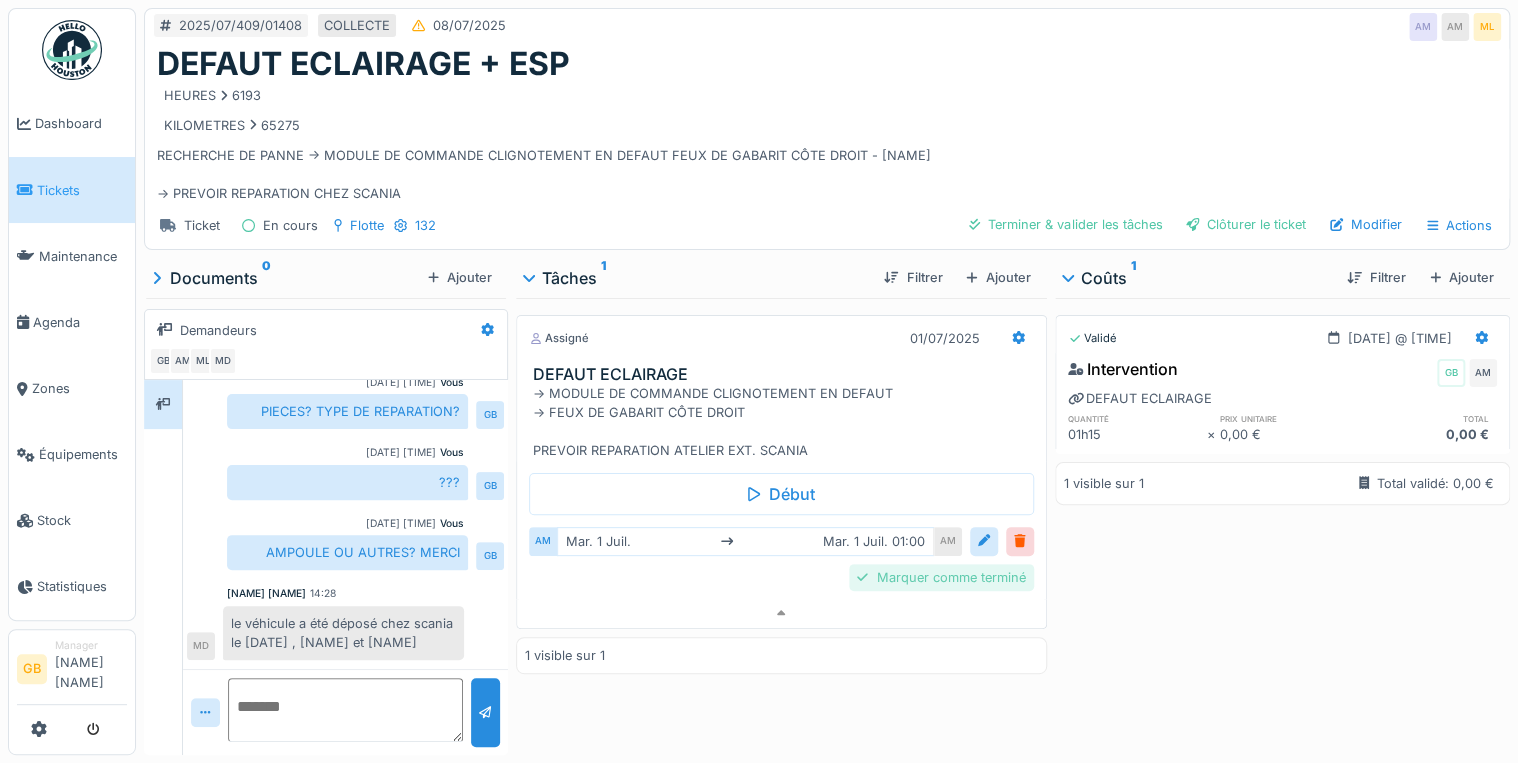 click on "Marquer comme terminé" at bounding box center (941, 577) 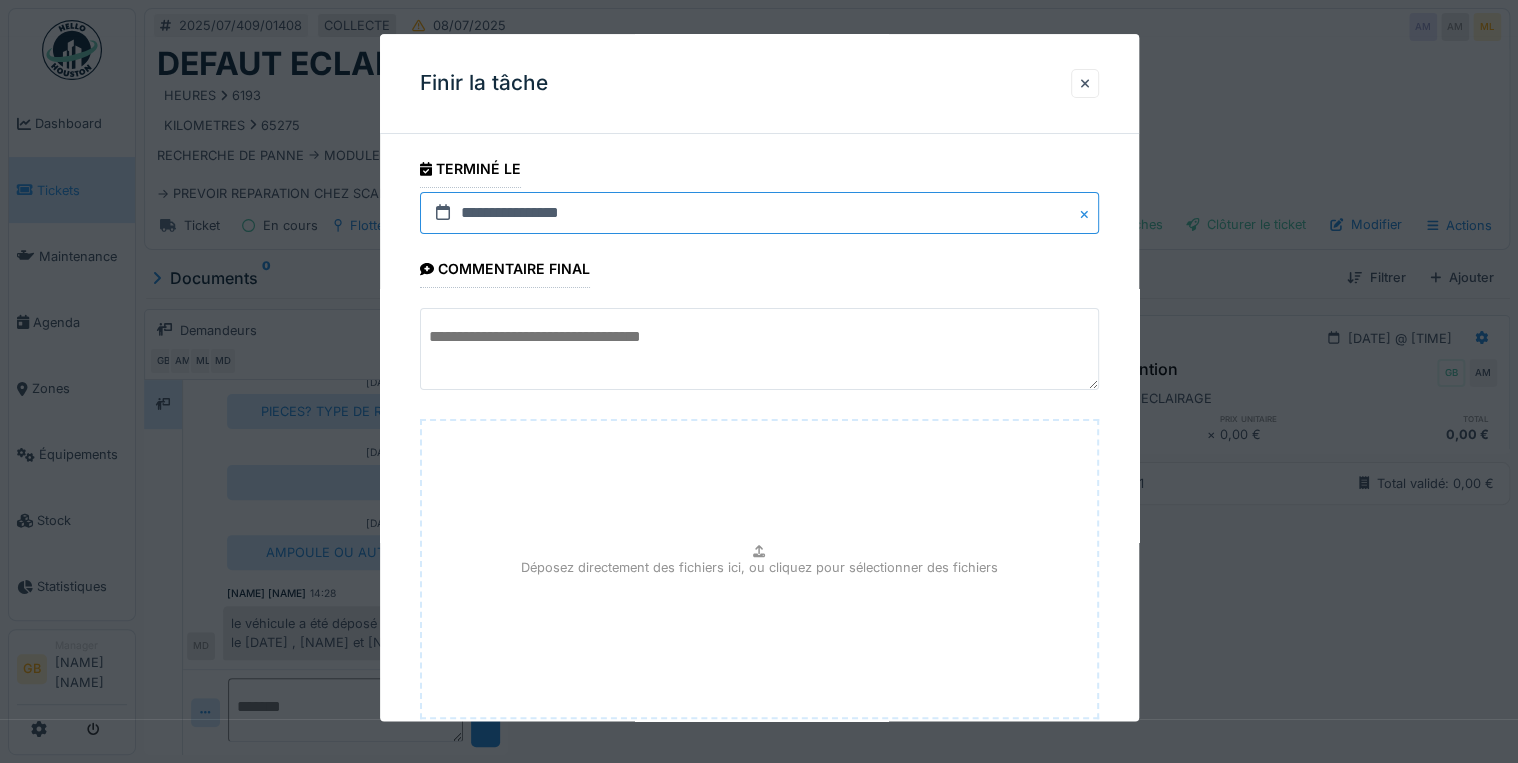 click on "**********" at bounding box center [759, 213] 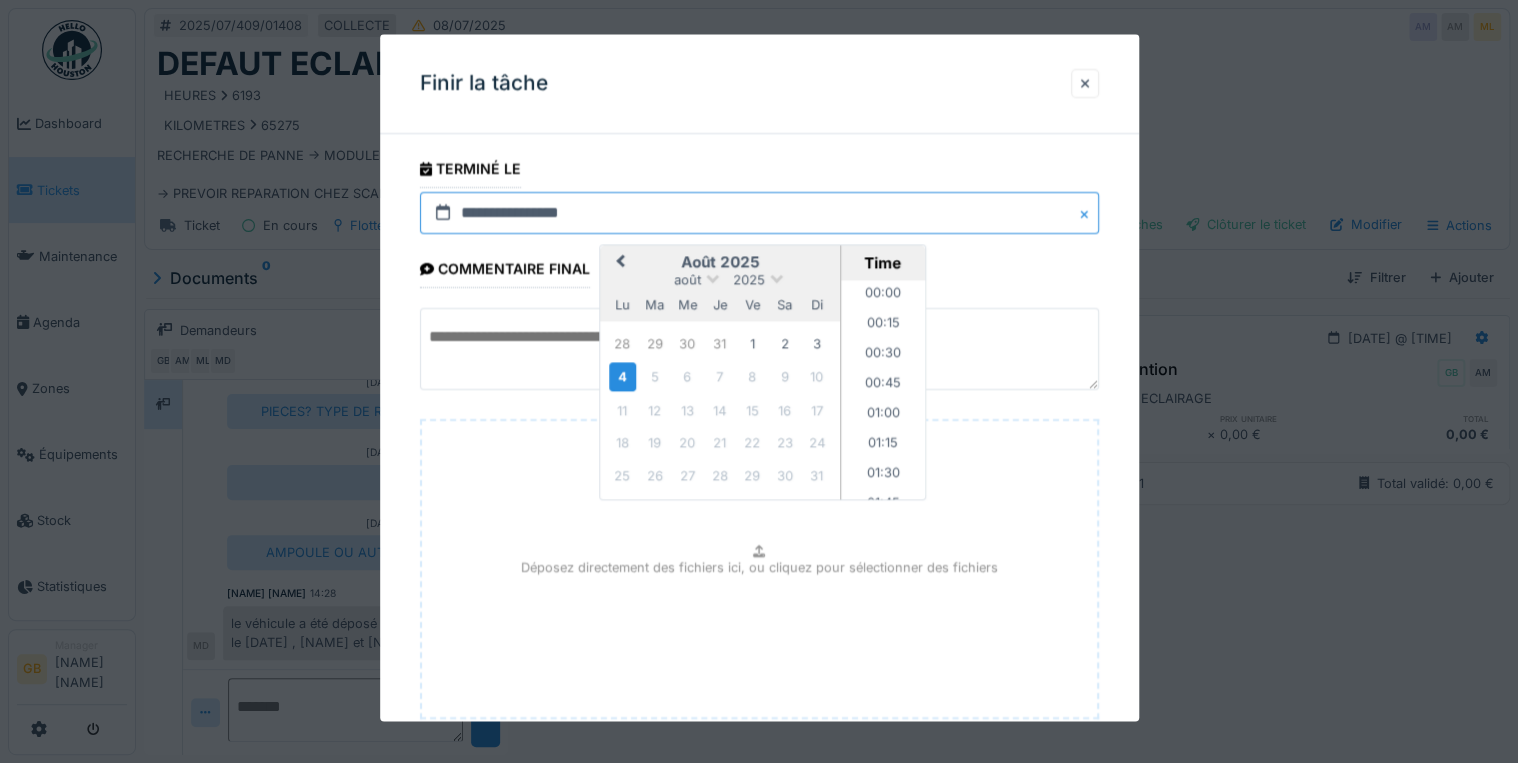 scroll, scrollTop: 1675, scrollLeft: 0, axis: vertical 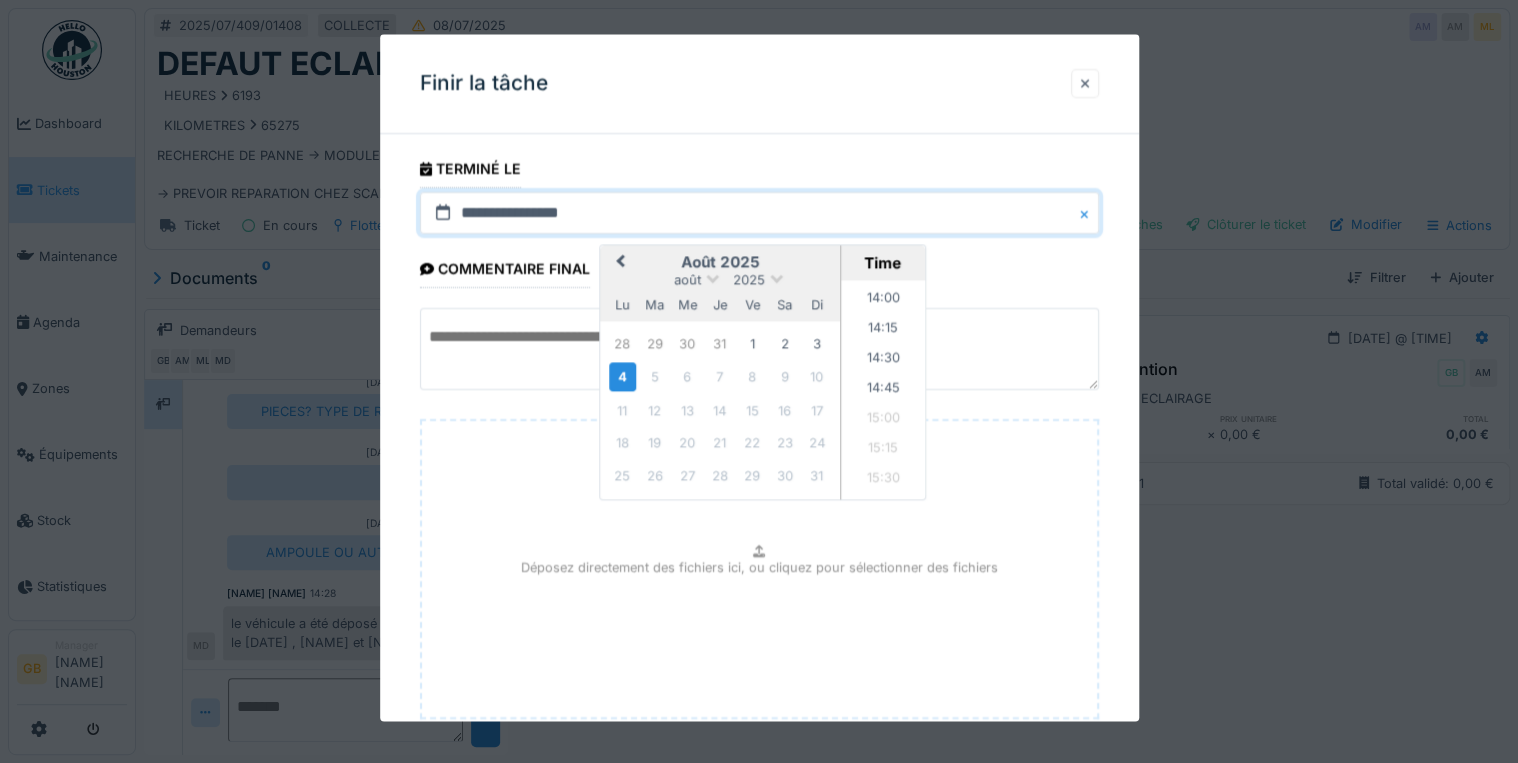 click at bounding box center (1085, 83) 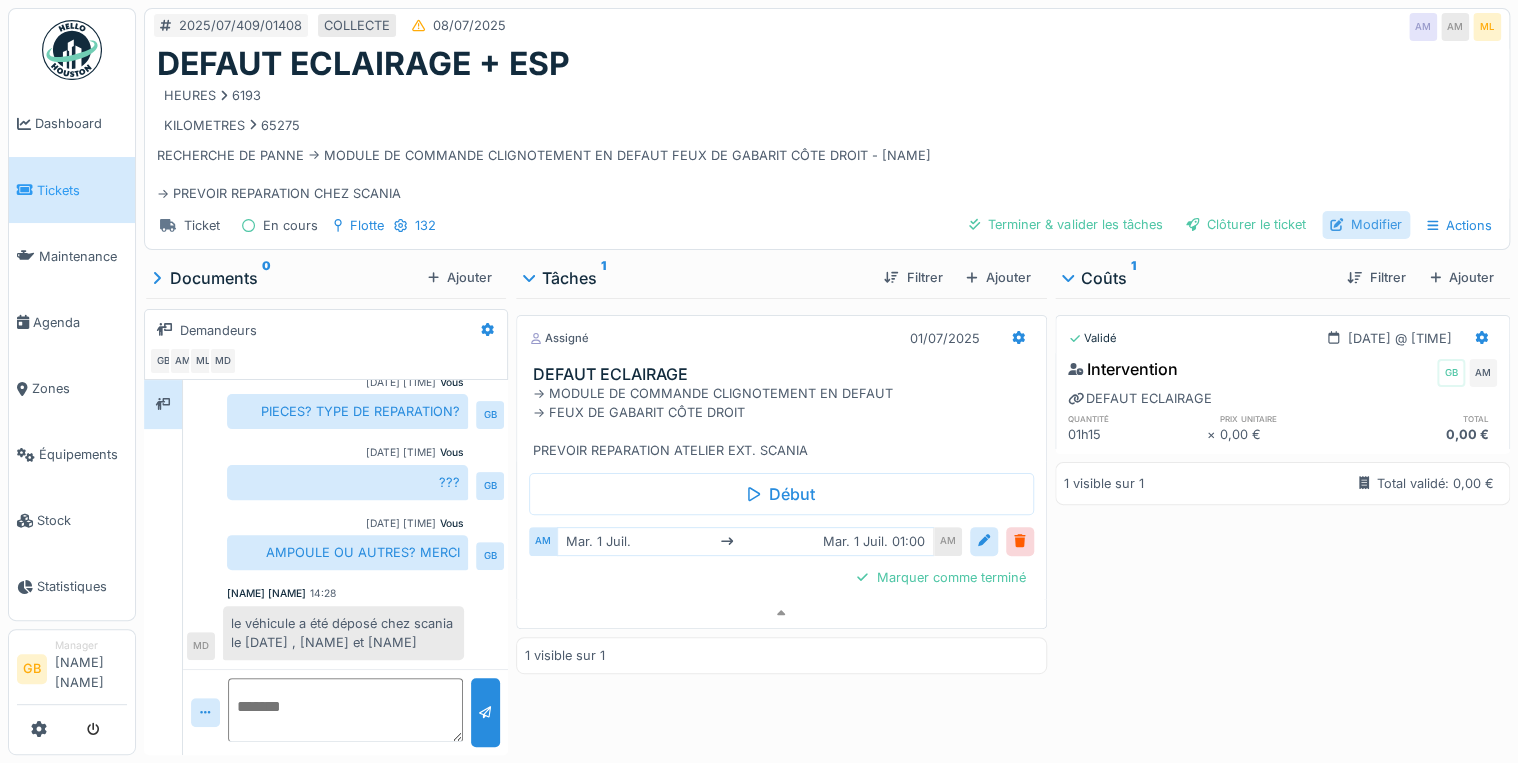click on "Modifier" at bounding box center [1366, 224] 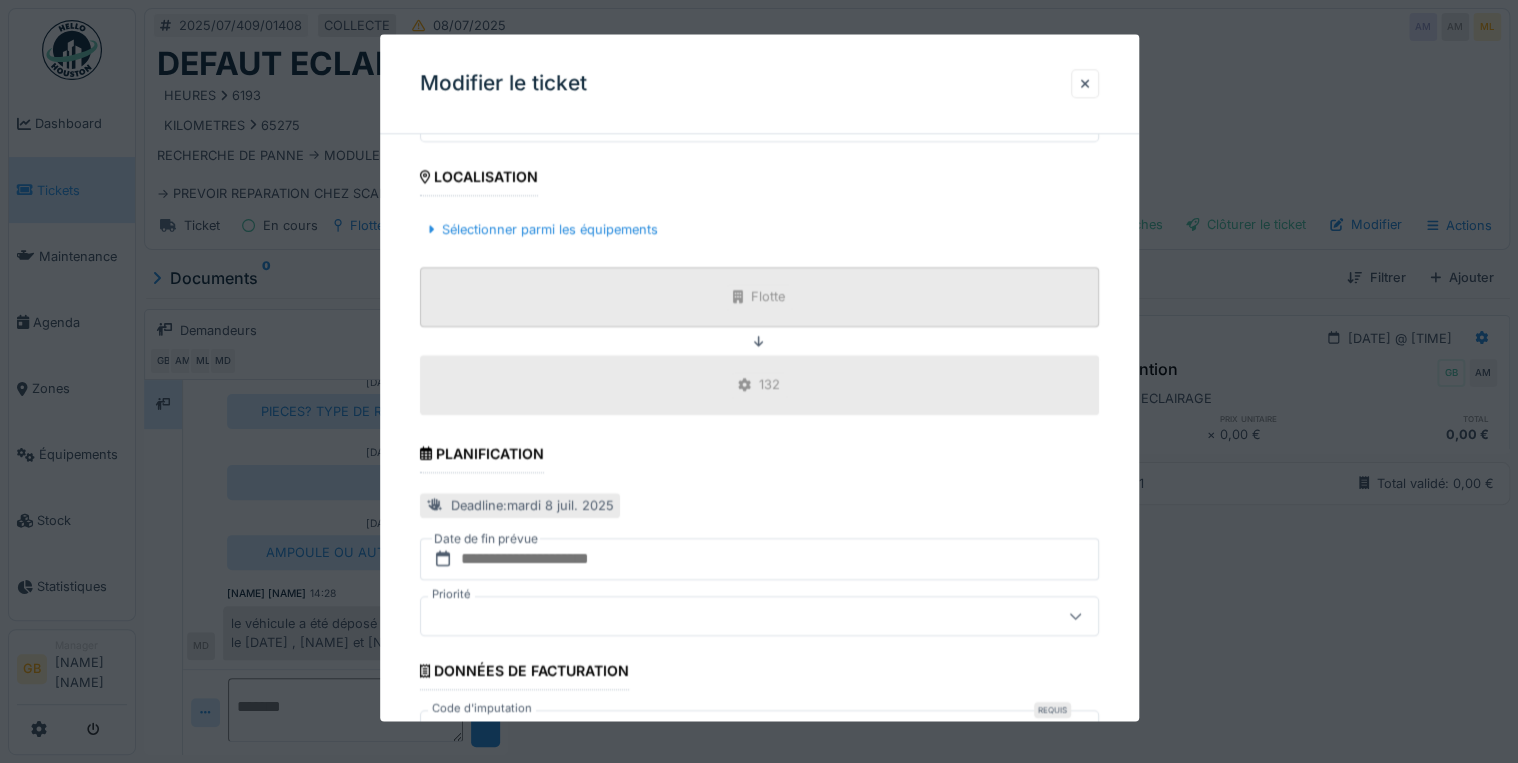 scroll, scrollTop: 720, scrollLeft: 0, axis: vertical 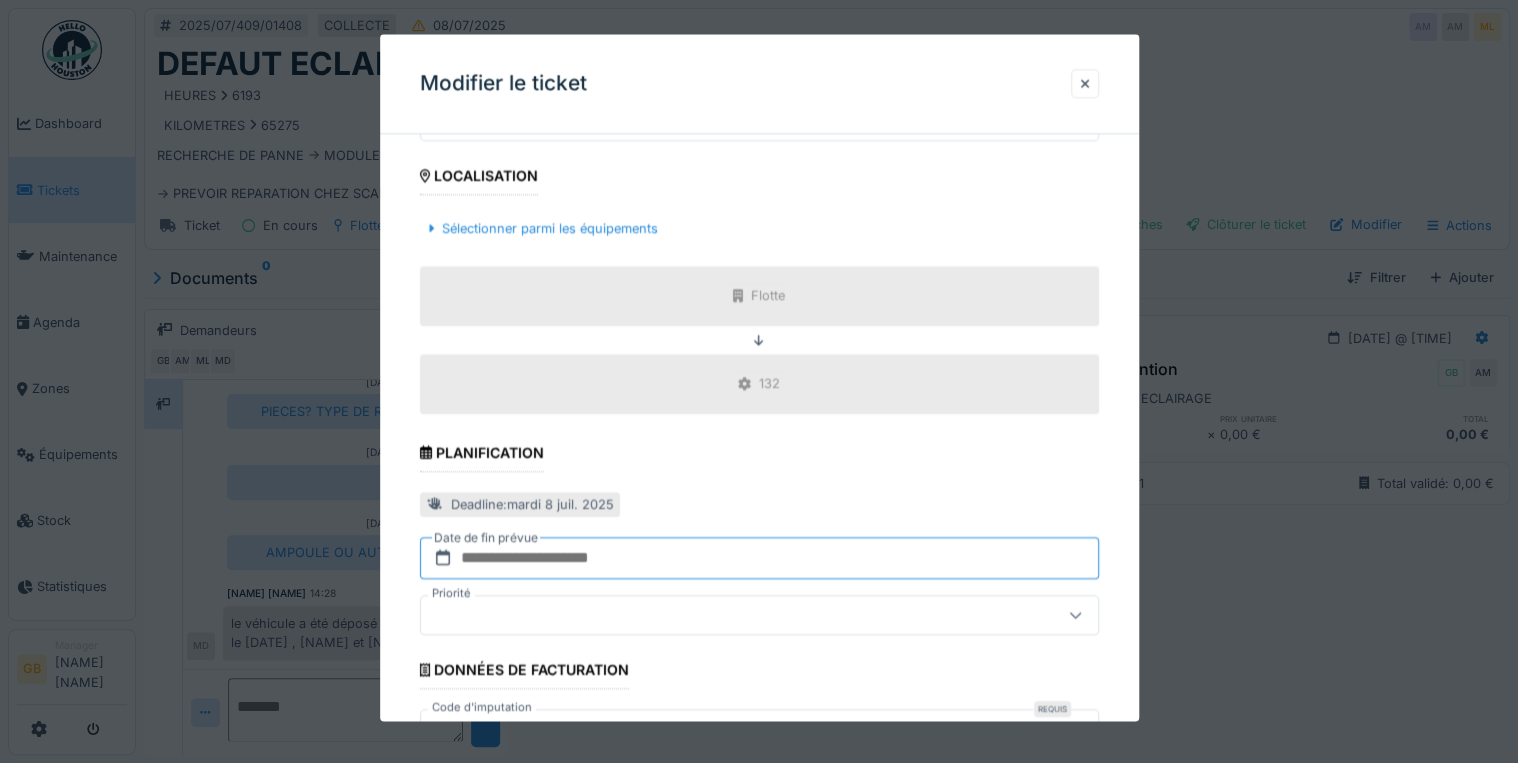 click at bounding box center [759, 558] 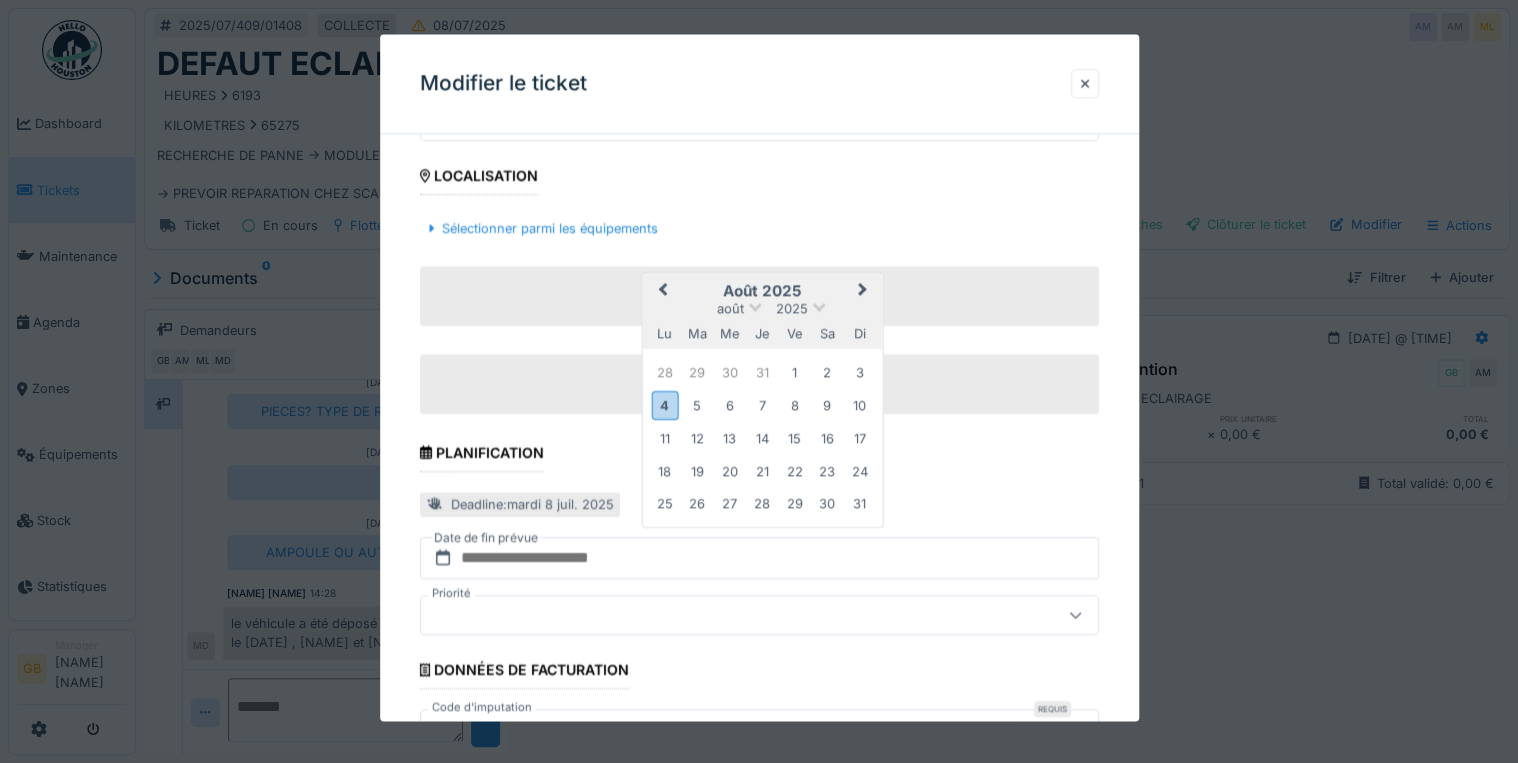 click on "Previous Month" at bounding box center (662, 291) 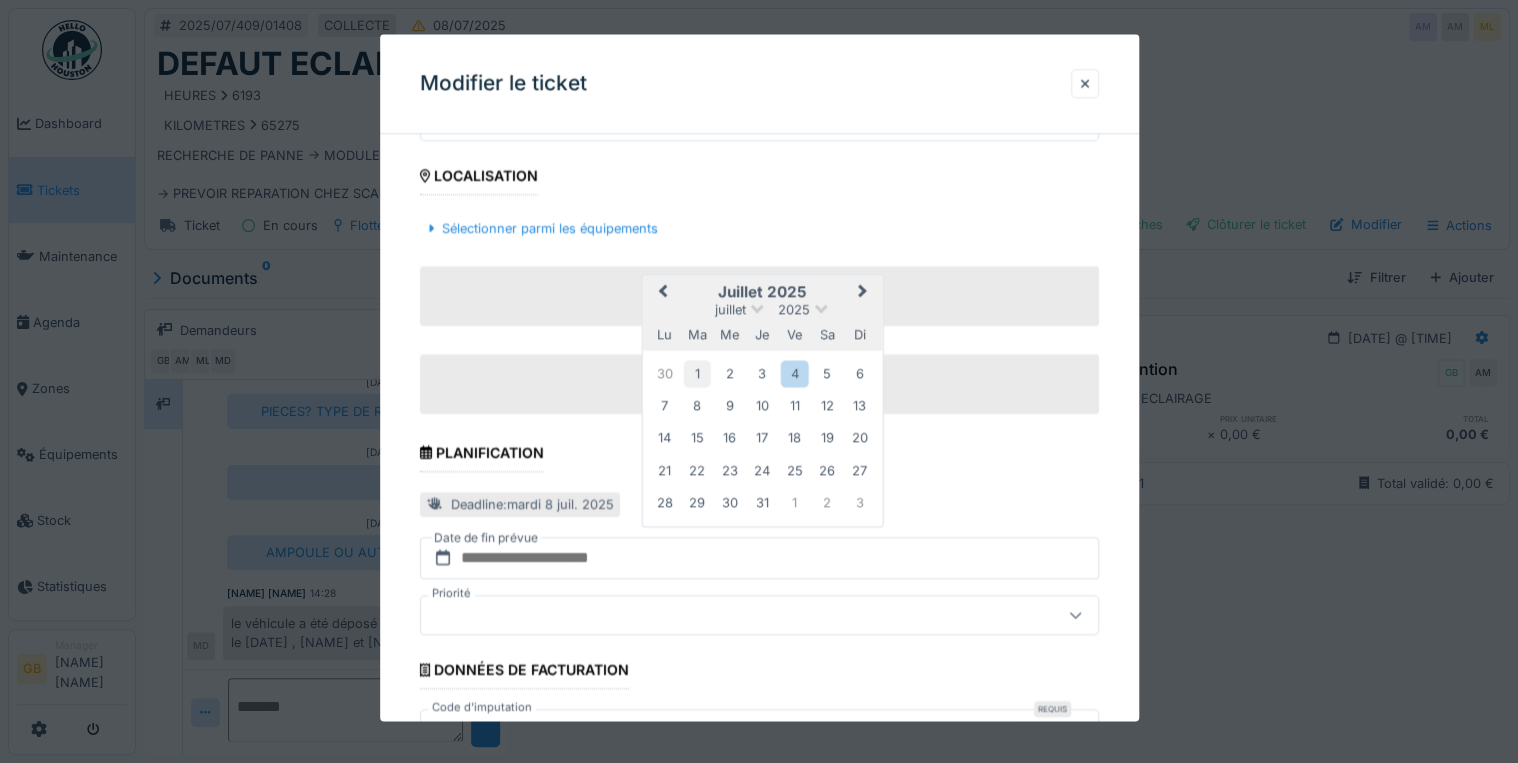 click on "1" at bounding box center [697, 373] 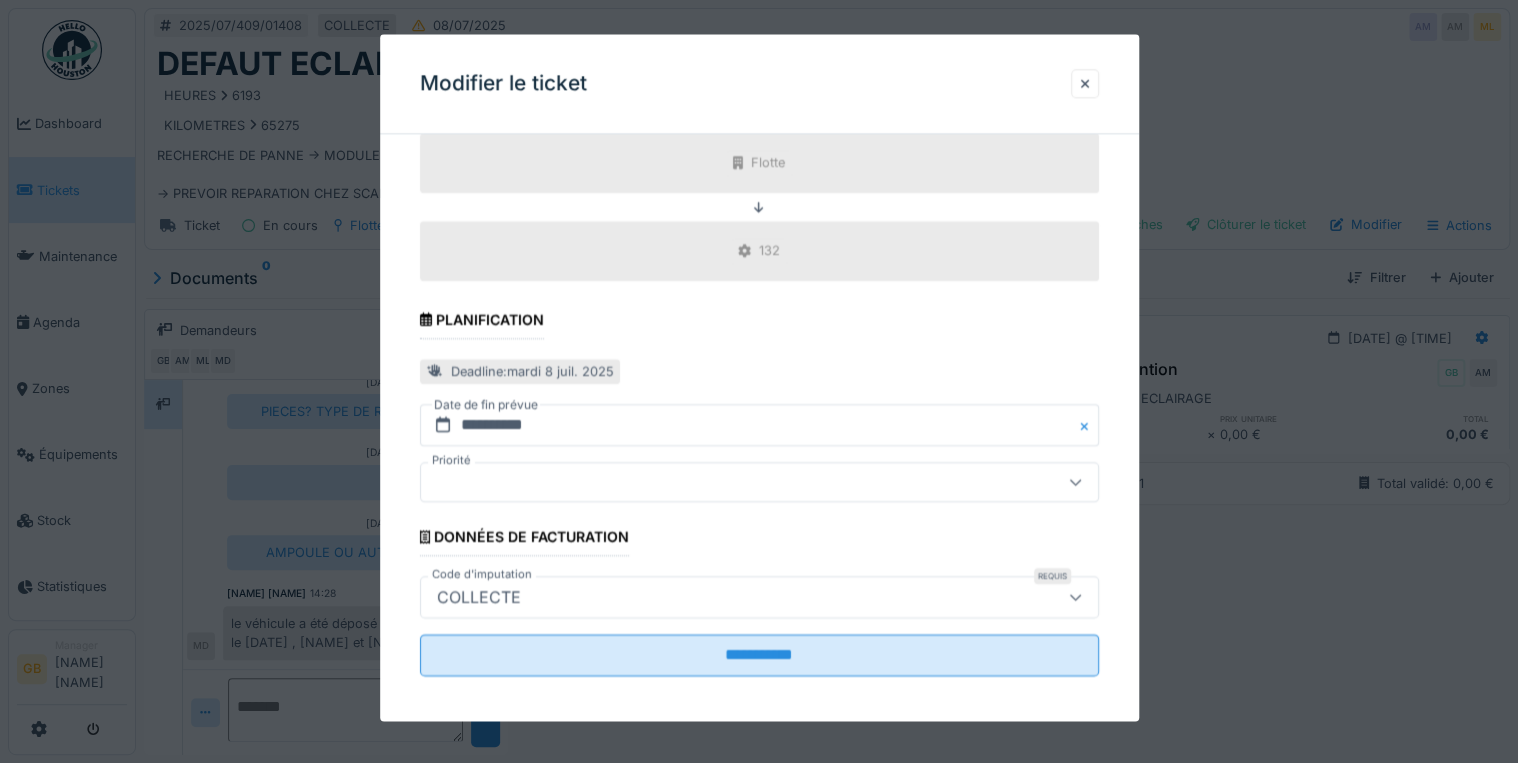scroll, scrollTop: 856, scrollLeft: 0, axis: vertical 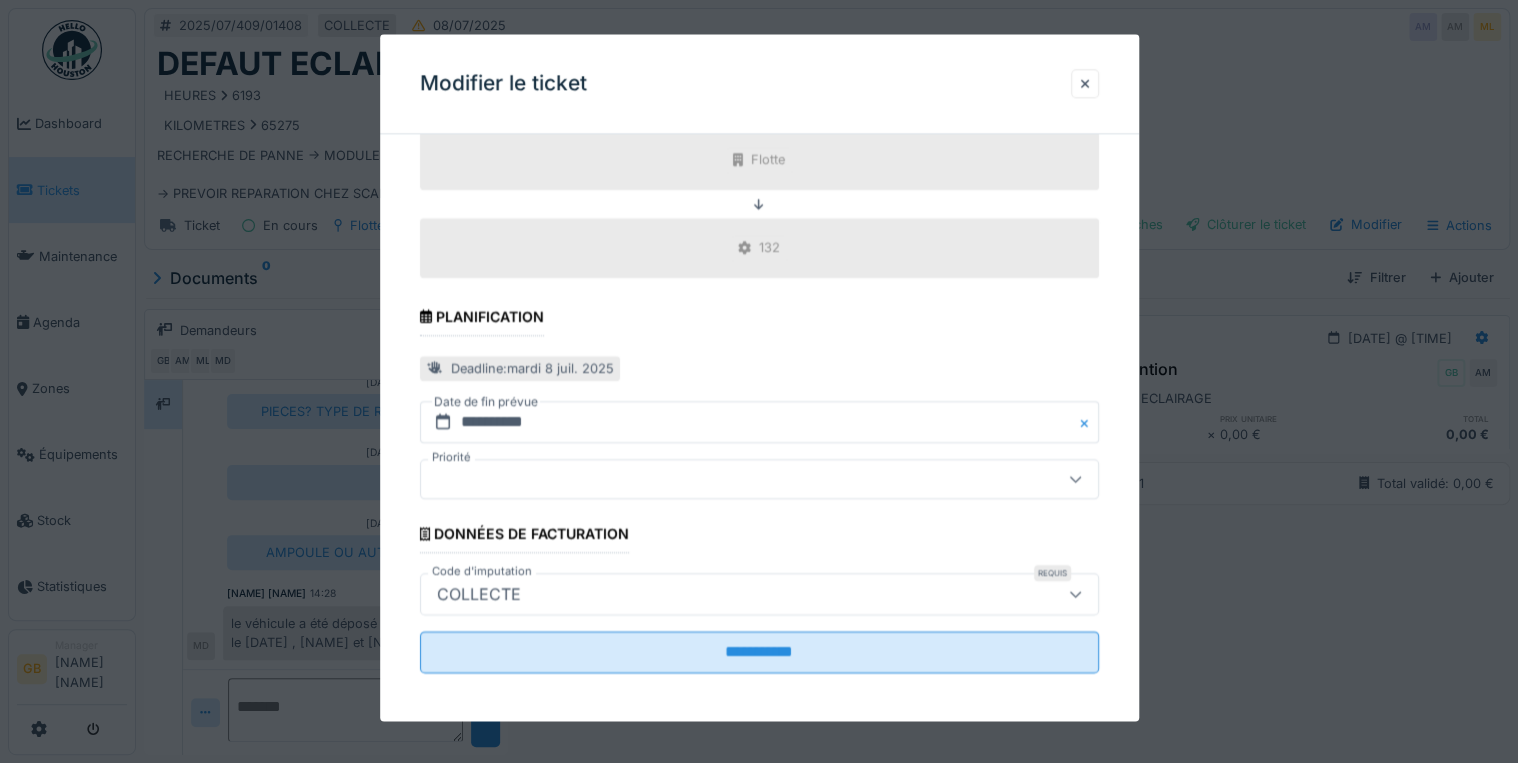 click on "**********" at bounding box center (759, -9) 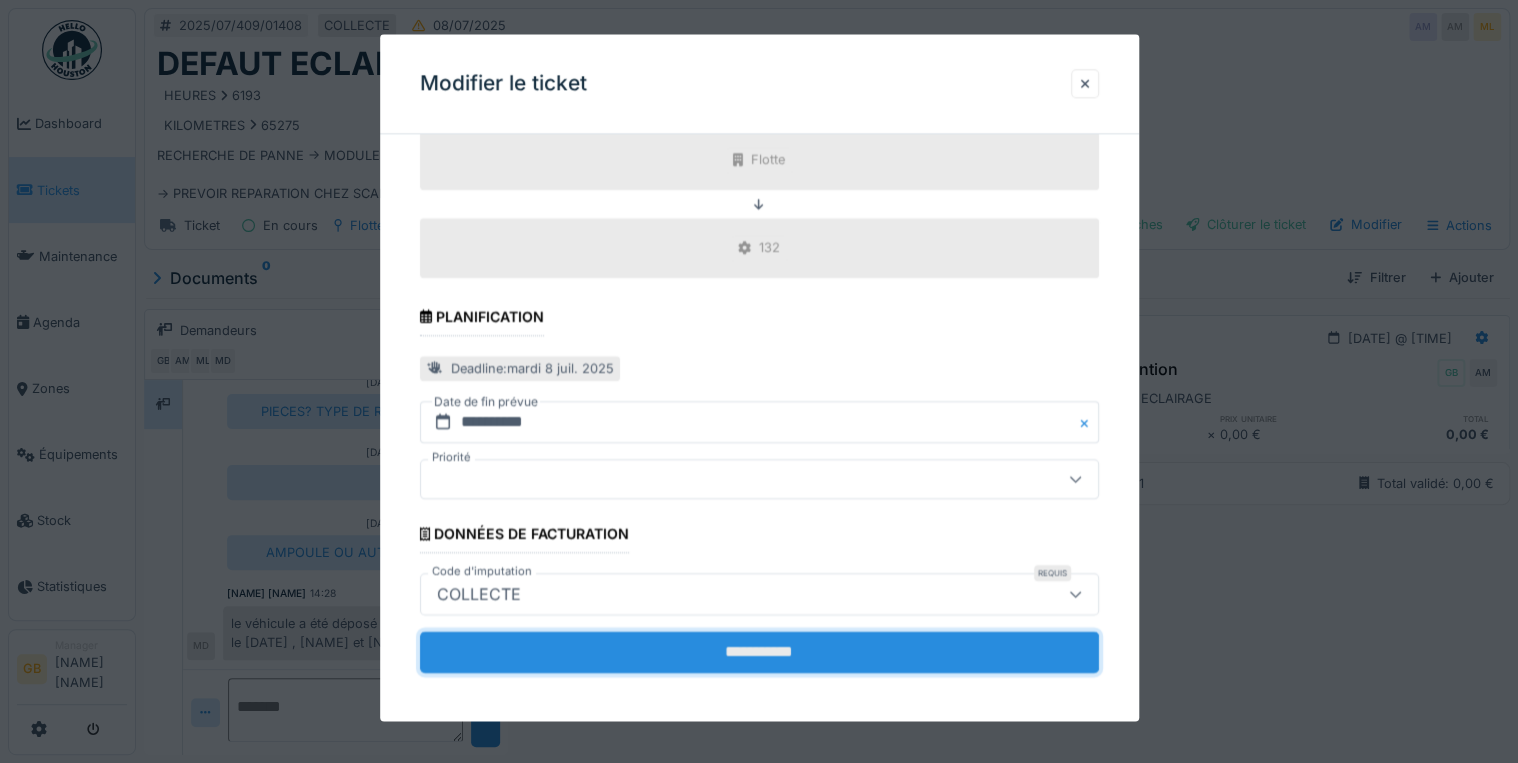 click on "**********" at bounding box center (759, 652) 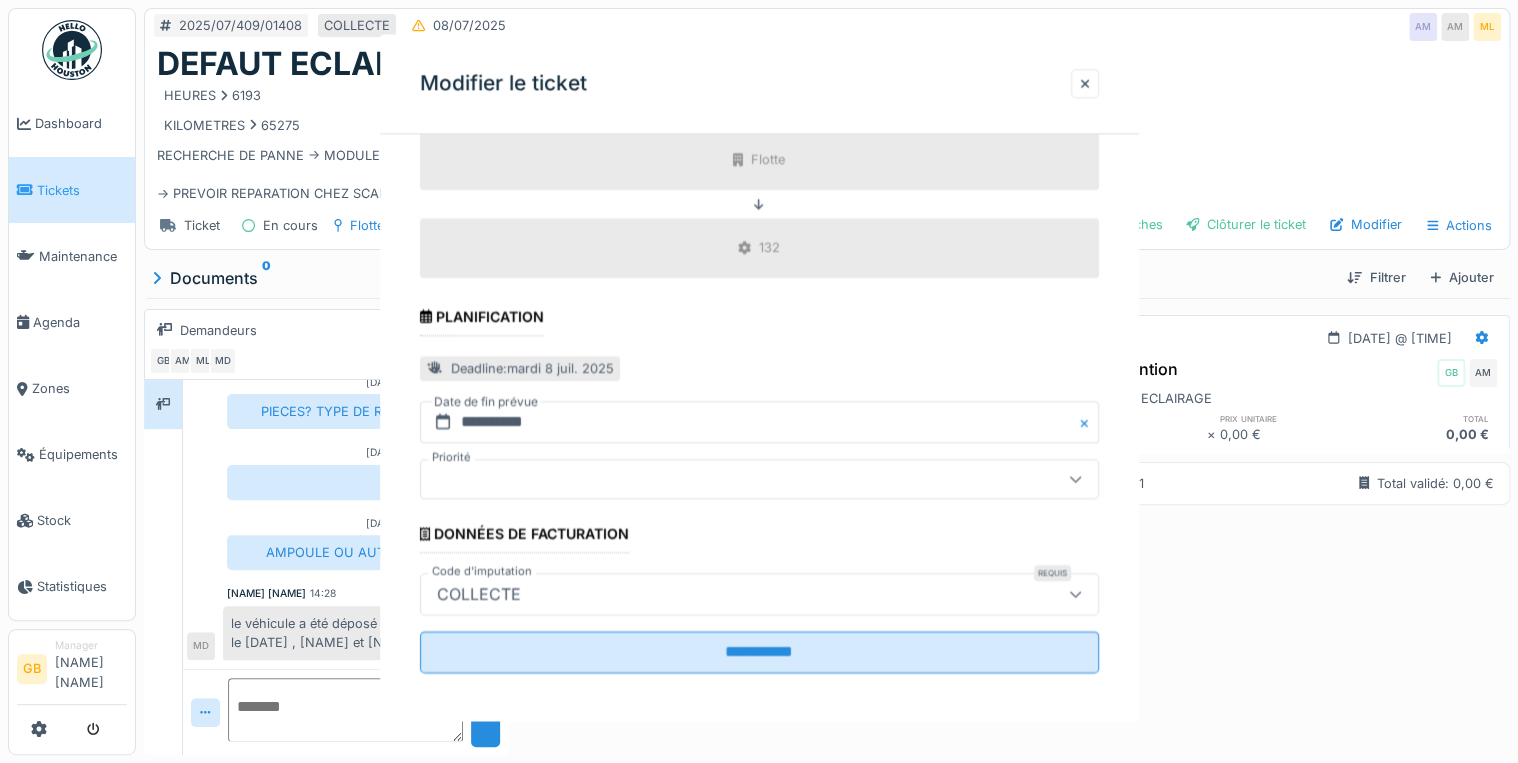 scroll, scrollTop: 0, scrollLeft: 0, axis: both 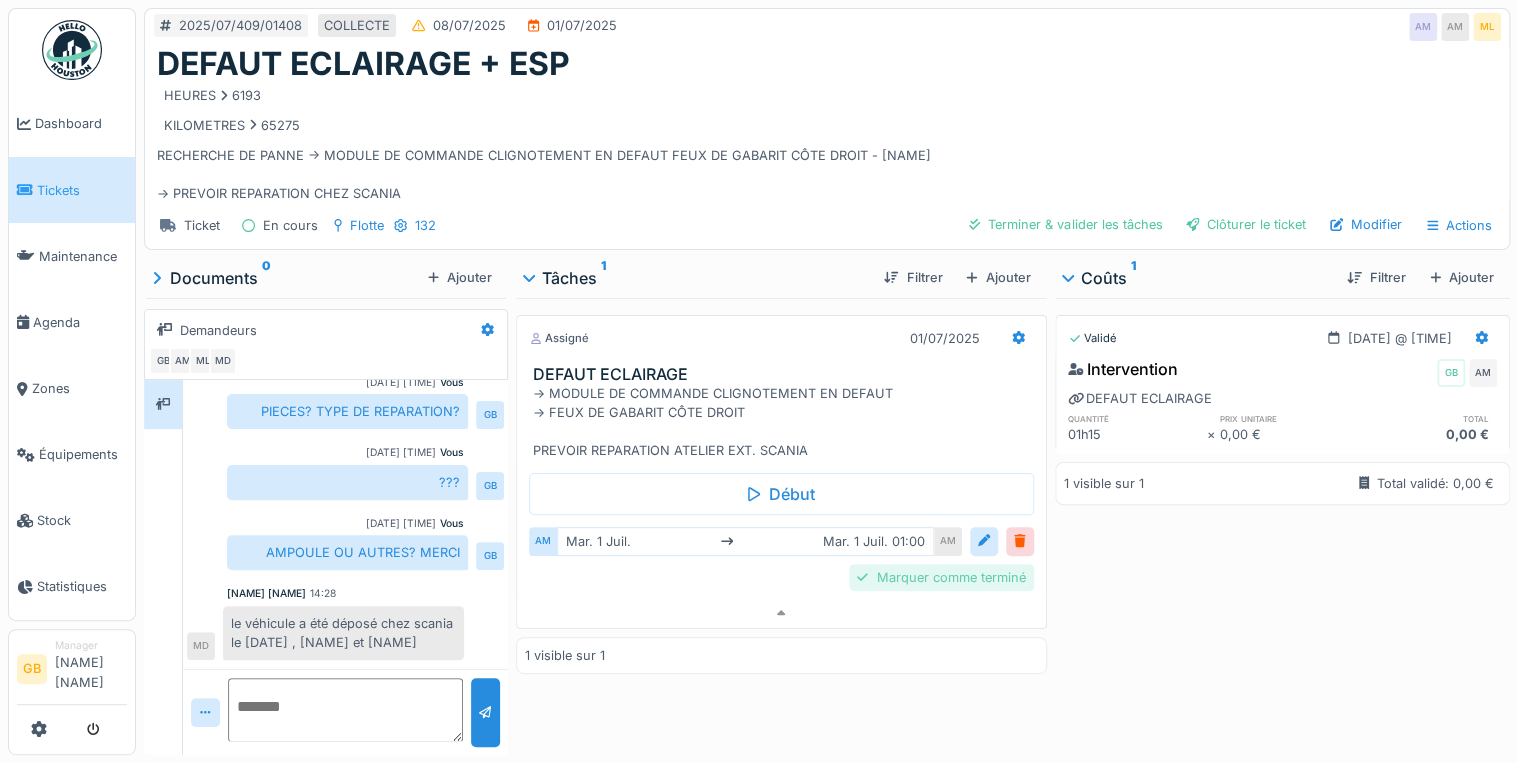 click on "Marquer comme terminé" at bounding box center [941, 577] 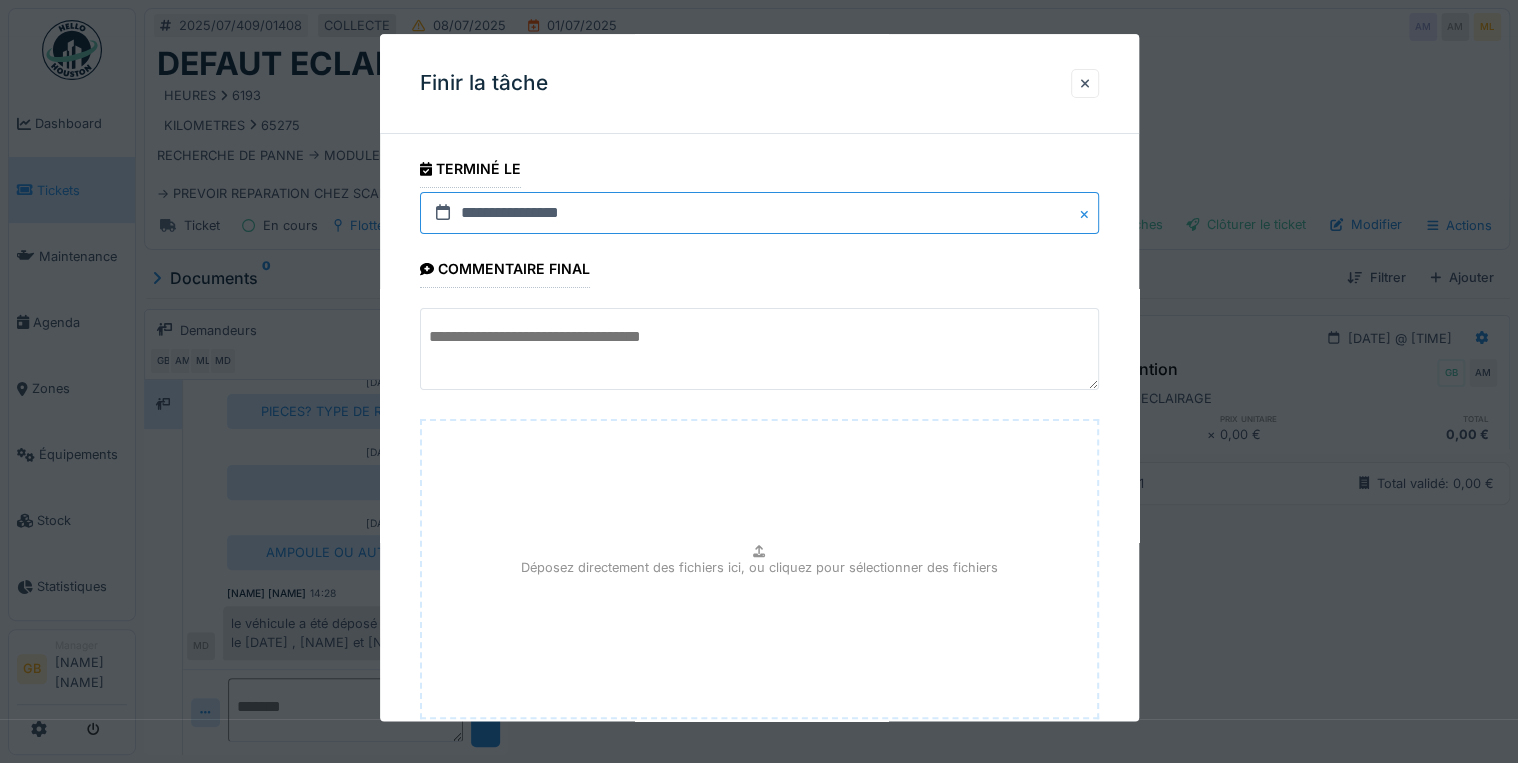 click on "**********" at bounding box center (759, 213) 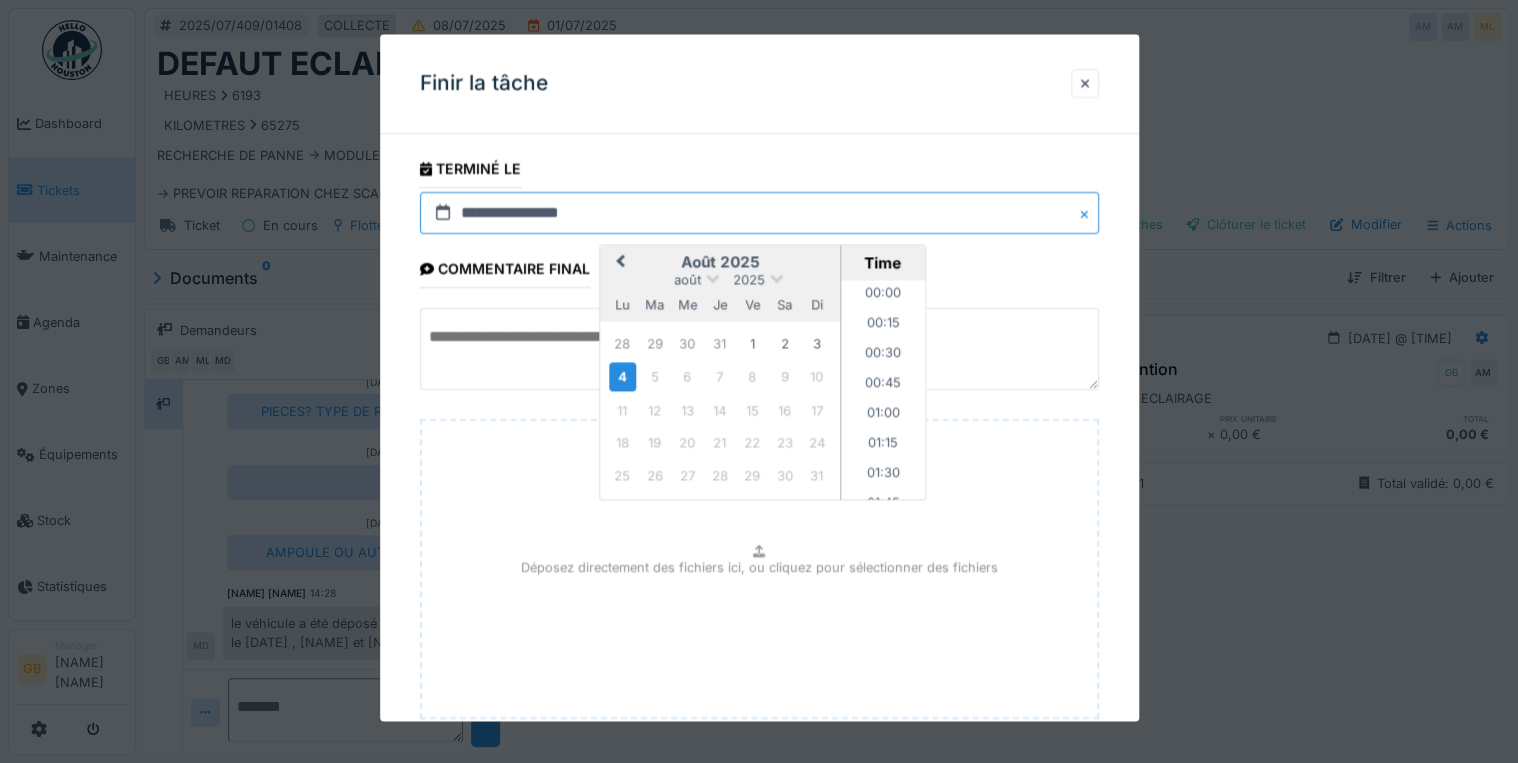 scroll, scrollTop: 1675, scrollLeft: 0, axis: vertical 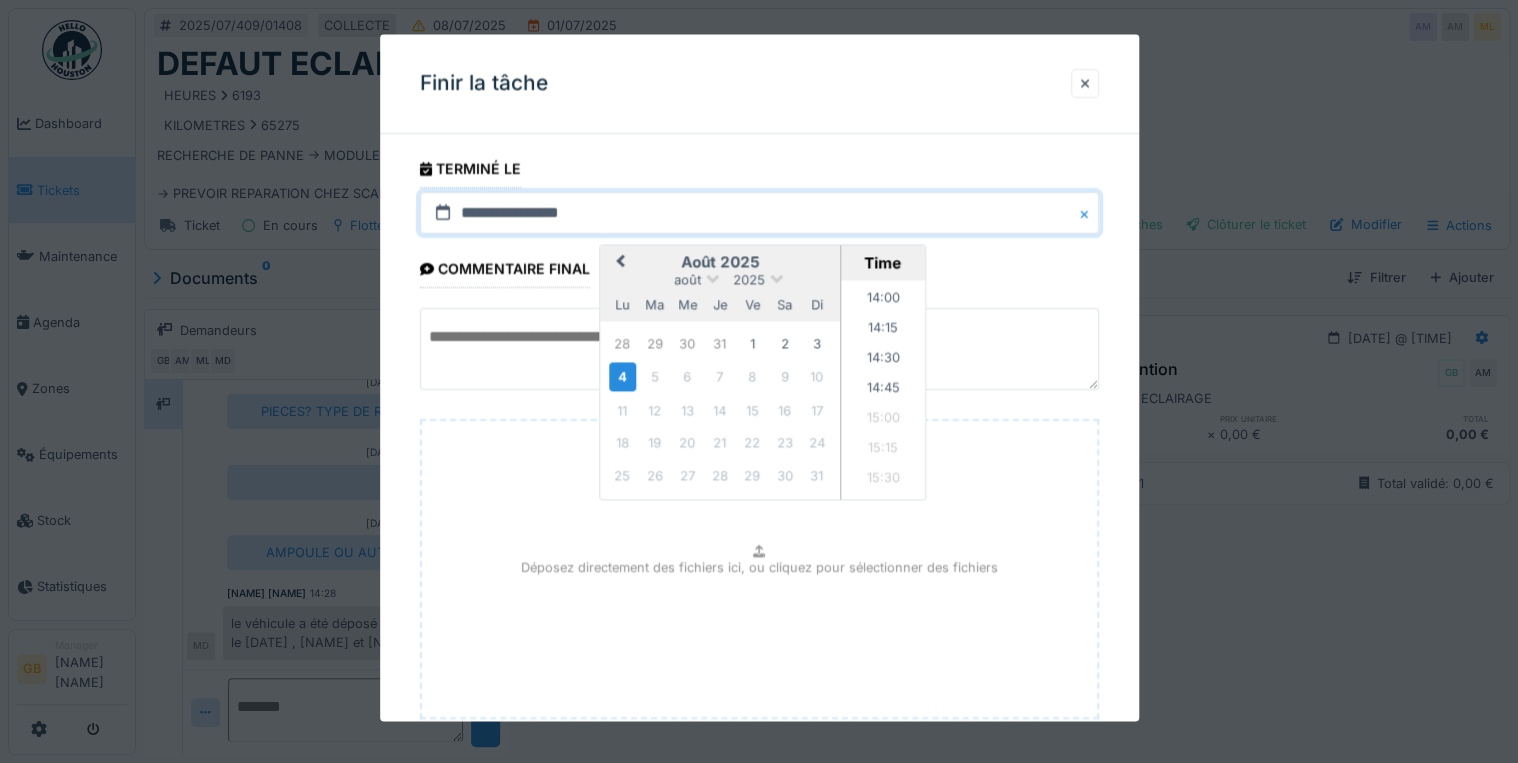 click on "Previous Month" at bounding box center [618, 264] 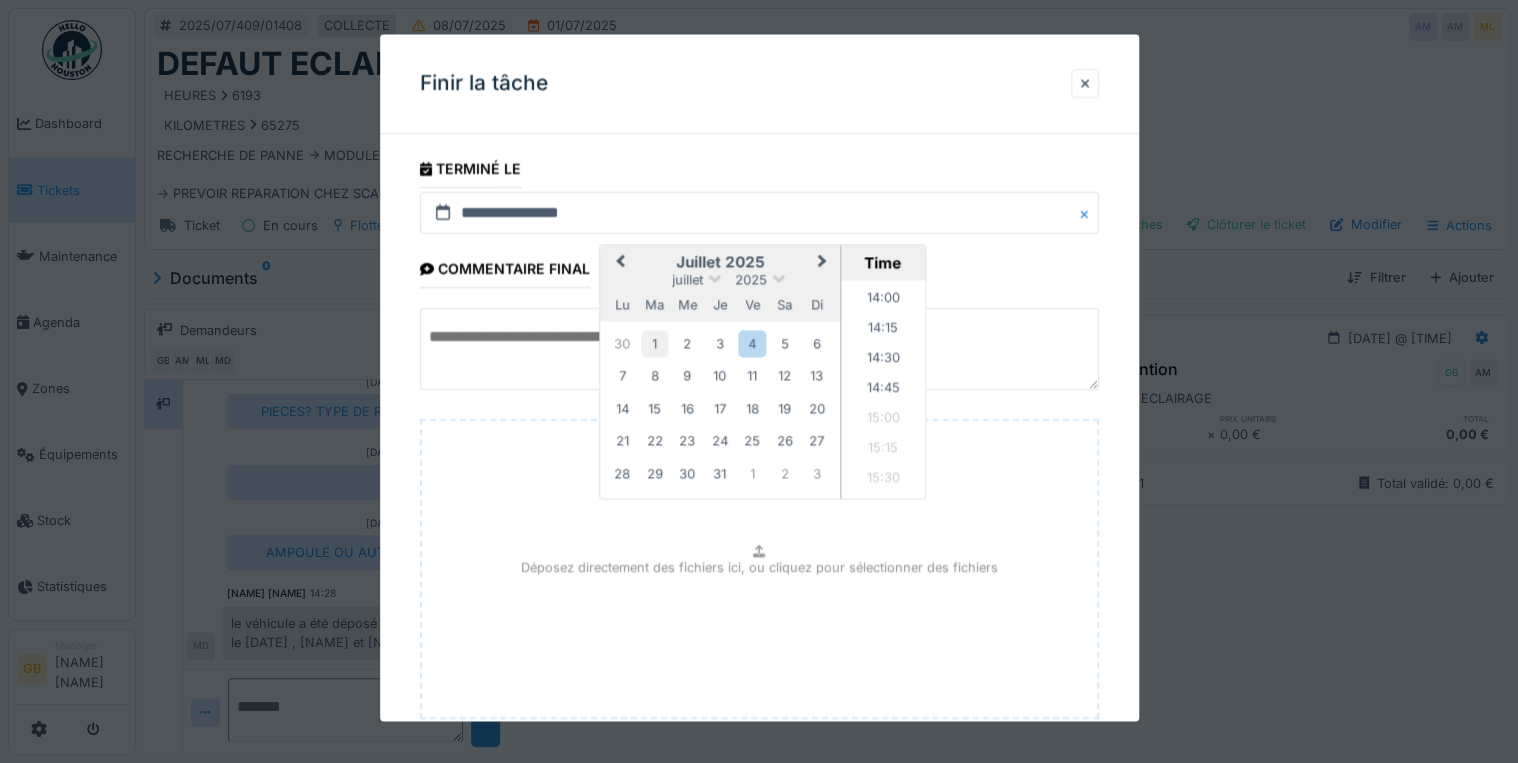 click on "1" at bounding box center (654, 343) 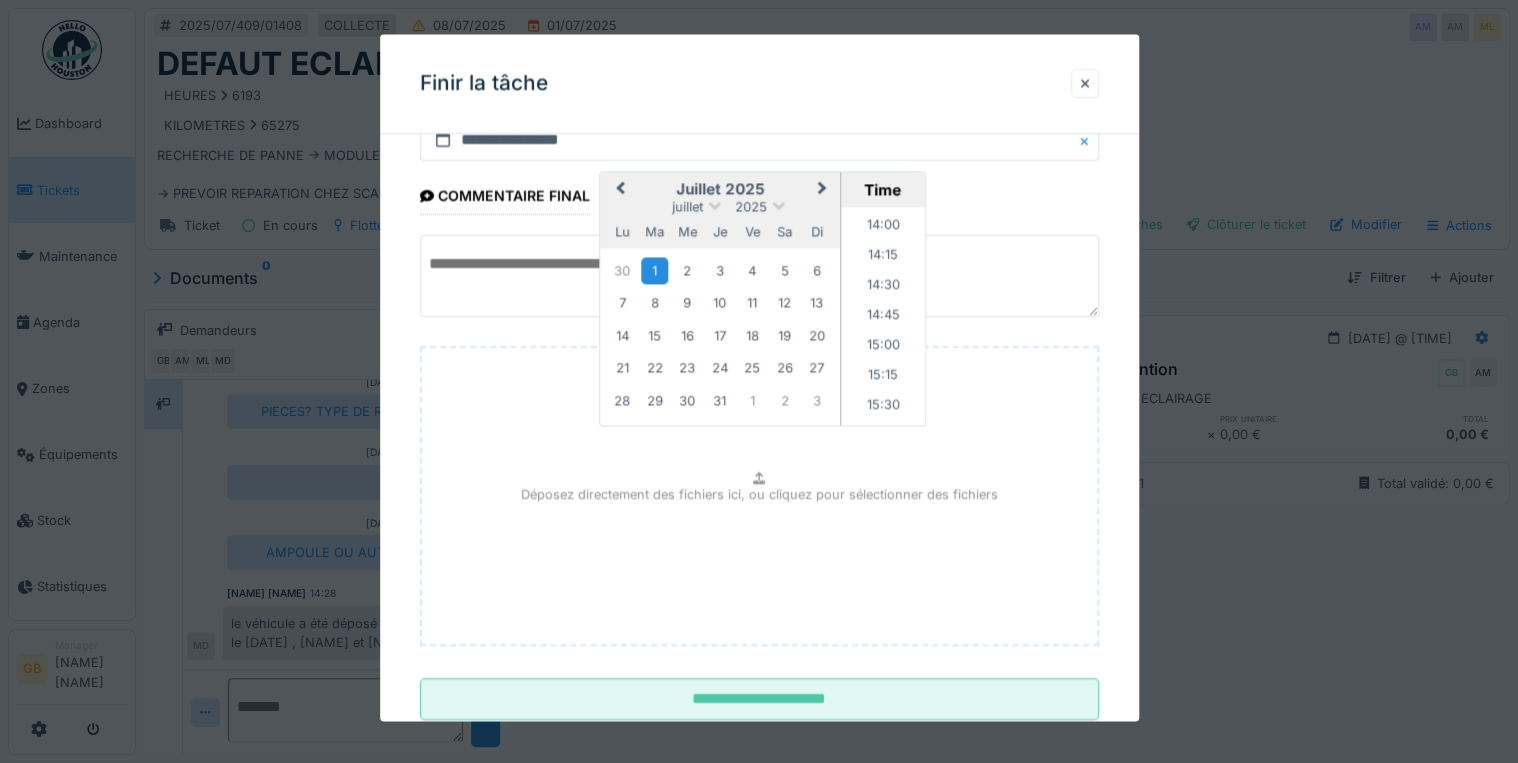 scroll, scrollTop: 126, scrollLeft: 0, axis: vertical 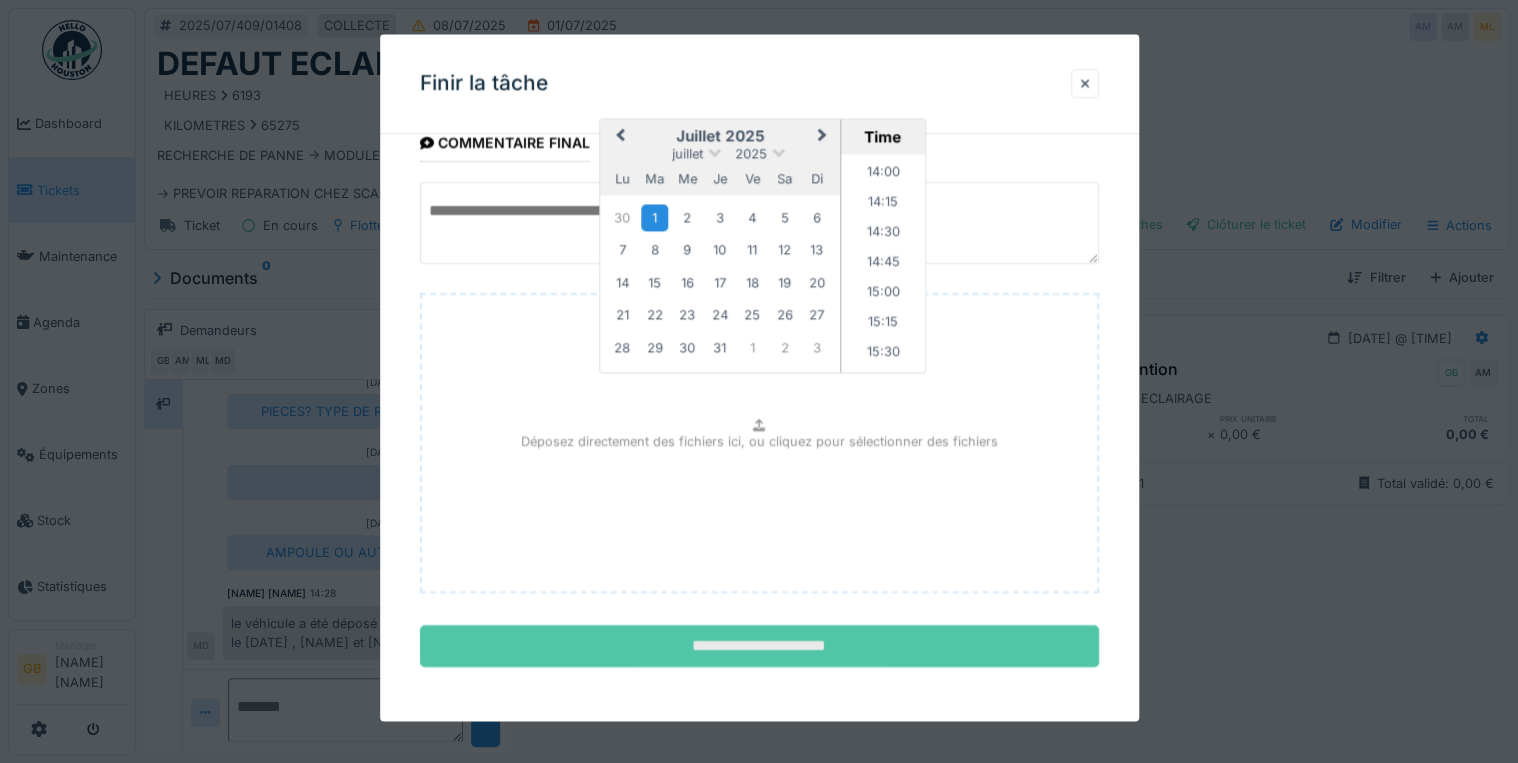 click on "**********" at bounding box center [759, 647] 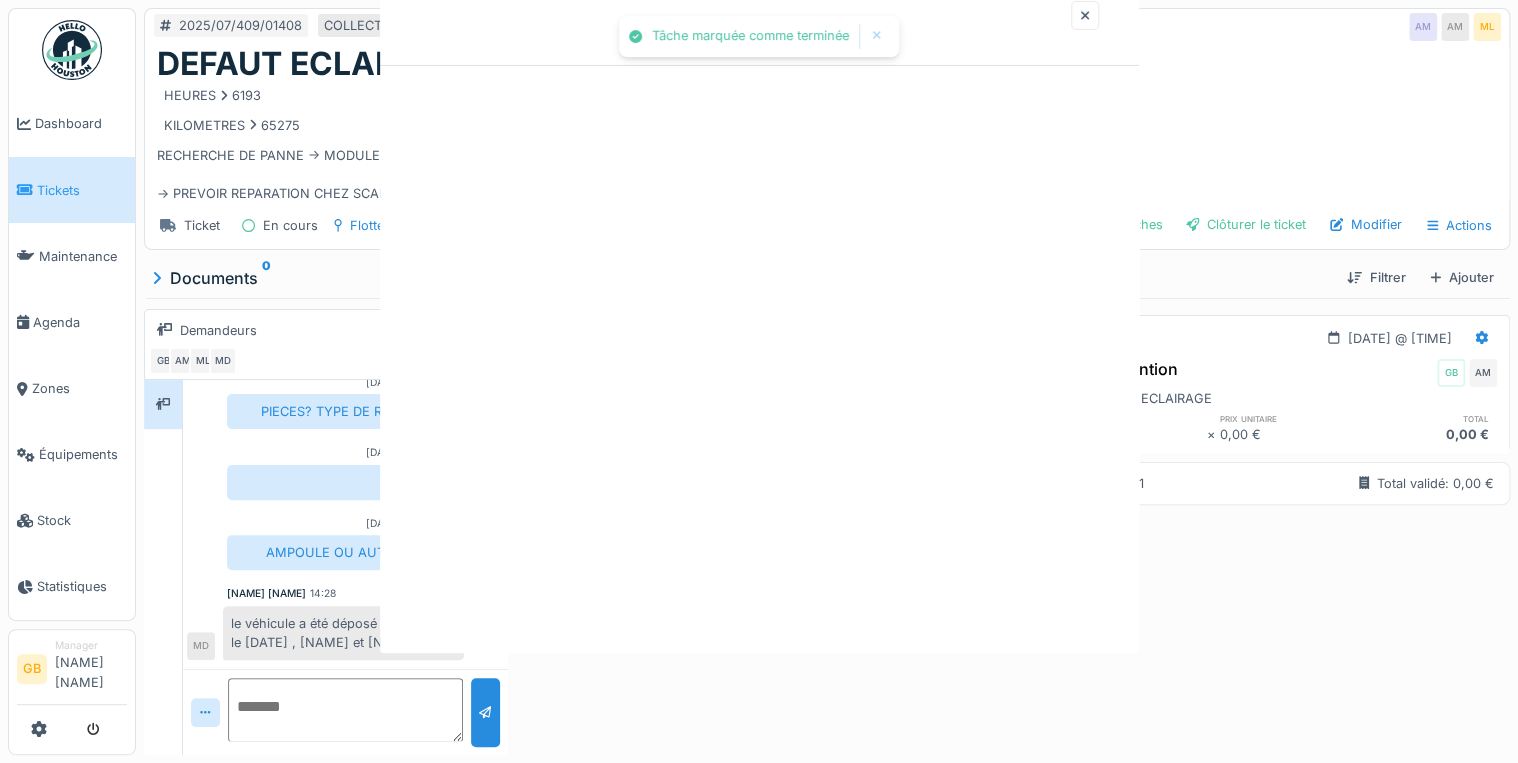 scroll, scrollTop: 0, scrollLeft: 0, axis: both 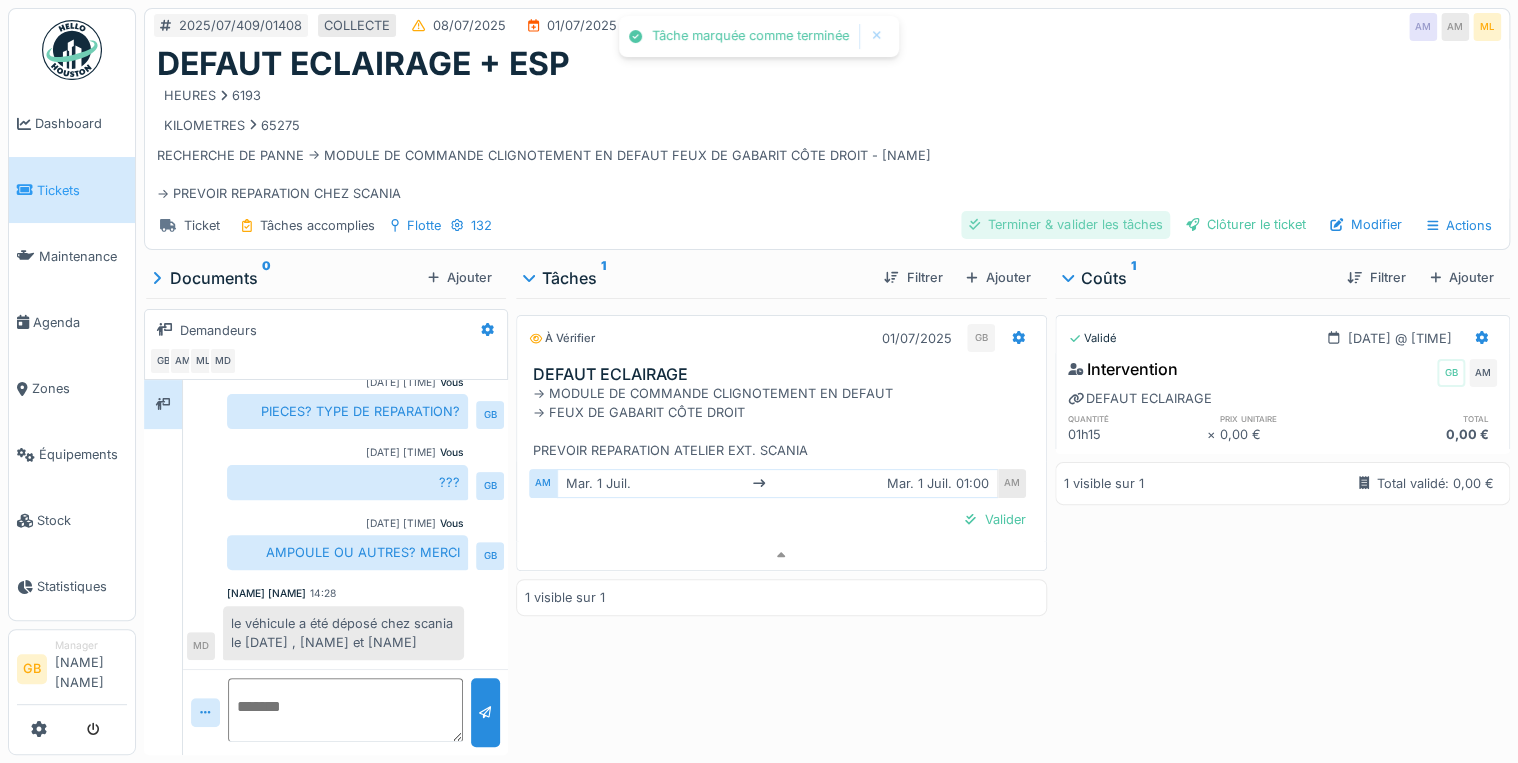 click on "Terminer & valider les tâches" at bounding box center (1065, 224) 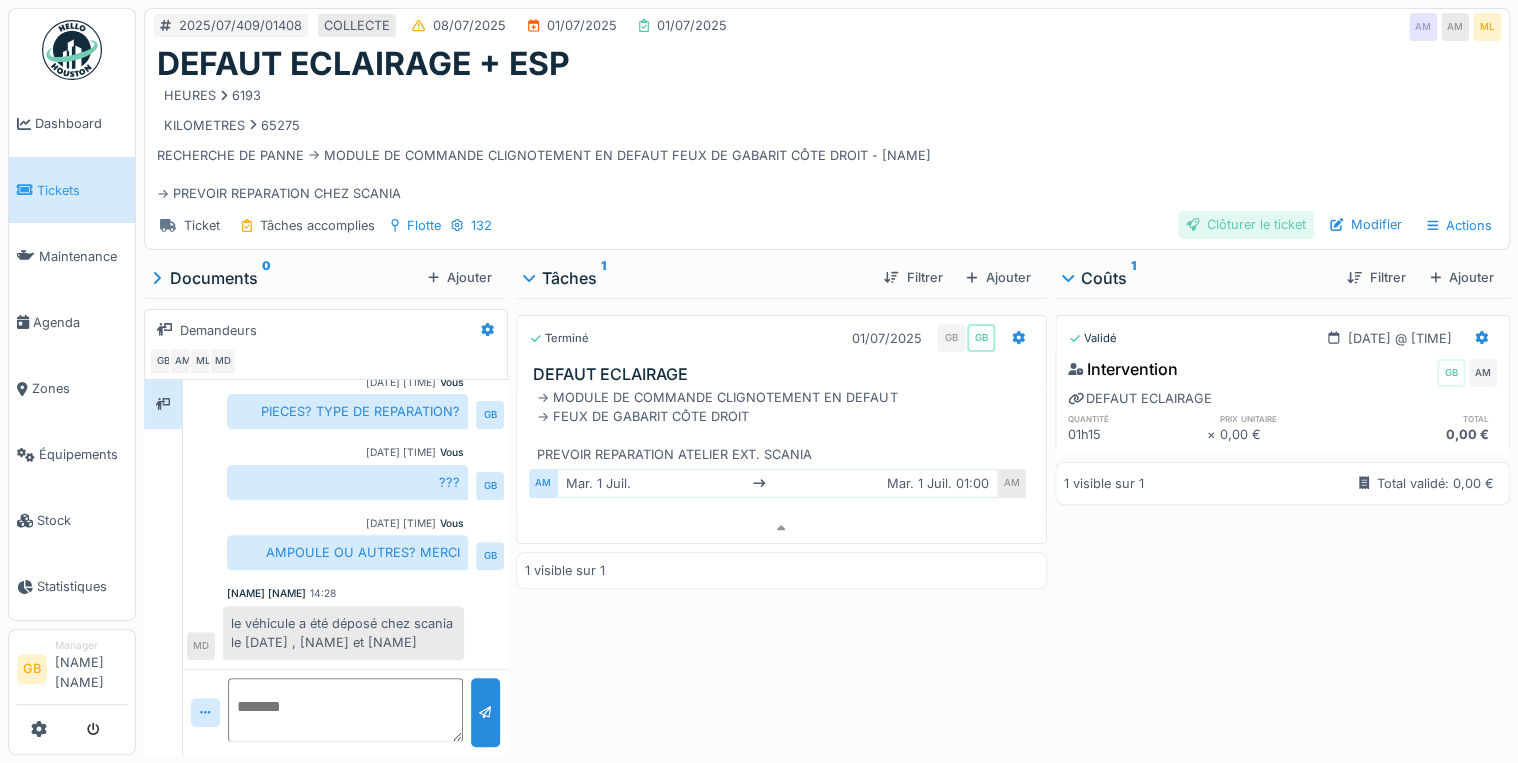 click on "Clôturer le ticket" at bounding box center (1246, 224) 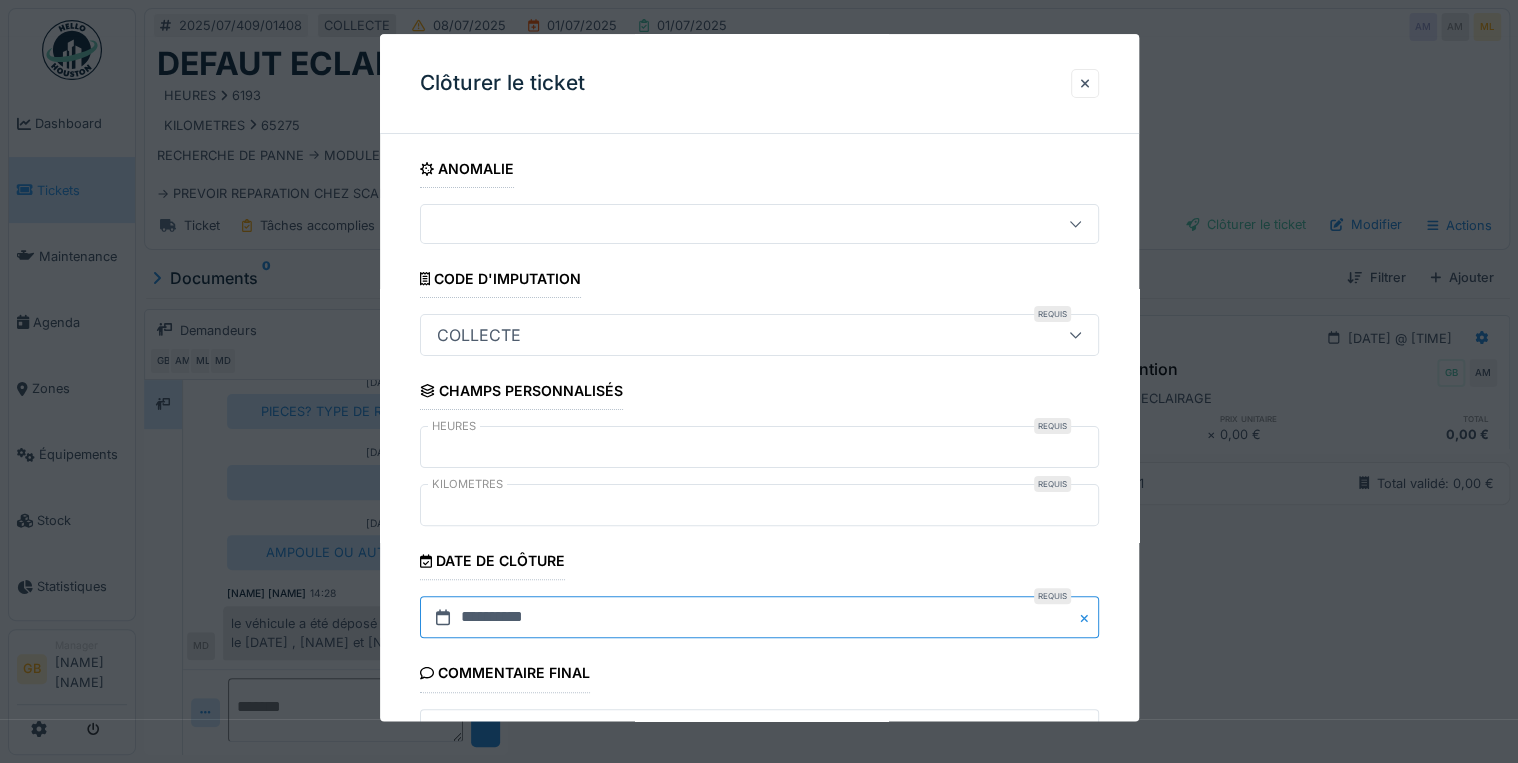 click on "**********" at bounding box center [759, 618] 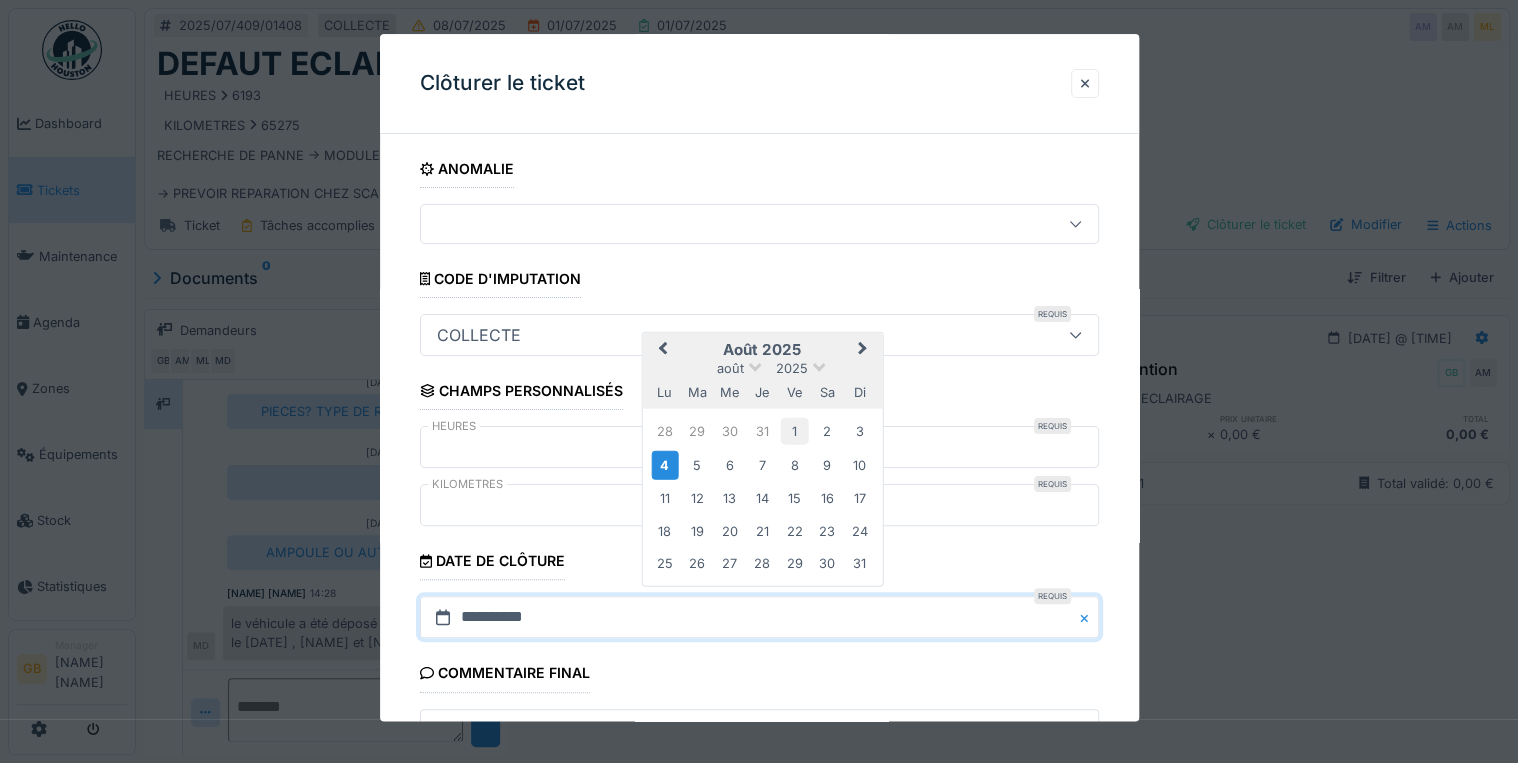 click on "1" at bounding box center [794, 431] 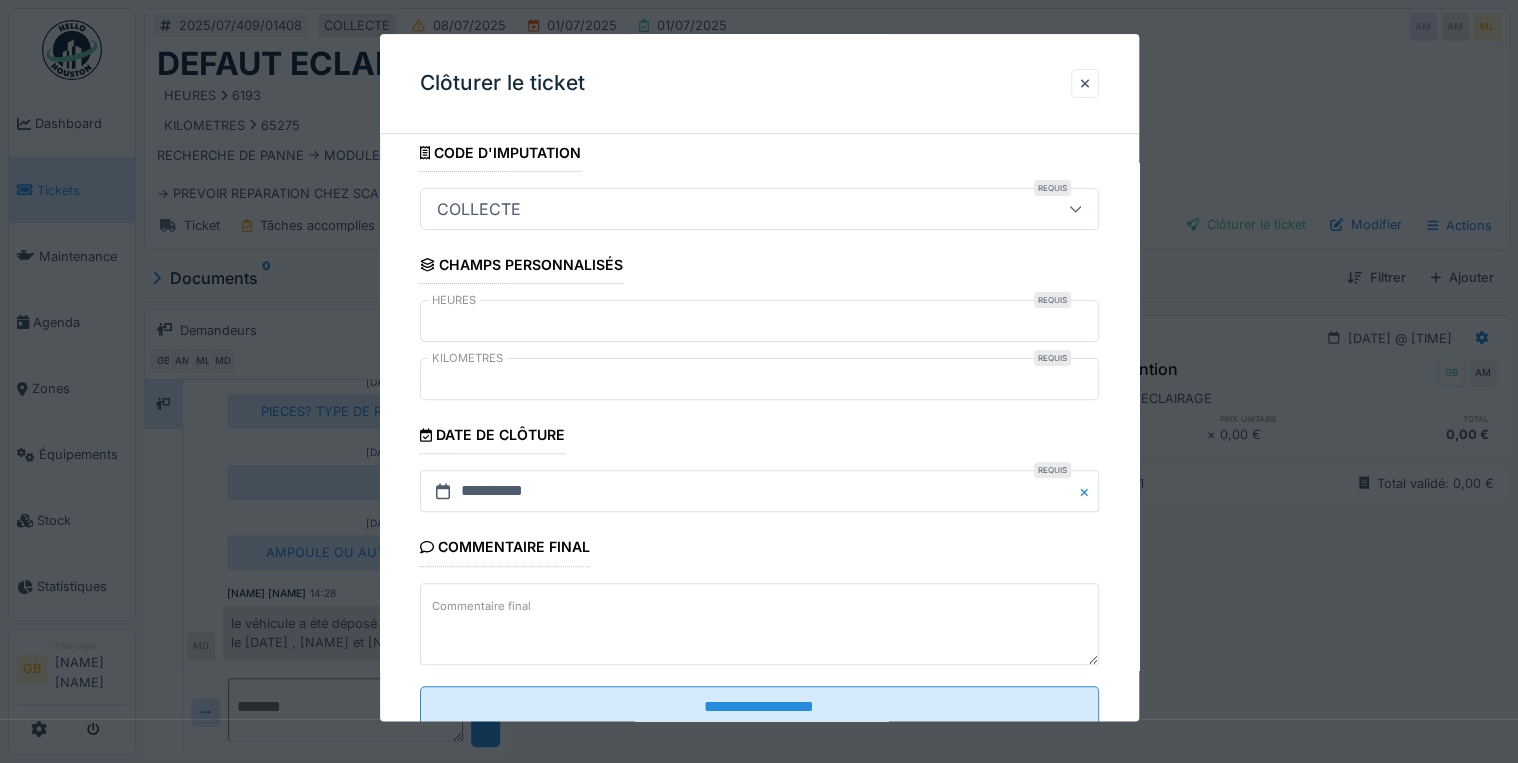 scroll, scrollTop: 184, scrollLeft: 0, axis: vertical 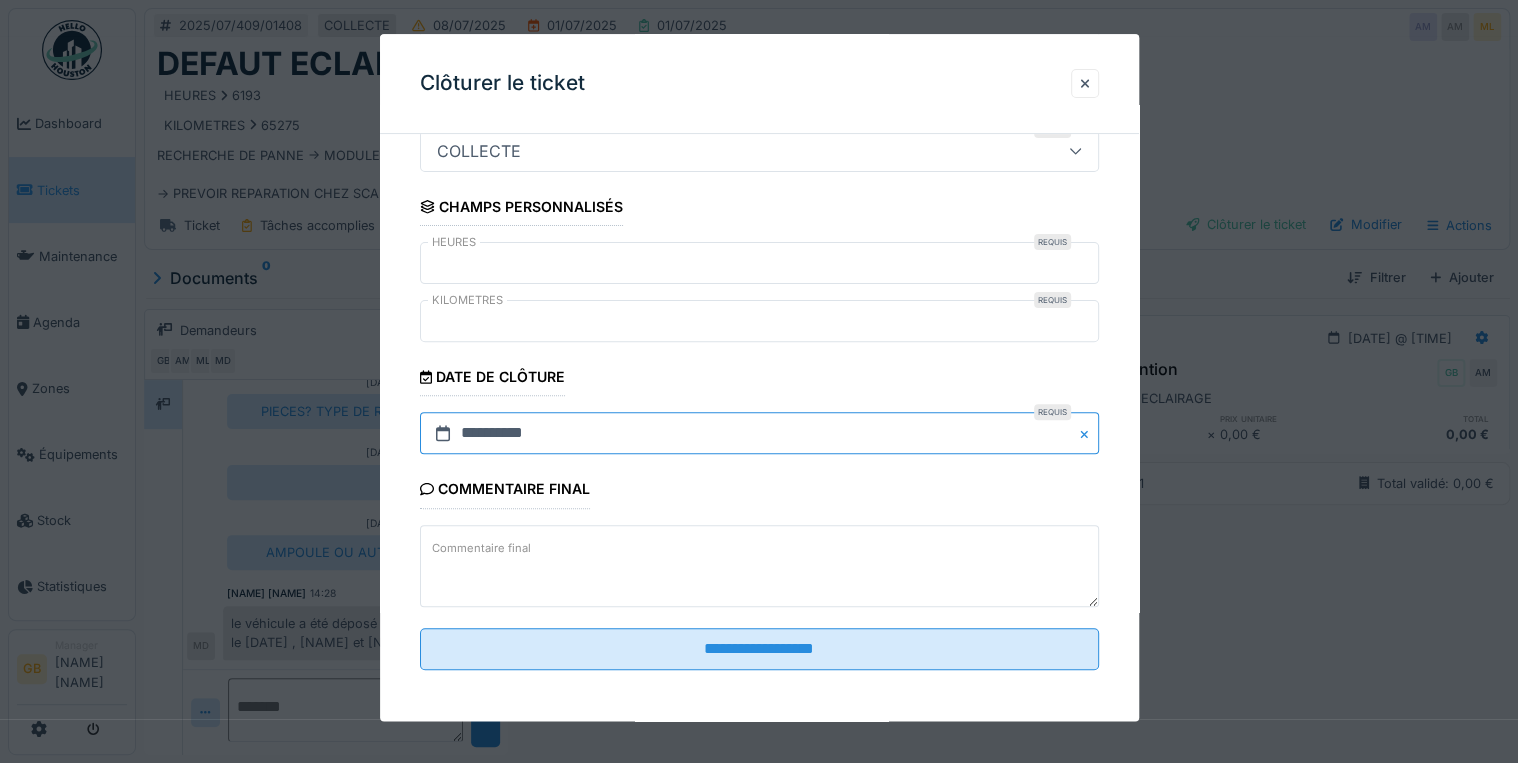 click on "**********" at bounding box center (759, 434) 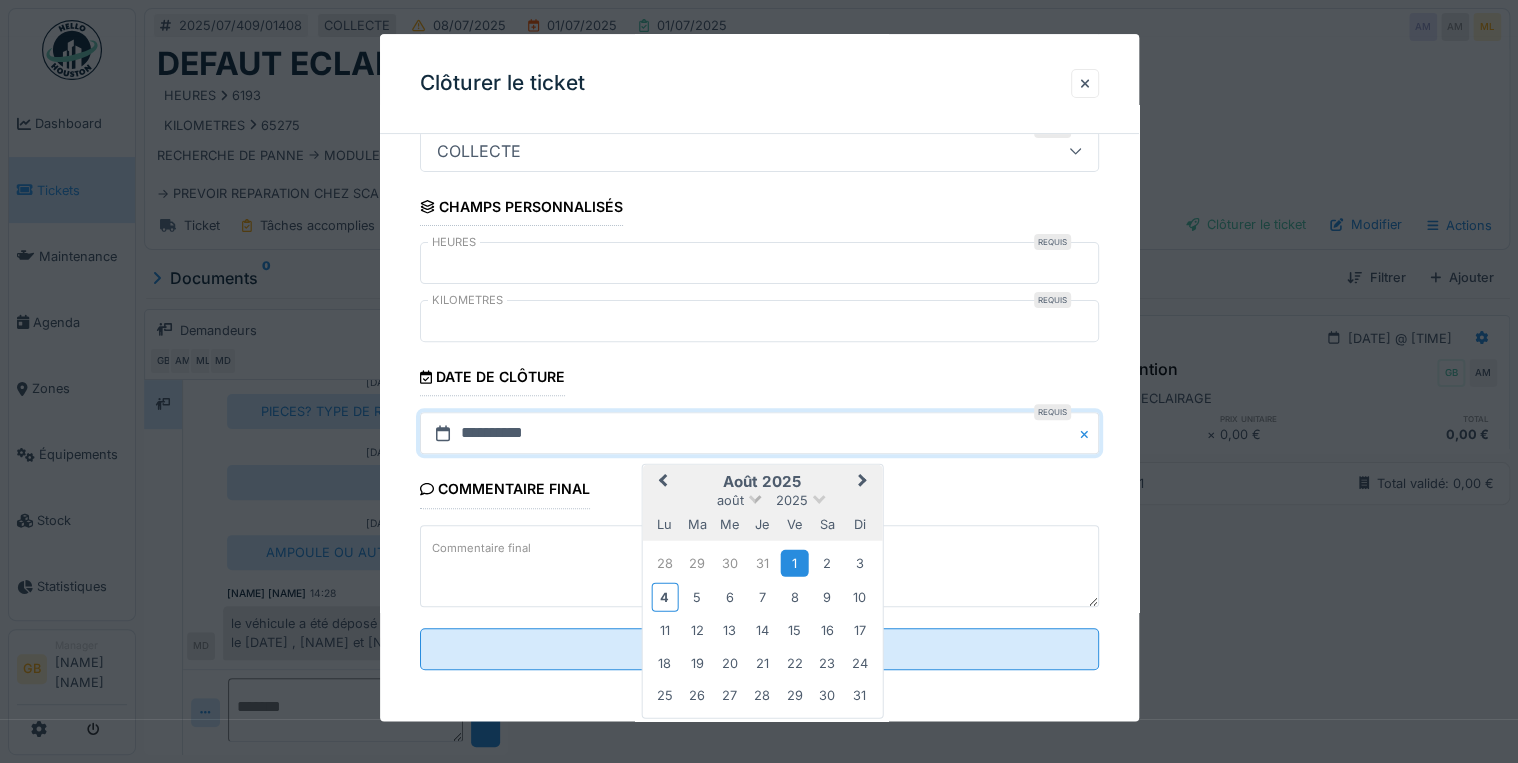click on "août 2025" at bounding box center [762, 499] 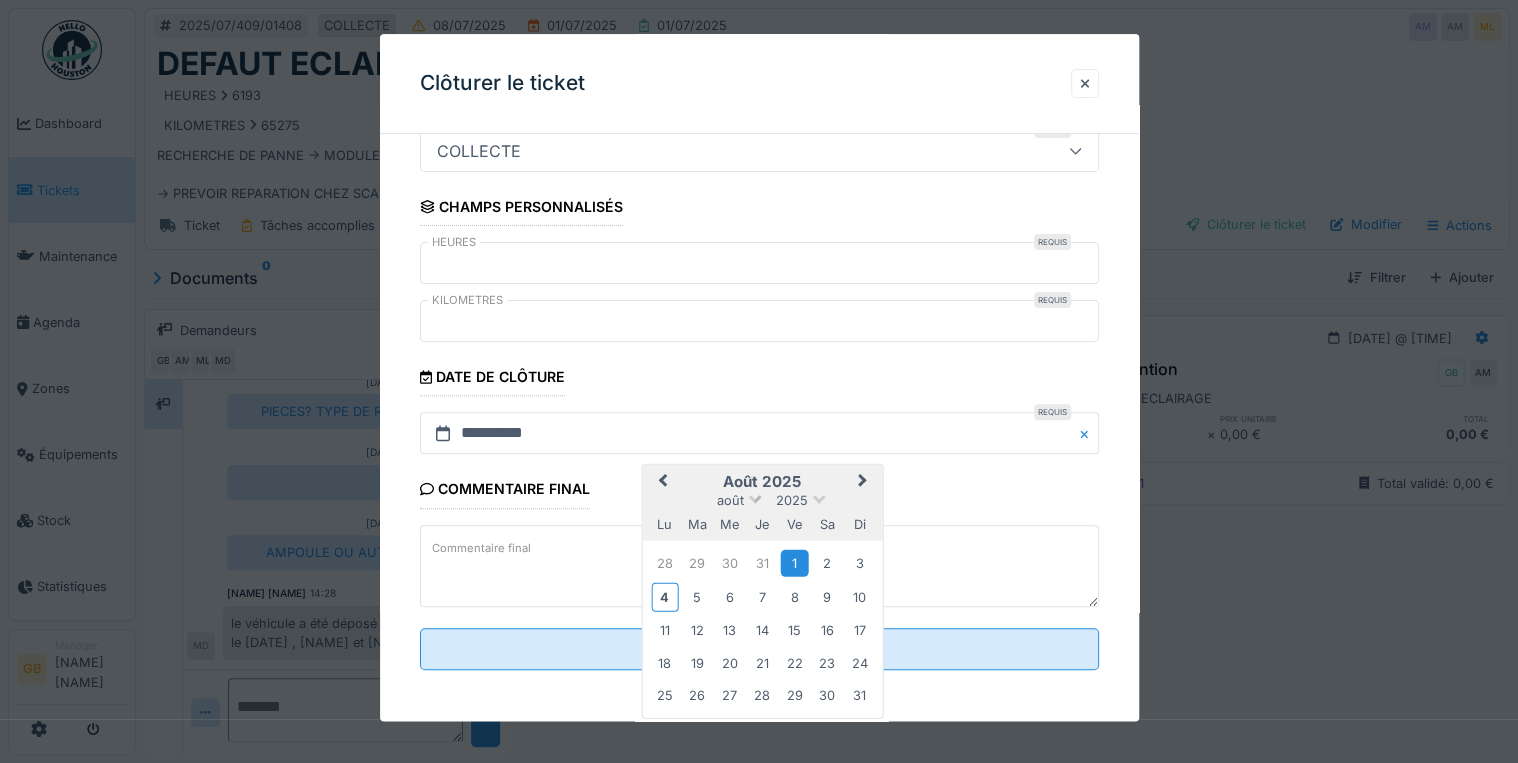 click on "août" at bounding box center (730, 499) 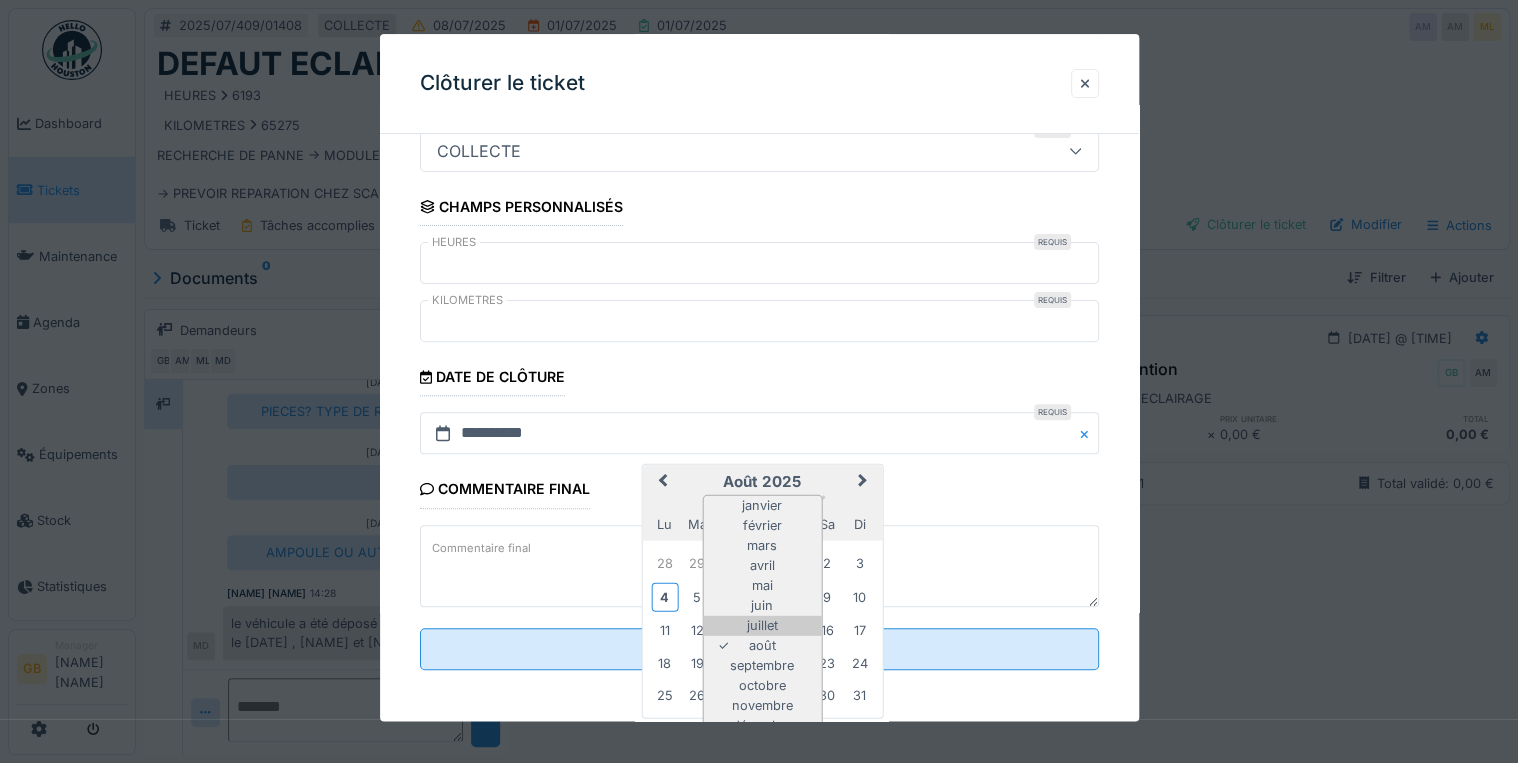 click on "juillet" at bounding box center [762, 626] 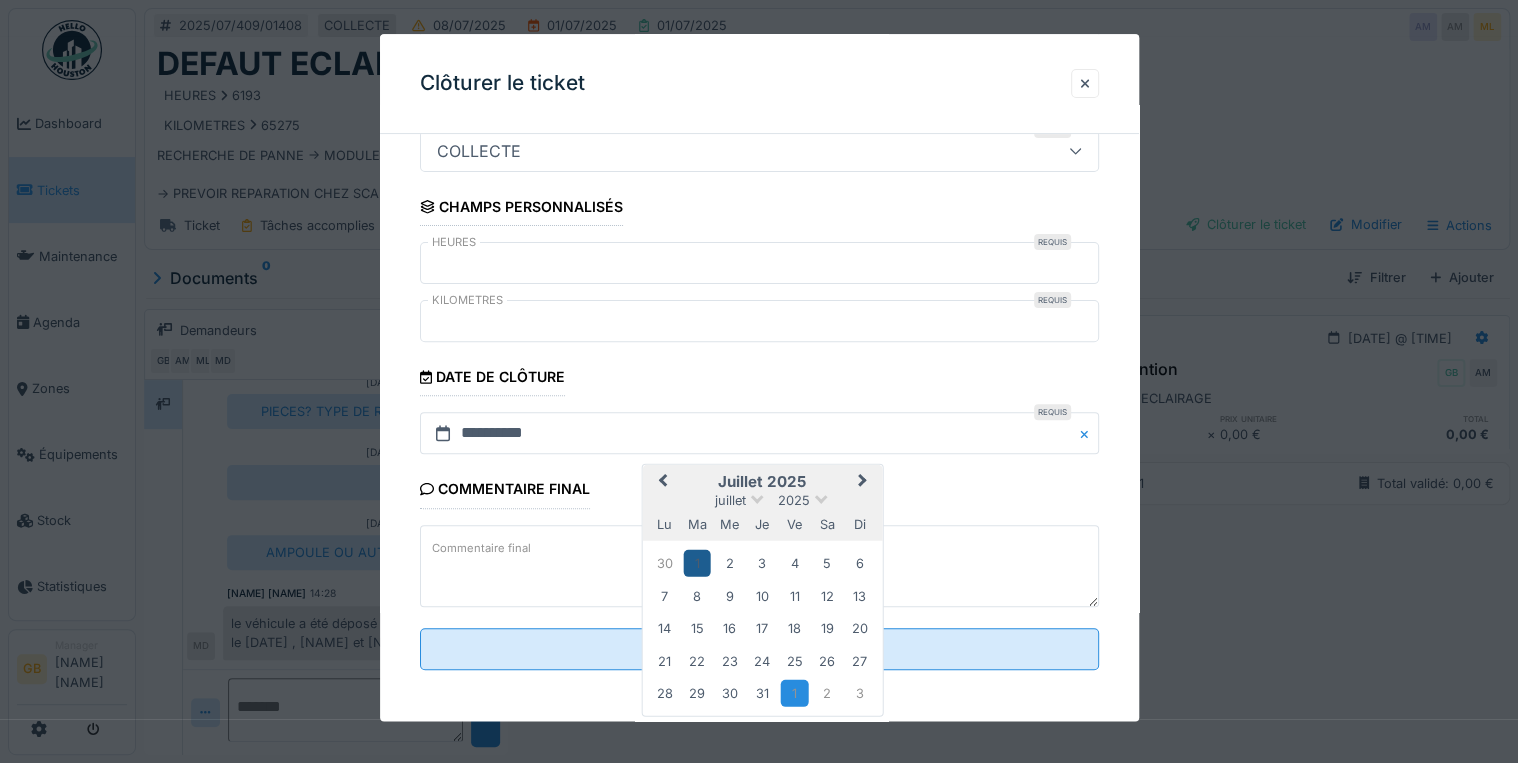 click on "1" at bounding box center [697, 563] 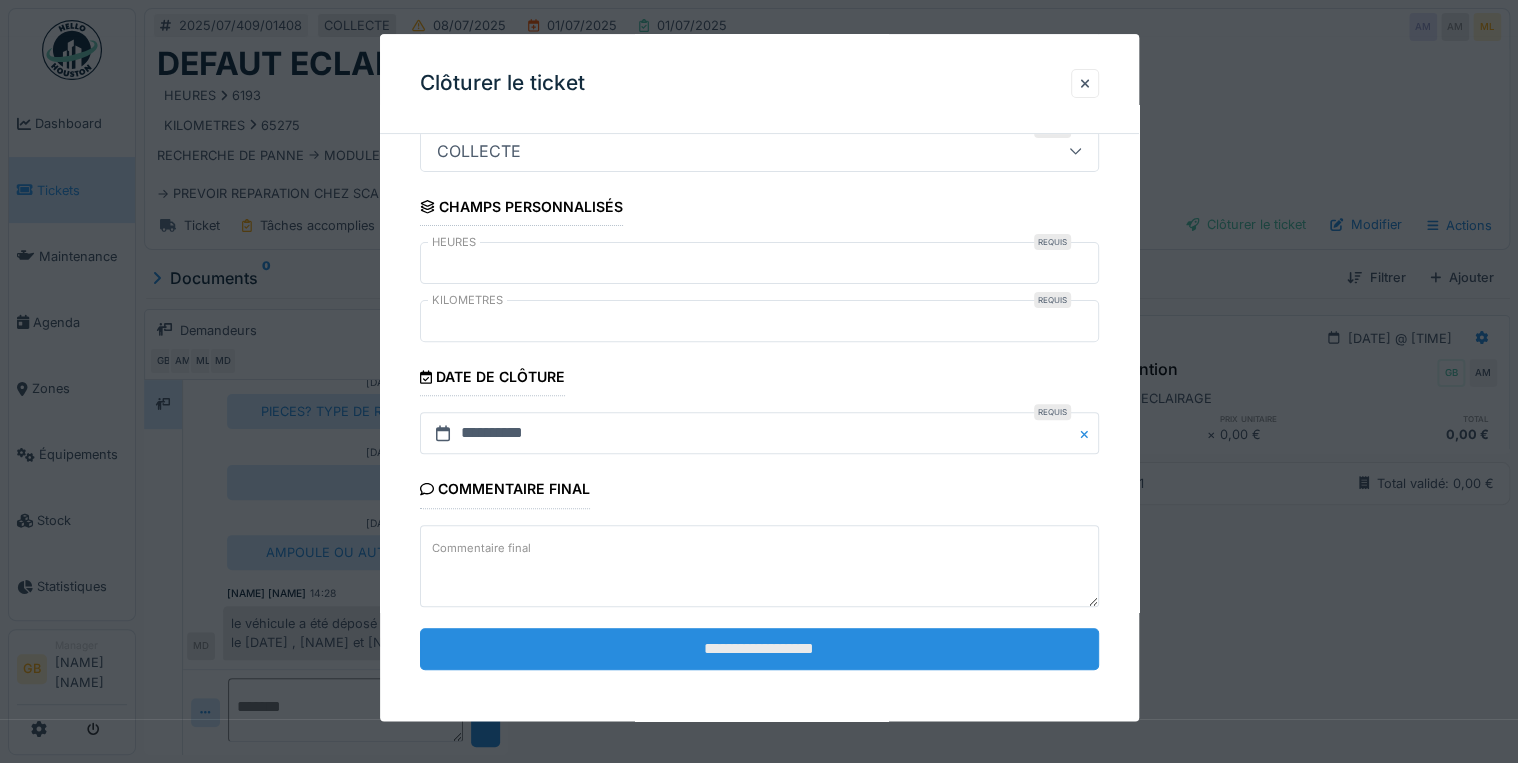 click on "**********" at bounding box center (759, 649) 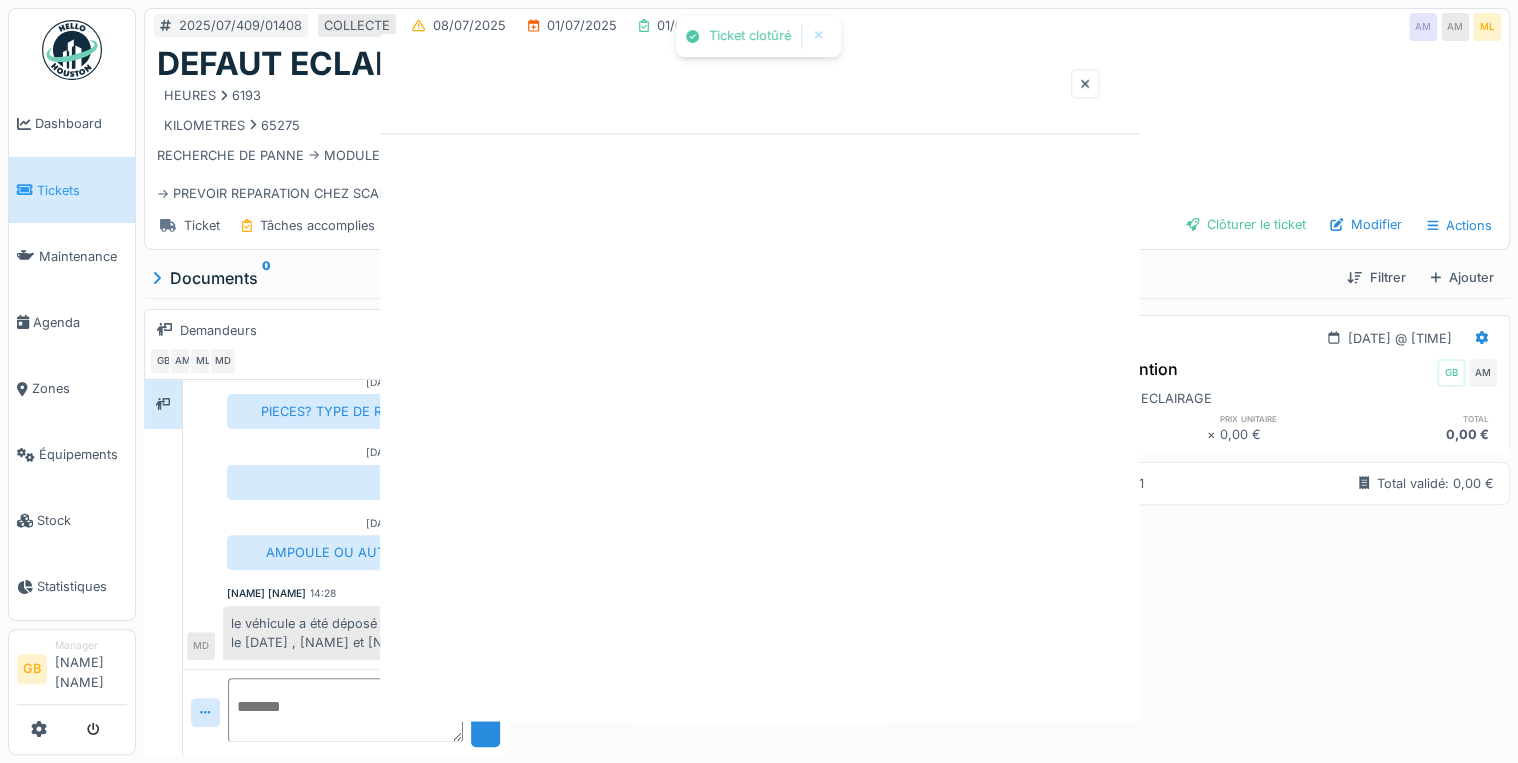 scroll, scrollTop: 0, scrollLeft: 0, axis: both 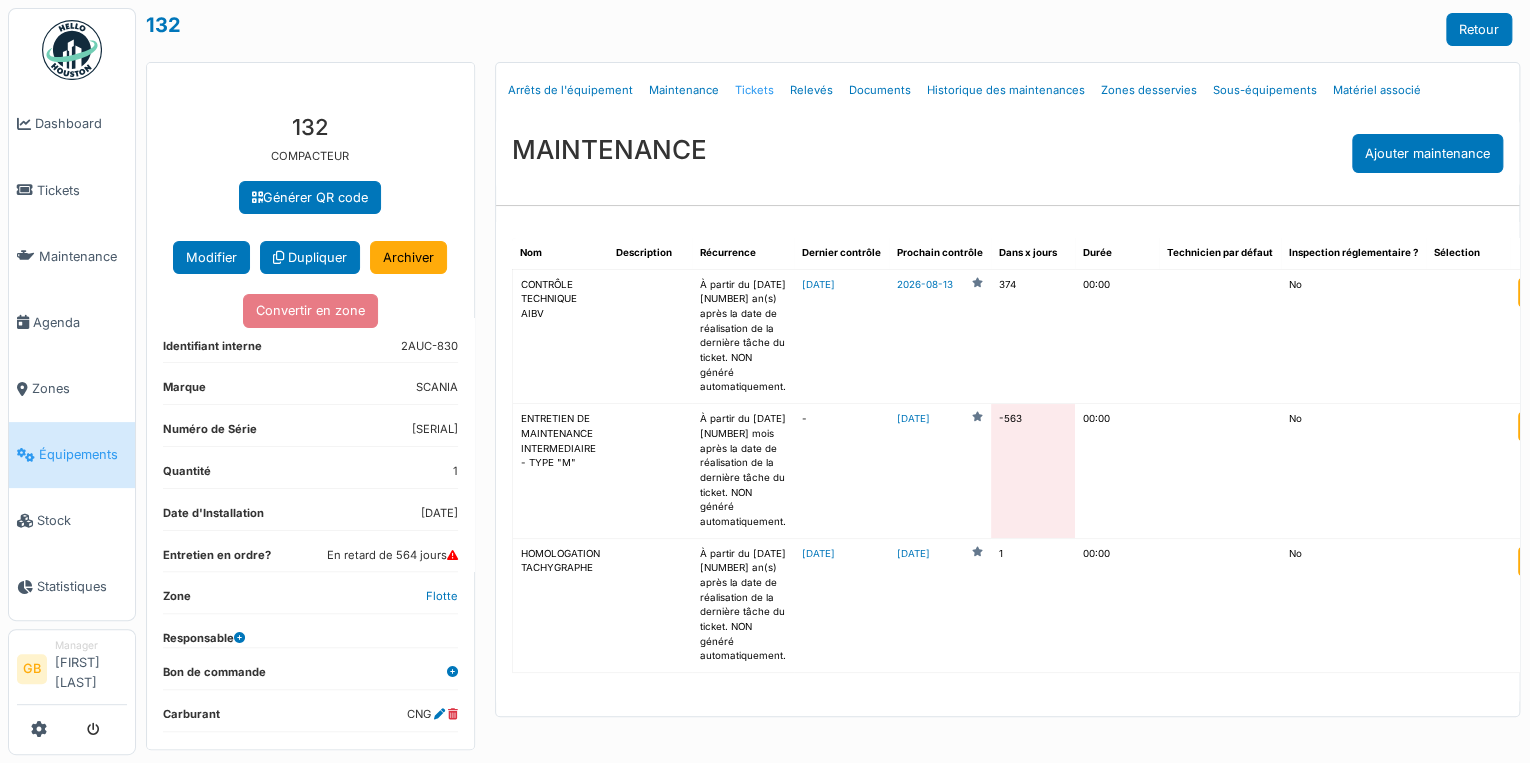 click on "Tickets" at bounding box center [754, 90] 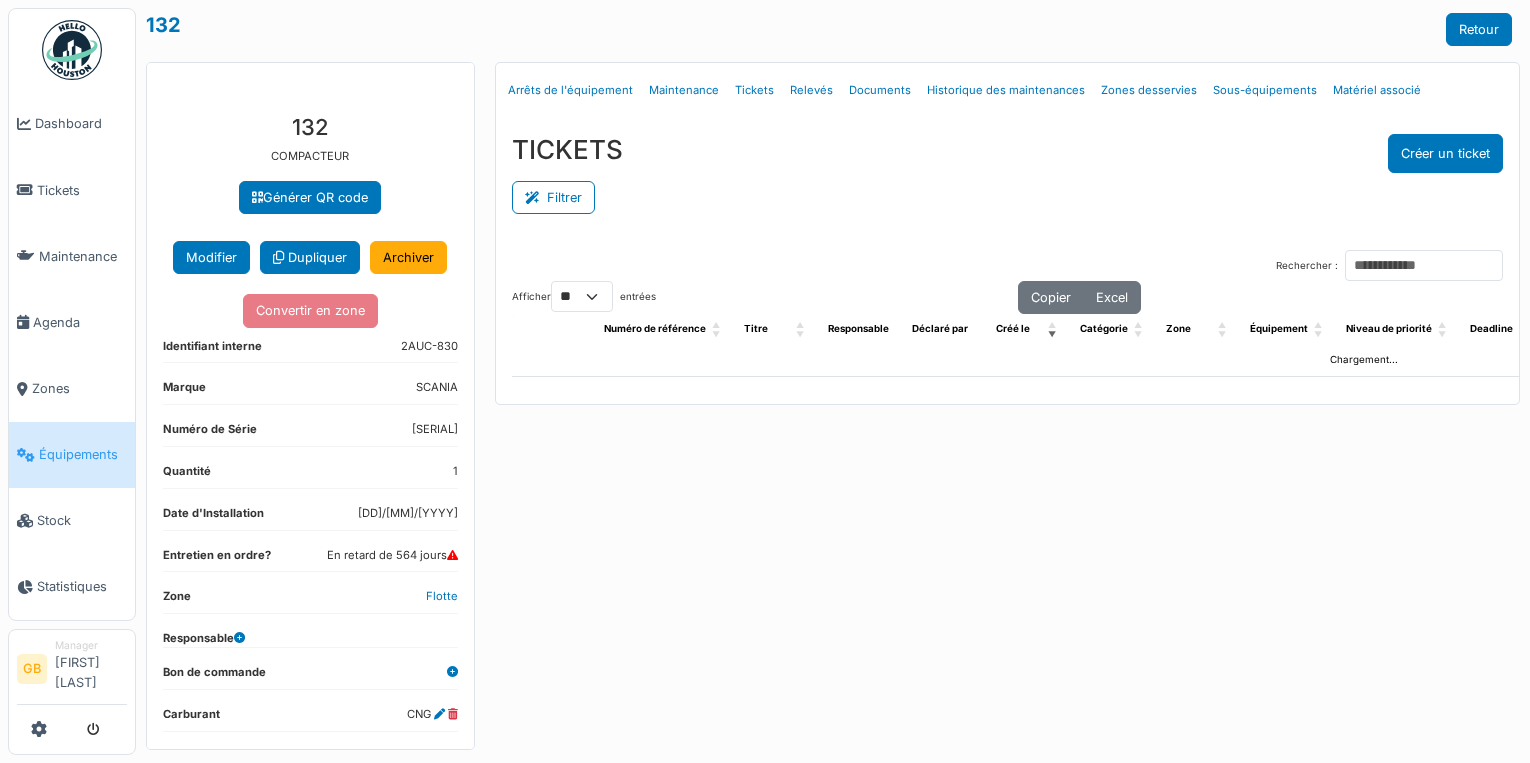 scroll, scrollTop: 0, scrollLeft: 0, axis: both 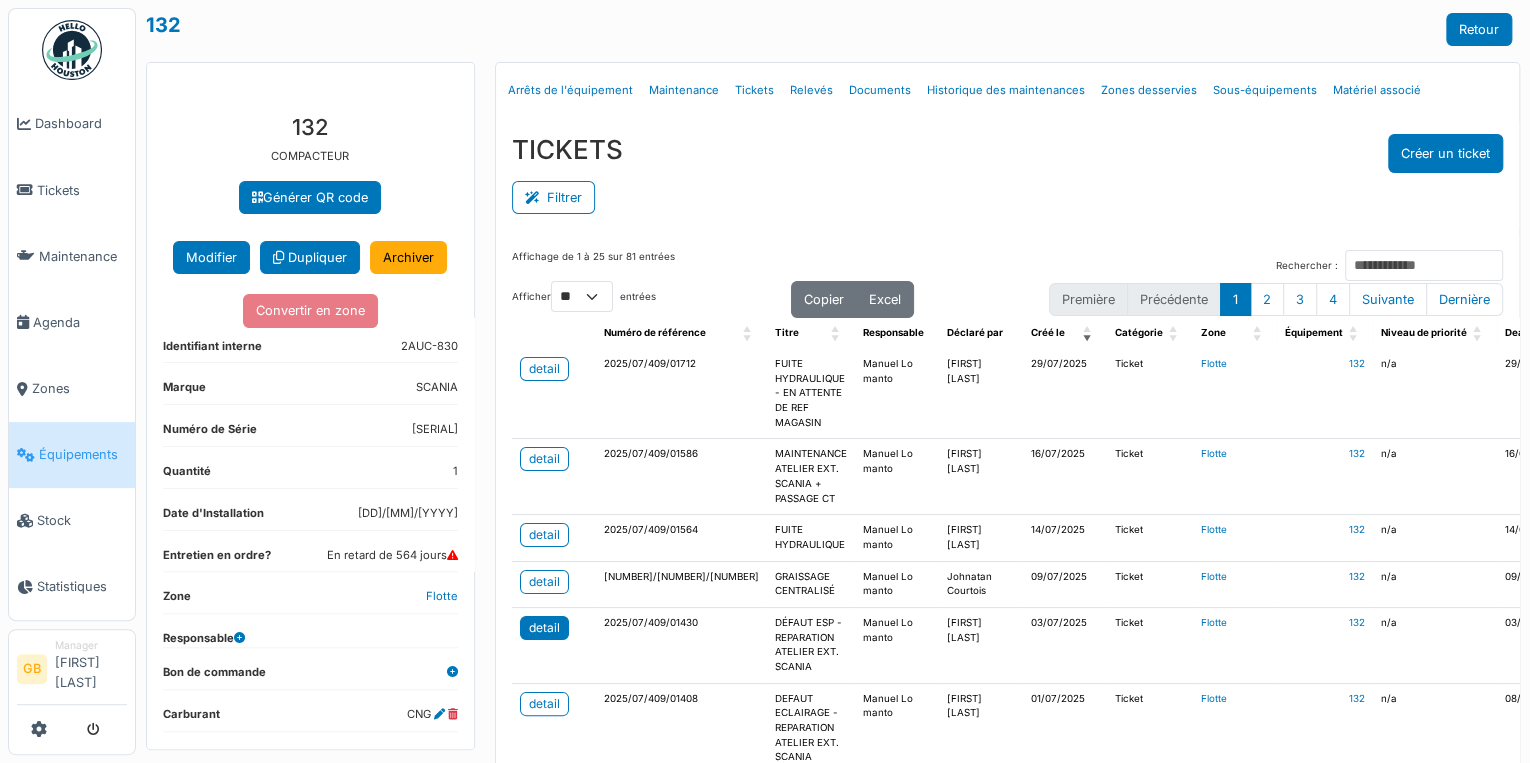 click on "detail" at bounding box center (544, 628) 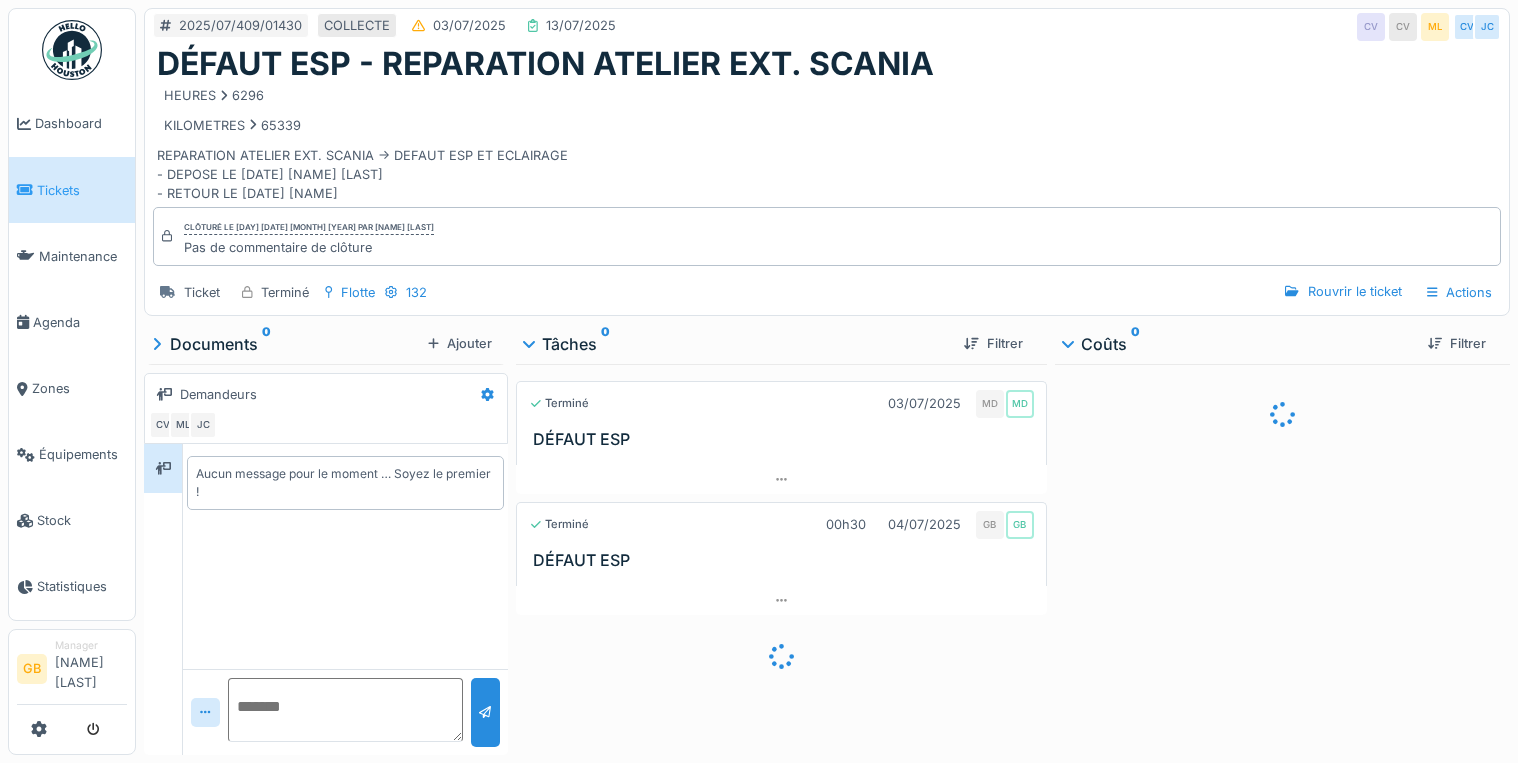 scroll, scrollTop: 0, scrollLeft: 0, axis: both 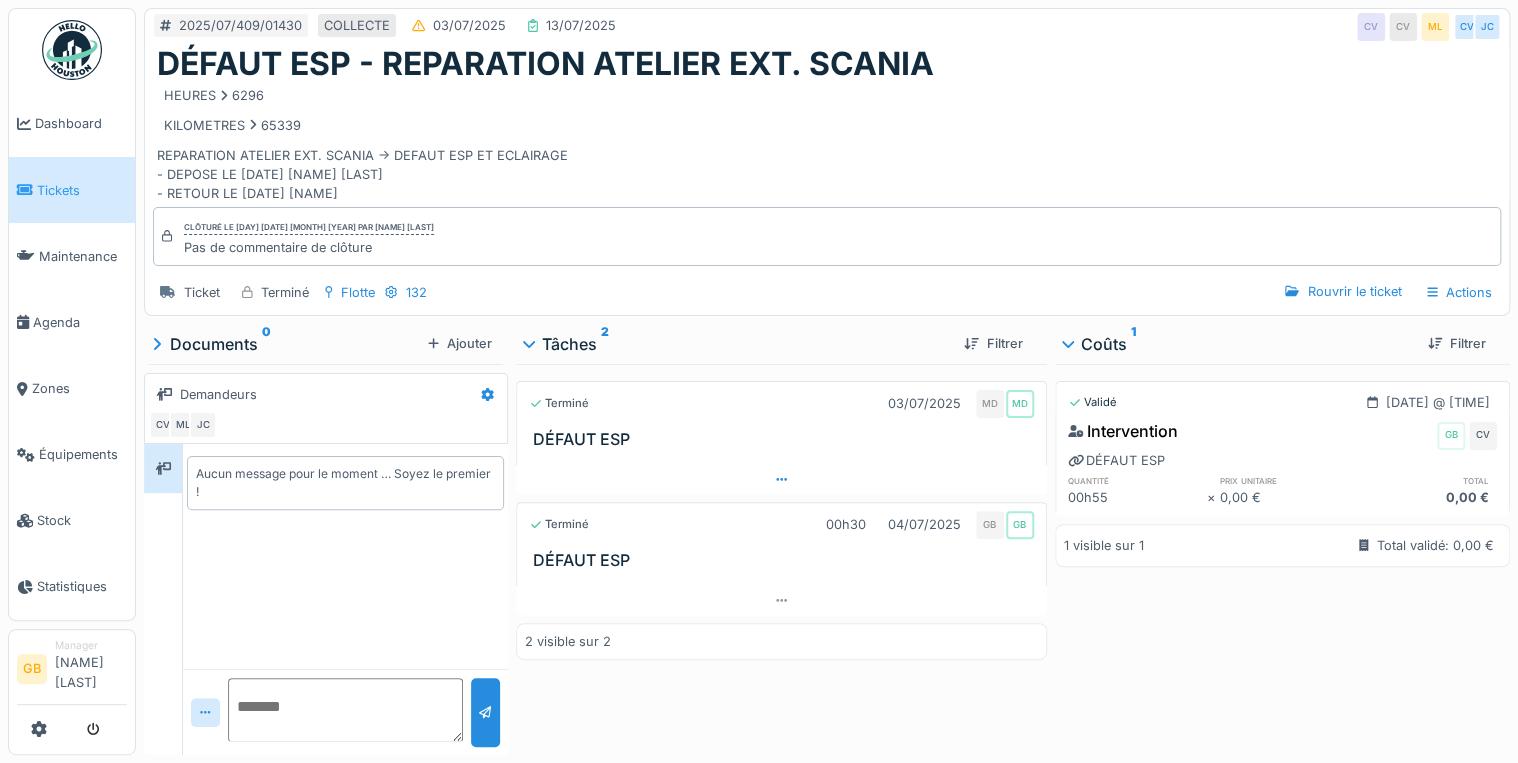 click 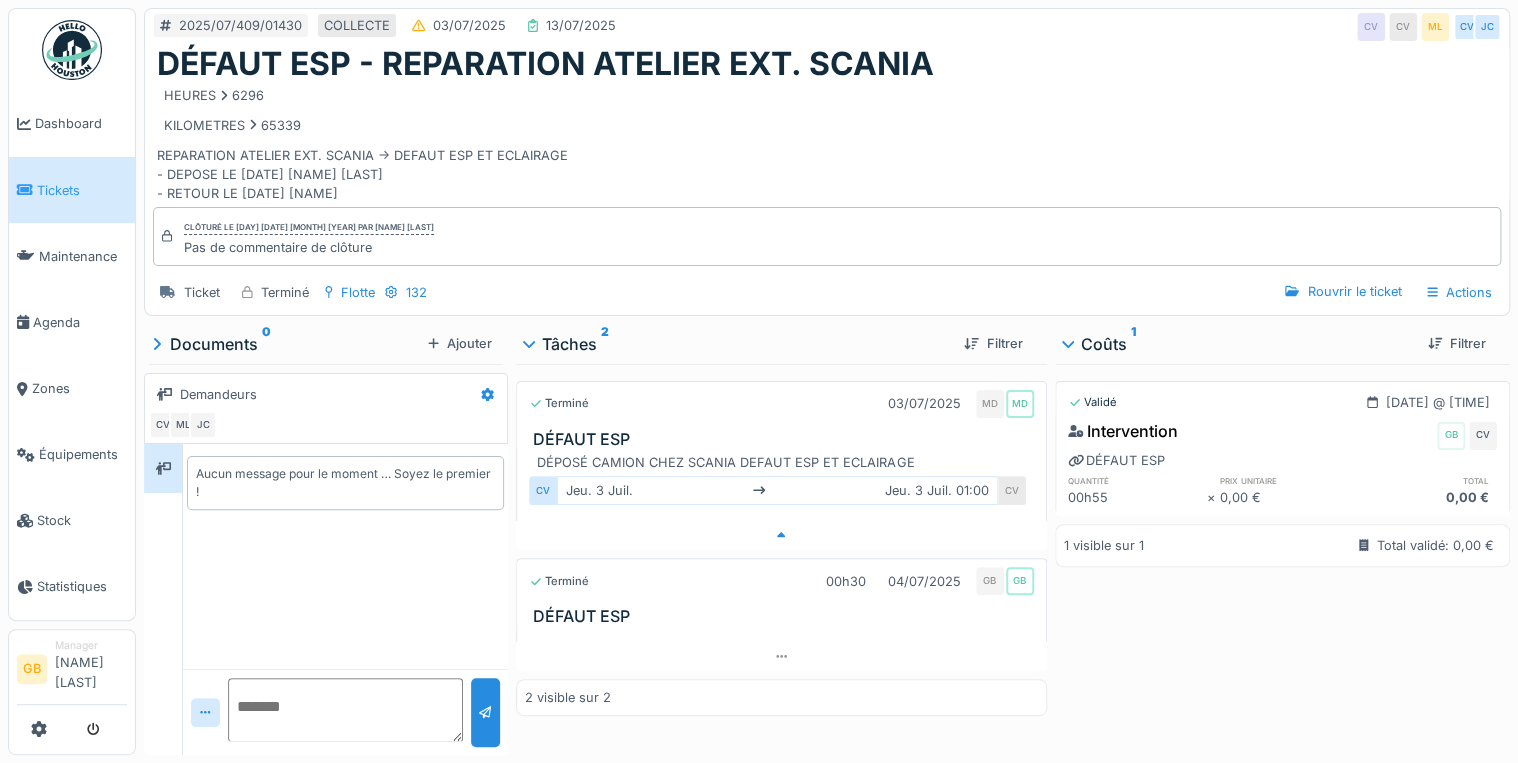 scroll, scrollTop: 12, scrollLeft: 0, axis: vertical 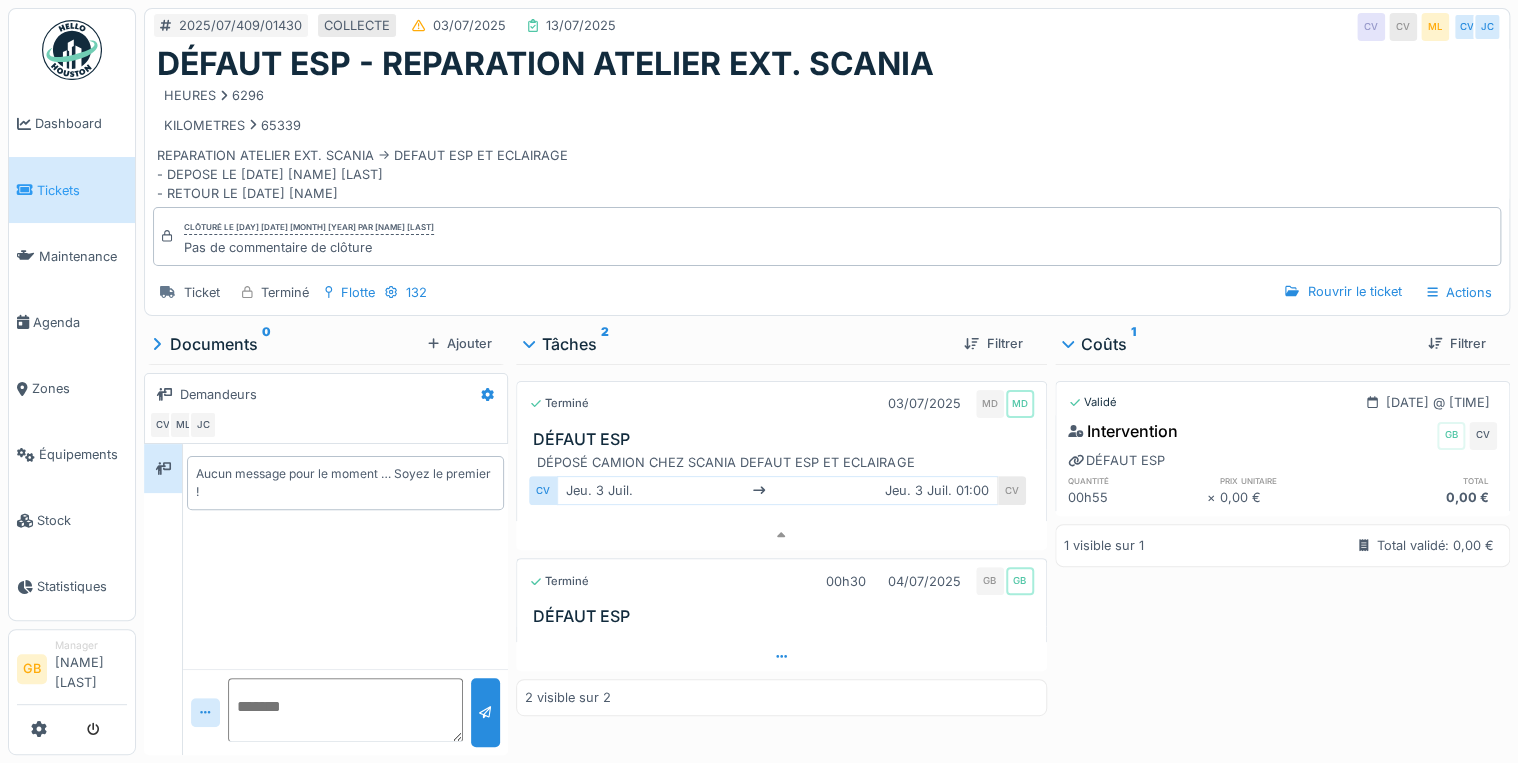 click at bounding box center [781, 656] 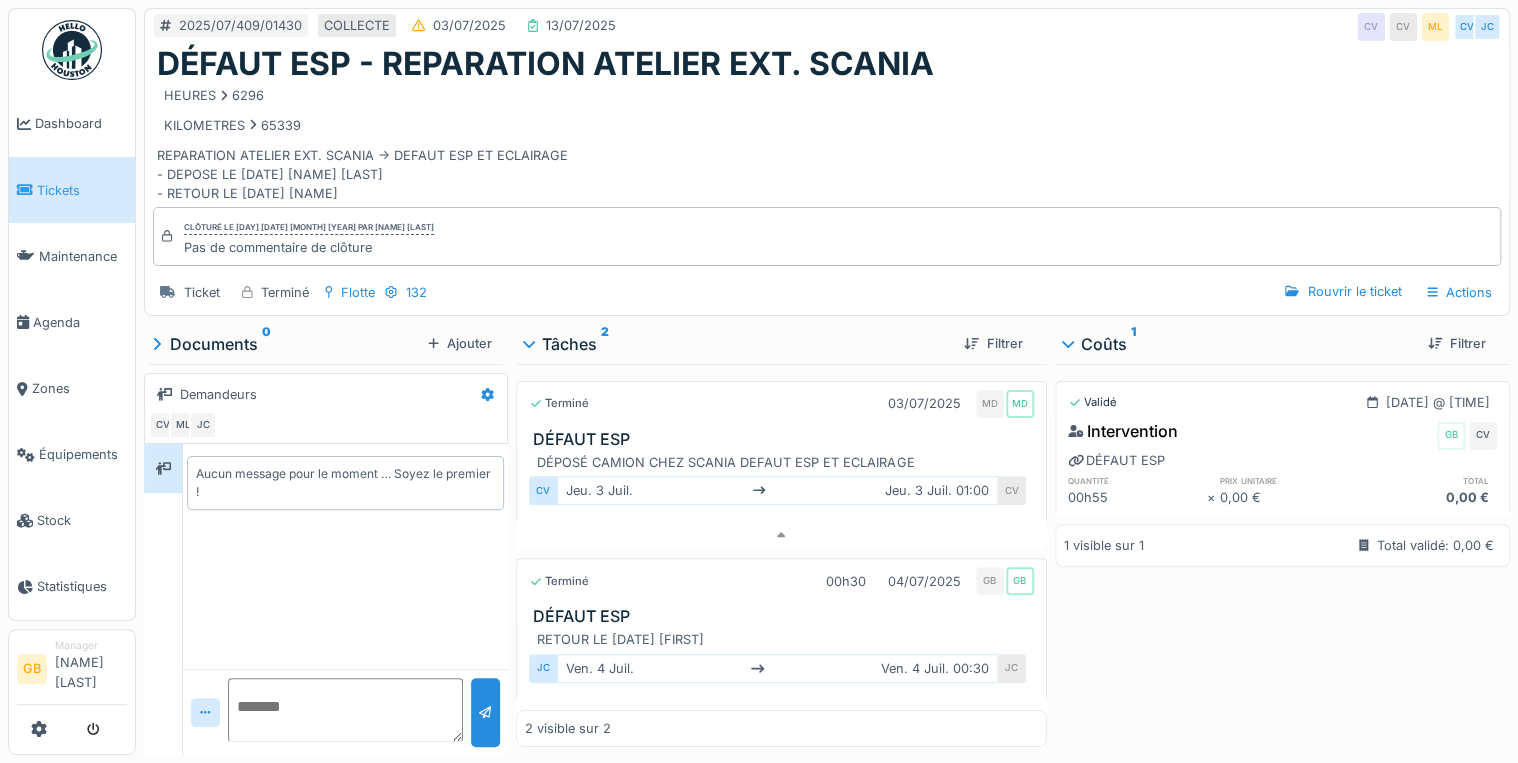 scroll, scrollTop: 0, scrollLeft: 0, axis: both 